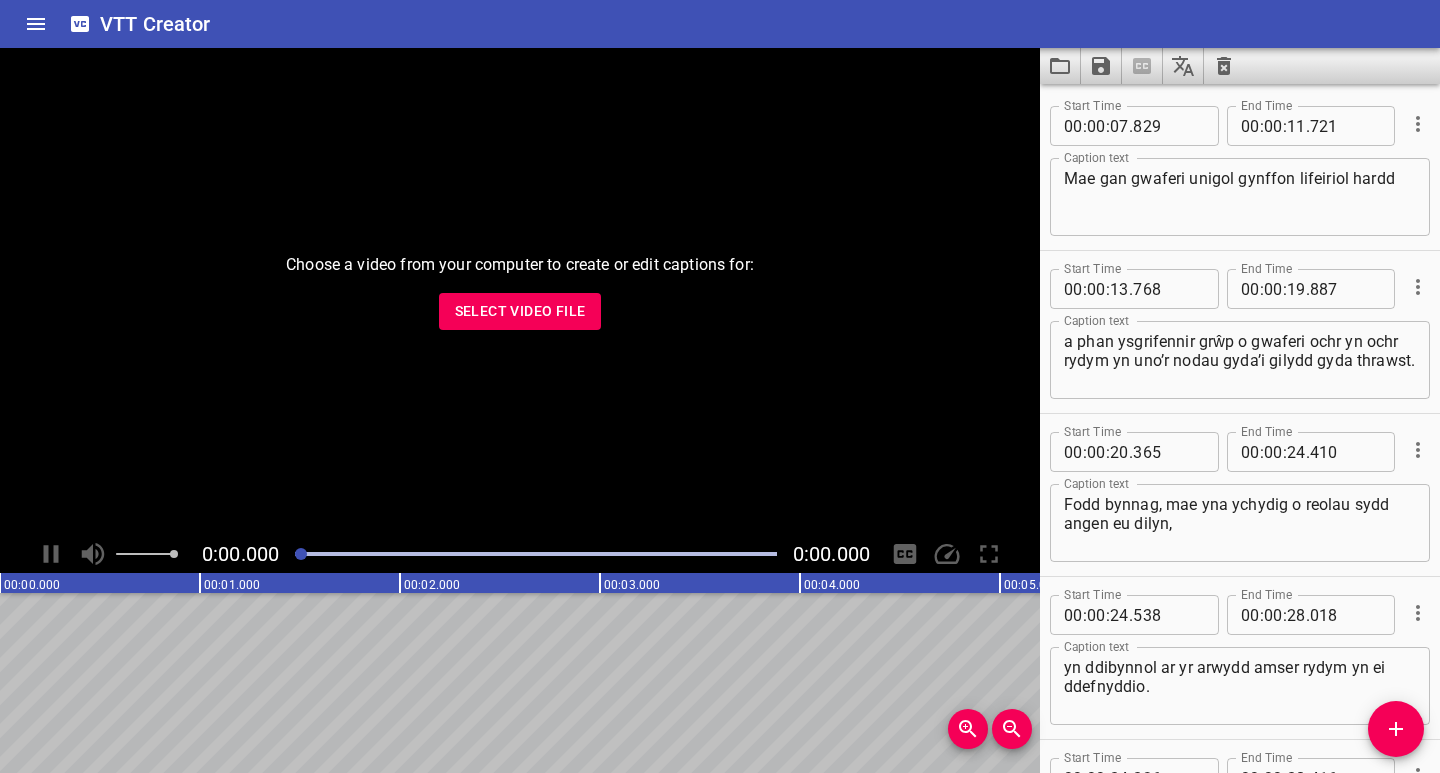scroll, scrollTop: 0, scrollLeft: 0, axis: both 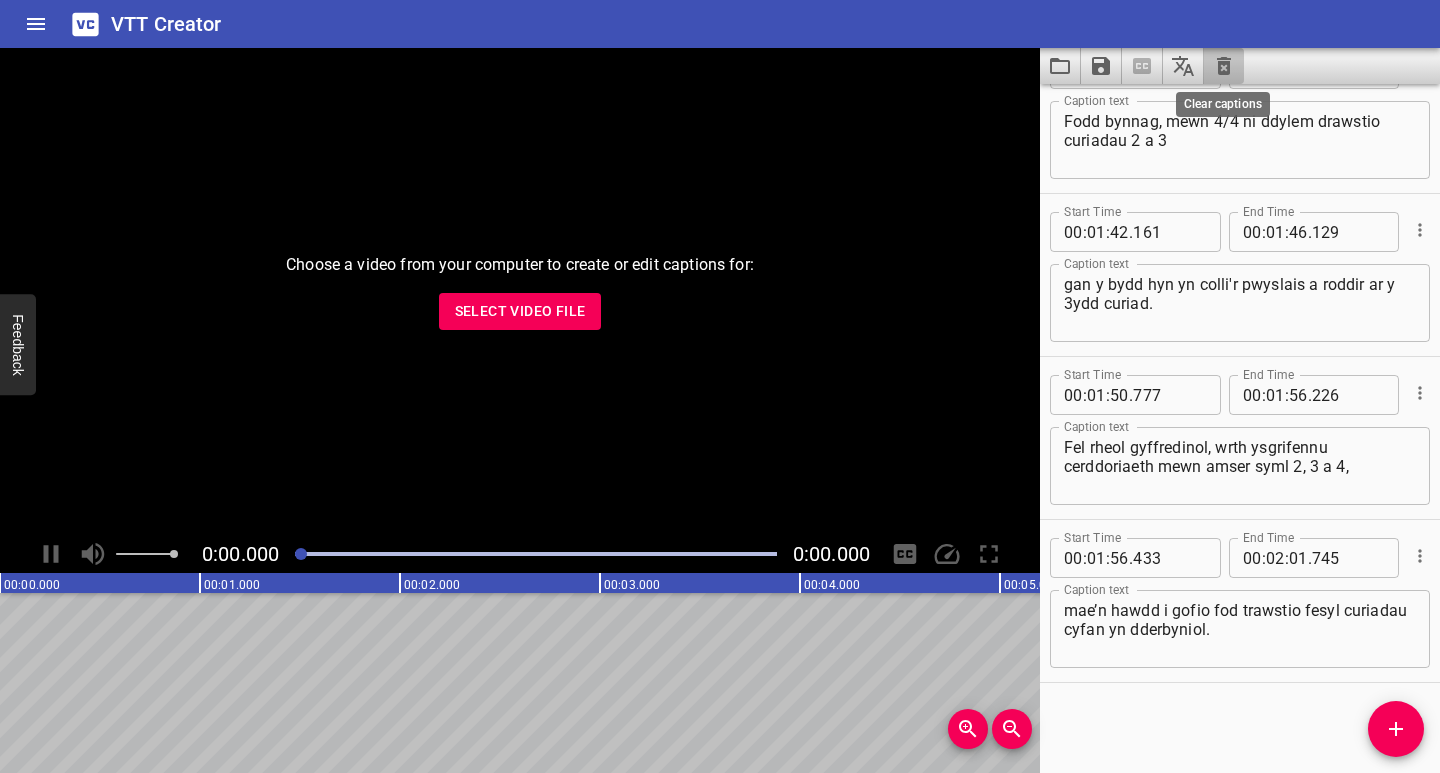 click 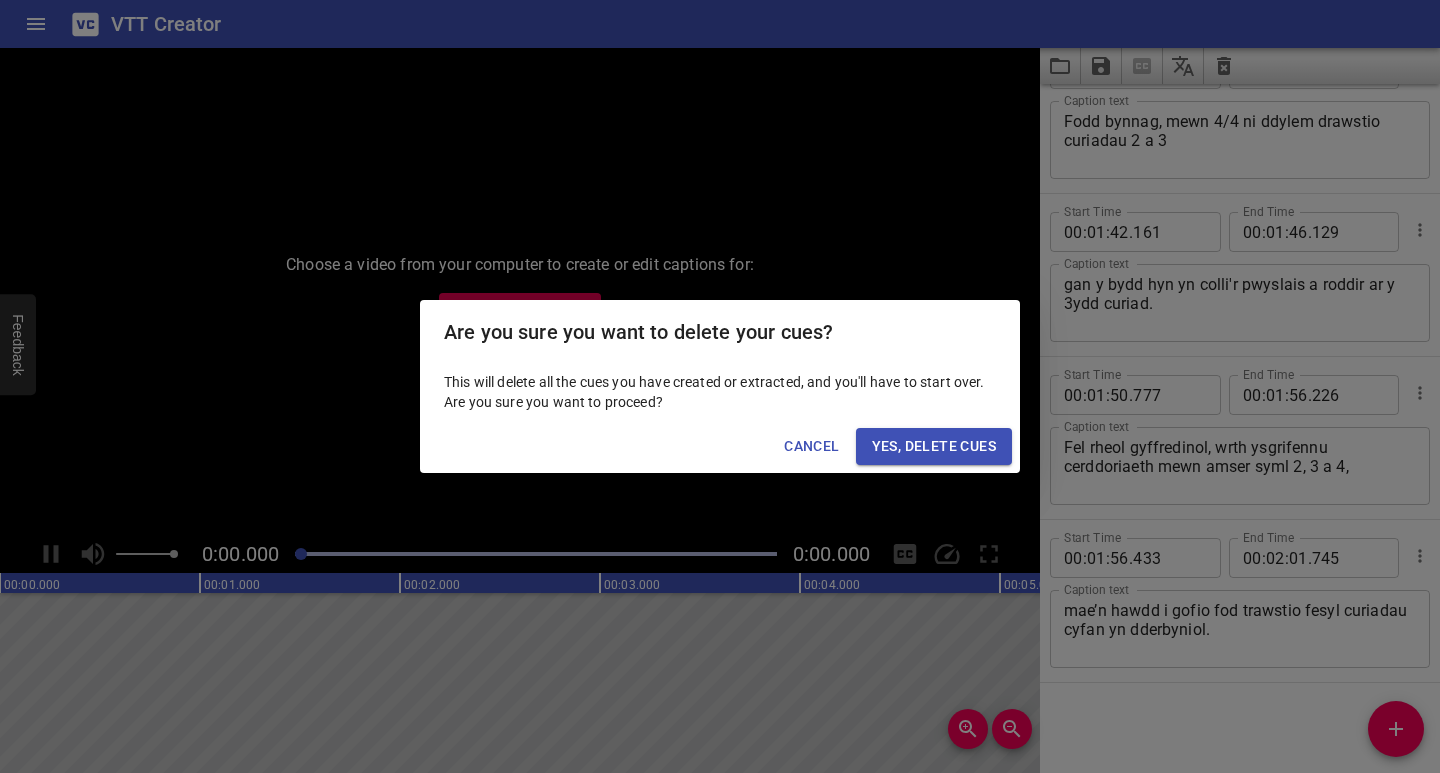 click on "Yes, Delete Cues" at bounding box center (934, 446) 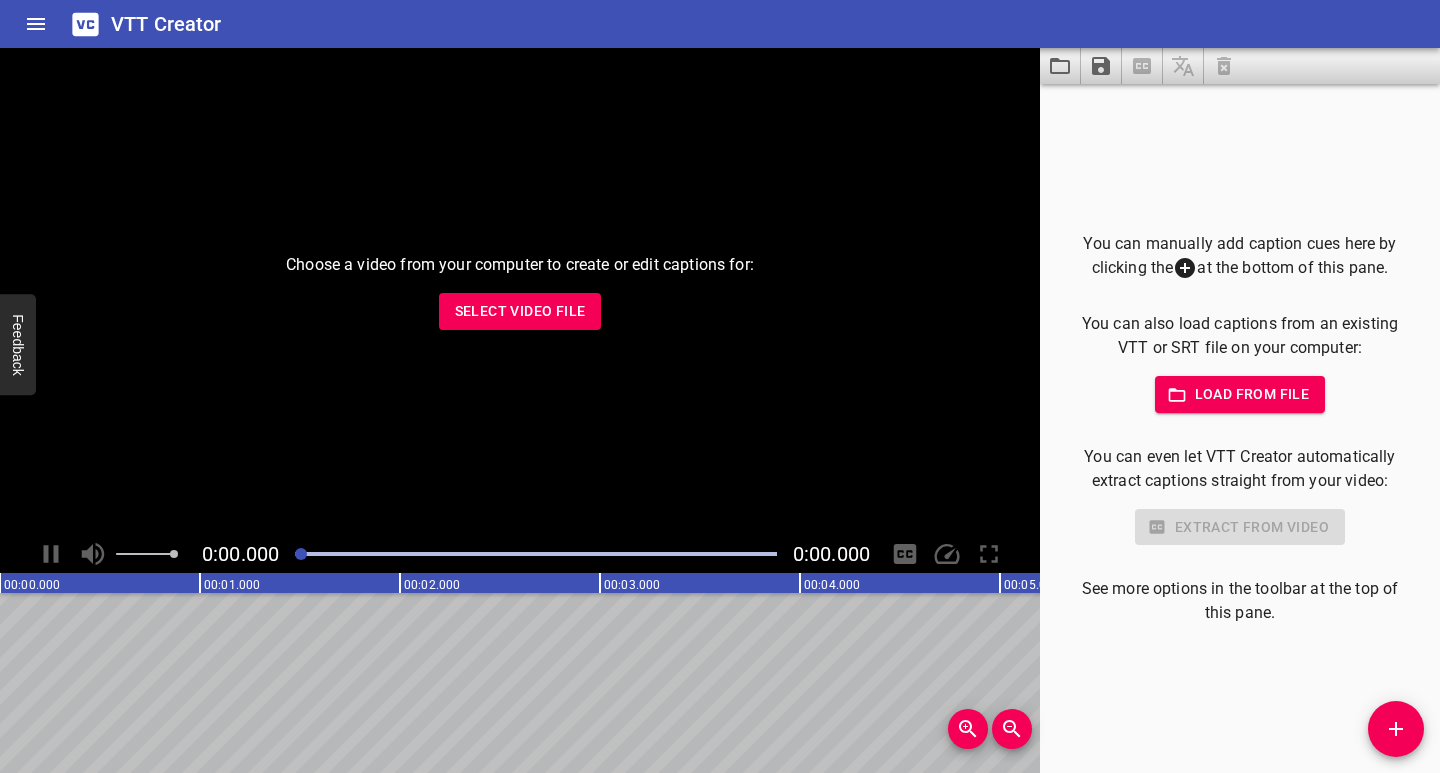 click on "Select Video File" at bounding box center (520, 311) 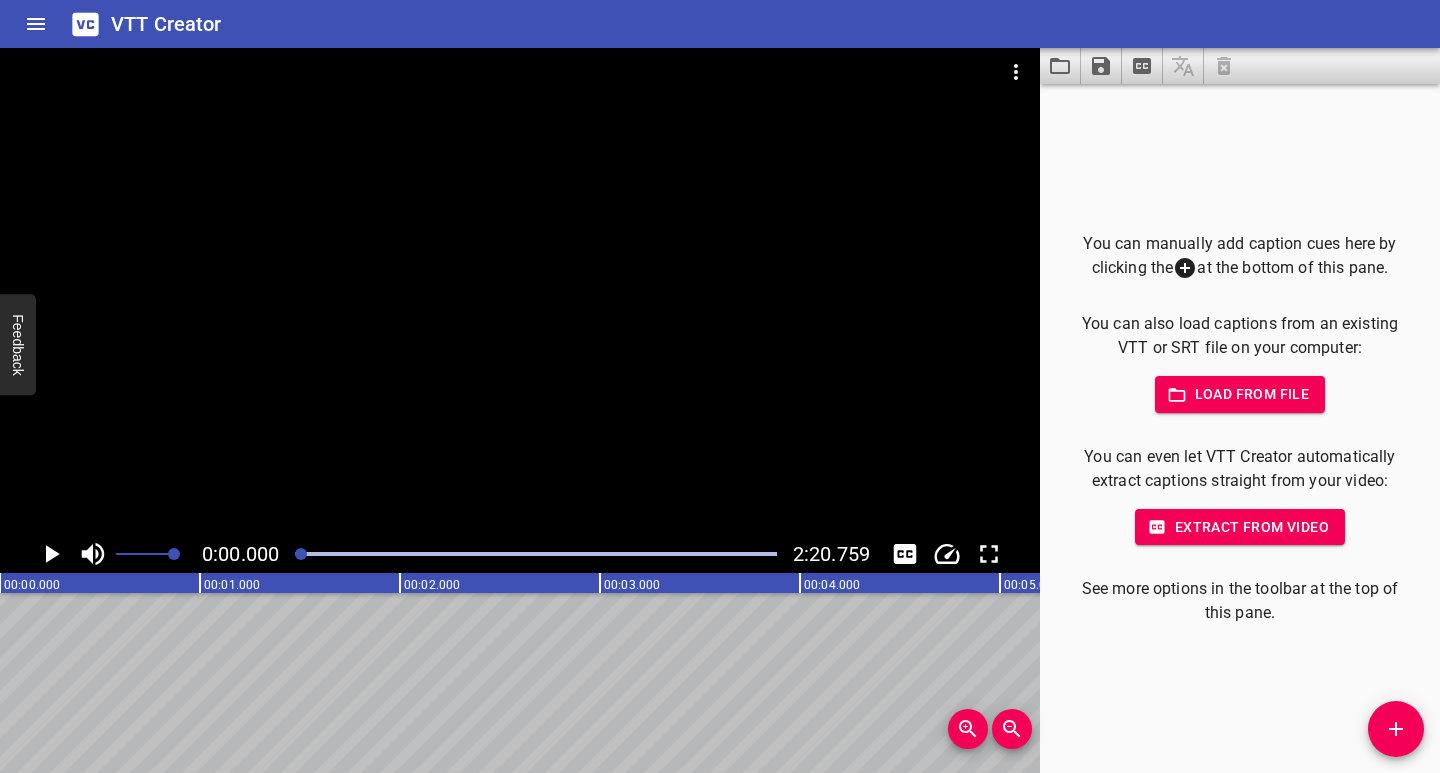 click 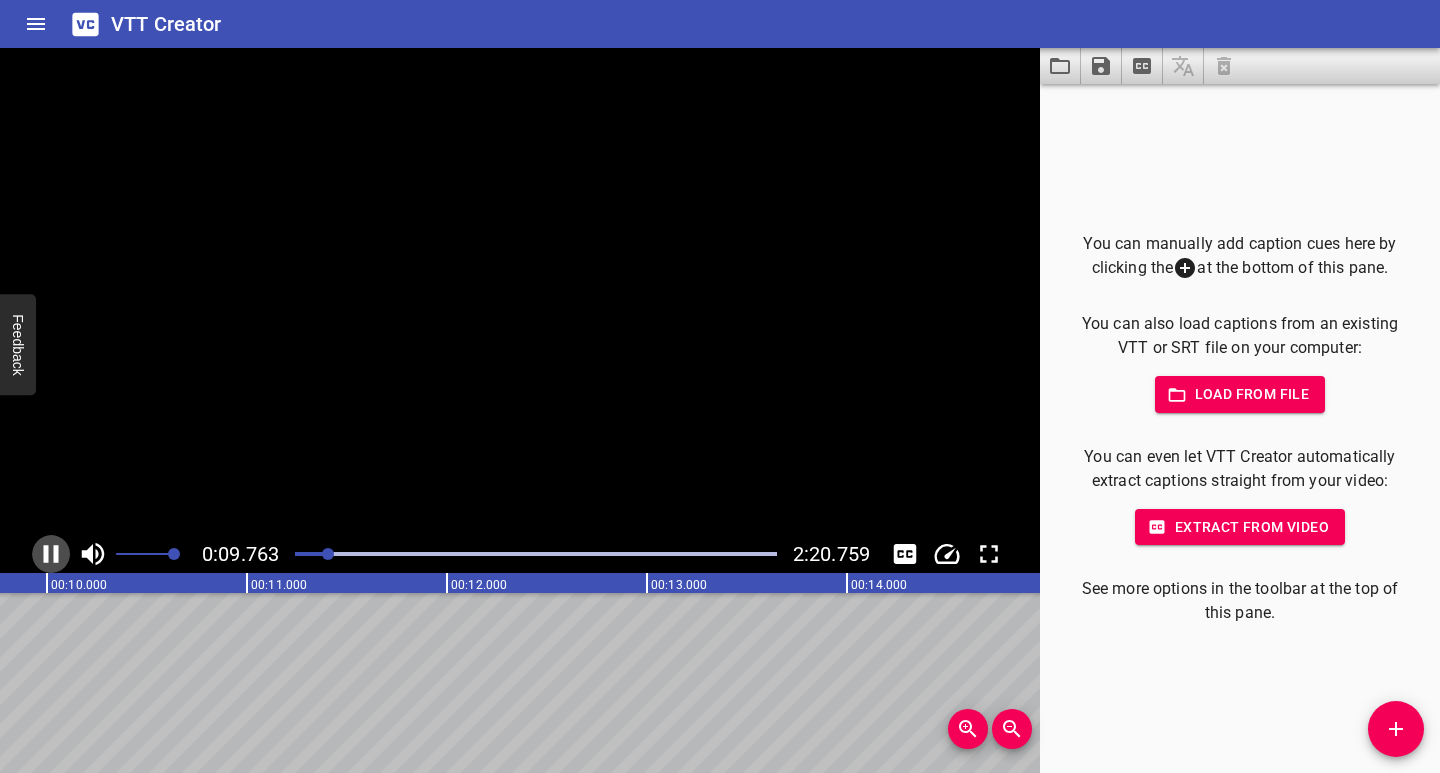 click 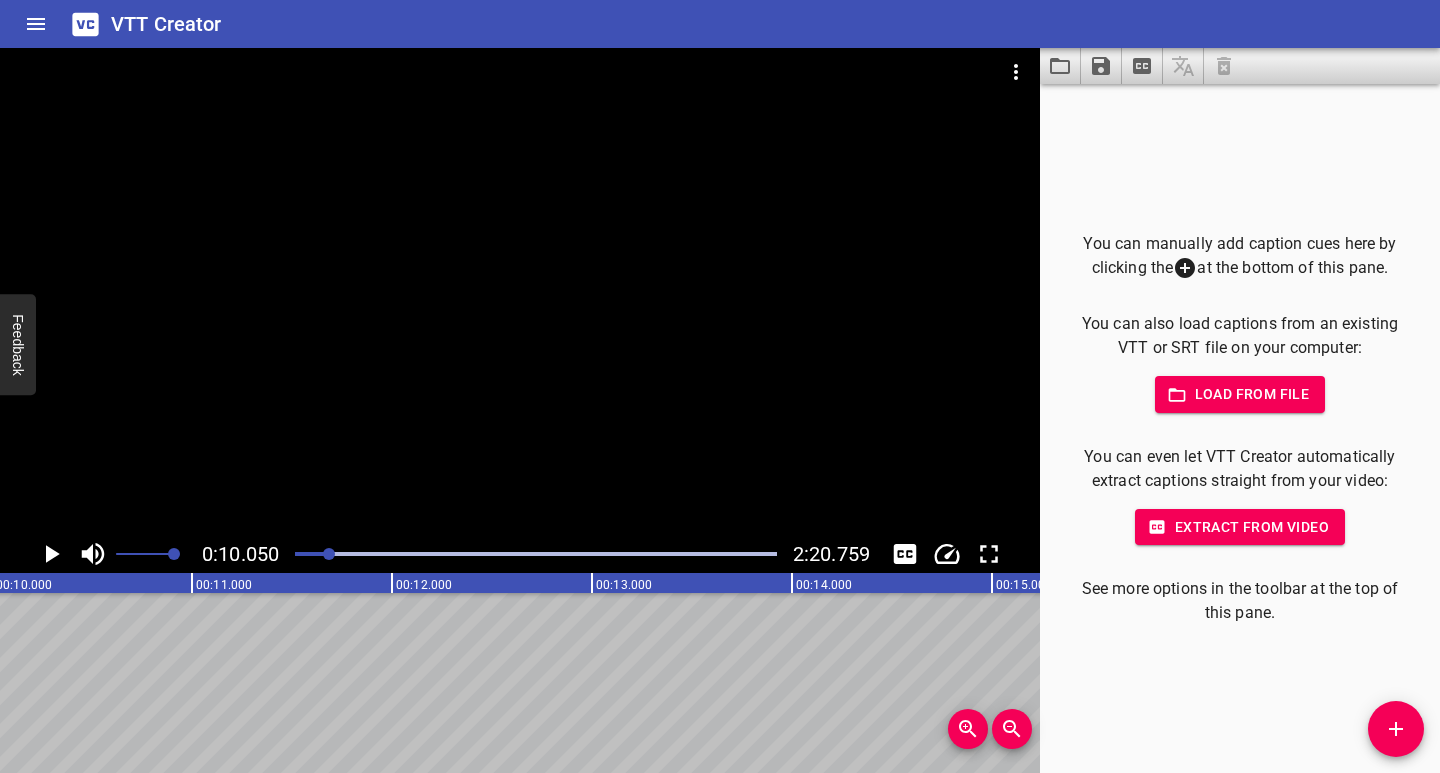scroll, scrollTop: 0, scrollLeft: 2010, axis: horizontal 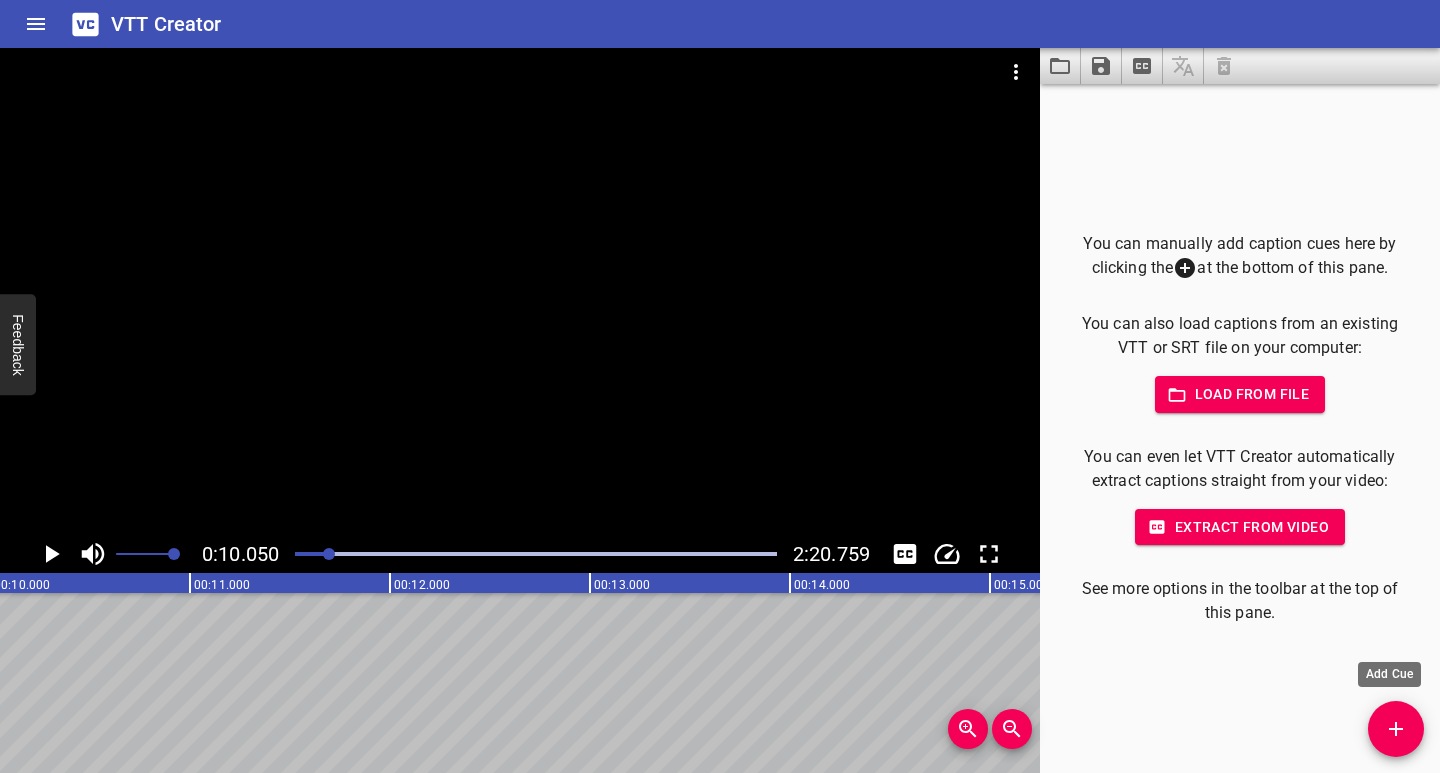 click 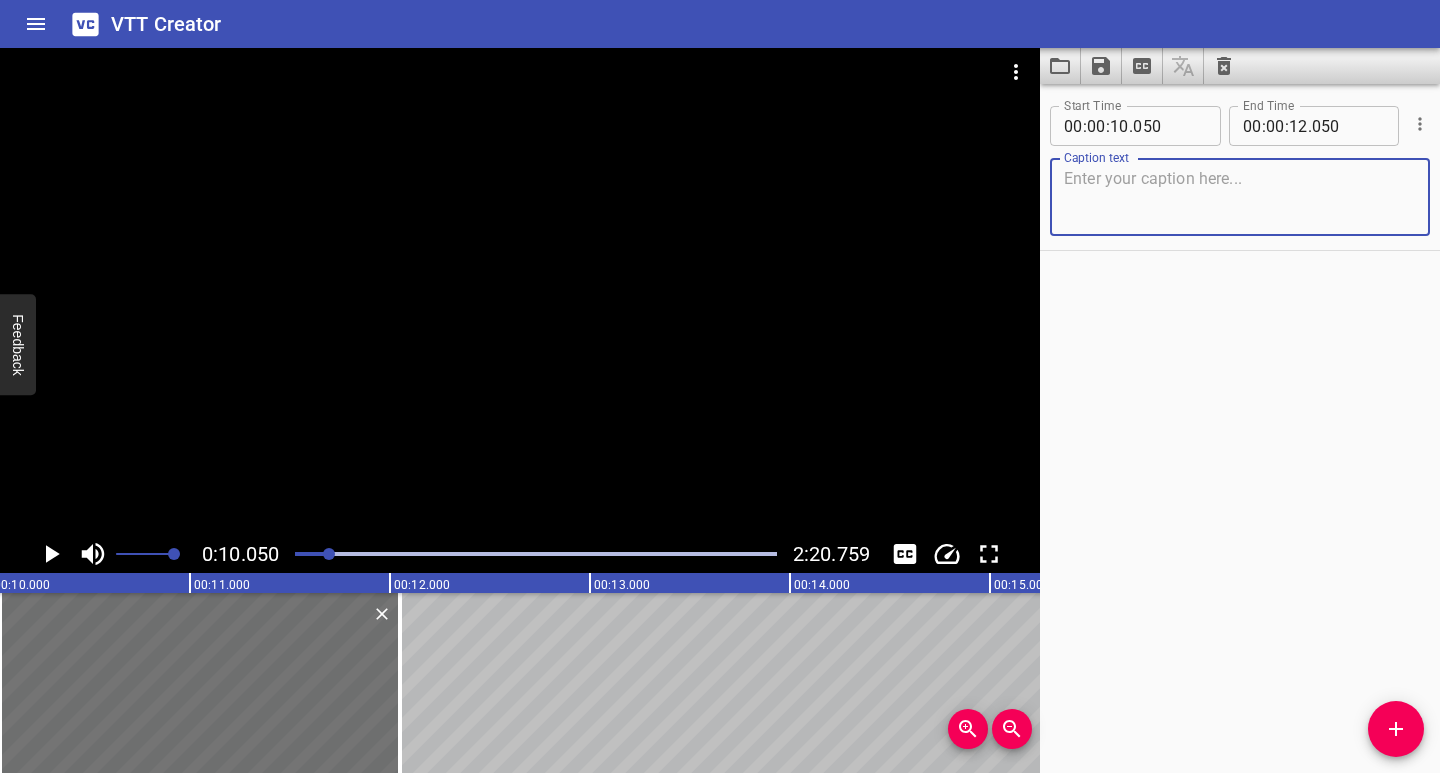 click at bounding box center (1240, 197) 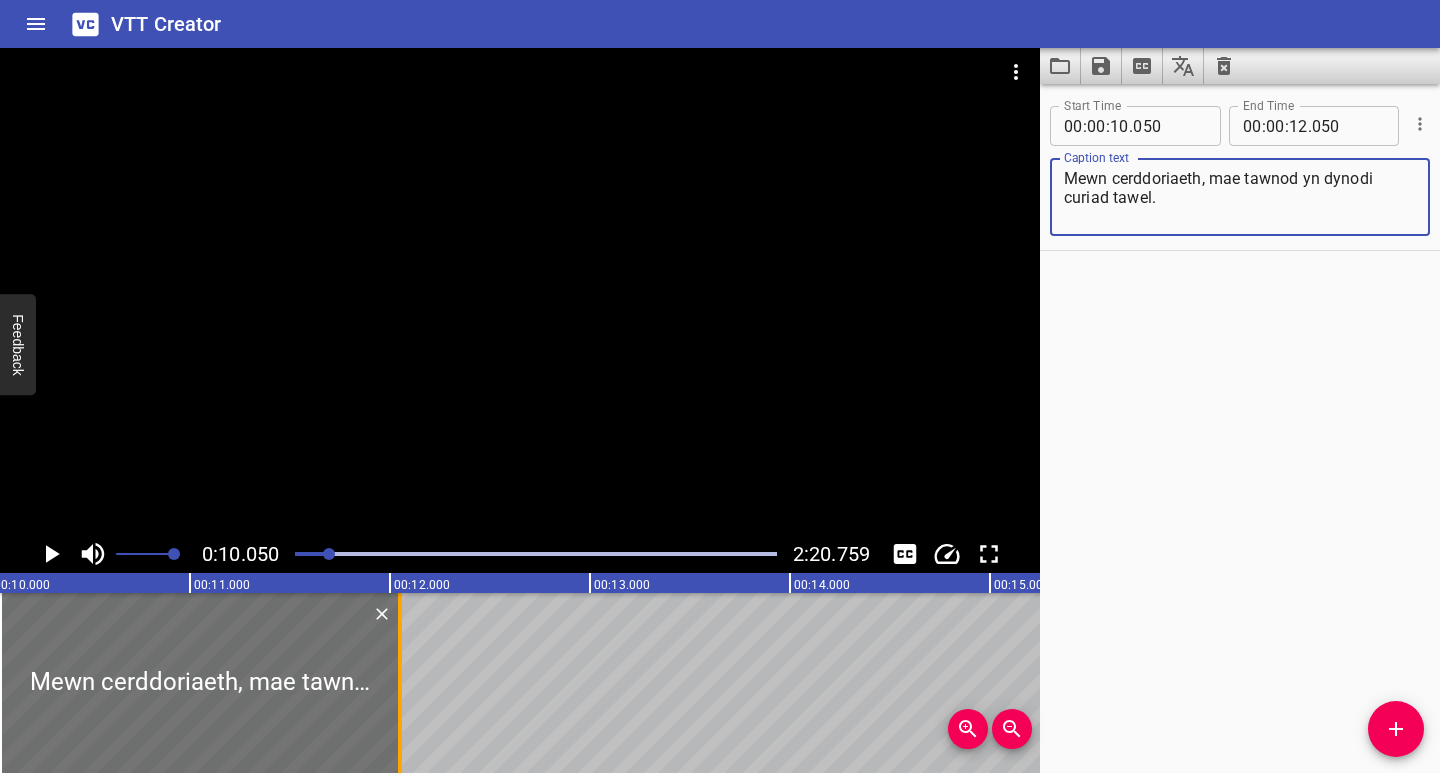 type on "Mewn cerddoriaeth, mae tawnod yn dynodi curiad tawel." 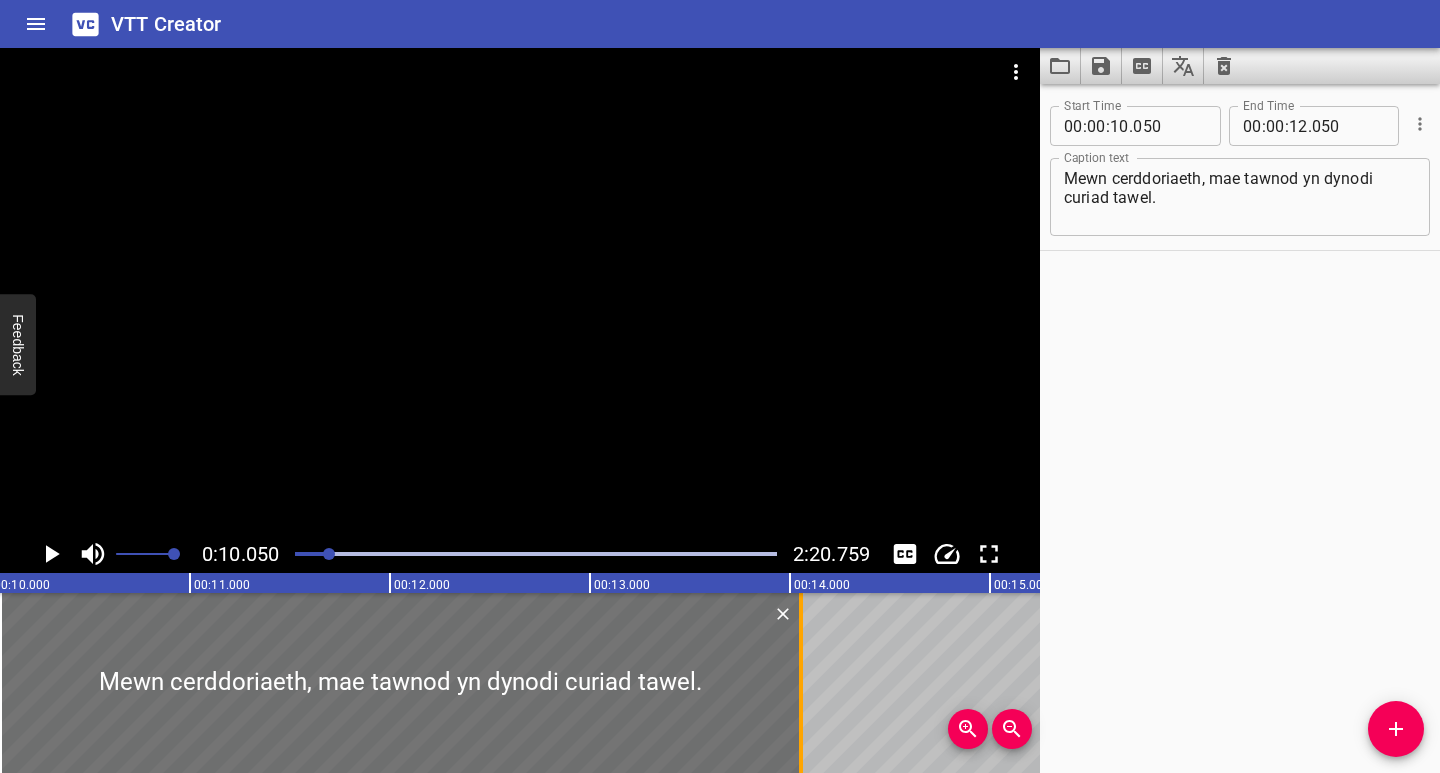 drag, startPoint x: 403, startPoint y: 690, endPoint x: 804, endPoint y: 700, distance: 401.12466 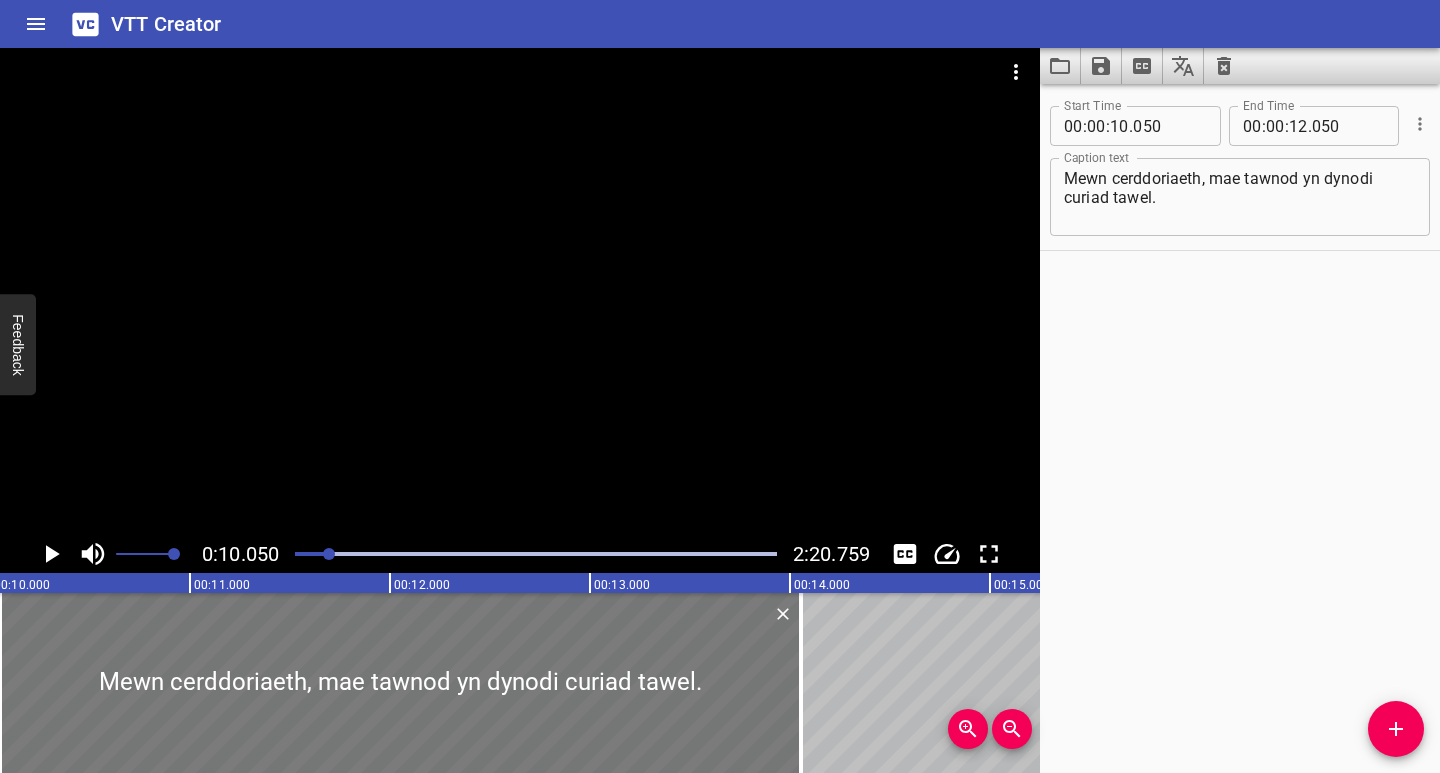 type on "14" 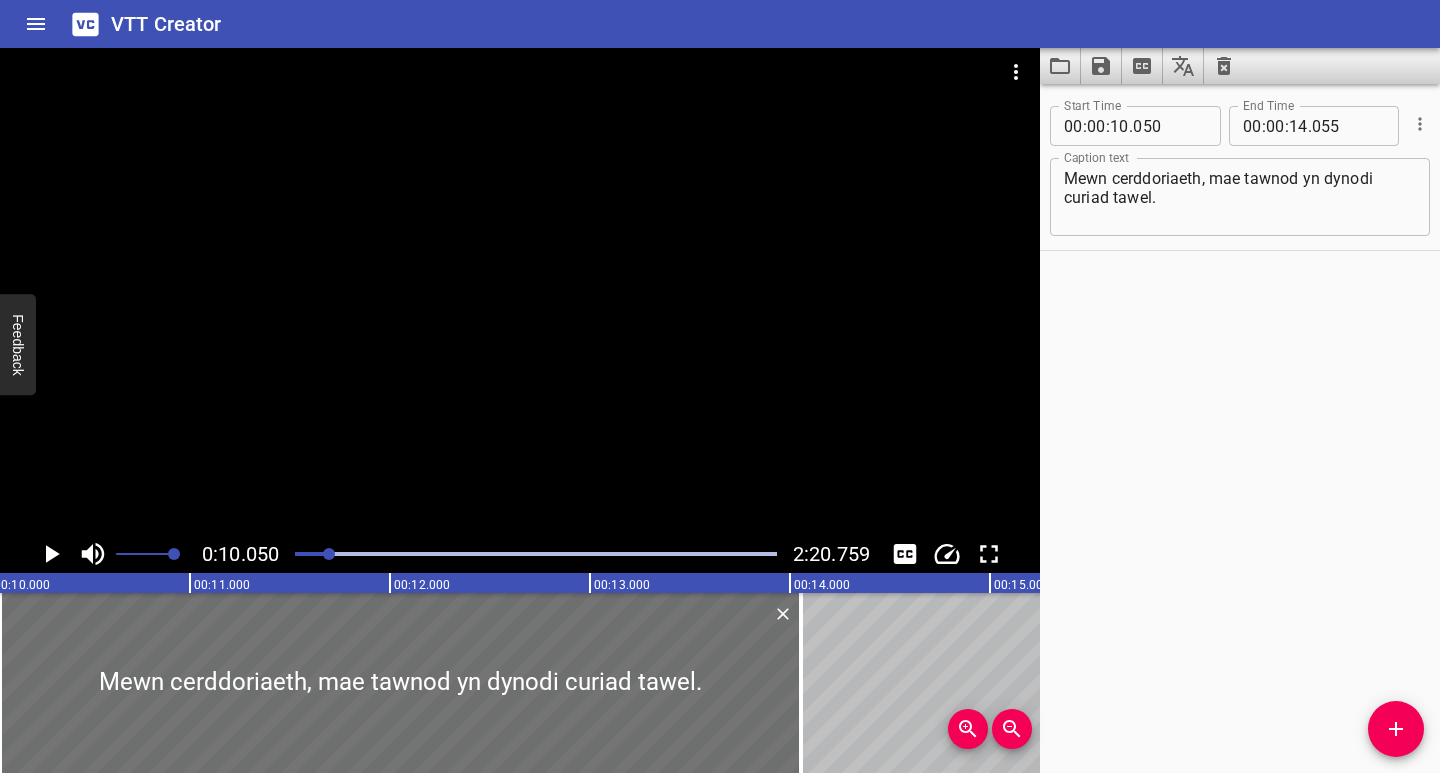 click 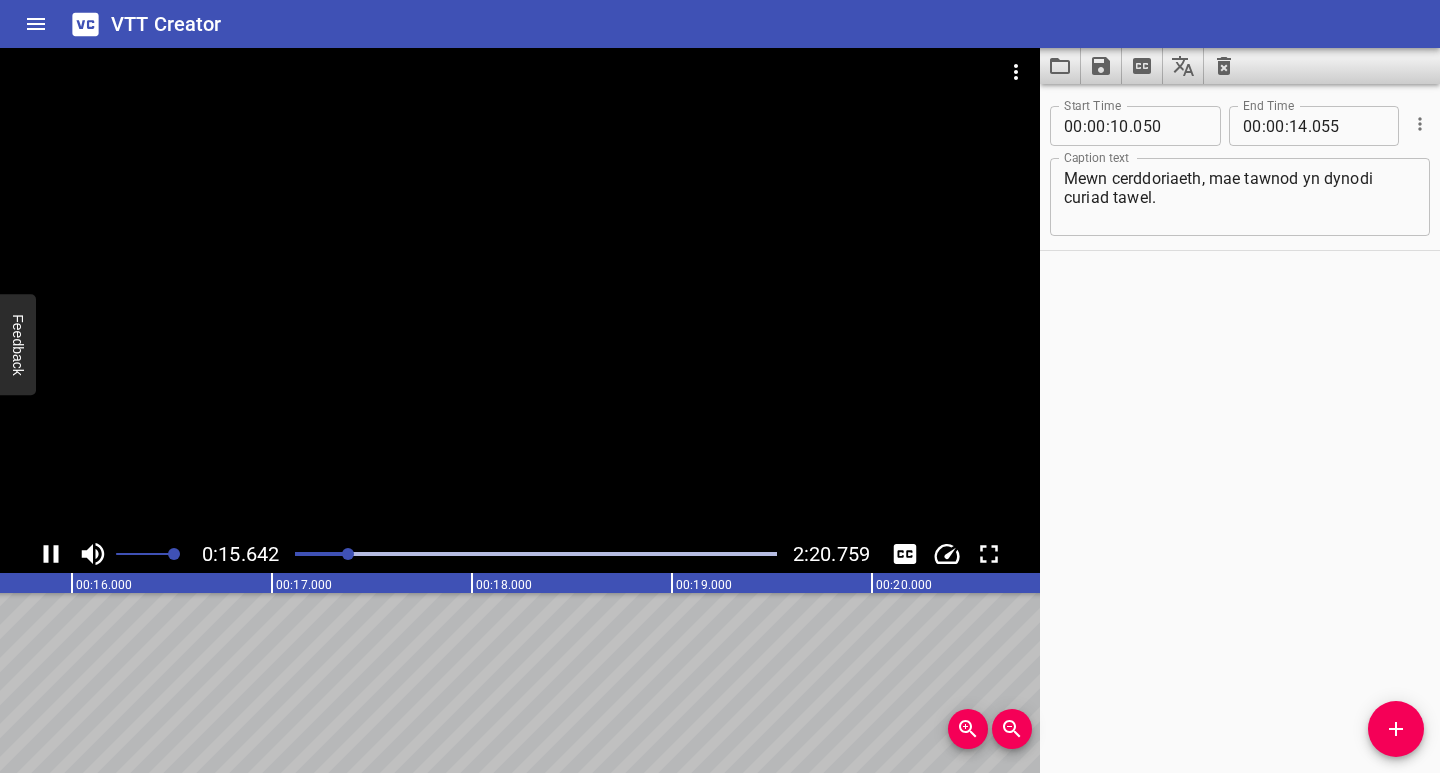 click 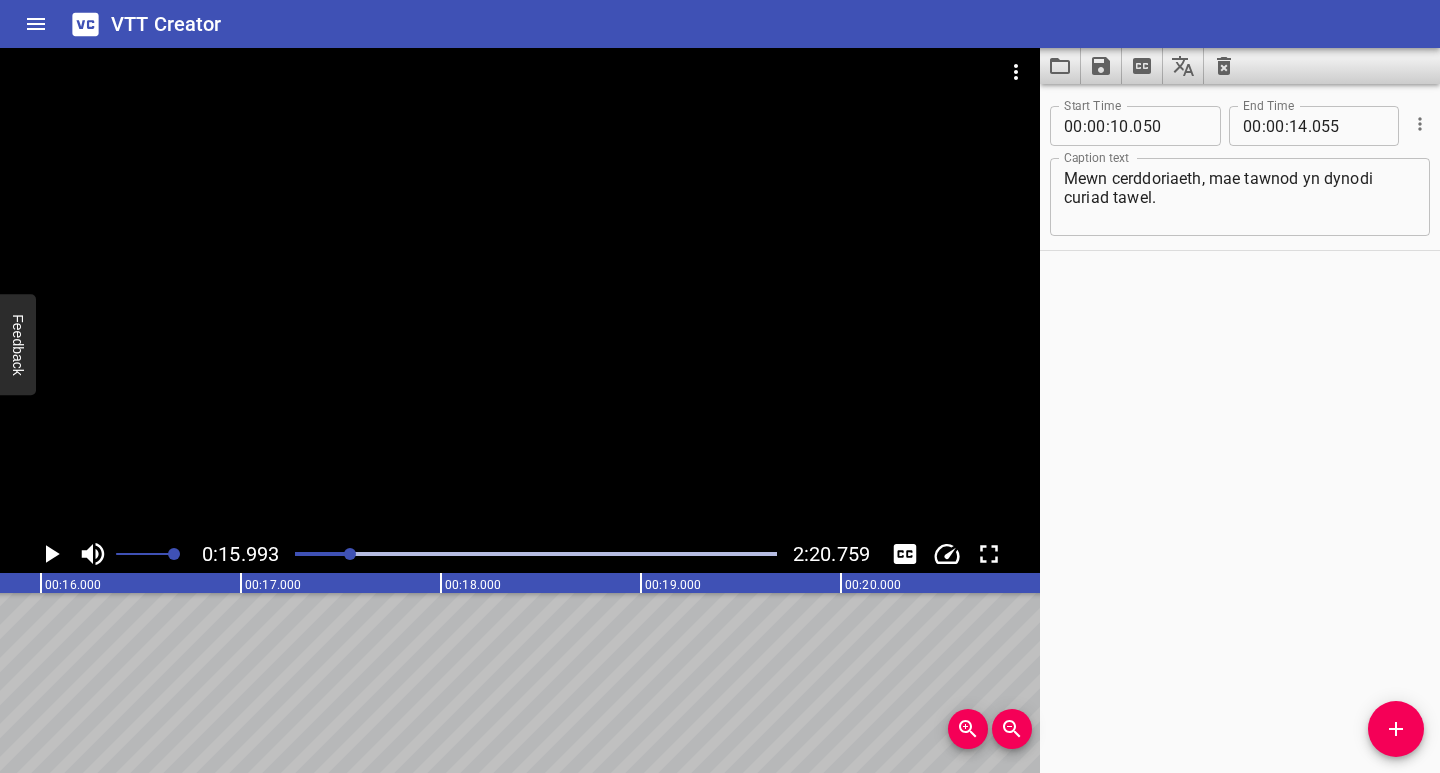 scroll, scrollTop: 0, scrollLeft: 3199, axis: horizontal 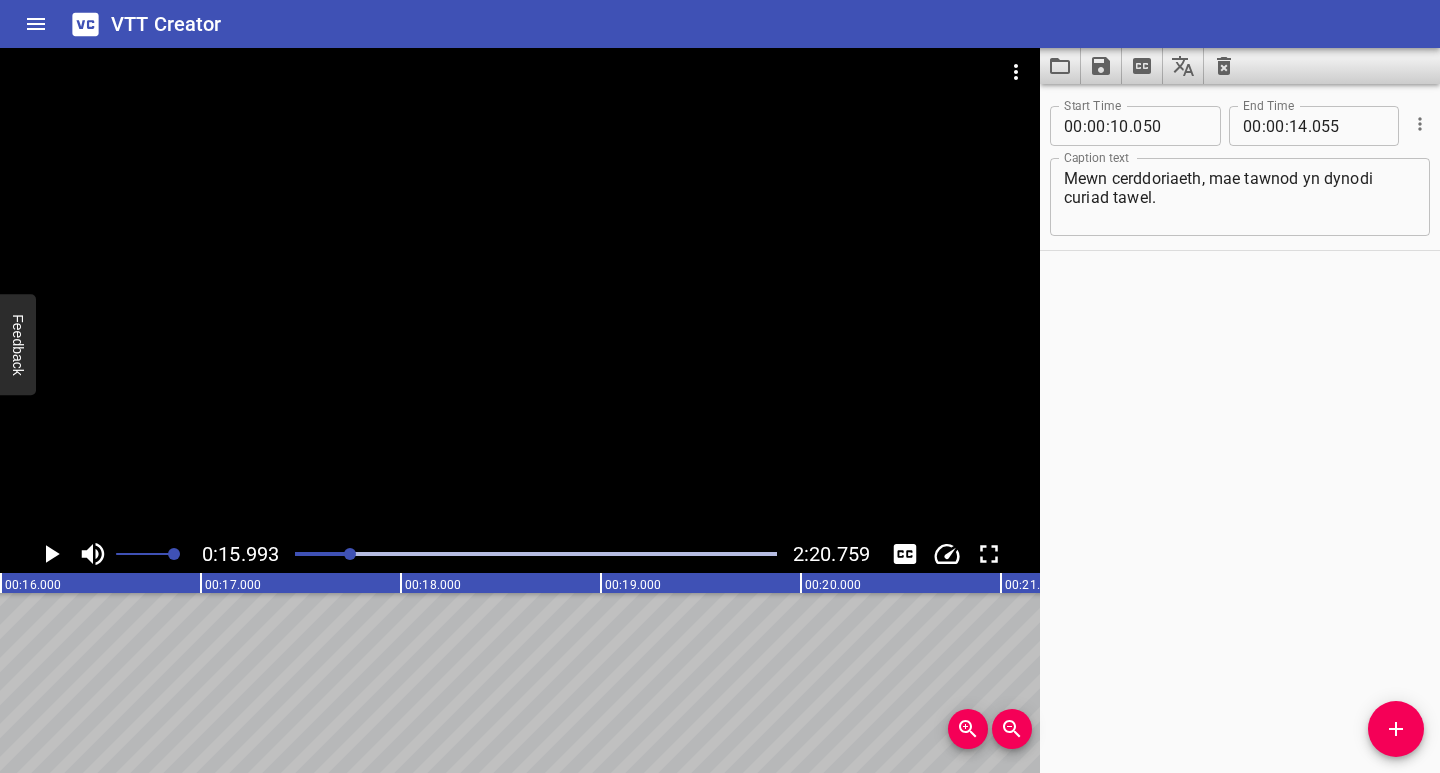 drag, startPoint x: 1401, startPoint y: 731, endPoint x: 1378, endPoint y: 734, distance: 23.194826 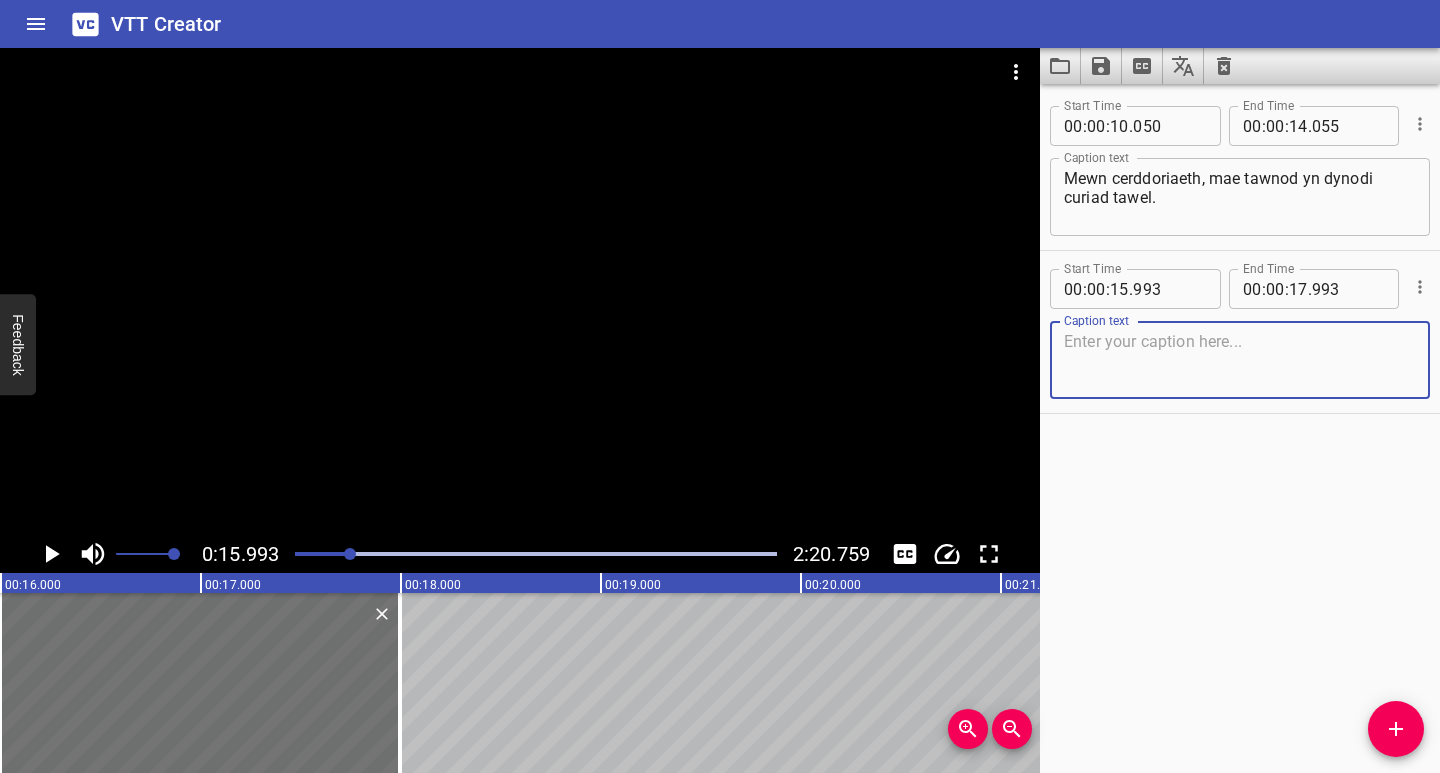 click at bounding box center (1240, 360) 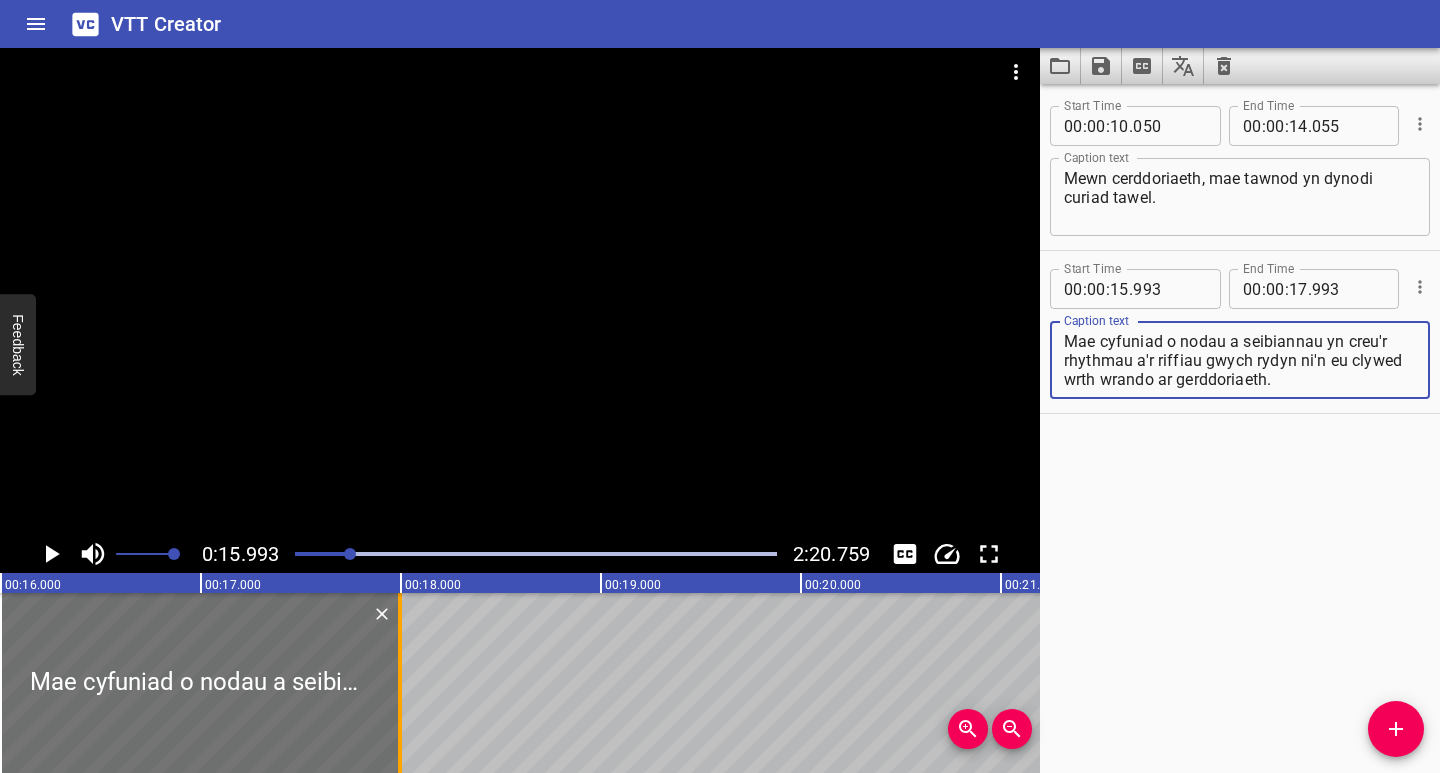 type on "Mae cyfuniad o nodau a seibiannau yn creu'r rhythmau a'r riffiau gwych rydyn ni'n eu clywed wrth wrando ar gerddoriaeth." 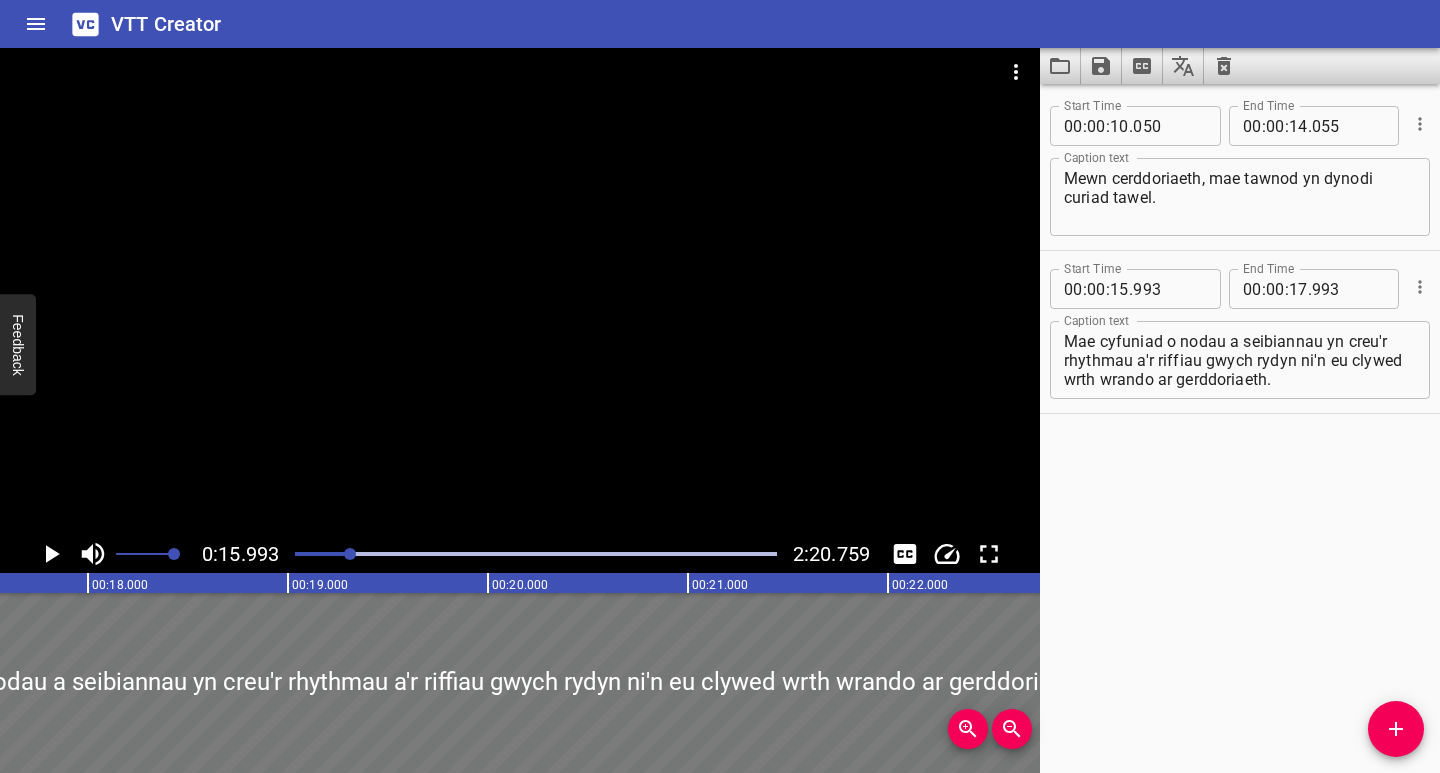 scroll, scrollTop: 0, scrollLeft: 3710, axis: horizontal 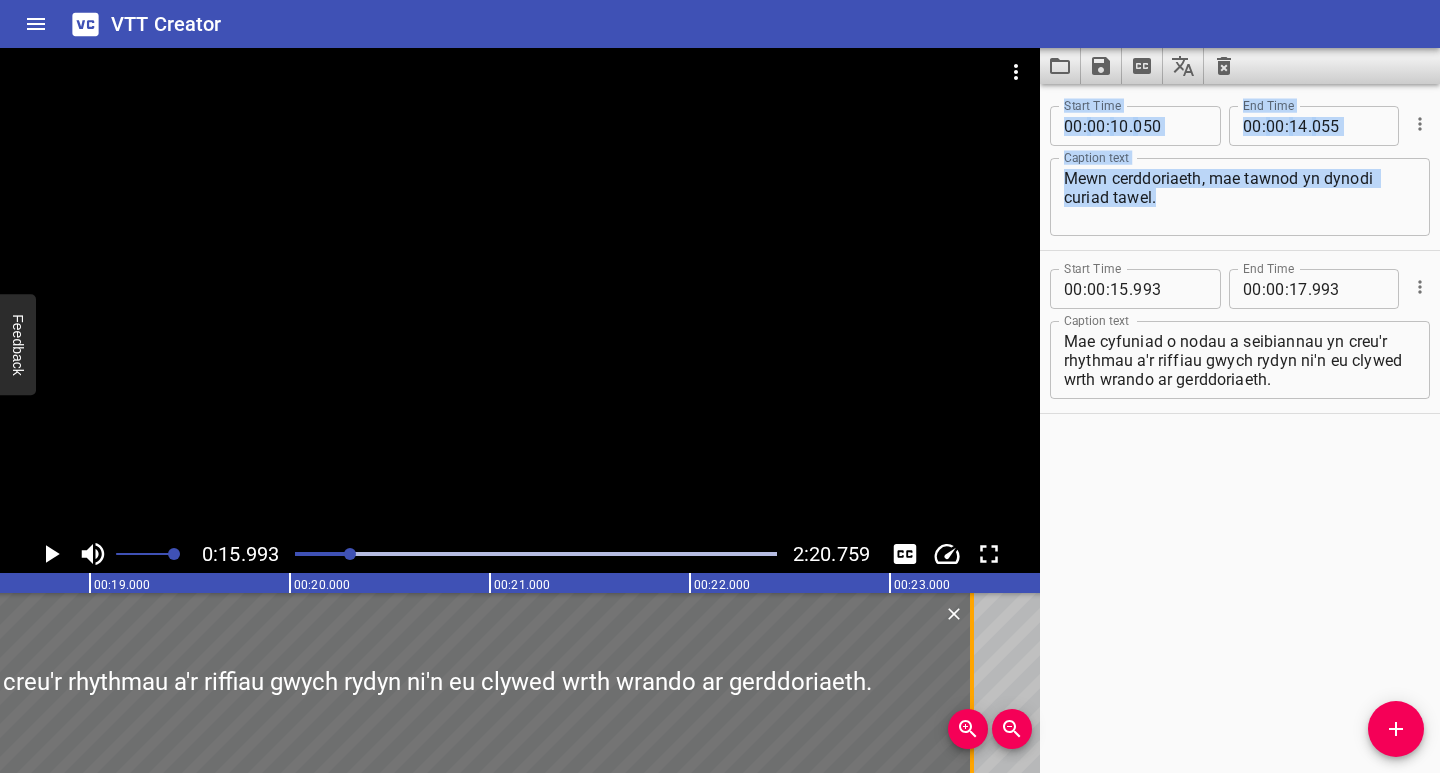 drag, startPoint x: 396, startPoint y: 683, endPoint x: 968, endPoint y: 707, distance: 572.5033 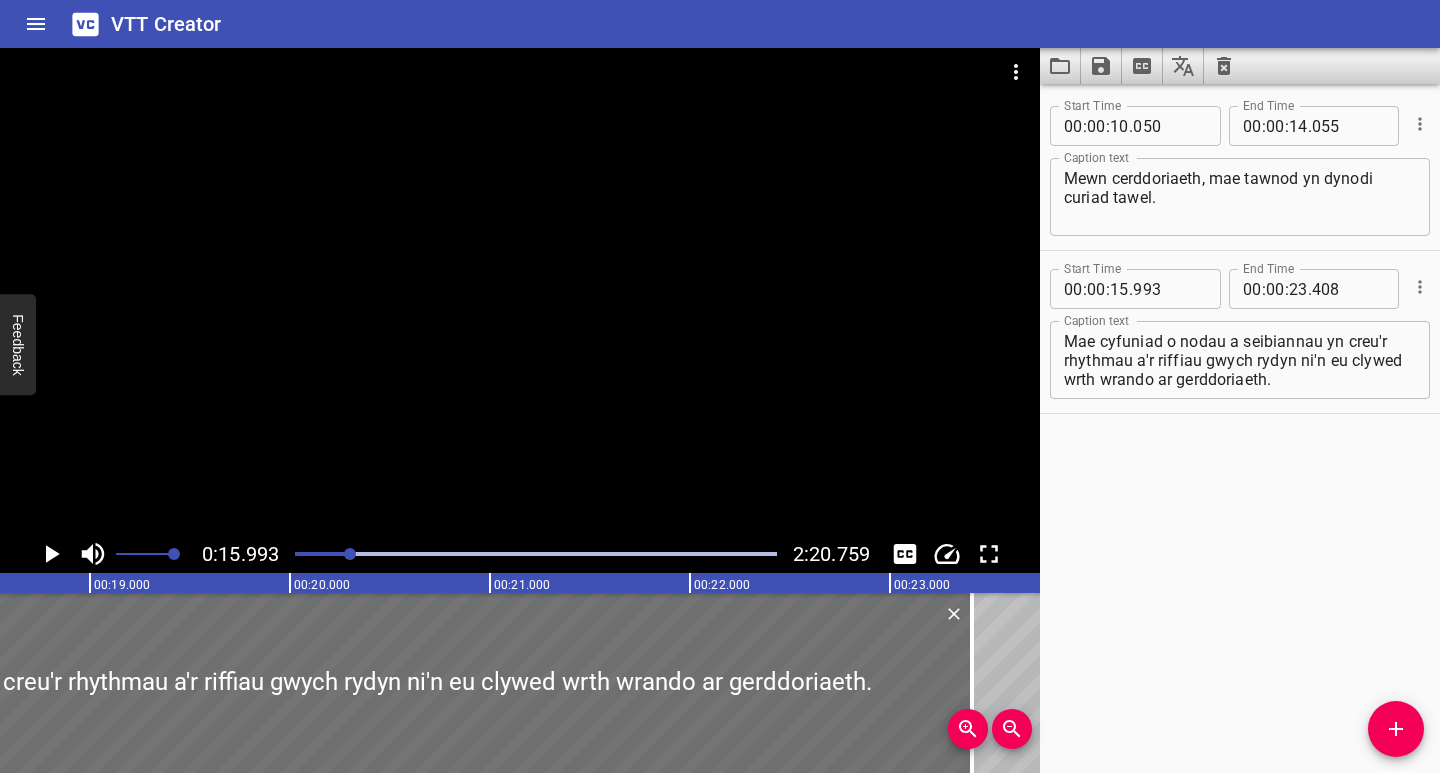 click on "Start Time 00 : 00 : 10 . 050 Start Time End Time 00 : 00 : 14 . 055 End Time Caption text Mewn cerddoriaeth, mae tawnod yn dynodi curiad tawel. Caption text Start Time 00 : 00 : 15 . 993 Start Time End Time 00 : 00 : 23 . 408 End Time Caption text Mae cyfuniad o nodau a seibiannau yn creu'r rhythmau a'r riffiau gwych rydyn ni'n eu clywed wrth wrando ar gerddoriaeth. Caption text" at bounding box center (1240, 428) 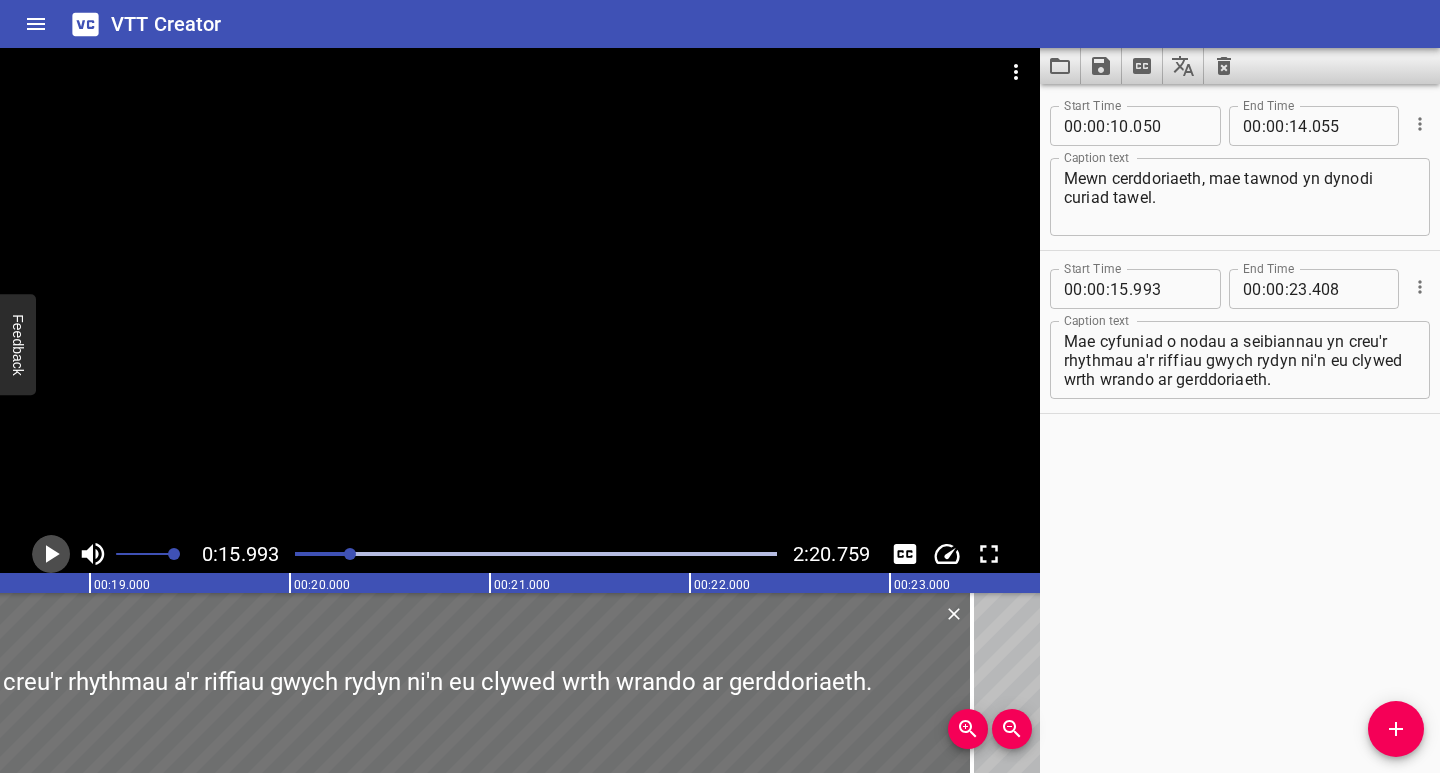 click 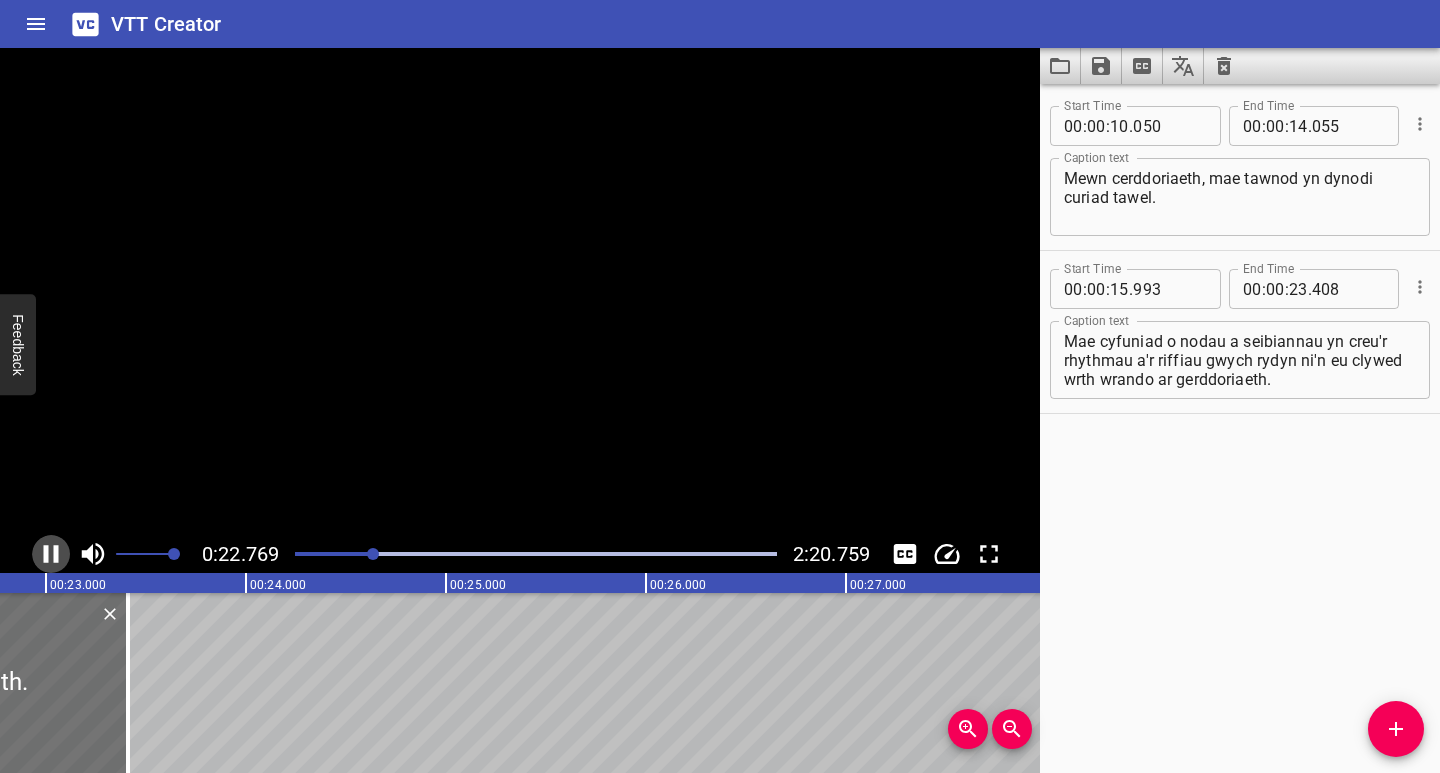 click 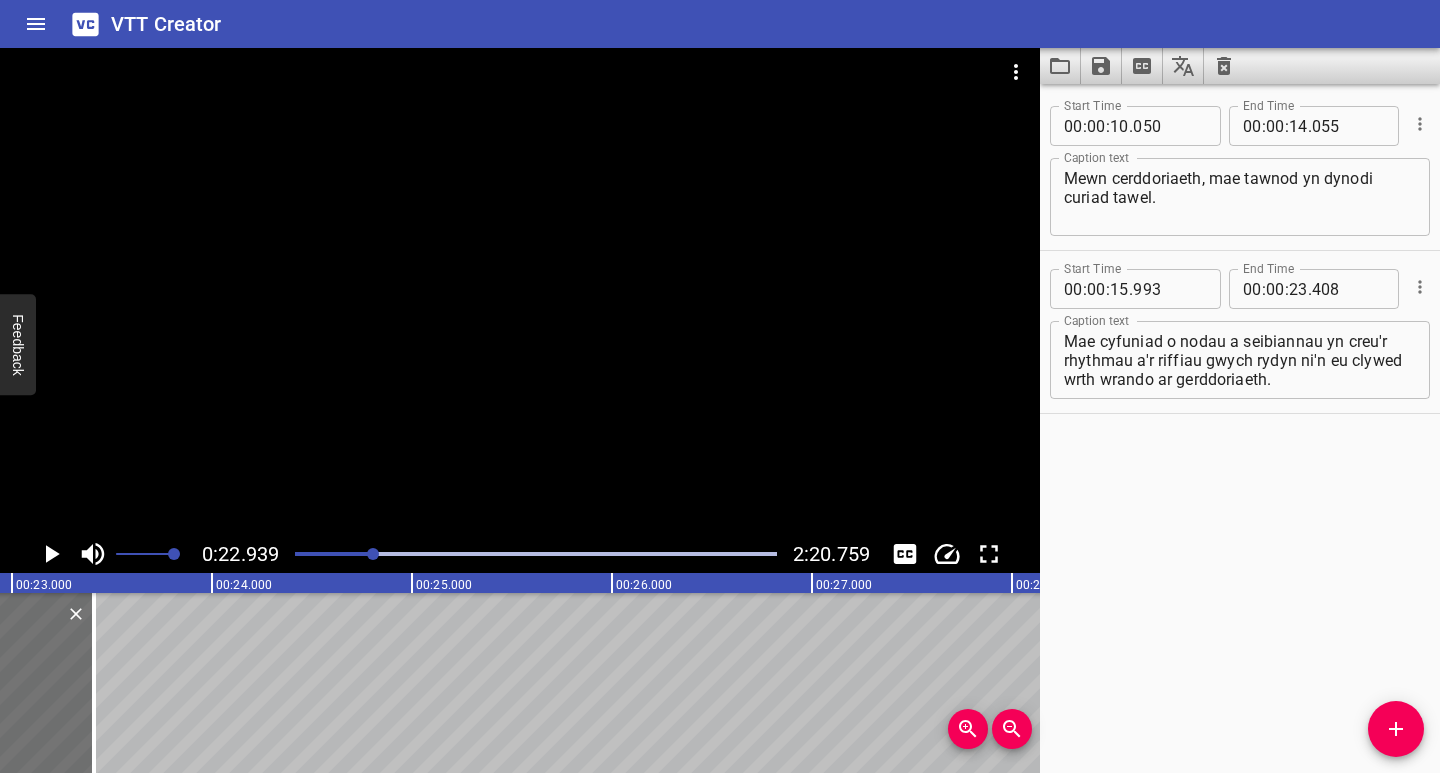 click on "Mae cyfuniad o nodau a seibiannau yn creu'r rhythmau a'r riffiau gwych rydyn ni'n eu clywed wrth wrando ar gerddoriaeth." at bounding box center [1240, 360] 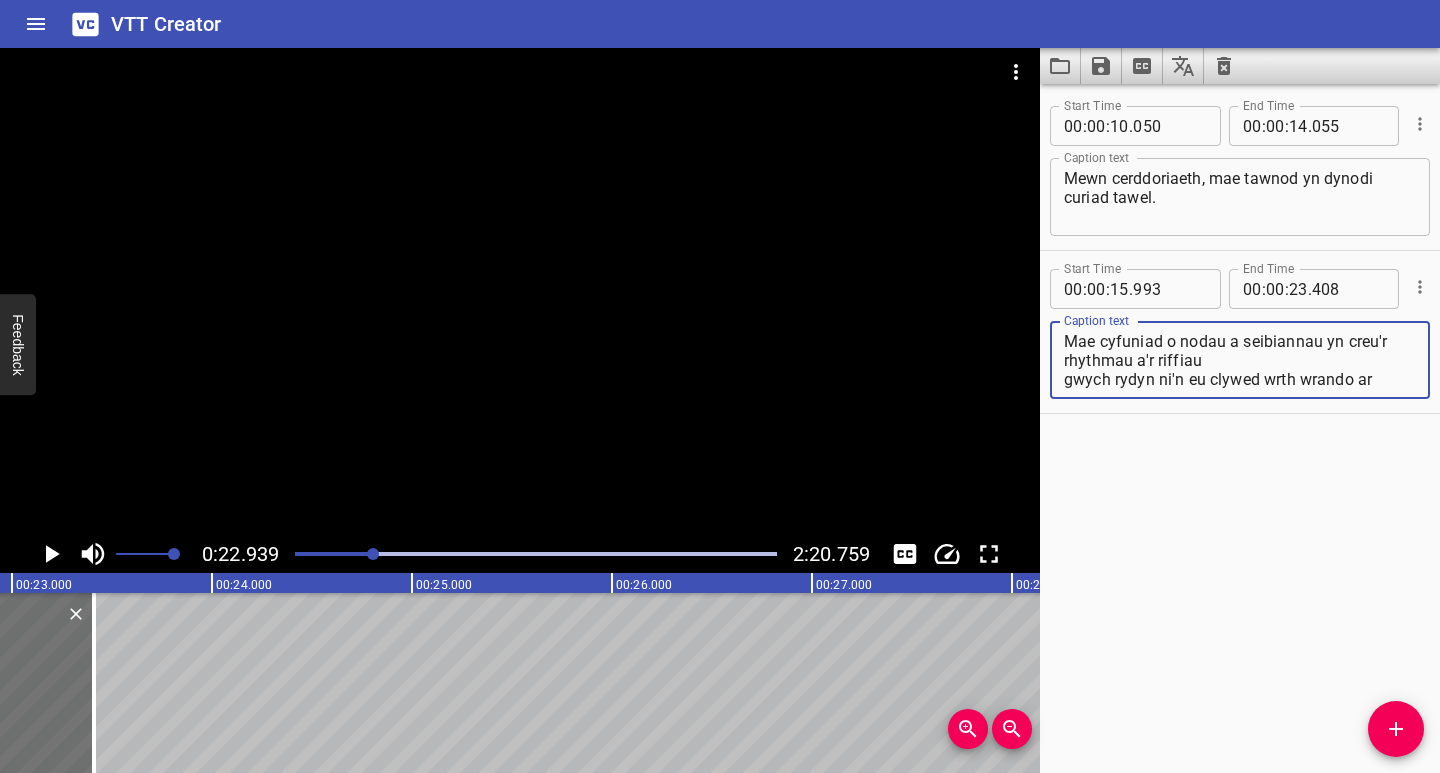 type on "Mae cyfuniad o nodau a seibiannau yn creu'r rhythmau a'r riffiau
gwych rydyn ni'n eu clywed wrth wrando ar gerddoriaeth." 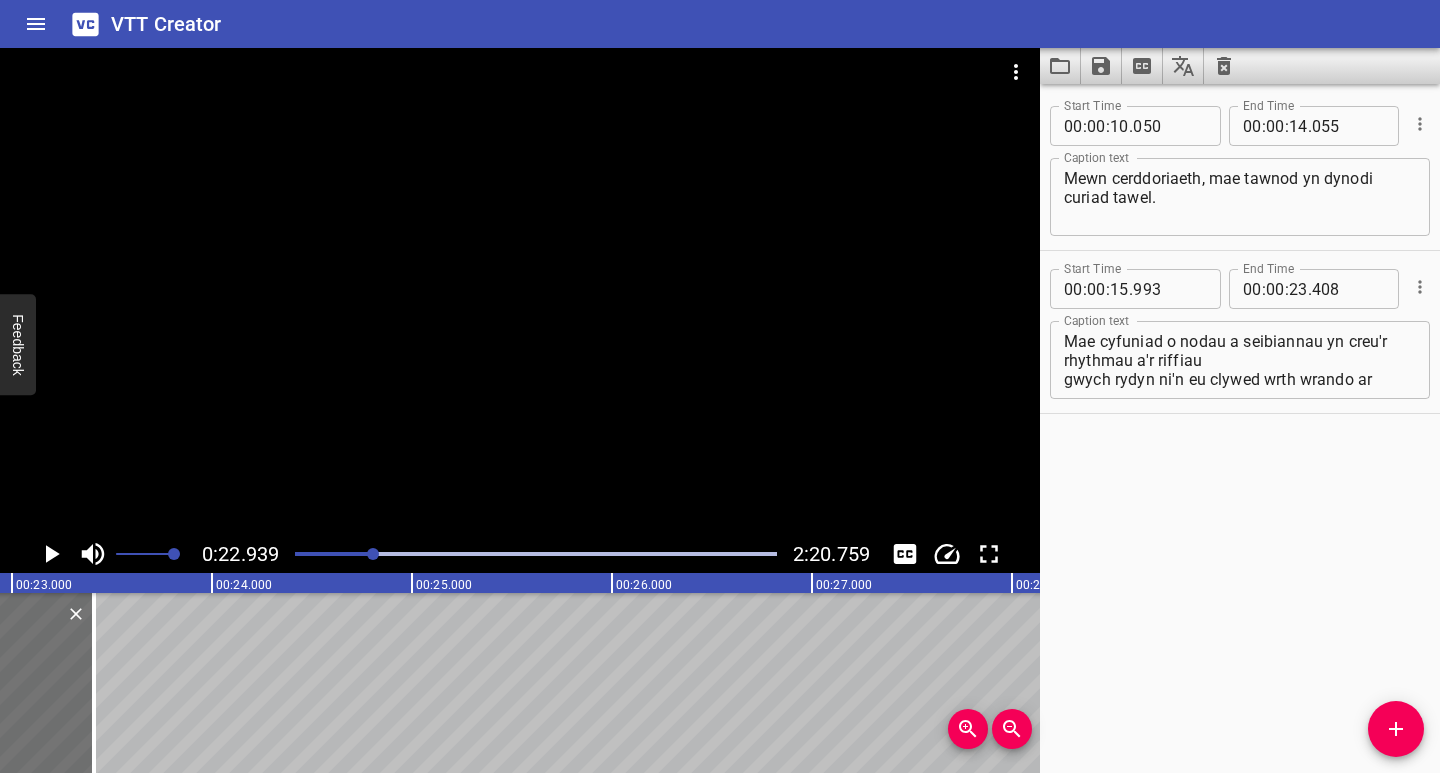 click 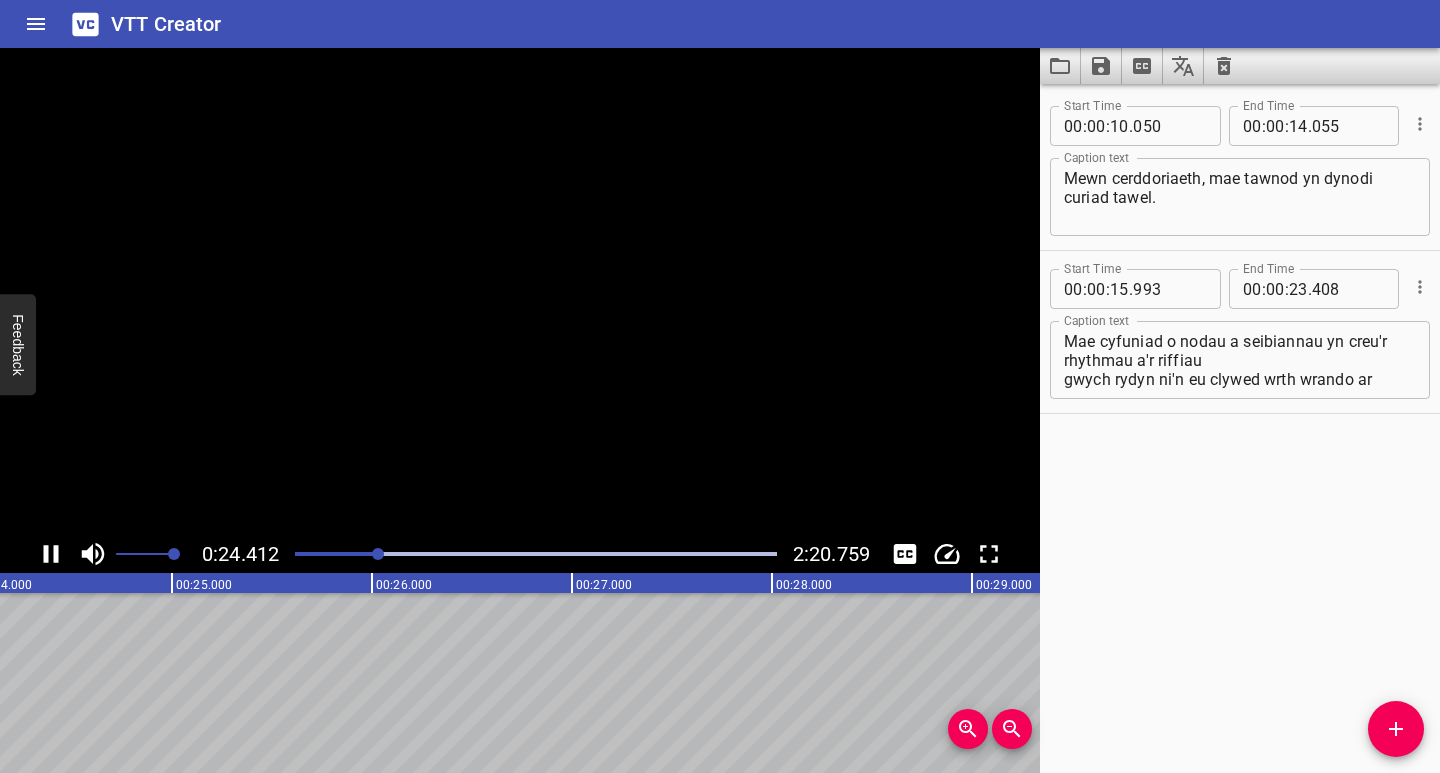 click 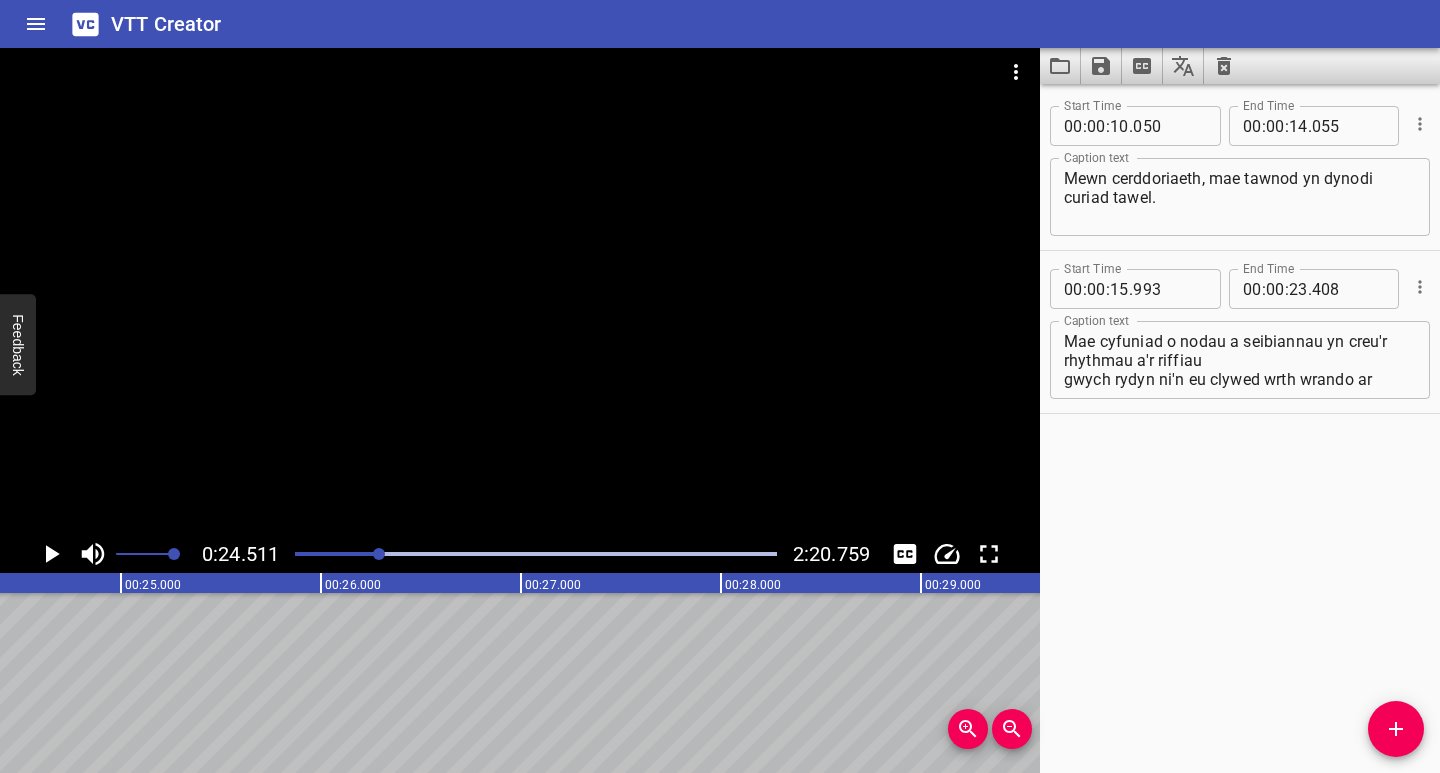 scroll, scrollTop: 0, scrollLeft: 4902, axis: horizontal 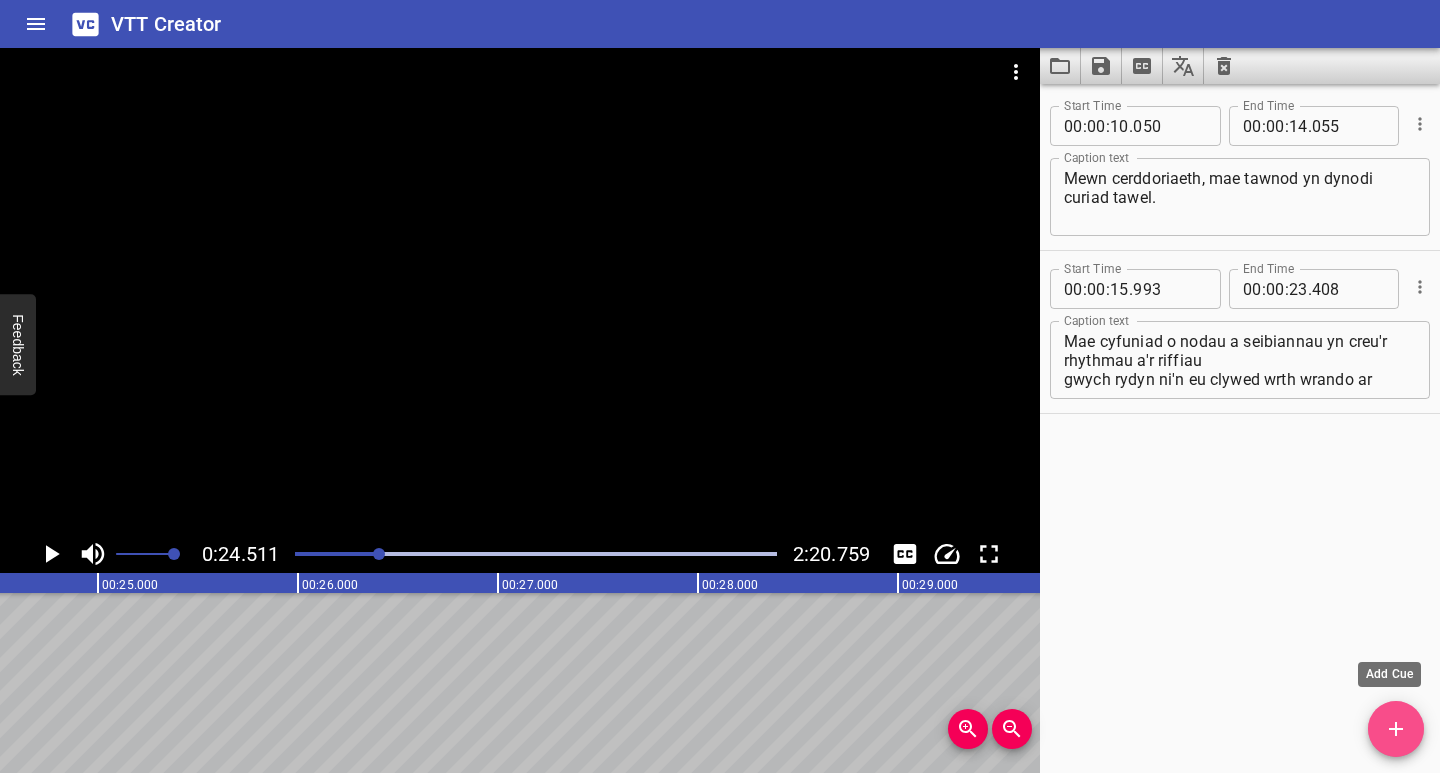 click 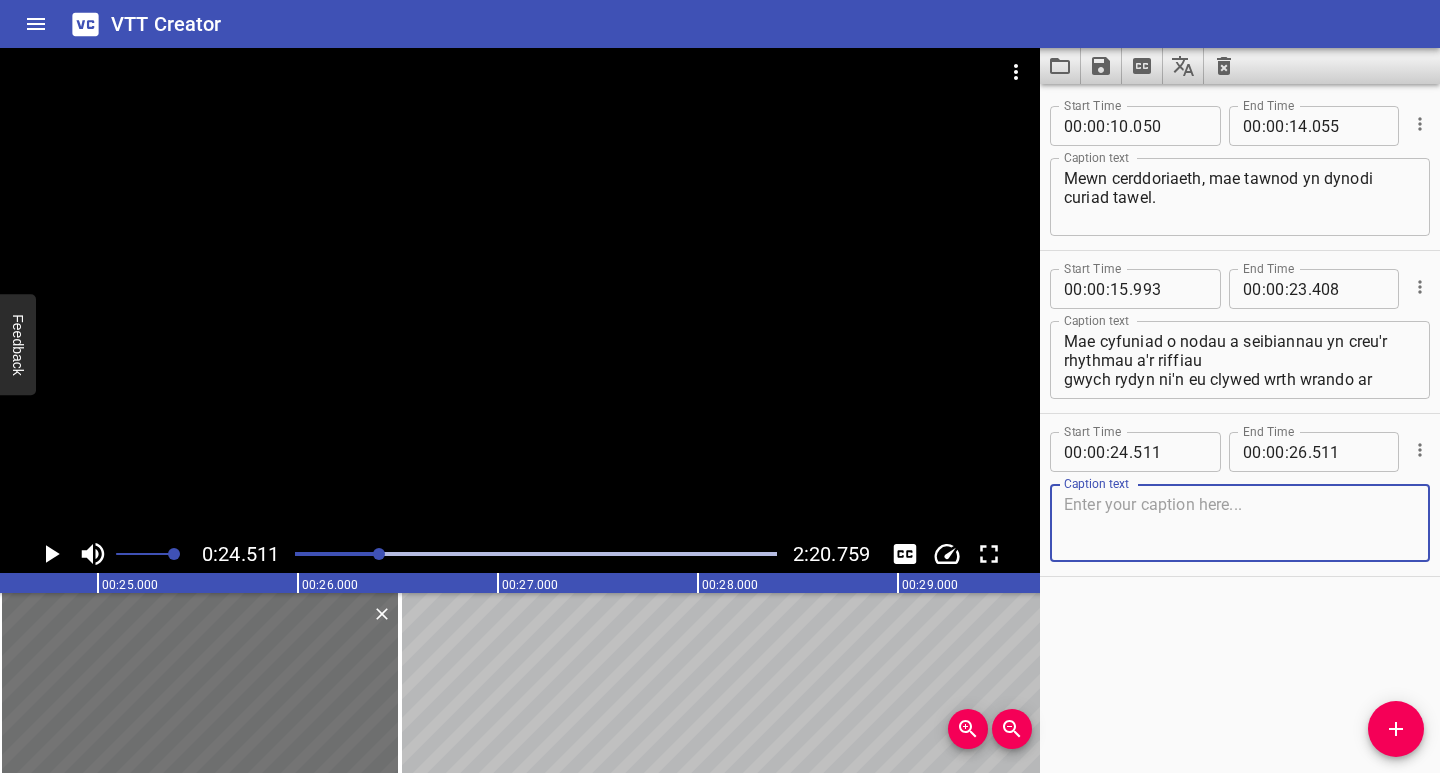 click at bounding box center (1240, 523) 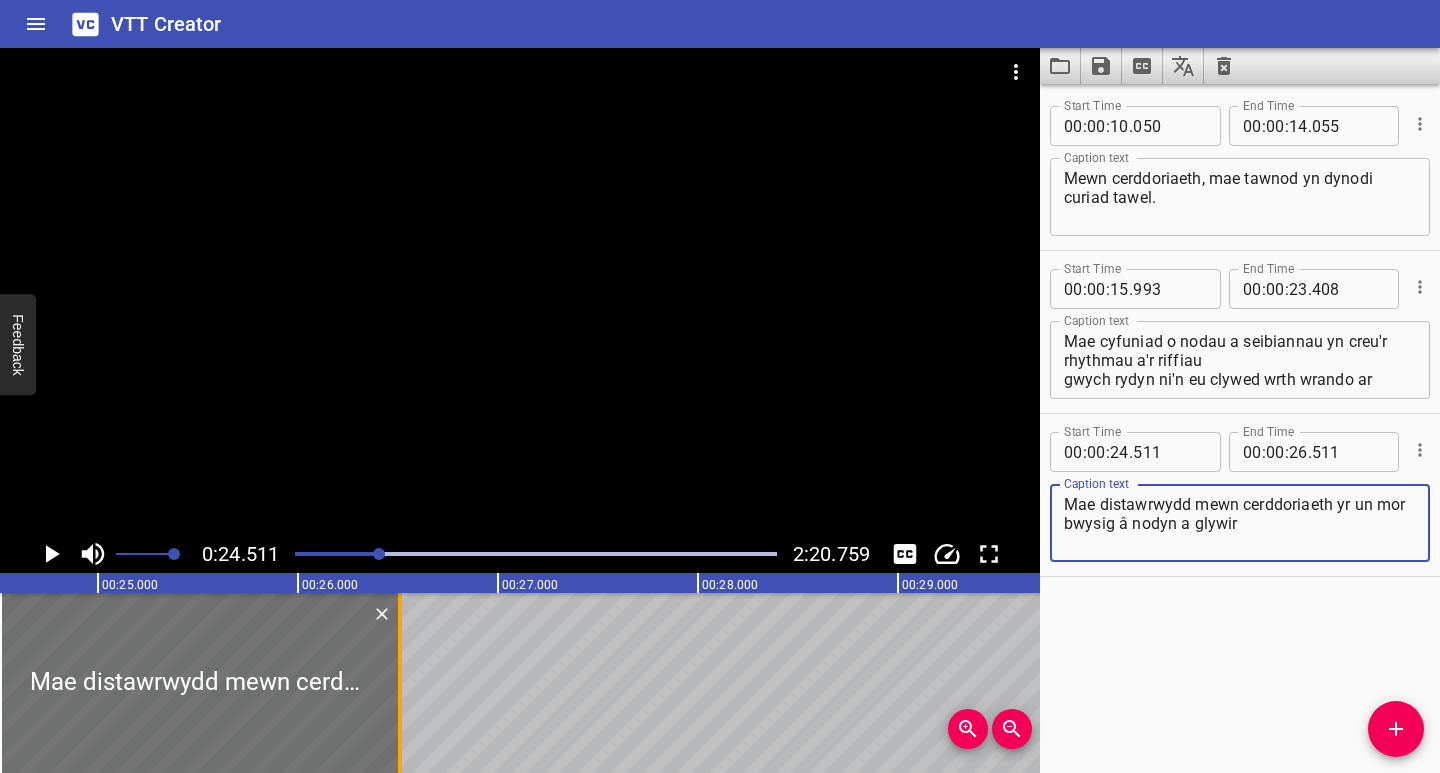 type on "Mae distawrwydd mewn cerddoriaeth yr un mor bwysig â nodyn a glywir" 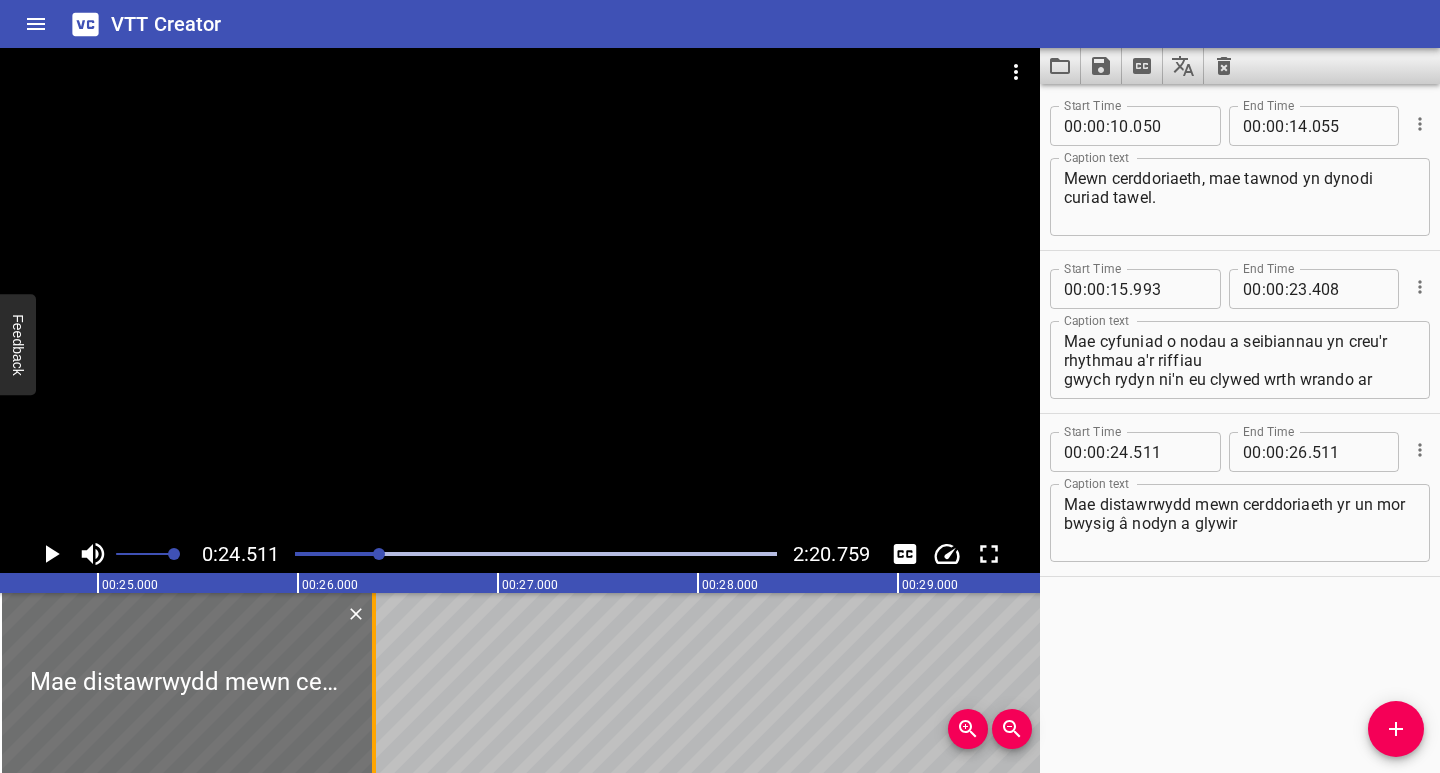 drag, startPoint x: 392, startPoint y: 713, endPoint x: 366, endPoint y: 720, distance: 26.925823 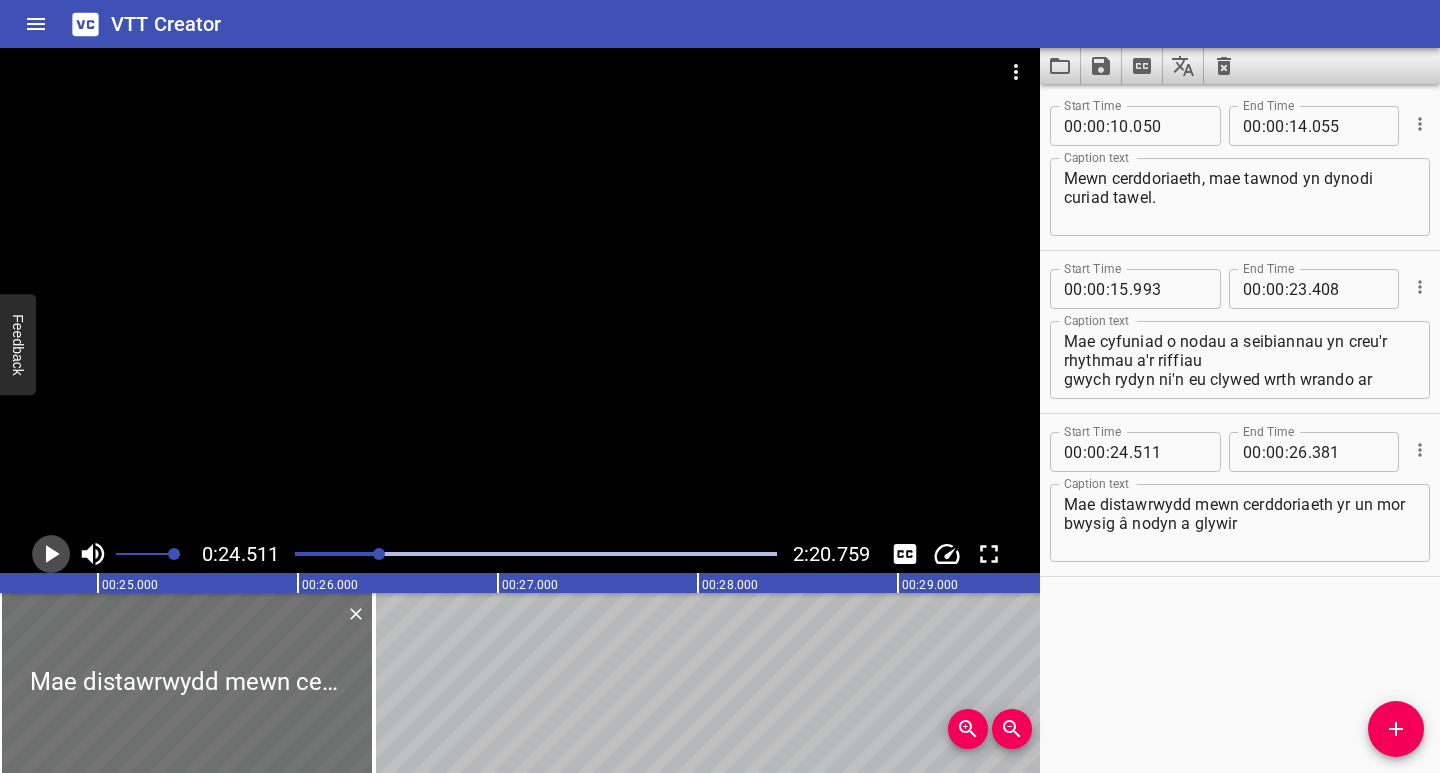 click 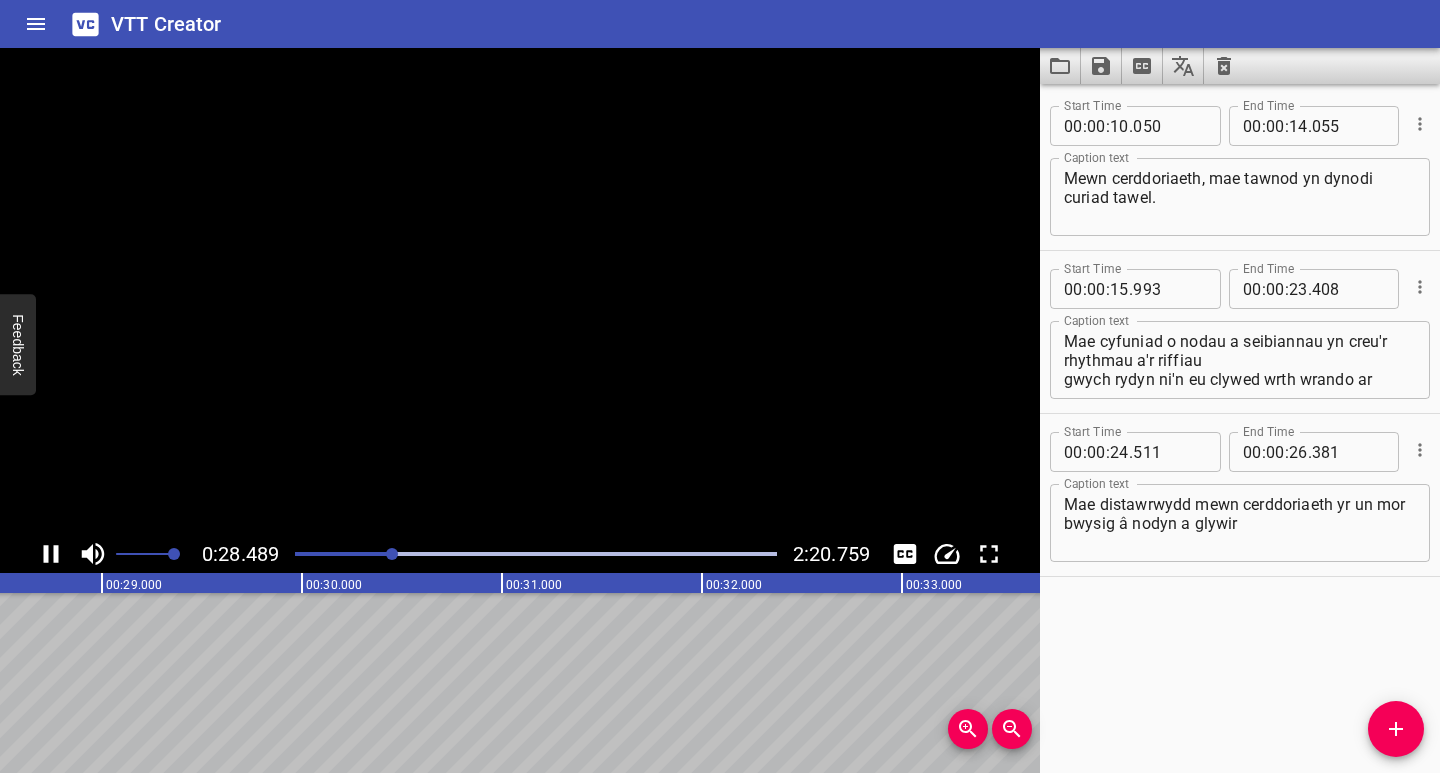 click 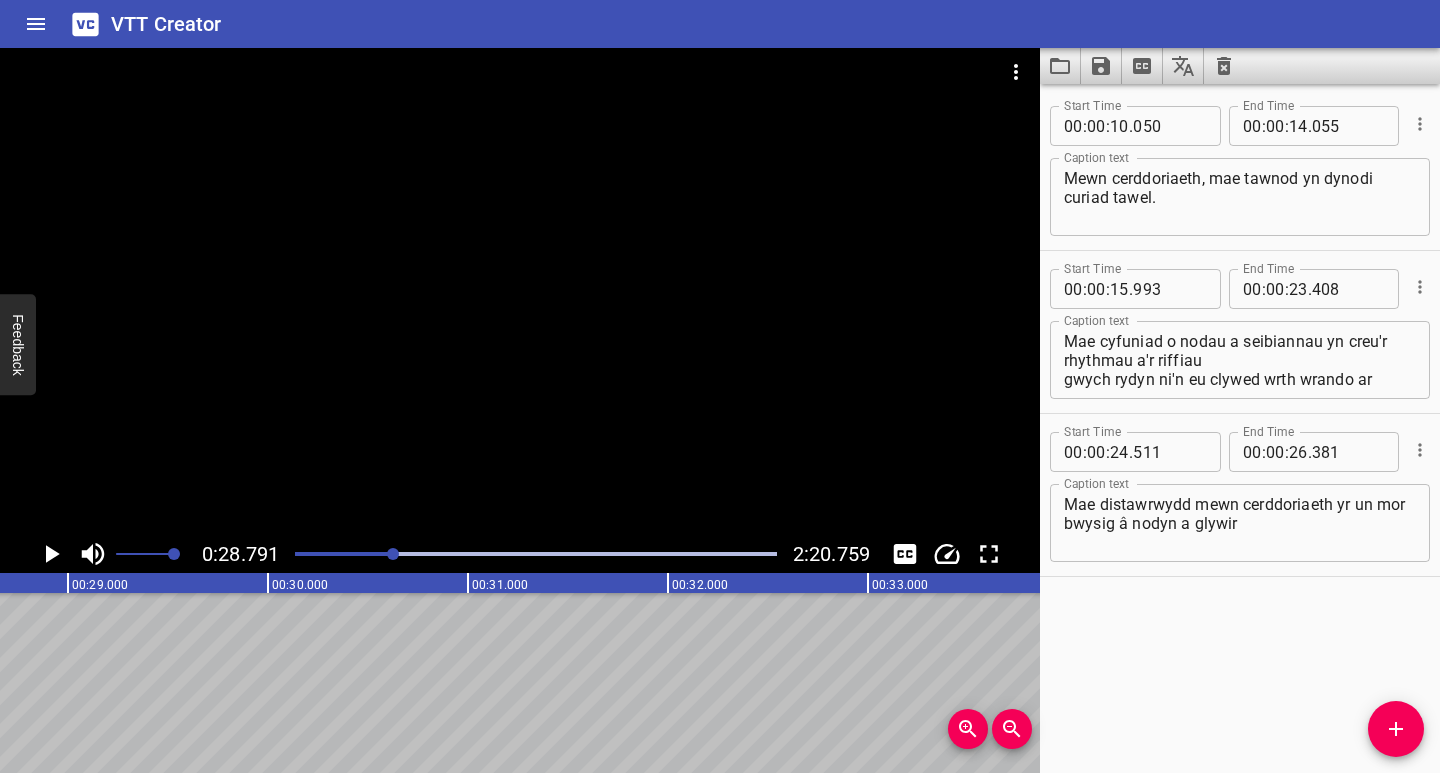 scroll, scrollTop: 0, scrollLeft: 5758, axis: horizontal 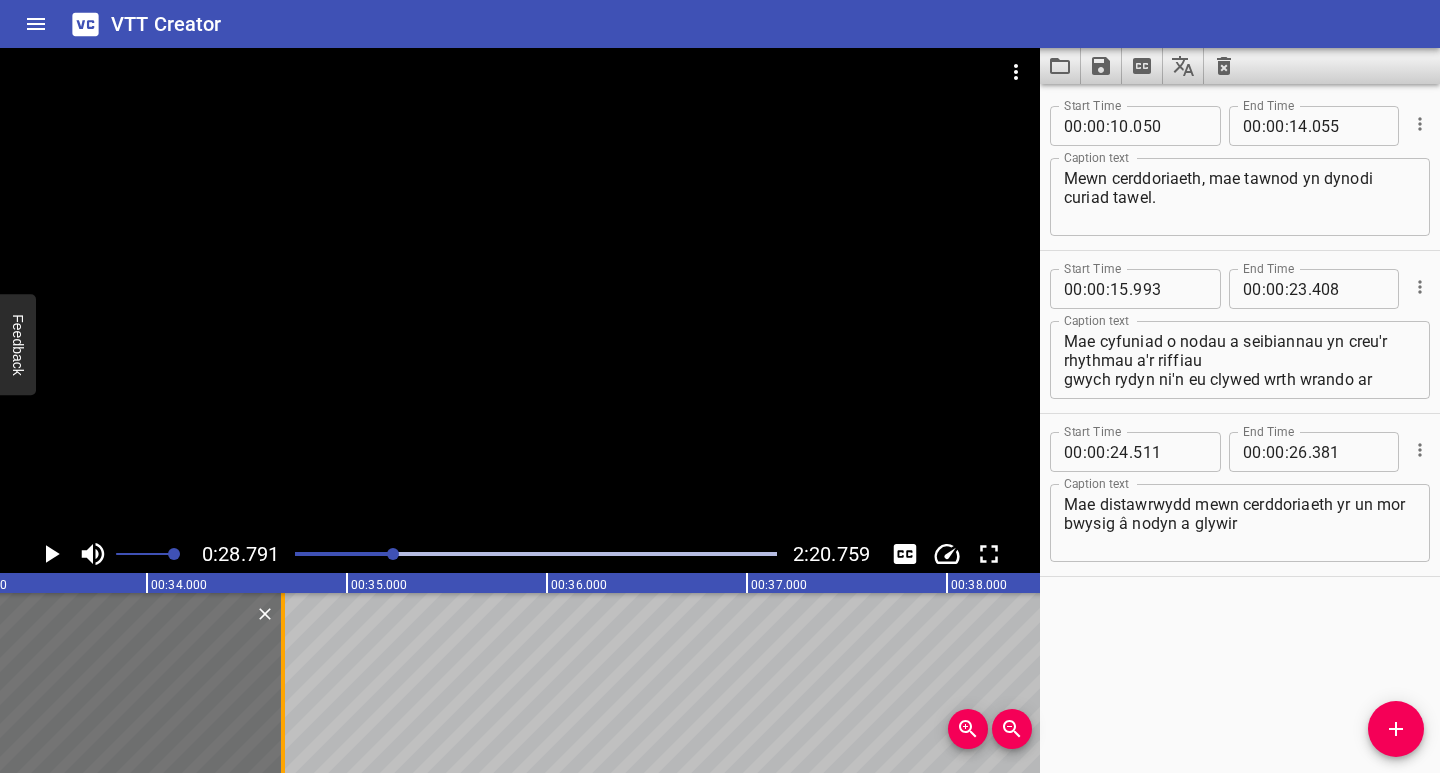 drag, startPoint x: 632, startPoint y: 735, endPoint x: 285, endPoint y: 709, distance: 347.9727 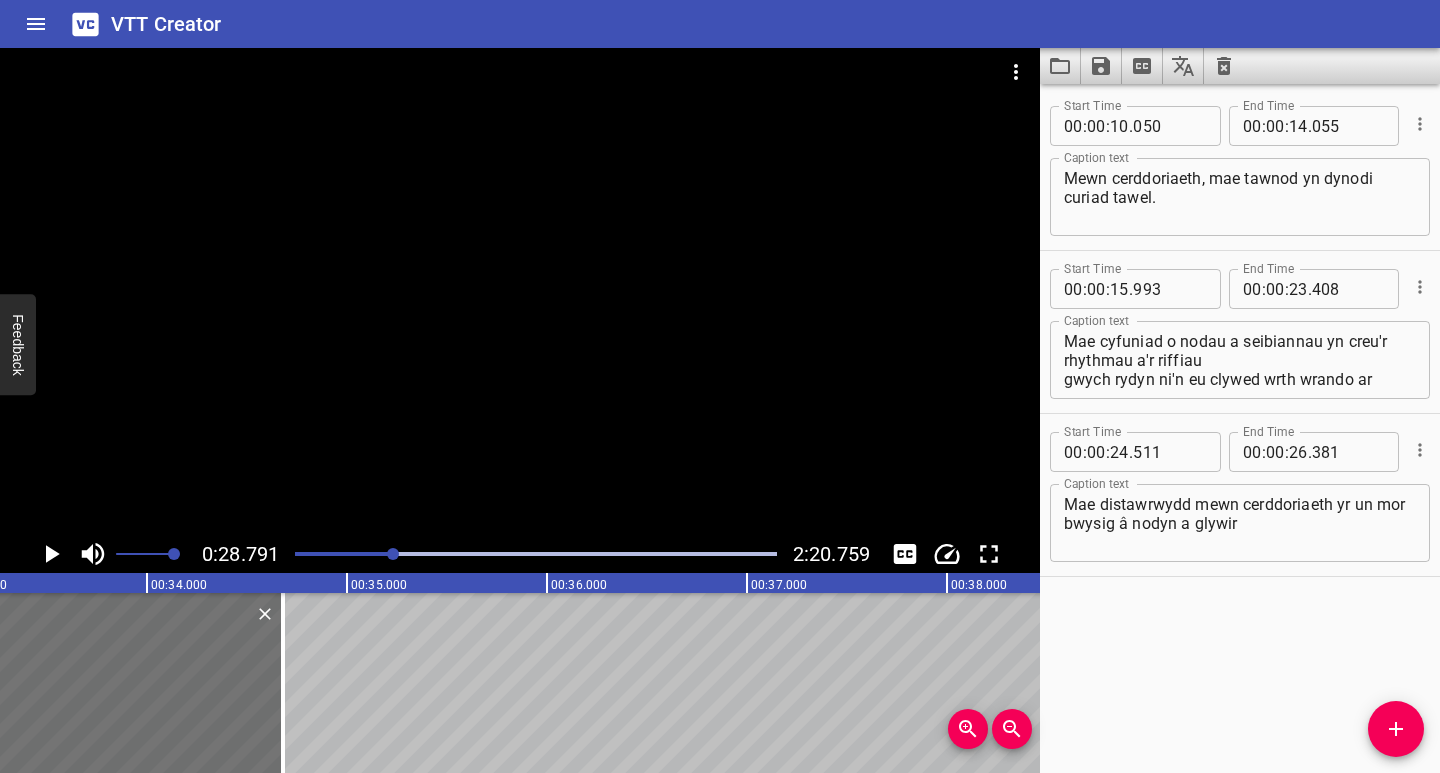 type on "34" 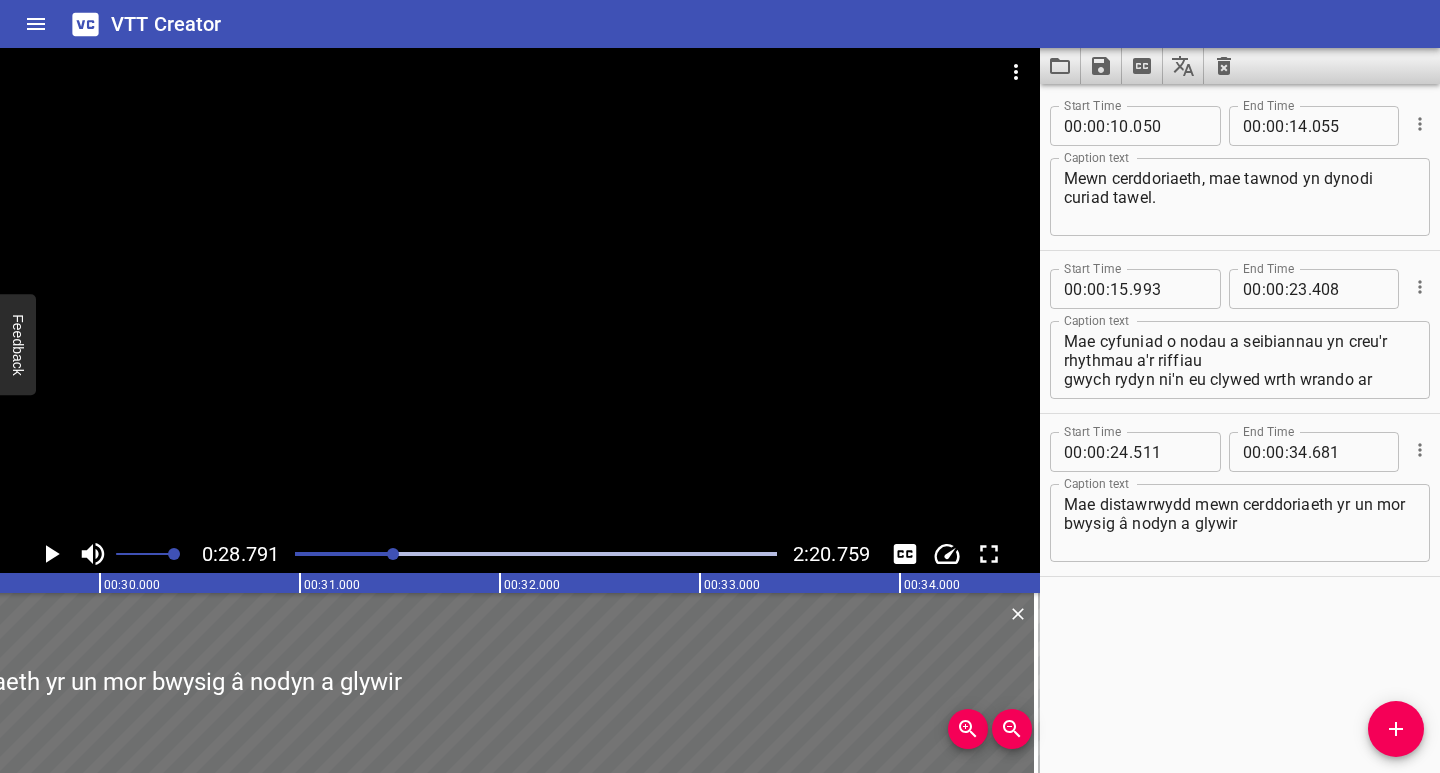 scroll, scrollTop: 0, scrollLeft: 6438, axis: horizontal 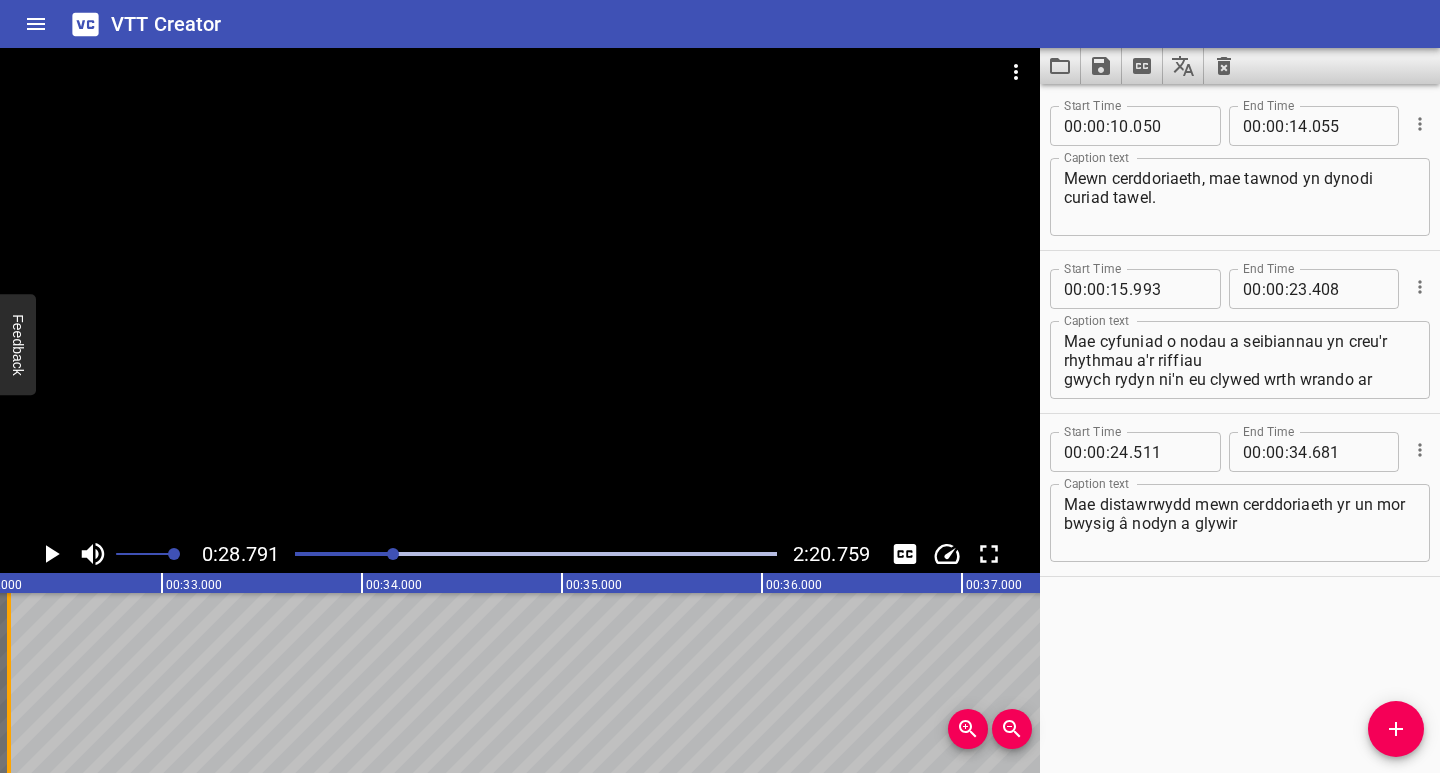 drag, startPoint x: 501, startPoint y: 724, endPoint x: 11, endPoint y: 709, distance: 490.22955 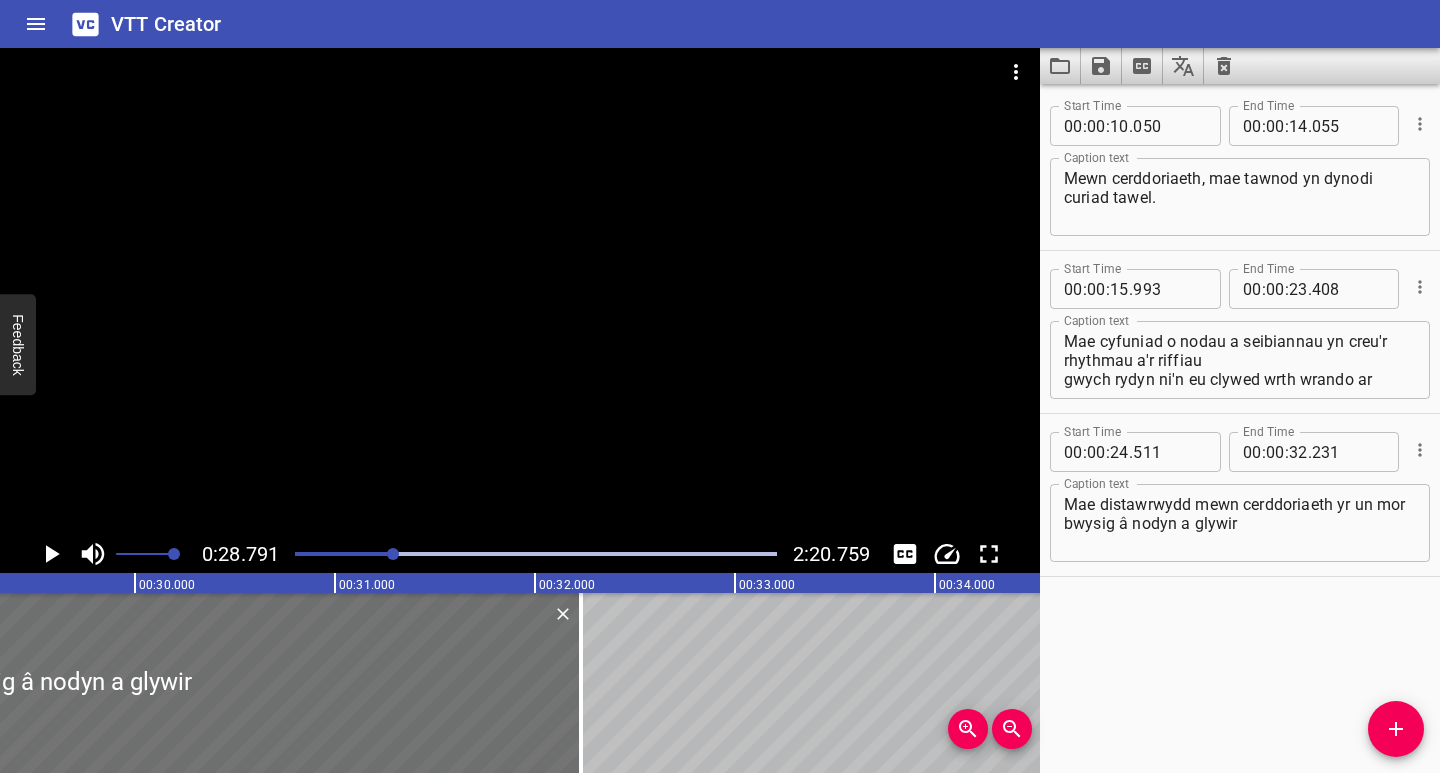 scroll, scrollTop: 0, scrollLeft: 5793, axis: horizontal 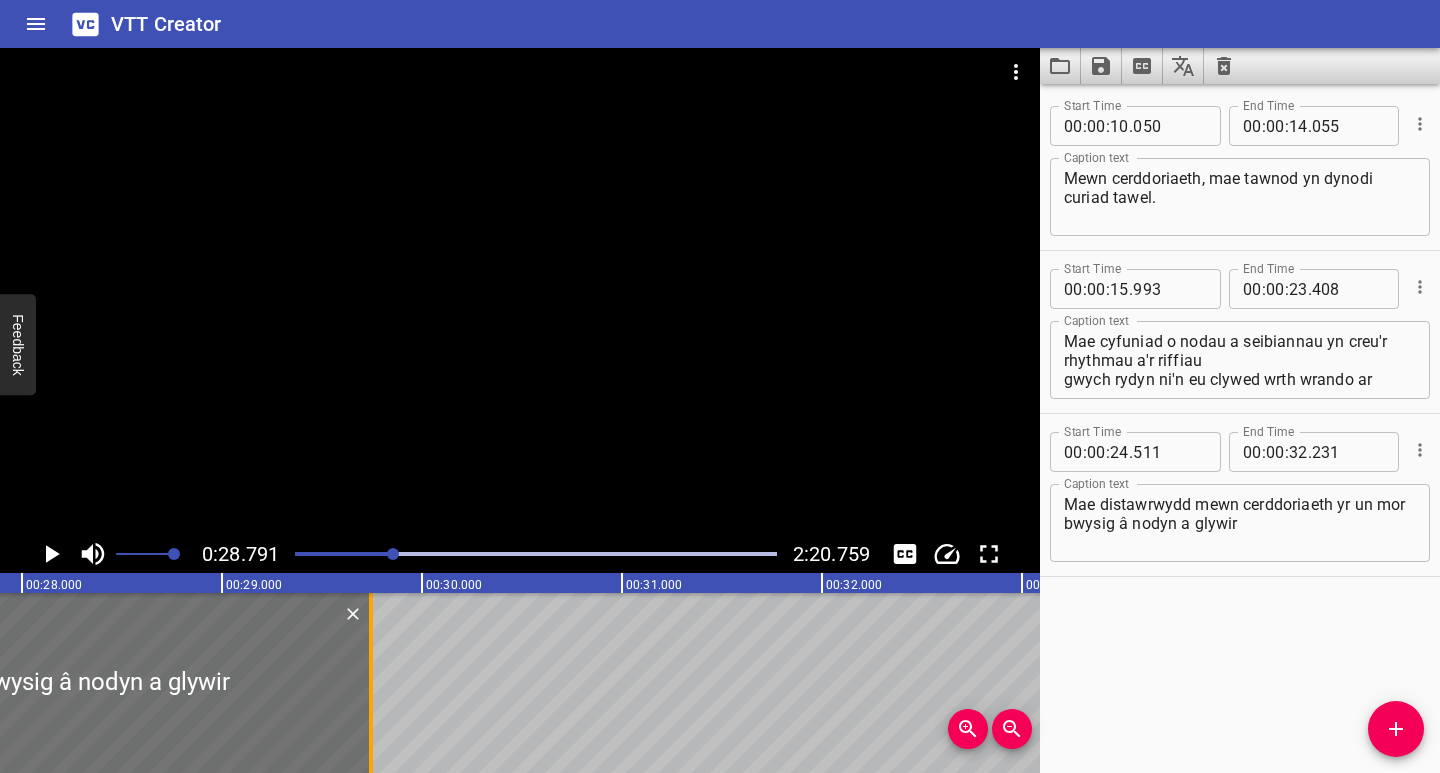 drag, startPoint x: 874, startPoint y: 727, endPoint x: 377, endPoint y: 732, distance: 497.02515 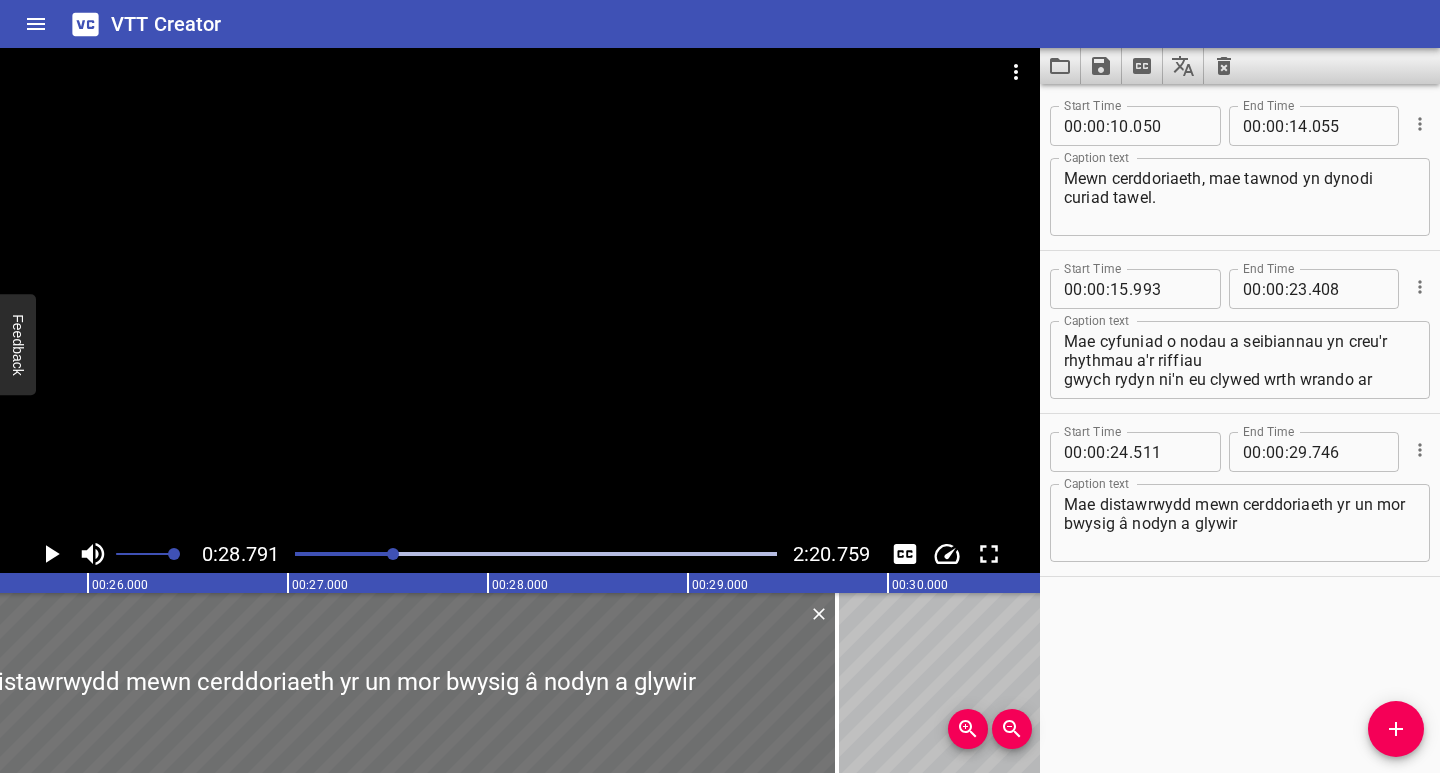 scroll, scrollTop: 0, scrollLeft: 5004, axis: horizontal 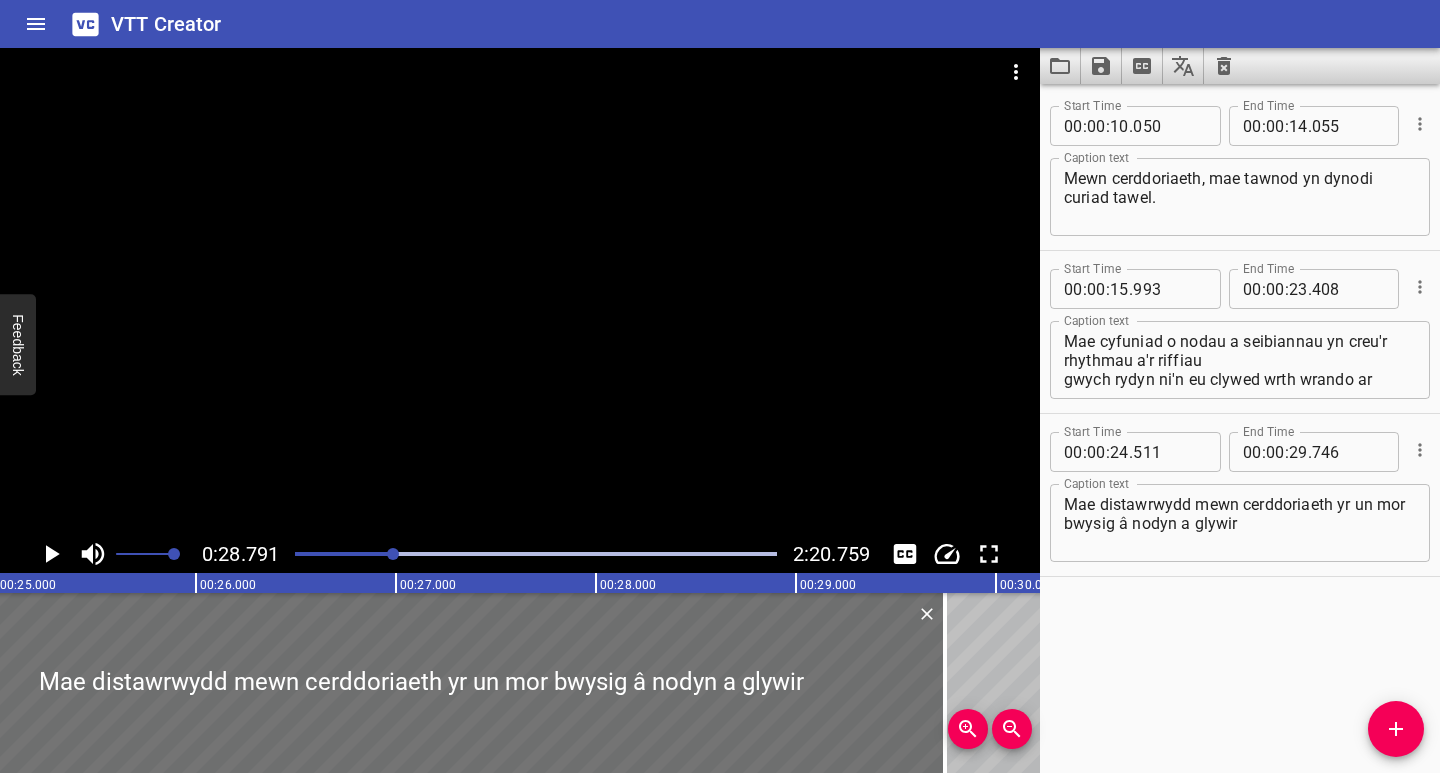 click at bounding box center [153, 554] 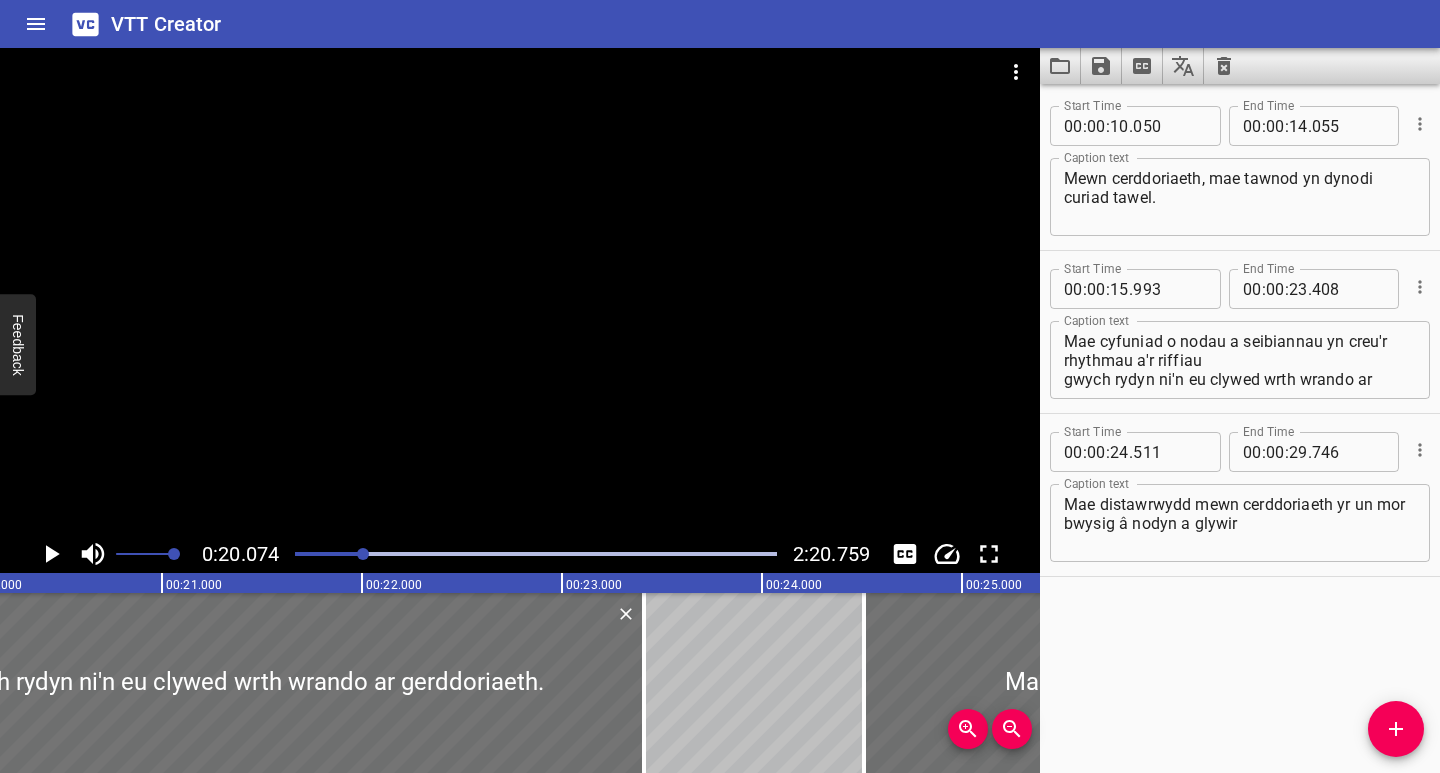 scroll, scrollTop: 0, scrollLeft: 4015, axis: horizontal 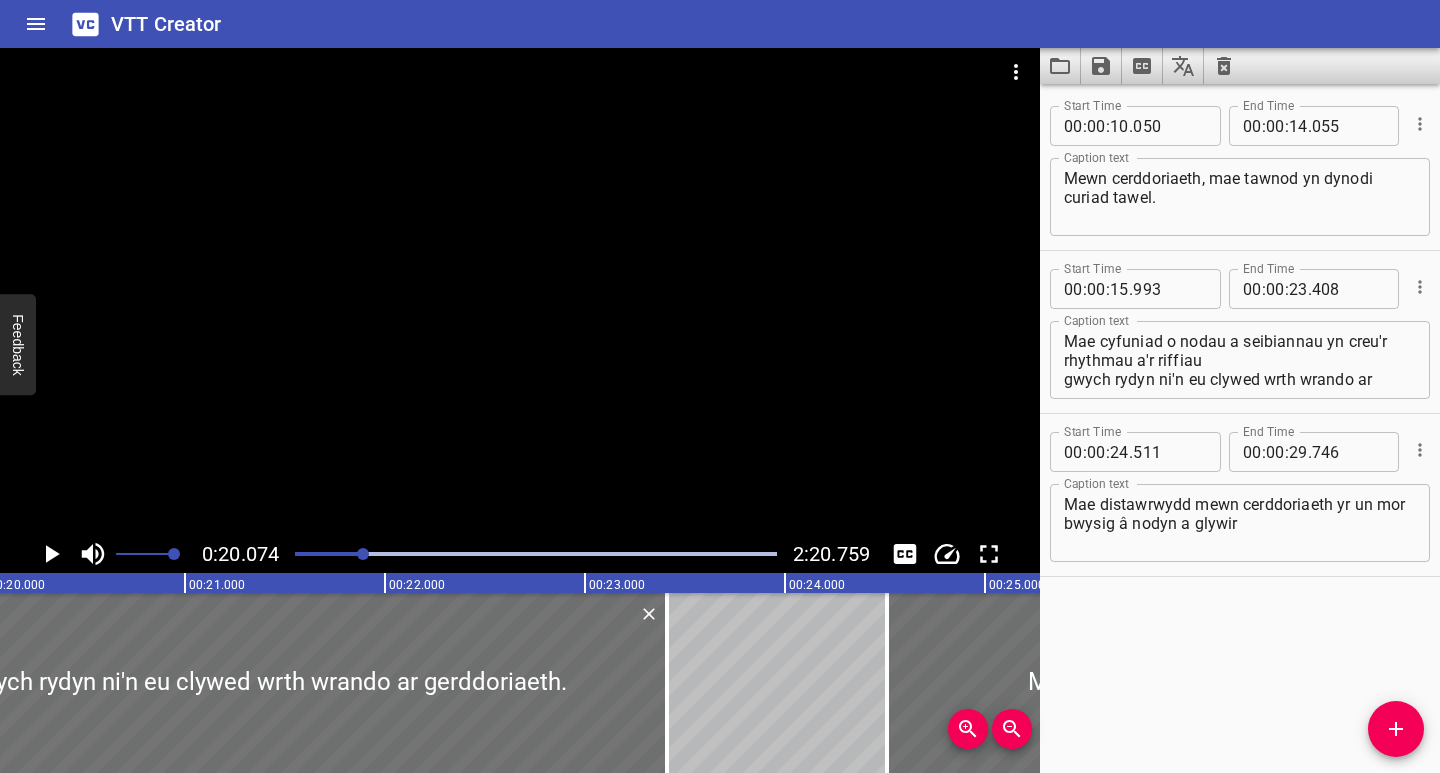 click 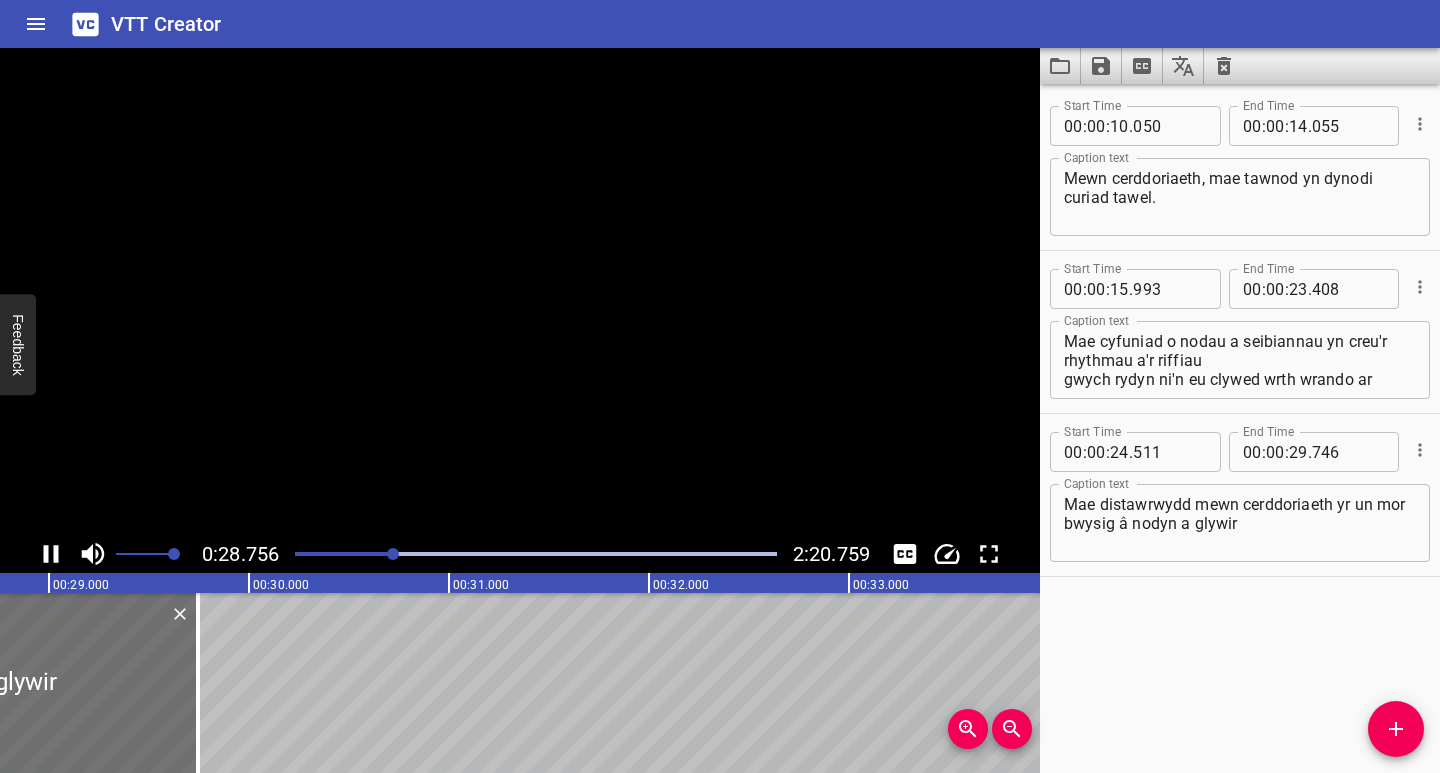 click 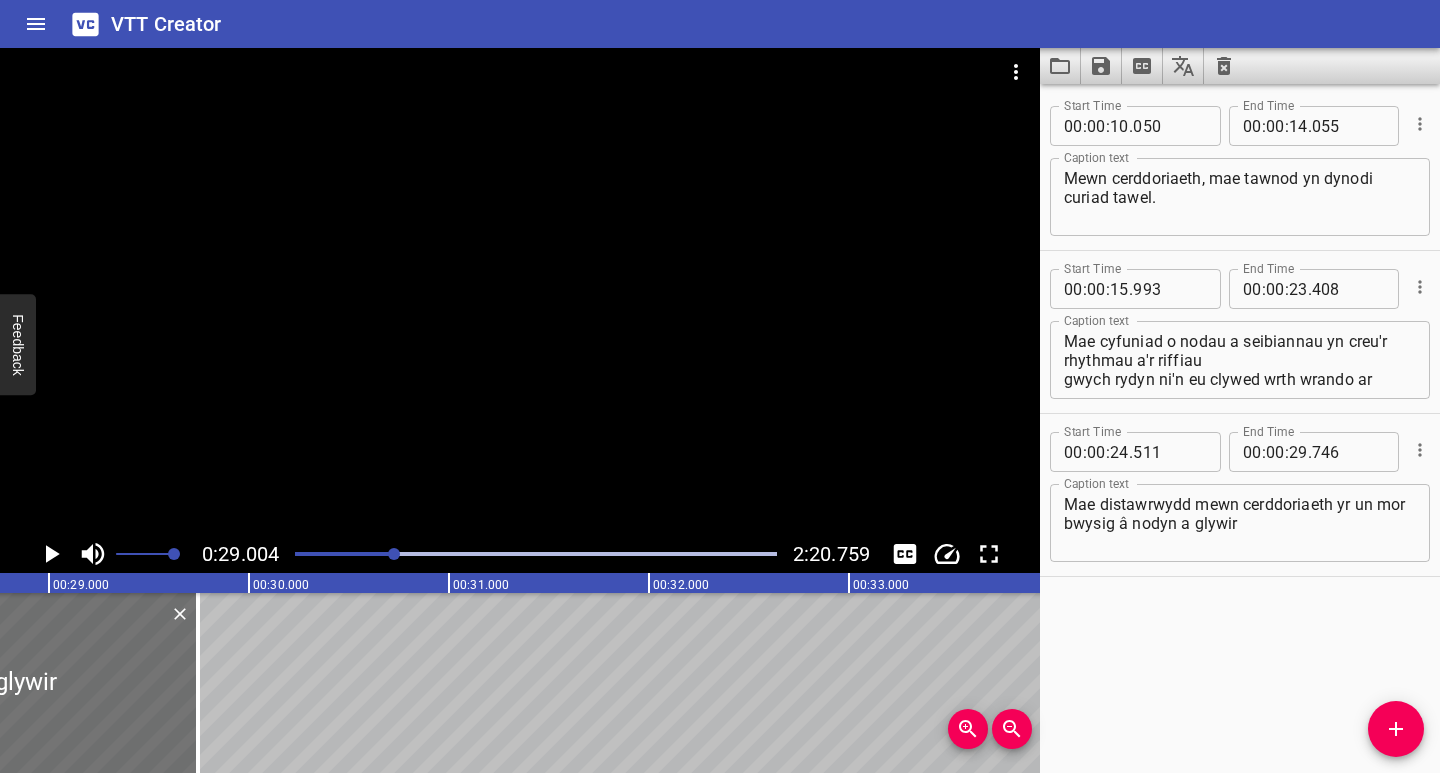 scroll, scrollTop: 0, scrollLeft: 5801, axis: horizontal 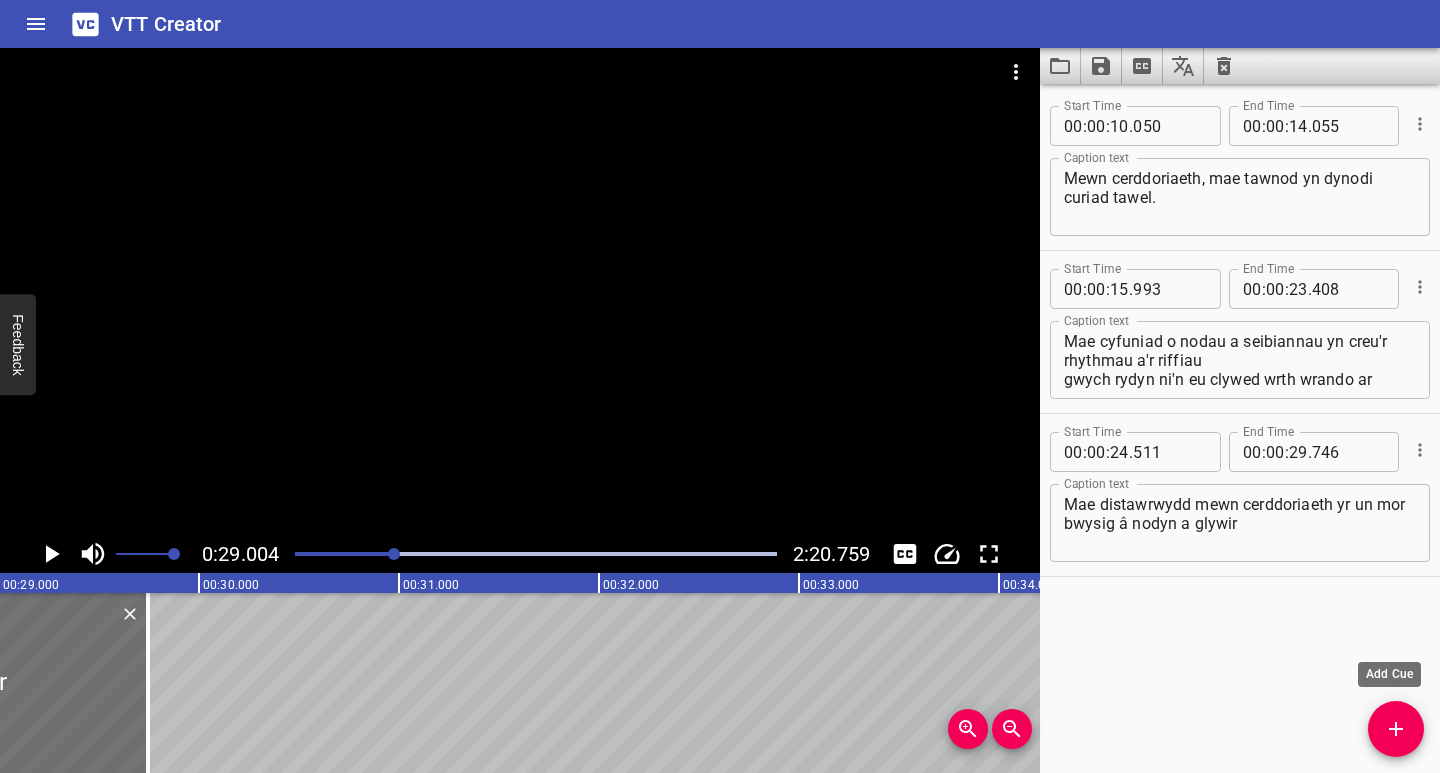 click 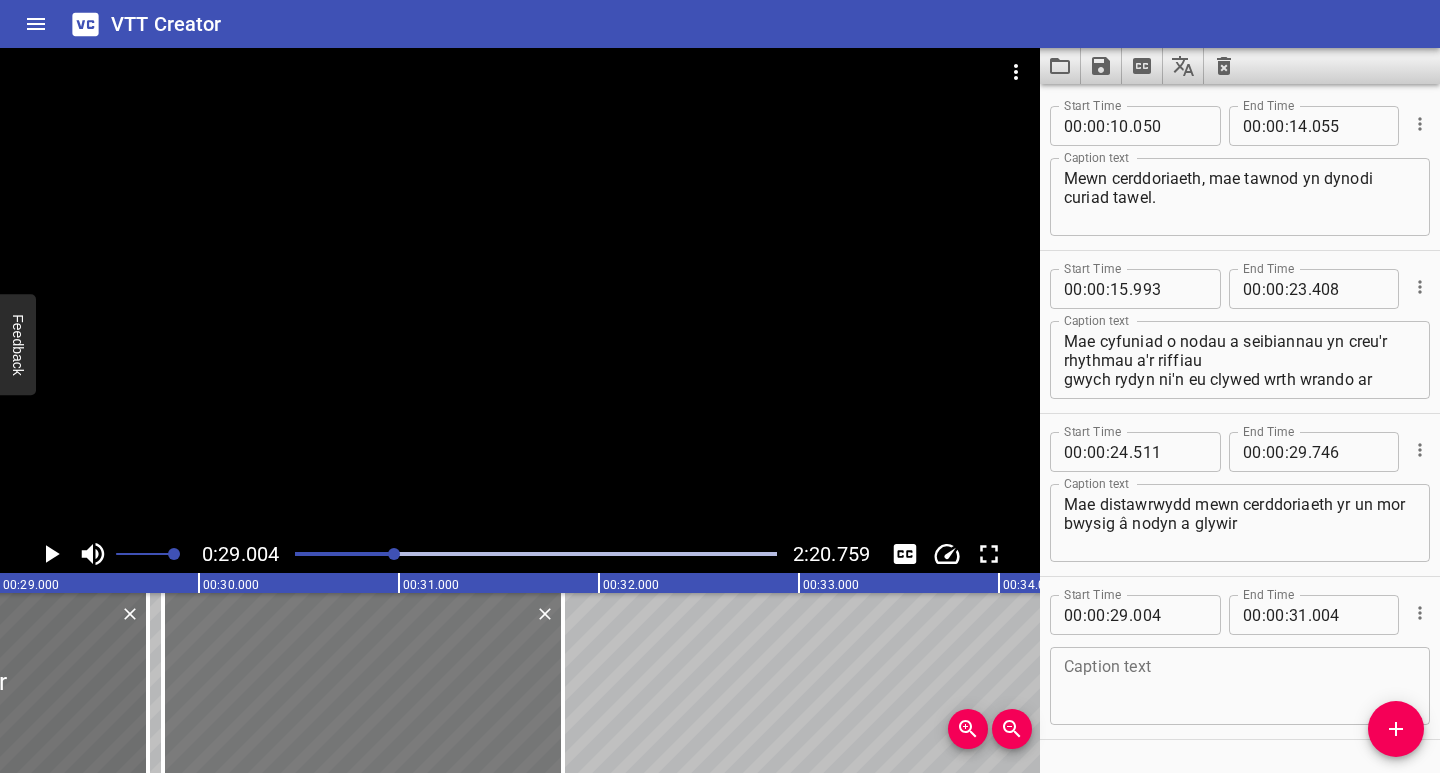 drag, startPoint x: 259, startPoint y: 705, endPoint x: 422, endPoint y: 719, distance: 163.60013 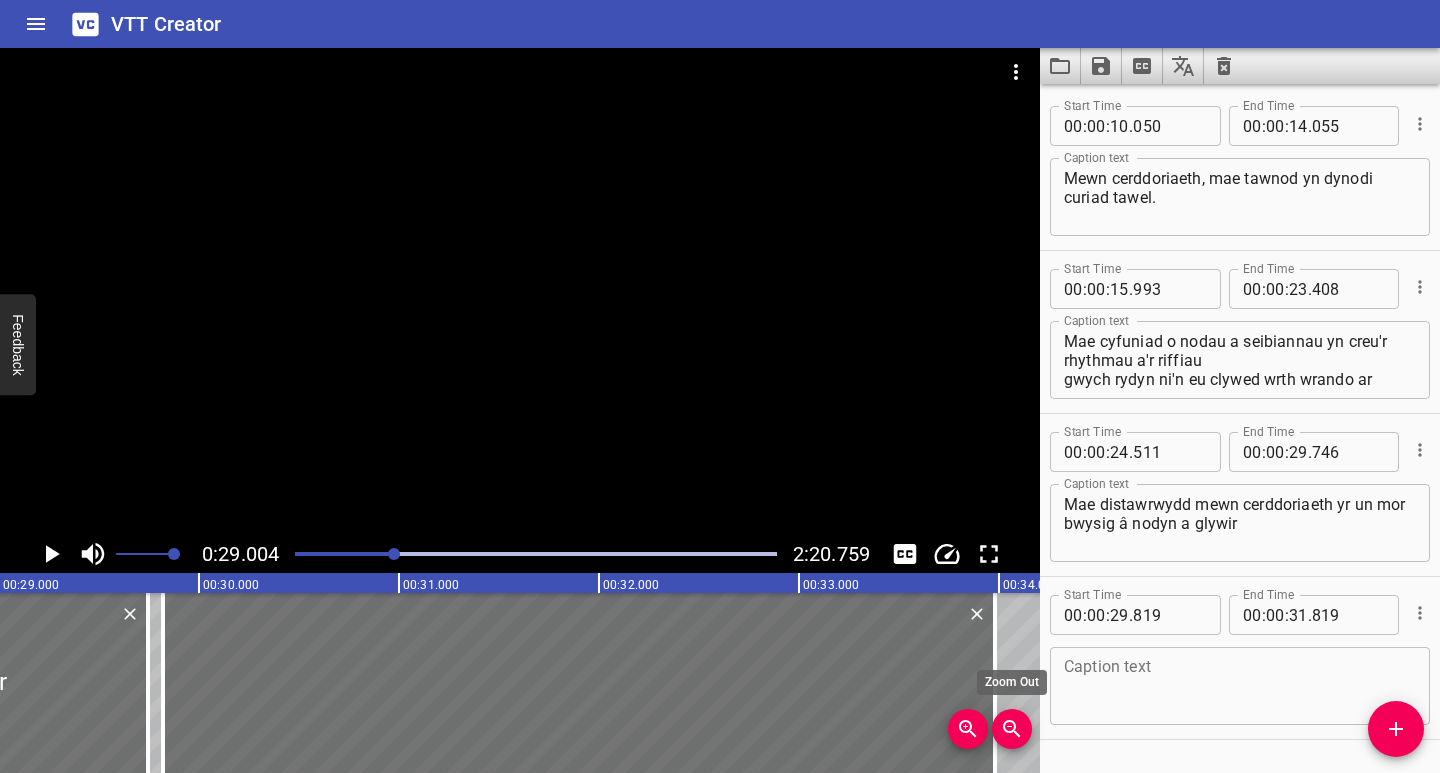 drag, startPoint x: 566, startPoint y: 725, endPoint x: 998, endPoint y: 738, distance: 432.19556 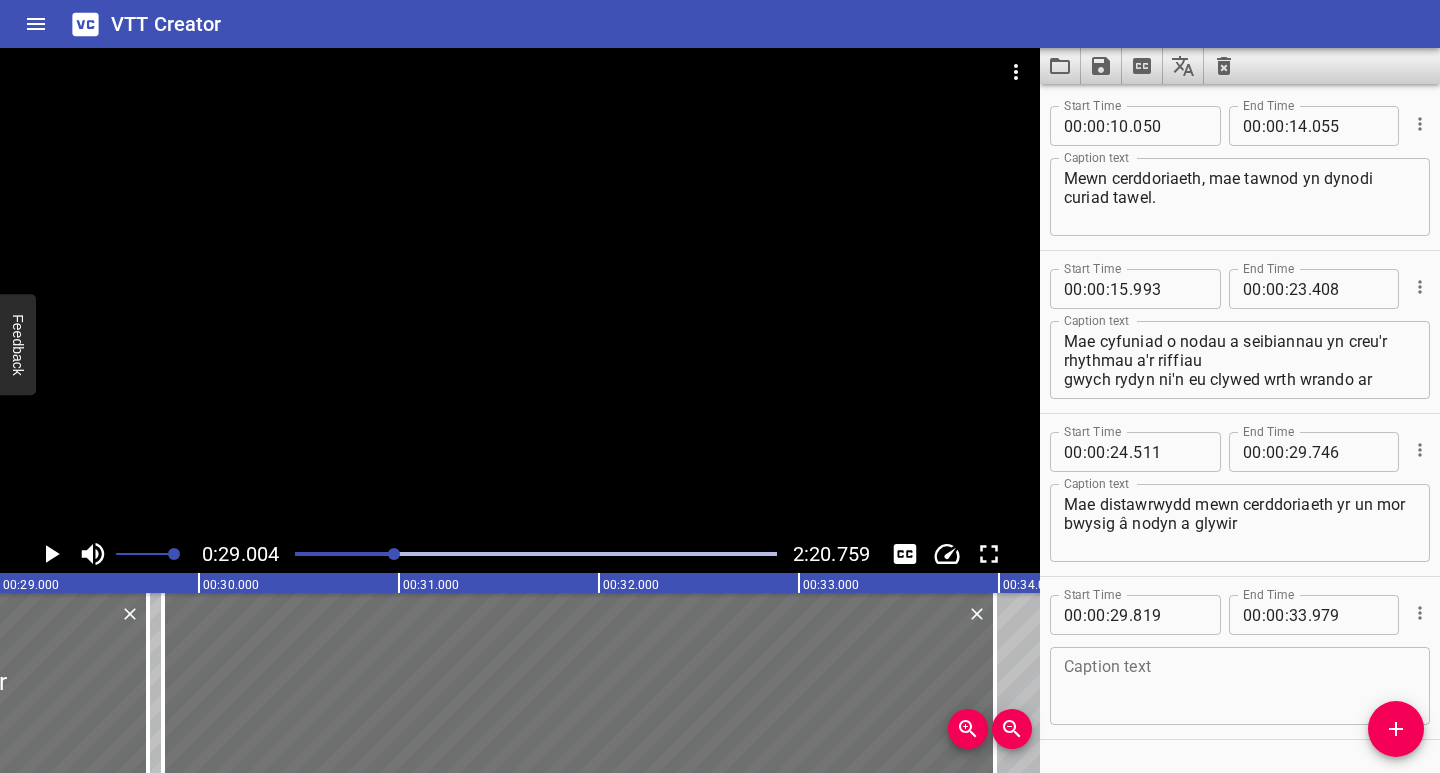 click at bounding box center [1240, 686] 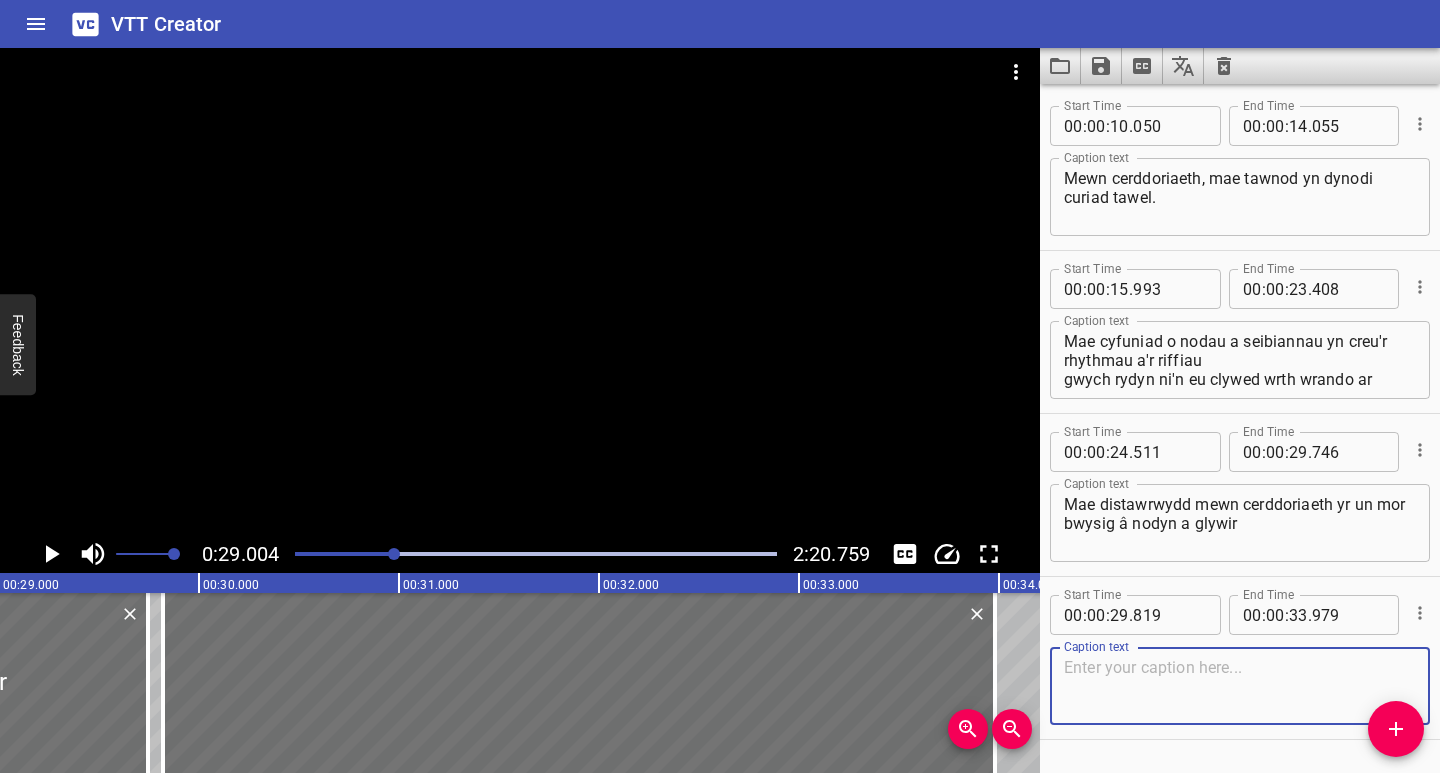 paste on "a gall helpu i gynyddu mynegiant ac emosiwn o fewn y gerddoriaeth." 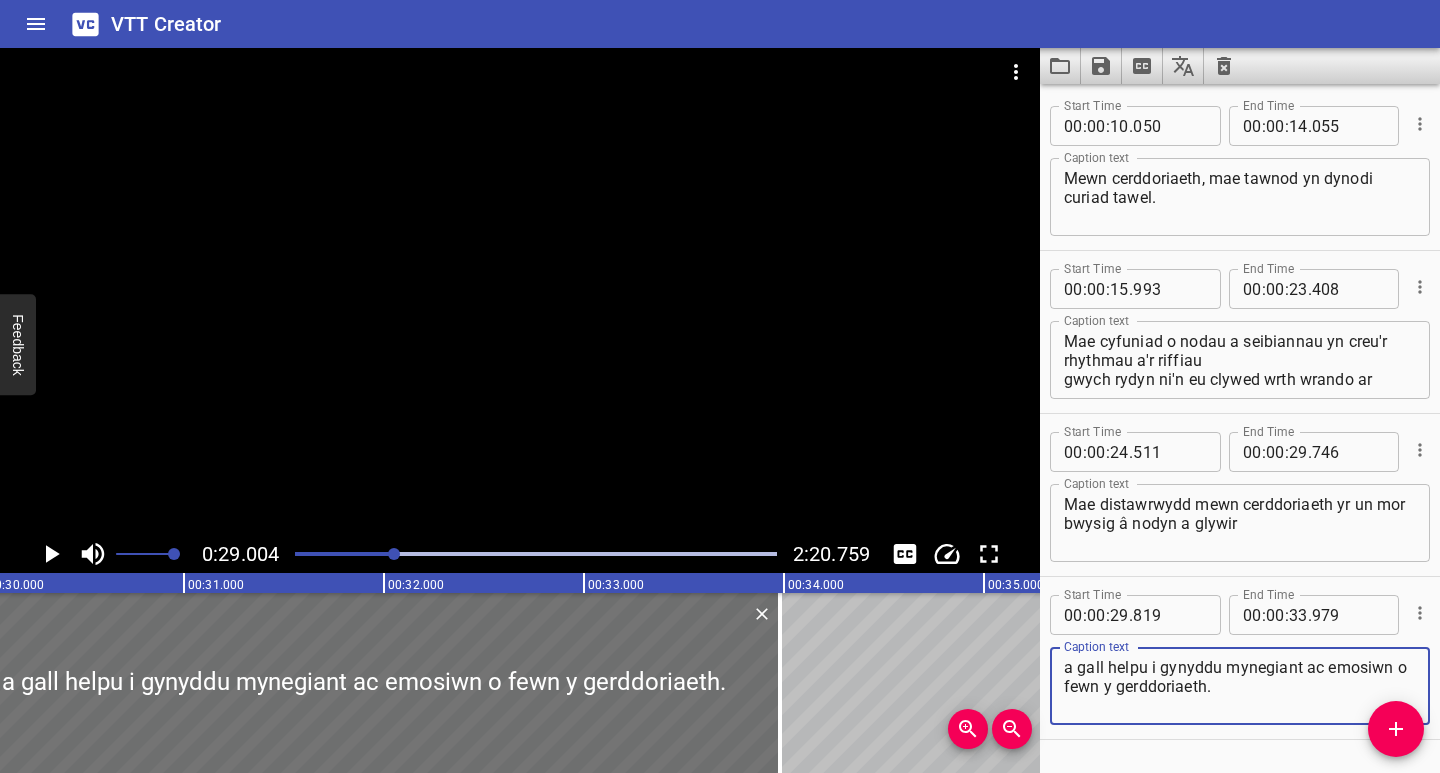 scroll, scrollTop: 0, scrollLeft: 6052, axis: horizontal 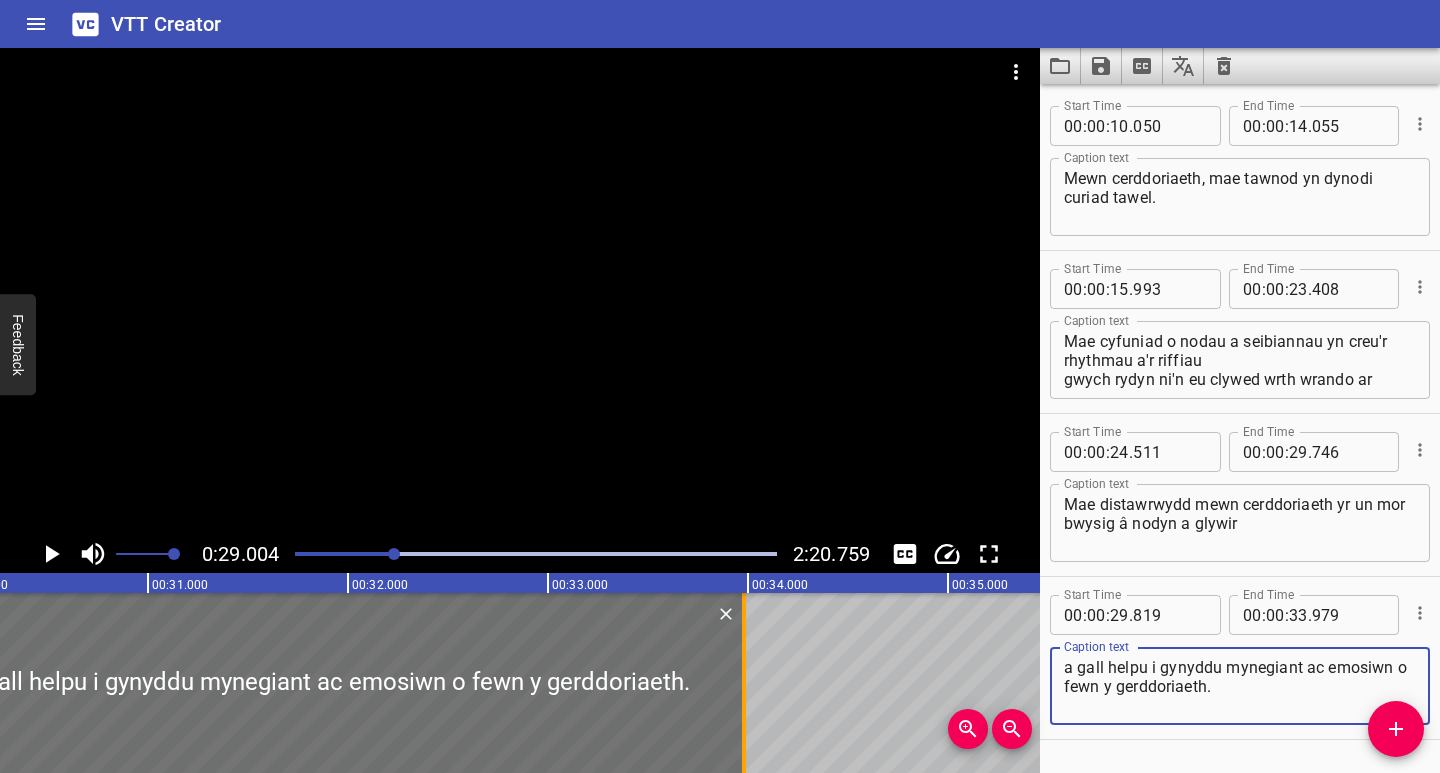 type on "a gall helpu i gynyddu mynegiant ac emosiwn o fewn y gerddoriaeth." 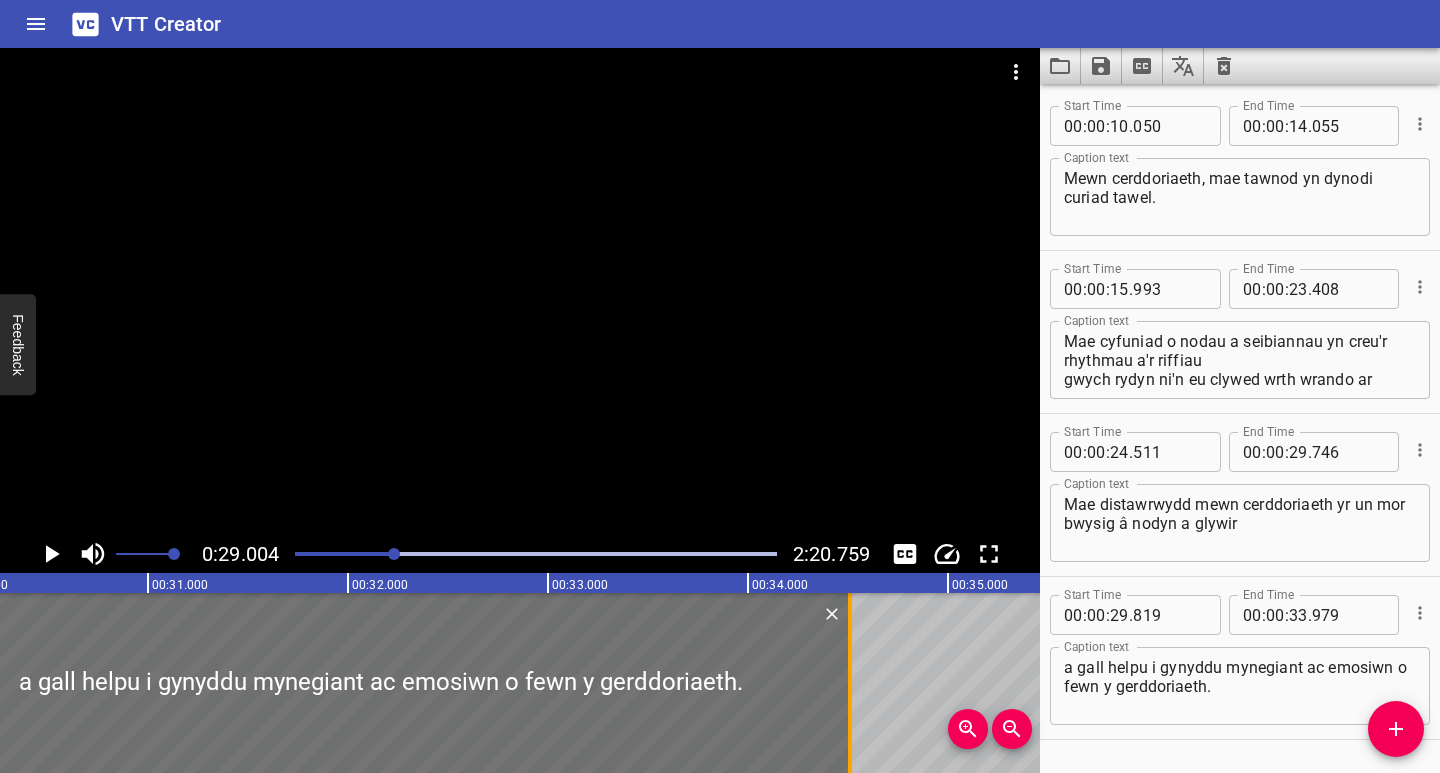 drag, startPoint x: 742, startPoint y: 700, endPoint x: 847, endPoint y: 706, distance: 105.17129 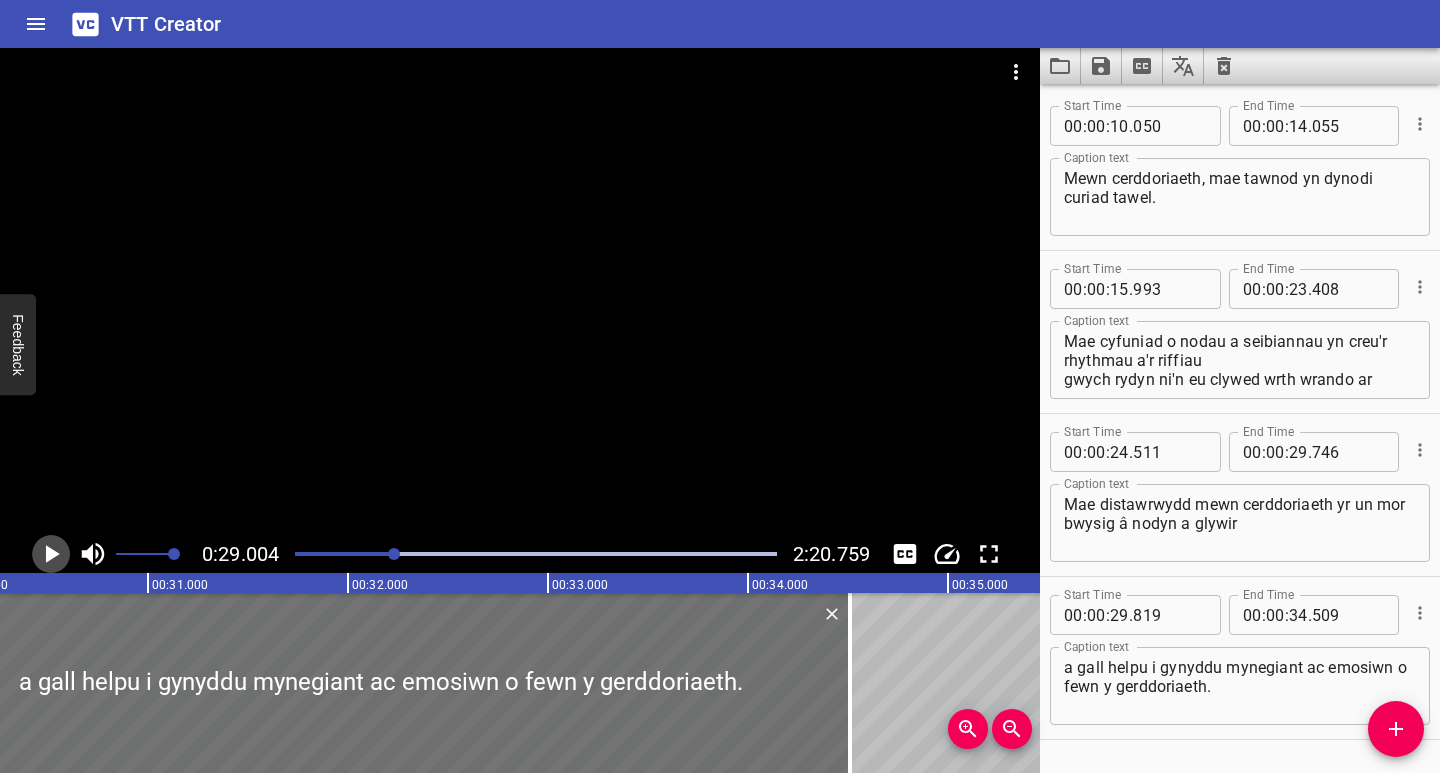 click 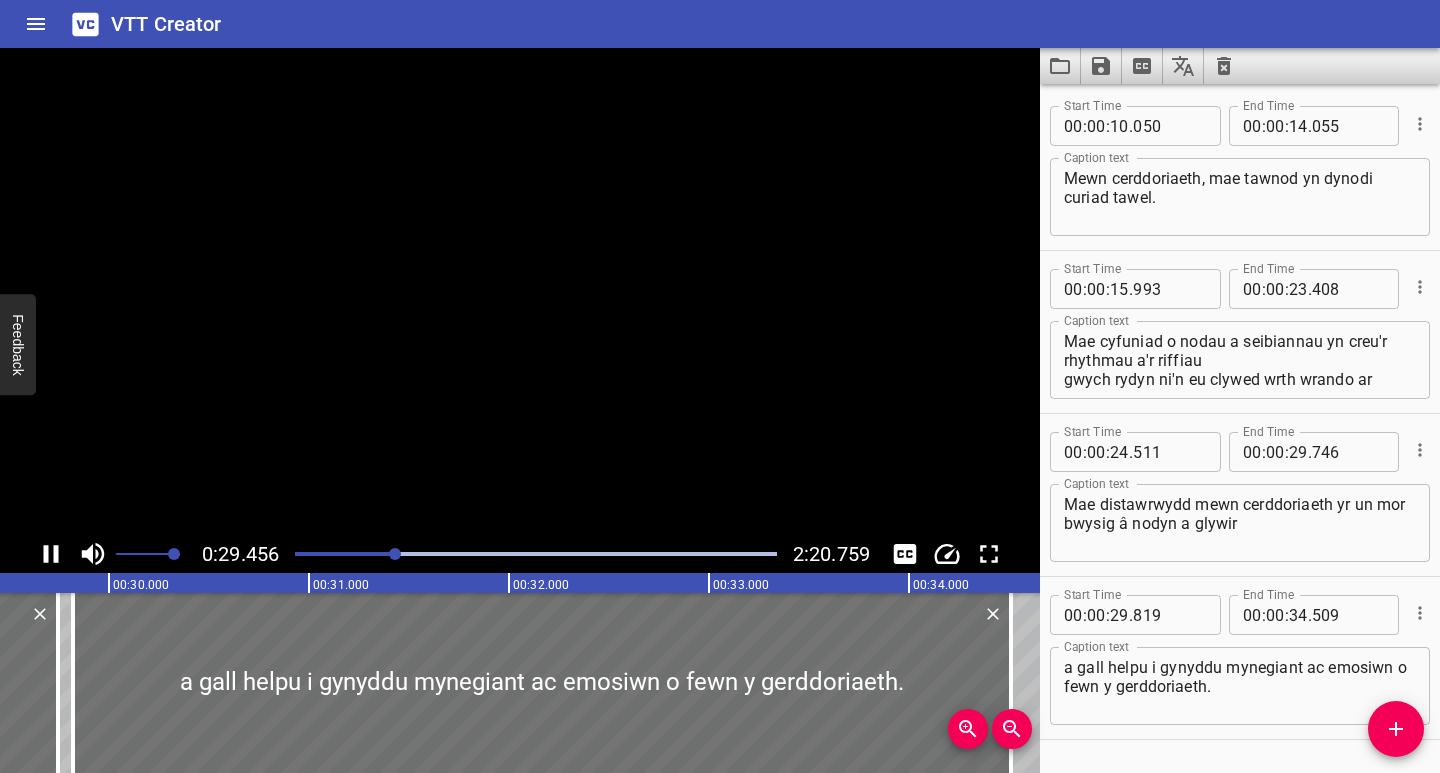 scroll, scrollTop: 0, scrollLeft: 5943, axis: horizontal 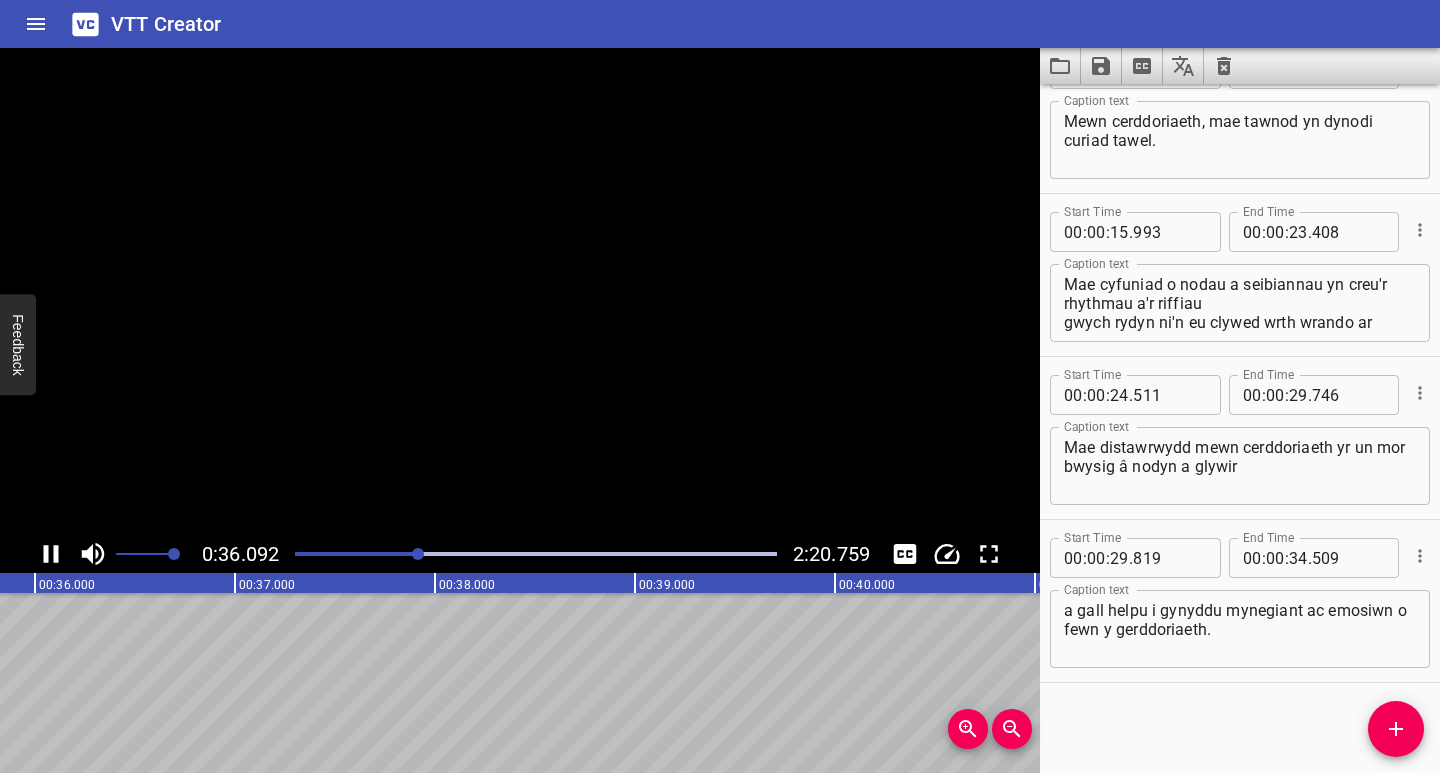 click 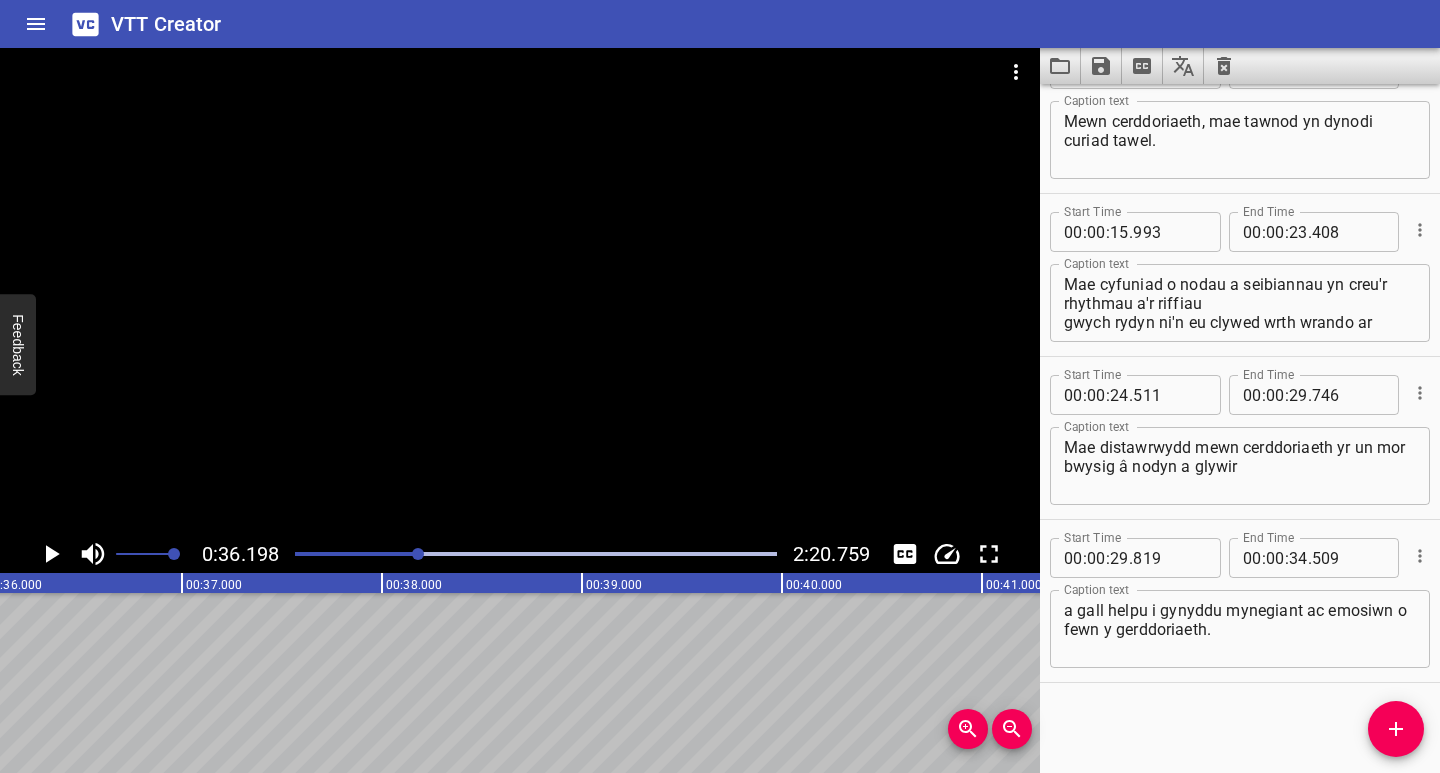 scroll, scrollTop: 0, scrollLeft: 7240, axis: horizontal 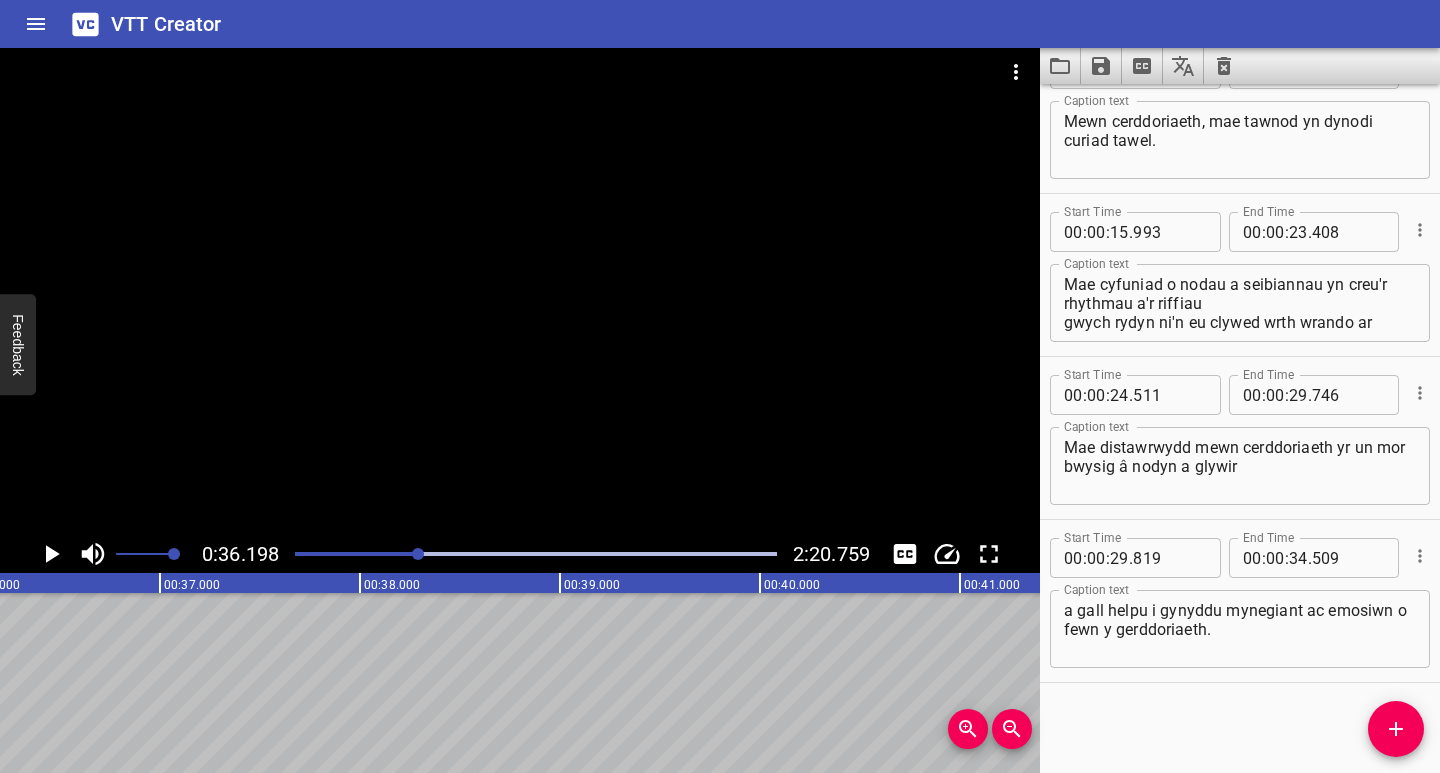 click 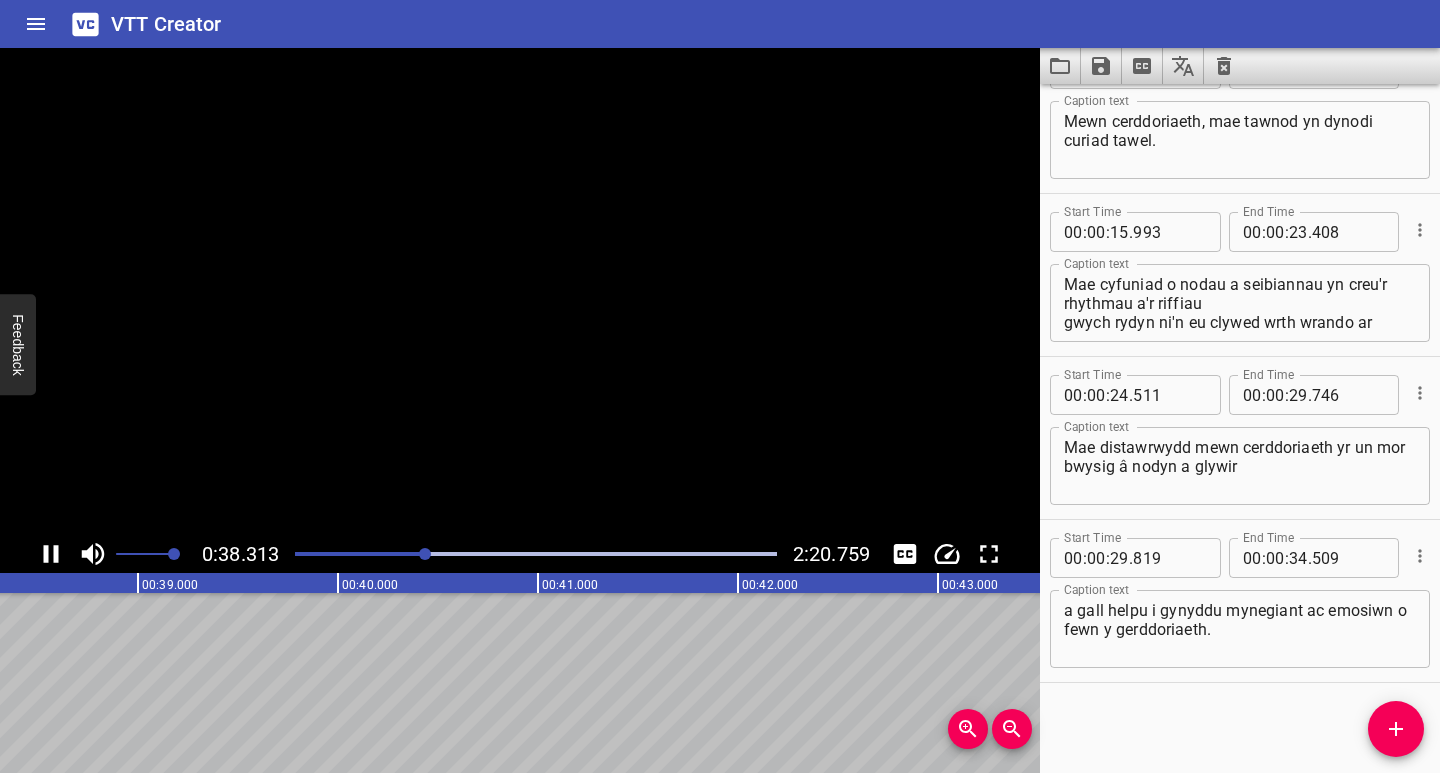 click 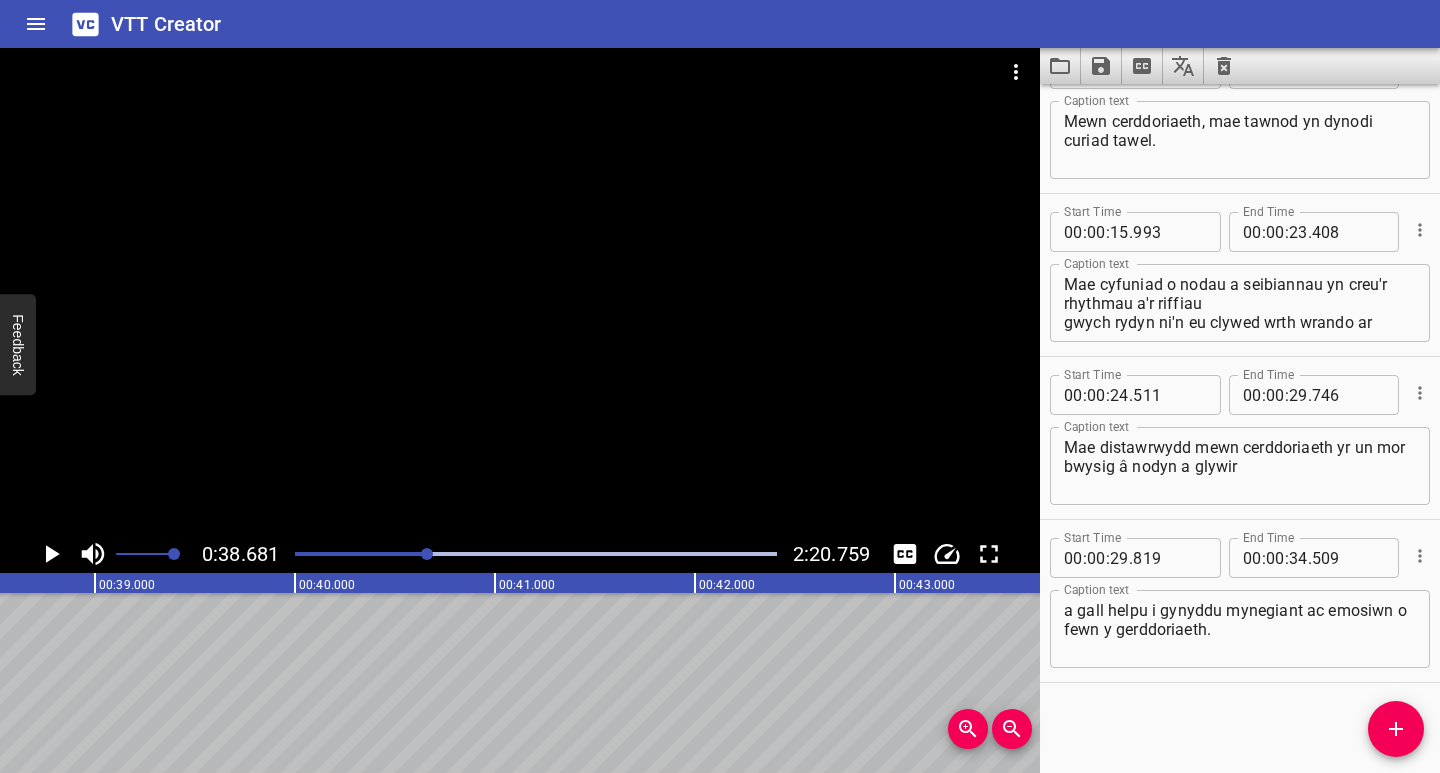 scroll, scrollTop: 0, scrollLeft: 7736, axis: horizontal 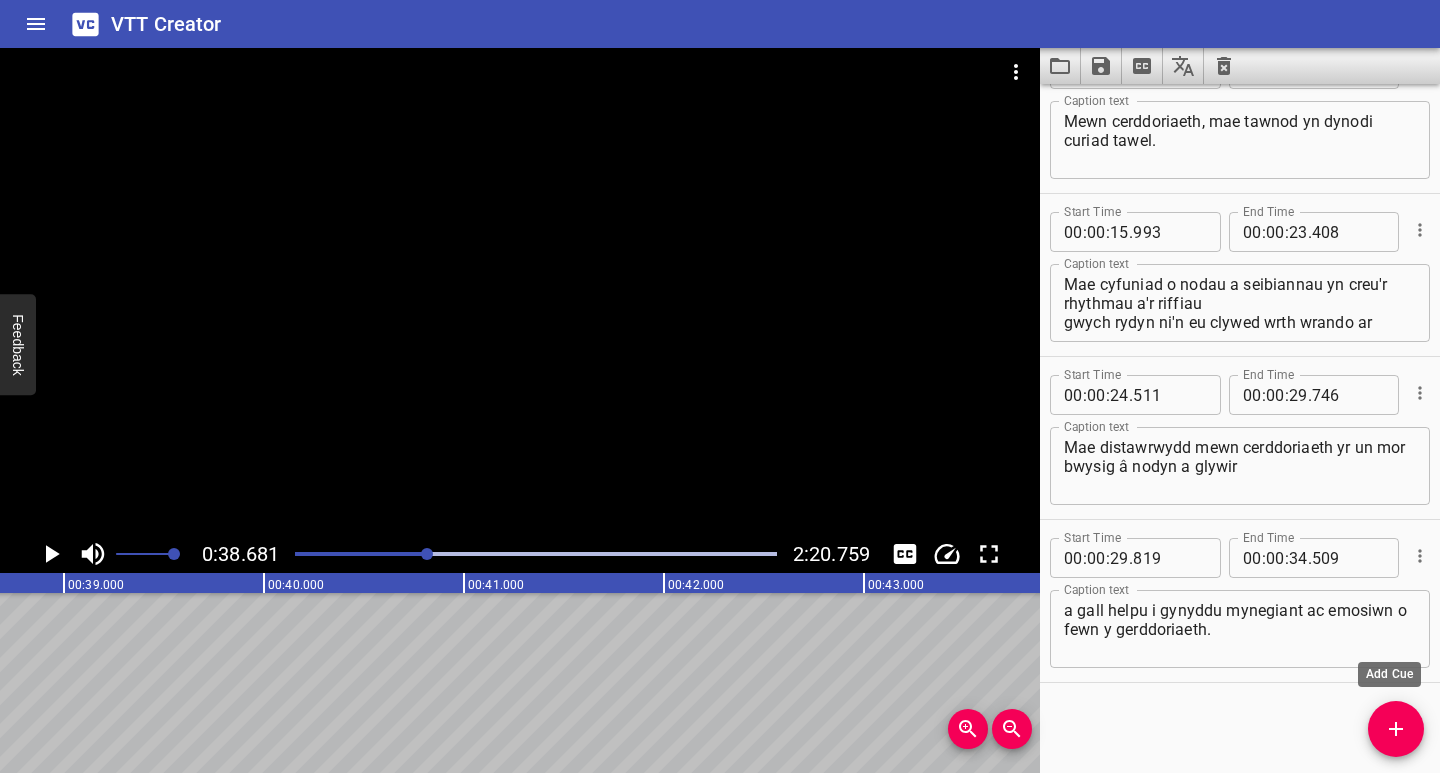 drag, startPoint x: 1392, startPoint y: 730, endPoint x: 1200, endPoint y: 734, distance: 192.04166 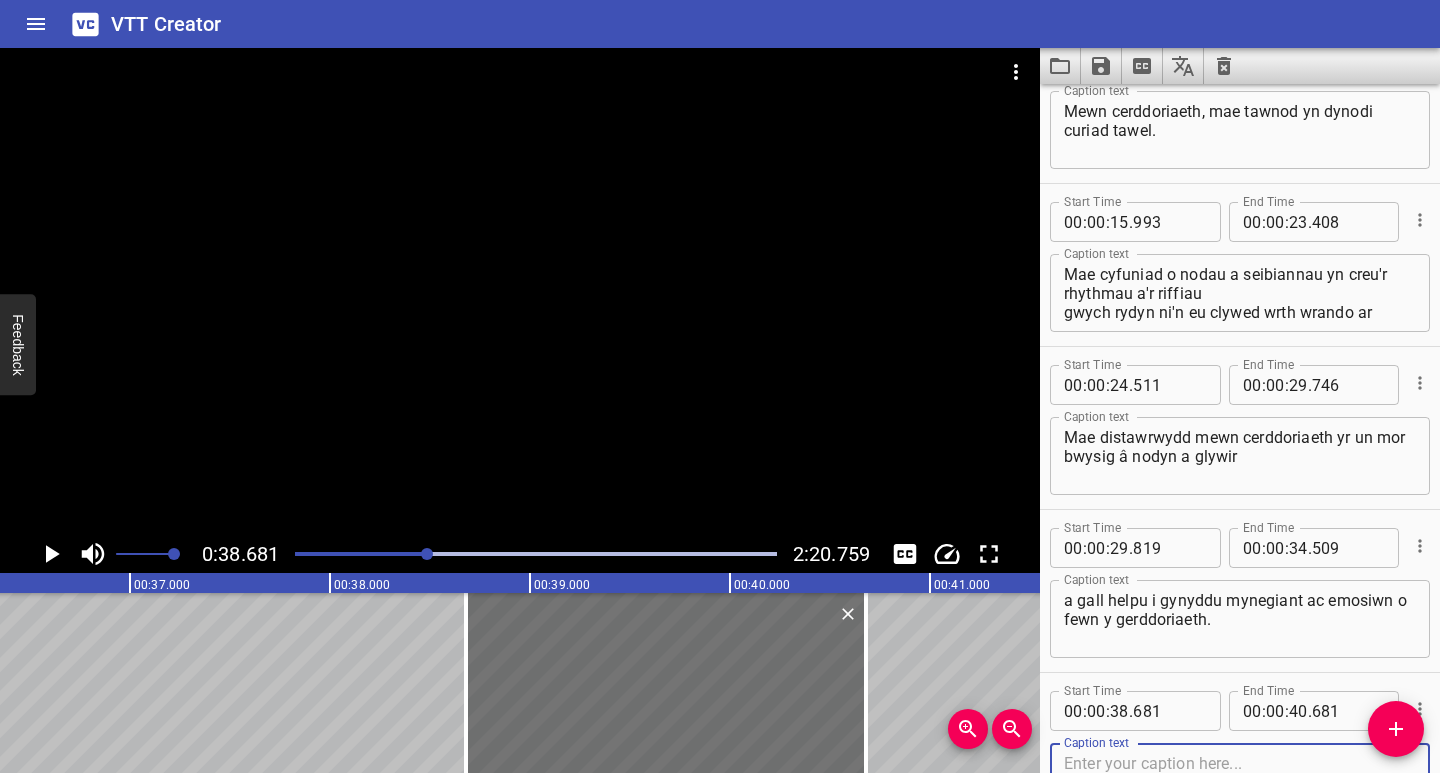 scroll, scrollTop: 0, scrollLeft: 7234, axis: horizontal 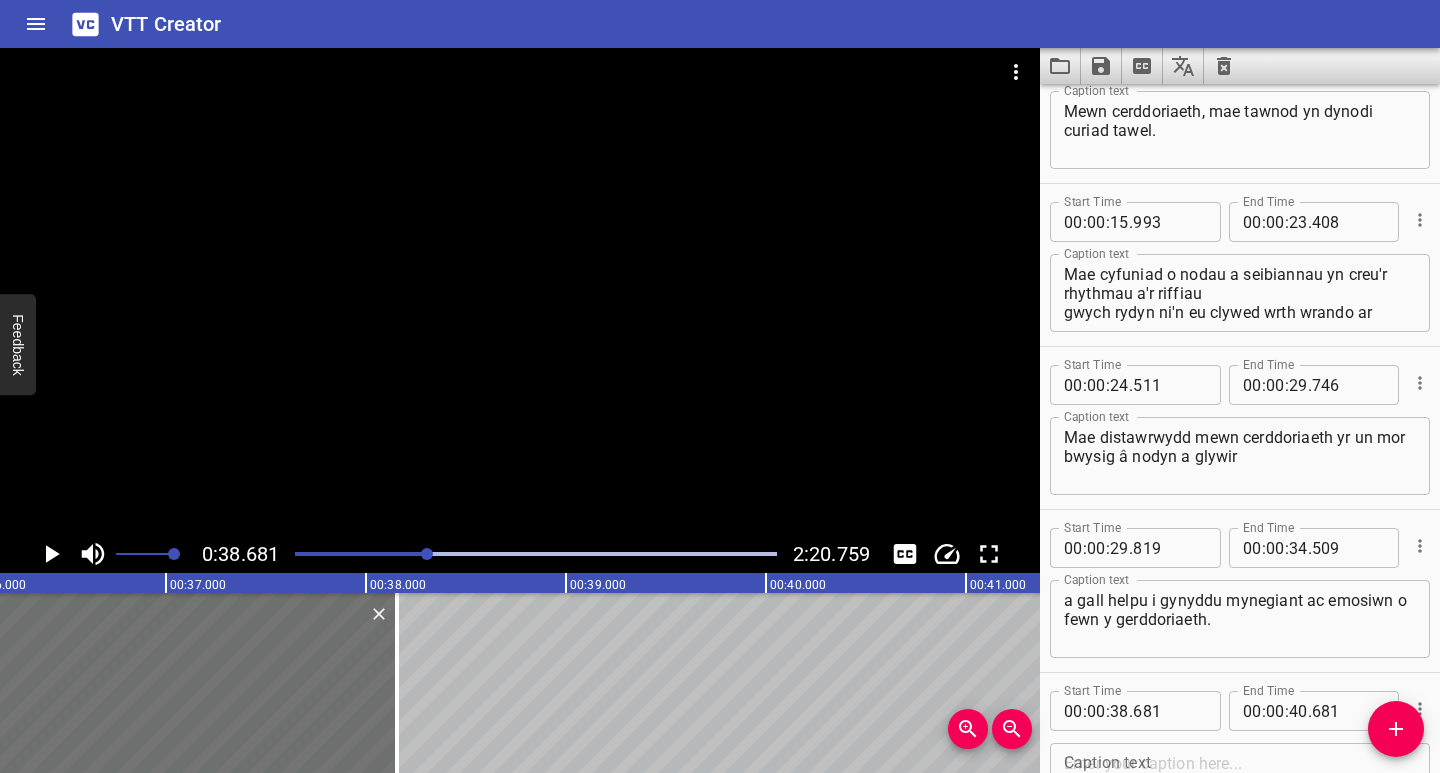 drag, startPoint x: 632, startPoint y: 726, endPoint x: 97, endPoint y: 768, distance: 536.64606 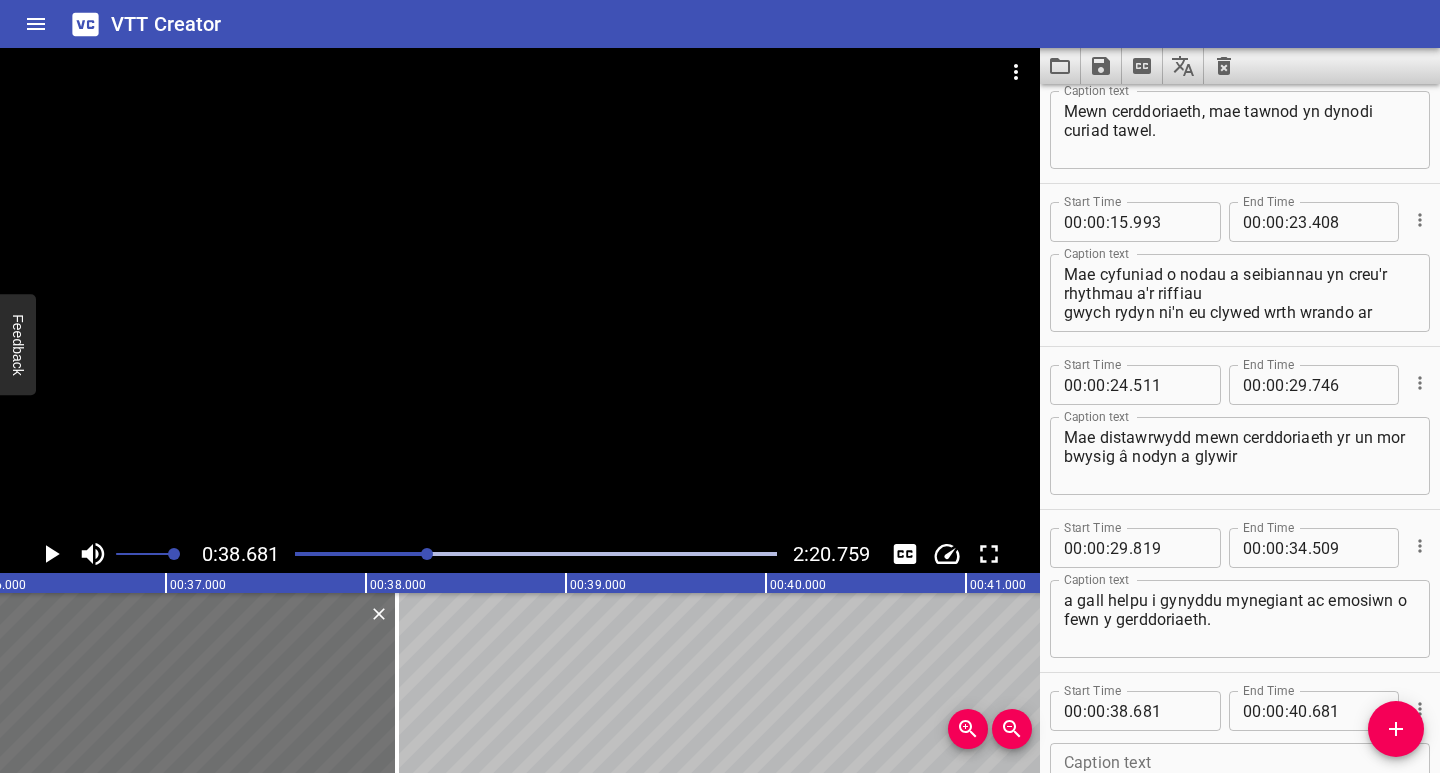 click on "00:00.000 00:01.000 00:02.000 00:03.000 00:04.000 00:05.000 00:06.000 00:07.000 00:08.000 00:09.000 00:10.000 00:11.000 00:12.000 00:13.000 00:14.000 00:15.000 00:16.000 00:17.000 00:18.000 00:19.000 00:20.000 00:21.000 00:22.000 00:23.000 00:24.000 00:25.000 00:25.000 00:26.000 00:27.000 00:28.000 00:29.000 00:30.000 00:31.000 00:32.000 00:33.000 00:34.000 00:35.000 00:36.000 00:37.000 00:38.000 00:39.000 00:40.000 00:41.000 00:42.000 00:43.000 00:44.000 00:45.000 00:46.000 00:47.000 00:48.000 00:49.000 00:50.000 00:50.000 00:51.000 00:52.000 00:53.000 00:54.000 00:55.000 00:56.000 00:57.000 00:58.000 00:59.000 01:00.000 01:01.000 01:02.000 01:03.000 01:04.000 01:05.000 01:06.000 01:07.000 01:08.000 01:09.000 01:10.000 01:11.000 01:12.000 01:13.000 01:14.000 01:15.000 01:15.000 01:16.000 01:17.000 01:18.000 01:19.000 01:20.000 01:21.000 01:22.000 01:23.000 01:24.000 01:25.000 01:26.000 01:27.000 01:28.000 01:29.000 01:30.000 01:31.000 01:32.000 01:33.000 01:34.000 01:35.000 01:36.000 01:37.000 01:38.000" at bounding box center (520, 673) 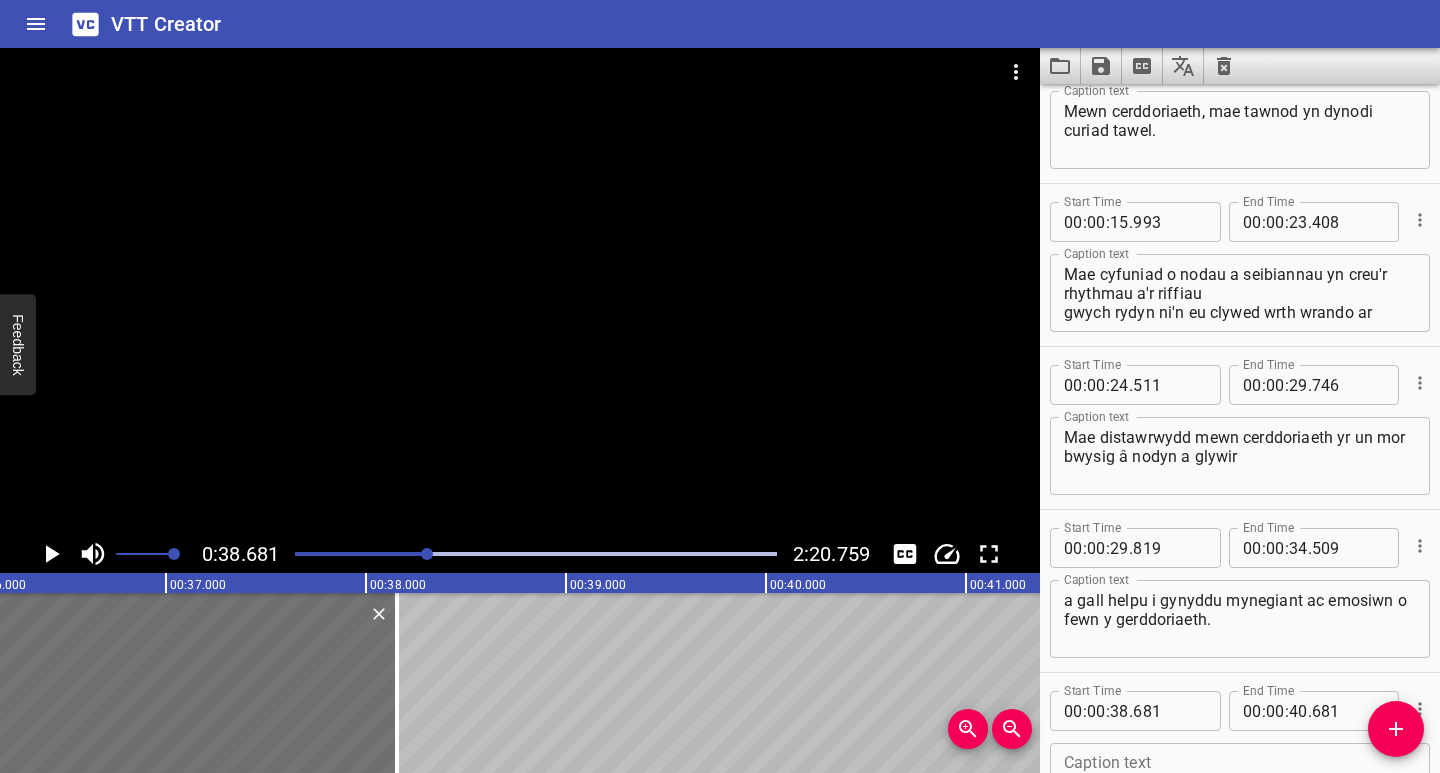 type on "36" 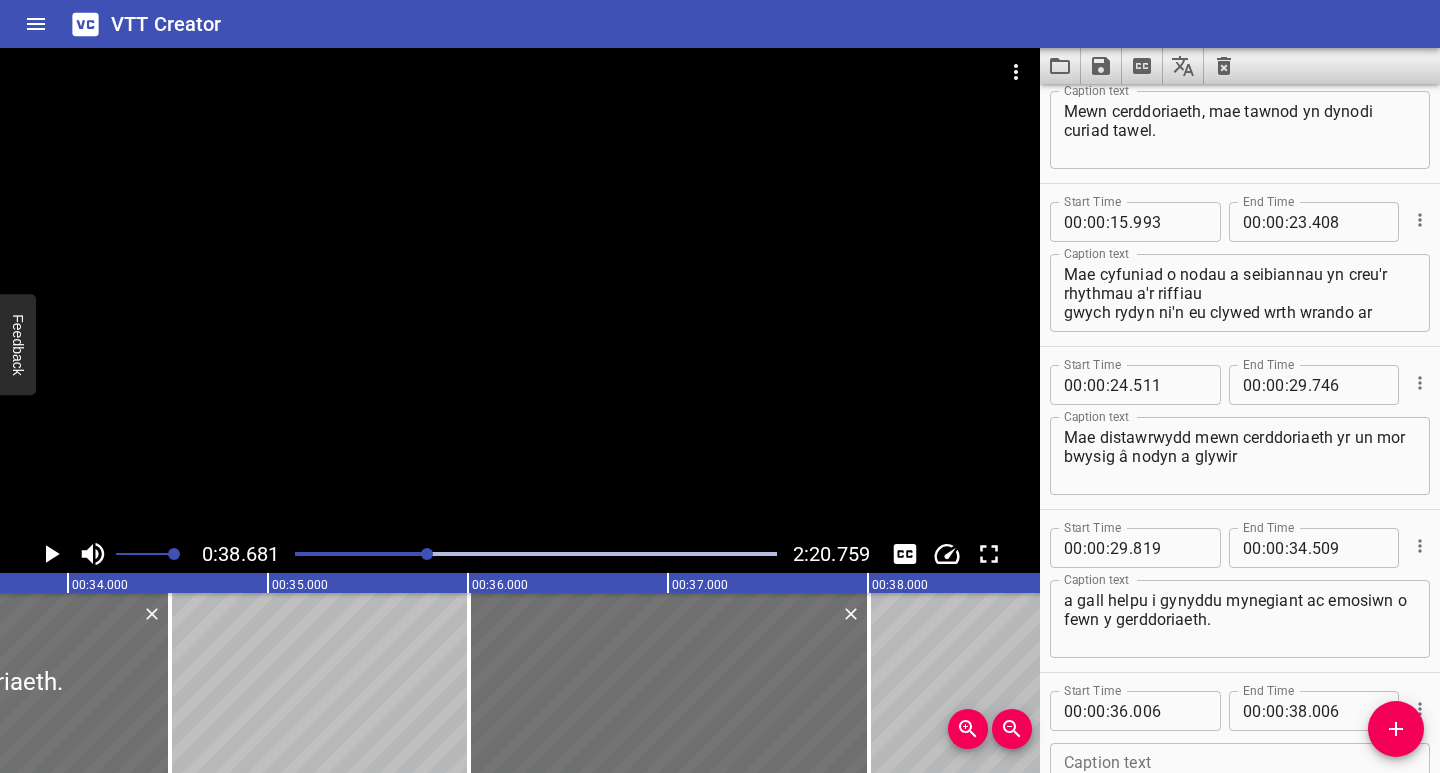 scroll, scrollTop: 0, scrollLeft: 6660, axis: horizontal 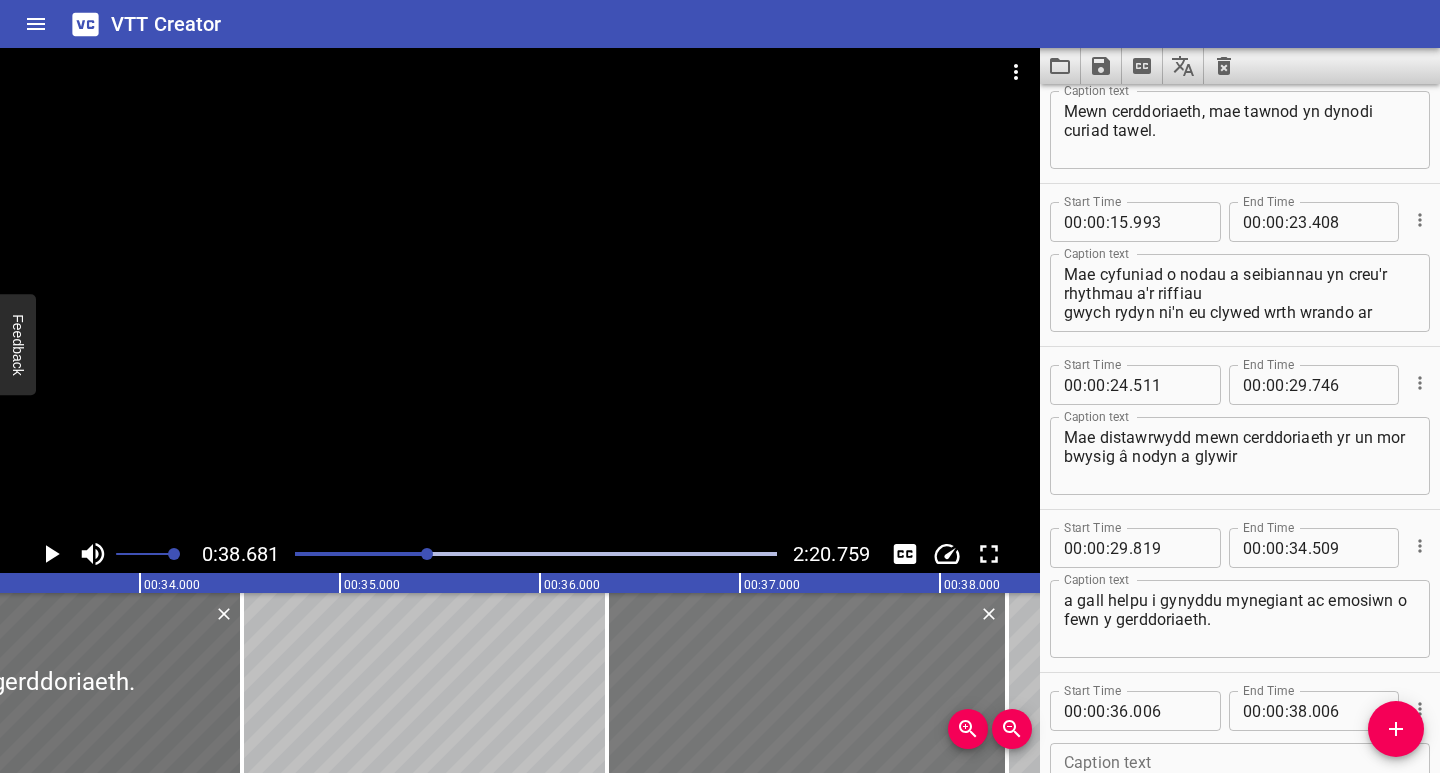 click at bounding box center (807, 683) 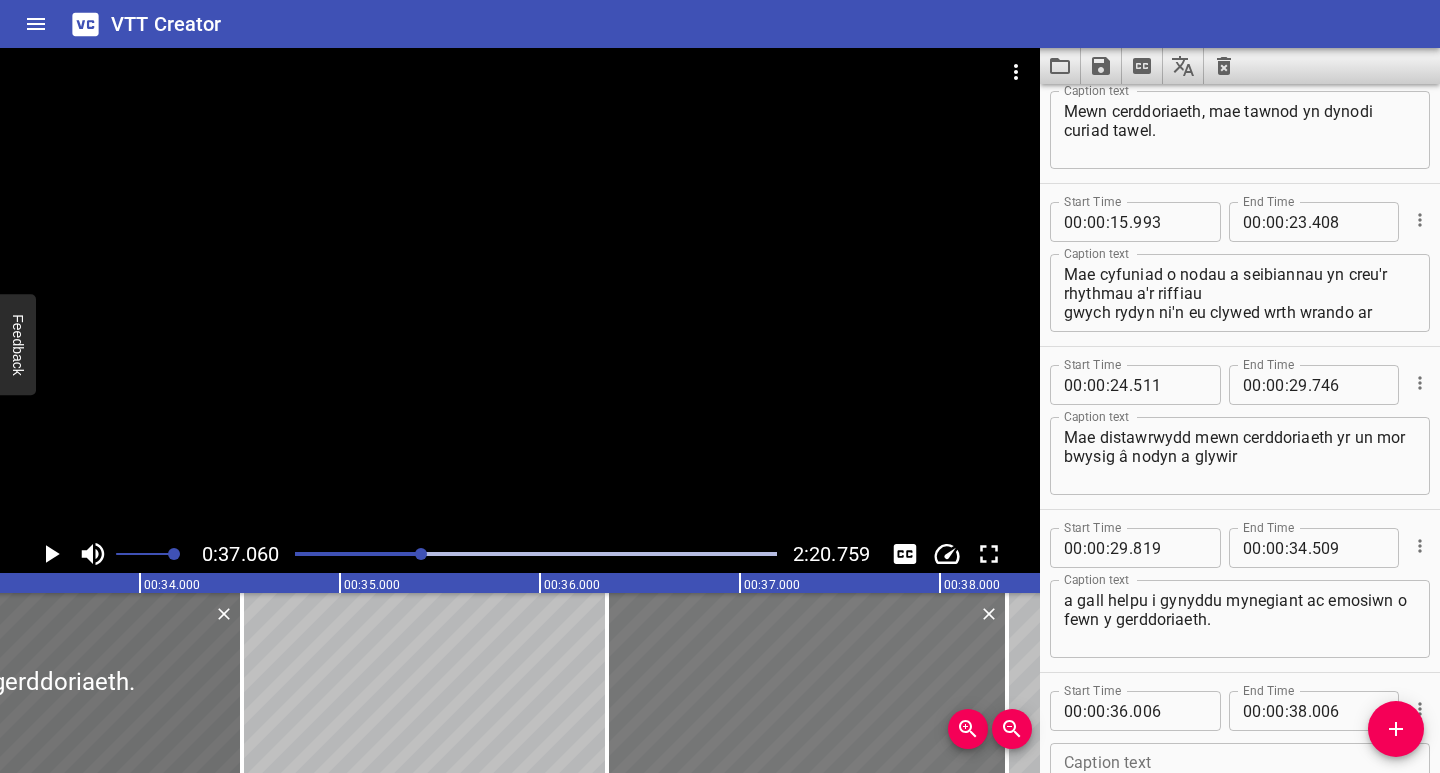 scroll, scrollTop: 220, scrollLeft: 0, axis: vertical 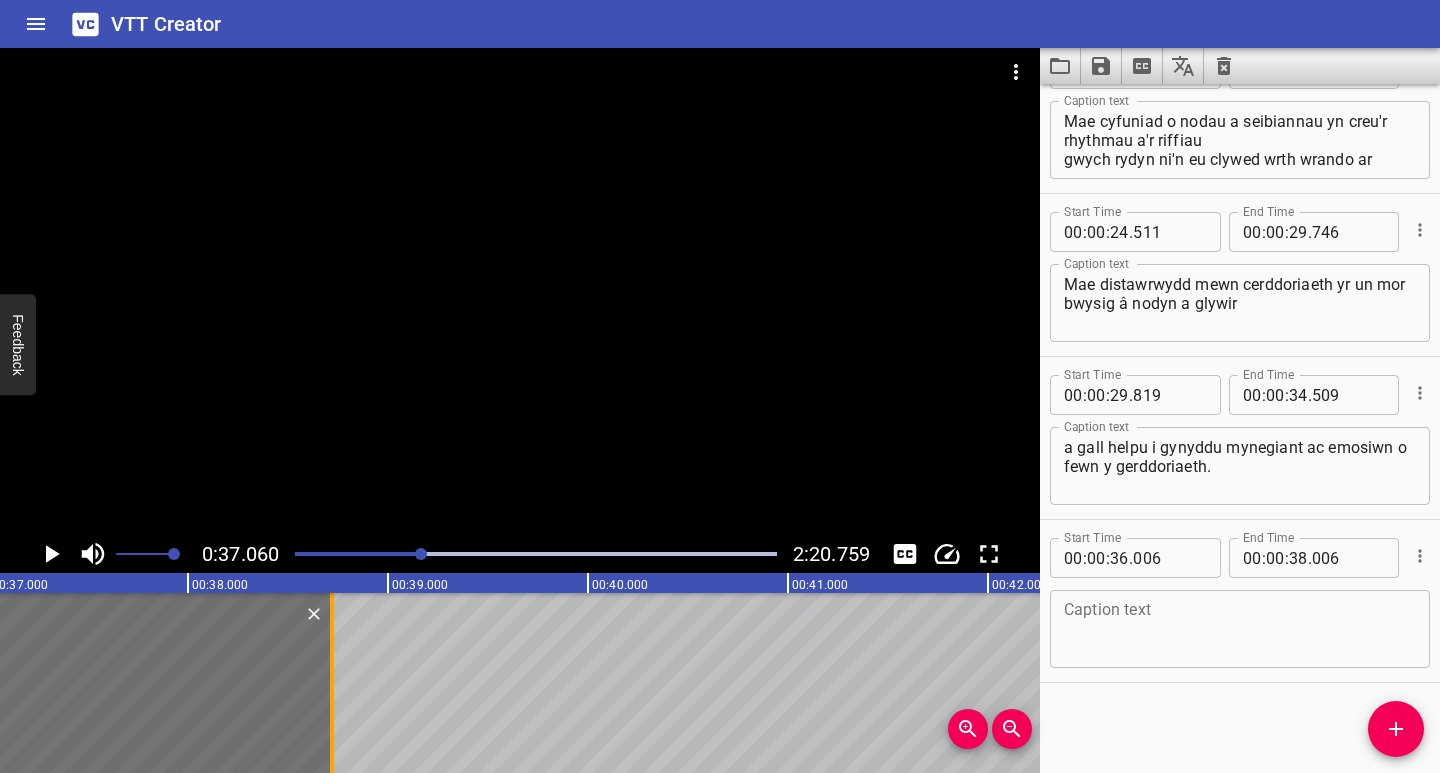drag, startPoint x: 264, startPoint y: 734, endPoint x: 333, endPoint y: 733, distance: 69.00725 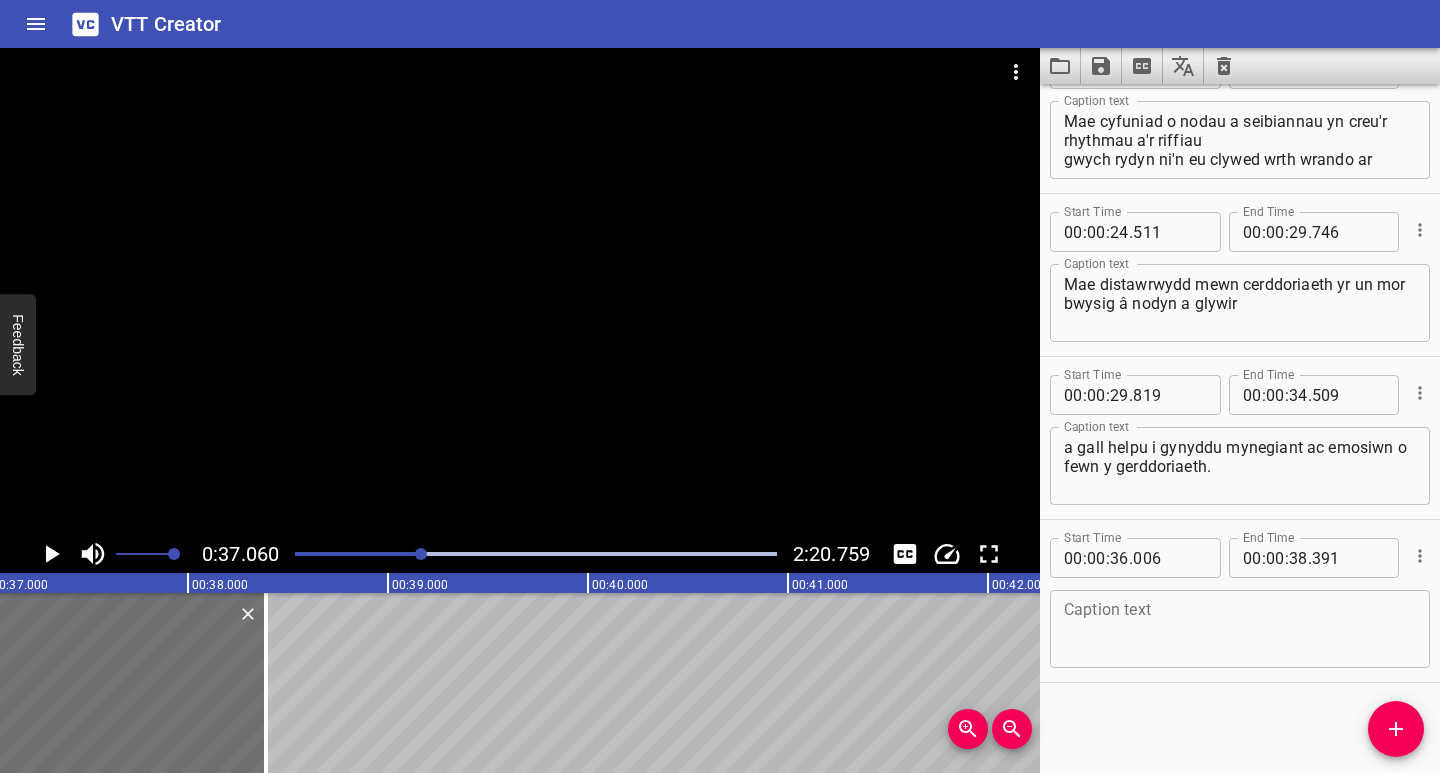 click at bounding box center [1240, 629] 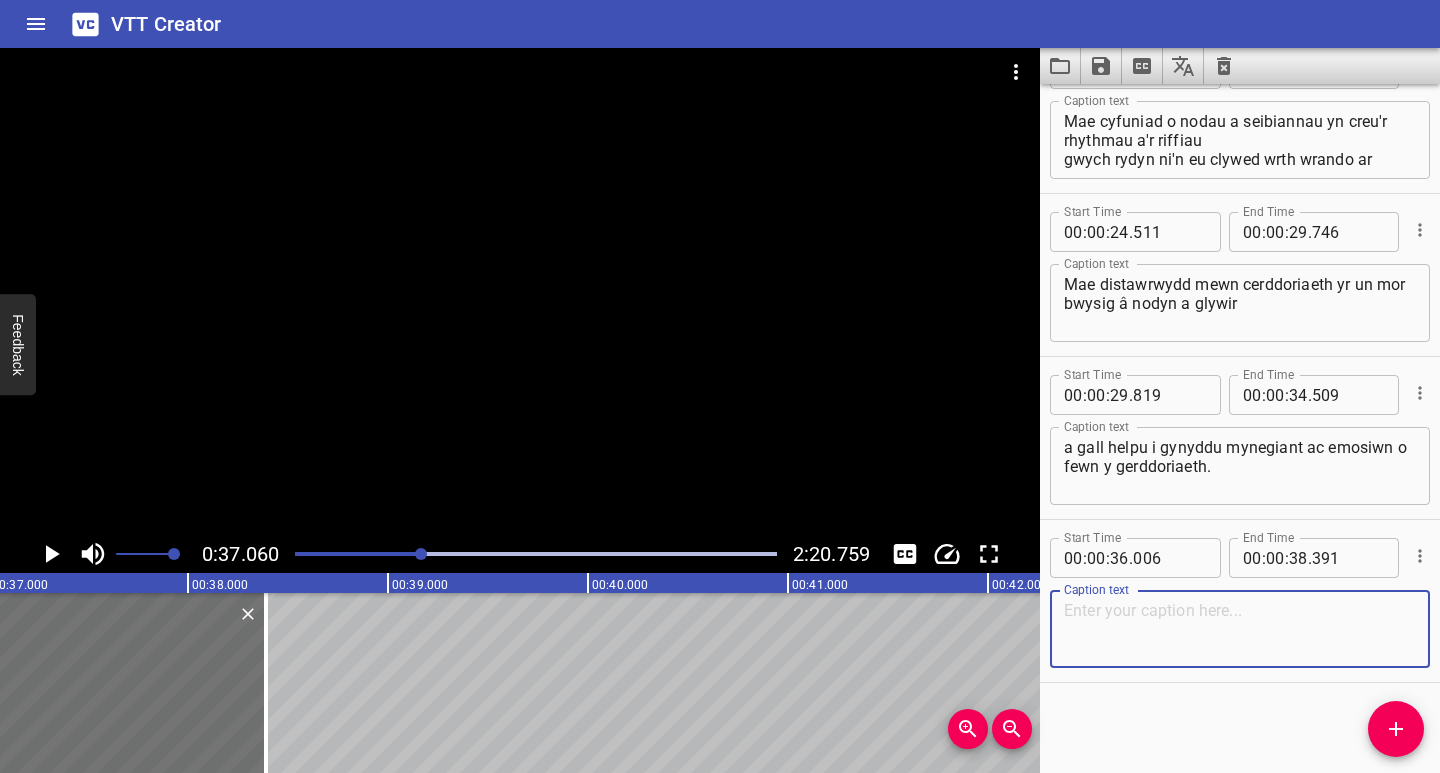 paste on "Dwi’n eu galw’n Dawnodau Cyfwerth" 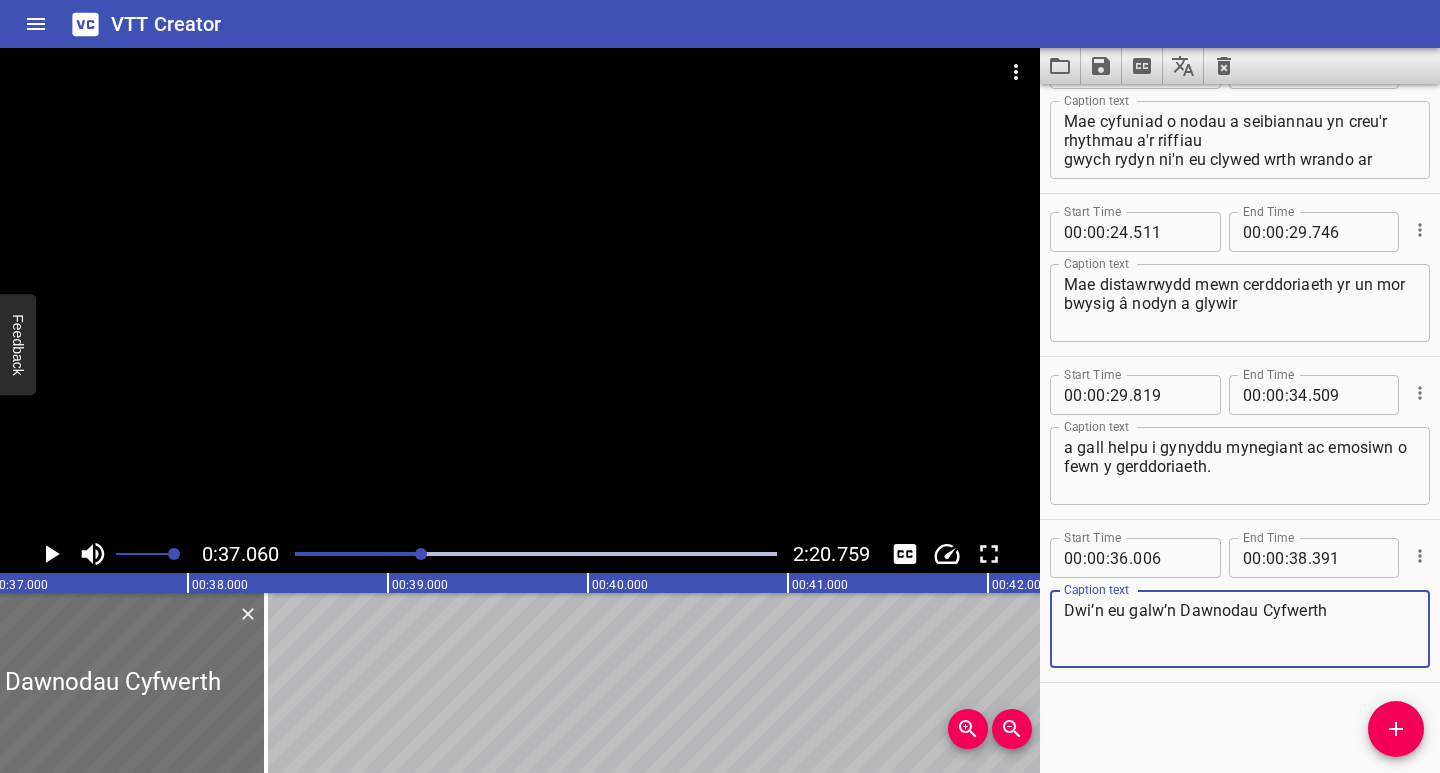 type on "Dwi’n eu galw’n Dawnodau Cyfwerth" 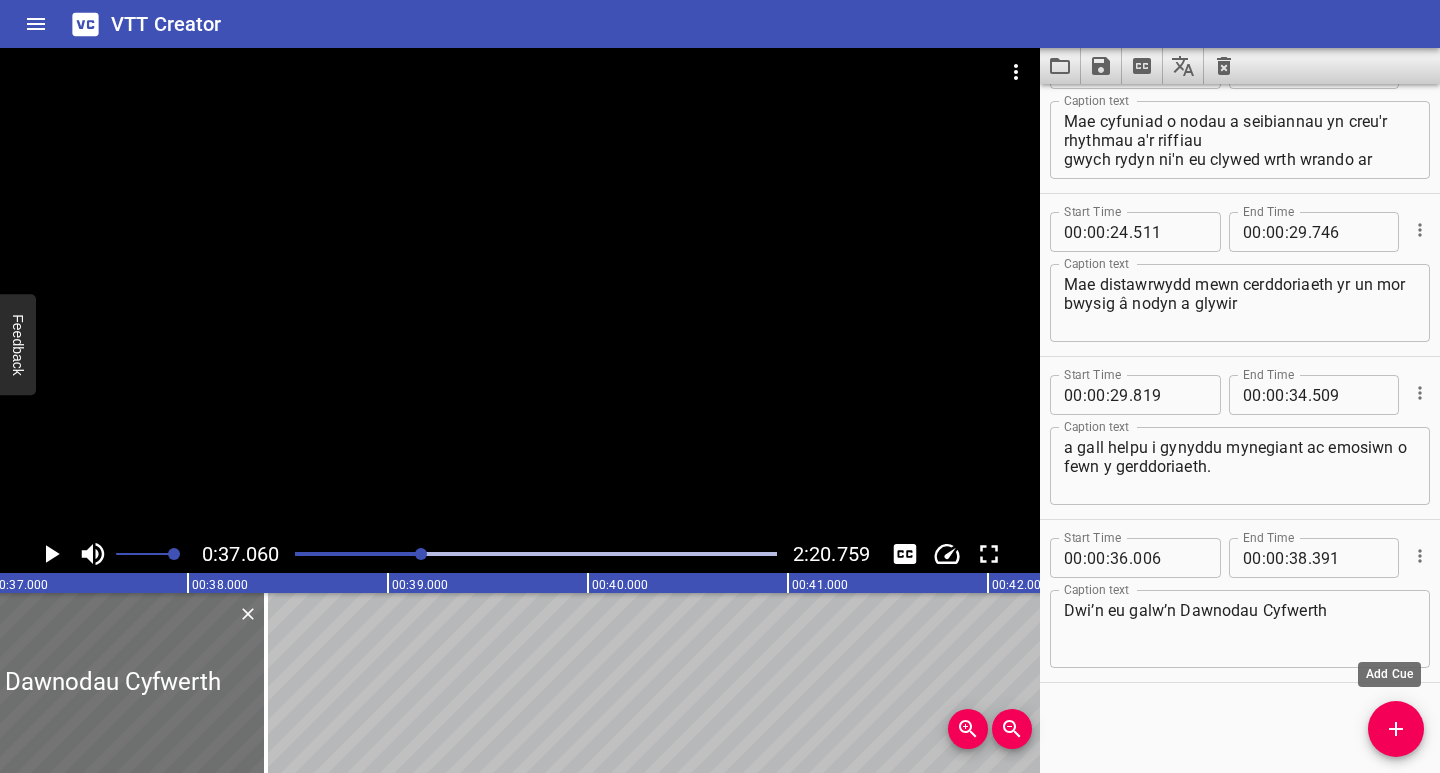 click 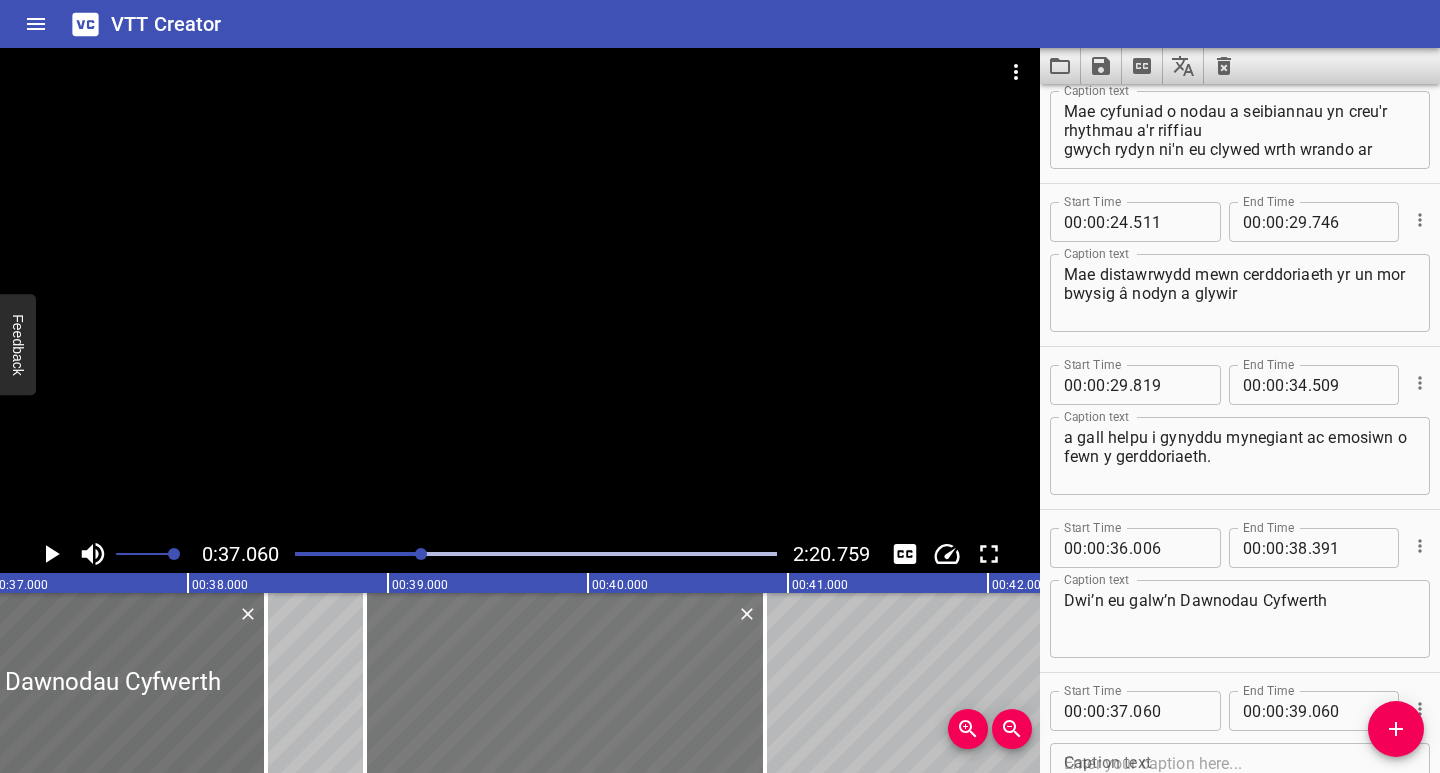 drag, startPoint x: 361, startPoint y: 720, endPoint x: 726, endPoint y: 725, distance: 365.03424 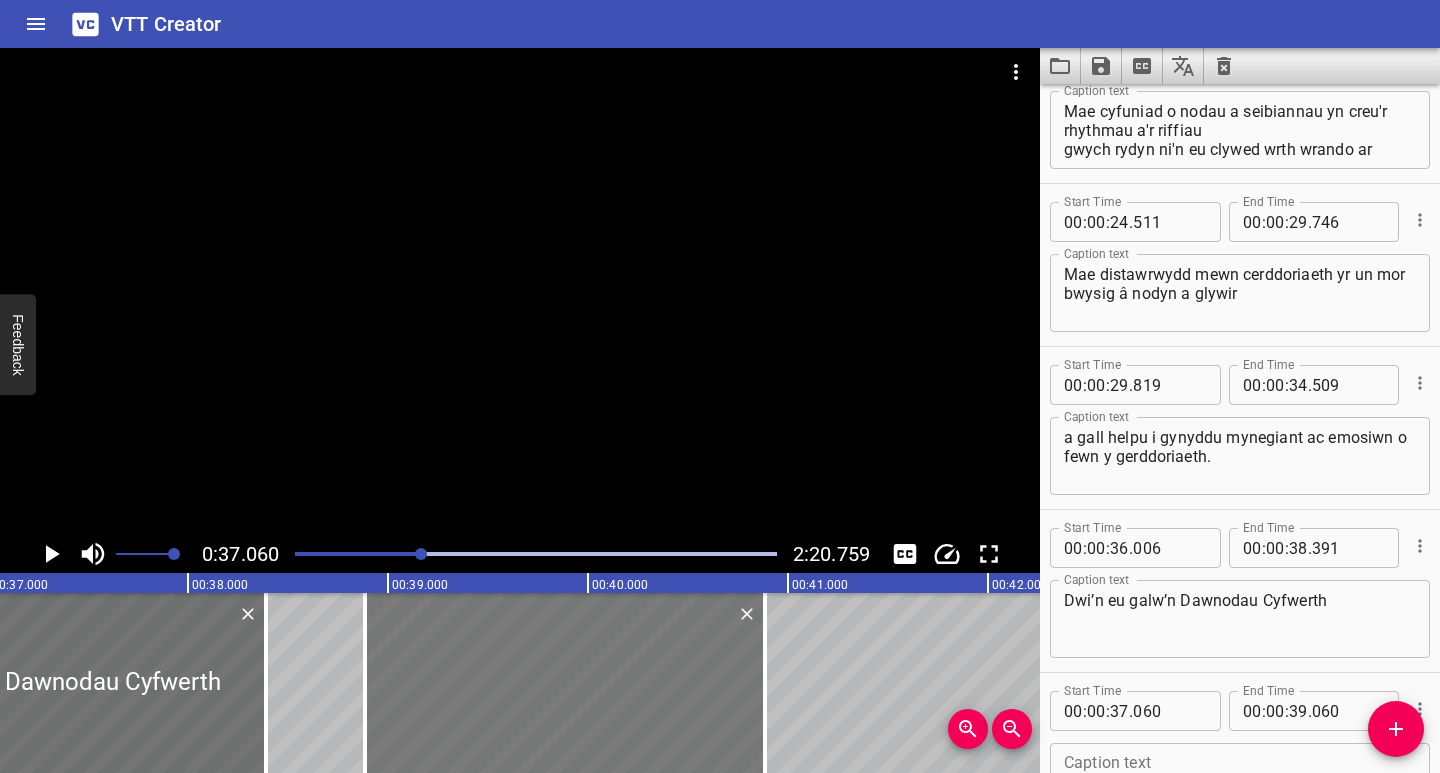 click at bounding box center [565, 683] 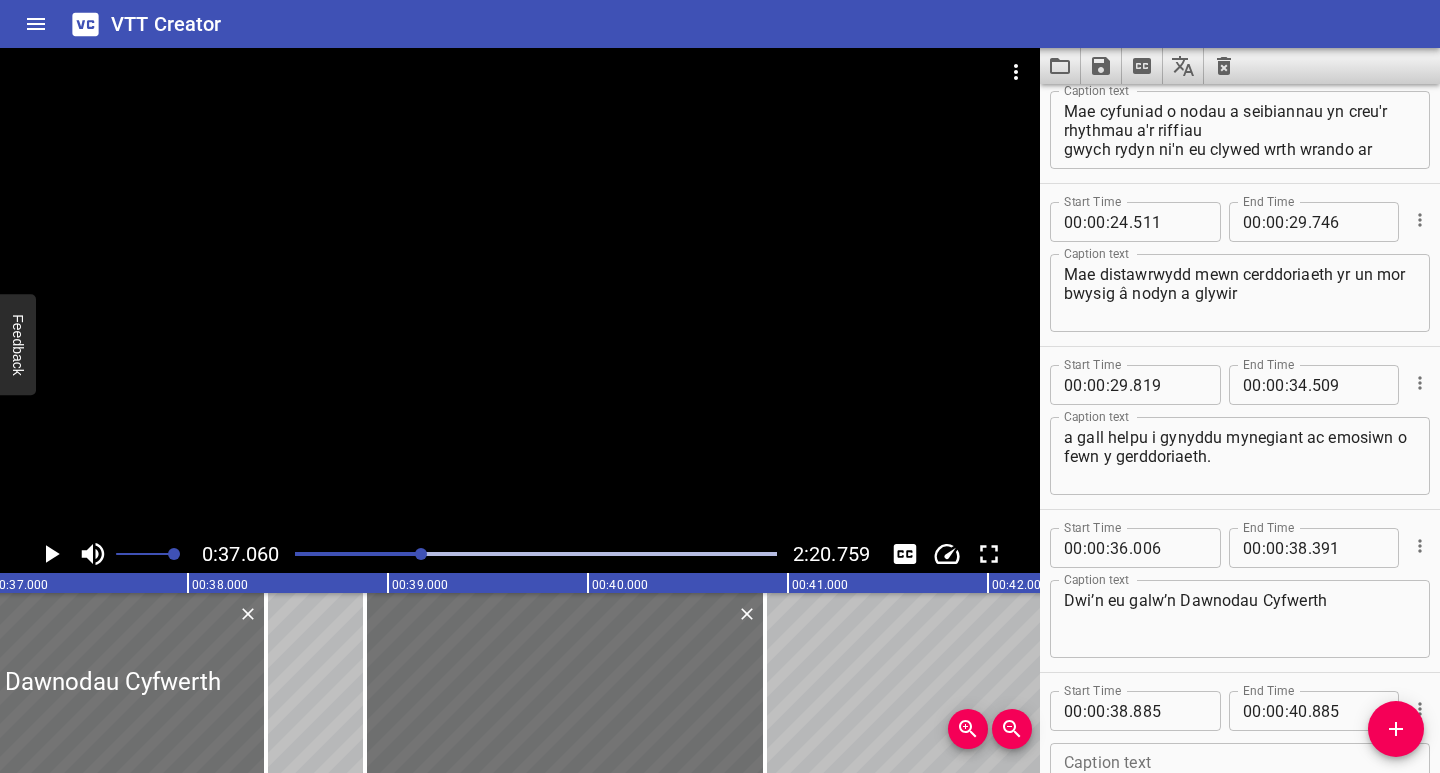 click at bounding box center (1240, 782) 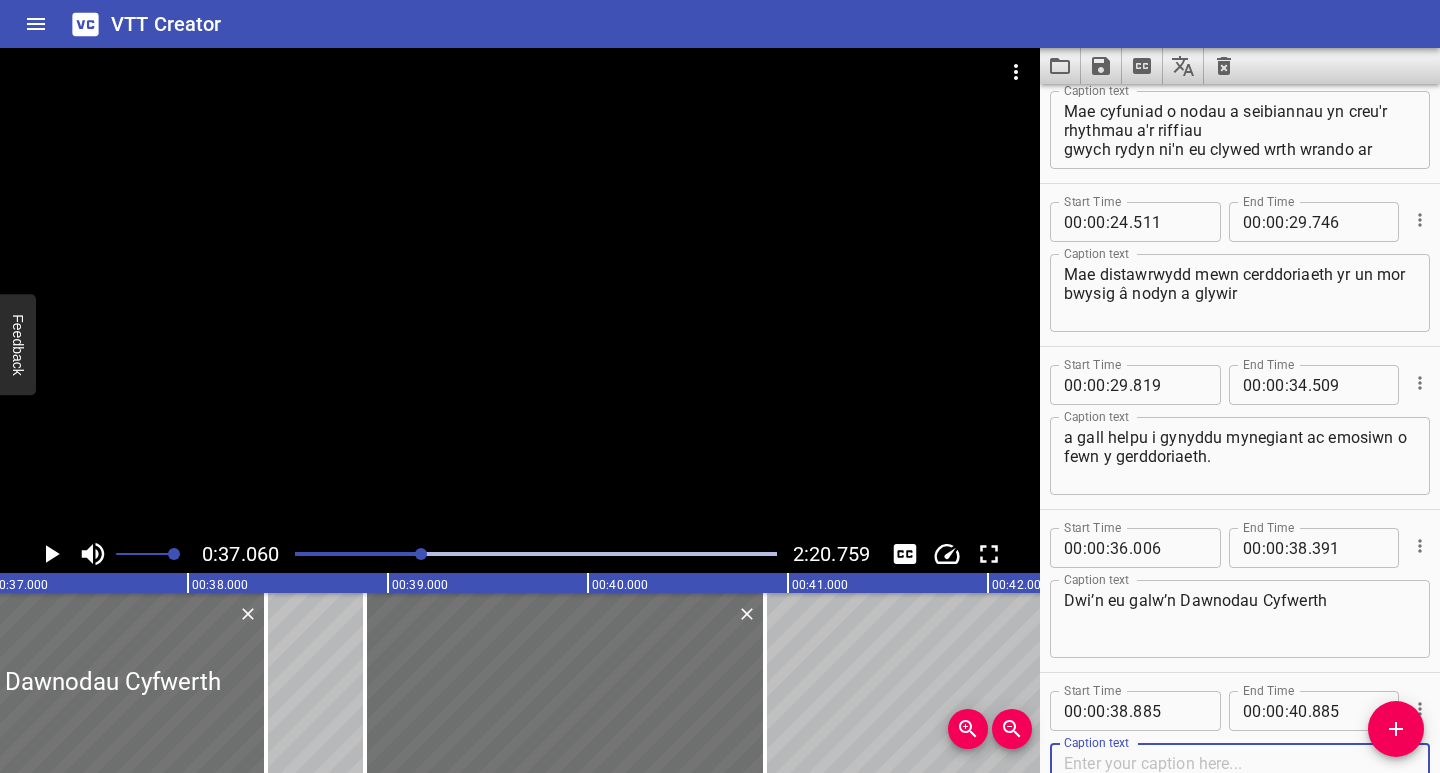 paste on "gan ein bod ni'n mynd i edrych ar dawnodau sydd gyfwerth o ran hyd â’u nodau cyfartal." 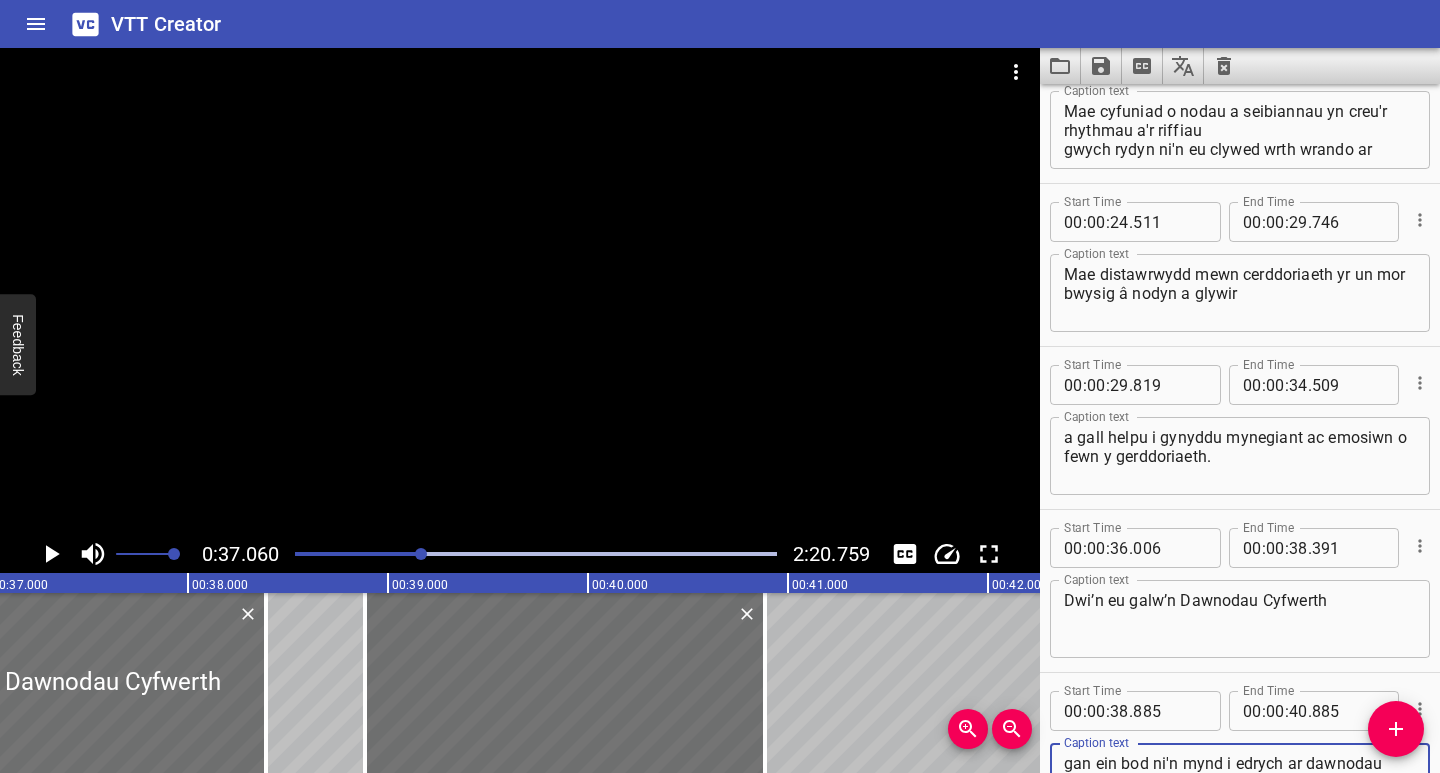 scroll, scrollTop: 249, scrollLeft: 0, axis: vertical 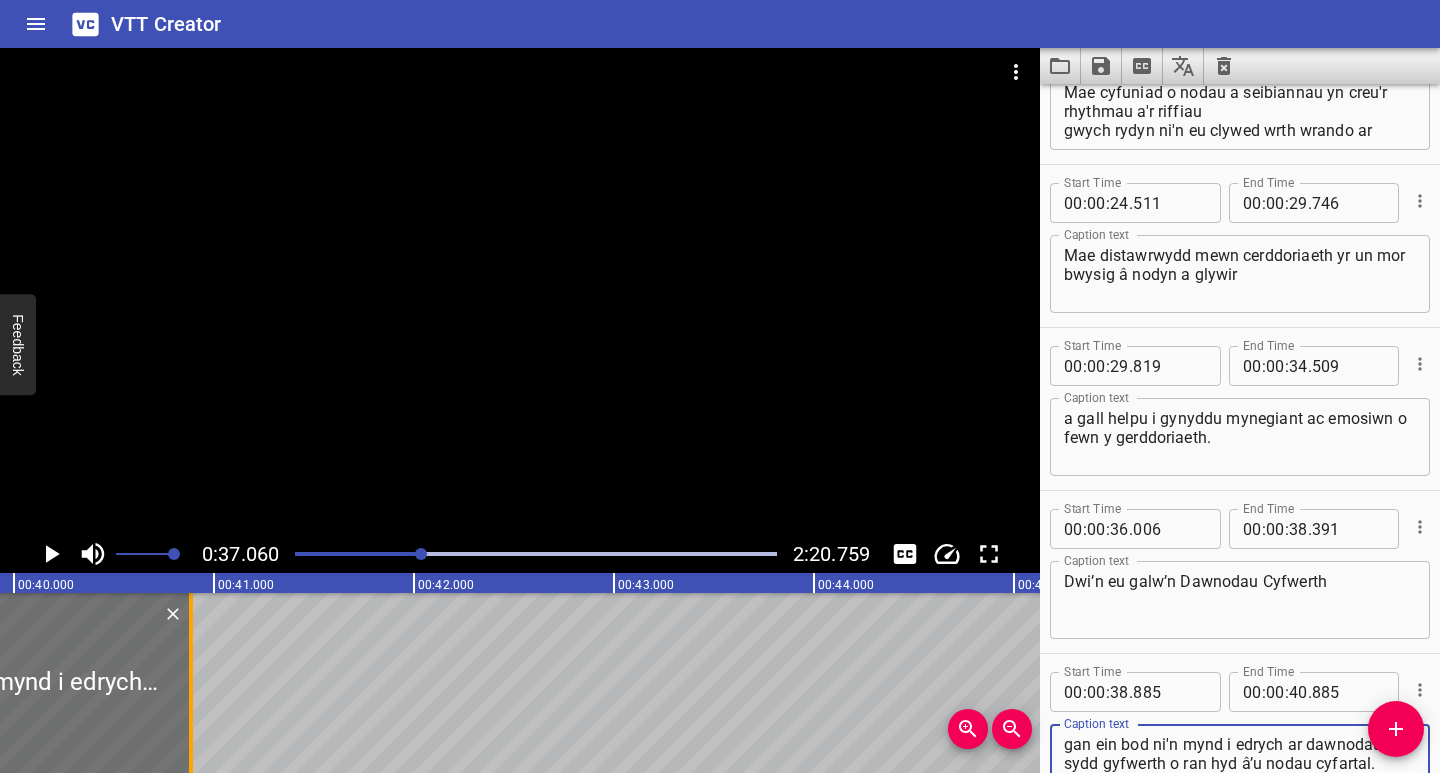 type on "gan ein bod ni'n mynd i edrych ar dawnodau sydd gyfwerth o ran hyd â’u nodau cyfartal." 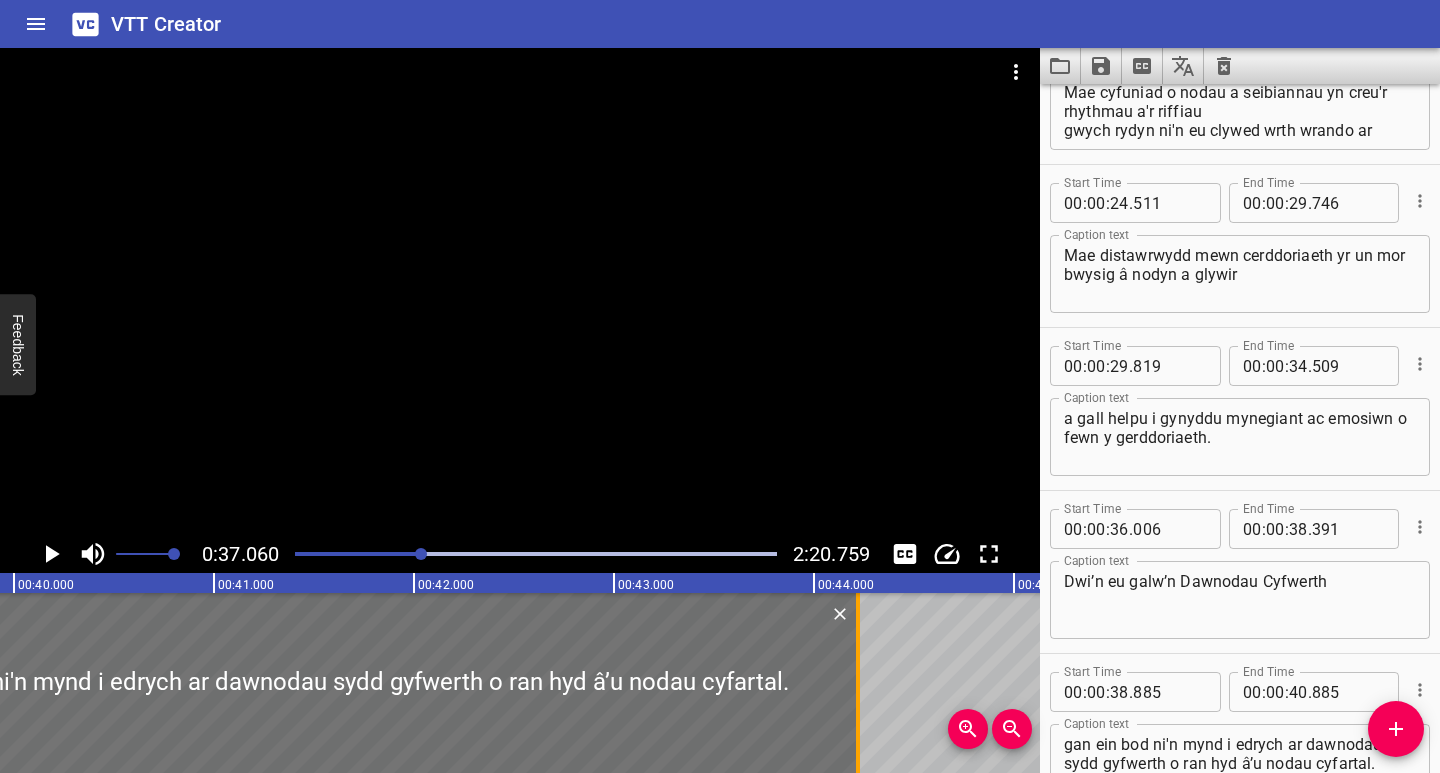 drag, startPoint x: 189, startPoint y: 716, endPoint x: 856, endPoint y: 710, distance: 667.027 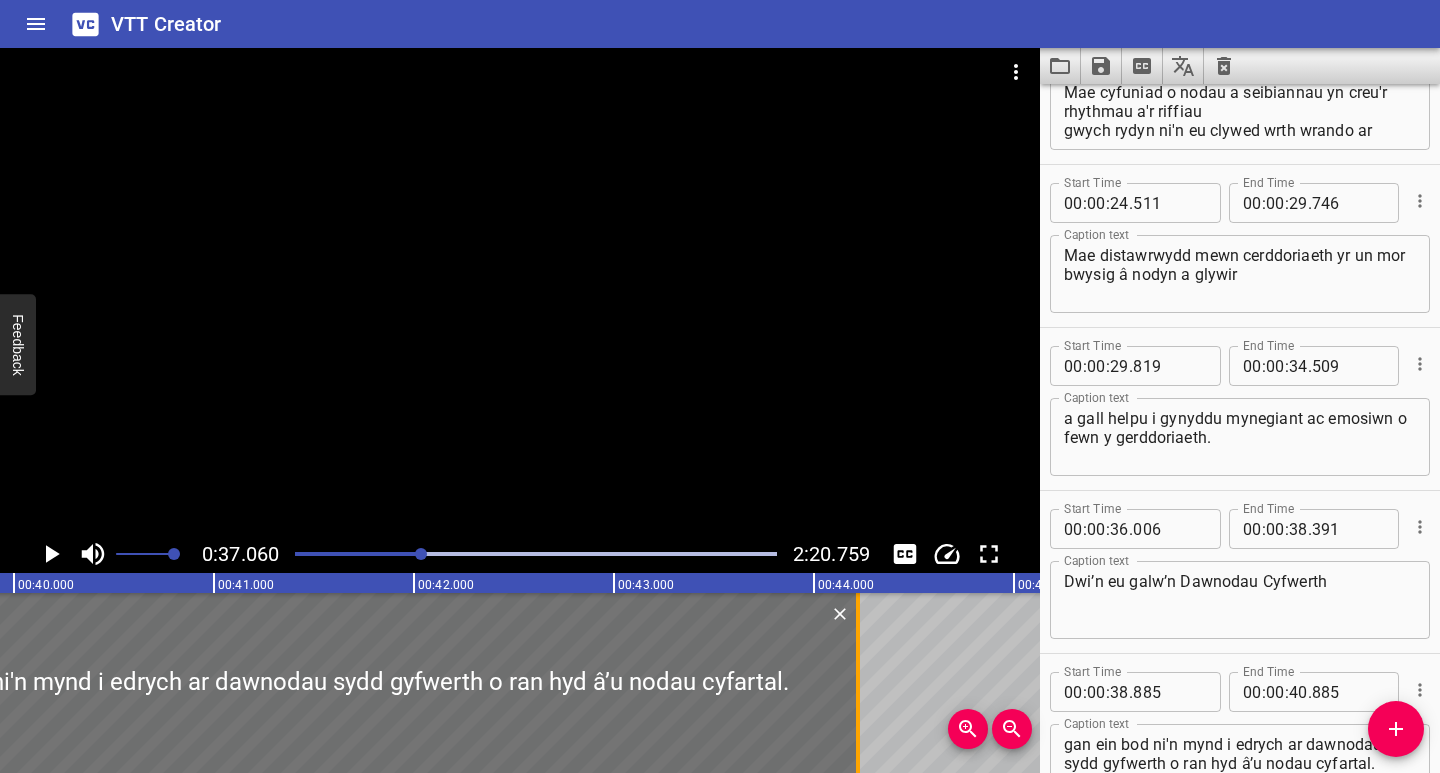 click at bounding box center [858, 683] 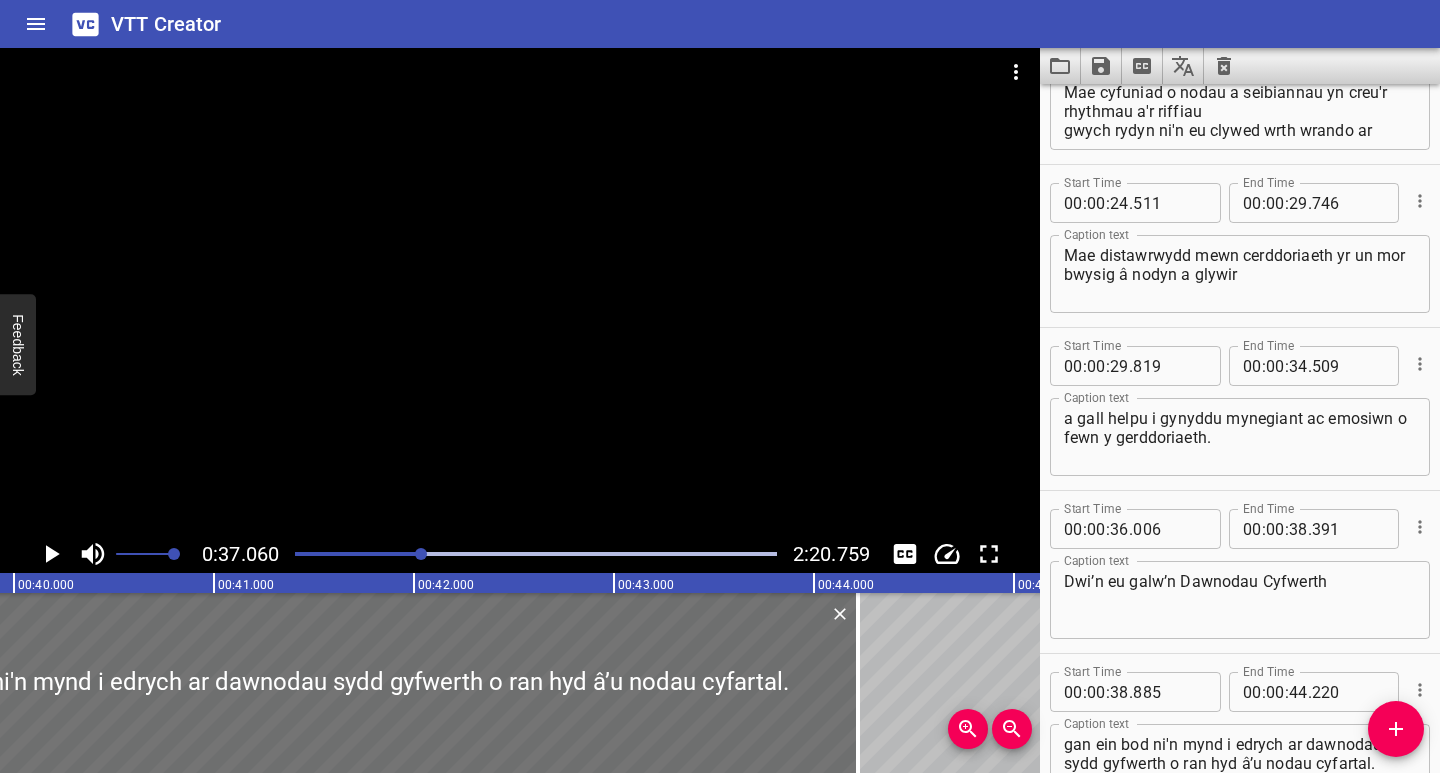 click at bounding box center (536, 554) 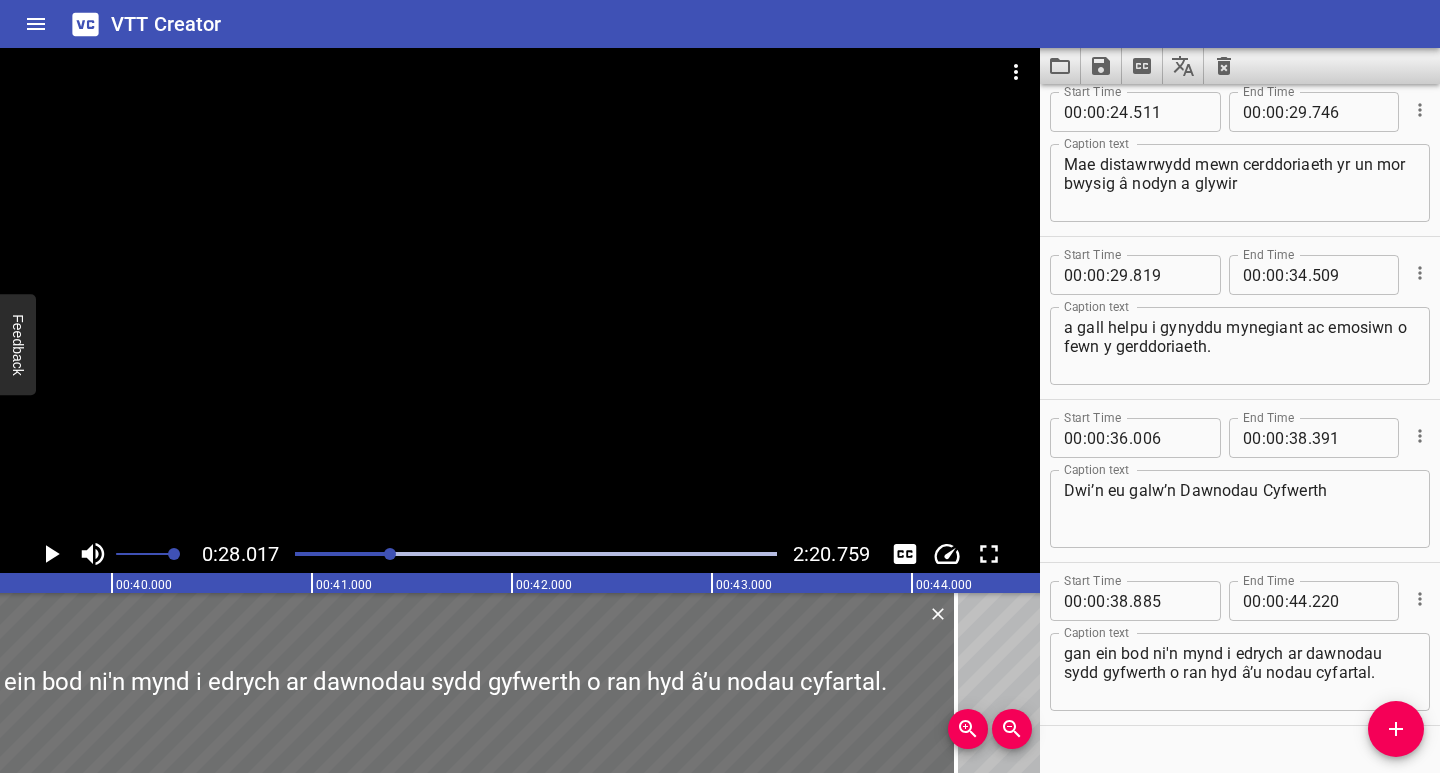 scroll, scrollTop: 383, scrollLeft: 0, axis: vertical 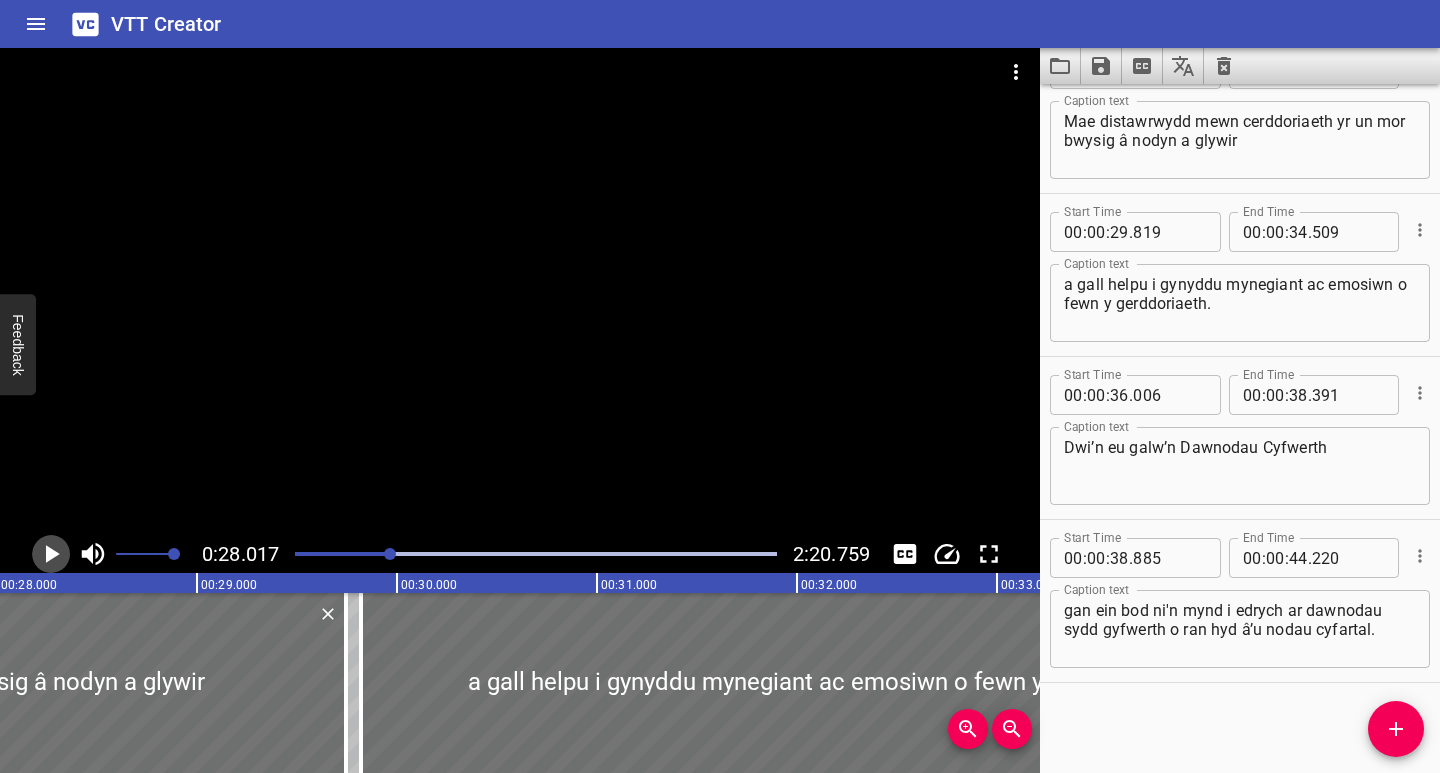 click 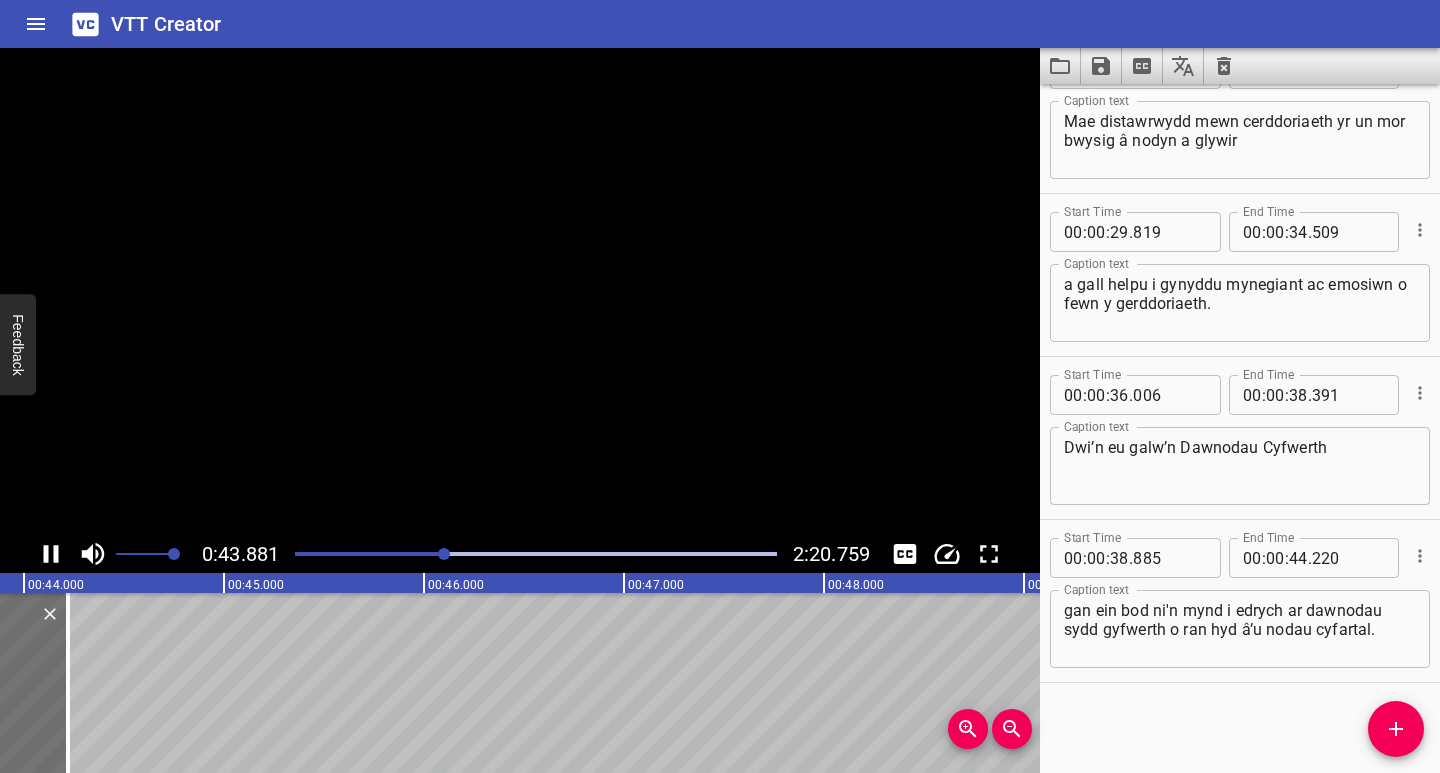 click 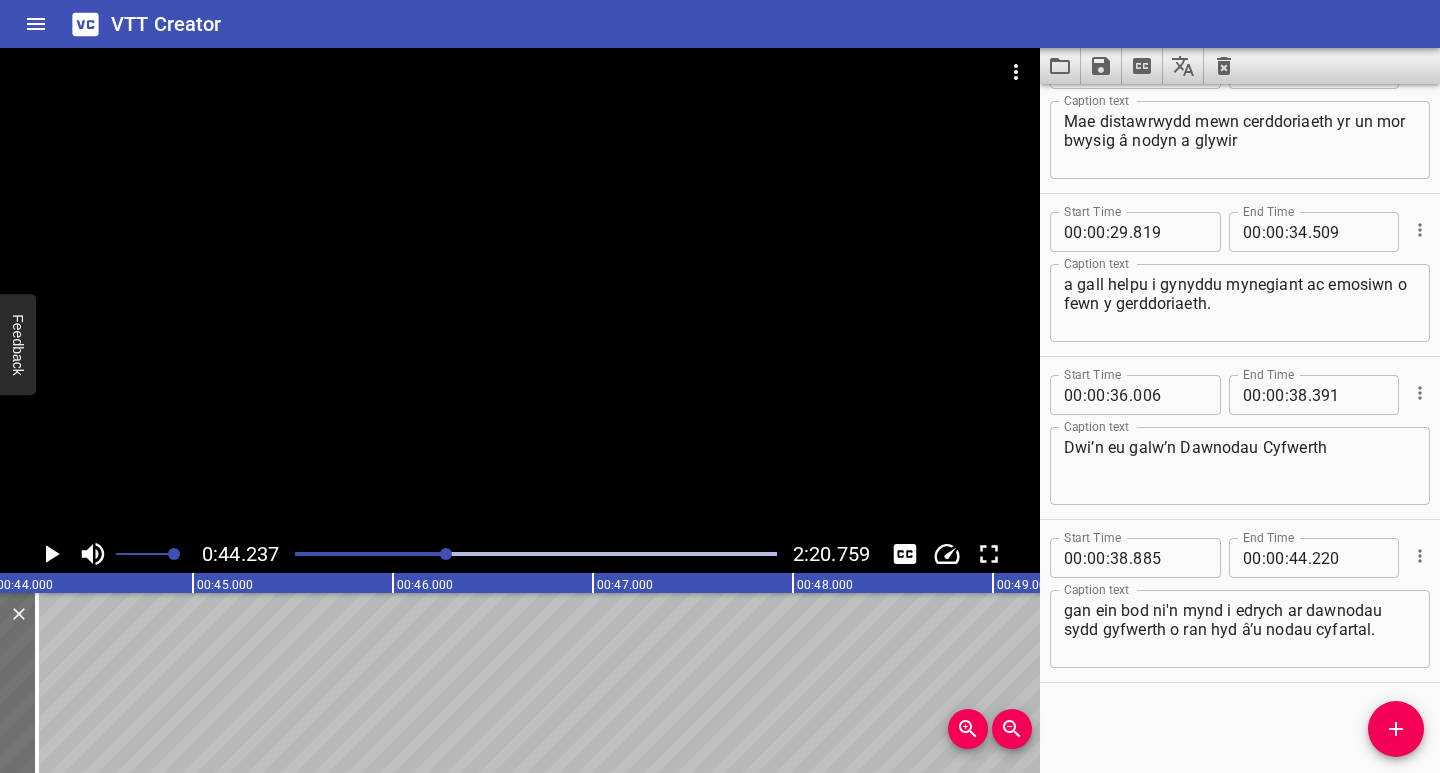scroll, scrollTop: 0, scrollLeft: 8847, axis: horizontal 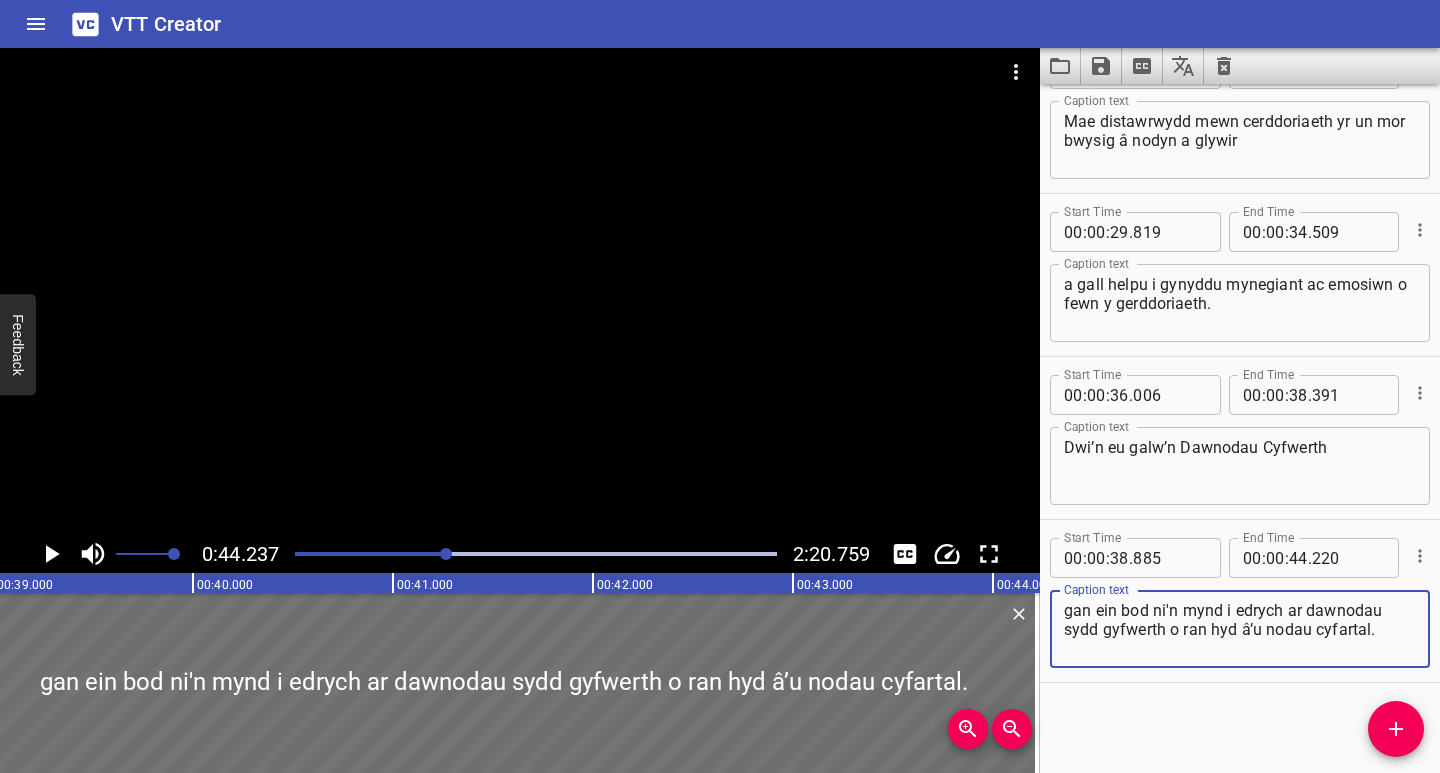click on "gan ein bod ni'n mynd i edrych ar dawnodau sydd gyfwerth o ran hyd â’u nodau cyfartal." at bounding box center [1240, 629] 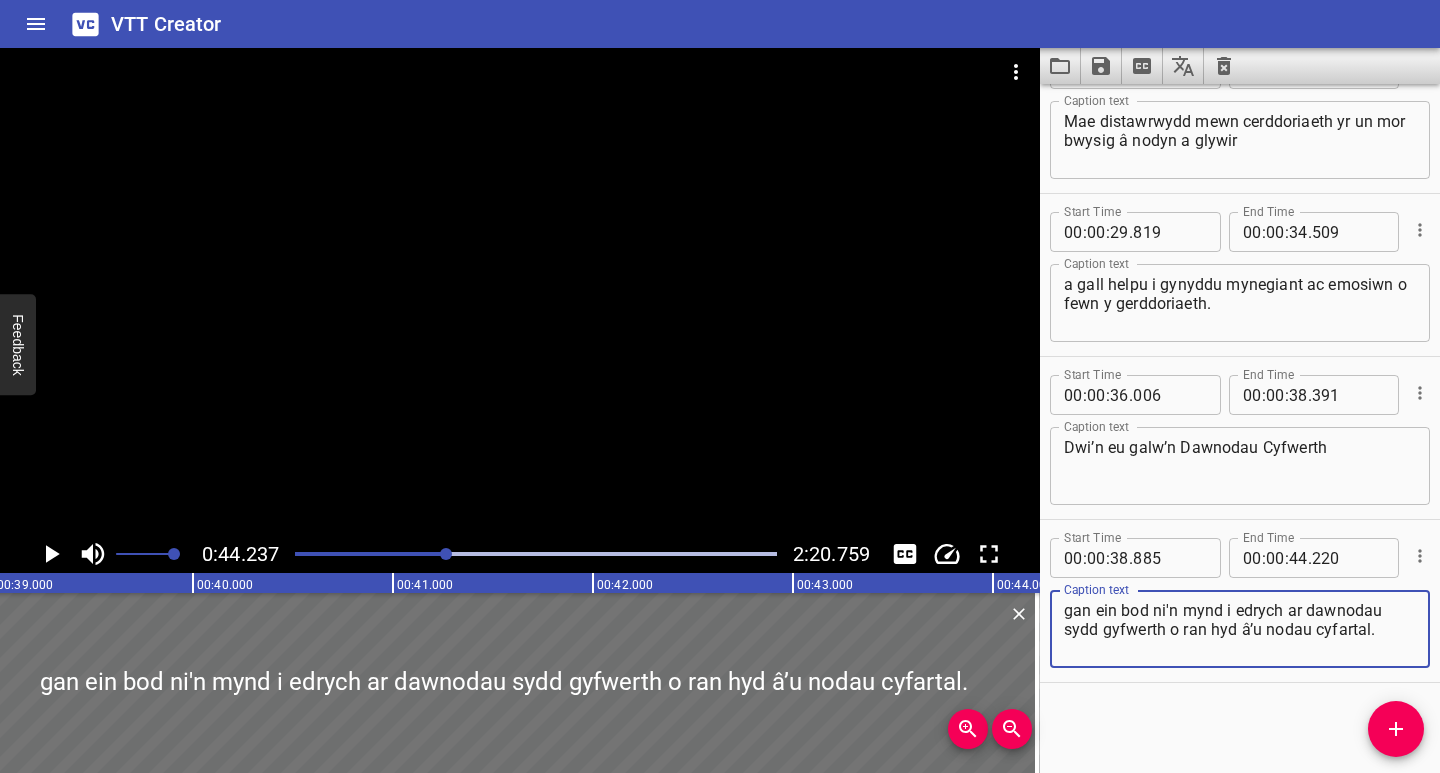 type on "gan ein bod ni'n mynd i edrych ar dawnodau
sydd gyfwerth o ran hyd â’u nodau cyfartal." 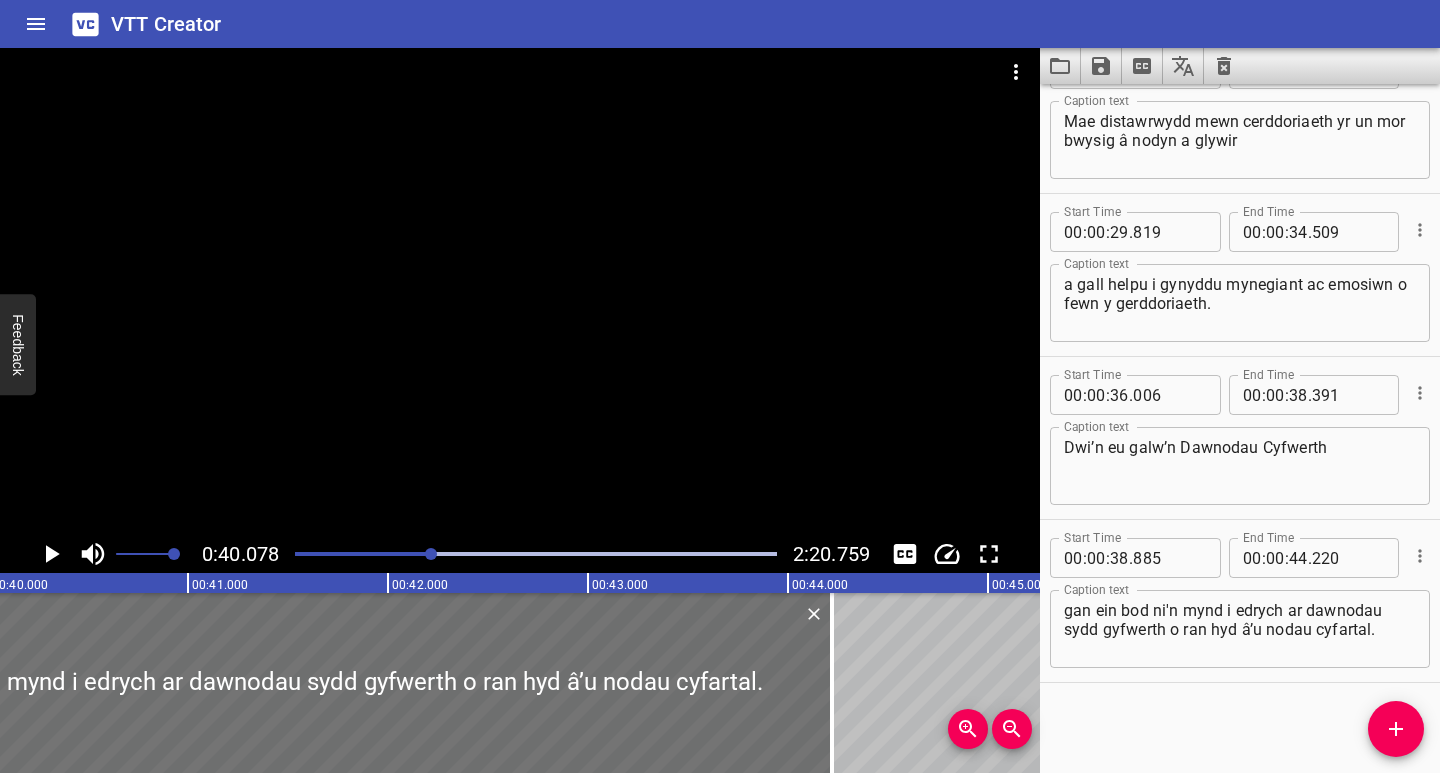 scroll, scrollTop: 0, scrollLeft: 8016, axis: horizontal 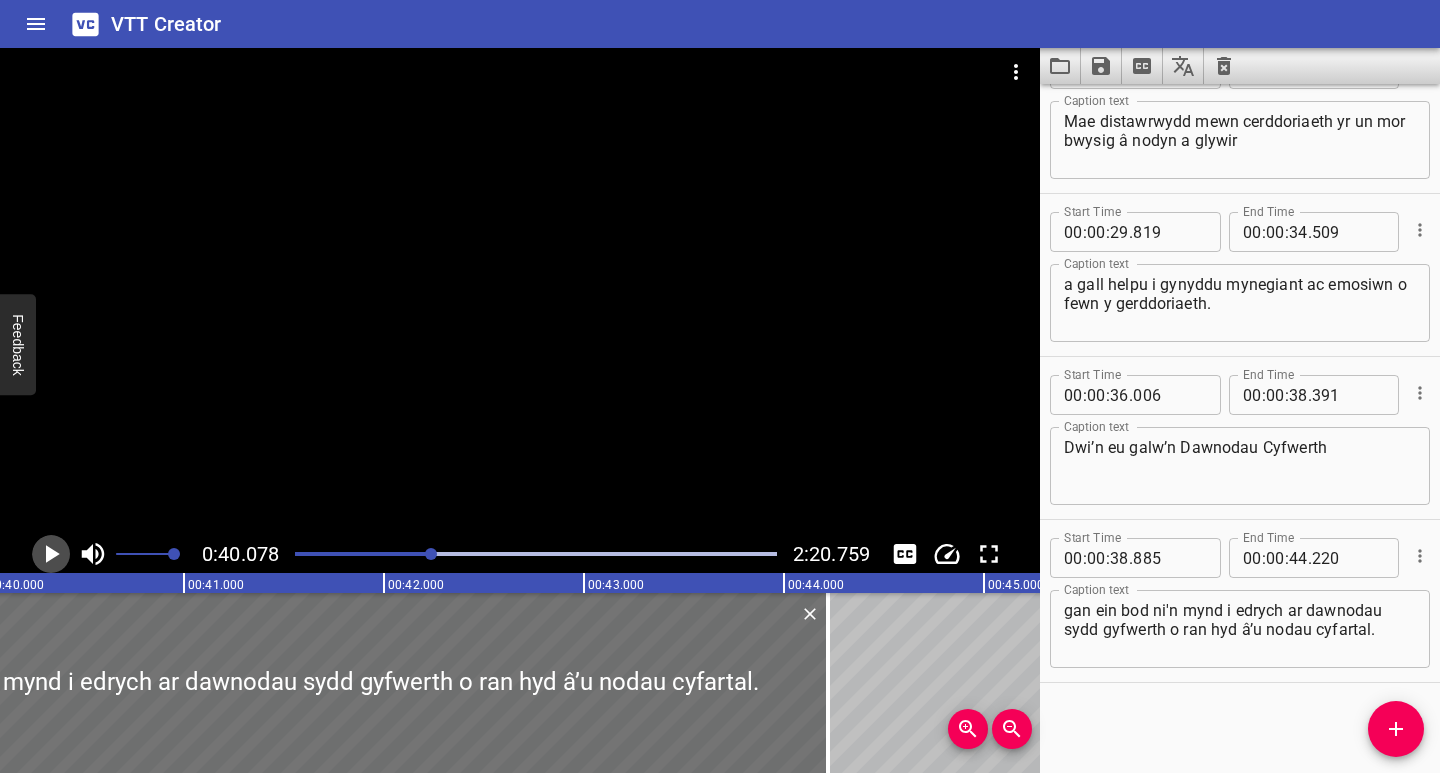 click 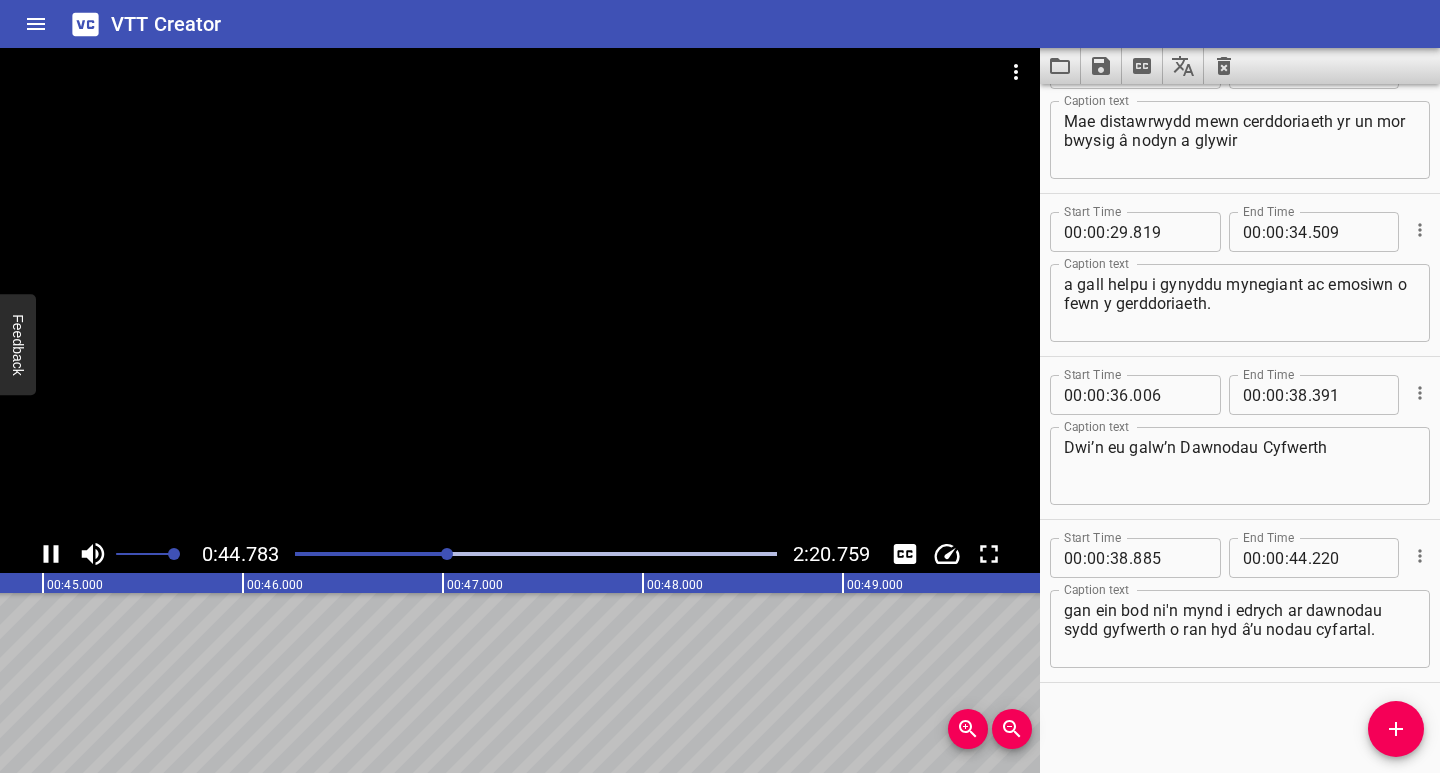 click 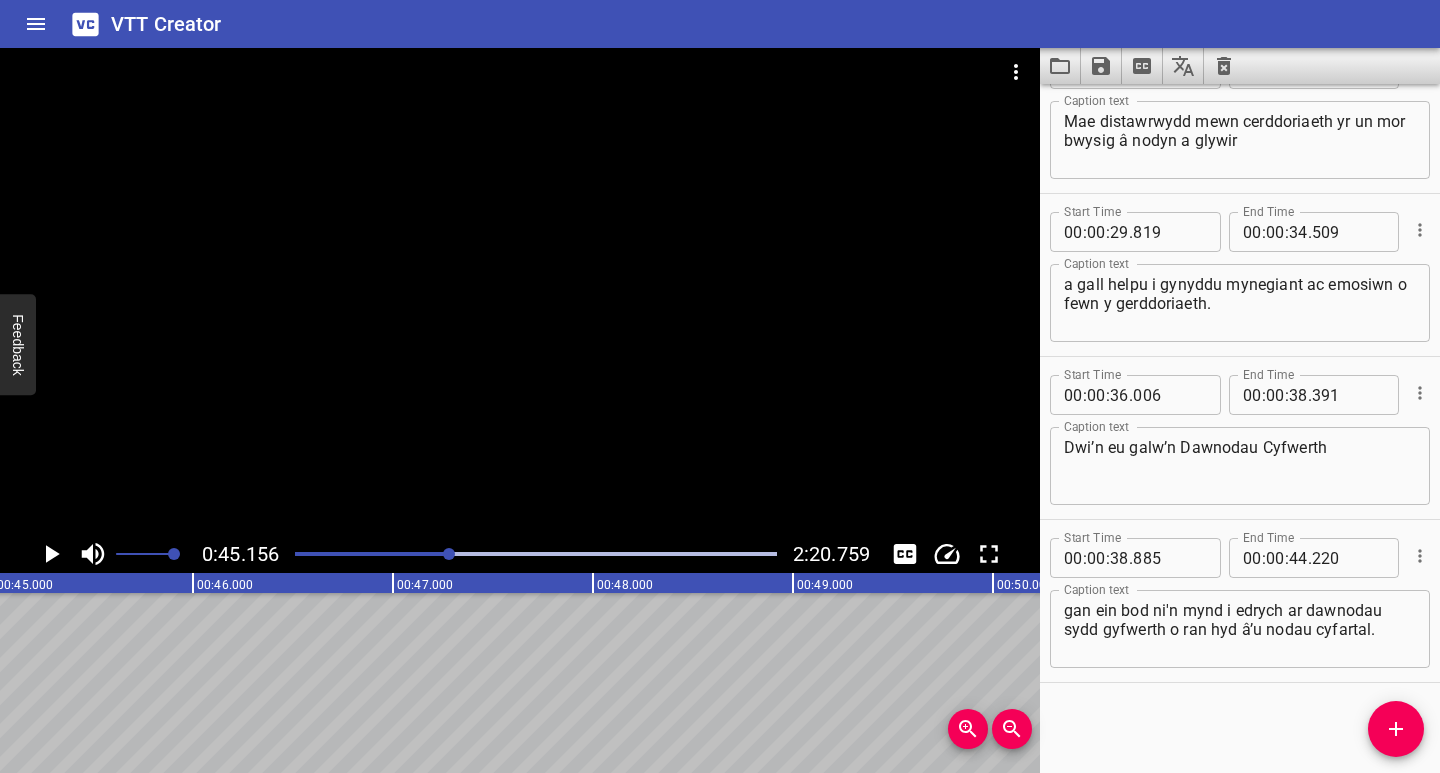 scroll, scrollTop: 0, scrollLeft: 9031, axis: horizontal 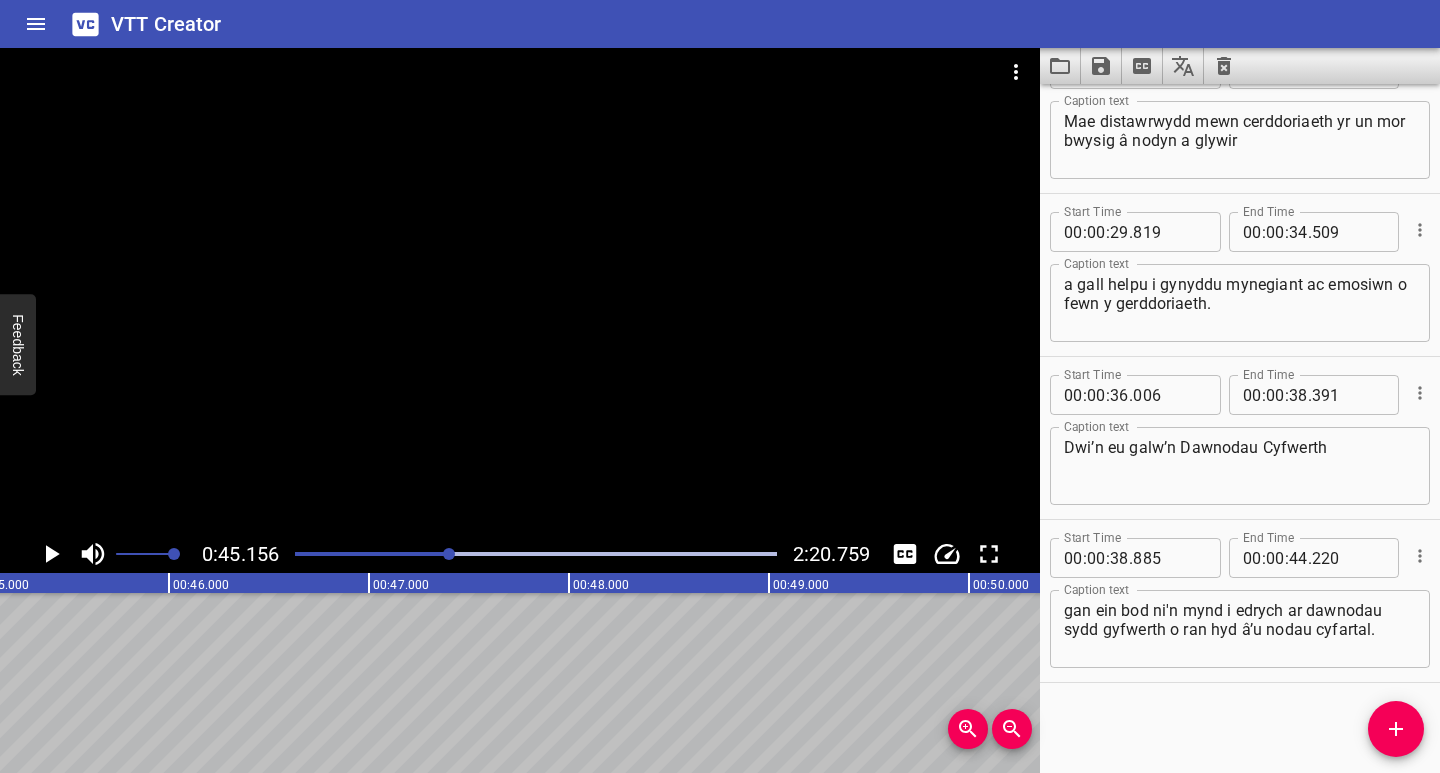 click 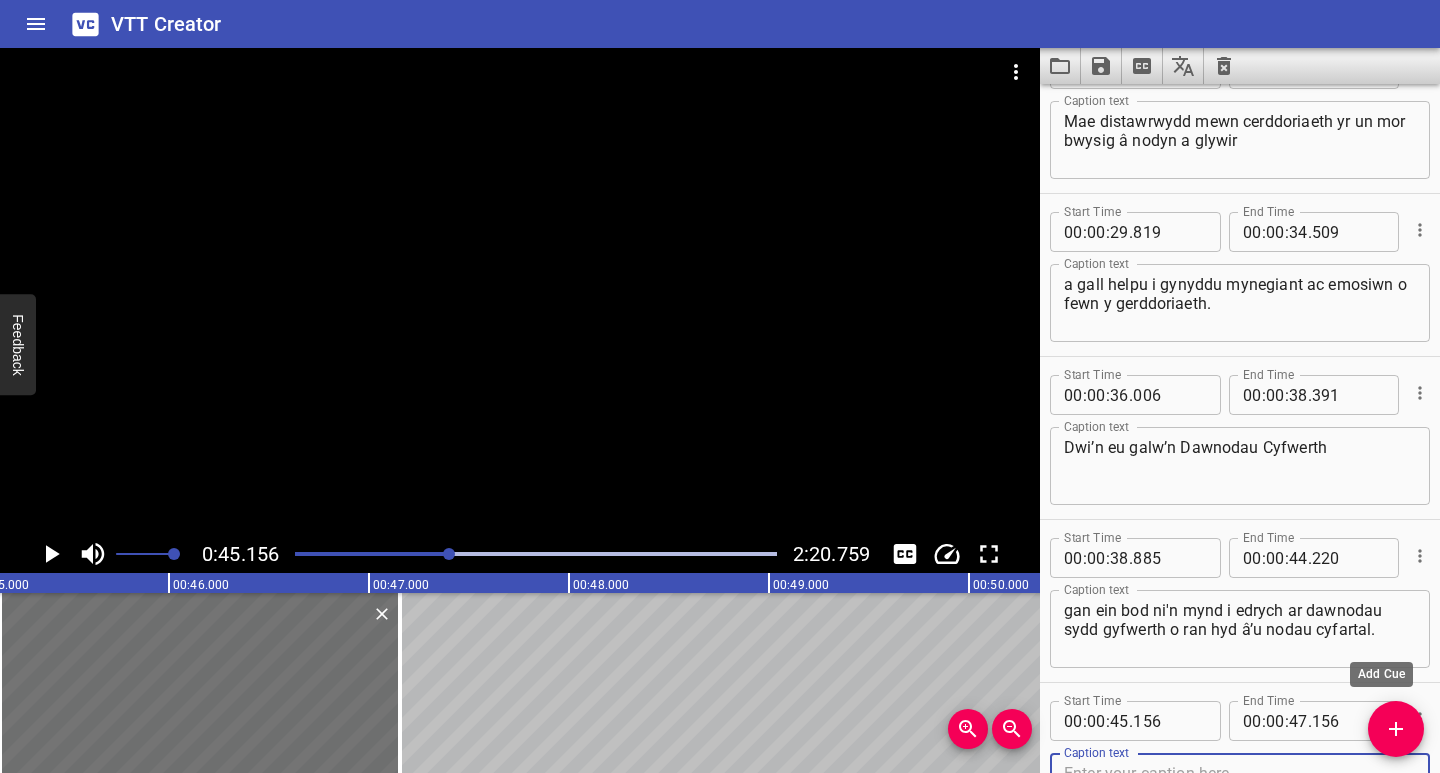 scroll, scrollTop: 393, scrollLeft: 0, axis: vertical 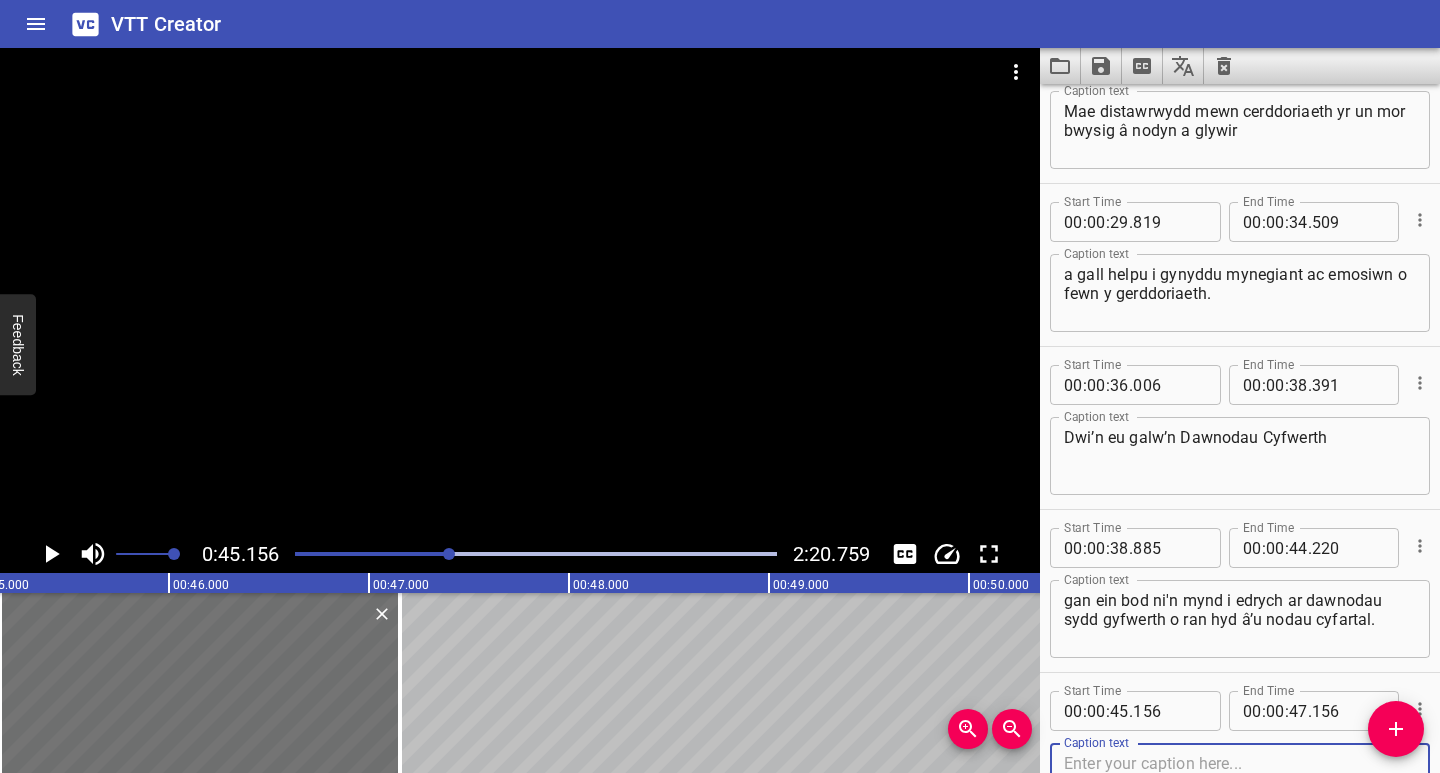 click at bounding box center (1240, 782) 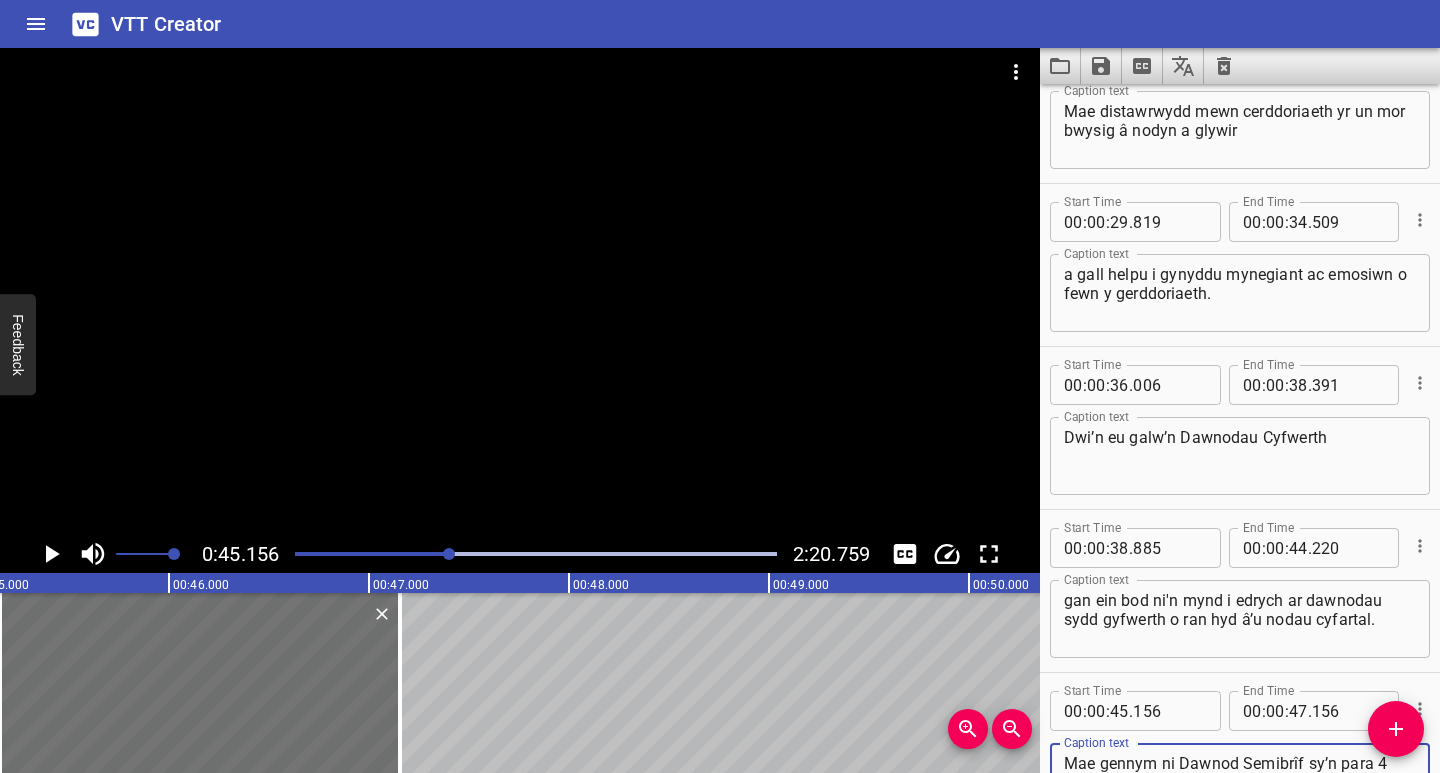 scroll, scrollTop: 412, scrollLeft: 0, axis: vertical 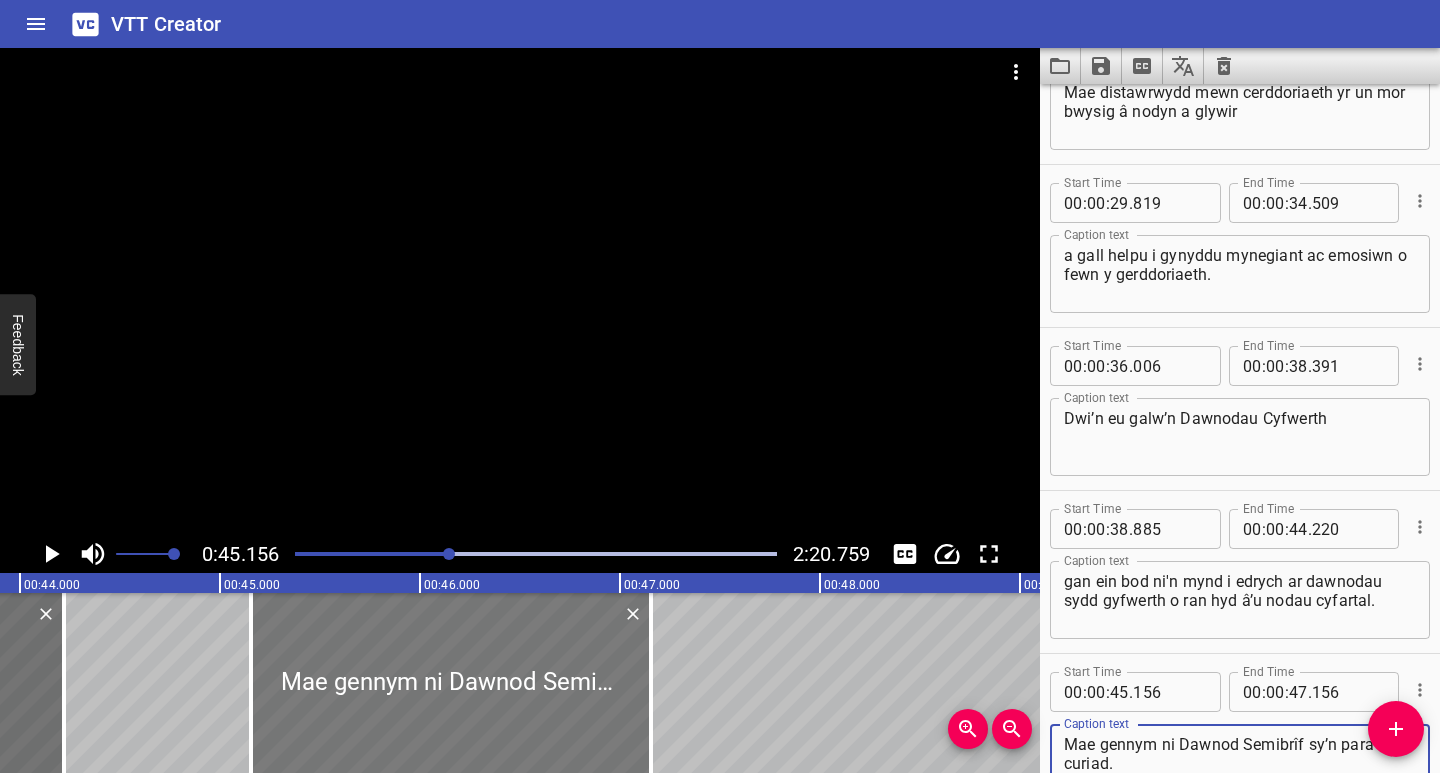 type on "Mae gennym ni Dawnod Semibrîf sy’n para 4 curiad." 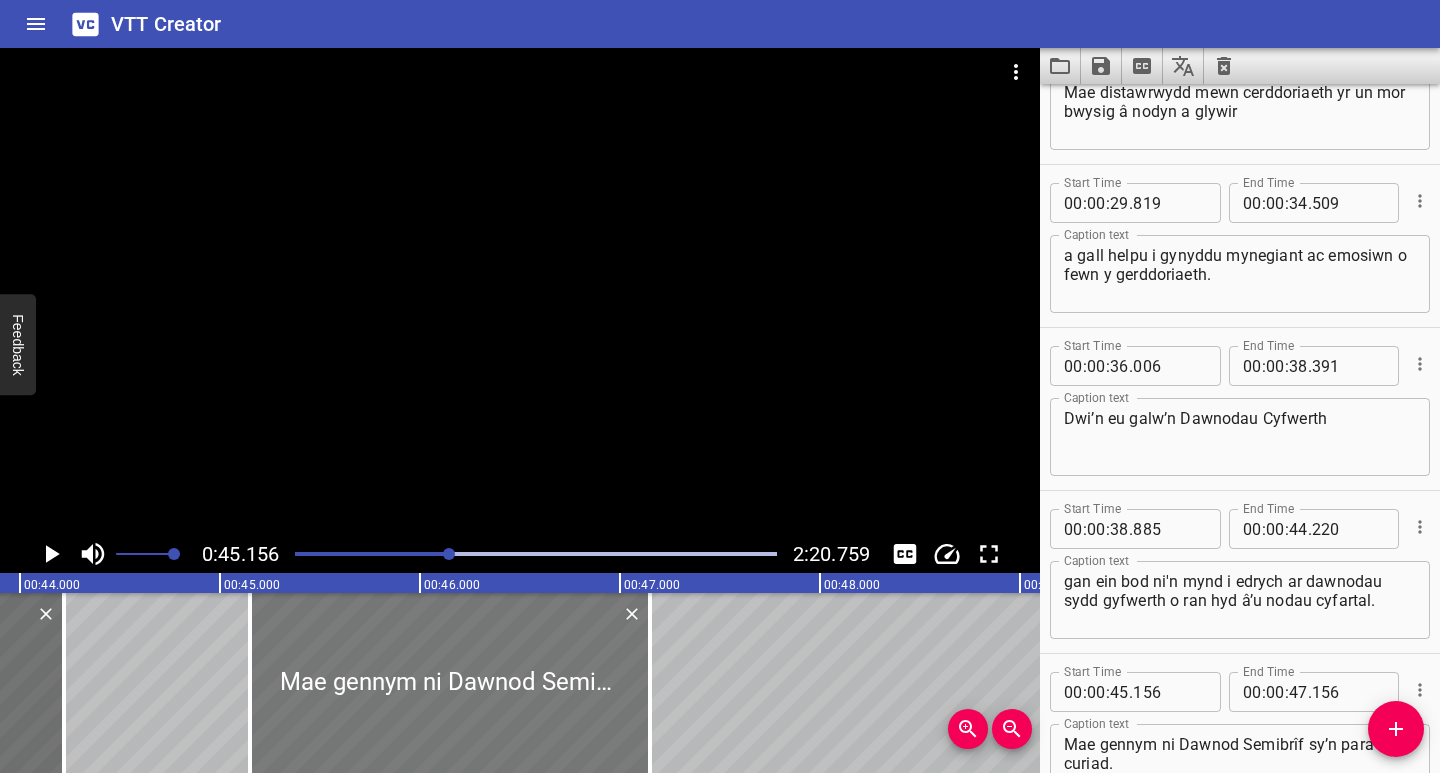 click at bounding box center [450, 683] 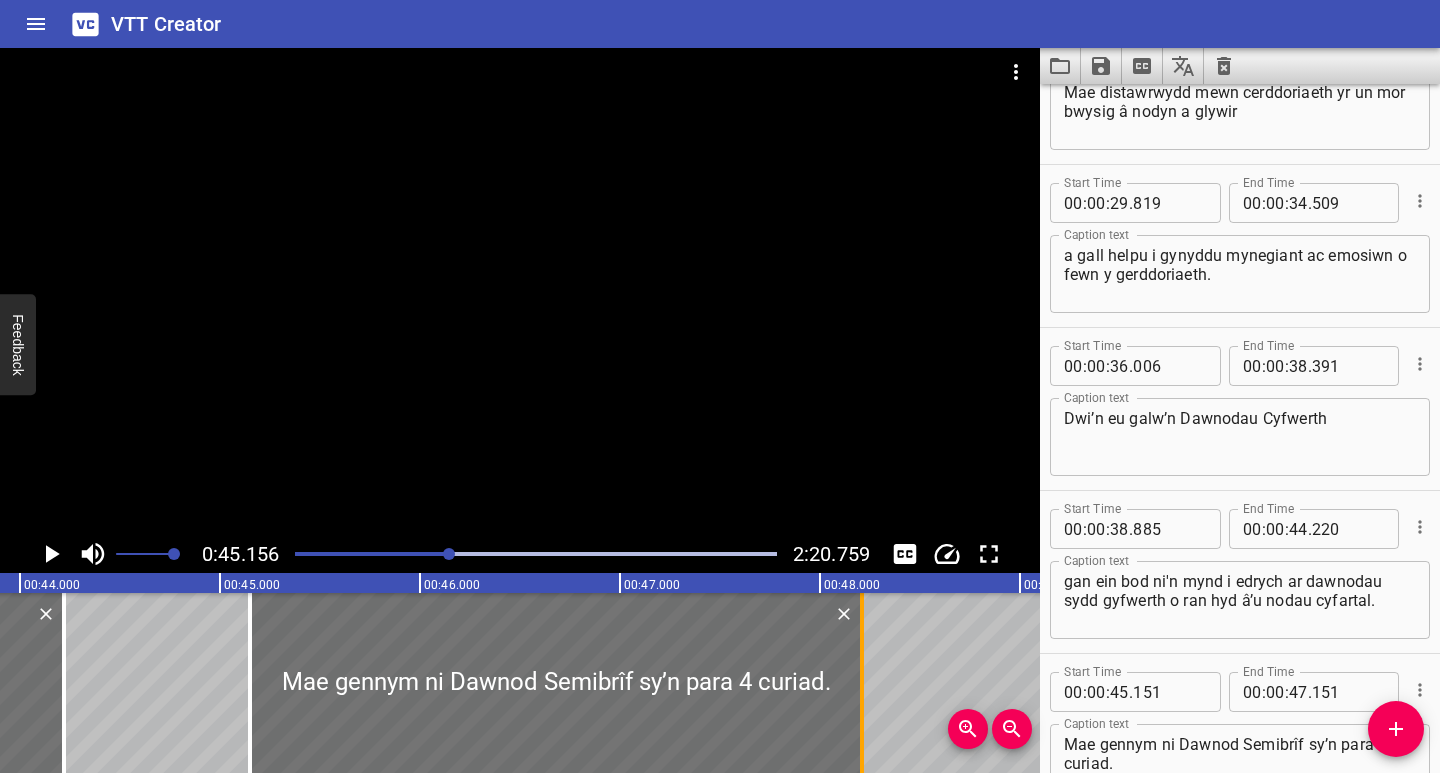 drag, startPoint x: 656, startPoint y: 717, endPoint x: 868, endPoint y: 716, distance: 212.00237 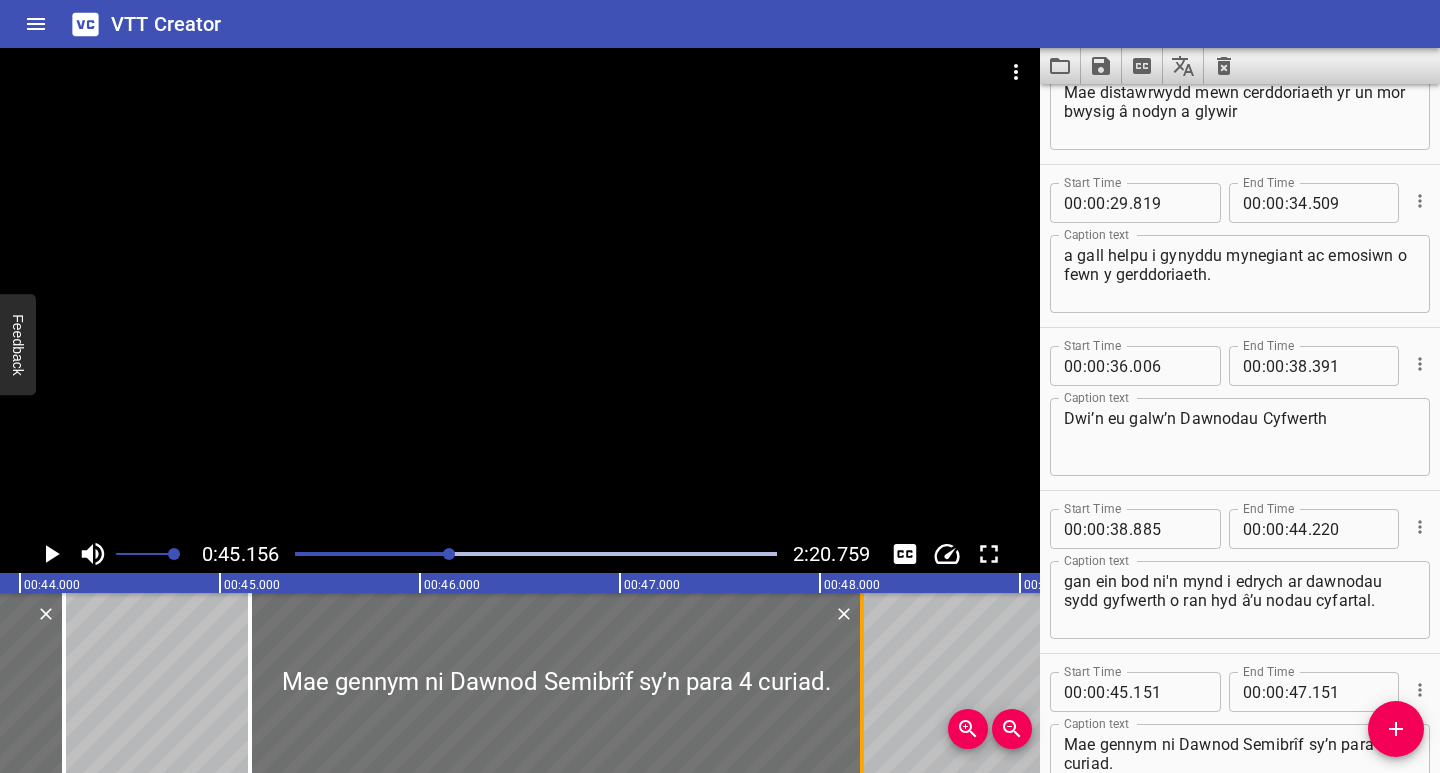 click at bounding box center (862, 683) 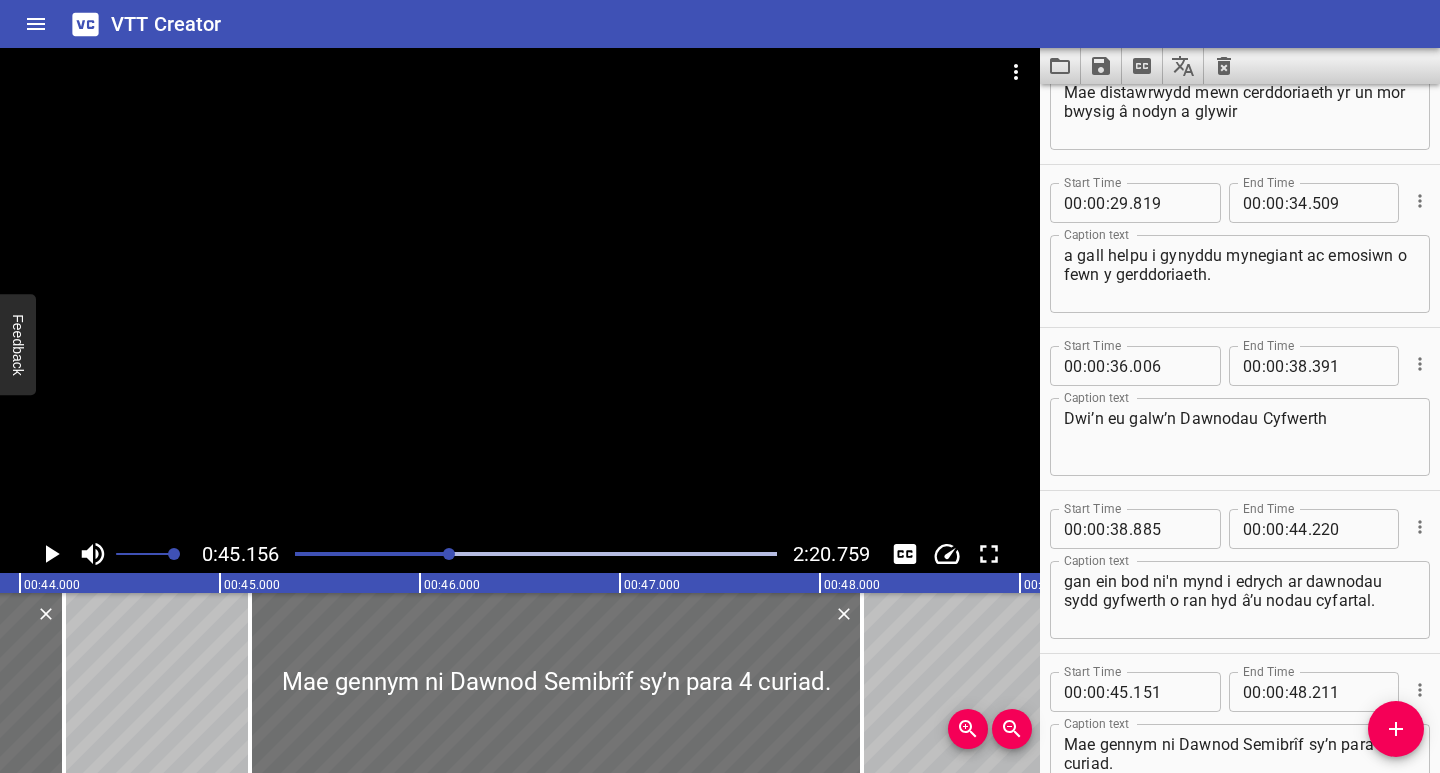 click 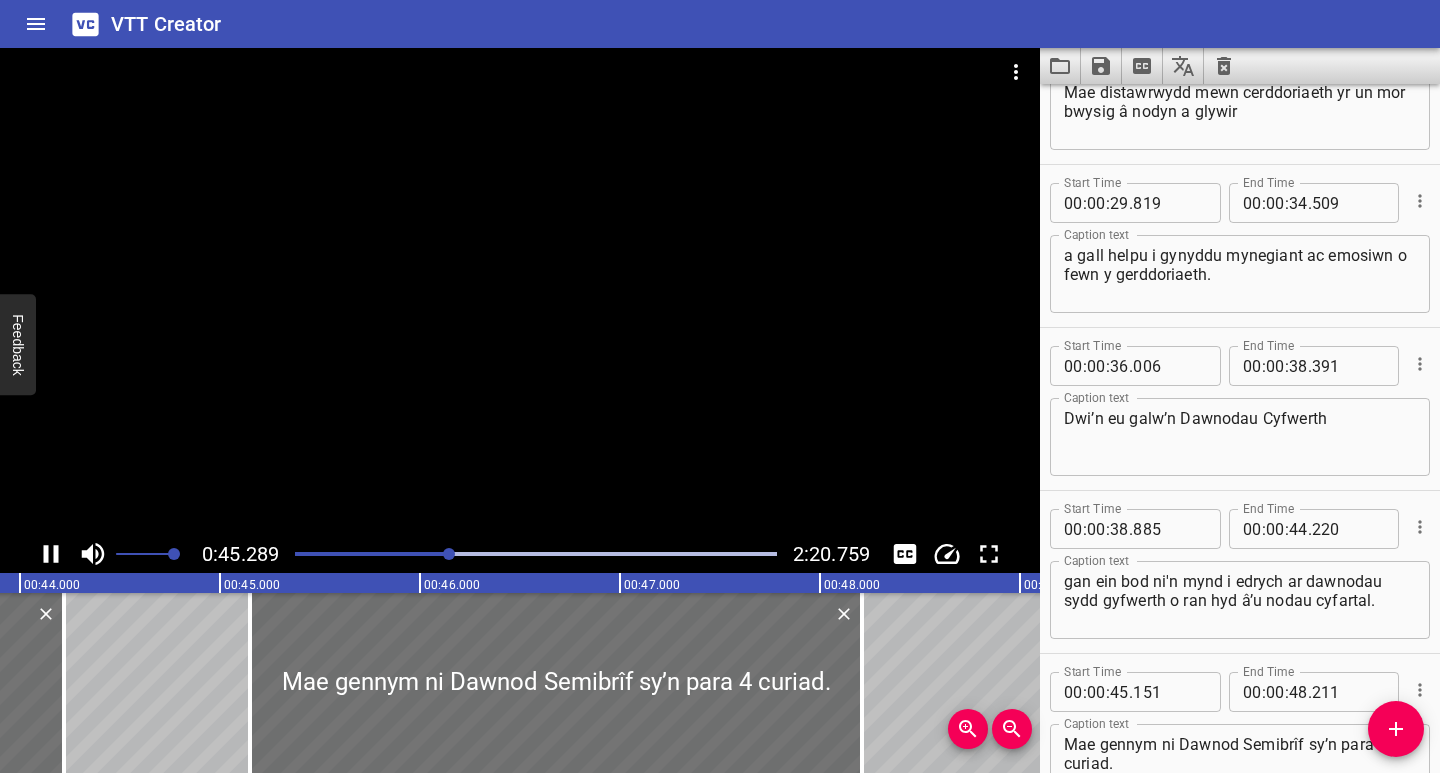 scroll, scrollTop: 546, scrollLeft: 0, axis: vertical 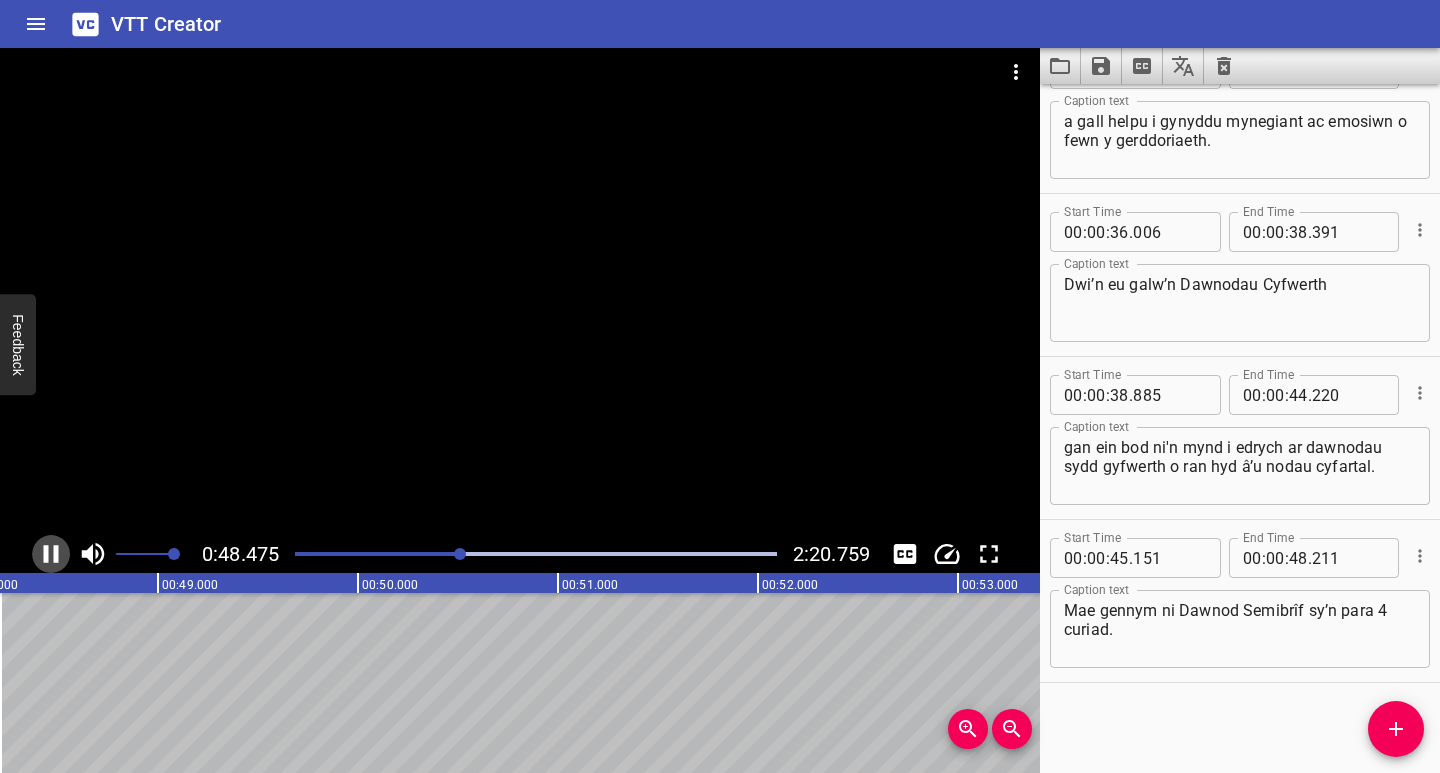 click 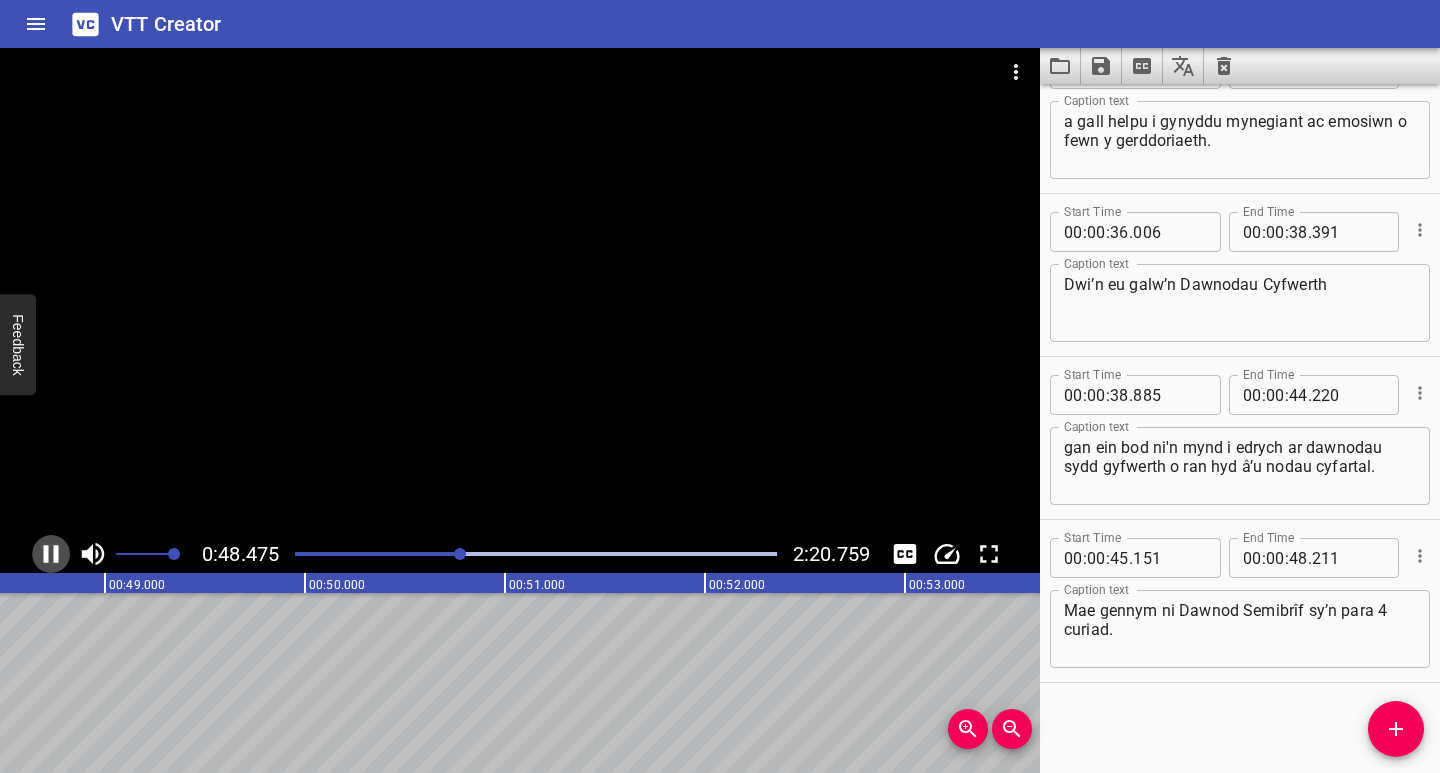 scroll, scrollTop: 0, scrollLeft: 9717, axis: horizontal 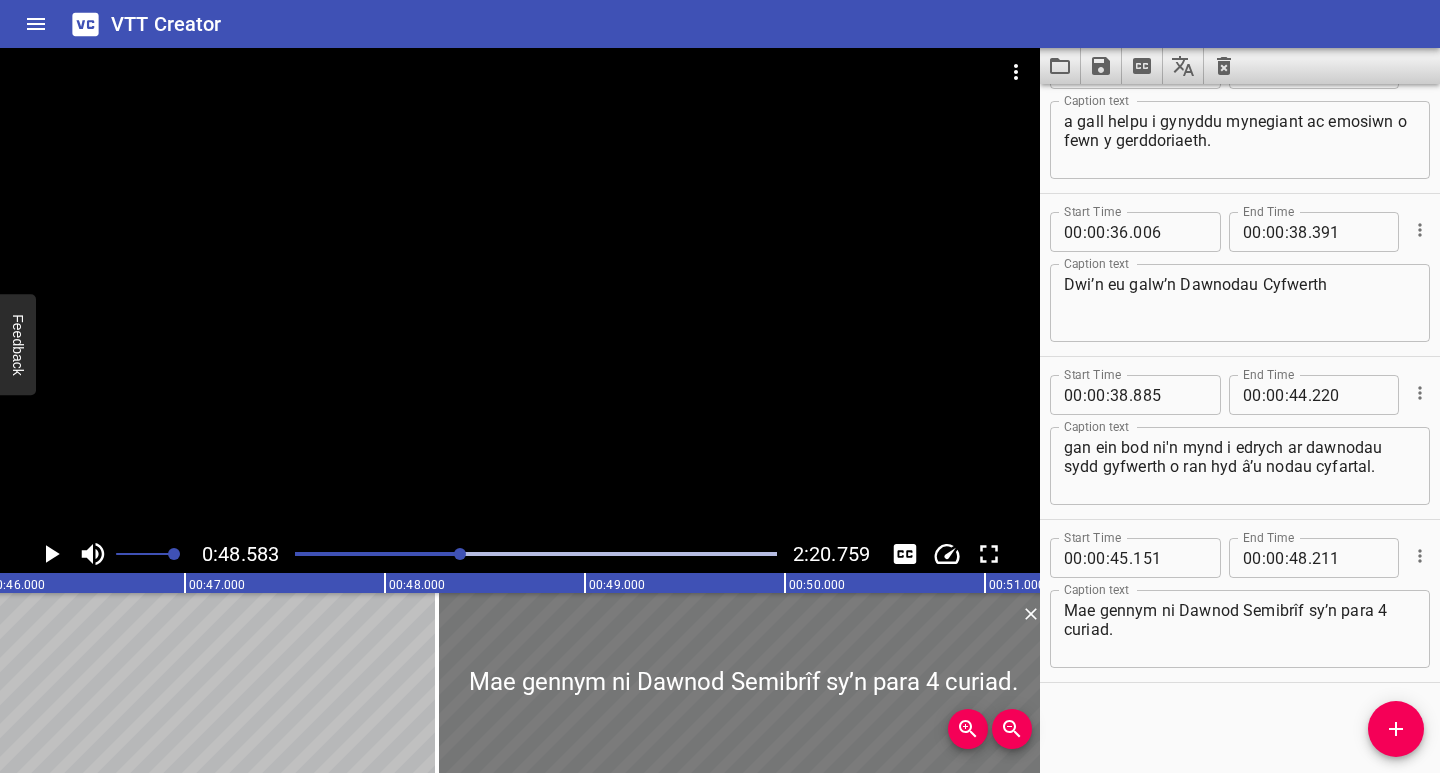 drag, startPoint x: 216, startPoint y: 713, endPoint x: 838, endPoint y: 731, distance: 622.2604 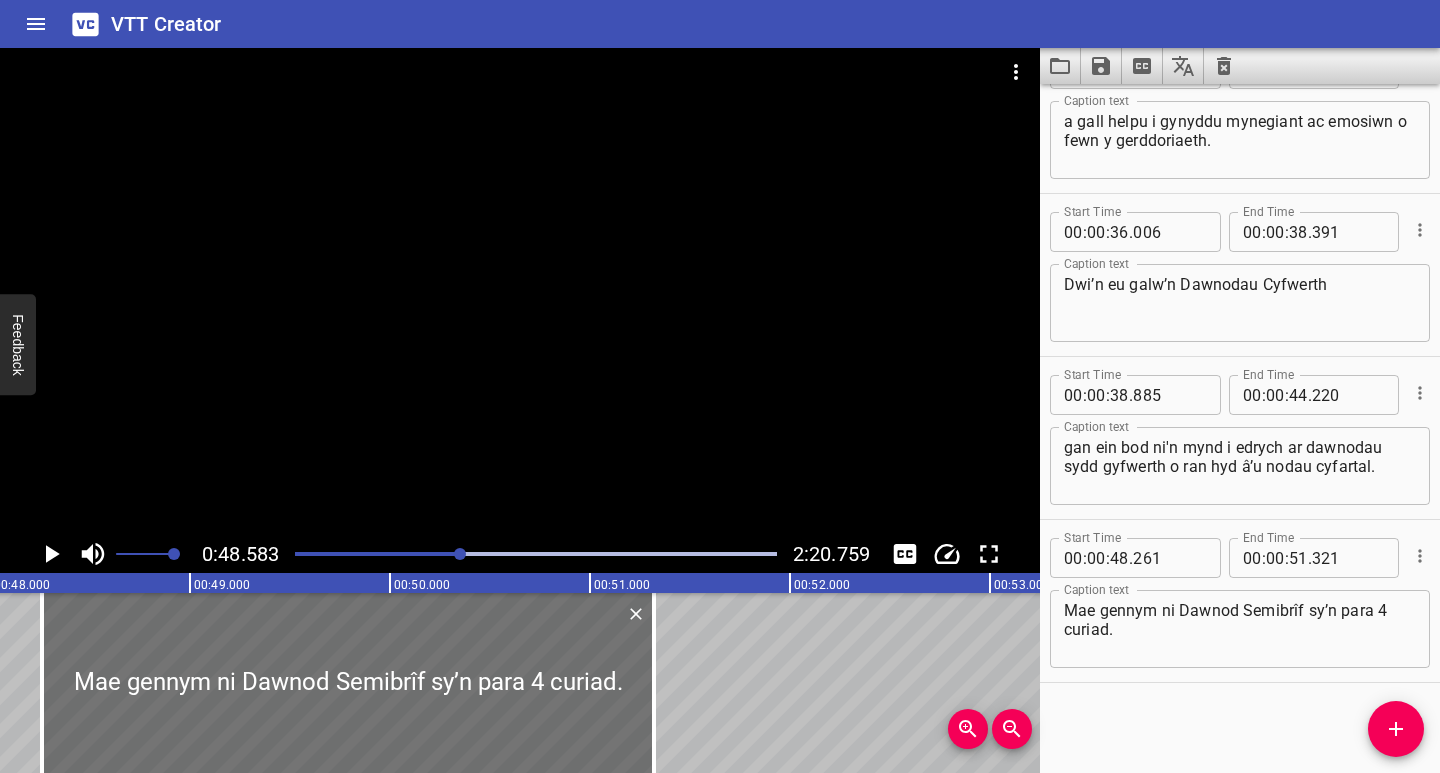 scroll, scrollTop: 0, scrollLeft: 9645, axis: horizontal 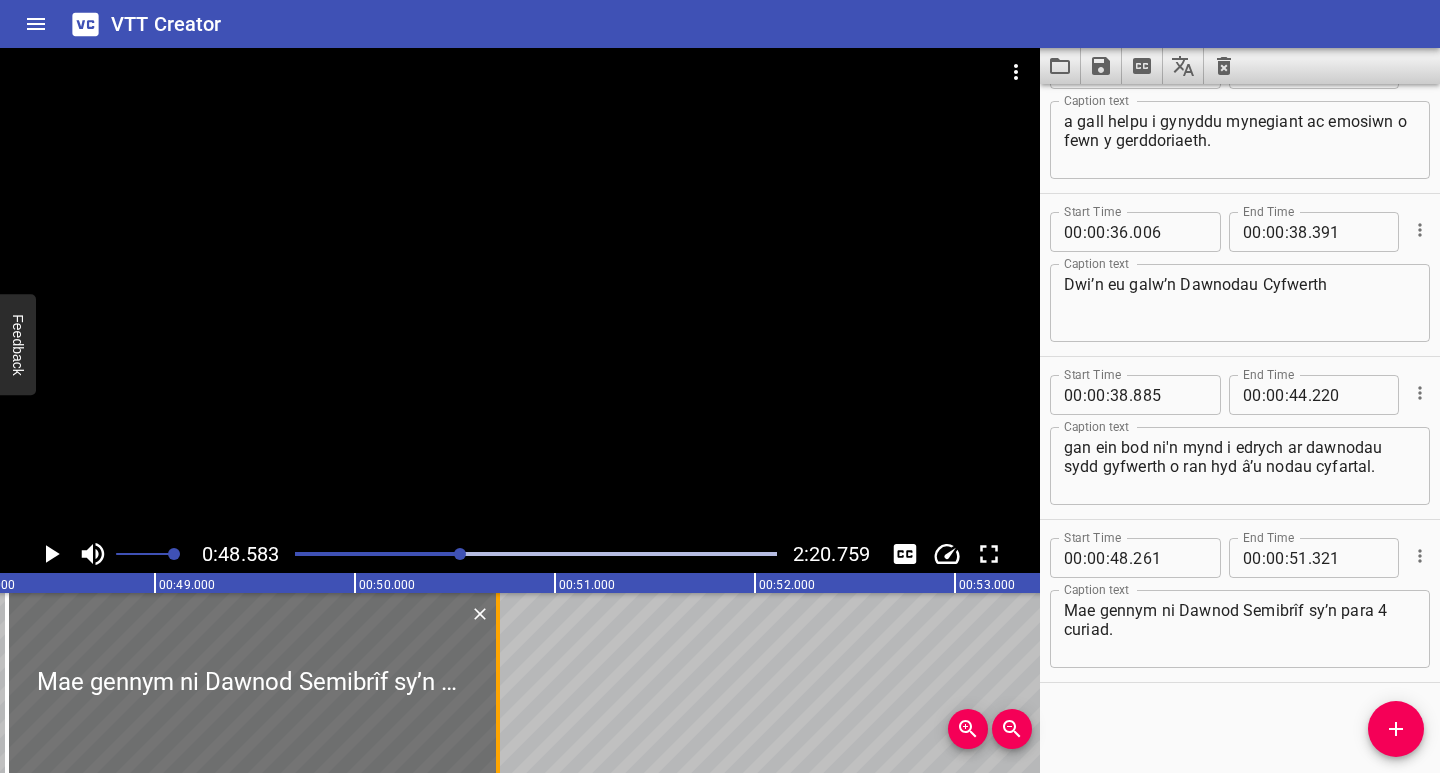 drag, startPoint x: 619, startPoint y: 735, endPoint x: 498, endPoint y: 753, distance: 122.33152 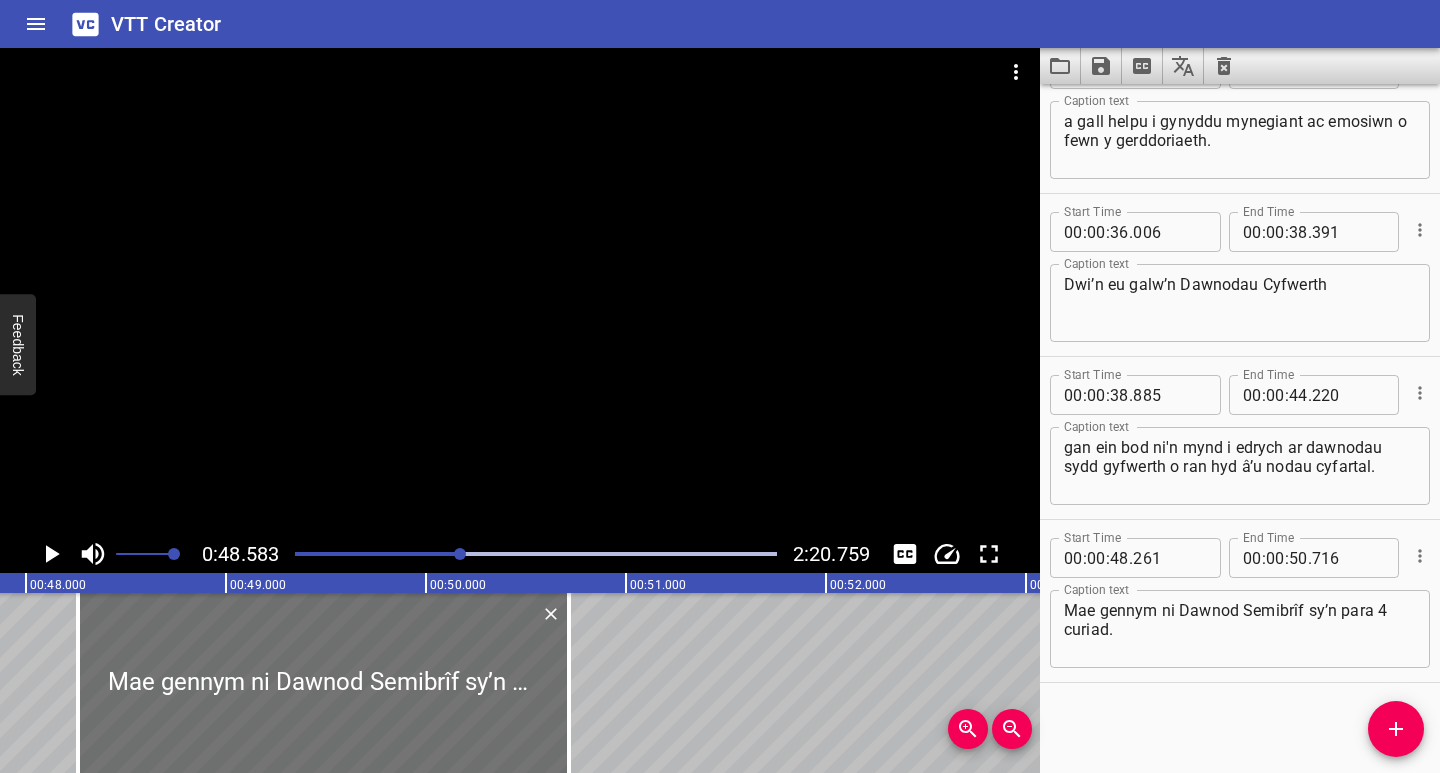 scroll, scrollTop: 0, scrollLeft: 9430, axis: horizontal 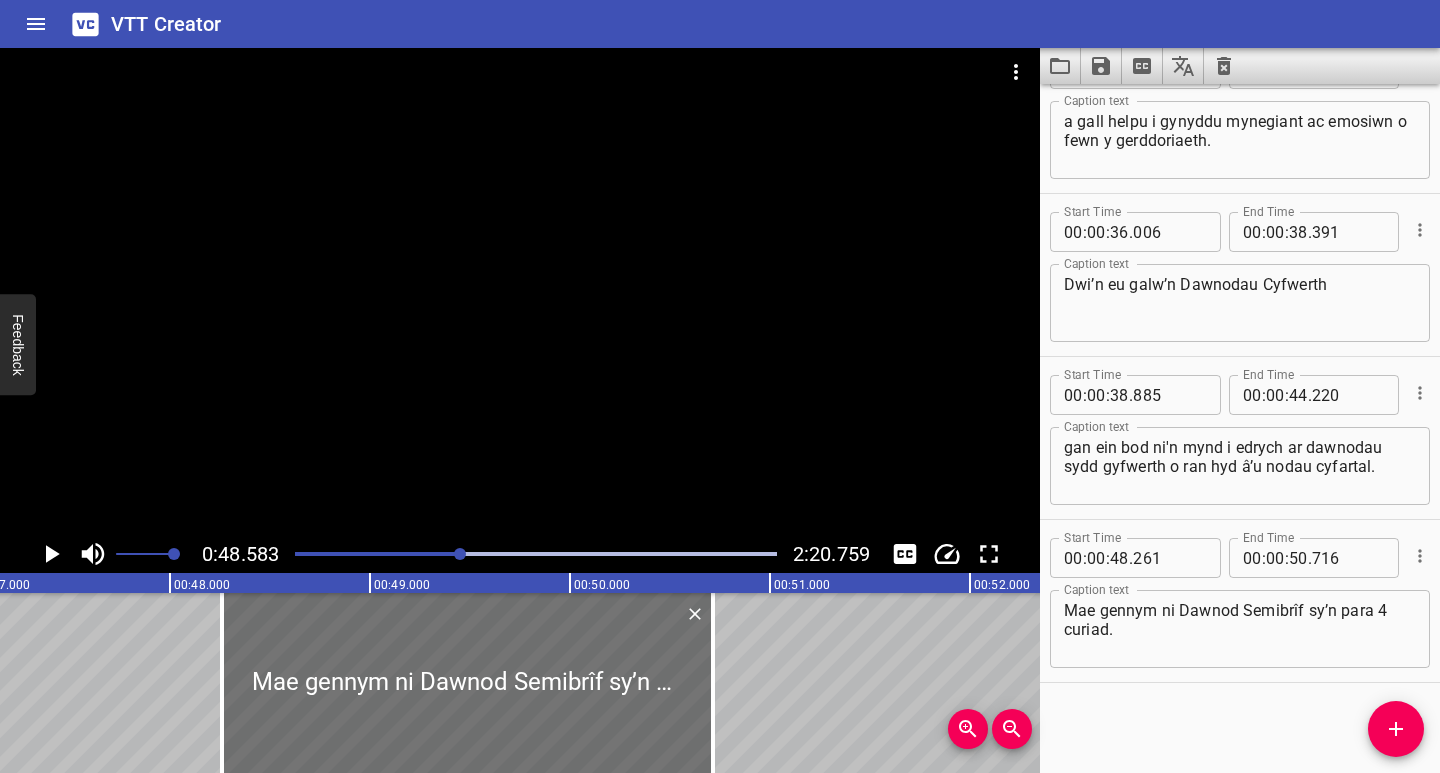 click at bounding box center [221, 554] 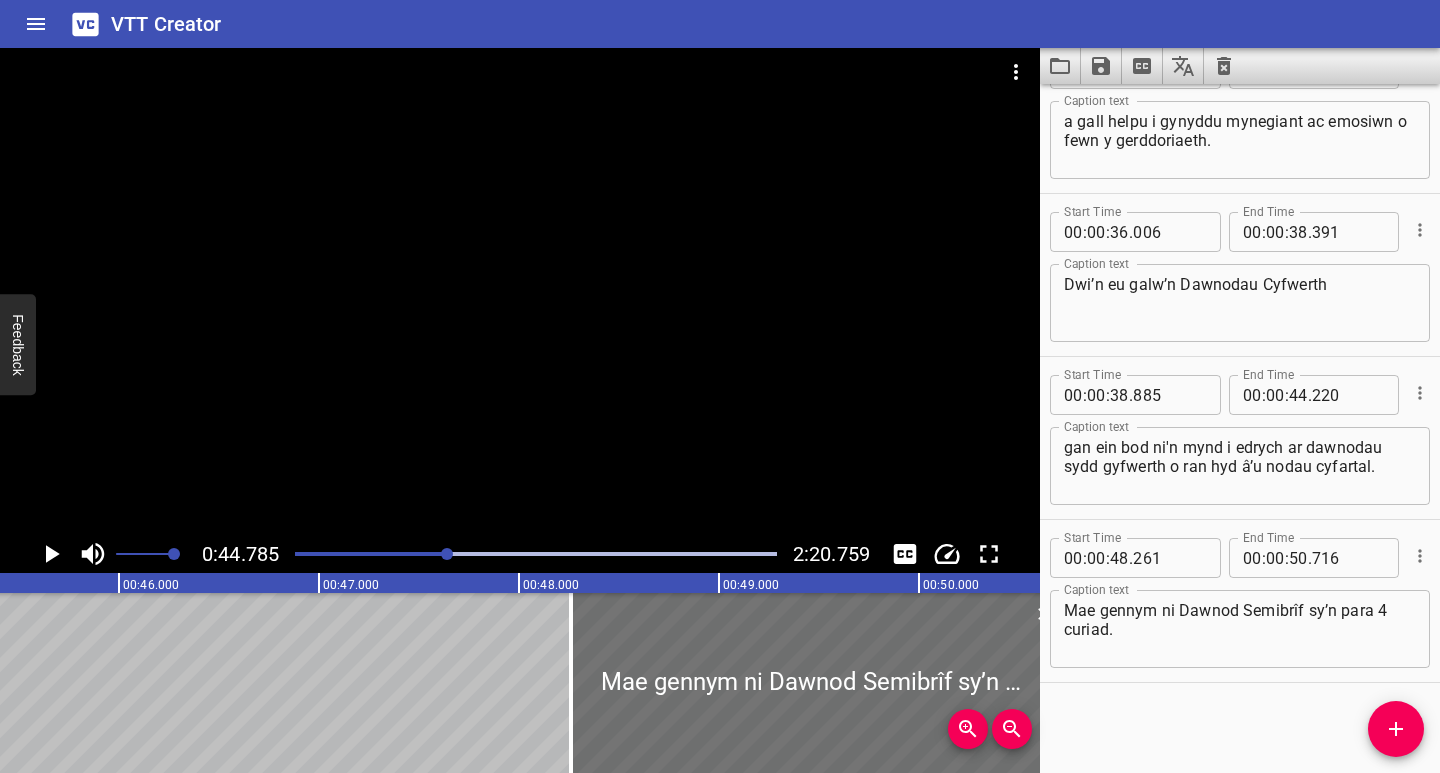scroll, scrollTop: 0, scrollLeft: 8957, axis: horizontal 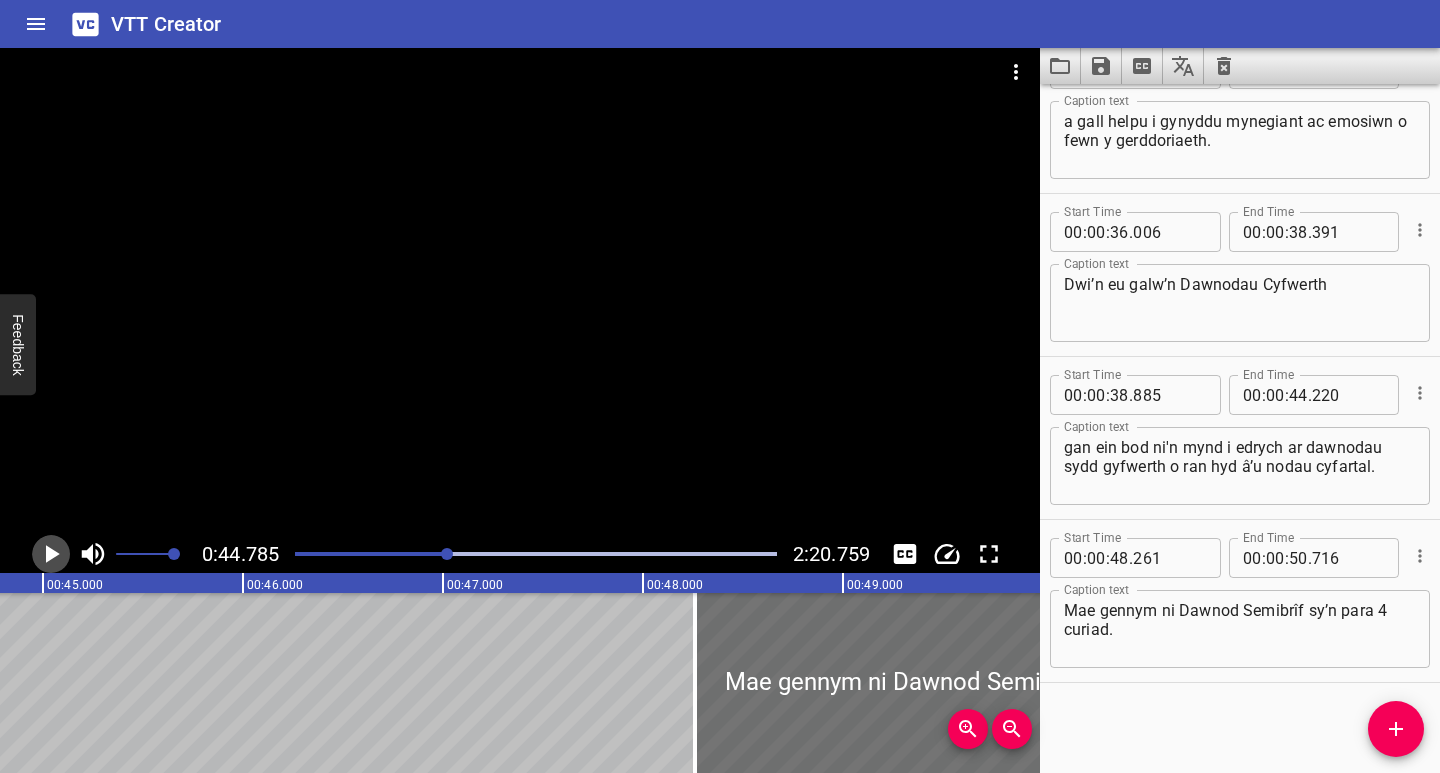 click 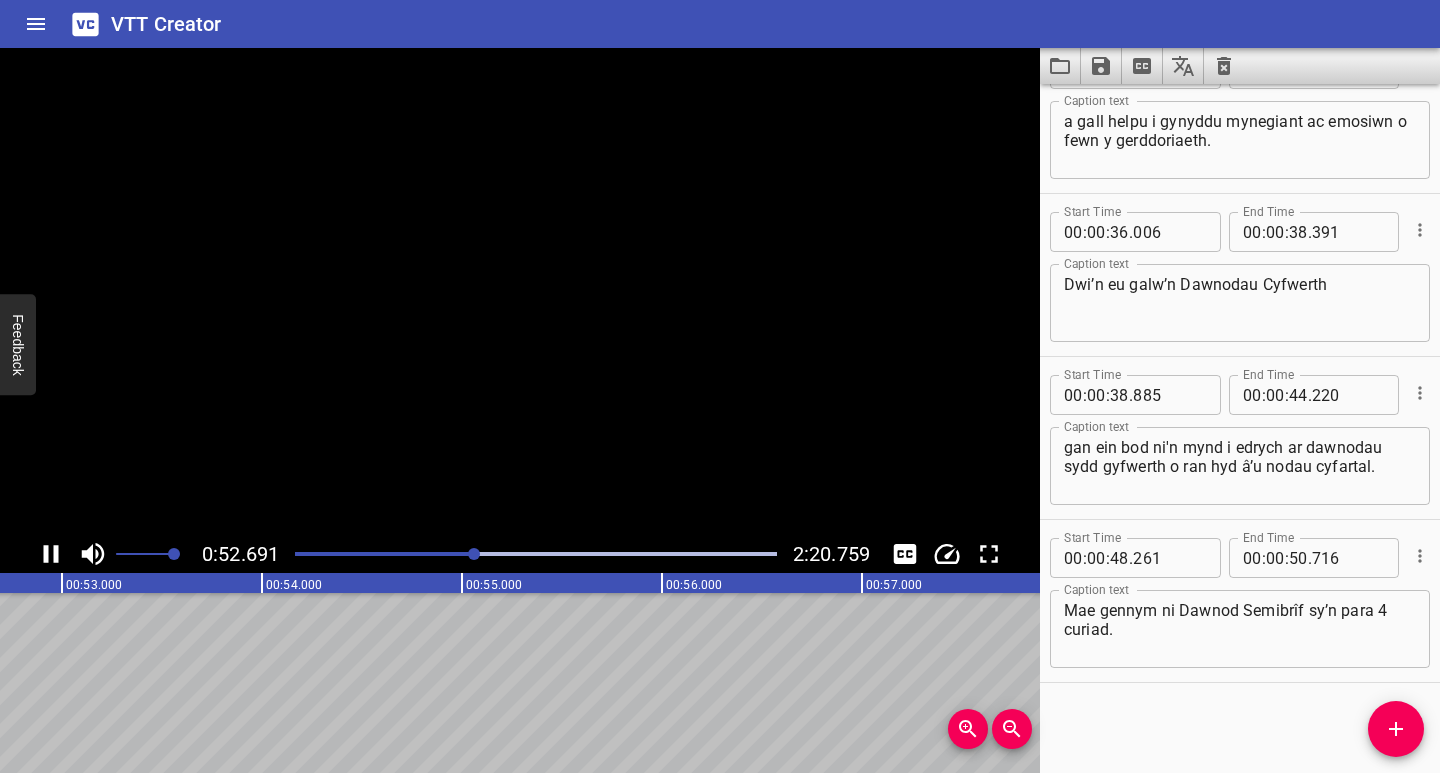 click 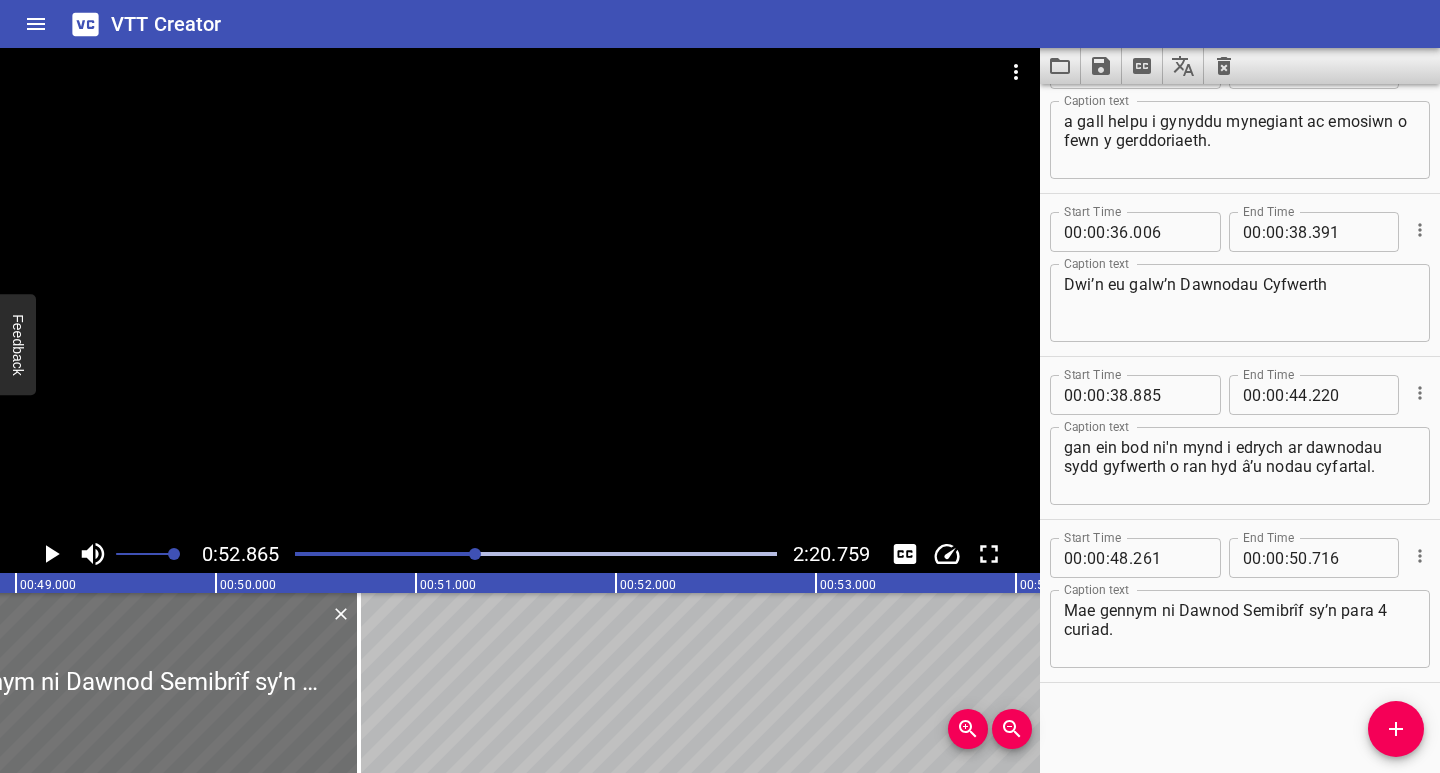 scroll, scrollTop: 0, scrollLeft: 9749, axis: horizontal 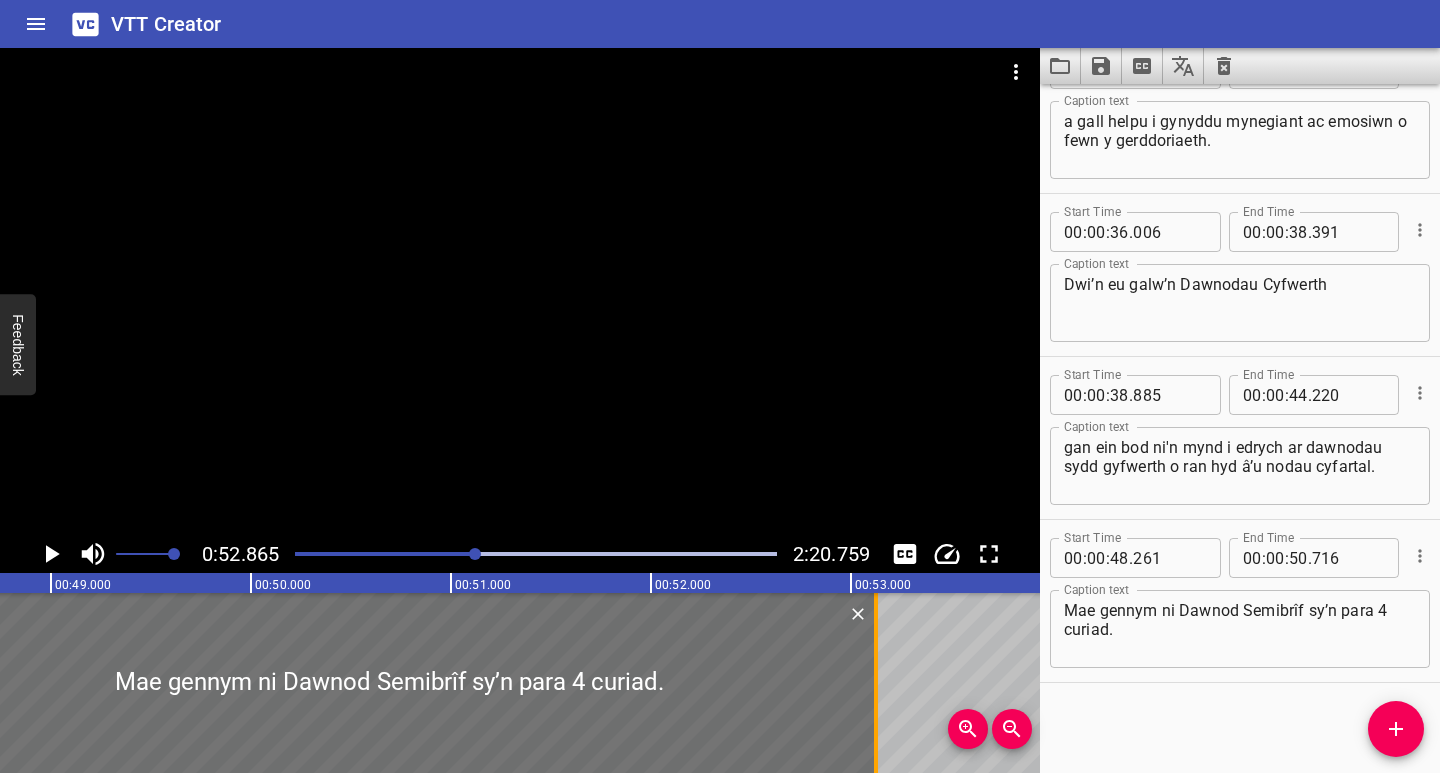 drag, startPoint x: 396, startPoint y: 725, endPoint x: 878, endPoint y: 721, distance: 482.0166 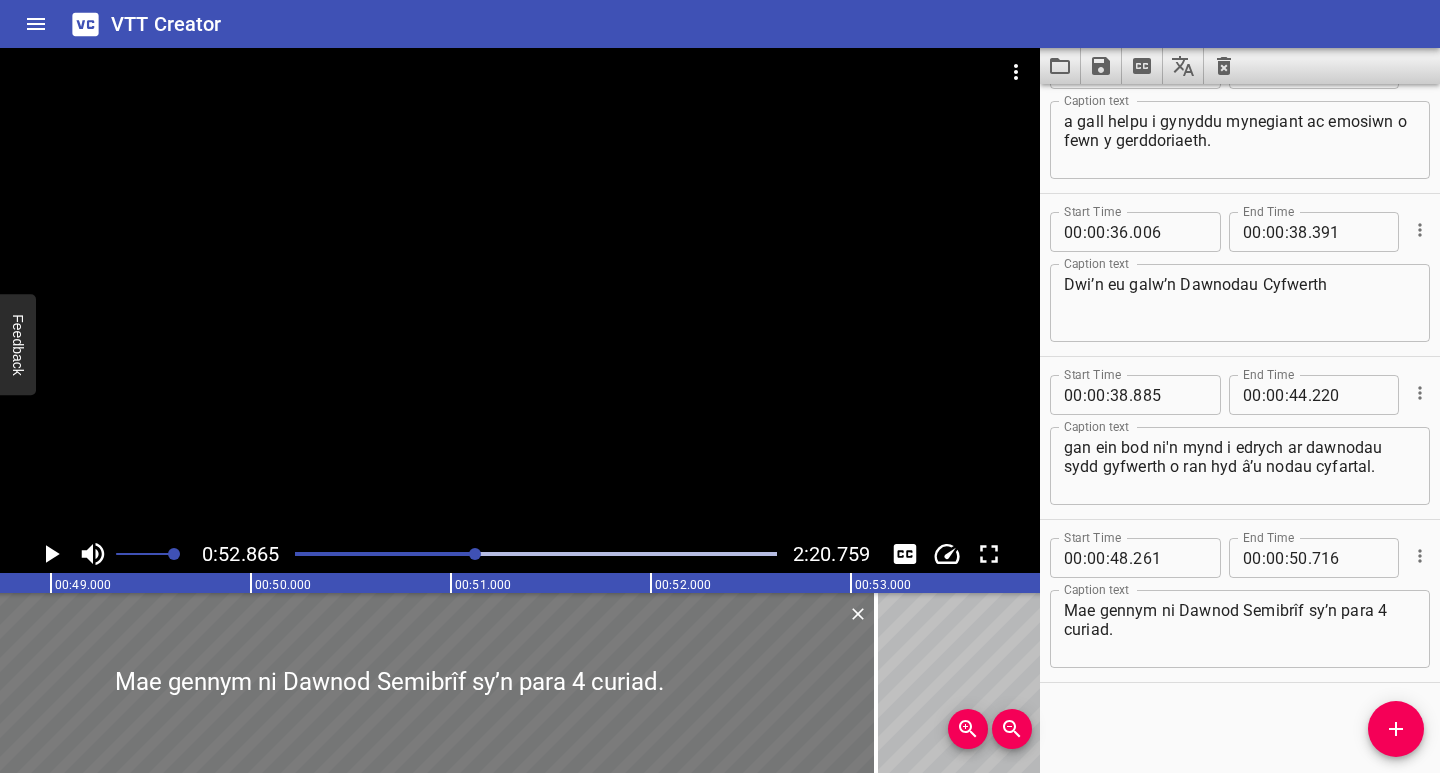 type on "53" 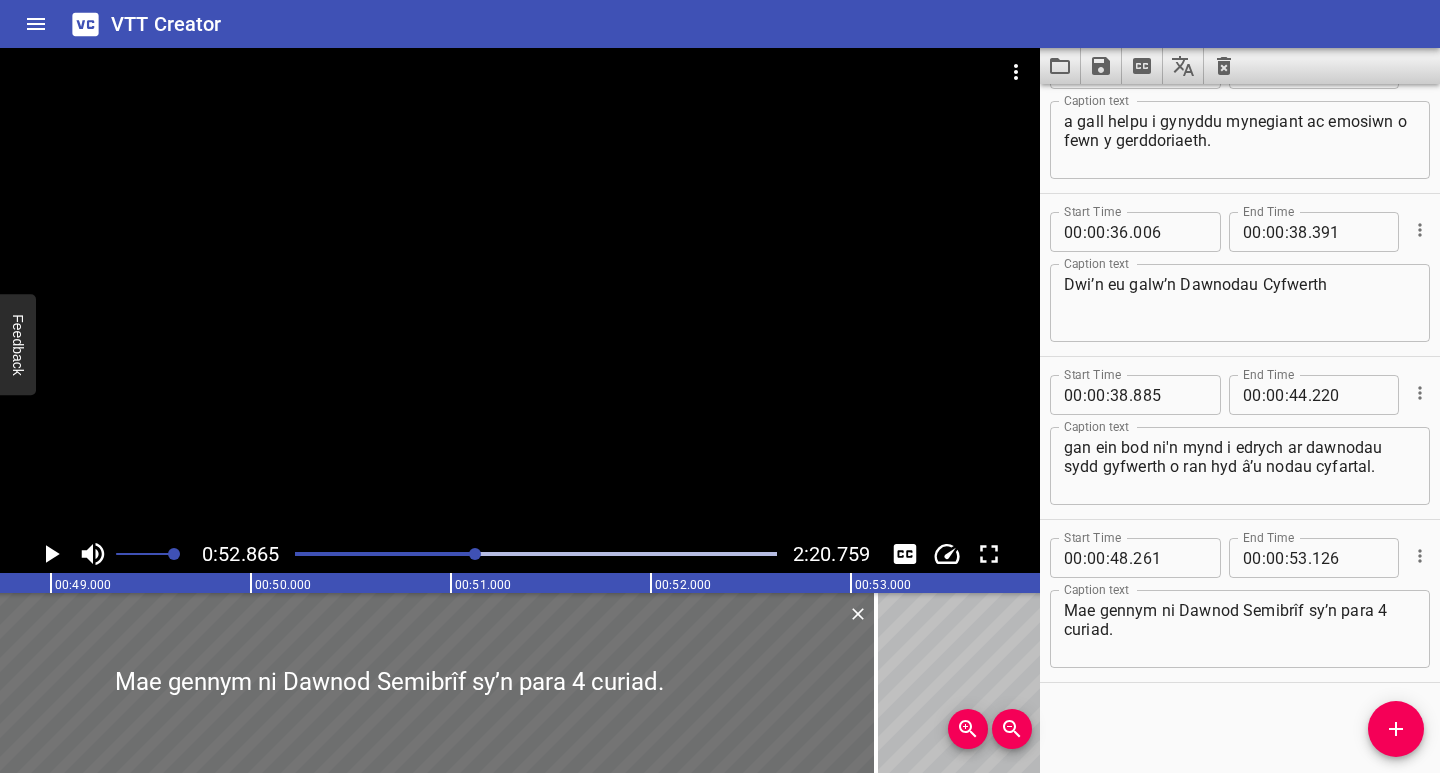 click at bounding box center (536, 554) 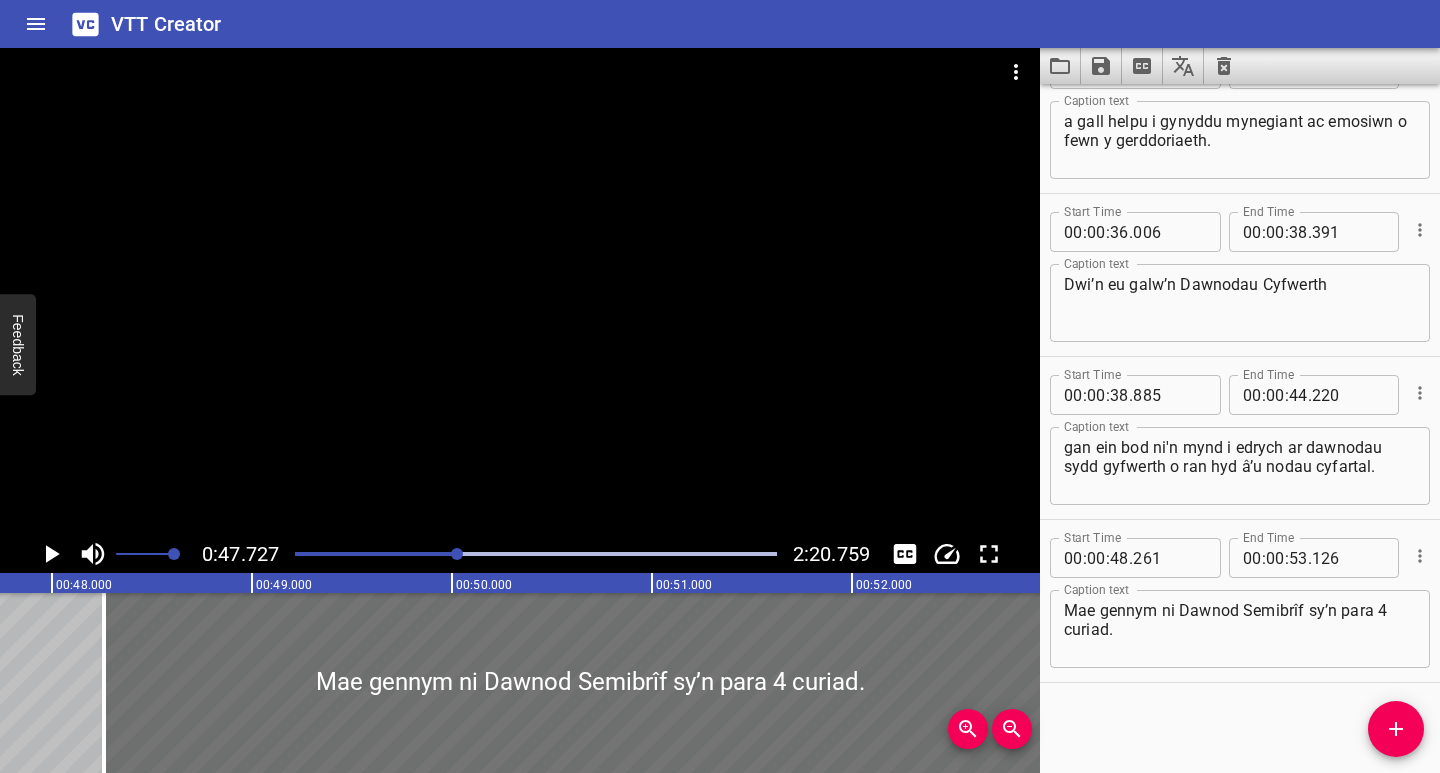 scroll, scrollTop: 0, scrollLeft: 9545, axis: horizontal 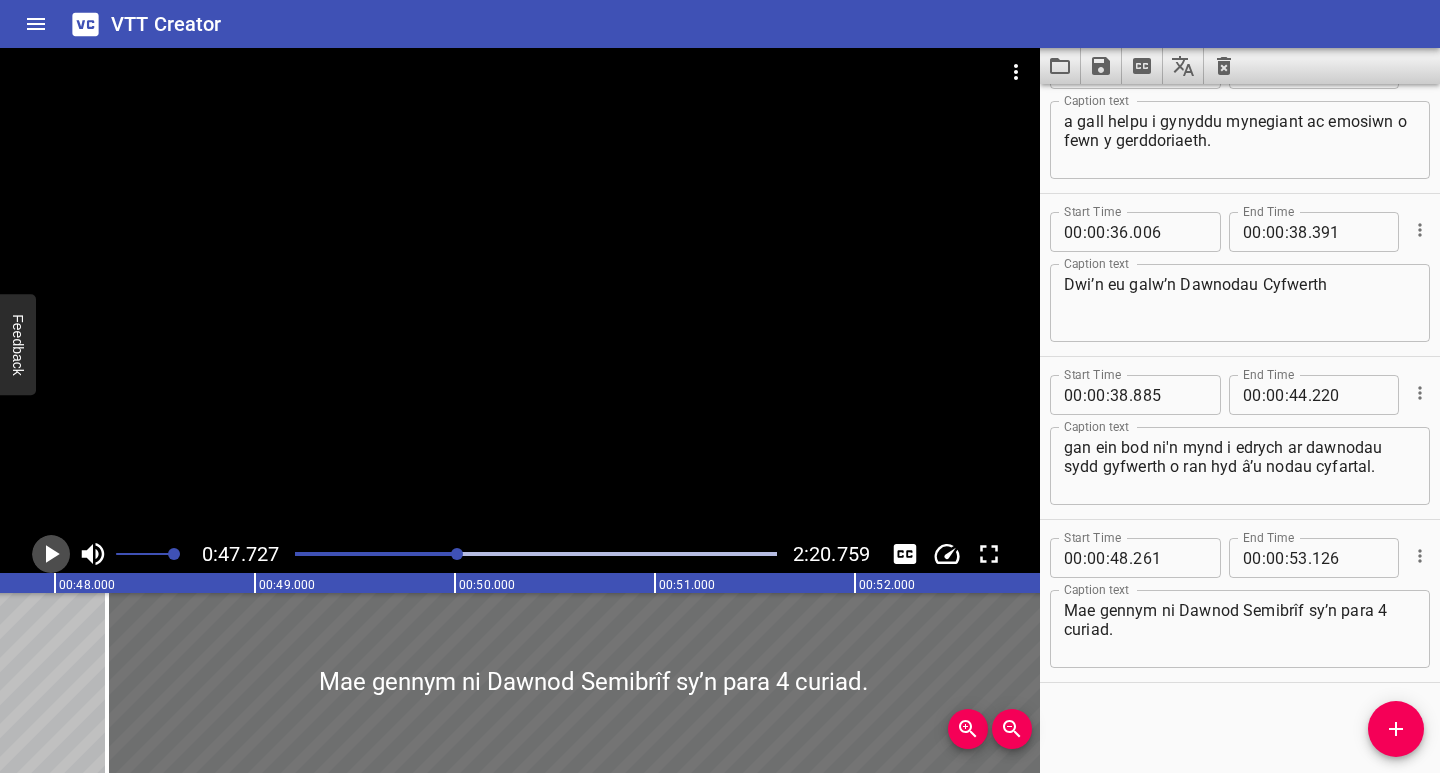 click 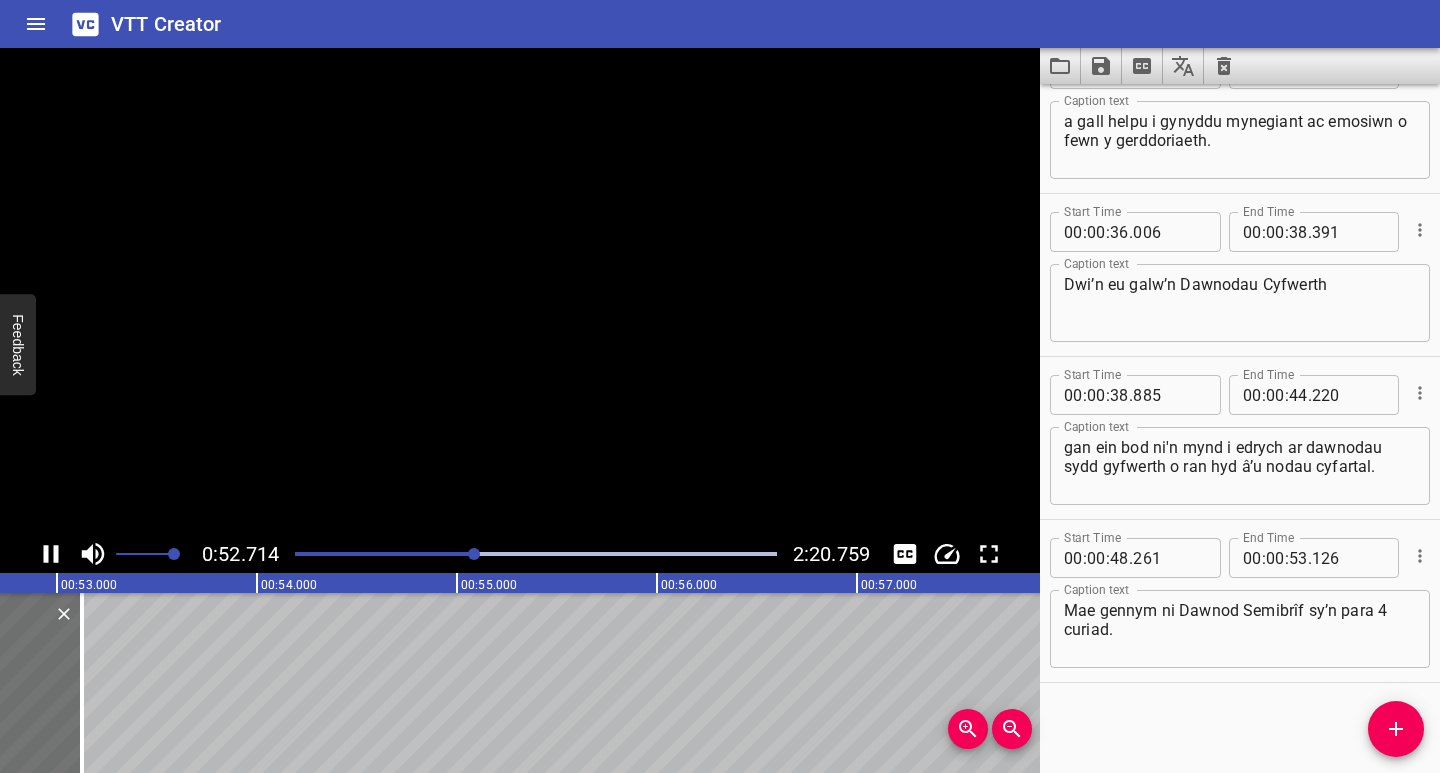 click 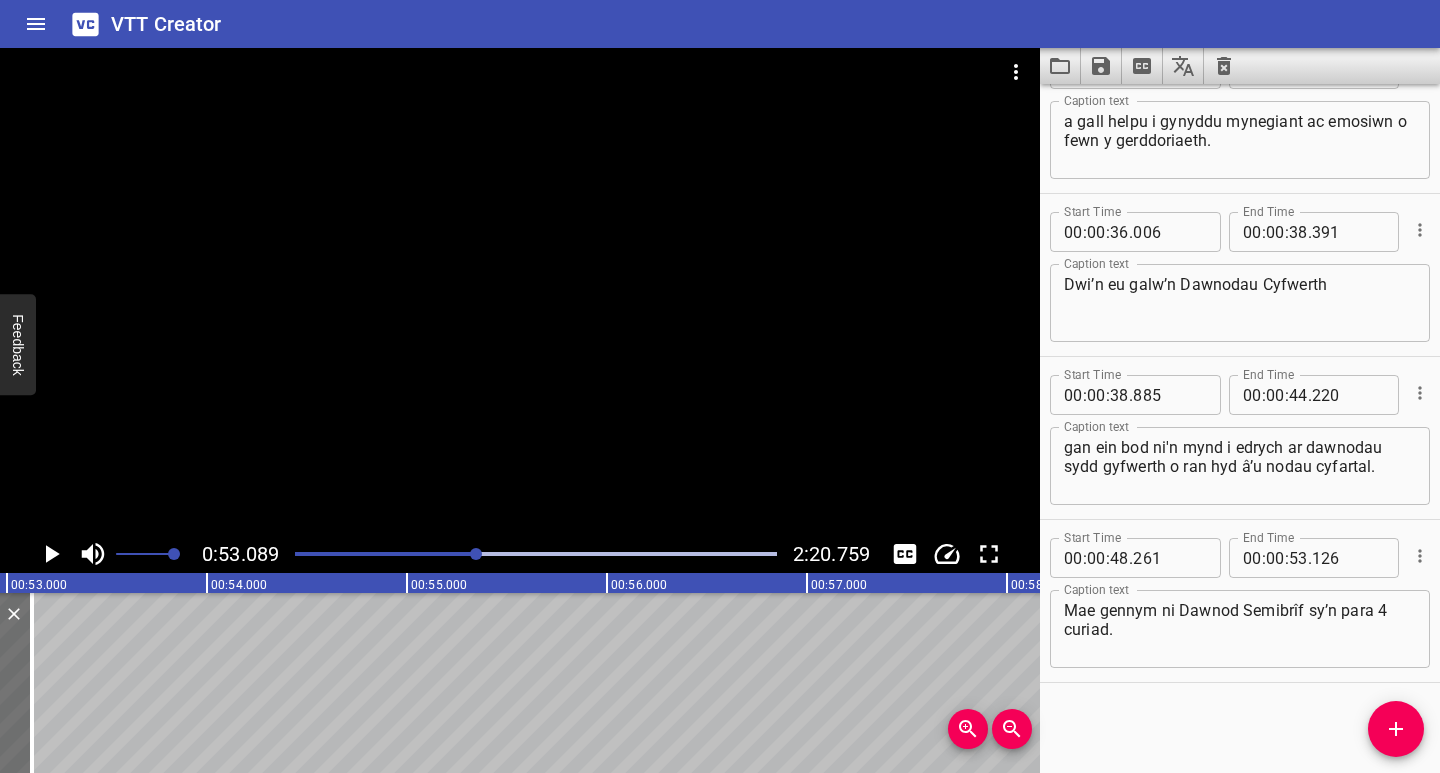 scroll, scrollTop: 0, scrollLeft: 10618, axis: horizontal 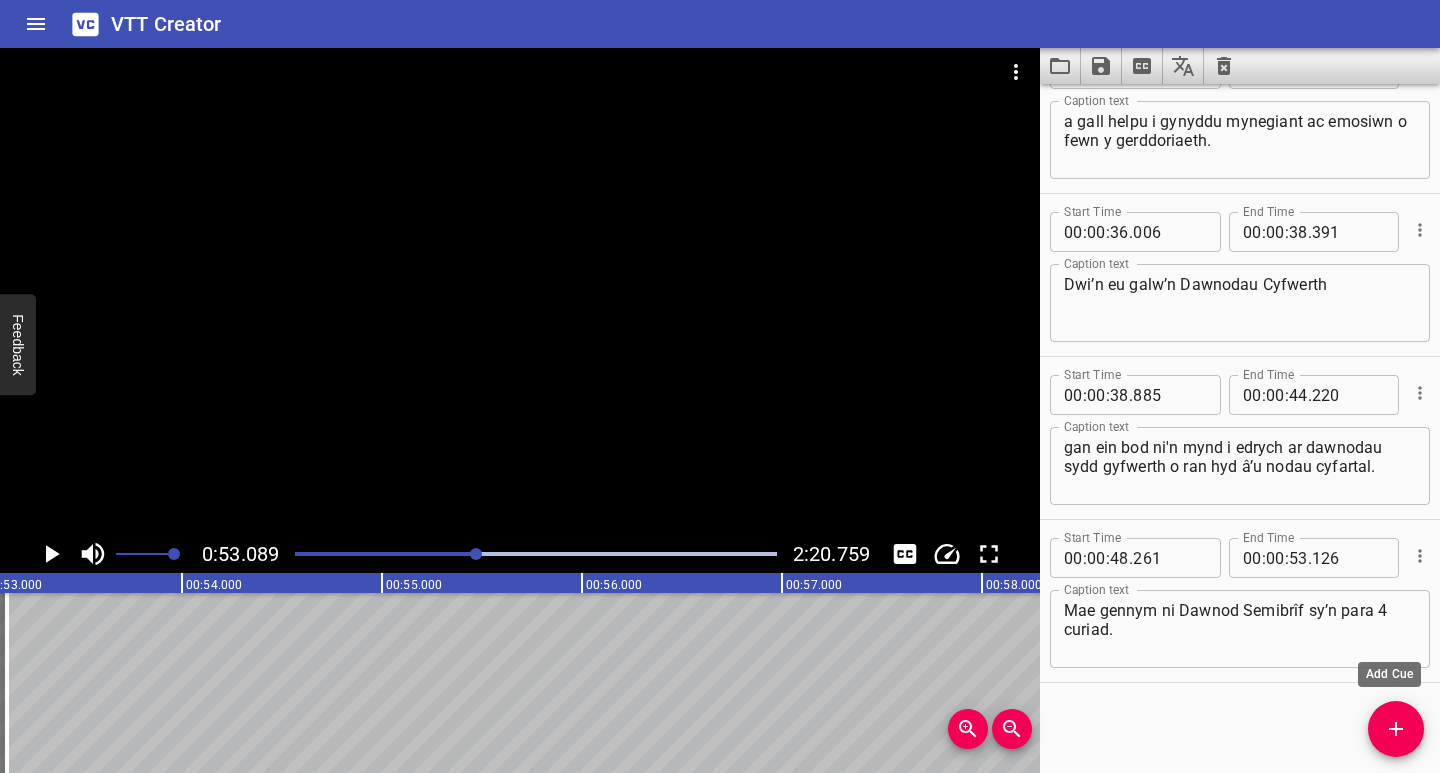 click 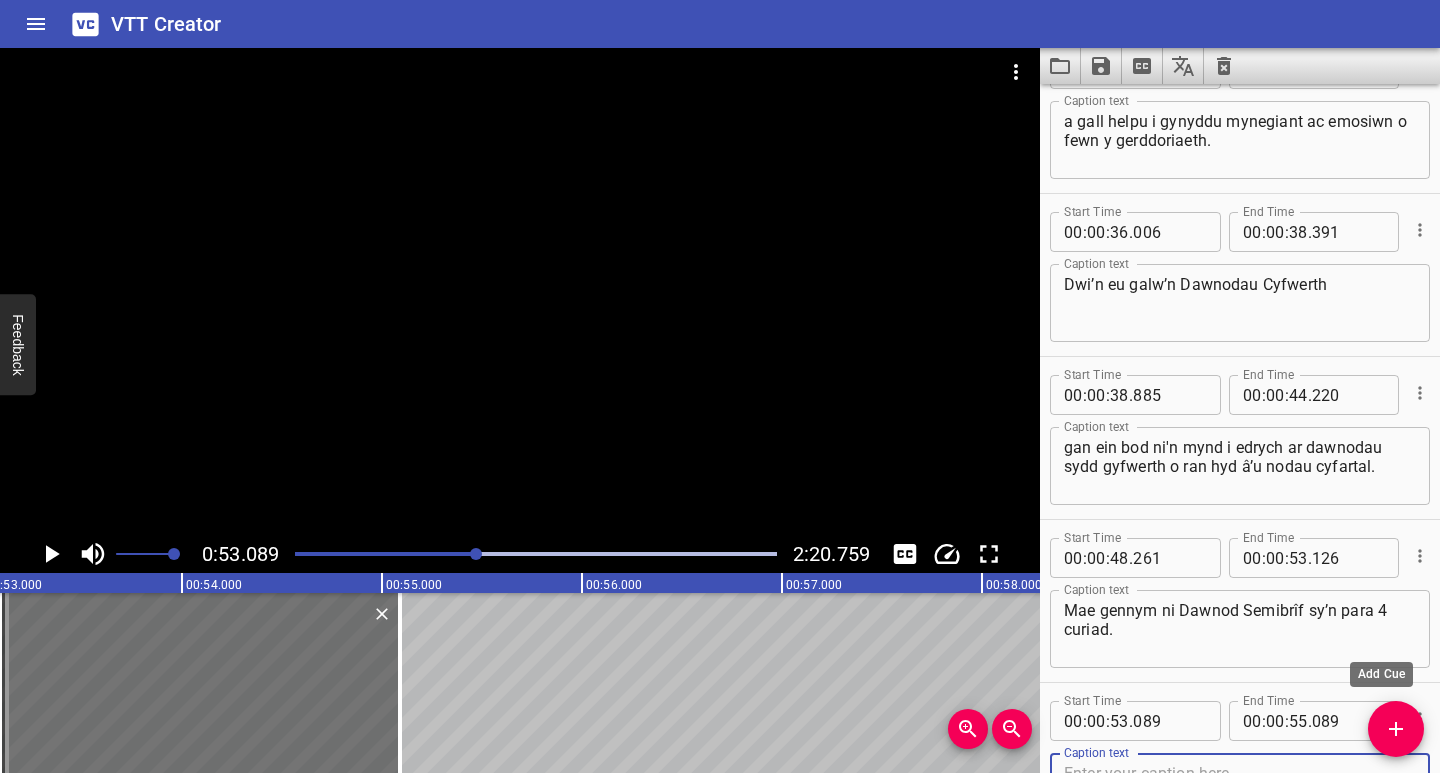 scroll, scrollTop: 556, scrollLeft: 0, axis: vertical 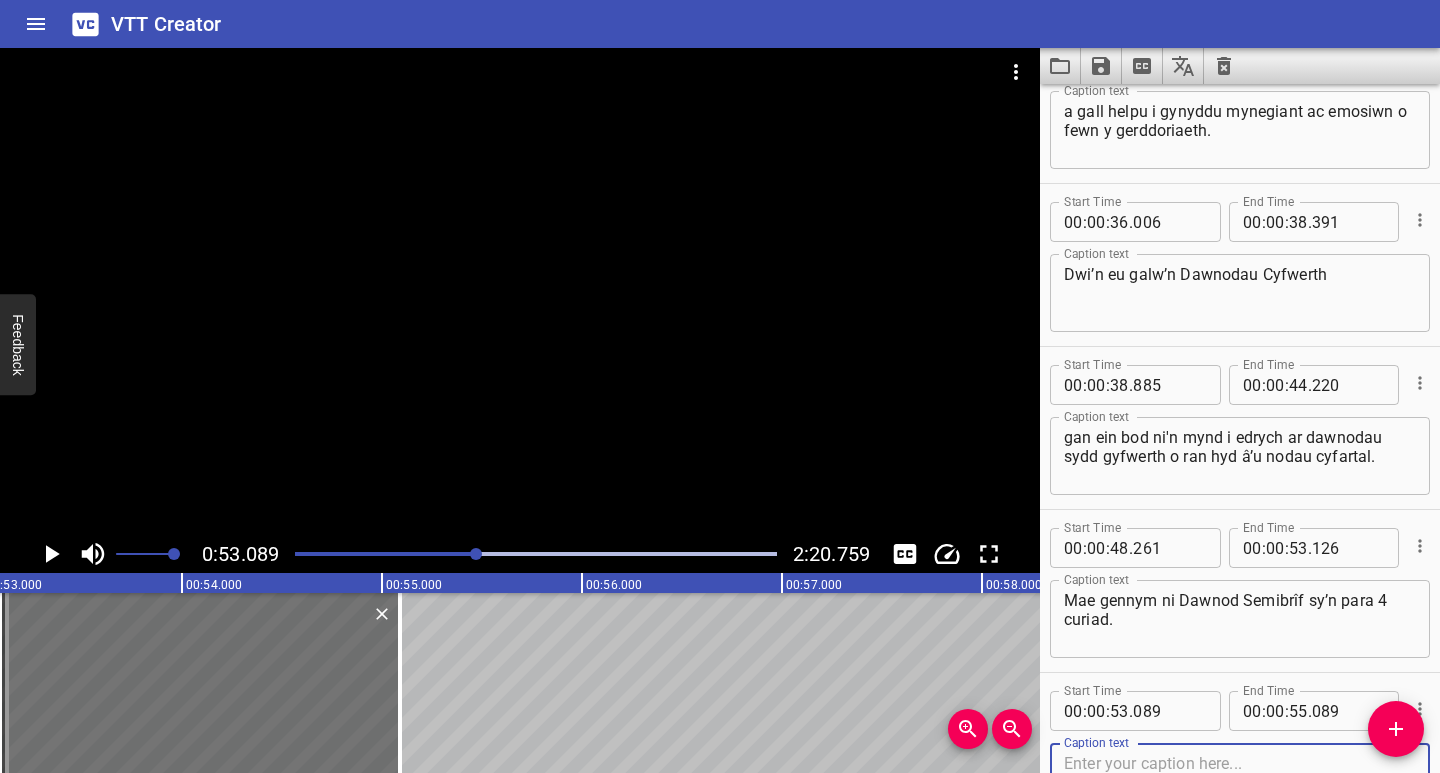 click at bounding box center (1240, 782) 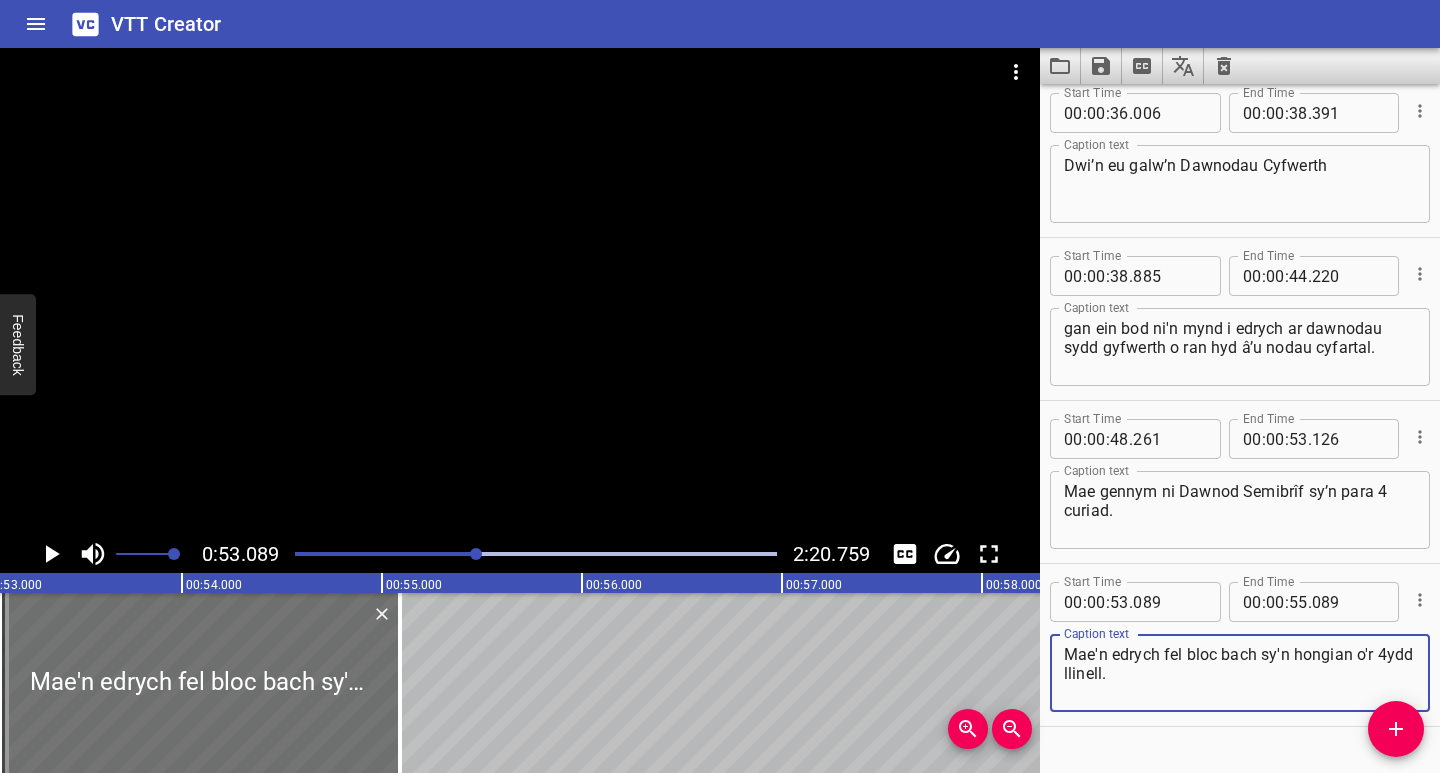 scroll, scrollTop: 709, scrollLeft: 0, axis: vertical 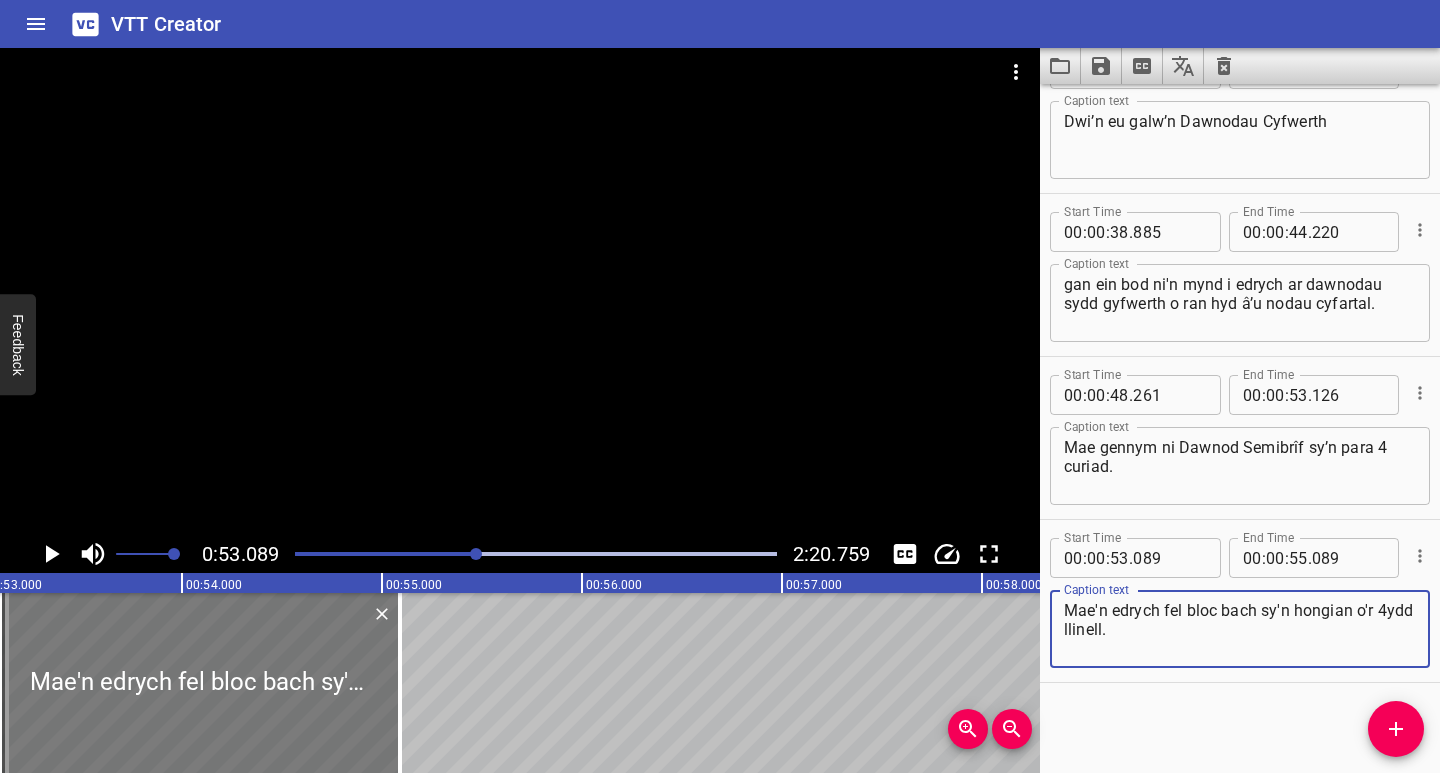 type on "Mae'n edrych fel bloc bach sy'n hongian o'r 4ydd llinell." 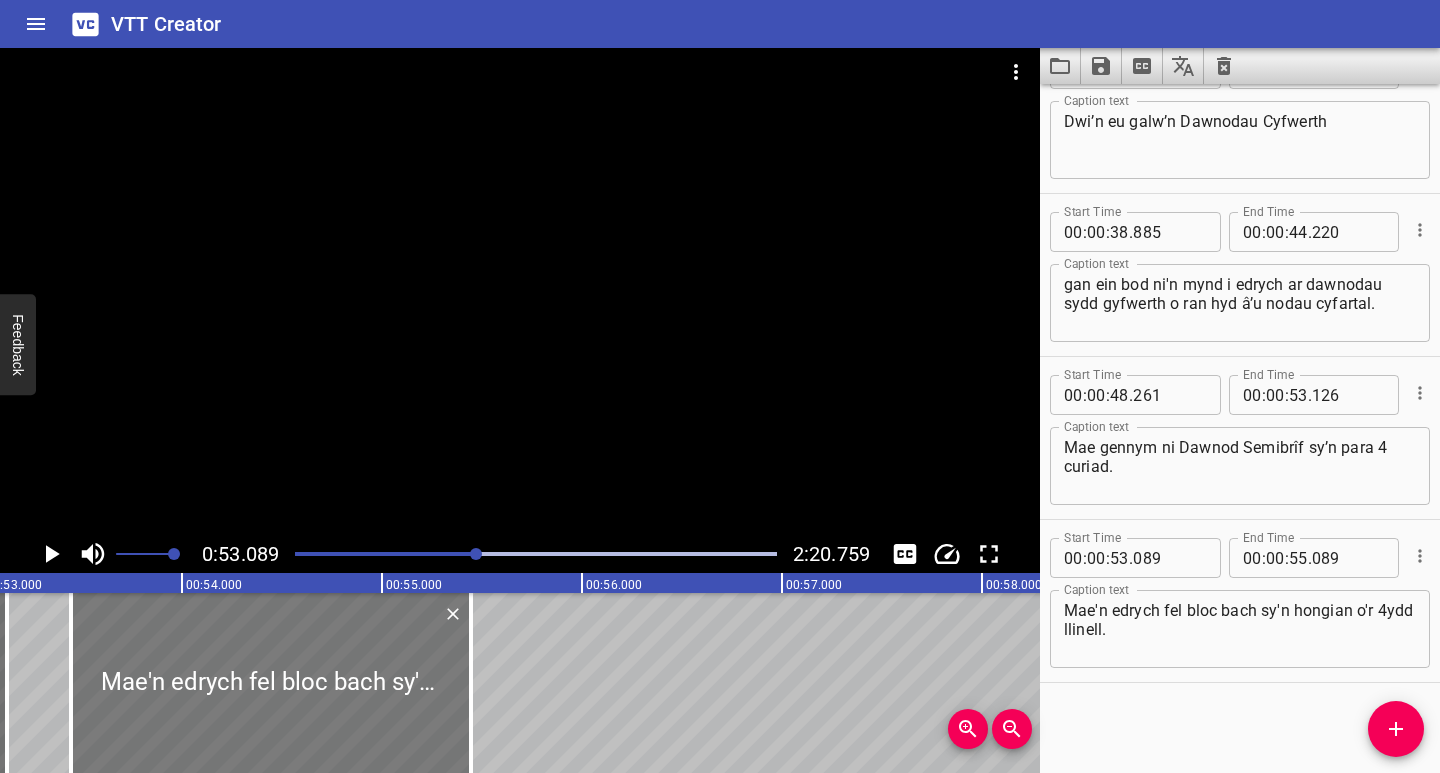 drag, startPoint x: 240, startPoint y: 724, endPoint x: 312, endPoint y: 722, distance: 72.02777 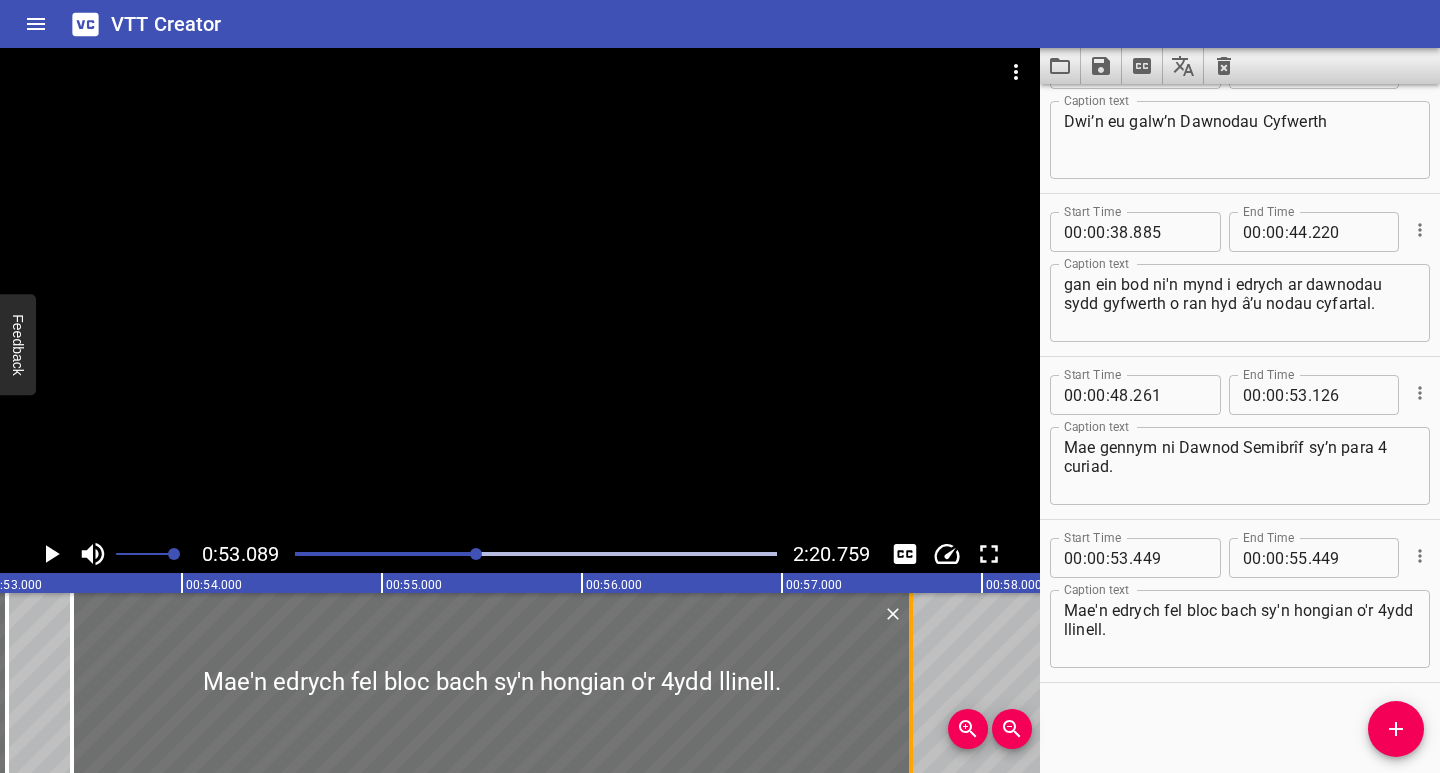 drag, startPoint x: 472, startPoint y: 733, endPoint x: 911, endPoint y: 722, distance: 439.1378 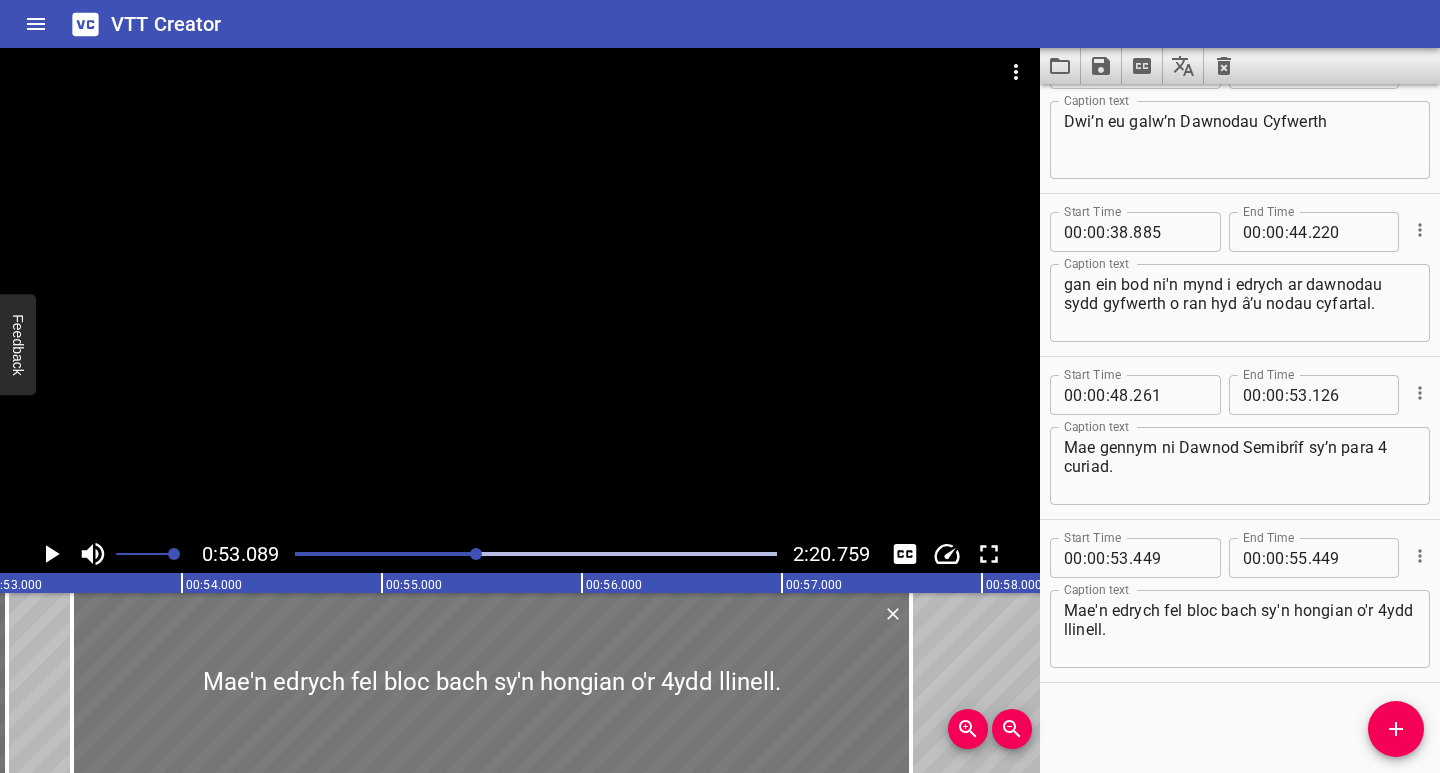 type on "57" 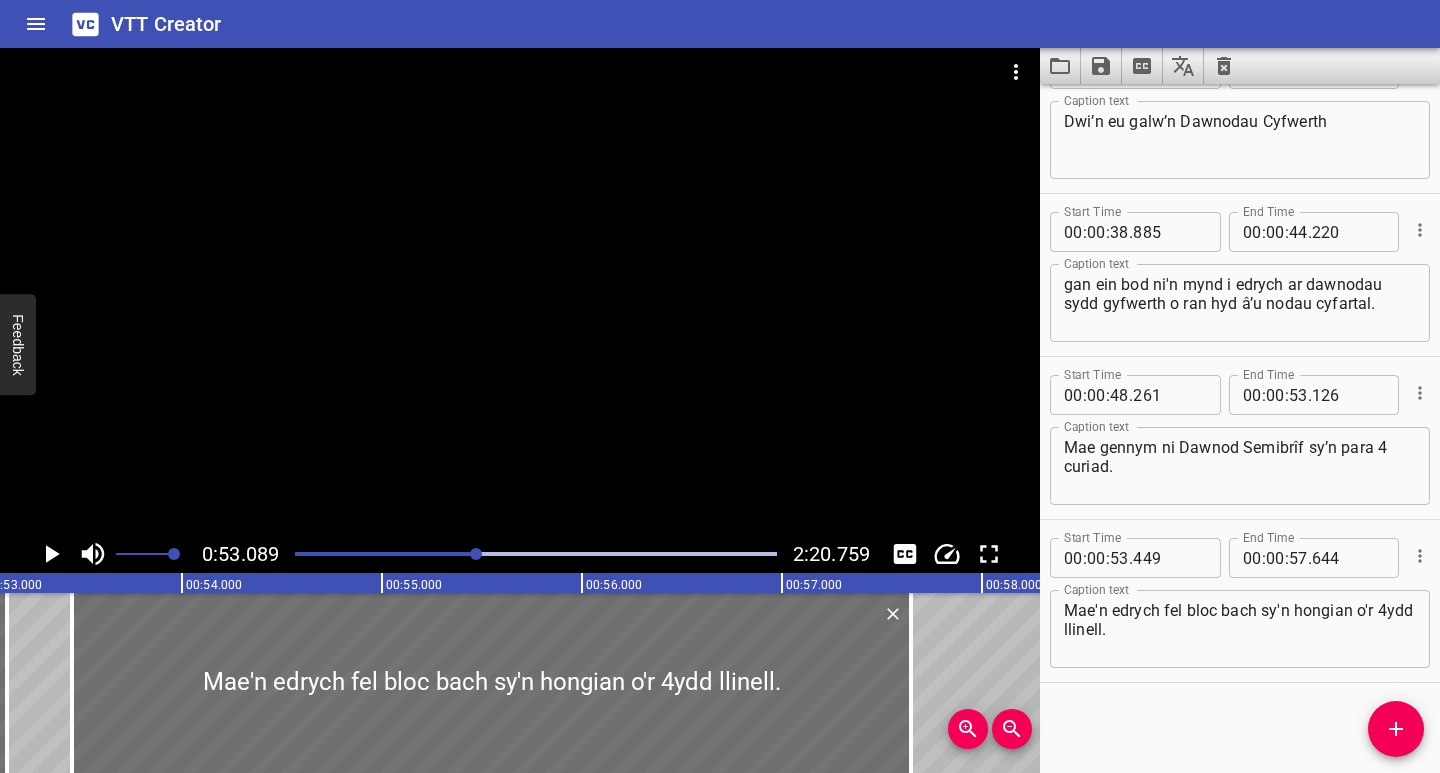 click 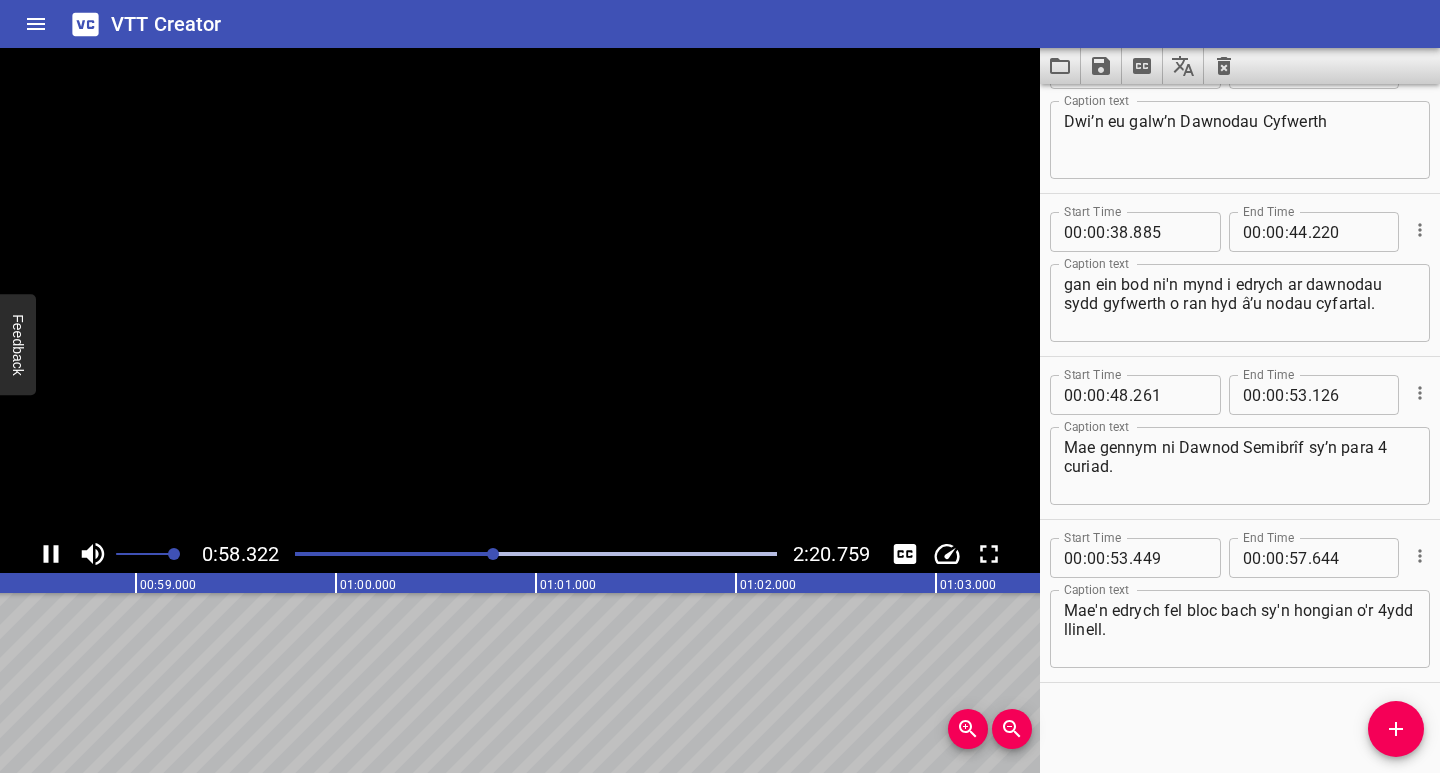 click 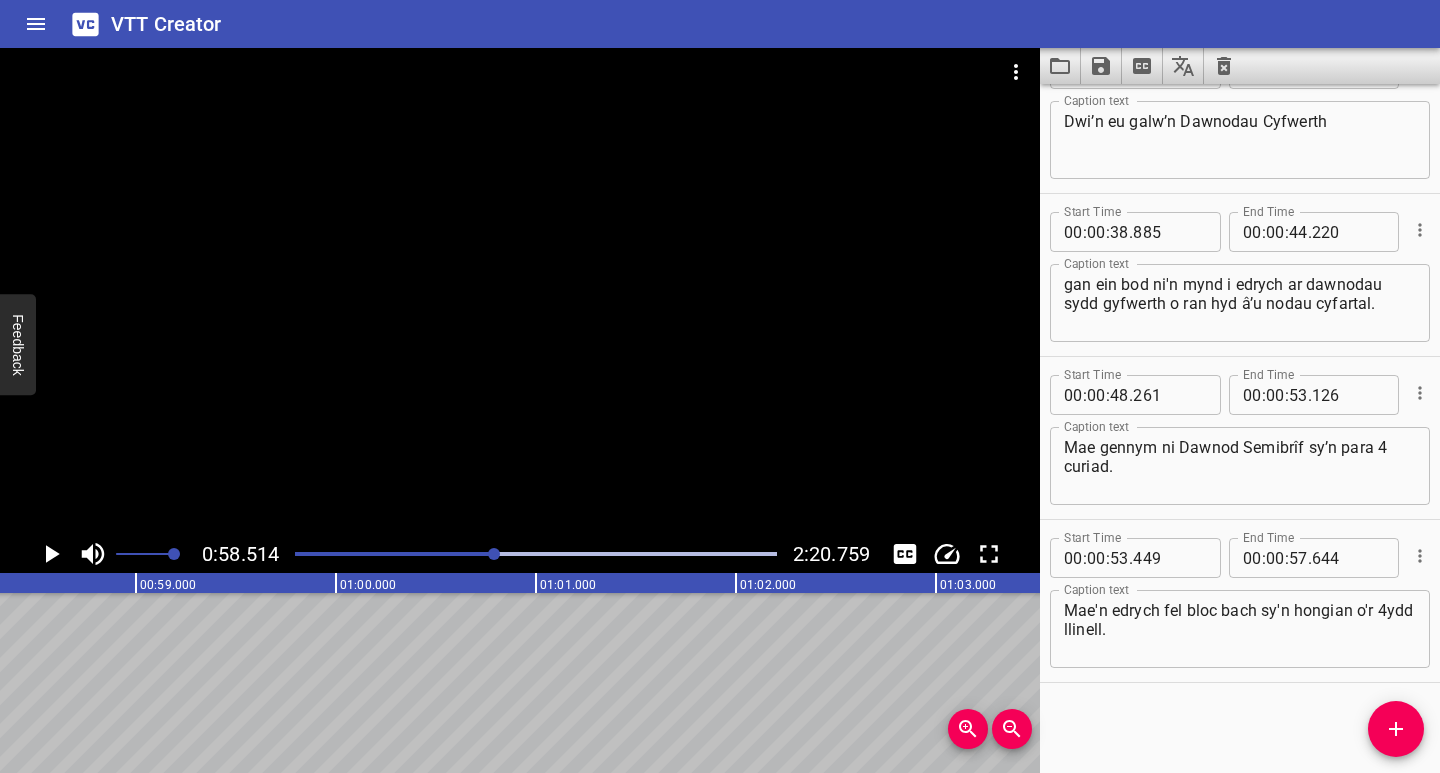 scroll, scrollTop: 0, scrollLeft: 11703, axis: horizontal 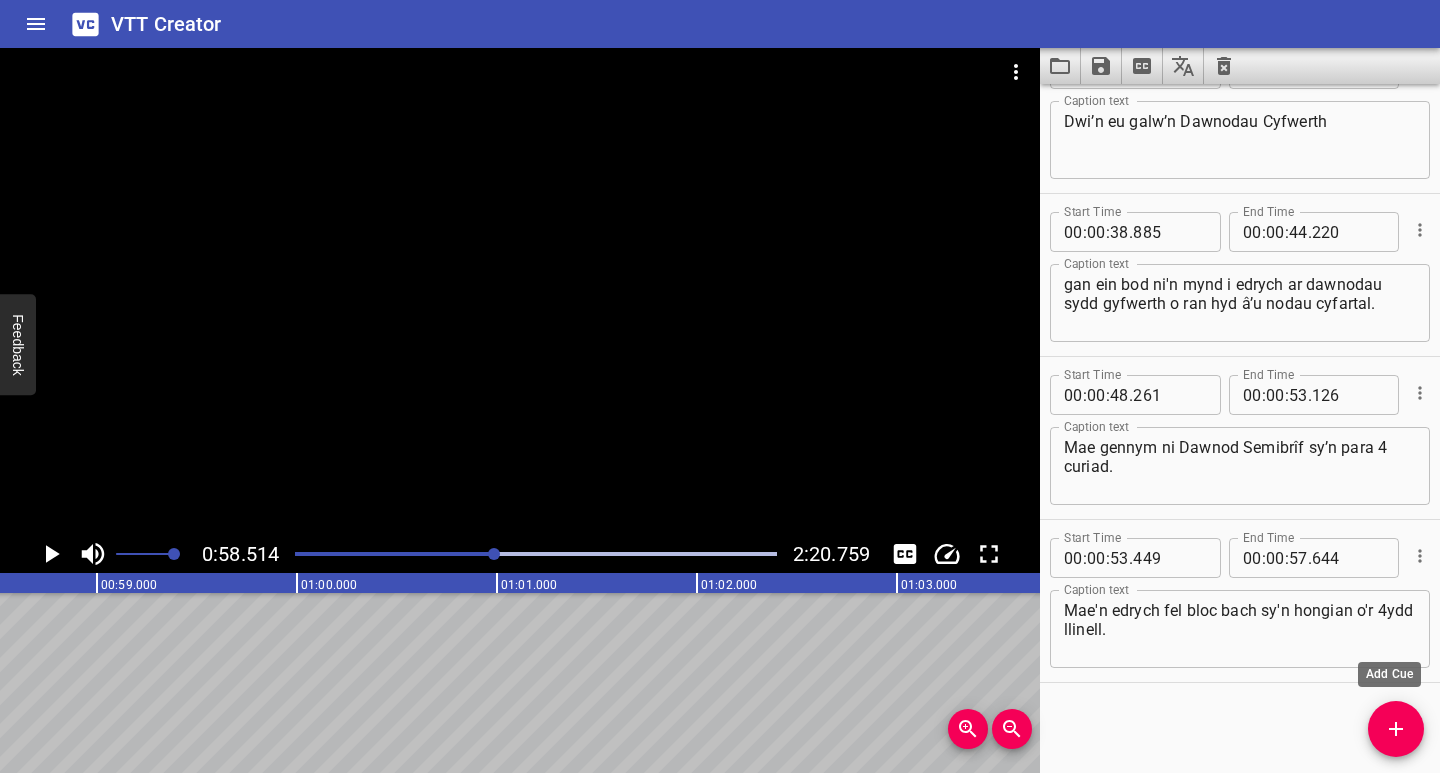 click 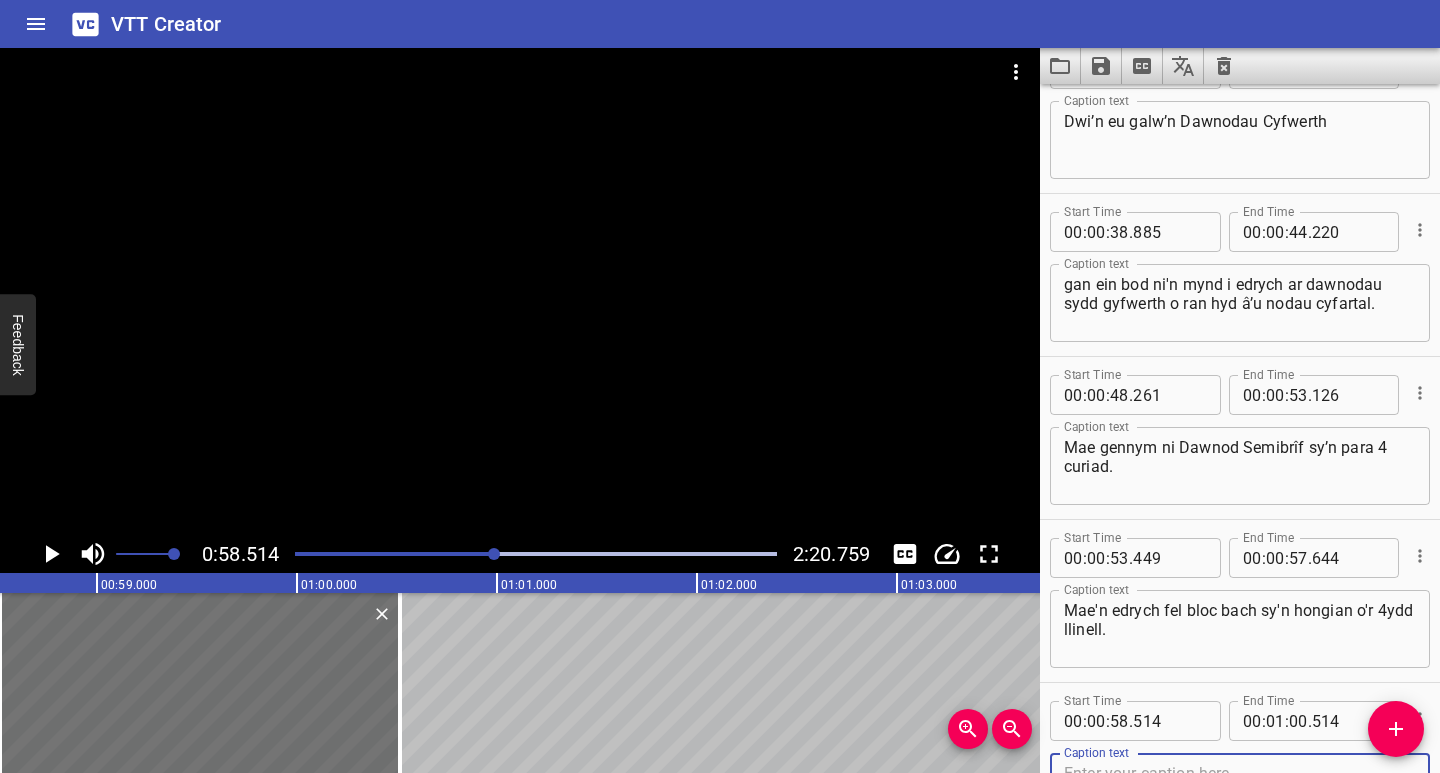 scroll, scrollTop: 719, scrollLeft: 0, axis: vertical 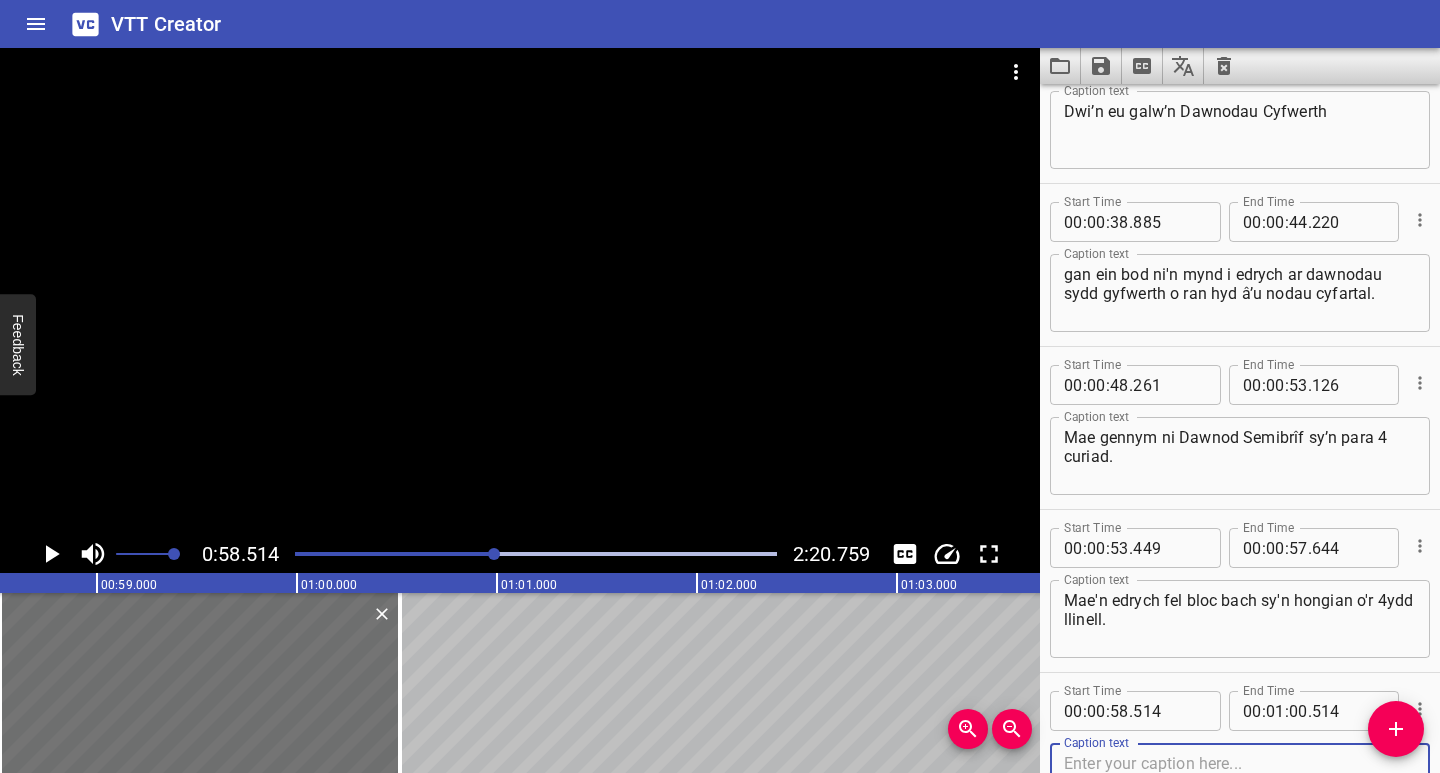 click at bounding box center [1240, 782] 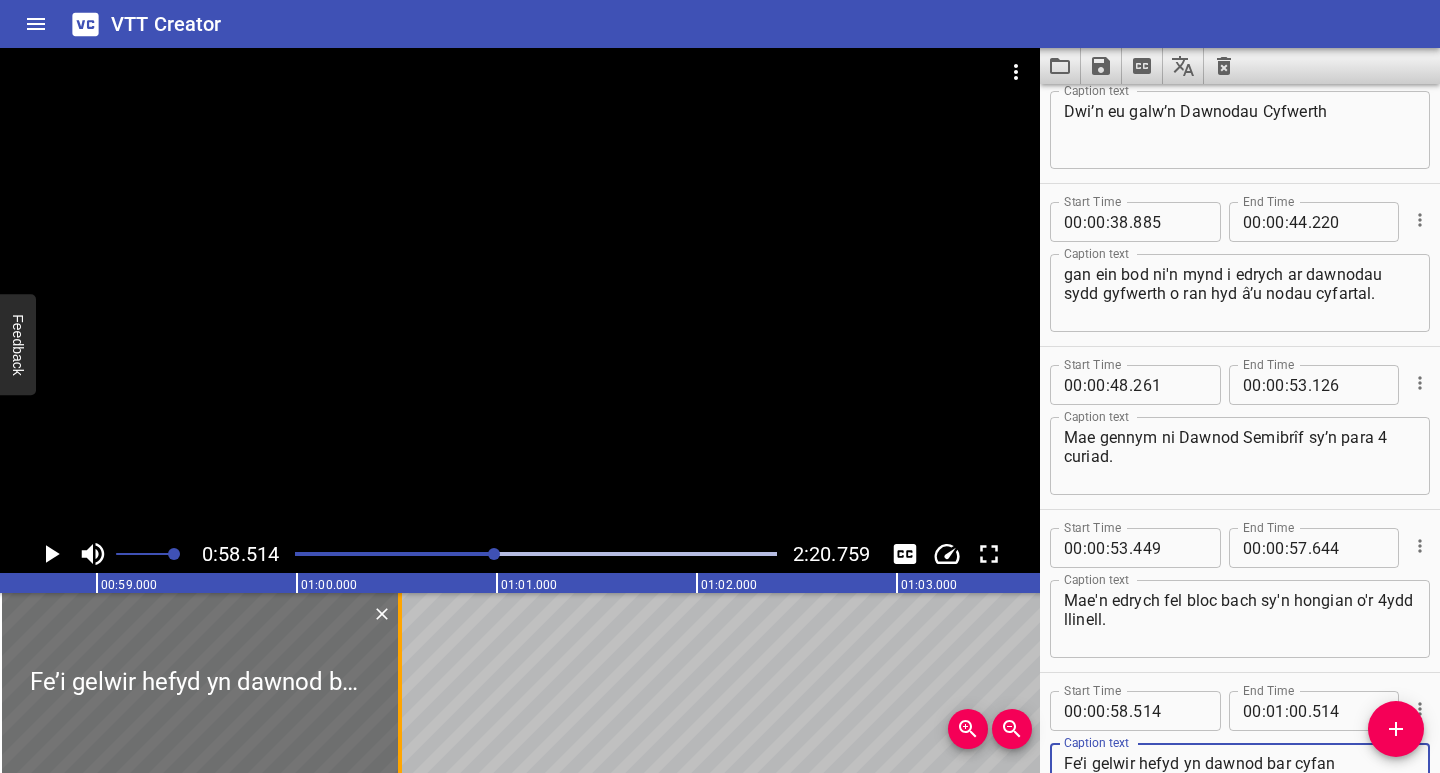 type on "Fe’i gelwir hefyd yn dawnod bar cyfan" 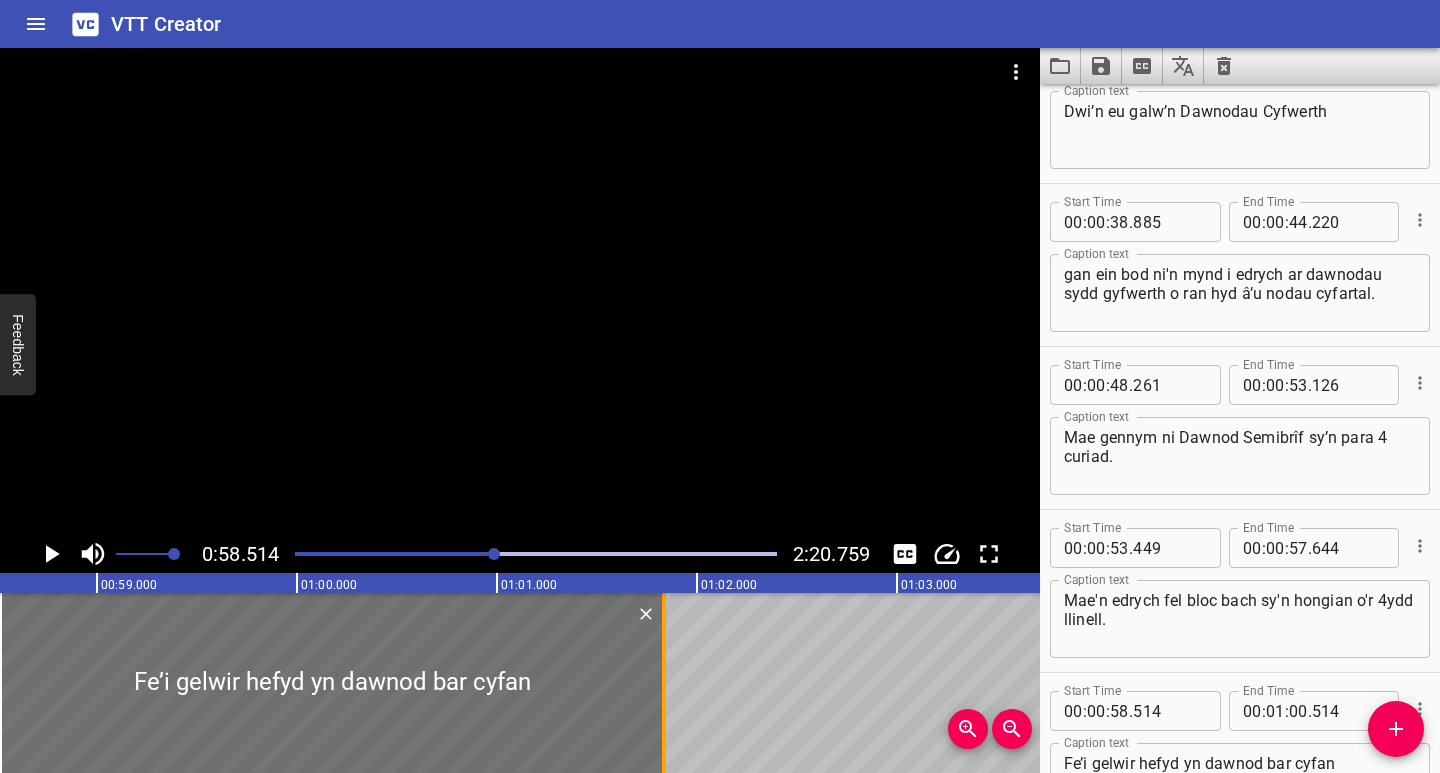 drag, startPoint x: 396, startPoint y: 718, endPoint x: 661, endPoint y: 720, distance: 265.00754 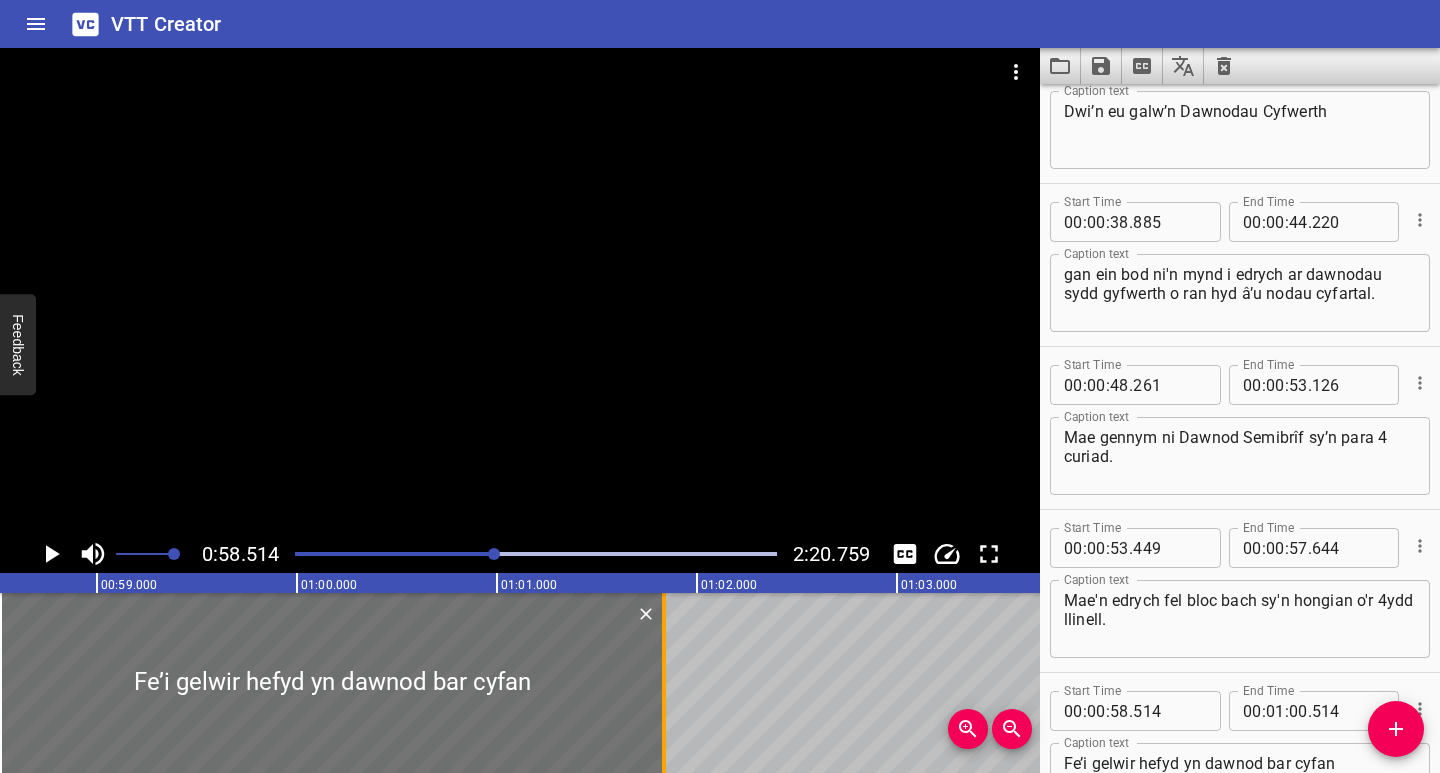 click at bounding box center [664, 683] 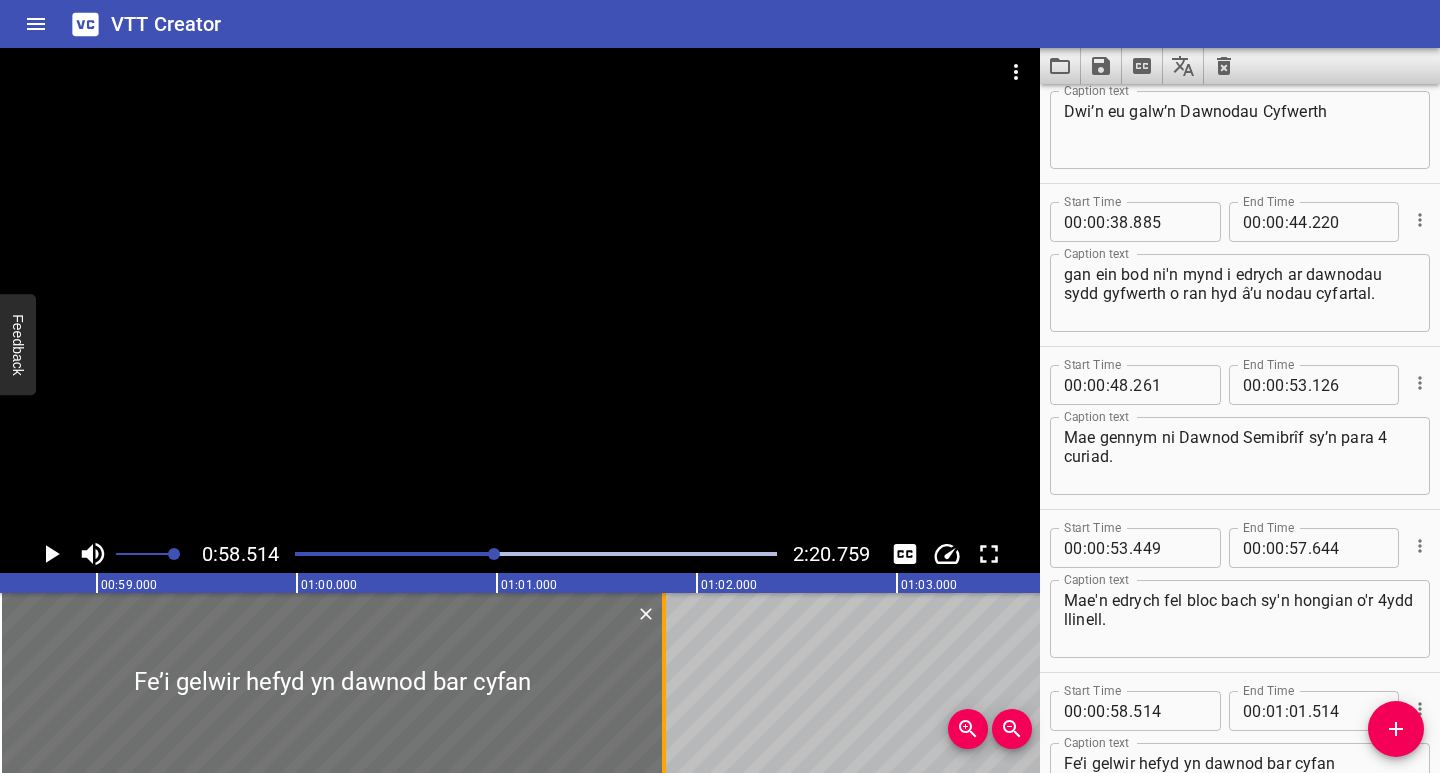 type on "839" 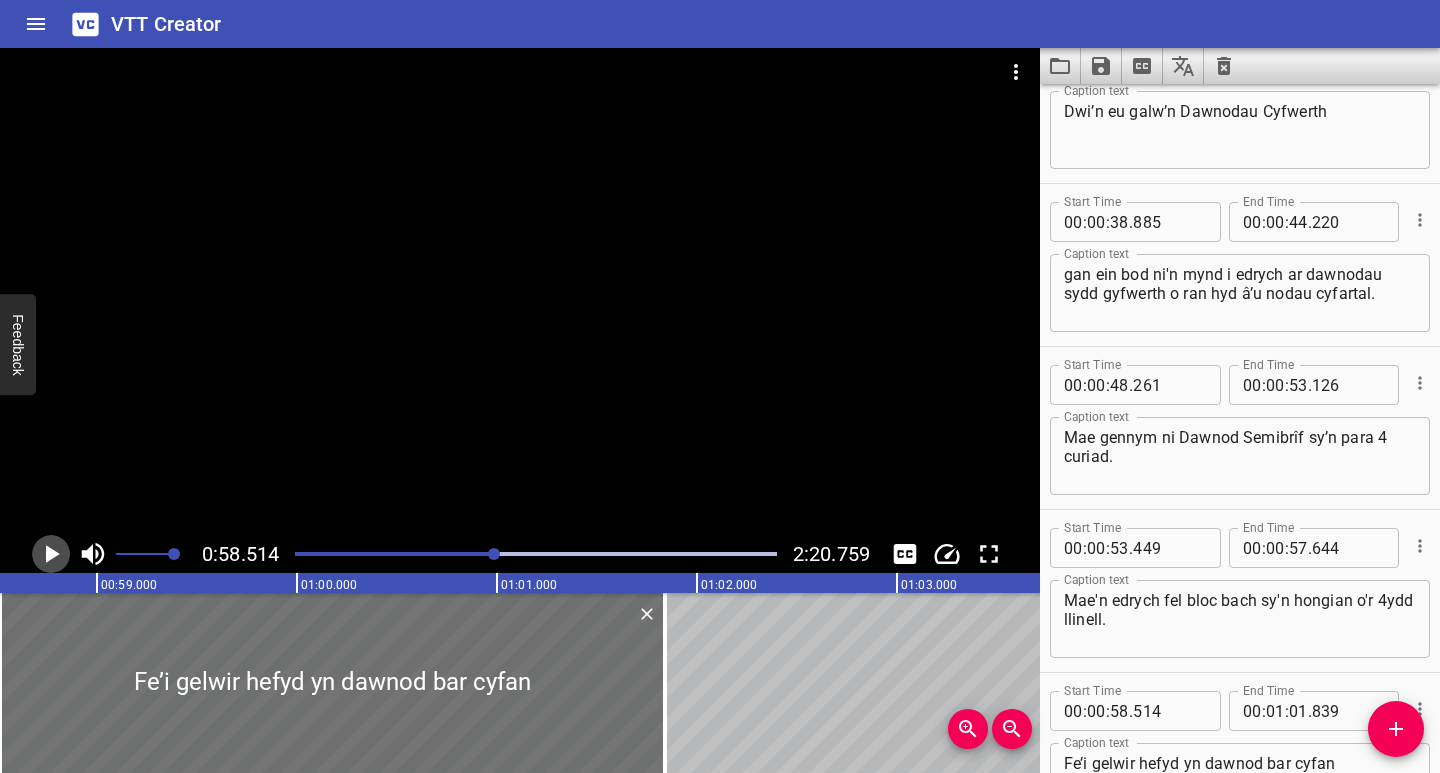 click 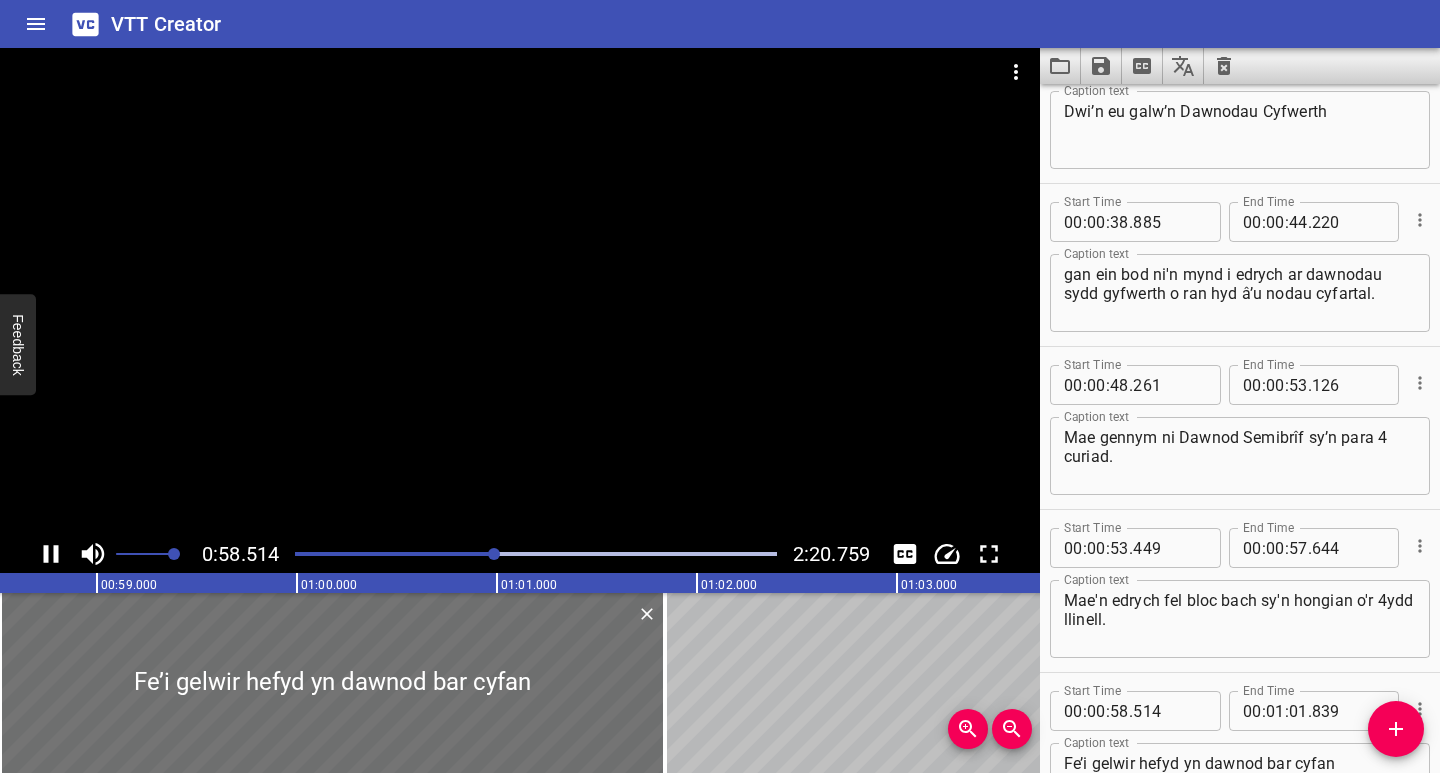 scroll, scrollTop: 813, scrollLeft: 0, axis: vertical 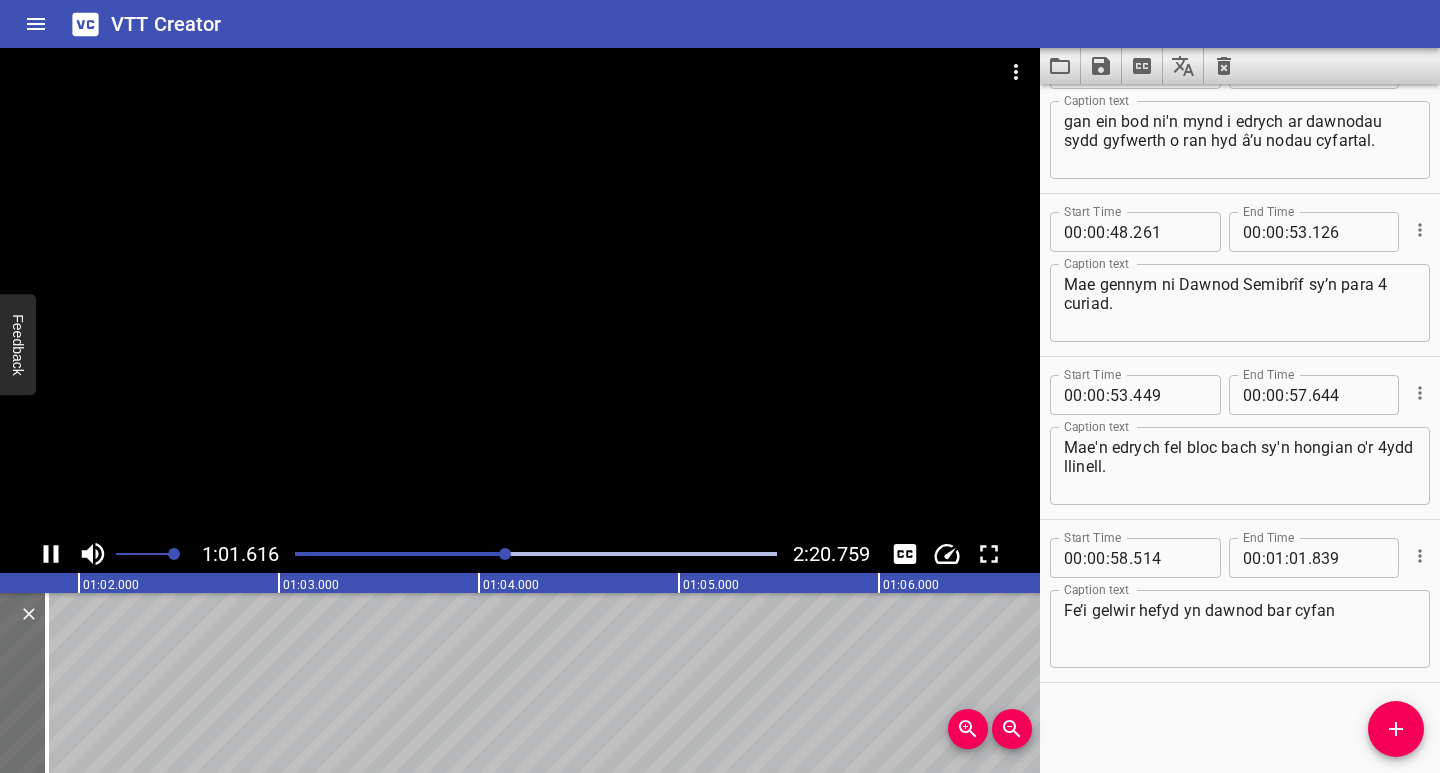 click 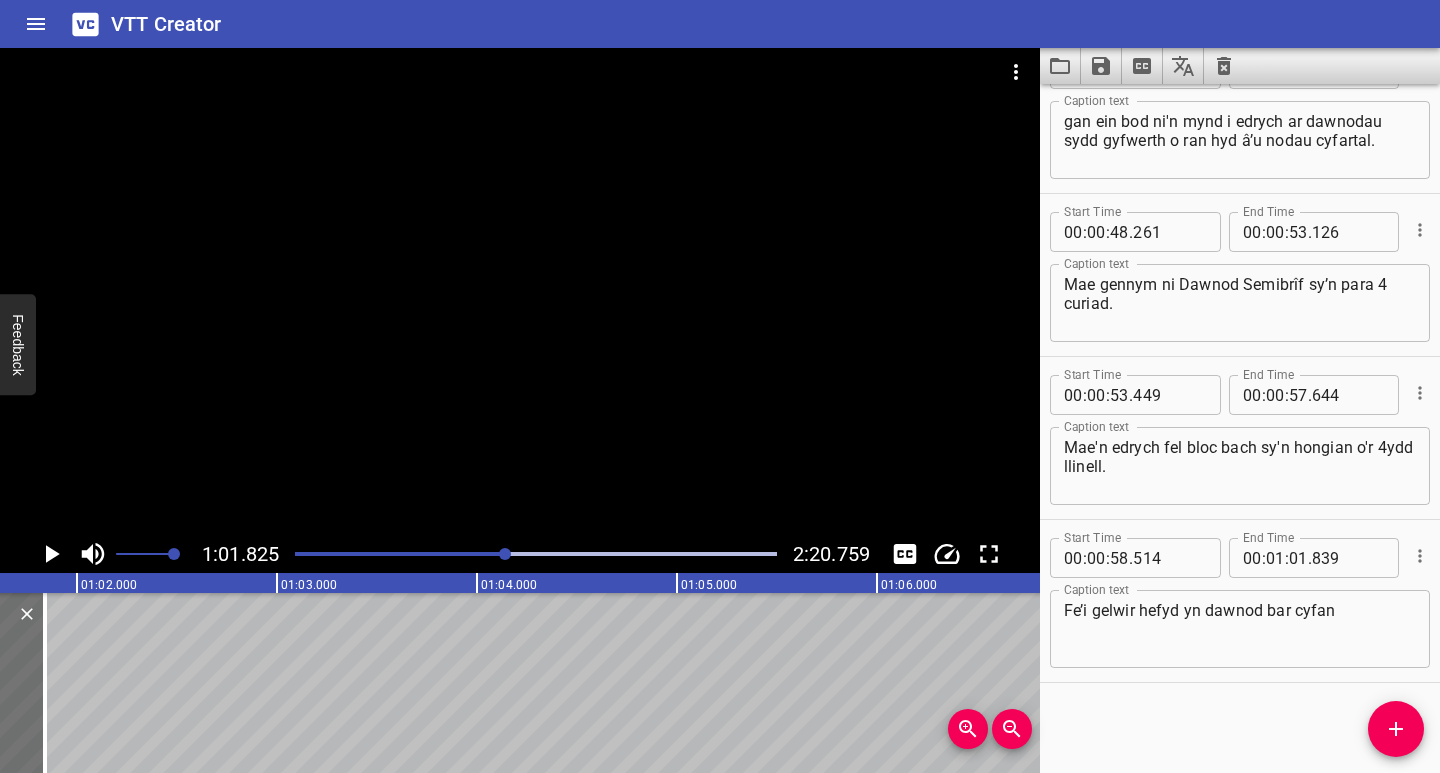 scroll, scrollTop: 0, scrollLeft: 12365, axis: horizontal 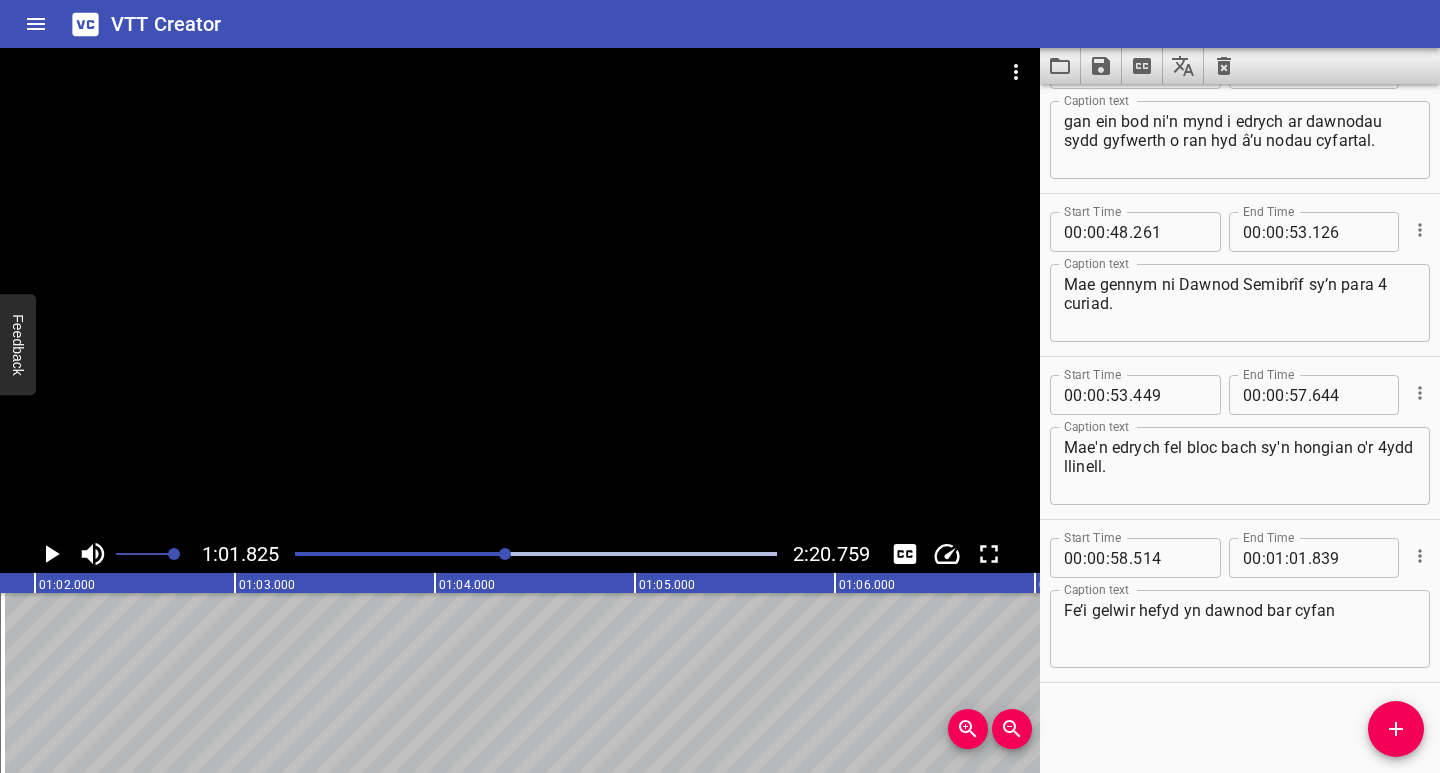 click 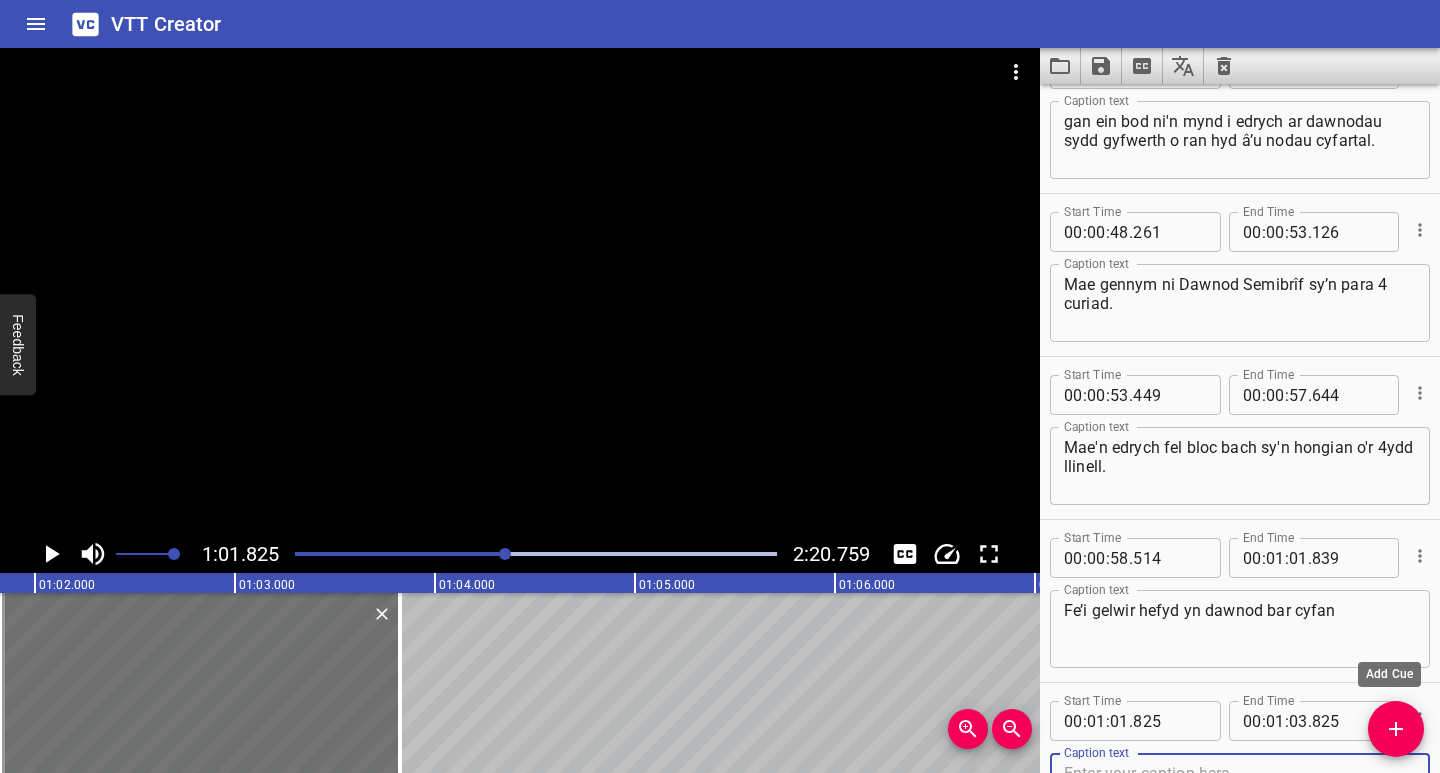 scroll, scrollTop: 882, scrollLeft: 0, axis: vertical 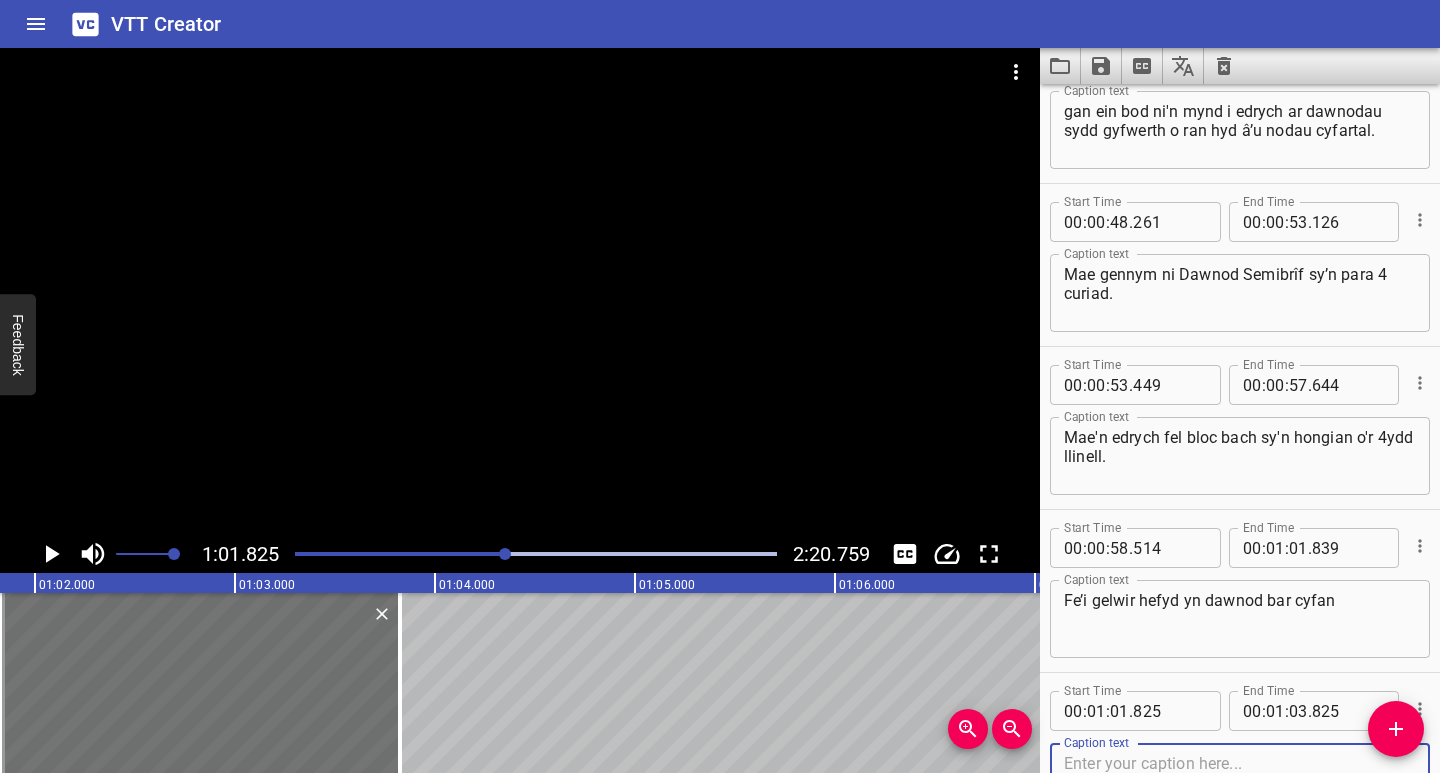 click at bounding box center [1240, 782] 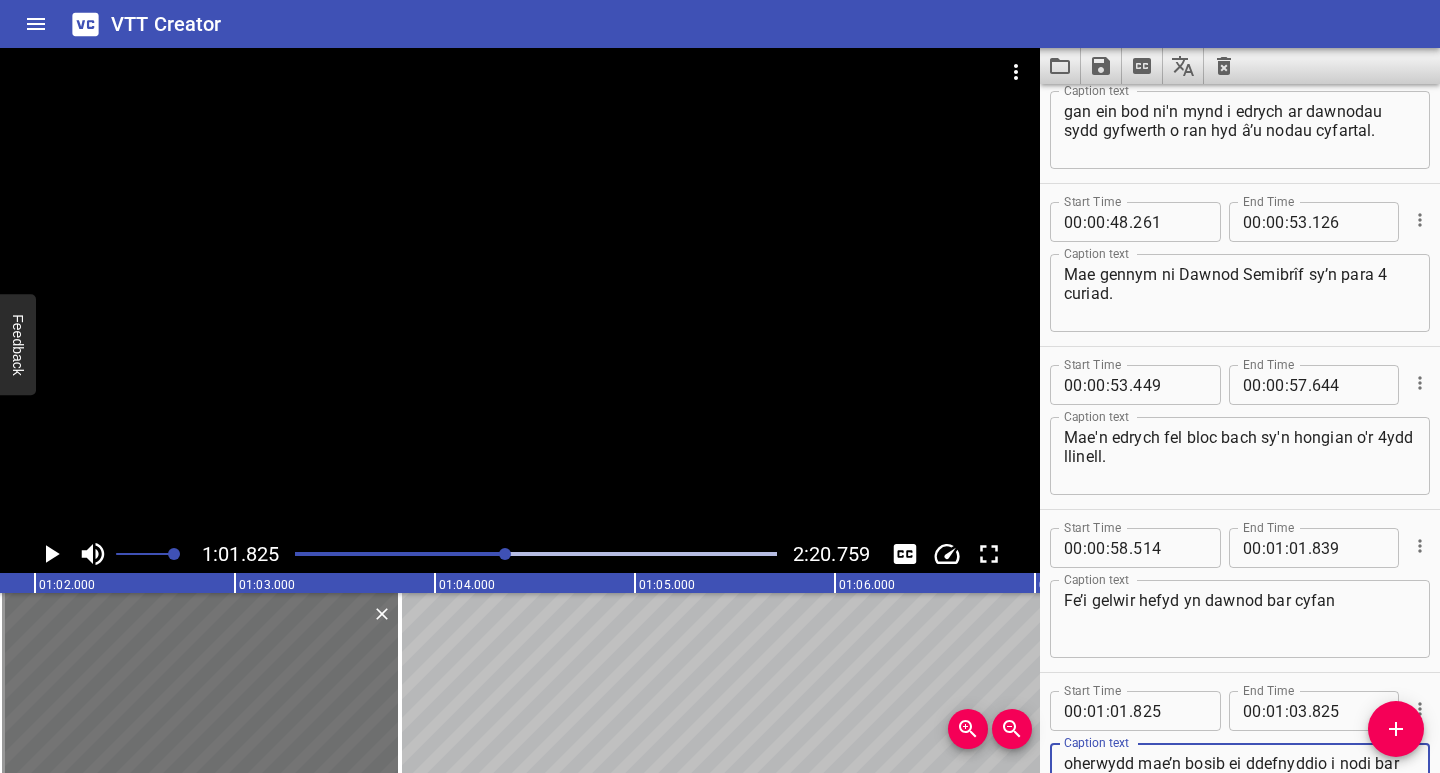 scroll, scrollTop: 920, scrollLeft: 0, axis: vertical 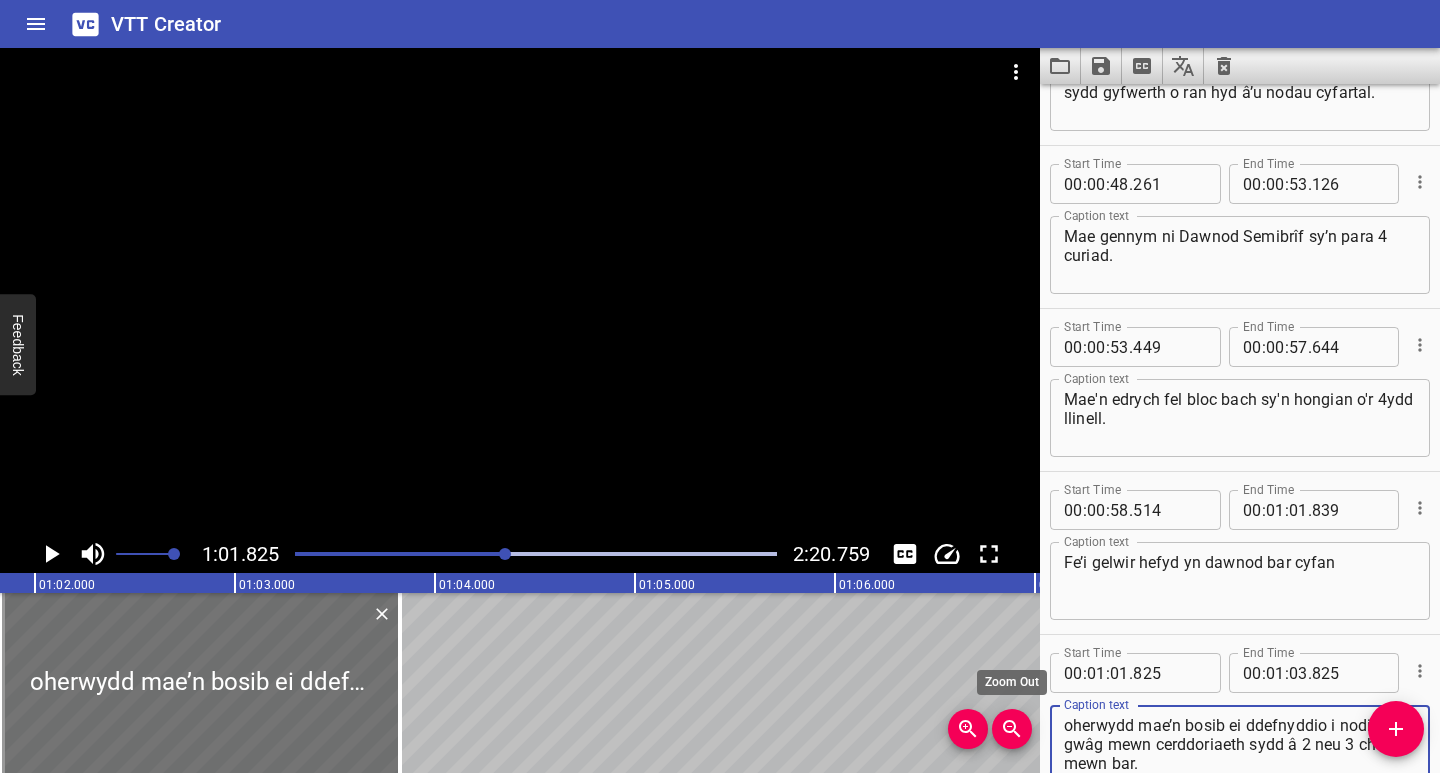 type on "oherwydd mae’n bosib ei ddefnyddio i nodi bar gwâg mewn cerddoriaeth sydd â 2 neu 3 churiad mewn bar." 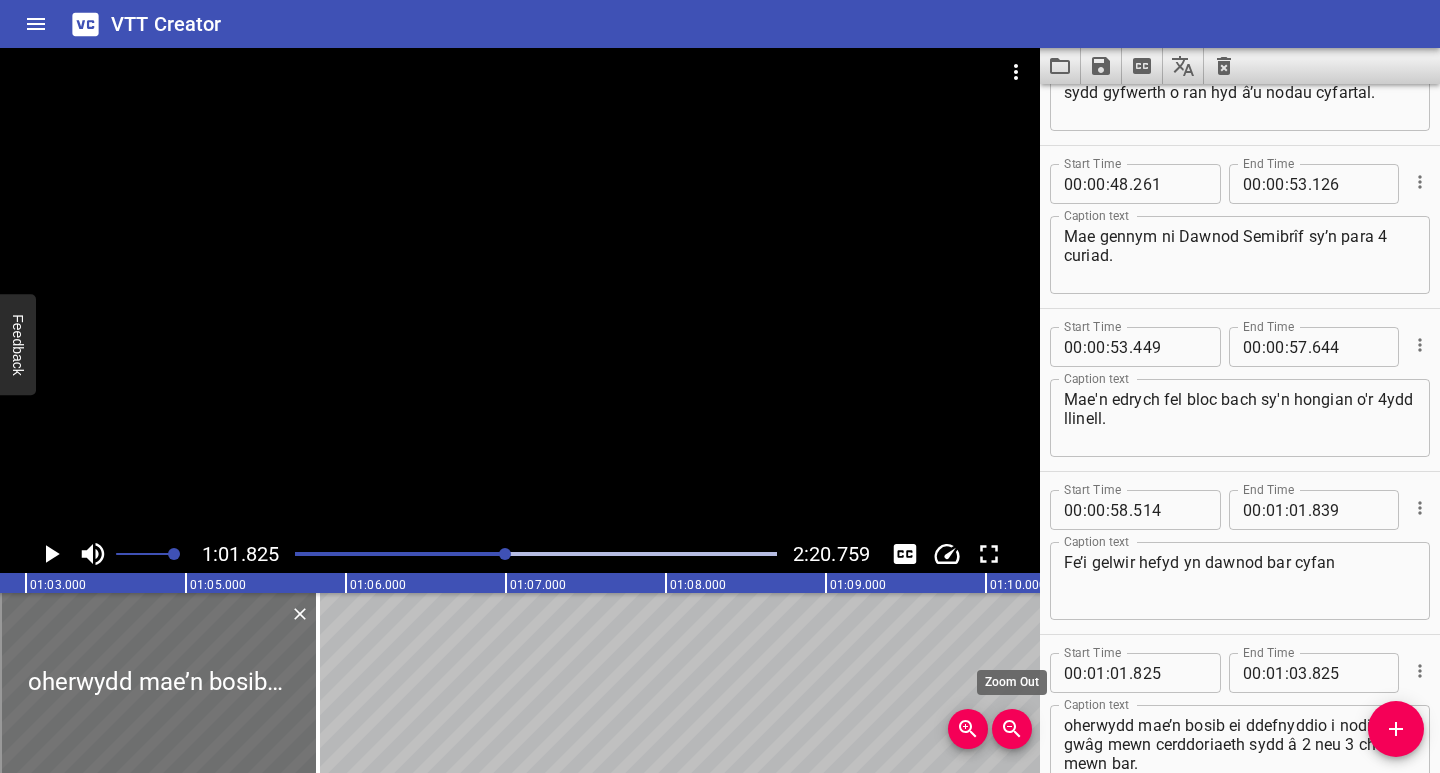 scroll, scrollTop: 0, scrollLeft: 9892, axis: horizontal 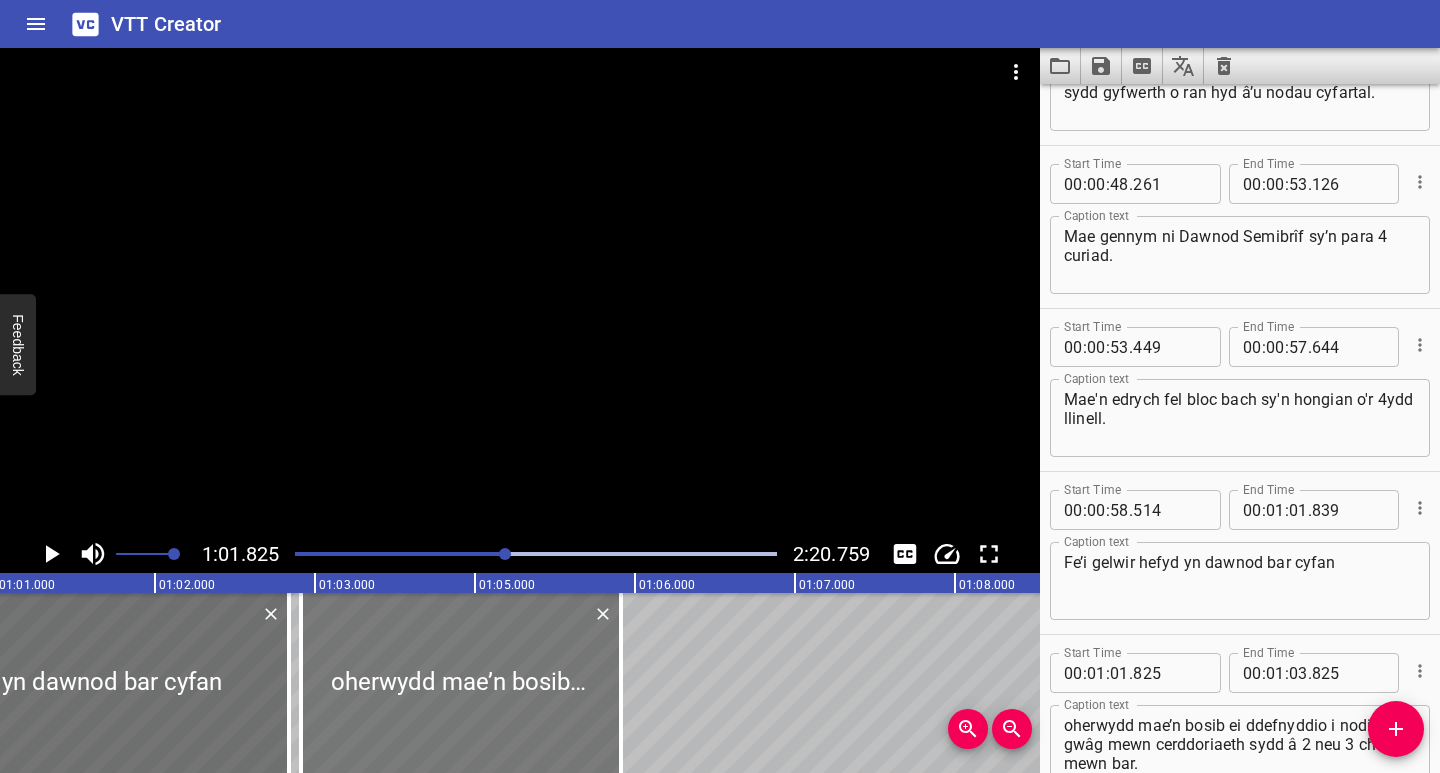 drag, startPoint x: 362, startPoint y: 721, endPoint x: 372, endPoint y: 724, distance: 10.440307 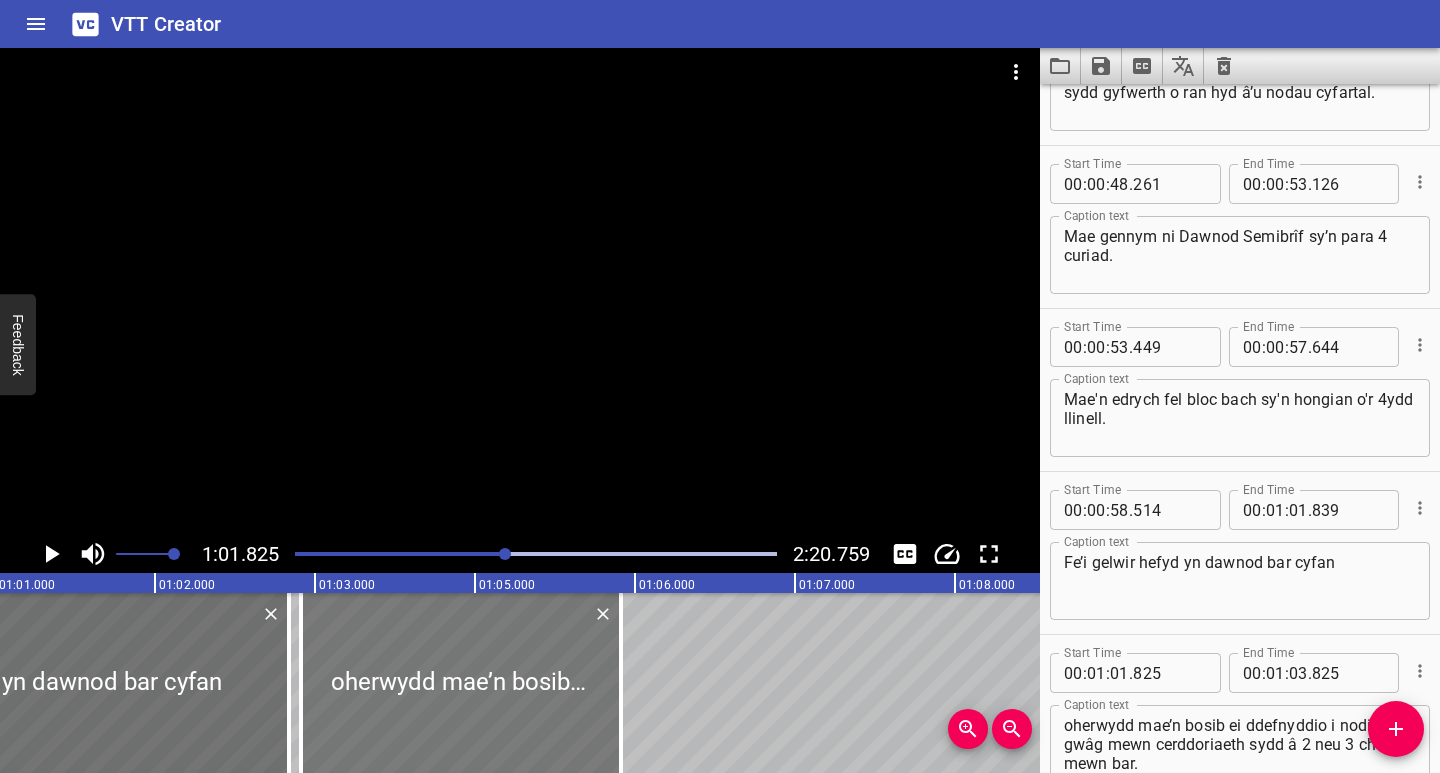 click at bounding box center [461, 683] 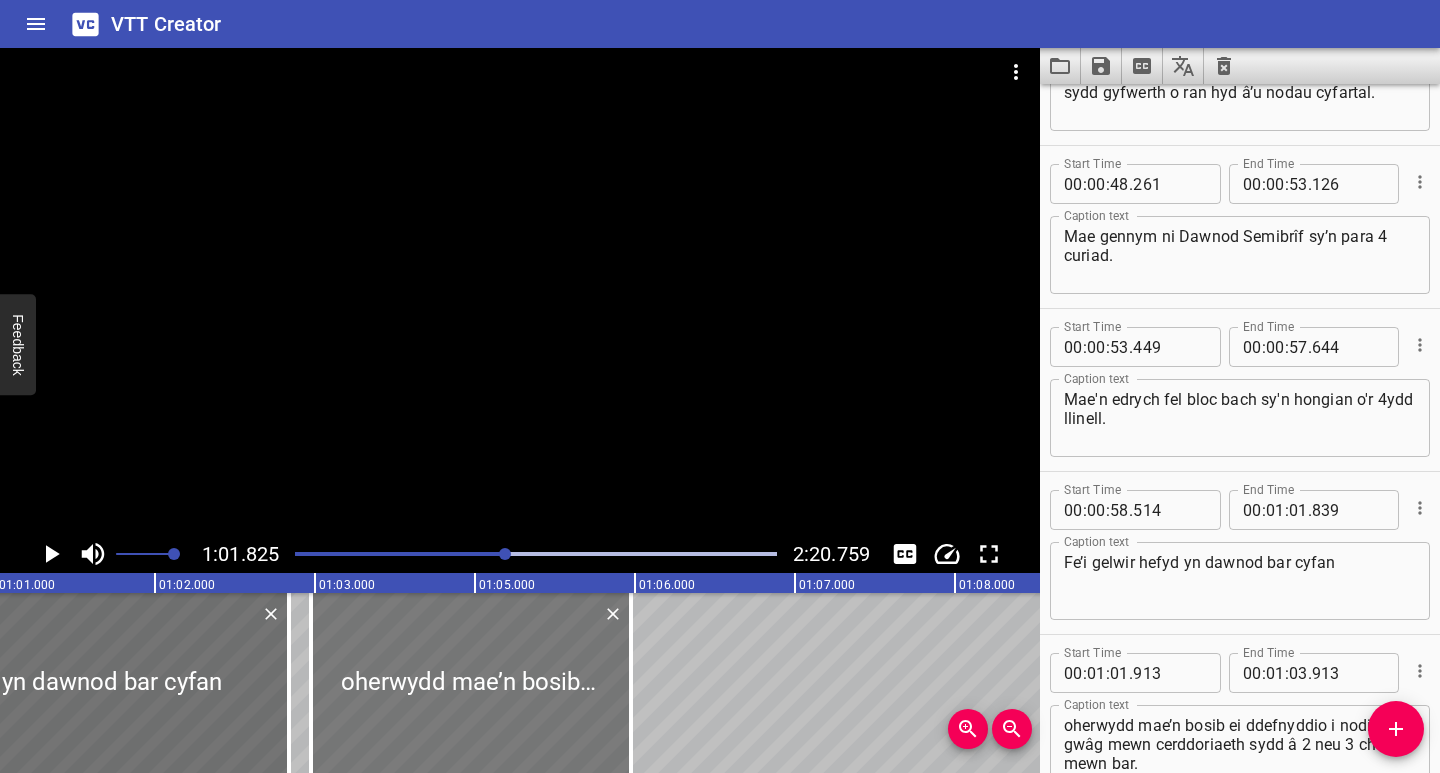 drag, startPoint x: 372, startPoint y: 725, endPoint x: 382, endPoint y: 726, distance: 10.049875 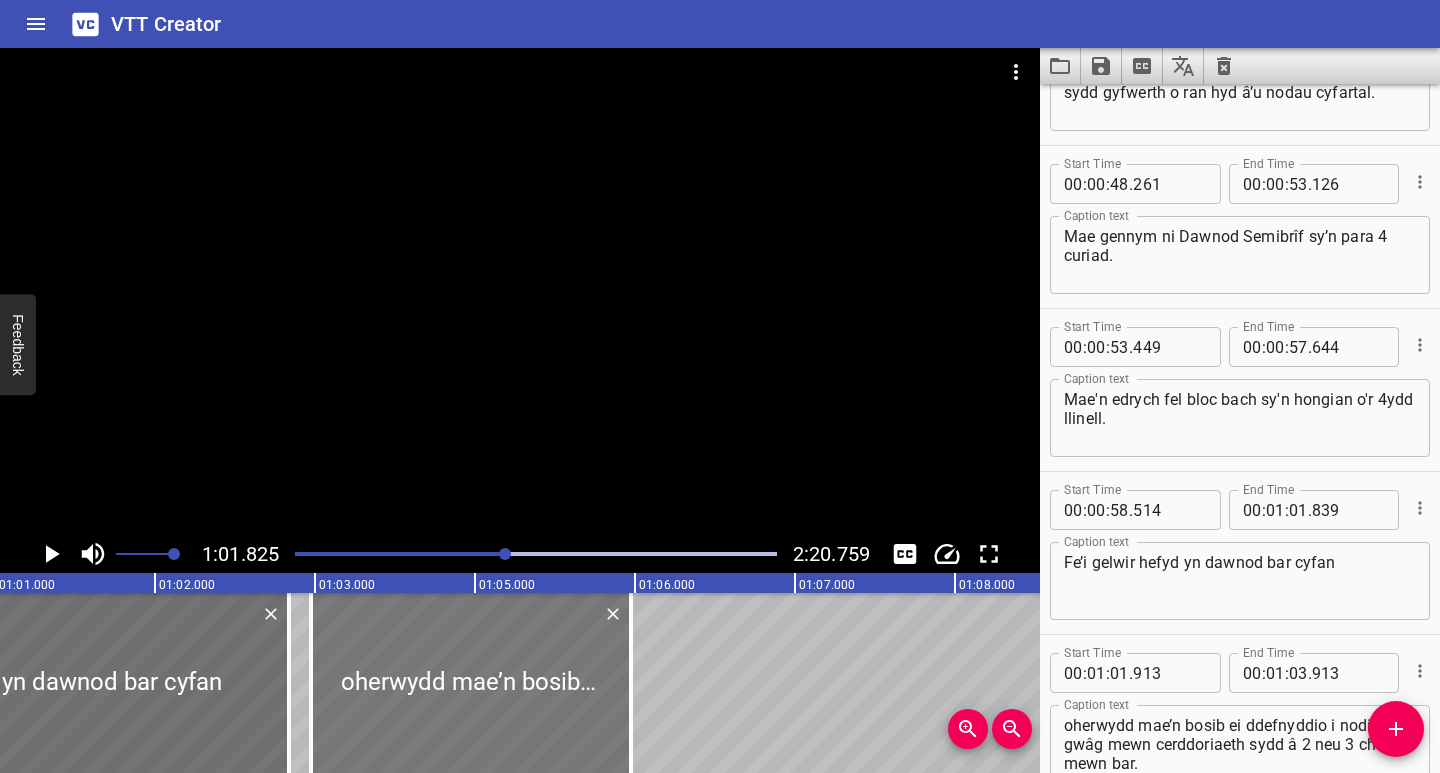 click at bounding box center [471, 683] 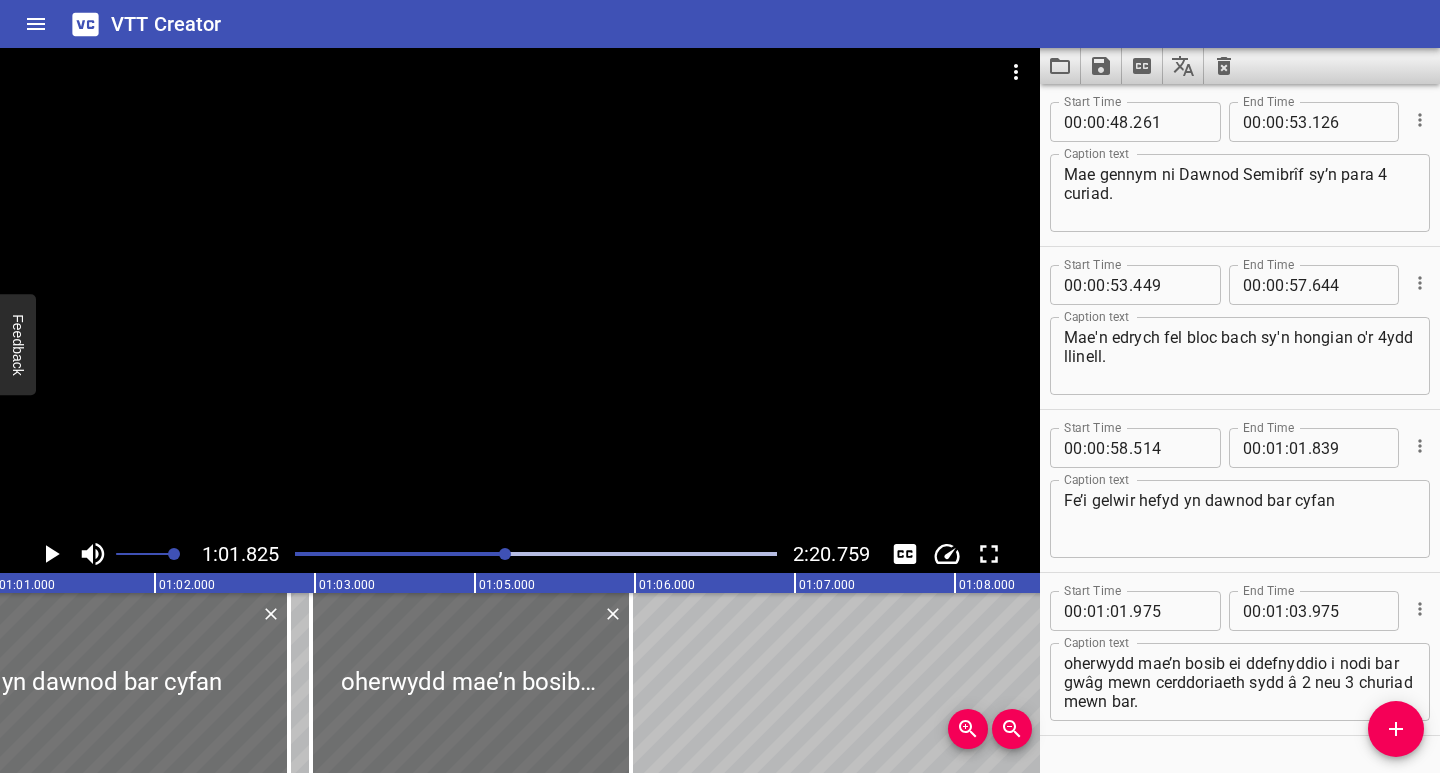 scroll, scrollTop: 1035, scrollLeft: 0, axis: vertical 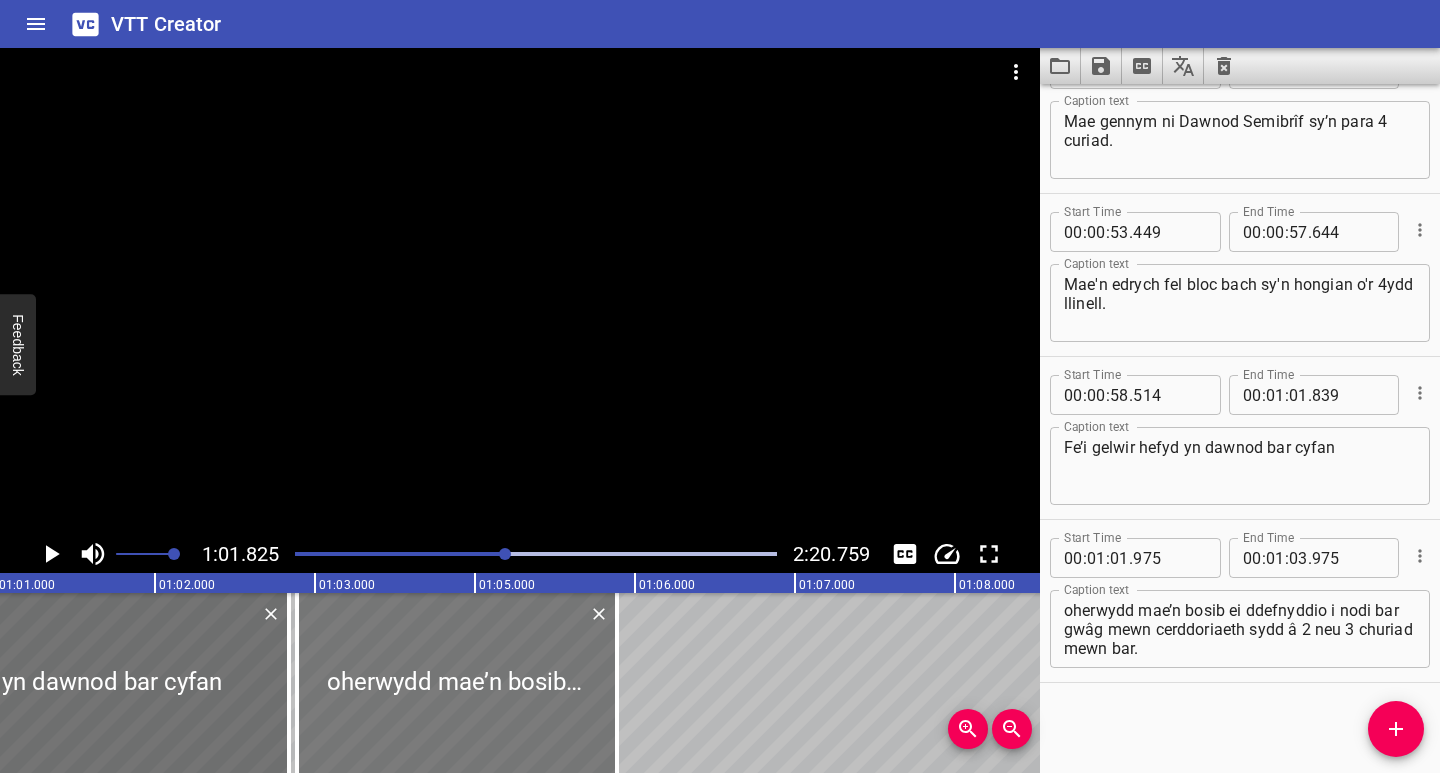 drag, startPoint x: 387, startPoint y: 735, endPoint x: 373, endPoint y: 745, distance: 17.20465 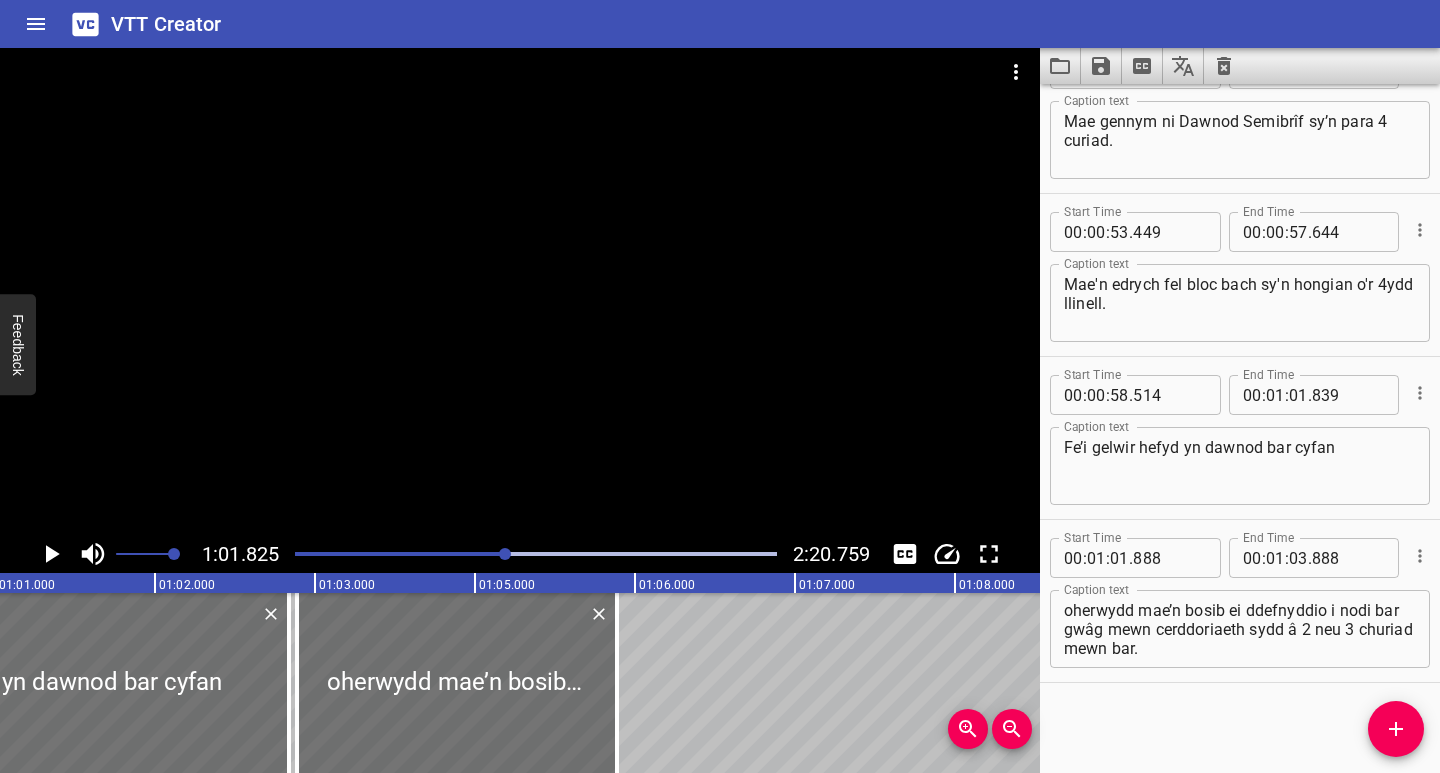 click at bounding box center (266, 554) 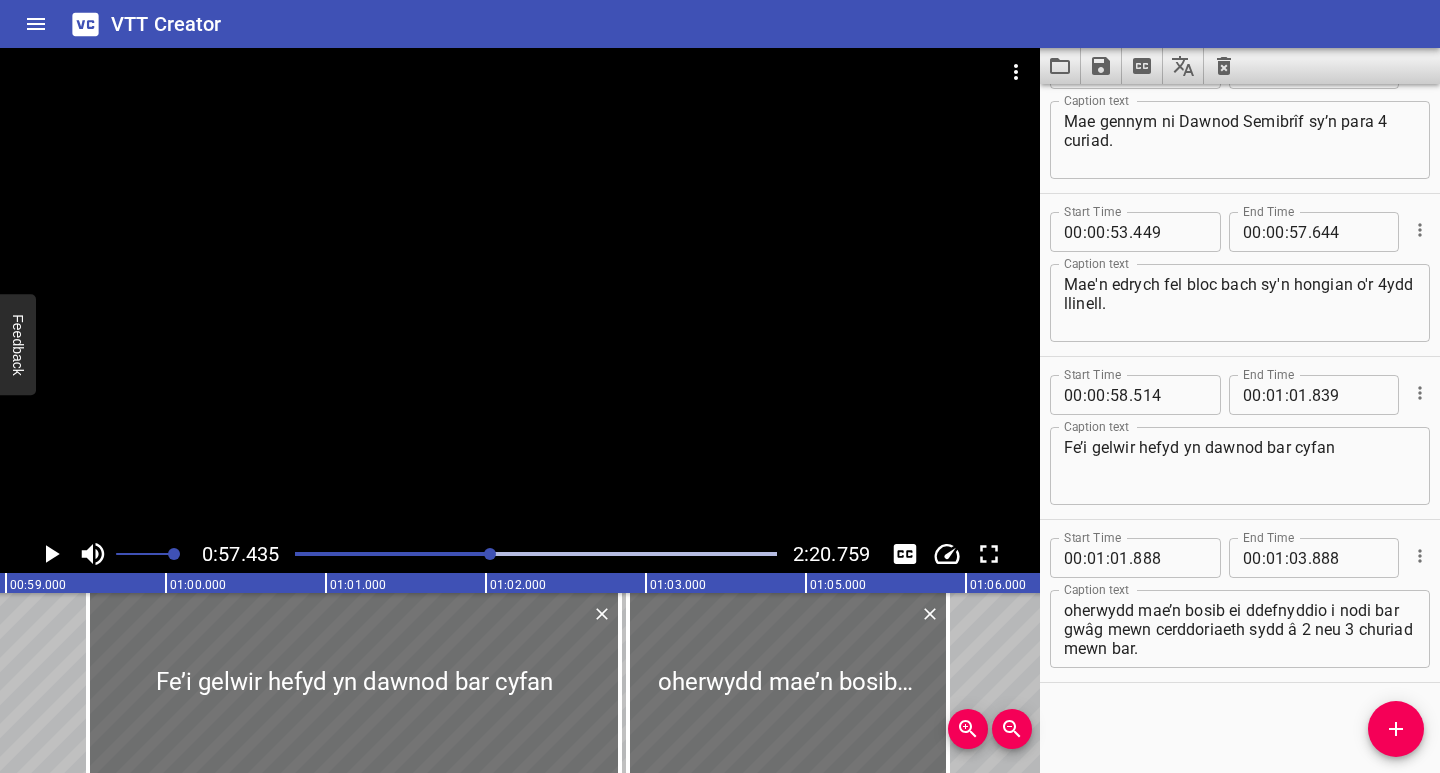 scroll, scrollTop: 0, scrollLeft: 9190, axis: horizontal 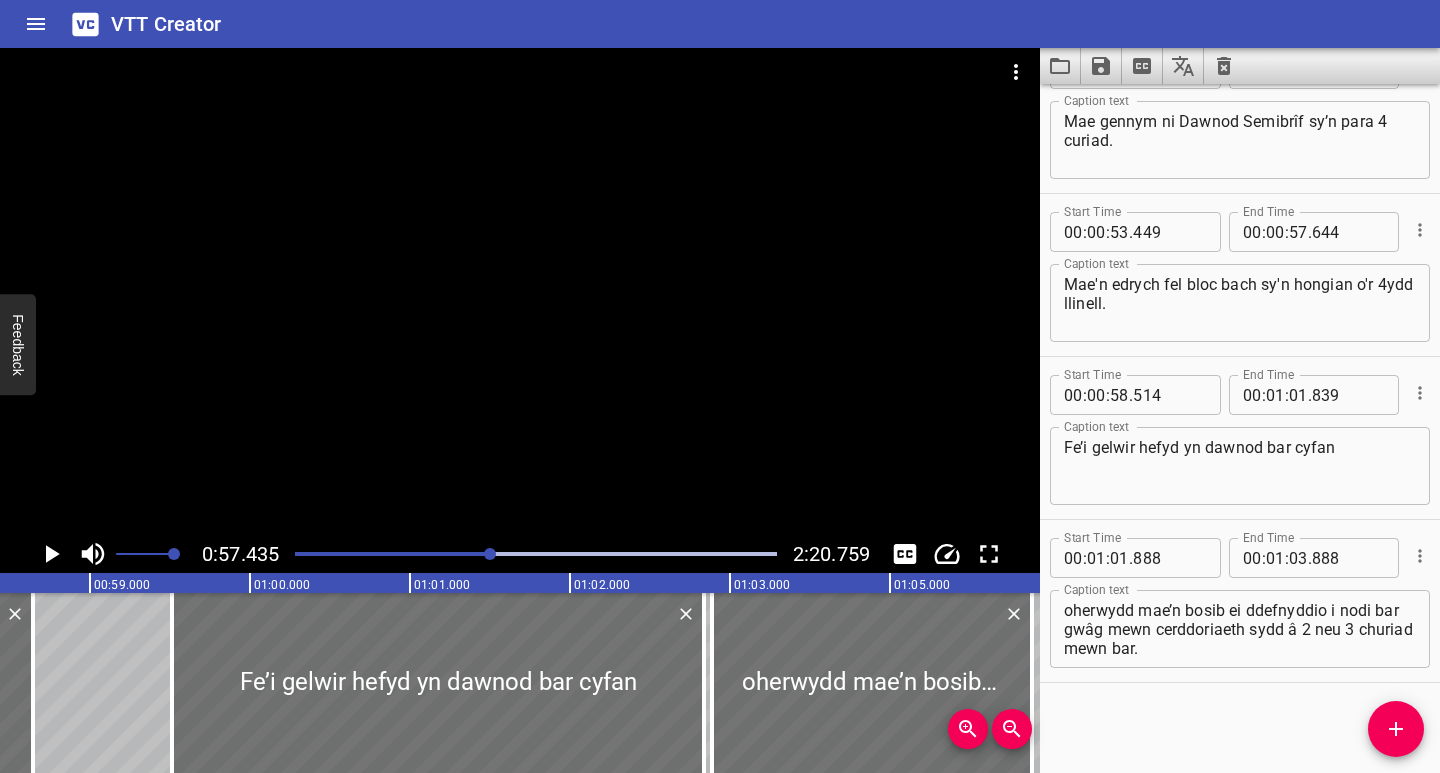 click 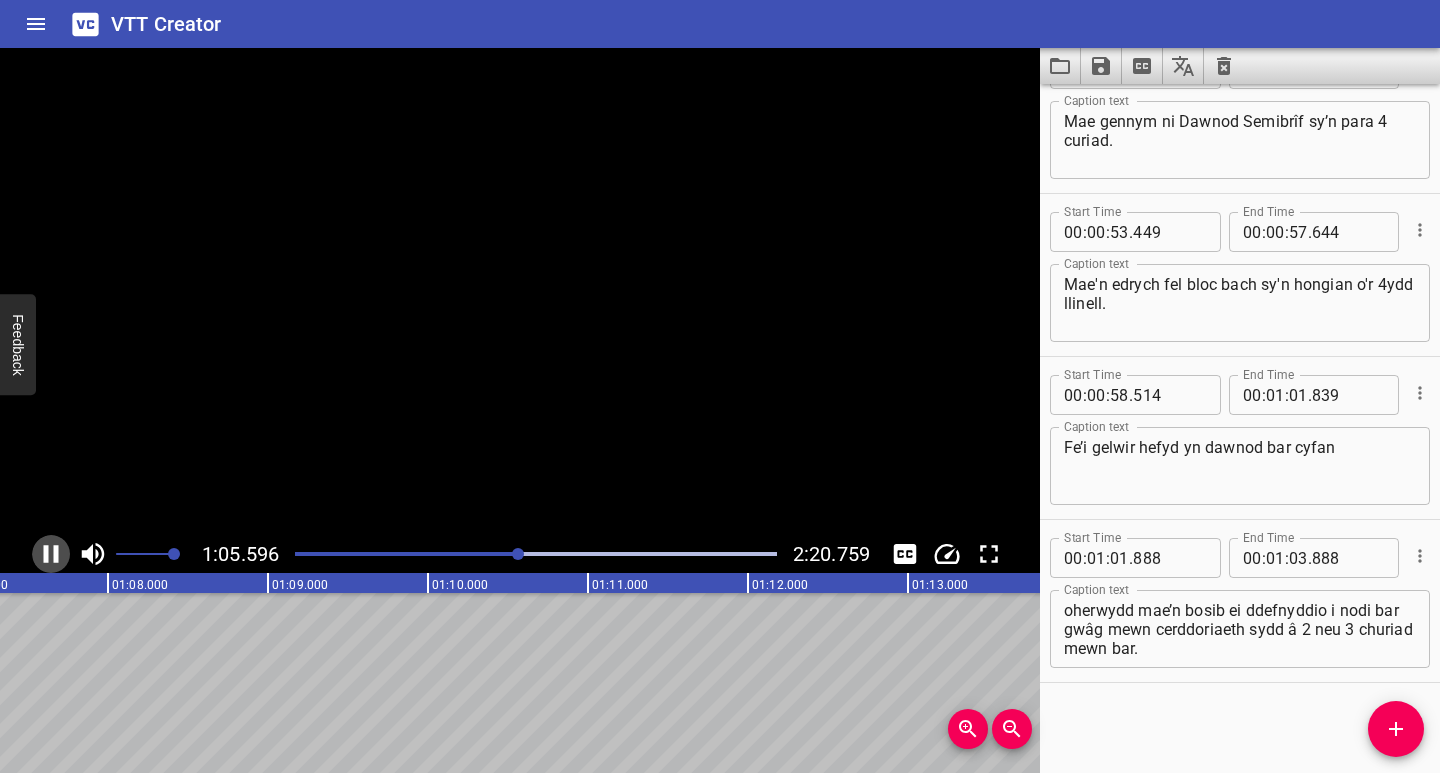 click 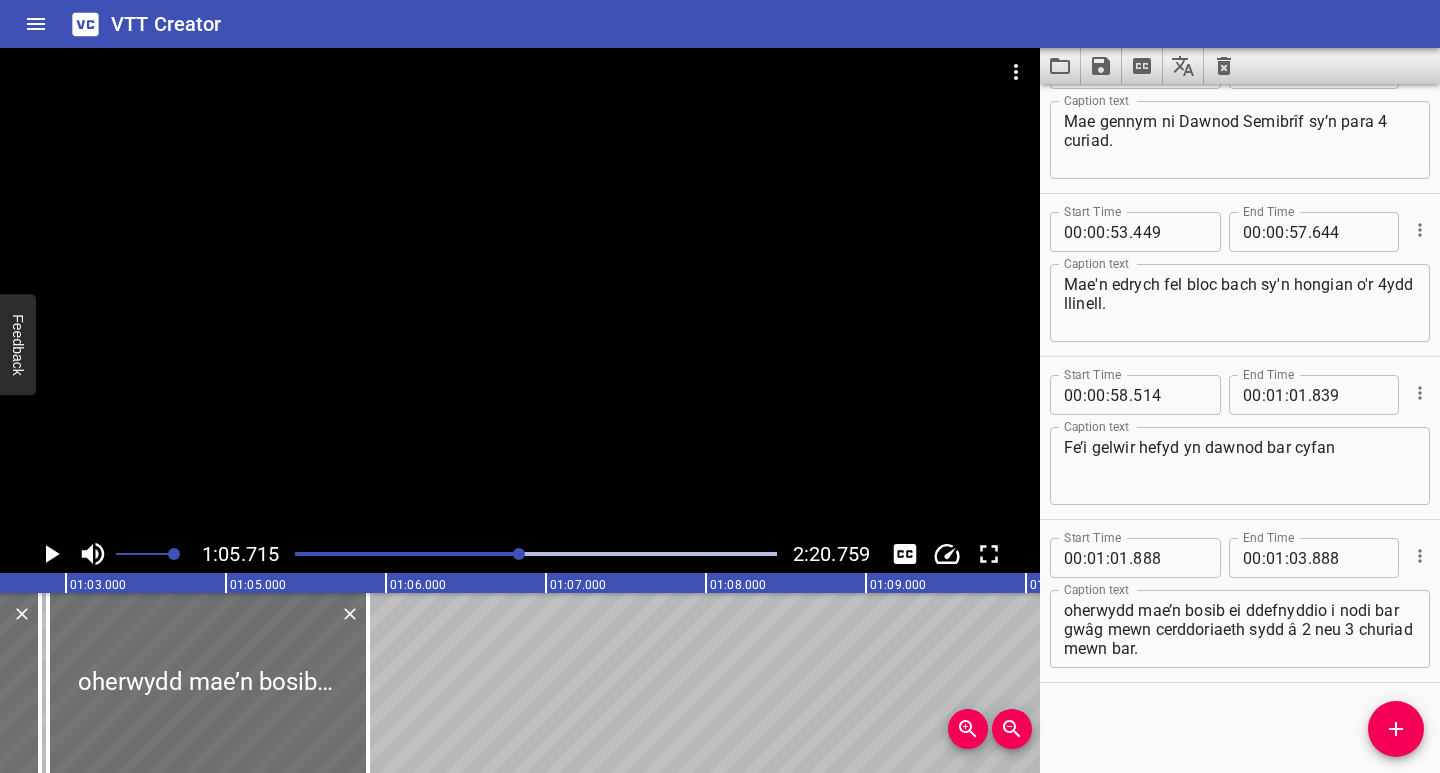 scroll, scrollTop: 0, scrollLeft: 9797, axis: horizontal 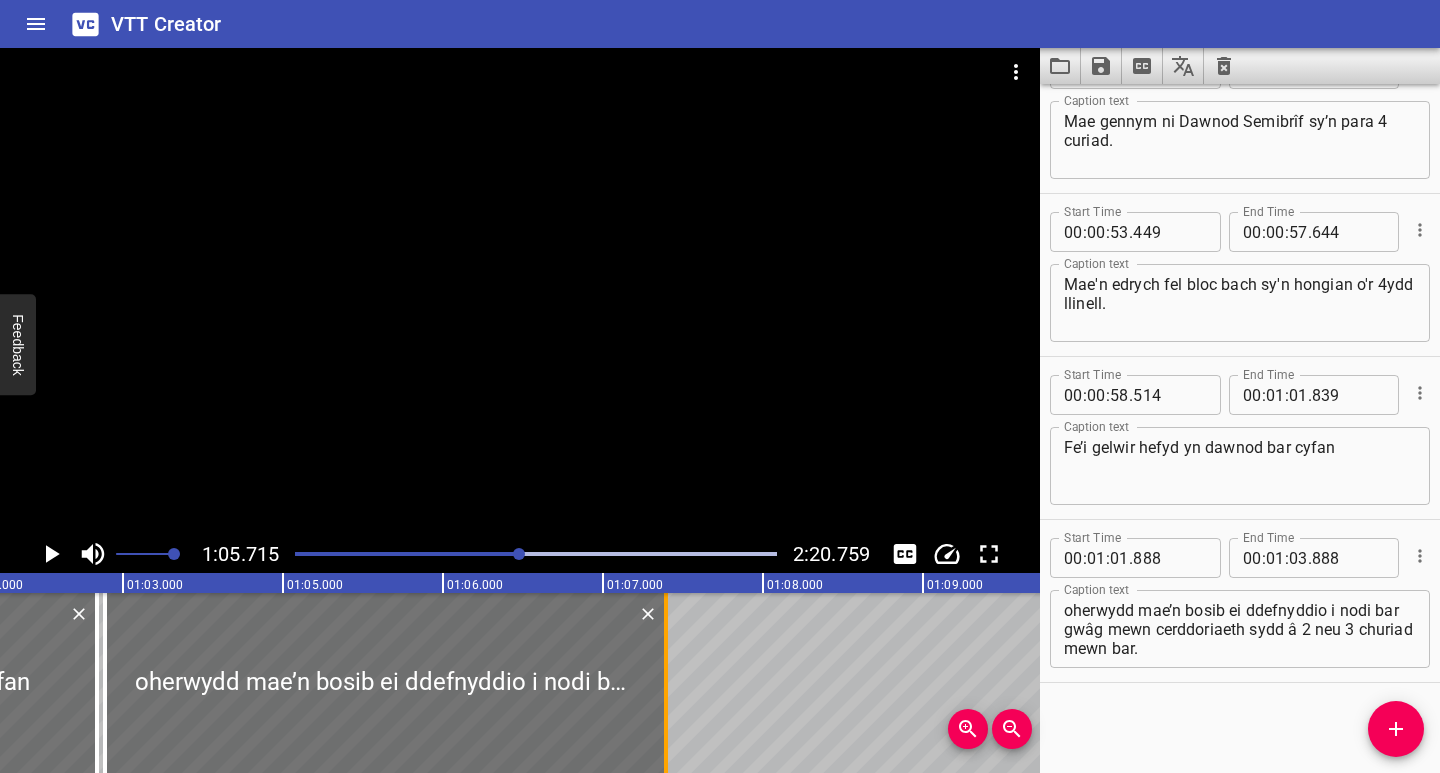 drag, startPoint x: 425, startPoint y: 717, endPoint x: 666, endPoint y: 720, distance: 241.01868 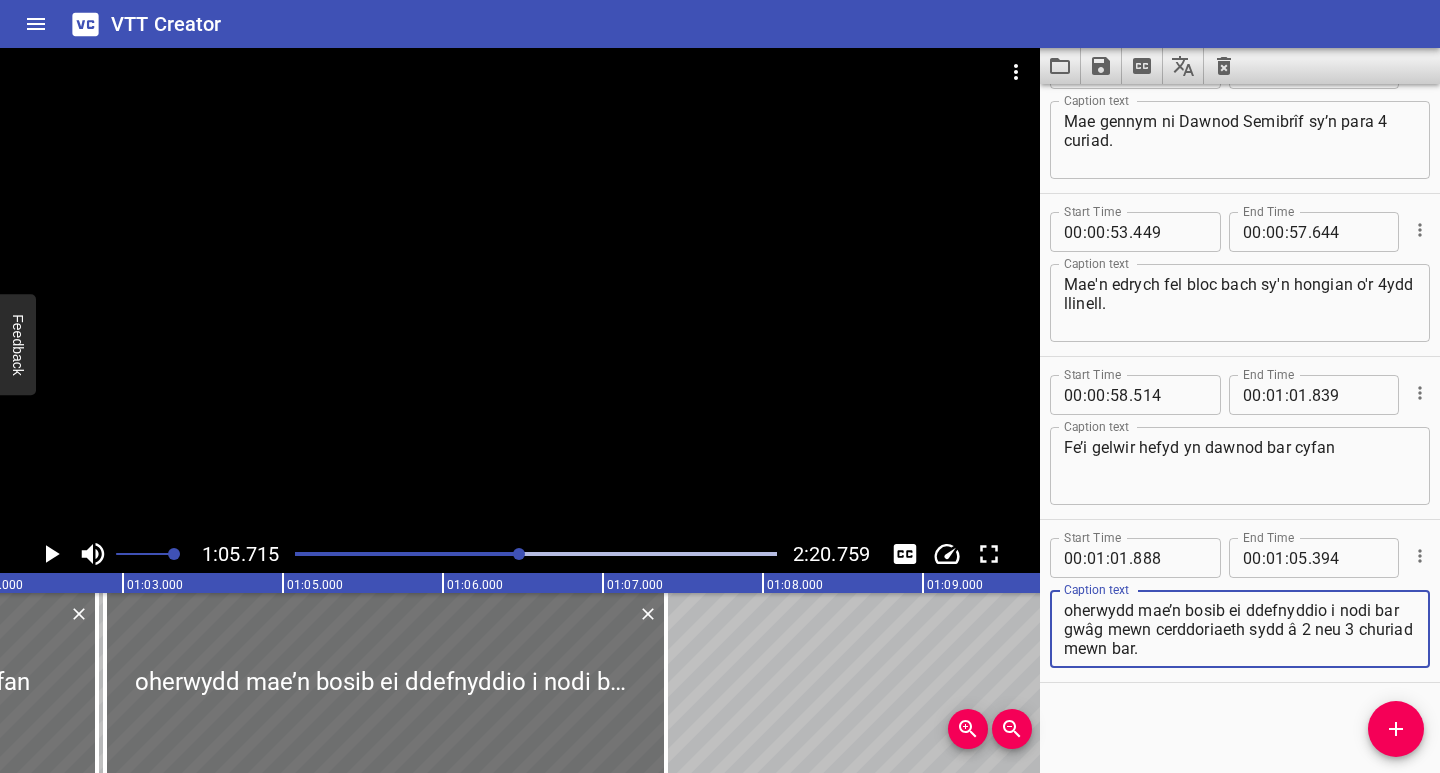 drag, startPoint x: 1109, startPoint y: 634, endPoint x: 1209, endPoint y: 658, distance: 102.83968 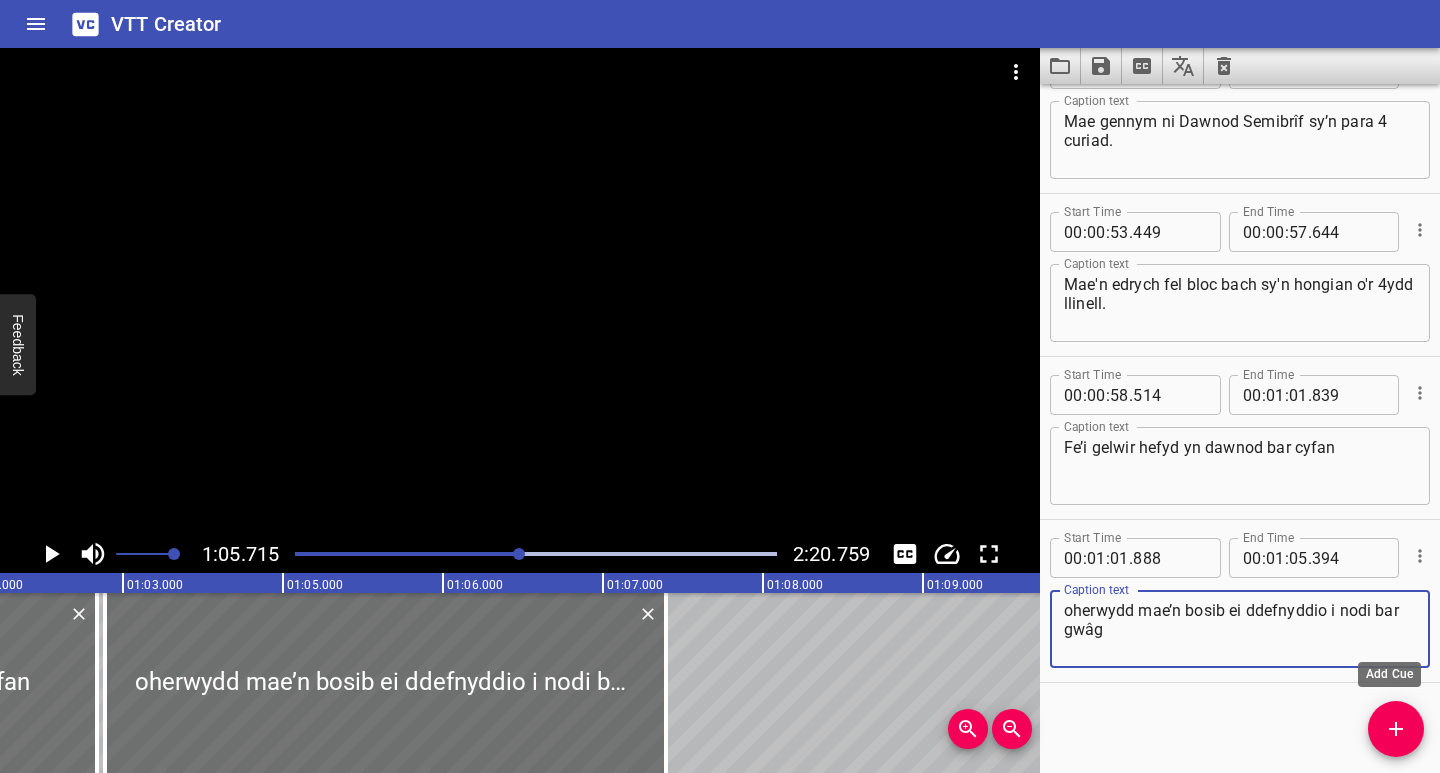 type on "oherwydd mae’n bosib ei ddefnyddio i nodi bar gwâg" 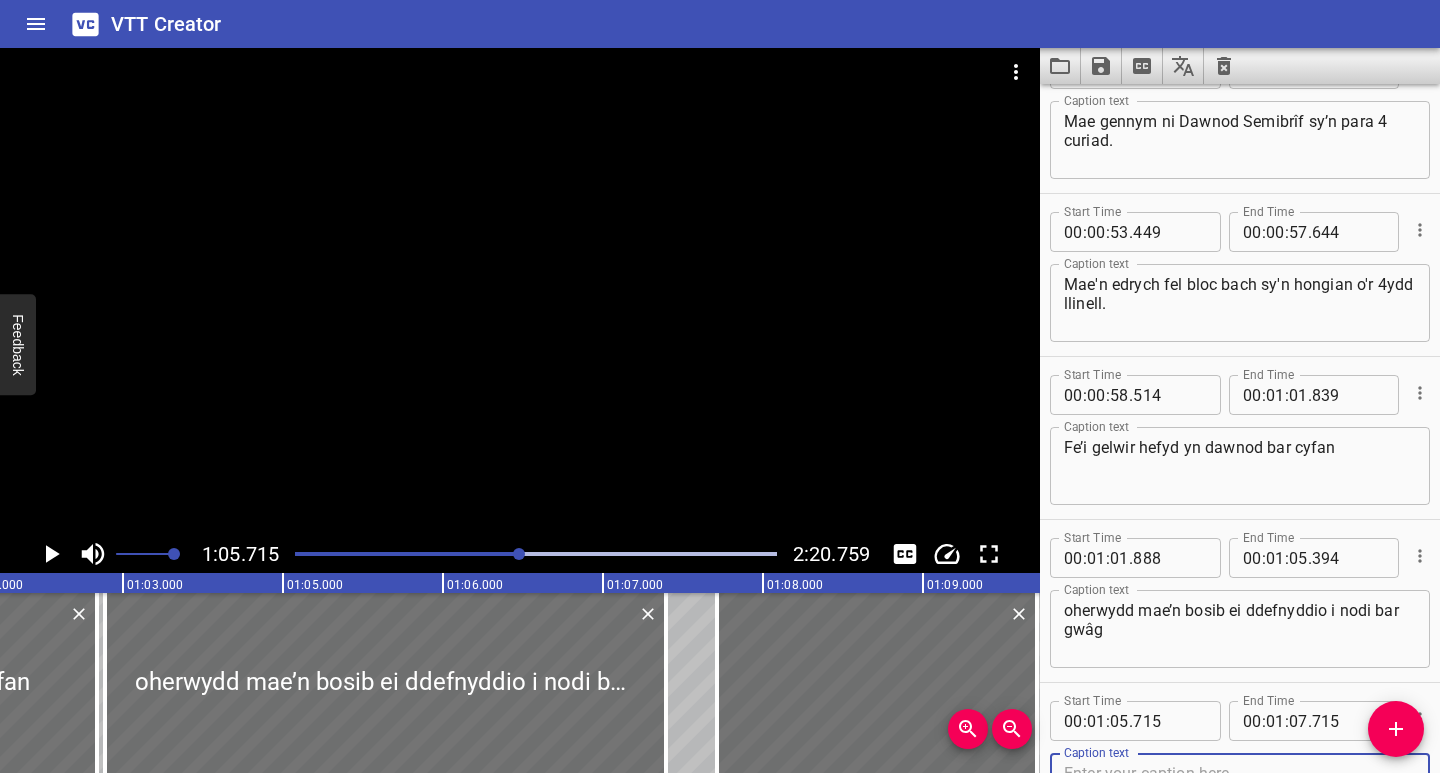 scroll, scrollTop: 1045, scrollLeft: 0, axis: vertical 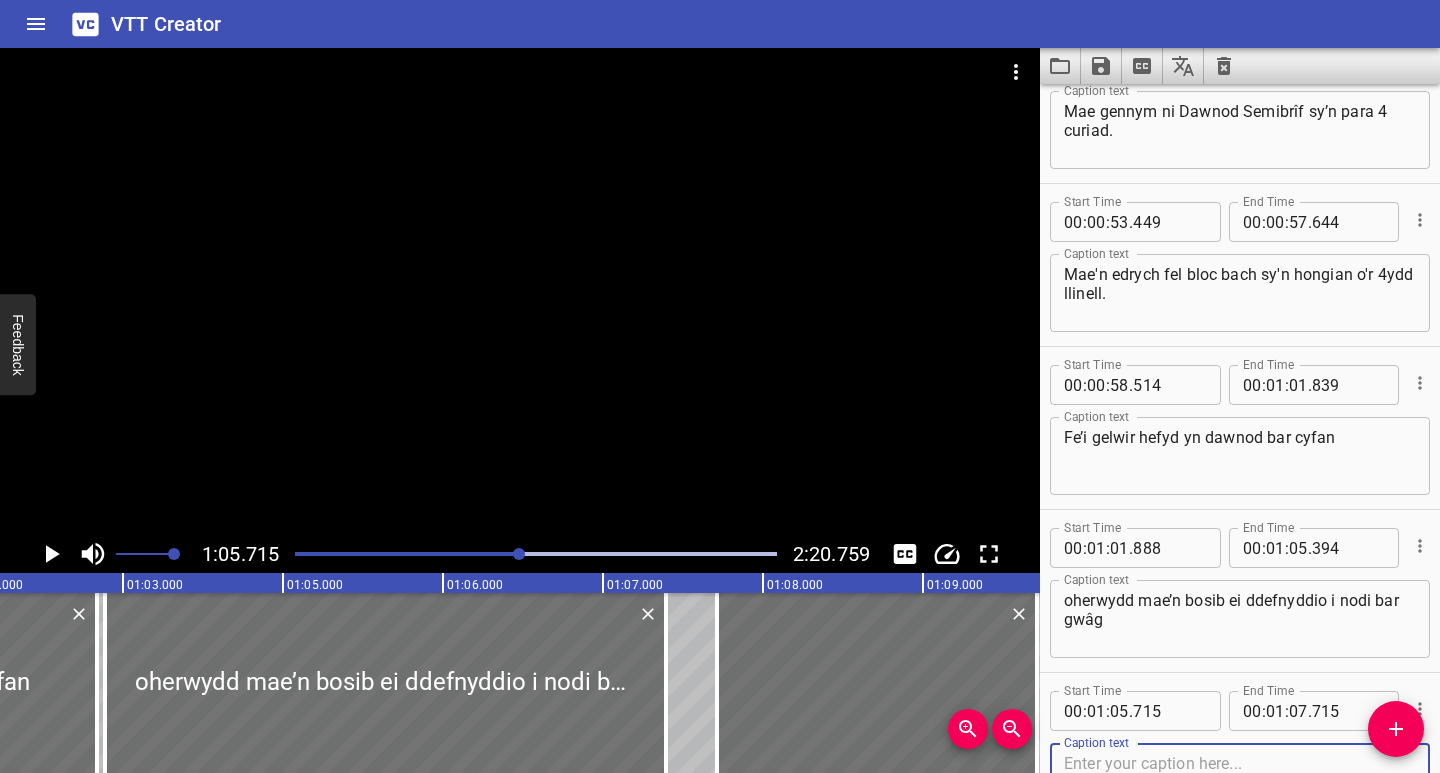 click at bounding box center (1240, 782) 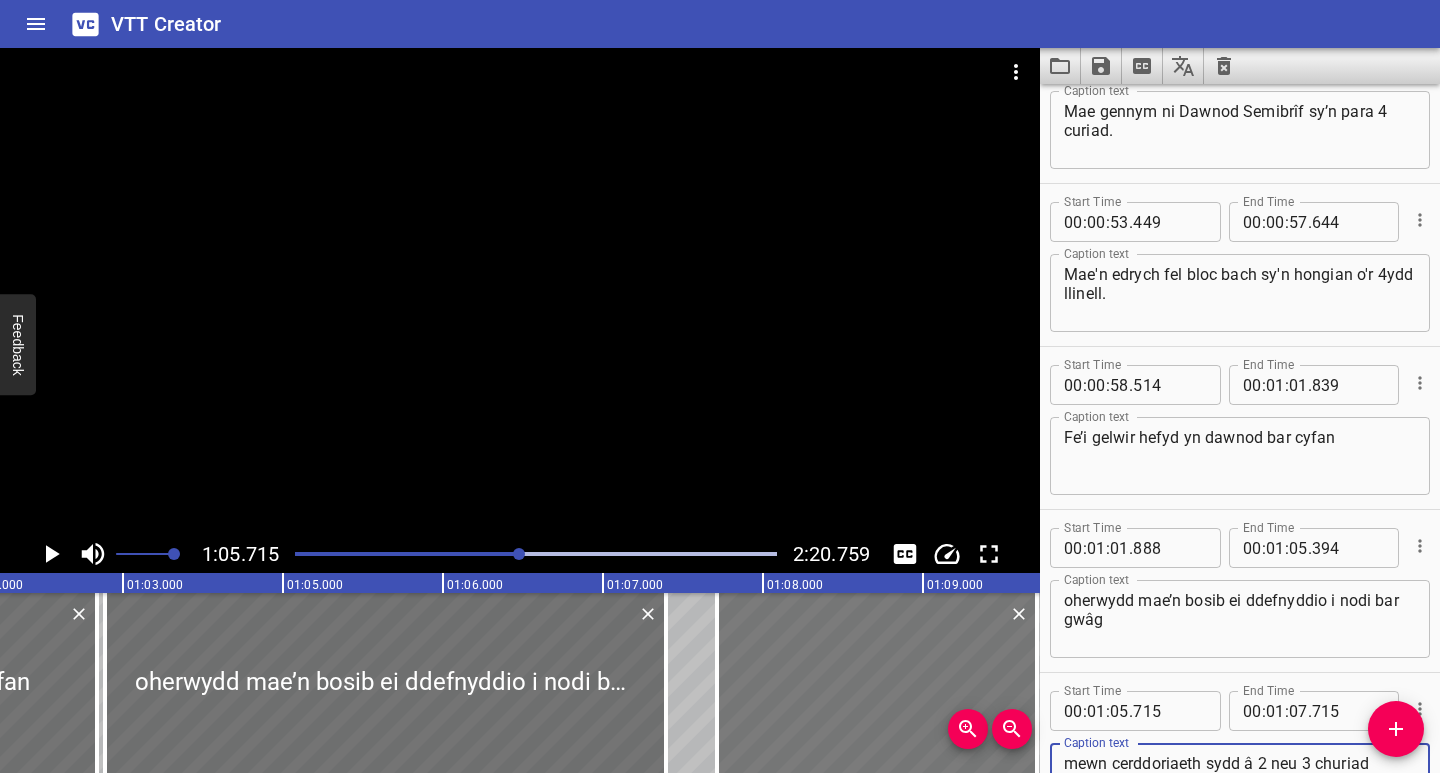 scroll, scrollTop: 1064, scrollLeft: 0, axis: vertical 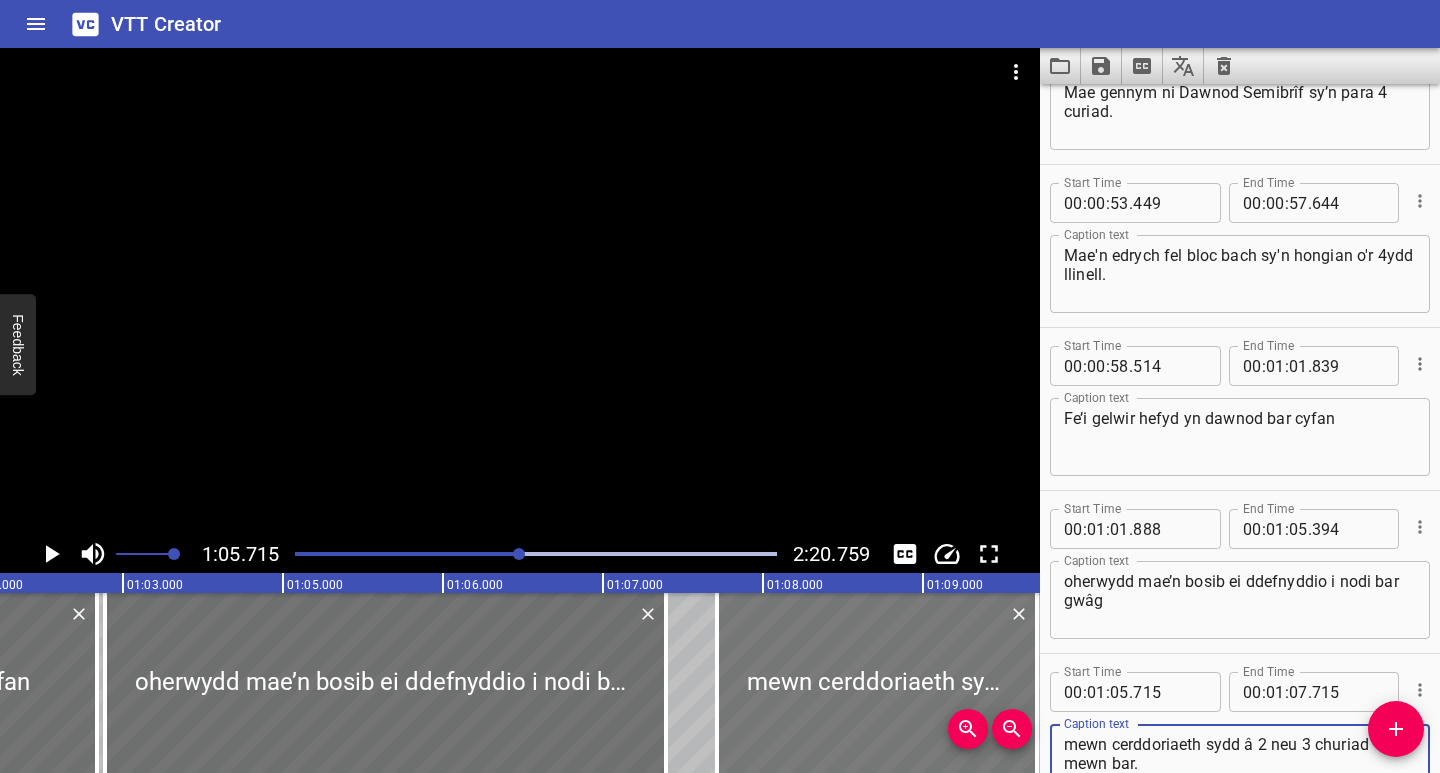 type on "mewn cerddoriaeth sydd â 2 neu 3 churiad mewn bar." 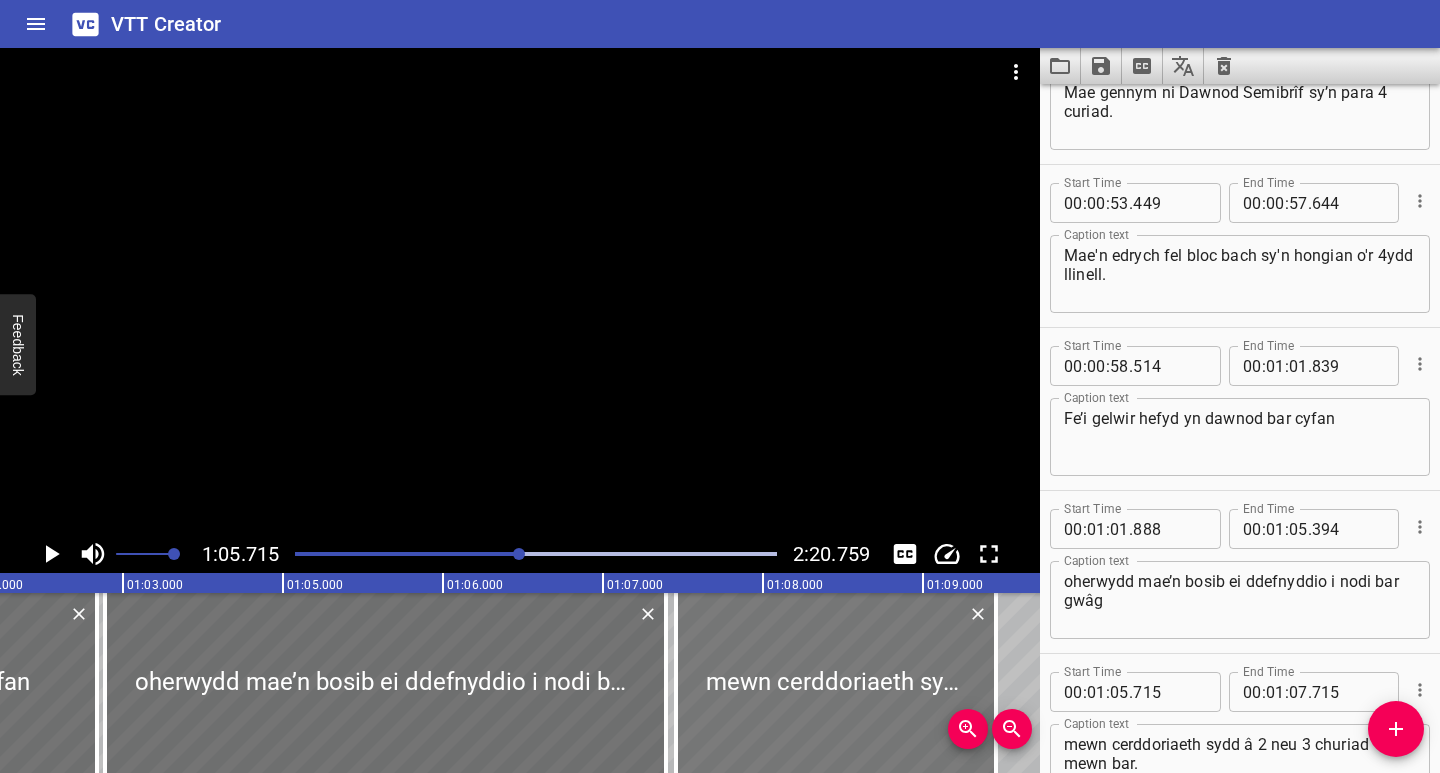 drag, startPoint x: 805, startPoint y: 715, endPoint x: 767, endPoint y: 748, distance: 50.32892 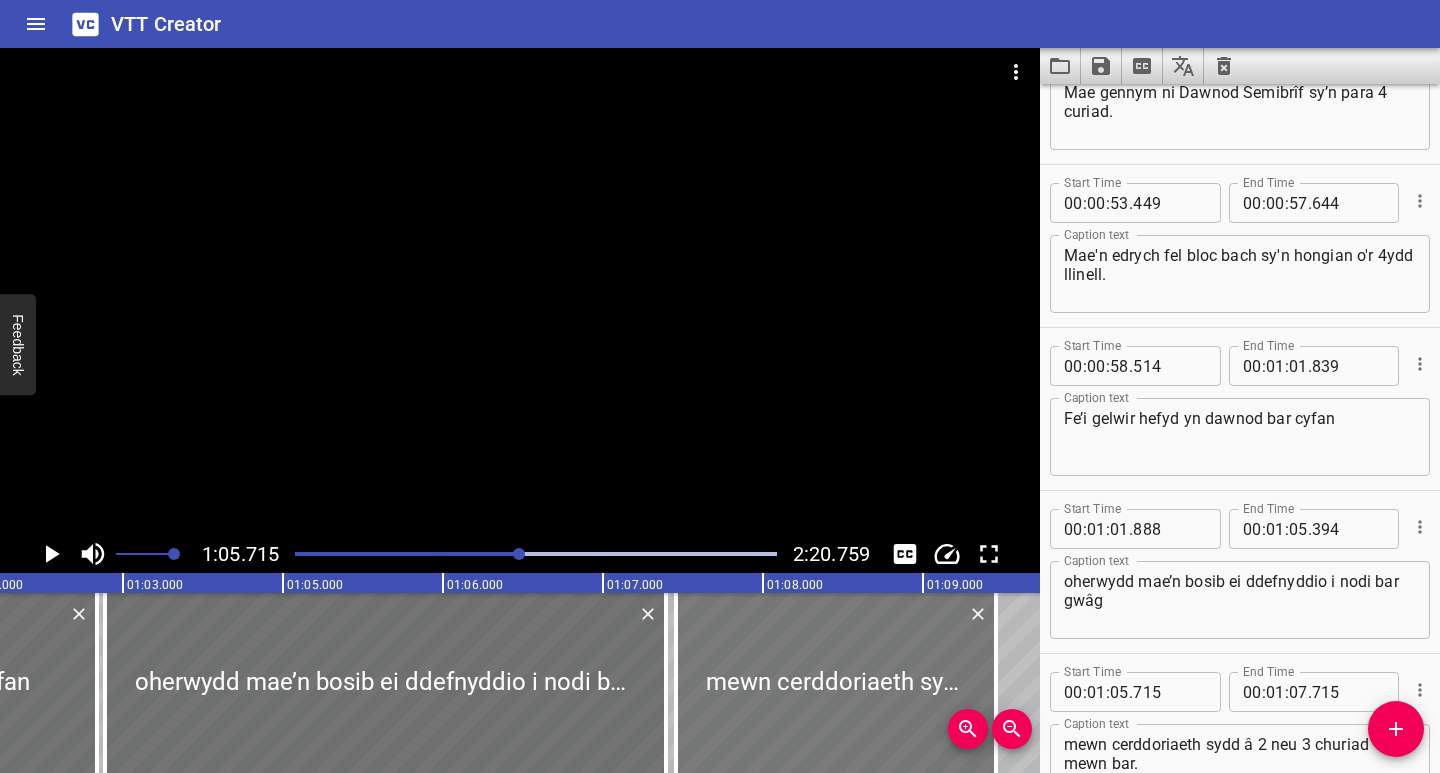 click at bounding box center [836, 683] 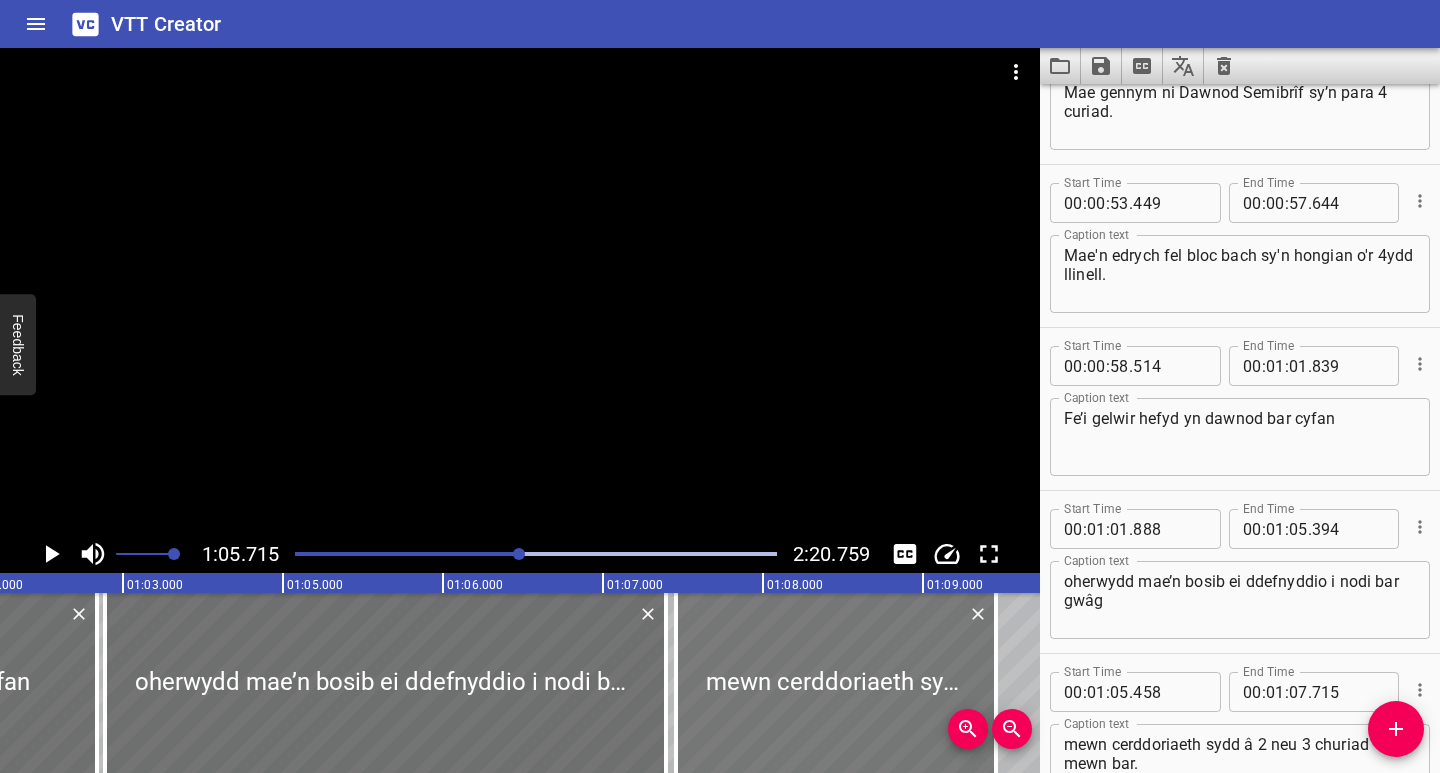 type on "458" 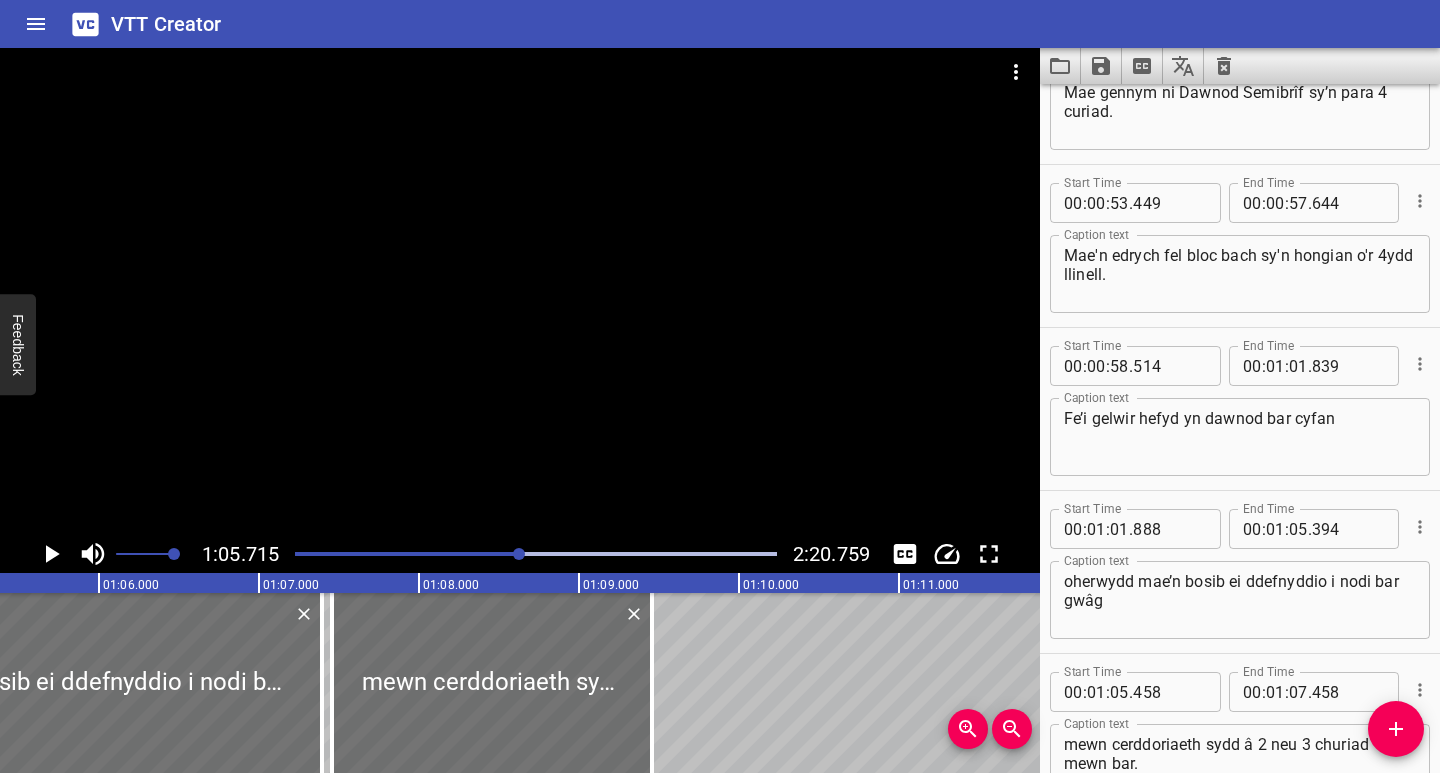 scroll, scrollTop: 0, scrollLeft: 10170, axis: horizontal 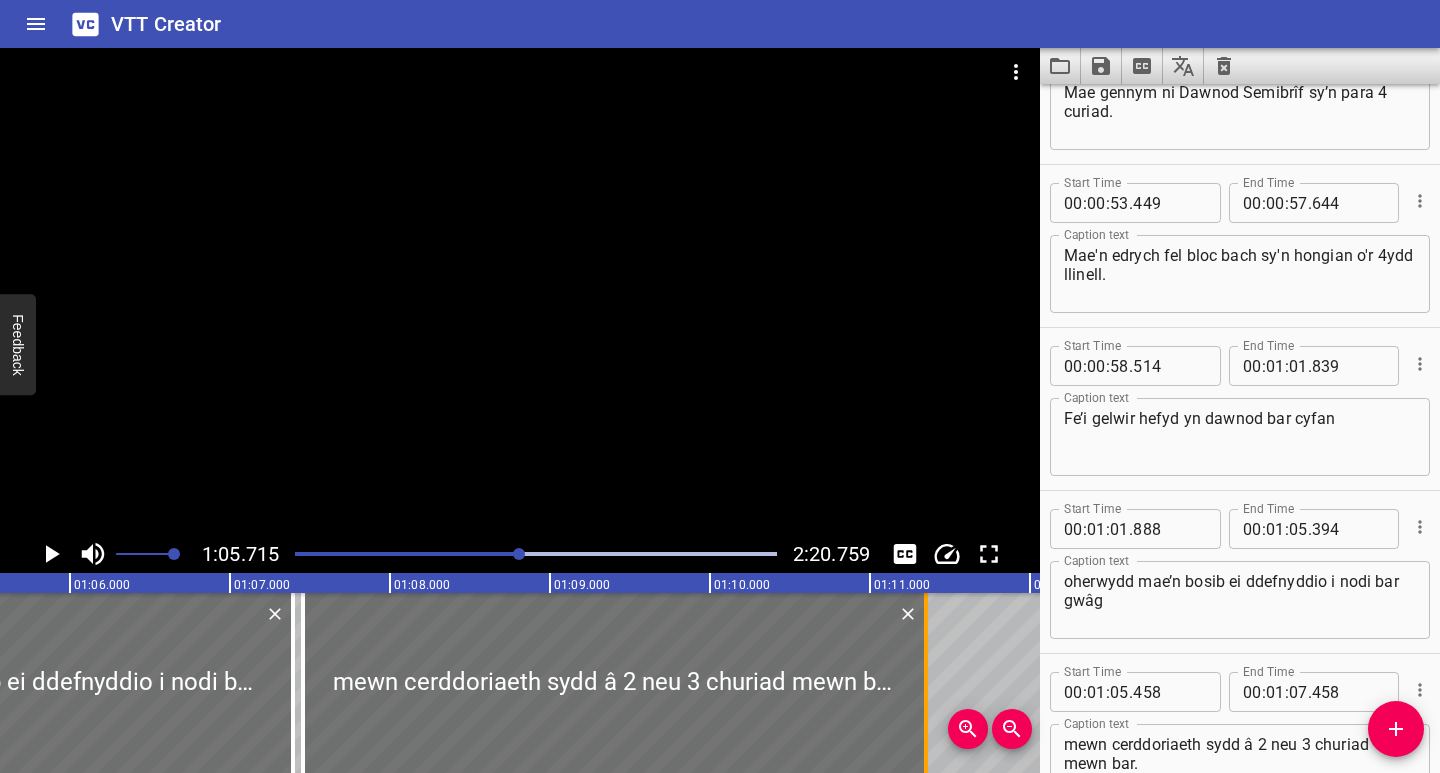 drag, startPoint x: 626, startPoint y: 739, endPoint x: 929, endPoint y: 736, distance: 303.01486 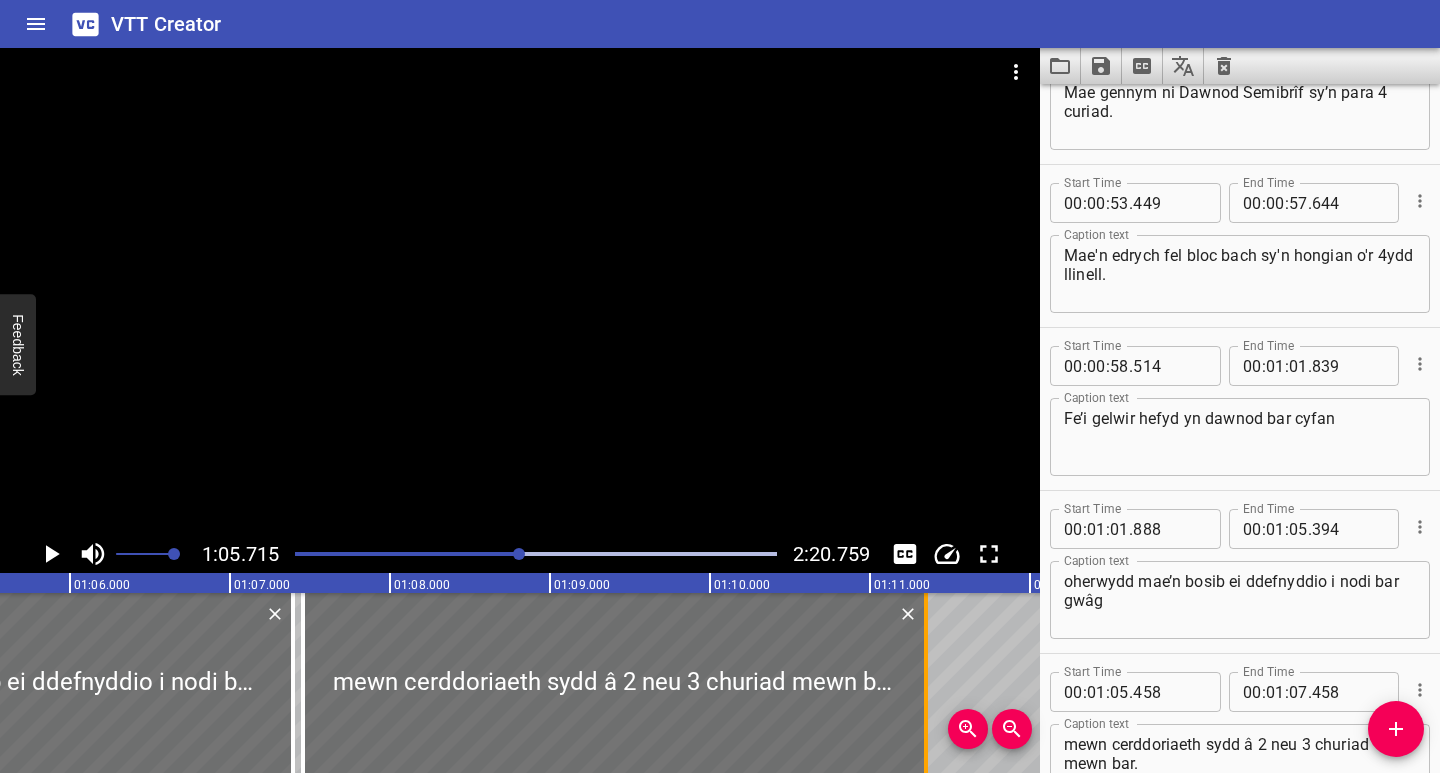 click at bounding box center [926, 683] 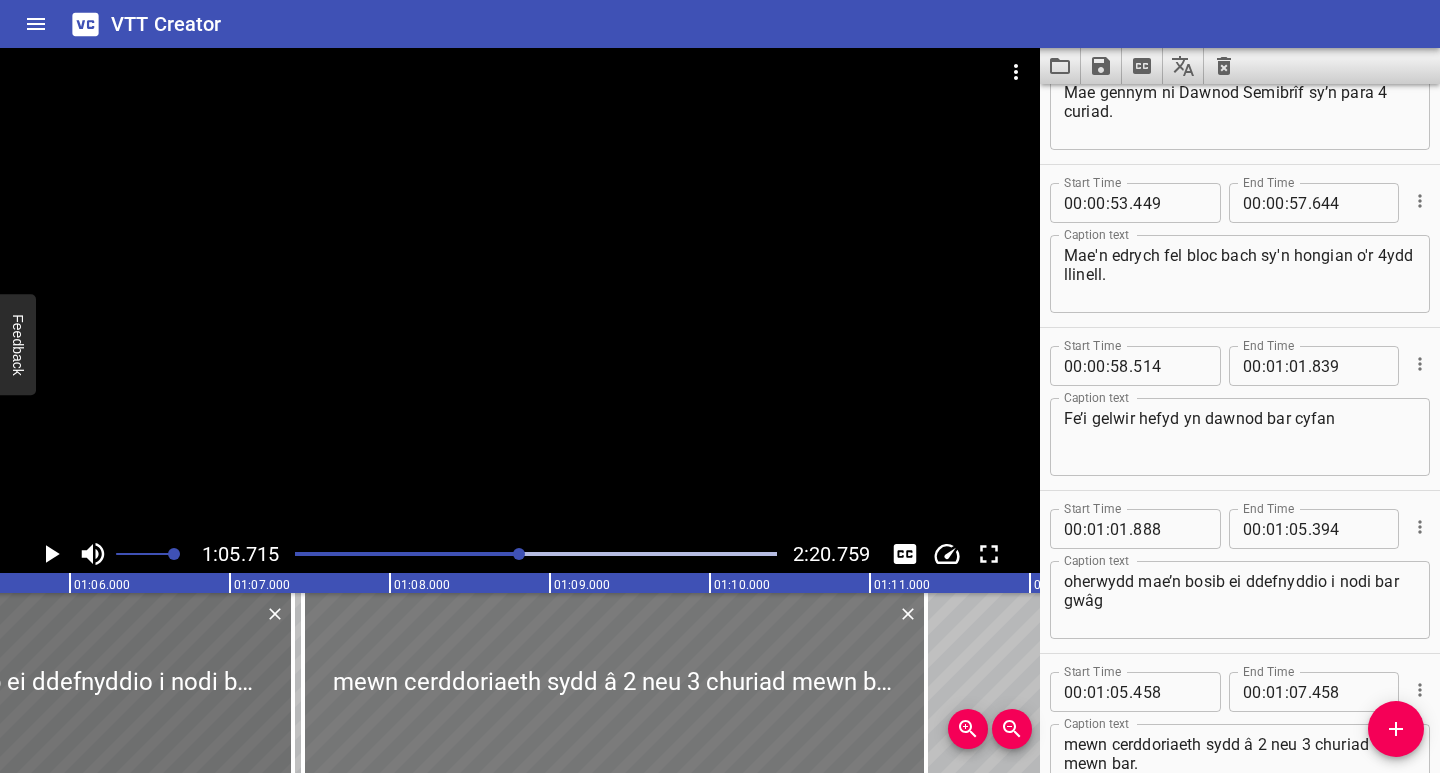 type on "09" 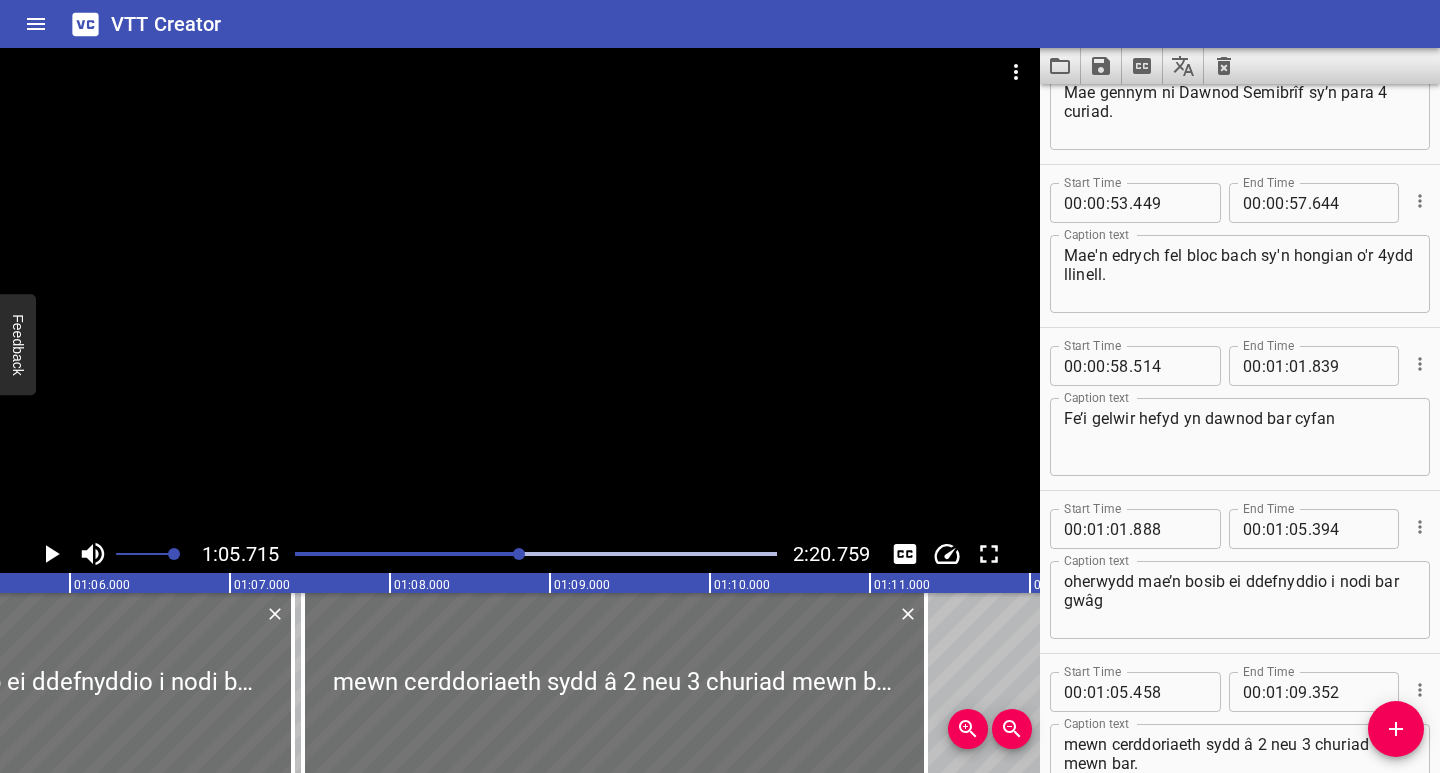 click at bounding box center (279, 554) 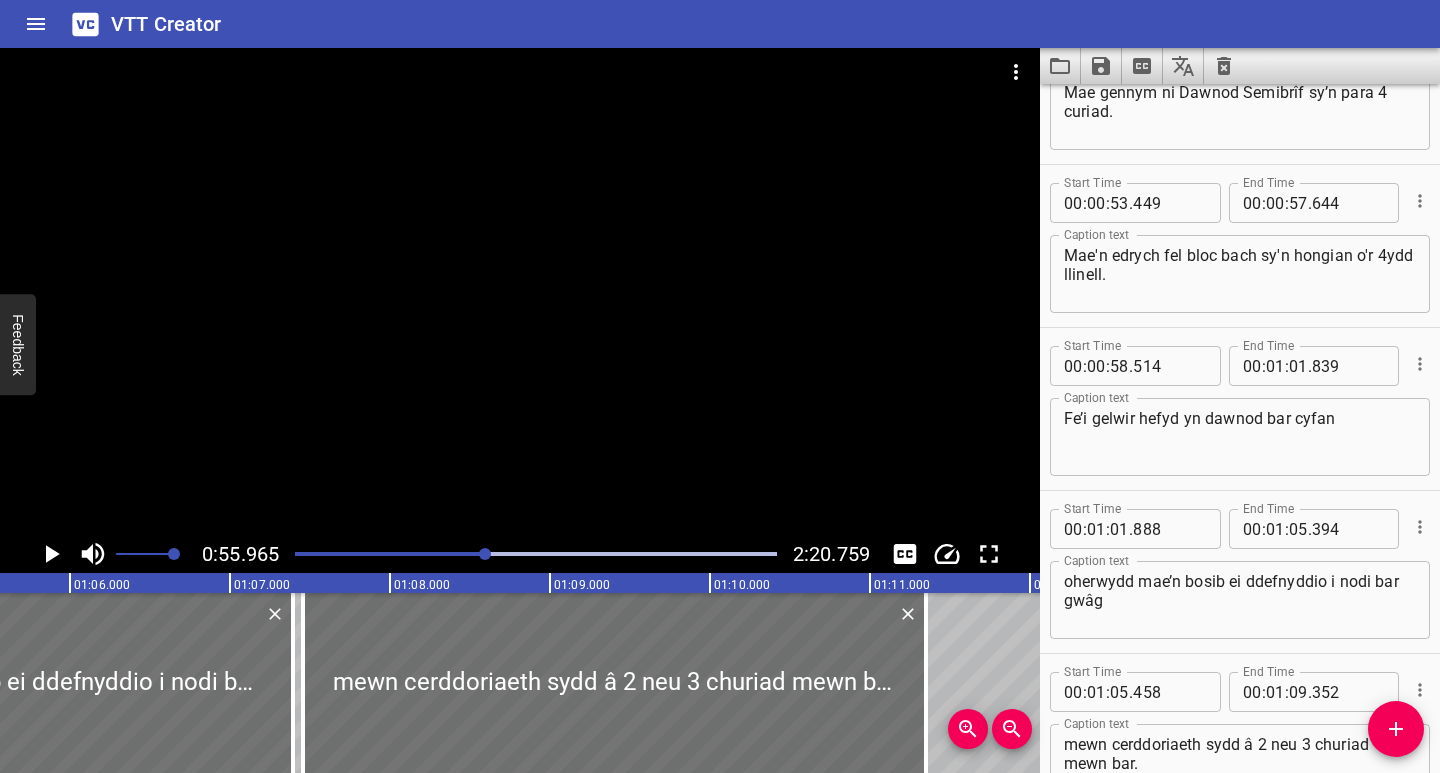 scroll, scrollTop: 1155, scrollLeft: 0, axis: vertical 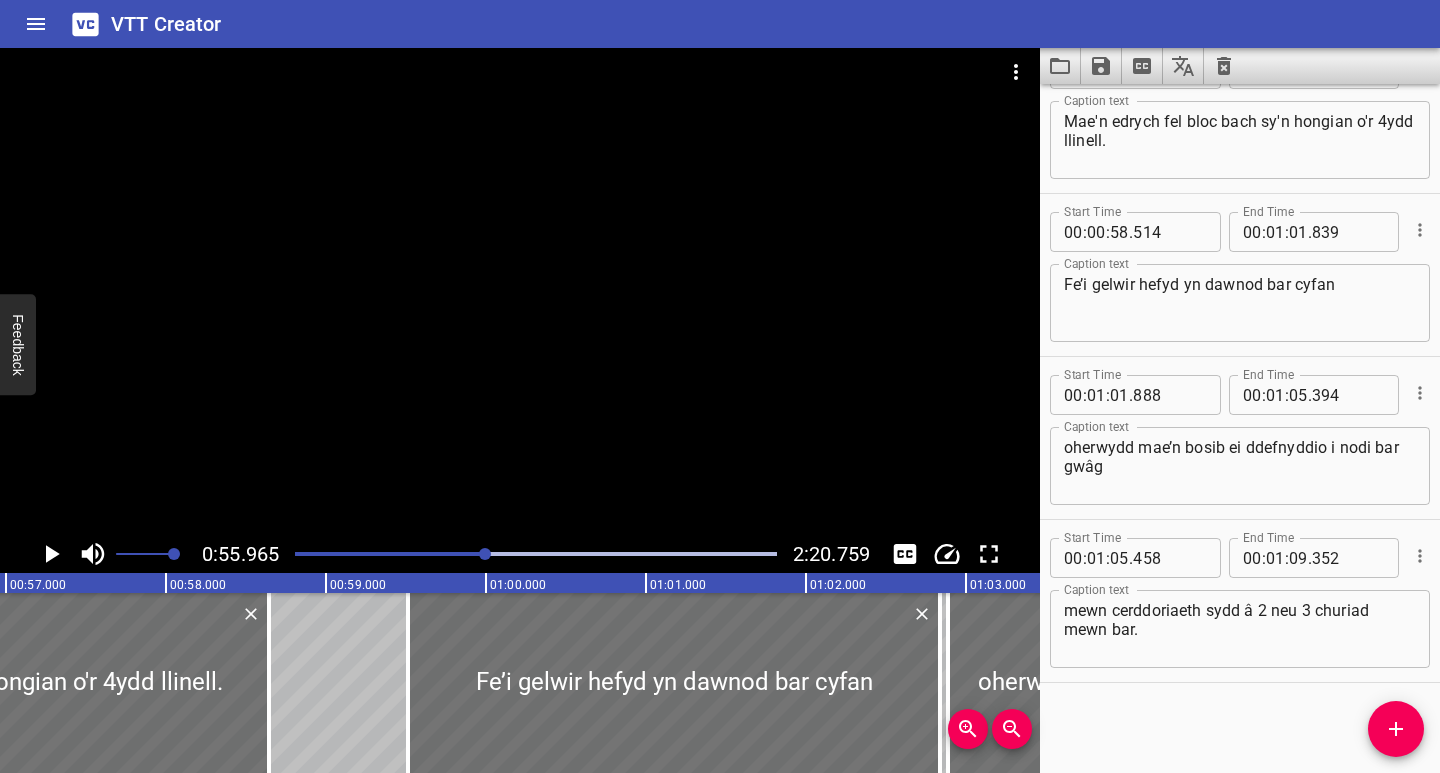 click 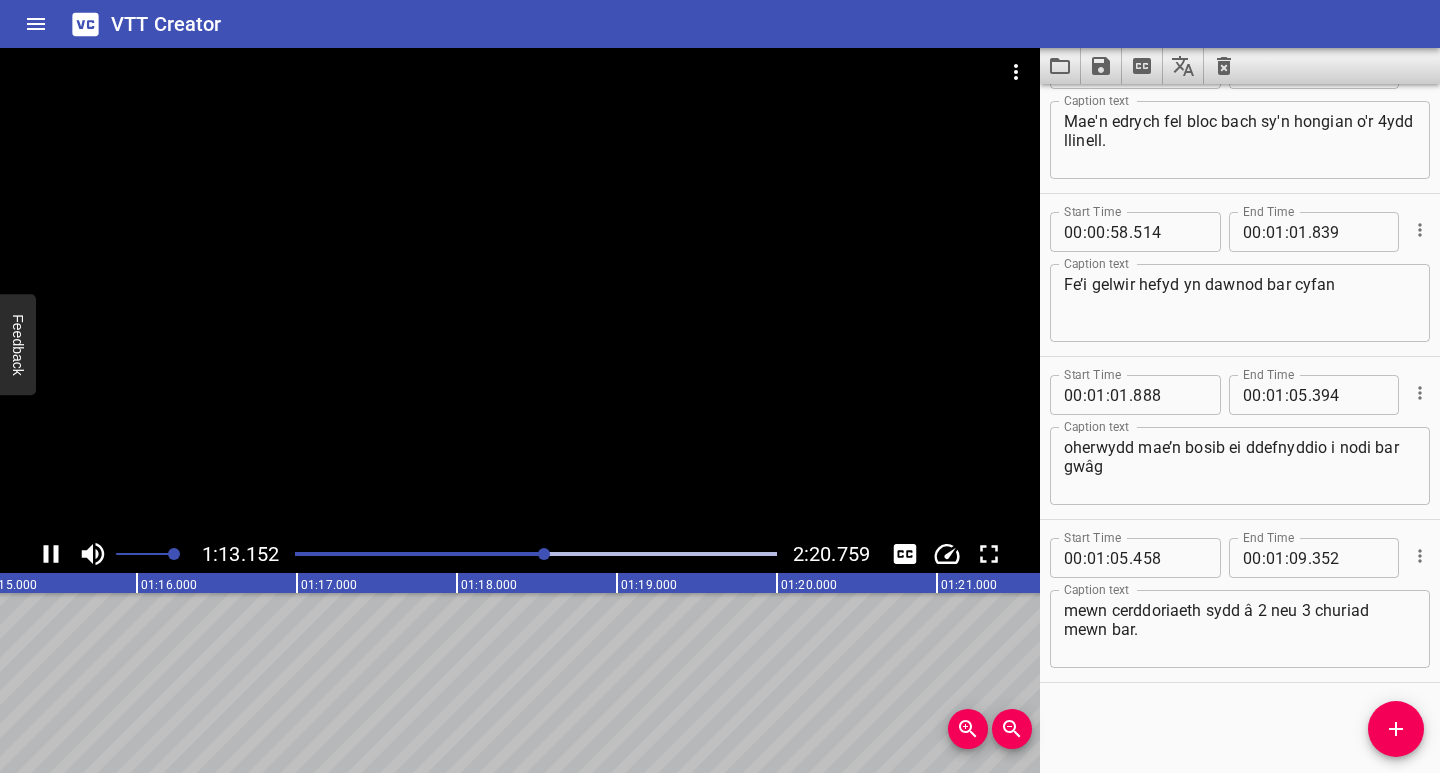 click 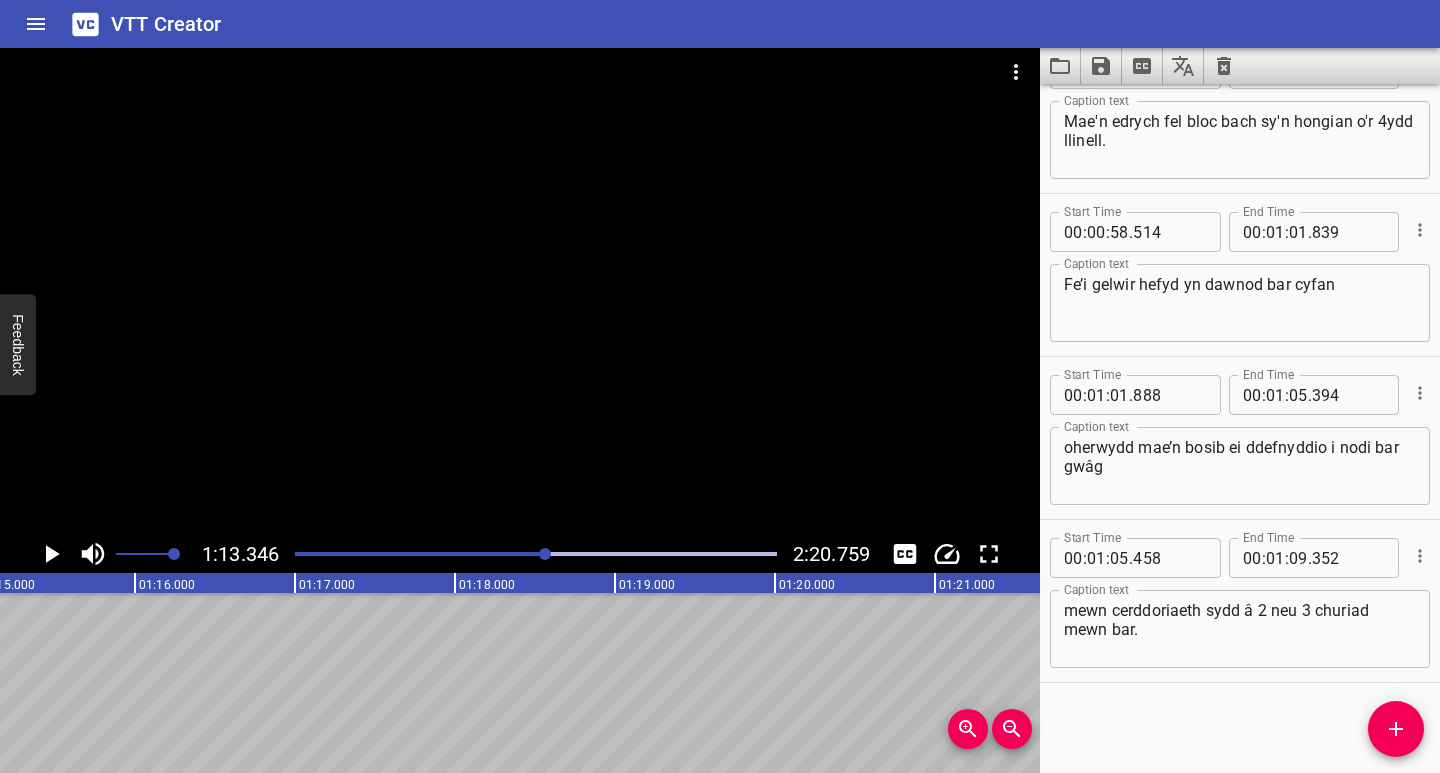 scroll, scrollTop: 0, scrollLeft: 11735, axis: horizontal 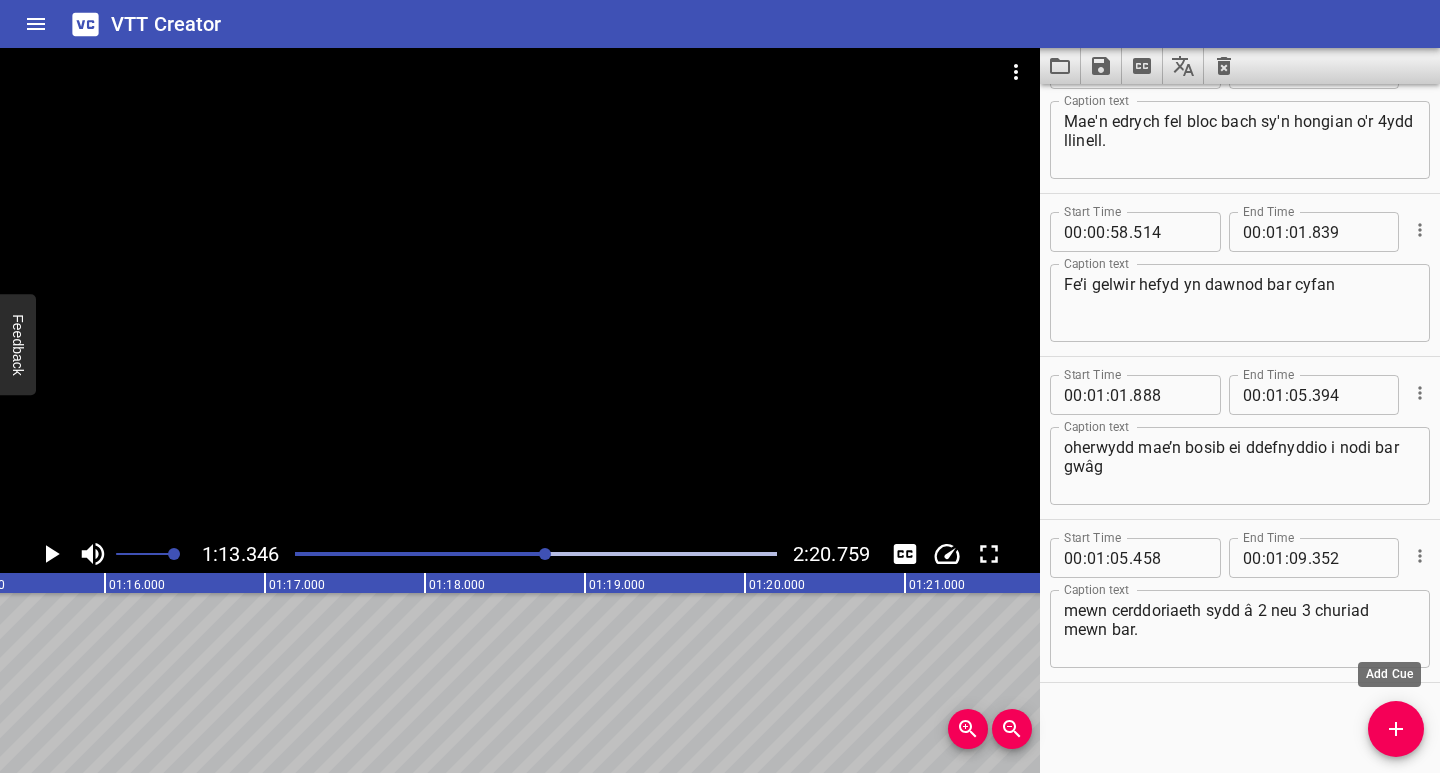 click at bounding box center (1396, 729) 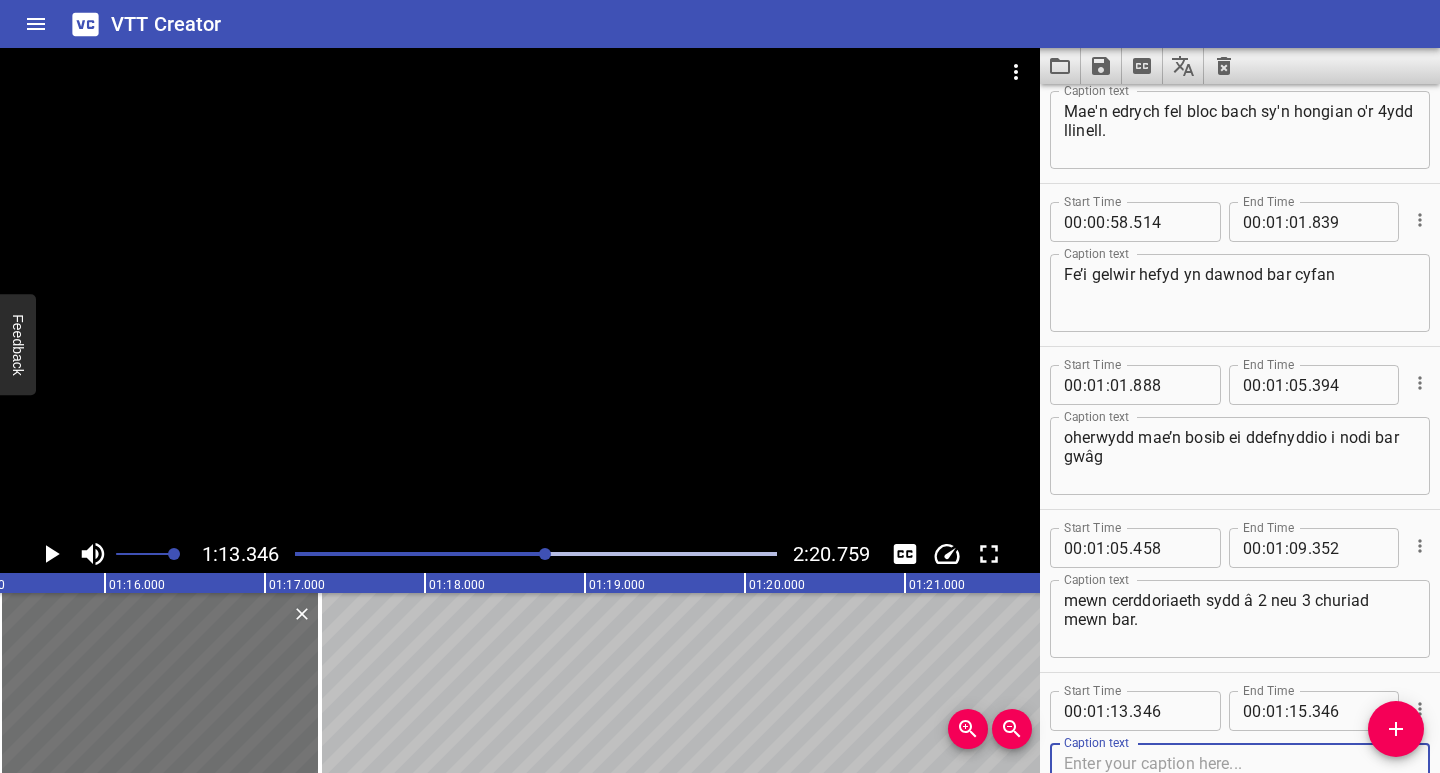 click at bounding box center (1240, 782) 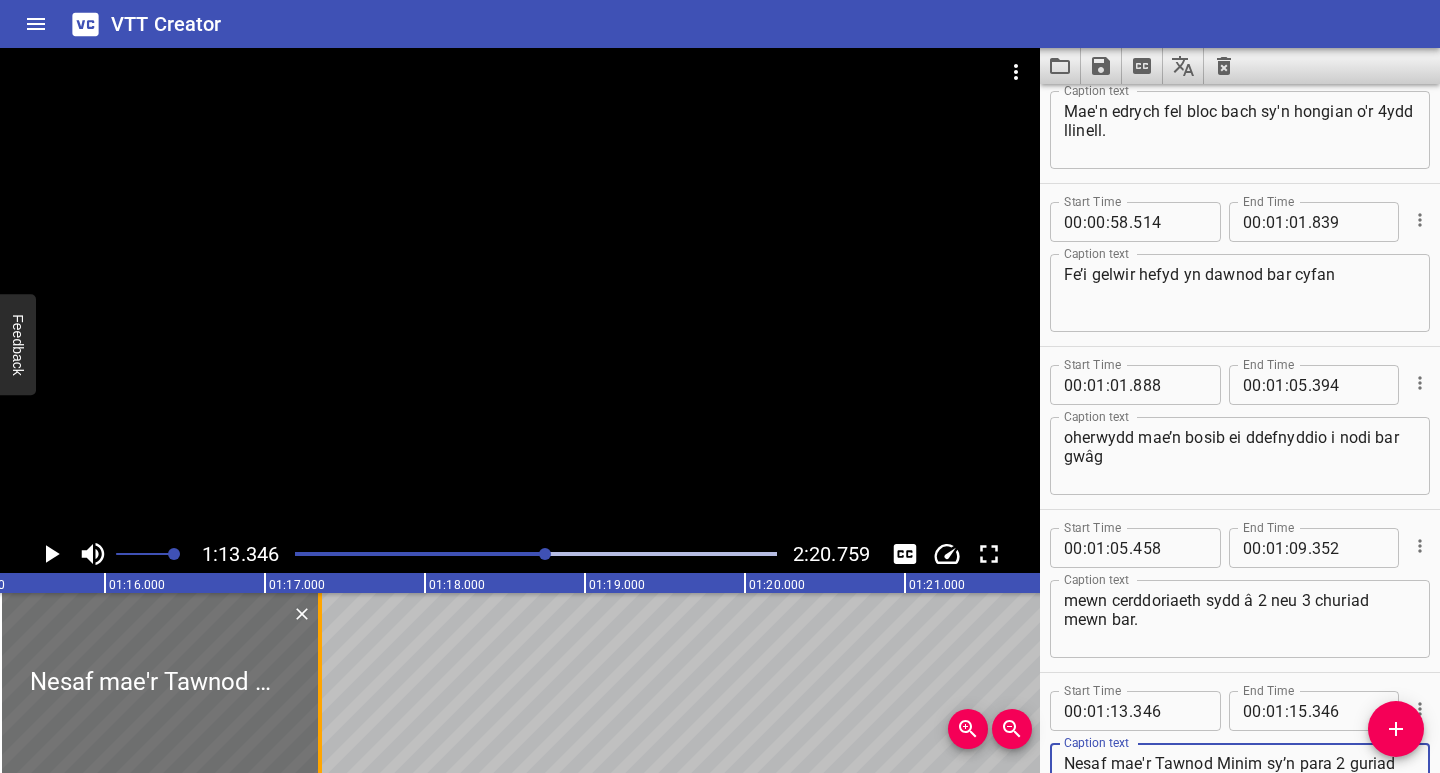 type on "Nesaf mae'r Tawnod Minim sy’n para 2 guriad" 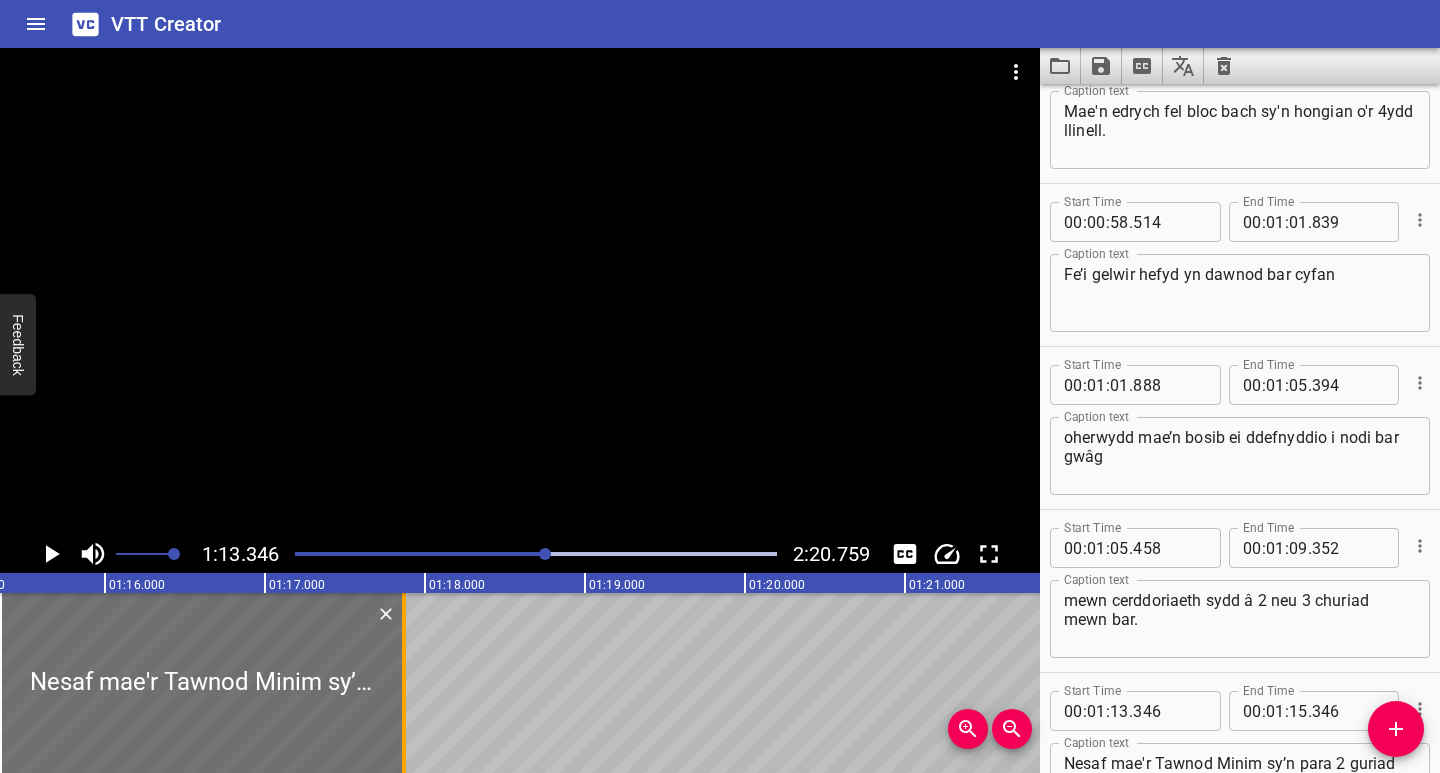 drag, startPoint x: 324, startPoint y: 733, endPoint x: 408, endPoint y: 732, distance: 84.00595 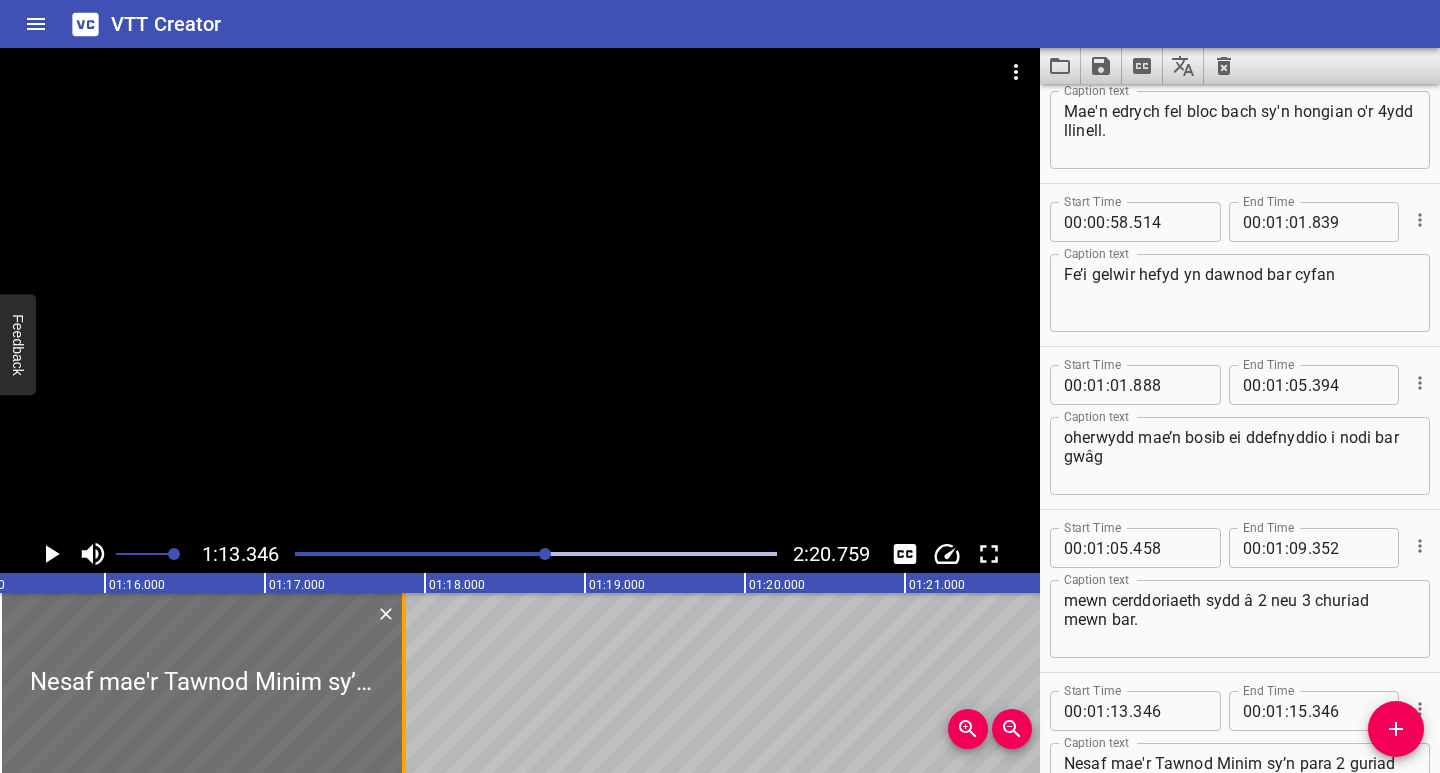 click at bounding box center (404, 683) 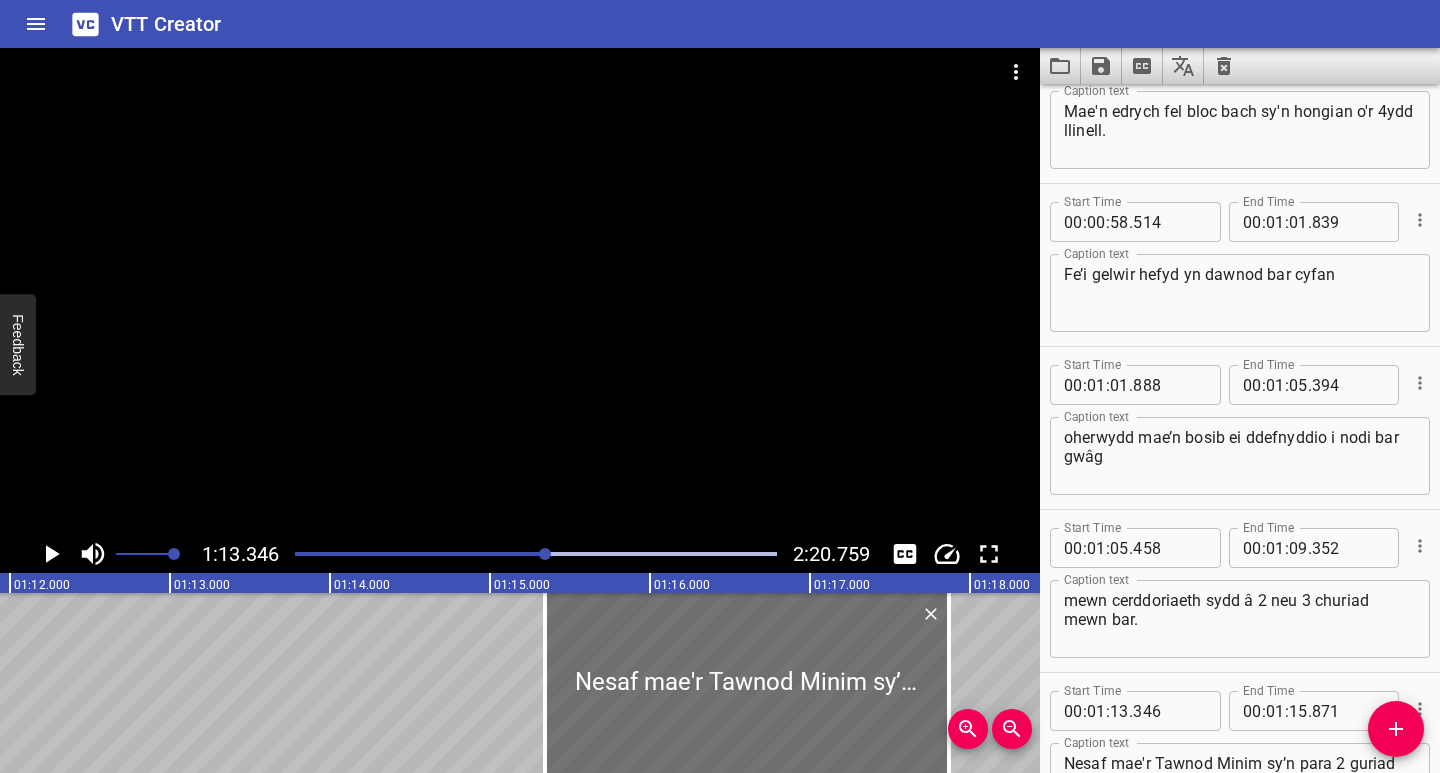 scroll, scrollTop: 0, scrollLeft: 10932, axis: horizontal 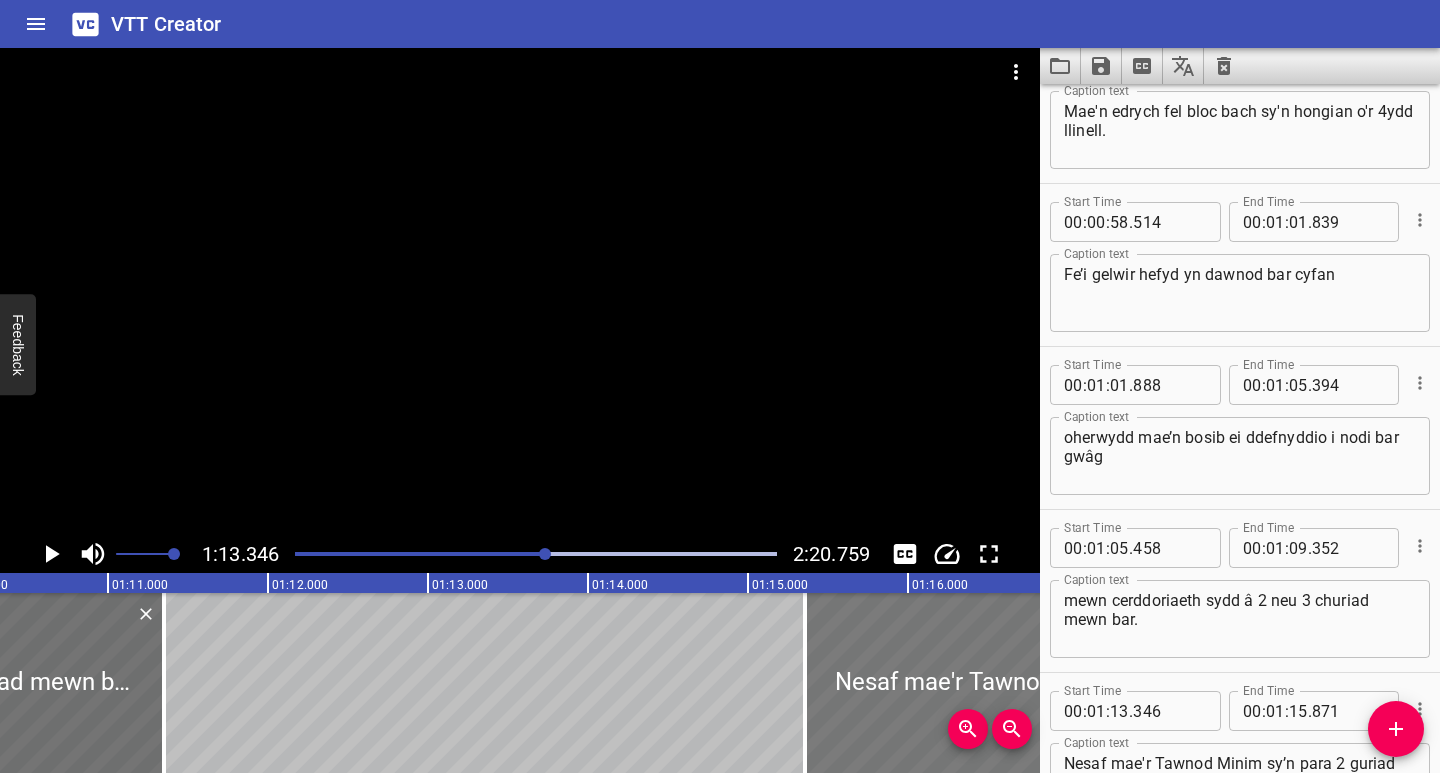 drag, startPoint x: 917, startPoint y: 714, endPoint x: 927, endPoint y: 715, distance: 10.049875 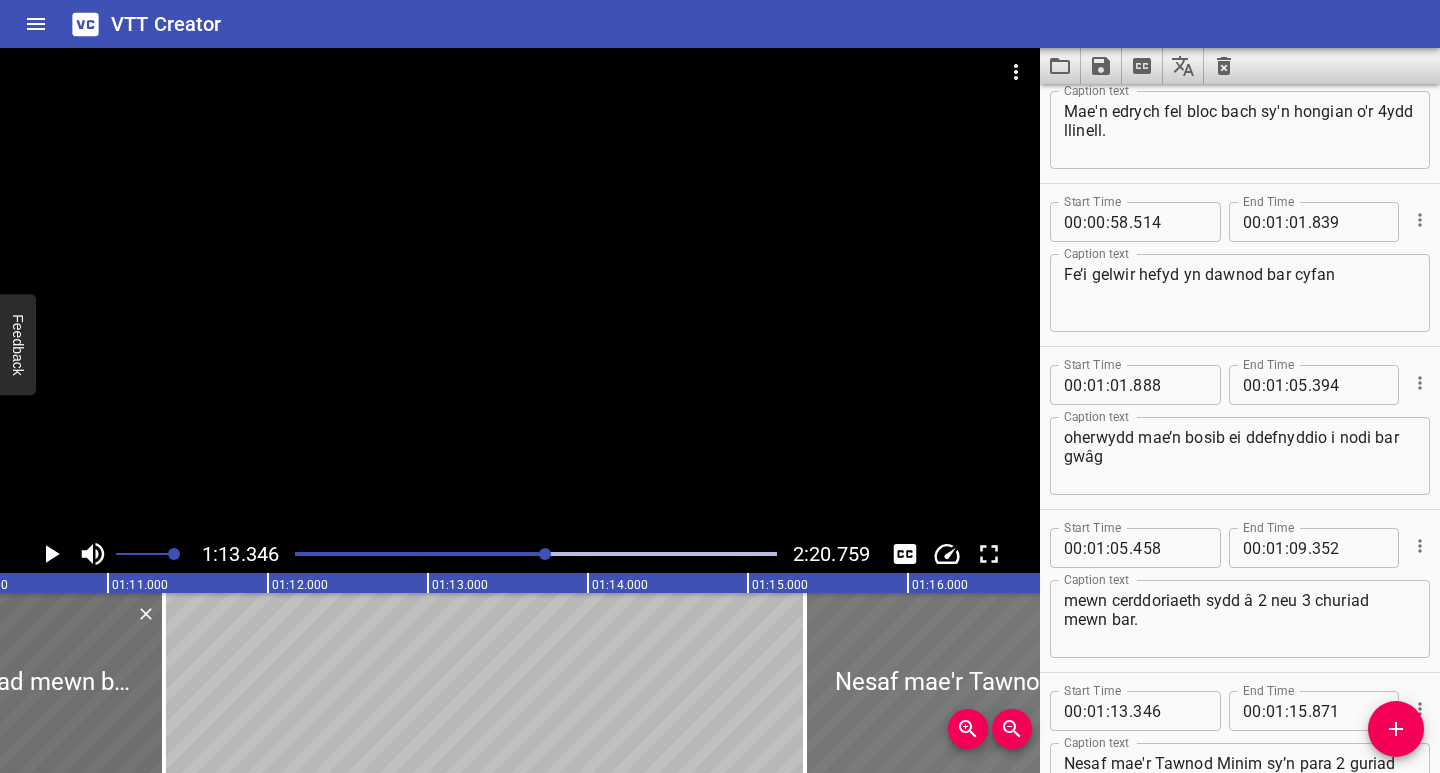 click at bounding box center (1007, 683) 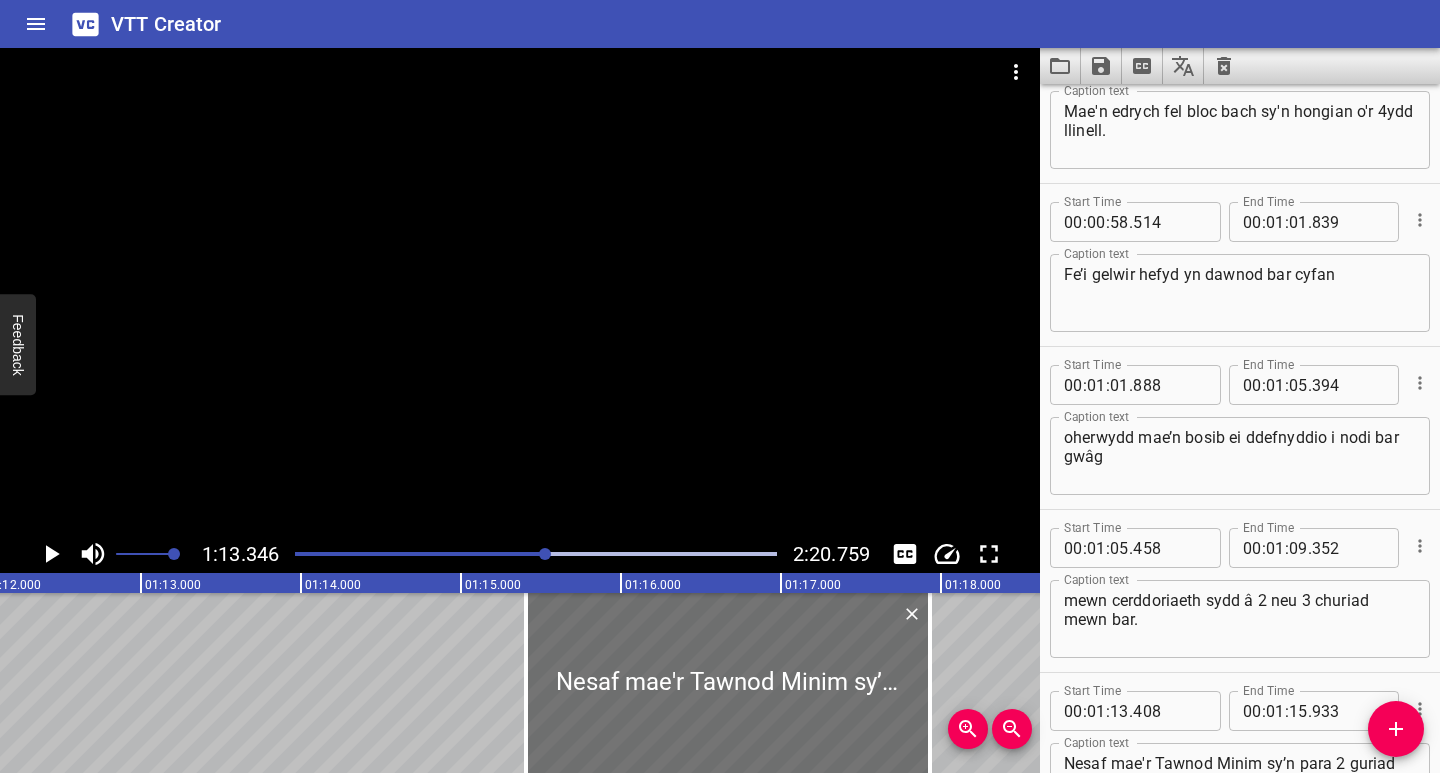 scroll, scrollTop: 0, scrollLeft: 11419, axis: horizontal 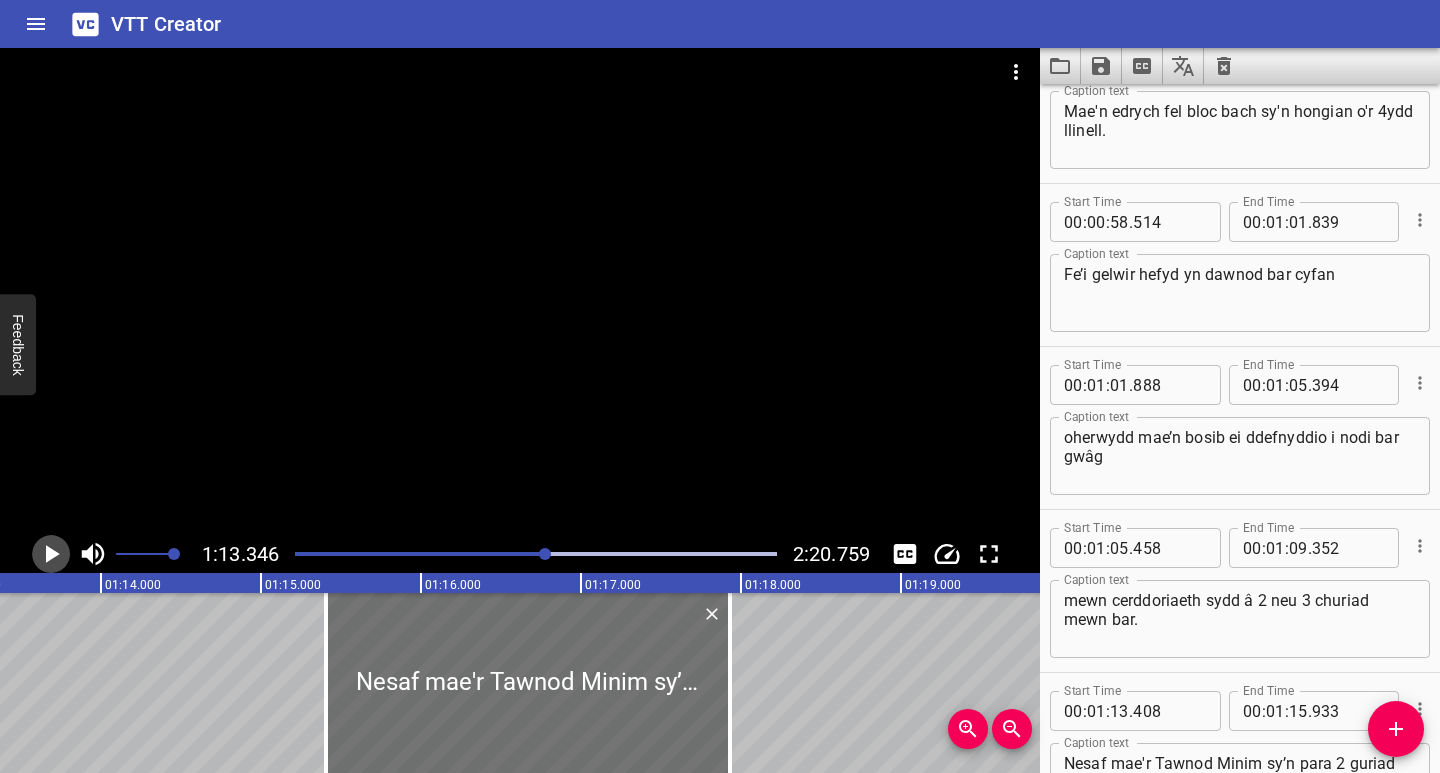 click 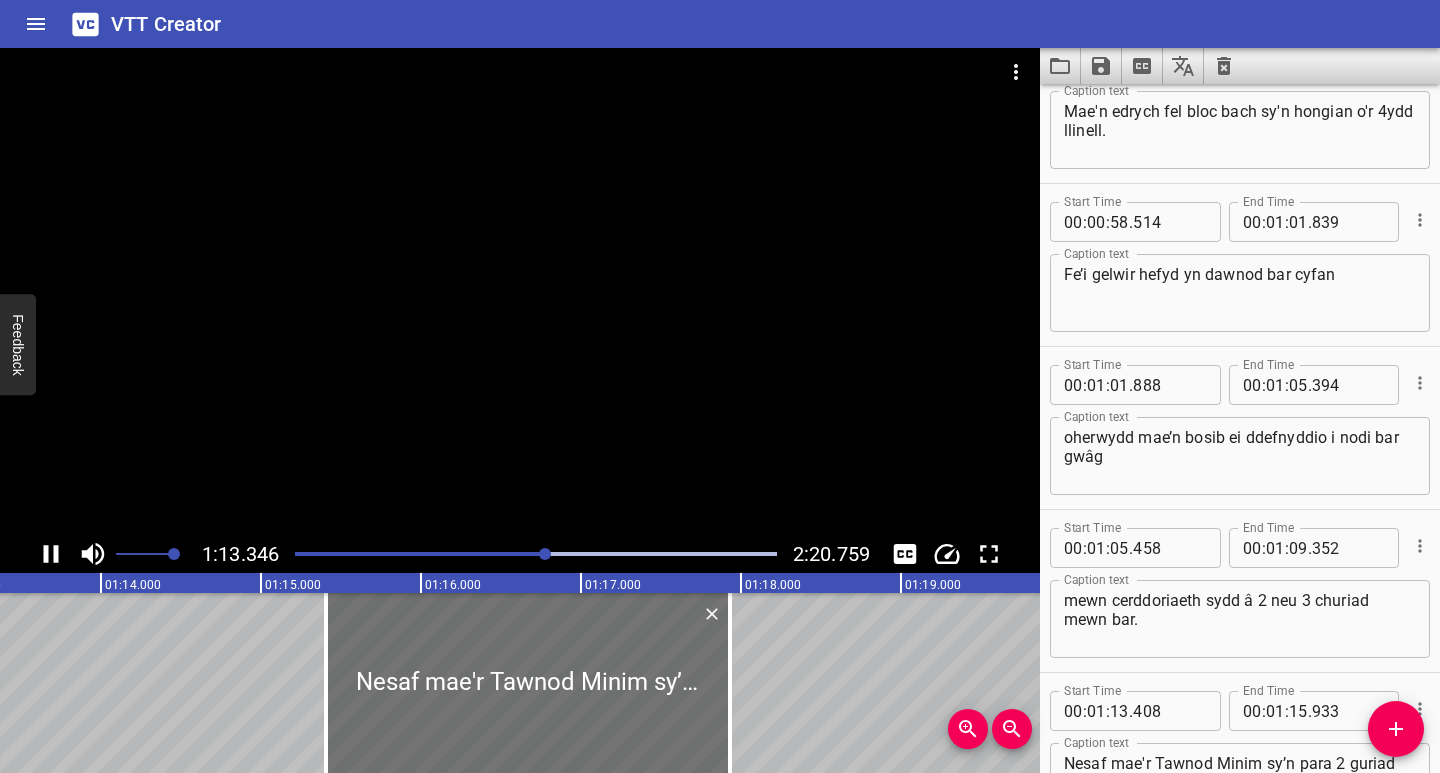 scroll, scrollTop: 1302, scrollLeft: 0, axis: vertical 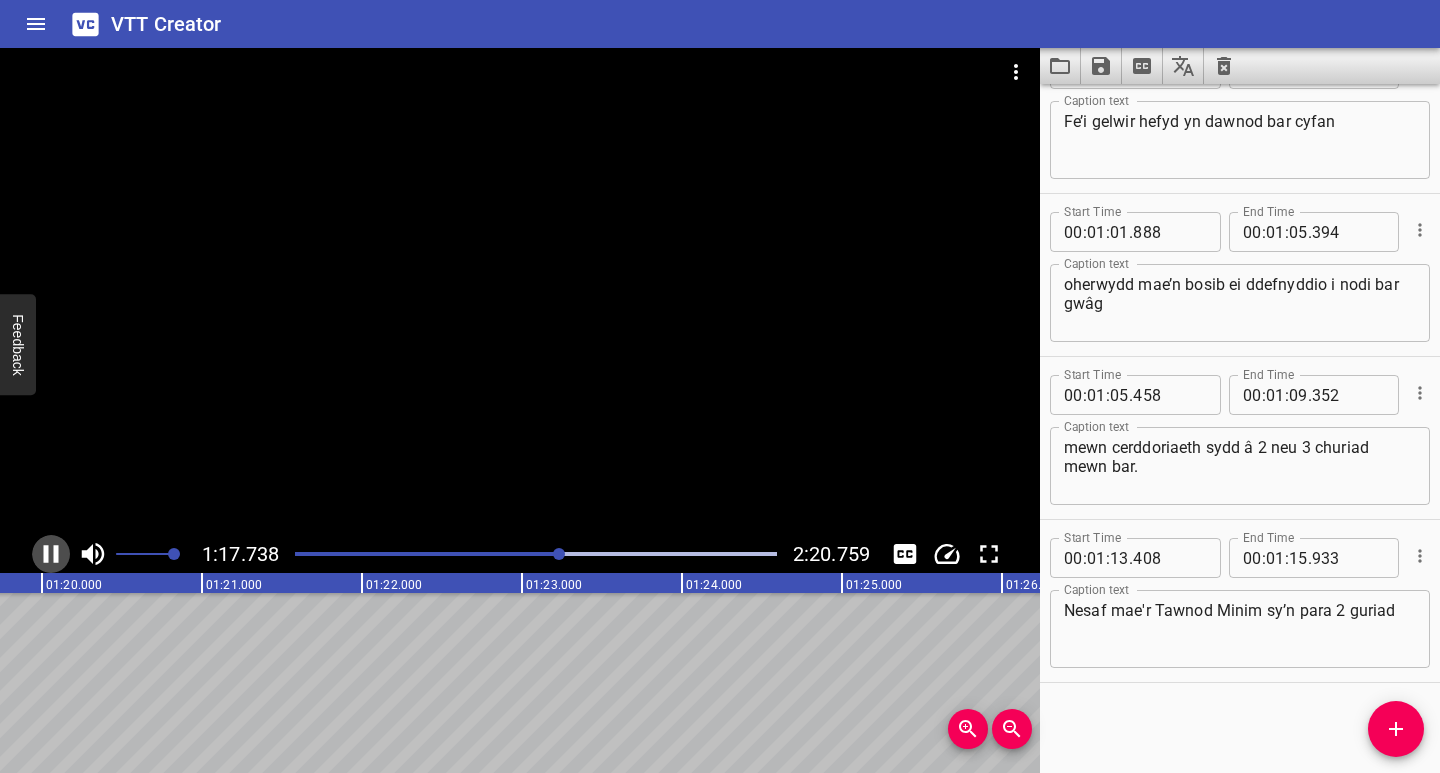 click 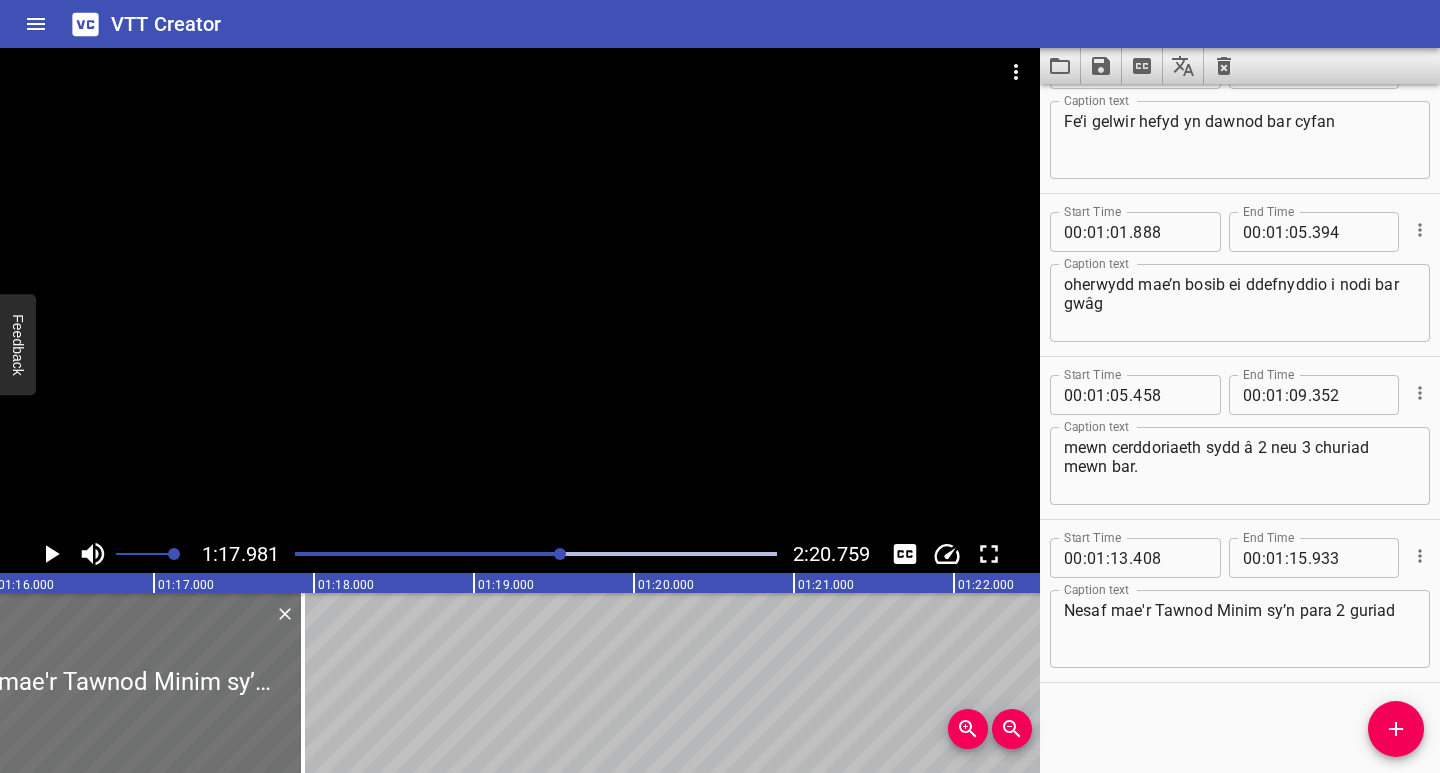 scroll, scrollTop: 0, scrollLeft: 11760, axis: horizontal 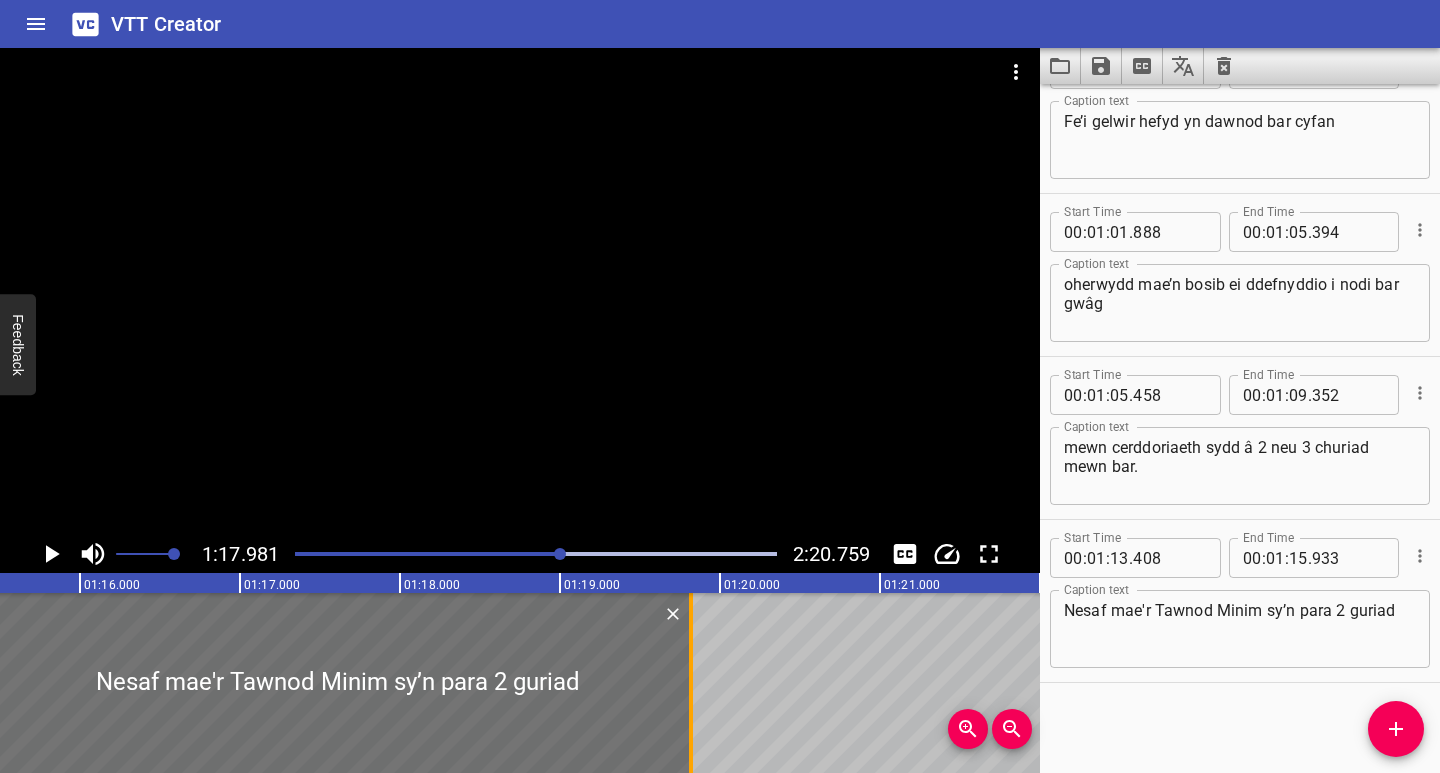 drag, startPoint x: 389, startPoint y: 730, endPoint x: 691, endPoint y: 740, distance: 302.16553 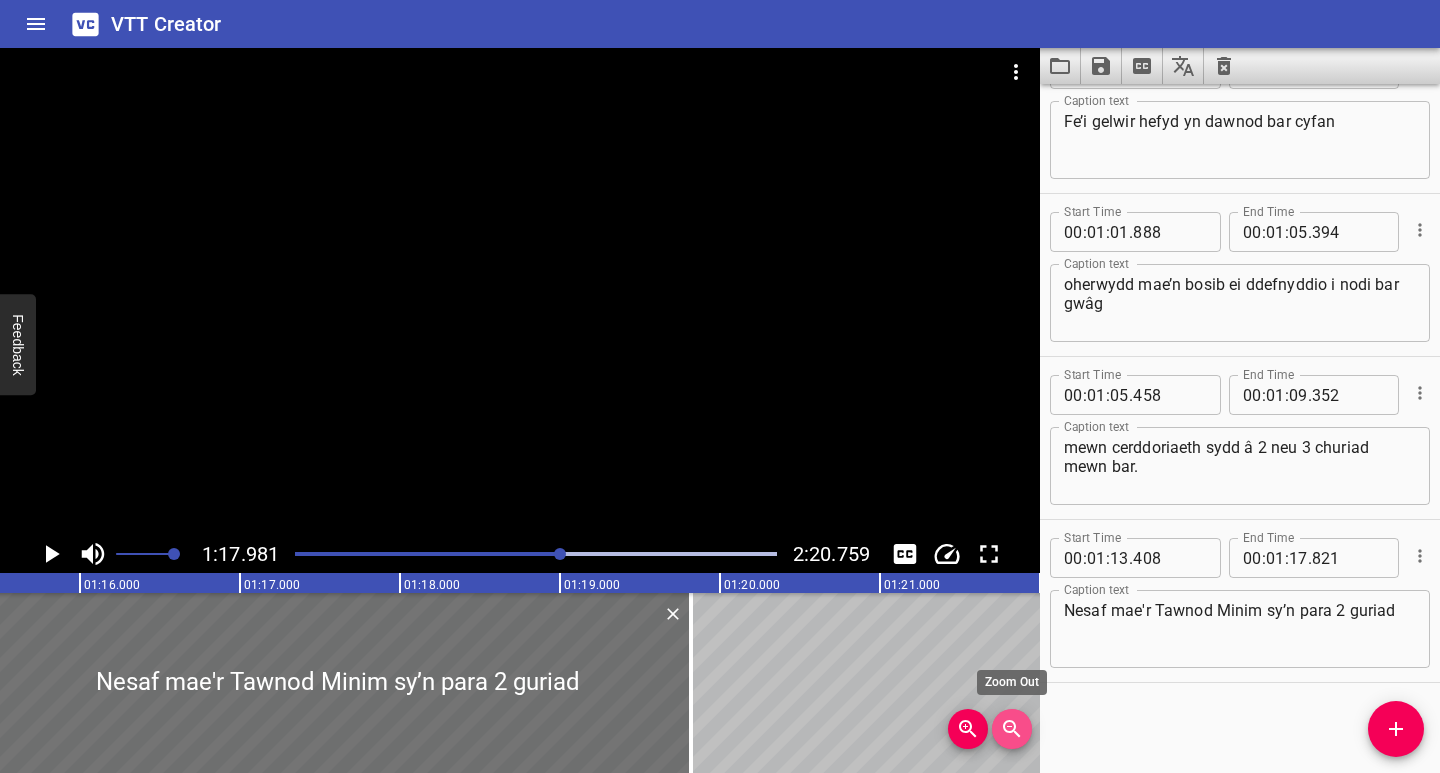 click 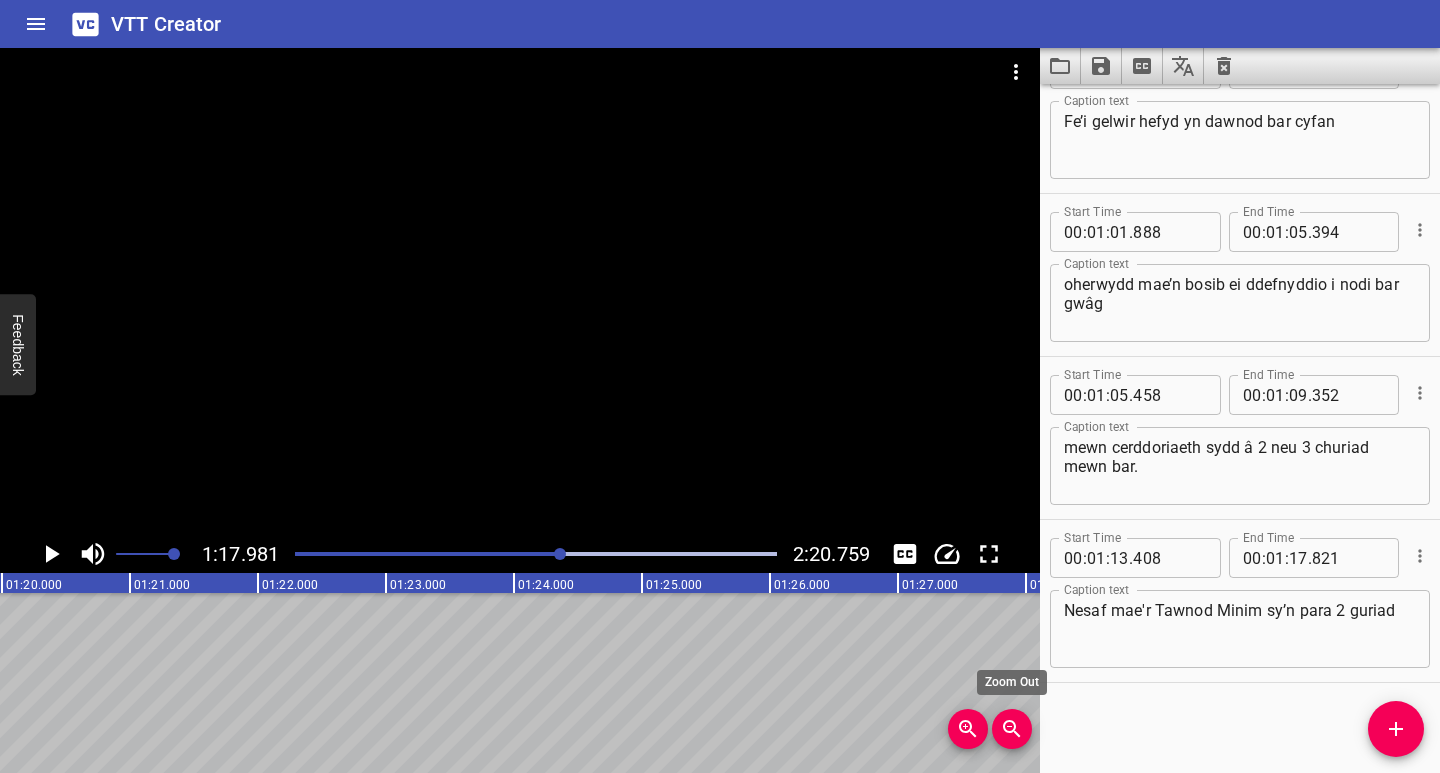 click 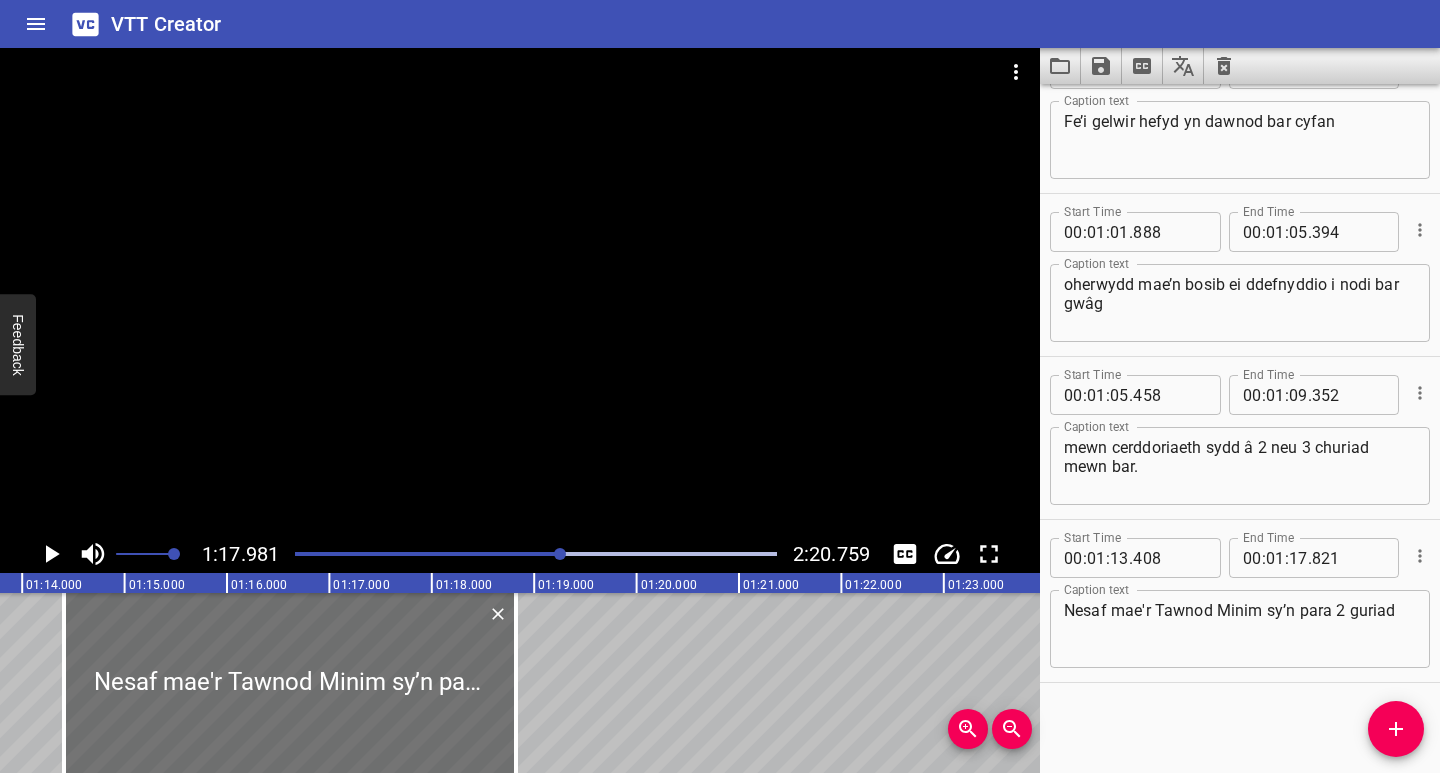 scroll, scrollTop: 0, scrollLeft: 7361, axis: horizontal 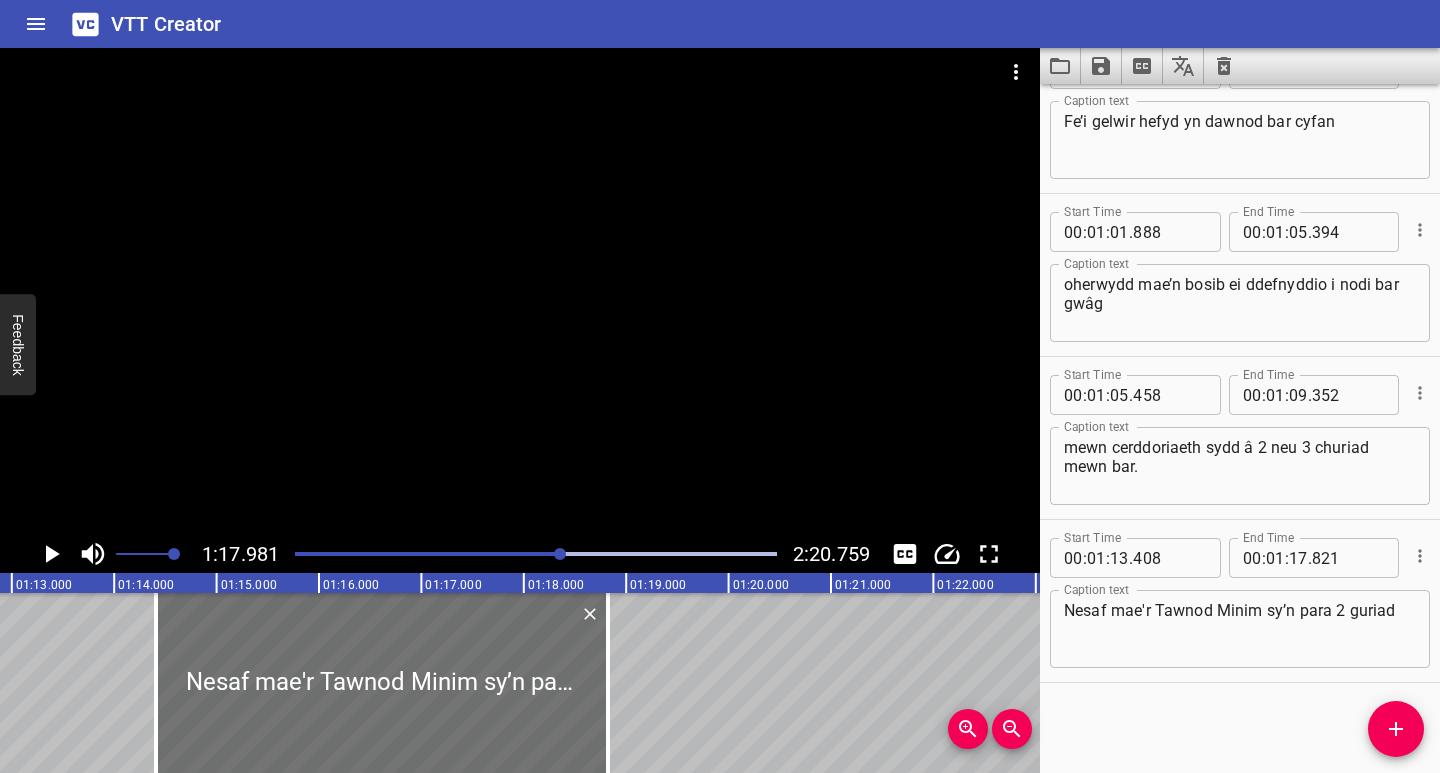 click at bounding box center (321, 554) 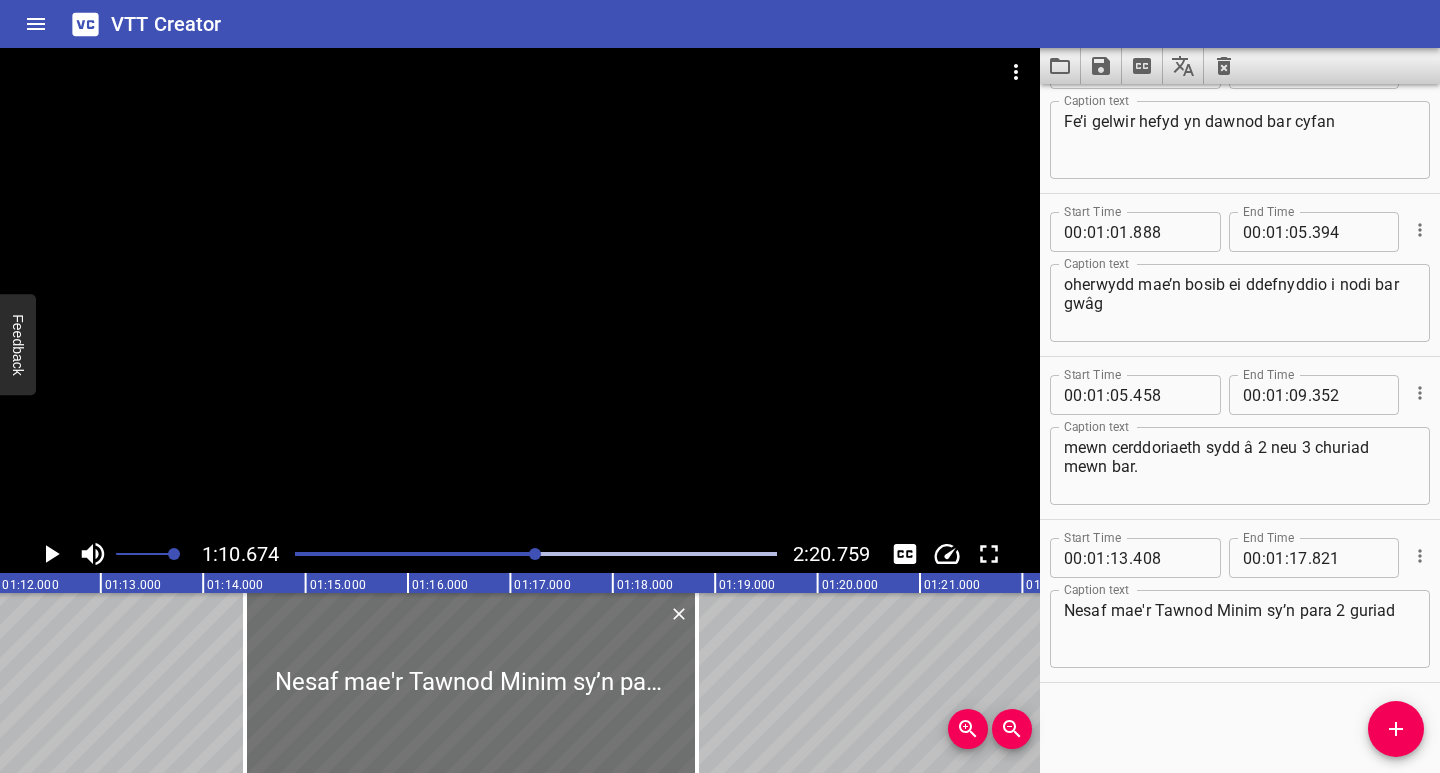 scroll, scrollTop: 0, scrollLeft: 7237, axis: horizontal 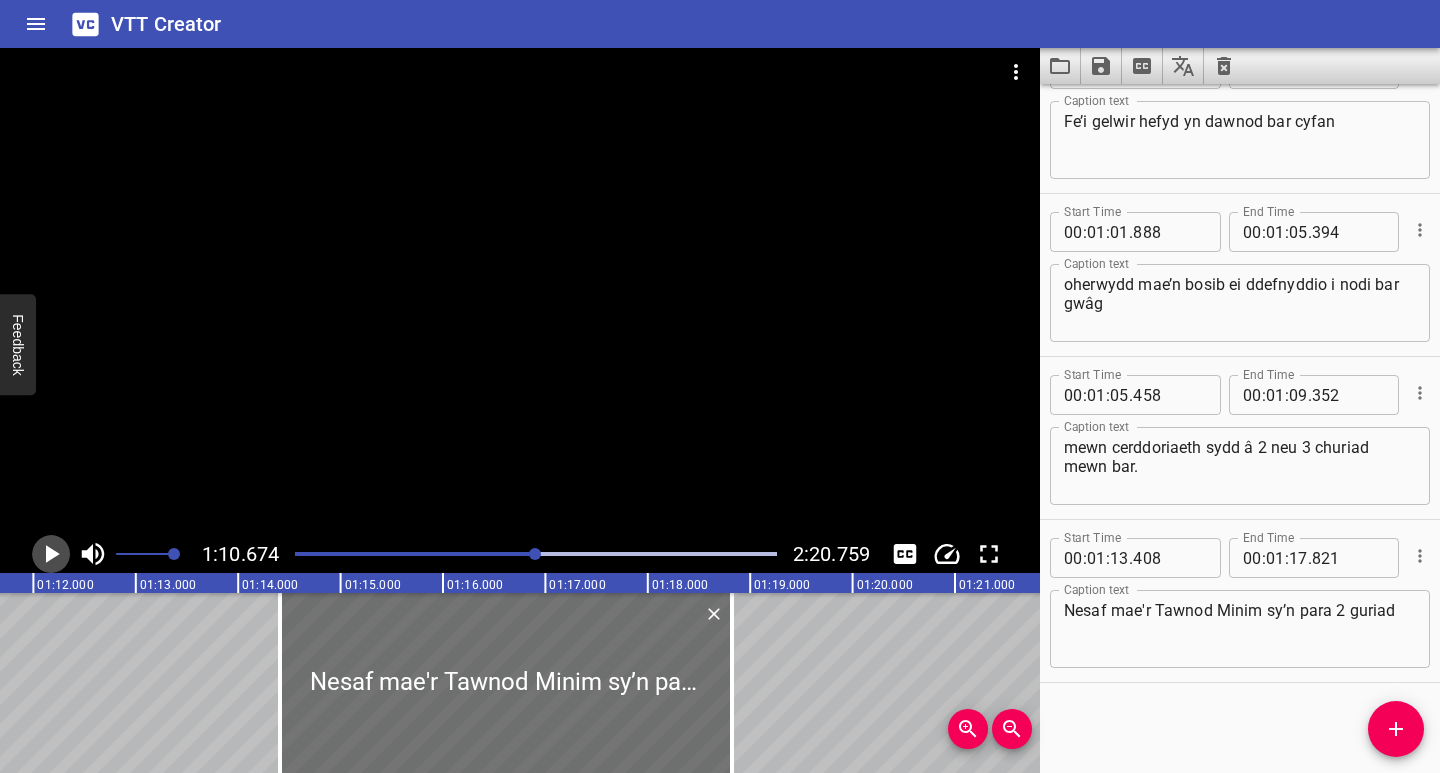 click 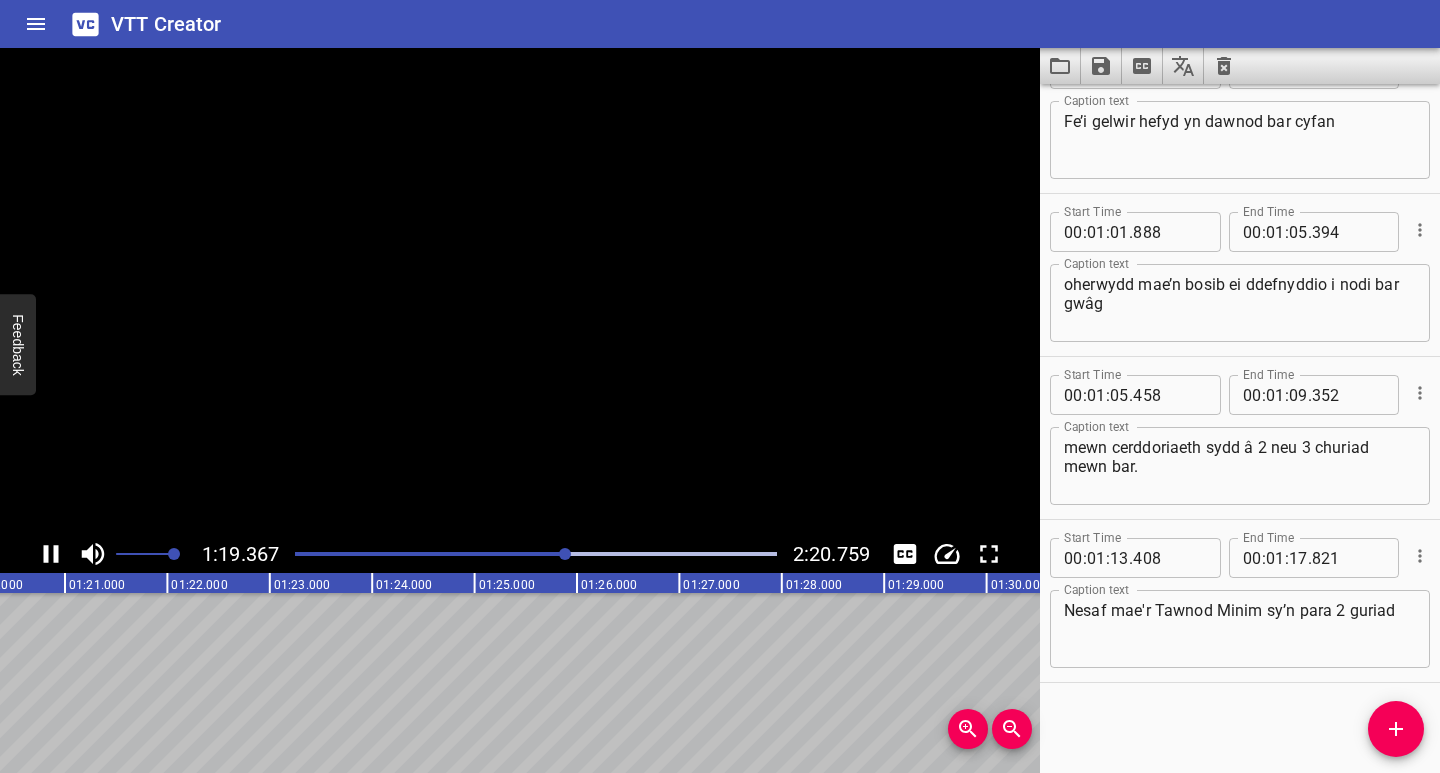 click 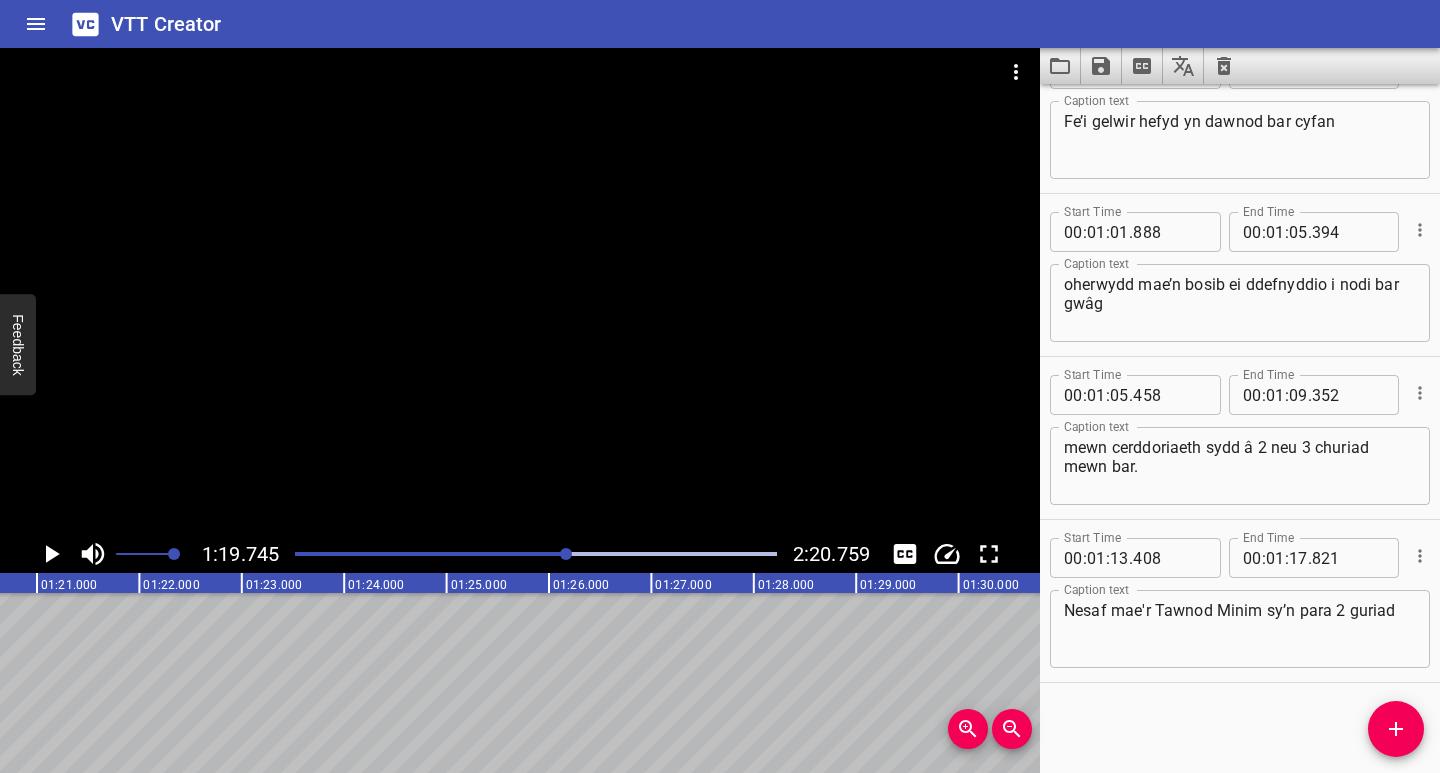 scroll, scrollTop: 0, scrollLeft: 8166, axis: horizontal 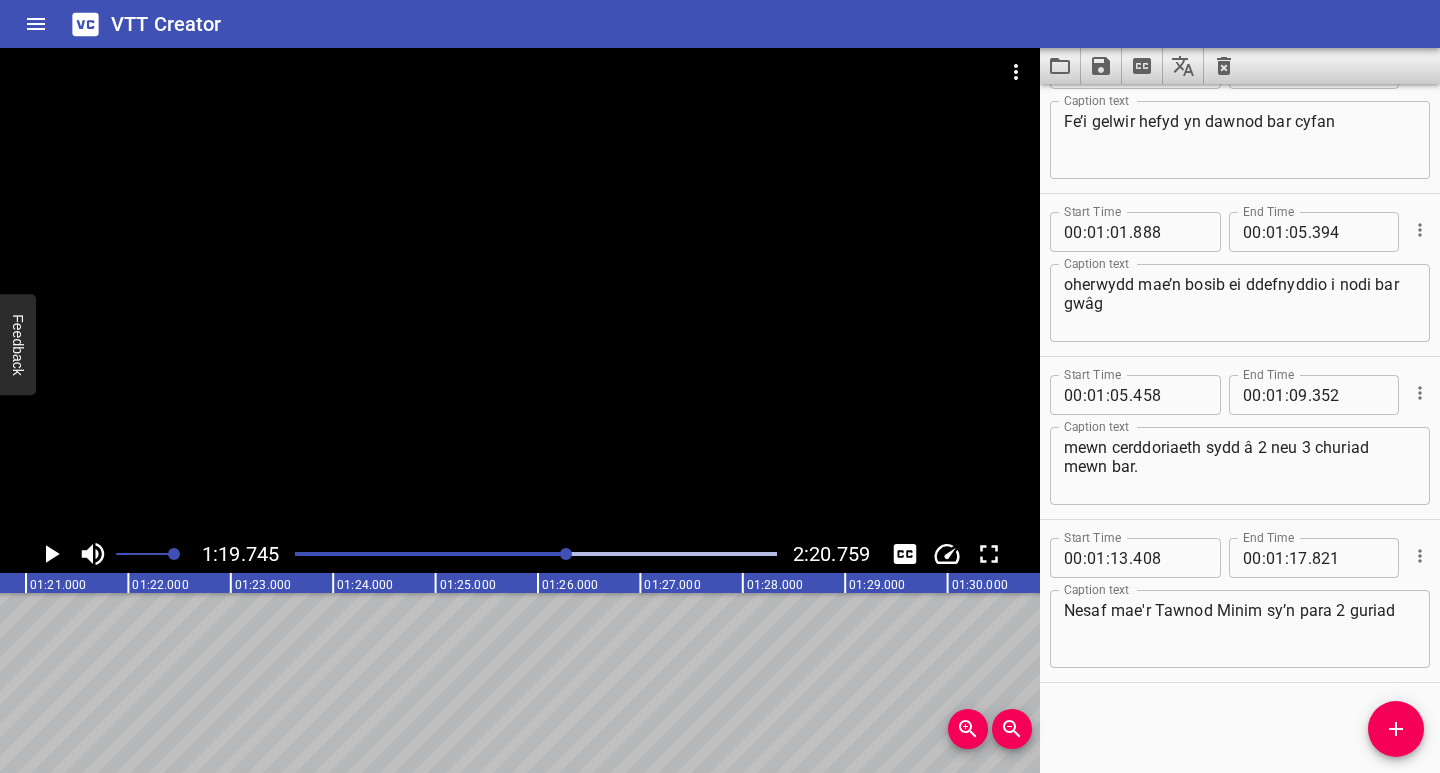click 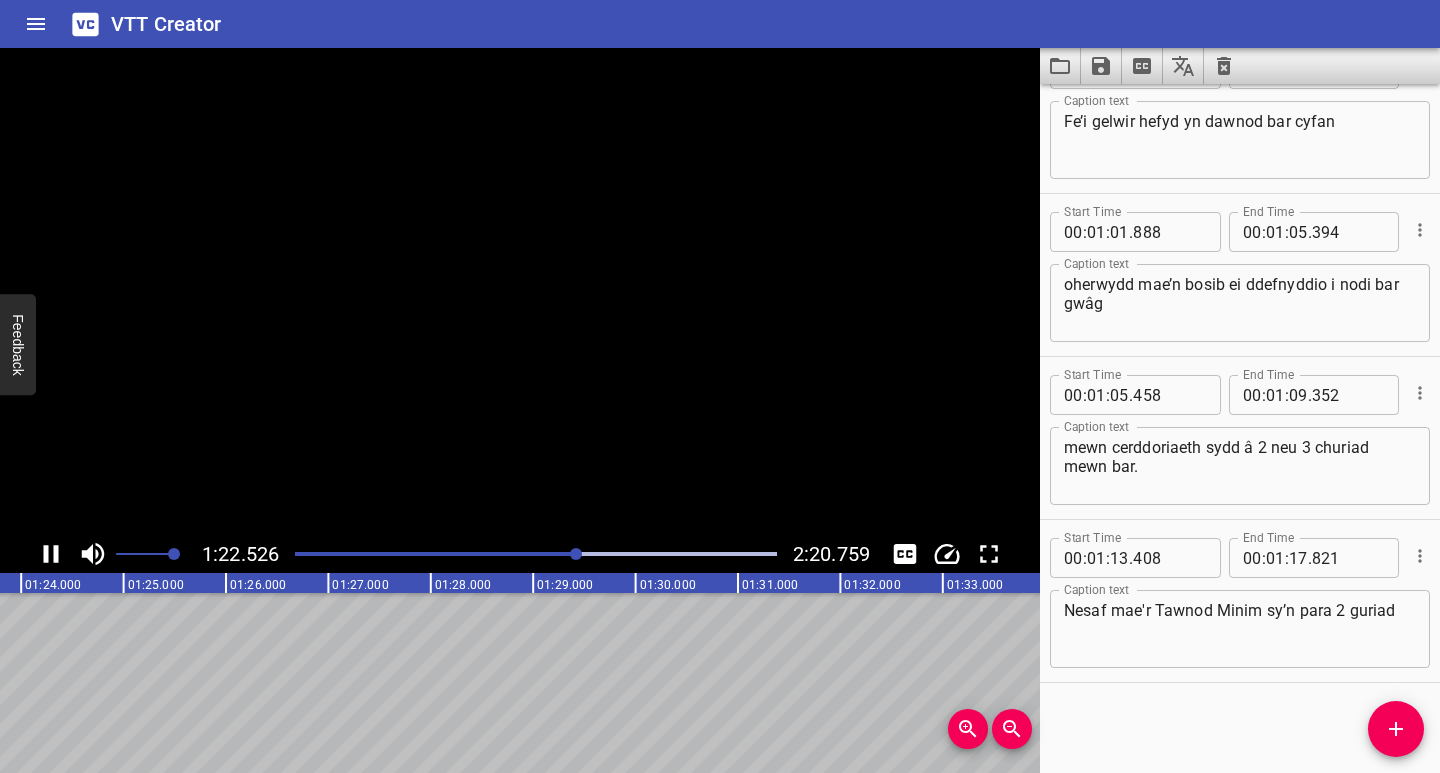 click 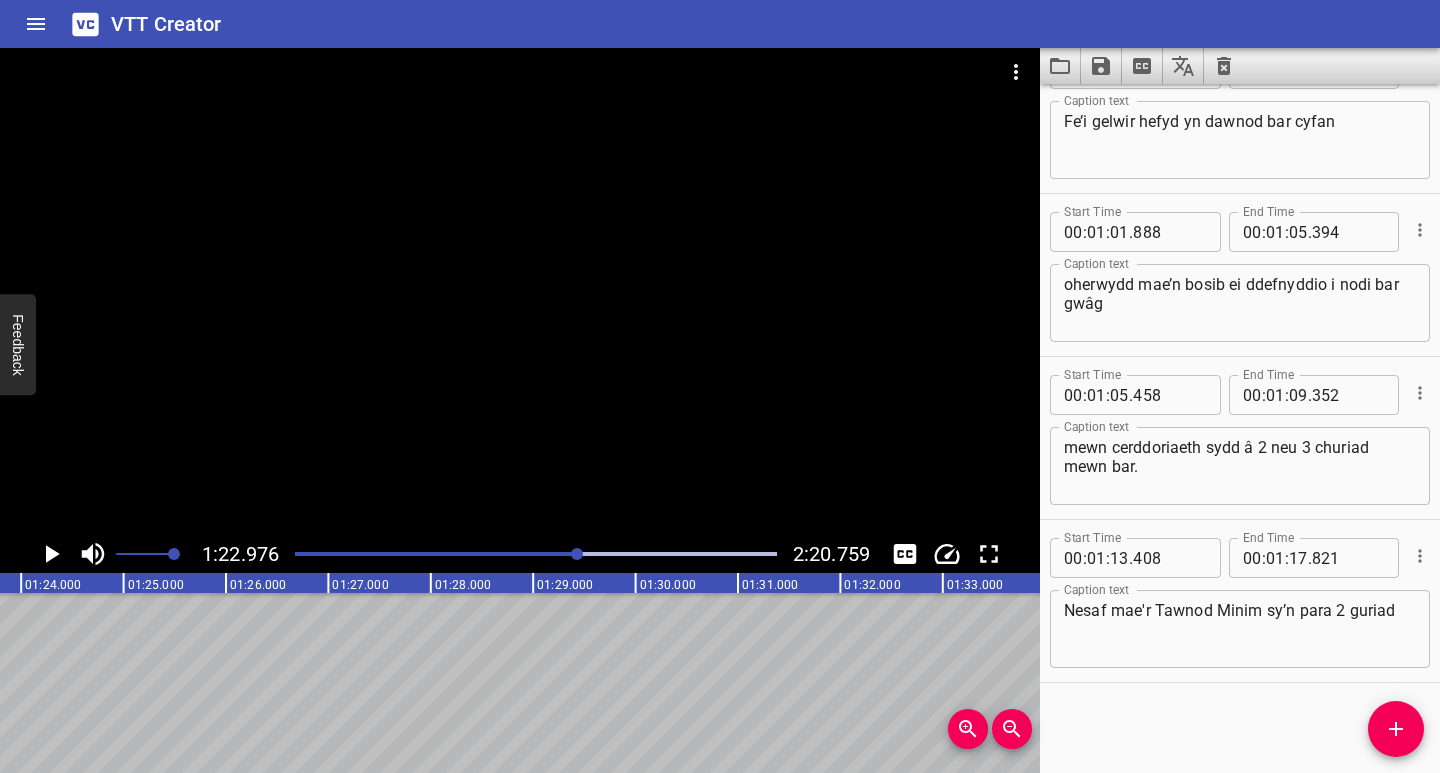 scroll, scrollTop: 0, scrollLeft: 8497, axis: horizontal 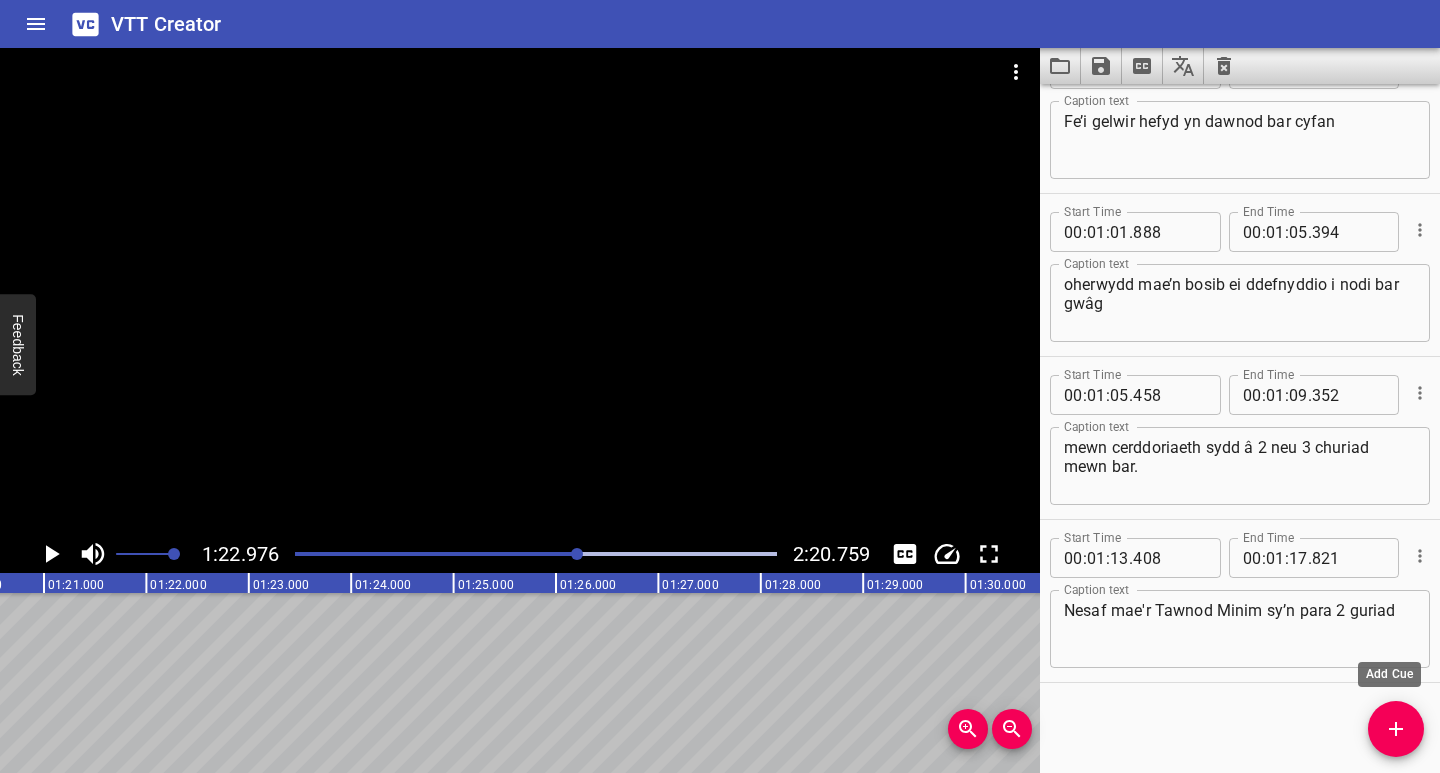 click 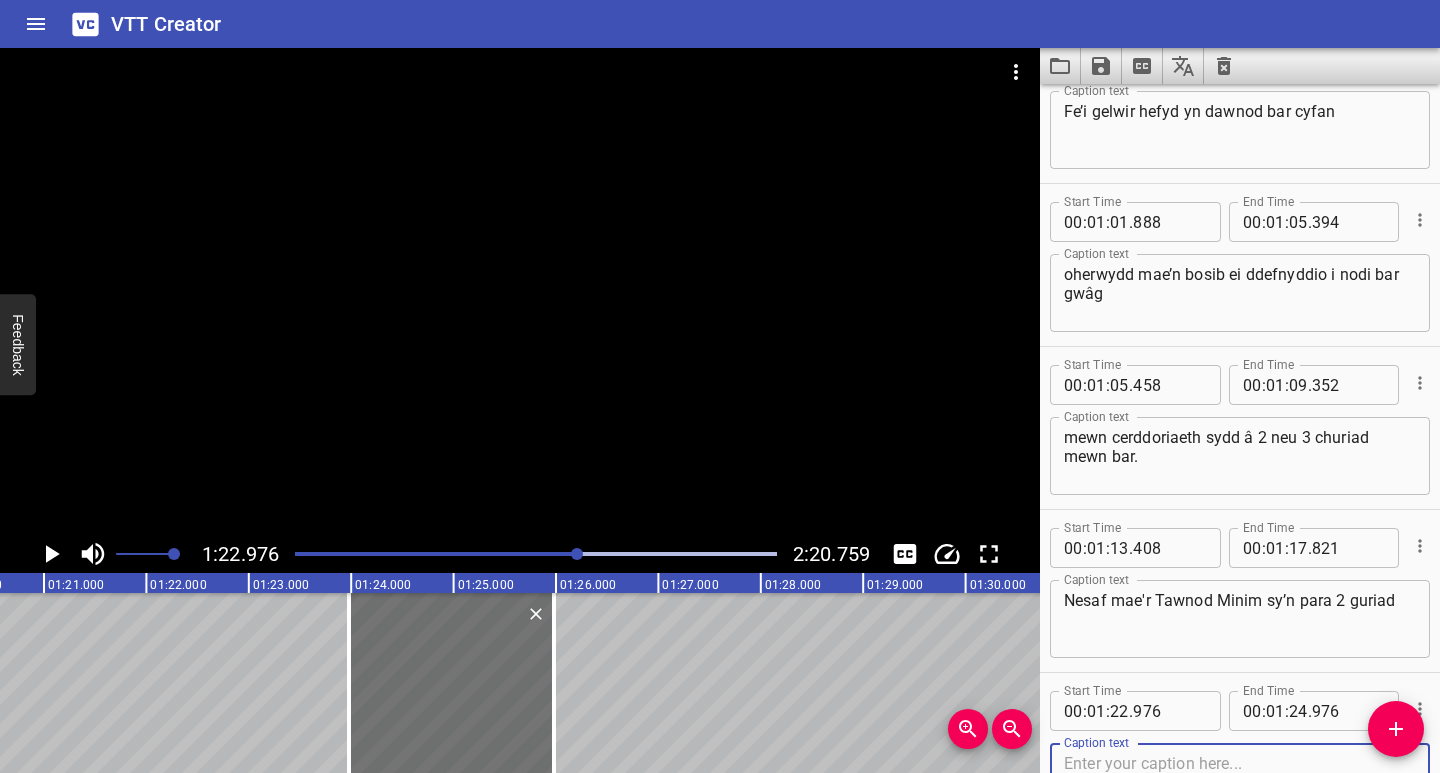 click at bounding box center (1240, 782) 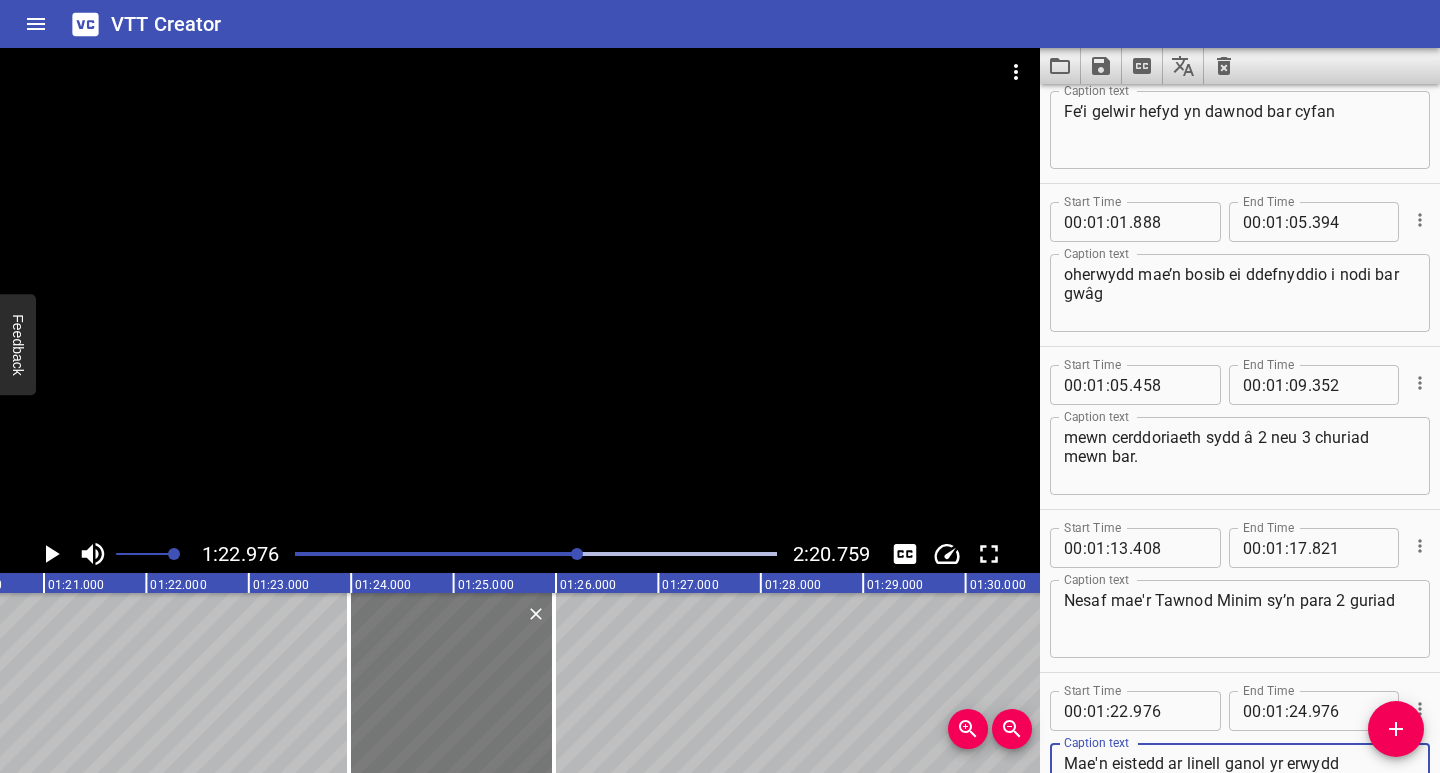 type on "Mae'n eistedd ar linell ganol yr erwydd" 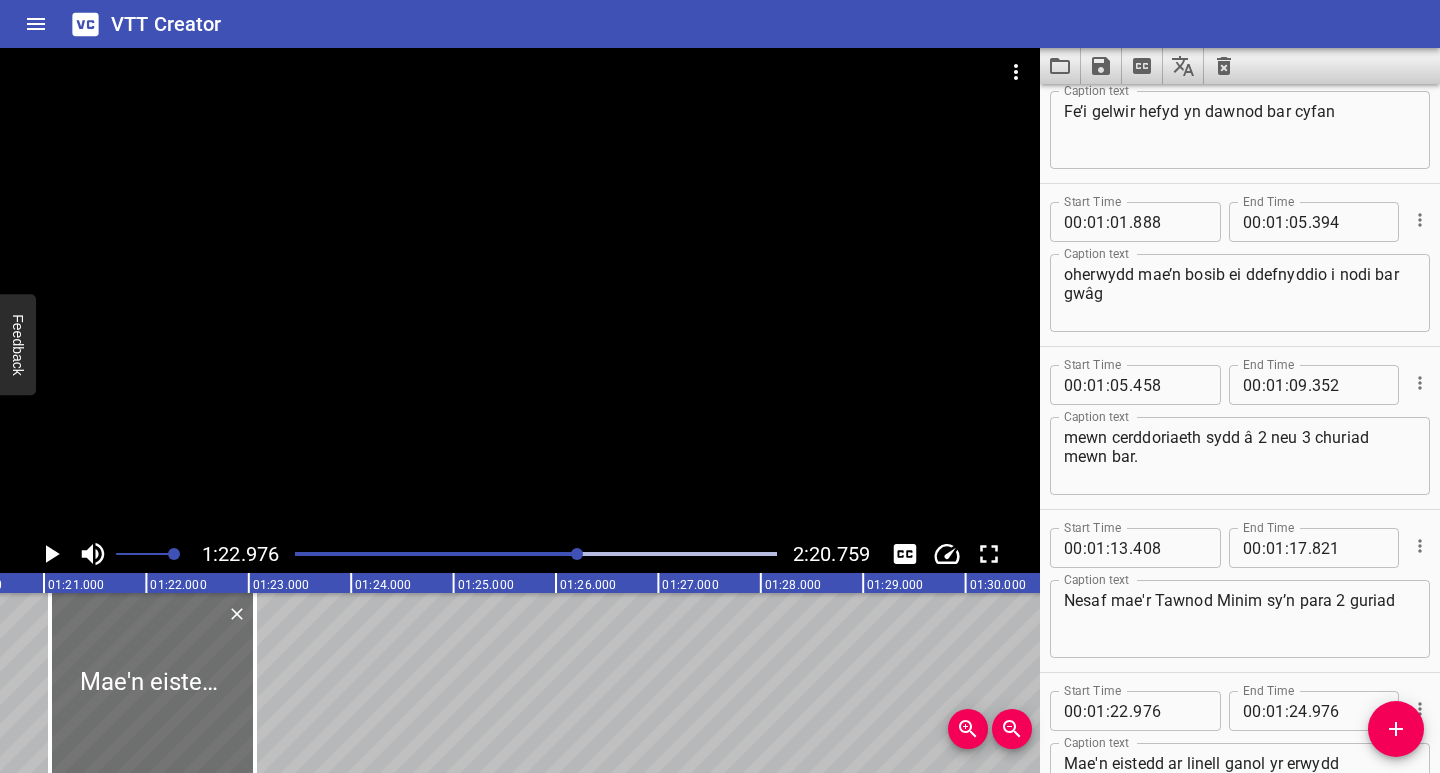 drag, startPoint x: 431, startPoint y: 733, endPoint x: 132, endPoint y: 760, distance: 300.21658 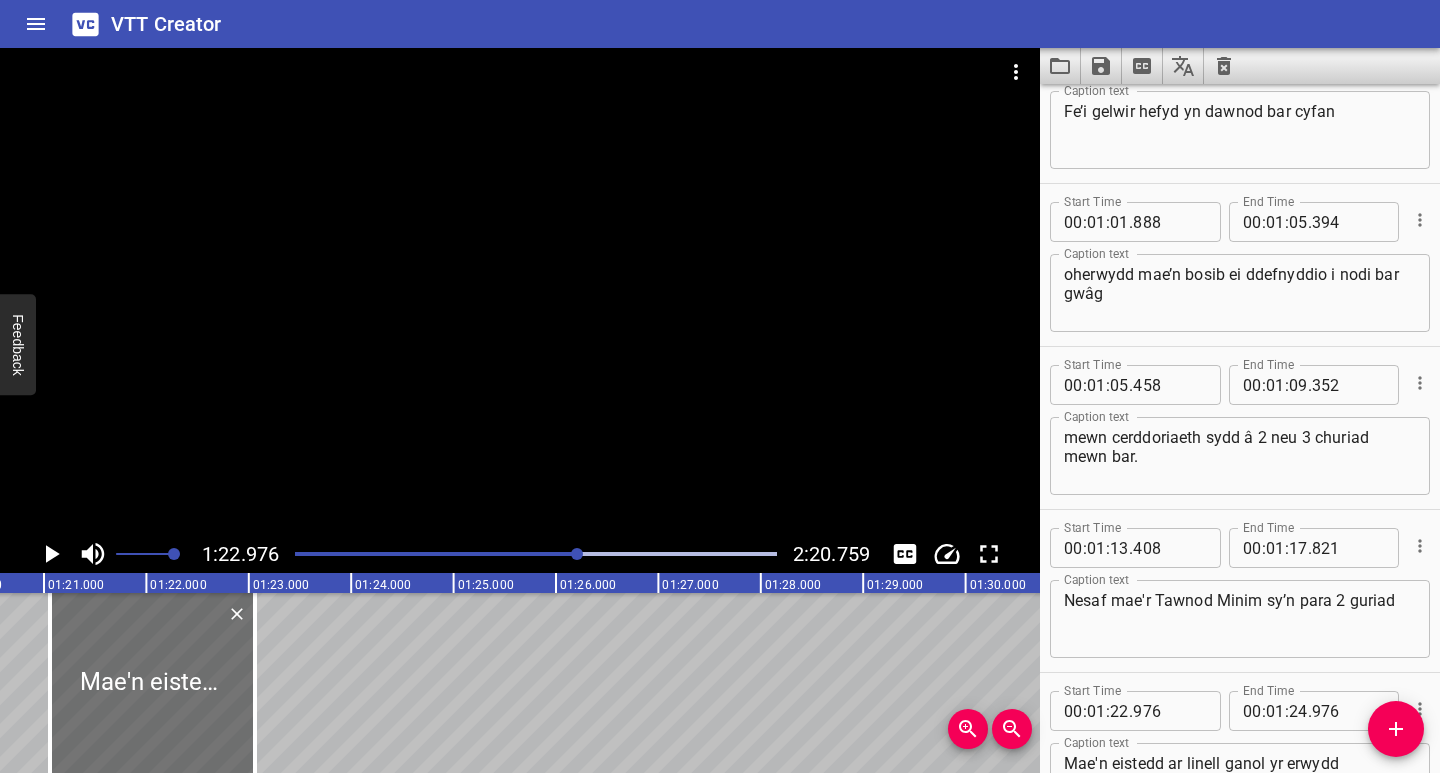 click on "00:00.000 00:01.000 00:02.000 00:03.000 00:04.000 00:05.000 00:06.000 00:07.000 00:08.000 00:09.000 00:10.000 00:11.000 00:12.000 00:13.000 00:14.000 00:15.000 00:16.000 00:17.000 00:18.000 00:19.000 00:20.000 00:21.000 00:22.000 00:23.000 00:24.000 00:25.000 00:26.000 00:27.000 00:28.000 00:29.000 00:30.000 00:31.000 00:32.000 00:33.000 00:34.000 00:35.000 00:36.000 00:37.000 00:38.000 00:39.000 00:40.000 00:41.000 00:42.000 00:43.000 00:44.000 00:45.000 00:46.000 00:47.000 00:48.000 00:49.000 00:49.000 00:50.000 00:51.000 00:52.000 00:53.000 00:54.000 00:55.000 00:56.000 00:57.000 00:58.000 00:59.000 01:00.000 01:01.000 01:02.000 01:03.000 01:04.000 01:05.000 01:06.000 01:07.000 01:08.000 01:09.000 01:10.000 01:11.000 01:12.000 01:13.000 01:14.000 01:15.000 01:16.000 01:17.000 01:18.000 01:19.000 01:20.000 01:21.000 01:22.000 01:23.000 01:24.000 01:25.000 01:26.000 01:27.000 01:28.000 01:29.000 01:30.000 01:31.000 01:32.000 01:33.000 01:34.000 01:35.000 01:36.000 01:37.000 01:38.000 01:38.000 01:39.000" at bounding box center [520, 673] 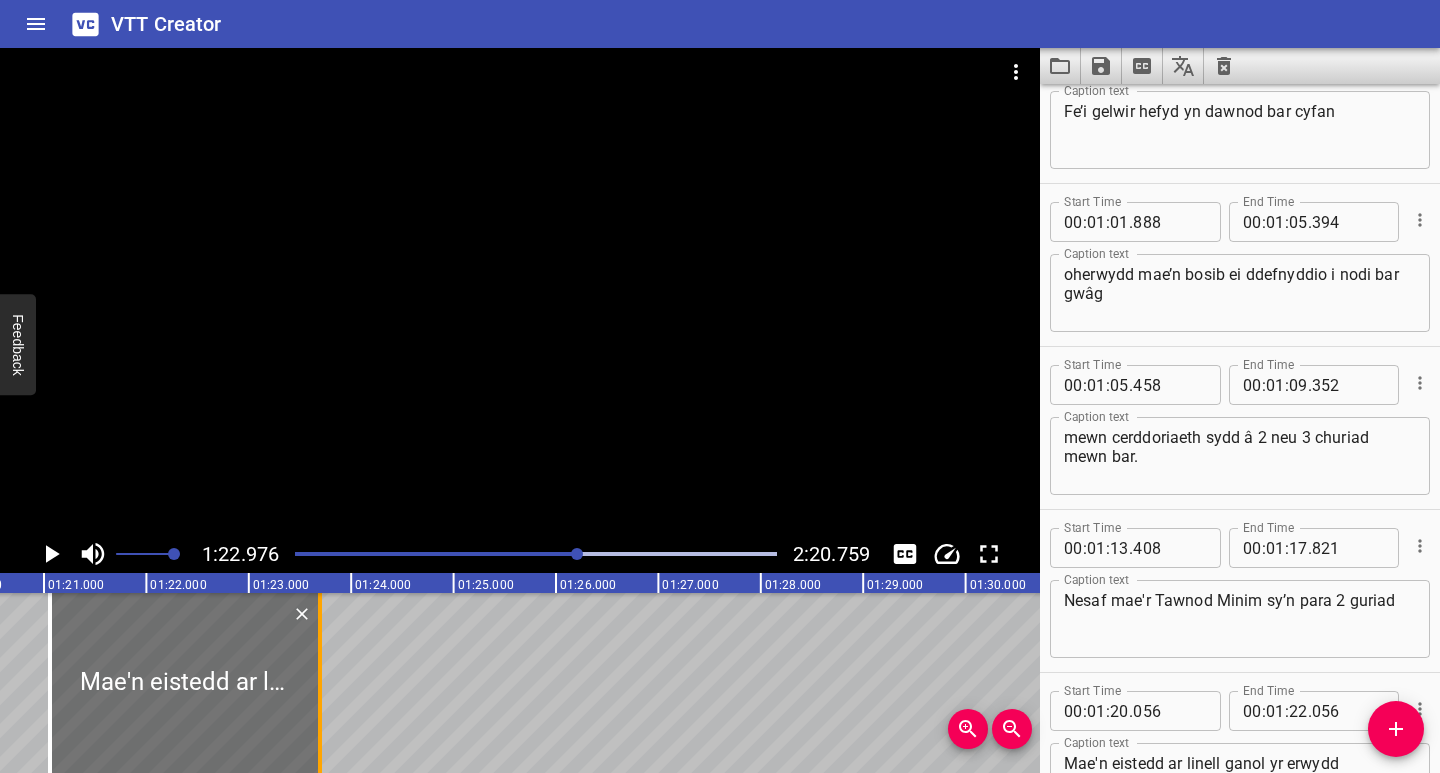 drag, startPoint x: 253, startPoint y: 734, endPoint x: 318, endPoint y: 733, distance: 65.00769 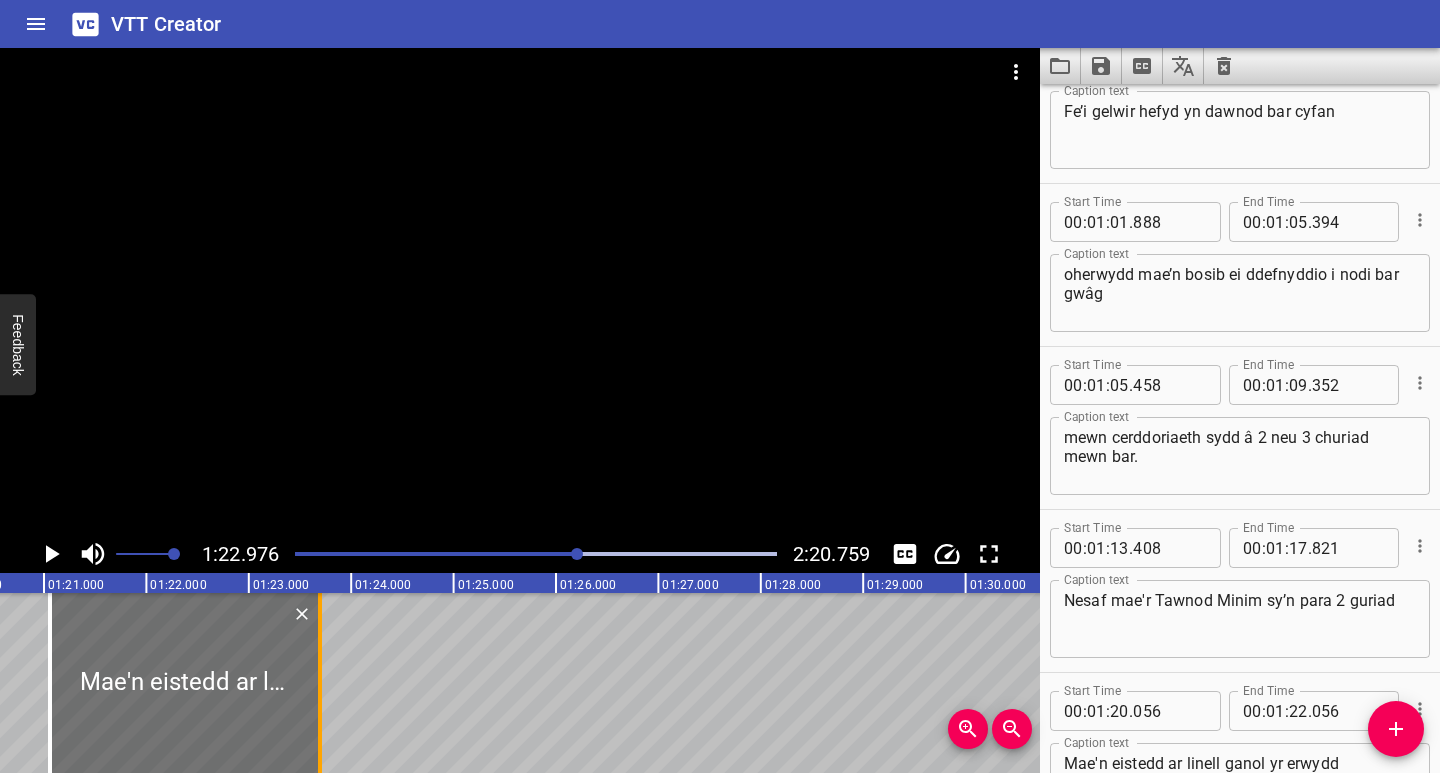 click at bounding box center [320, 683] 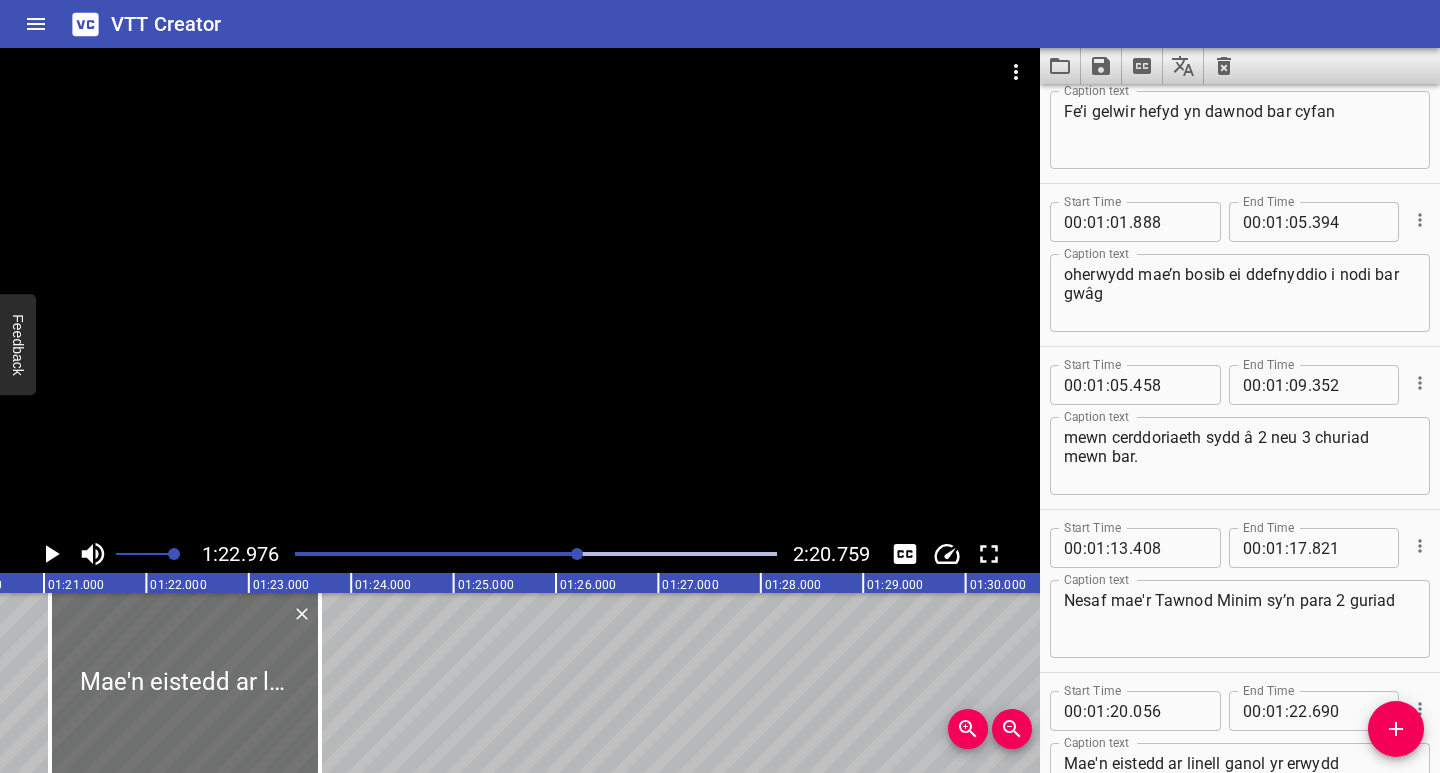click at bounding box center [339, 554] 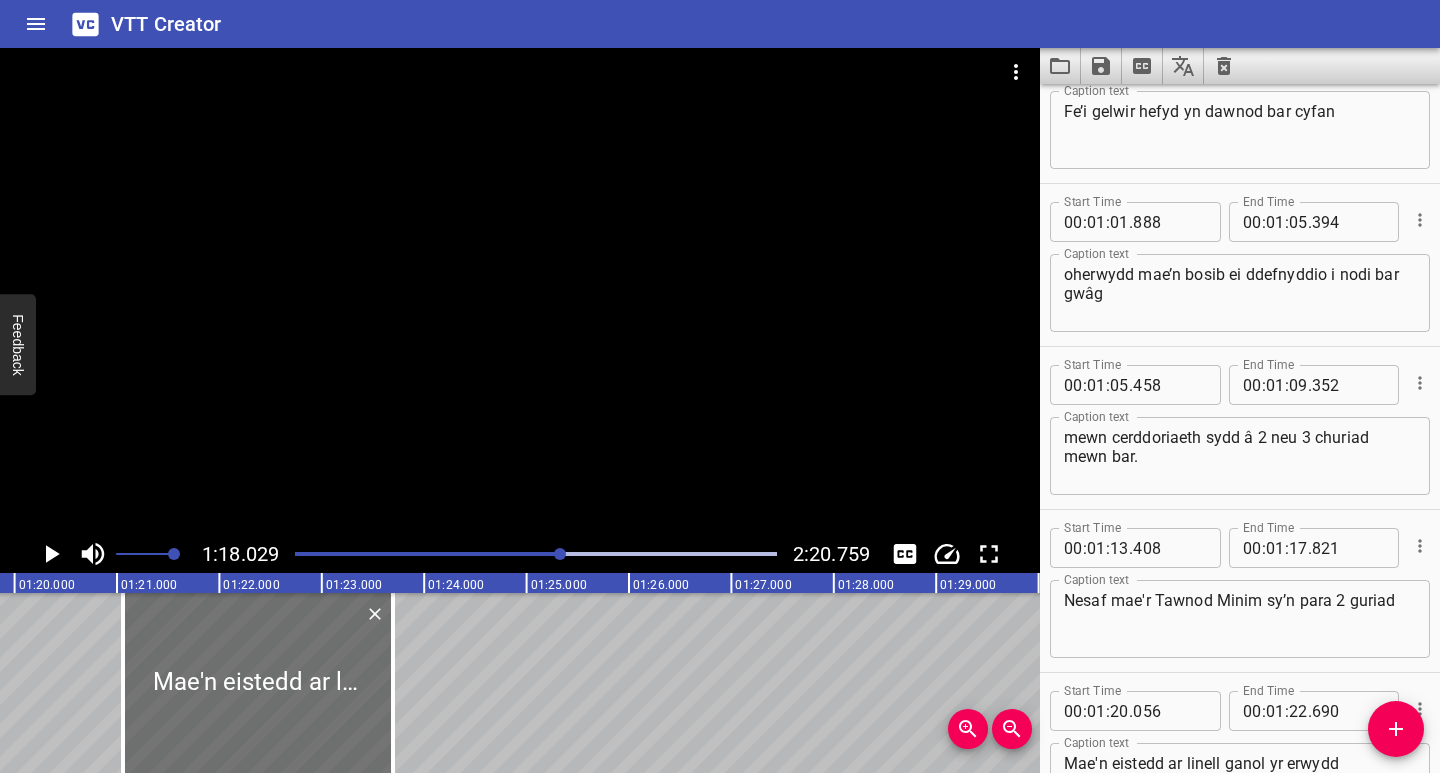 scroll, scrollTop: 0, scrollLeft: 7990, axis: horizontal 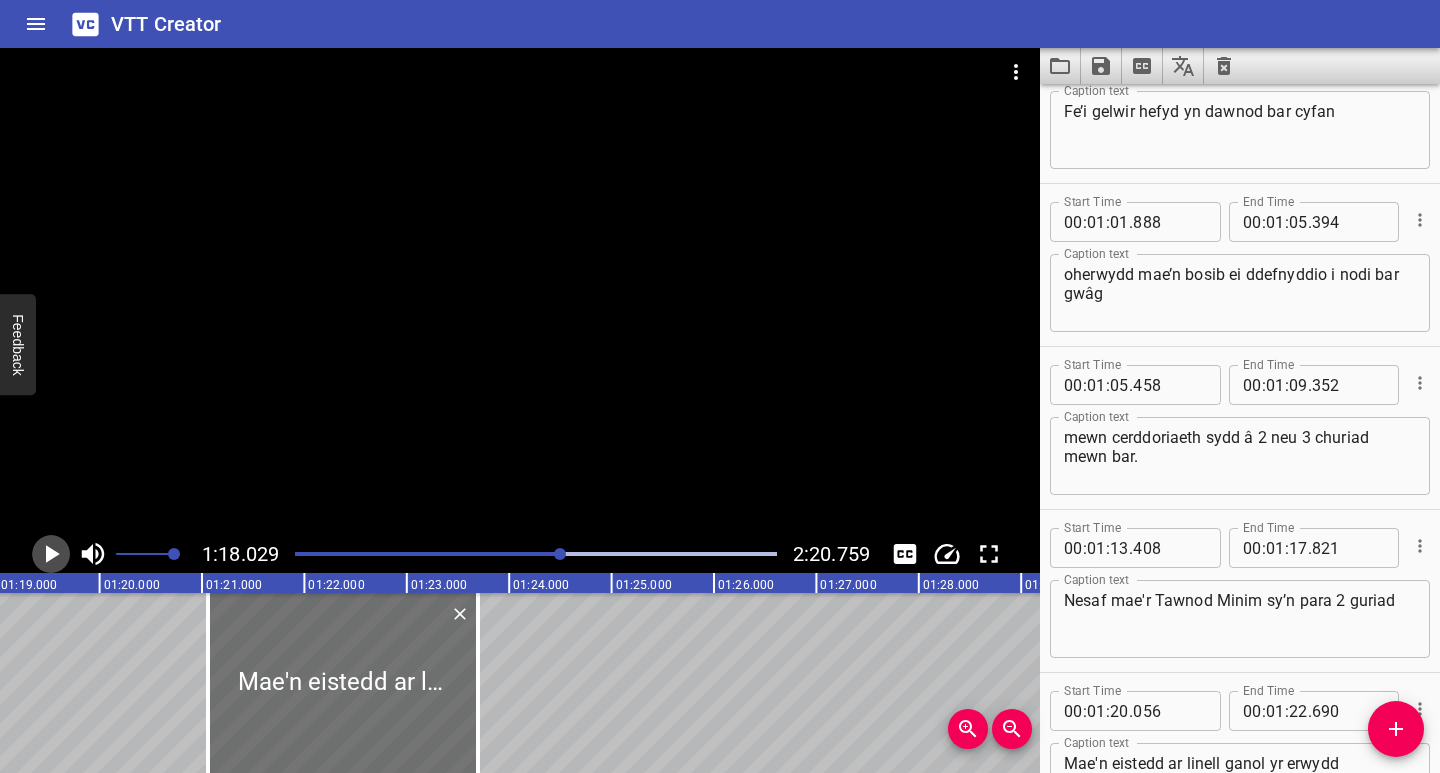click 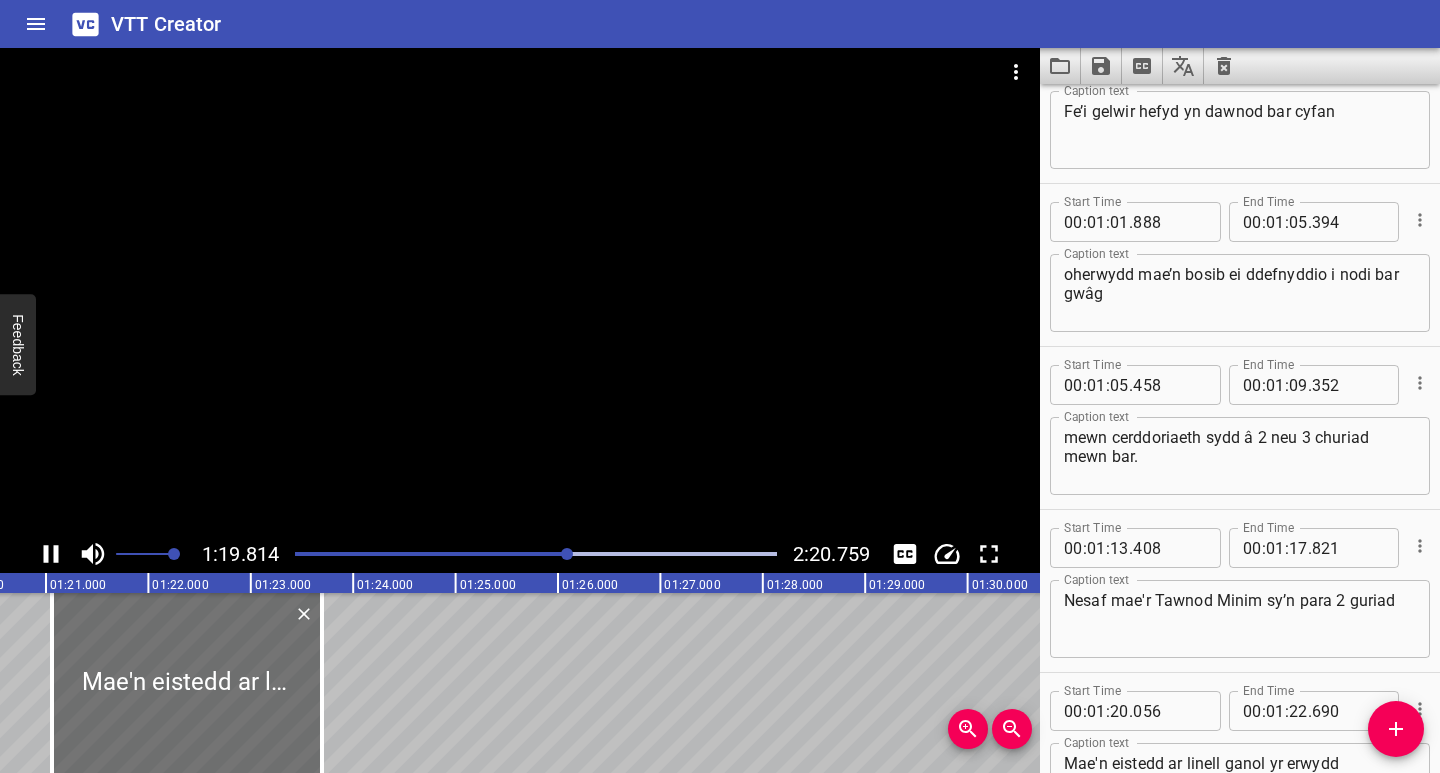 scroll, scrollTop: 0, scrollLeft: 8173, axis: horizontal 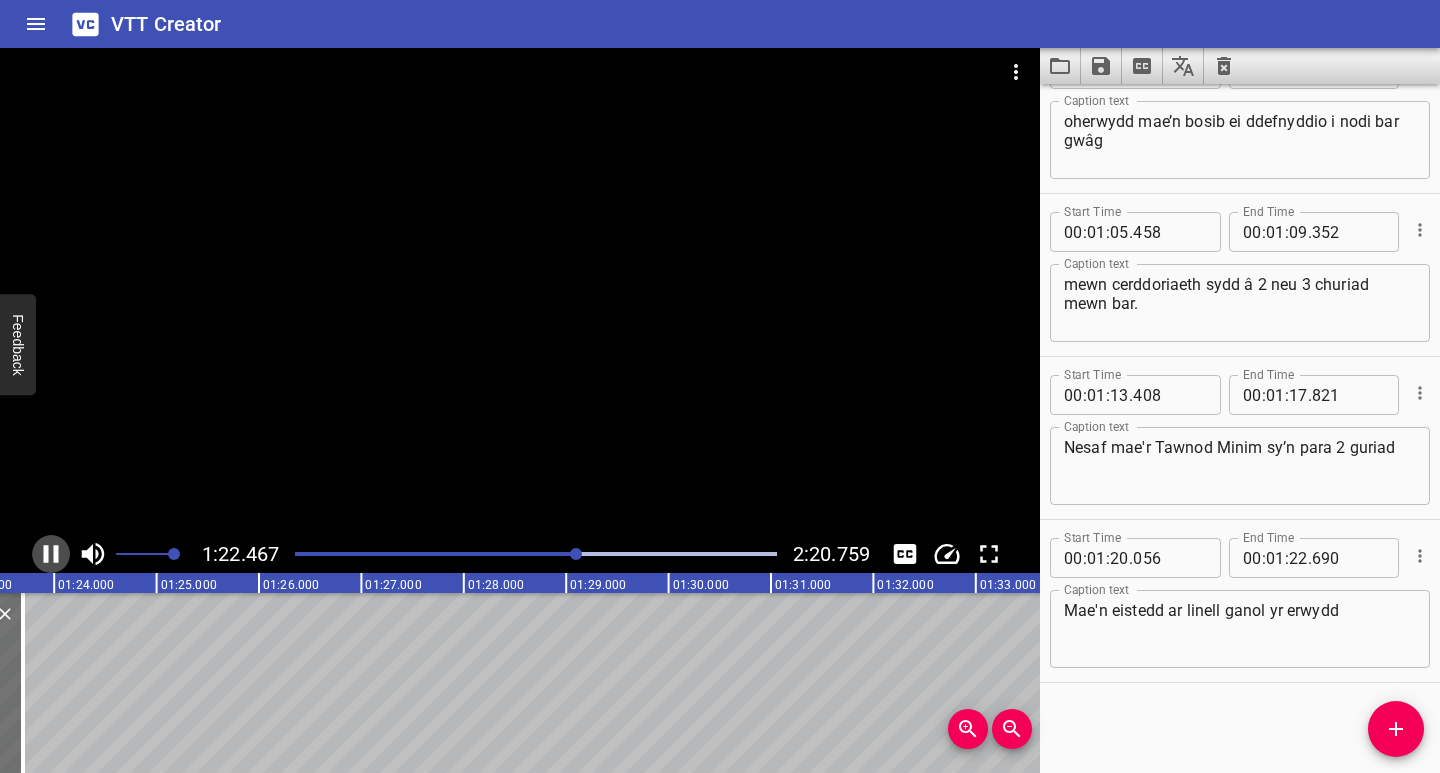 click 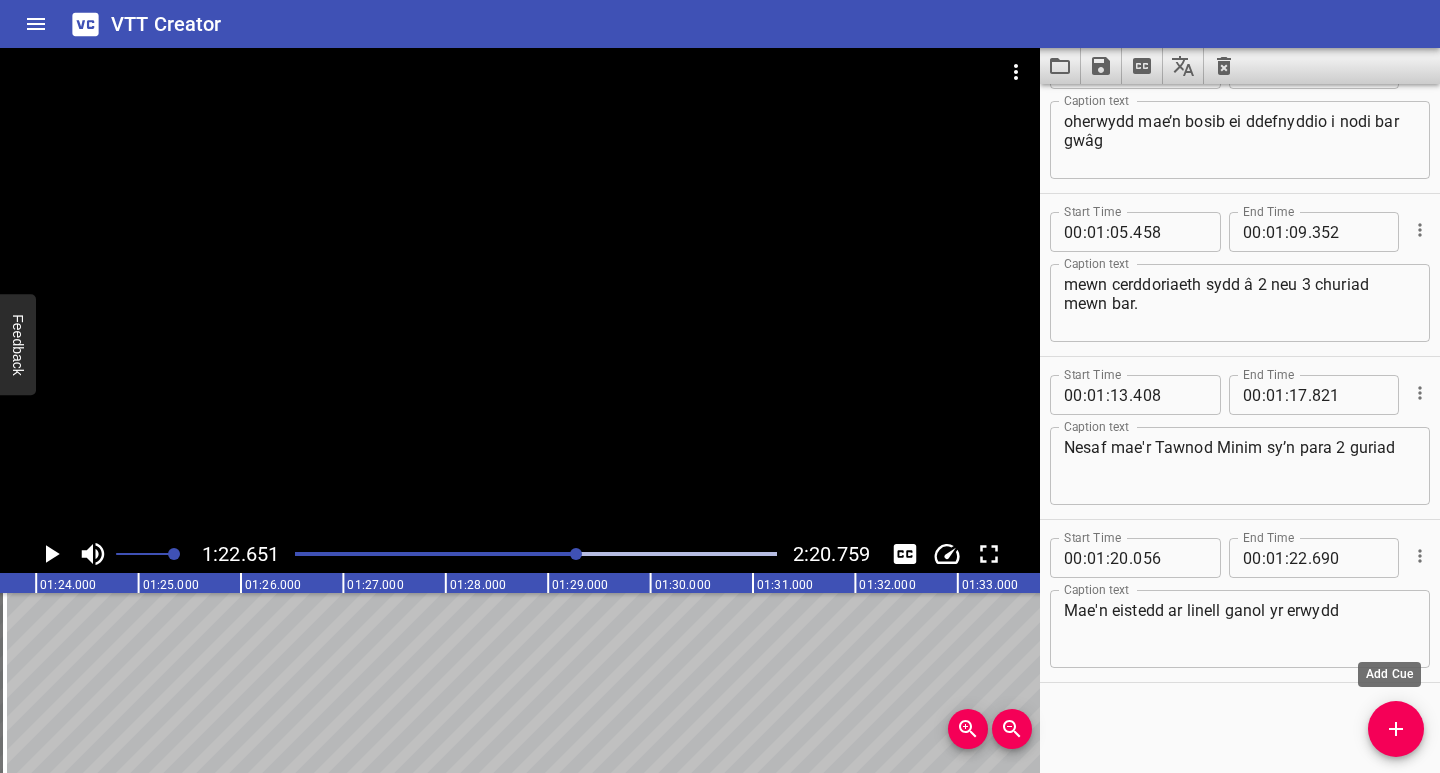 click 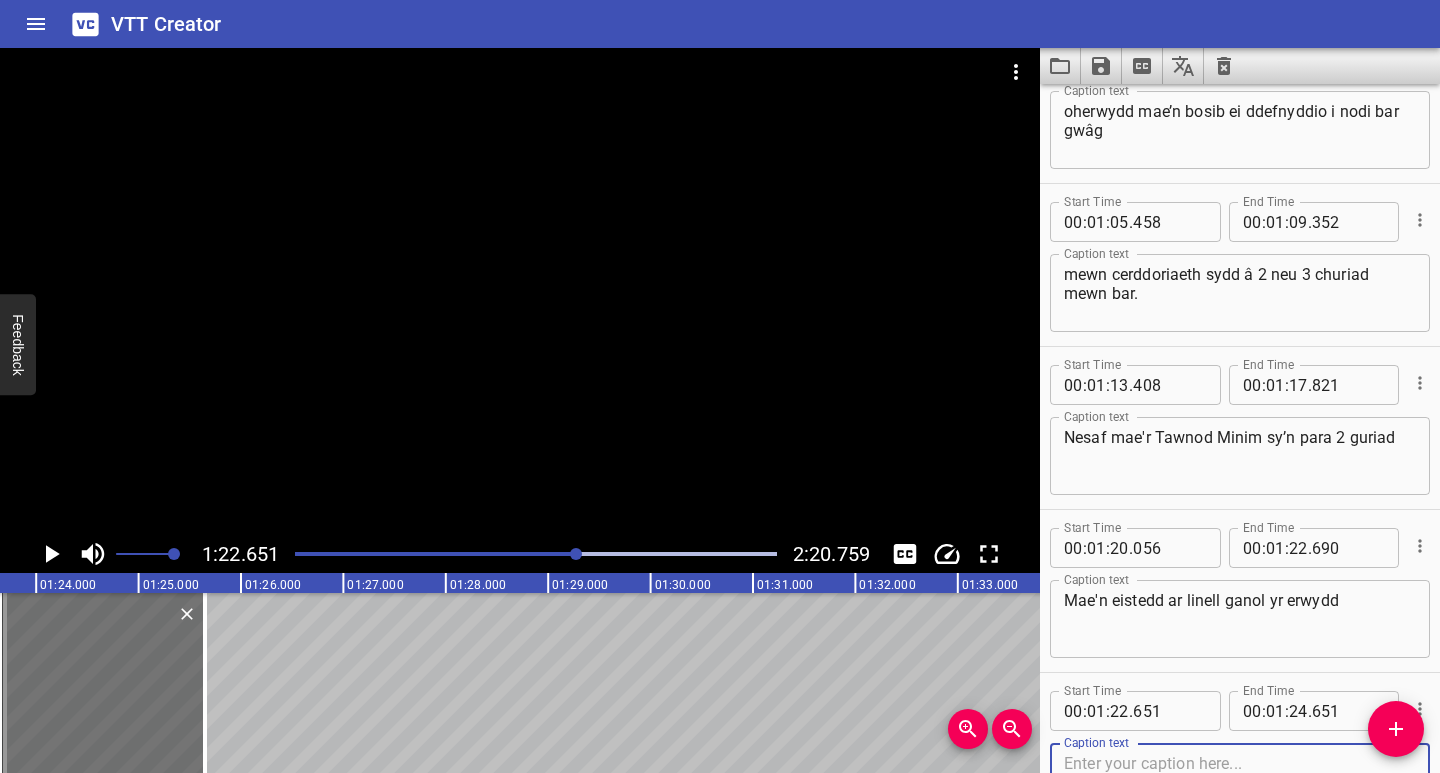 click at bounding box center (1240, 782) 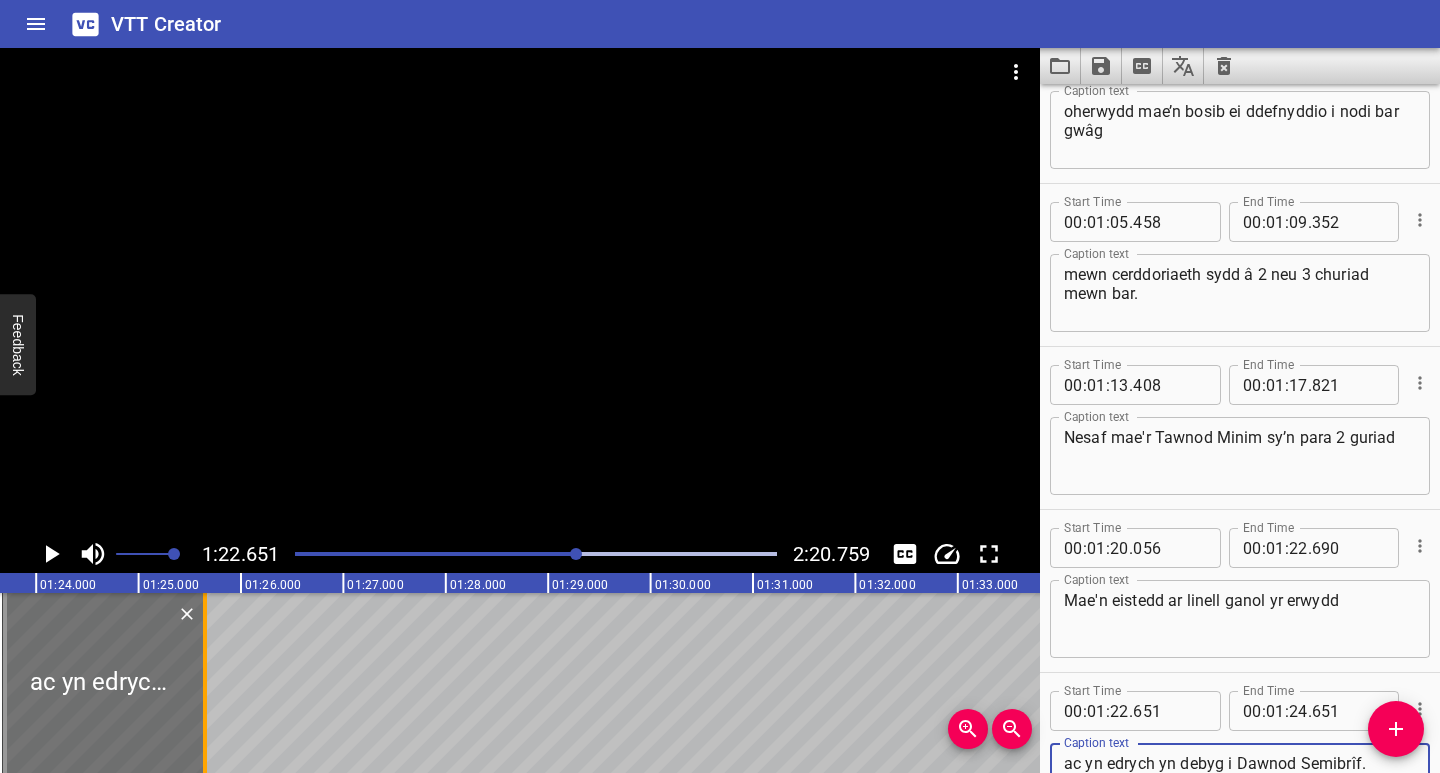 type on "ac yn edrych yn debyg i Dawnod Semibrîf." 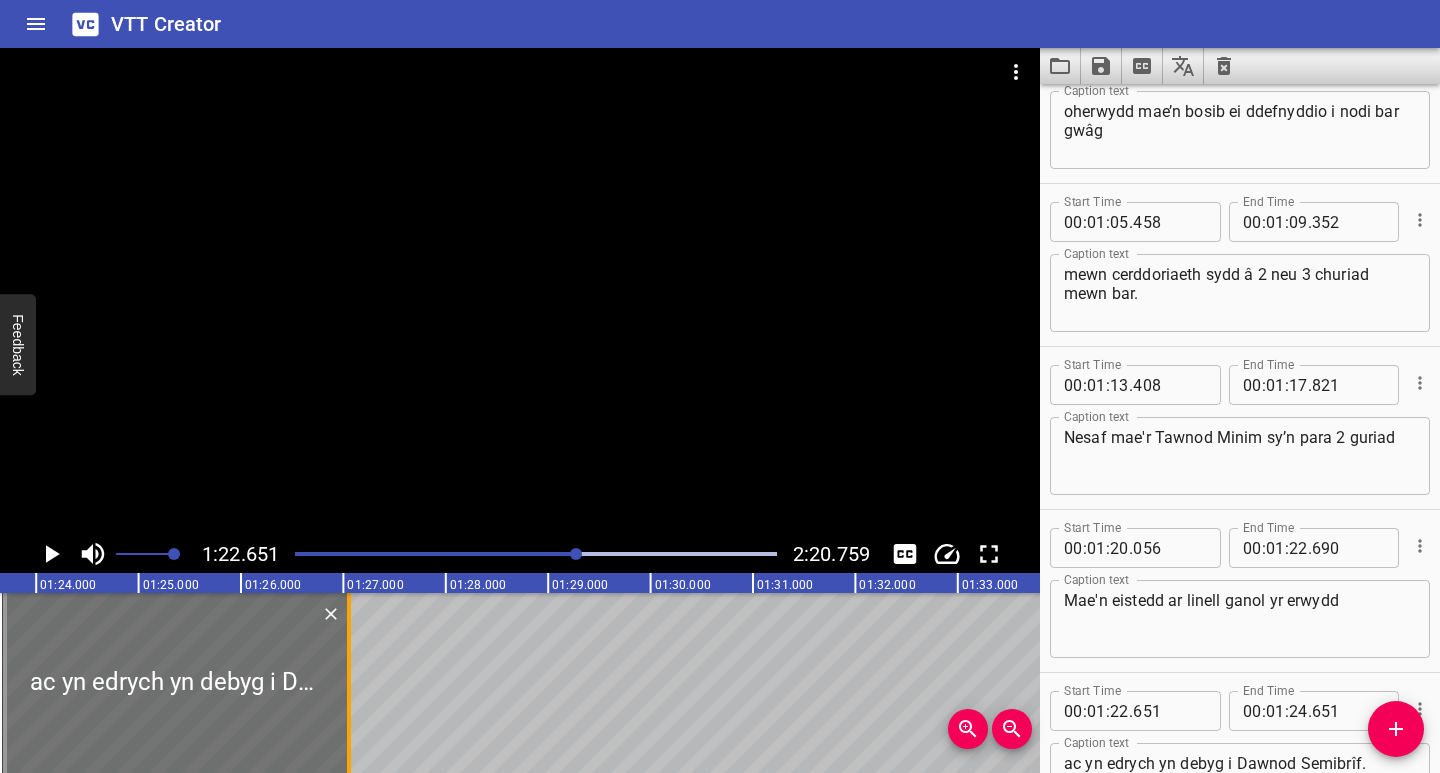 drag, startPoint x: 204, startPoint y: 724, endPoint x: 348, endPoint y: 731, distance: 144.17004 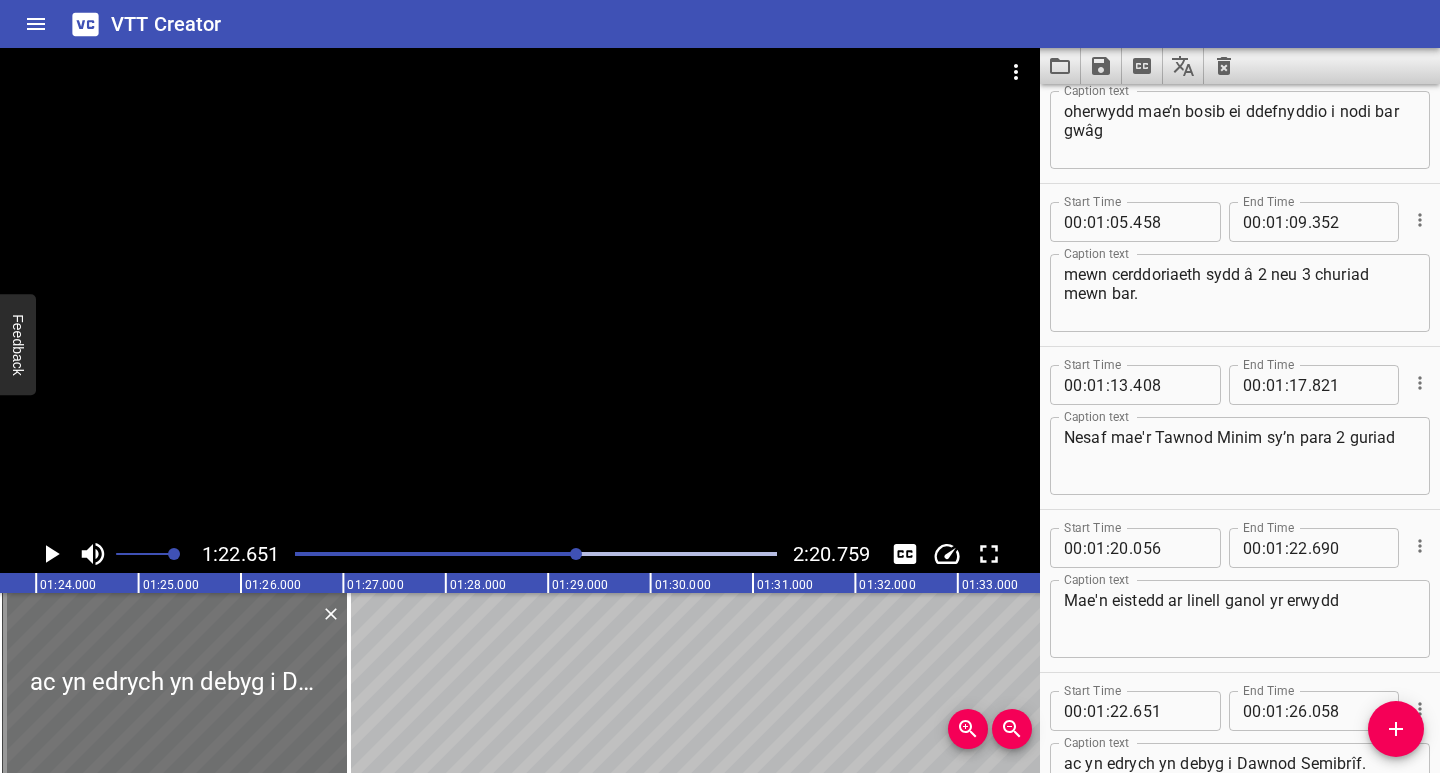 click 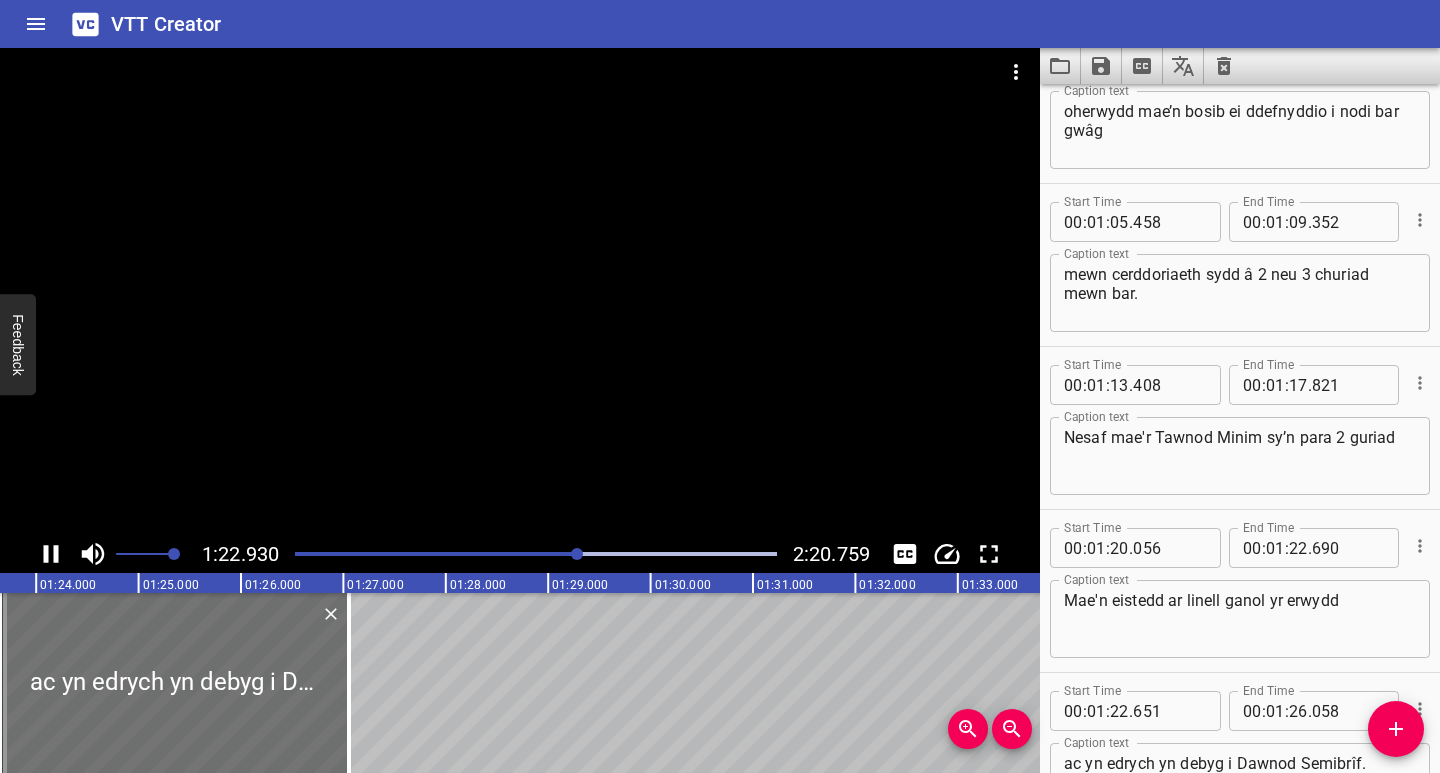 scroll, scrollTop: 1687, scrollLeft: 0, axis: vertical 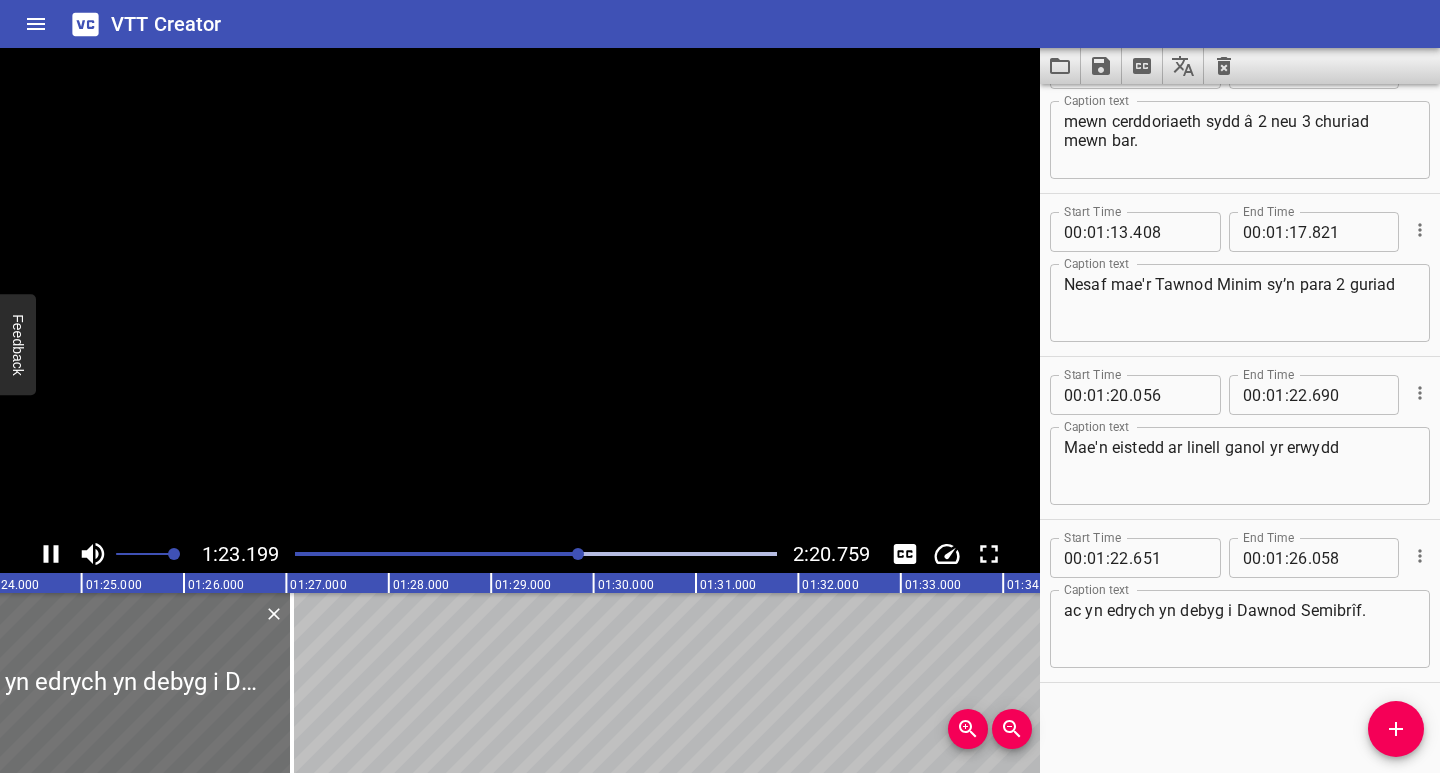 click 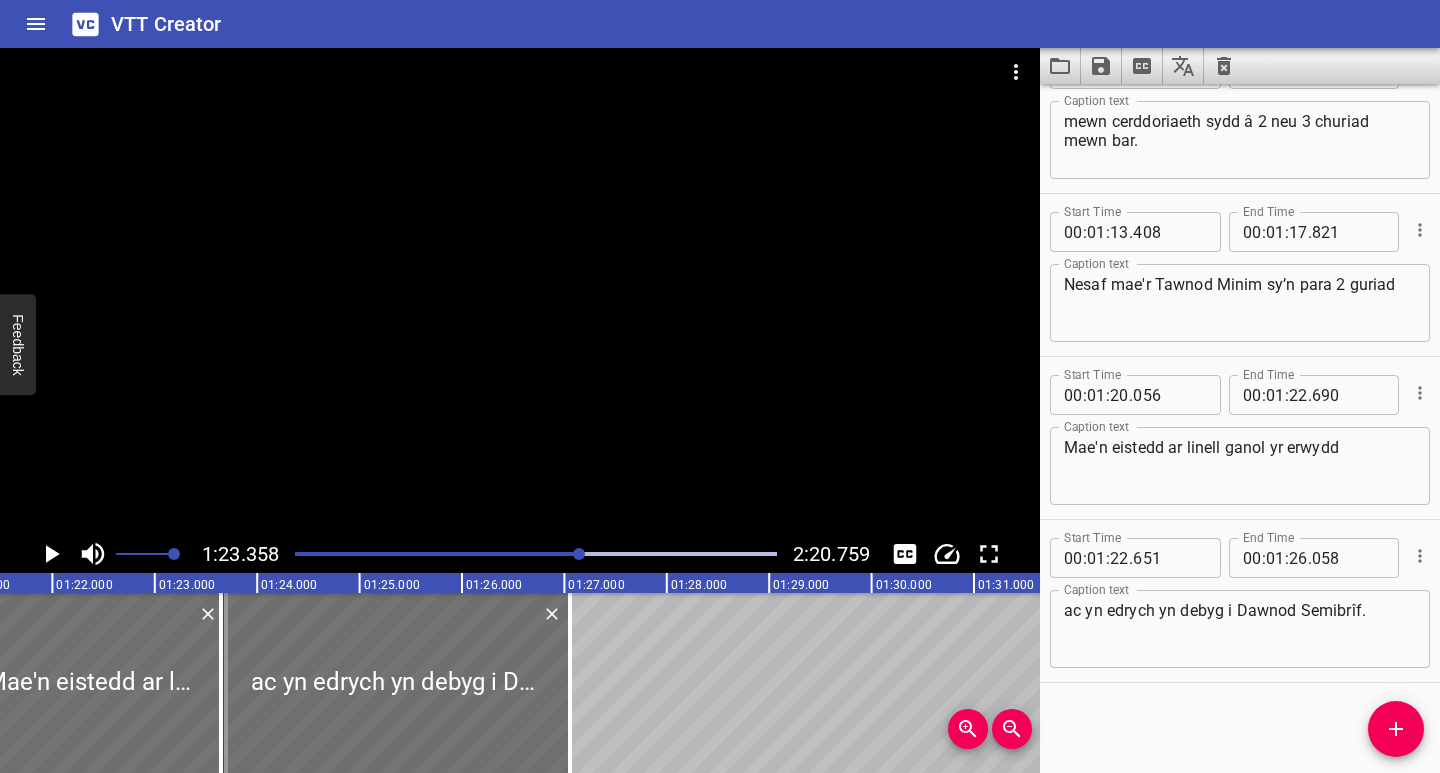 scroll, scrollTop: 0, scrollLeft: 8150, axis: horizontal 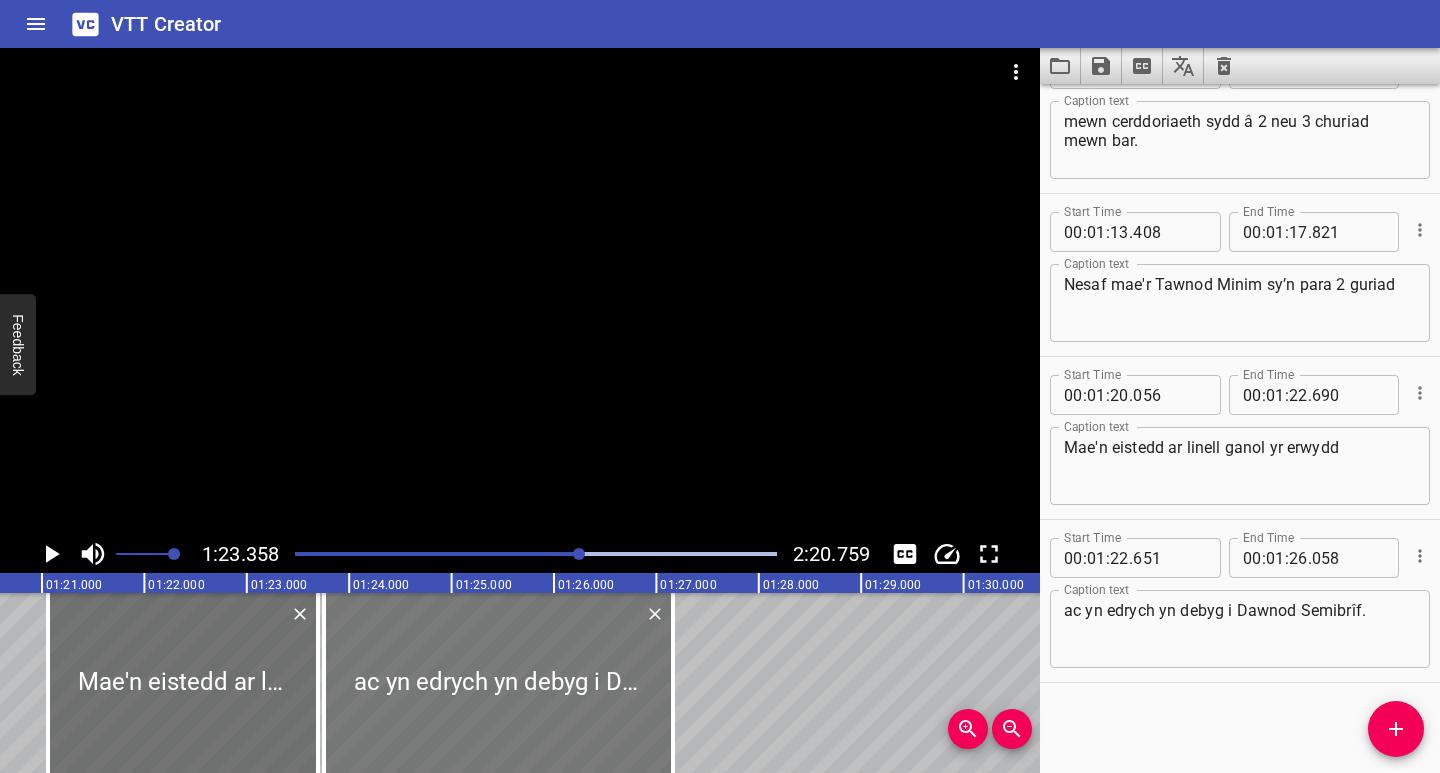 drag, startPoint x: 439, startPoint y: 721, endPoint x: 450, endPoint y: 723, distance: 11.18034 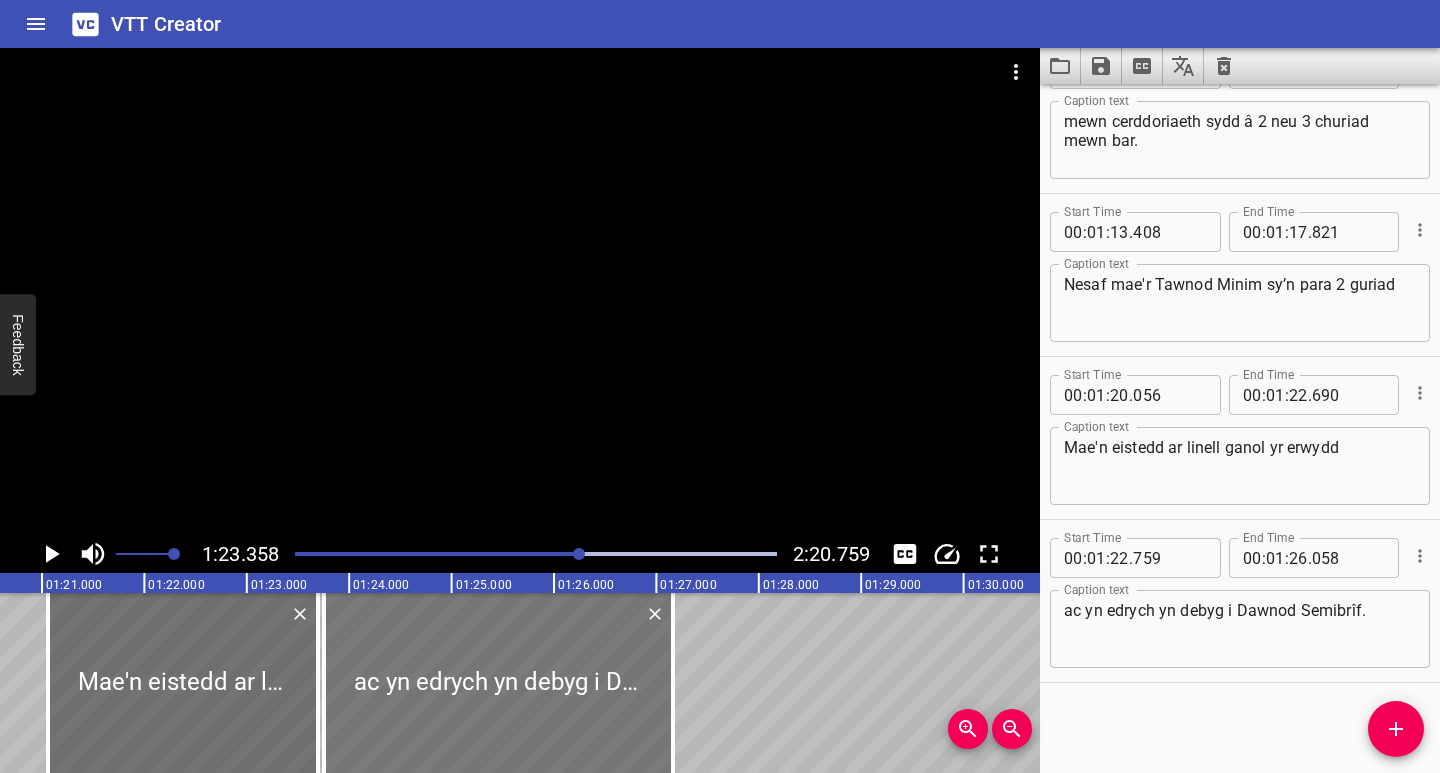 type on "165" 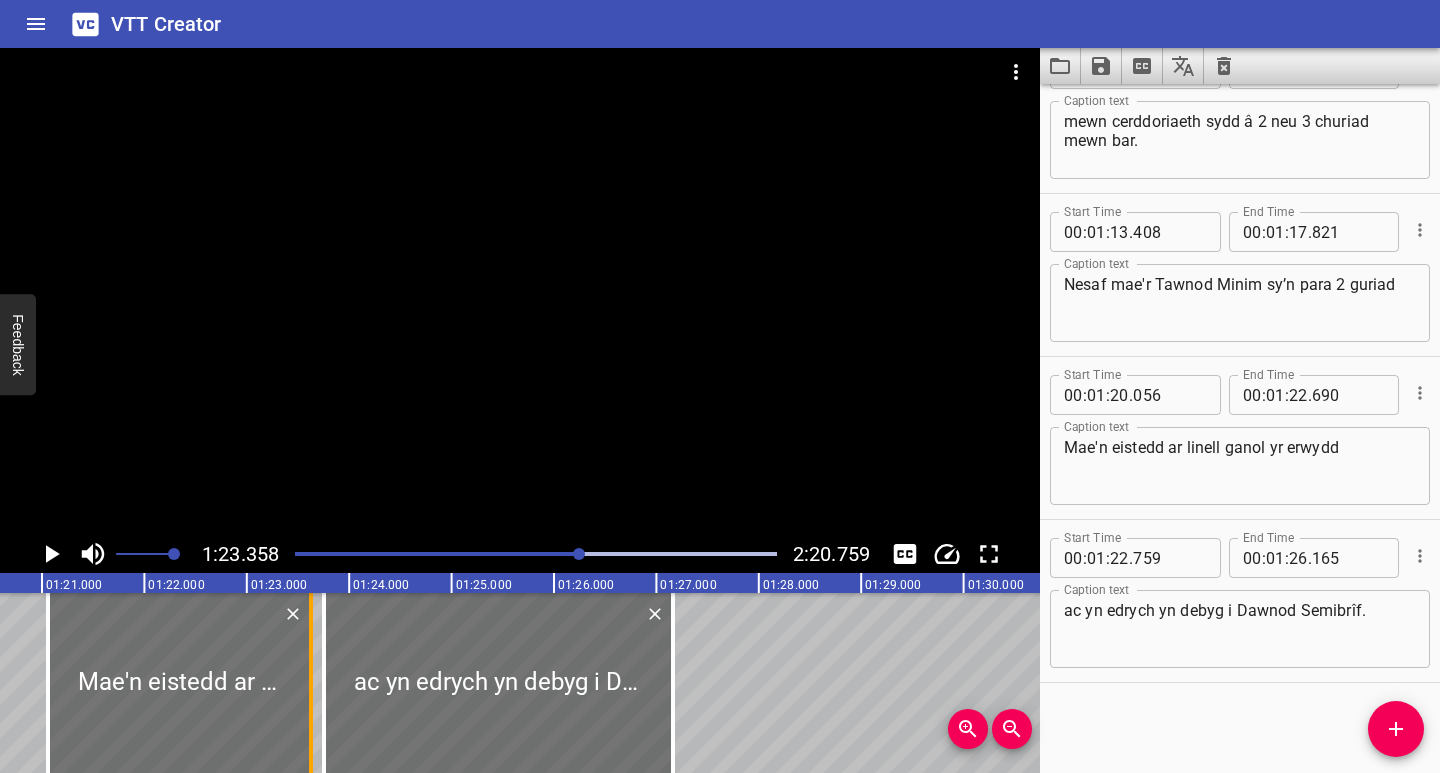 click at bounding box center [311, 683] 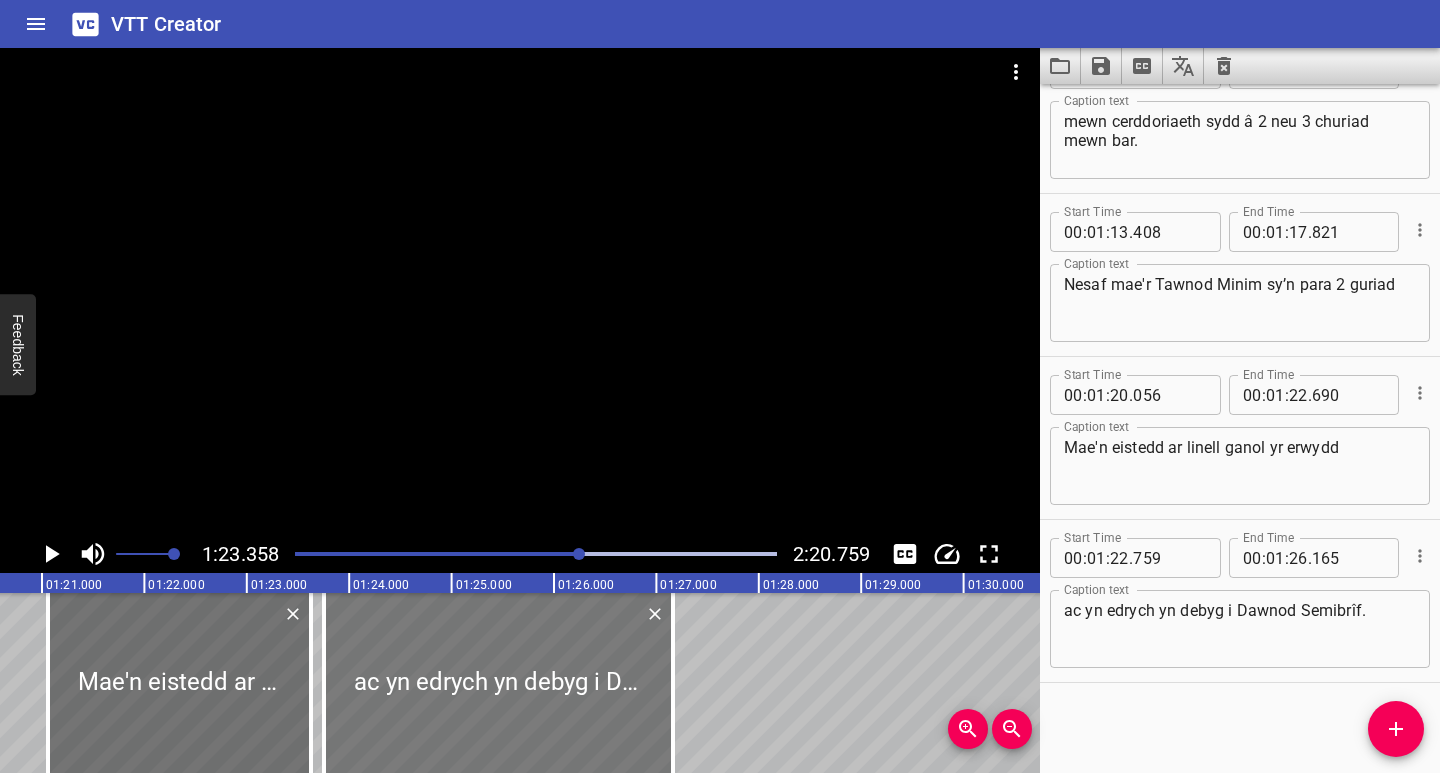 type on "622" 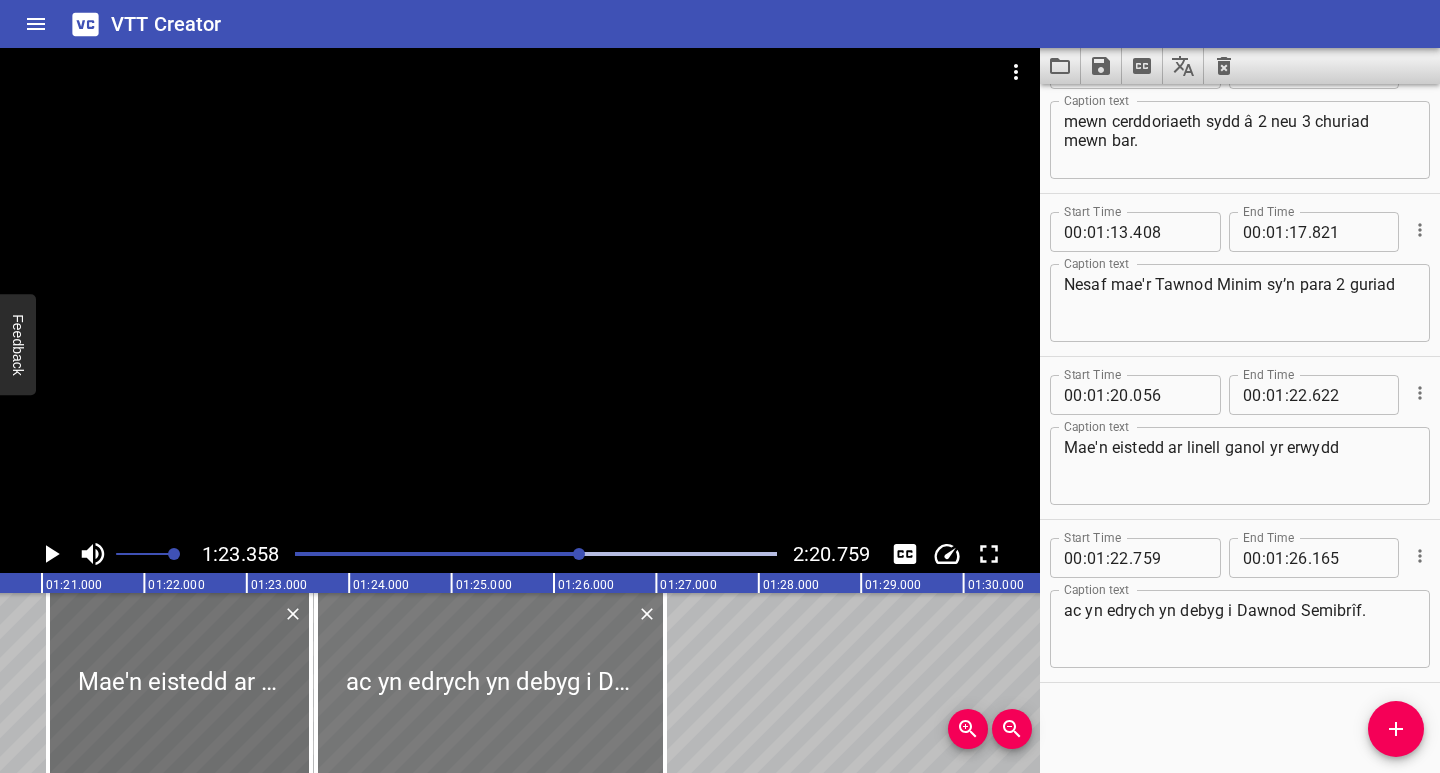 drag, startPoint x: 399, startPoint y: 723, endPoint x: 384, endPoint y: 727, distance: 15.524175 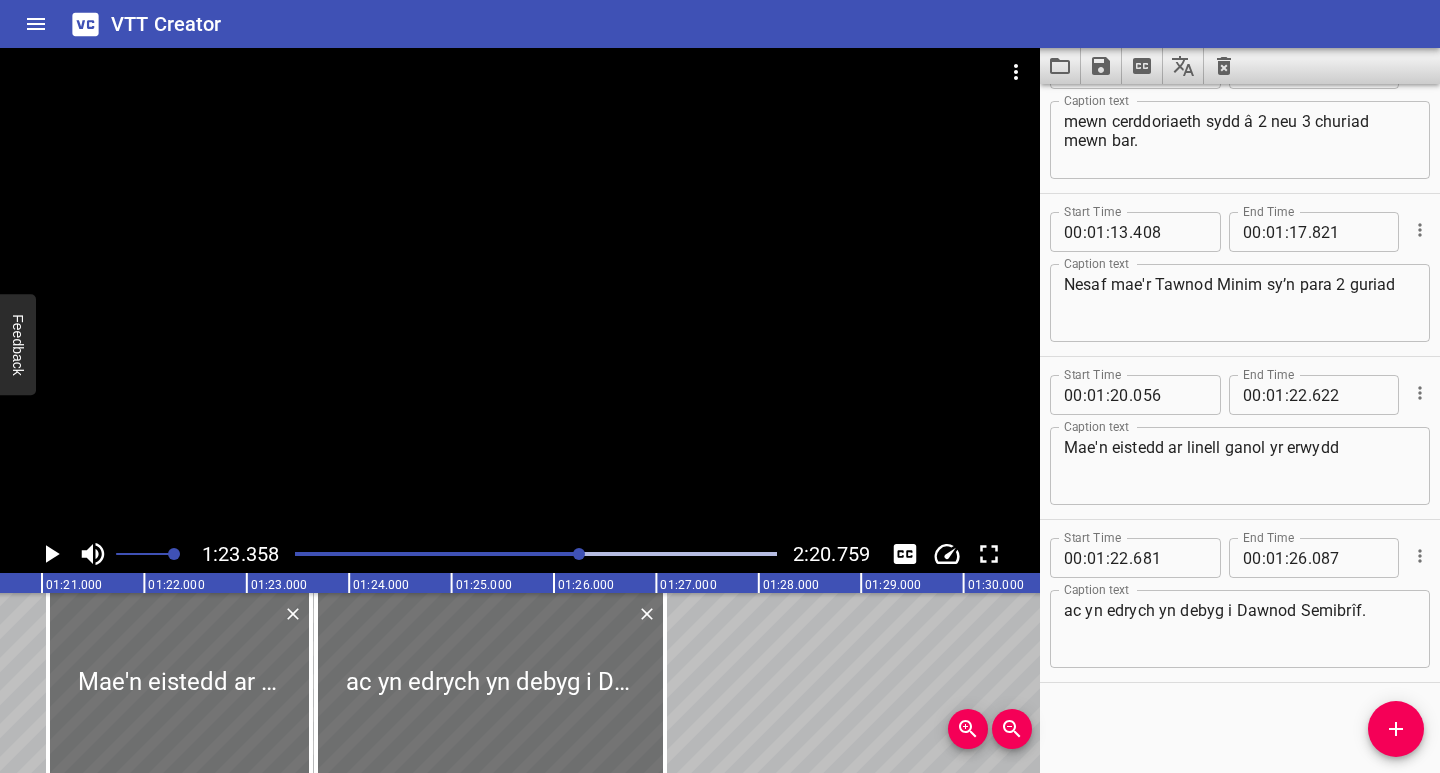 click at bounding box center (536, 554) 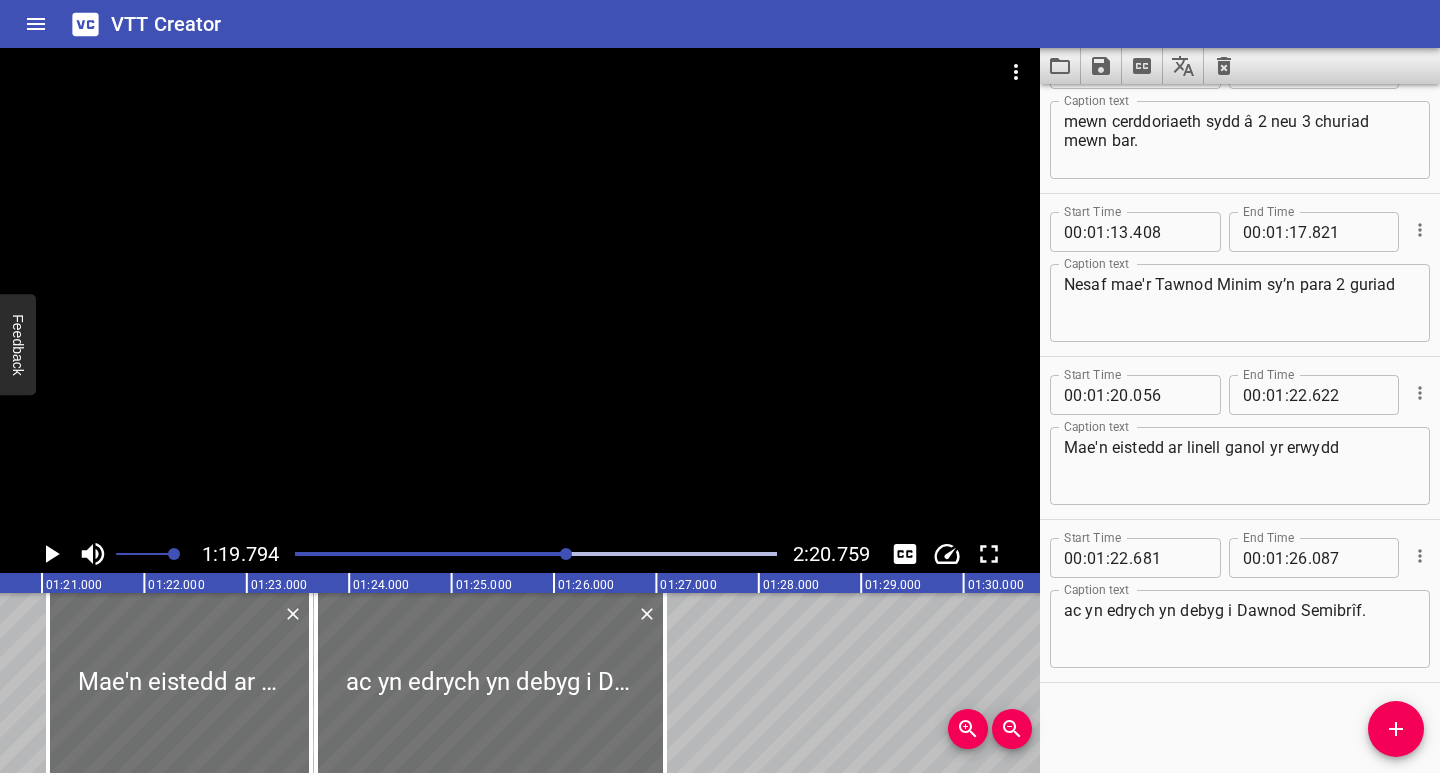 scroll, scrollTop: 0, scrollLeft: 8171, axis: horizontal 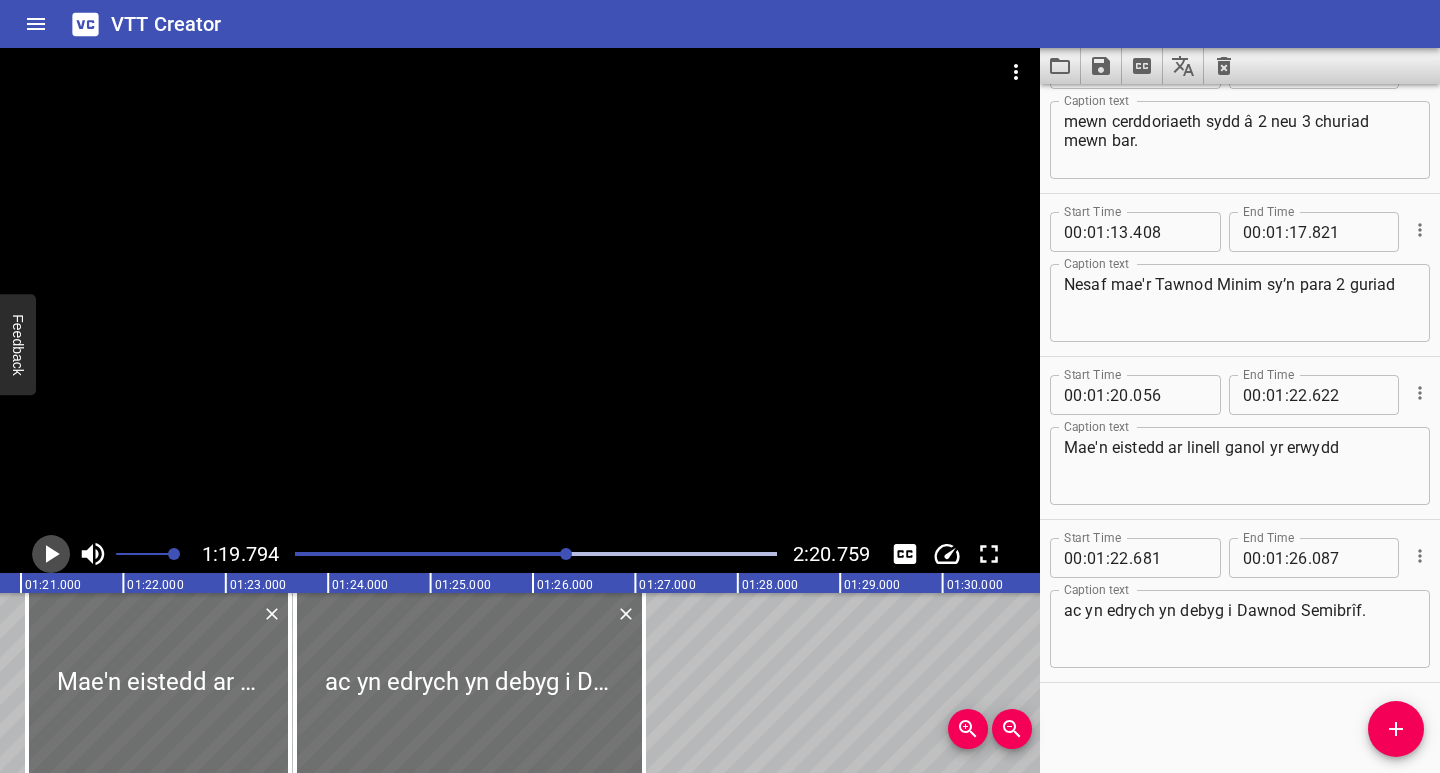 click 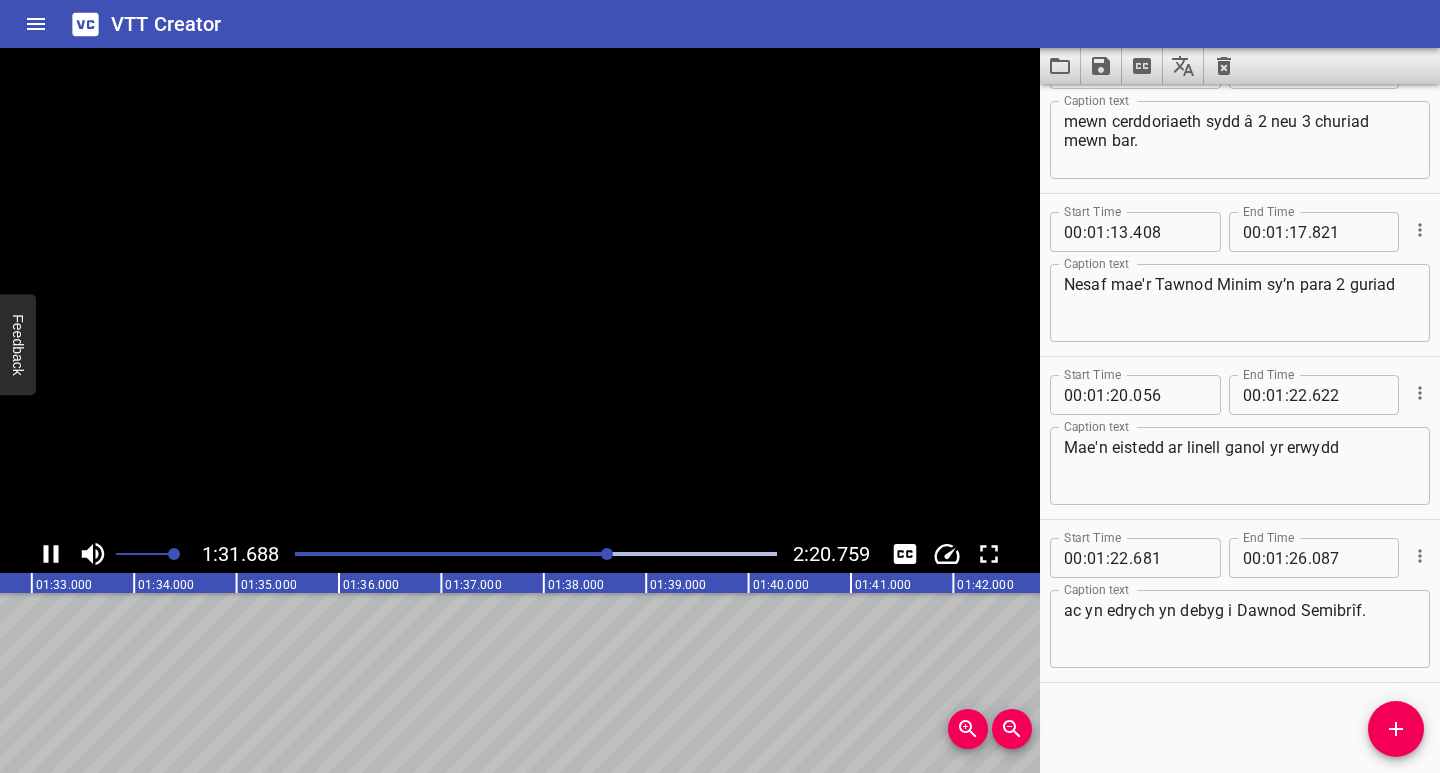 click 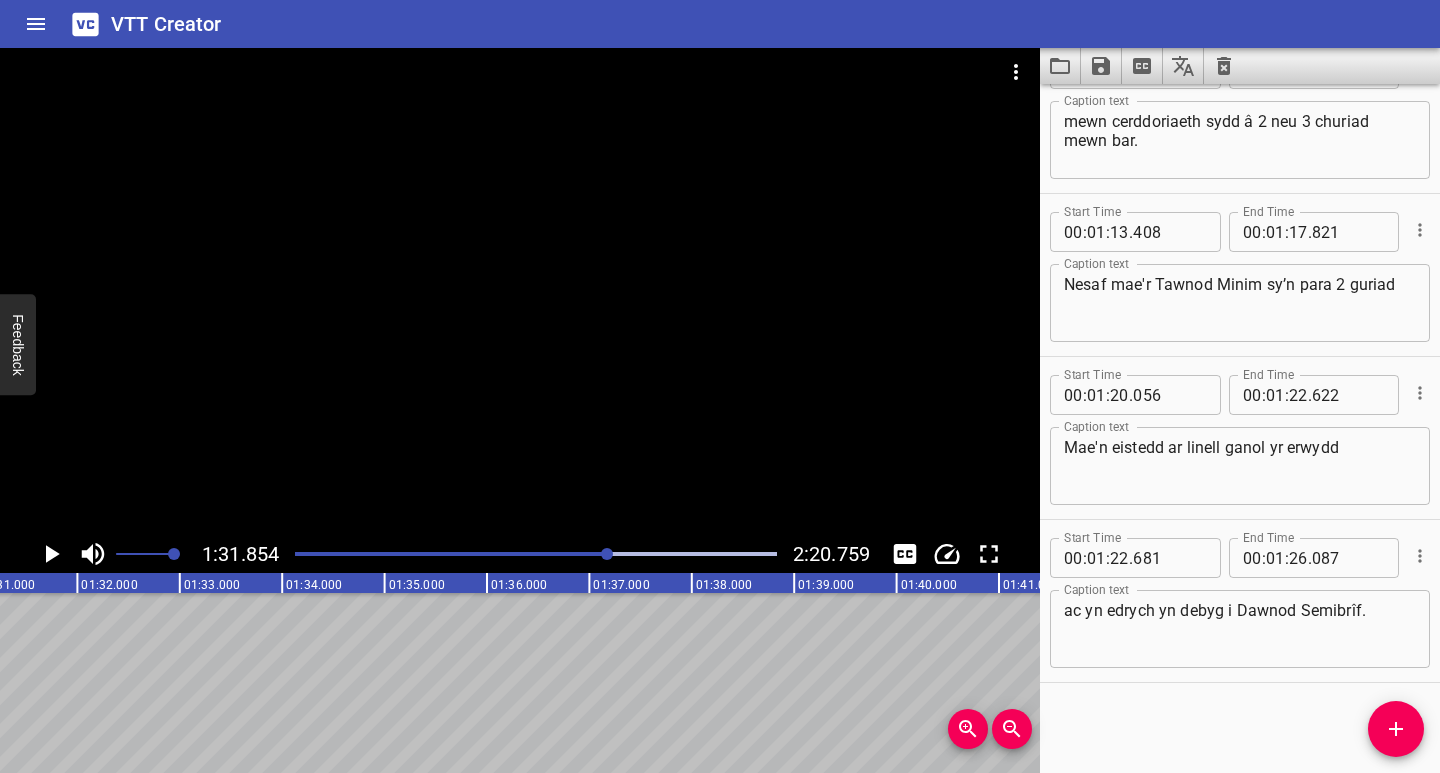 scroll, scrollTop: 0, scrollLeft: 9186, axis: horizontal 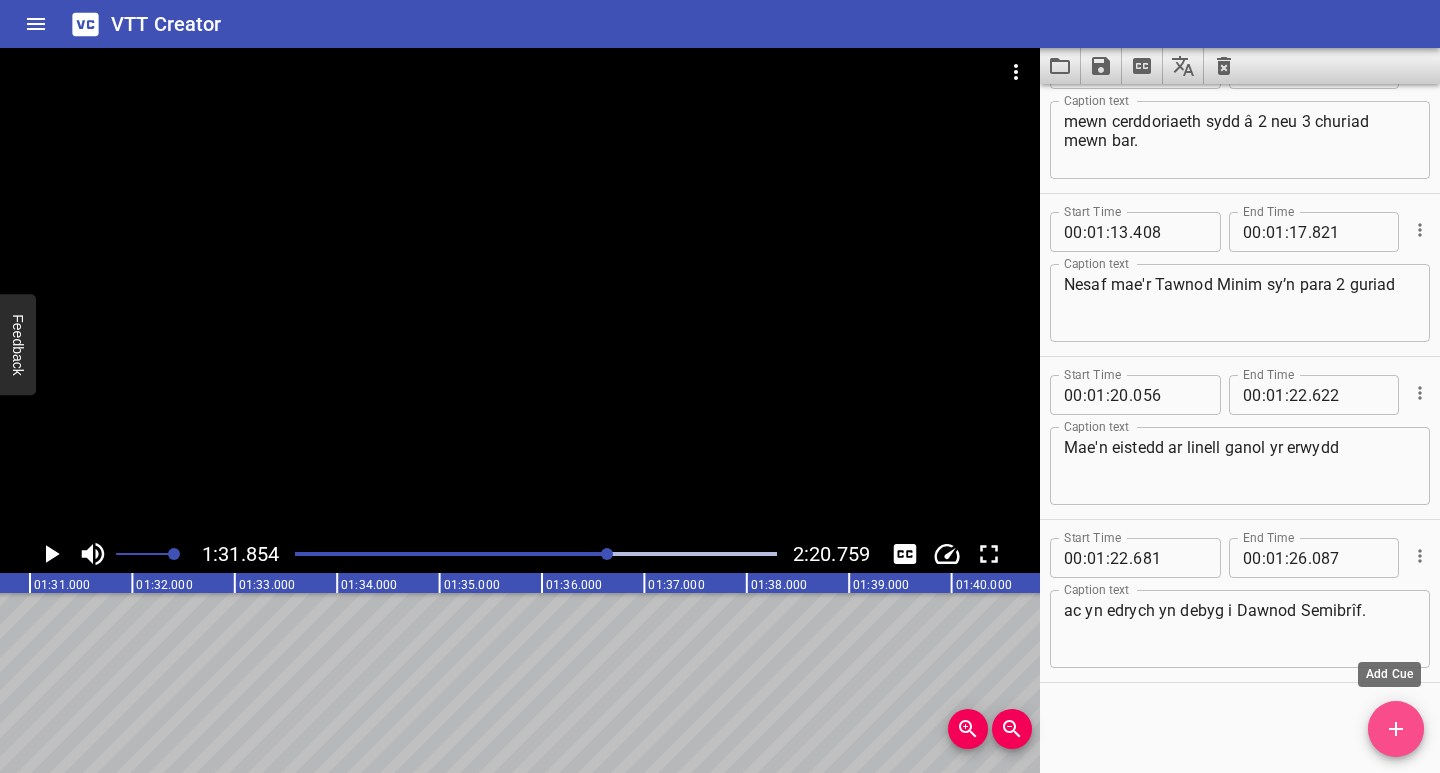 click 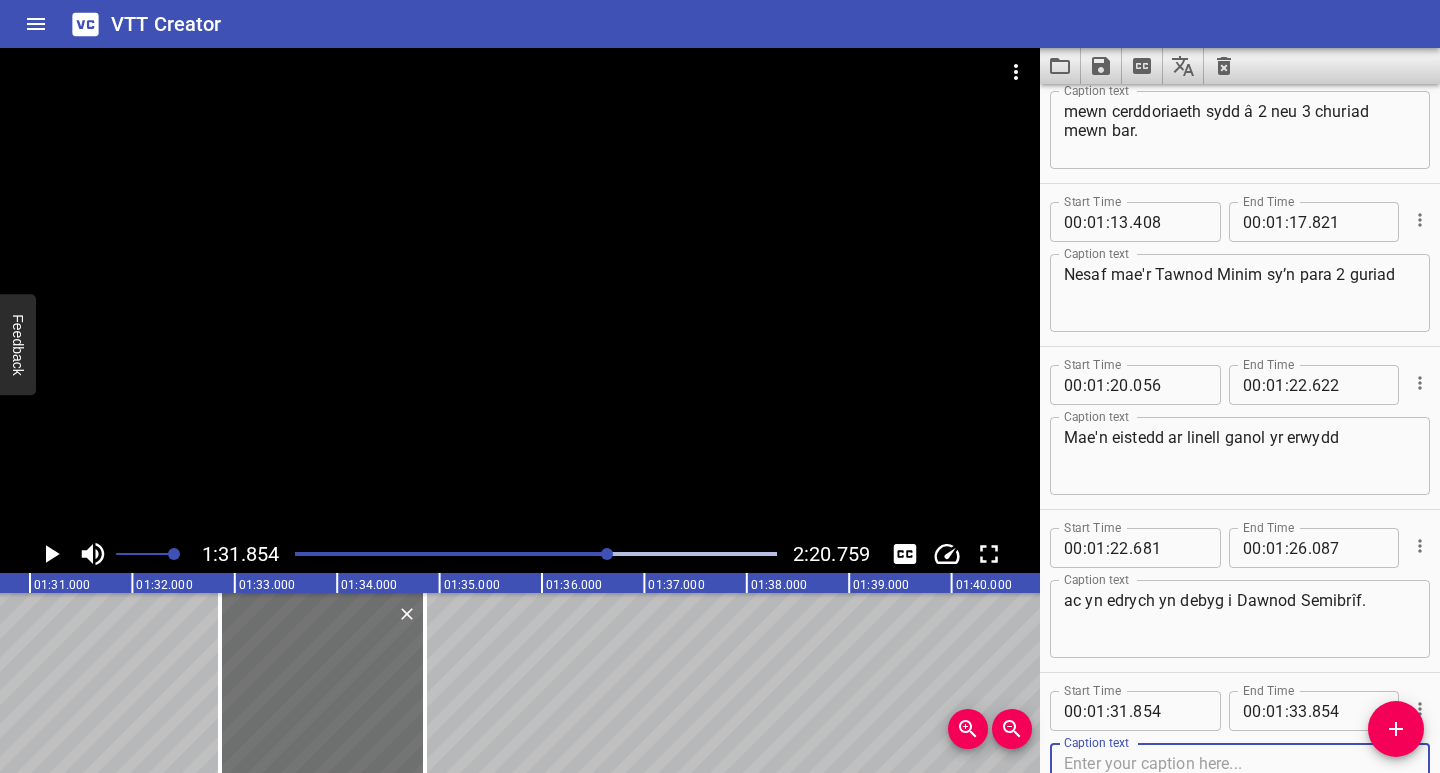 click at bounding box center (1240, 782) 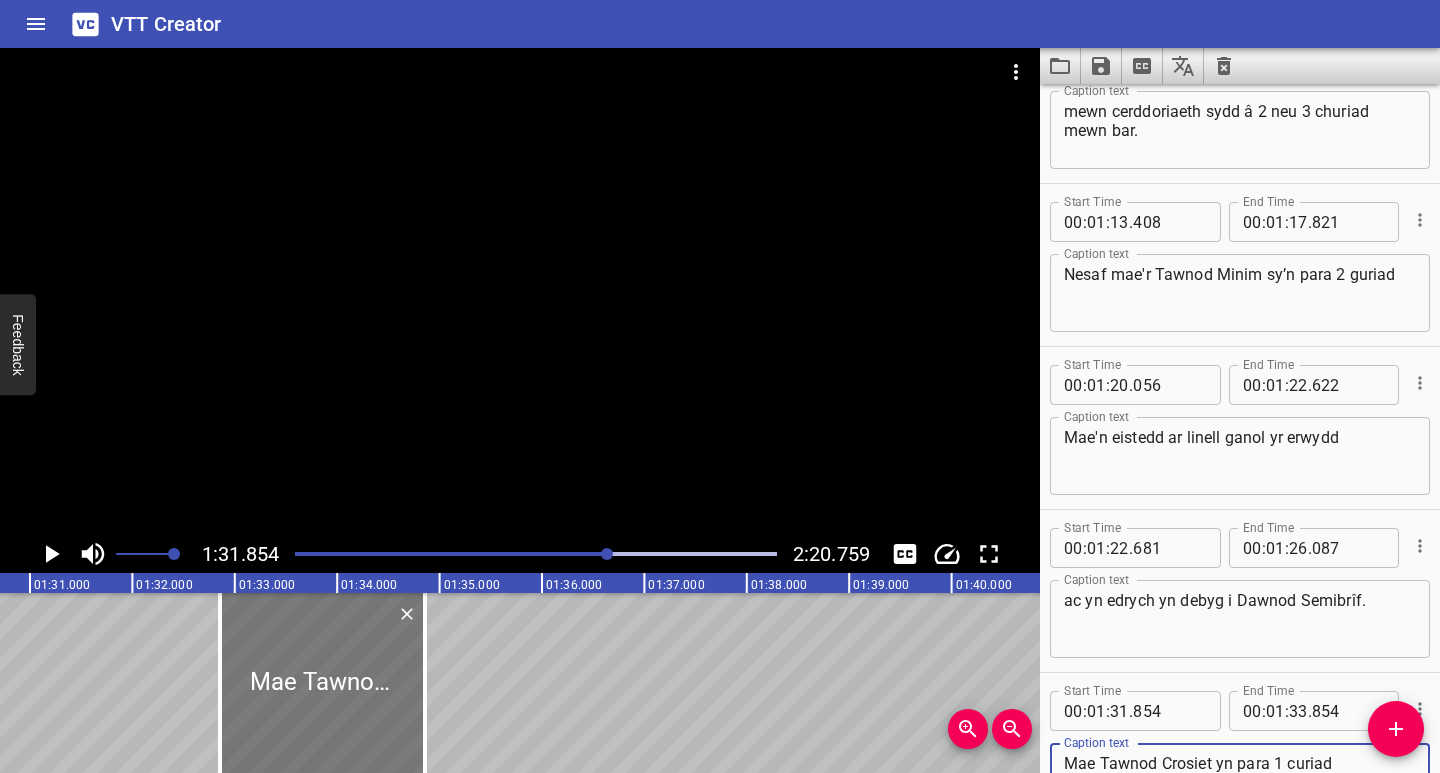 type on "Mae Tawnod Crosiet yn para 1 curiad" 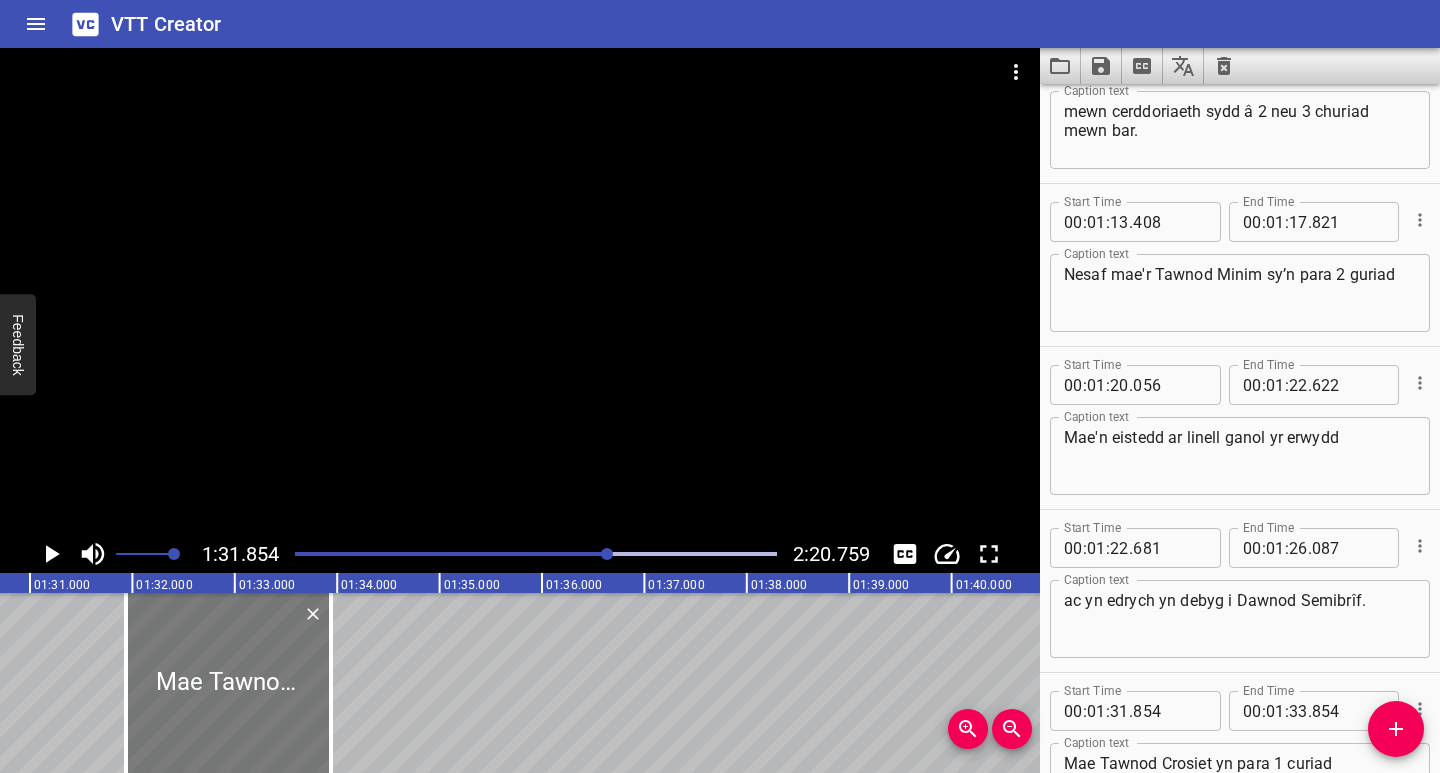 drag, startPoint x: 321, startPoint y: 726, endPoint x: 227, endPoint y: 735, distance: 94.42987 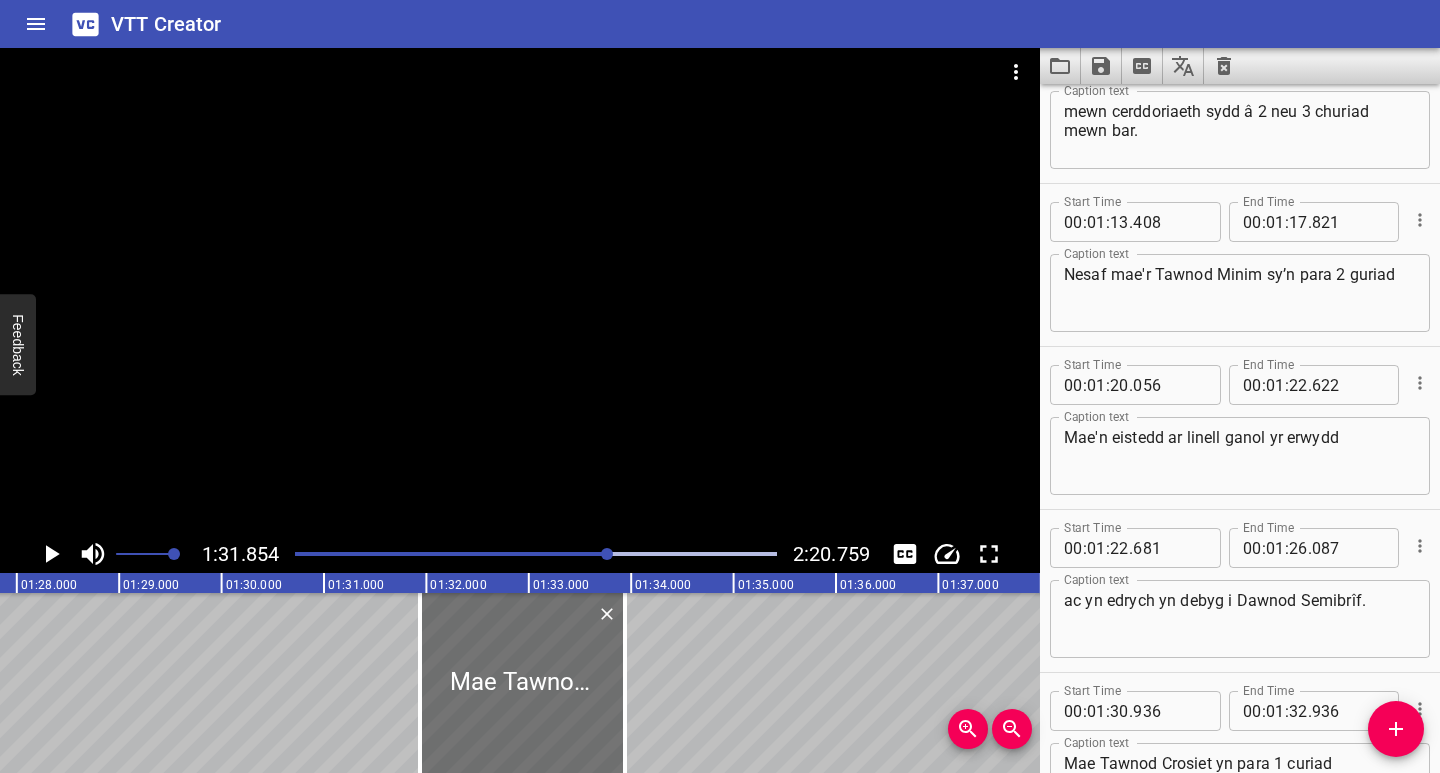 scroll, scrollTop: 0, scrollLeft: 8855, axis: horizontal 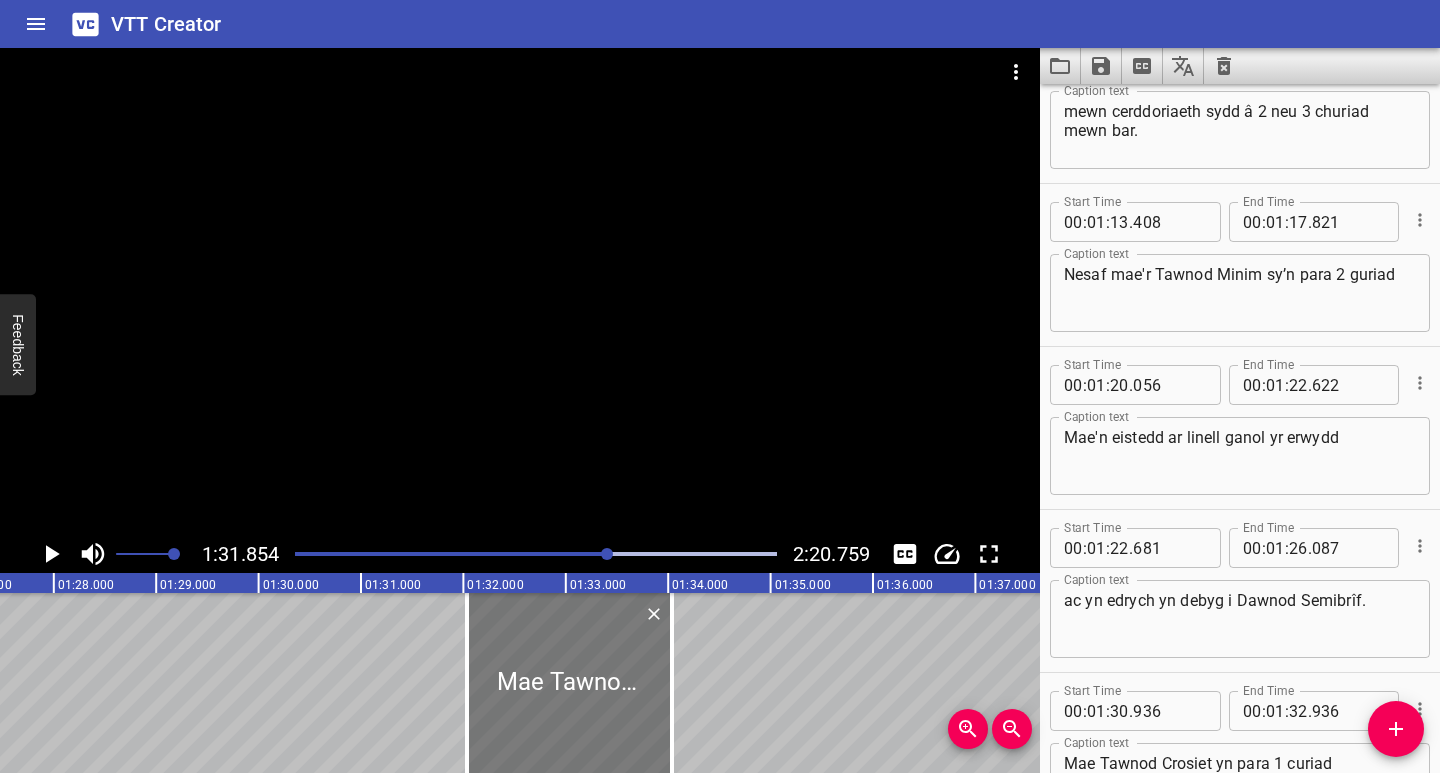drag, startPoint x: 534, startPoint y: 713, endPoint x: 547, endPoint y: 717, distance: 13.601471 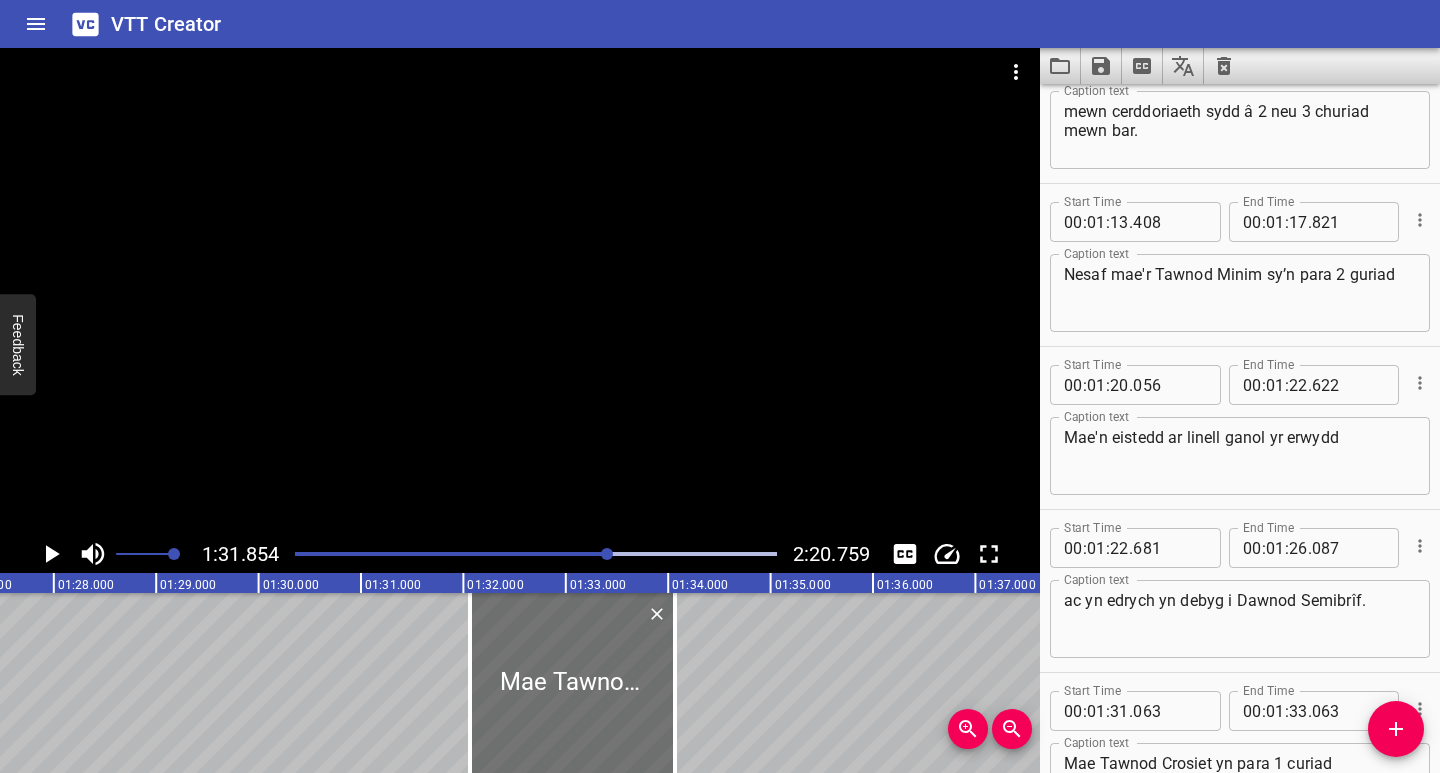 click at bounding box center (369, 554) 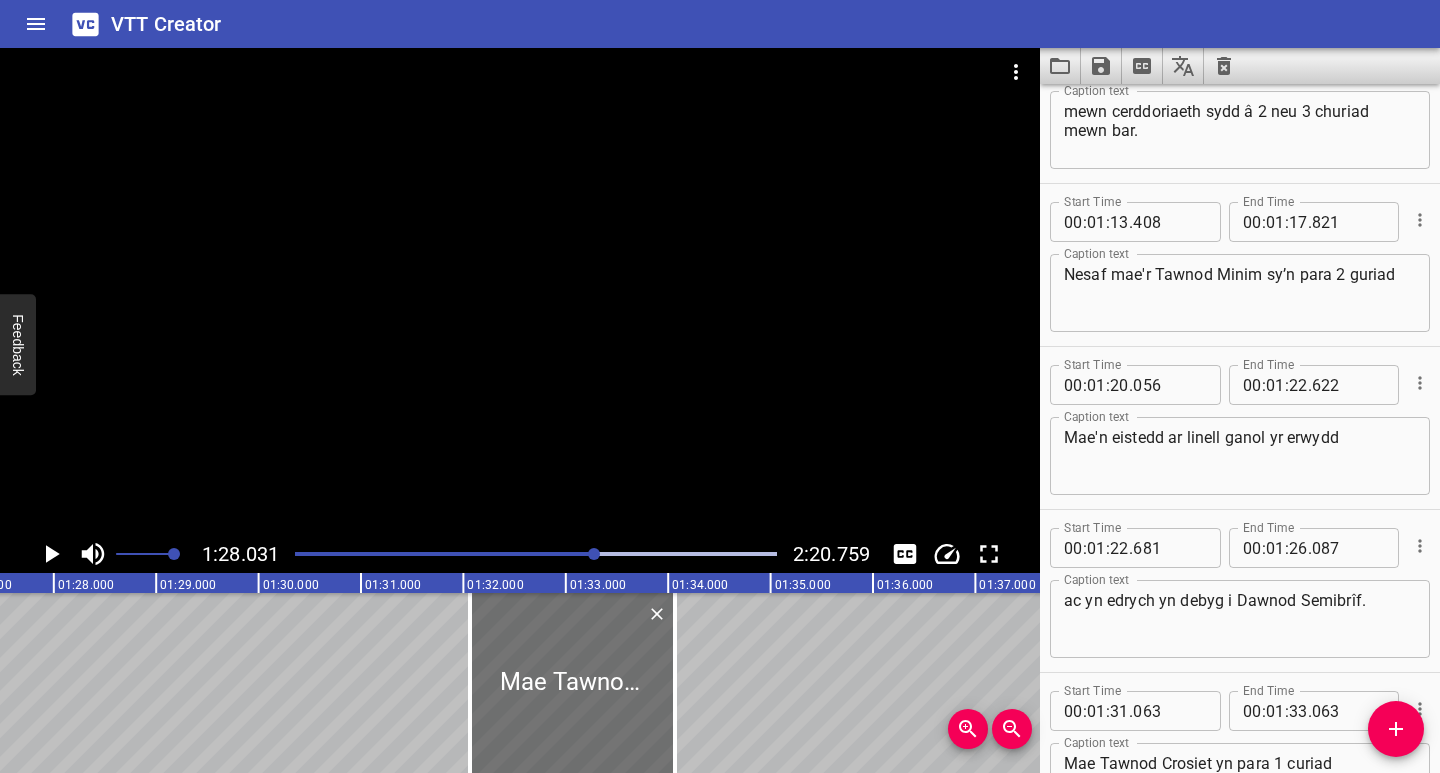 scroll, scrollTop: 0, scrollLeft: 9014, axis: horizontal 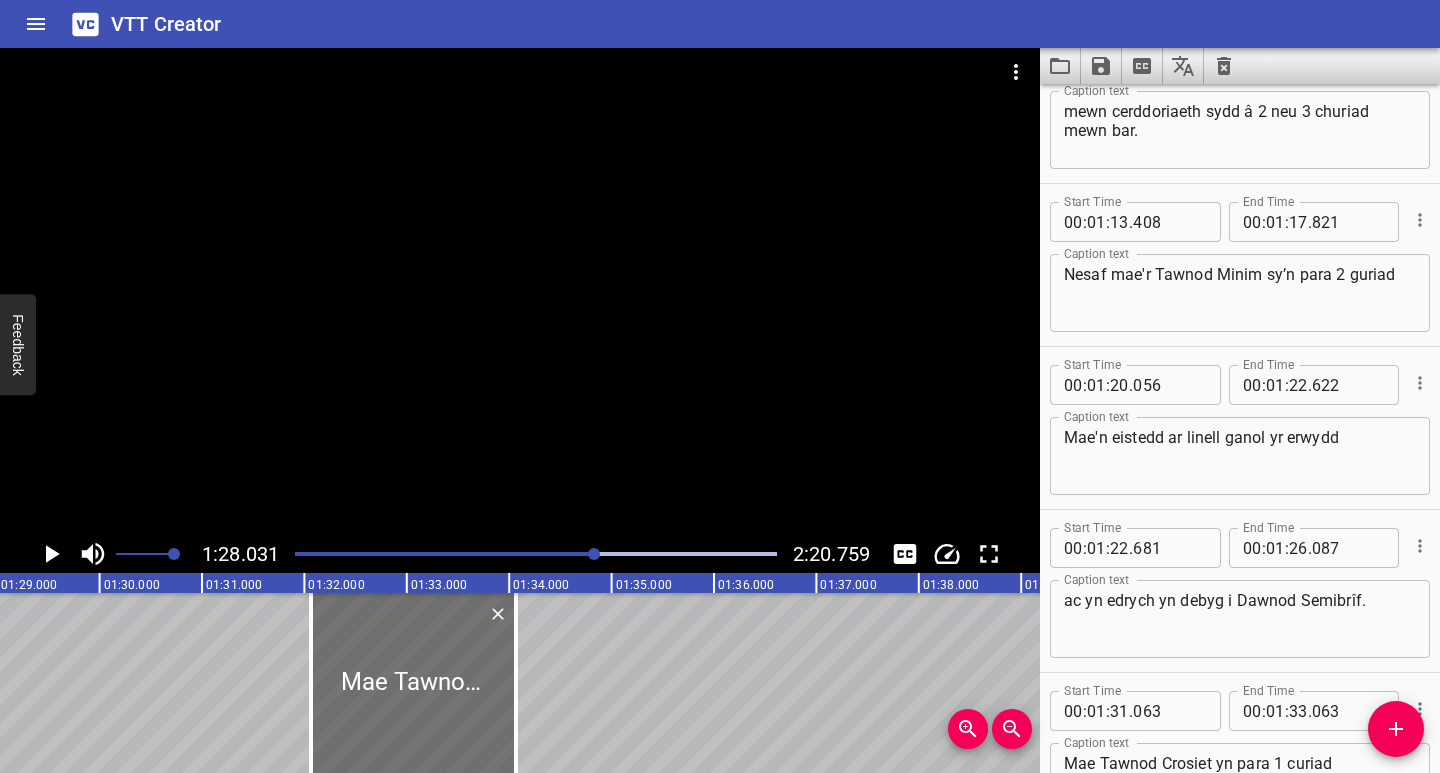 click 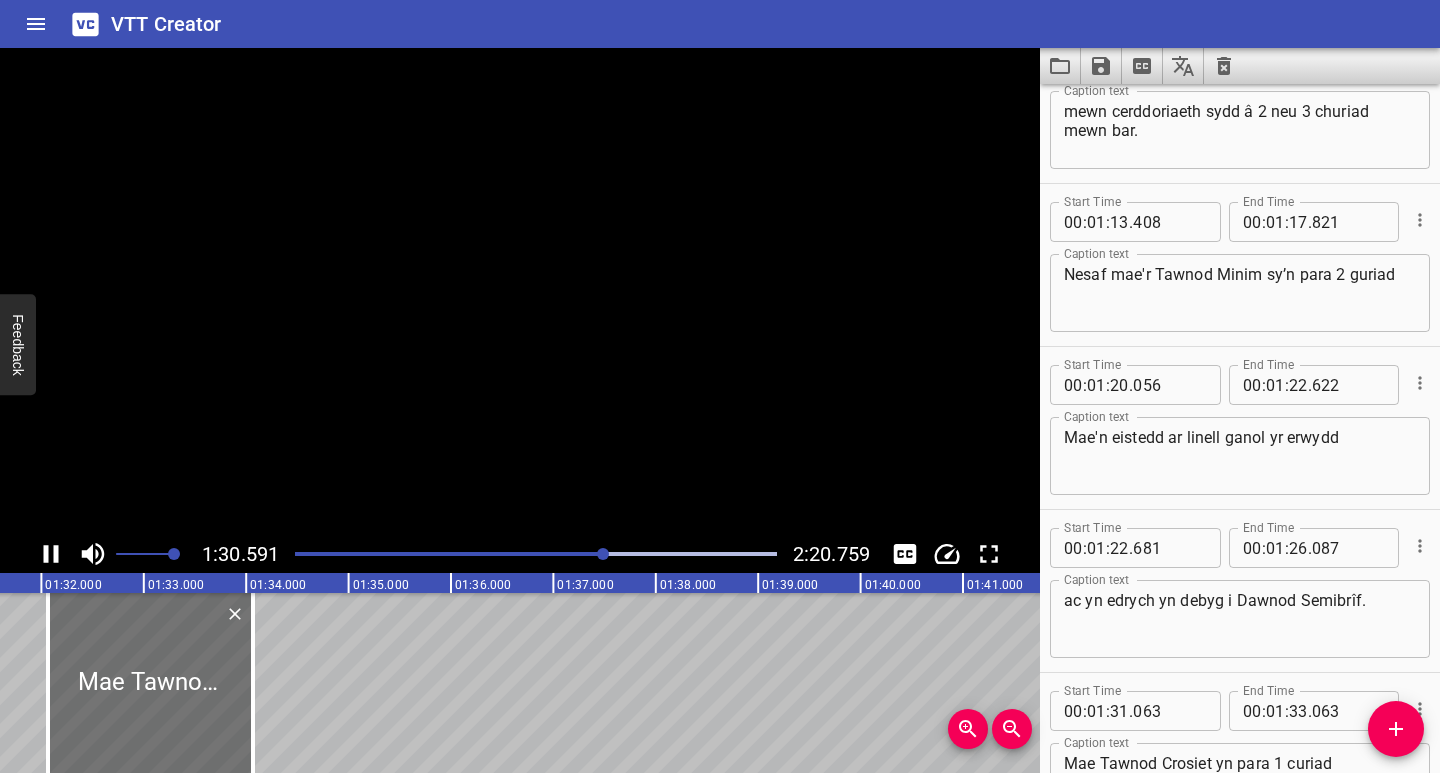 scroll, scrollTop: 0, scrollLeft: 9304, axis: horizontal 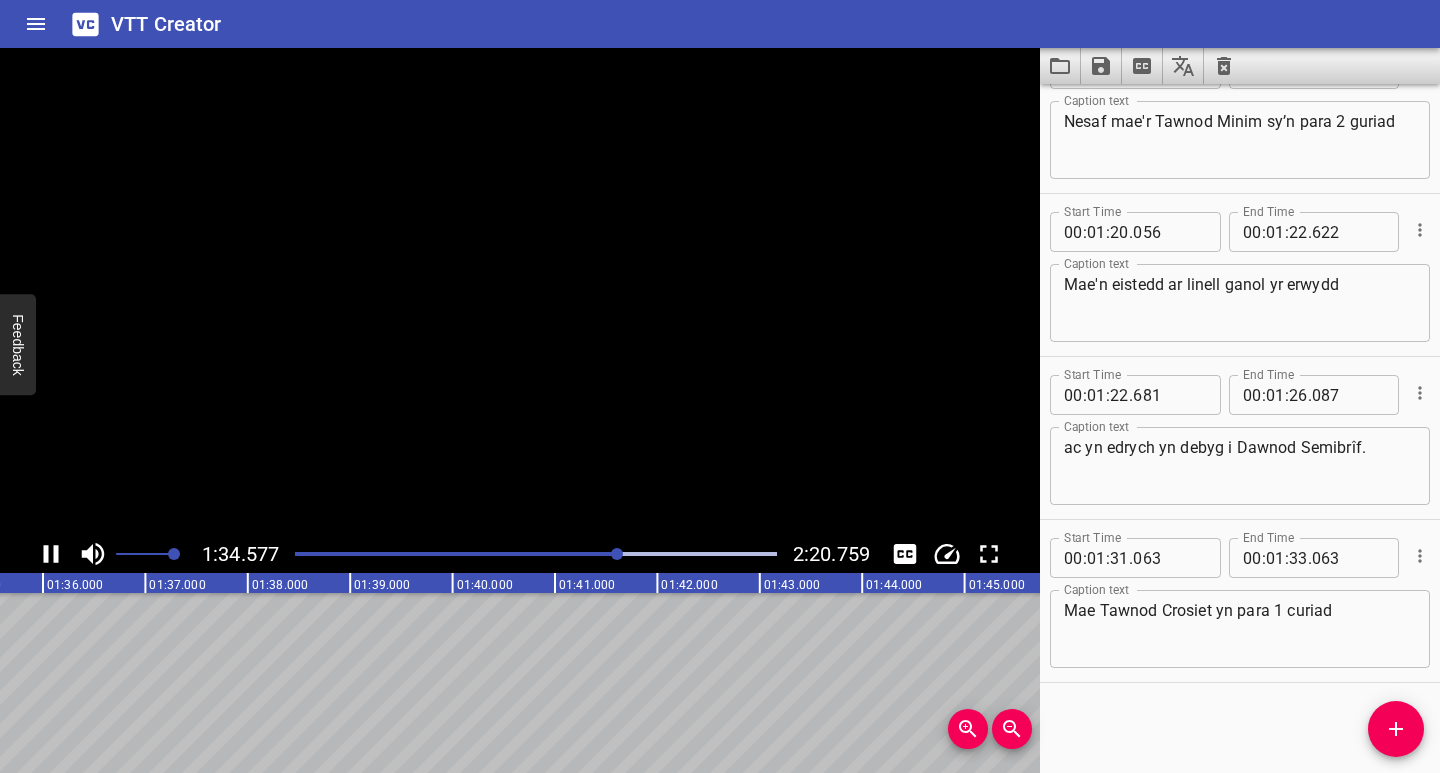 click 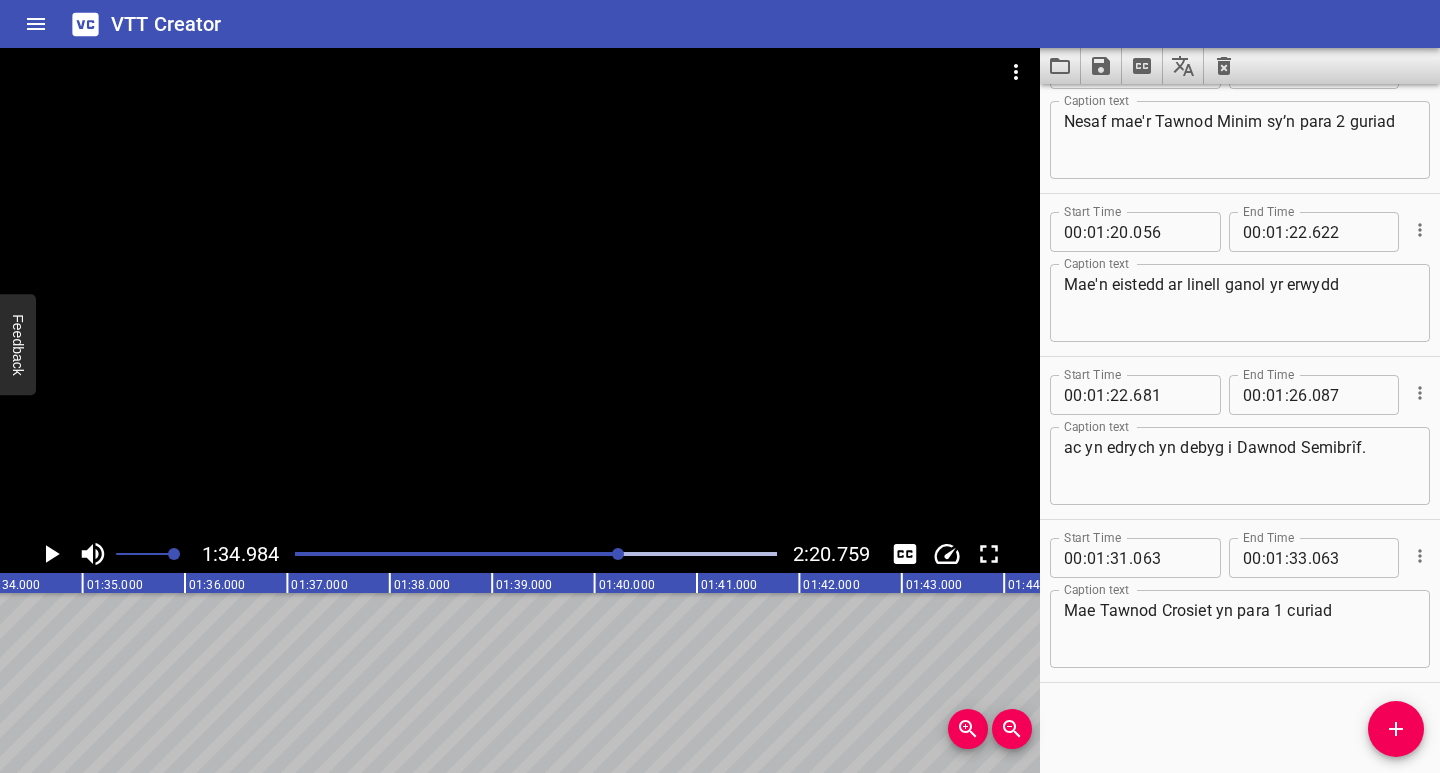 scroll, scrollTop: 0, scrollLeft: 9414, axis: horizontal 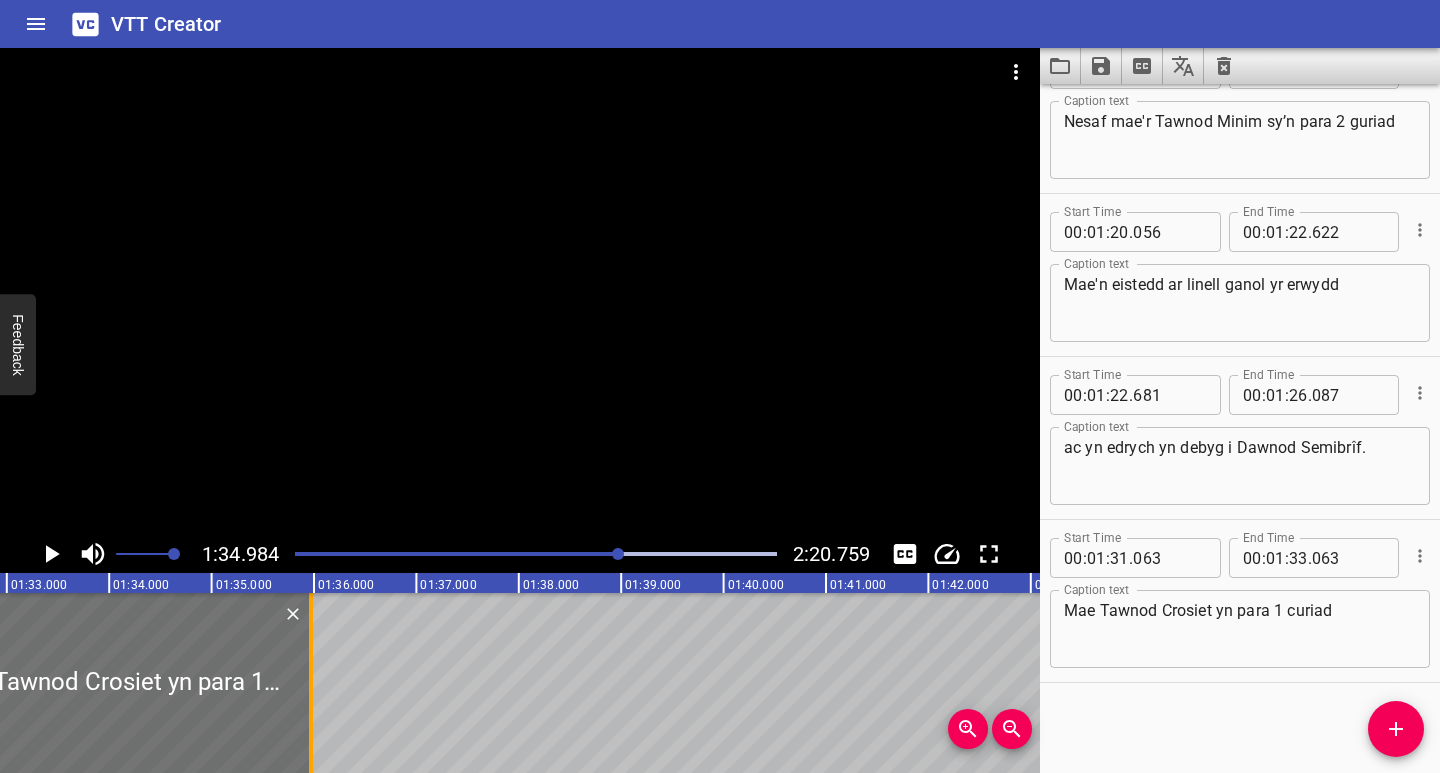 drag, startPoint x: 115, startPoint y: 722, endPoint x: 310, endPoint y: 735, distance: 195.43285 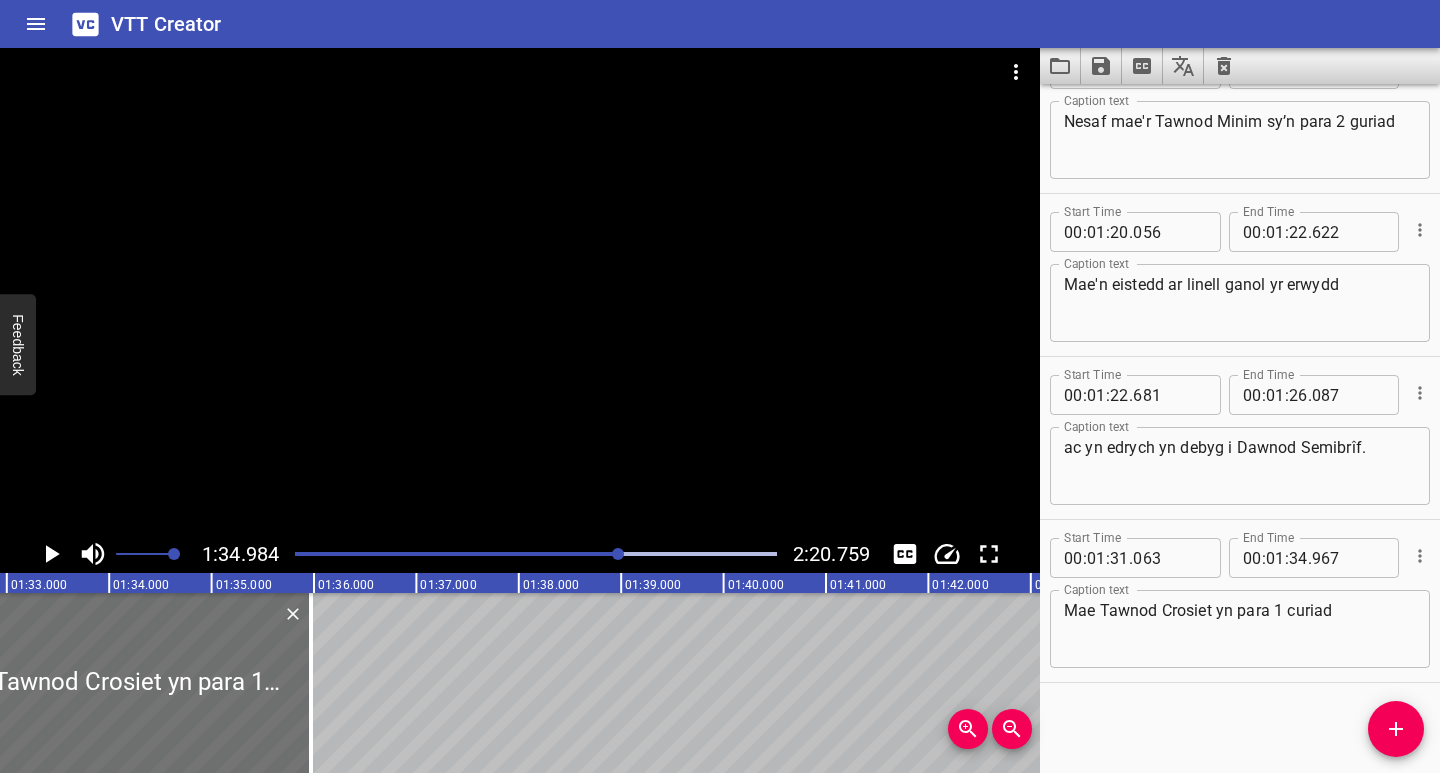 click at bounding box center [536, 554] 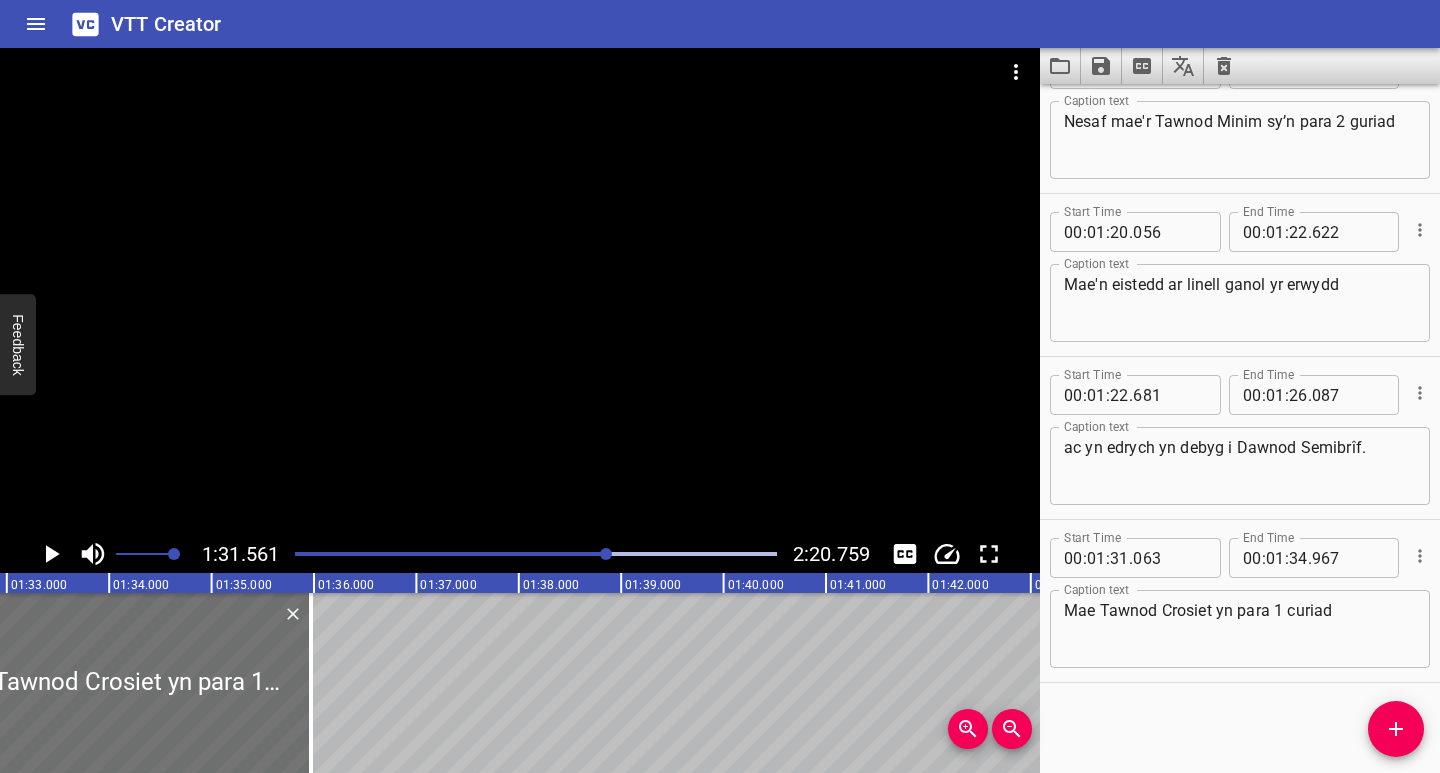 scroll, scrollTop: 0, scrollLeft: 9376, axis: horizontal 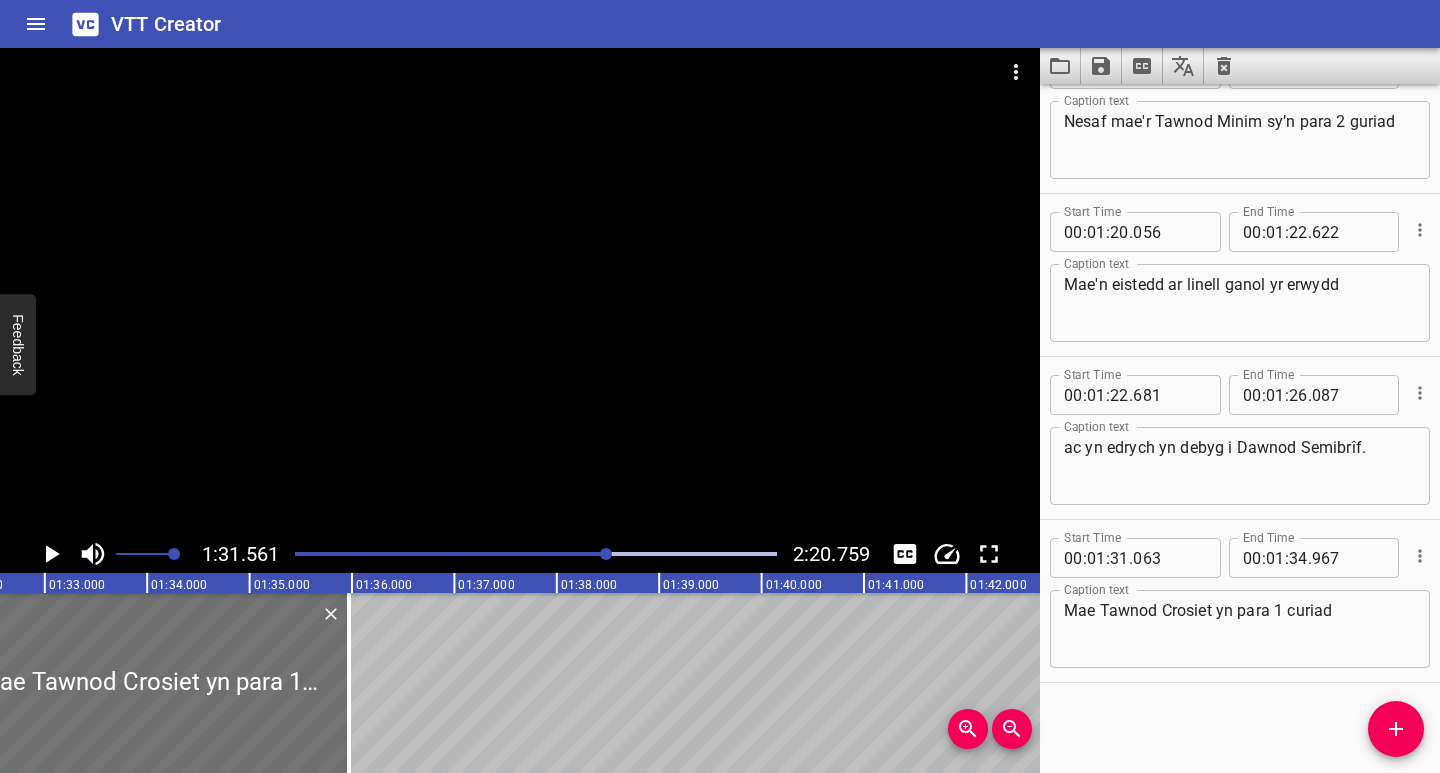 click 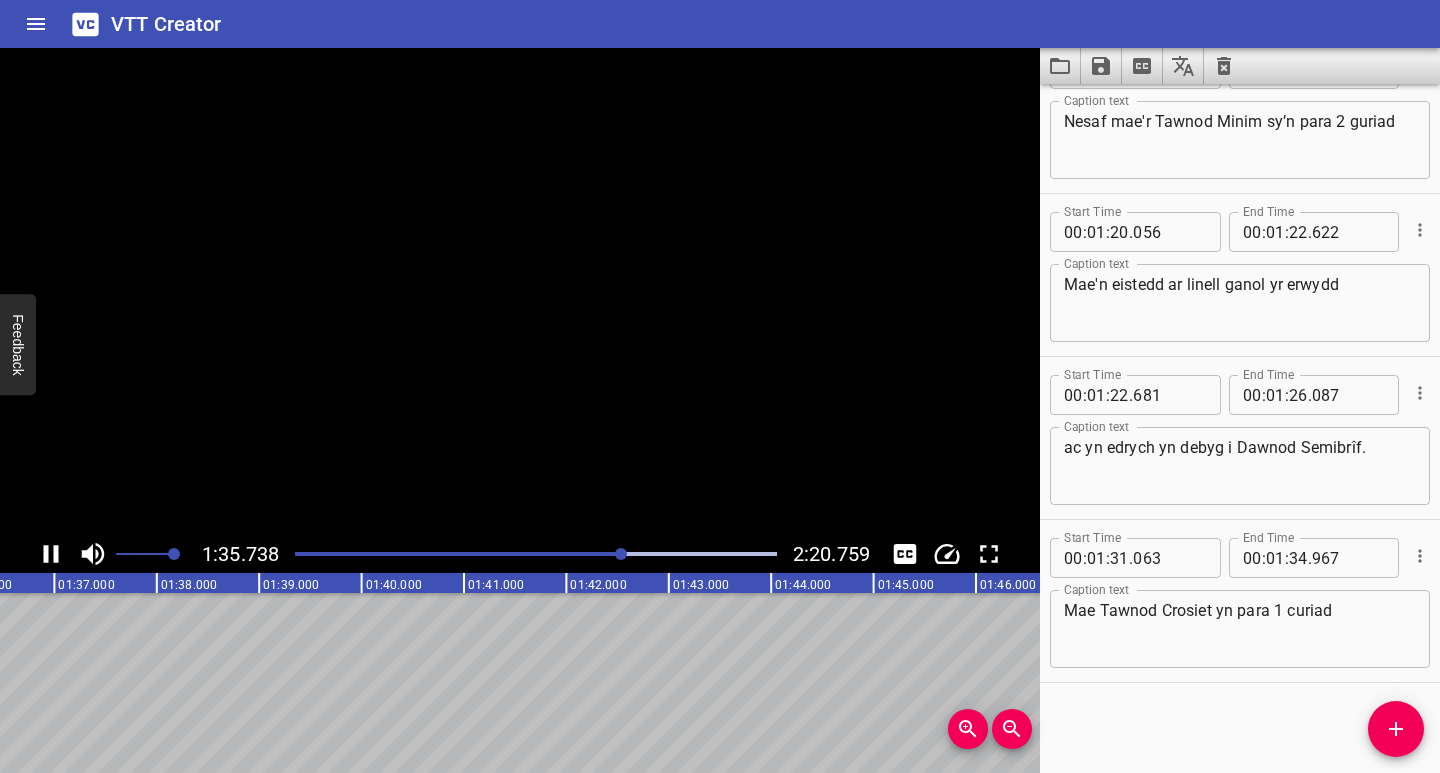 click 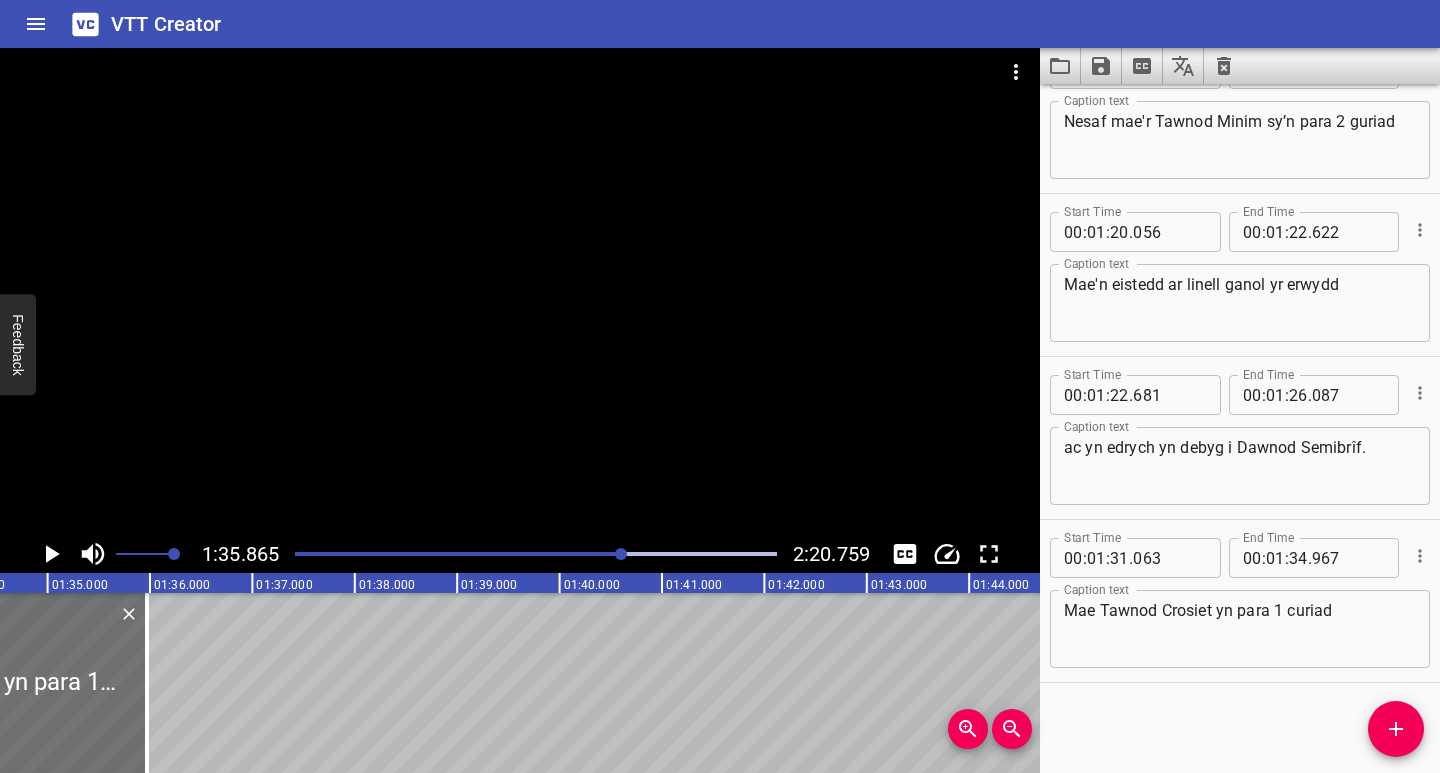 scroll, scrollTop: 0, scrollLeft: 9523, axis: horizontal 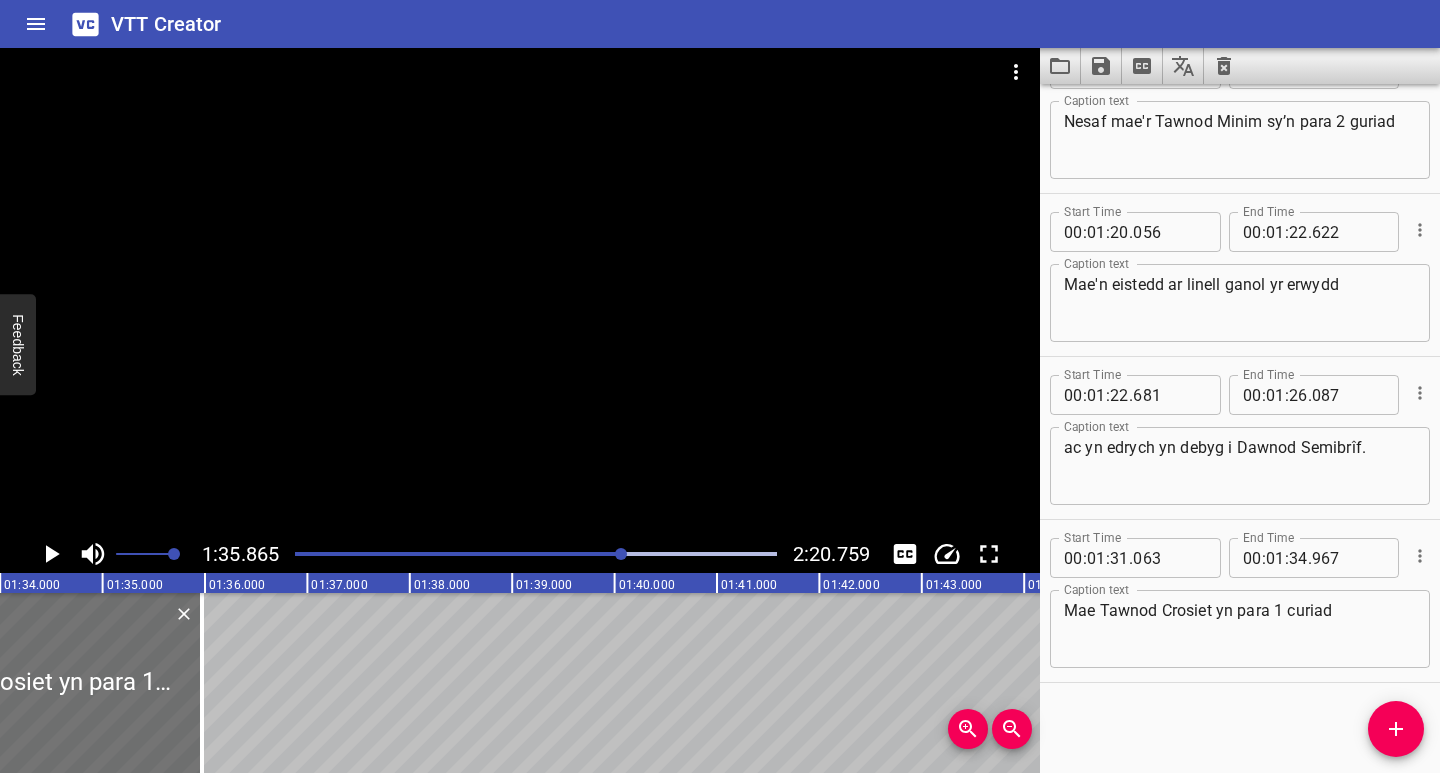 click at bounding box center (1396, 729) 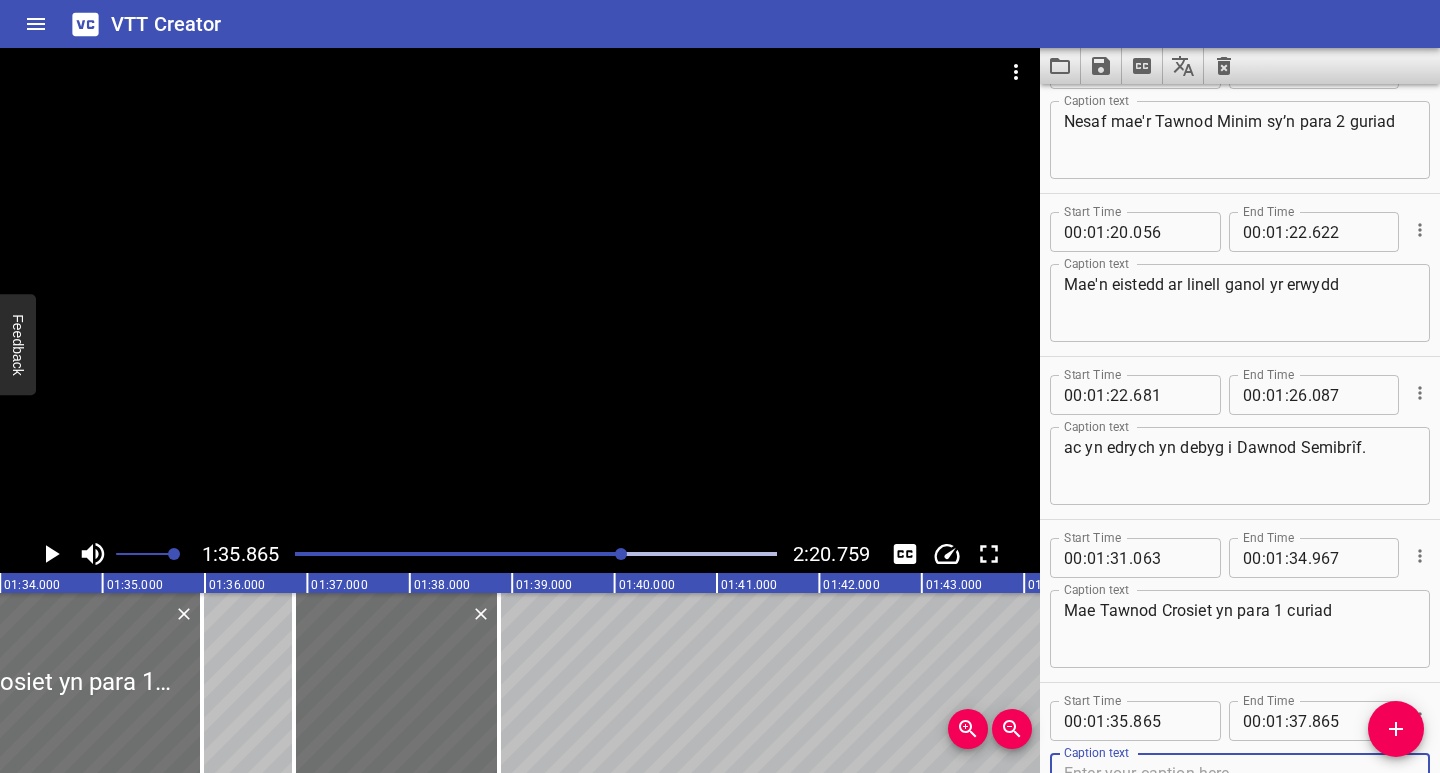scroll, scrollTop: 1860, scrollLeft: 0, axis: vertical 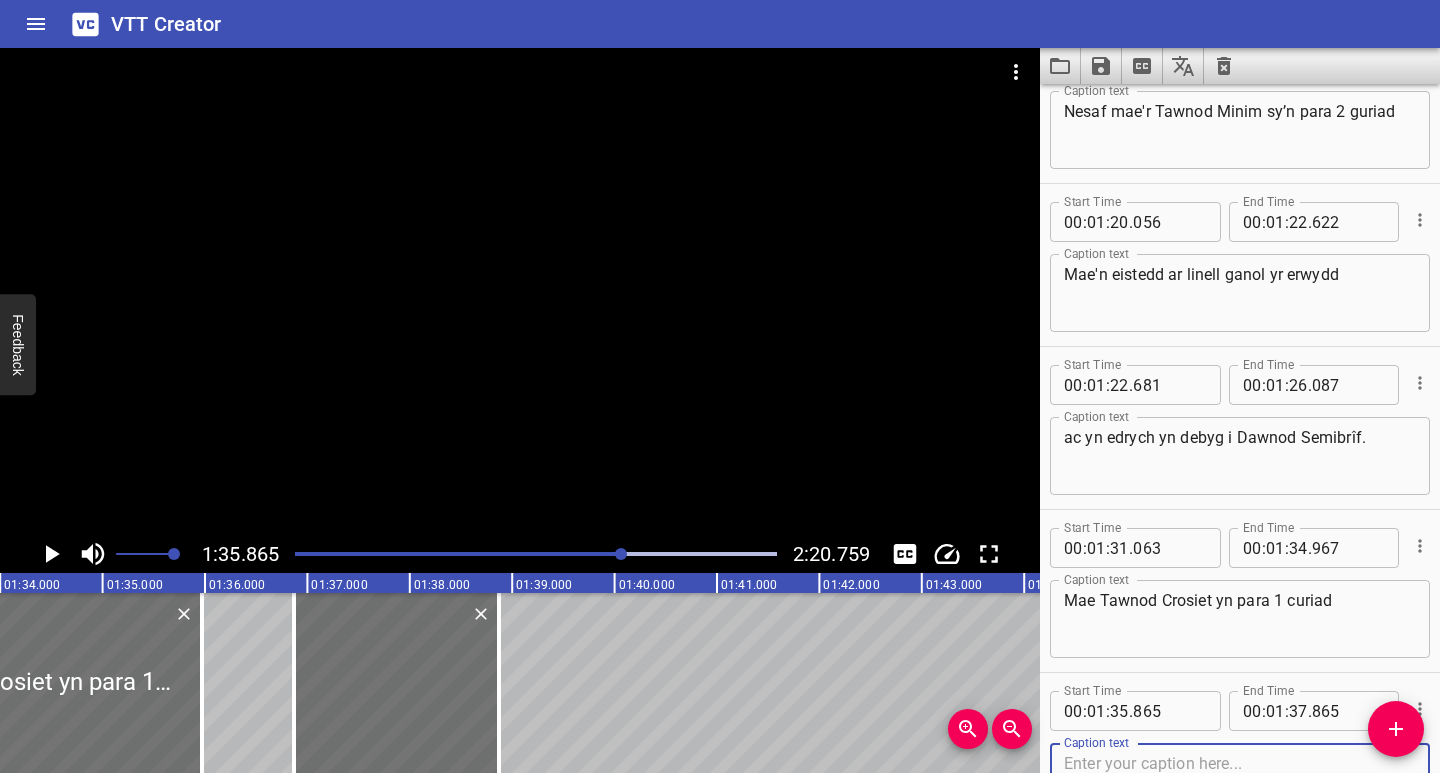 click at bounding box center [1240, 782] 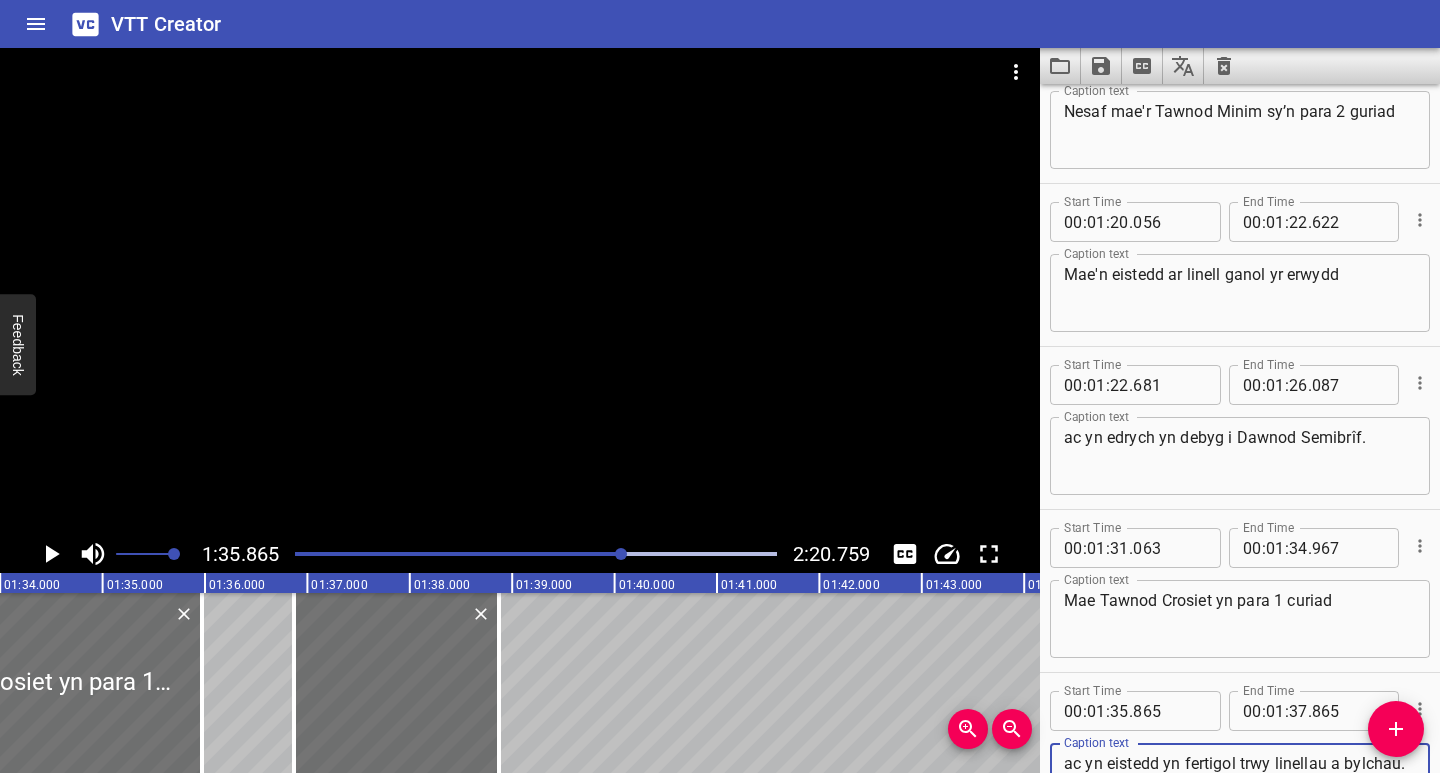 scroll, scrollTop: 1879, scrollLeft: 0, axis: vertical 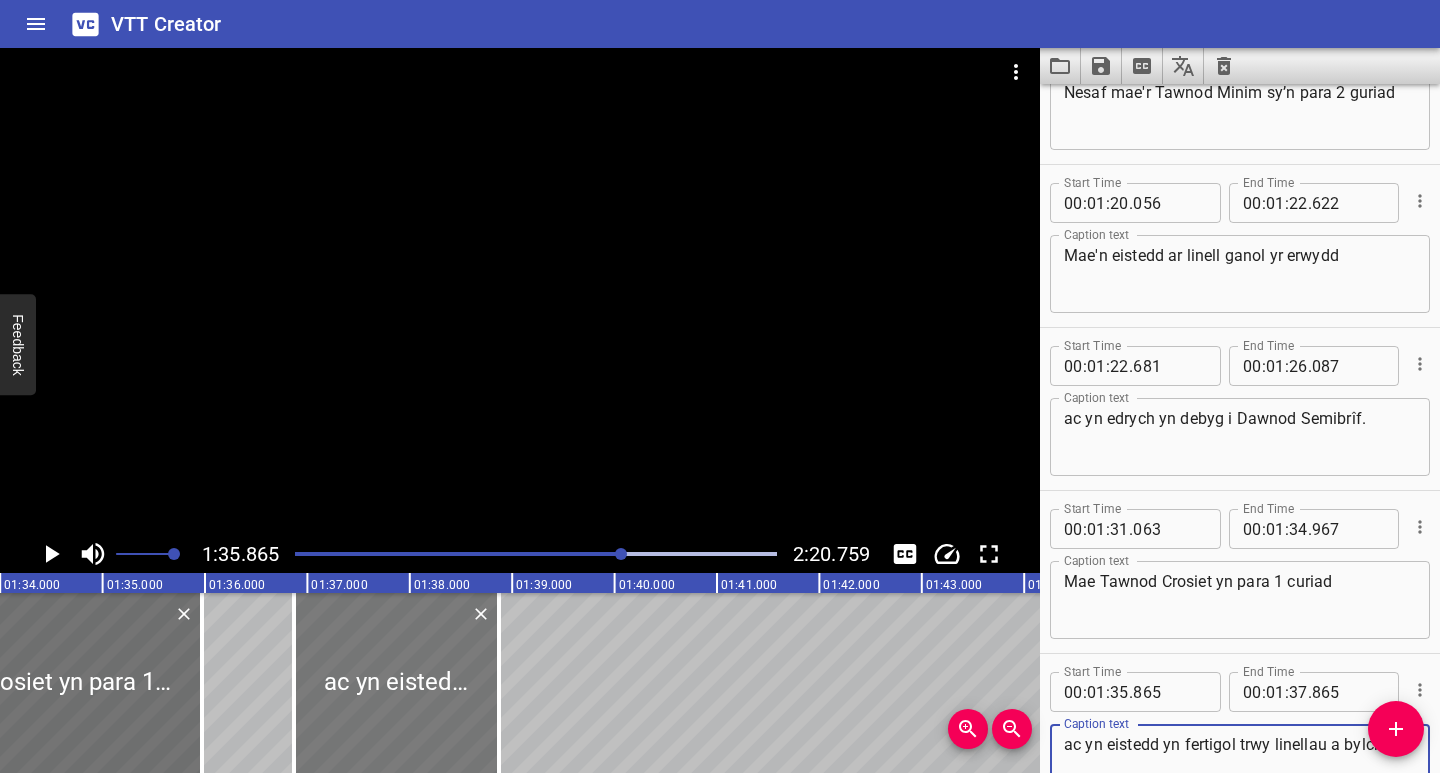 type on "ac yn eistedd yn fertigol trwy linellau a bylchau." 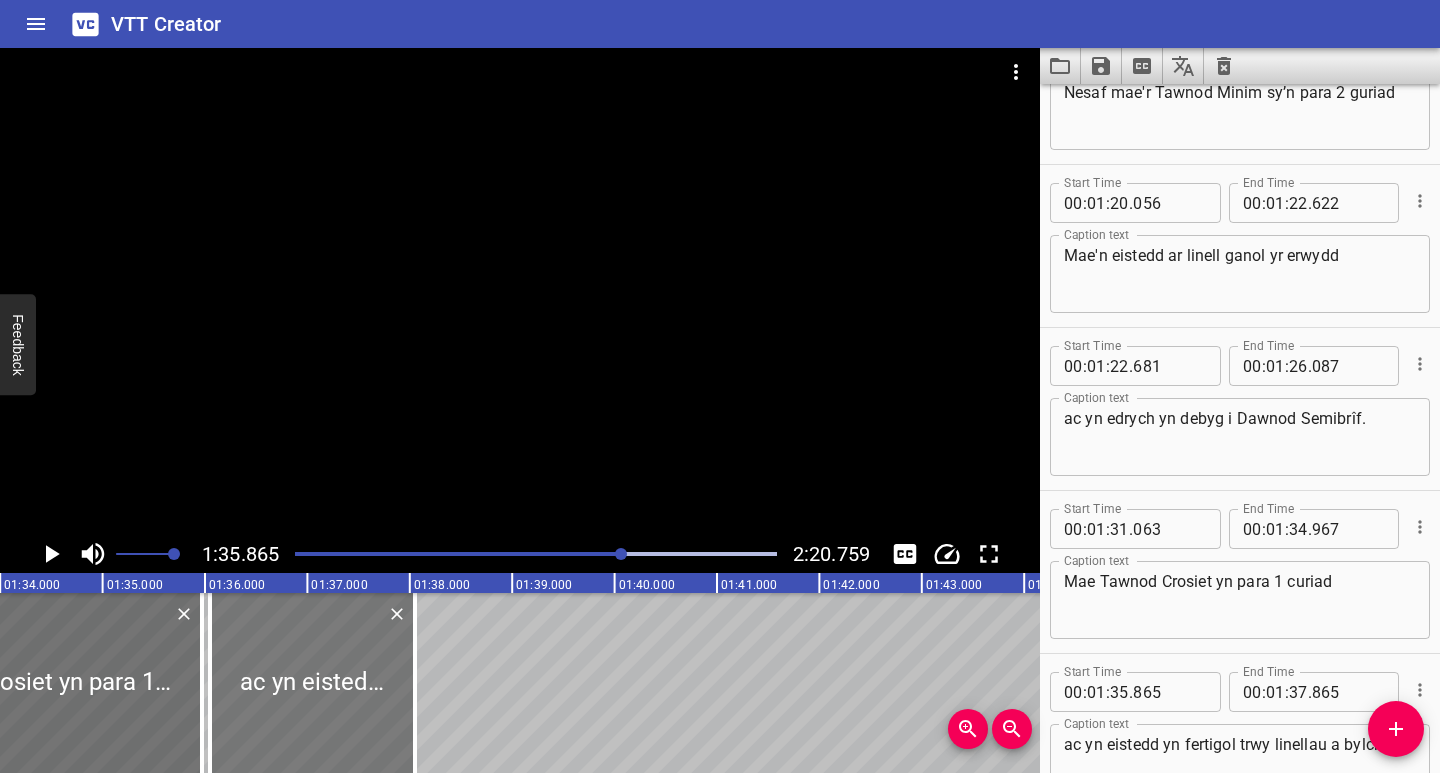 drag, startPoint x: 433, startPoint y: 718, endPoint x: 360, endPoint y: 728, distance: 73.68175 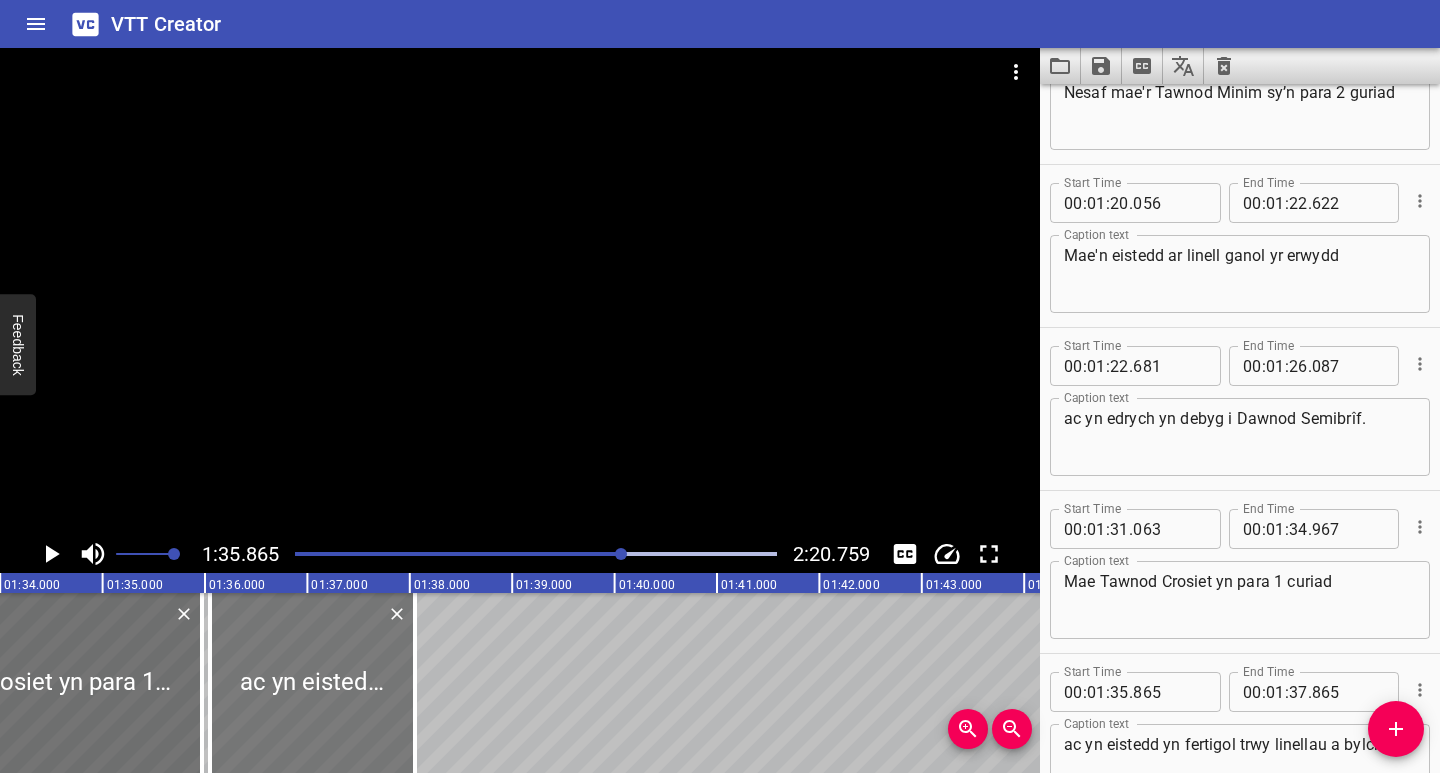 click at bounding box center [312, 683] 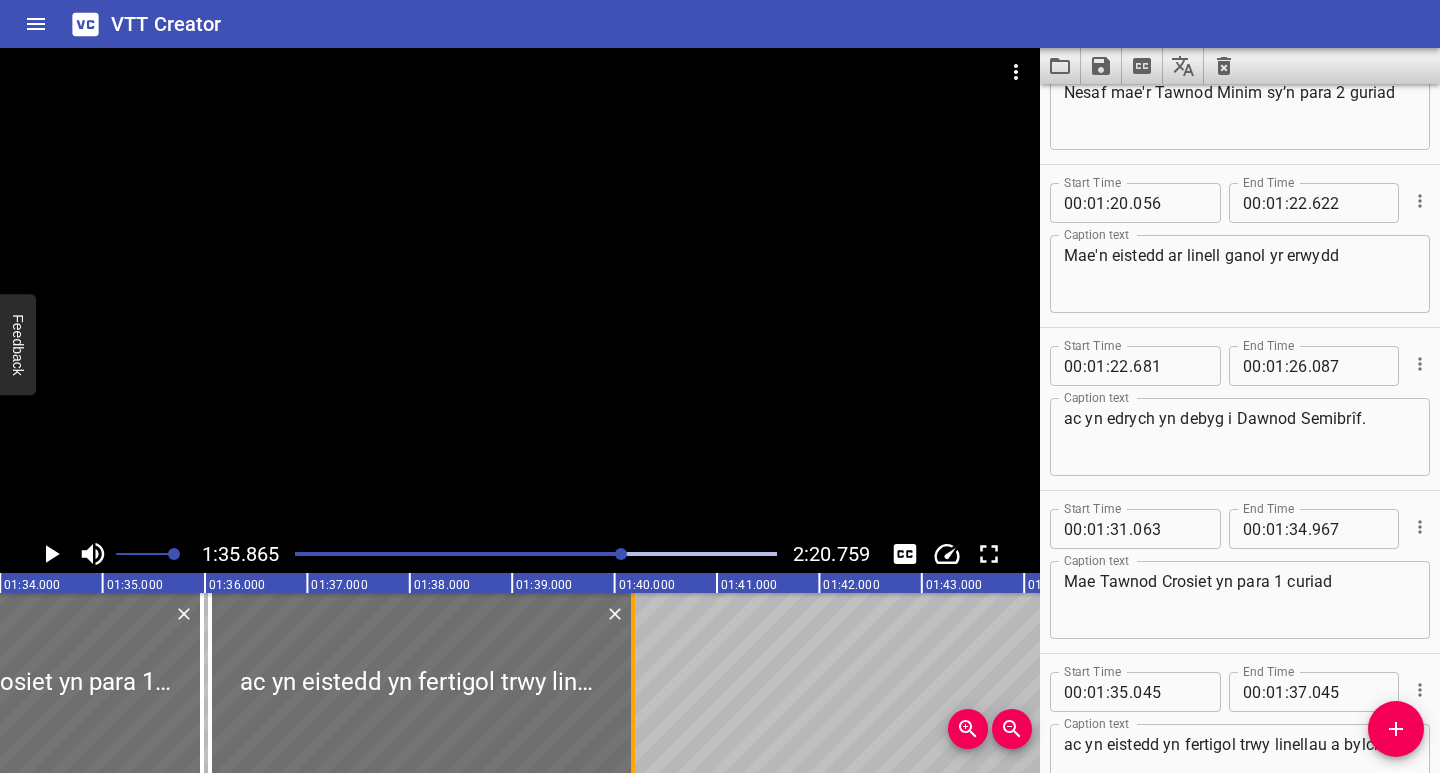drag, startPoint x: 418, startPoint y: 714, endPoint x: 636, endPoint y: 717, distance: 218.02065 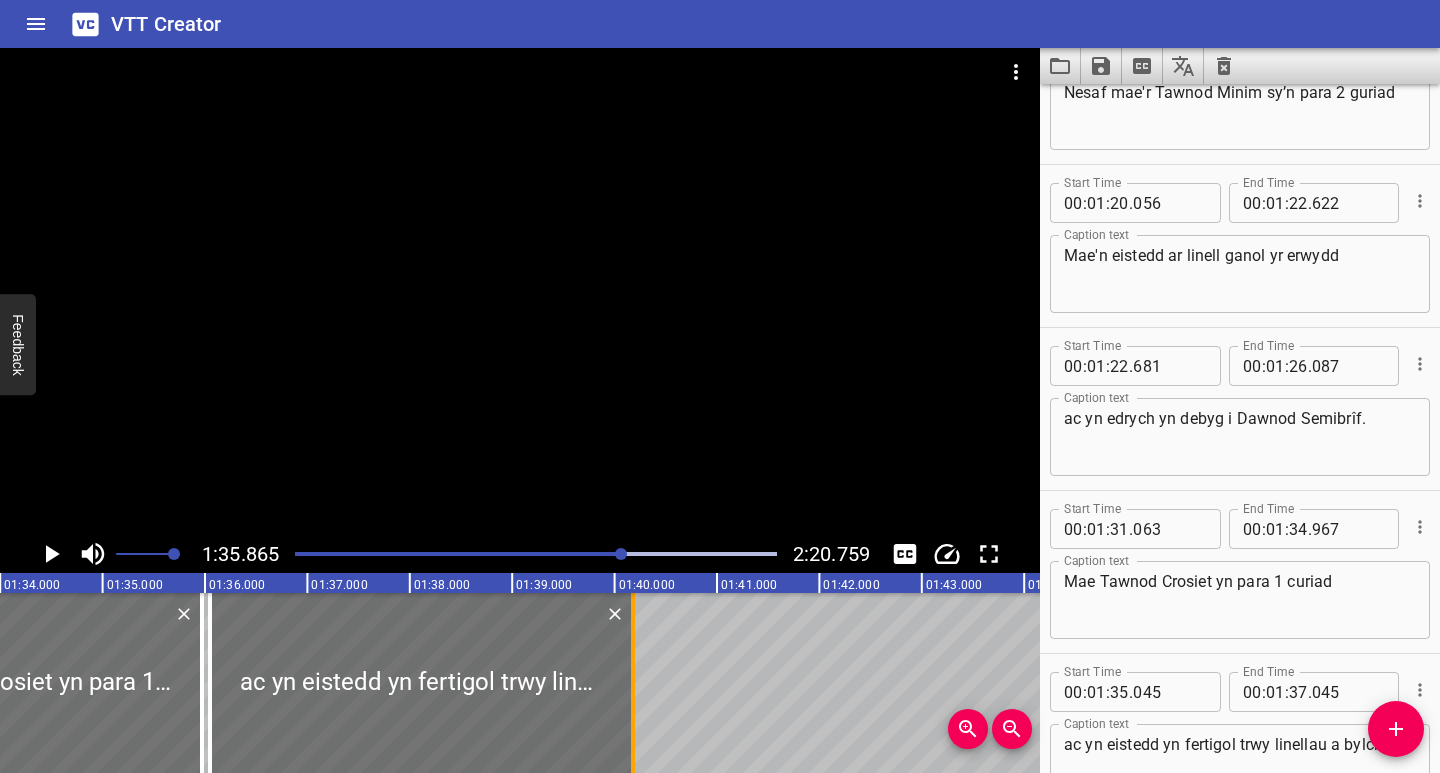 click at bounding box center [633, 683] 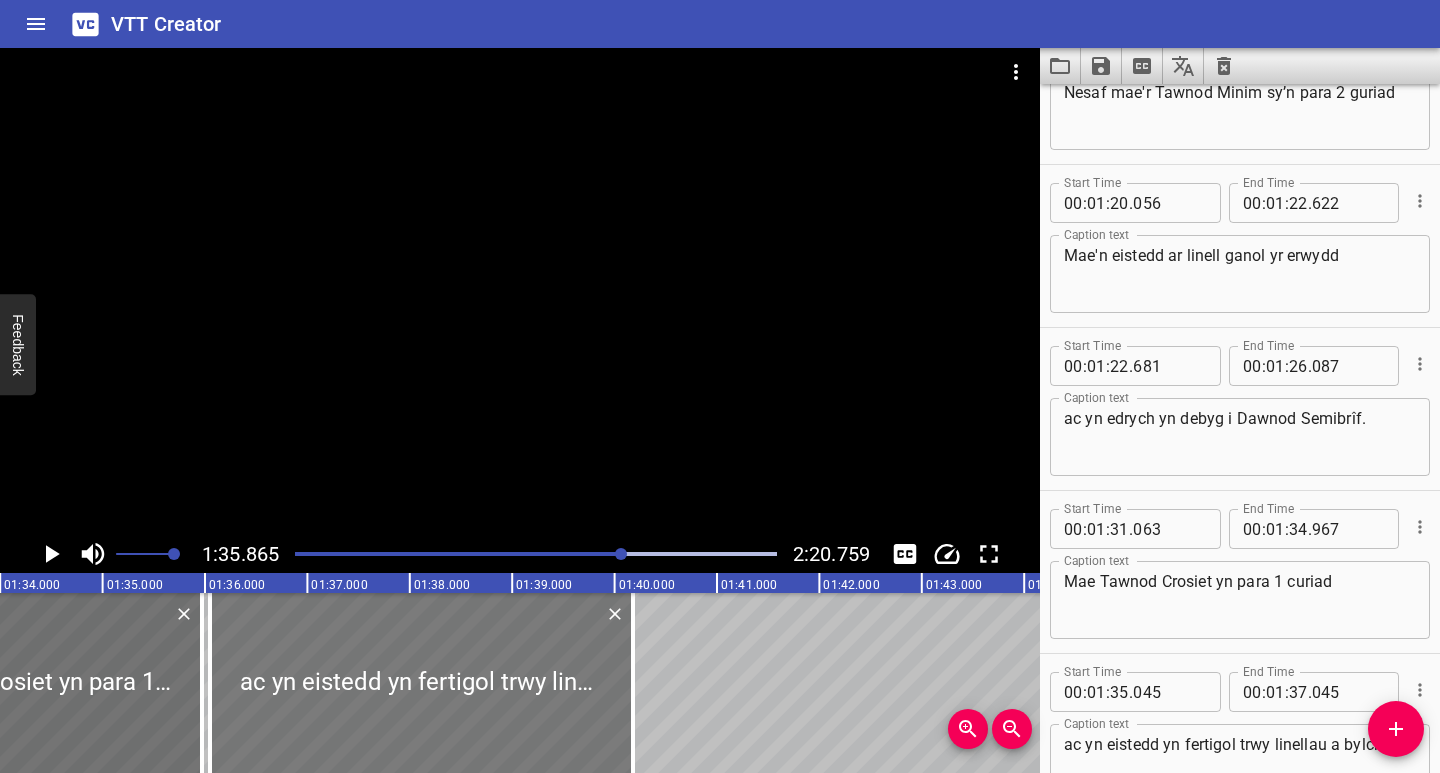 type on "39" 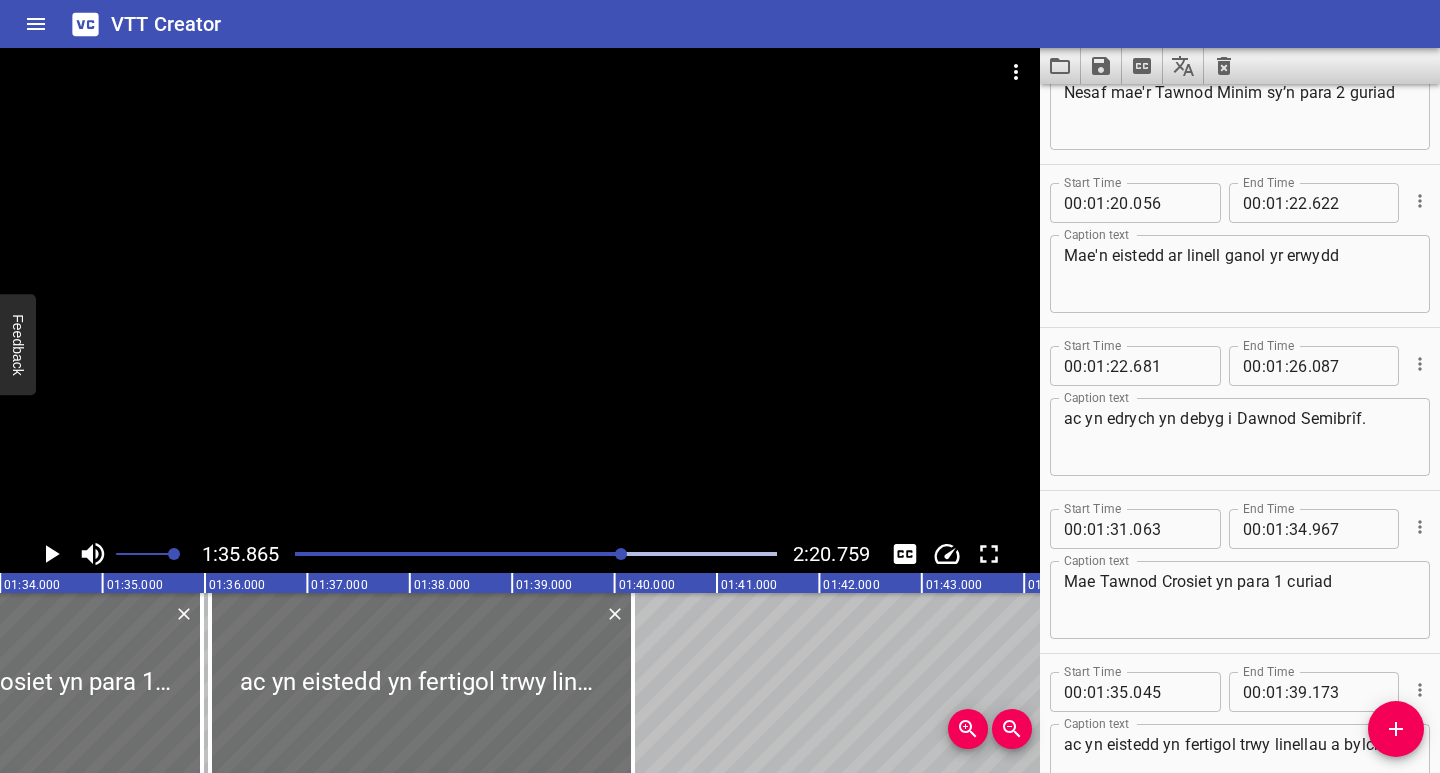 click 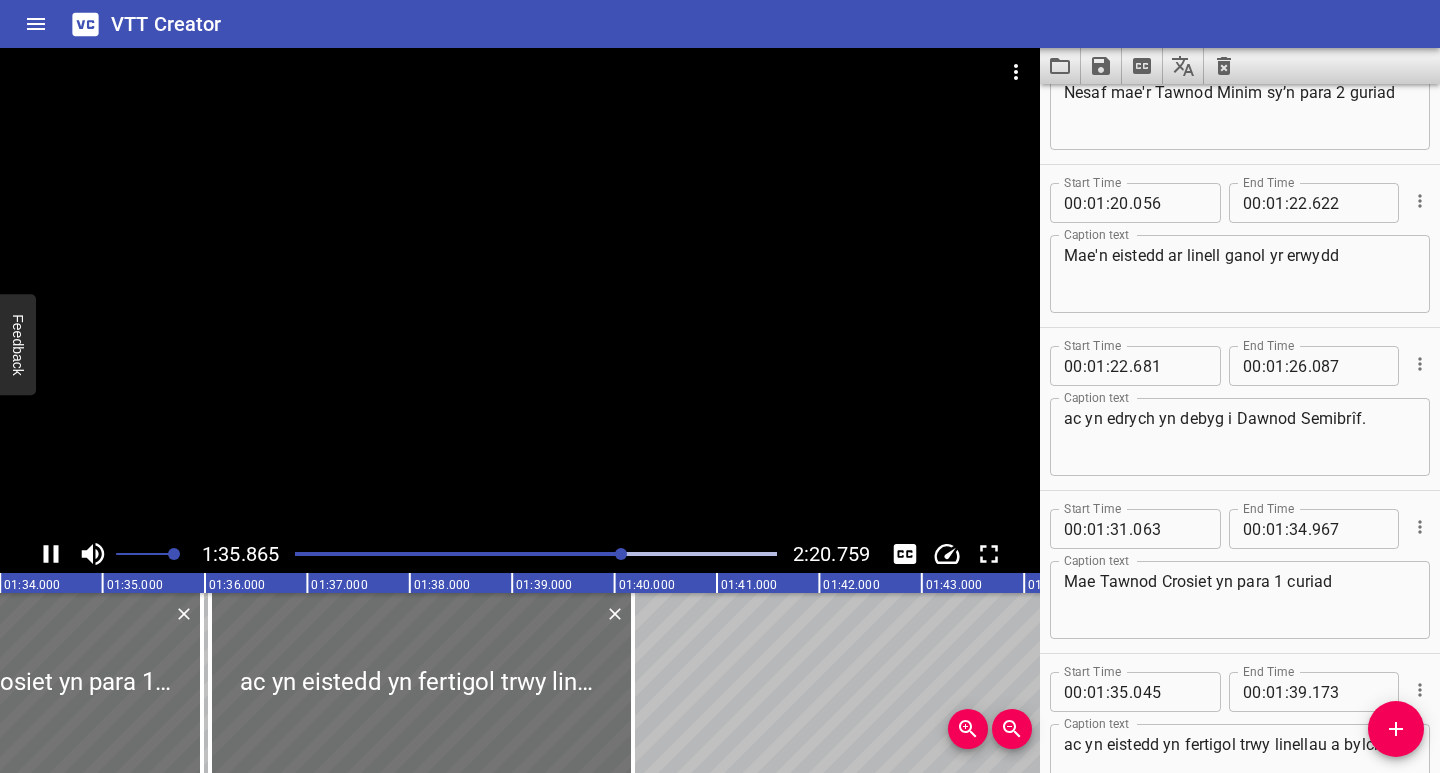 scroll, scrollTop: 1970, scrollLeft: 0, axis: vertical 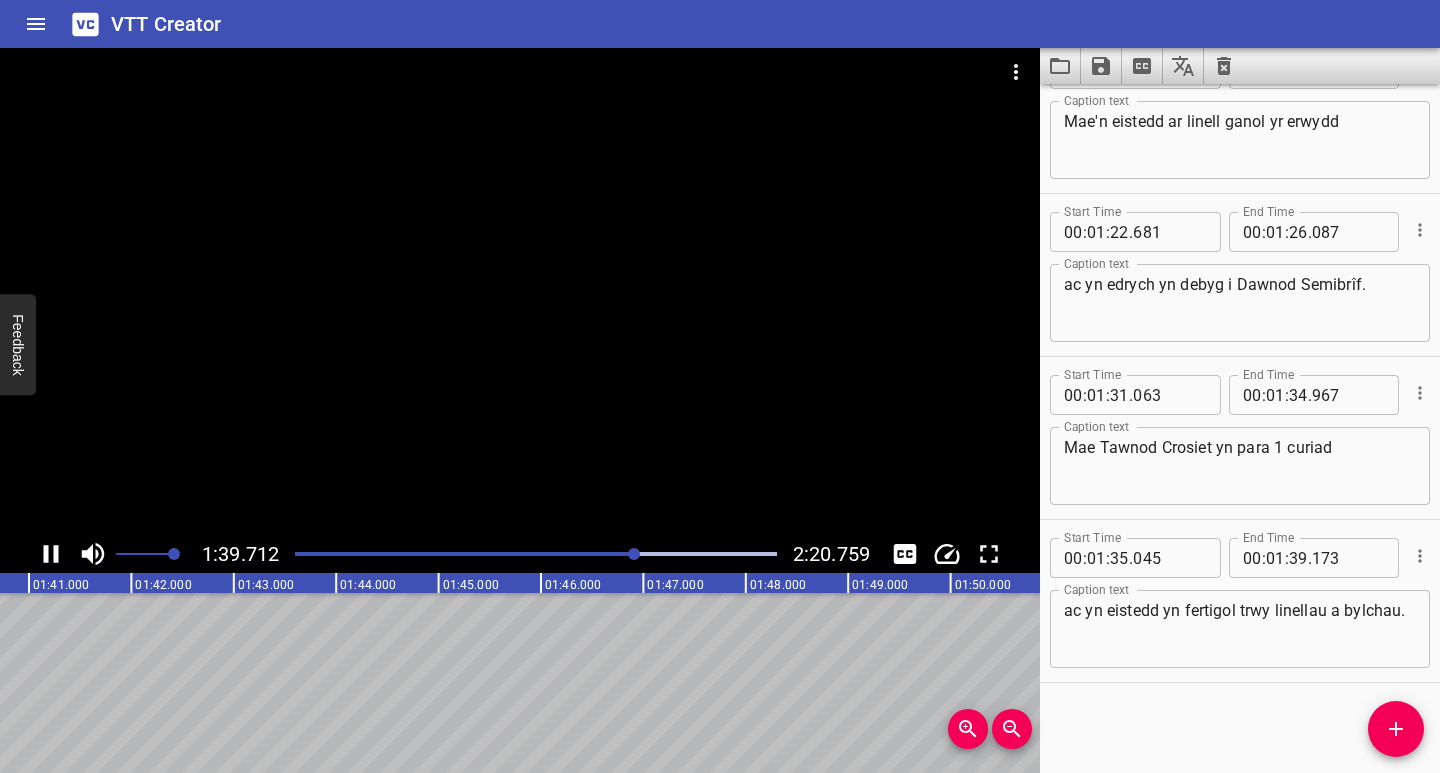 click 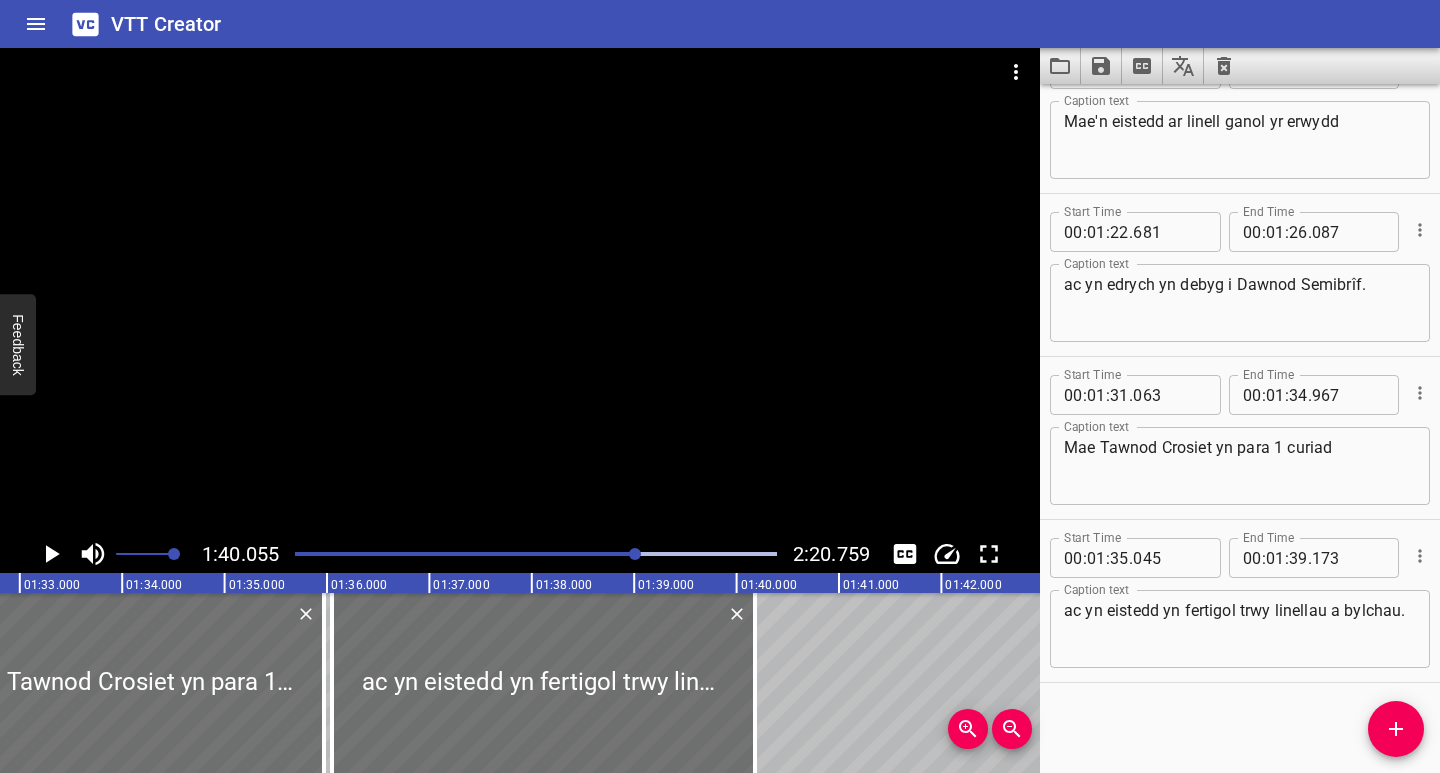 scroll, scrollTop: 0, scrollLeft: 9328, axis: horizontal 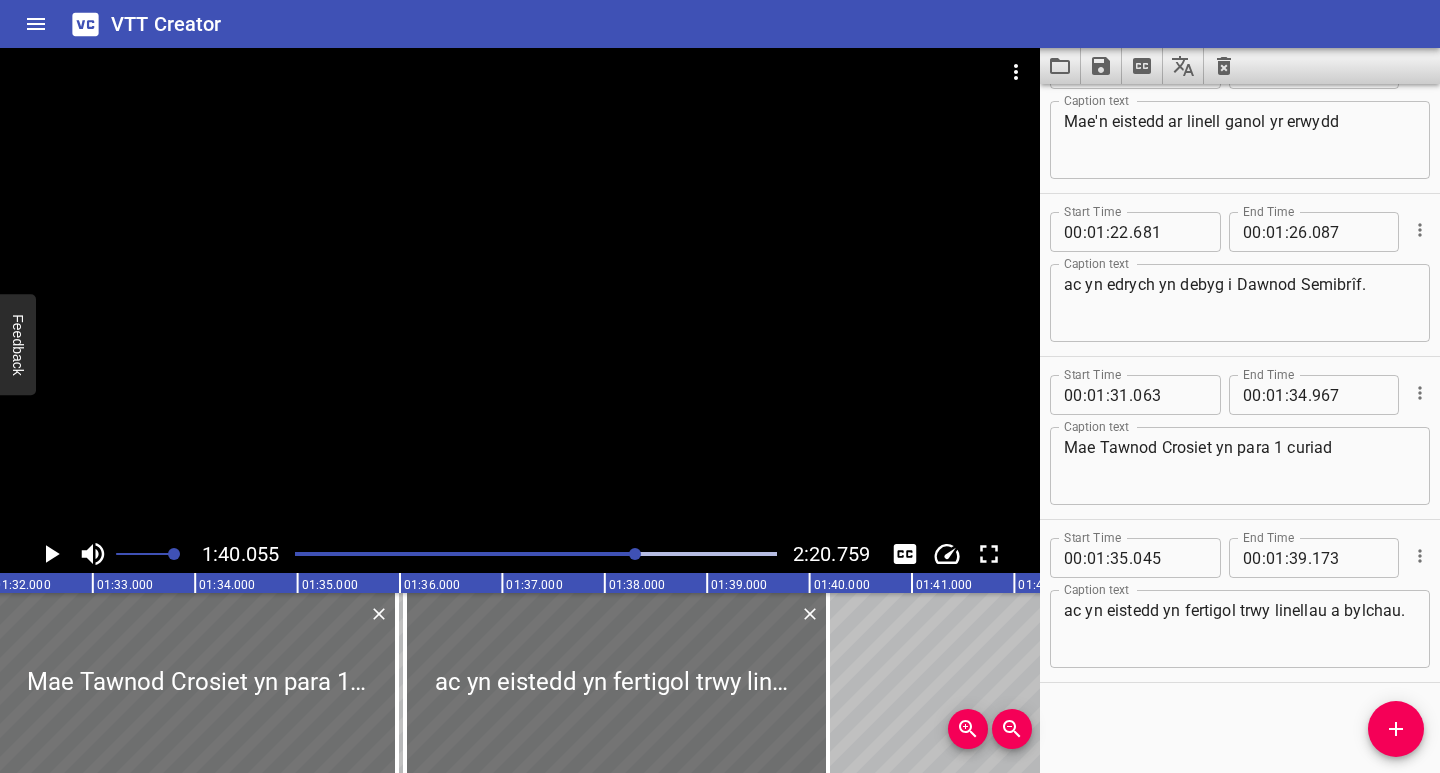 click at bounding box center [536, 554] 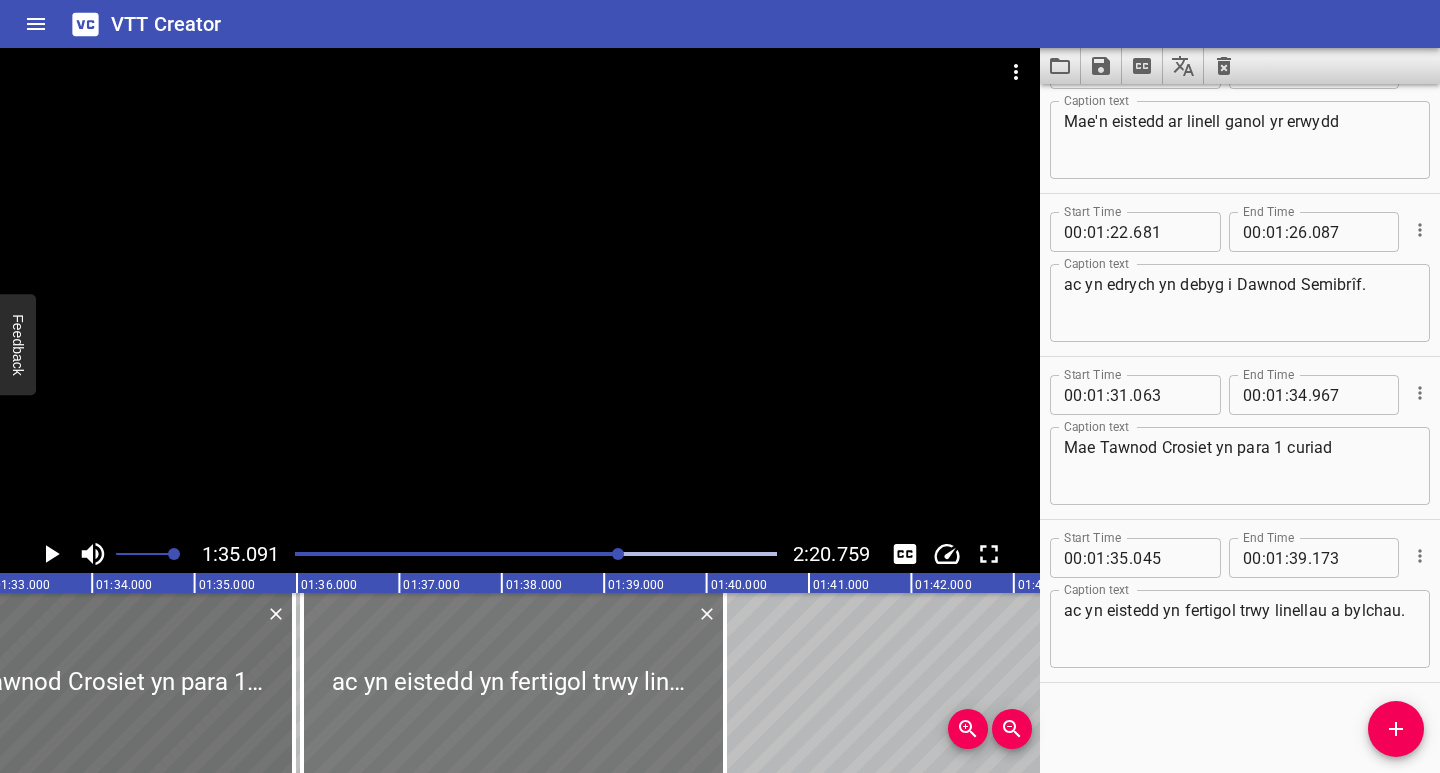 scroll, scrollTop: 0, scrollLeft: 9737, axis: horizontal 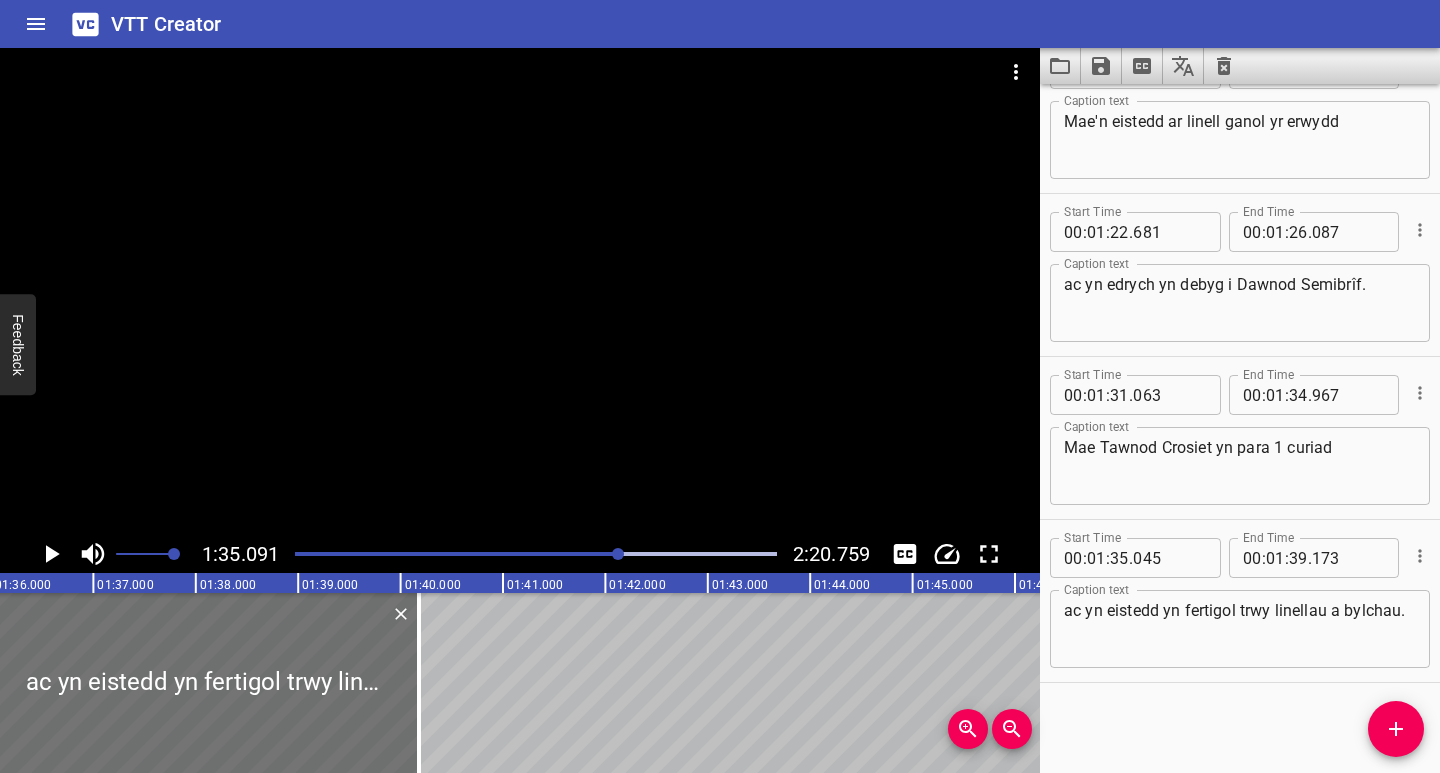 click at bounding box center (380, 554) 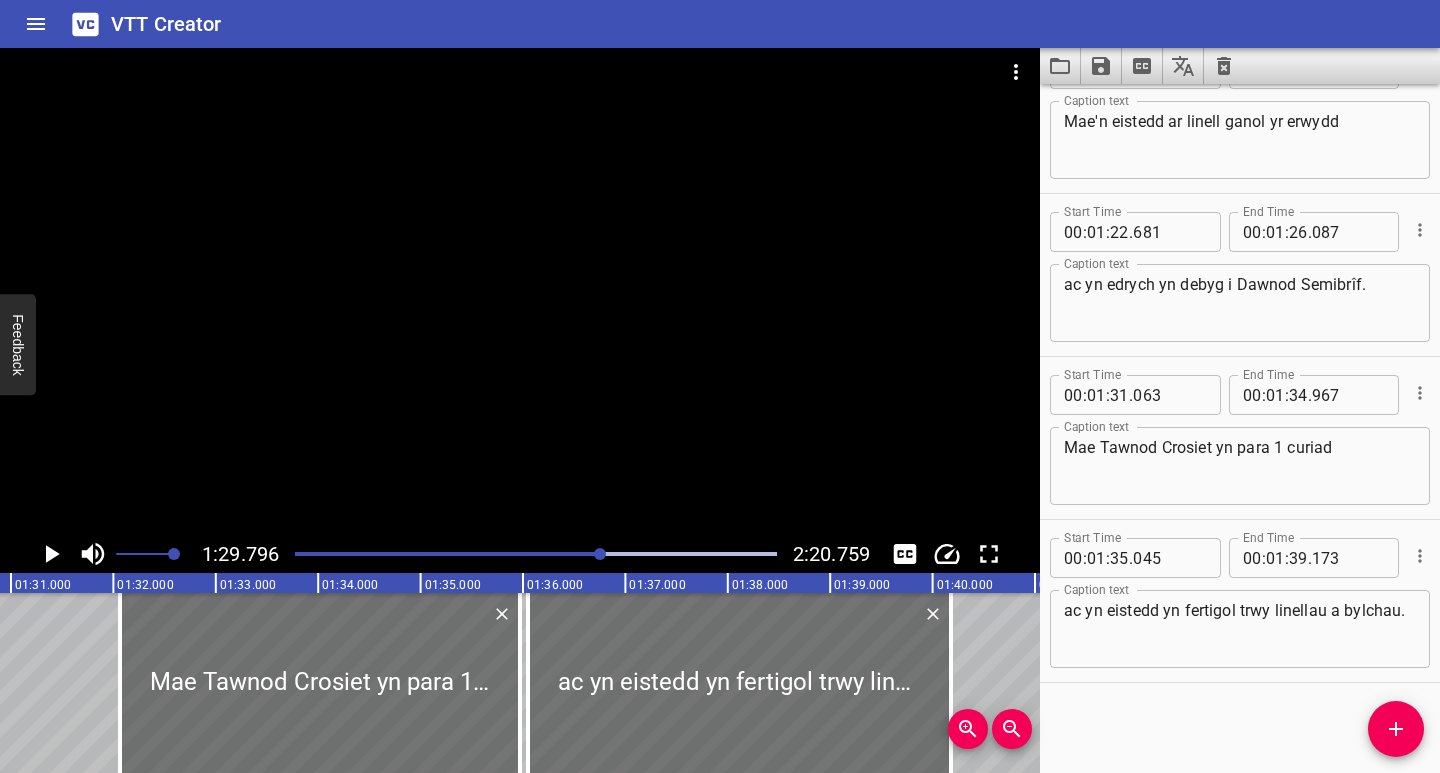 scroll, scrollTop: 0, scrollLeft: 9195, axis: horizontal 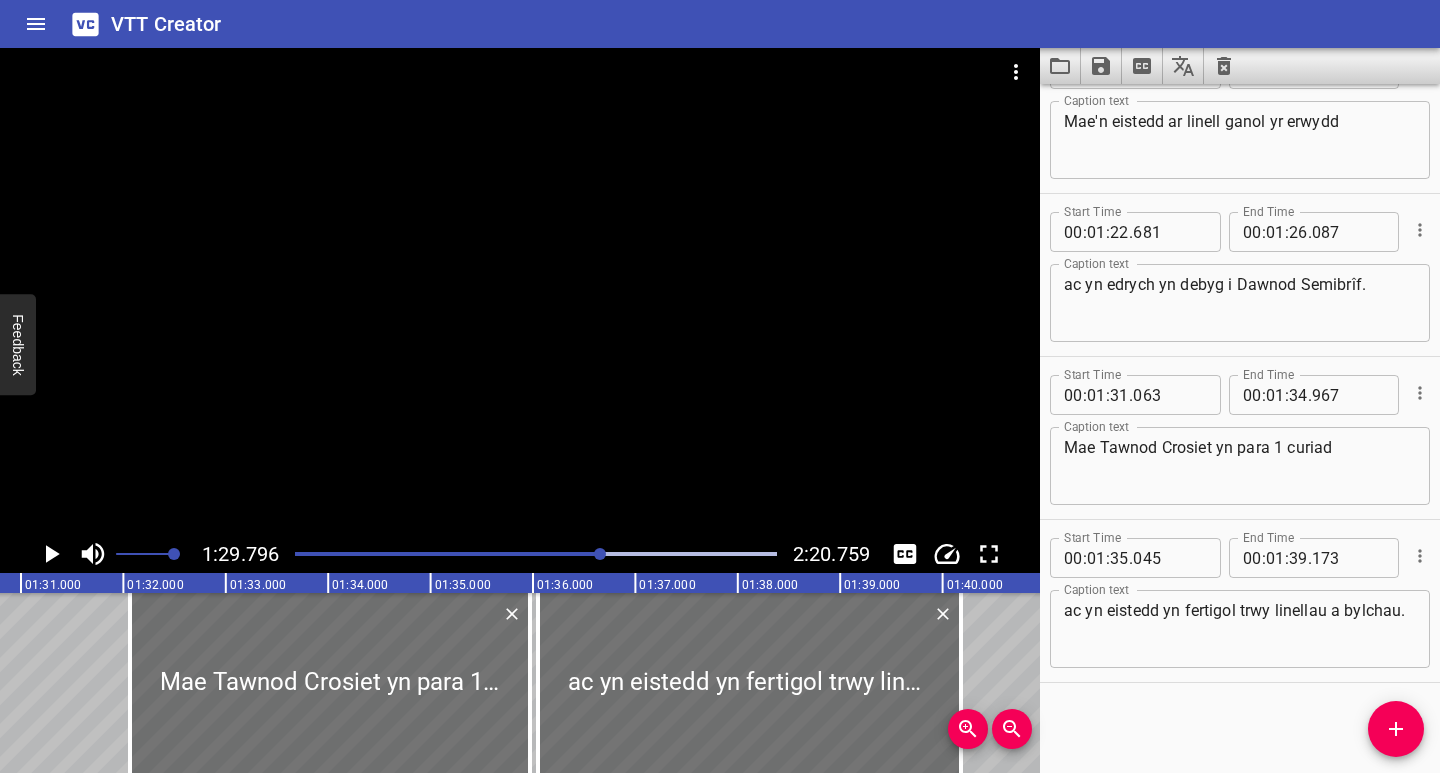 click 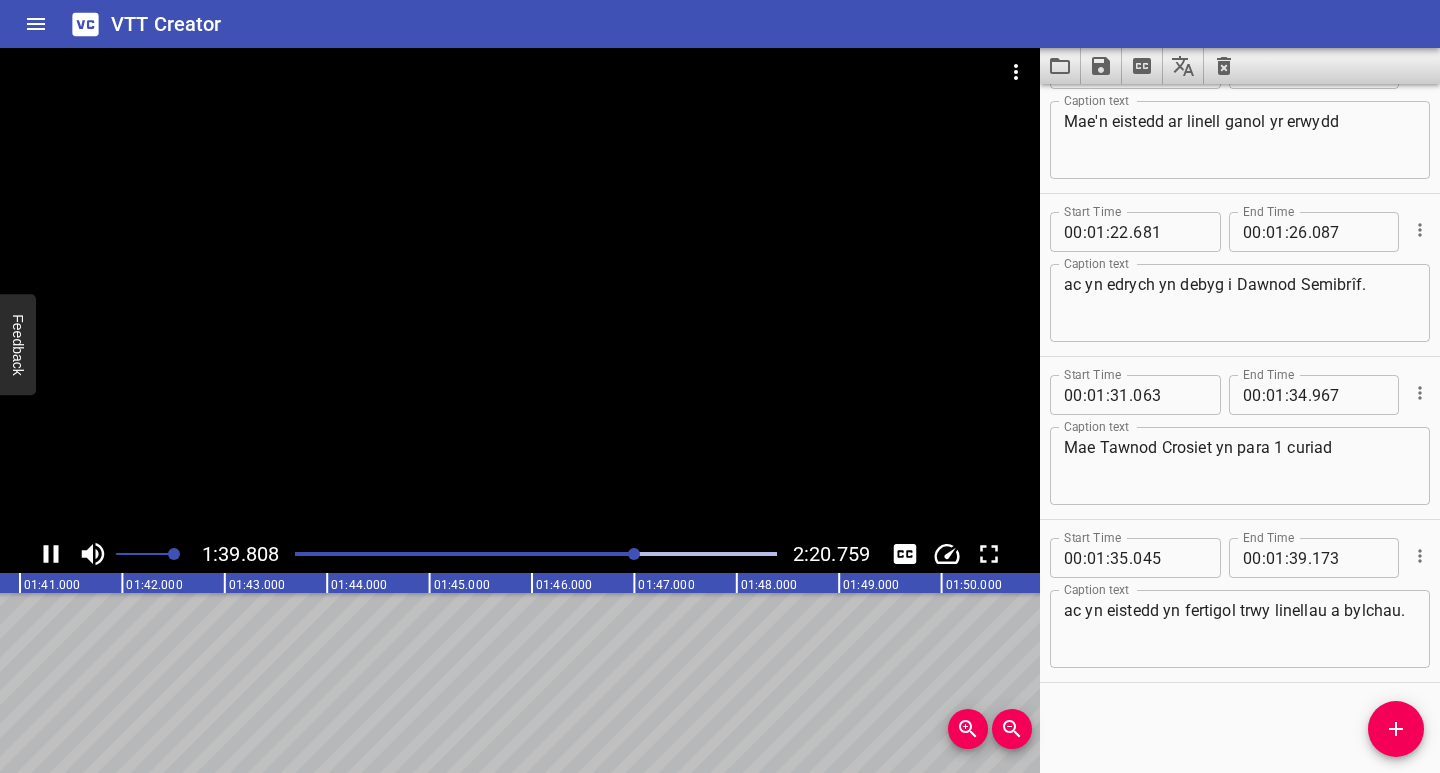 click 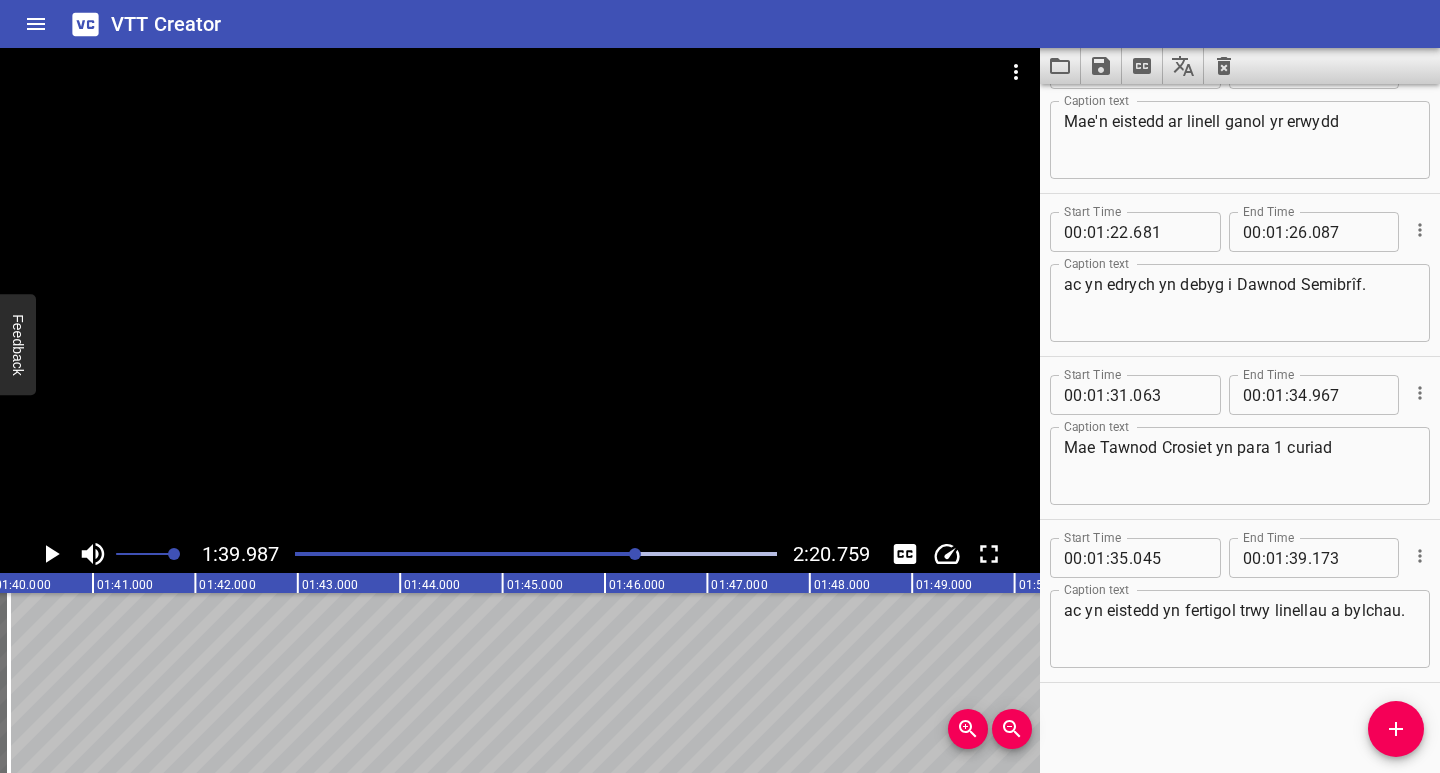 scroll, scrollTop: 0, scrollLeft: 10092, axis: horizontal 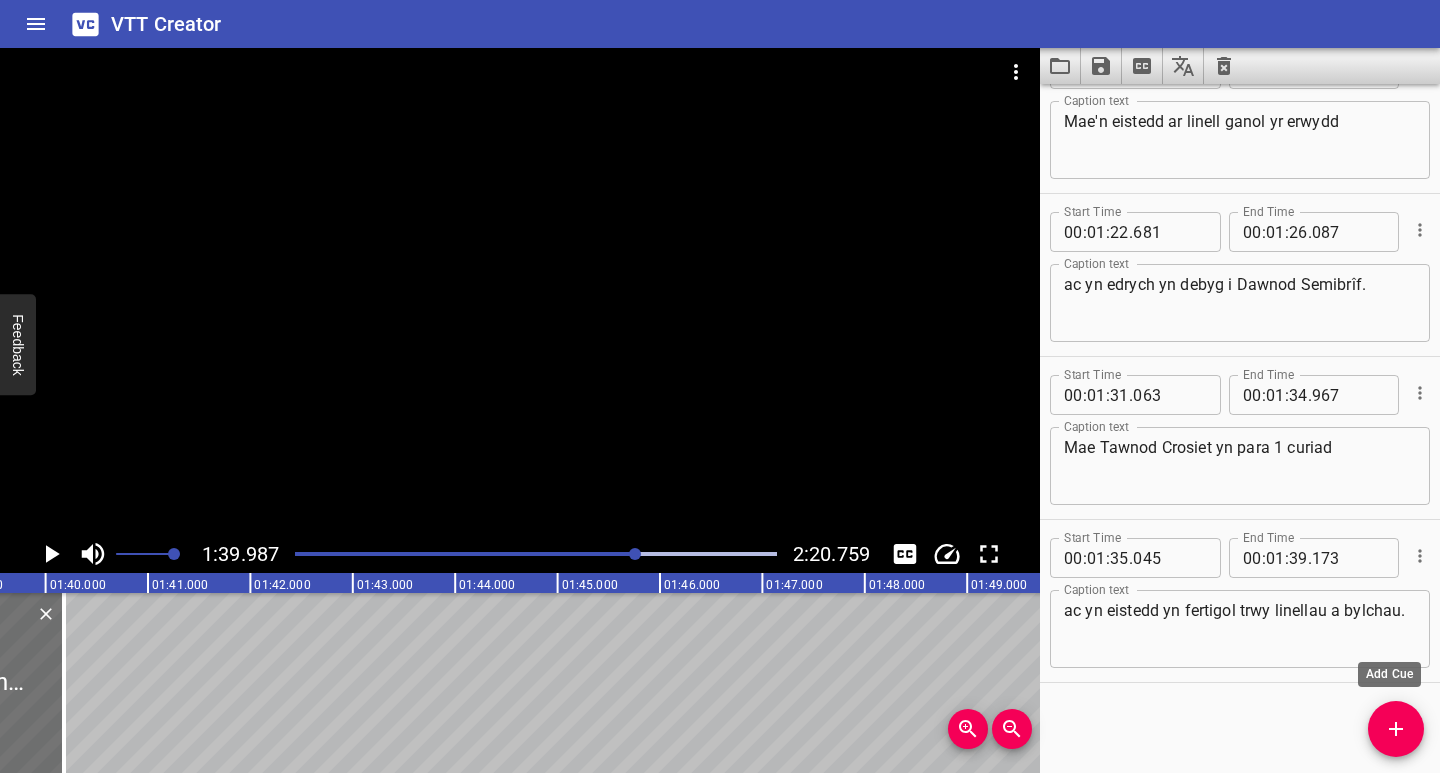 click 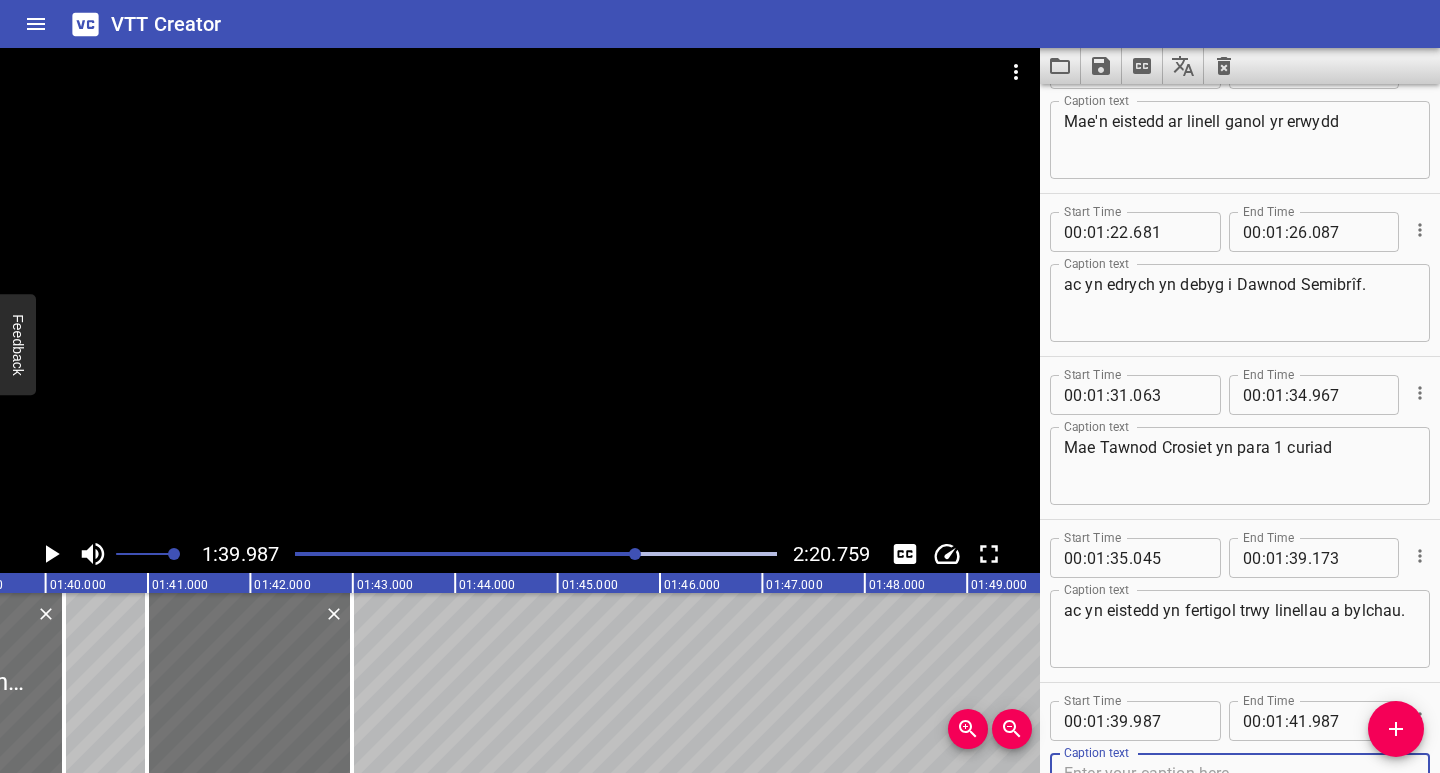 scroll, scrollTop: 2023, scrollLeft: 0, axis: vertical 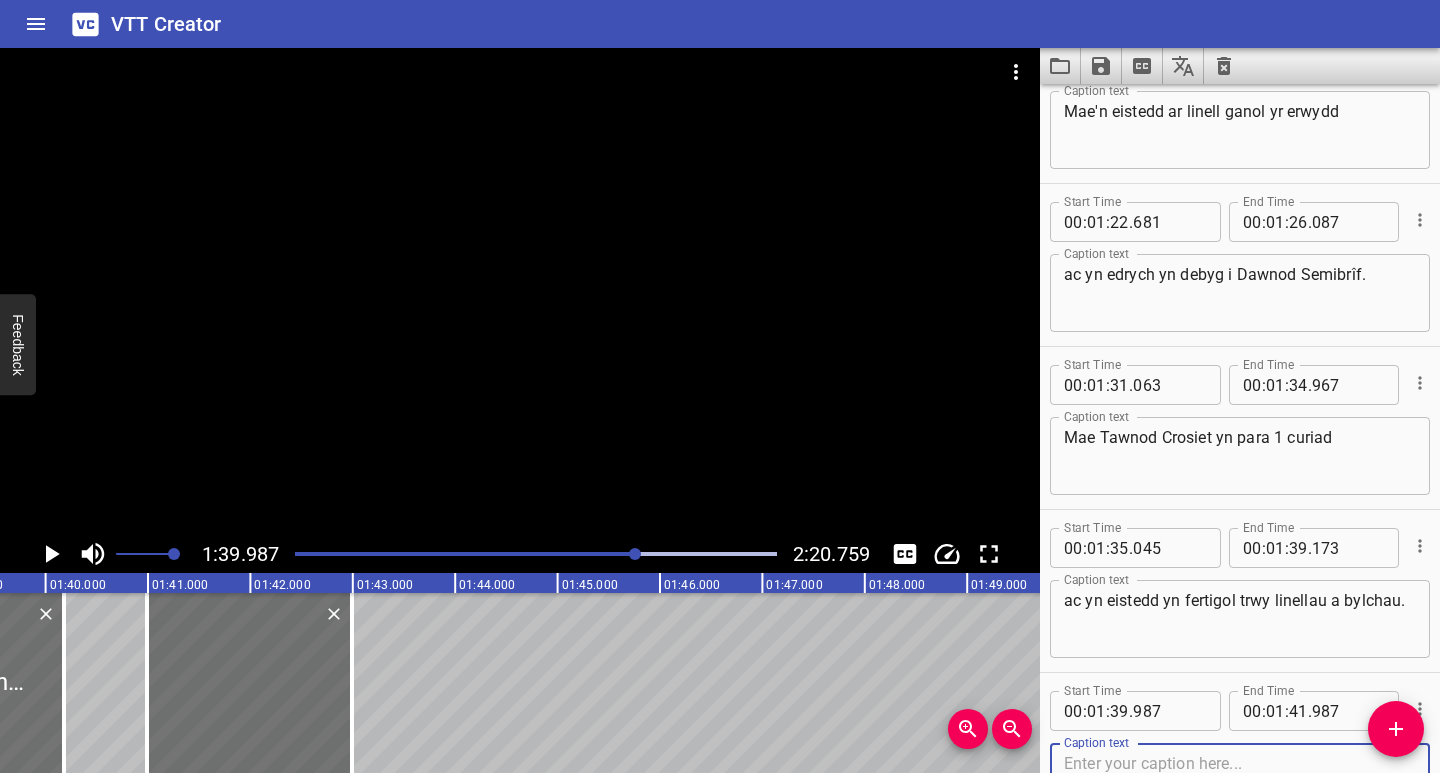 click on "Caption text" at bounding box center [1240, 782] 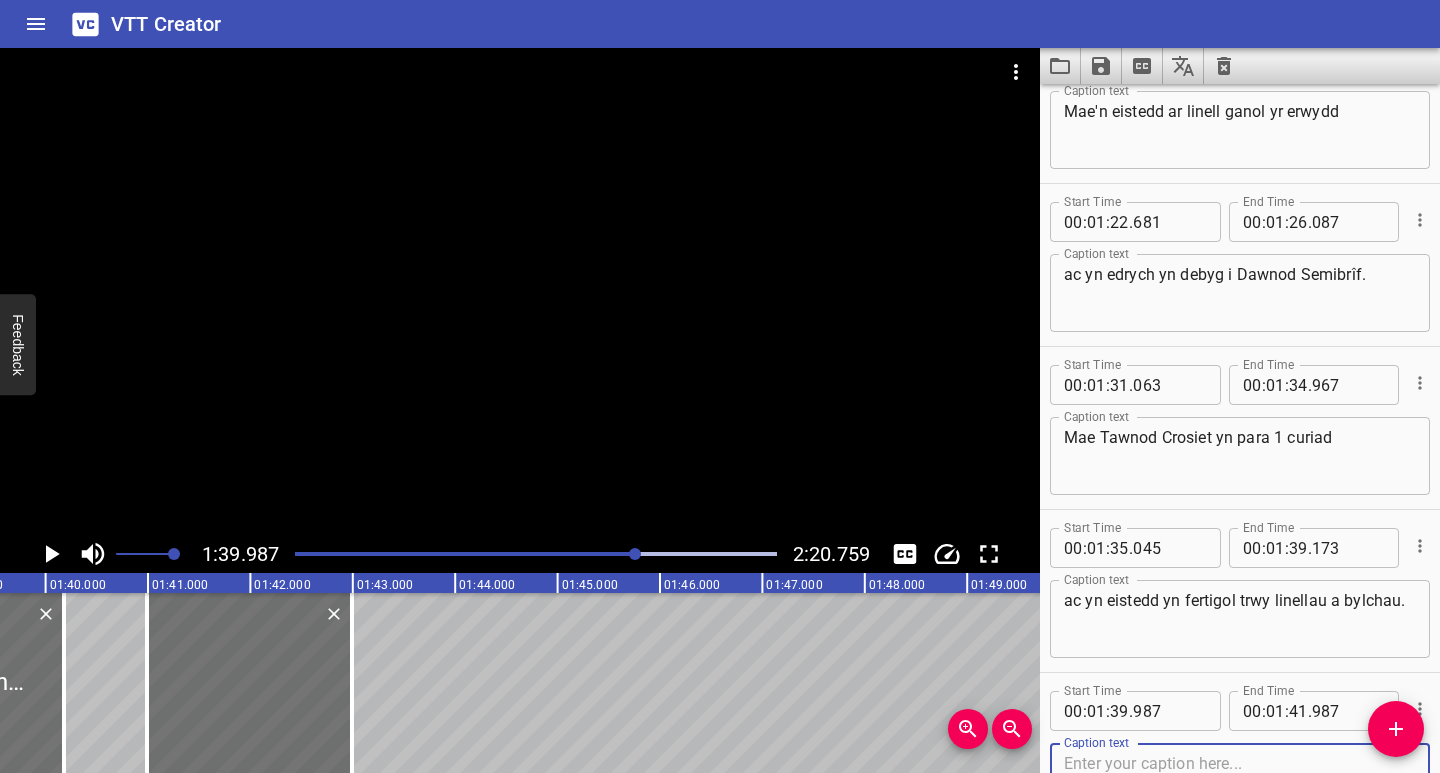 paste on "Fel y gallwch weld, mae siâp addurnedig unigryw i Dawnod Crosiet" 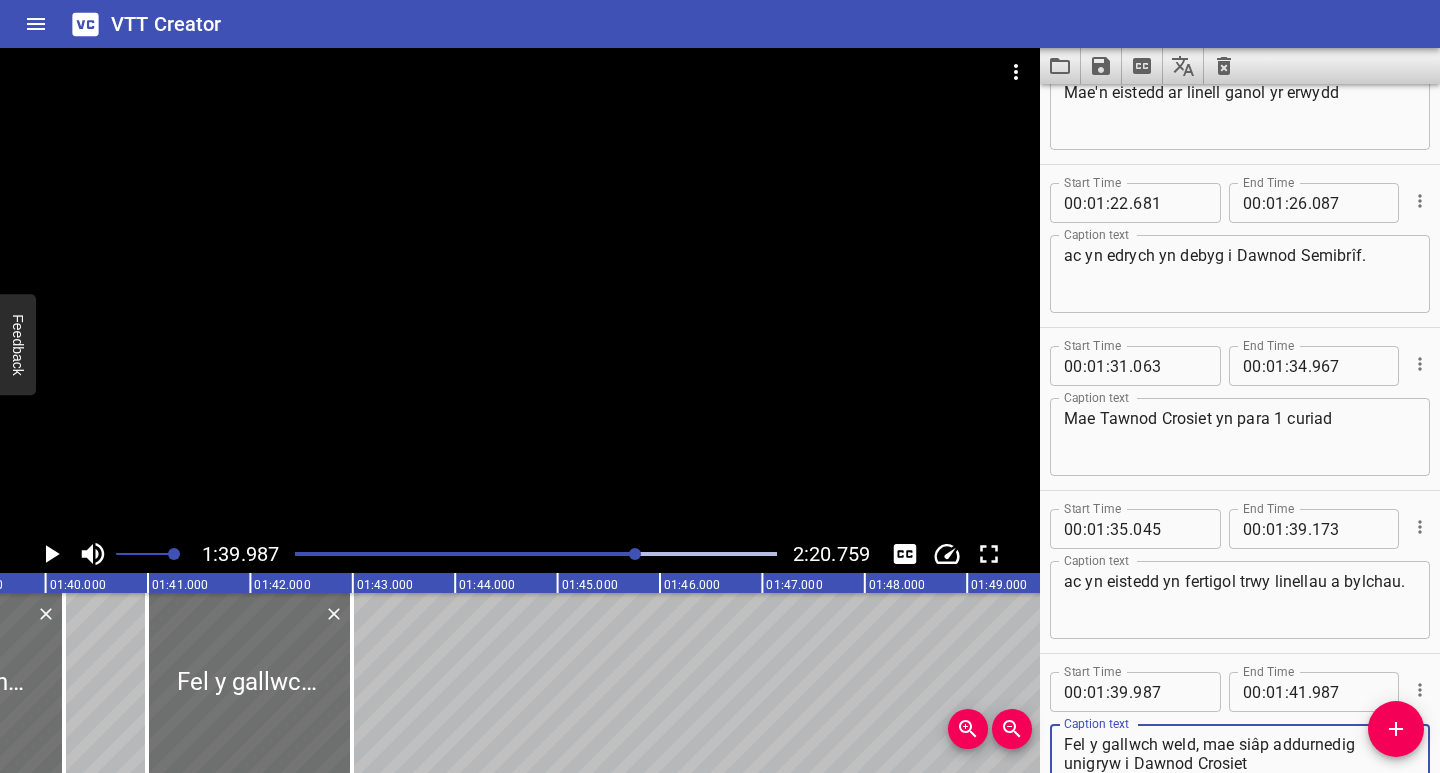 scroll, scrollTop: 2176, scrollLeft: 0, axis: vertical 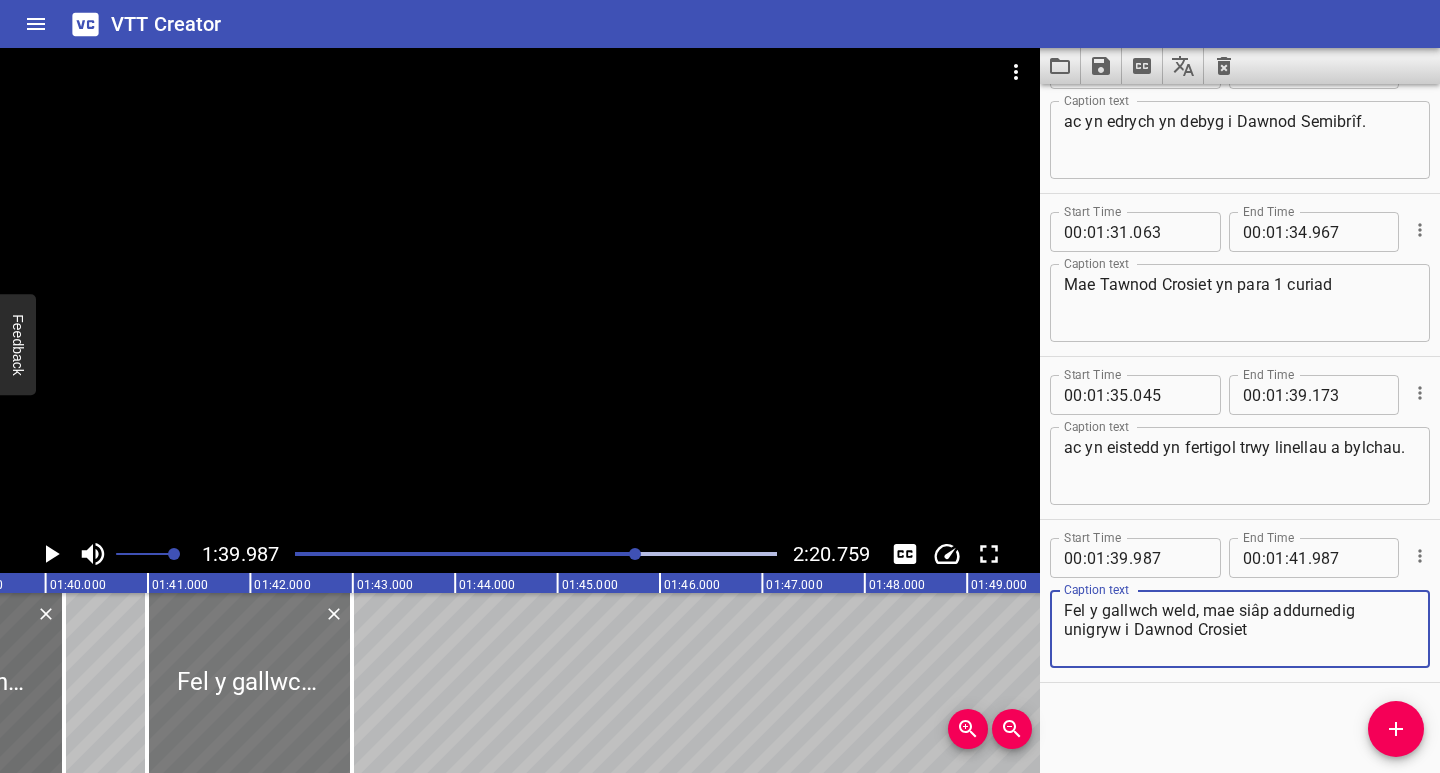 type on "Fel y gallwch weld, mae siâp addurnedig unigryw i Dawnod Crosiet" 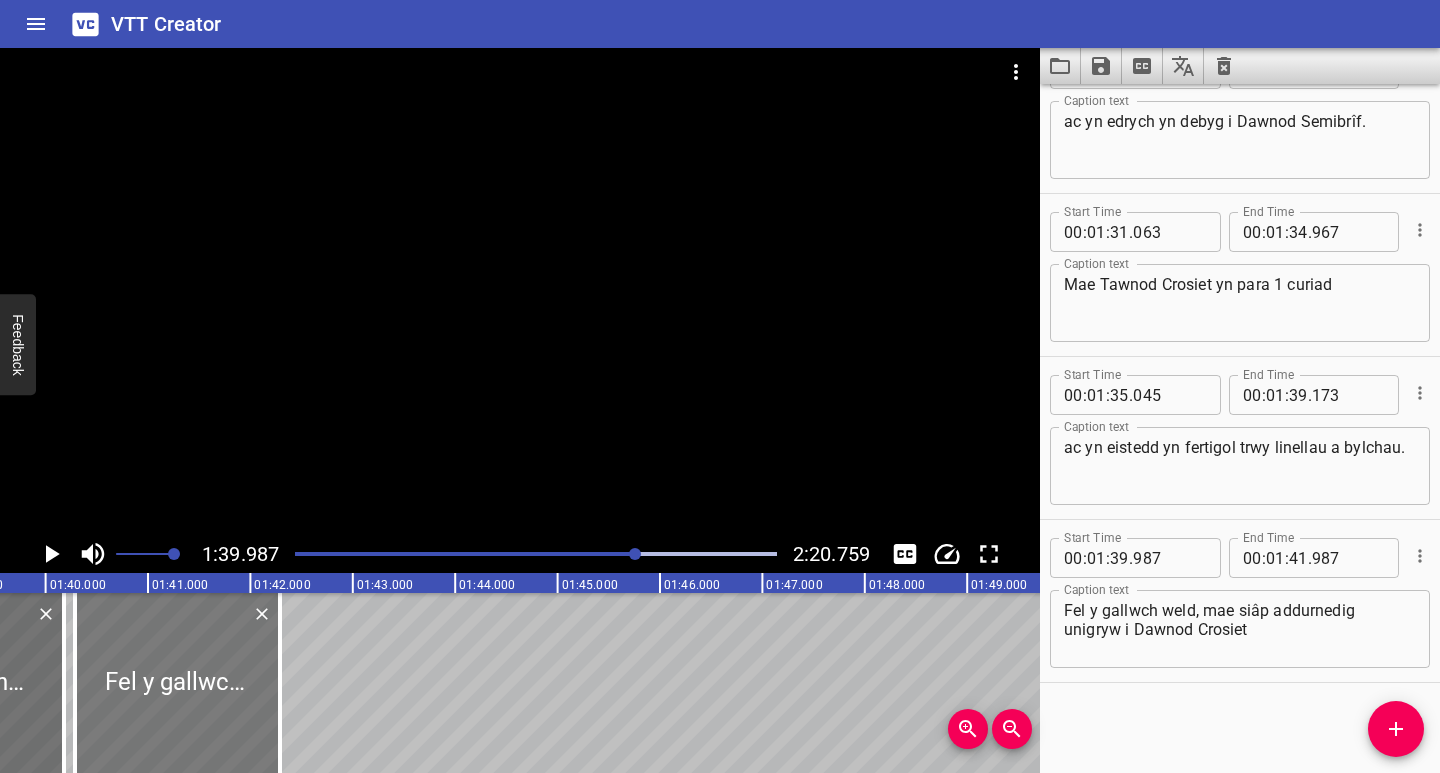 drag, startPoint x: 248, startPoint y: 724, endPoint x: 182, endPoint y: 735, distance: 66.910385 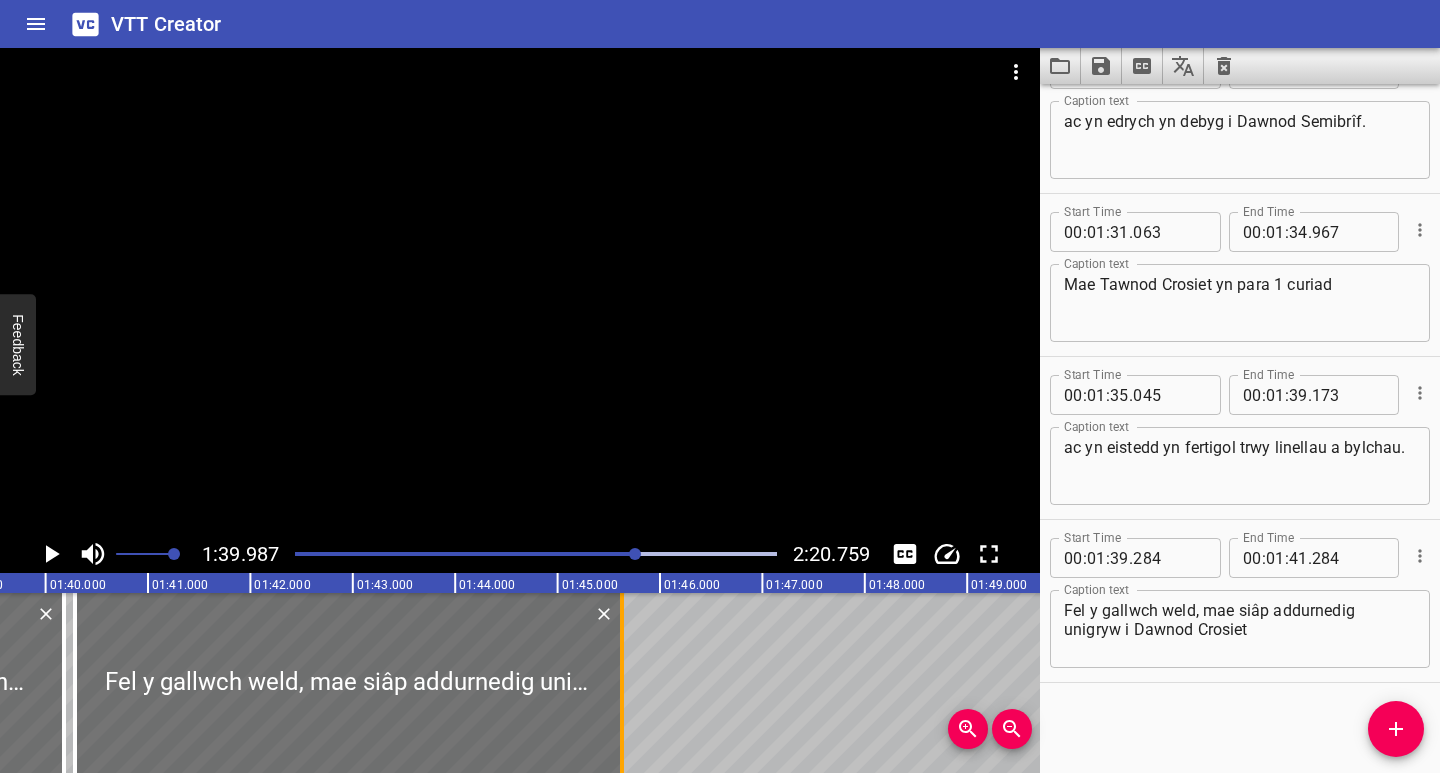 drag, startPoint x: 273, startPoint y: 729, endPoint x: 619, endPoint y: 743, distance: 346.2831 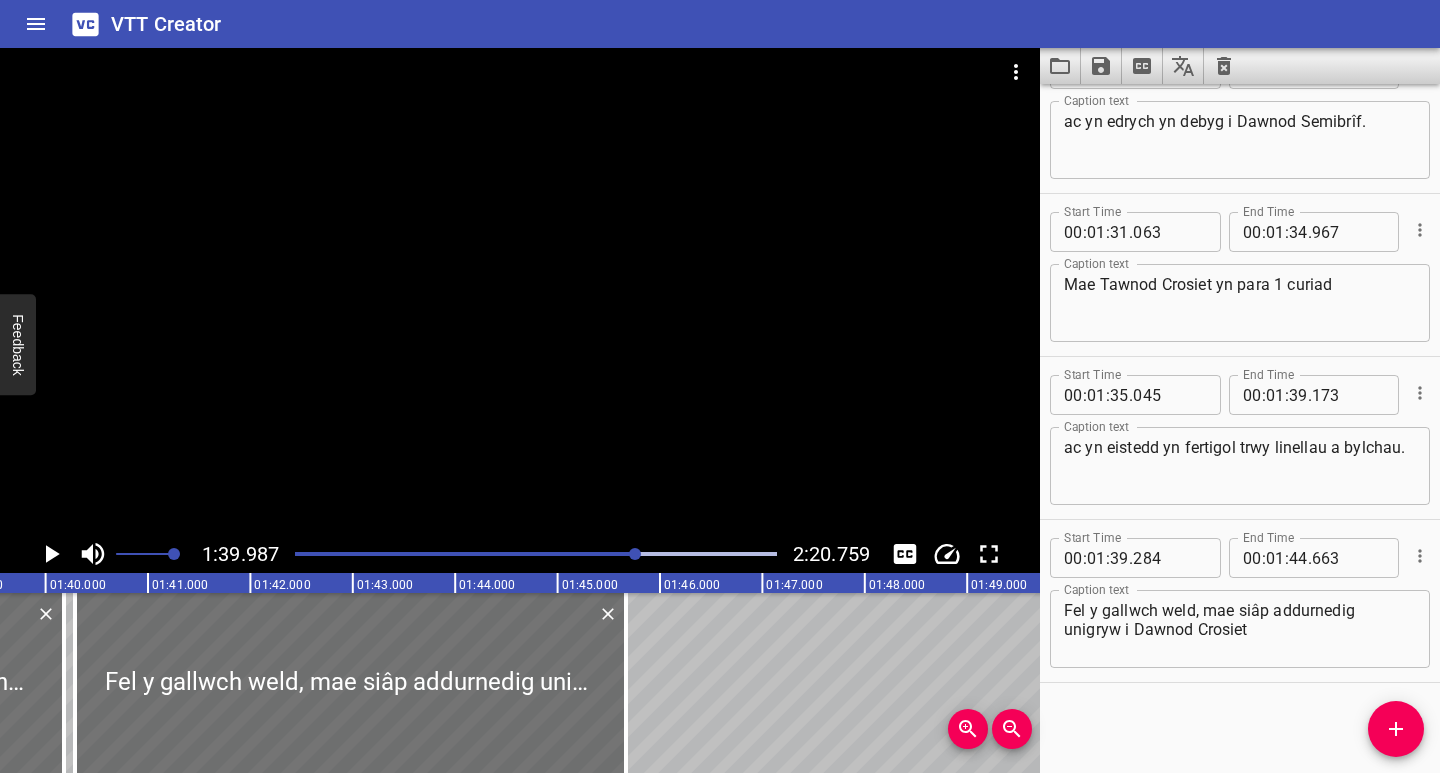 click 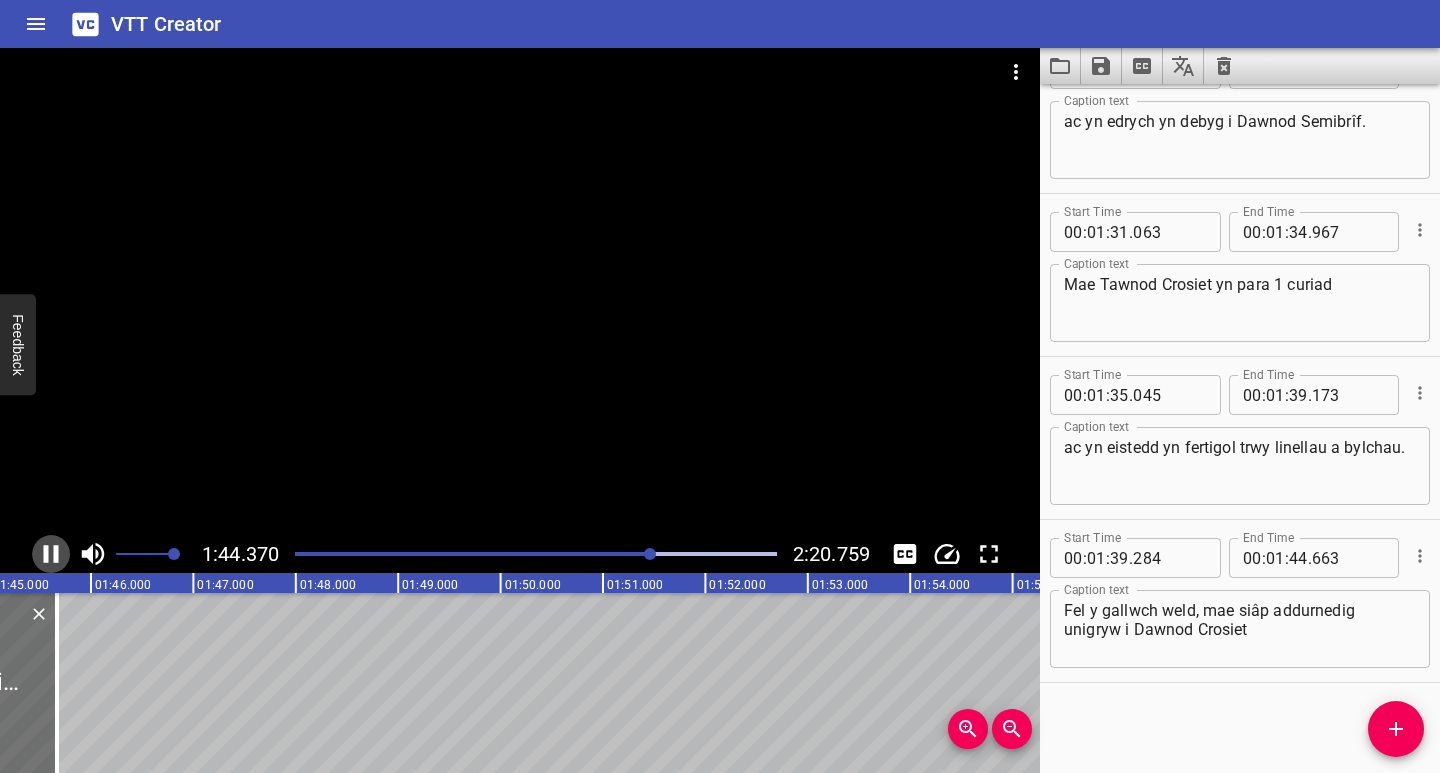 click at bounding box center [51, 554] 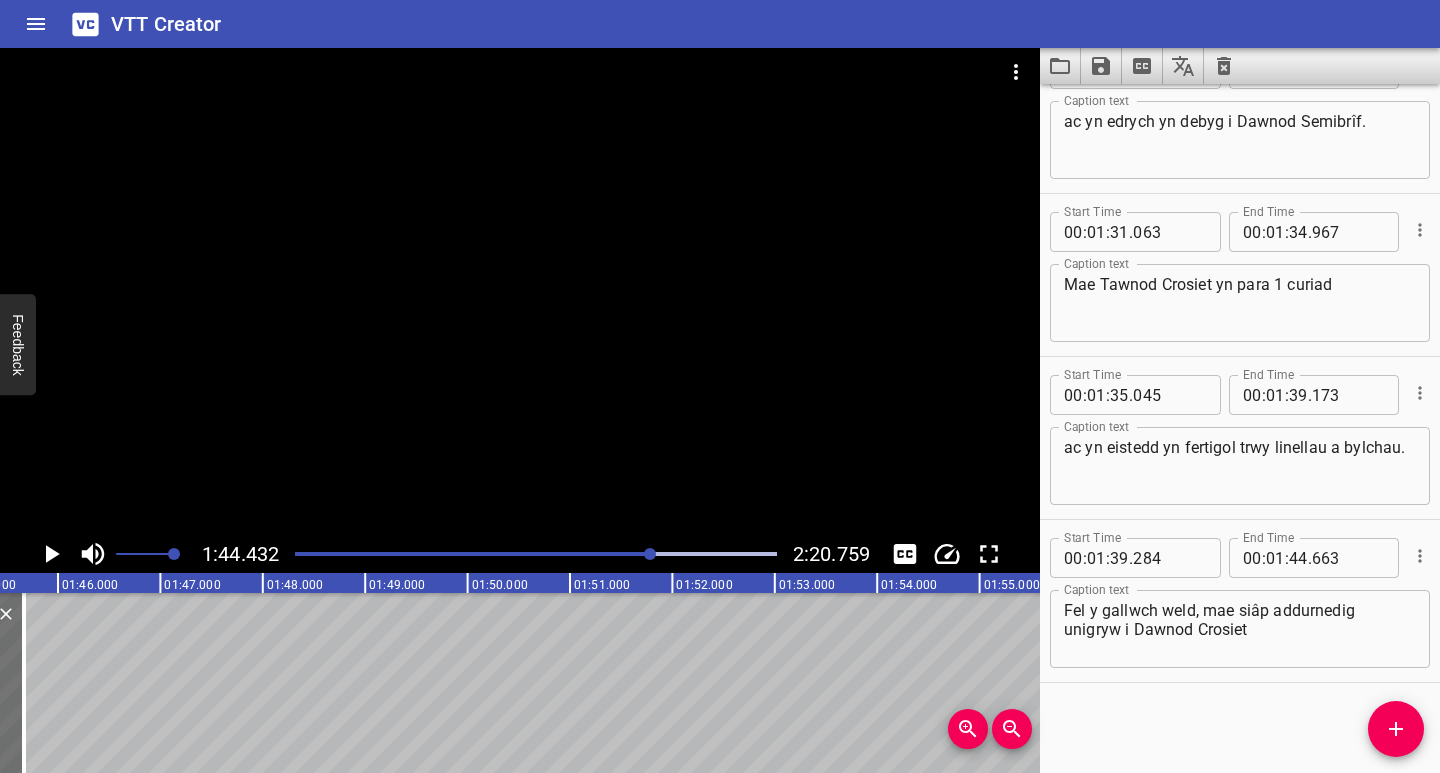 click at bounding box center [412, 554] 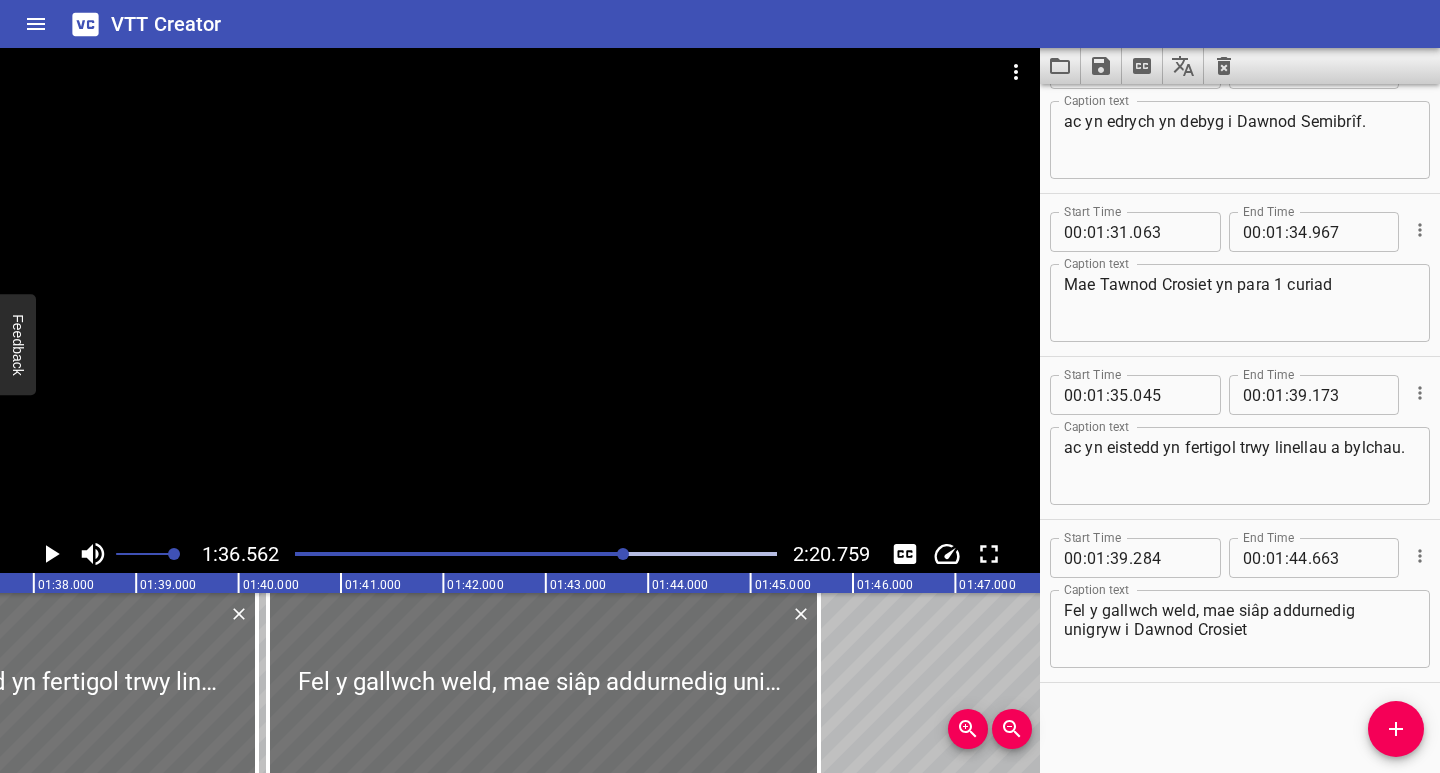 scroll, scrollTop: 0, scrollLeft: 9888, axis: horizontal 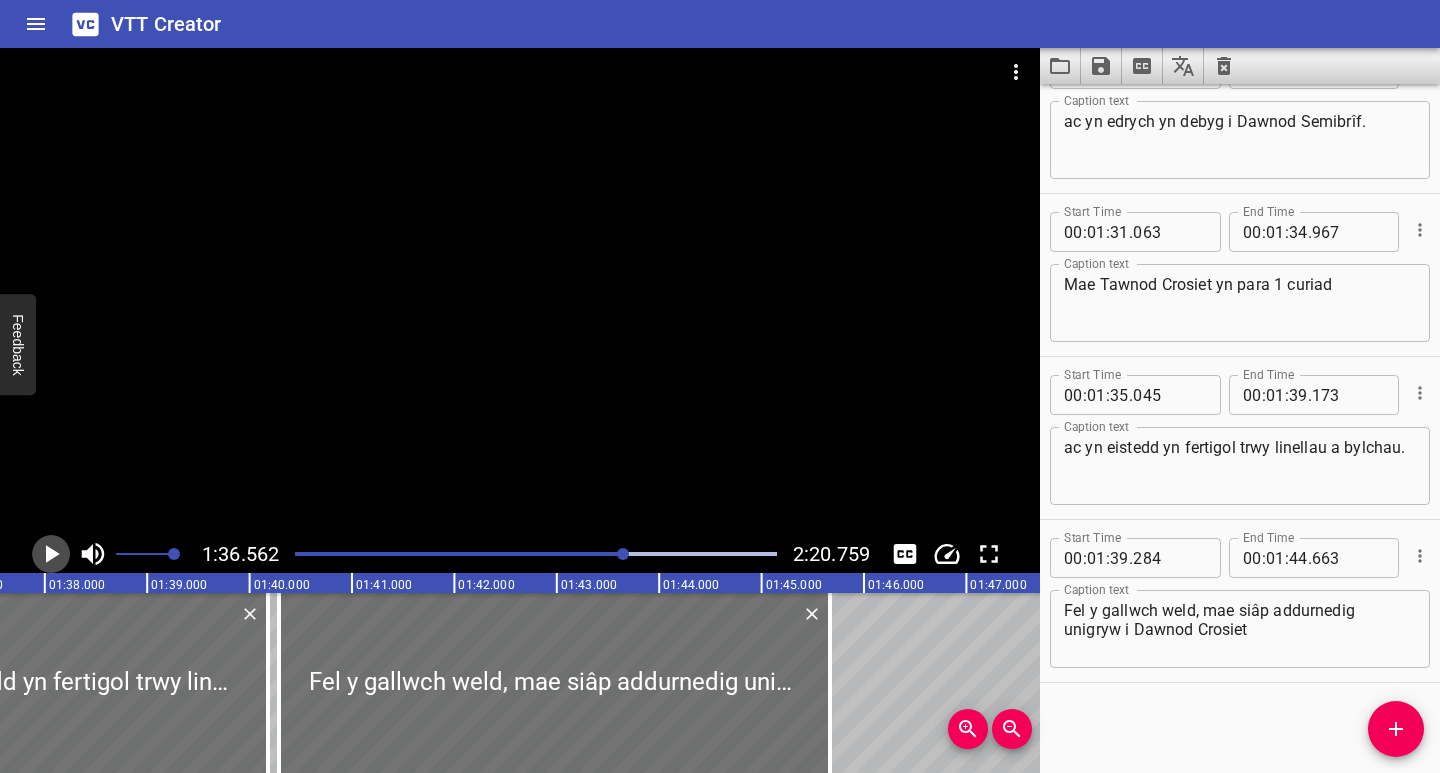 click 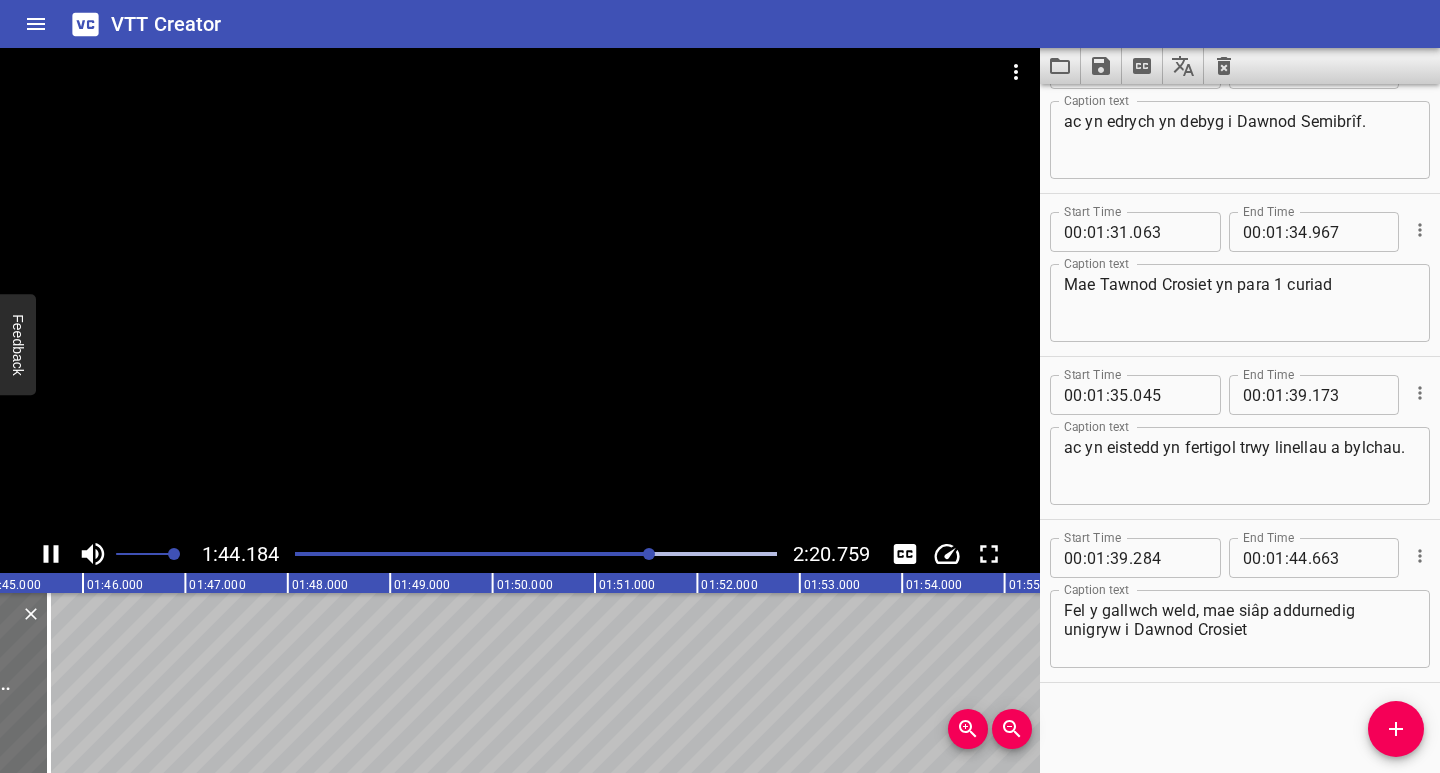 click 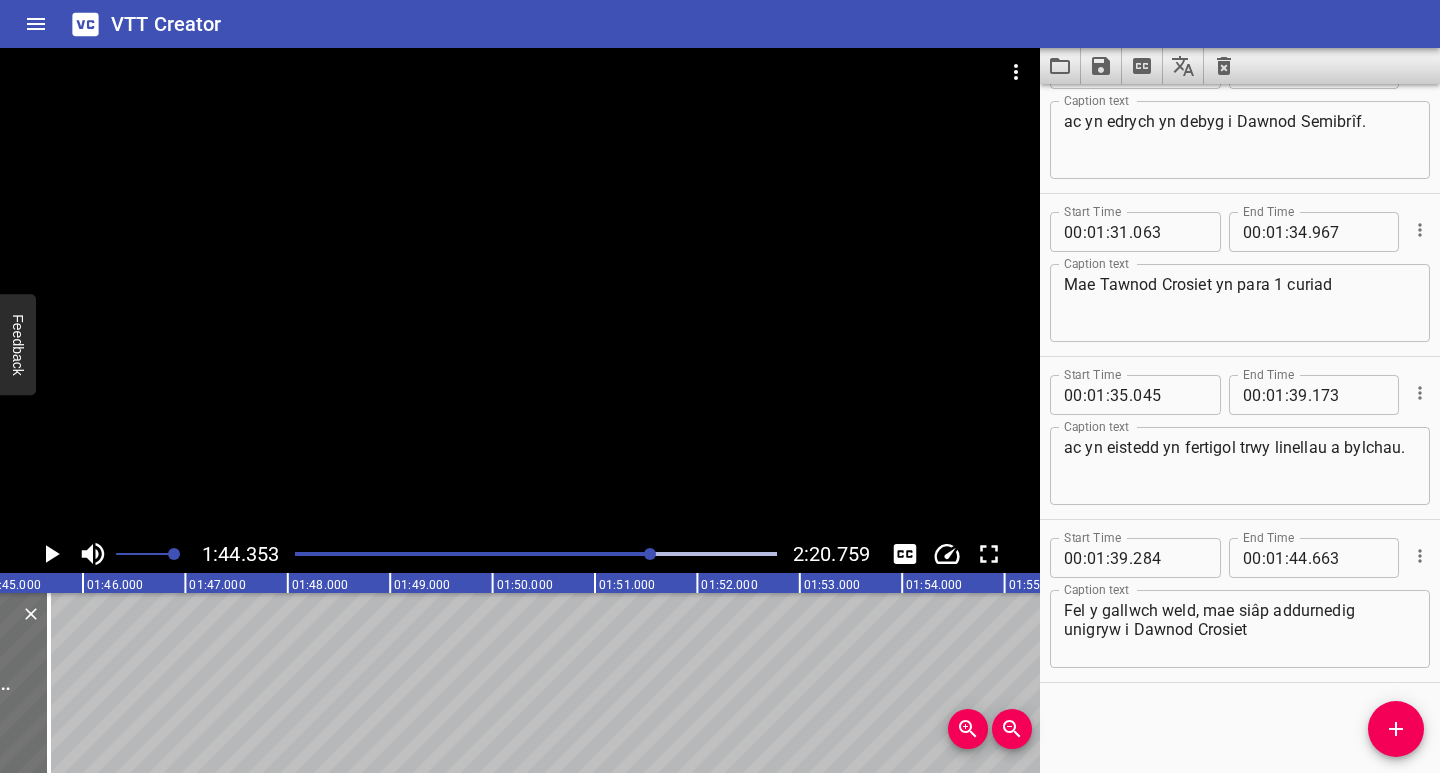 scroll, scrollTop: 0, scrollLeft: 10686, axis: horizontal 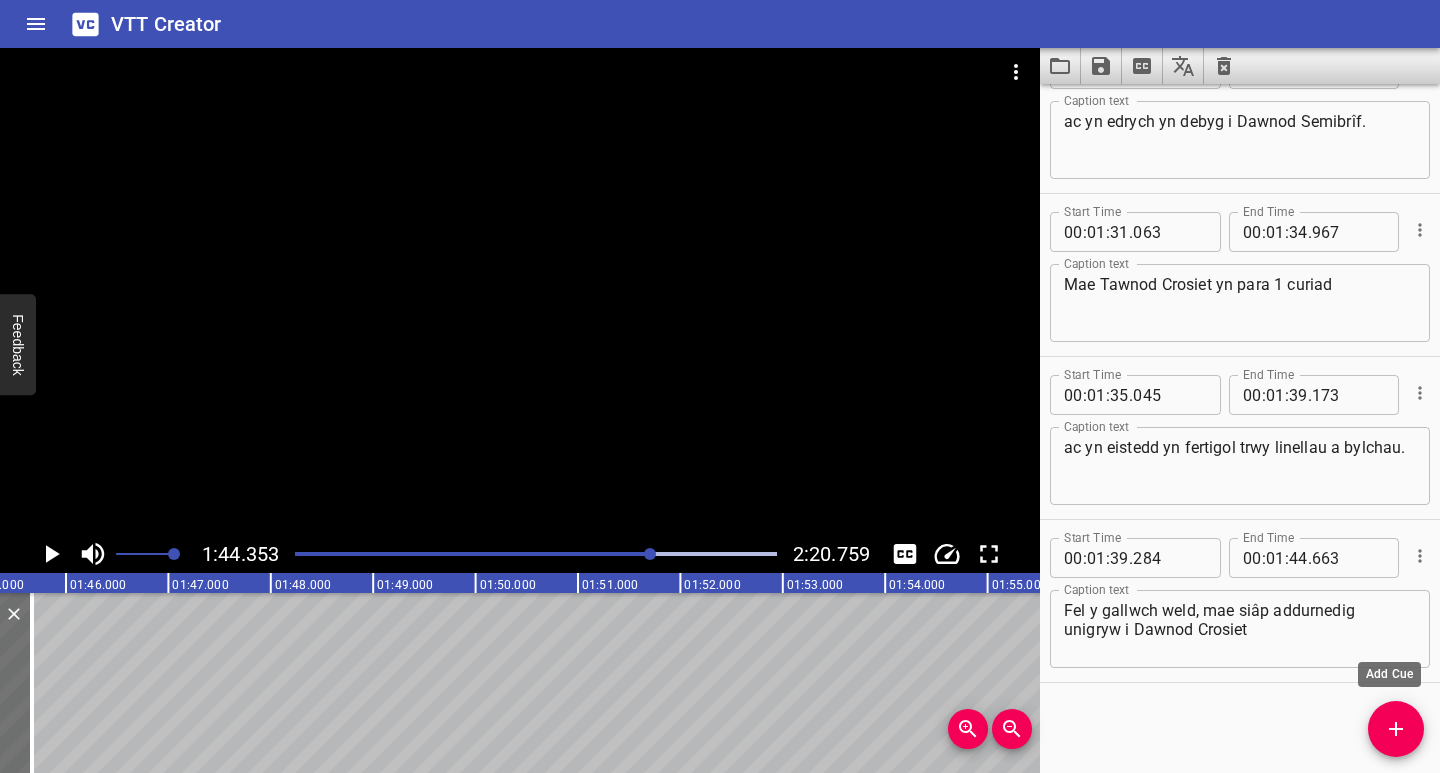 click 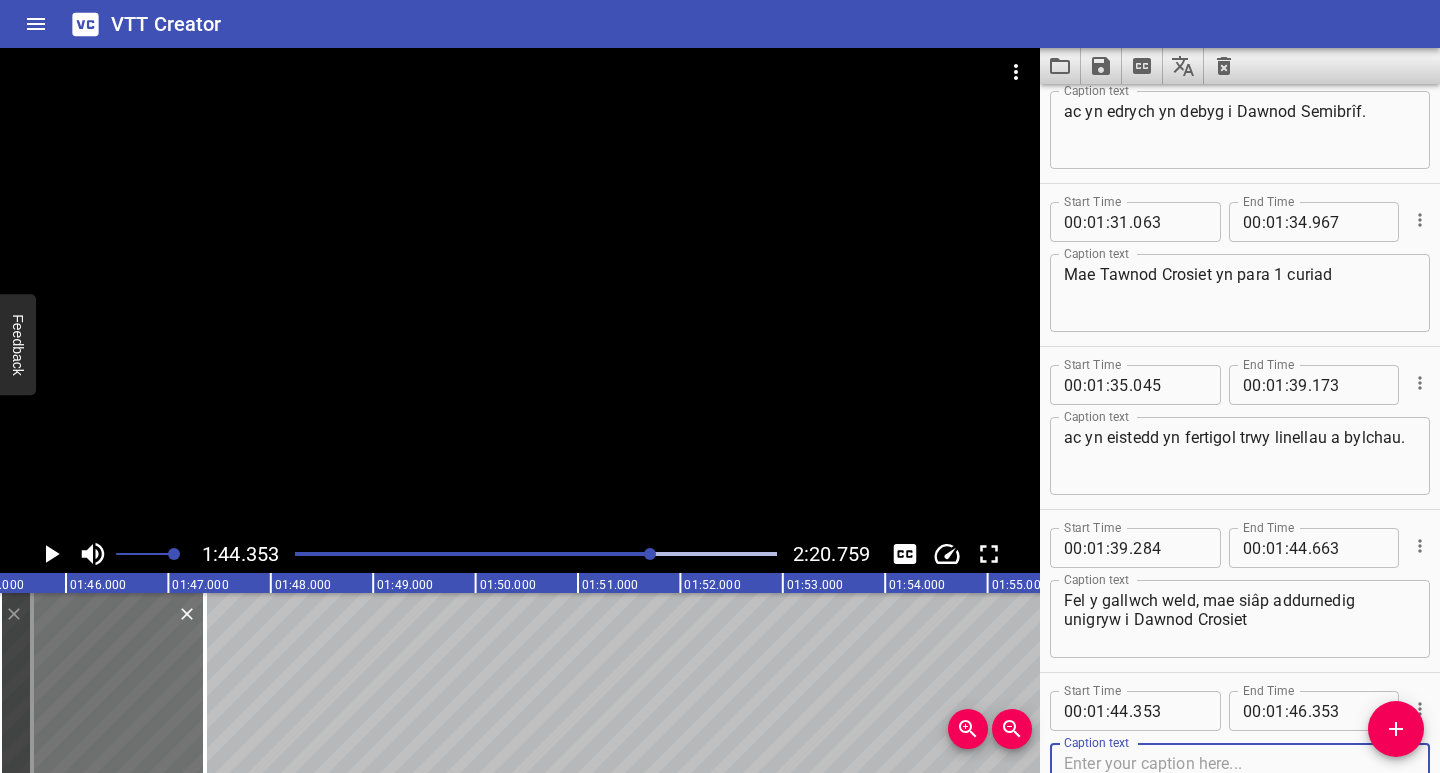 click at bounding box center (1240, 782) 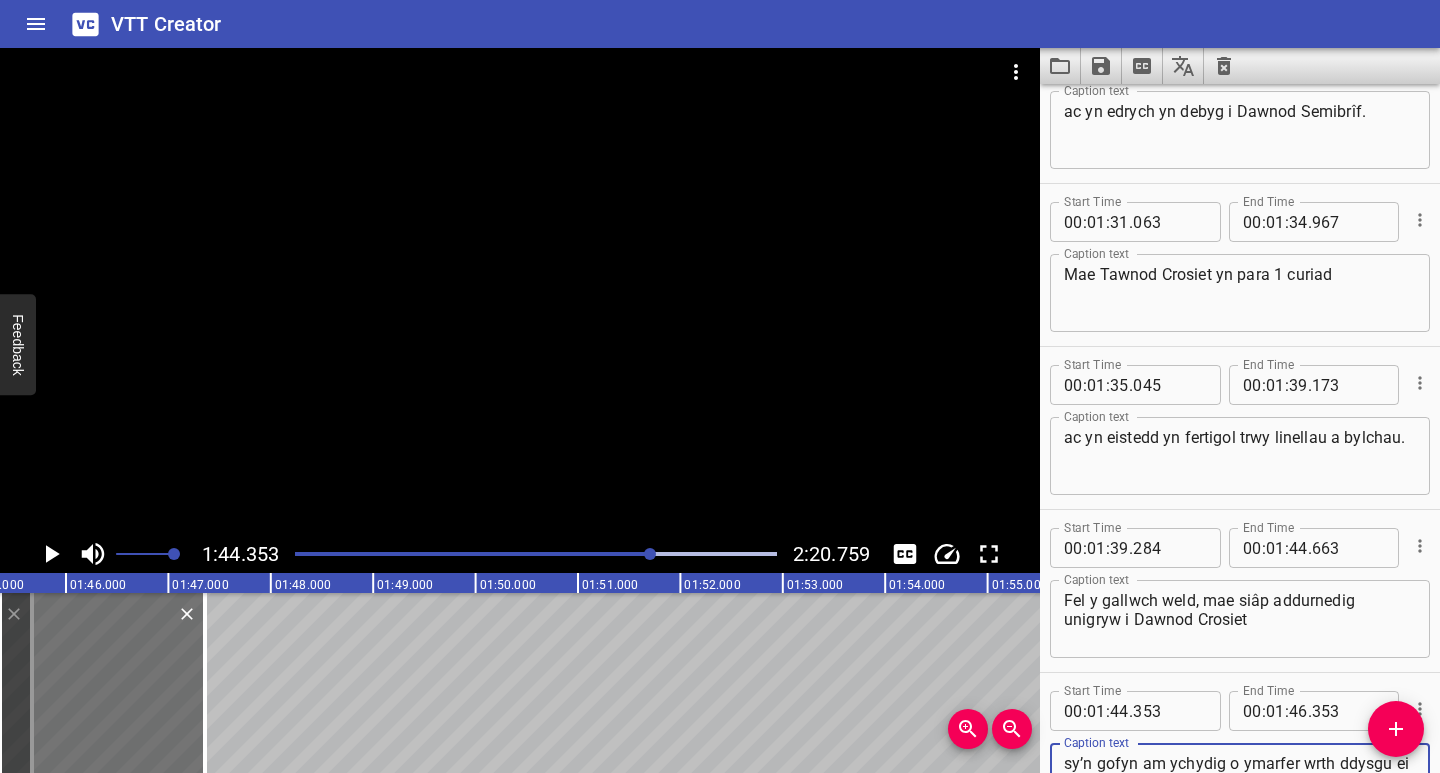 scroll, scrollTop: 2205, scrollLeft: 0, axis: vertical 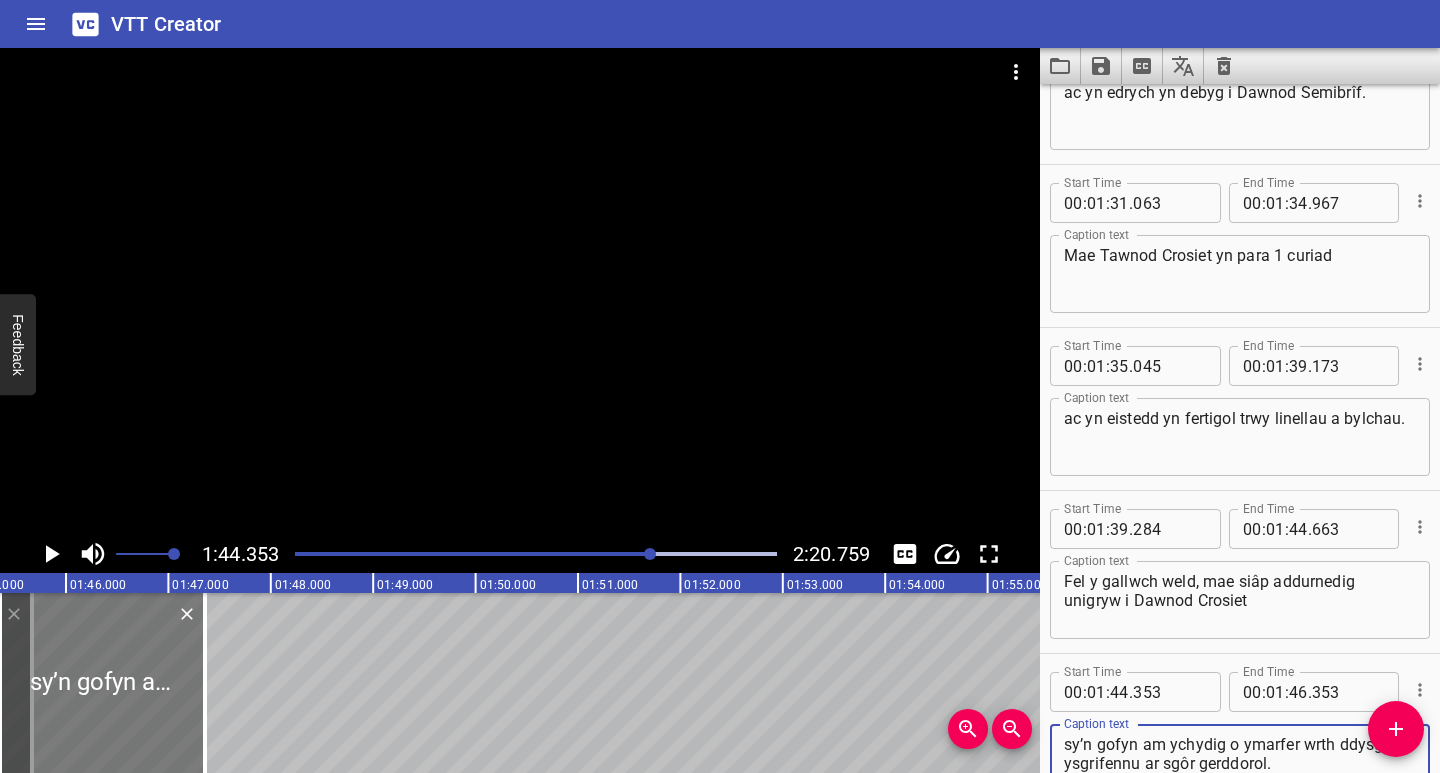 type on "sy’n gofyn am ychydig o ymarfer wrth ddysgu ei ysgrifennu ar sgôr gerddorol." 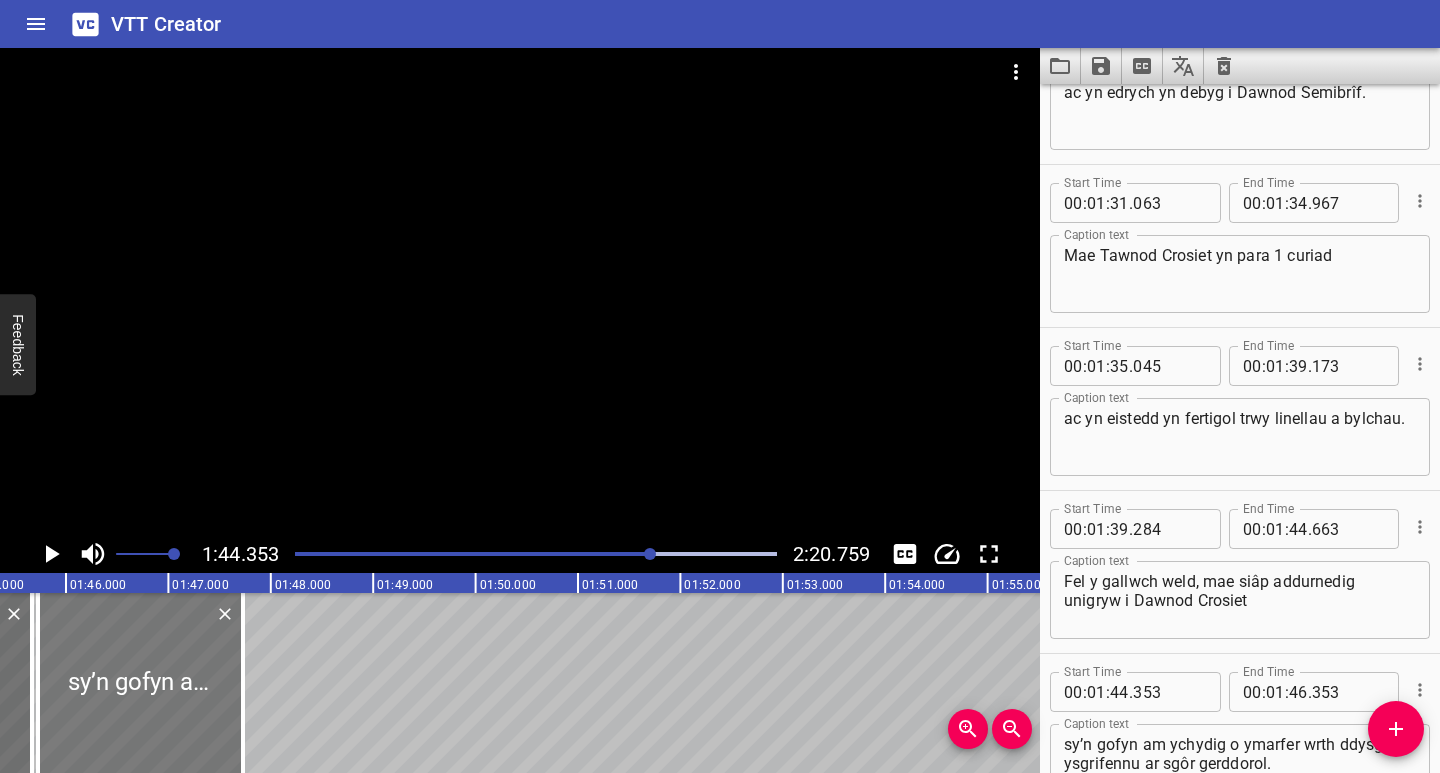 drag, startPoint x: 147, startPoint y: 718, endPoint x: 185, endPoint y: 724, distance: 38.470768 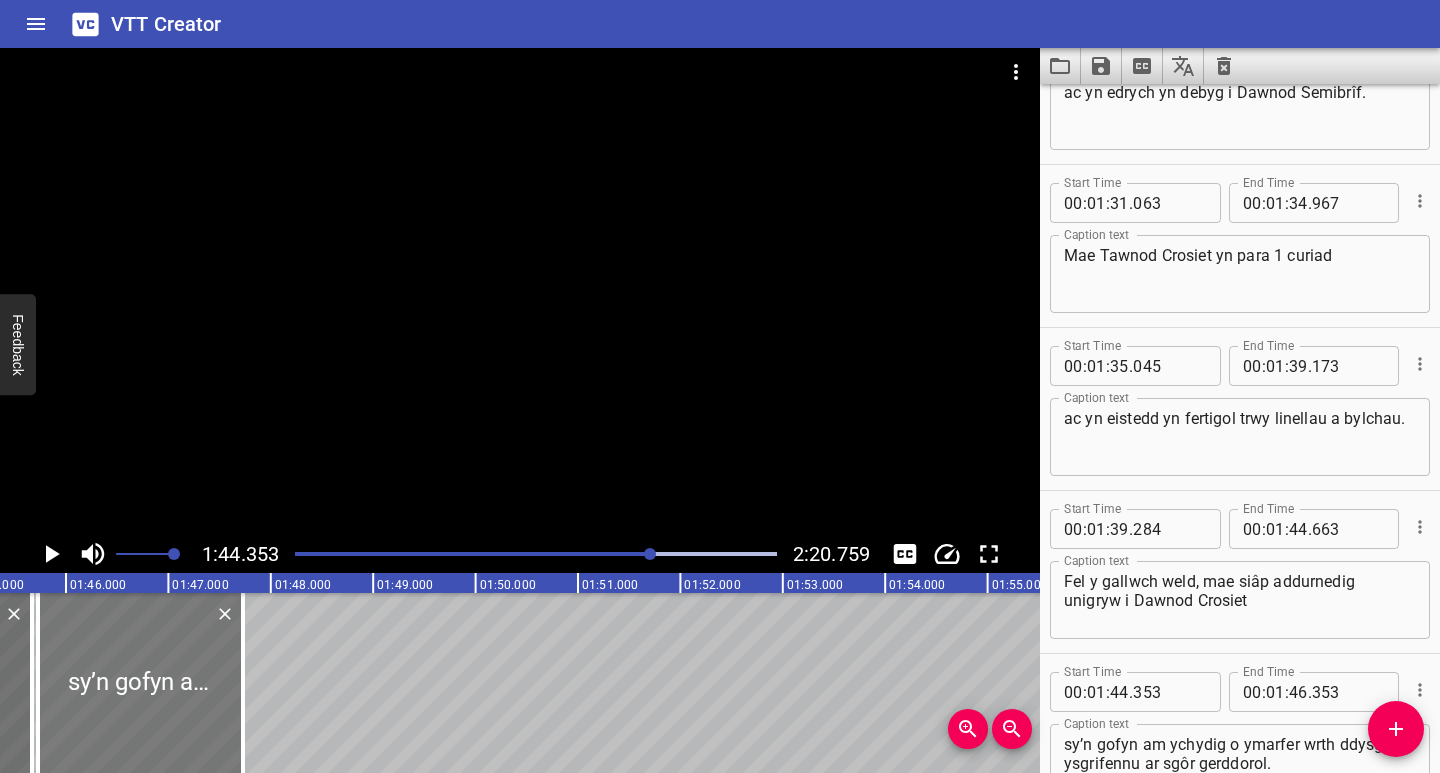 click at bounding box center (140, 683) 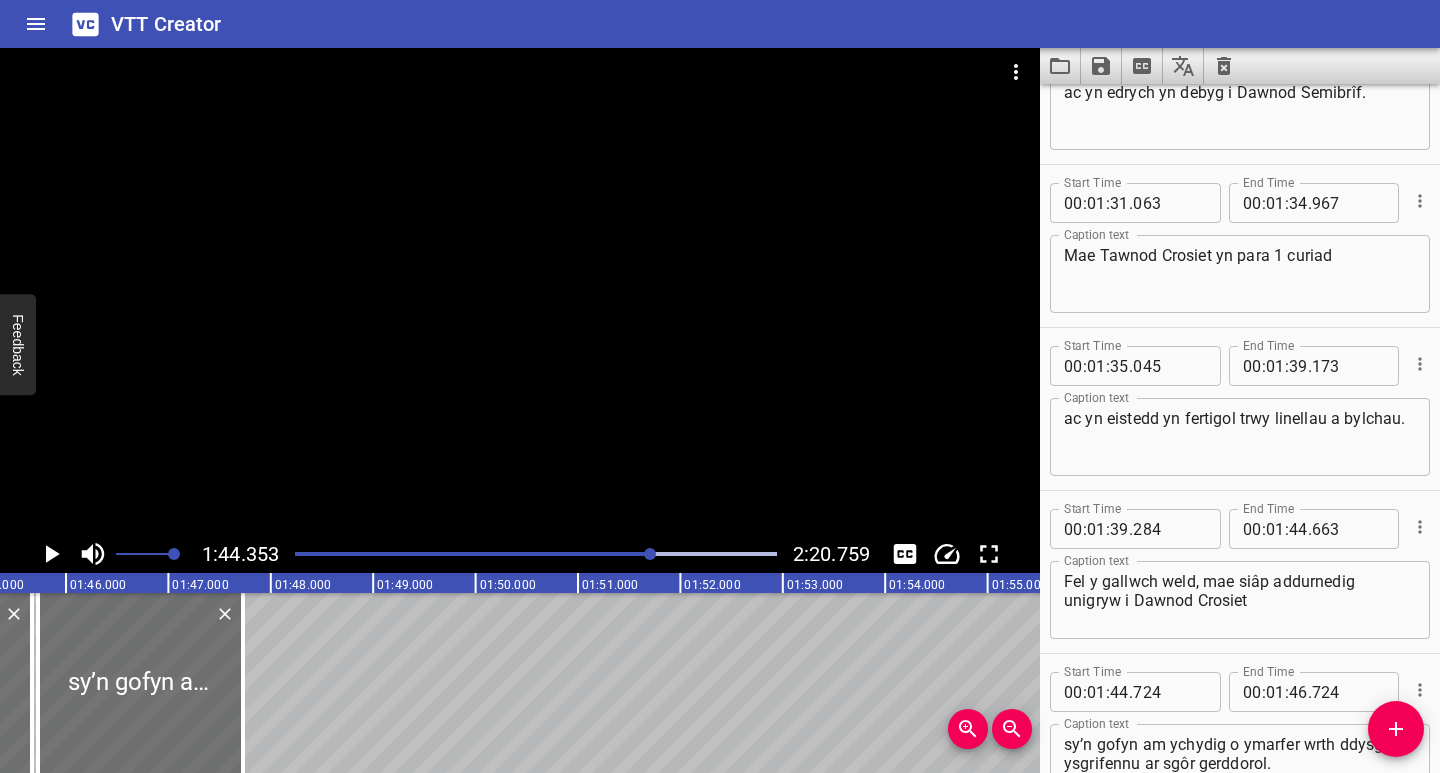 scroll, scrollTop: 0, scrollLeft: 10649, axis: horizontal 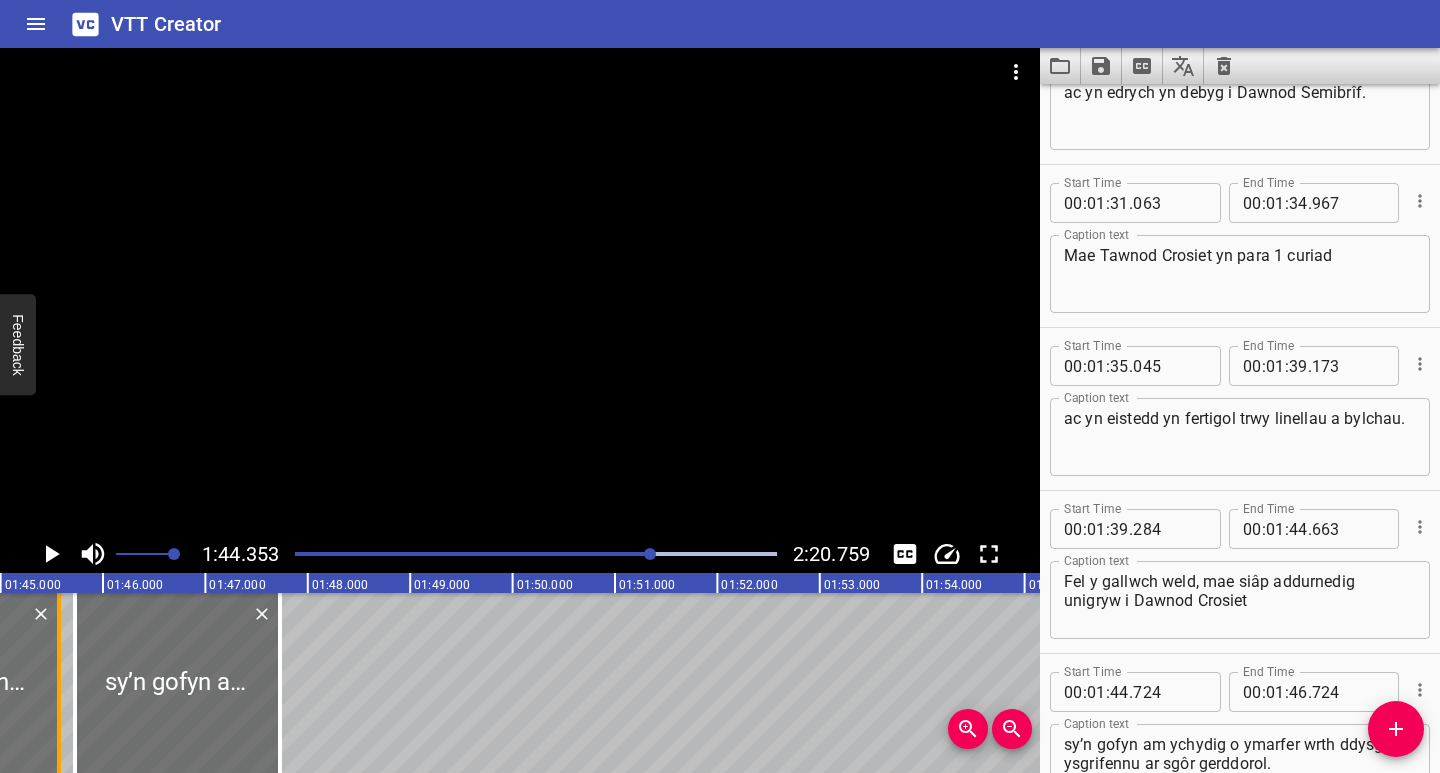 drag, startPoint x: 62, startPoint y: 723, endPoint x: 52, endPoint y: 737, distance: 17.20465 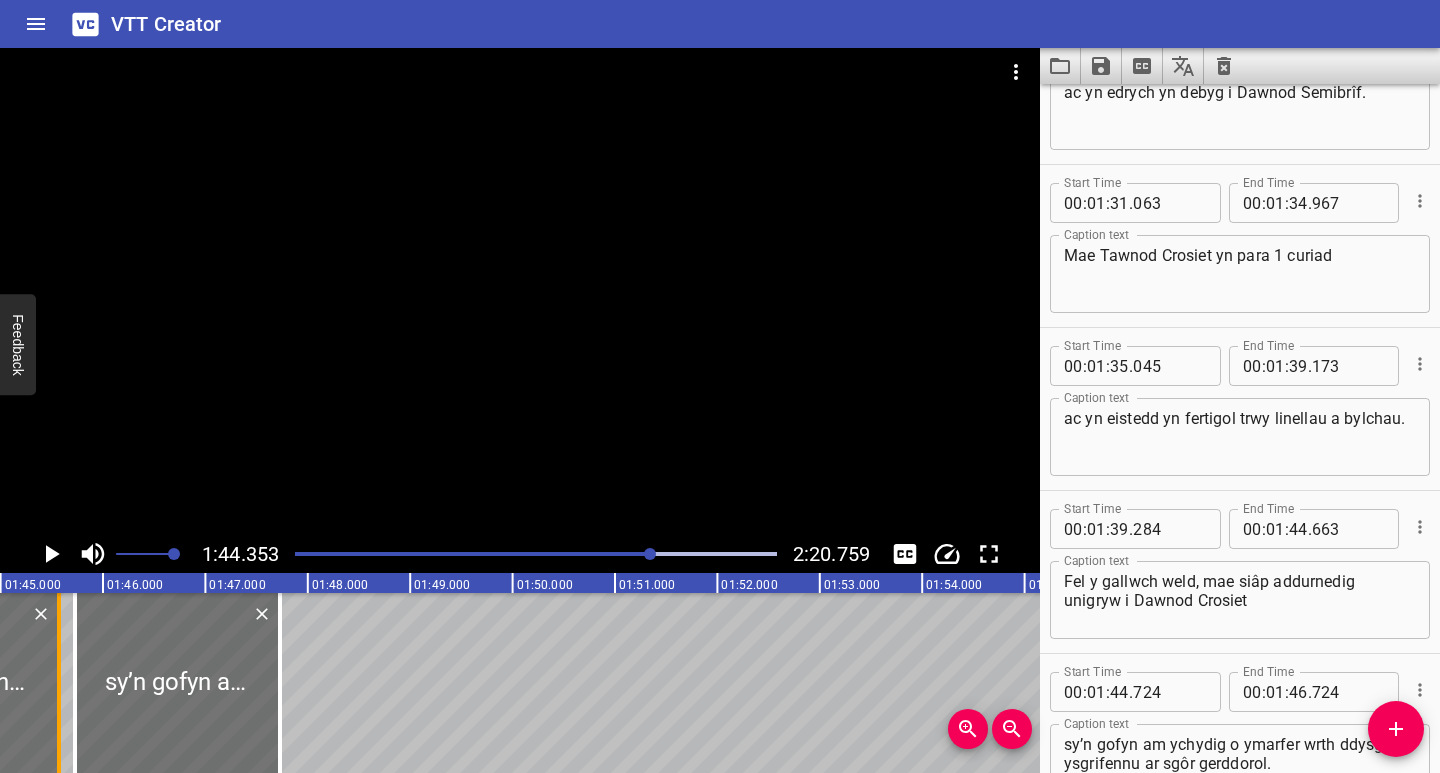 click at bounding box center (59, 683) 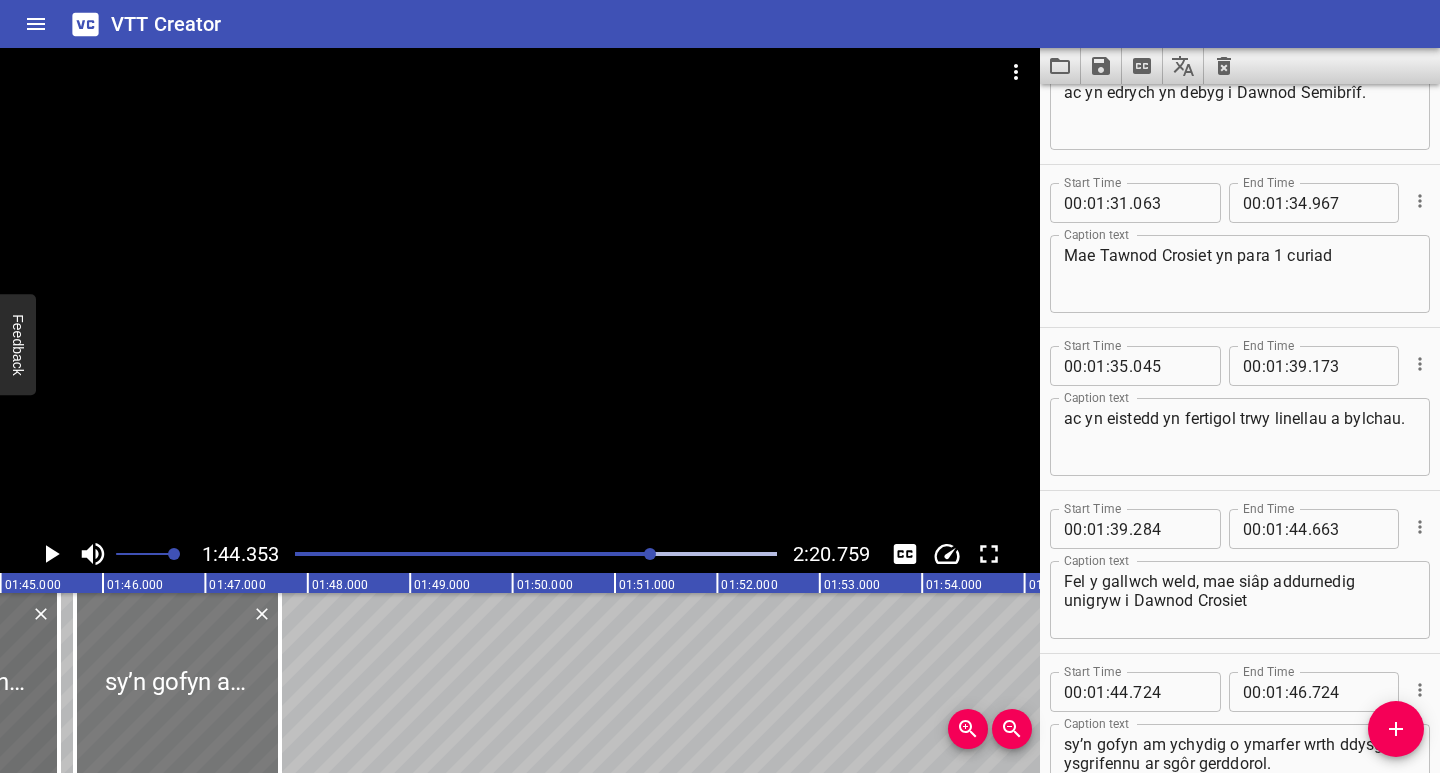 type on "565" 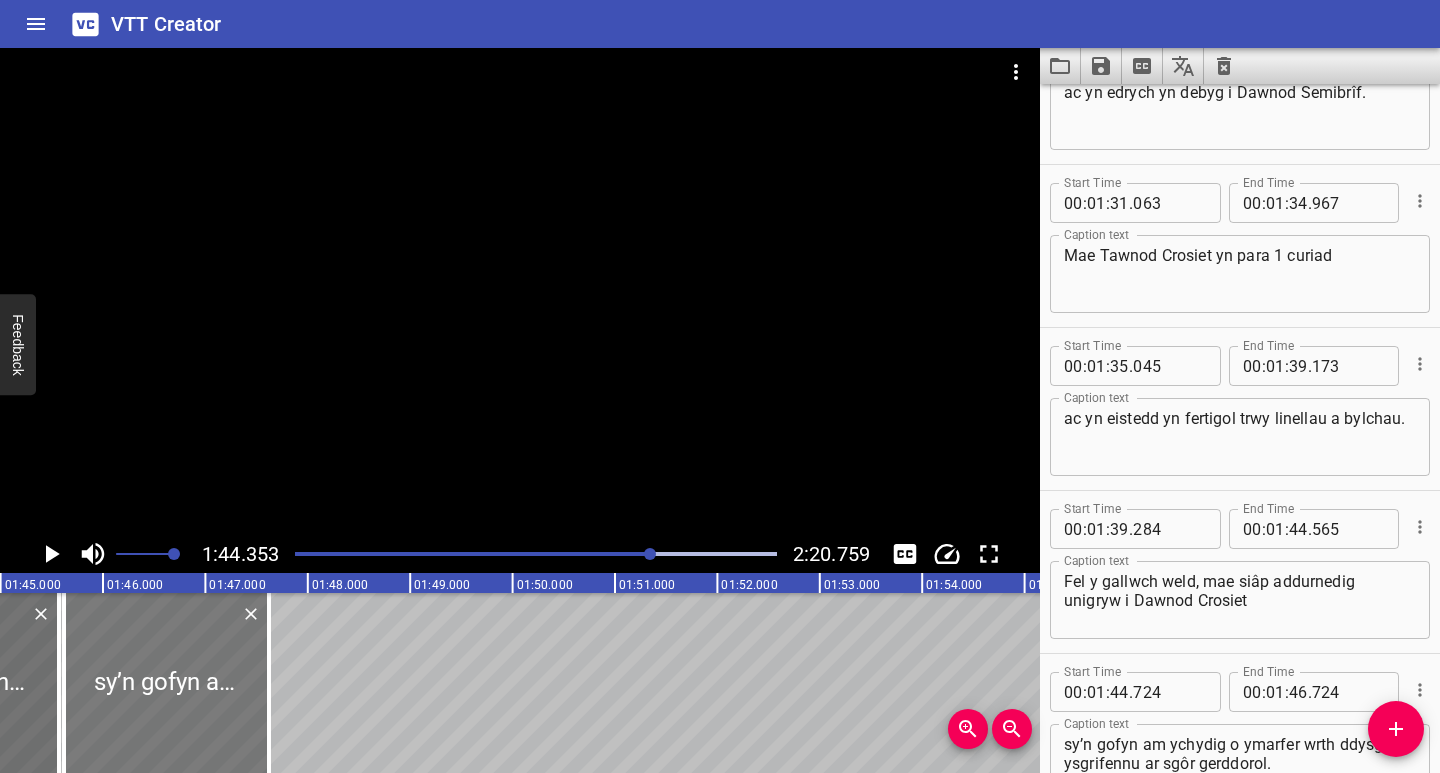 drag, startPoint x: 135, startPoint y: 734, endPoint x: 124, endPoint y: 737, distance: 11.401754 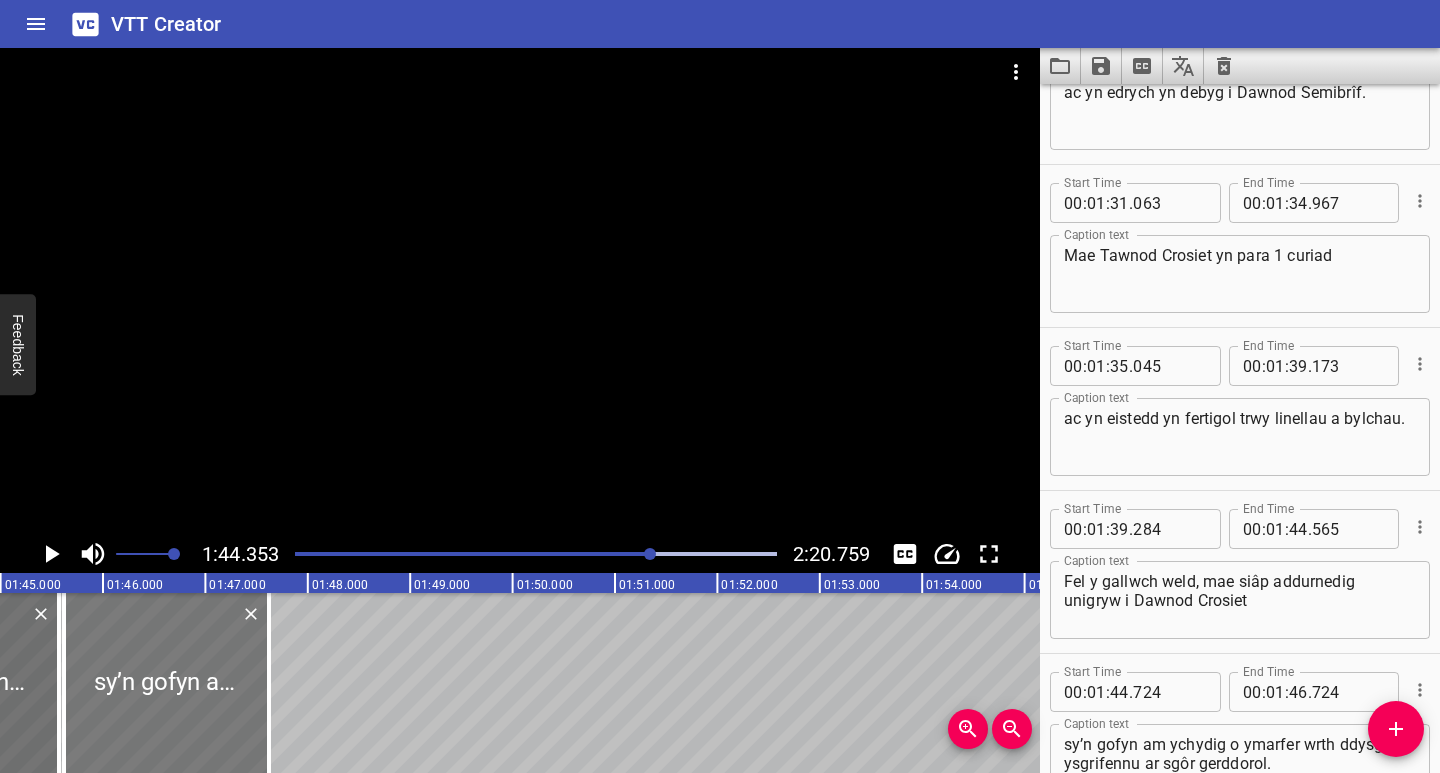 click at bounding box center [166, 683] 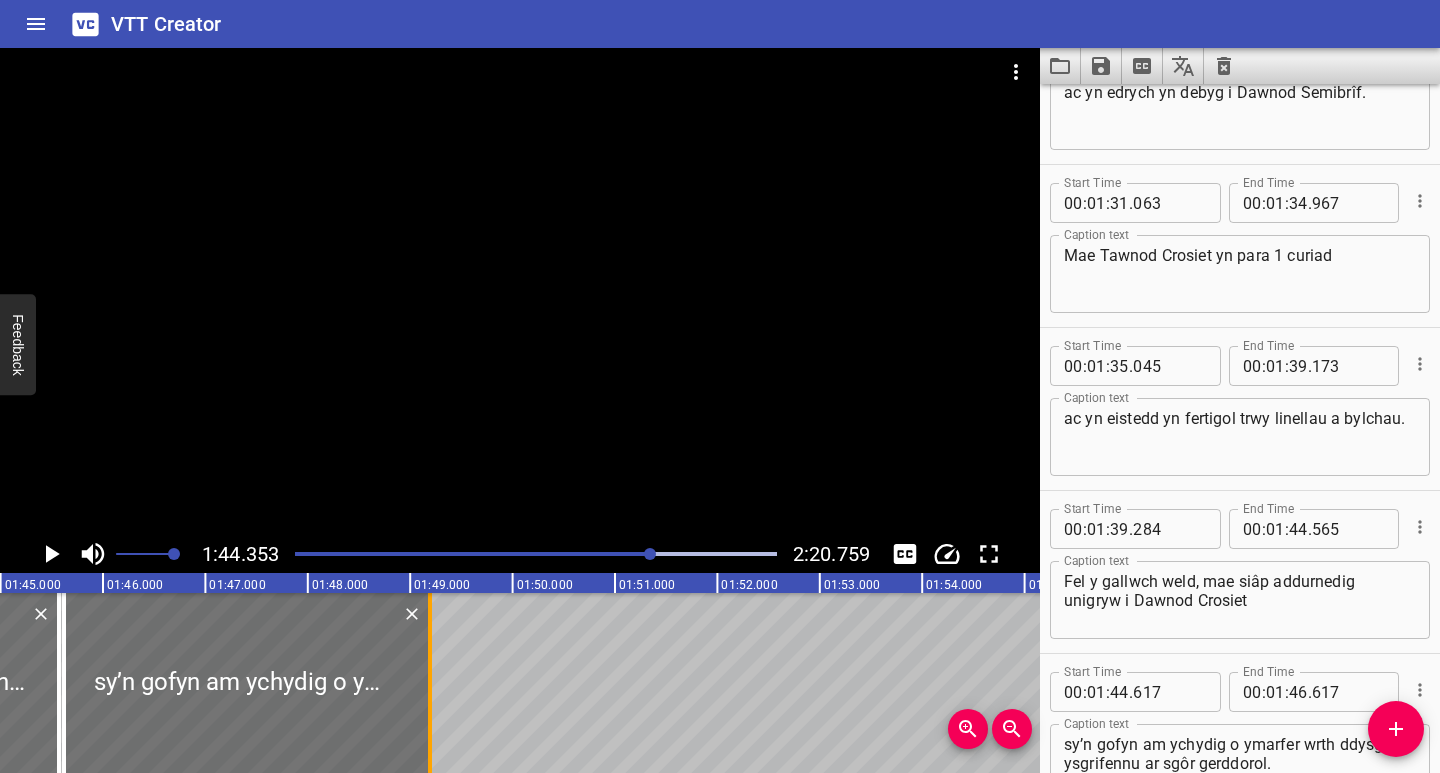 drag, startPoint x: 265, startPoint y: 734, endPoint x: 426, endPoint y: 740, distance: 161.11176 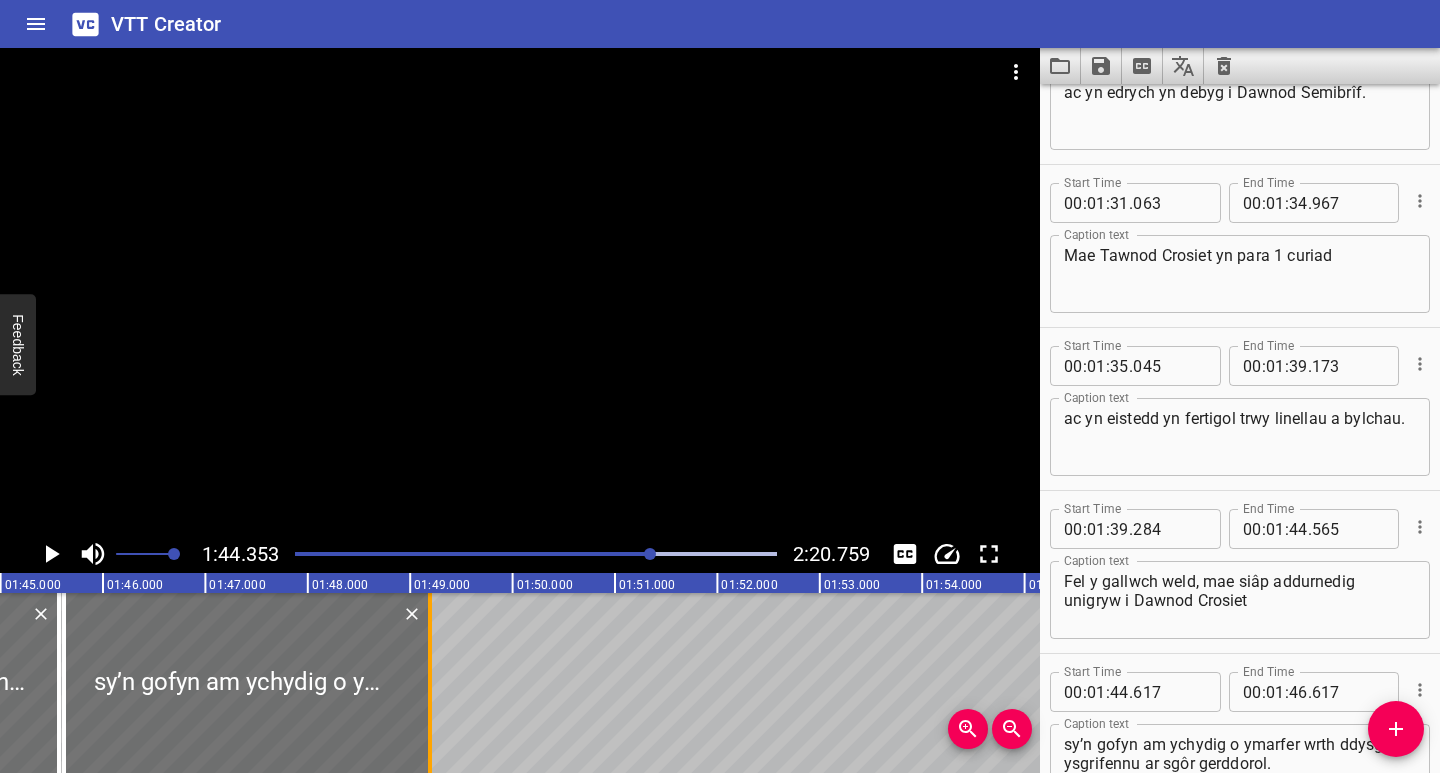 click at bounding box center [430, 683] 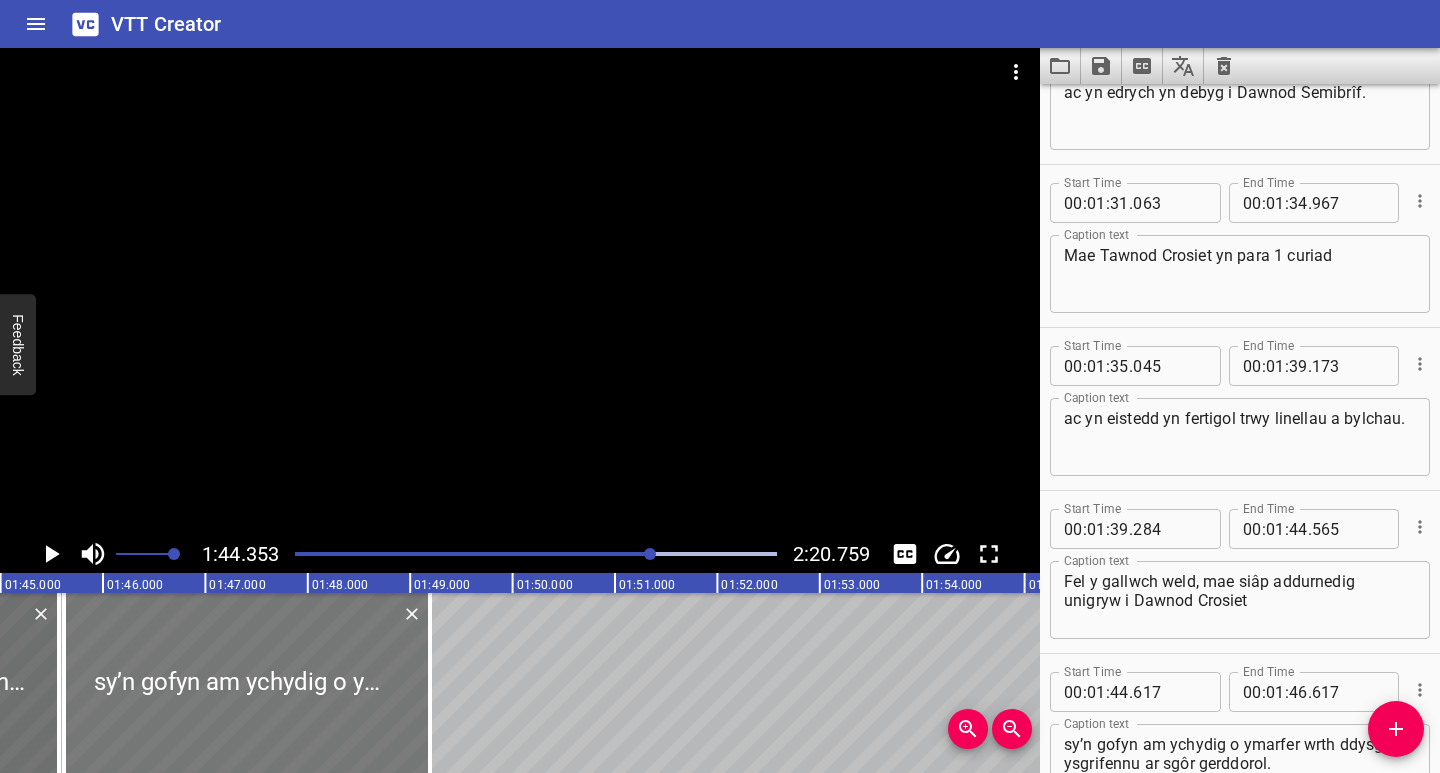 type on "48" 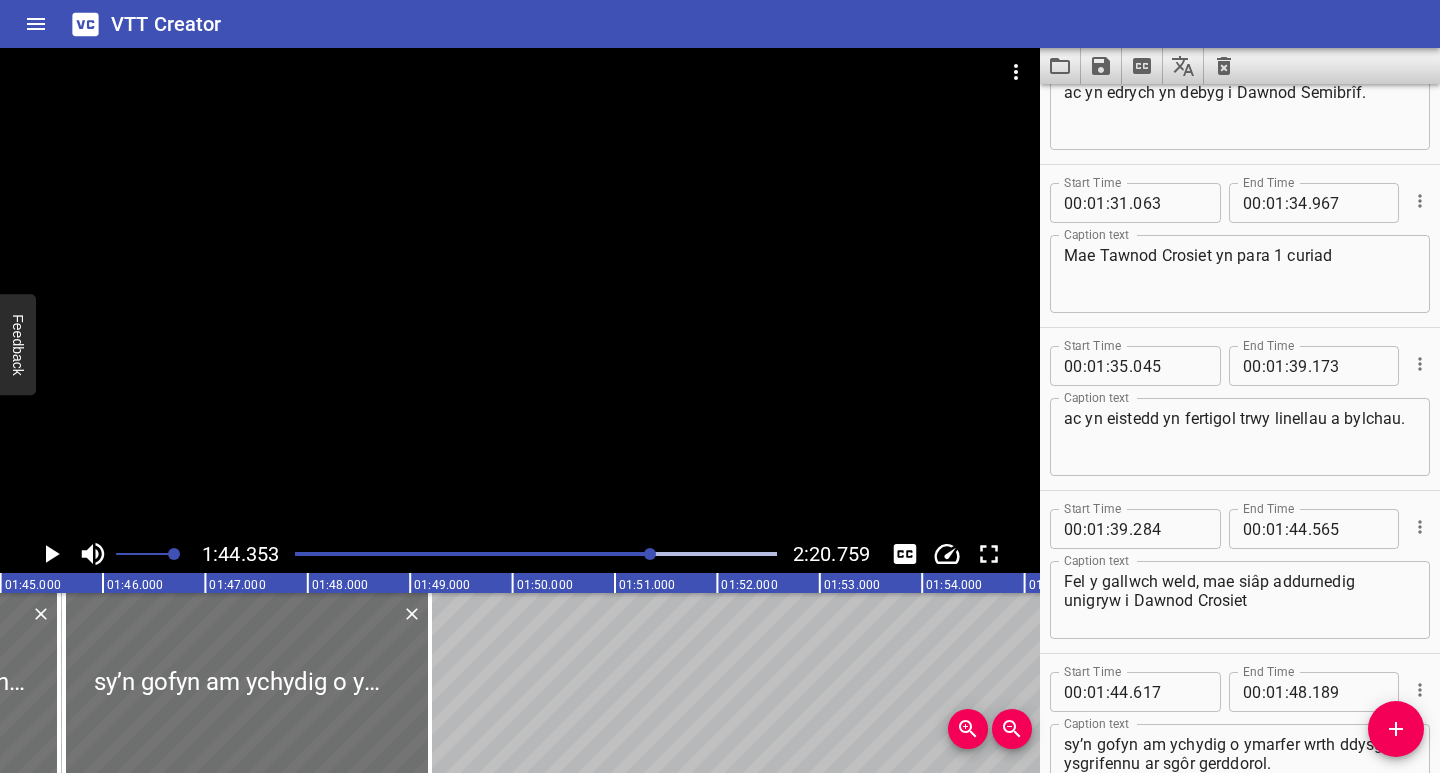 click at bounding box center (412, 554) 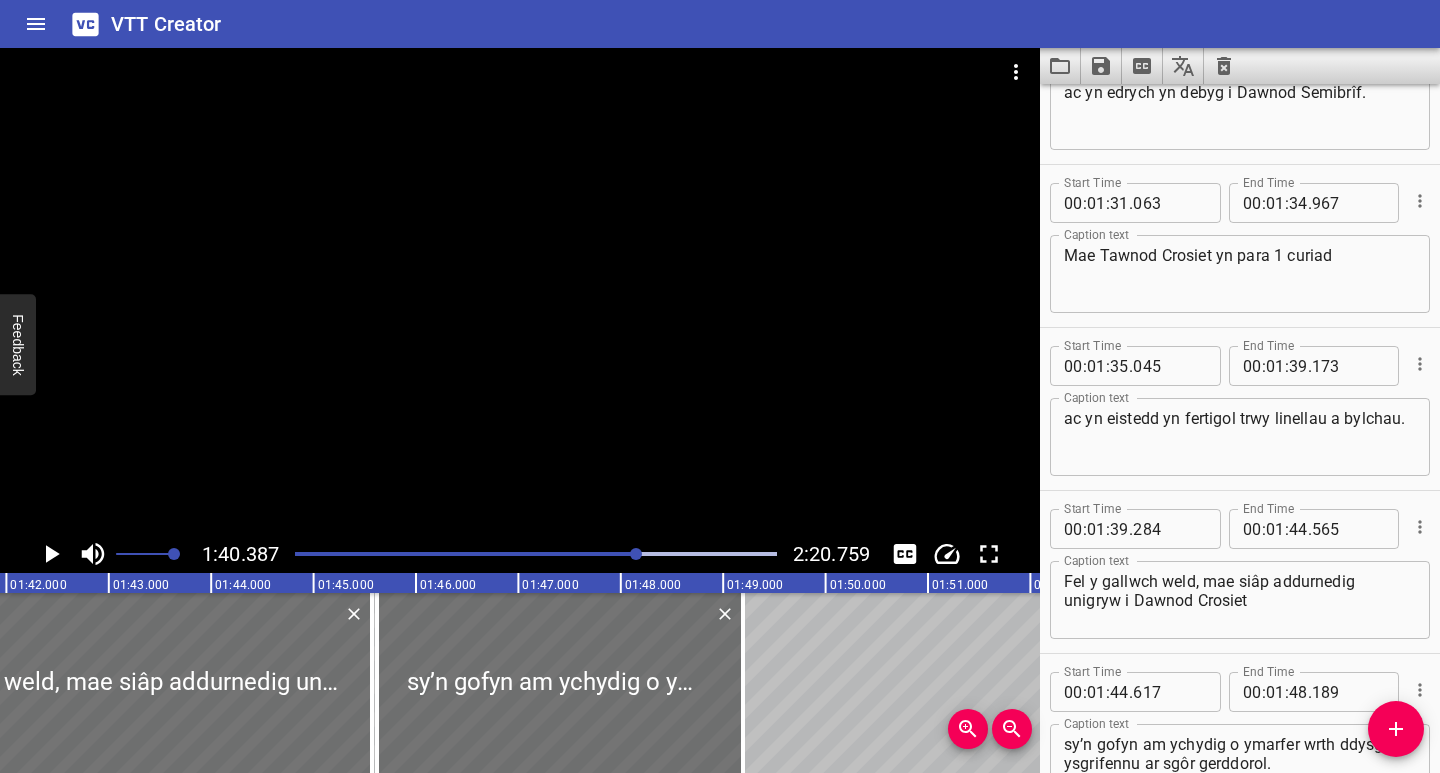 scroll, scrollTop: 0, scrollLeft: 10280, axis: horizontal 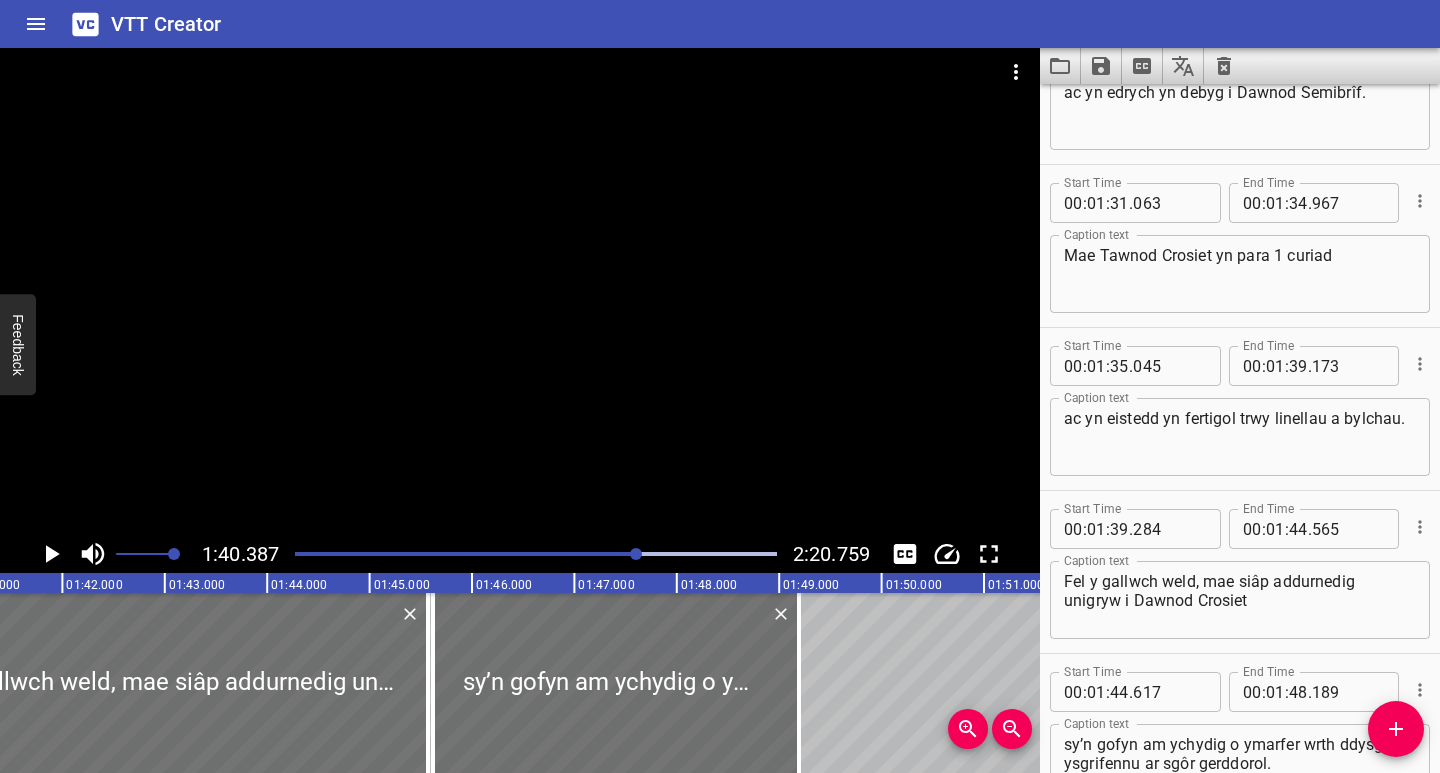click 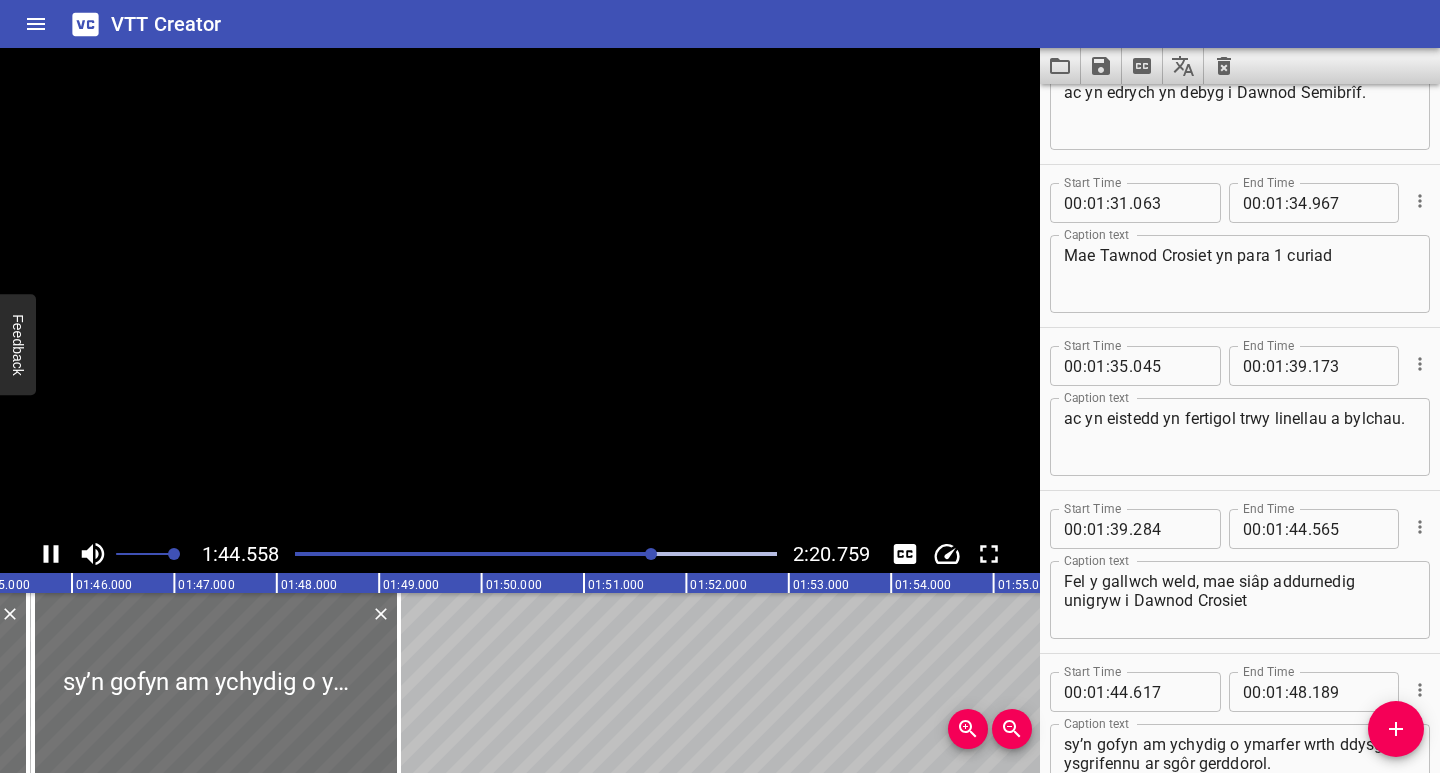 scroll, scrollTop: 0, scrollLeft: 10707, axis: horizontal 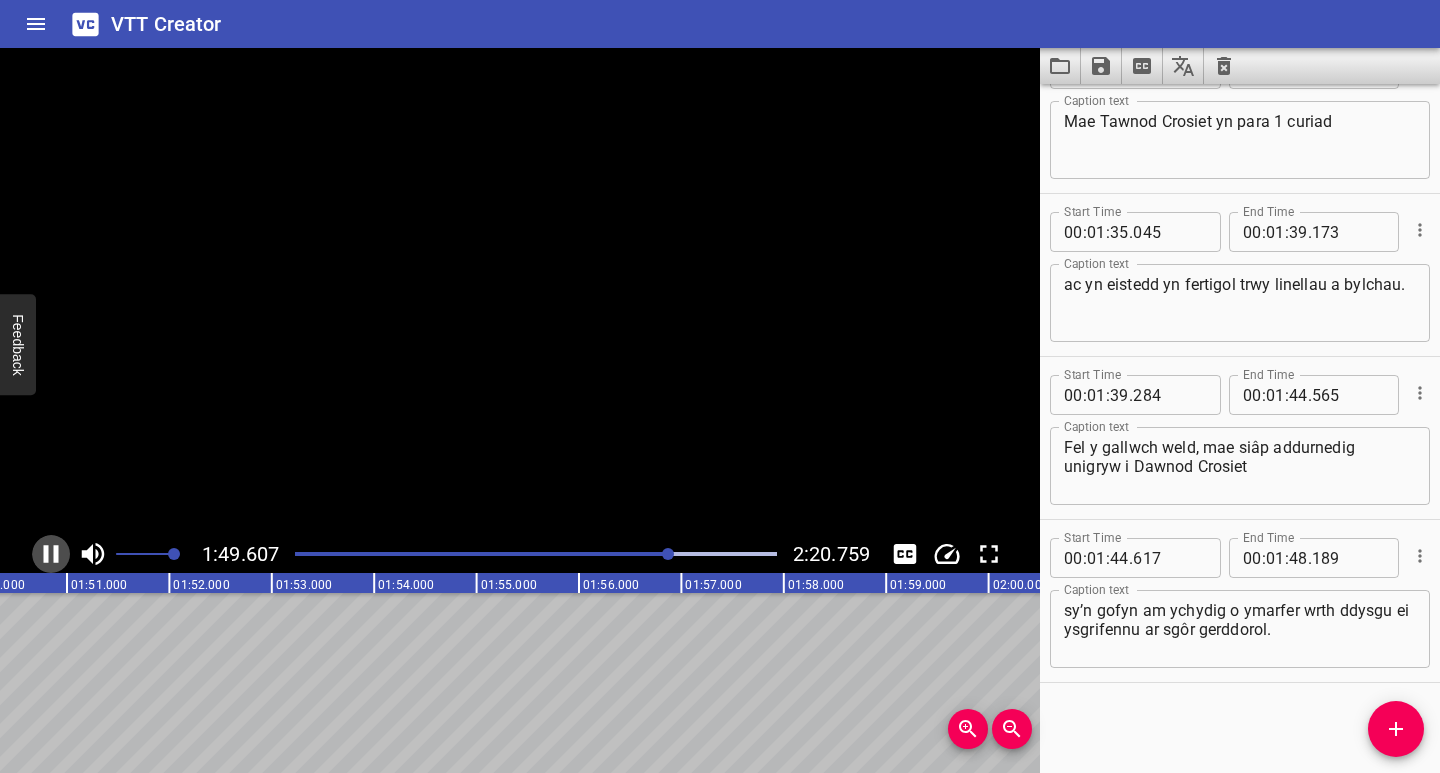 click 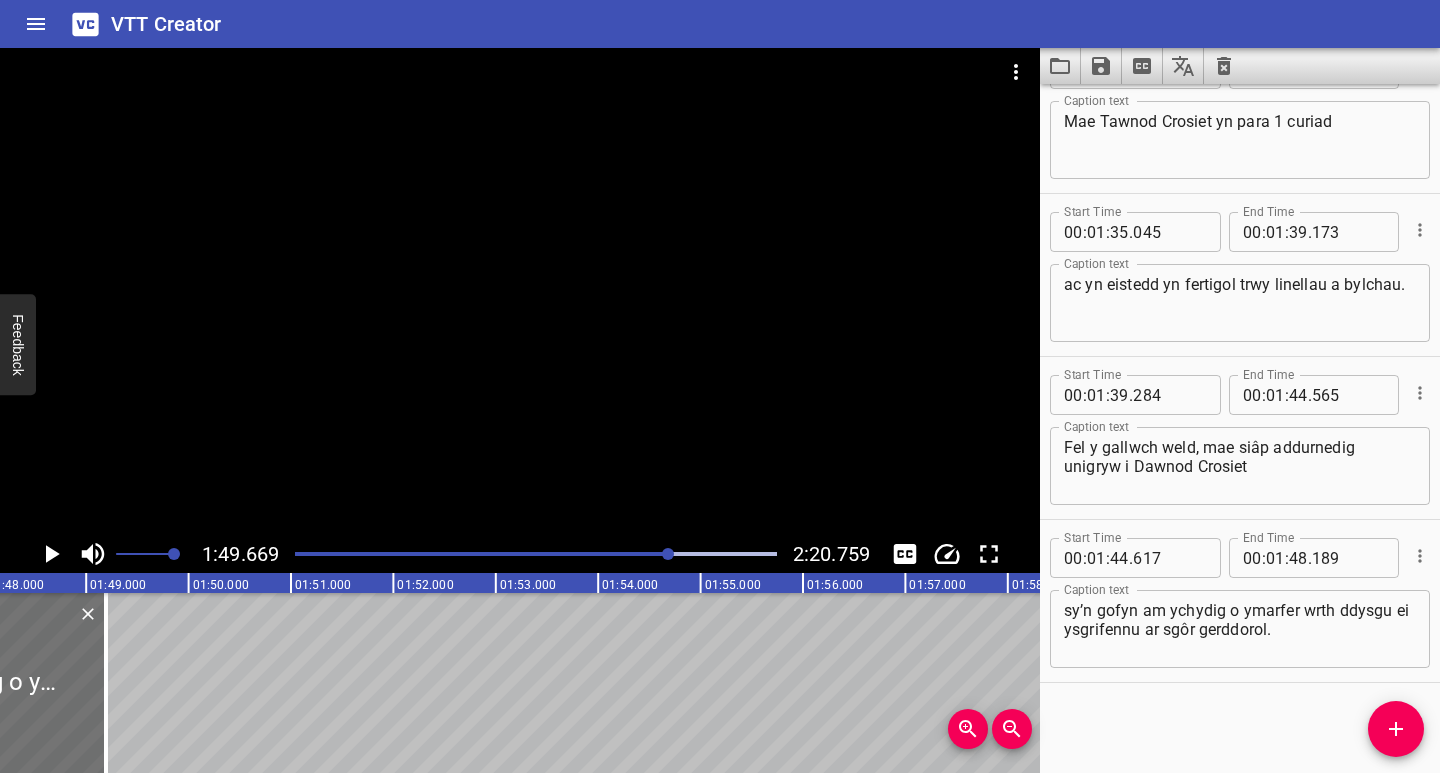 scroll, scrollTop: 0, scrollLeft: 10936, axis: horizontal 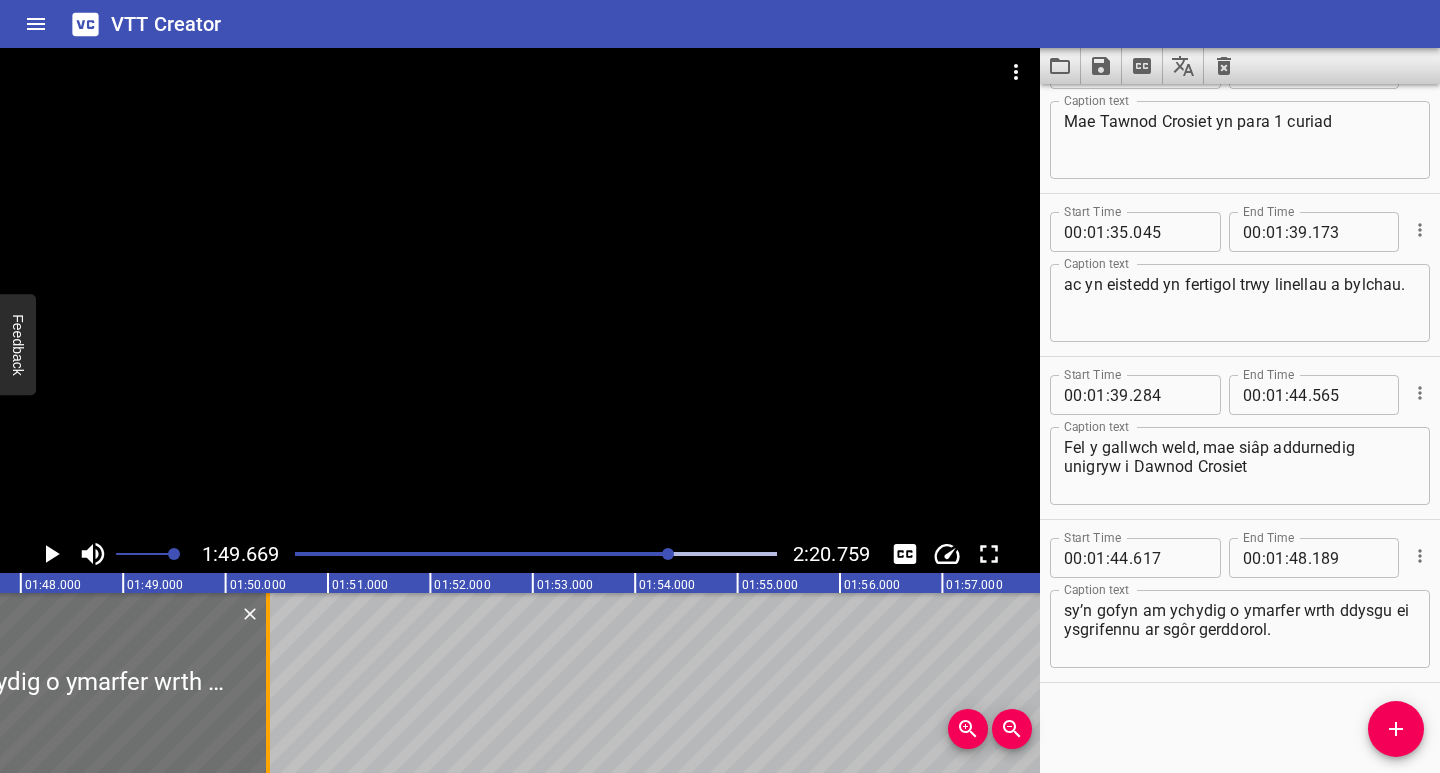 drag, startPoint x: 144, startPoint y: 714, endPoint x: 269, endPoint y: 725, distance: 125.48307 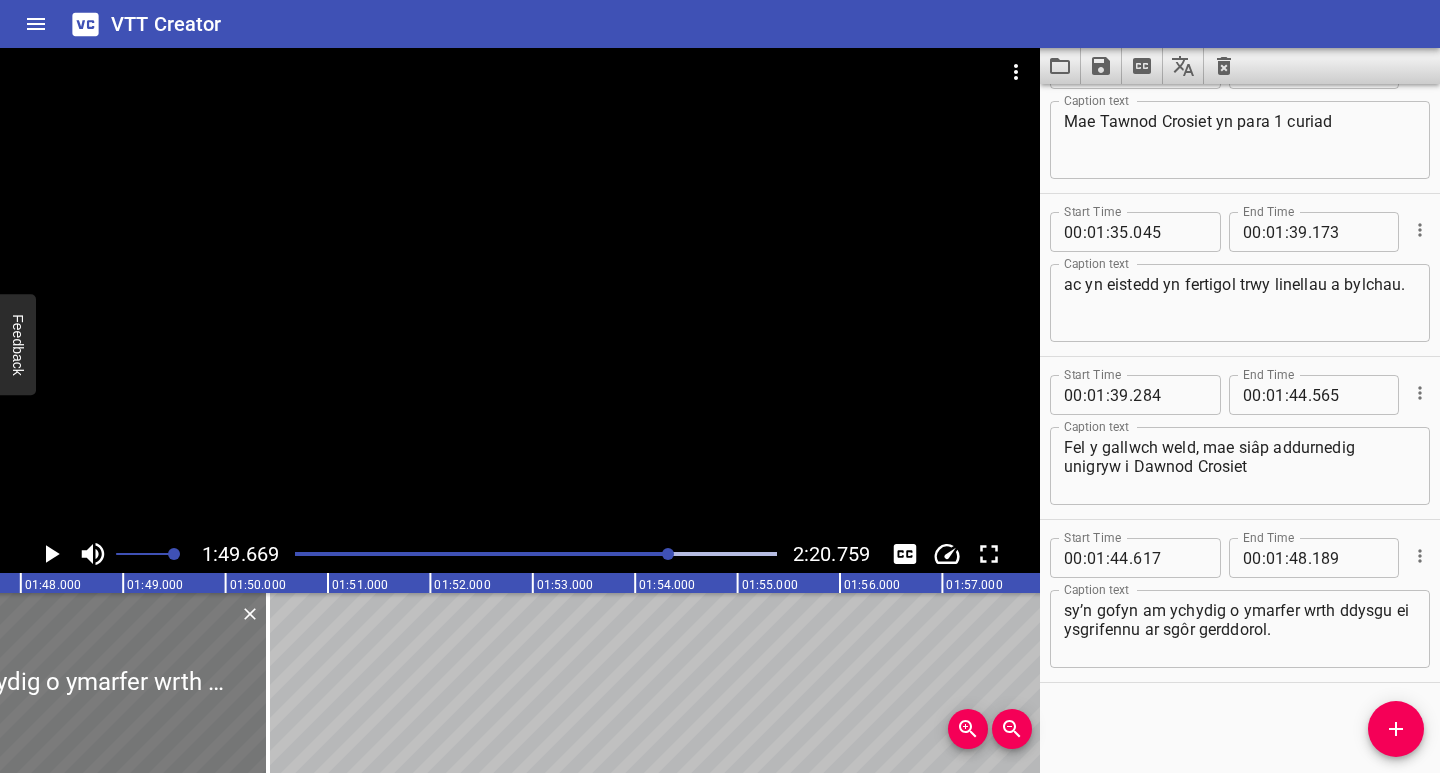 type on "49" 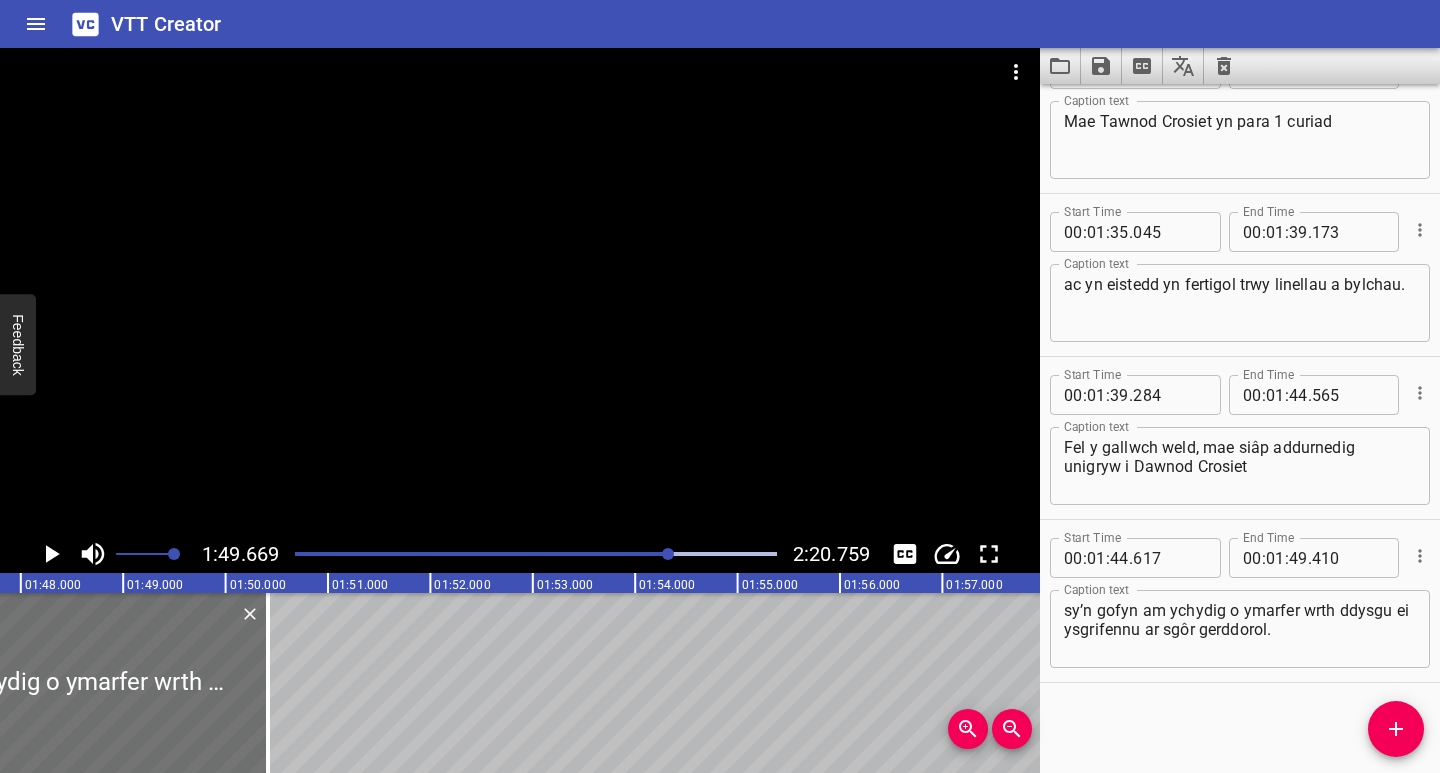 click at bounding box center [536, 554] 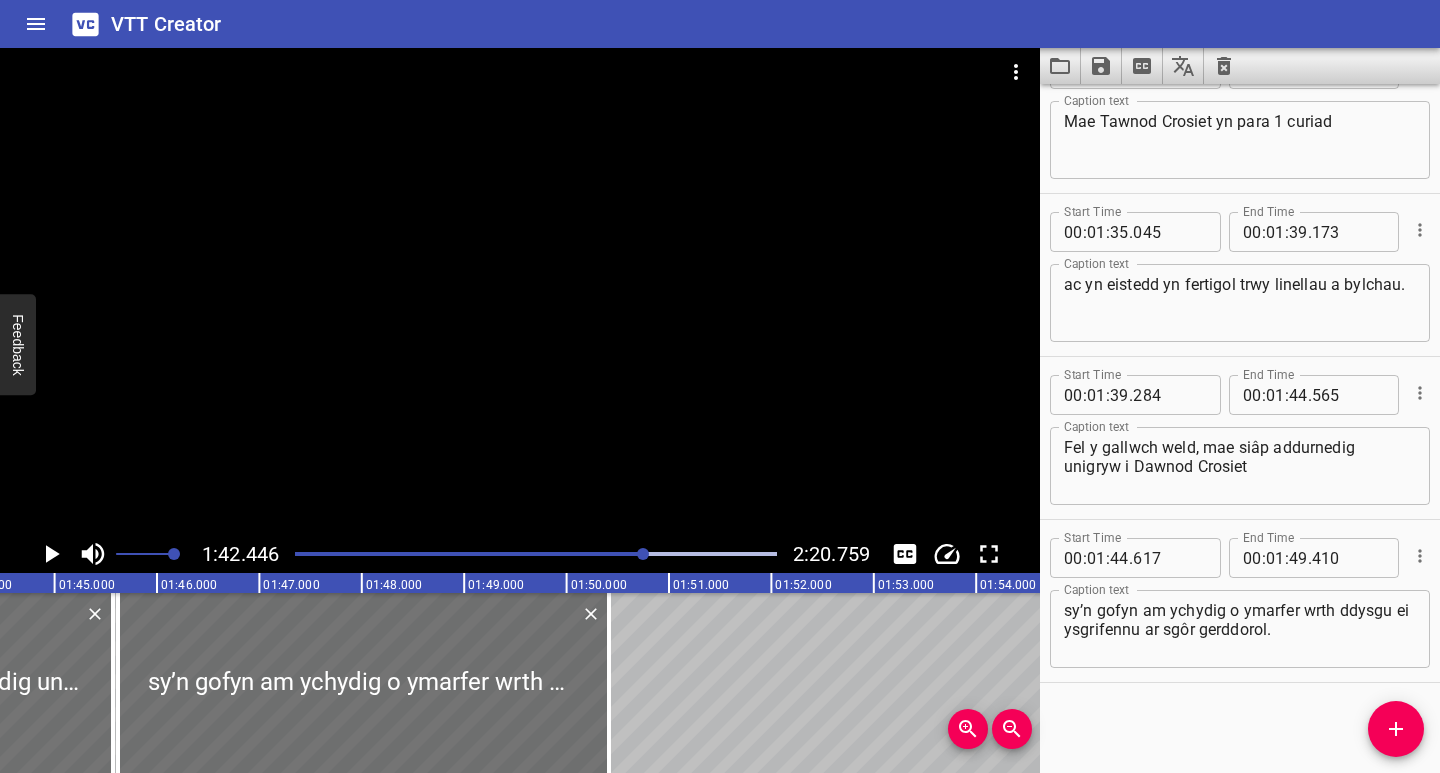 scroll, scrollTop: 0, scrollLeft: 10490, axis: horizontal 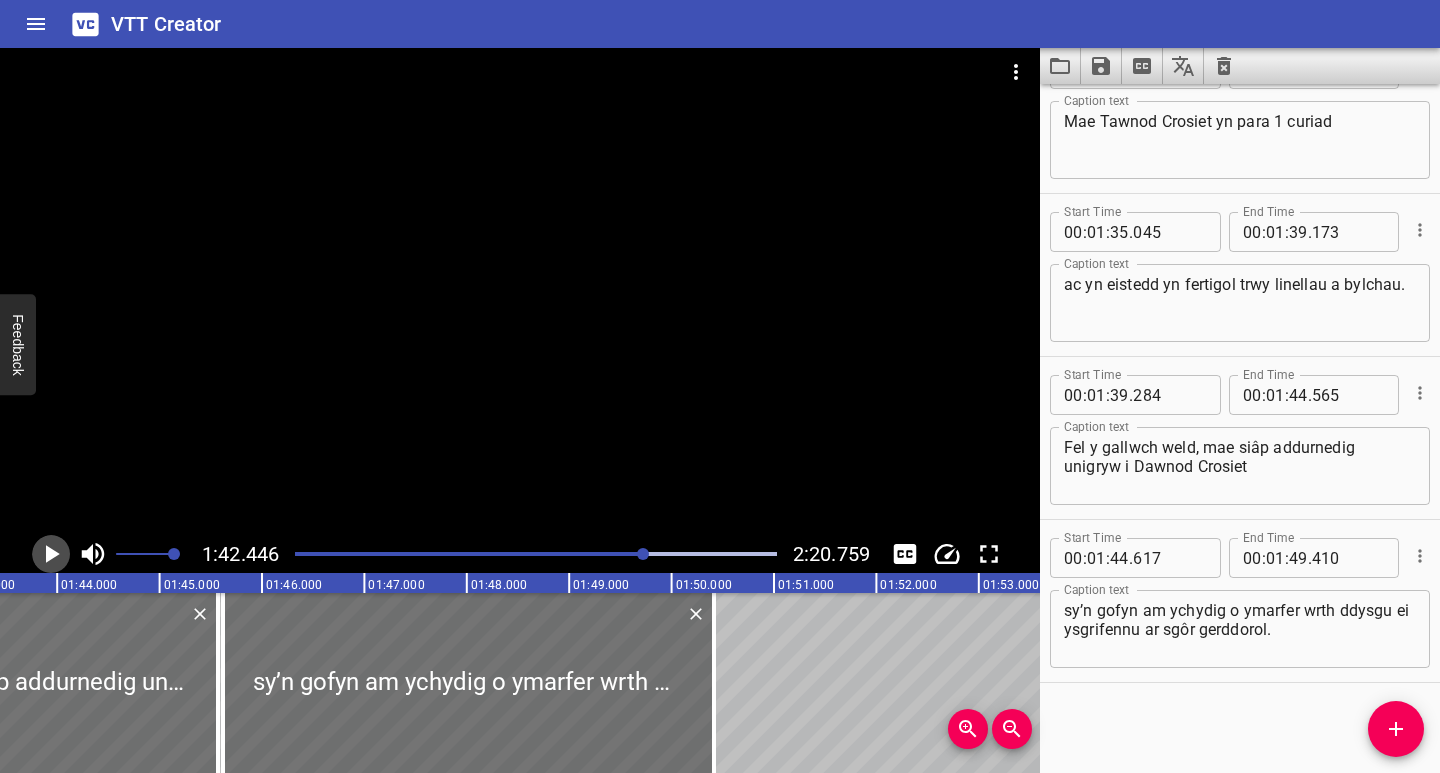click 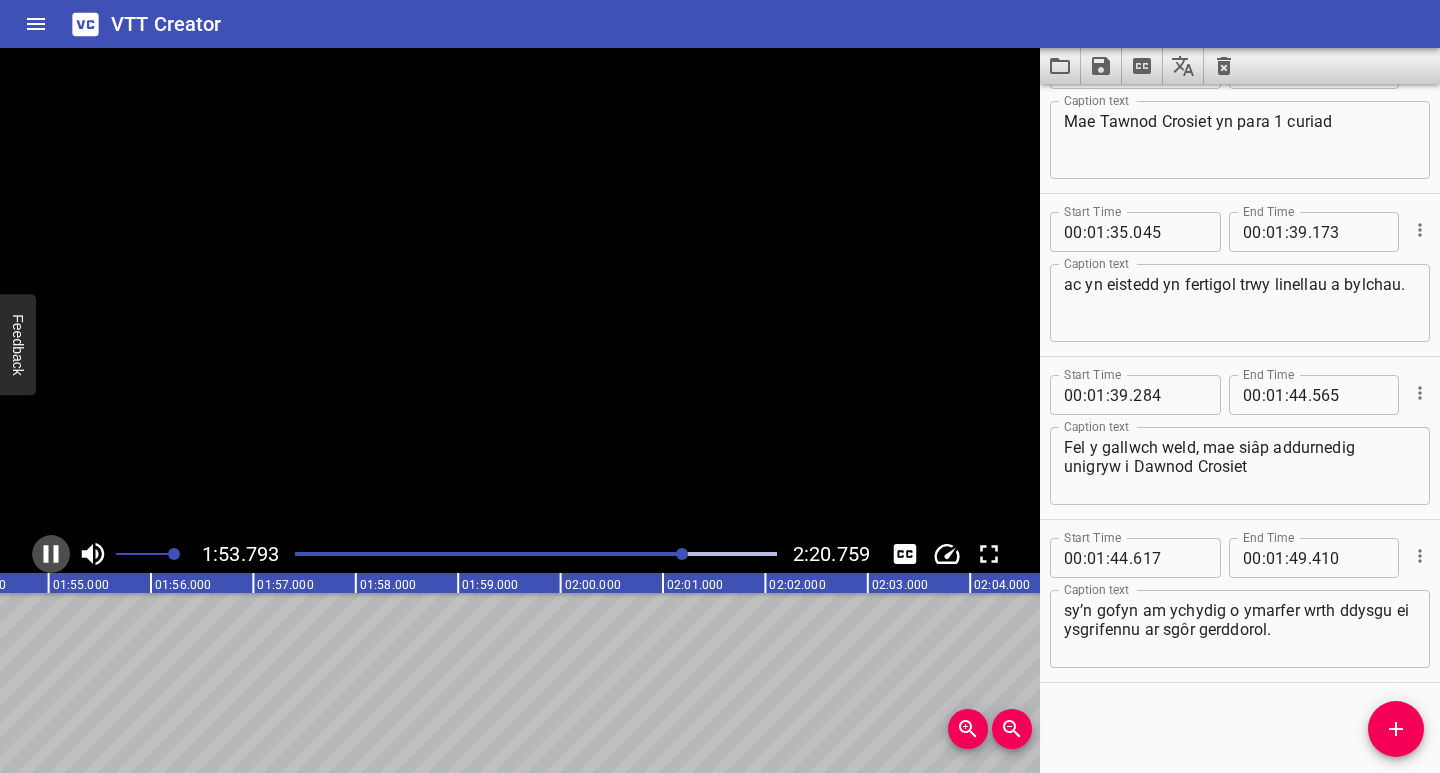 scroll, scrollTop: 0, scrollLeft: 11663, axis: horizontal 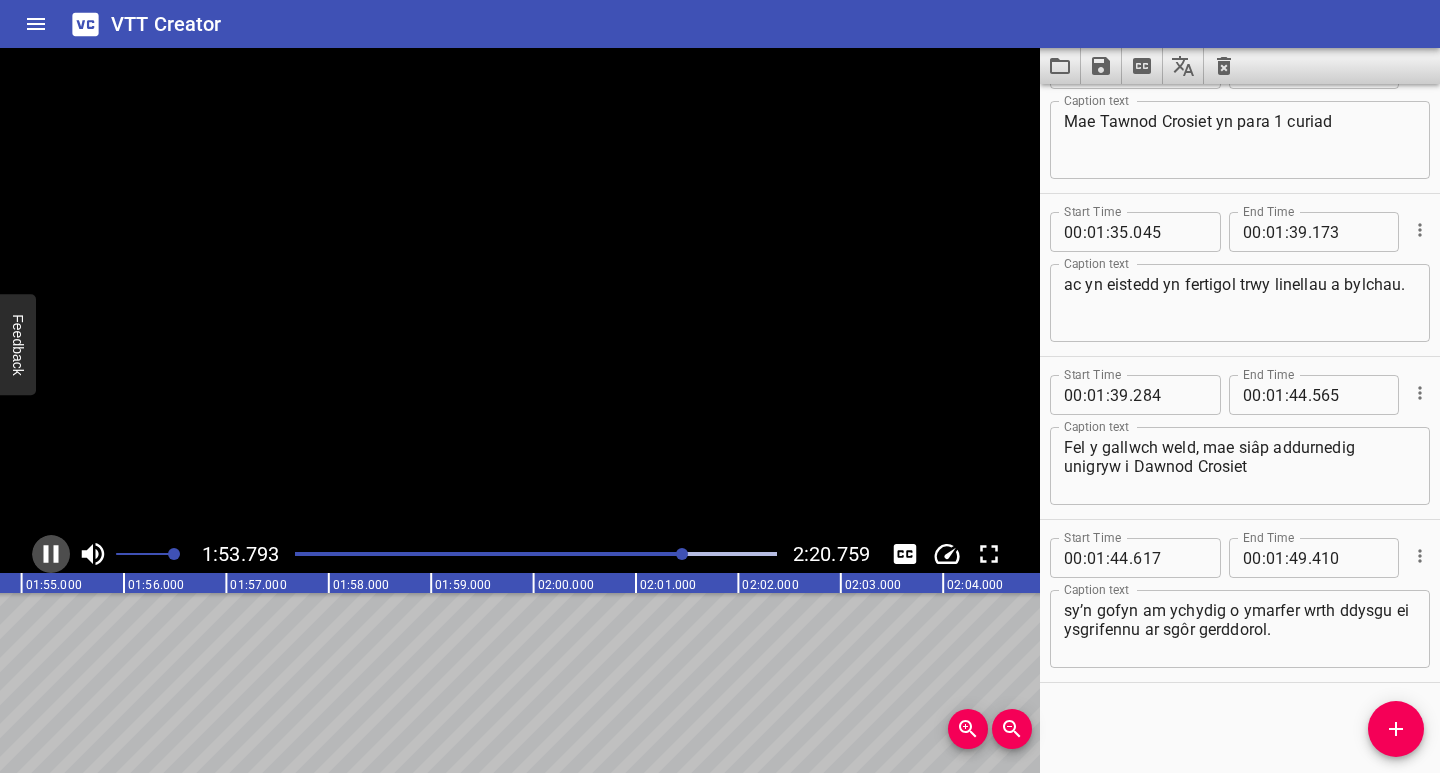 click 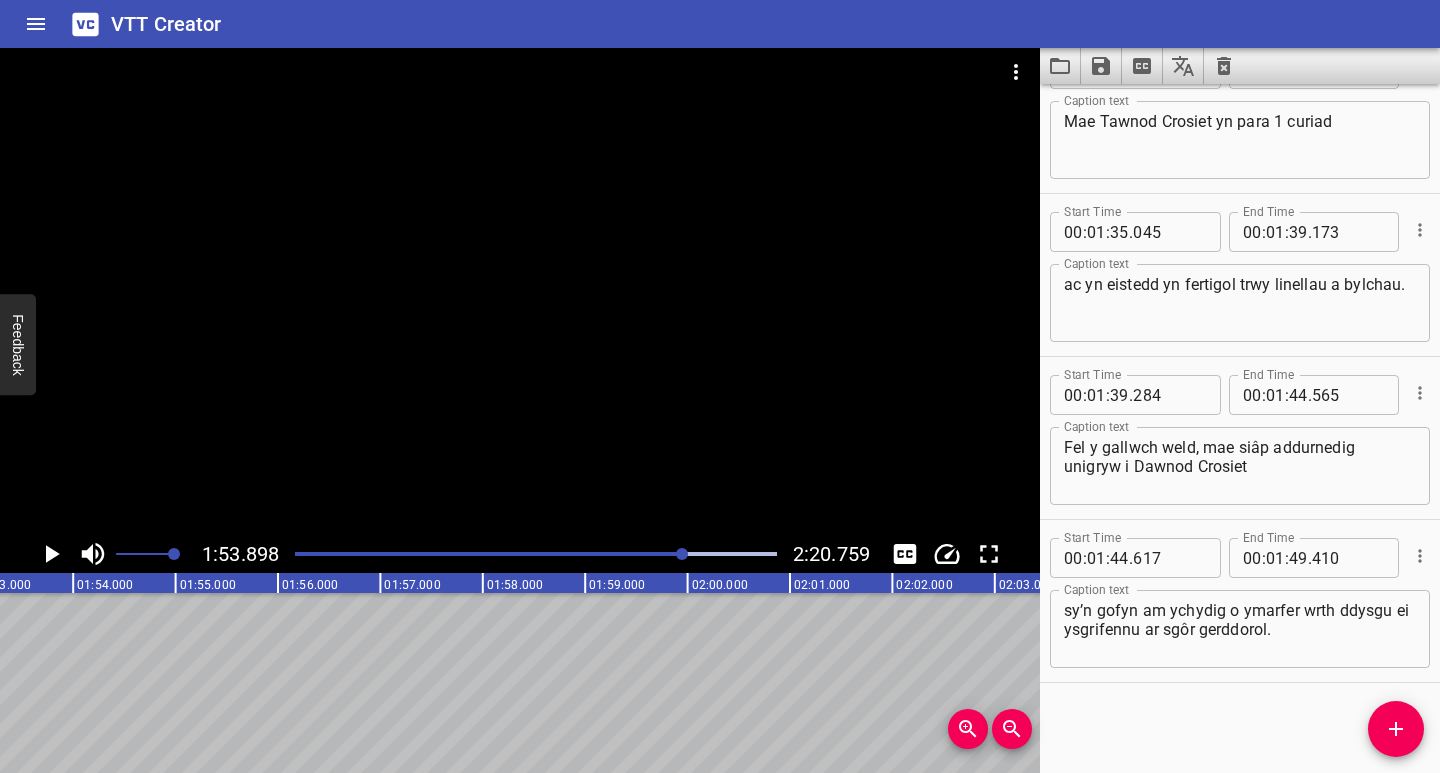 scroll, scrollTop: 0, scrollLeft: 11480, axis: horizontal 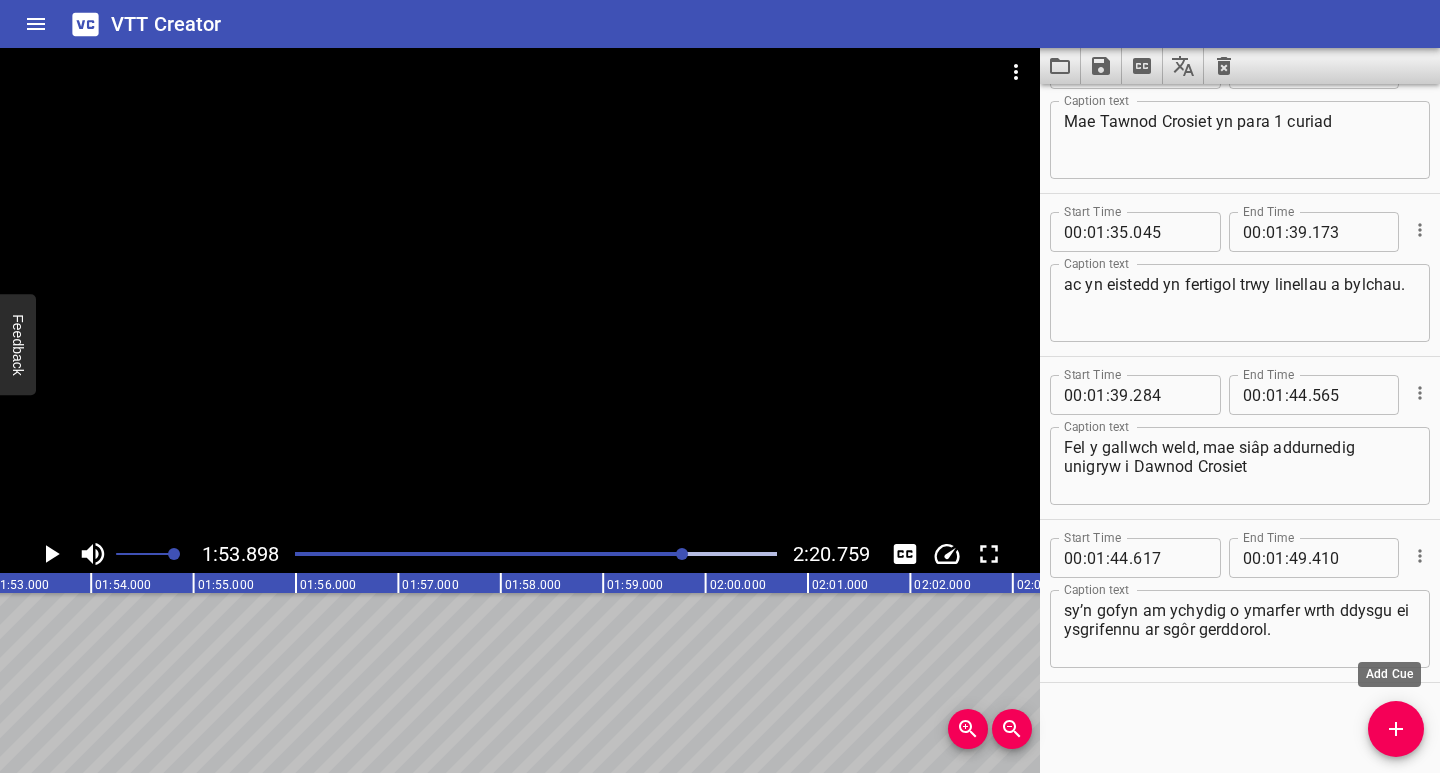 click 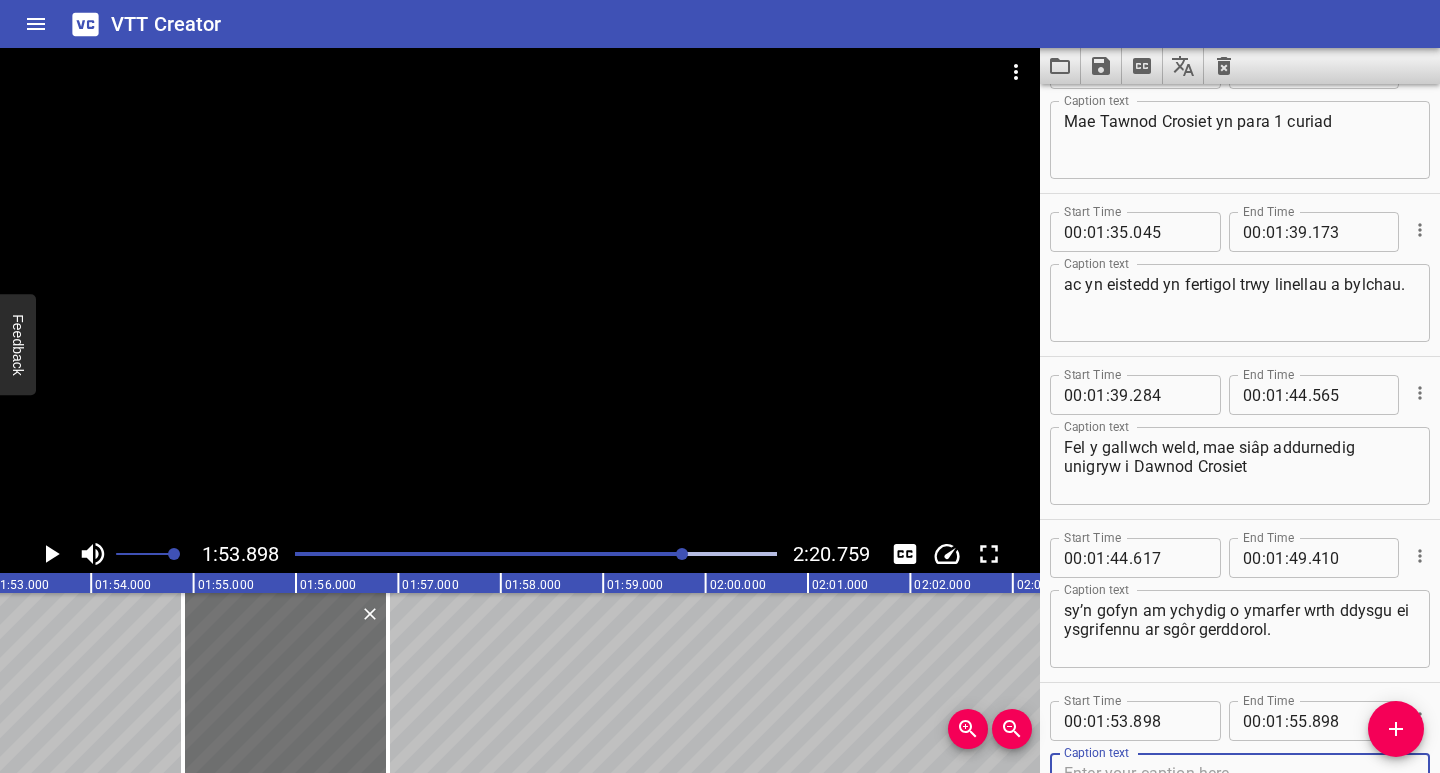 scroll, scrollTop: 2349, scrollLeft: 0, axis: vertical 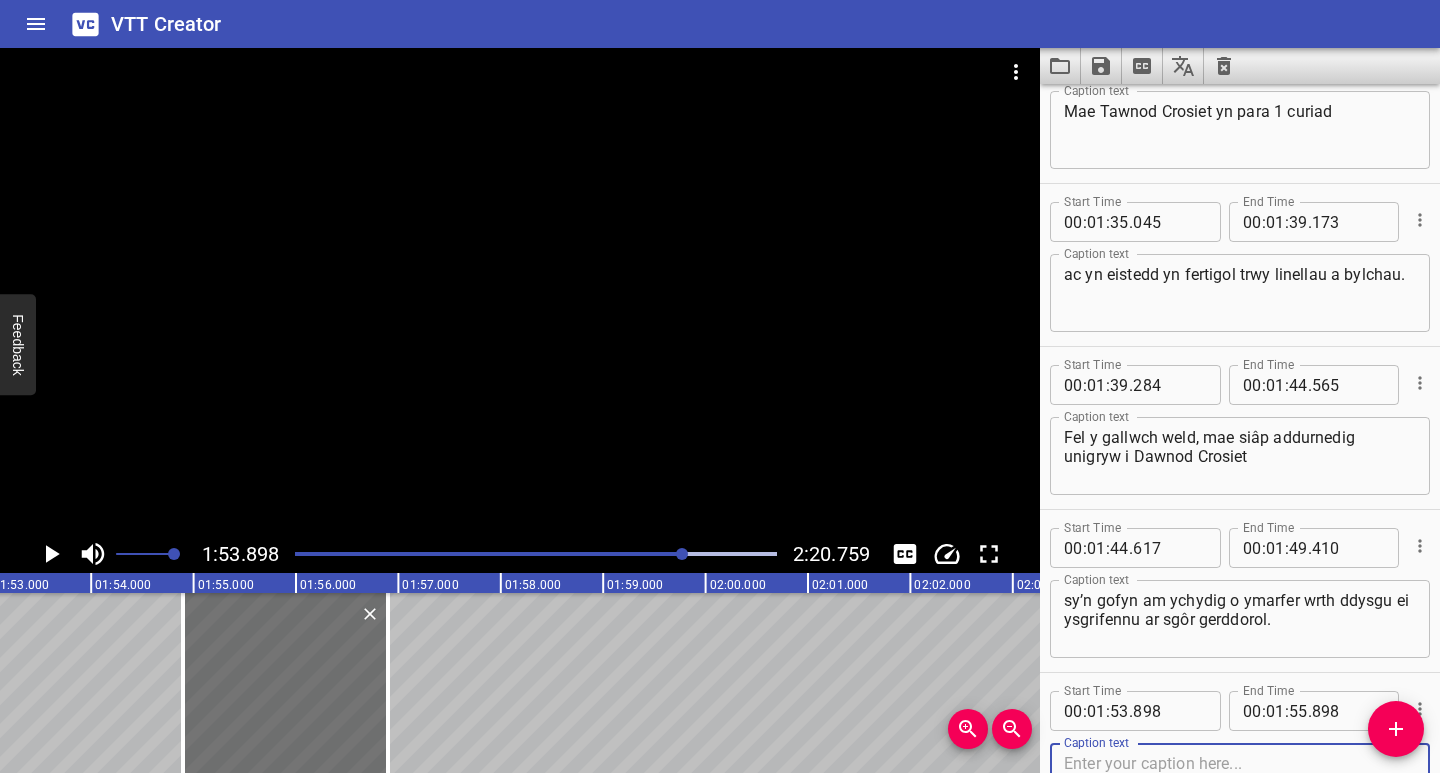 click at bounding box center (1240, 782) 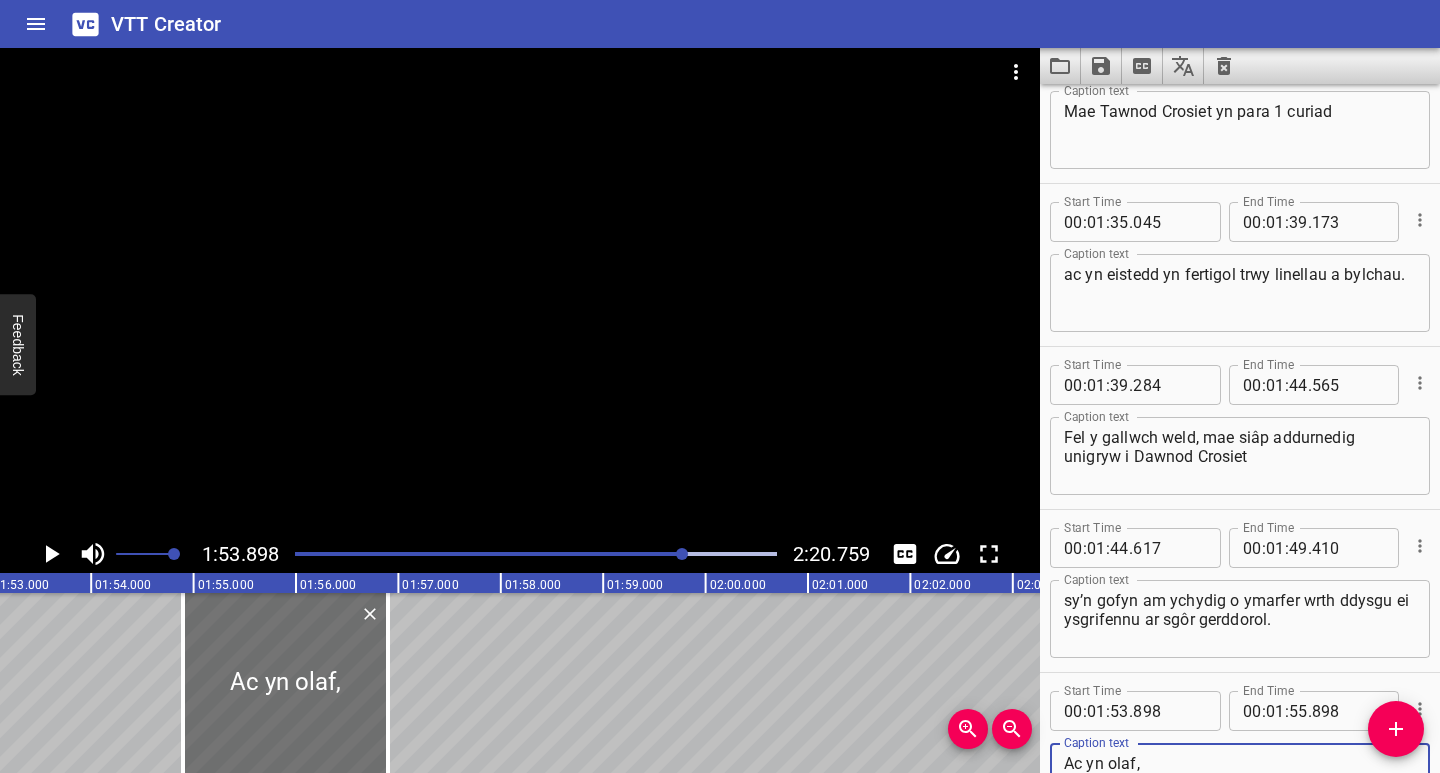 scroll, scrollTop: 0, scrollLeft: 11076, axis: horizontal 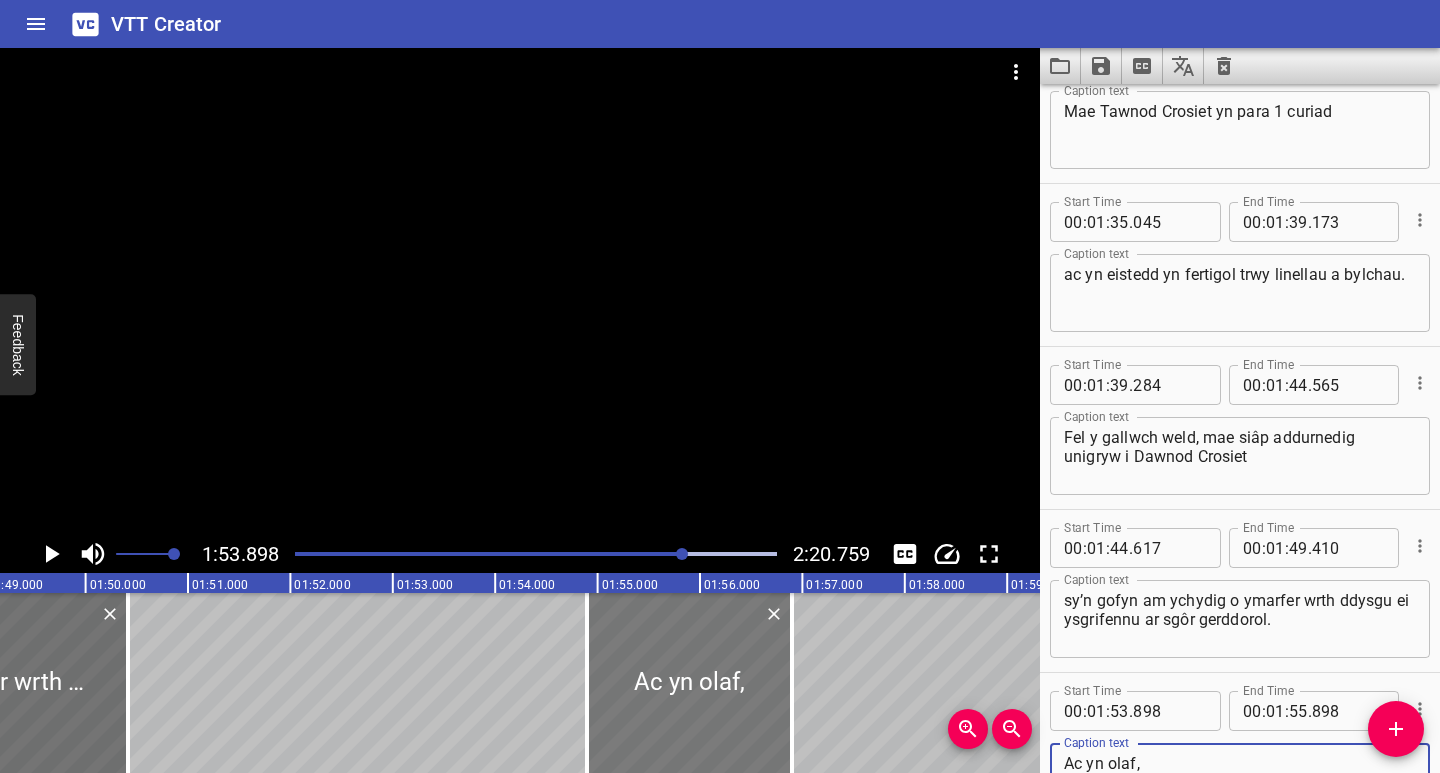 type on "Ac yn olaf," 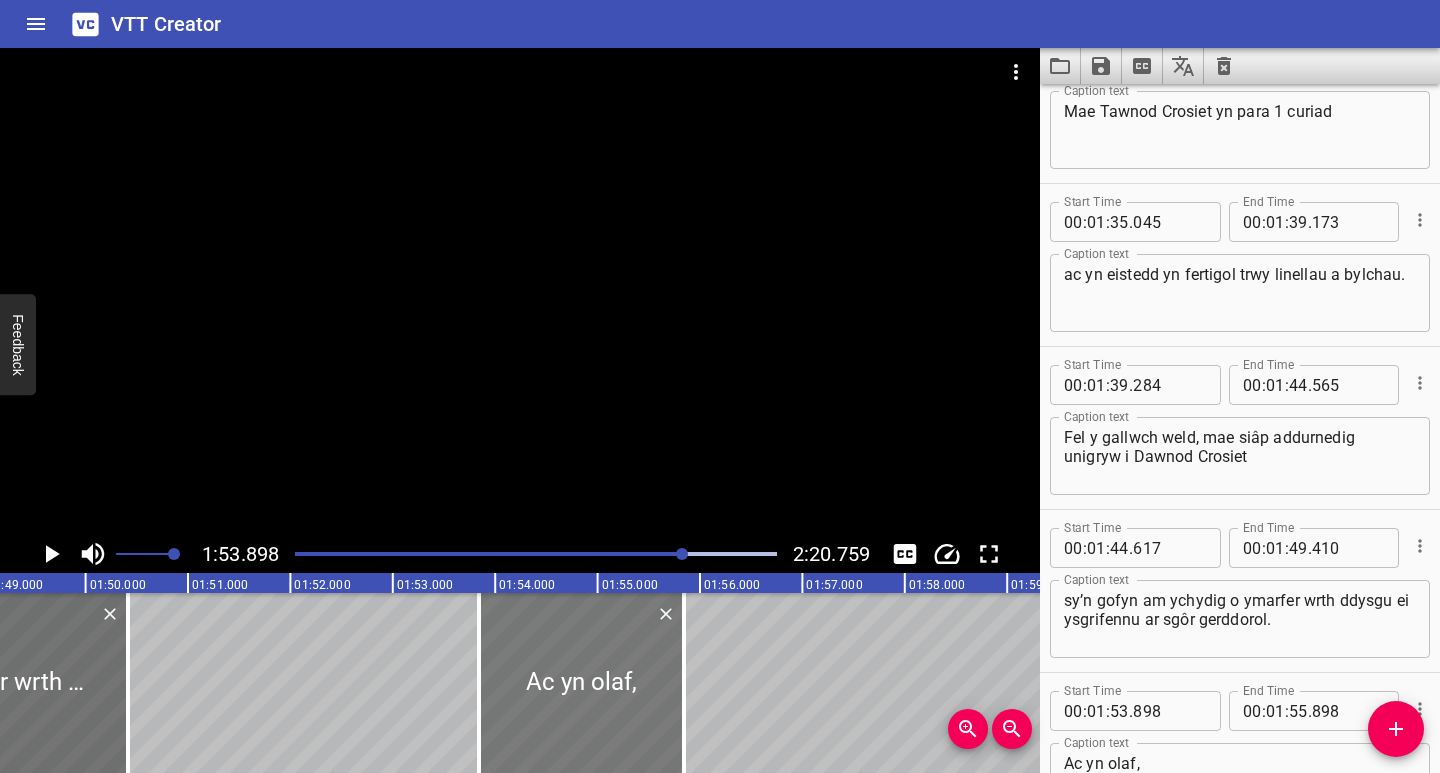 drag, startPoint x: 675, startPoint y: 727, endPoint x: 569, endPoint y: 753, distance: 109.14211 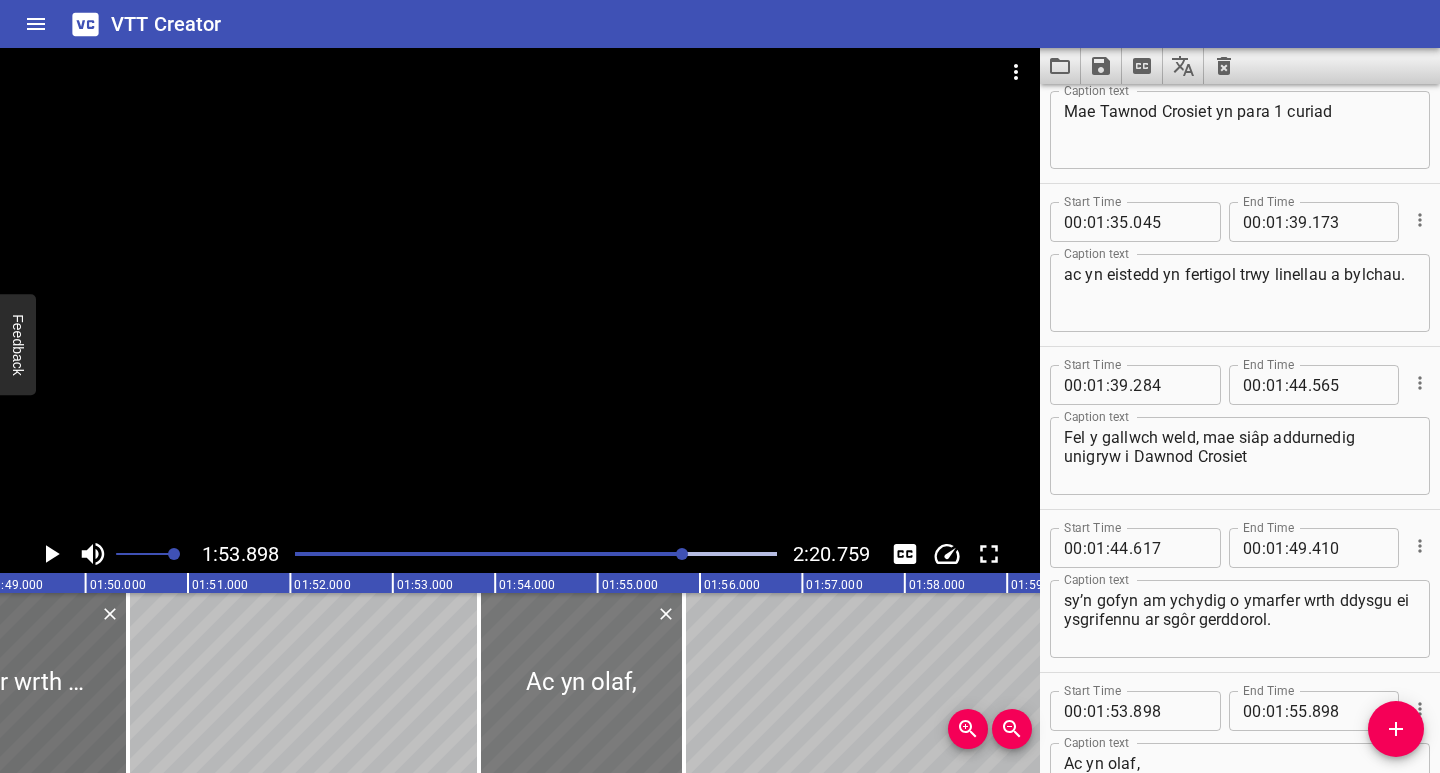 click at bounding box center (581, 683) 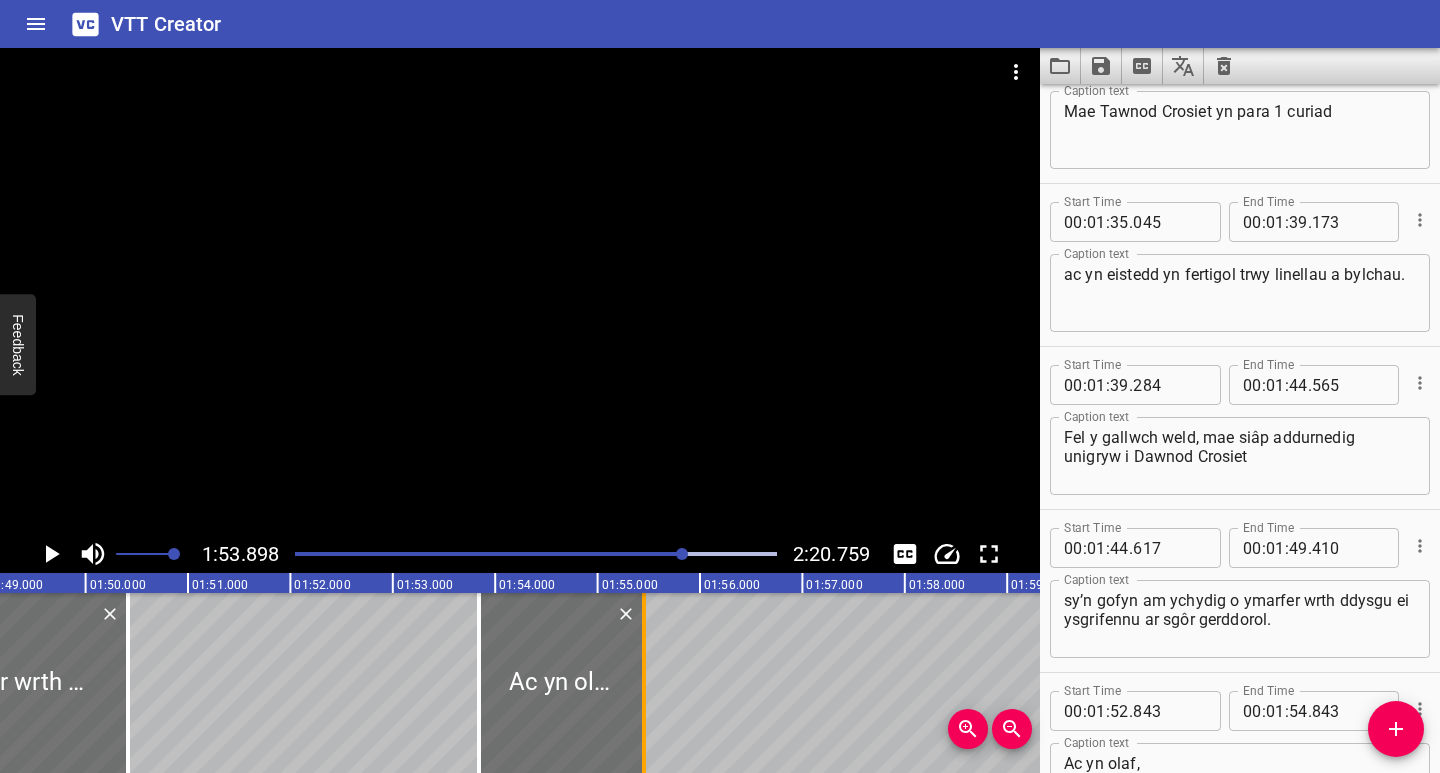 drag, startPoint x: 682, startPoint y: 721, endPoint x: 642, endPoint y: 739, distance: 43.863426 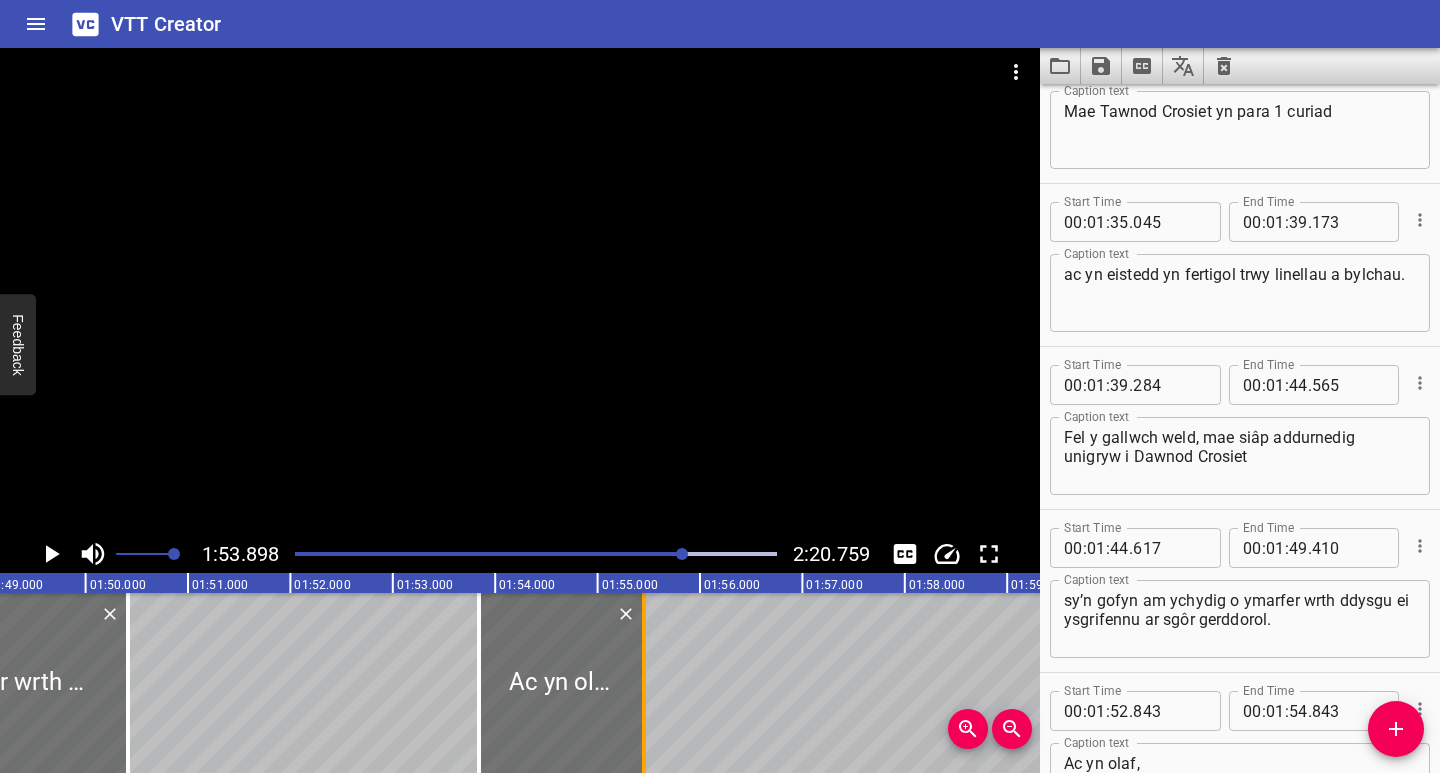 click at bounding box center (644, 683) 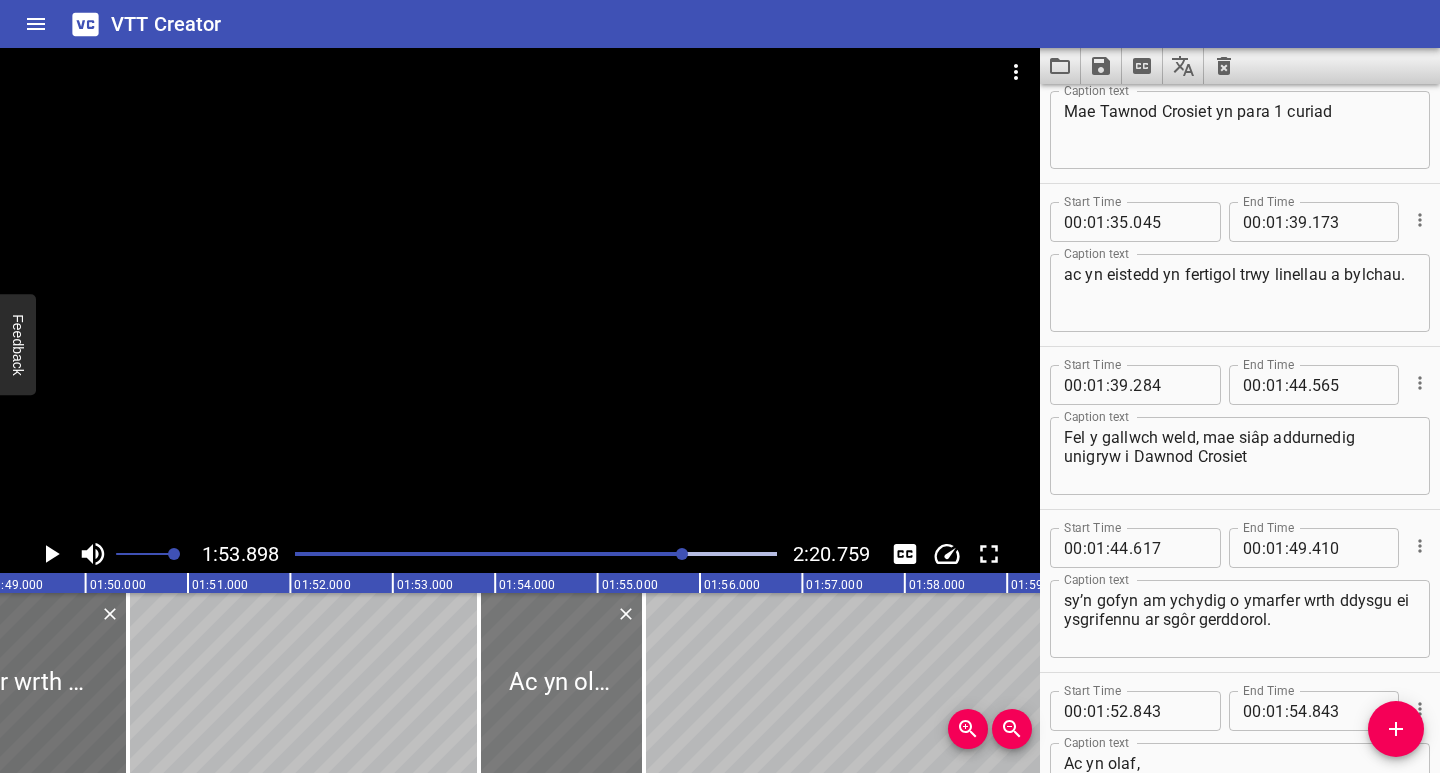 type on "453" 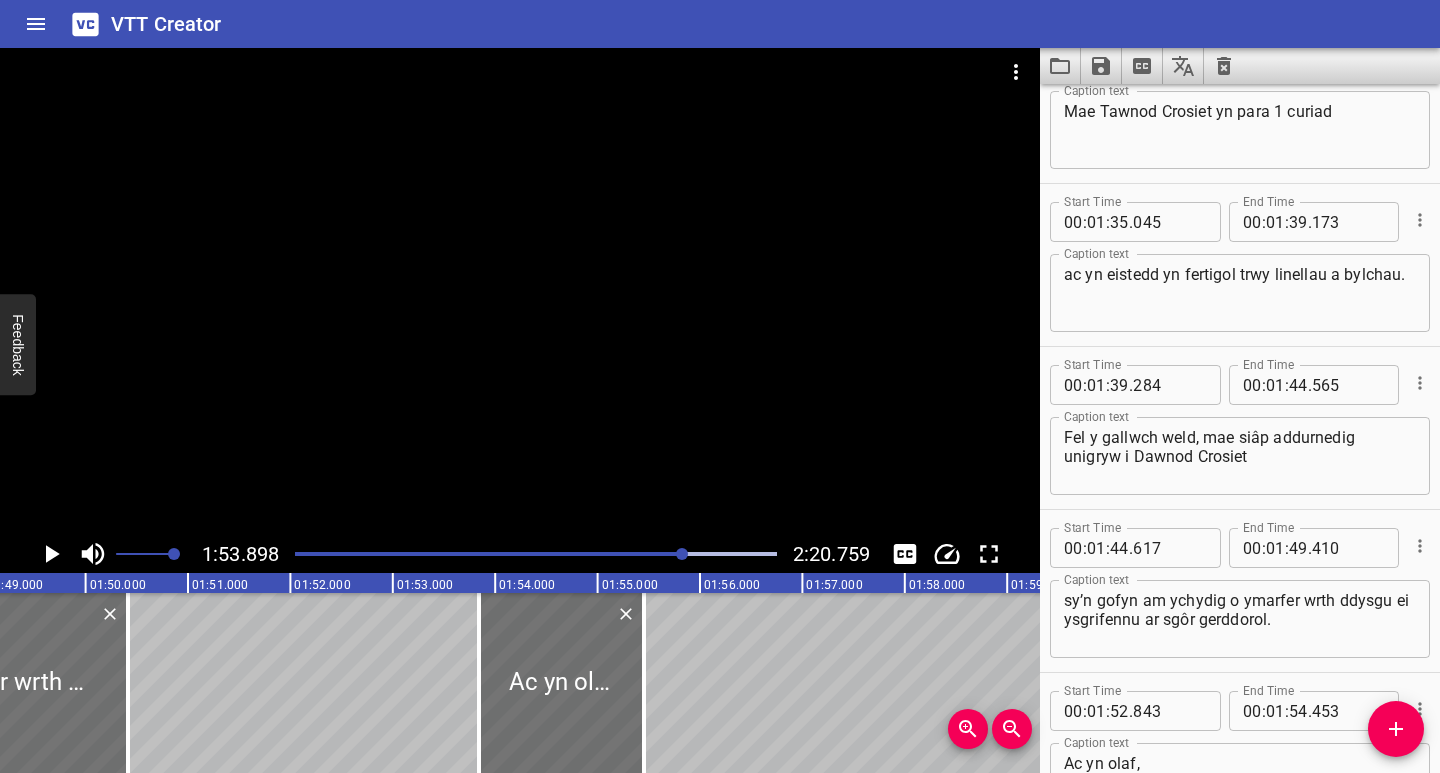 click at bounding box center (536, 554) 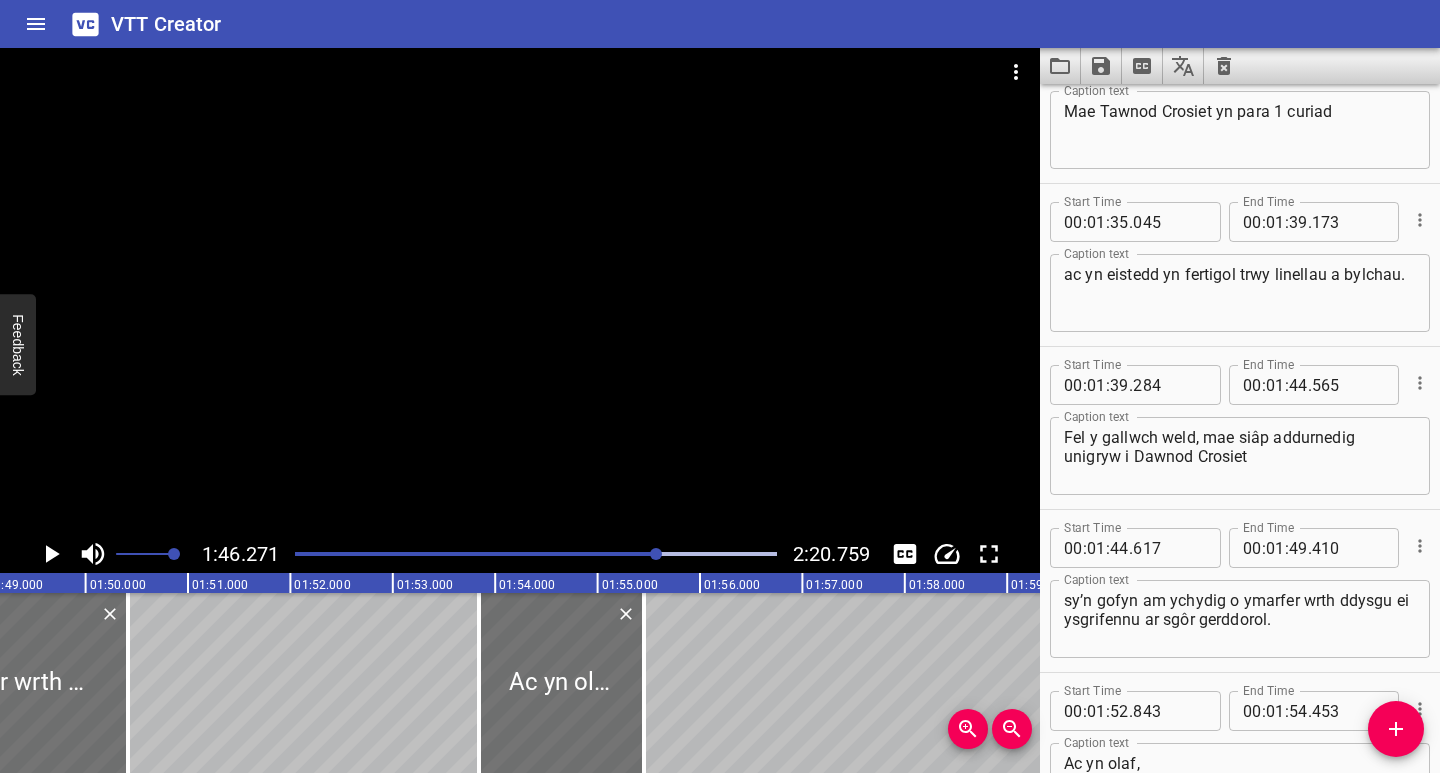scroll, scrollTop: 0, scrollLeft: 10882, axis: horizontal 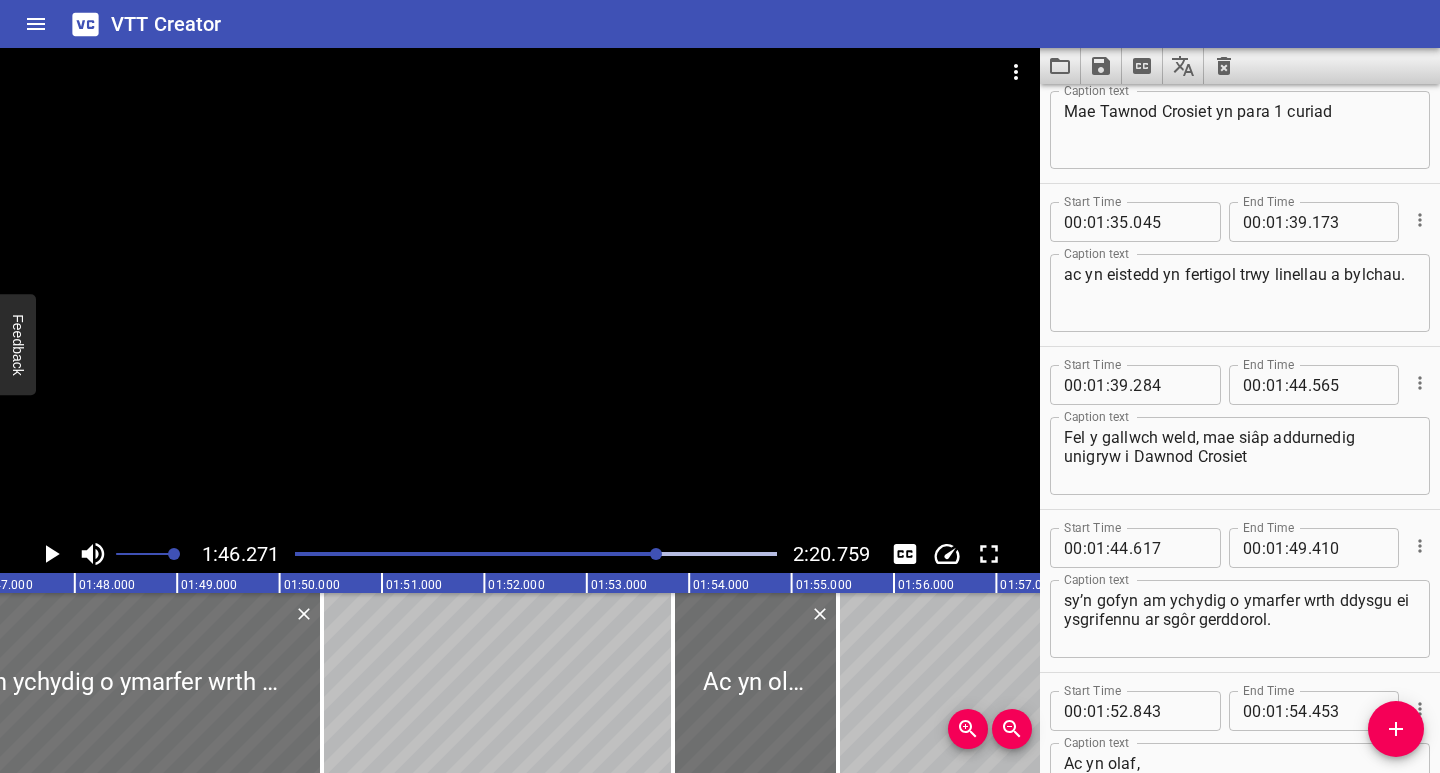 click 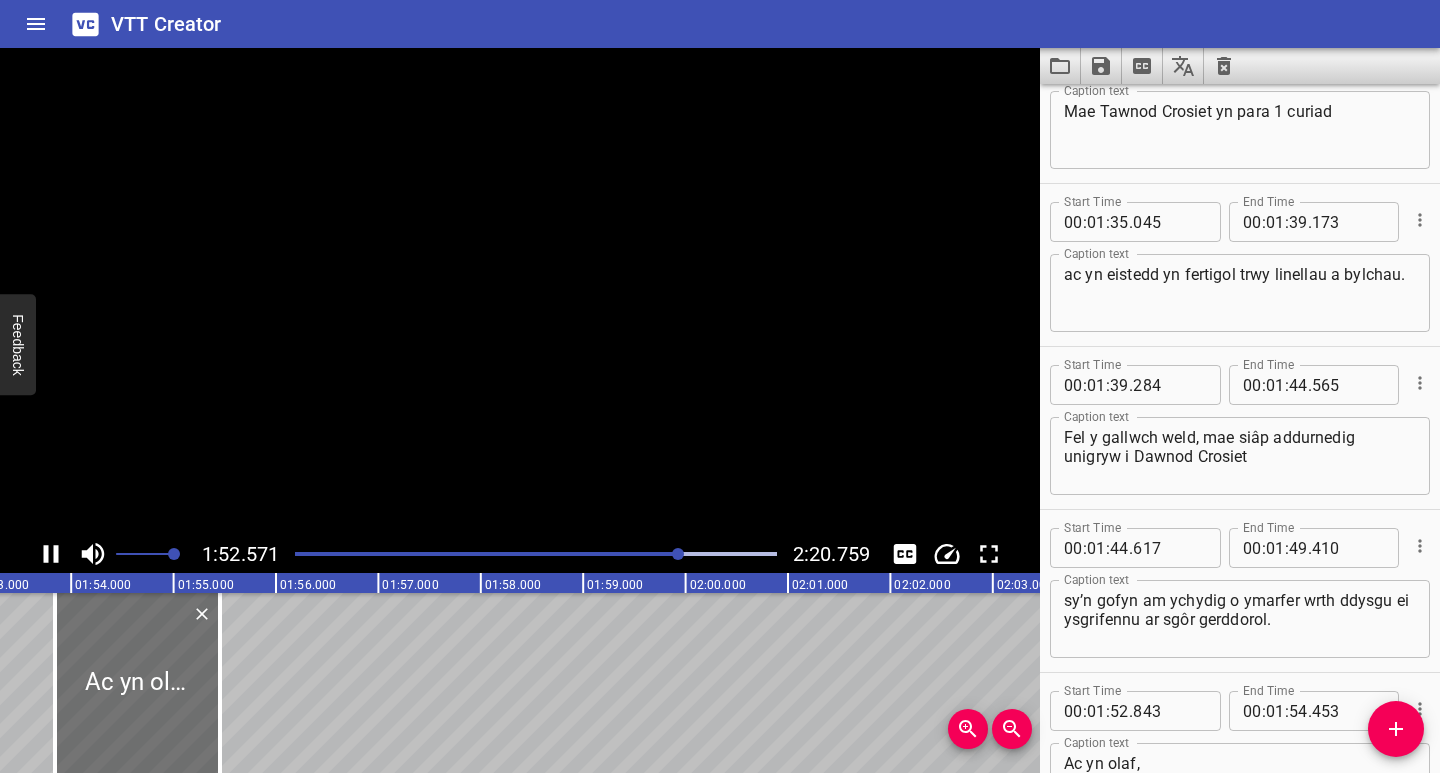 scroll, scrollTop: 0, scrollLeft: 11527, axis: horizontal 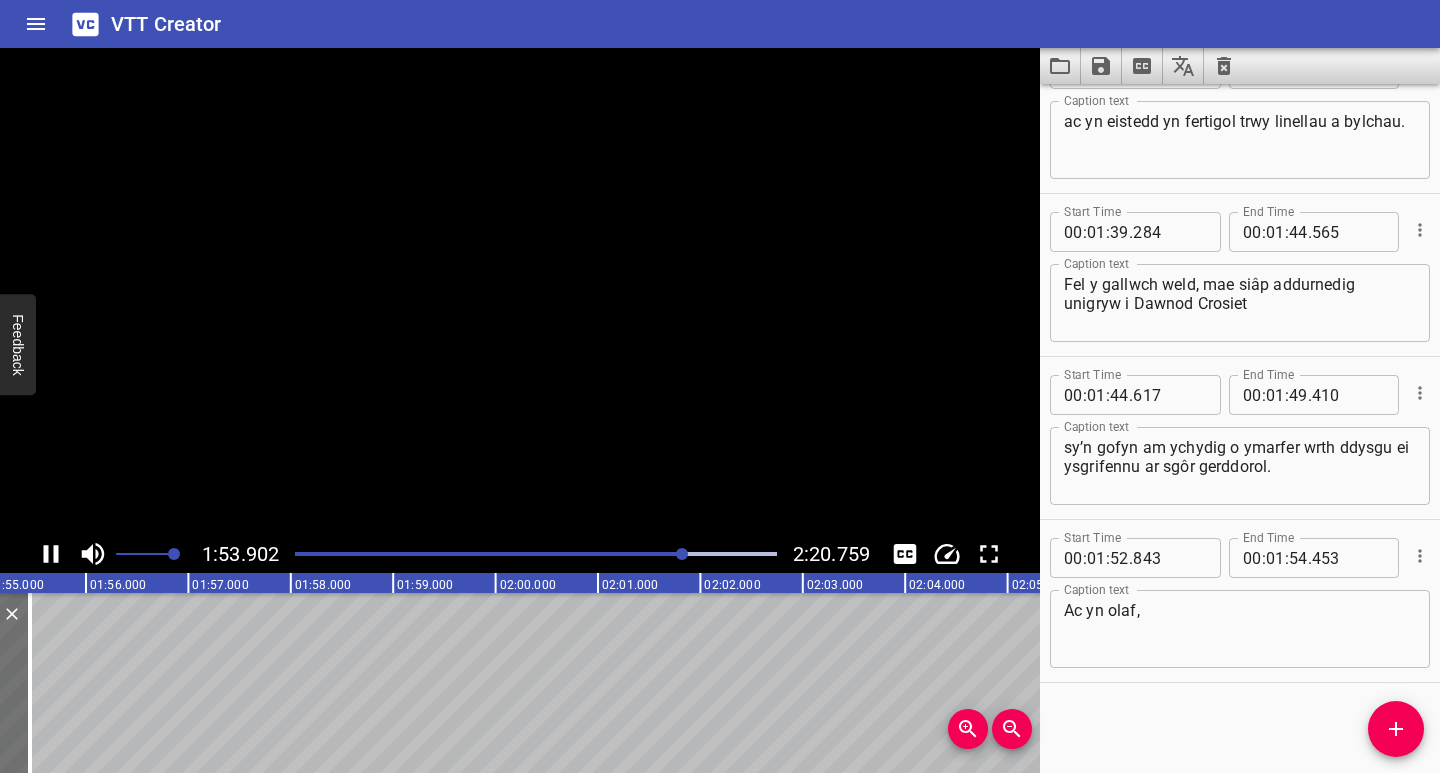 click 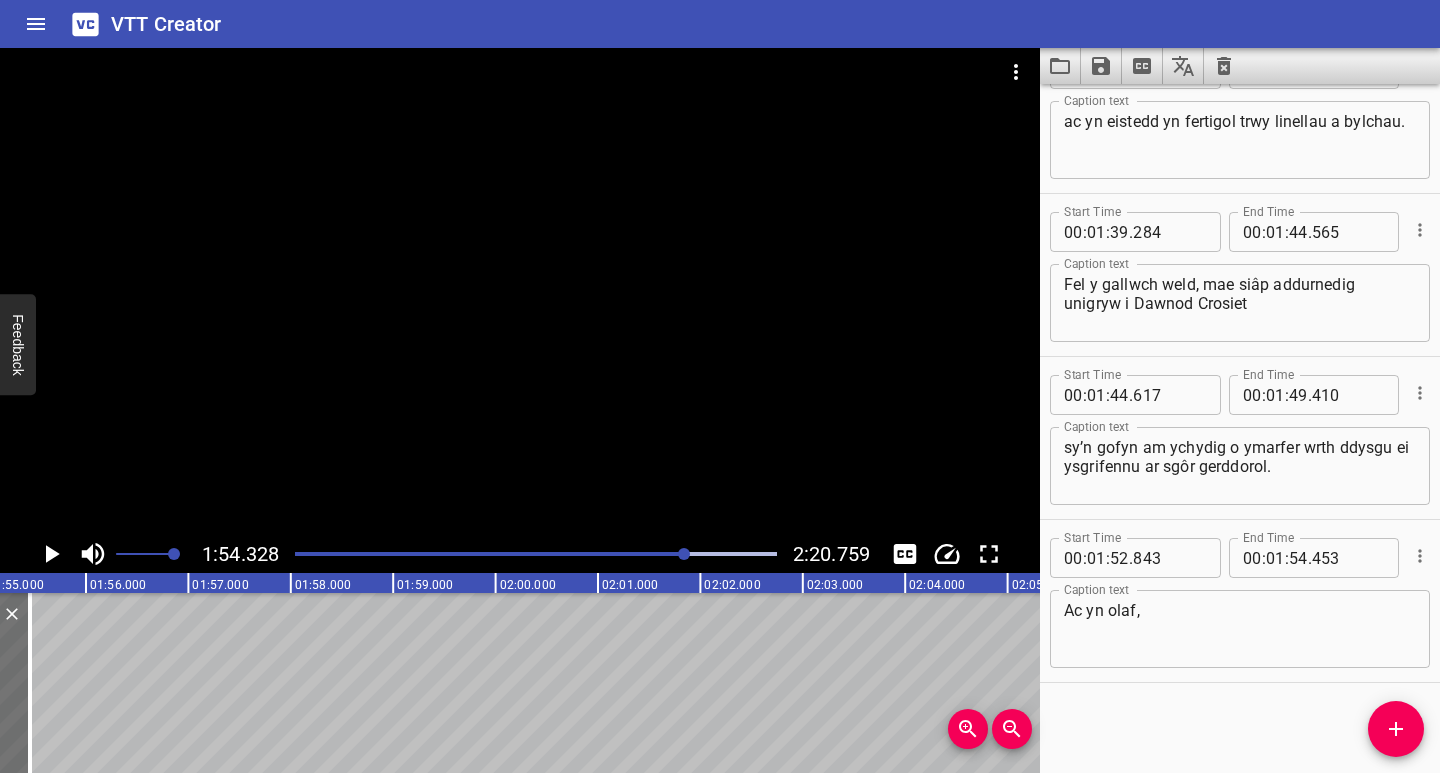 scroll, scrollTop: 0, scrollLeft: 11707, axis: horizontal 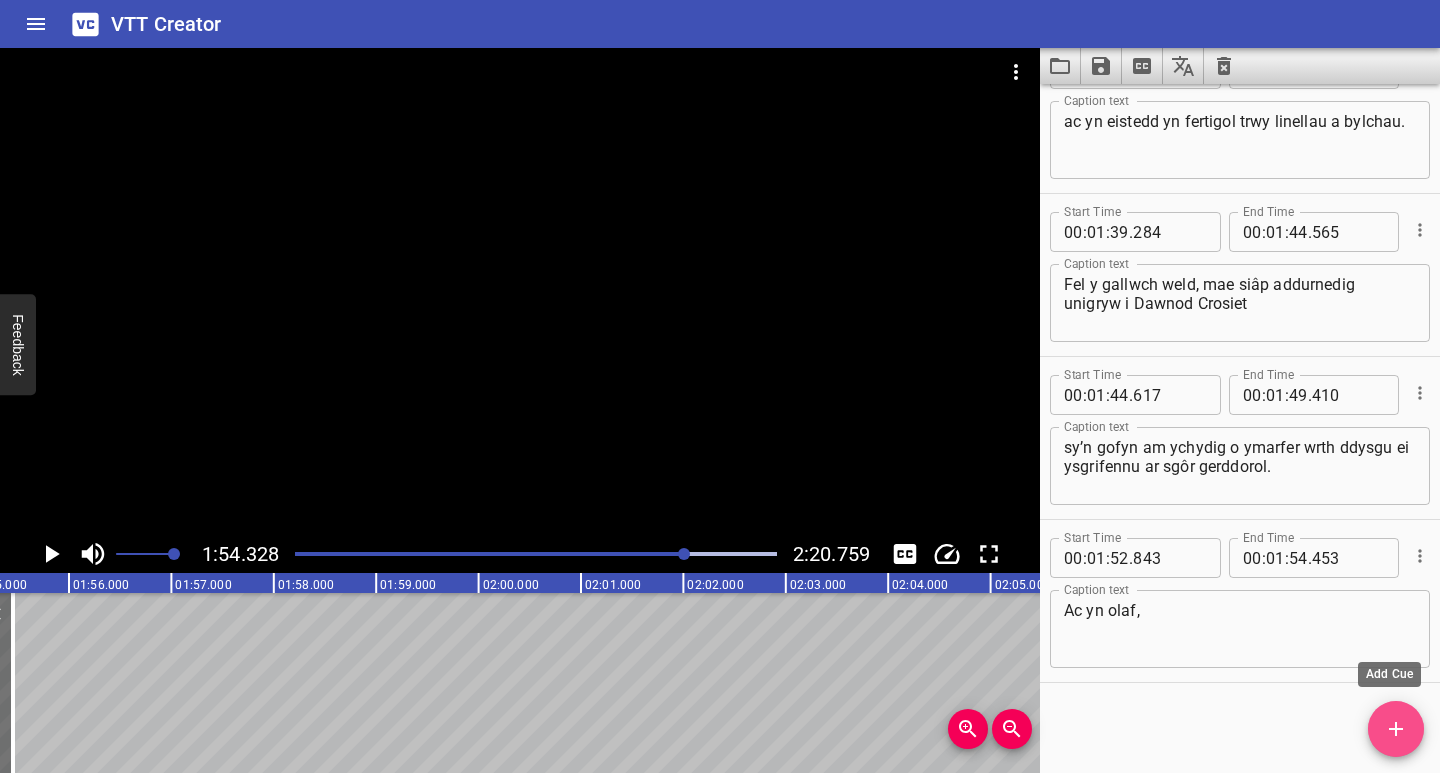 drag, startPoint x: 1388, startPoint y: 732, endPoint x: 1365, endPoint y: 734, distance: 23.086792 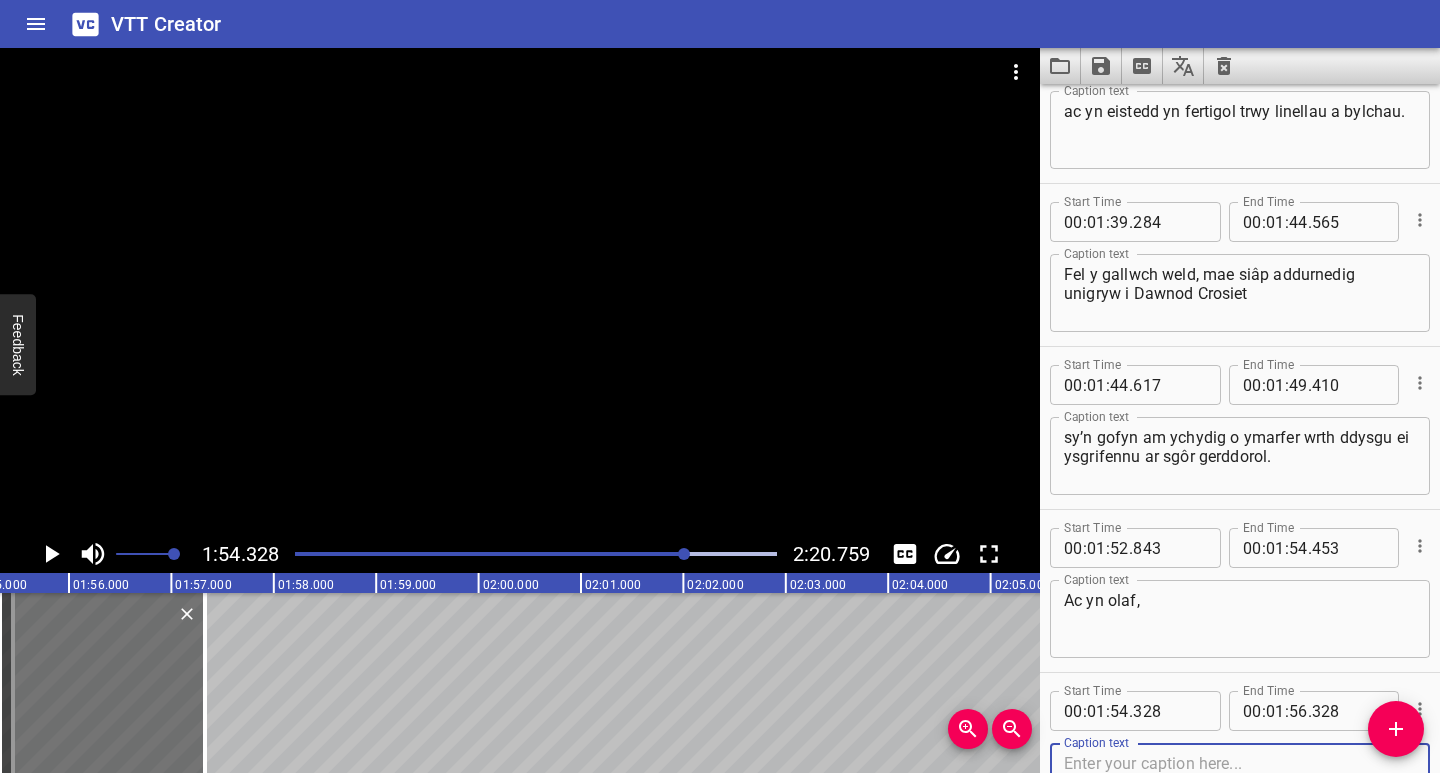 click at bounding box center [1240, 782] 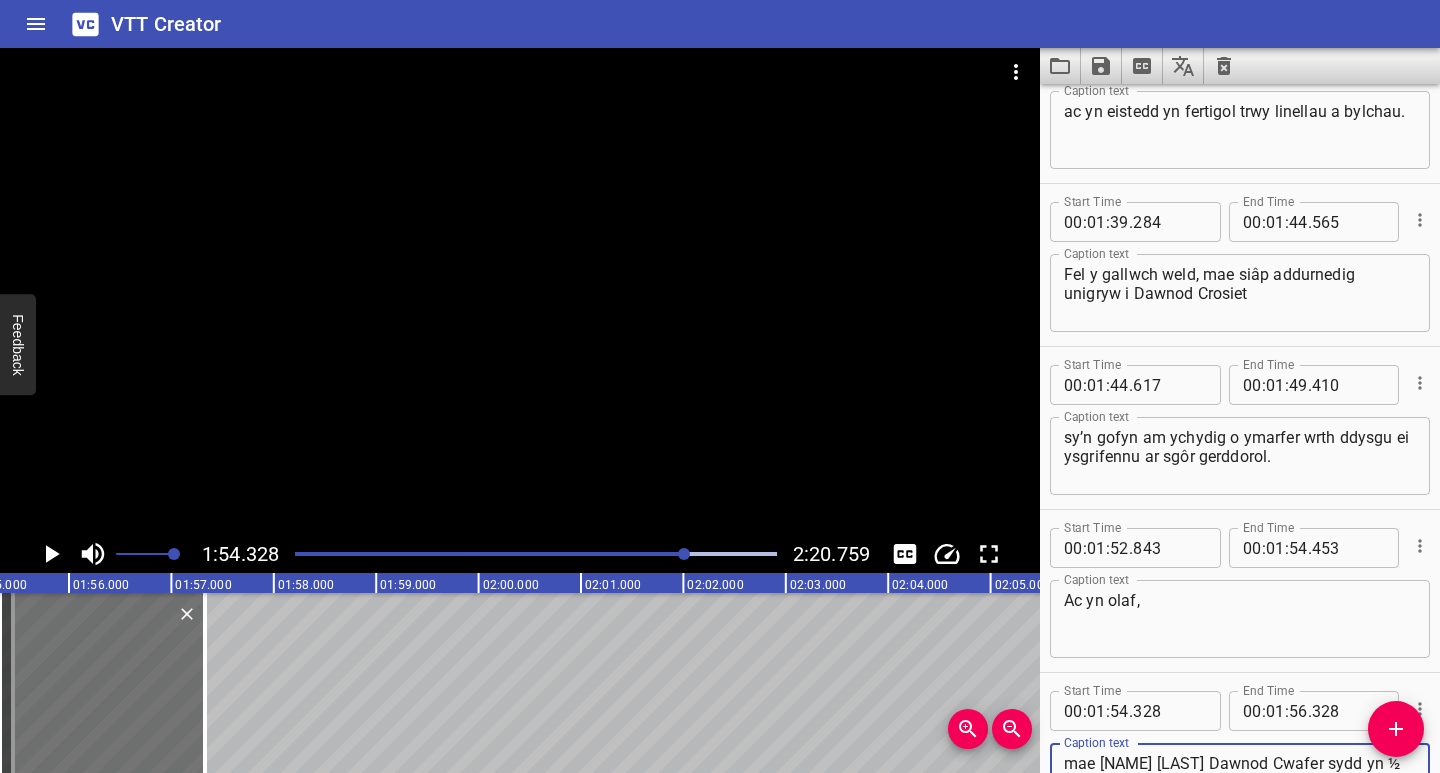 scroll, scrollTop: 2531, scrollLeft: 0, axis: vertical 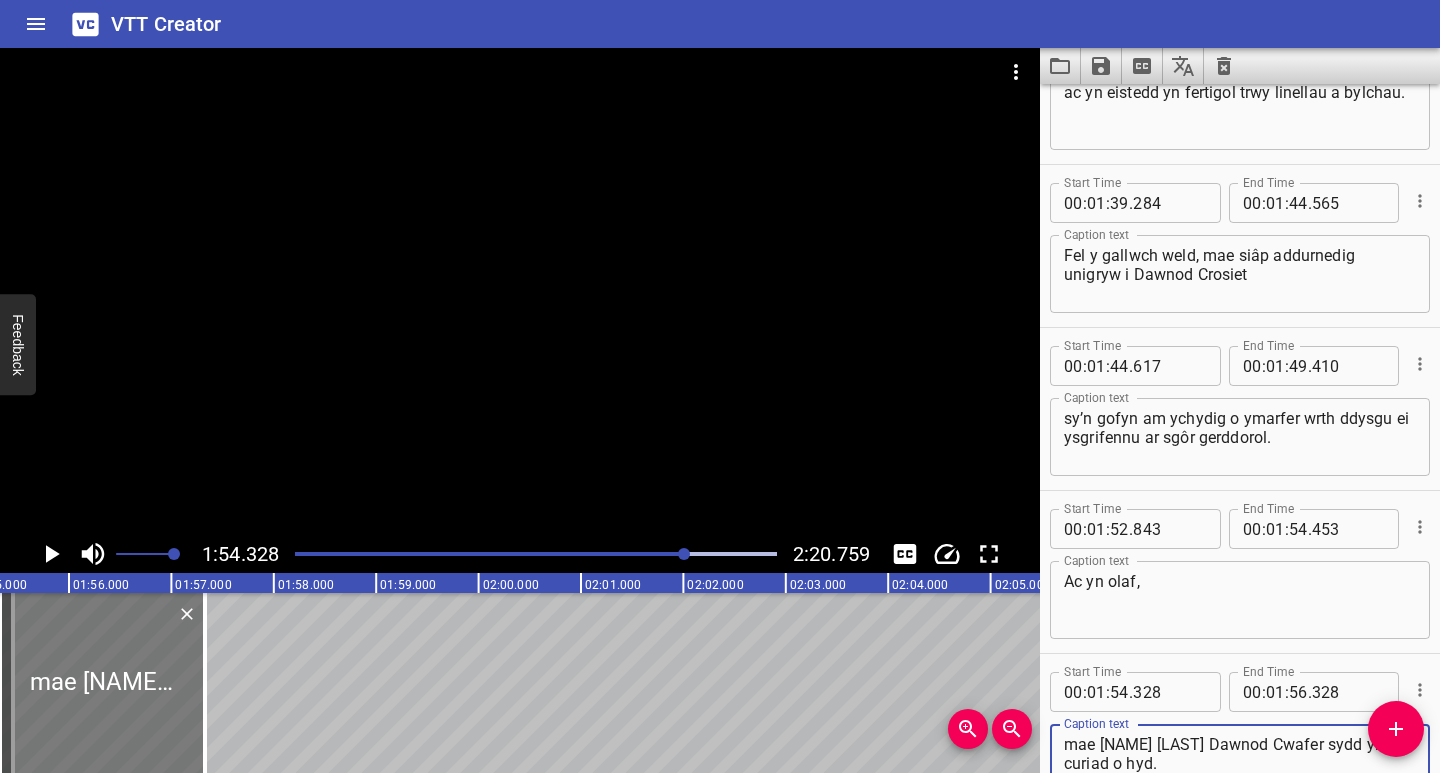type on "mae [NAME] [LAST] Dawnod Cwafer sydd yn ½ curiad o hyd." 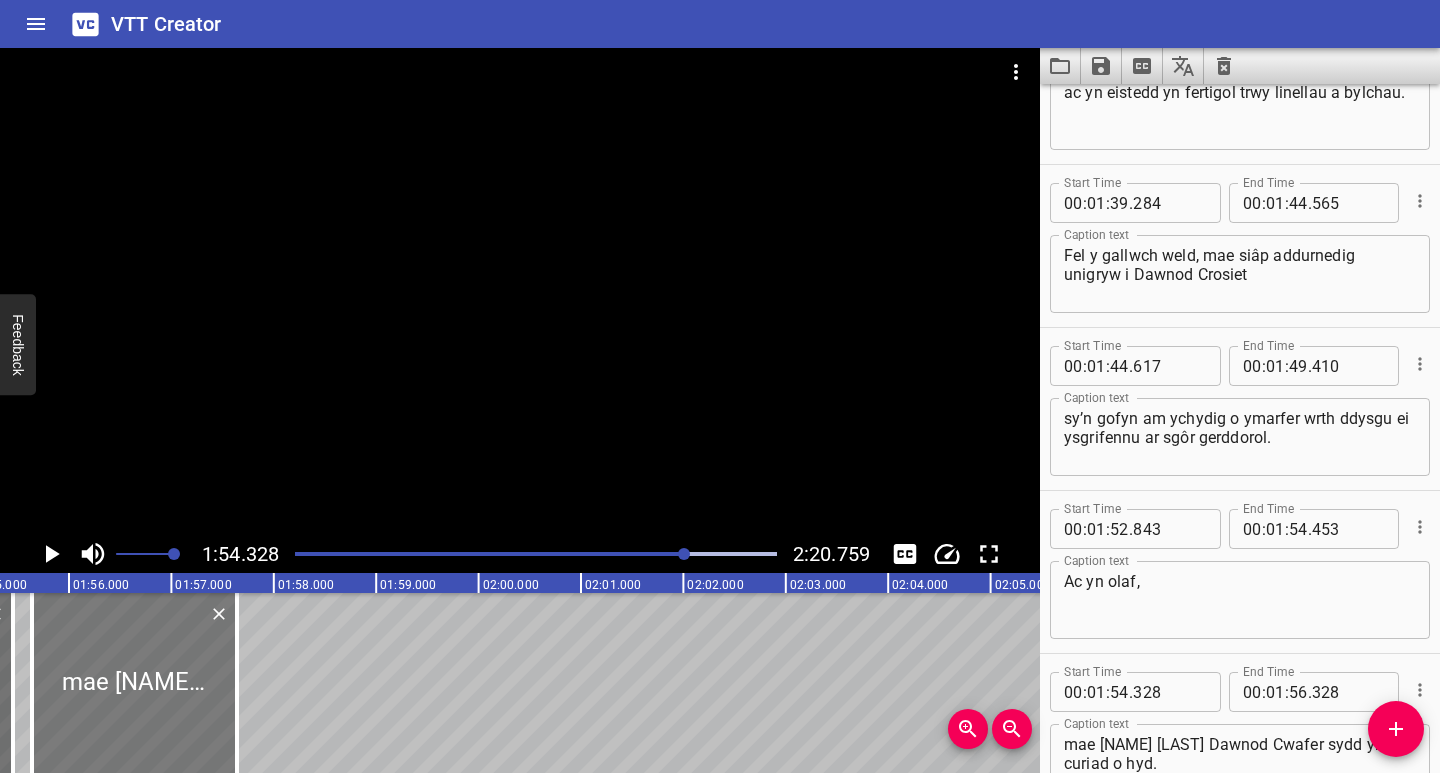 drag, startPoint x: 174, startPoint y: 732, endPoint x: 206, endPoint y: 737, distance: 32.38827 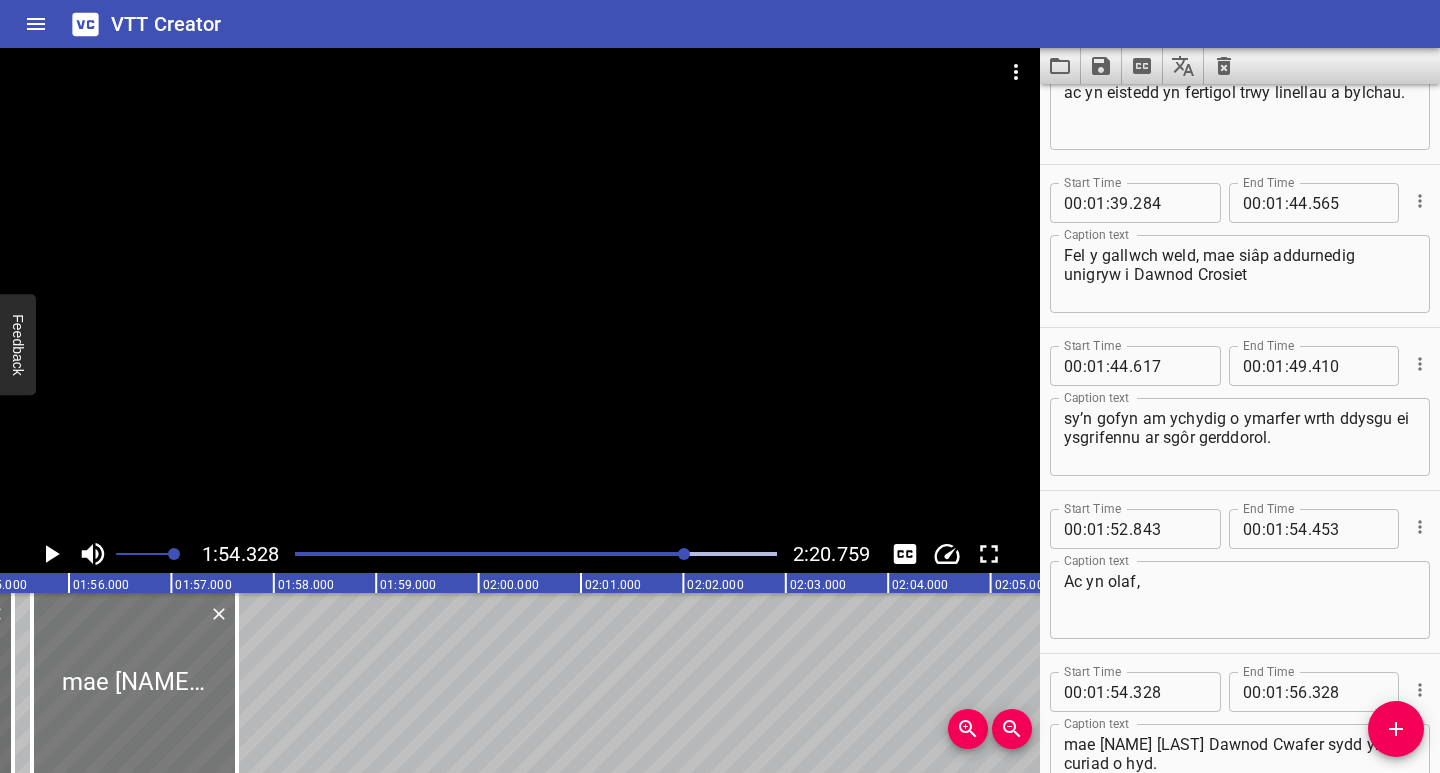 click at bounding box center (134, 683) 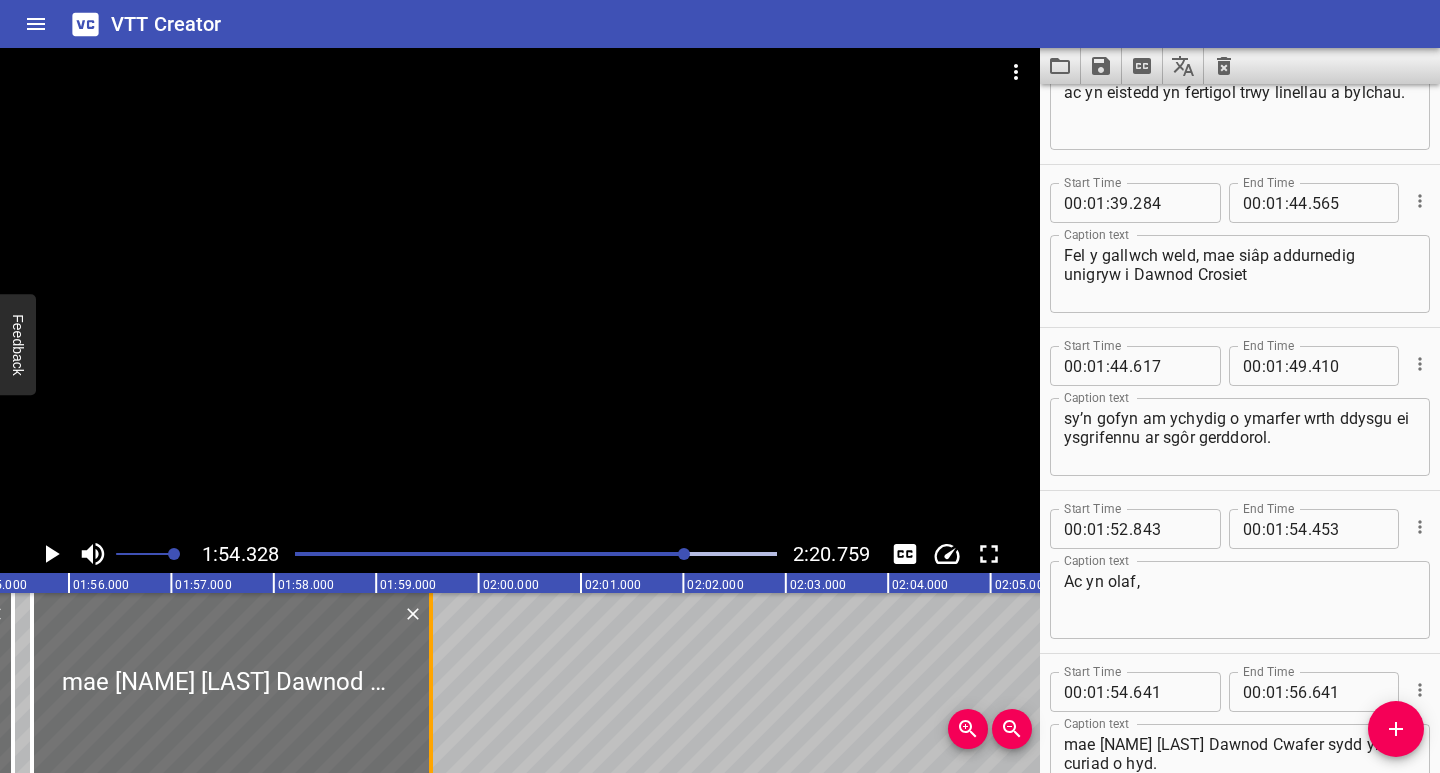 drag, startPoint x: 235, startPoint y: 742, endPoint x: 429, endPoint y: 743, distance: 194.00258 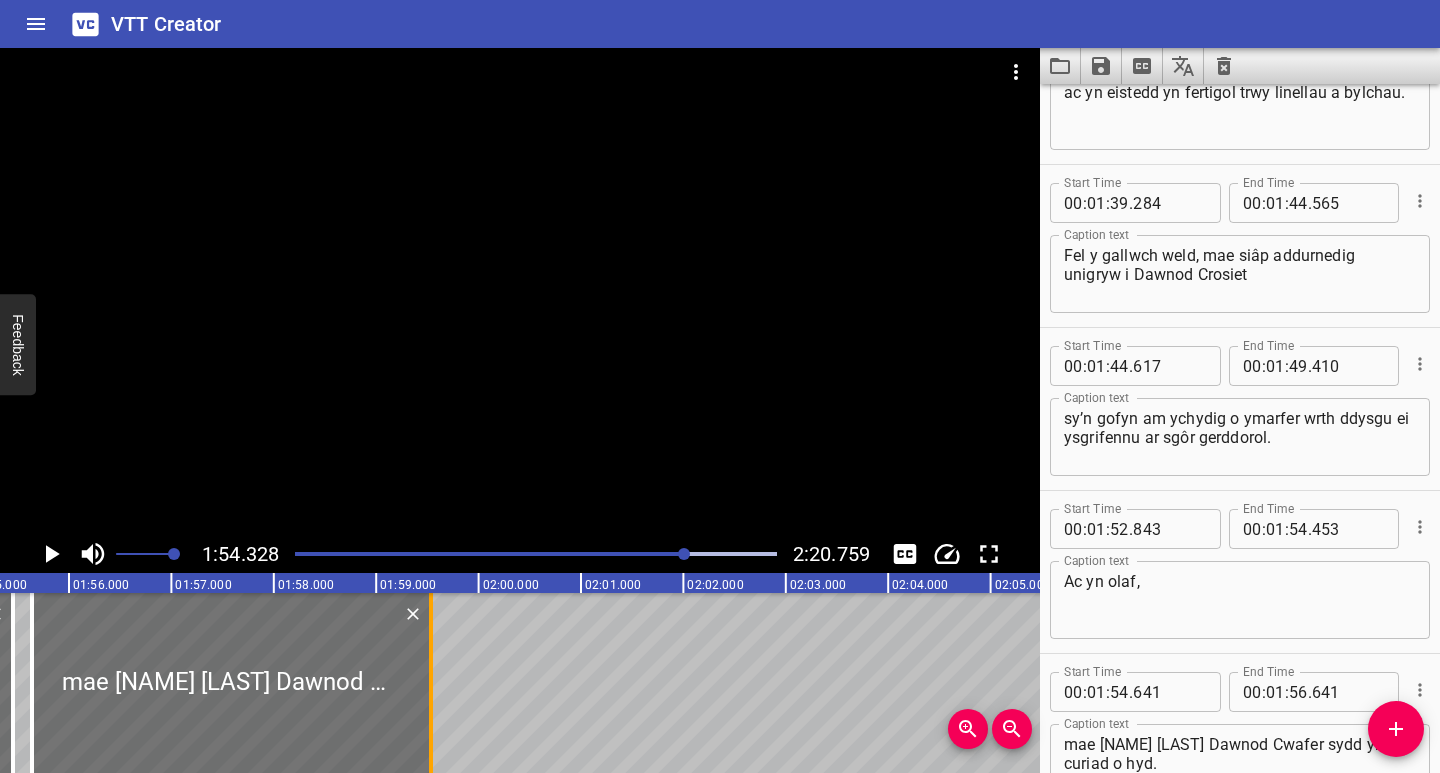 click at bounding box center (431, 683) 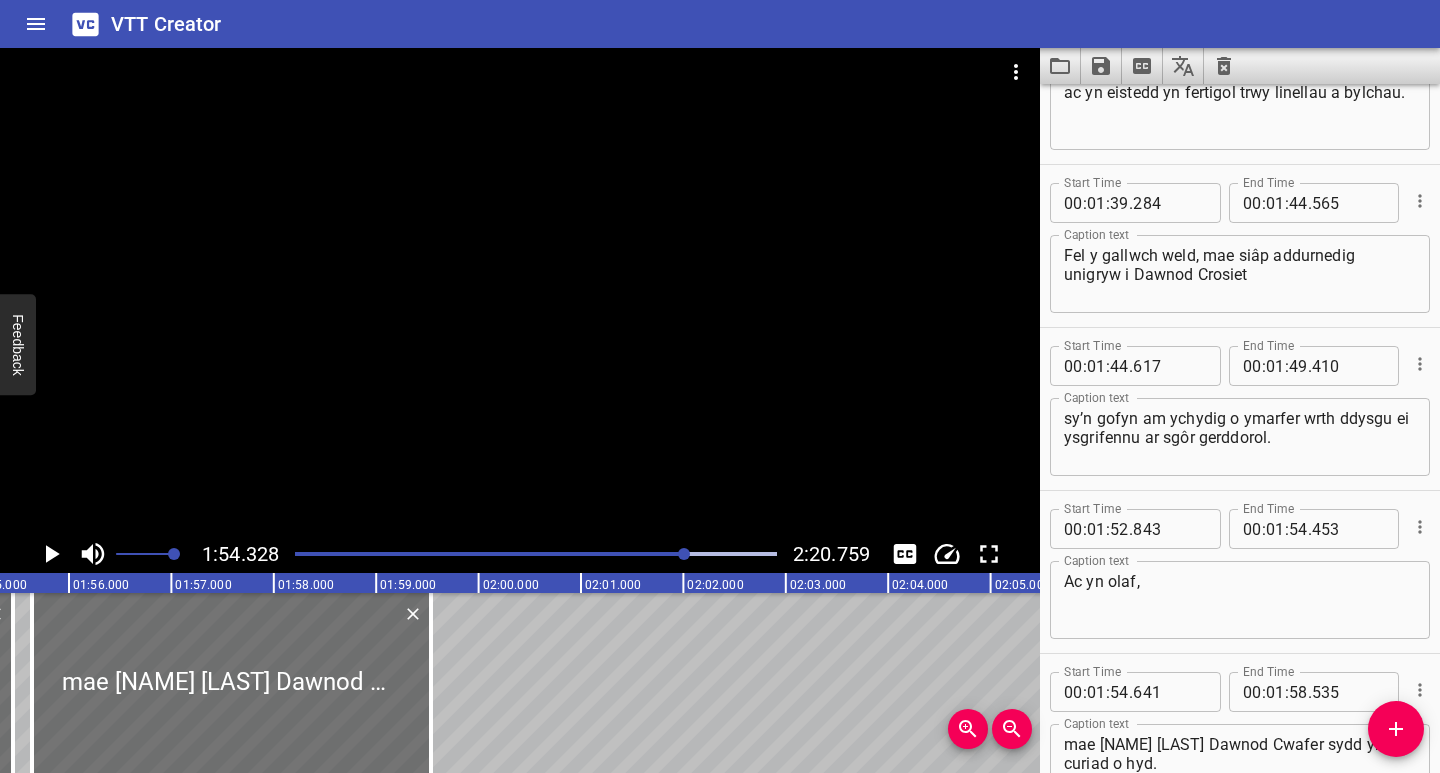 click 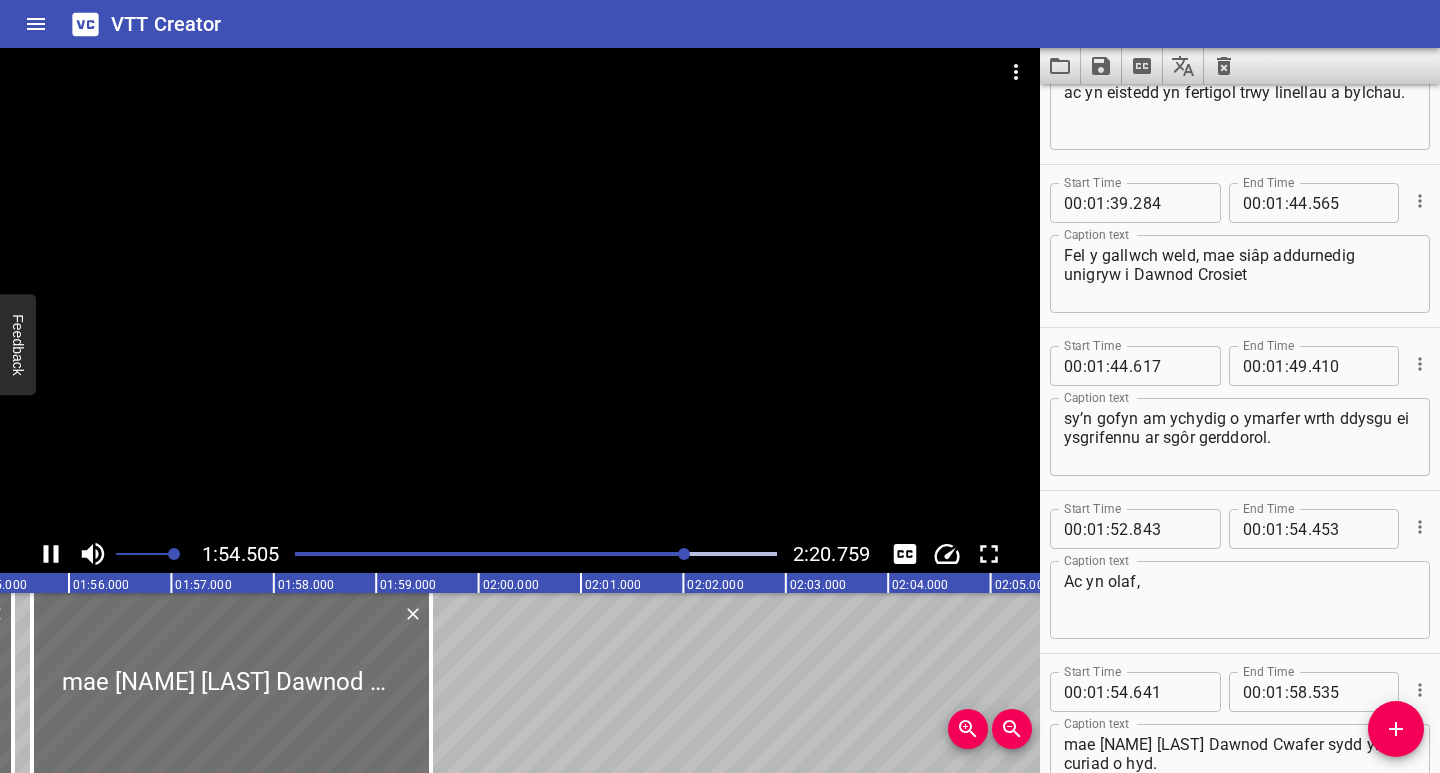 scroll, scrollTop: 0, scrollLeft: 11726, axis: horizontal 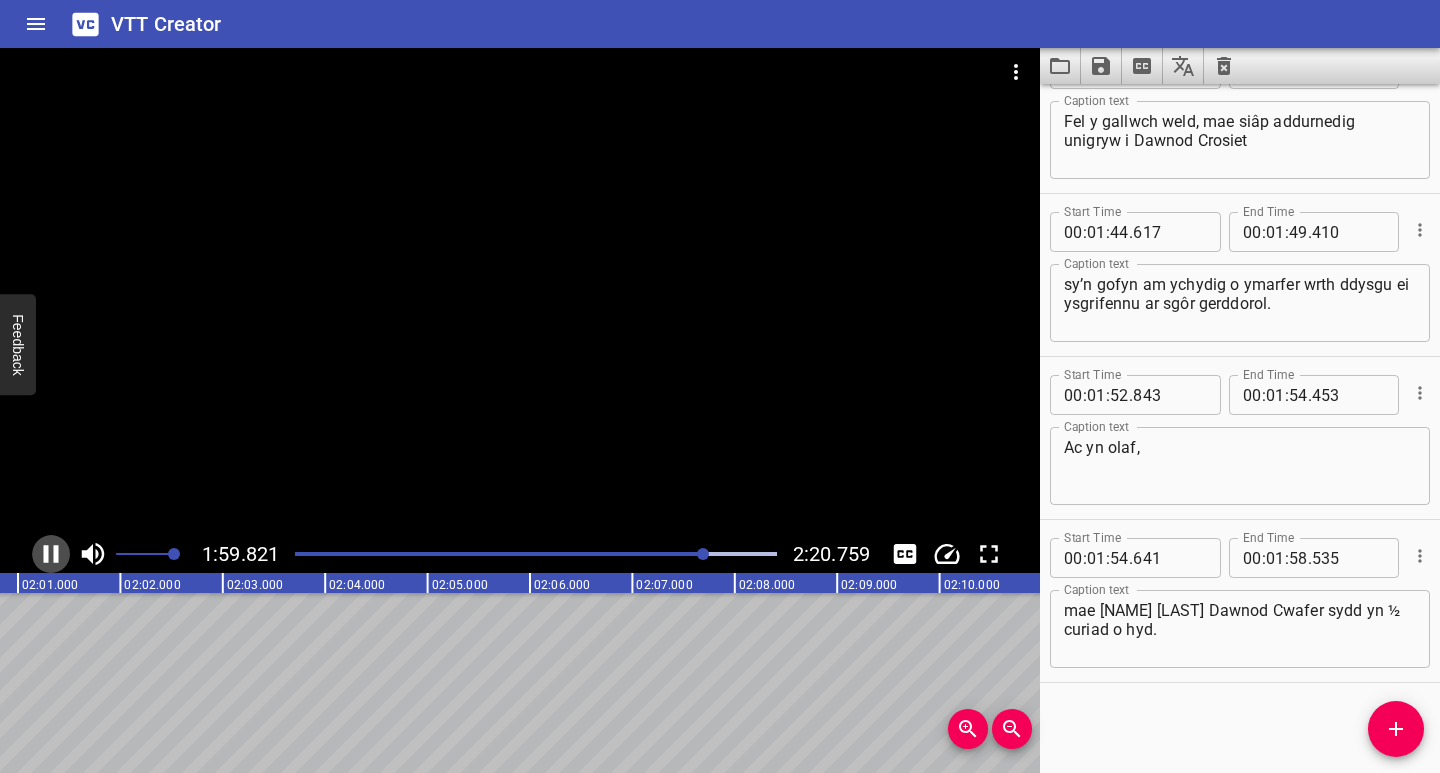 click 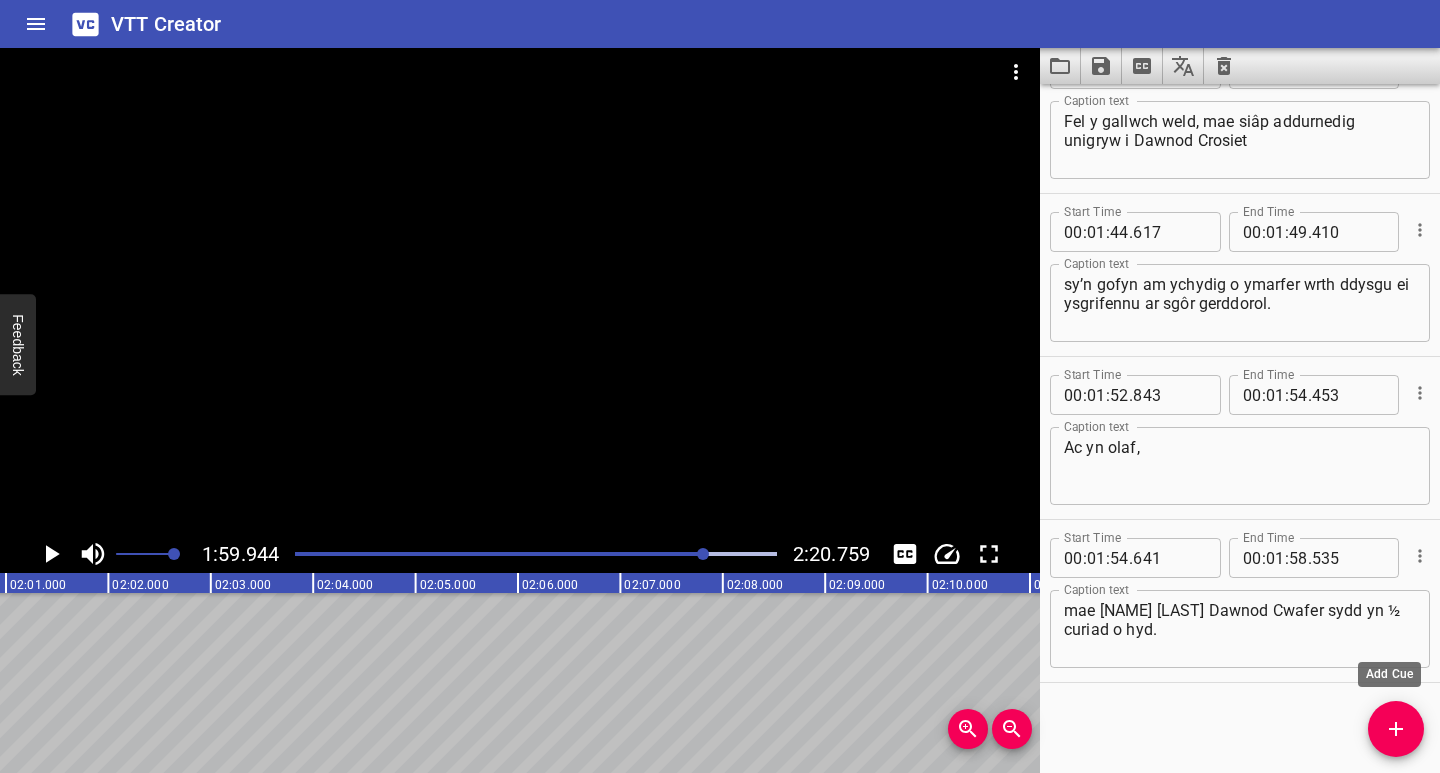 click 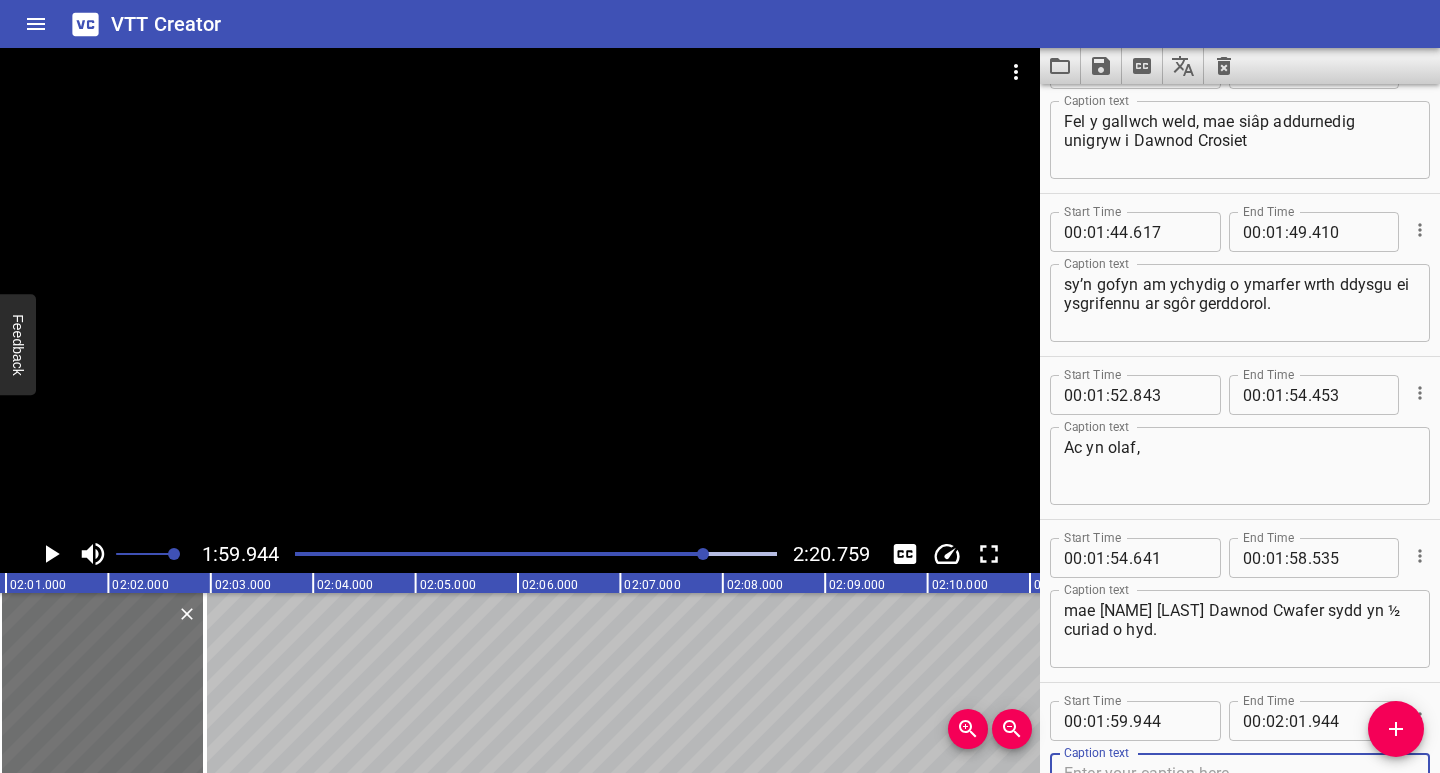 scroll, scrollTop: 2675, scrollLeft: 0, axis: vertical 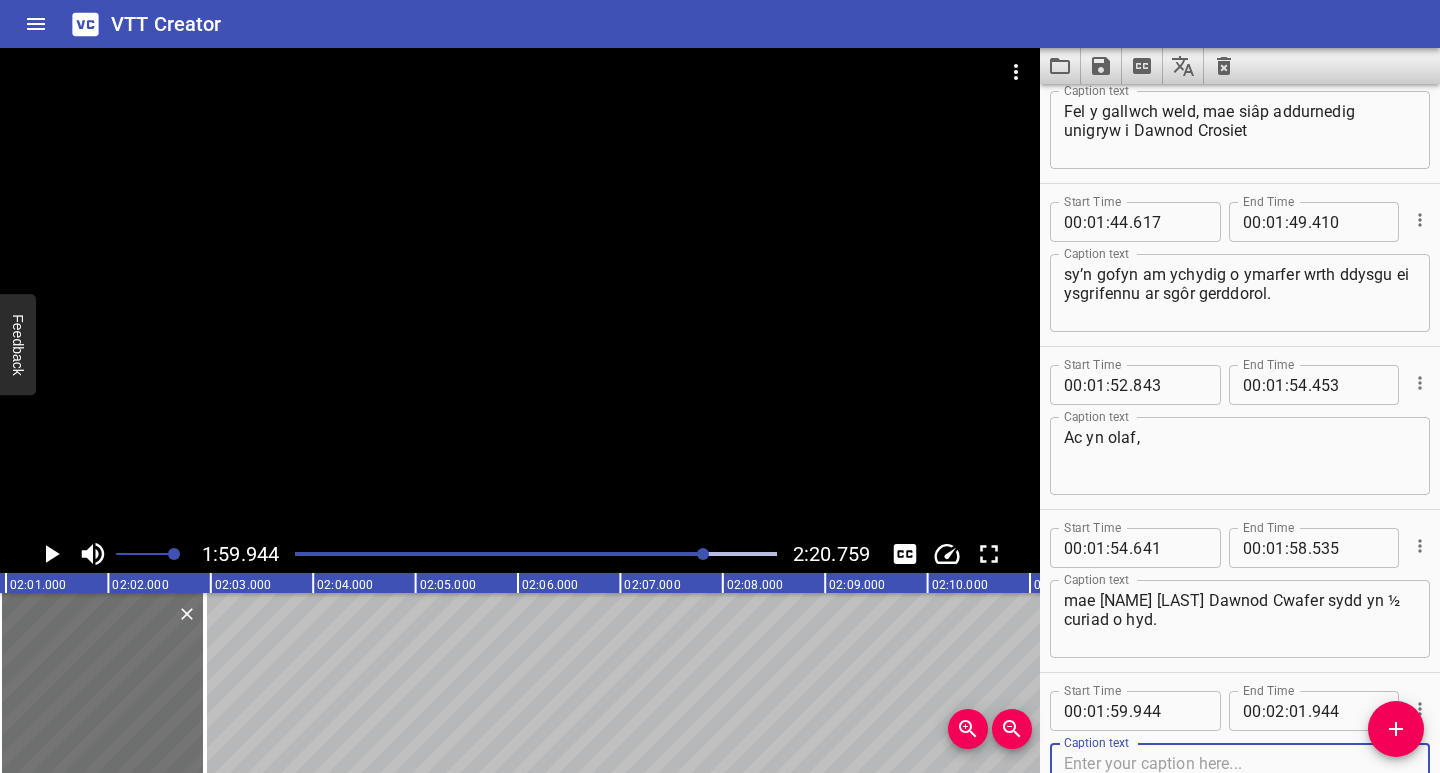 click at bounding box center (1240, 782) 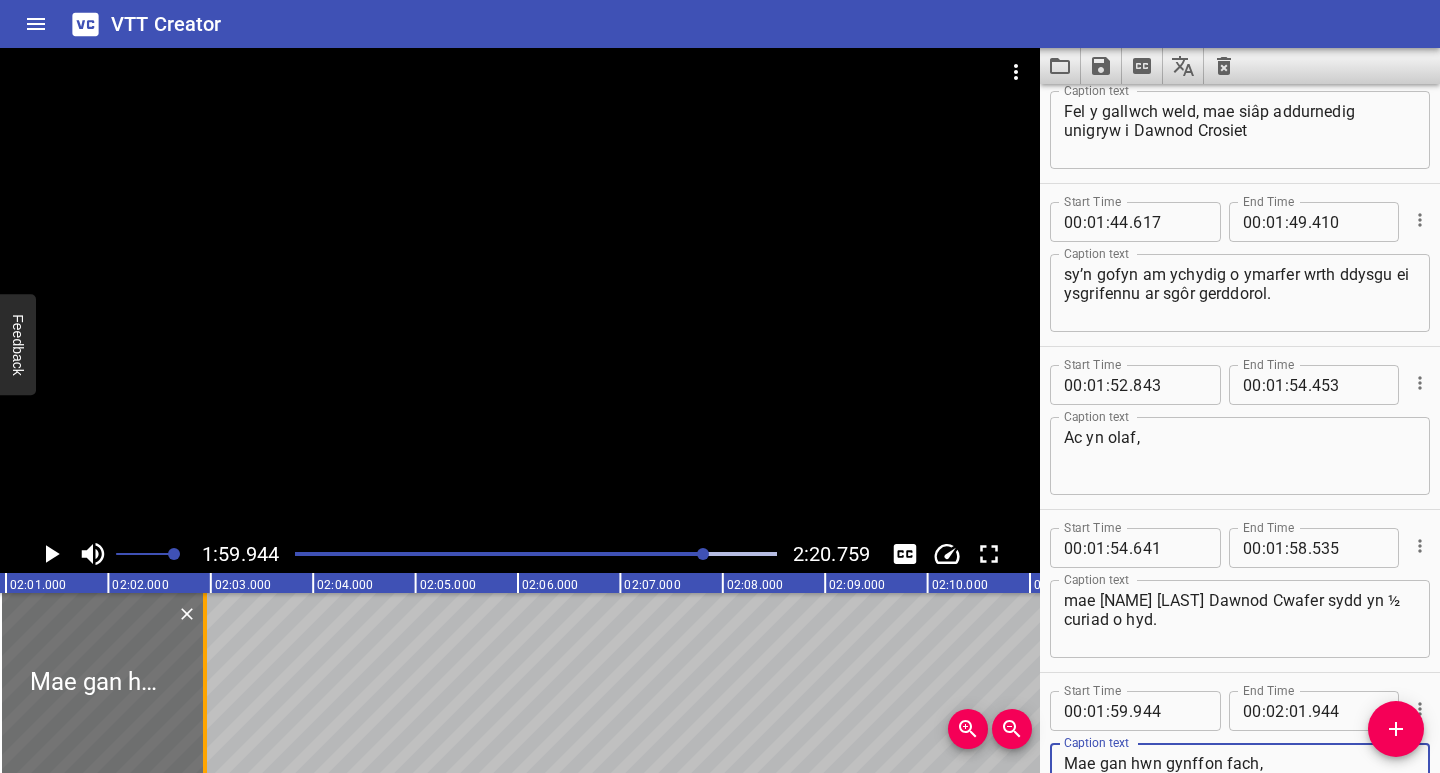 type on "Mae gan hwn gynffon fach," 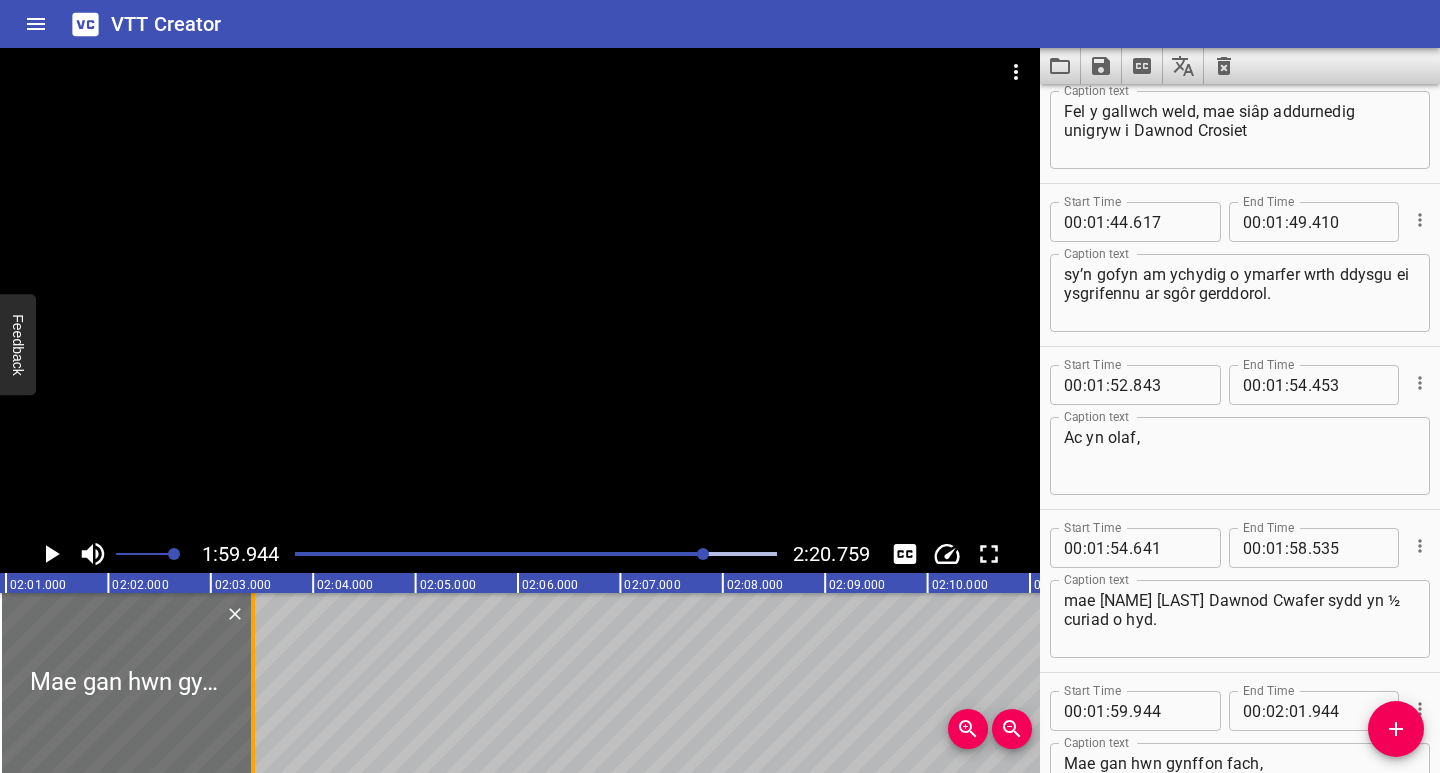 drag, startPoint x: 210, startPoint y: 725, endPoint x: 249, endPoint y: 724, distance: 39.012817 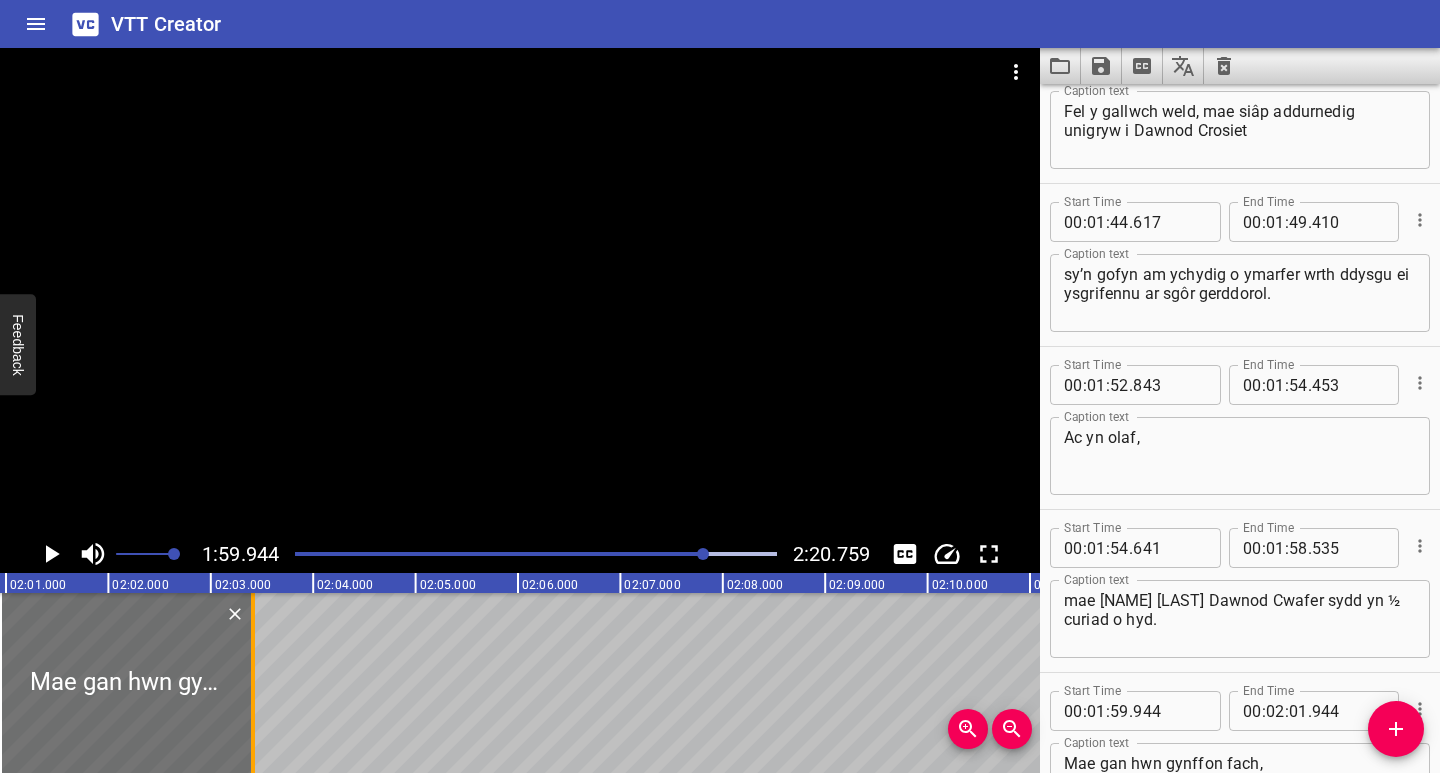 click at bounding box center [253, 683] 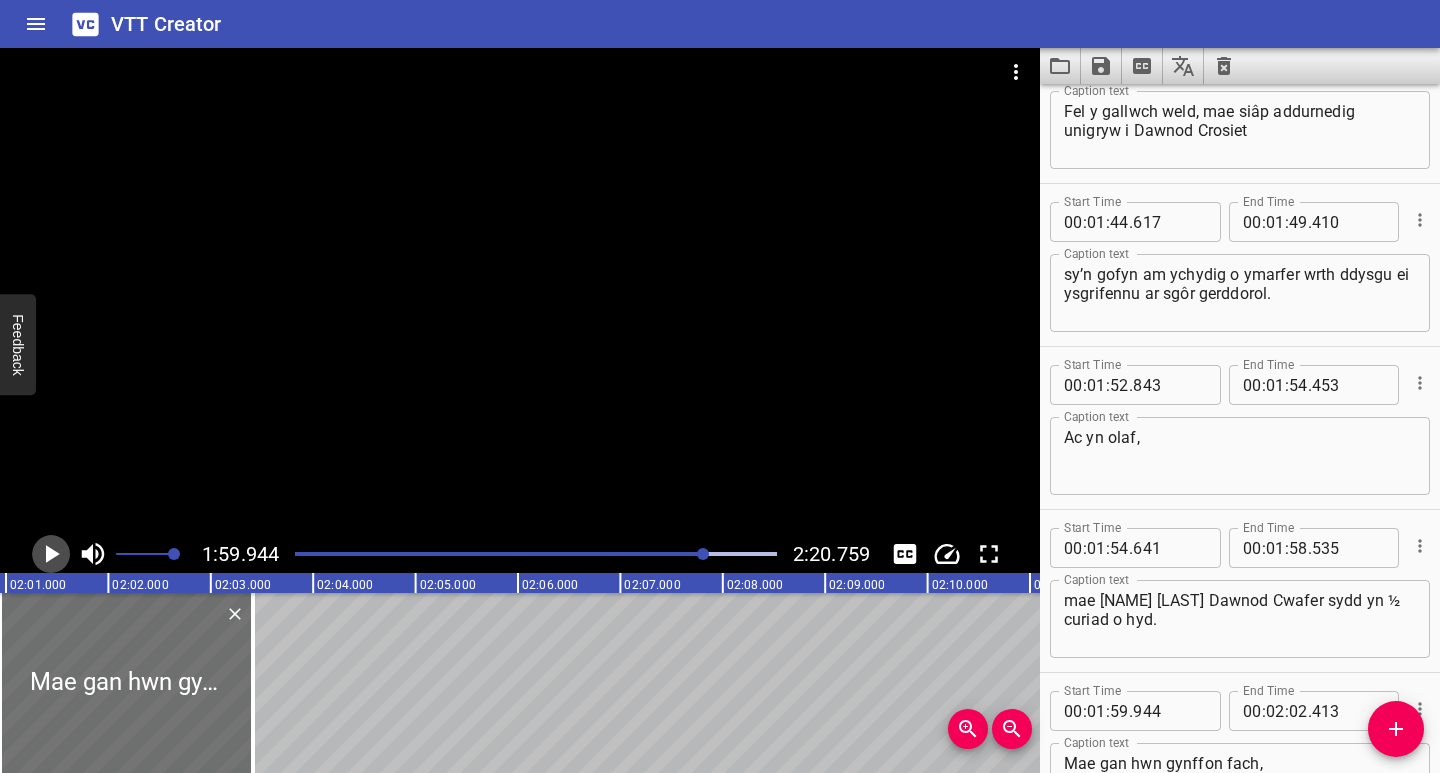 click 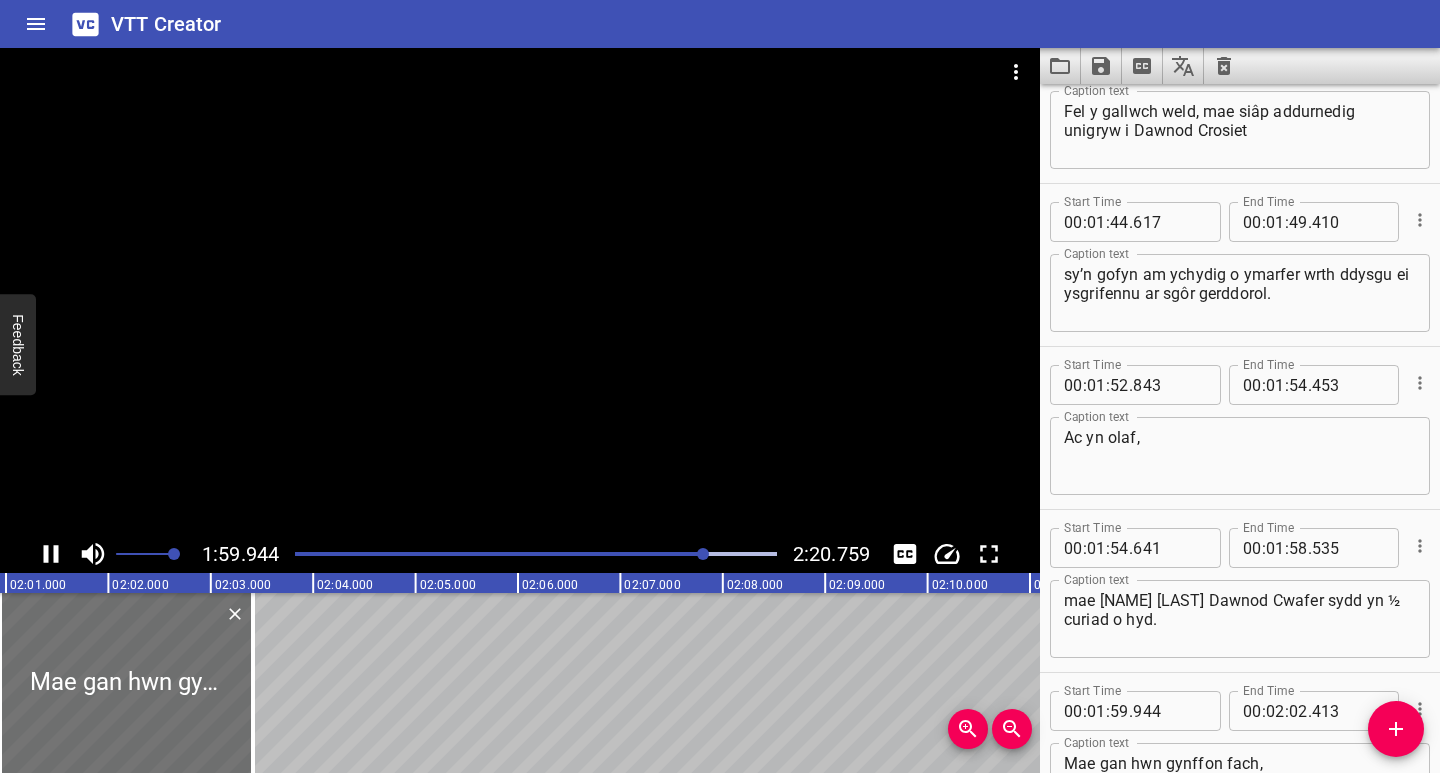 scroll, scrollTop: 2769, scrollLeft: 0, axis: vertical 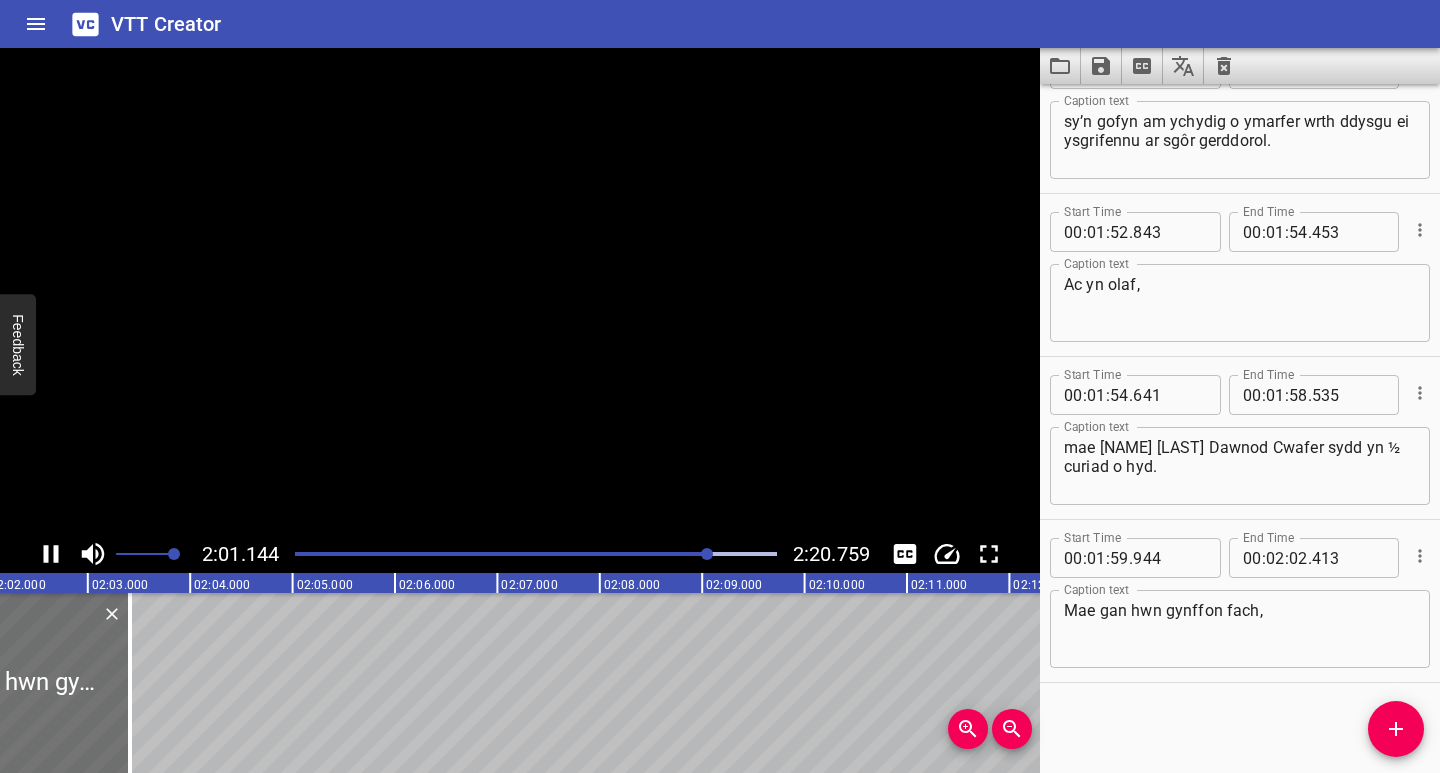 click 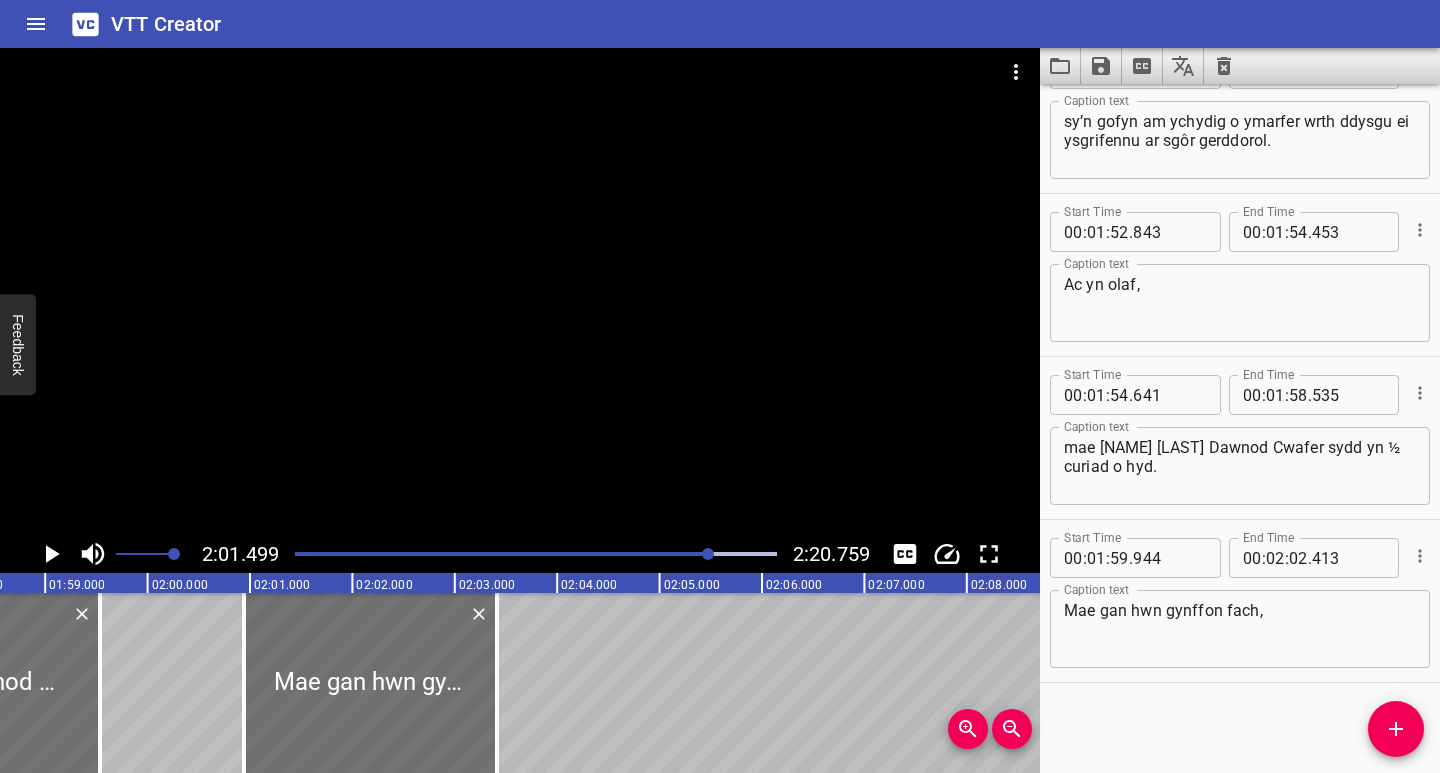scroll, scrollTop: 0, scrollLeft: 11872, axis: horizontal 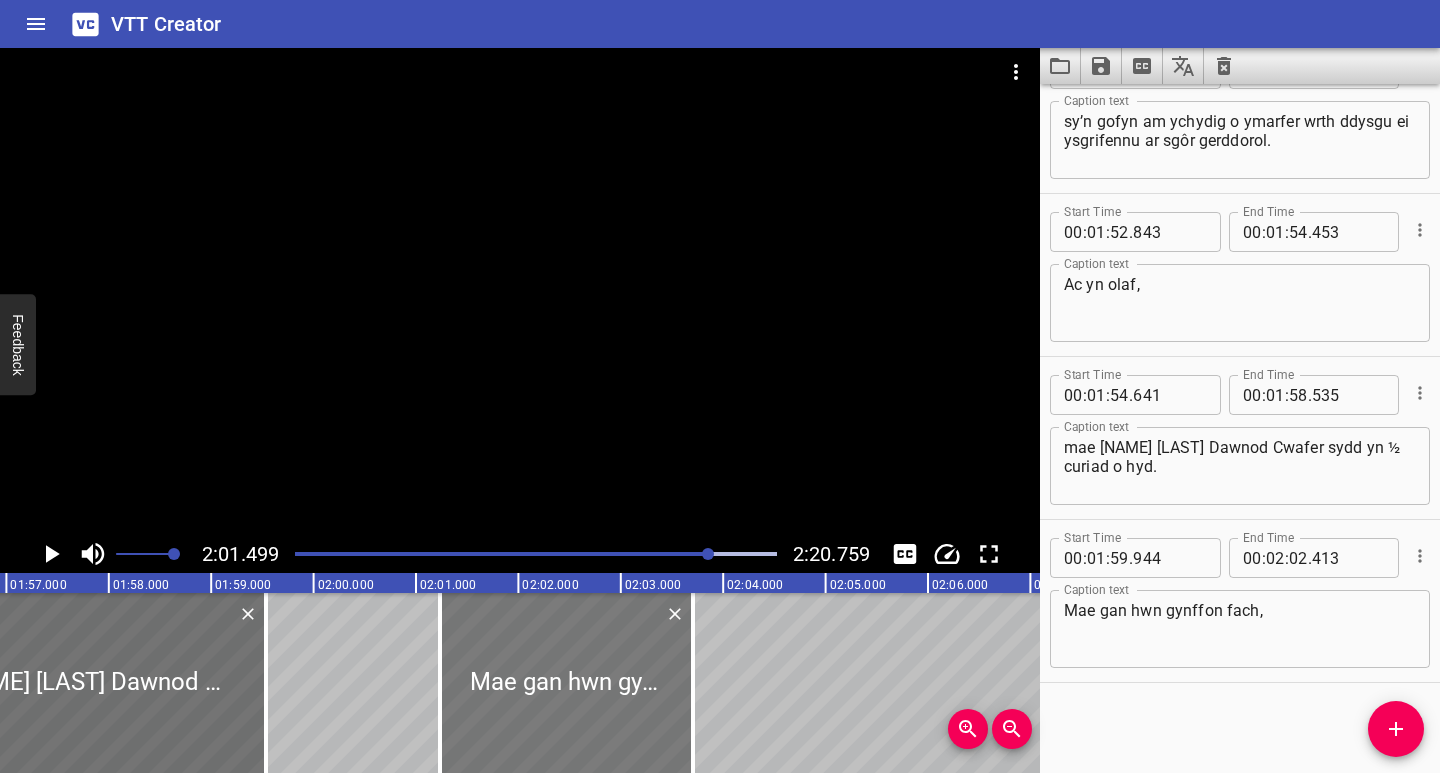 drag, startPoint x: 500, startPoint y: 700, endPoint x: 530, endPoint y: 702, distance: 30.066593 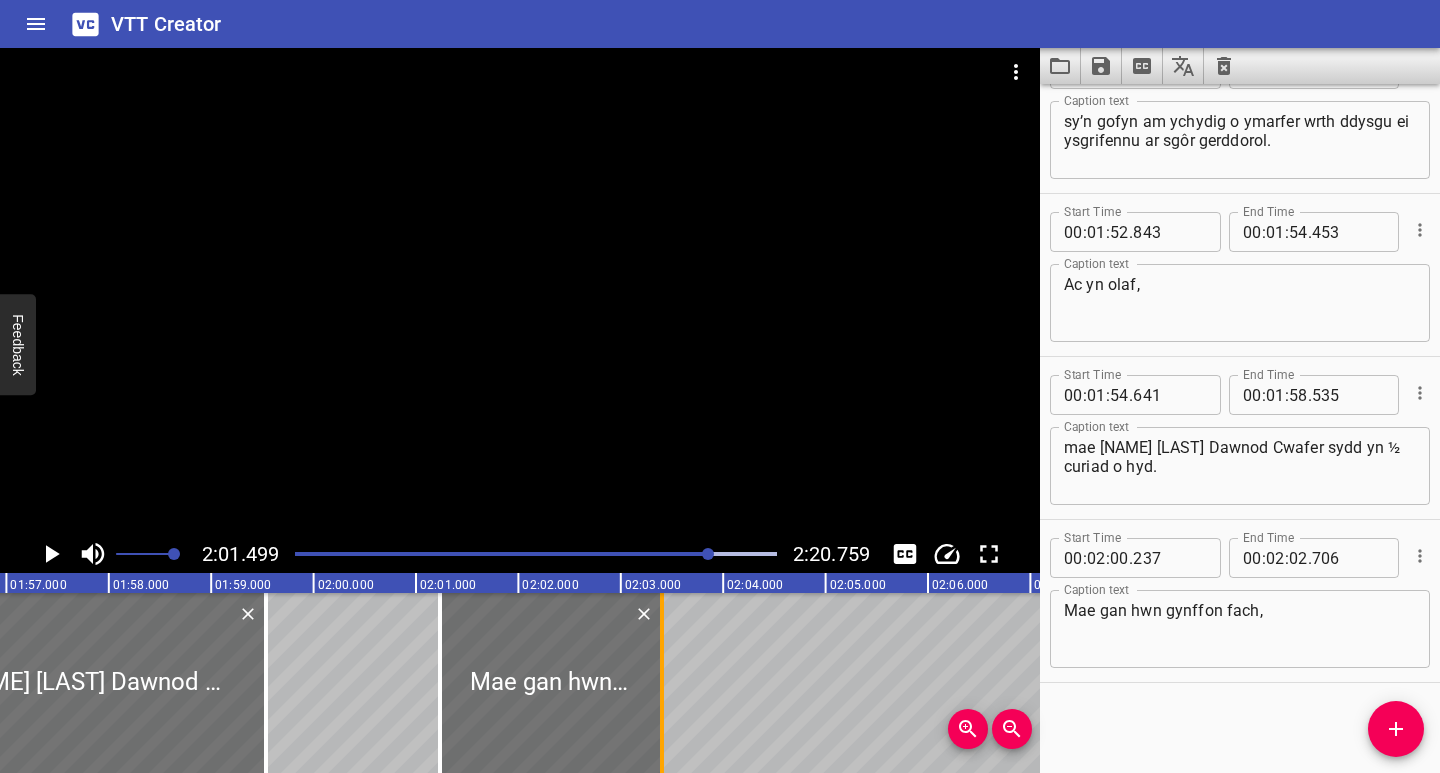 drag, startPoint x: 696, startPoint y: 707, endPoint x: 665, endPoint y: 723, distance: 34.88553 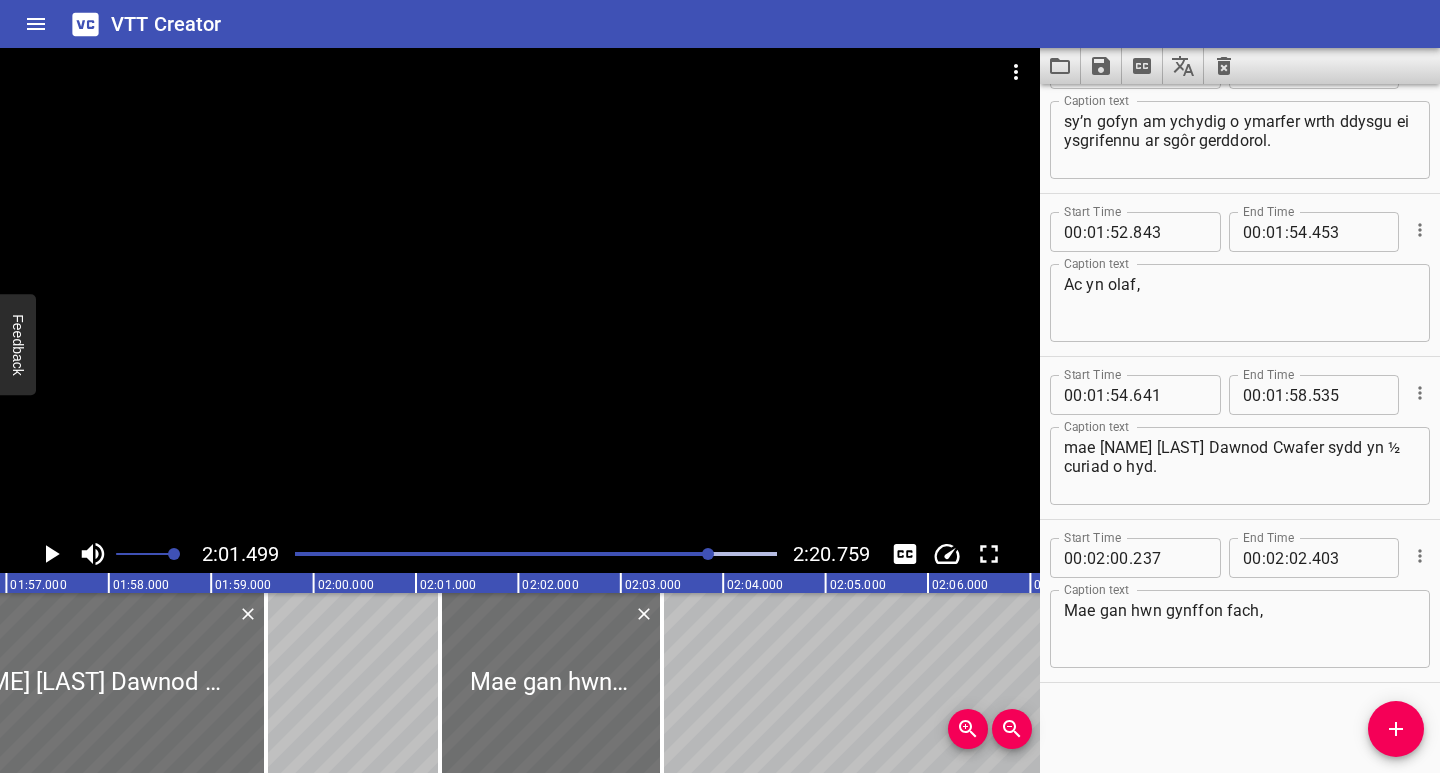 click at bounding box center [470, 554] 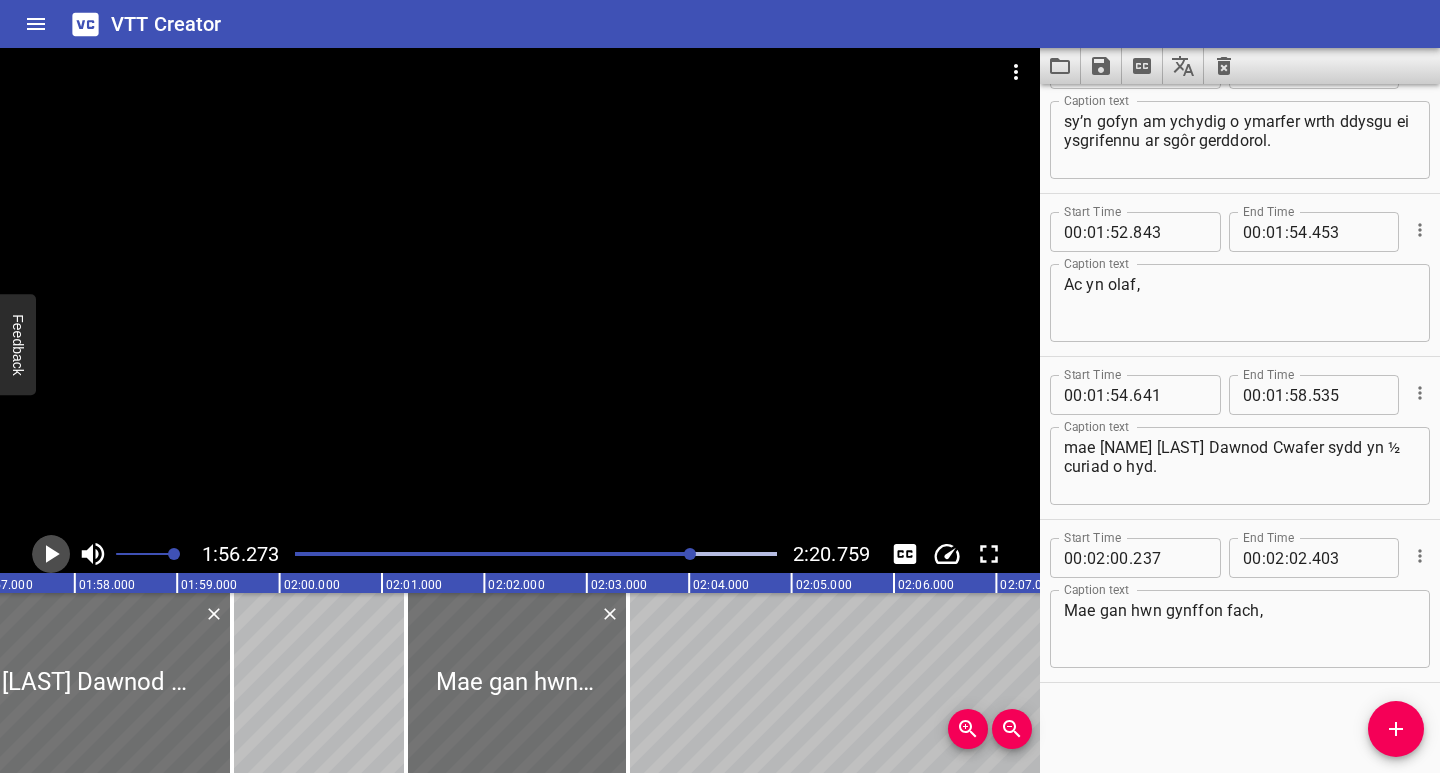 click 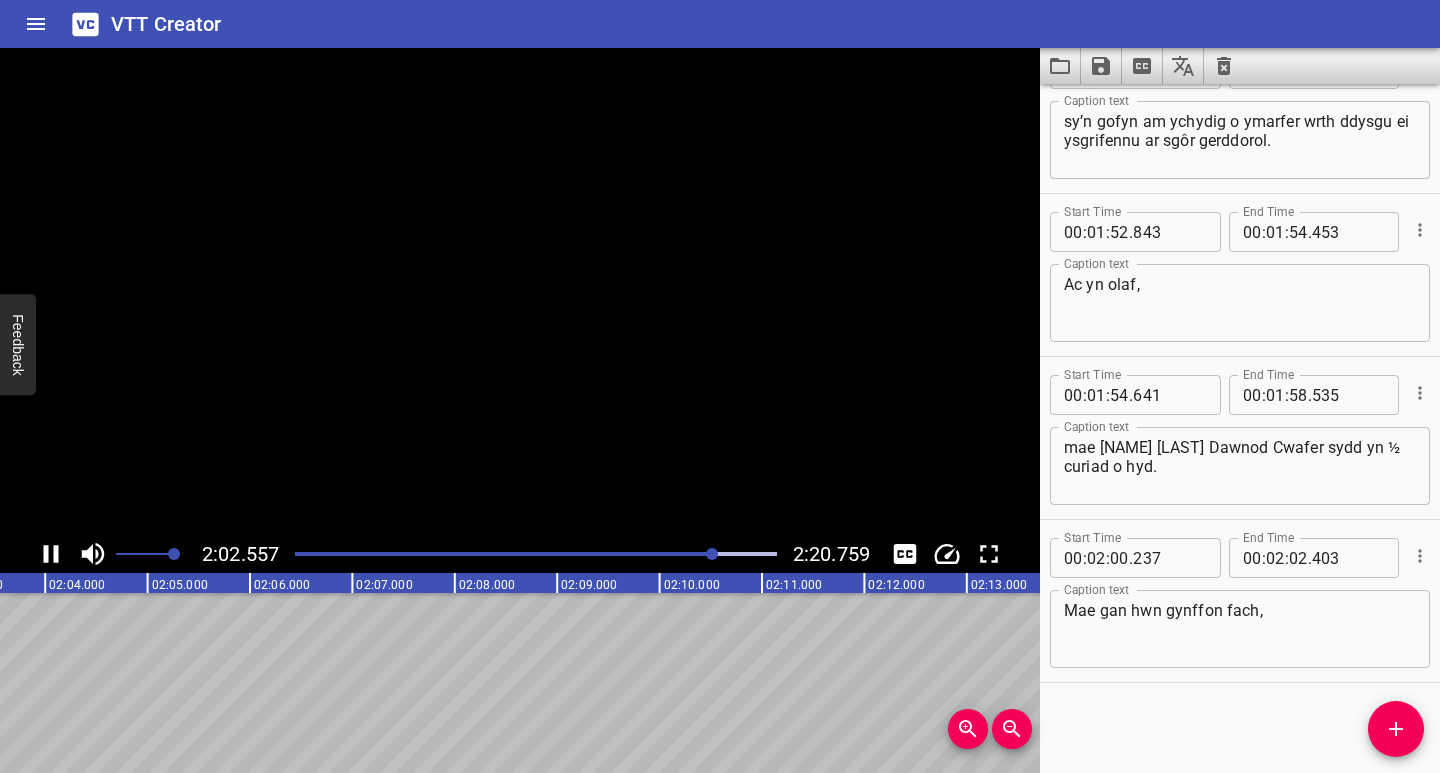 click 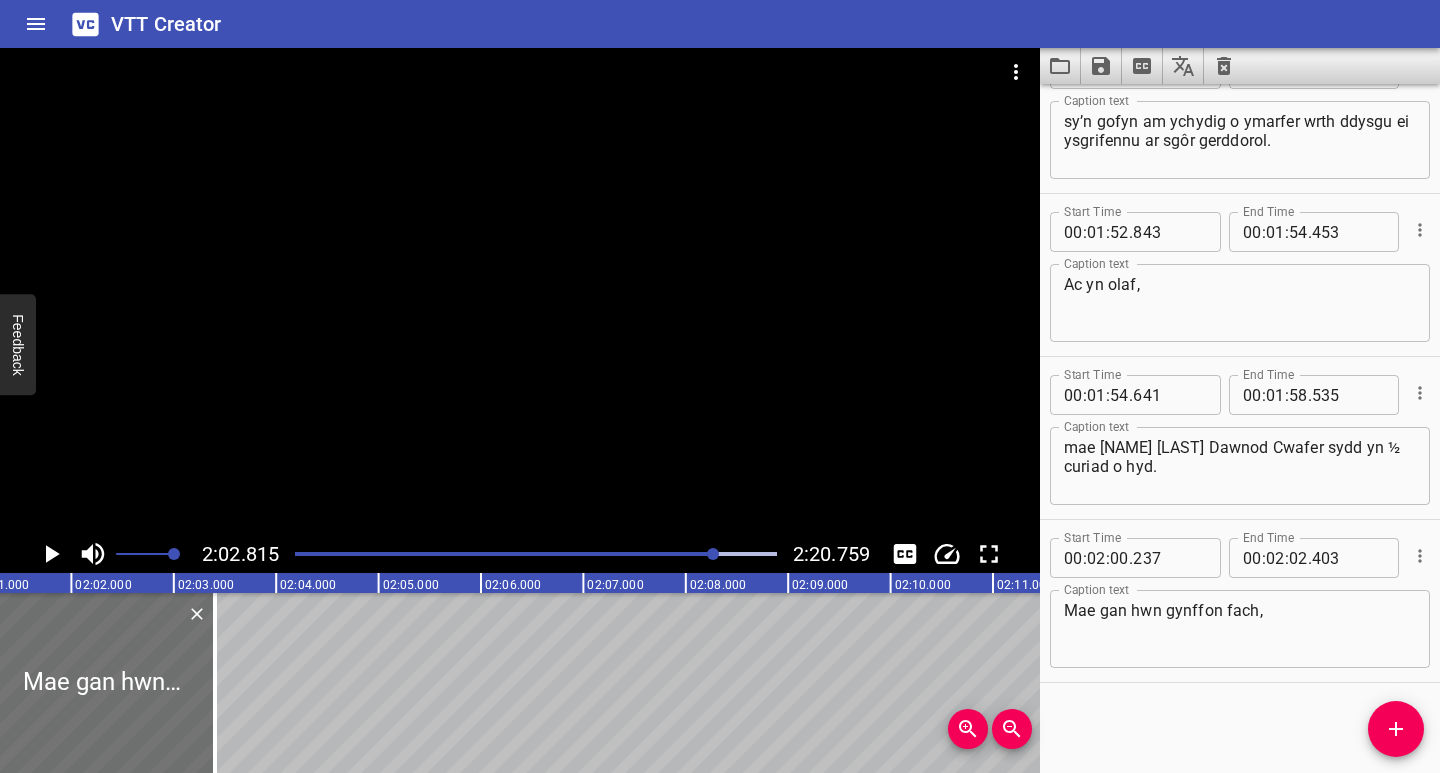 scroll, scrollTop: 0, scrollLeft: 12301, axis: horizontal 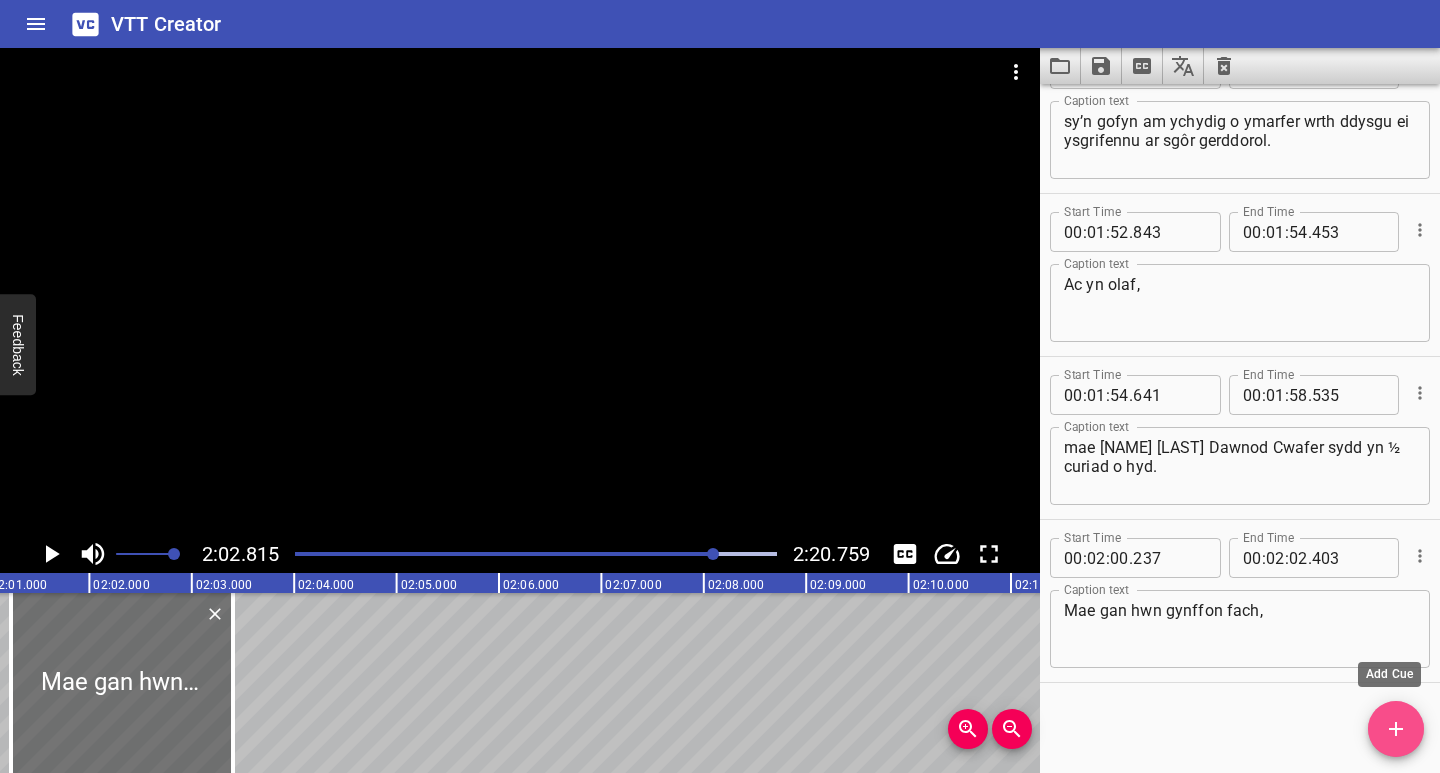 click 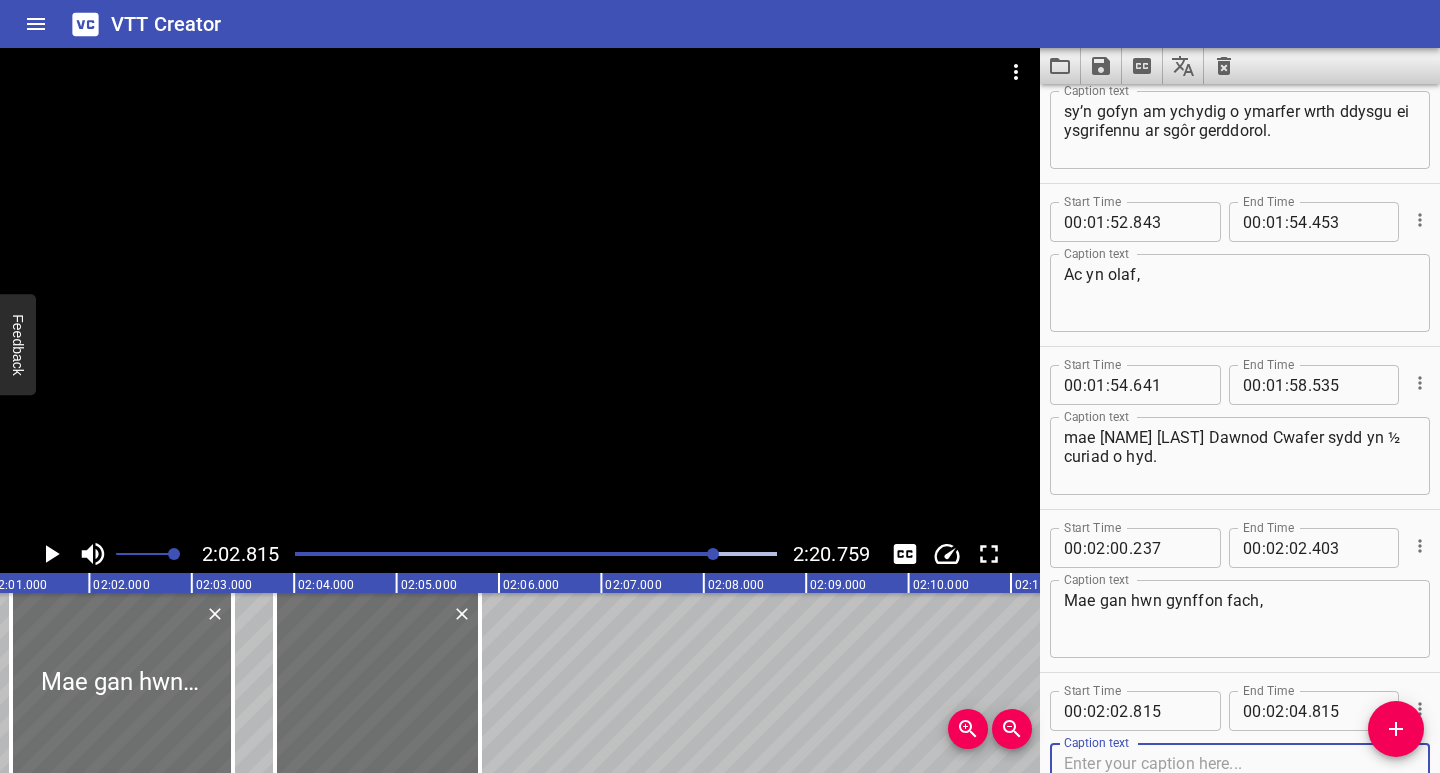 click at bounding box center (1240, 782) 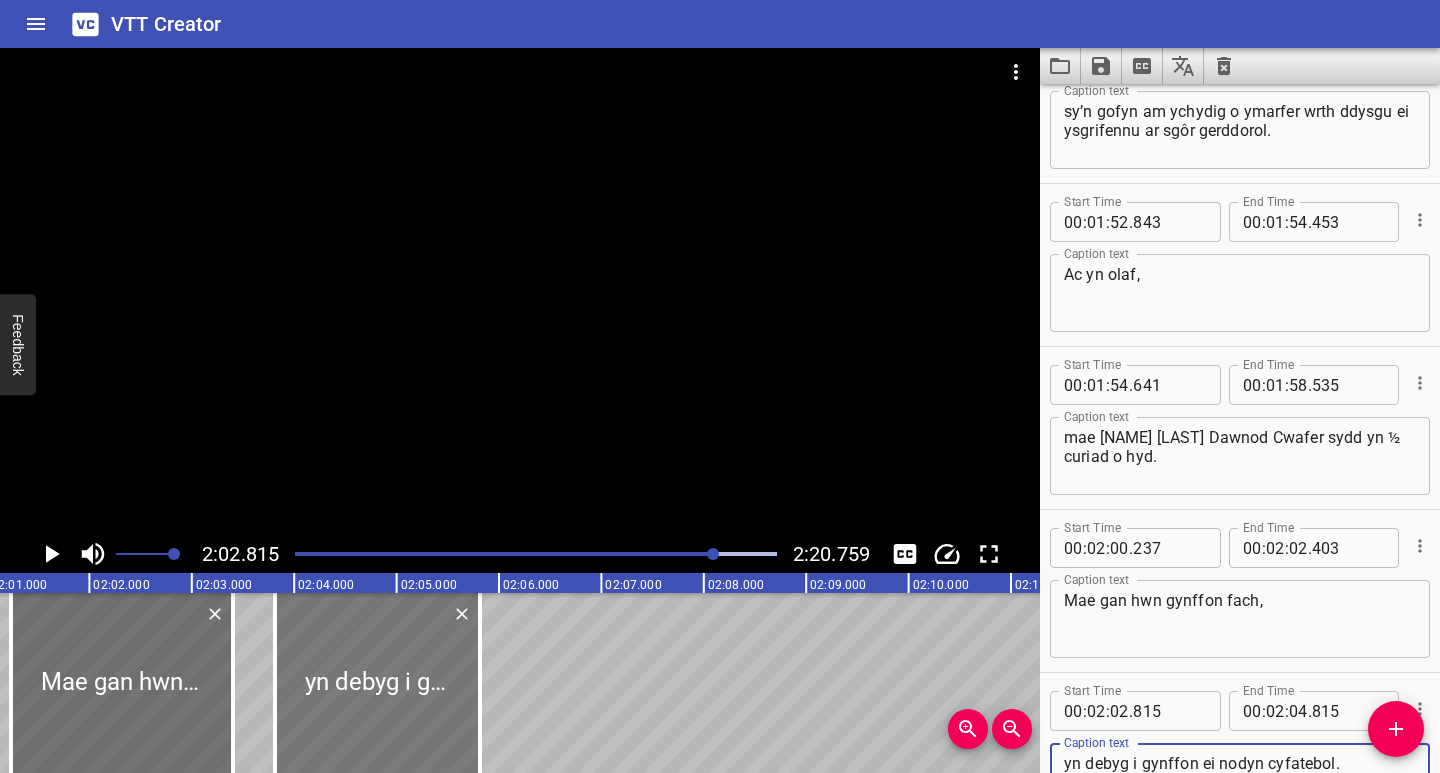 type on "yn debyg i gynffon ei nodyn cyfatebol." 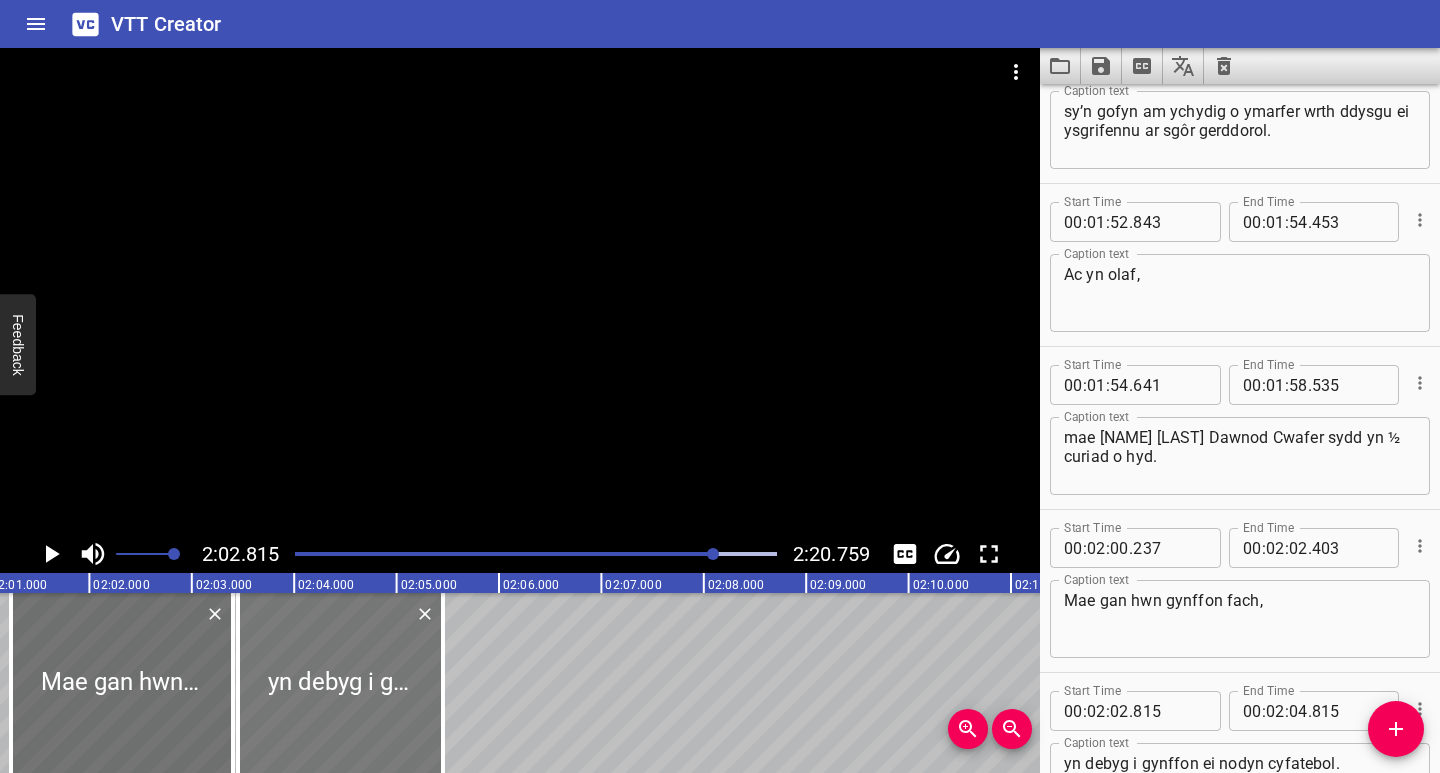 drag, startPoint x: 411, startPoint y: 721, endPoint x: 374, endPoint y: 736, distance: 39.92493 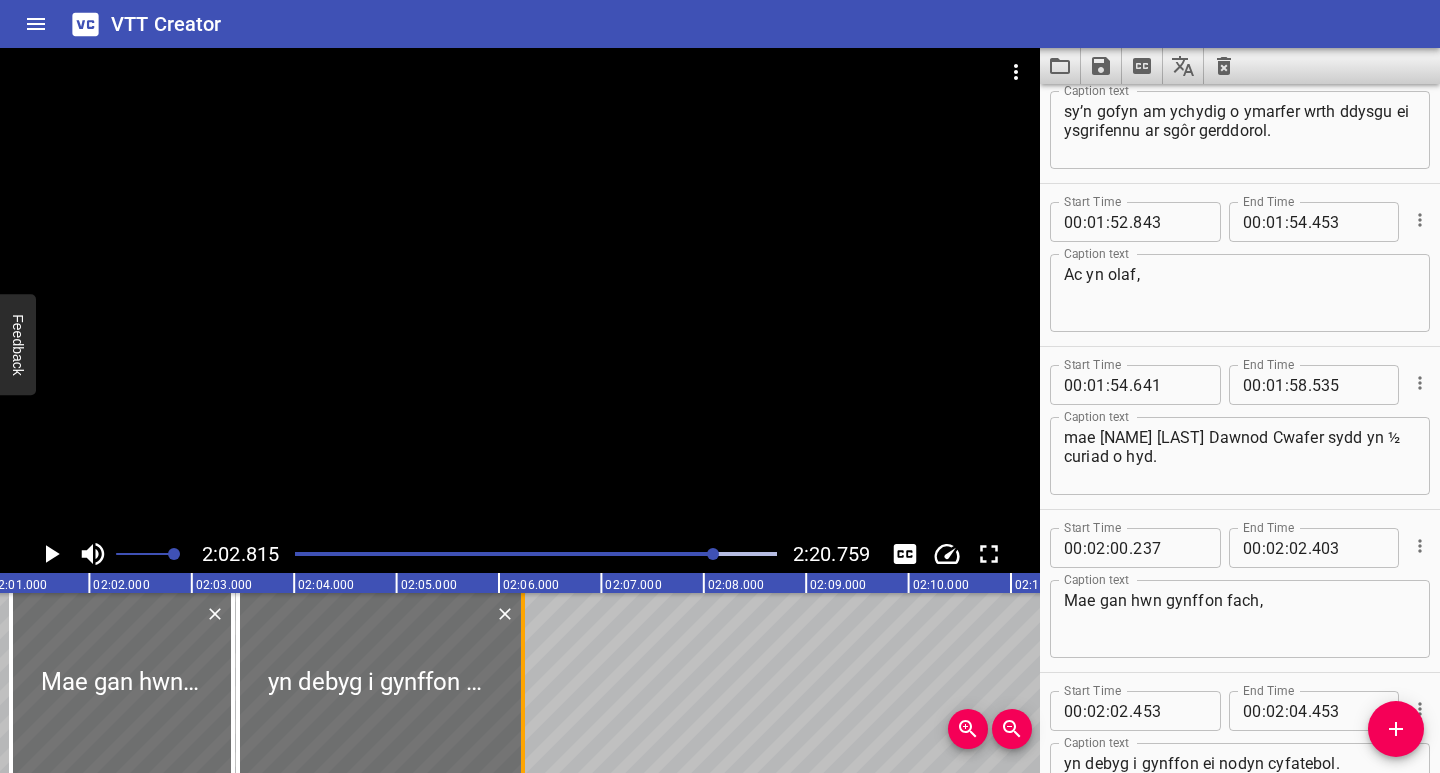 drag, startPoint x: 442, startPoint y: 722, endPoint x: 516, endPoint y: 743, distance: 76.922035 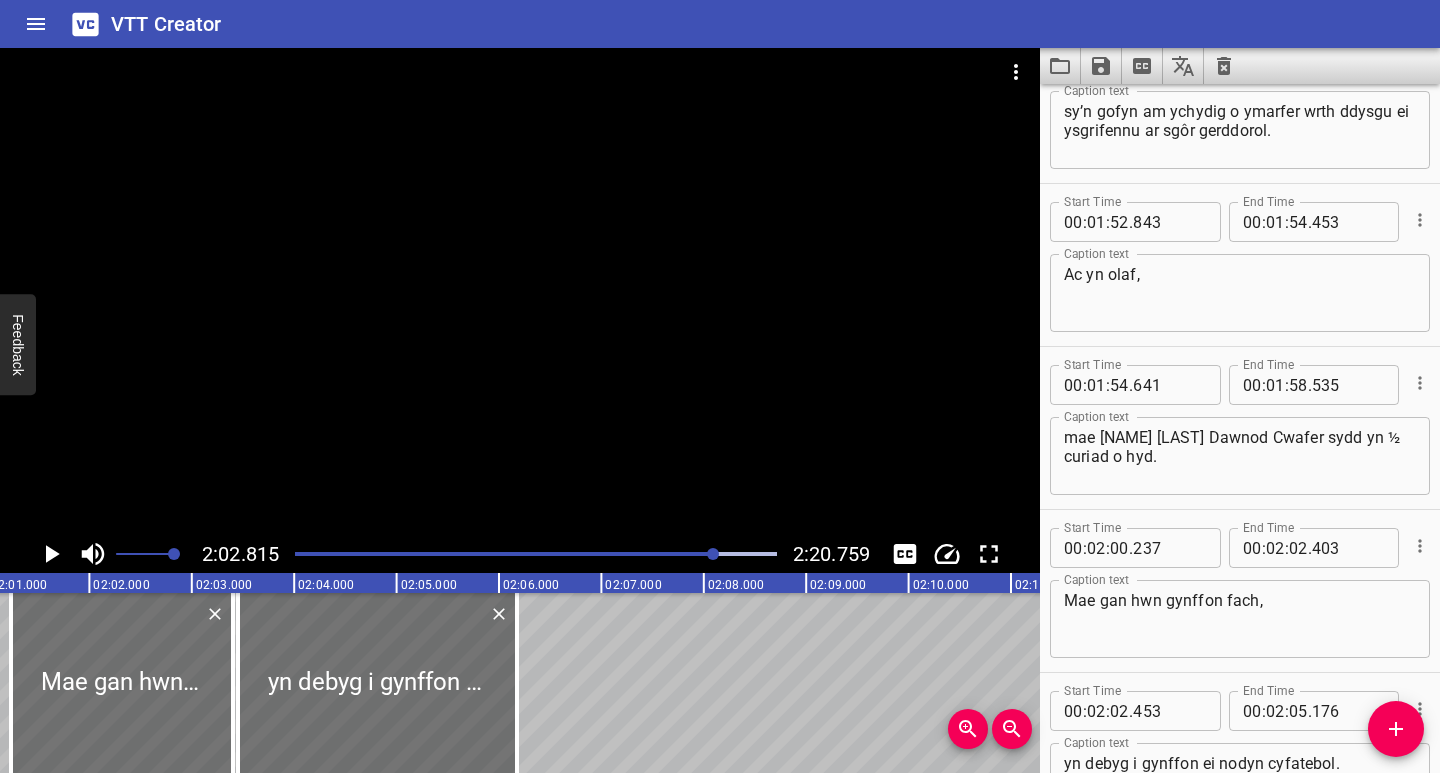 click at bounding box center [475, 554] 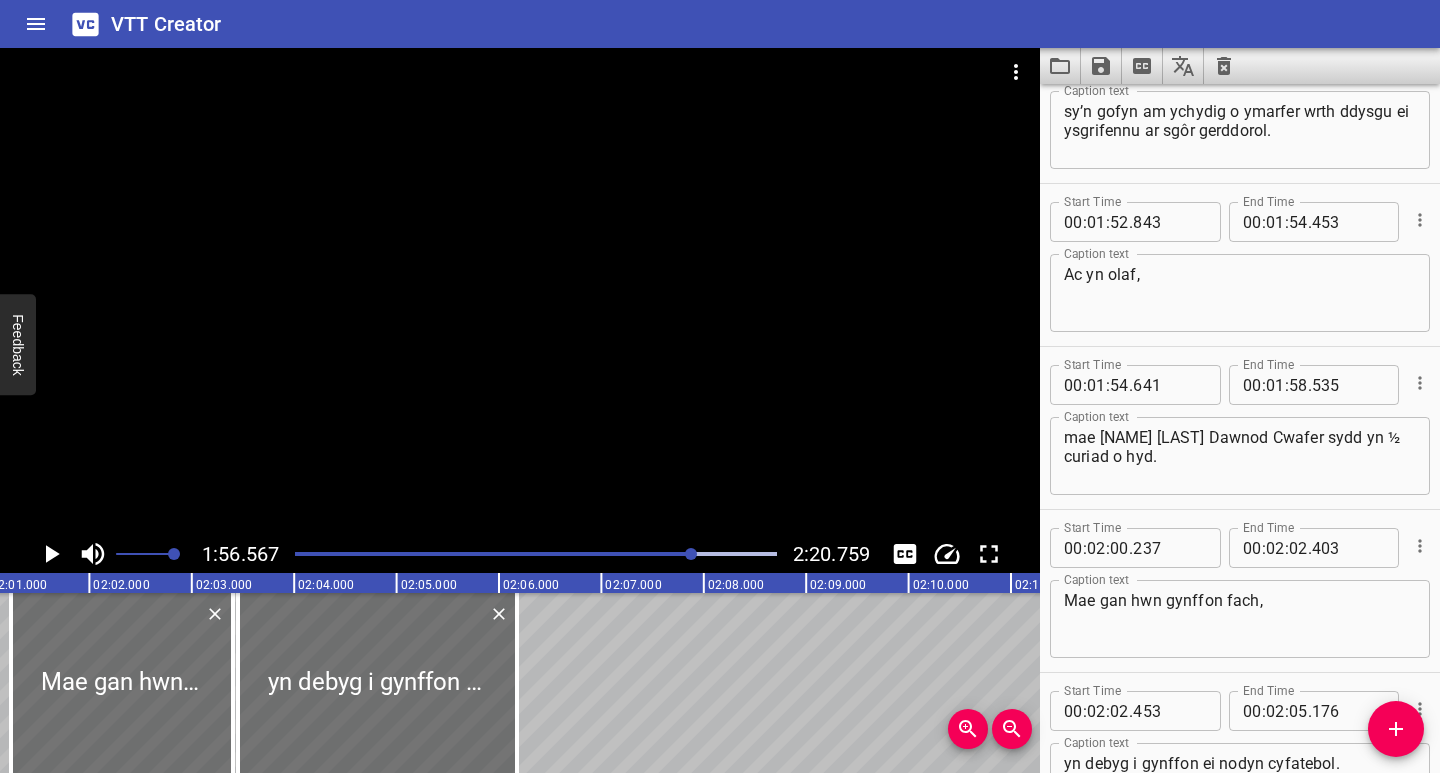 scroll, scrollTop: 2932, scrollLeft: 0, axis: vertical 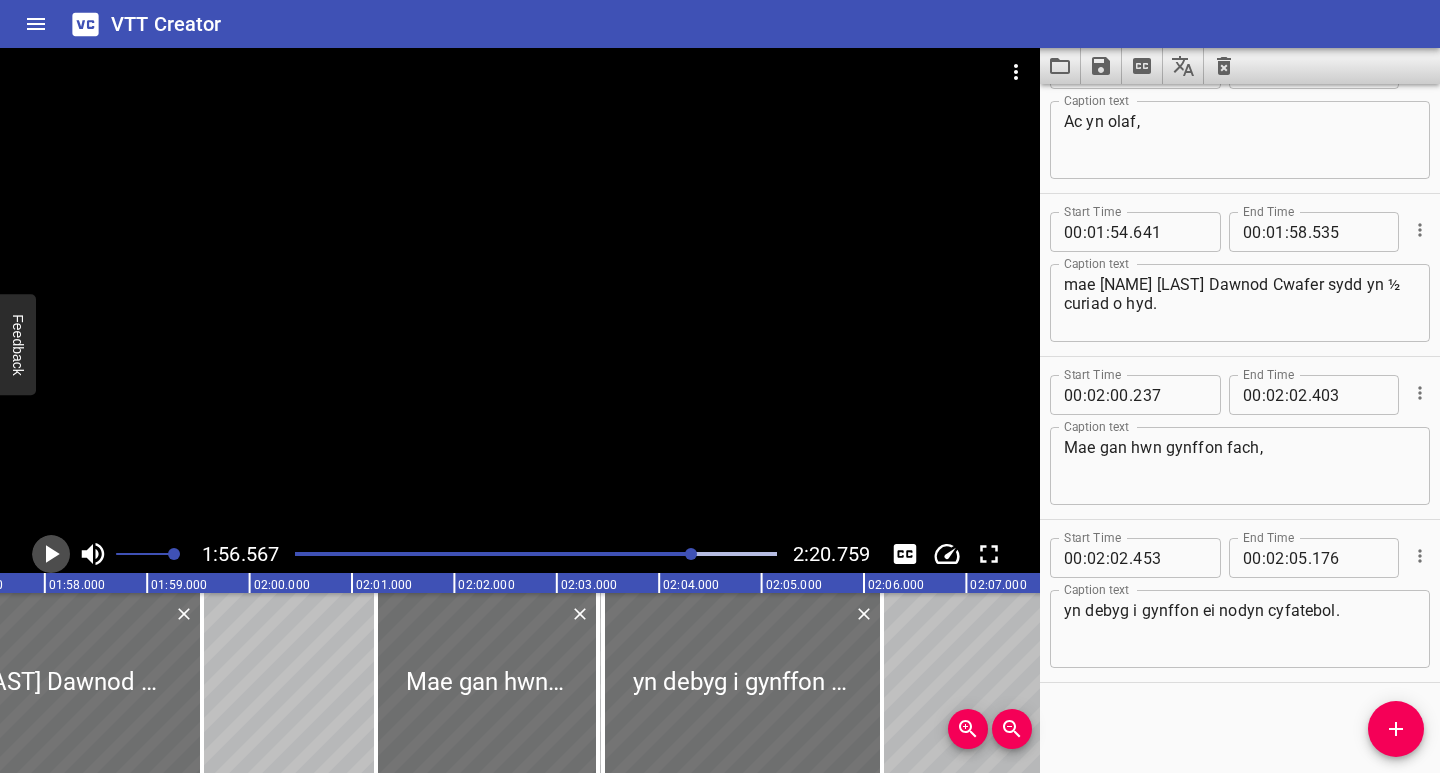 click 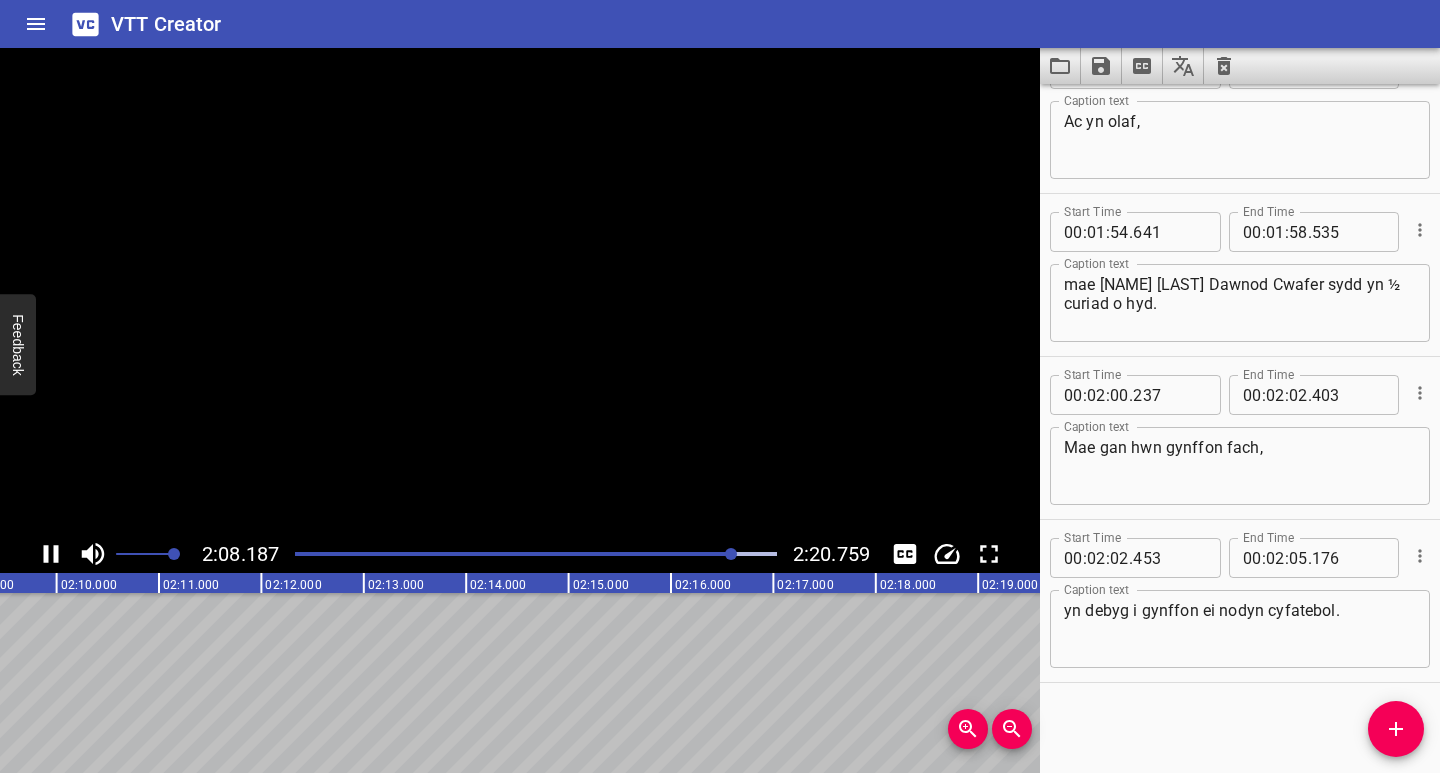 click 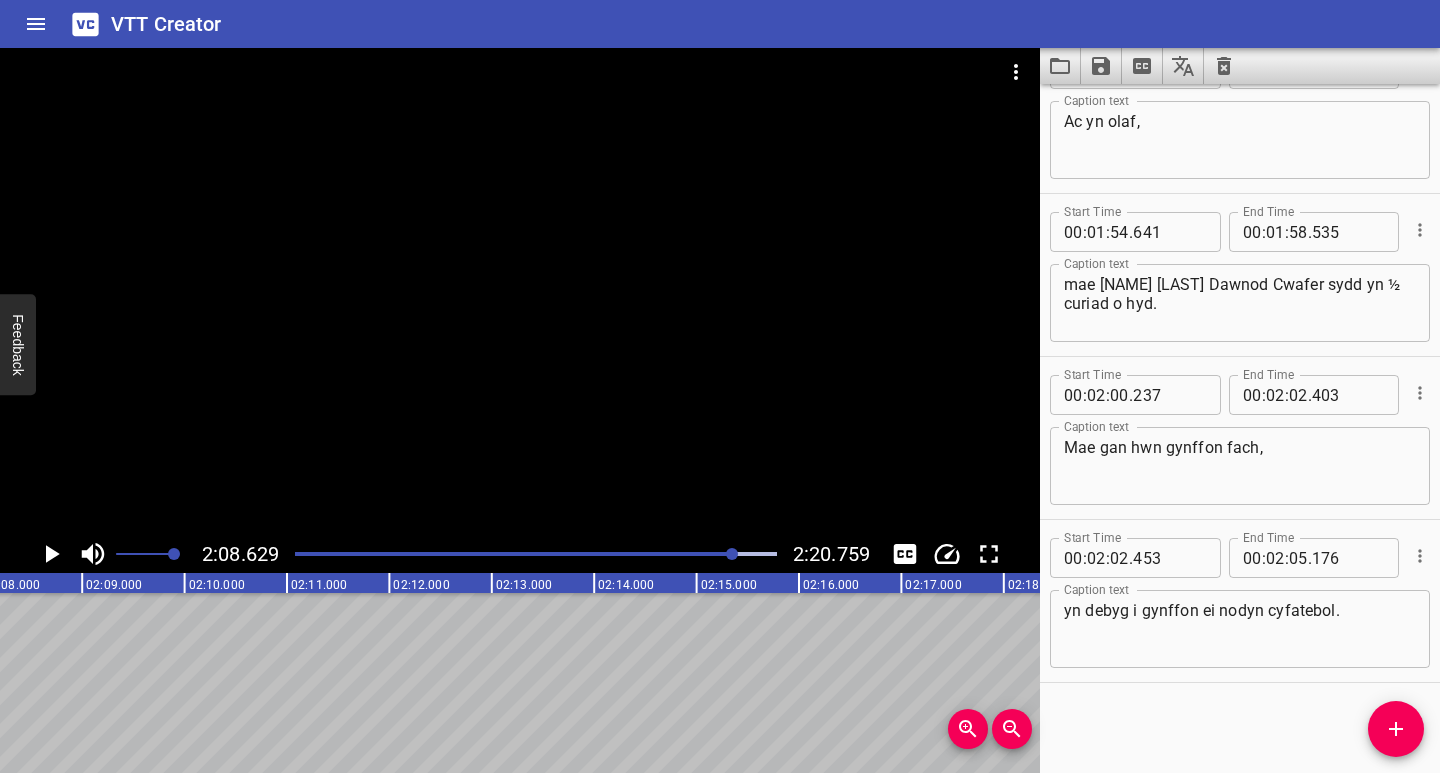 scroll, scrollTop: 0, scrollLeft: 12970, axis: horizontal 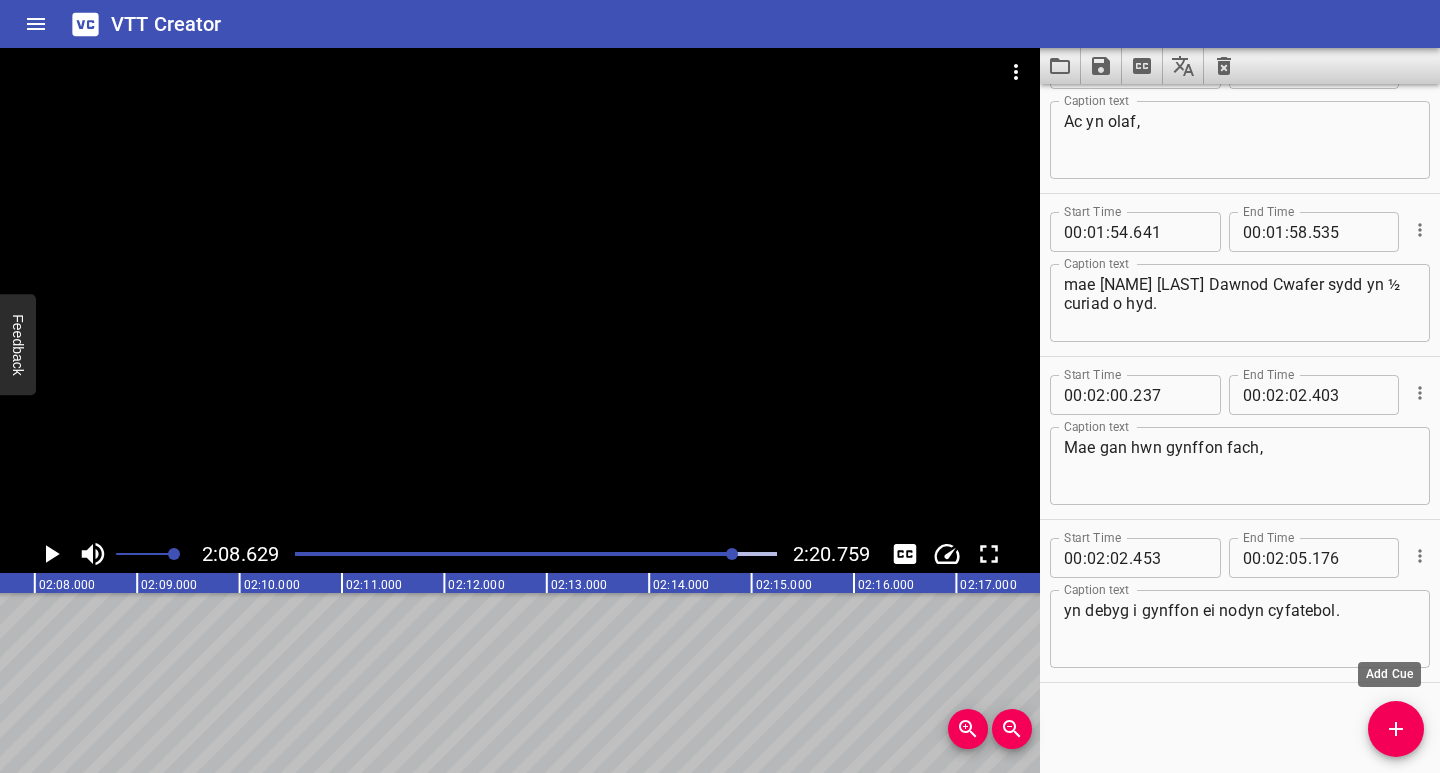 click 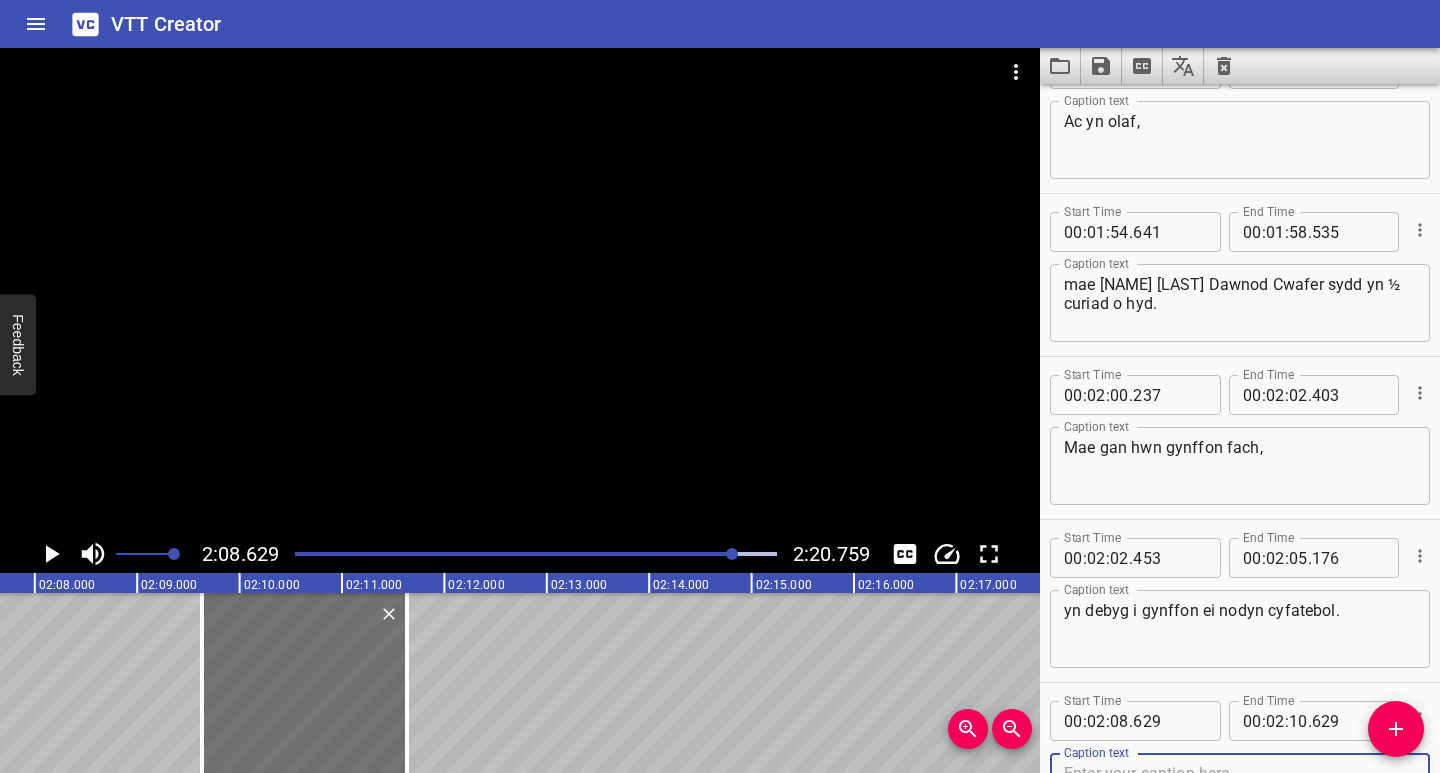 scroll, scrollTop: 3001, scrollLeft: 0, axis: vertical 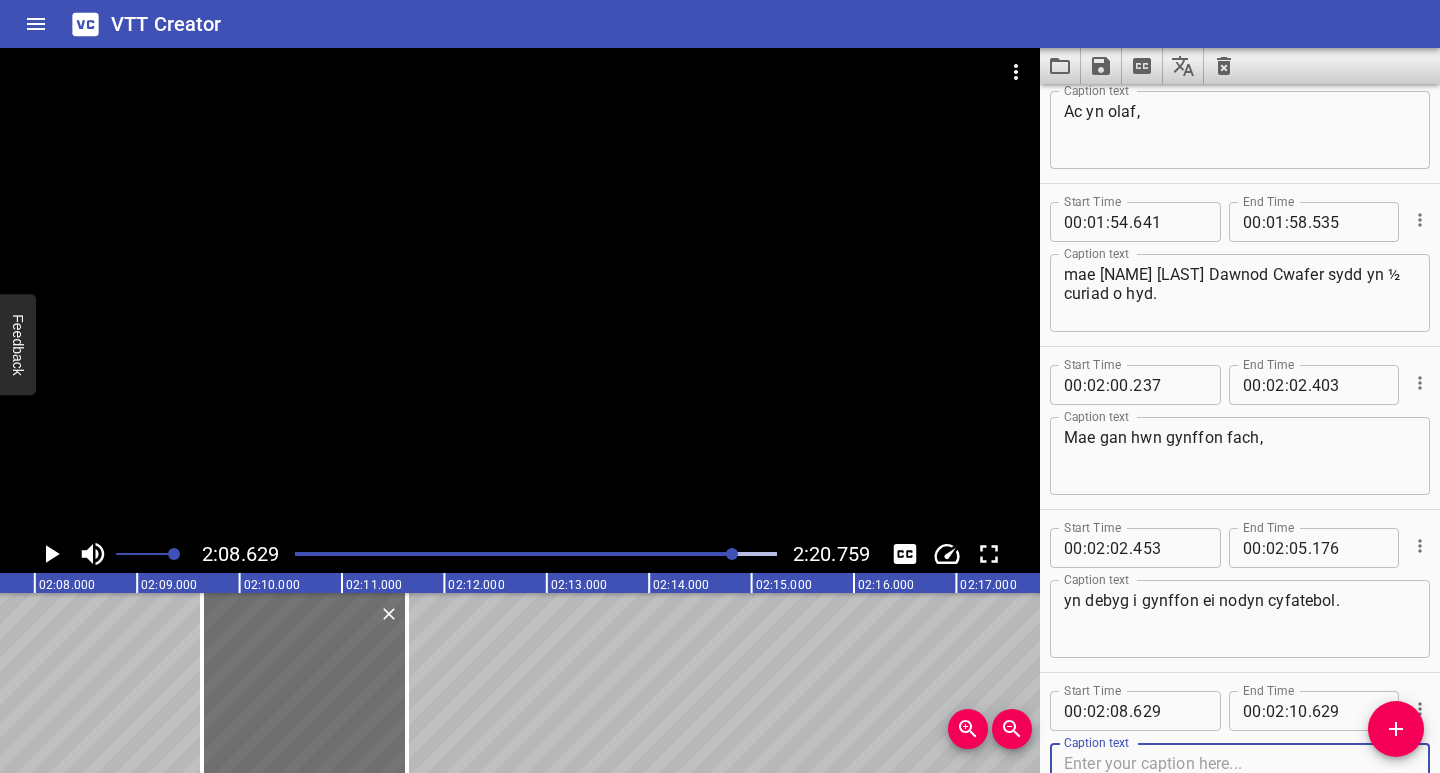 click at bounding box center (1240, 782) 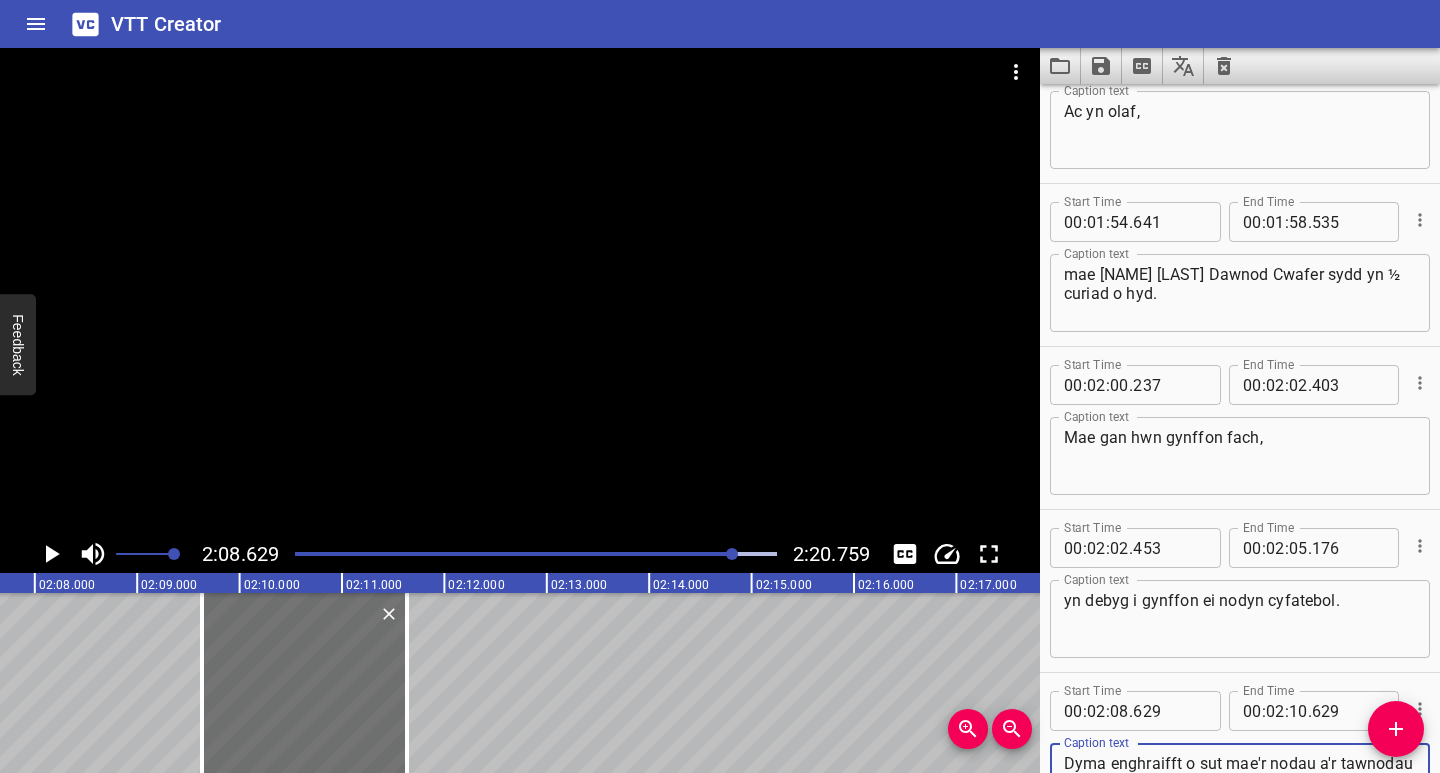 scroll, scrollTop: 3039, scrollLeft: 0, axis: vertical 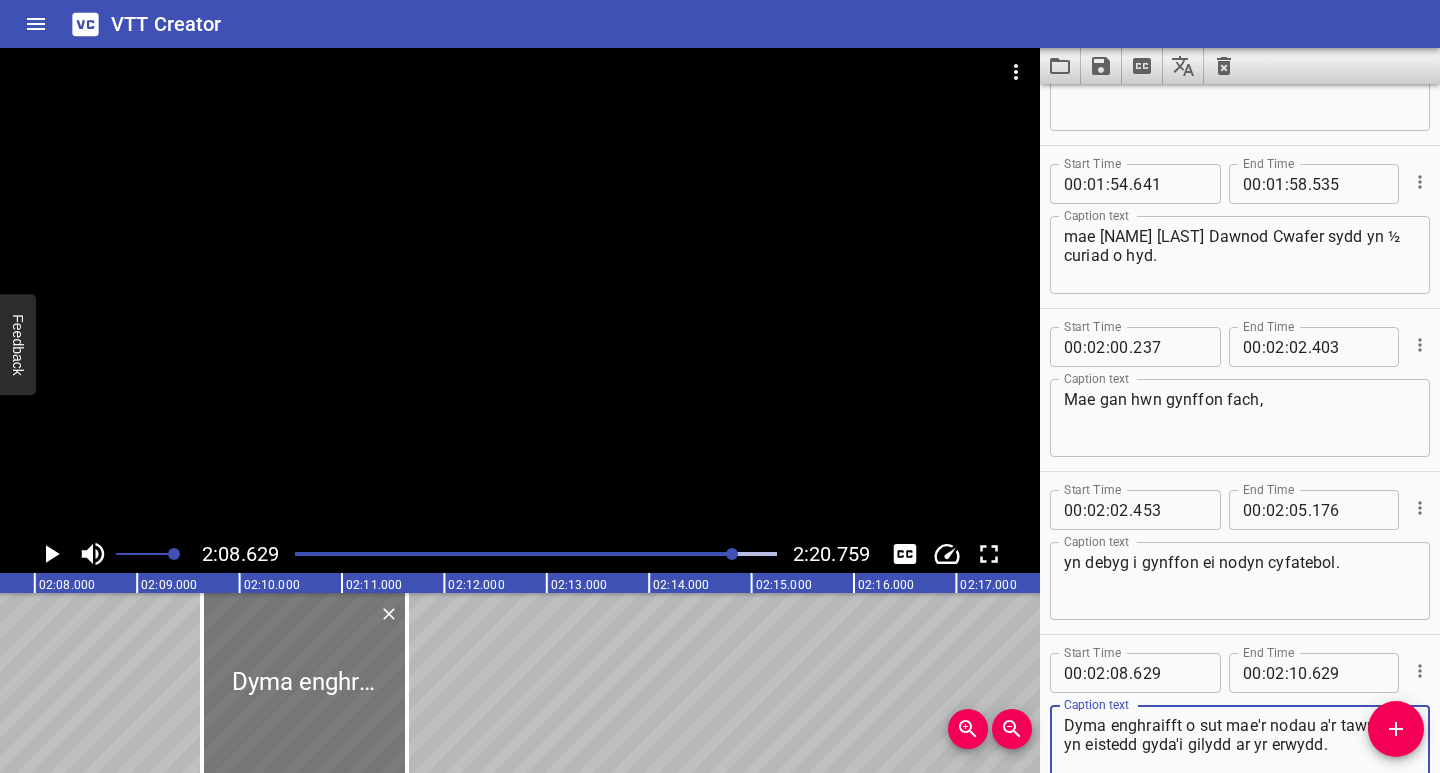 type on "Dyma enghraifft o sut mae'r nodau a'r tawnodau yn eistedd gyda'i gilydd ar yr erwydd." 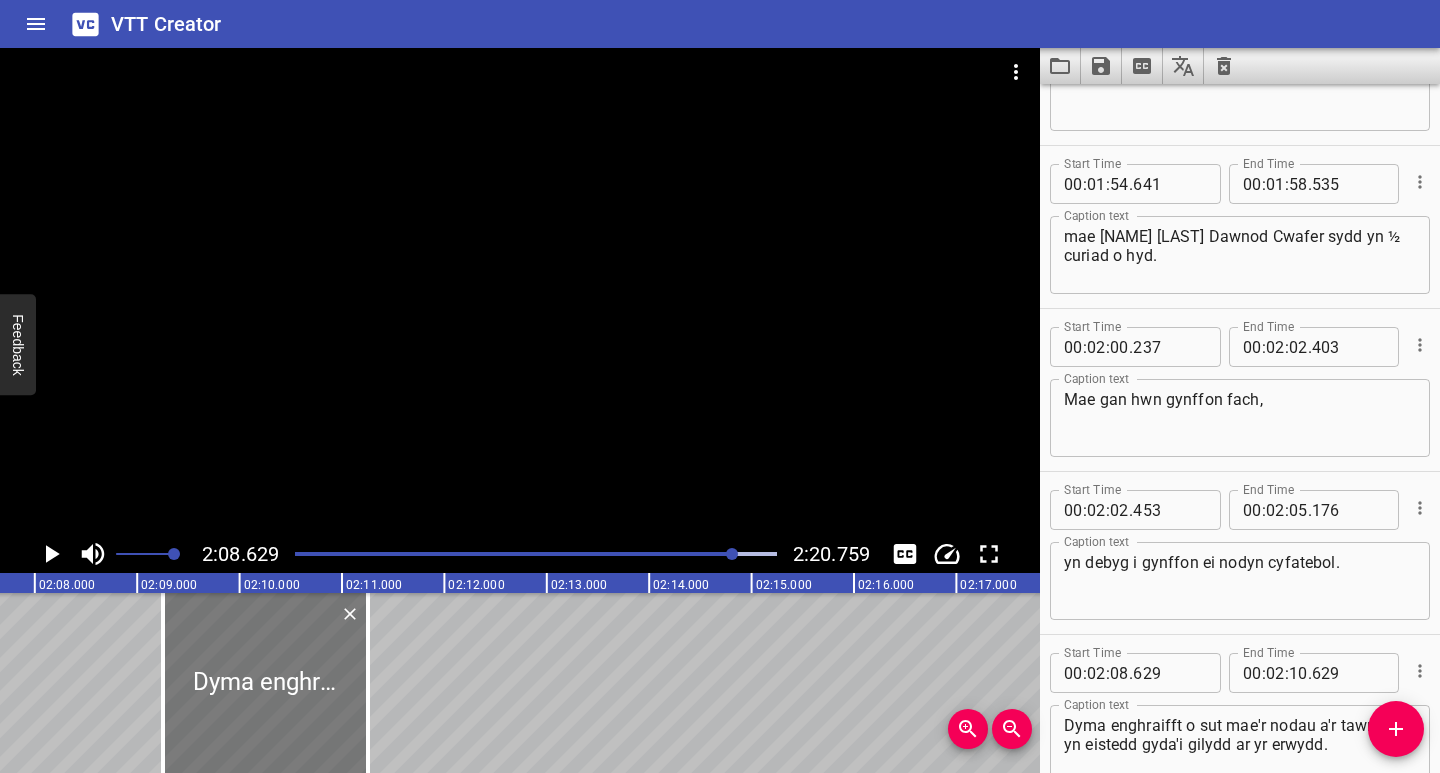 drag, startPoint x: 275, startPoint y: 730, endPoint x: 236, endPoint y: 742, distance: 40.804413 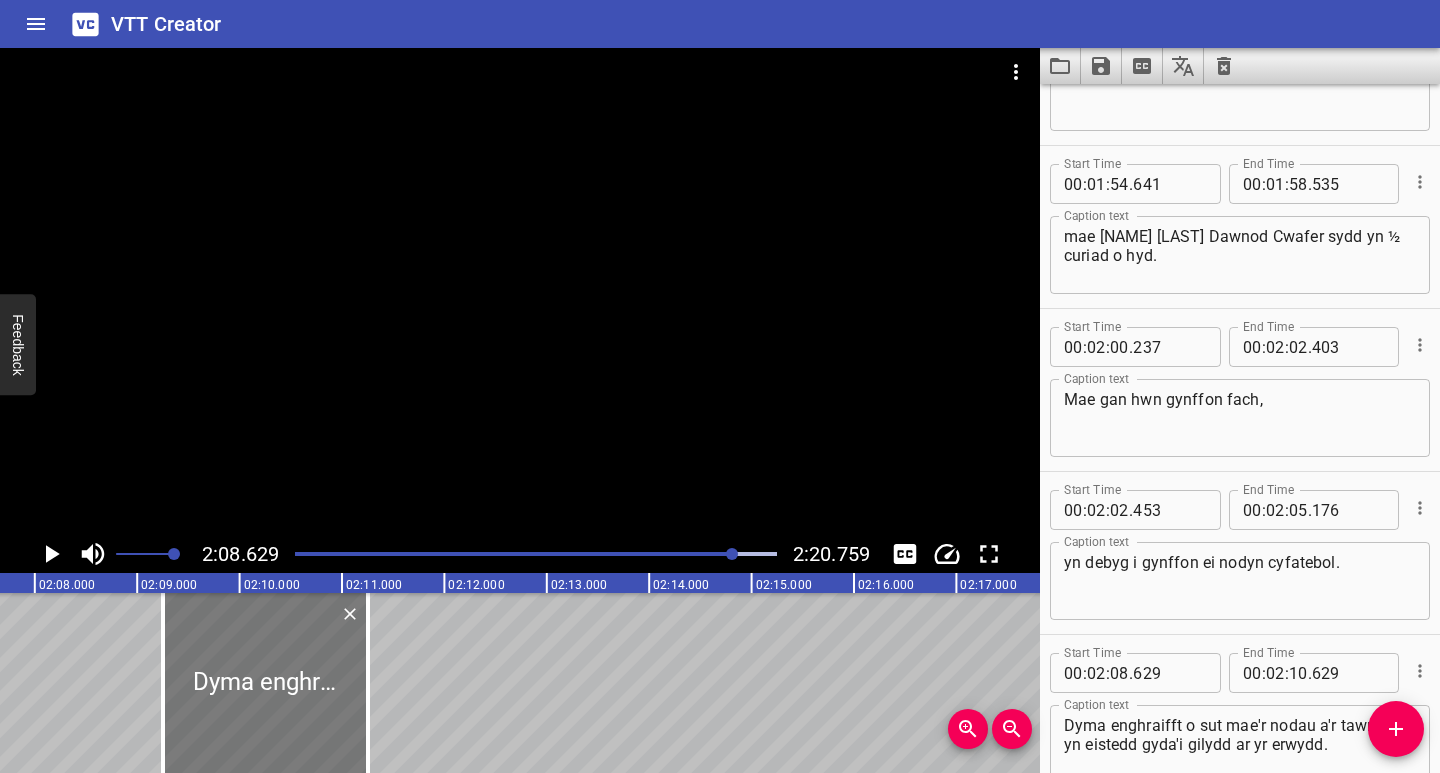 click at bounding box center (265, 683) 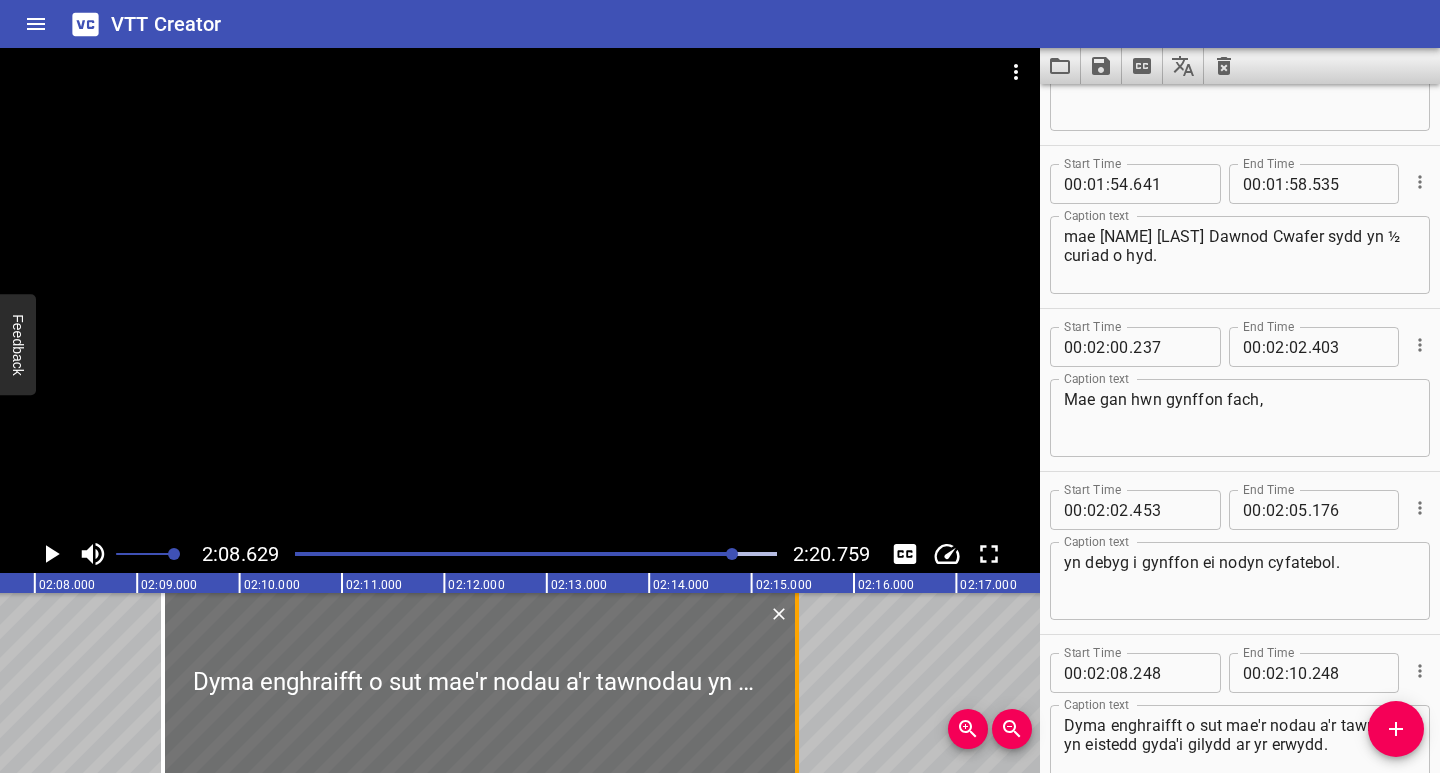 drag, startPoint x: 362, startPoint y: 741, endPoint x: 791, endPoint y: 733, distance: 429.0746 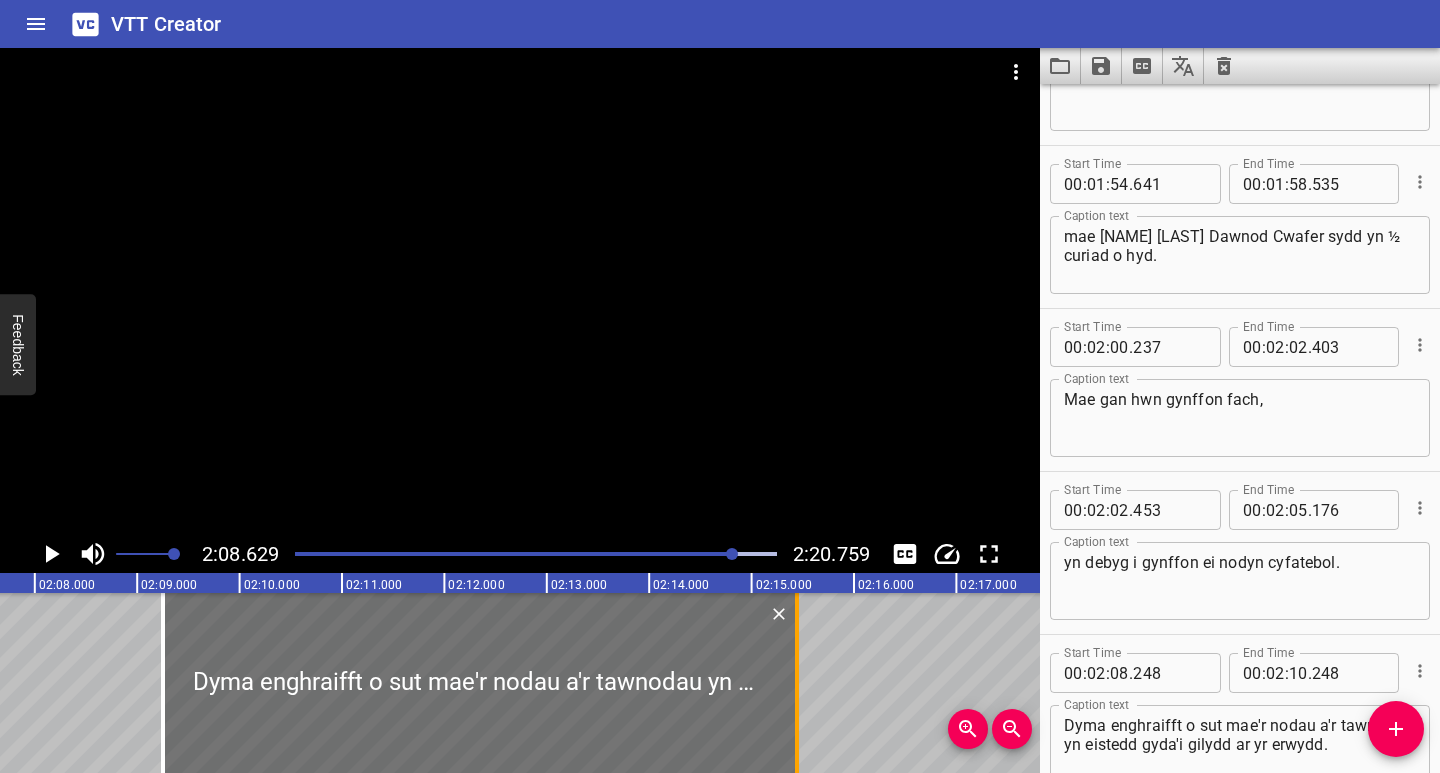 click at bounding box center (797, 683) 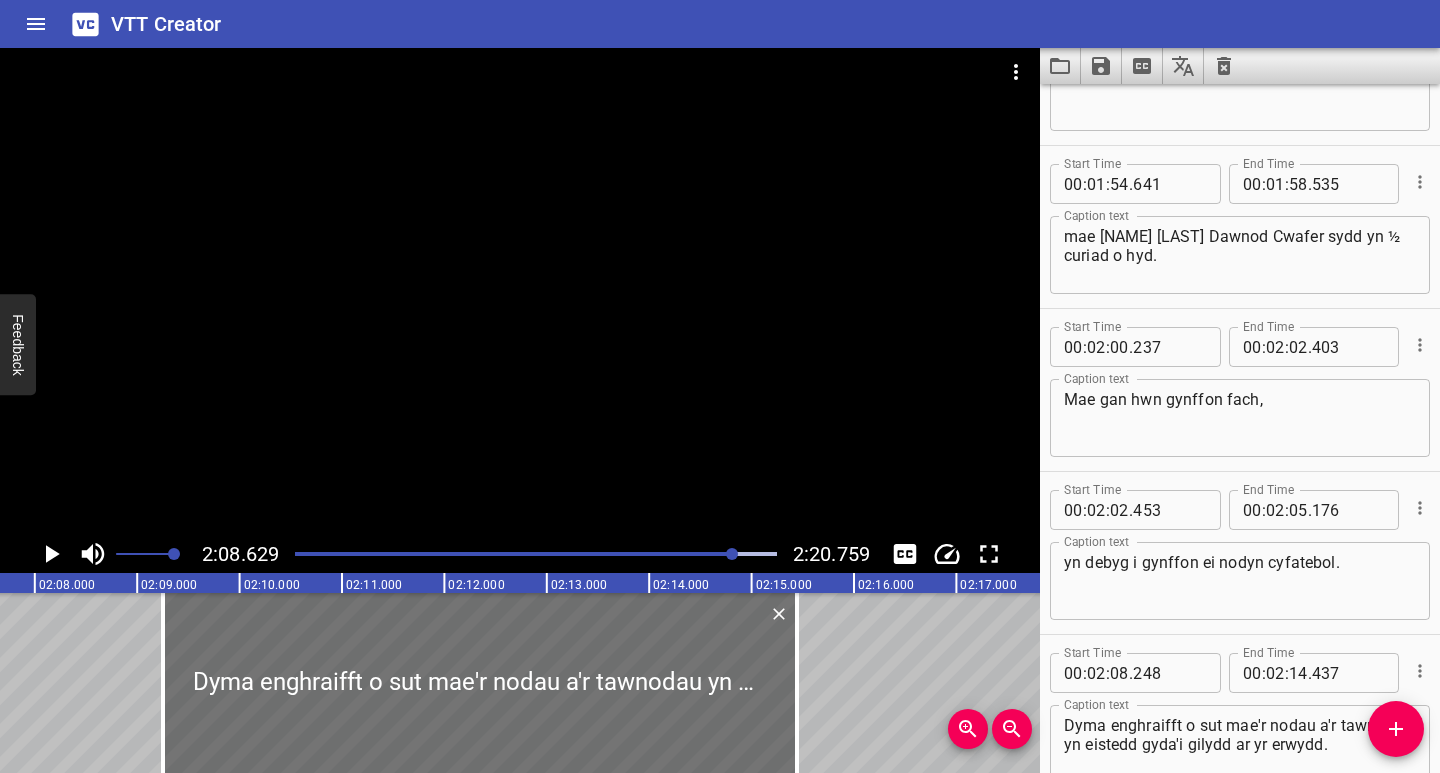 click at bounding box center [536, 554] 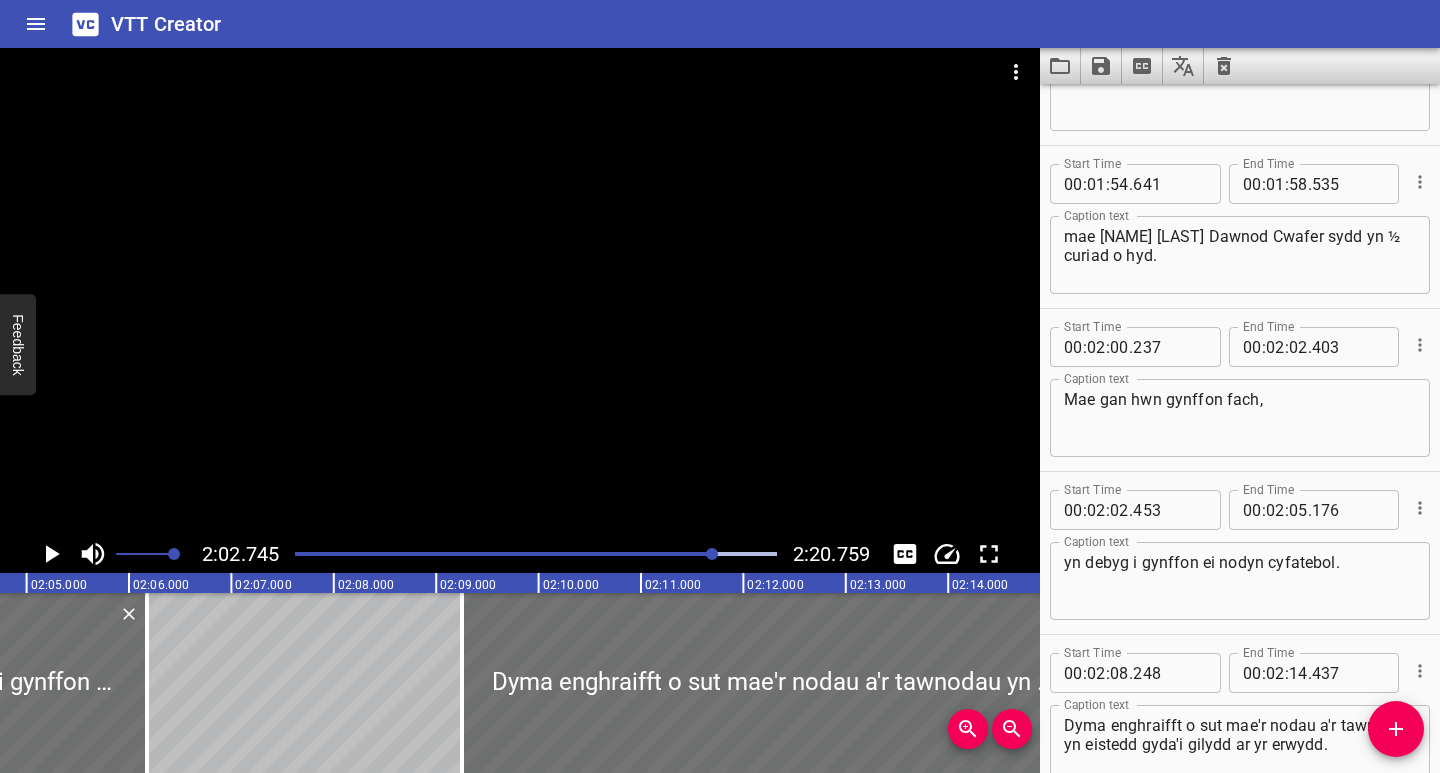 scroll, scrollTop: 0, scrollLeft: 12569, axis: horizontal 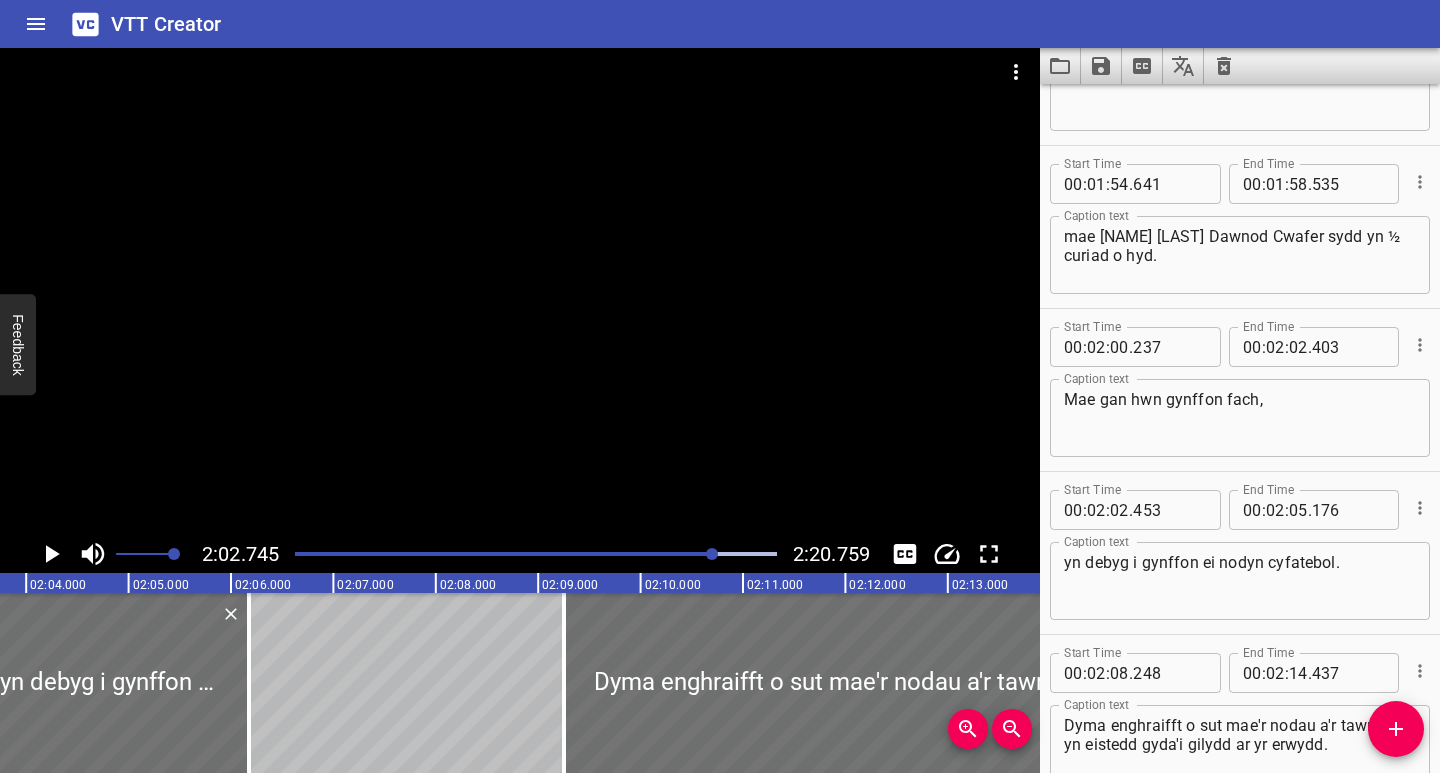 click 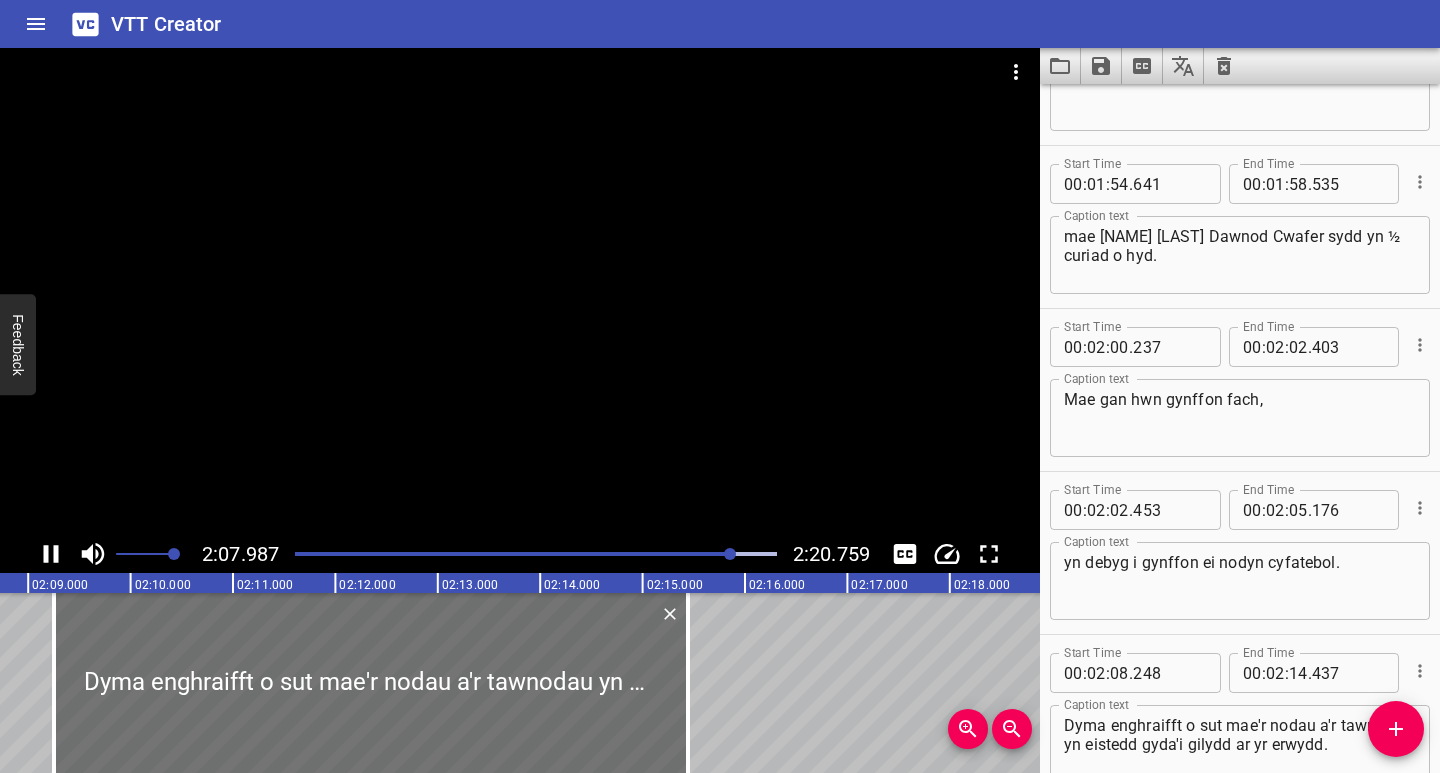 scroll, scrollTop: 0, scrollLeft: 13106, axis: horizontal 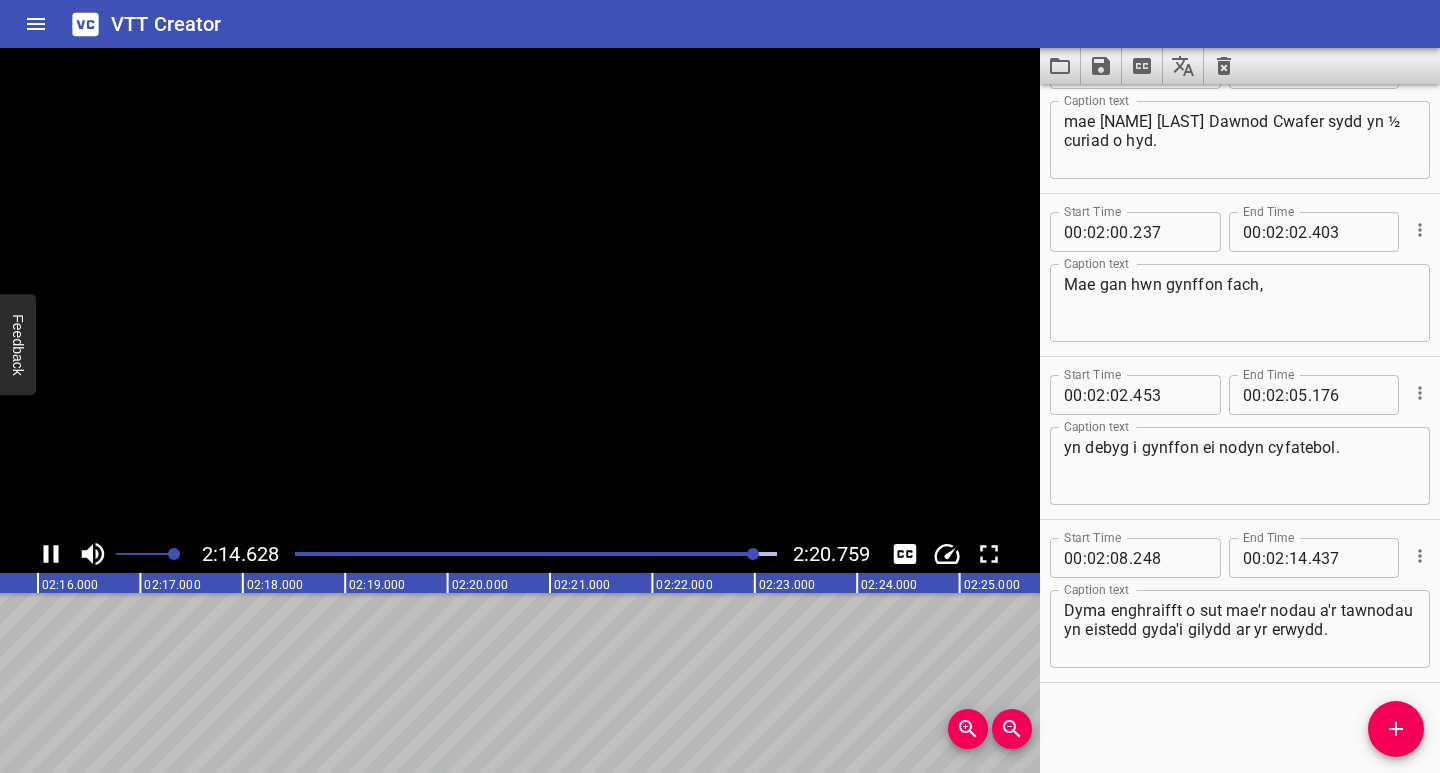 click 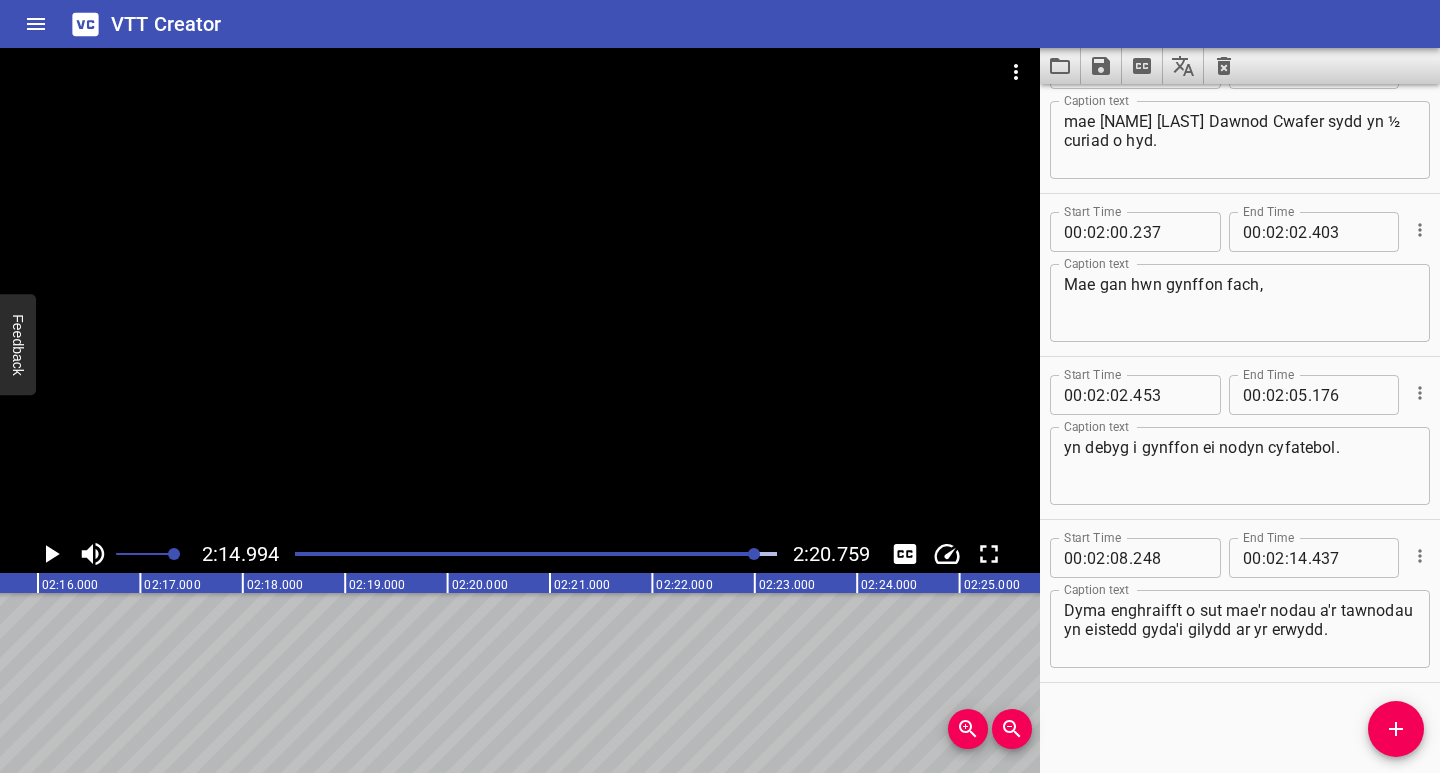 scroll, scrollTop: 0, scrollLeft: 13823, axis: horizontal 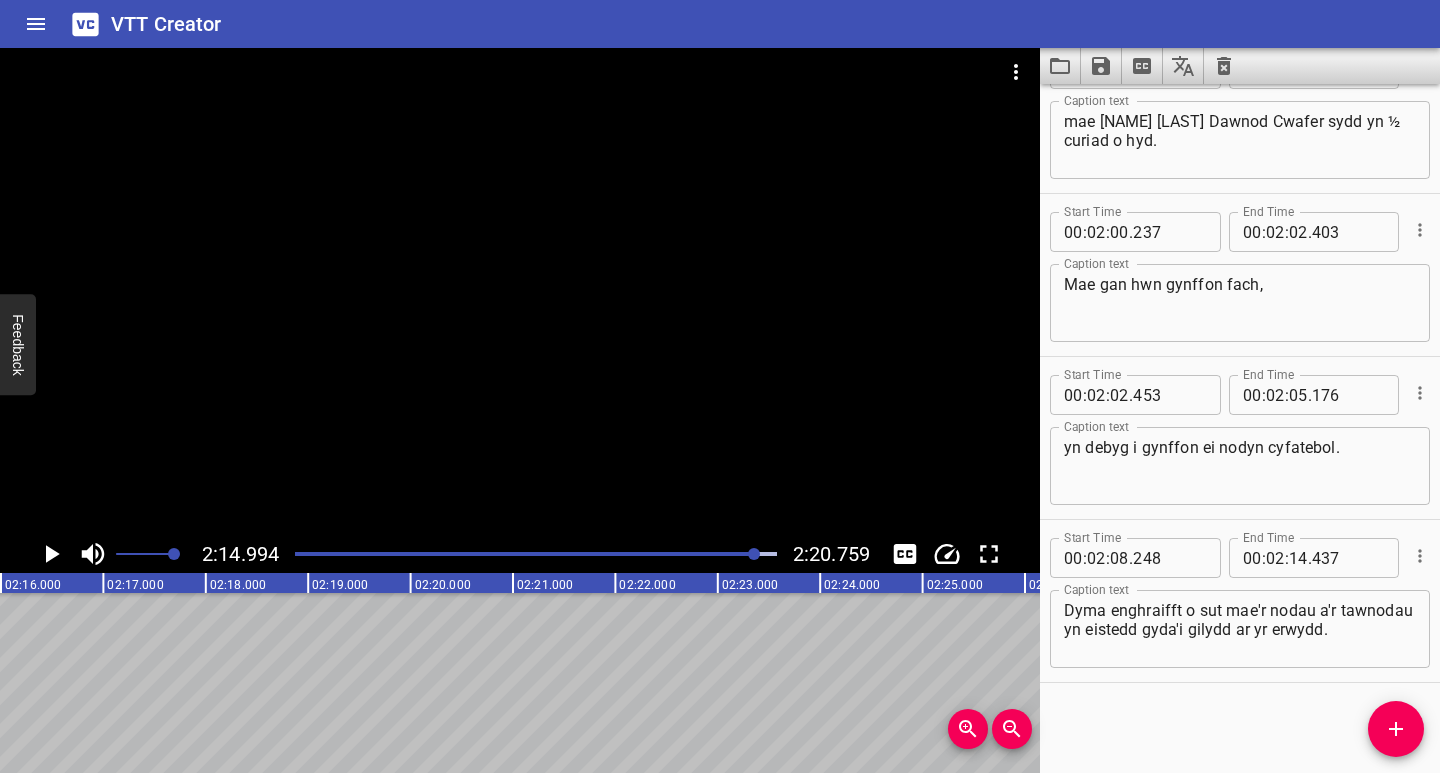 click on "Dyma enghraifft o sut mae'r nodau a'r tawnodau yn eistedd gyda'i gilydd ar yr erwydd." at bounding box center [1240, 629] 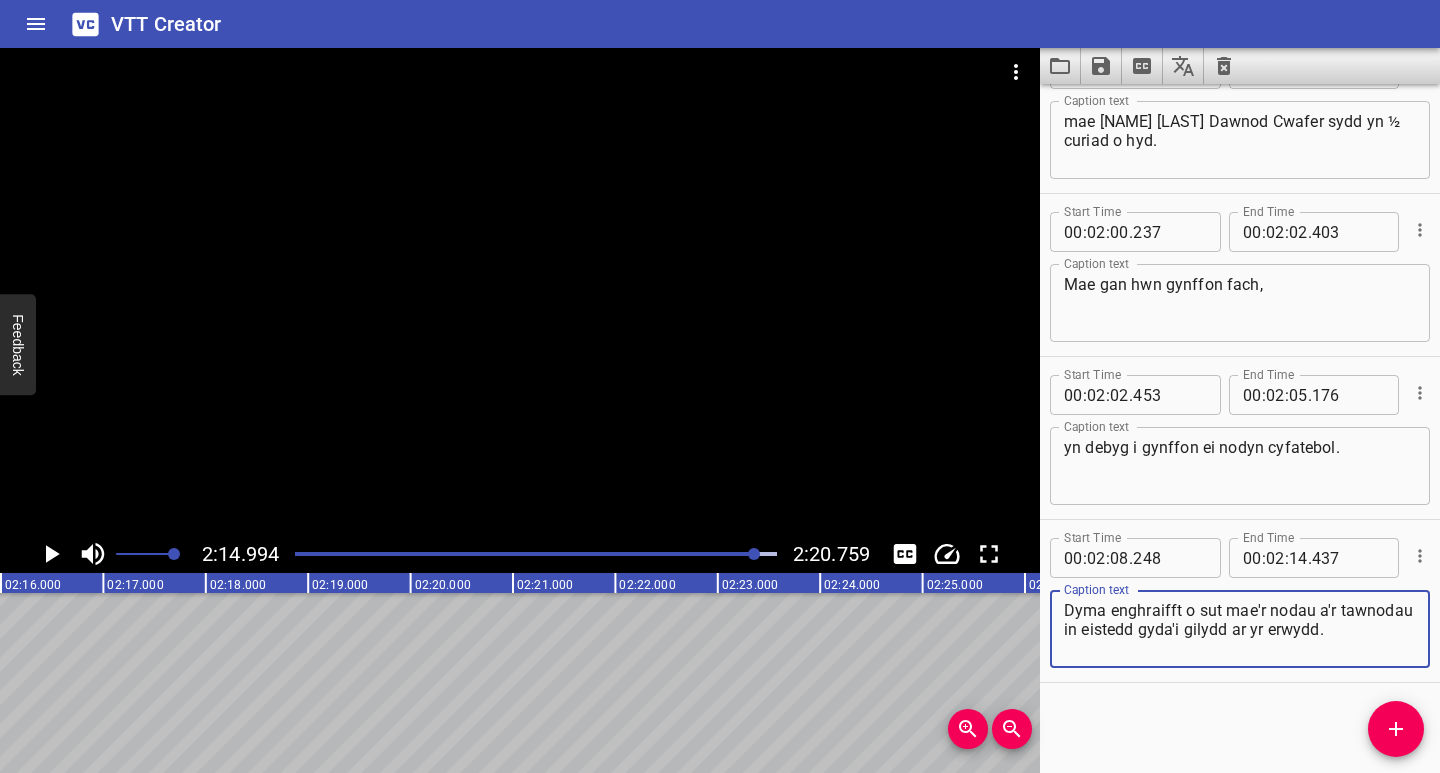 type on "Dyma enghraifft o sut mae'r nodau a'r tawnodau
in eistedd gyda'i gilydd ar yr erwydd." 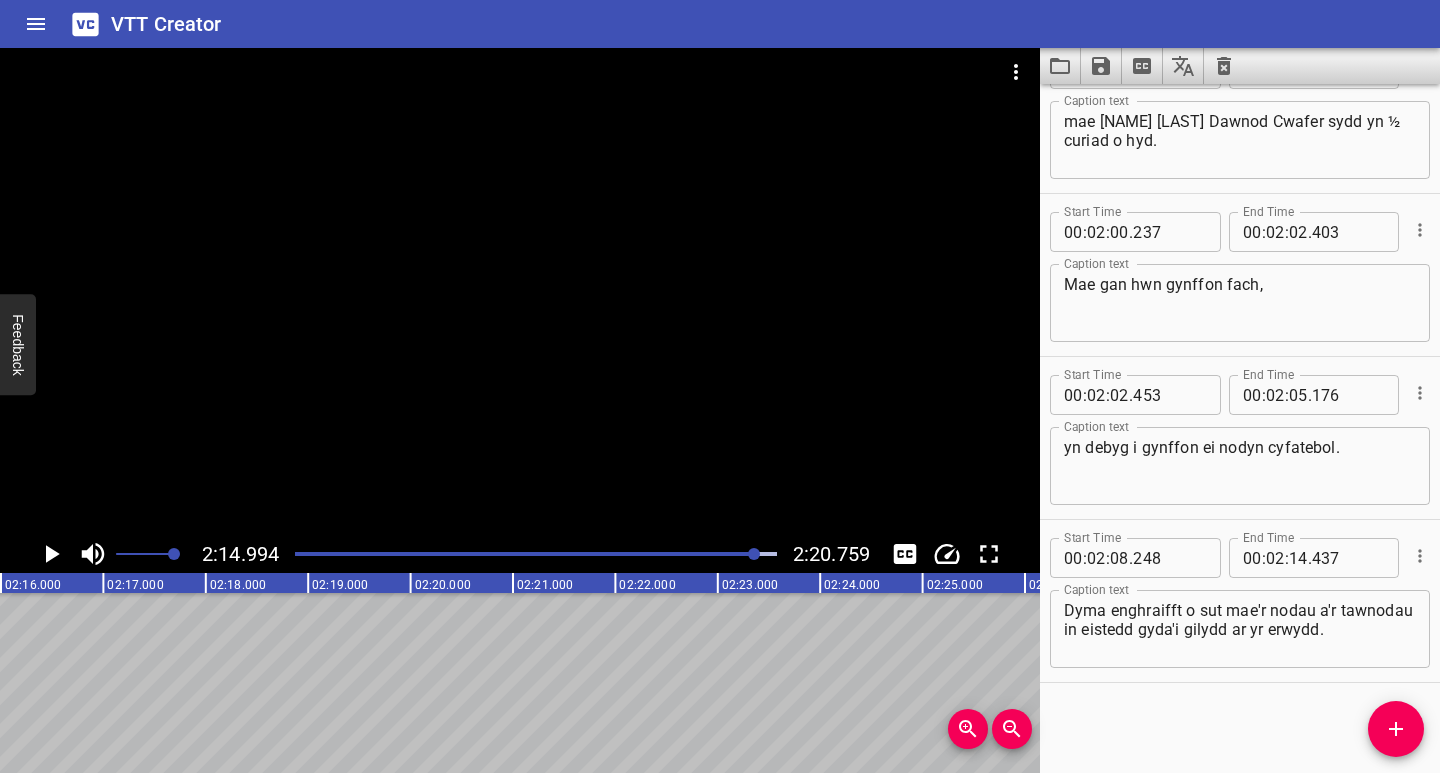 click at bounding box center (516, 554) 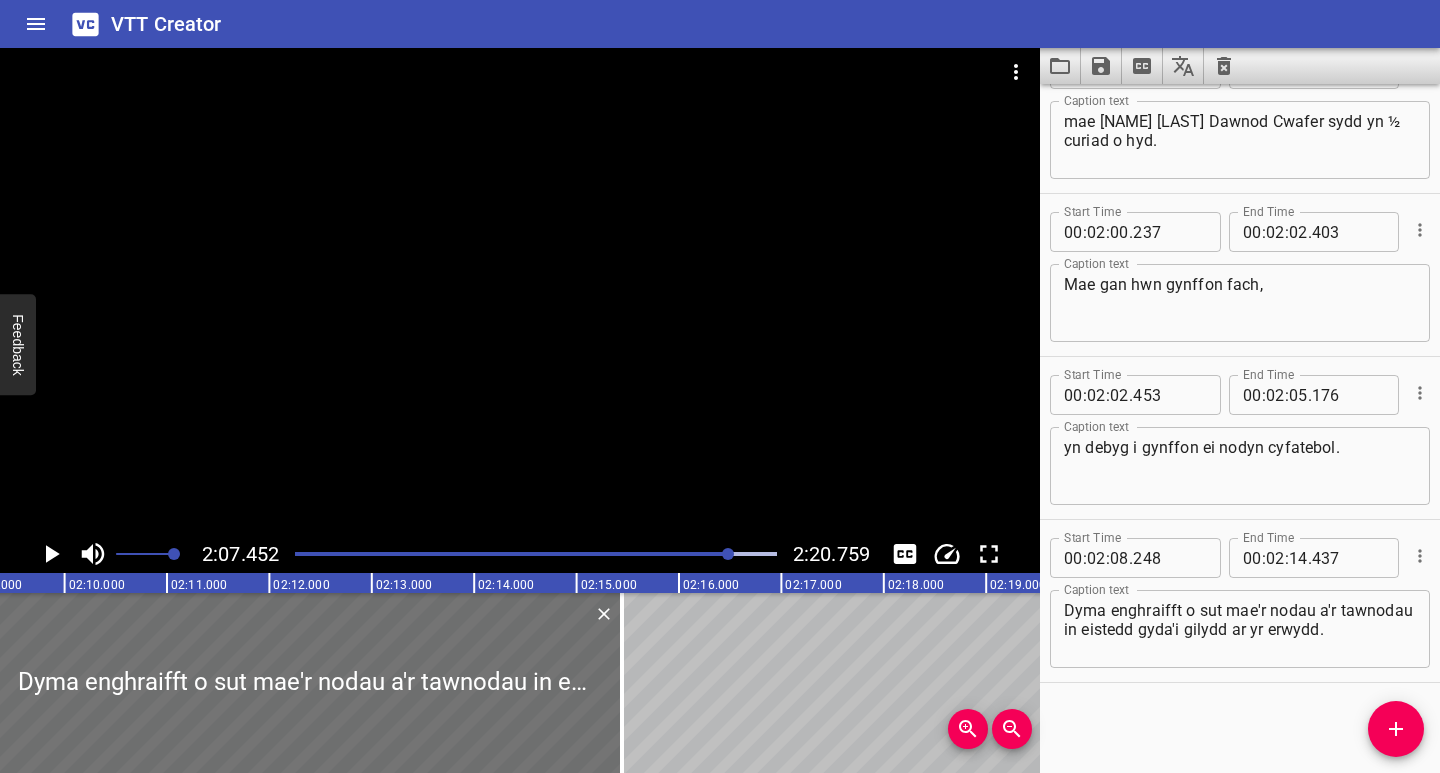 scroll, scrollTop: 0, scrollLeft: 13051, axis: horizontal 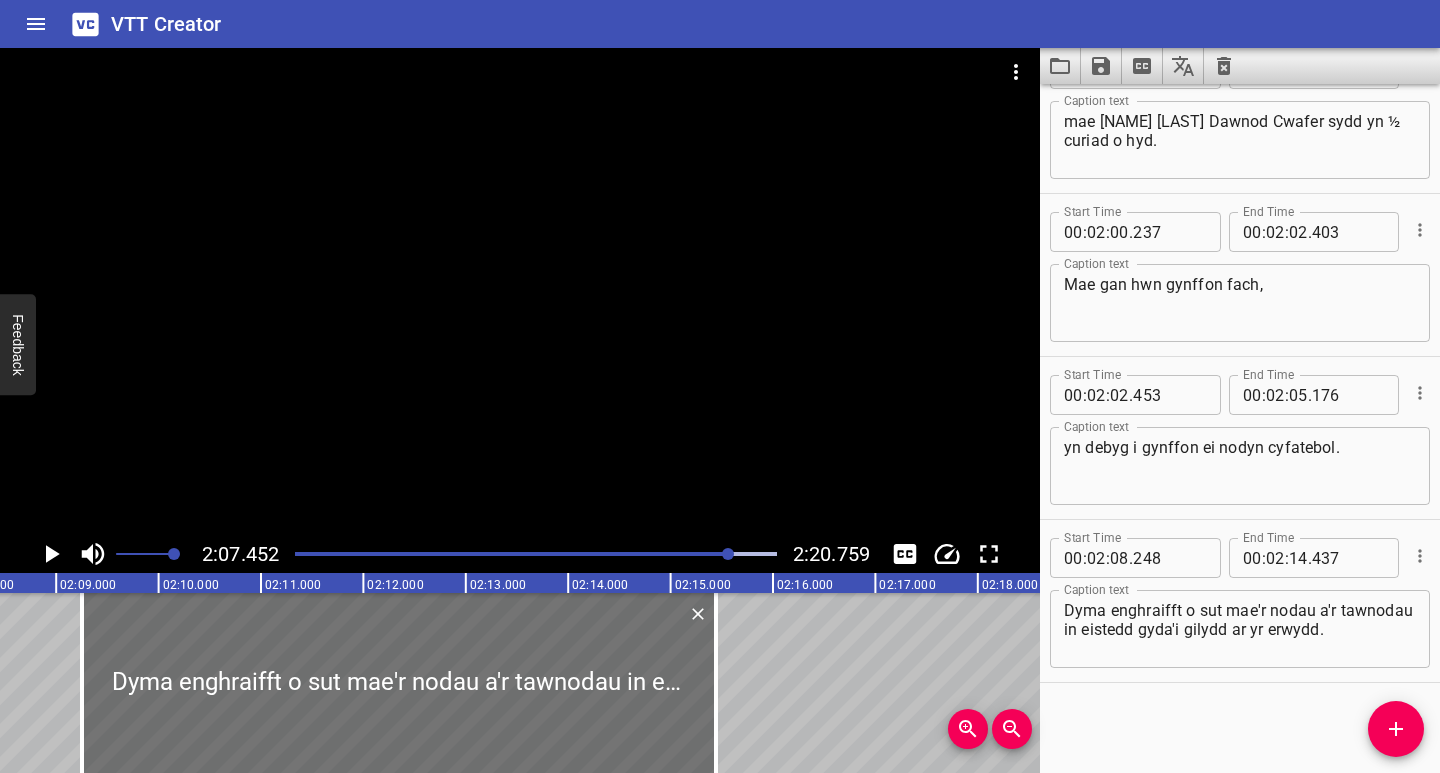 click 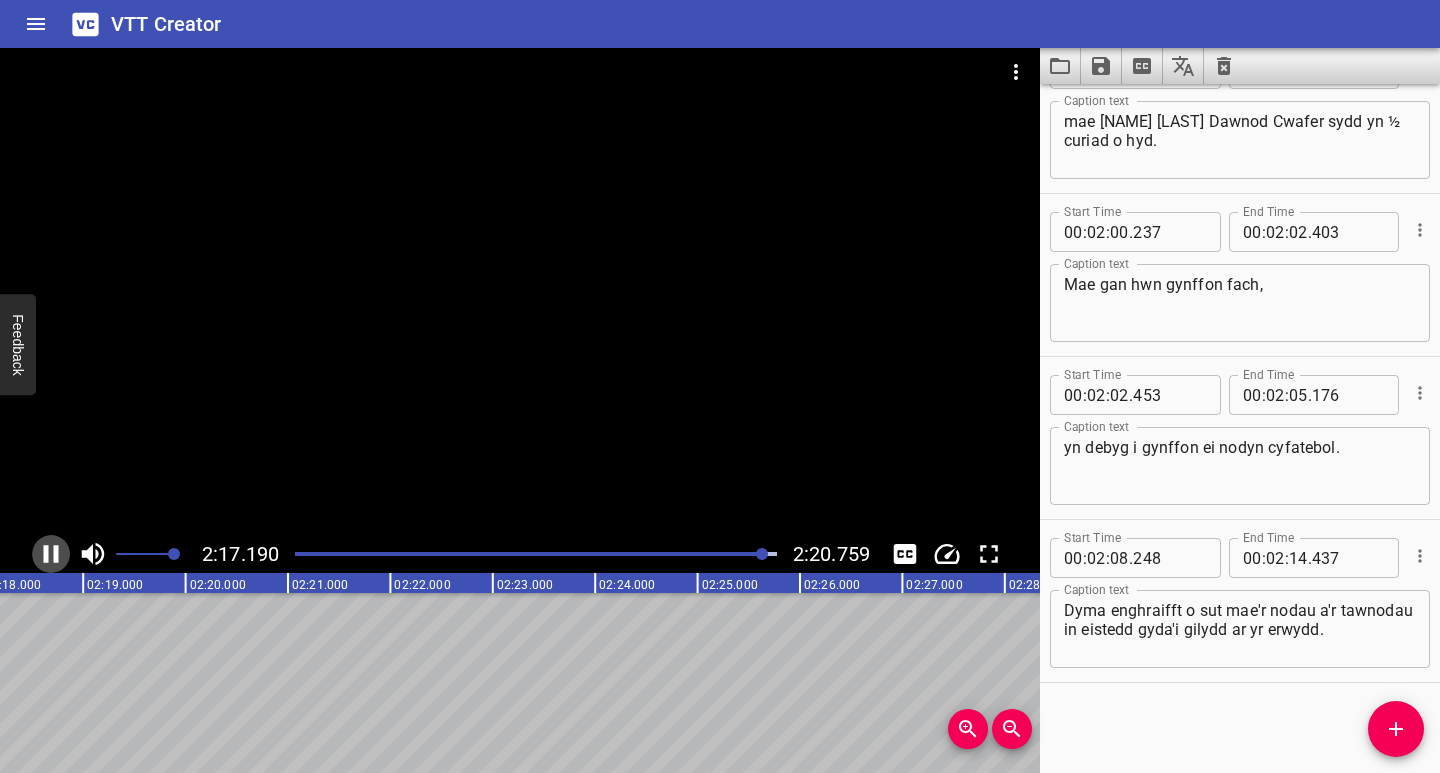 click 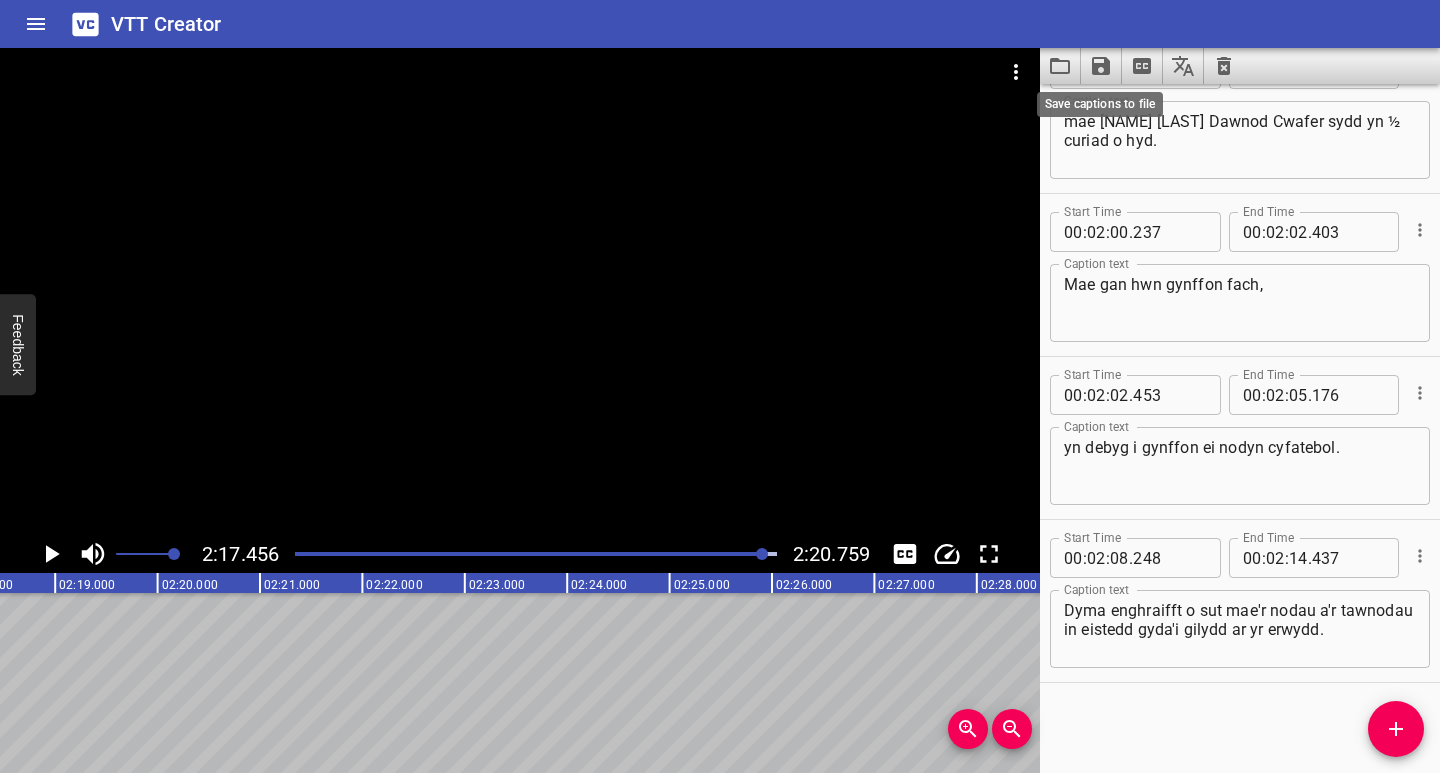 click 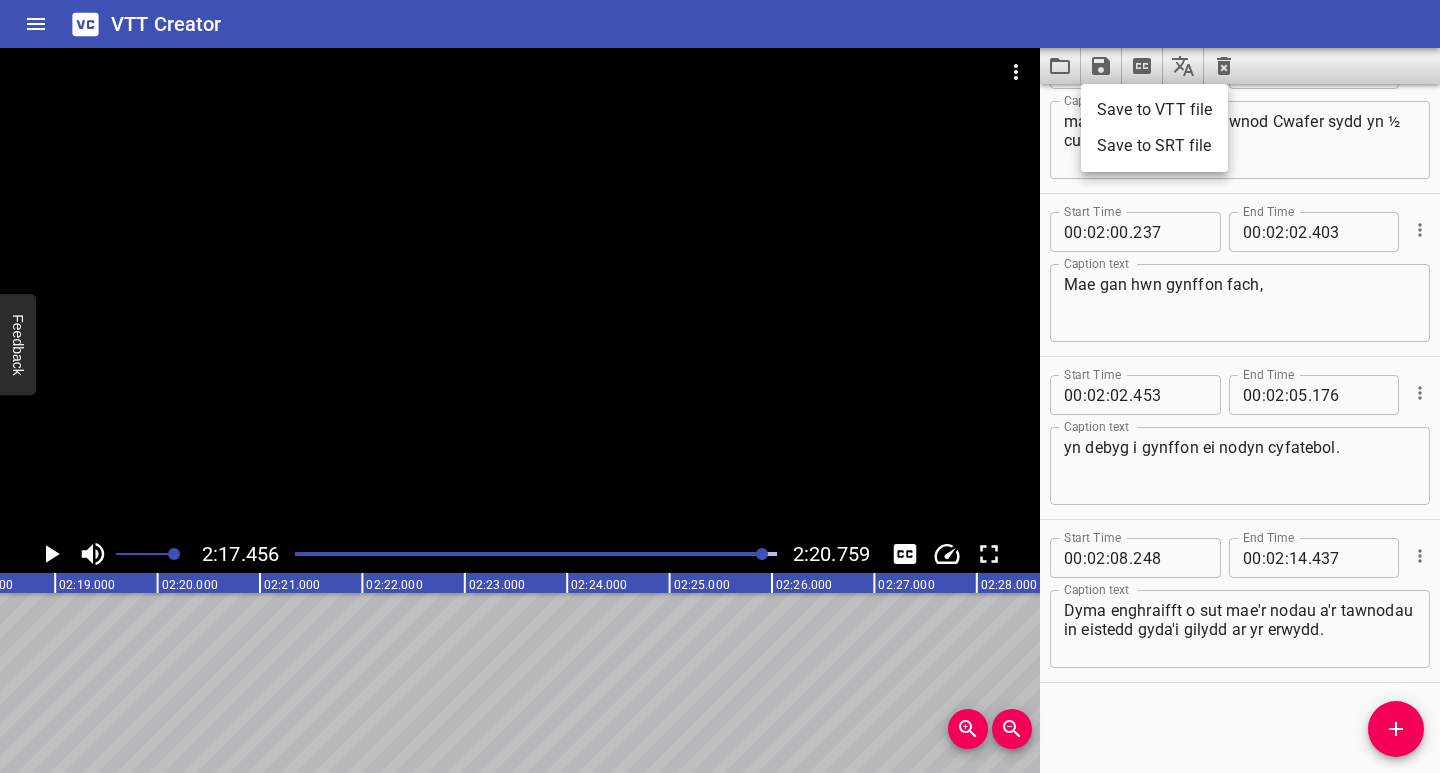 click on "Save to VTT file" at bounding box center [1154, 110] 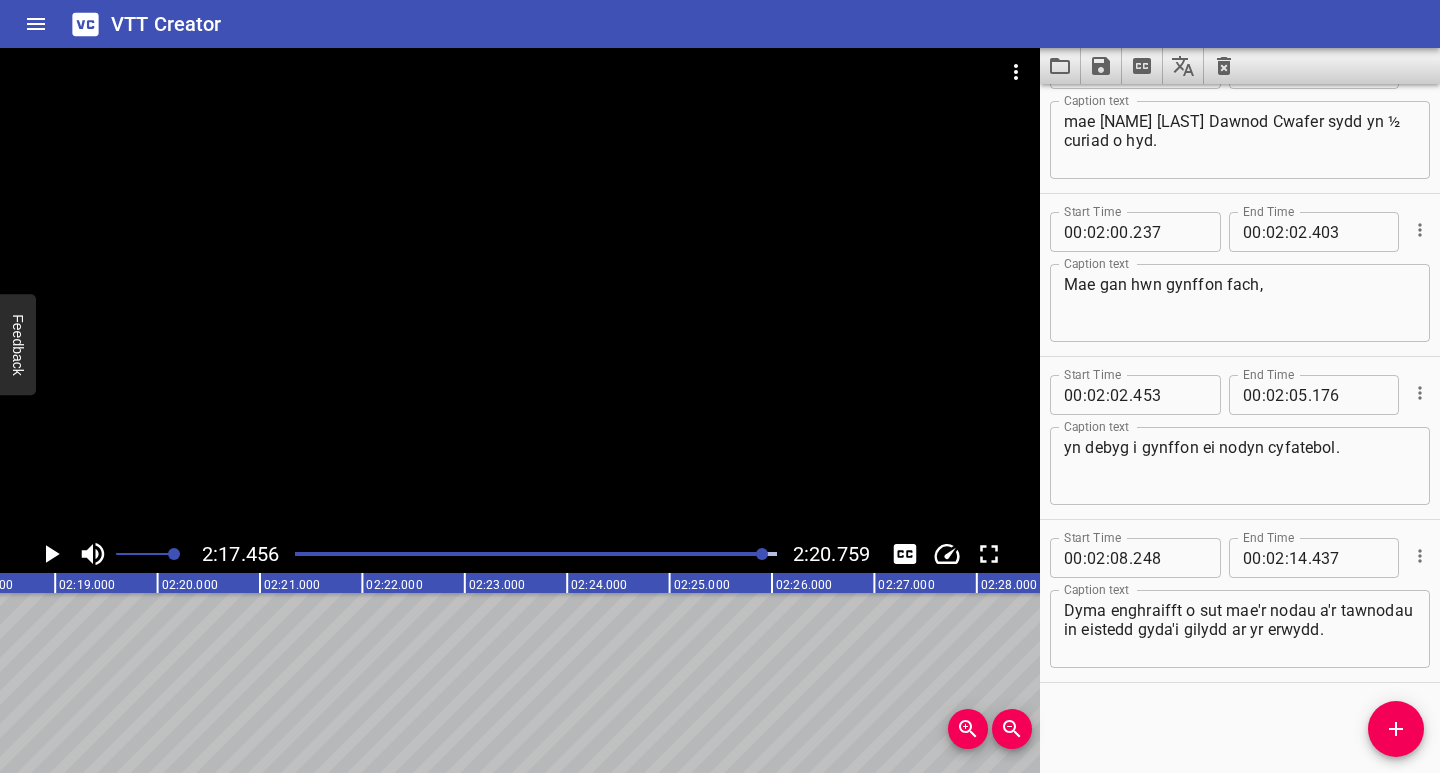 click on "VTT Creator" at bounding box center (720, 24) 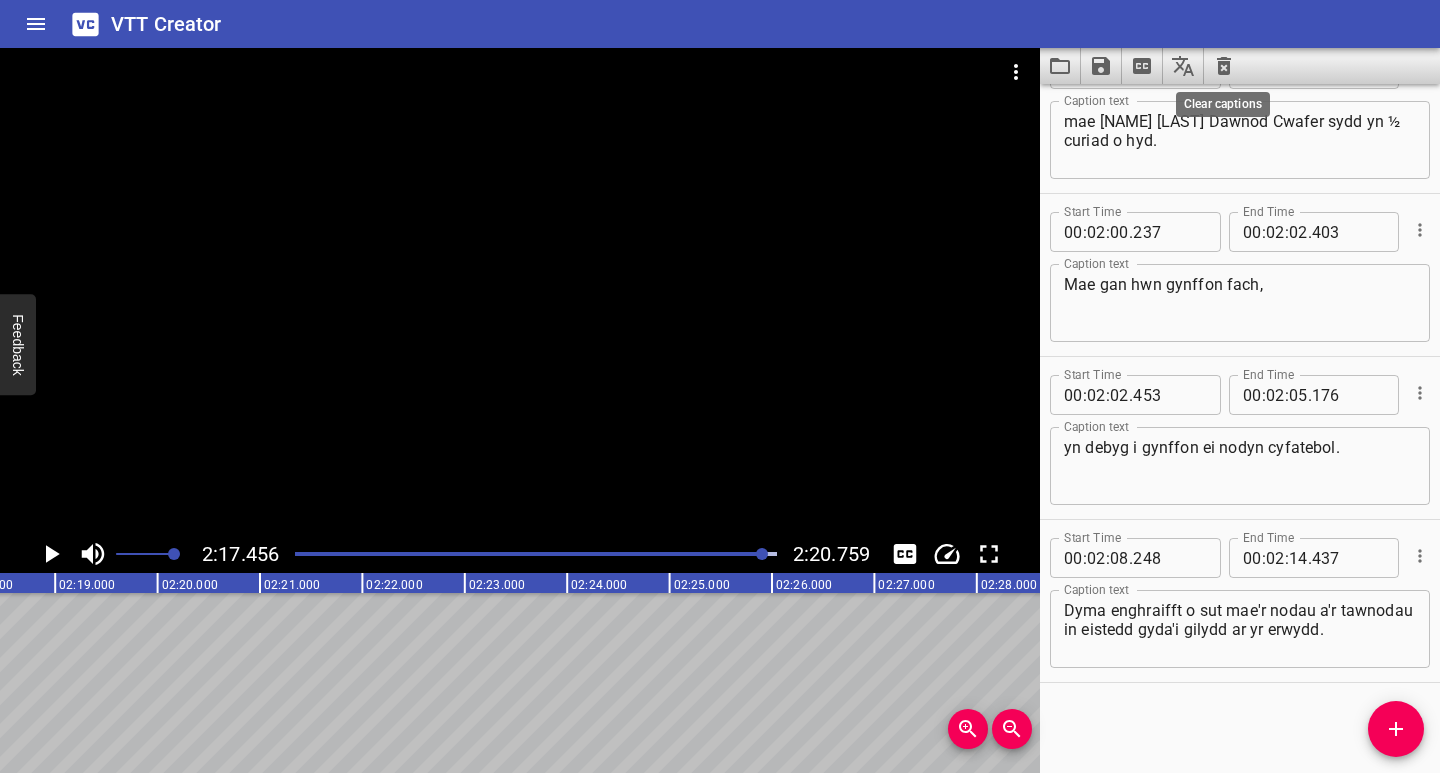 click 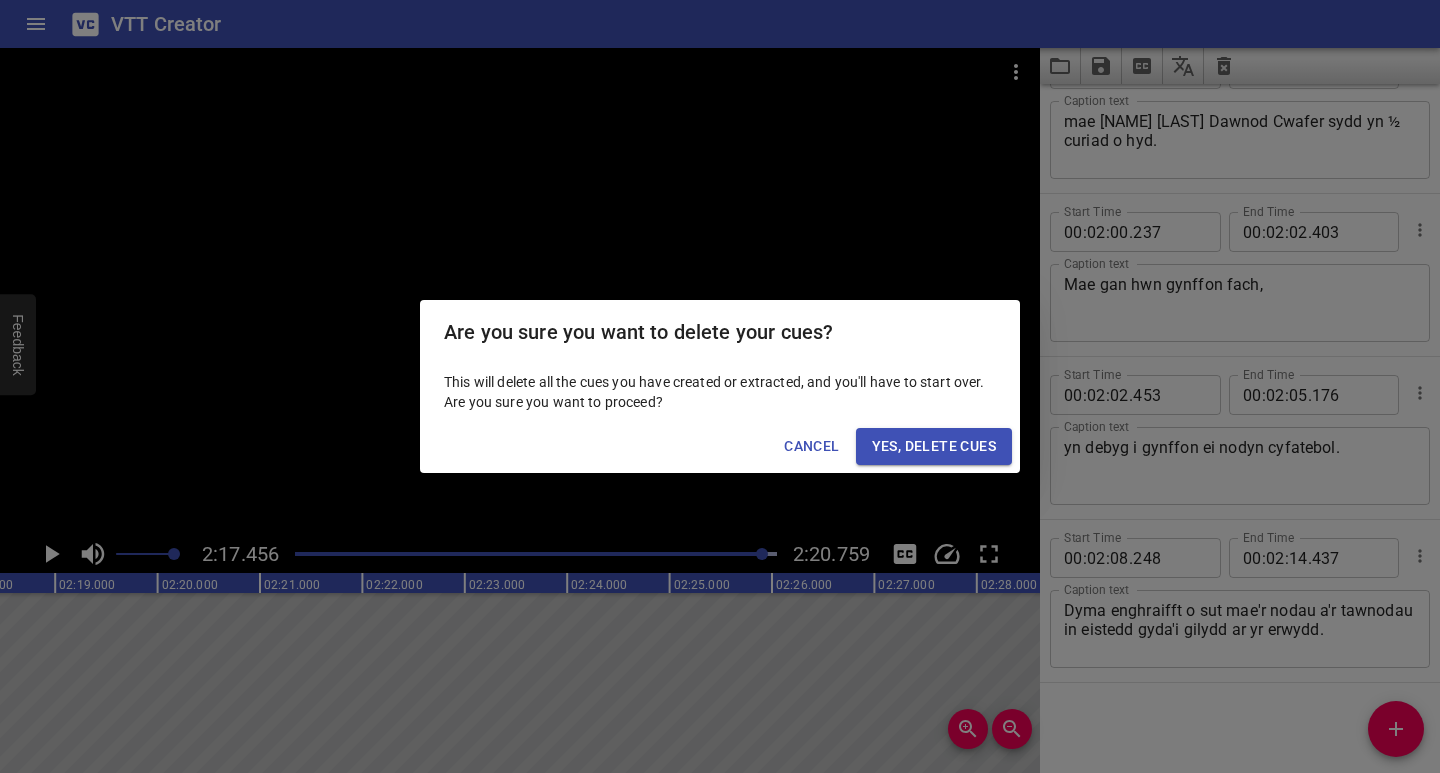 click on "Yes, Delete Cues" at bounding box center (934, 446) 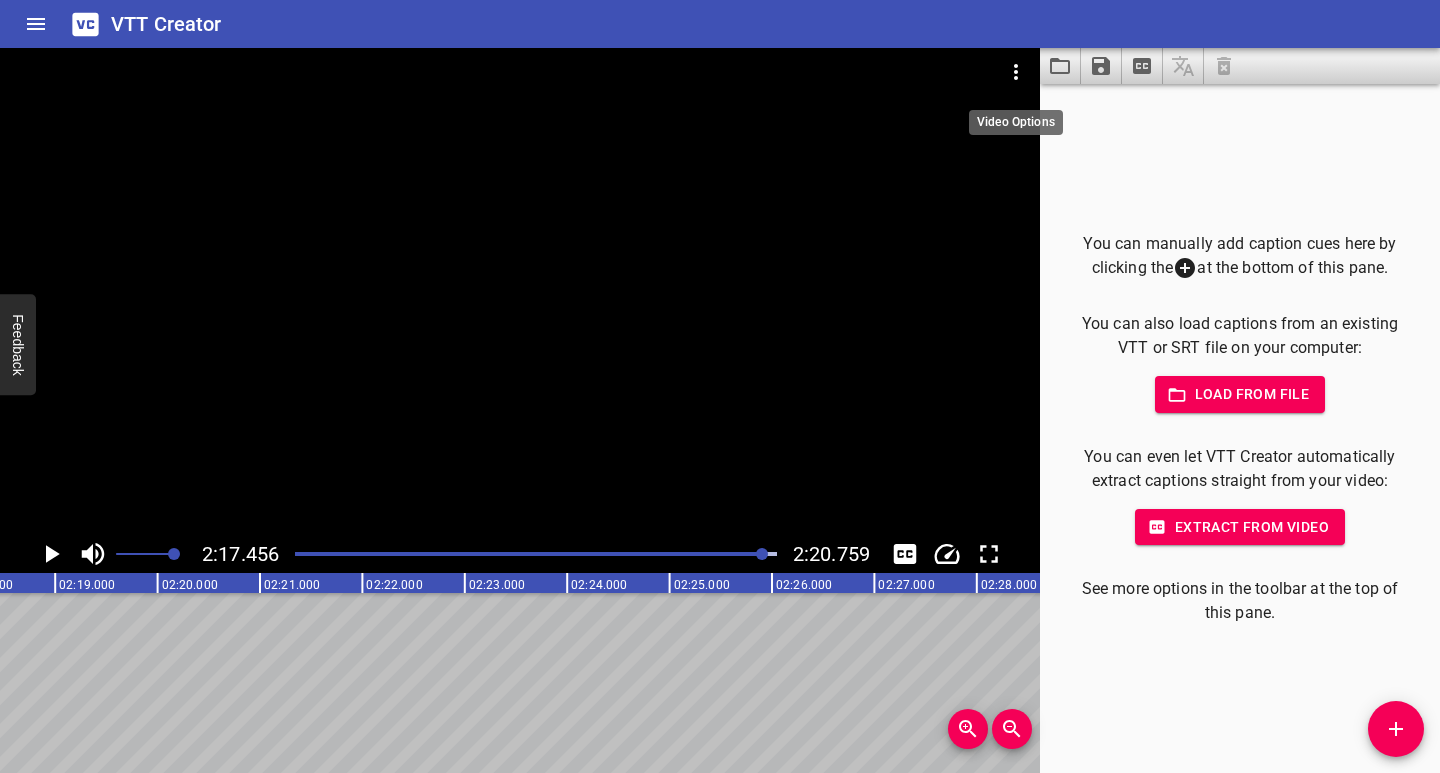 click 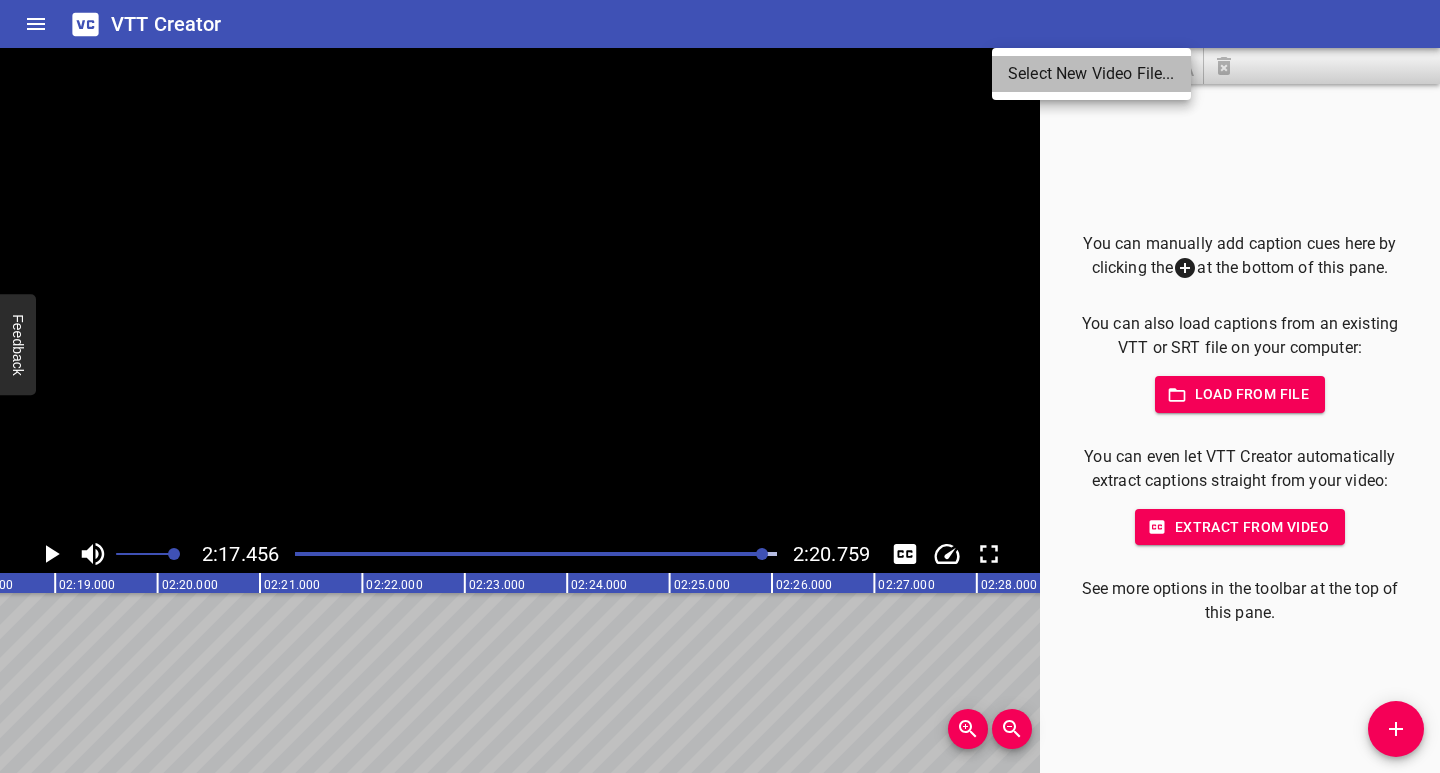 click on "Select New Video File..." at bounding box center [1091, 74] 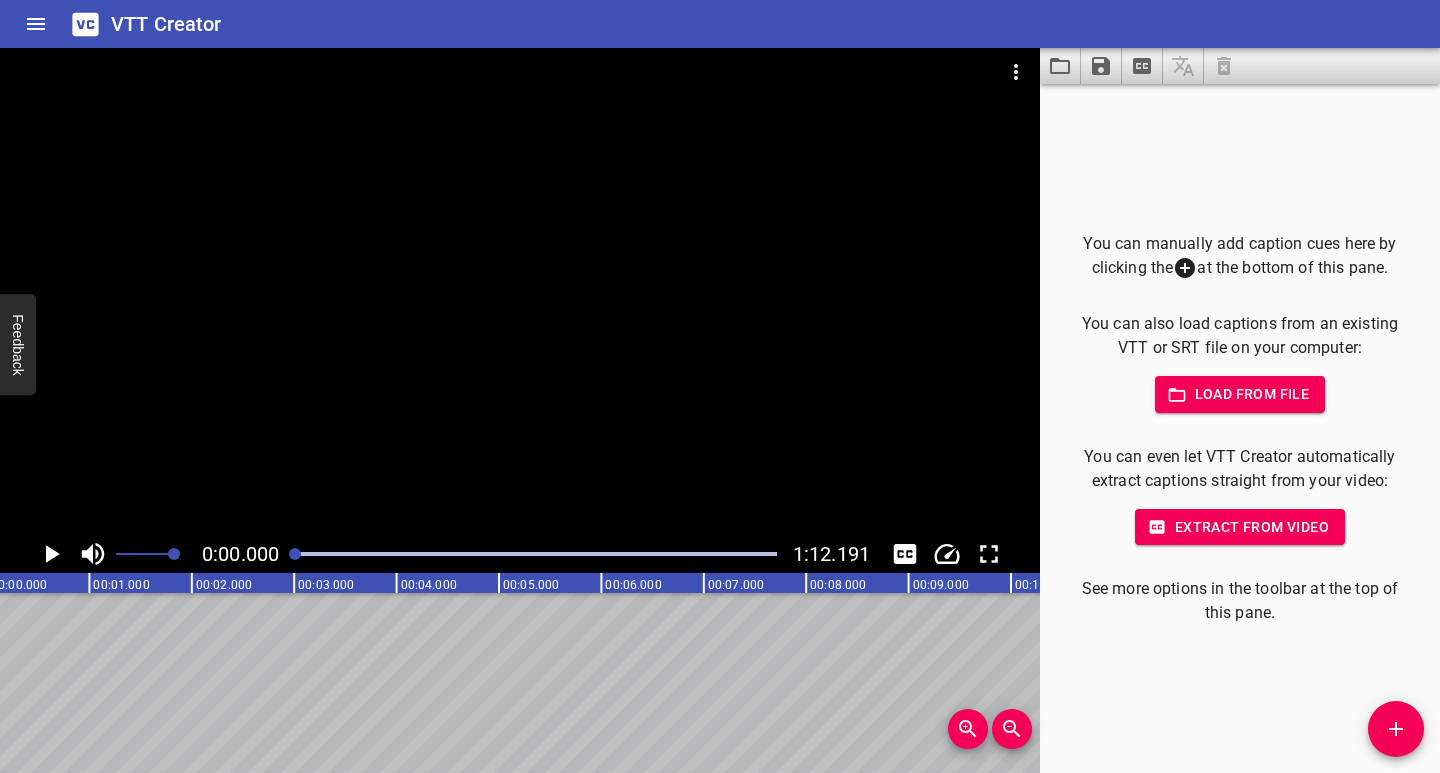 scroll, scrollTop: 0, scrollLeft: 0, axis: both 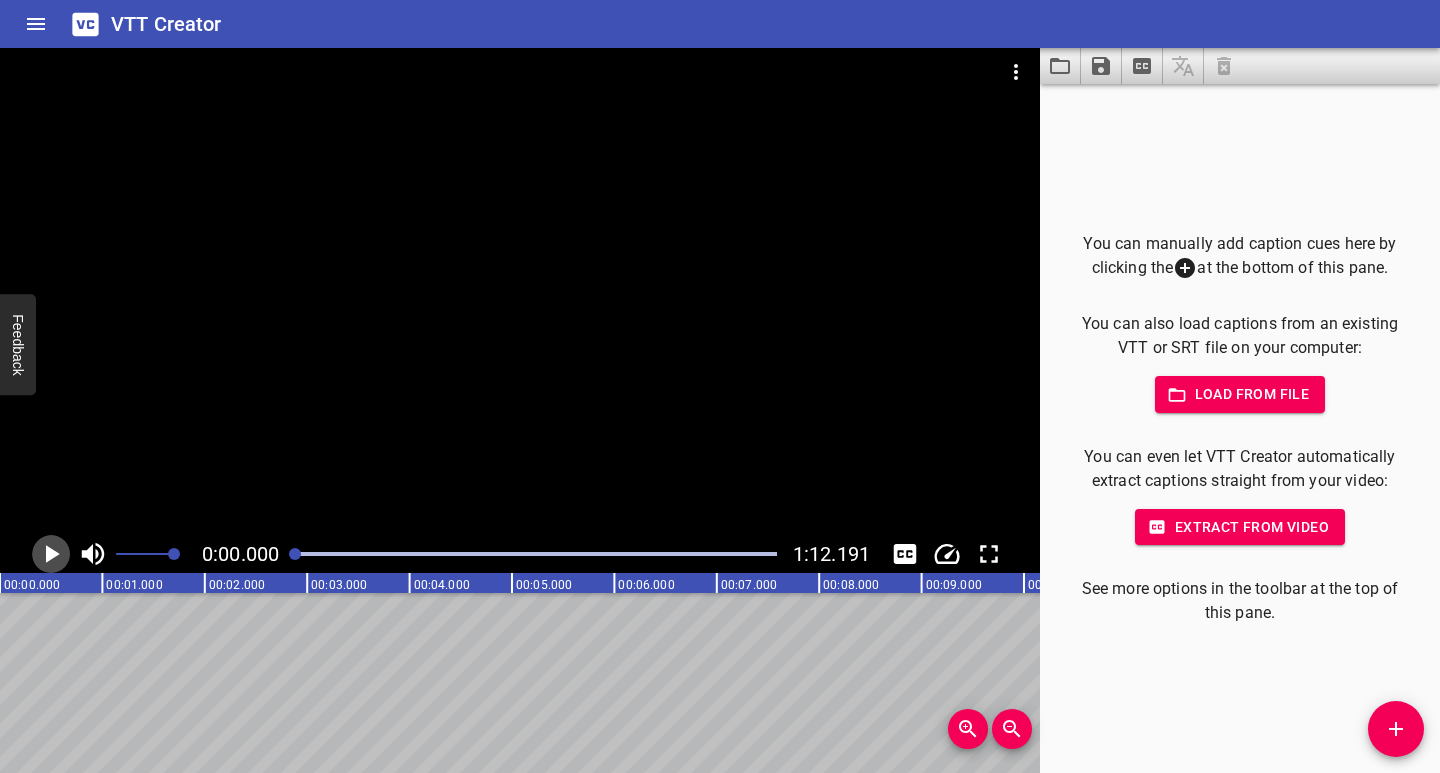 click 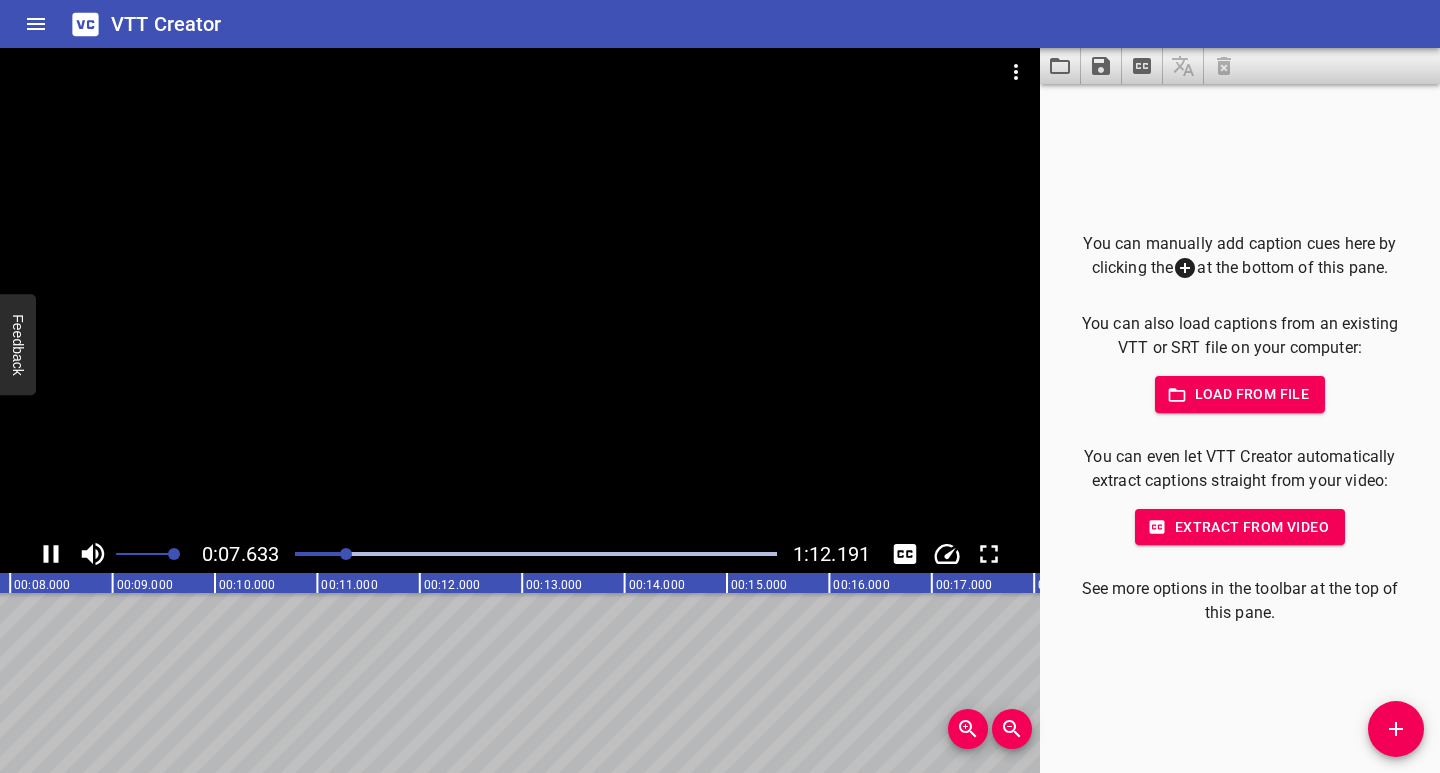 click 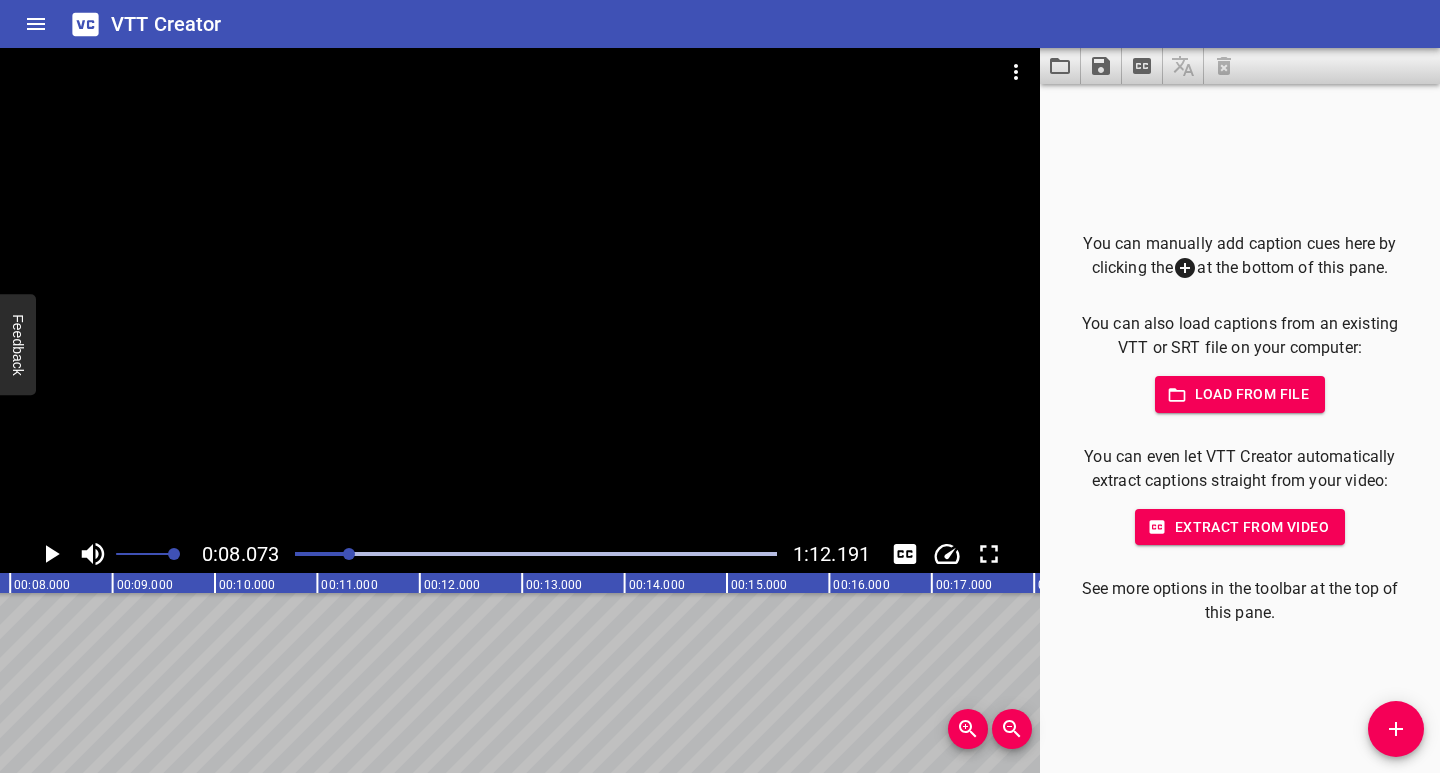 scroll, scrollTop: 0, scrollLeft: 827, axis: horizontal 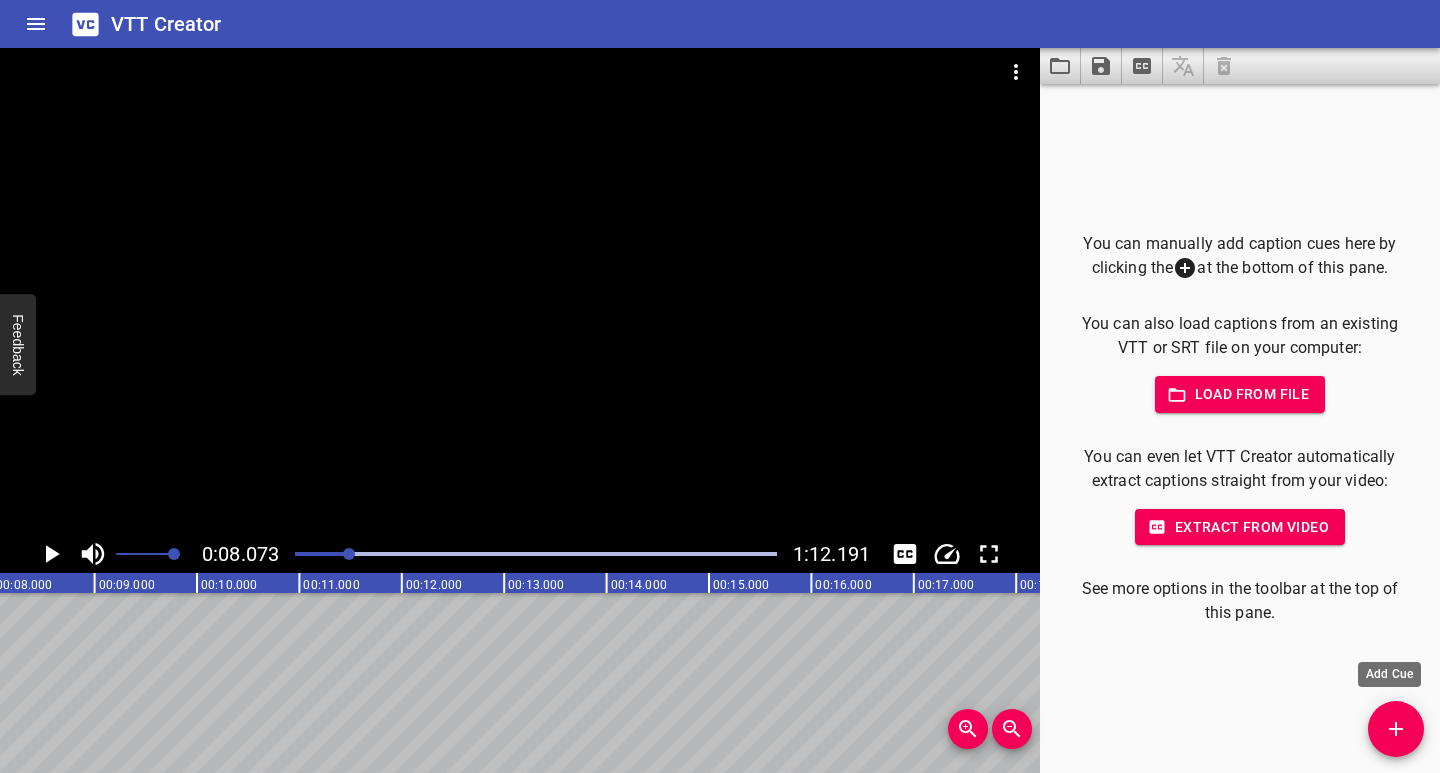 click at bounding box center [1396, 729] 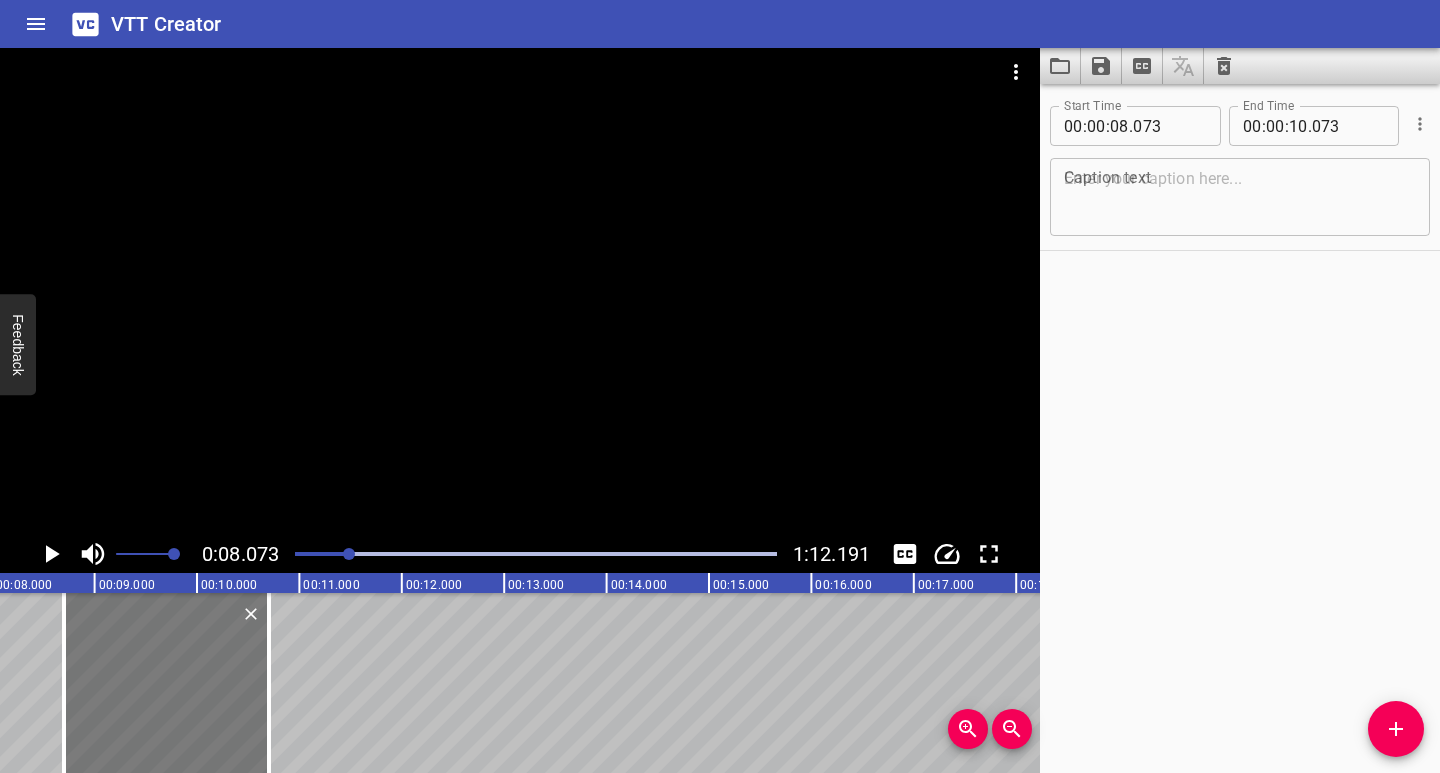 drag, startPoint x: 128, startPoint y: 721, endPoint x: 191, endPoint y: 726, distance: 63.1981 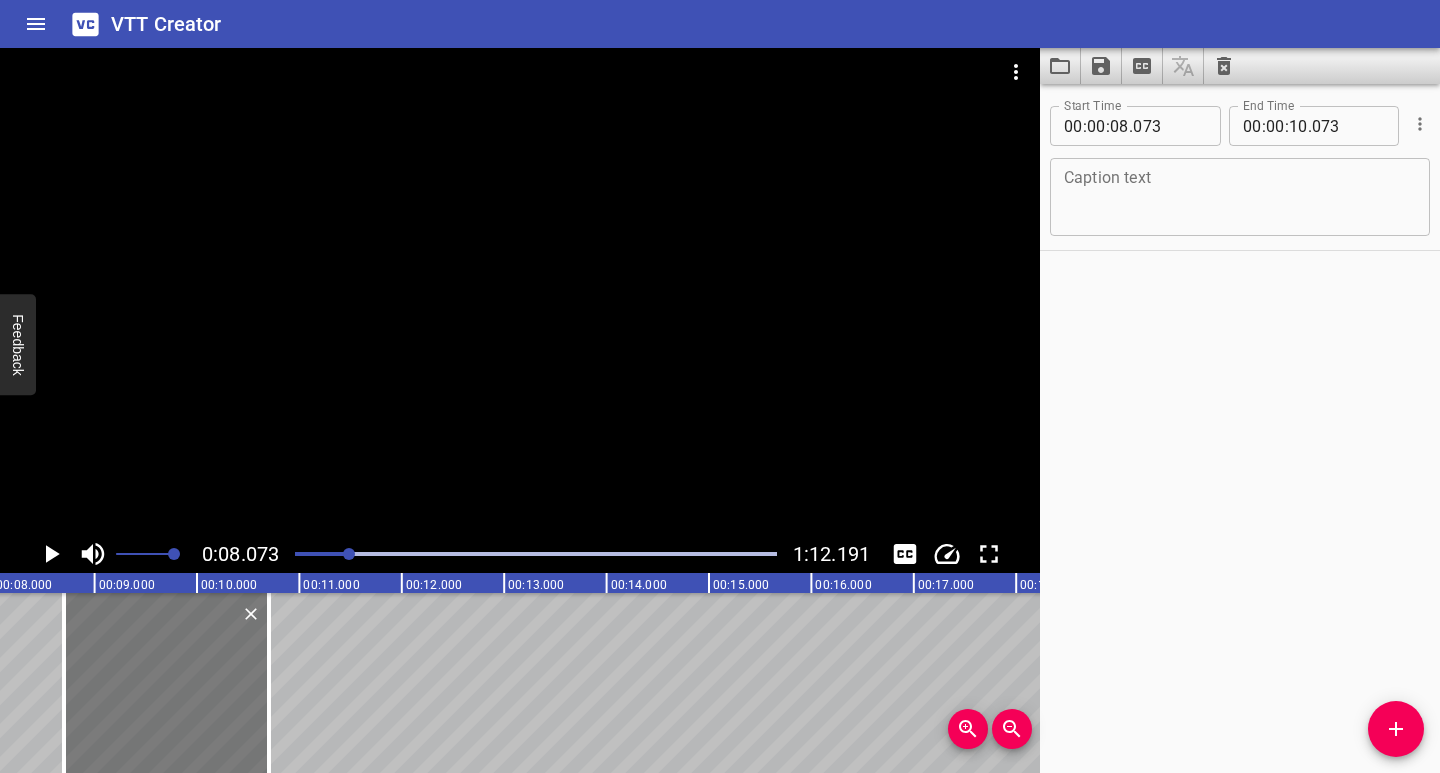 click at bounding box center (166, 683) 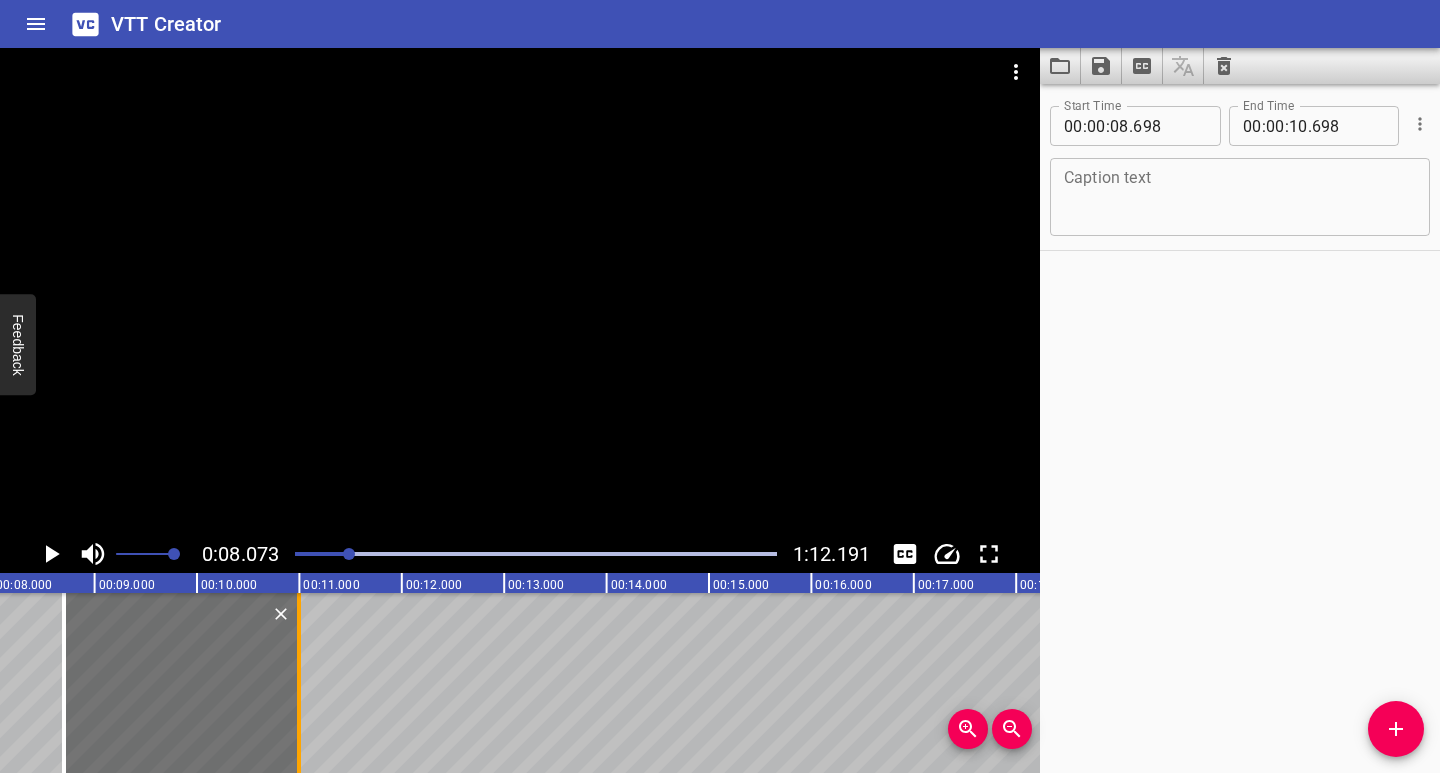 drag, startPoint x: 265, startPoint y: 729, endPoint x: 295, endPoint y: 726, distance: 30.149628 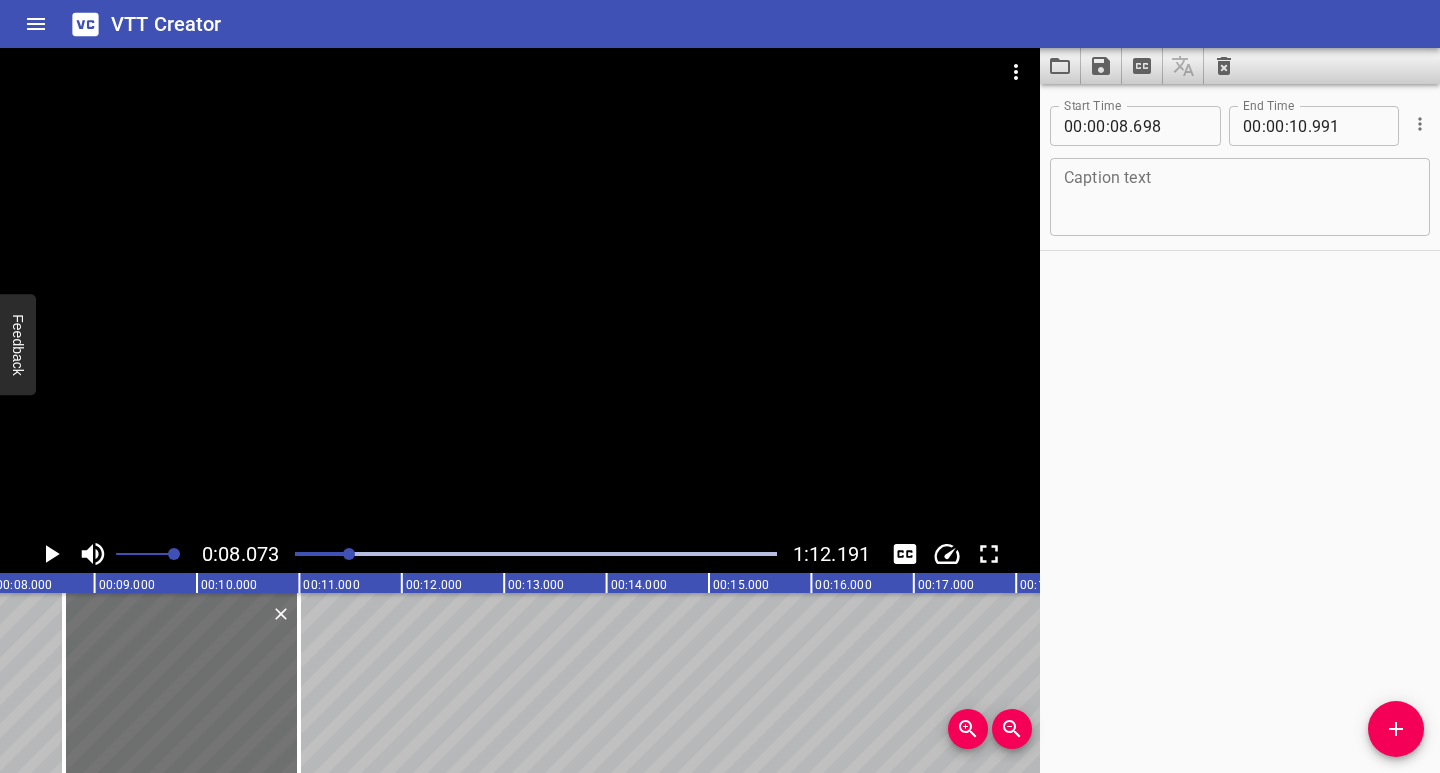 click at bounding box center [1240, 197] 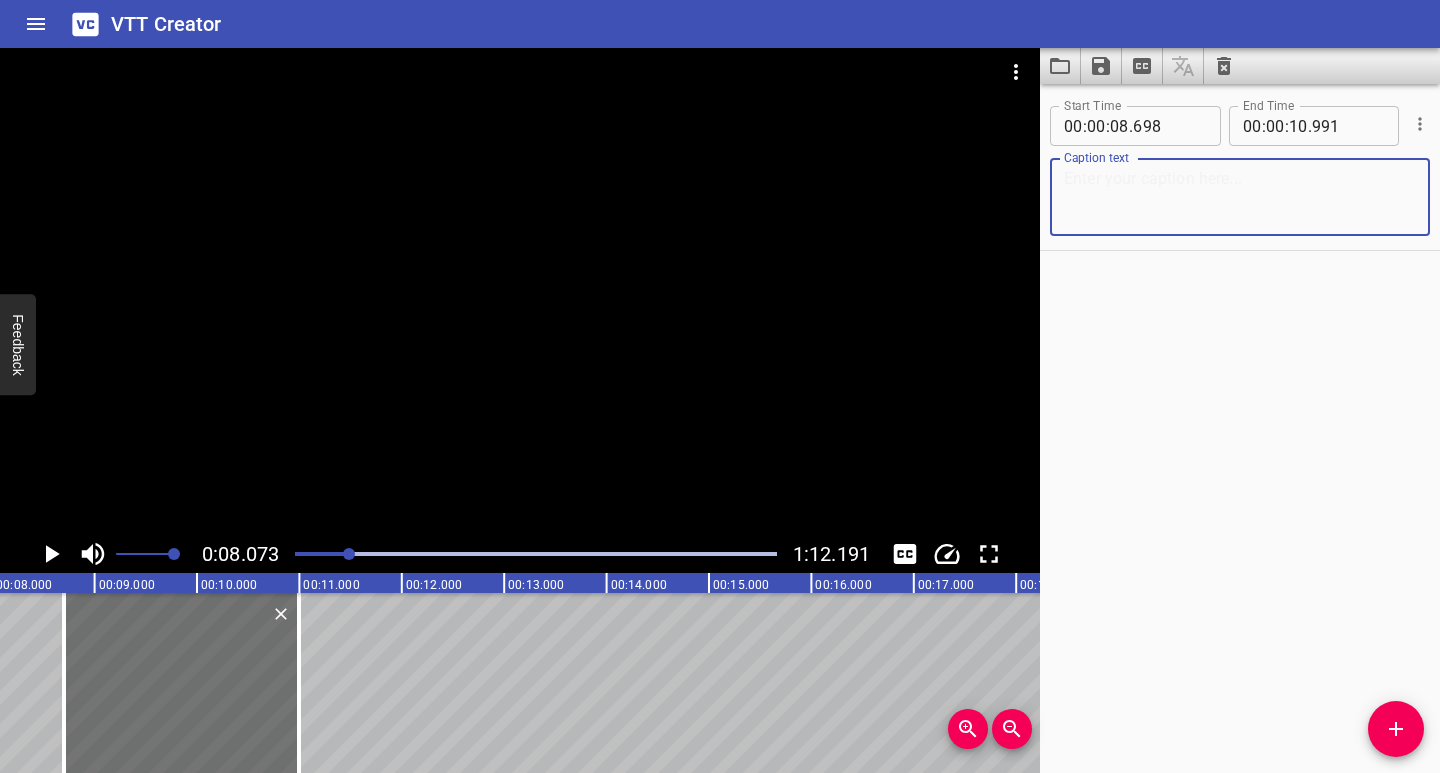 paste on "Yn nodiant cerddoriaeth y Gorllewin," 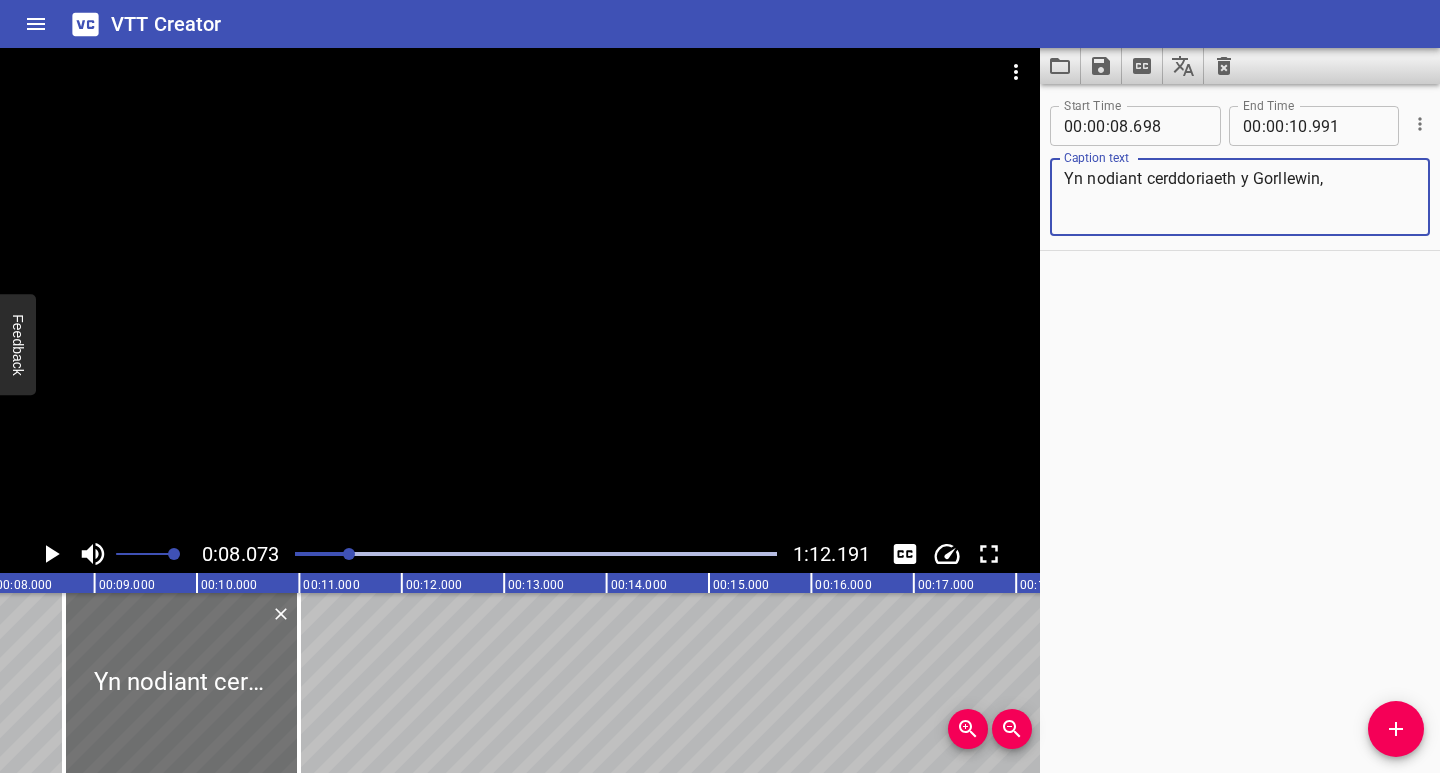 type on "Yn nodiant cerddoriaeth y Gorllewin," 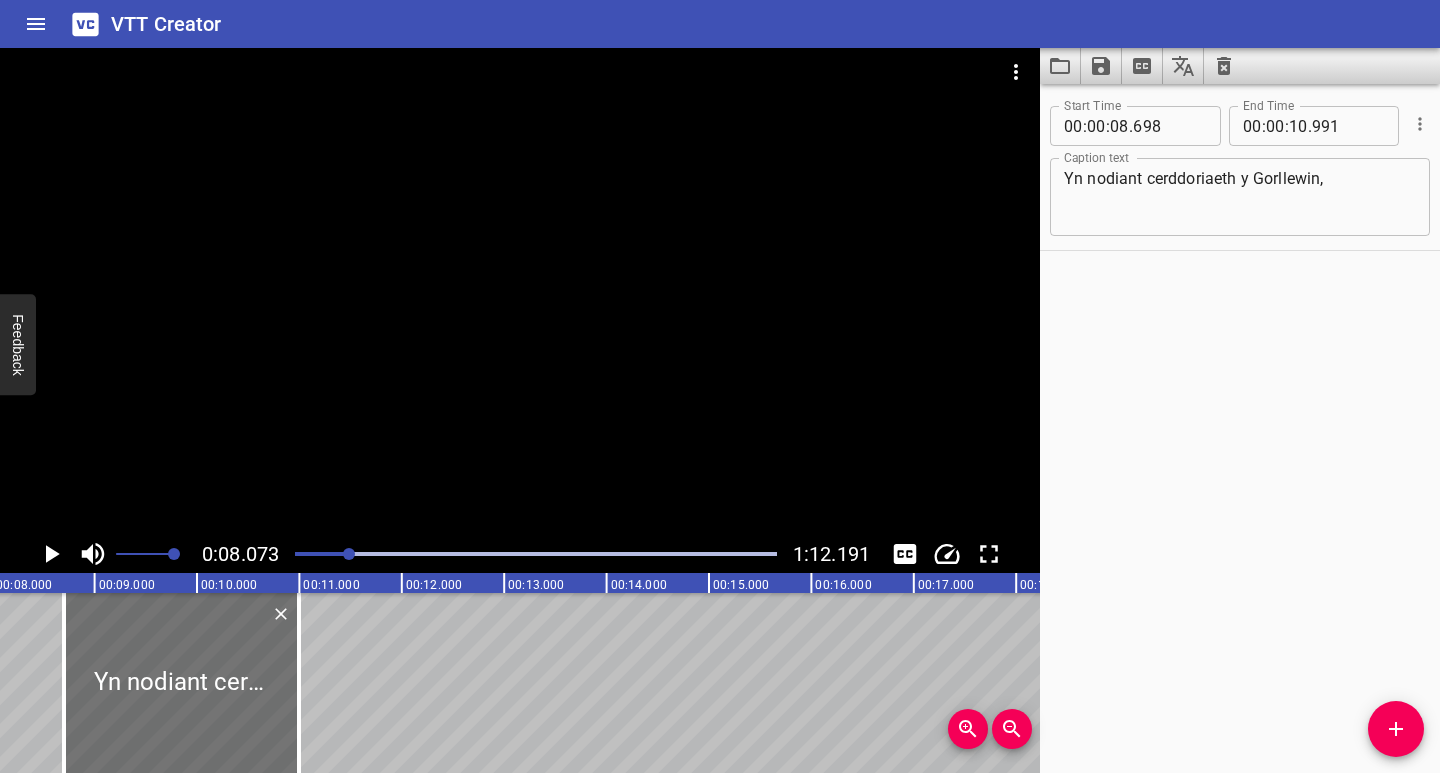 click 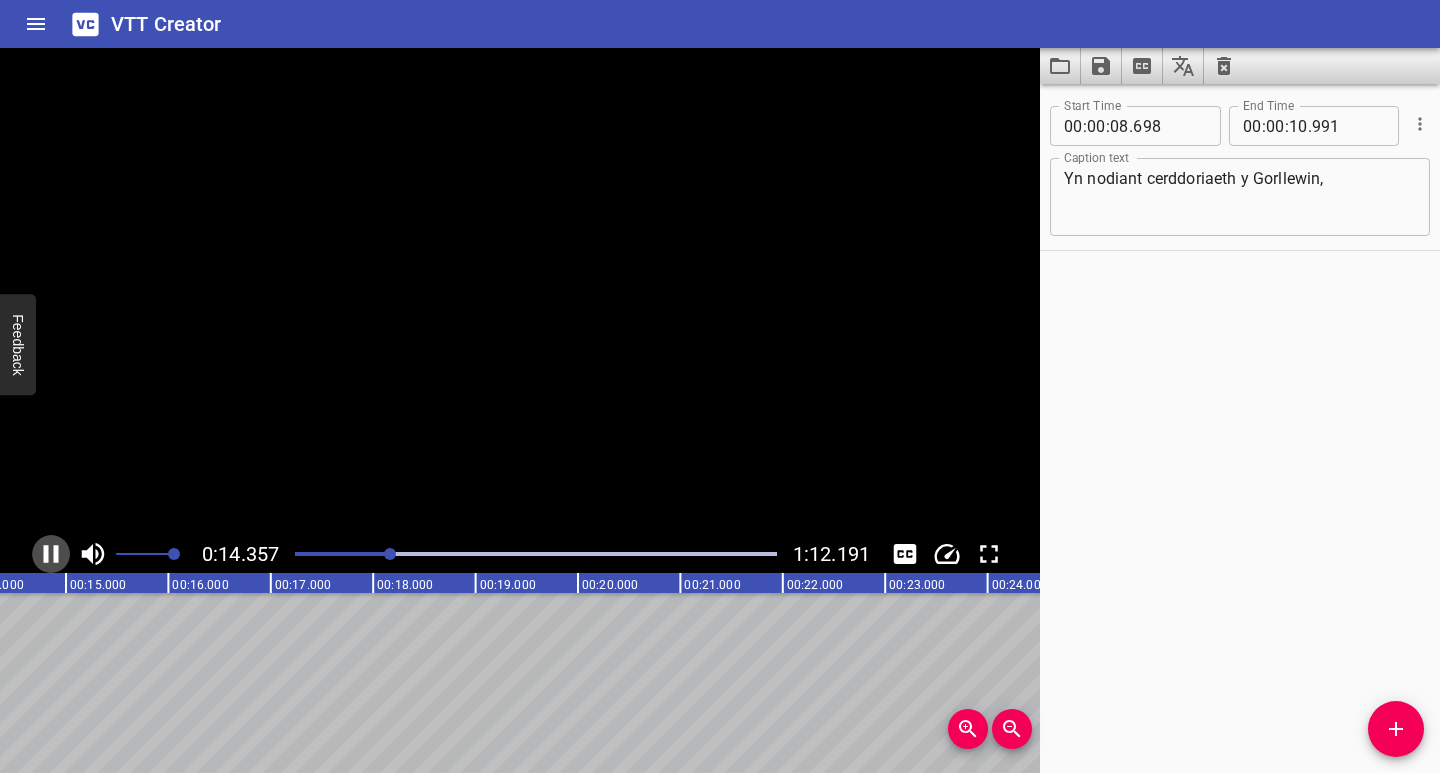 click 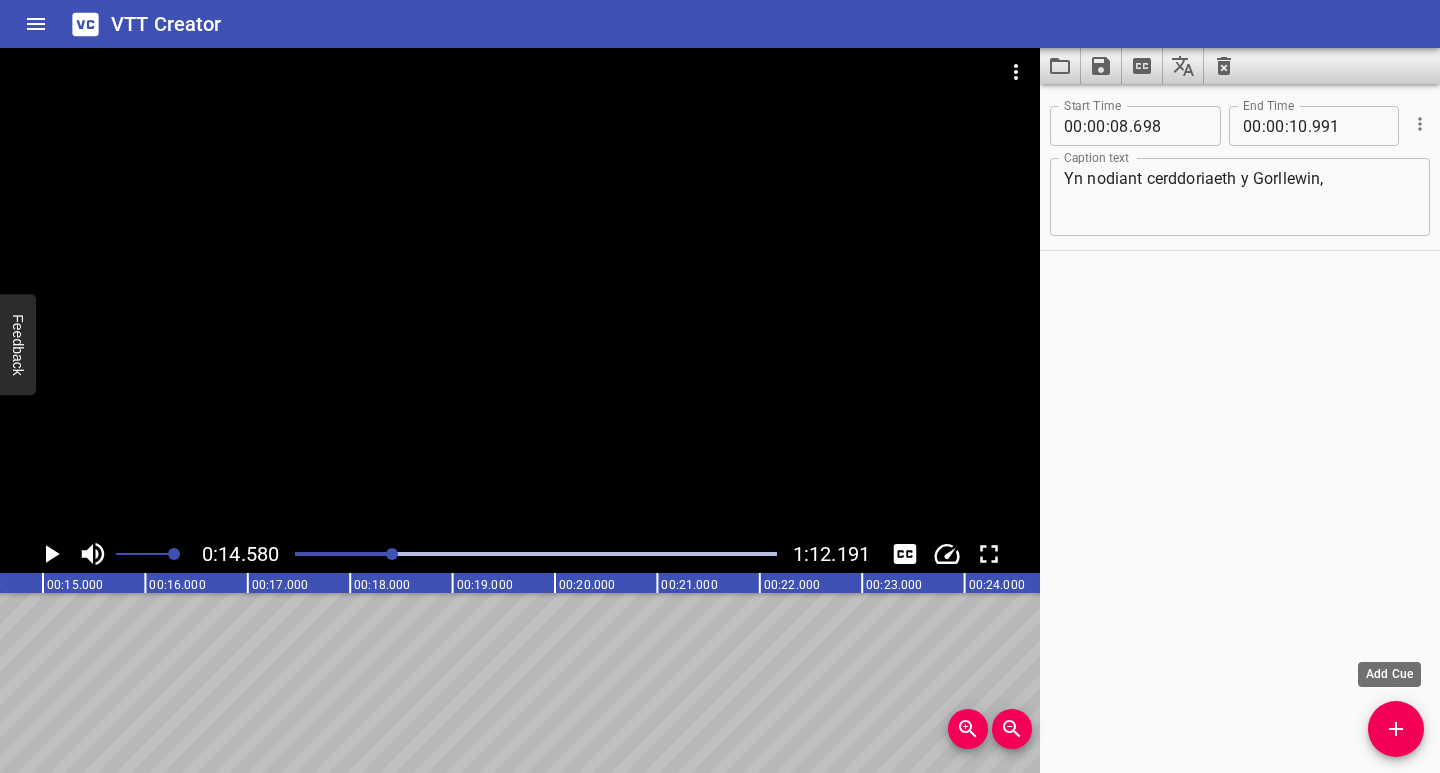 click 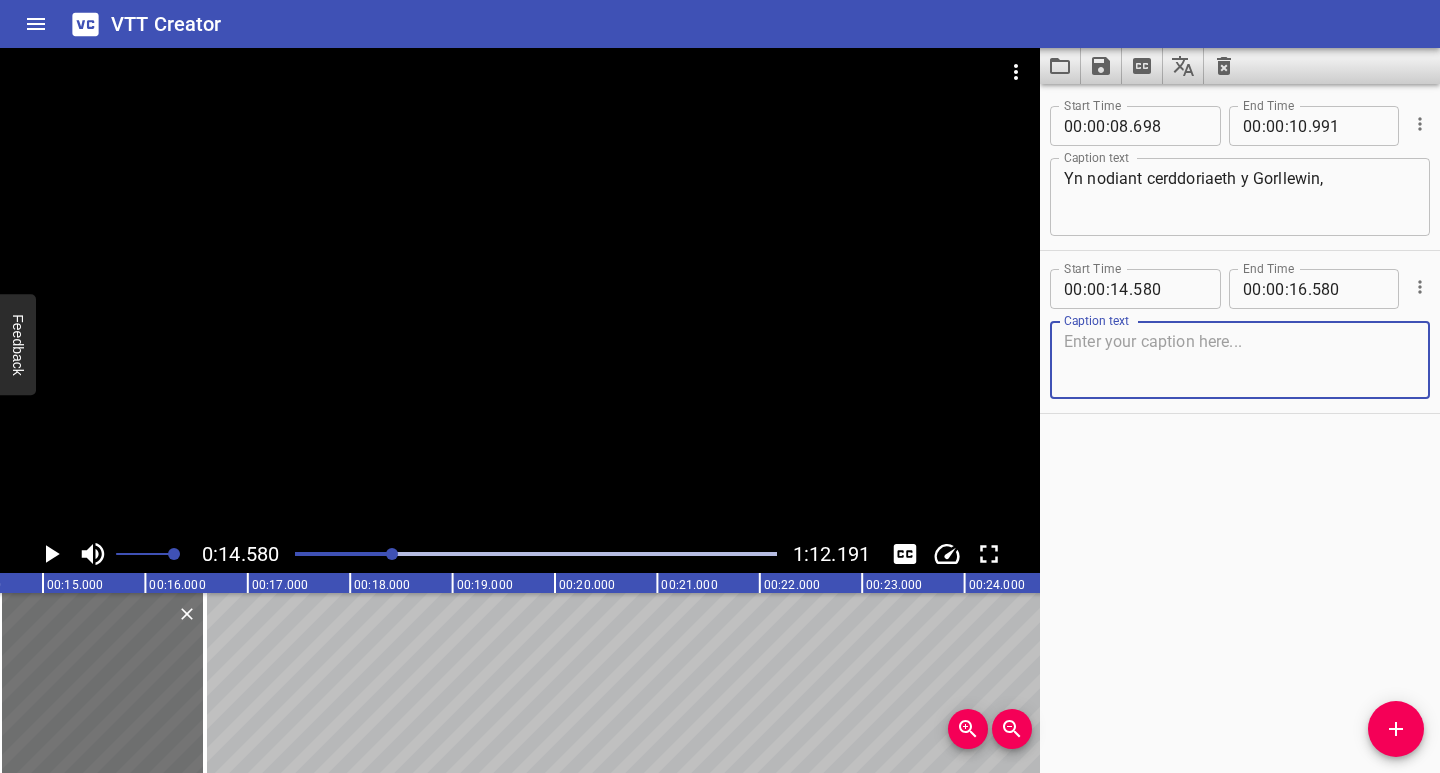 click at bounding box center (1240, 360) 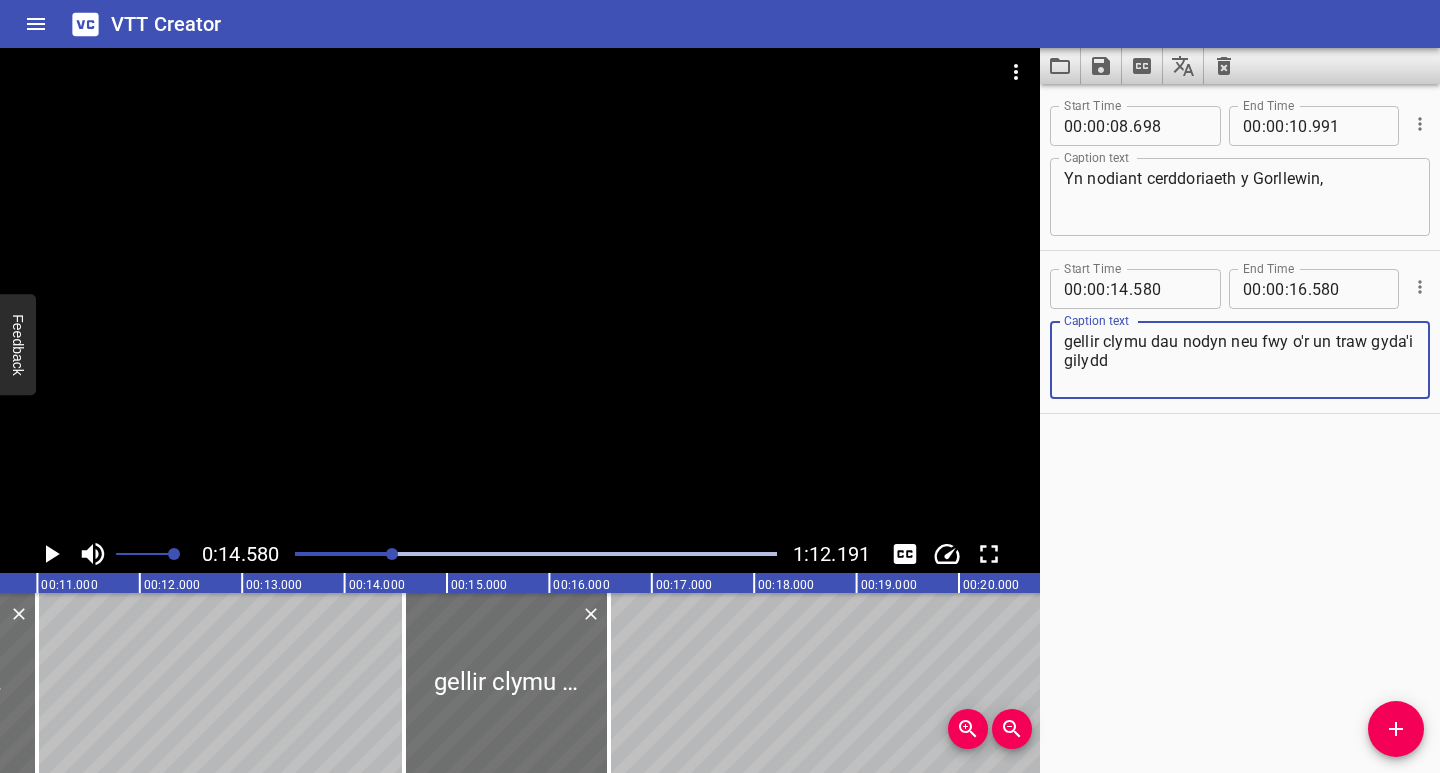 scroll, scrollTop: 0, scrollLeft: 979, axis: horizontal 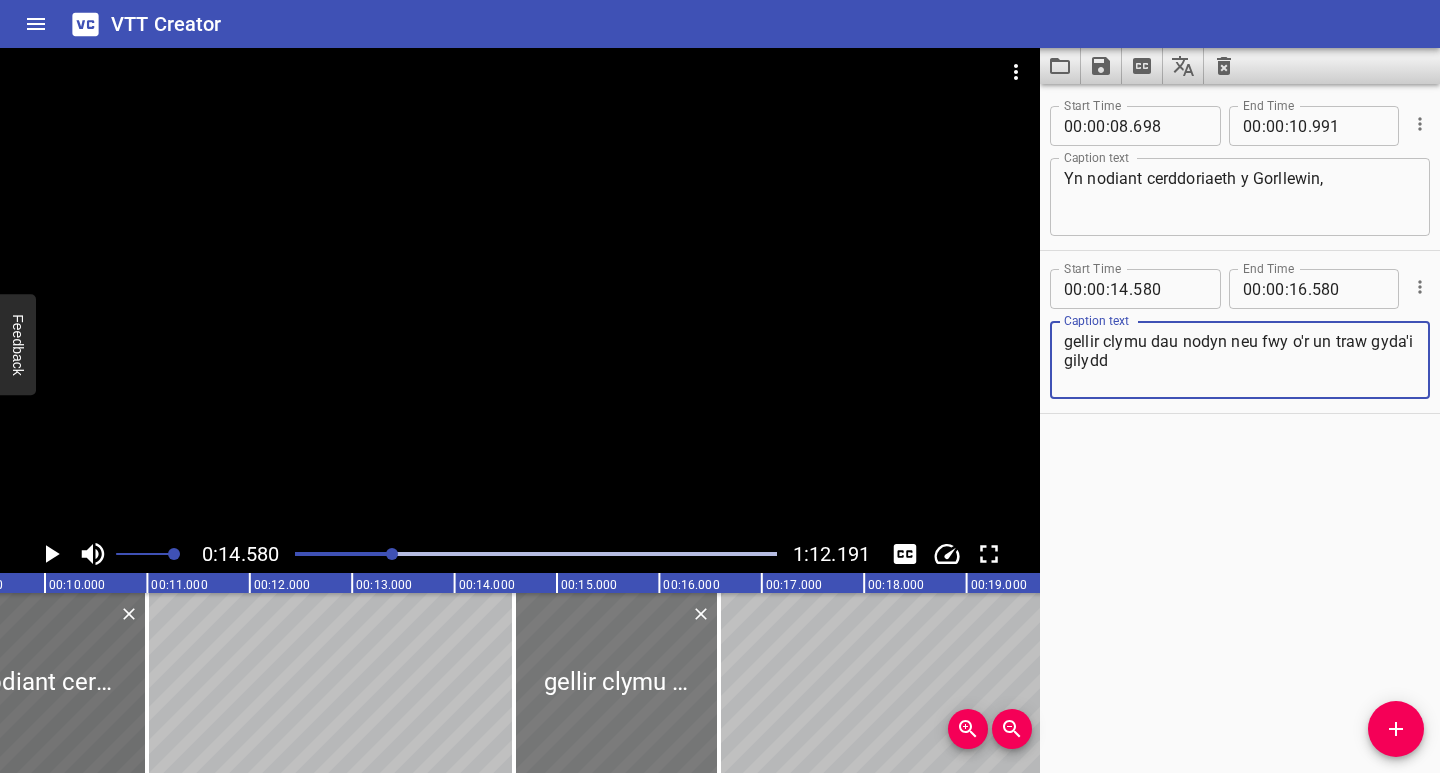 type on "gellir clymu dau nodyn neu fwy o'r un traw gyda'i gilydd" 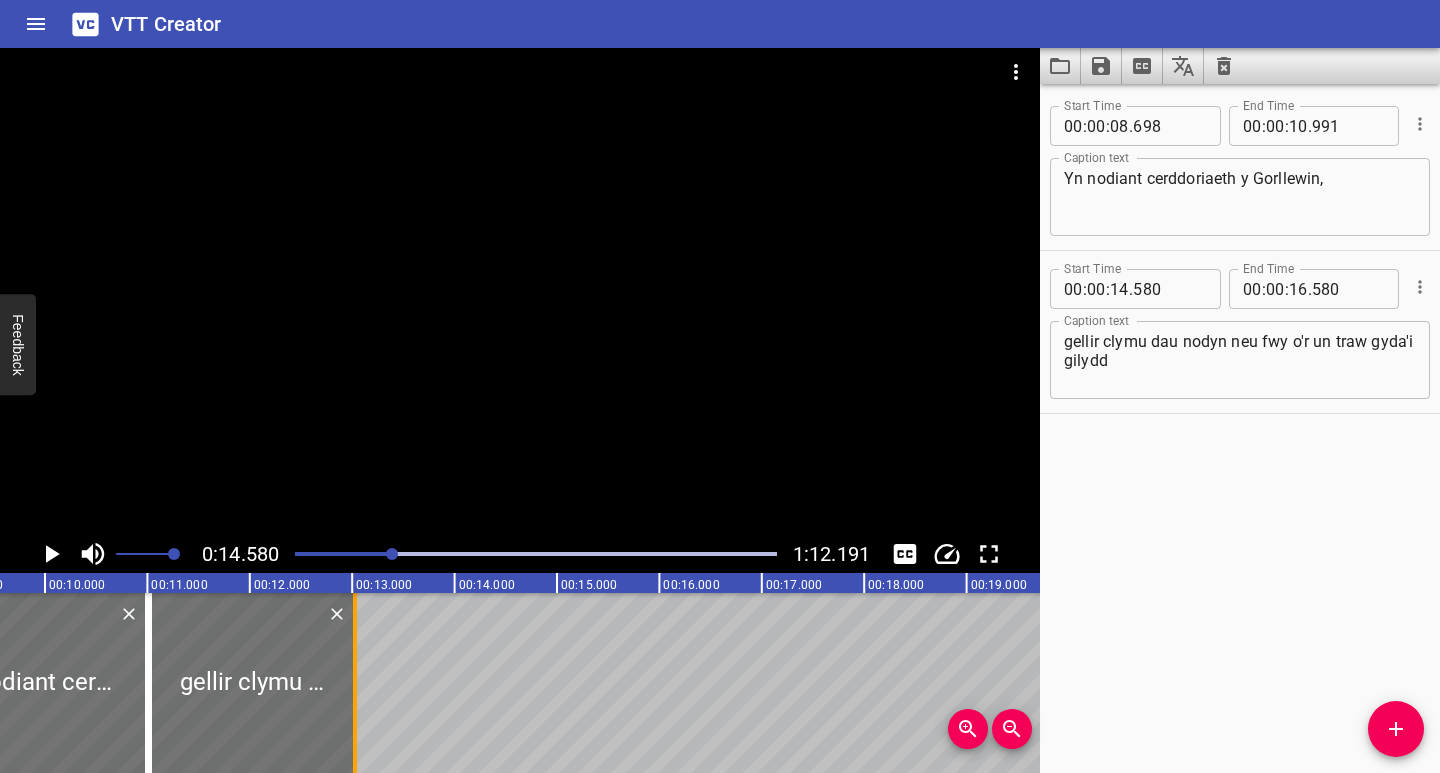 drag, startPoint x: 671, startPoint y: 715, endPoint x: 362, endPoint y: 740, distance: 310.00967 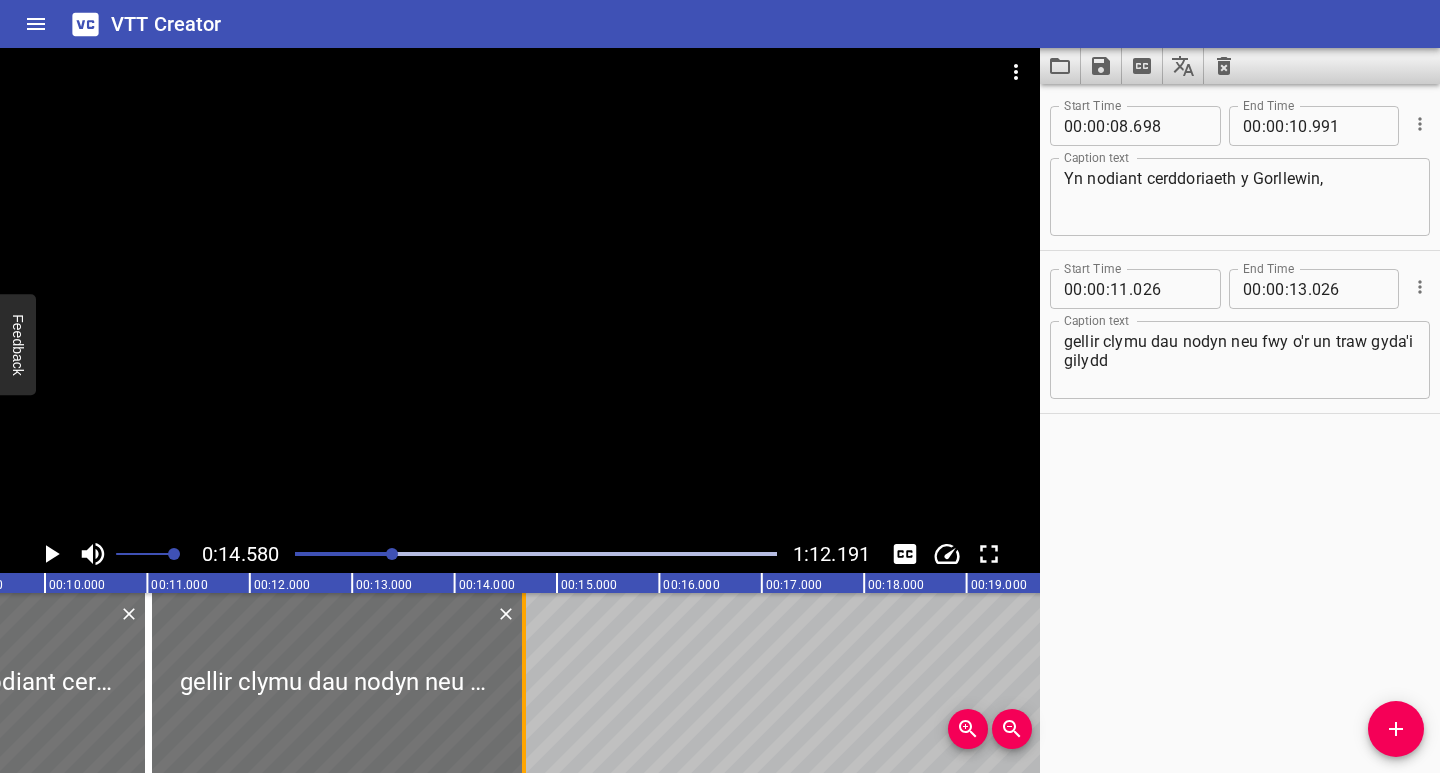 drag, startPoint x: 356, startPoint y: 742, endPoint x: 525, endPoint y: 737, distance: 169.07394 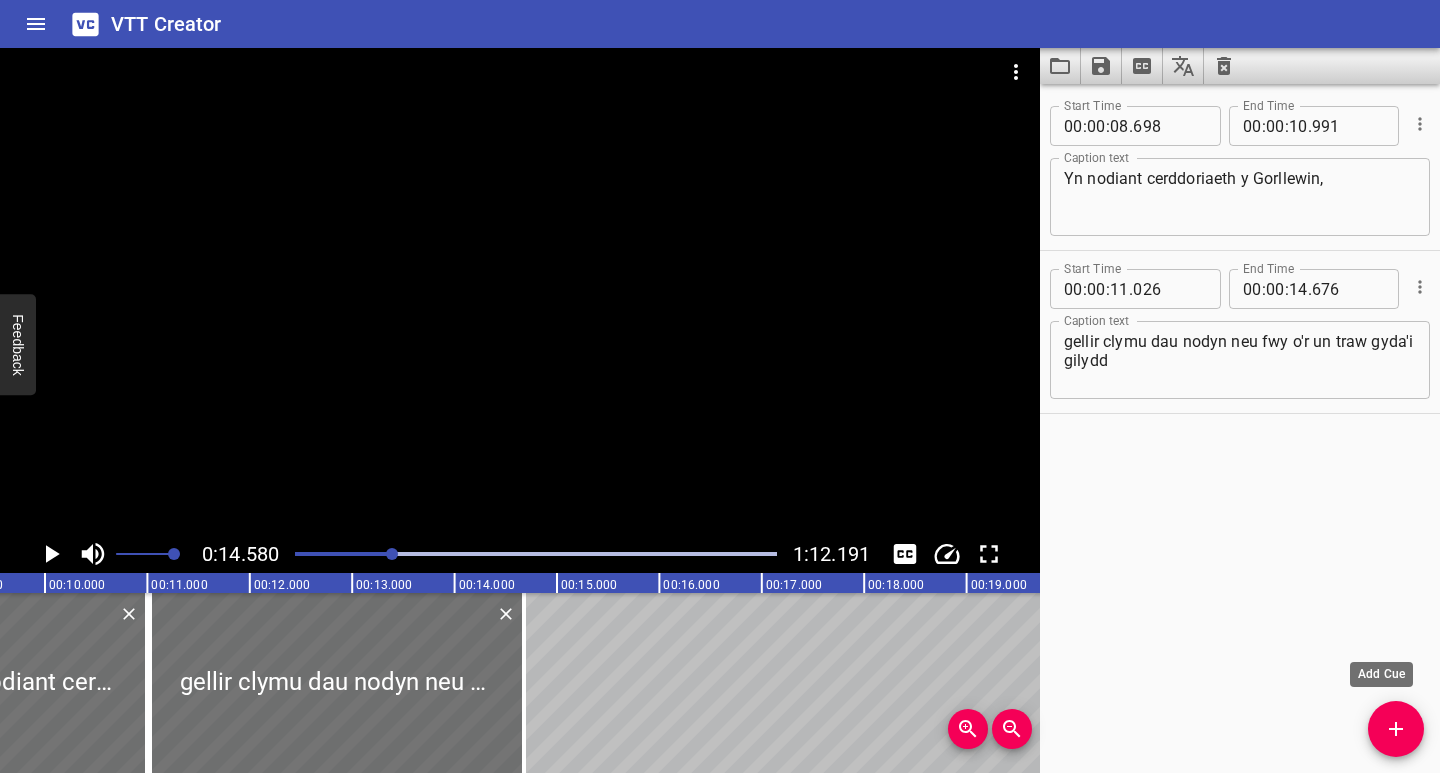 click at bounding box center (1396, 729) 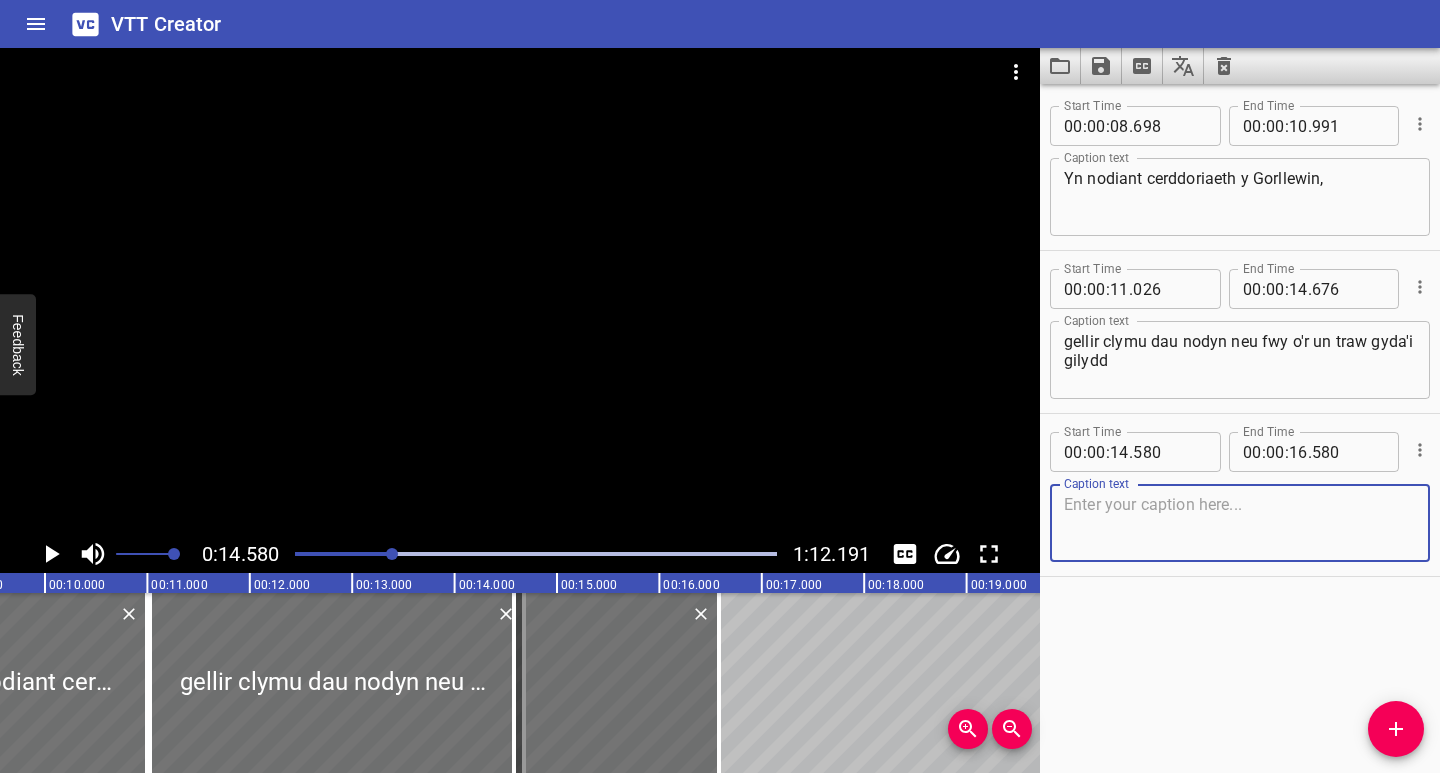 drag, startPoint x: 1107, startPoint y: 523, endPoint x: 1097, endPoint y: 530, distance: 12.206555 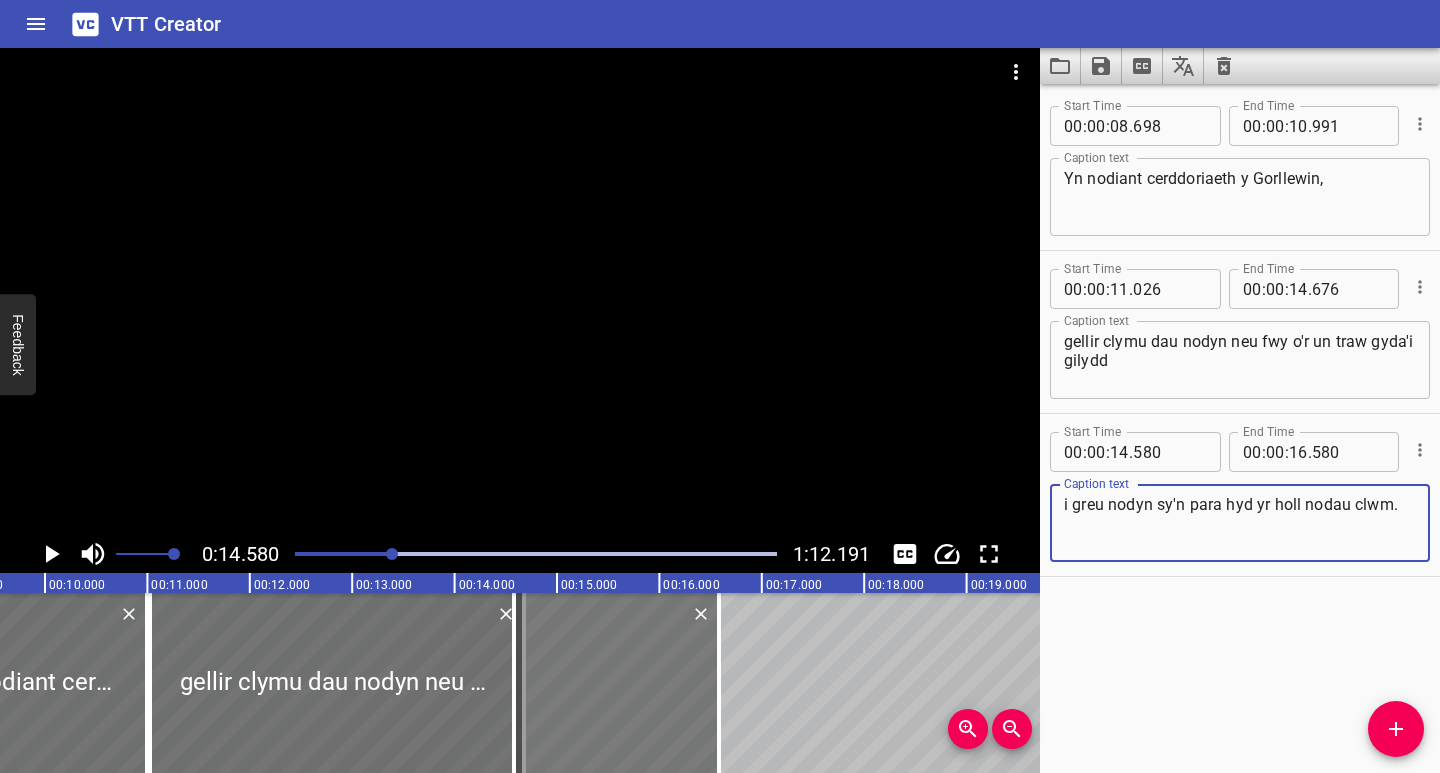 type on "i greu nodyn sy'n para hyd yr holl nodau clwm." 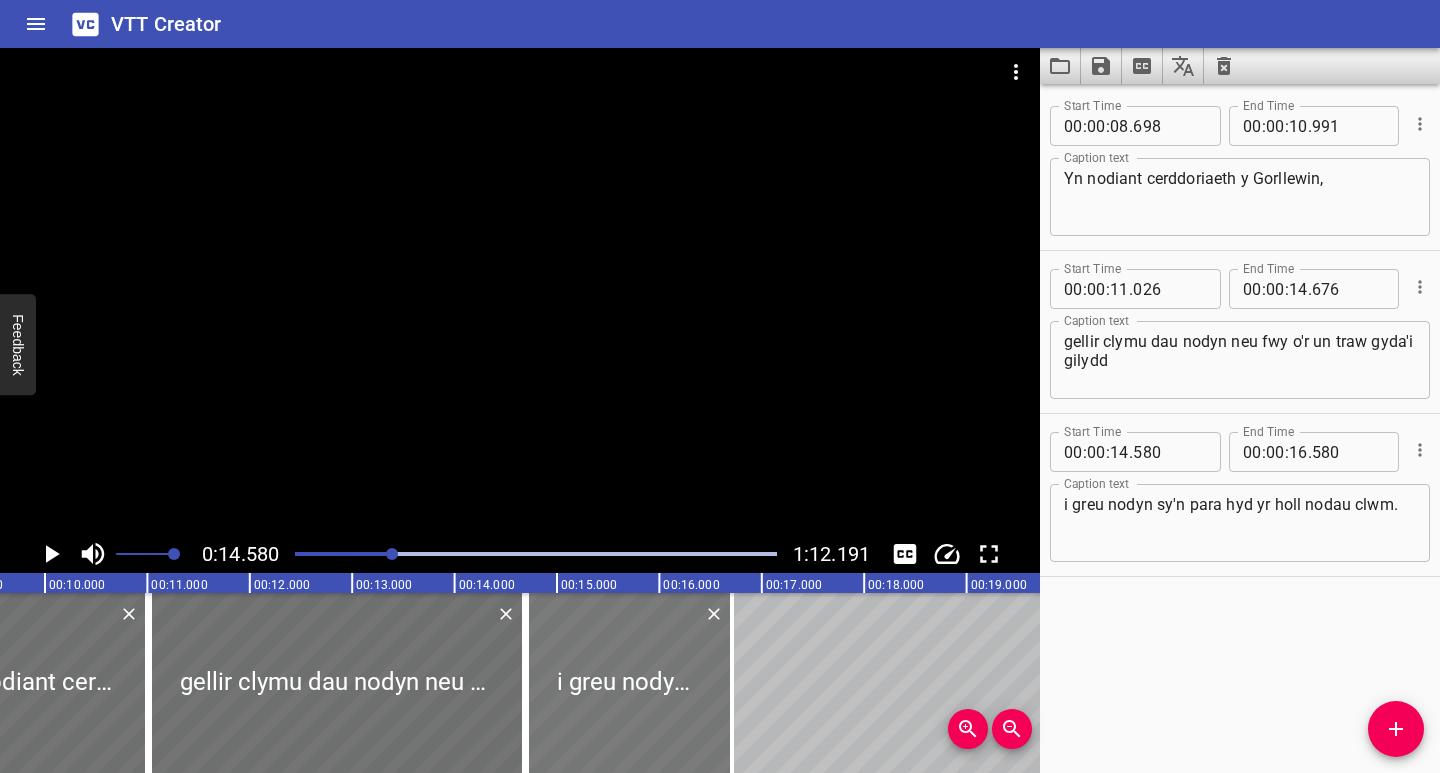 drag, startPoint x: 604, startPoint y: 730, endPoint x: 623, endPoint y: 734, distance: 19.416489 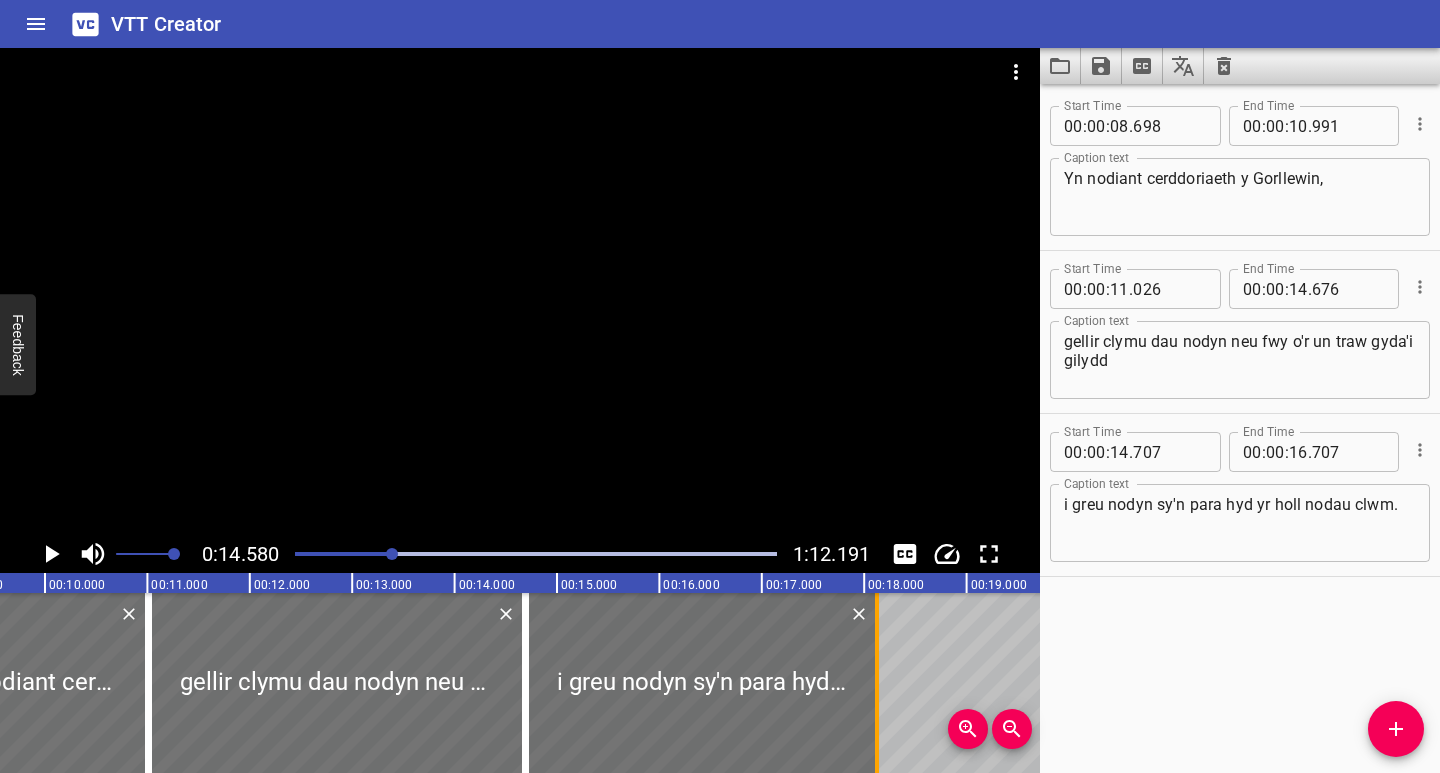 drag, startPoint x: 731, startPoint y: 724, endPoint x: 876, endPoint y: 721, distance: 145.03104 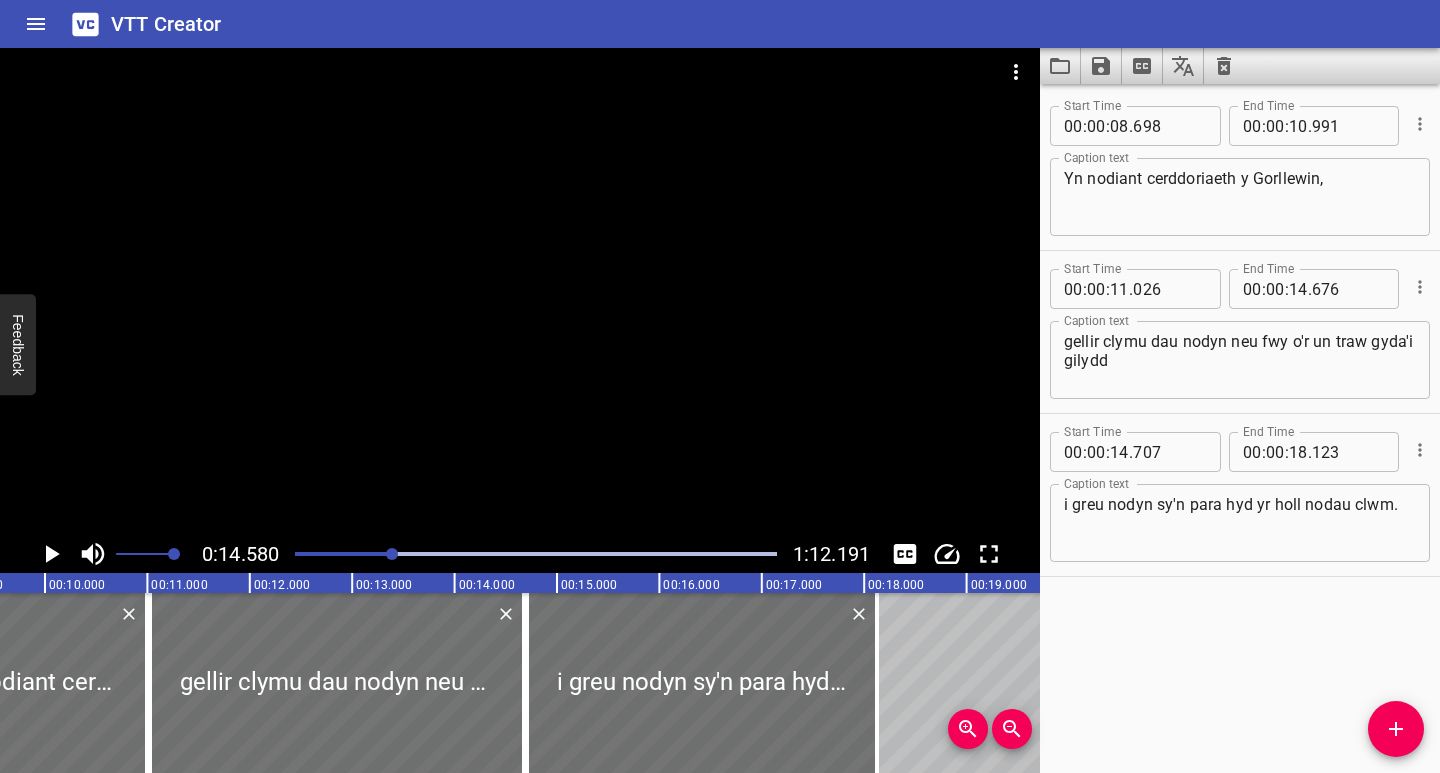 click at bounding box center (536, 554) 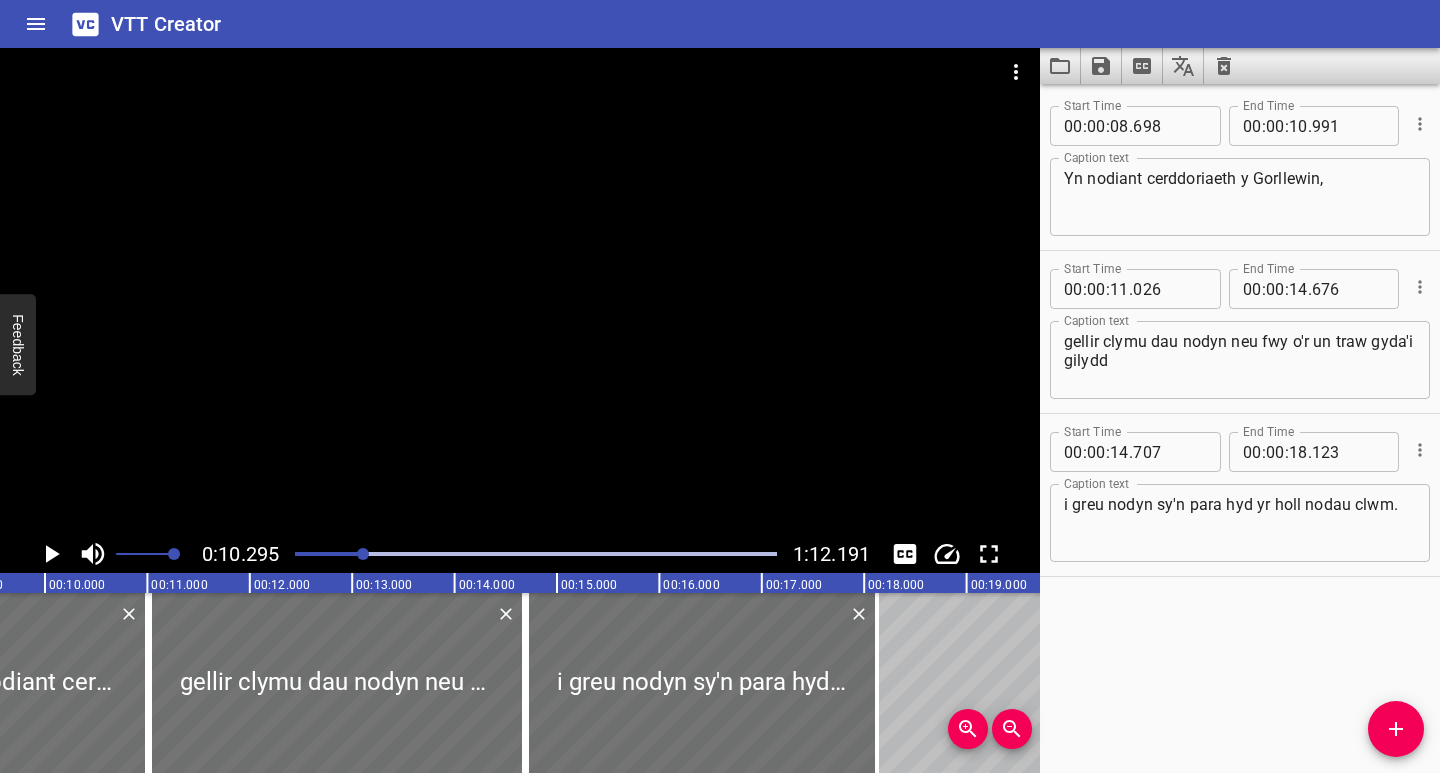 scroll, scrollTop: 0, scrollLeft: 1054, axis: horizontal 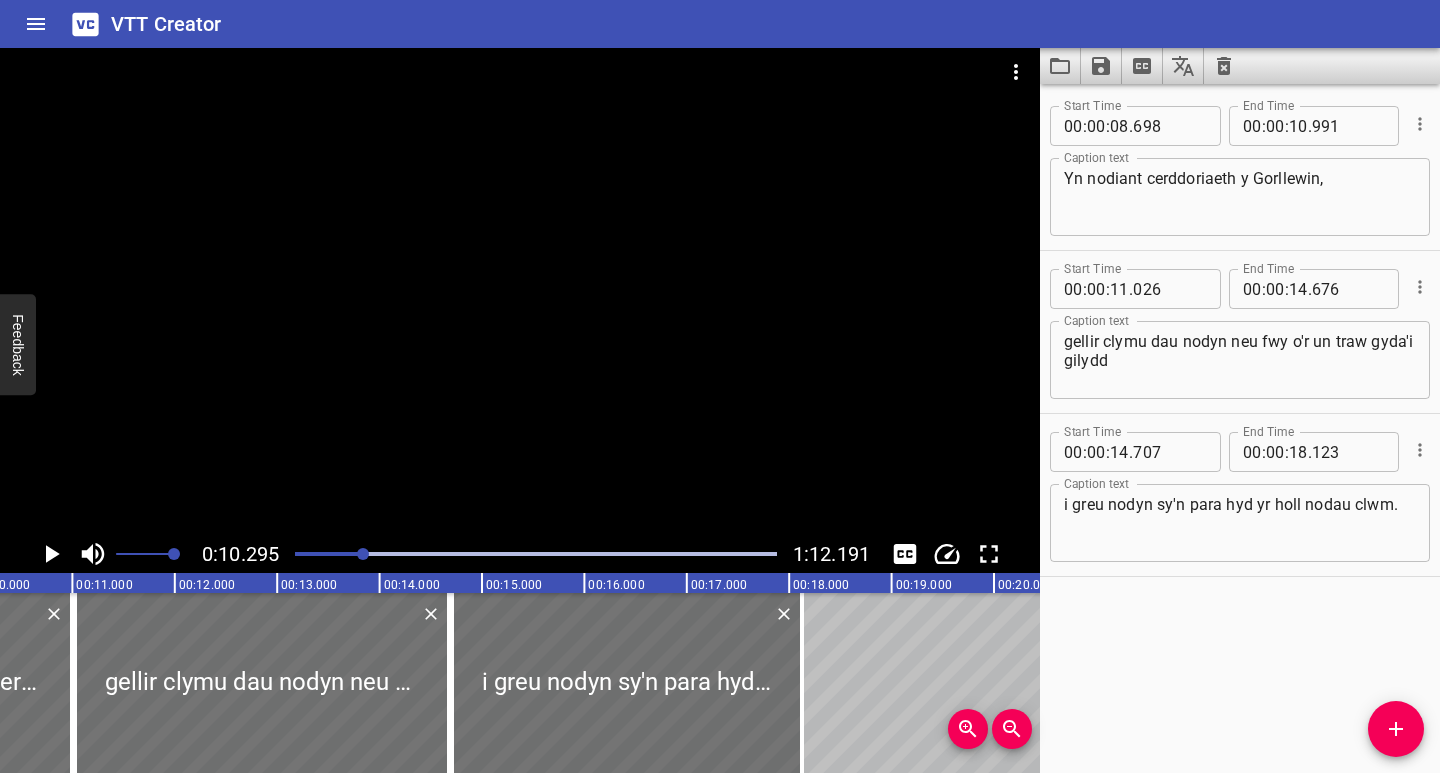 click 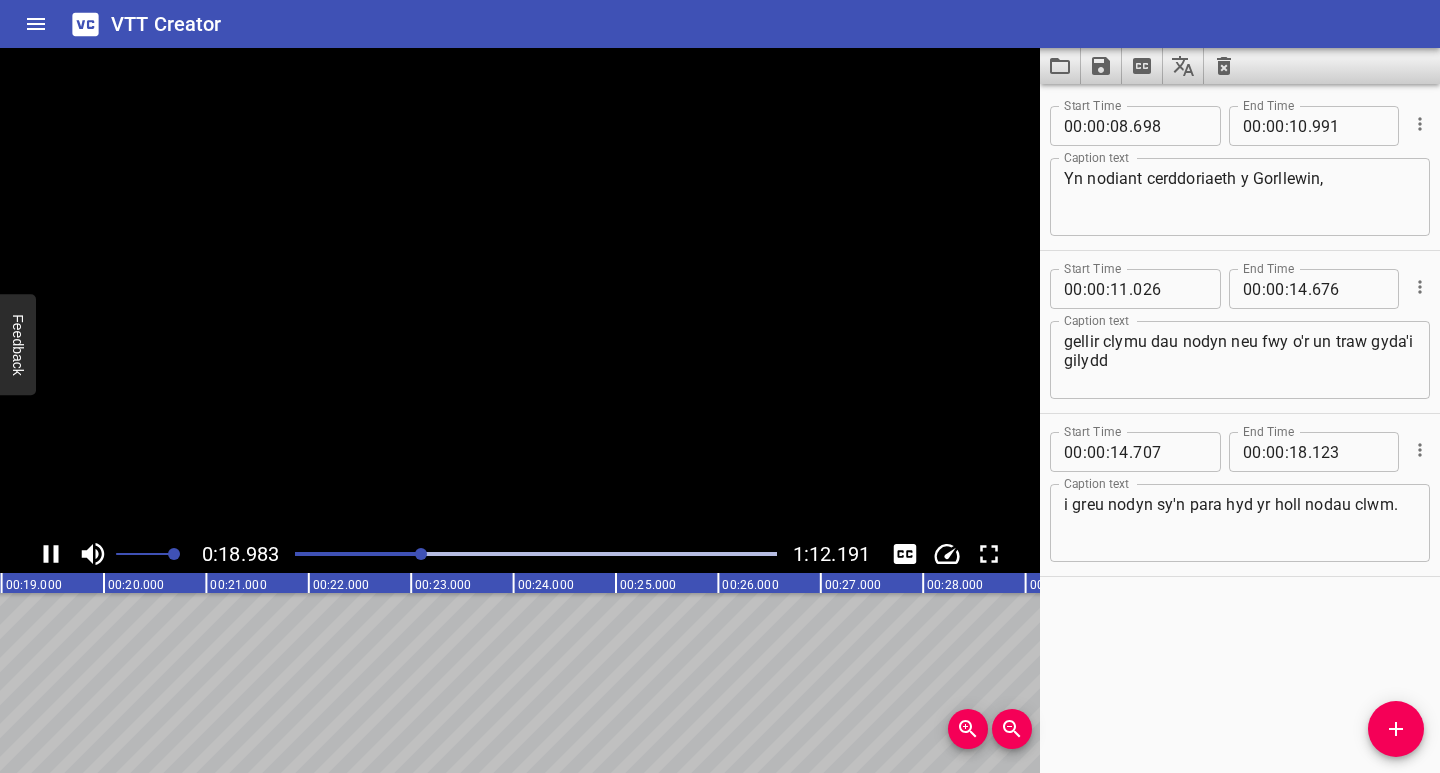 click 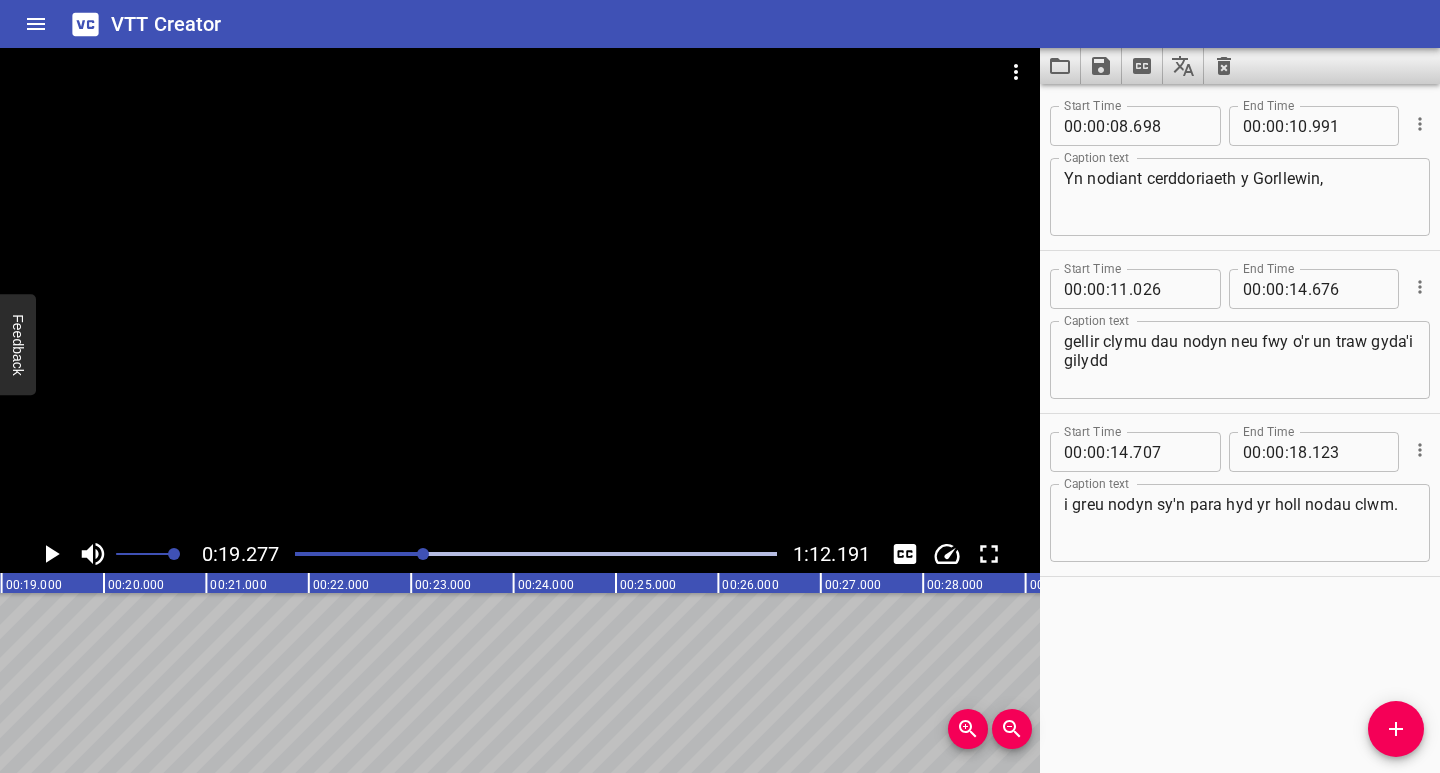 scroll, scrollTop: 0, scrollLeft: 1974, axis: horizontal 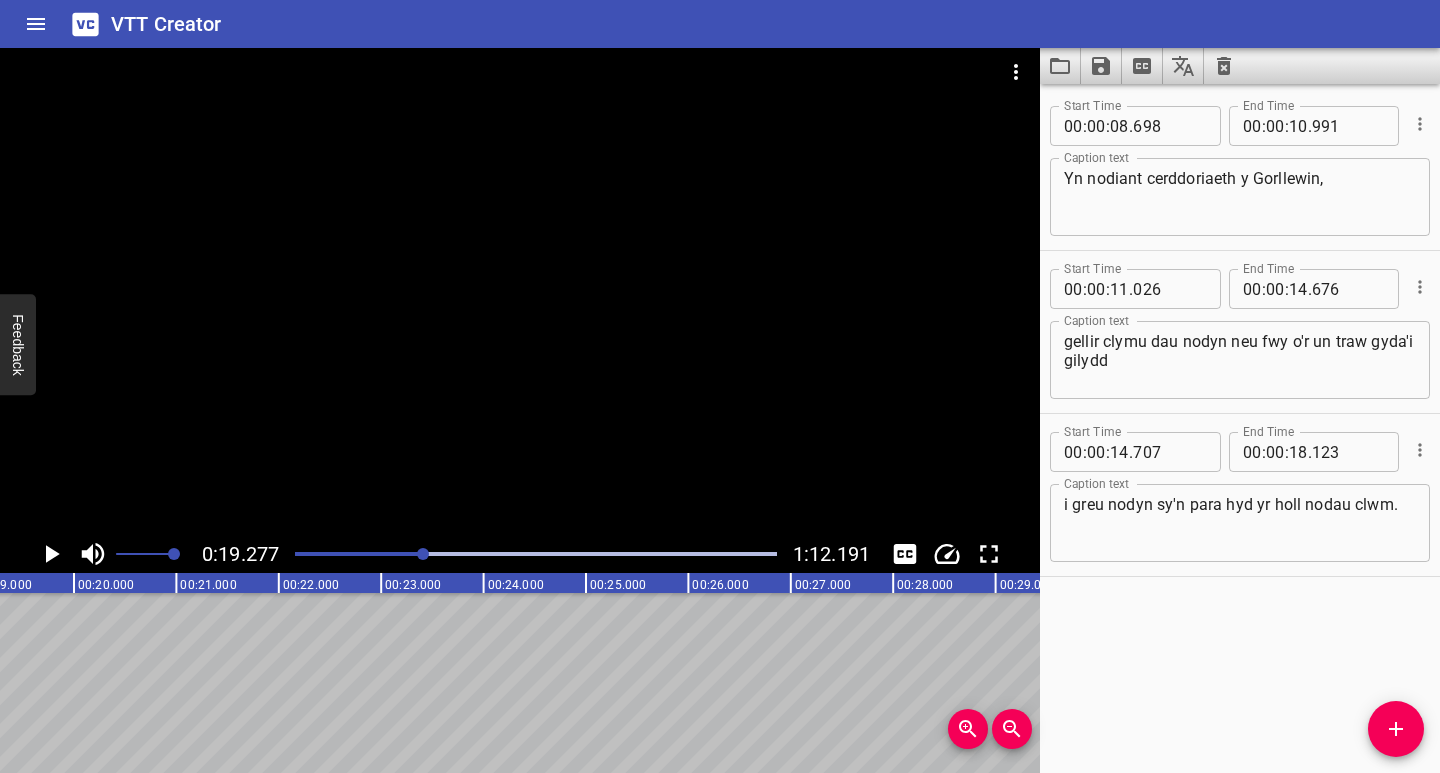 drag, startPoint x: 1400, startPoint y: 735, endPoint x: 1384, endPoint y: 732, distance: 16.27882 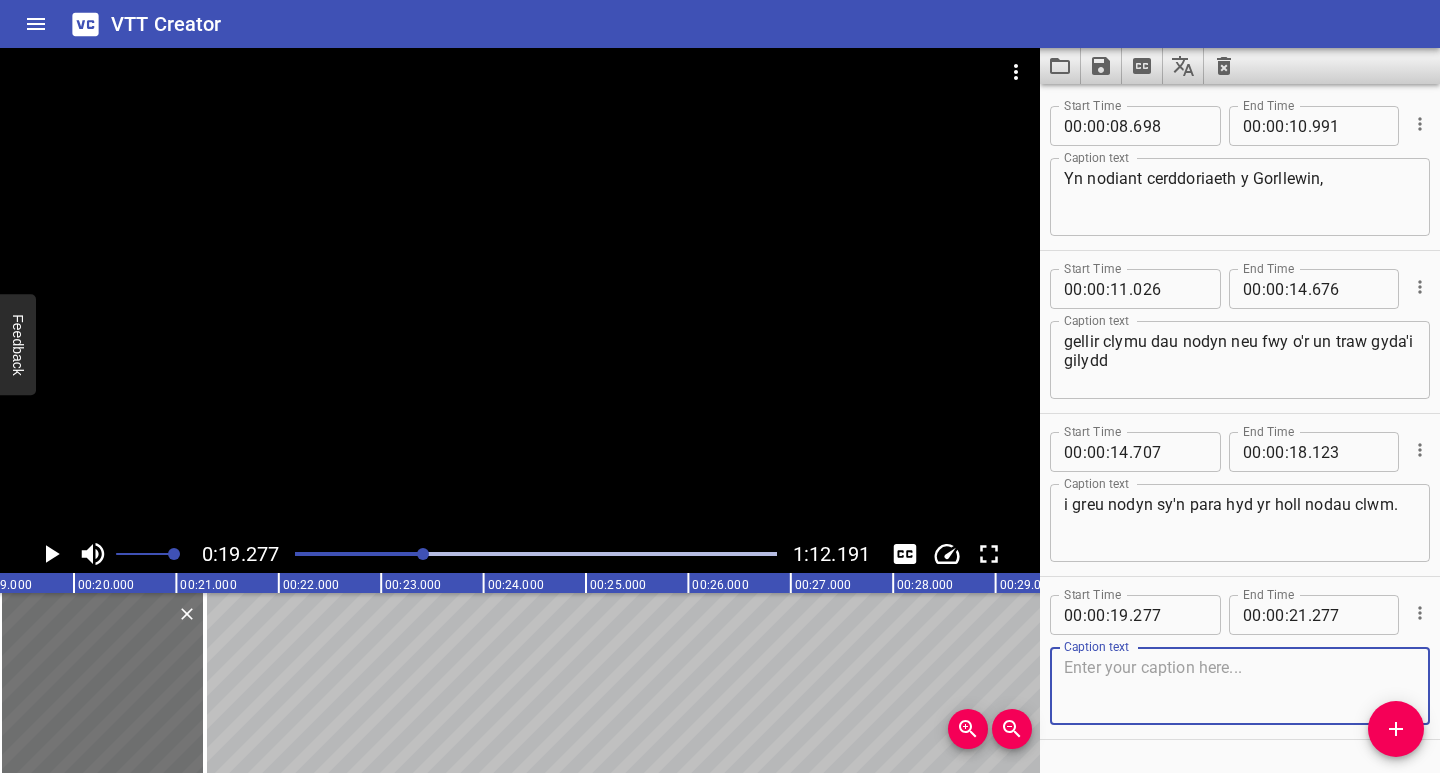 click at bounding box center (1240, 686) 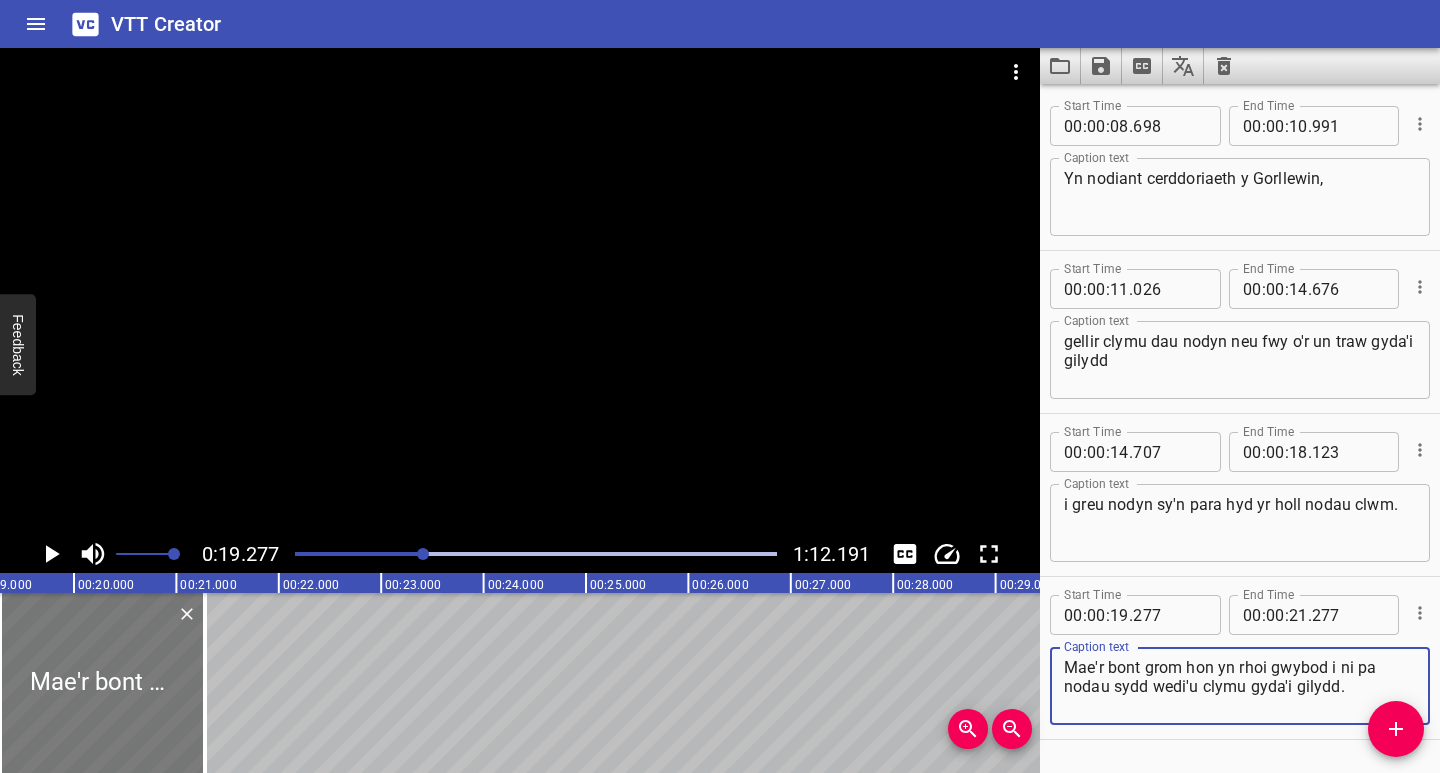 type on "Mae'r bont grom hon yn rhoi gwybod i ni pa nodau sydd wedi'u clymu gyda'i gilydd." 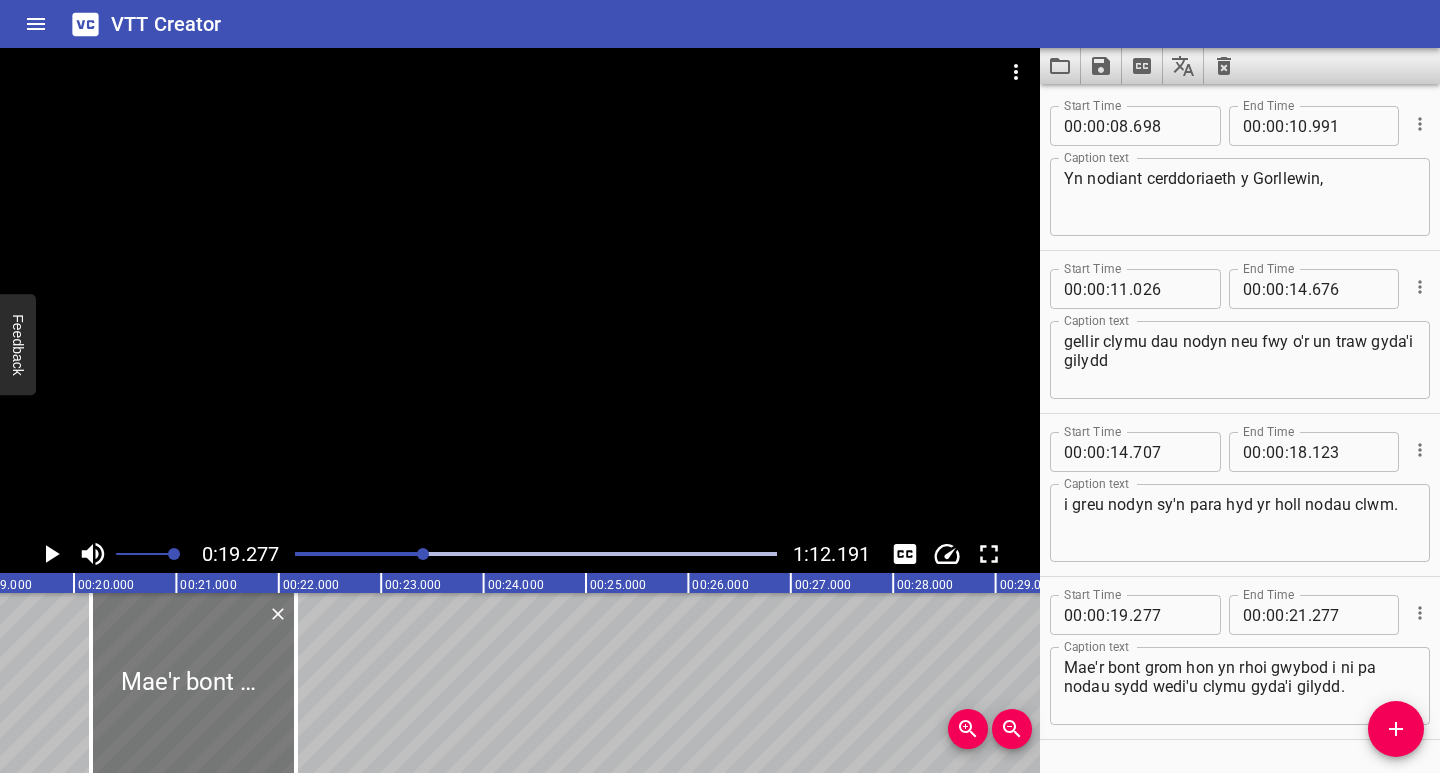drag, startPoint x: 164, startPoint y: 724, endPoint x: 229, endPoint y: 731, distance: 65.37584 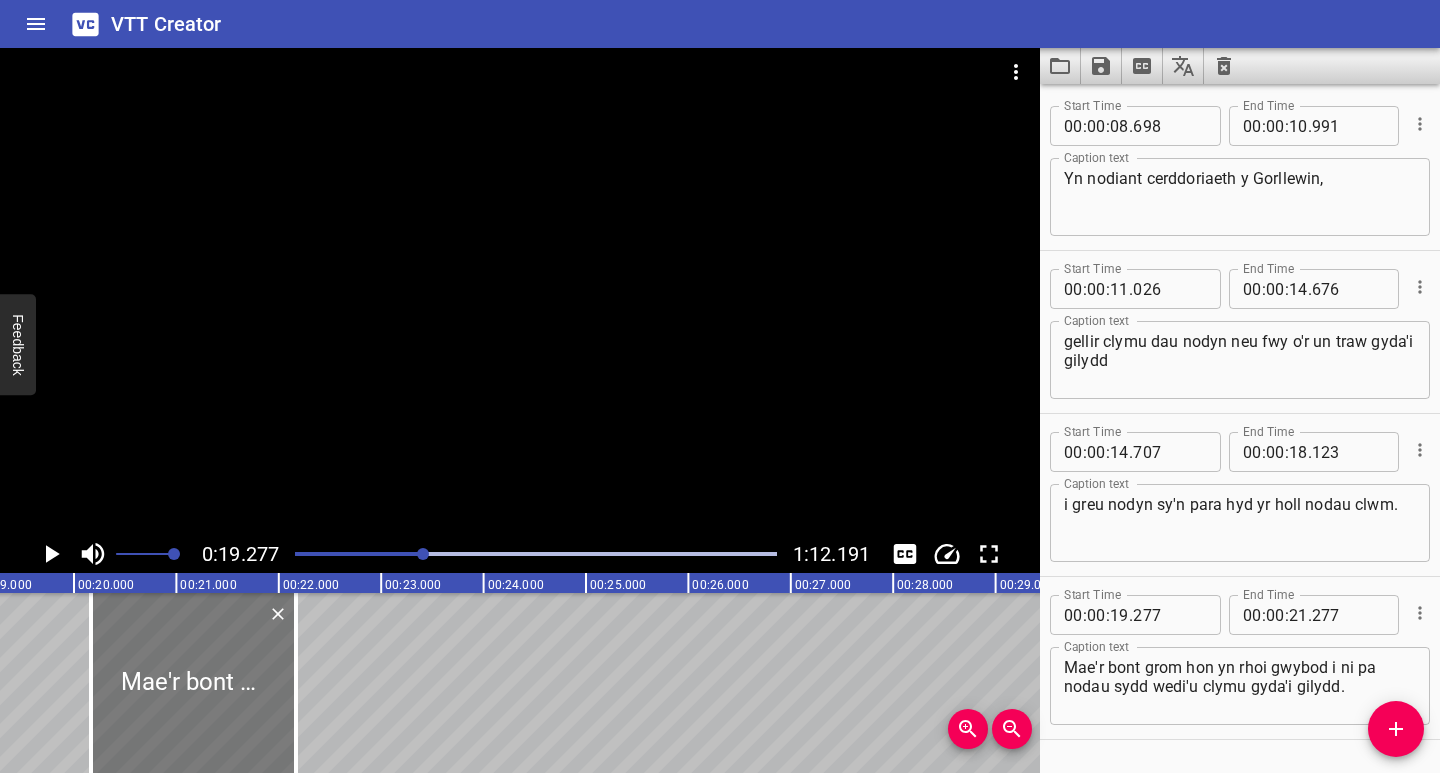 click at bounding box center (193, 683) 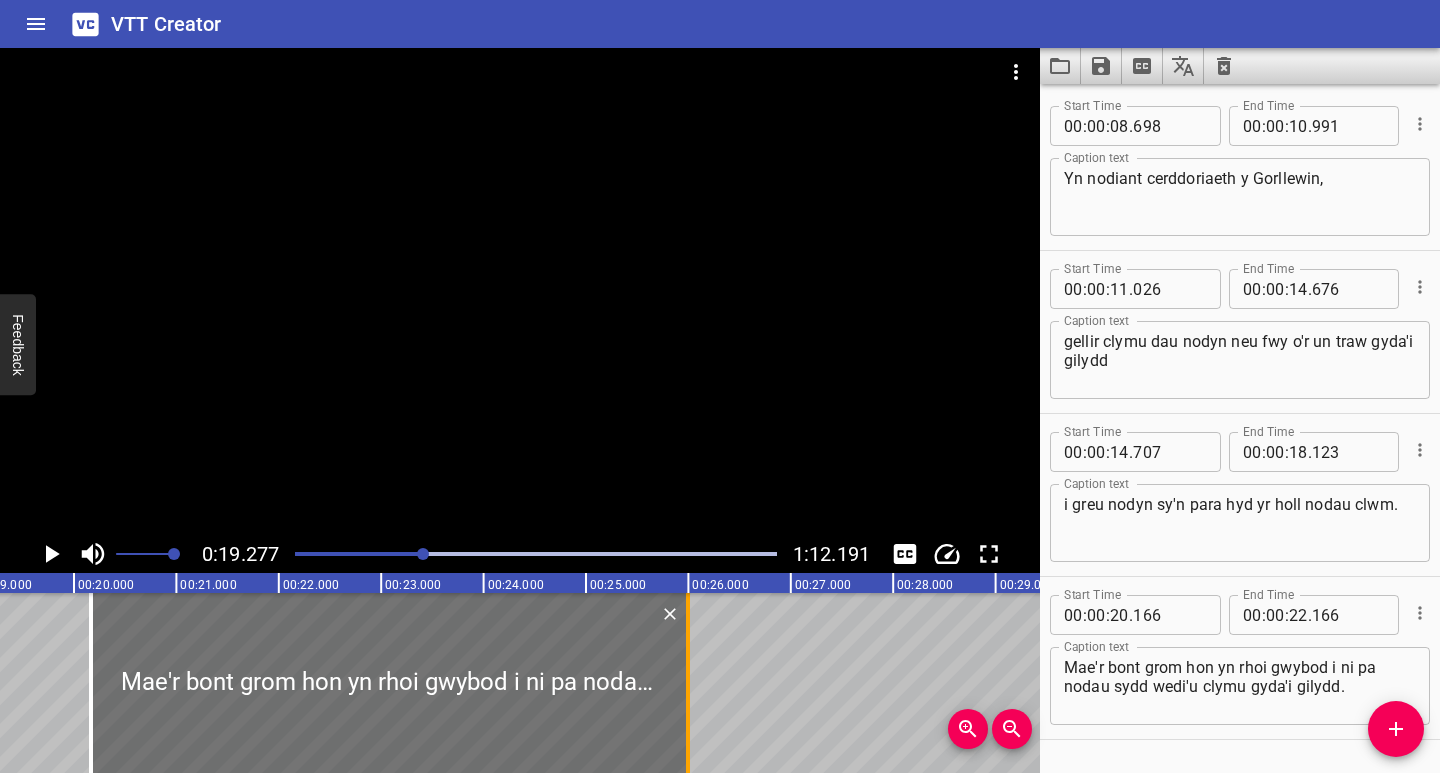 drag, startPoint x: 288, startPoint y: 732, endPoint x: 670, endPoint y: 739, distance: 382.06412 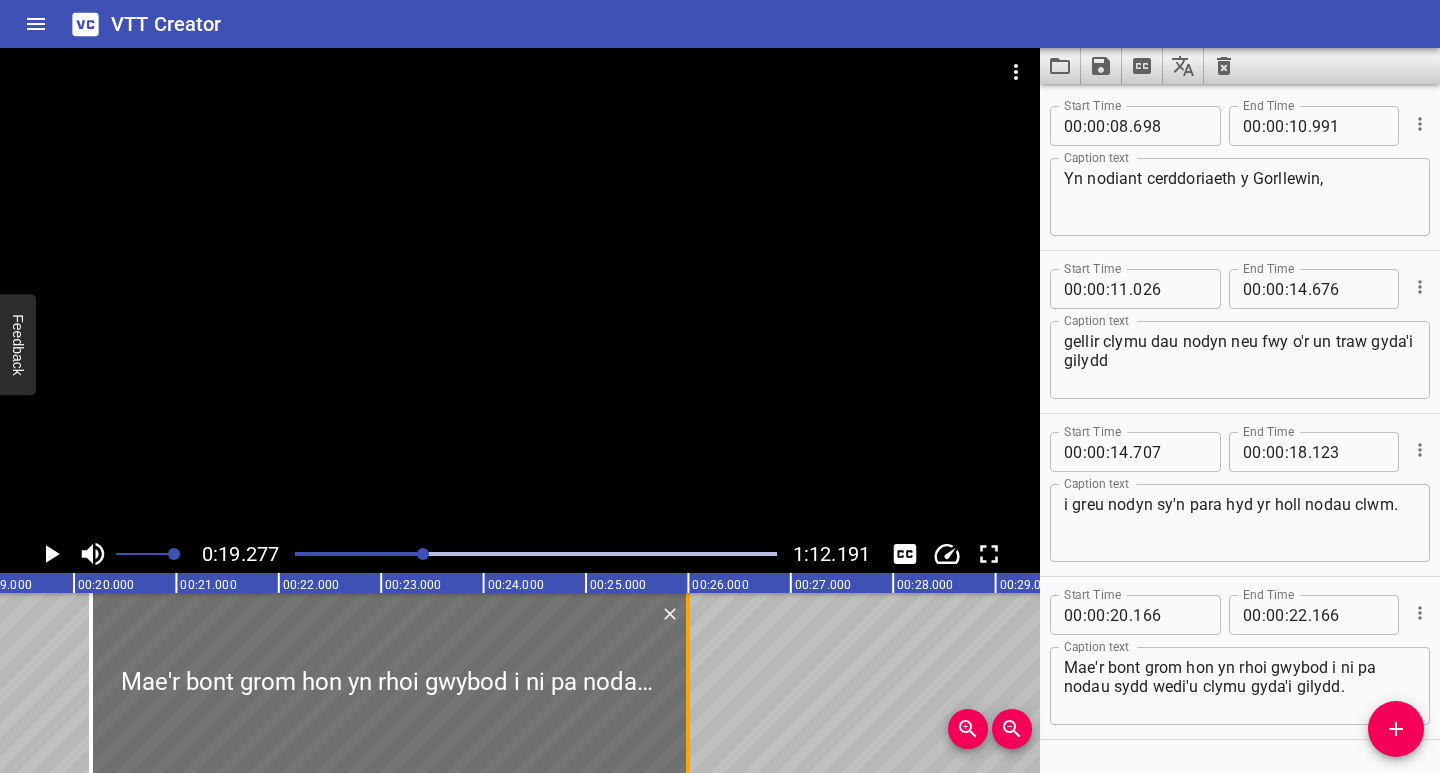 click at bounding box center (688, 683) 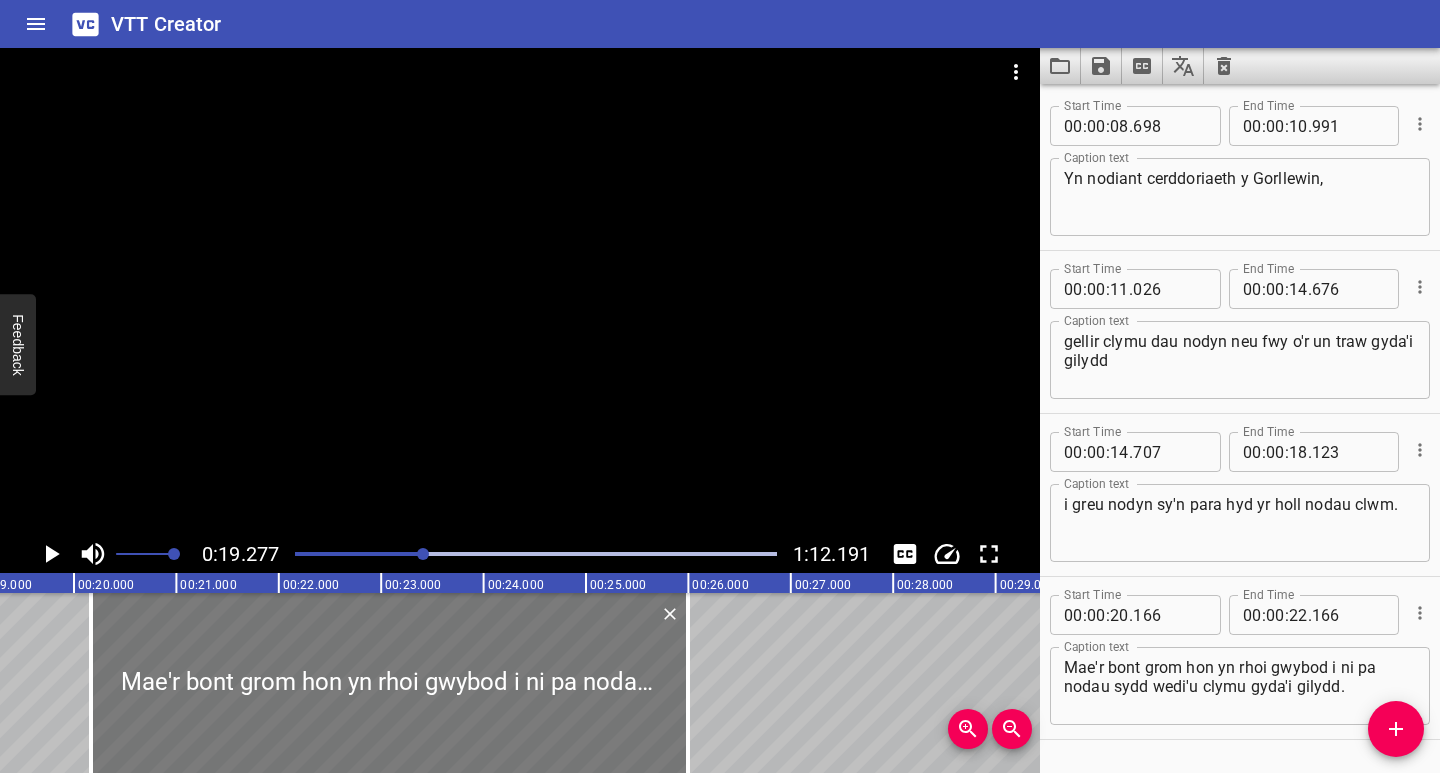 type on "25" 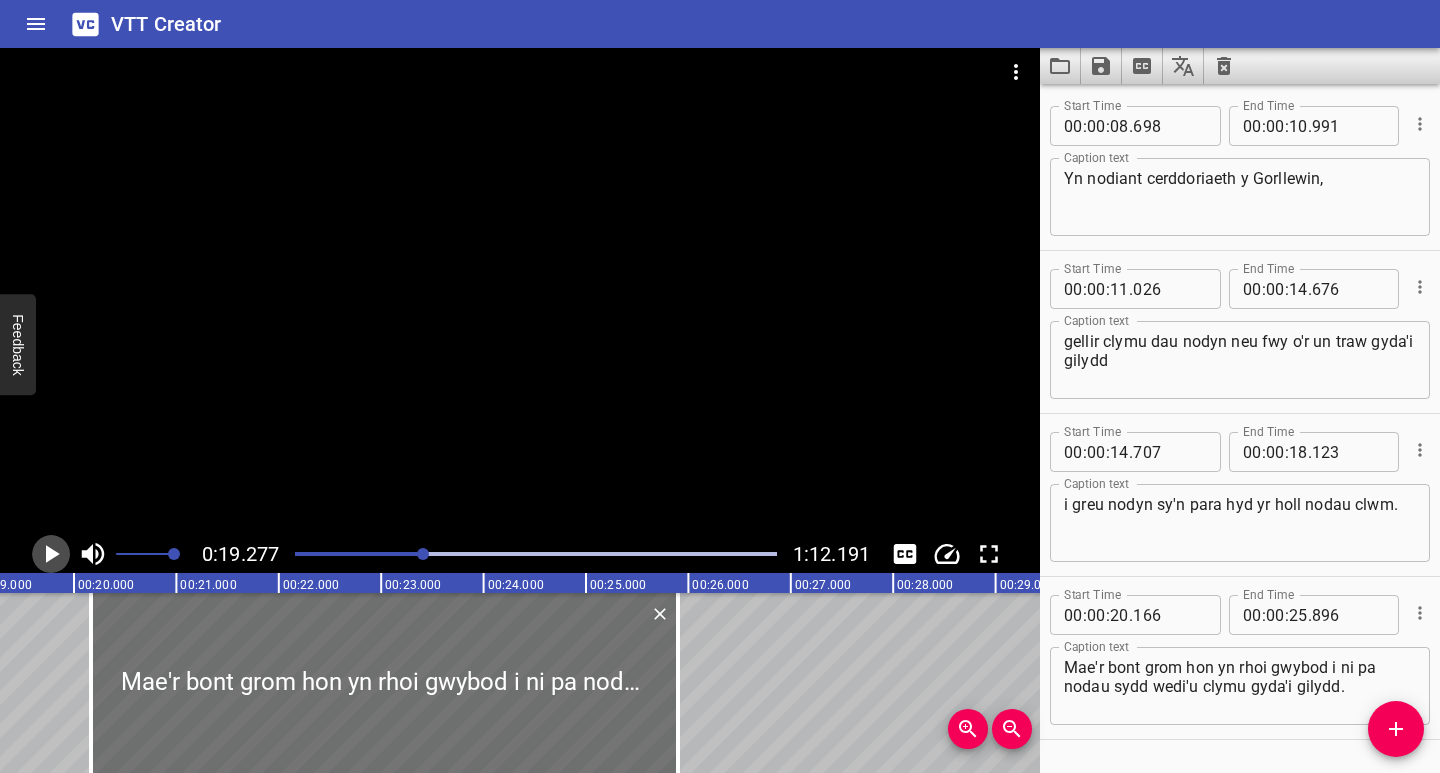 click 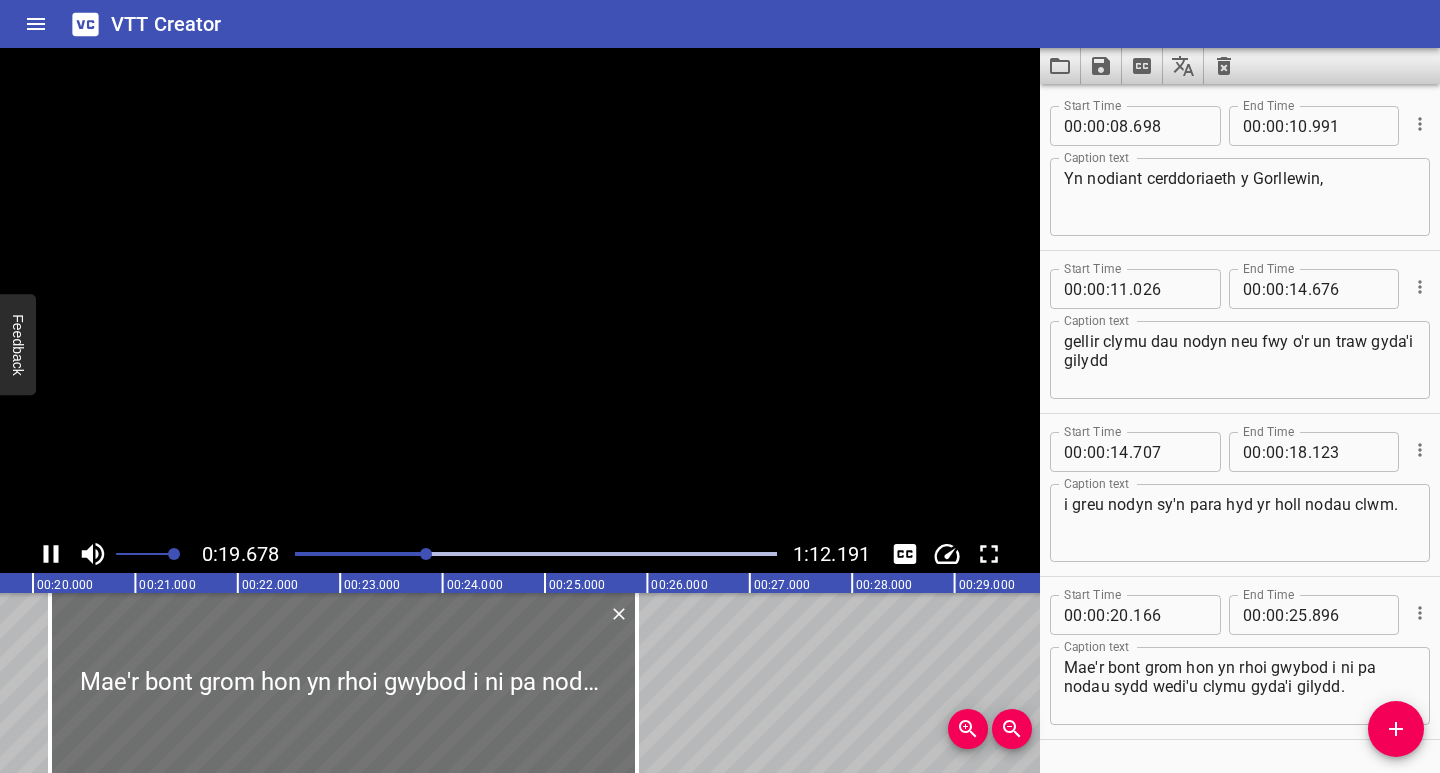 scroll, scrollTop: 0, scrollLeft: 2042, axis: horizontal 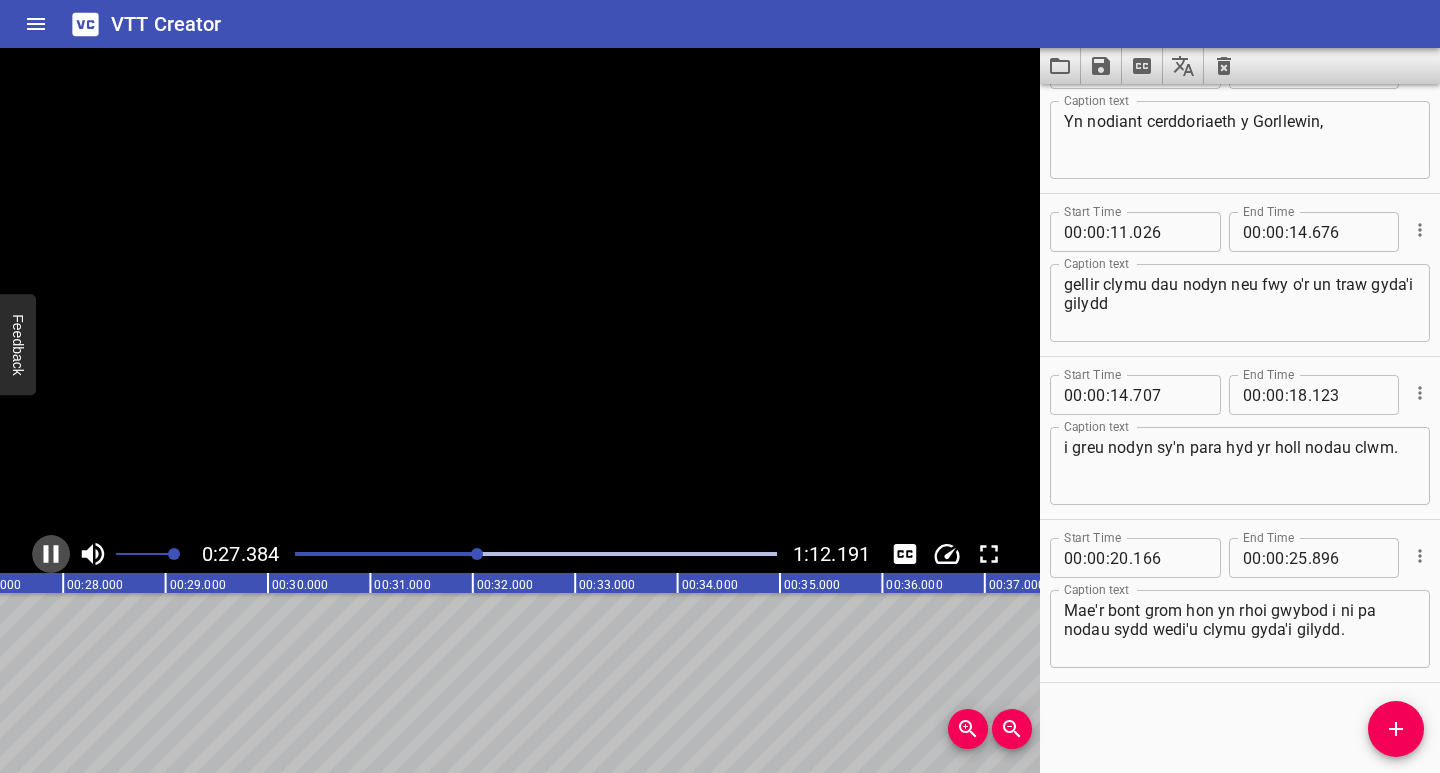 click 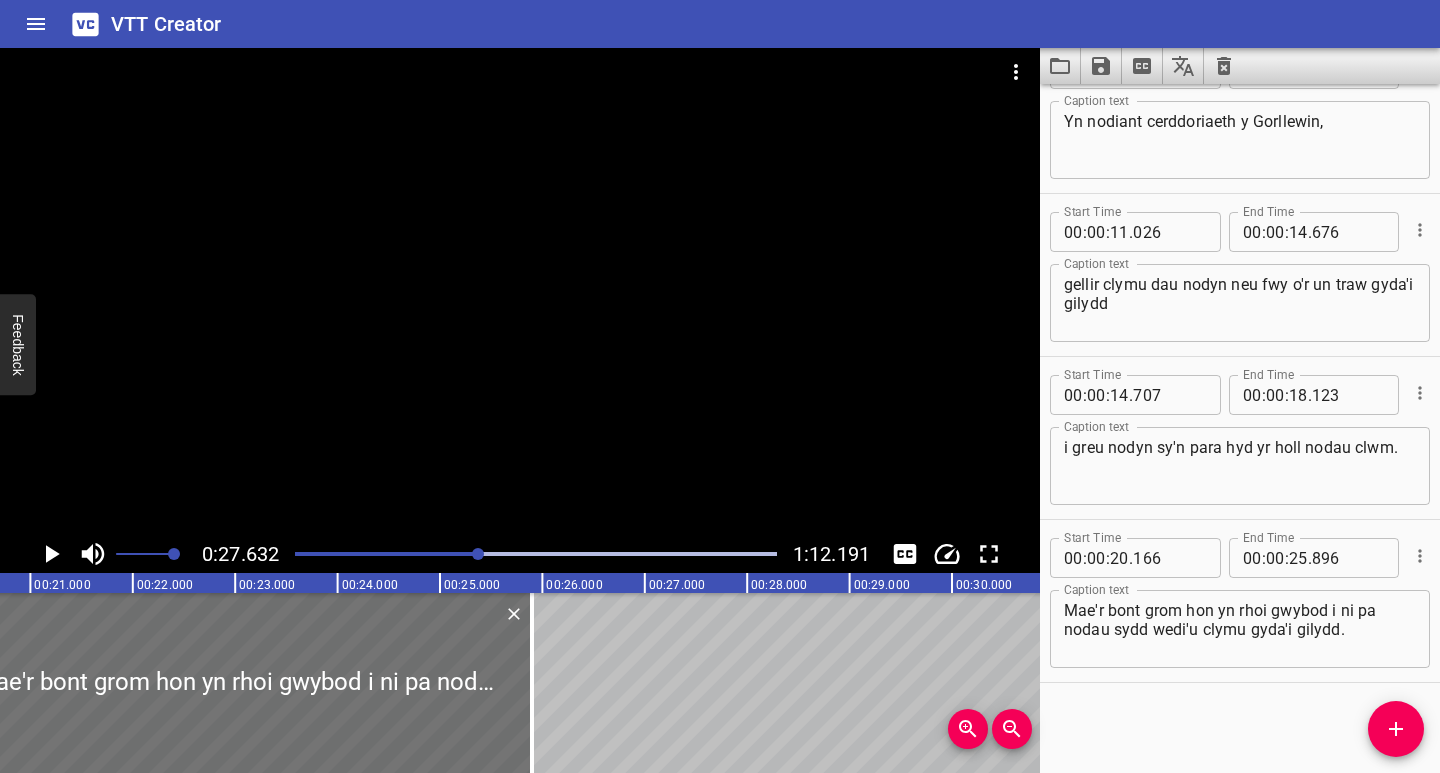 scroll, scrollTop: 0, scrollLeft: 1985, axis: horizontal 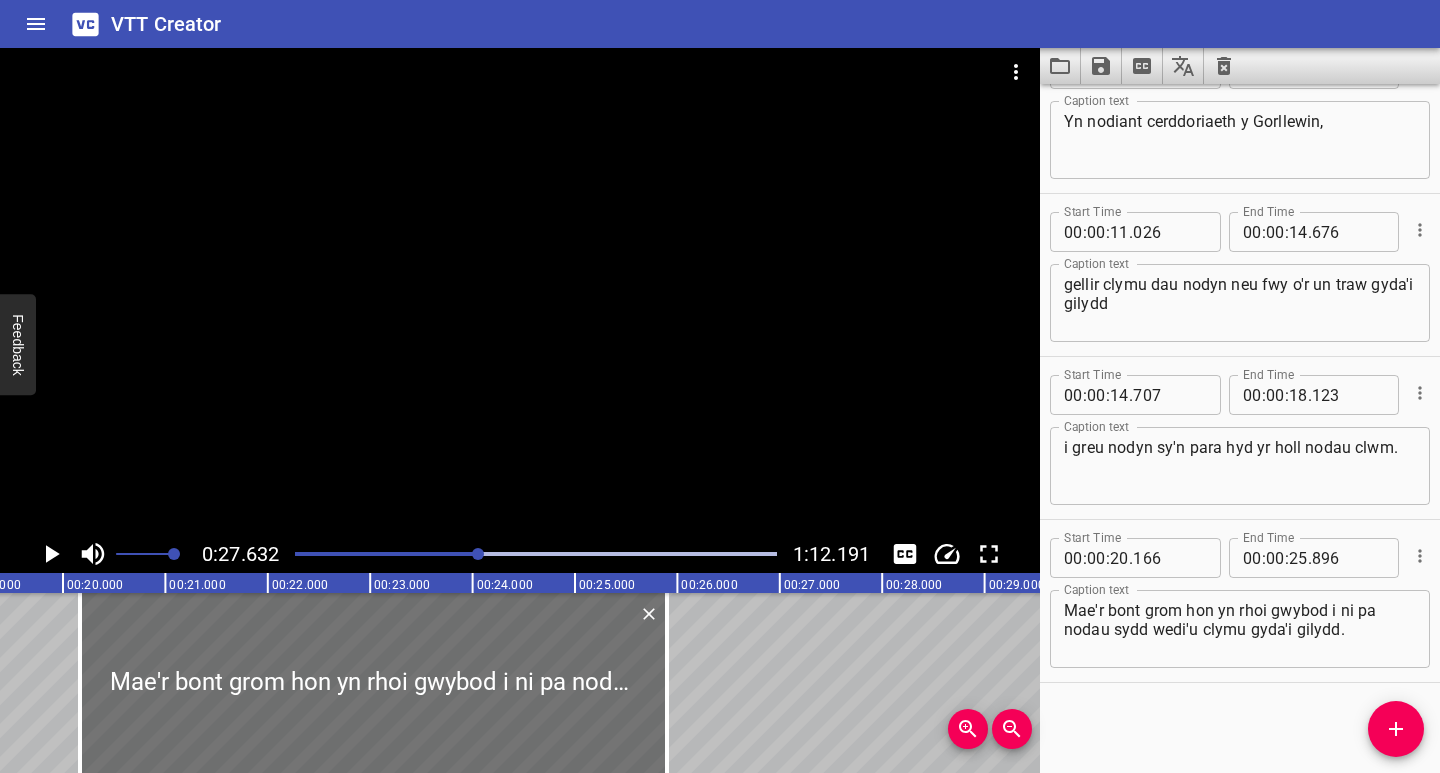 click at bounding box center (536, 554) 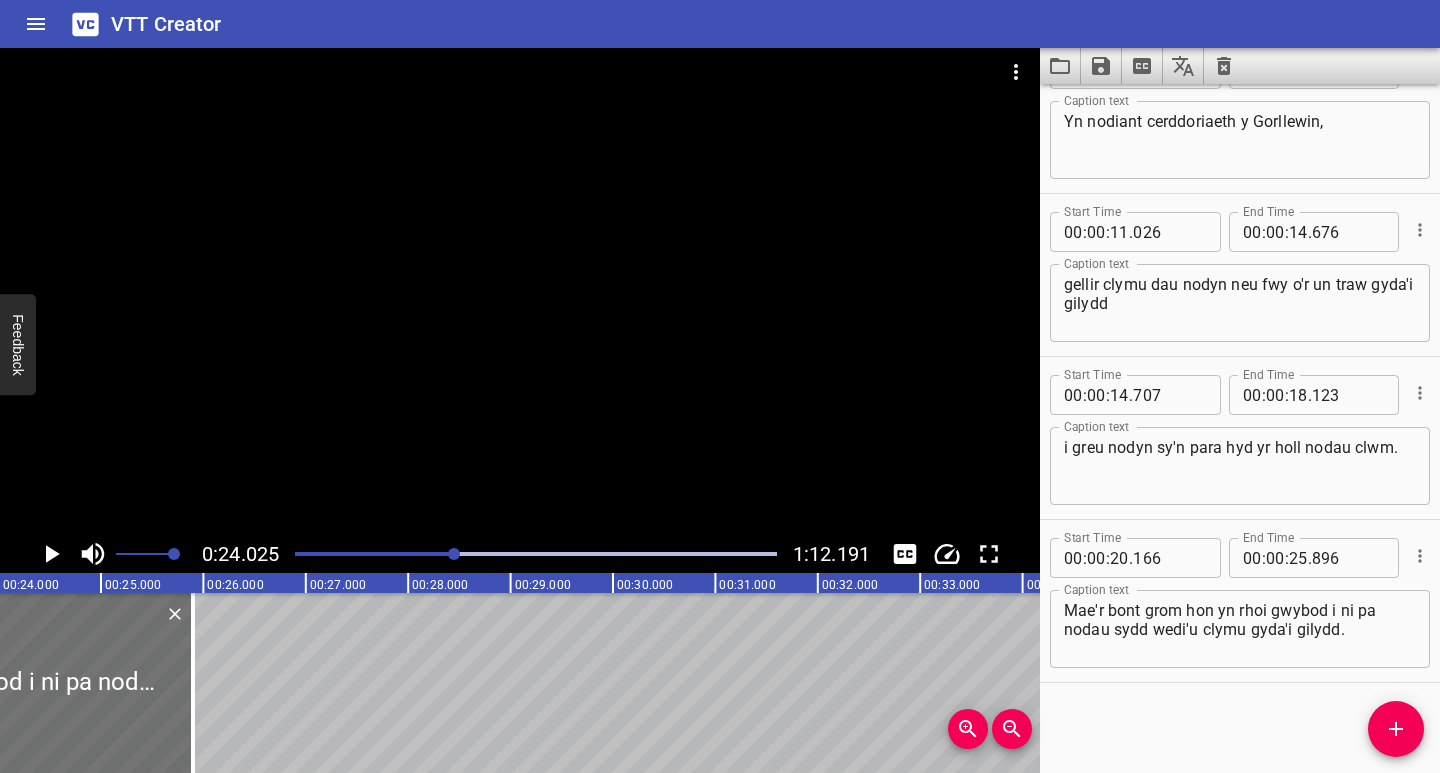 scroll, scrollTop: 0, scrollLeft: 2460, axis: horizontal 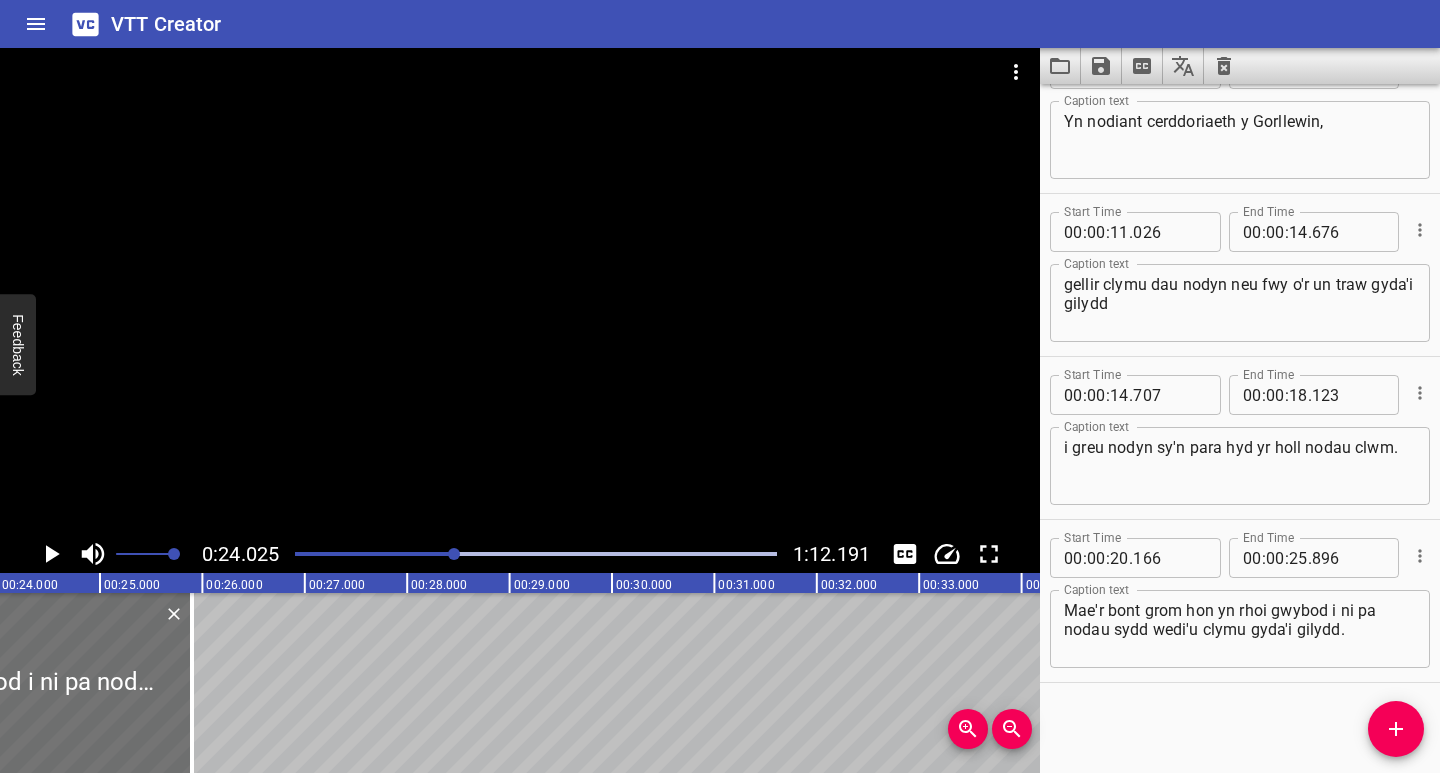 click 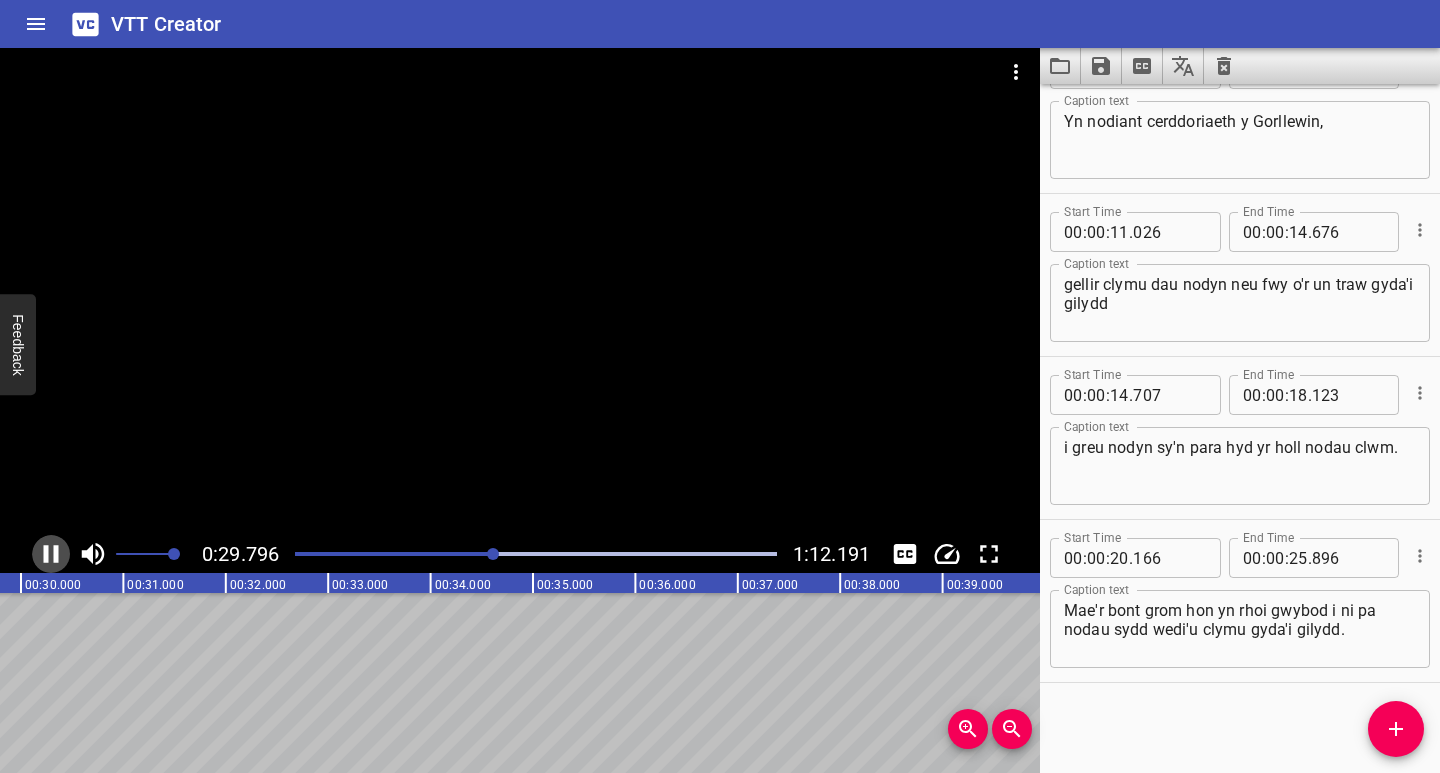 click 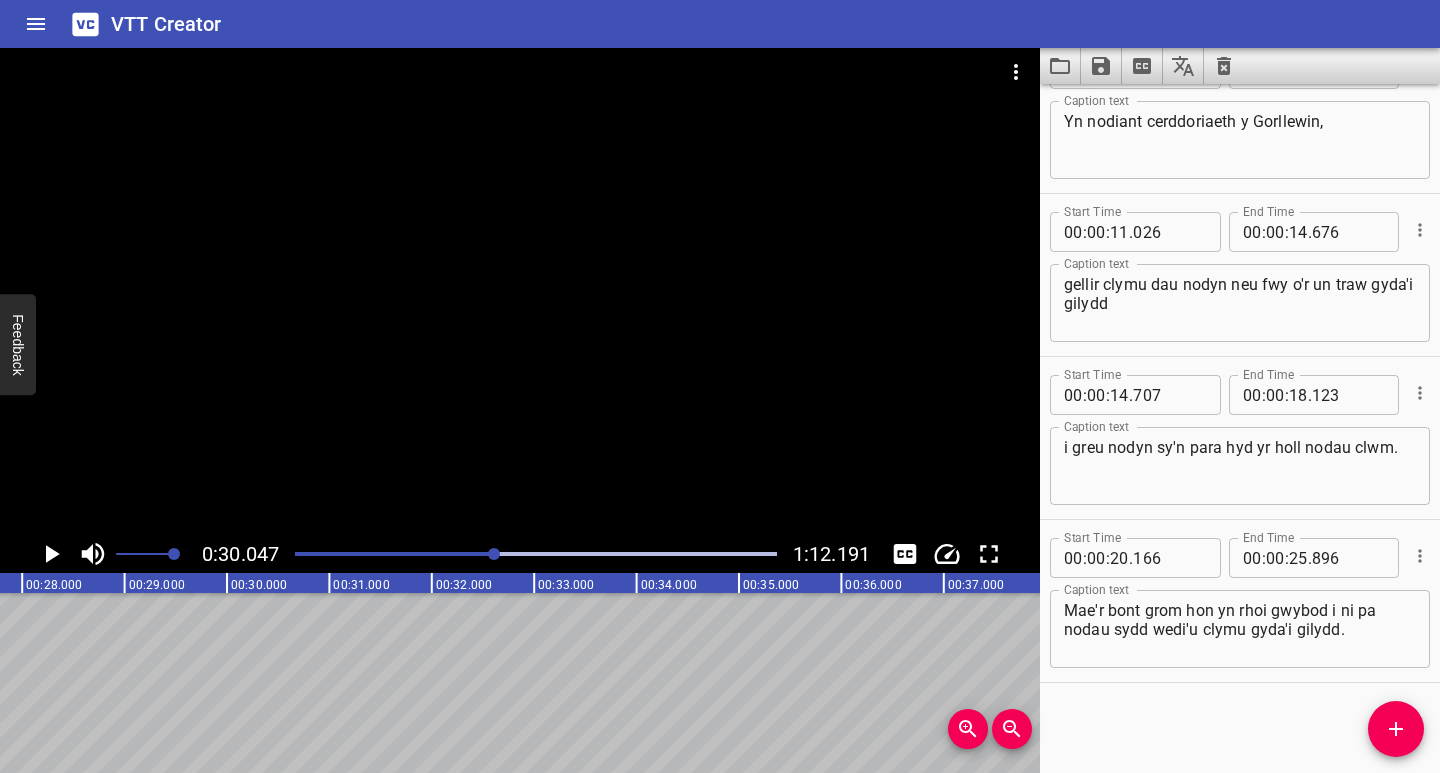 scroll, scrollTop: 0, scrollLeft: 2881, axis: horizontal 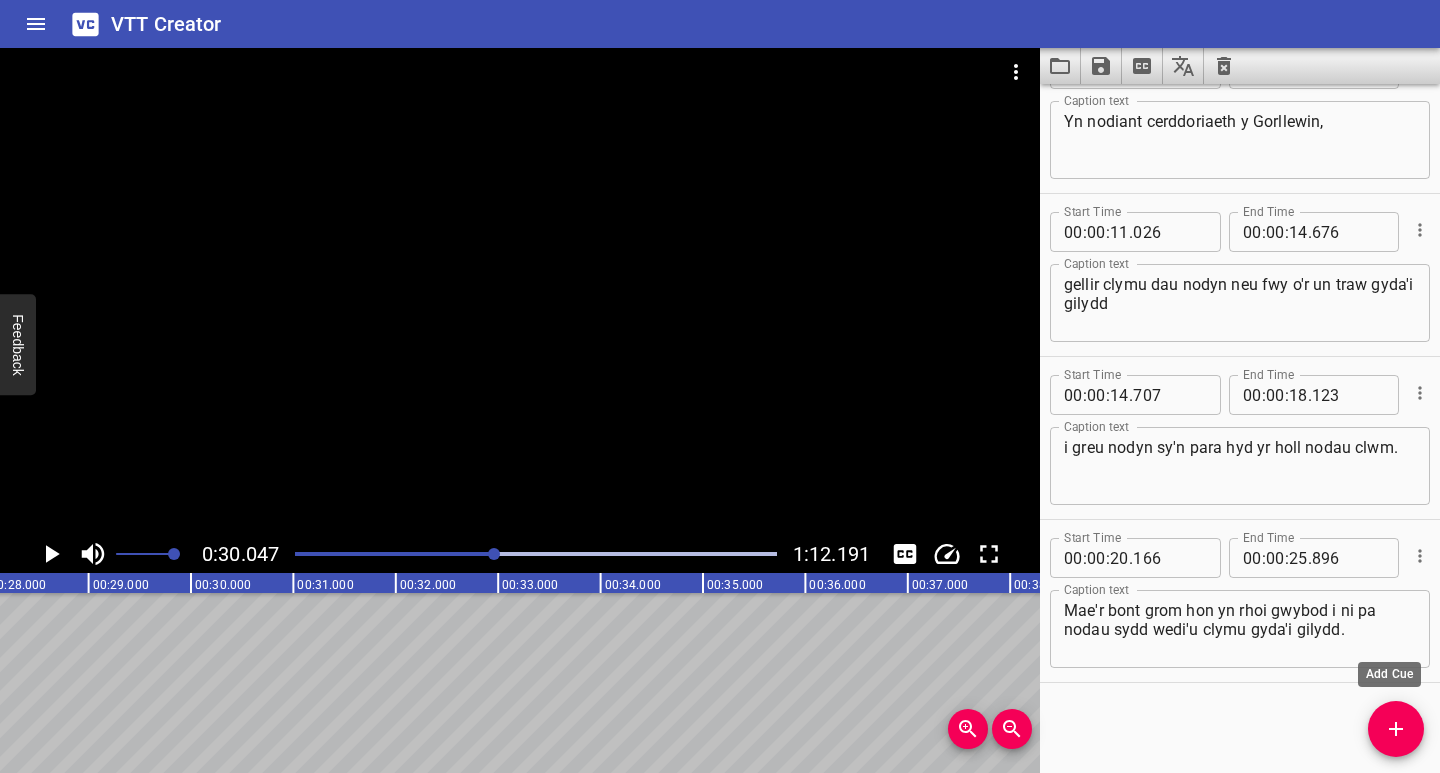 click 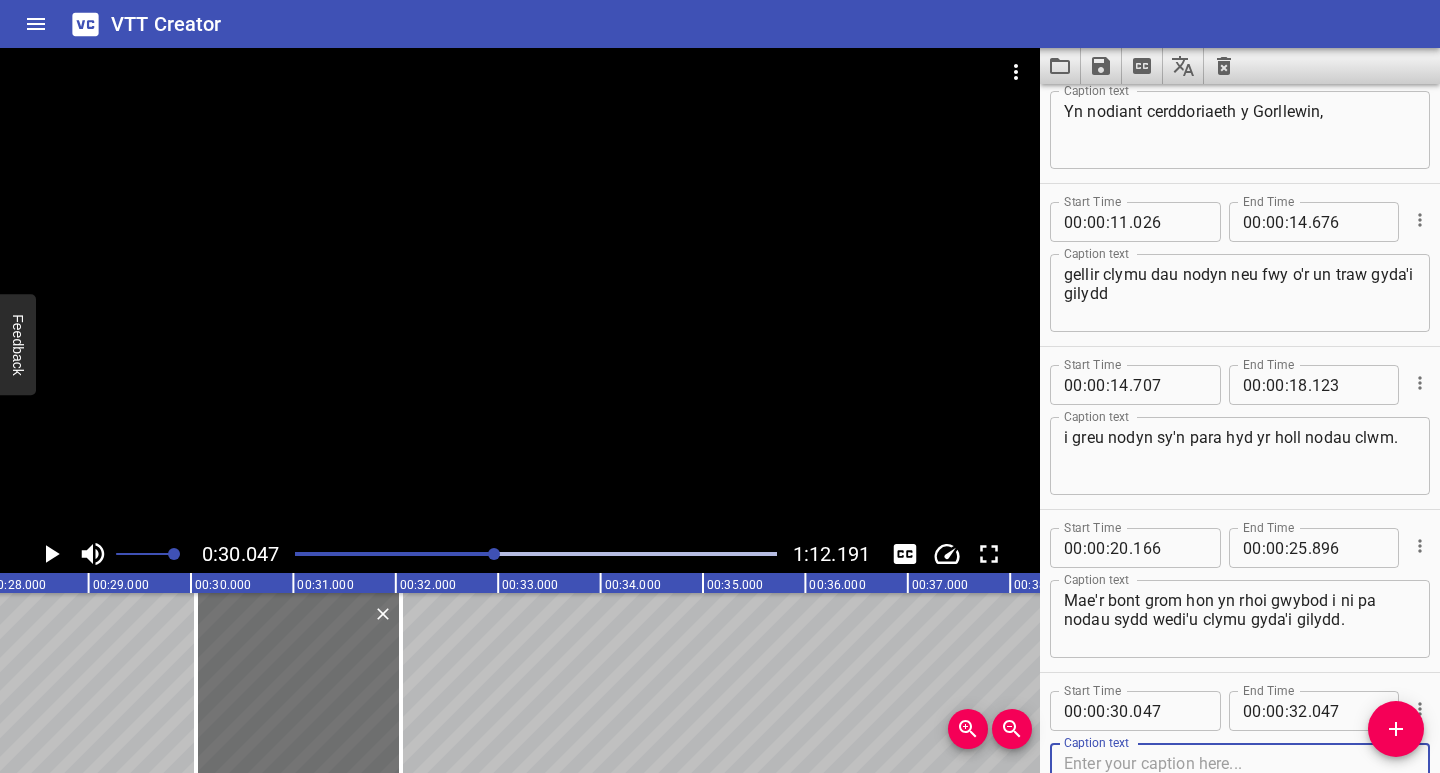 click at bounding box center (1240, 782) 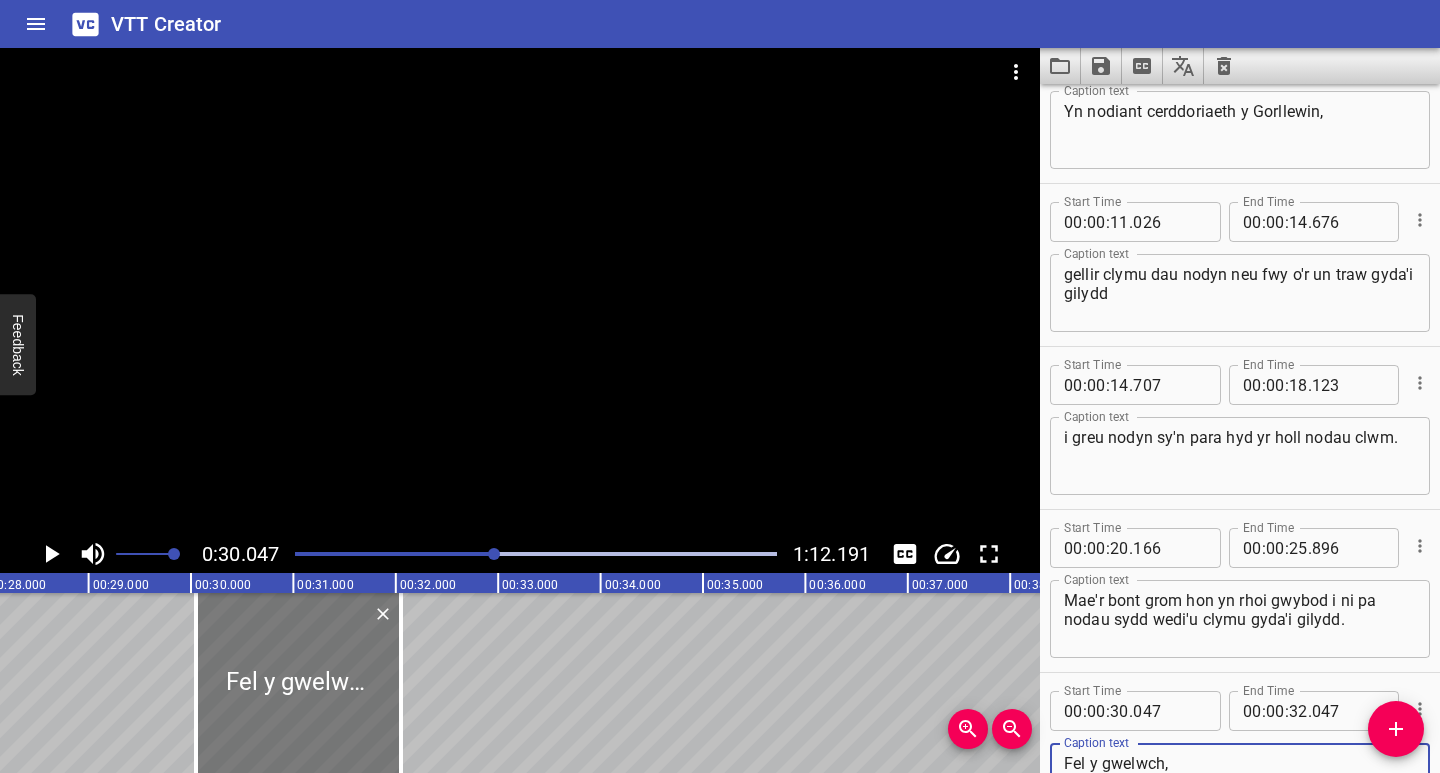 type on "Fel y gwelwch," 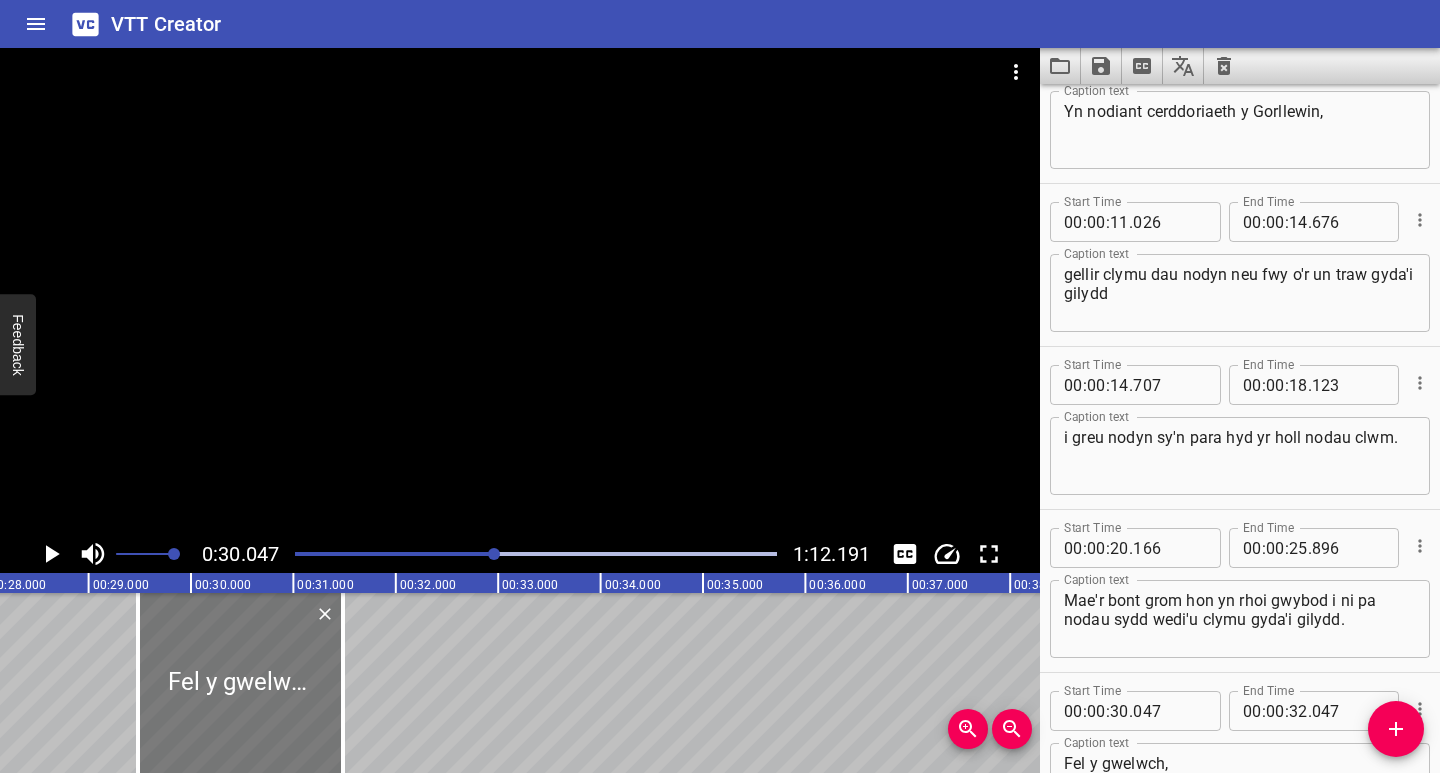 drag, startPoint x: 290, startPoint y: 739, endPoint x: 254, endPoint y: 751, distance: 37.94733 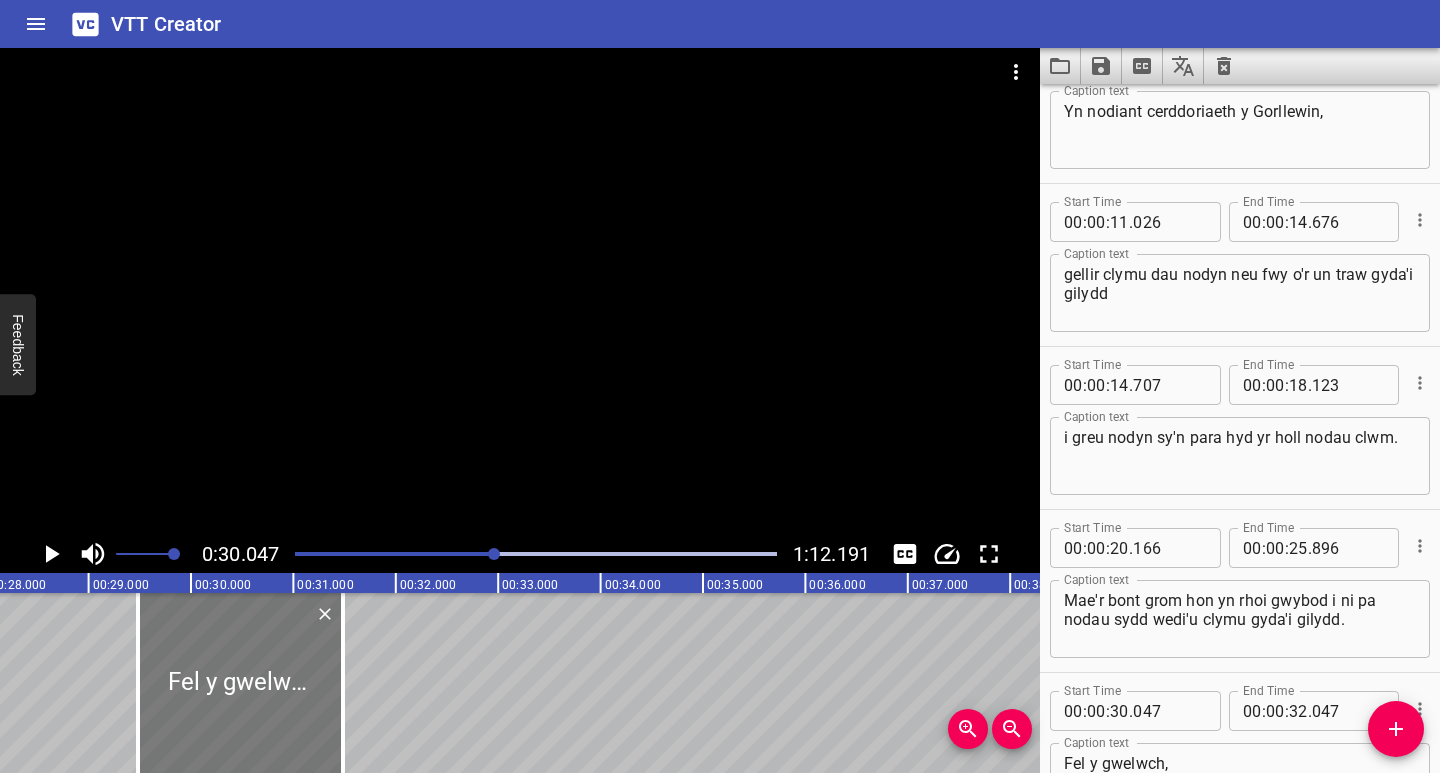 click at bounding box center (240, 683) 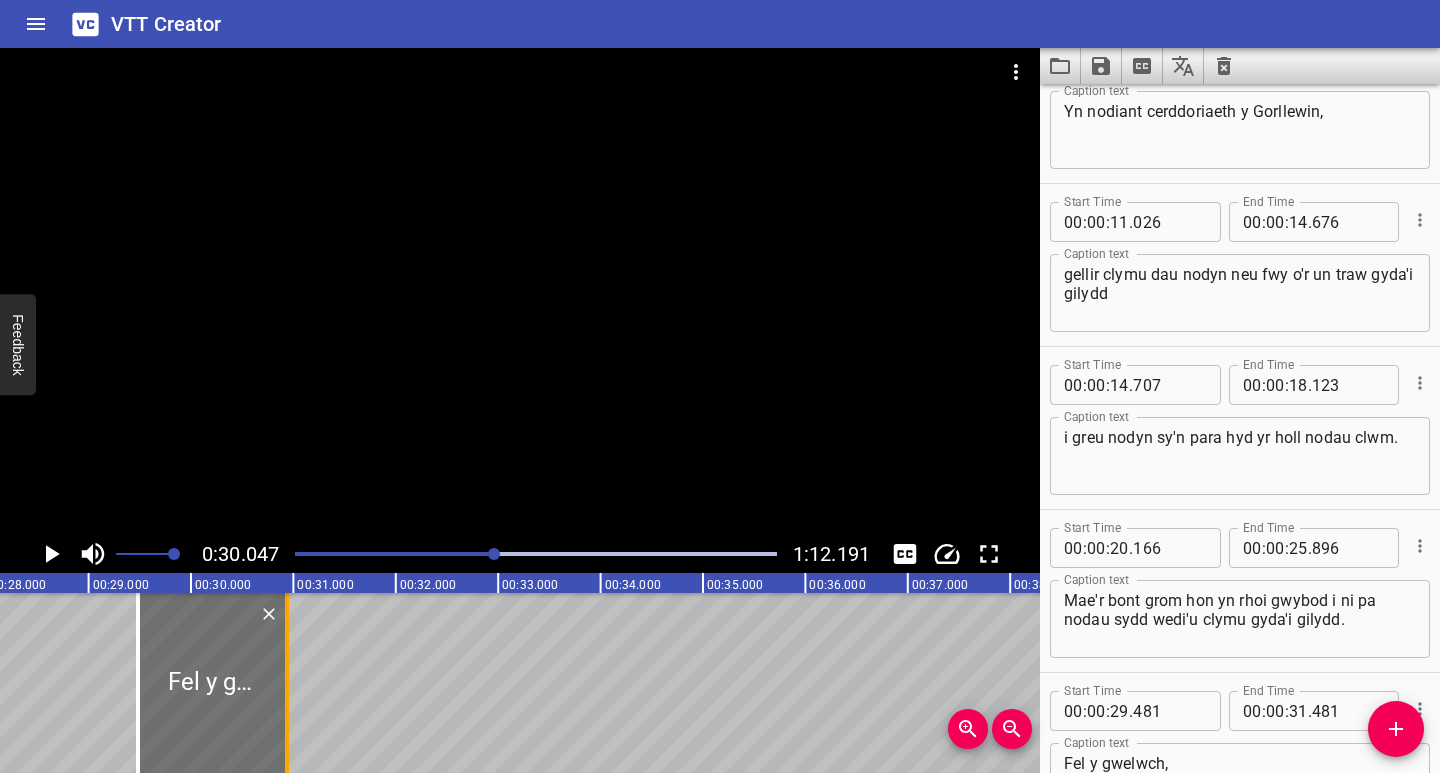 drag, startPoint x: 341, startPoint y: 734, endPoint x: 285, endPoint y: 754, distance: 59.464275 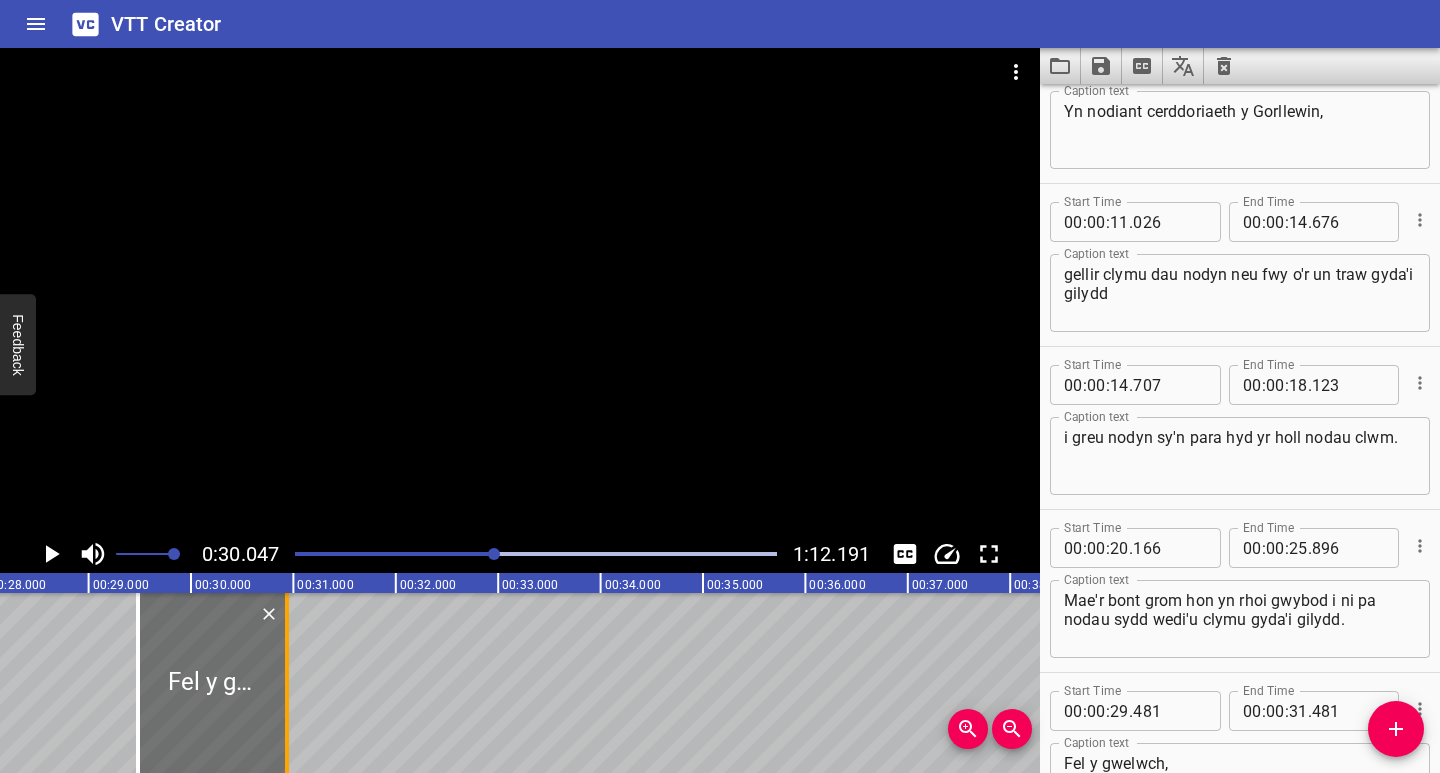 click at bounding box center [287, 683] 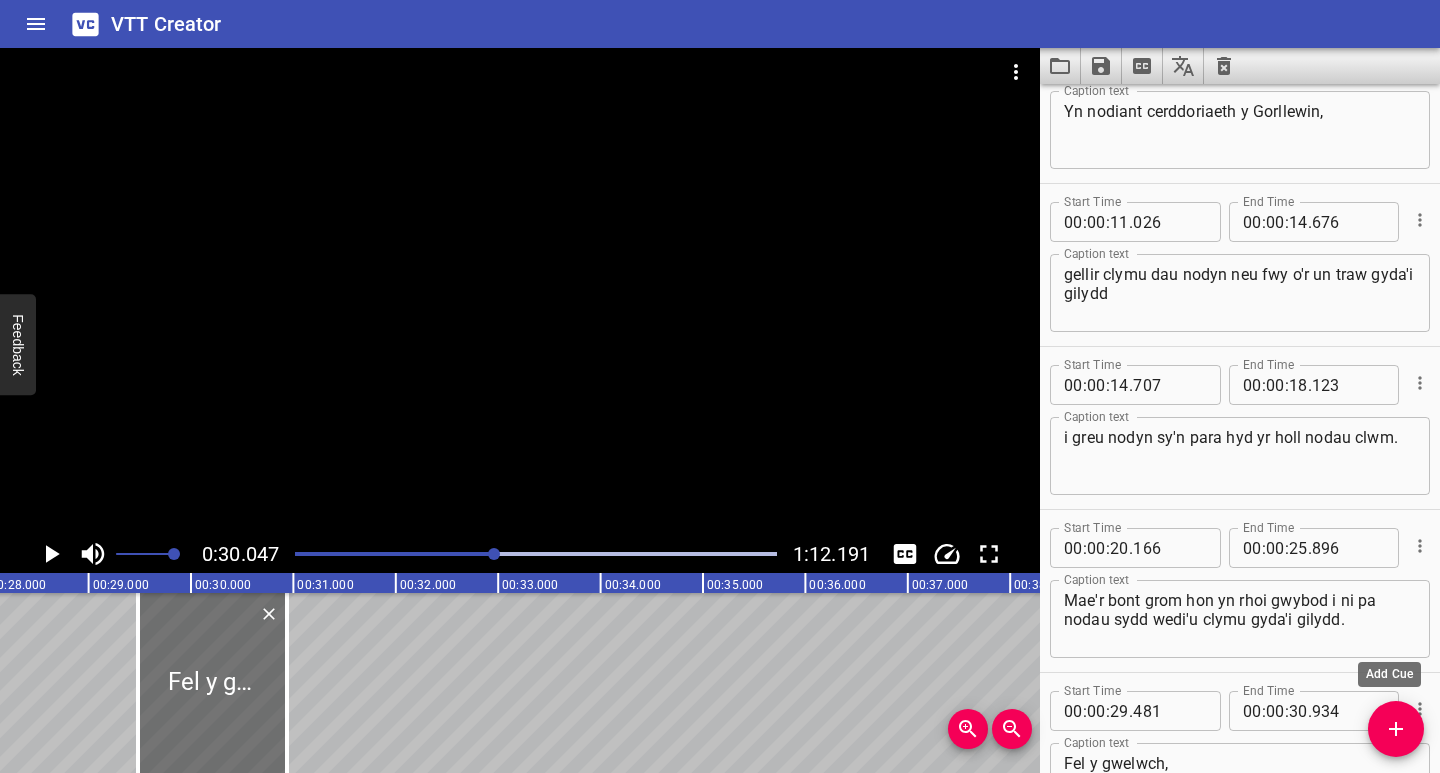 drag, startPoint x: 1409, startPoint y: 729, endPoint x: 1374, endPoint y: 740, distance: 36.687874 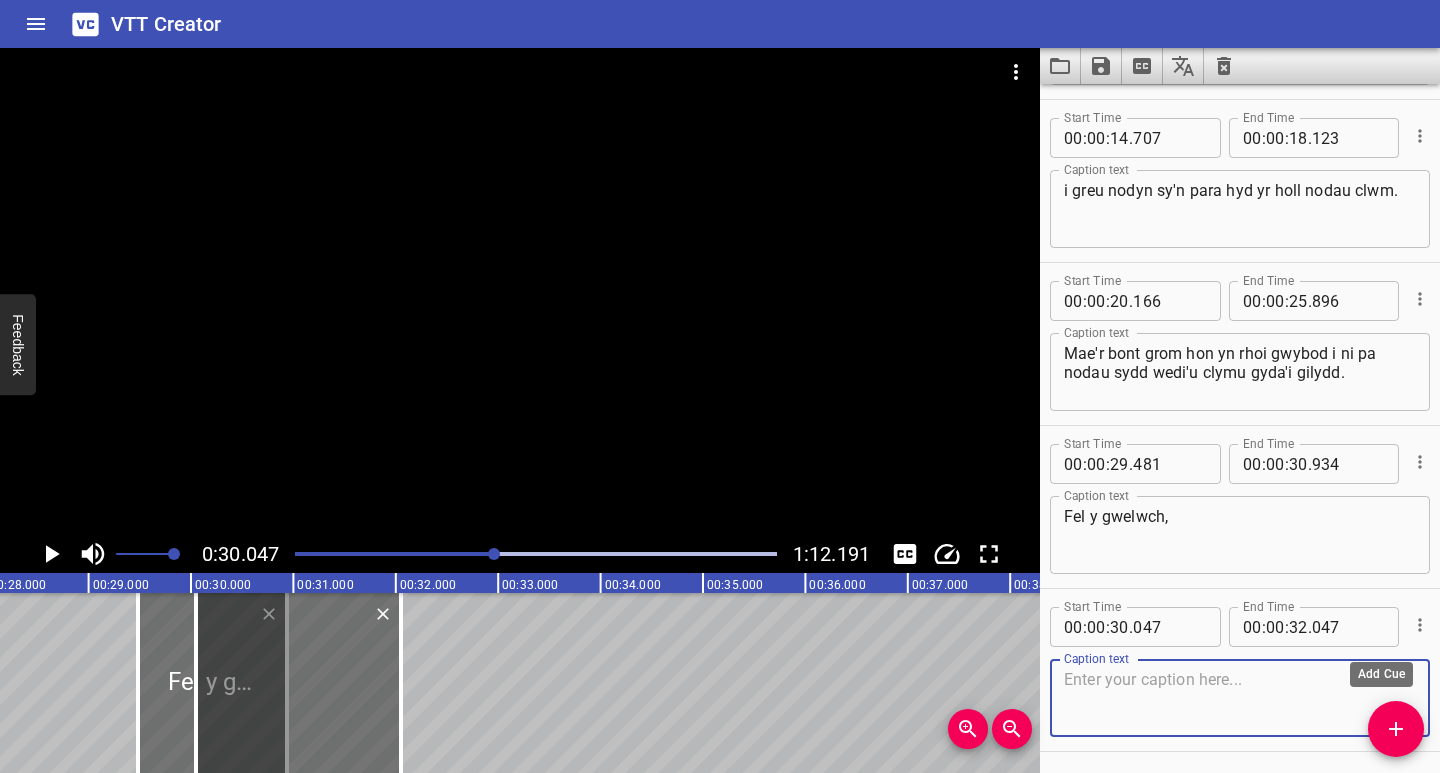 scroll, scrollTop: 383, scrollLeft: 0, axis: vertical 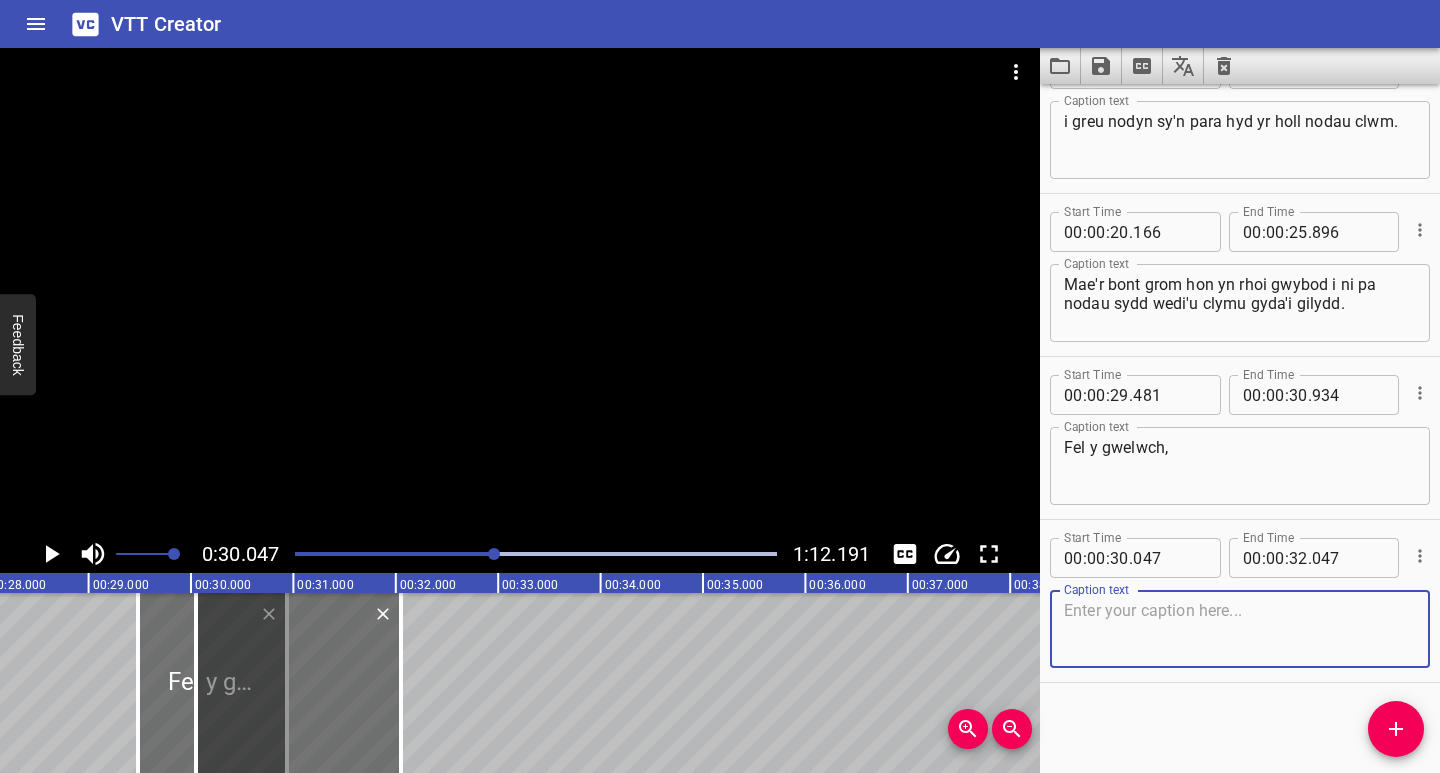 click at bounding box center (1240, 629) 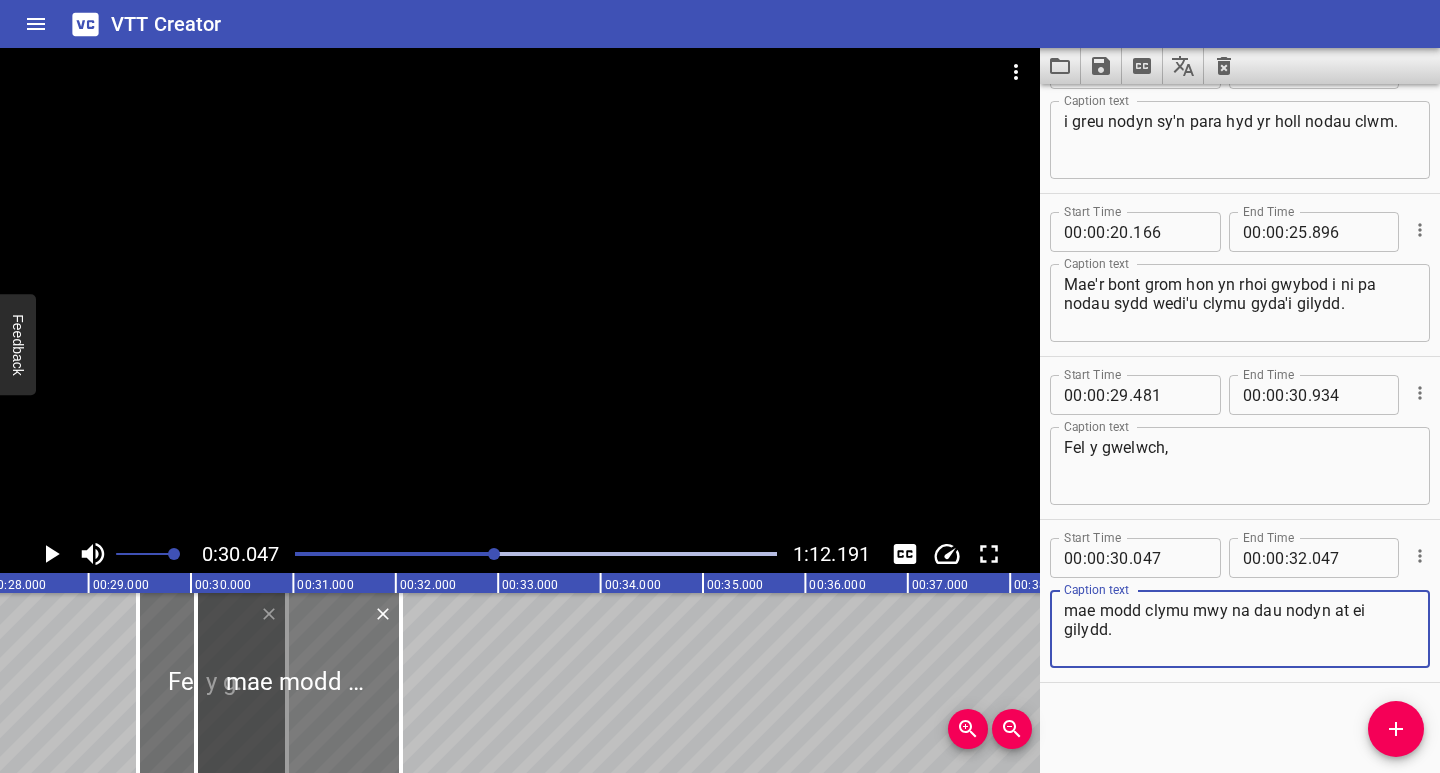 type on "mae modd clymu mwy na dau nodyn at ei gilydd." 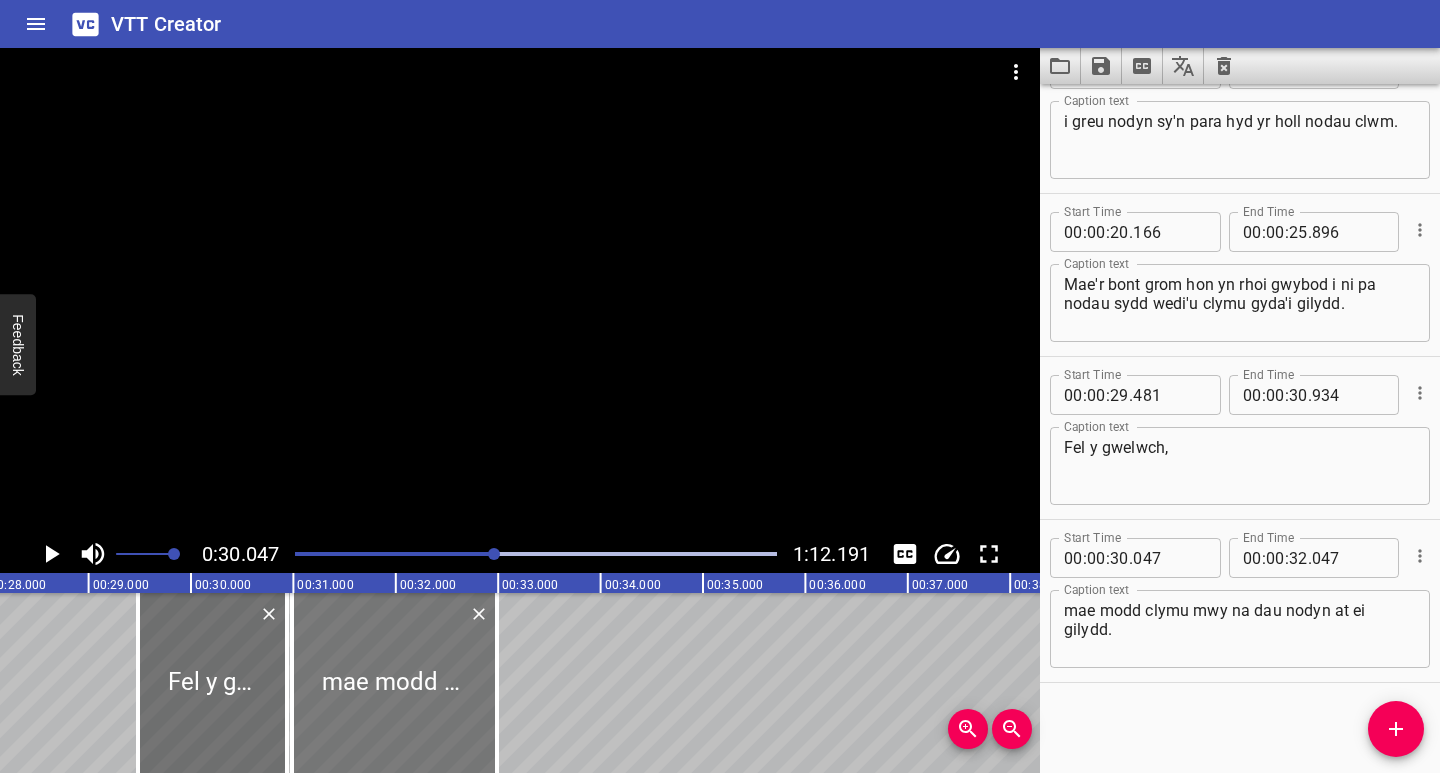 drag, startPoint x: 331, startPoint y: 714, endPoint x: 427, endPoint y: 714, distance: 96 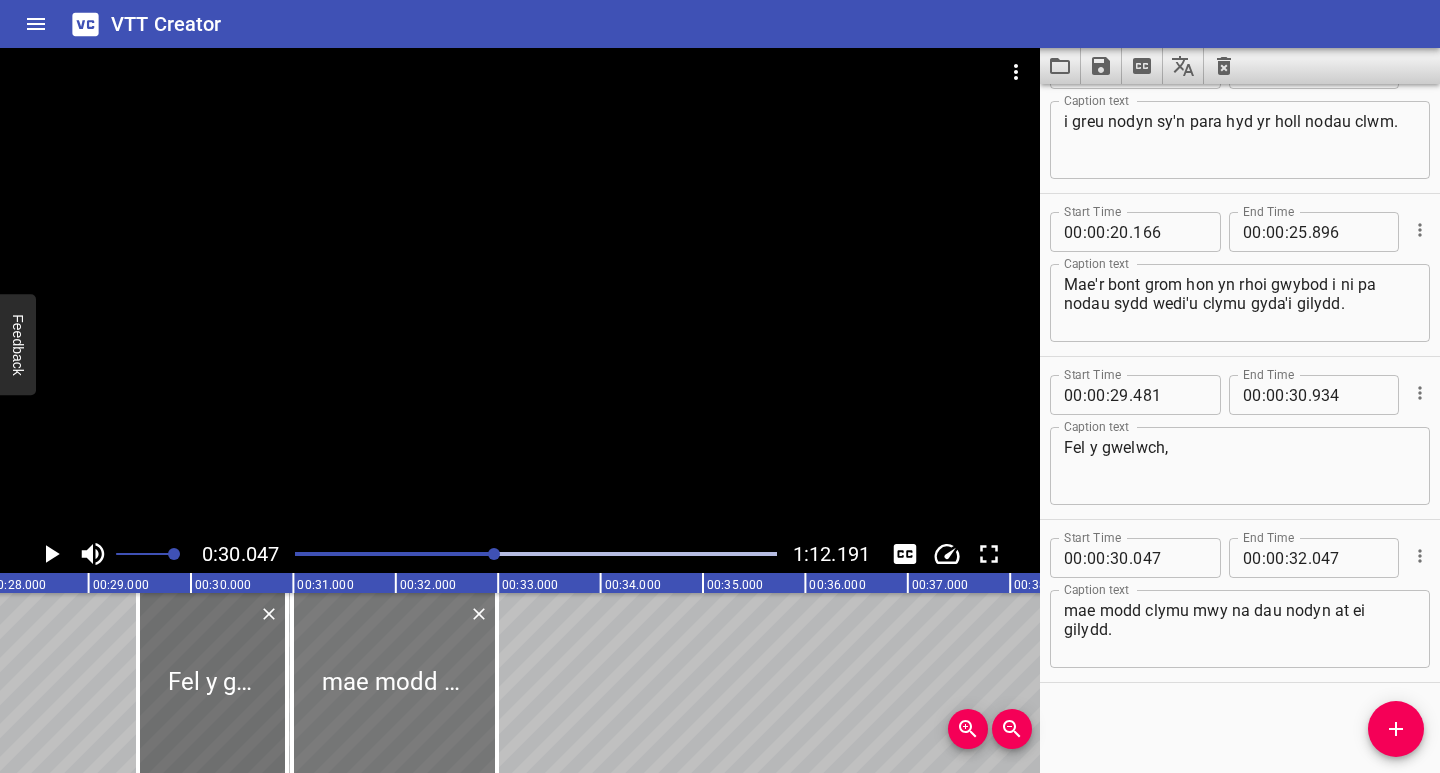 click at bounding box center [394, 683] 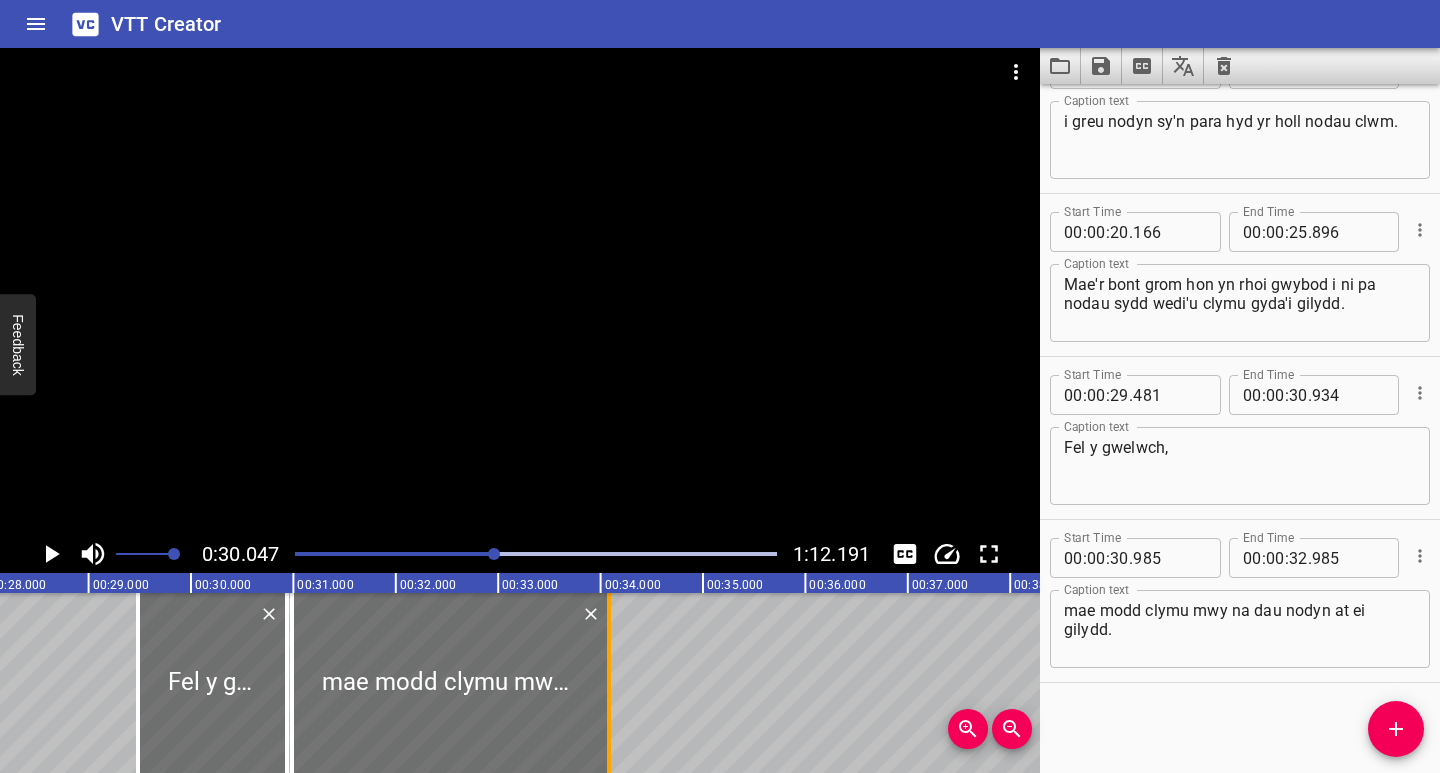 drag, startPoint x: 493, startPoint y: 708, endPoint x: 616, endPoint y: 717, distance: 123.32883 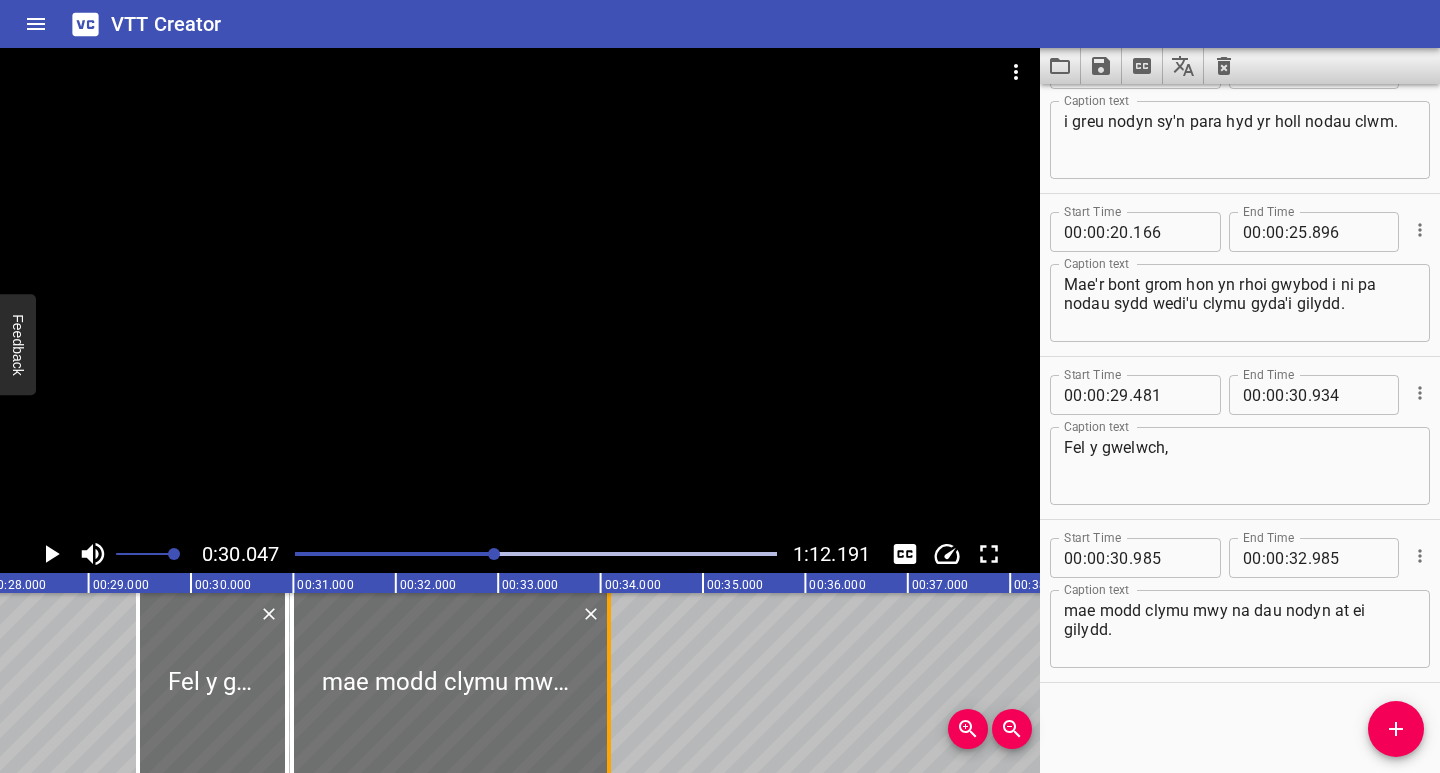 click at bounding box center (609, 683) 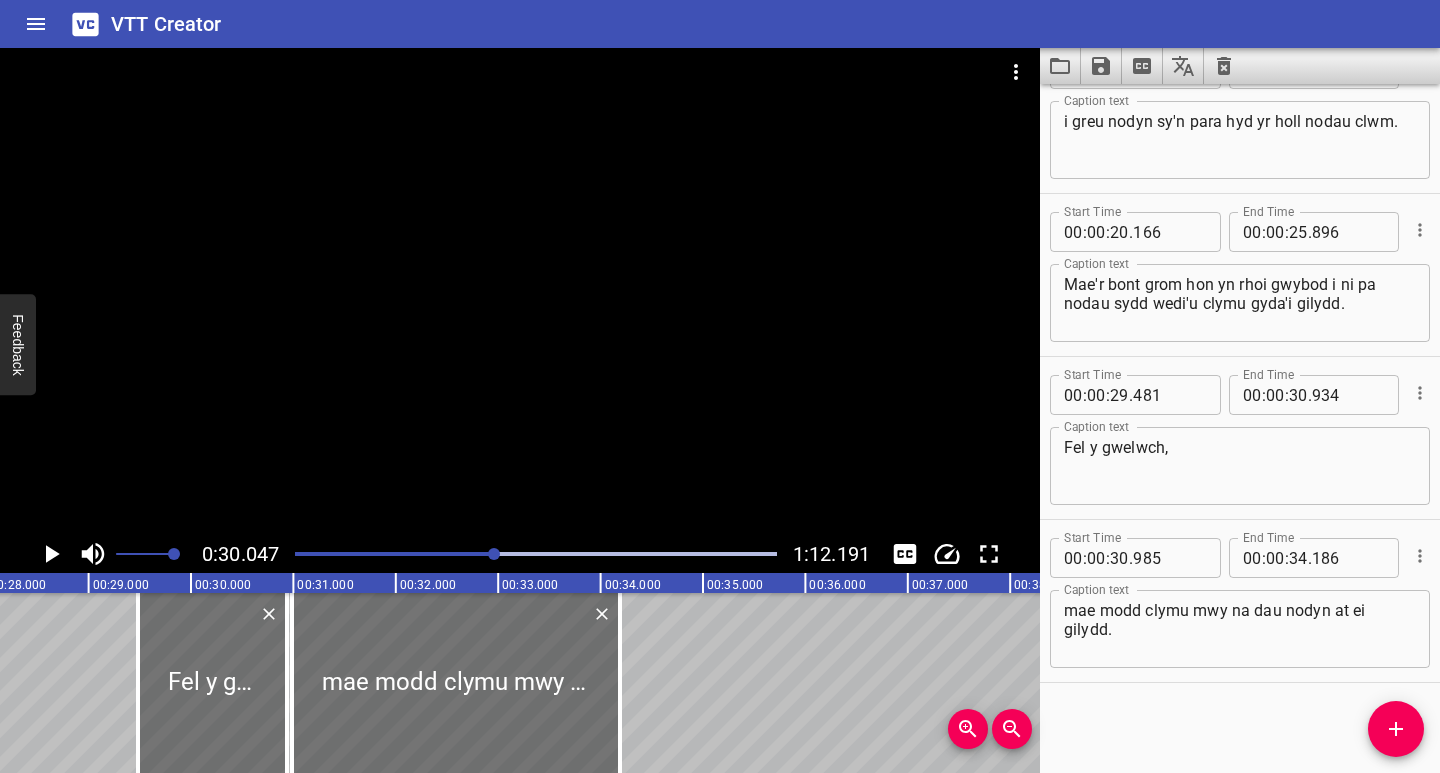 click at bounding box center (255, 554) 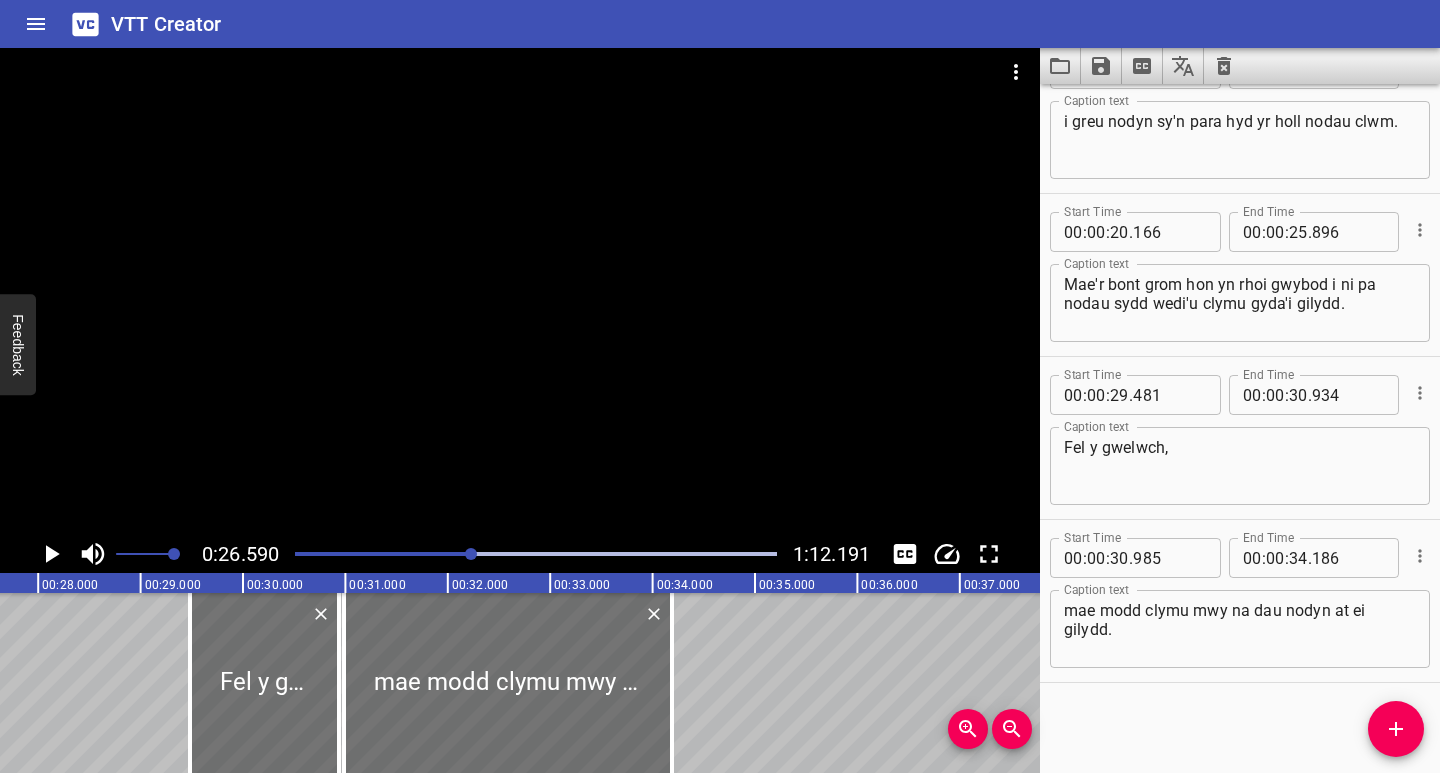 scroll, scrollTop: 0, scrollLeft: 2723, axis: horizontal 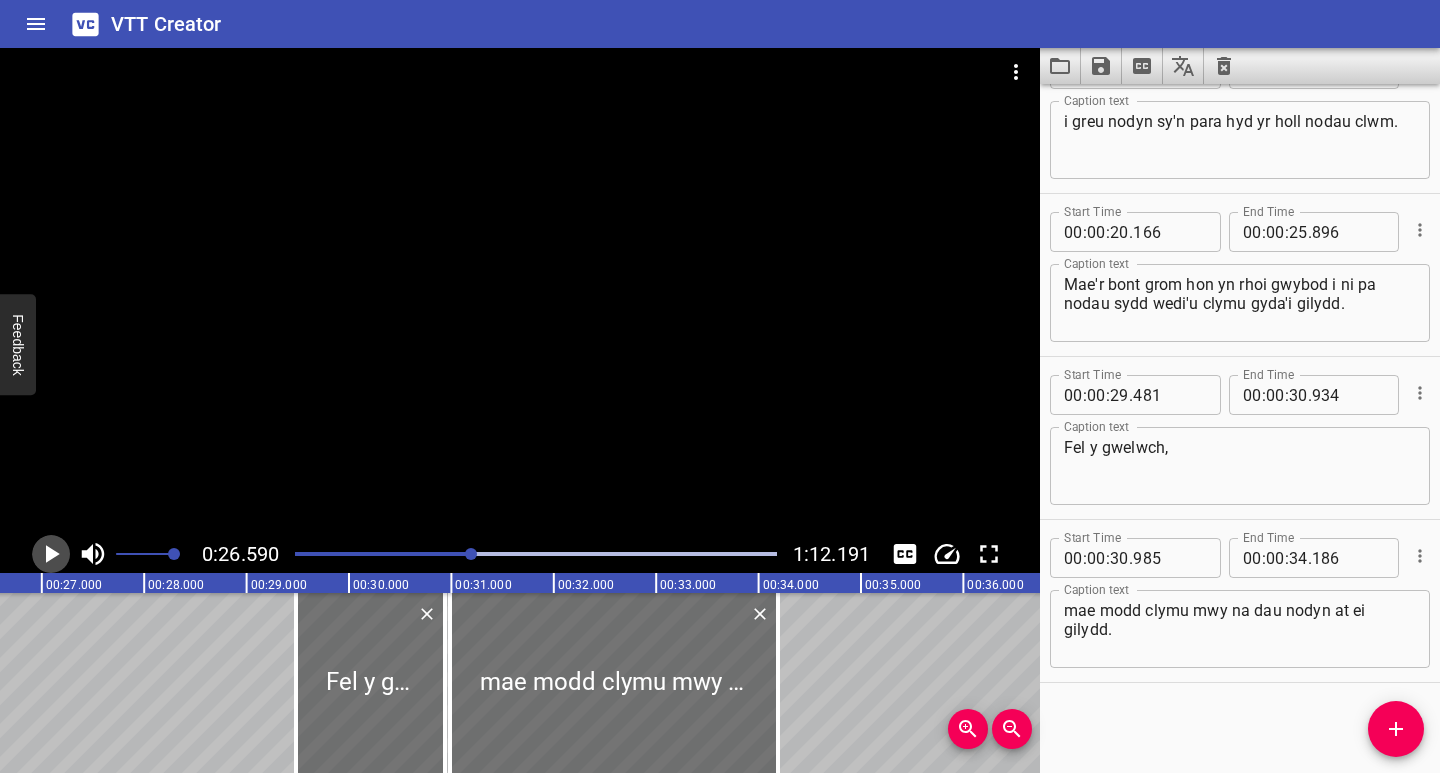 click 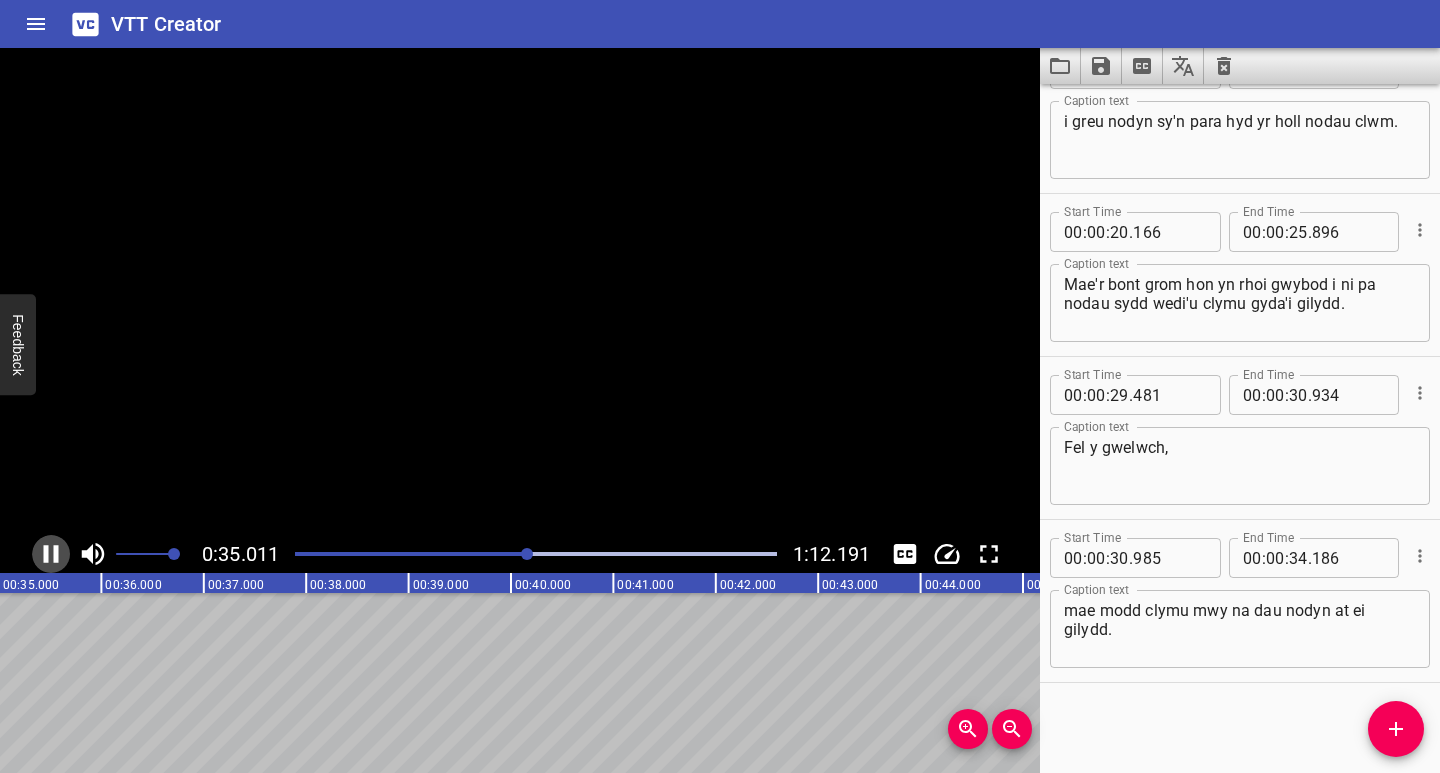 click 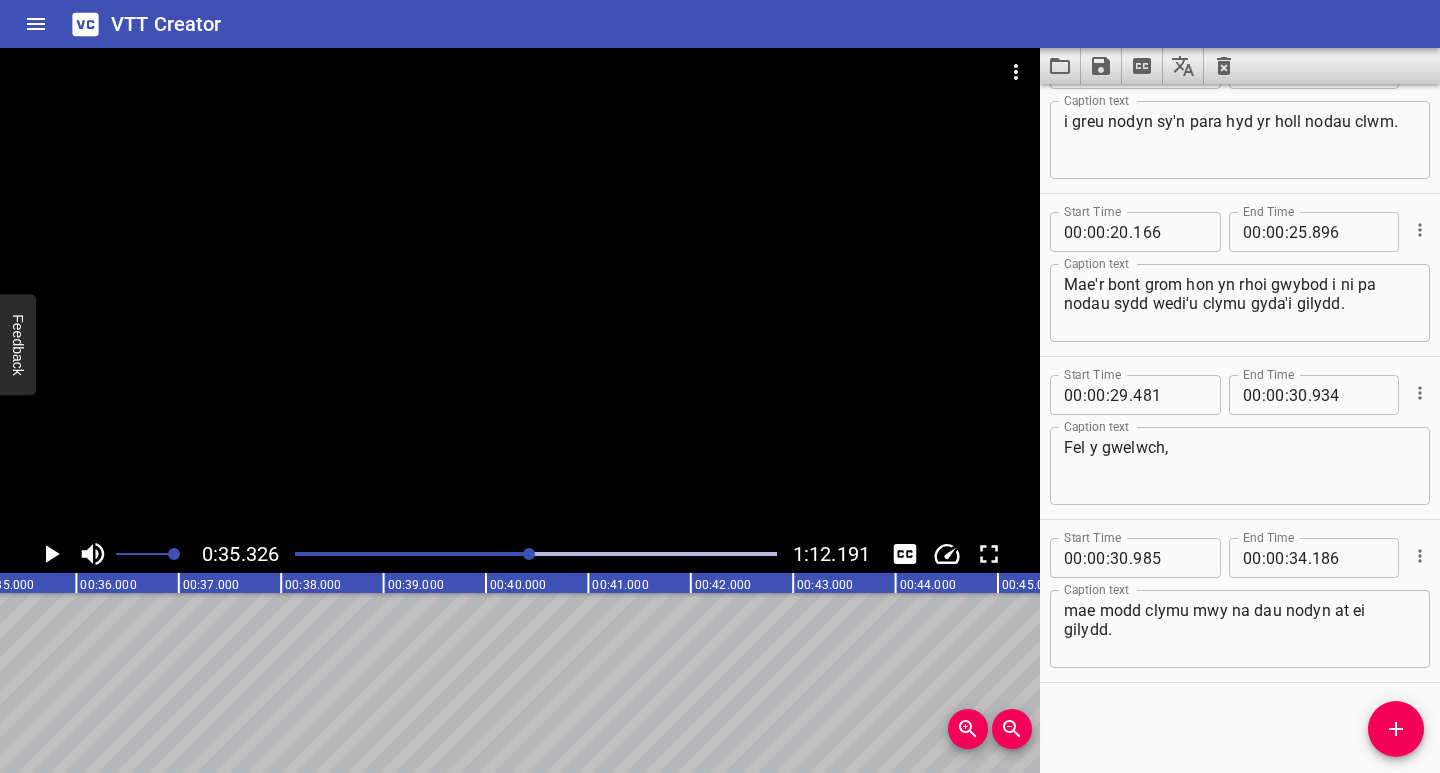 scroll, scrollTop: 0, scrollLeft: 3617, axis: horizontal 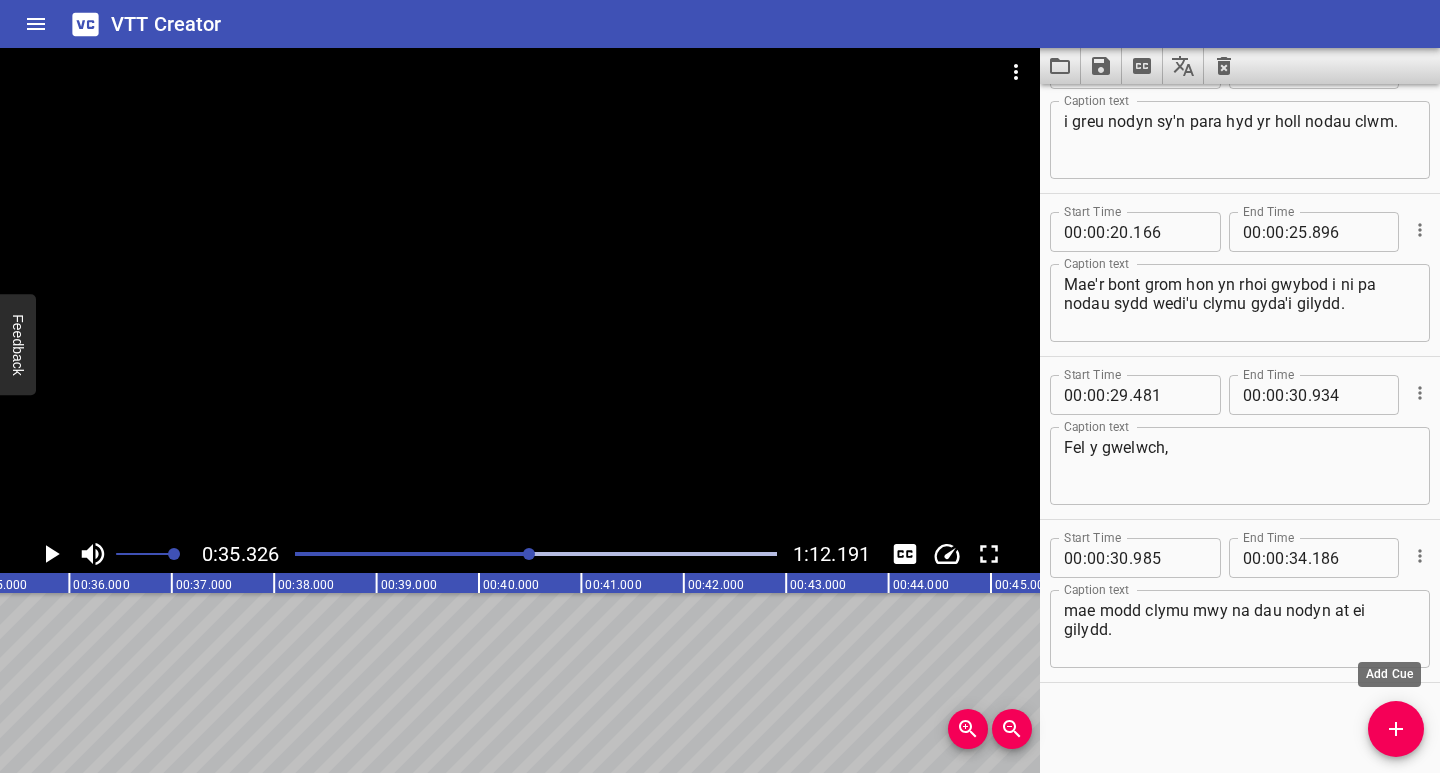click 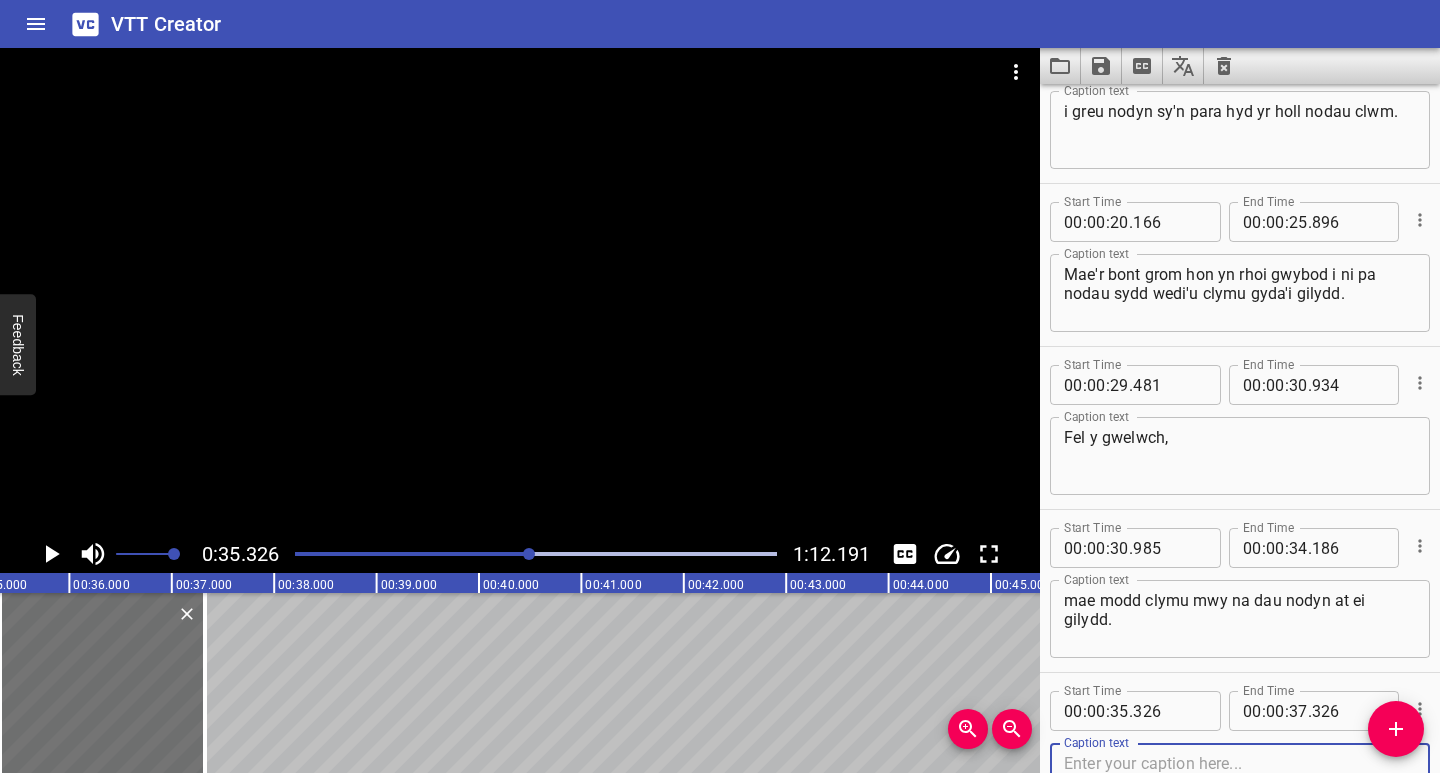 click at bounding box center (1240, 782) 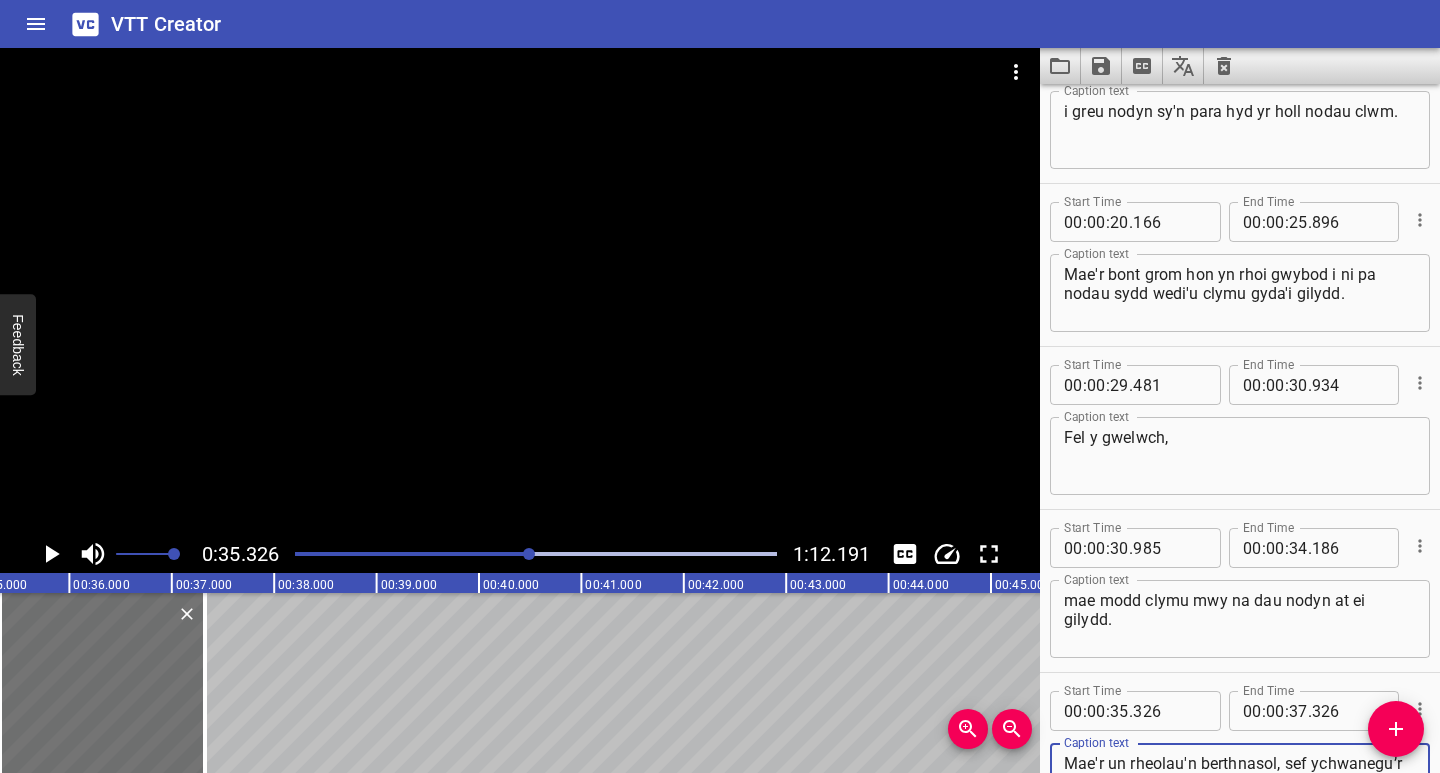 scroll, scrollTop: 412, scrollLeft: 0, axis: vertical 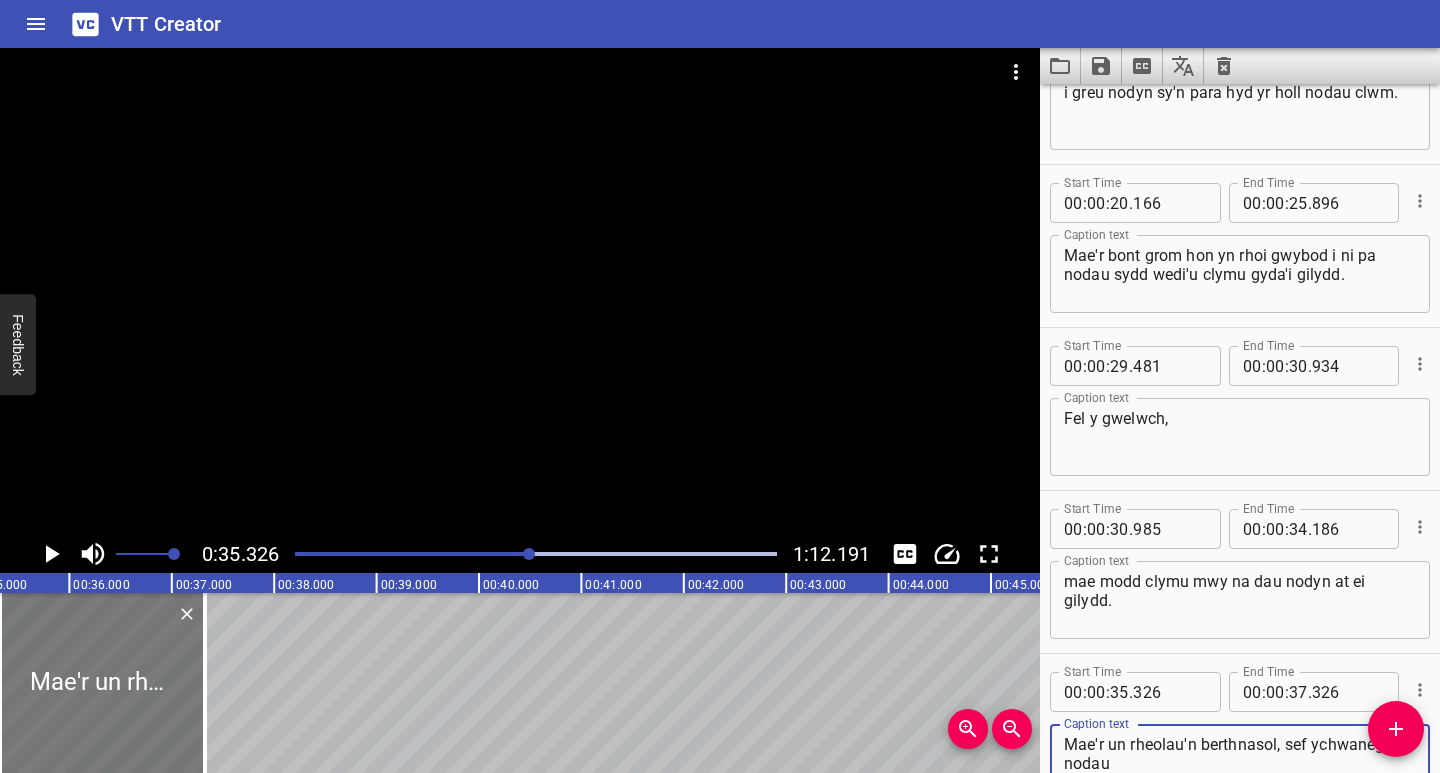 type on "Mae'r un rheolau'n berthnasol, sef ychwanegu’r nodau" 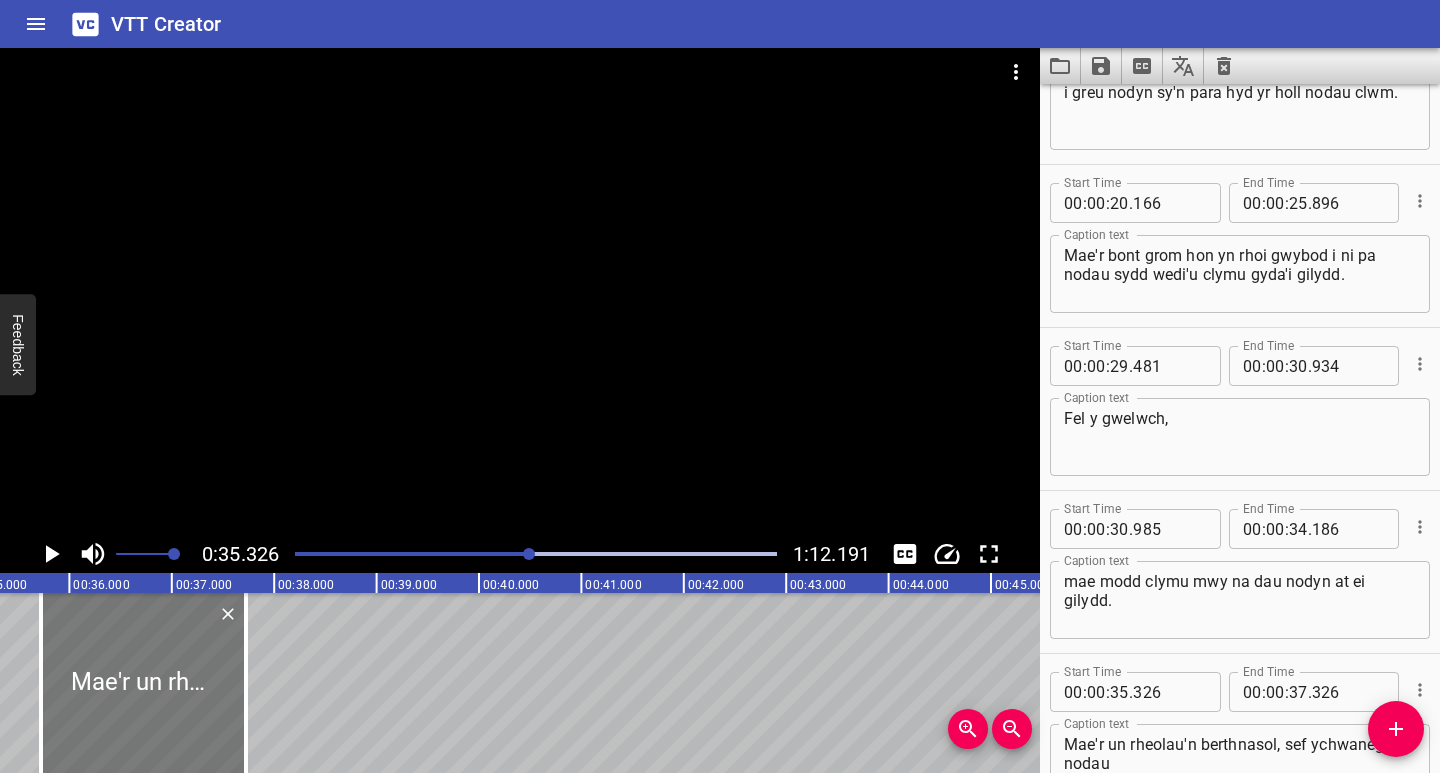 drag, startPoint x: 174, startPoint y: 732, endPoint x: 190, endPoint y: 736, distance: 16.492422 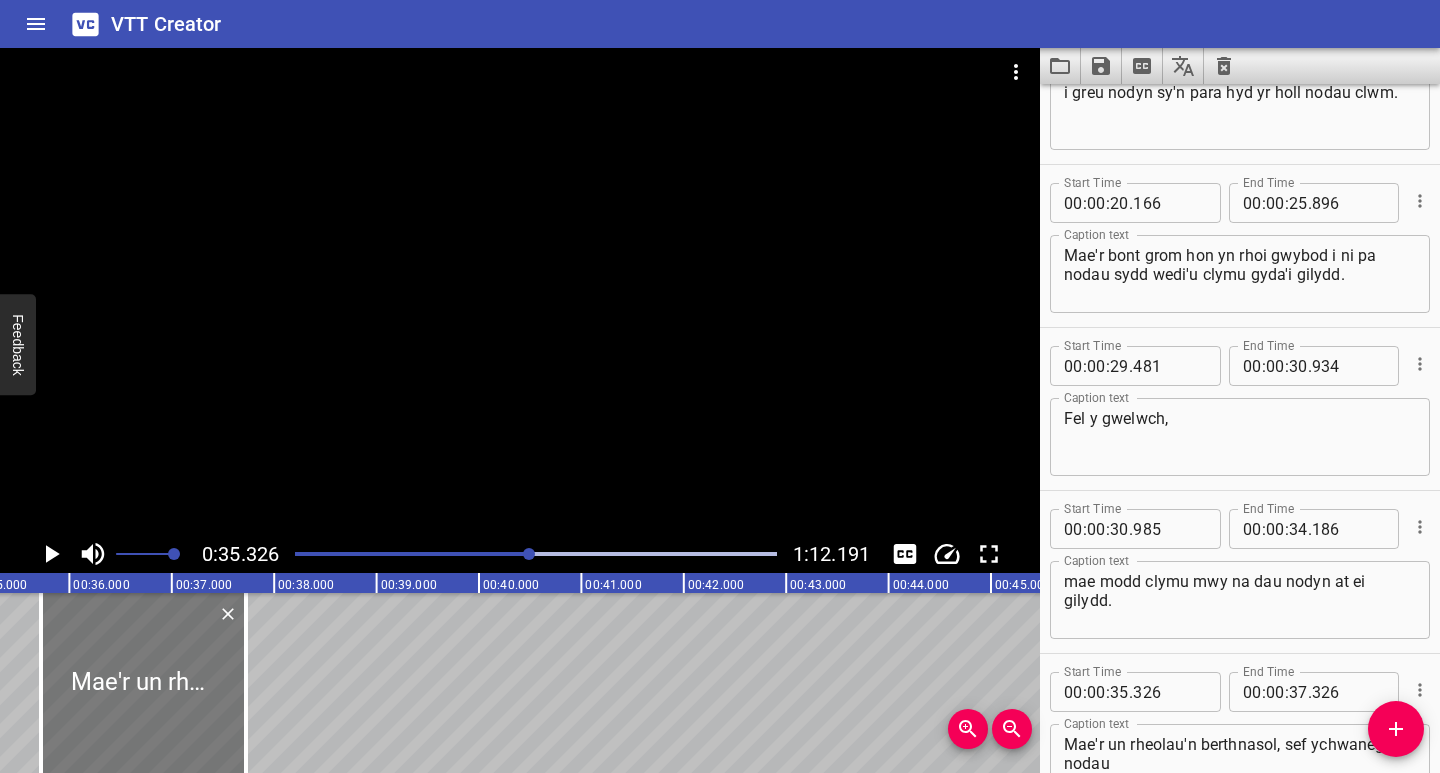 click at bounding box center (143, 683) 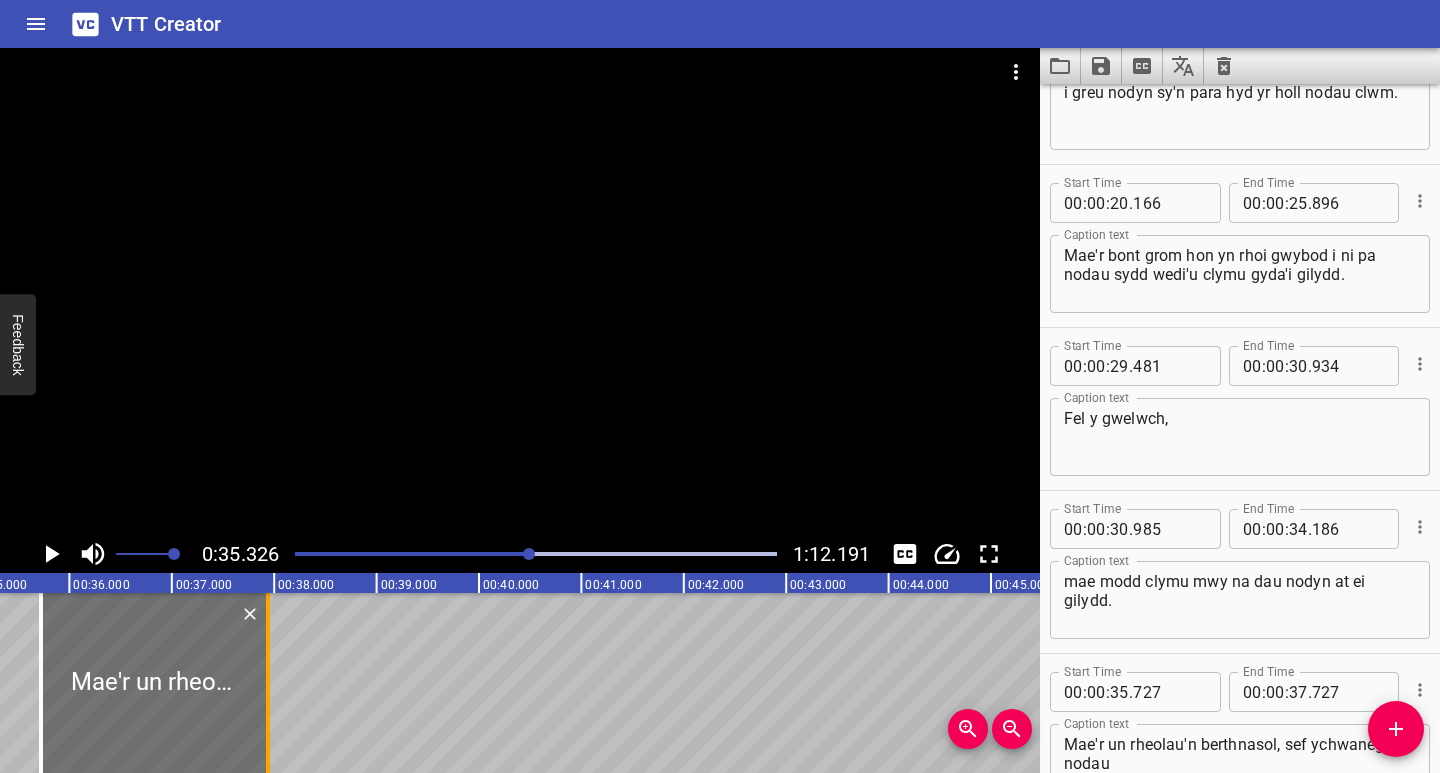 drag, startPoint x: 245, startPoint y: 722, endPoint x: 270, endPoint y: 722, distance: 25 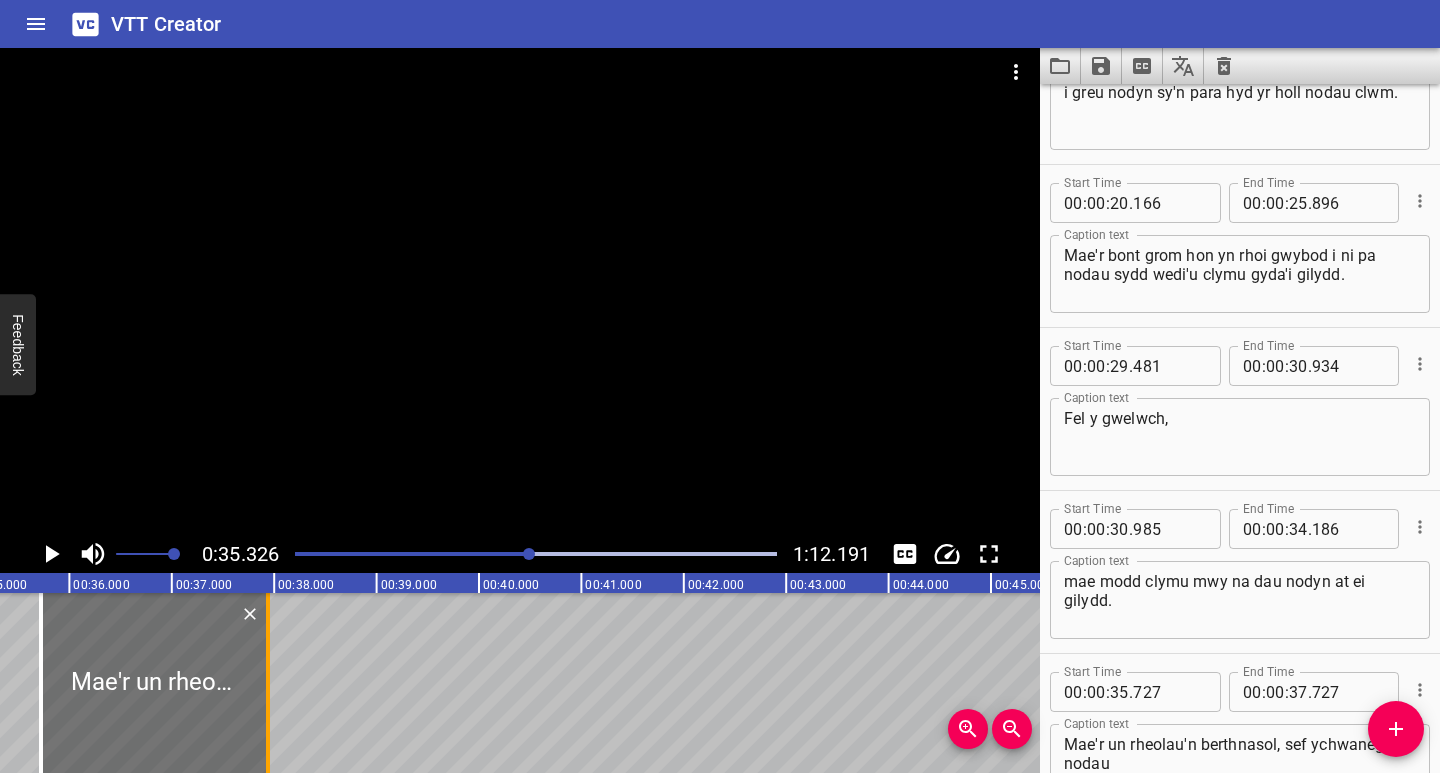 click at bounding box center [268, 683] 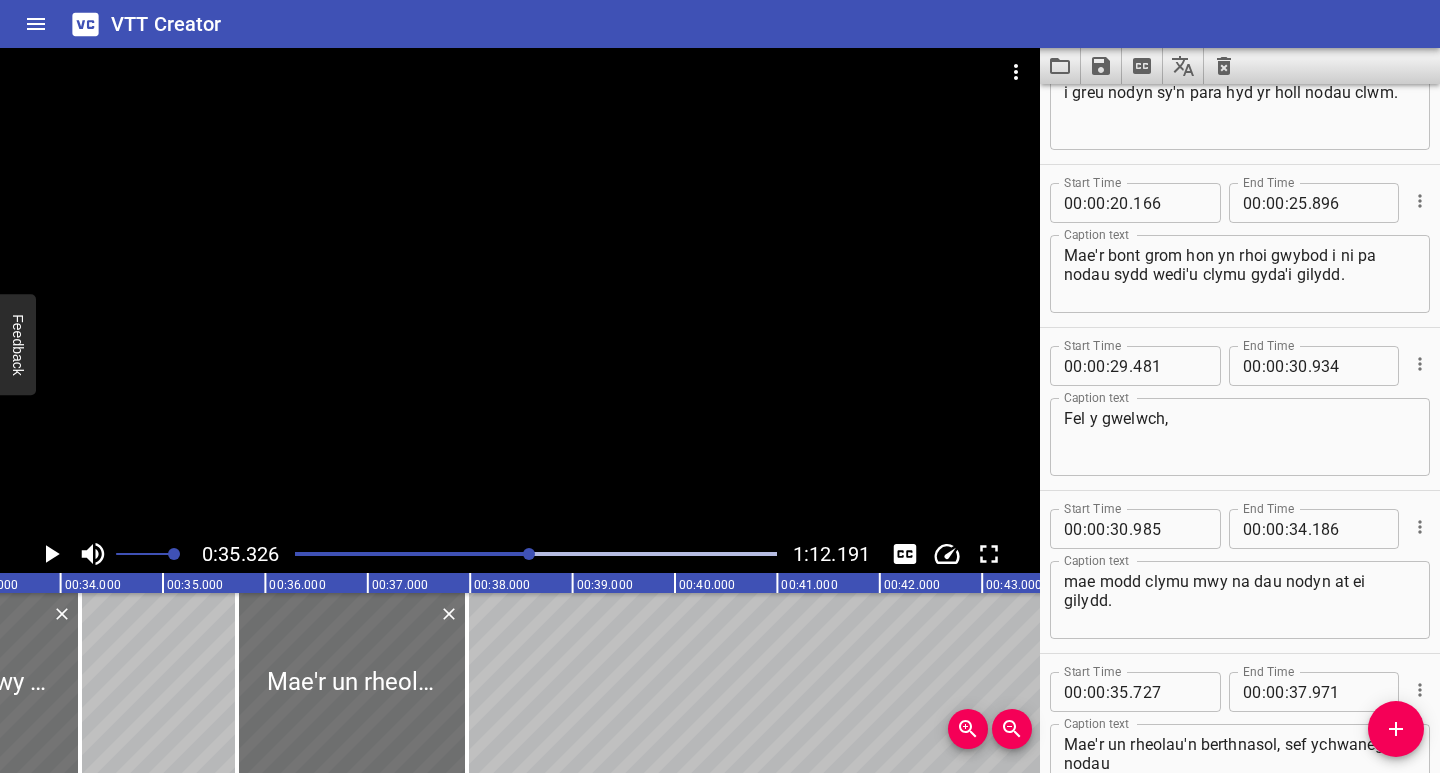 scroll, scrollTop: 0, scrollLeft: 3311, axis: horizontal 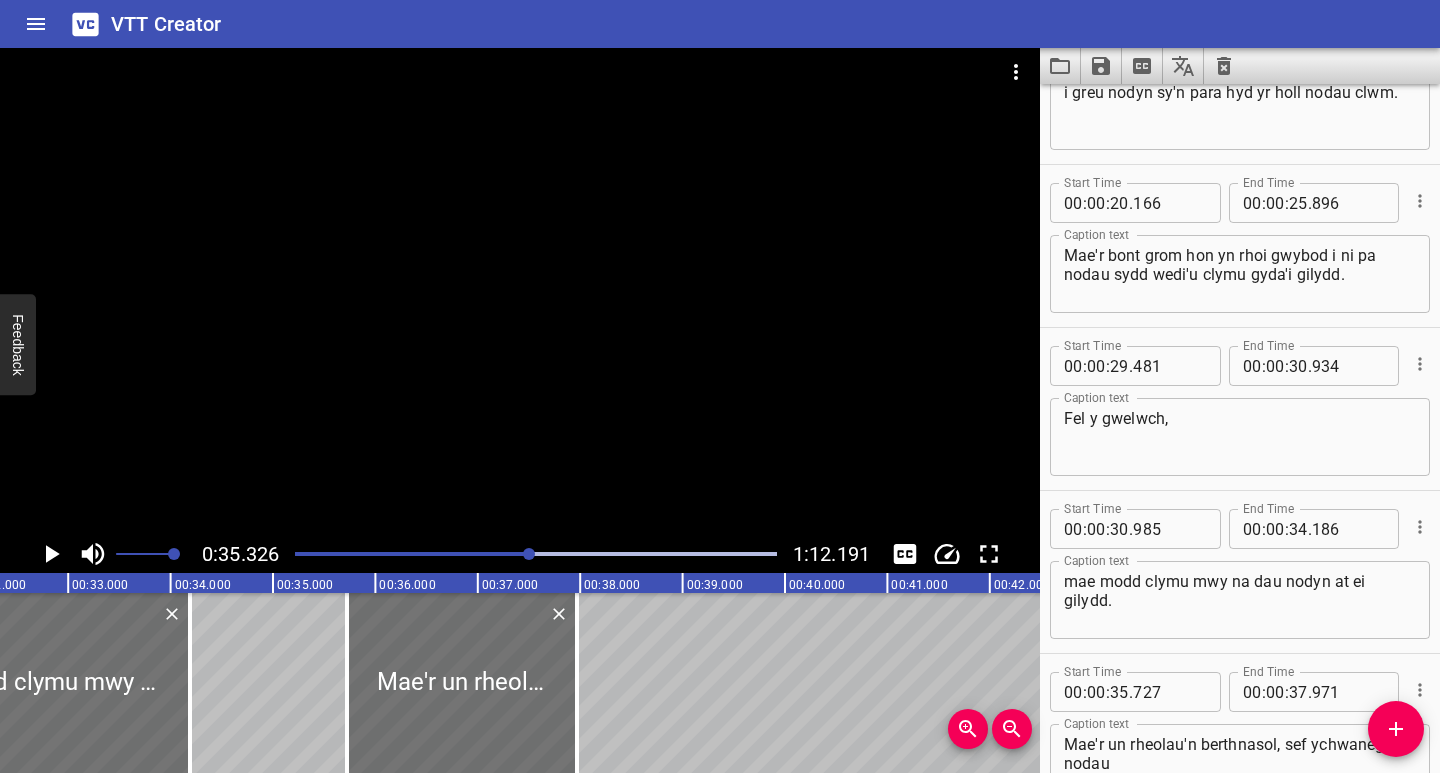 click at bounding box center [536, 554] 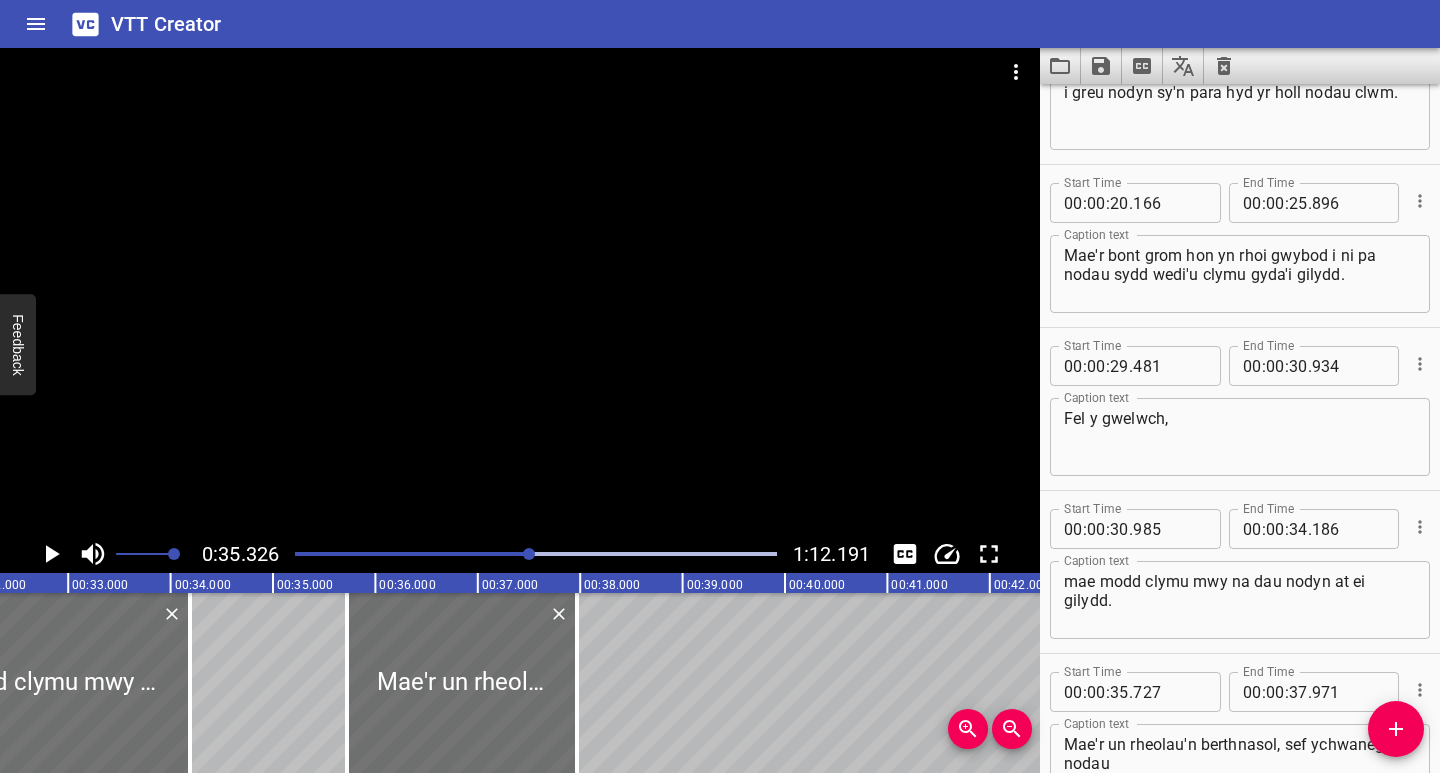 scroll, scrollTop: 0, scrollLeft: 3310, axis: horizontal 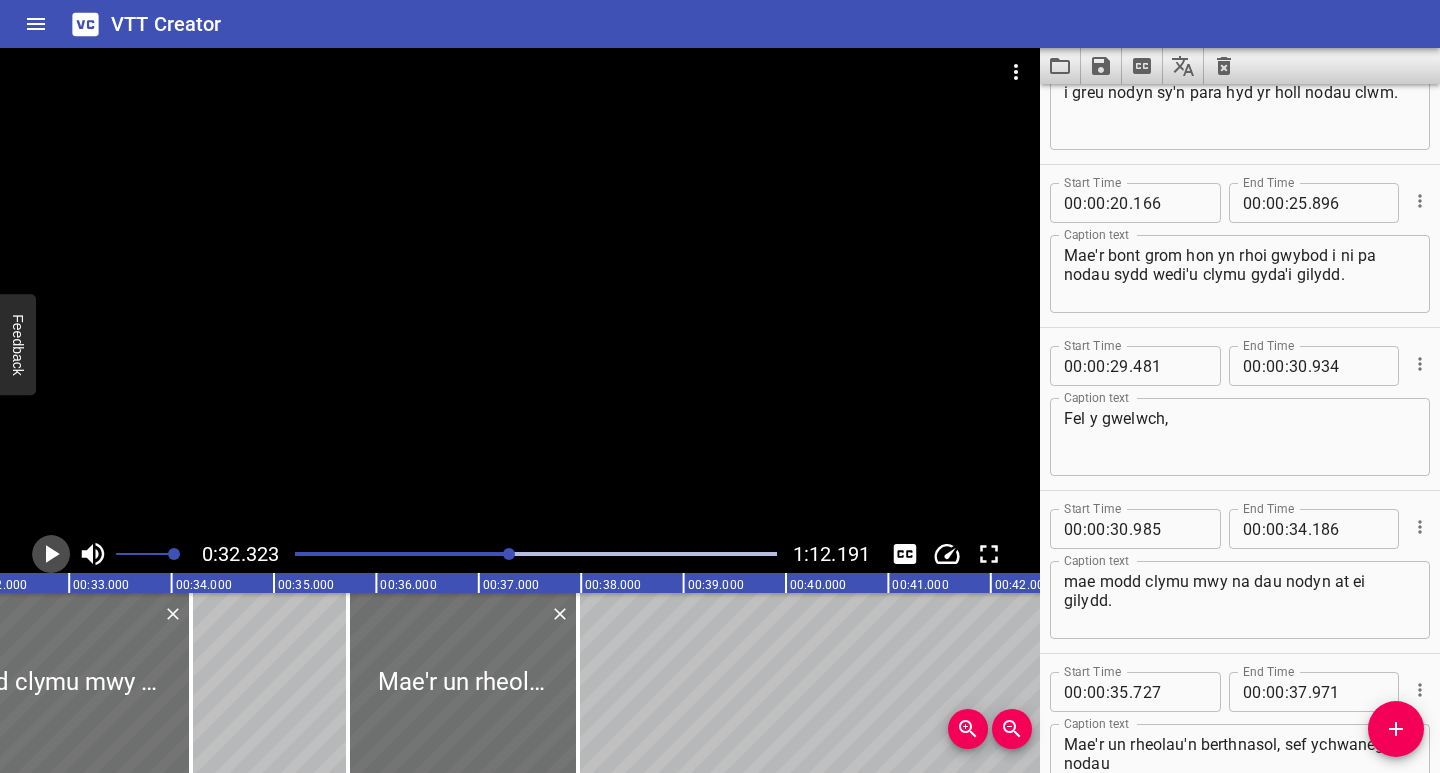 click 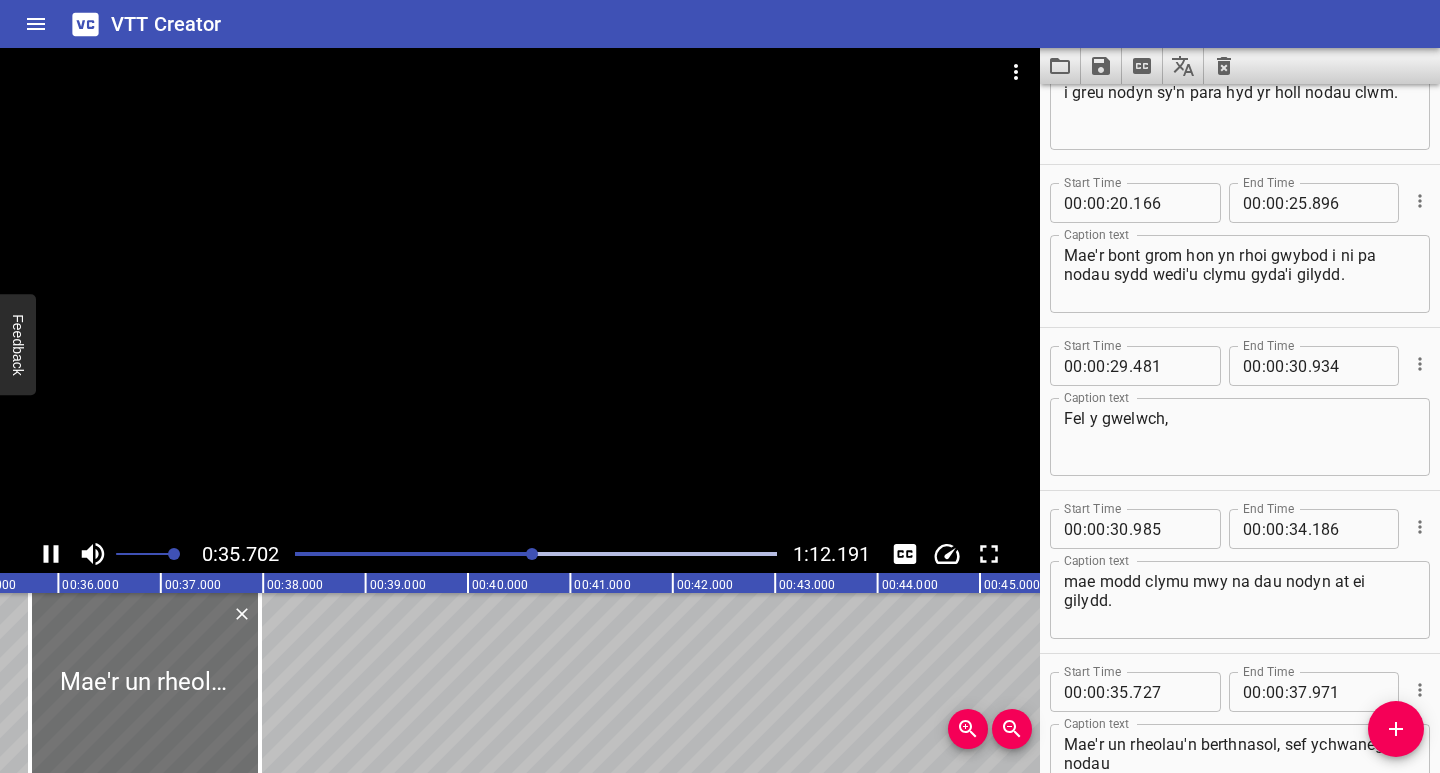 scroll, scrollTop: 0, scrollLeft: 3656, axis: horizontal 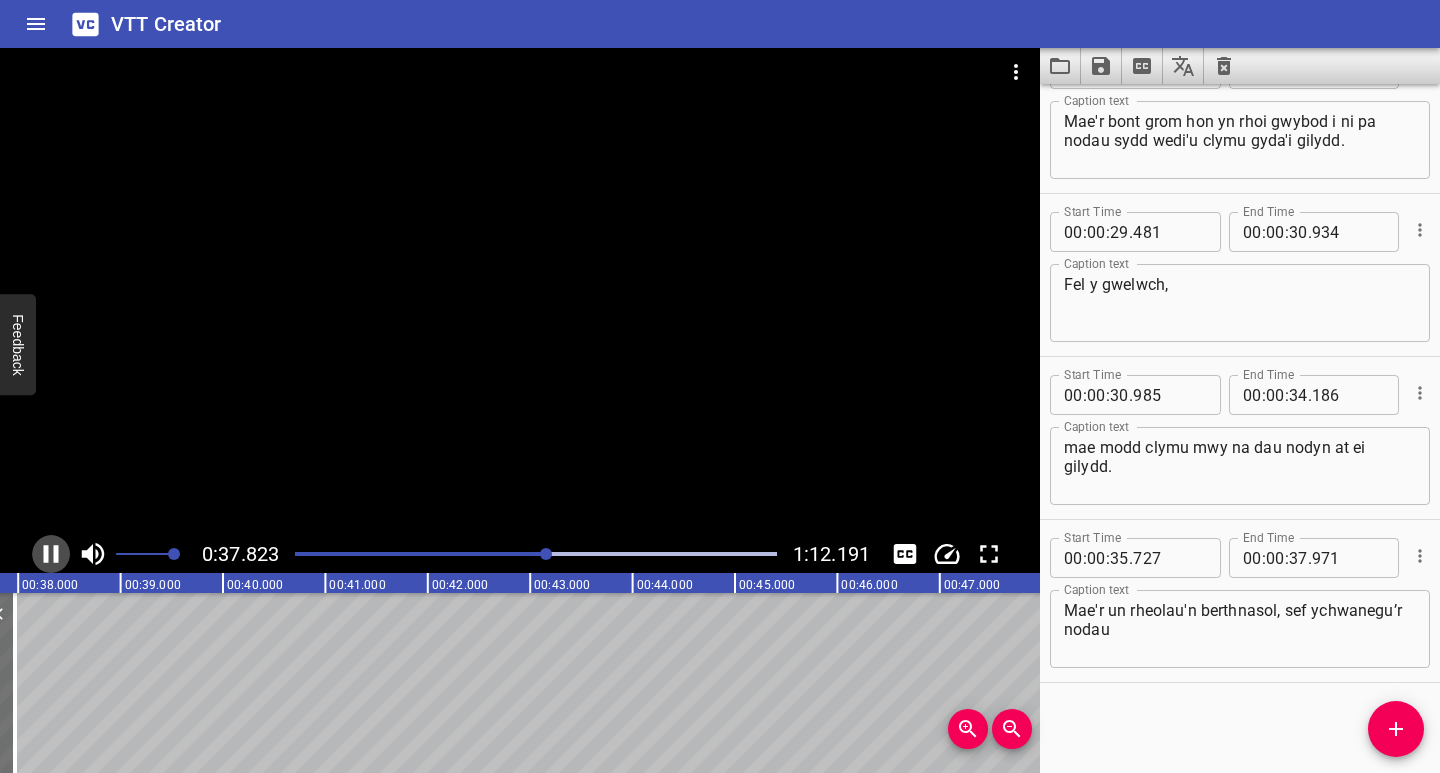 click 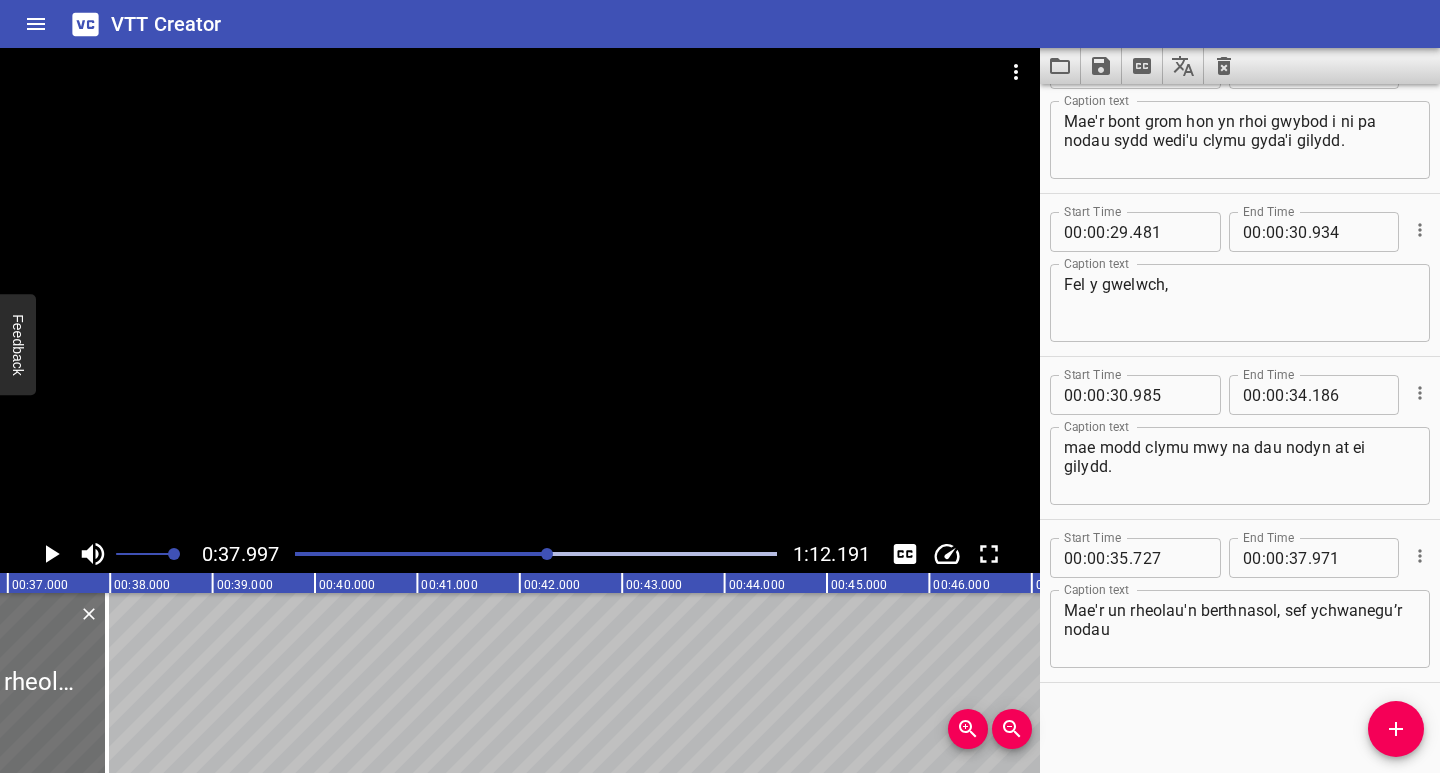 scroll, scrollTop: 0, scrollLeft: 3757, axis: horizontal 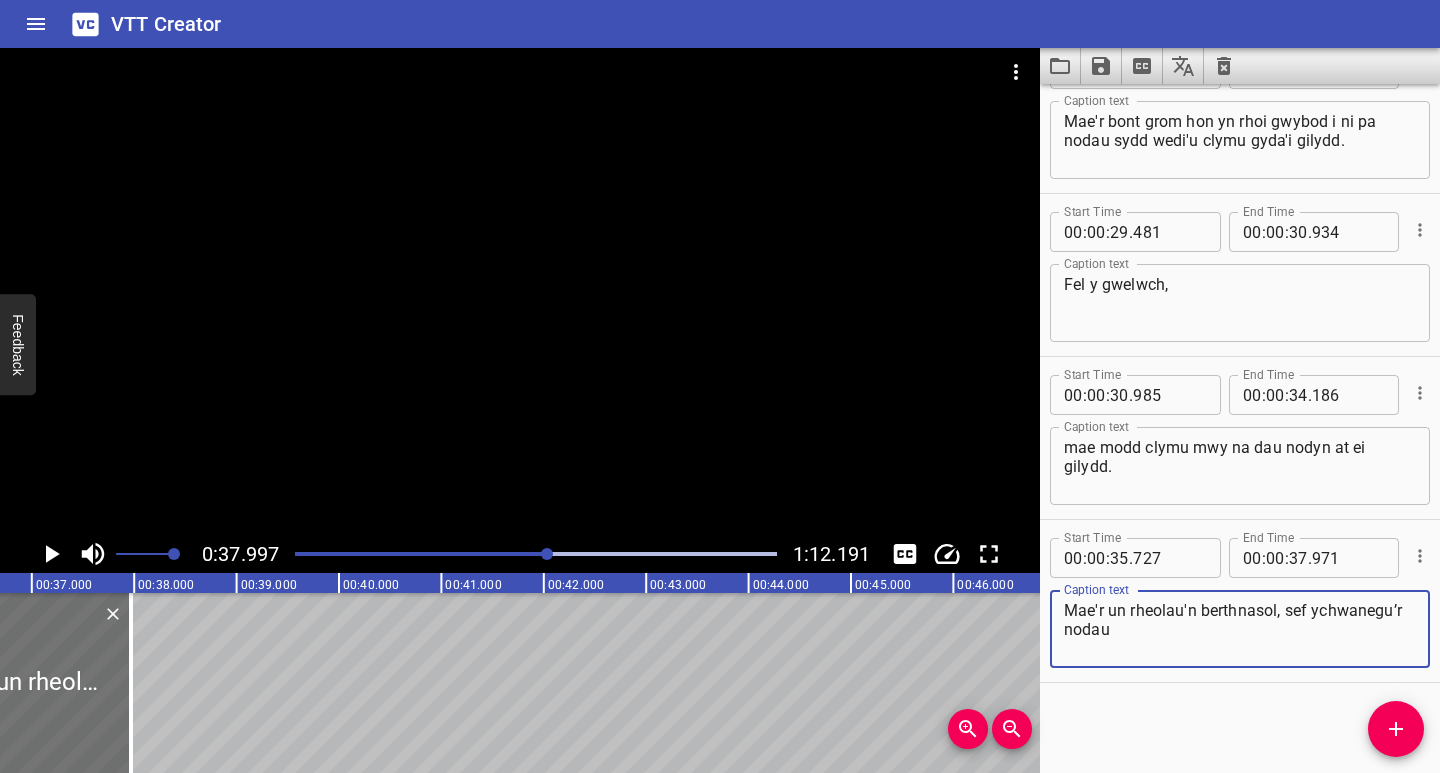 drag, startPoint x: 1284, startPoint y: 605, endPoint x: 1292, endPoint y: 627, distance: 23.409399 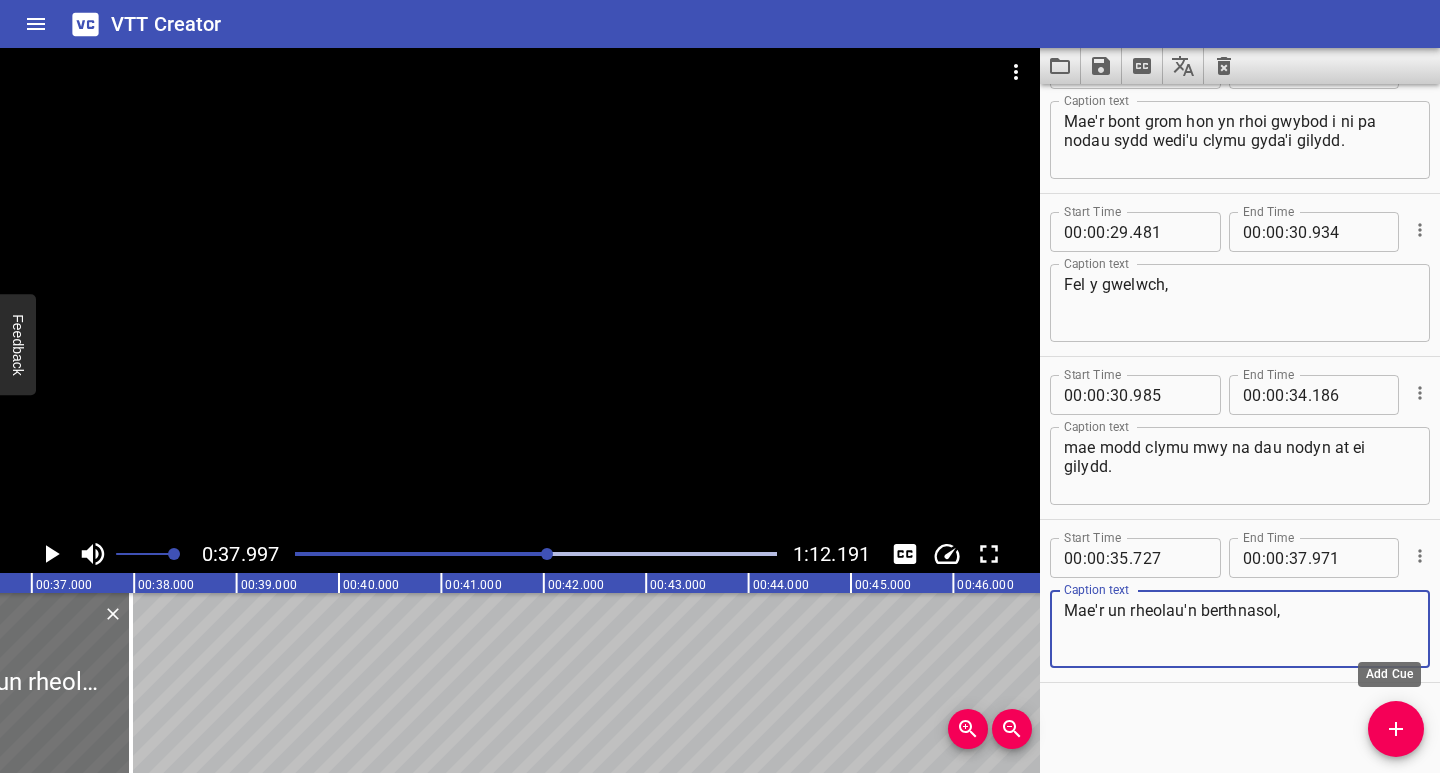 type on "Mae'r un rheolau'n berthnasol," 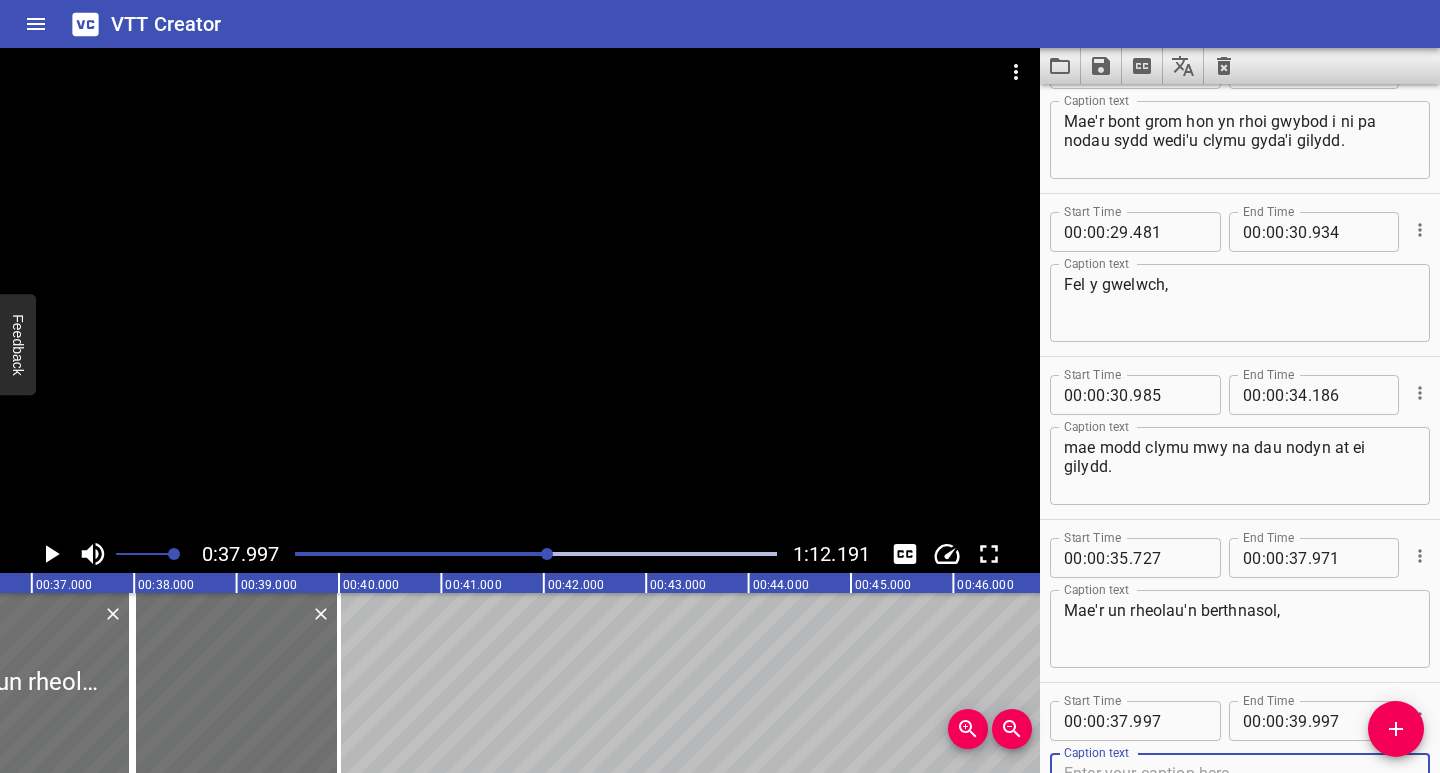 scroll, scrollTop: 556, scrollLeft: 0, axis: vertical 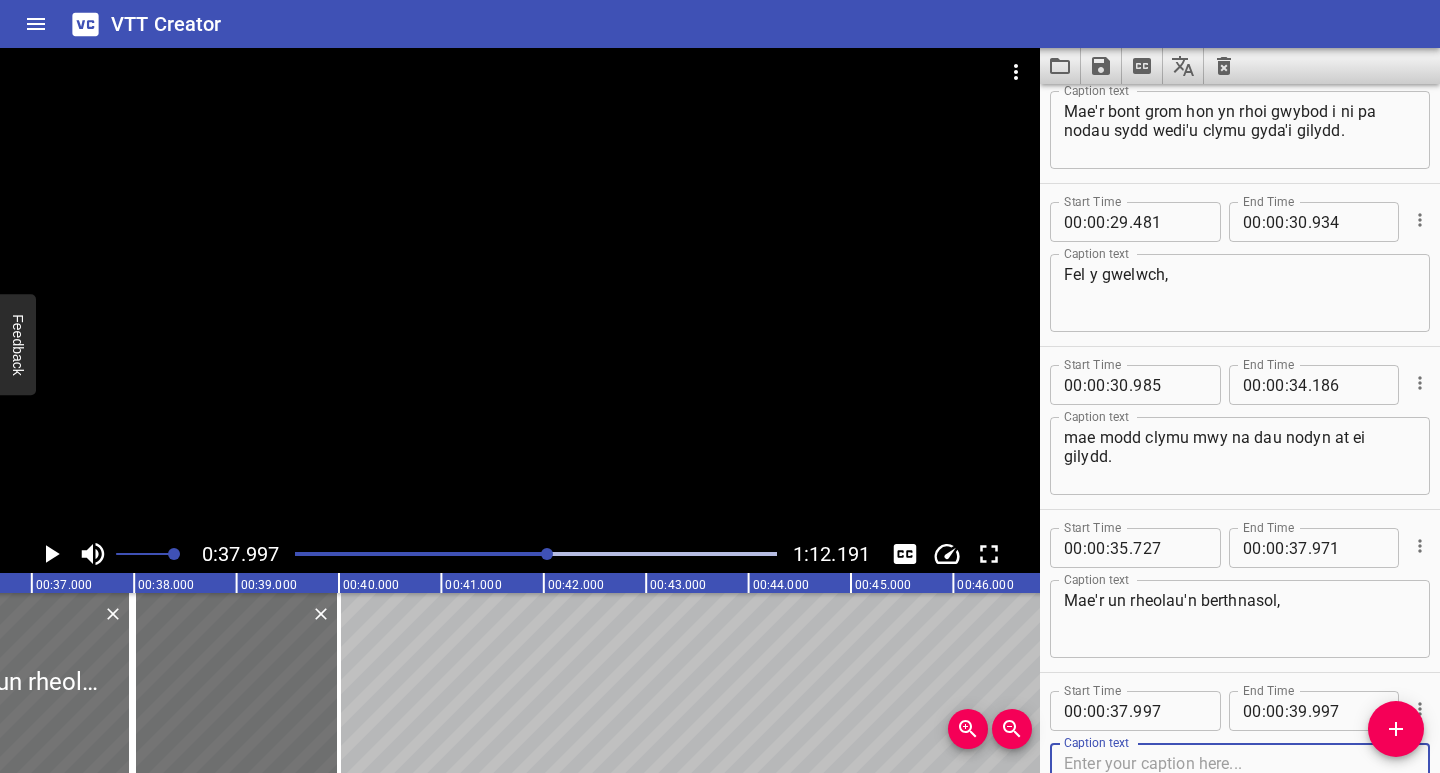 click on "Caption text" at bounding box center (1240, 782) 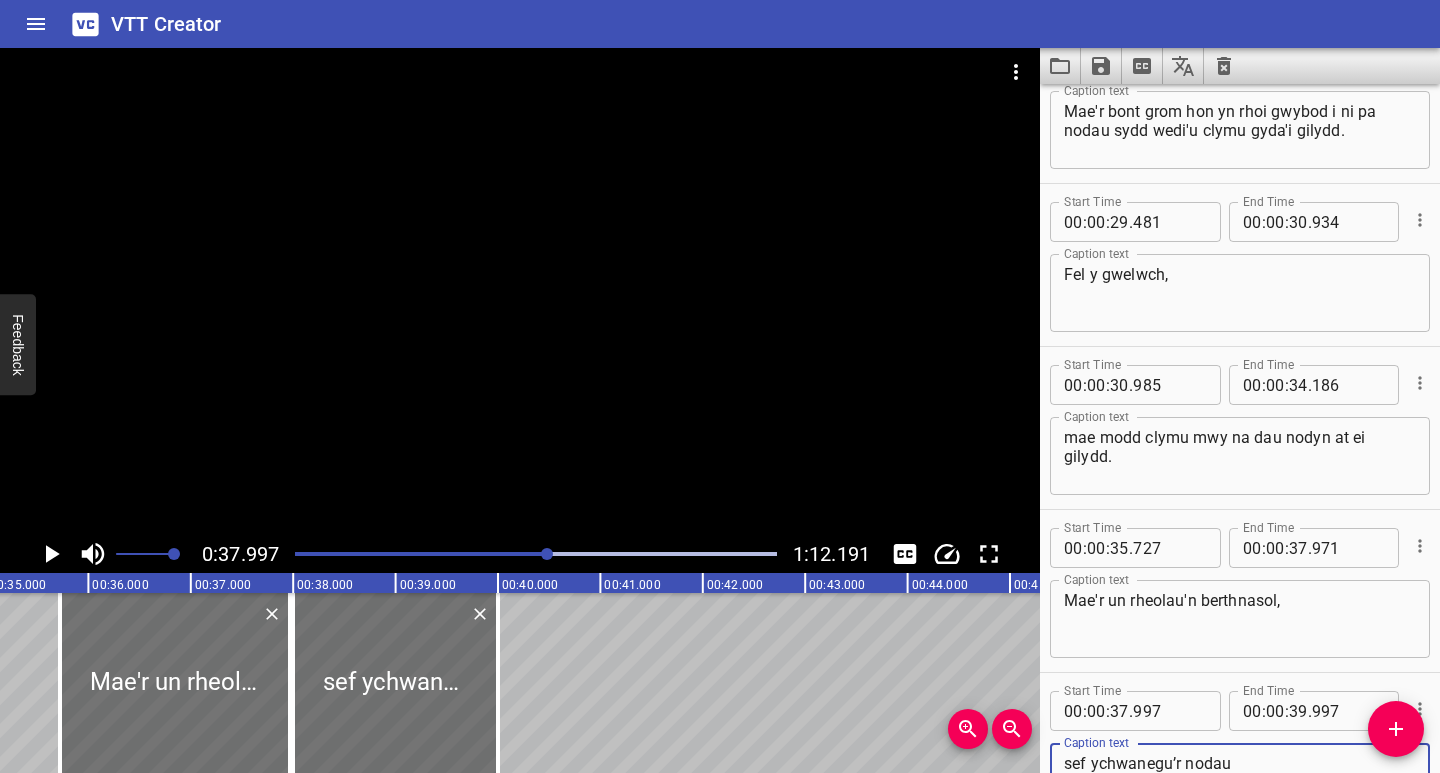 scroll, scrollTop: 0, scrollLeft: 3402, axis: horizontal 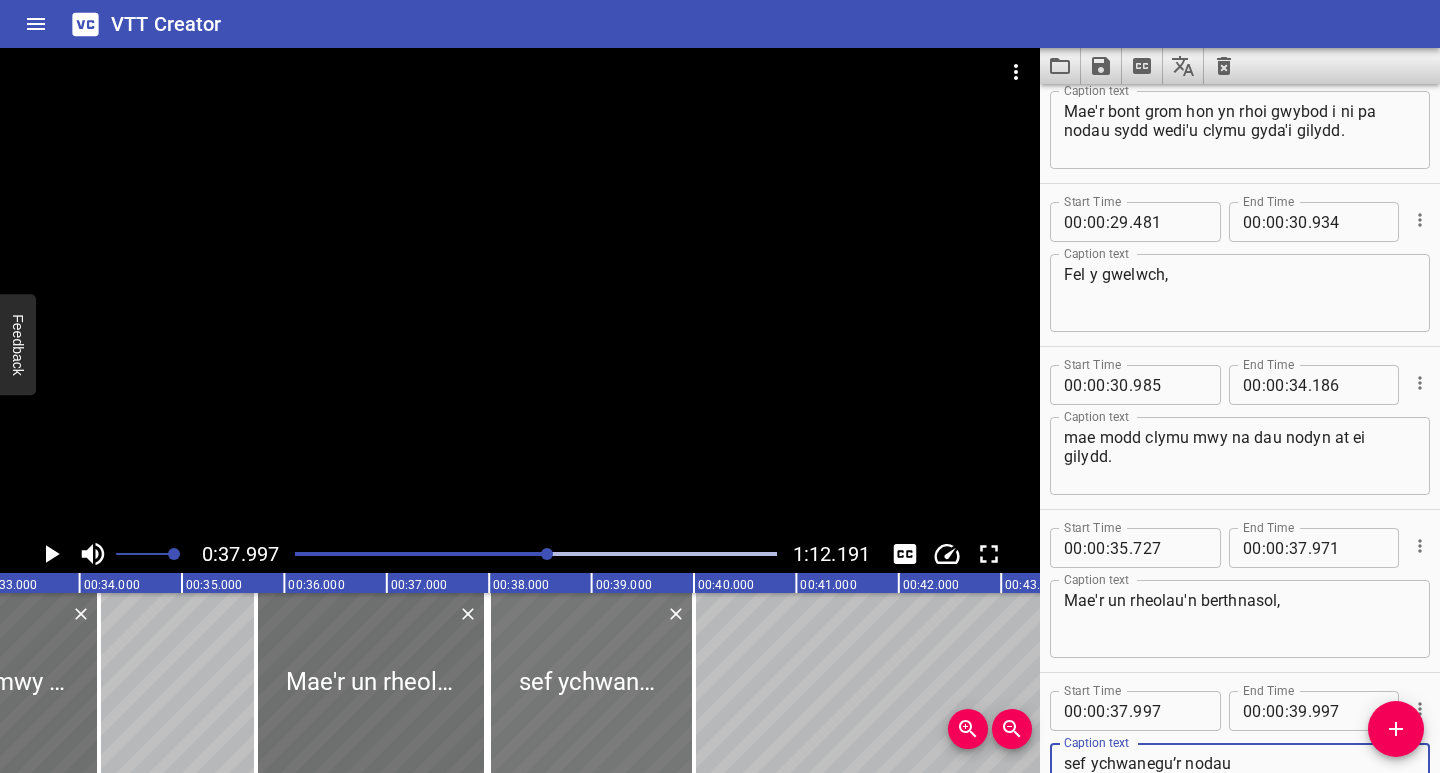 type on "sef ychwanegu’r nodau" 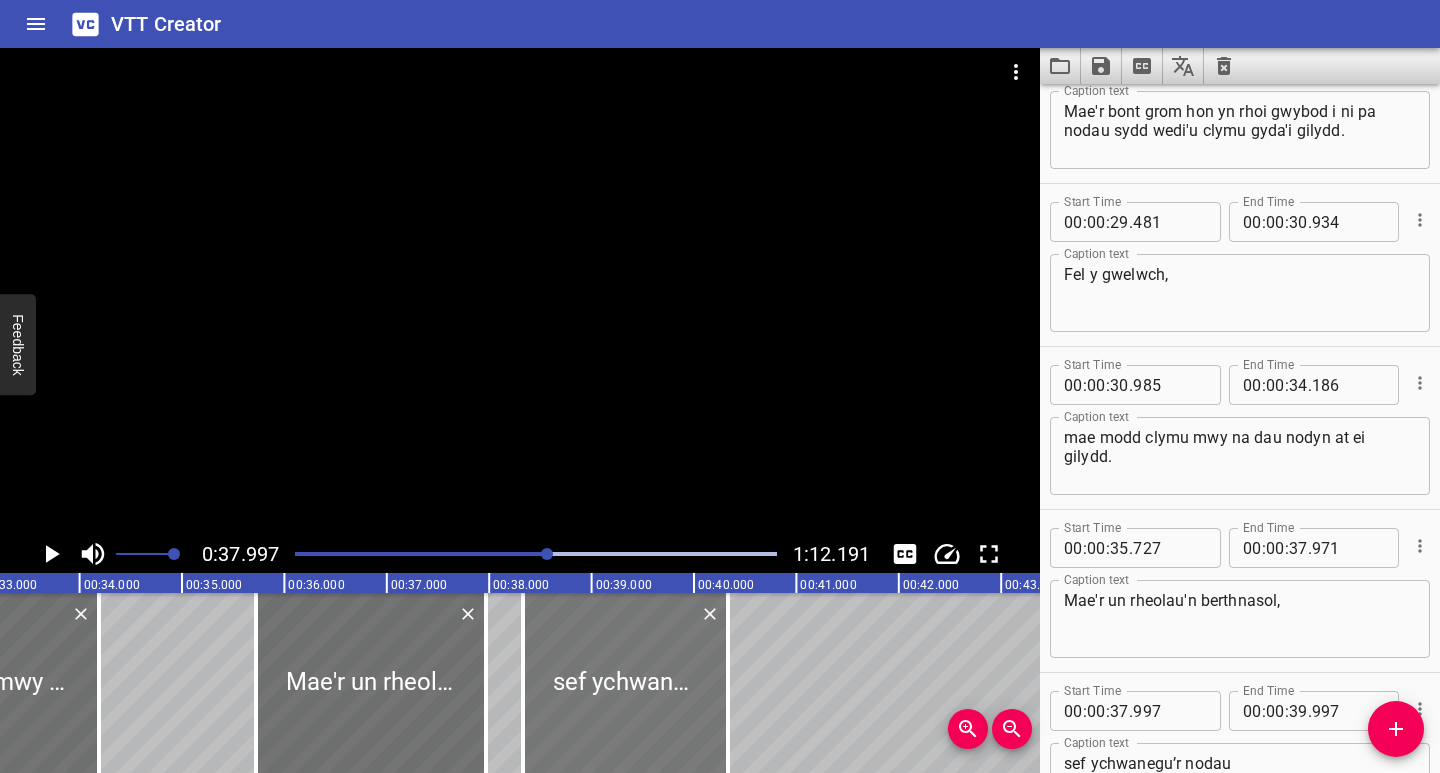 drag, startPoint x: 549, startPoint y: 738, endPoint x: 583, endPoint y: 737, distance: 34.0147 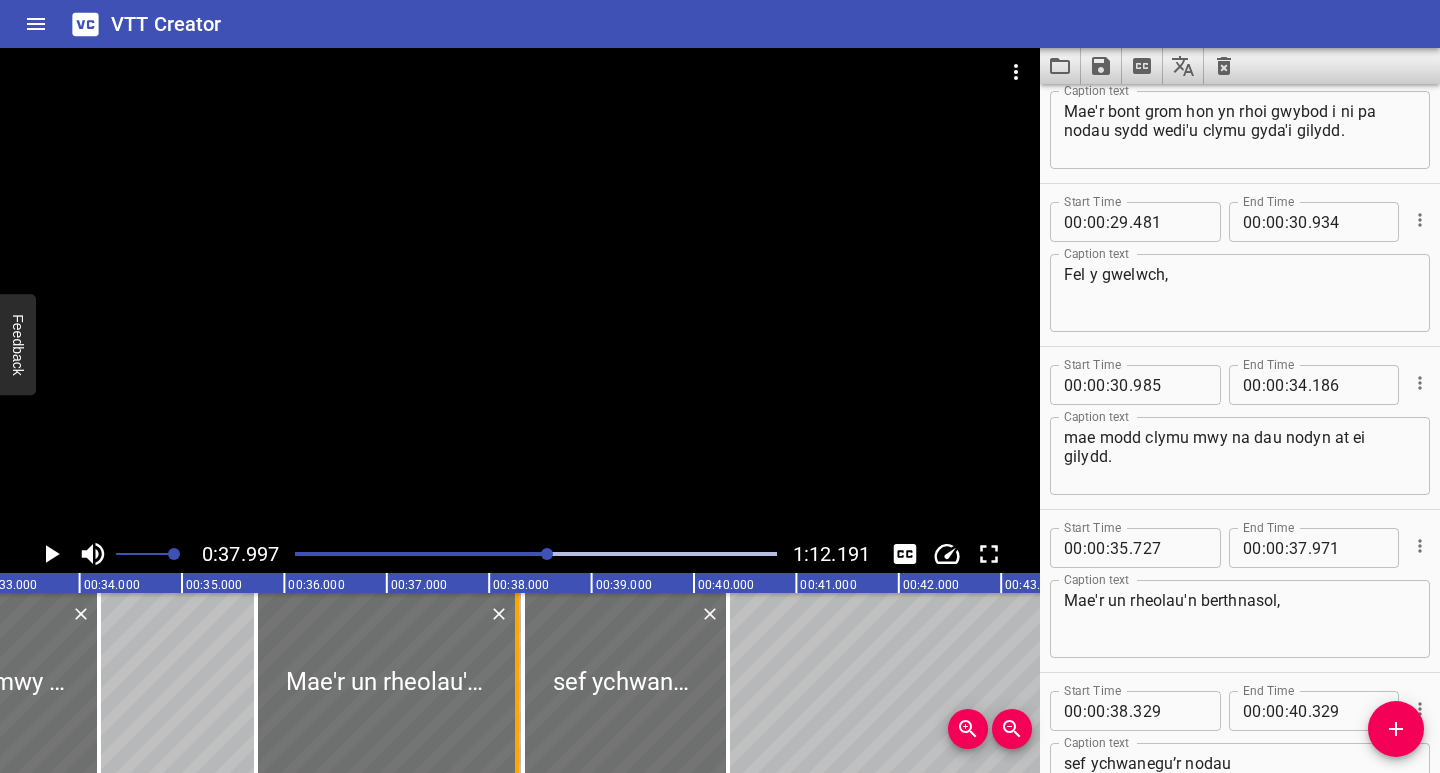 drag, startPoint x: 483, startPoint y: 725, endPoint x: 512, endPoint y: 727, distance: 29.068884 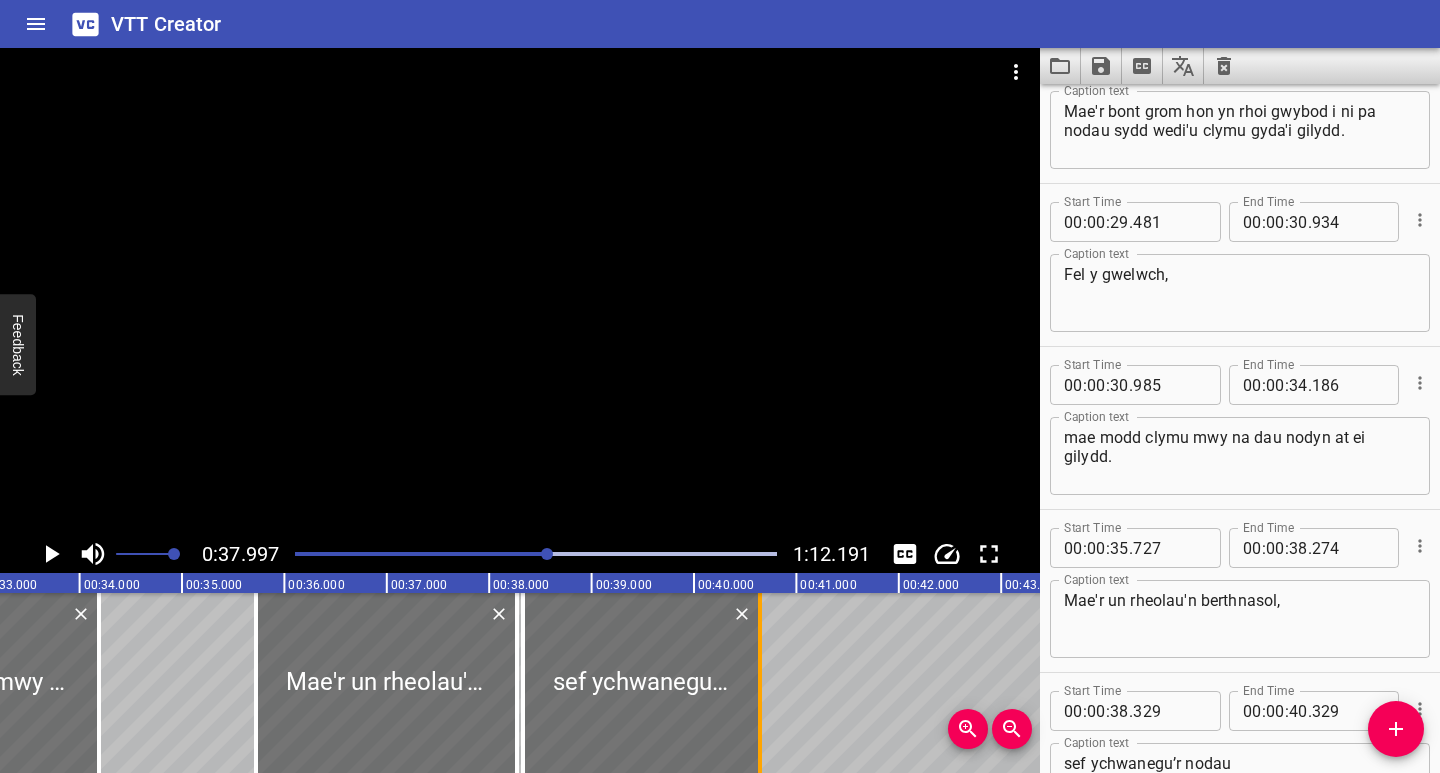 drag, startPoint x: 727, startPoint y: 710, endPoint x: 763, endPoint y: 710, distance: 36 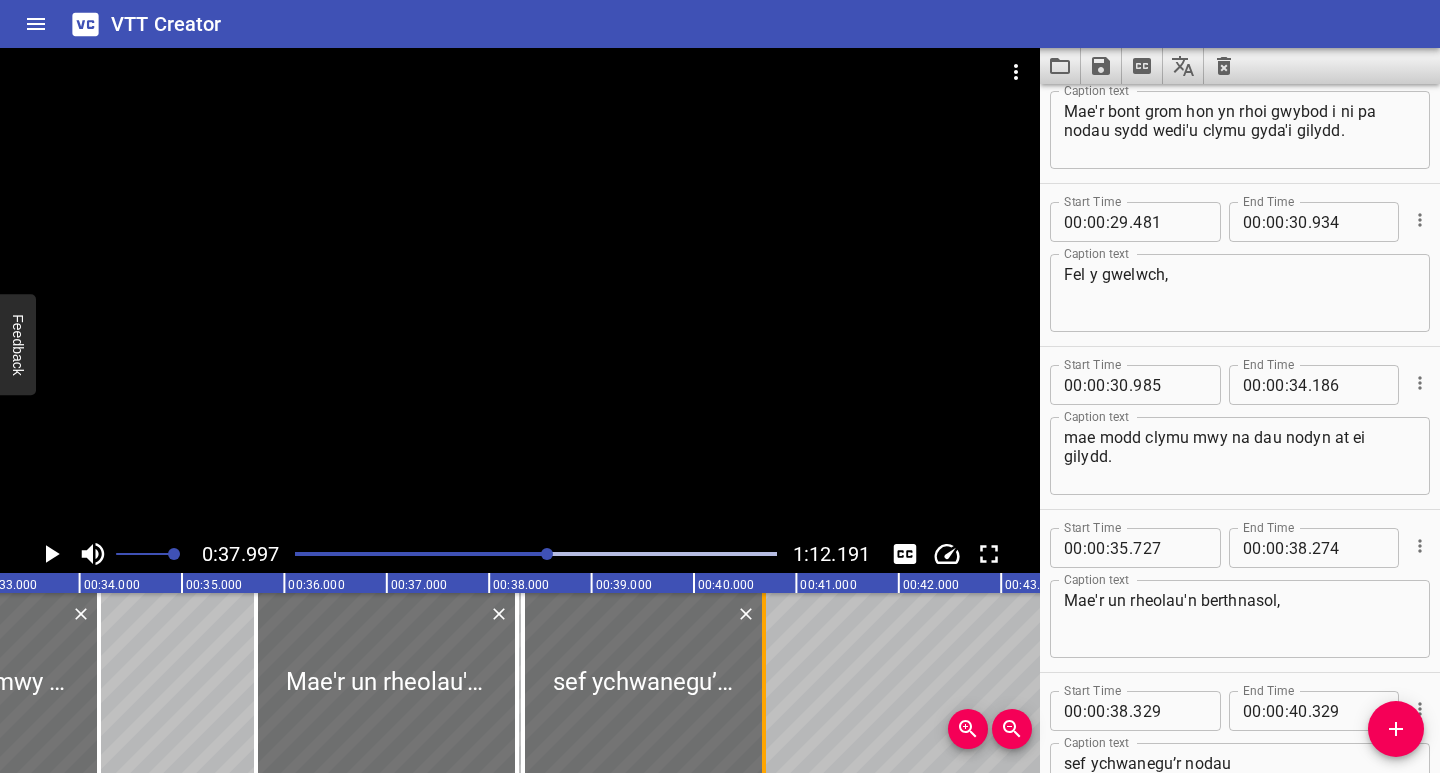 type on "680" 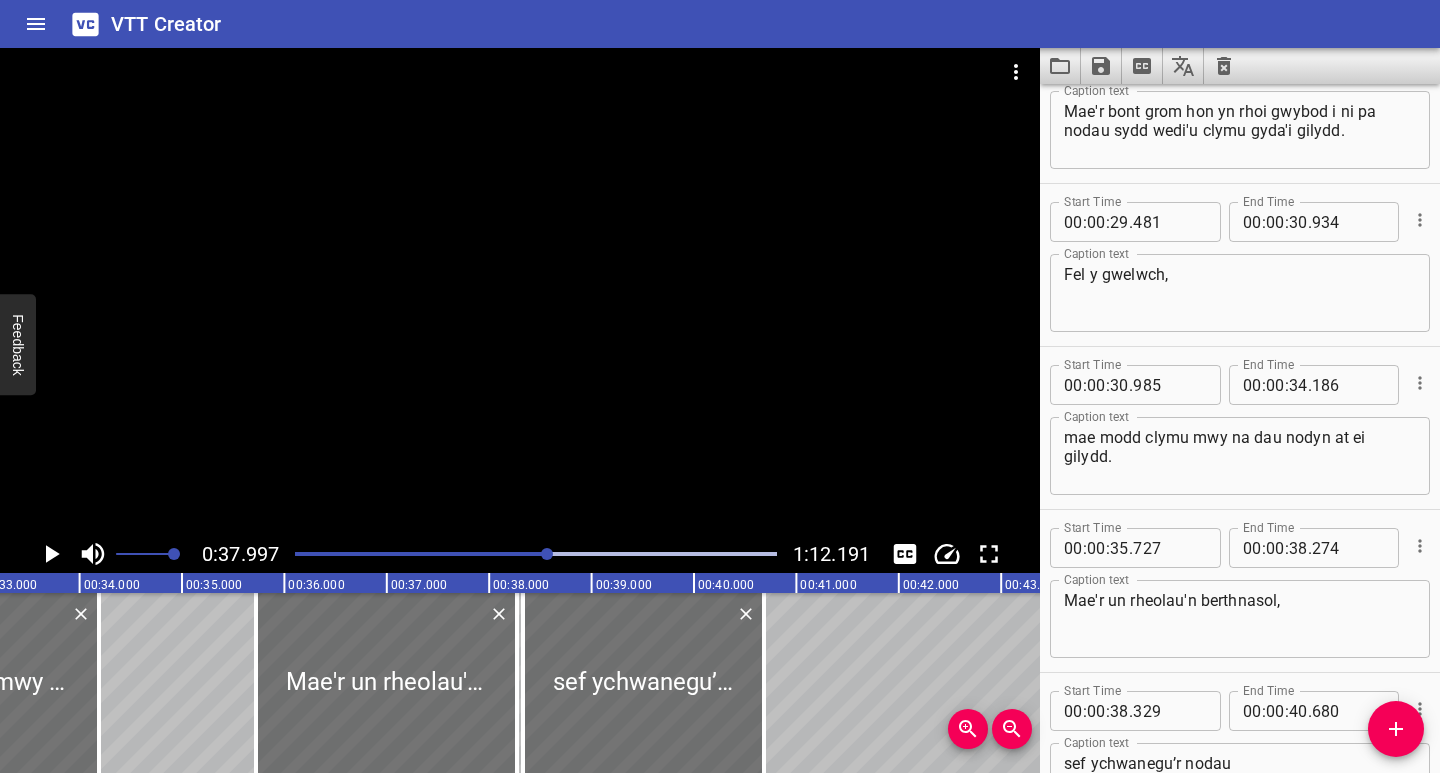 click at bounding box center [308, 554] 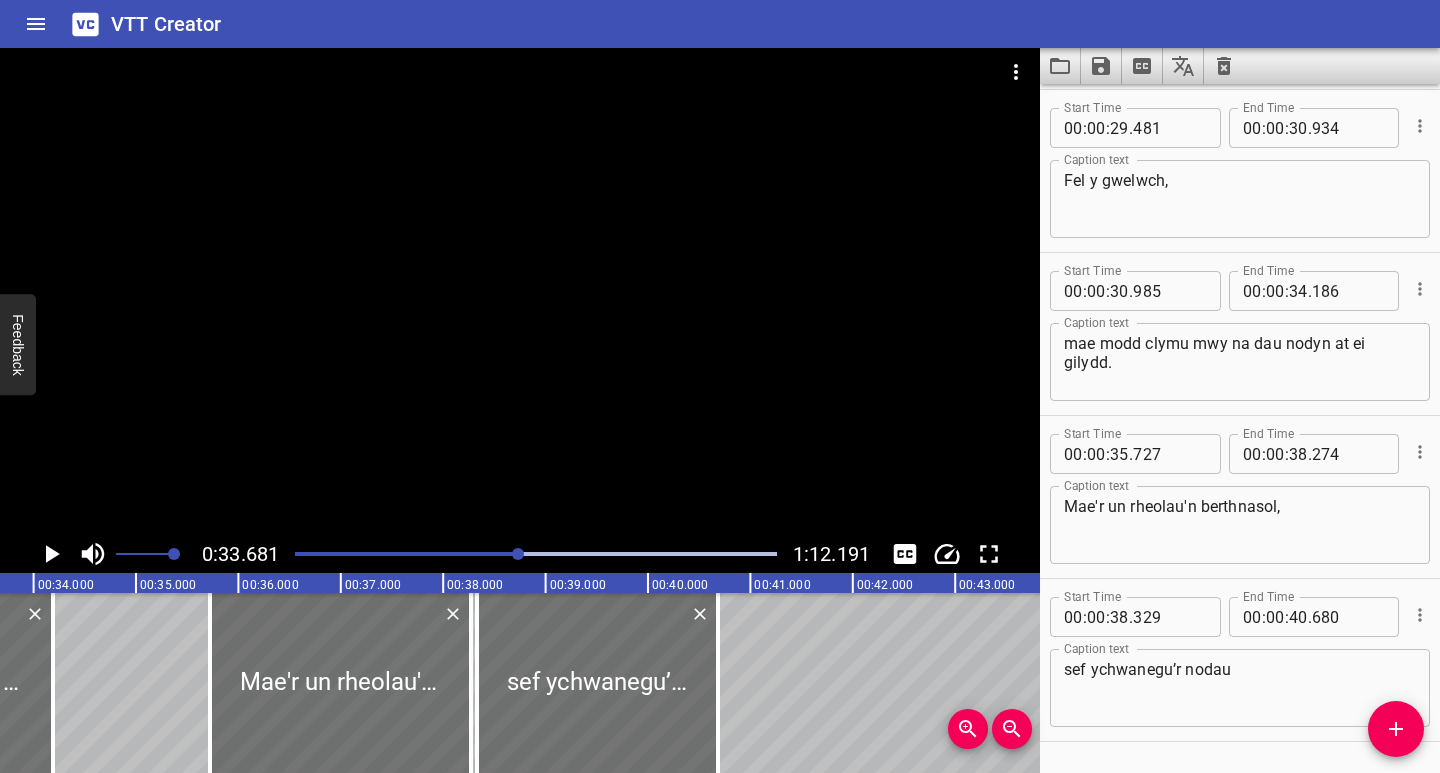 scroll, scrollTop: 709, scrollLeft: 0, axis: vertical 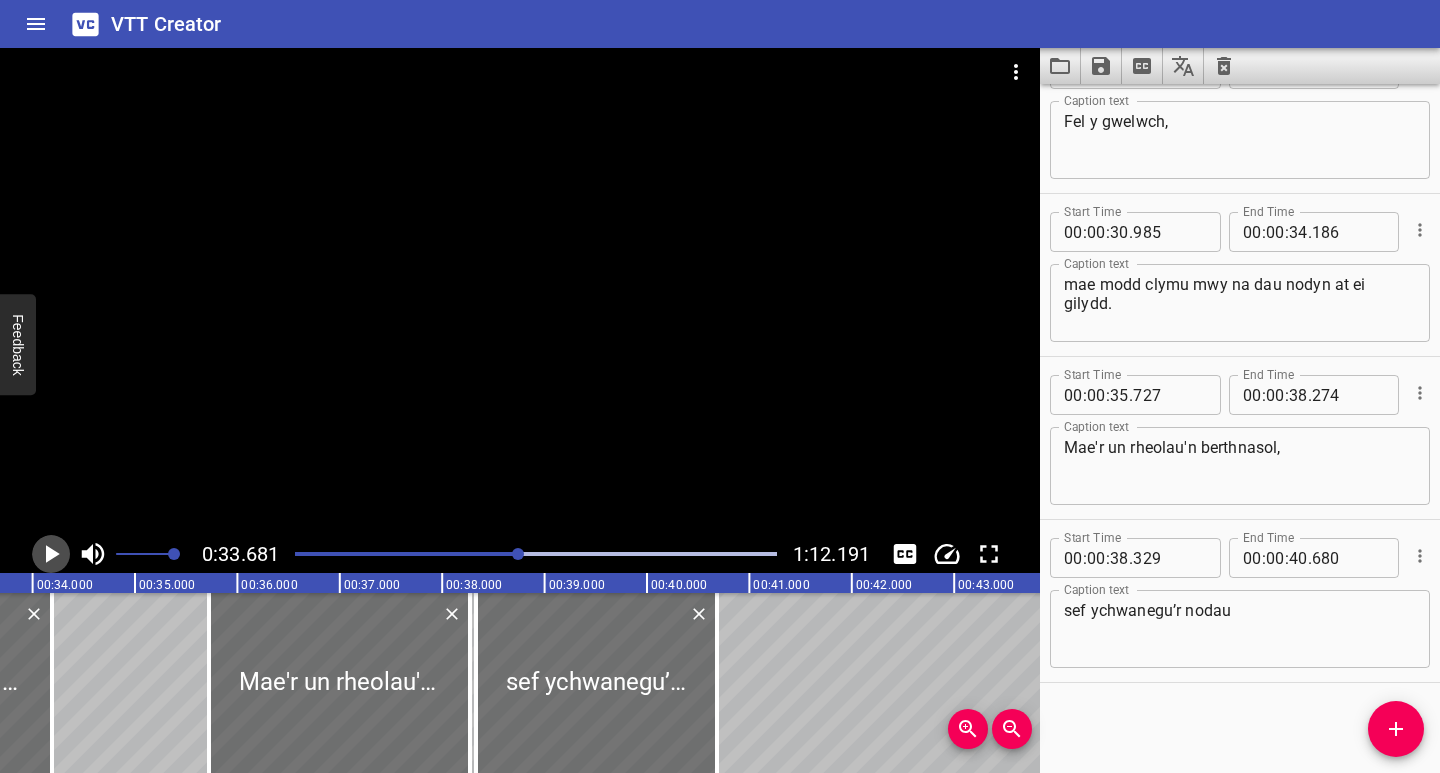 click 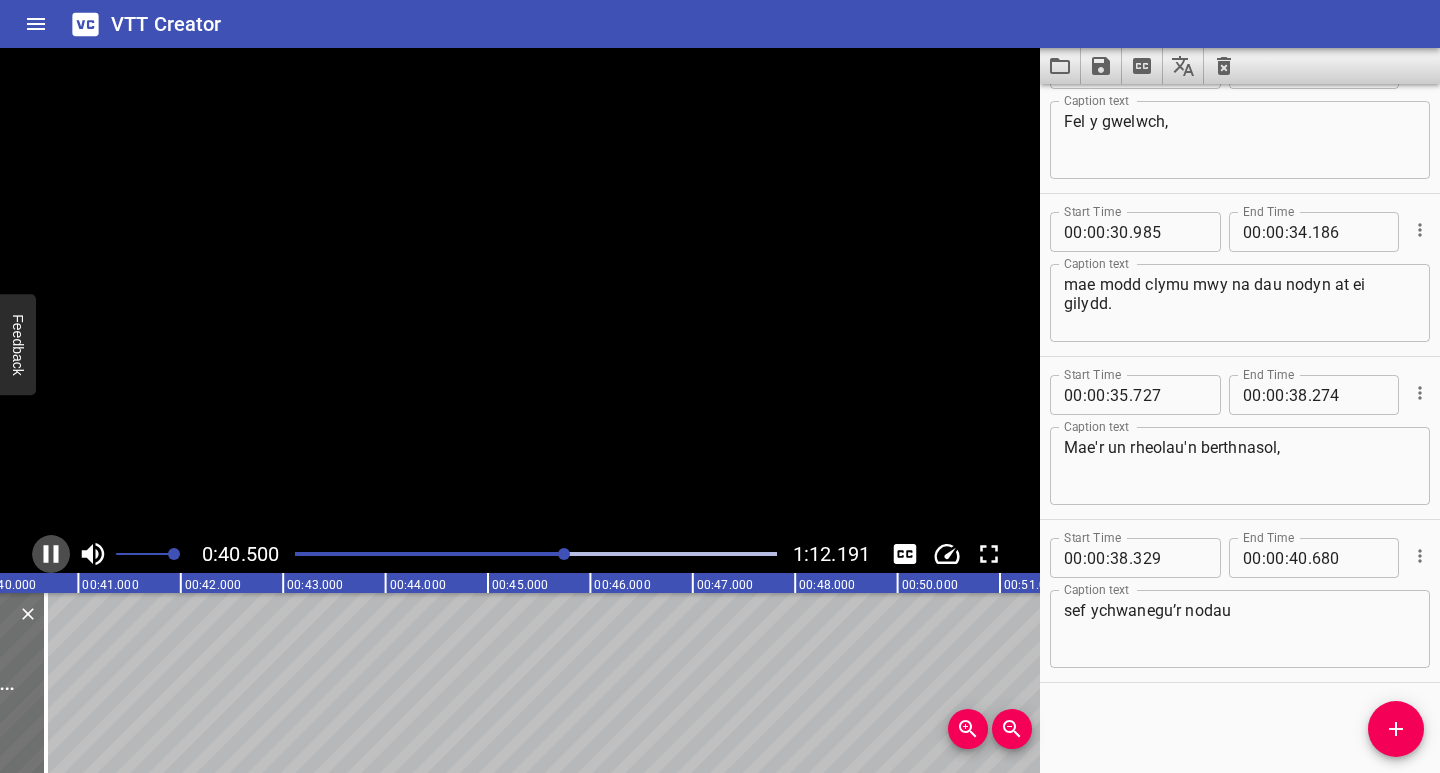 click 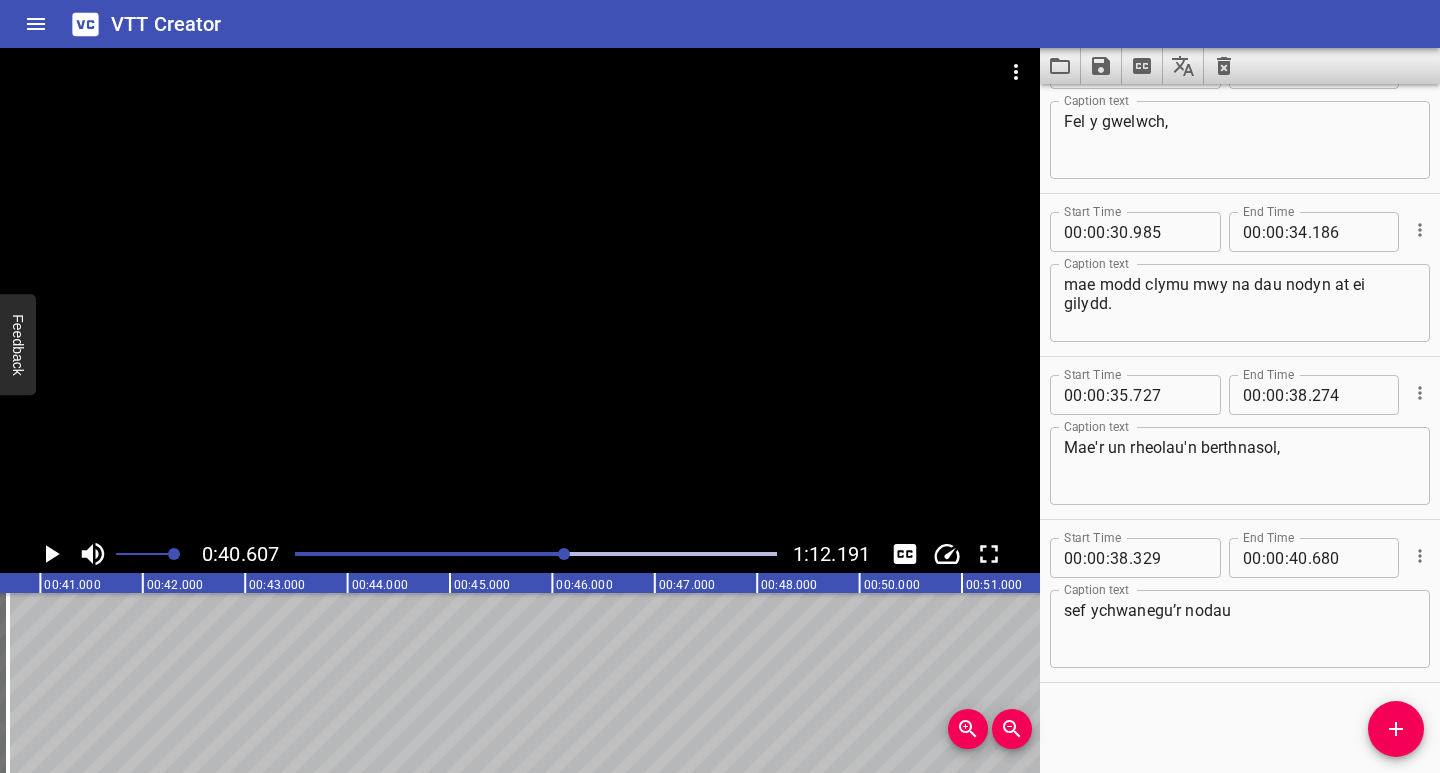click on "sef ychwanegu’r nodau" at bounding box center [1240, 629] 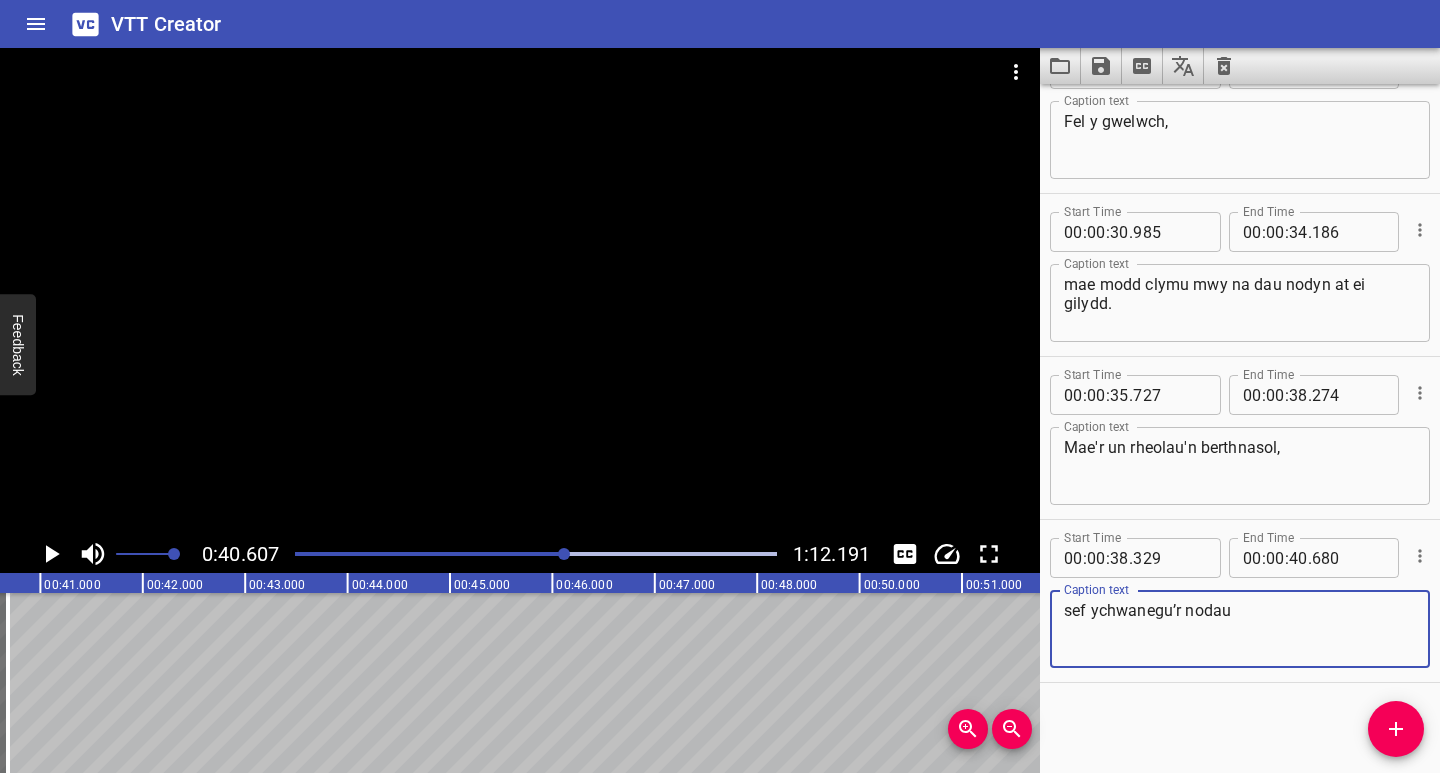 paste on "clwm" 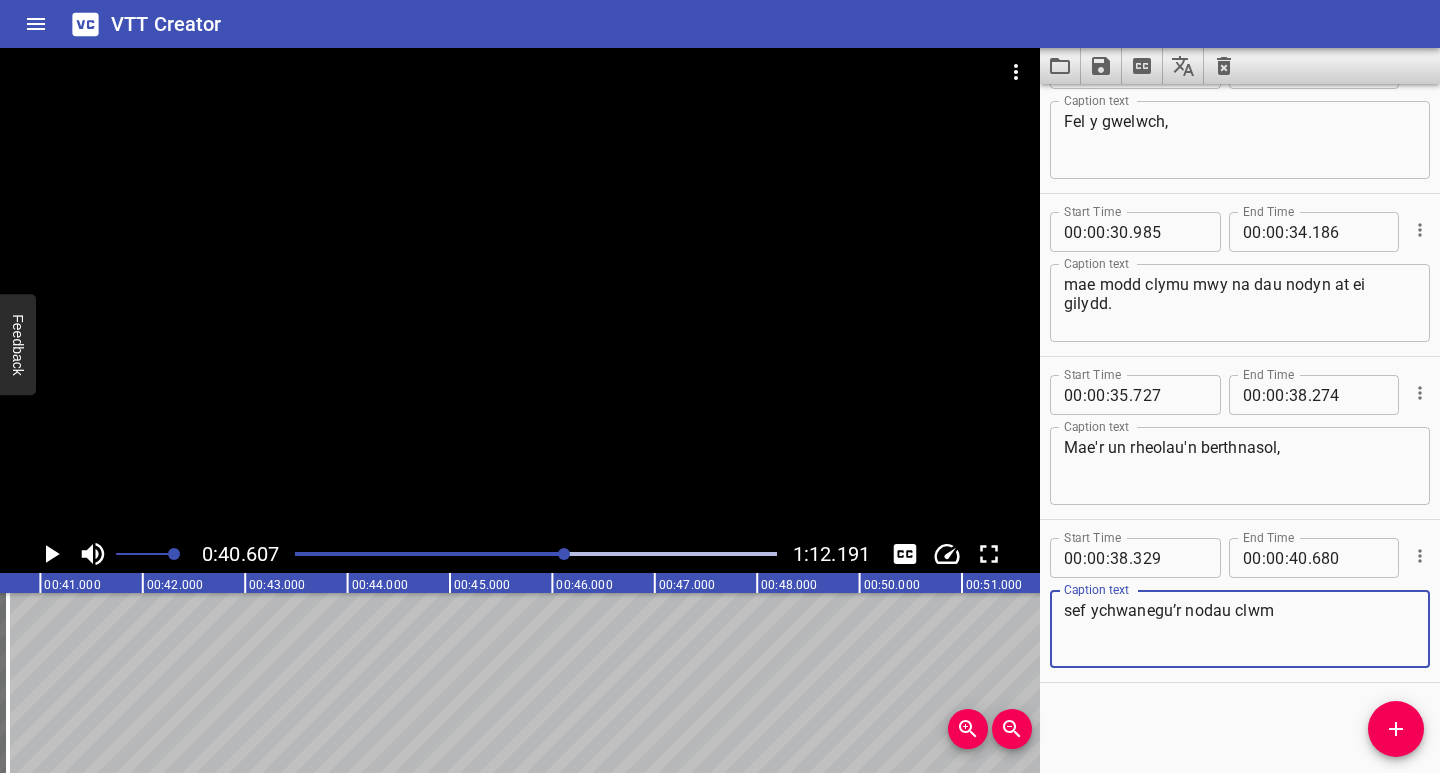 type on "sef ychwanegu’r nodau clwm" 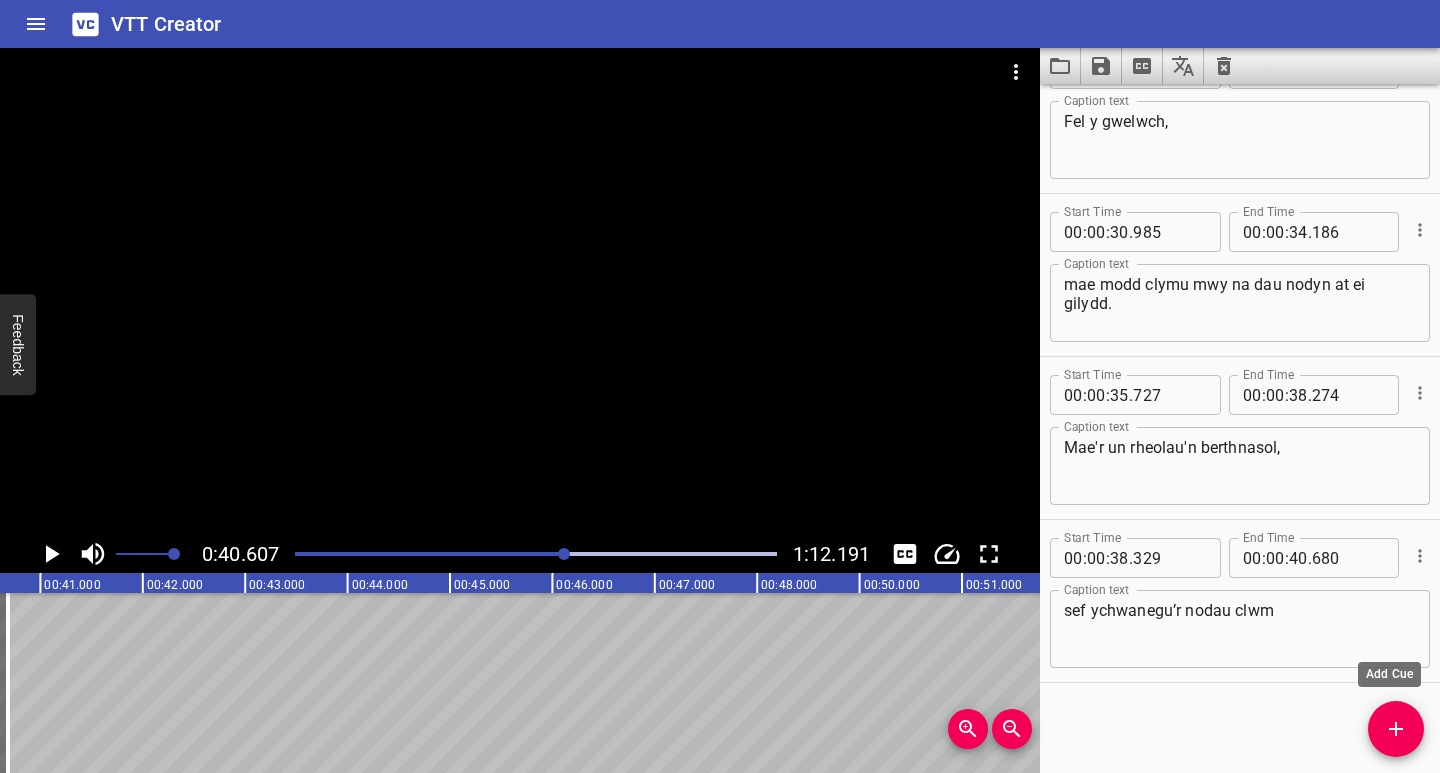 drag, startPoint x: 1393, startPoint y: 731, endPoint x: 1376, endPoint y: 735, distance: 17.464249 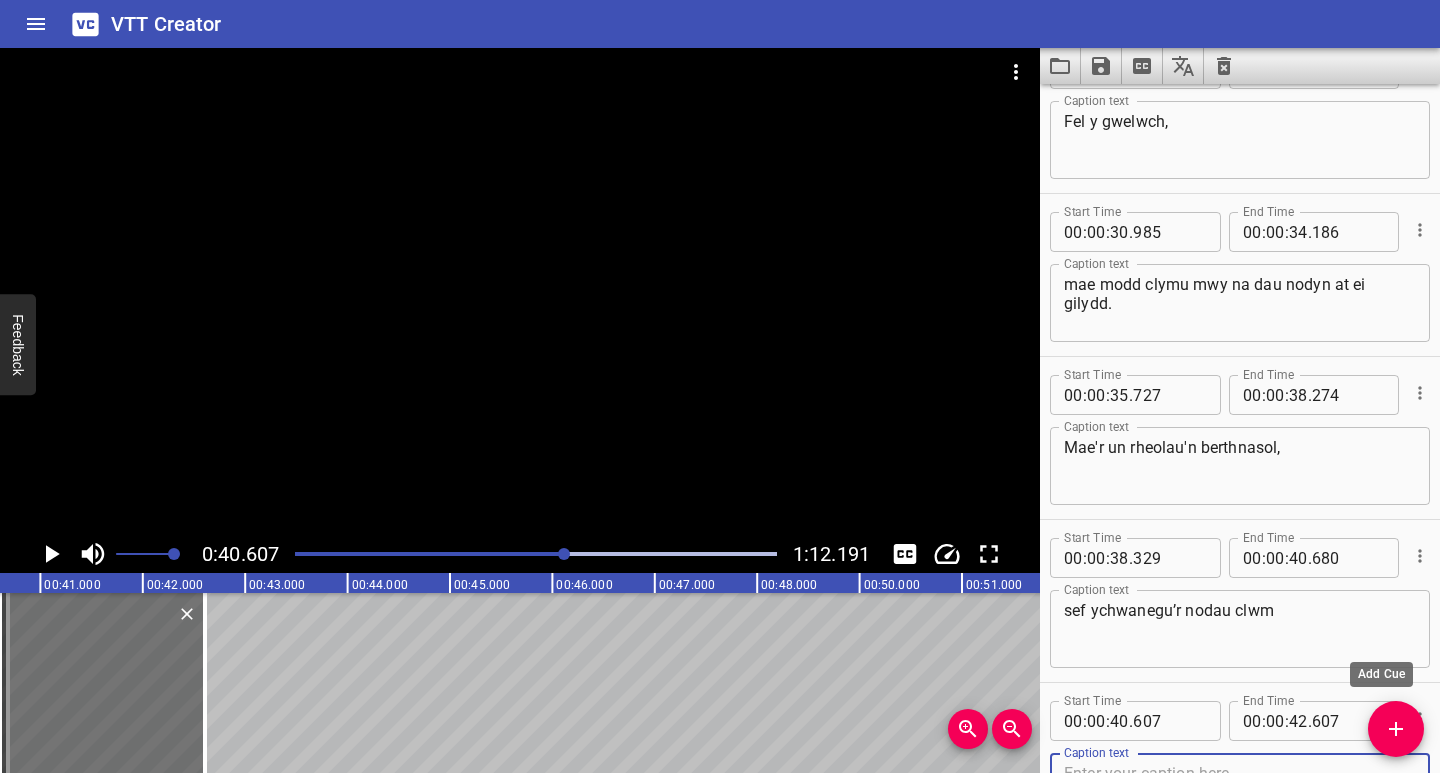scroll, scrollTop: 719, scrollLeft: 0, axis: vertical 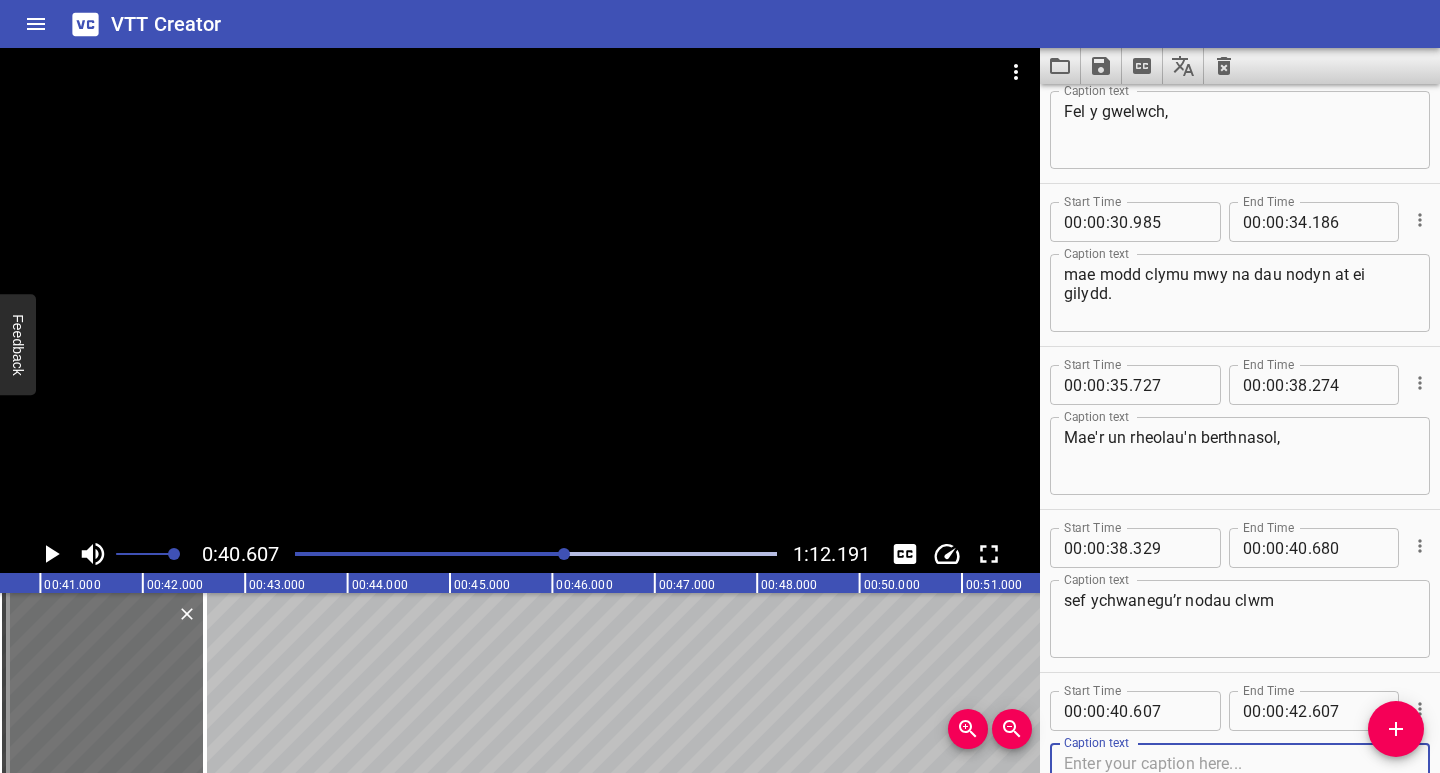 click at bounding box center [1240, 782] 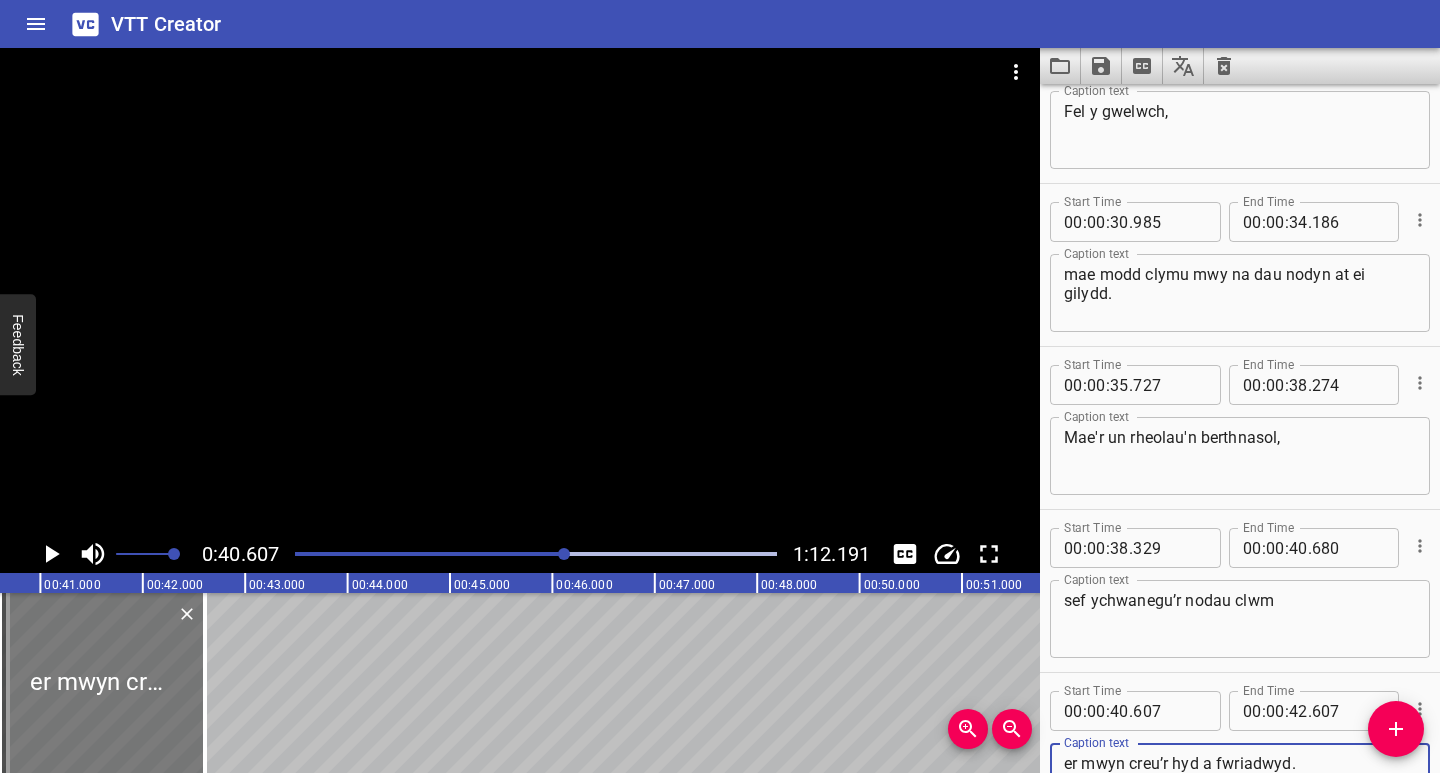 type on "er mwyn creu’r hyd a fwriadwyd." 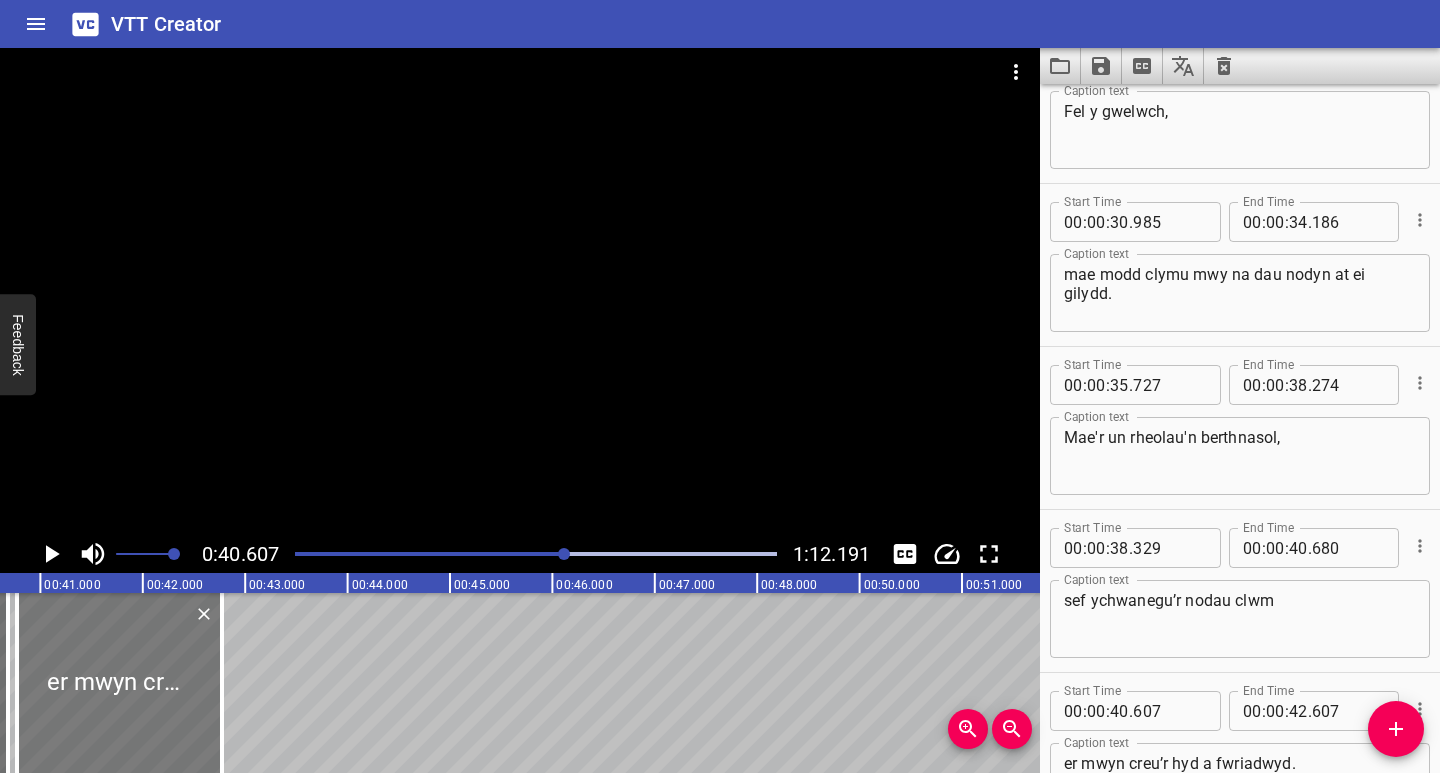 drag, startPoint x: 135, startPoint y: 731, endPoint x: 151, endPoint y: 754, distance: 28.01785 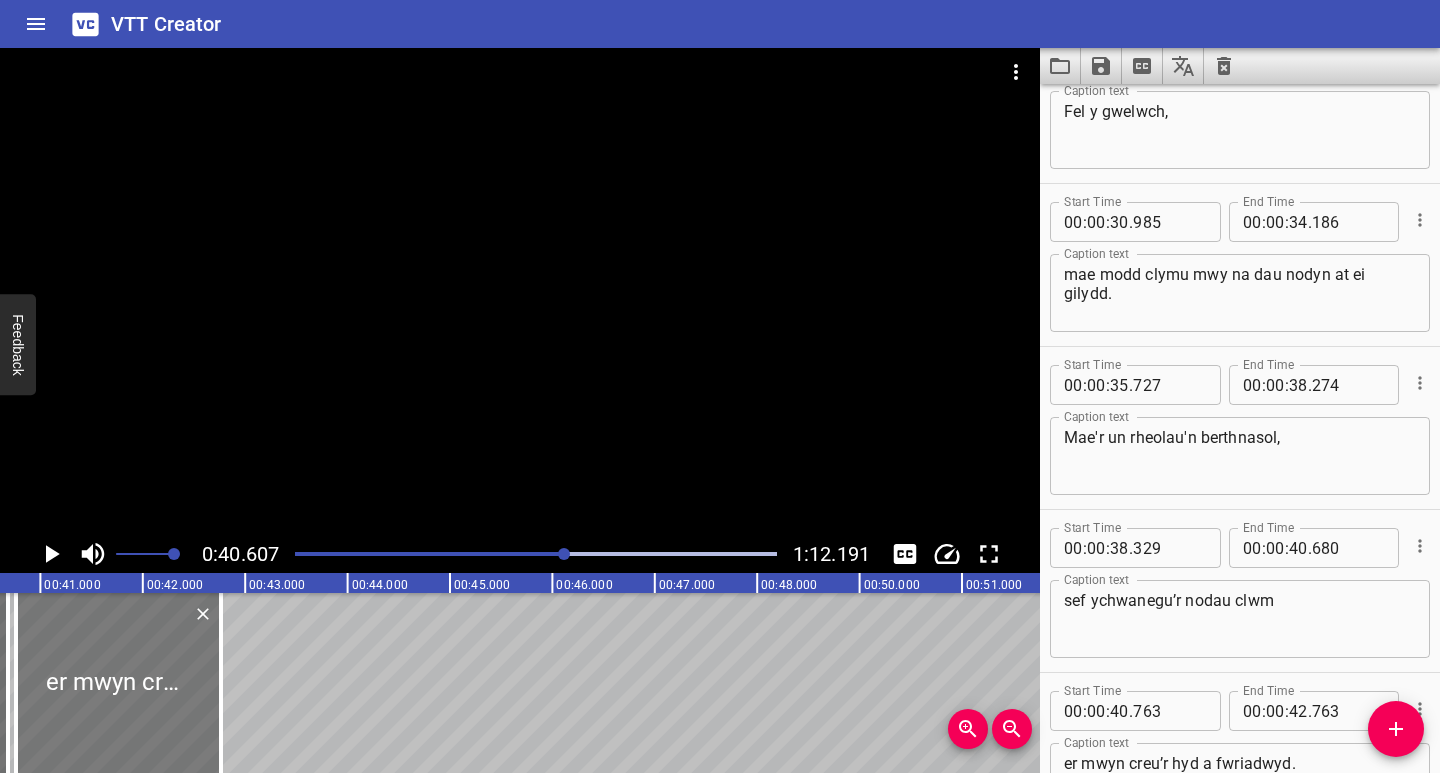 type on "763" 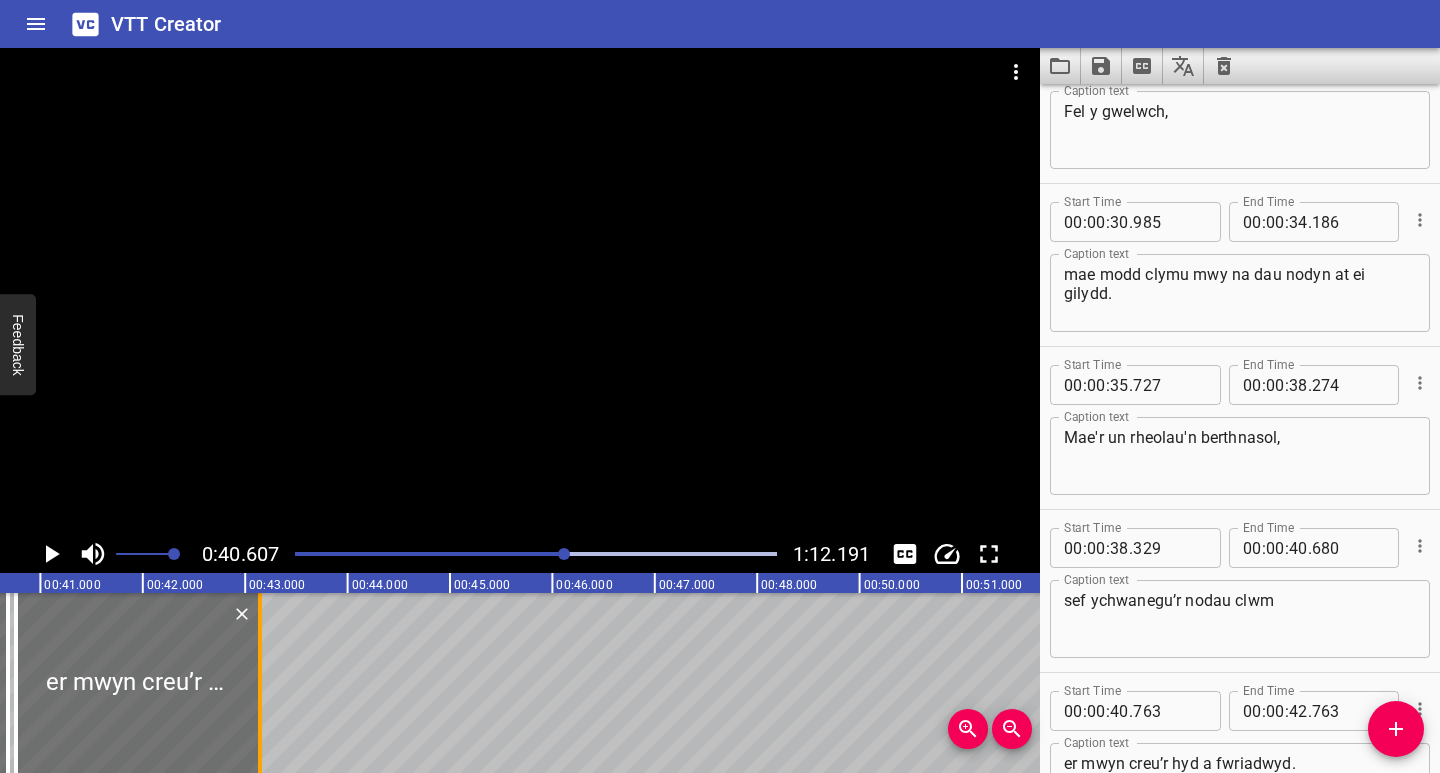 drag, startPoint x: 223, startPoint y: 749, endPoint x: 262, endPoint y: 748, distance: 39.012817 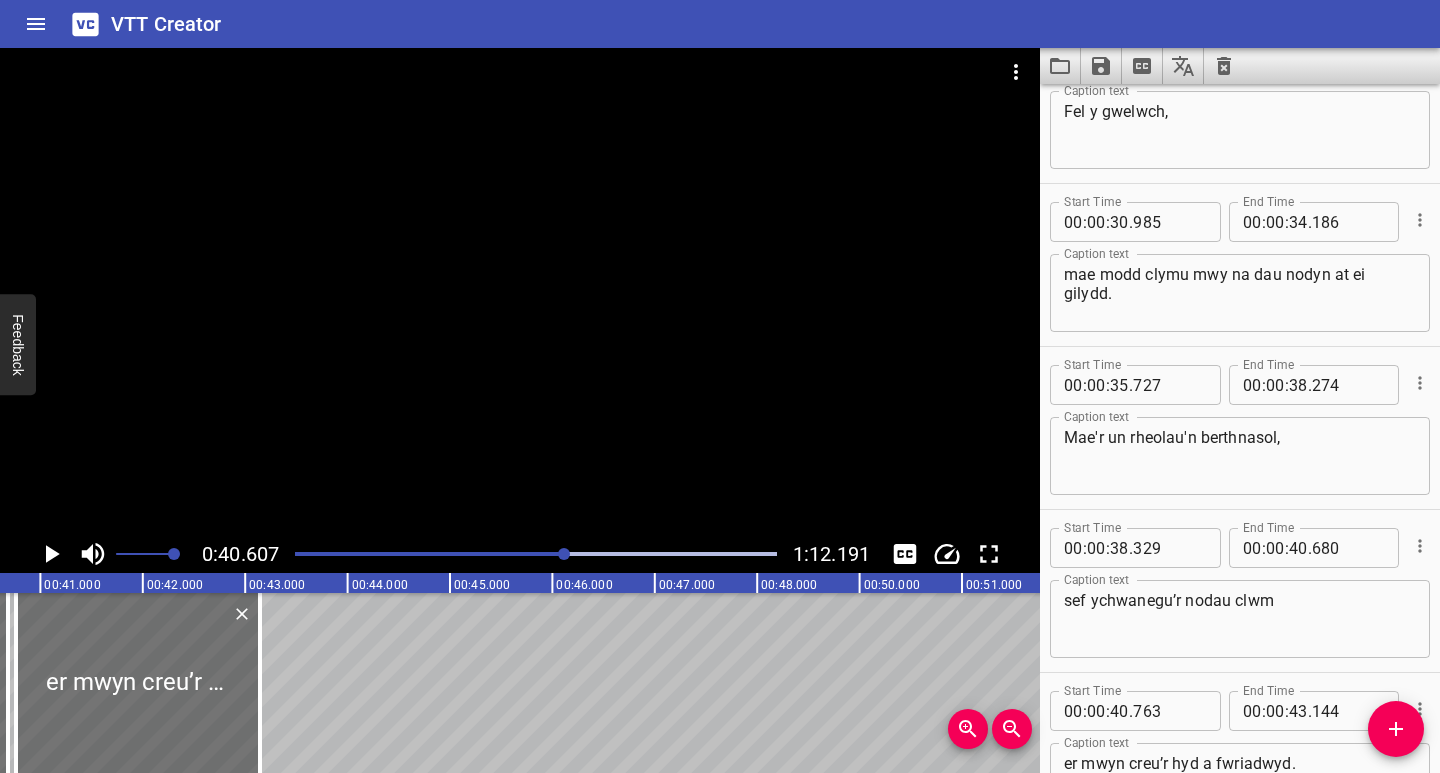 click at bounding box center [536, 554] 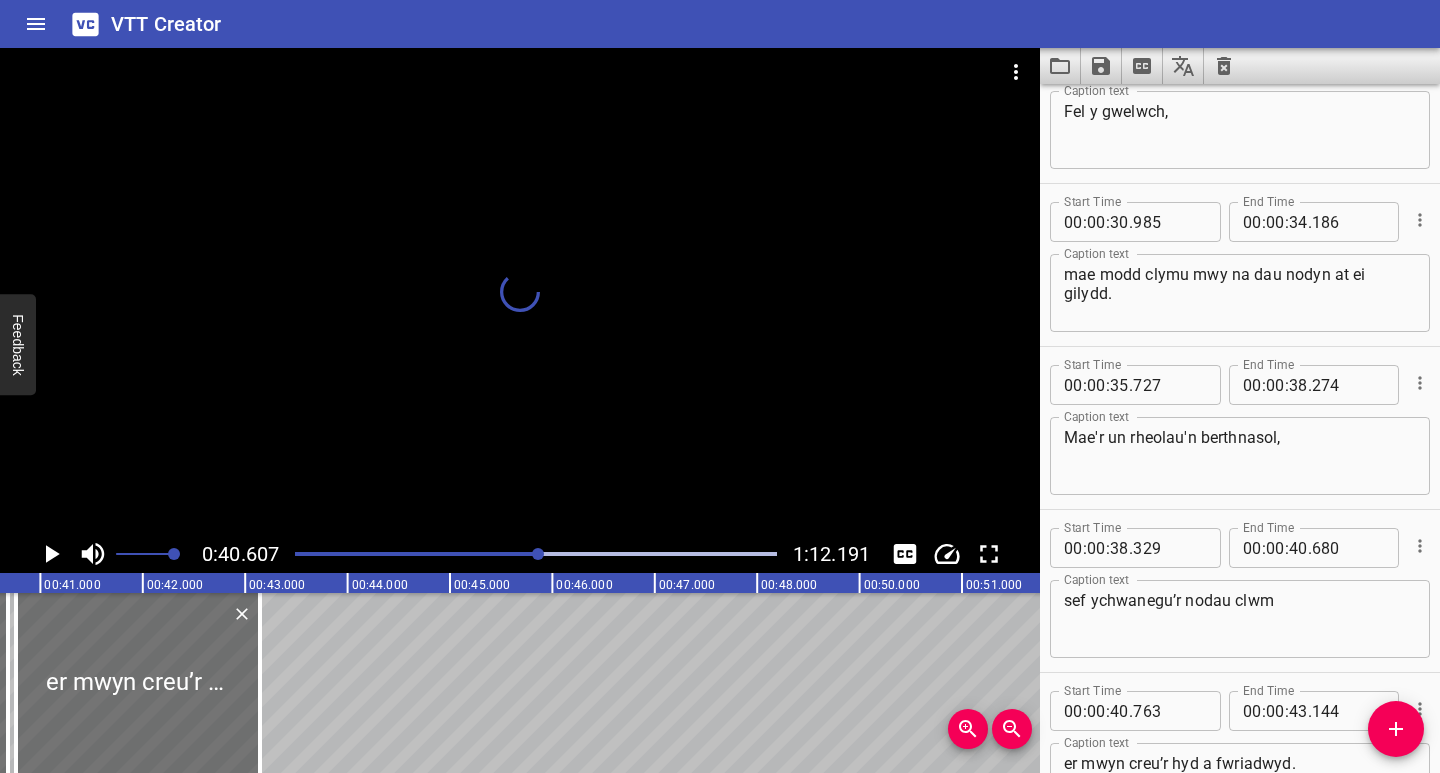 scroll, scrollTop: 813, scrollLeft: 0, axis: vertical 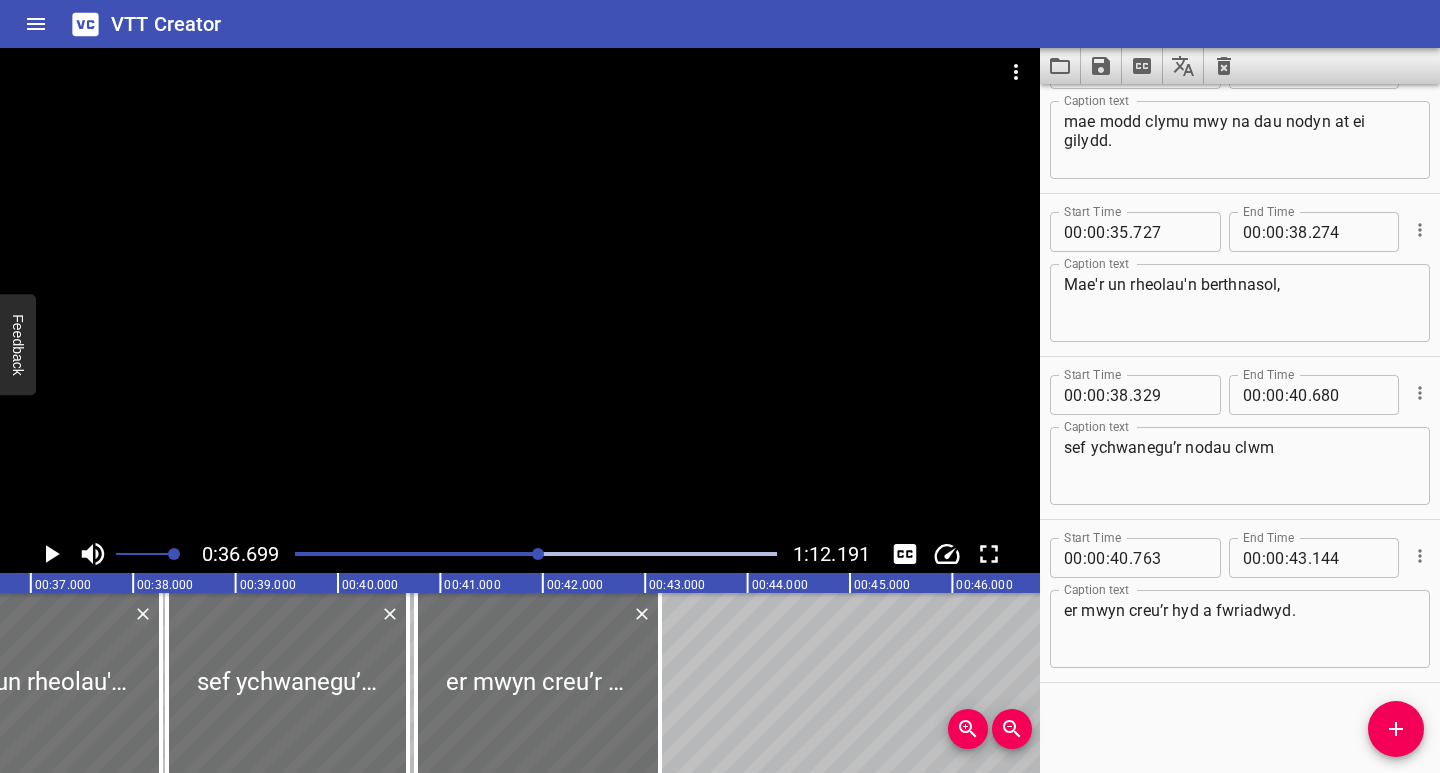 click 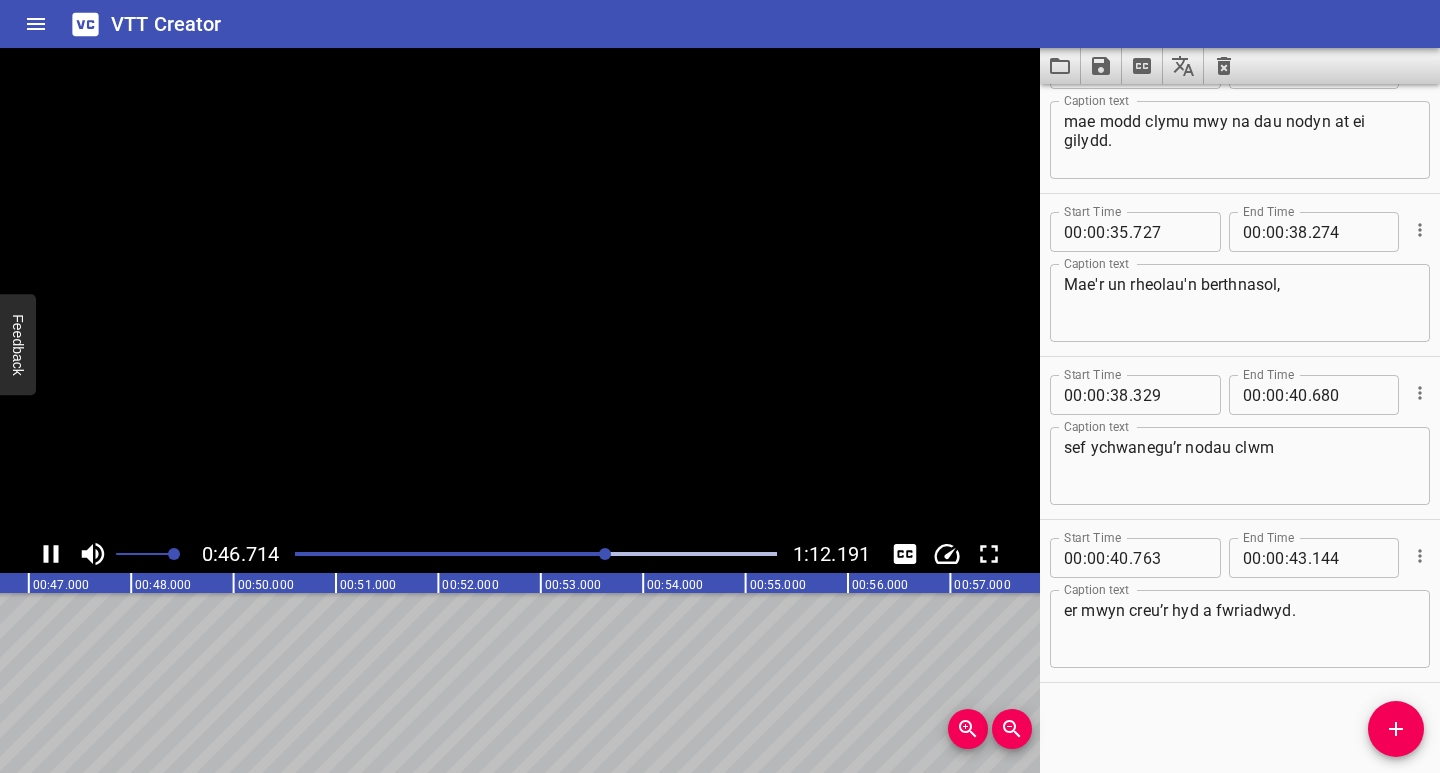 click 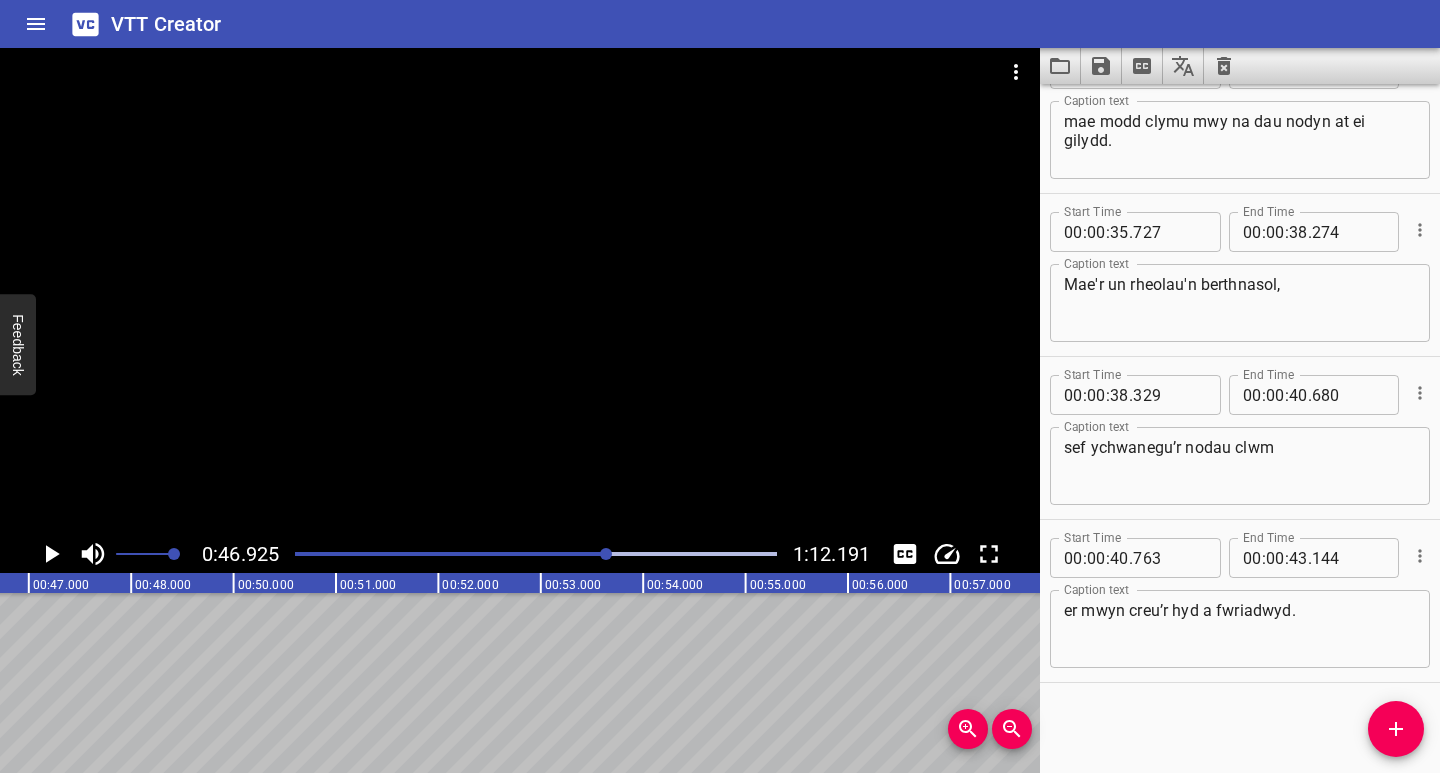 scroll, scrollTop: 0, scrollLeft: 4805, axis: horizontal 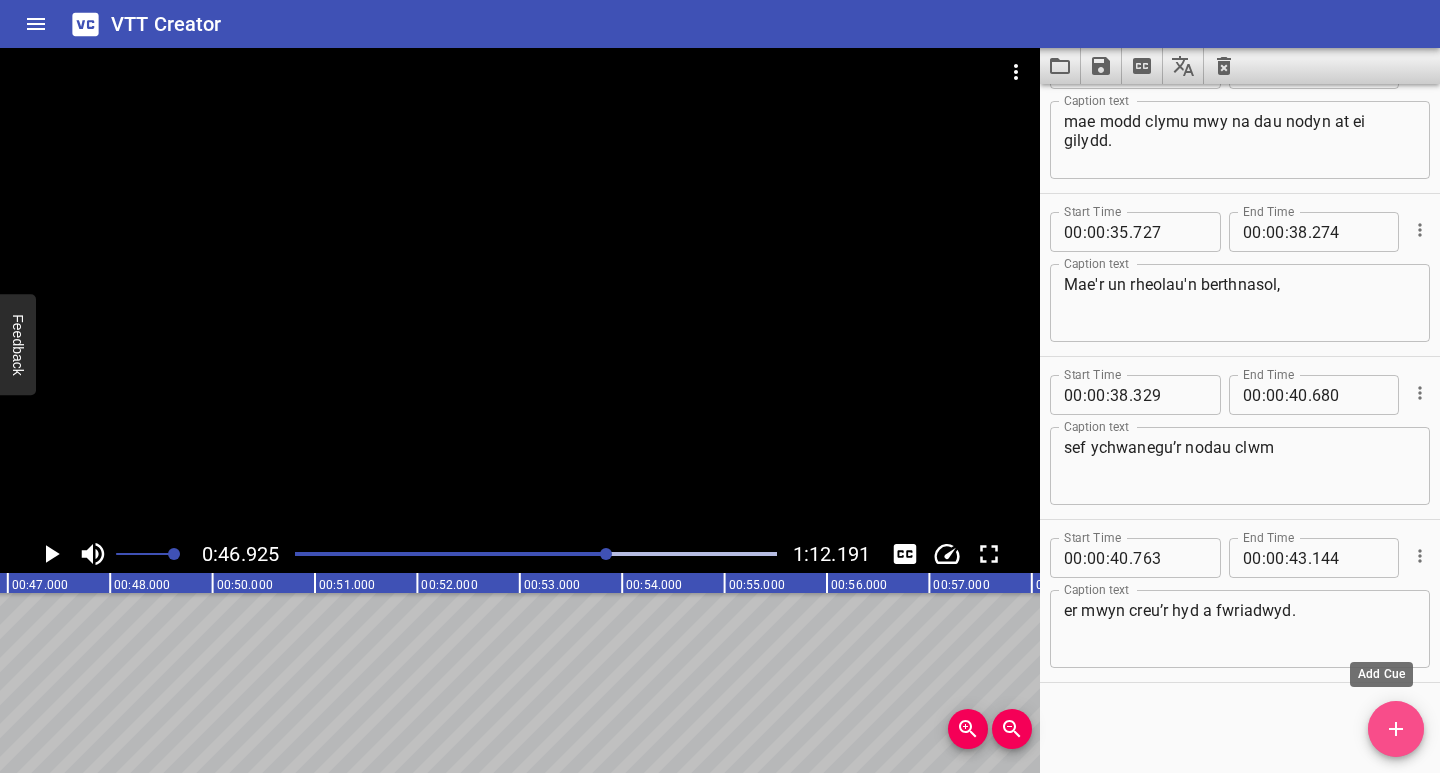 click at bounding box center [1396, 729] 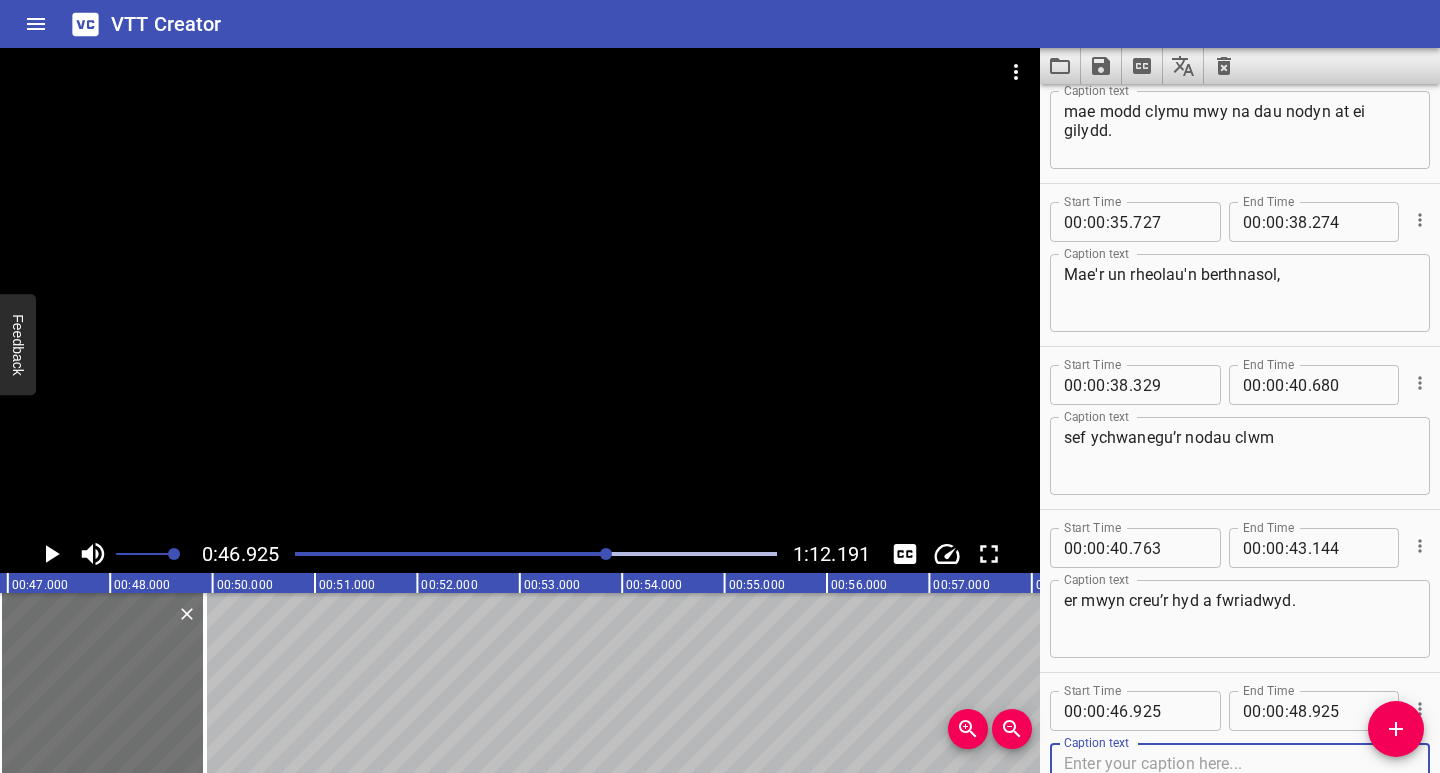 click at bounding box center (1240, 782) 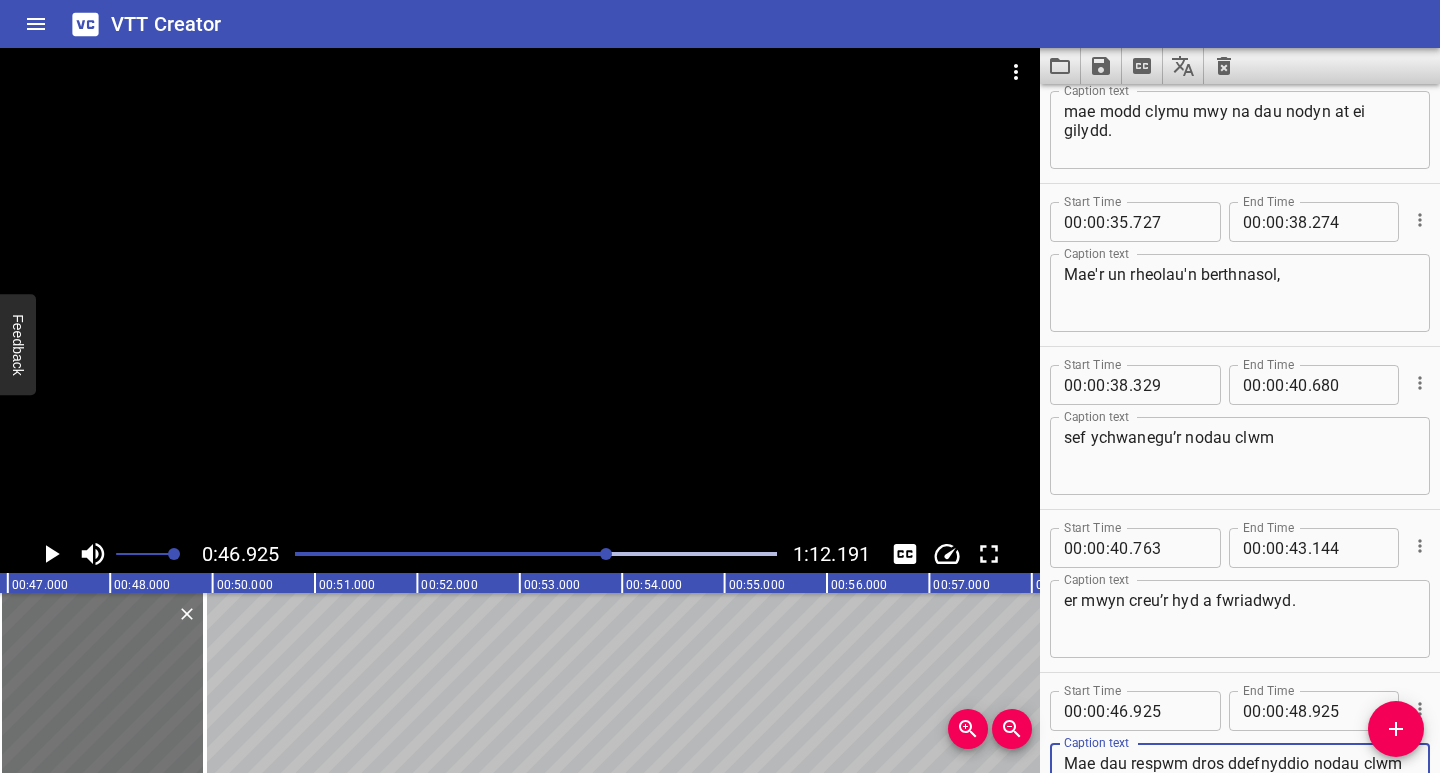 scroll, scrollTop: 901, scrollLeft: 0, axis: vertical 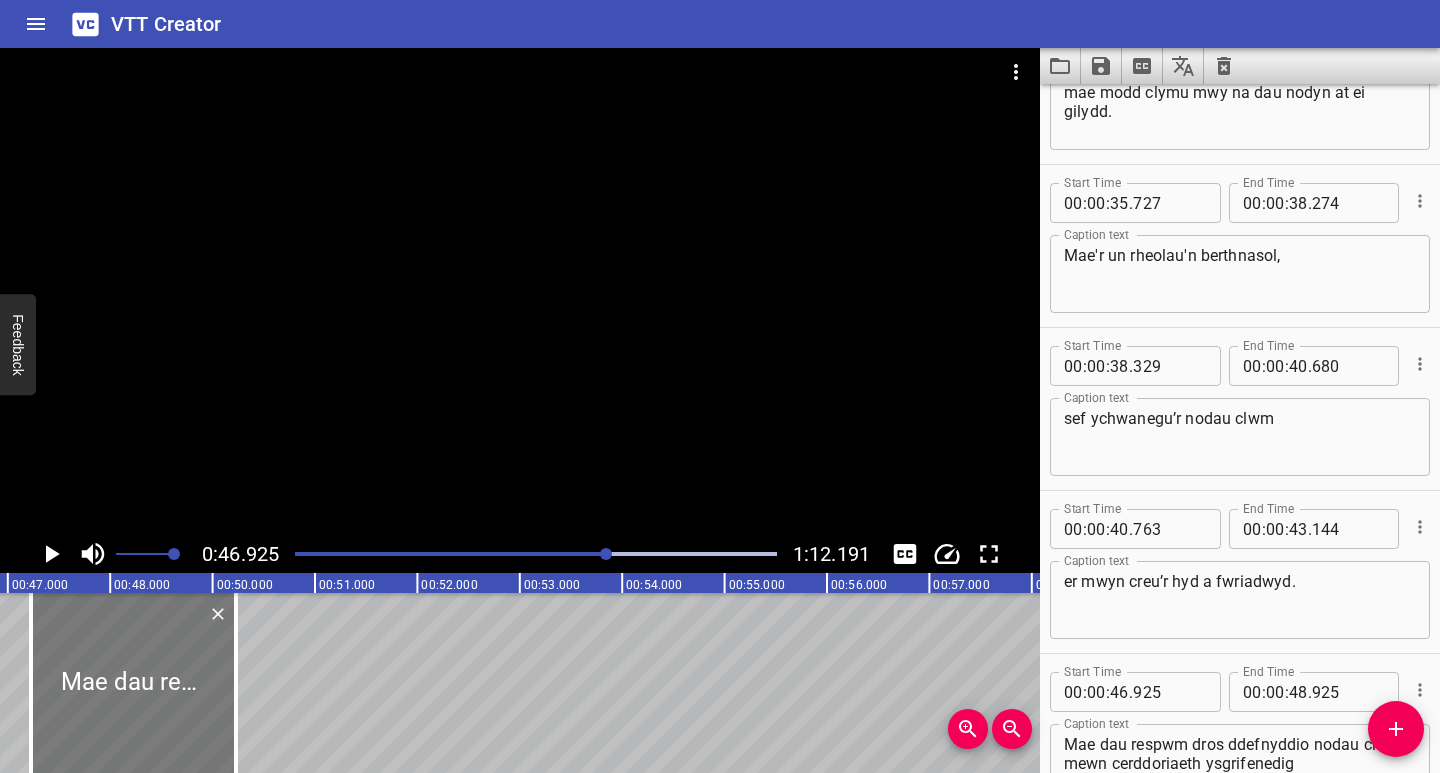 drag, startPoint x: 177, startPoint y: 729, endPoint x: 220, endPoint y: 732, distance: 43.104523 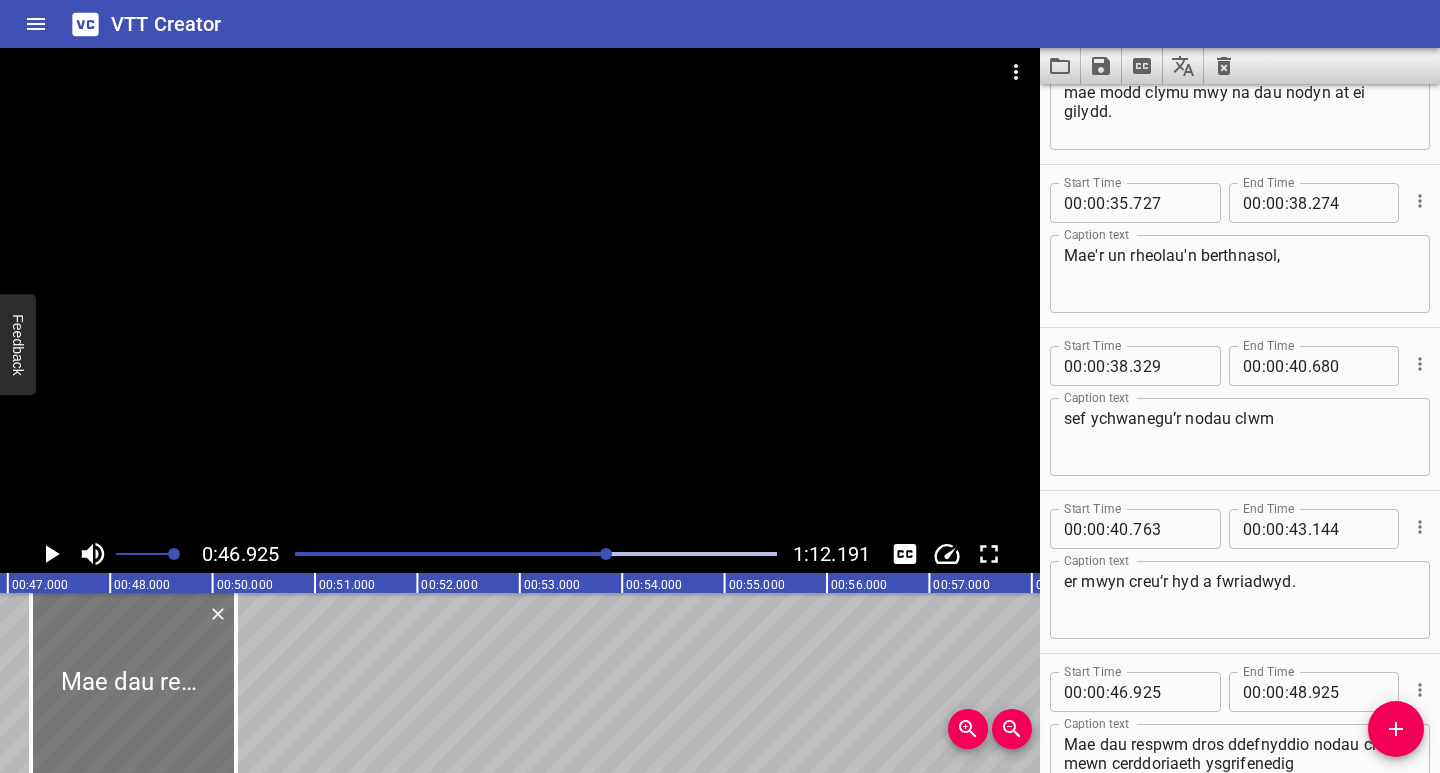 click at bounding box center [133, 683] 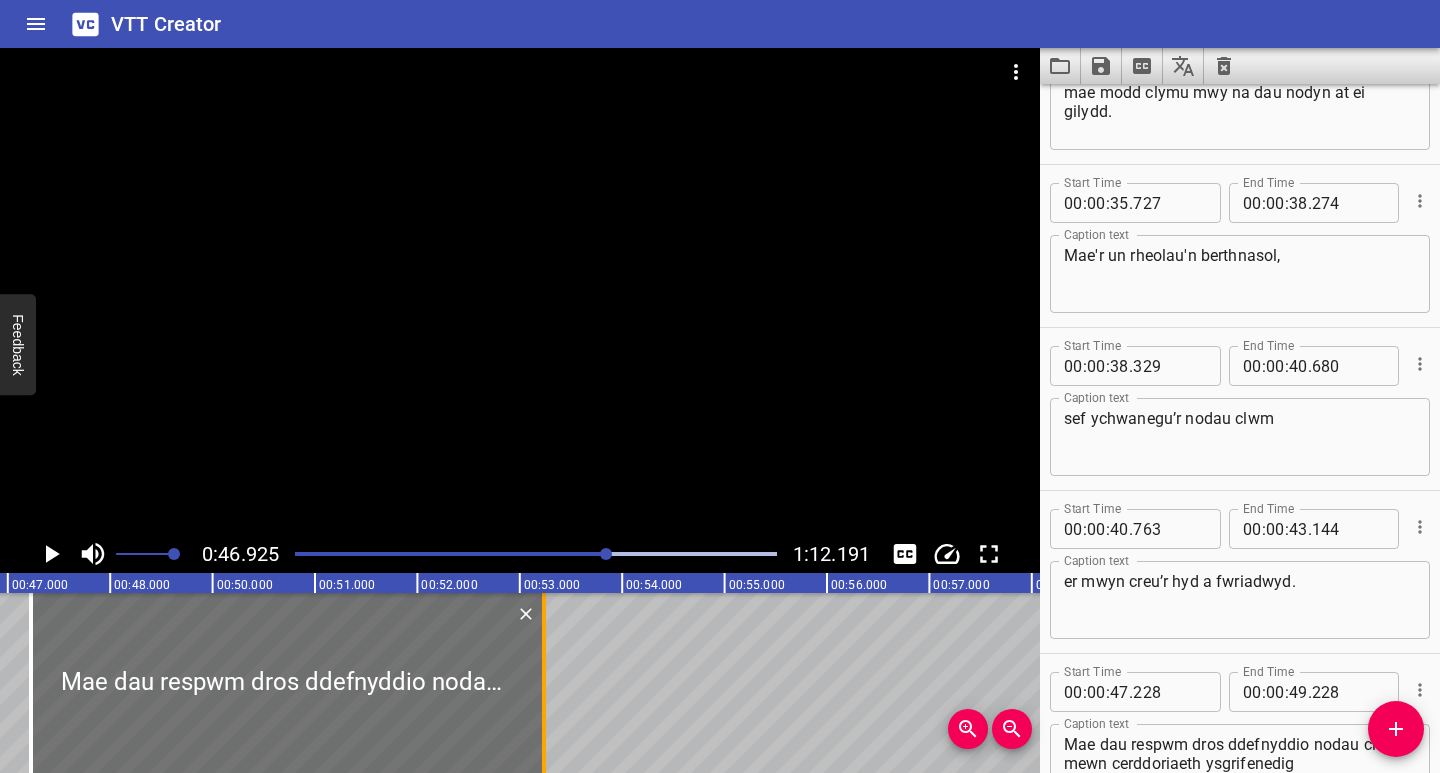 drag, startPoint x: 231, startPoint y: 732, endPoint x: 539, endPoint y: 741, distance: 308.13147 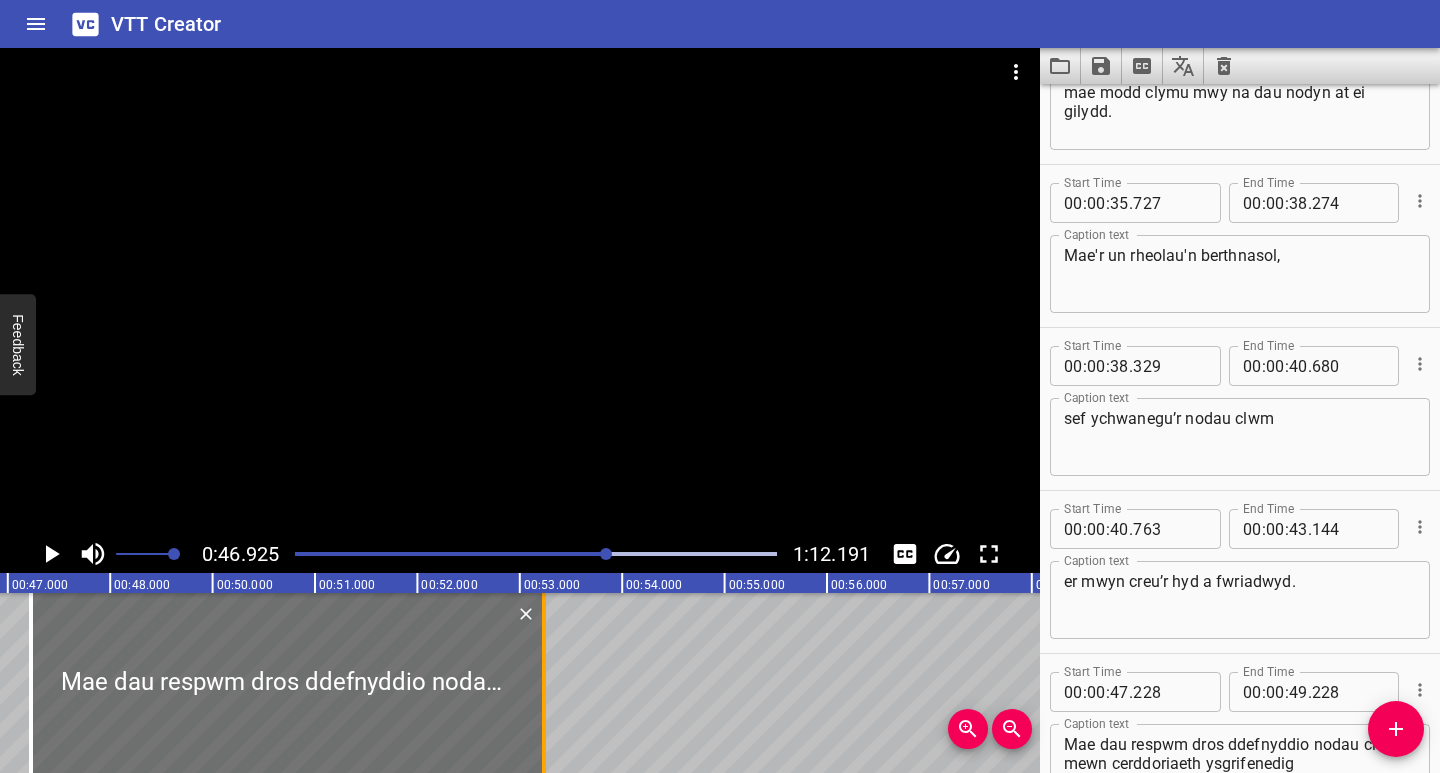 click at bounding box center [544, 683] 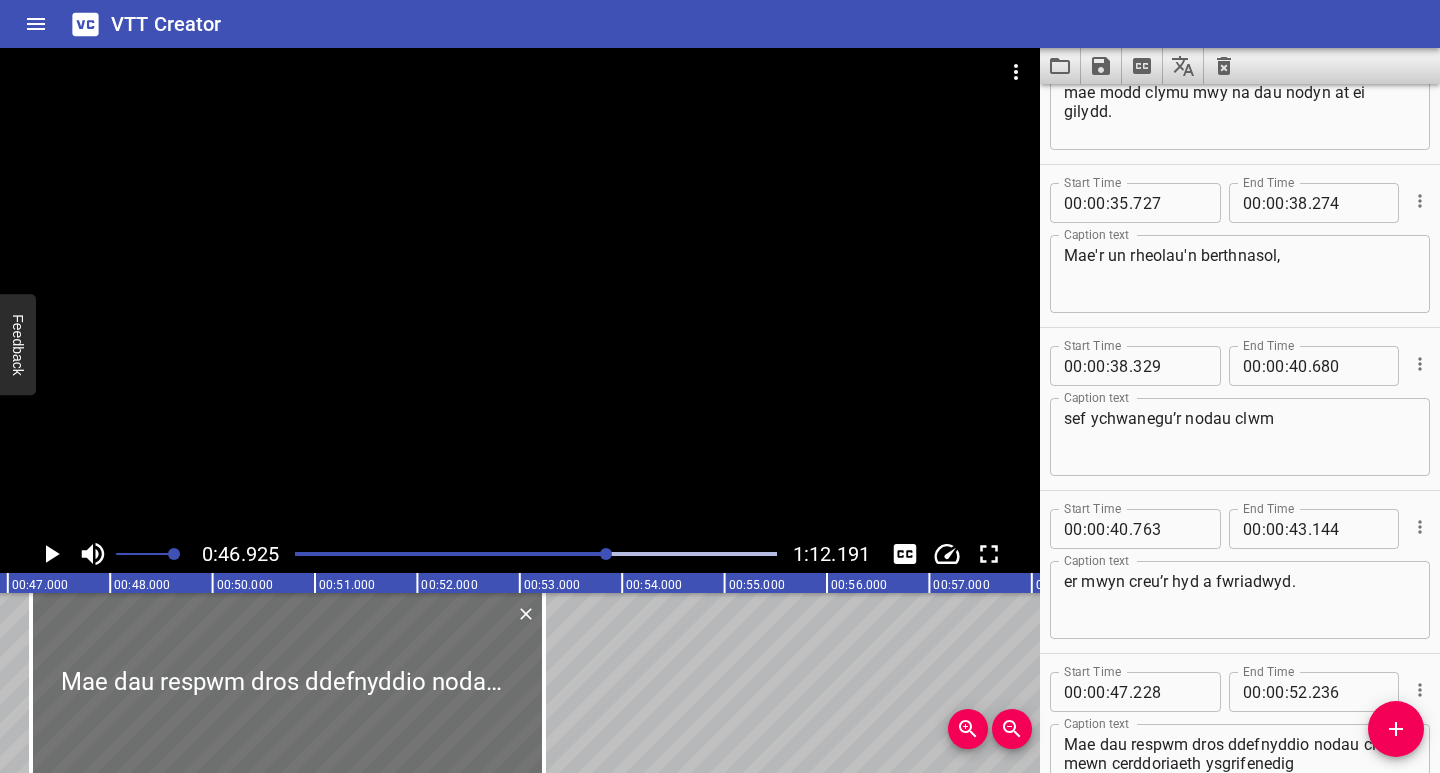 click 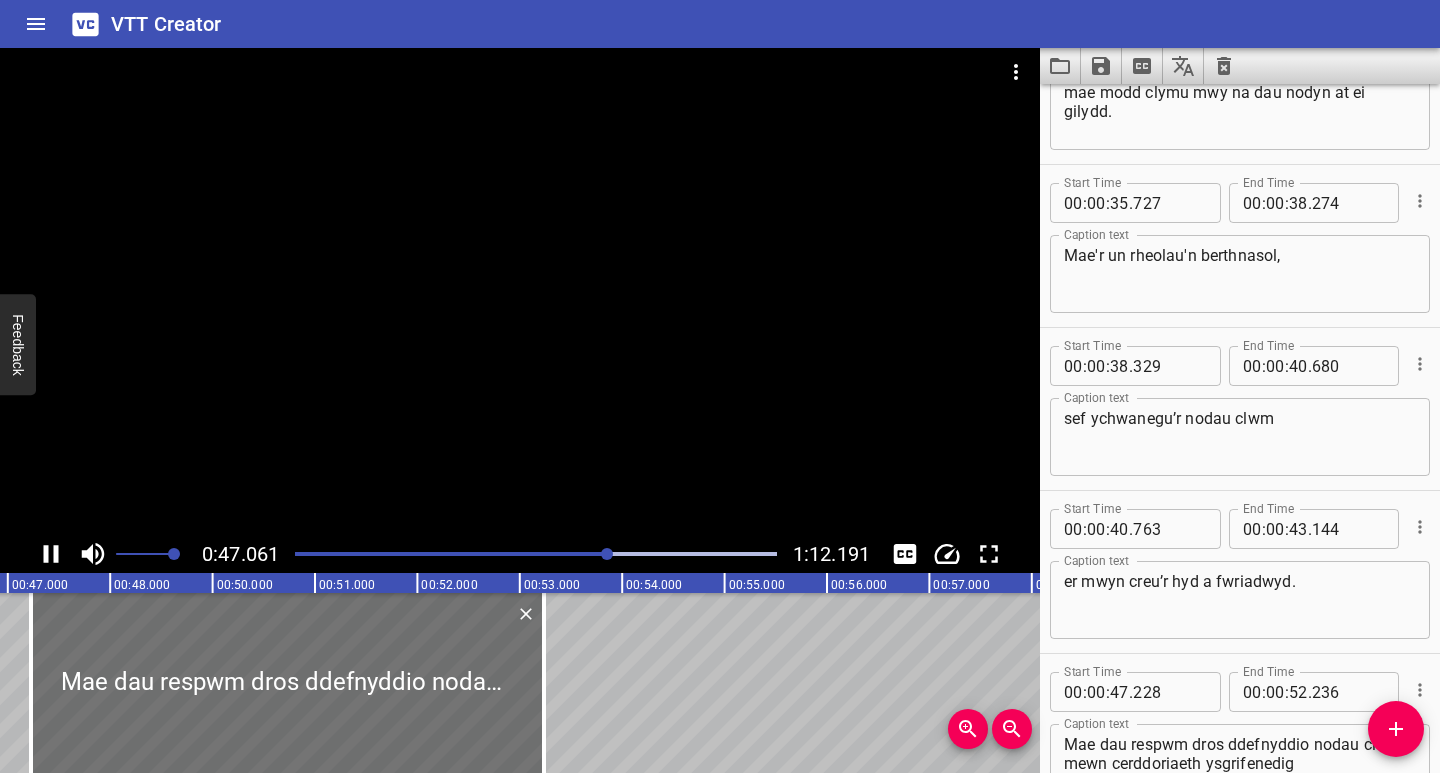 scroll, scrollTop: 0, scrollLeft: 4819, axis: horizontal 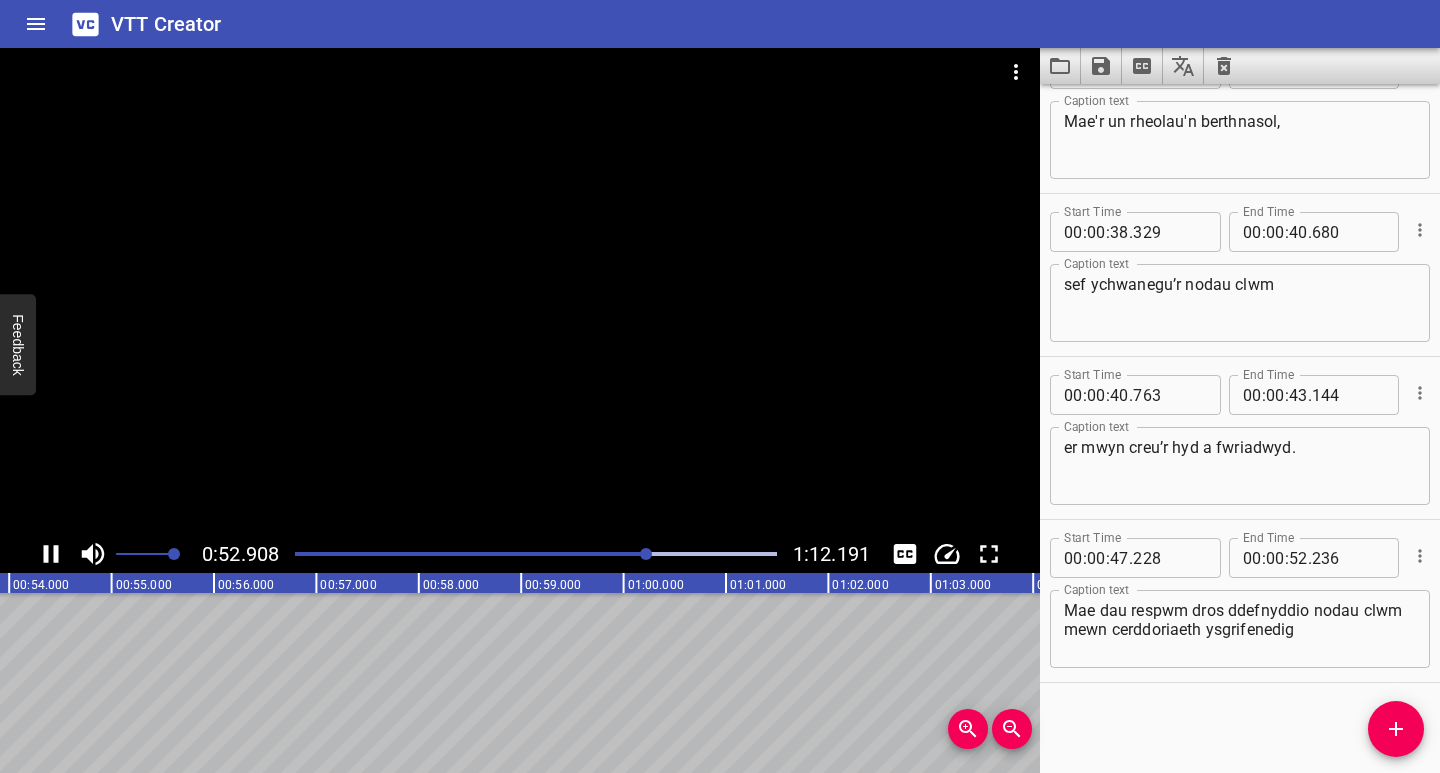click 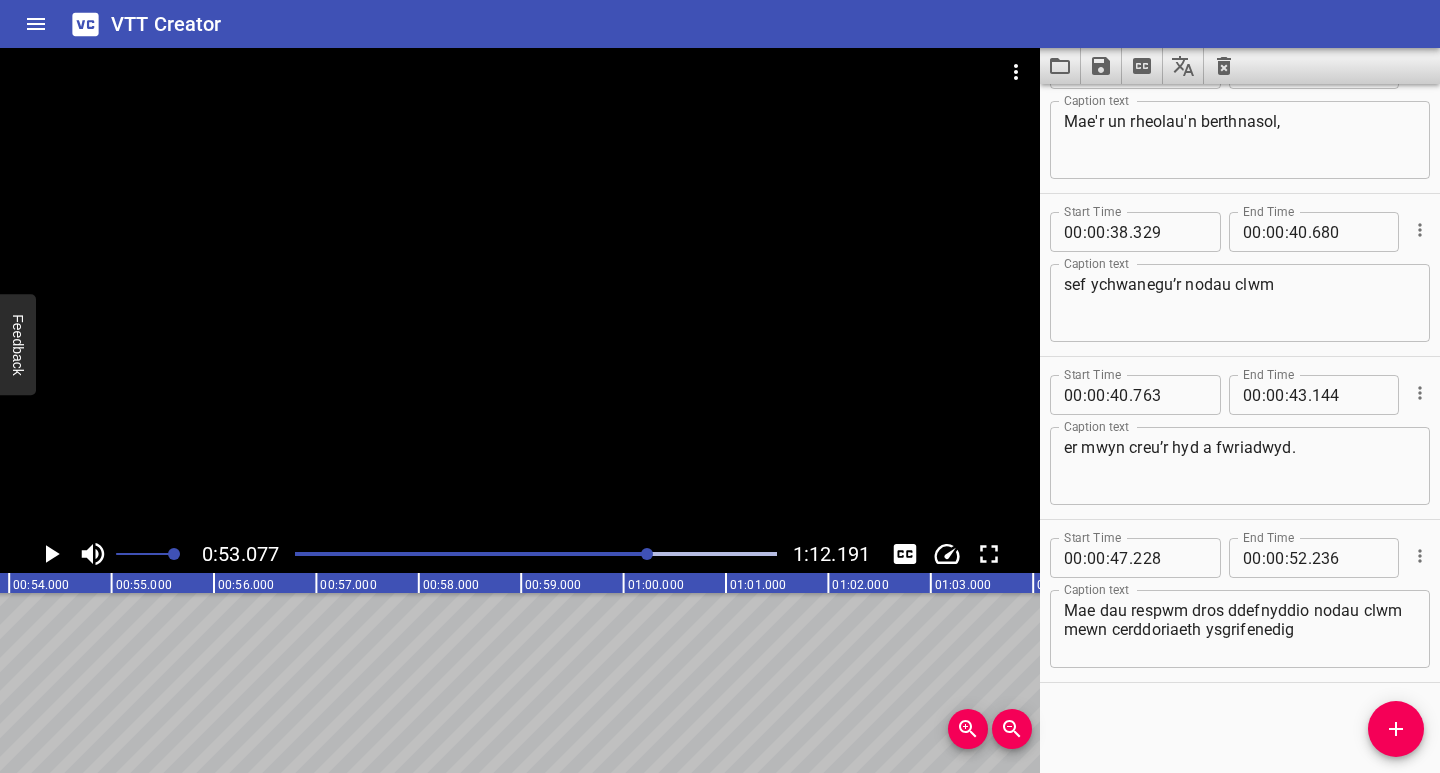 scroll, scrollTop: 0, scrollLeft: 5435, axis: horizontal 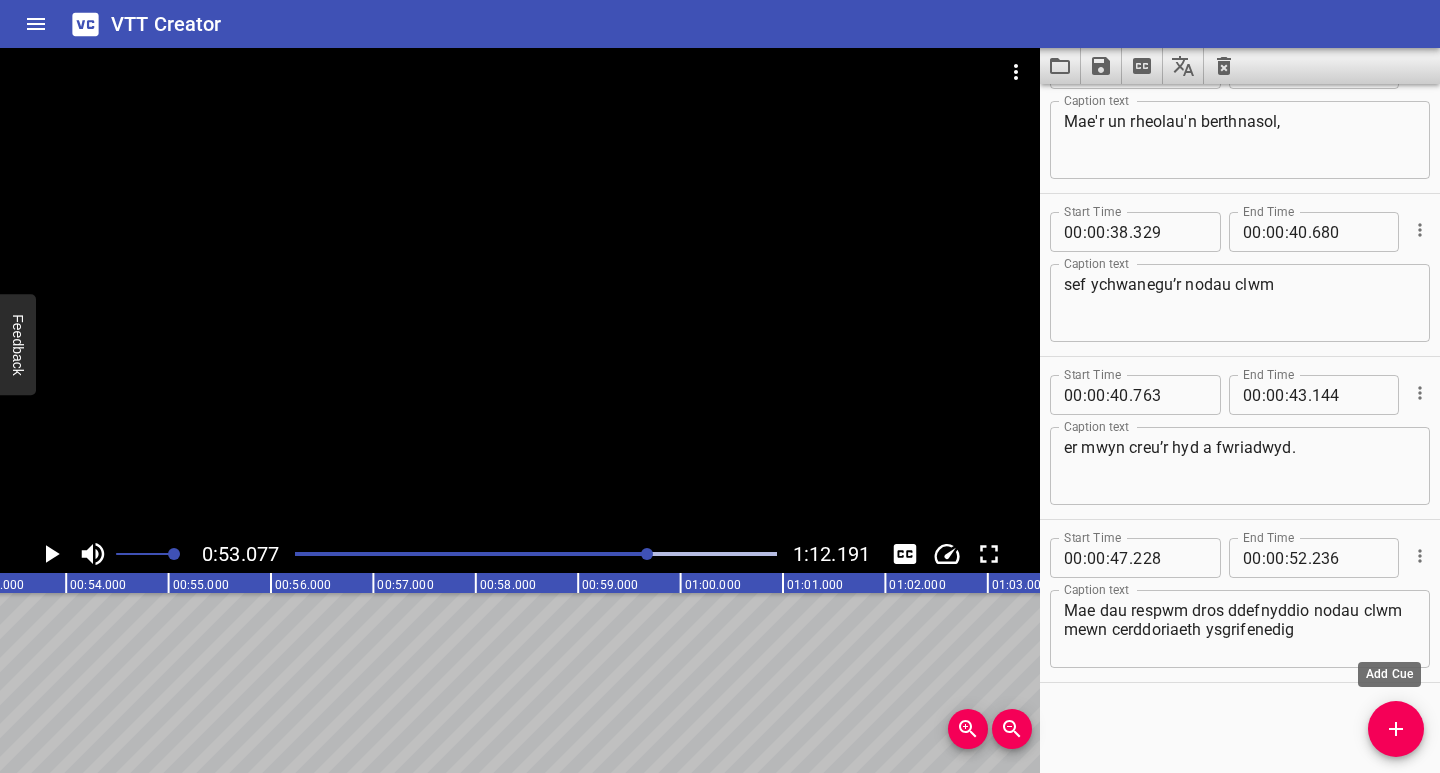 click 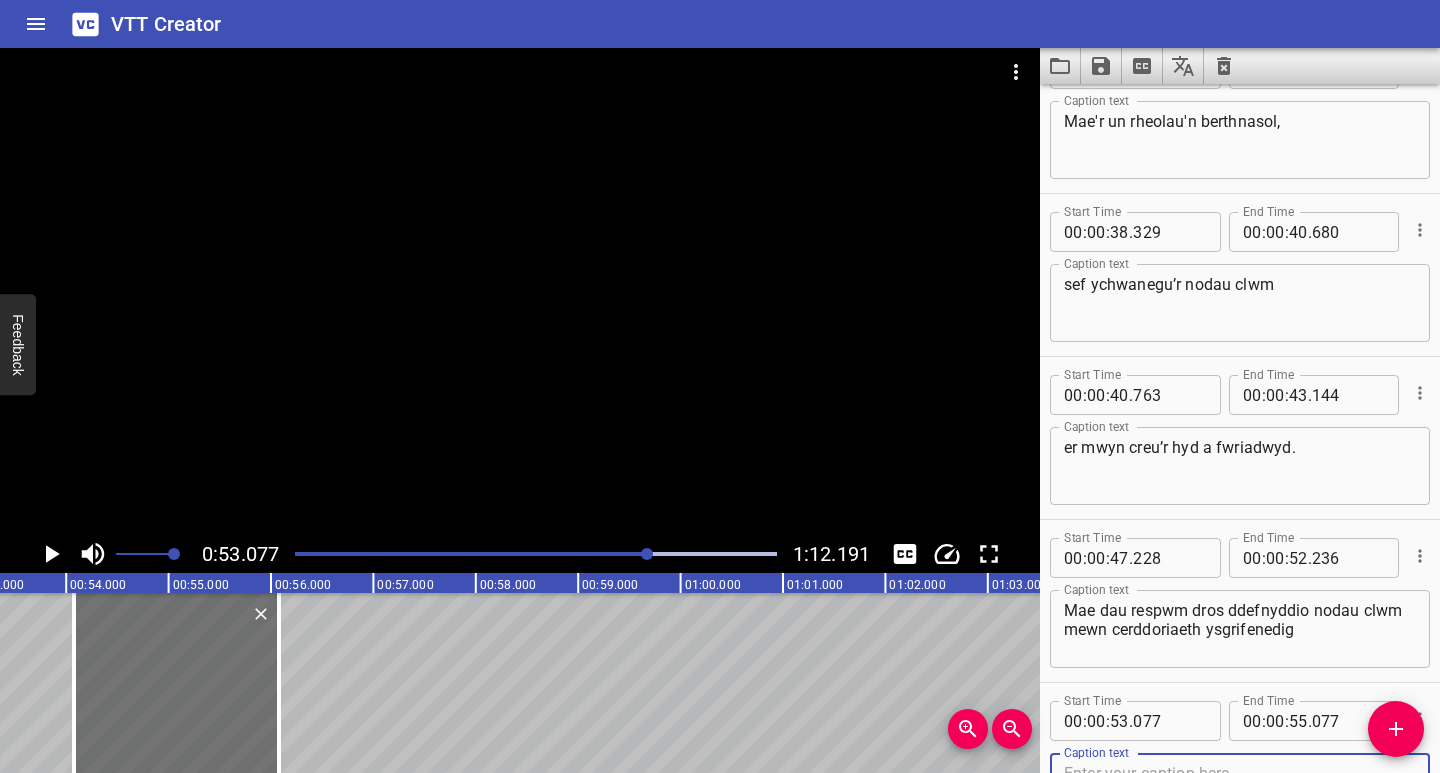scroll, scrollTop: 1045, scrollLeft: 0, axis: vertical 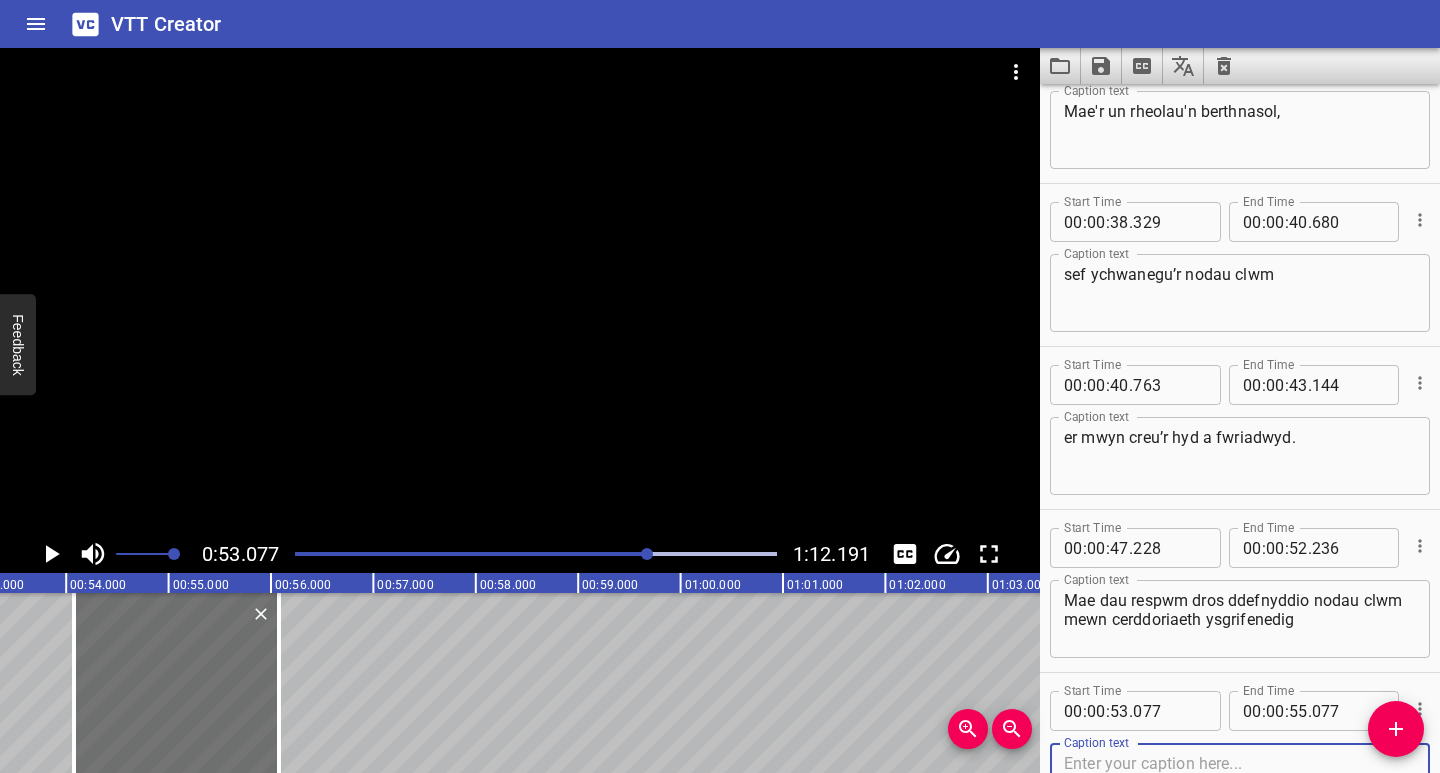 click at bounding box center [1240, 782] 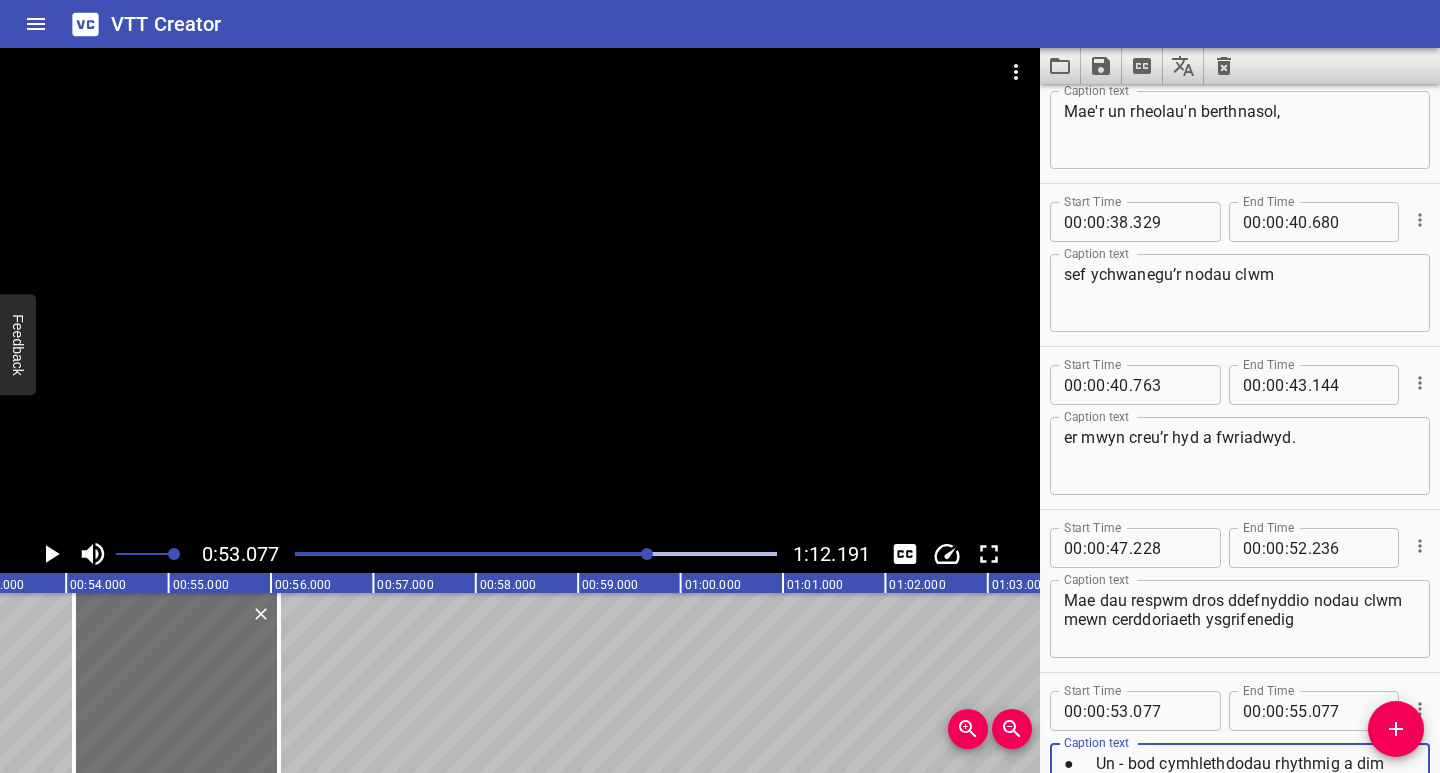 scroll, scrollTop: 1064, scrollLeft: 0, axis: vertical 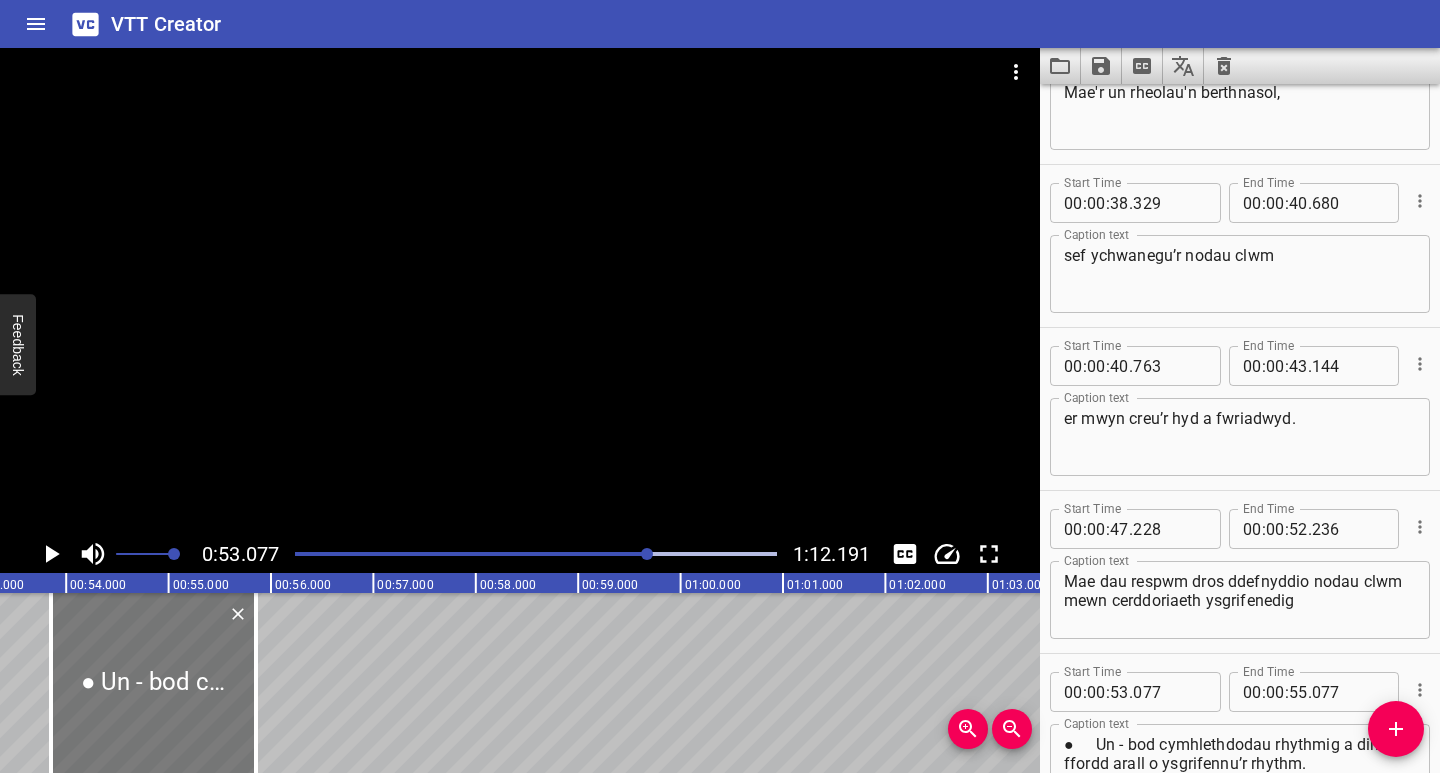 drag, startPoint x: 168, startPoint y: 729, endPoint x: 153, endPoint y: 737, distance: 17 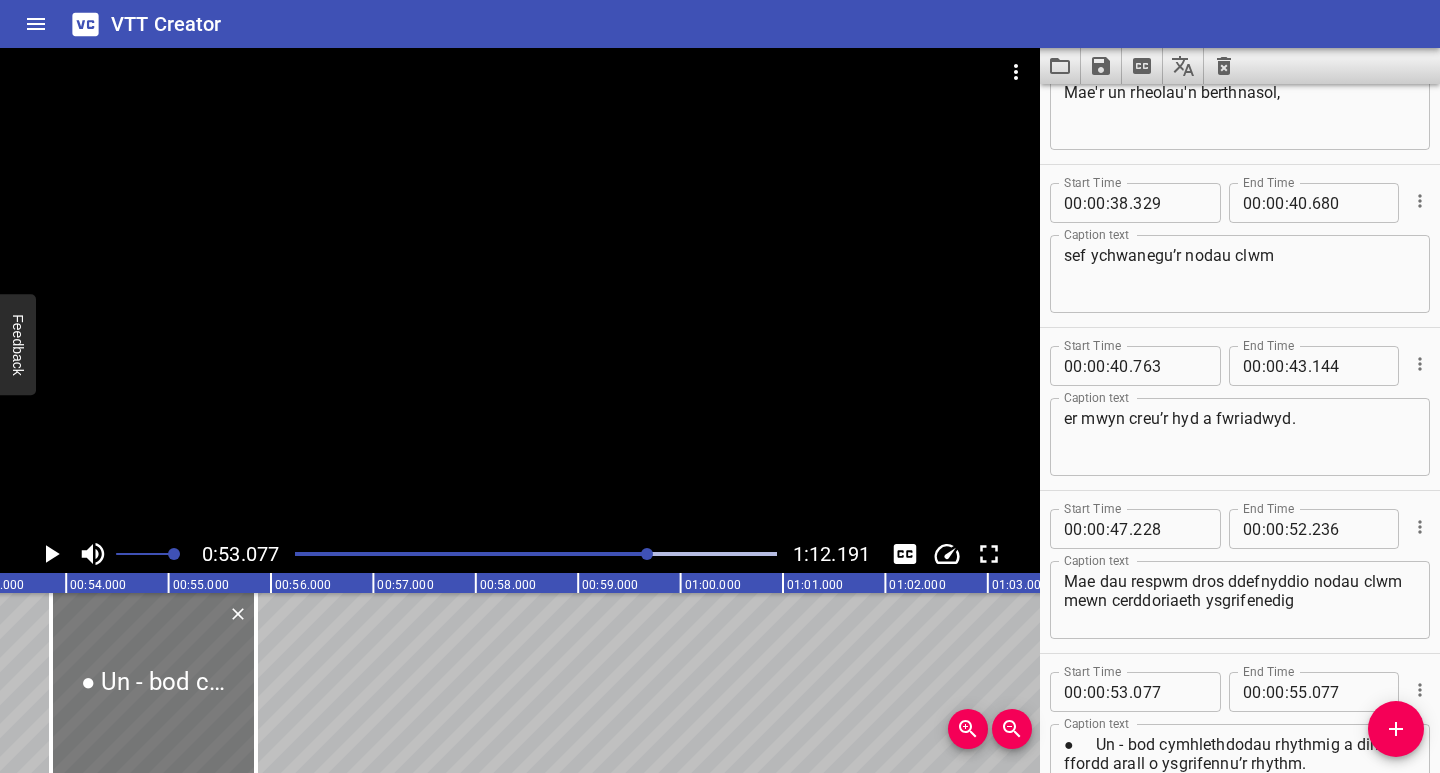 click at bounding box center [153, 683] 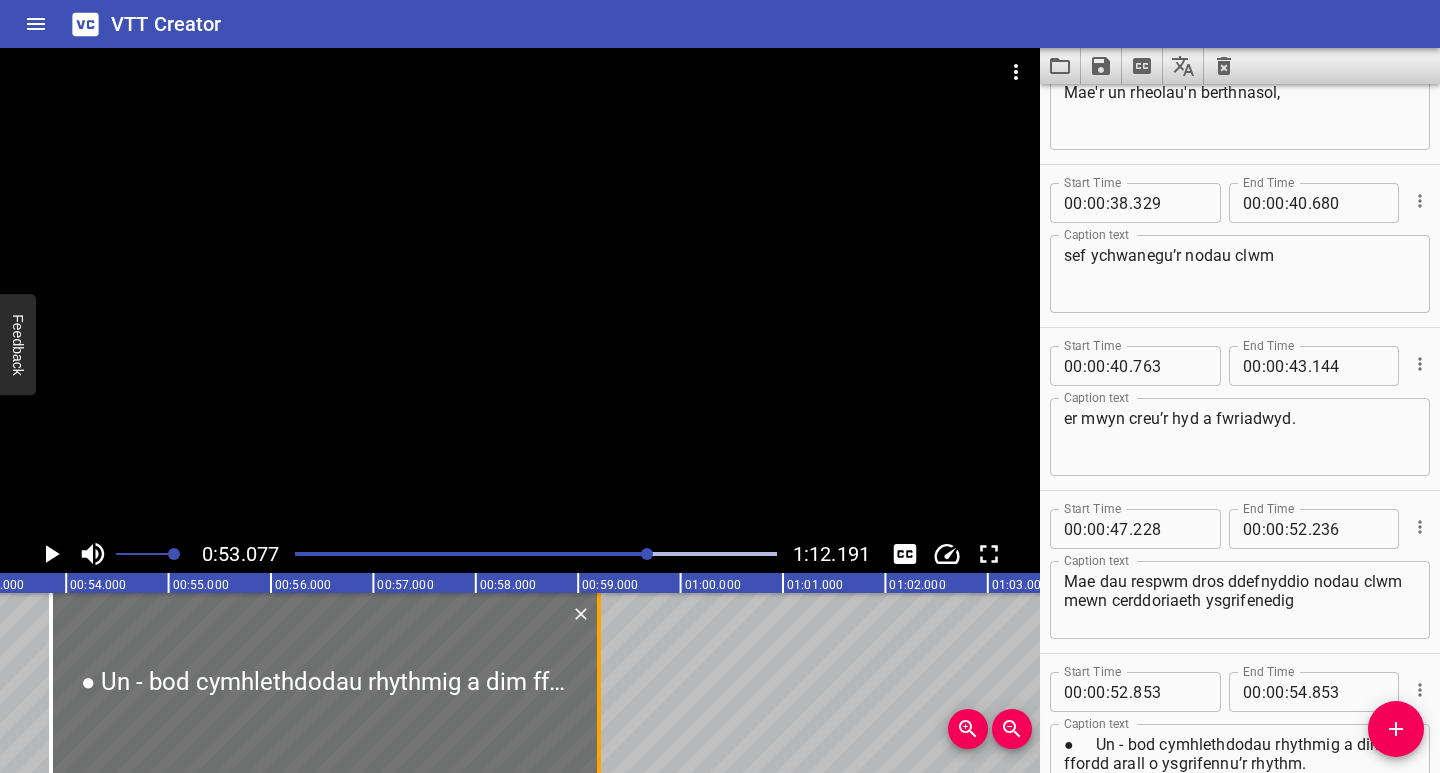 drag, startPoint x: 264, startPoint y: 734, endPoint x: 598, endPoint y: 734, distance: 334 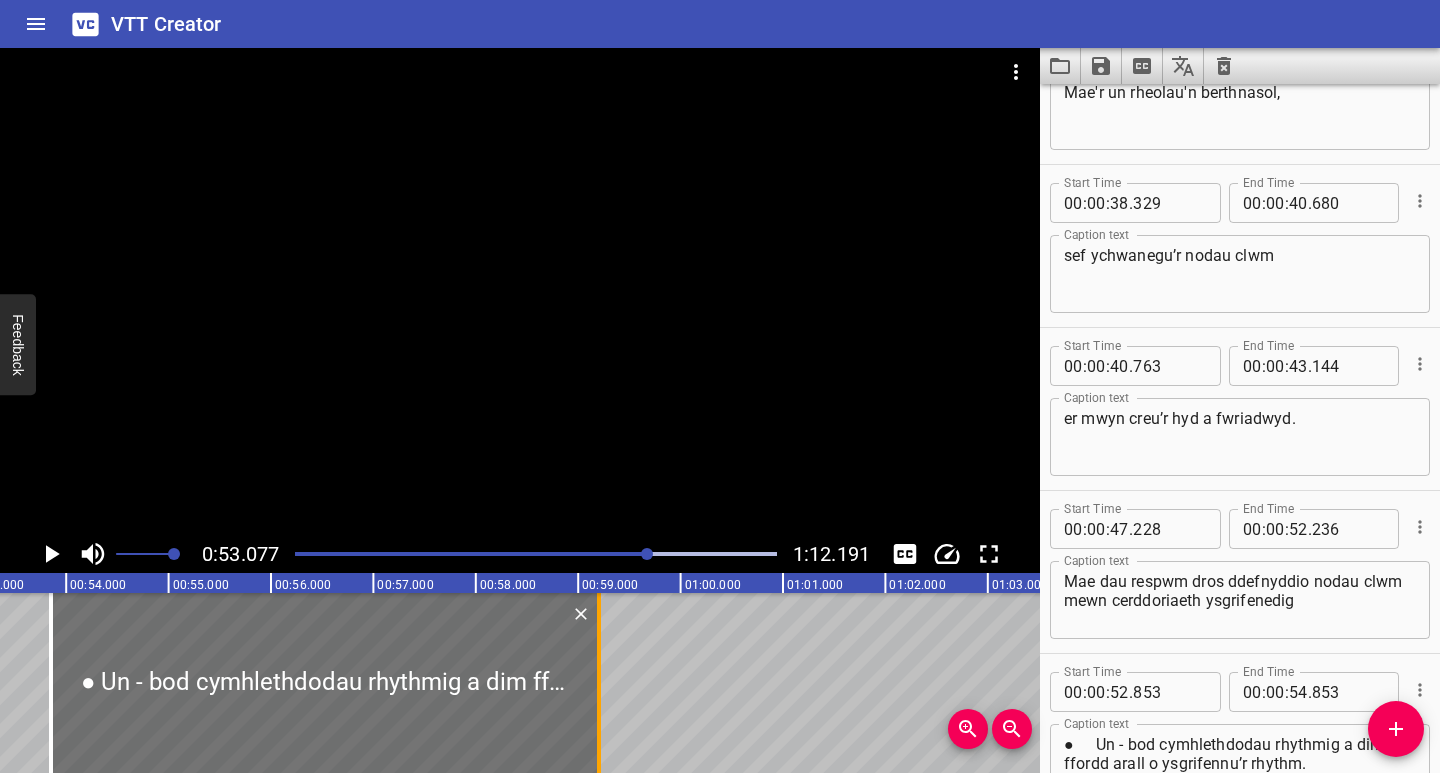 click at bounding box center [599, 683] 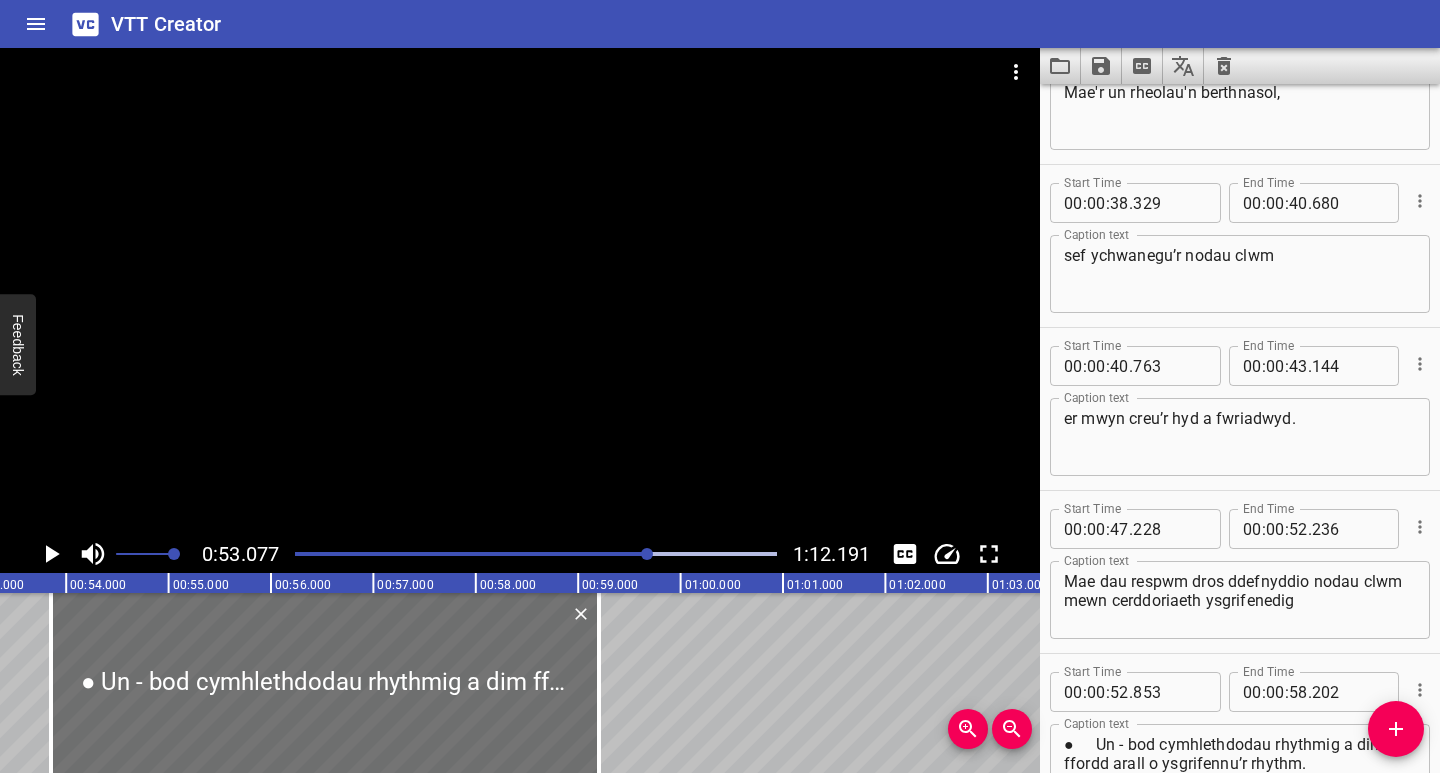 click on "●	Un - bod cymhlethdodau rhythmig a dim ffordd arall o ysgrifennu’r rhythm." at bounding box center (1240, 763) 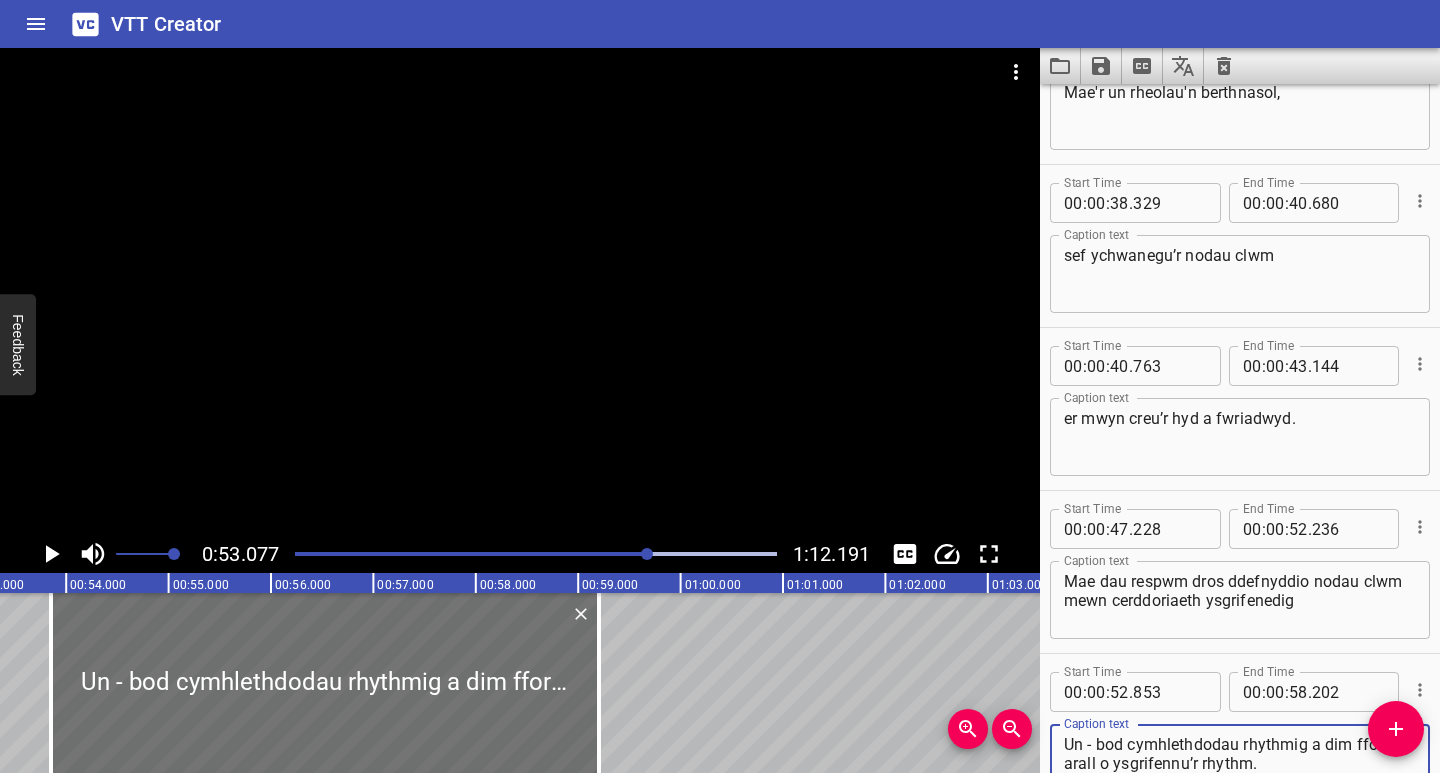 click at bounding box center (409, 554) 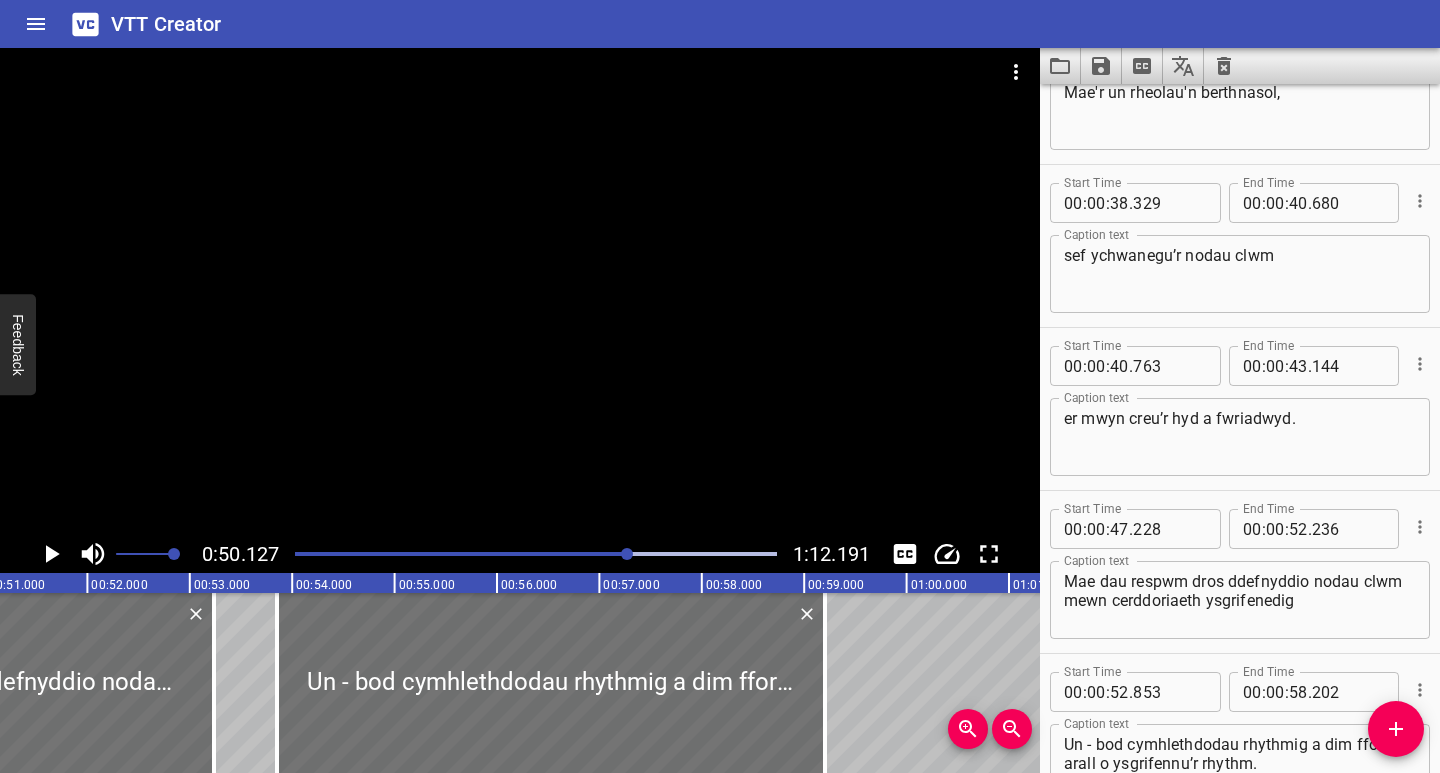 scroll, scrollTop: 0, scrollLeft: 5133, axis: horizontal 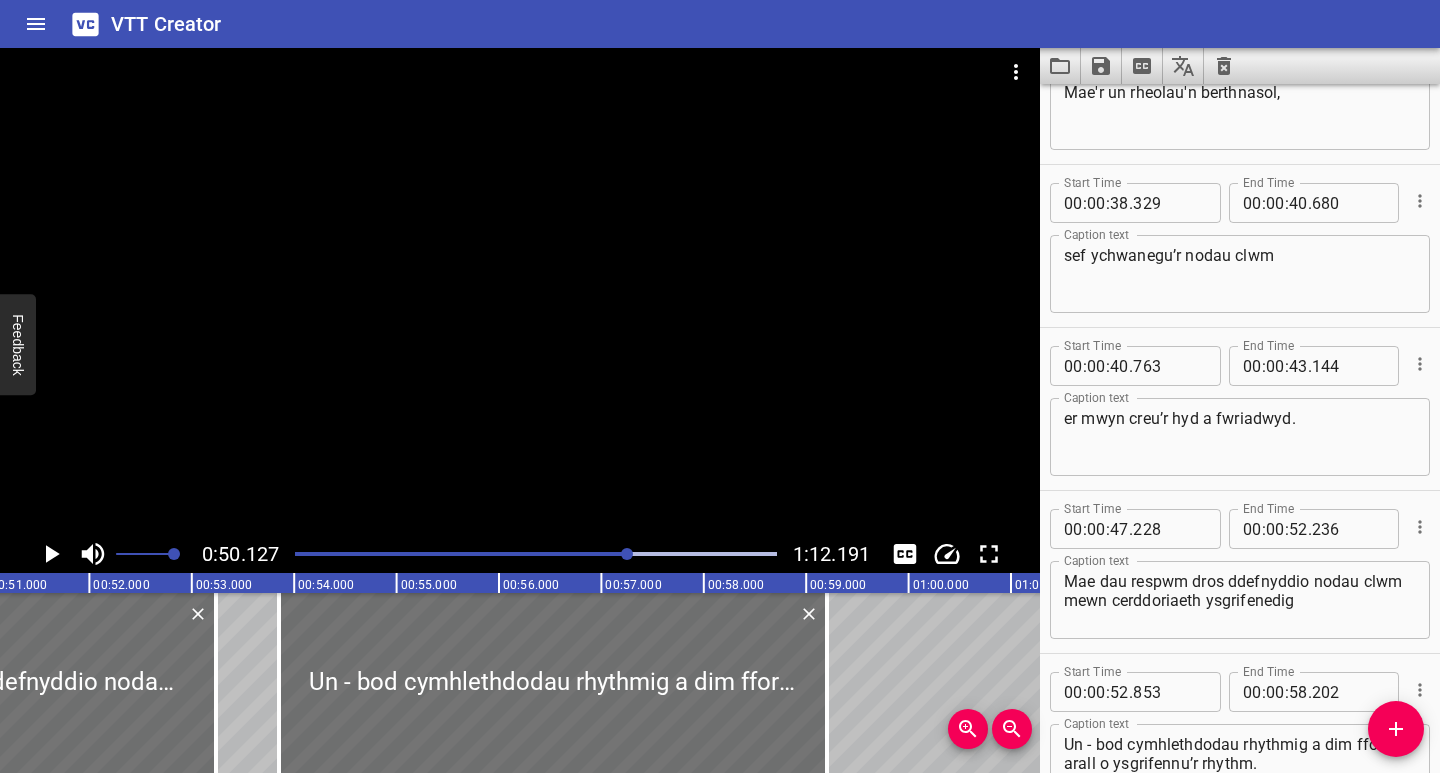 click 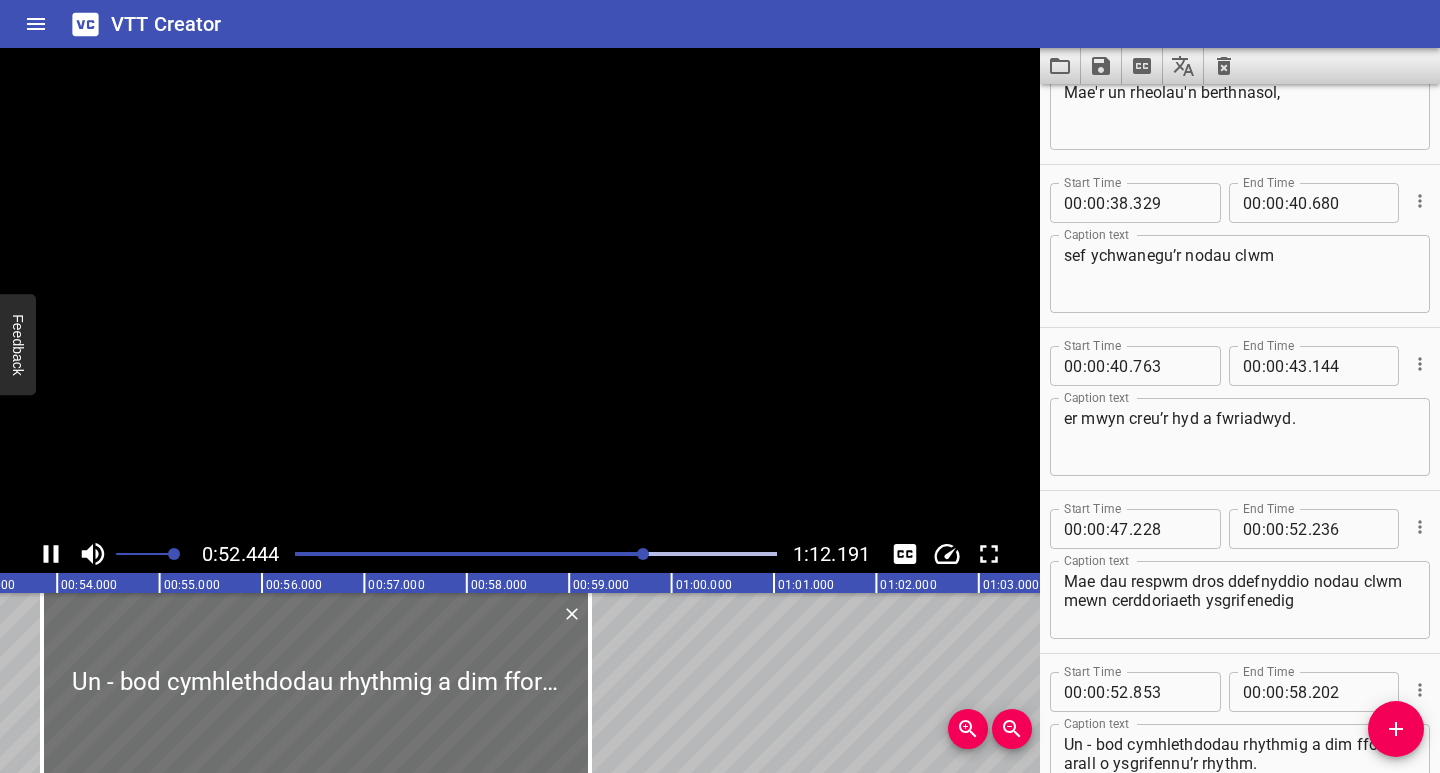 scroll, scrollTop: 0, scrollLeft: 5398, axis: horizontal 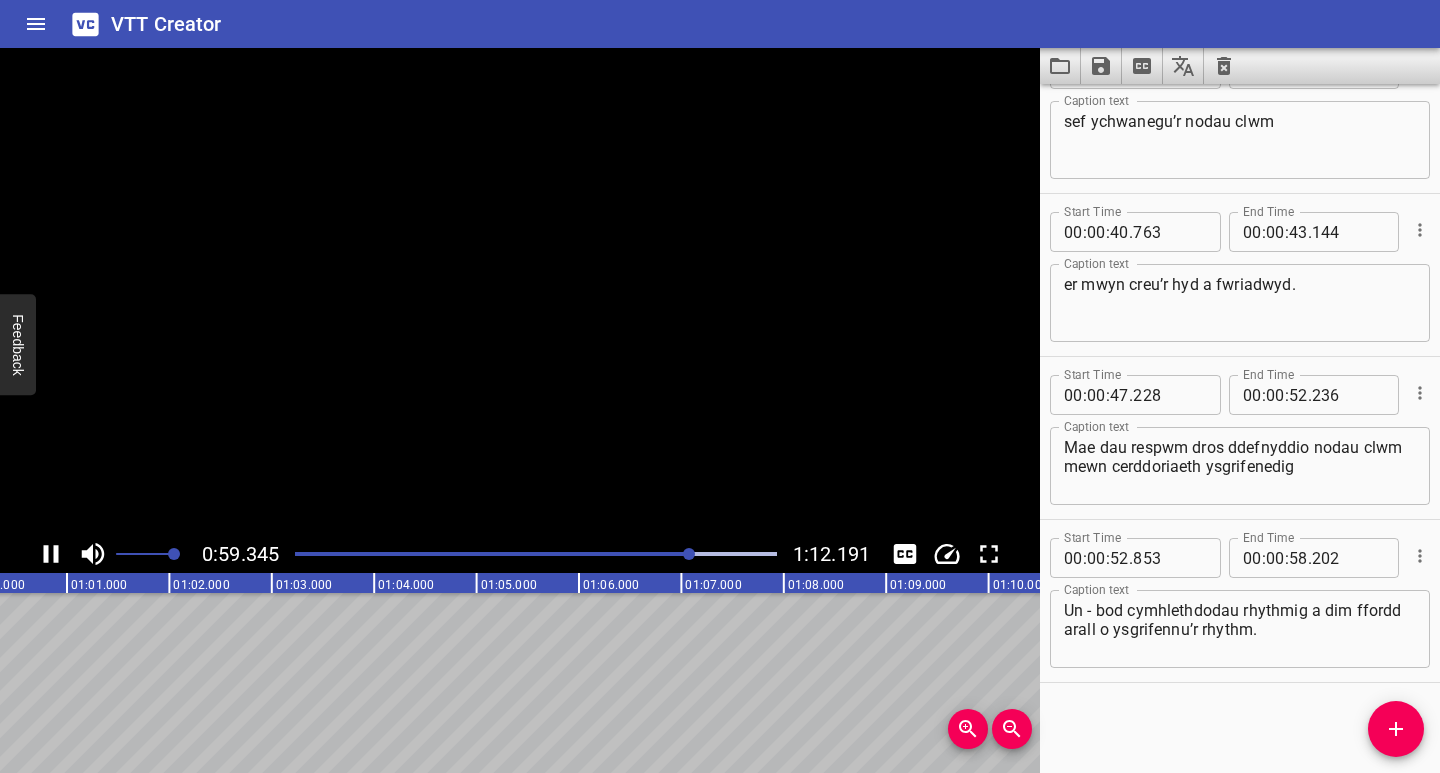click 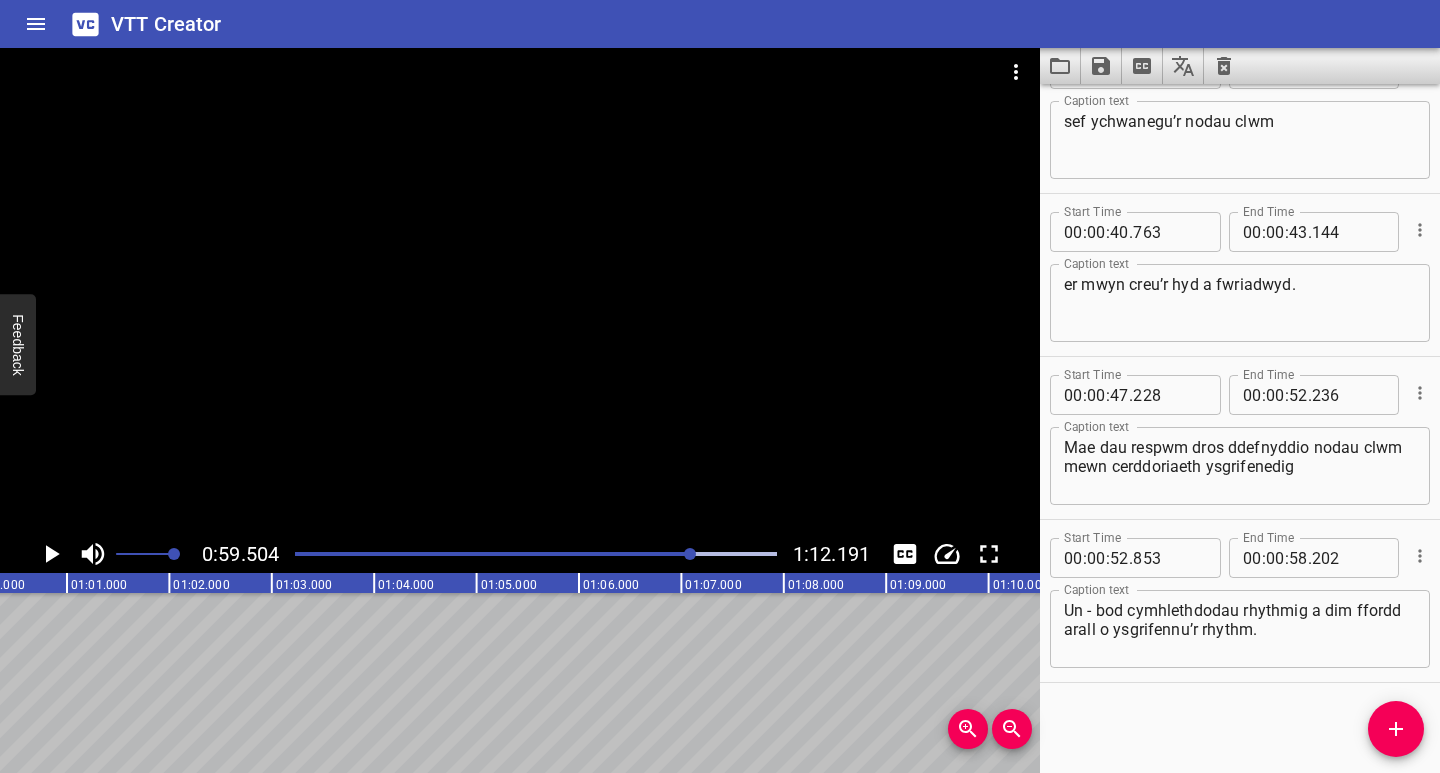 scroll, scrollTop: 0, scrollLeft: 6093, axis: horizontal 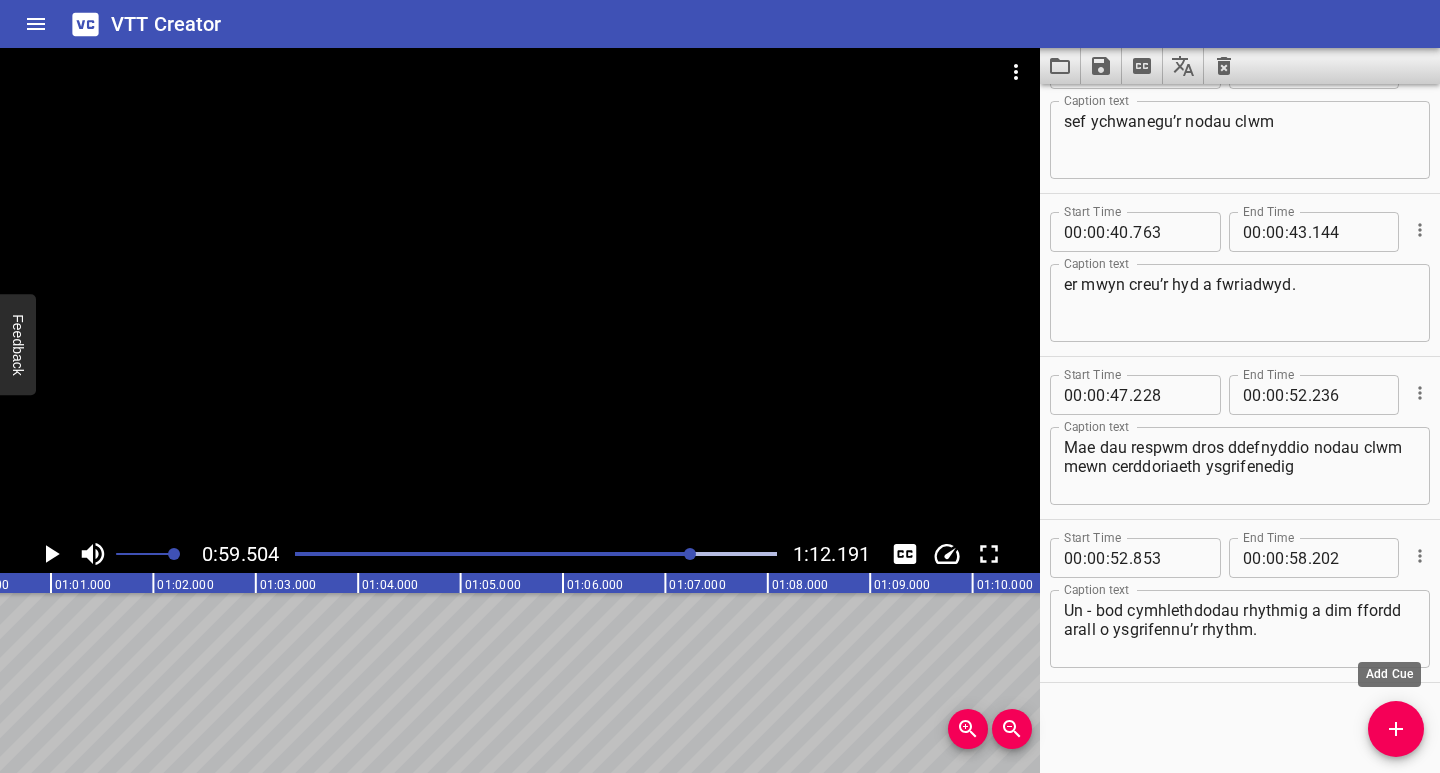 click at bounding box center (1396, 729) 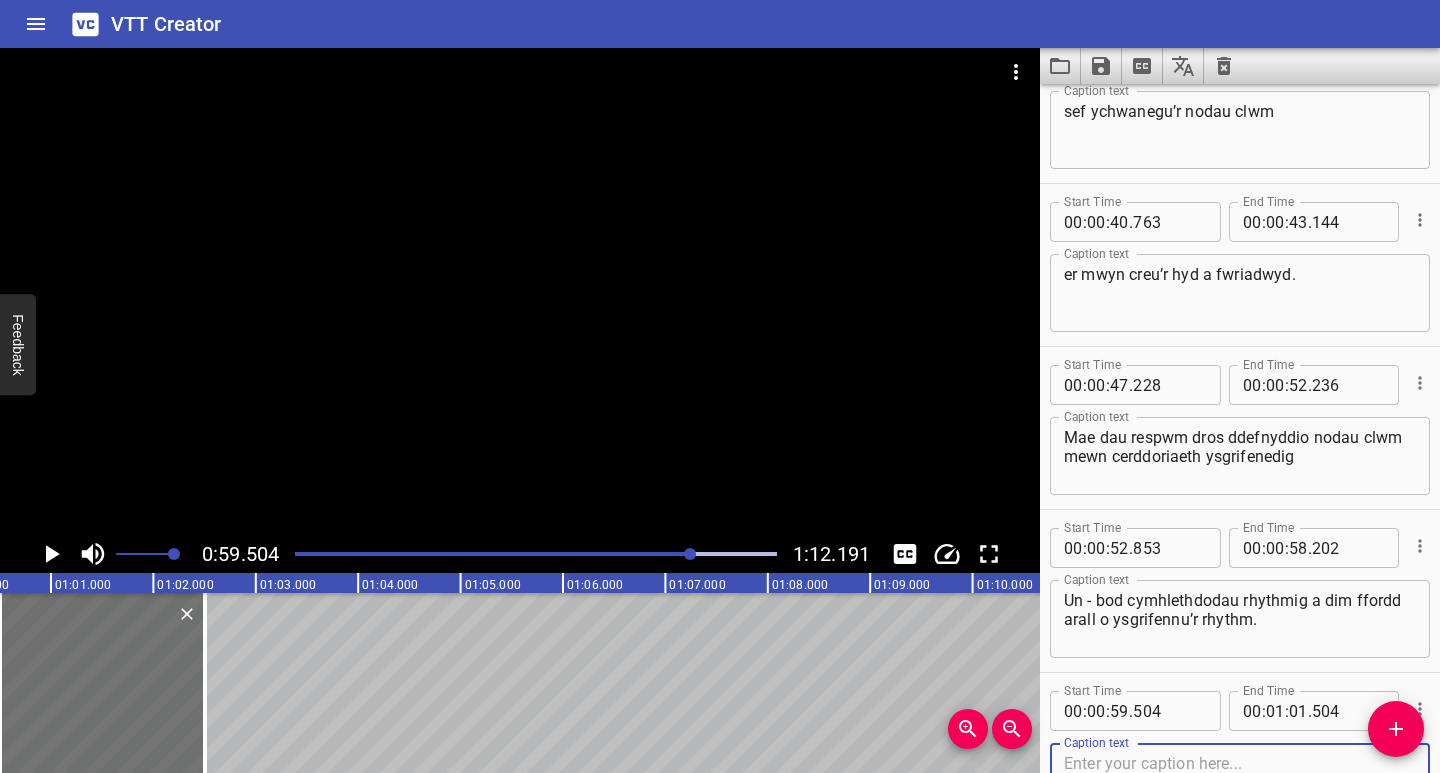 click at bounding box center [1240, 782] 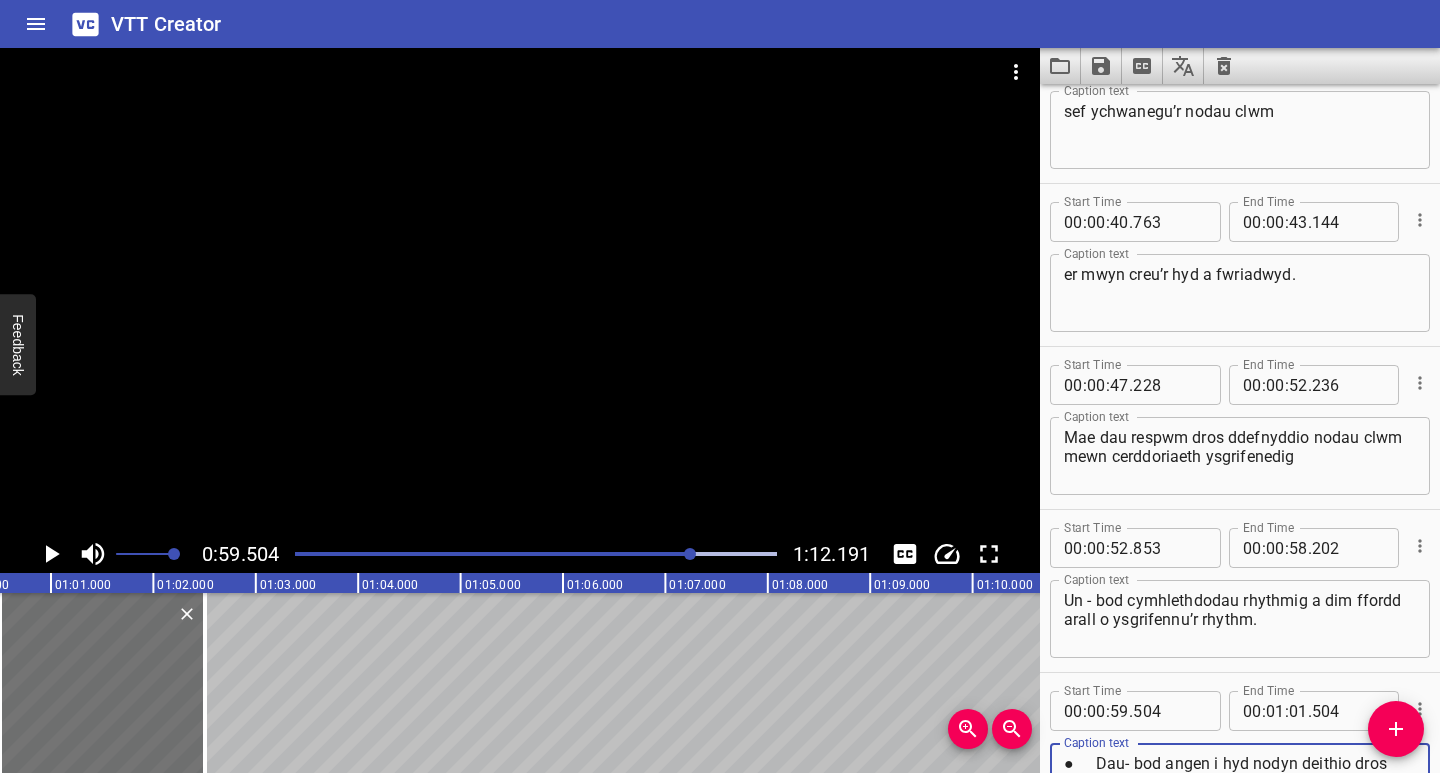 scroll, scrollTop: 1227, scrollLeft: 0, axis: vertical 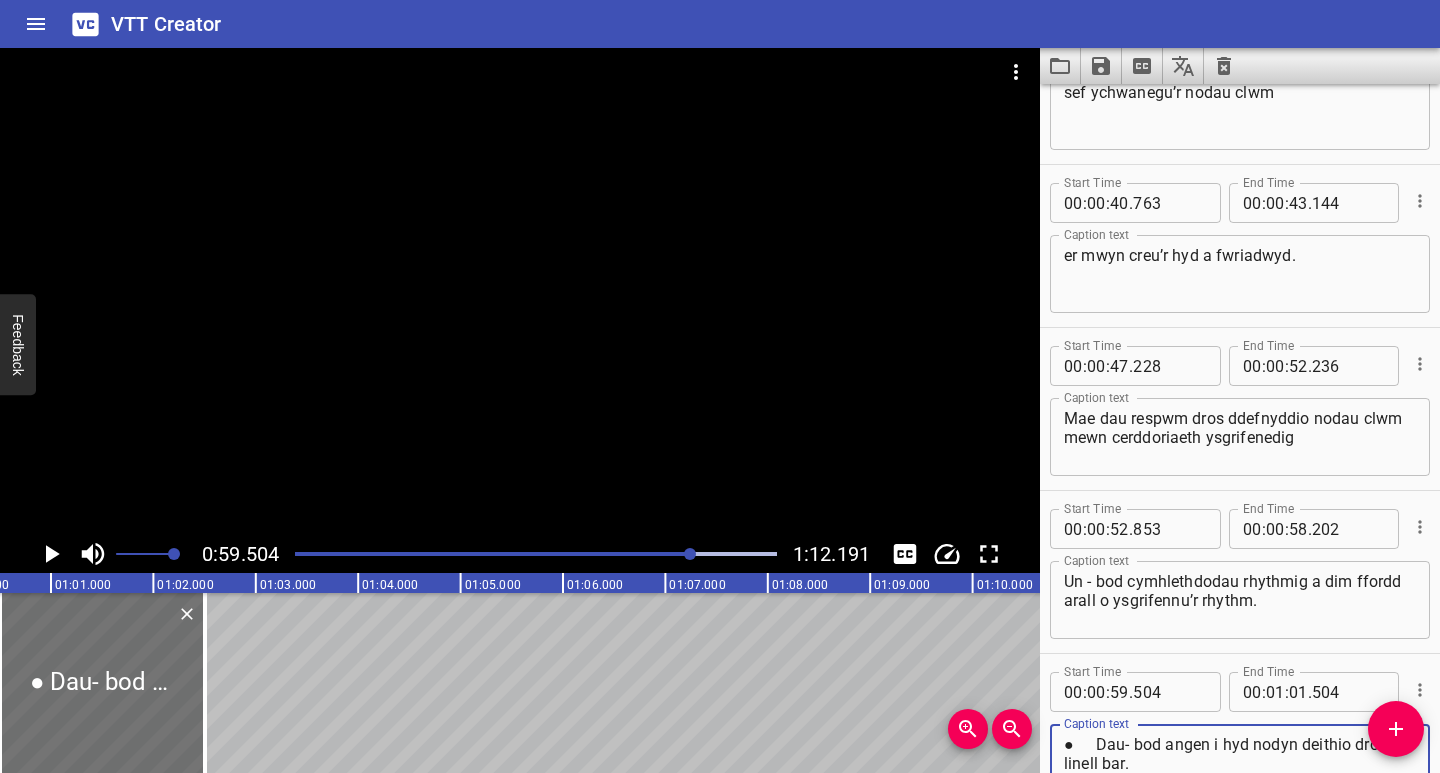 click on "●	Dau- bod angen i hyd nodyn deithio dros linell bar." at bounding box center [1240, 763] 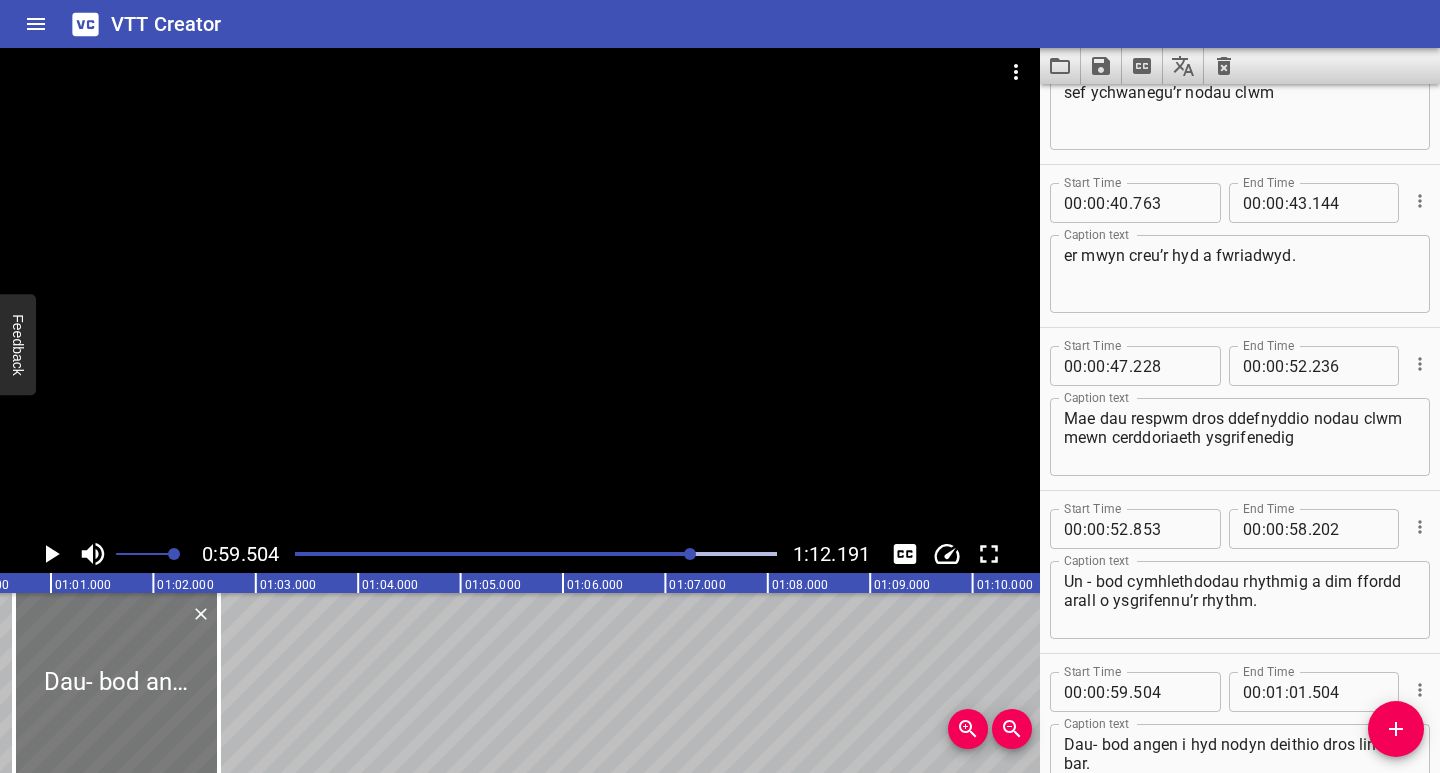 drag, startPoint x: 182, startPoint y: 732, endPoint x: 196, endPoint y: 731, distance: 14.035668 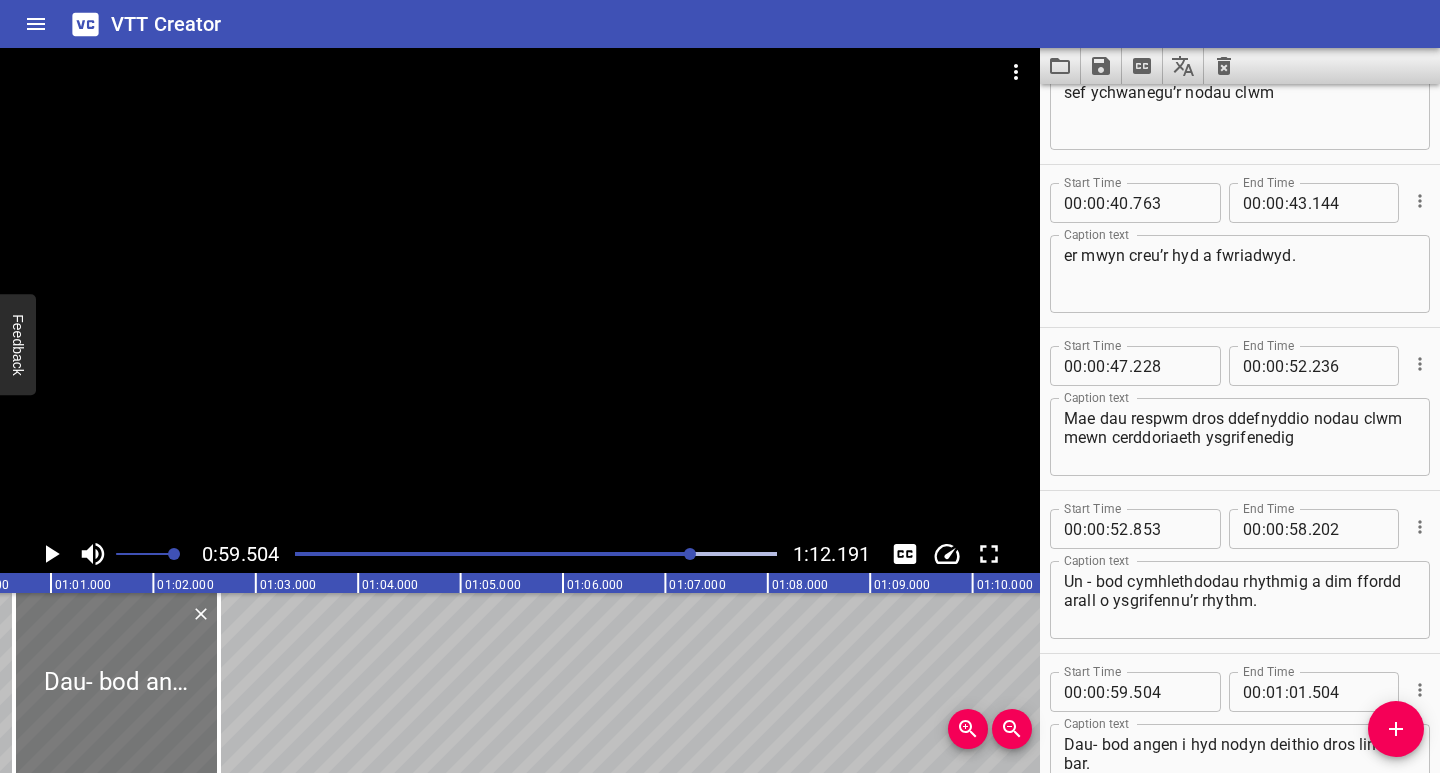 click at bounding box center (116, 683) 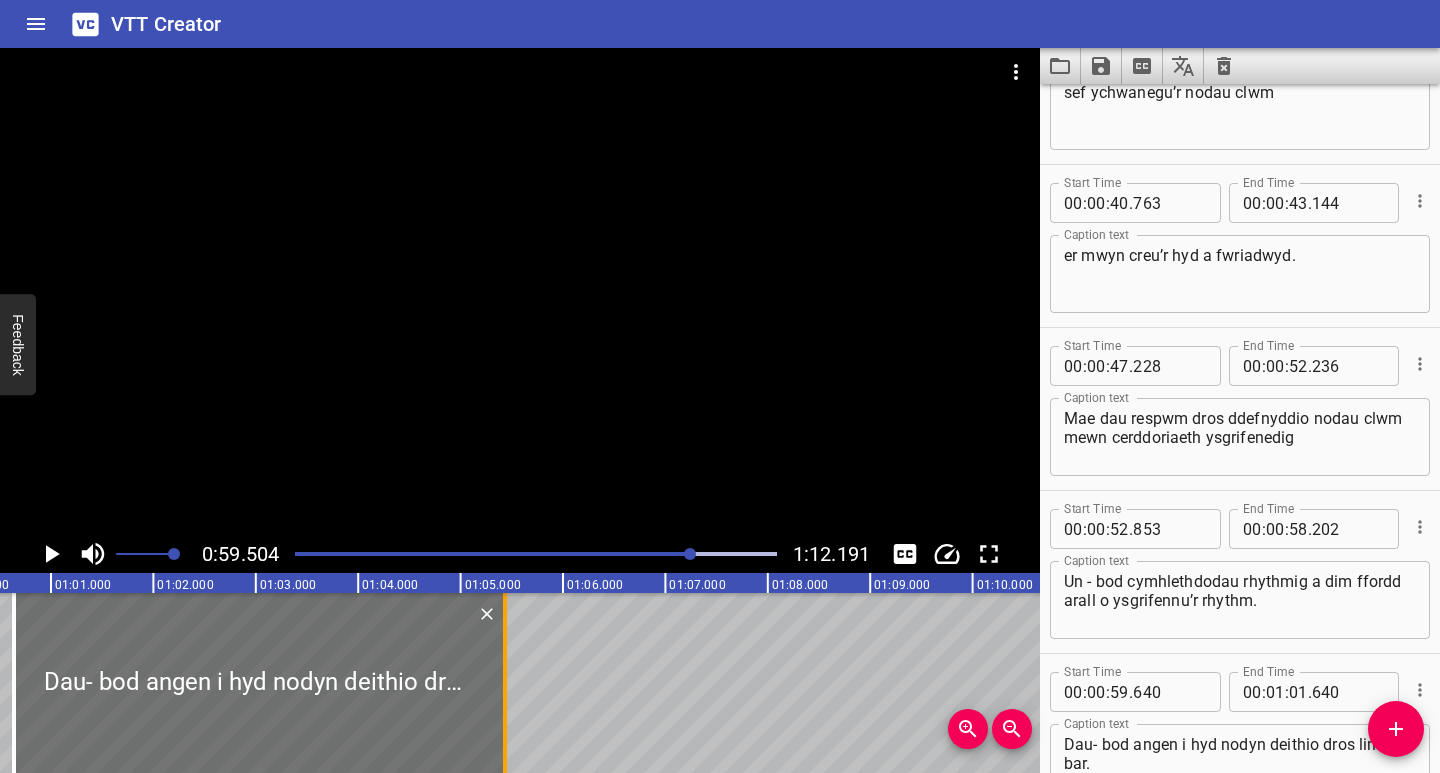 drag, startPoint x: 228, startPoint y: 728, endPoint x: 519, endPoint y: 731, distance: 291.01547 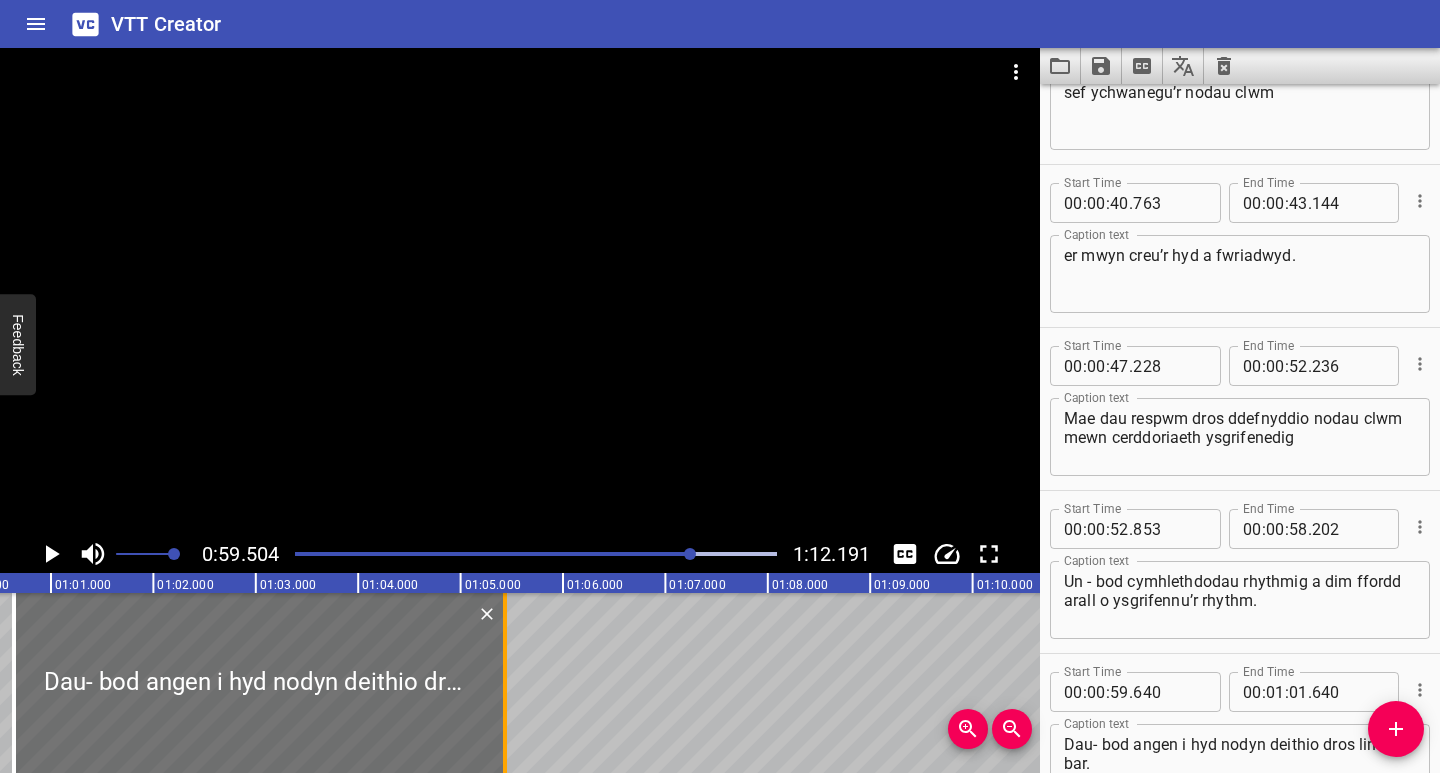 click at bounding box center (505, 683) 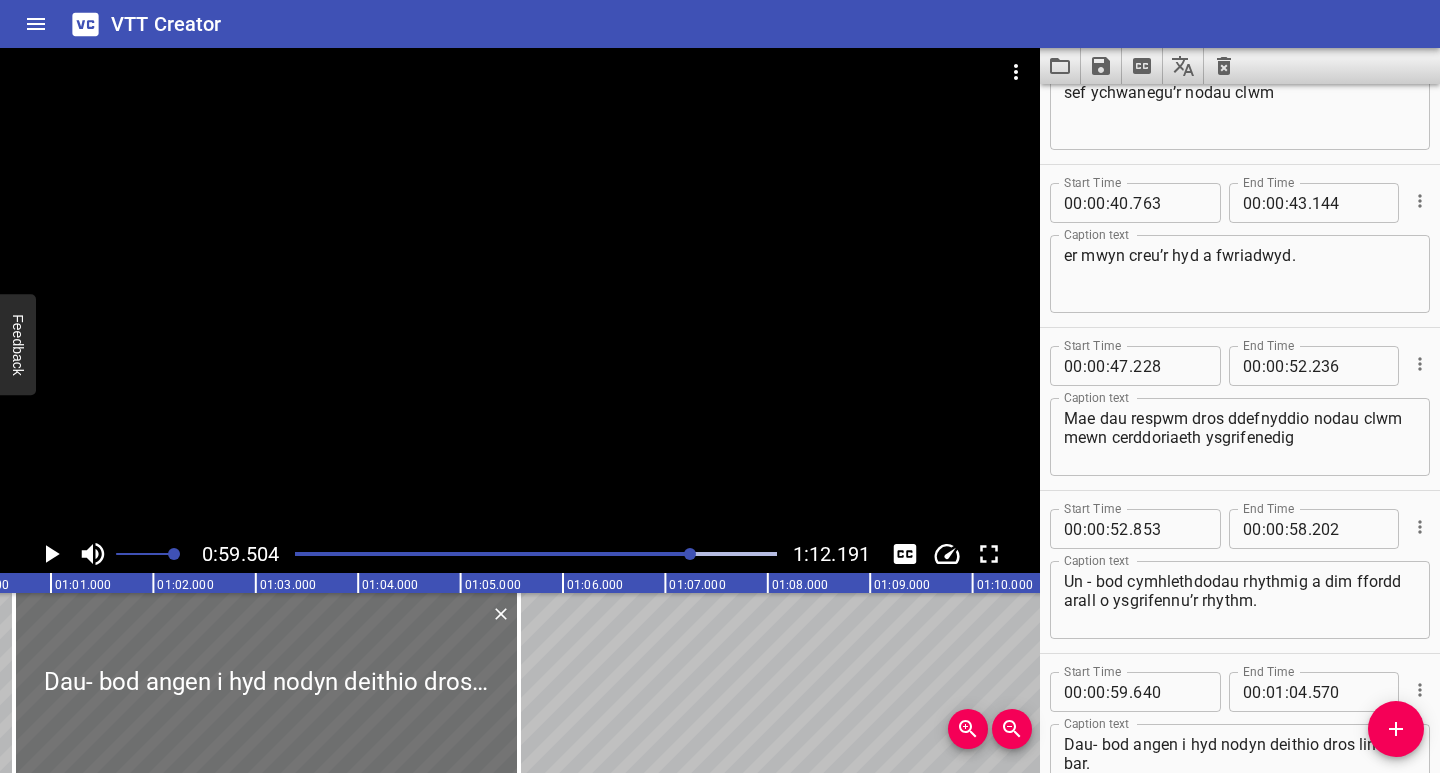 click 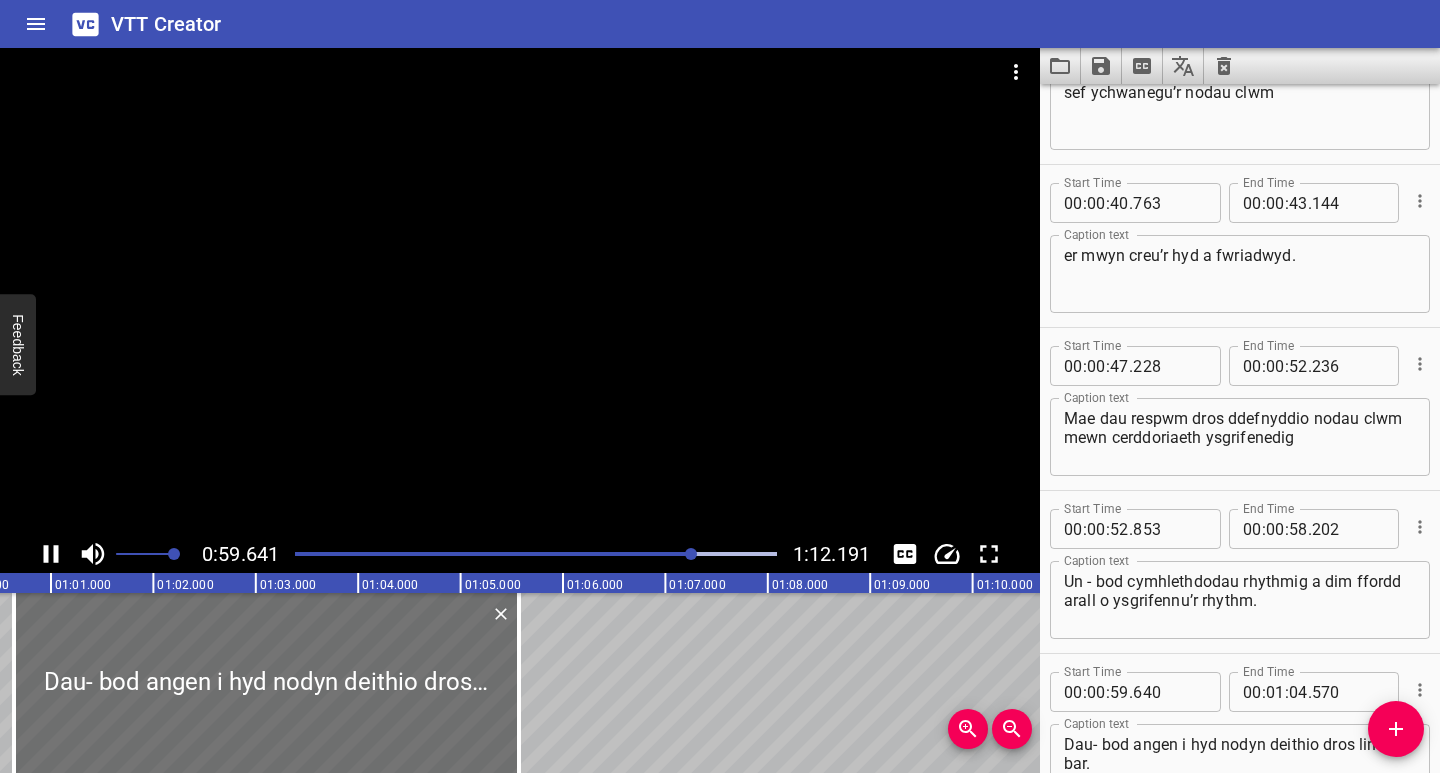 scroll, scrollTop: 1361, scrollLeft: 0, axis: vertical 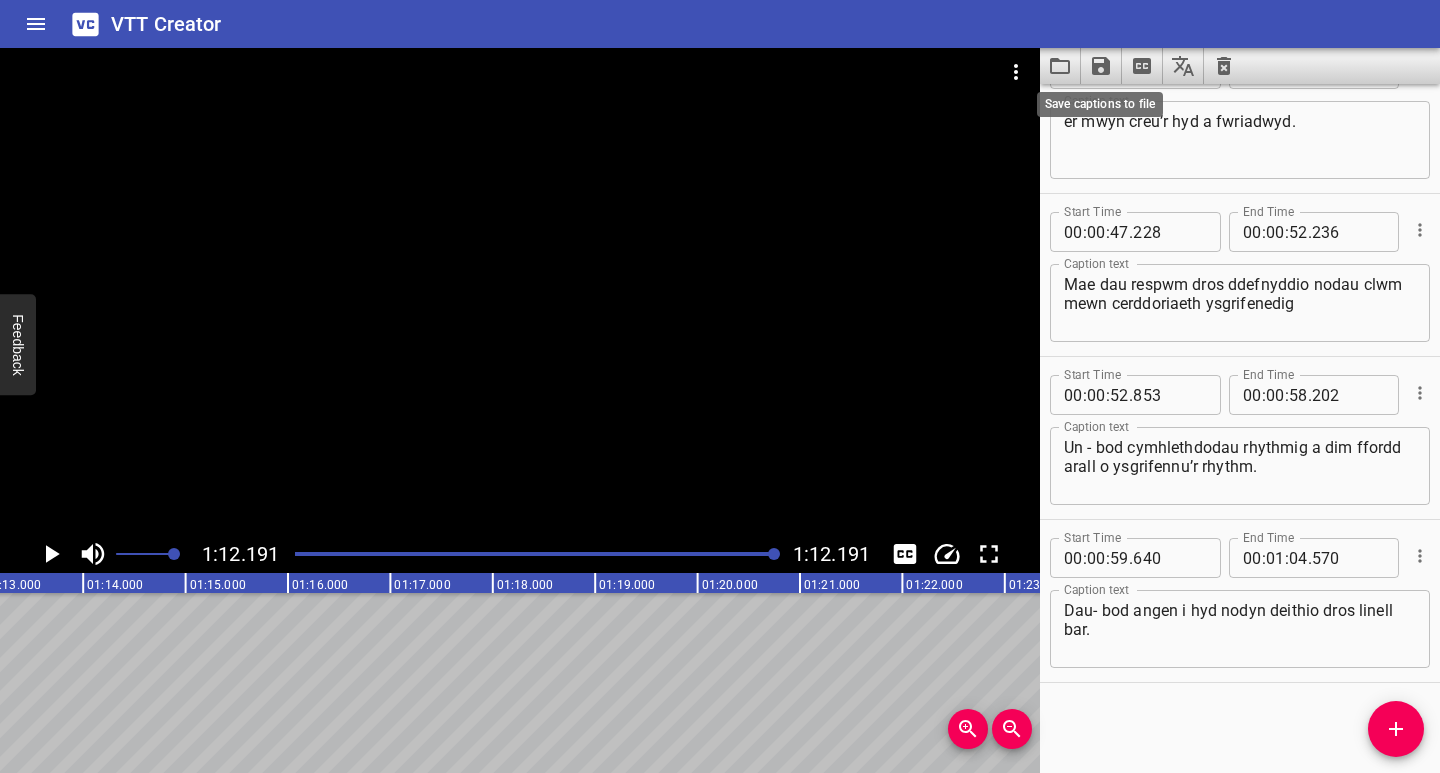 click 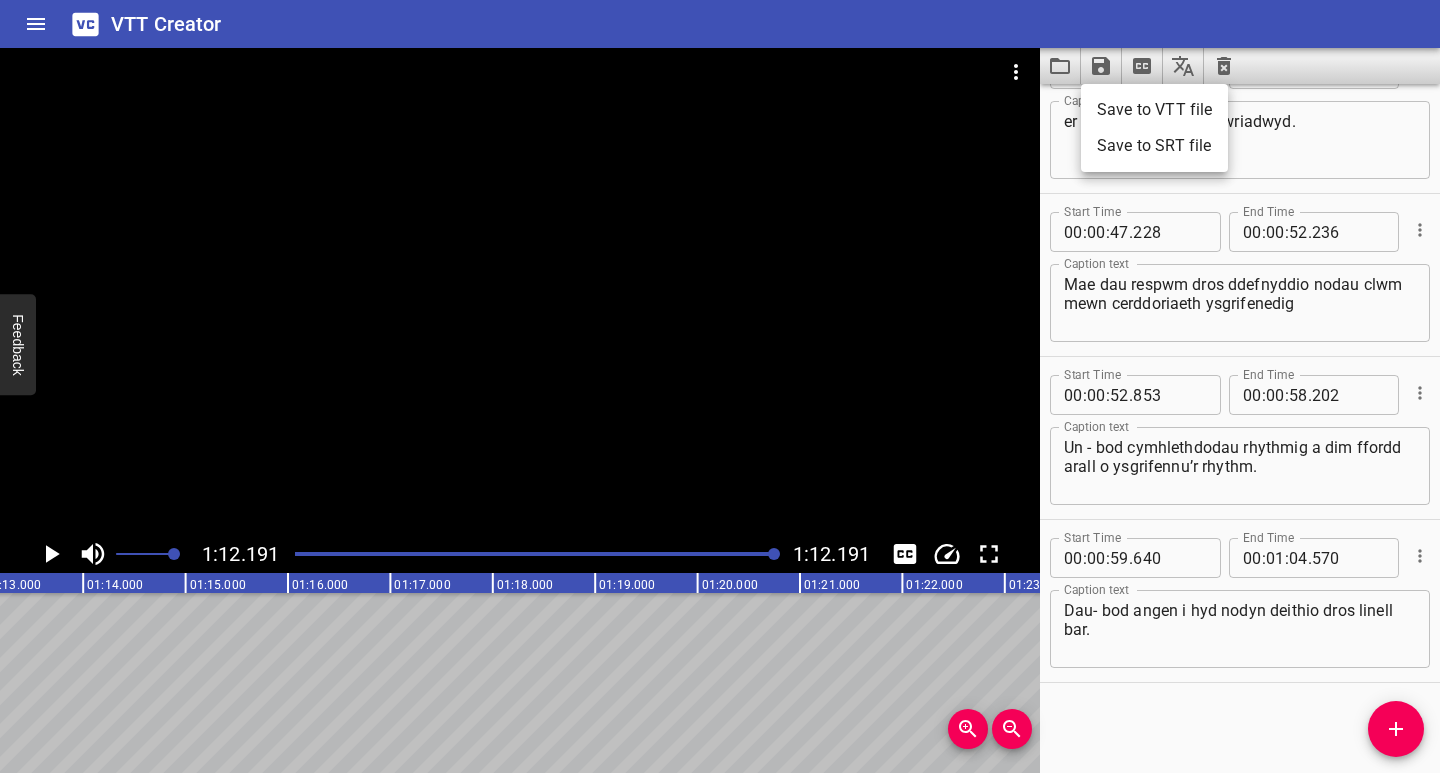 click on "Save to VTT file" at bounding box center (1154, 110) 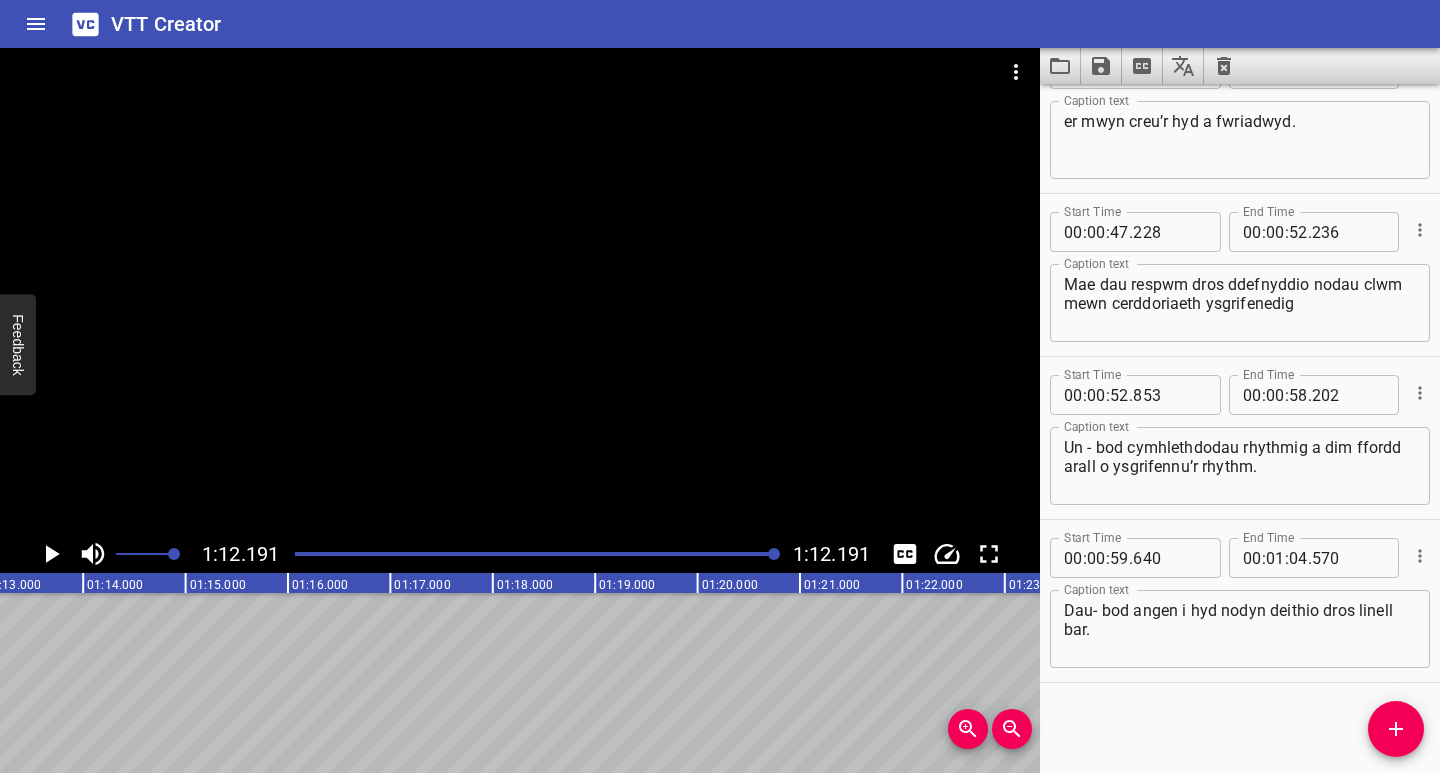 click on "VTT Creator" at bounding box center [720, 24] 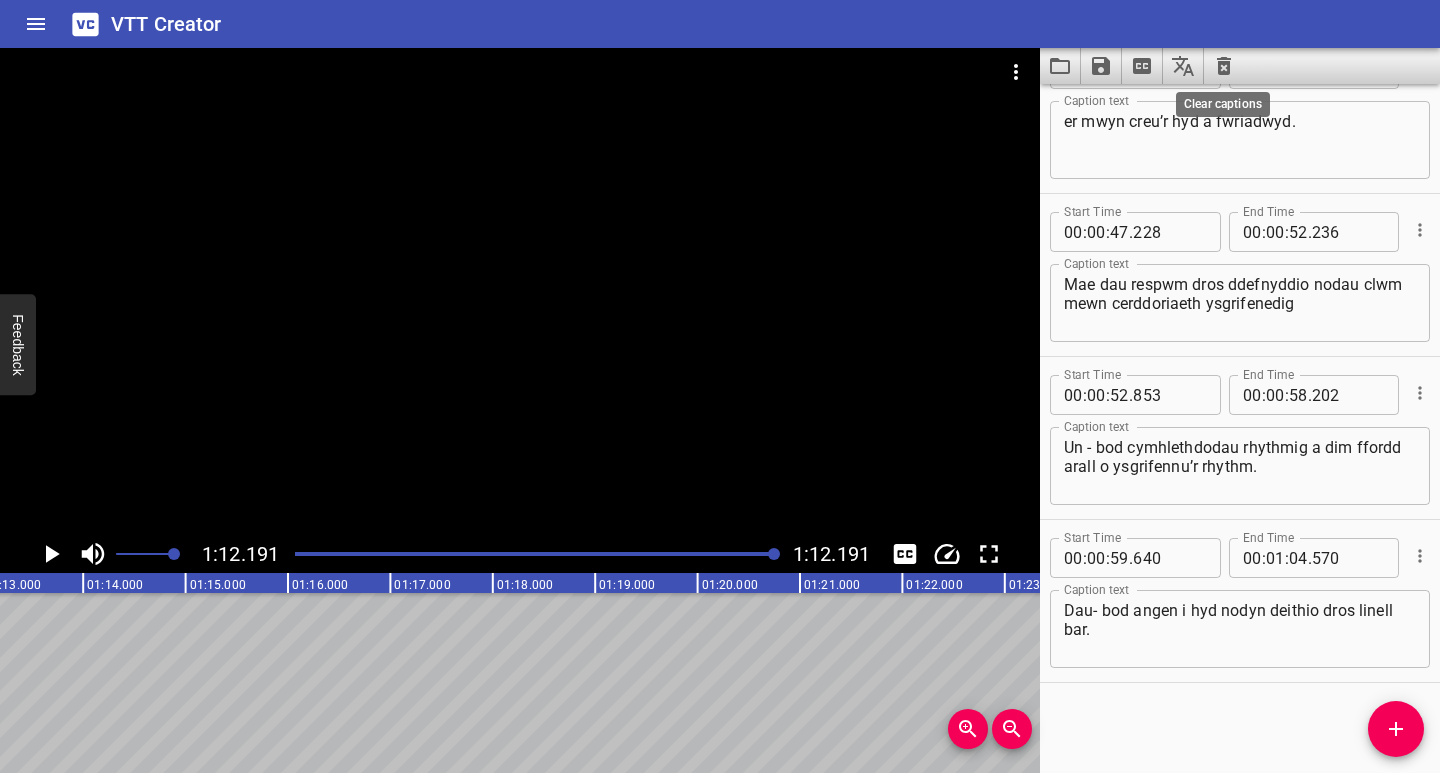 click 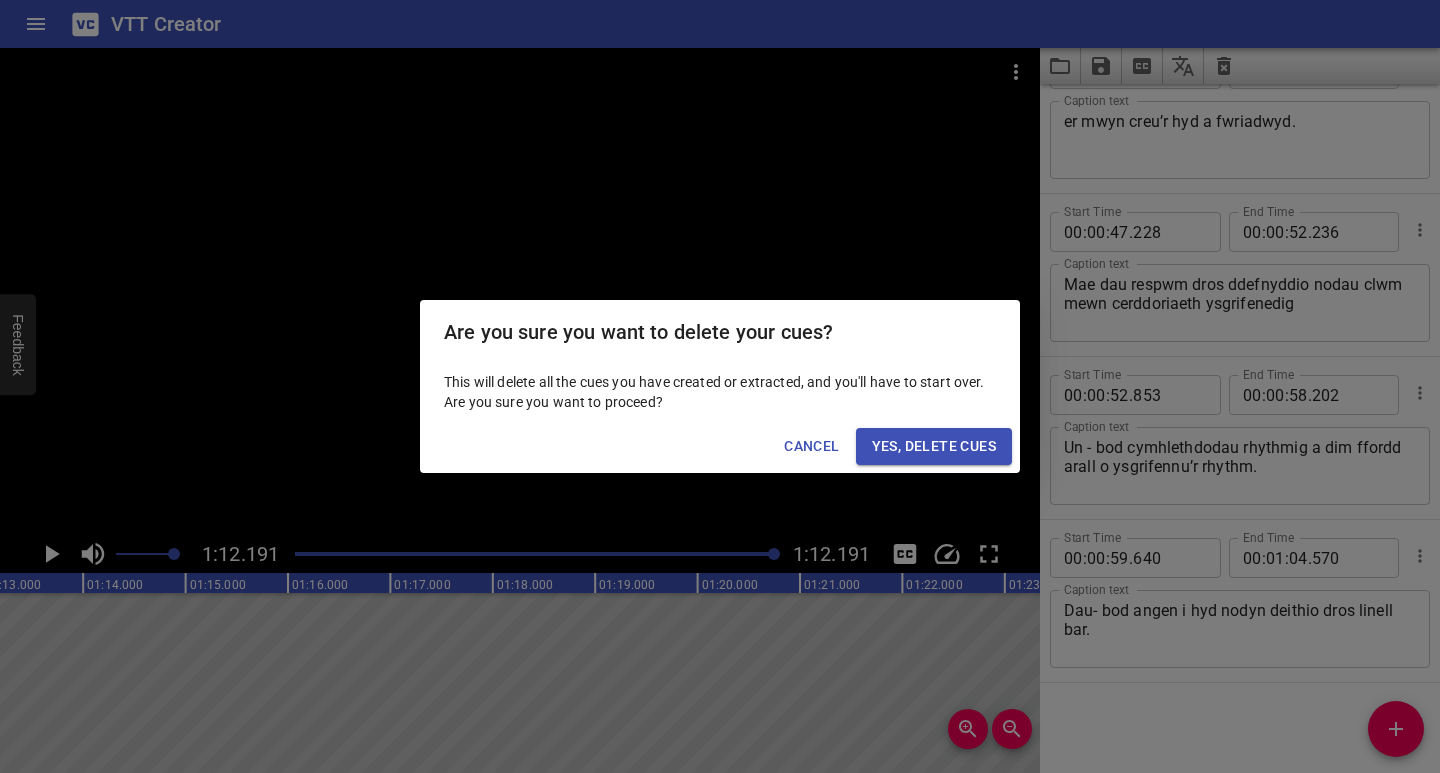 click on "Yes, Delete Cues" at bounding box center (934, 446) 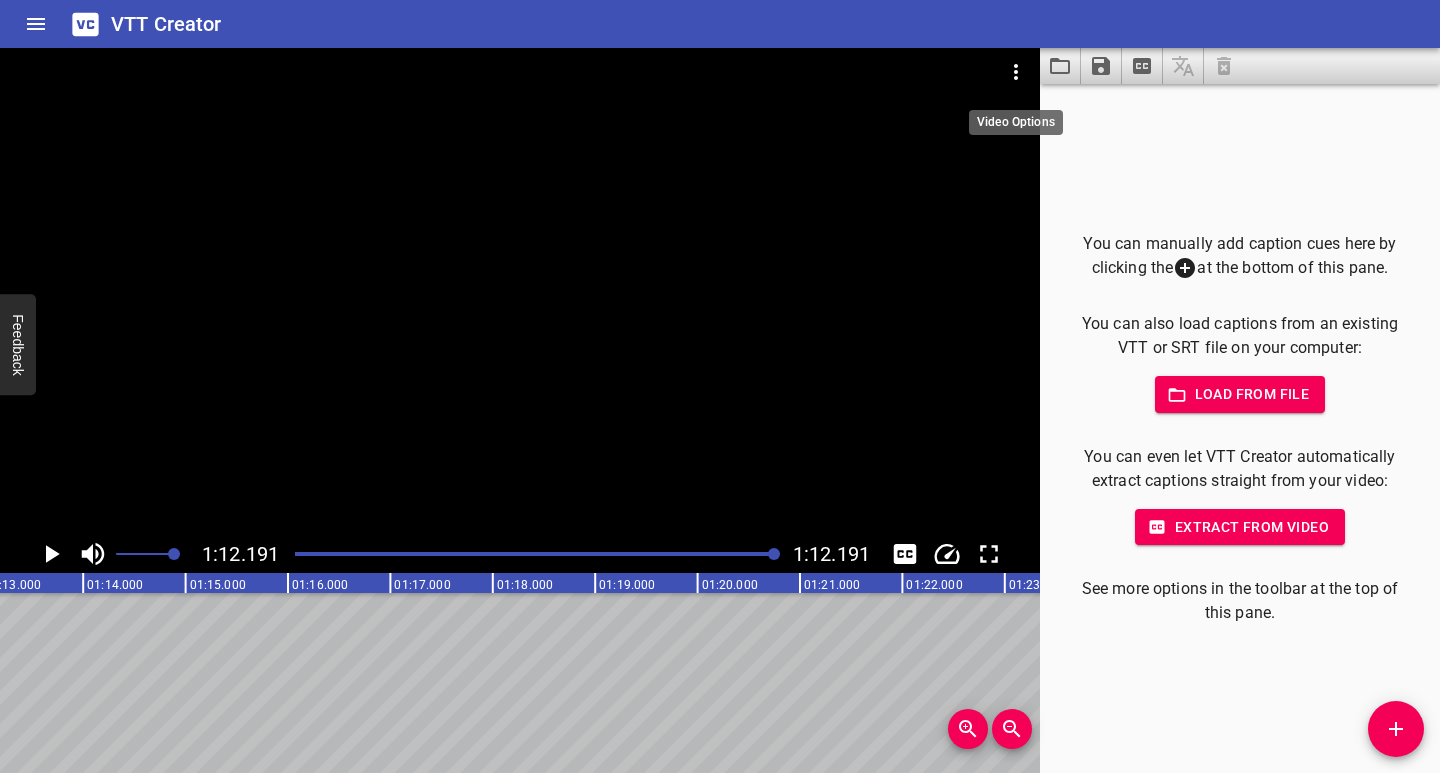 click 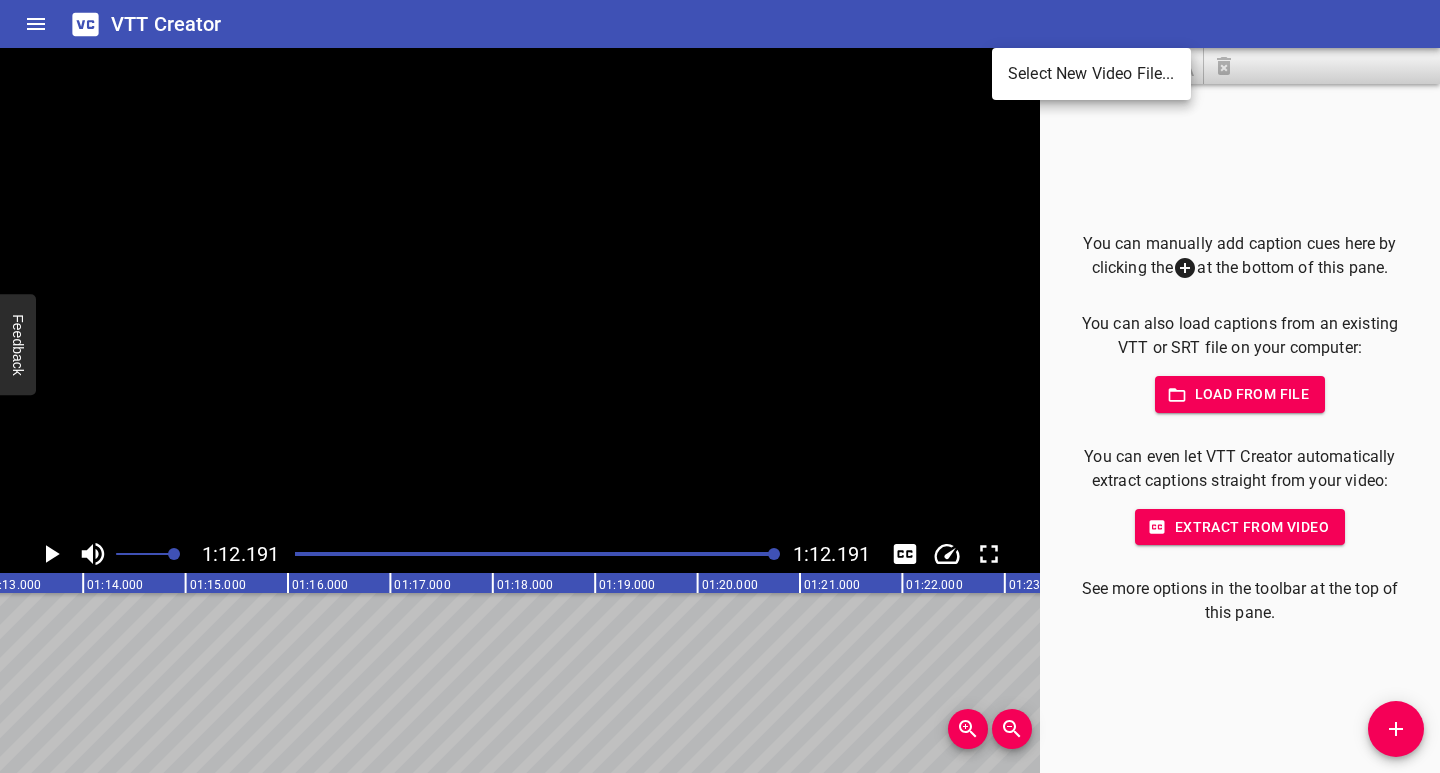 click on "Select New Video File..." at bounding box center [1091, 74] 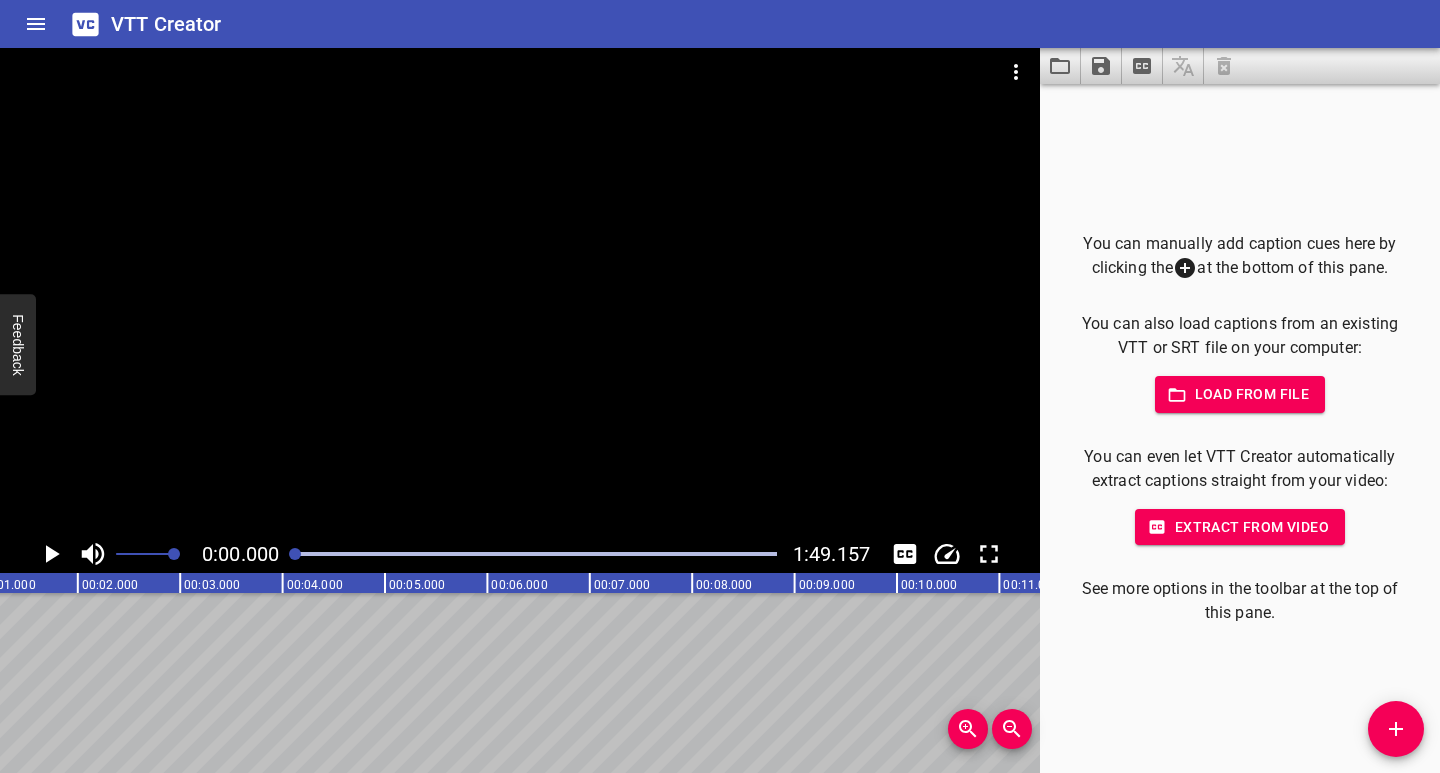 scroll, scrollTop: 0, scrollLeft: 0, axis: both 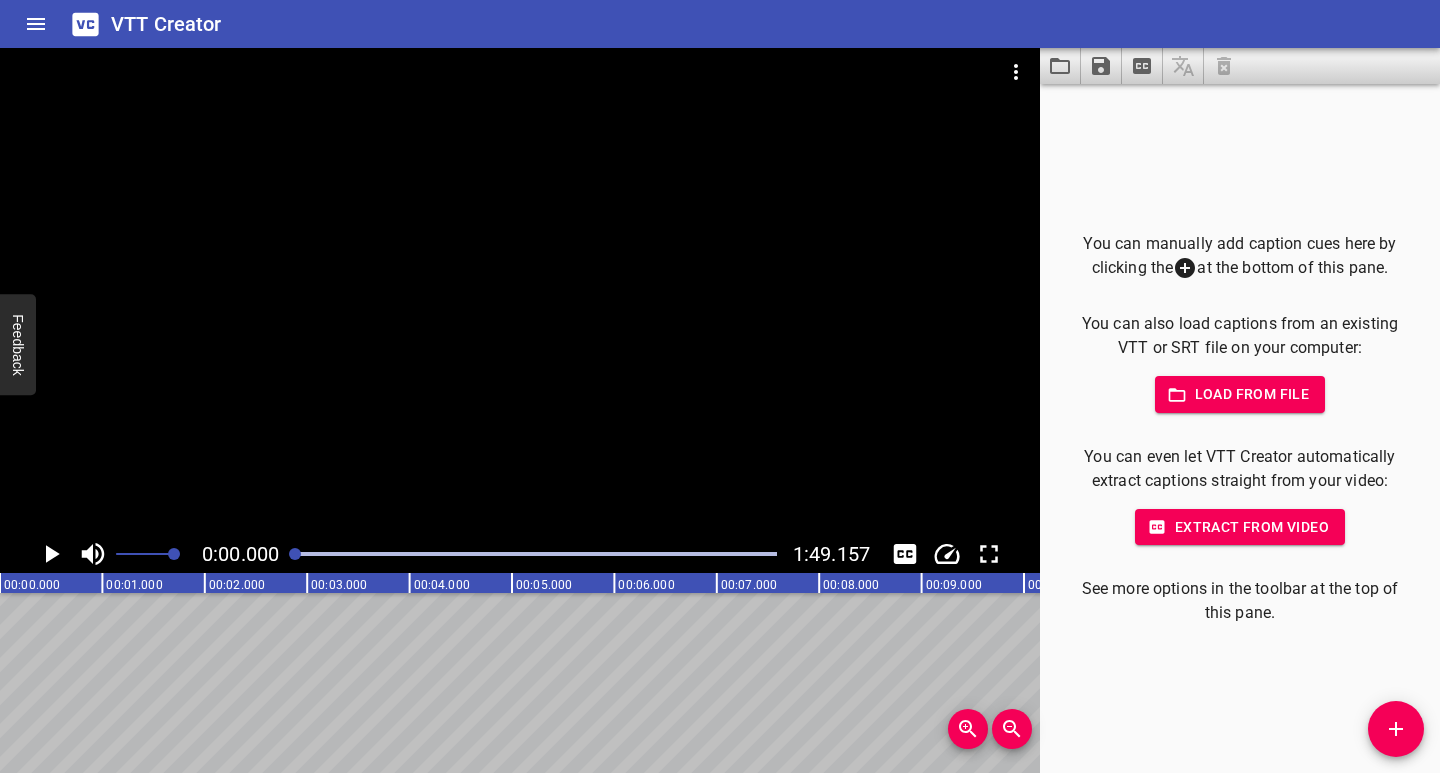 click 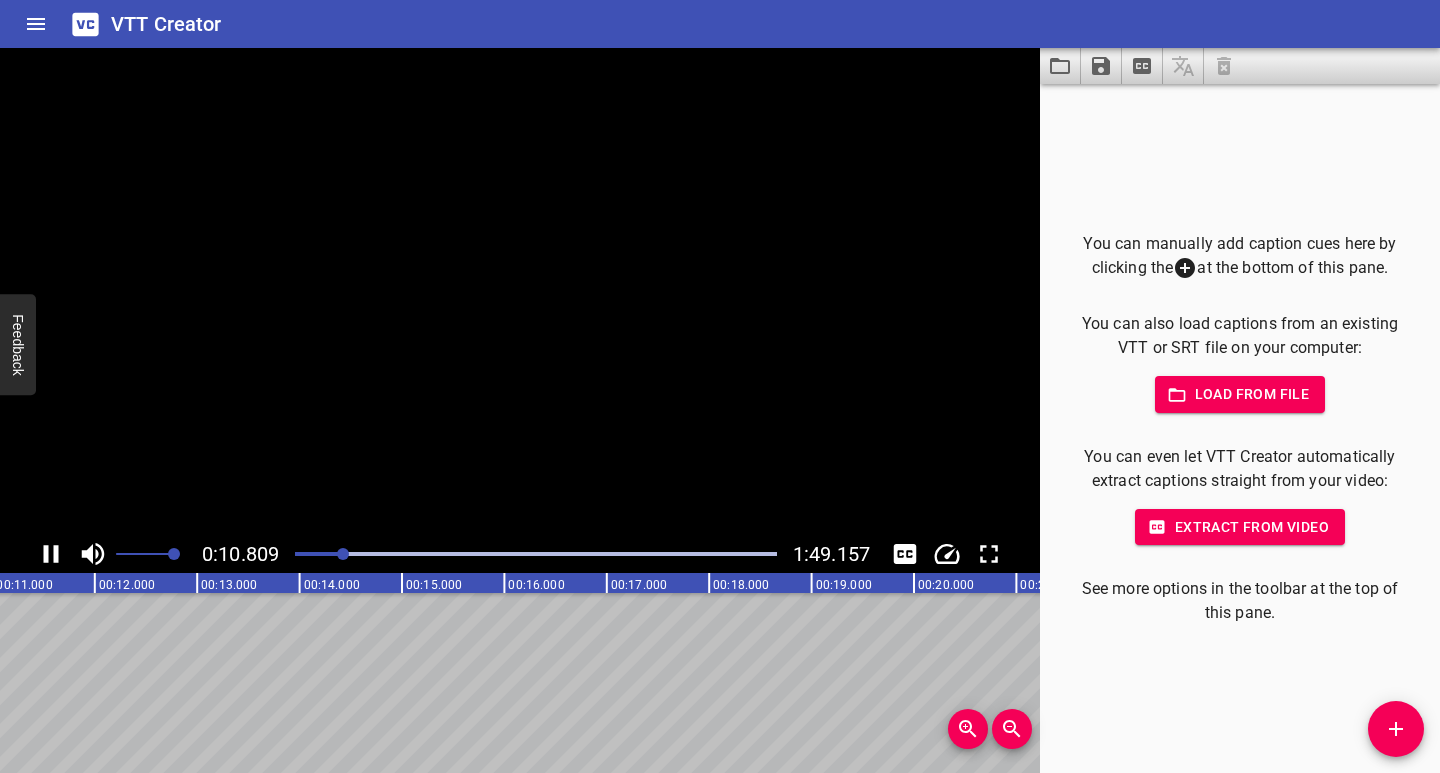 click 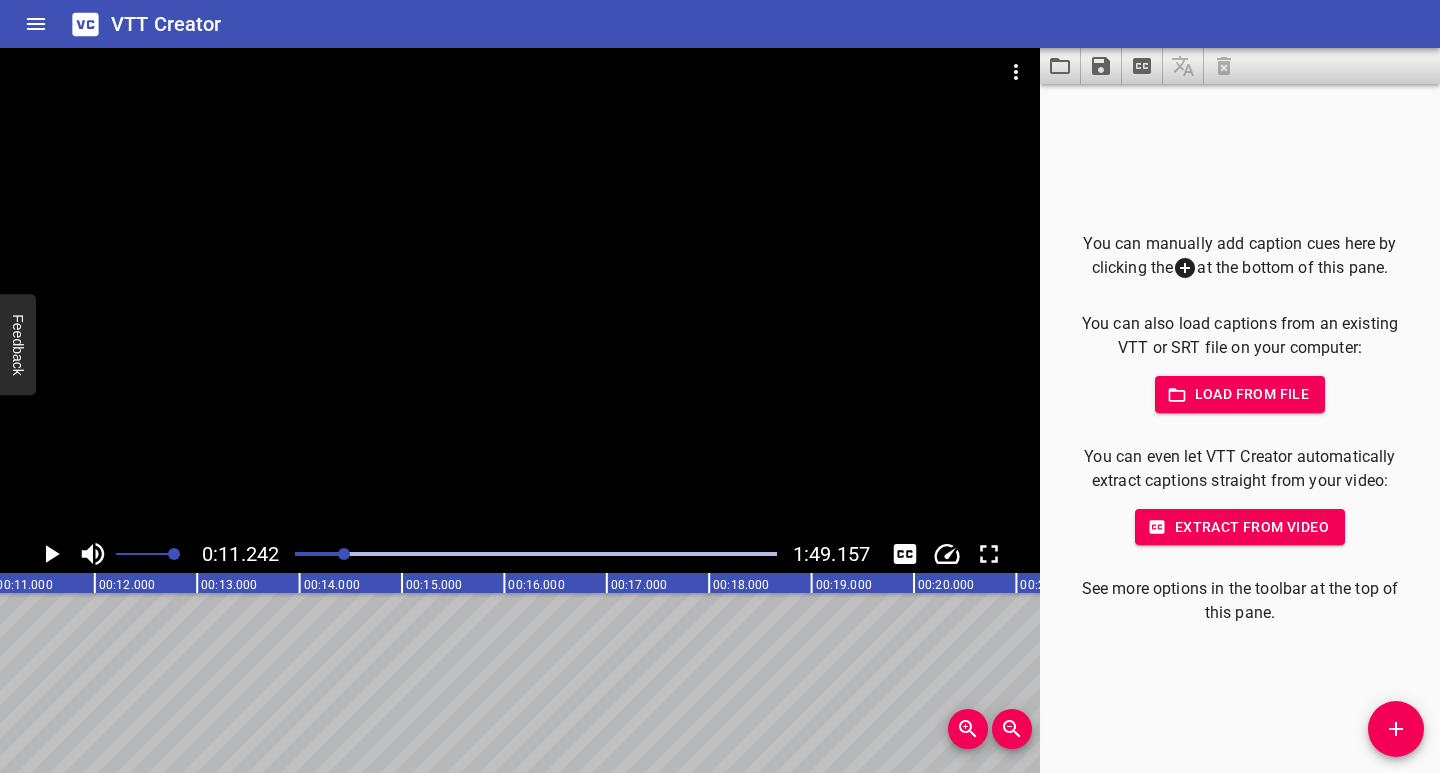 scroll, scrollTop: 0, scrollLeft: 1151, axis: horizontal 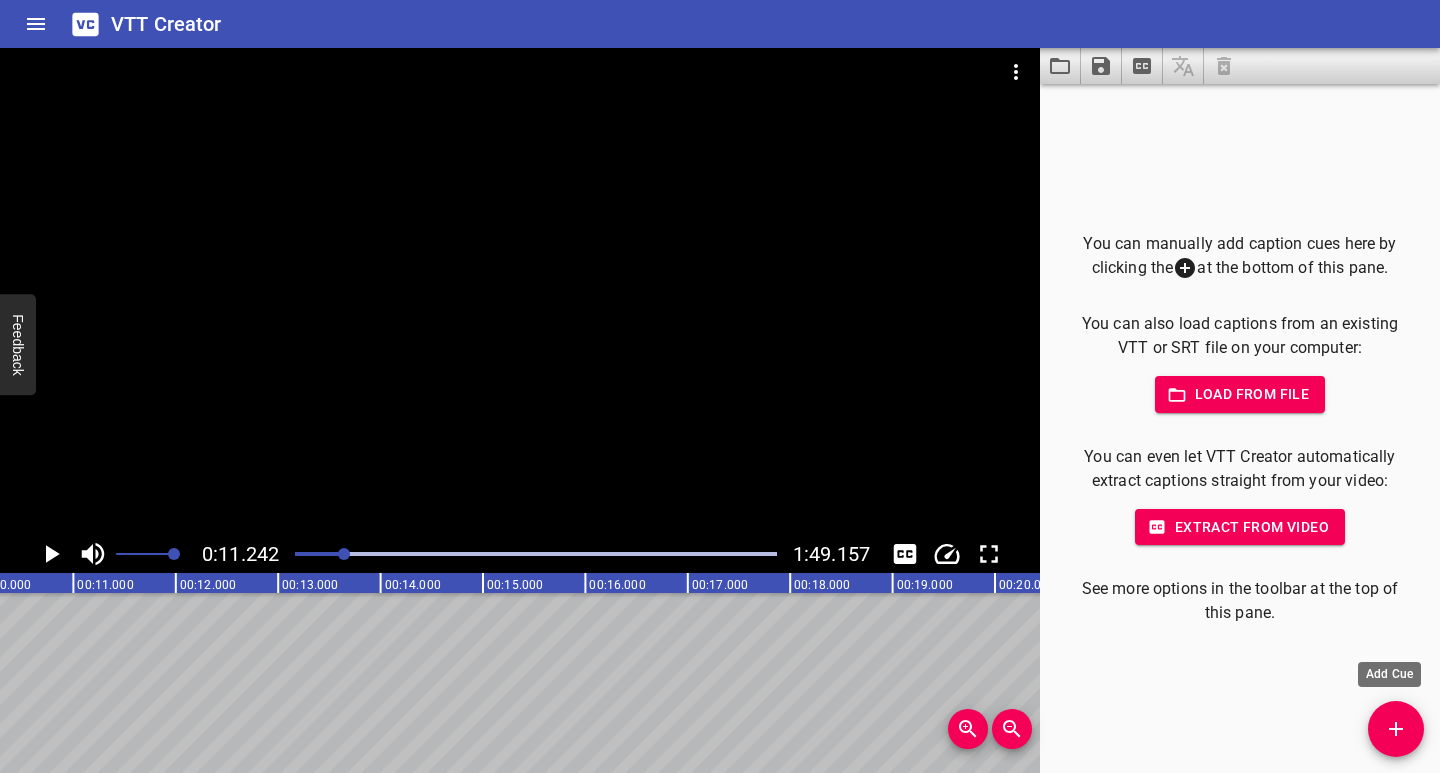 click 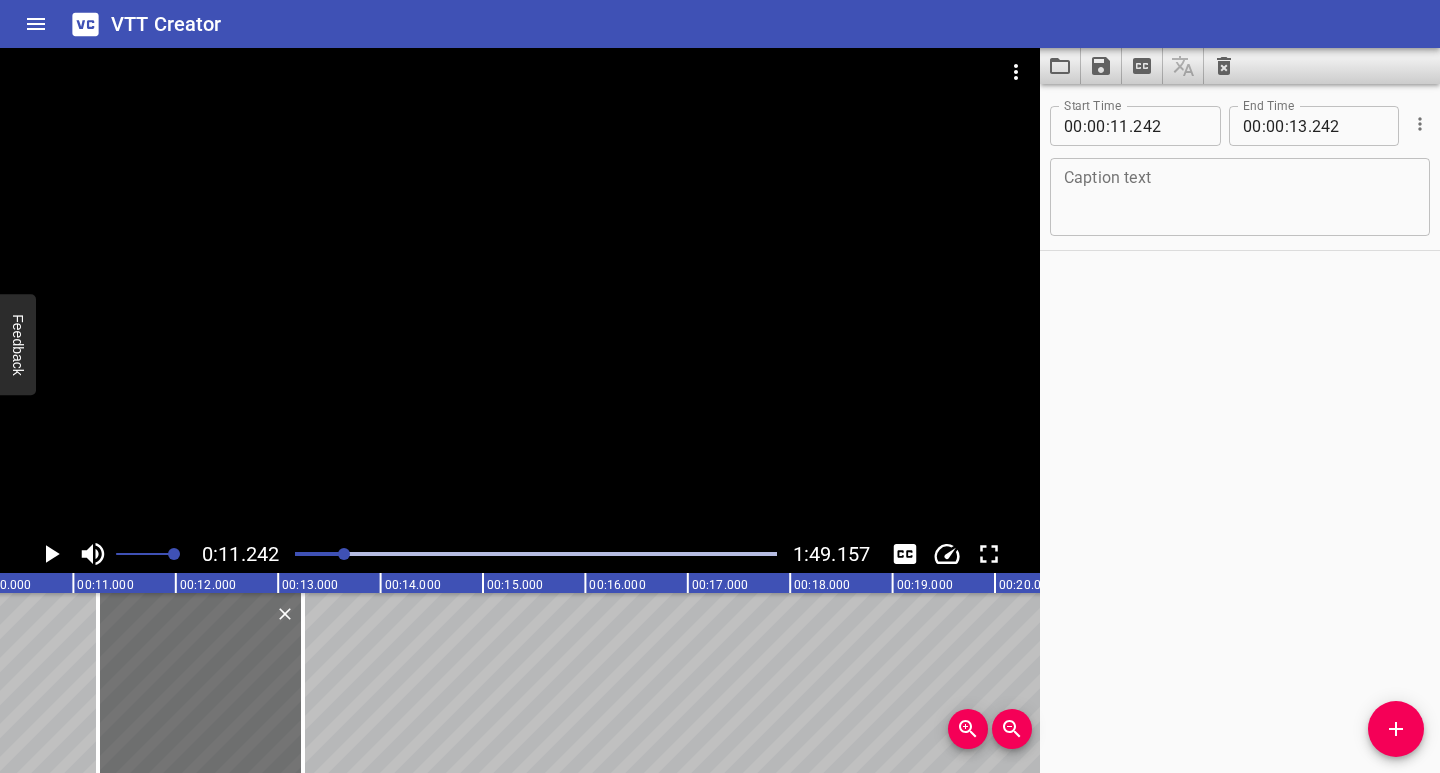 click at bounding box center (1240, 197) 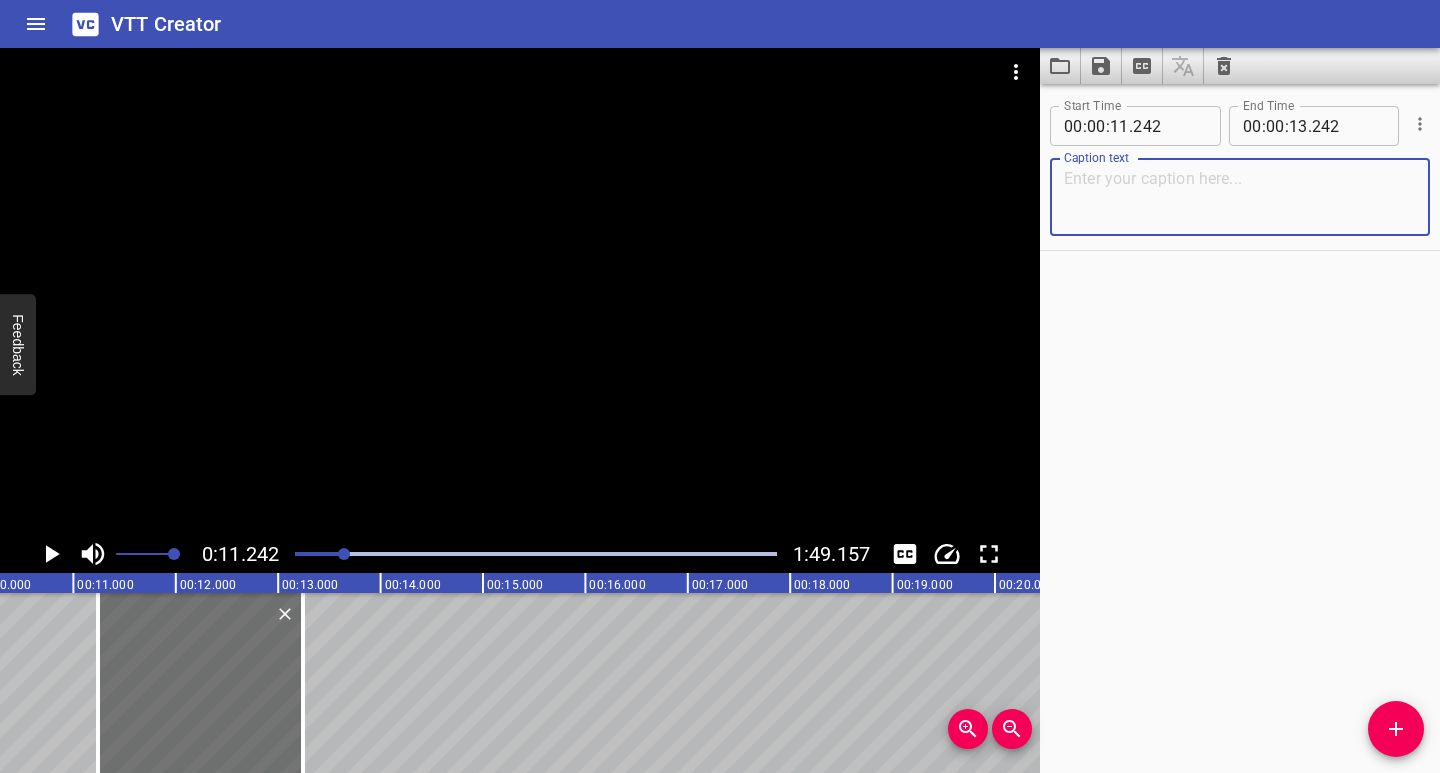 paste on "Mae dot a osodir ar ôl nodyn" 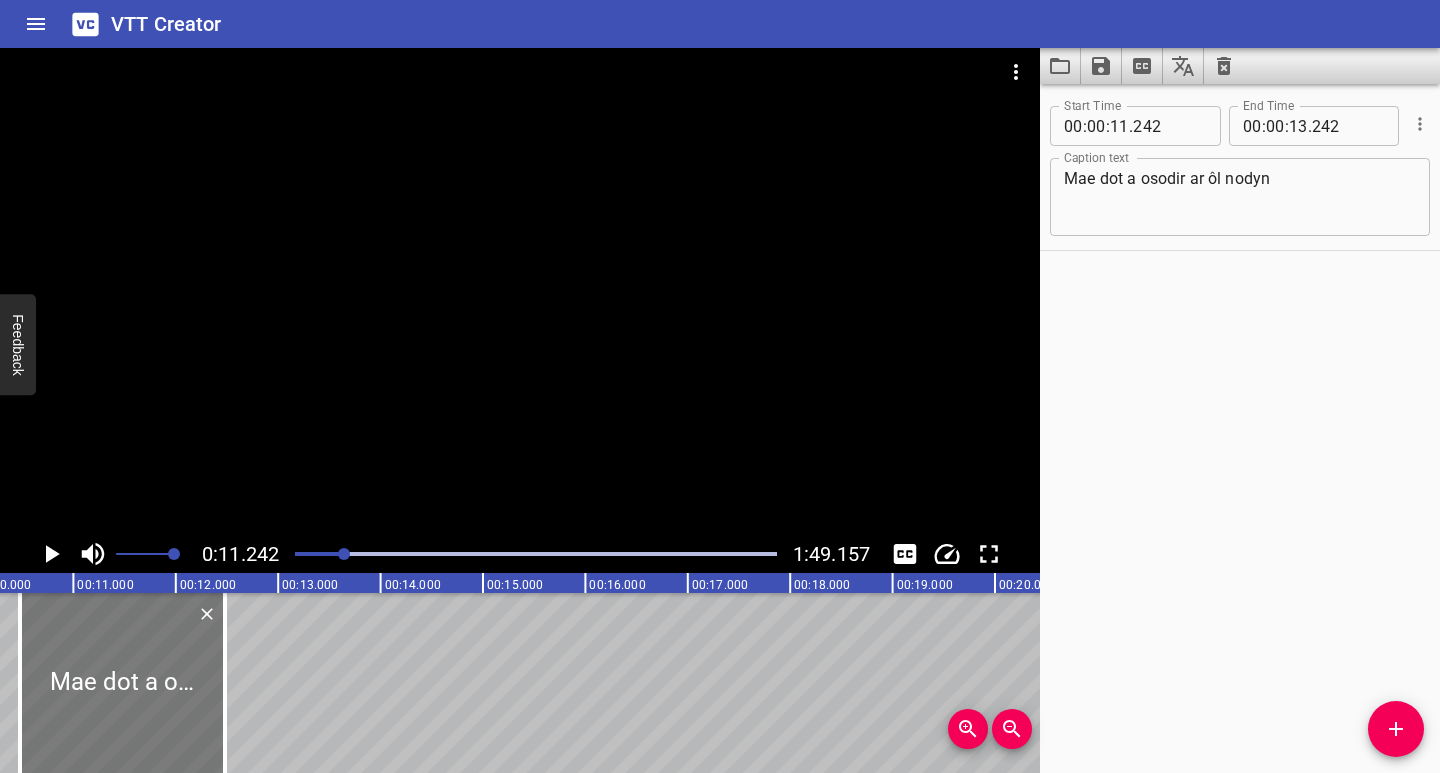 drag, startPoint x: 183, startPoint y: 721, endPoint x: 105, endPoint y: 735, distance: 79.24645 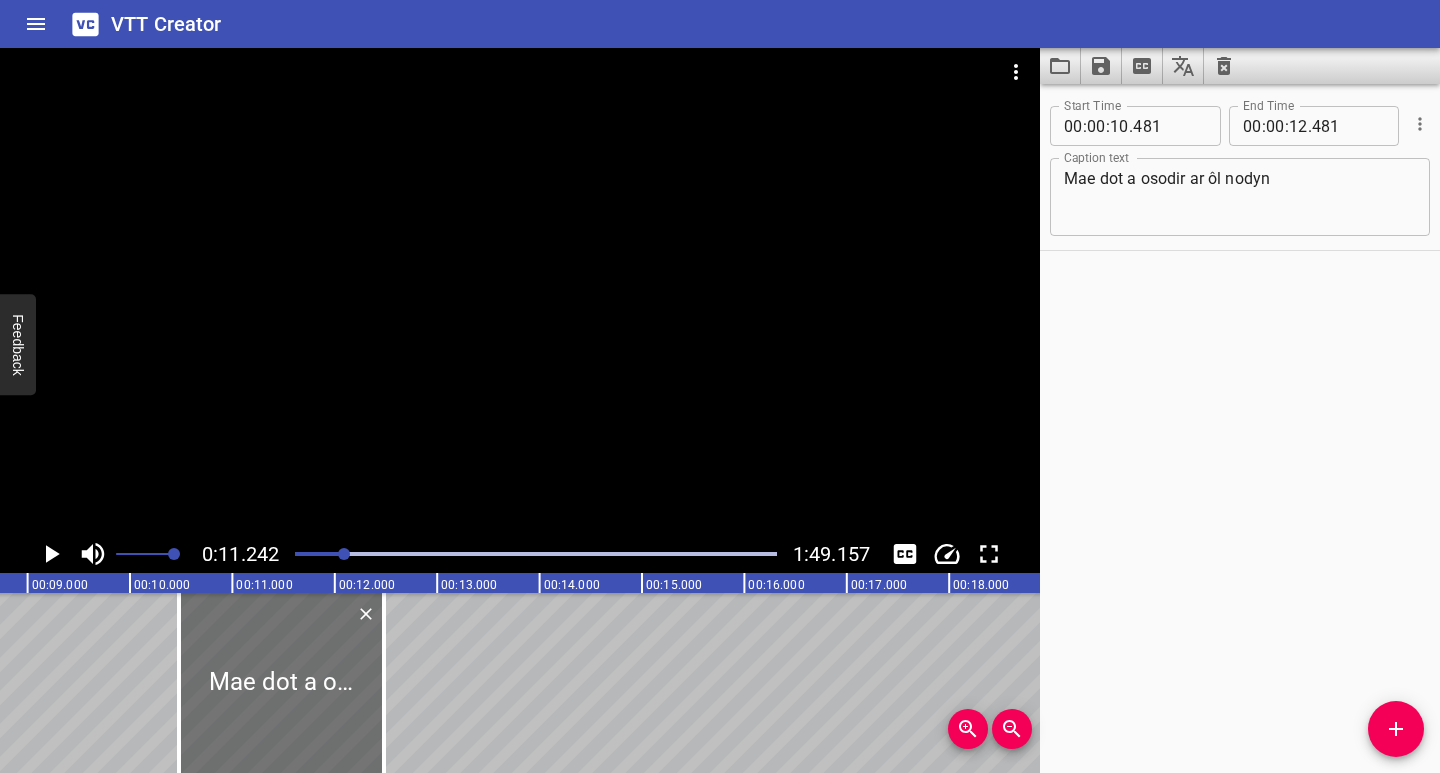 scroll, scrollTop: 0, scrollLeft: 870, axis: horizontal 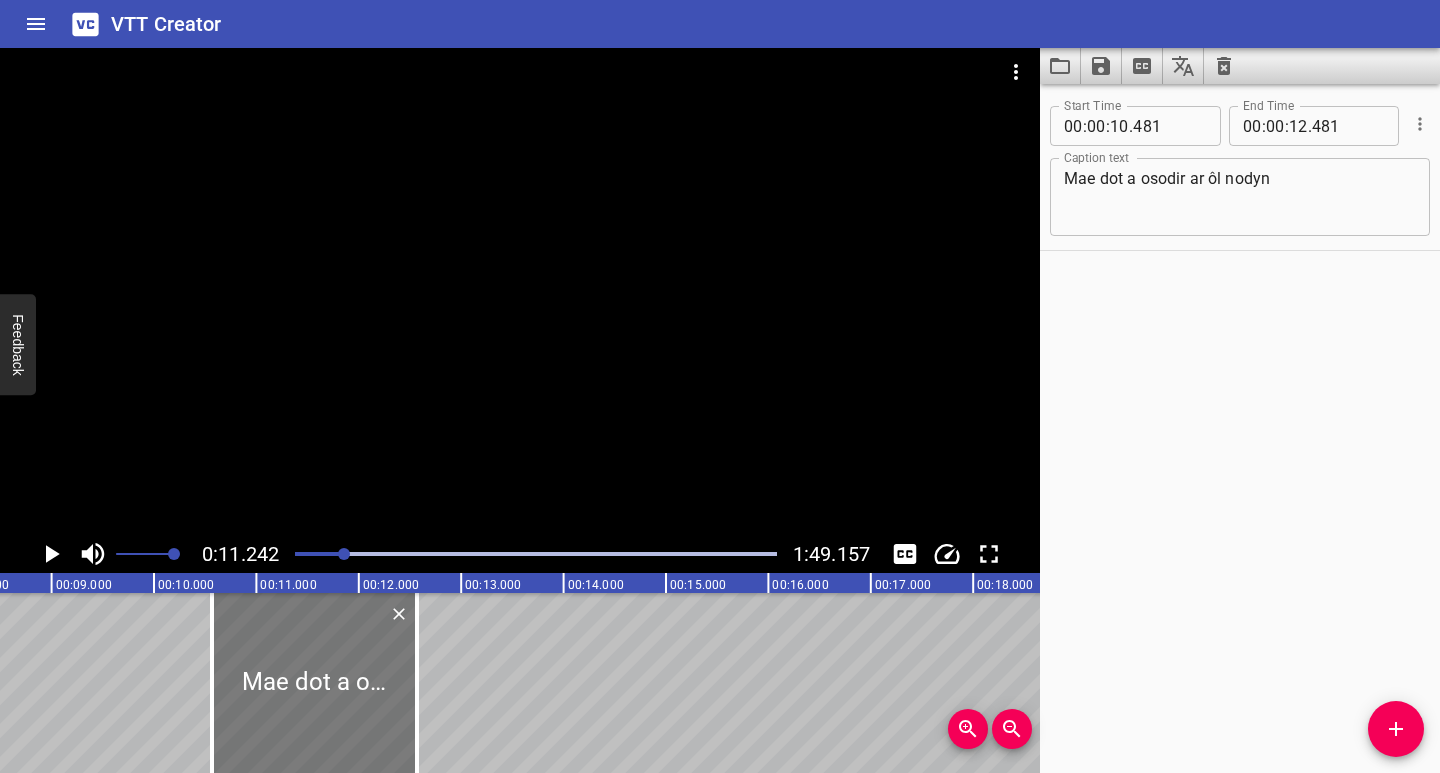 click at bounding box center [314, 683] 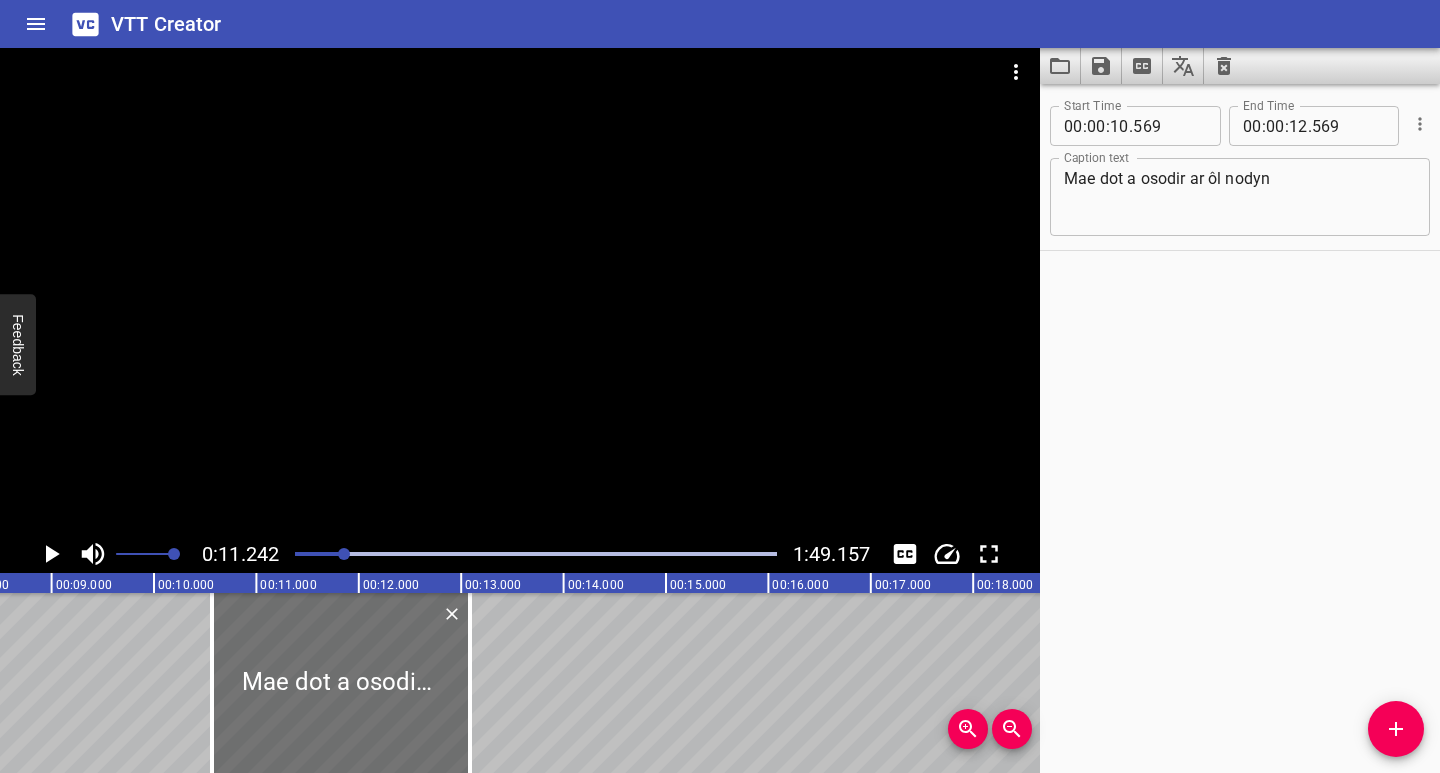 drag, startPoint x: 411, startPoint y: 724, endPoint x: 494, endPoint y: 732, distance: 83.38465 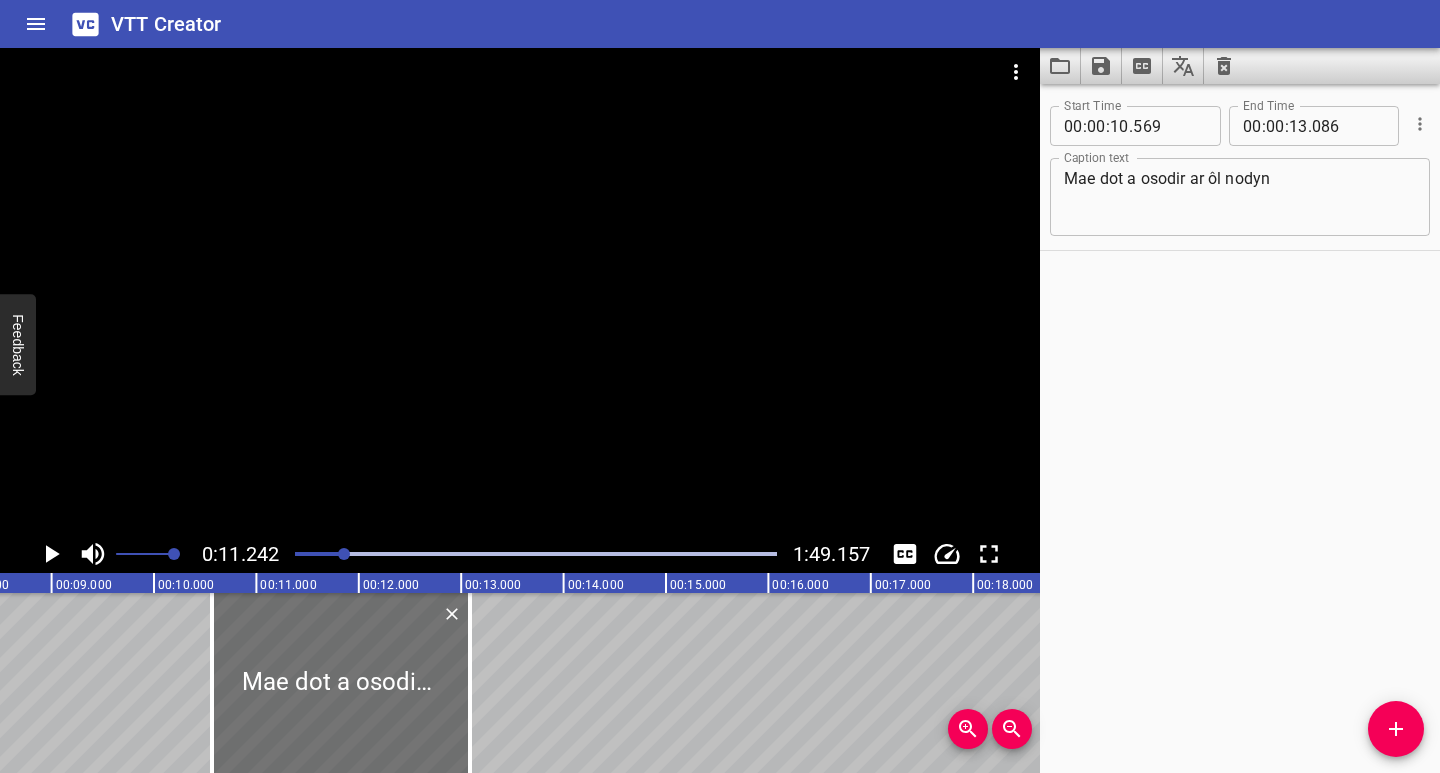 click at bounding box center (104, 554) 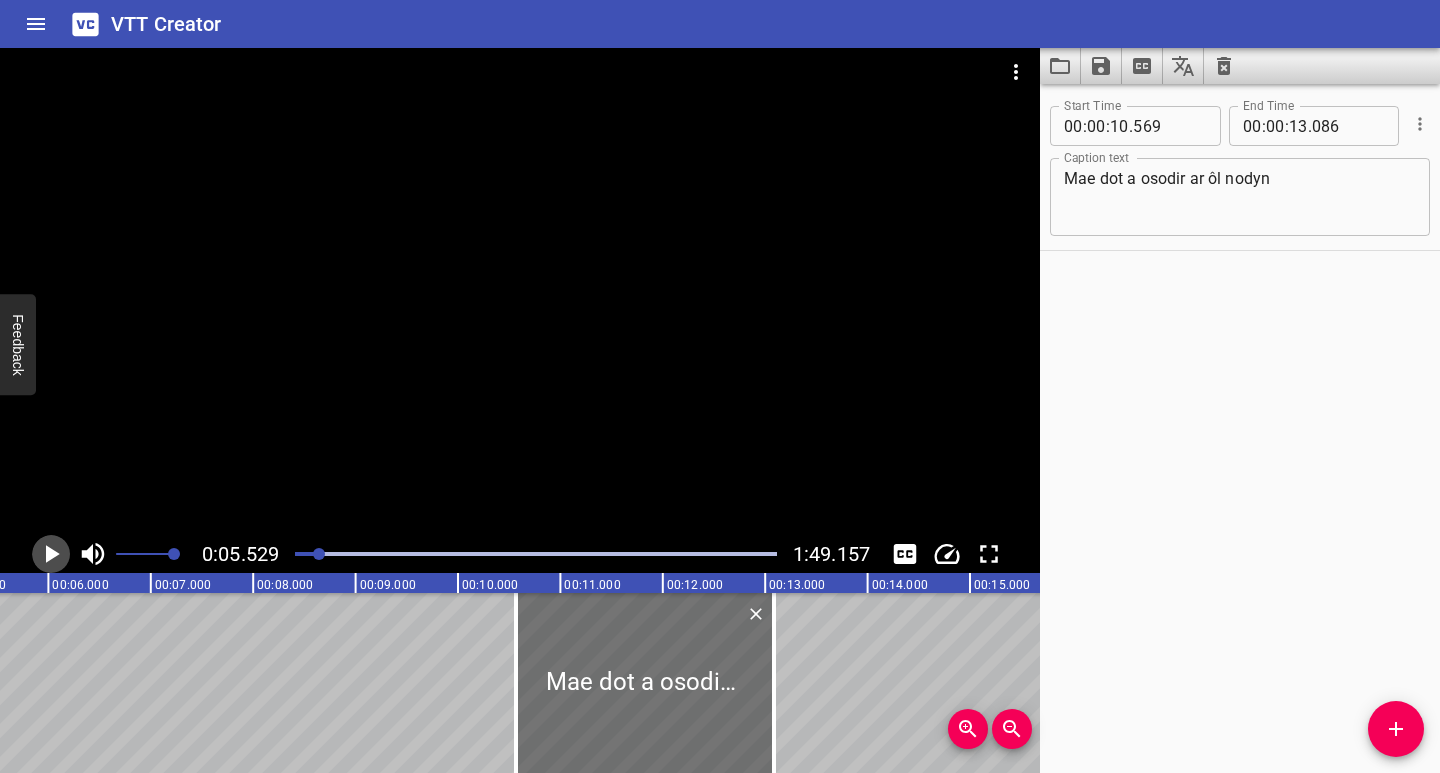 click 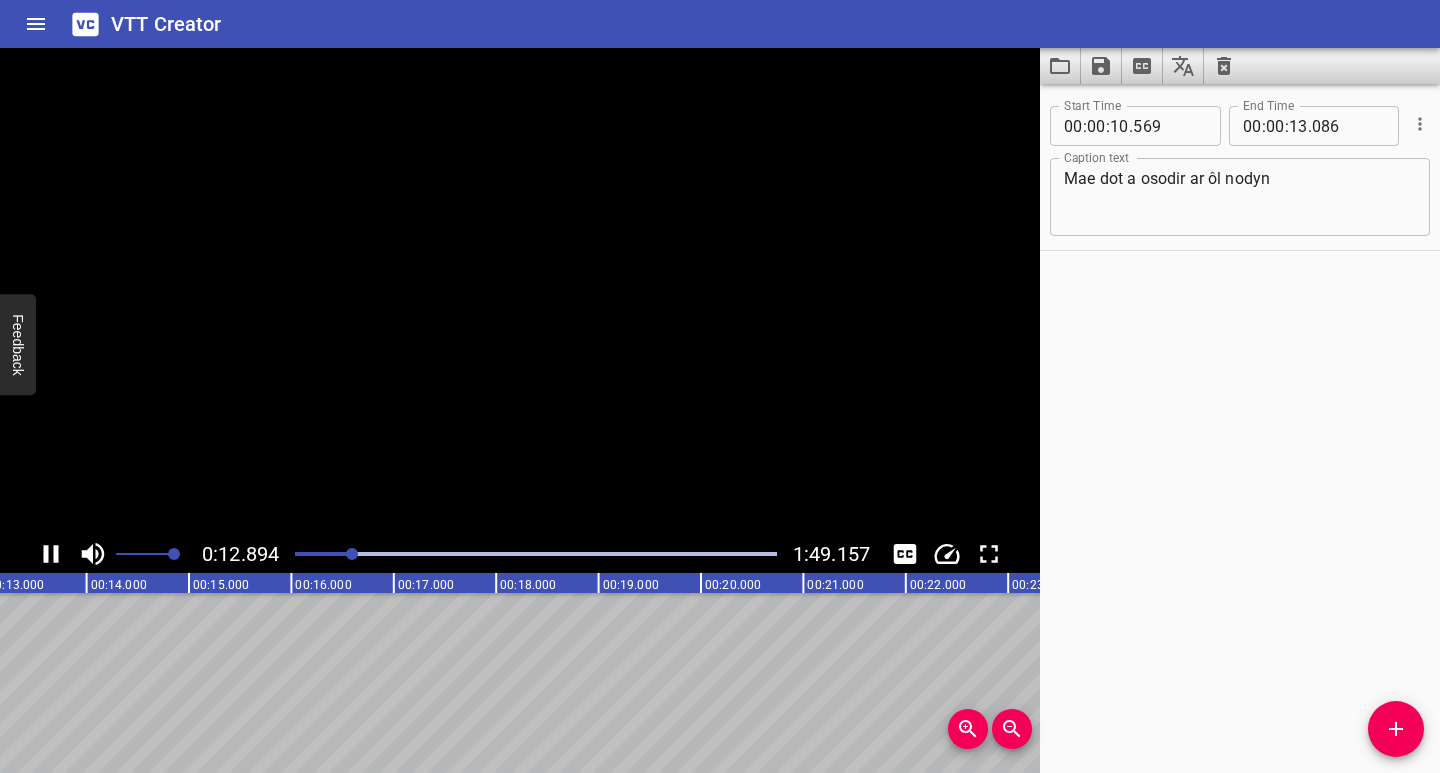 click 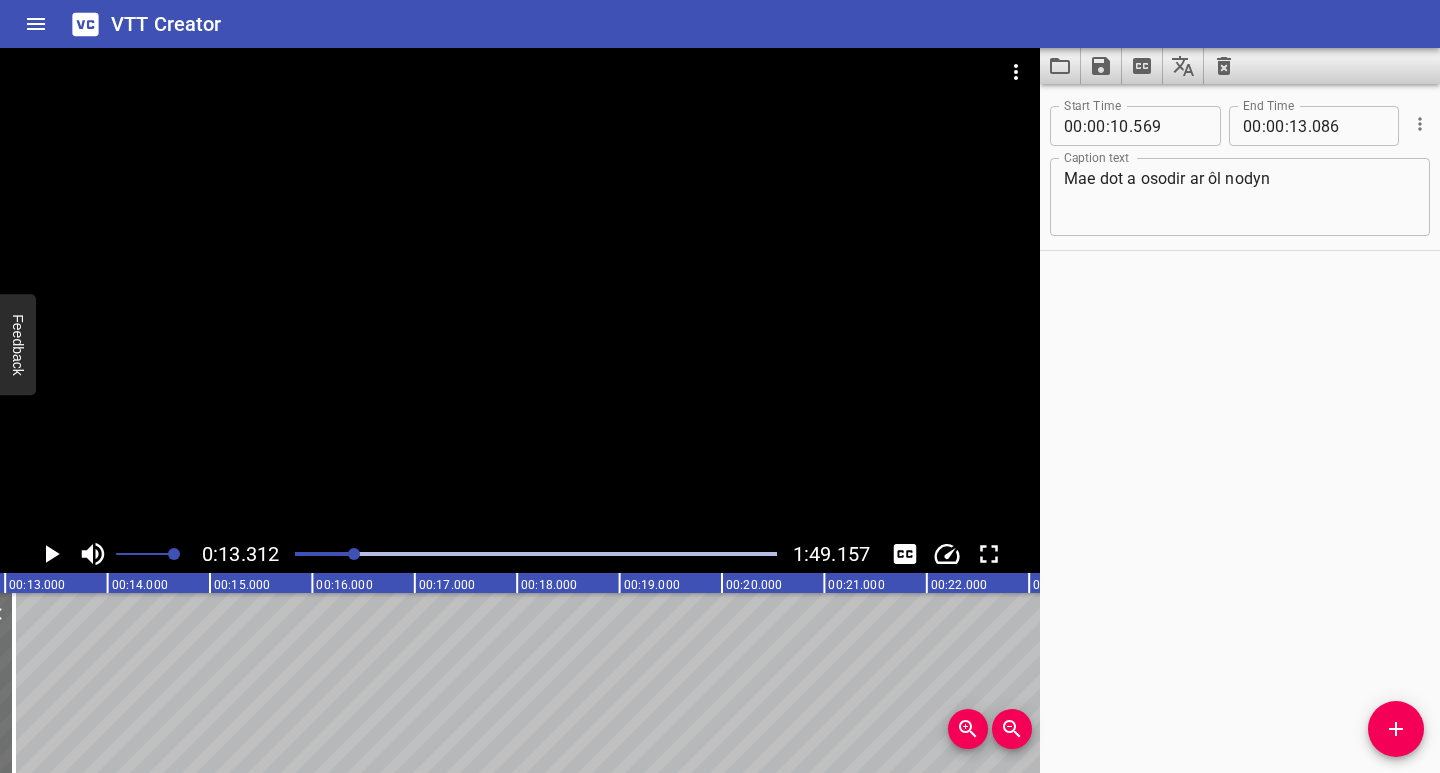 scroll, scrollTop: 0, scrollLeft: 1302, axis: horizontal 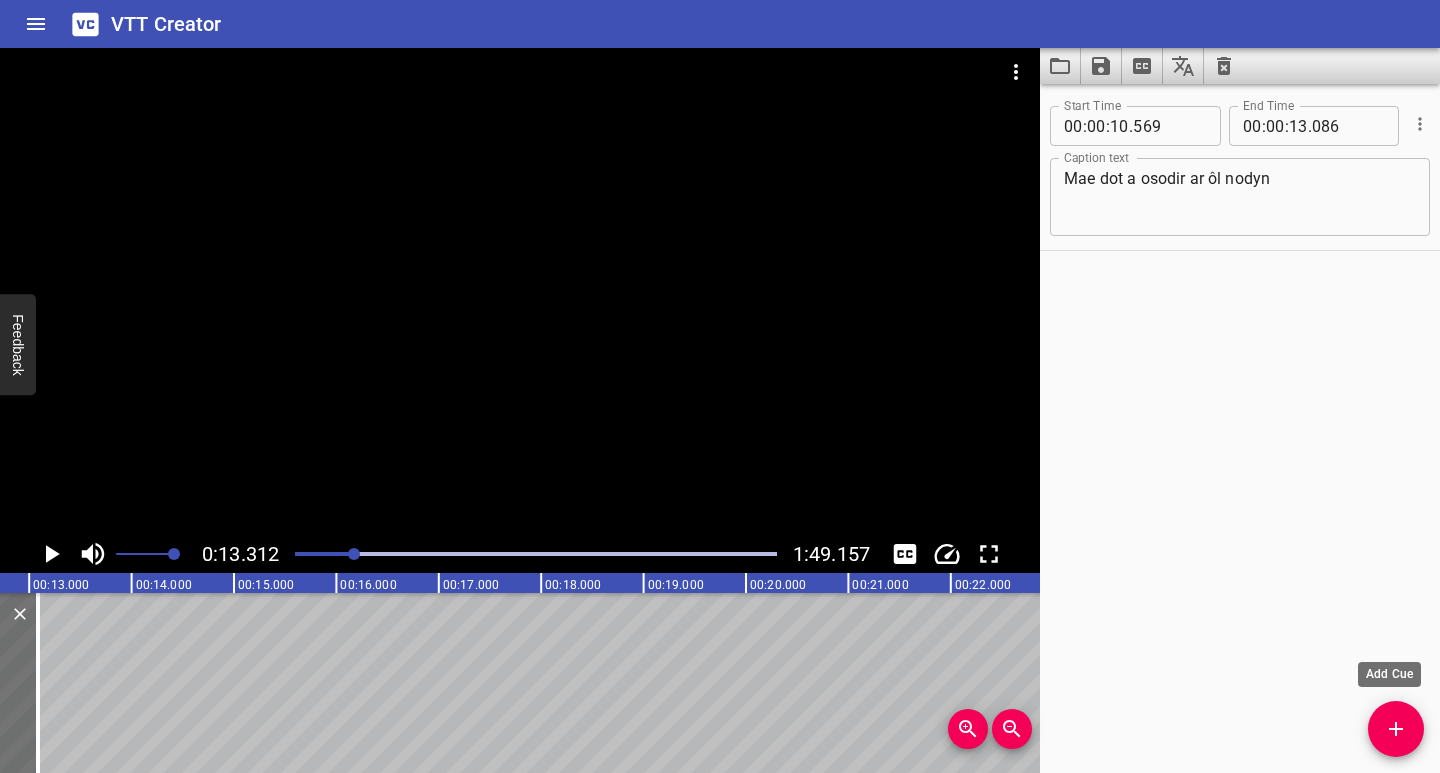 drag, startPoint x: 1406, startPoint y: 730, endPoint x: 1351, endPoint y: 584, distance: 156.01602 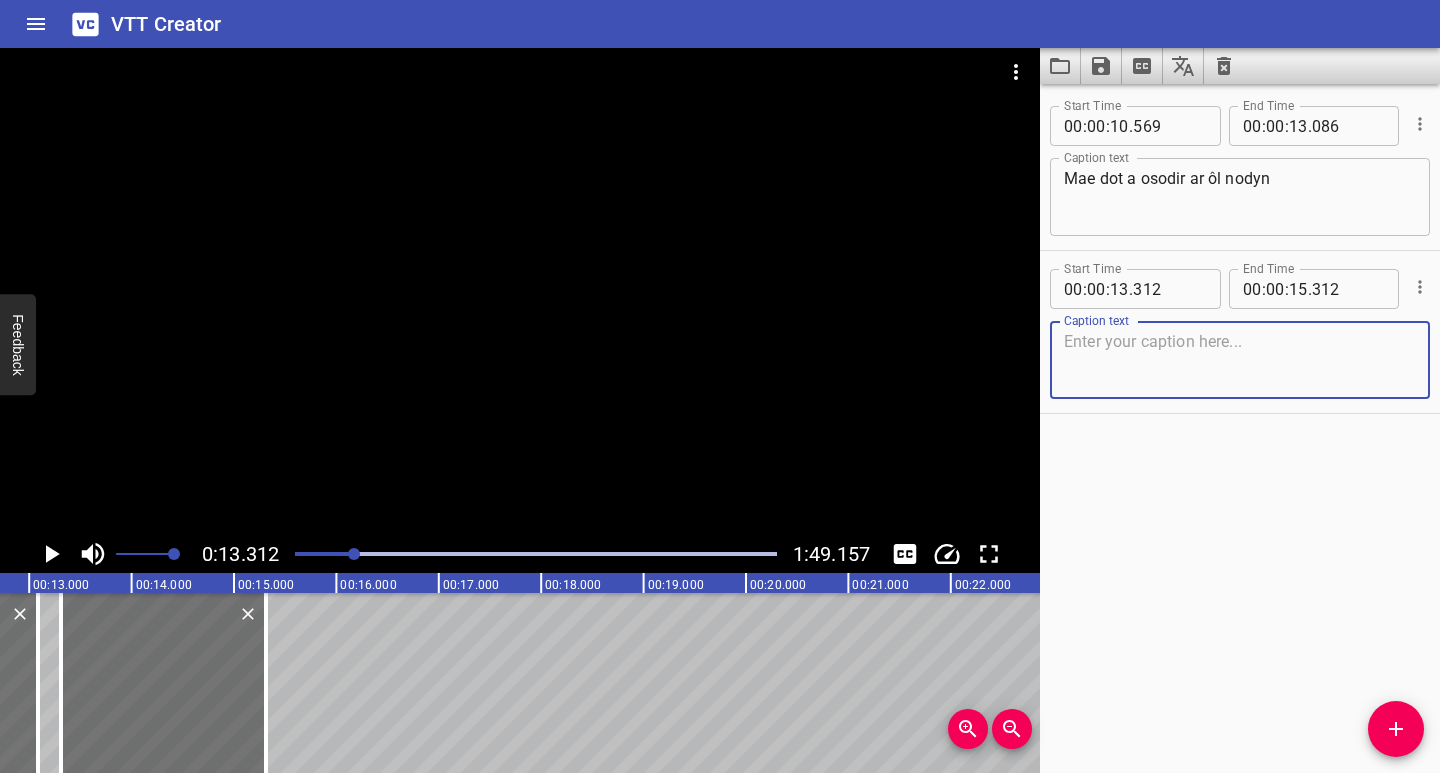 click at bounding box center (1240, 360) 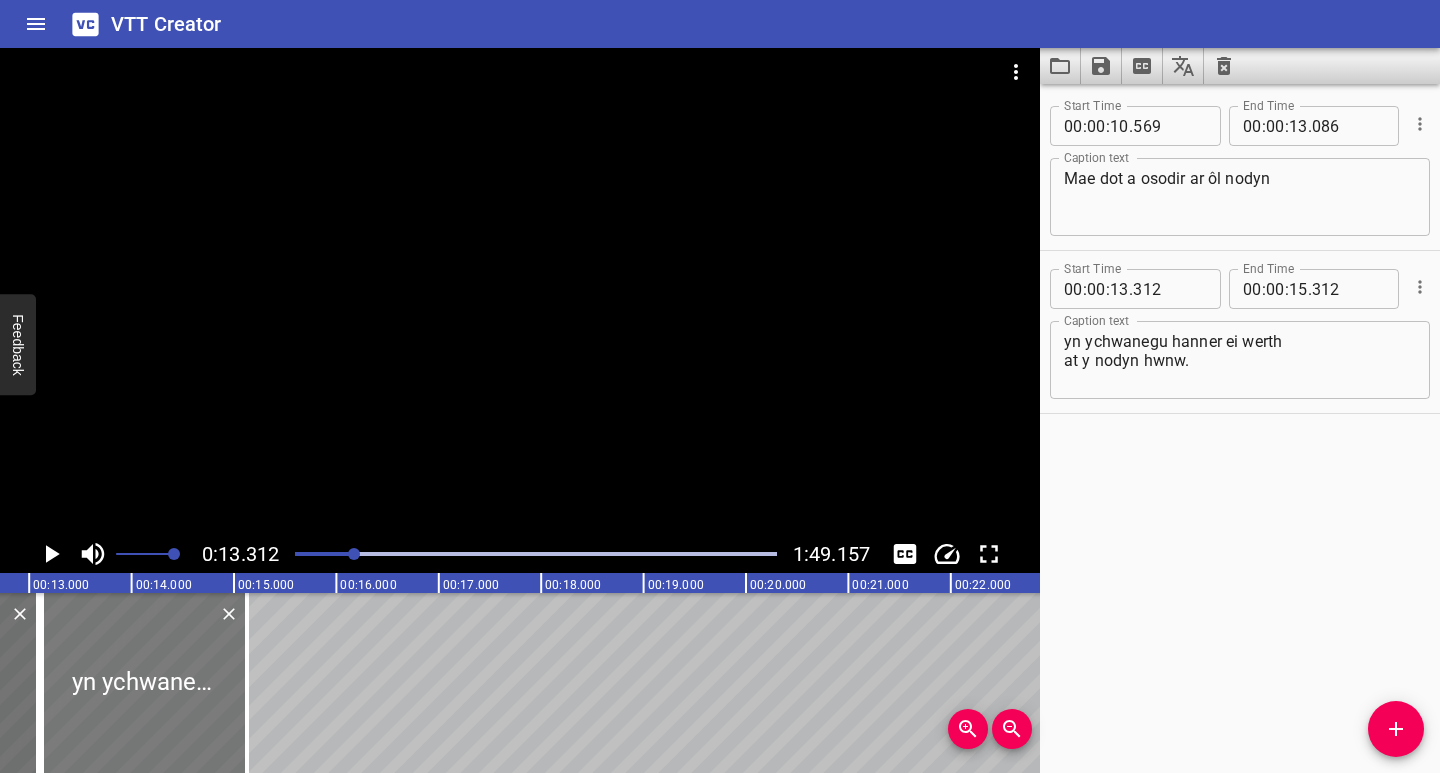 drag, startPoint x: 175, startPoint y: 724, endPoint x: 156, endPoint y: 743, distance: 26.870058 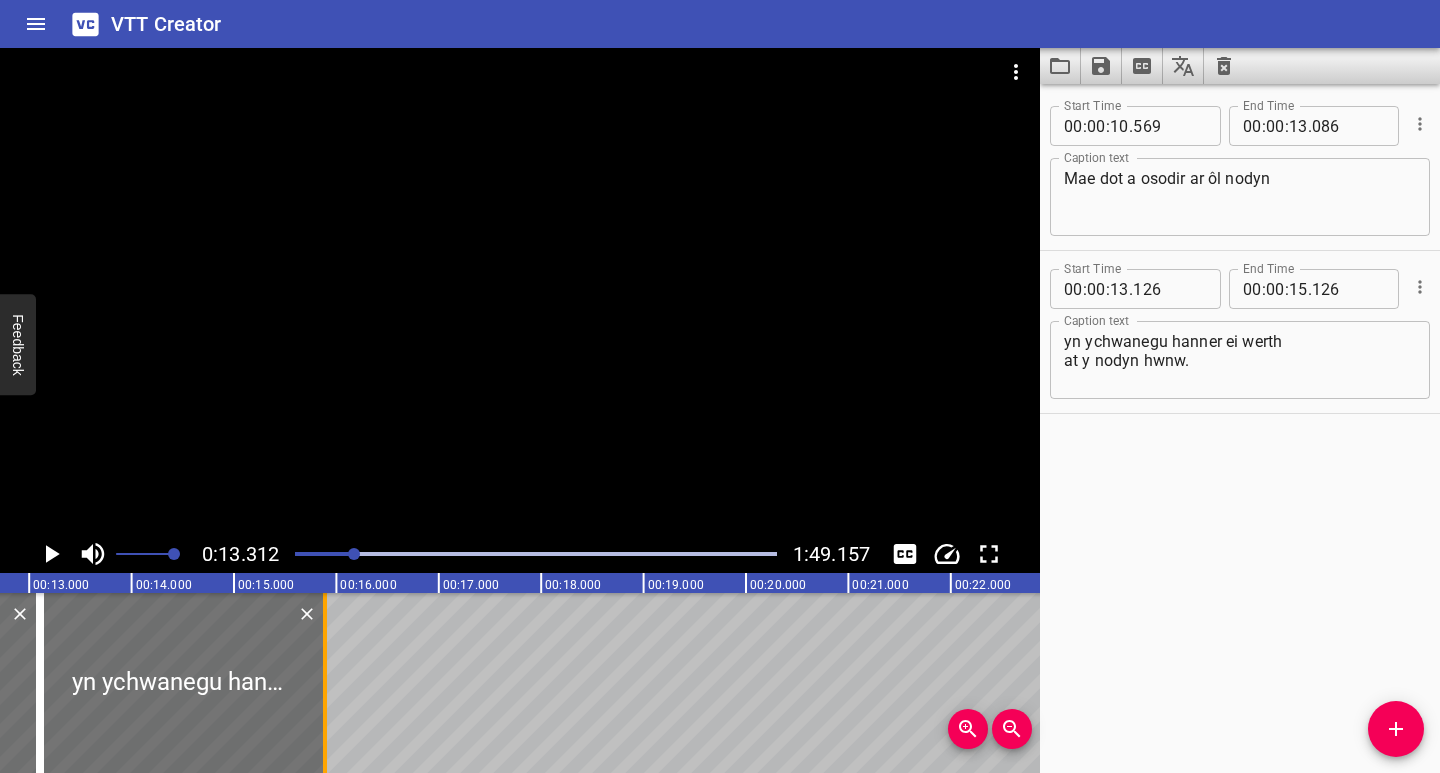drag, startPoint x: 250, startPoint y: 734, endPoint x: 328, endPoint y: 734, distance: 78 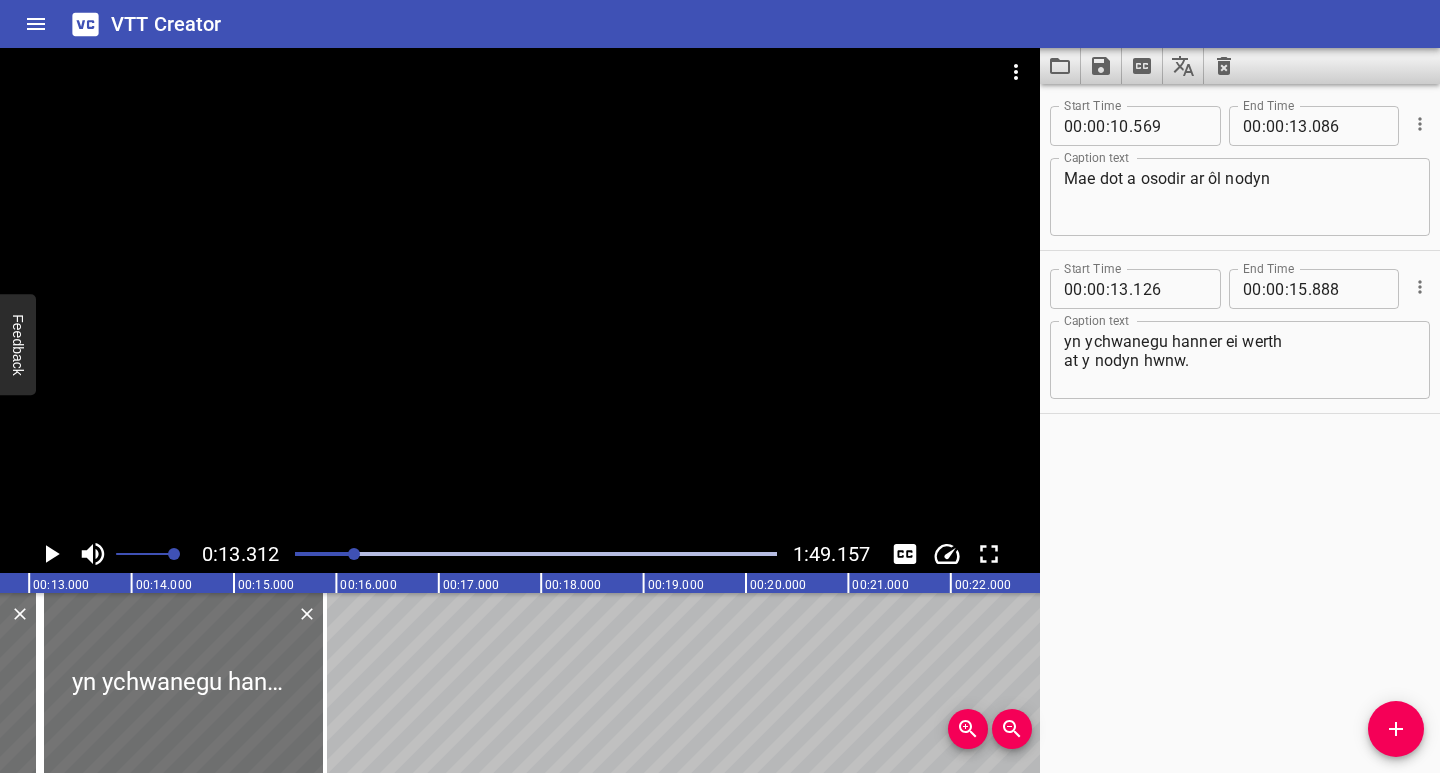 click on "yn ychwanegu hanner ei werth
at y nodyn hwnw." at bounding box center (1240, 360) 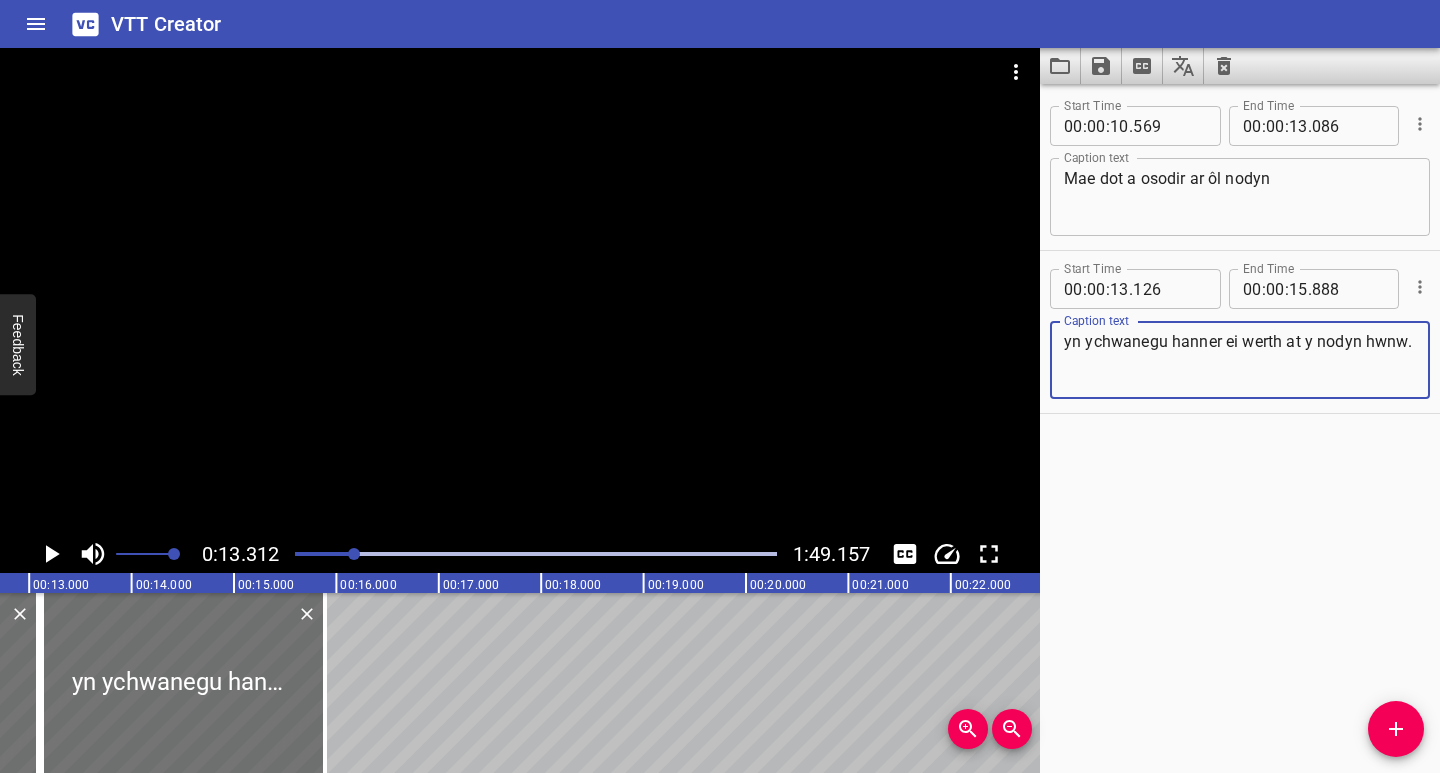 click at bounding box center (113, 554) 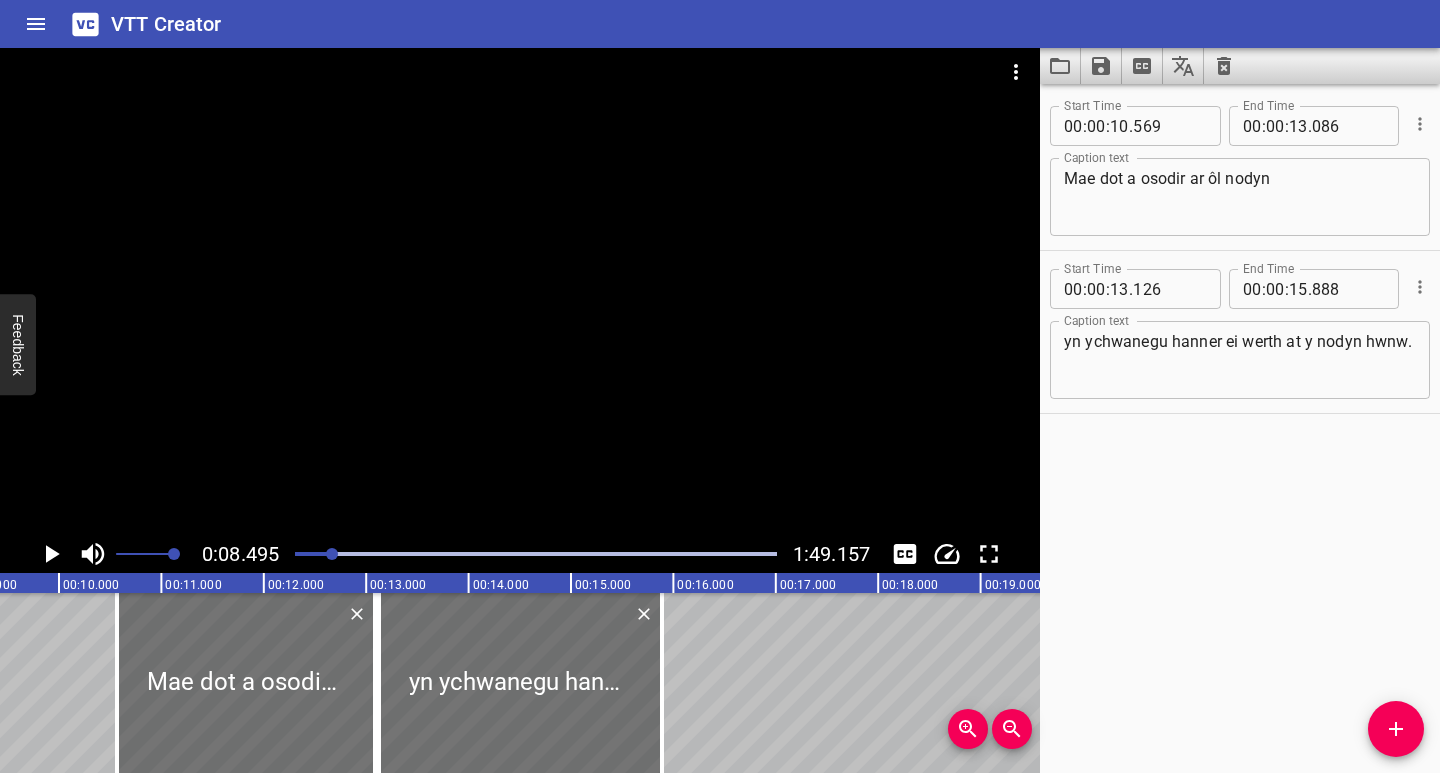 scroll, scrollTop: 0, scrollLeft: 870, axis: horizontal 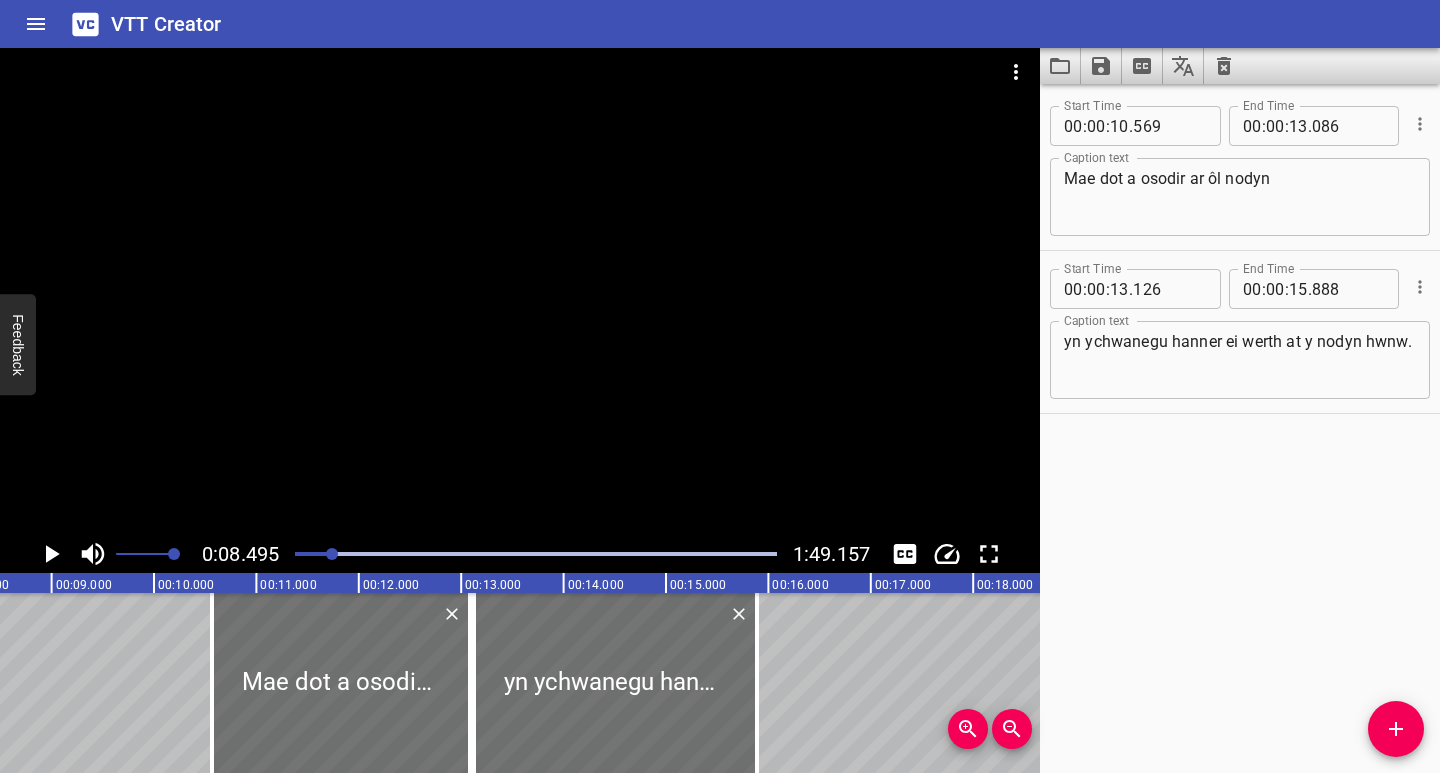 click 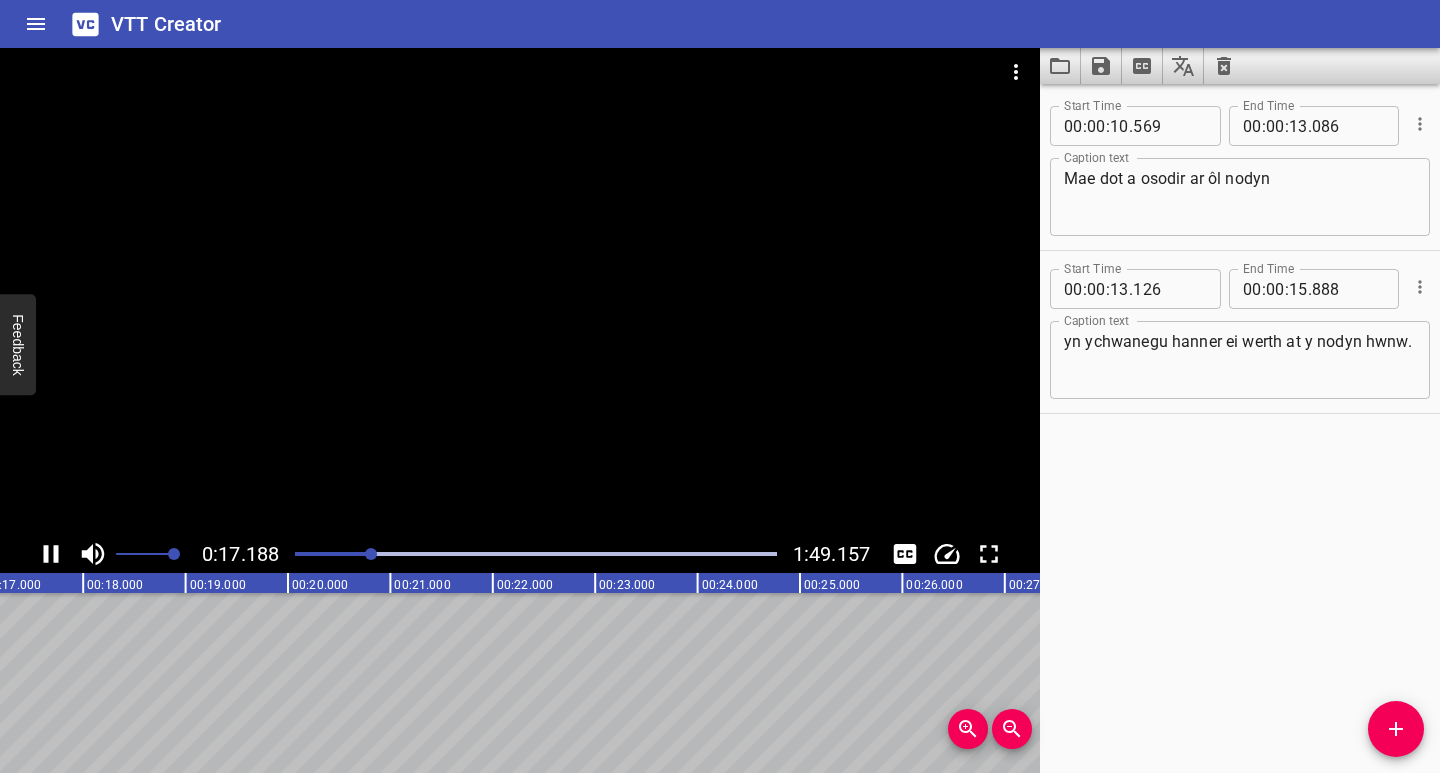 click 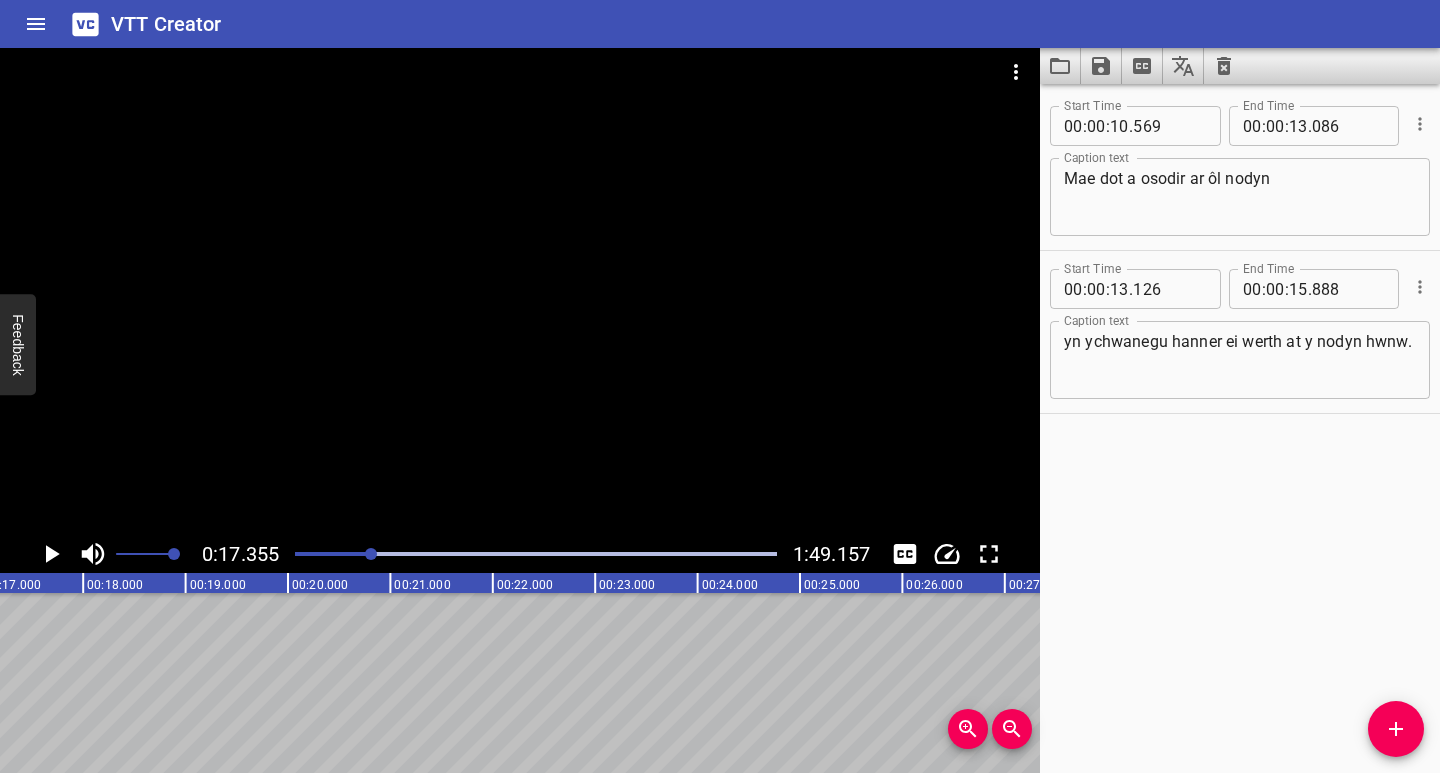 scroll, scrollTop: 0, scrollLeft: 1777, axis: horizontal 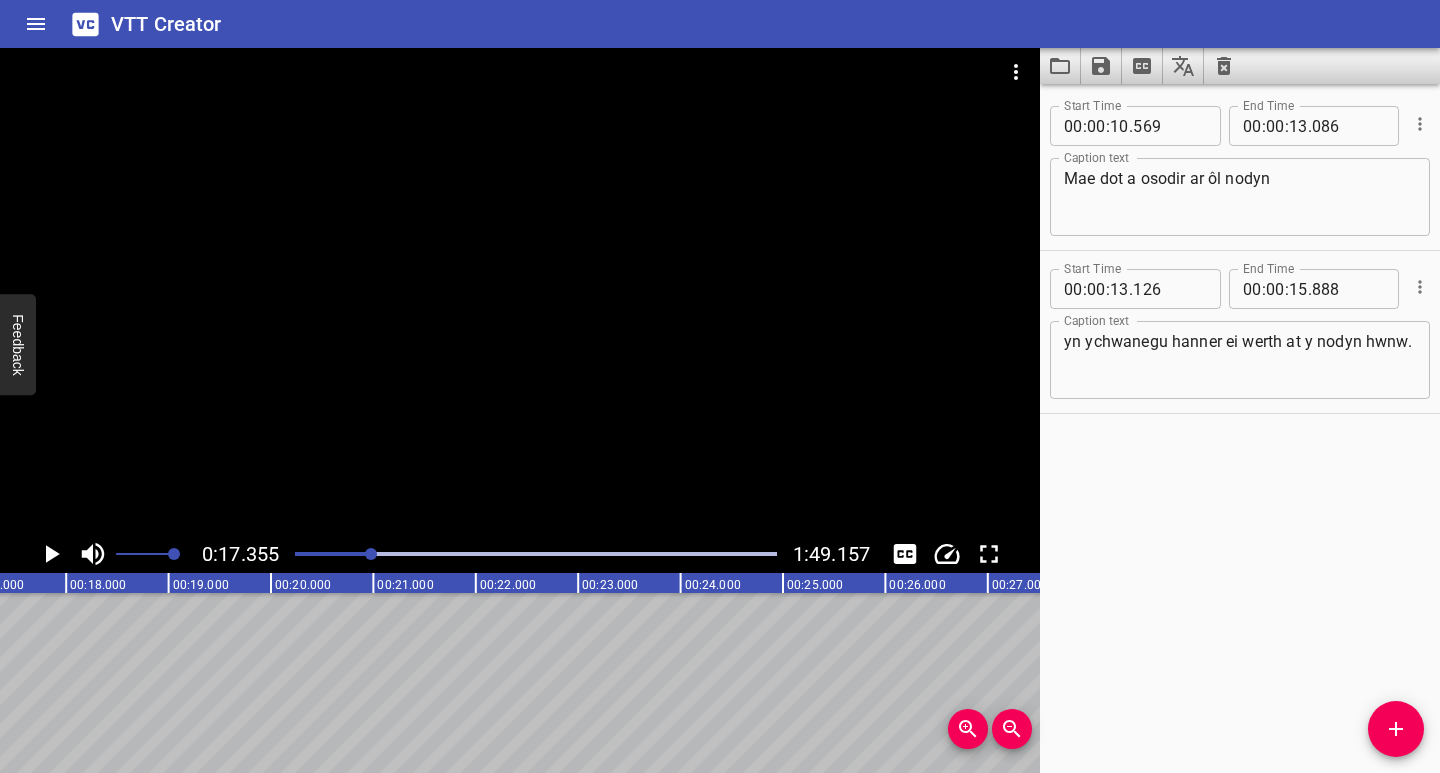 click 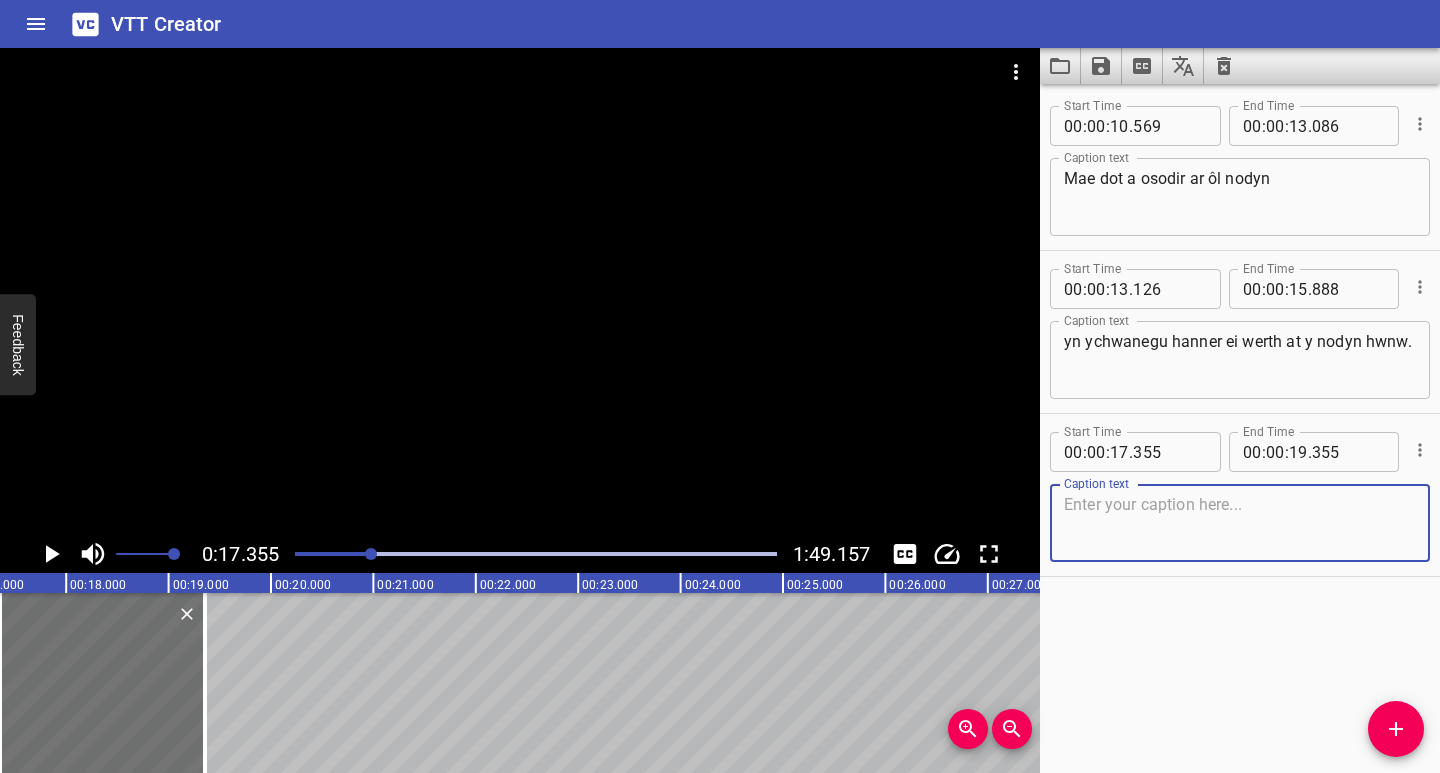 click at bounding box center [1240, 523] 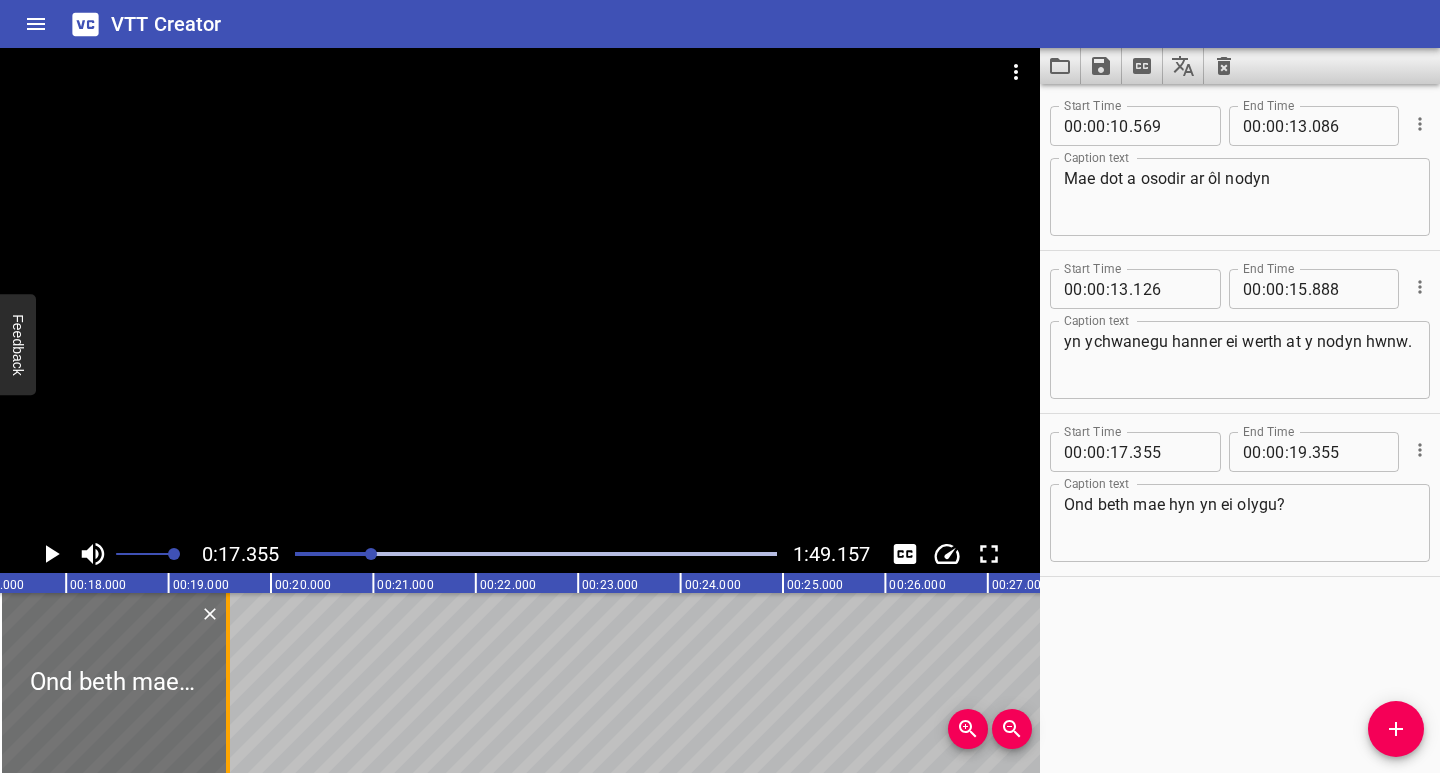 drag, startPoint x: 201, startPoint y: 715, endPoint x: 224, endPoint y: 717, distance: 23.086792 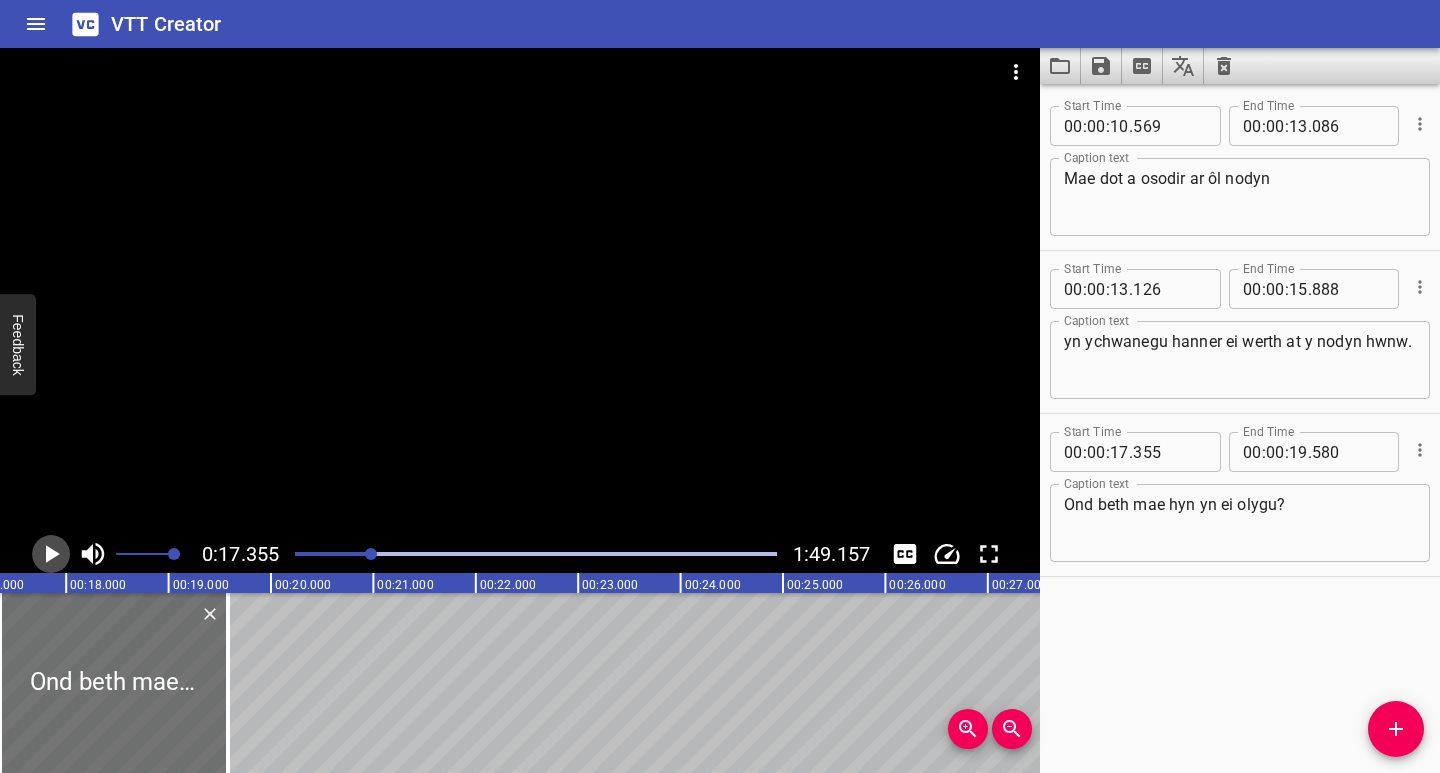 click 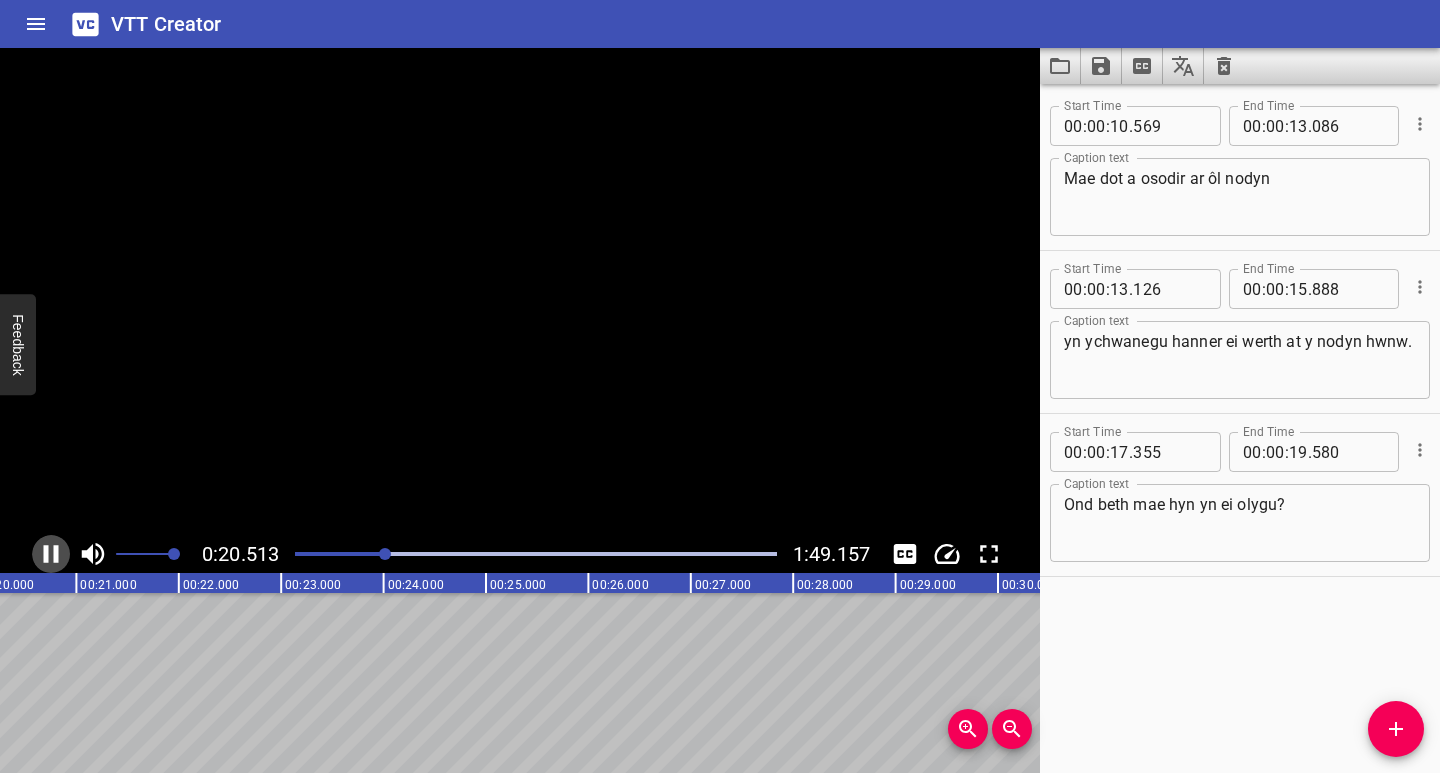 click 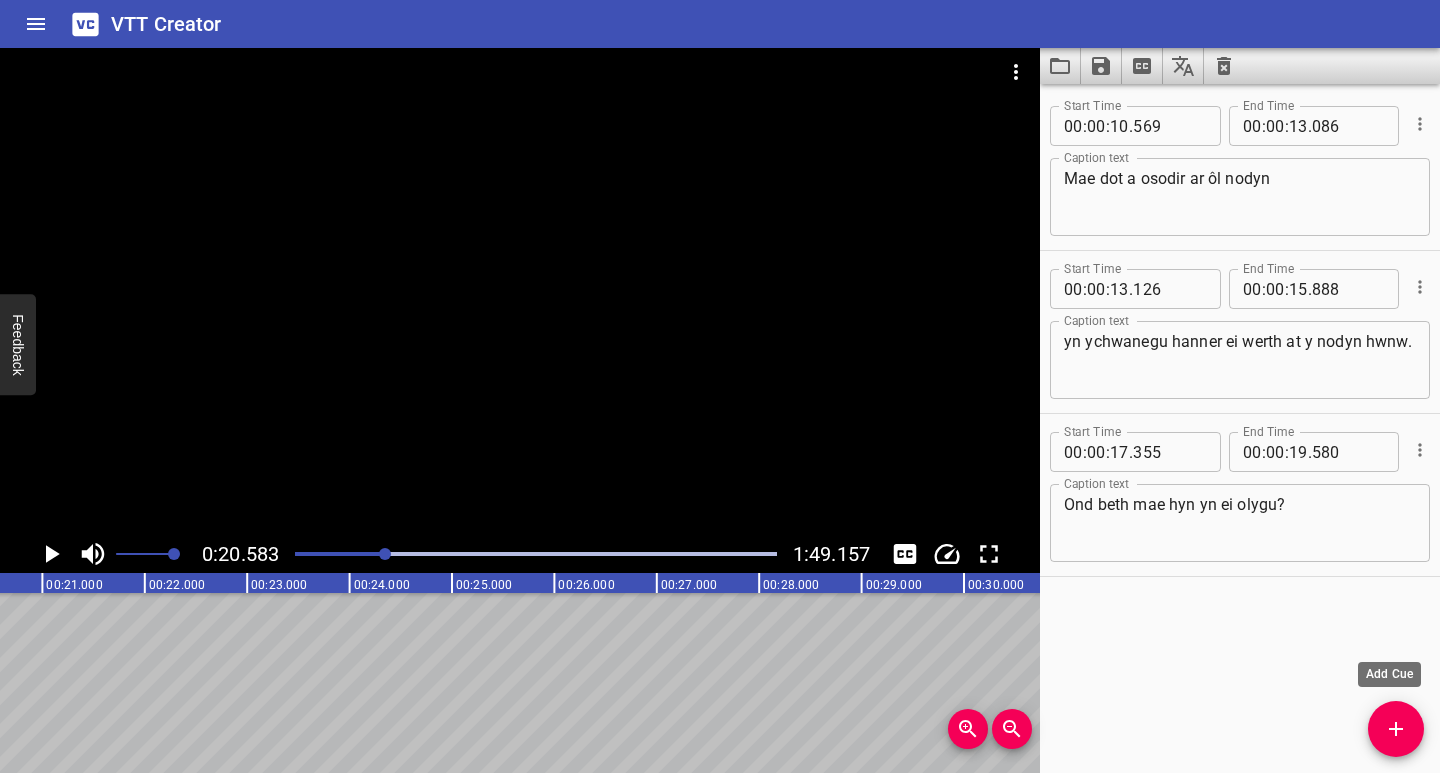 click 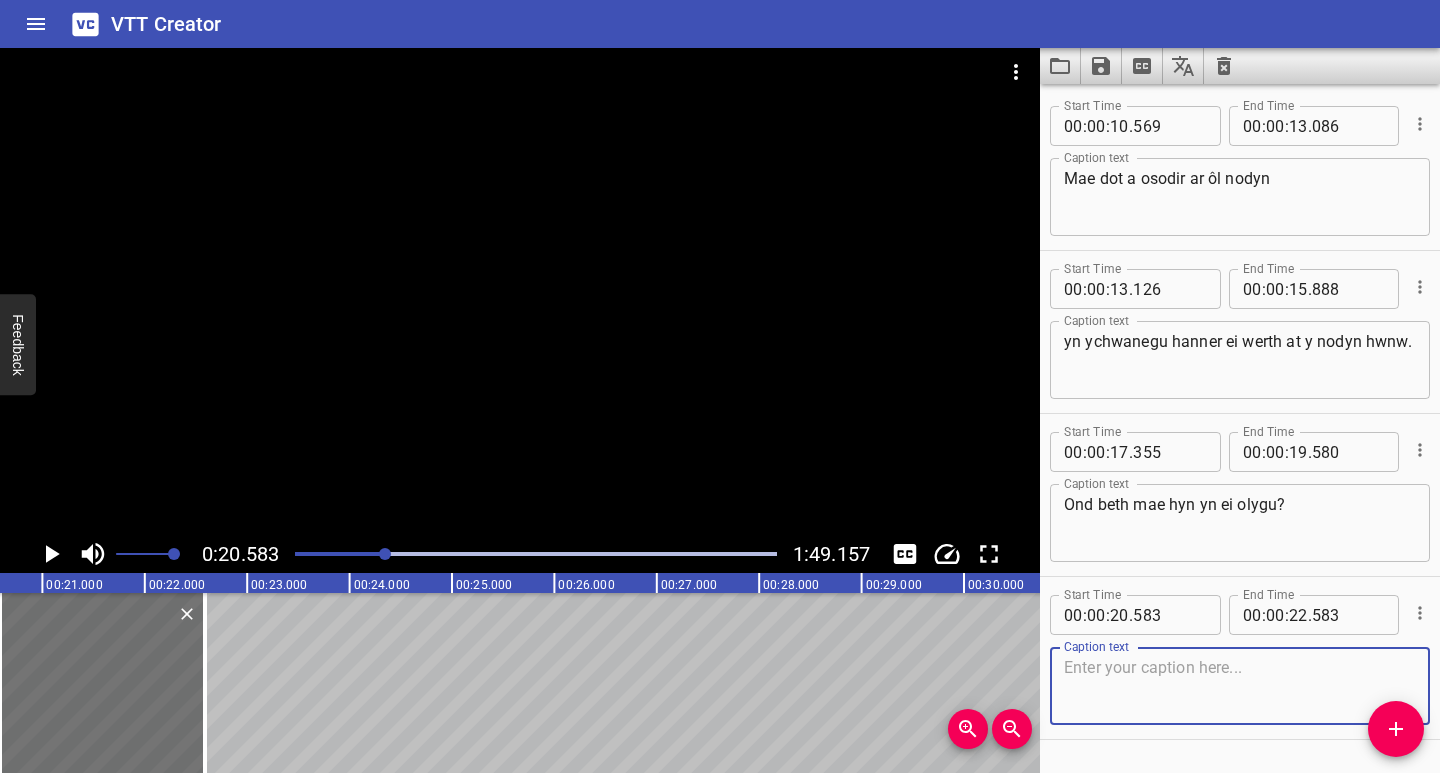 click at bounding box center (1240, 686) 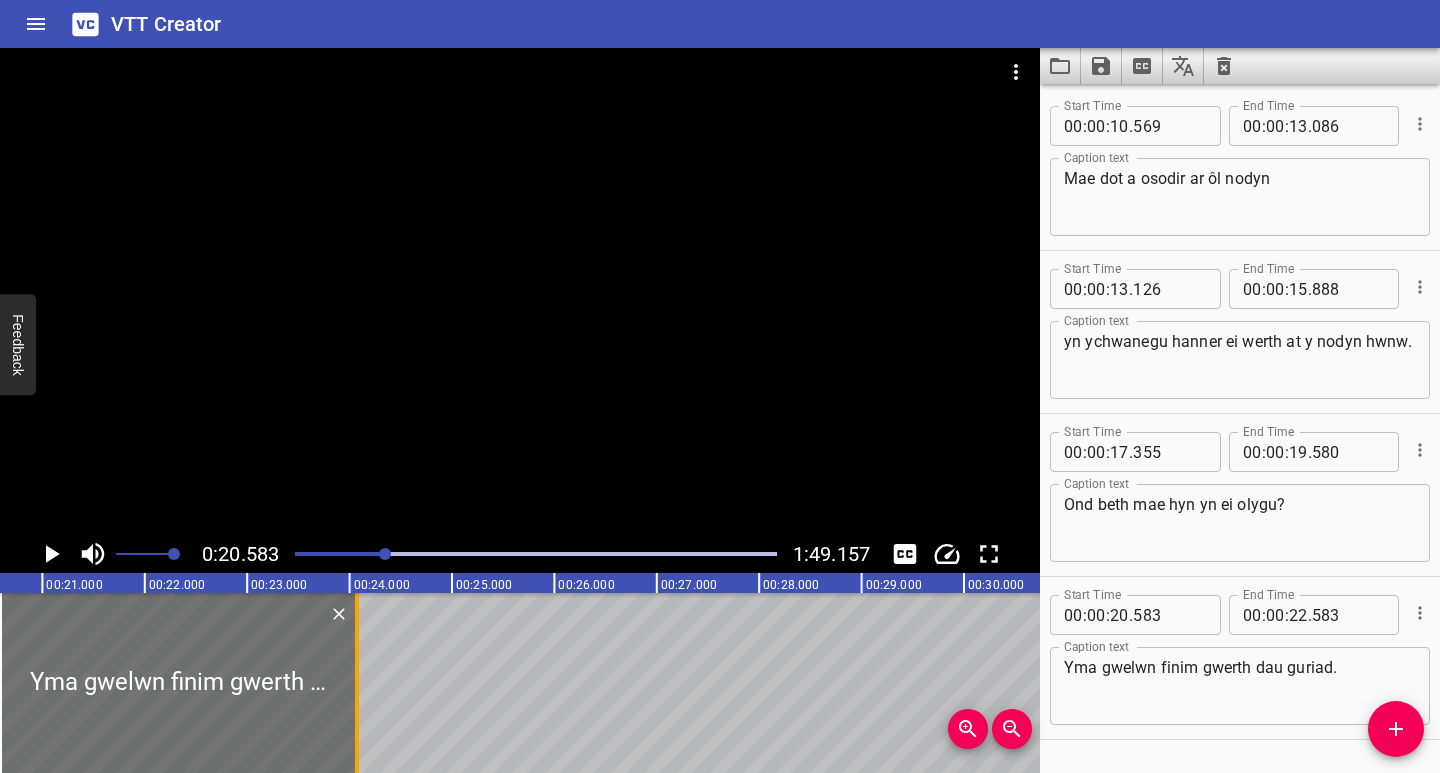 drag, startPoint x: 206, startPoint y: 717, endPoint x: 286, endPoint y: 688, distance: 85.09406 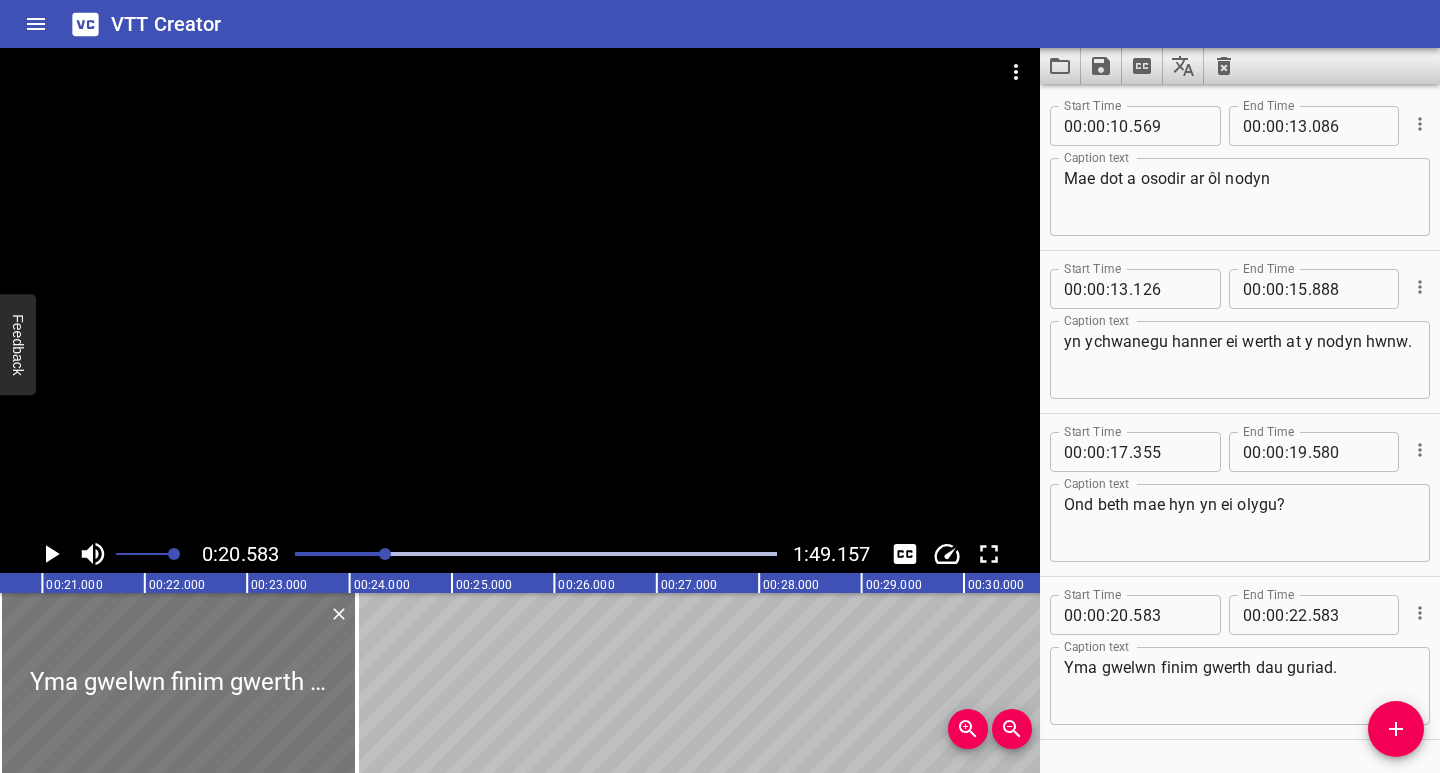 click at bounding box center [357, 683] 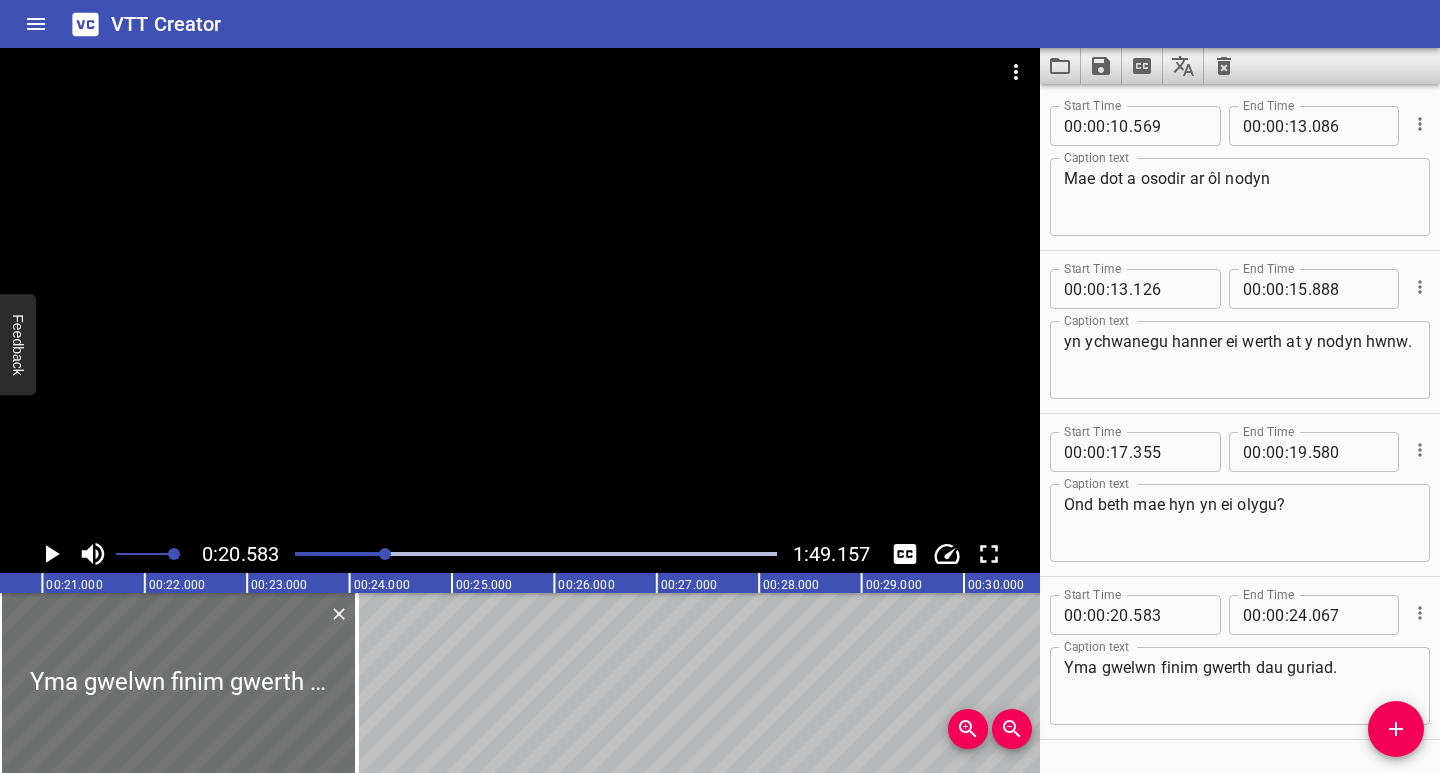 click 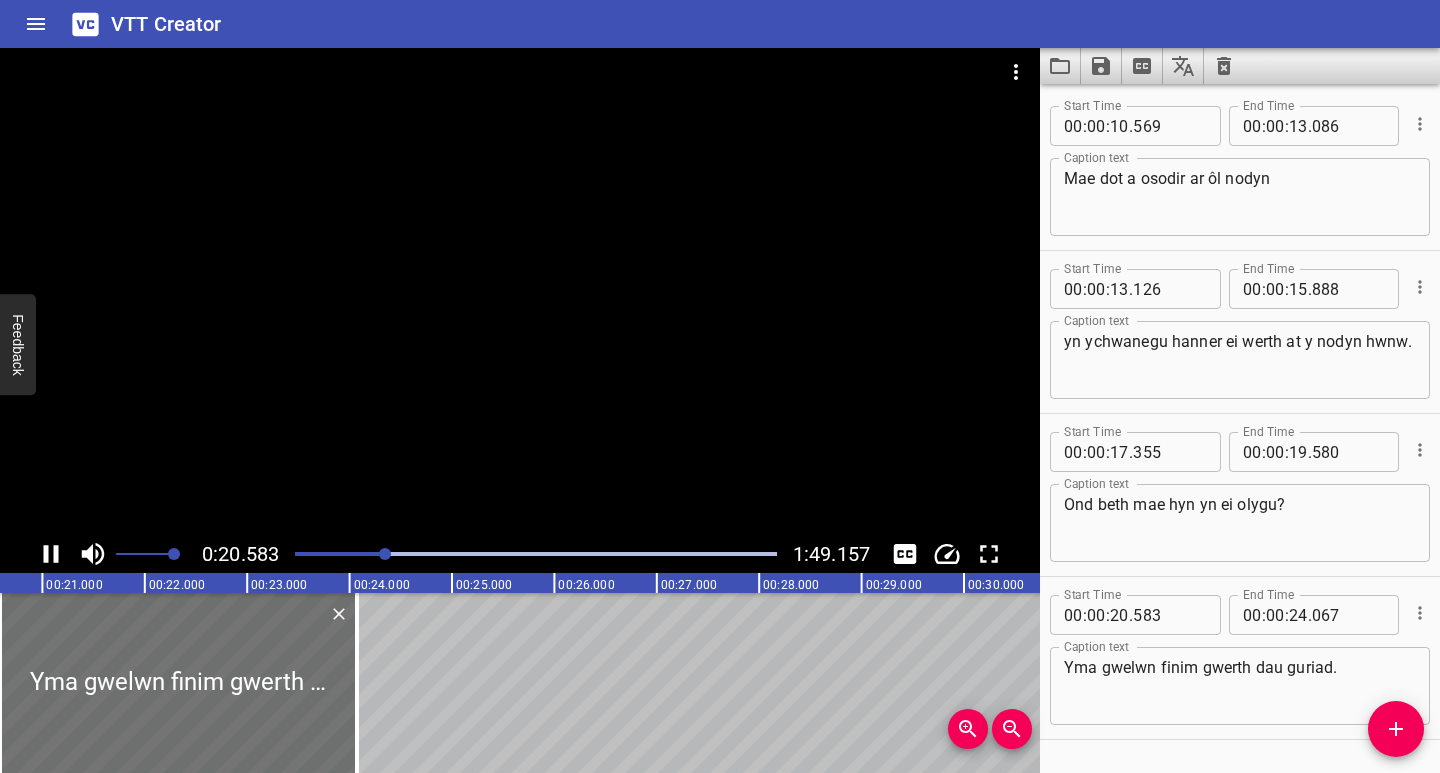 scroll, scrollTop: 57, scrollLeft: 0, axis: vertical 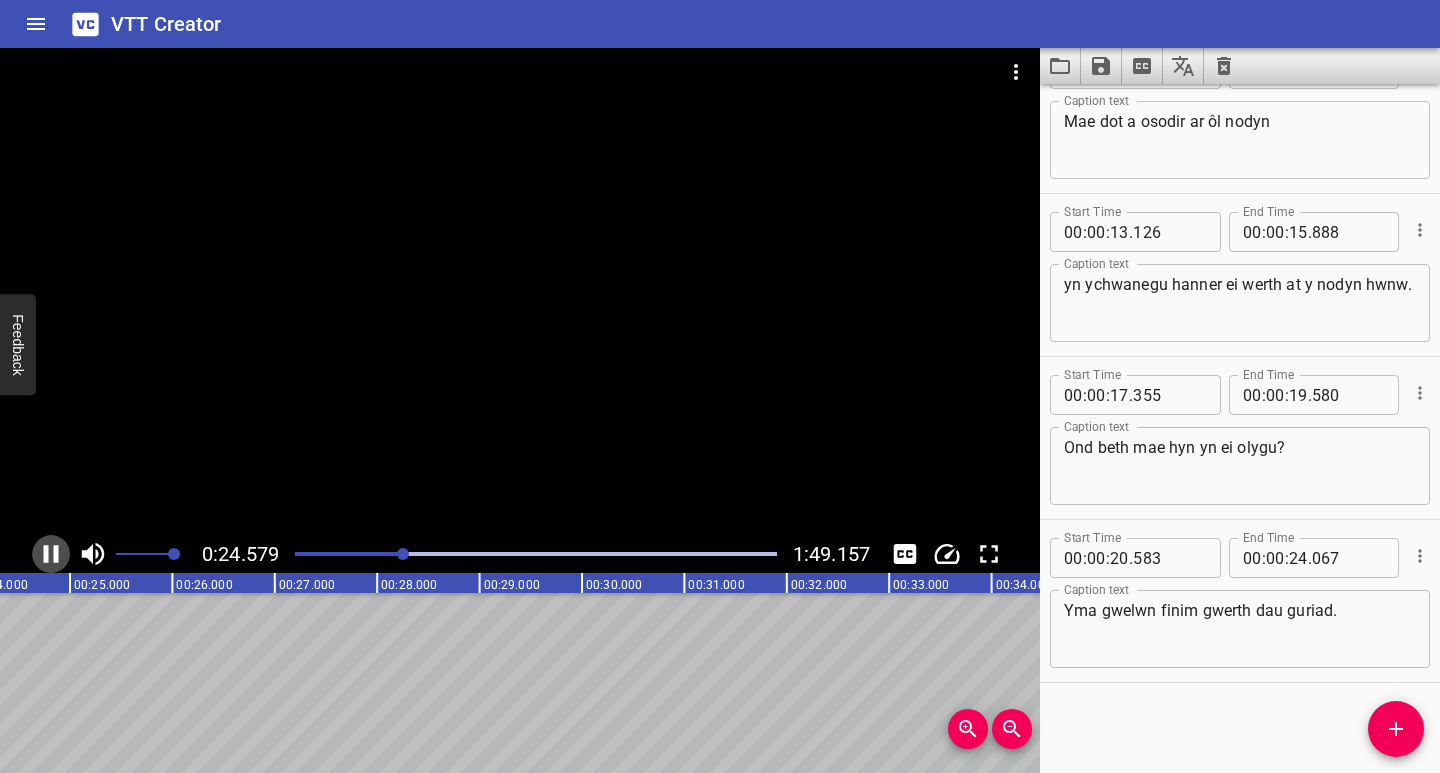 click 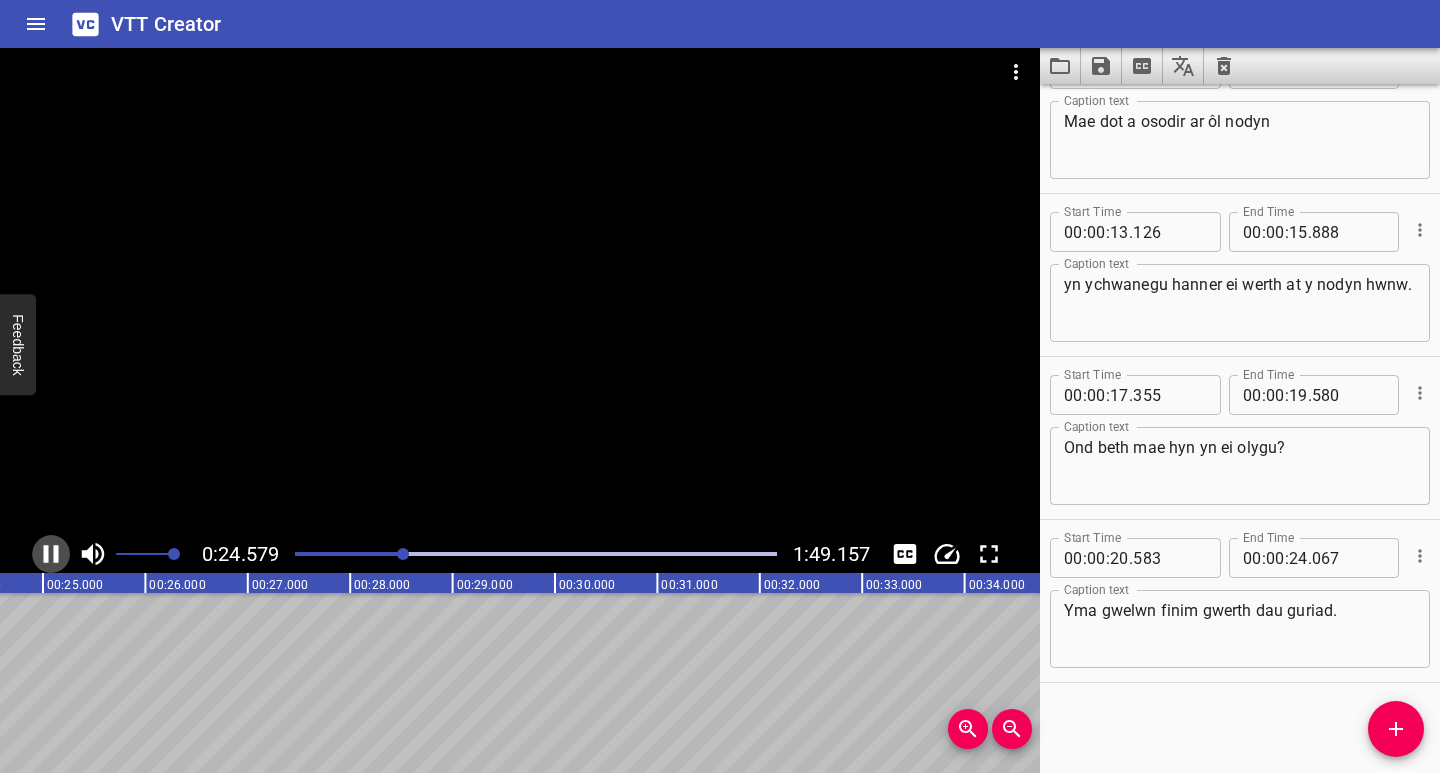 scroll, scrollTop: 0, scrollLeft: 2528, axis: horizontal 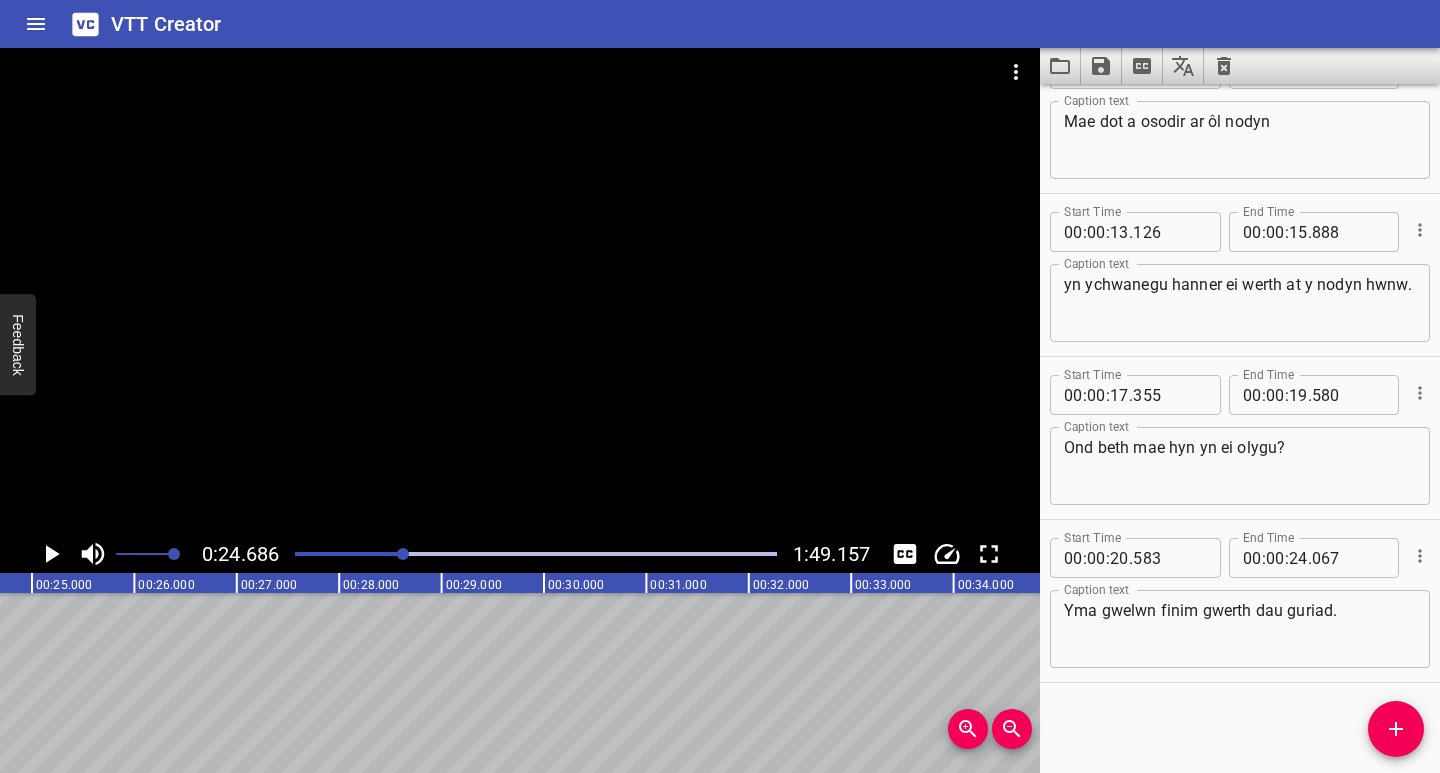 click 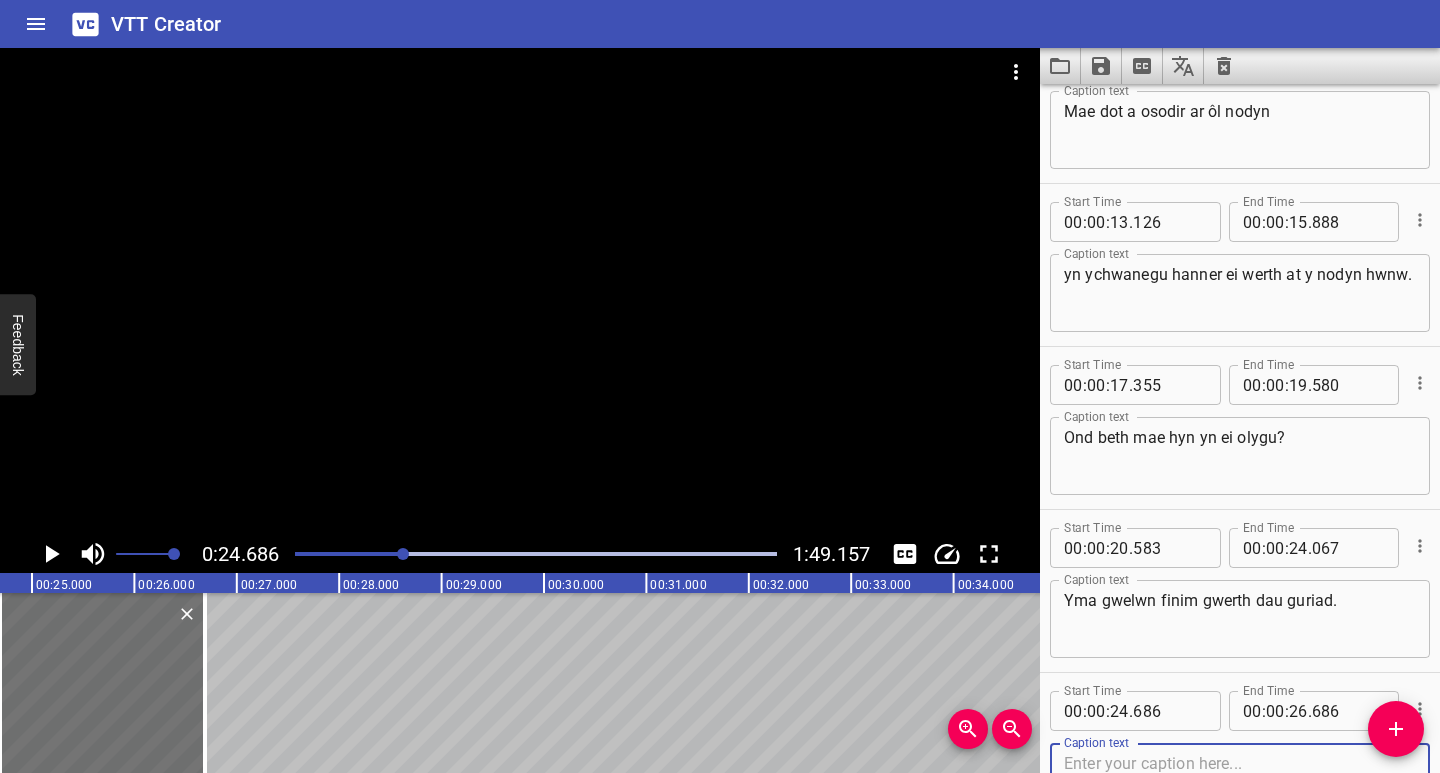 click at bounding box center [1240, 782] 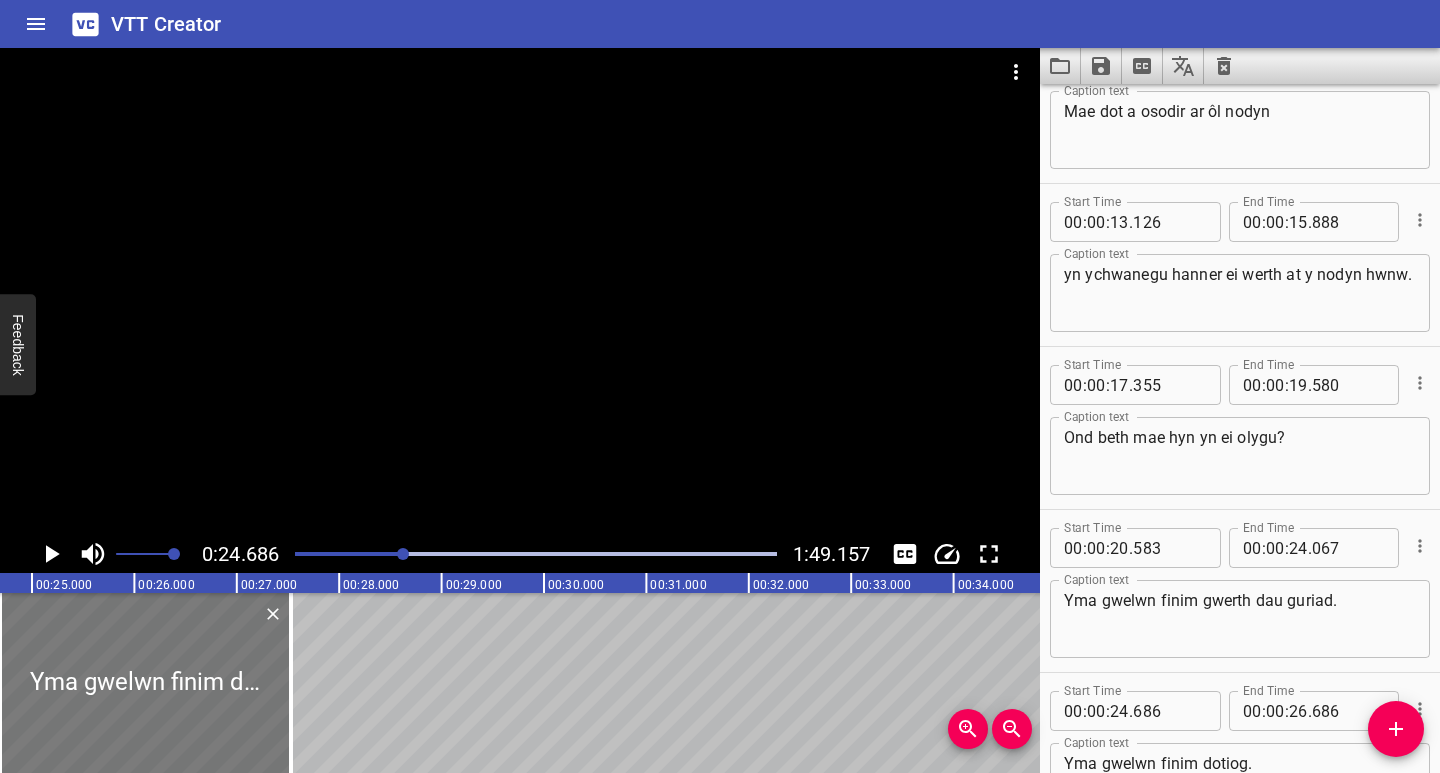 drag, startPoint x: 203, startPoint y: 717, endPoint x: 261, endPoint y: 712, distance: 58.21512 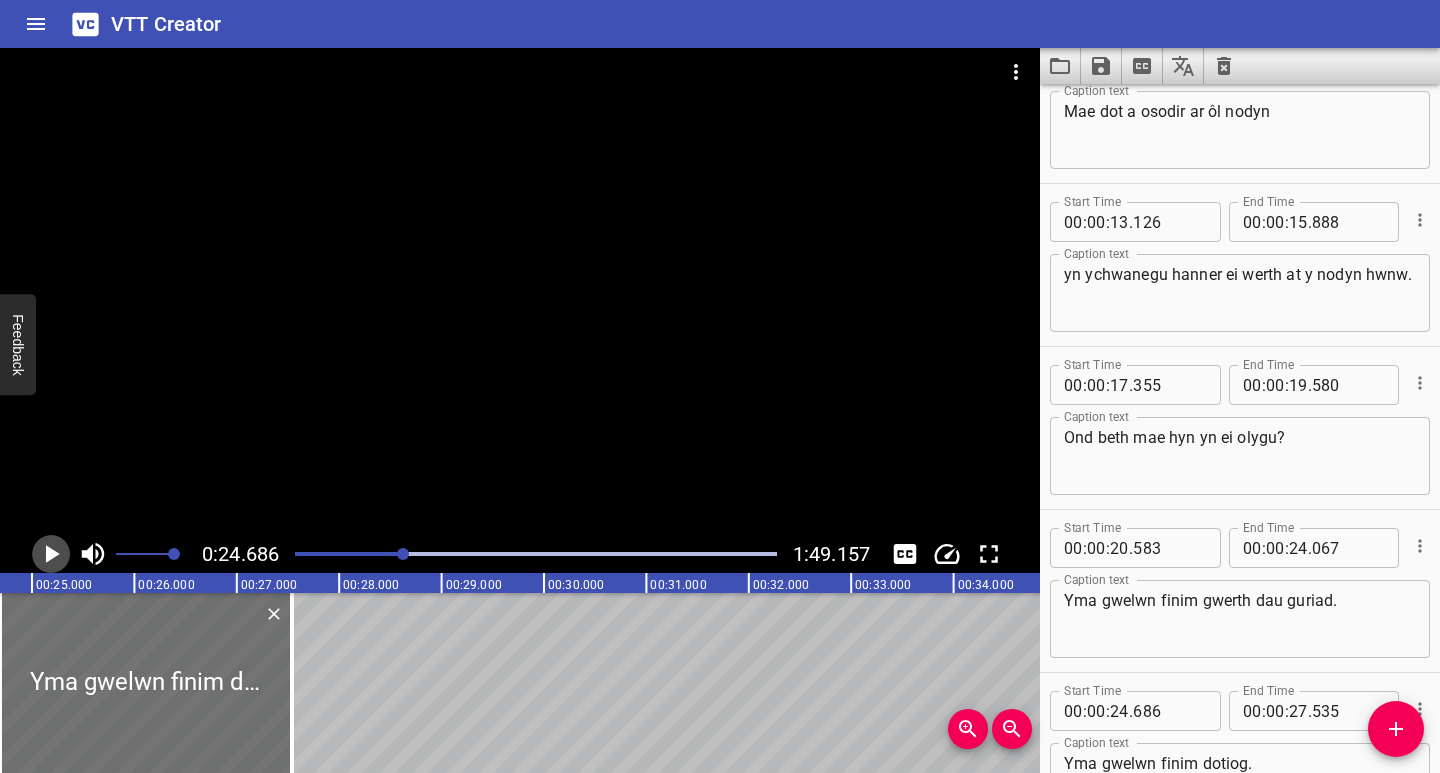click 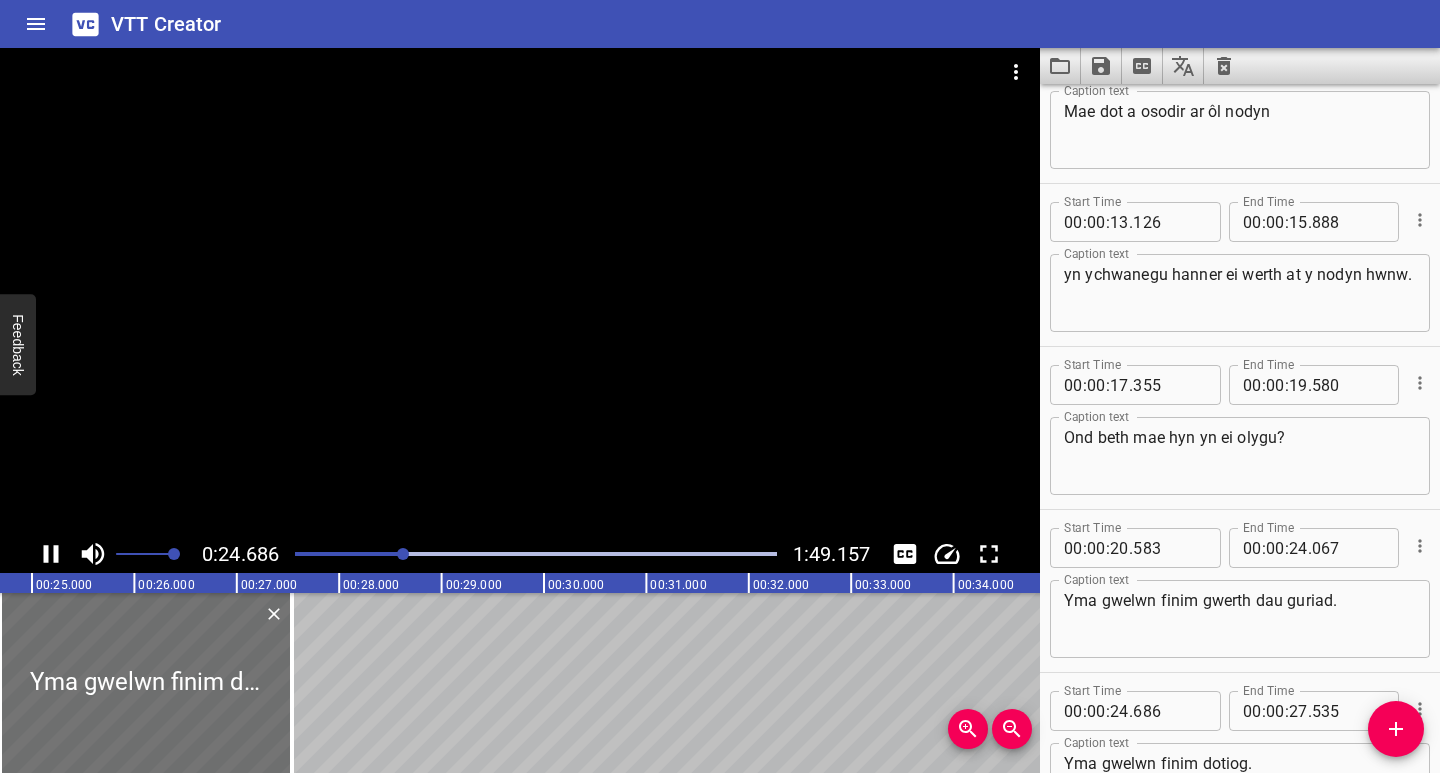 scroll, scrollTop: 161, scrollLeft: 0, axis: vertical 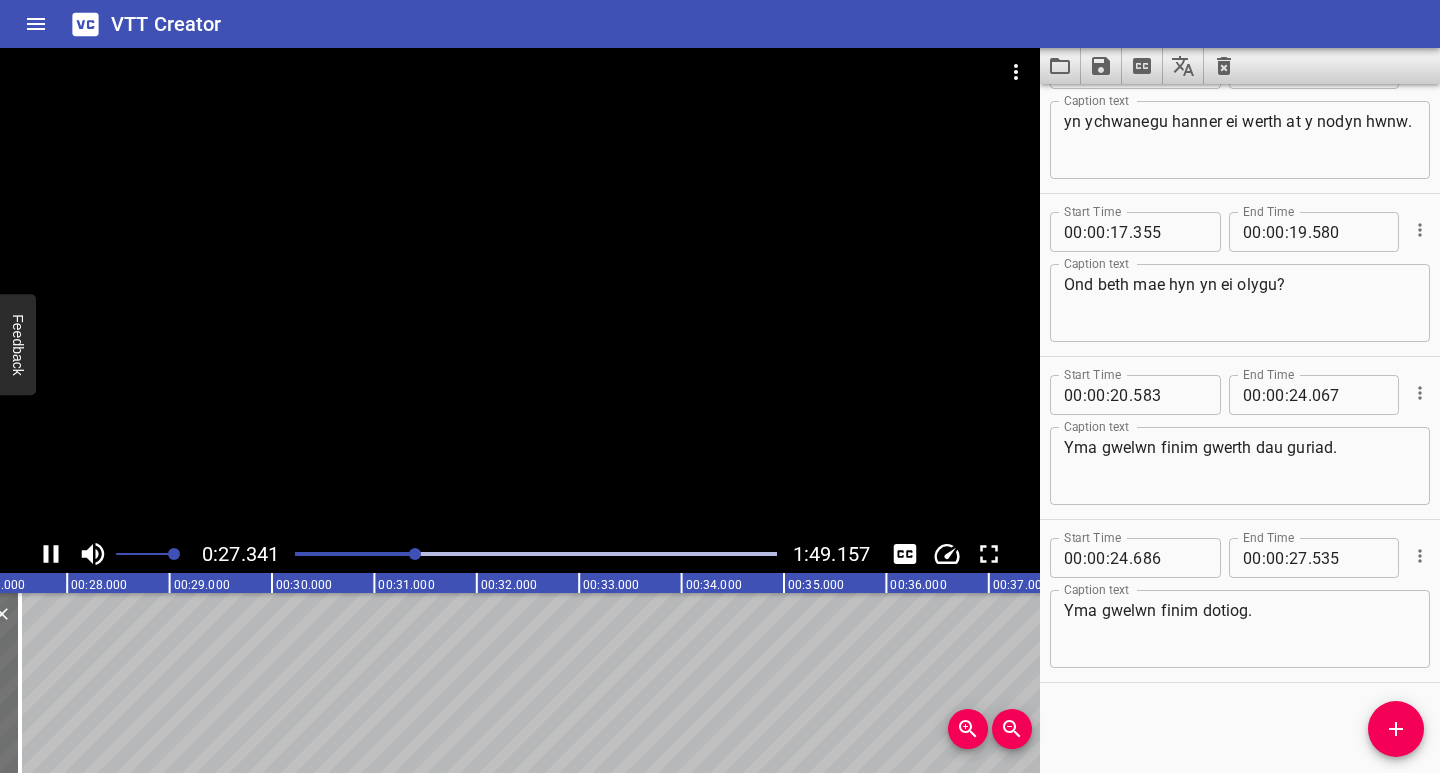 click 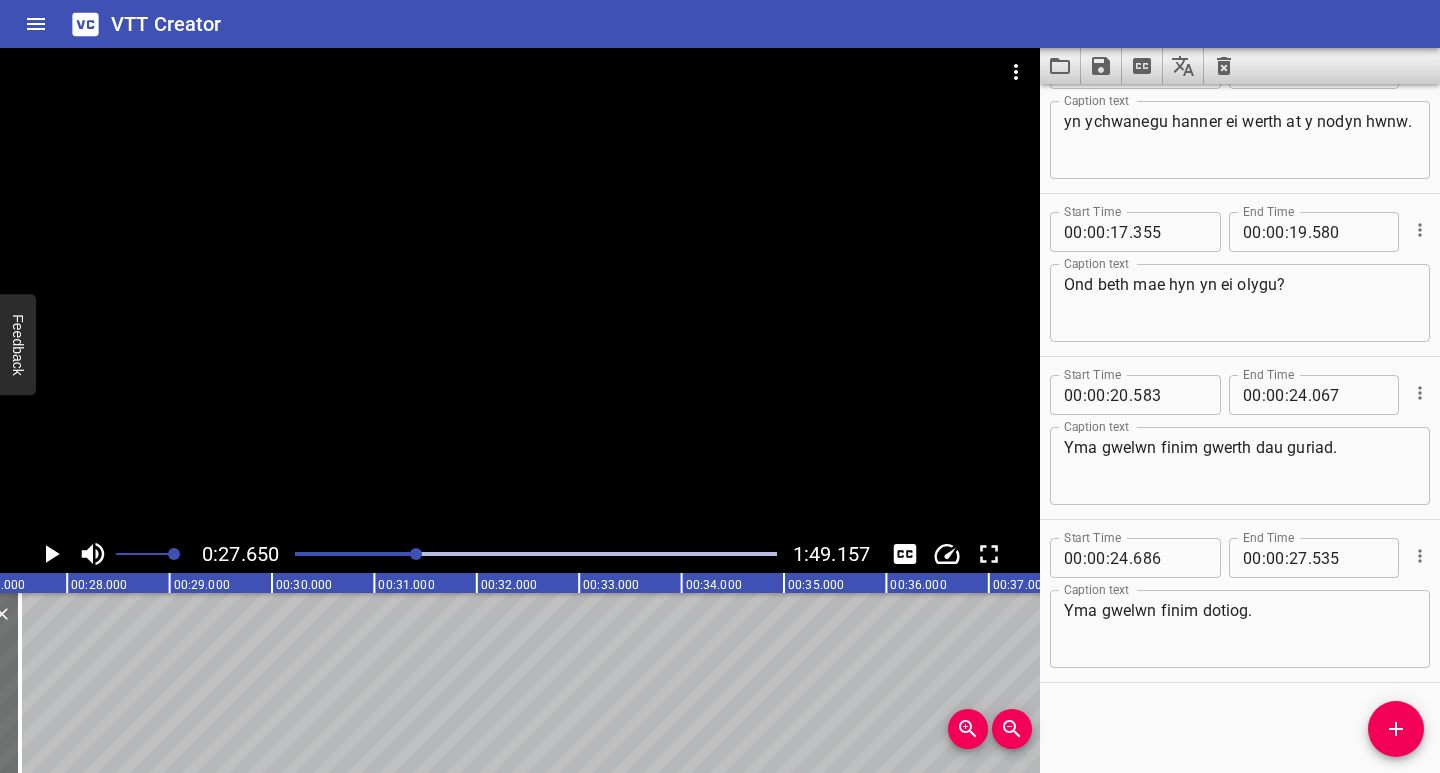 scroll, scrollTop: 0, scrollLeft: 2831, axis: horizontal 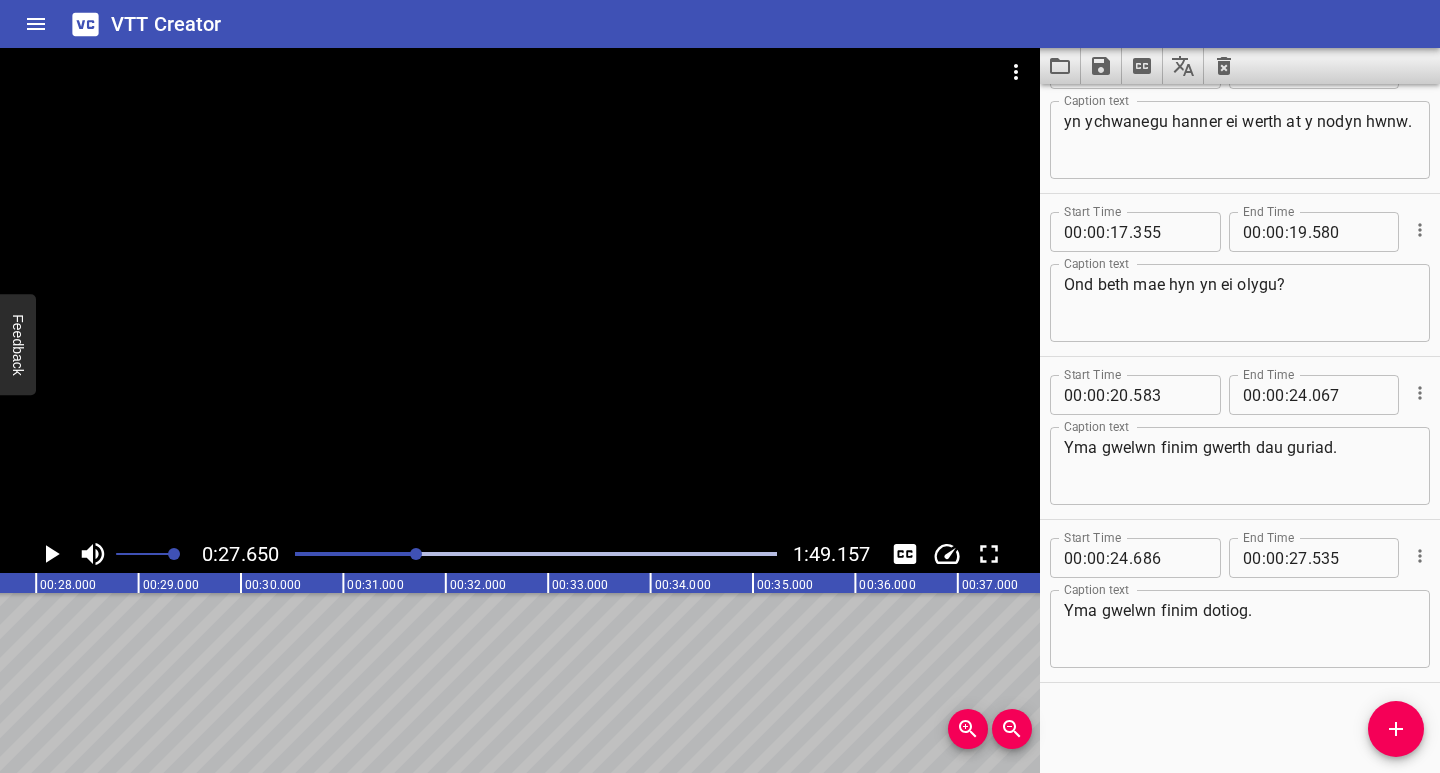 click 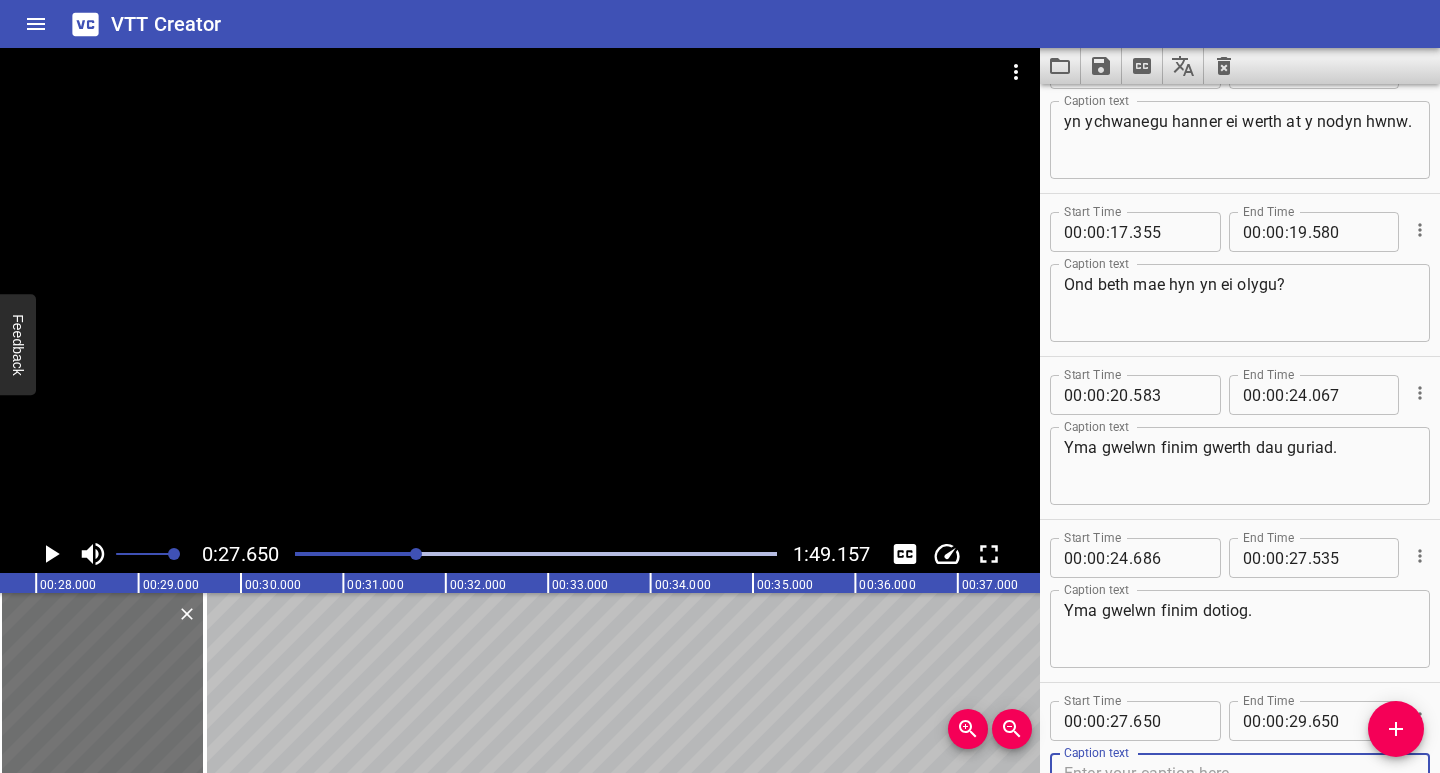 scroll, scrollTop: 230, scrollLeft: 0, axis: vertical 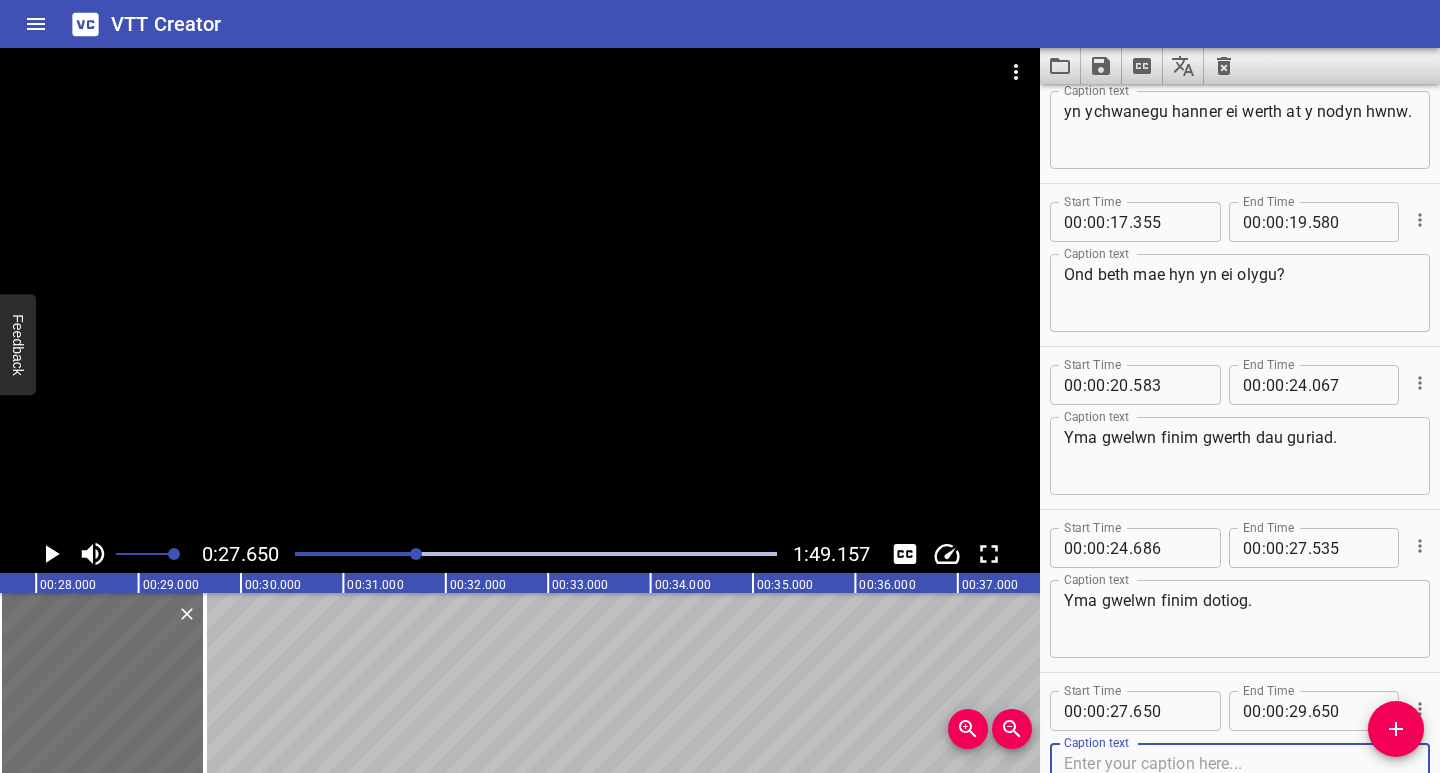 click at bounding box center (1240, 782) 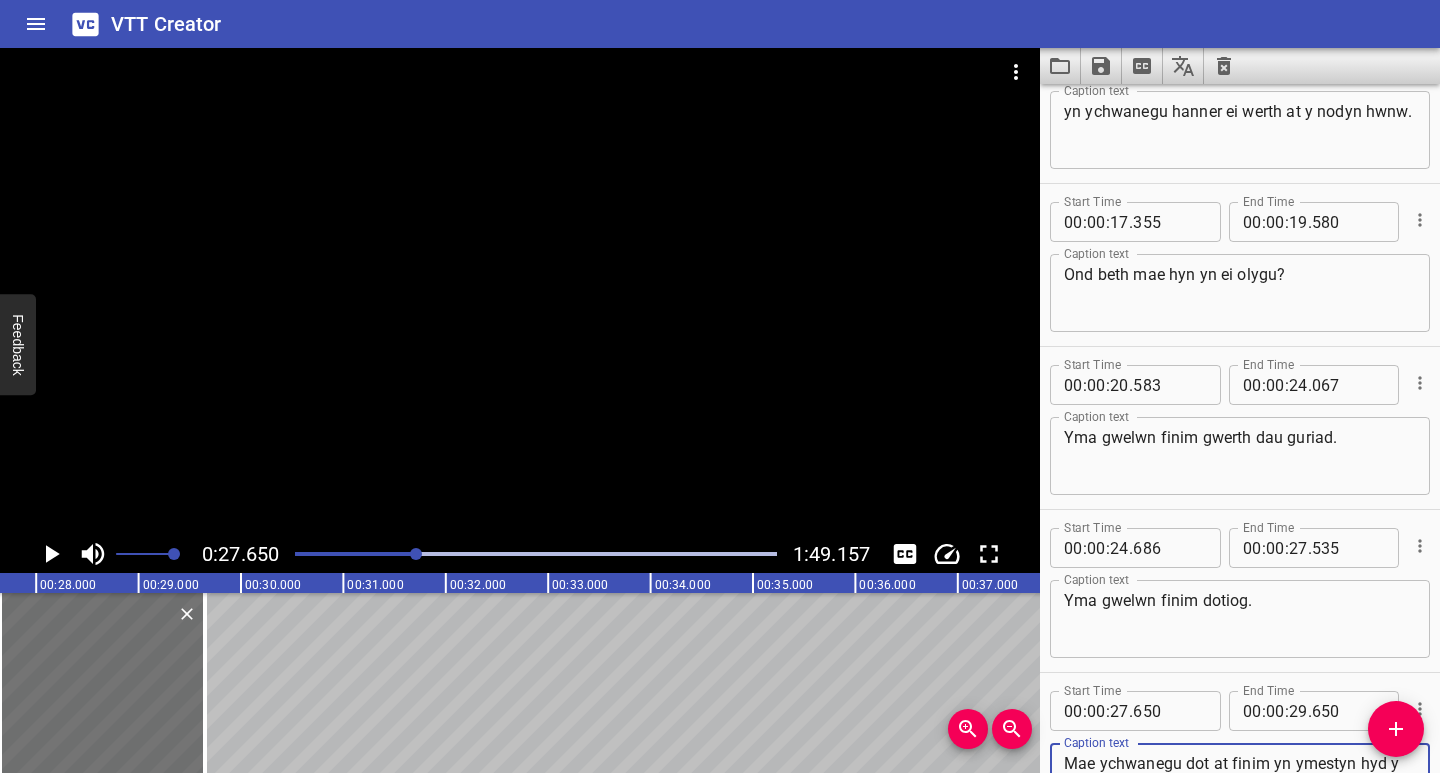 scroll, scrollTop: 249, scrollLeft: 0, axis: vertical 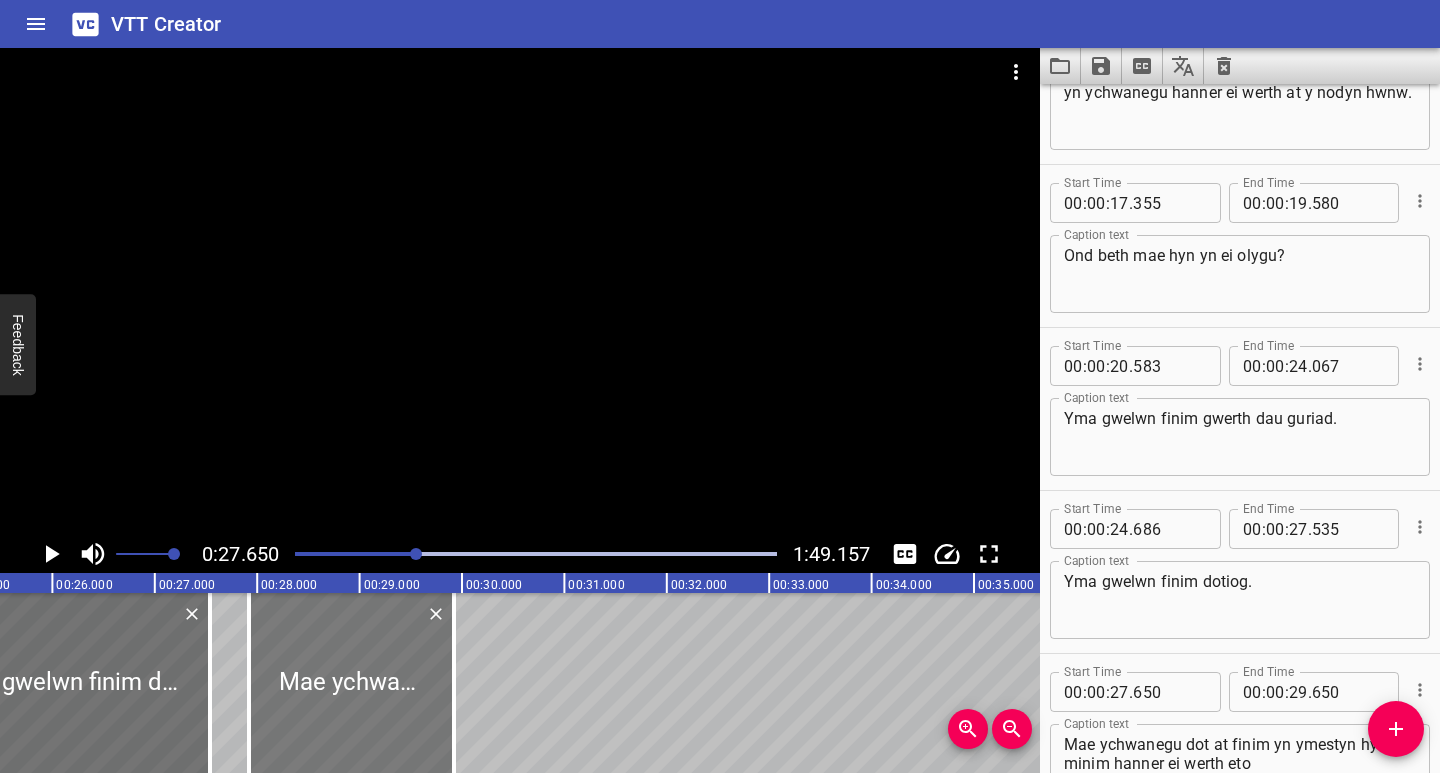 drag, startPoint x: 369, startPoint y: 728, endPoint x: 397, endPoint y: 728, distance: 28 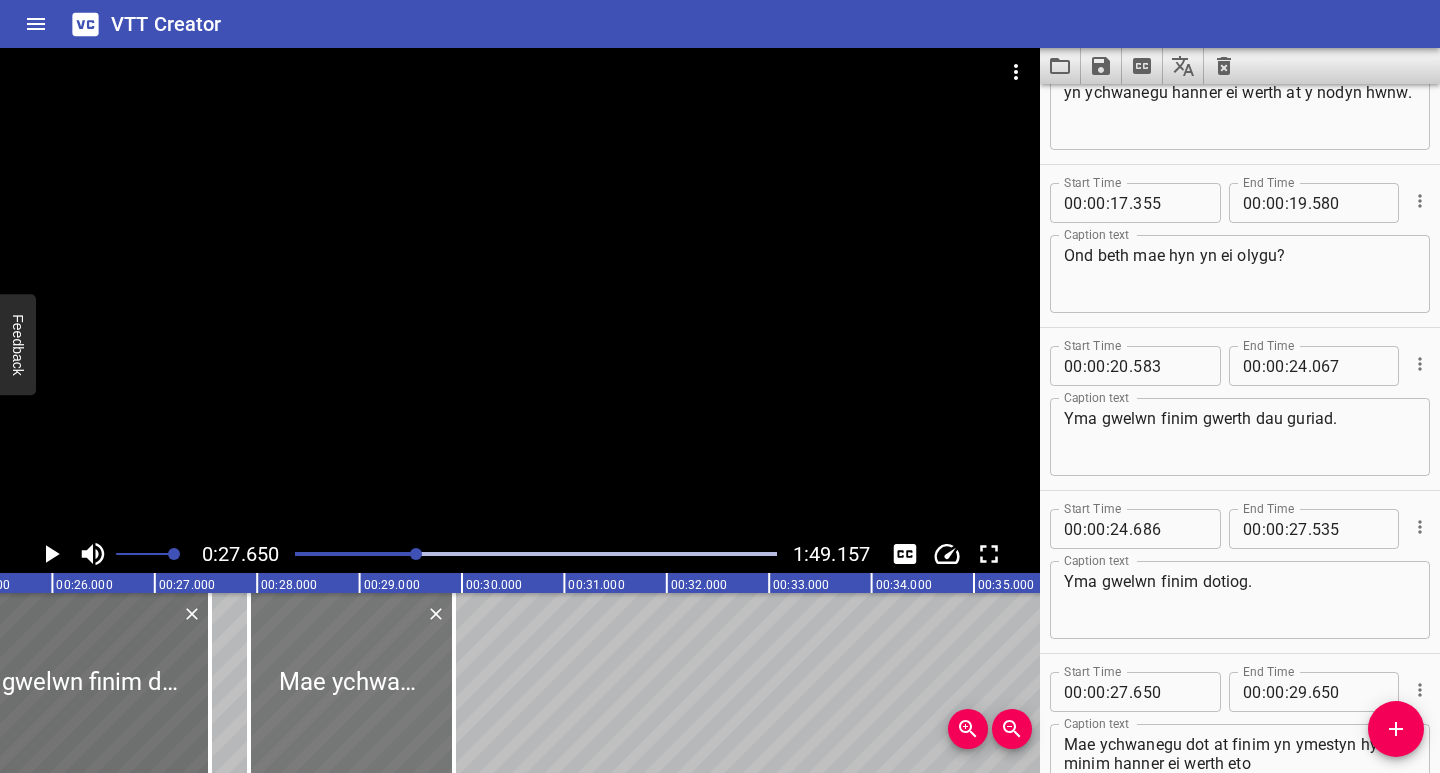 click at bounding box center [351, 683] 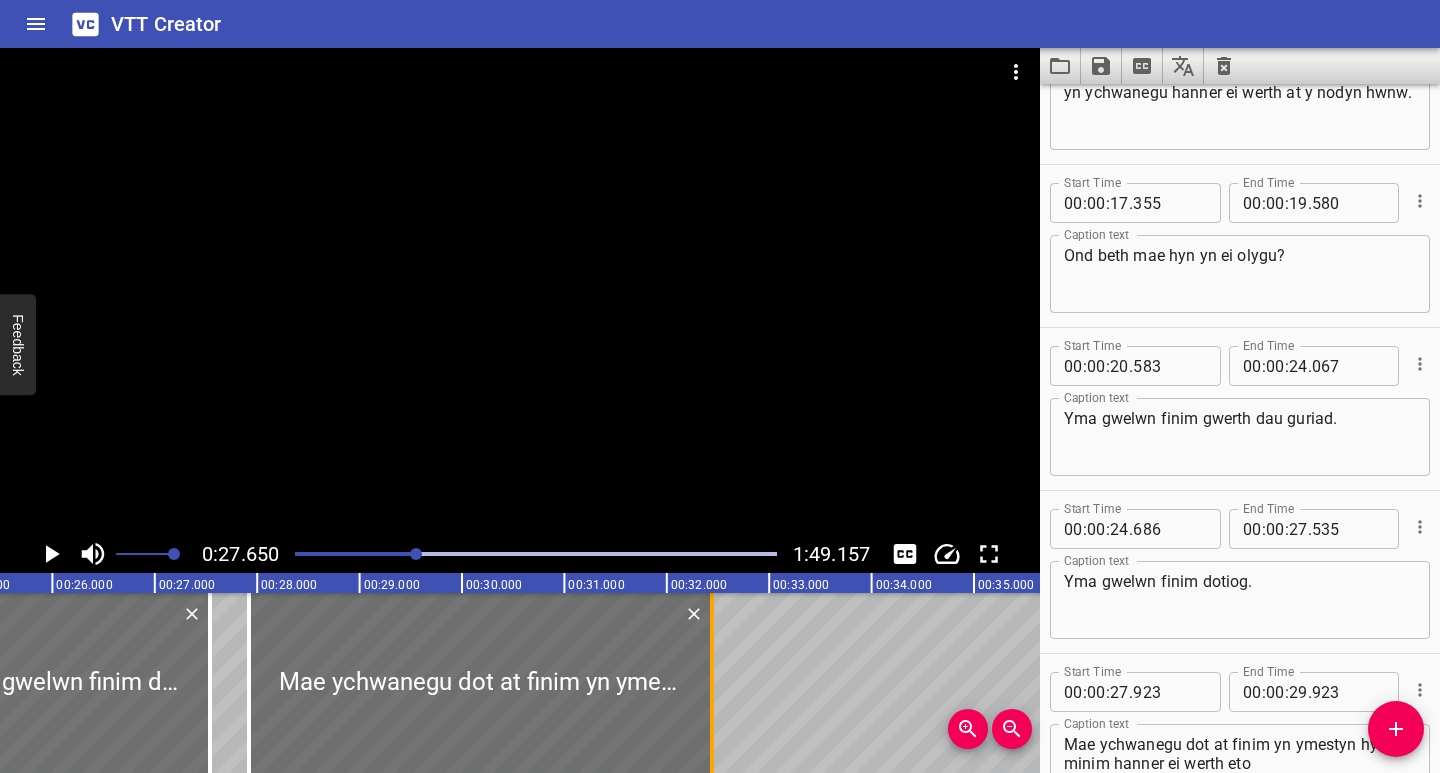 drag, startPoint x: 452, startPoint y: 737, endPoint x: 710, endPoint y: 739, distance: 258.00775 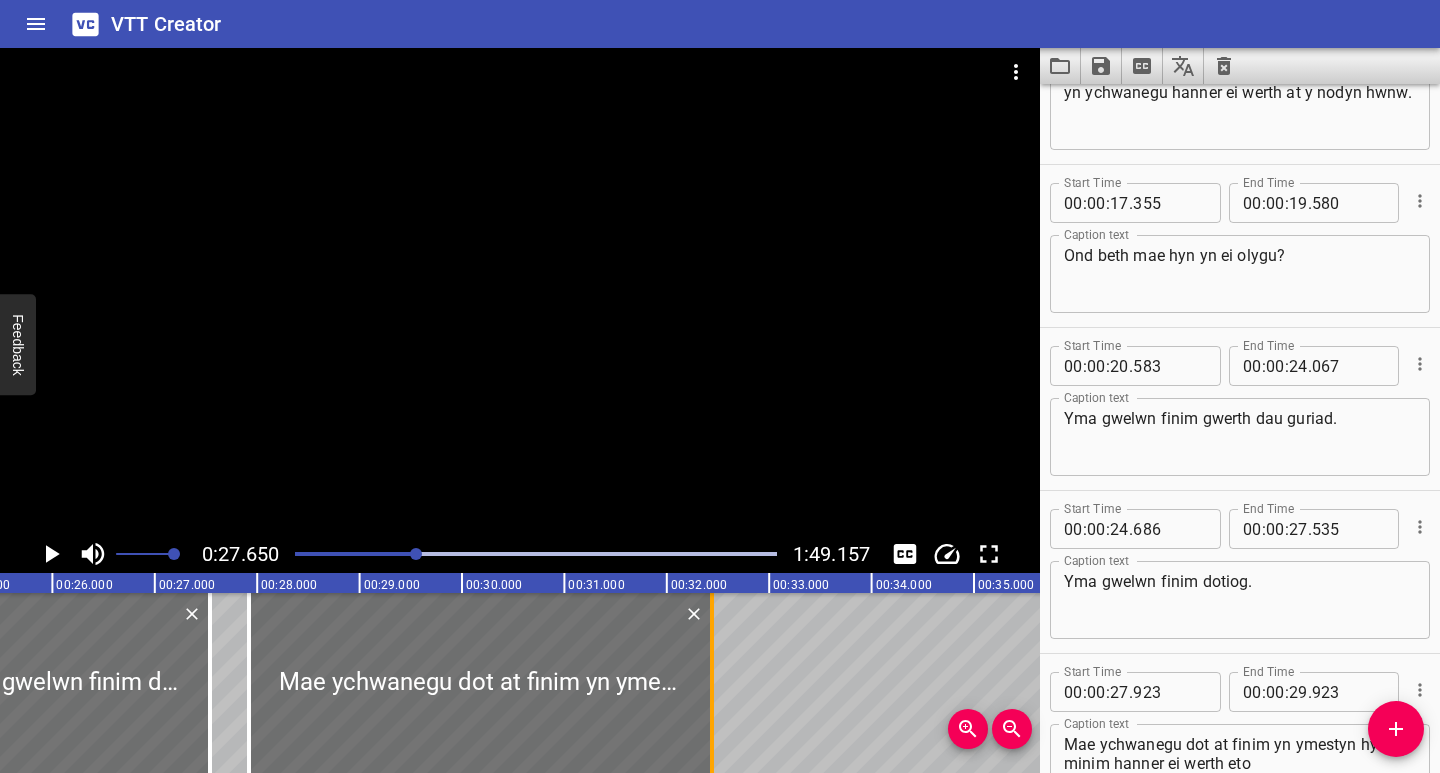 click at bounding box center (712, 683) 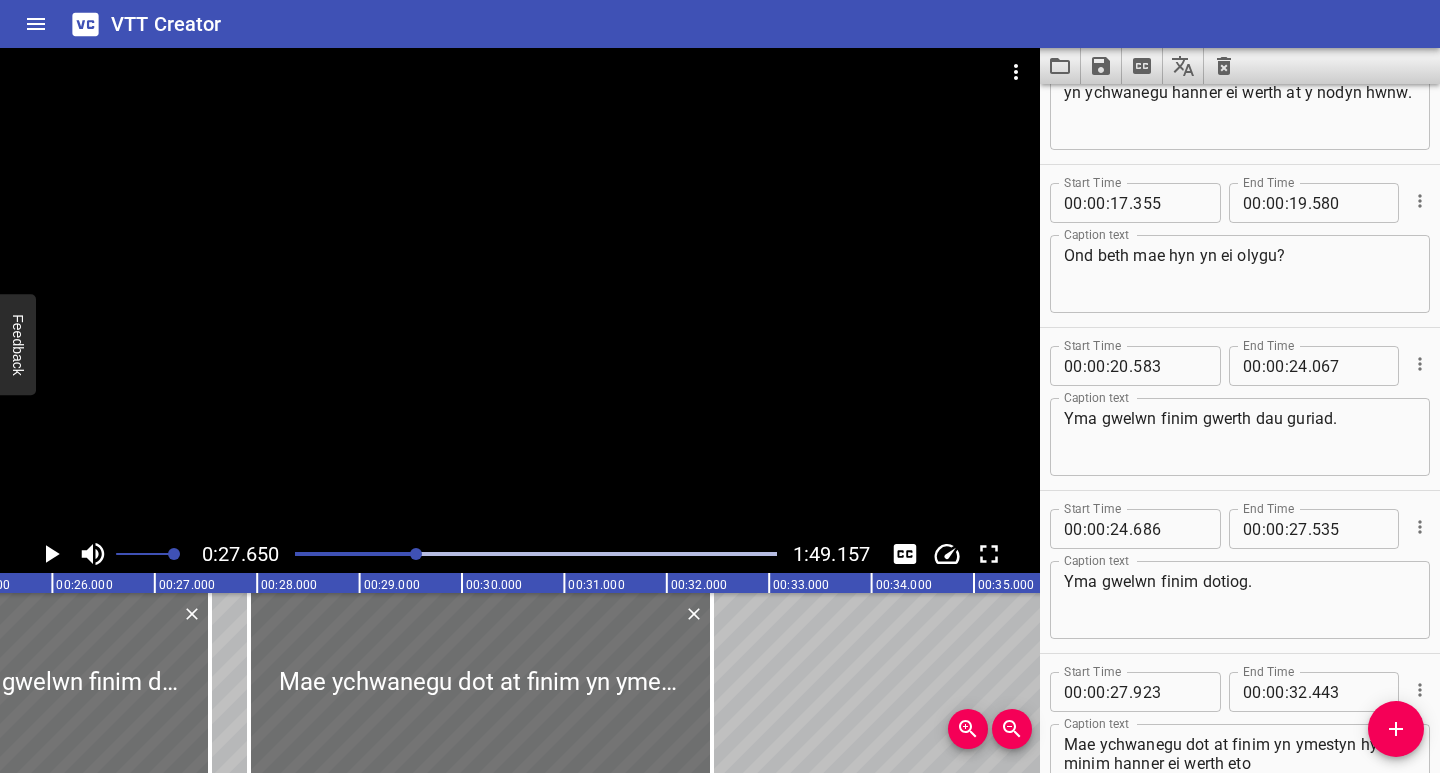 click 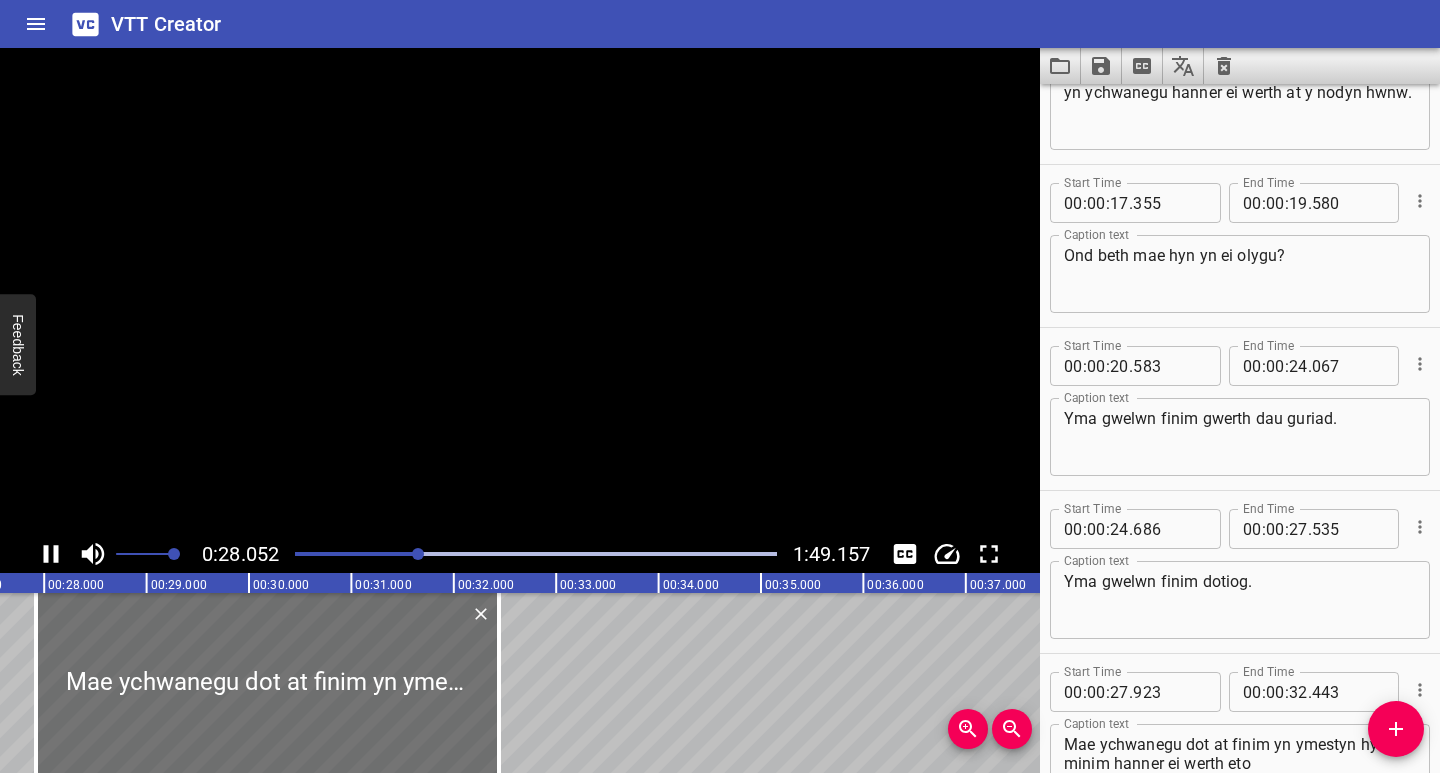 scroll, scrollTop: 0, scrollLeft: 2873, axis: horizontal 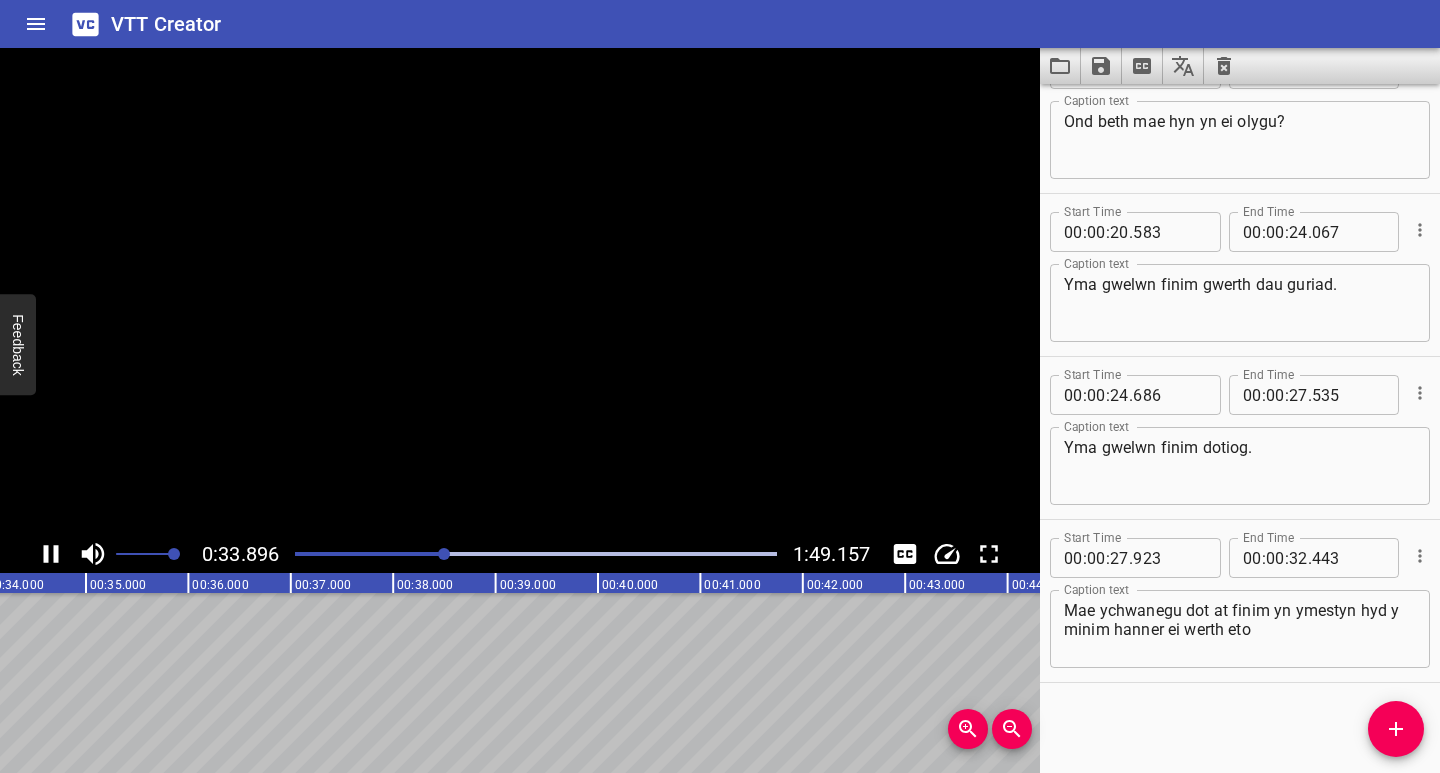 click 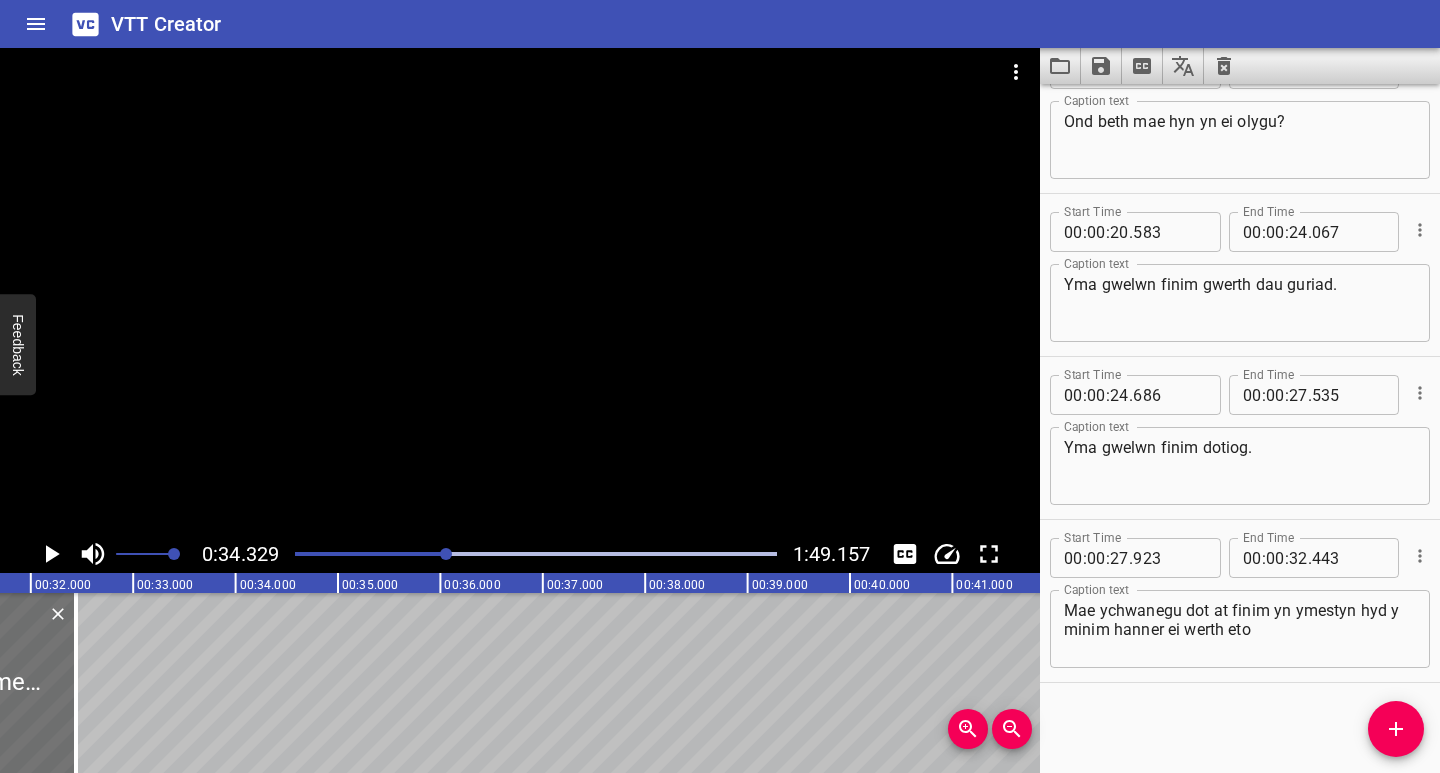 scroll, scrollTop: 0, scrollLeft: 3087, axis: horizontal 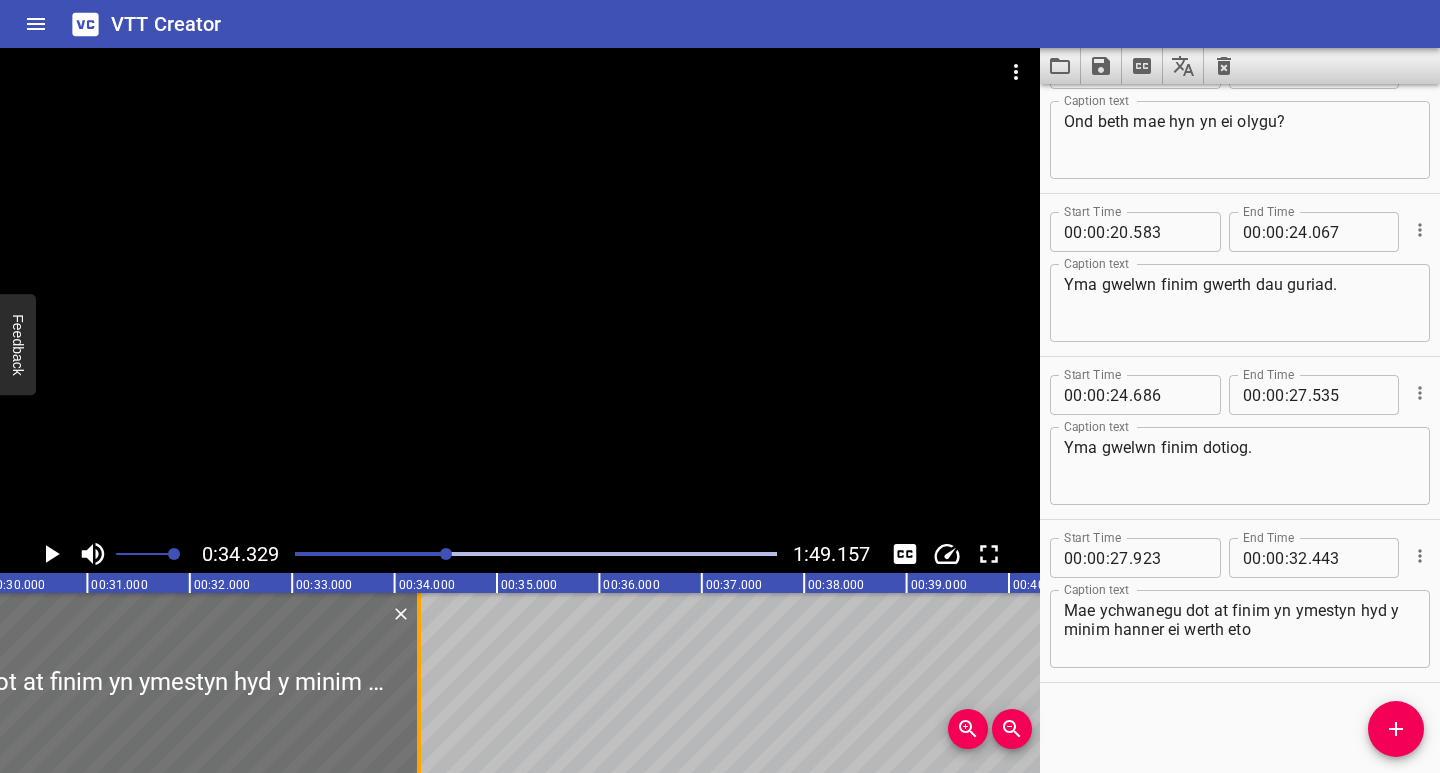 drag, startPoint x: 231, startPoint y: 725, endPoint x: 415, endPoint y: 736, distance: 184.3285 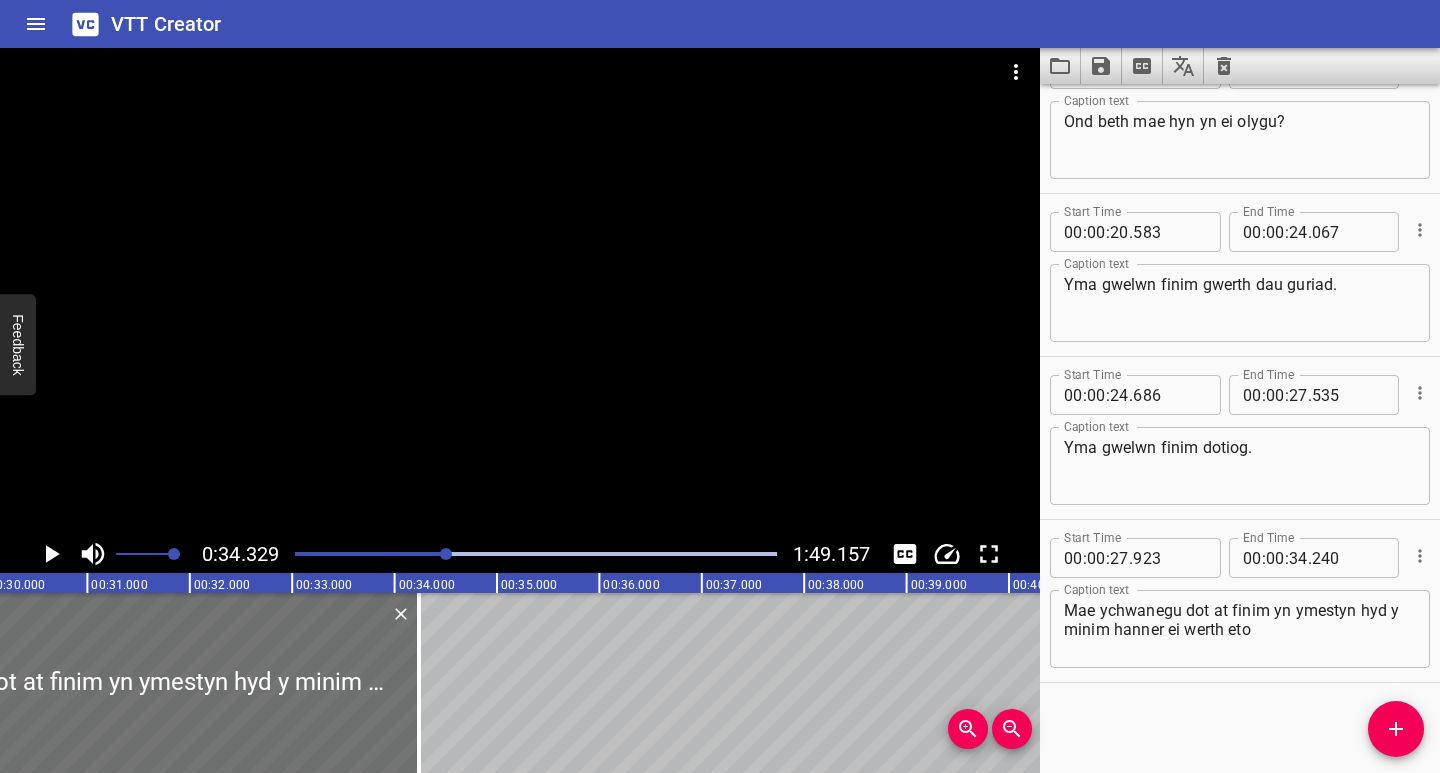 click 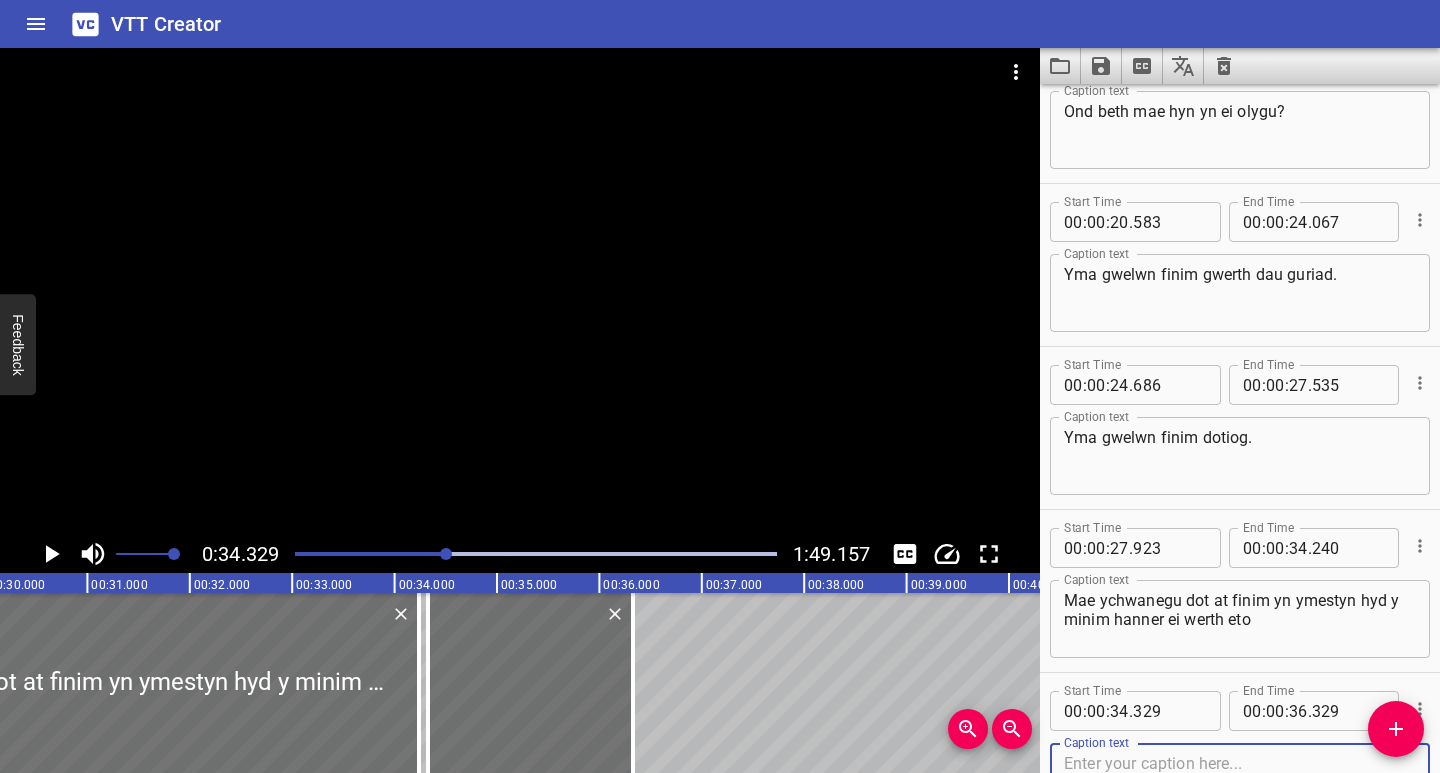 click at bounding box center (1240, 782) 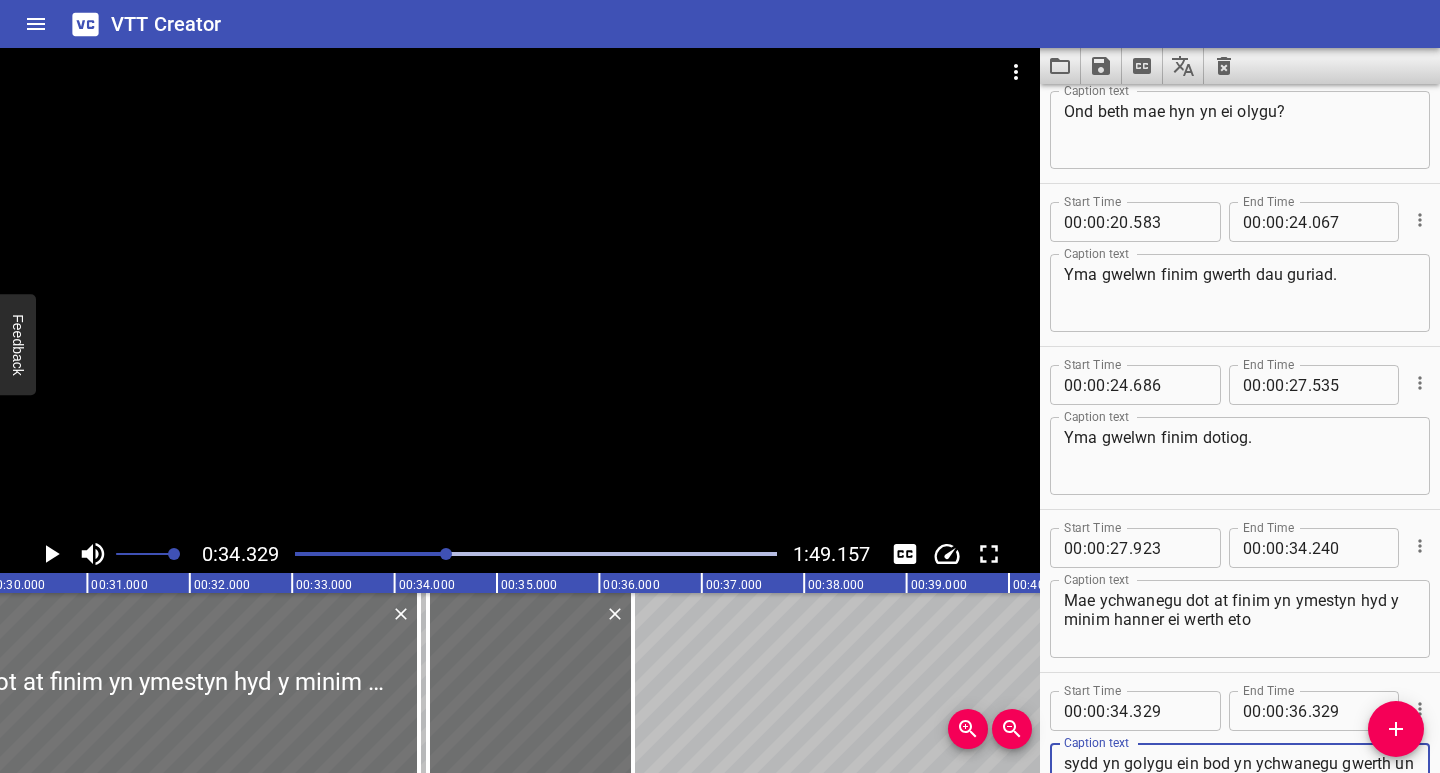 scroll, scrollTop: 412, scrollLeft: 0, axis: vertical 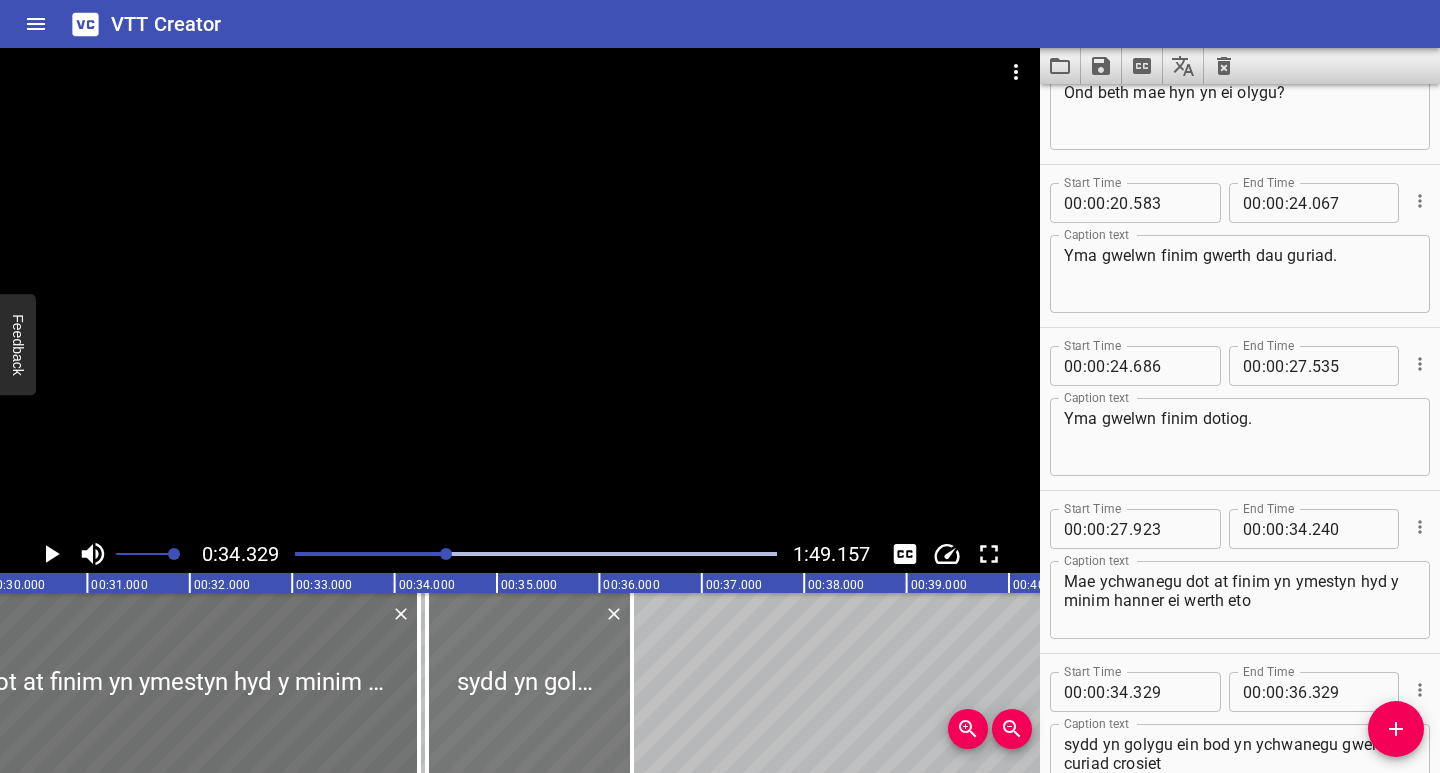 click at bounding box center [529, 683] 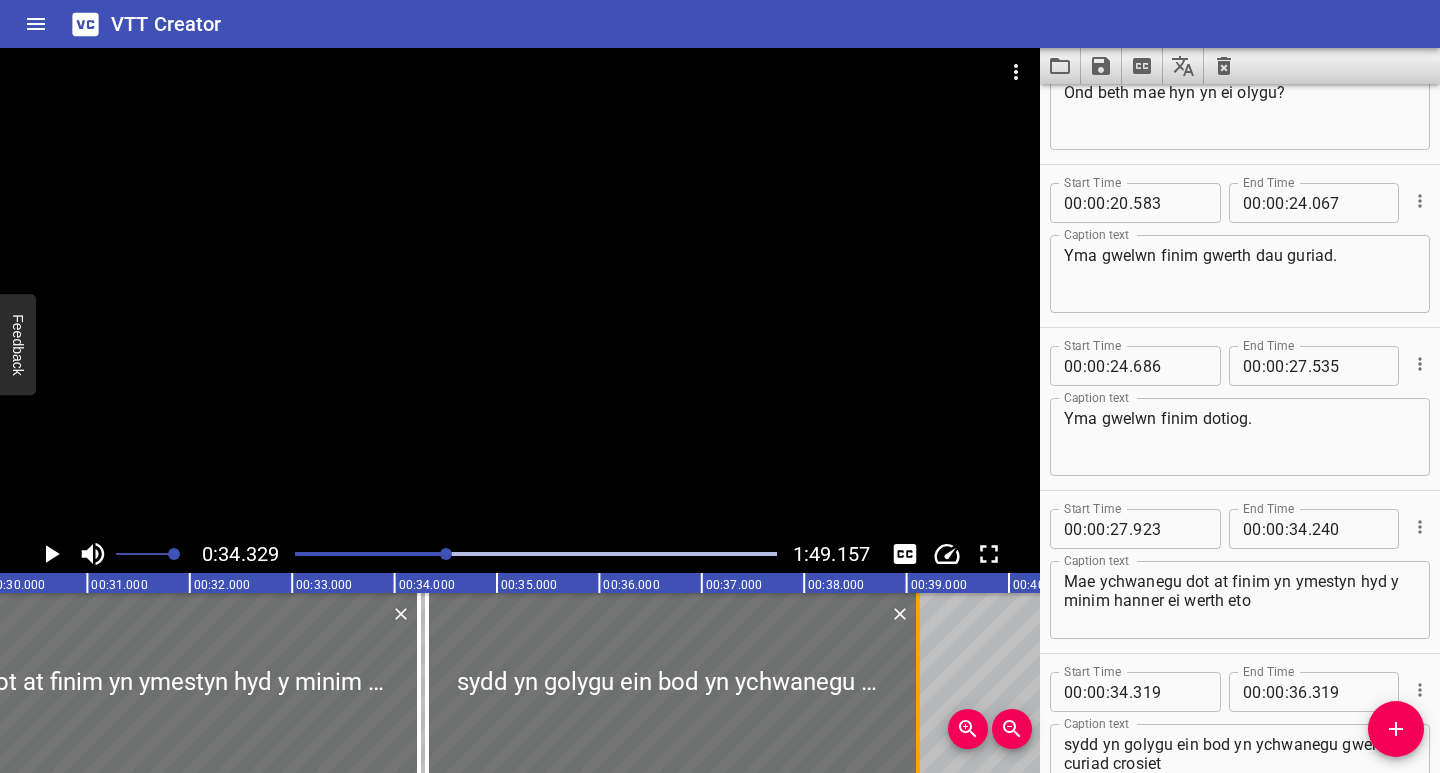 drag, startPoint x: 656, startPoint y: 724, endPoint x: 915, endPoint y: 724, distance: 259 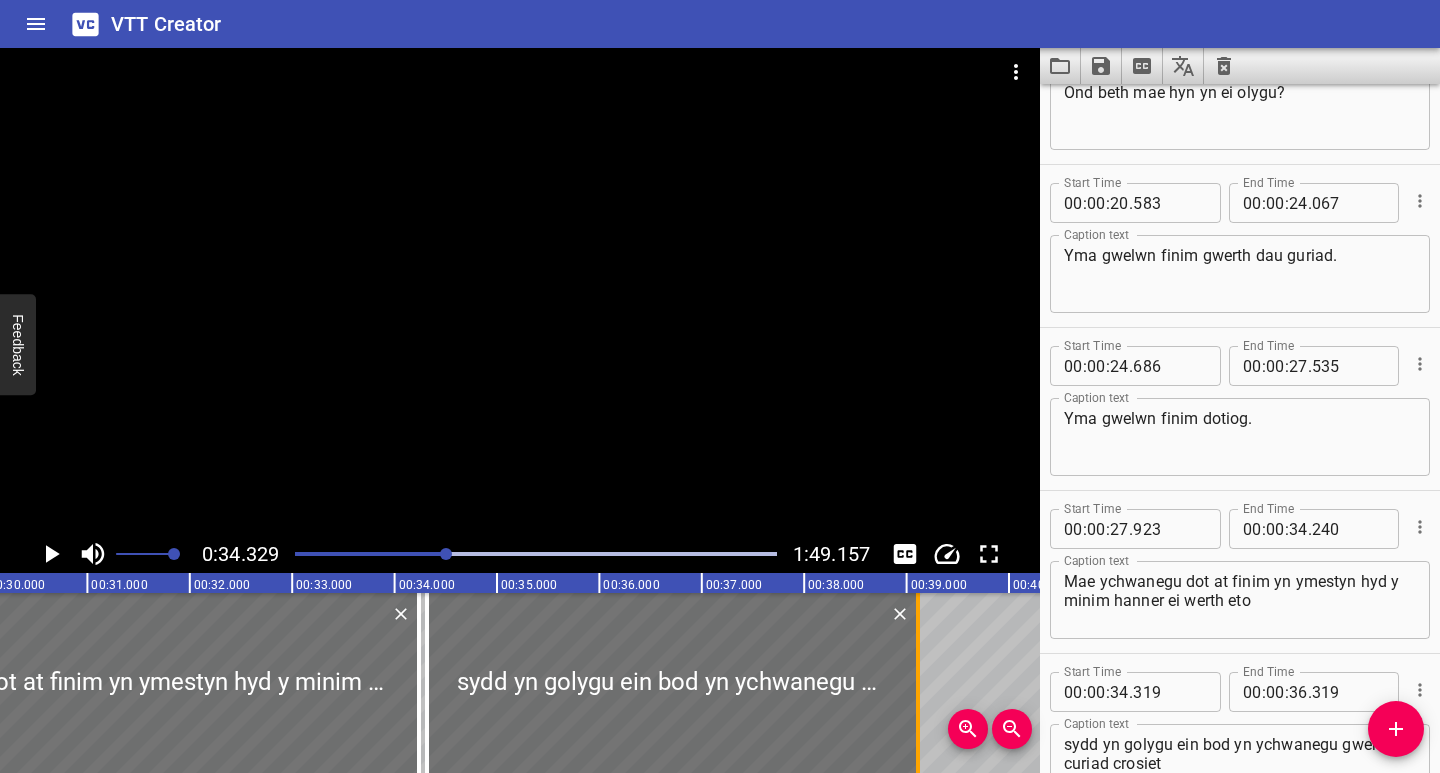 click at bounding box center [918, 683] 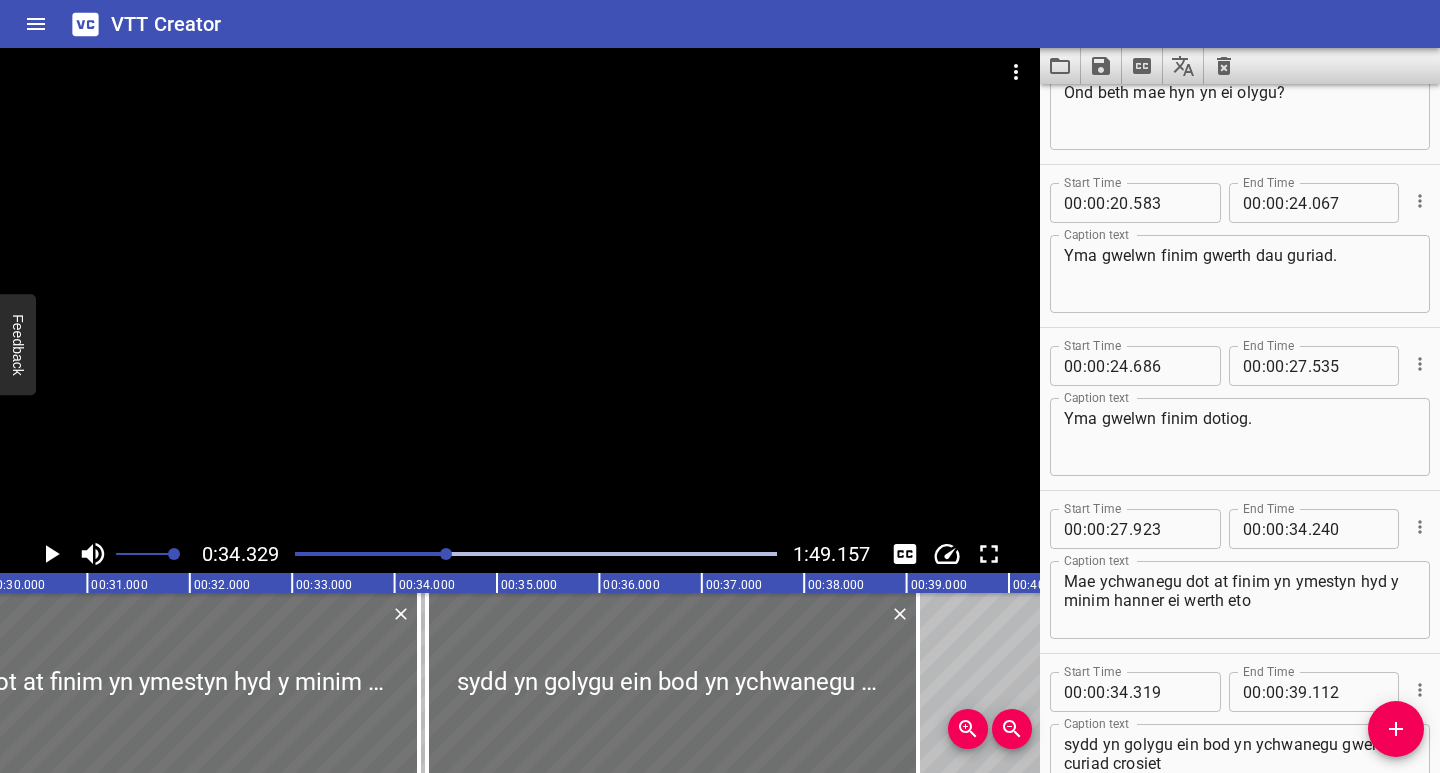 click at bounding box center (206, 554) 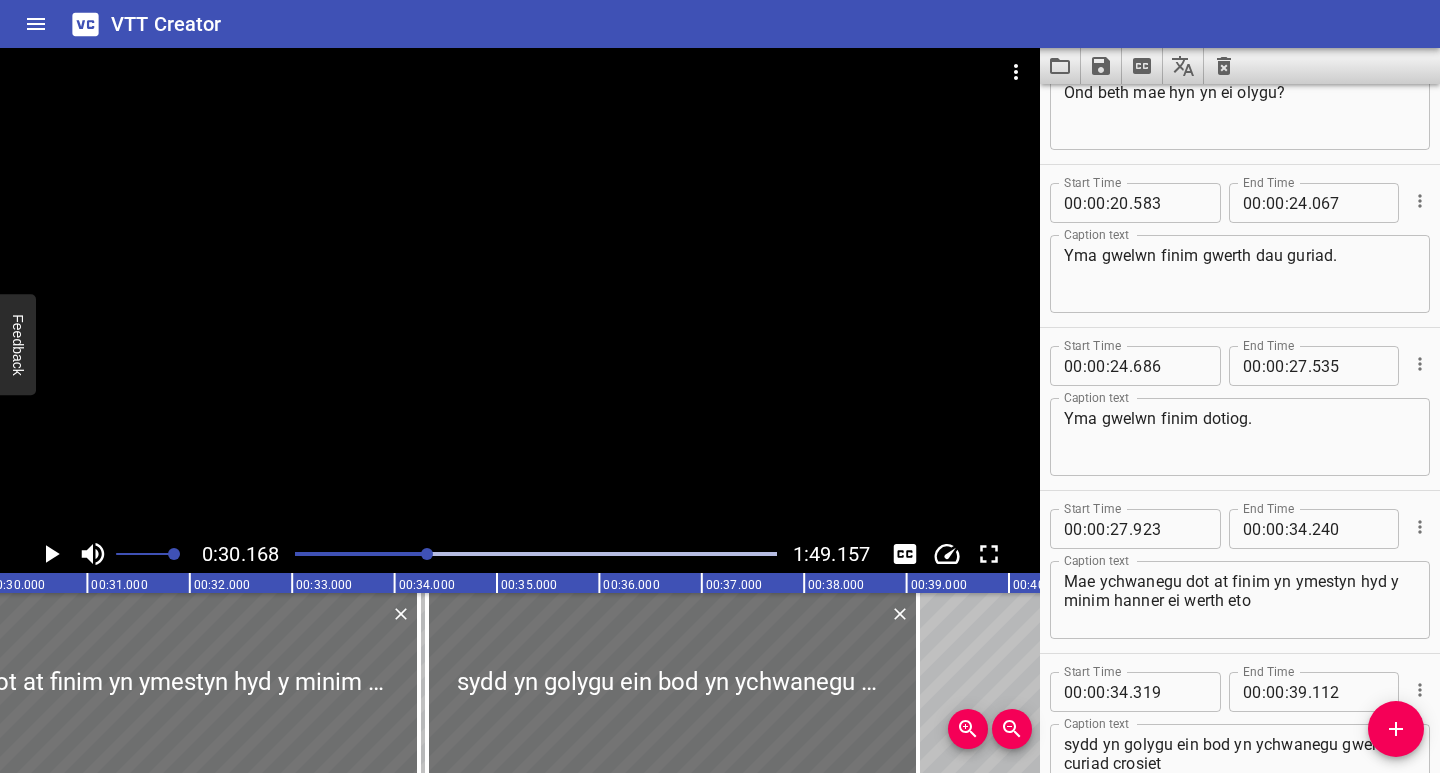 scroll, scrollTop: 0, scrollLeft: 3089, axis: horizontal 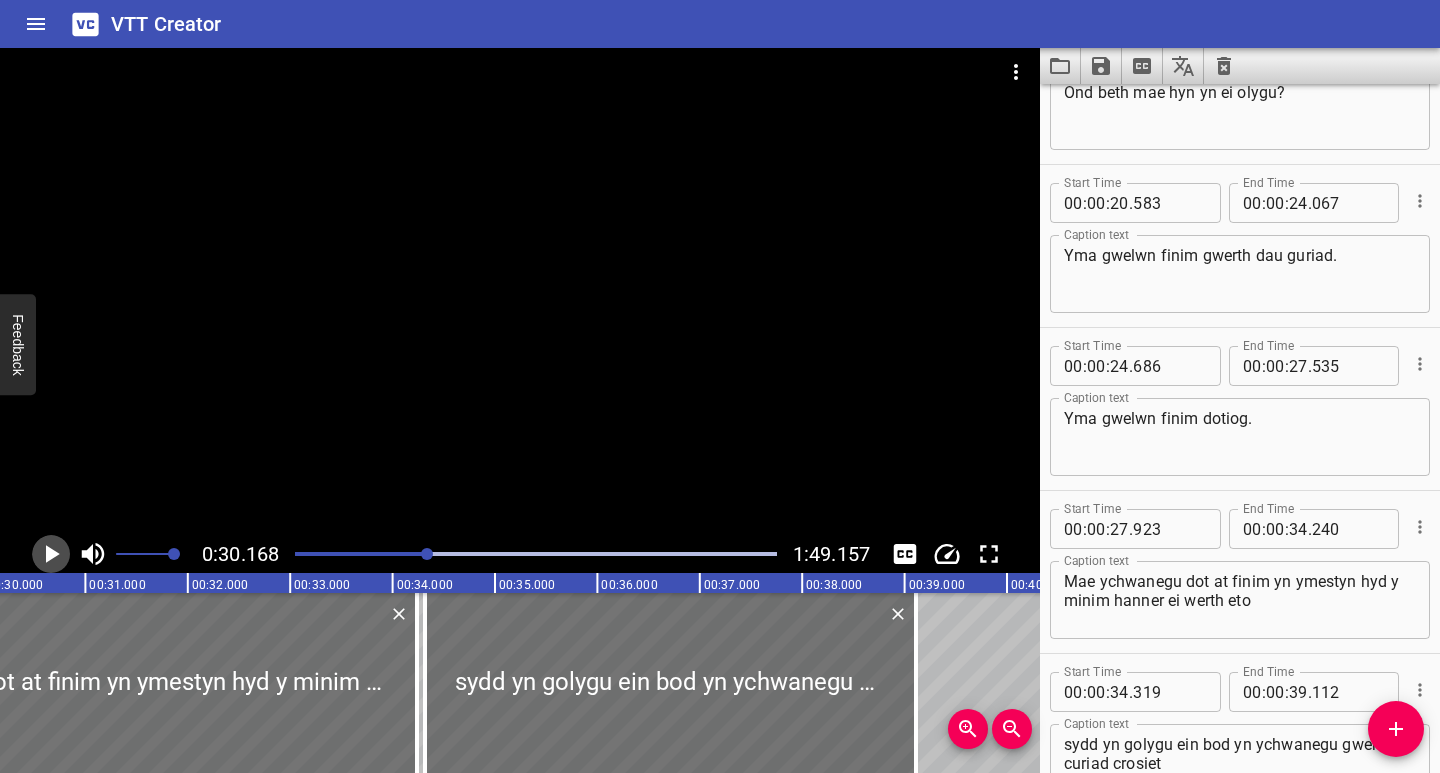 click 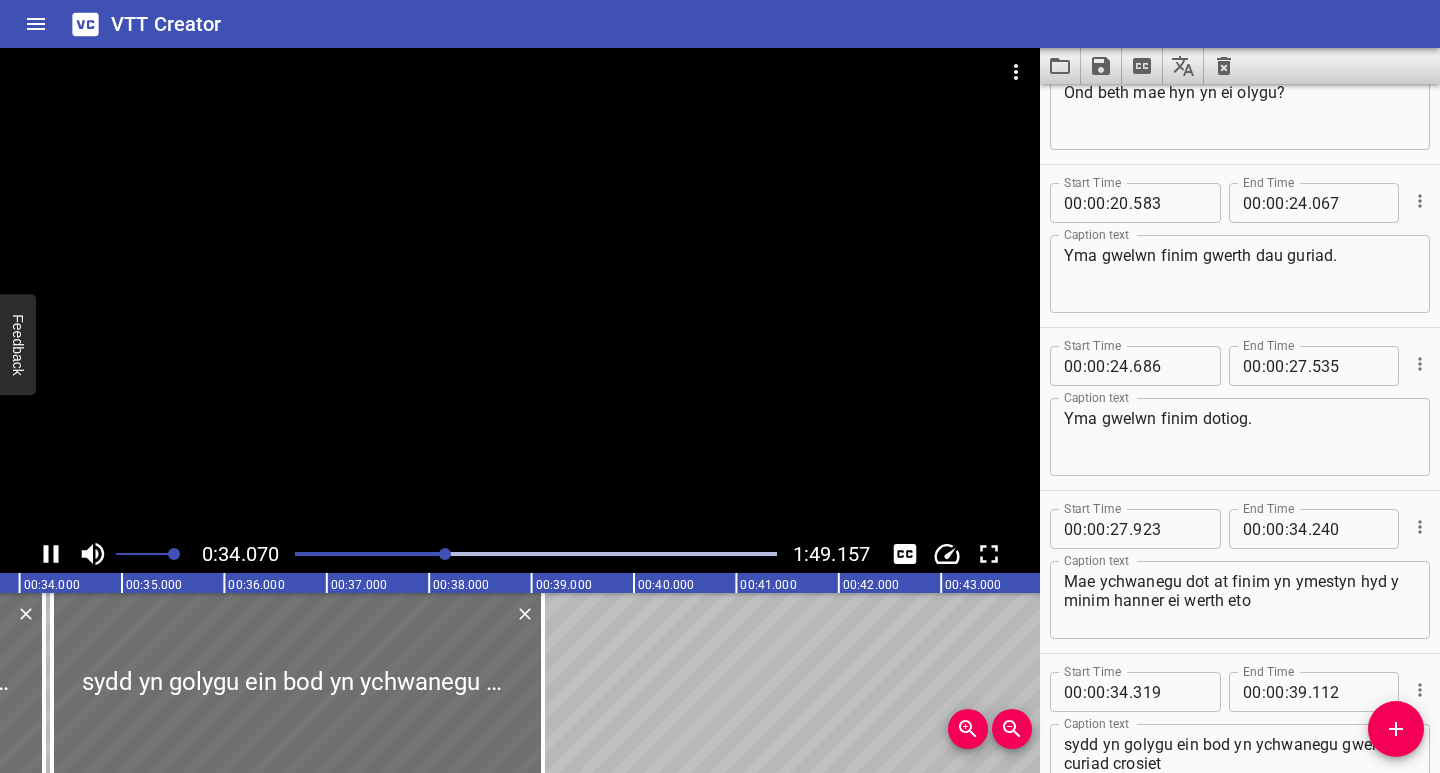 scroll, scrollTop: 0, scrollLeft: 3489, axis: horizontal 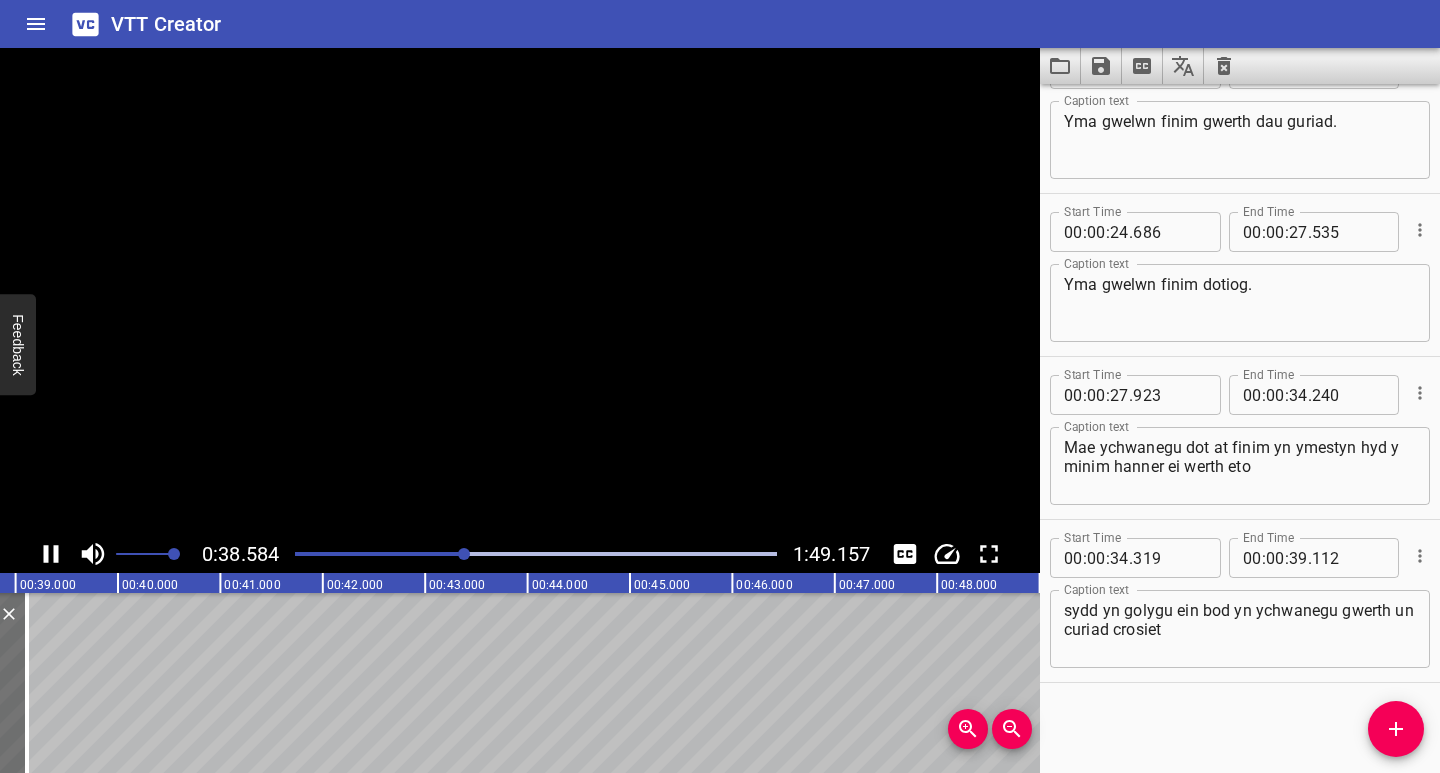 click 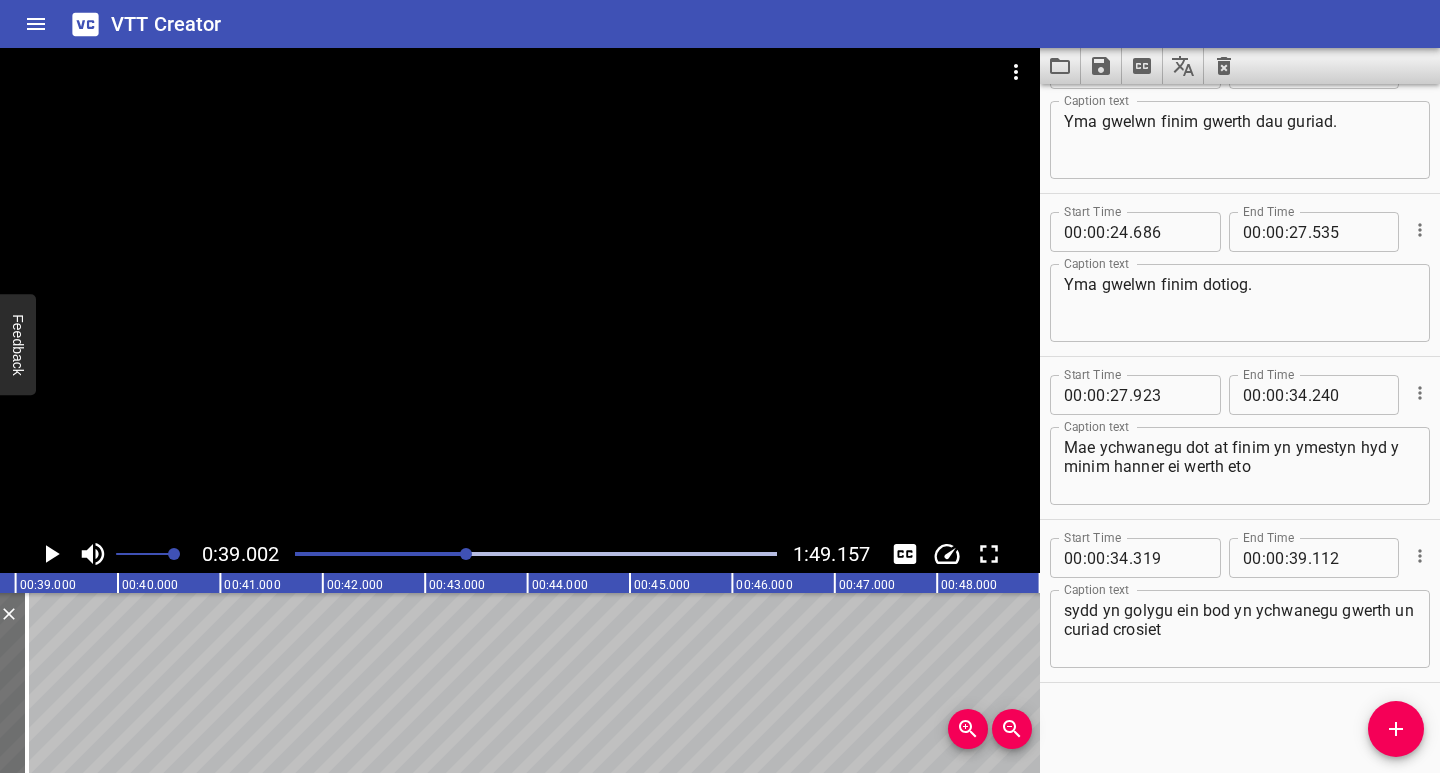 scroll, scrollTop: 0, scrollLeft: 3994, axis: horizontal 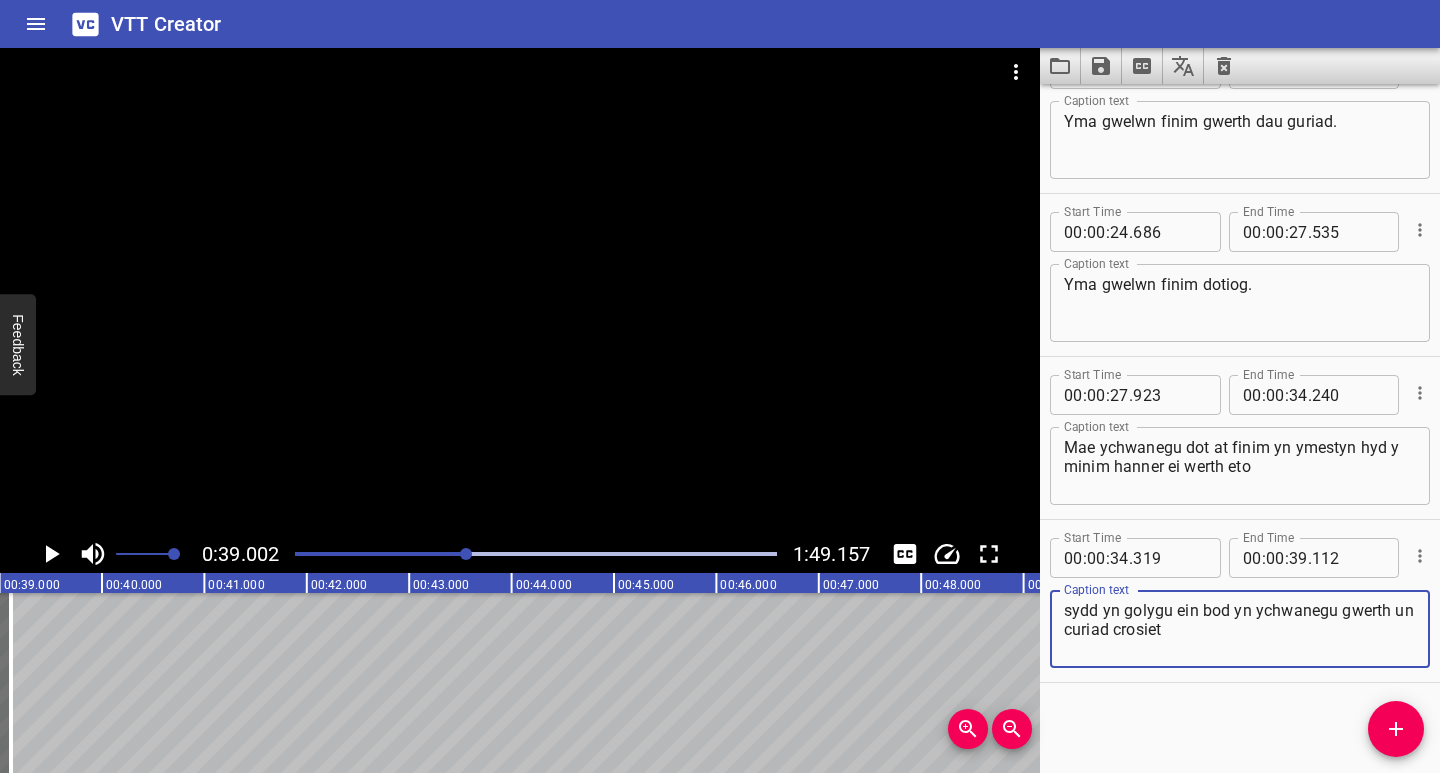 click on "sydd yn golygu ein bod yn ychwanegu gwerth un curiad crosiet" at bounding box center (1240, 629) 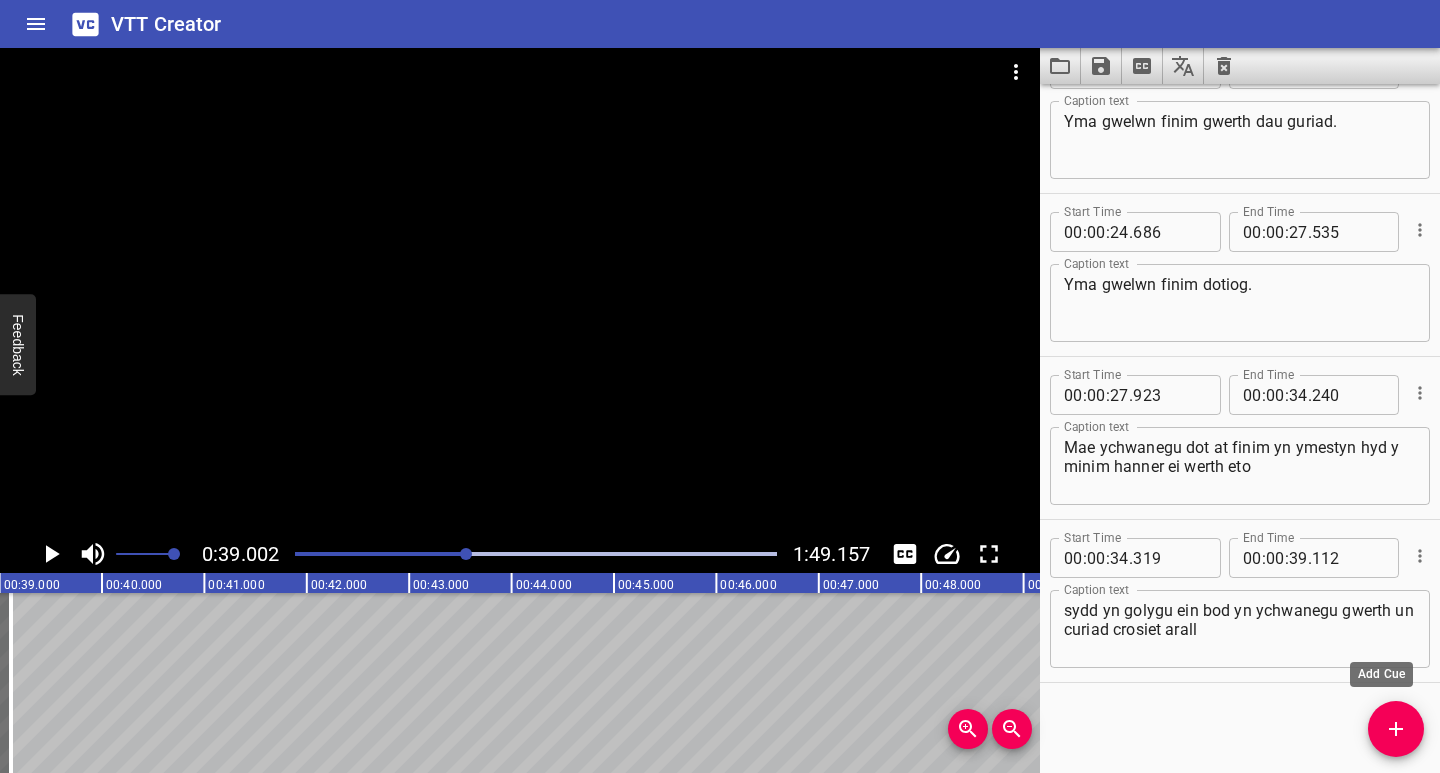 drag, startPoint x: 1404, startPoint y: 730, endPoint x: 1386, endPoint y: 731, distance: 18.027756 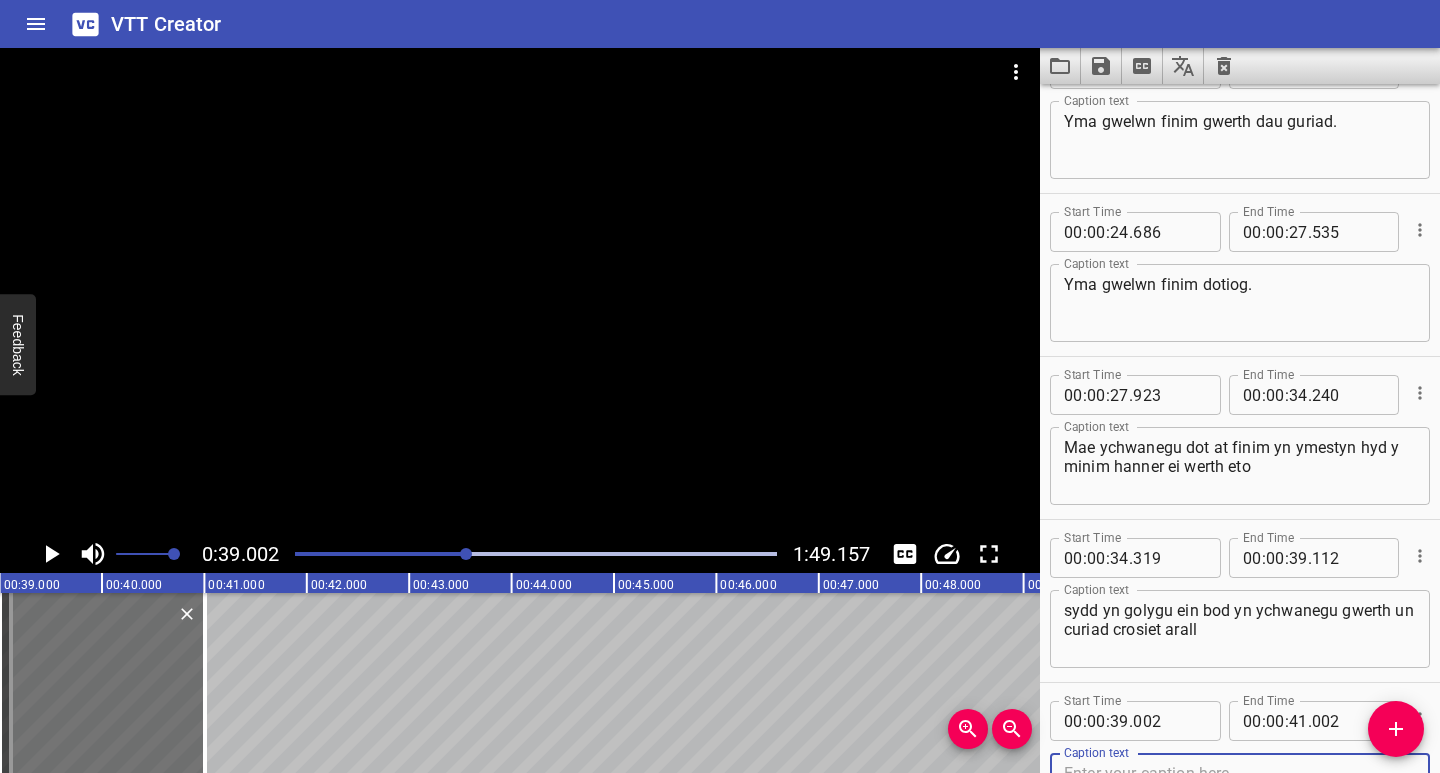 scroll, scrollTop: 556, scrollLeft: 0, axis: vertical 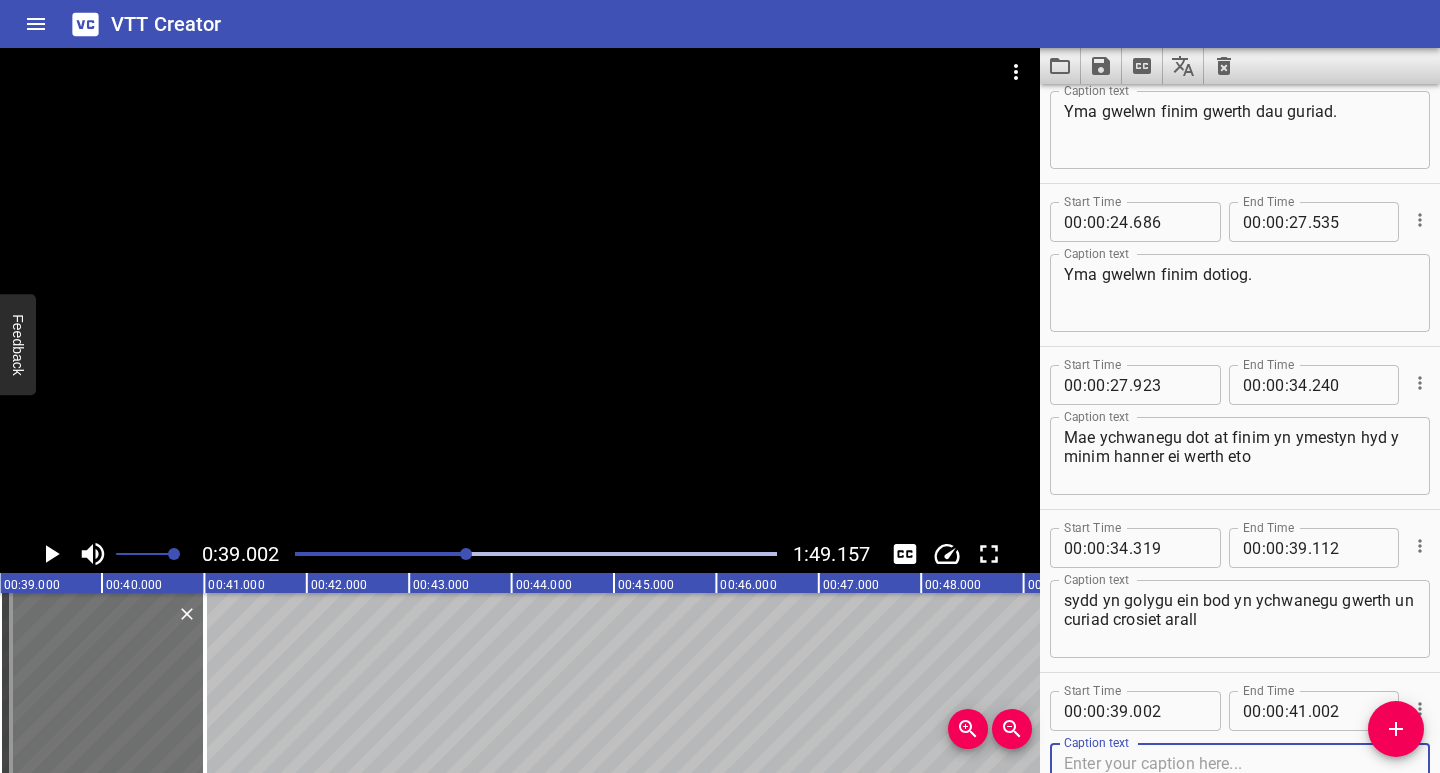 click at bounding box center [1240, 782] 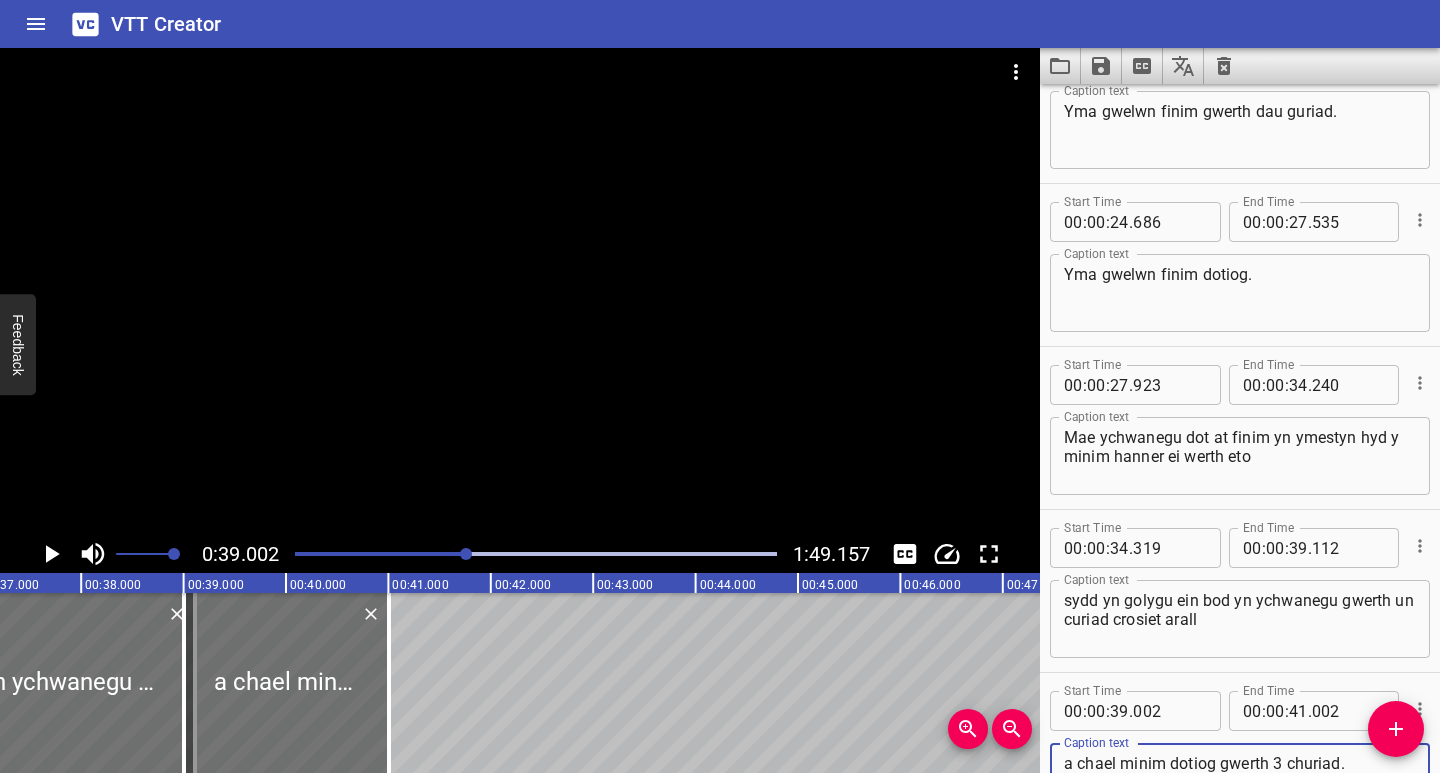 scroll, scrollTop: 0, scrollLeft: 3786, axis: horizontal 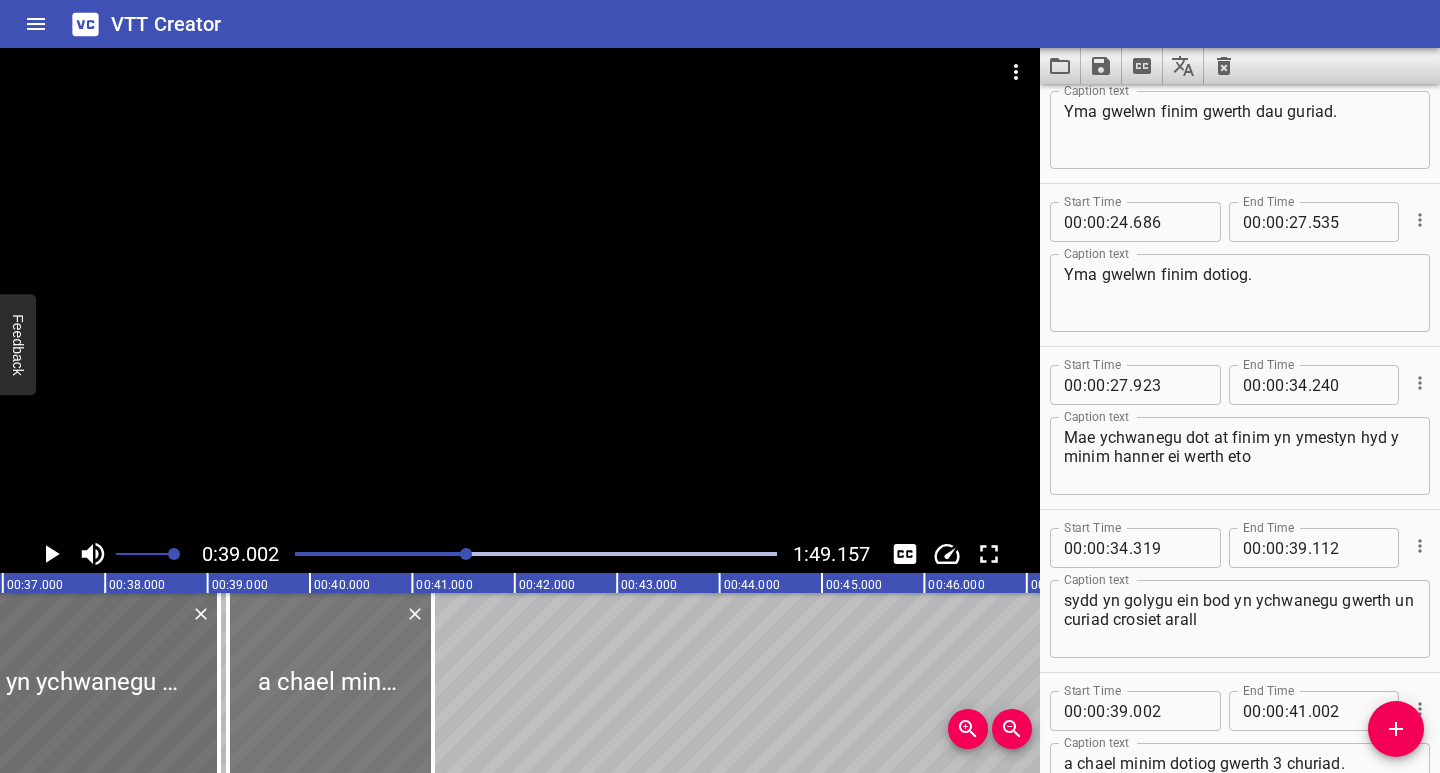 drag, startPoint x: 310, startPoint y: 731, endPoint x: 323, endPoint y: 731, distance: 13 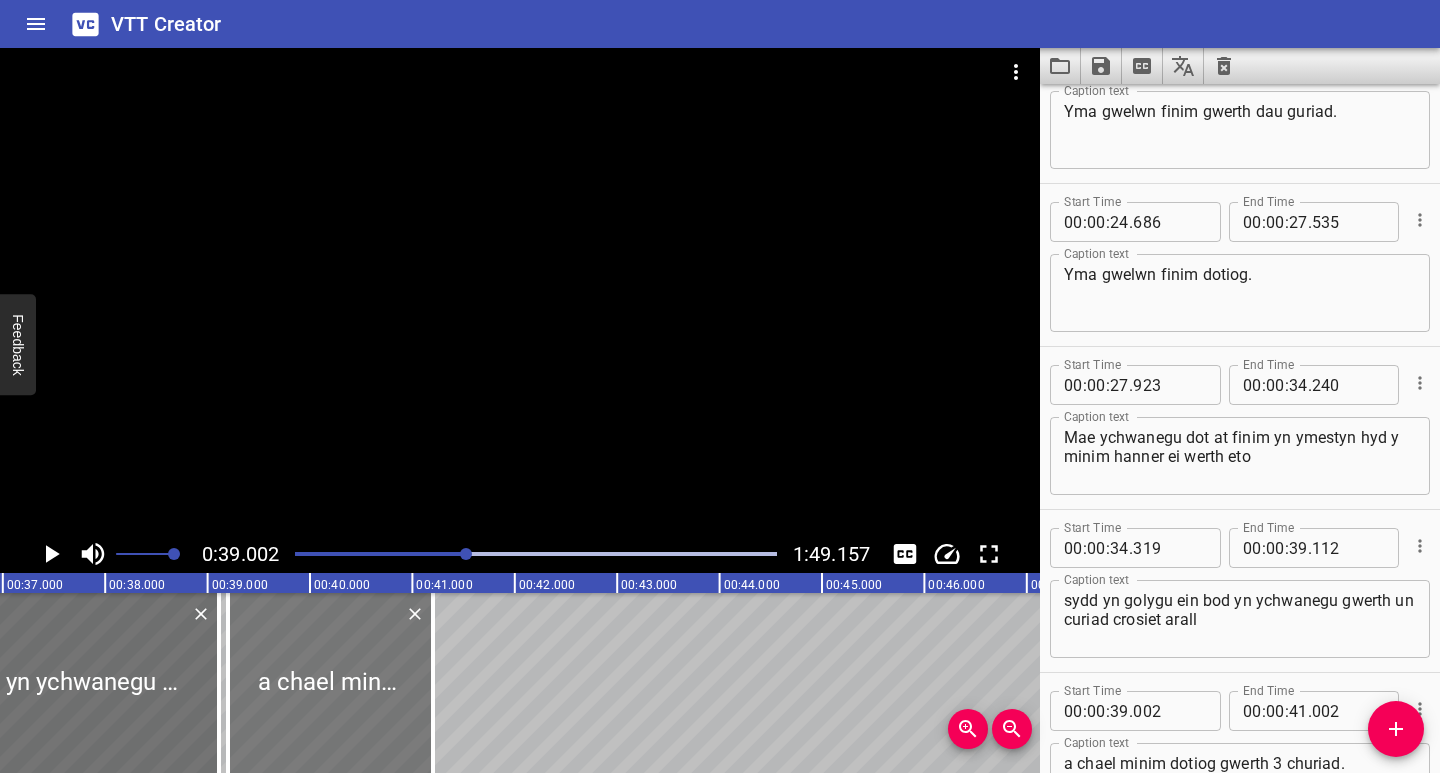 click at bounding box center (330, 683) 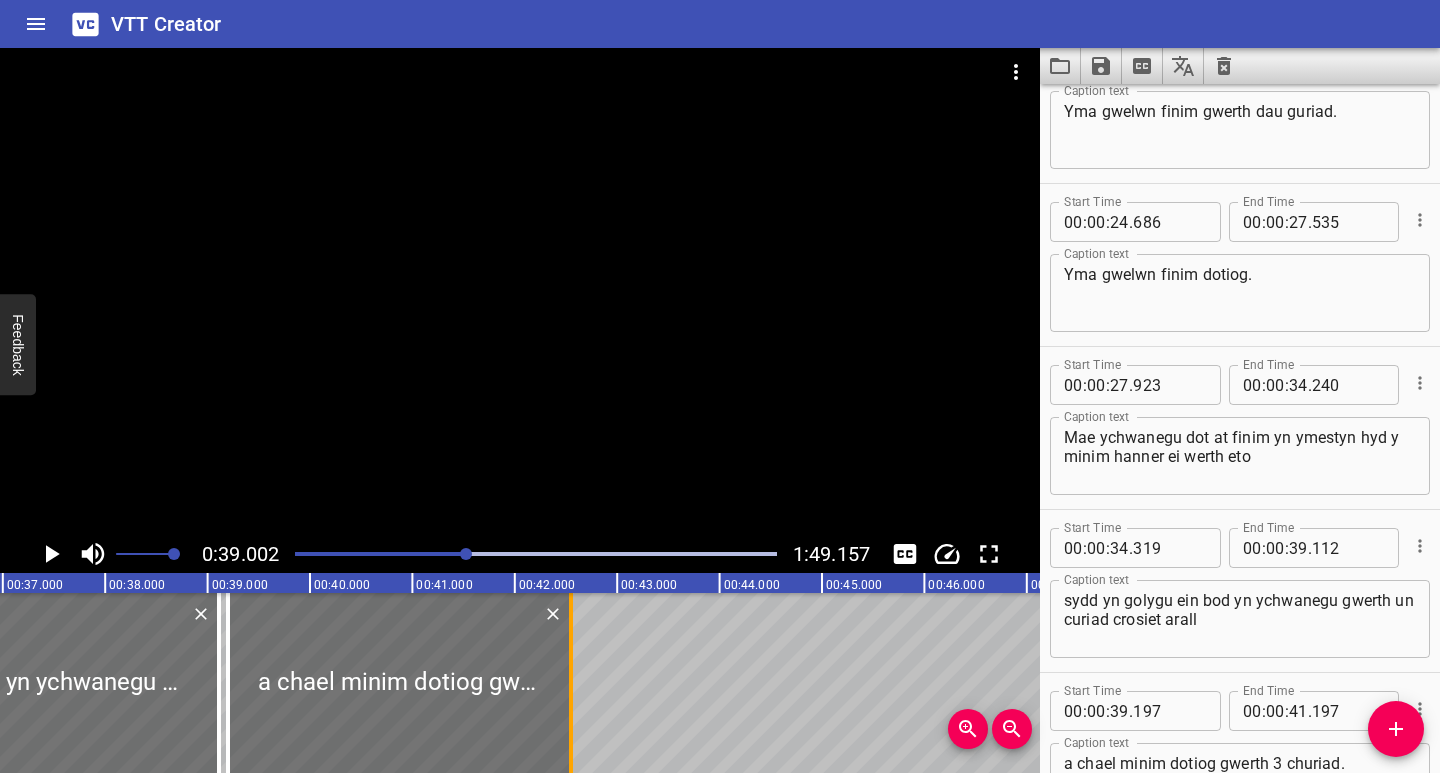 drag, startPoint x: 436, startPoint y: 722, endPoint x: 574, endPoint y: 722, distance: 138 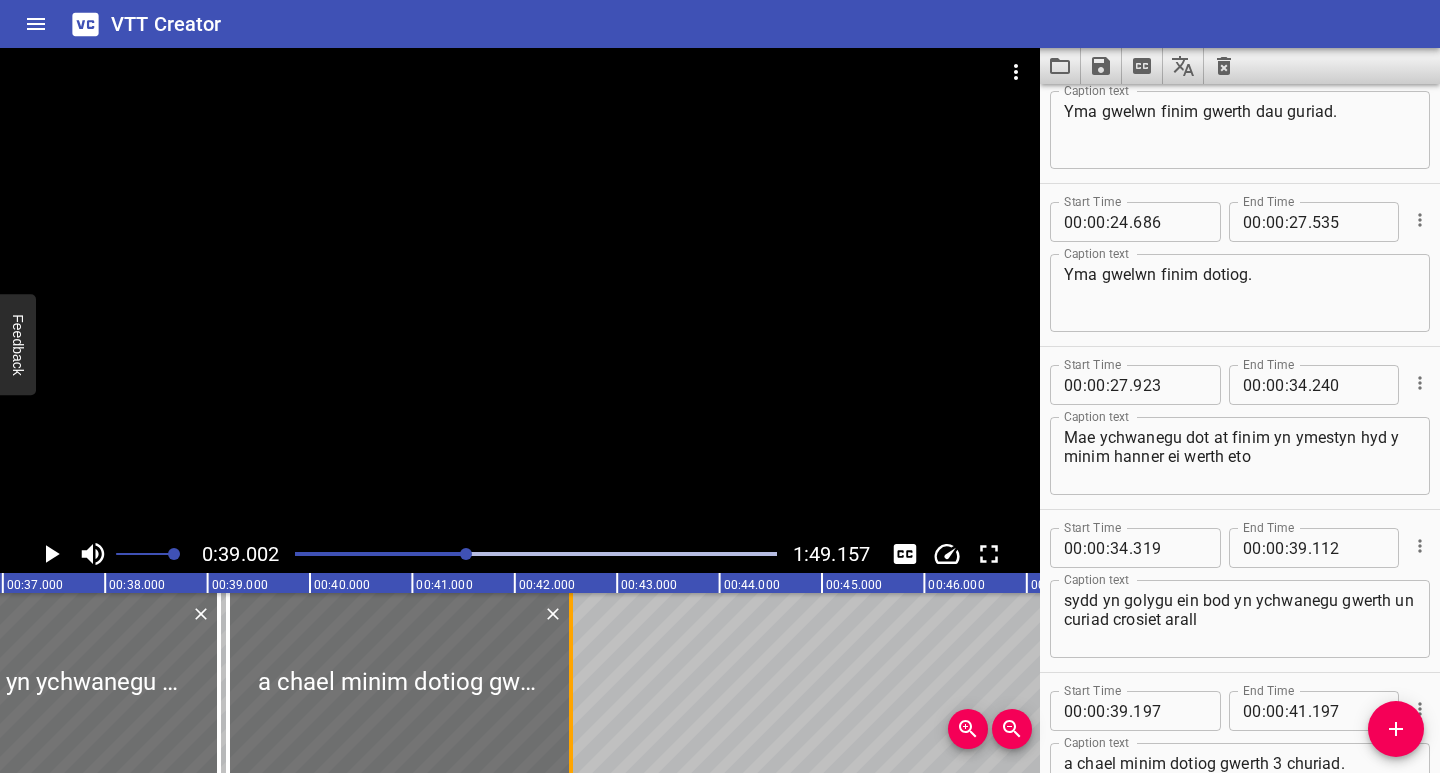 click at bounding box center [571, 683] 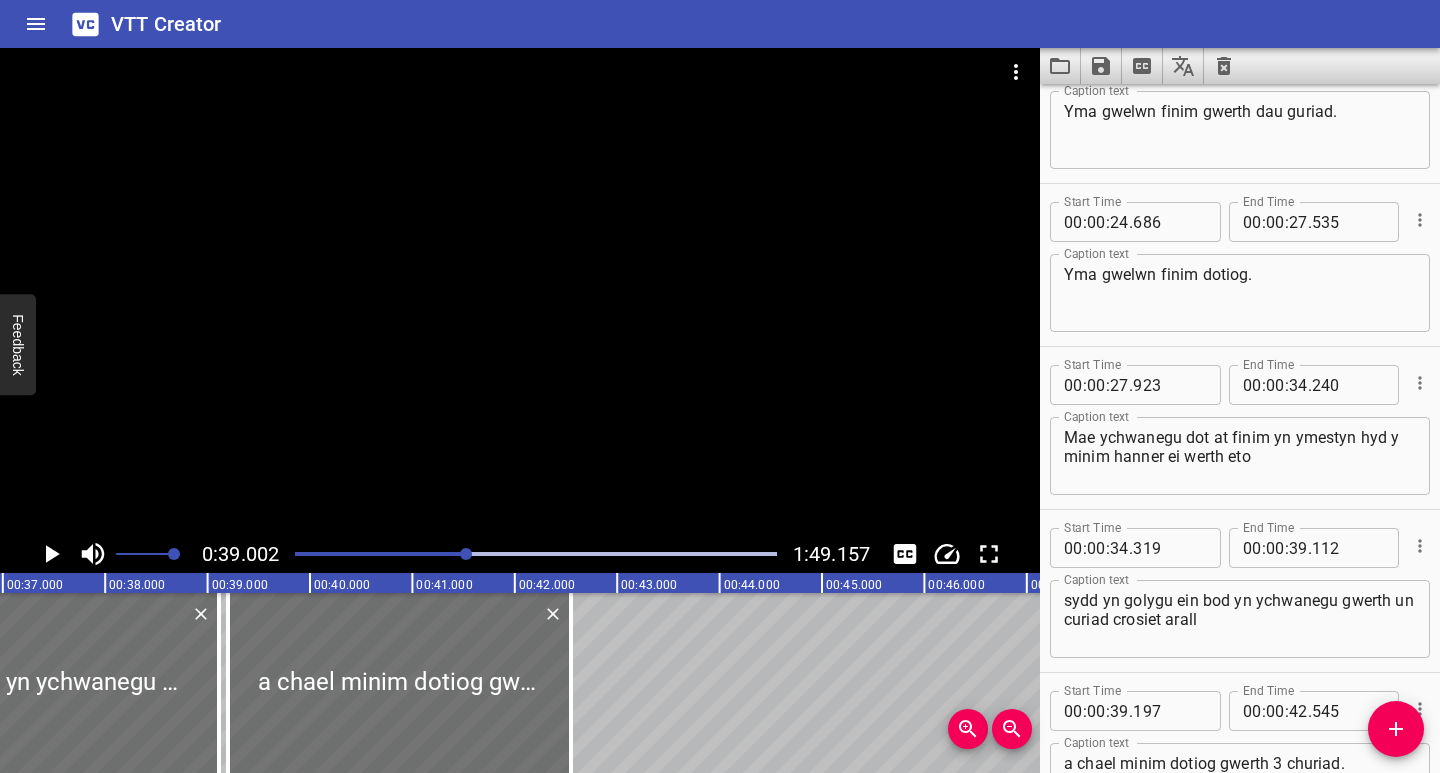 click at bounding box center (536, 554) 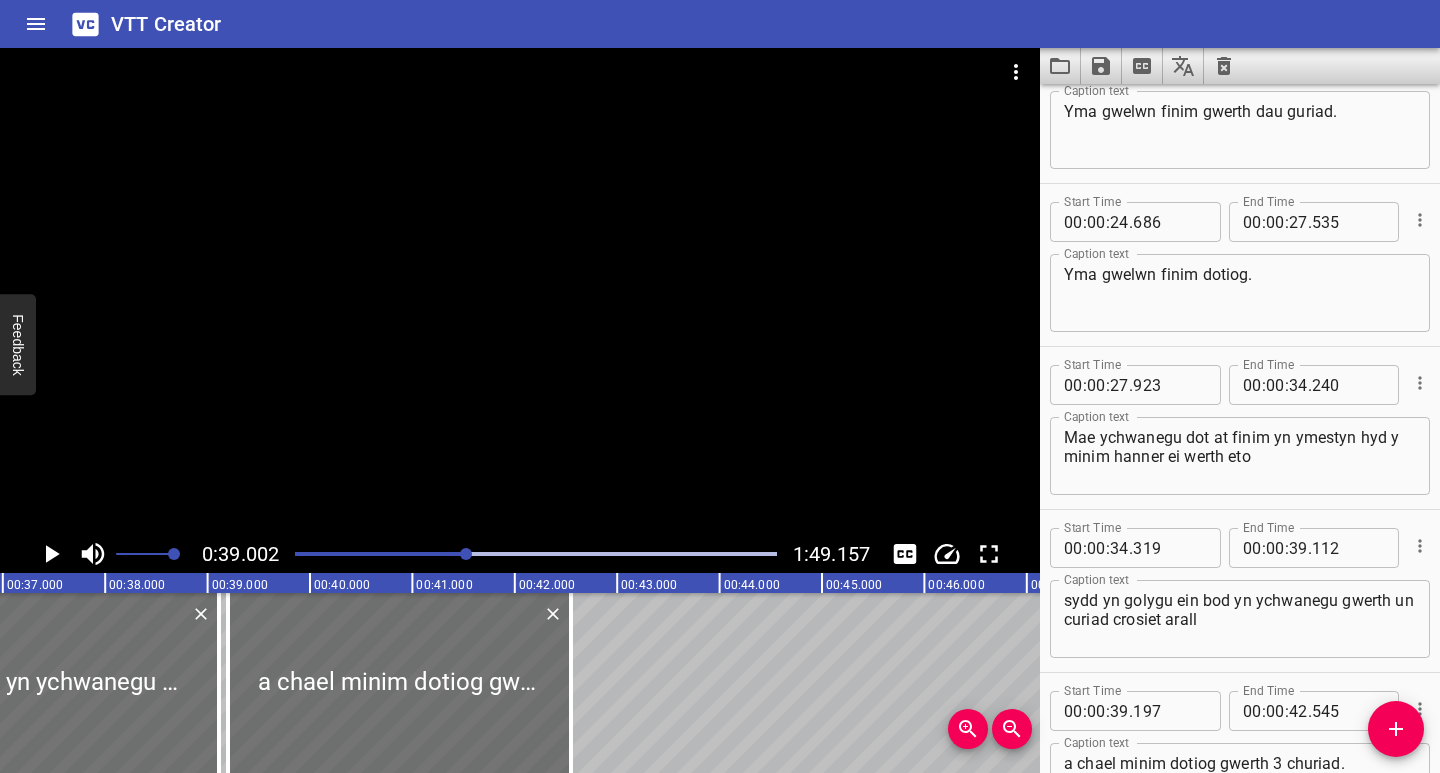 scroll, scrollTop: 650, scrollLeft: 0, axis: vertical 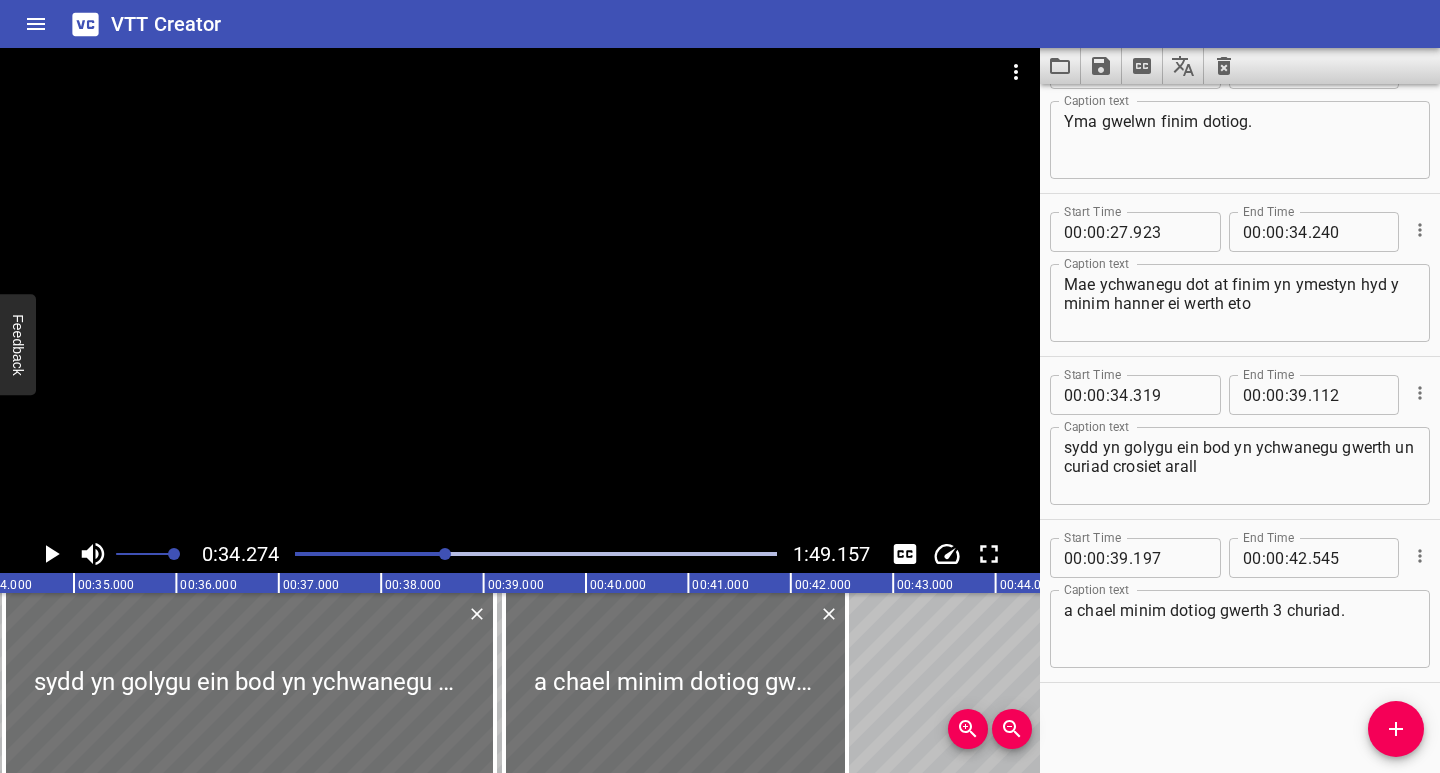 click 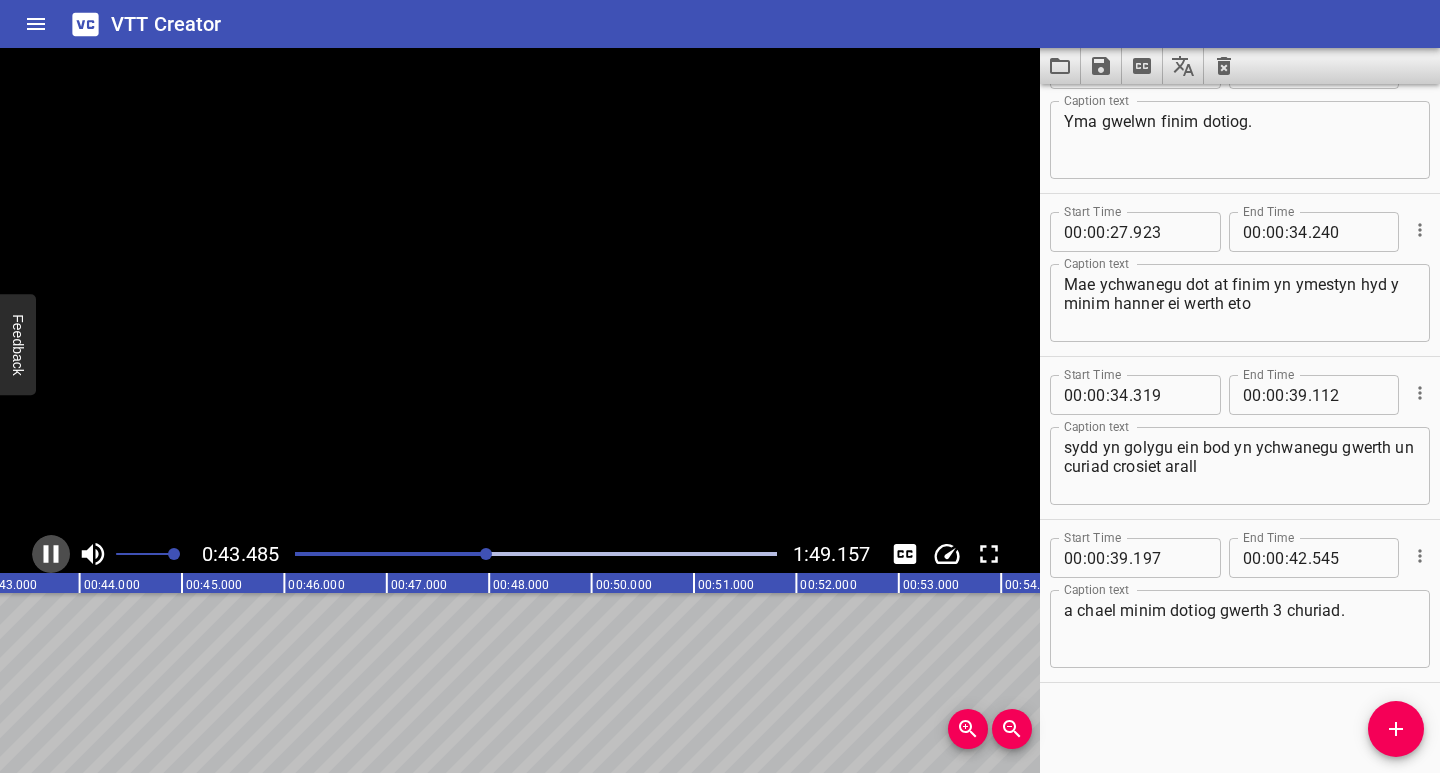 click 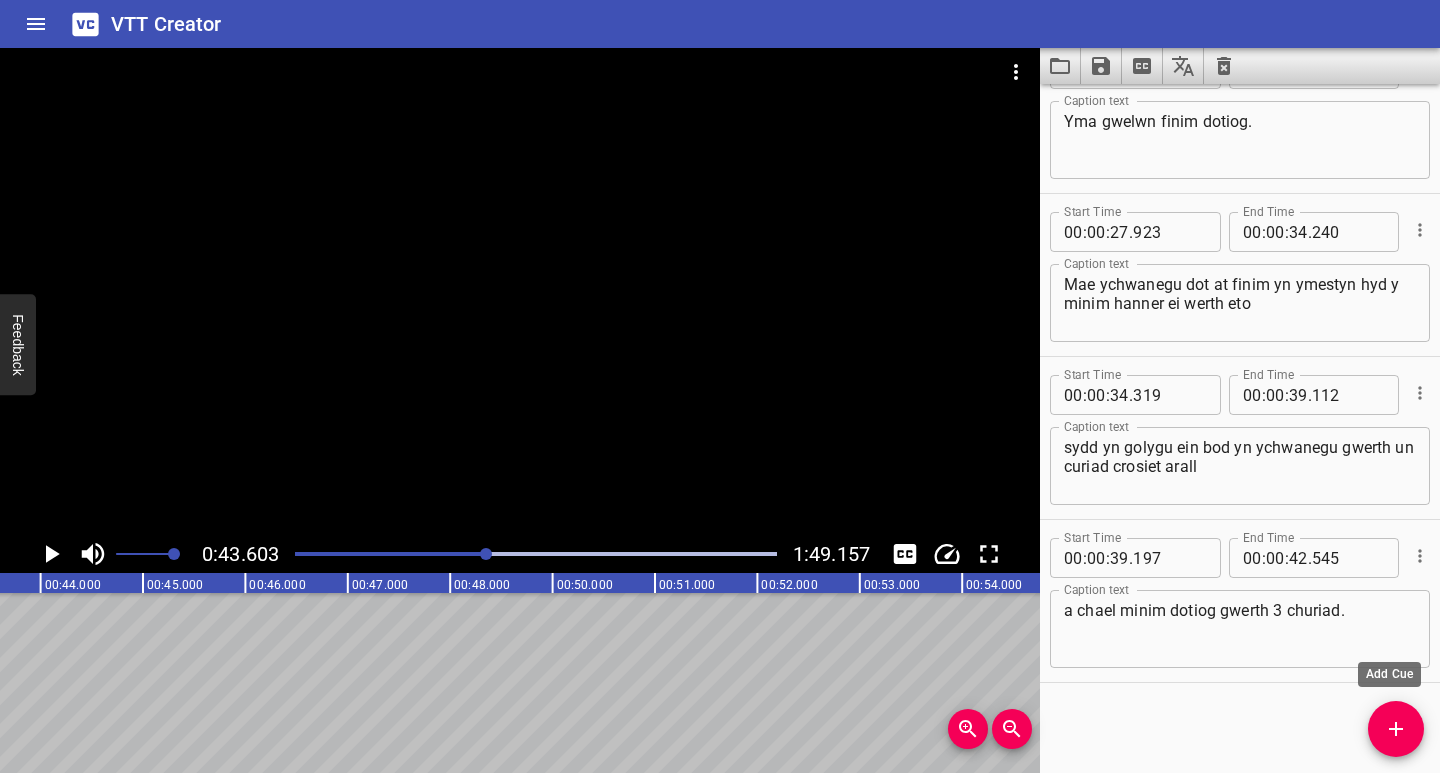 click 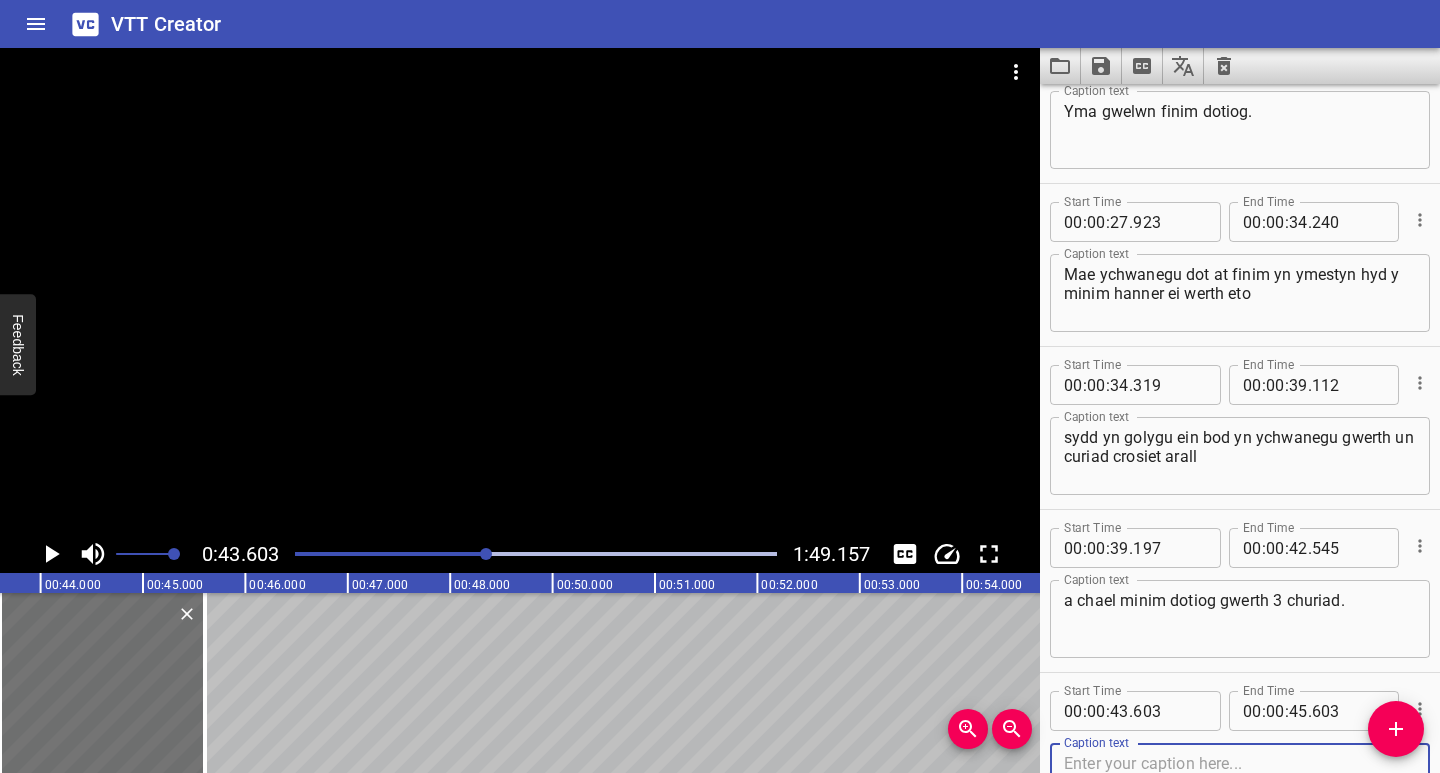 click at bounding box center (1240, 782) 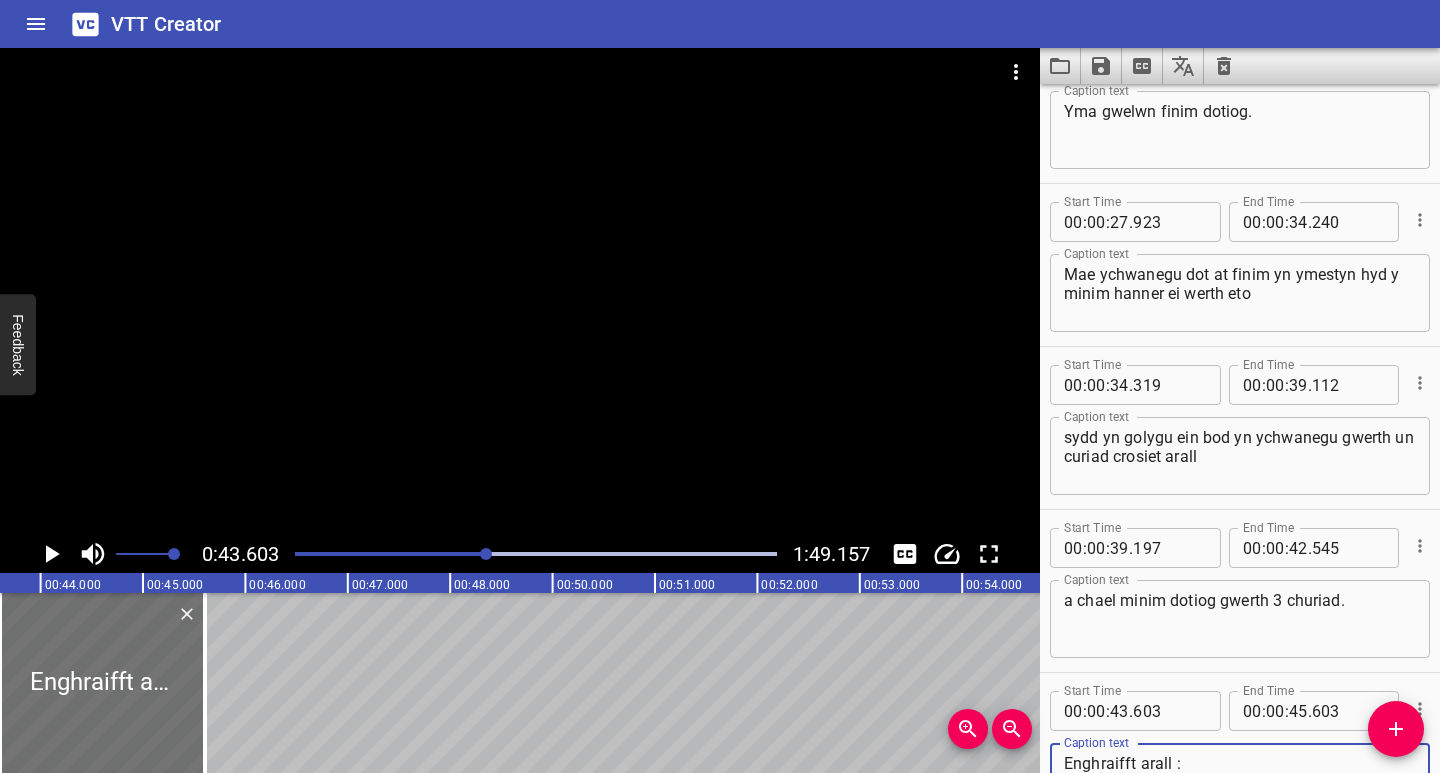 click 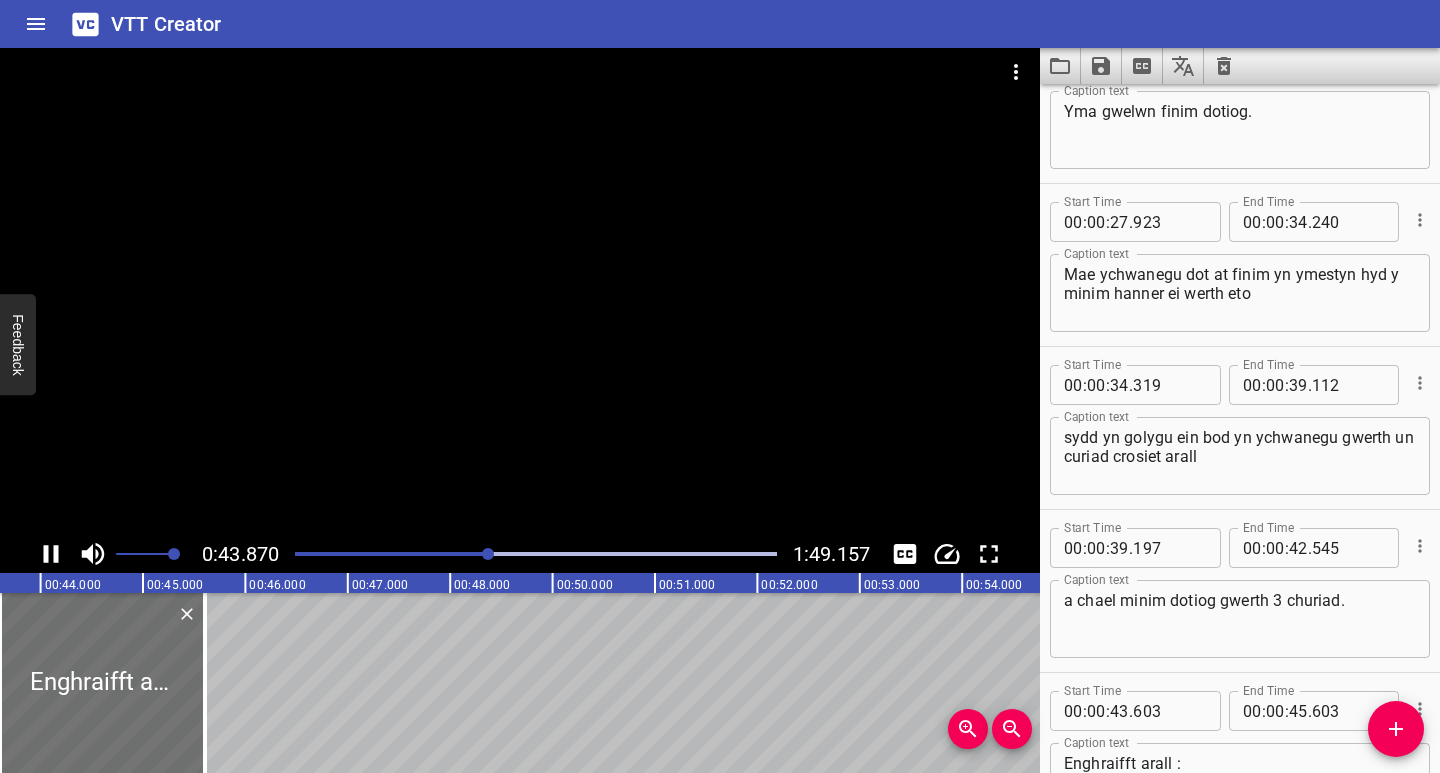 scroll, scrollTop: 872, scrollLeft: 0, axis: vertical 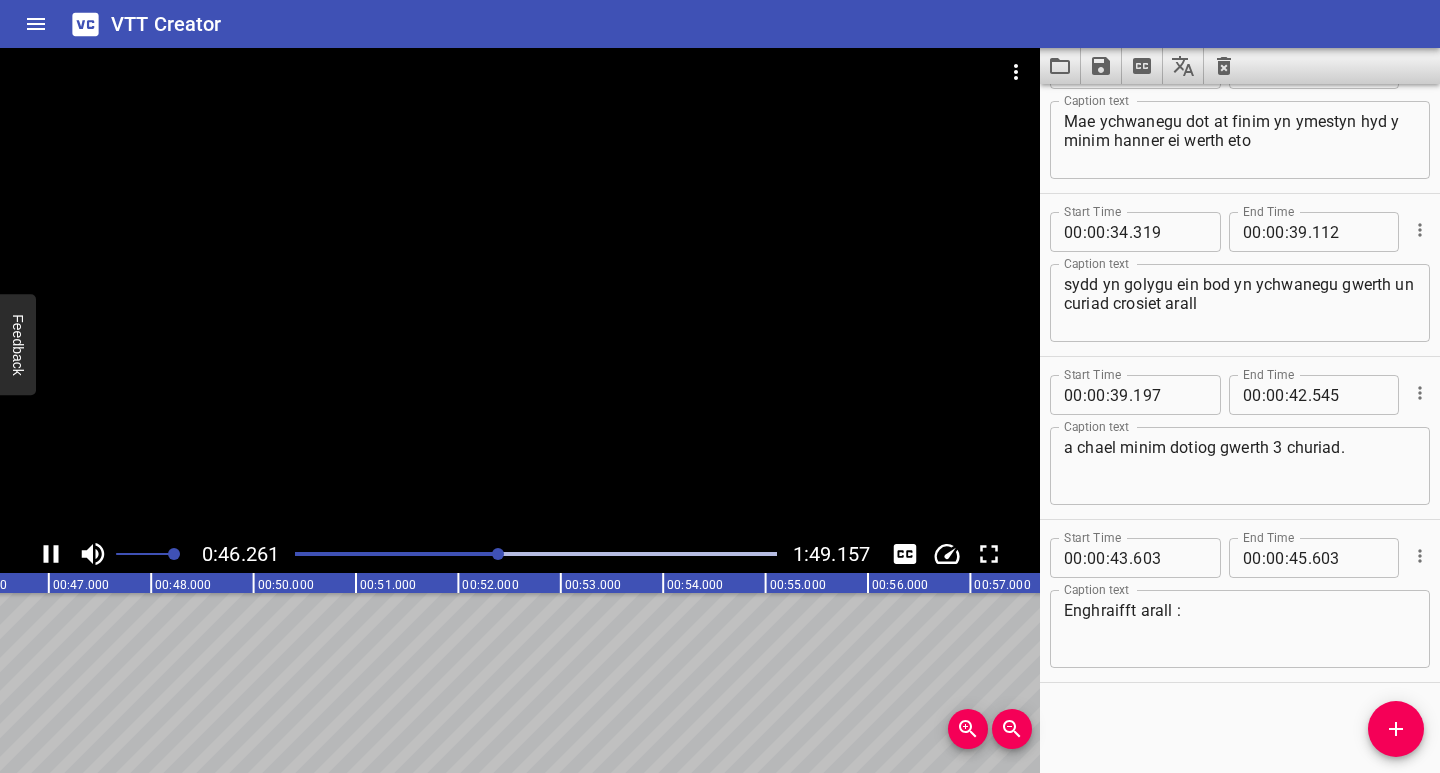 click 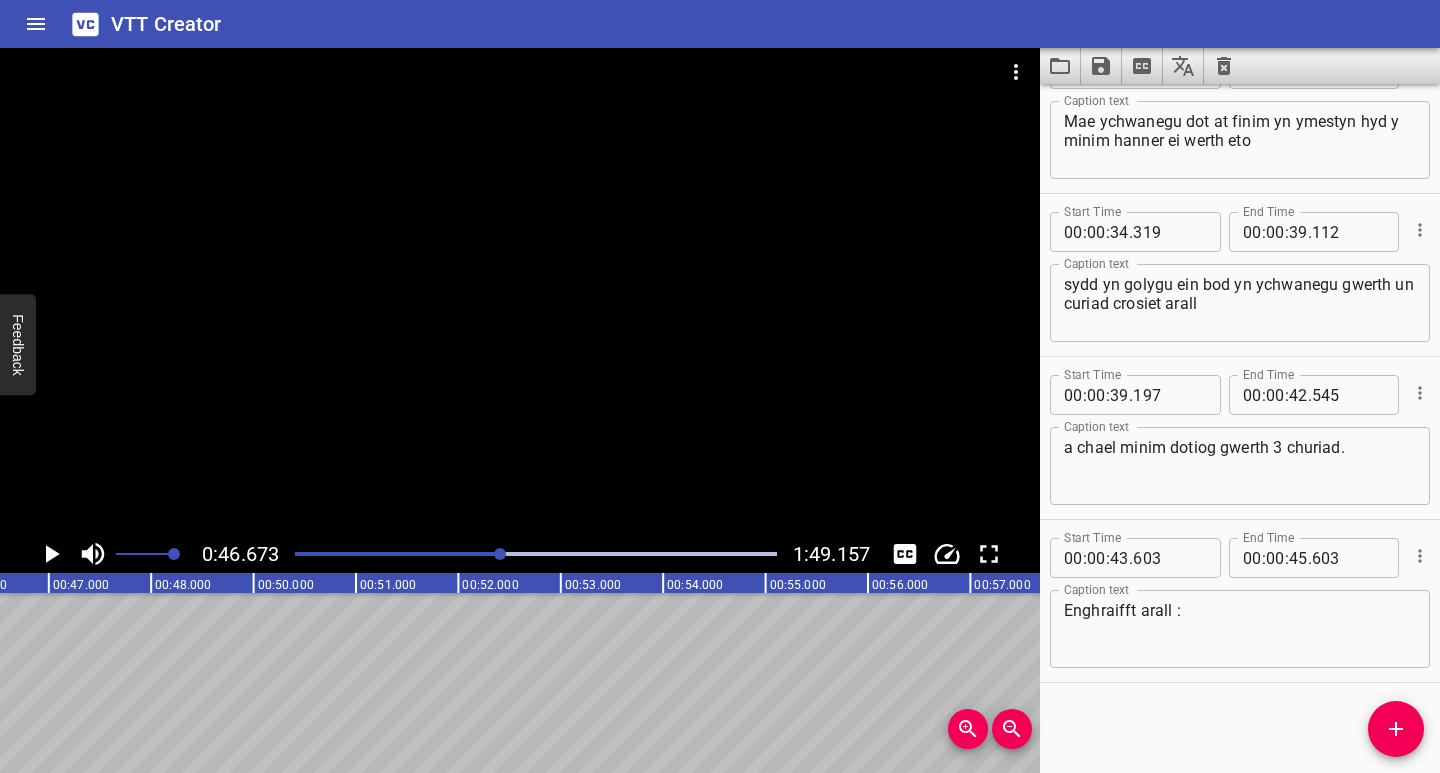 scroll, scrollTop: 0, scrollLeft: 4779, axis: horizontal 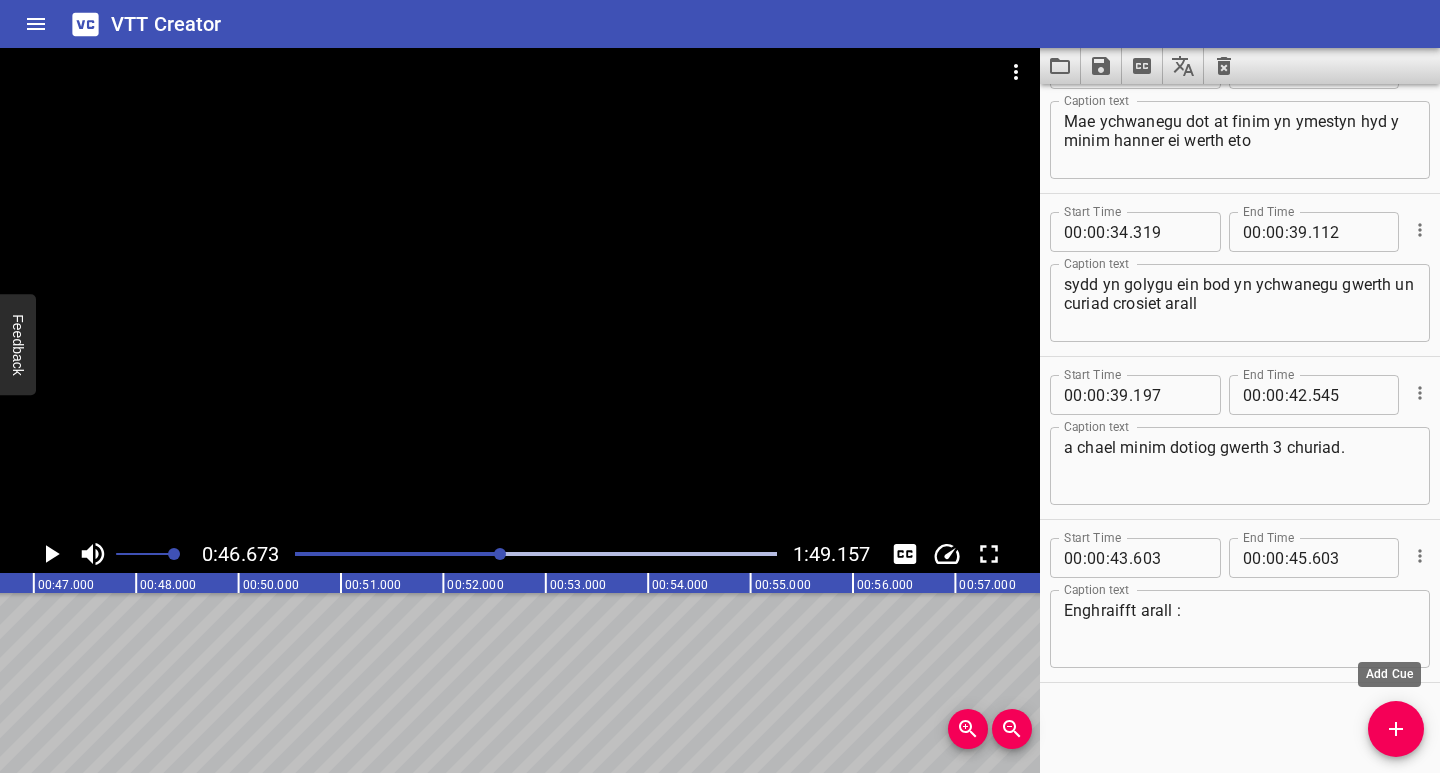 click 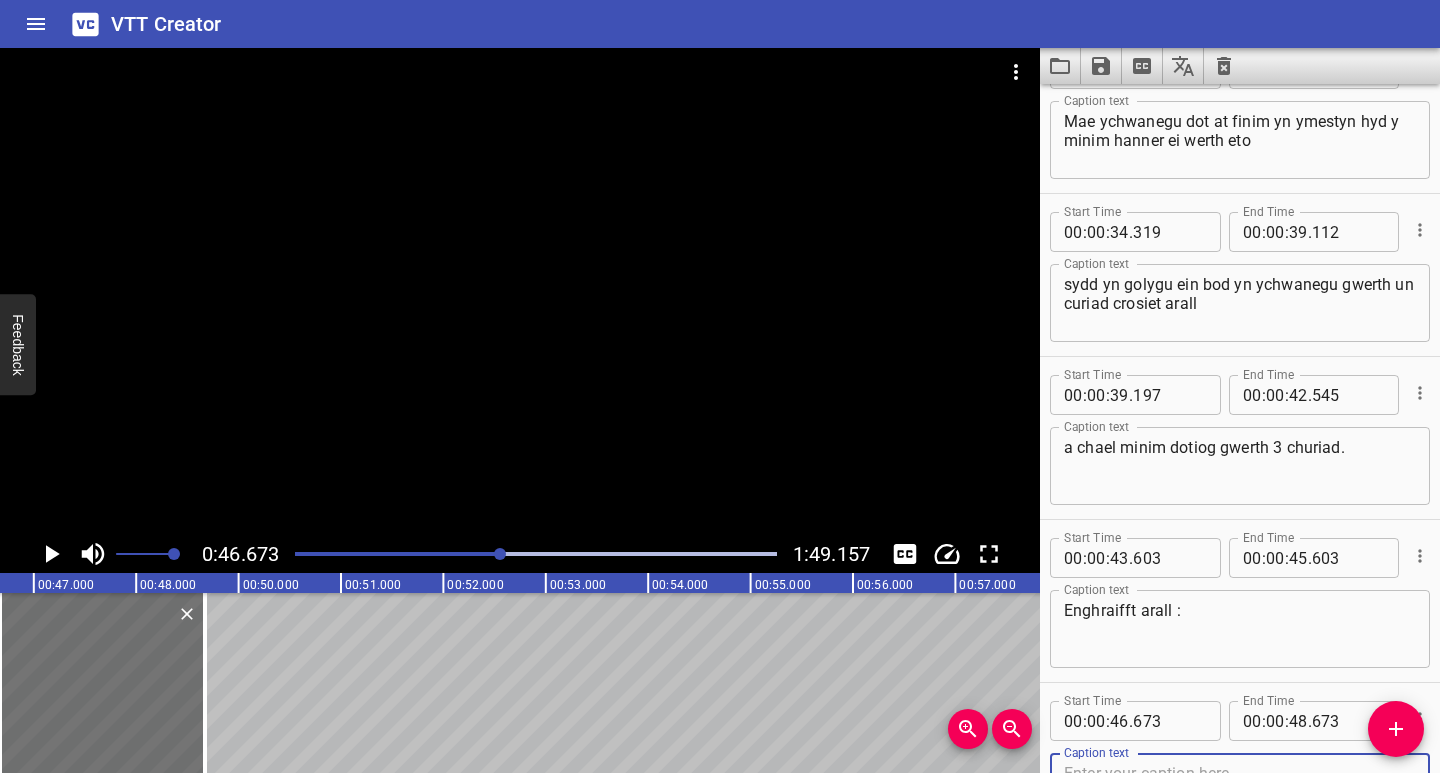scroll, scrollTop: 882, scrollLeft: 0, axis: vertical 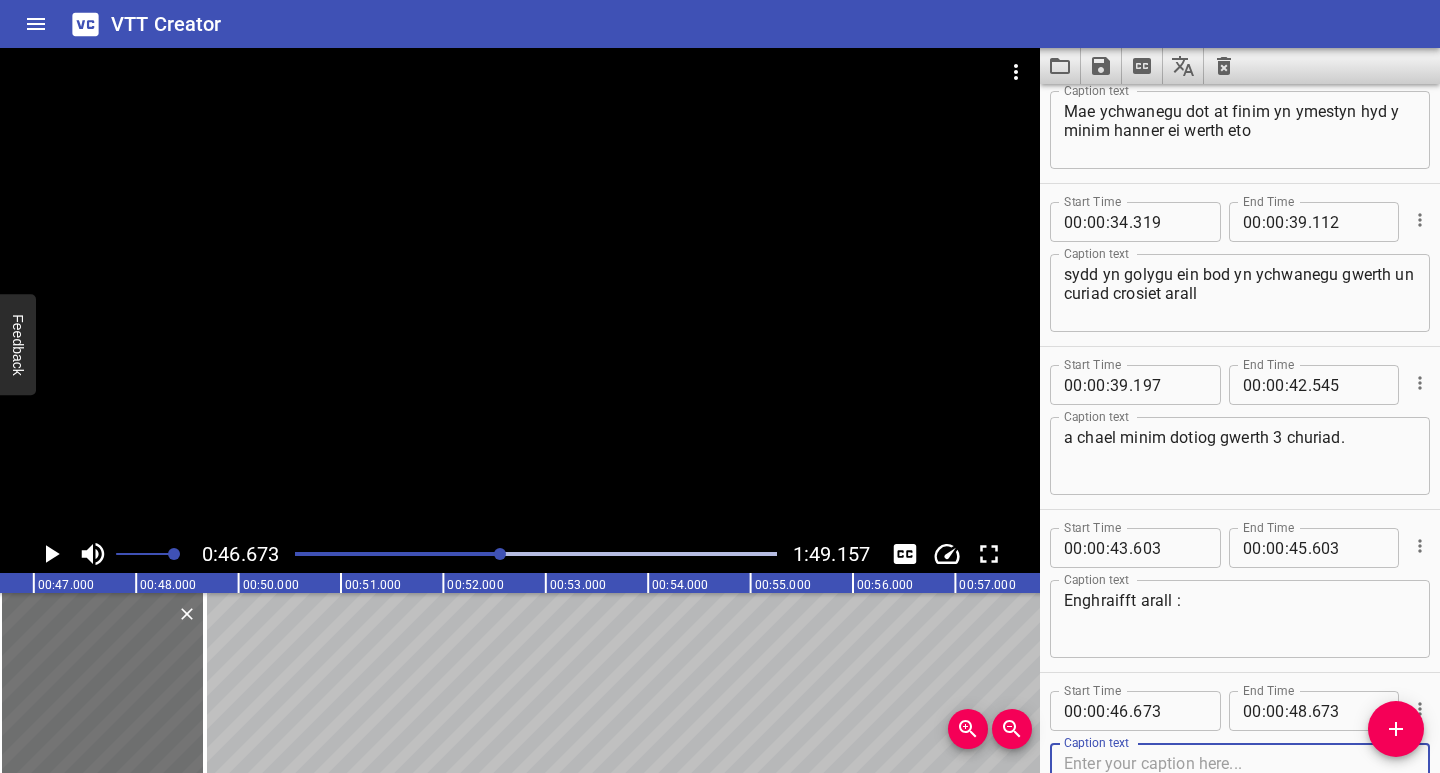 click at bounding box center (1240, 782) 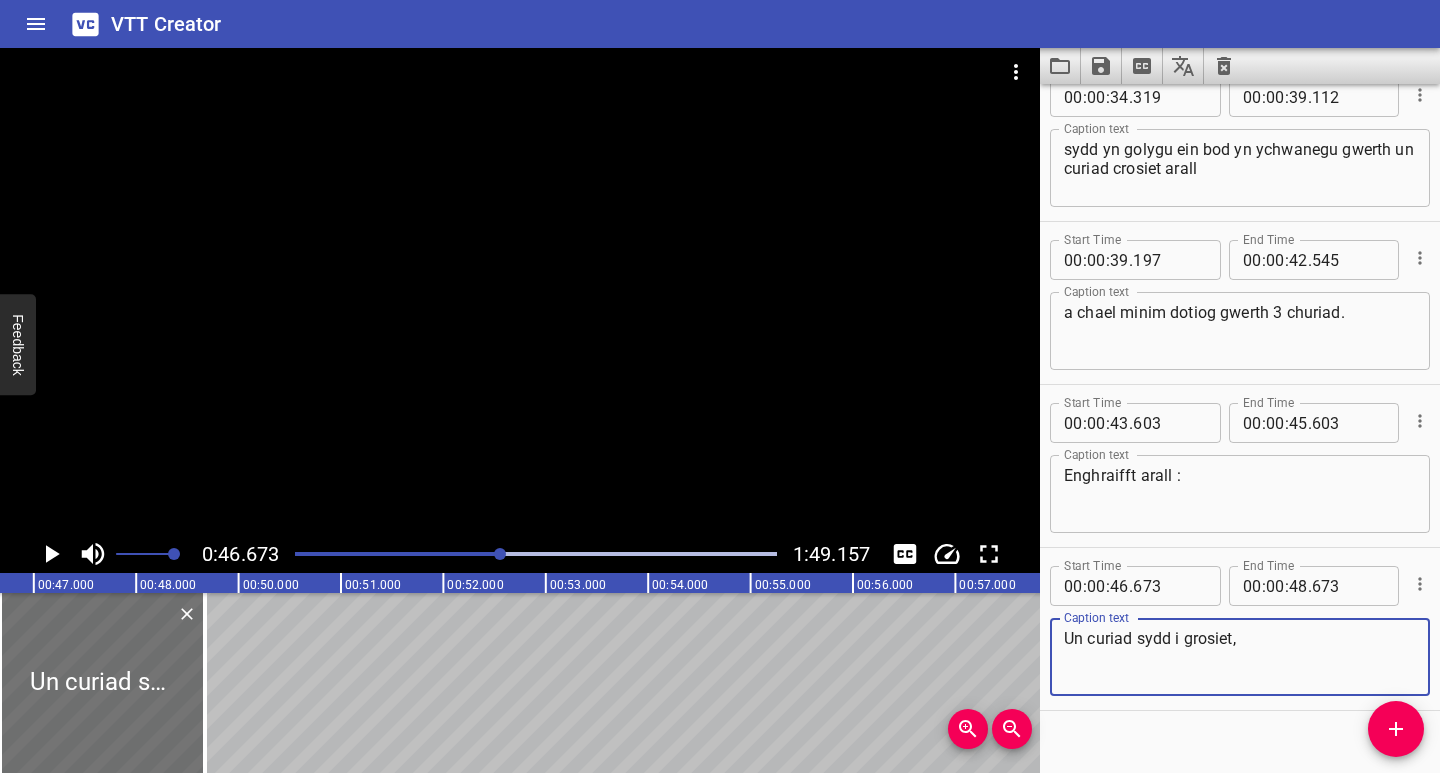 scroll, scrollTop: 1035, scrollLeft: 0, axis: vertical 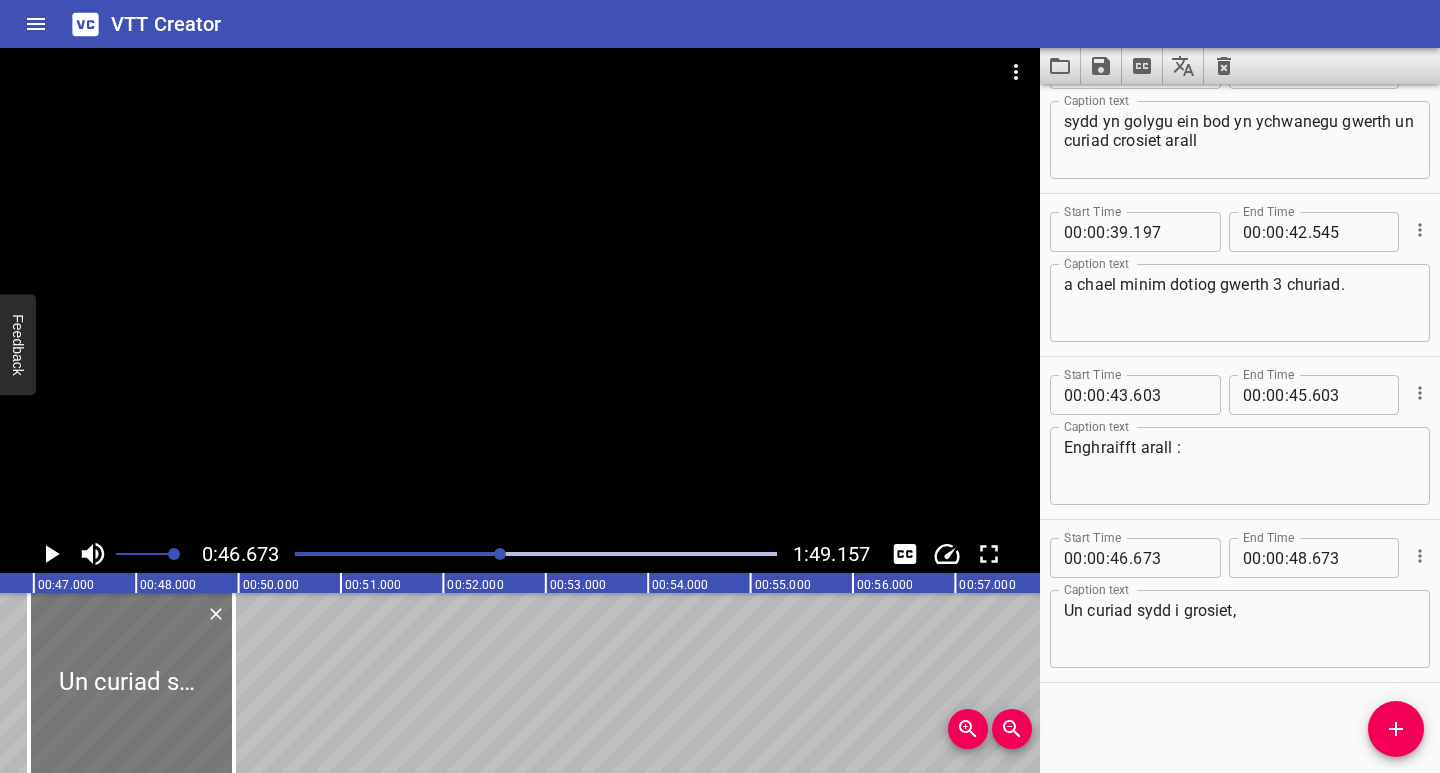 drag, startPoint x: 146, startPoint y: 731, endPoint x: 175, endPoint y: 734, distance: 29.15476 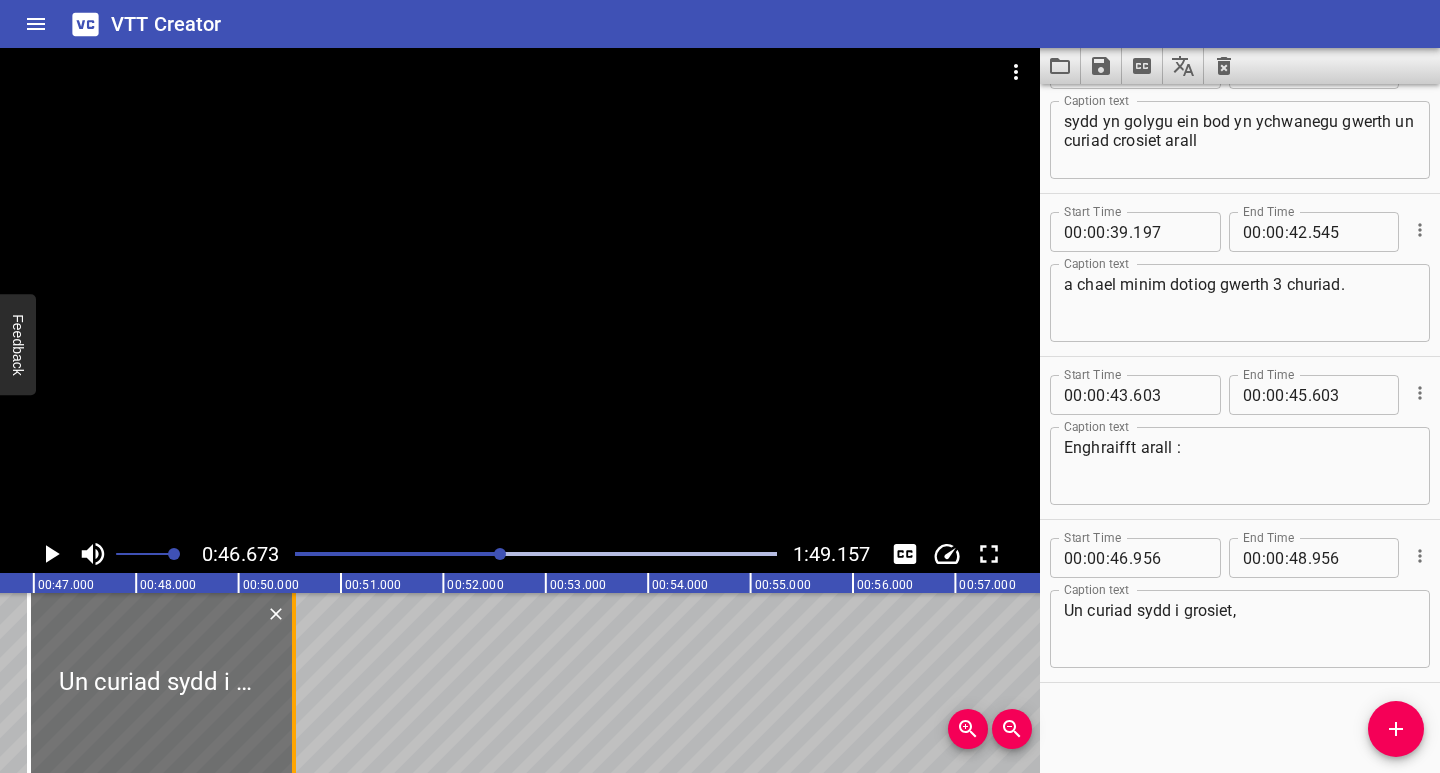 drag, startPoint x: 233, startPoint y: 740, endPoint x: 293, endPoint y: 743, distance: 60.074955 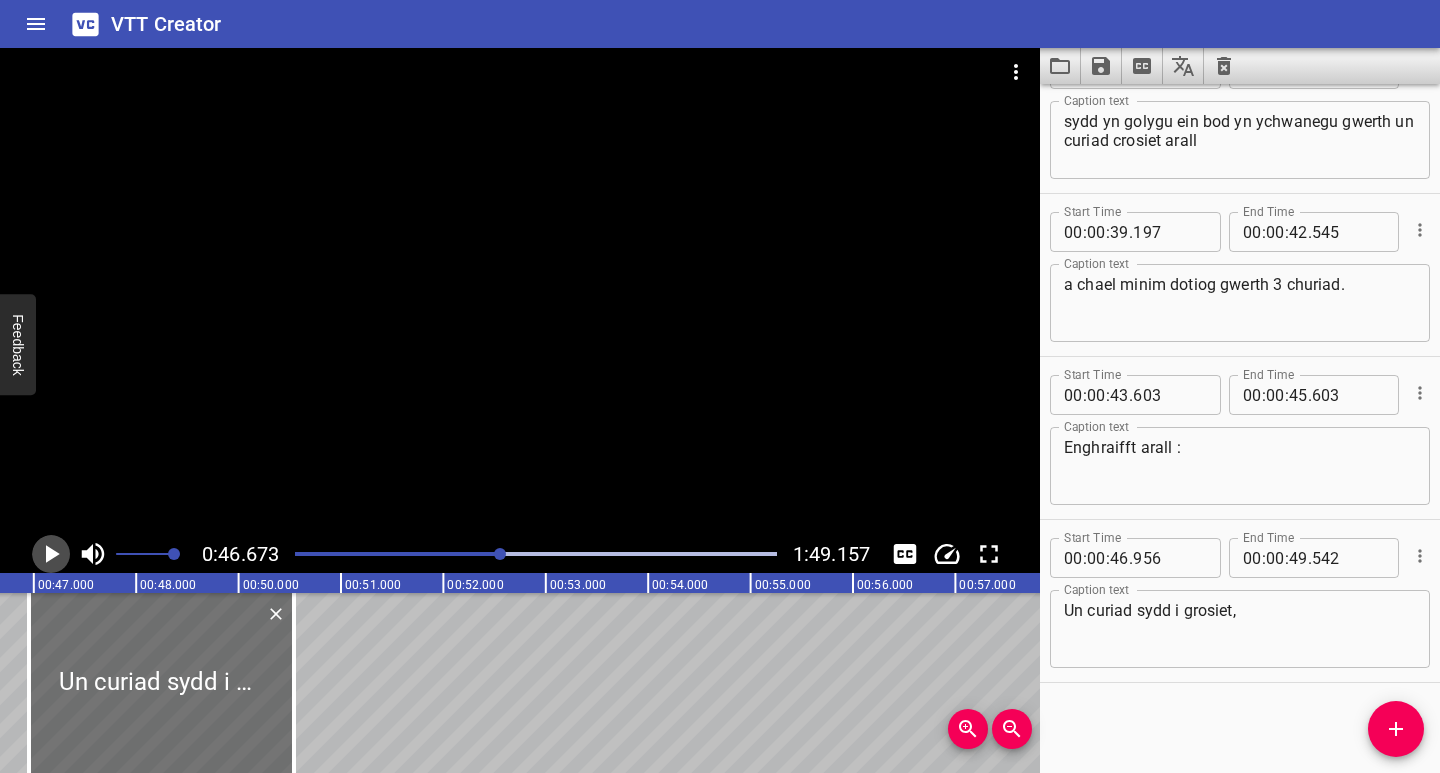 click 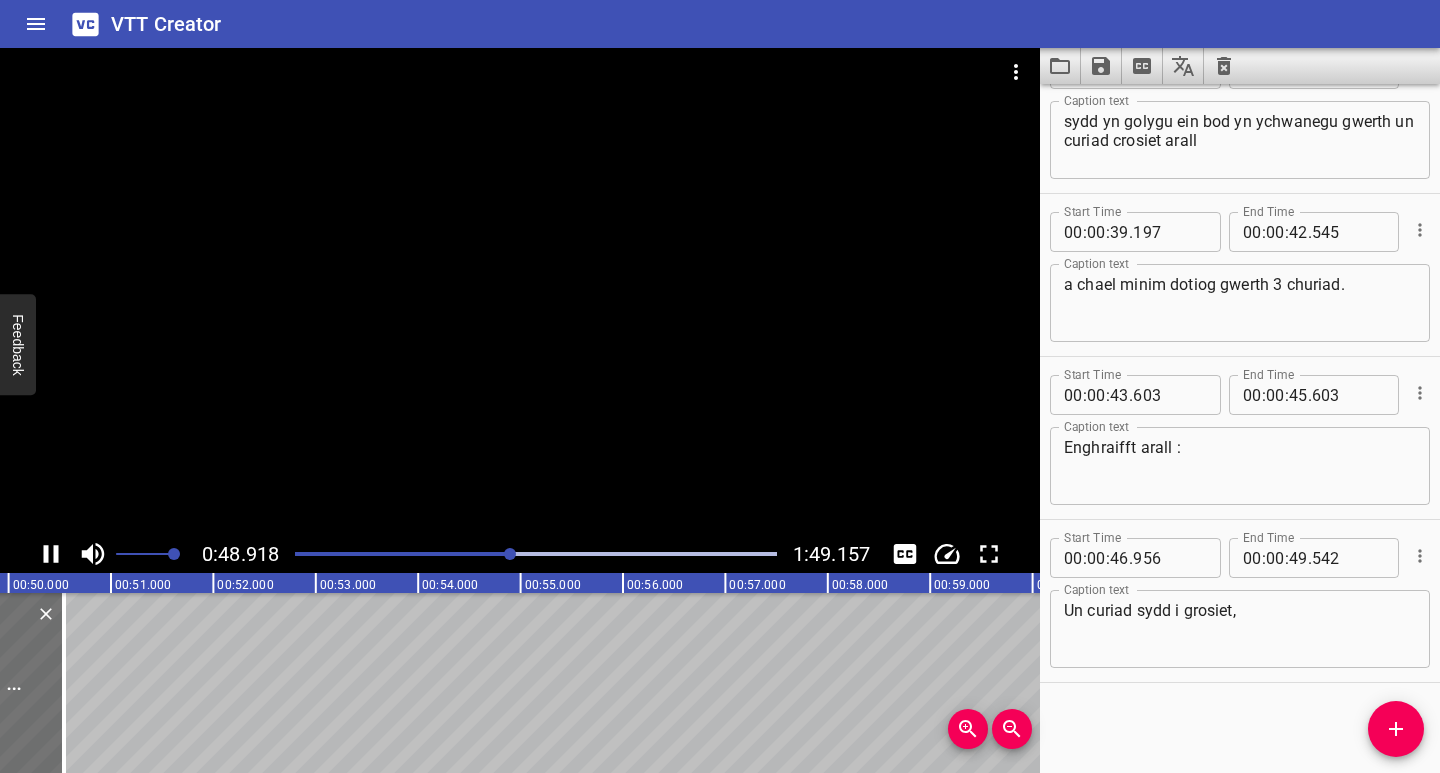 click 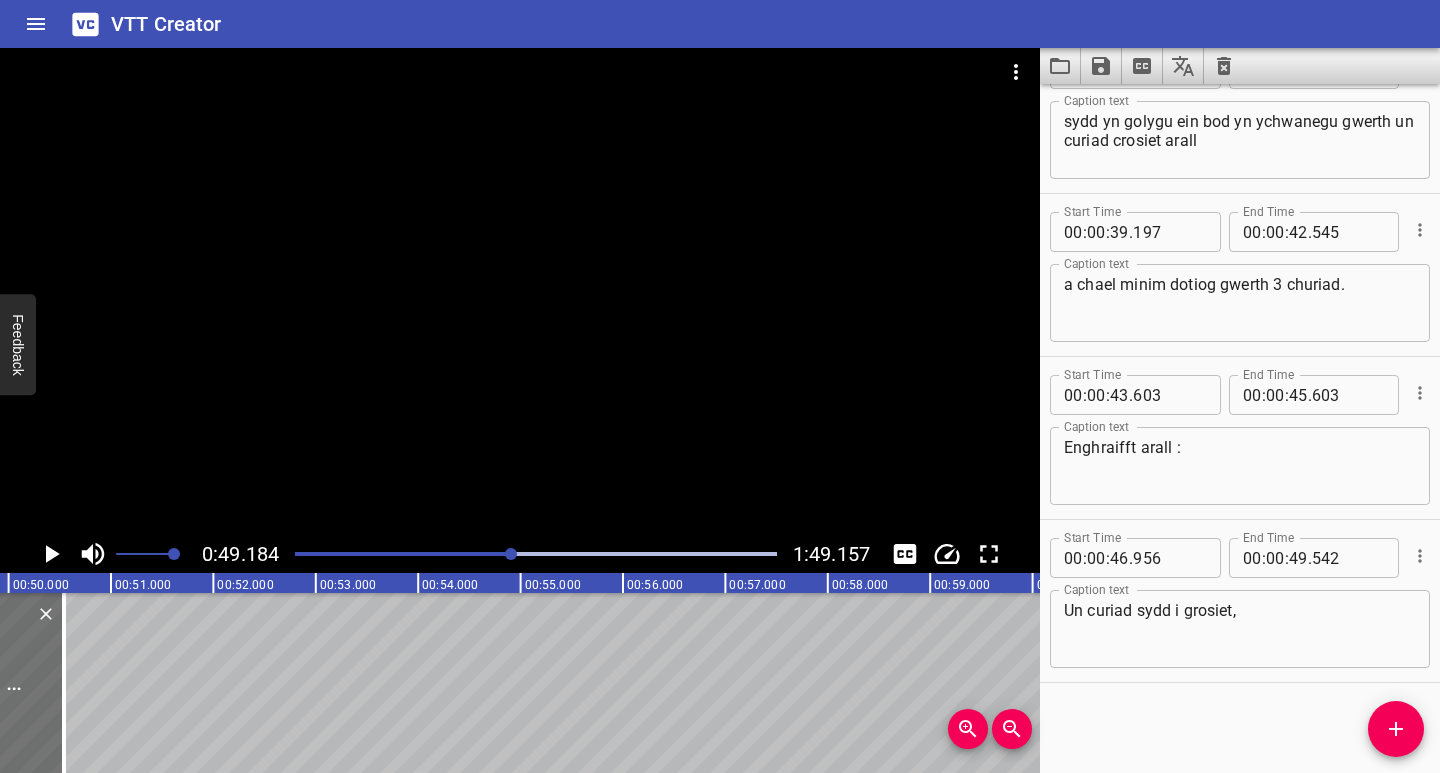 scroll, scrollTop: 0, scrollLeft: 5036, axis: horizontal 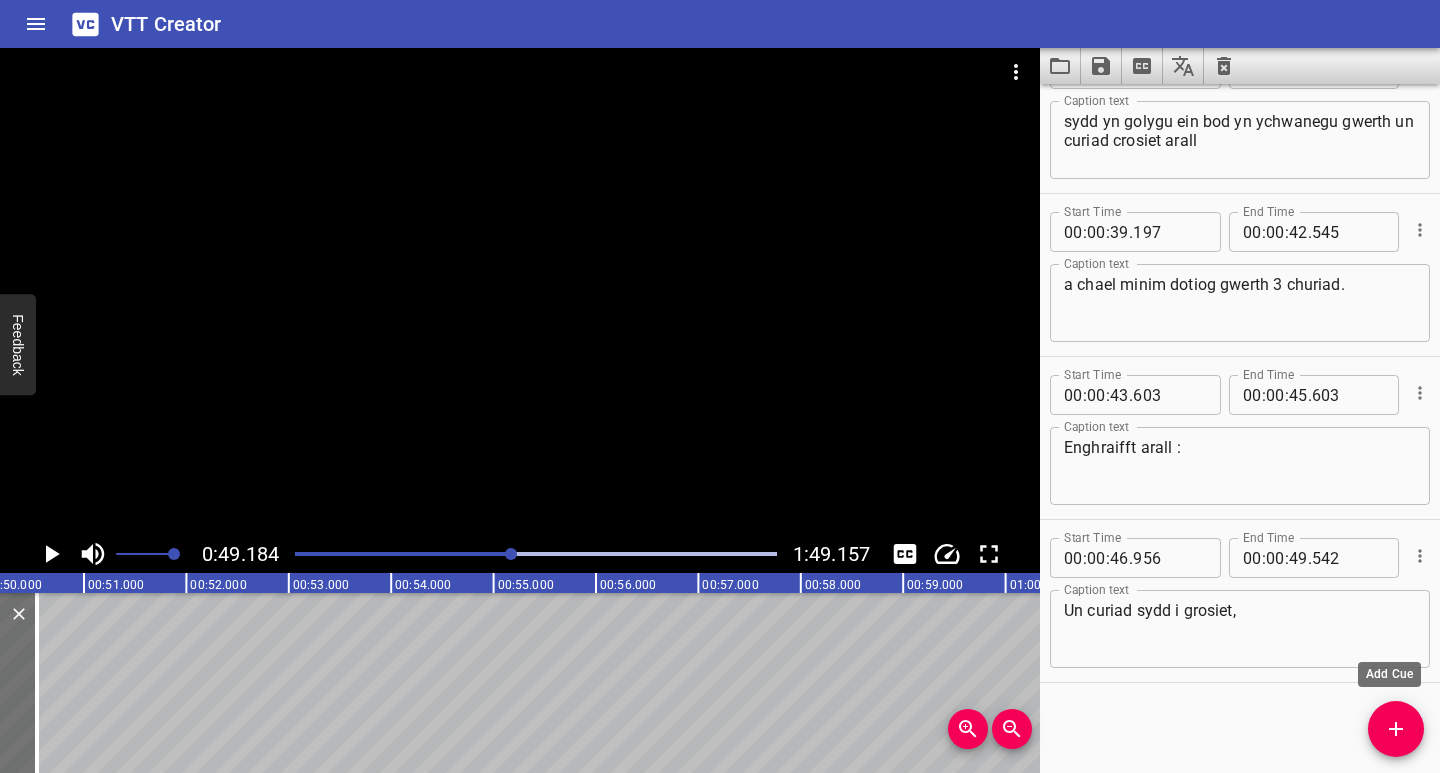 click 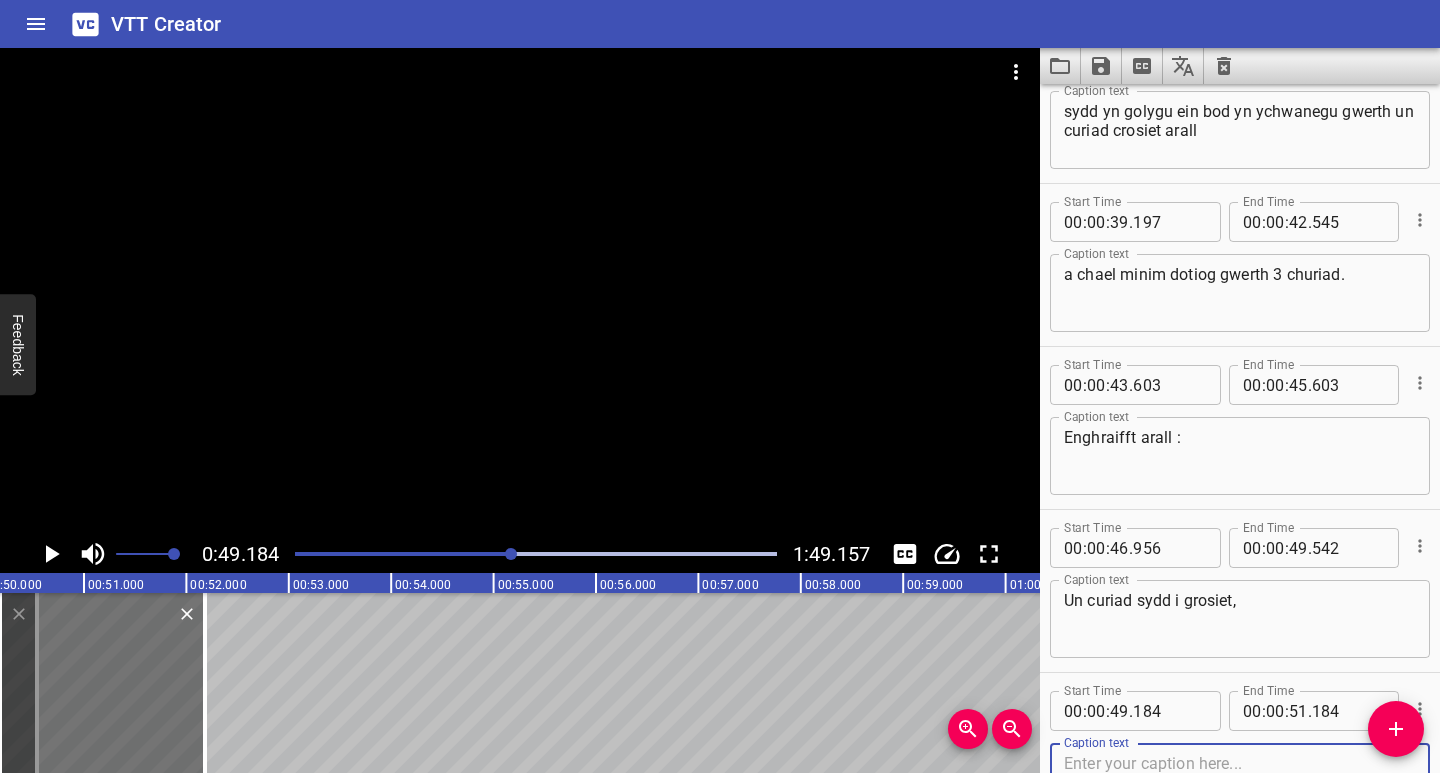 click on "Caption text" at bounding box center [1240, 782] 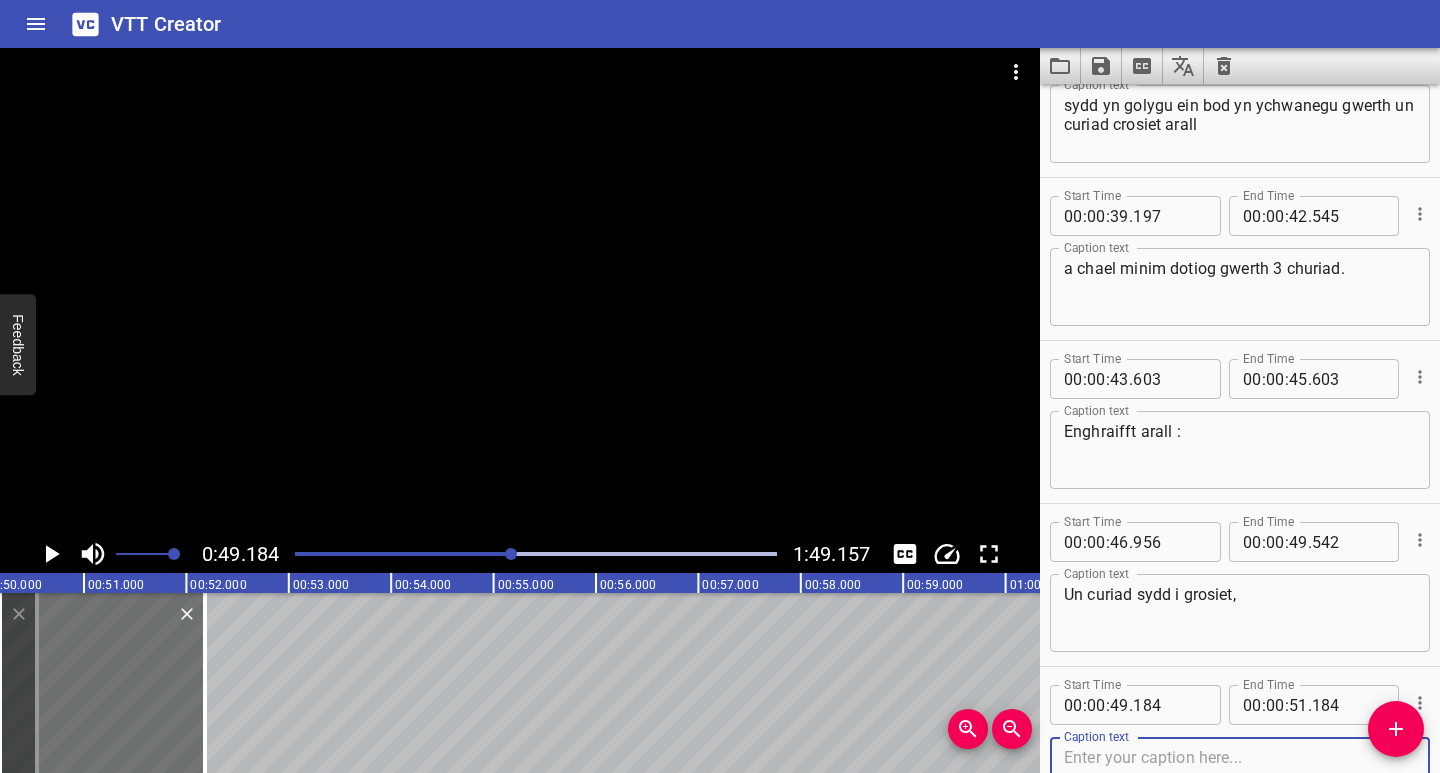 paste on "wedi ei adeiladu o ddau gwafer sydd werth ½ curiad yr un." 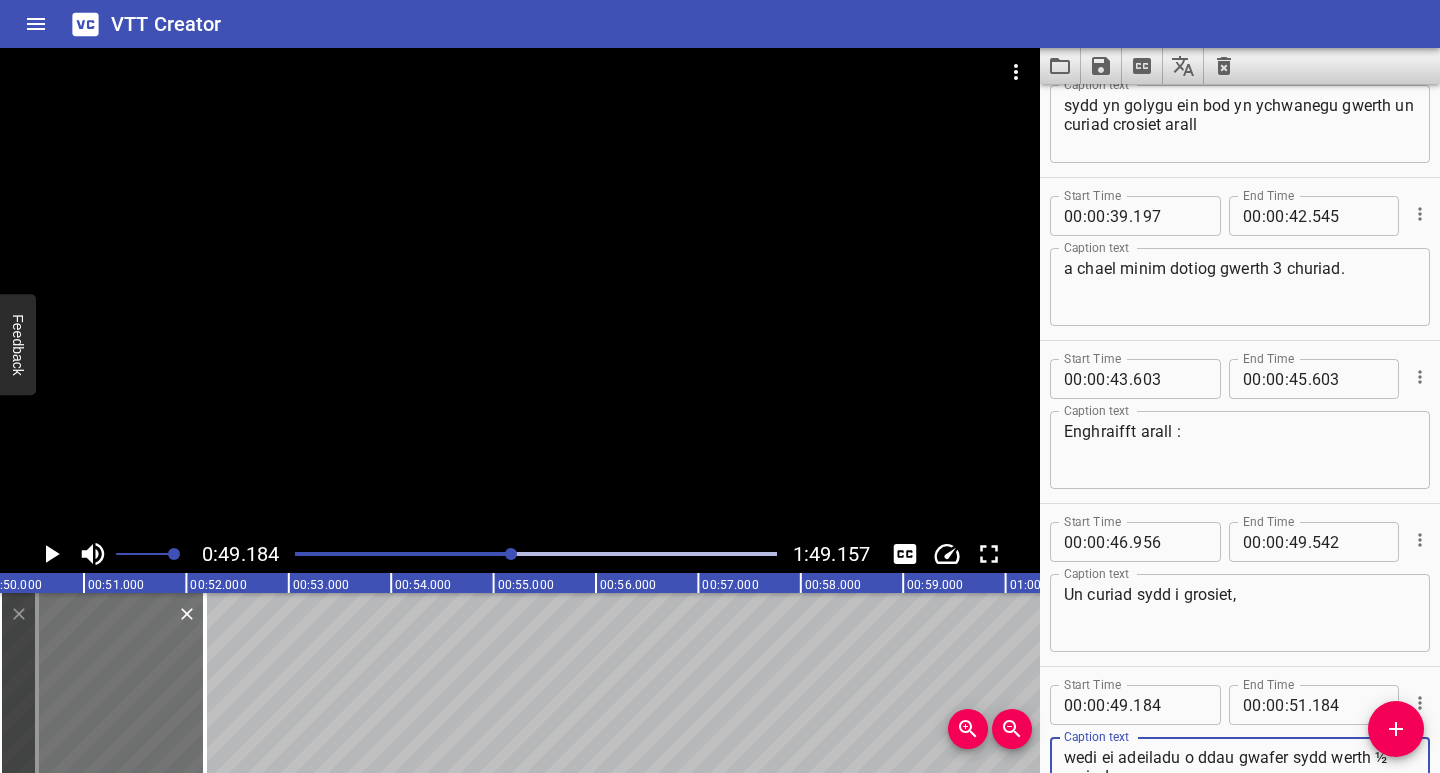 scroll, scrollTop: 1064, scrollLeft: 0, axis: vertical 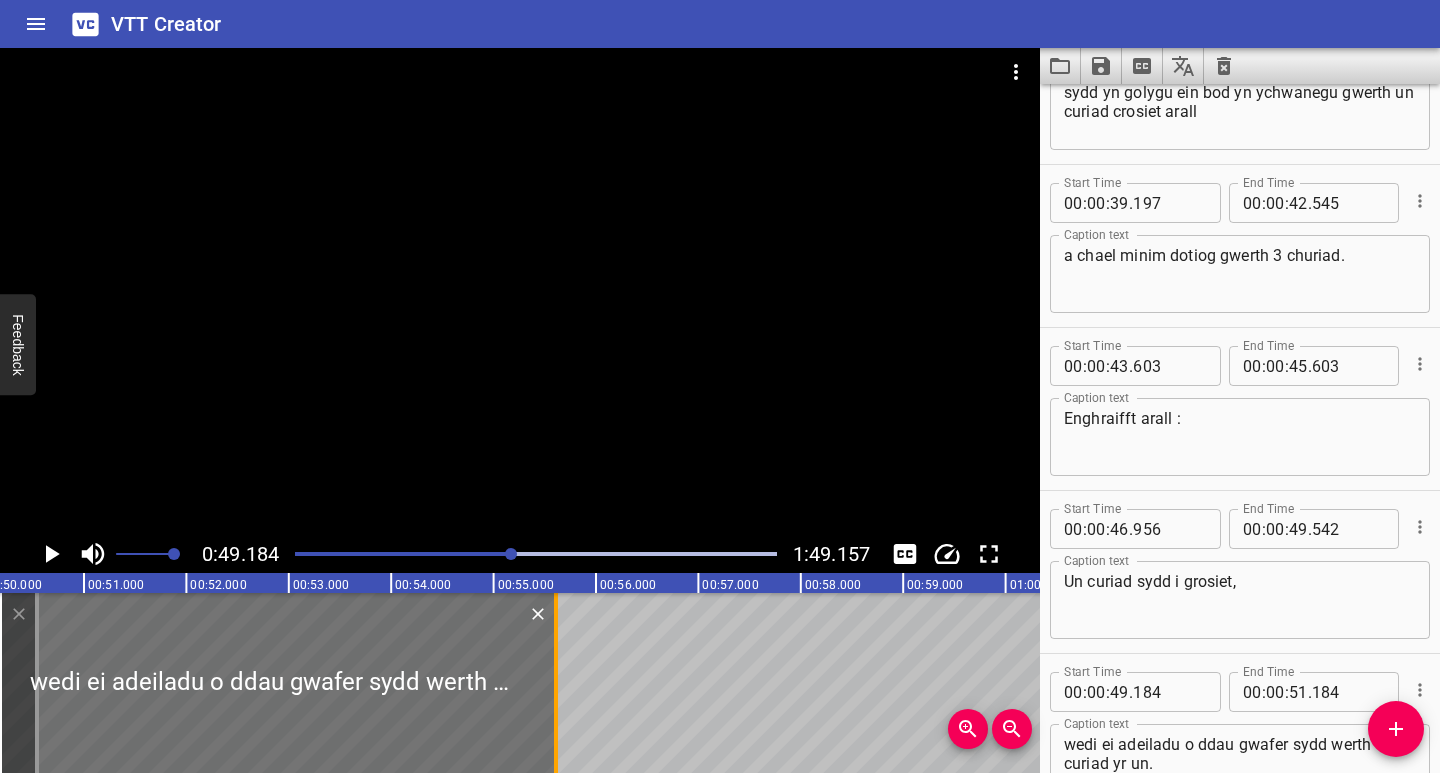drag, startPoint x: 208, startPoint y: 687, endPoint x: 560, endPoint y: 686, distance: 352.00143 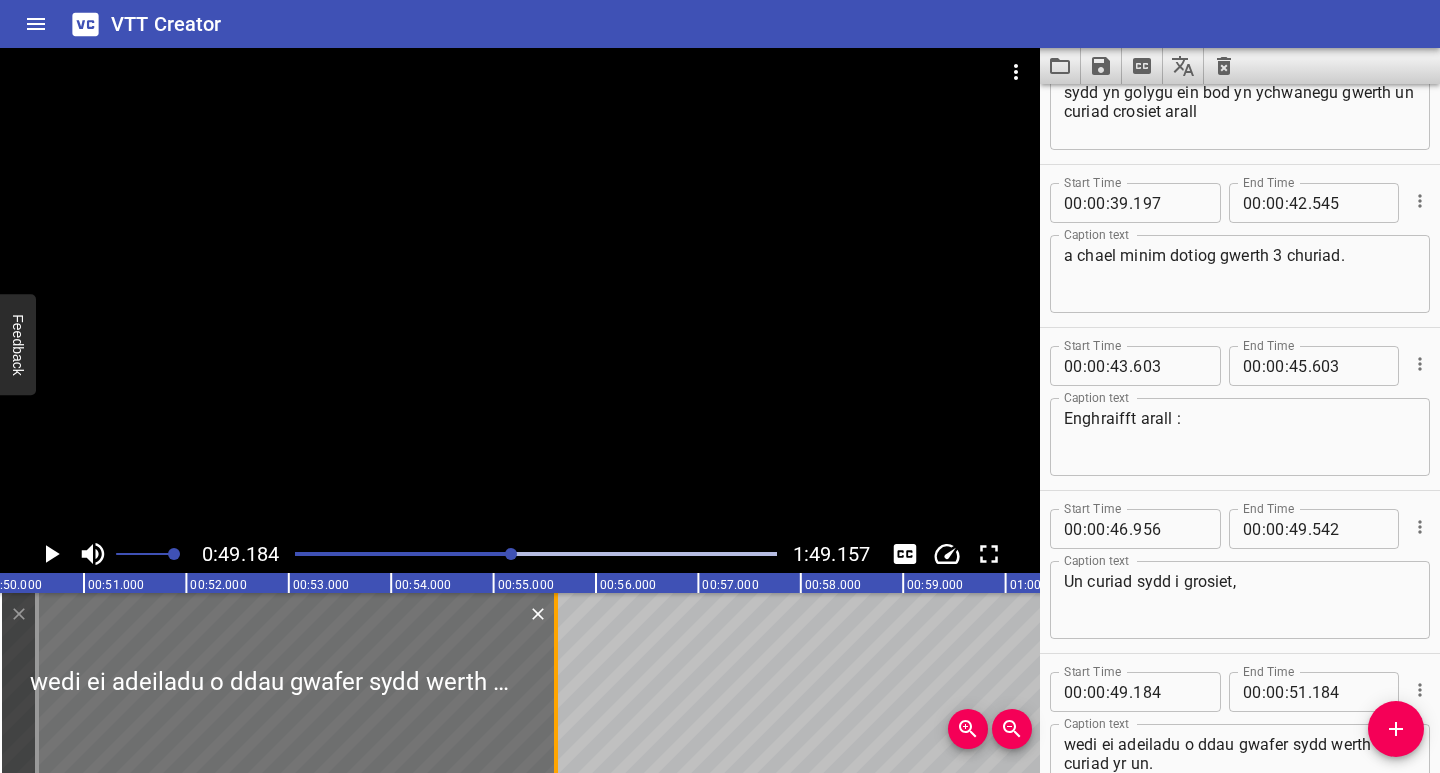 click at bounding box center [556, 683] 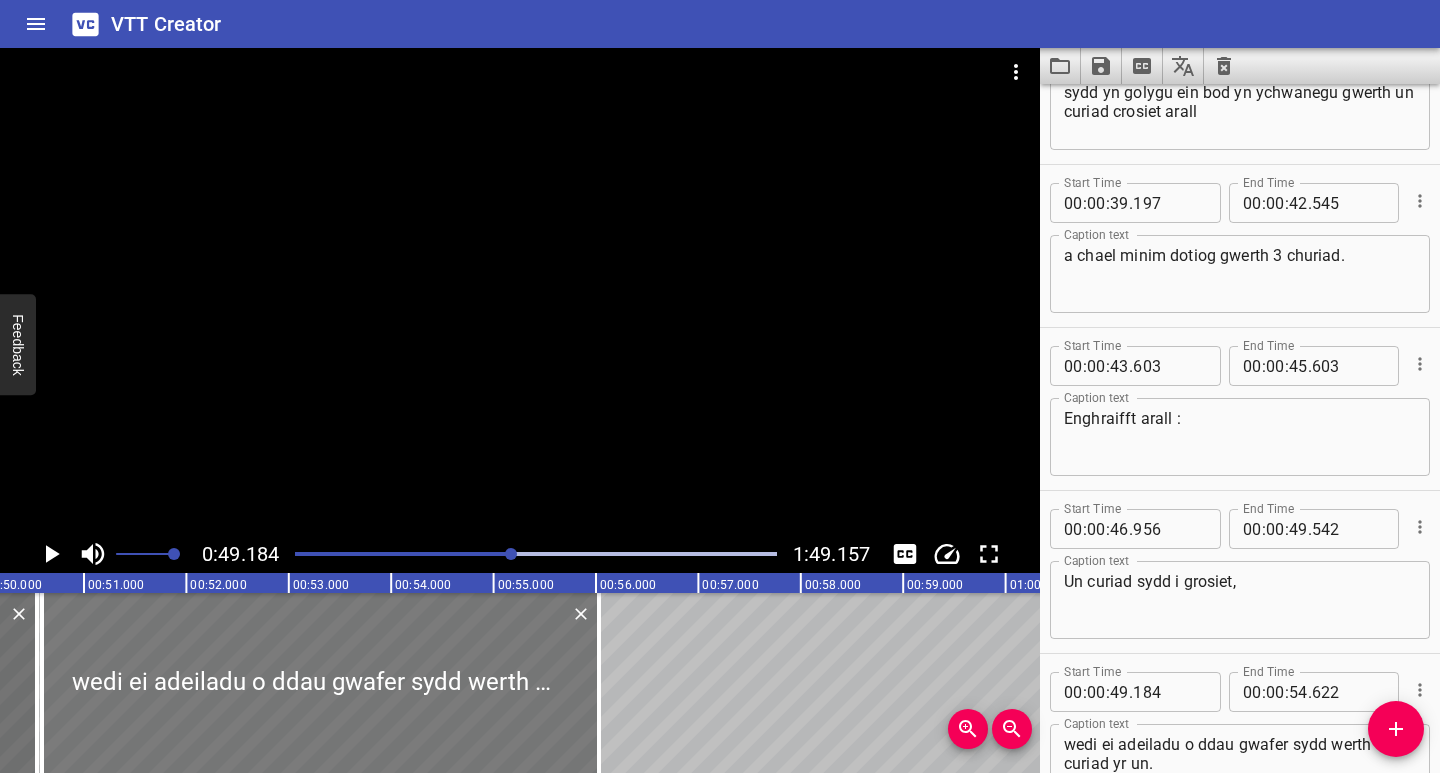 drag, startPoint x: 425, startPoint y: 694, endPoint x: 467, endPoint y: 698, distance: 42.190044 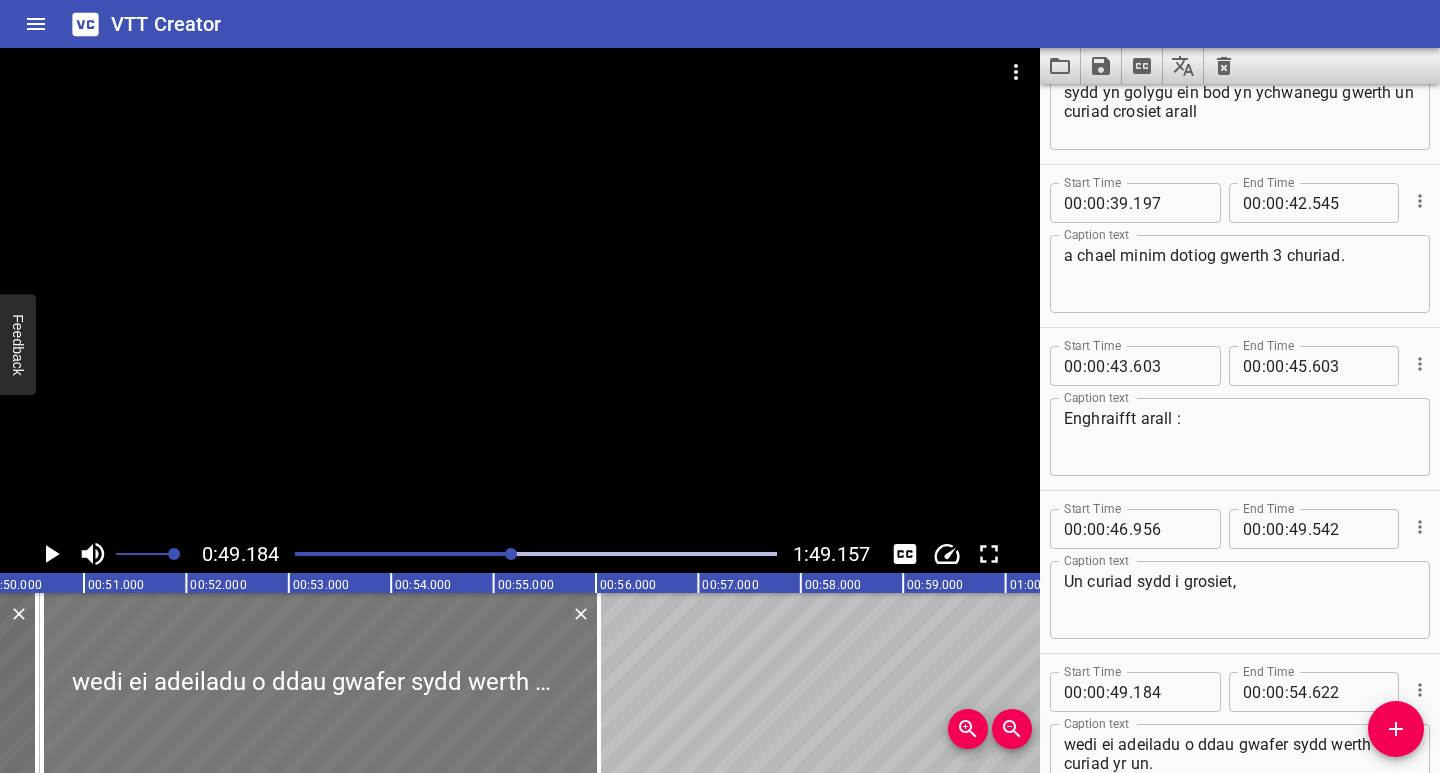 click at bounding box center [320, 683] 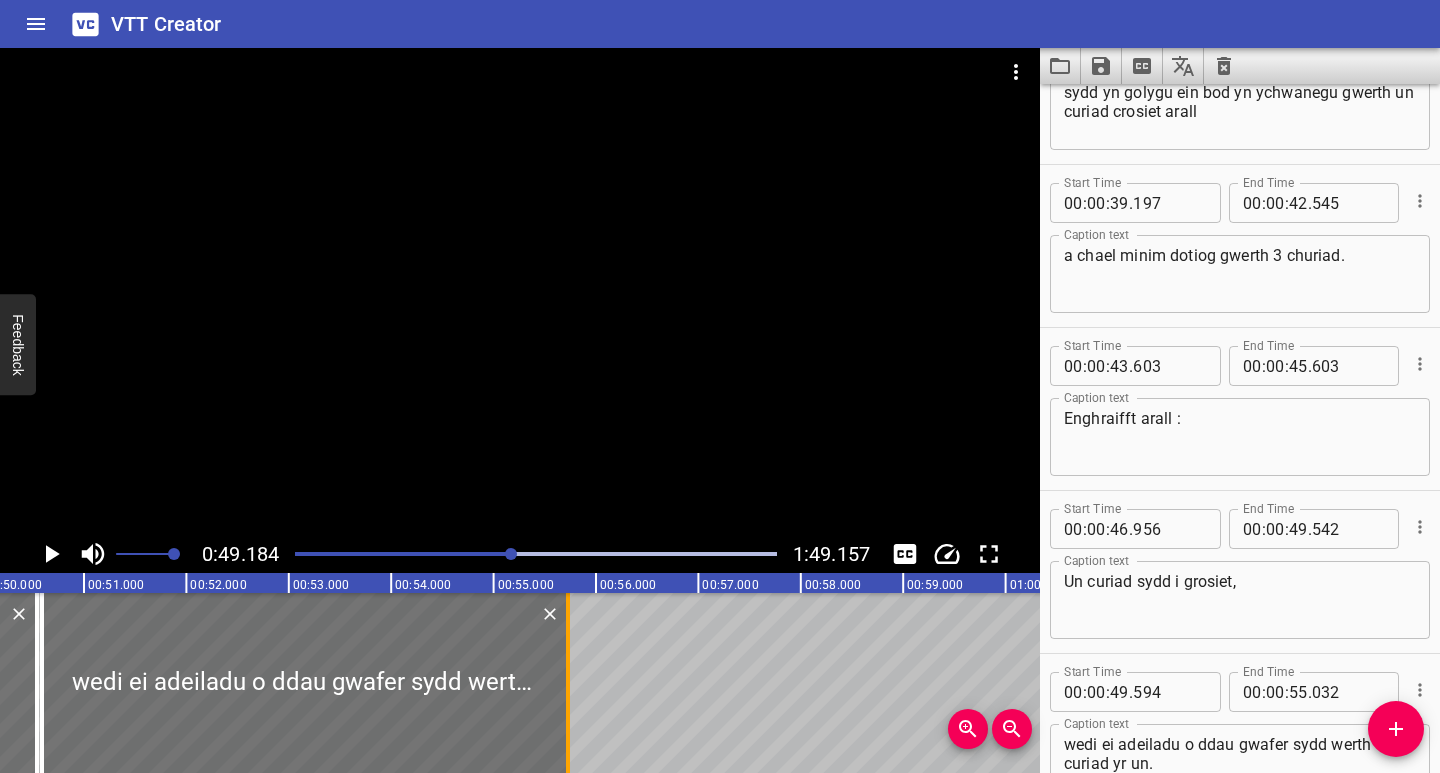 drag, startPoint x: 594, startPoint y: 711, endPoint x: 563, endPoint y: 726, distance: 34.43835 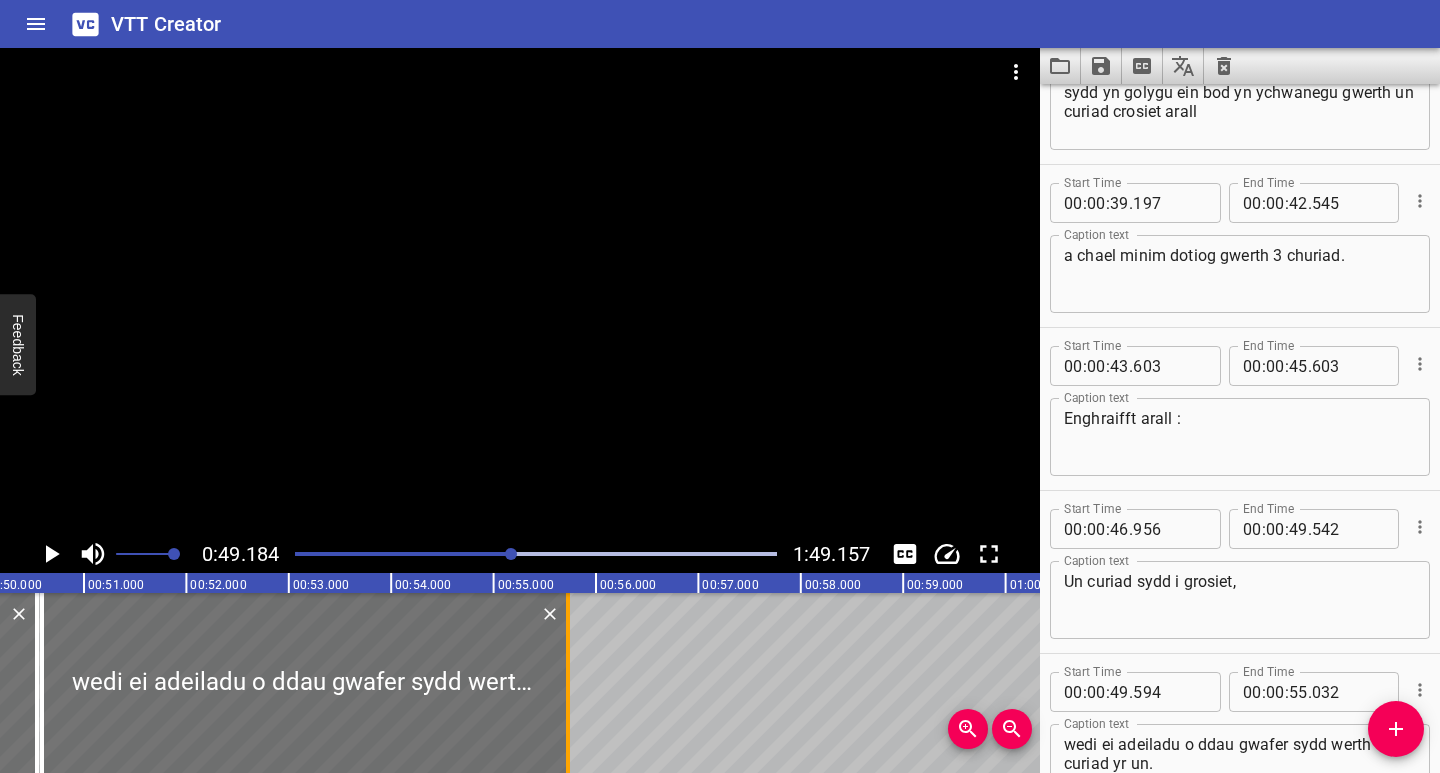 click at bounding box center [568, 683] 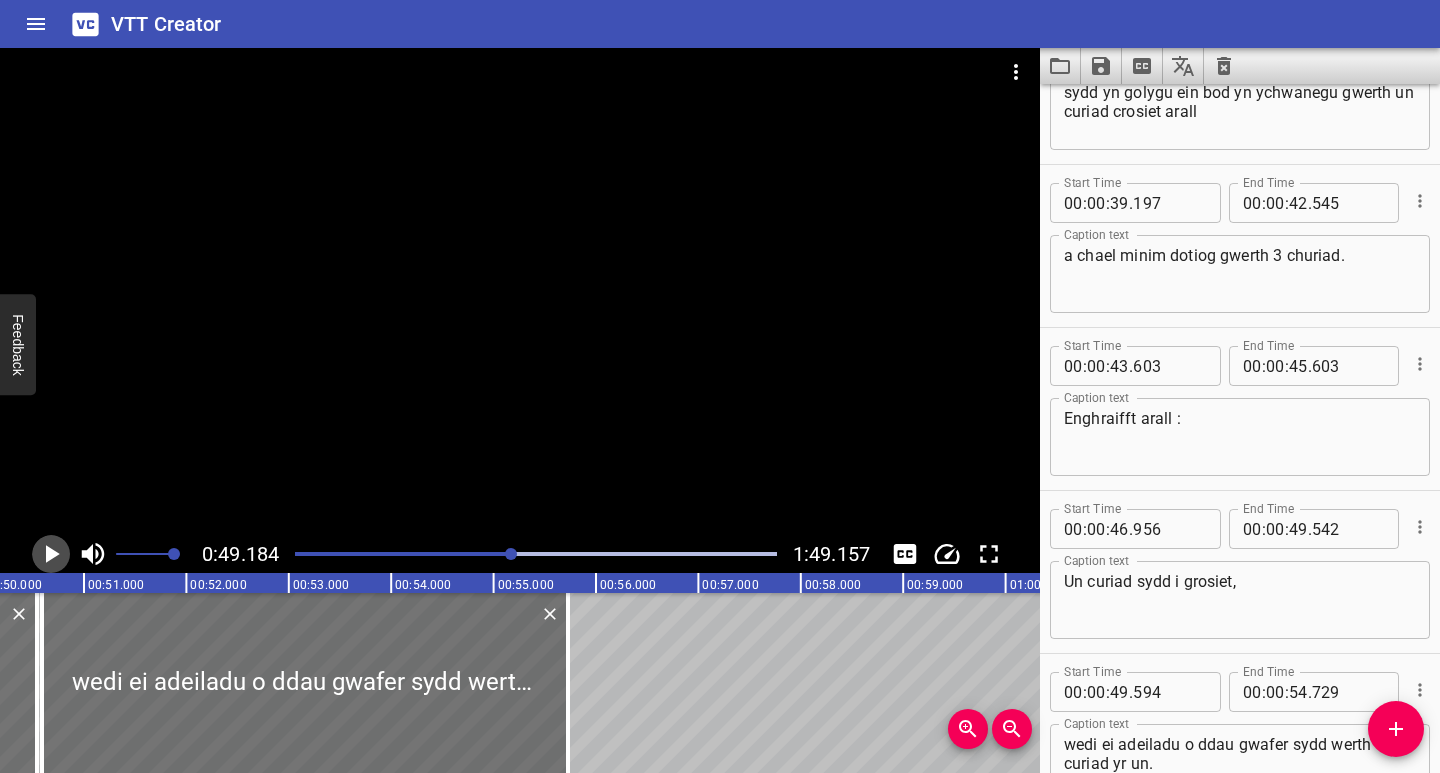 click 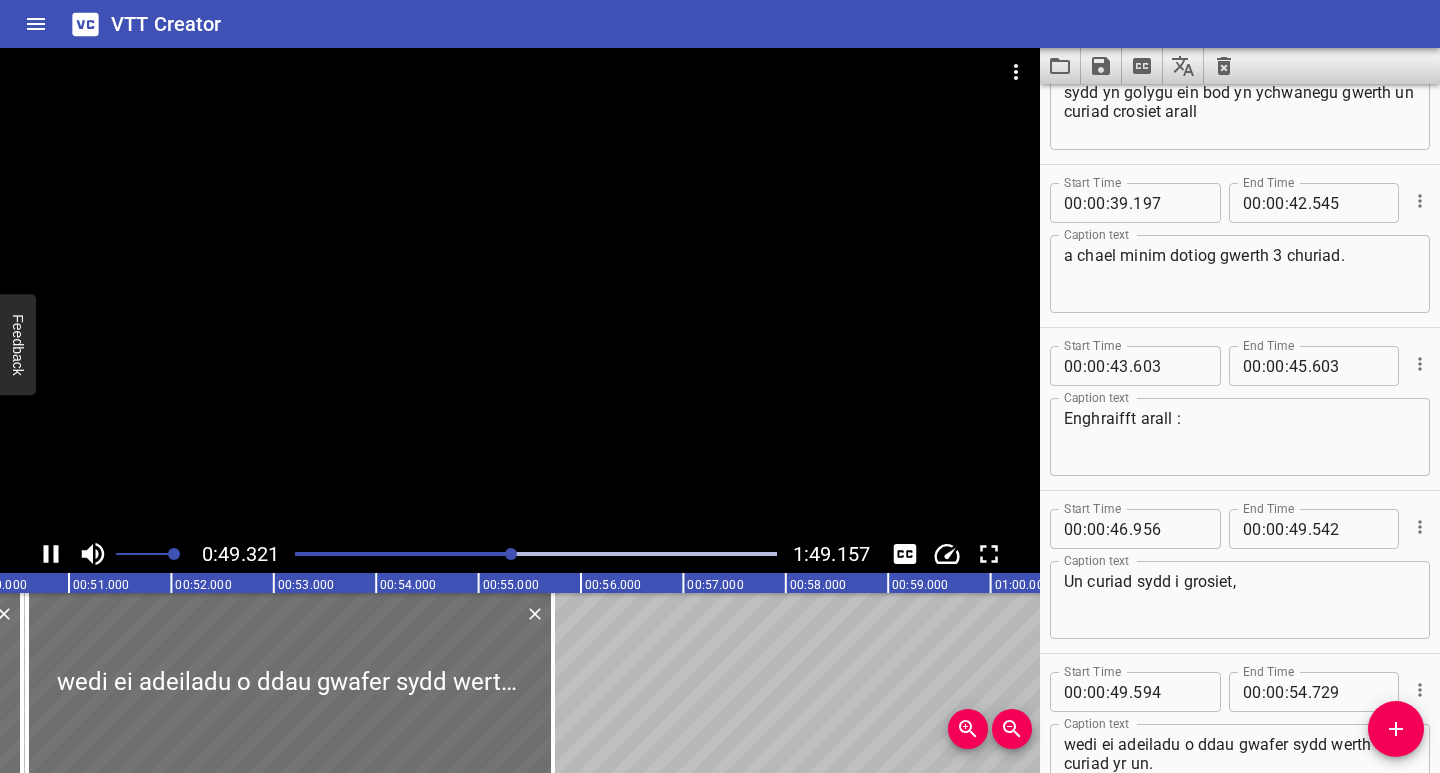 scroll, scrollTop: 0, scrollLeft: 5078, axis: horizontal 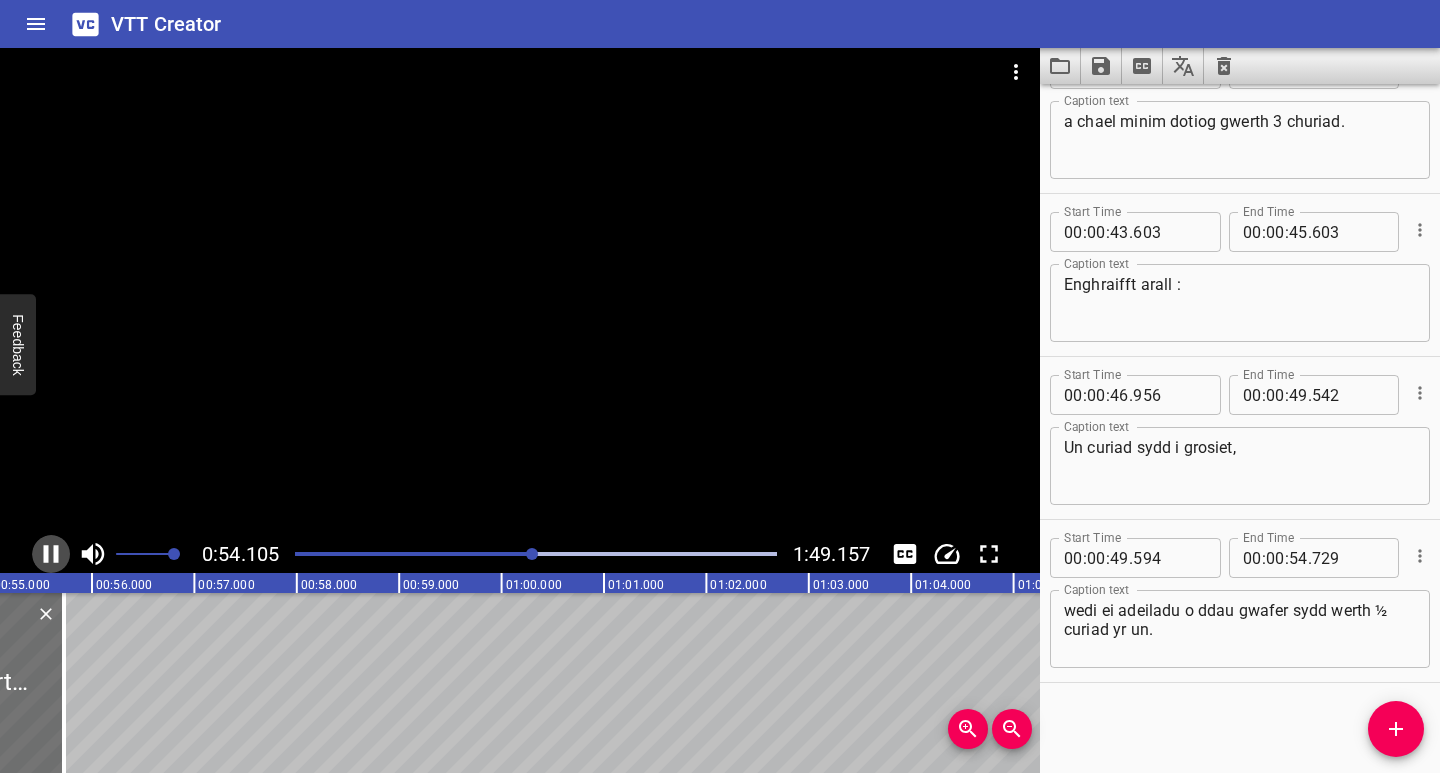 click 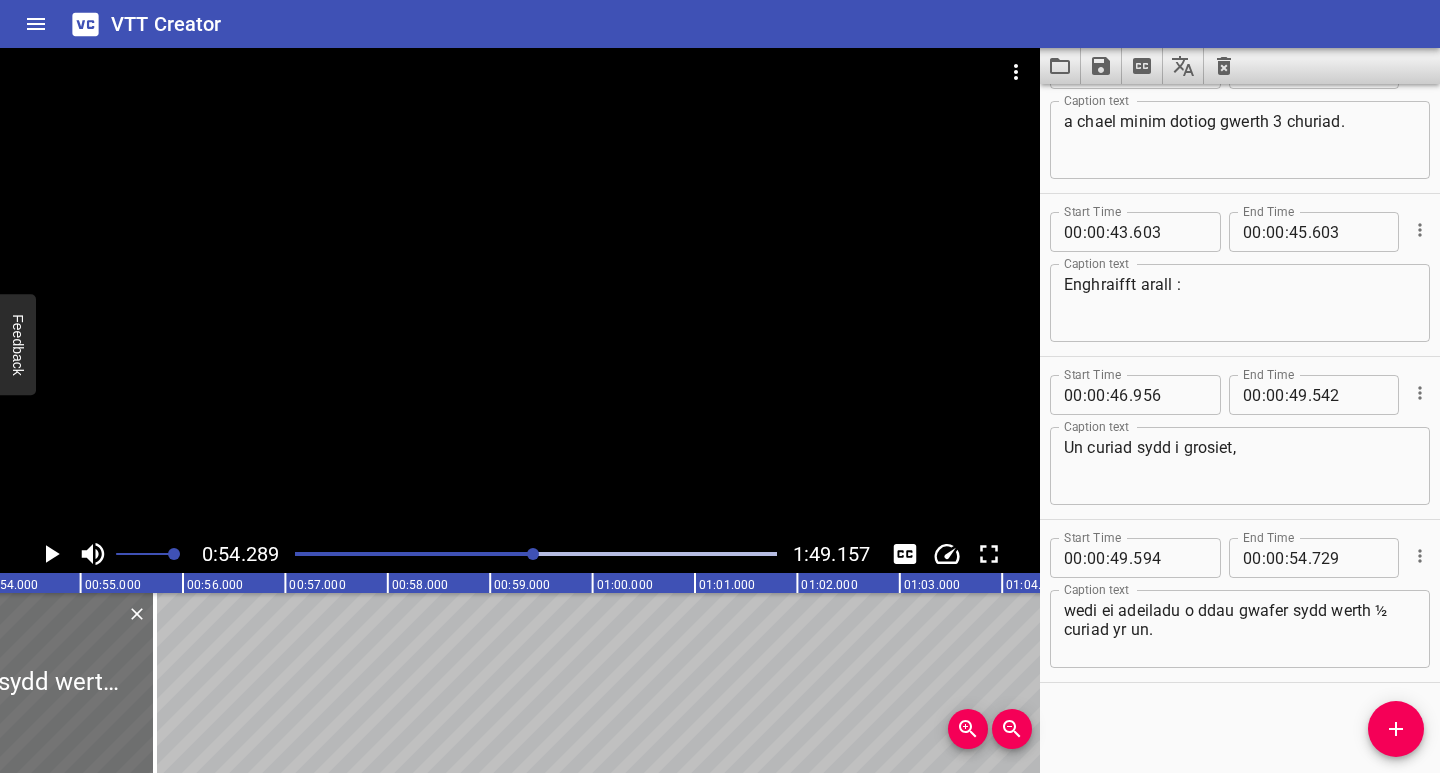 scroll, scrollTop: 0, scrollLeft: 5412, axis: horizontal 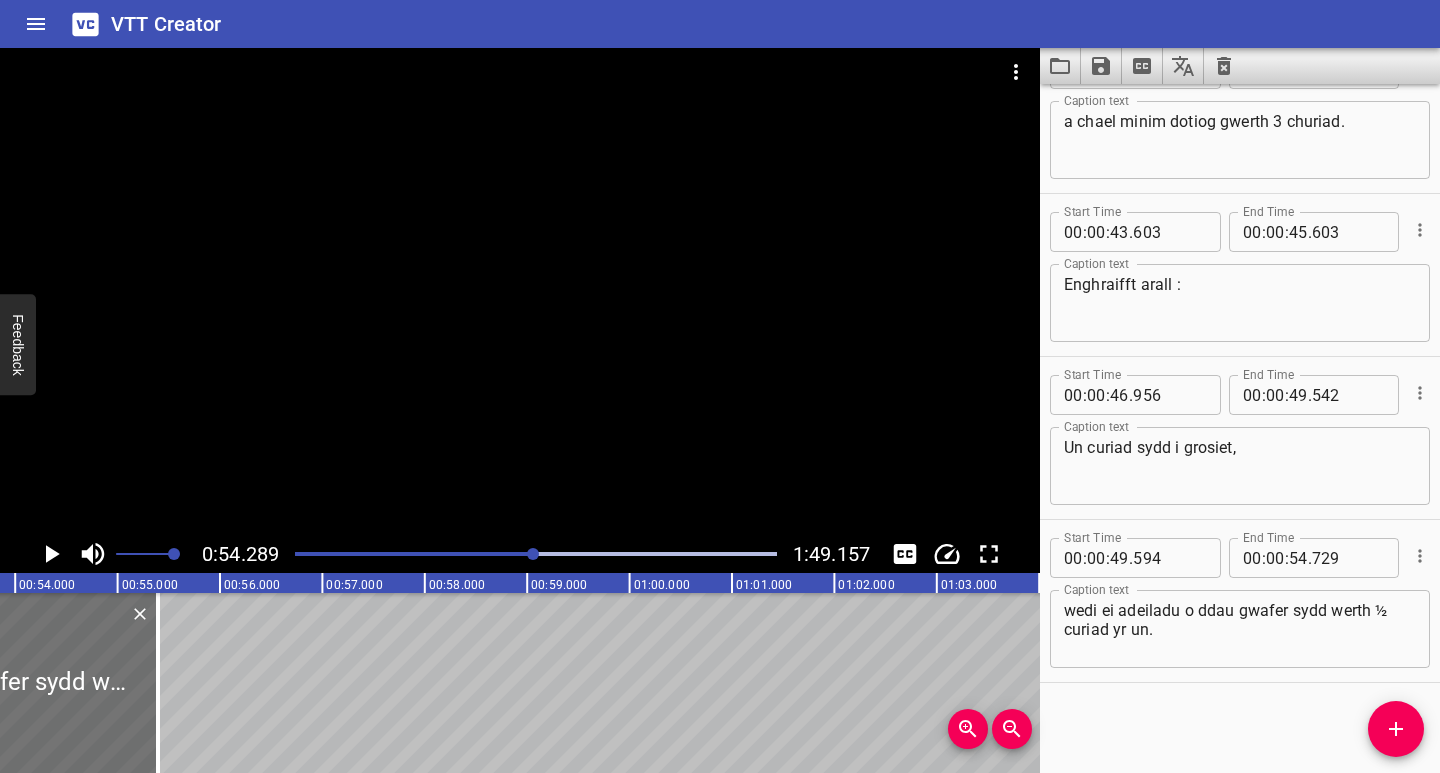 drag, startPoint x: 189, startPoint y: 726, endPoint x: 347, endPoint y: 733, distance: 158.15498 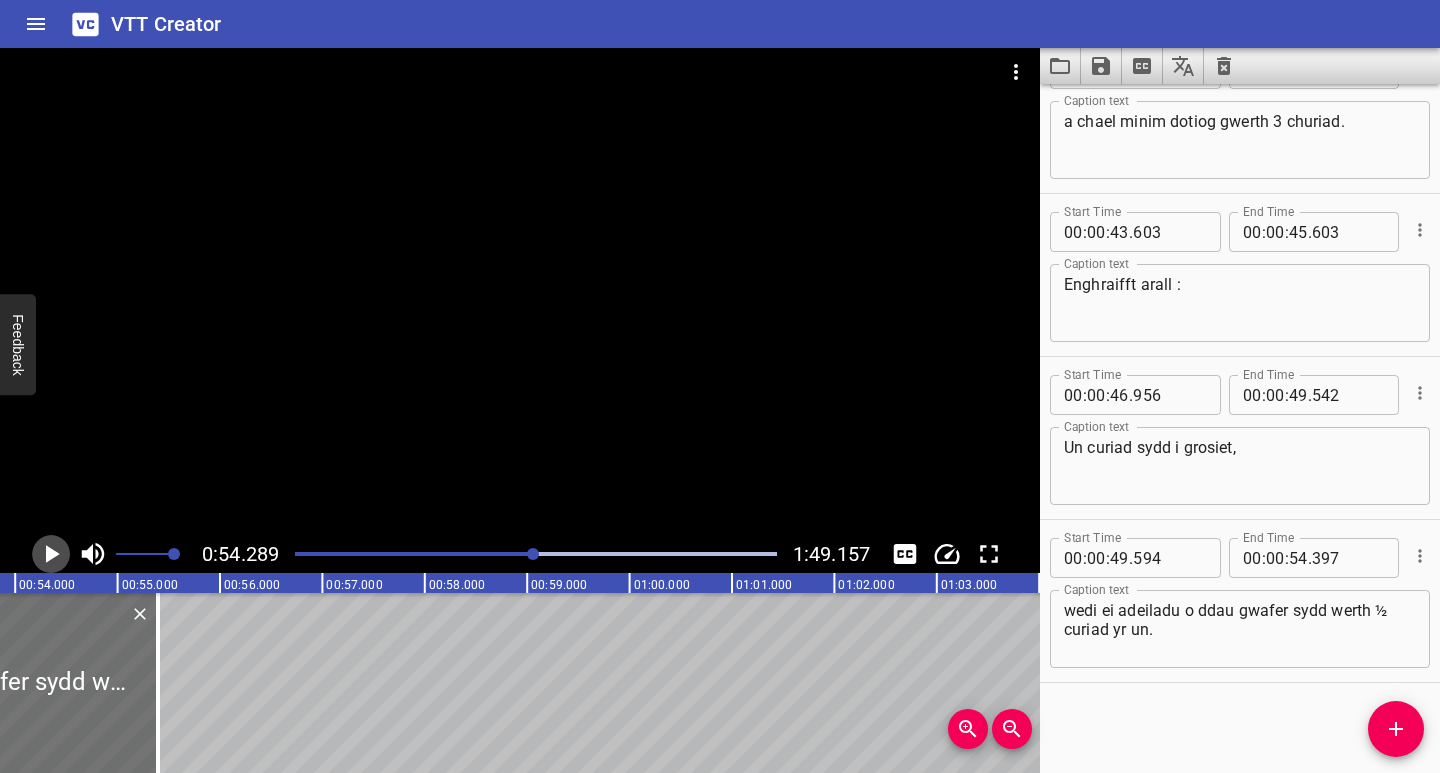 click 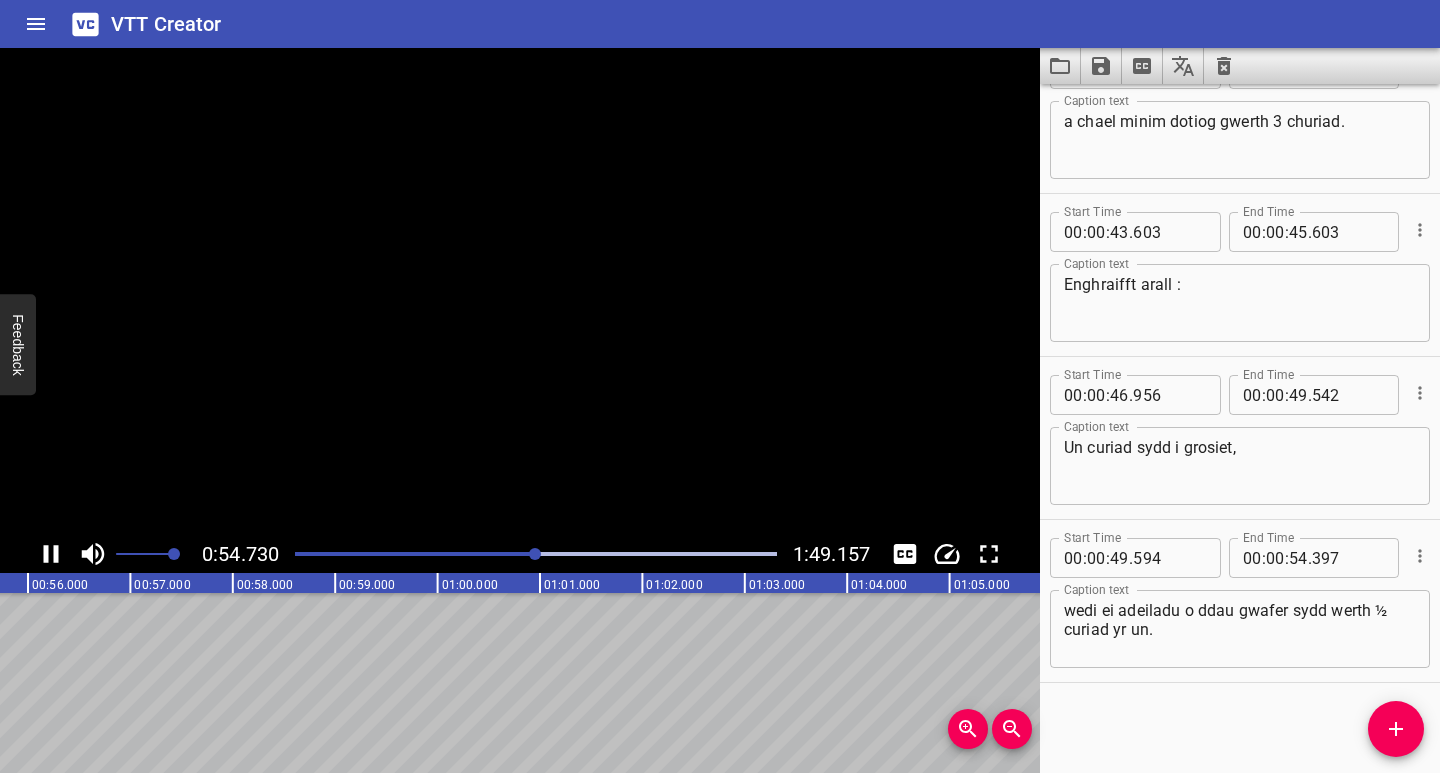 click 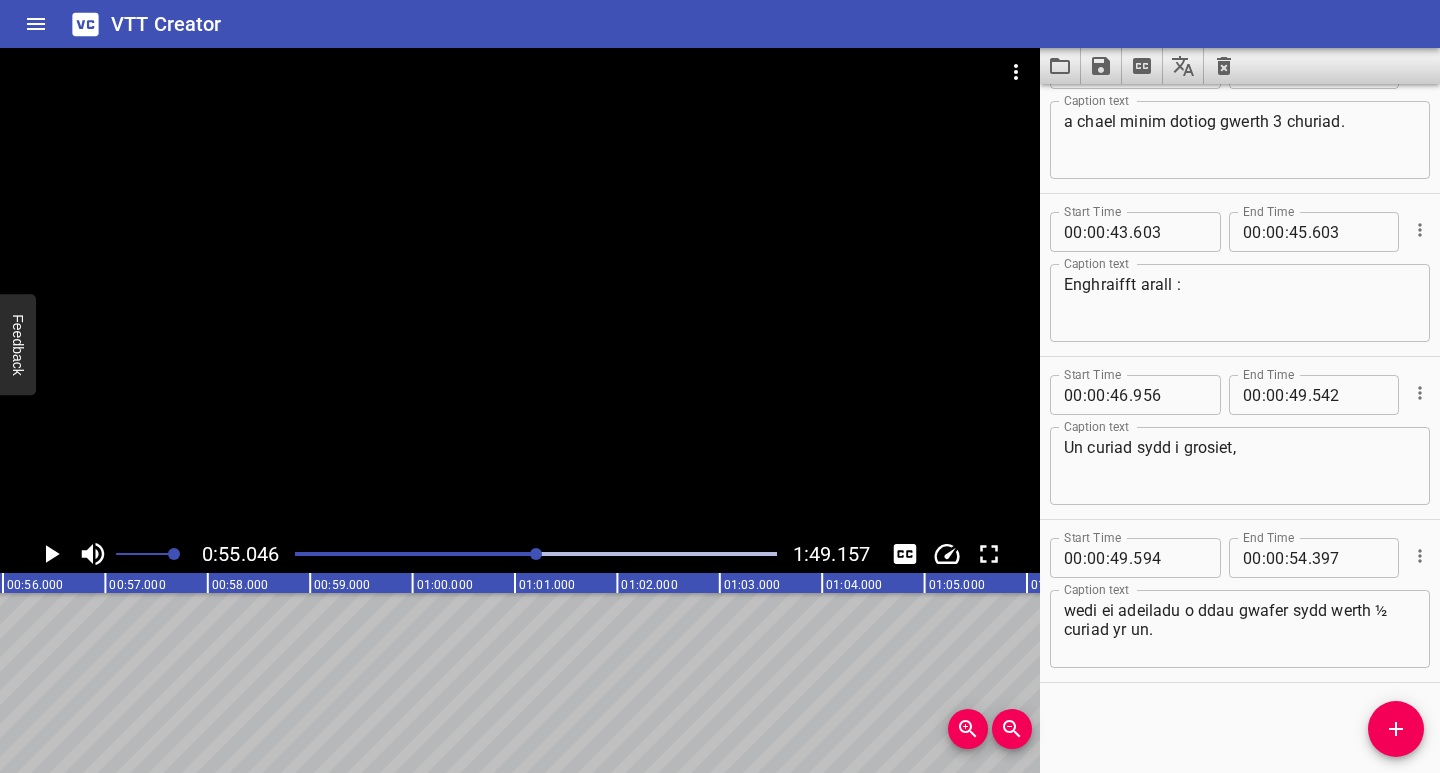 scroll, scrollTop: 0, scrollLeft: 5637, axis: horizontal 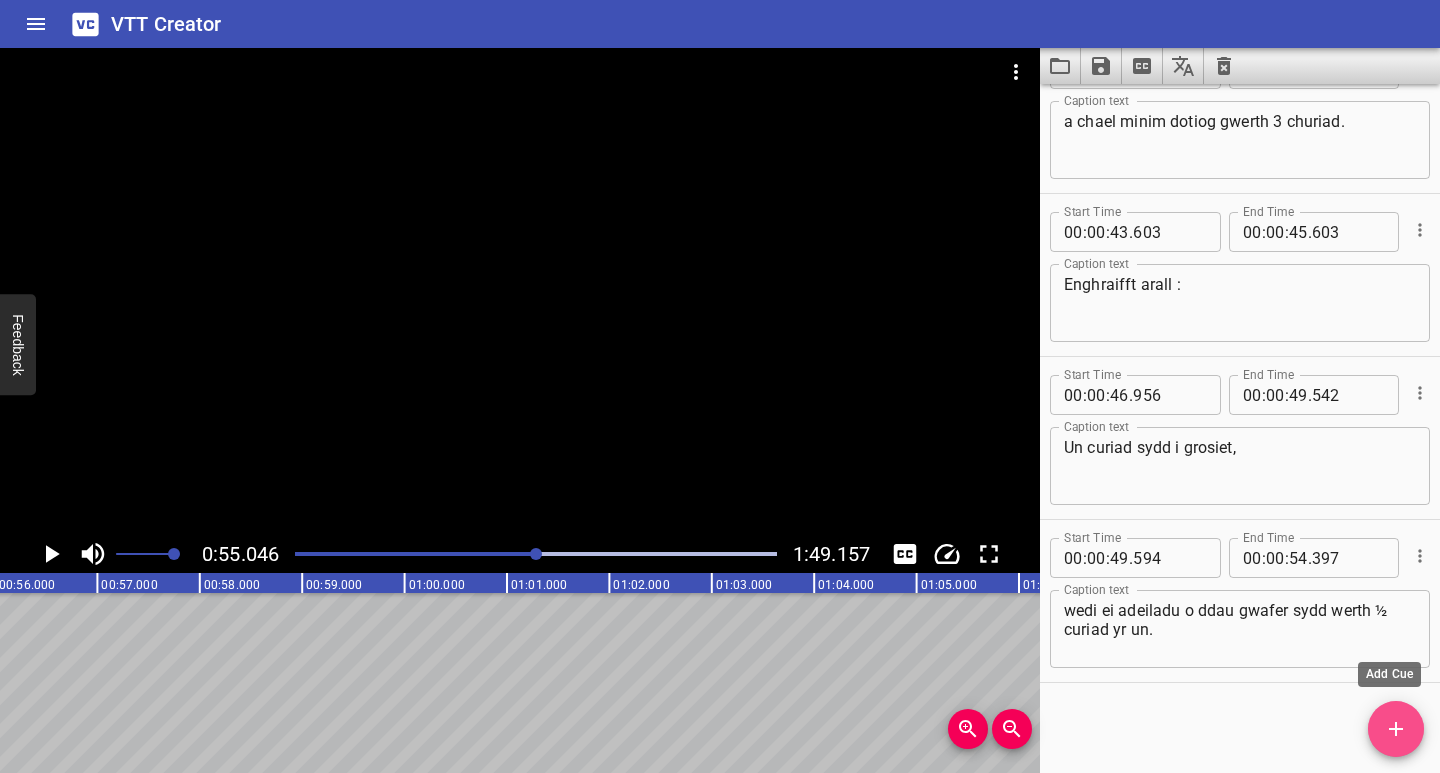 click 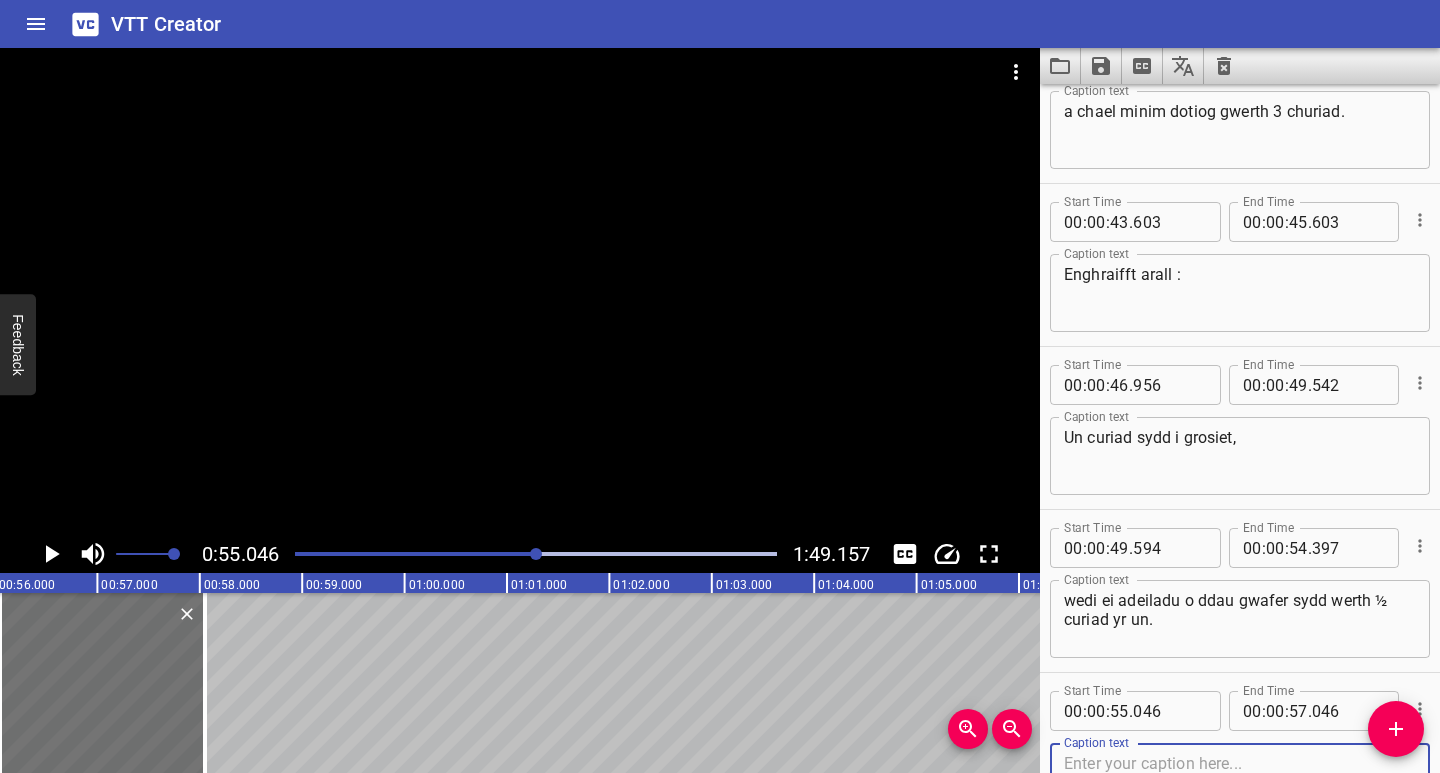 click at bounding box center (1240, 782) 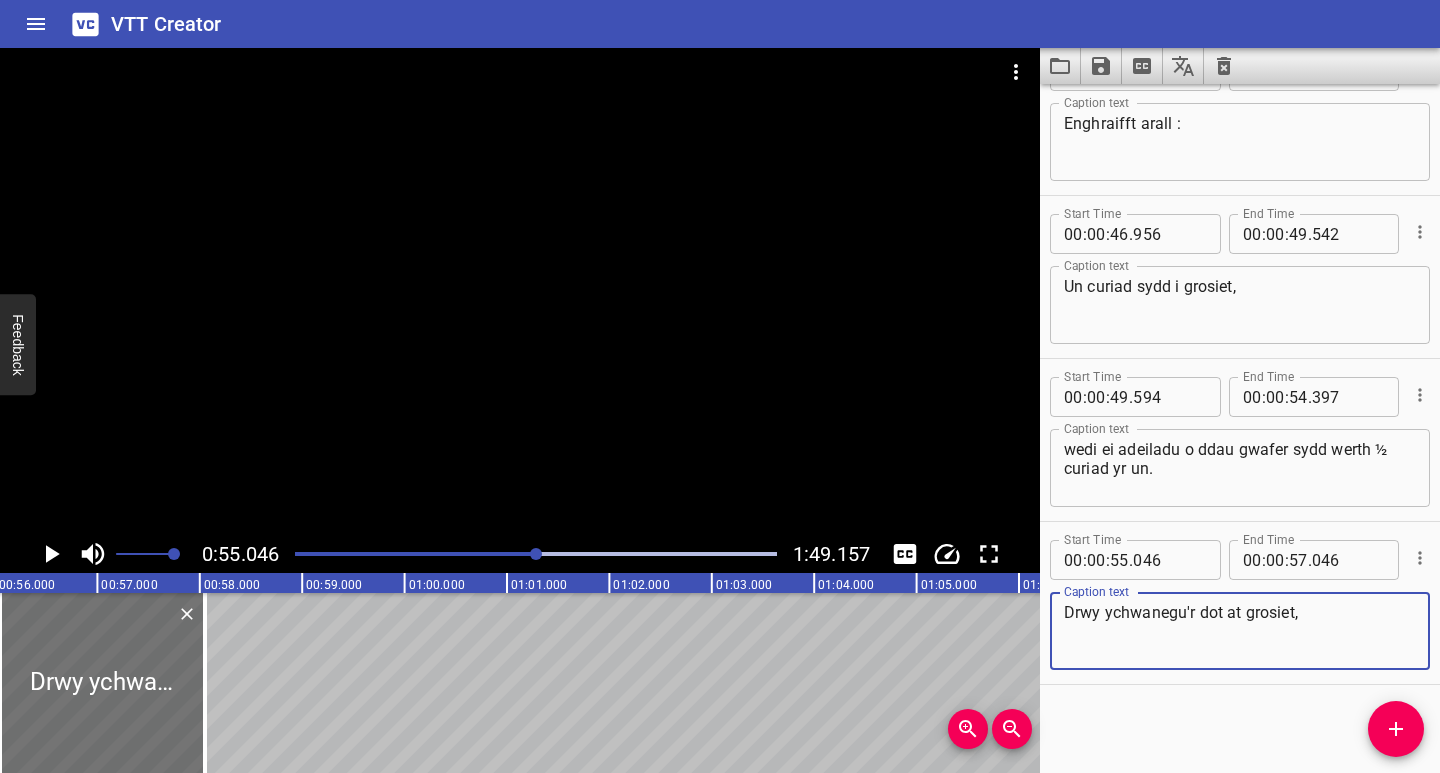 scroll, scrollTop: 1361, scrollLeft: 0, axis: vertical 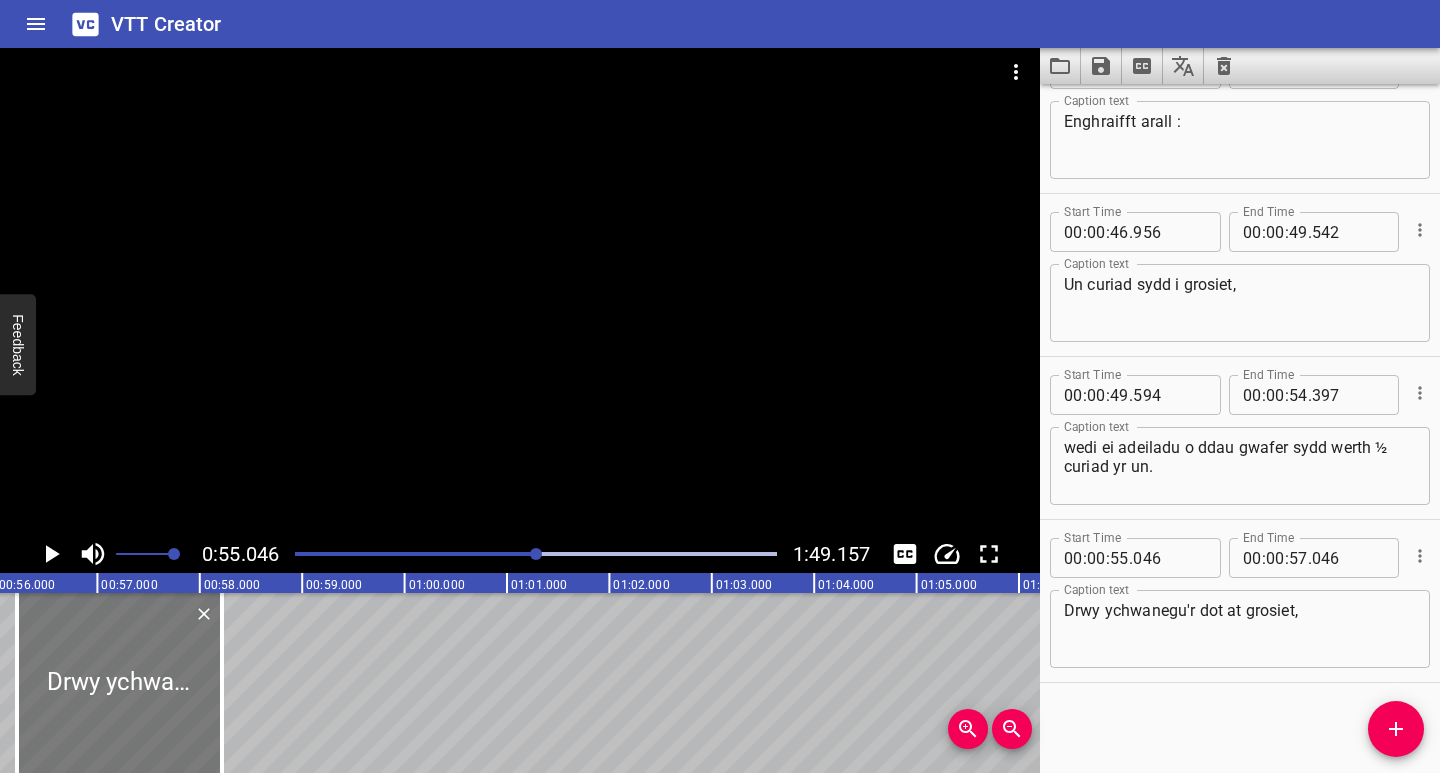 drag, startPoint x: 171, startPoint y: 694, endPoint x: 188, endPoint y: 695, distance: 17.029387 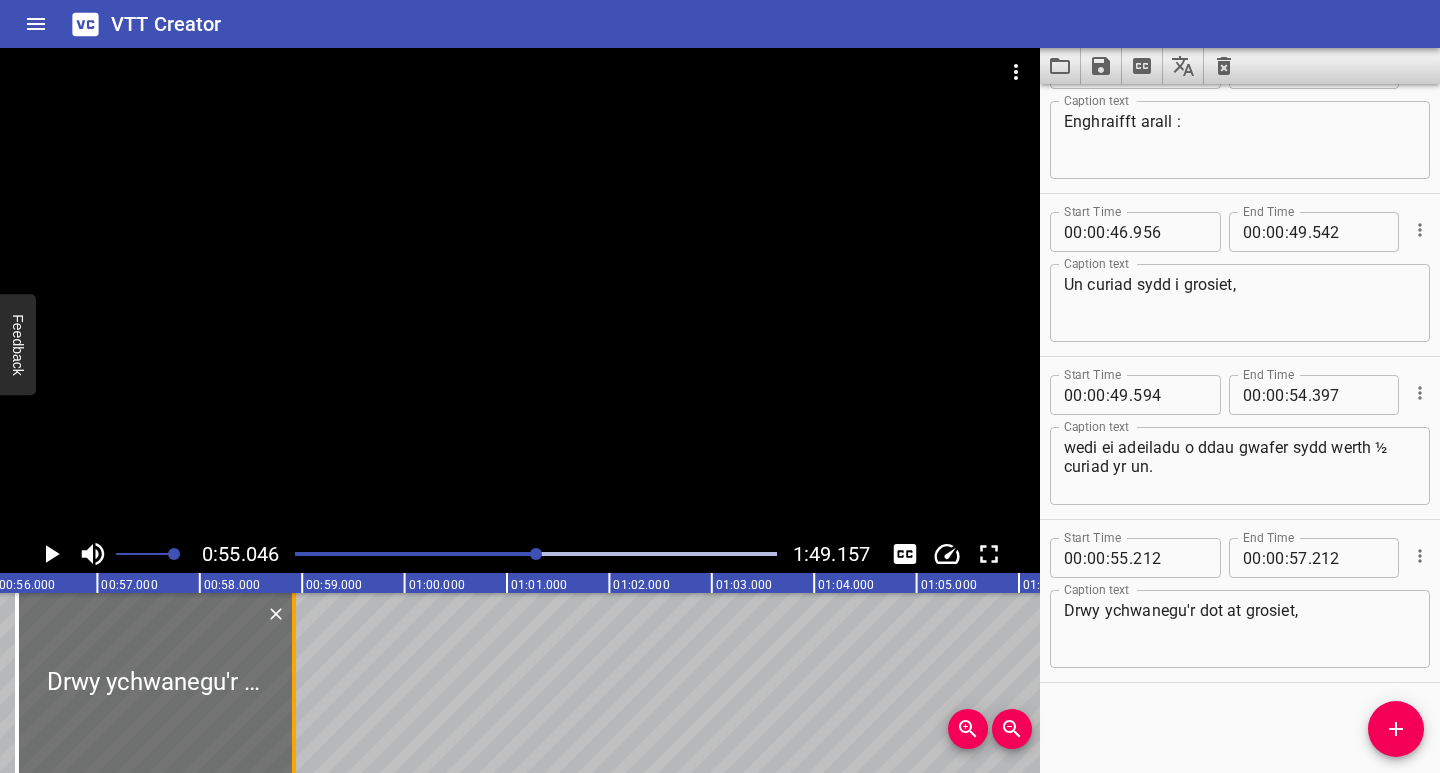 drag, startPoint x: 227, startPoint y: 707, endPoint x: 299, endPoint y: 709, distance: 72.02777 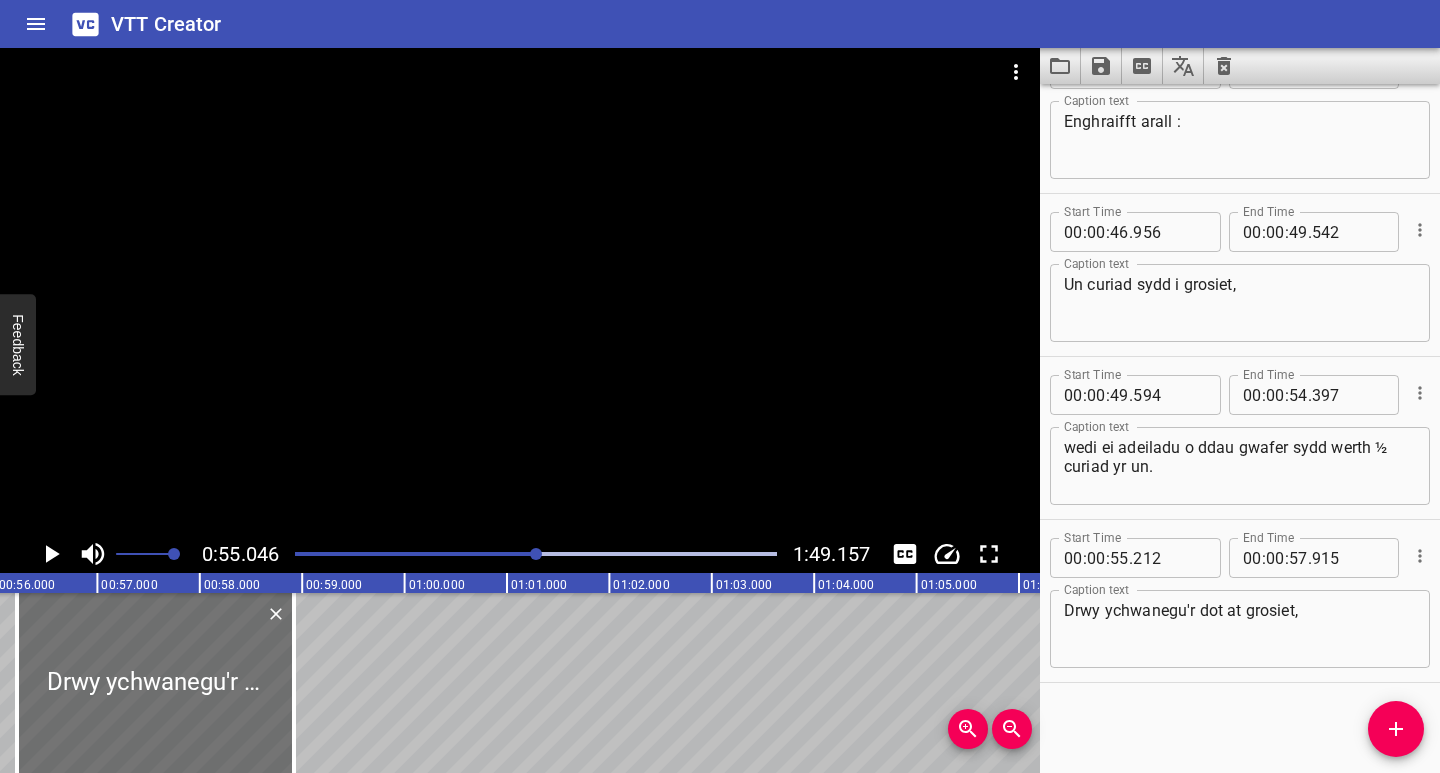 click 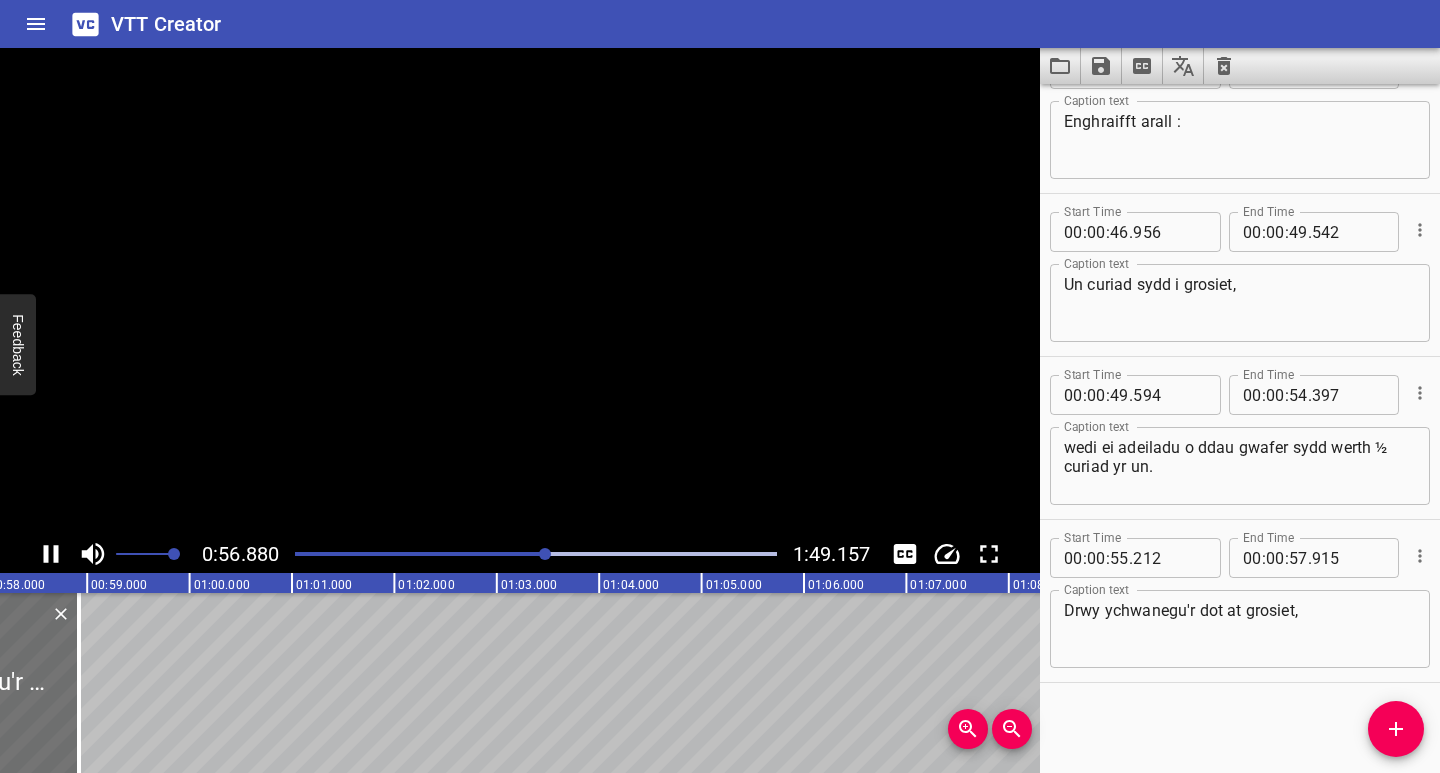 click 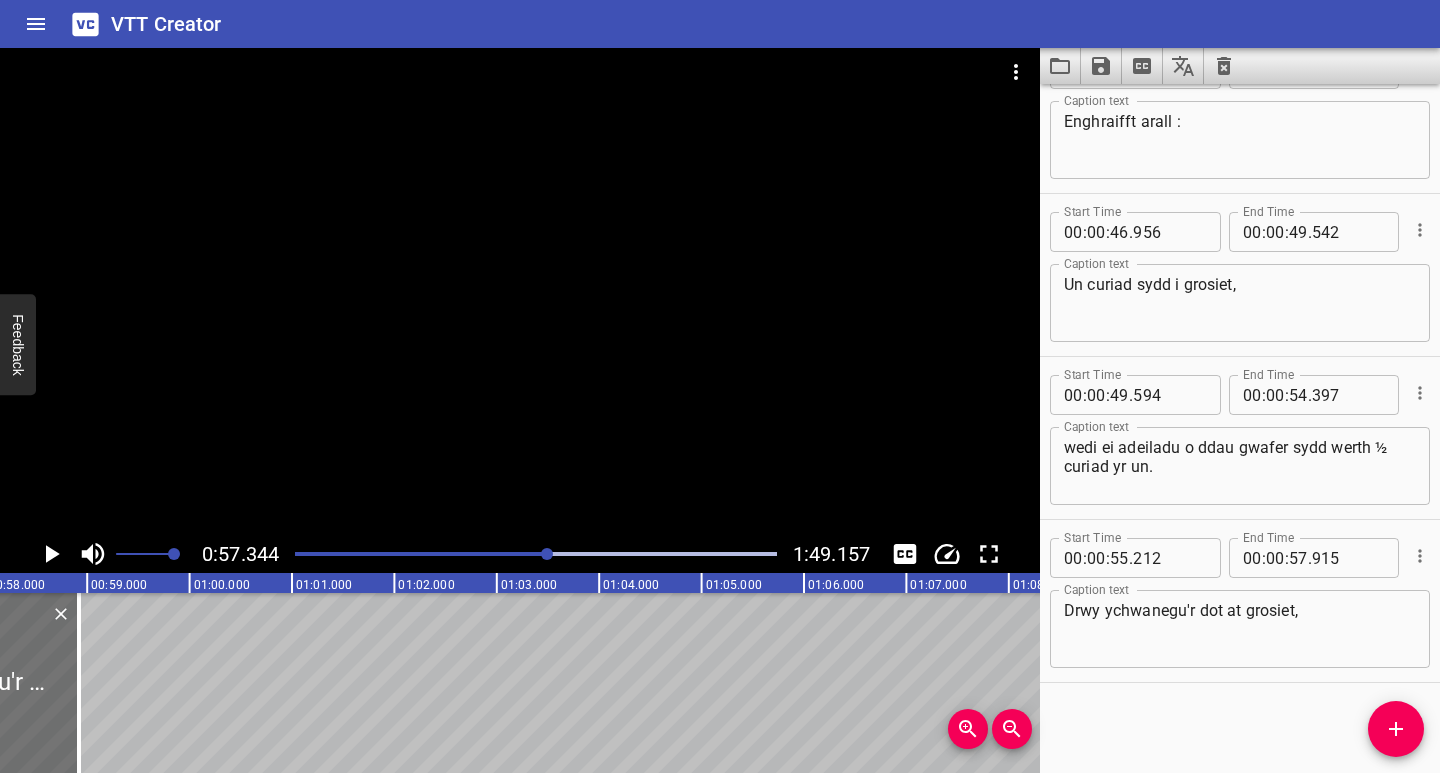 scroll, scrollTop: 0, scrollLeft: 5872, axis: horizontal 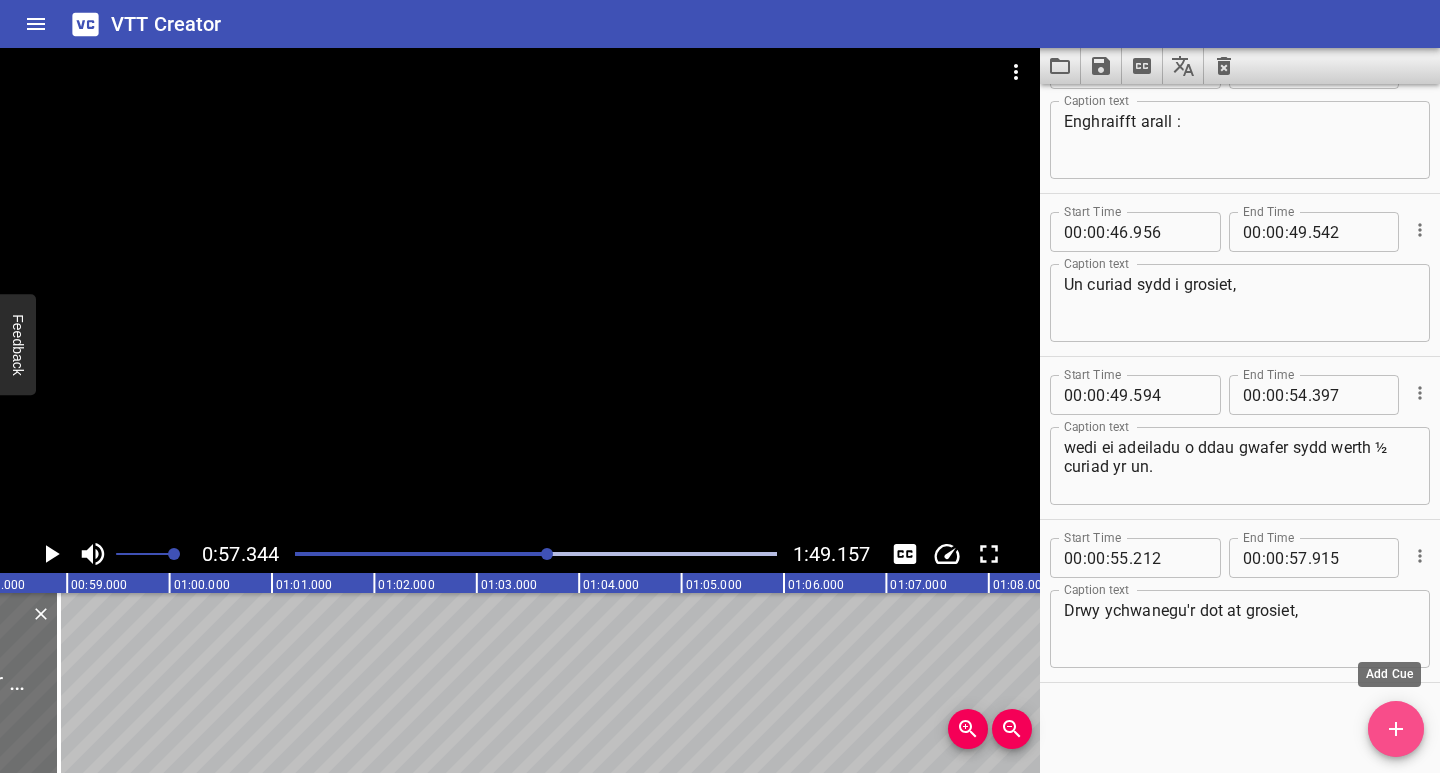 click 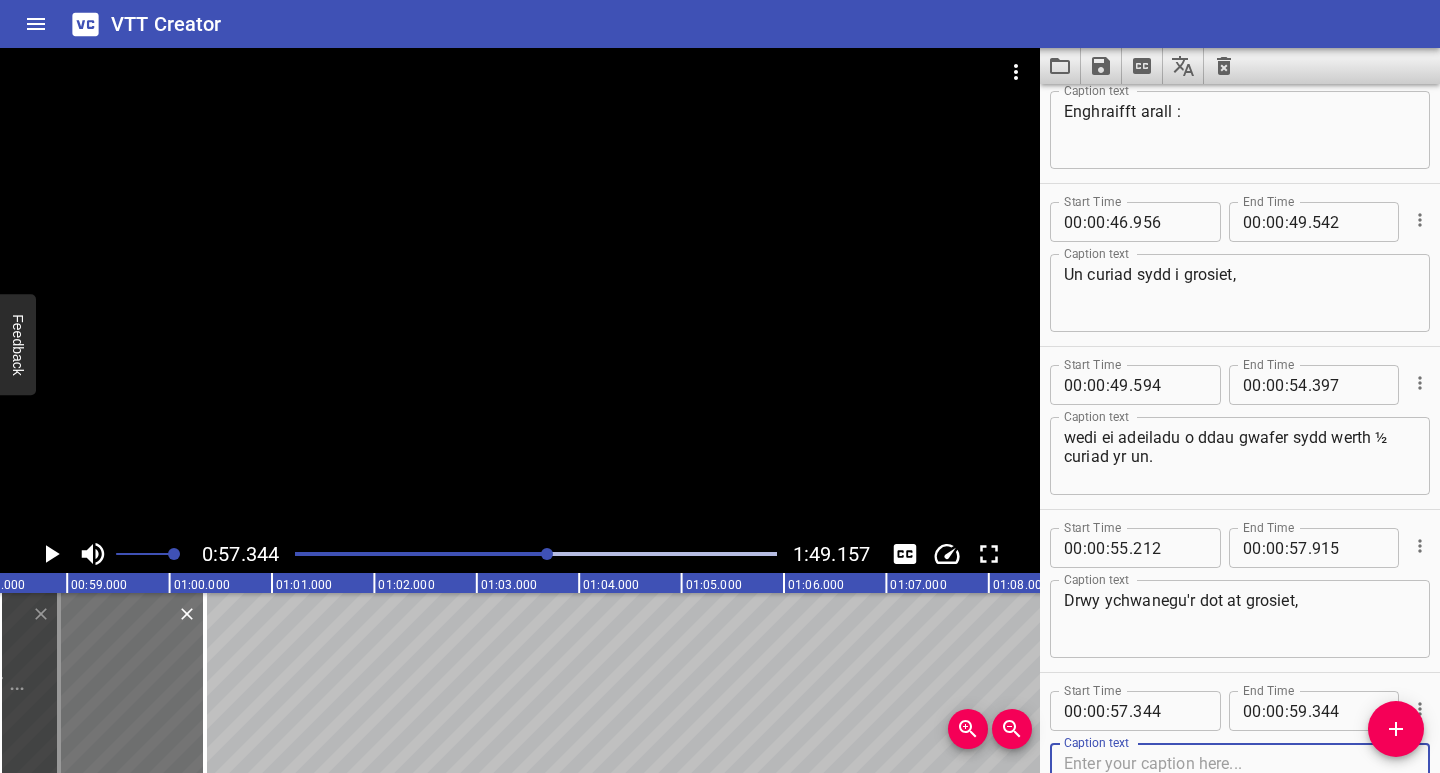 click at bounding box center [1240, 782] 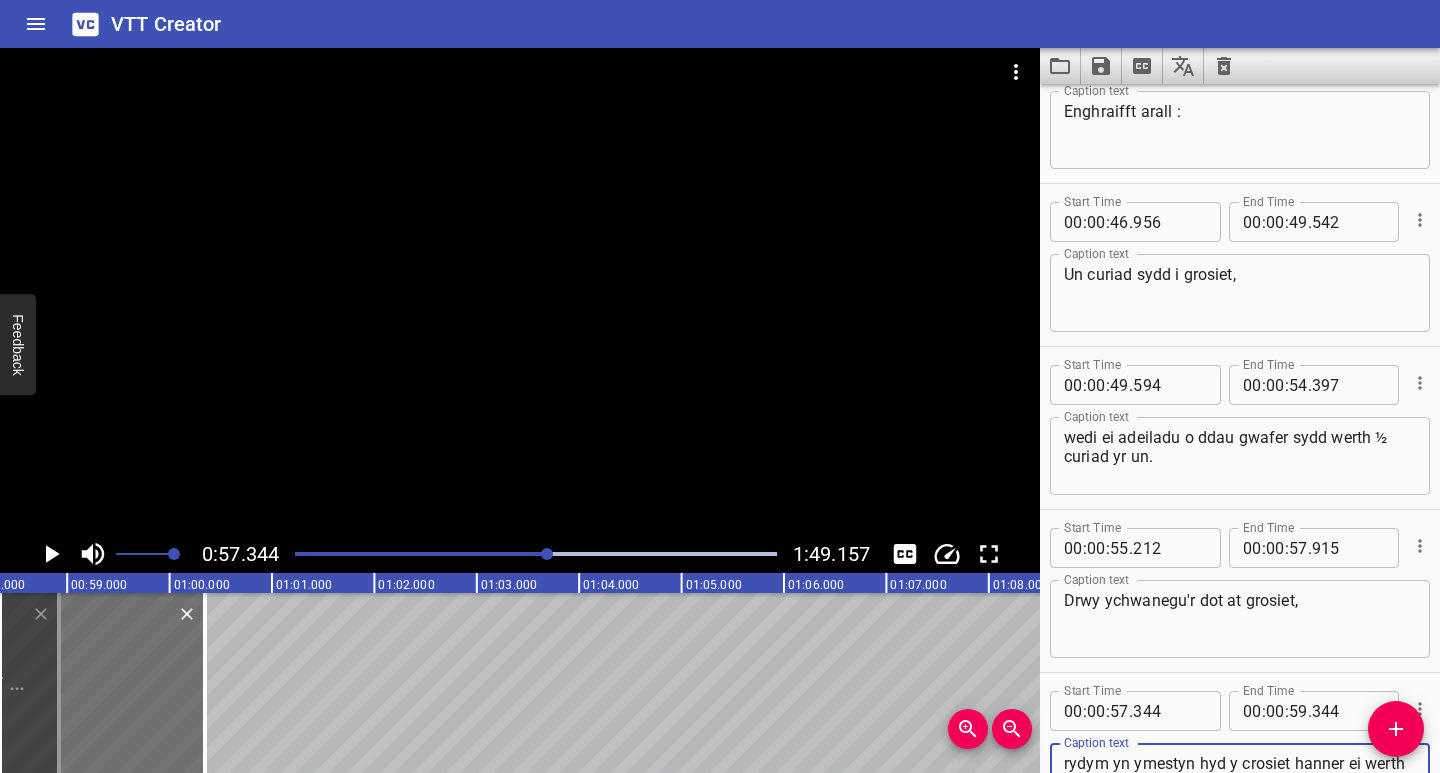 scroll, scrollTop: 1390, scrollLeft: 0, axis: vertical 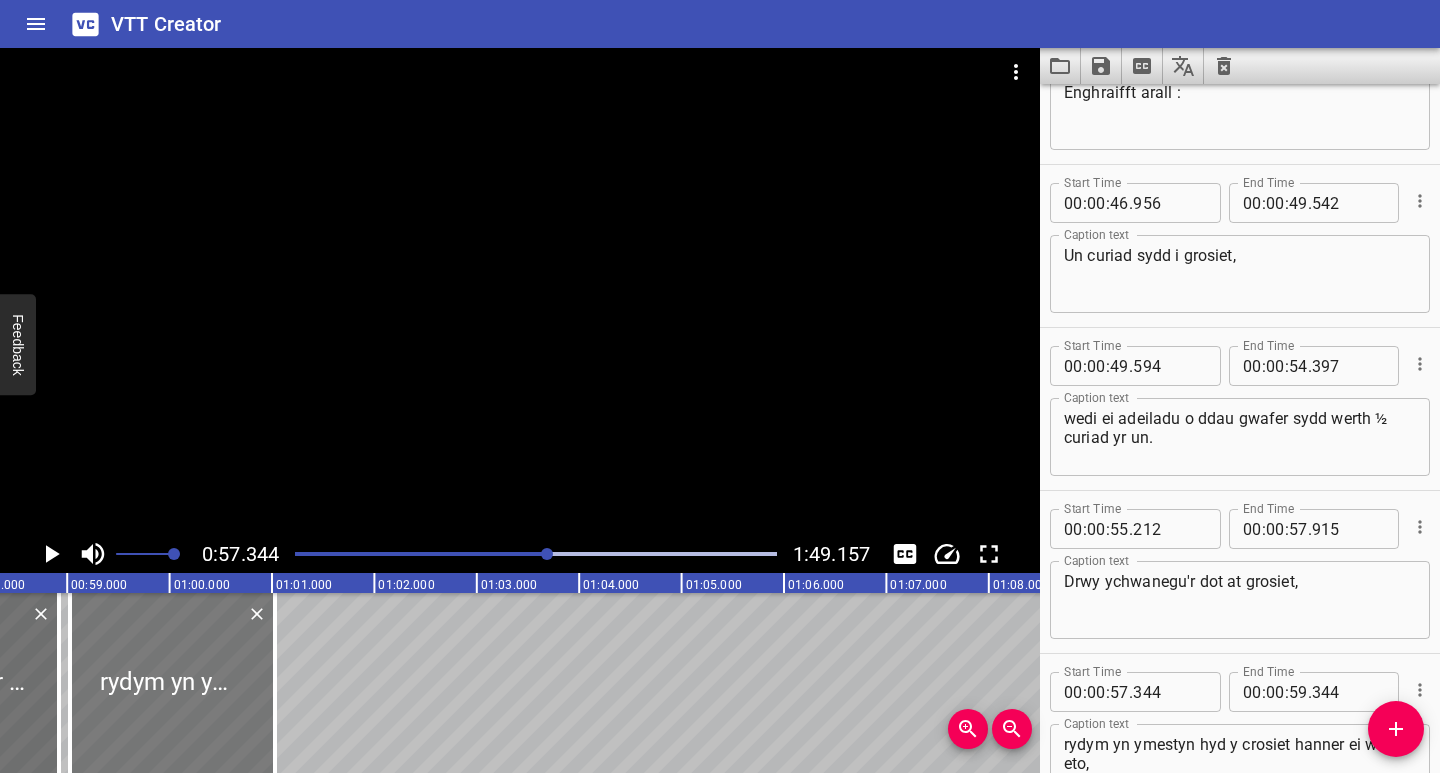 drag, startPoint x: 150, startPoint y: 714, endPoint x: 220, endPoint y: 732, distance: 72.277245 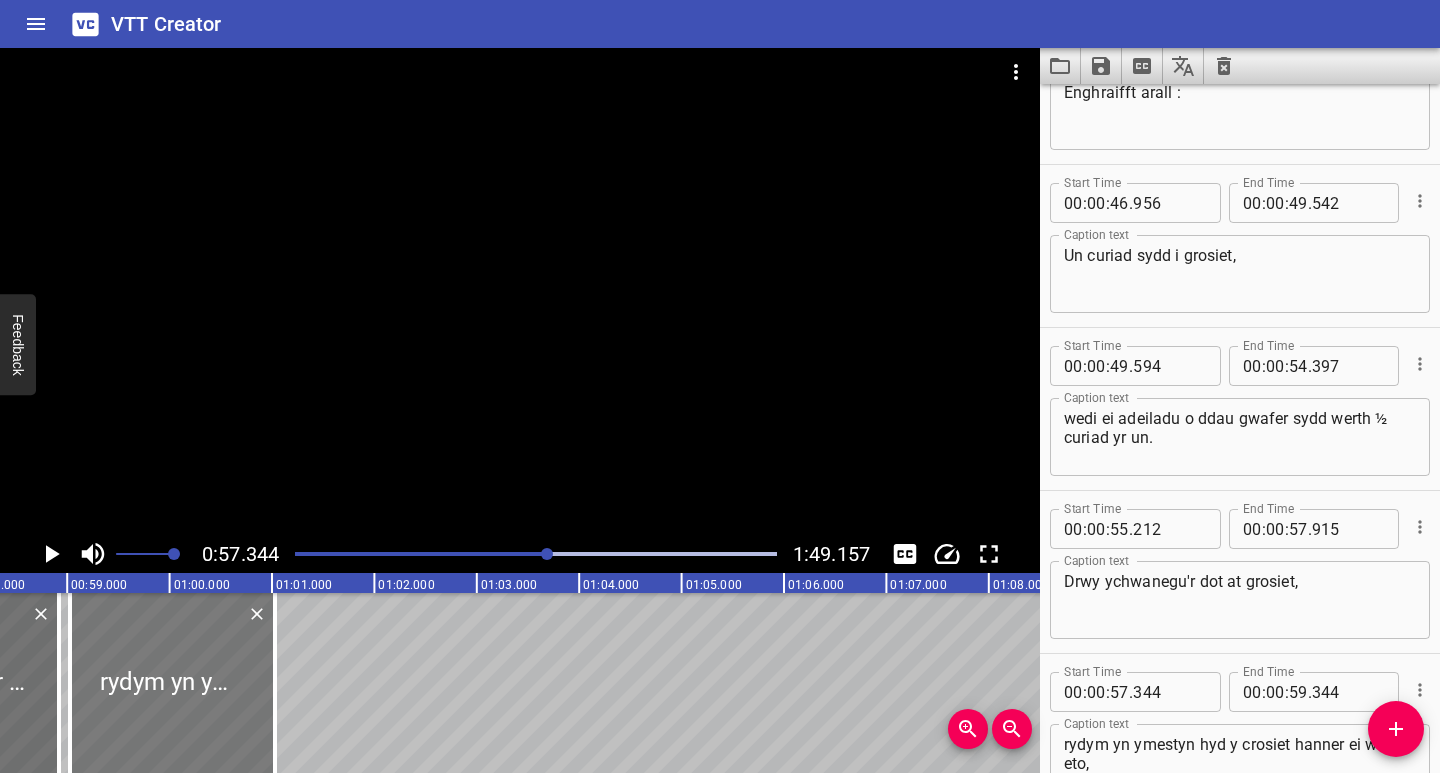 click at bounding box center (172, 683) 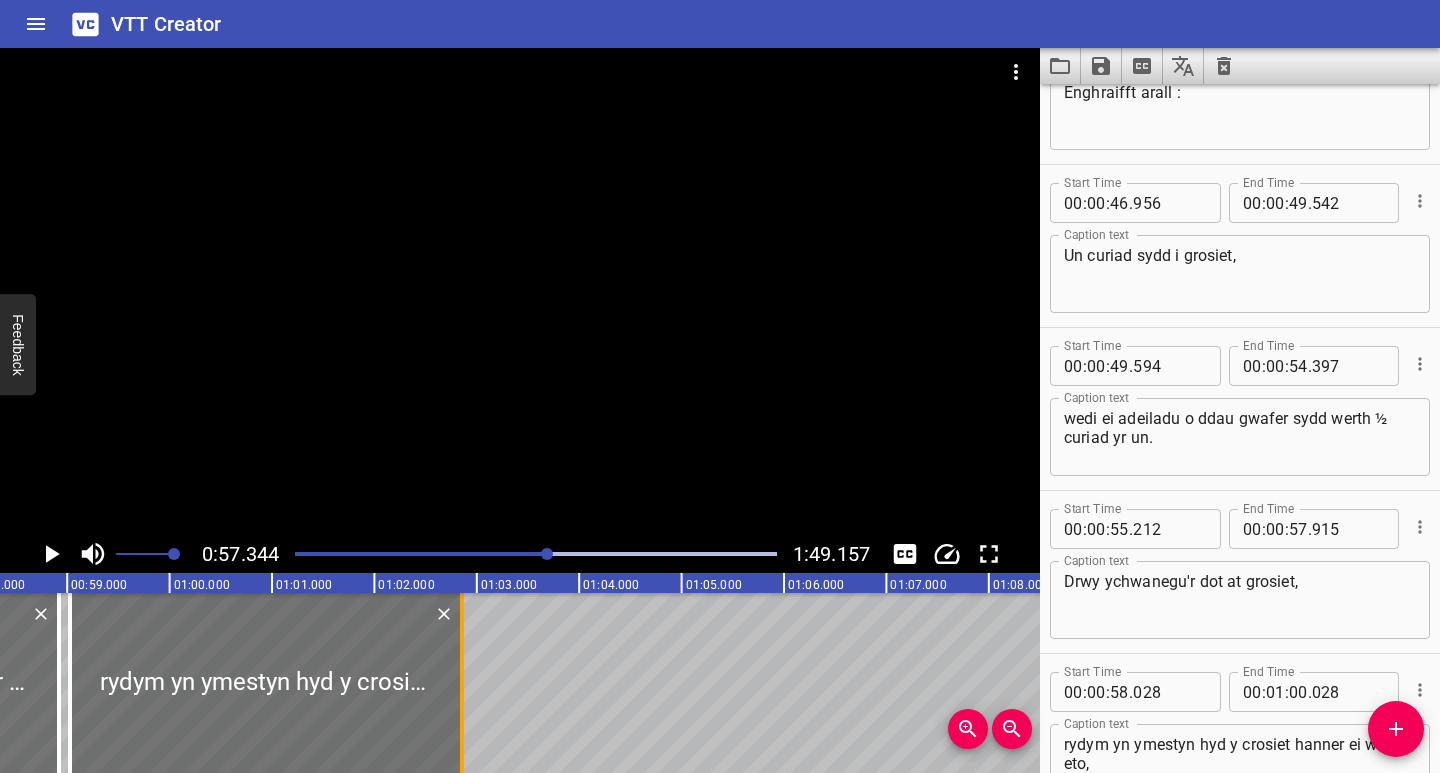 drag, startPoint x: 281, startPoint y: 744, endPoint x: 468, endPoint y: 746, distance: 187.0107 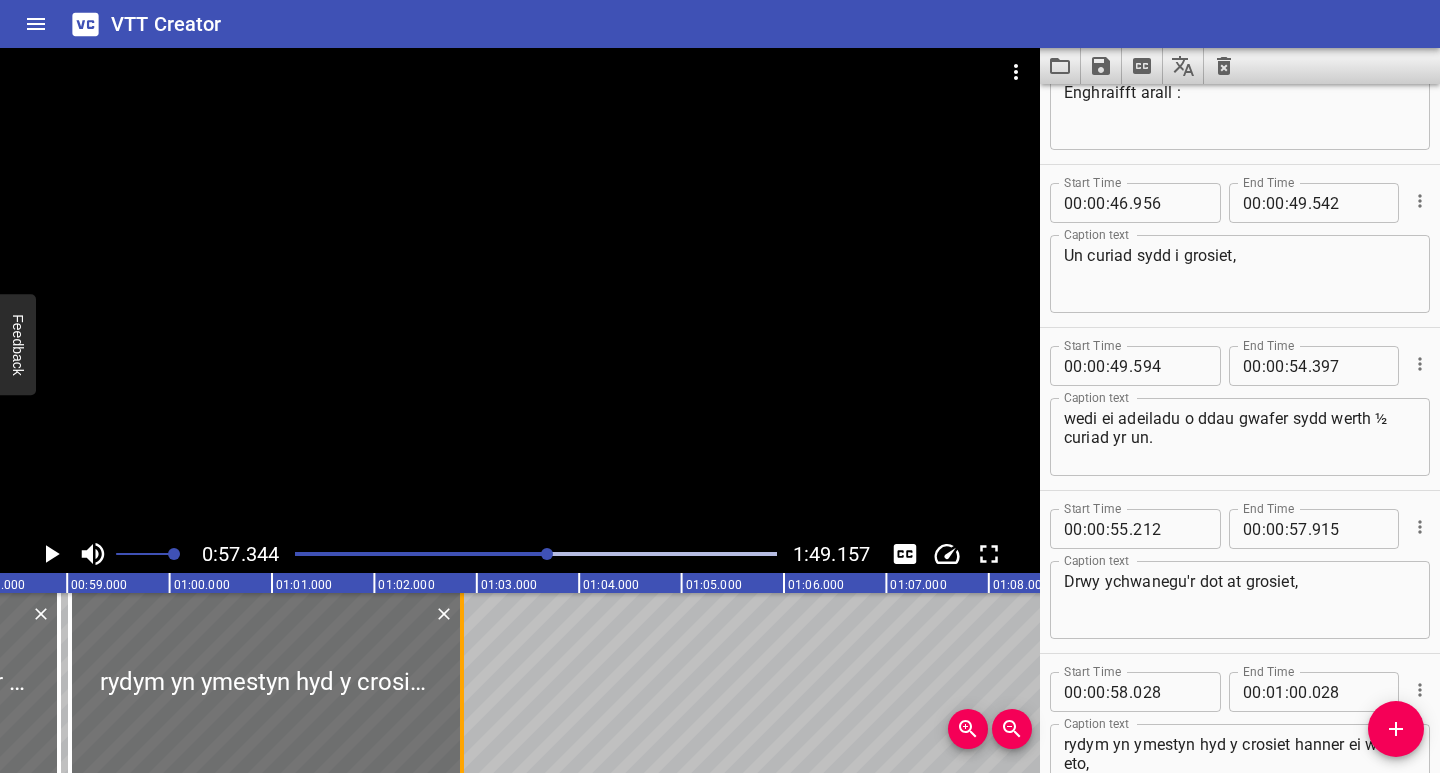 click at bounding box center (462, 683) 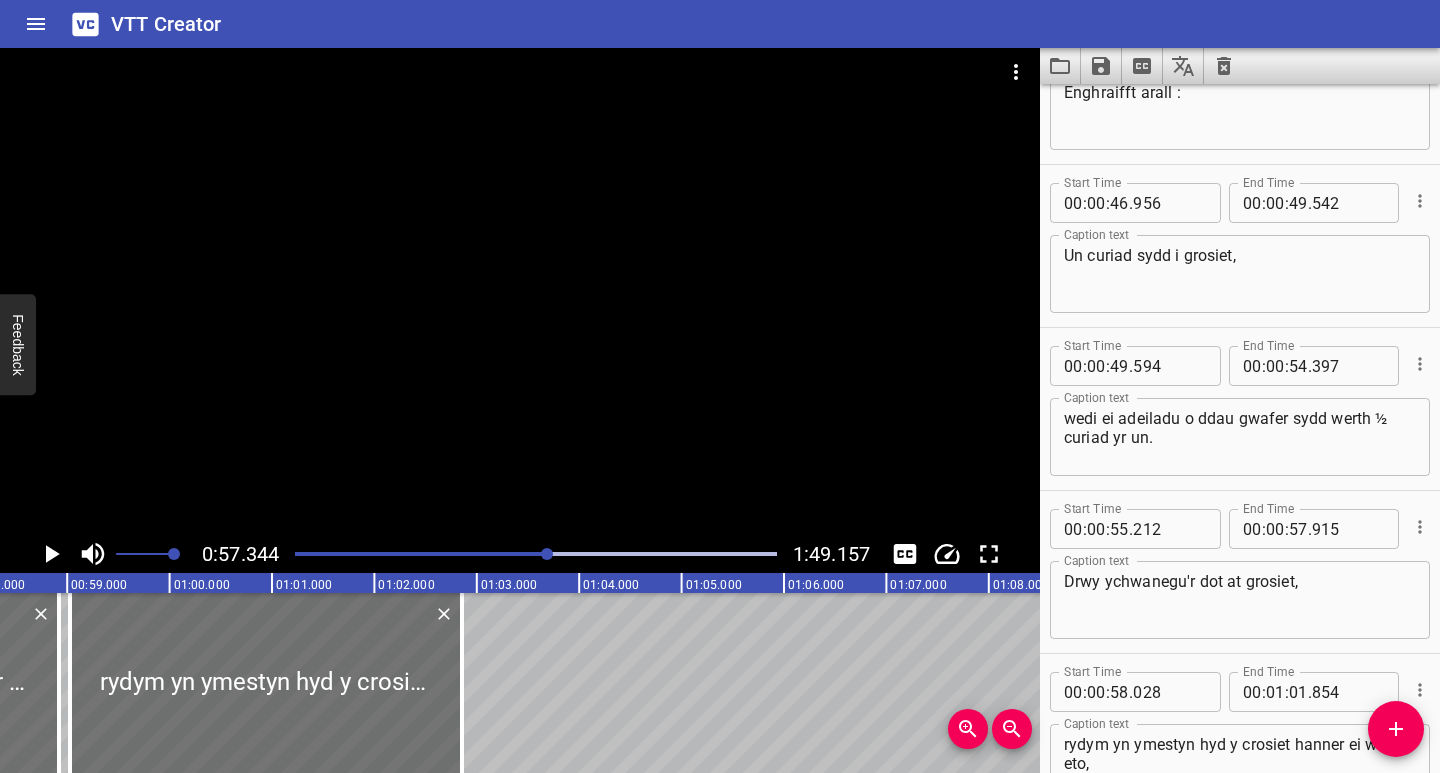 click 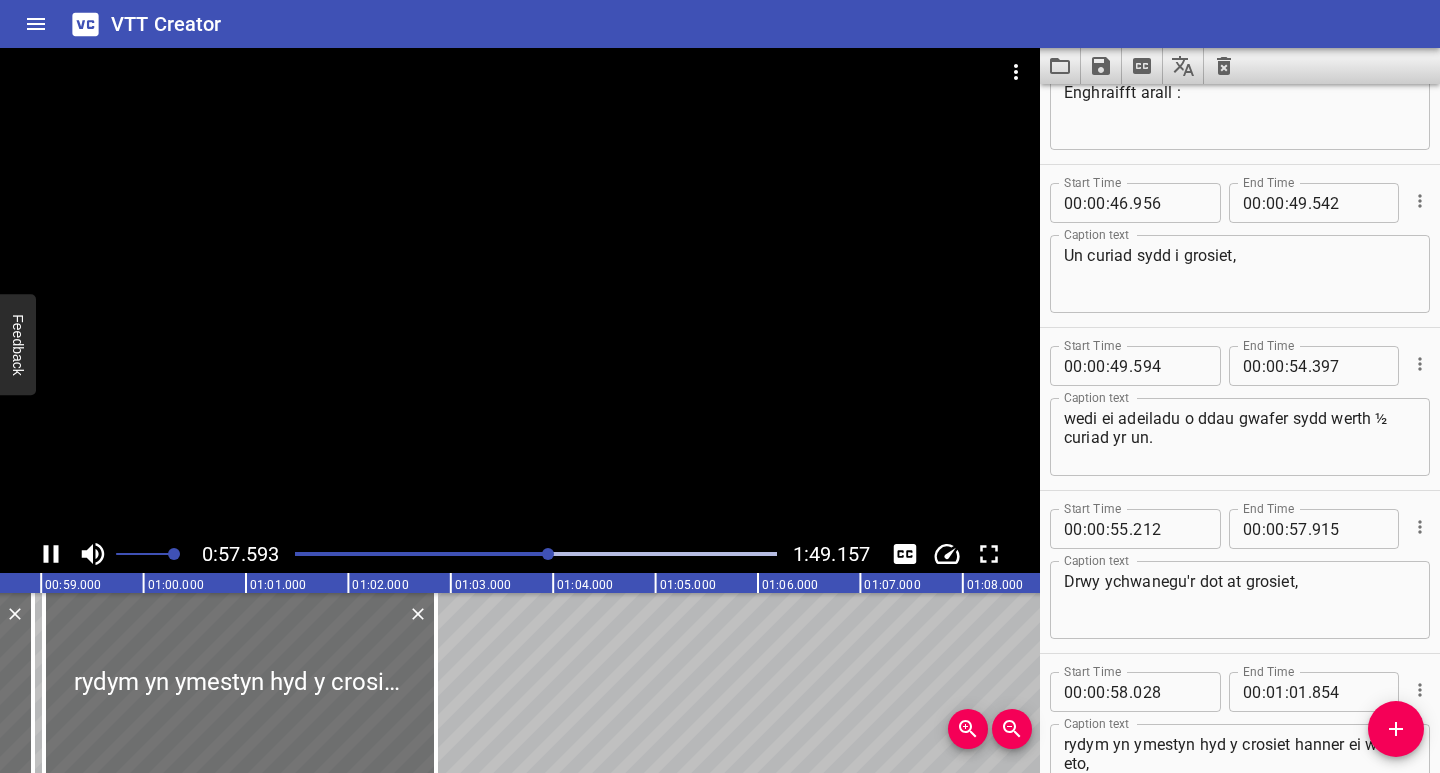 scroll, scrollTop: 0, scrollLeft: 5925, axis: horizontal 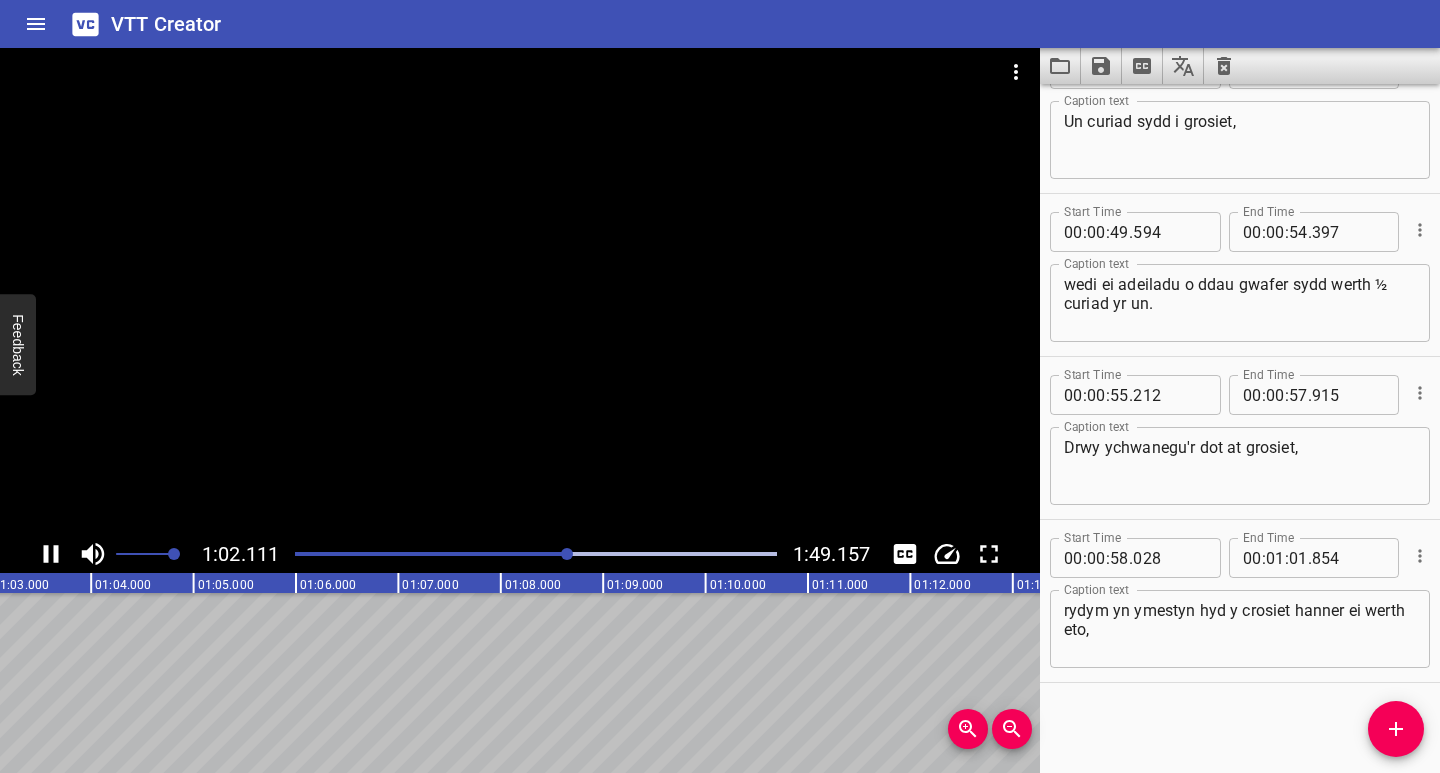 click 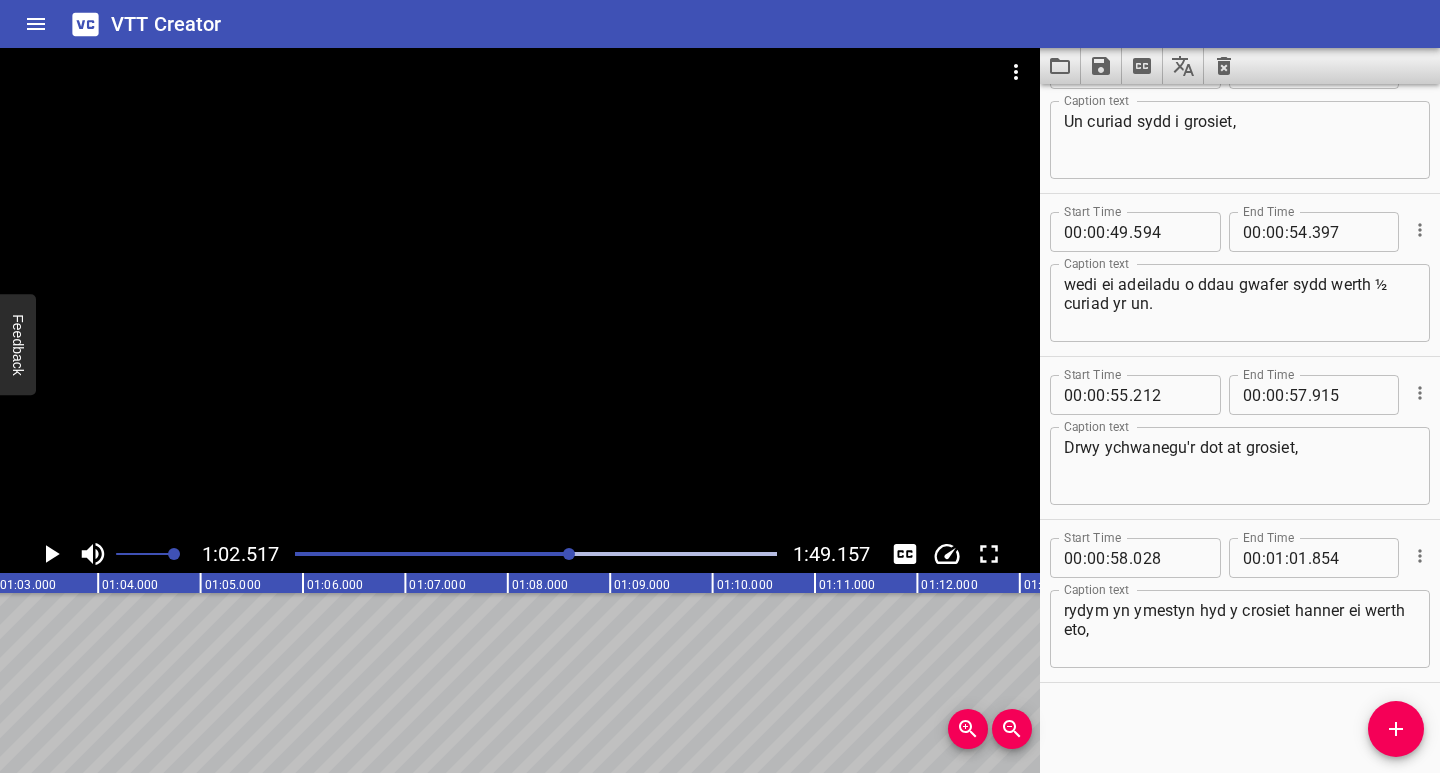 scroll, scrollTop: 0, scrollLeft: 6341, axis: horizontal 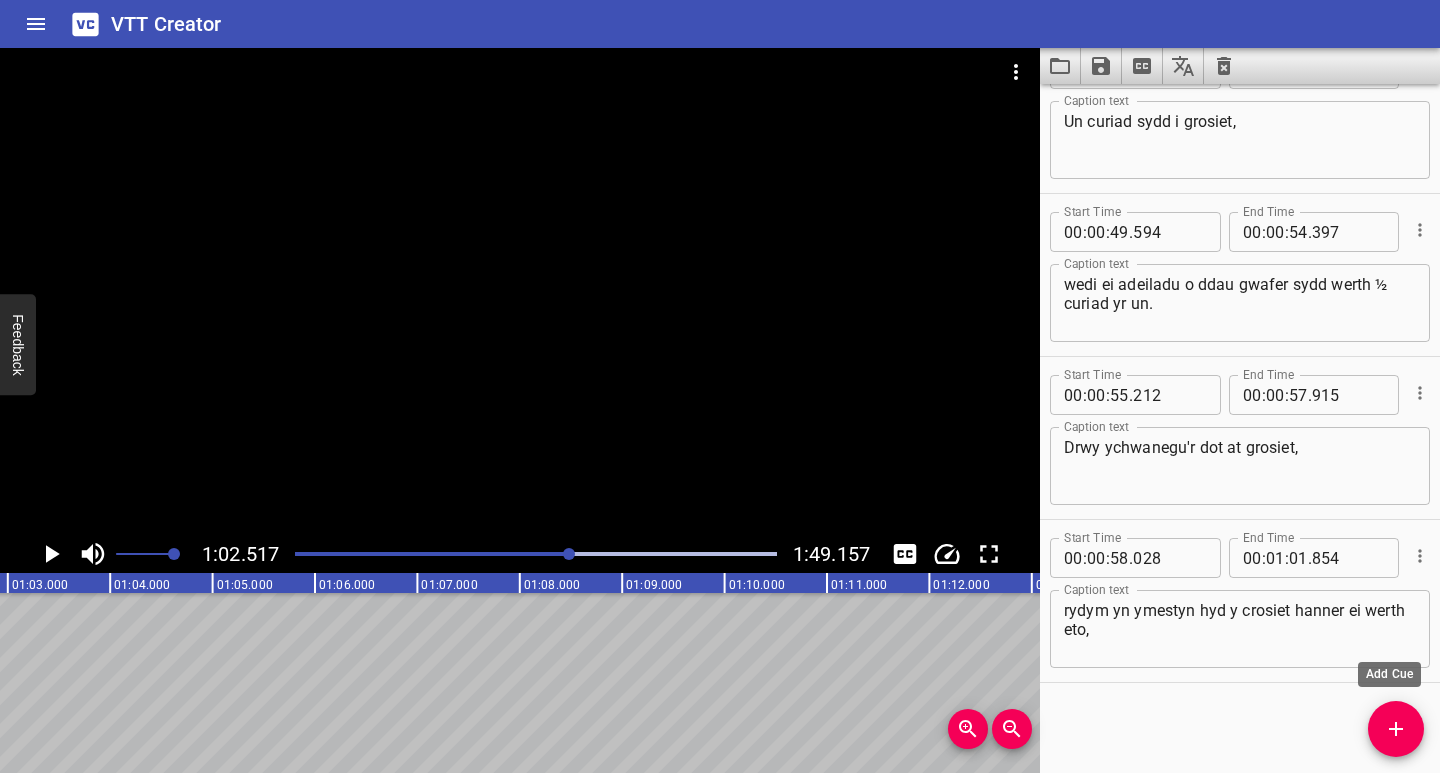 click 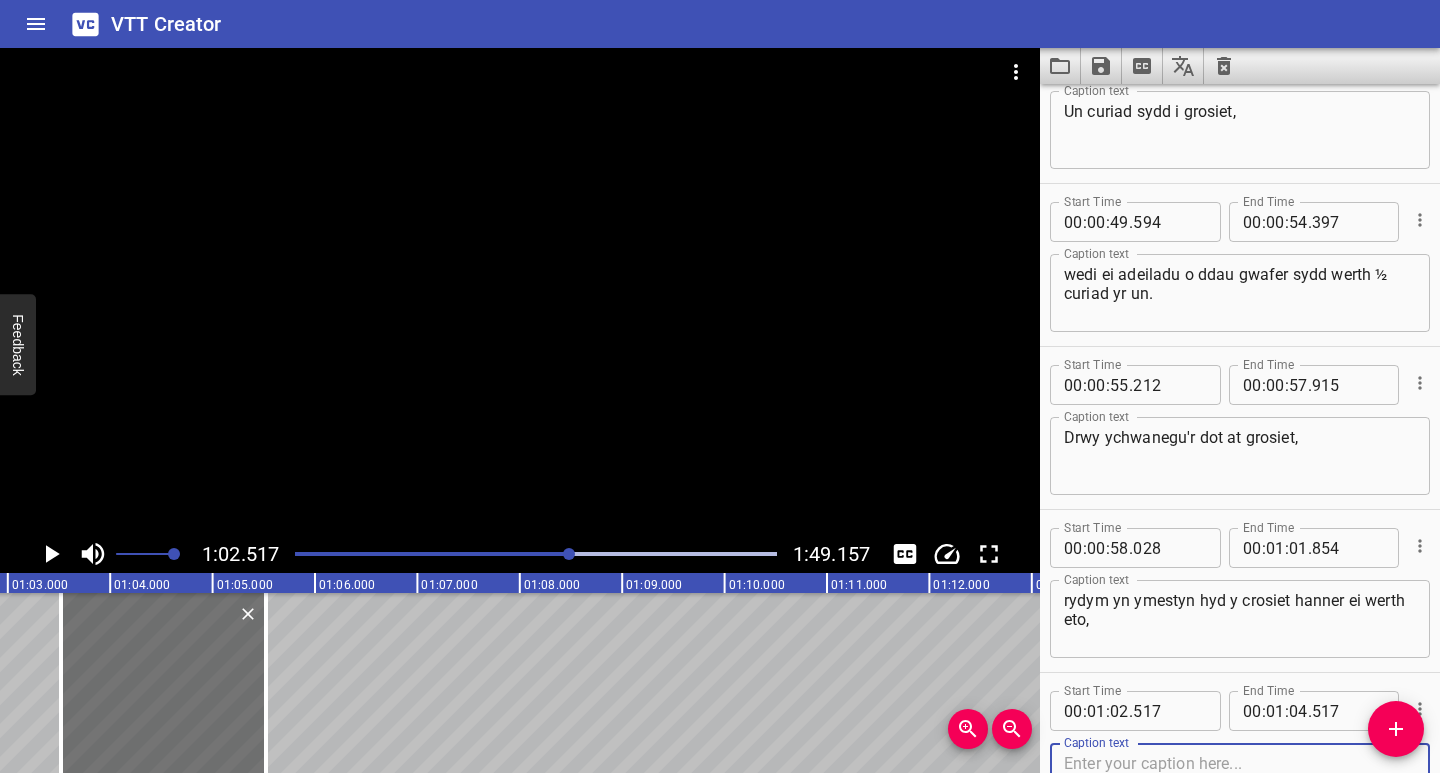 click at bounding box center (1240, 782) 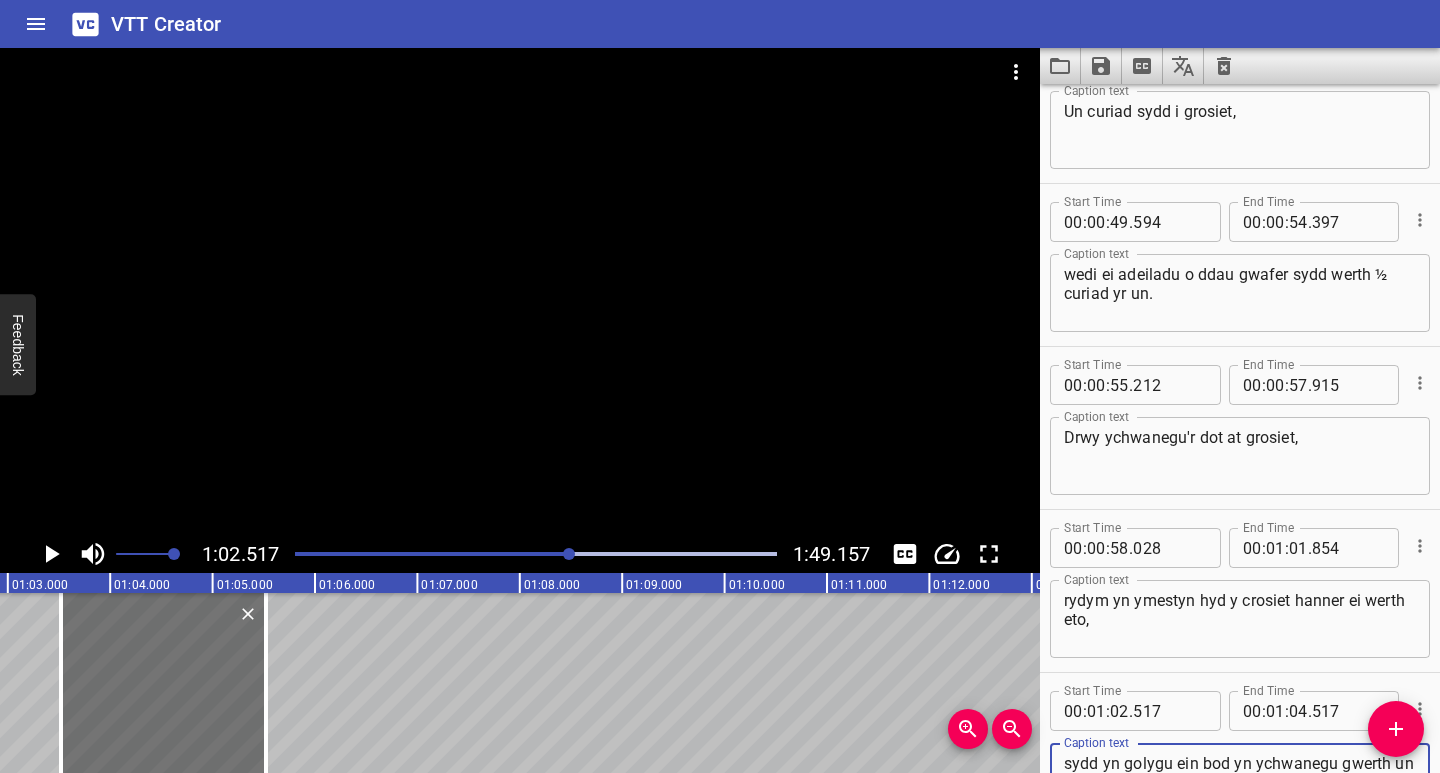 scroll, scrollTop: 1553, scrollLeft: 0, axis: vertical 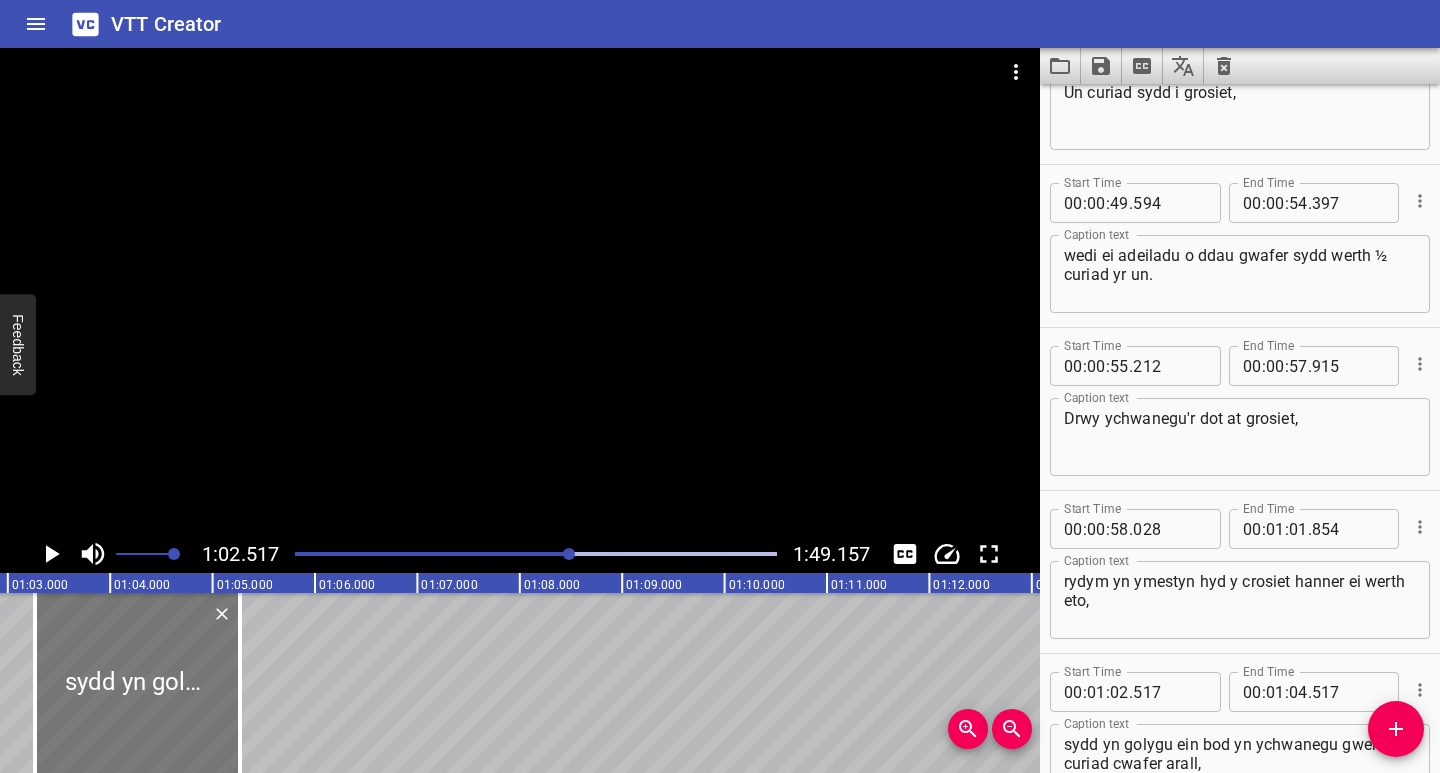 drag, startPoint x: 176, startPoint y: 746, endPoint x: 150, endPoint y: 748, distance: 26.076809 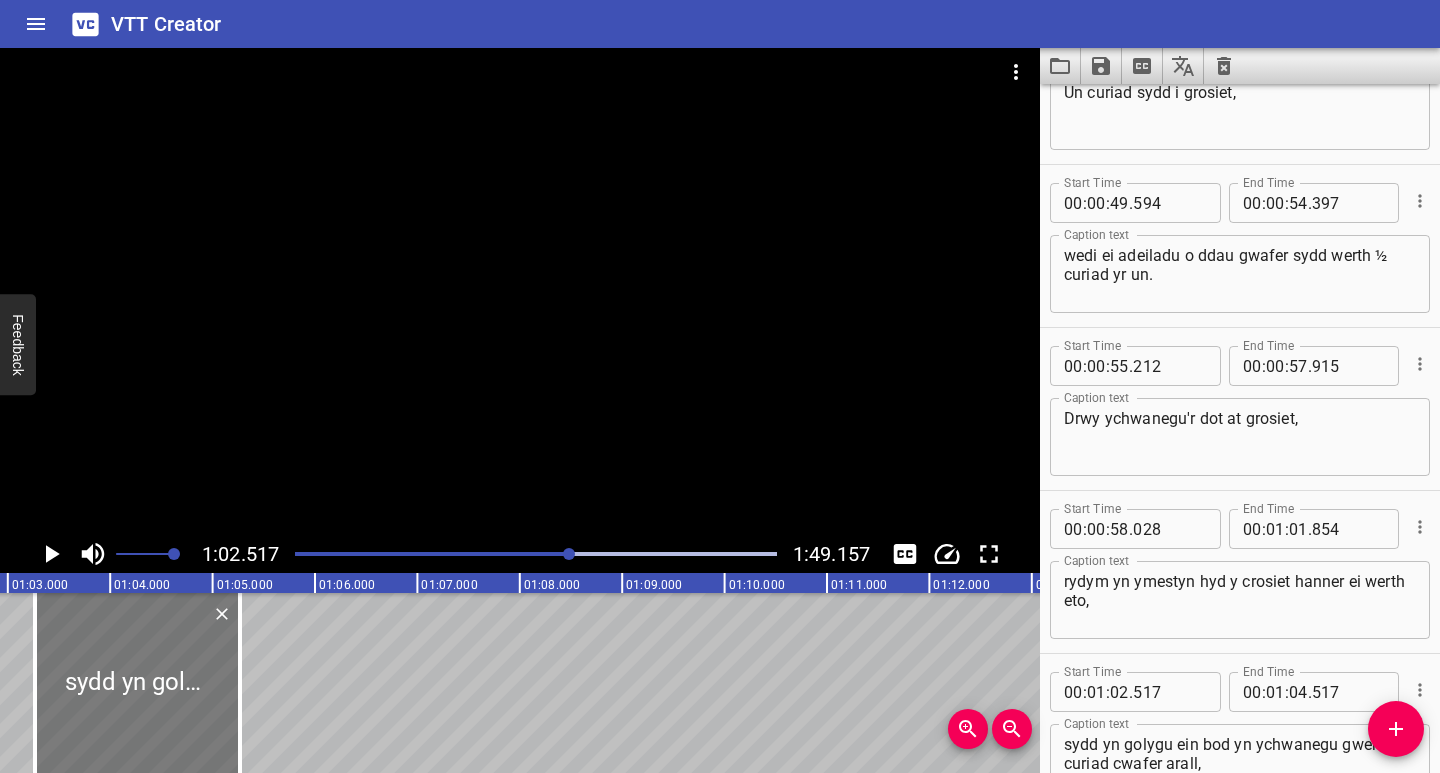 click at bounding box center [137, 683] 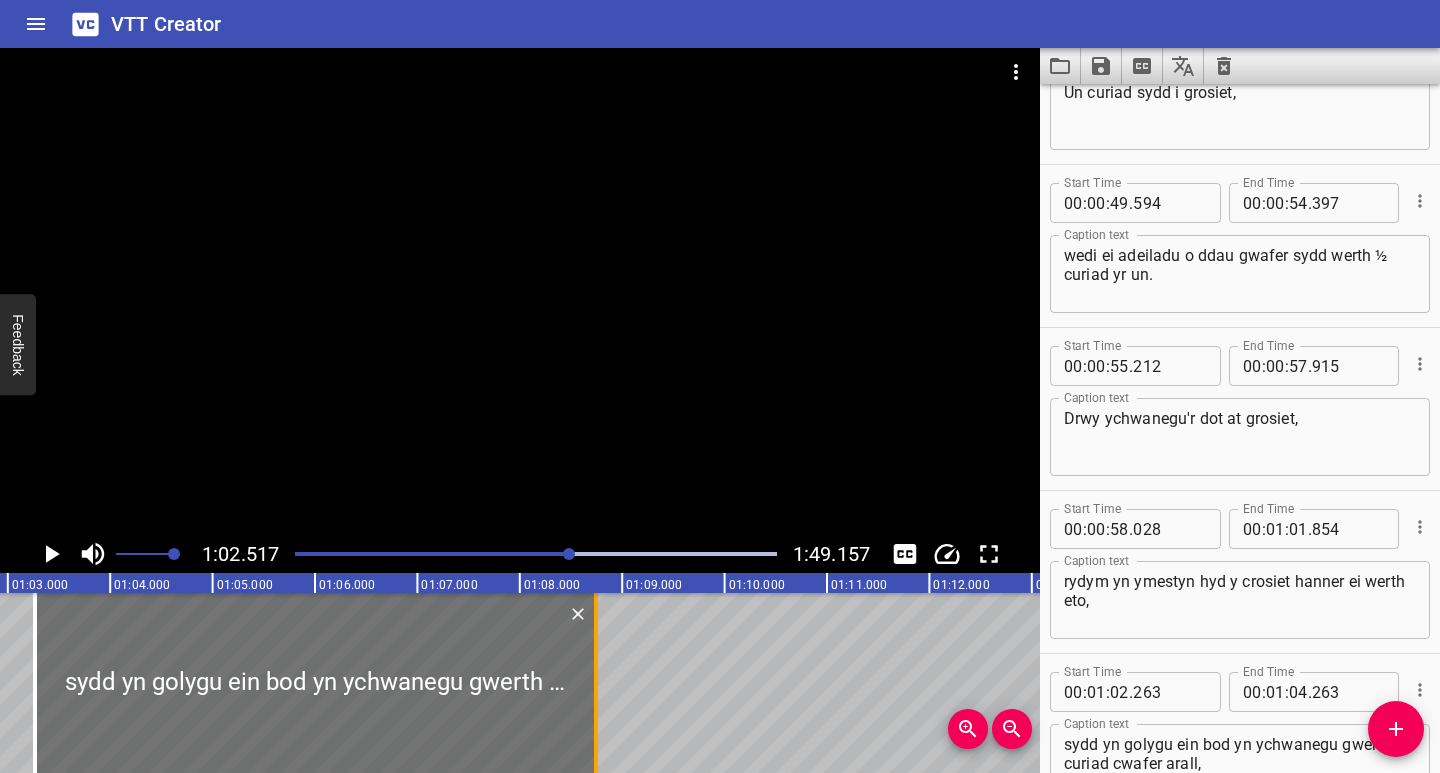 drag, startPoint x: 239, startPoint y: 737, endPoint x: 594, endPoint y: 728, distance: 355.11407 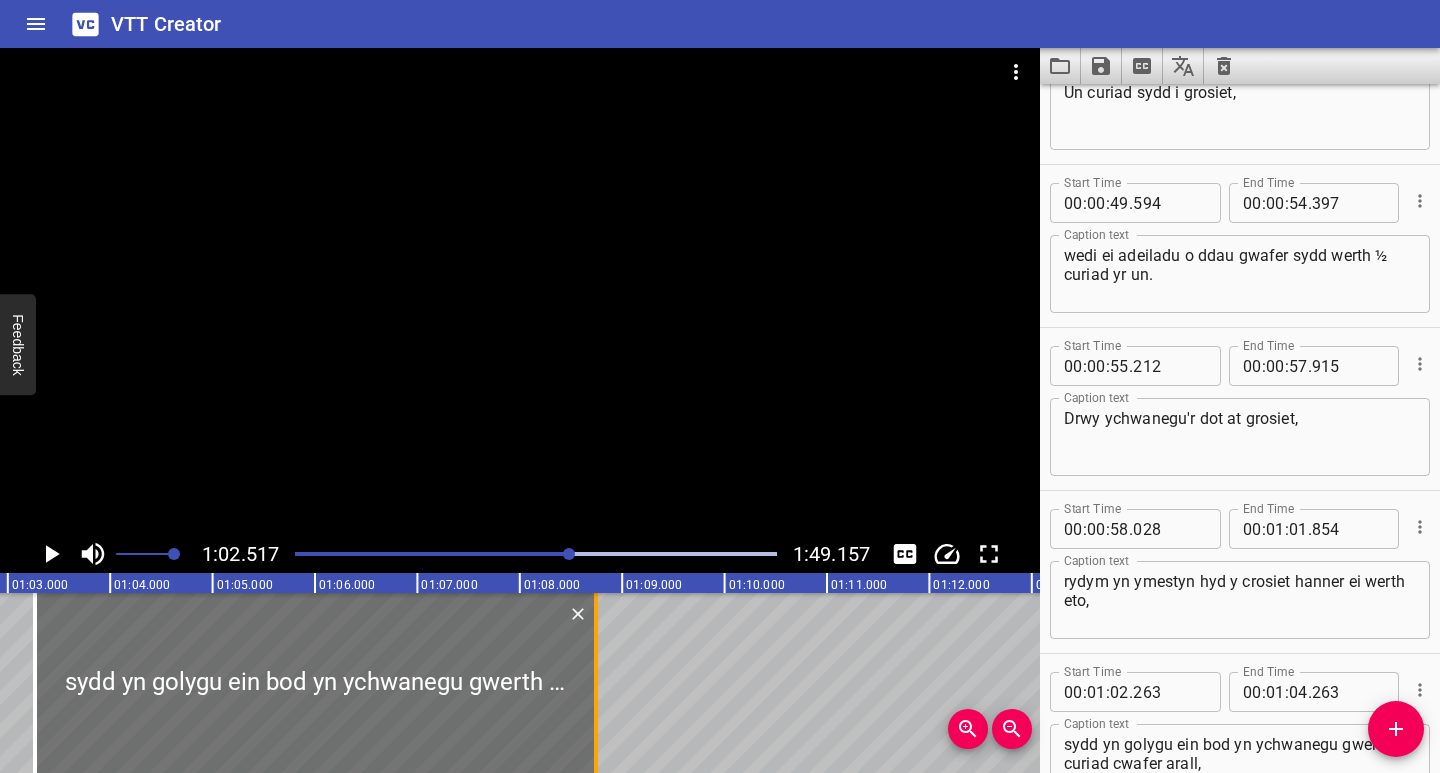 click at bounding box center (596, 683) 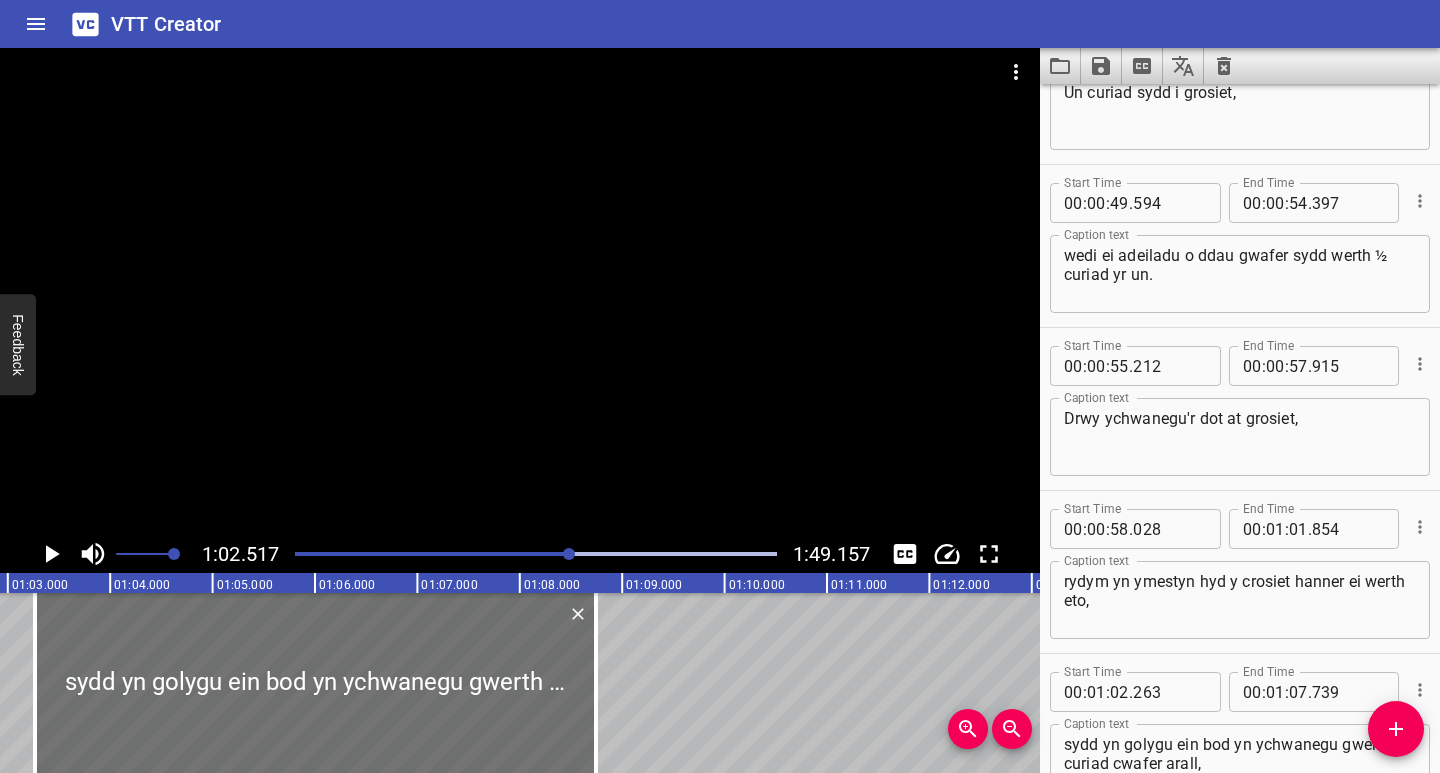 click 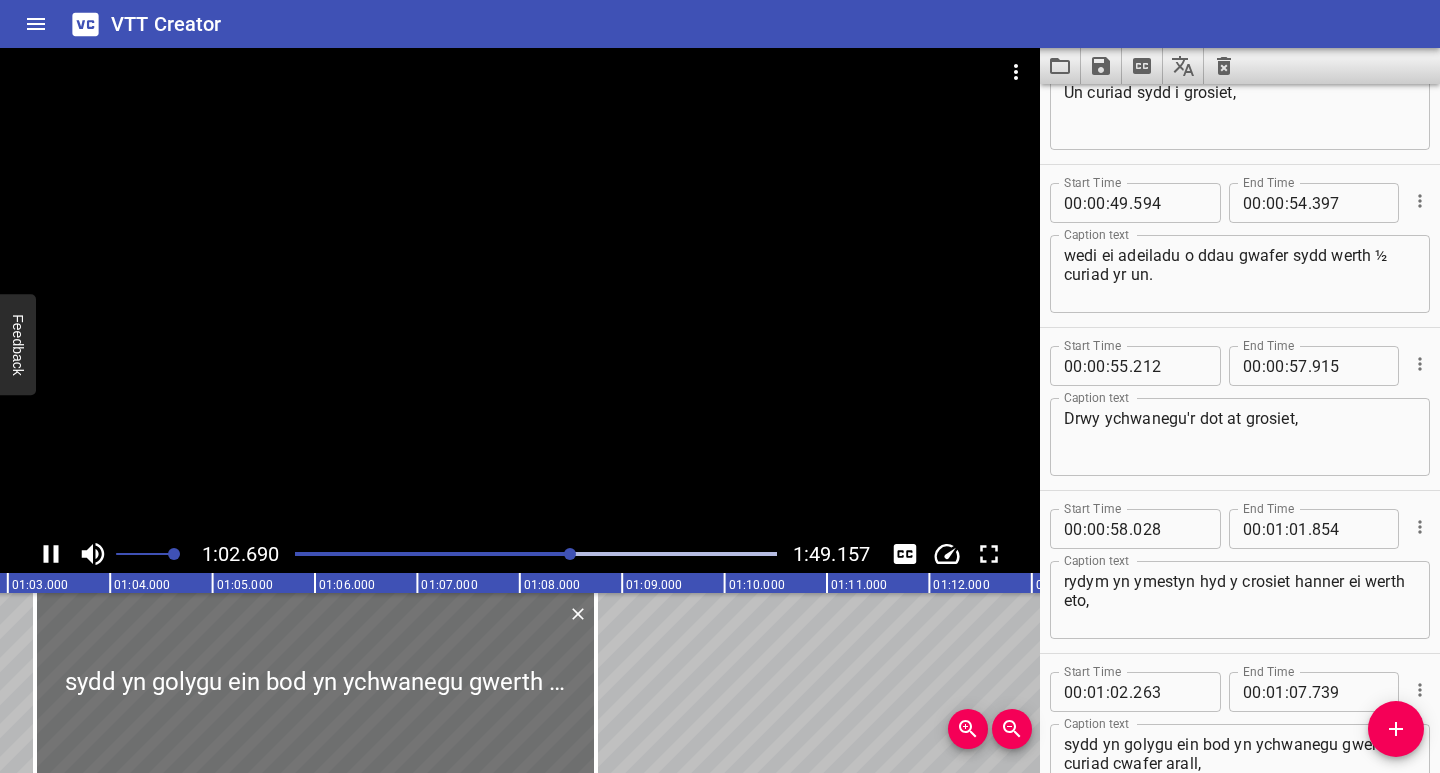 scroll, scrollTop: 1687, scrollLeft: 0, axis: vertical 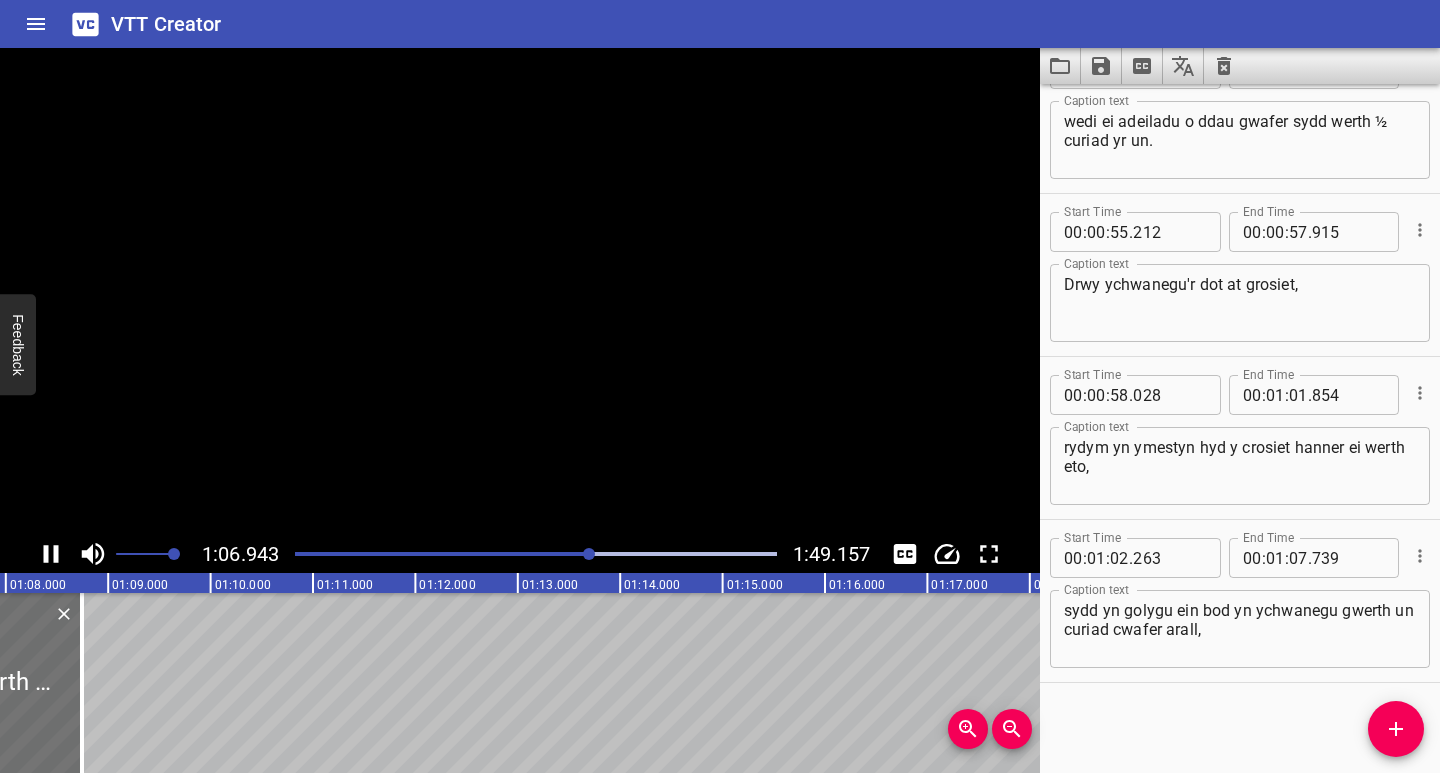 click 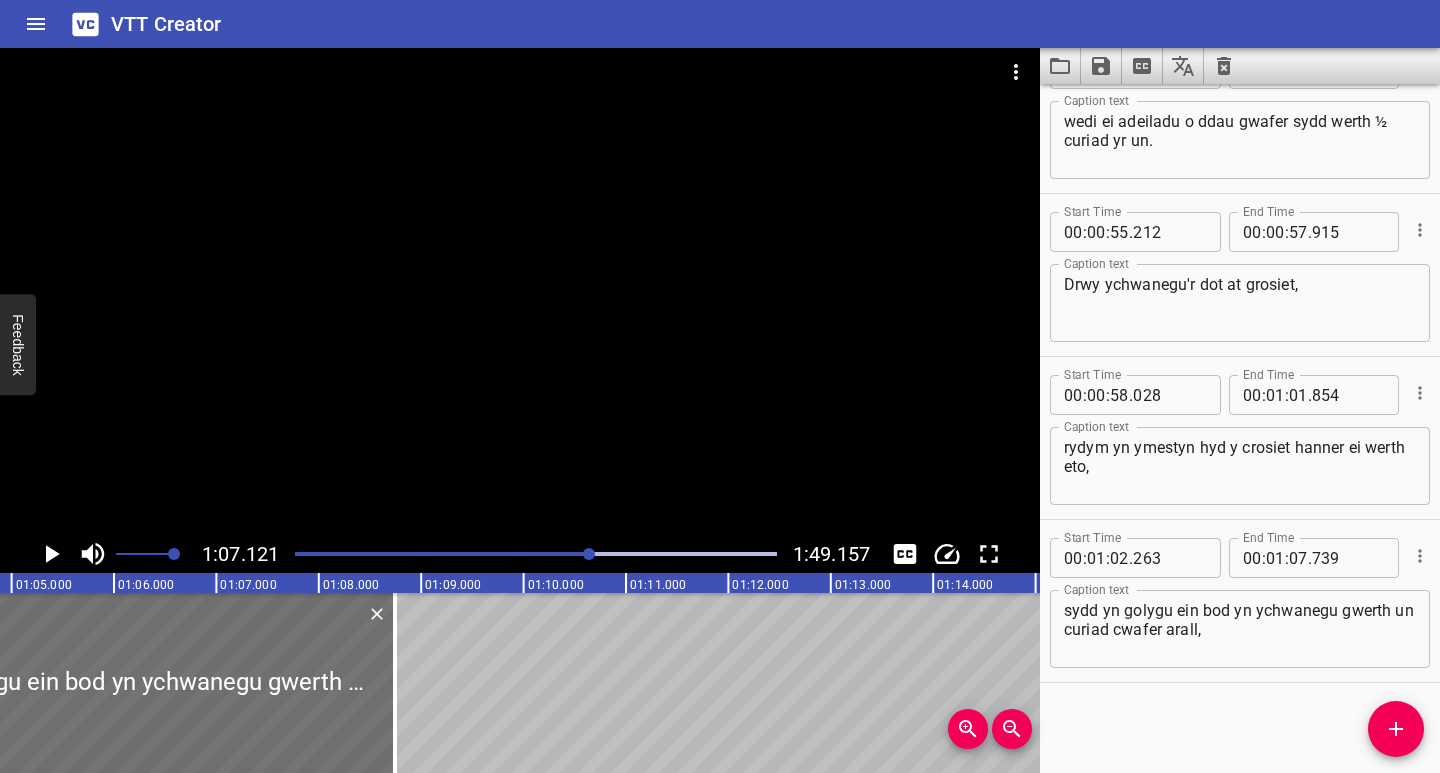 scroll, scrollTop: 0, scrollLeft: 6383, axis: horizontal 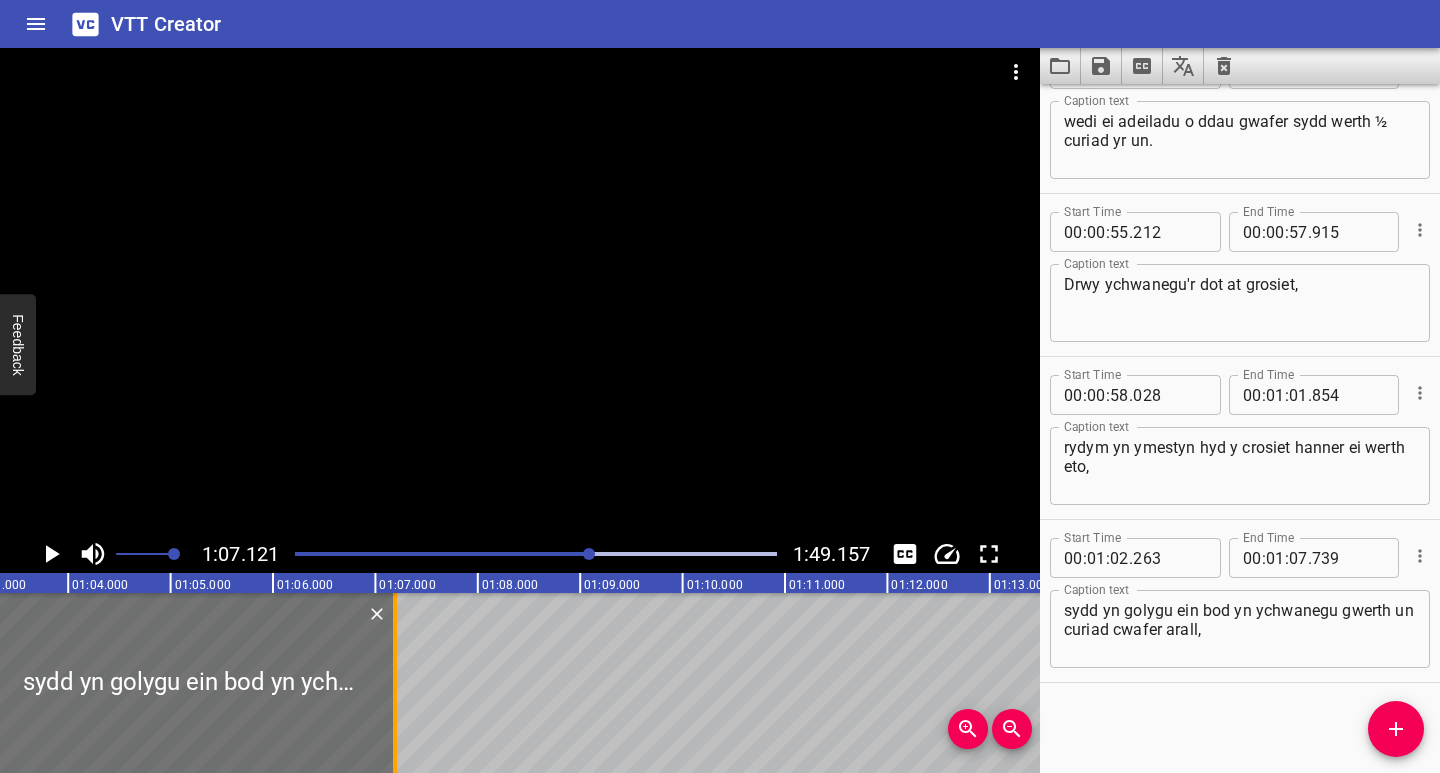 drag, startPoint x: 550, startPoint y: 723, endPoint x: 393, endPoint y: 736, distance: 157.5373 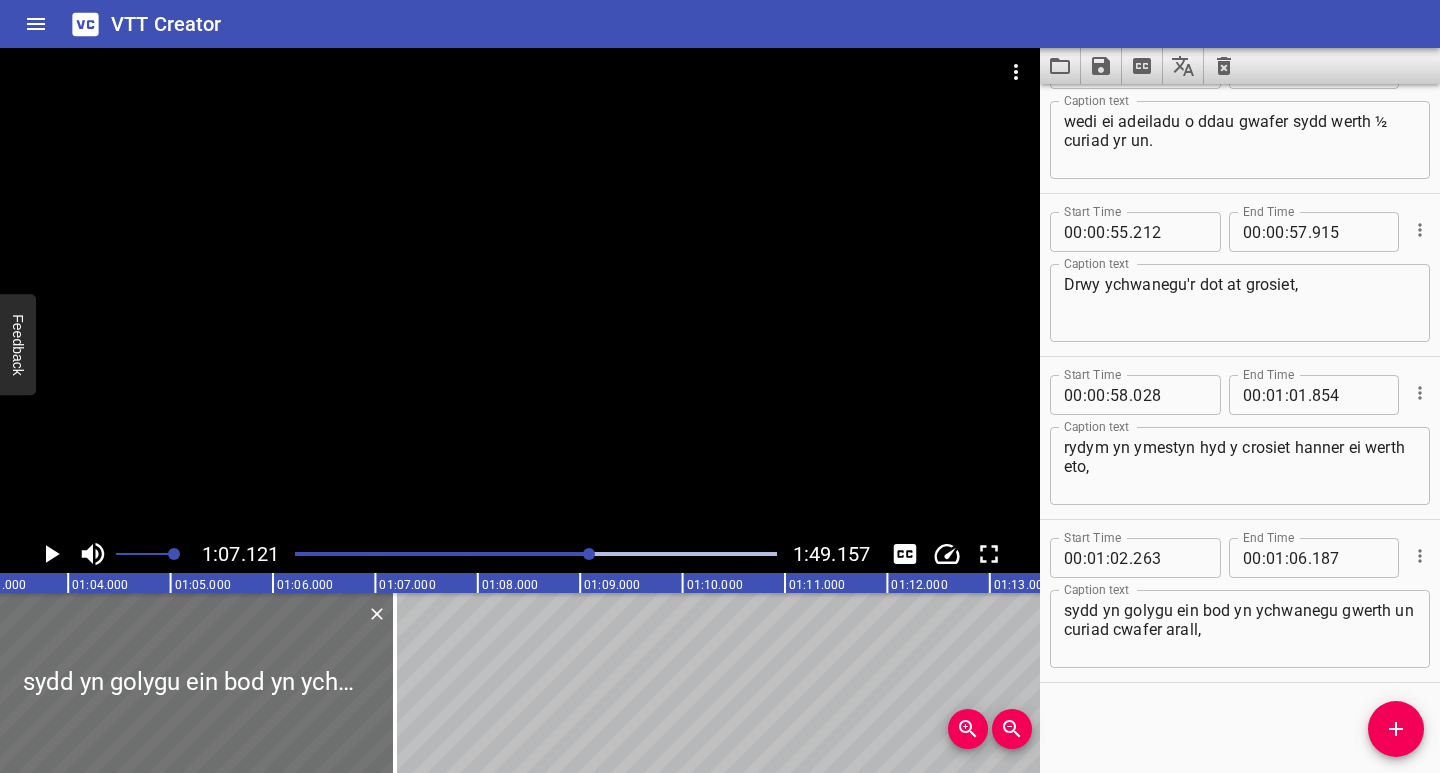 click 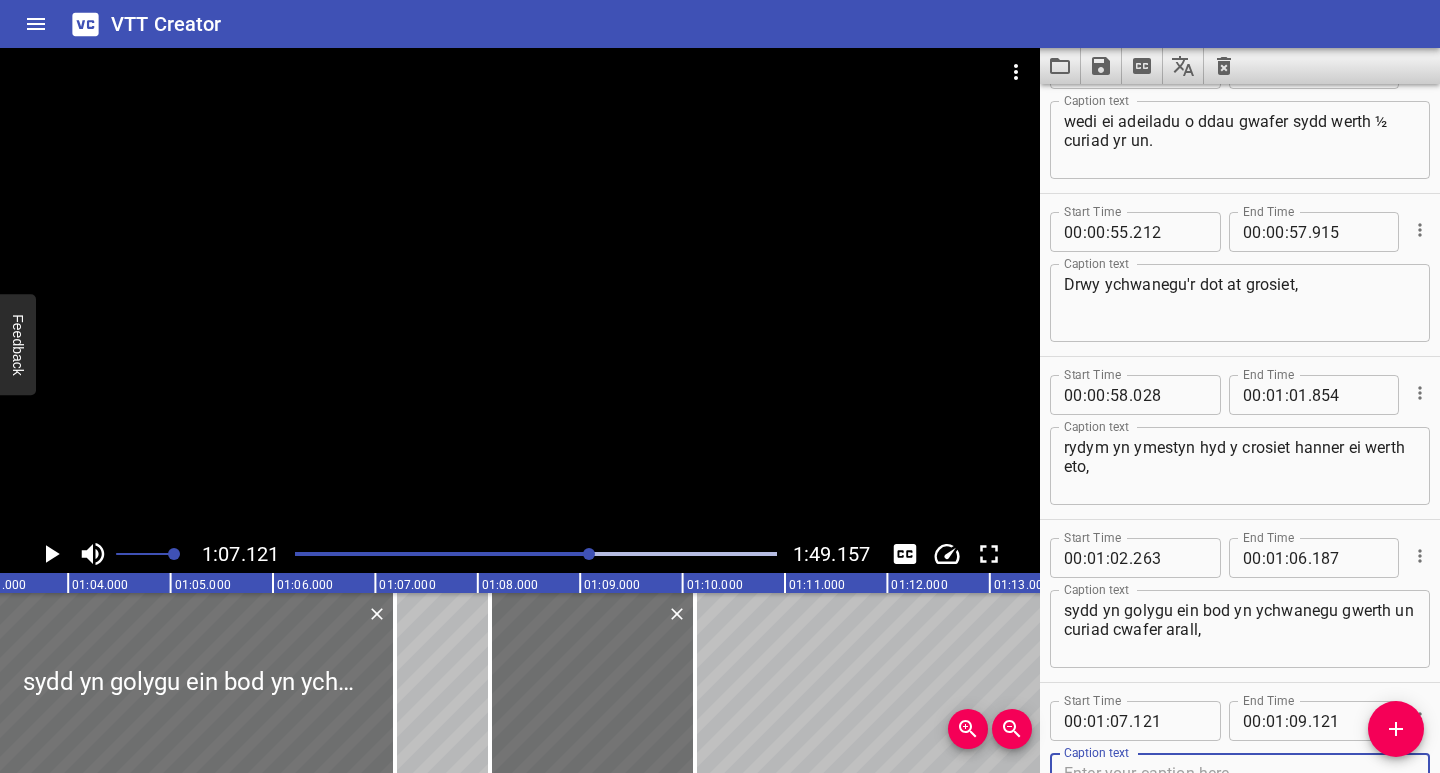 scroll, scrollTop: 1697, scrollLeft: 0, axis: vertical 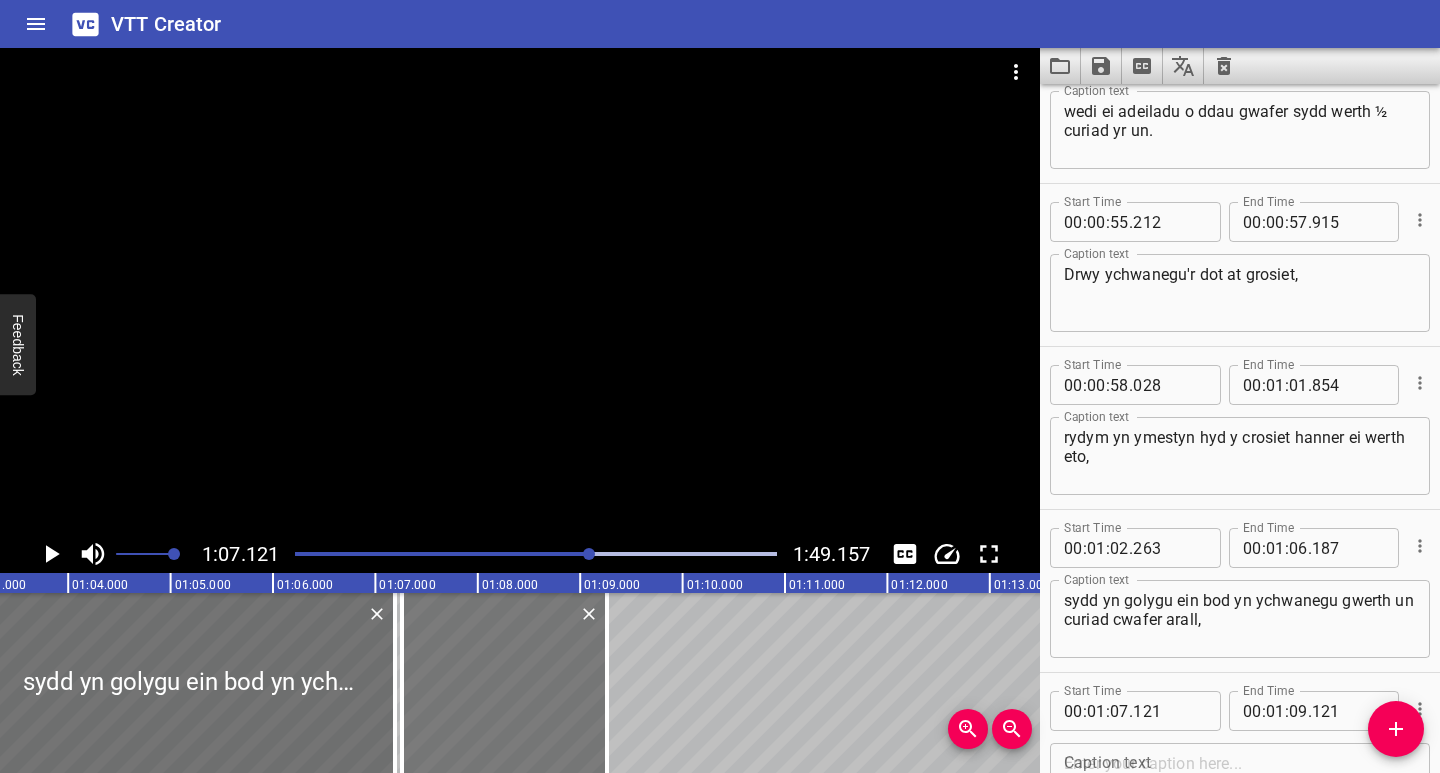drag, startPoint x: 562, startPoint y: 724, endPoint x: 474, endPoint y: 755, distance: 93.30059 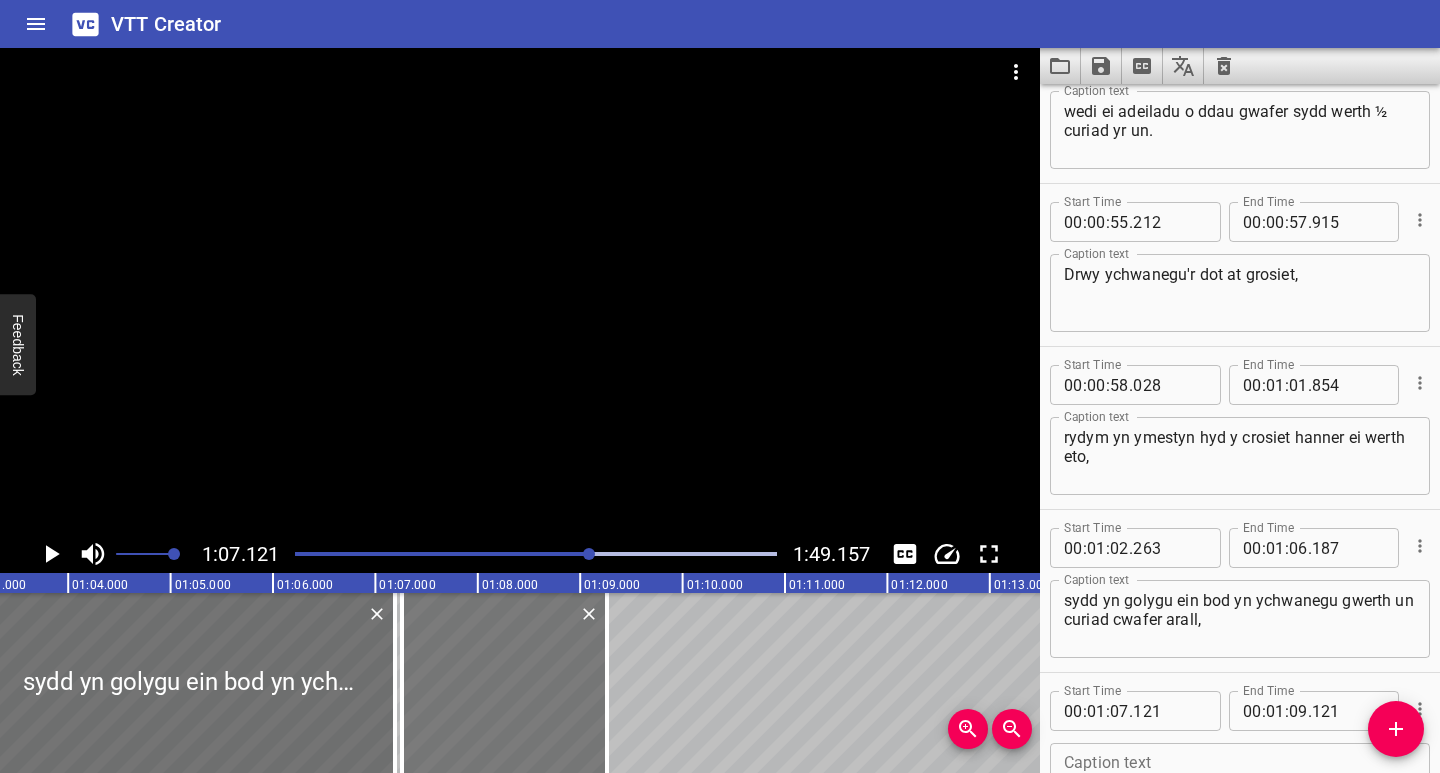 click at bounding box center (504, 683) 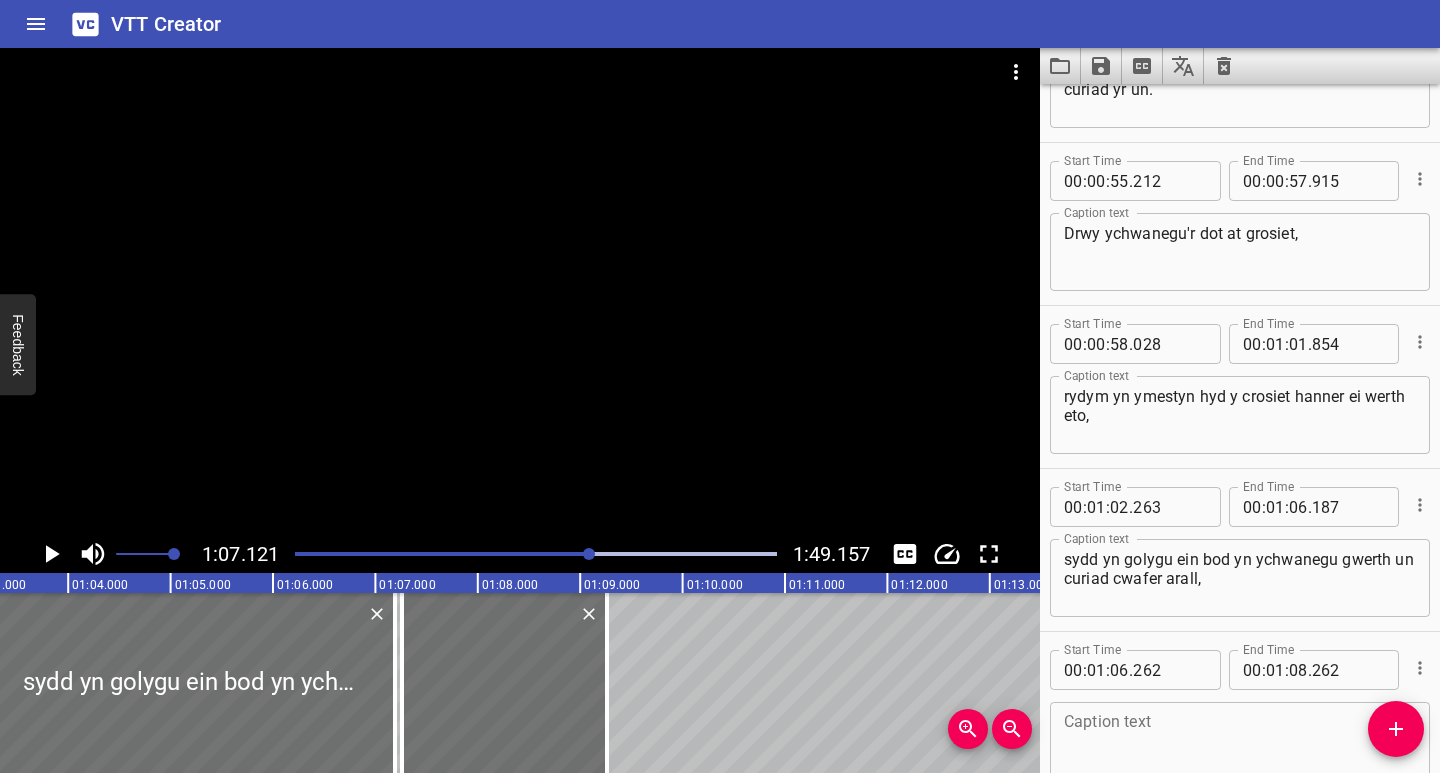 scroll, scrollTop: 1850, scrollLeft: 0, axis: vertical 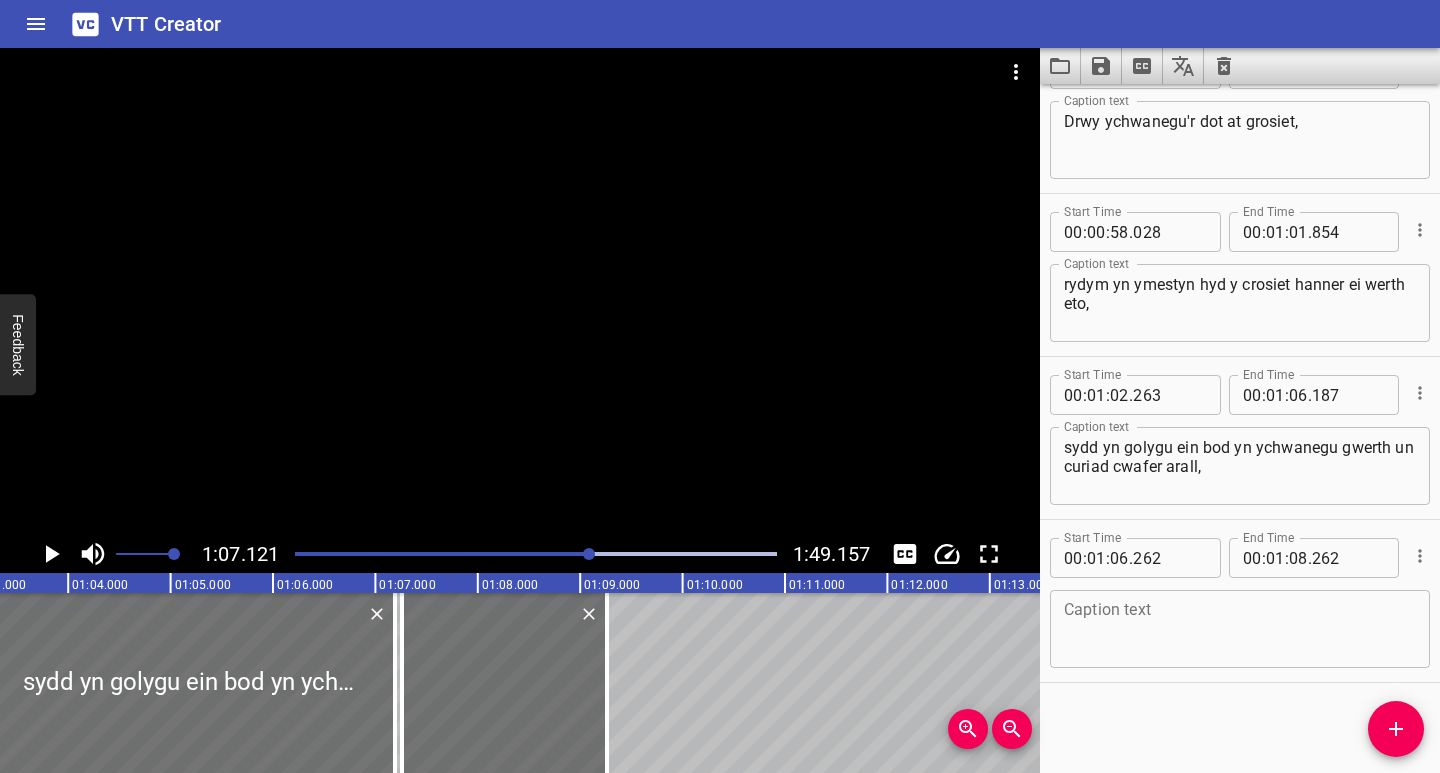 click at bounding box center (1240, 629) 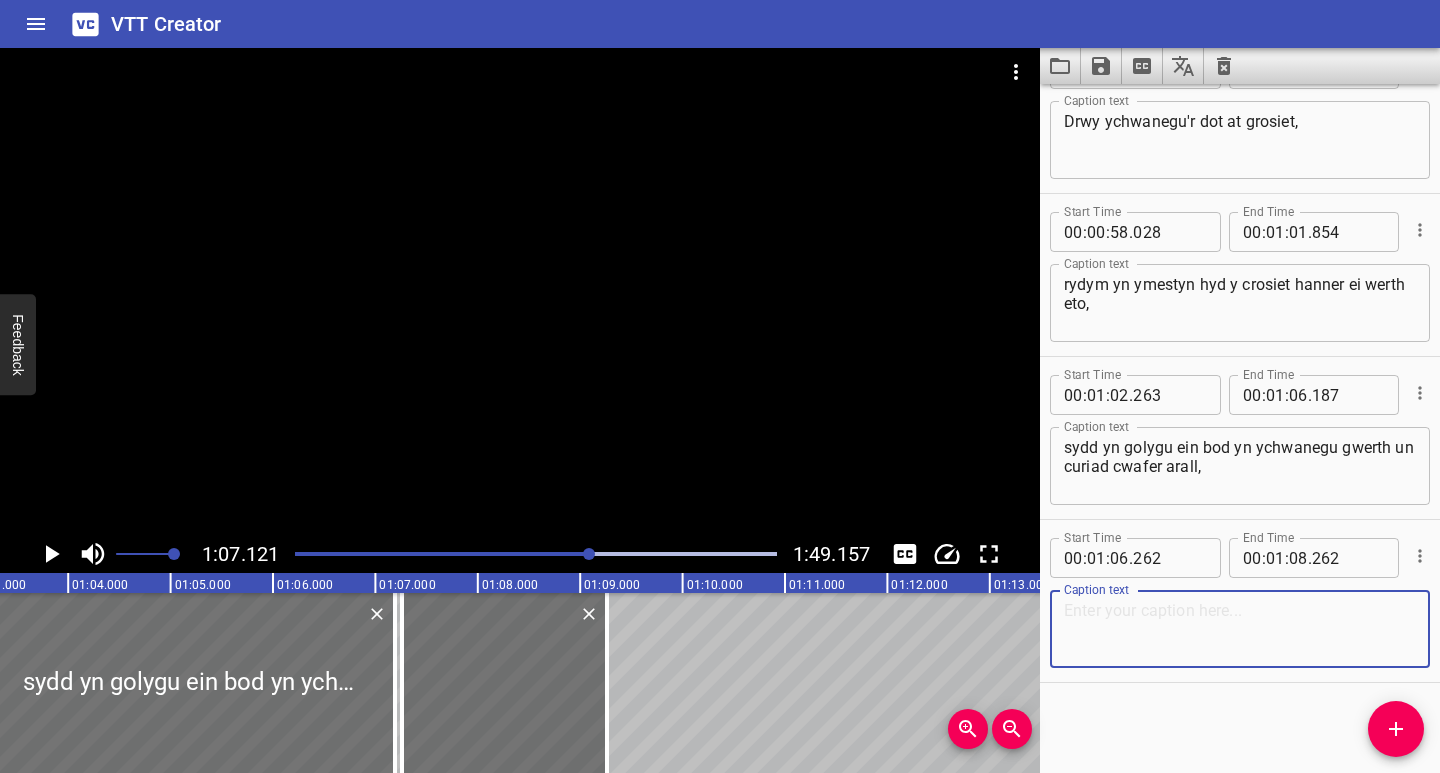 paste on "sef ½ curiad" 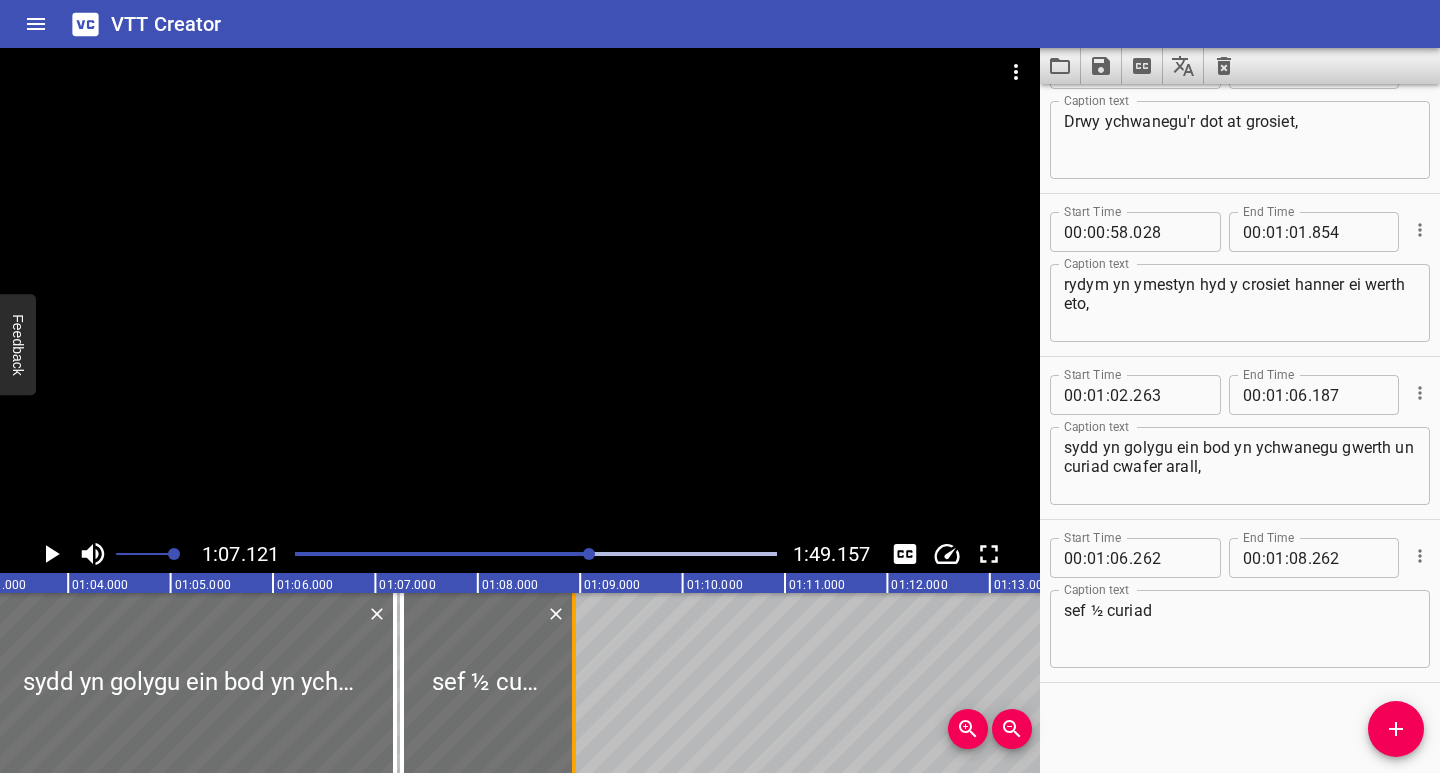 drag, startPoint x: 607, startPoint y: 714, endPoint x: 574, endPoint y: 727, distance: 35.468296 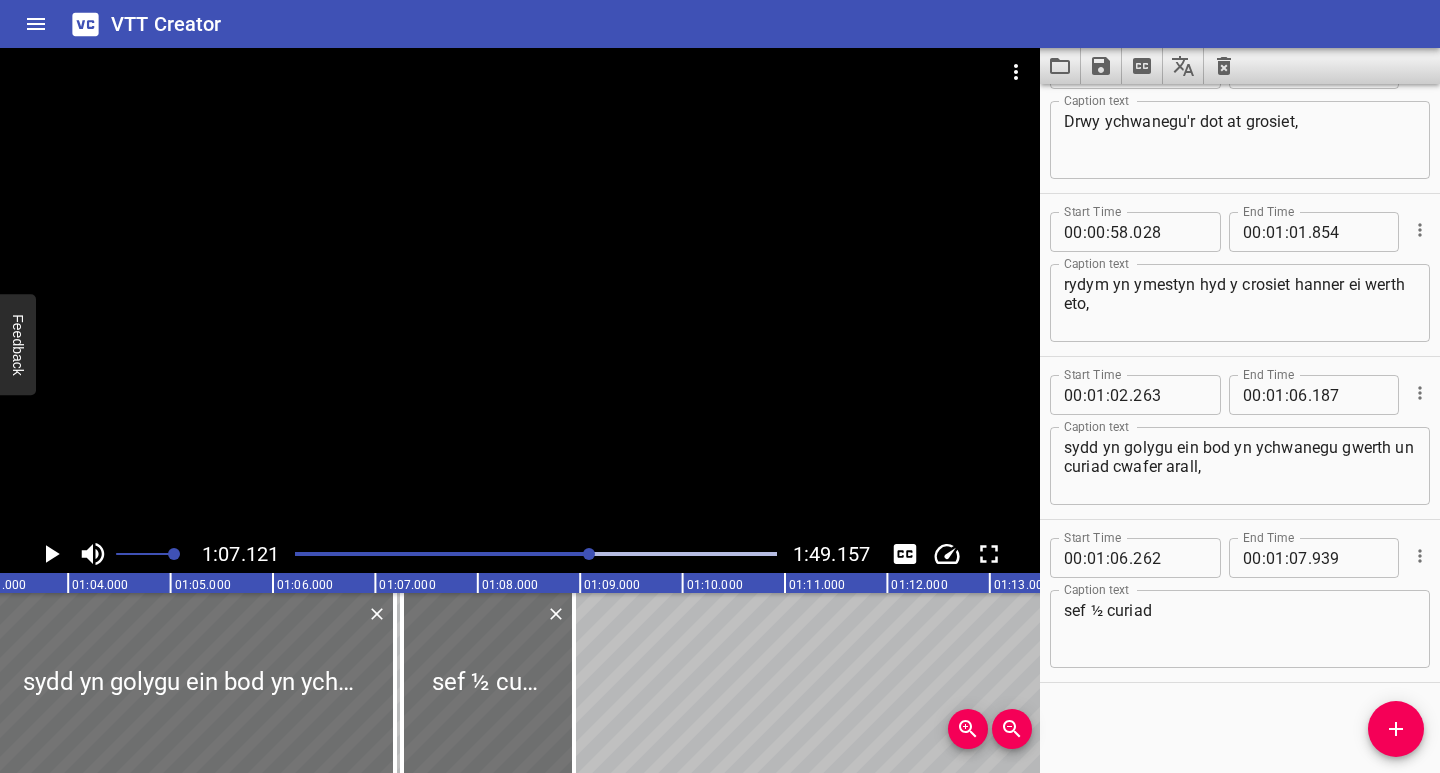 click at bounding box center (536, 554) 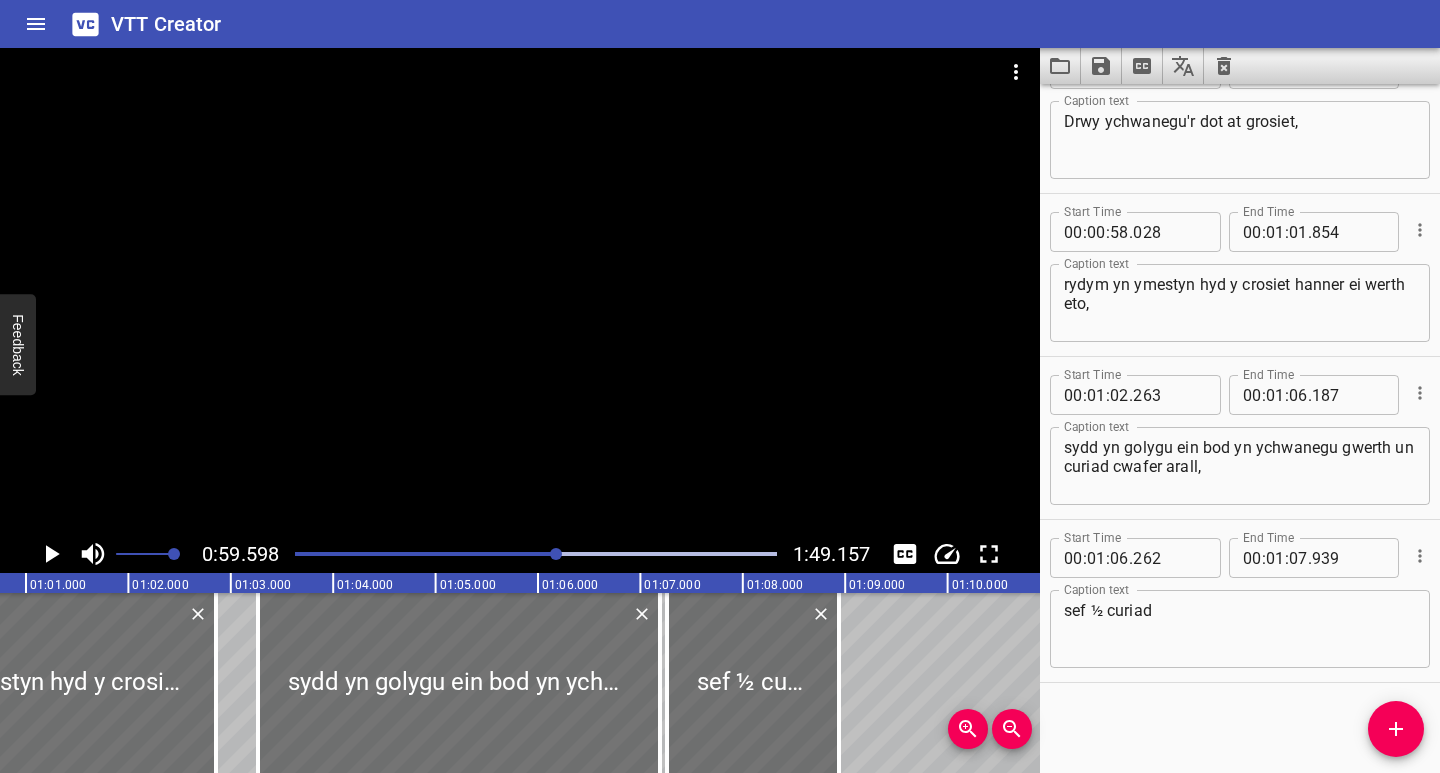 scroll, scrollTop: 0, scrollLeft: 6103, axis: horizontal 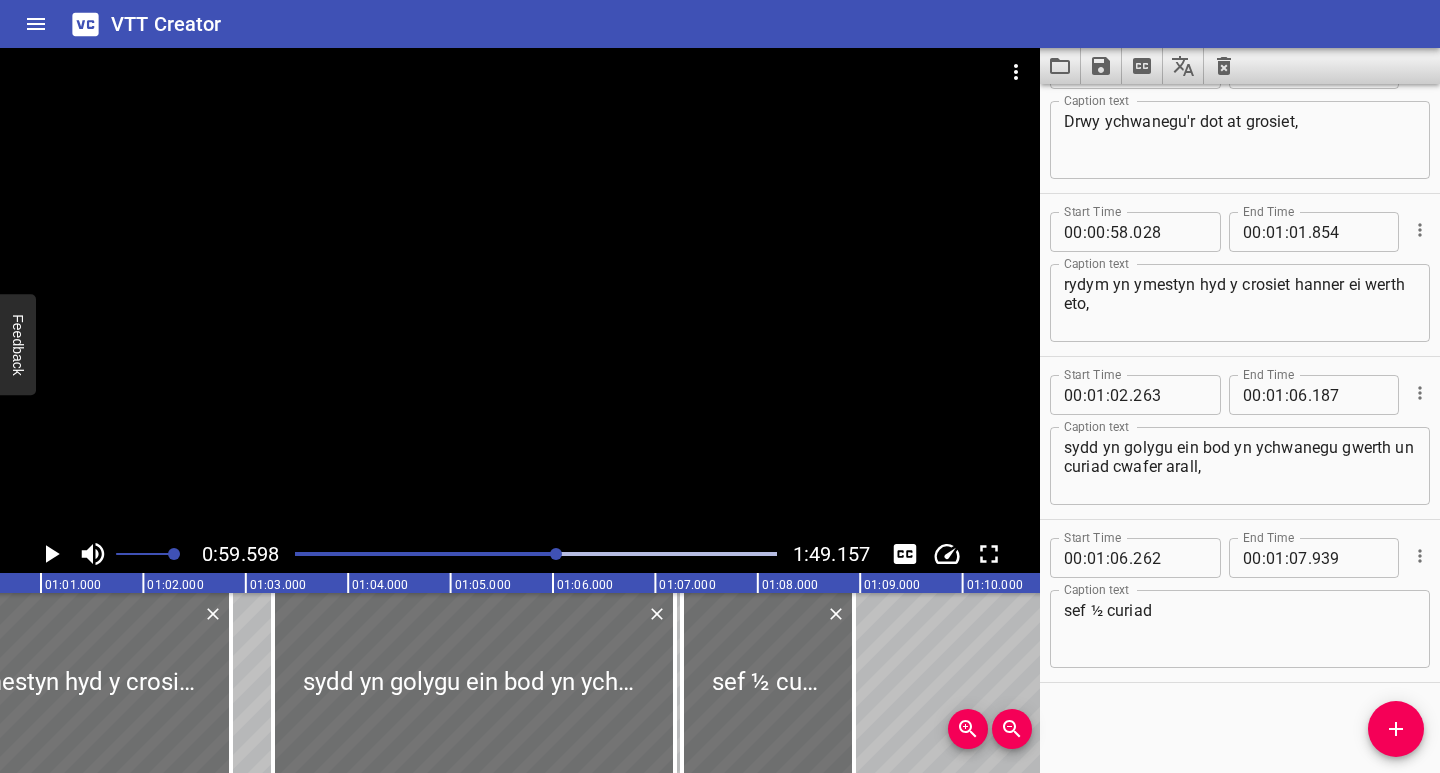 click at bounding box center [318, 554] 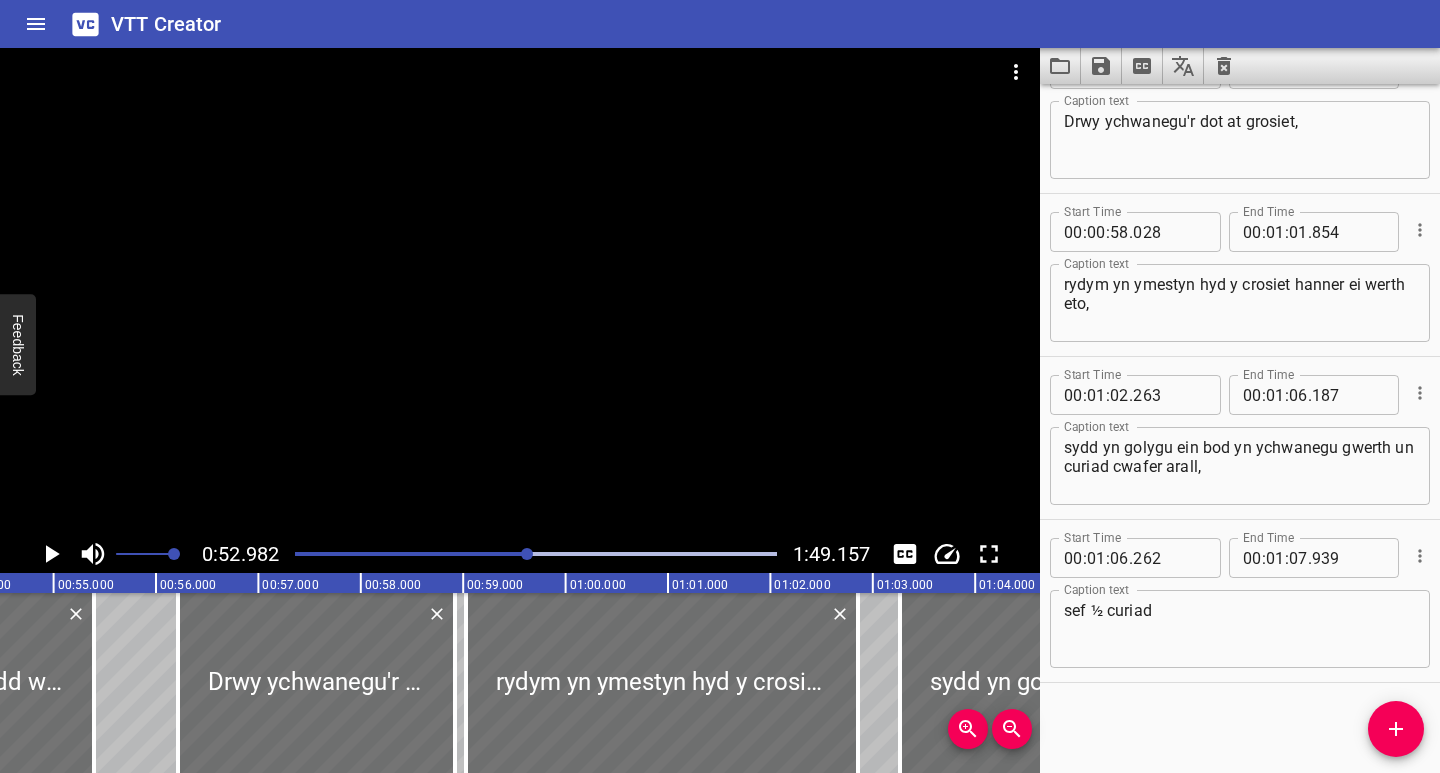 scroll, scrollTop: 0, scrollLeft: 5425, axis: horizontal 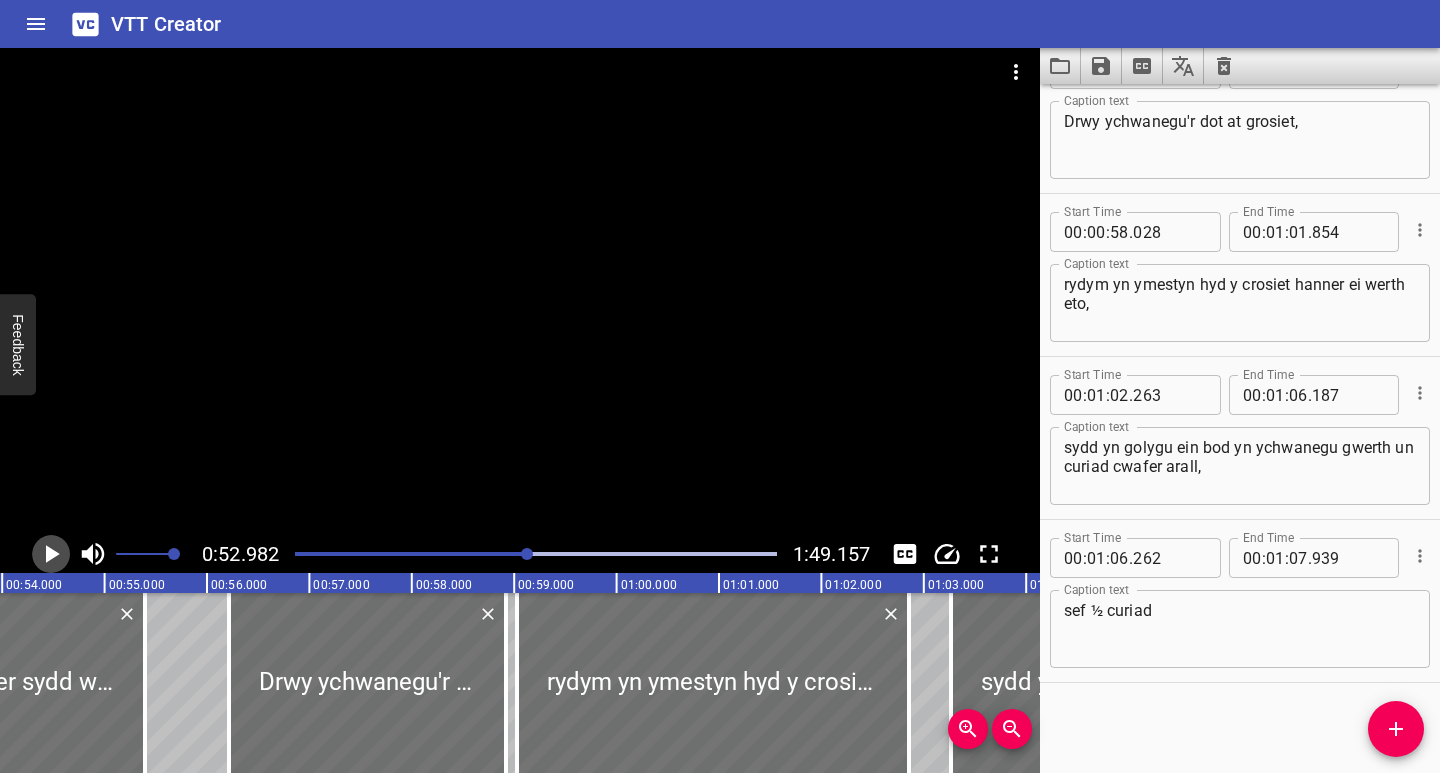 click 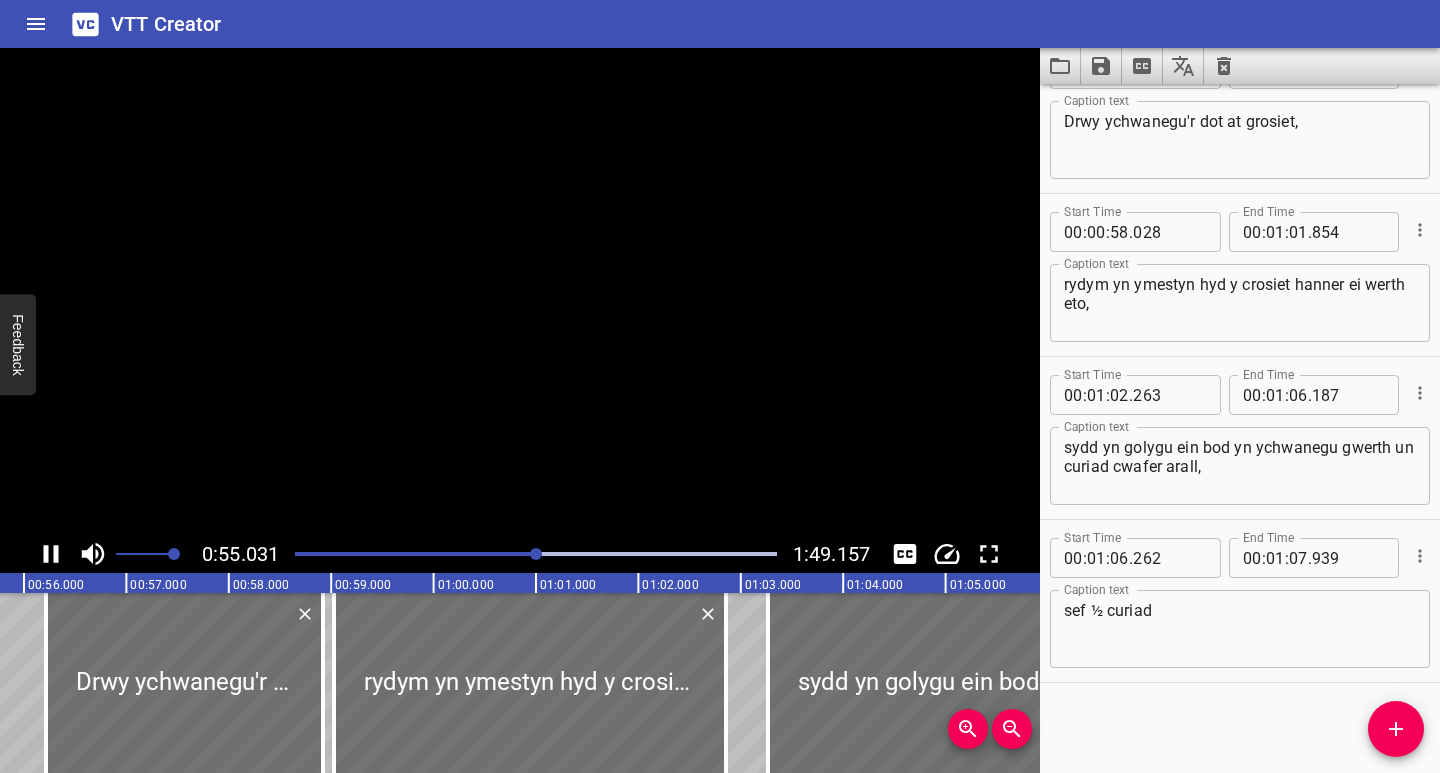 scroll, scrollTop: 0, scrollLeft: 5635, axis: horizontal 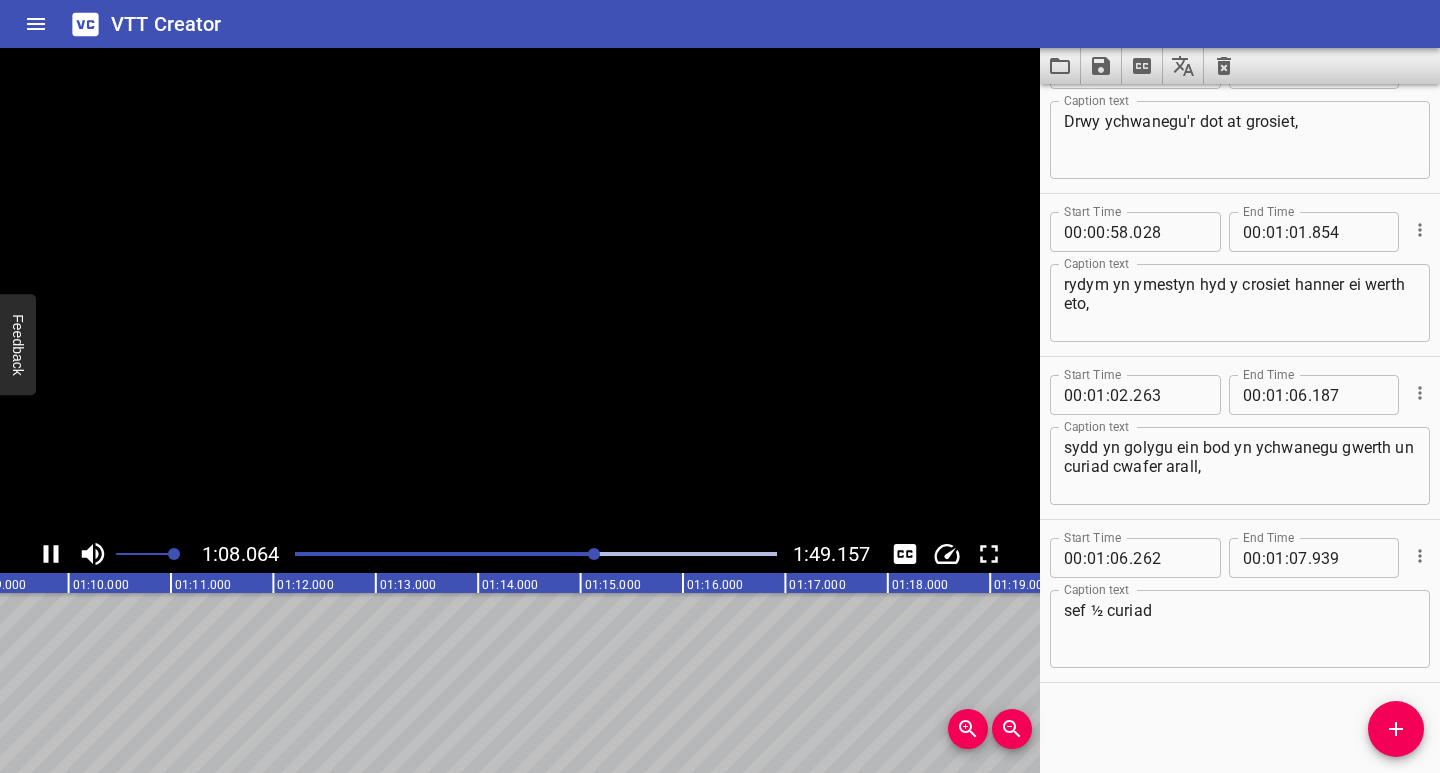 click 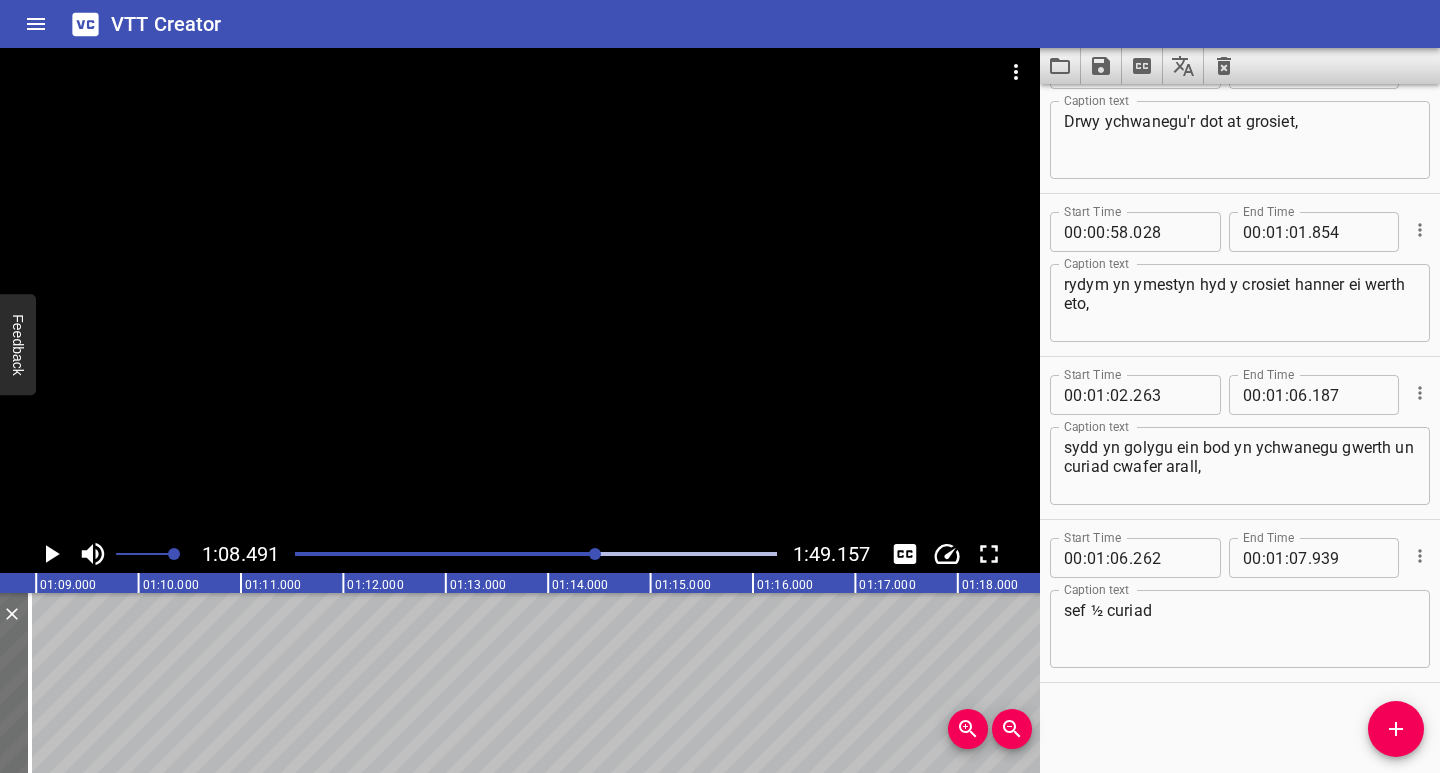 scroll, scrollTop: 0, scrollLeft: 6915, axis: horizontal 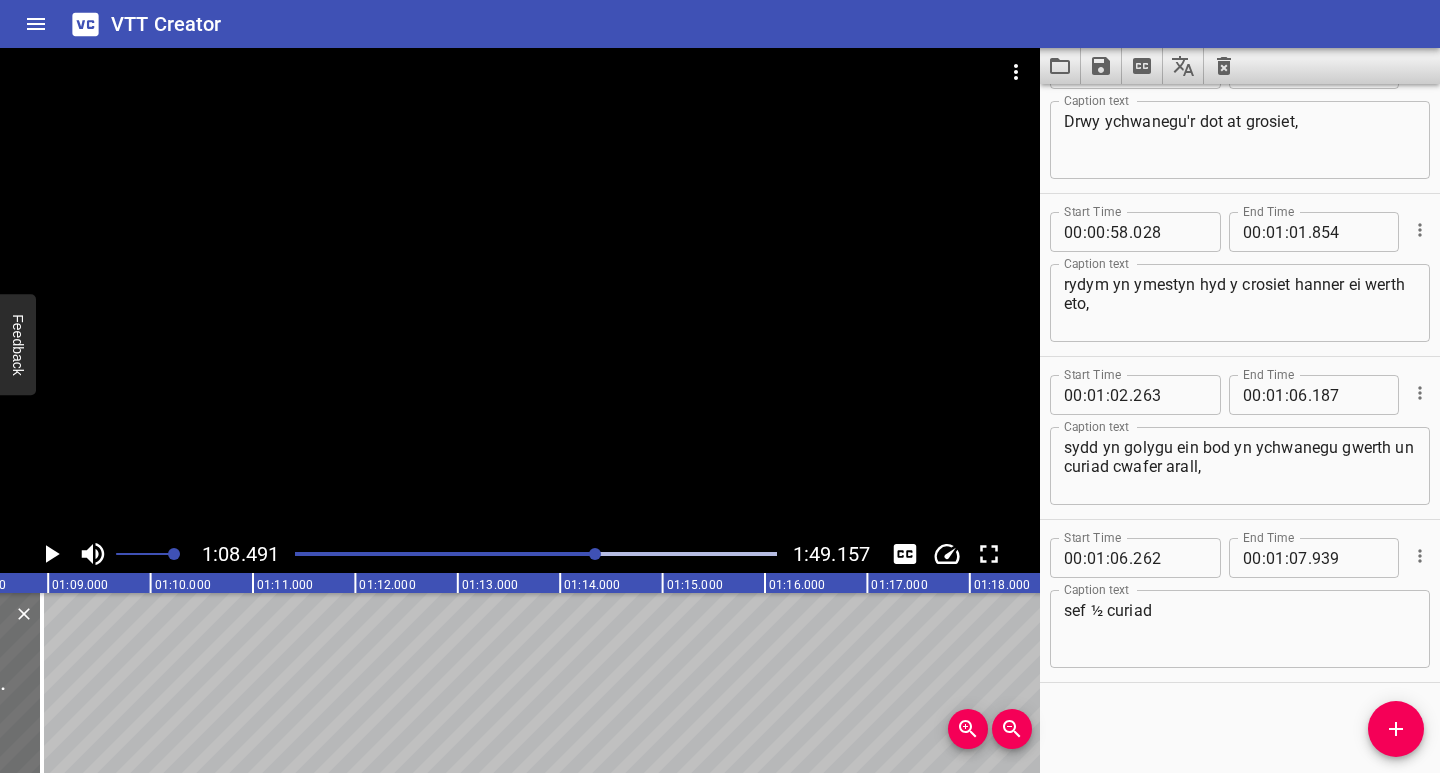click 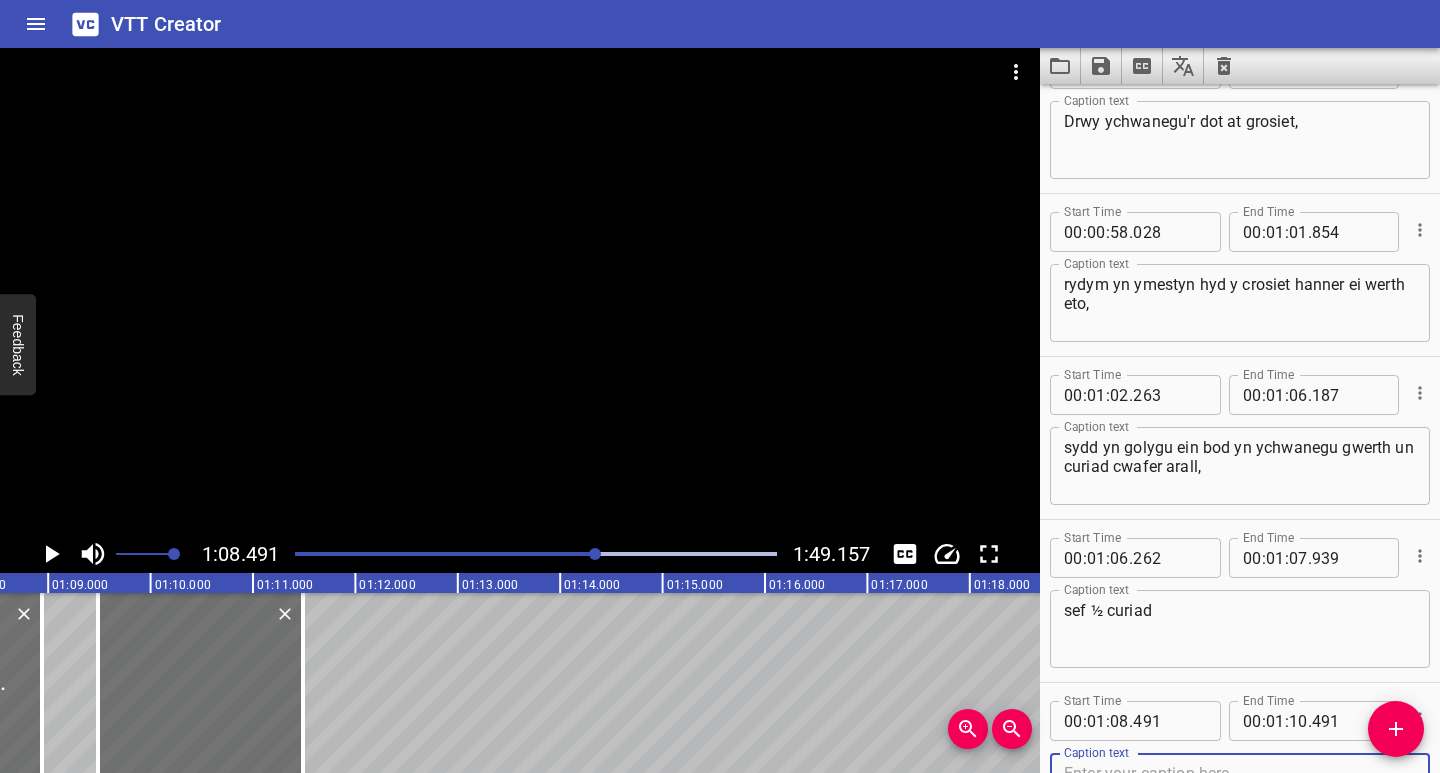 scroll, scrollTop: 1860, scrollLeft: 0, axis: vertical 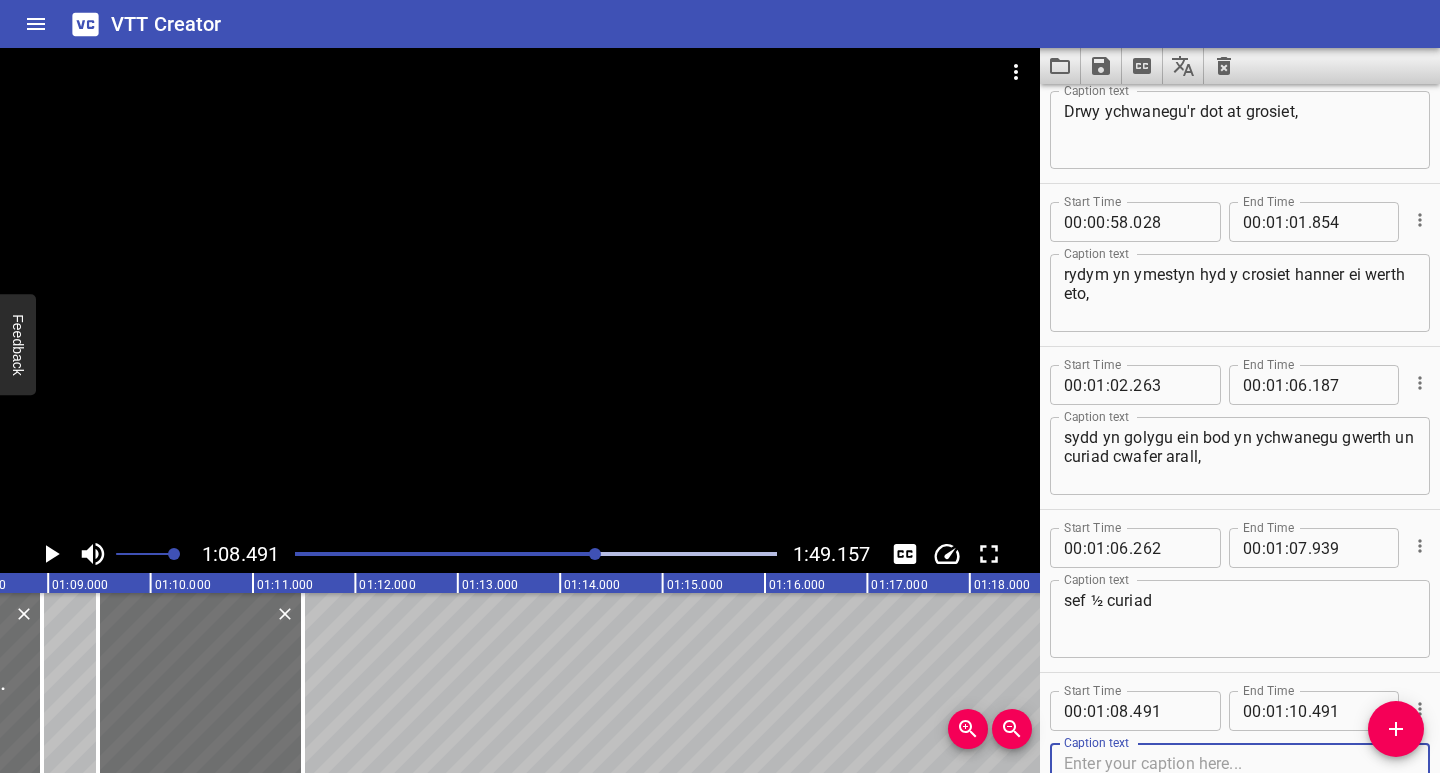 click at bounding box center (1240, 782) 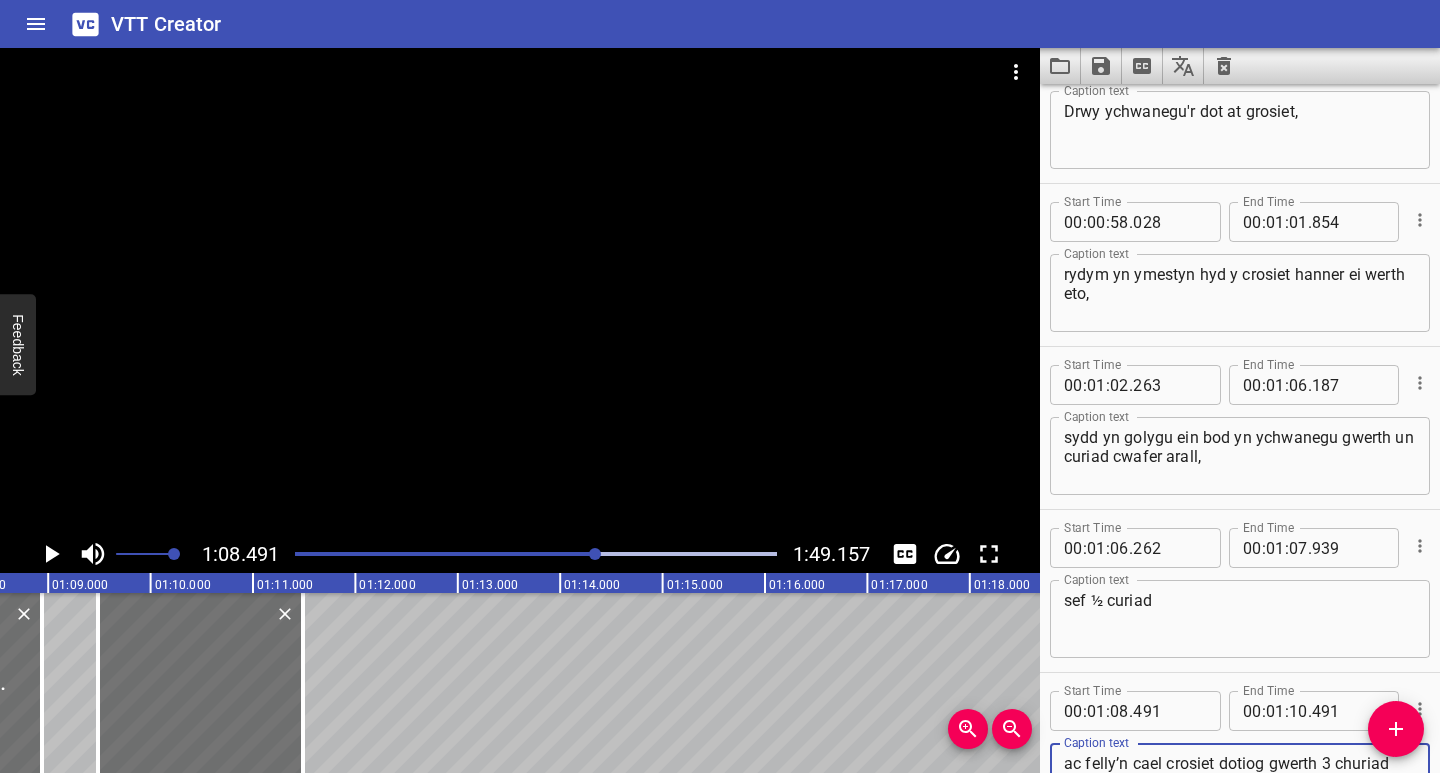 scroll, scrollTop: 1879, scrollLeft: 0, axis: vertical 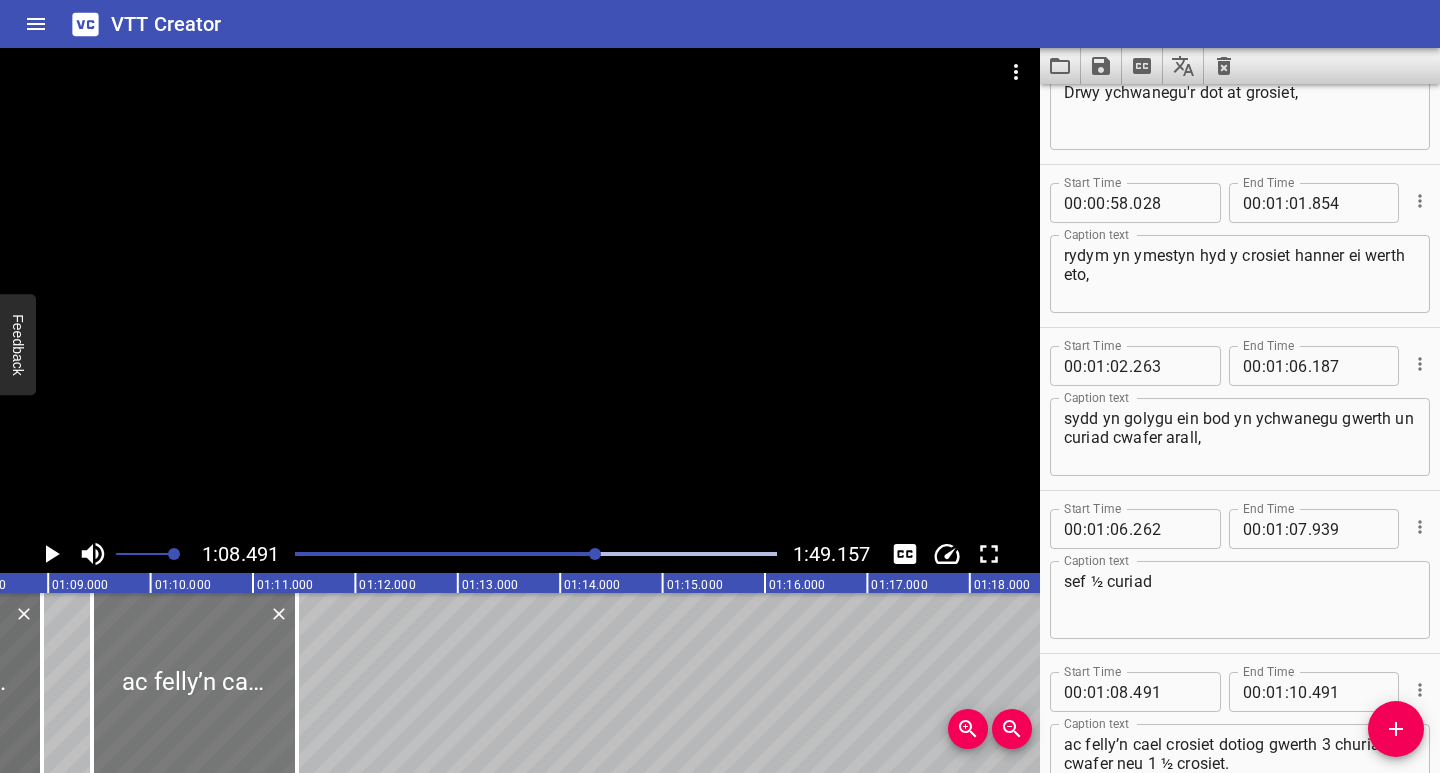 drag, startPoint x: 190, startPoint y: 729, endPoint x: 184, endPoint y: 739, distance: 11.661903 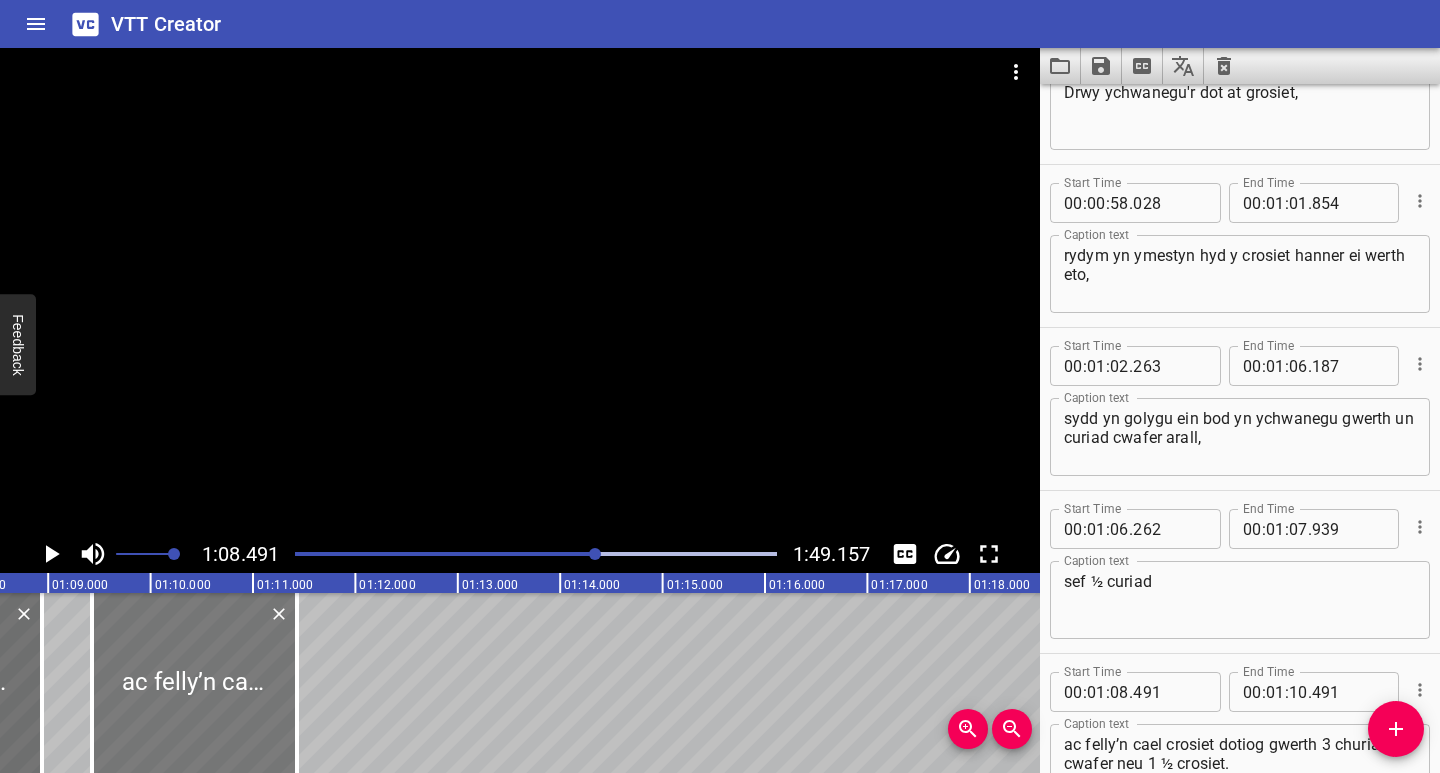 click at bounding box center (194, 683) 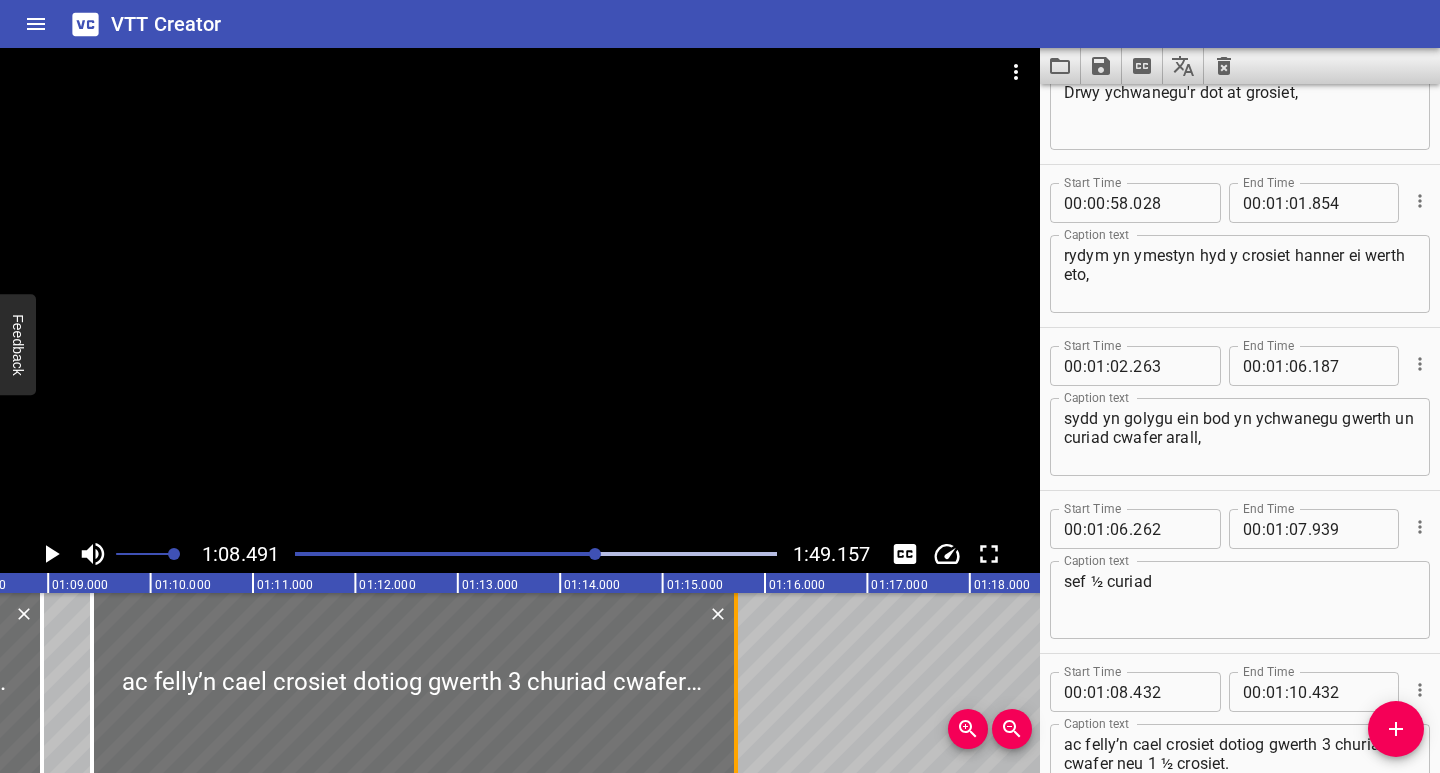 drag, startPoint x: 303, startPoint y: 732, endPoint x: 742, endPoint y: 732, distance: 439 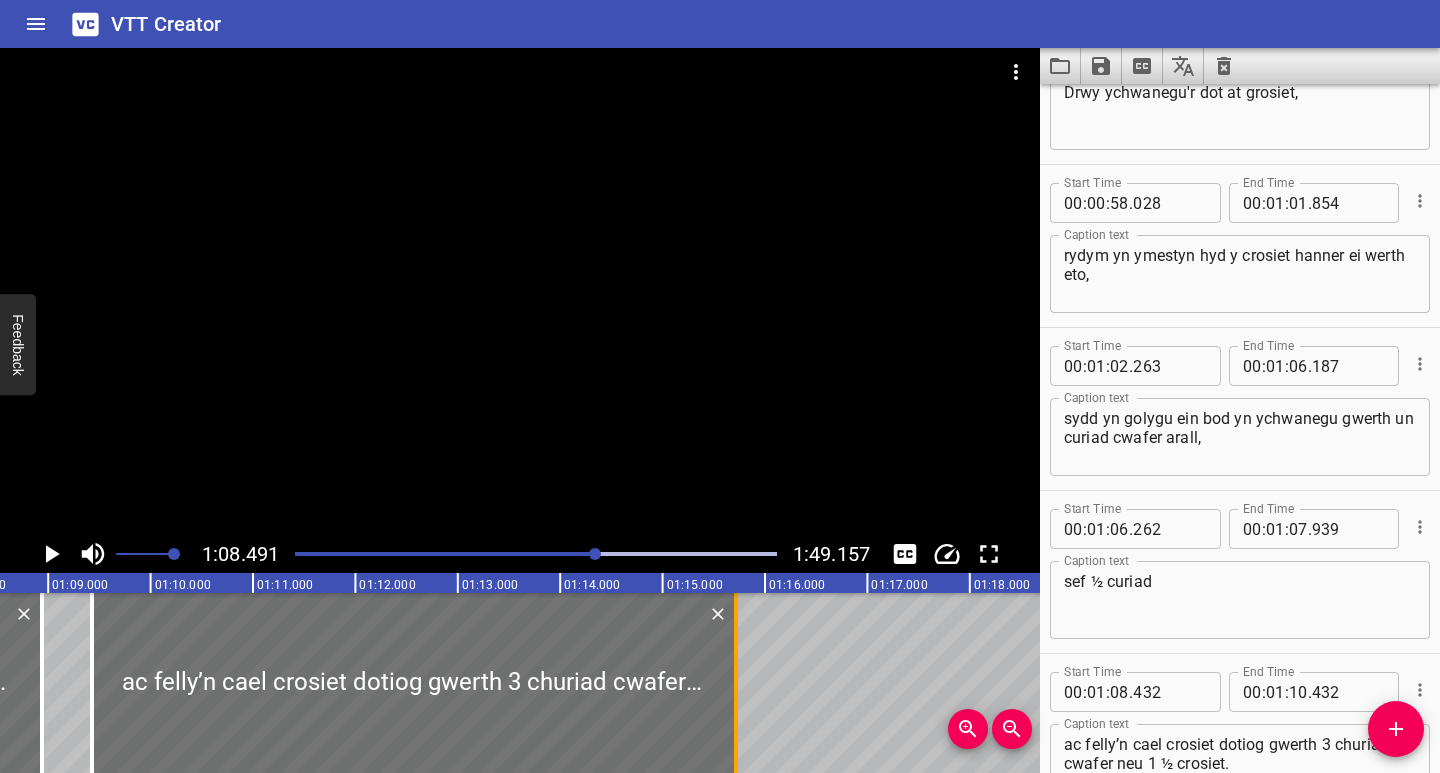 click at bounding box center (736, 683) 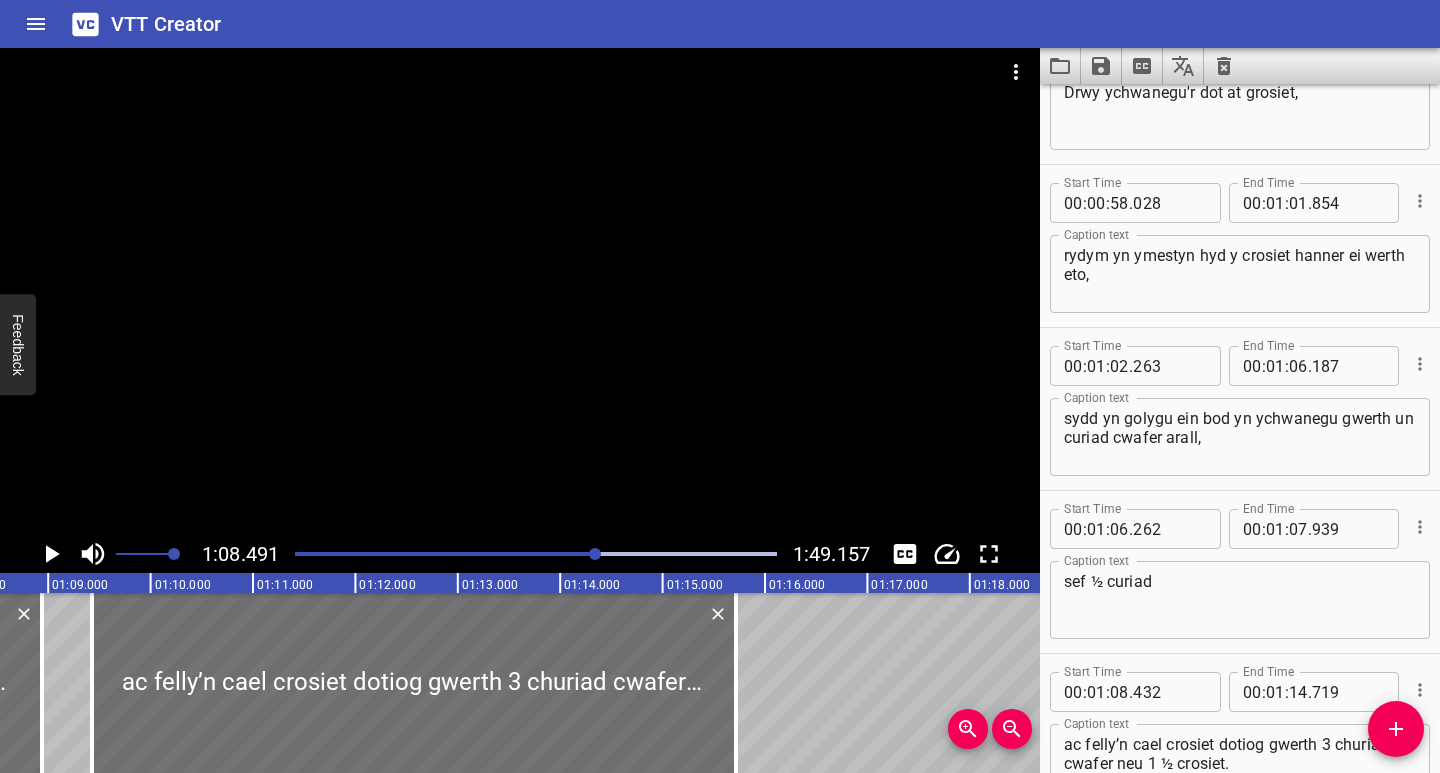 click at bounding box center (536, 554) 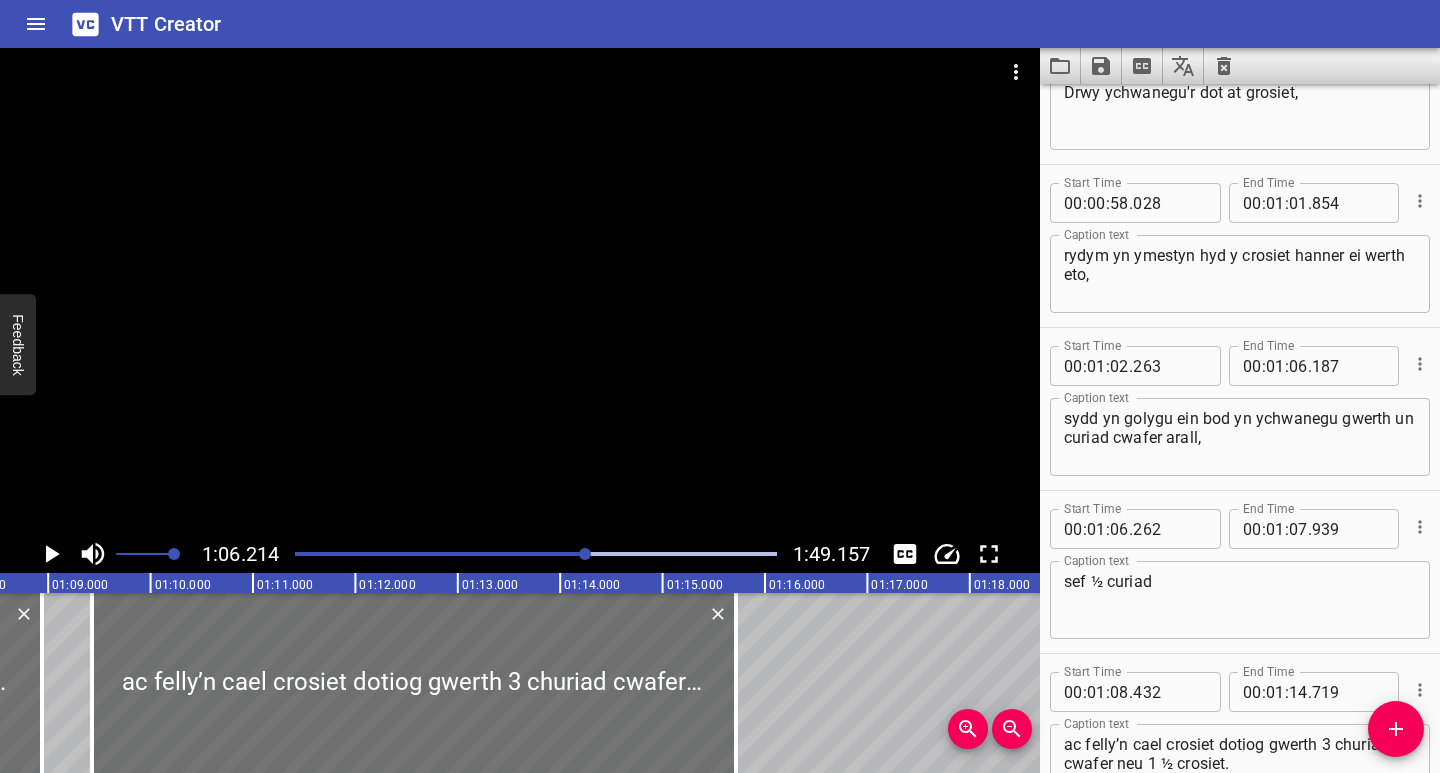 scroll, scrollTop: 1970, scrollLeft: 0, axis: vertical 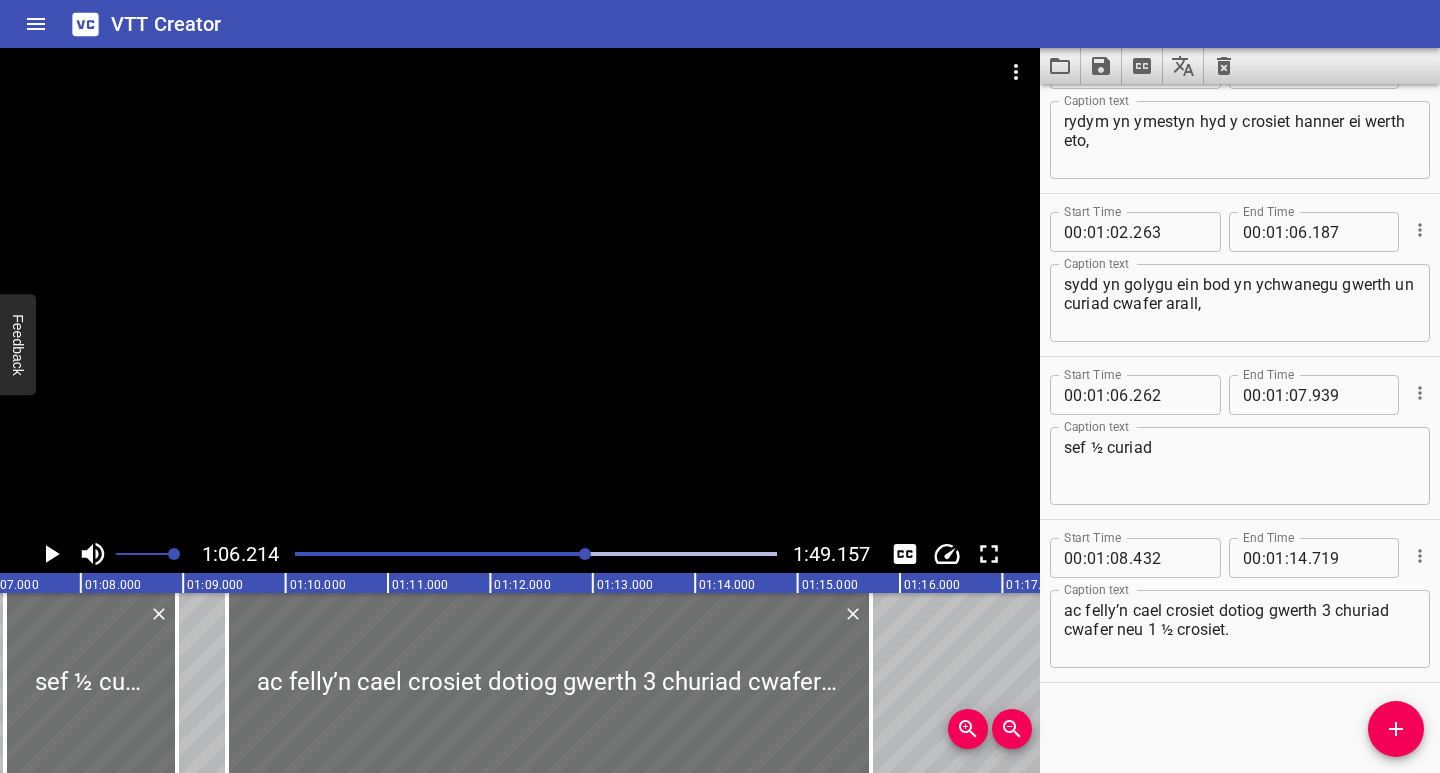 click 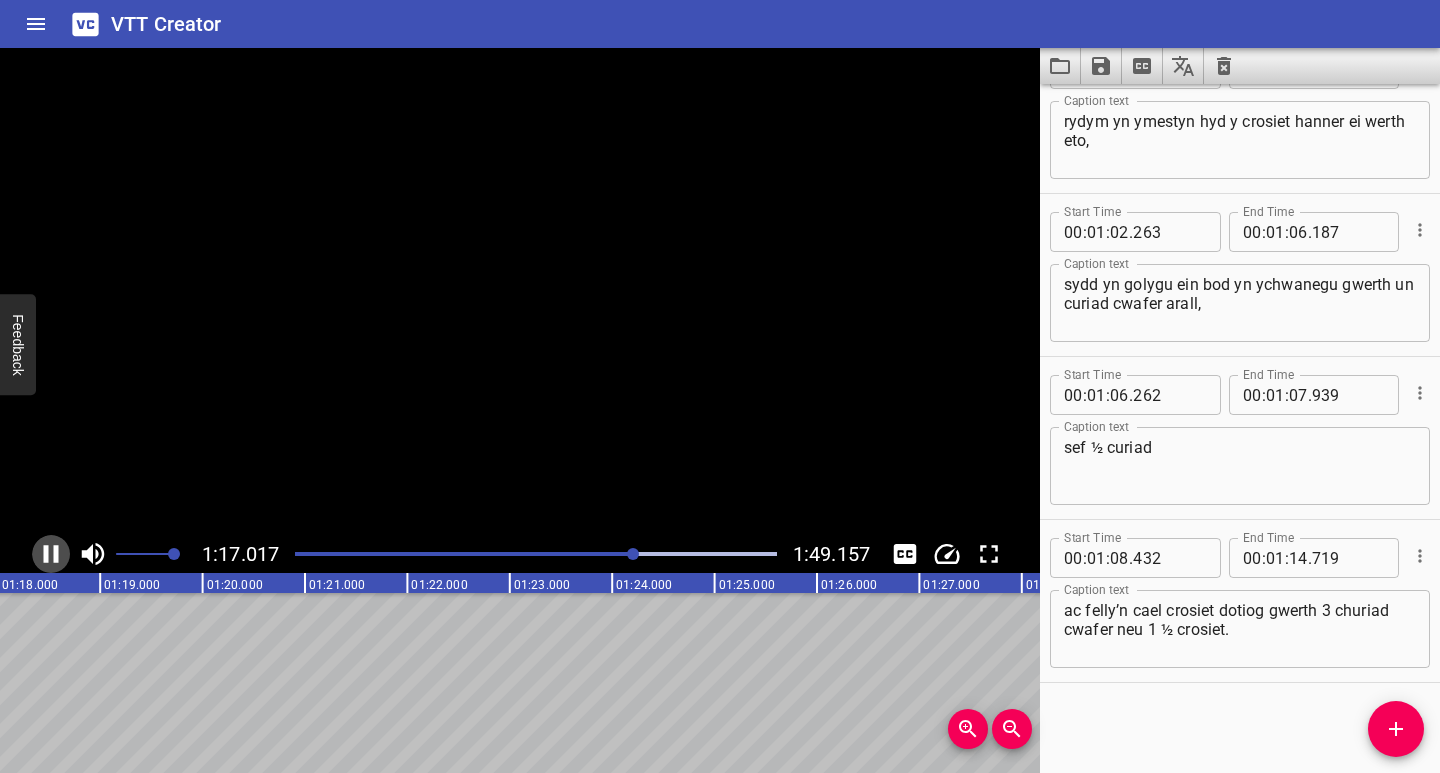click 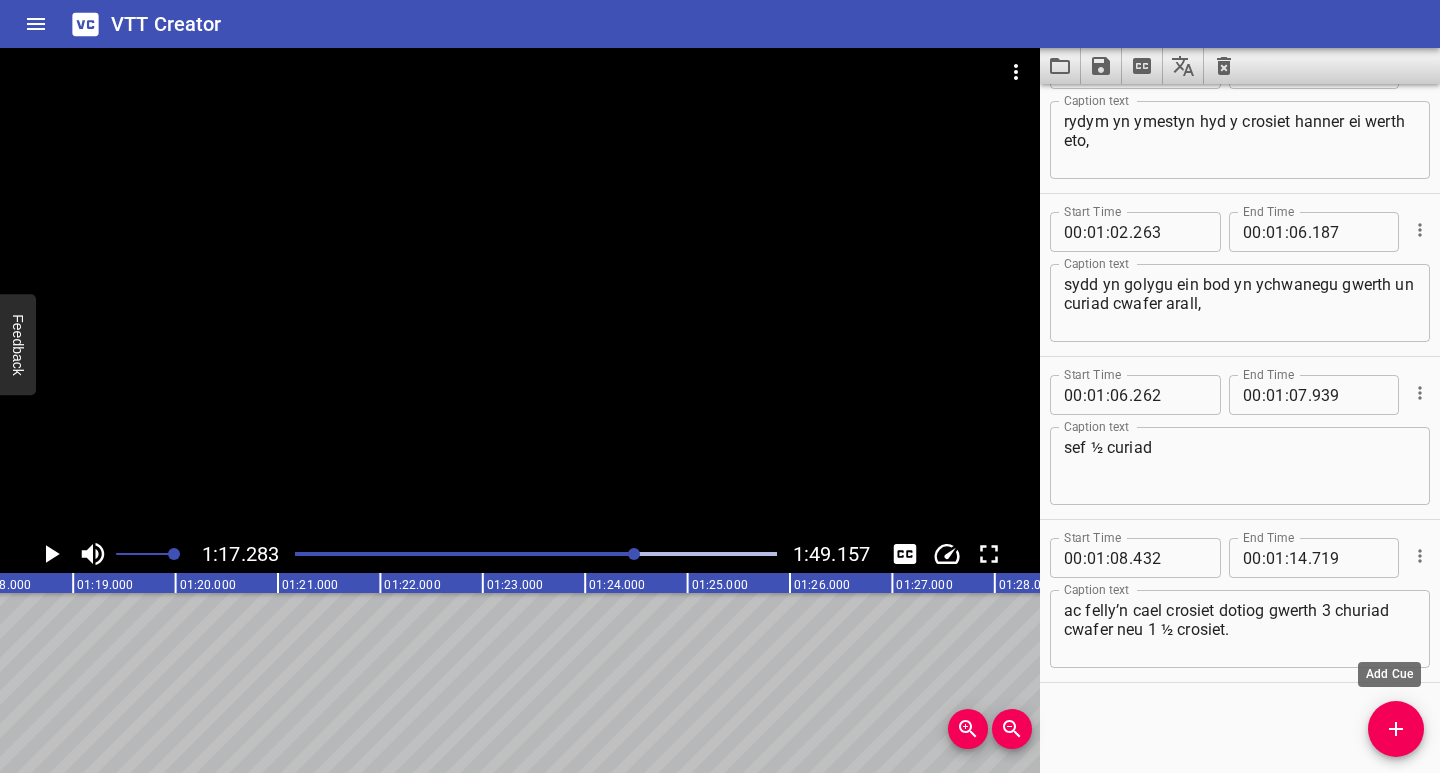 drag, startPoint x: 1398, startPoint y: 726, endPoint x: 1337, endPoint y: 734, distance: 61.522354 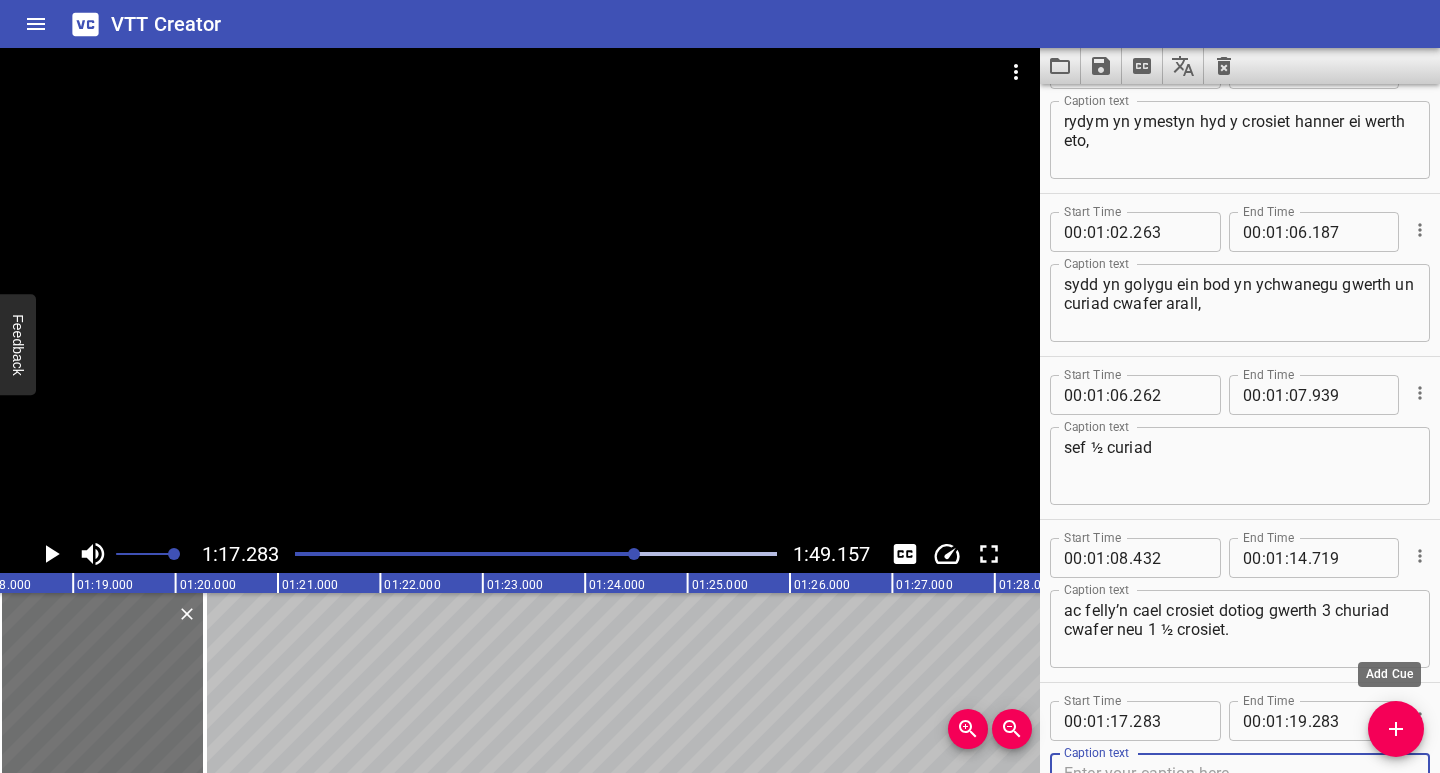 scroll, scrollTop: 2023, scrollLeft: 0, axis: vertical 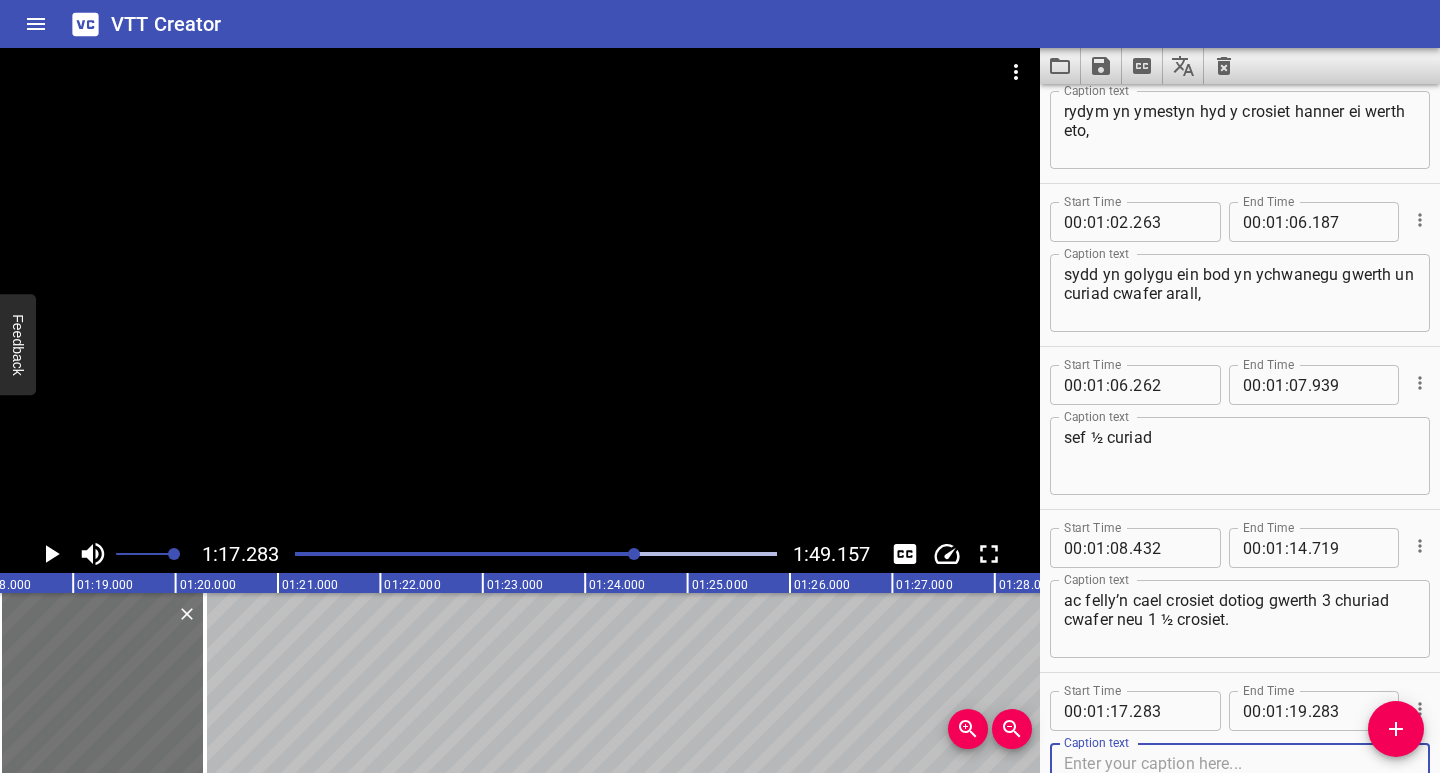 click at bounding box center (1240, 782) 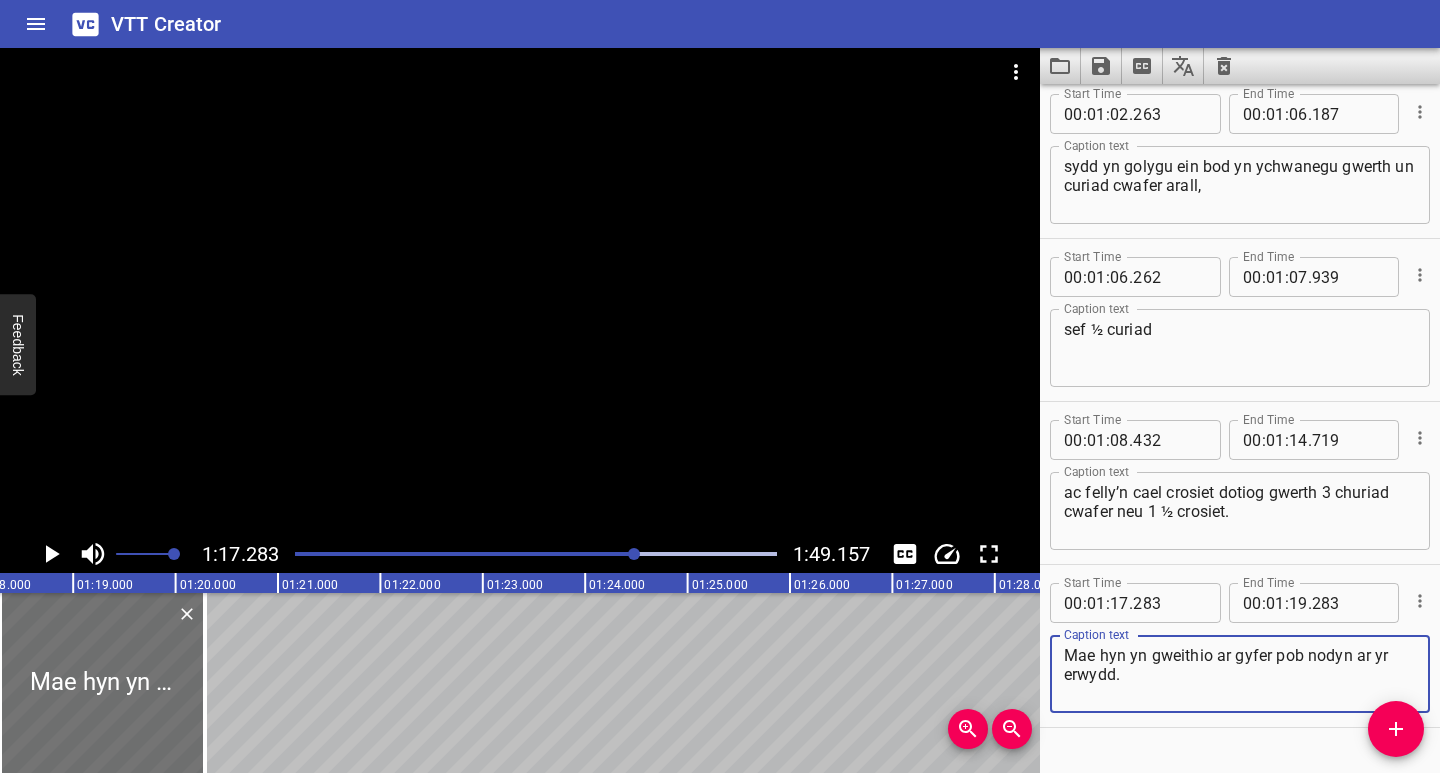 scroll, scrollTop: 2176, scrollLeft: 0, axis: vertical 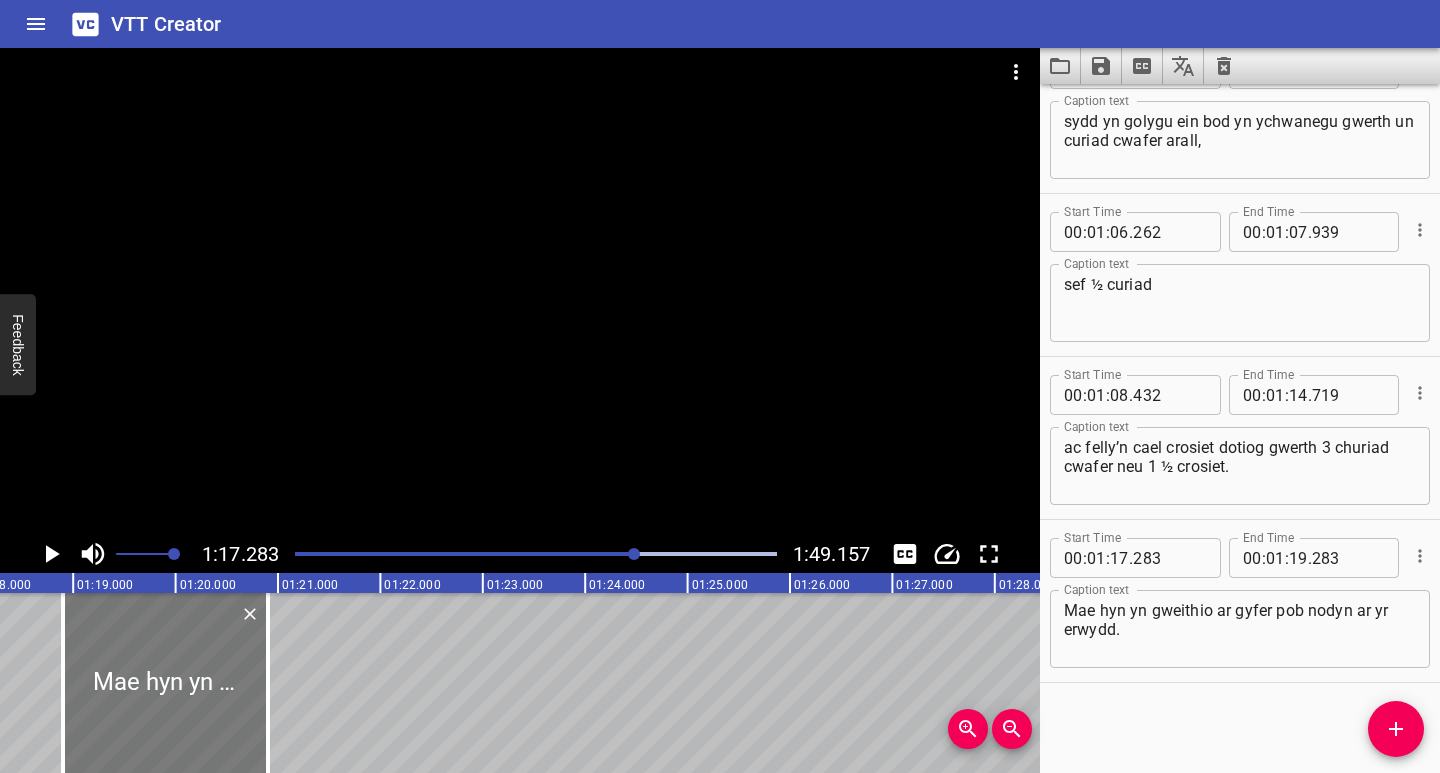 drag, startPoint x: 140, startPoint y: 729, endPoint x: 203, endPoint y: 735, distance: 63.28507 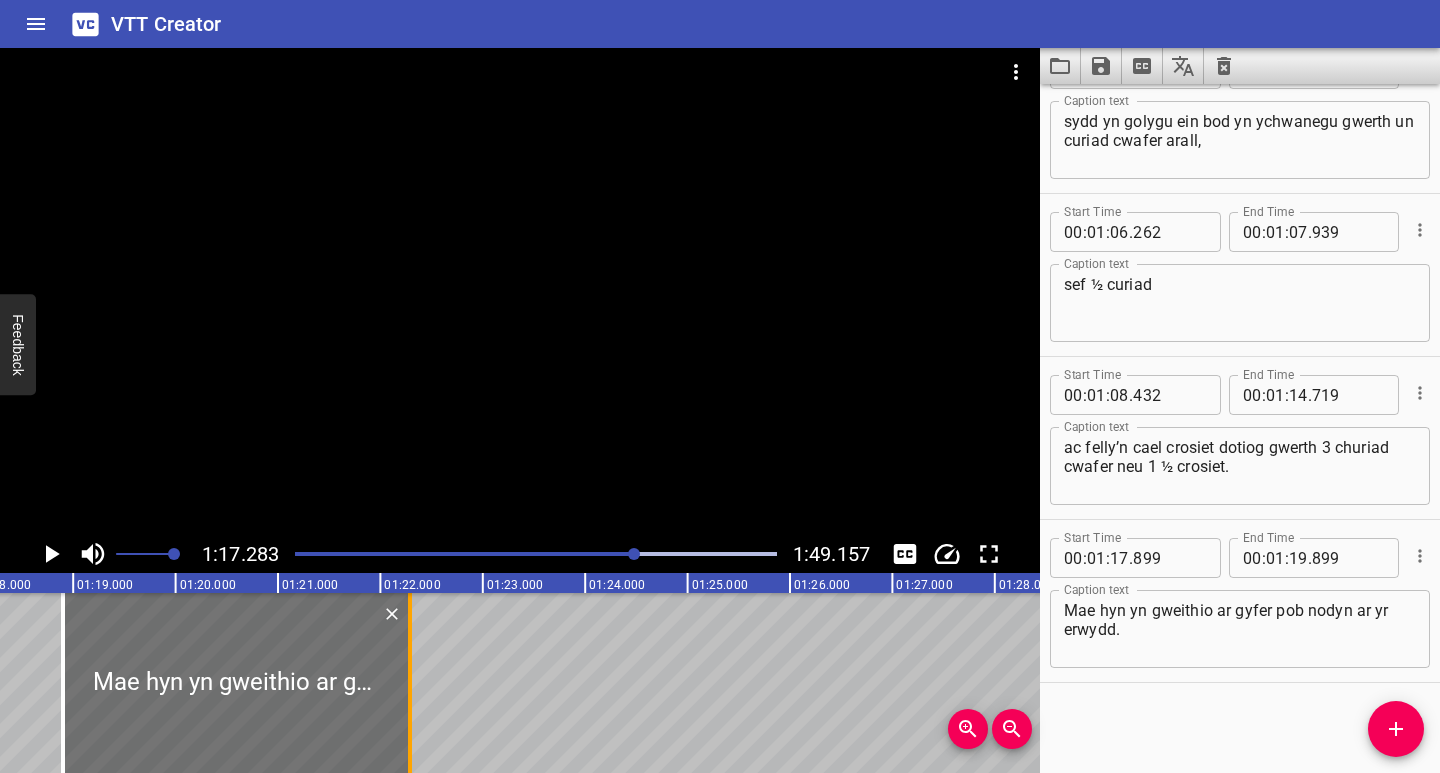 drag, startPoint x: 267, startPoint y: 736, endPoint x: 408, endPoint y: 750, distance: 141.69333 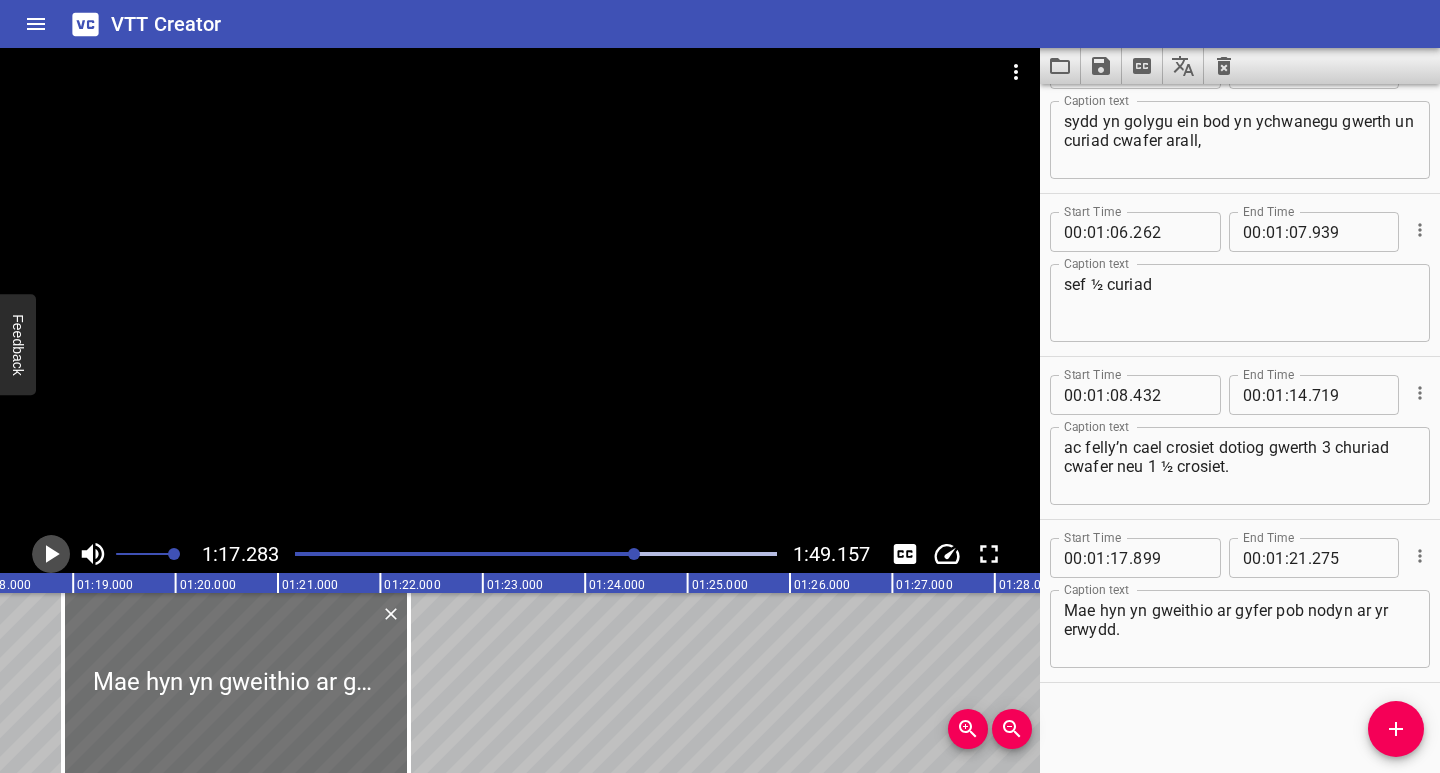 click 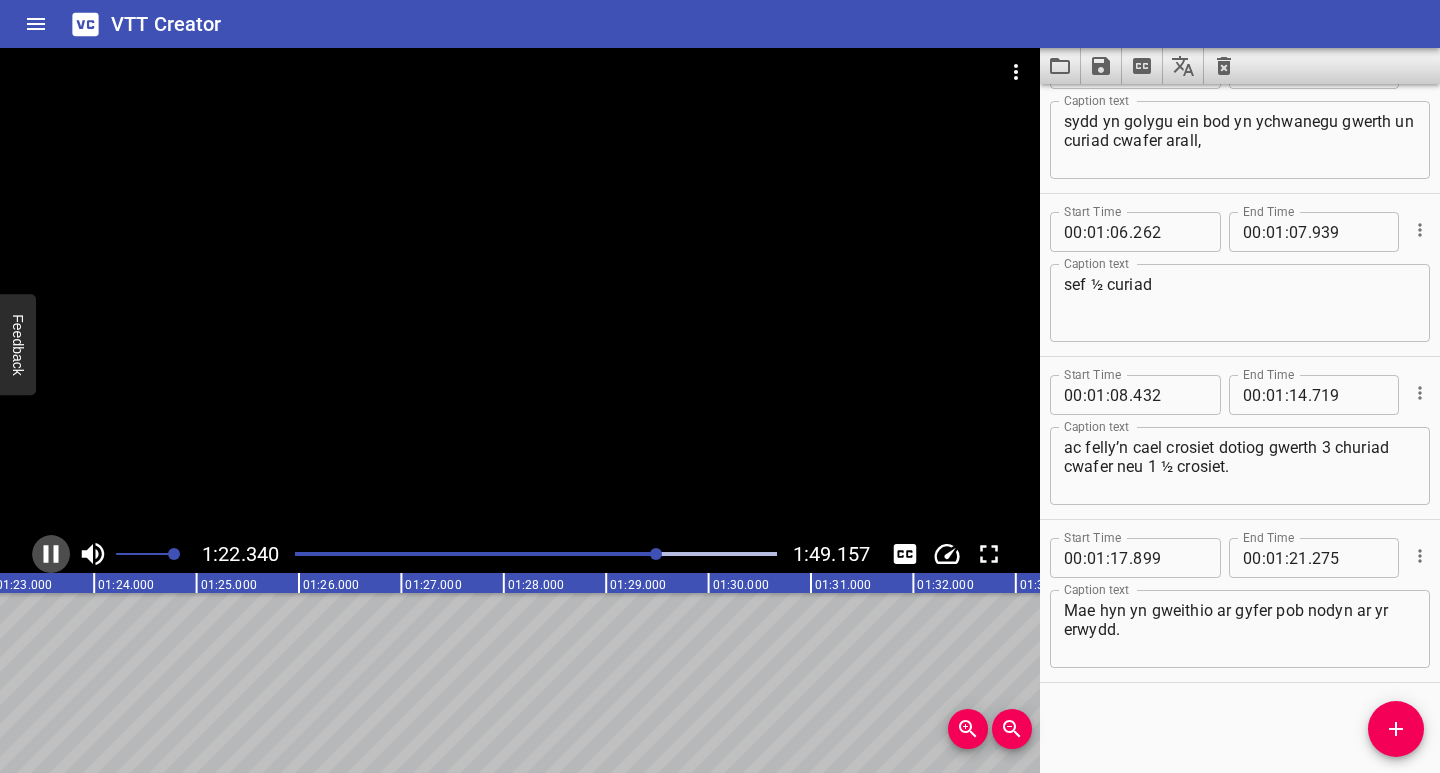 click 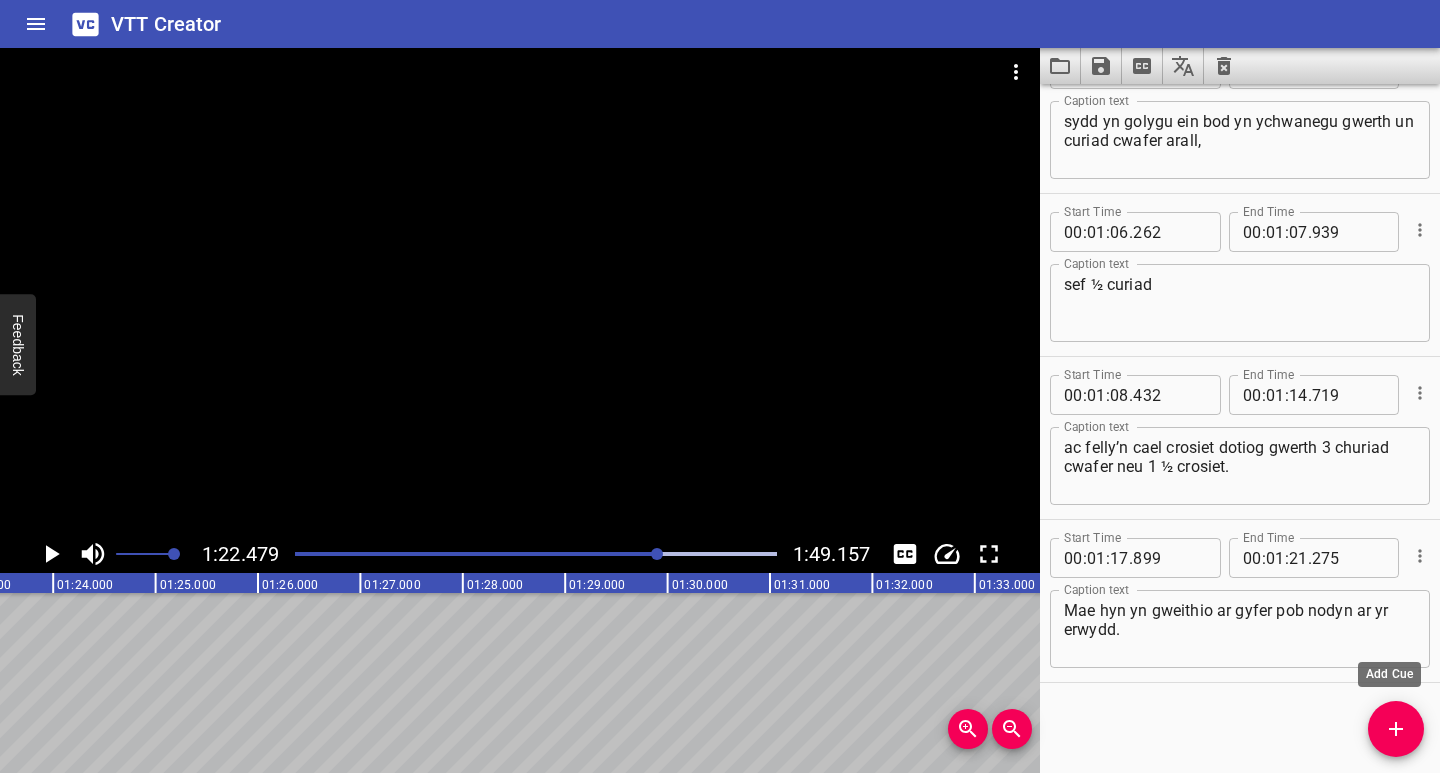 click at bounding box center (1396, 729) 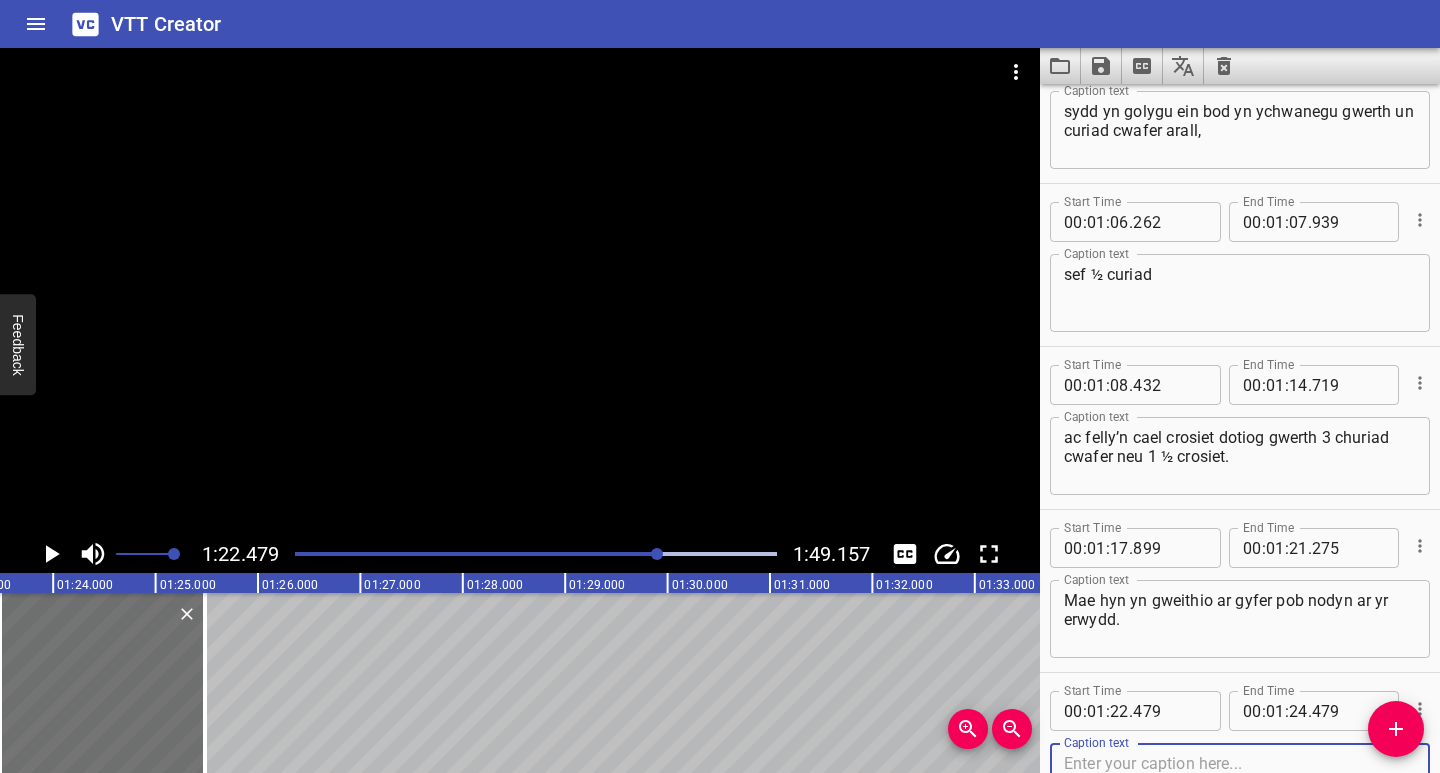 click at bounding box center [1240, 782] 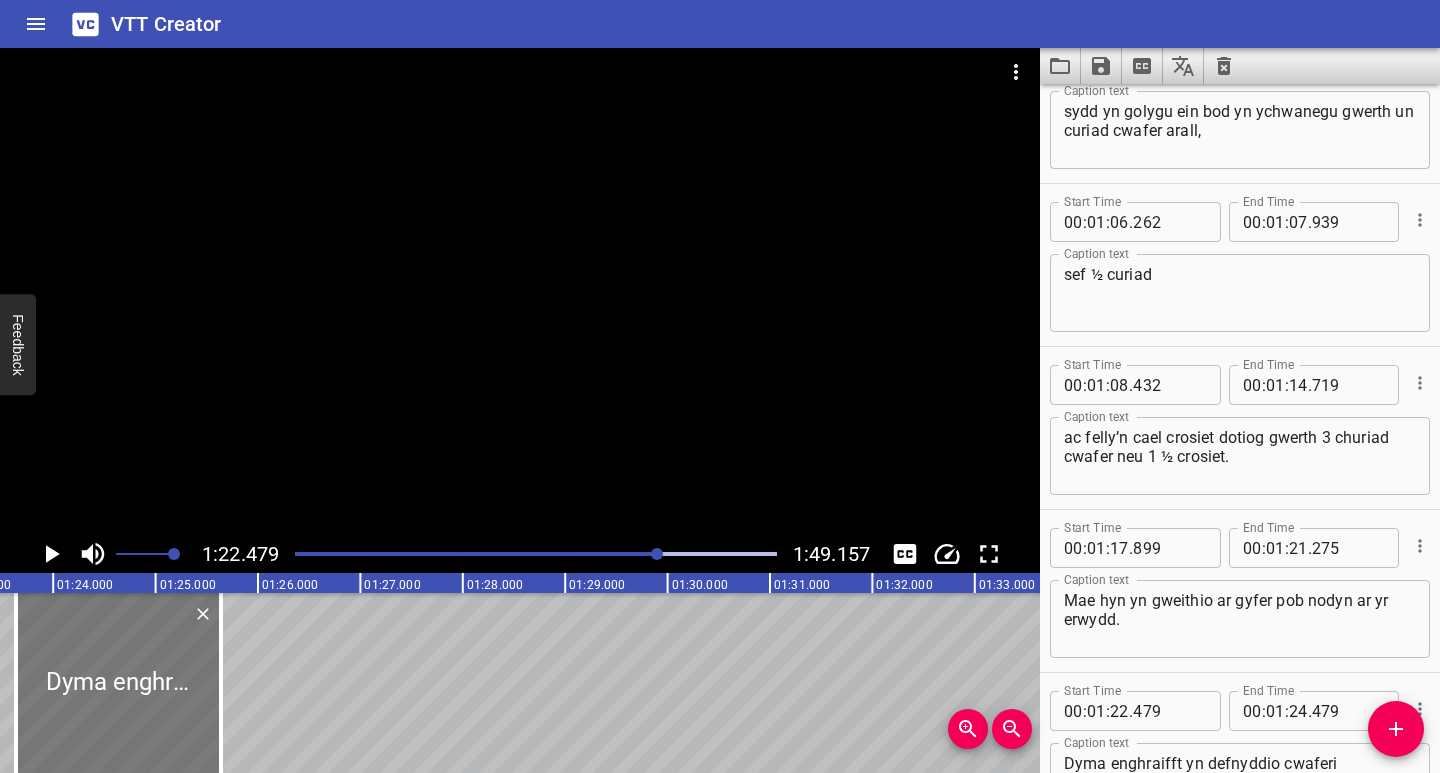 drag, startPoint x: 157, startPoint y: 718, endPoint x: 174, endPoint y: 718, distance: 17 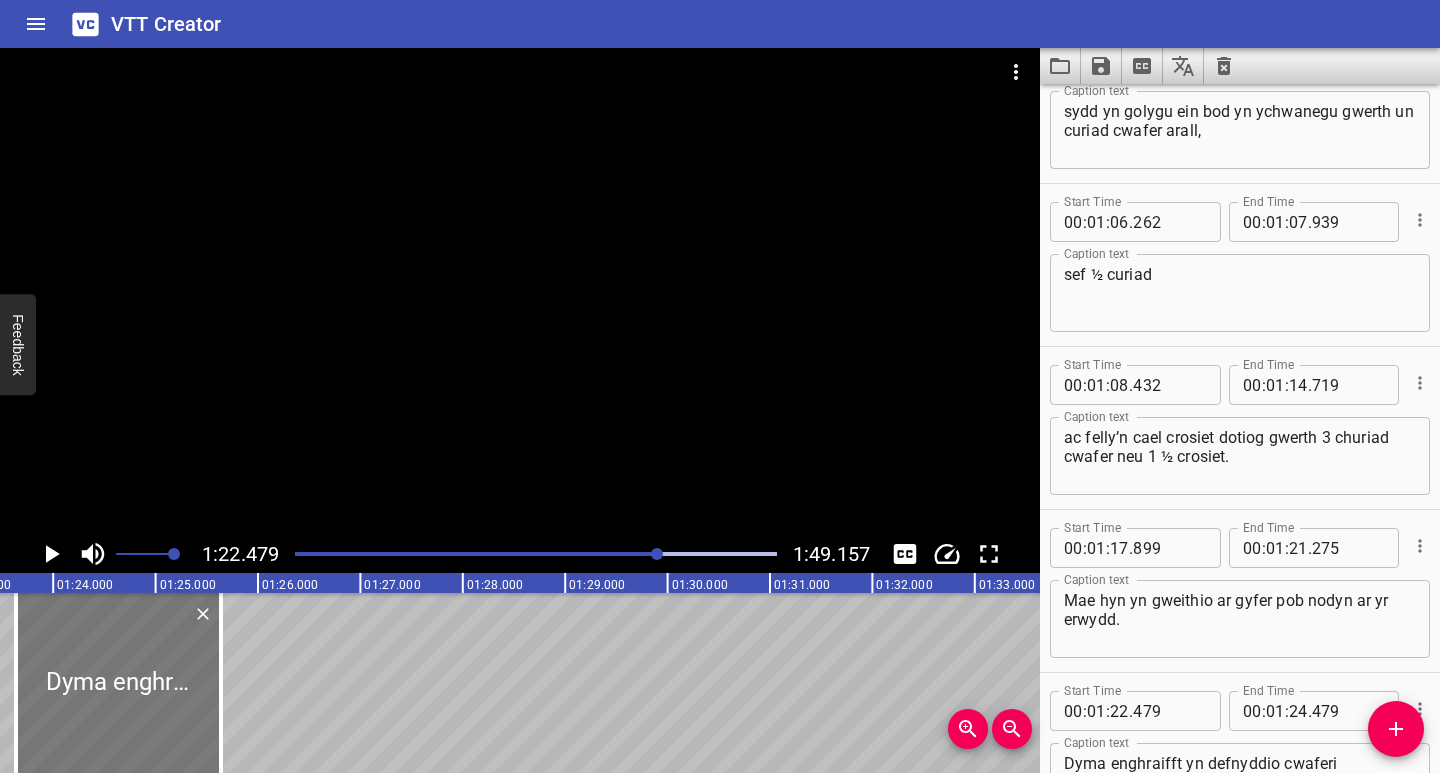 click at bounding box center (118, 683) 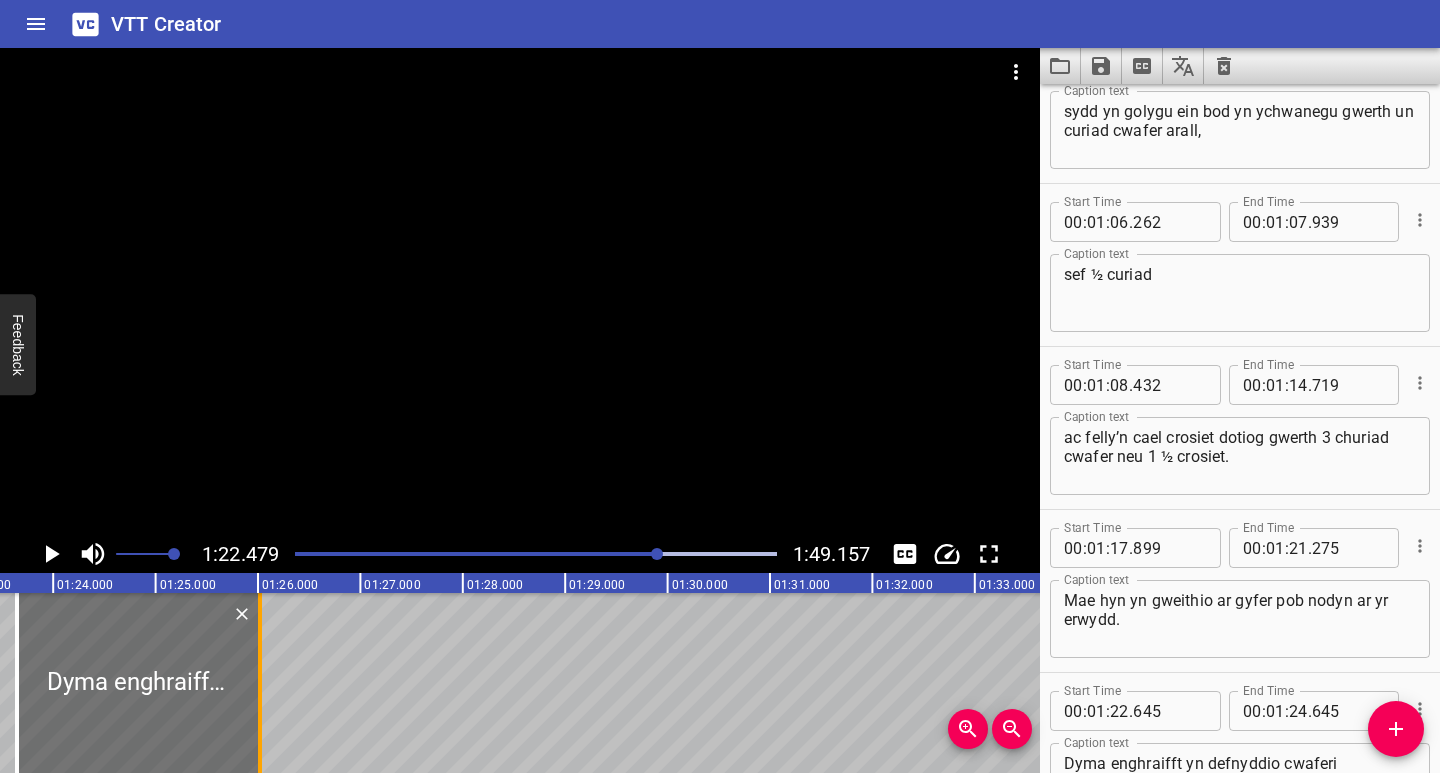 drag, startPoint x: 226, startPoint y: 732, endPoint x: 262, endPoint y: 726, distance: 36.496574 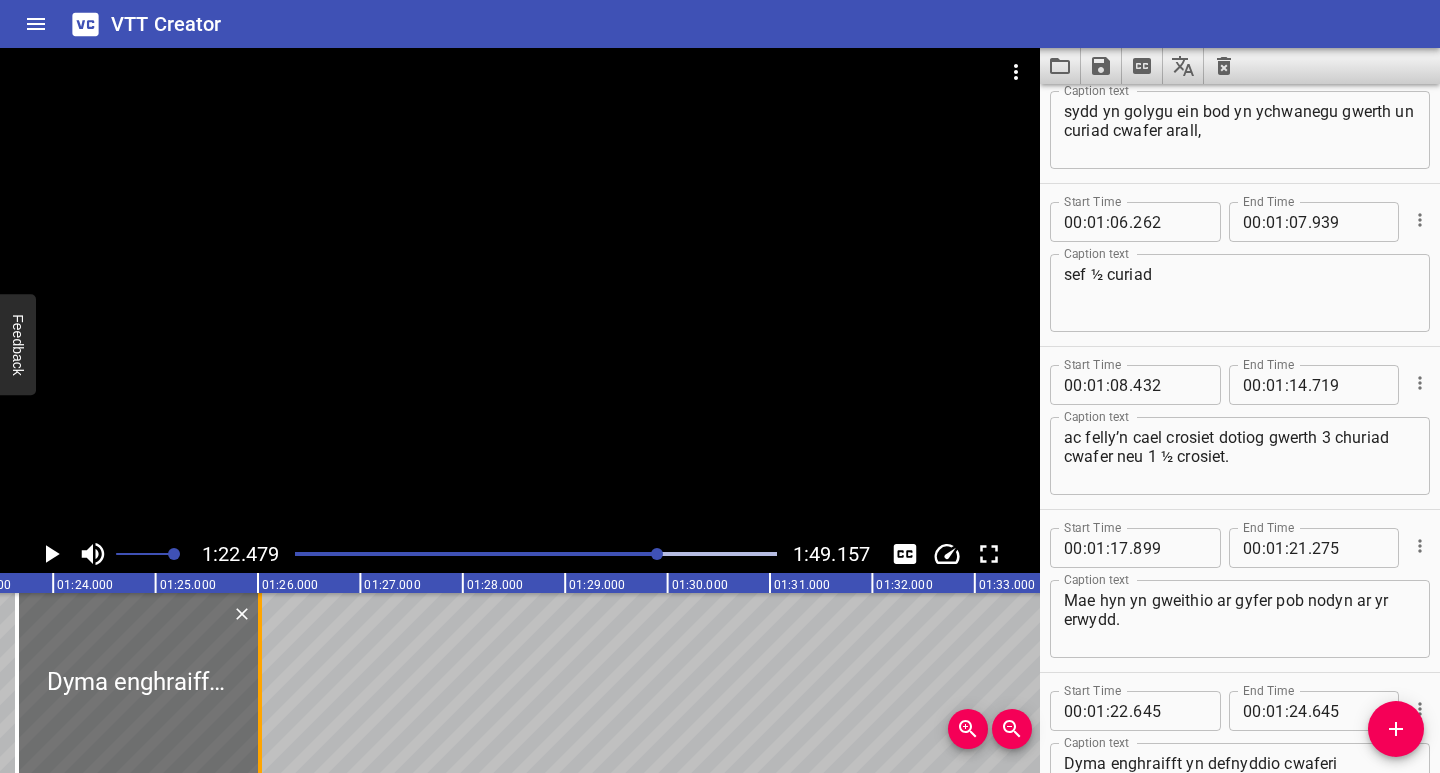 click at bounding box center (260, 683) 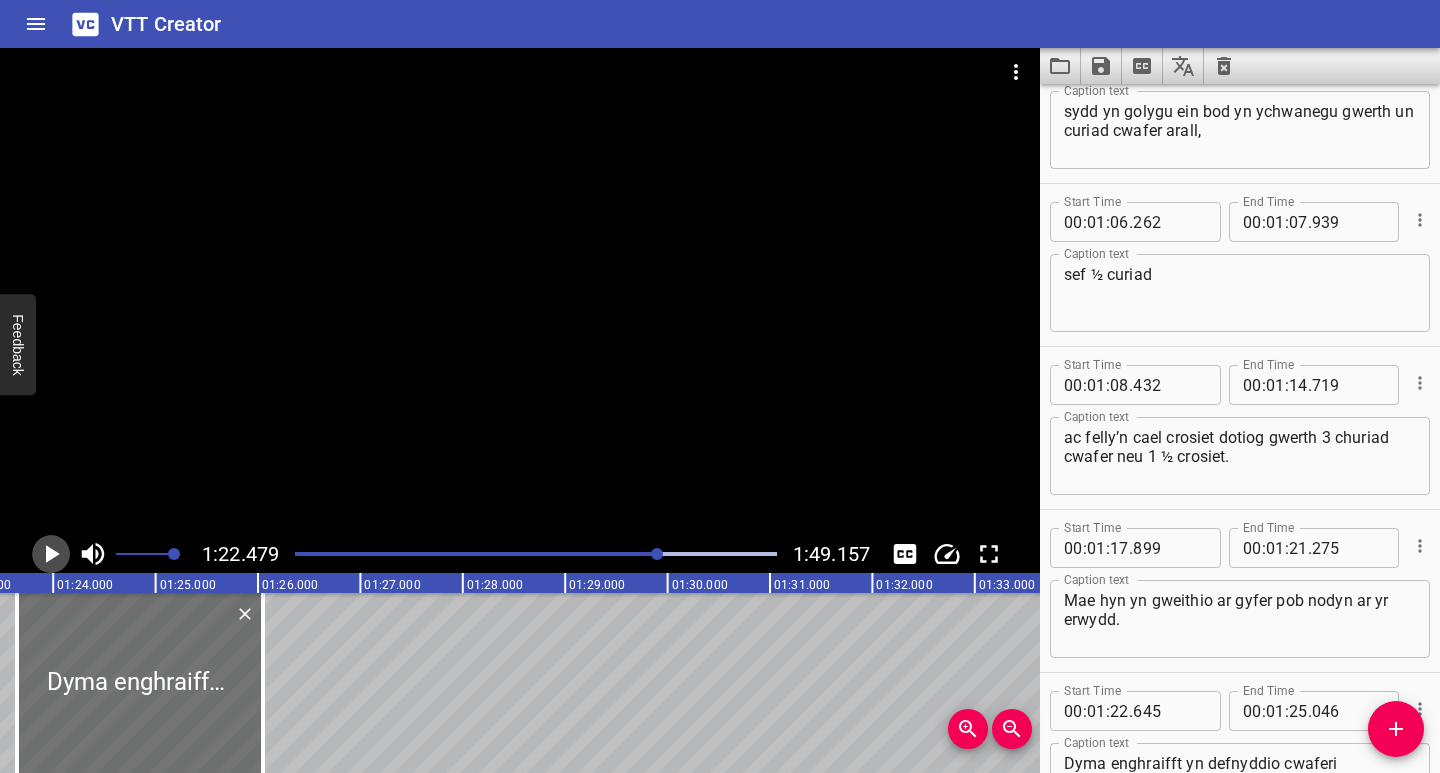 click 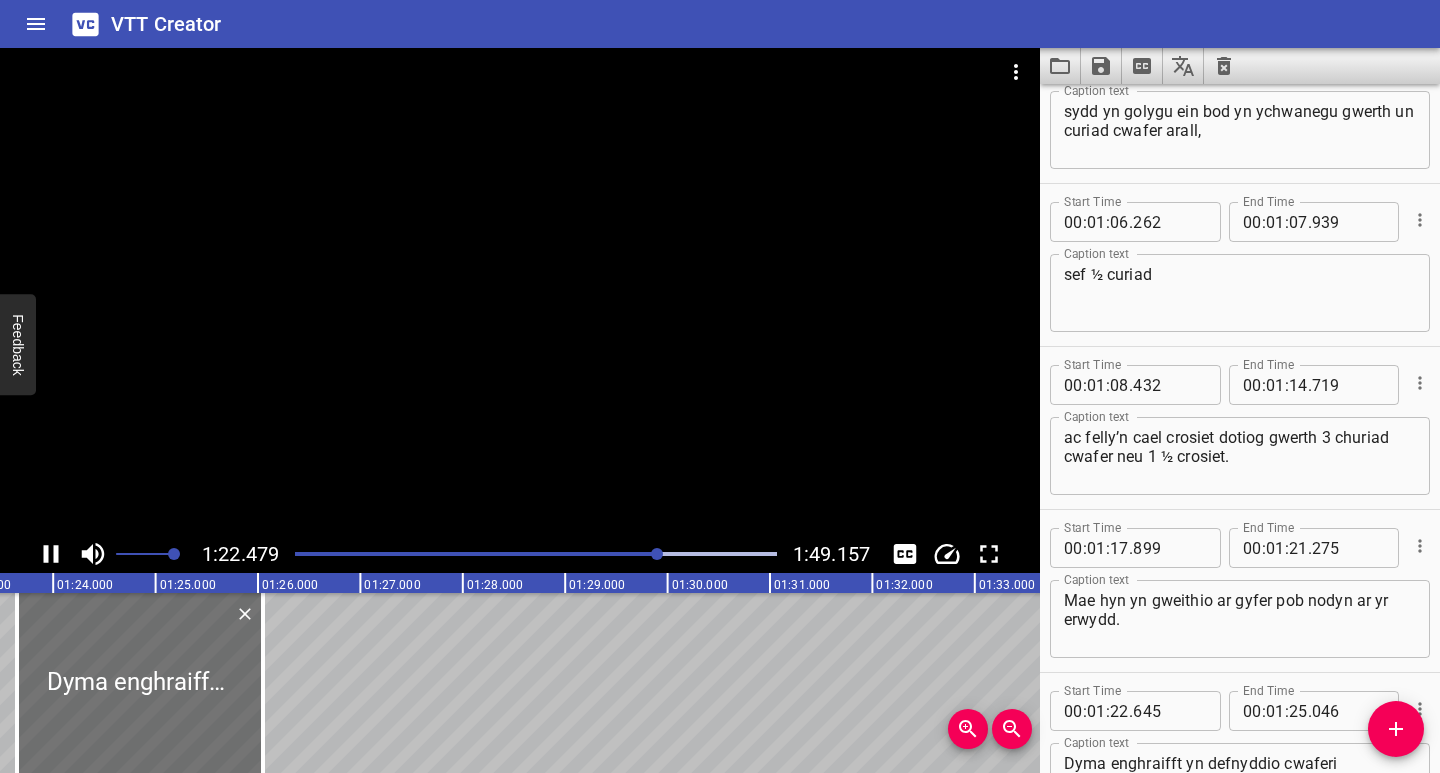 scroll, scrollTop: 2280, scrollLeft: 0, axis: vertical 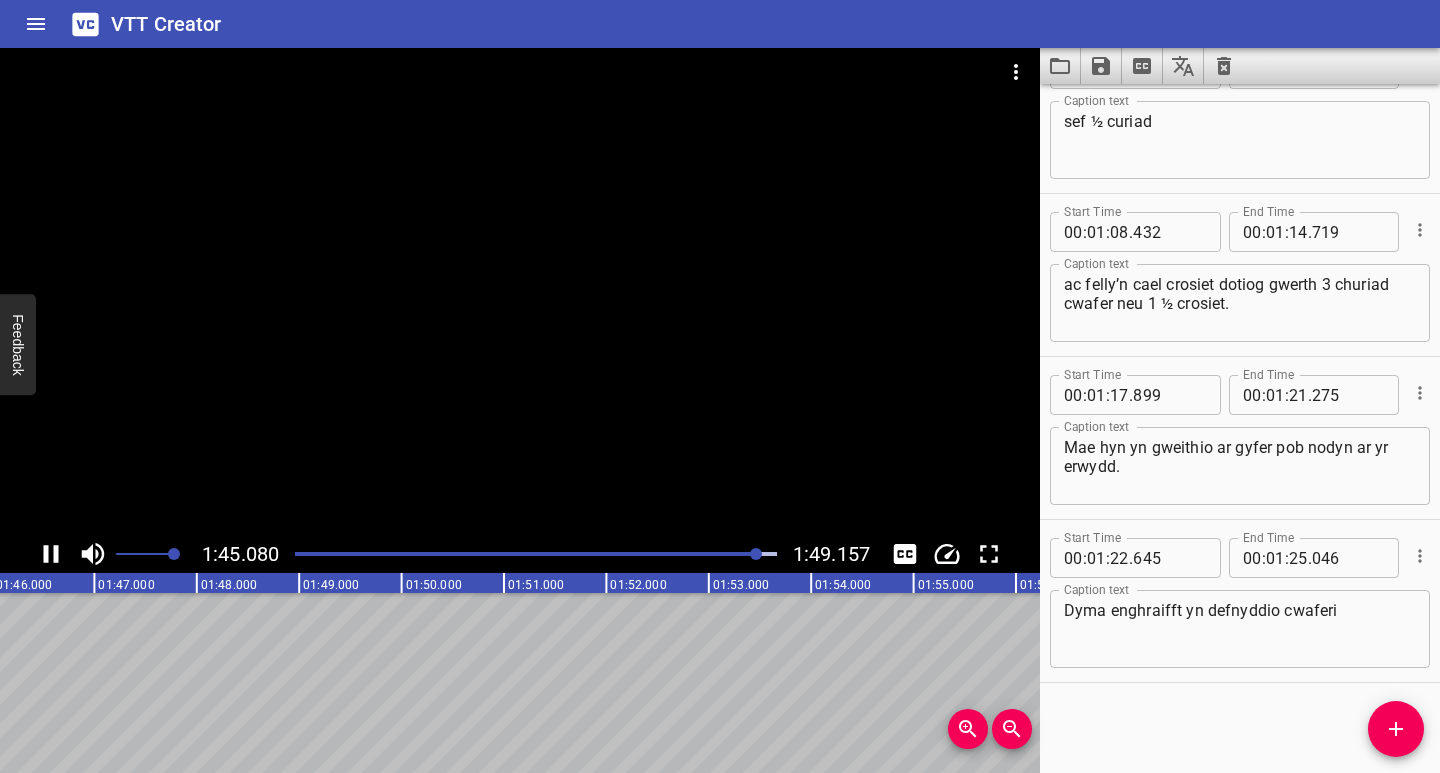 click 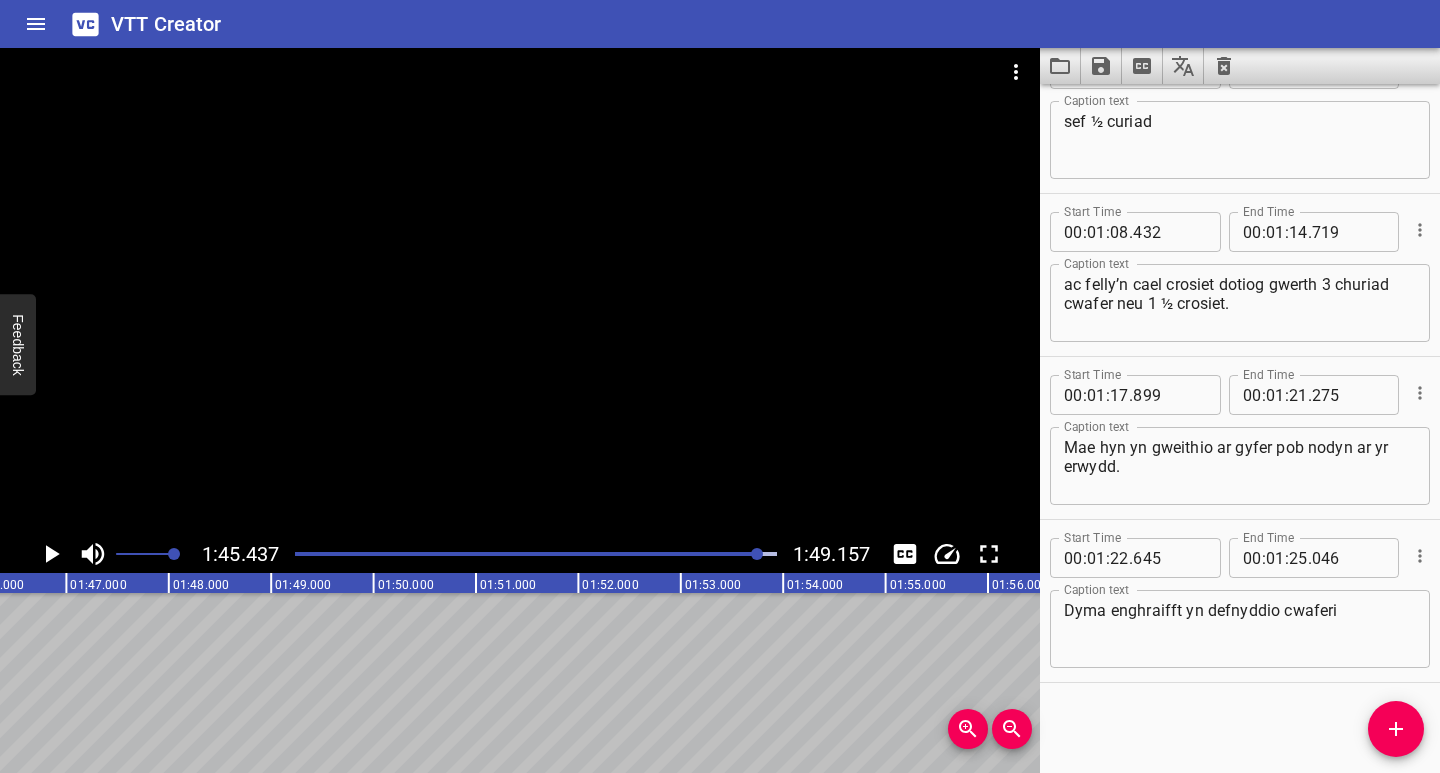 scroll, scrollTop: 0, scrollLeft: 10797, axis: horizontal 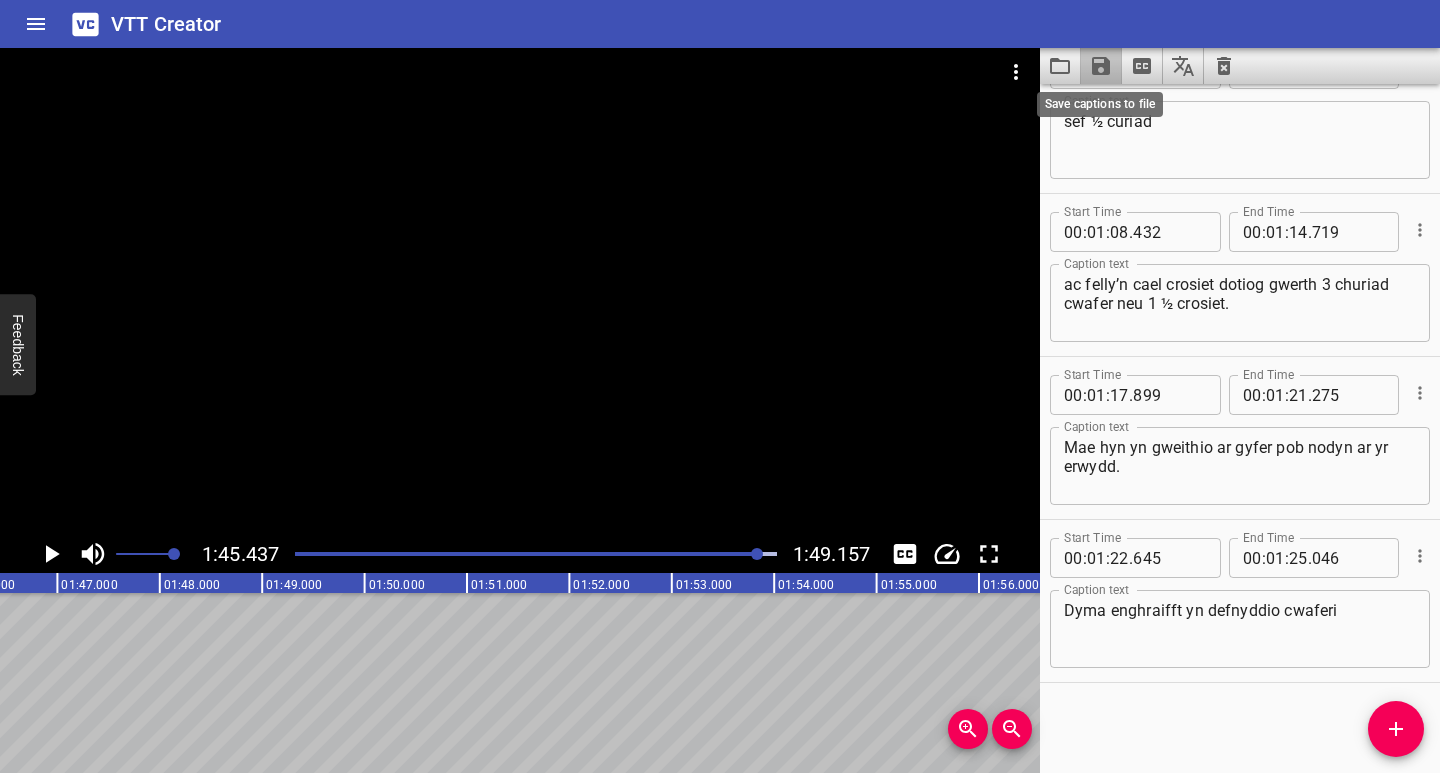 click 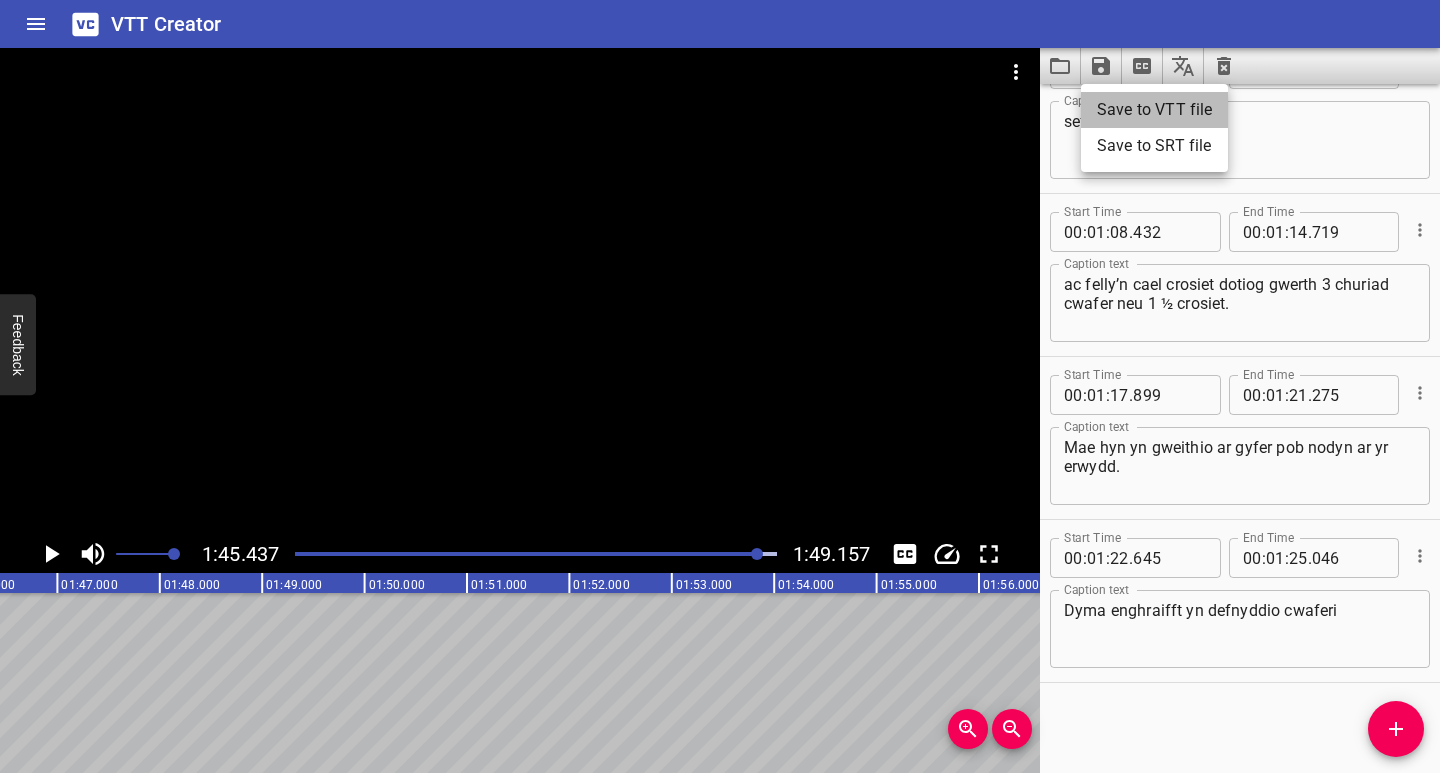click on "Save to VTT file" at bounding box center (1154, 110) 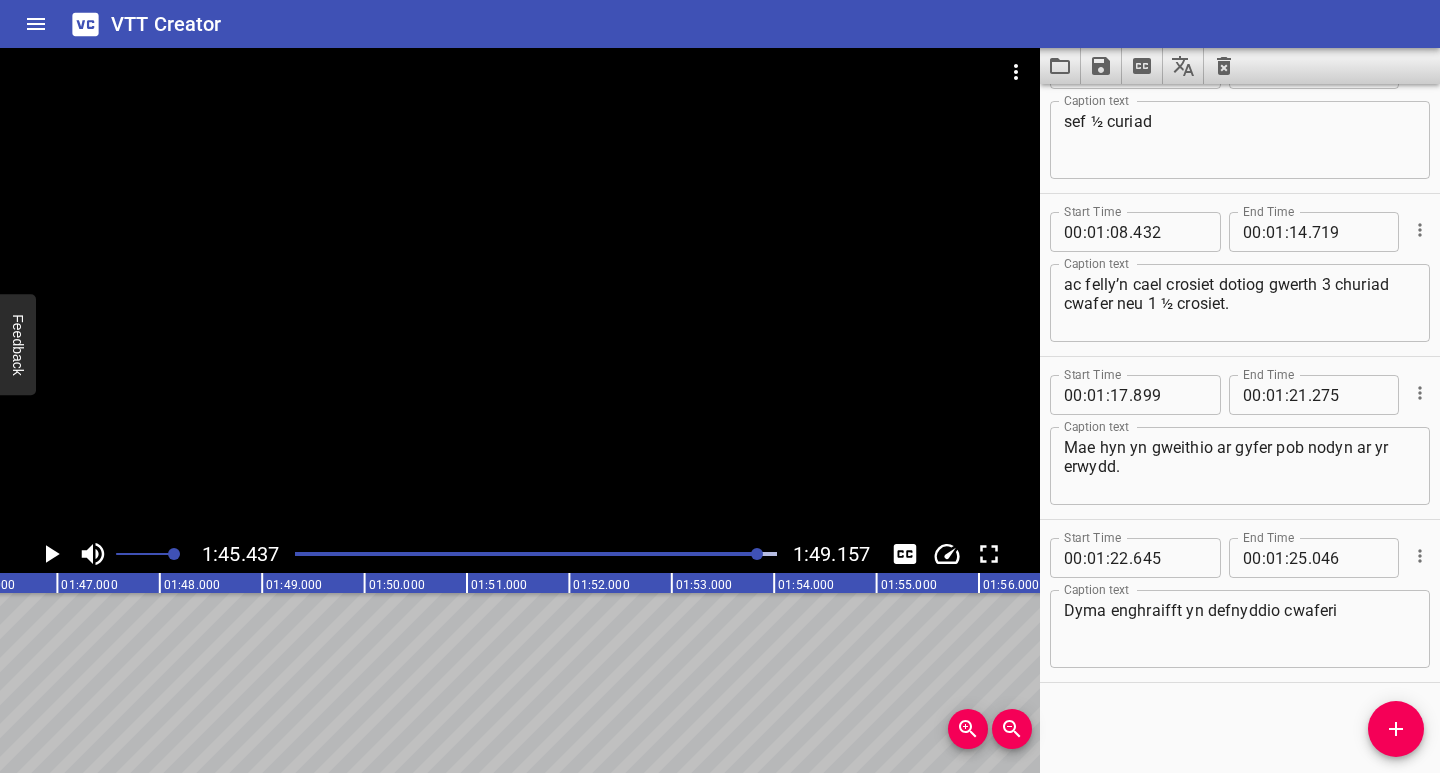 click on "VTT Creator" at bounding box center (720, 24) 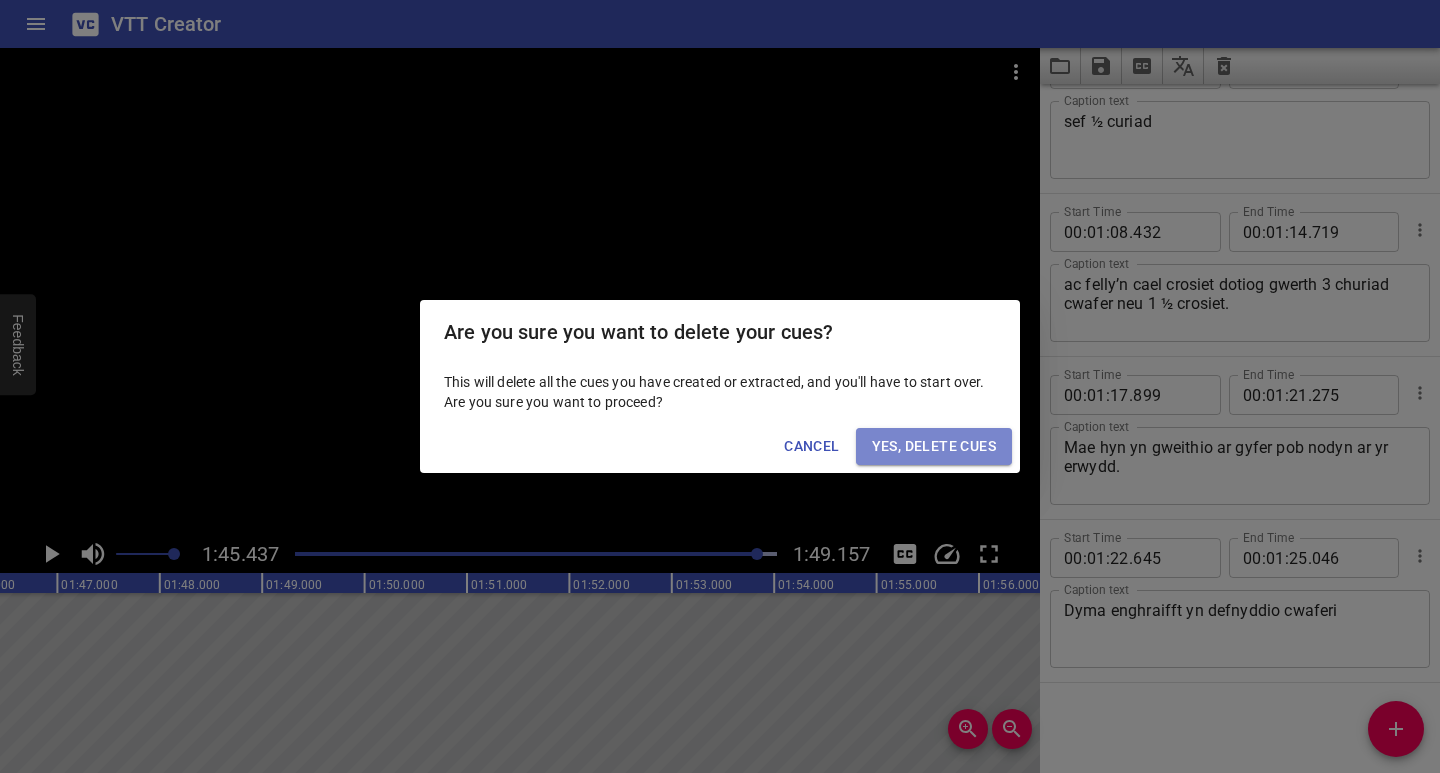 click on "Yes, Delete Cues" at bounding box center (934, 446) 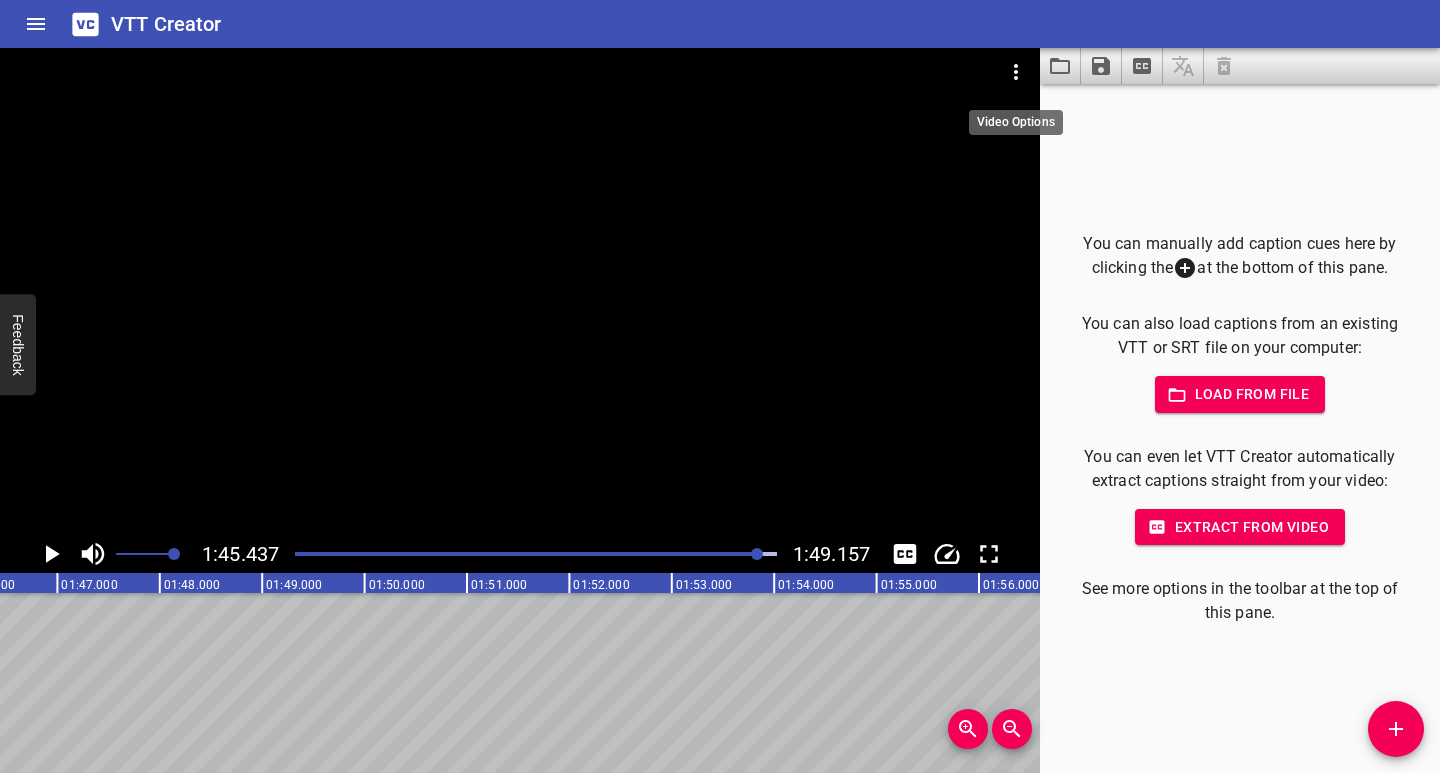 click 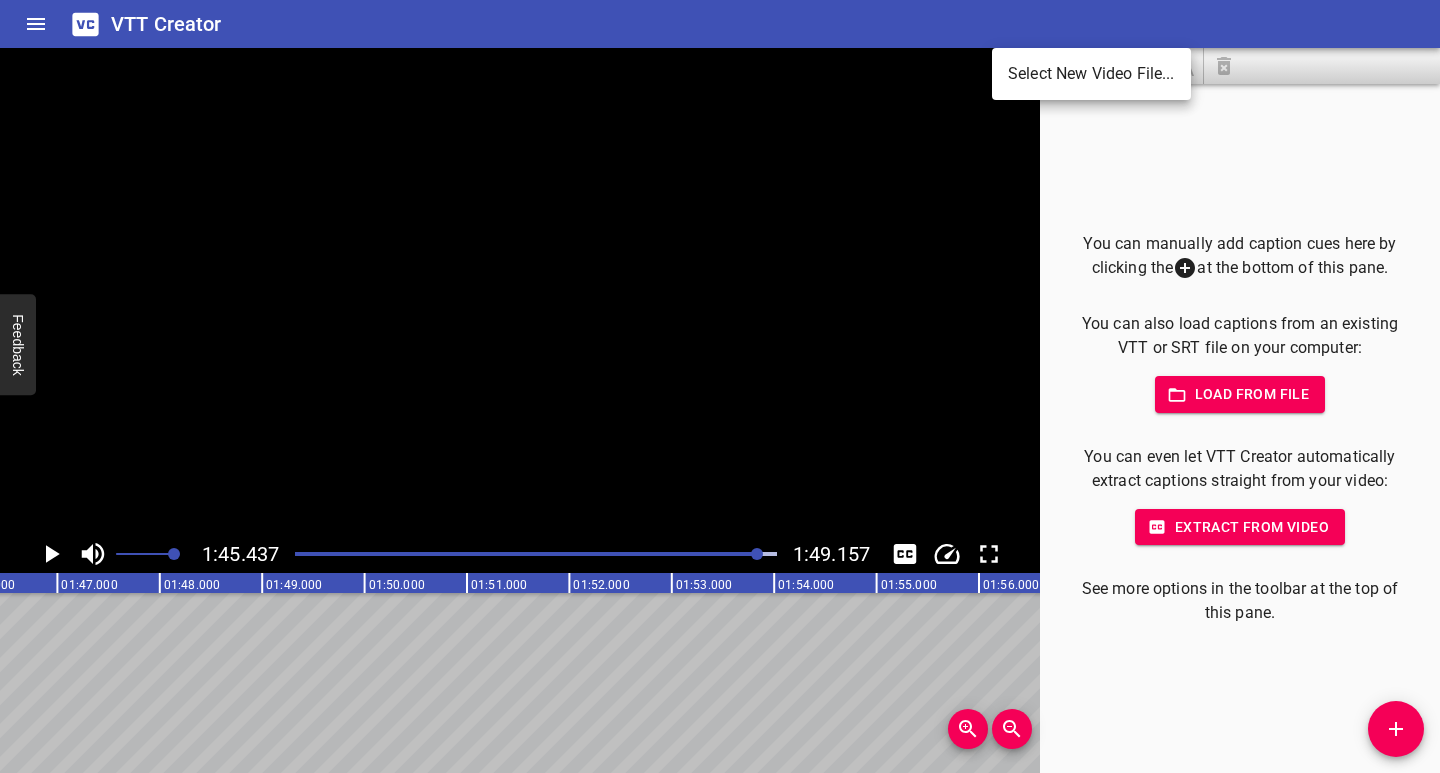 click on "Select New Video File..." at bounding box center [1091, 74] 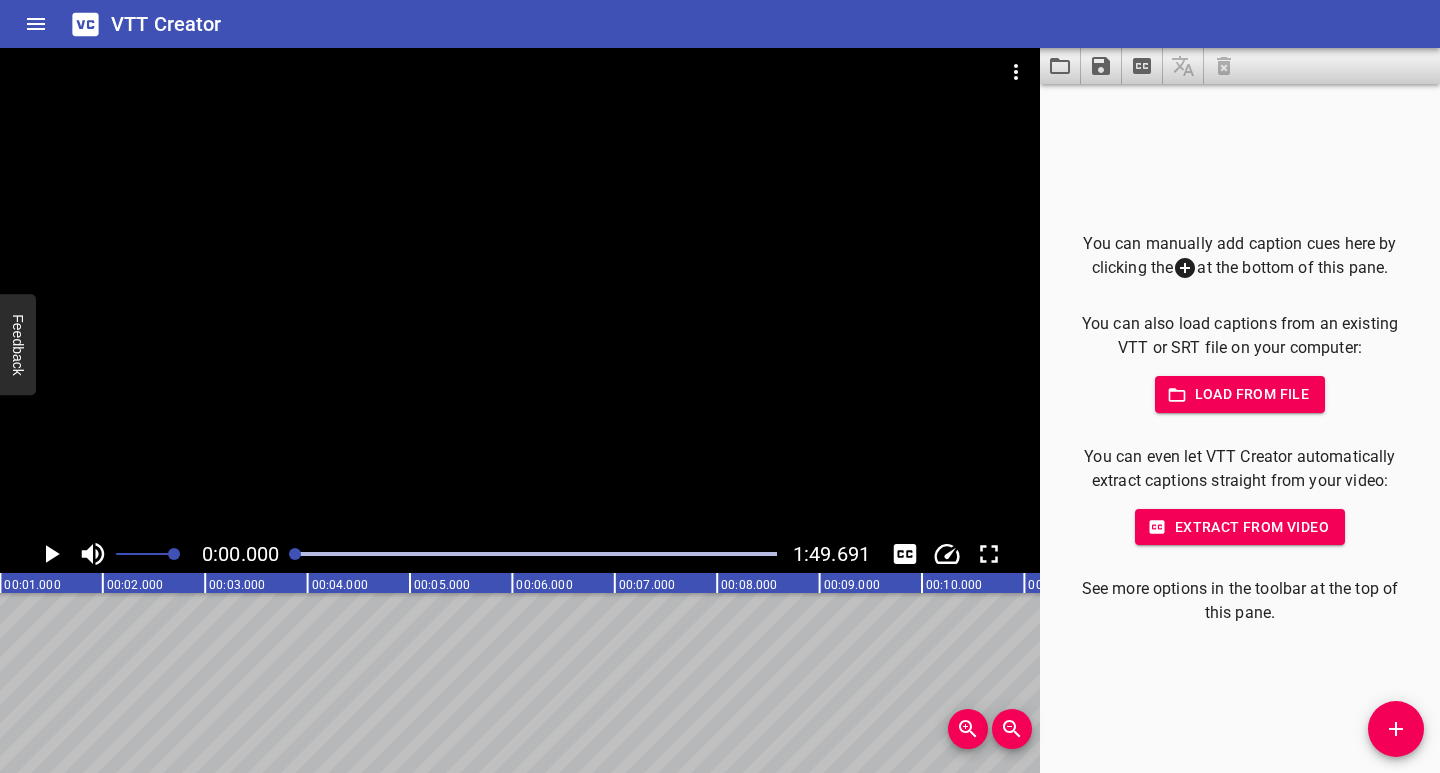 scroll, scrollTop: 0, scrollLeft: 0, axis: both 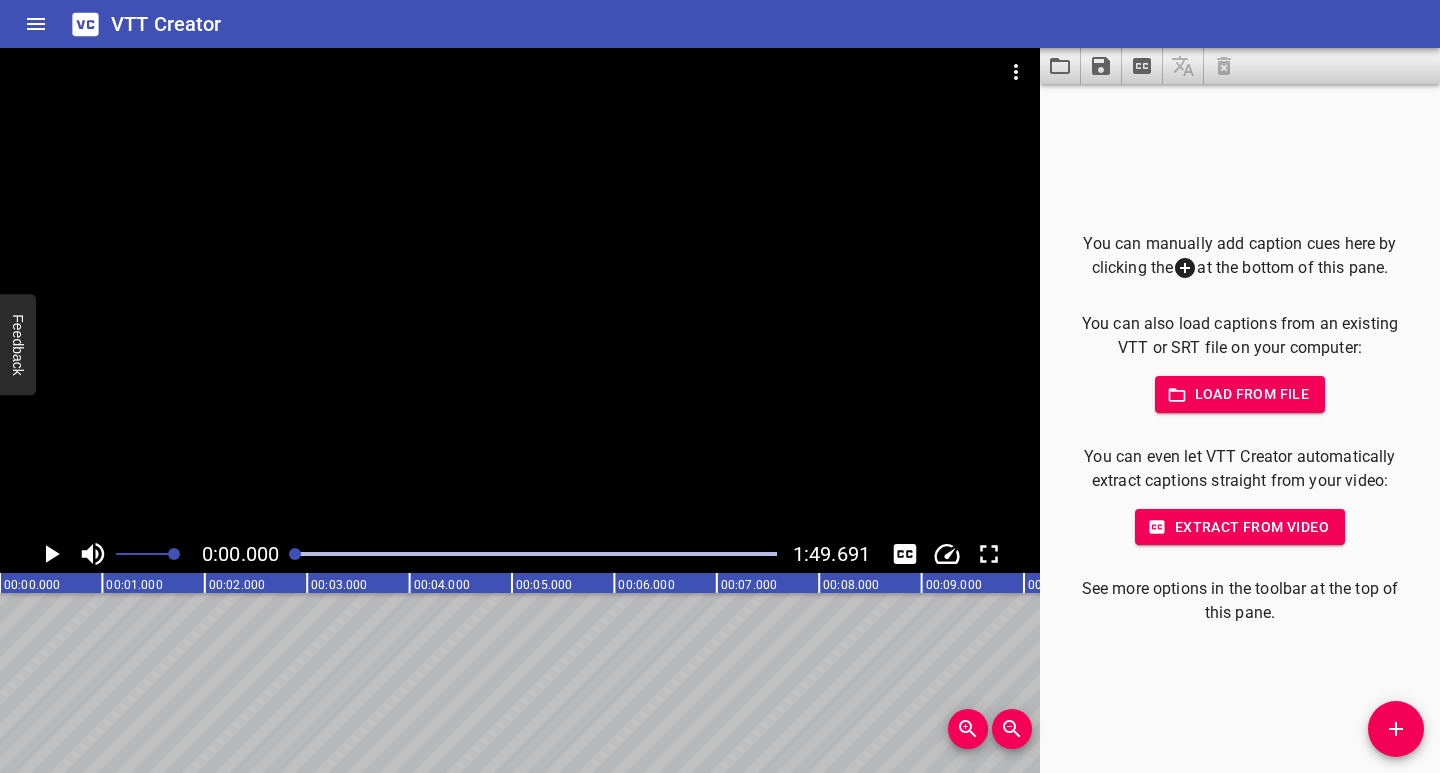 click 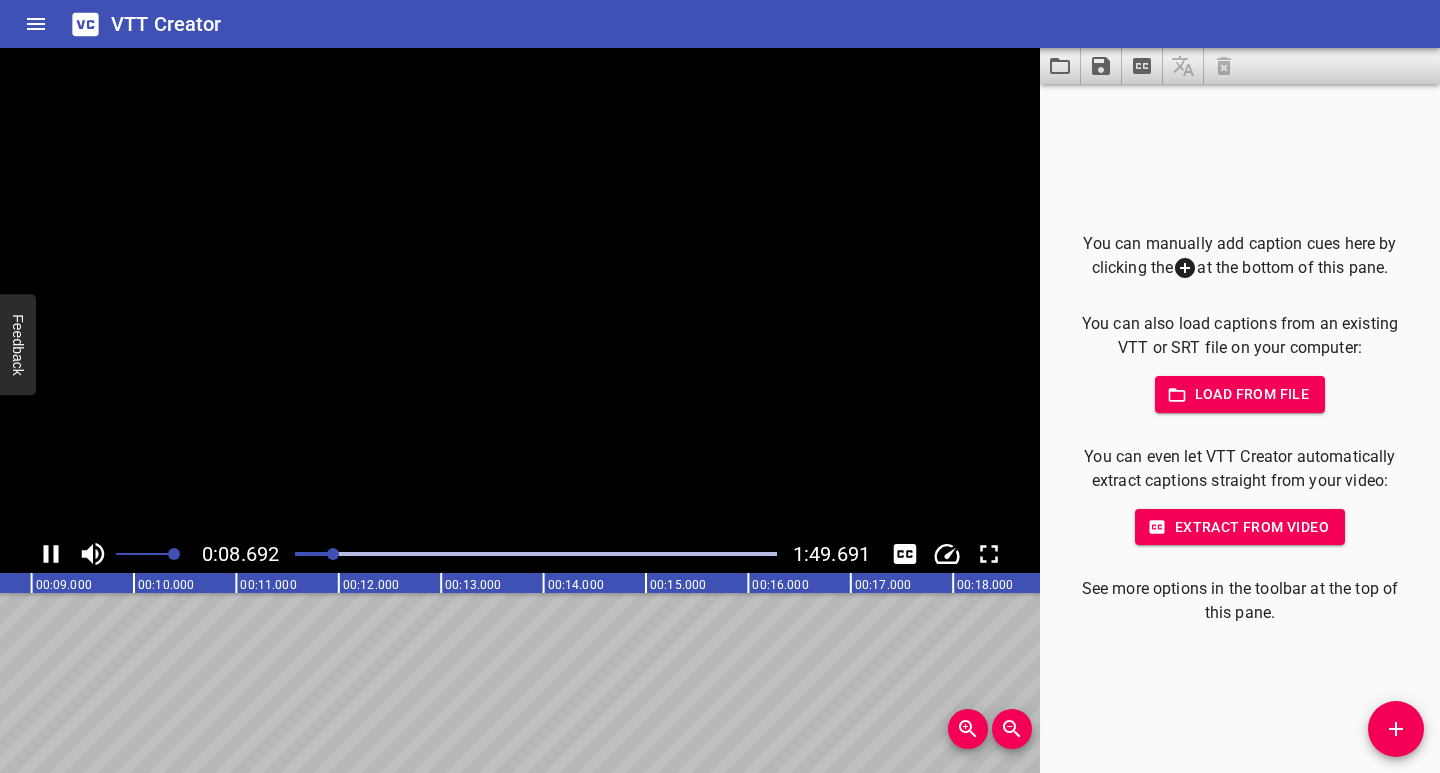 click 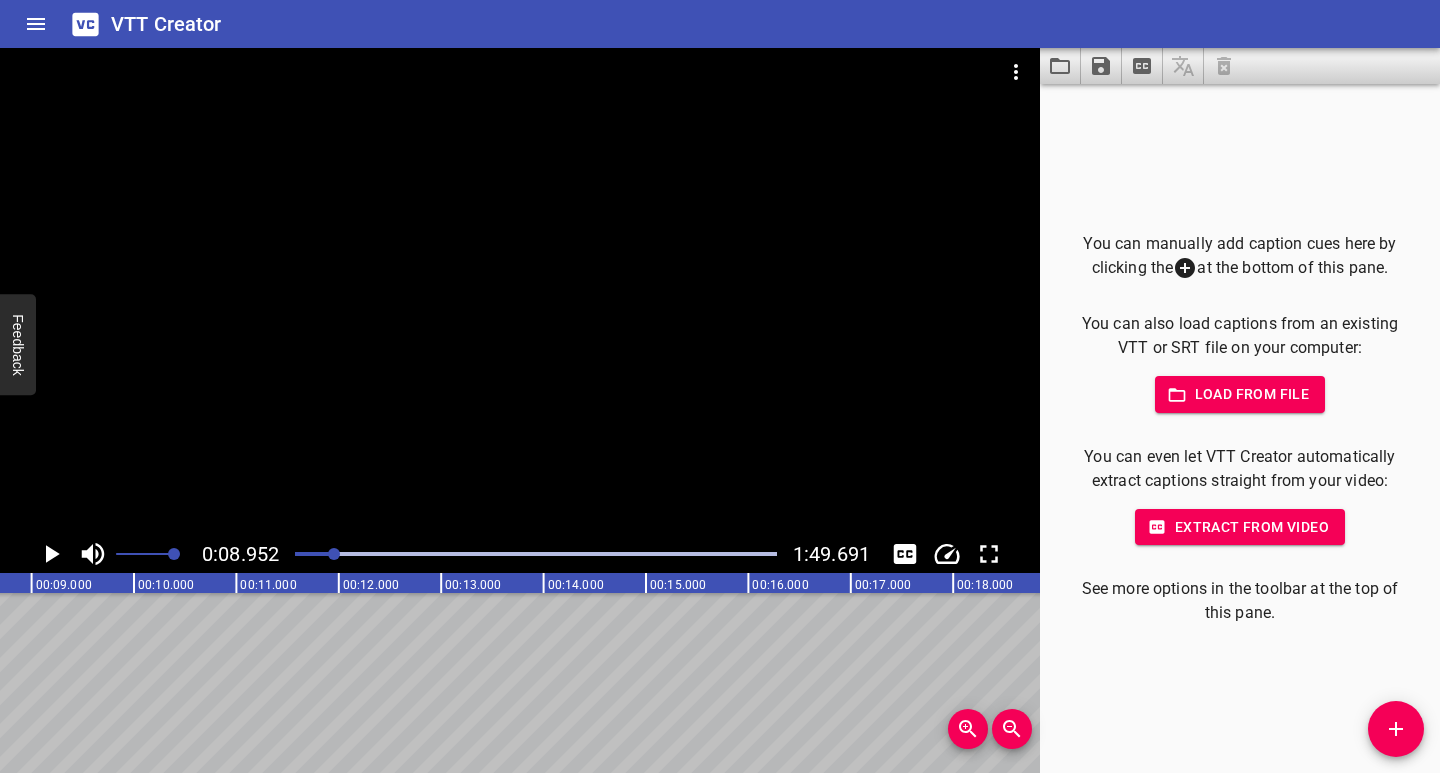 scroll, scrollTop: 0, scrollLeft: 917, axis: horizontal 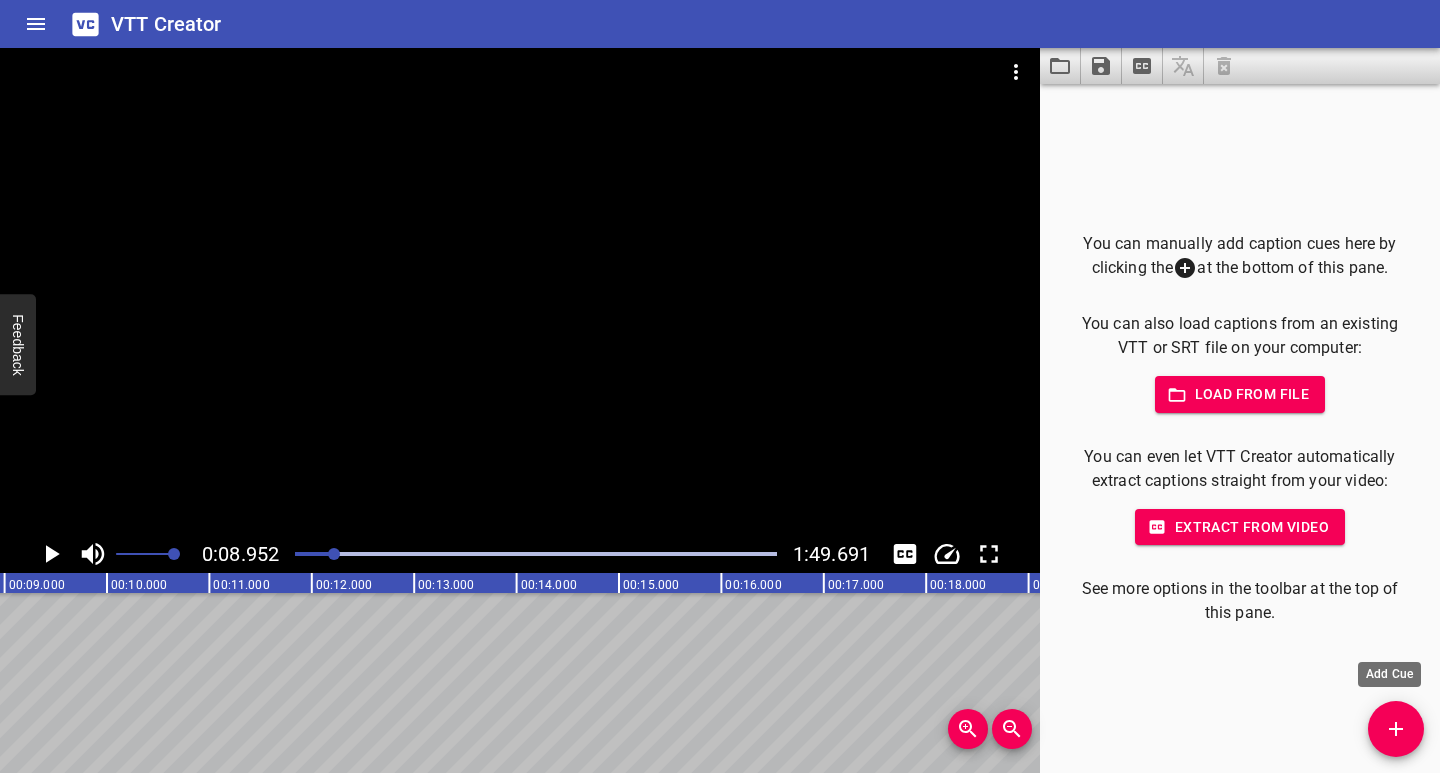 click 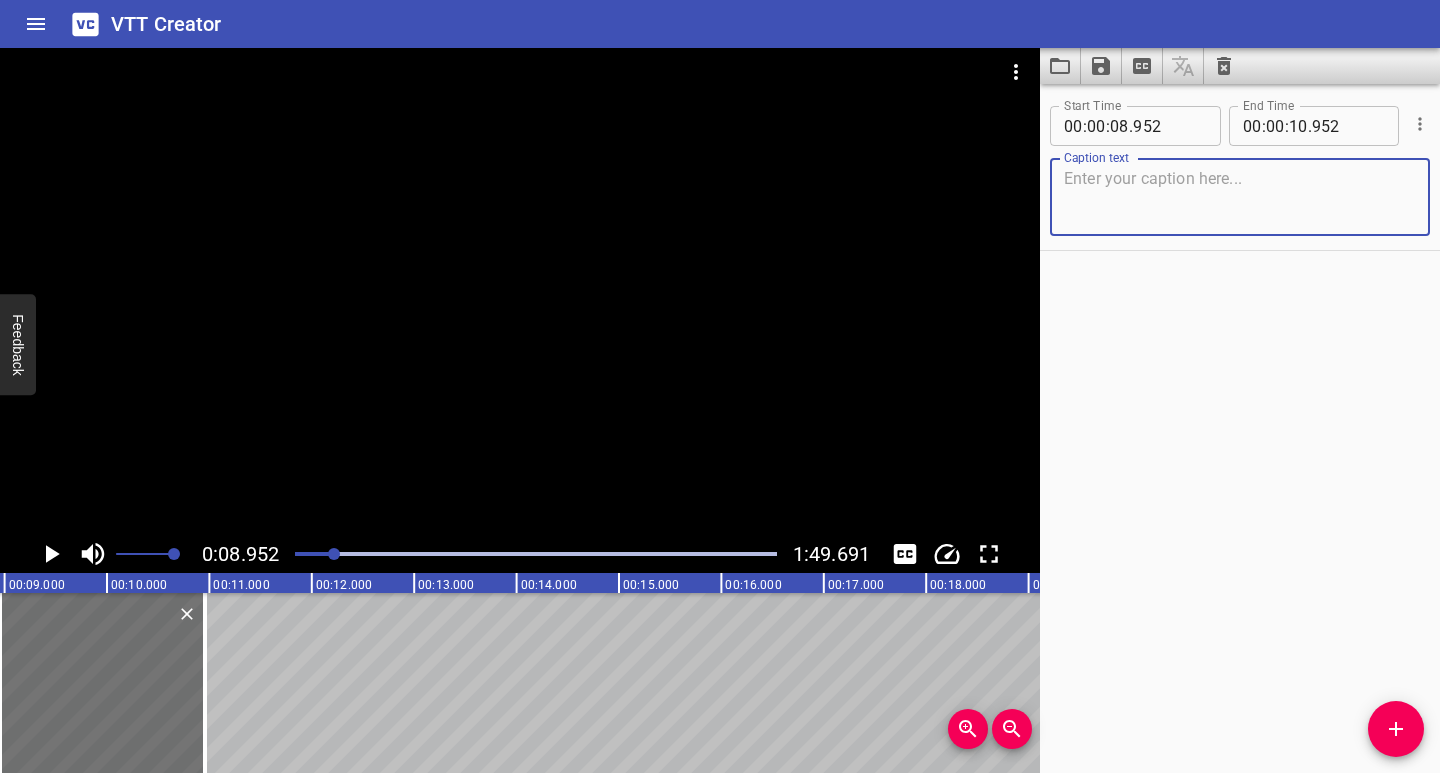 click at bounding box center [1240, 197] 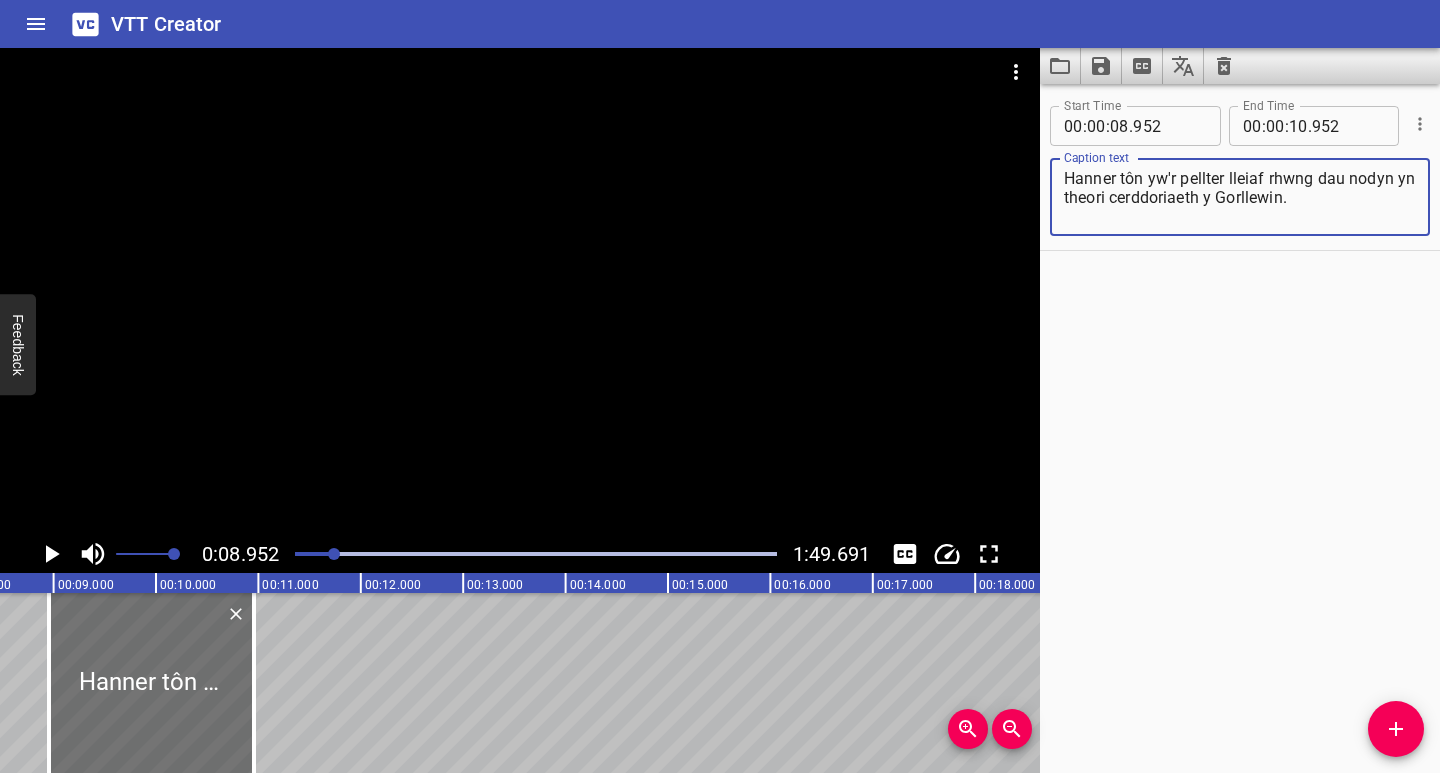 scroll, scrollTop: 0, scrollLeft: 819, axis: horizontal 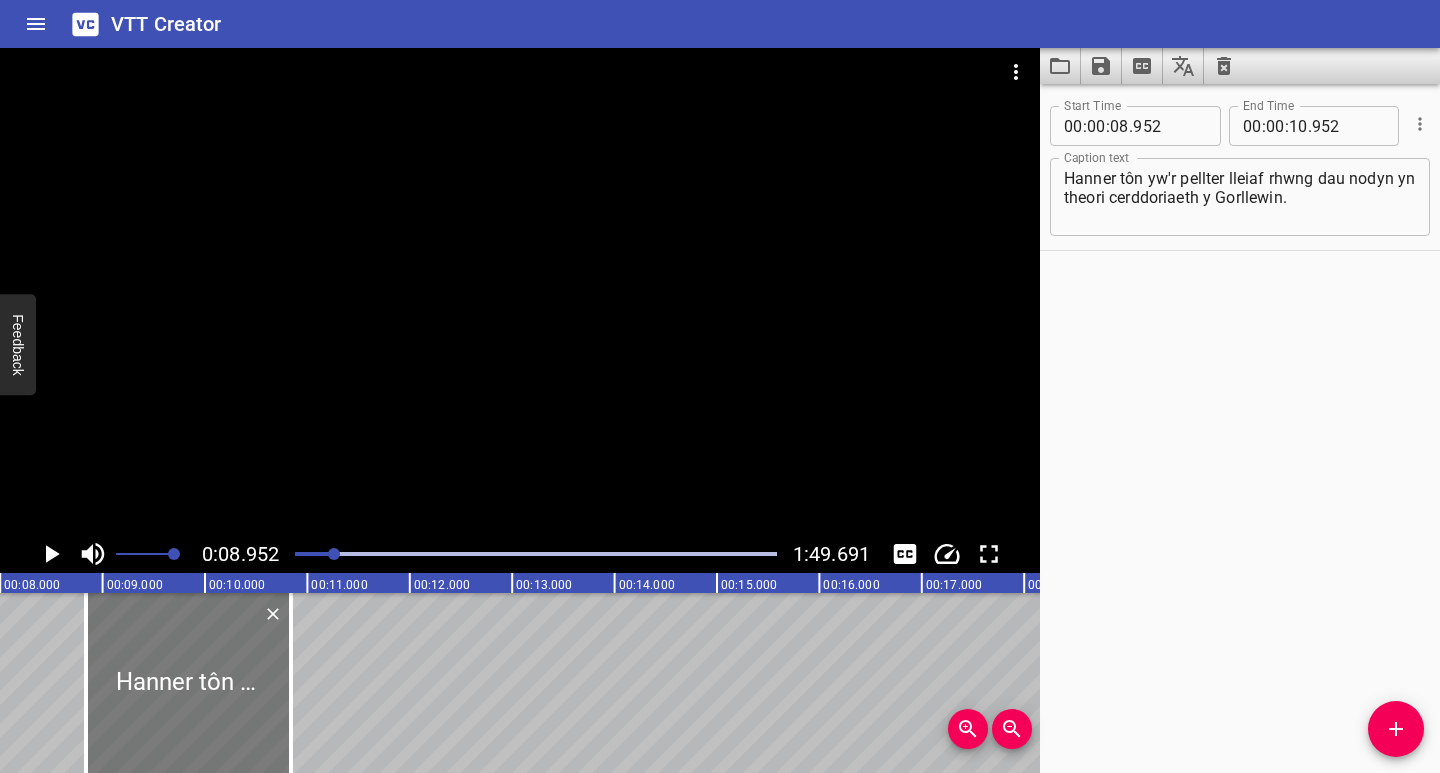 drag, startPoint x: 203, startPoint y: 730, endPoint x: 191, endPoint y: 745, distance: 19.209373 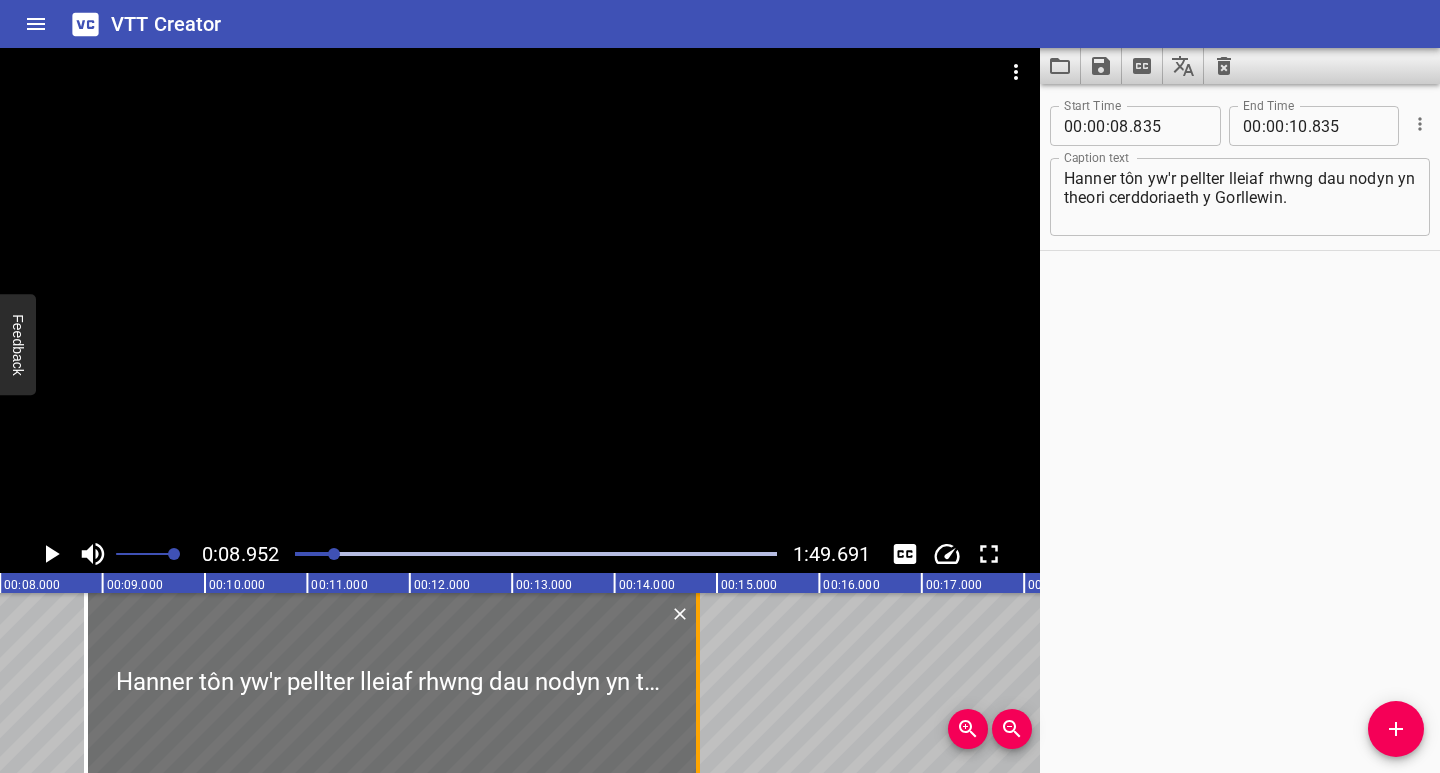 drag, startPoint x: 294, startPoint y: 714, endPoint x: 698, endPoint y: 718, distance: 404.0198 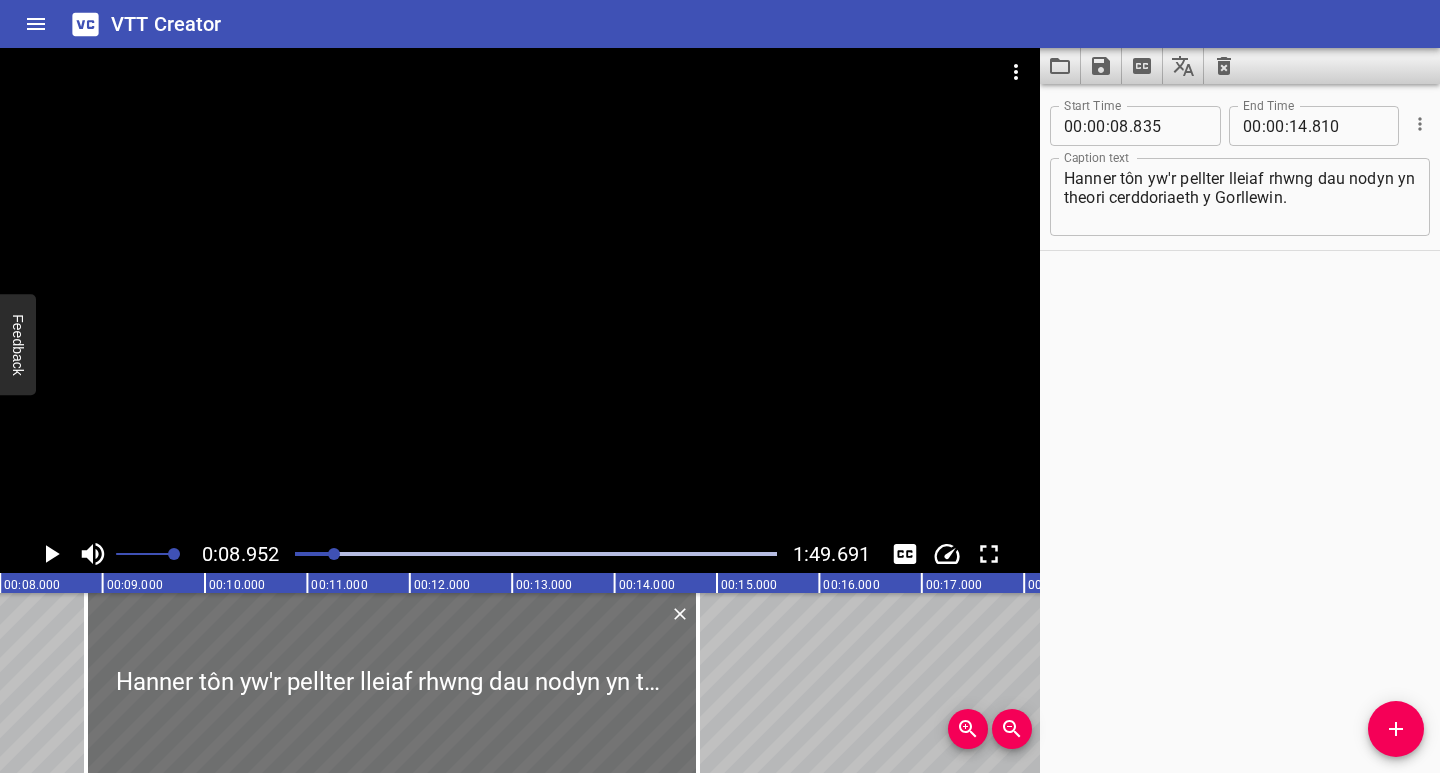 click at bounding box center [536, 554] 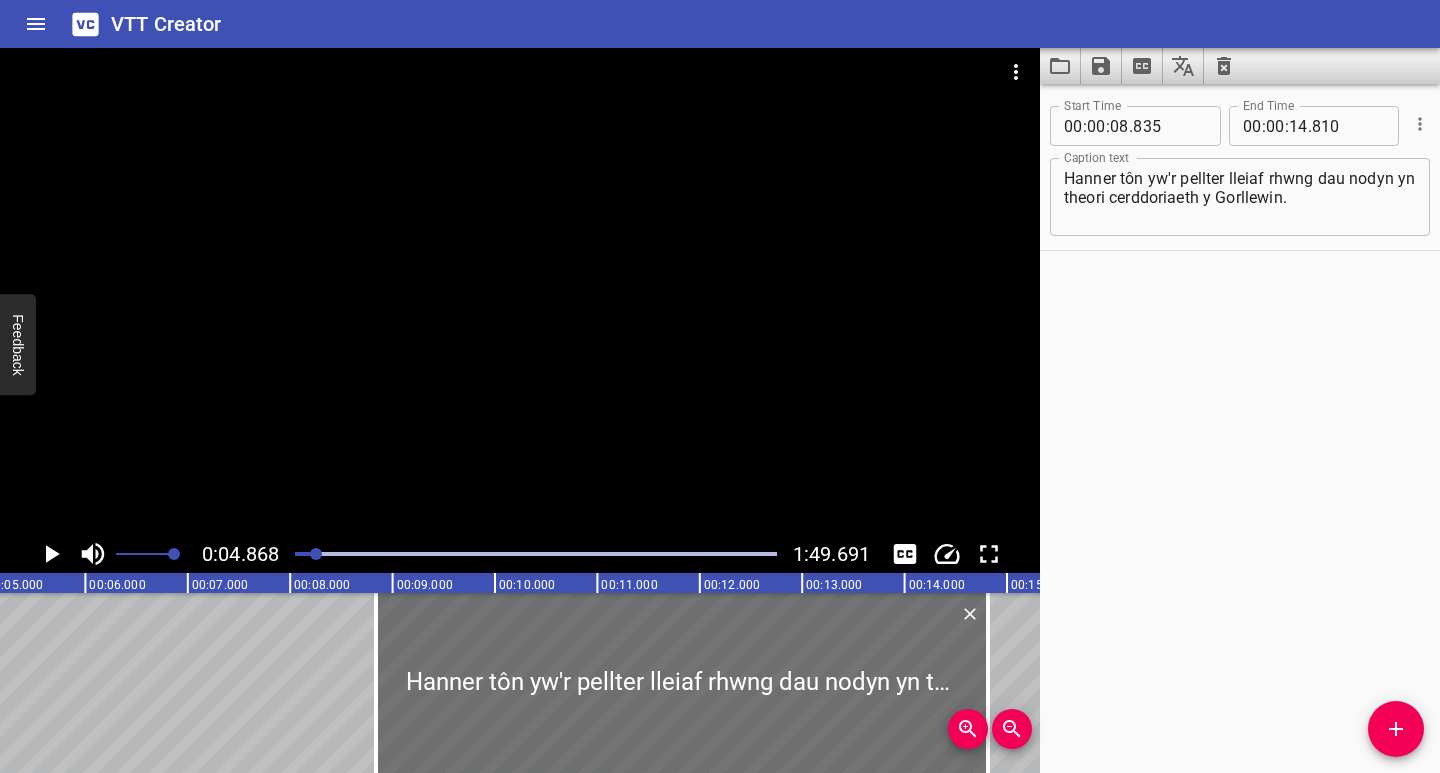 scroll, scrollTop: 0, scrollLeft: 498, axis: horizontal 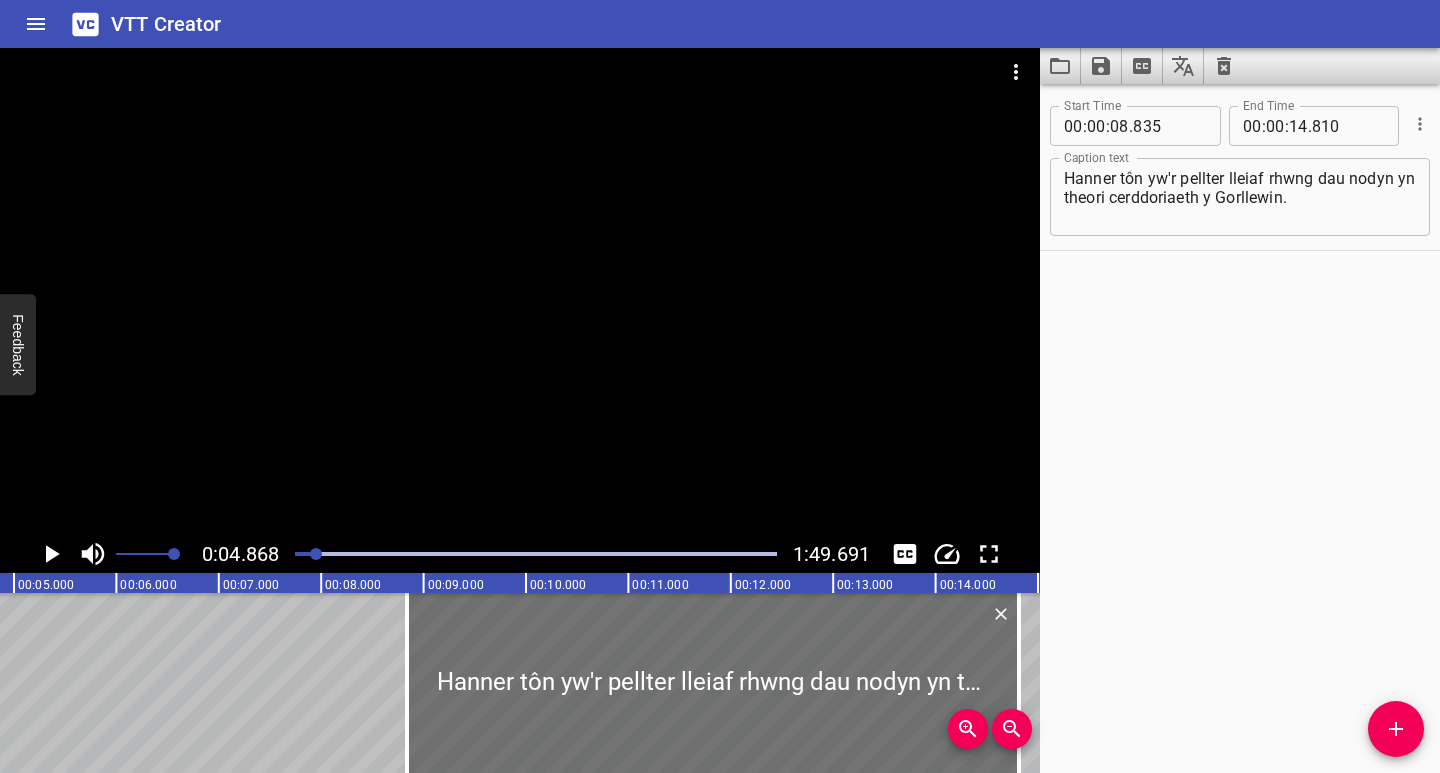 click 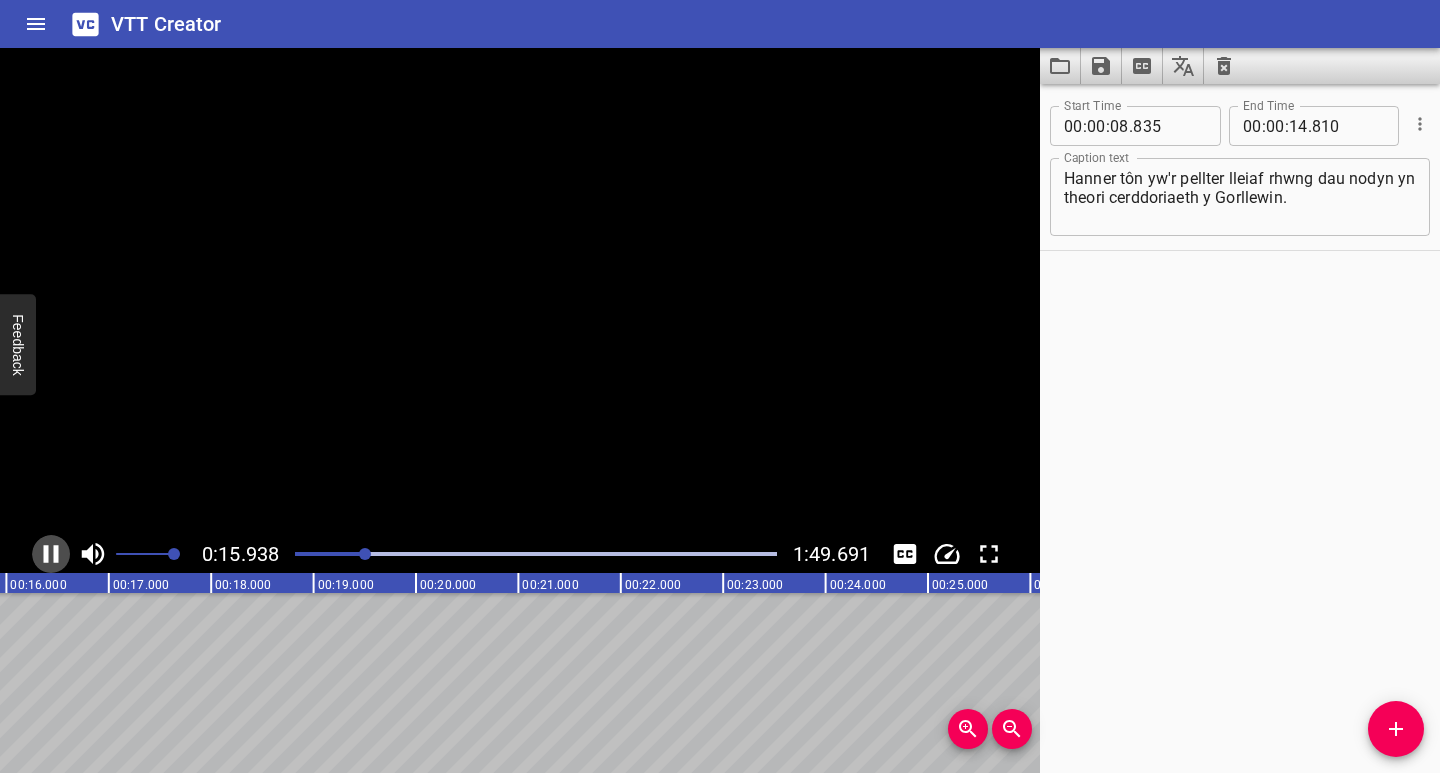 click 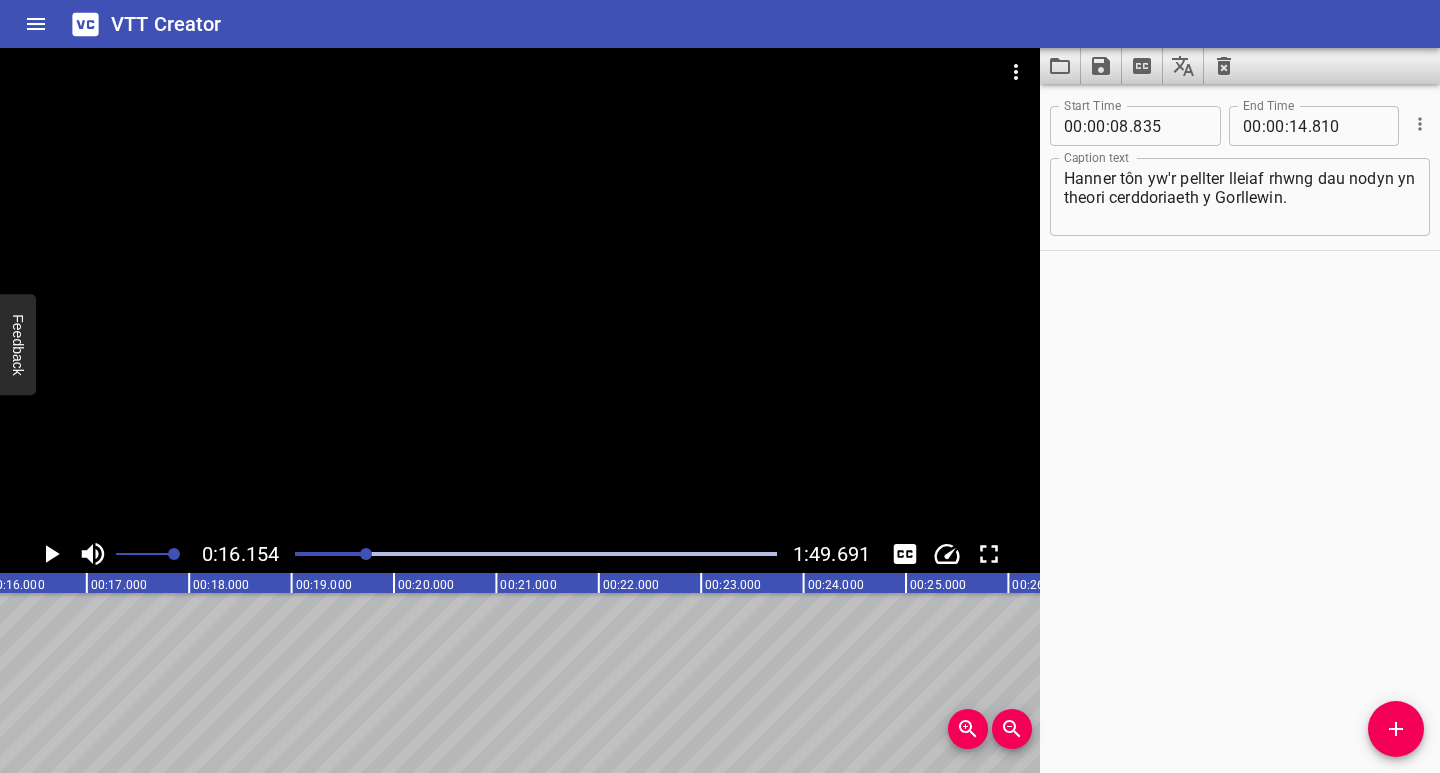click 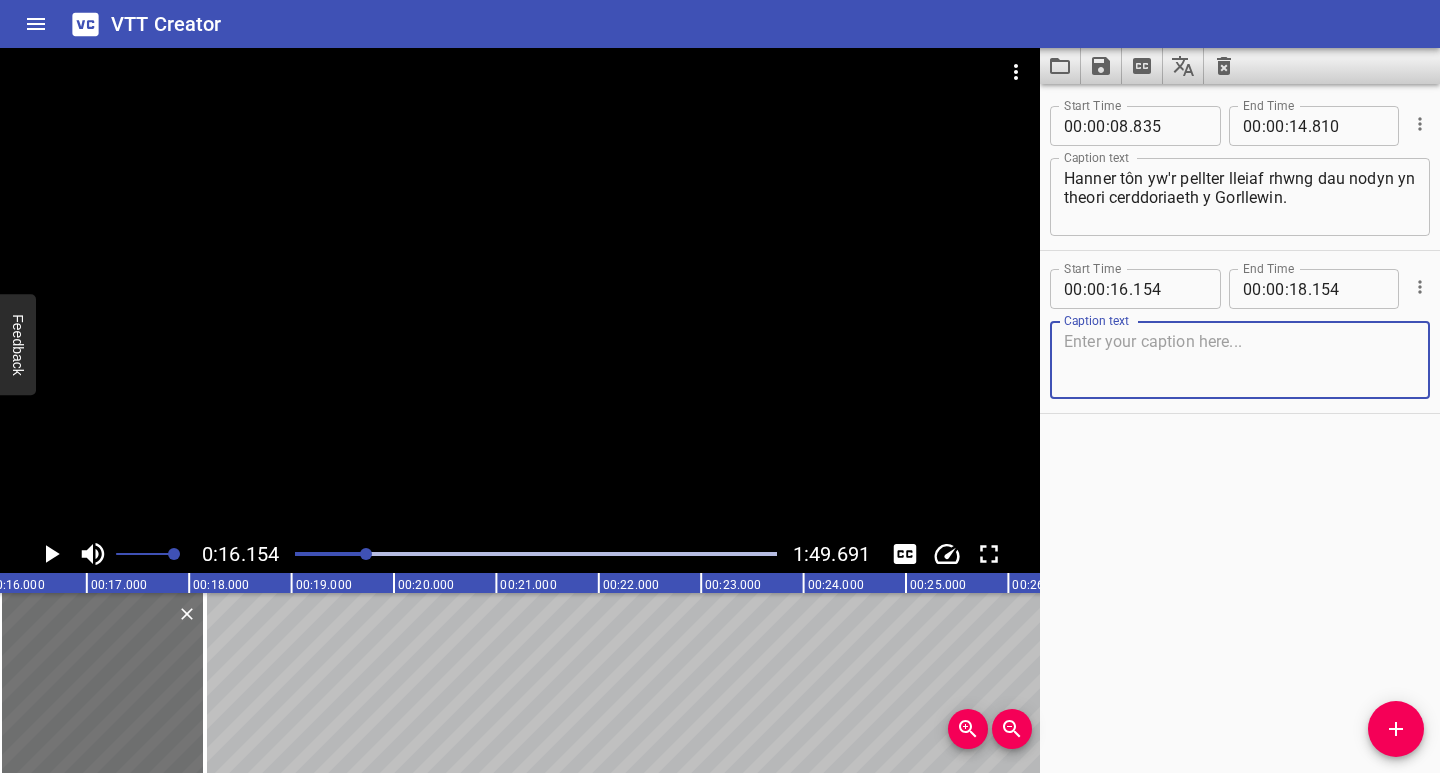 click at bounding box center [1240, 360] 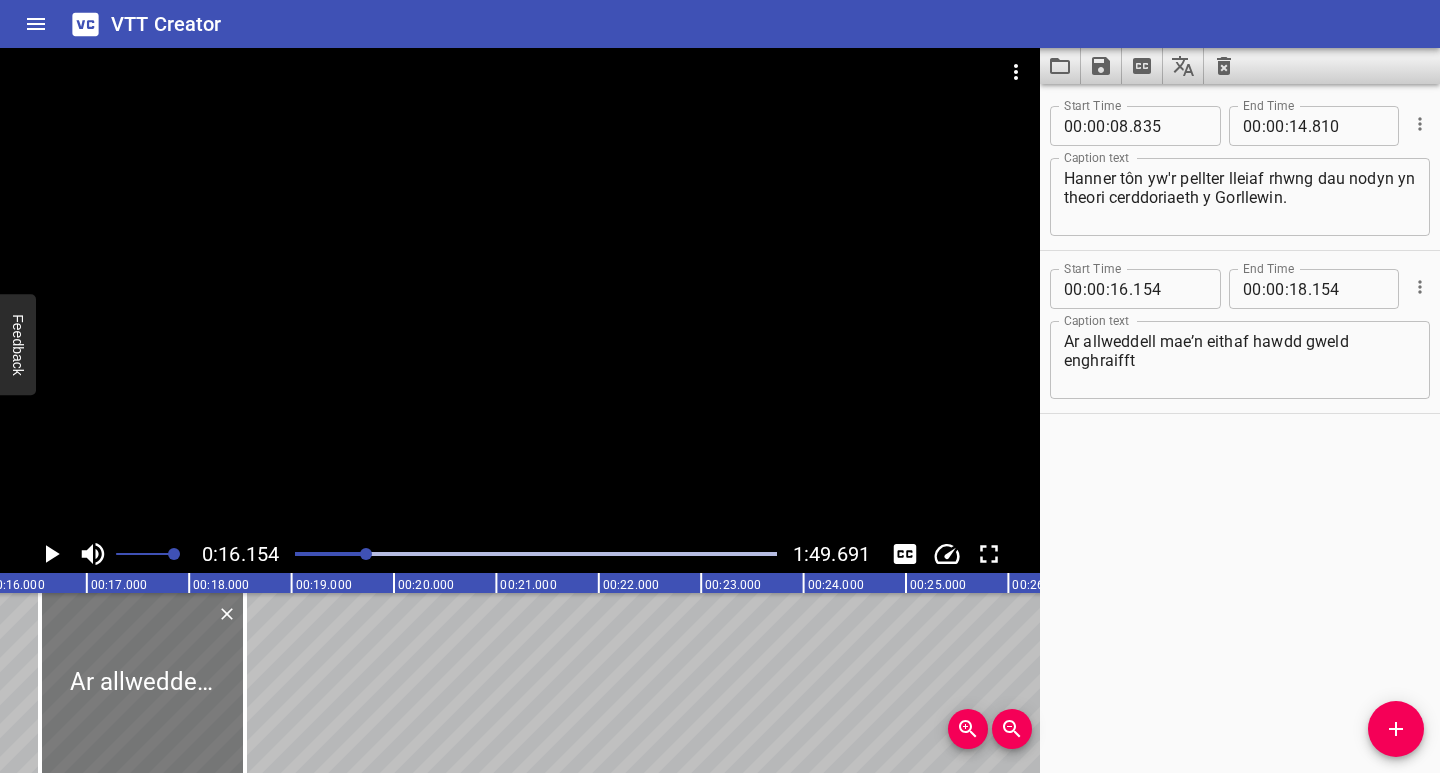drag, startPoint x: 134, startPoint y: 648, endPoint x: 173, endPoint y: 651, distance: 39.115215 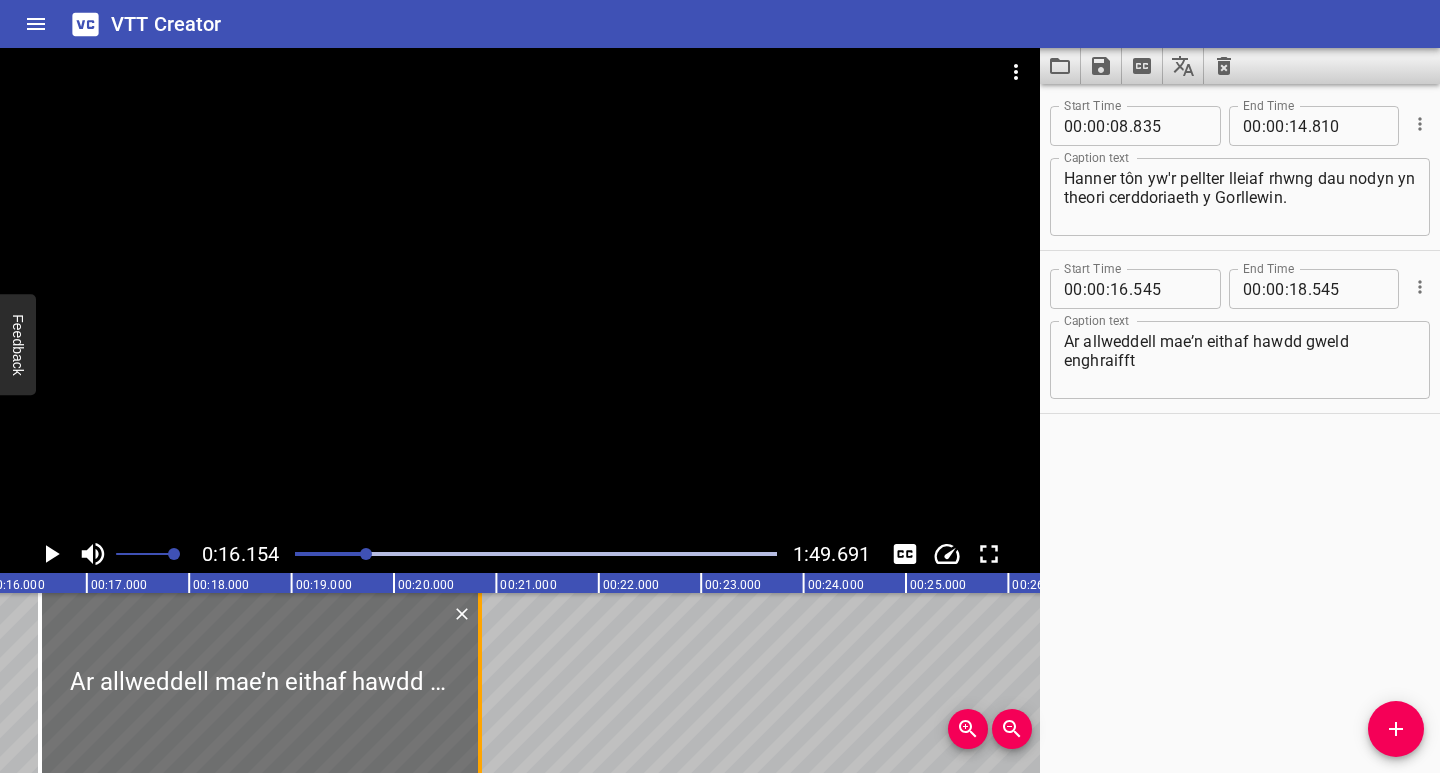 drag, startPoint x: 234, startPoint y: 657, endPoint x: 478, endPoint y: 656, distance: 244.00204 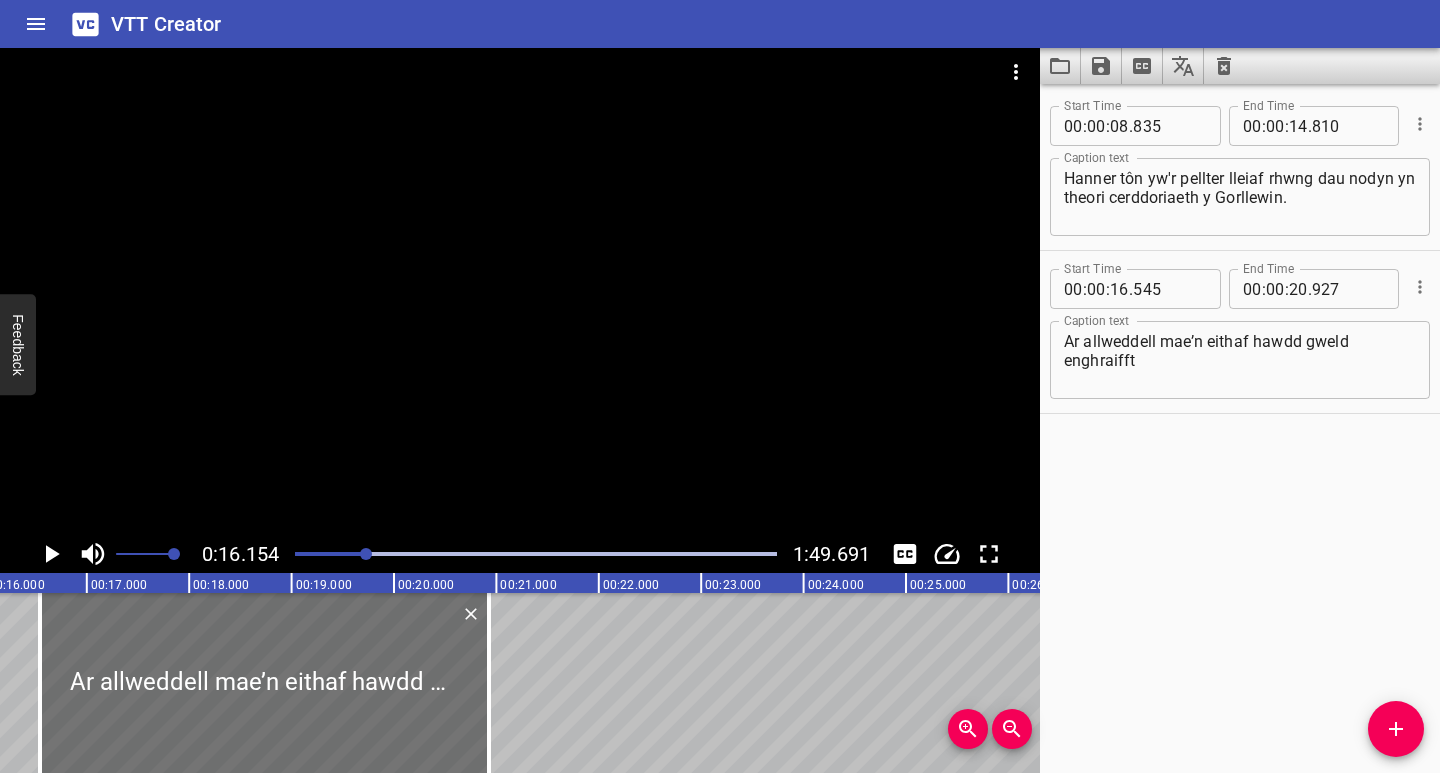 click 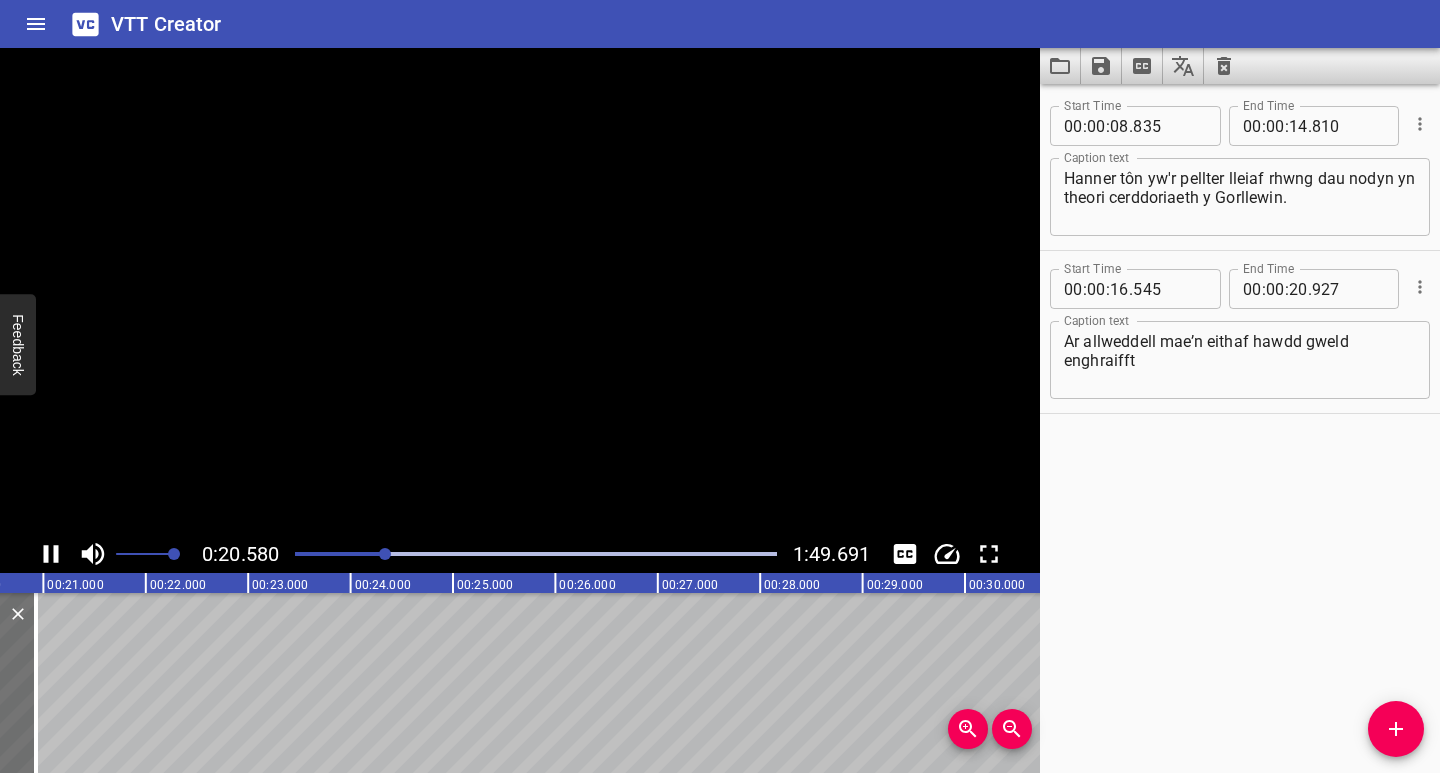 click 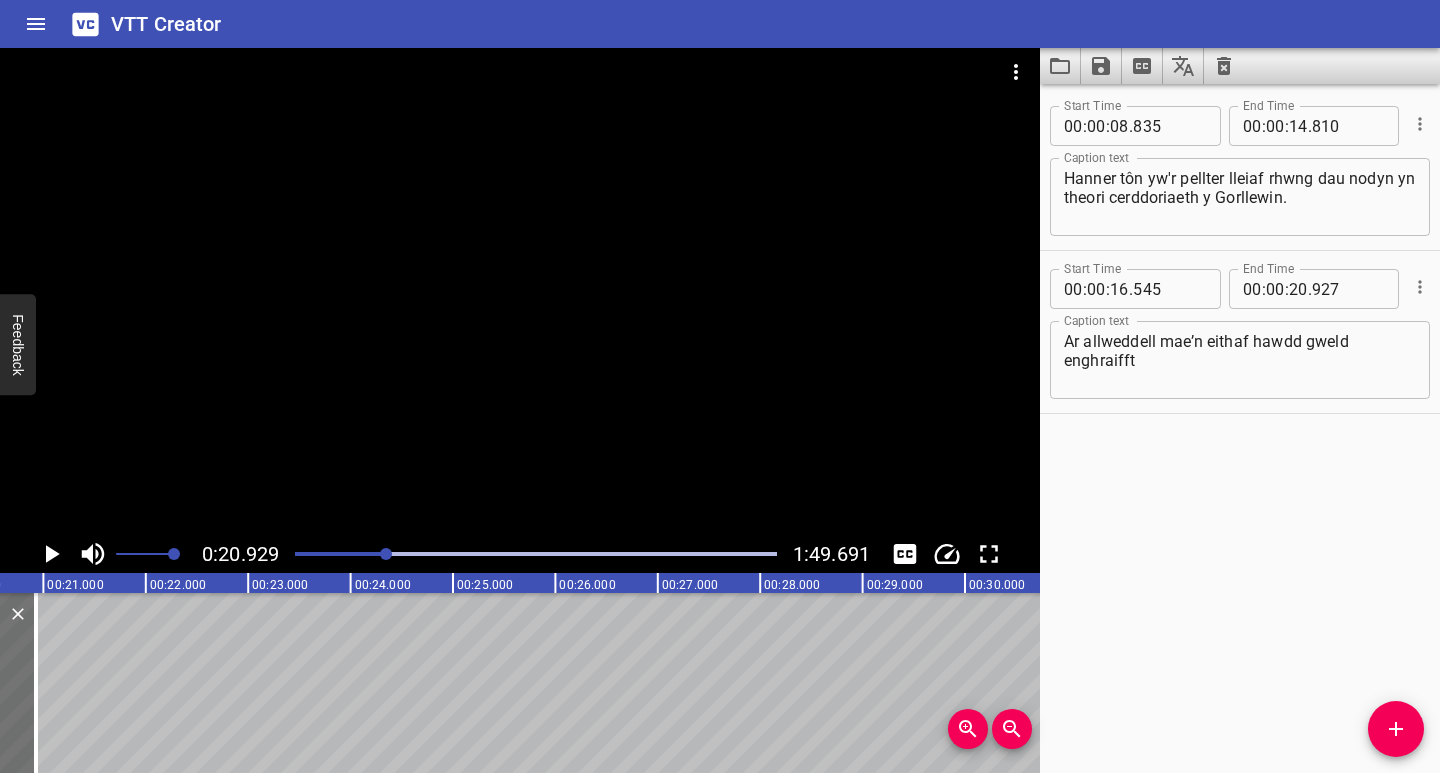 scroll, scrollTop: 0, scrollLeft: 2143, axis: horizontal 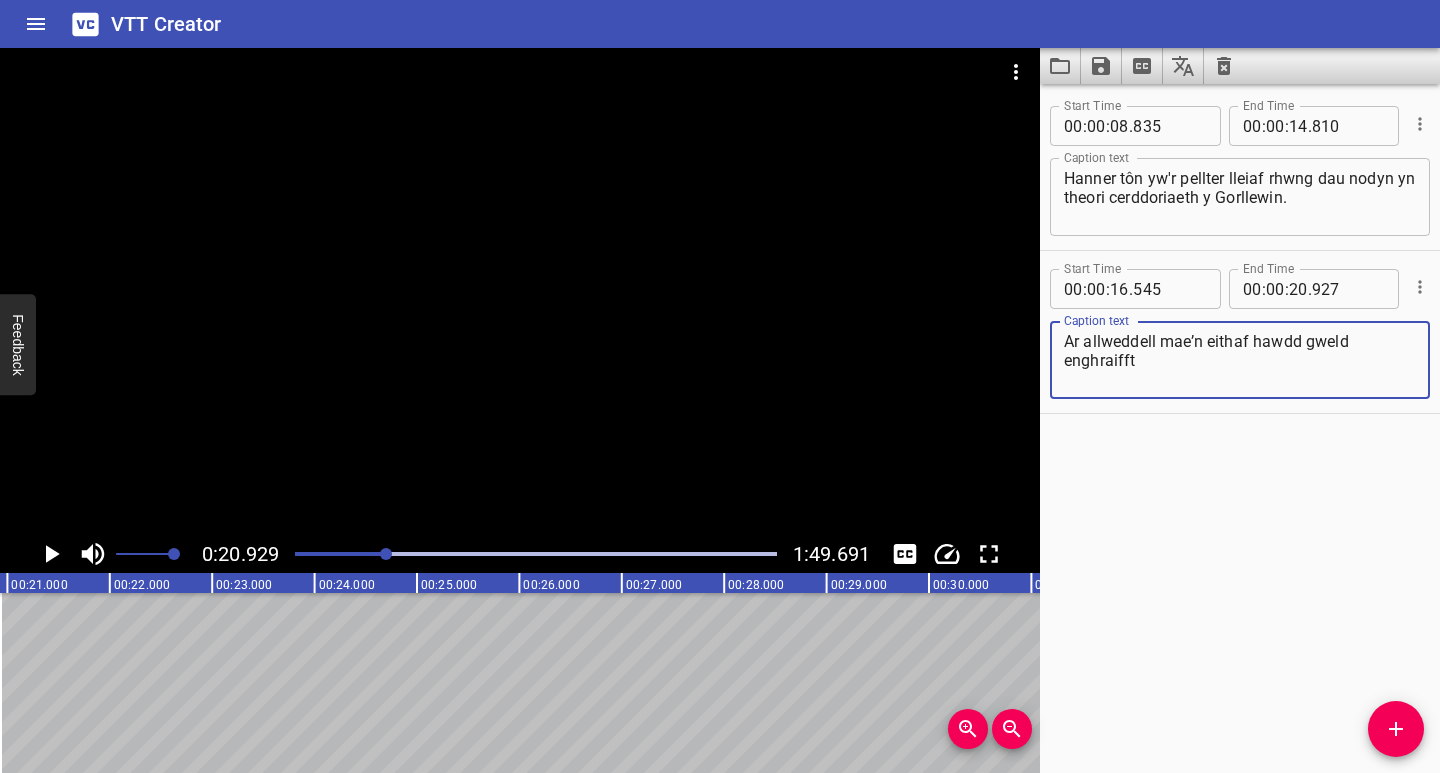 click on "Ar allweddell mae’n eithaf hawdd gweld enghraifft" at bounding box center (1240, 360) 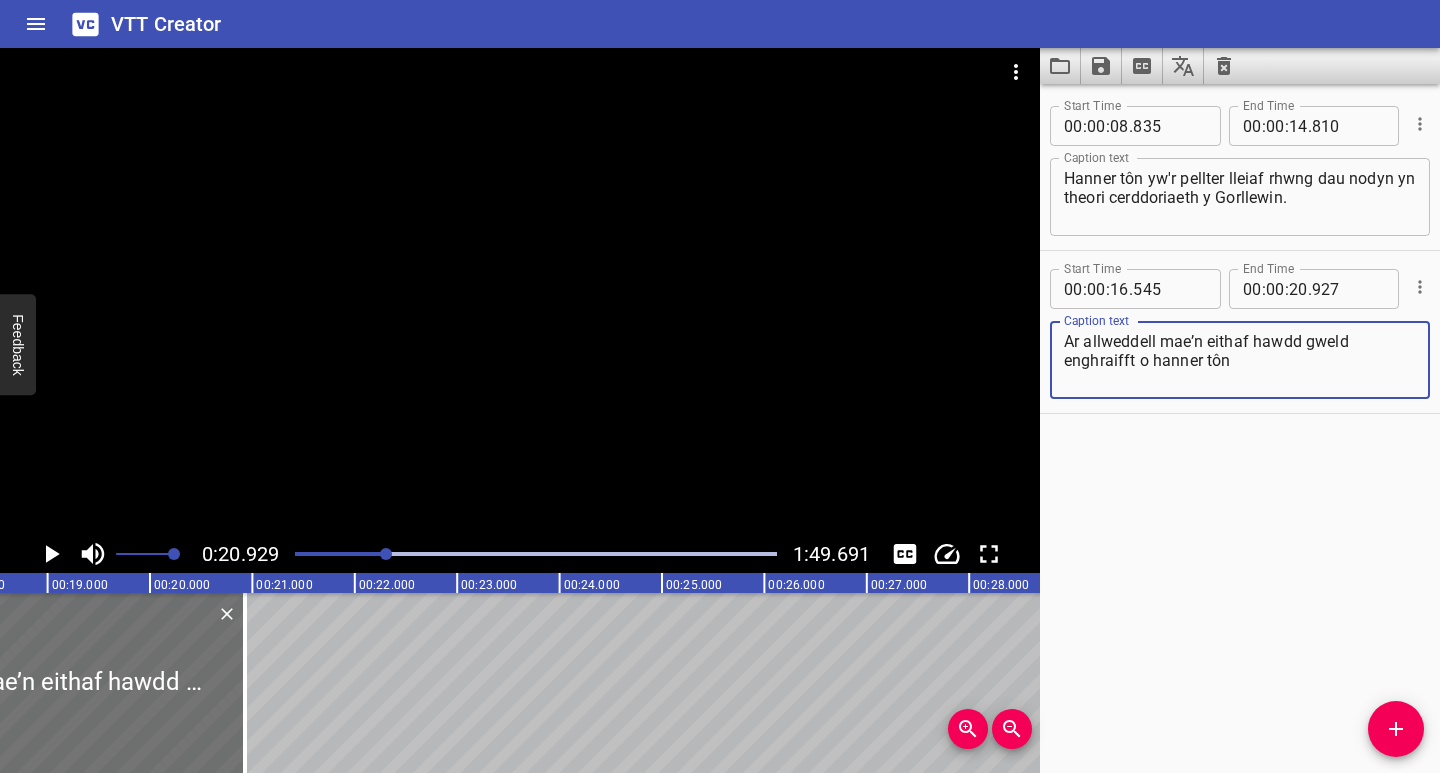 scroll, scrollTop: 0, scrollLeft: 1861, axis: horizontal 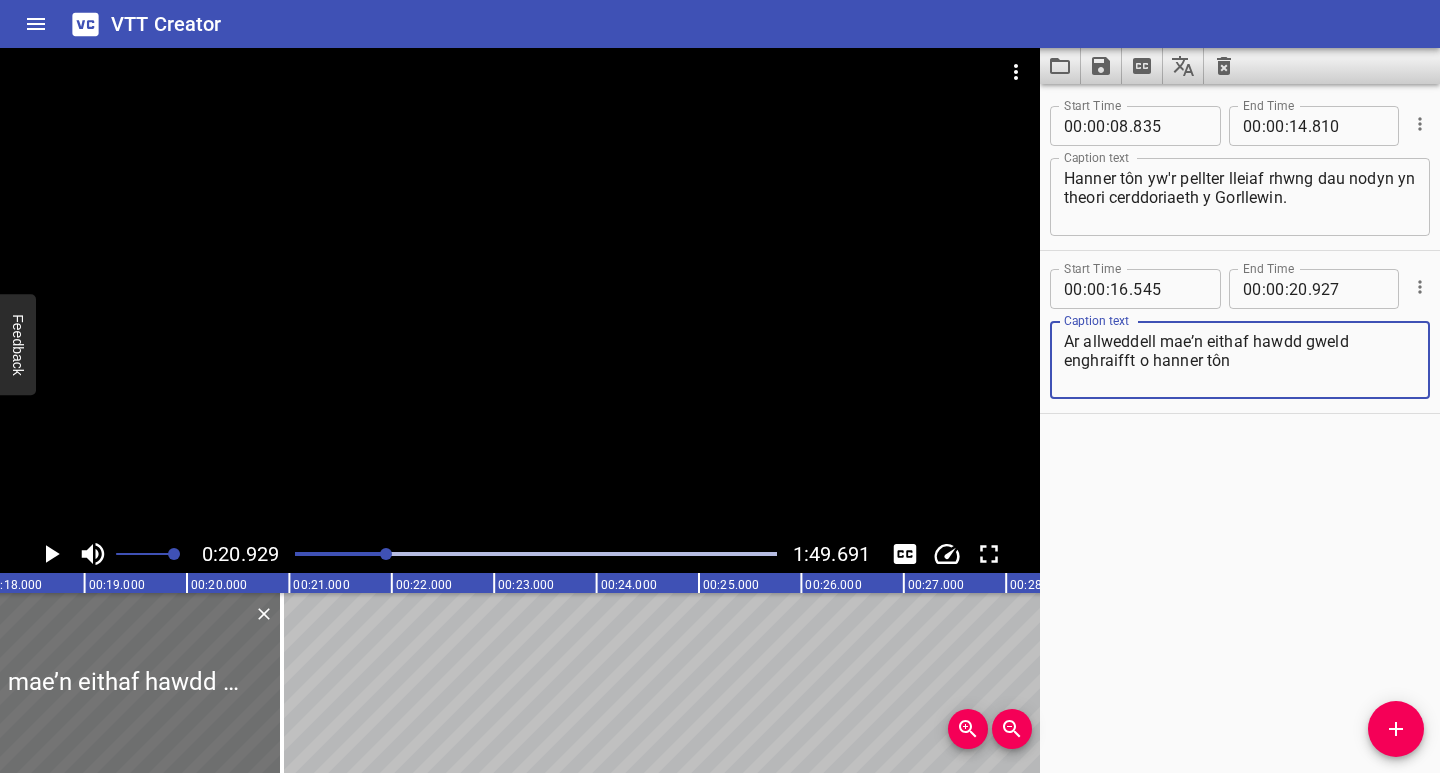 click at bounding box center [146, 554] 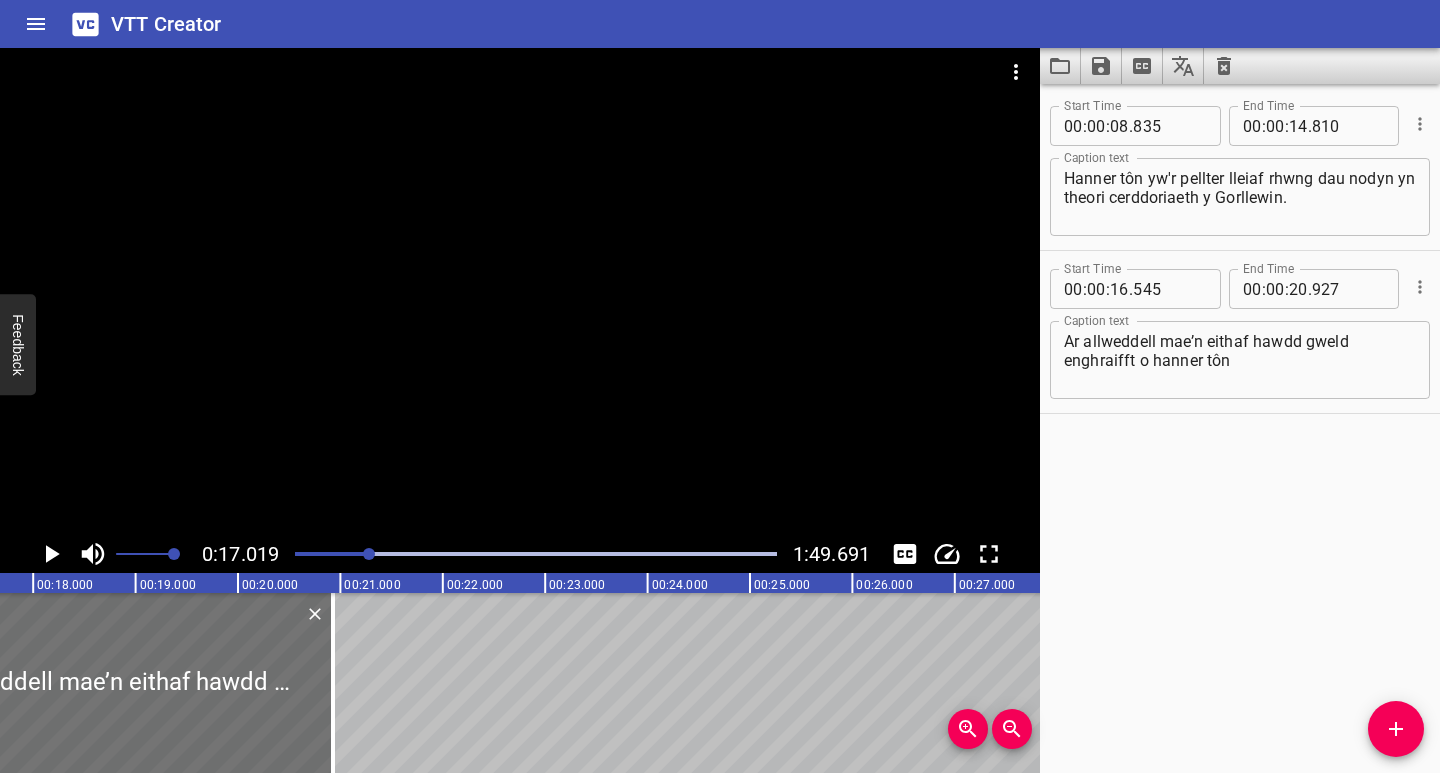 scroll, scrollTop: 0, scrollLeft: 1743, axis: horizontal 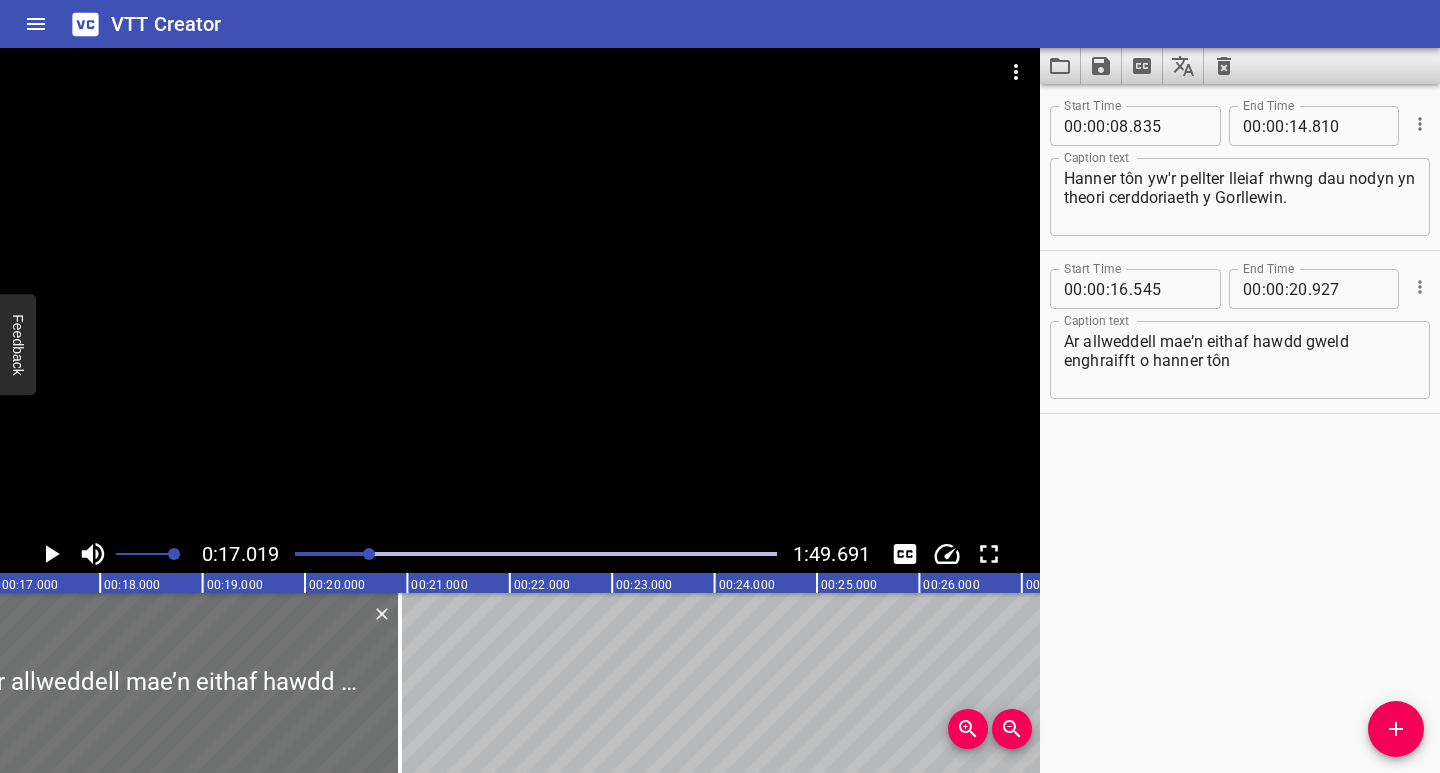 click 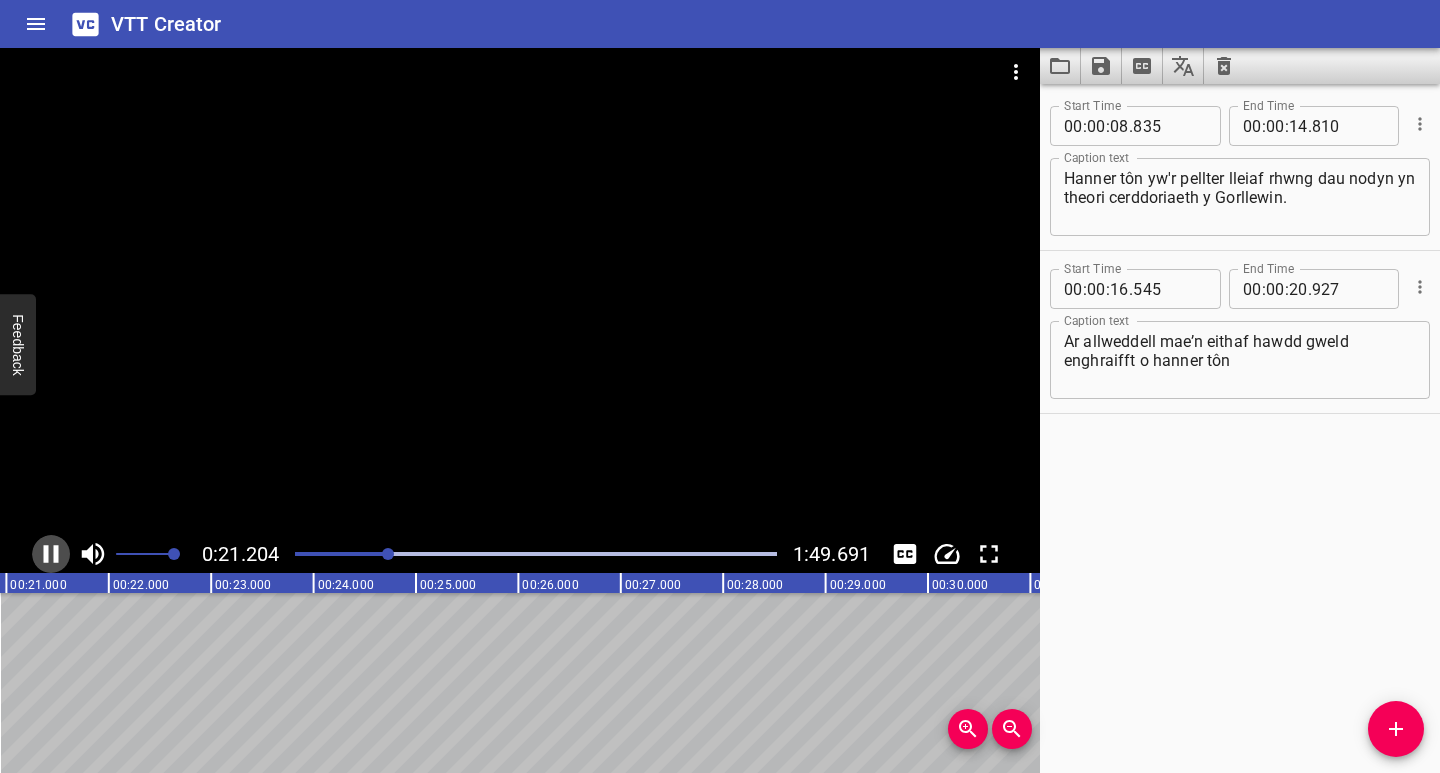 click 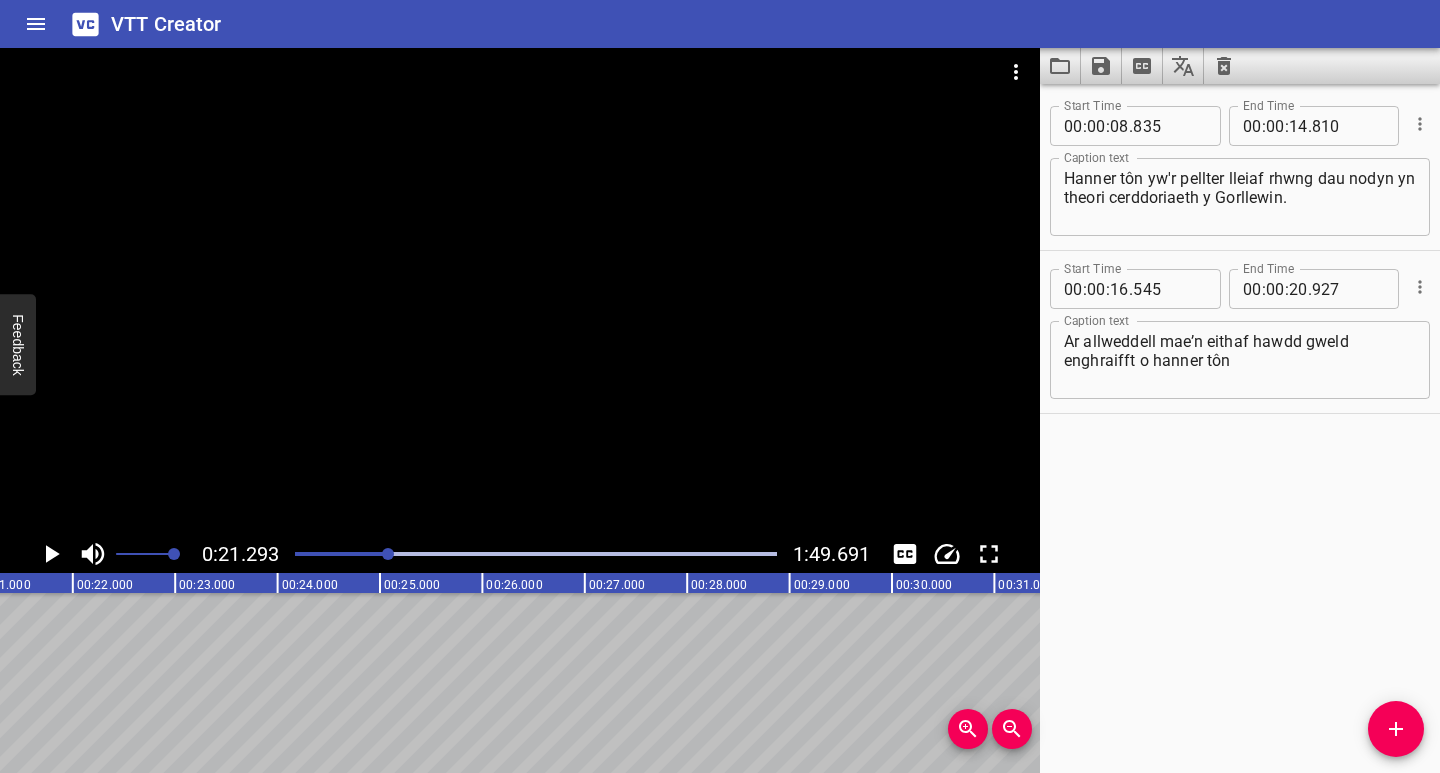 scroll, scrollTop: 0, scrollLeft: 2119, axis: horizontal 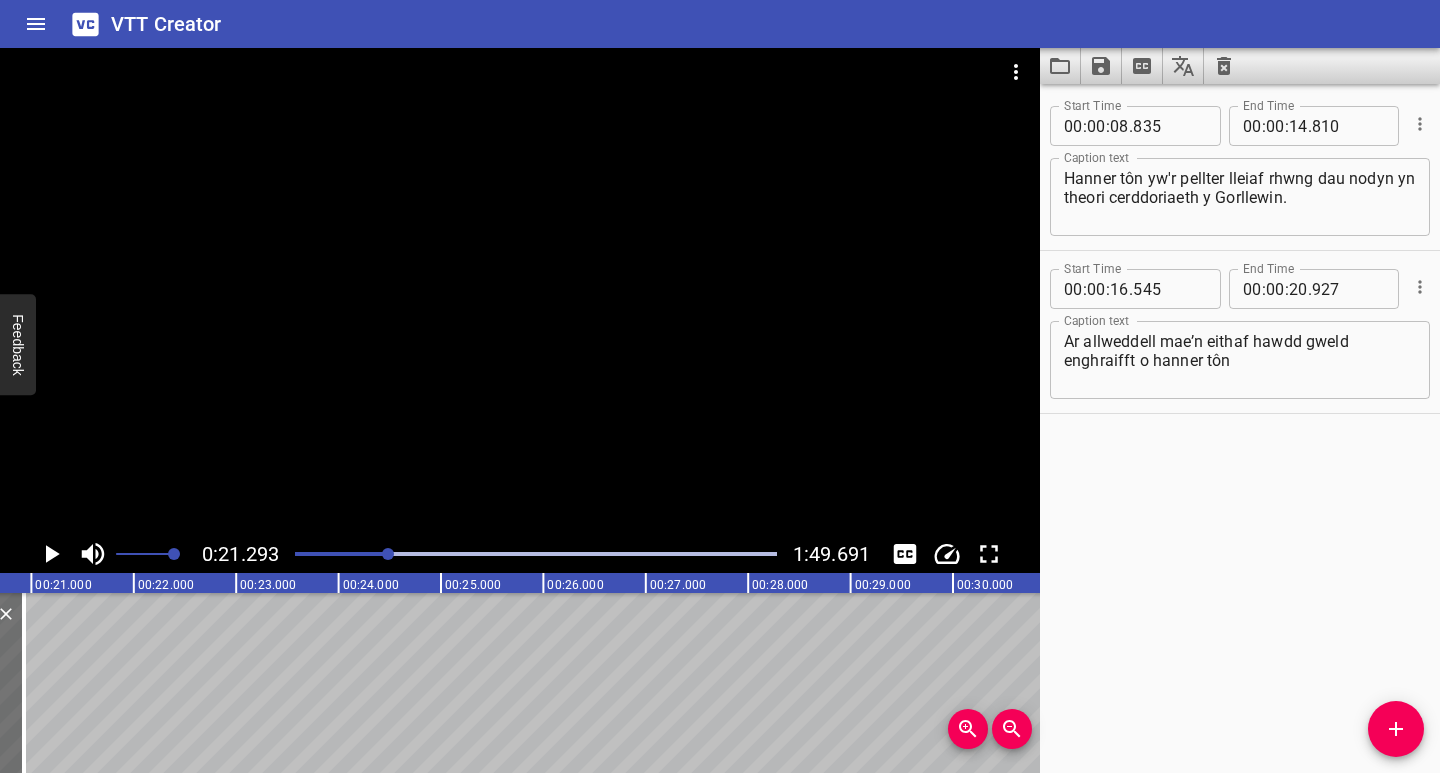click at bounding box center (1396, 729) 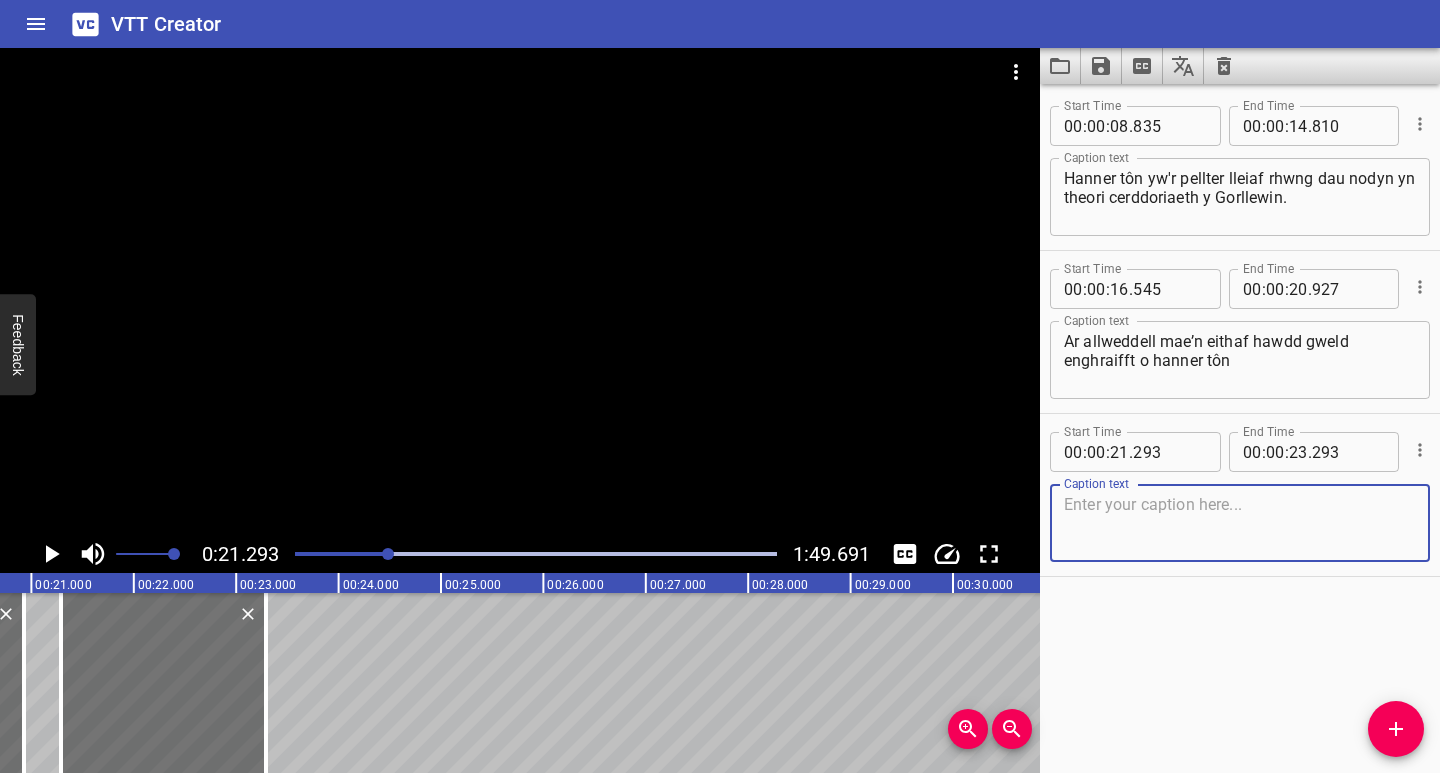 click at bounding box center (1240, 523) 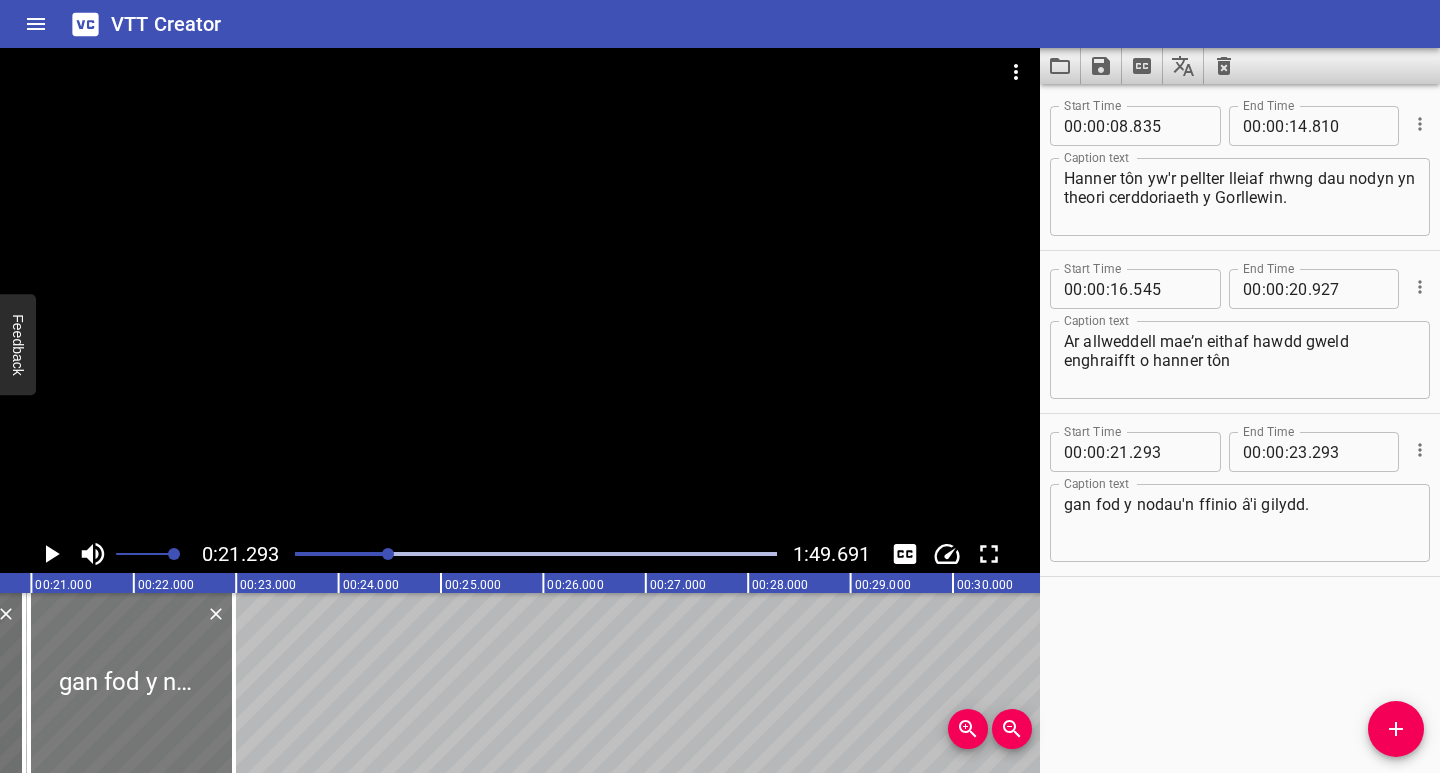 drag, startPoint x: 133, startPoint y: 702, endPoint x: 113, endPoint y: 742, distance: 44.72136 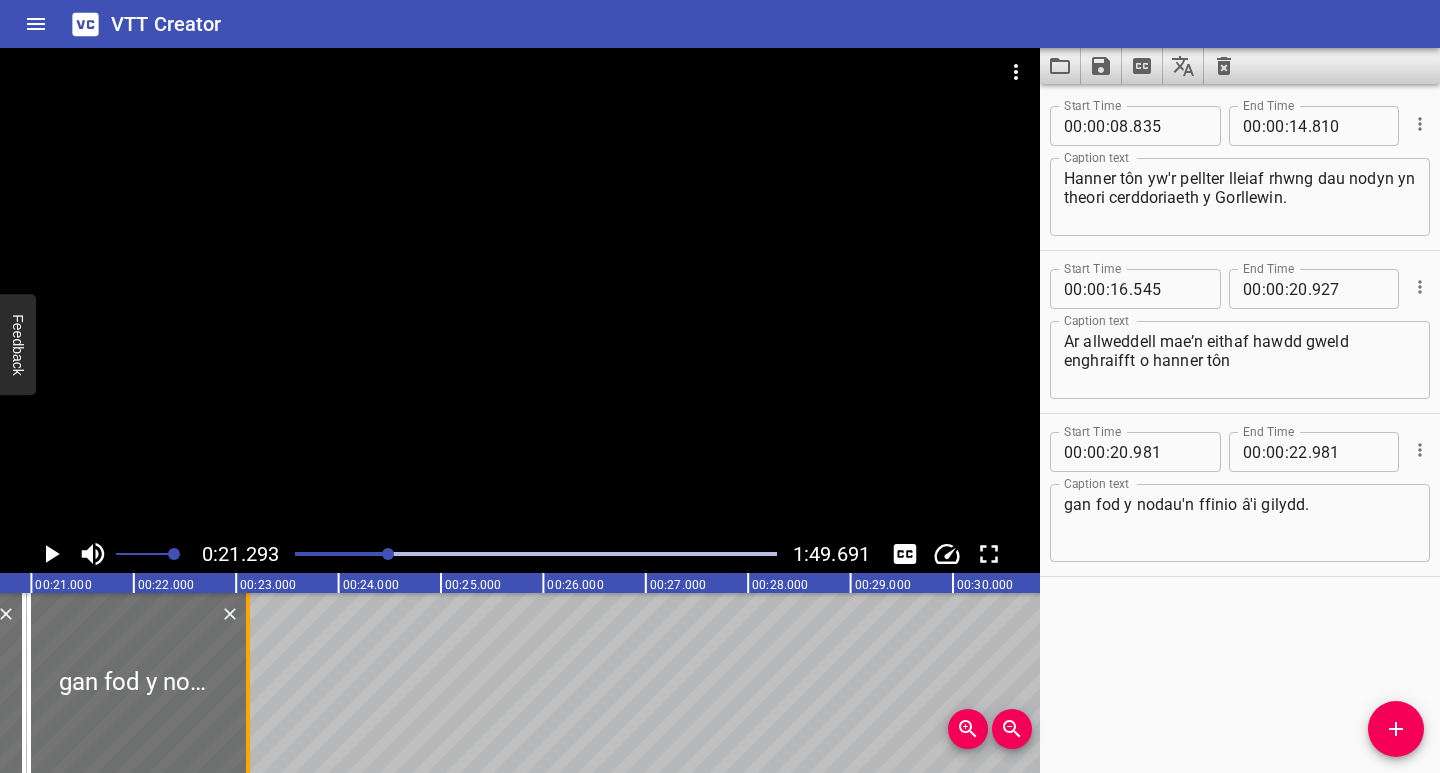 drag, startPoint x: 230, startPoint y: 721, endPoint x: 250, endPoint y: 724, distance: 20.22375 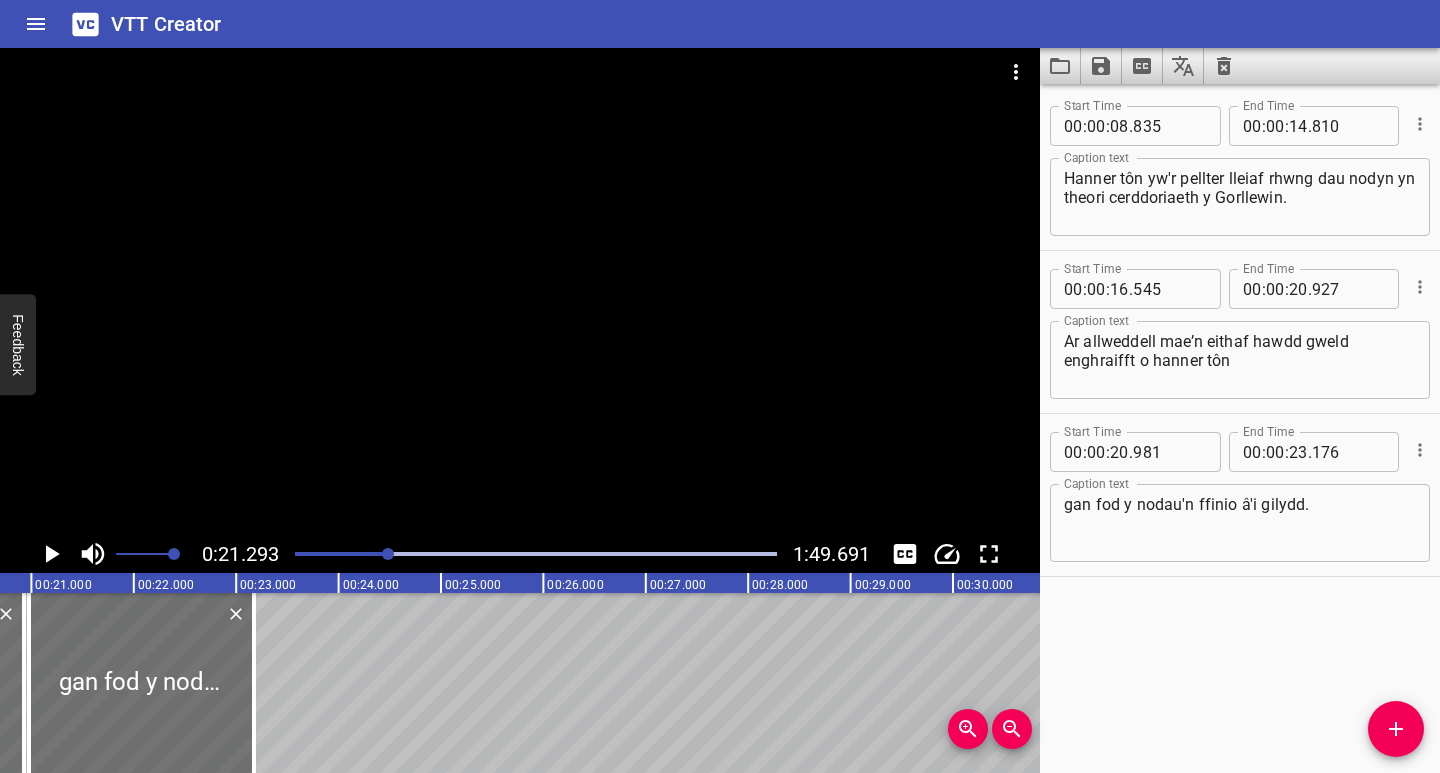 click at bounding box center (148, 554) 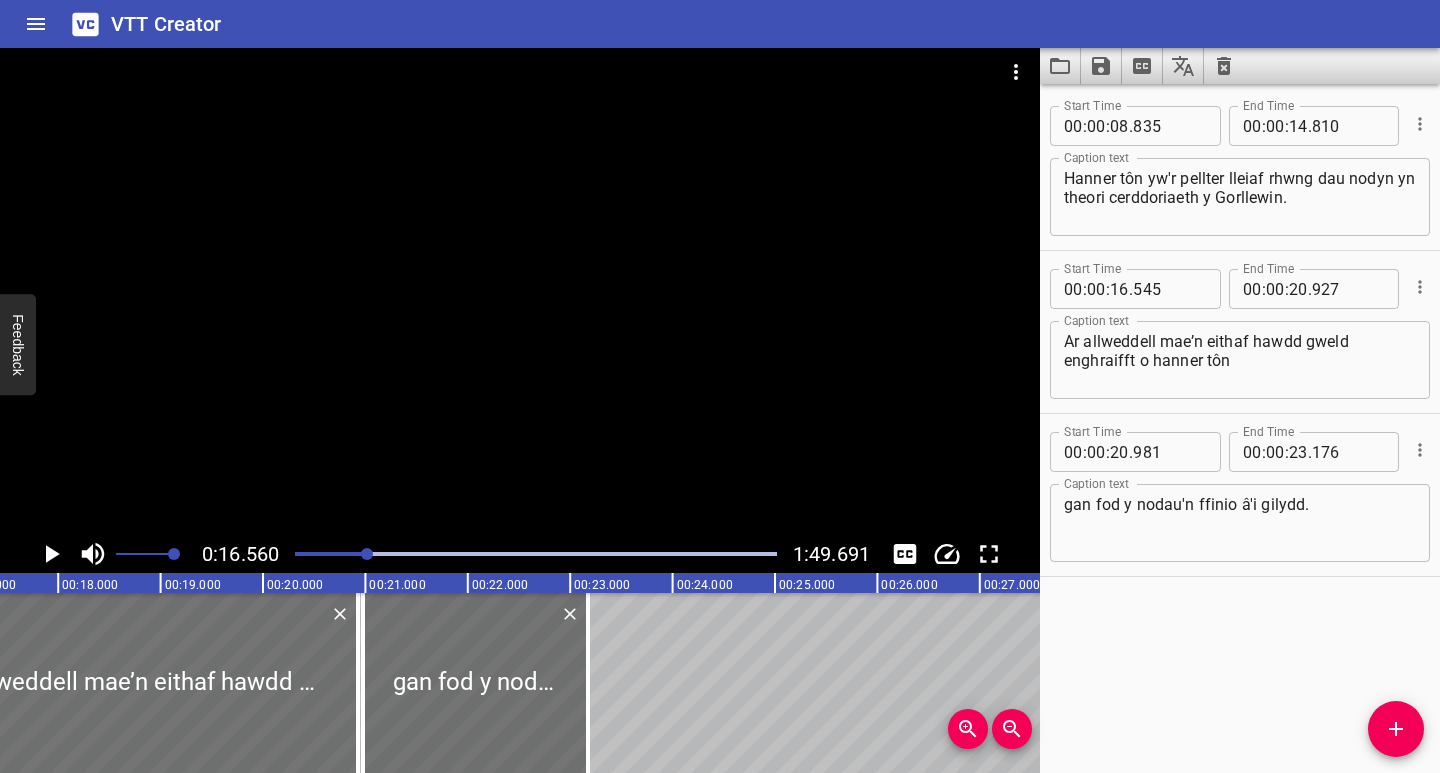 scroll, scrollTop: 0, scrollLeft: 1696, axis: horizontal 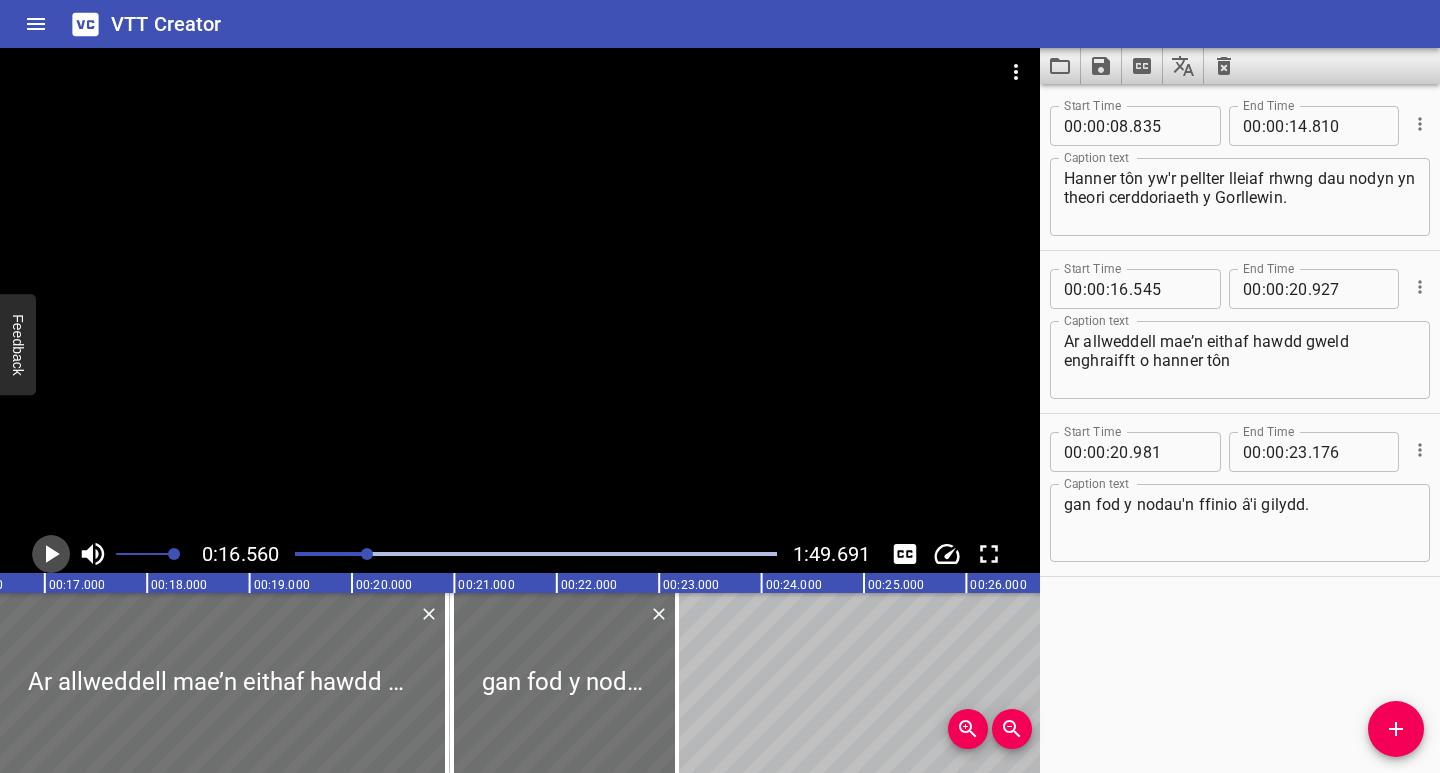 click 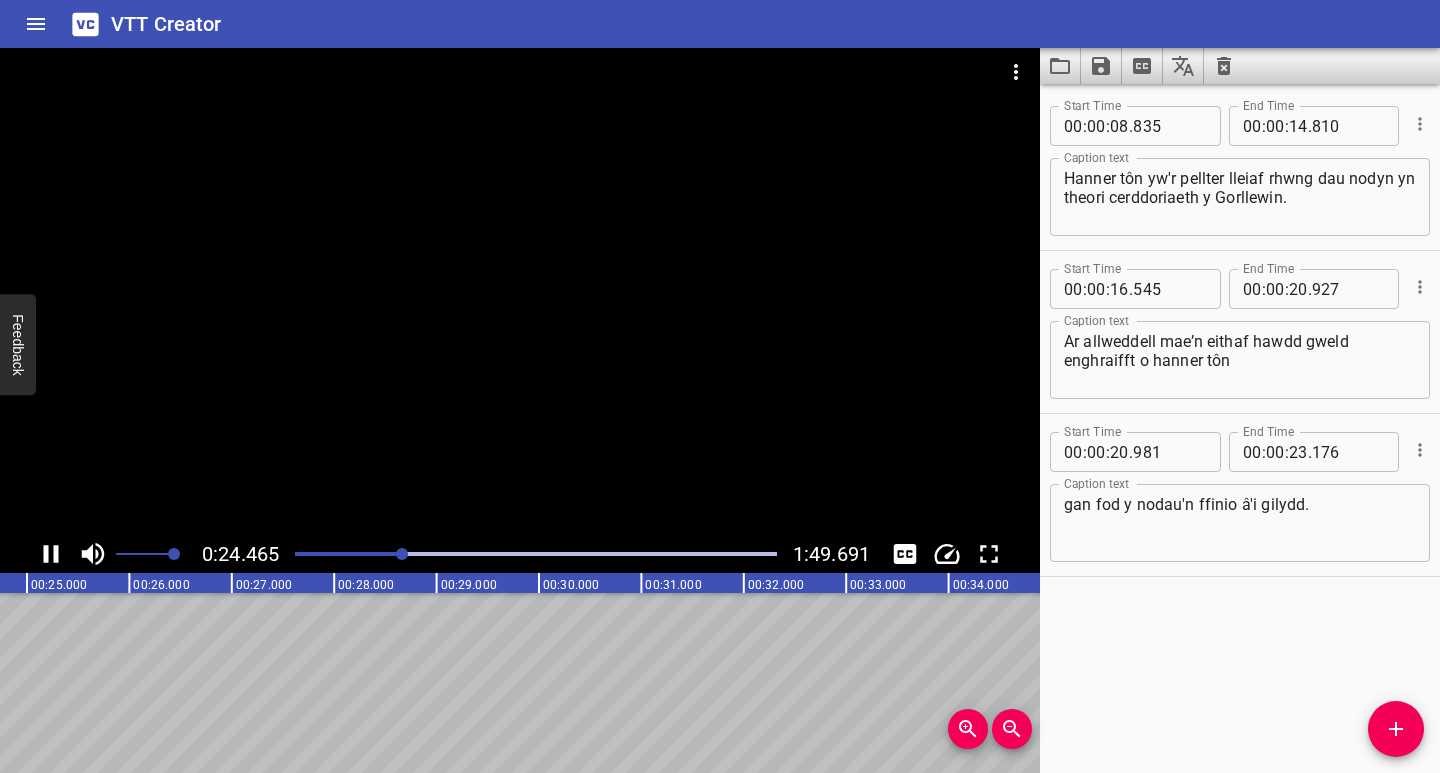 click 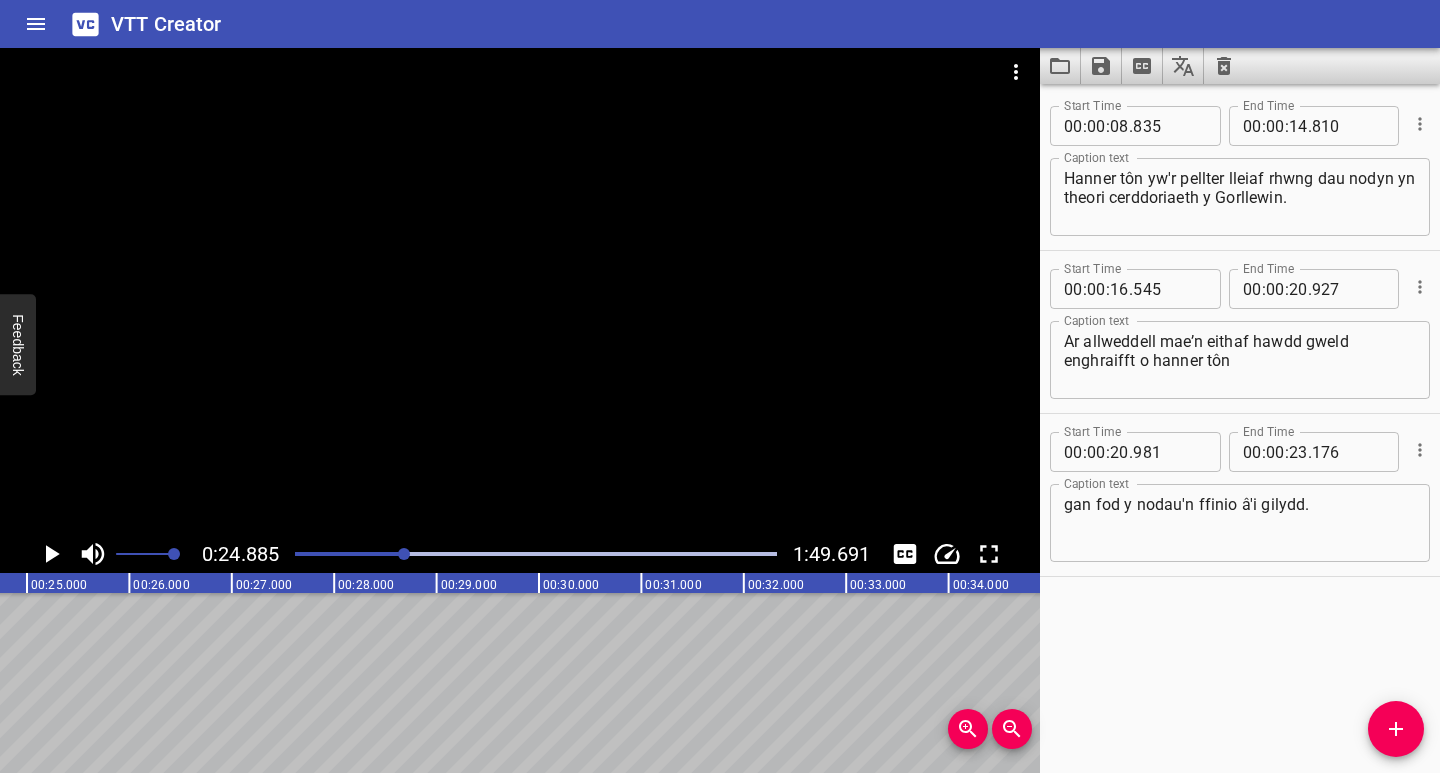 scroll, scrollTop: 0, scrollLeft: 2548, axis: horizontal 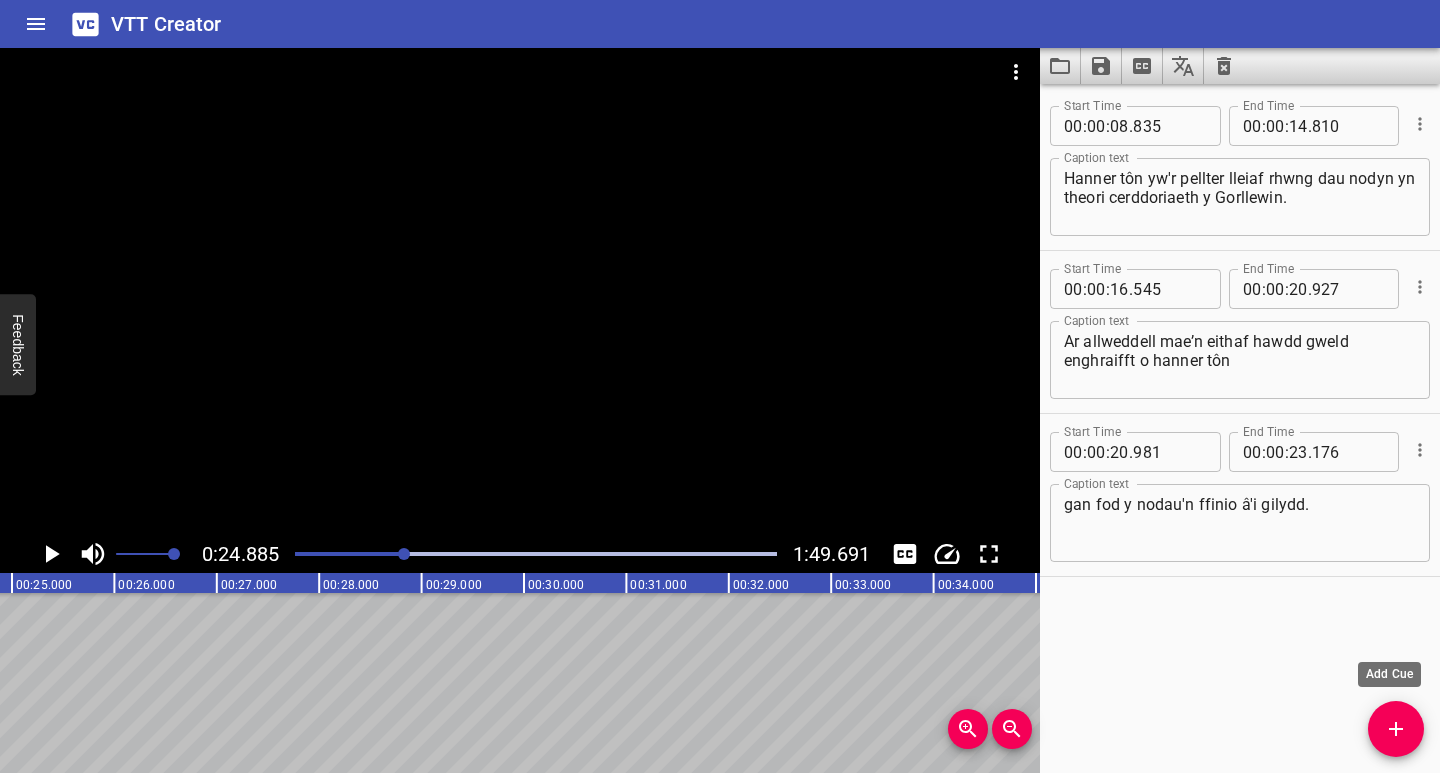 click 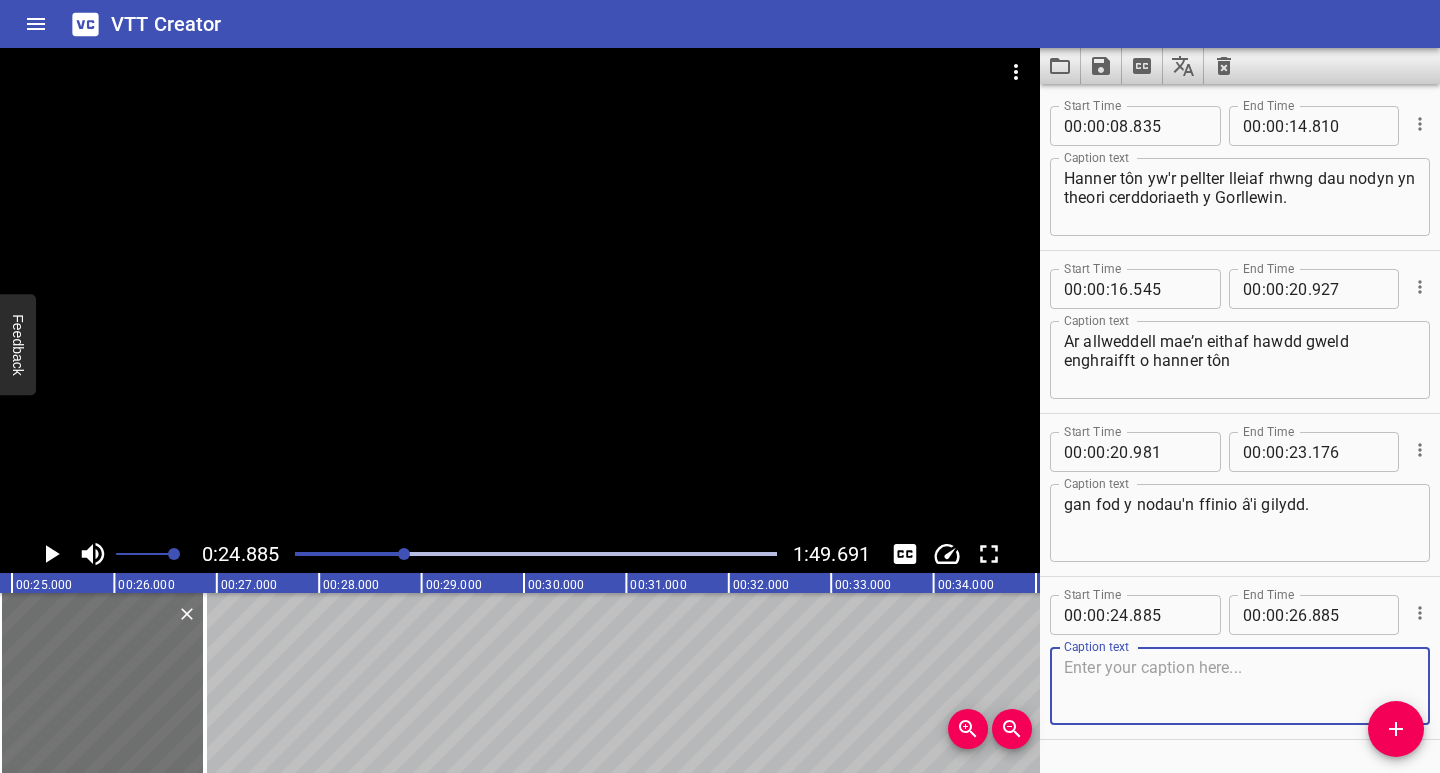 click at bounding box center (1240, 686) 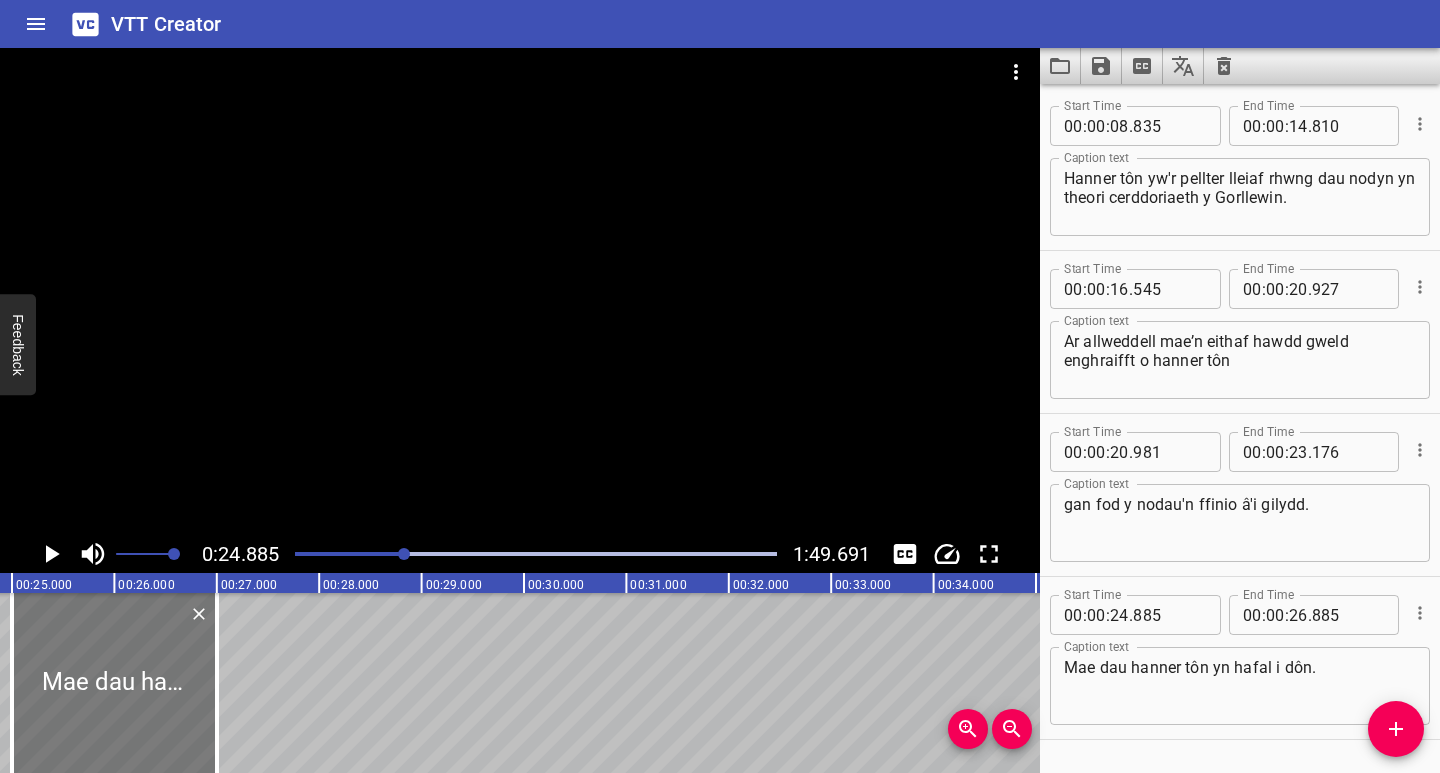drag, startPoint x: 164, startPoint y: 713, endPoint x: 176, endPoint y: 714, distance: 12.0415945 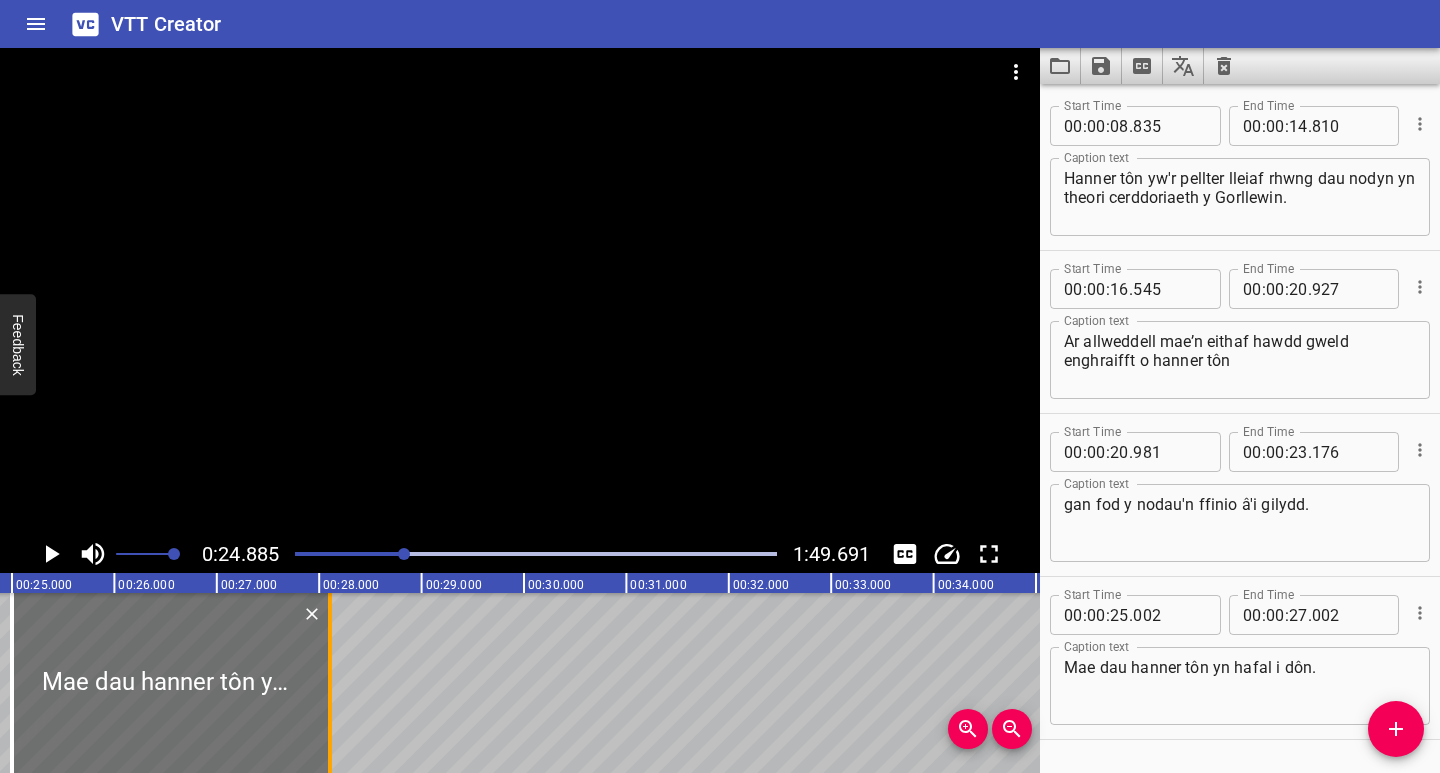 drag, startPoint x: 212, startPoint y: 719, endPoint x: 325, endPoint y: 723, distance: 113.07078 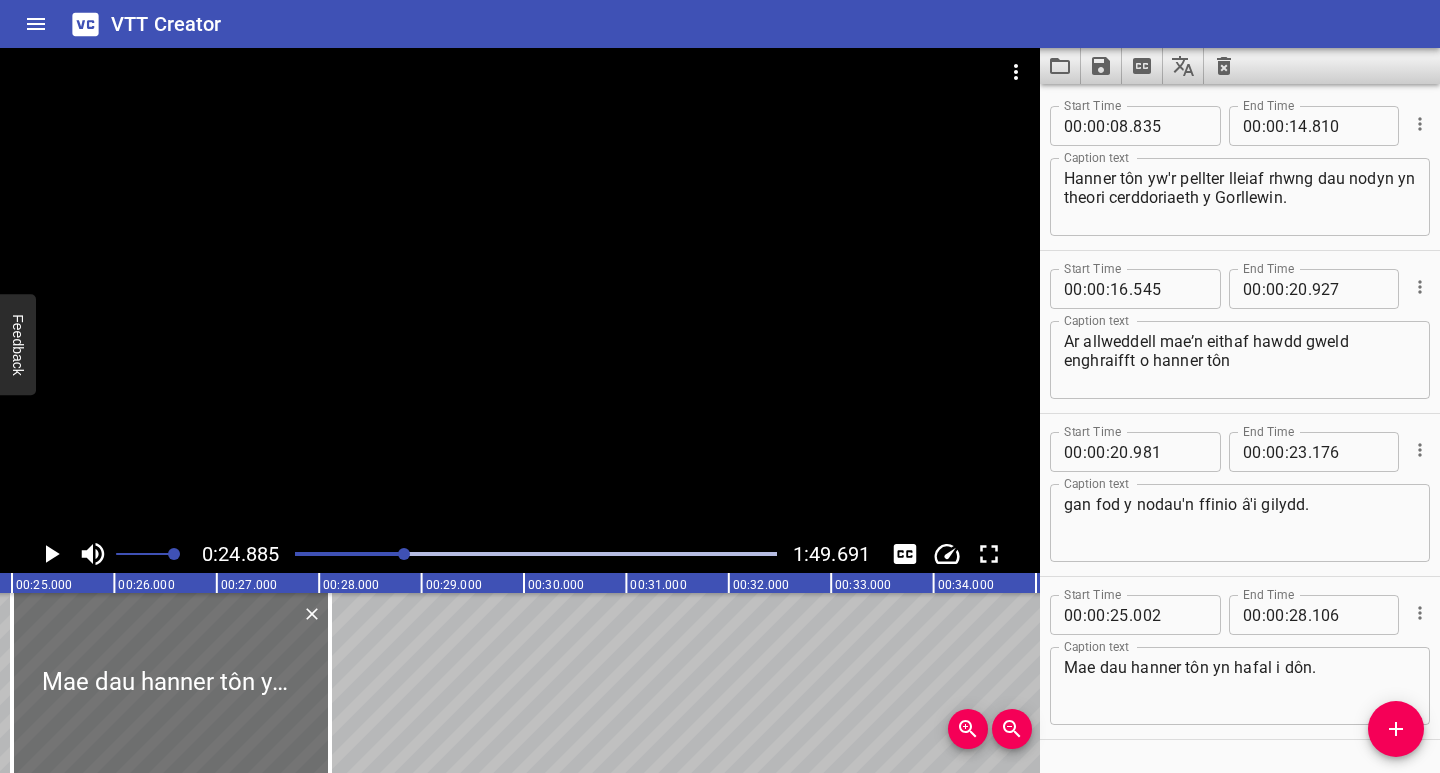 click 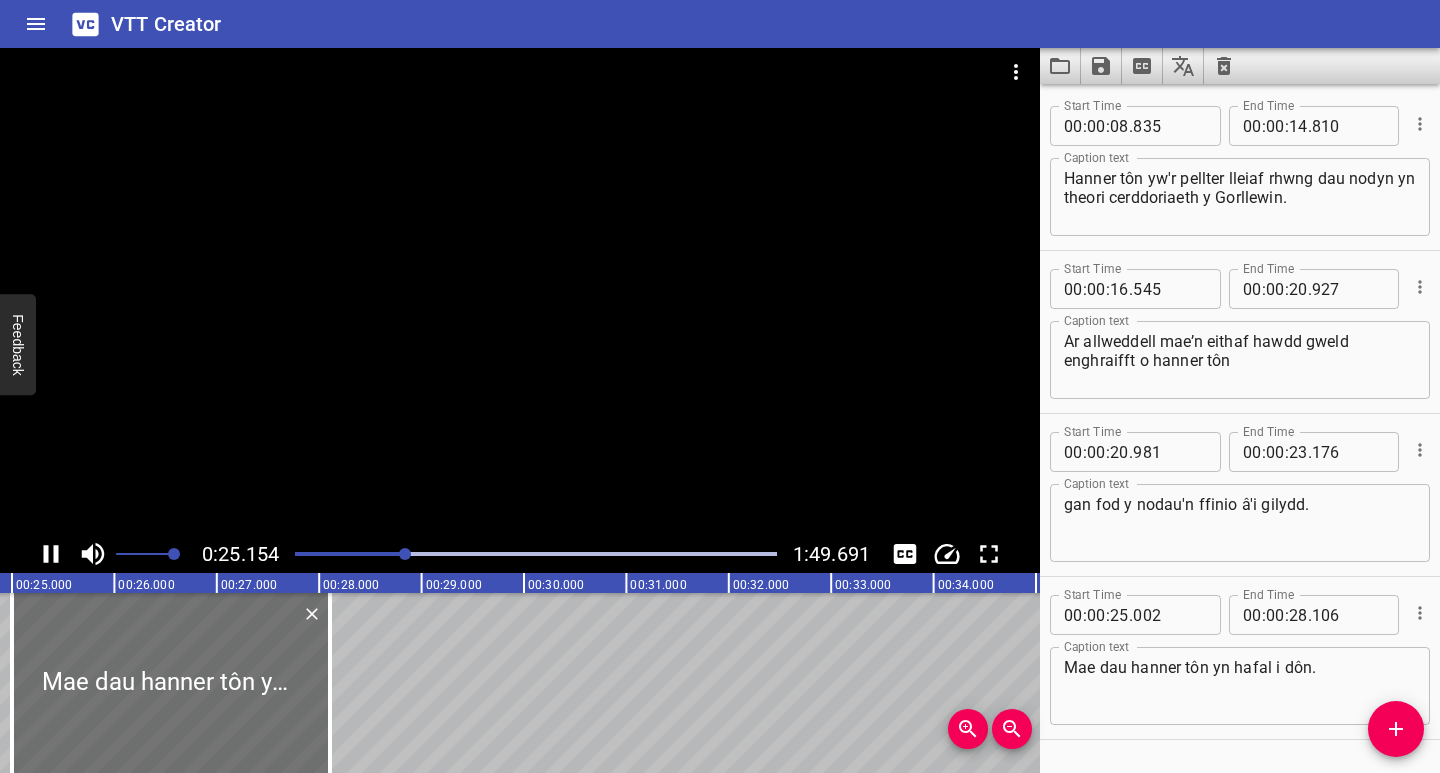 scroll, scrollTop: 57, scrollLeft: 0, axis: vertical 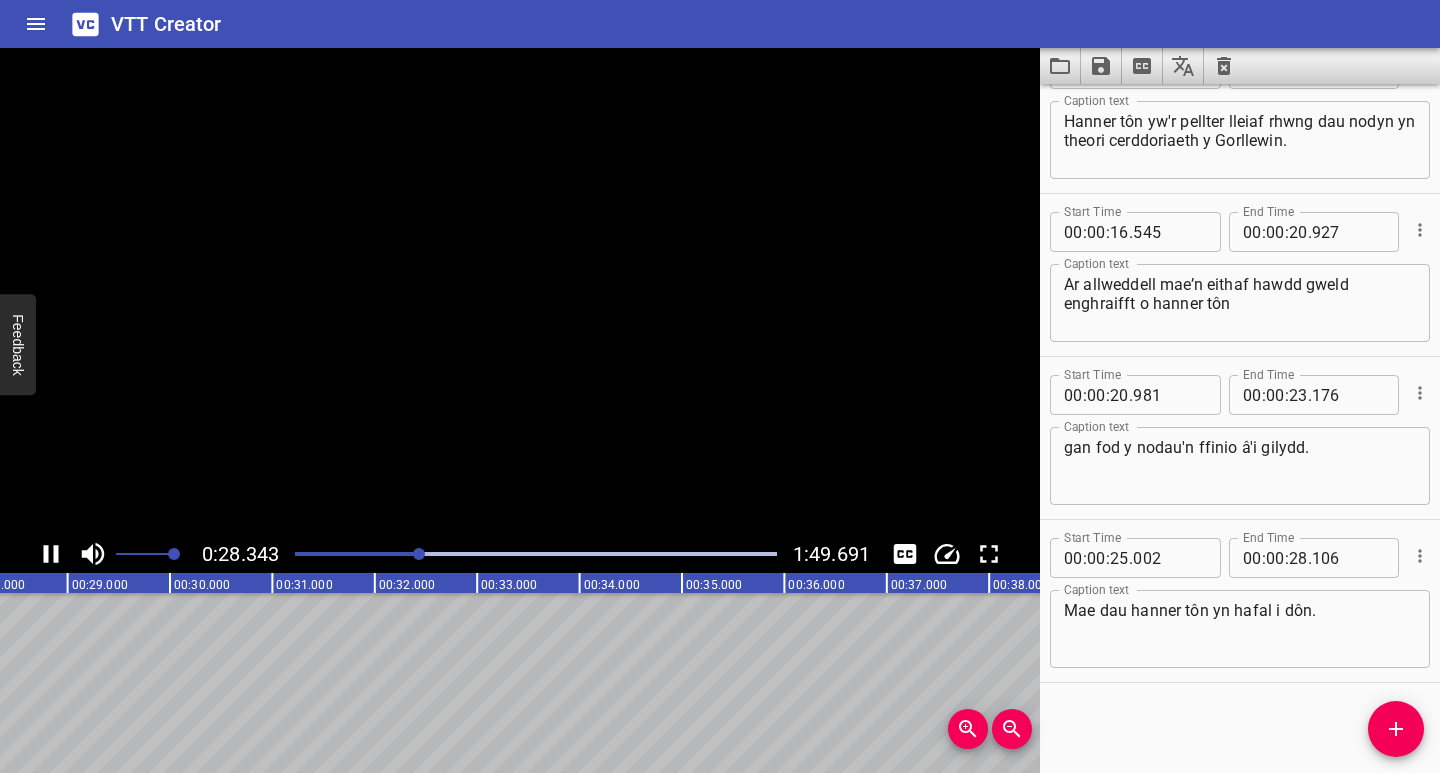 click 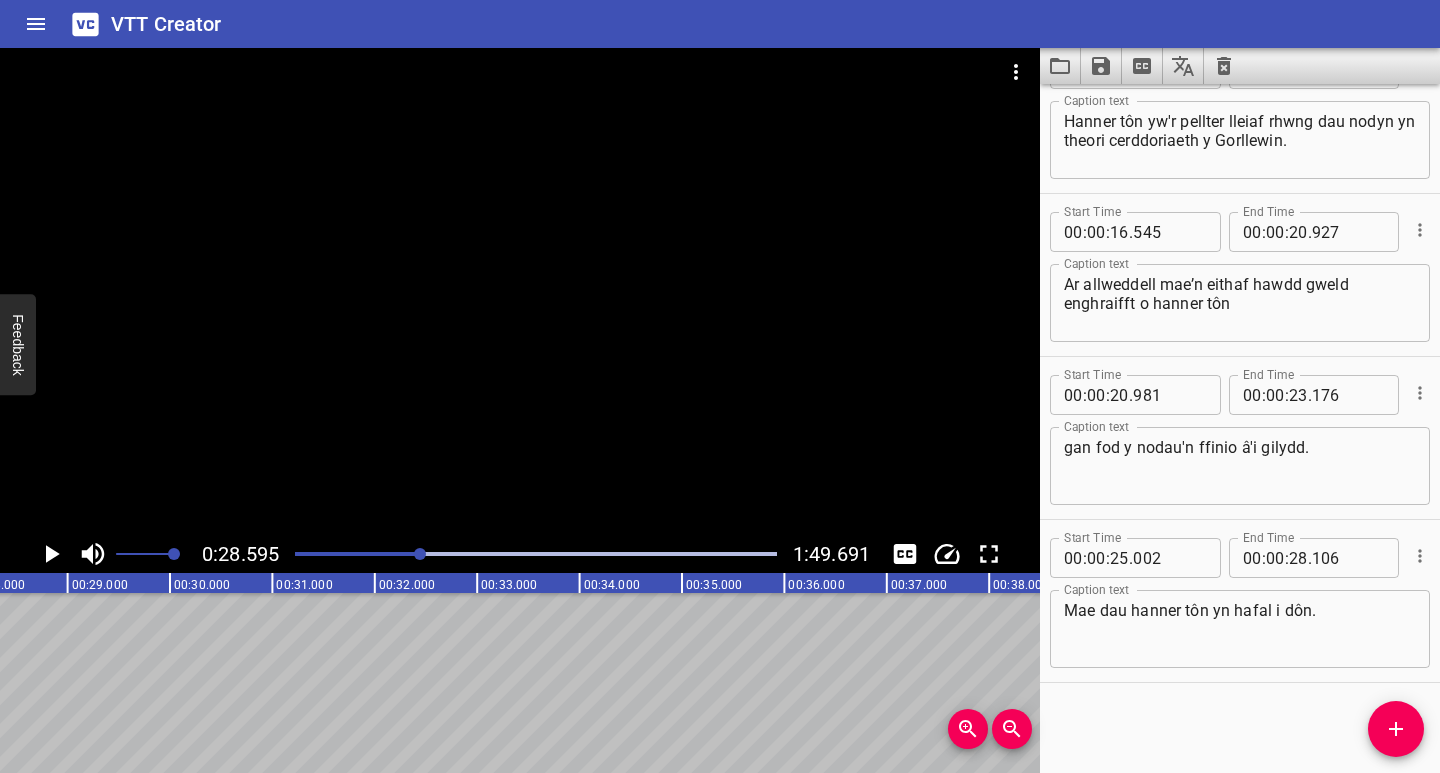 scroll, scrollTop: 0, scrollLeft: 2928, axis: horizontal 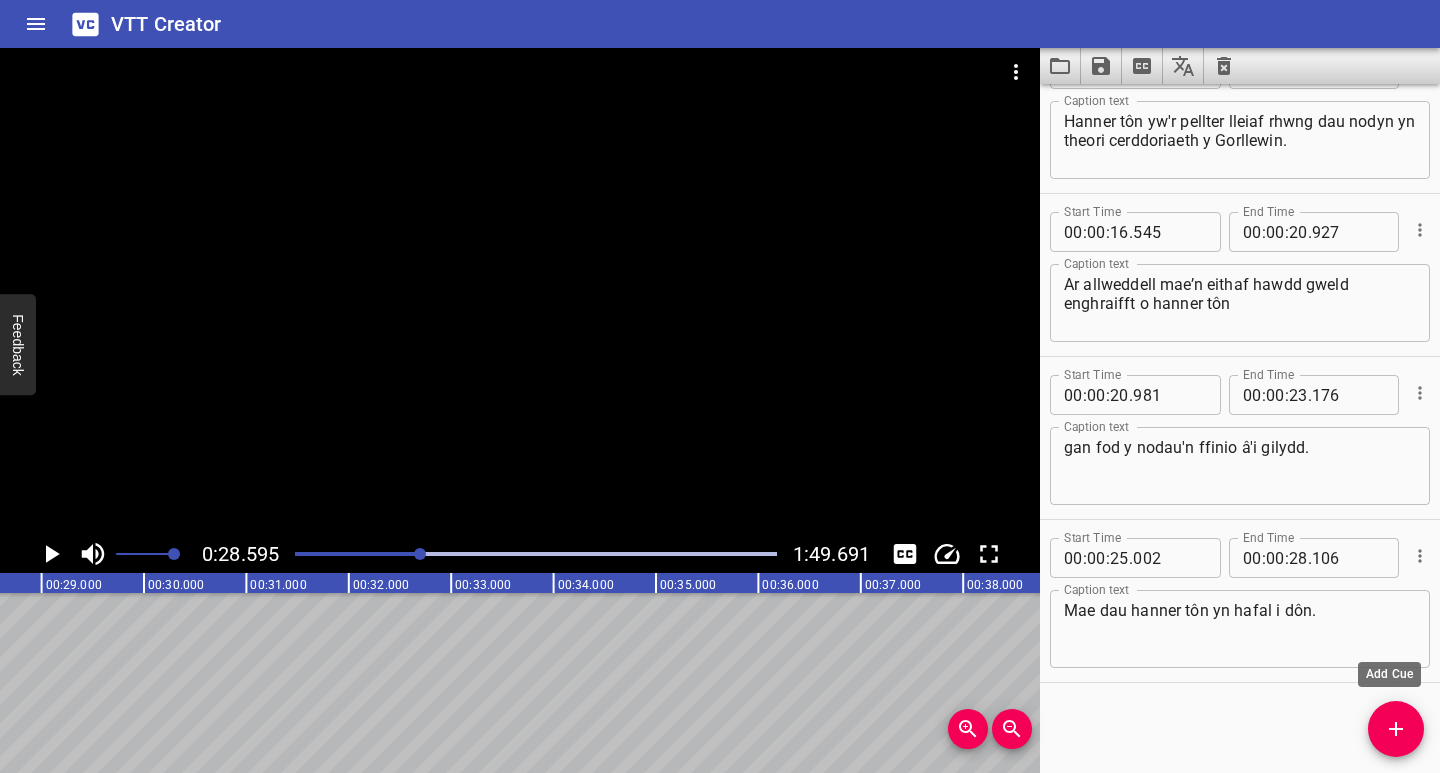 click 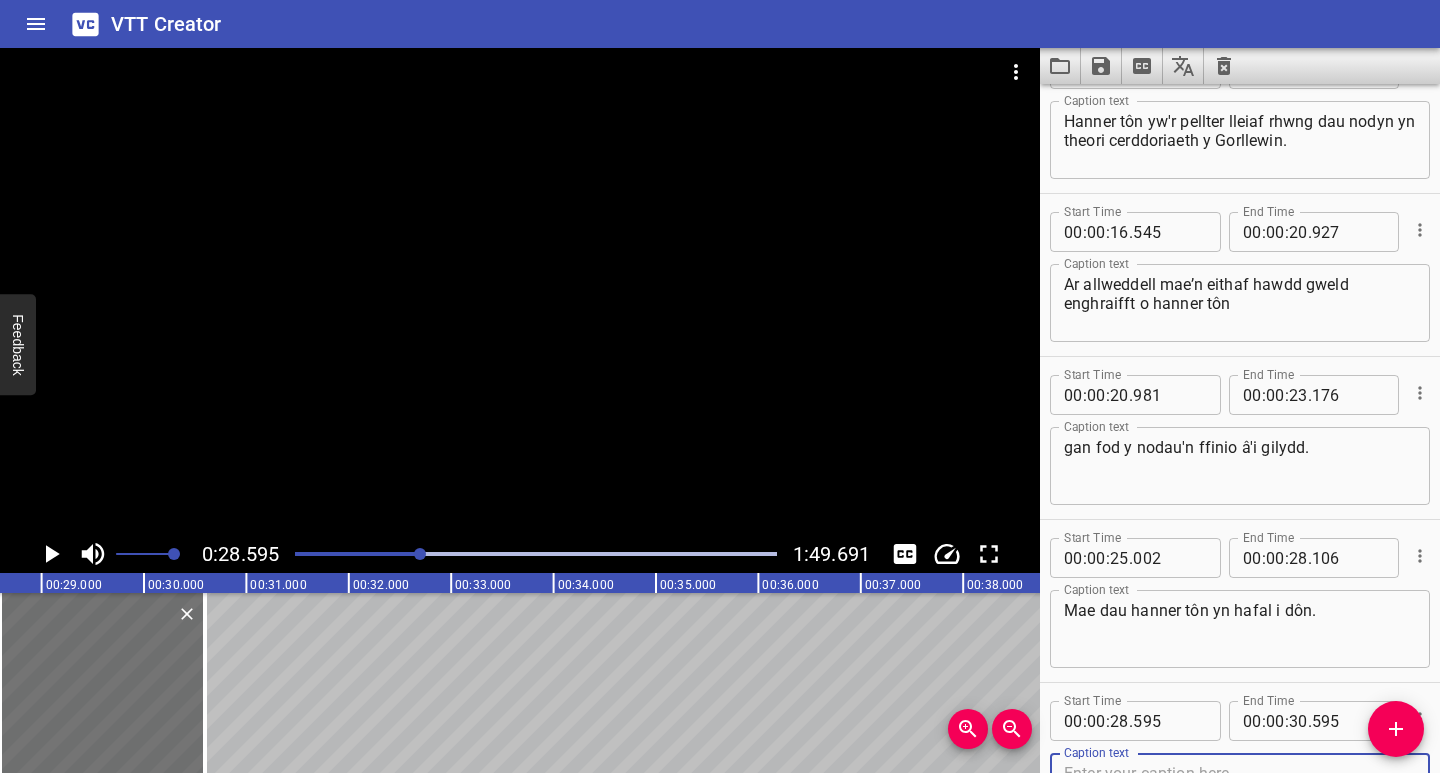 scroll, scrollTop: 67, scrollLeft: 0, axis: vertical 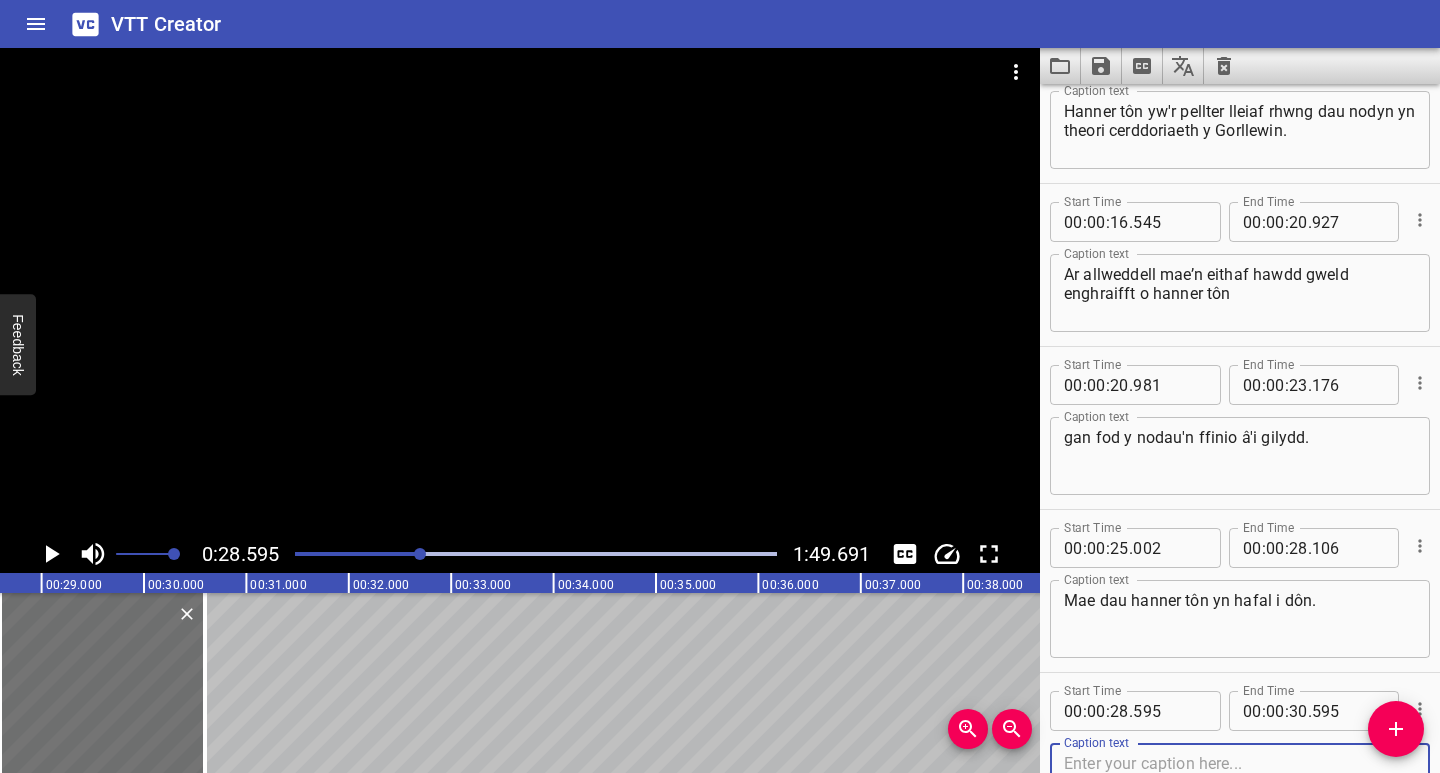 click at bounding box center (1240, 782) 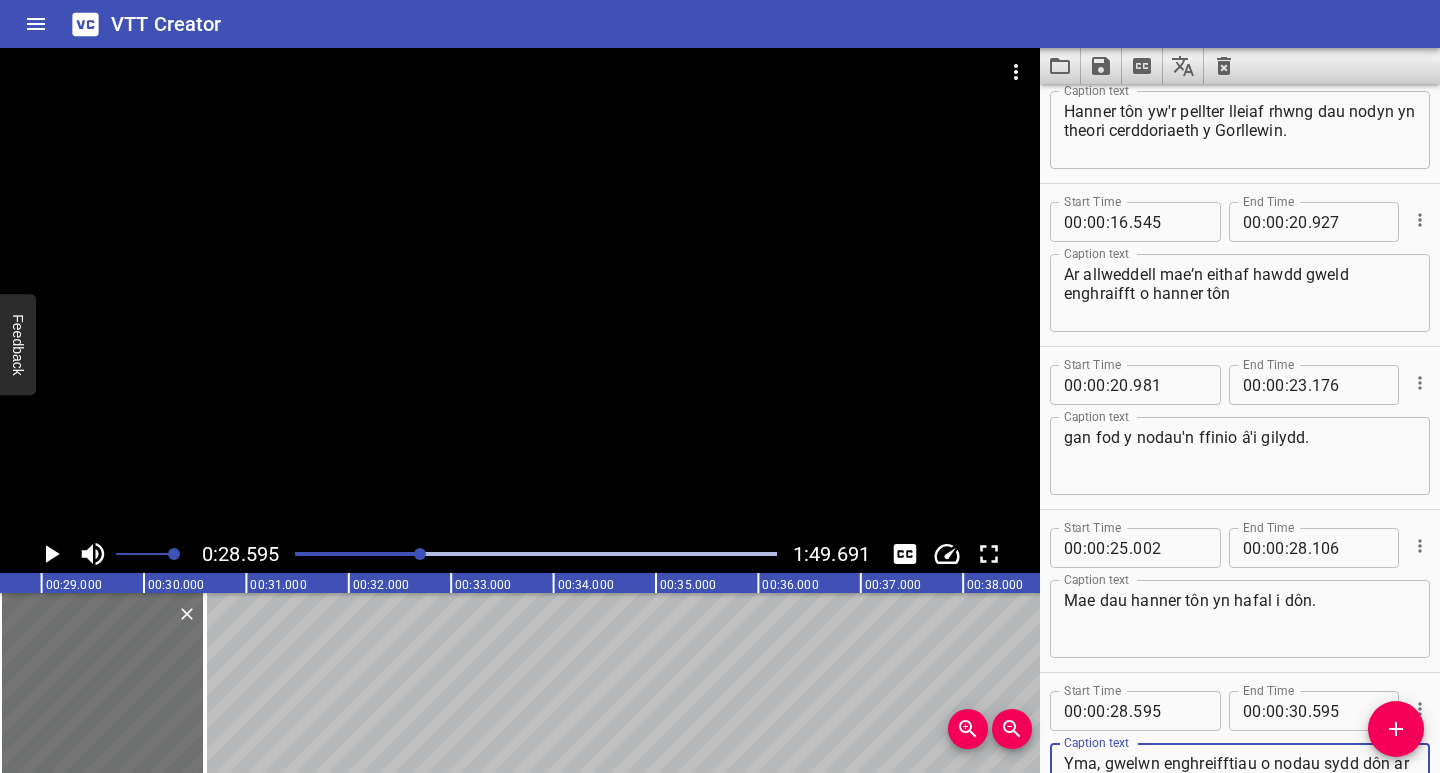 scroll, scrollTop: 86, scrollLeft: 0, axis: vertical 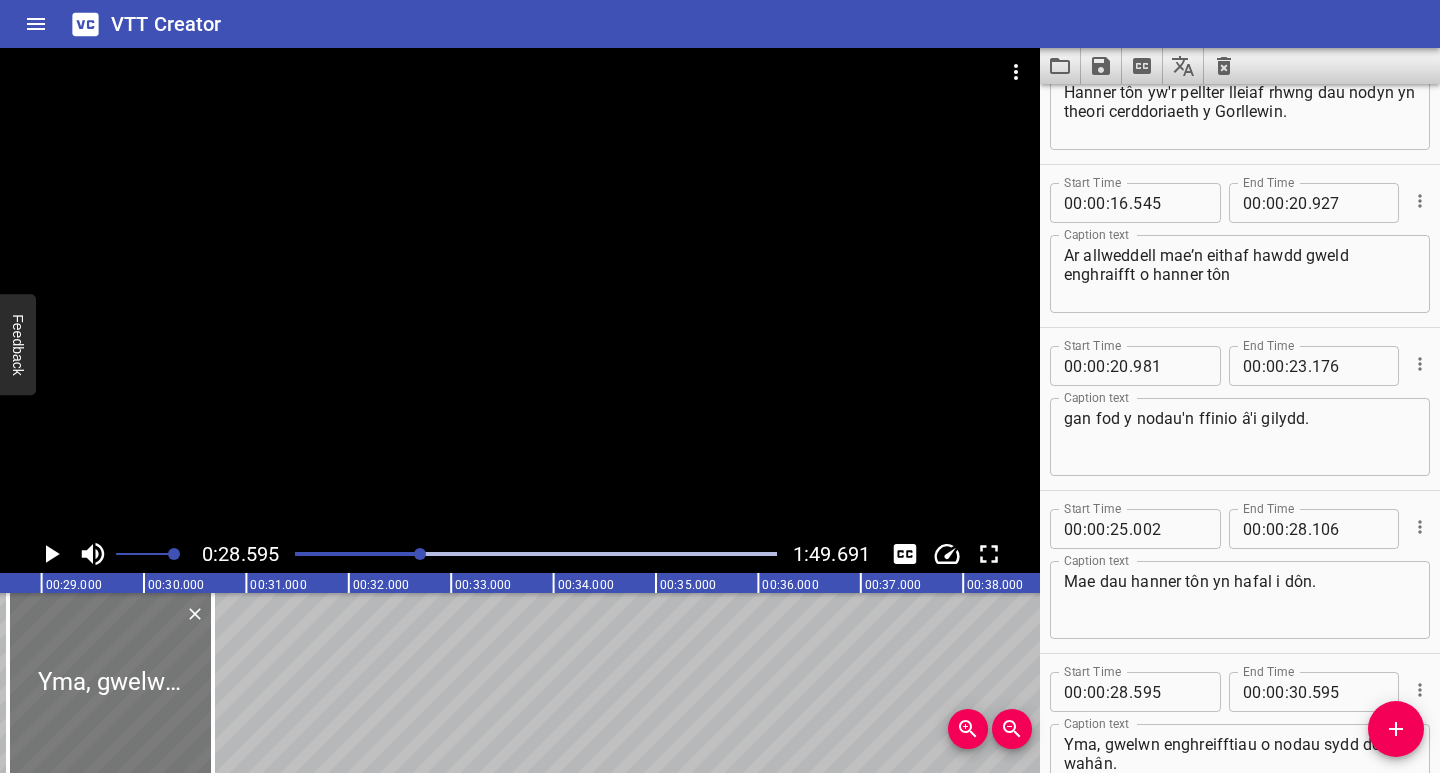 click at bounding box center (110, 683) 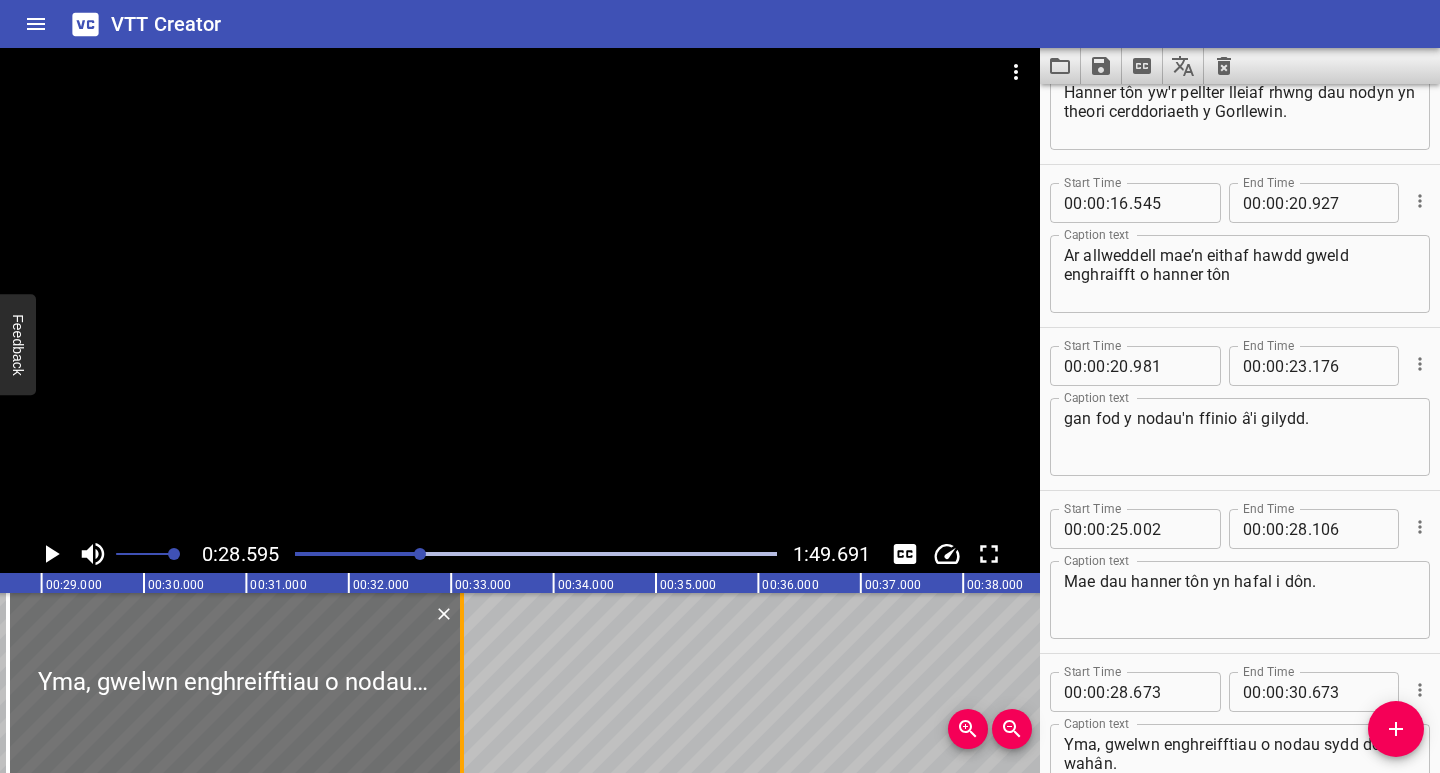 drag, startPoint x: 214, startPoint y: 719, endPoint x: 463, endPoint y: 737, distance: 249.64975 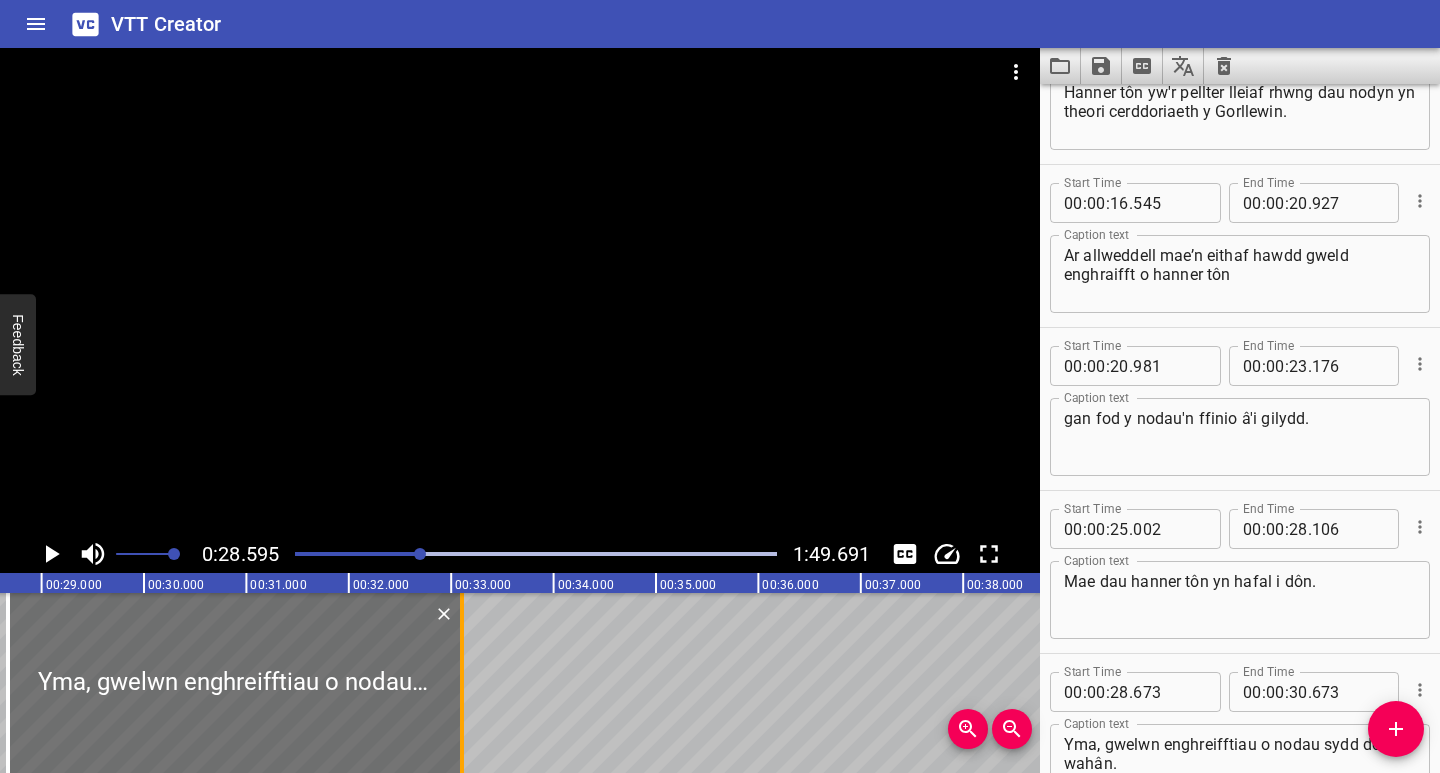click at bounding box center [462, 683] 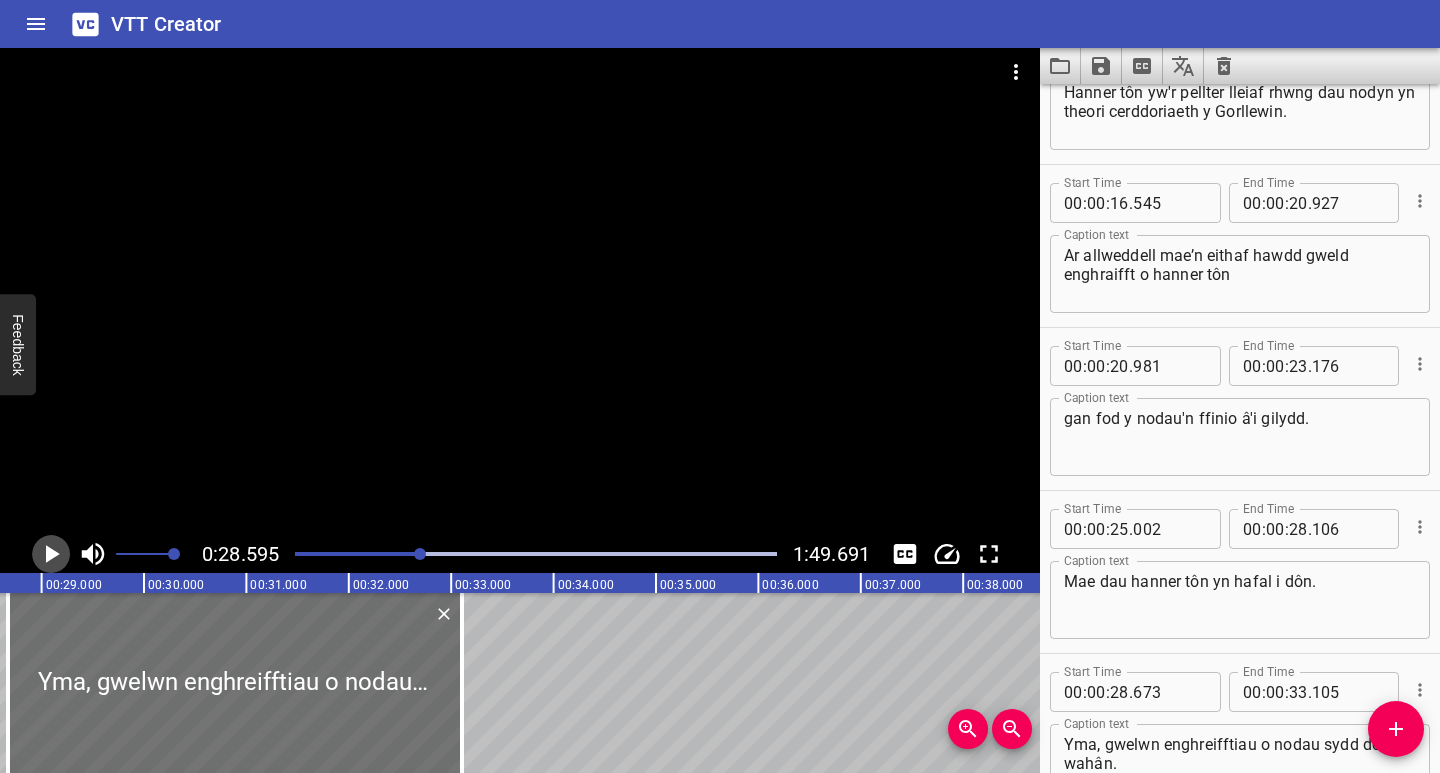 click 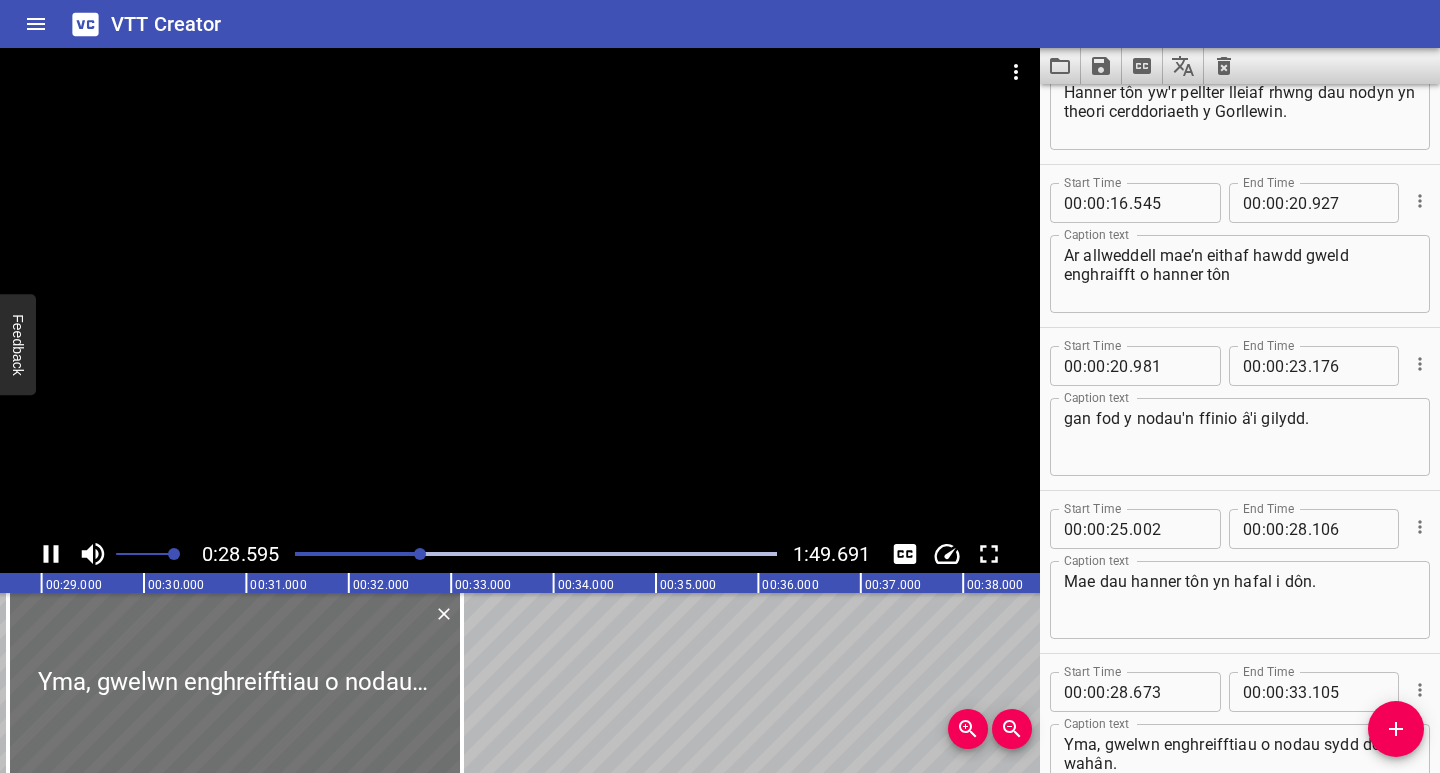 scroll, scrollTop: 177, scrollLeft: 0, axis: vertical 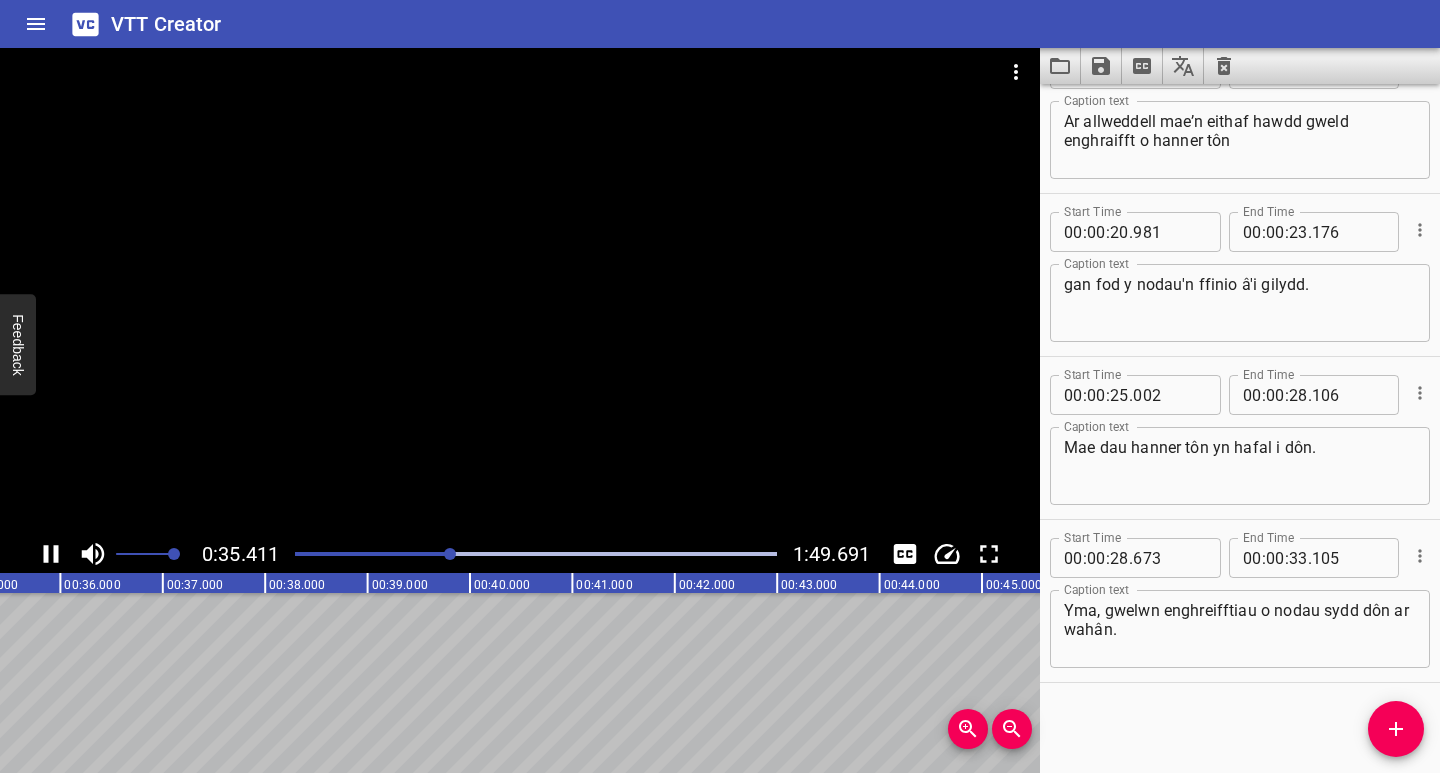 click 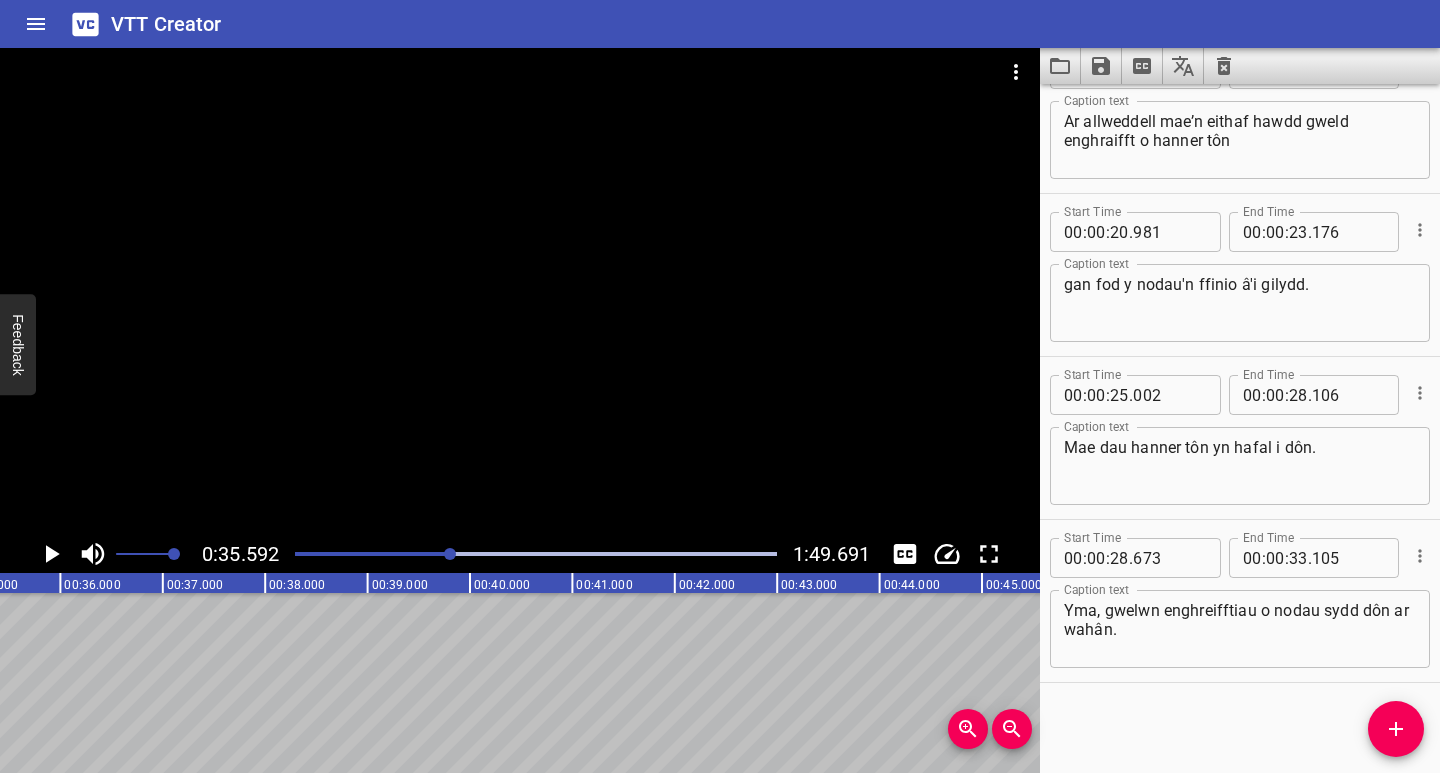 scroll, scrollTop: 0, scrollLeft: 3645, axis: horizontal 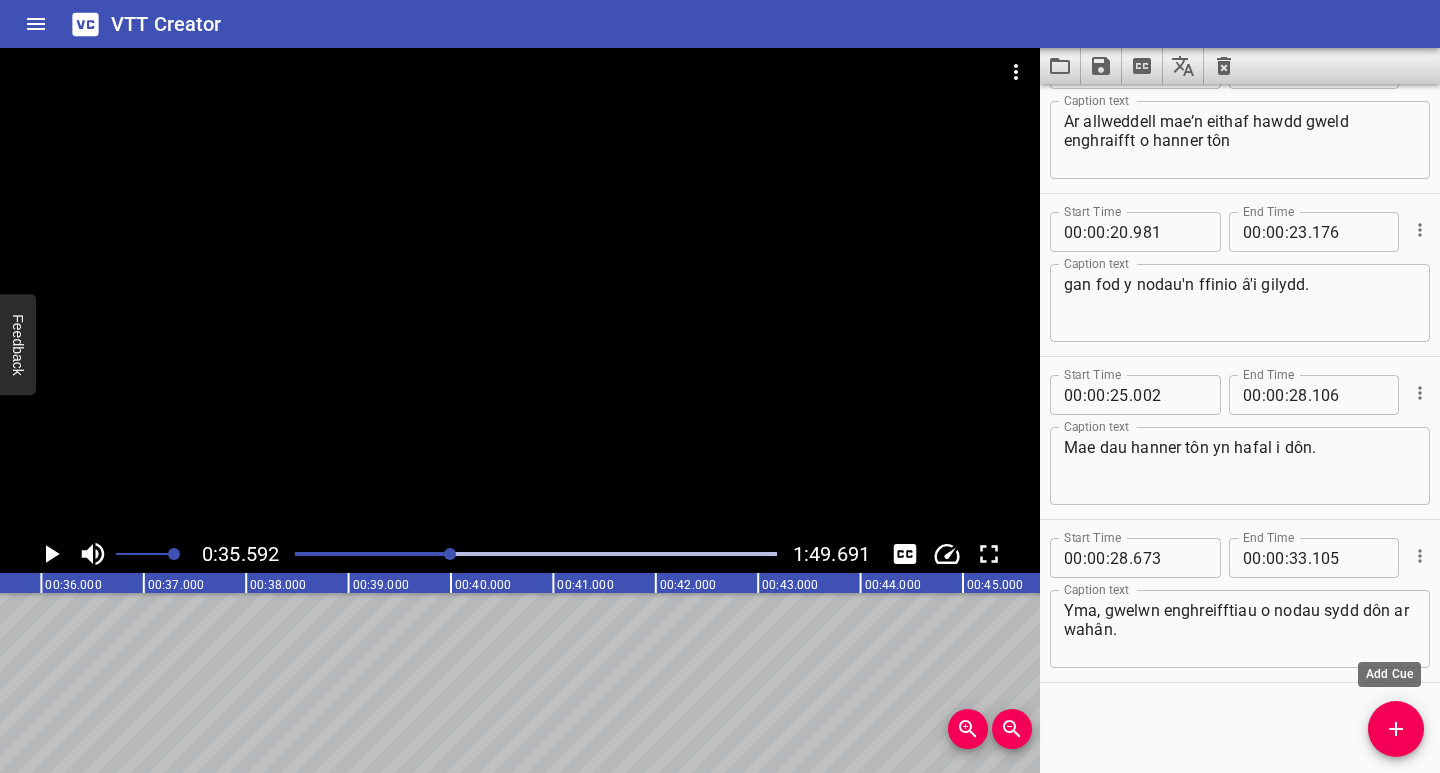 click at bounding box center (1396, 729) 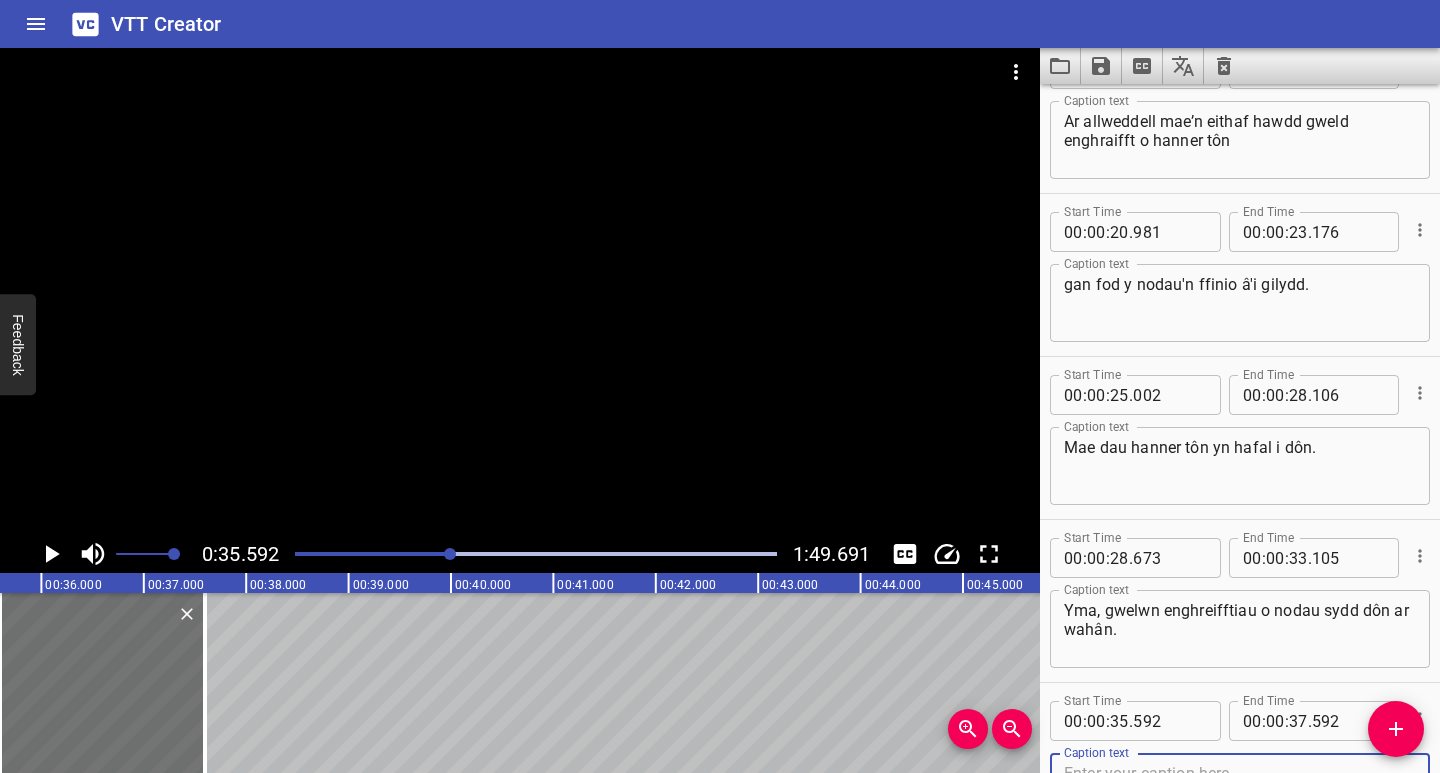 scroll, scrollTop: 230, scrollLeft: 0, axis: vertical 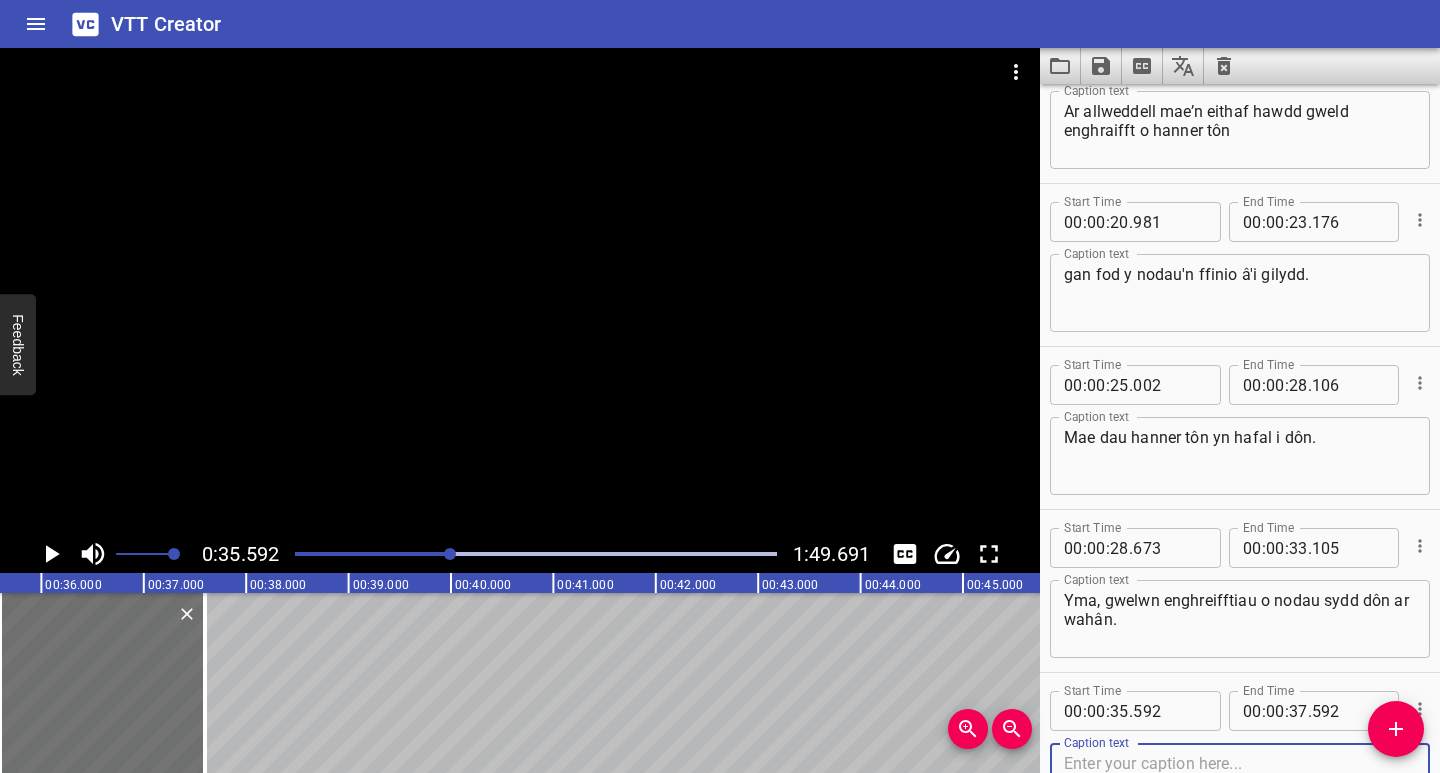 click at bounding box center [1240, 782] 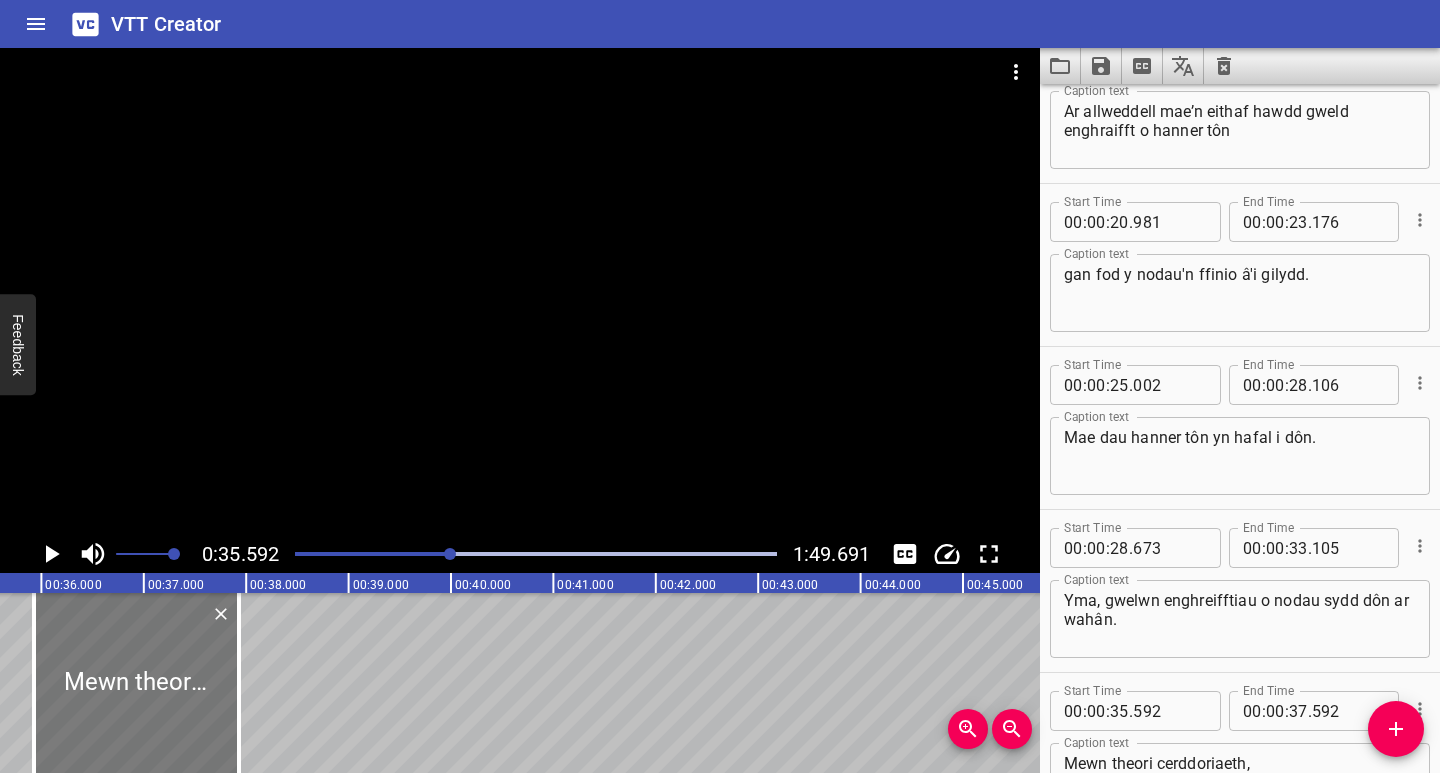 drag, startPoint x: 142, startPoint y: 722, endPoint x: 176, endPoint y: 721, distance: 34.0147 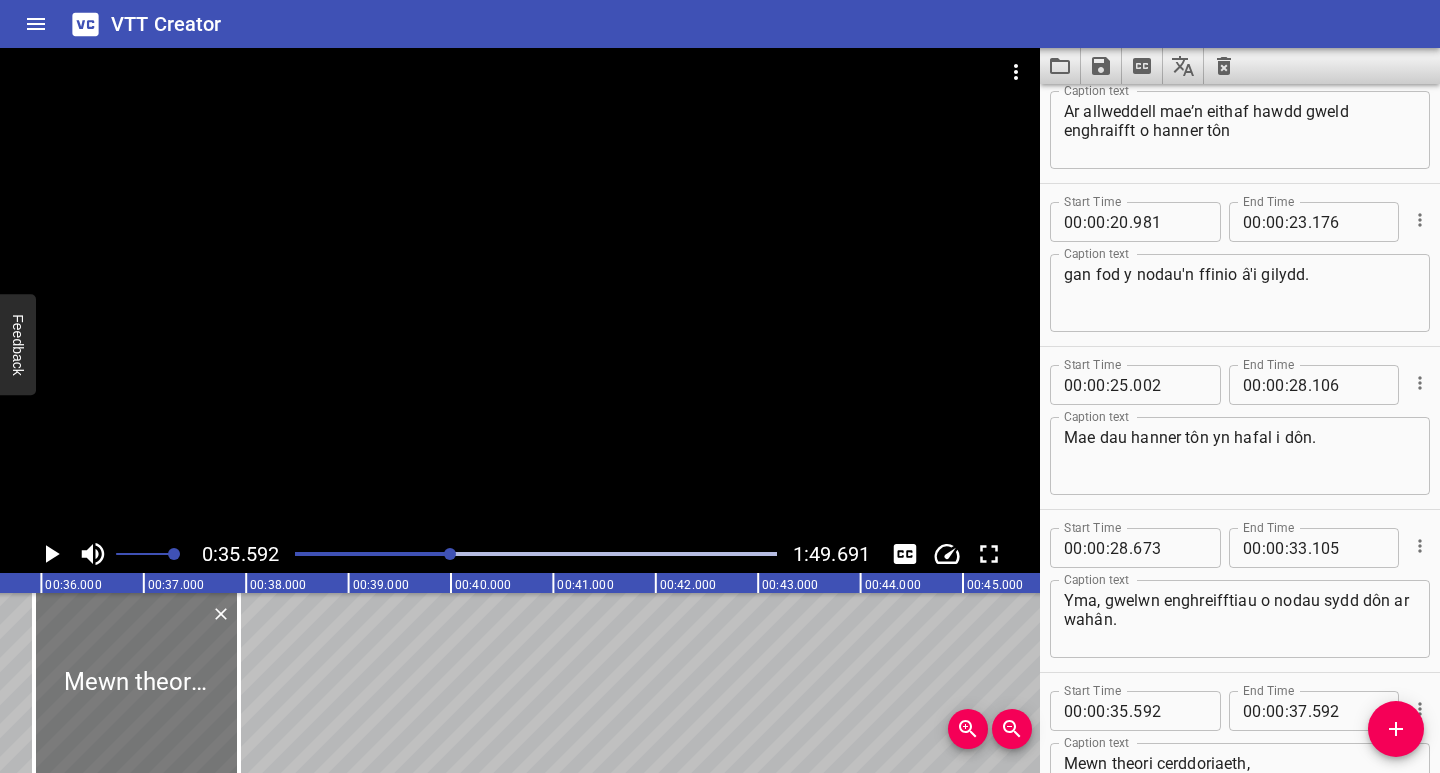 click at bounding box center [136, 683] 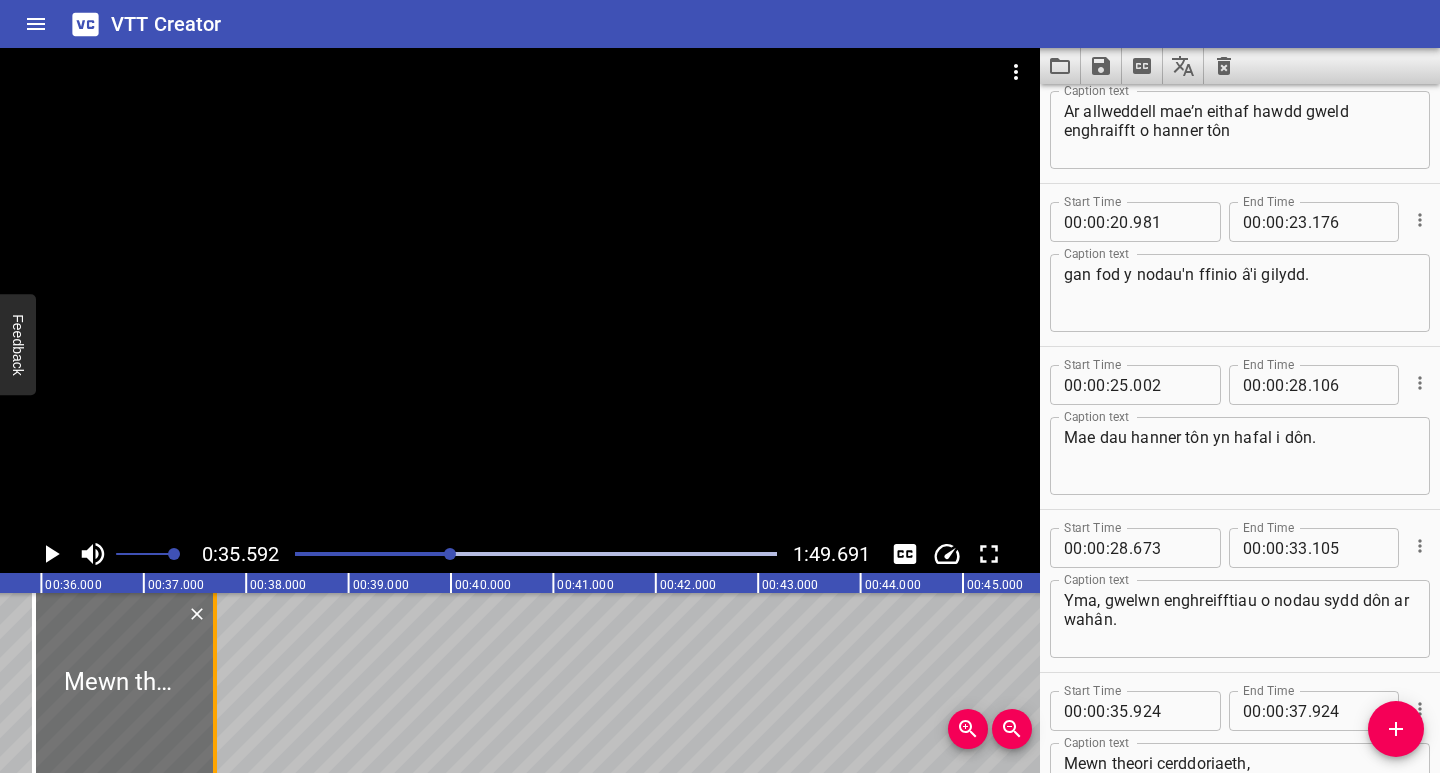 drag, startPoint x: 237, startPoint y: 716, endPoint x: 215, endPoint y: 734, distance: 28.42534 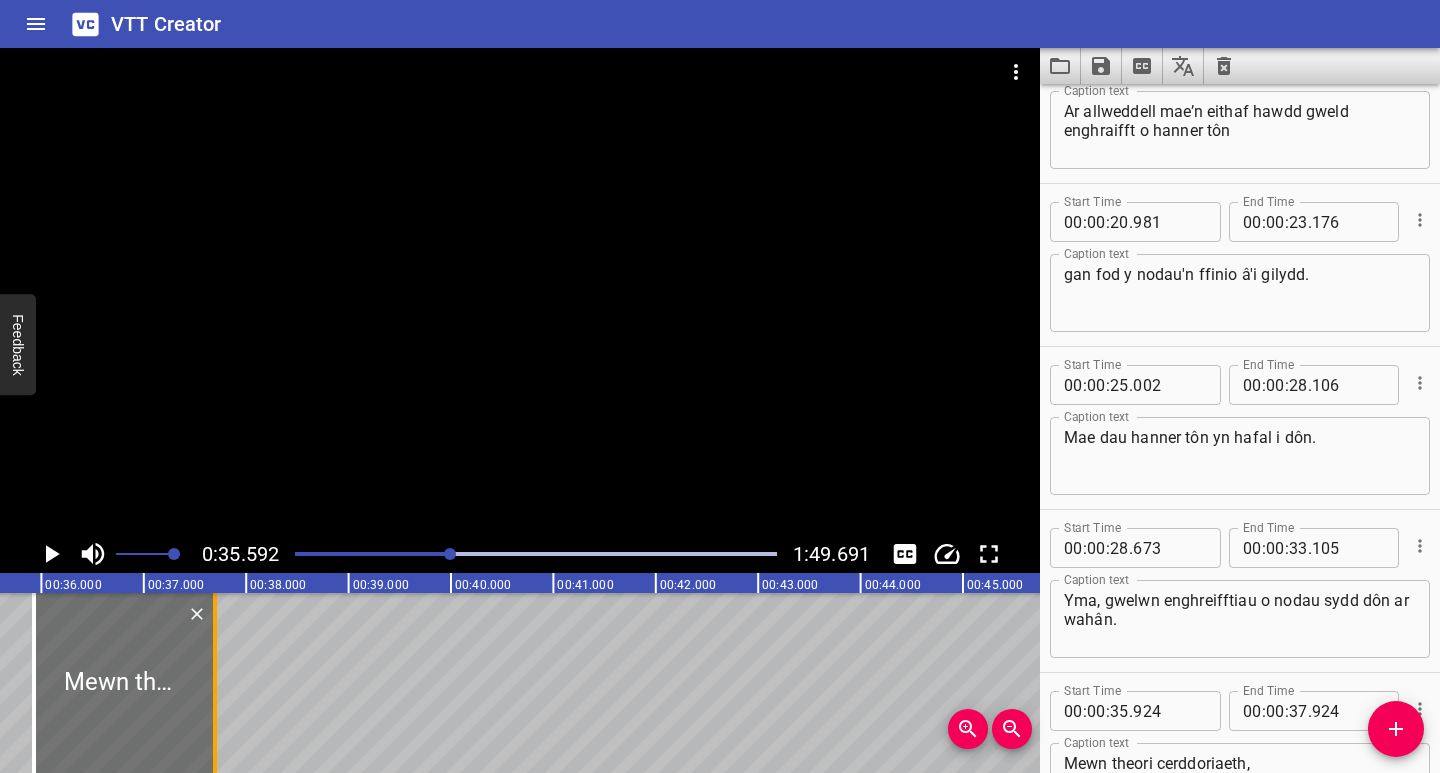 click at bounding box center [215, 683] 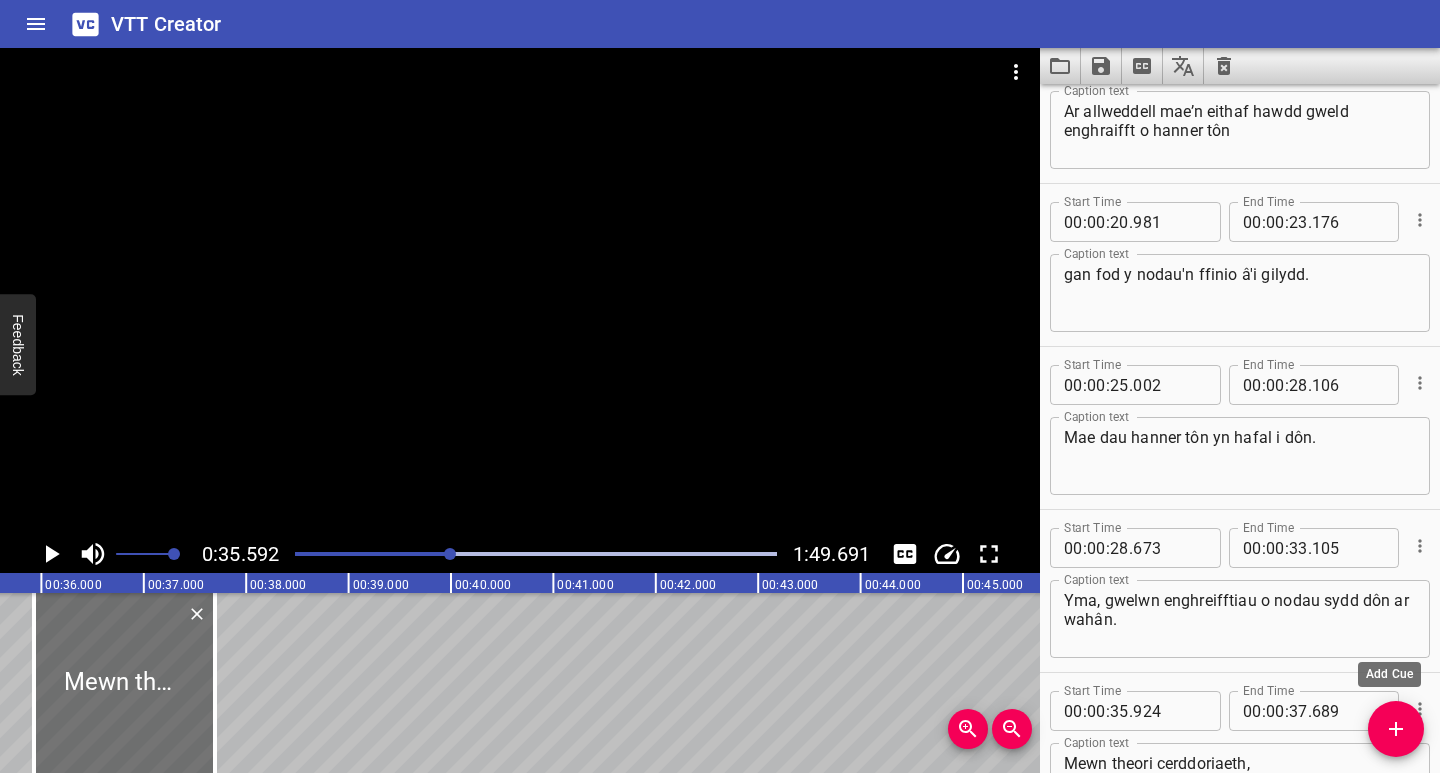 click 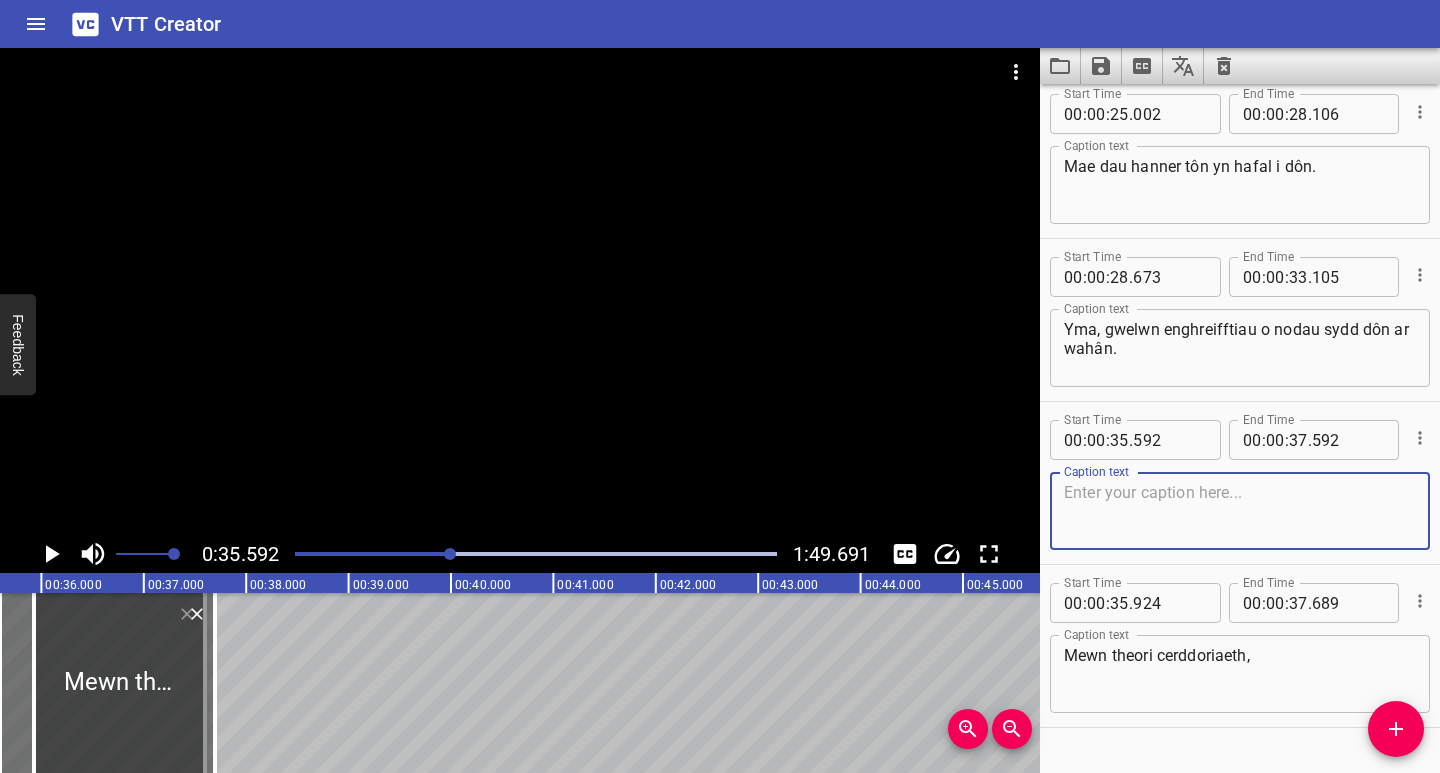 scroll, scrollTop: 546, scrollLeft: 0, axis: vertical 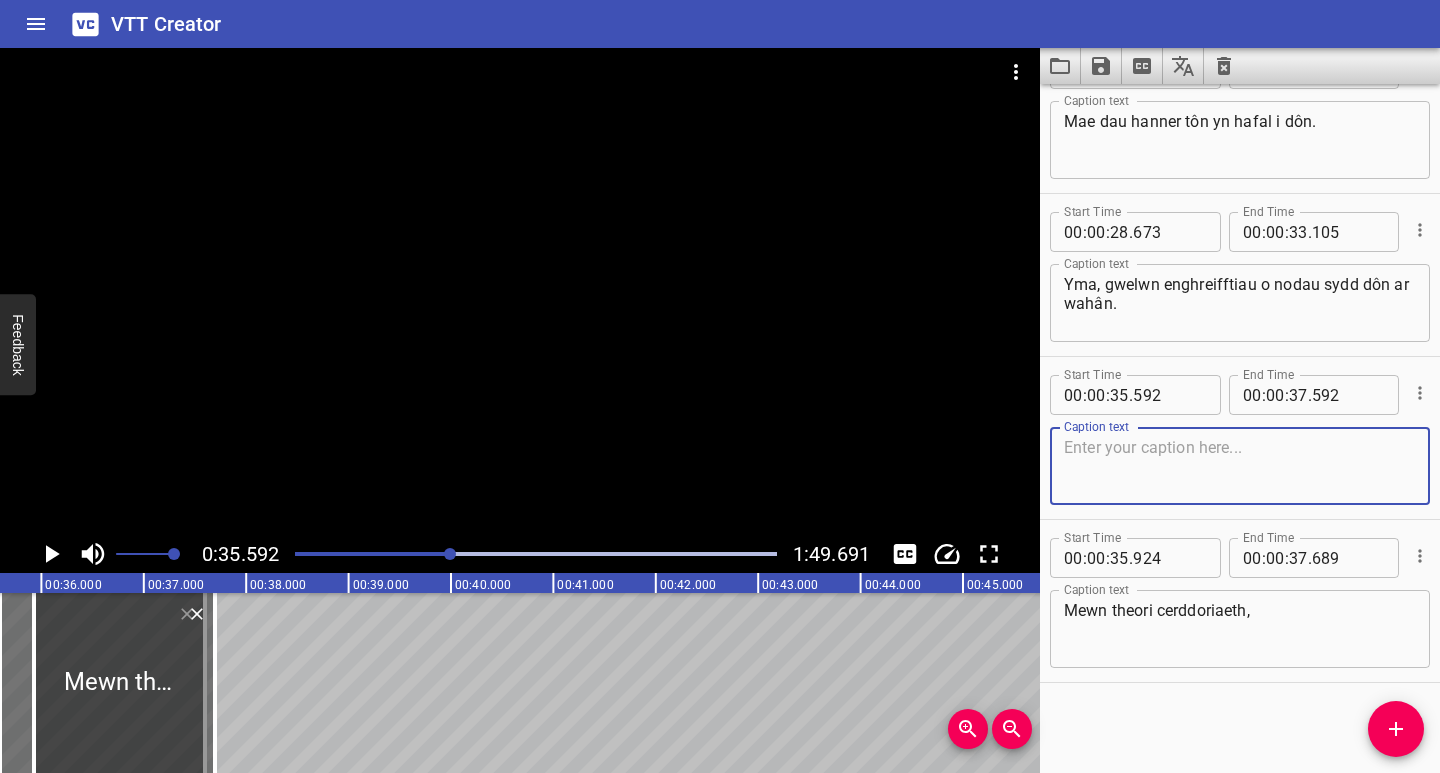 click at bounding box center [1240, 466] 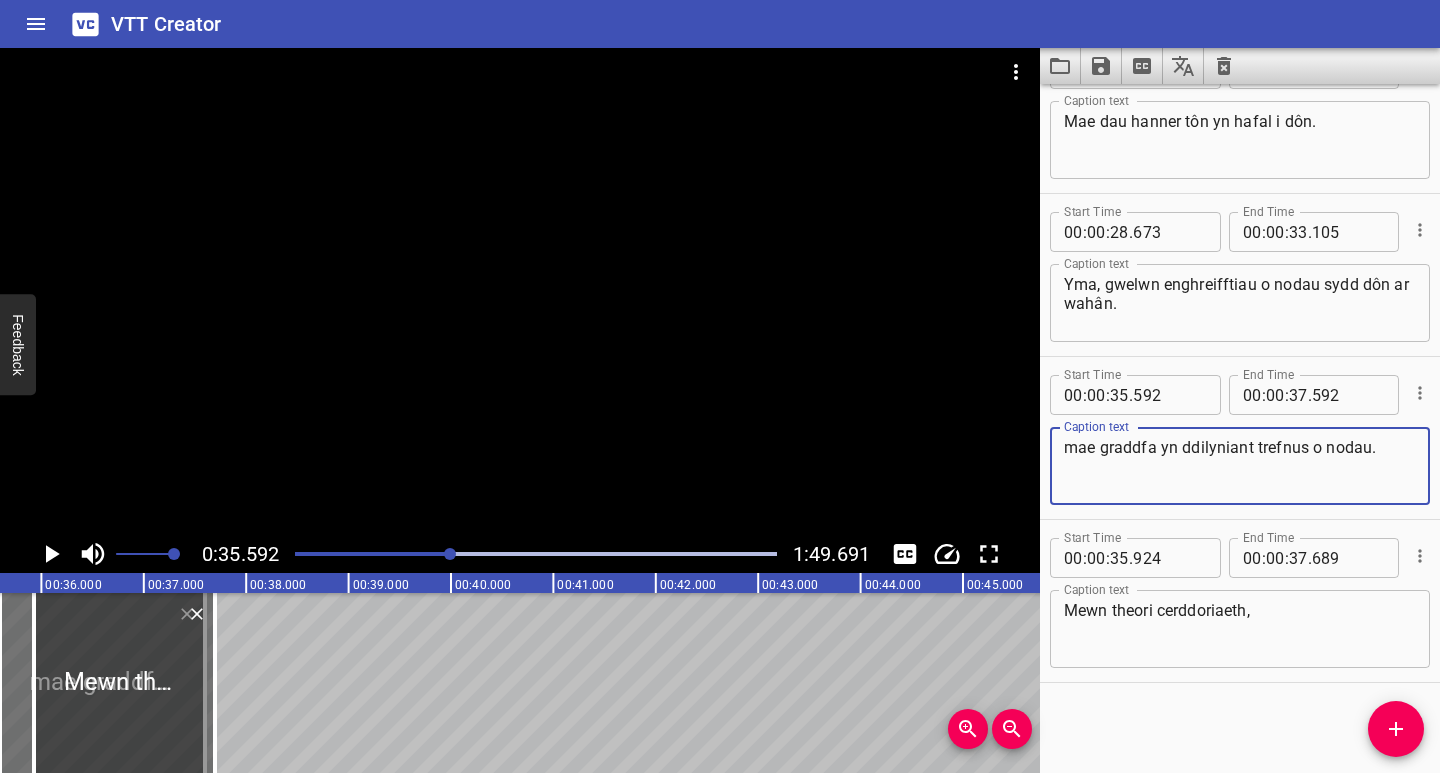 click on "Caption text Mewn theori cerddoriaeth, Caption text" at bounding box center [1240, 627] 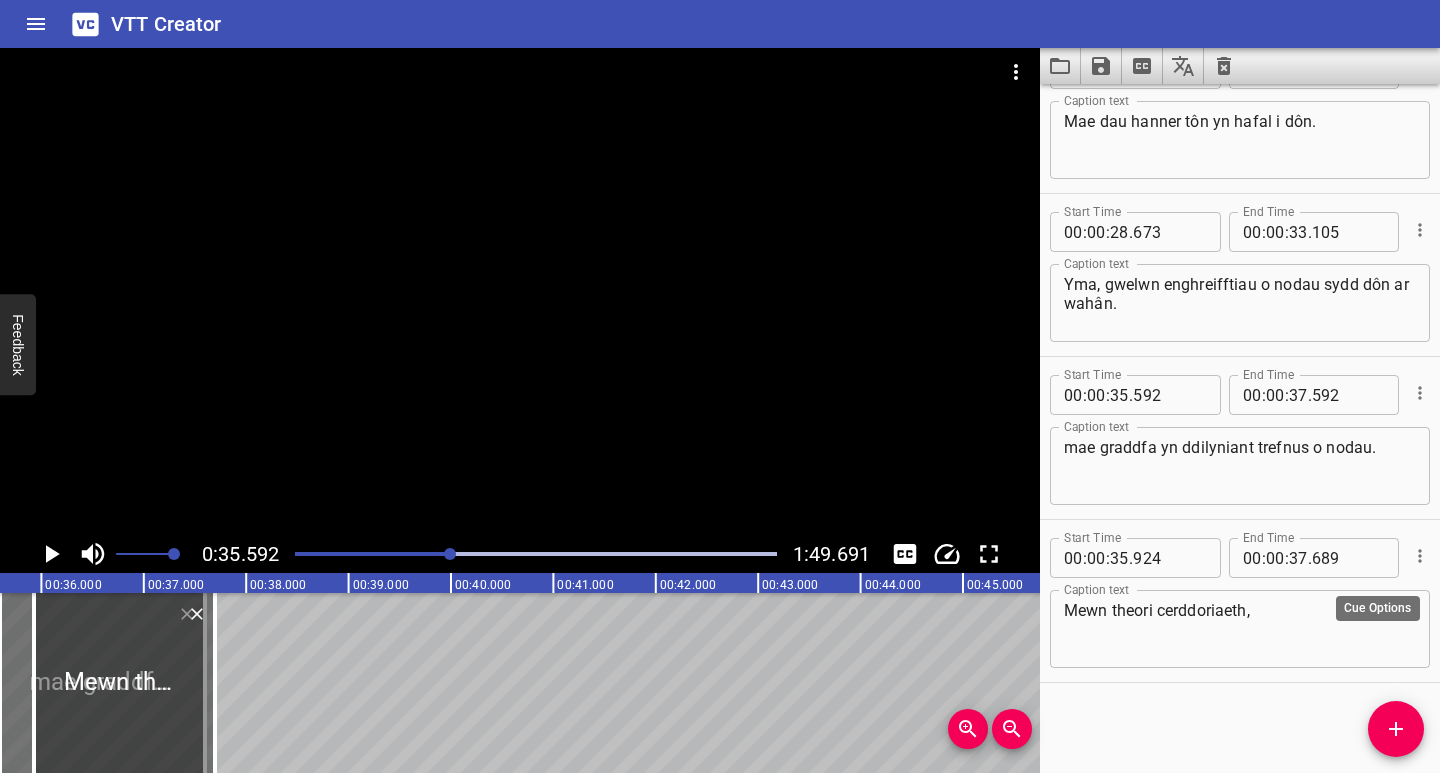 drag, startPoint x: 1404, startPoint y: 393, endPoint x: 1401, endPoint y: 470, distance: 77.05842 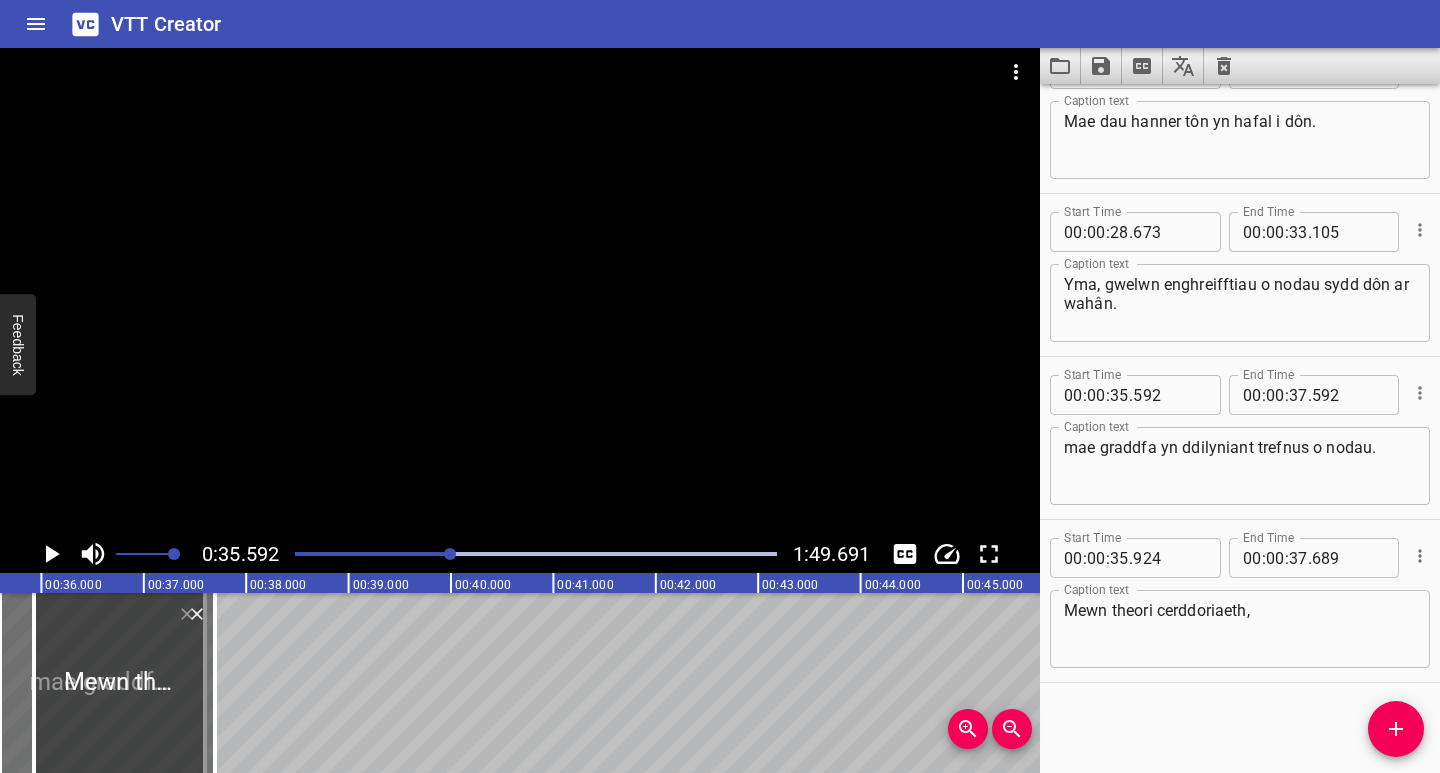 drag, startPoint x: 1407, startPoint y: 388, endPoint x: 1410, endPoint y: 422, distance: 34.132095 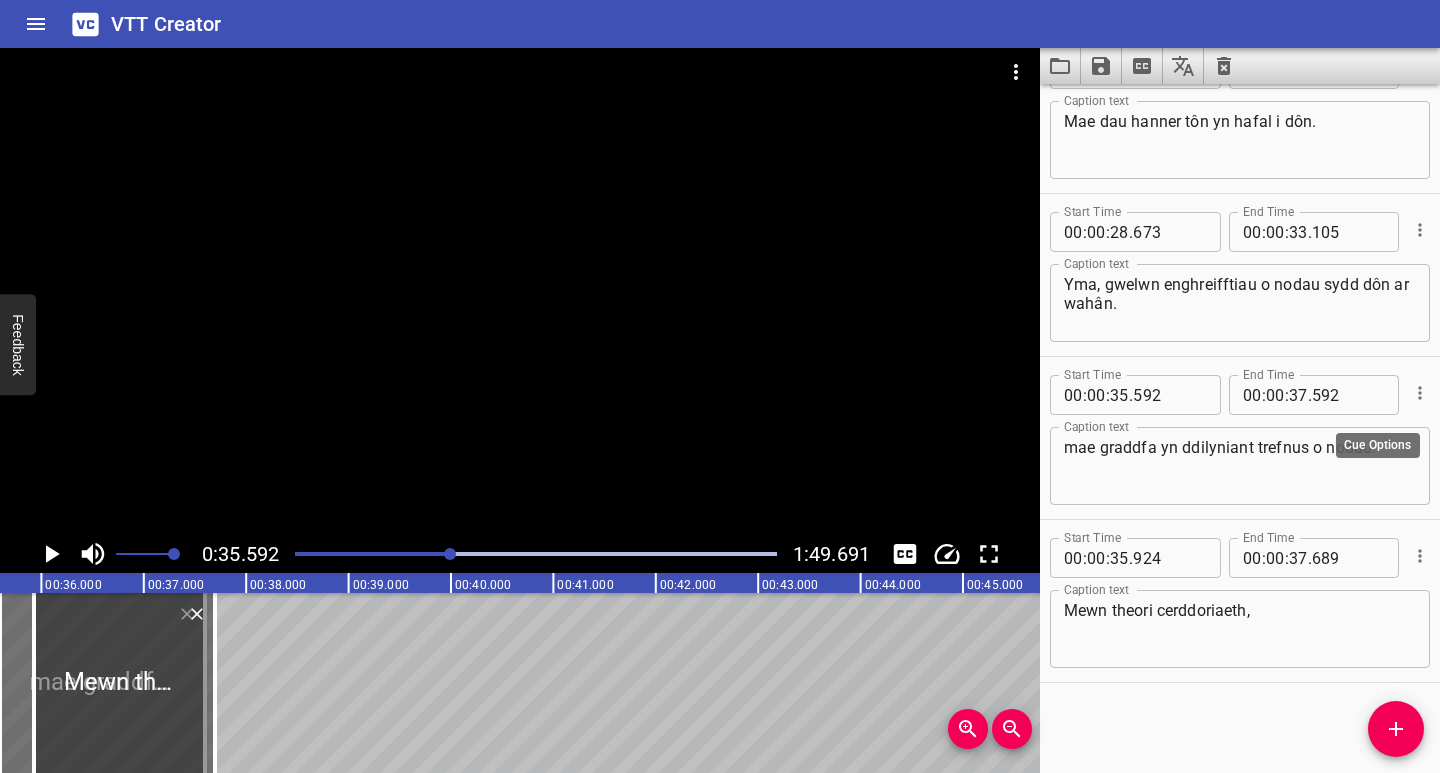 click 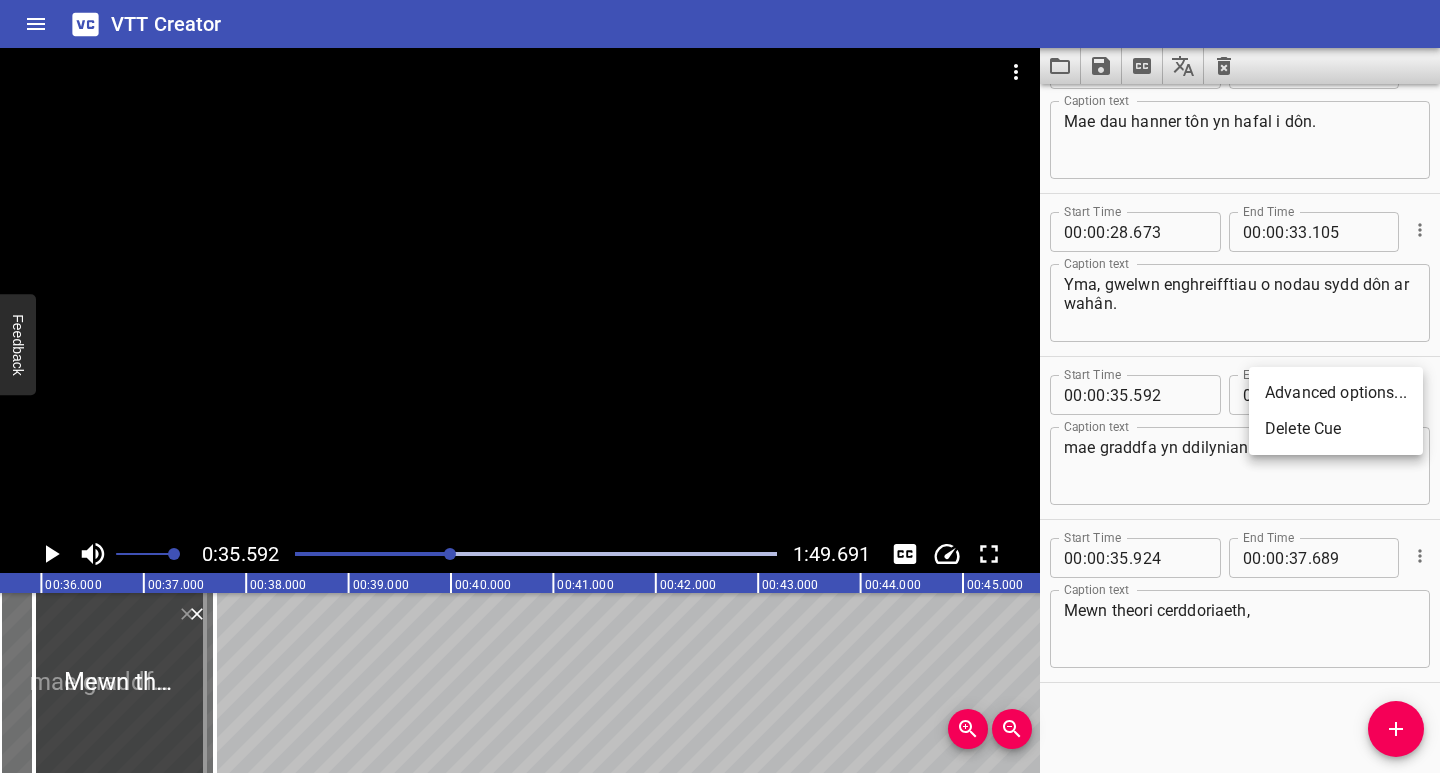 click at bounding box center [720, 386] 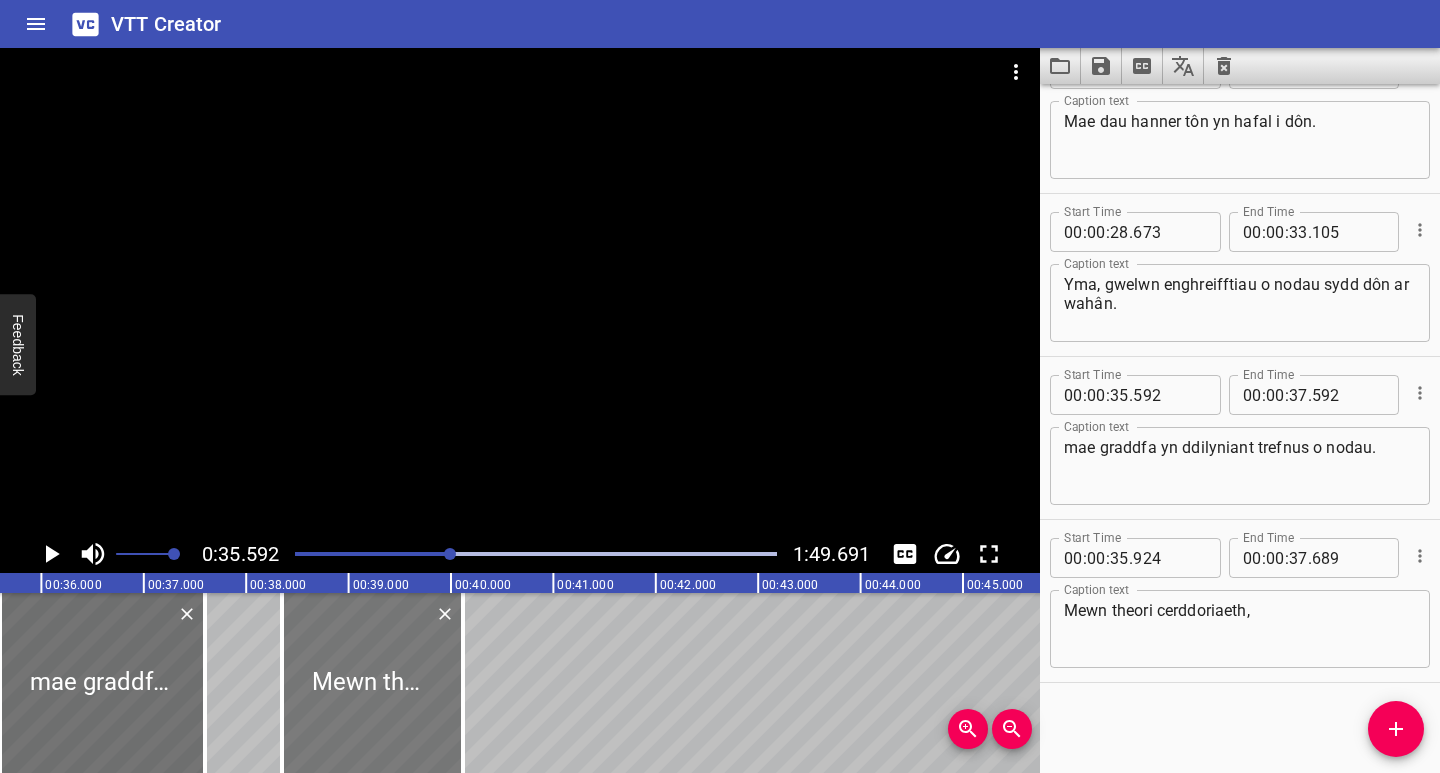 drag, startPoint x: 142, startPoint y: 722, endPoint x: 390, endPoint y: 727, distance: 248.0504 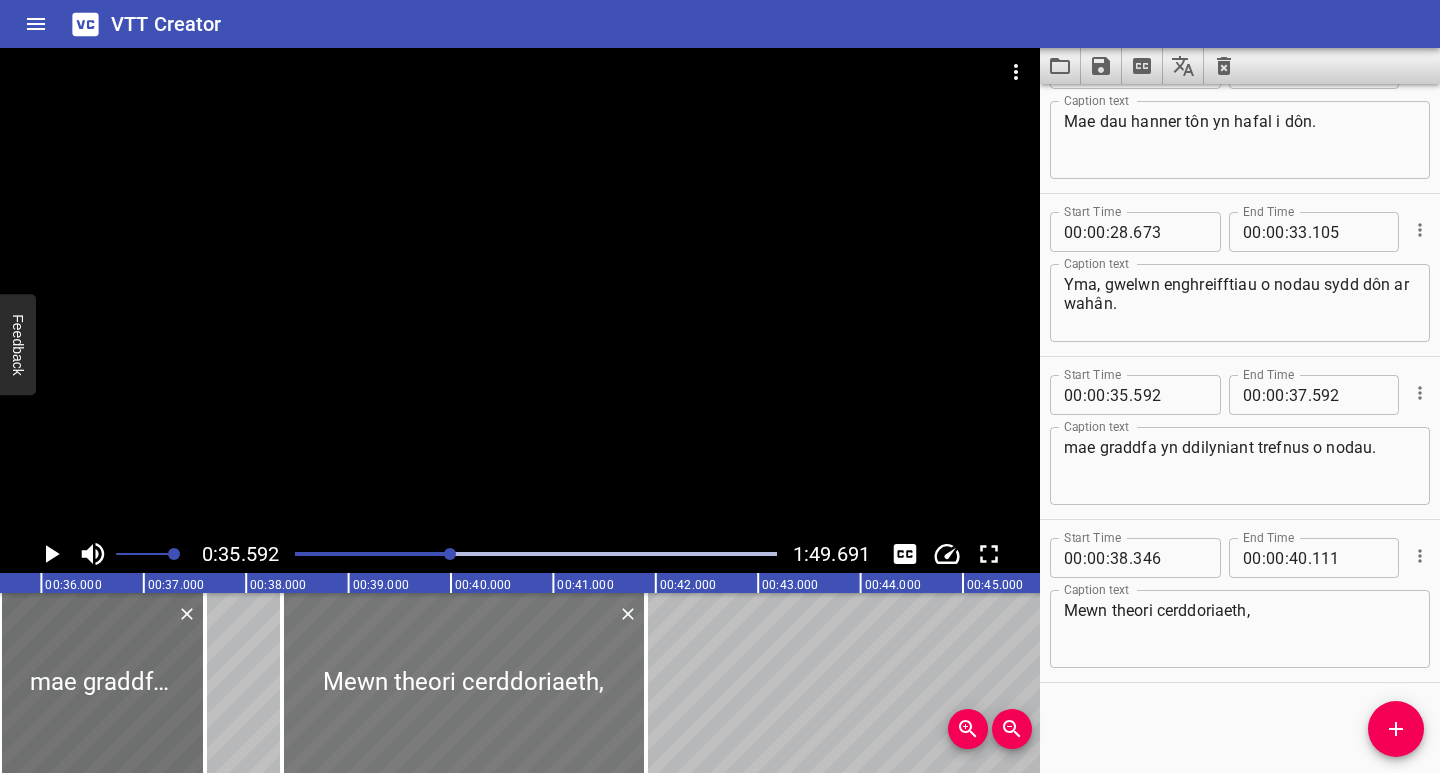 drag, startPoint x: 467, startPoint y: 725, endPoint x: 543, endPoint y: 722, distance: 76.05919 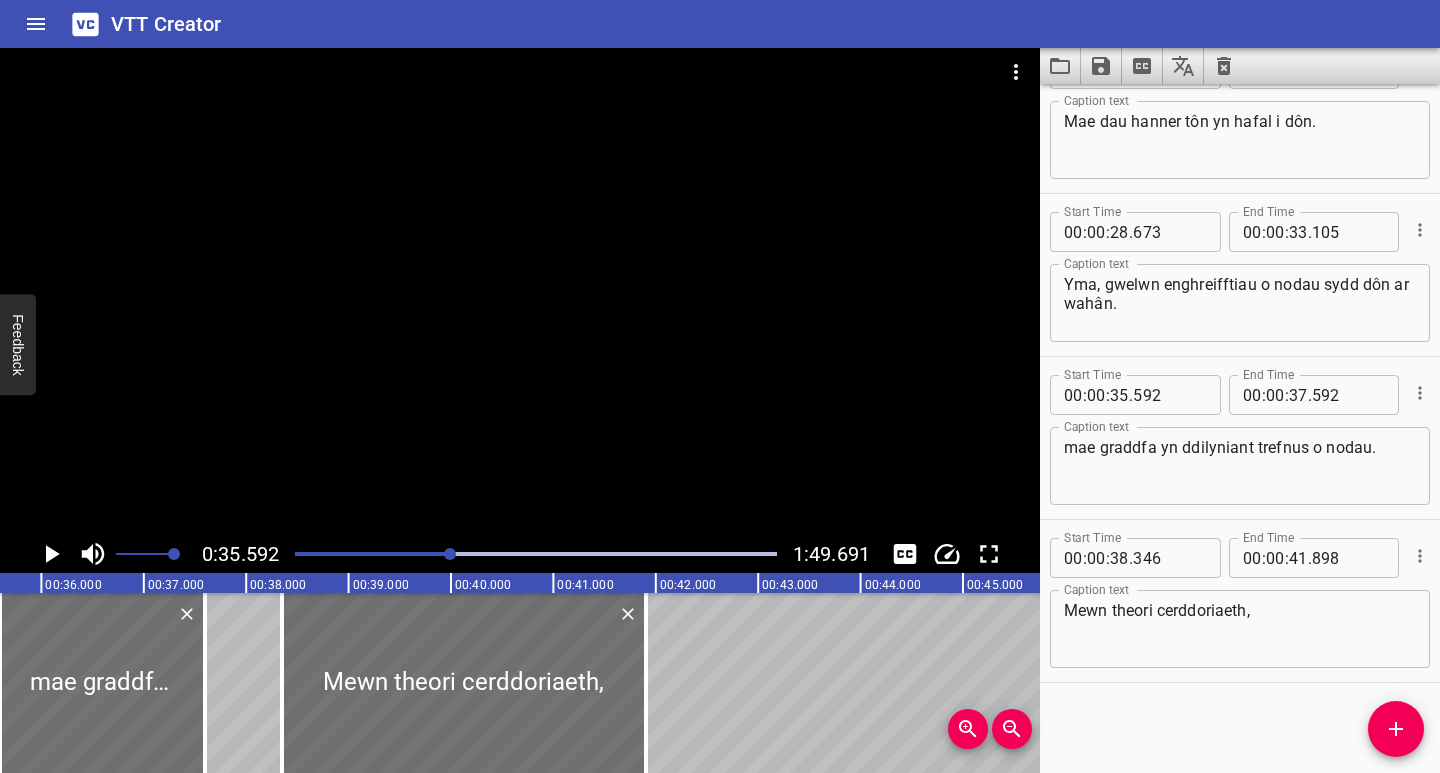 click at bounding box center [536, 554] 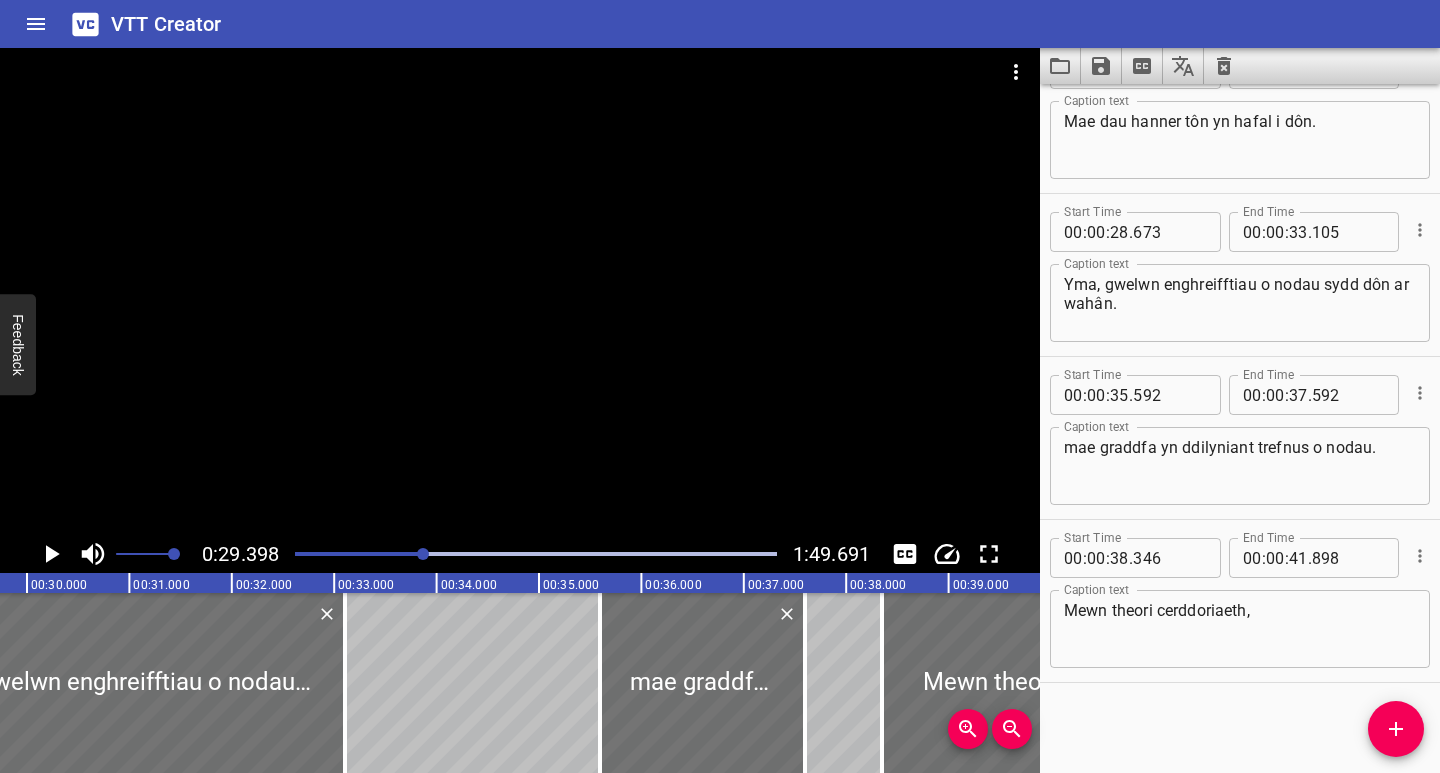 scroll, scrollTop: 0, scrollLeft: 3010, axis: horizontal 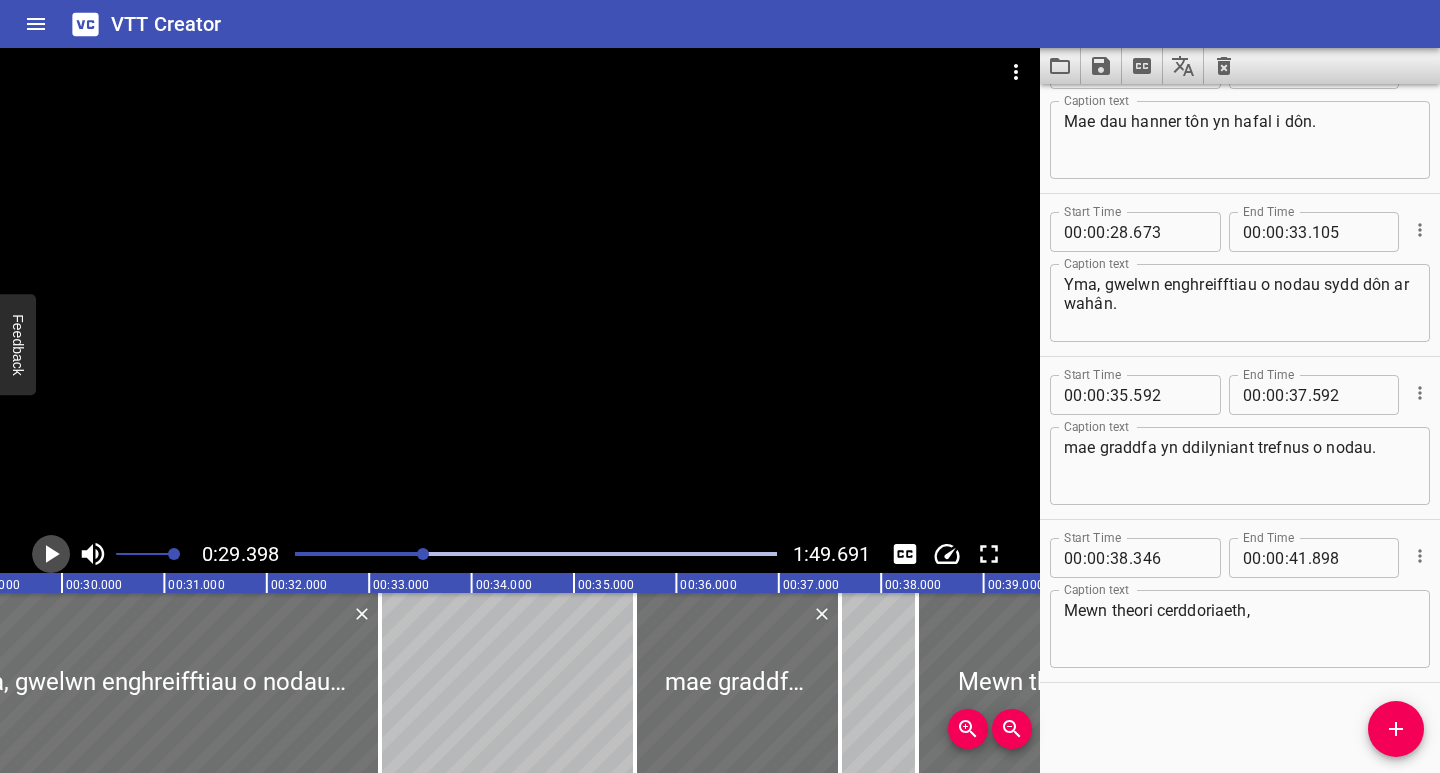 click 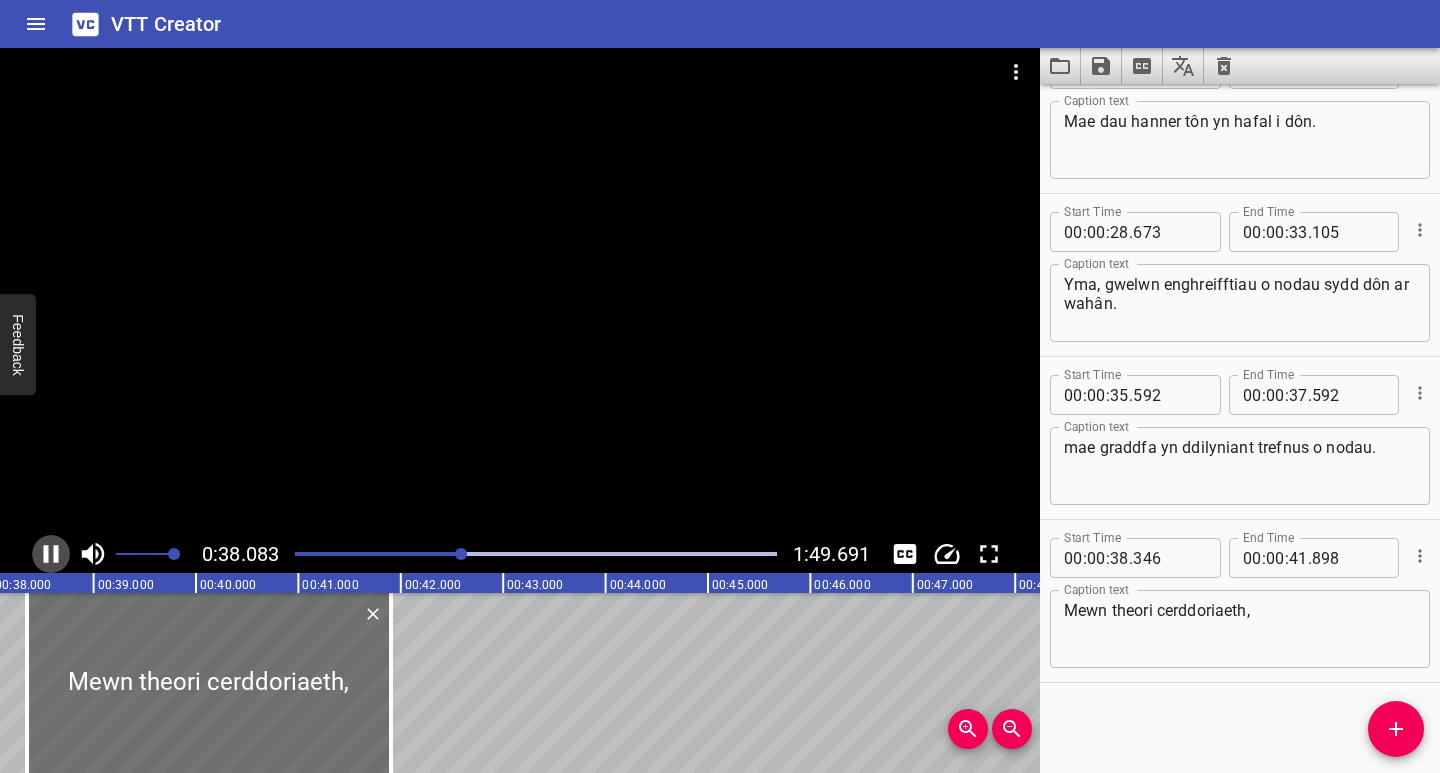 click 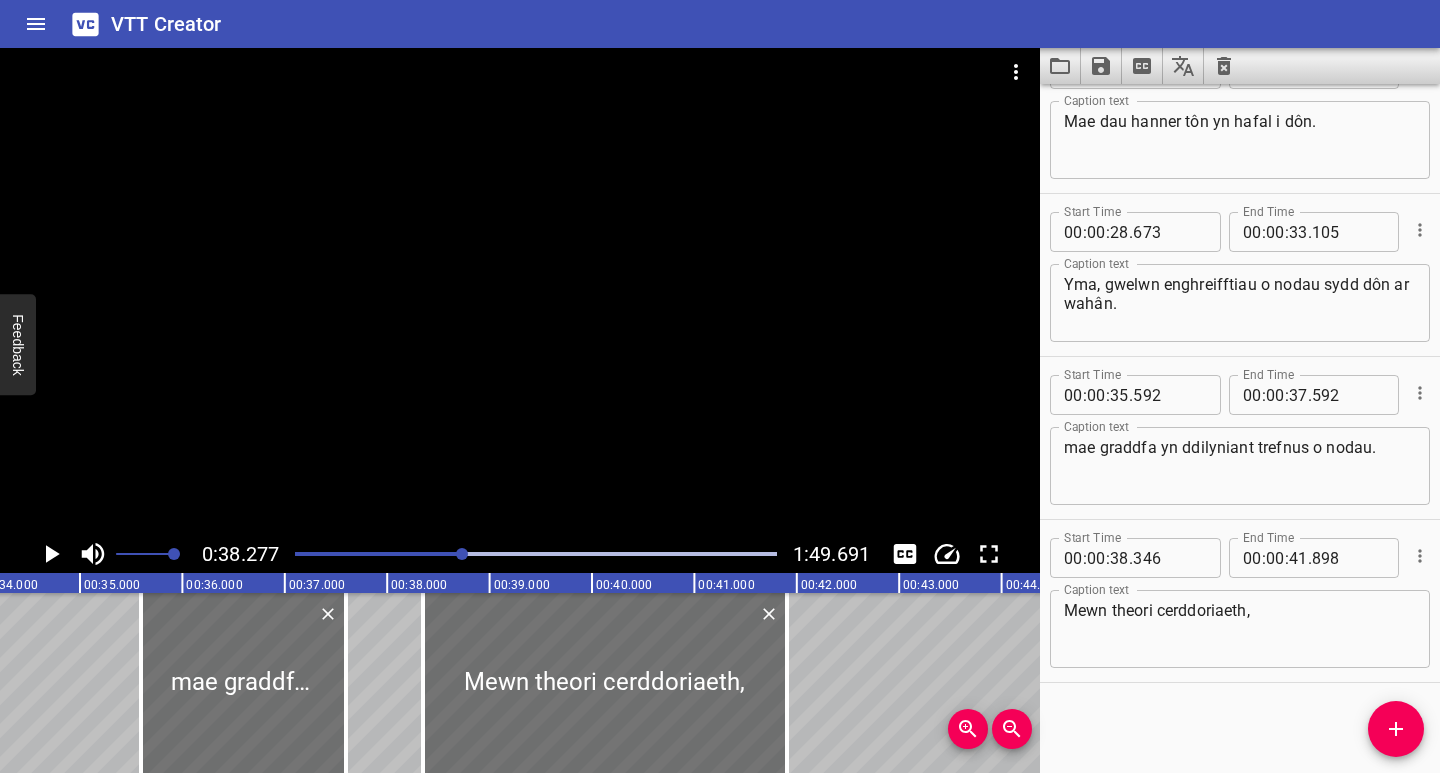 scroll, scrollTop: 0, scrollLeft: 3492, axis: horizontal 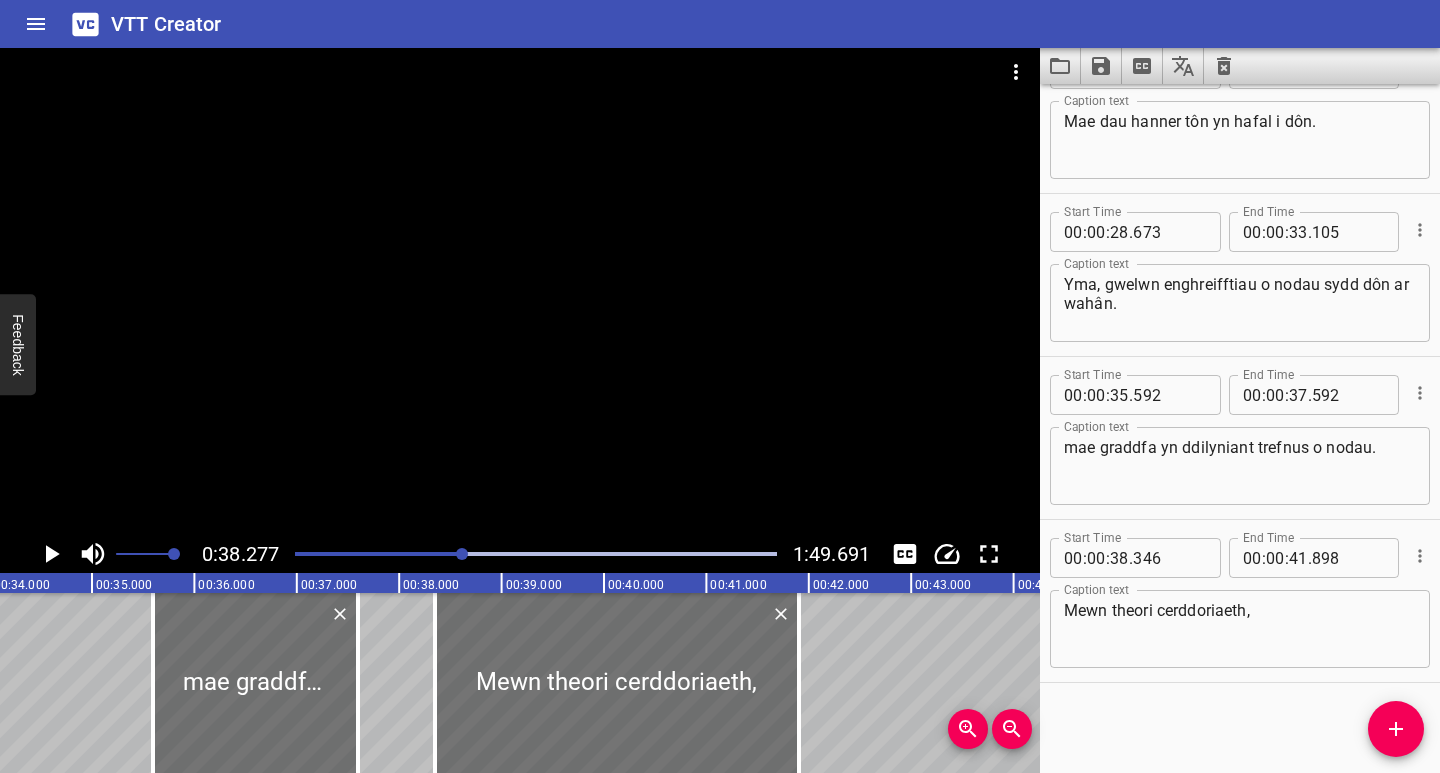 click at bounding box center [223, 554] 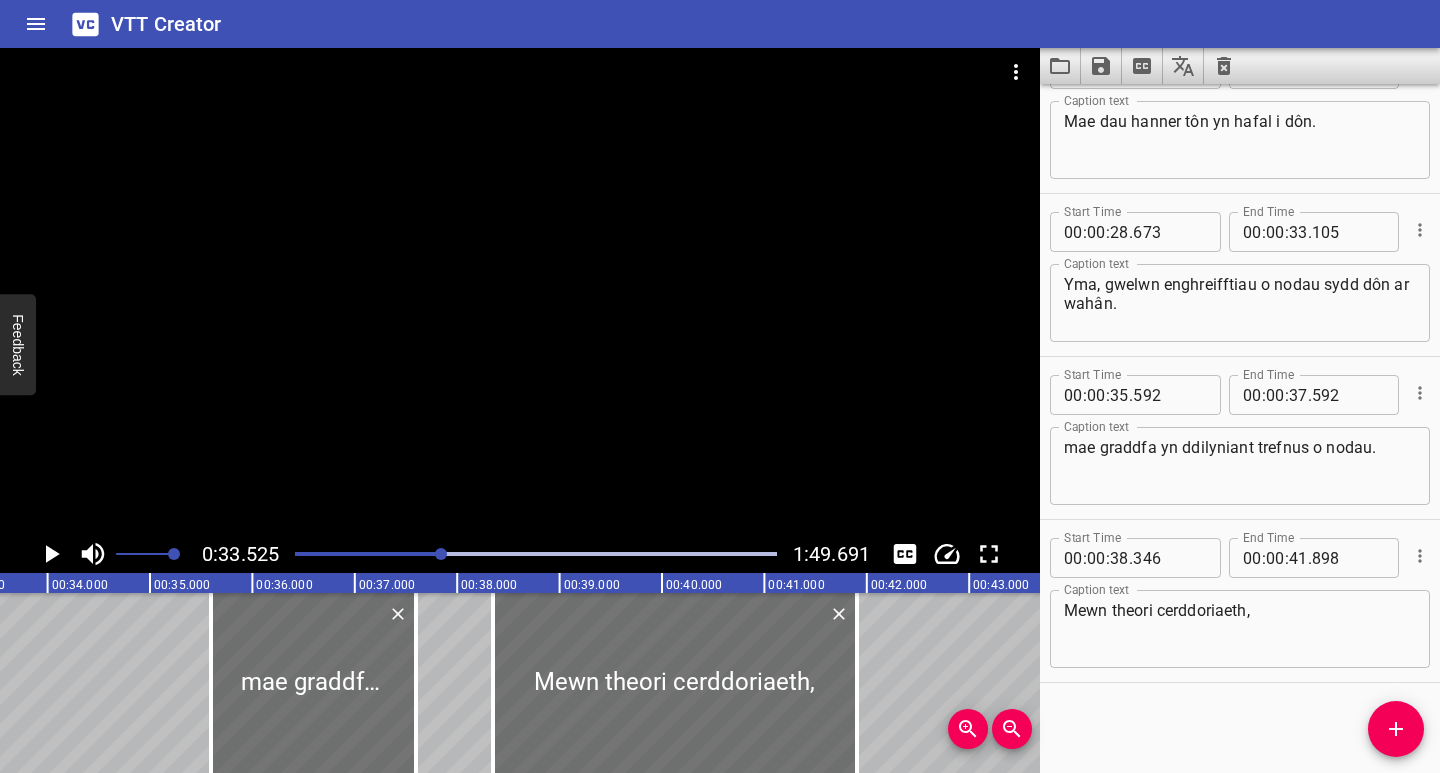 scroll, scrollTop: 0, scrollLeft: 3433, axis: horizontal 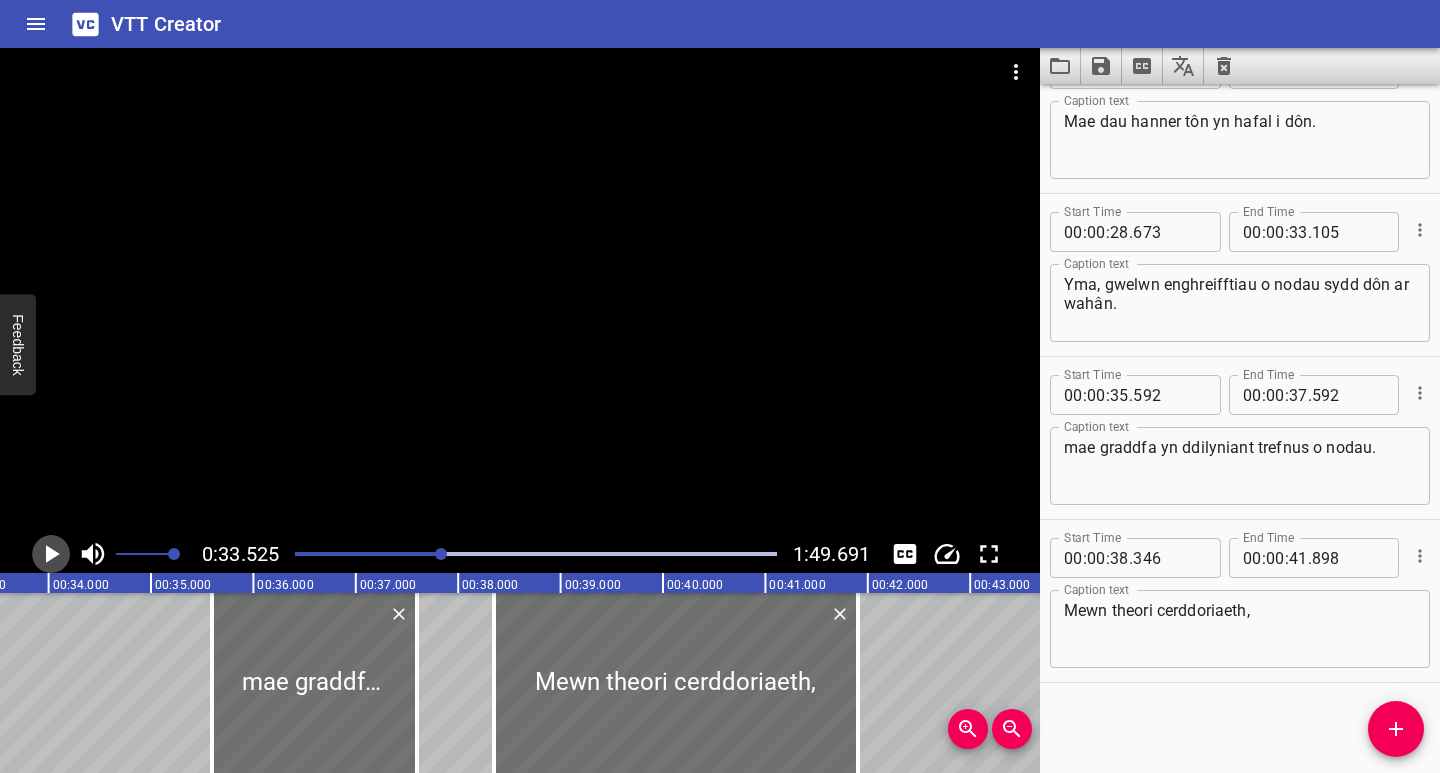 click 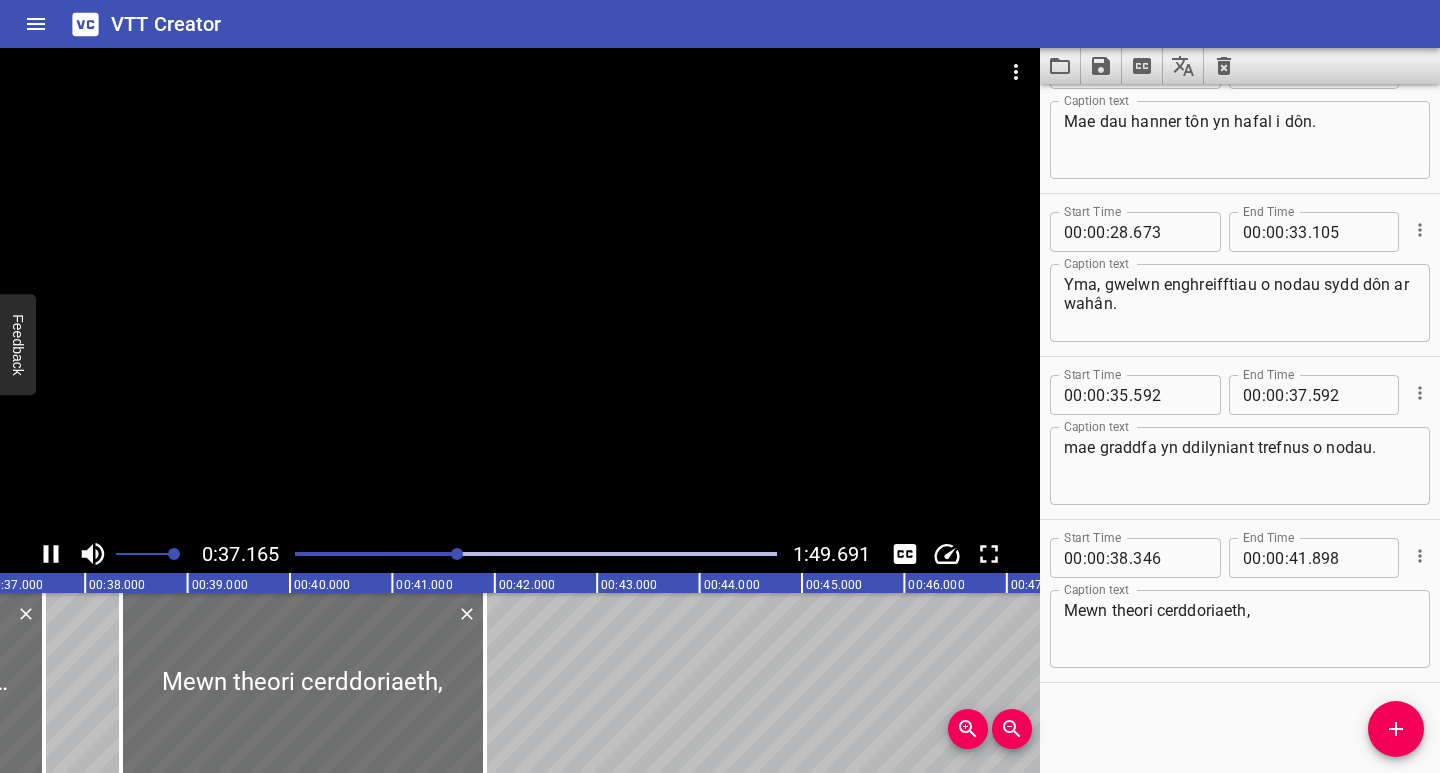 click 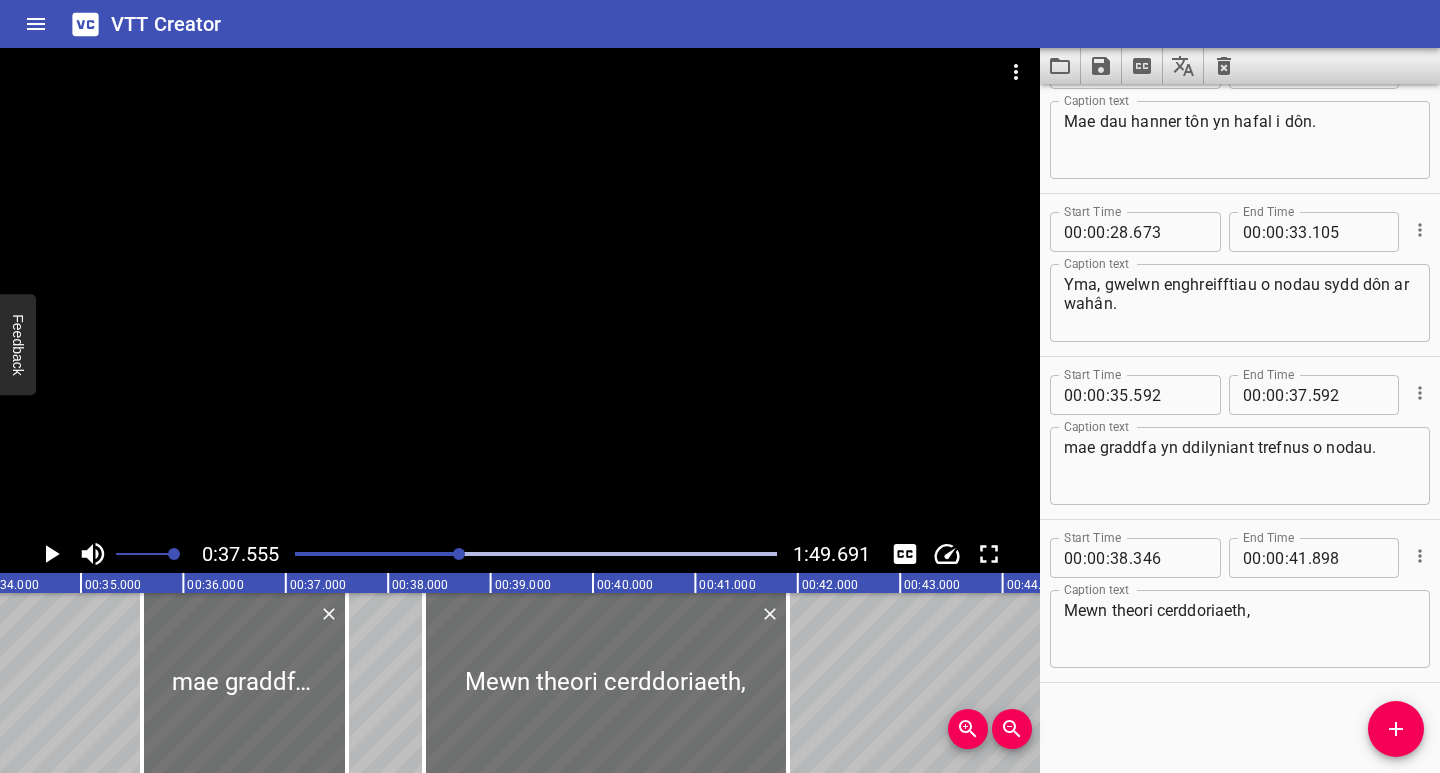 scroll, scrollTop: 0, scrollLeft: 3417, axis: horizontal 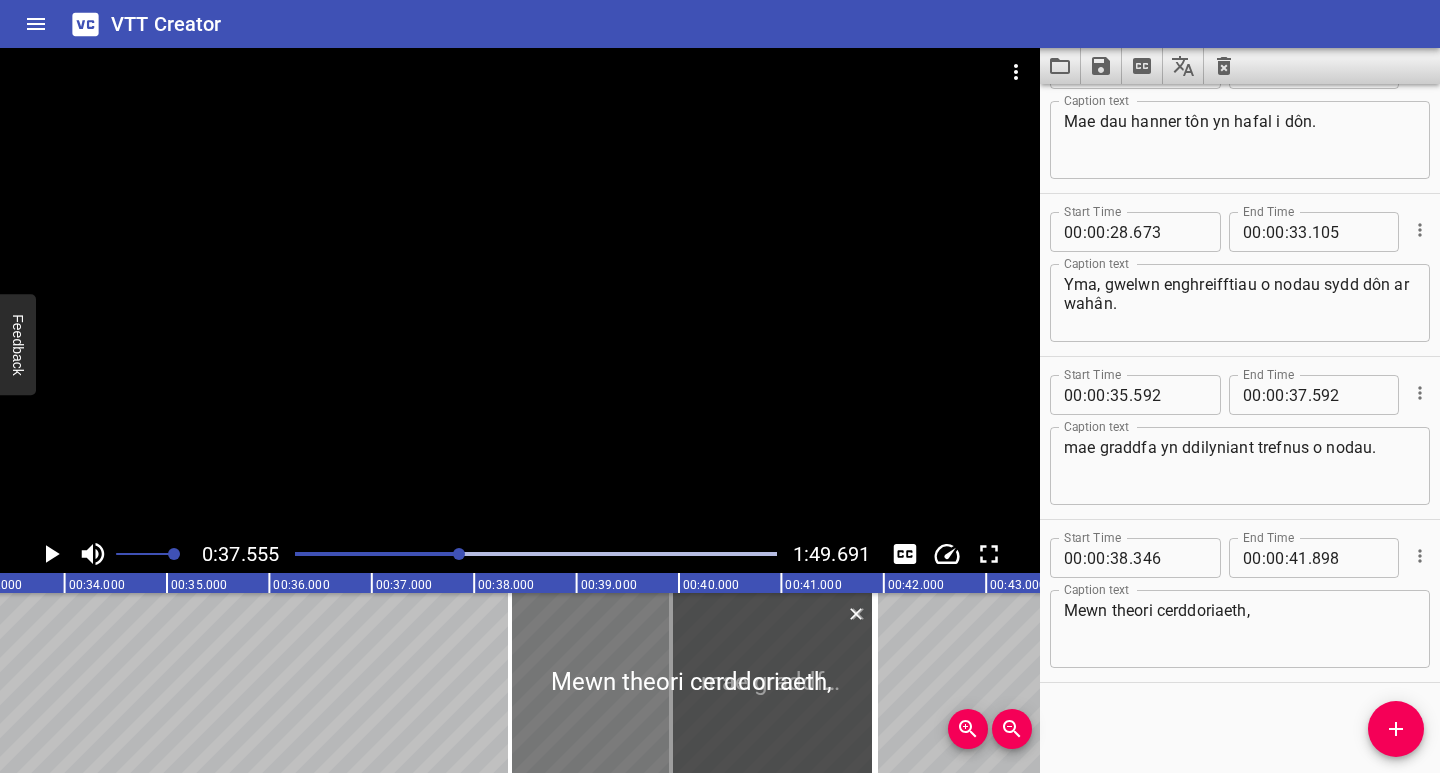 drag, startPoint x: 346, startPoint y: 719, endPoint x: 801, endPoint y: 719, distance: 455 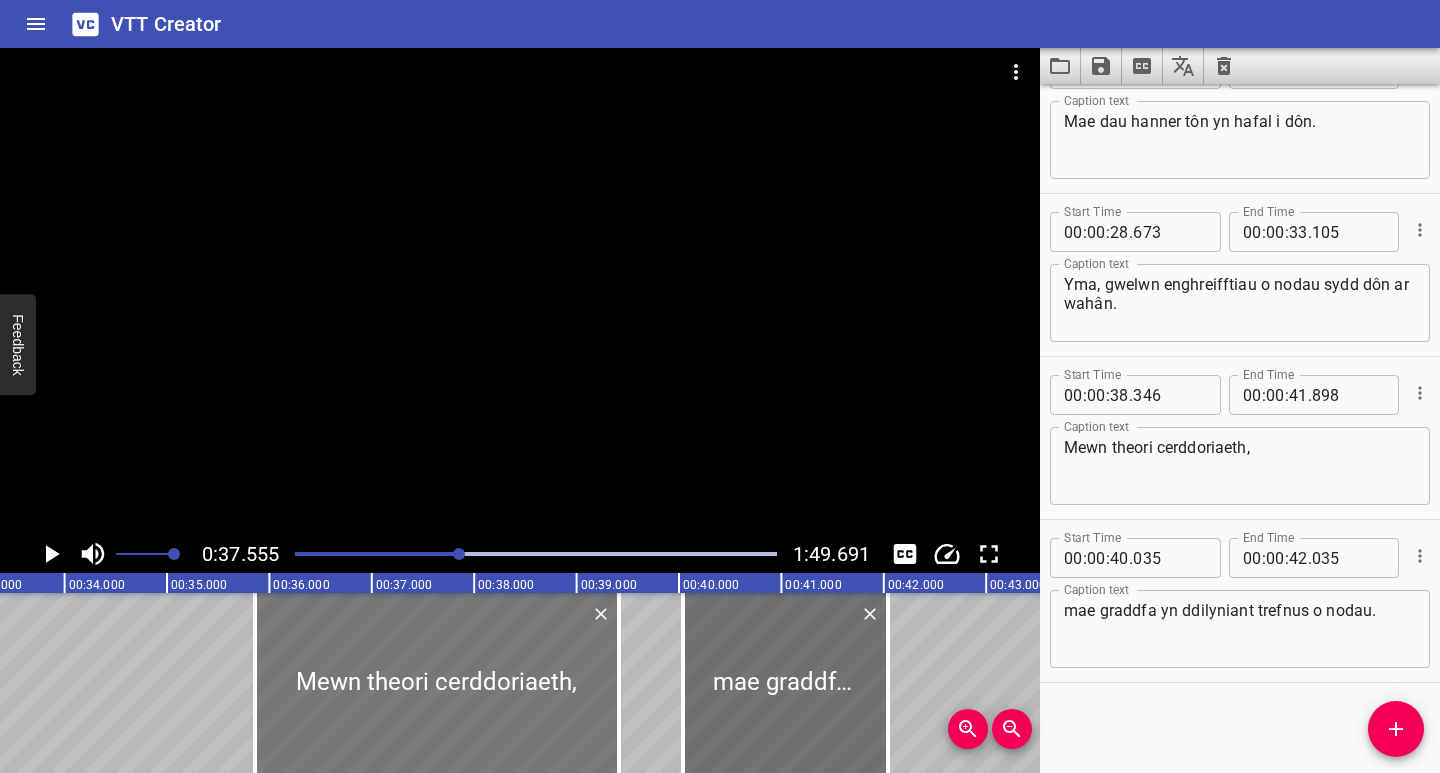 drag, startPoint x: 575, startPoint y: 701, endPoint x: 348, endPoint y: 733, distance: 229.24442 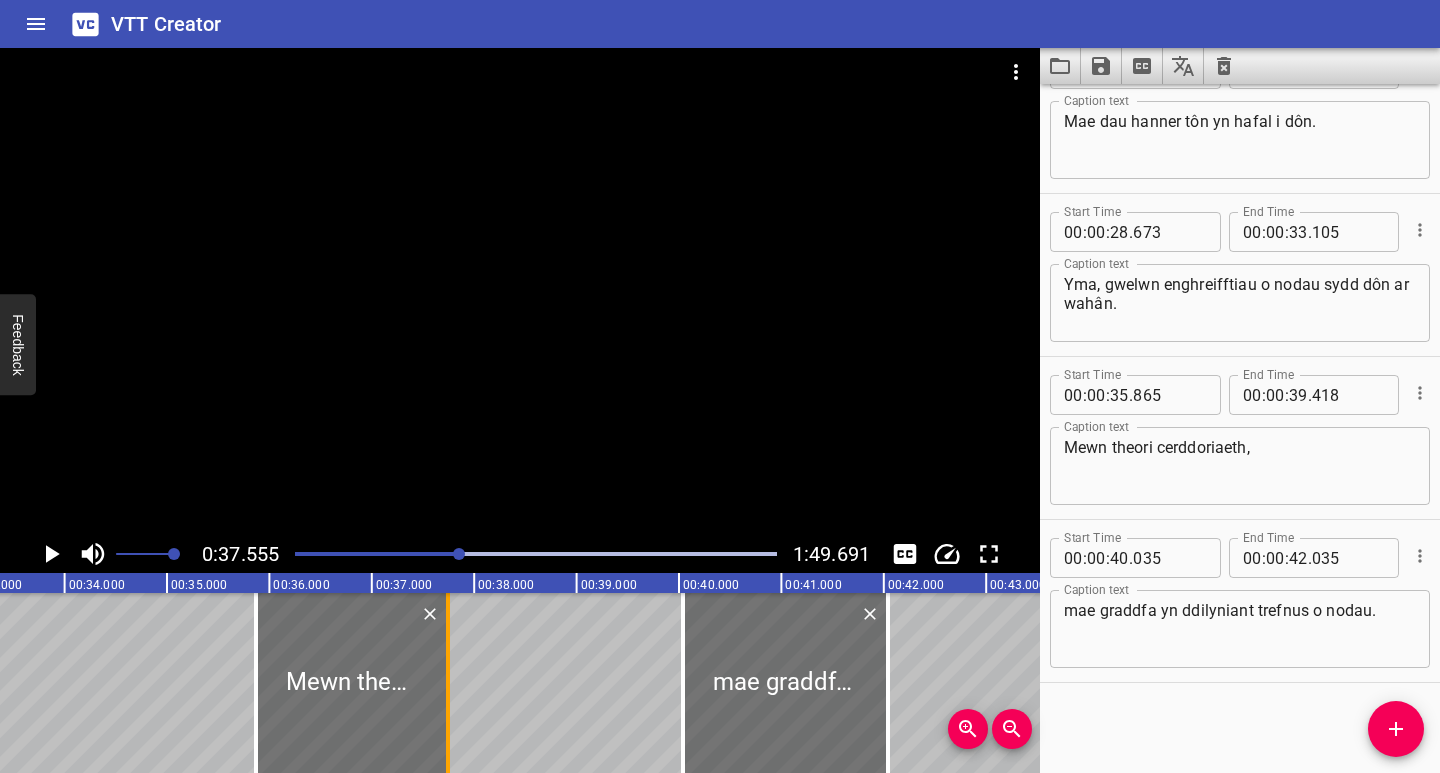 drag, startPoint x: 619, startPoint y: 718, endPoint x: 447, endPoint y: 743, distance: 173.80736 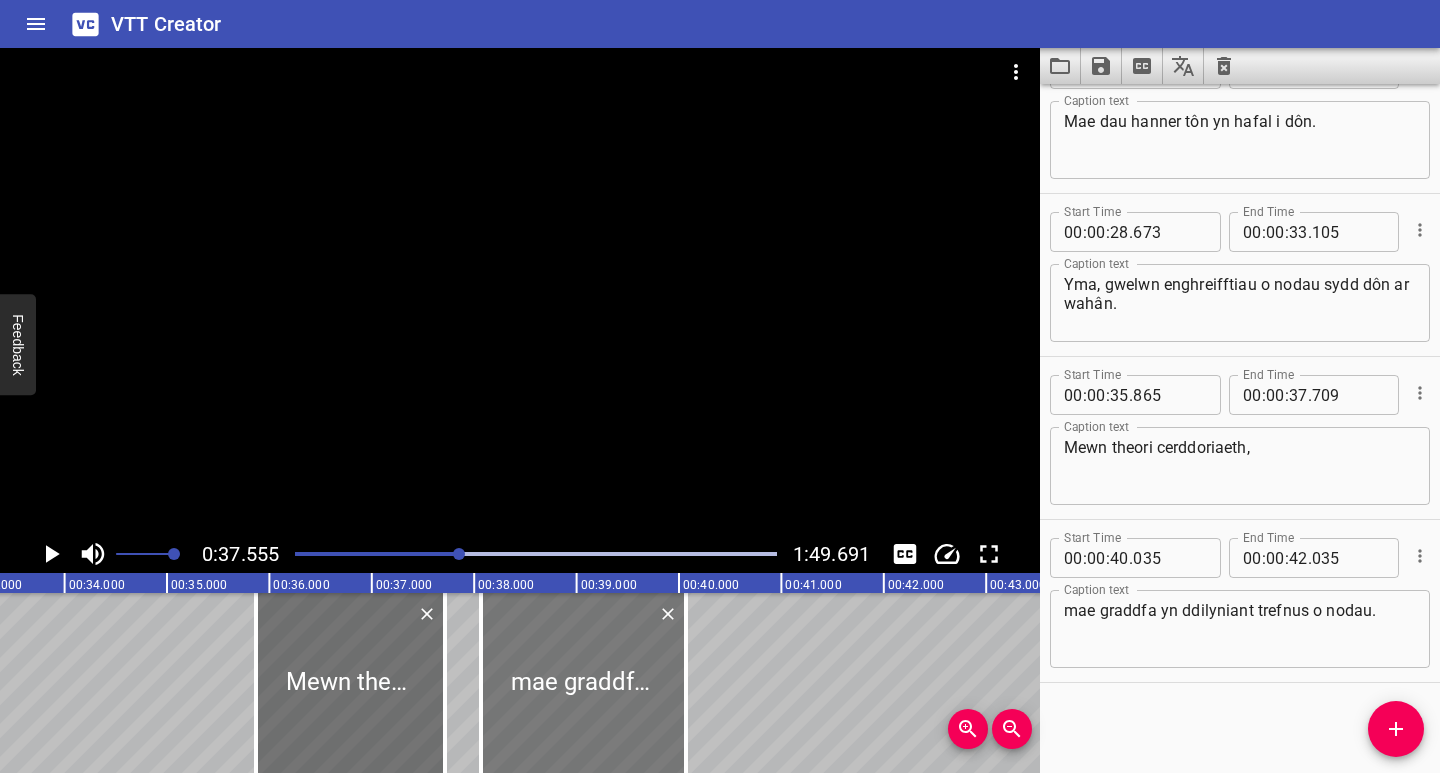 drag, startPoint x: 770, startPoint y: 711, endPoint x: 568, endPoint y: 735, distance: 203.42075 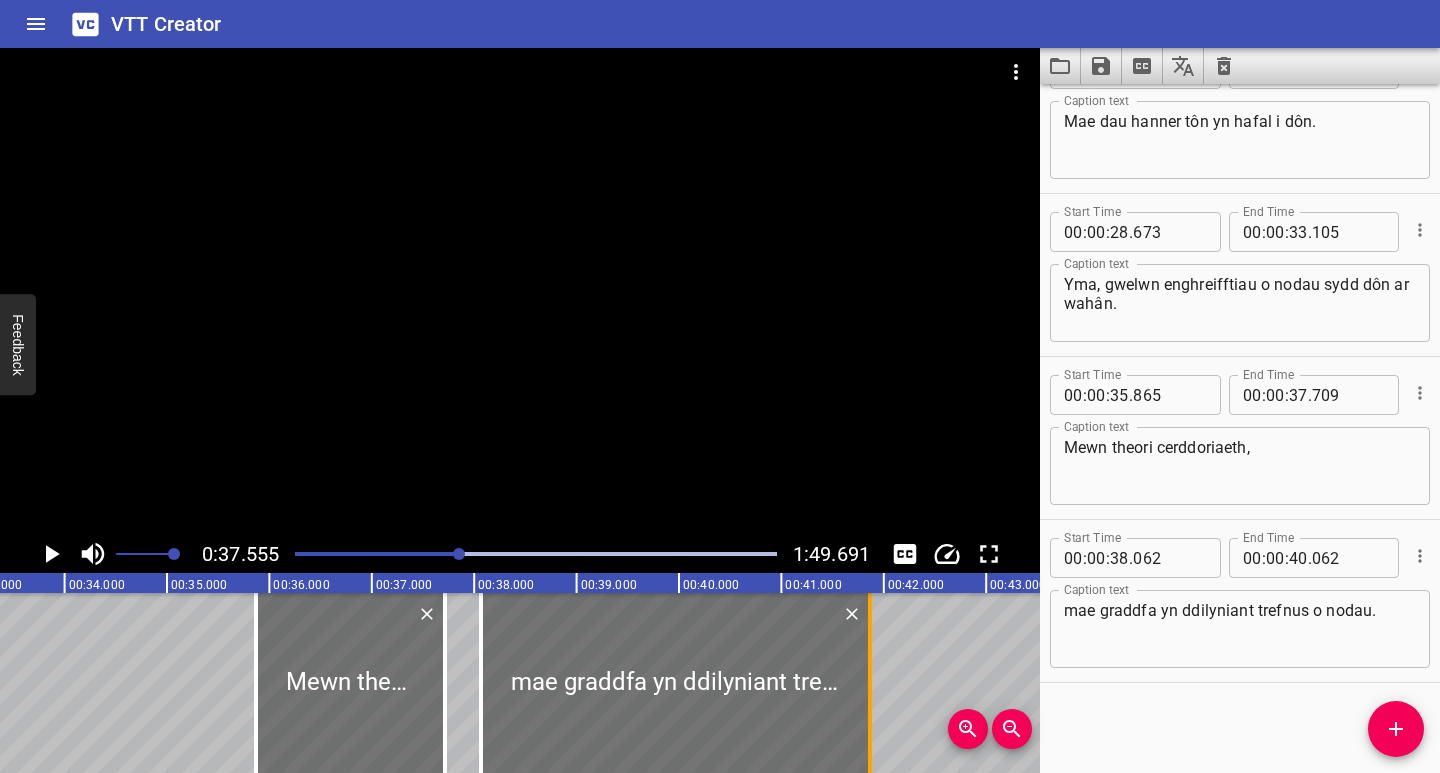 drag, startPoint x: 687, startPoint y: 731, endPoint x: 871, endPoint y: 721, distance: 184.27155 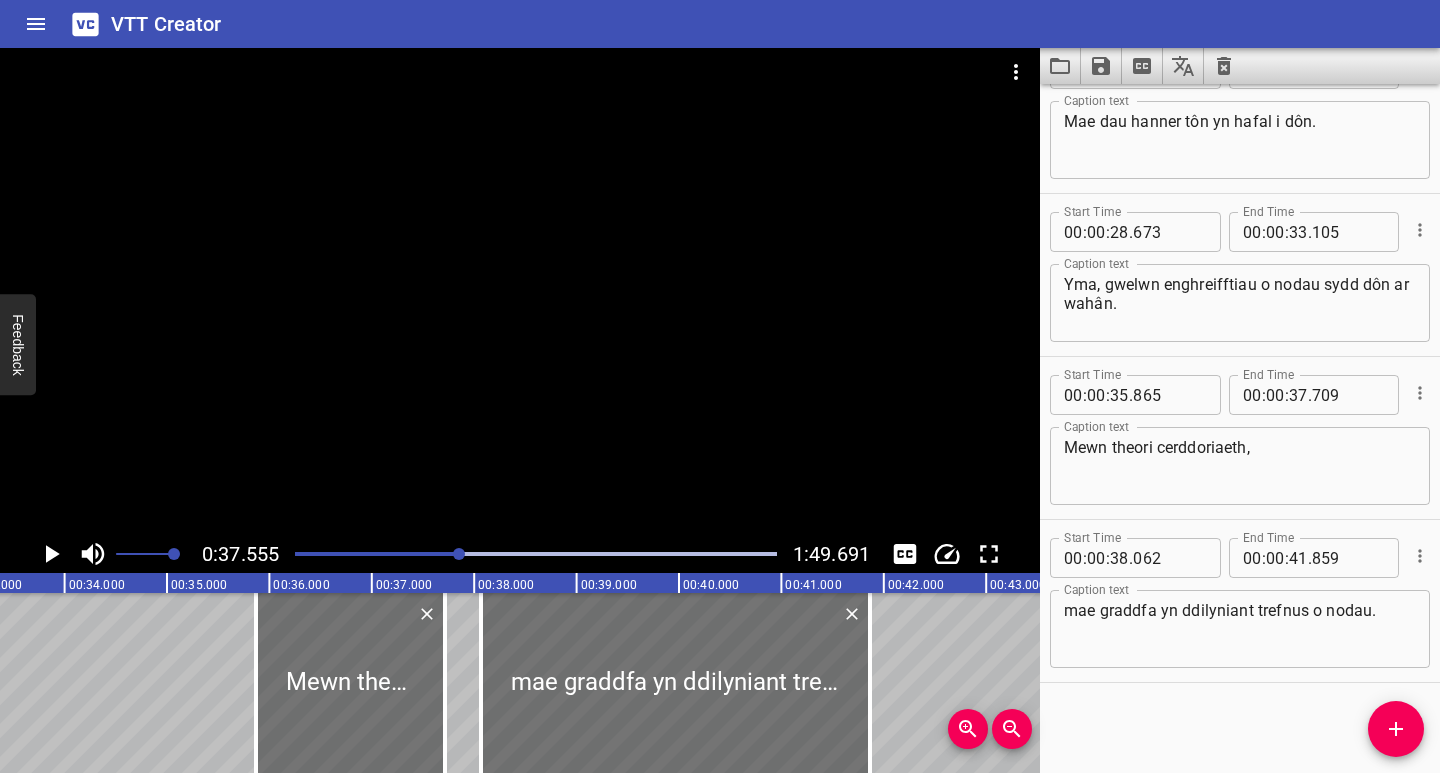 click at bounding box center (219, 554) 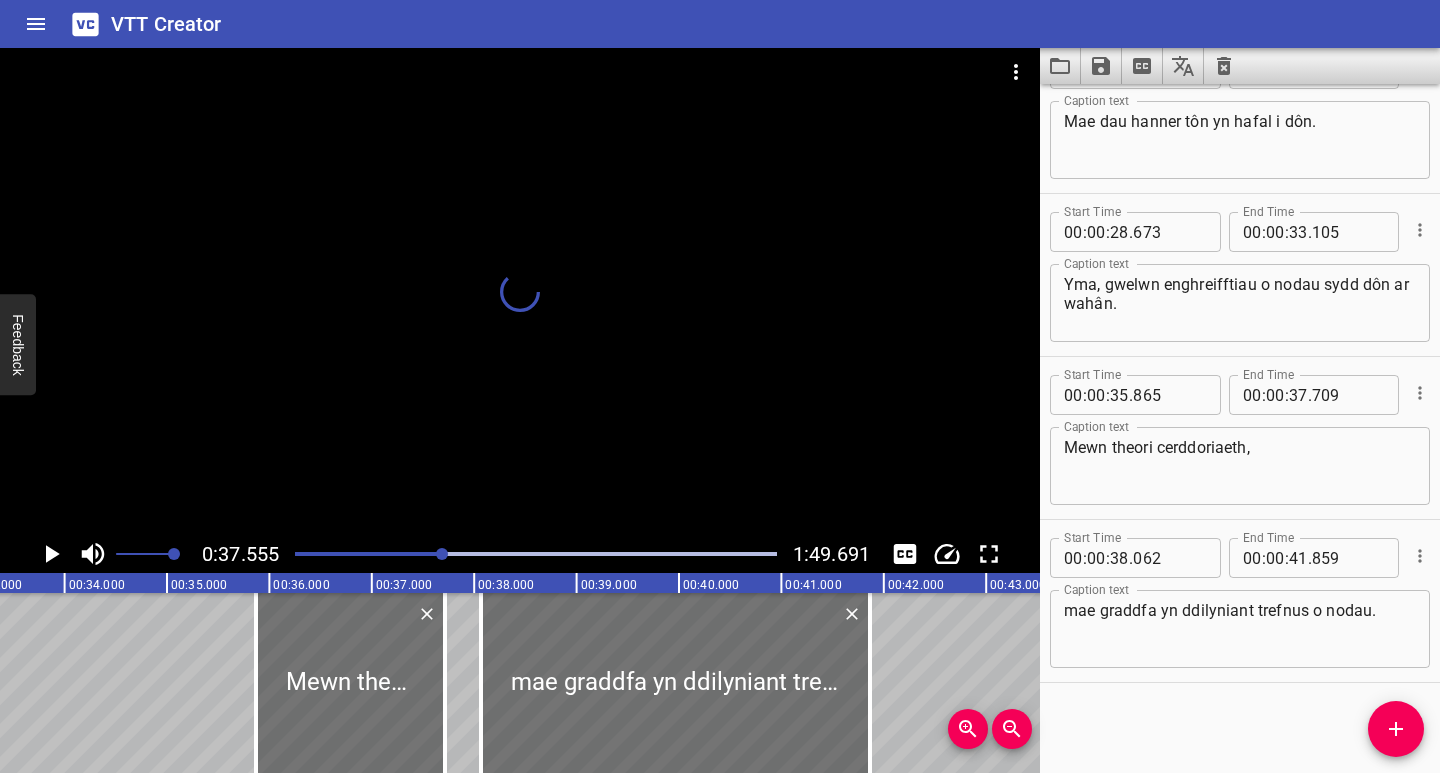 scroll, scrollTop: 0, scrollLeft: 3456, axis: horizontal 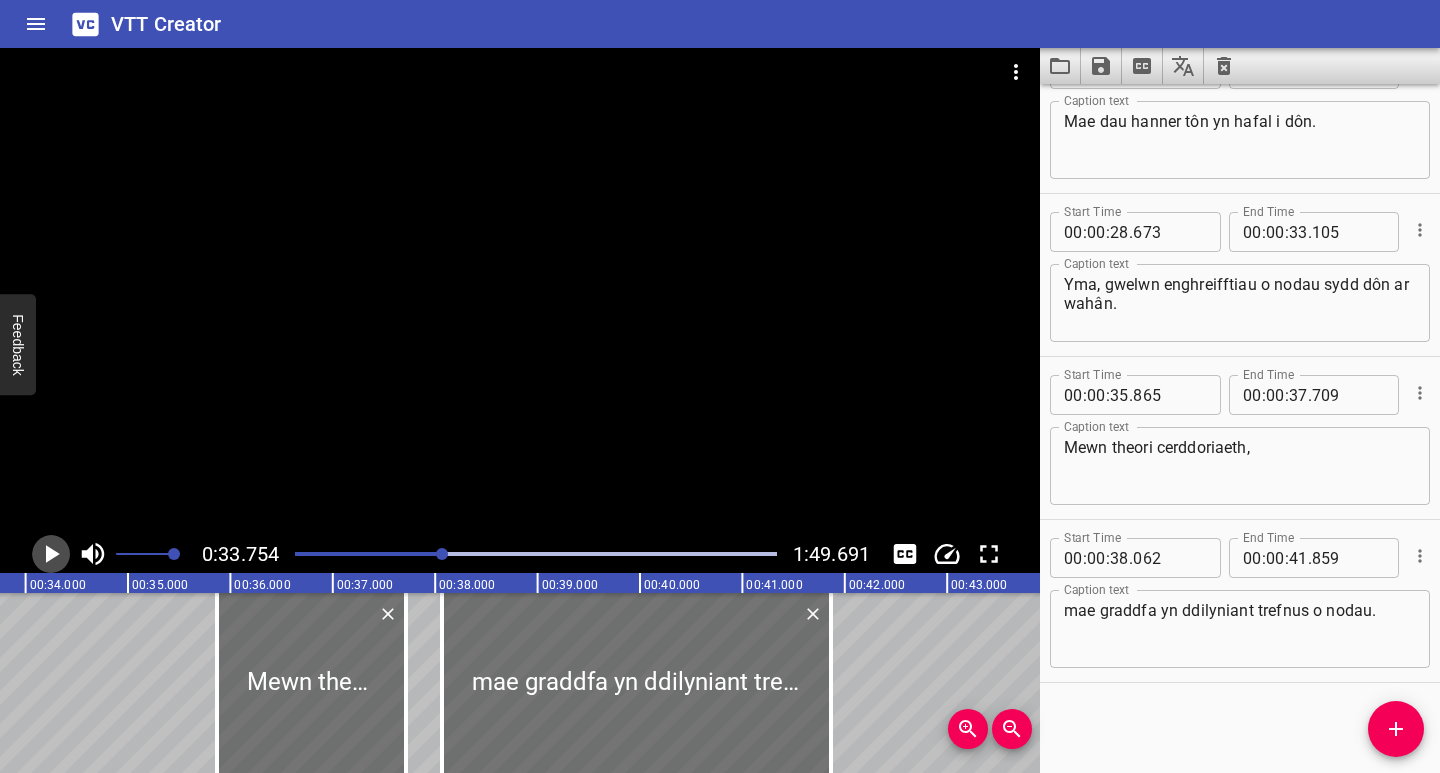 click 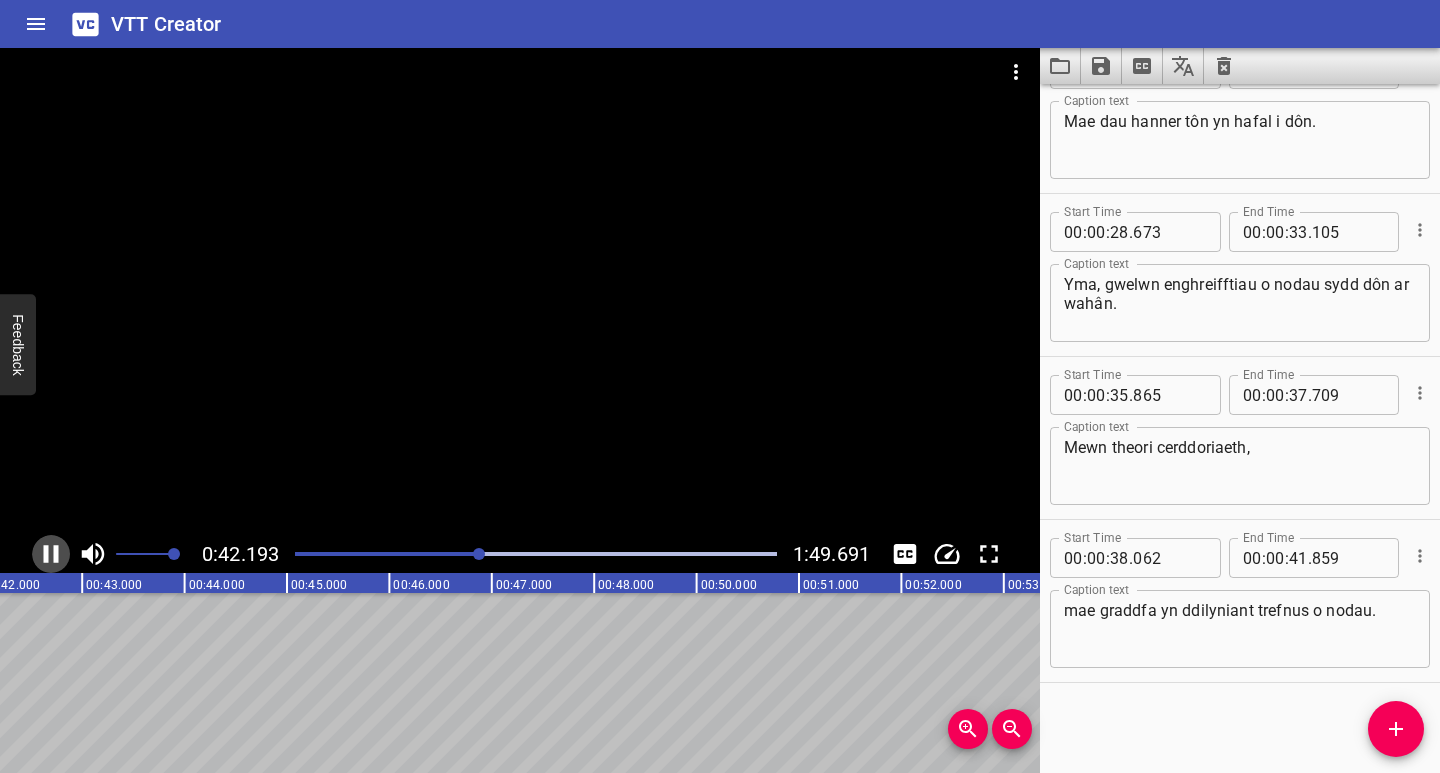 click 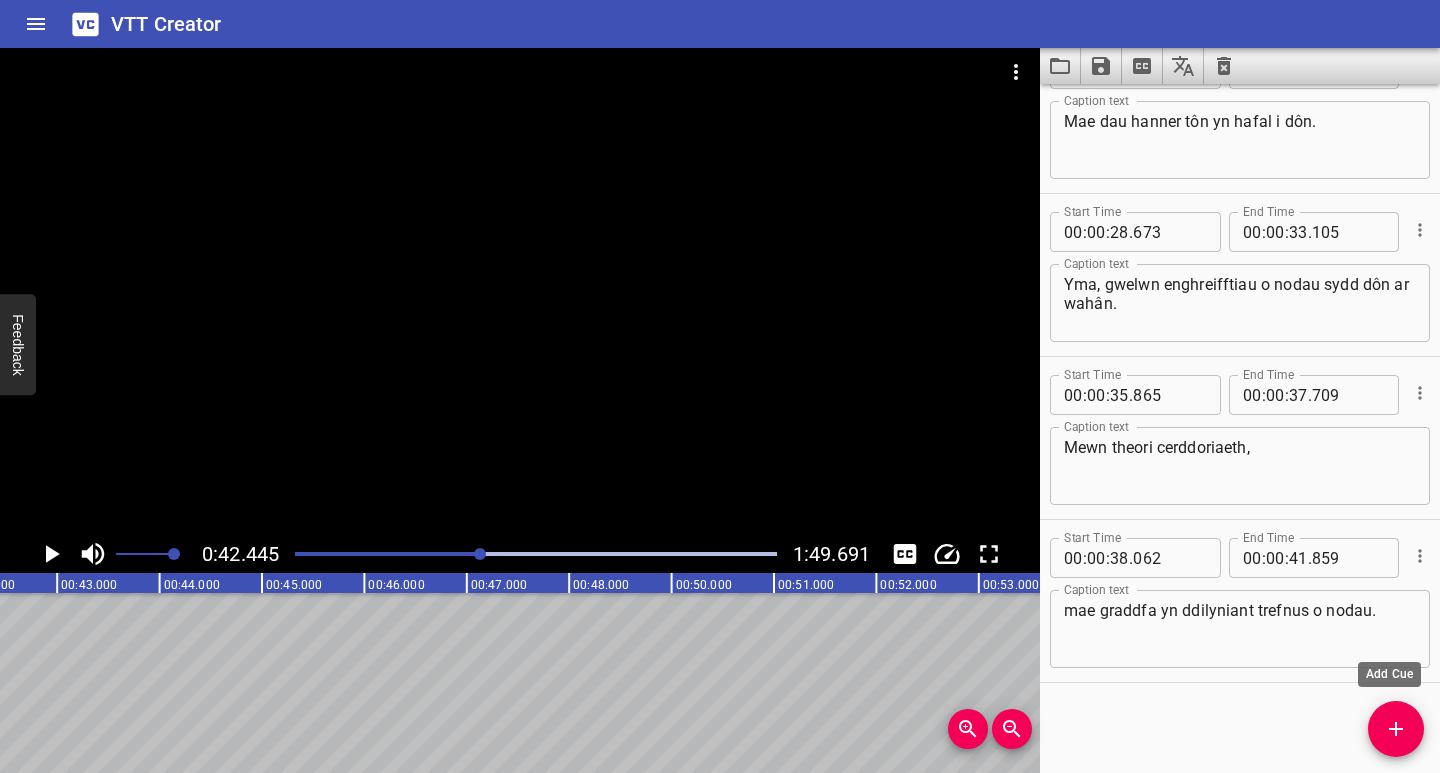 drag, startPoint x: 1402, startPoint y: 732, endPoint x: 1353, endPoint y: 732, distance: 49 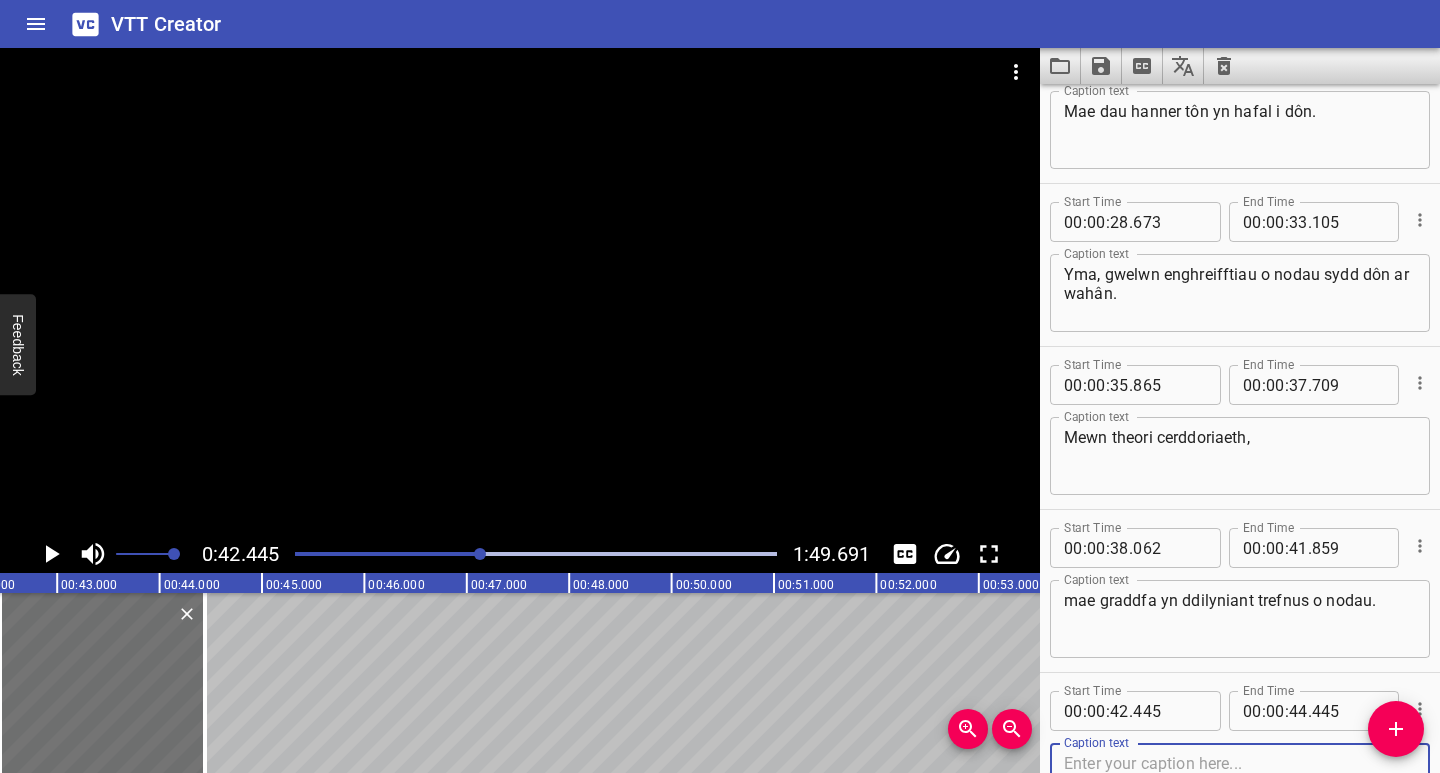 click at bounding box center (1240, 782) 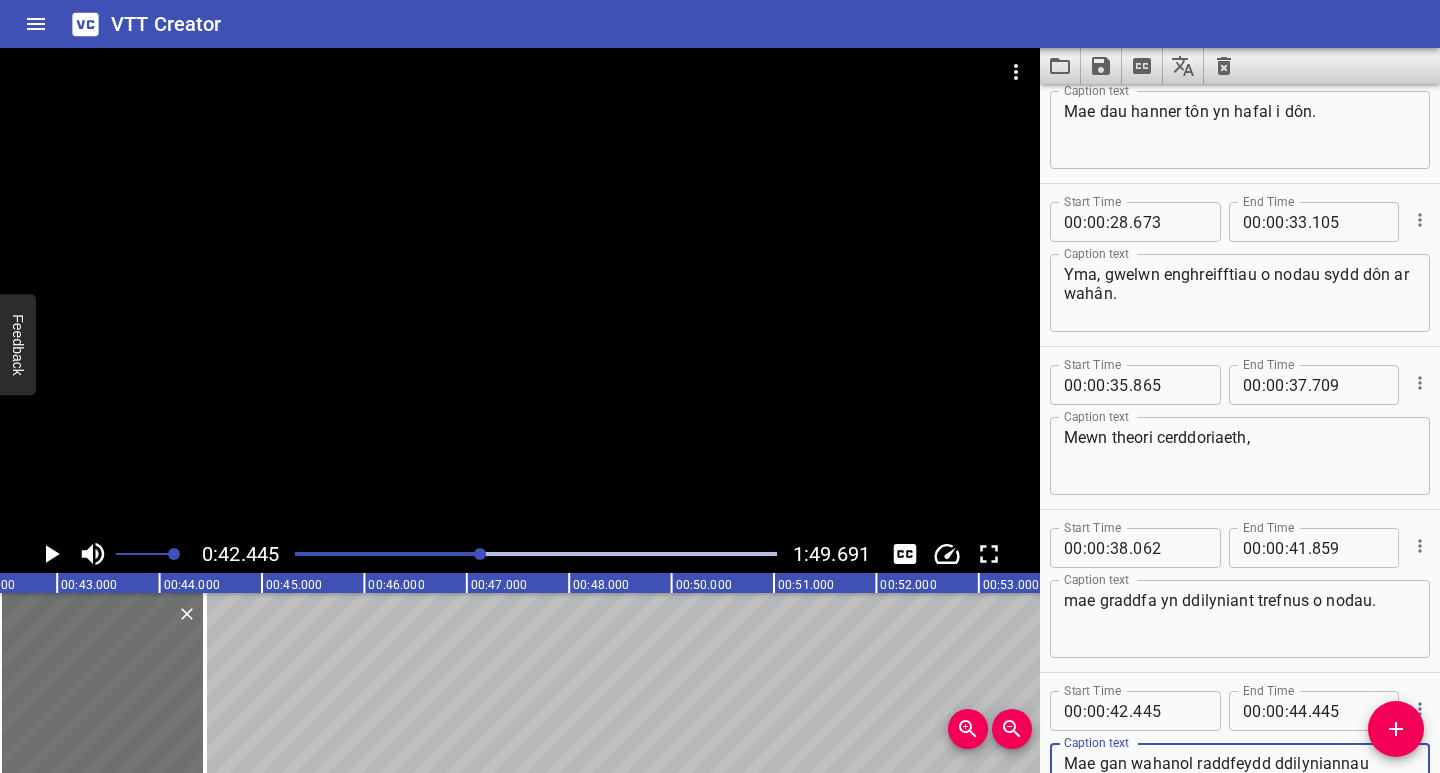 scroll, scrollTop: 575, scrollLeft: 0, axis: vertical 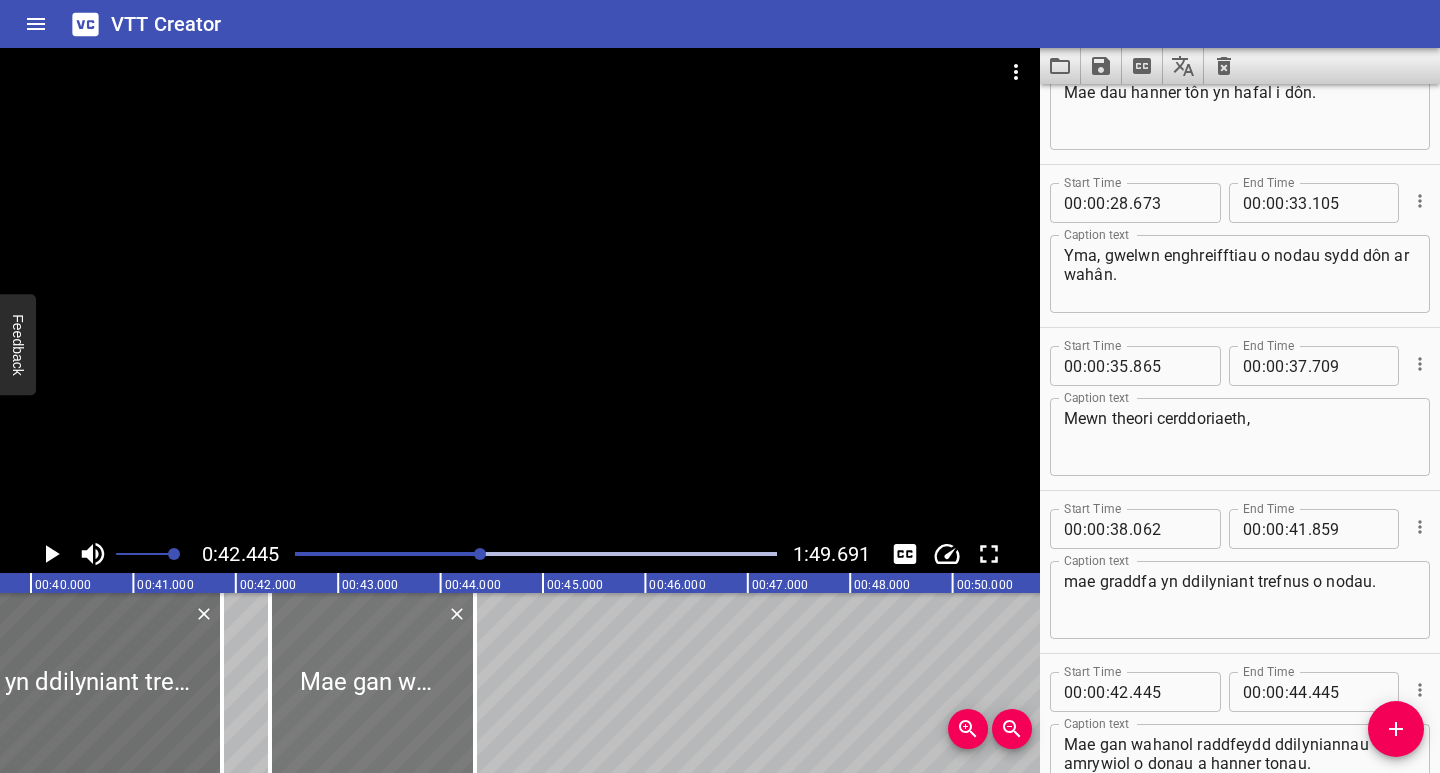 drag, startPoint x: 395, startPoint y: 723, endPoint x: 384, endPoint y: 732, distance: 14.21267 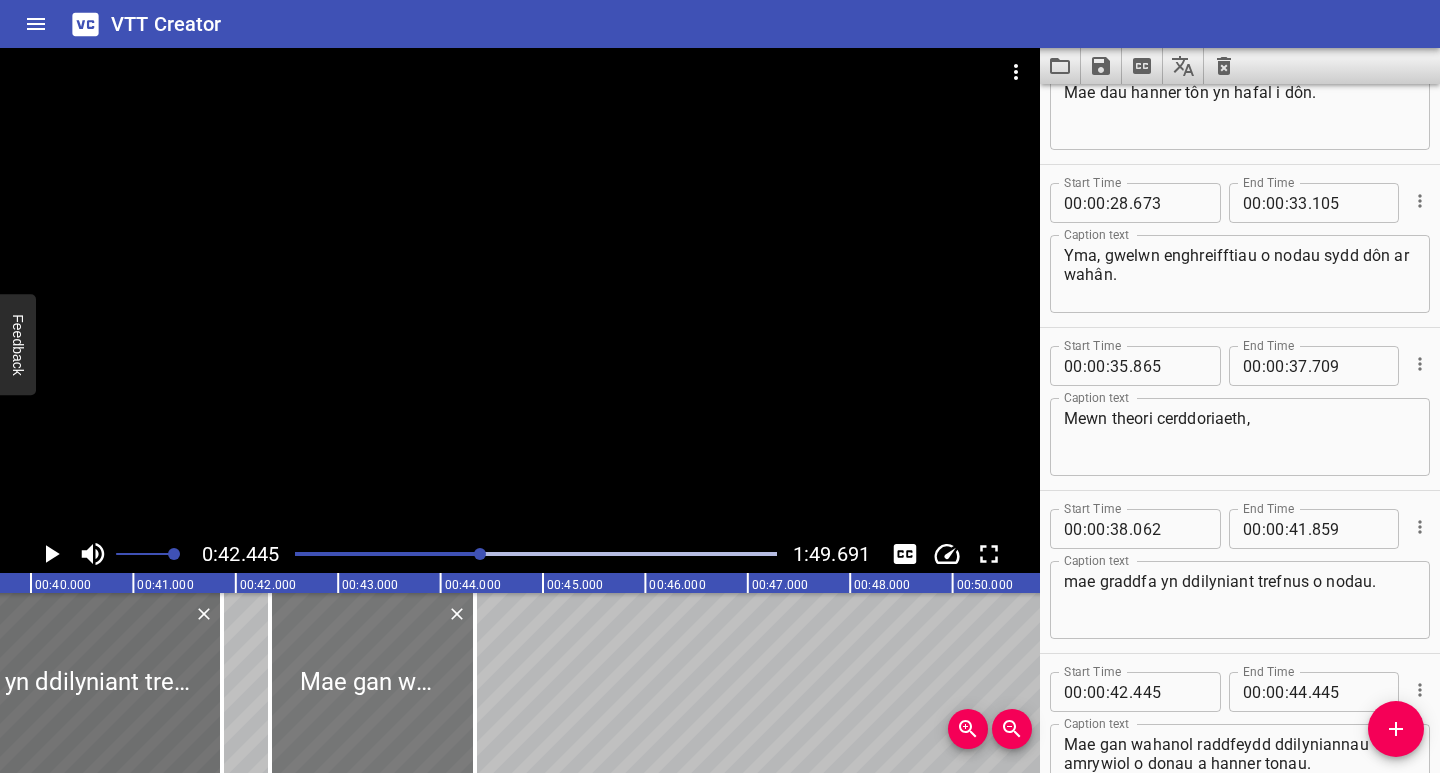click at bounding box center [372, 683] 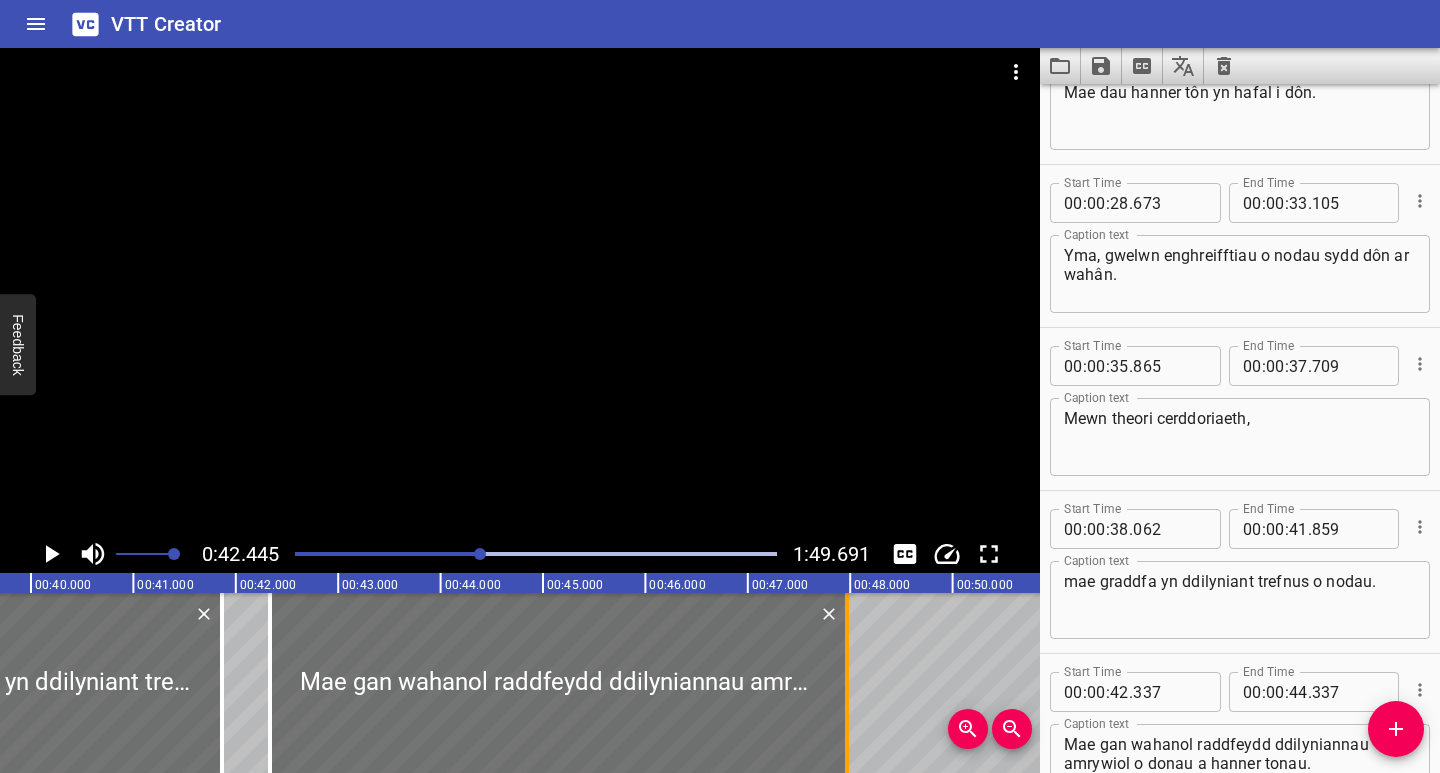 drag, startPoint x: 471, startPoint y: 725, endPoint x: 843, endPoint y: 716, distance: 372.10886 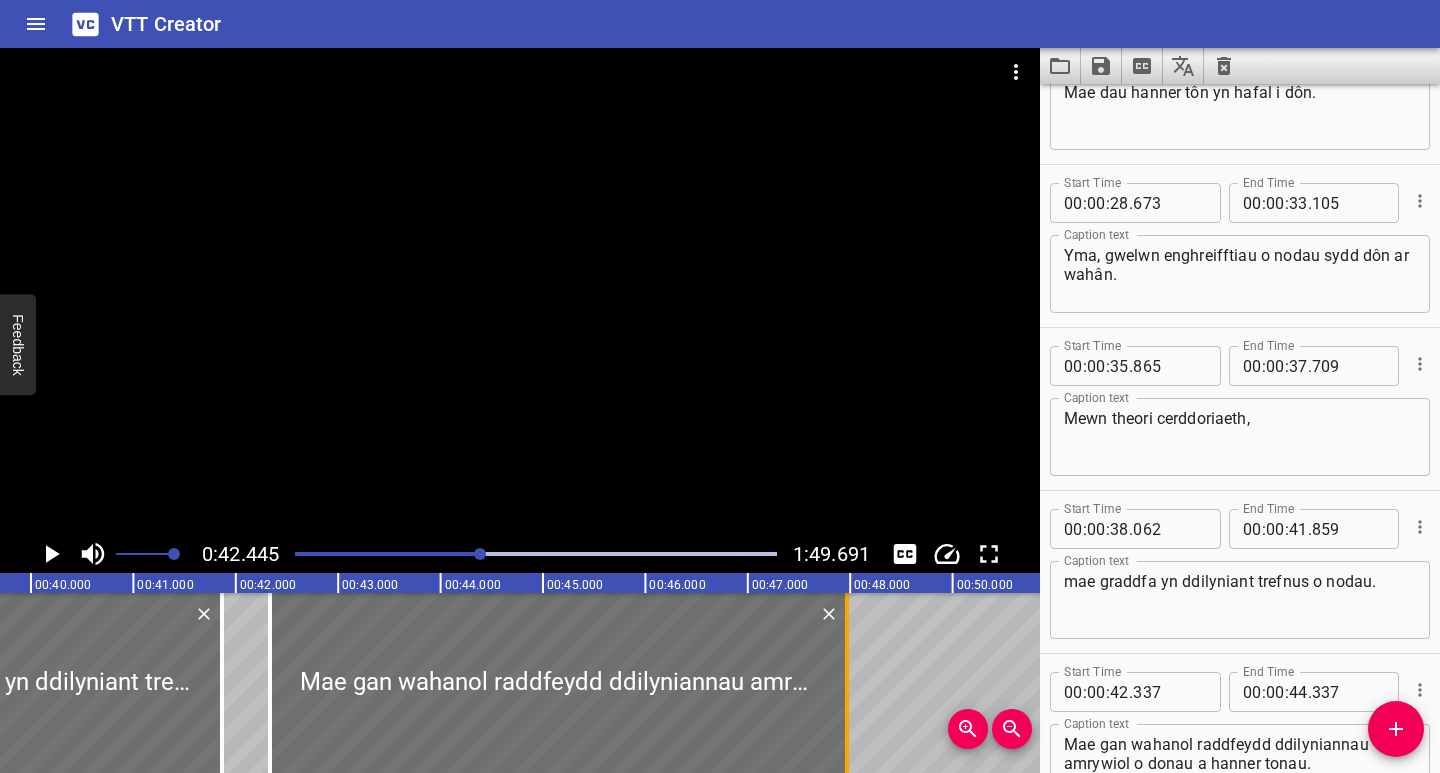 click at bounding box center [847, 683] 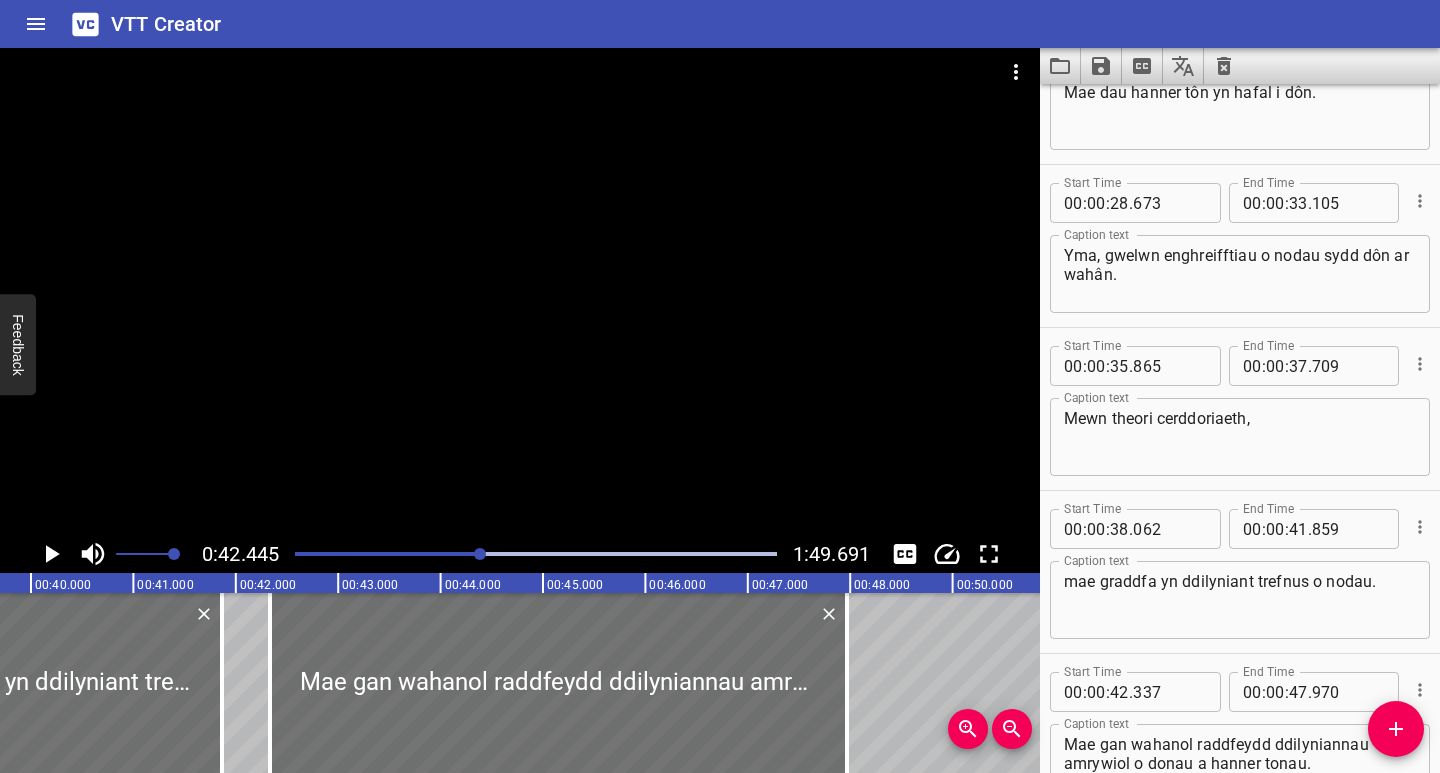 click at bounding box center (241, 554) 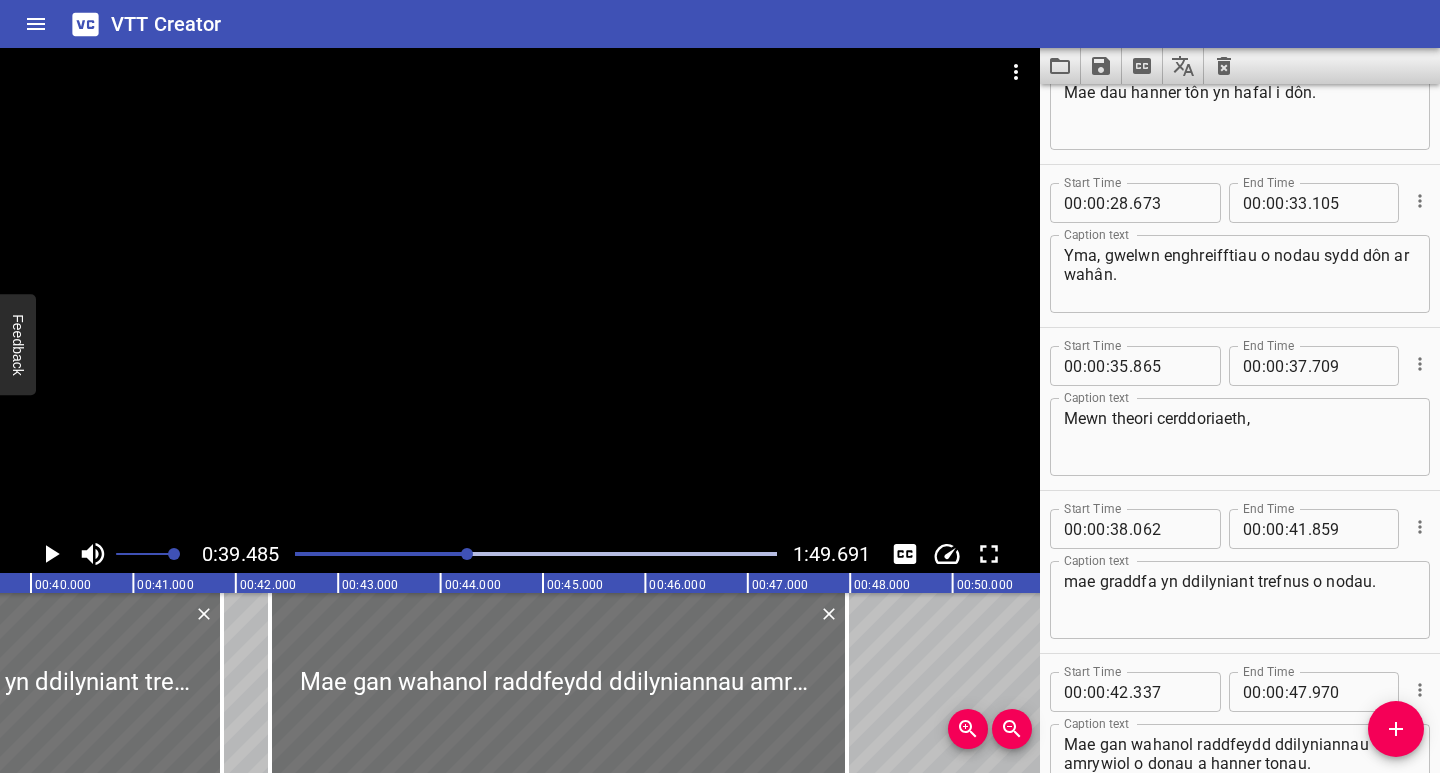 scroll, scrollTop: 0, scrollLeft: 4043, axis: horizontal 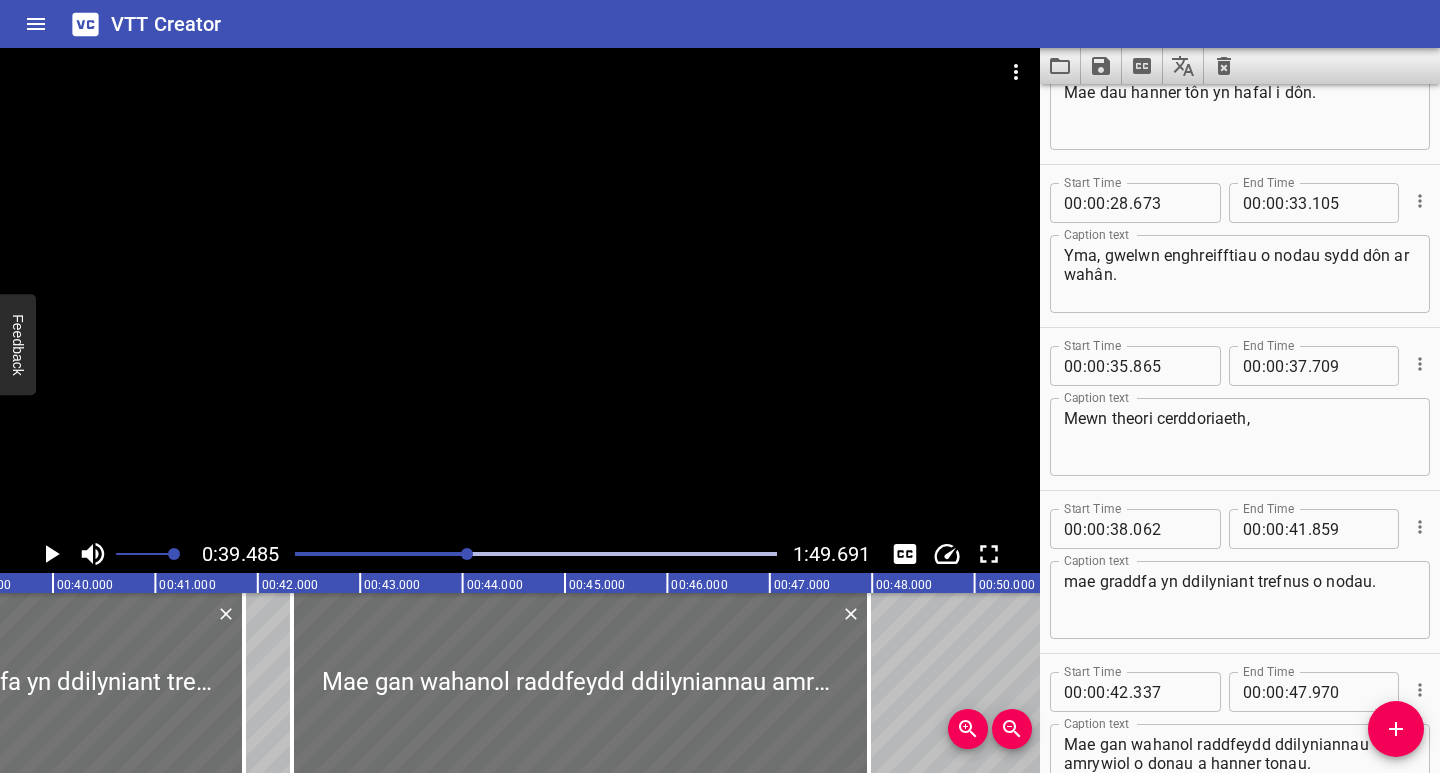 click 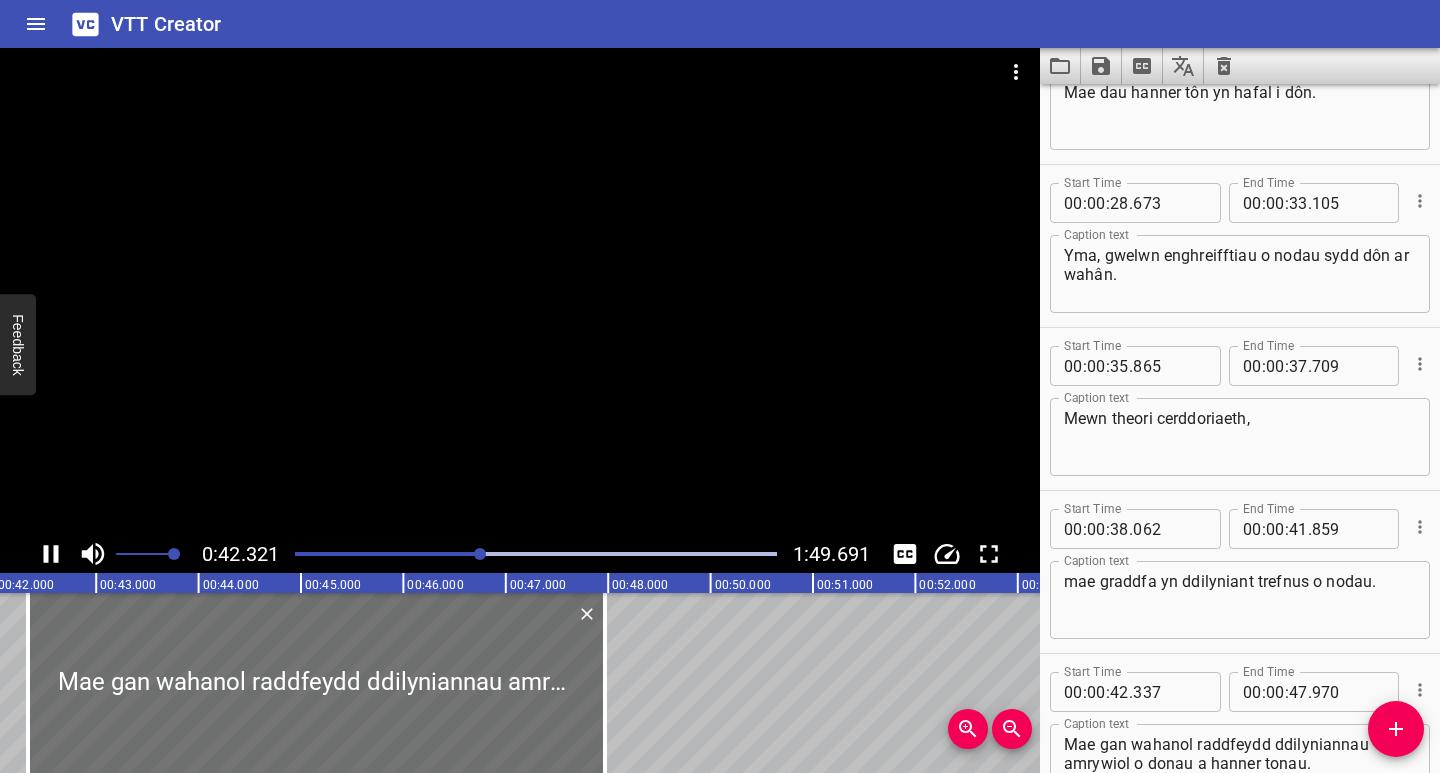 scroll, scrollTop: 0, scrollLeft: 4334, axis: horizontal 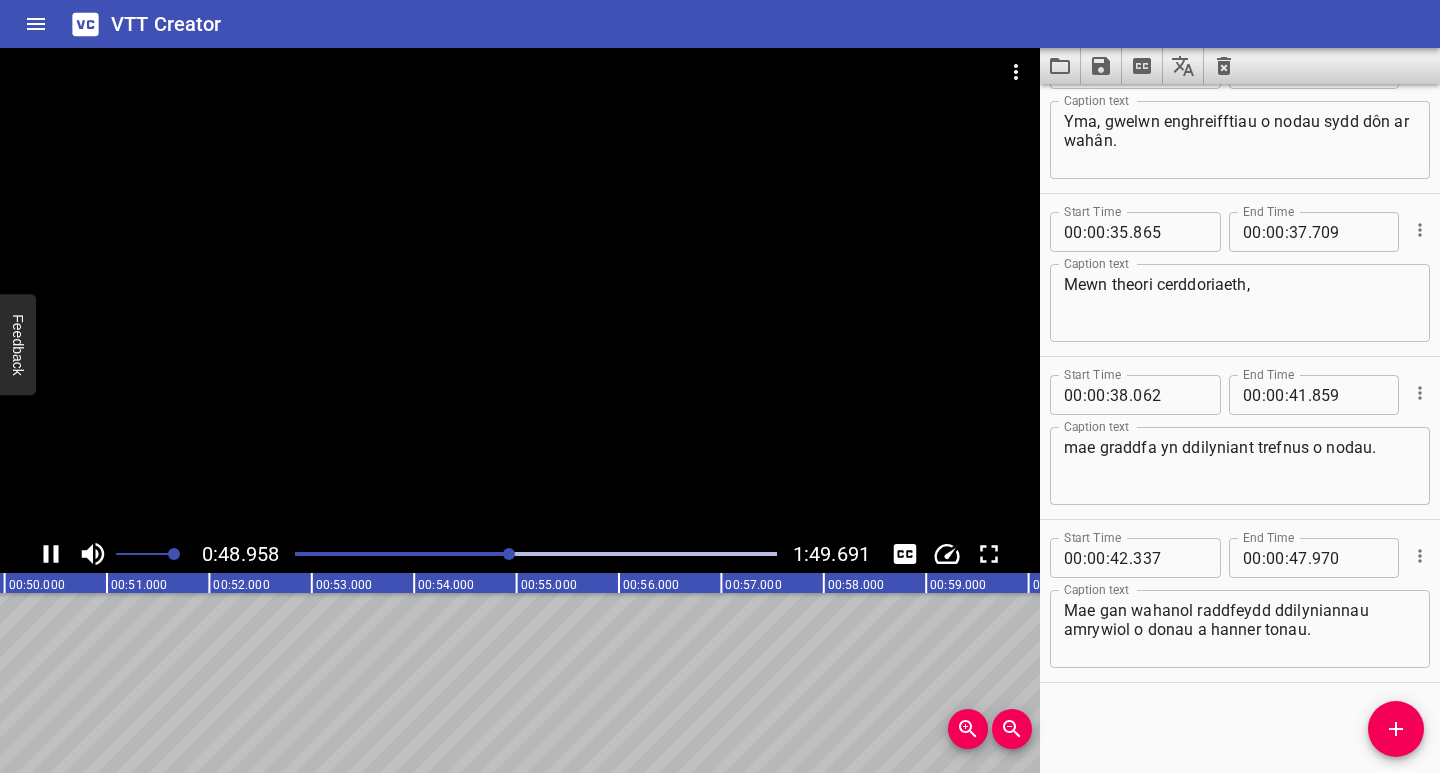 click 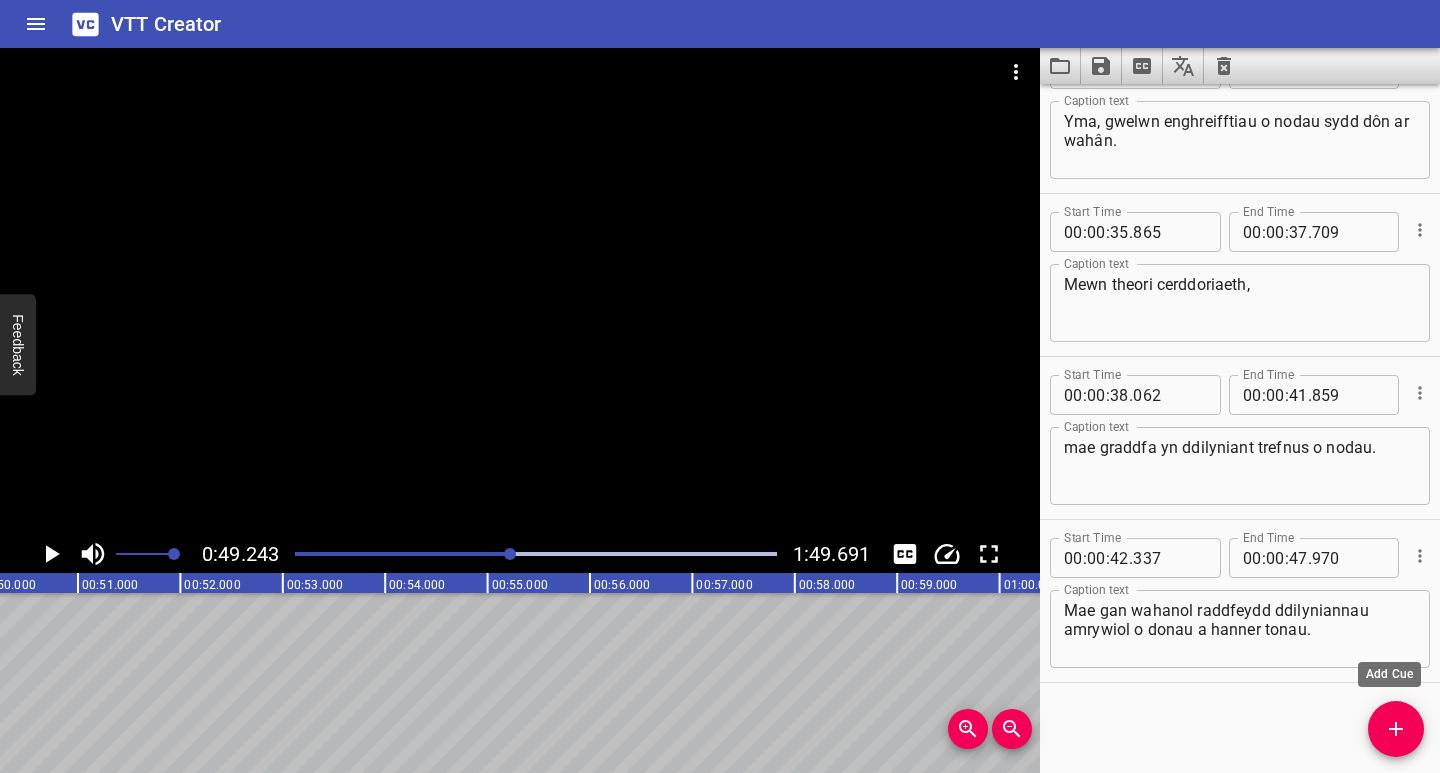 click 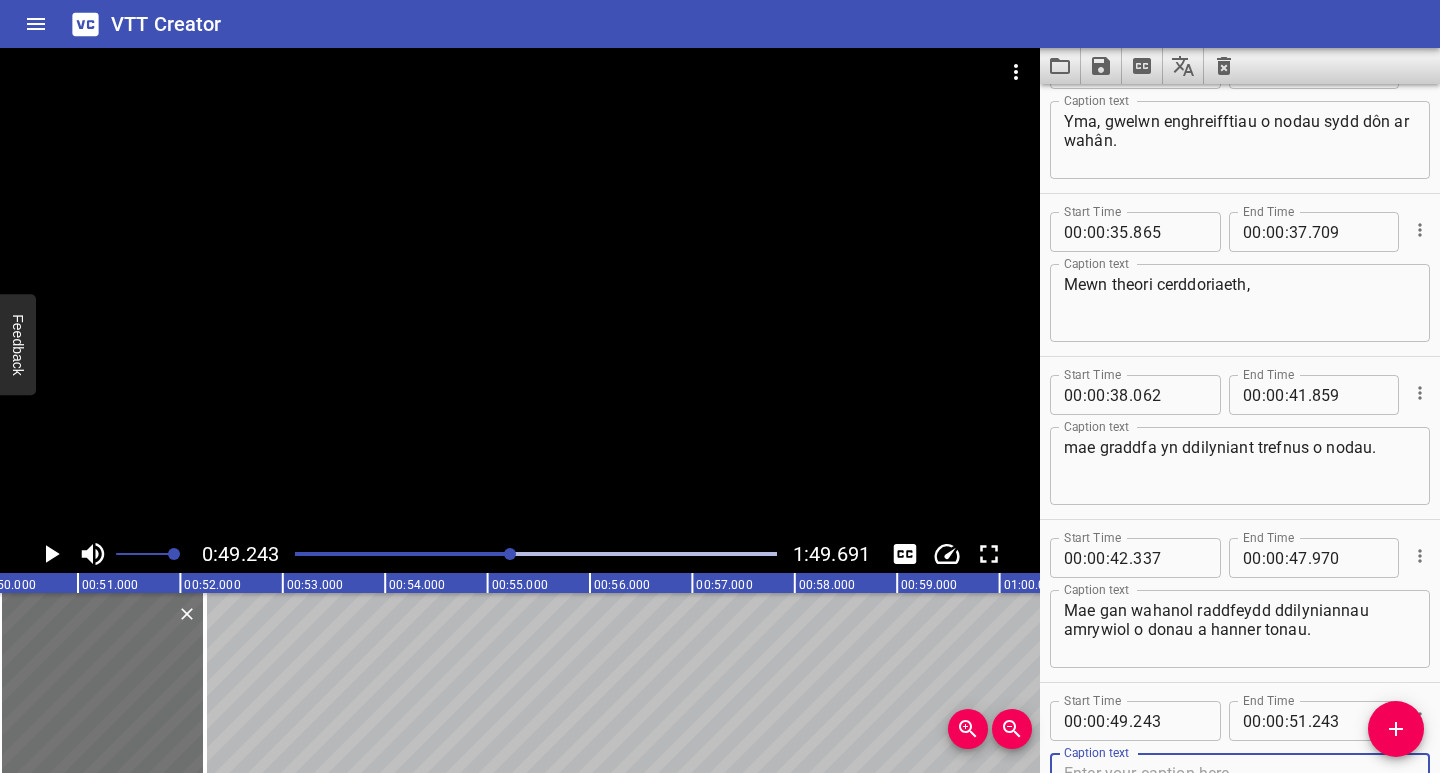 scroll, scrollTop: 719, scrollLeft: 0, axis: vertical 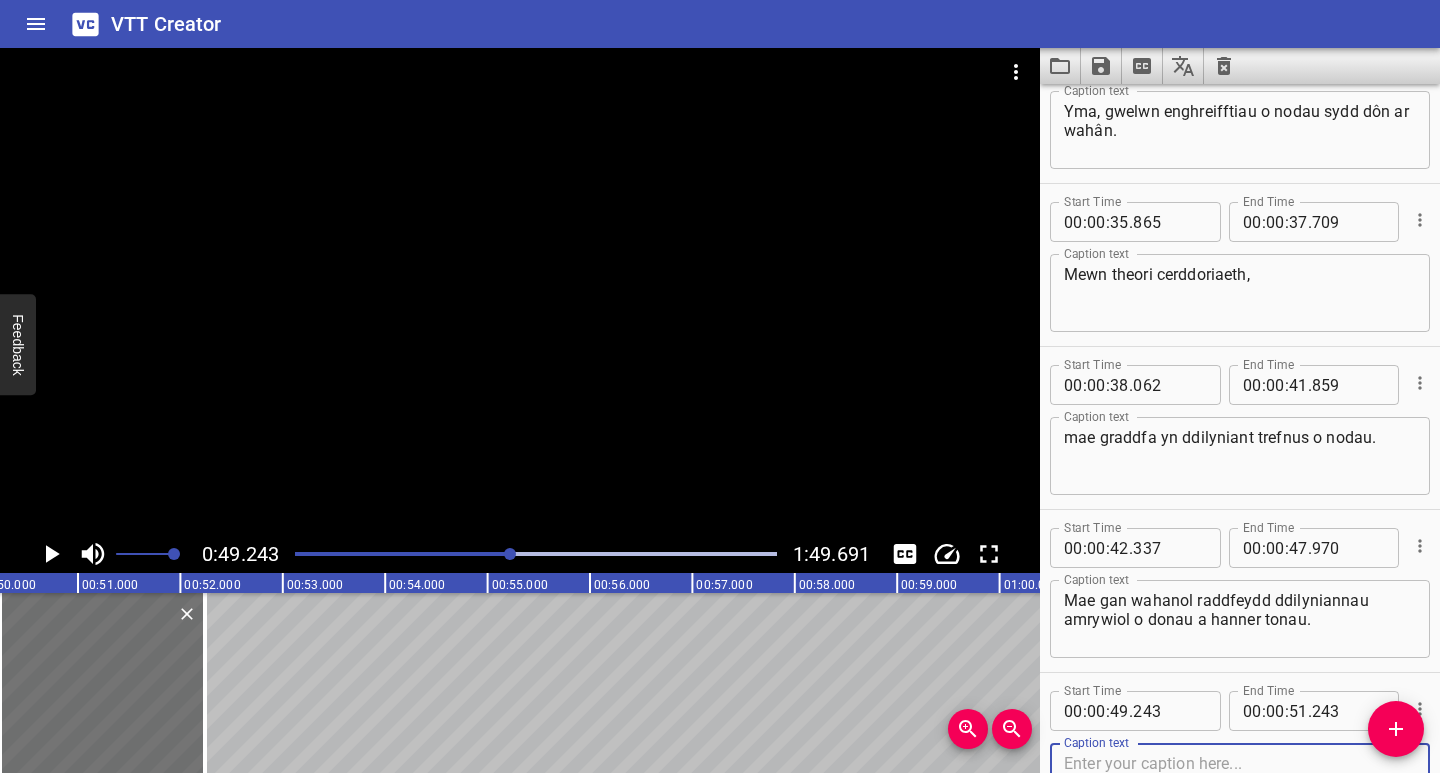 click at bounding box center [1240, 782] 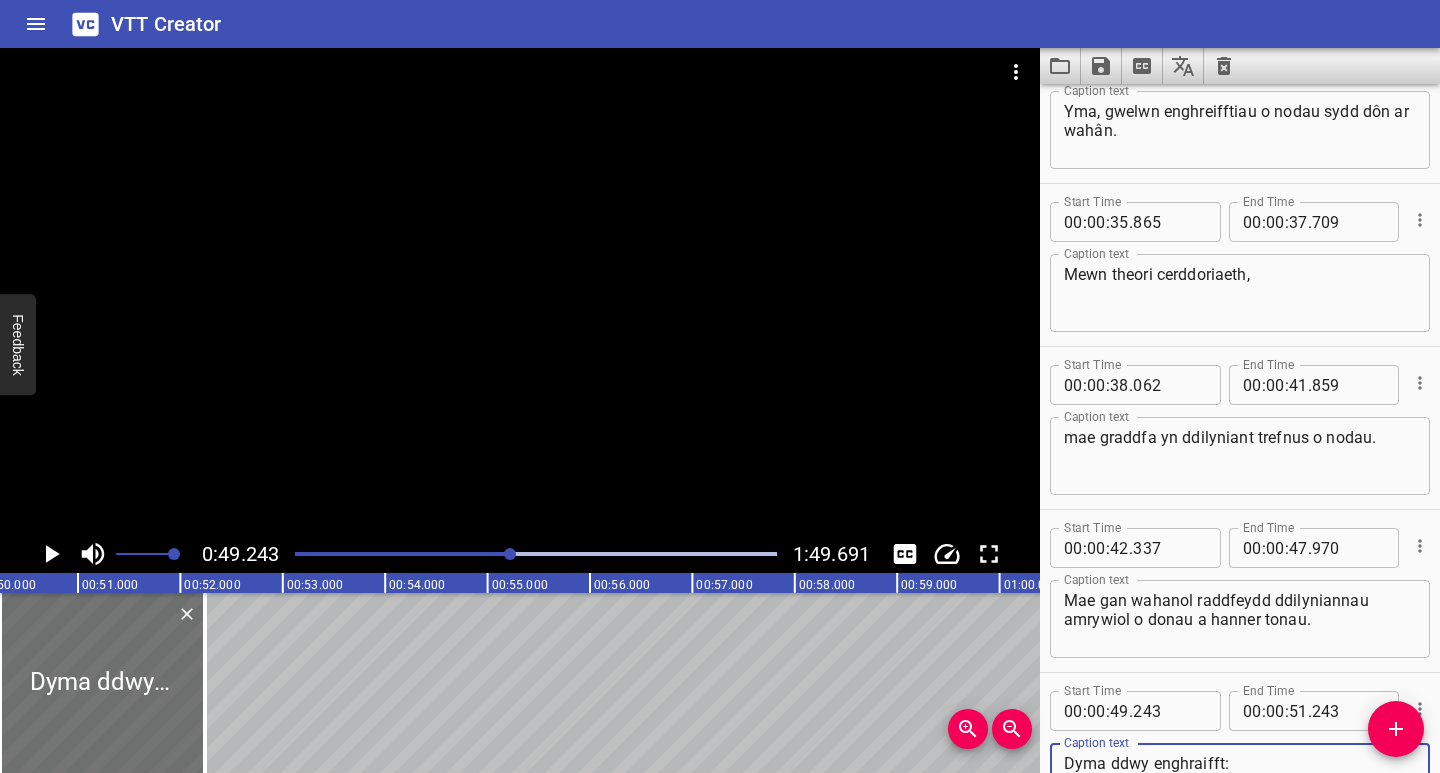 click 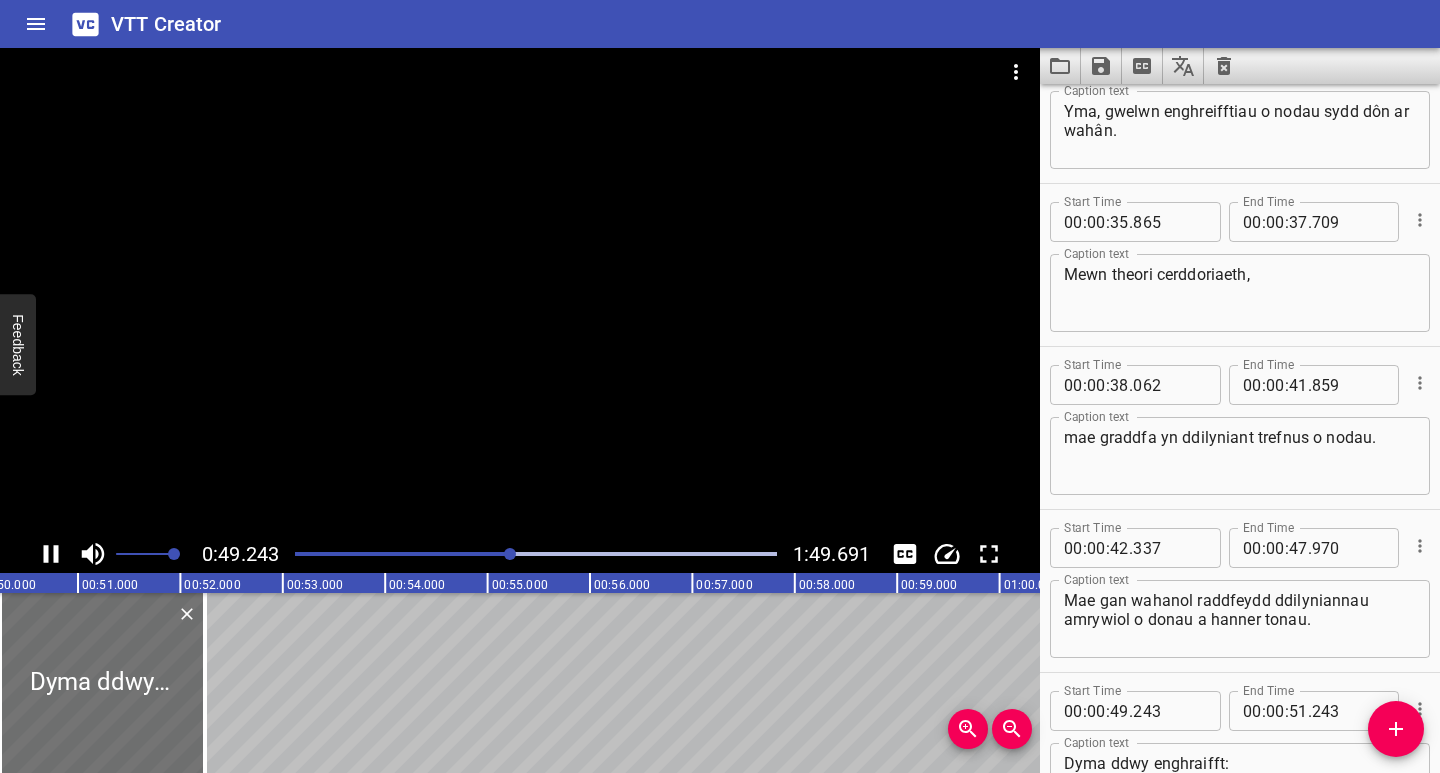 scroll, scrollTop: 872, scrollLeft: 0, axis: vertical 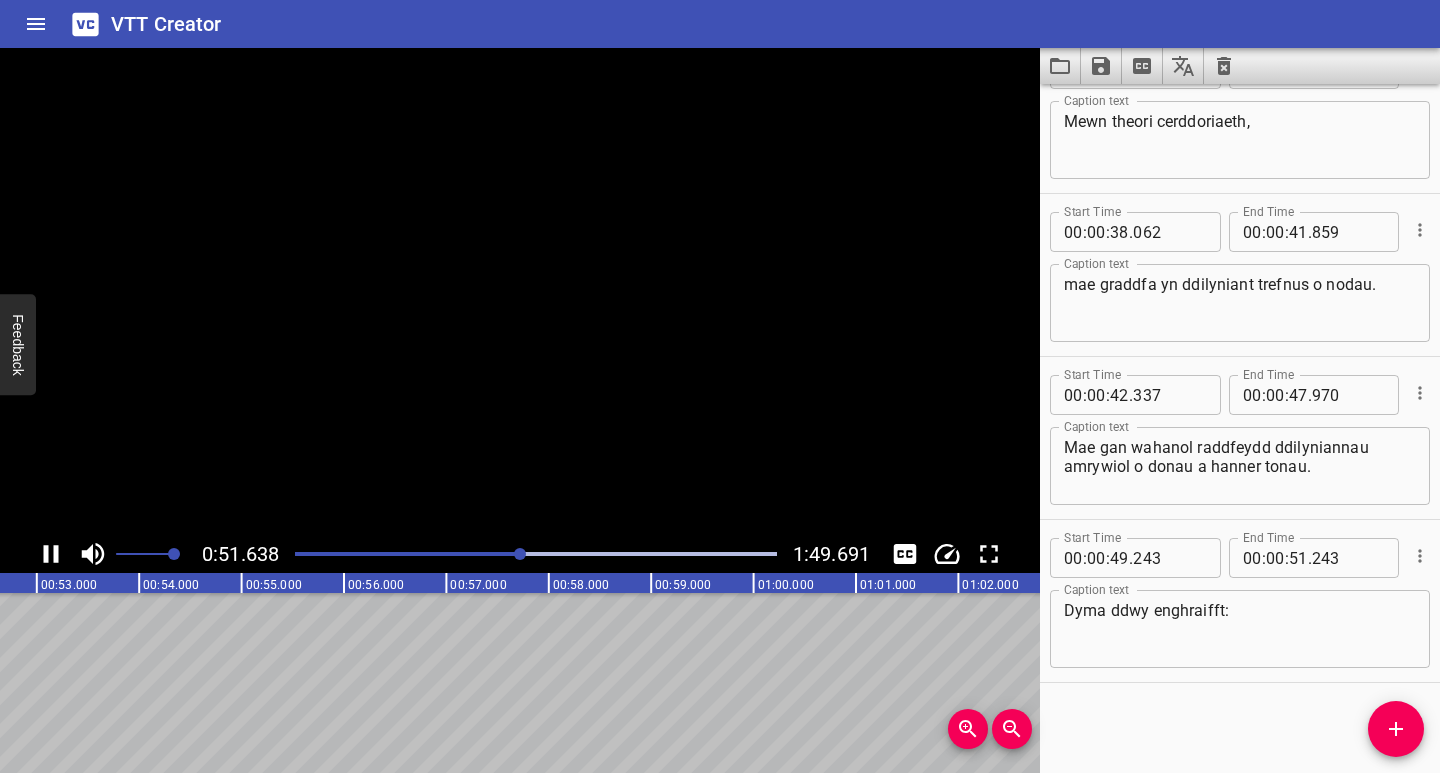click 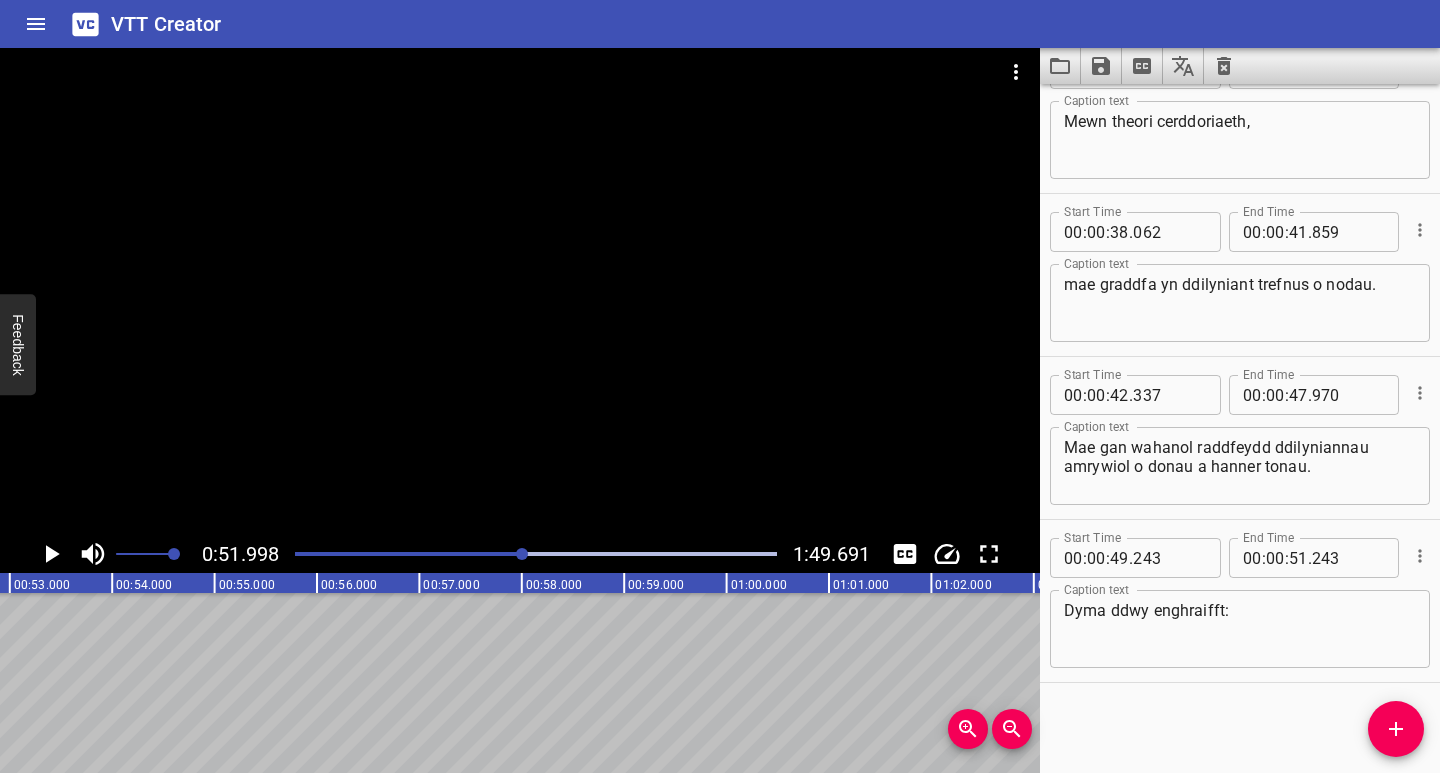 scroll, scrollTop: 0, scrollLeft: 5325, axis: horizontal 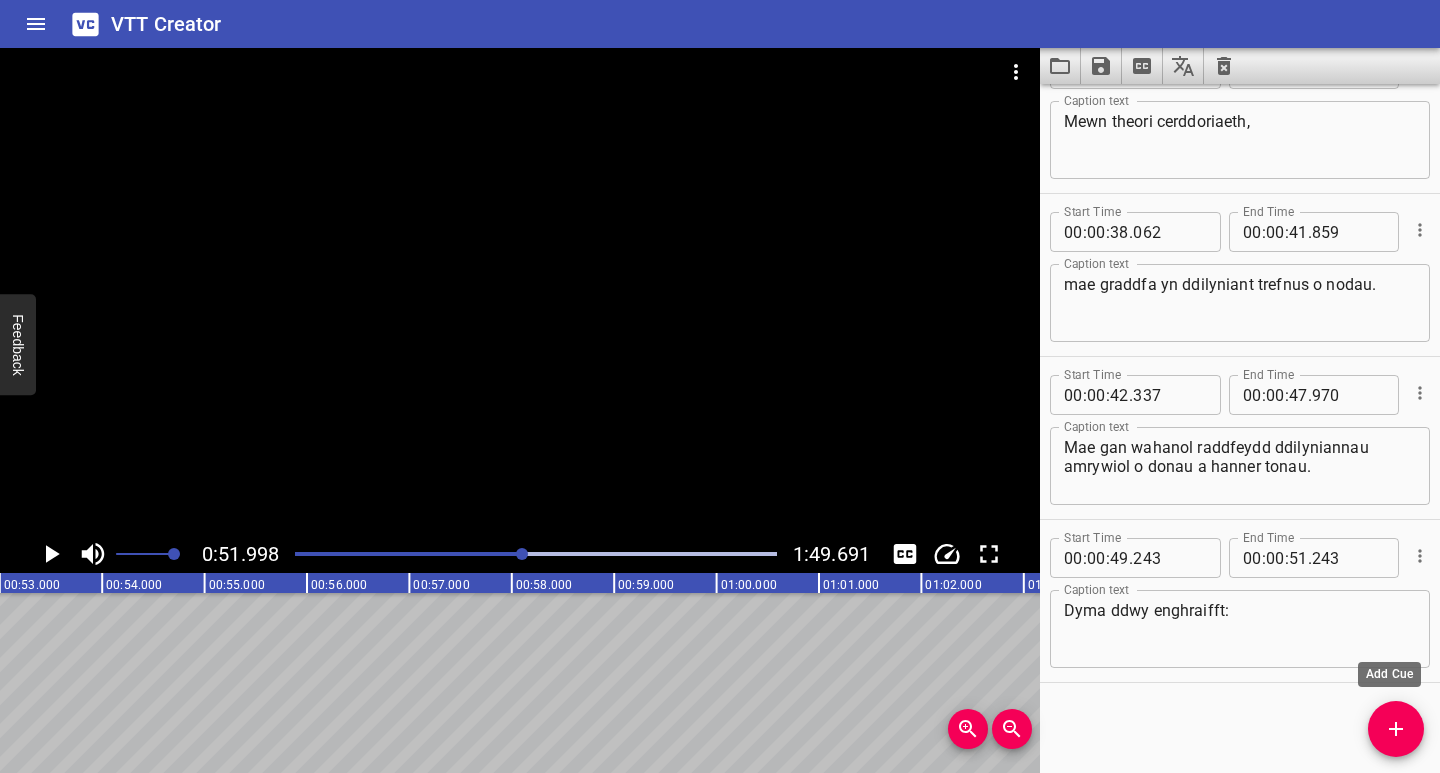 click 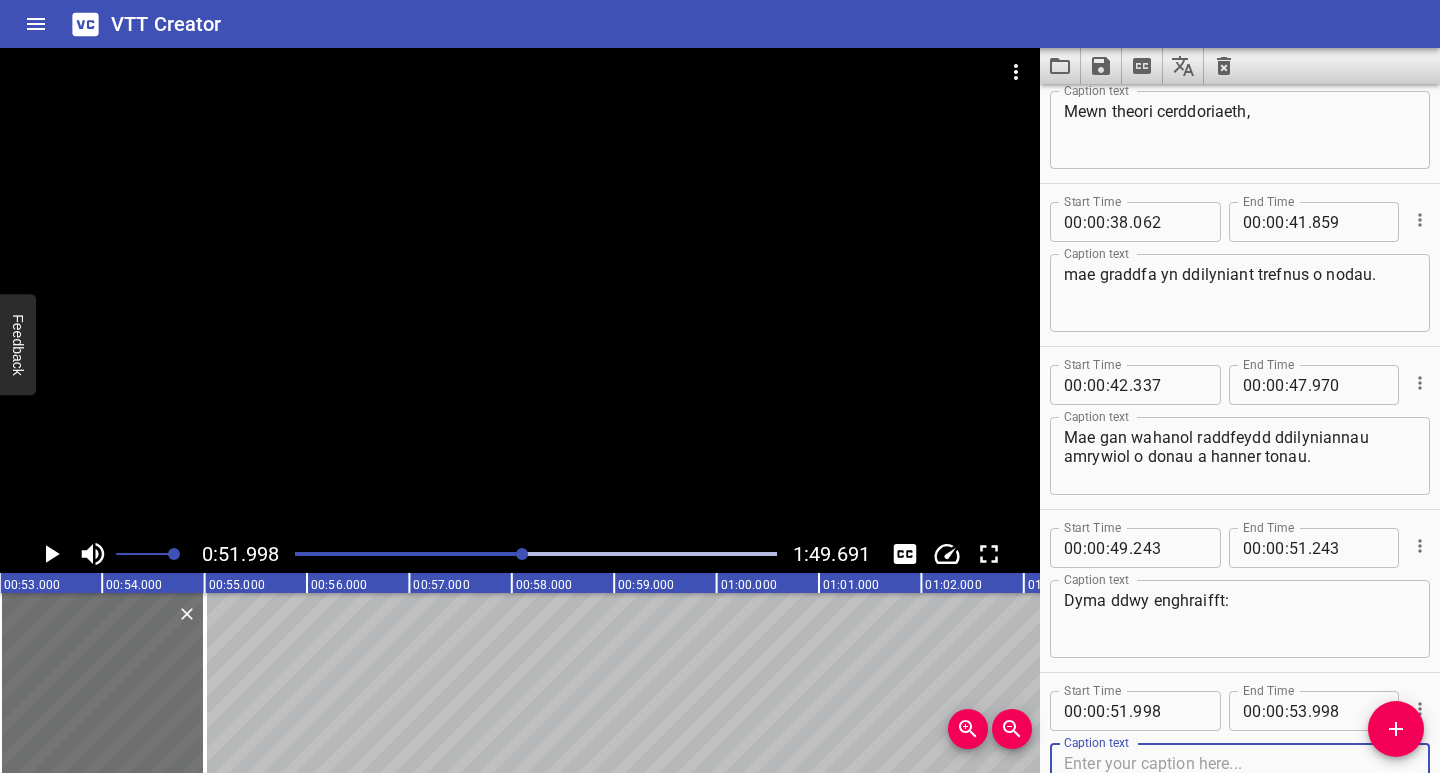 click at bounding box center [1240, 782] 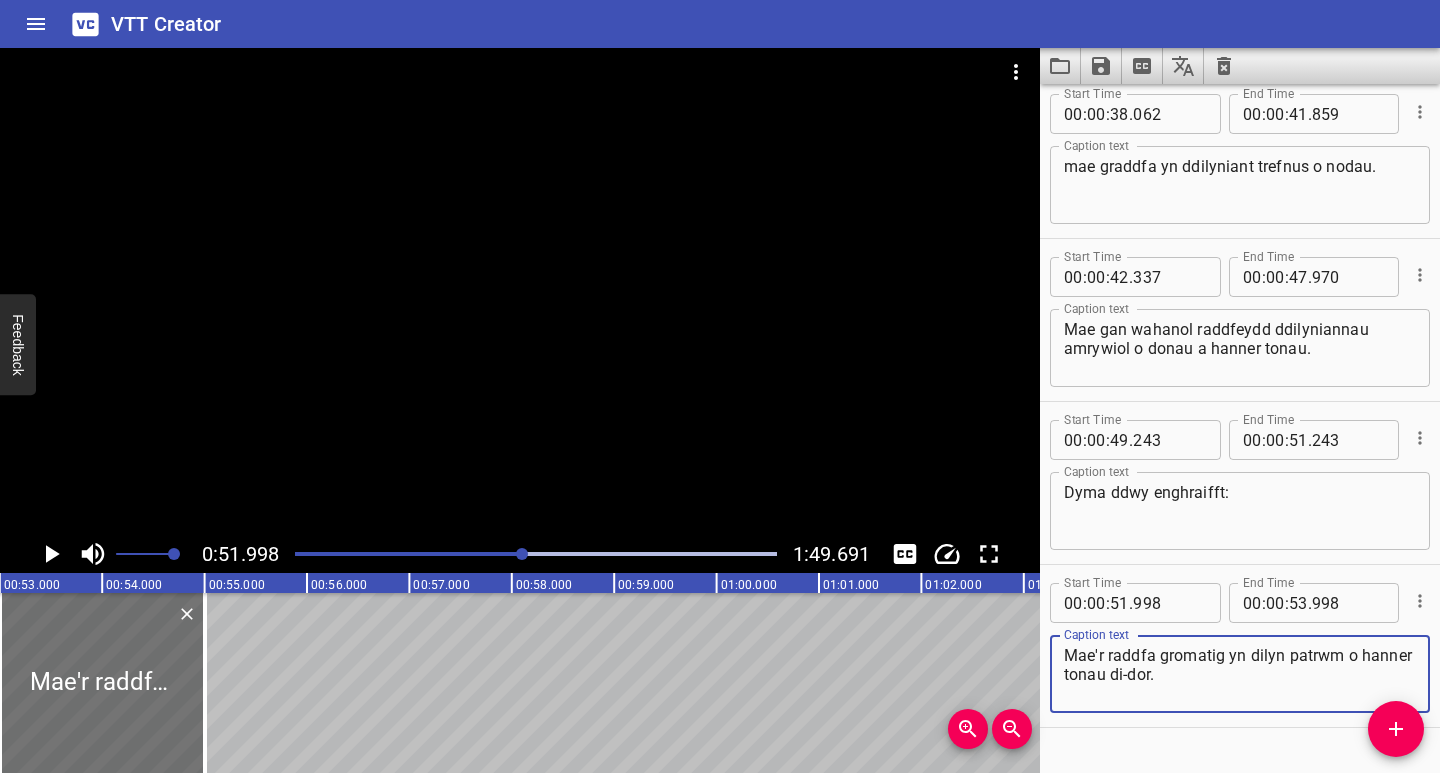 scroll, scrollTop: 1035, scrollLeft: 0, axis: vertical 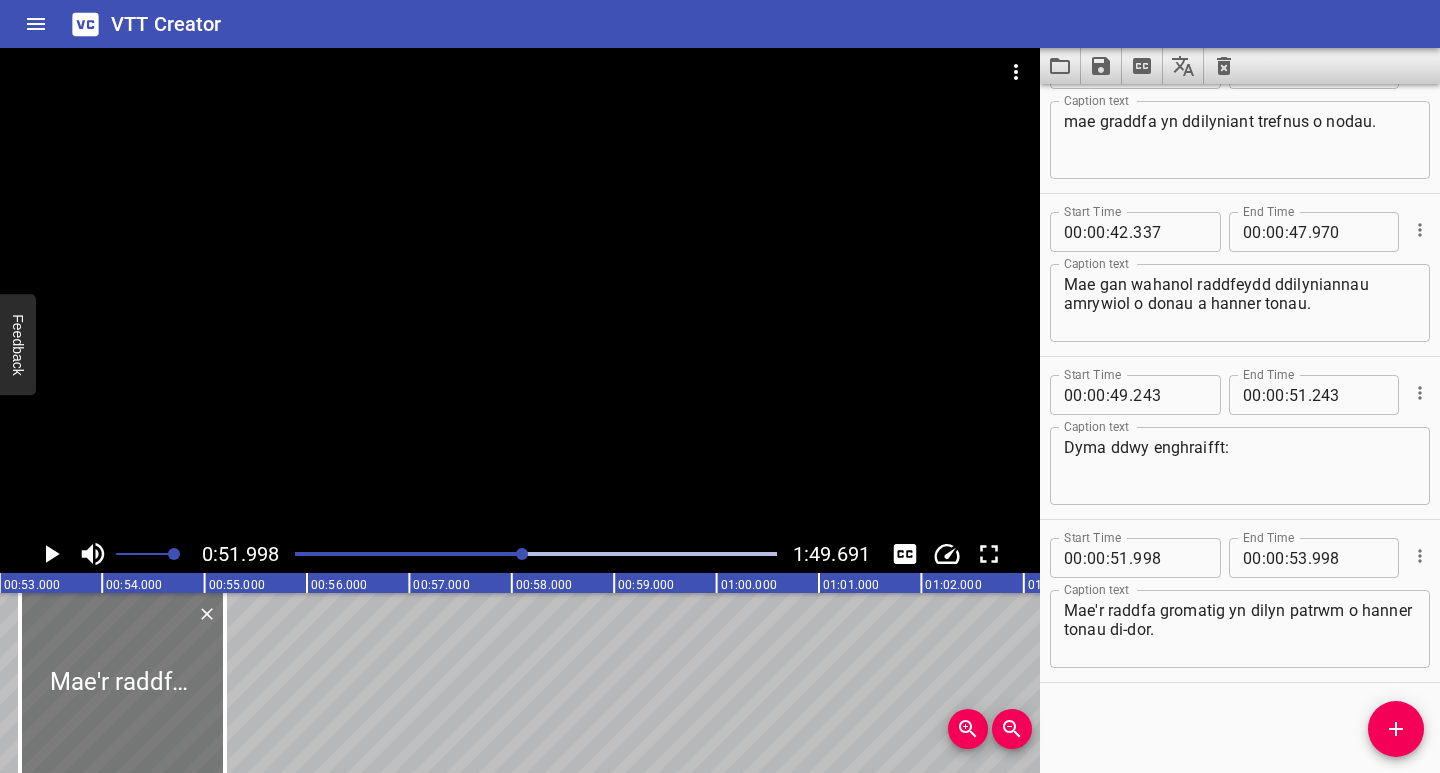 drag, startPoint x: 147, startPoint y: 683, endPoint x: 167, endPoint y: 686, distance: 20.22375 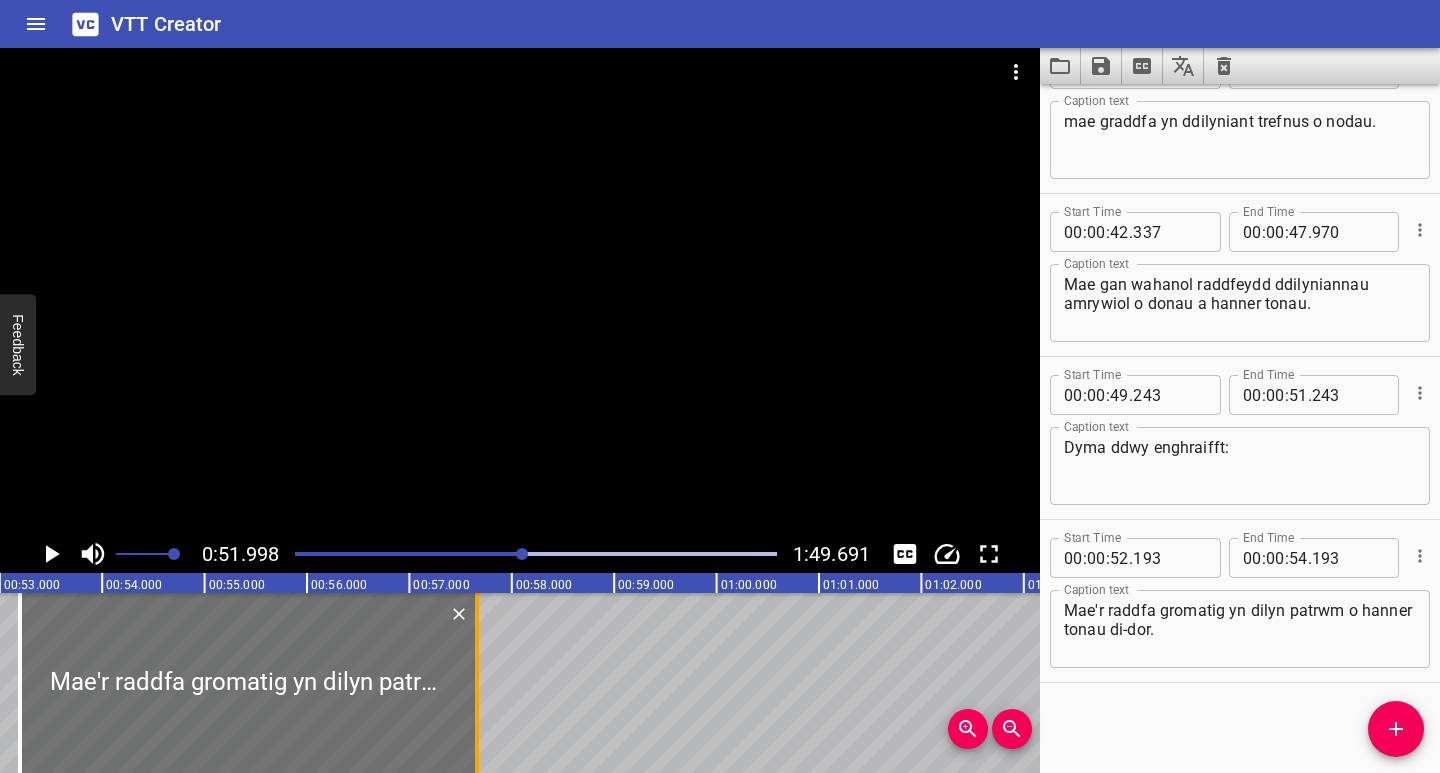 drag, startPoint x: 223, startPoint y: 693, endPoint x: 475, endPoint y: 697, distance: 252.03174 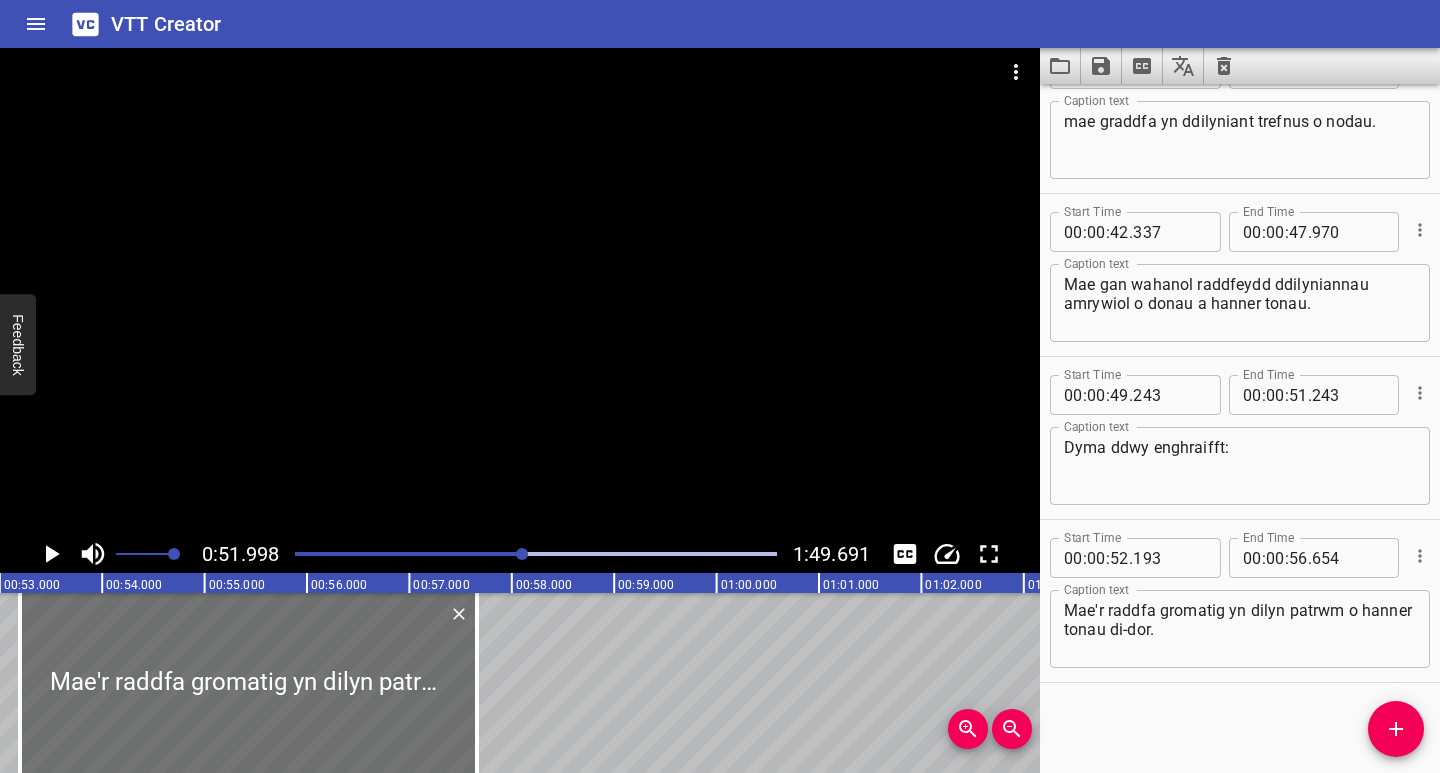 click 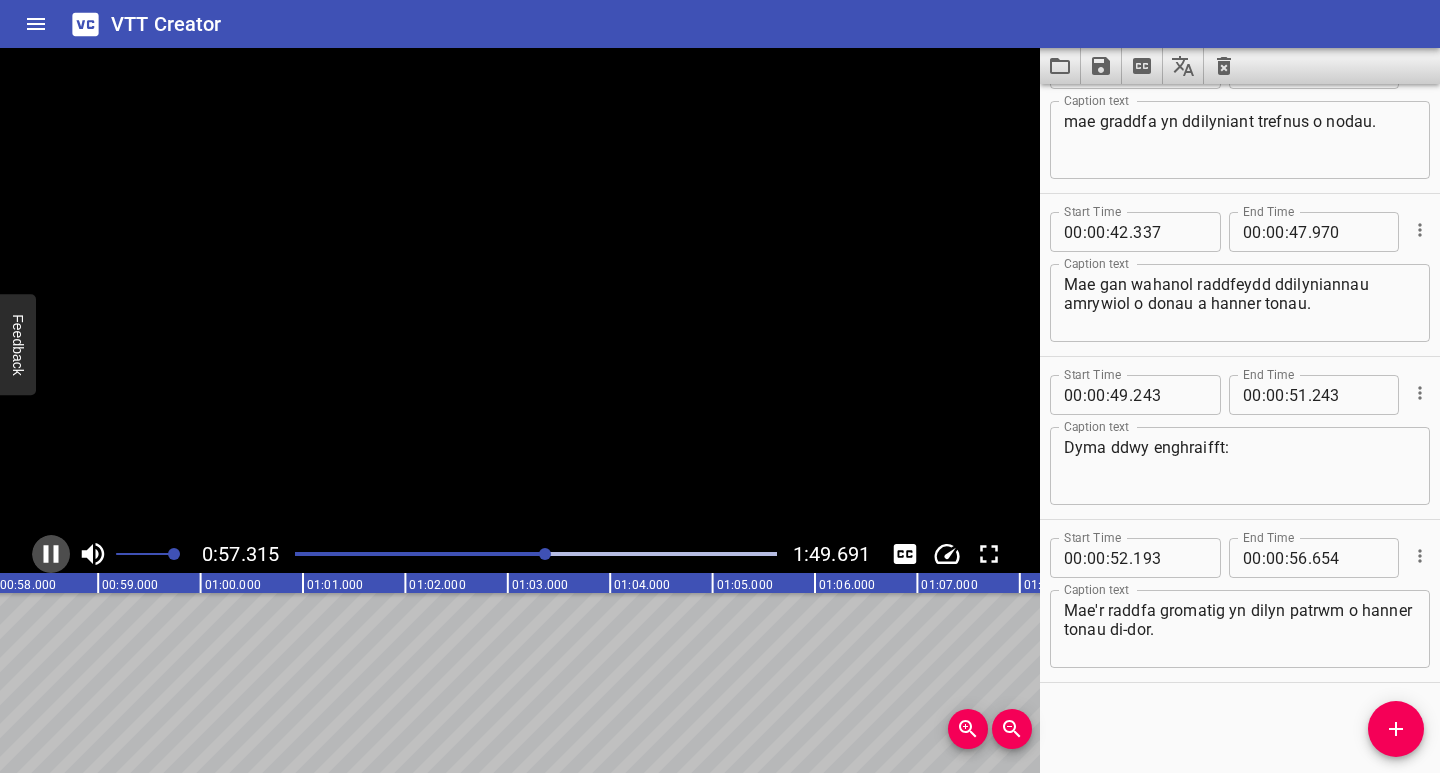 click 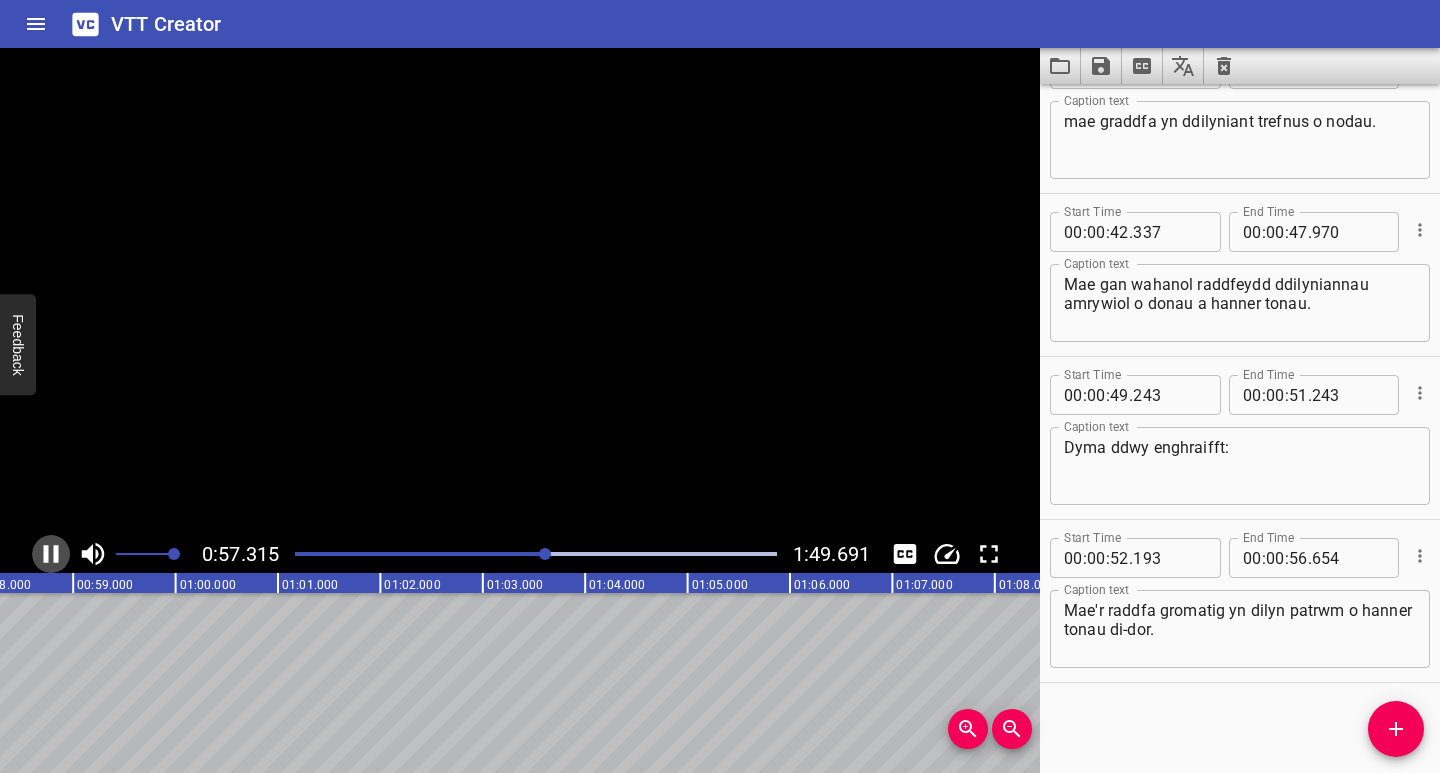 scroll, scrollTop: 0, scrollLeft: 5875, axis: horizontal 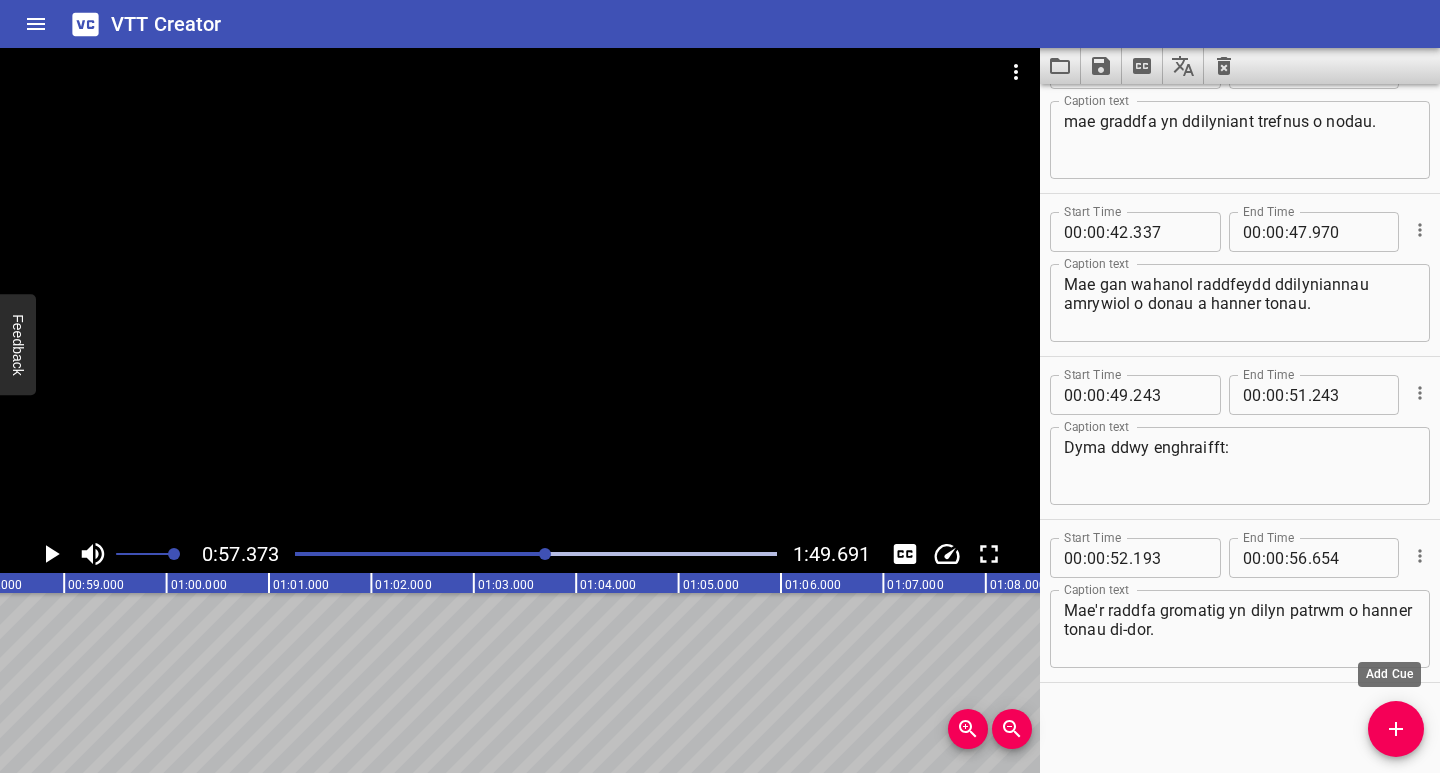 drag, startPoint x: 1391, startPoint y: 733, endPoint x: 1353, endPoint y: 735, distance: 38.052597 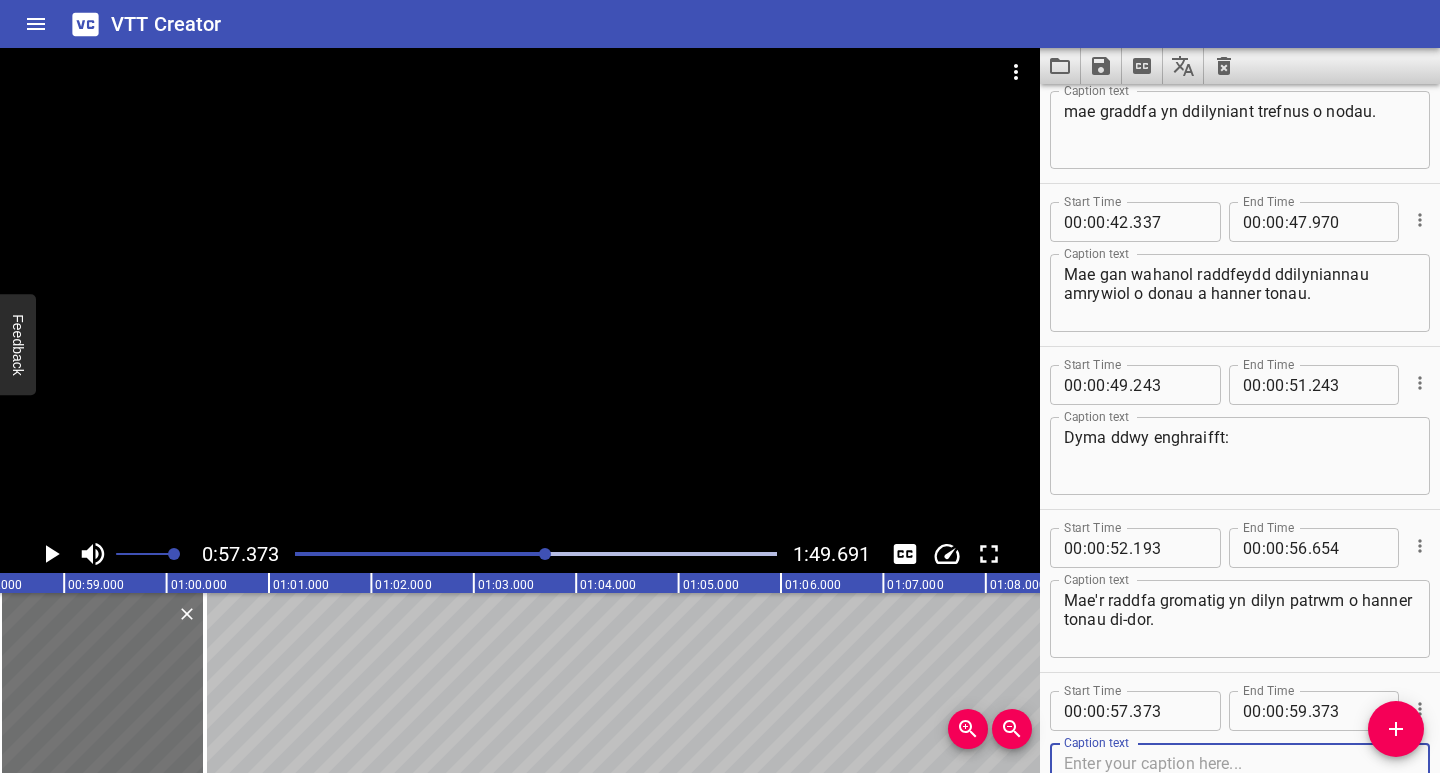 click at bounding box center (1240, 782) 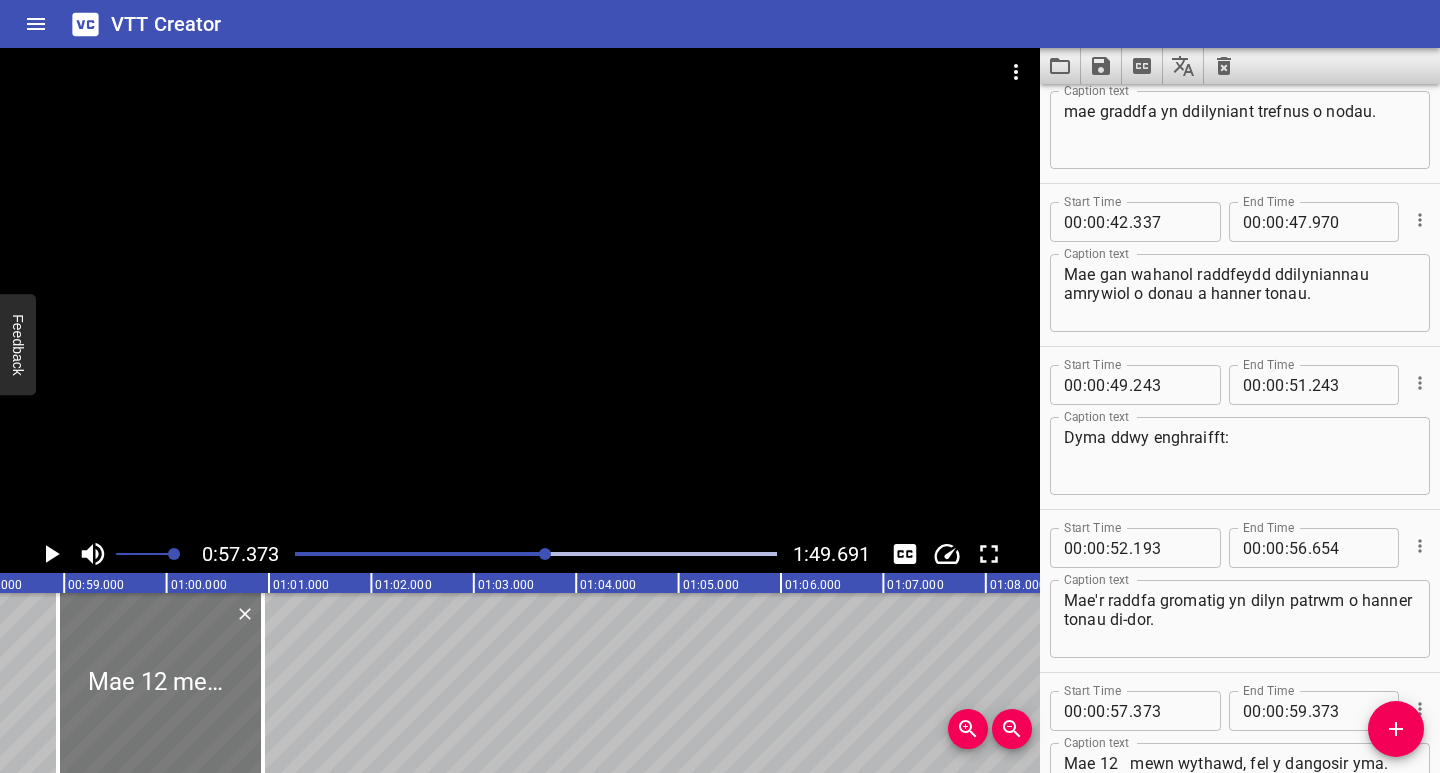 drag, startPoint x: 130, startPoint y: 716, endPoint x: 190, endPoint y: 721, distance: 60.207973 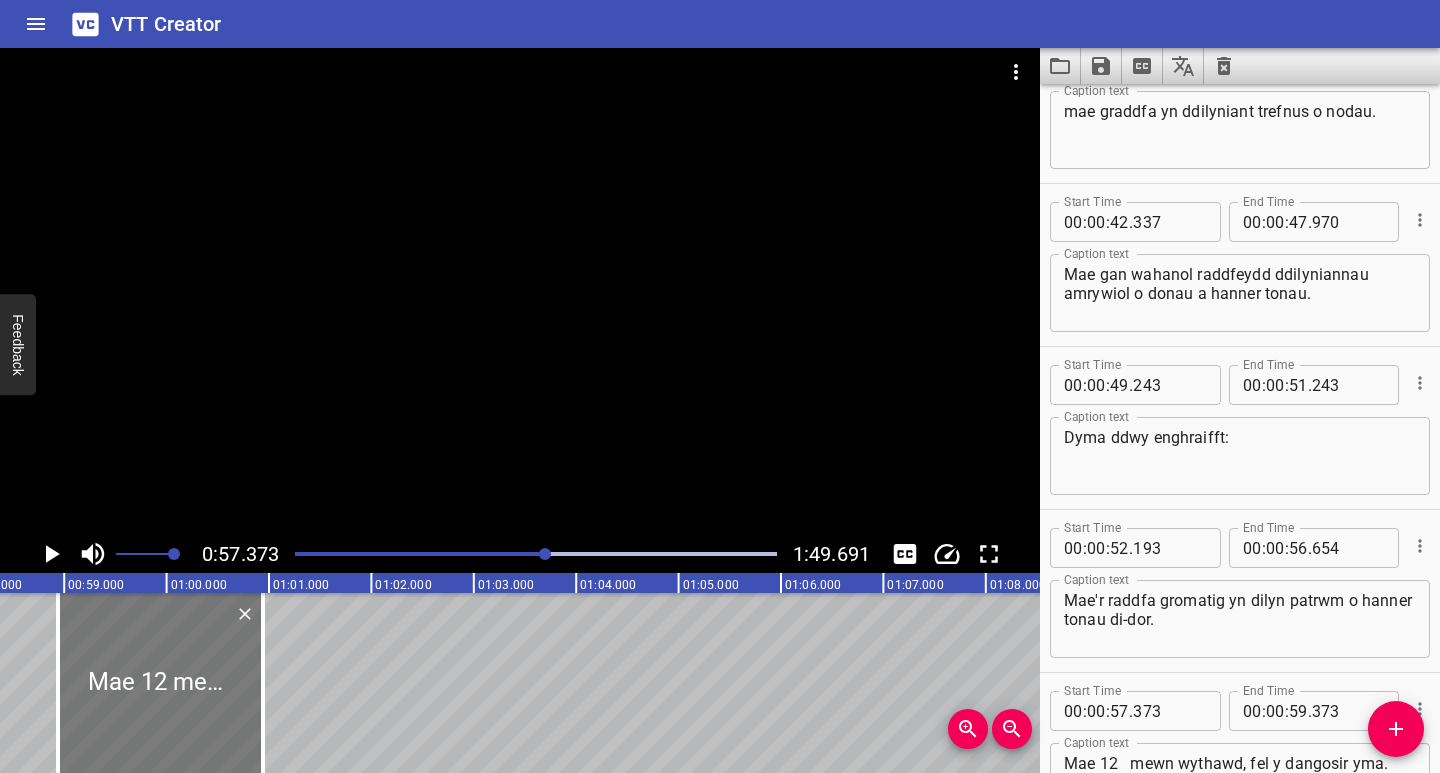 click at bounding box center (160, 683) 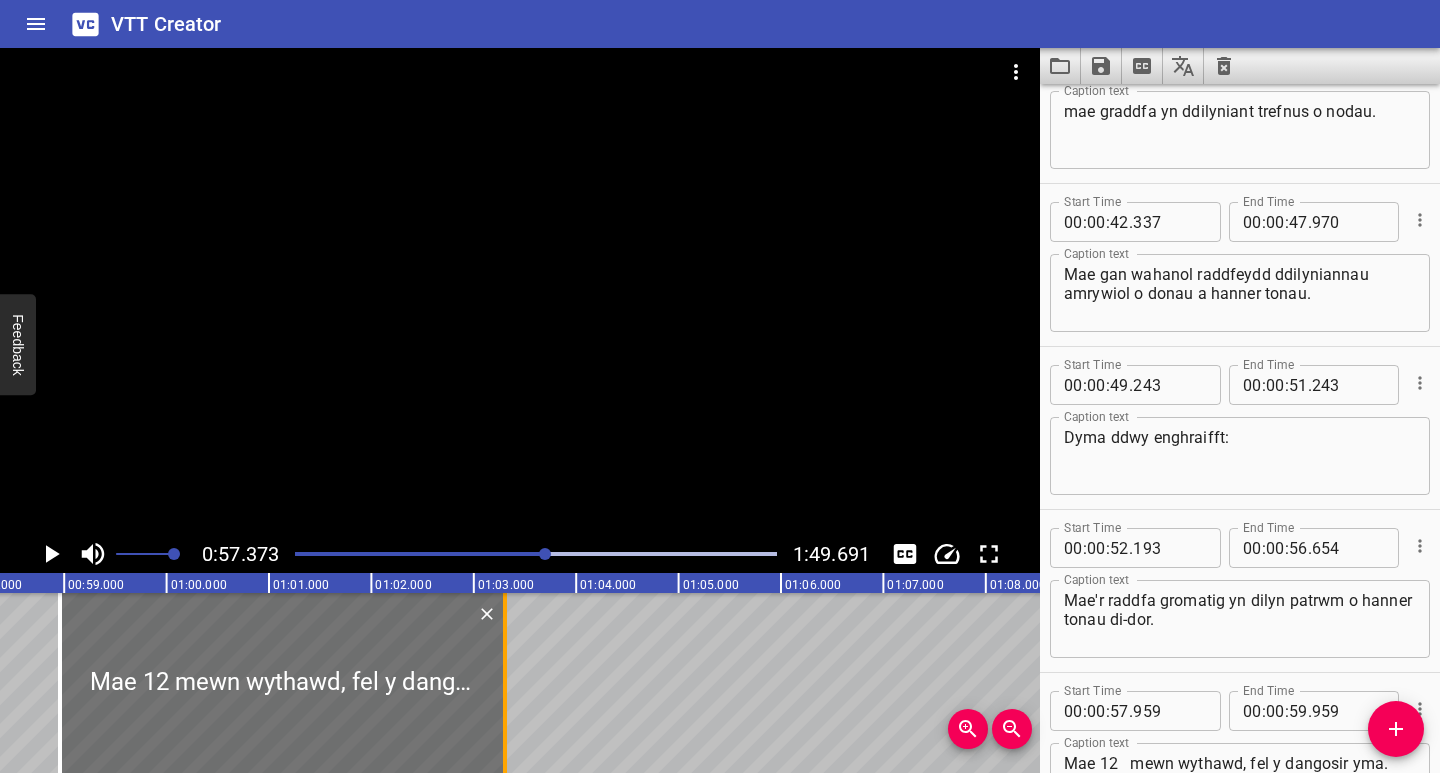 drag, startPoint x: 266, startPoint y: 719, endPoint x: 505, endPoint y: 731, distance: 239.30107 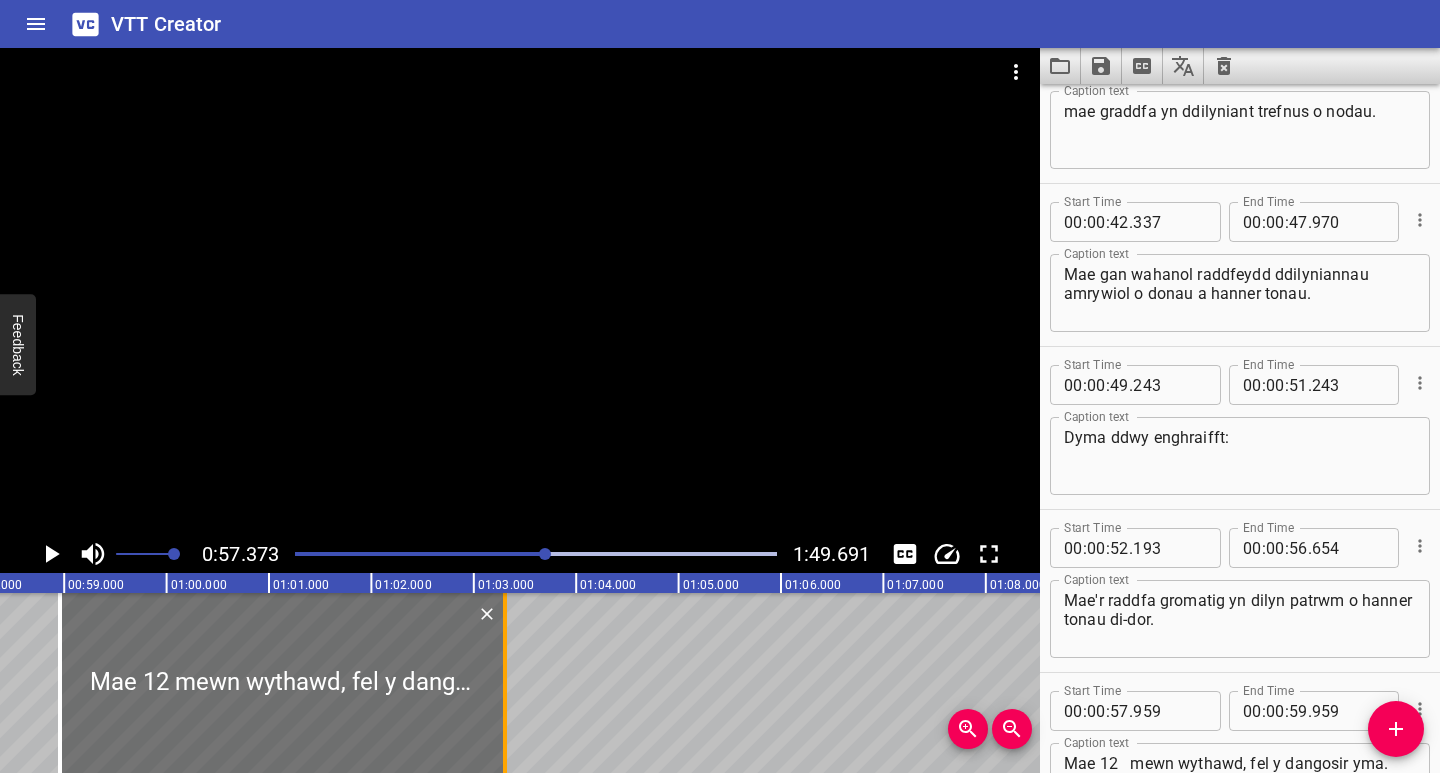 click at bounding box center (505, 683) 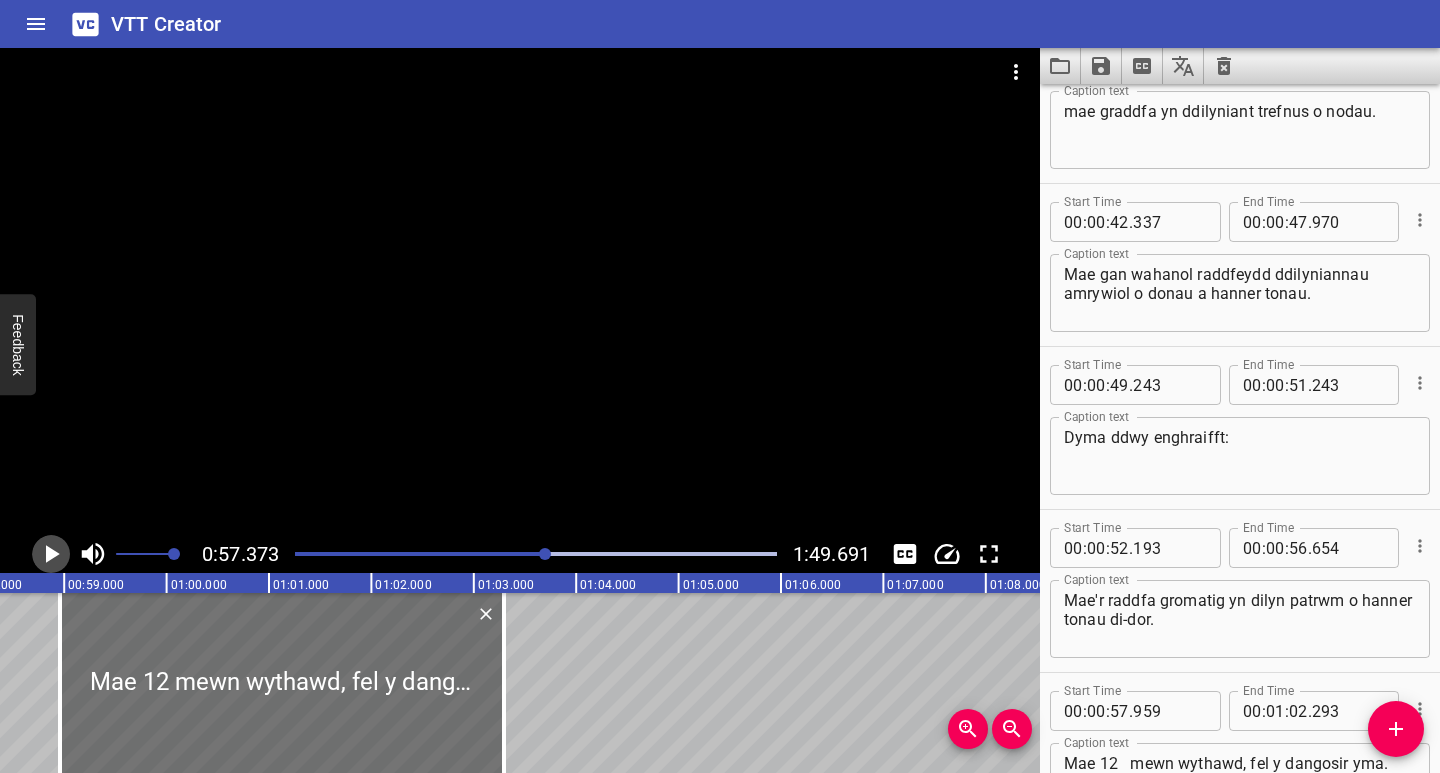 click 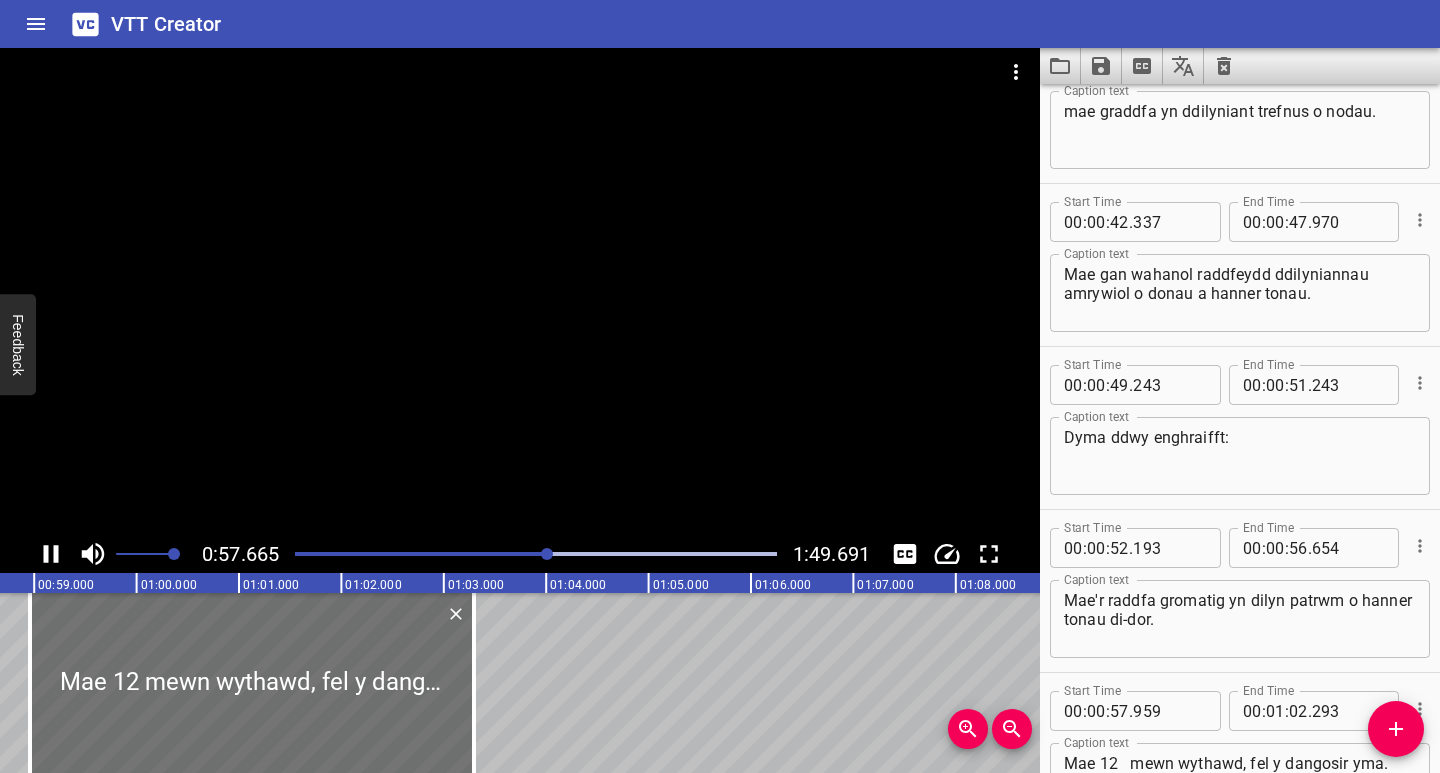 scroll, scrollTop: 0, scrollLeft: 5932, axis: horizontal 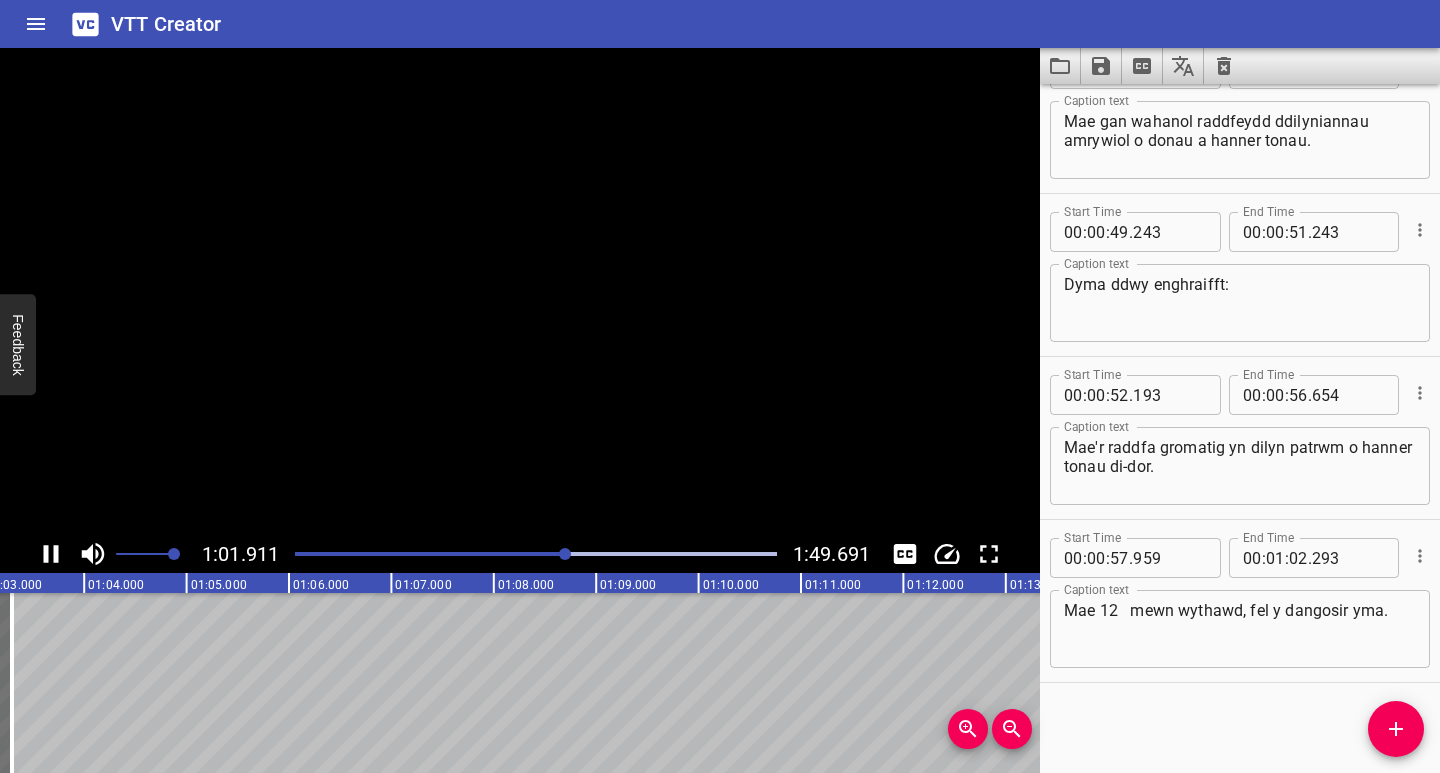 click 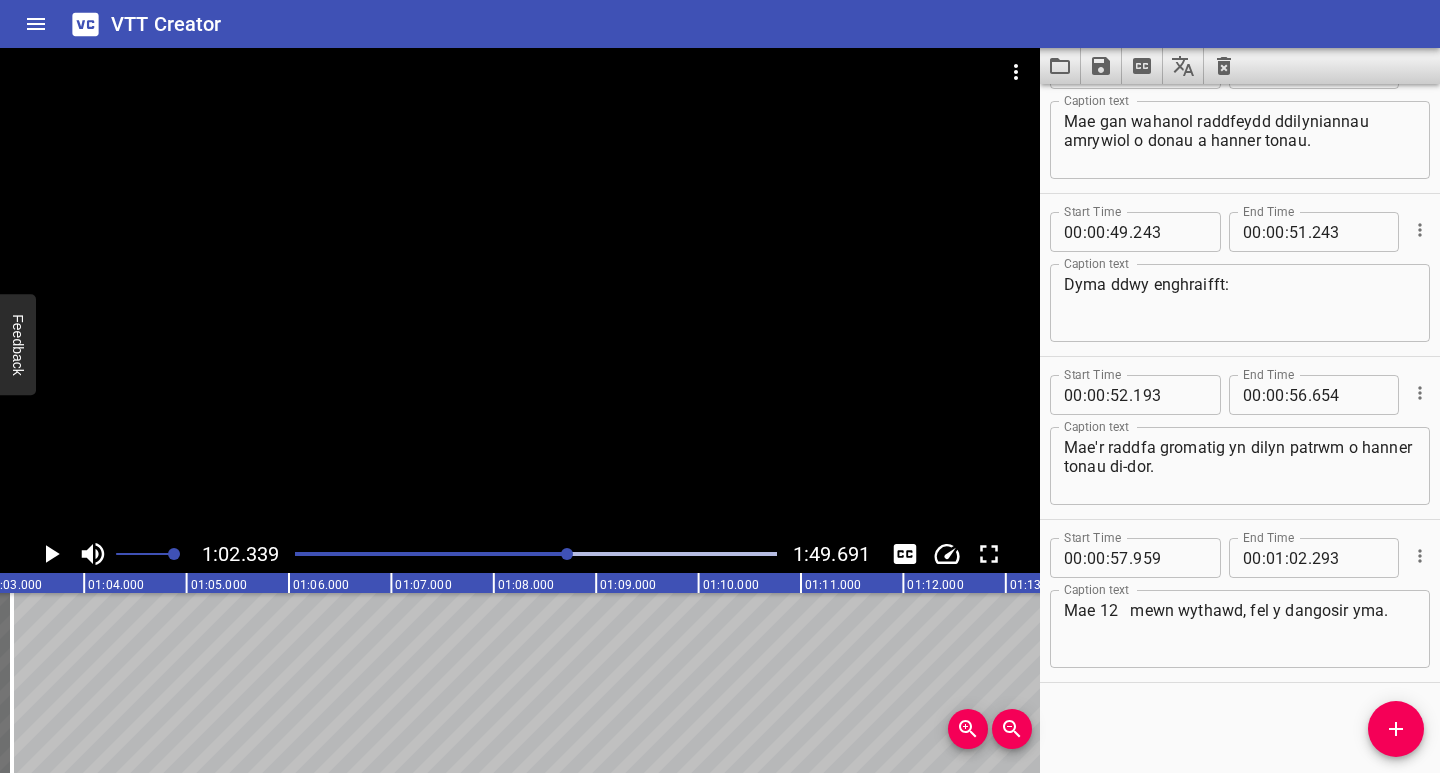 scroll, scrollTop: 0, scrollLeft: 6383, axis: horizontal 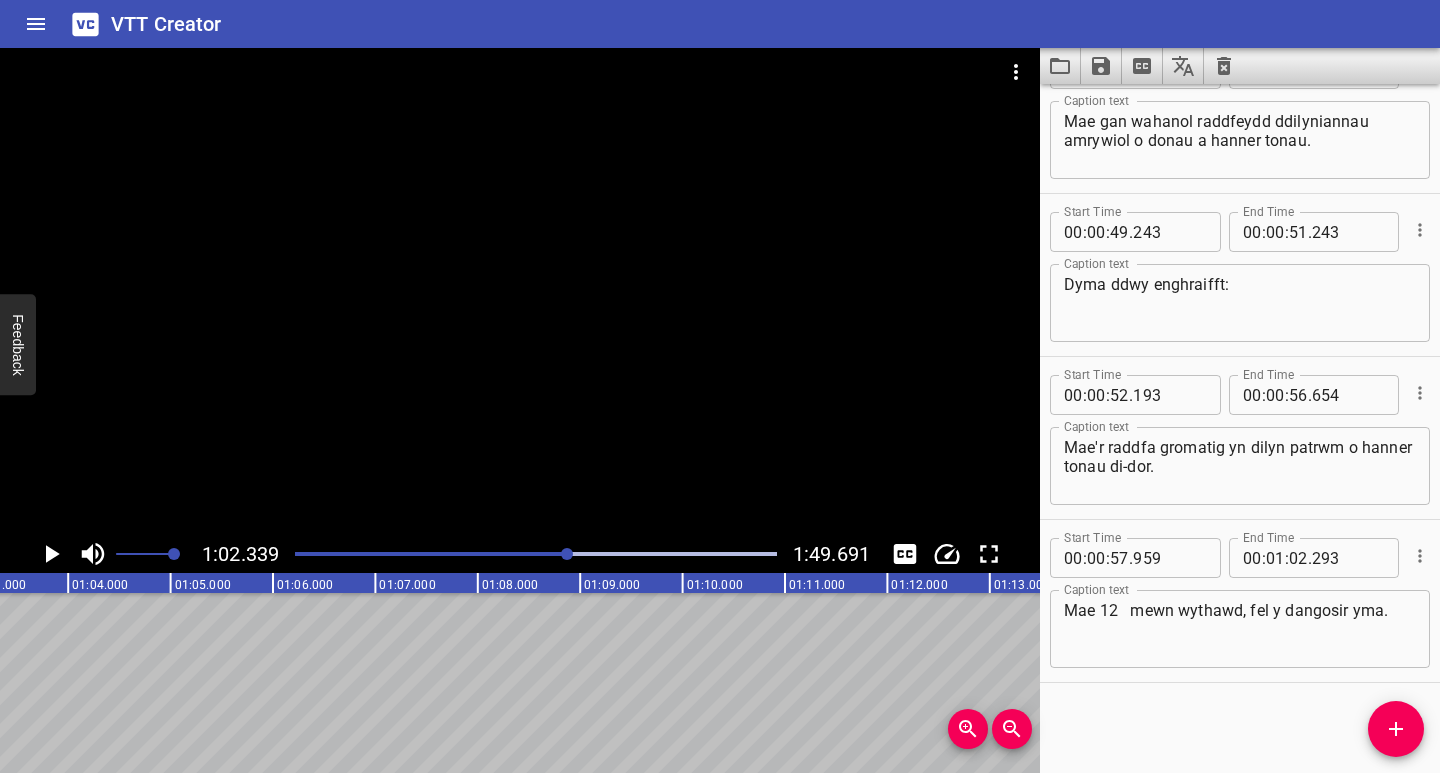 click on "Mae 12   mewn wythawd, fel y dangosir yma." at bounding box center (1240, 629) 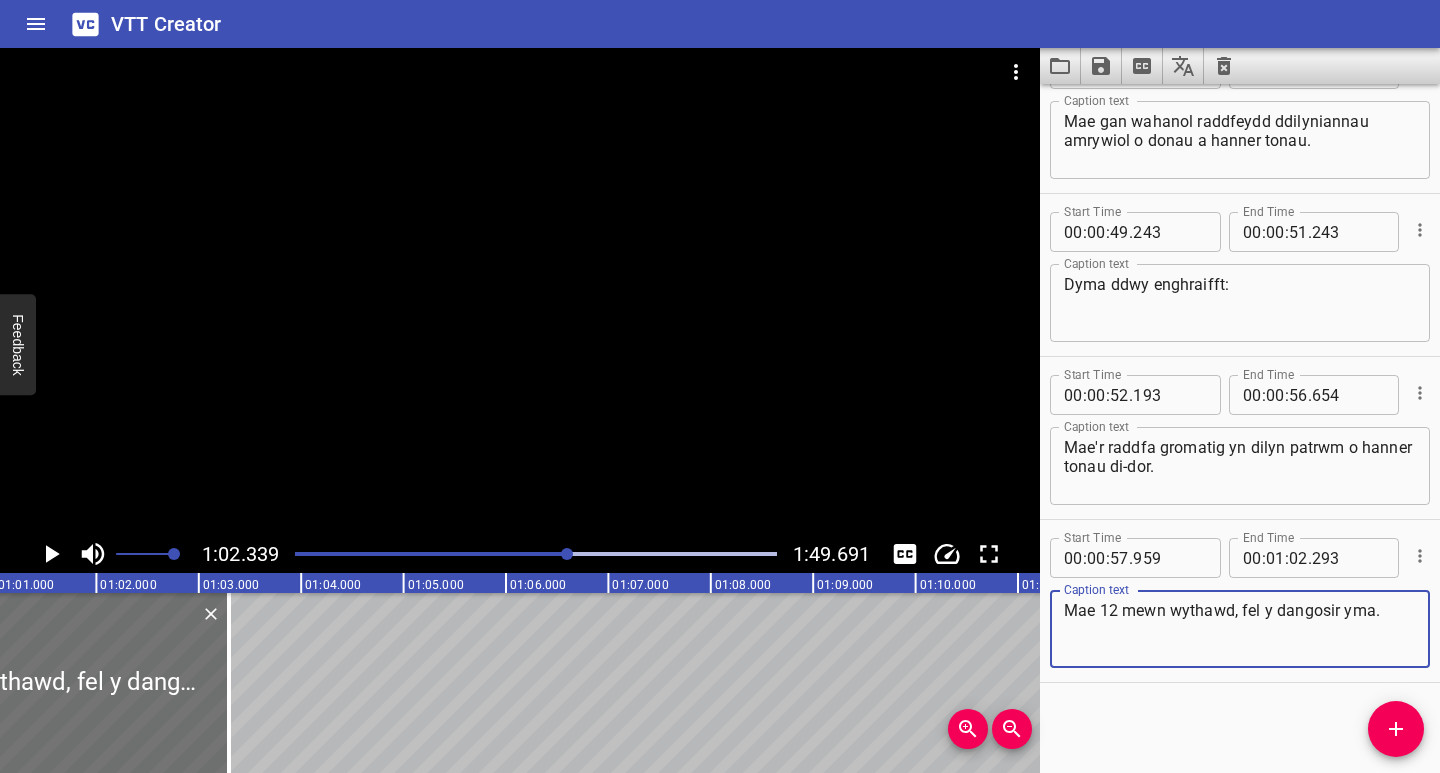 scroll, scrollTop: 0, scrollLeft: 6114, axis: horizontal 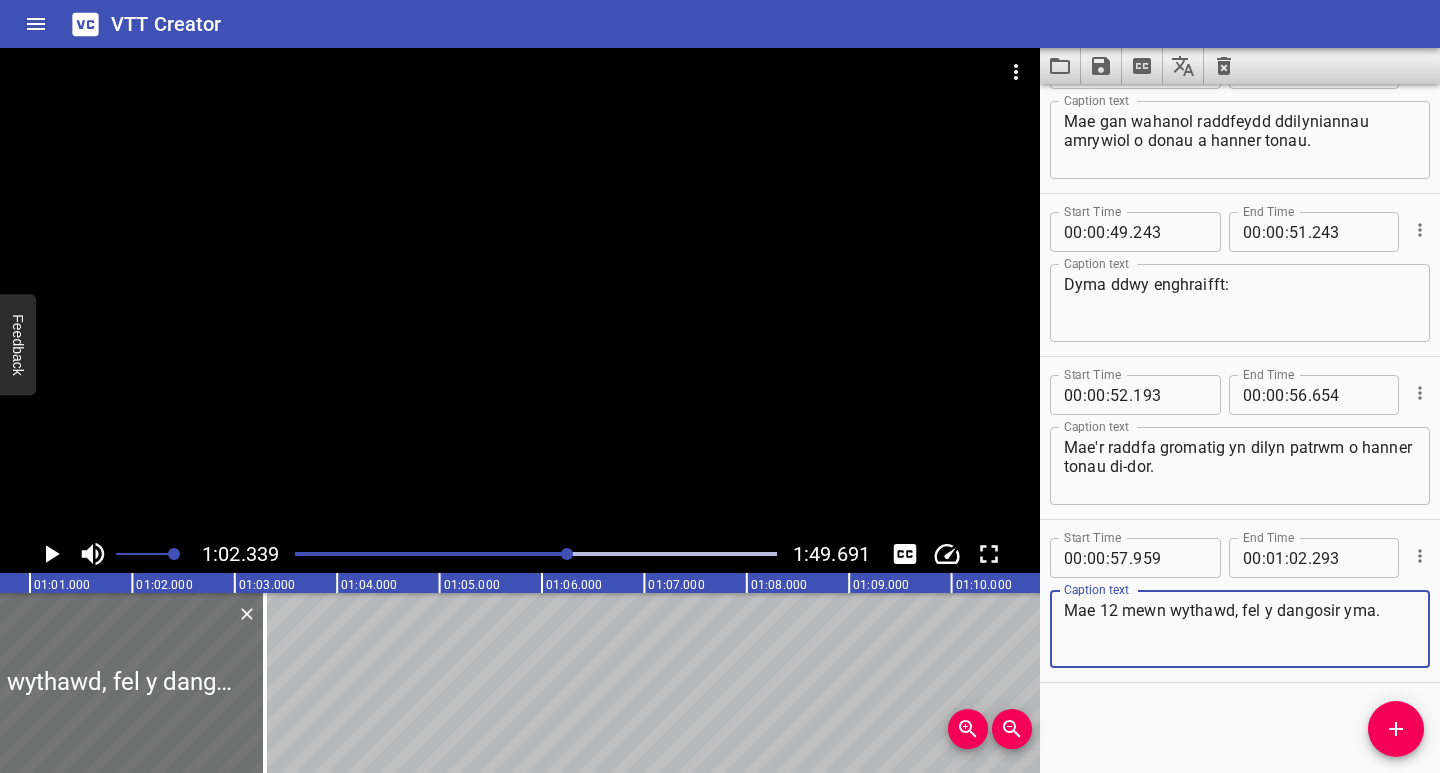 drag, startPoint x: 536, startPoint y: 556, endPoint x: 513, endPoint y: 563, distance: 24.04163 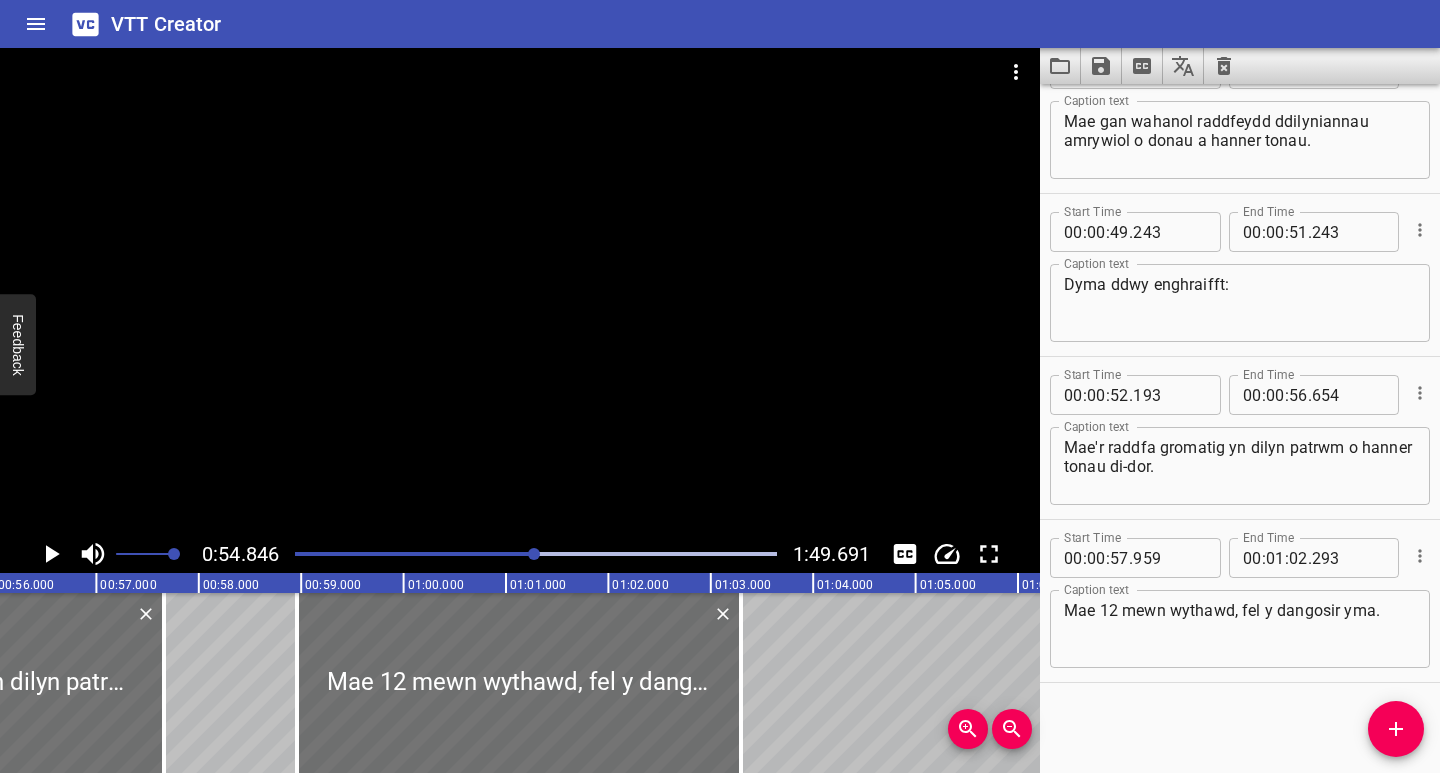 scroll, scrollTop: 0, scrollLeft: 5616, axis: horizontal 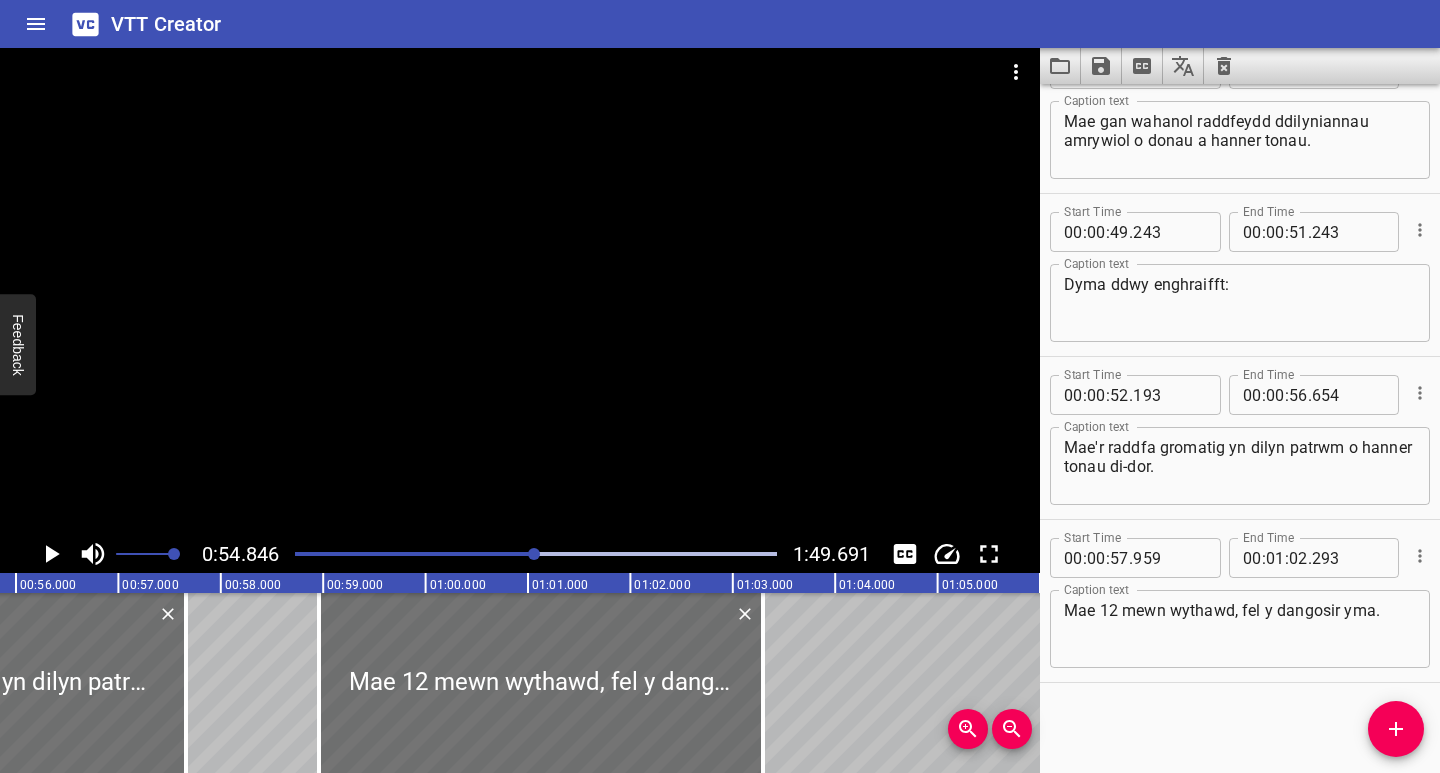 click 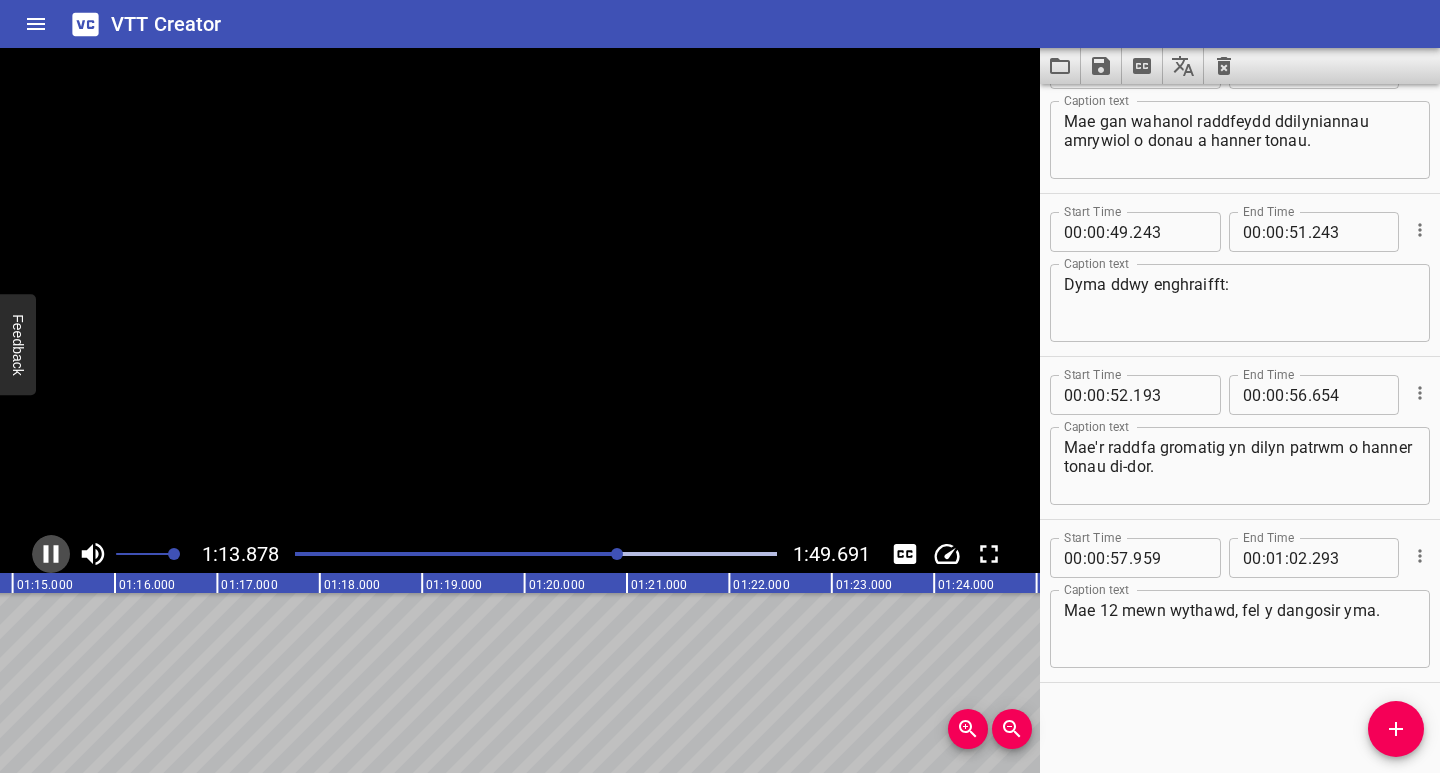click 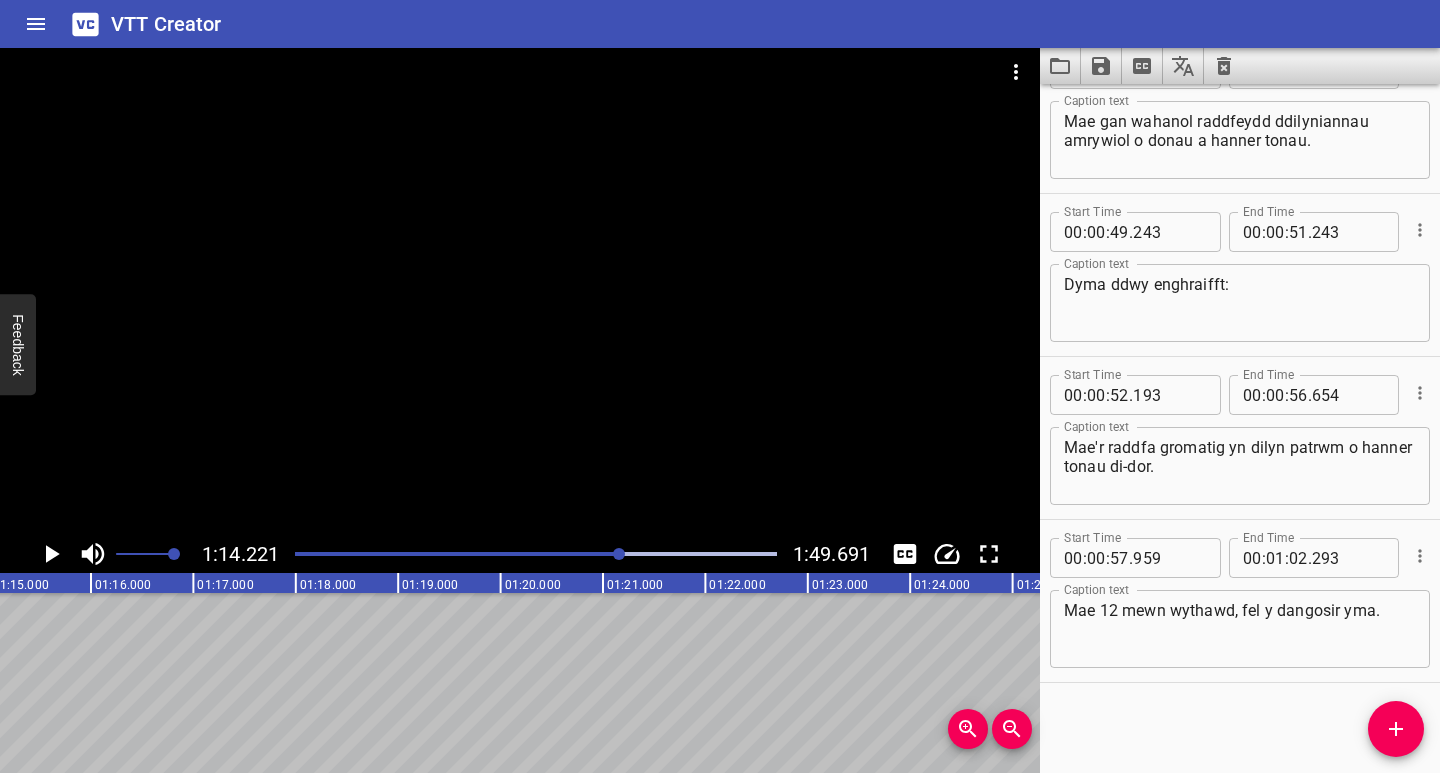 scroll, scrollTop: 0, scrollLeft: 7600, axis: horizontal 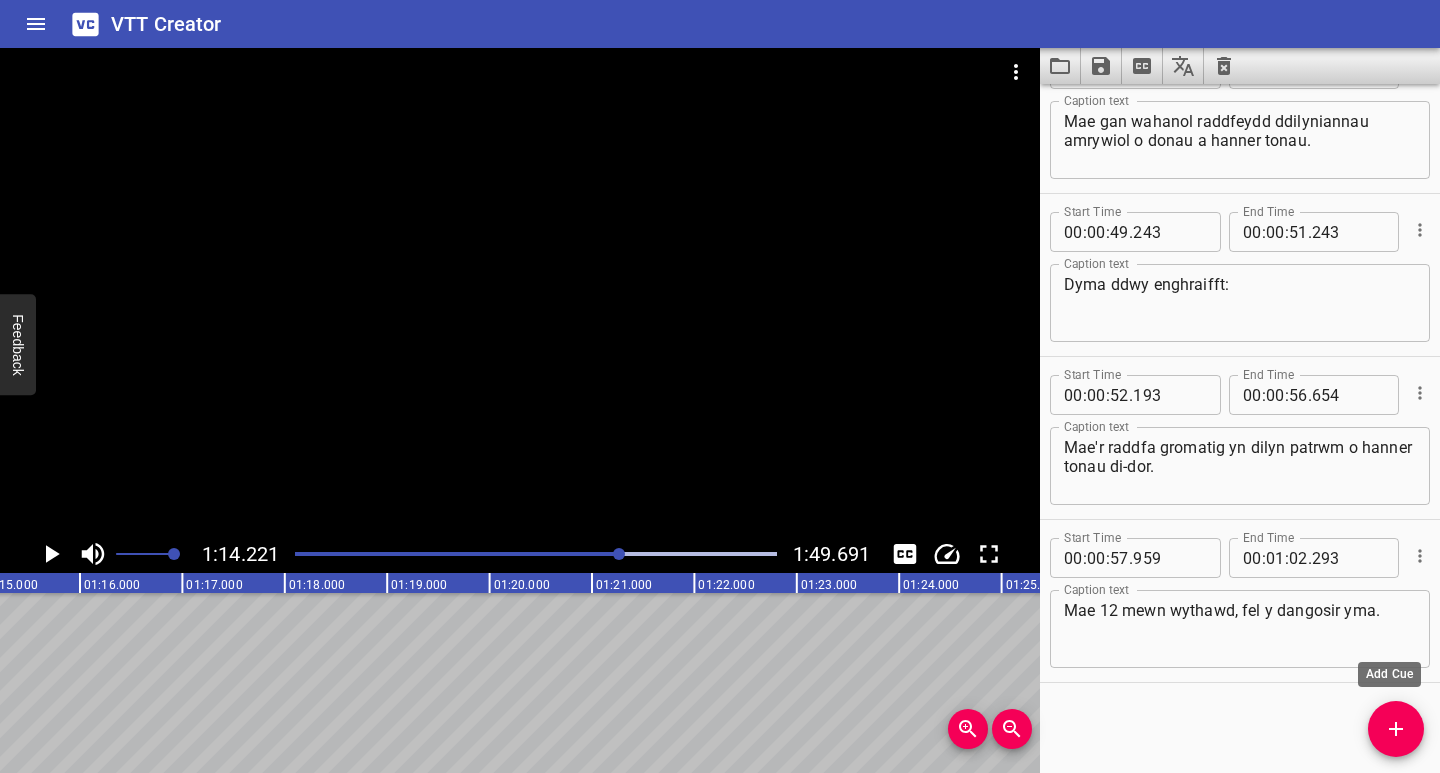 click 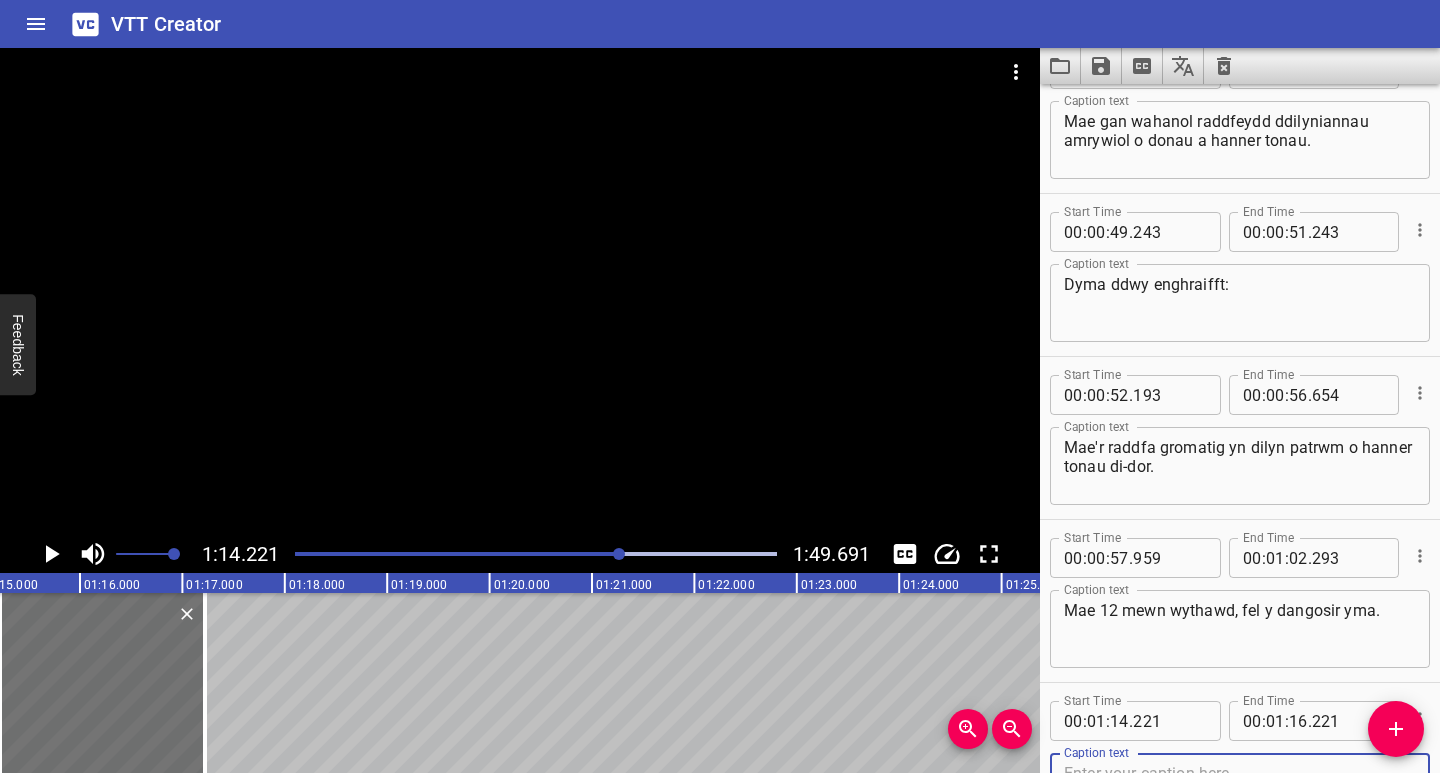 scroll, scrollTop: 1208, scrollLeft: 0, axis: vertical 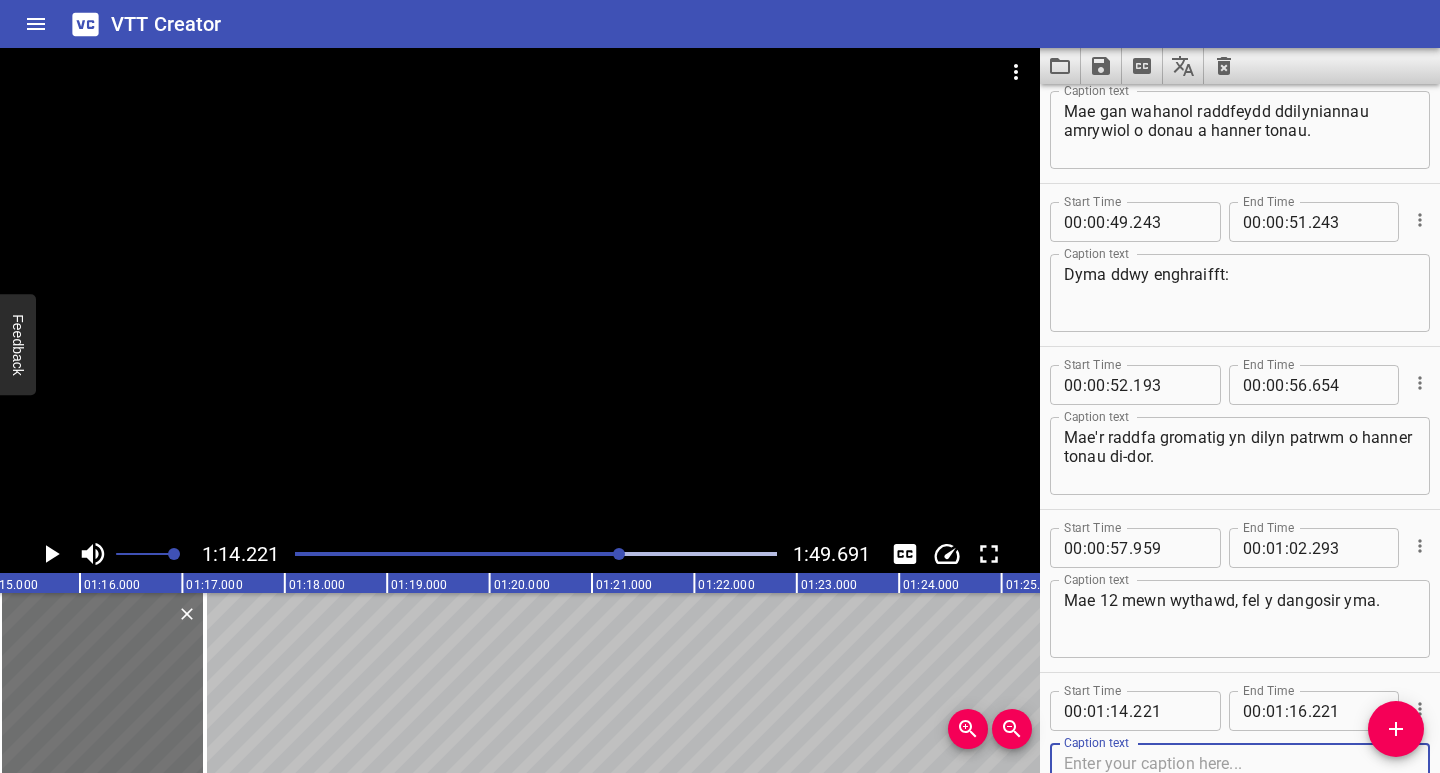 click at bounding box center (1240, 782) 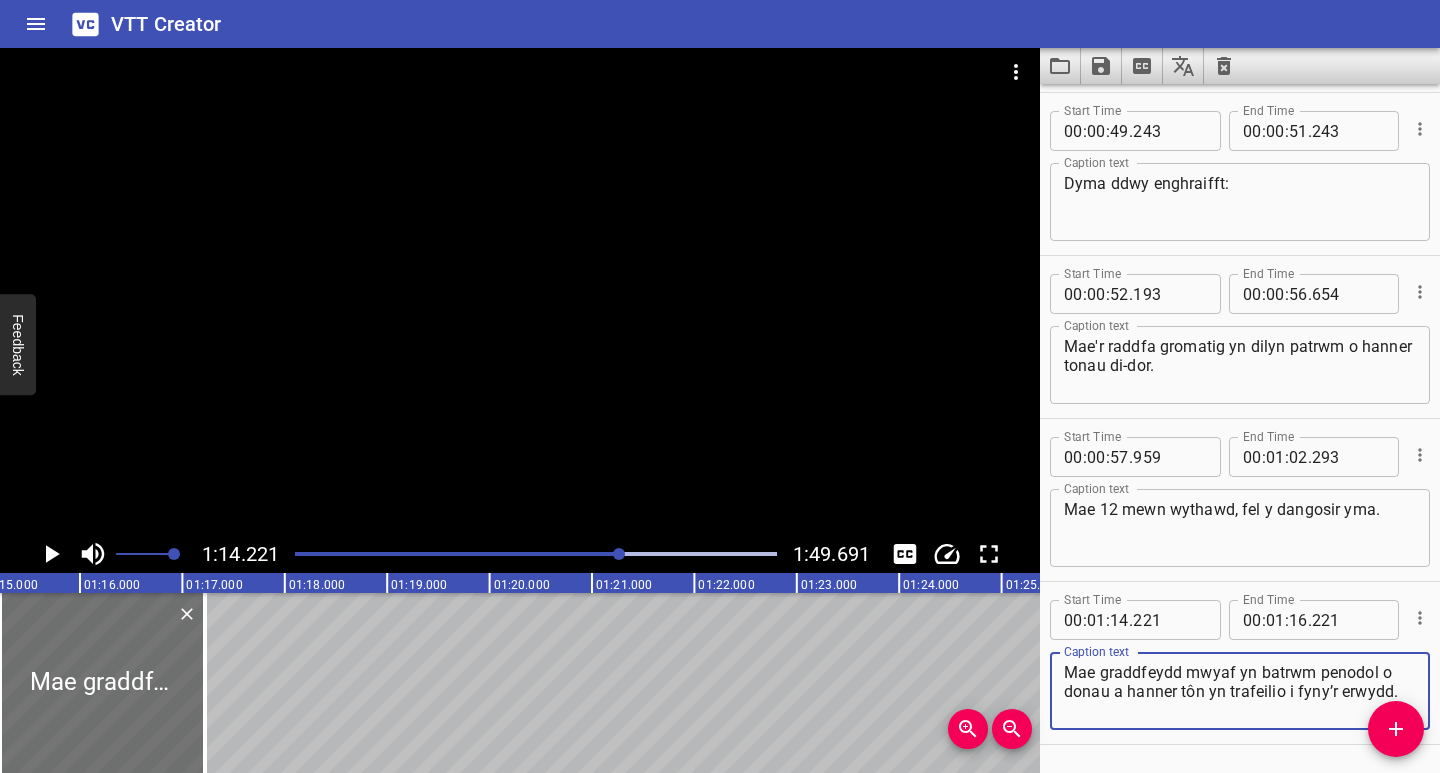 scroll, scrollTop: 1361, scrollLeft: 0, axis: vertical 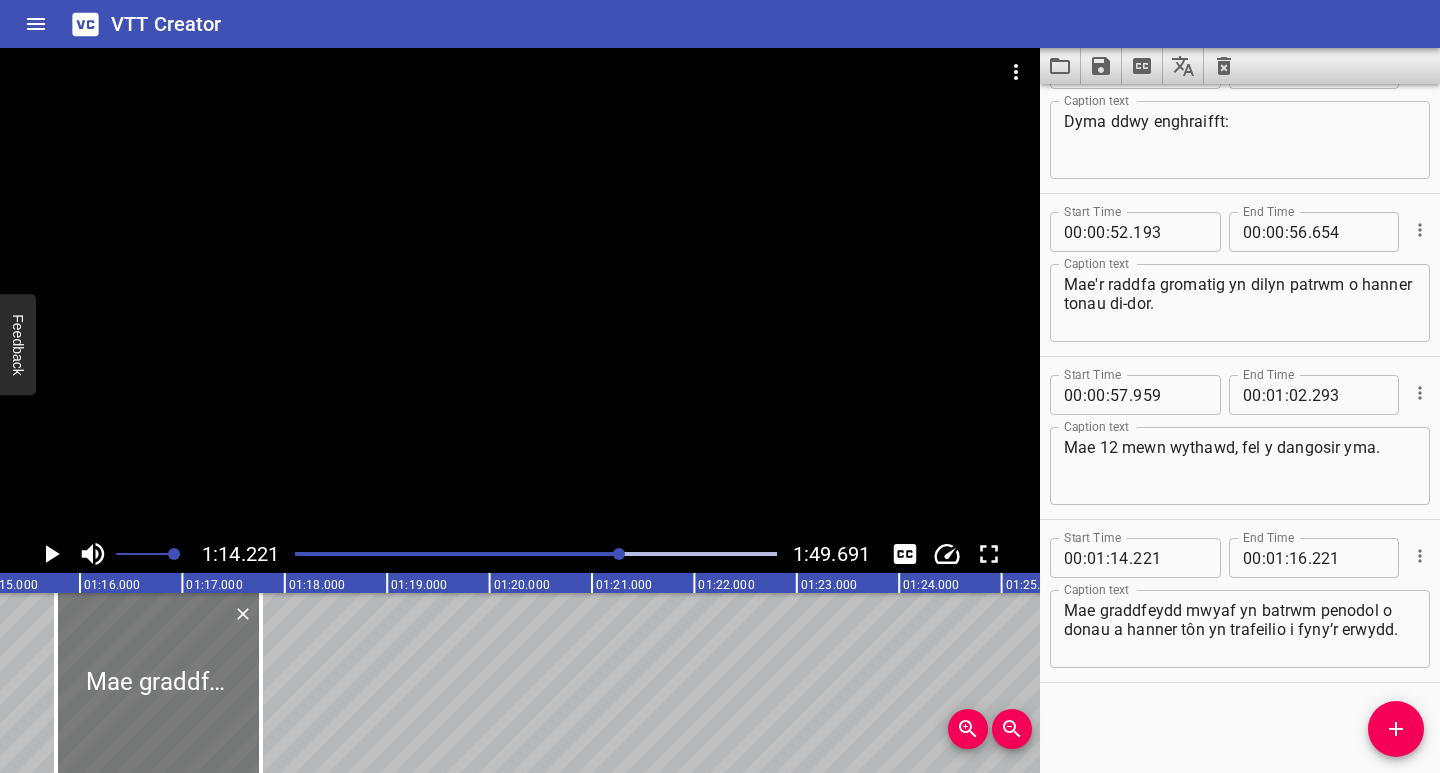 drag, startPoint x: 95, startPoint y: 709, endPoint x: 151, endPoint y: 715, distance: 56.32051 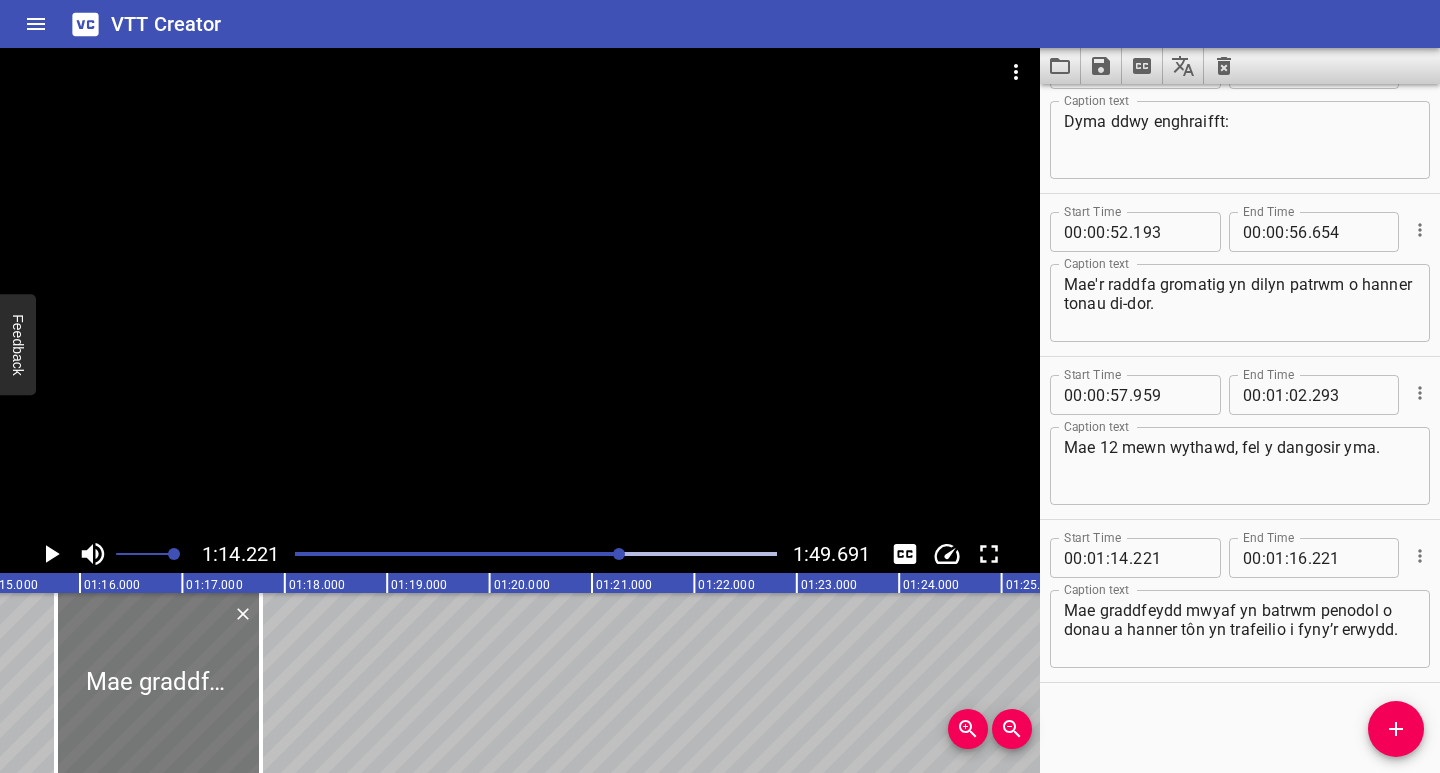click at bounding box center (158, 683) 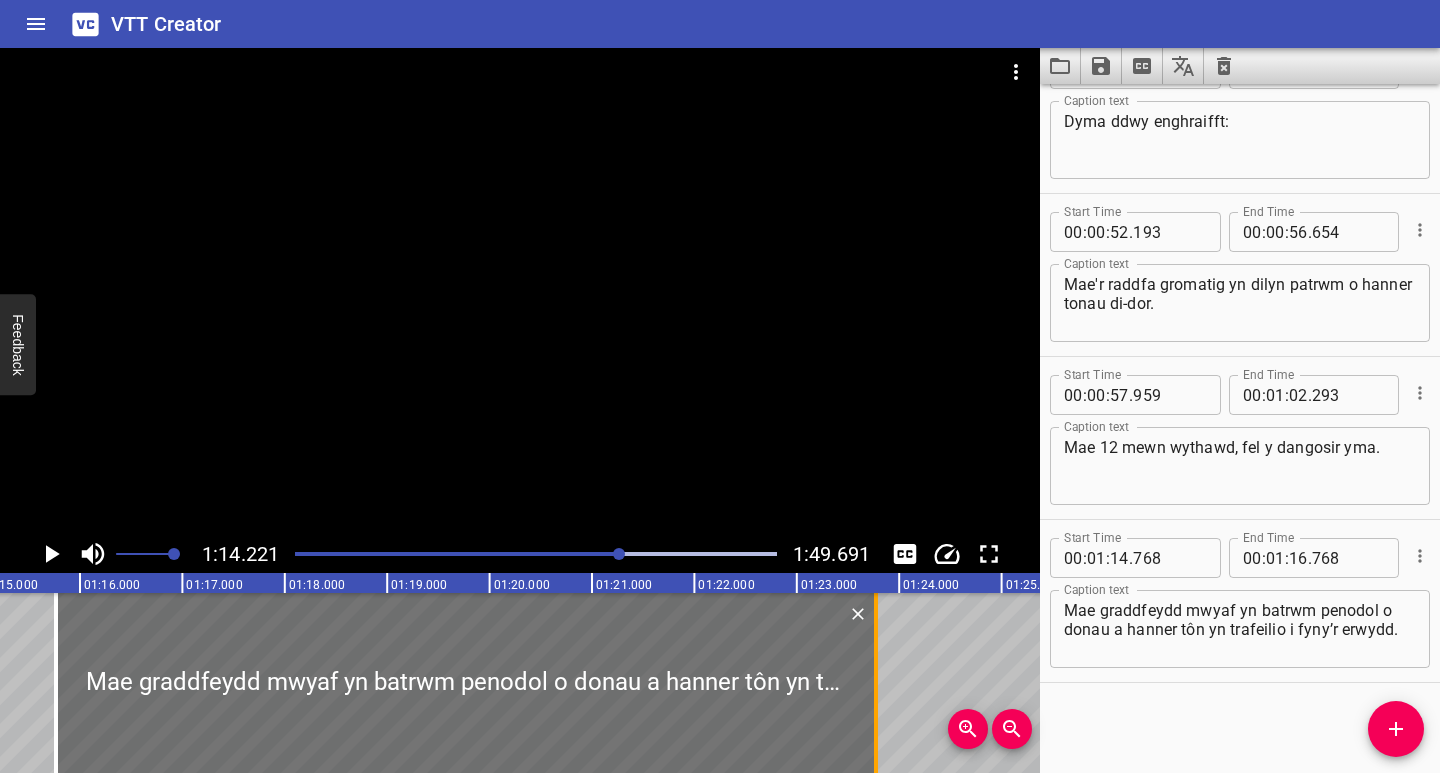 drag, startPoint x: 257, startPoint y: 716, endPoint x: 872, endPoint y: 728, distance: 615.11707 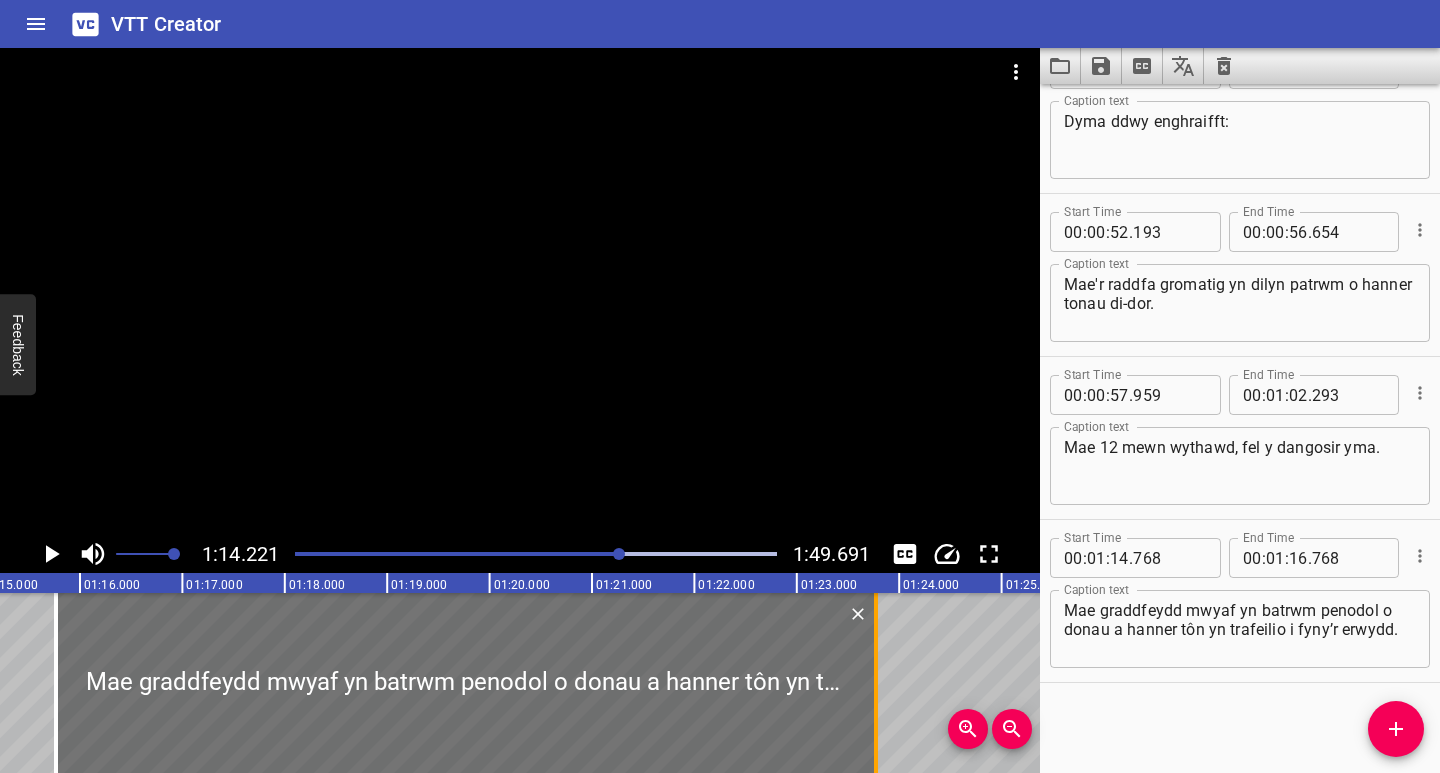 click at bounding box center [876, 683] 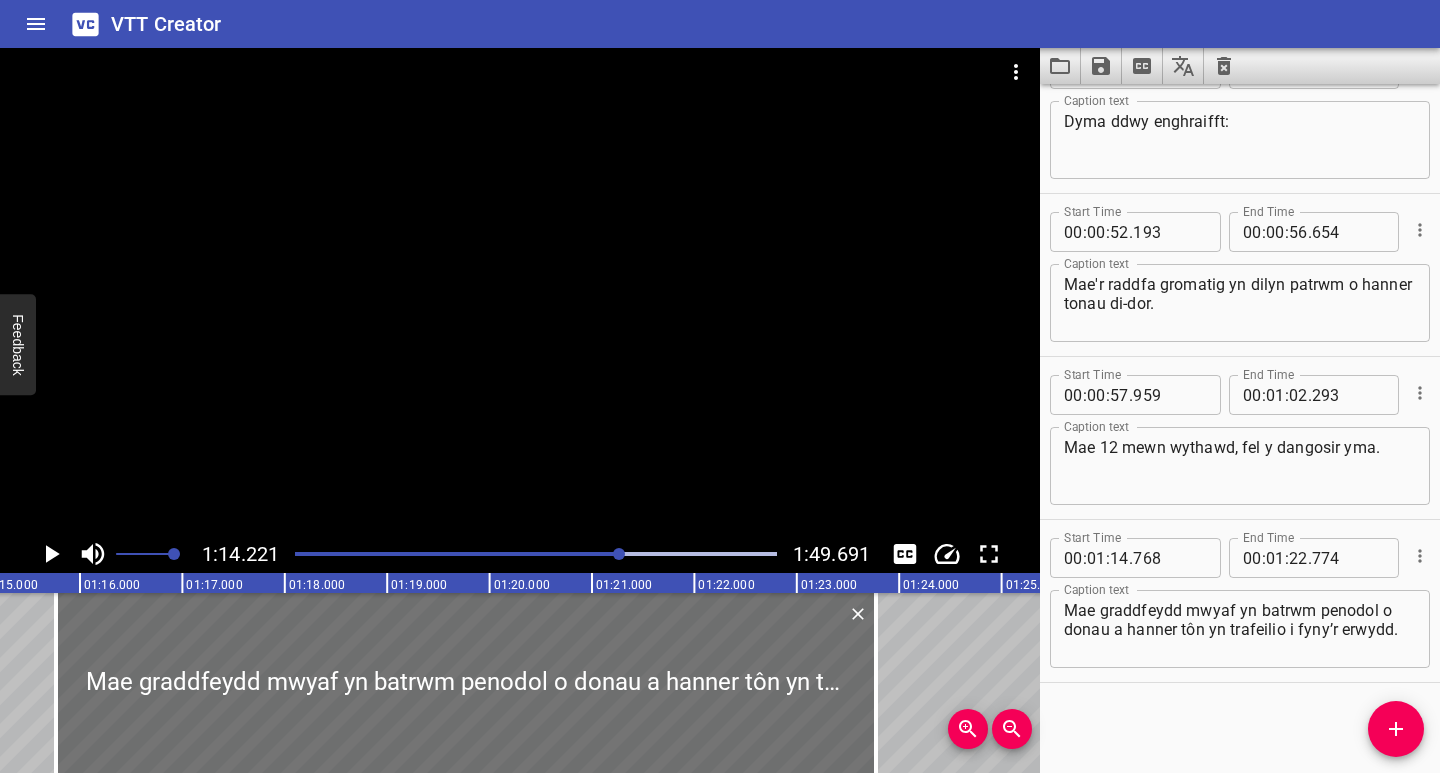 click 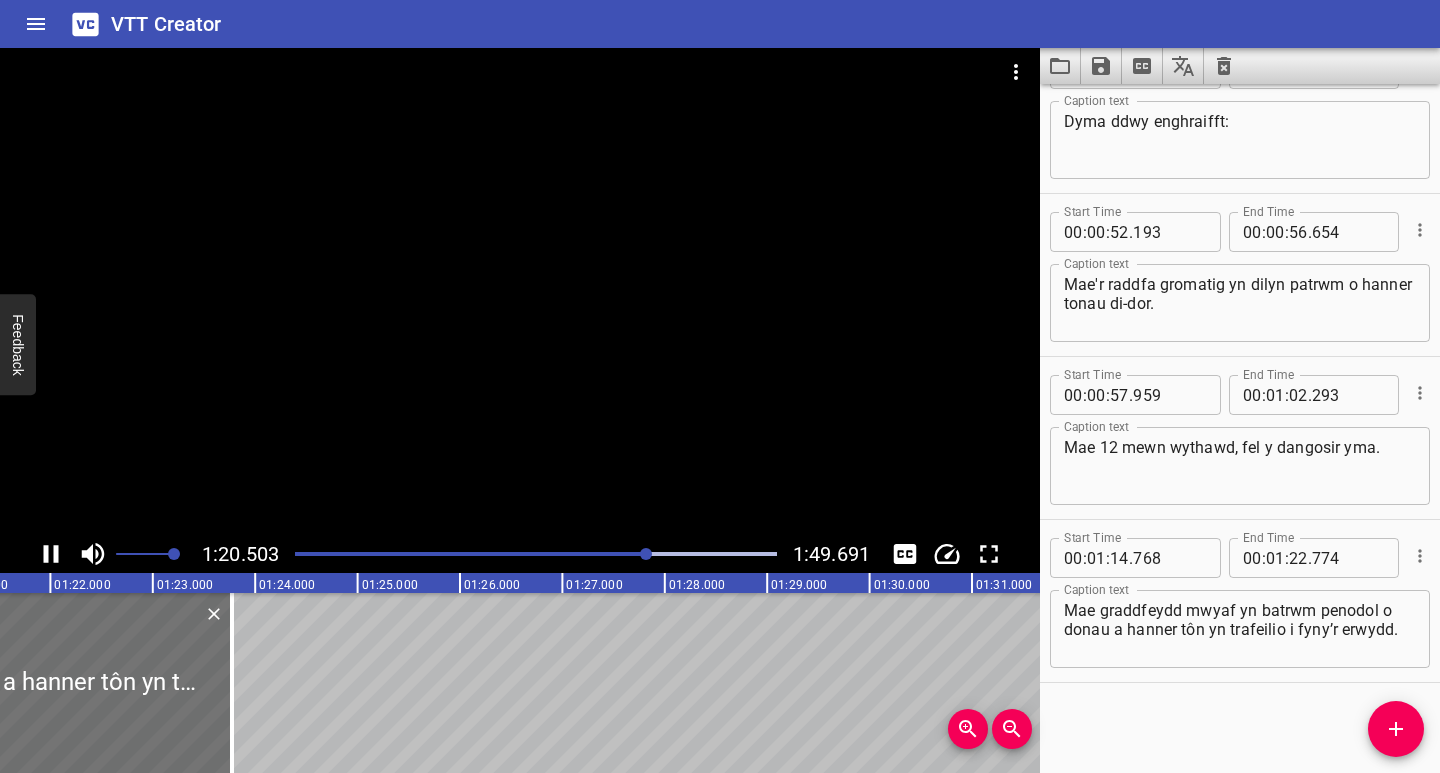 click at bounding box center [93, 554] 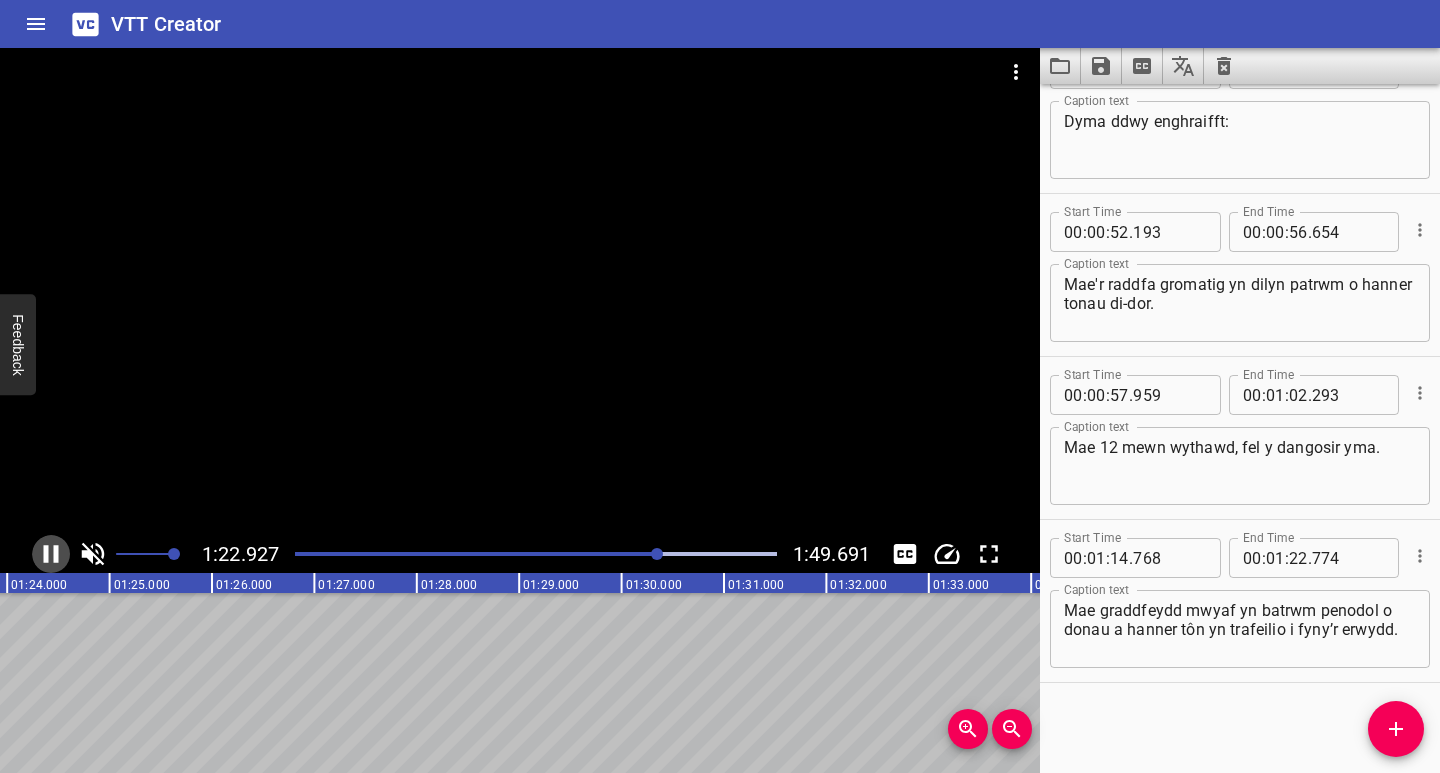 click 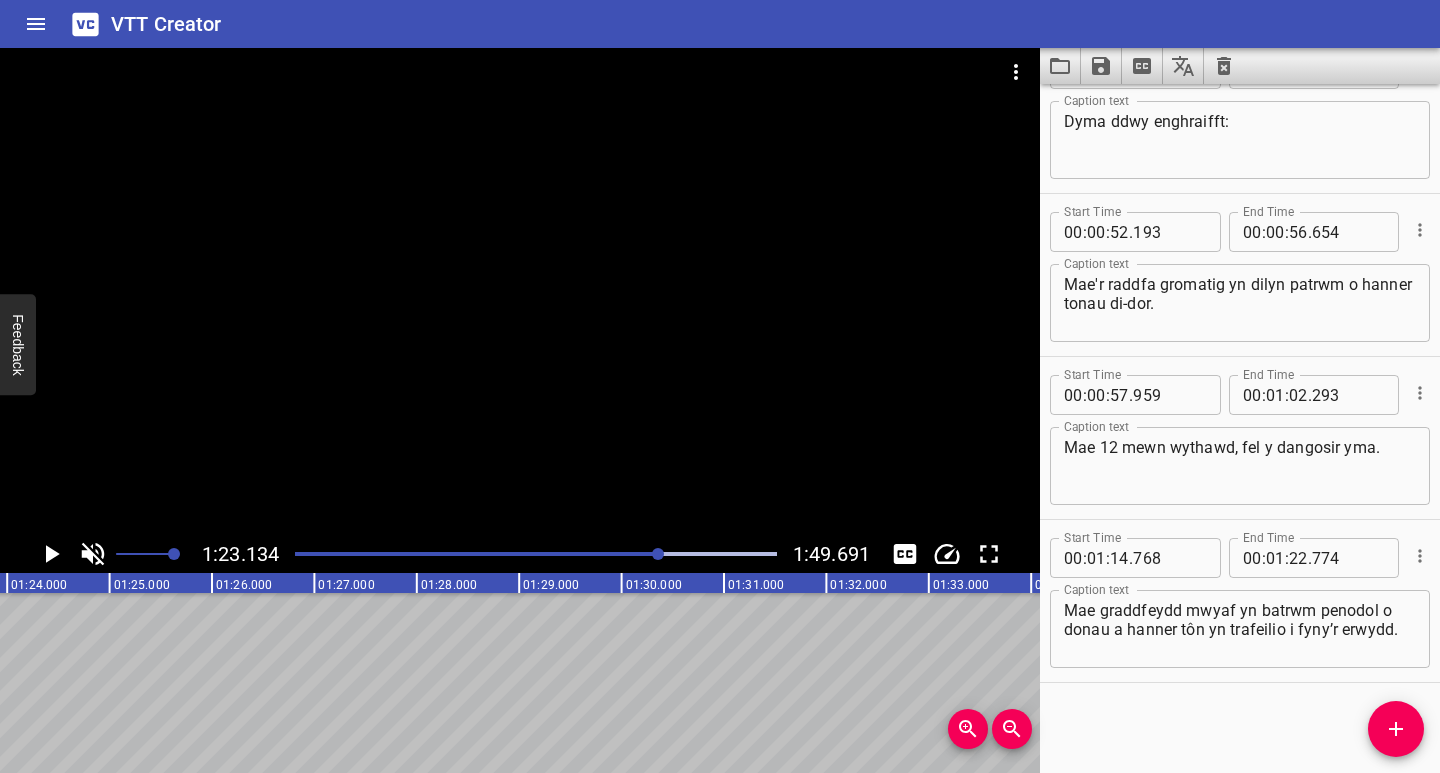 scroll, scrollTop: 0, scrollLeft: 8513, axis: horizontal 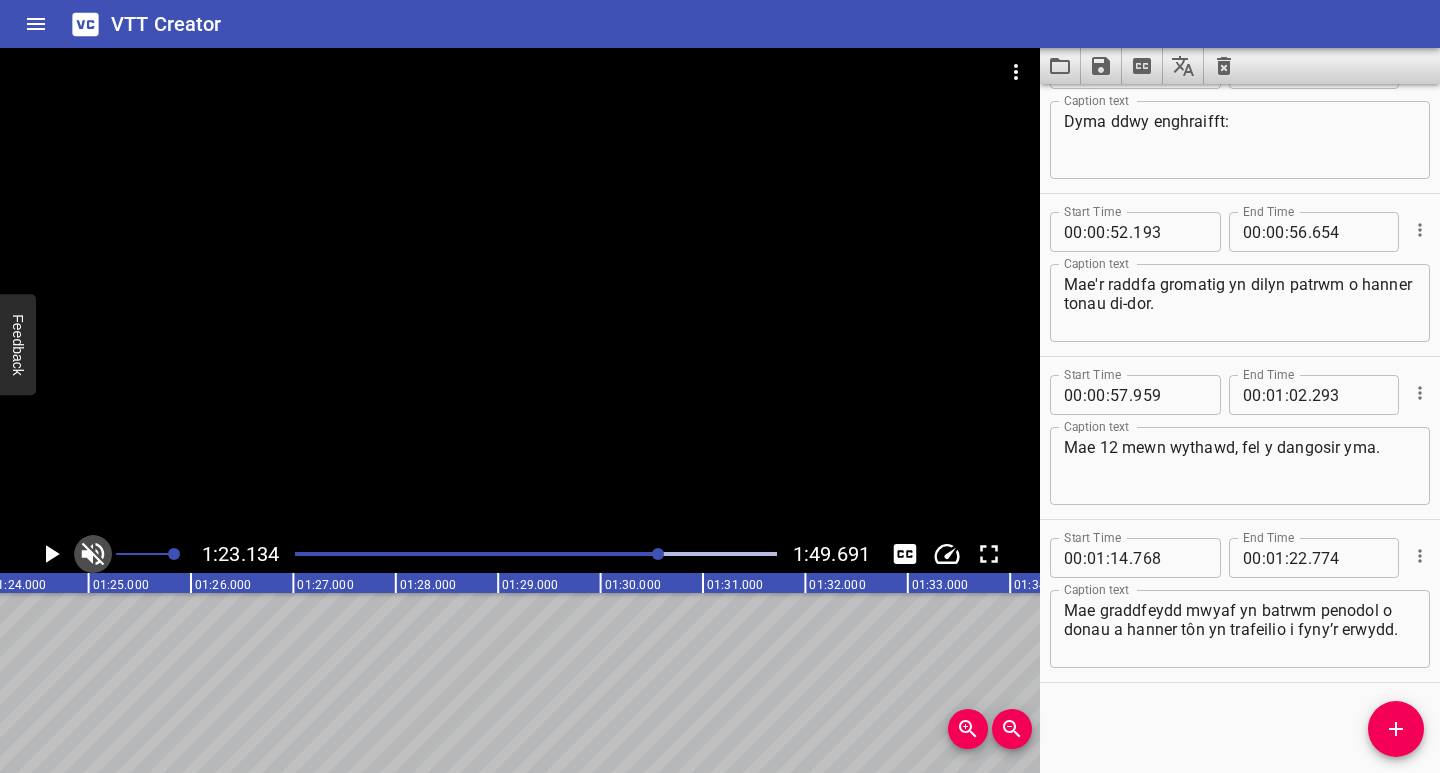 click at bounding box center (93, 554) 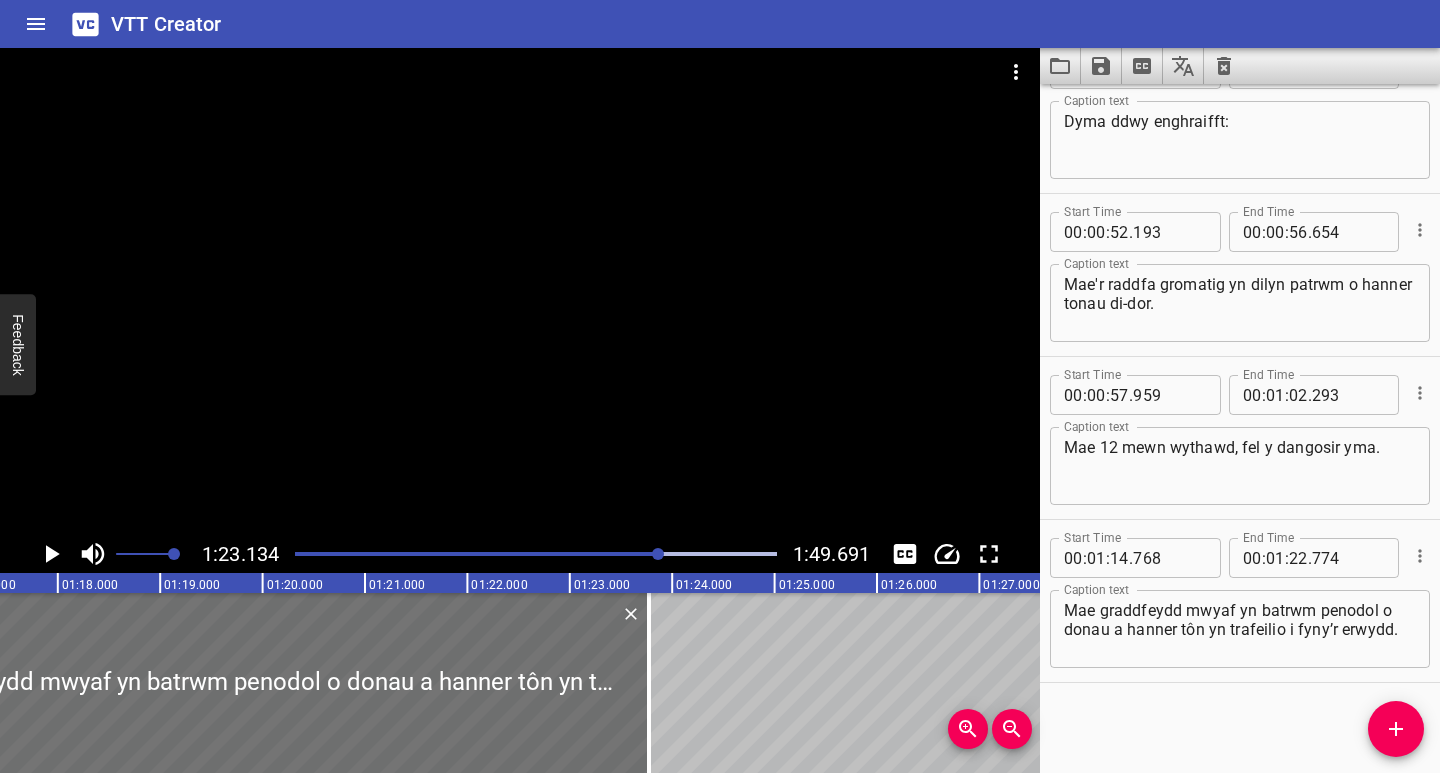 scroll, scrollTop: 0, scrollLeft: 7815, axis: horizontal 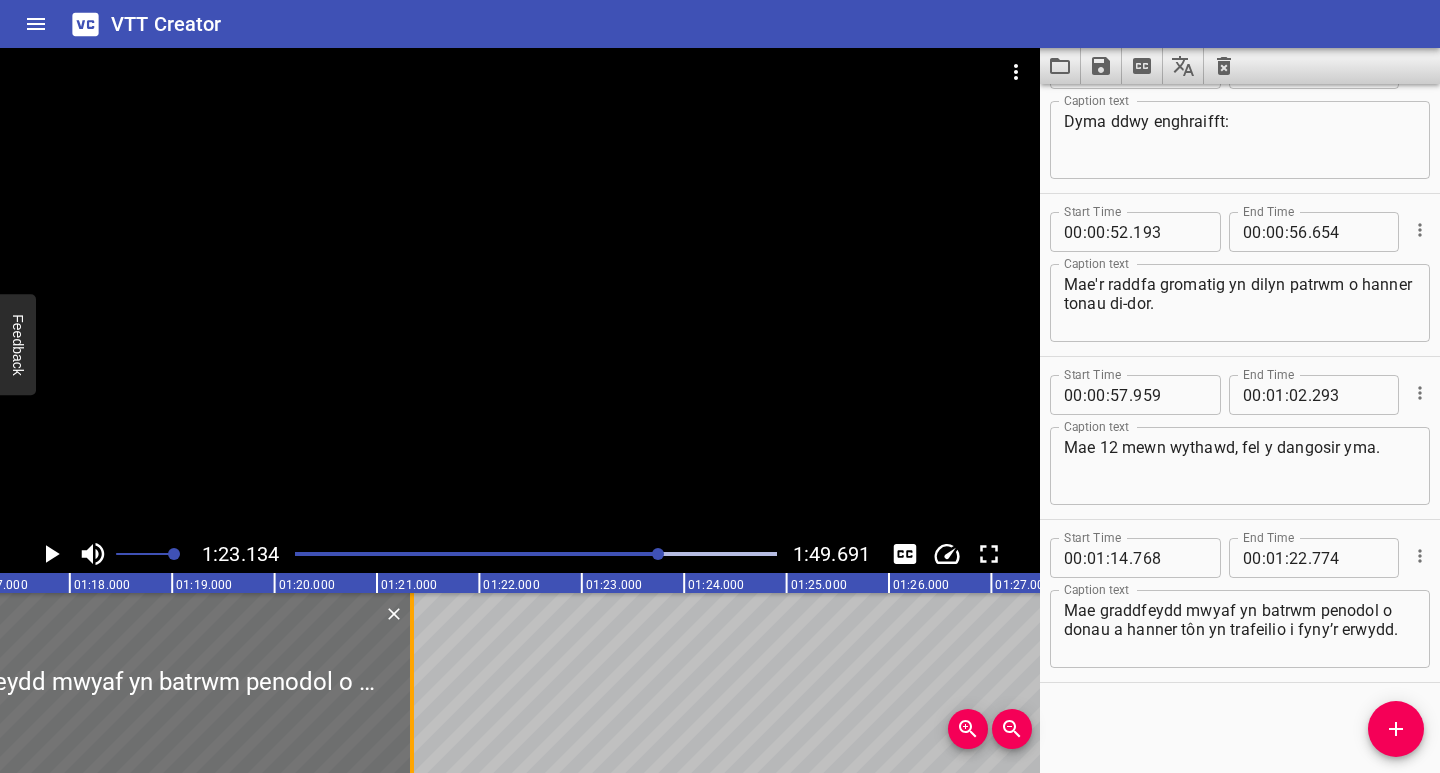 drag, startPoint x: 656, startPoint y: 720, endPoint x: 407, endPoint y: 739, distance: 249.72385 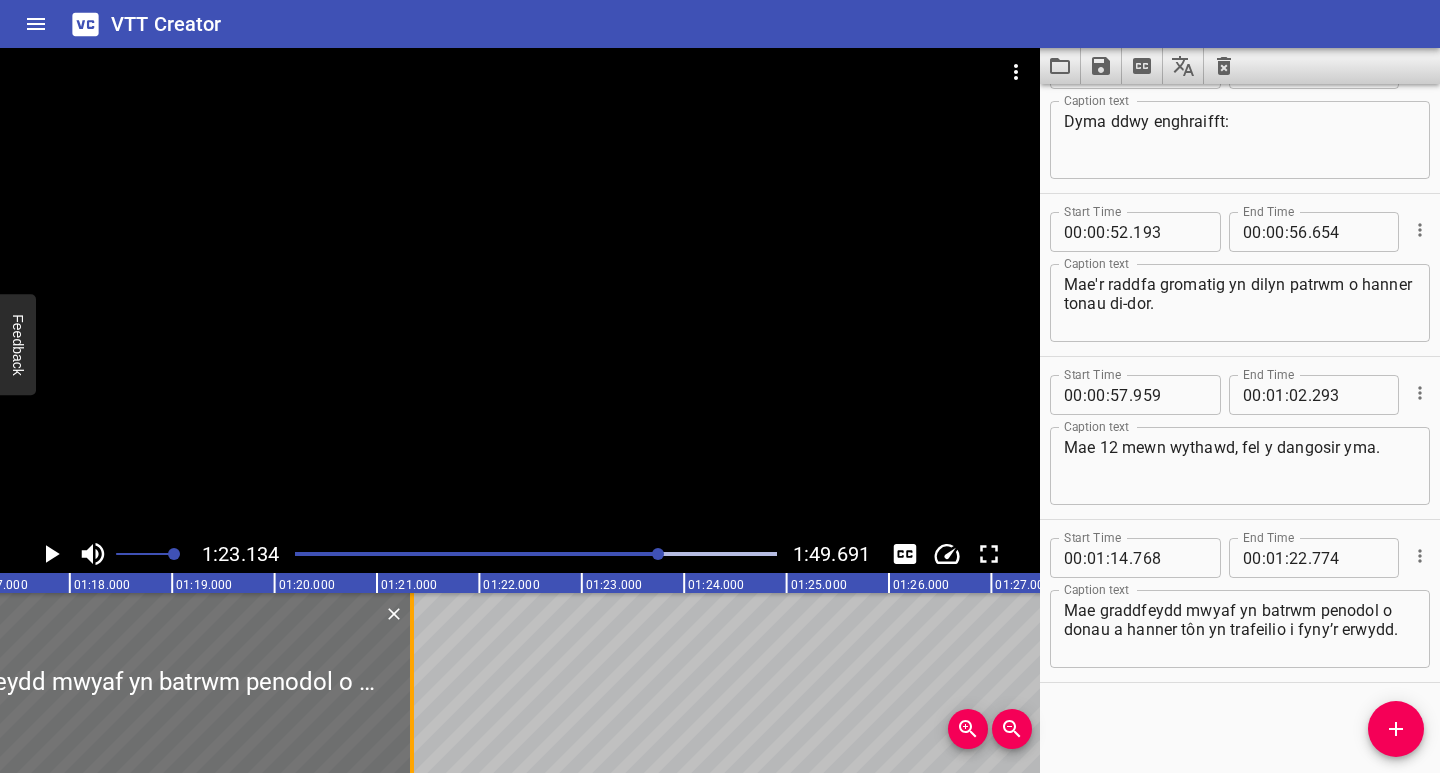 click at bounding box center (412, 683) 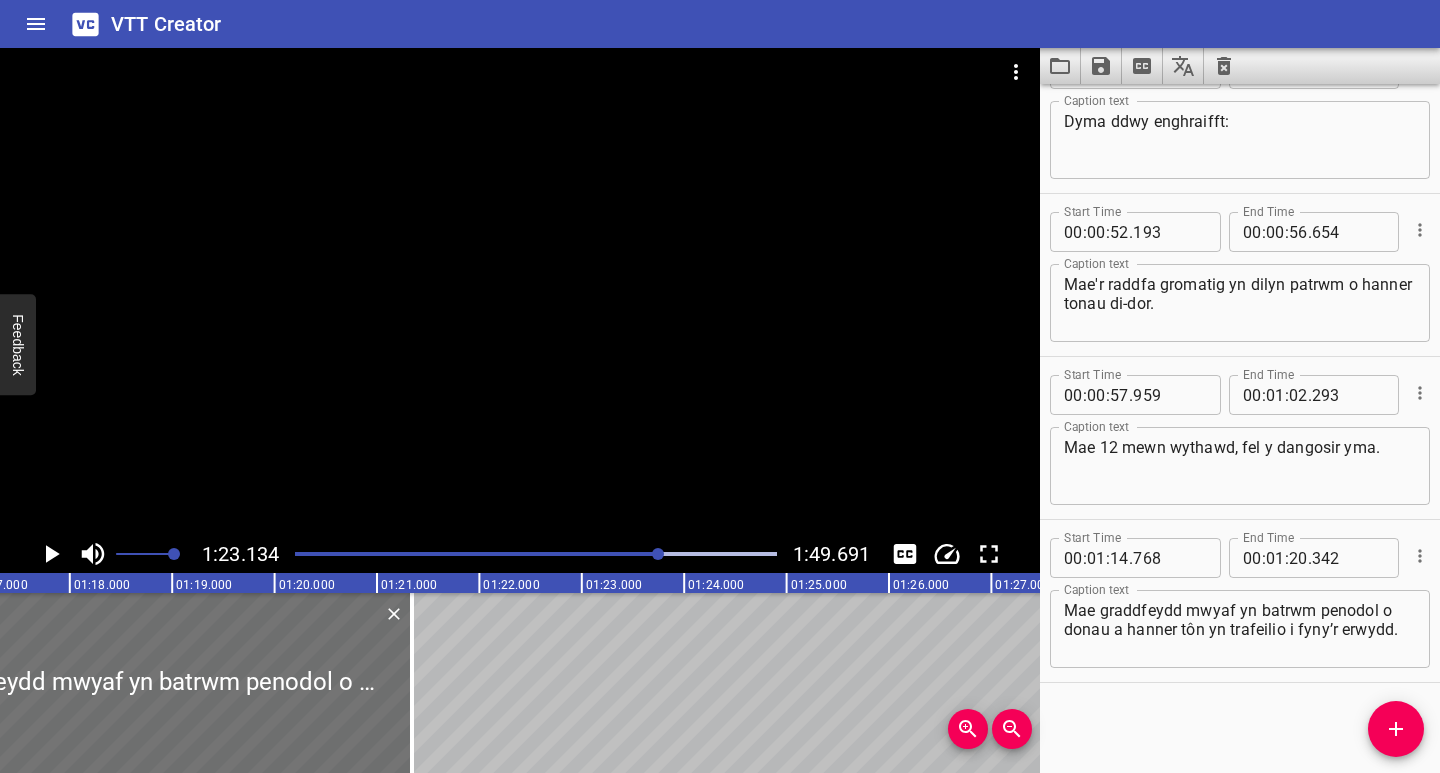 click on "Mae graddfeydd mwyaf yn batrwm penodol o donau a hanner tôn yn trafeilio i fyny’r erwydd." at bounding box center [1240, 629] 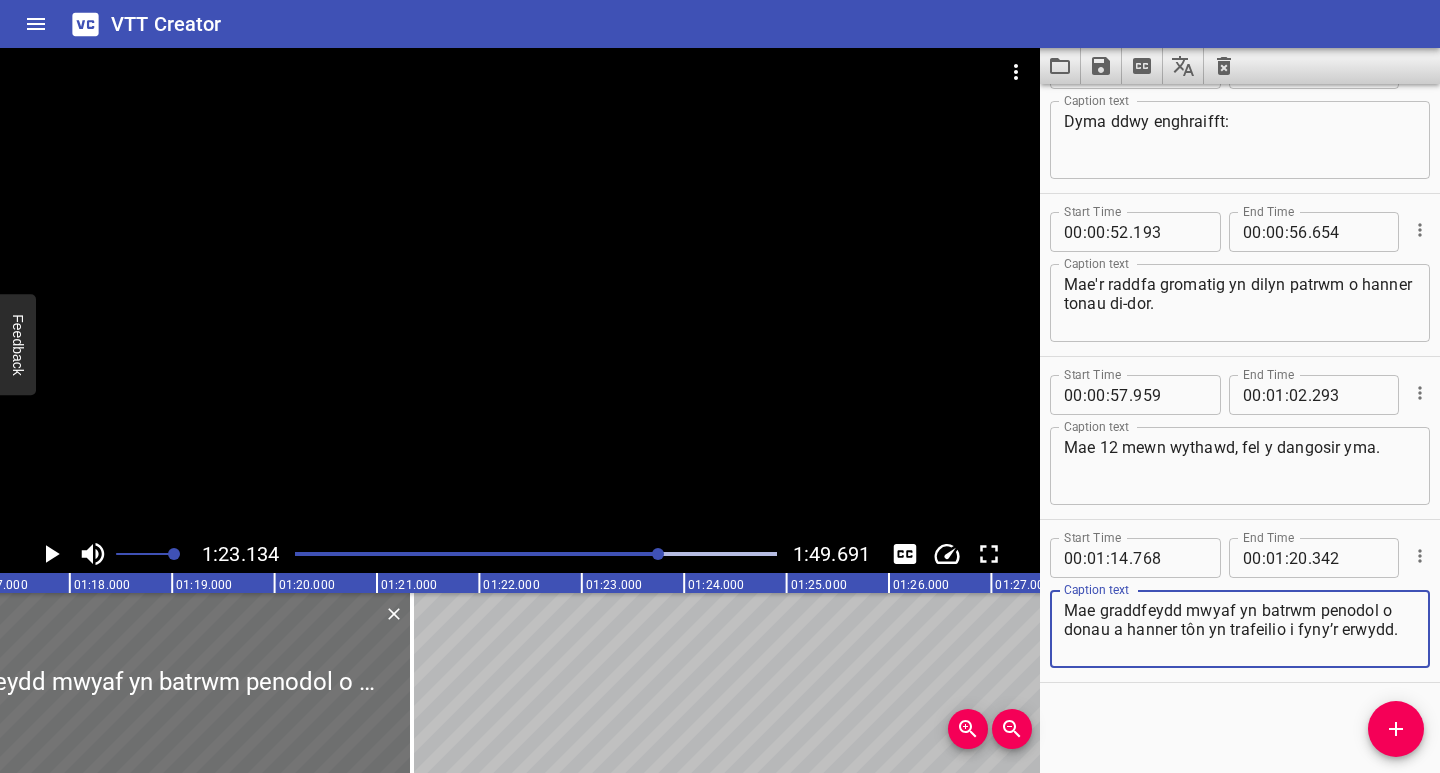 drag, startPoint x: 1206, startPoint y: 631, endPoint x: 1400, endPoint y: 638, distance: 194.12625 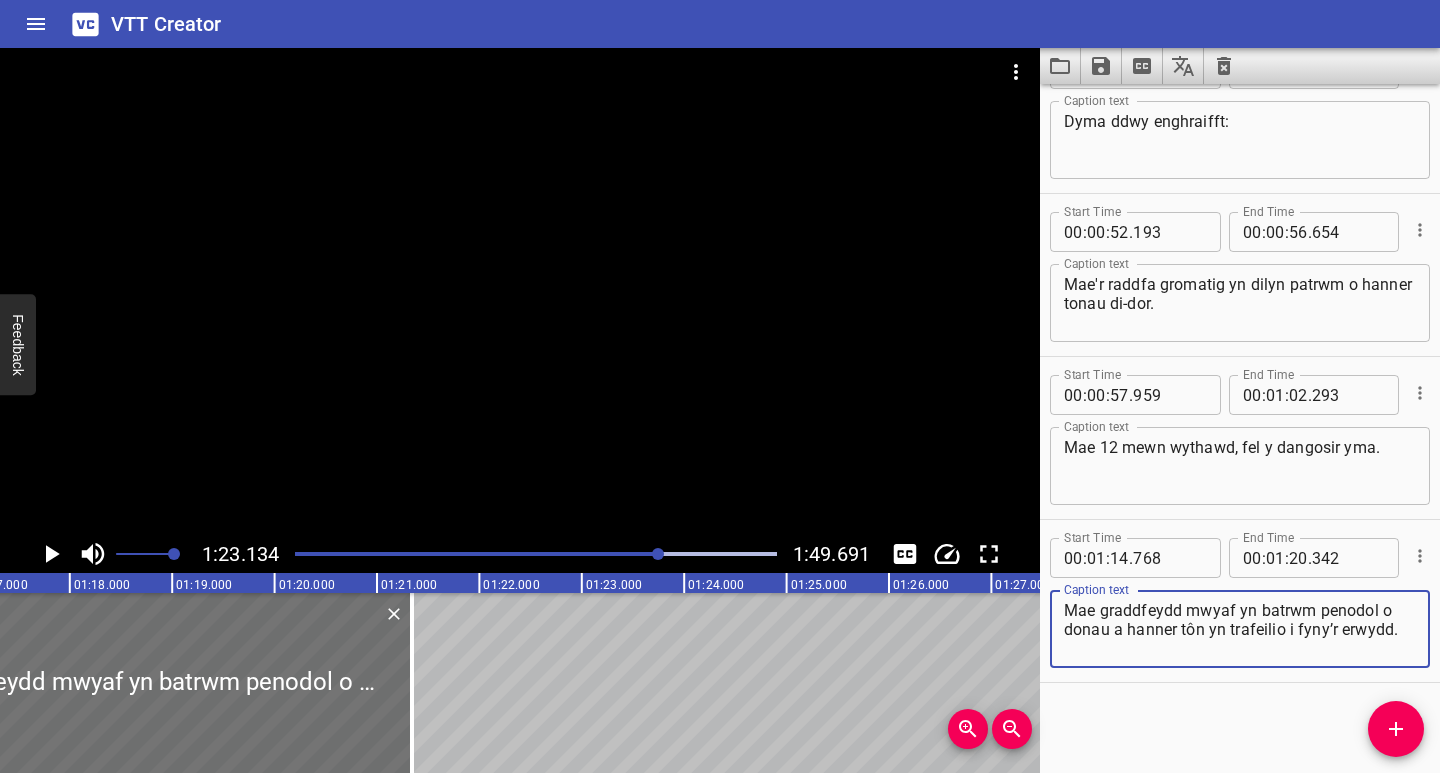 click on "Mae graddfeydd mwyaf yn batrwm penodol o donau a hanner tôn yn trafeilio i fyny’r erwydd." at bounding box center (1240, 629) 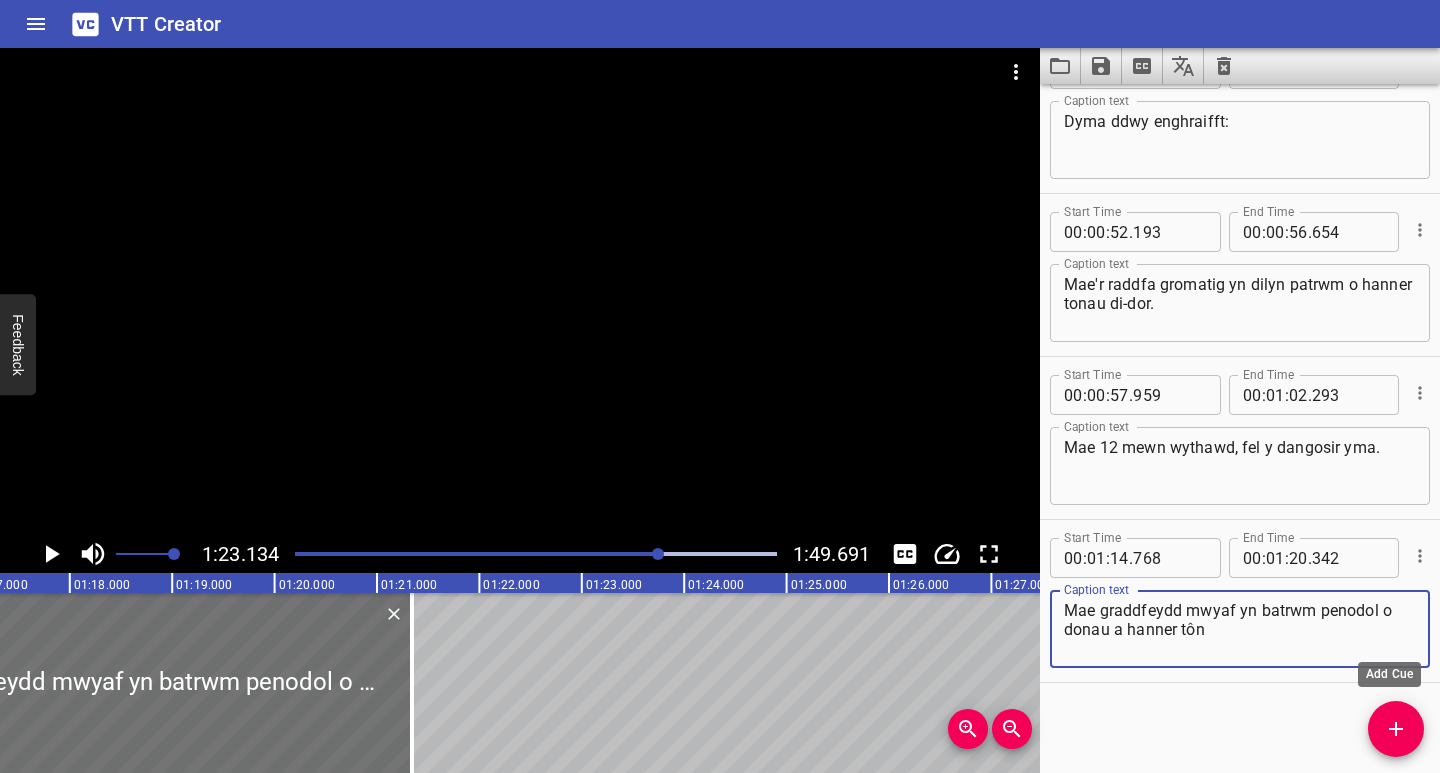 click 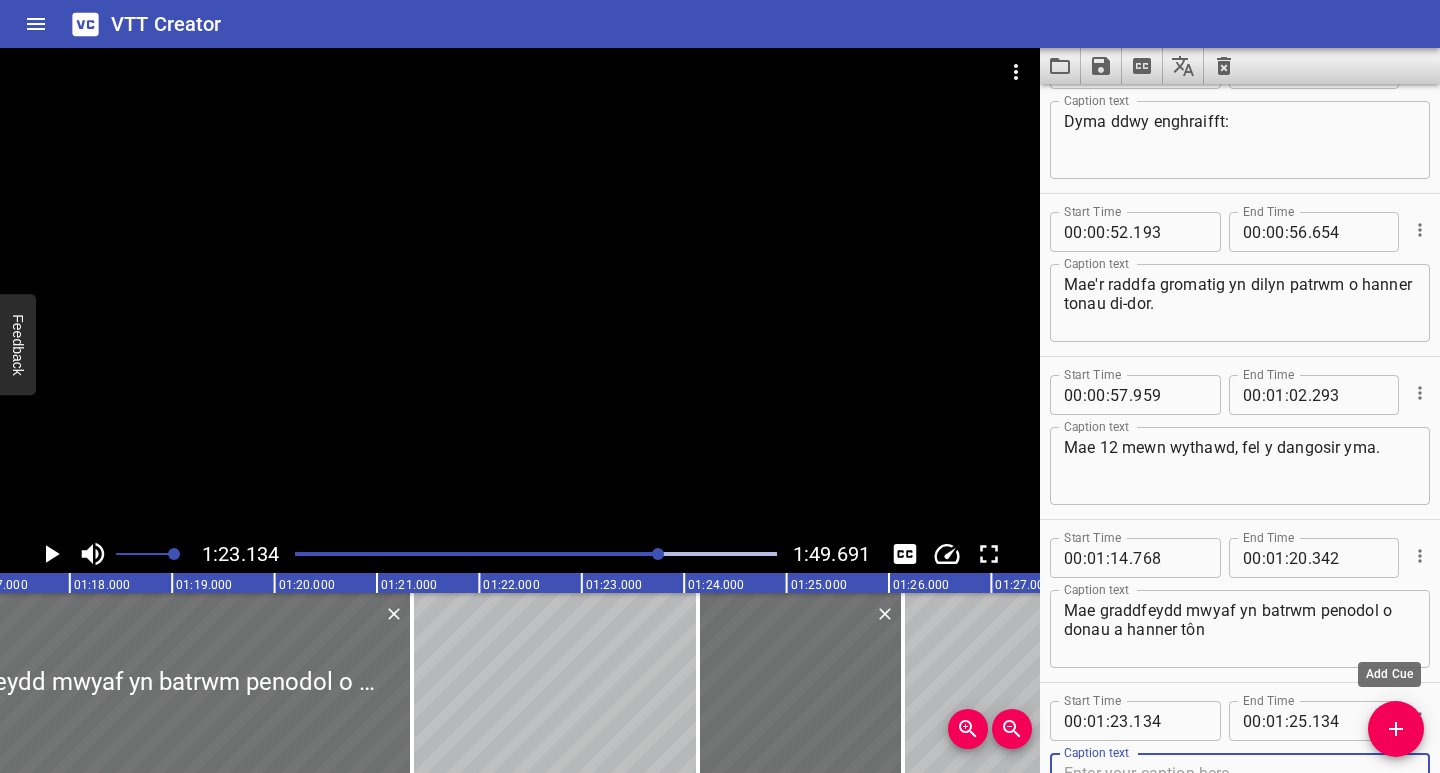 scroll, scrollTop: 1371, scrollLeft: 0, axis: vertical 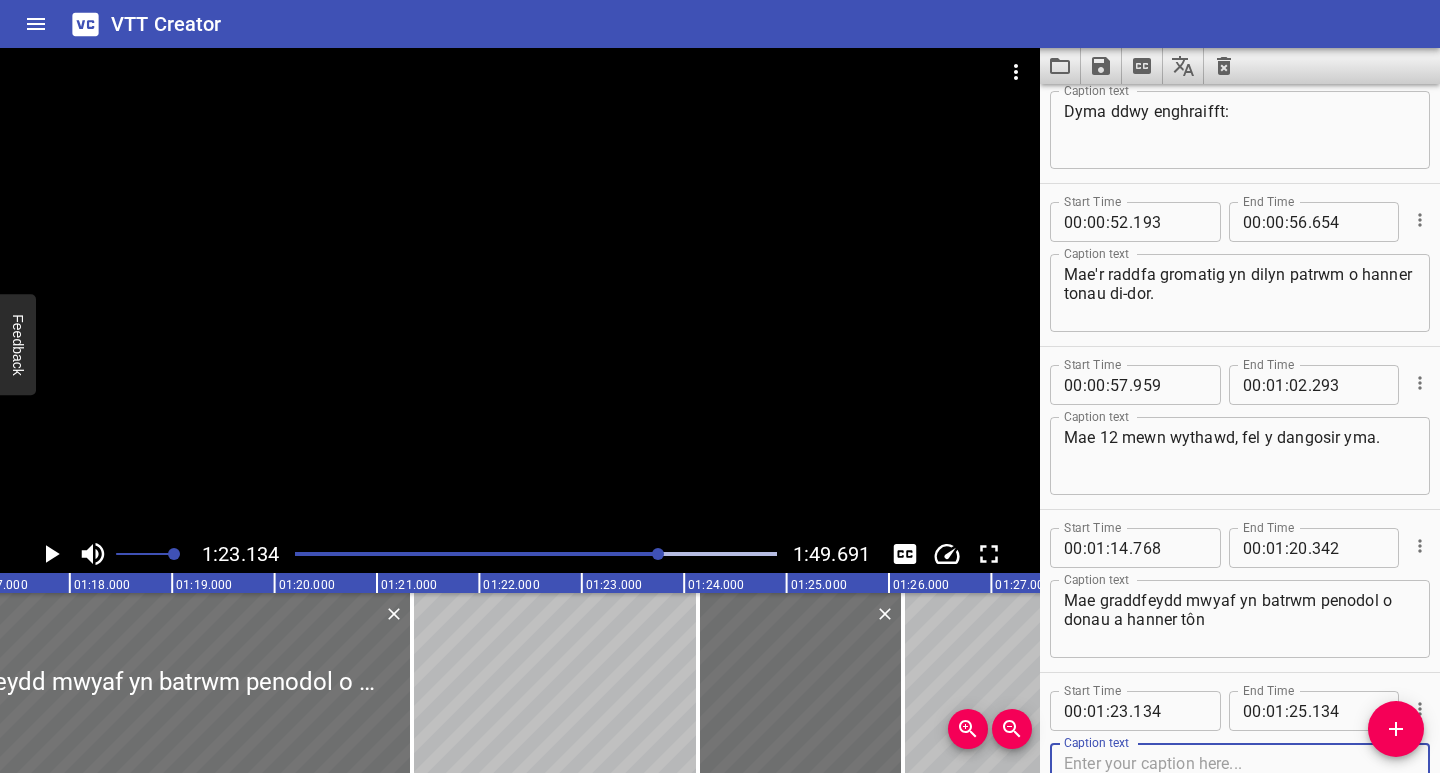 click at bounding box center [1240, 782] 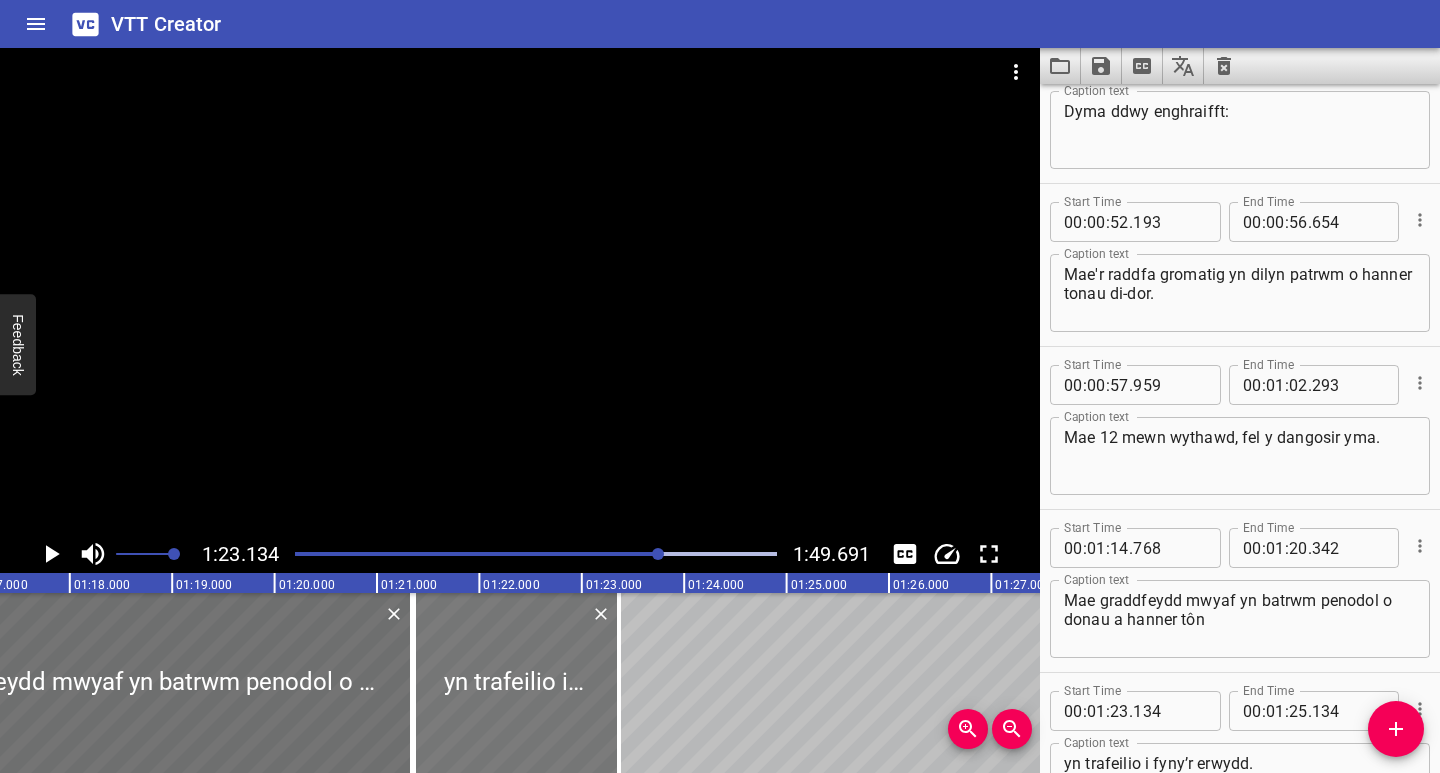 drag, startPoint x: 792, startPoint y: 721, endPoint x: 558, endPoint y: 748, distance: 235.55254 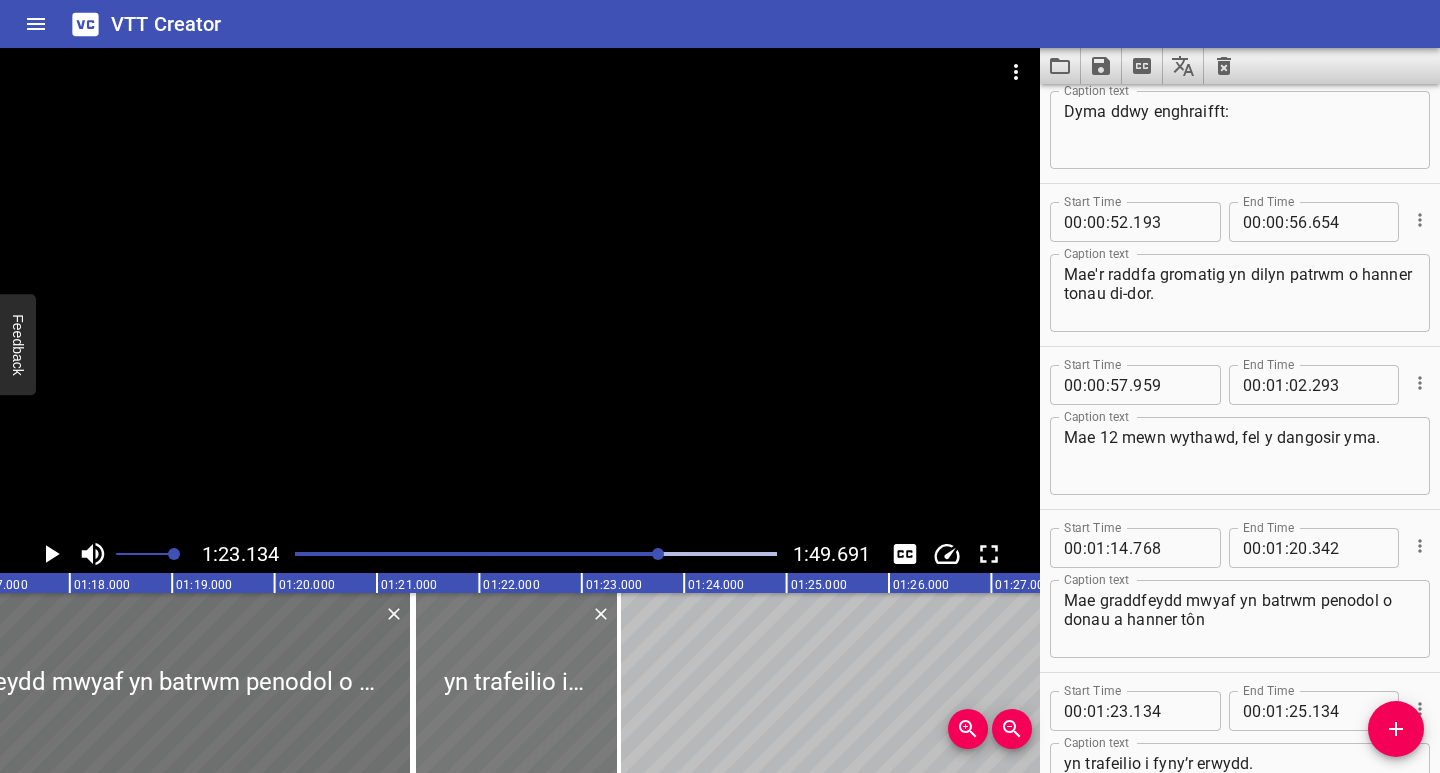 click at bounding box center (516, 683) 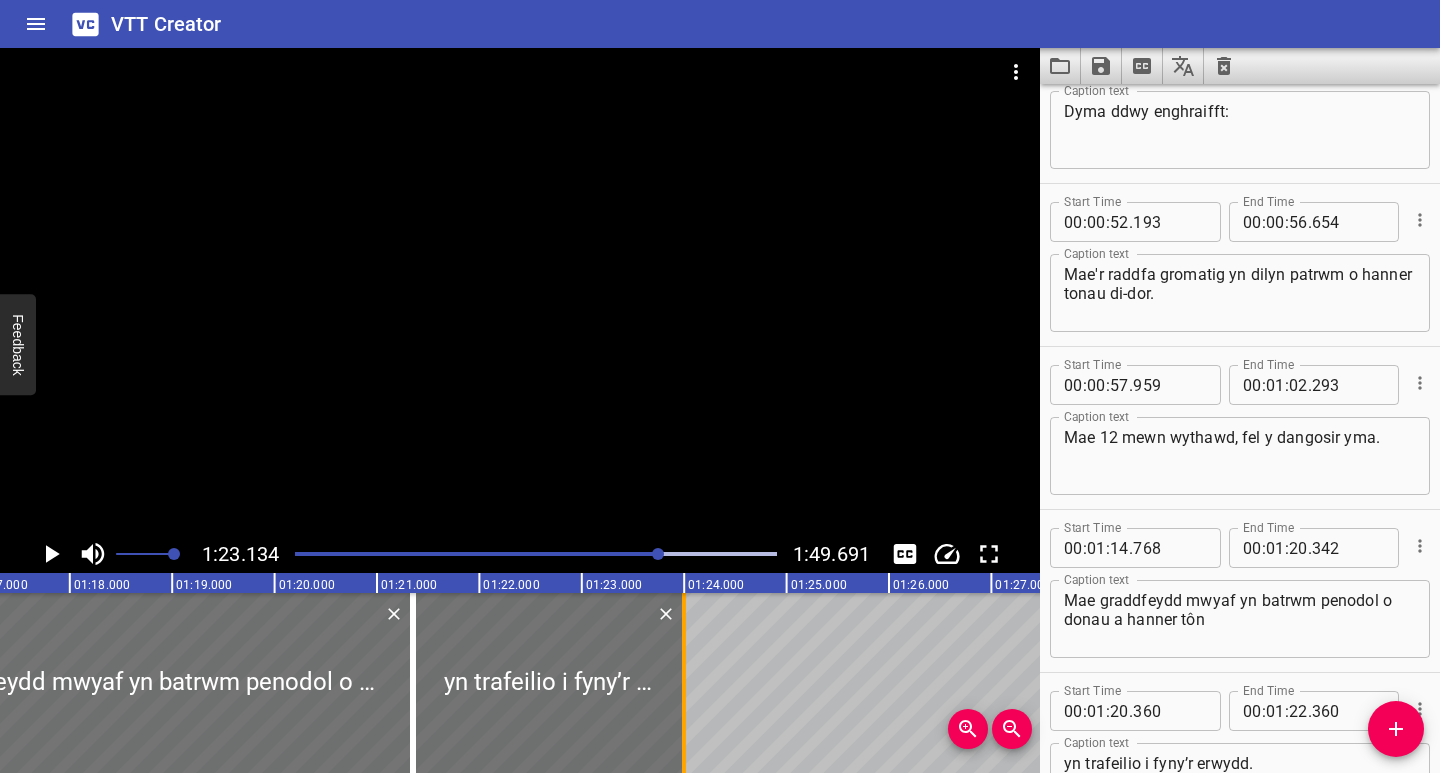 drag, startPoint x: 625, startPoint y: 736, endPoint x: 690, endPoint y: 732, distance: 65.12296 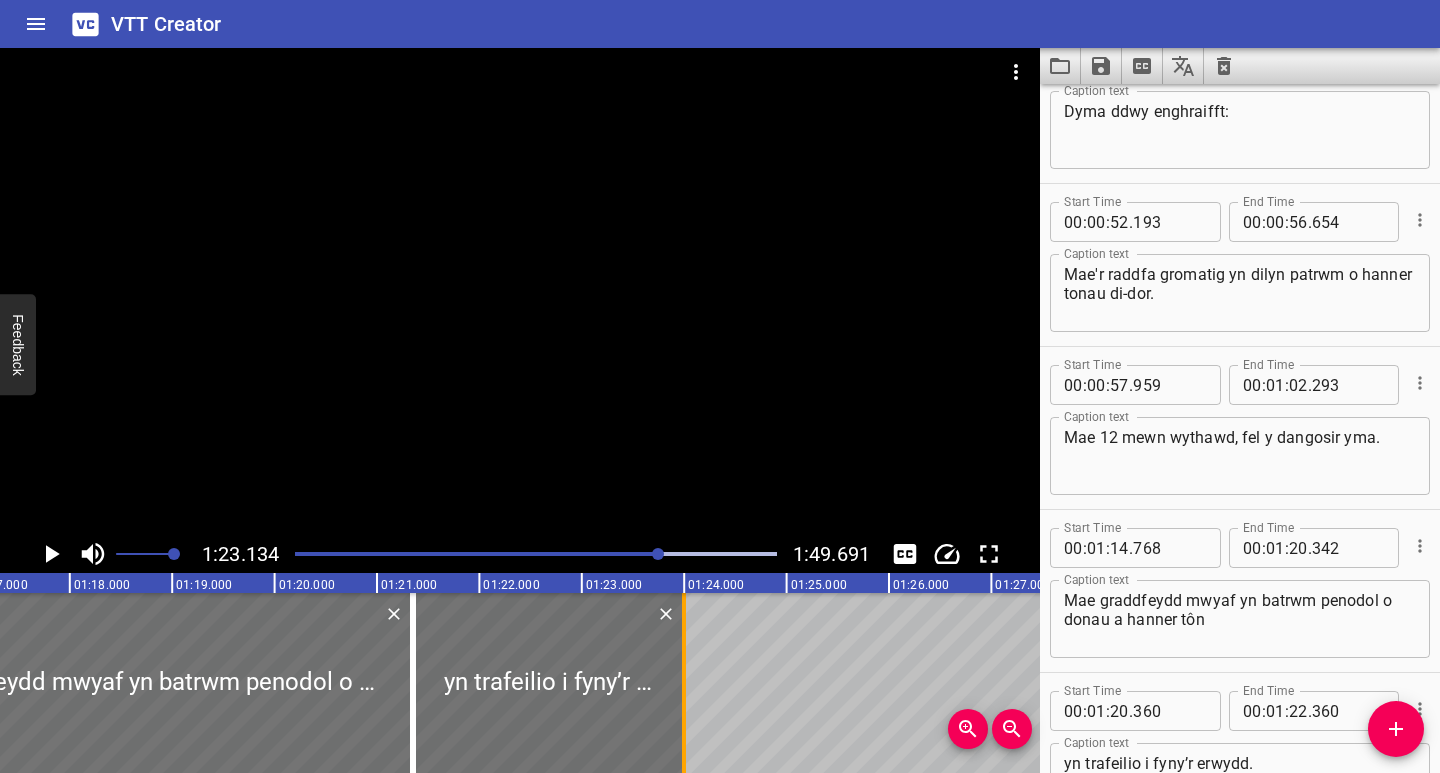 click at bounding box center [684, 683] 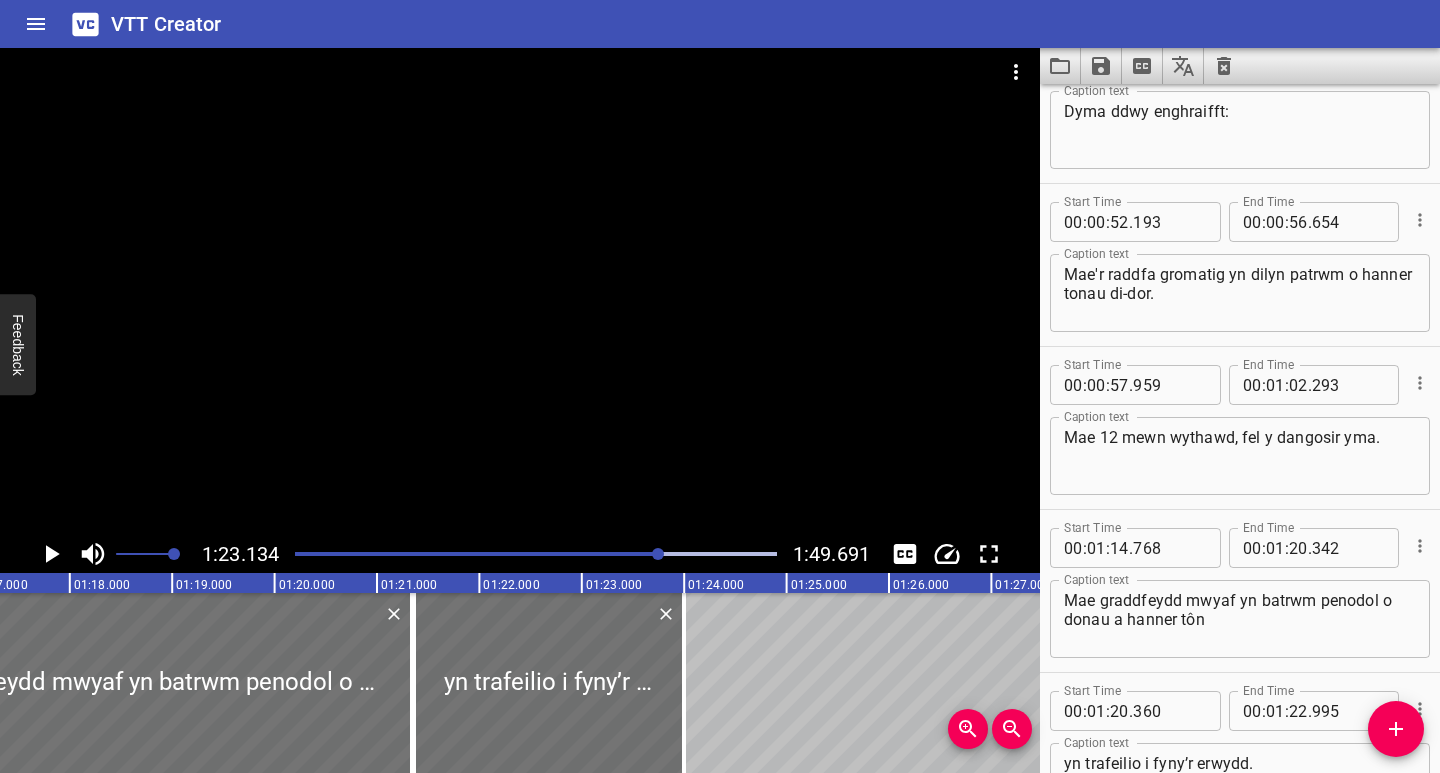 click at bounding box center [420, 554] 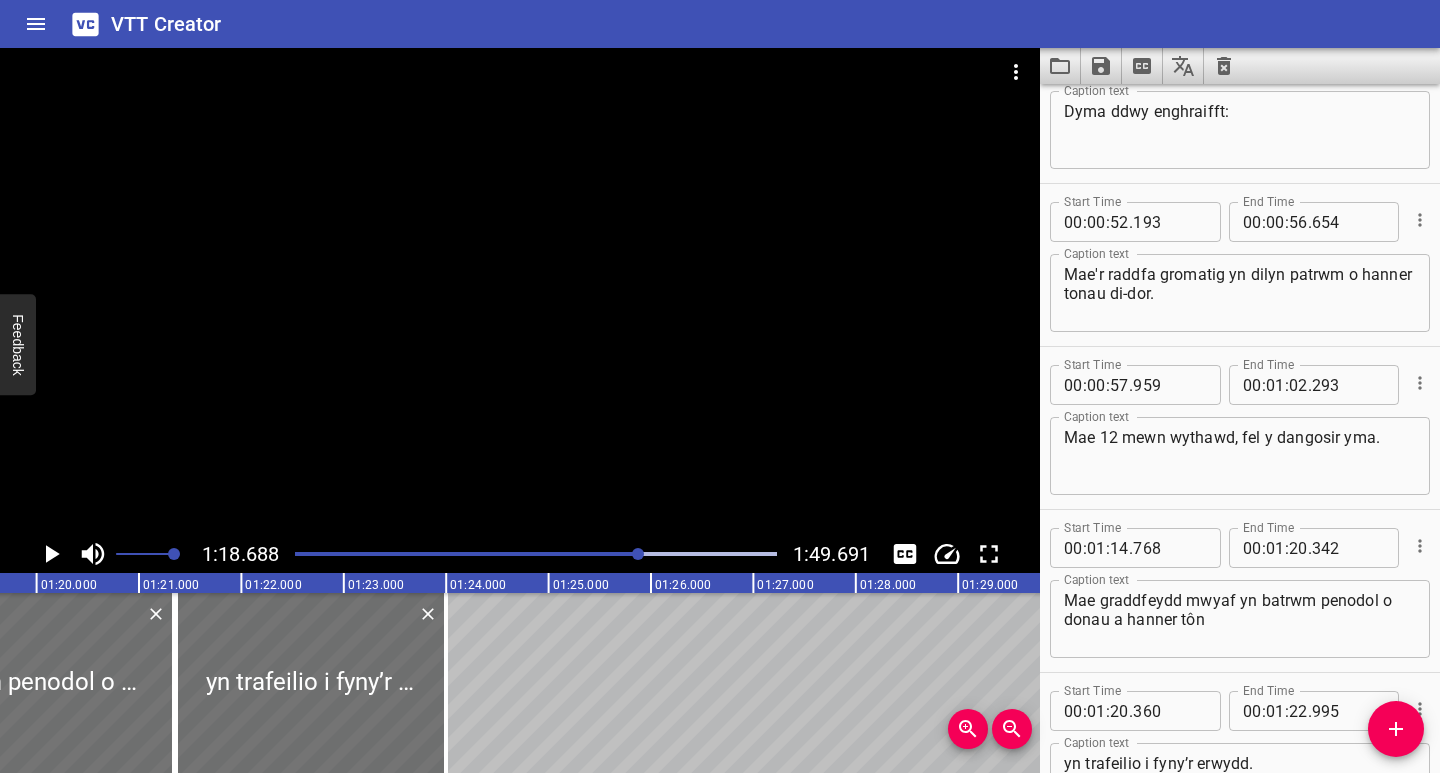 scroll, scrollTop: 0, scrollLeft: 8058, axis: horizontal 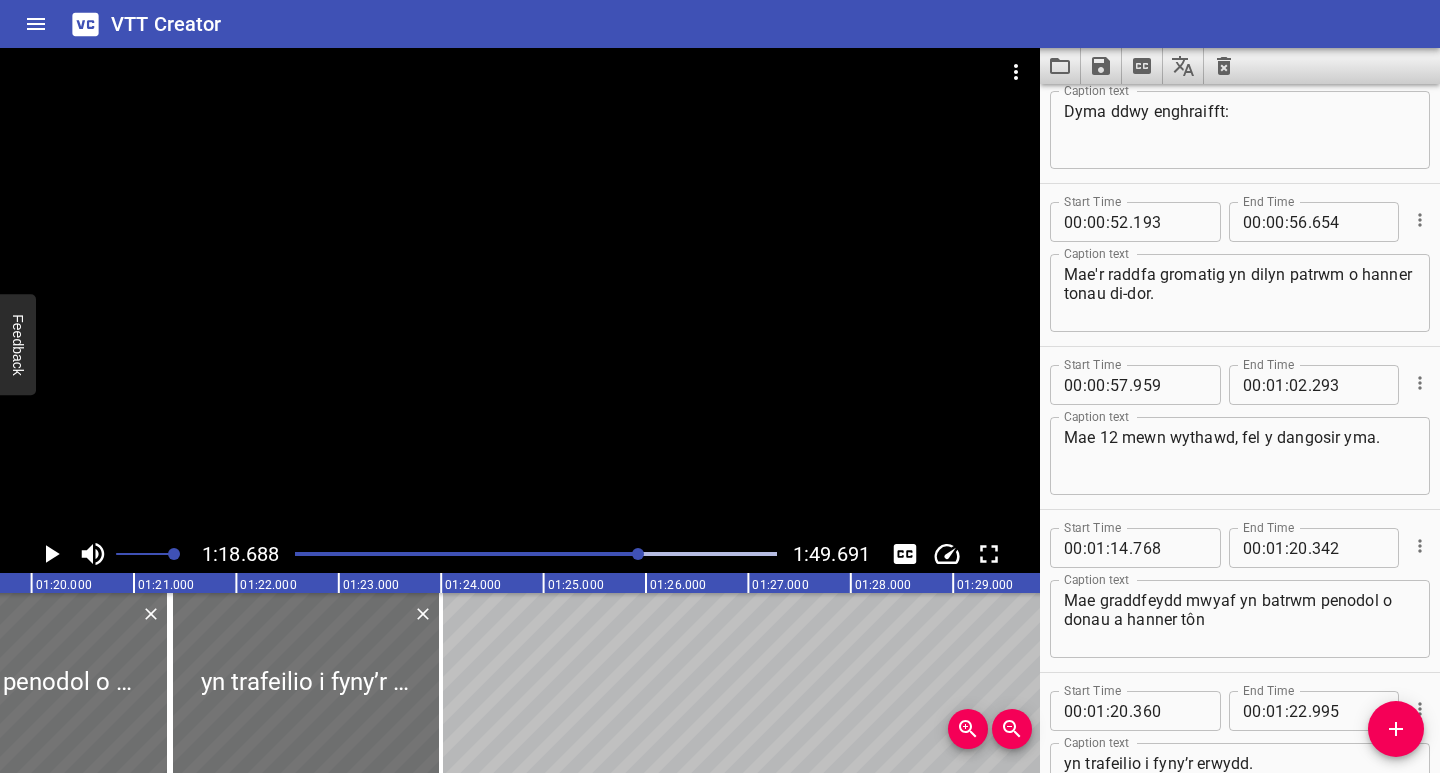 click at bounding box center (536, 554) 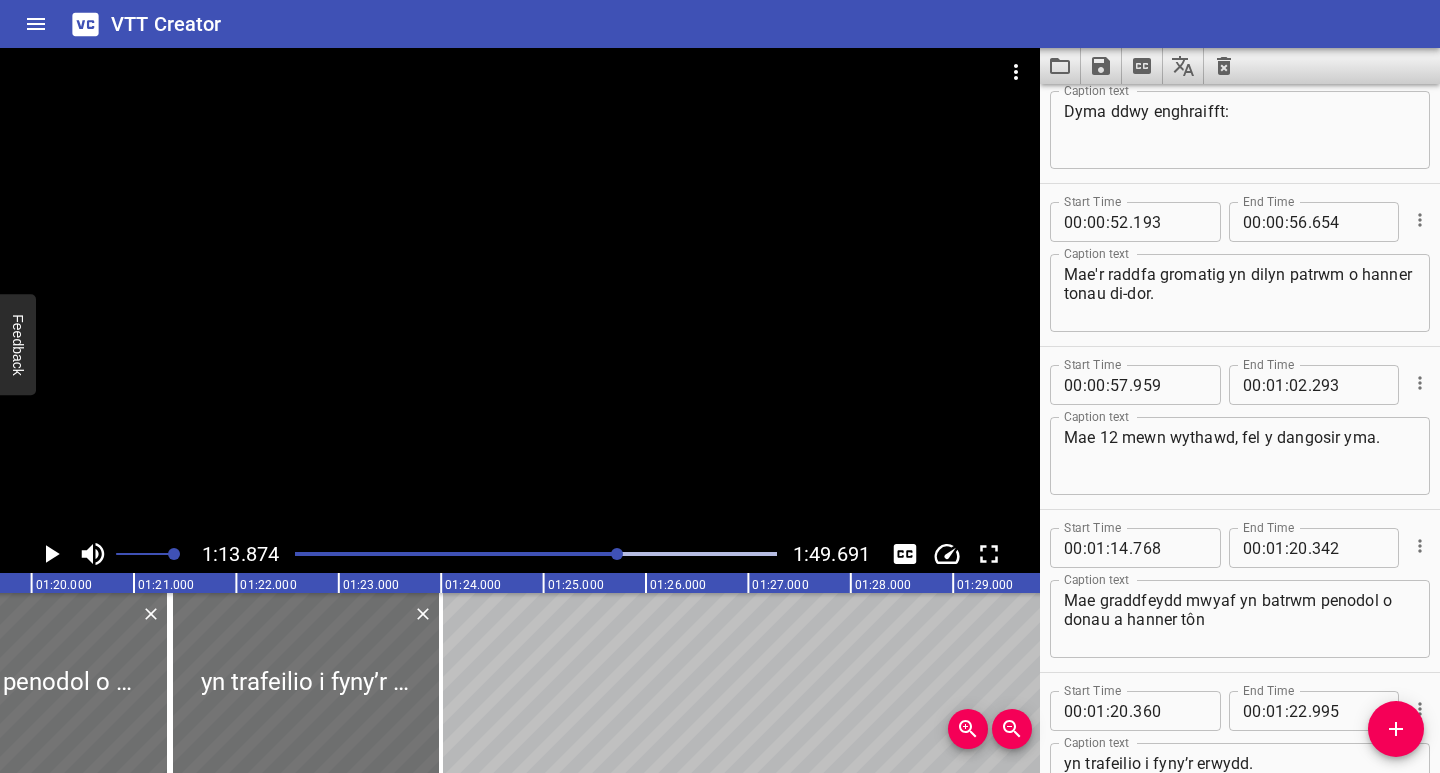 scroll, scrollTop: 1524, scrollLeft: 0, axis: vertical 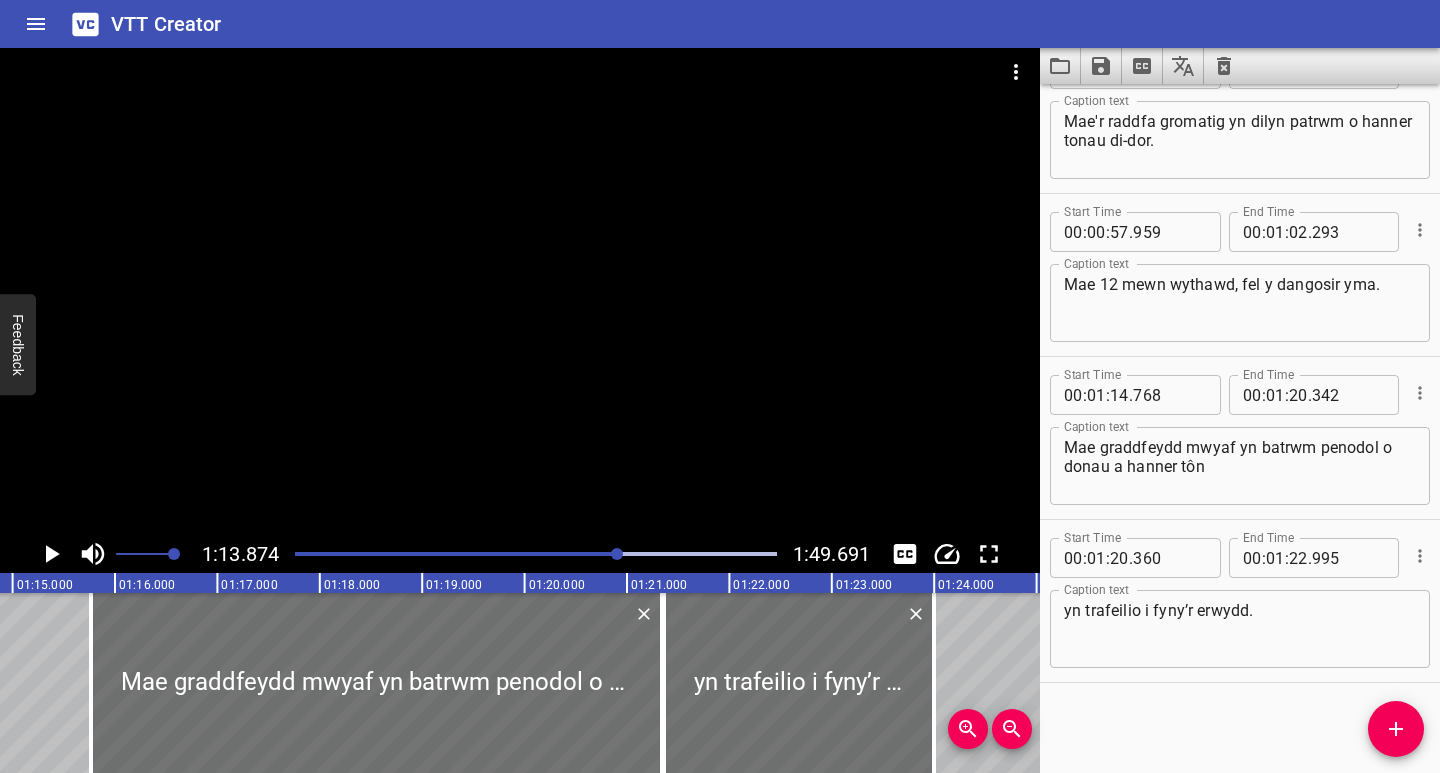 click 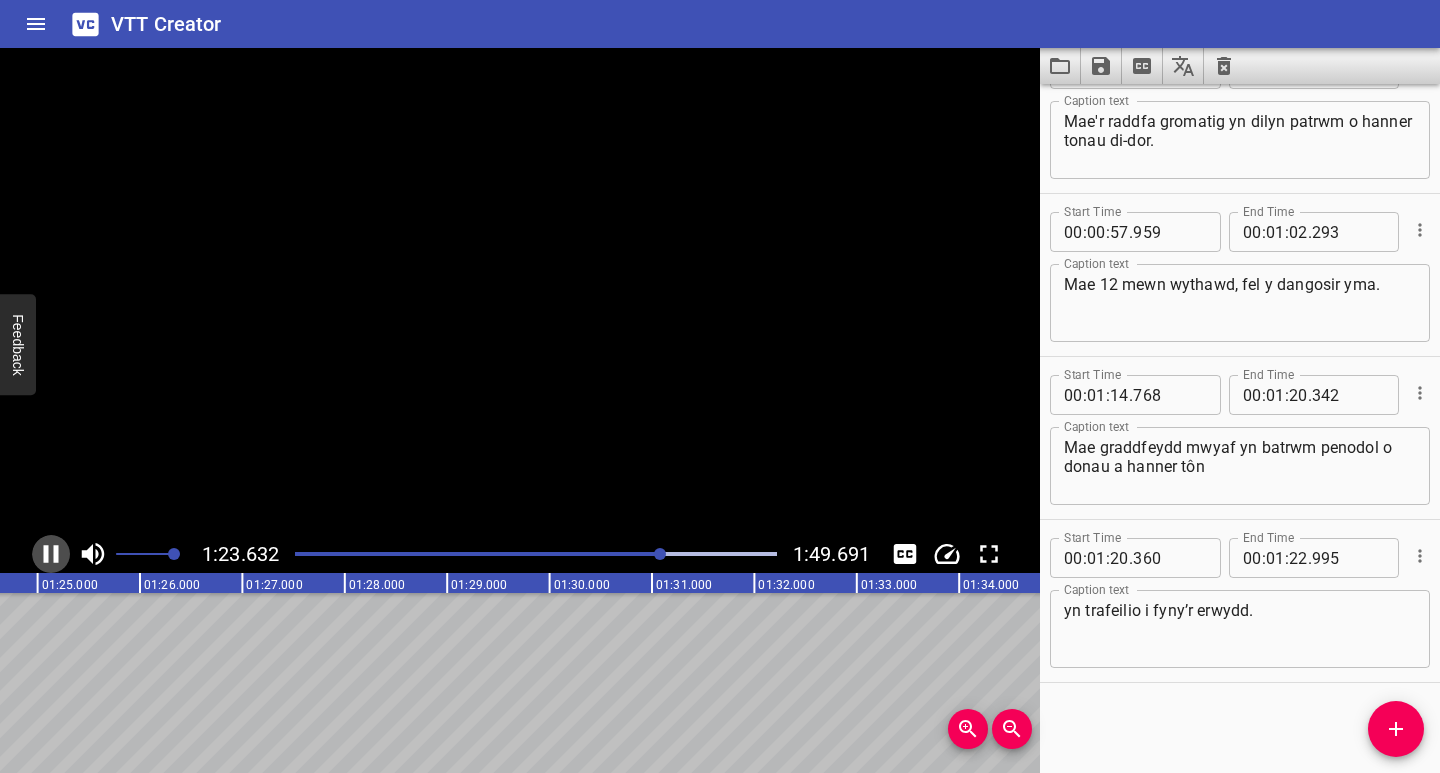 click 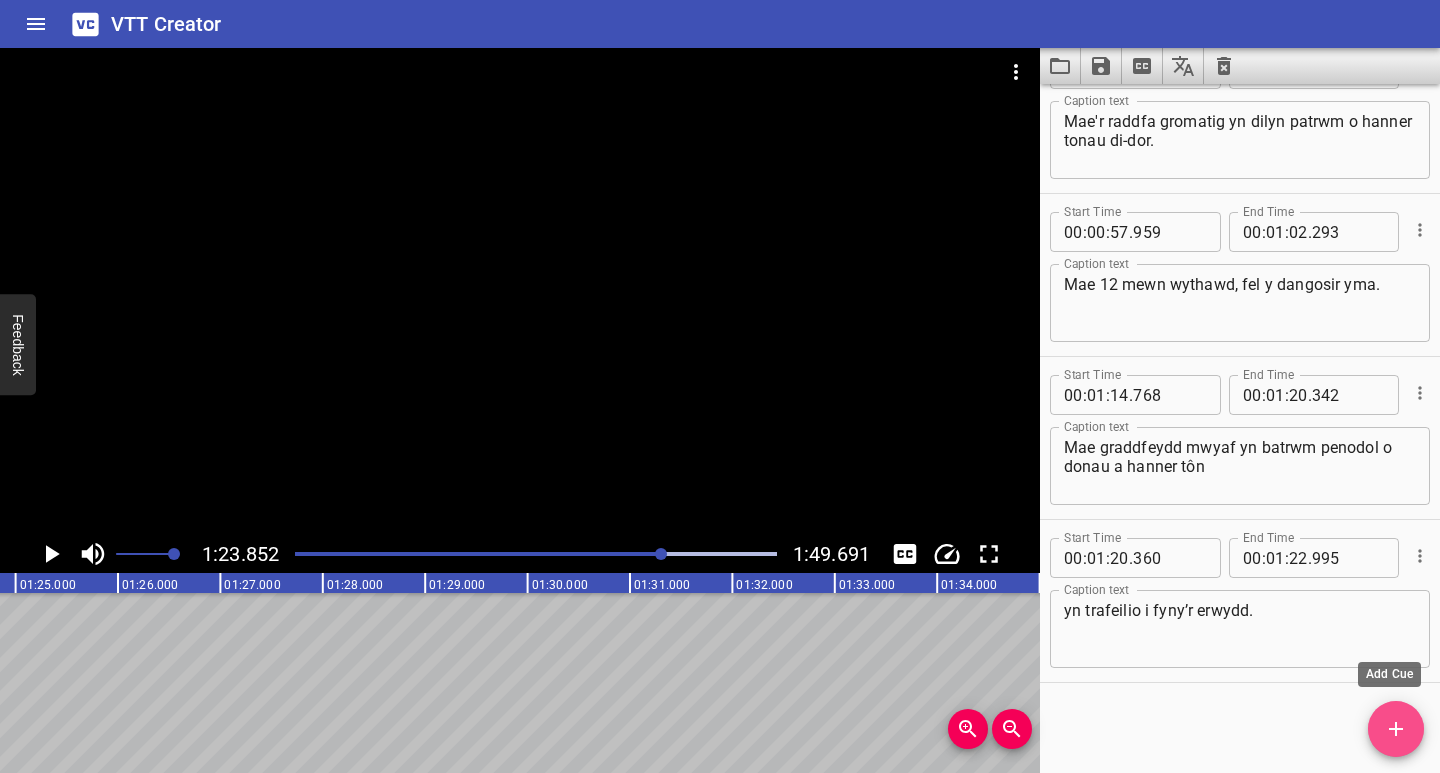 click 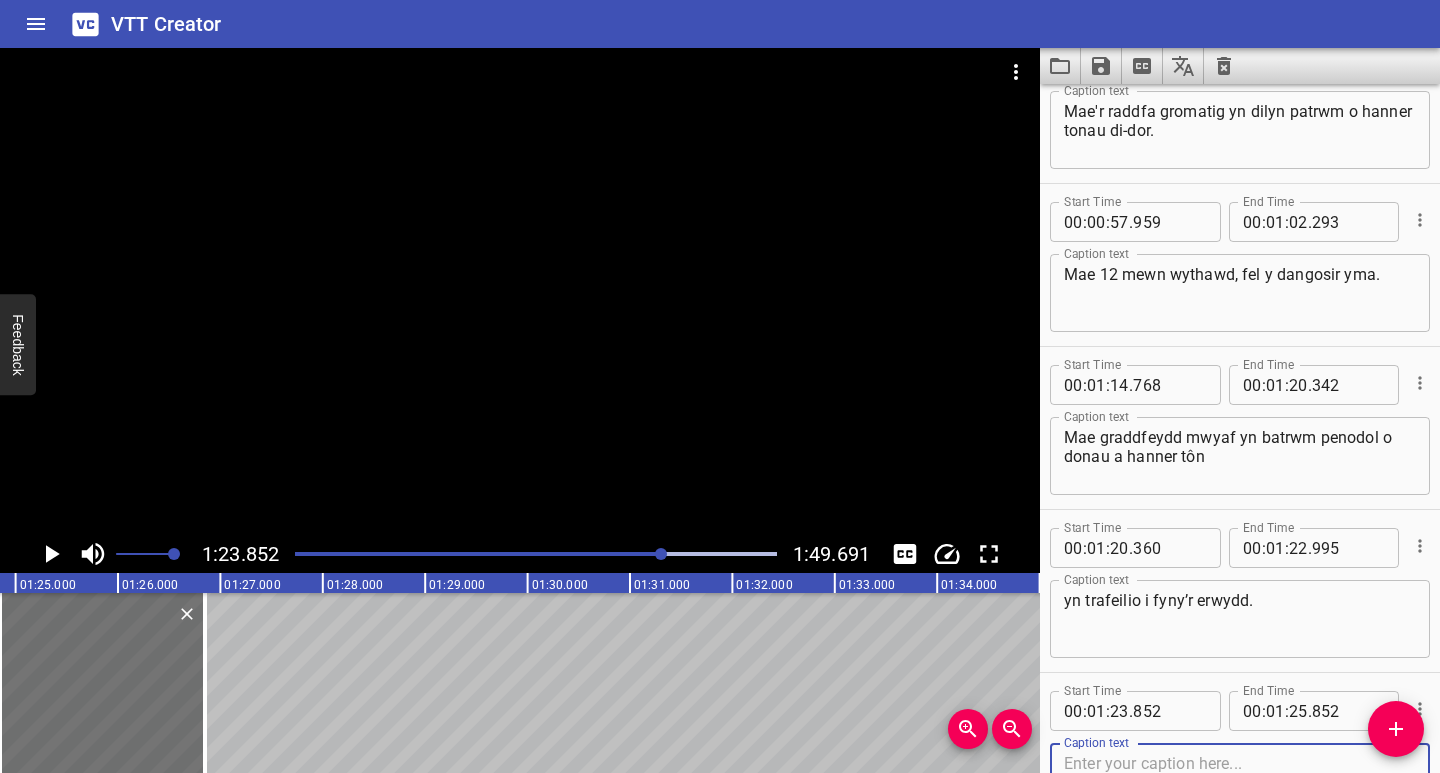 click on "Caption text" at bounding box center (1240, 782) 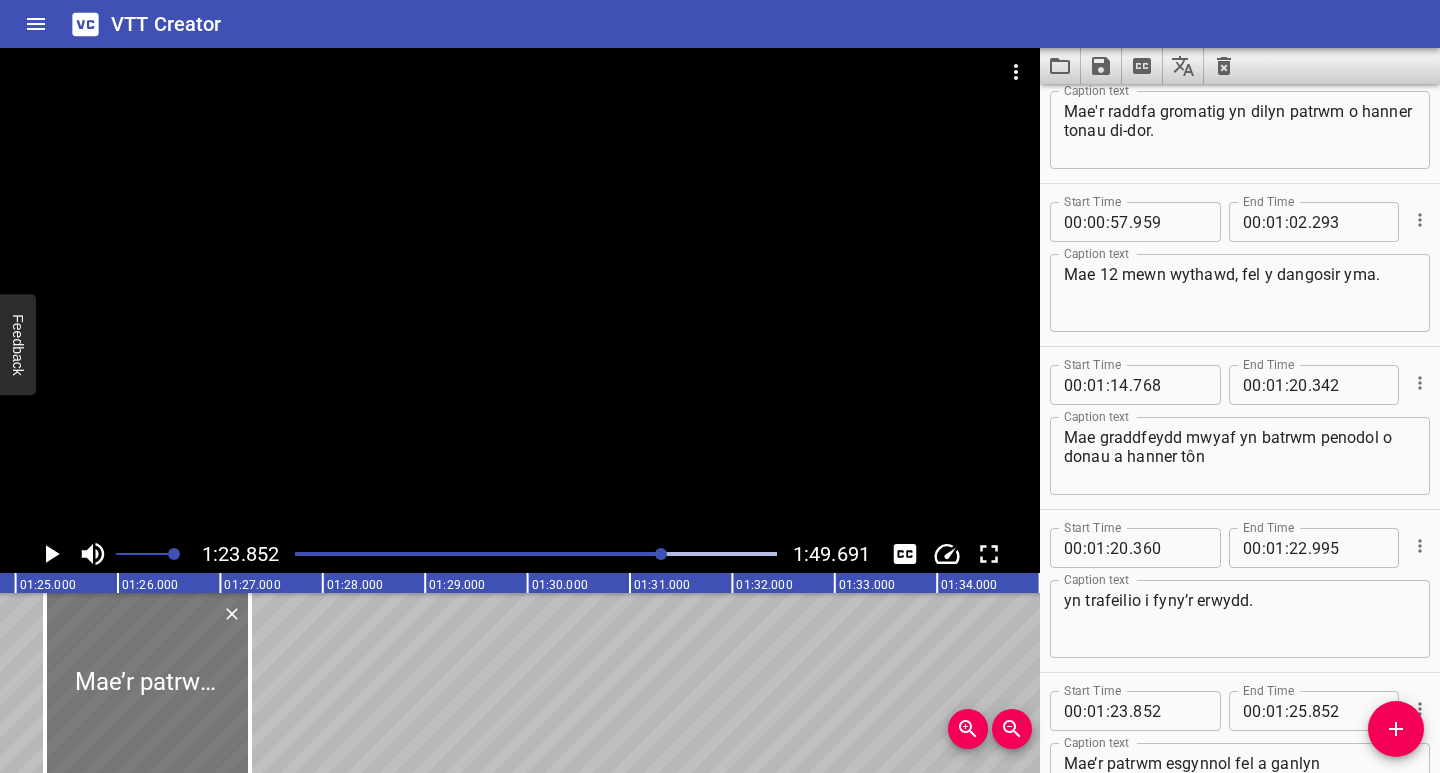 drag, startPoint x: 156, startPoint y: 716, endPoint x: 191, endPoint y: 717, distance: 35.014282 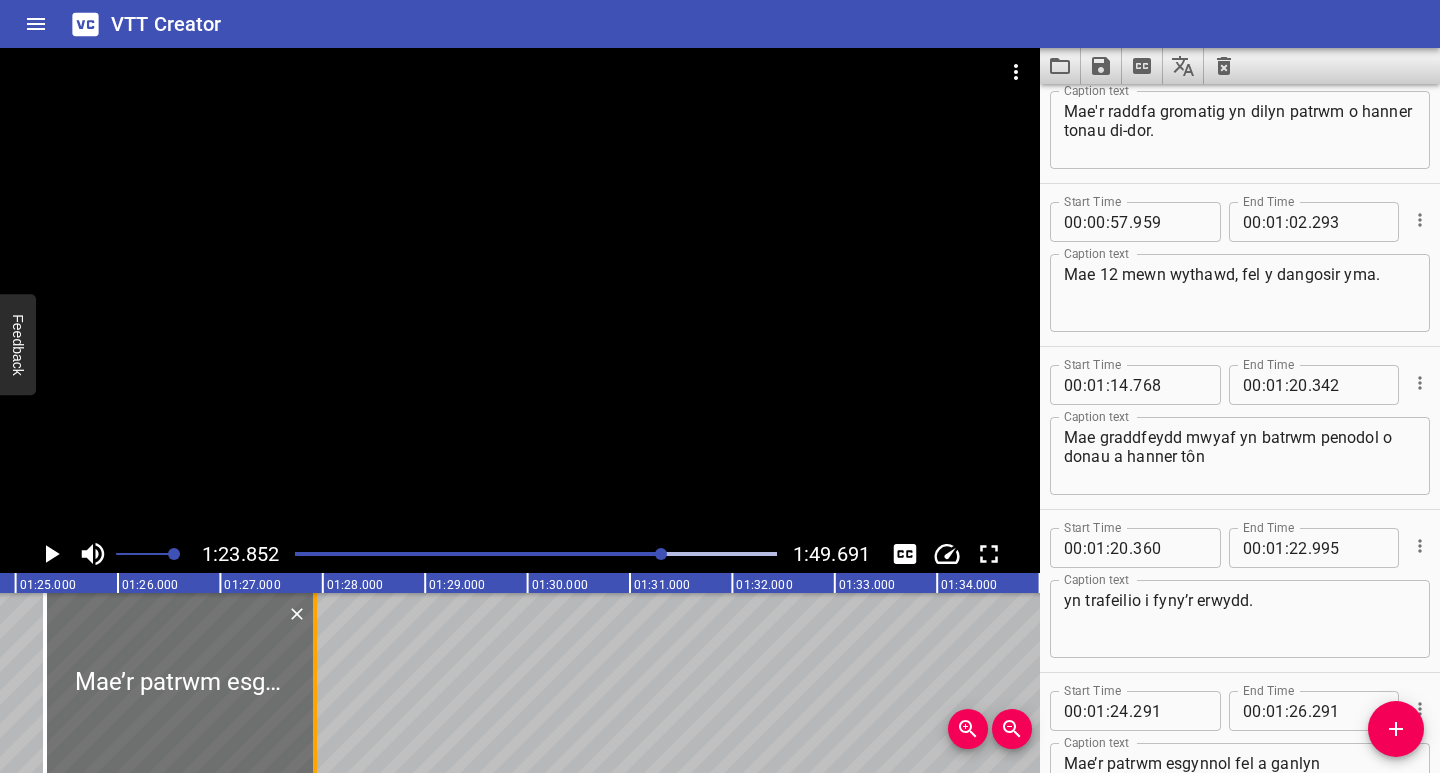 drag, startPoint x: 245, startPoint y: 719, endPoint x: 310, endPoint y: 729, distance: 65.76473 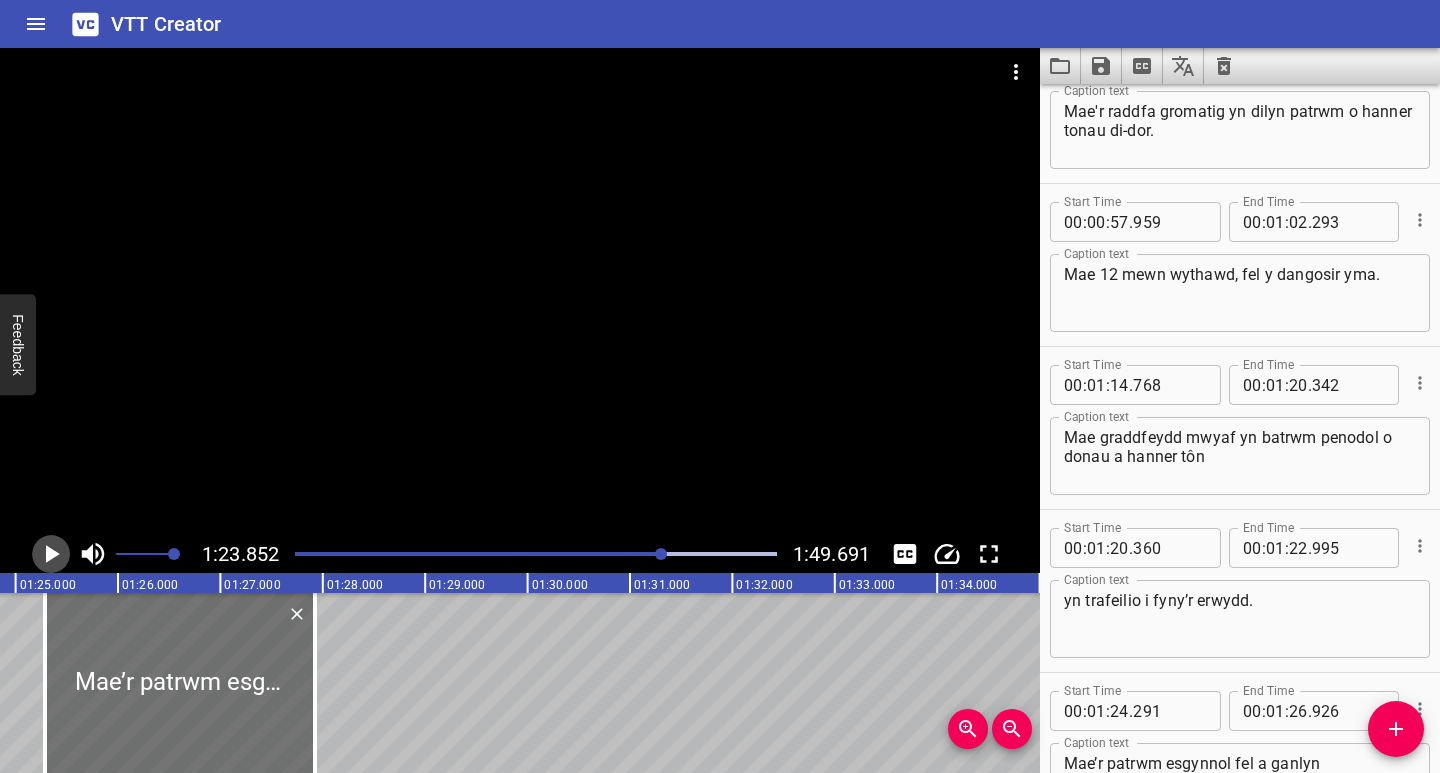 click 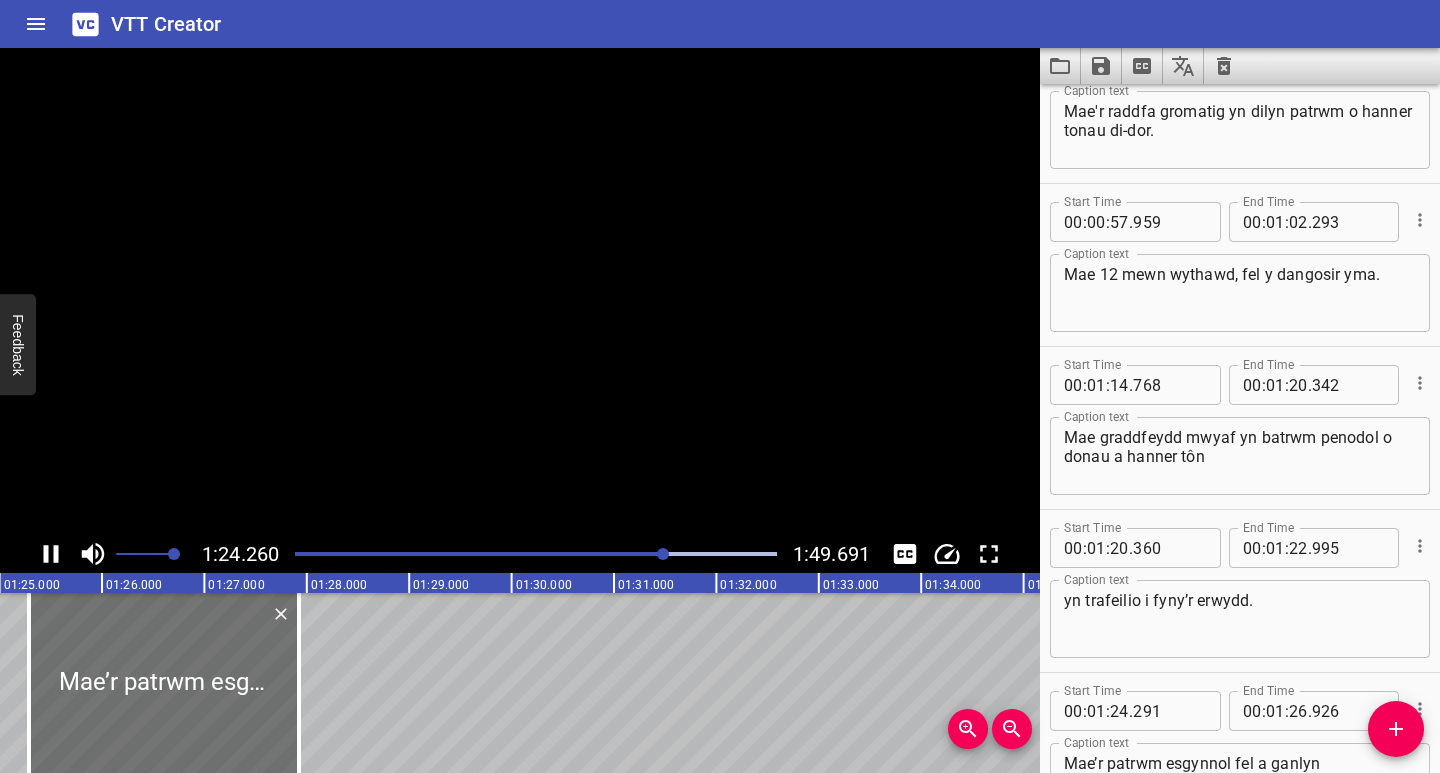 scroll, scrollTop: 0, scrollLeft: 8628, axis: horizontal 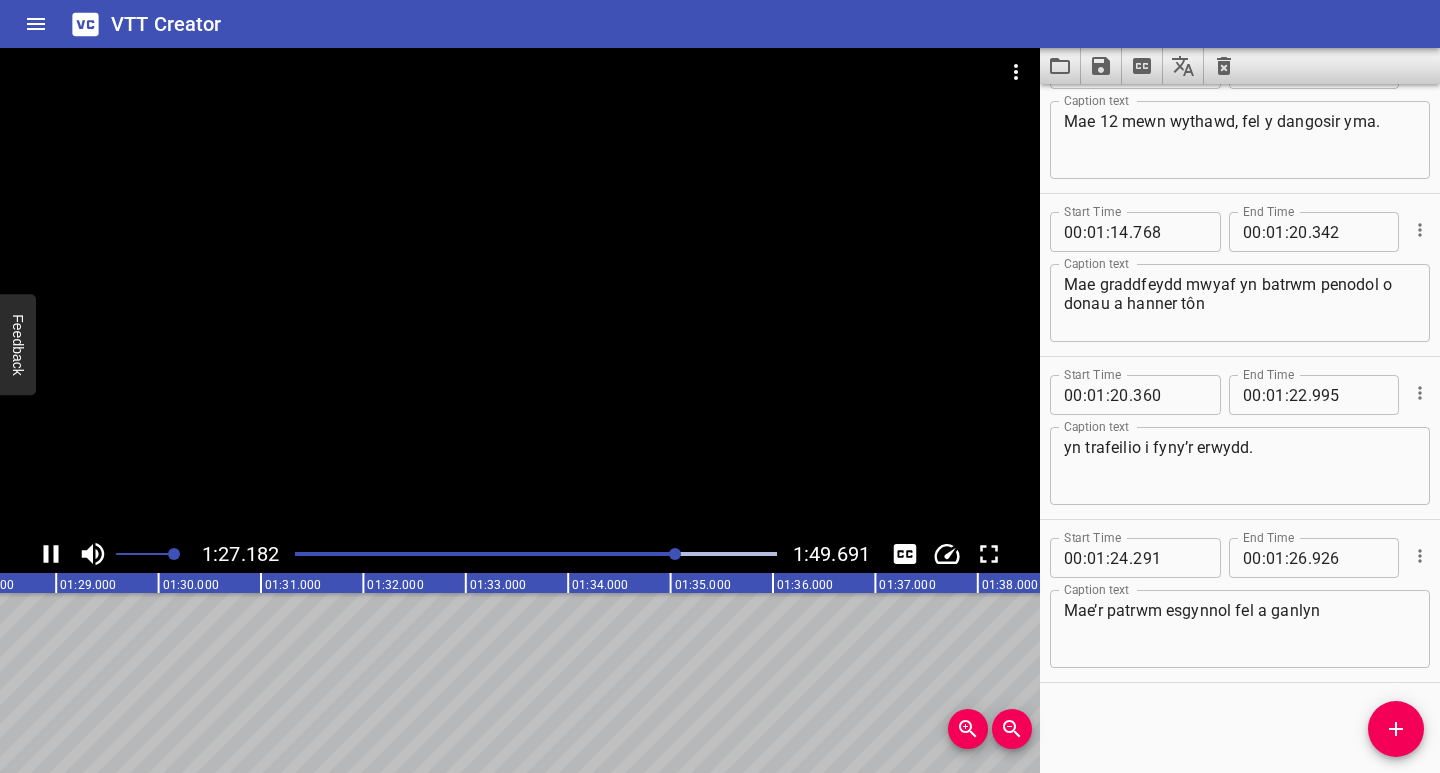 click 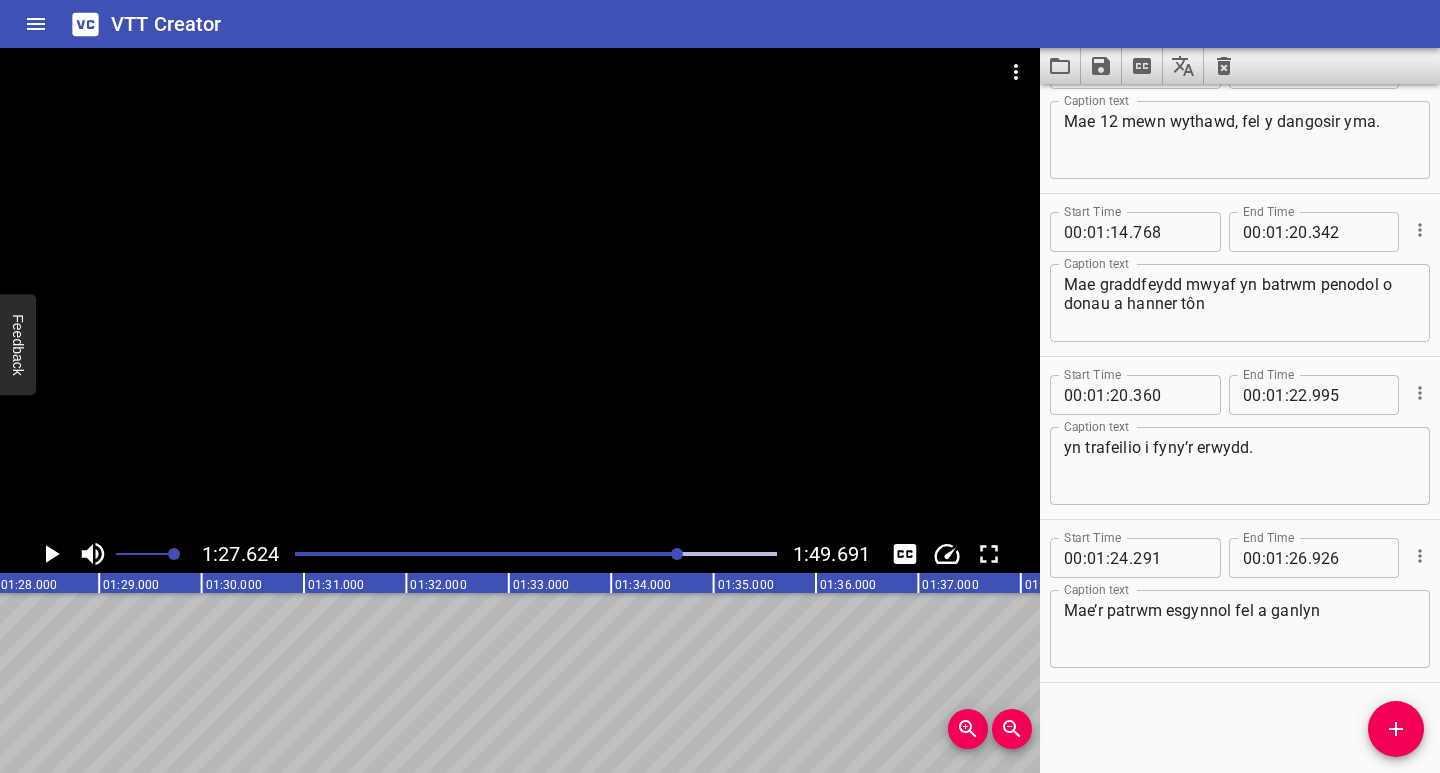 scroll, scrollTop: 0, scrollLeft: 8899, axis: horizontal 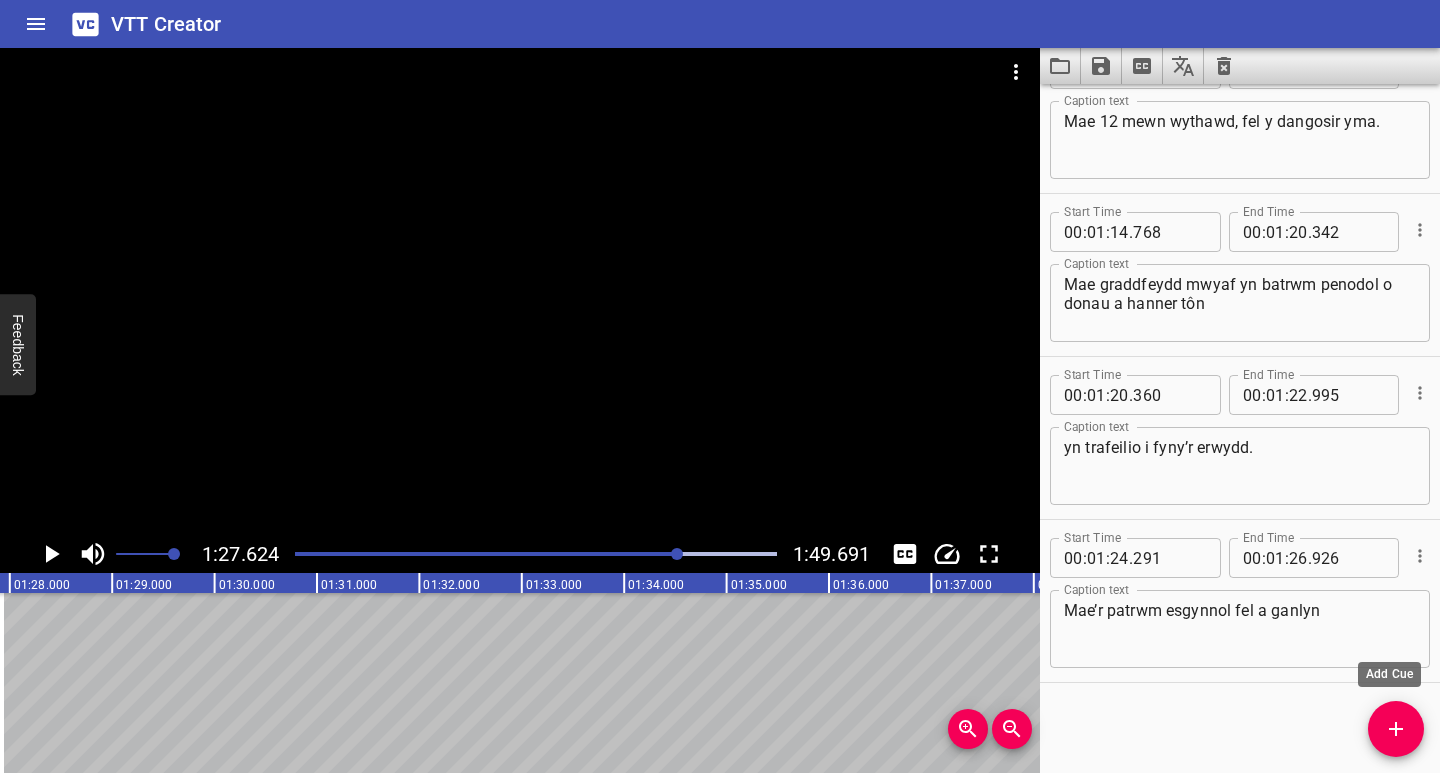 click 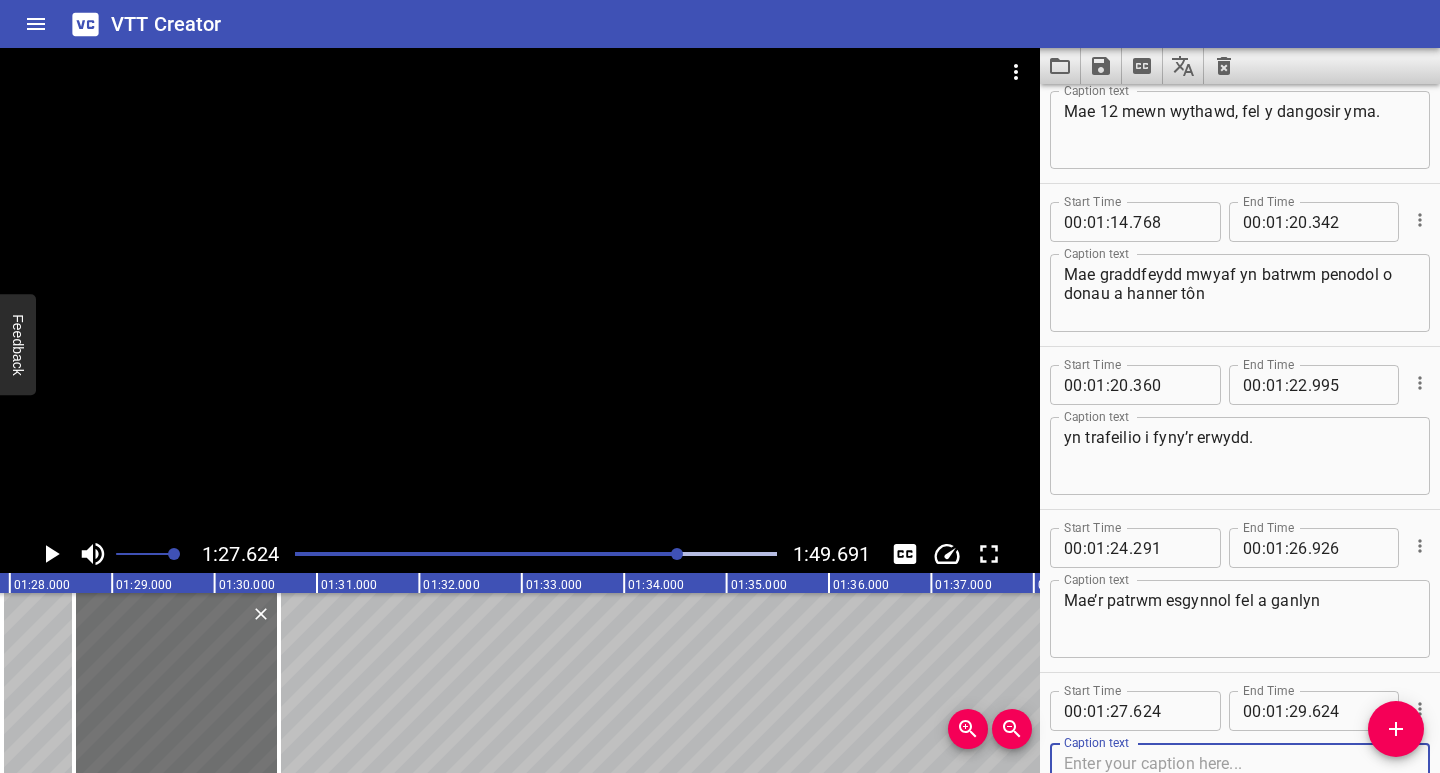 click at bounding box center [1240, 782] 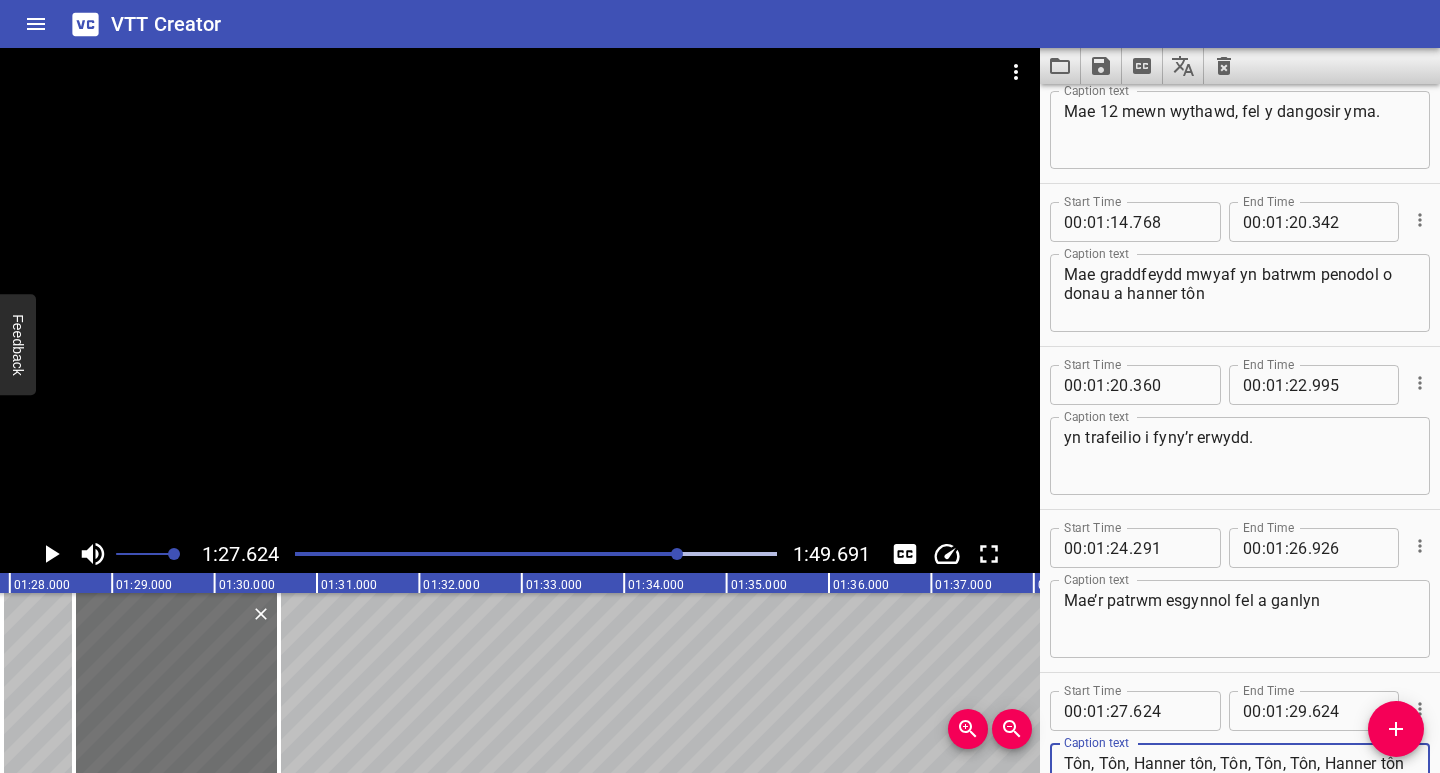 scroll, scrollTop: 1716, scrollLeft: 0, axis: vertical 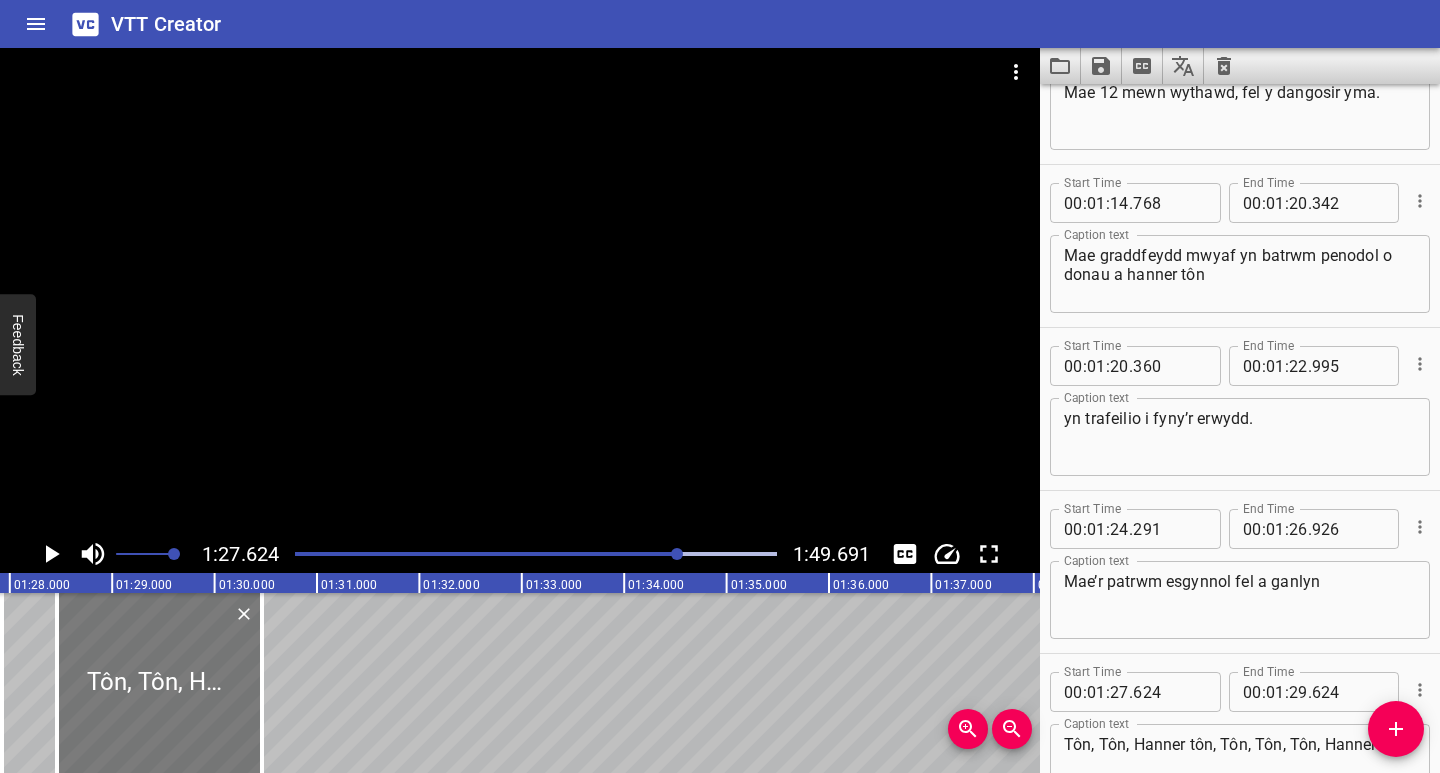 drag, startPoint x: 170, startPoint y: 679, endPoint x: 192, endPoint y: 707, distance: 35.608986 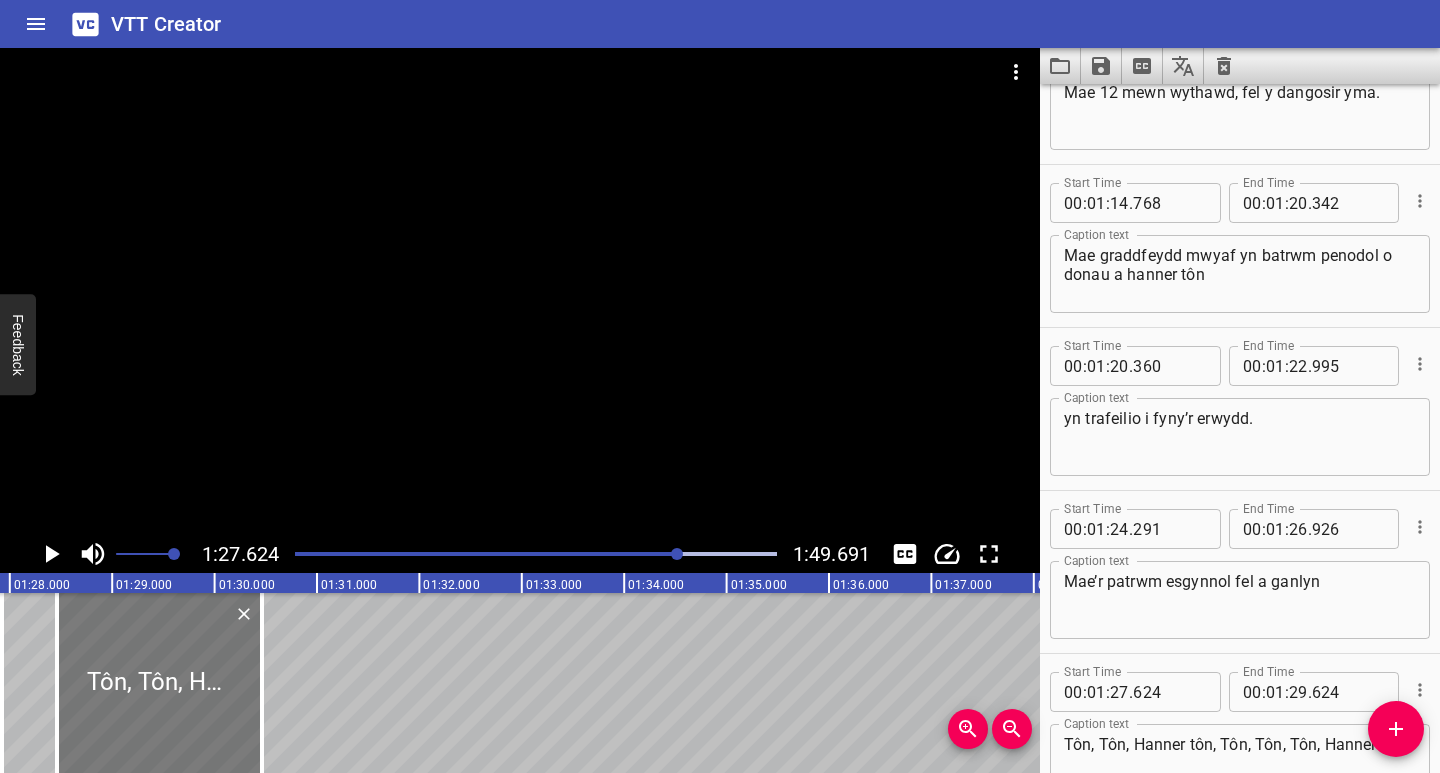 click at bounding box center [159, 683] 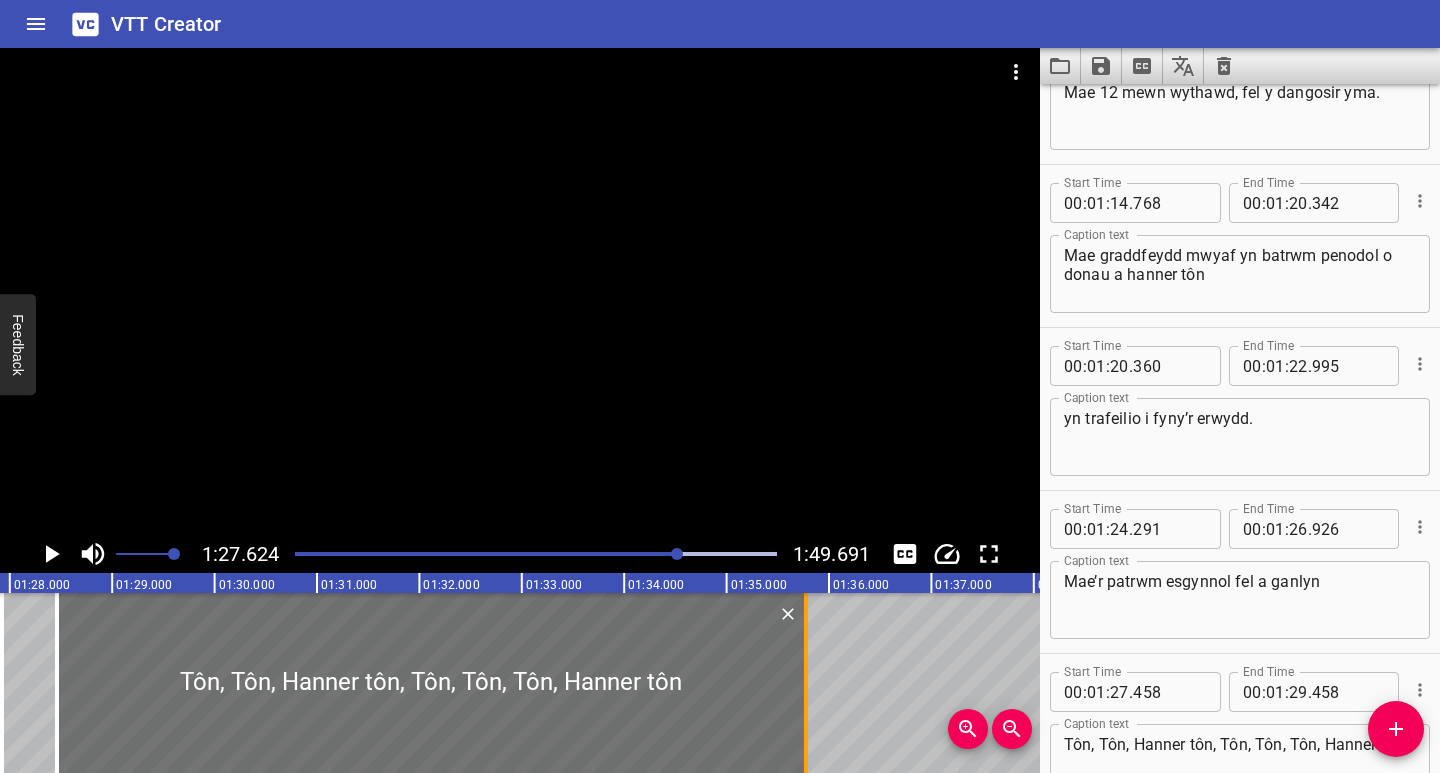 drag, startPoint x: 267, startPoint y: 724, endPoint x: 811, endPoint y: 720, distance: 544.0147 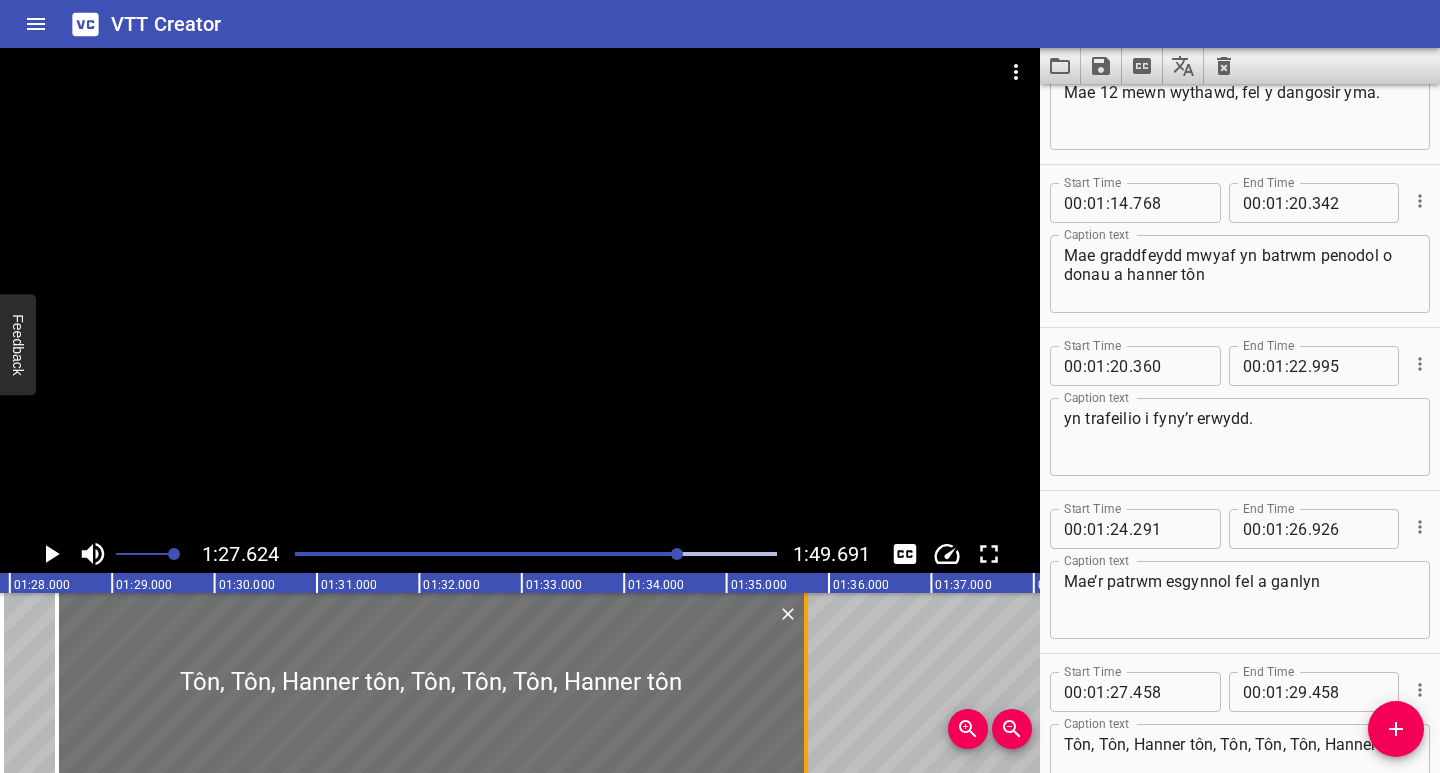 click at bounding box center [806, 683] 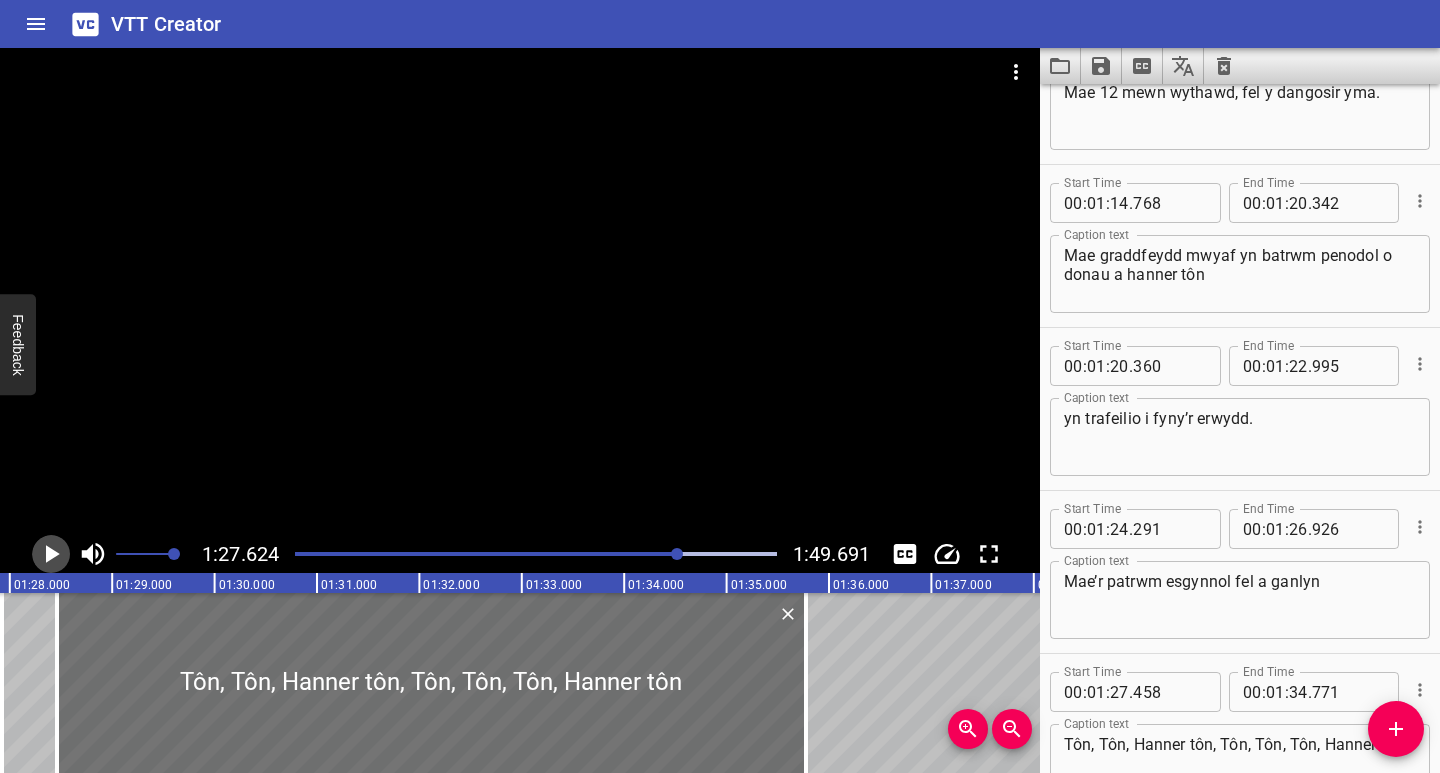 click 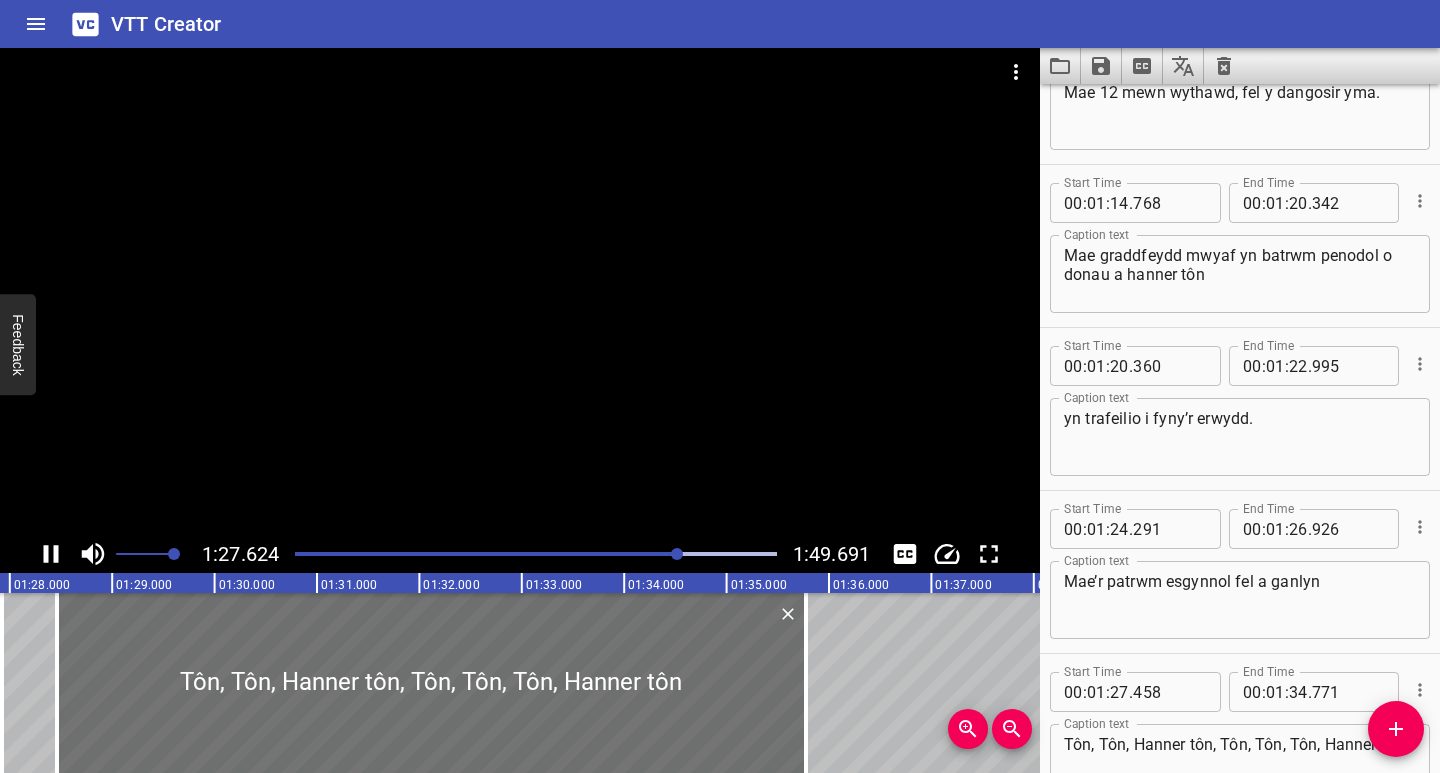 scroll, scrollTop: 1807, scrollLeft: 0, axis: vertical 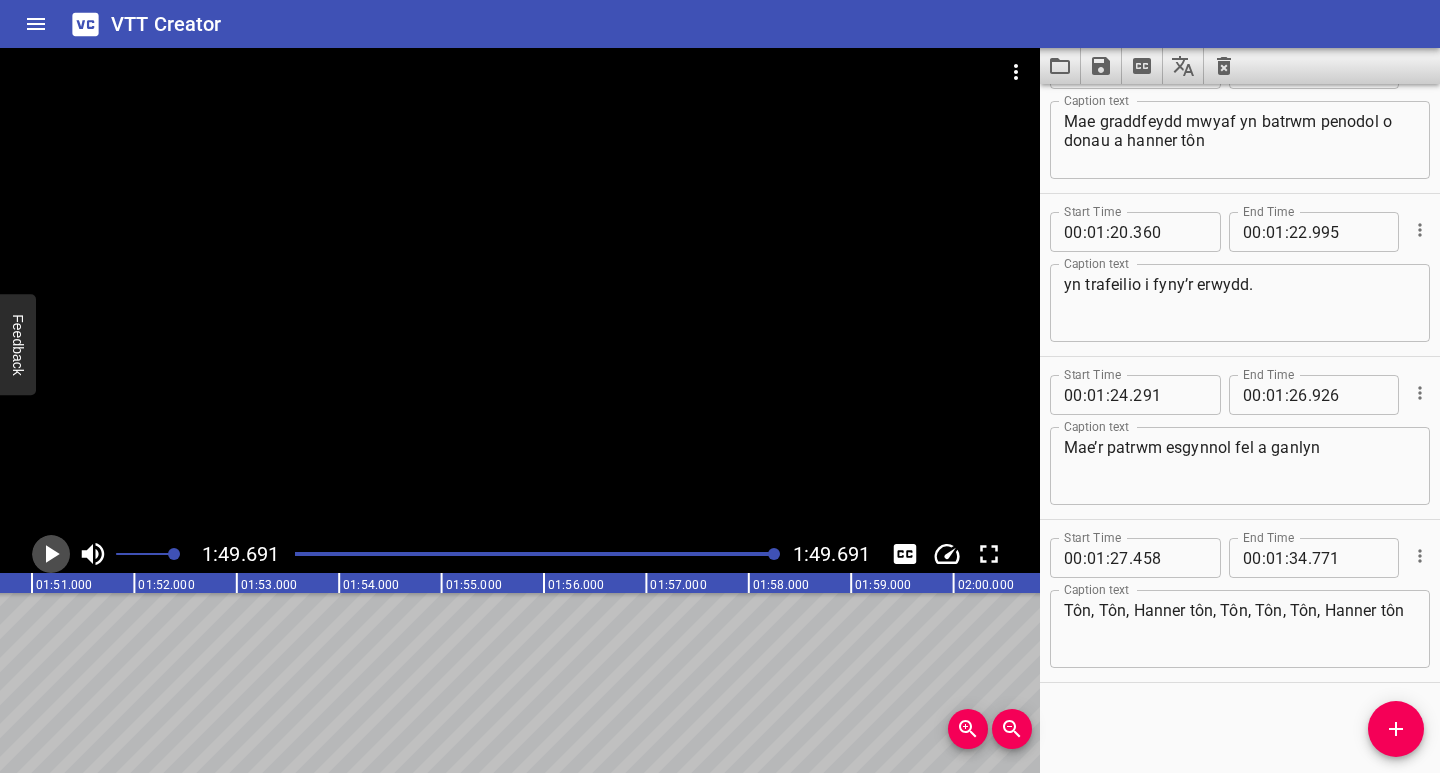 click 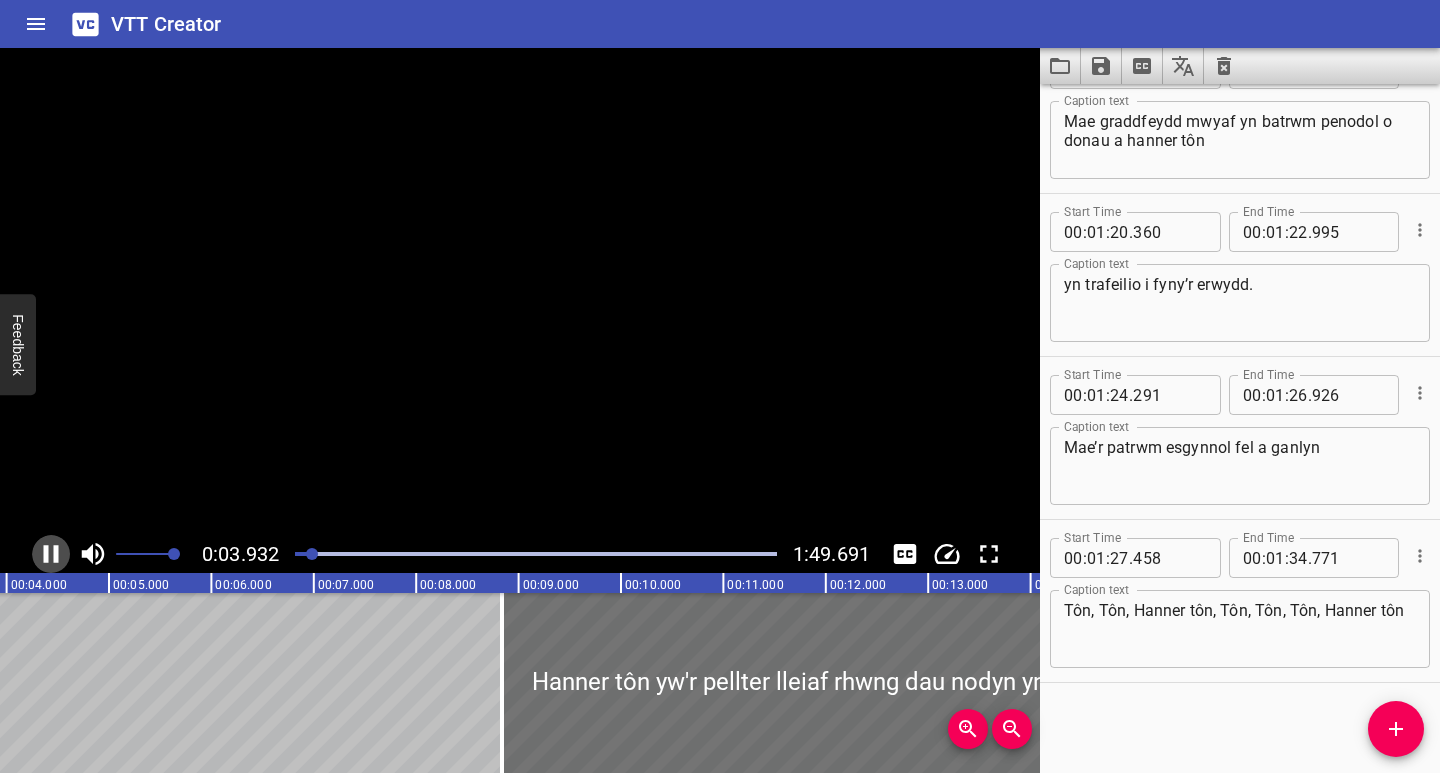 click 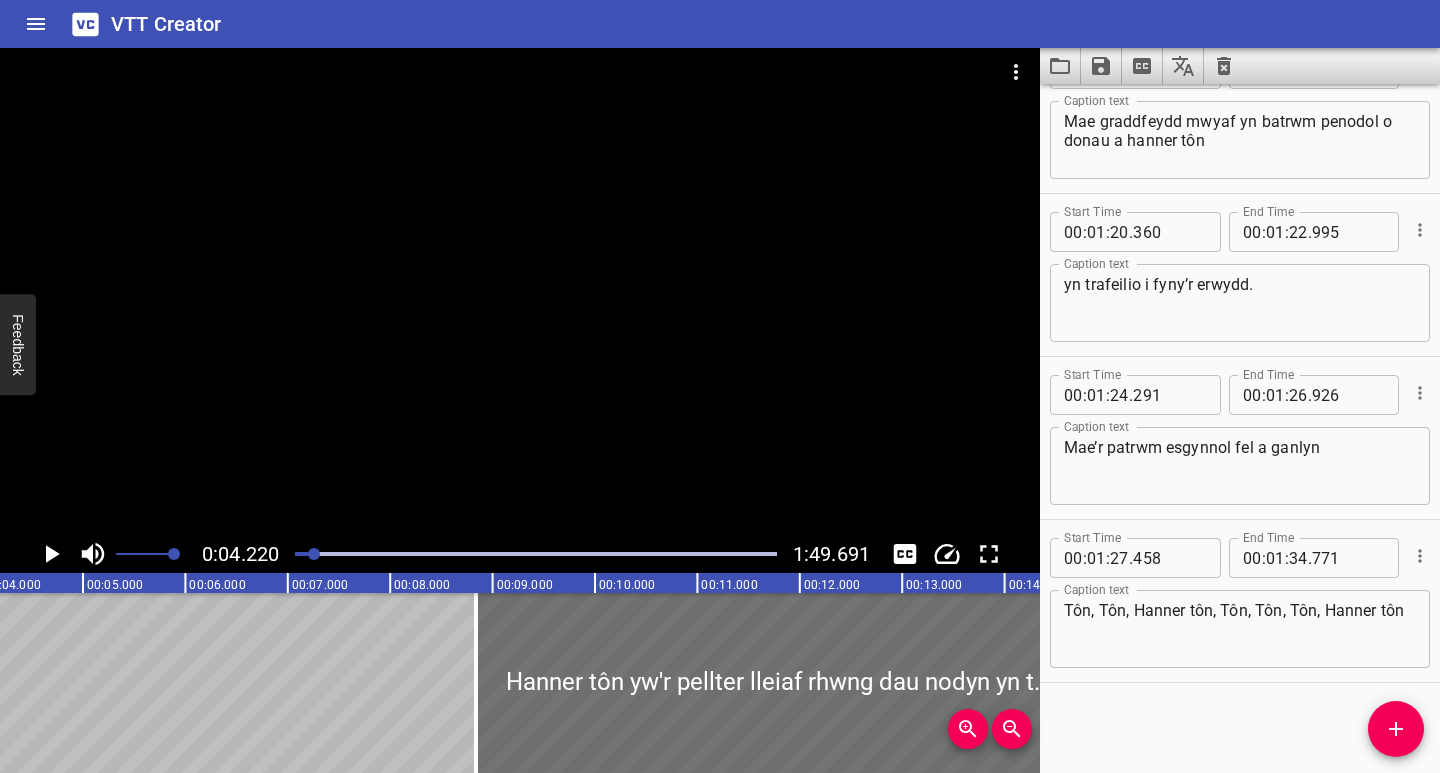 scroll, scrollTop: 0, scrollLeft: 432, axis: horizontal 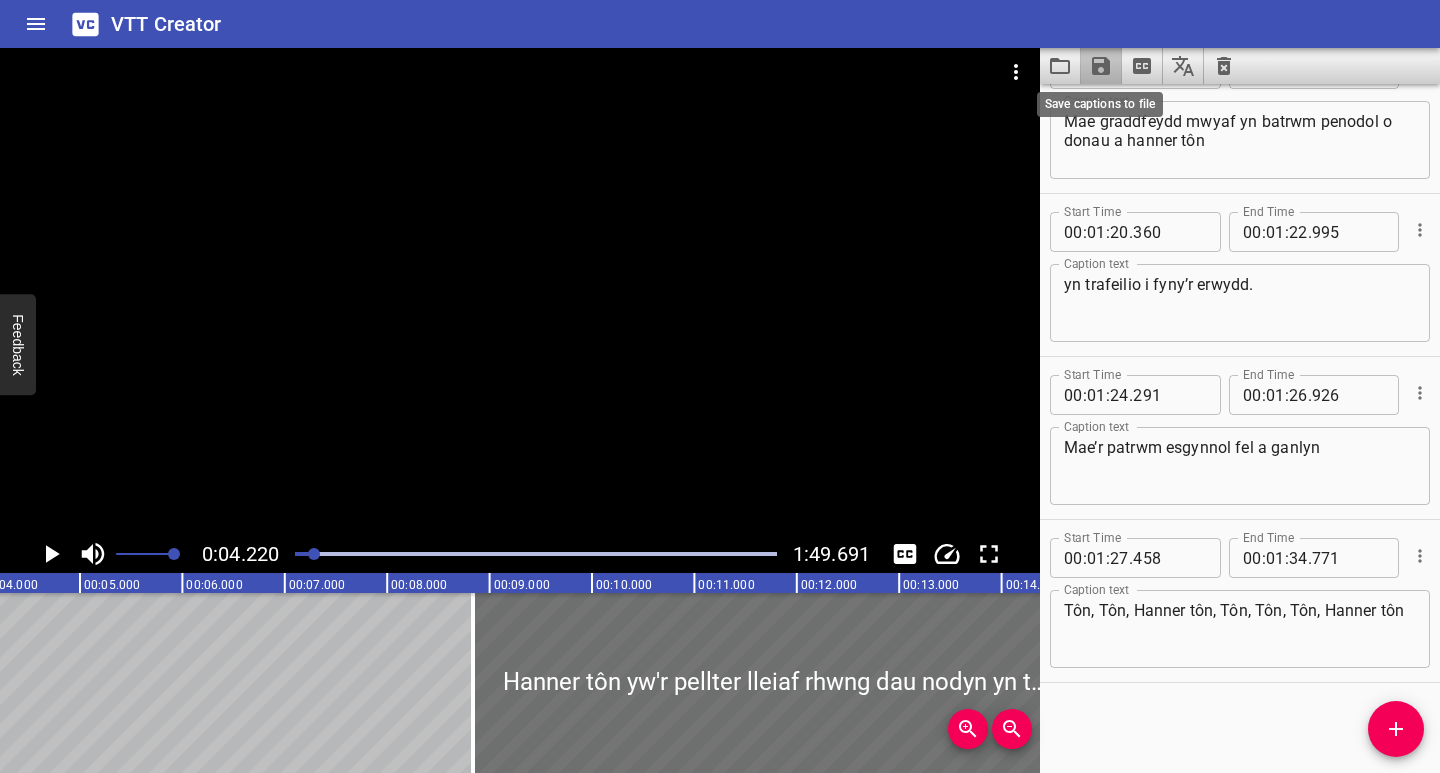 click 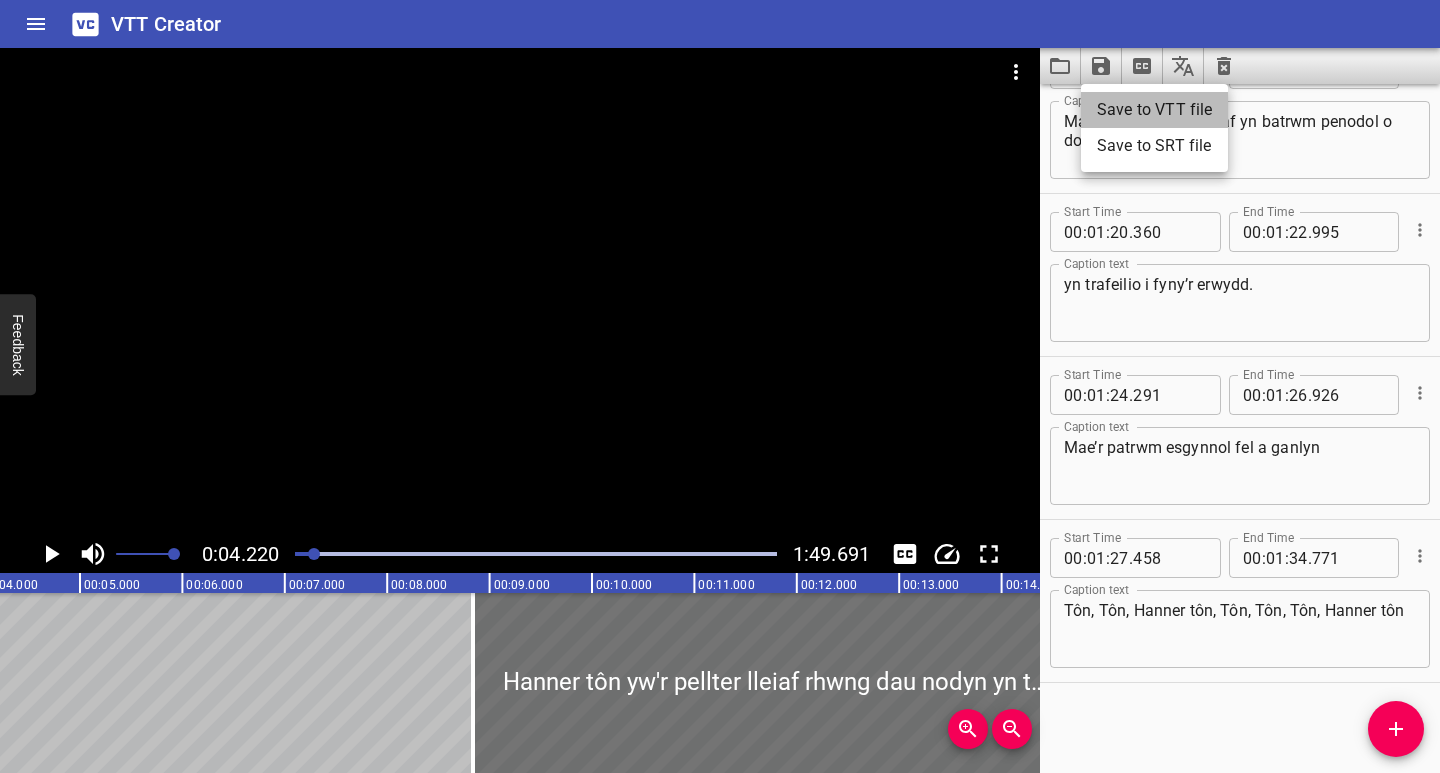 click on "Save to VTT file" at bounding box center (1154, 110) 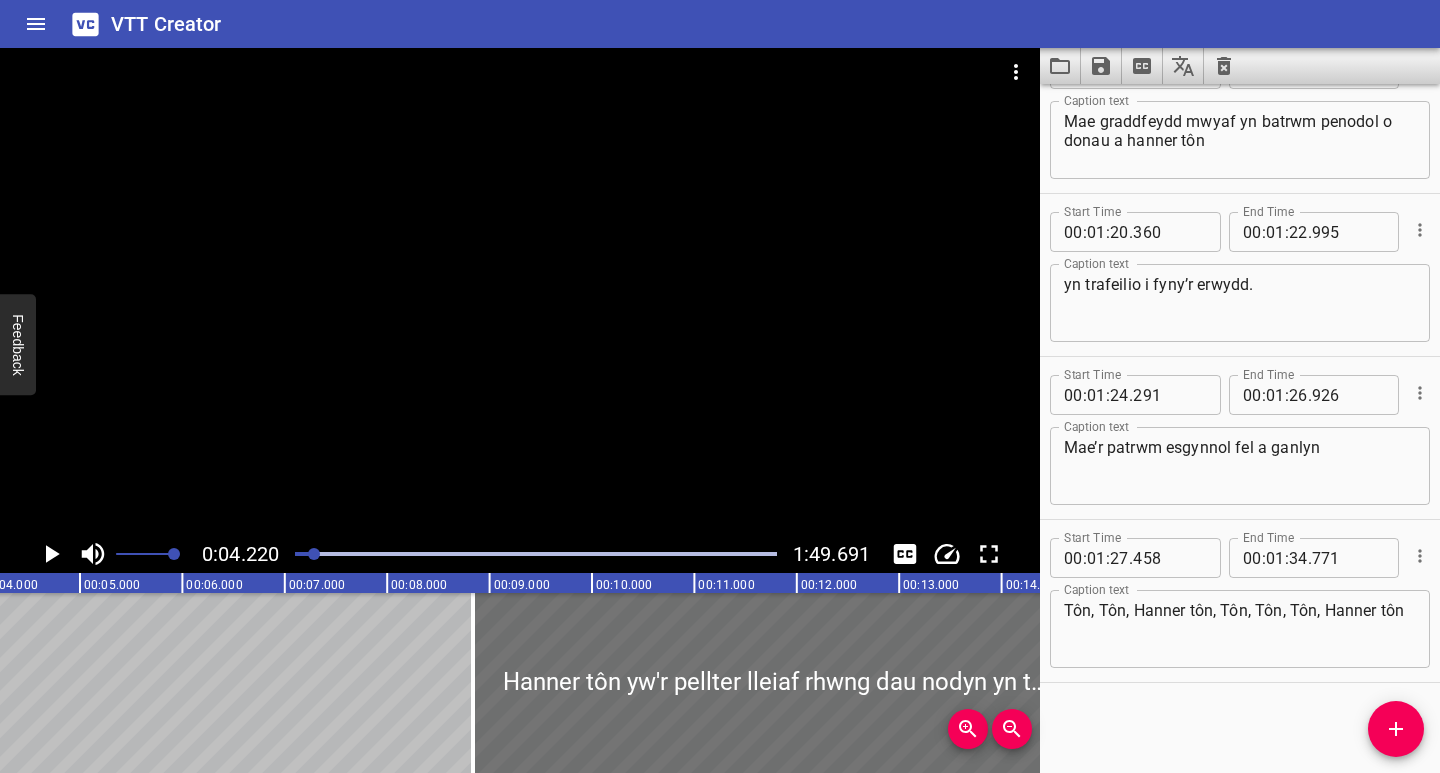 click on "VTT Creator" at bounding box center [720, 24] 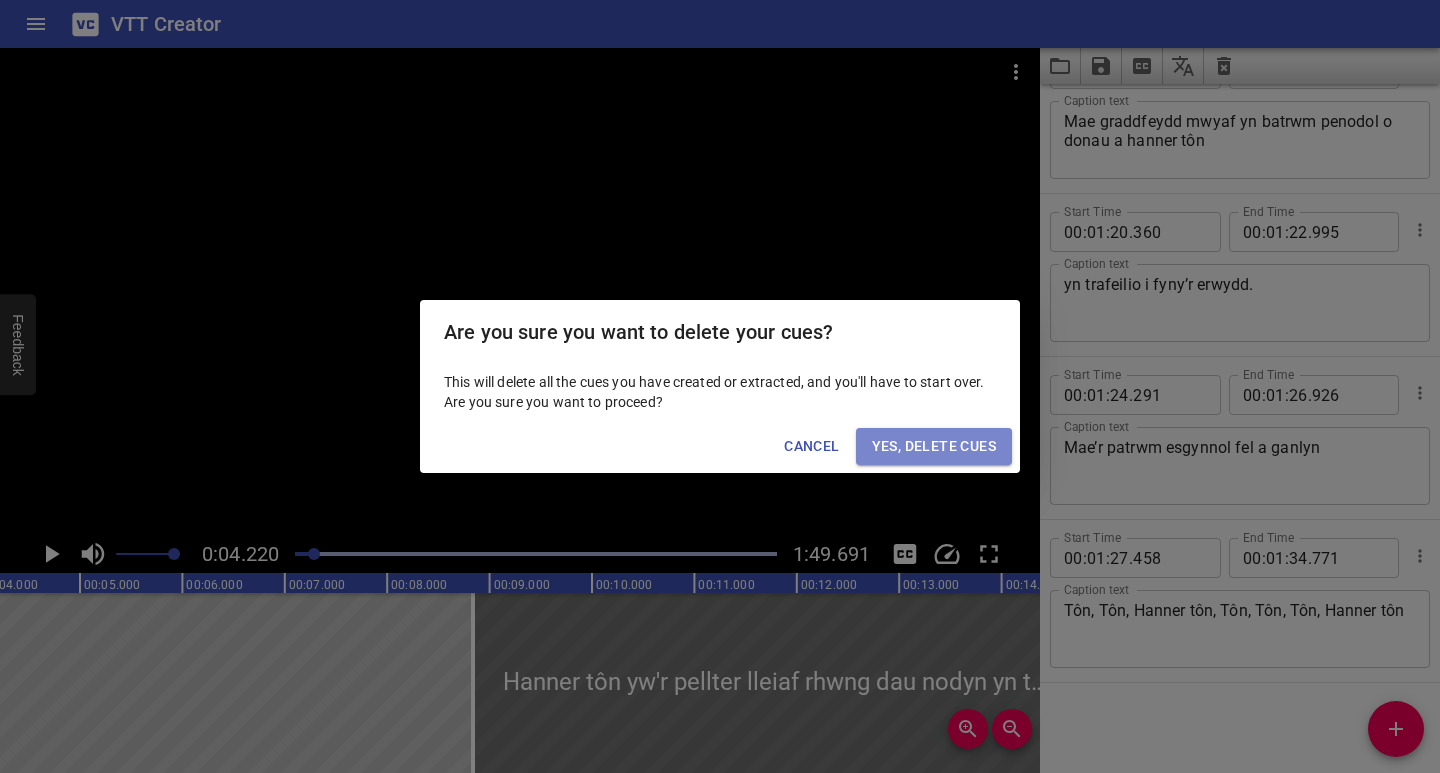 click on "Yes, Delete Cues" at bounding box center [934, 446] 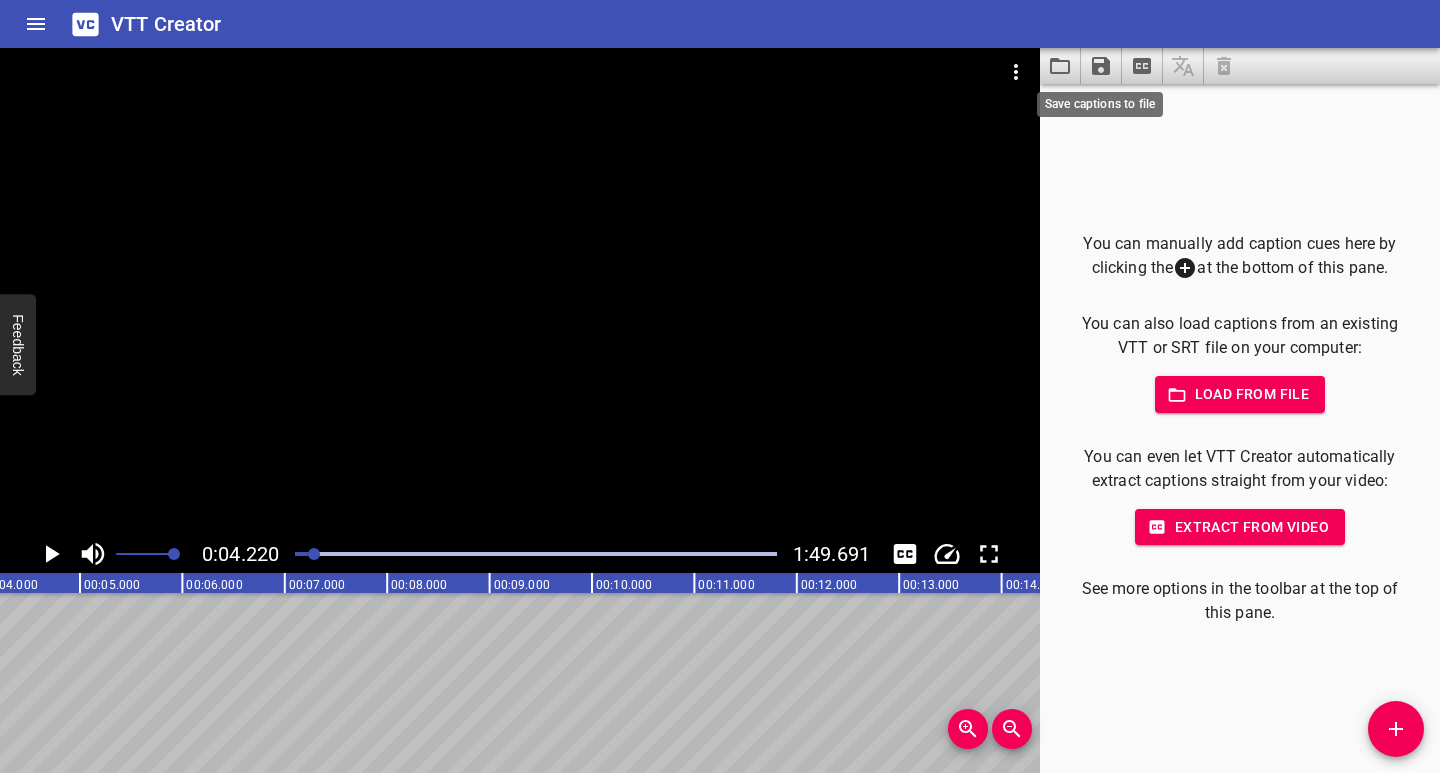 click 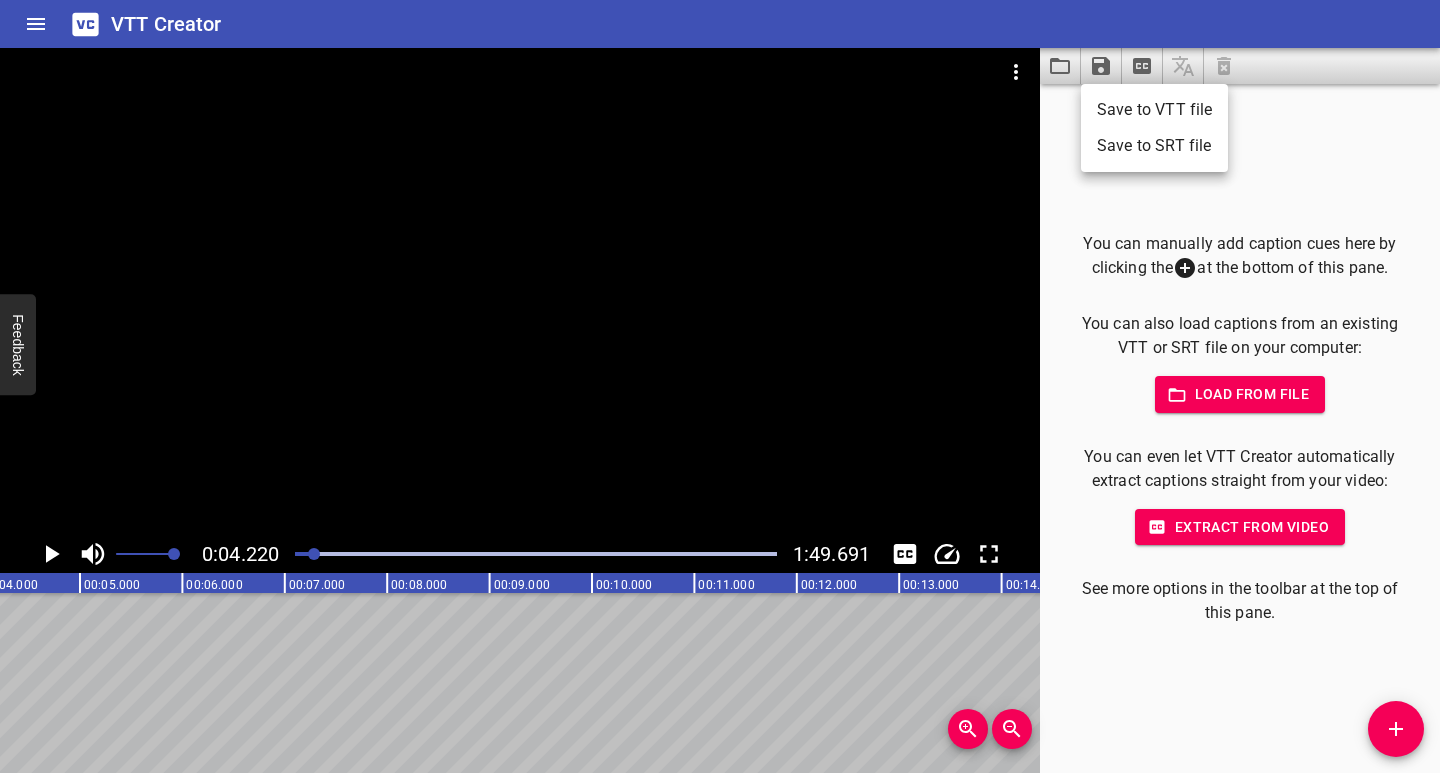 click at bounding box center [720, 386] 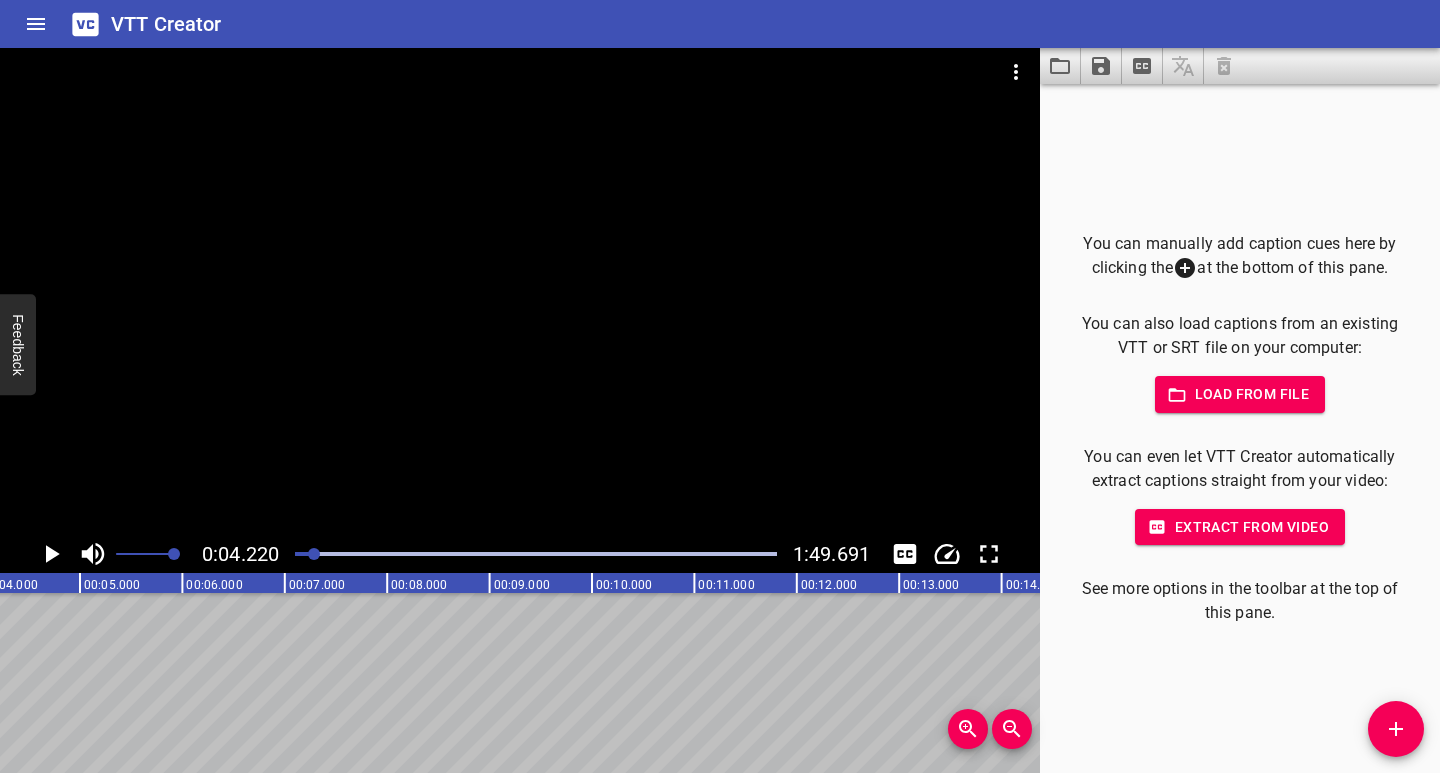 click 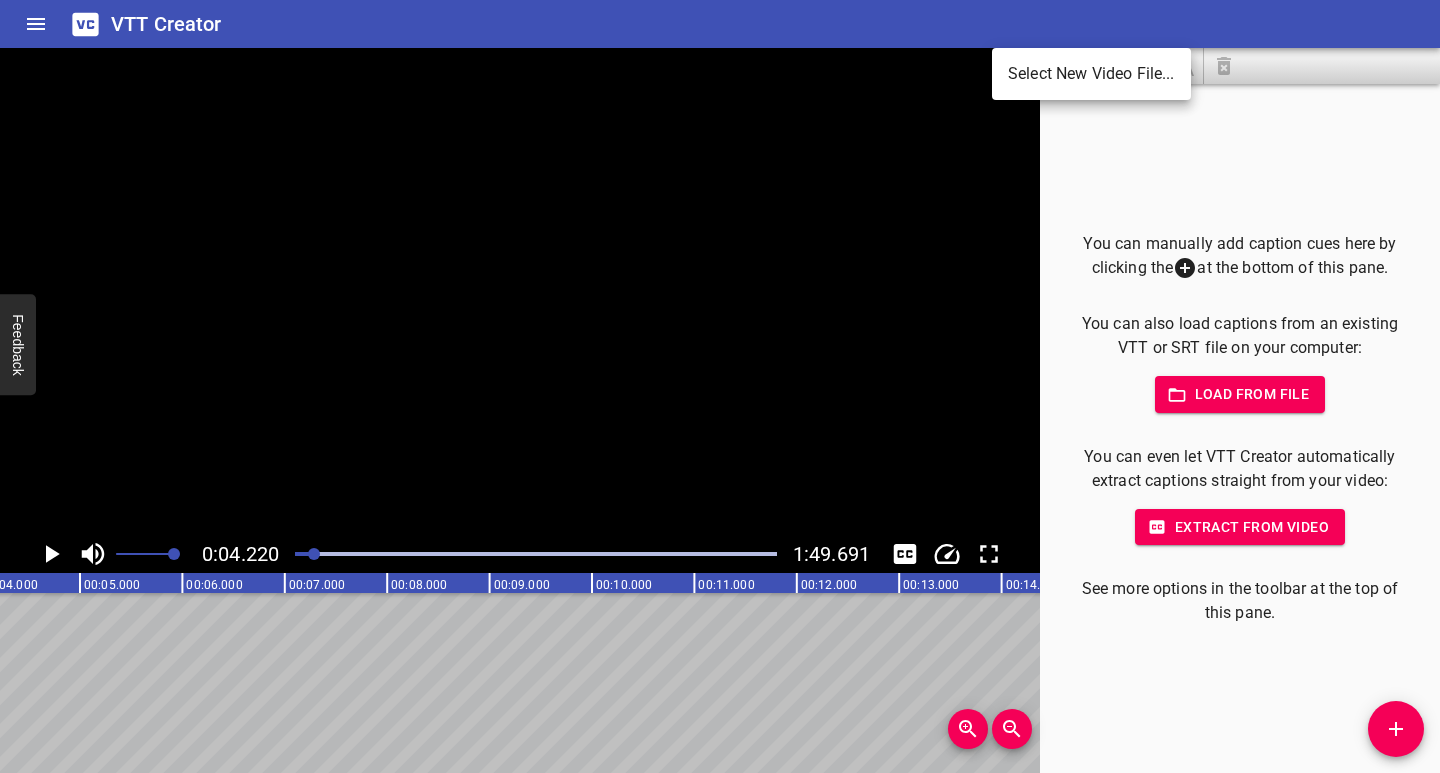 click on "Select New Video File..." at bounding box center (1091, 74) 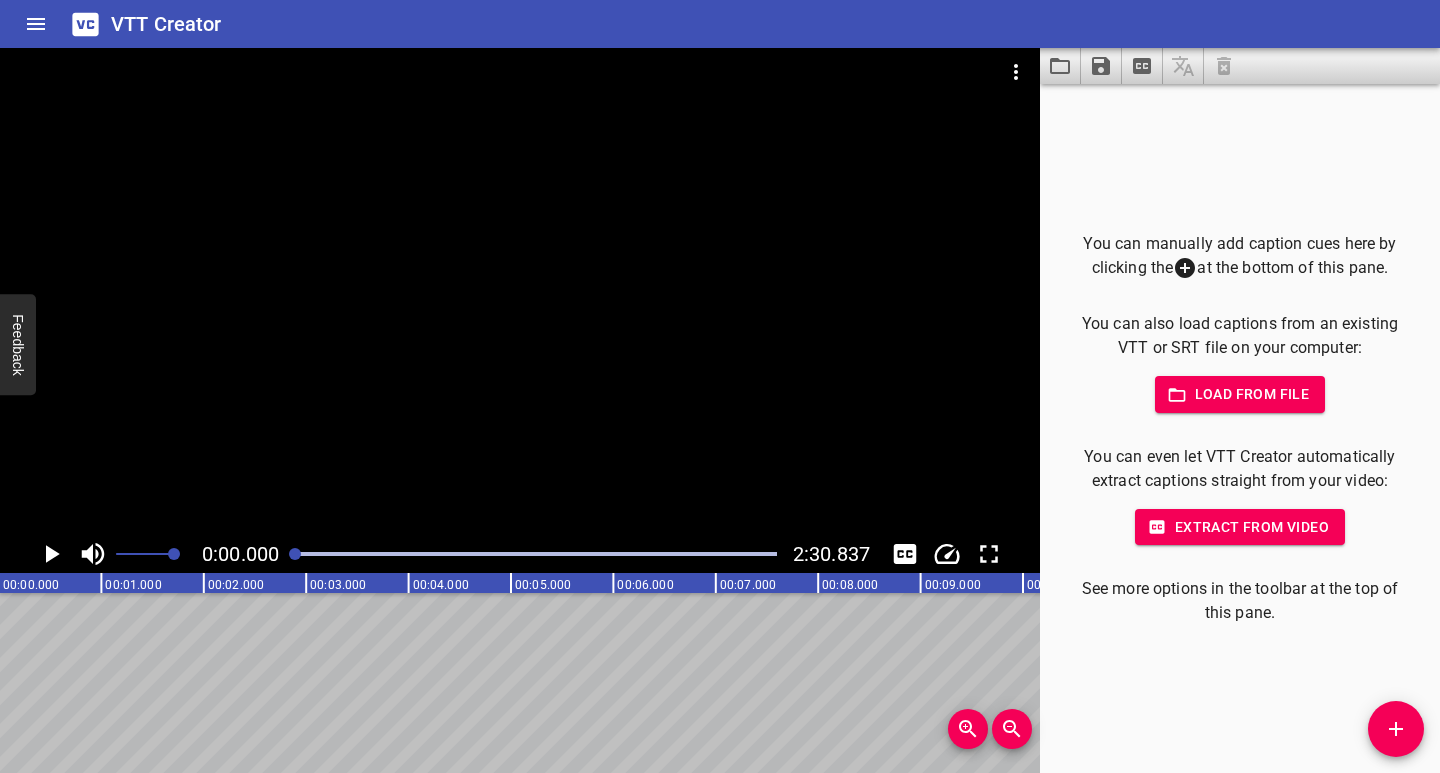 scroll, scrollTop: 0, scrollLeft: 0, axis: both 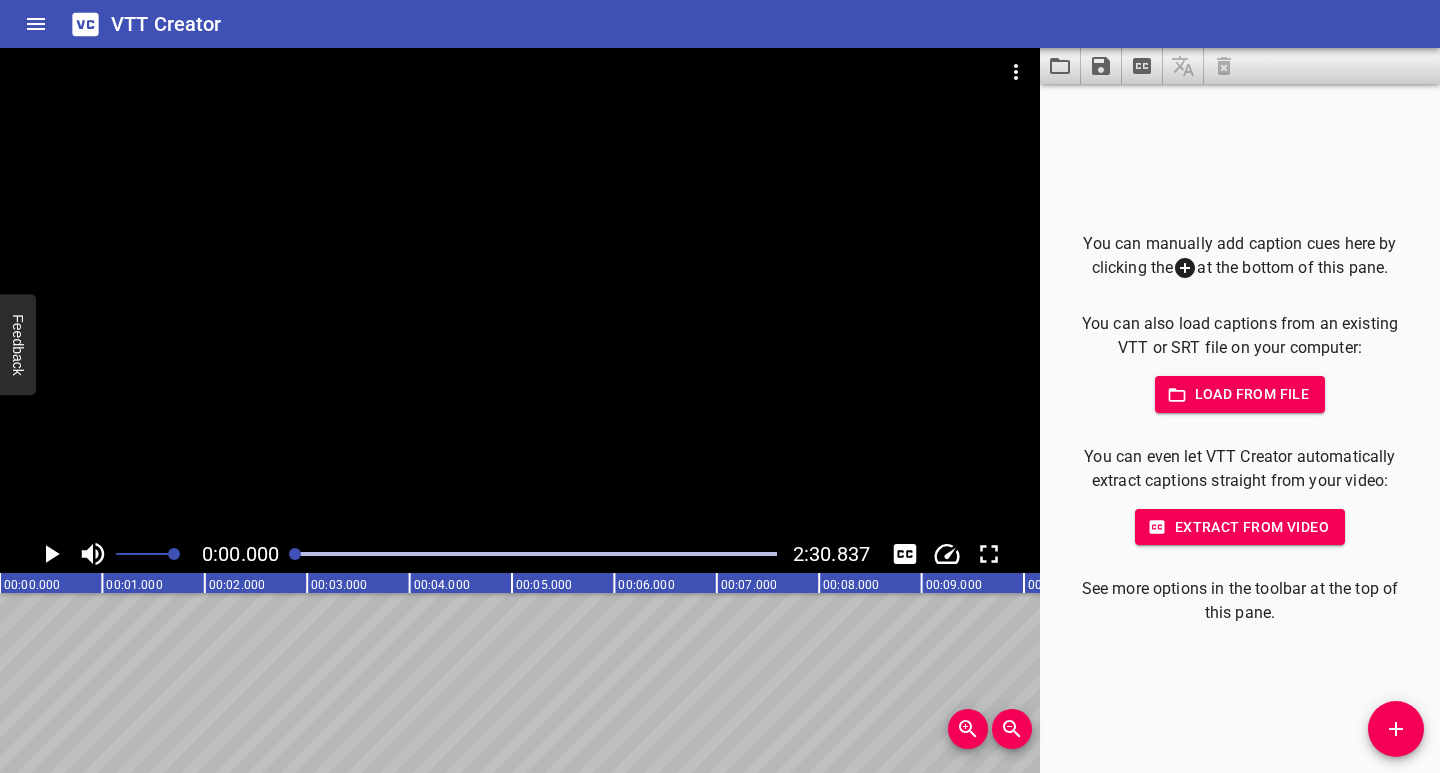 click 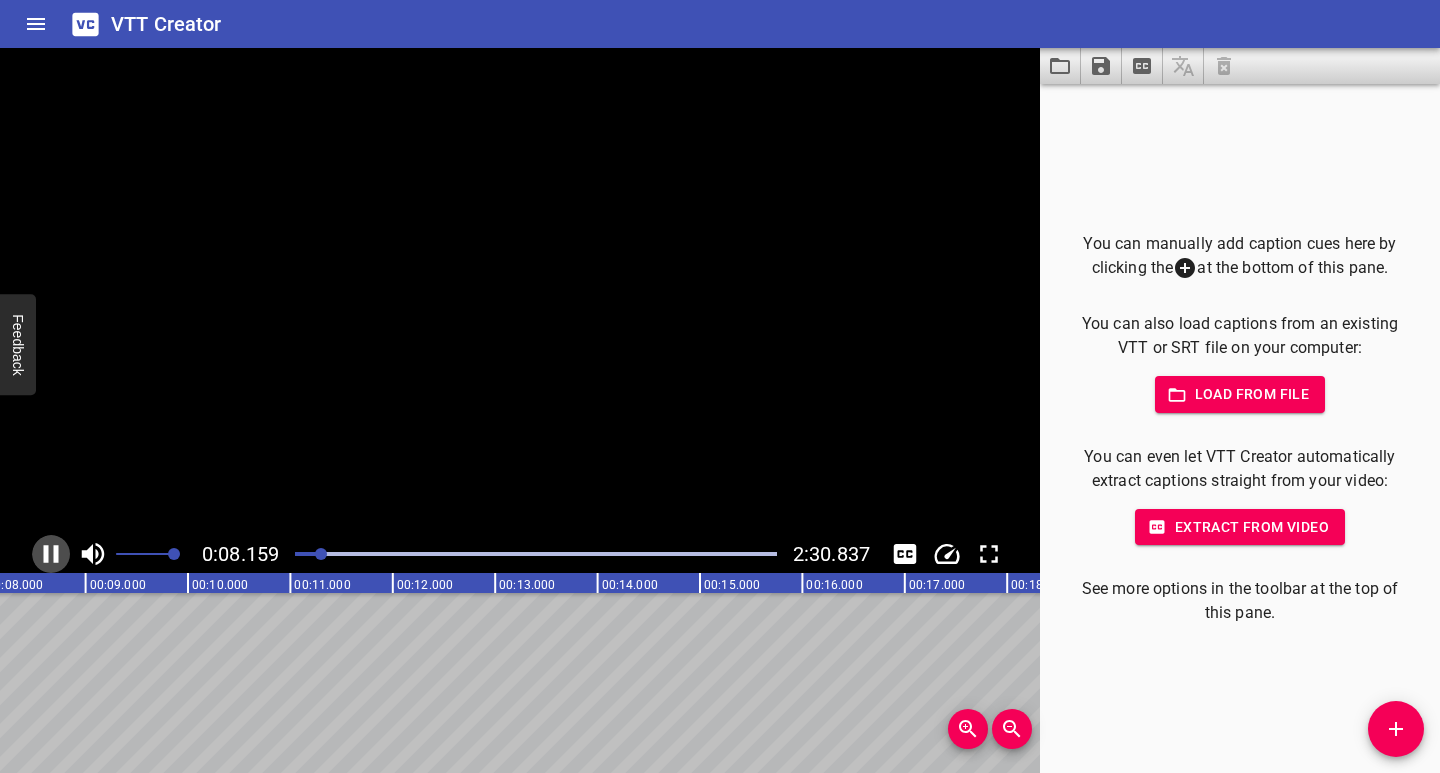 click 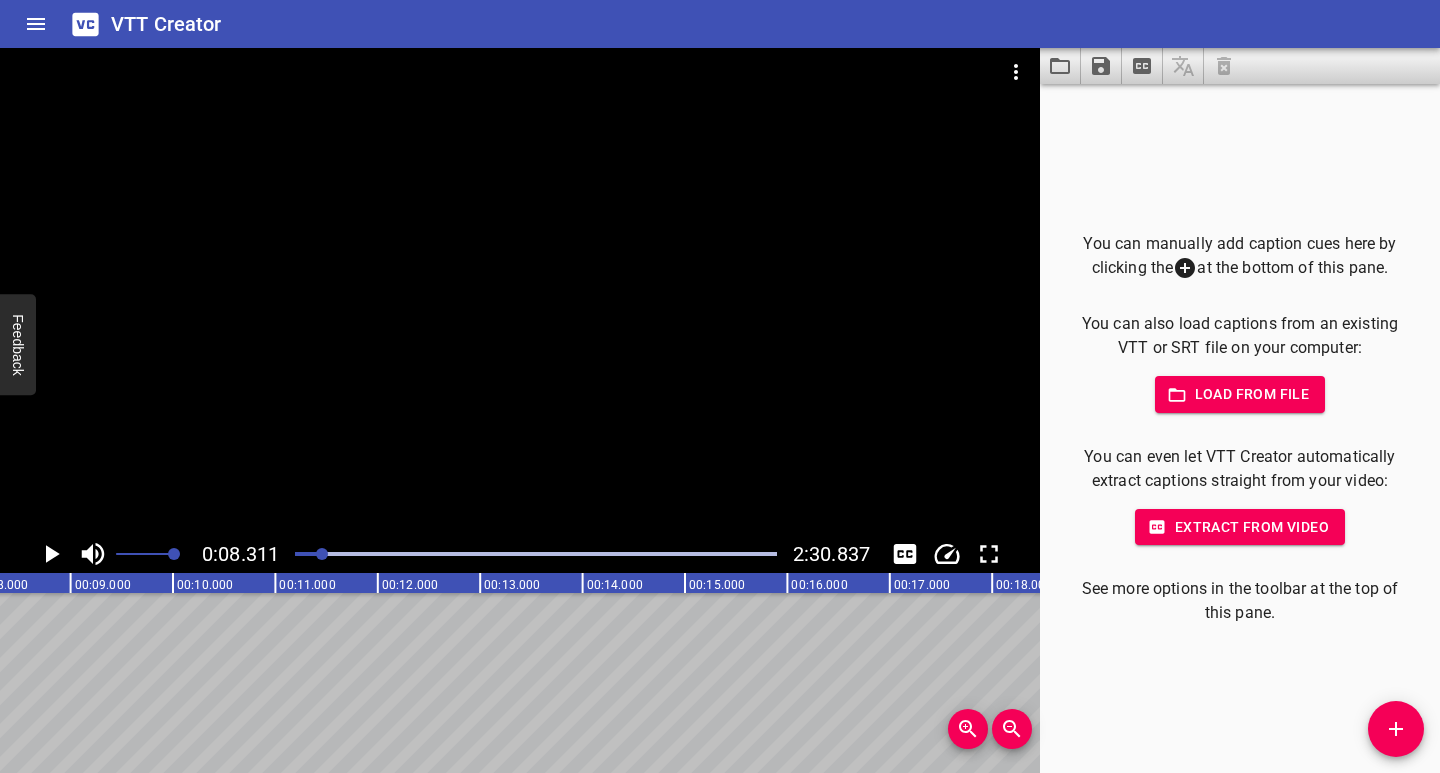 click 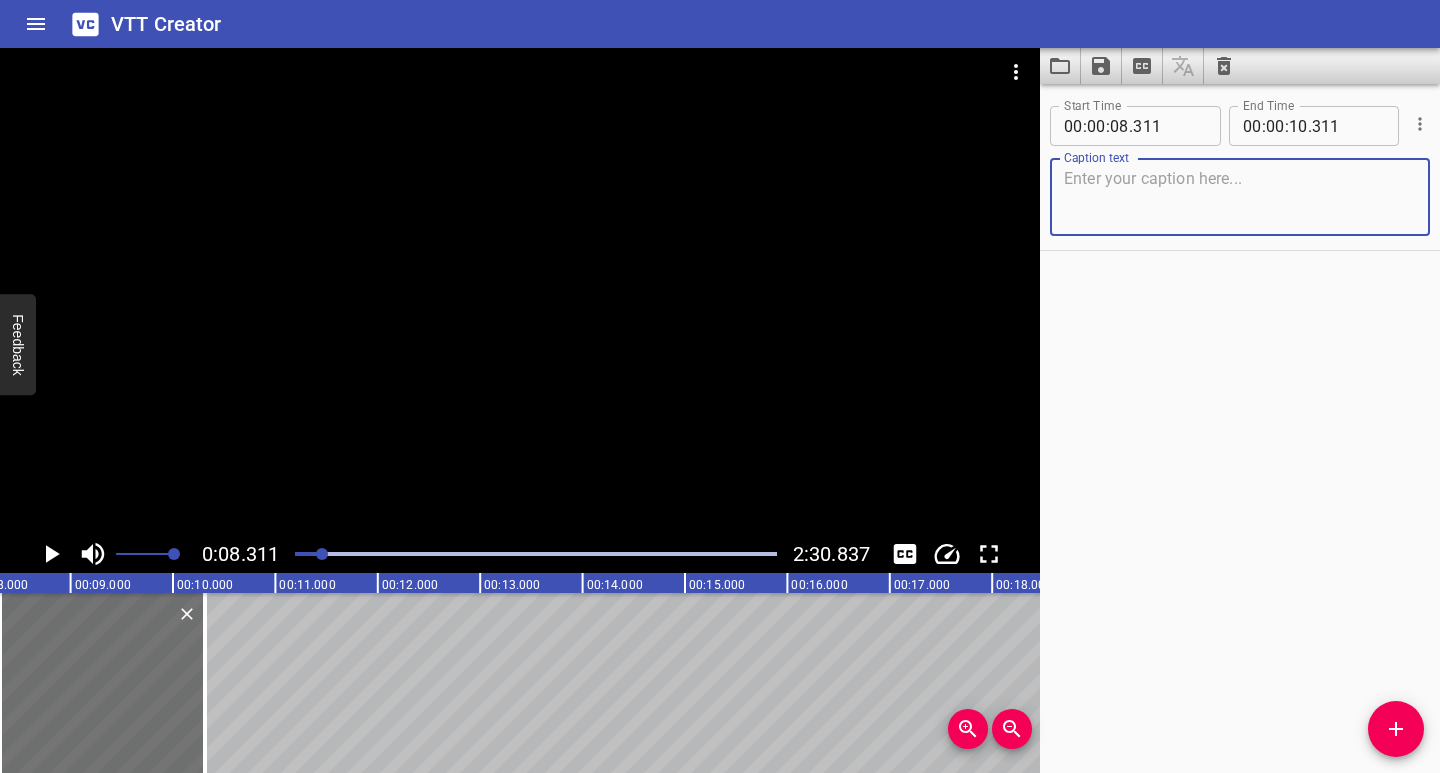 click at bounding box center (1240, 197) 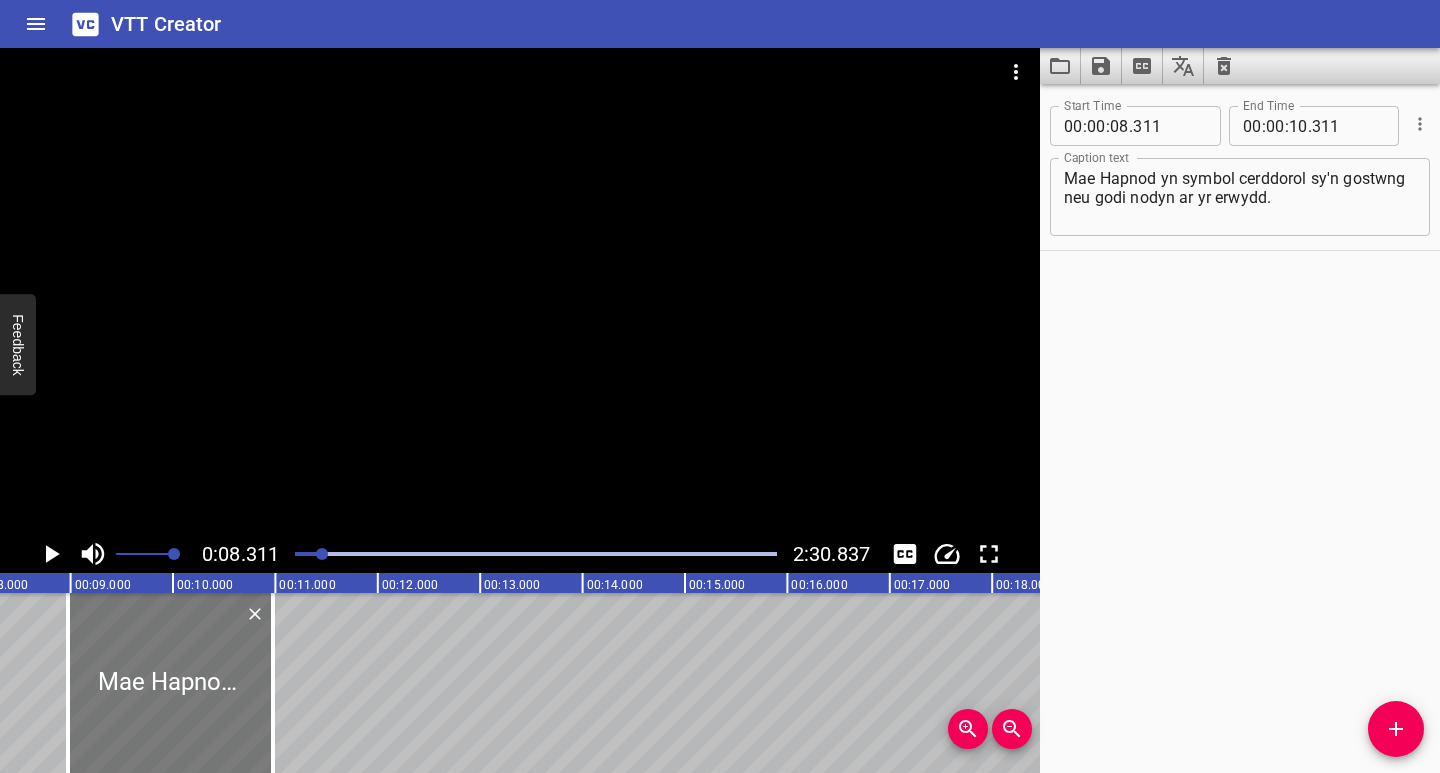 drag, startPoint x: 119, startPoint y: 715, endPoint x: 181, endPoint y: 716, distance: 62.008064 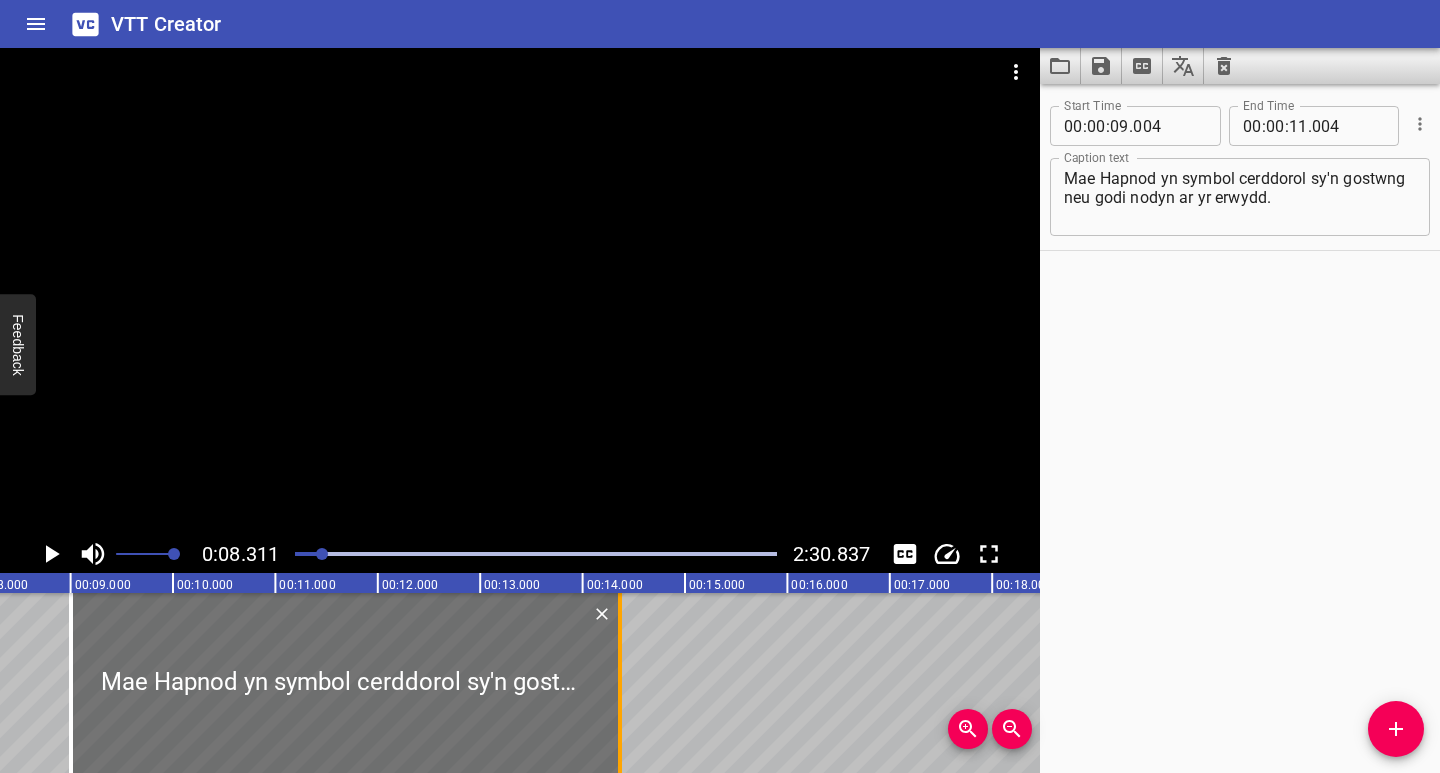 drag, startPoint x: 271, startPoint y: 716, endPoint x: 613, endPoint y: 718, distance: 342.00586 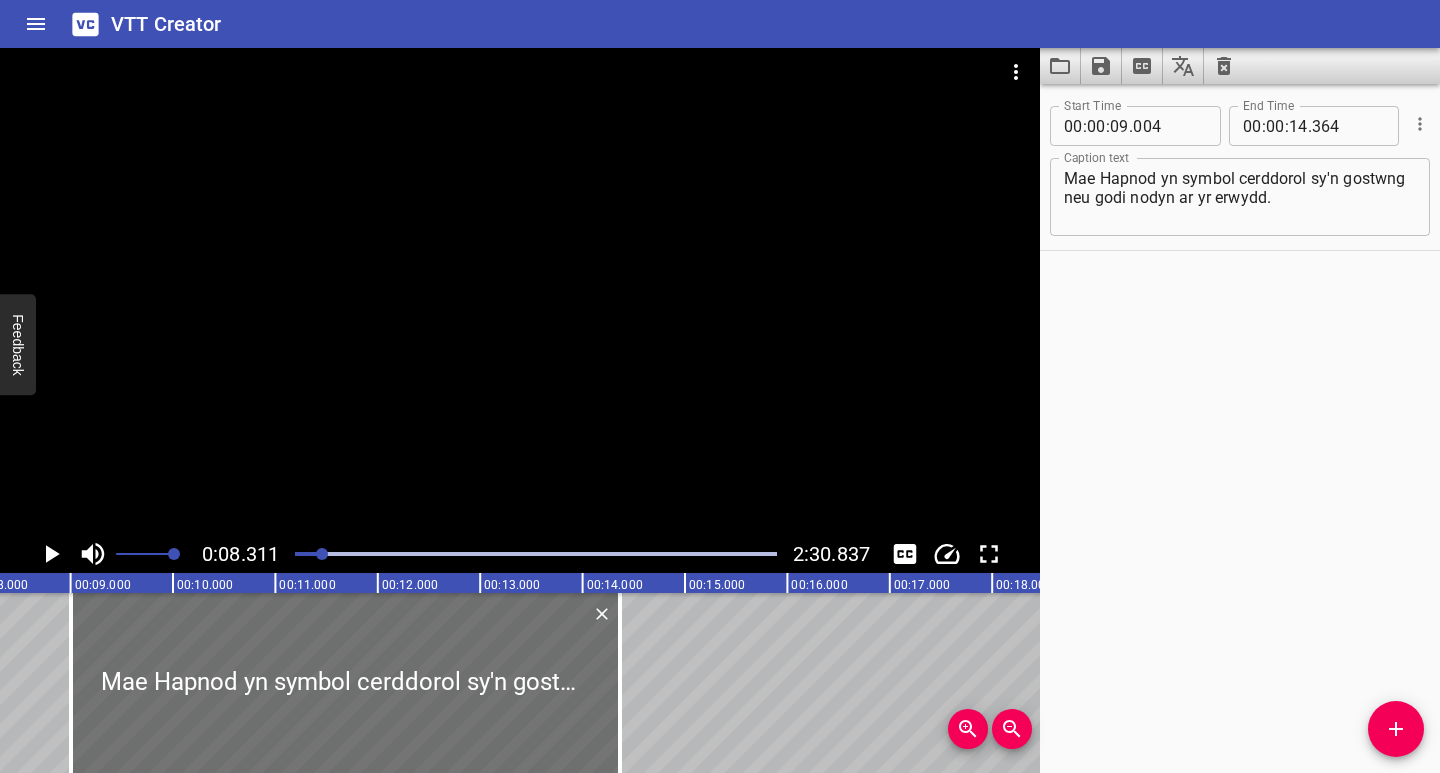 click 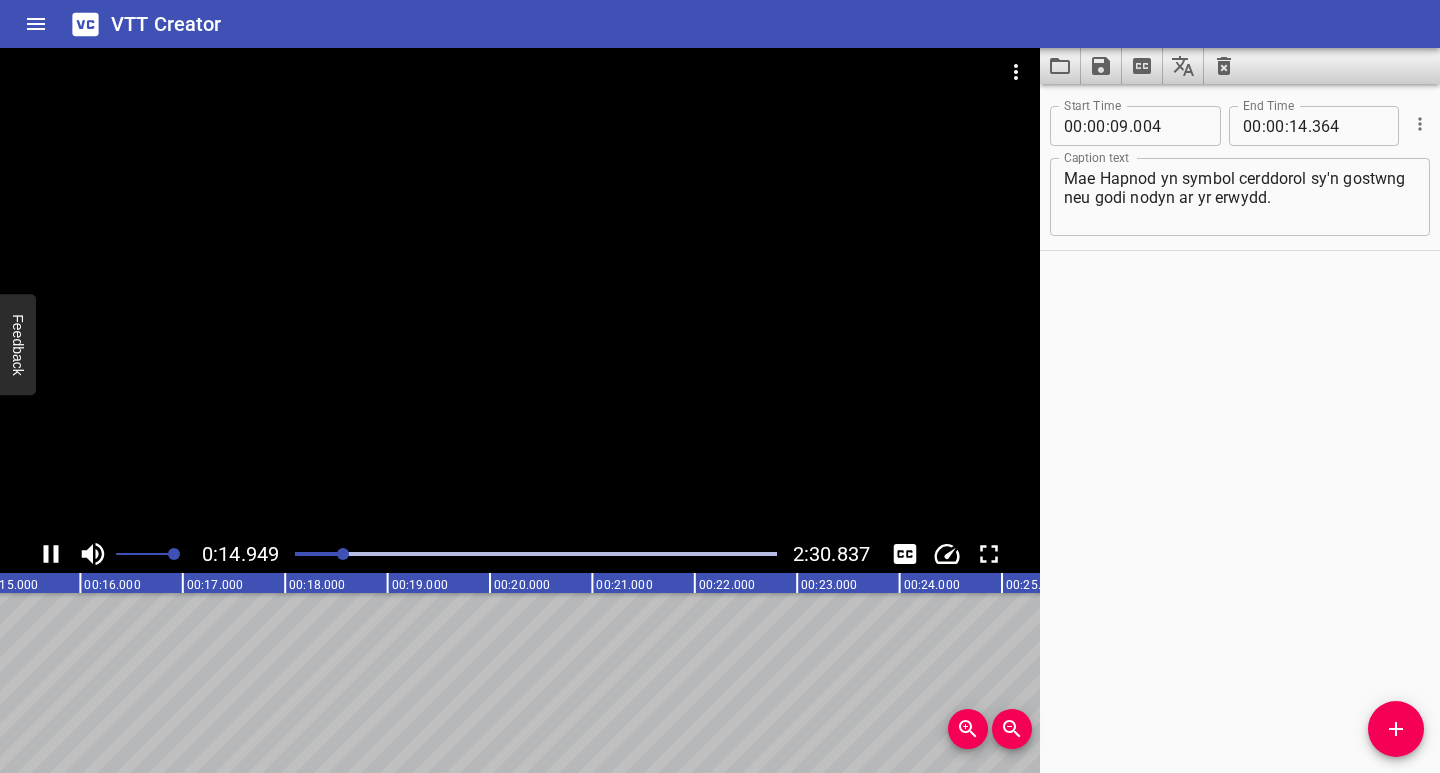 click 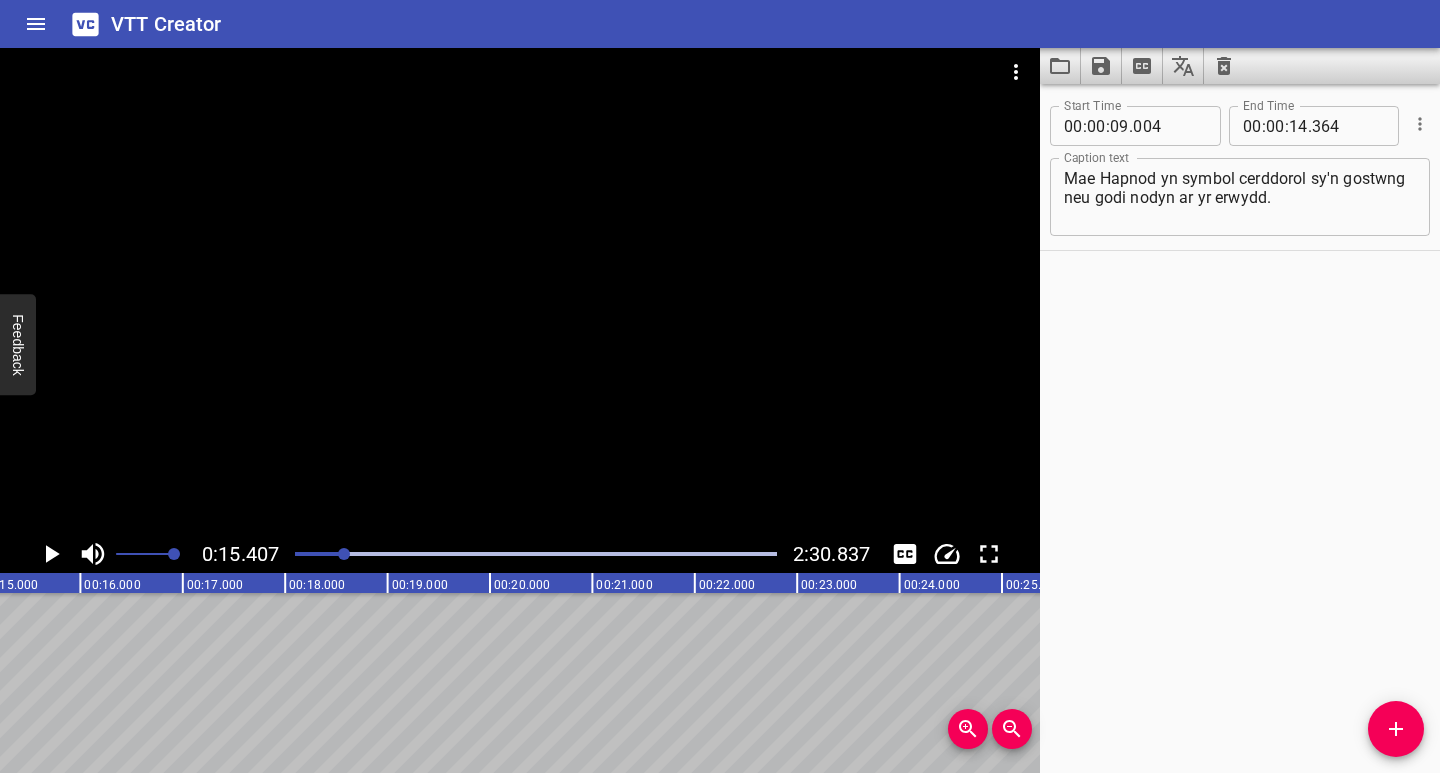 scroll, scrollTop: 0, scrollLeft: 1578, axis: horizontal 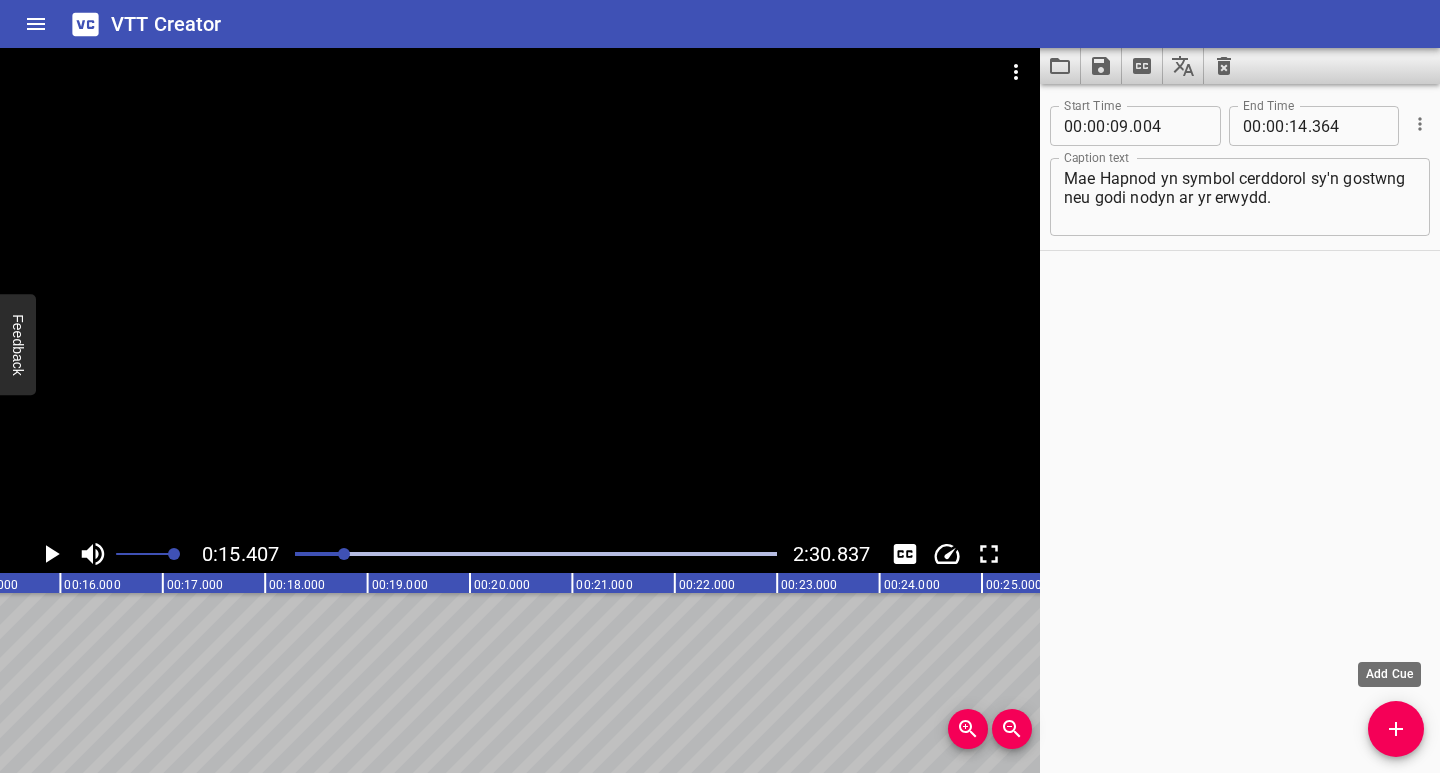 click 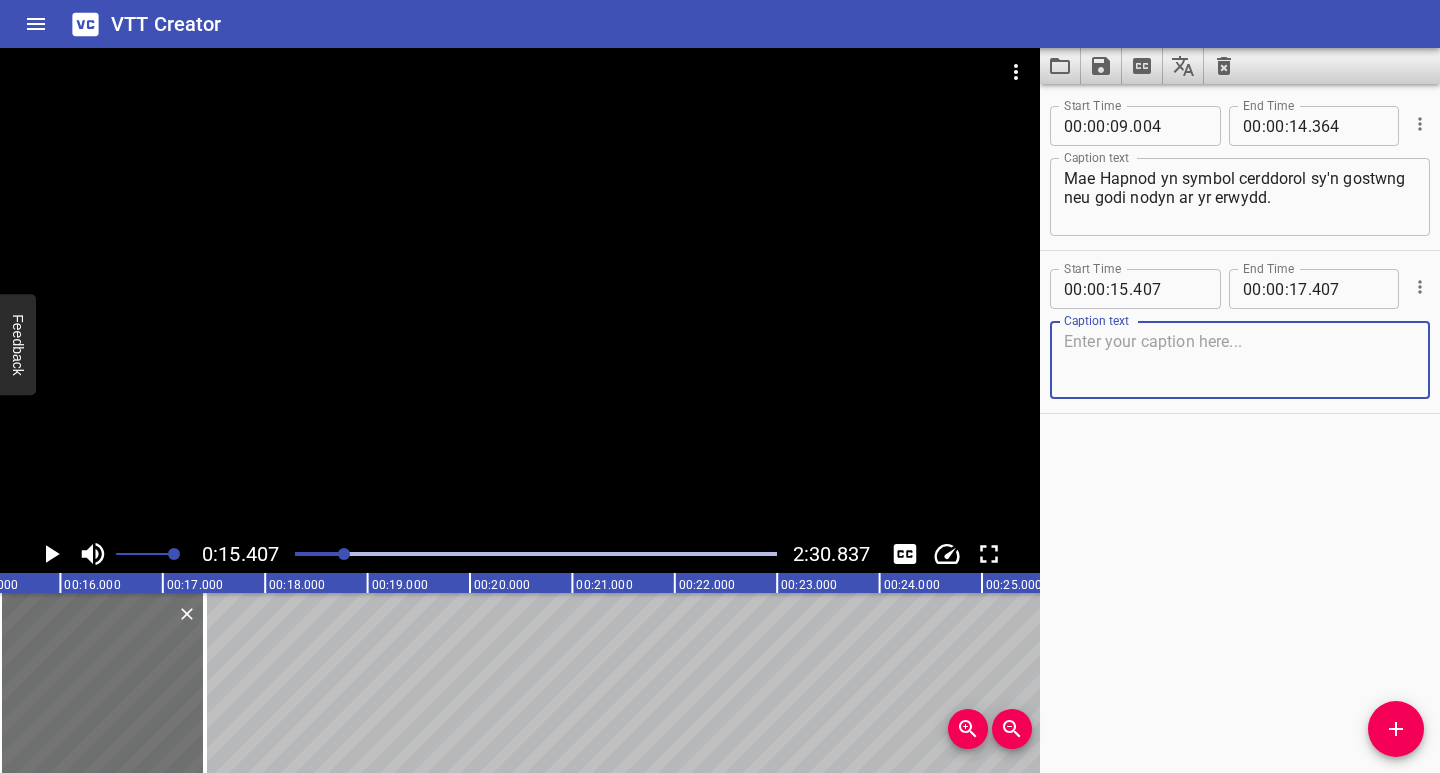 click at bounding box center [1240, 360] 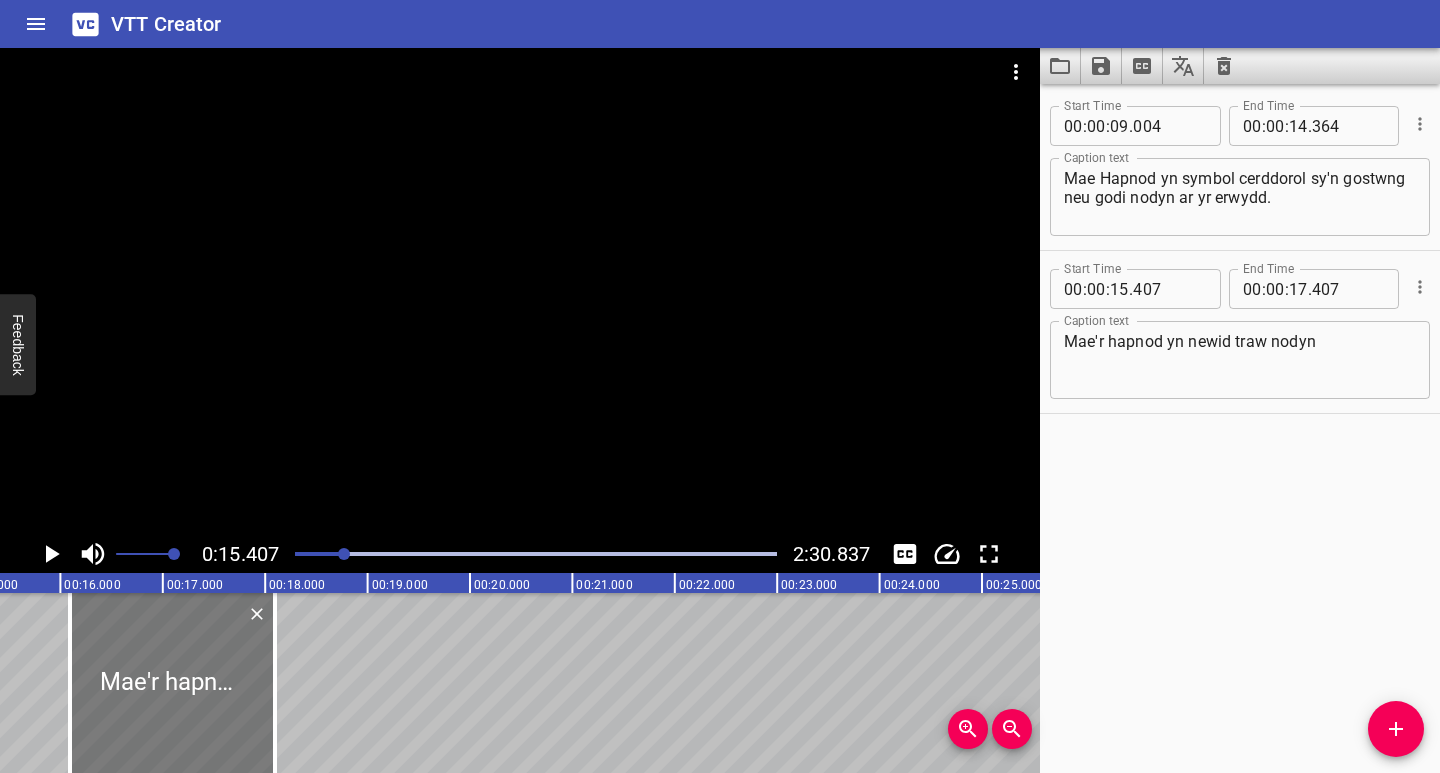 drag, startPoint x: 147, startPoint y: 710, endPoint x: 217, endPoint y: 715, distance: 70.178345 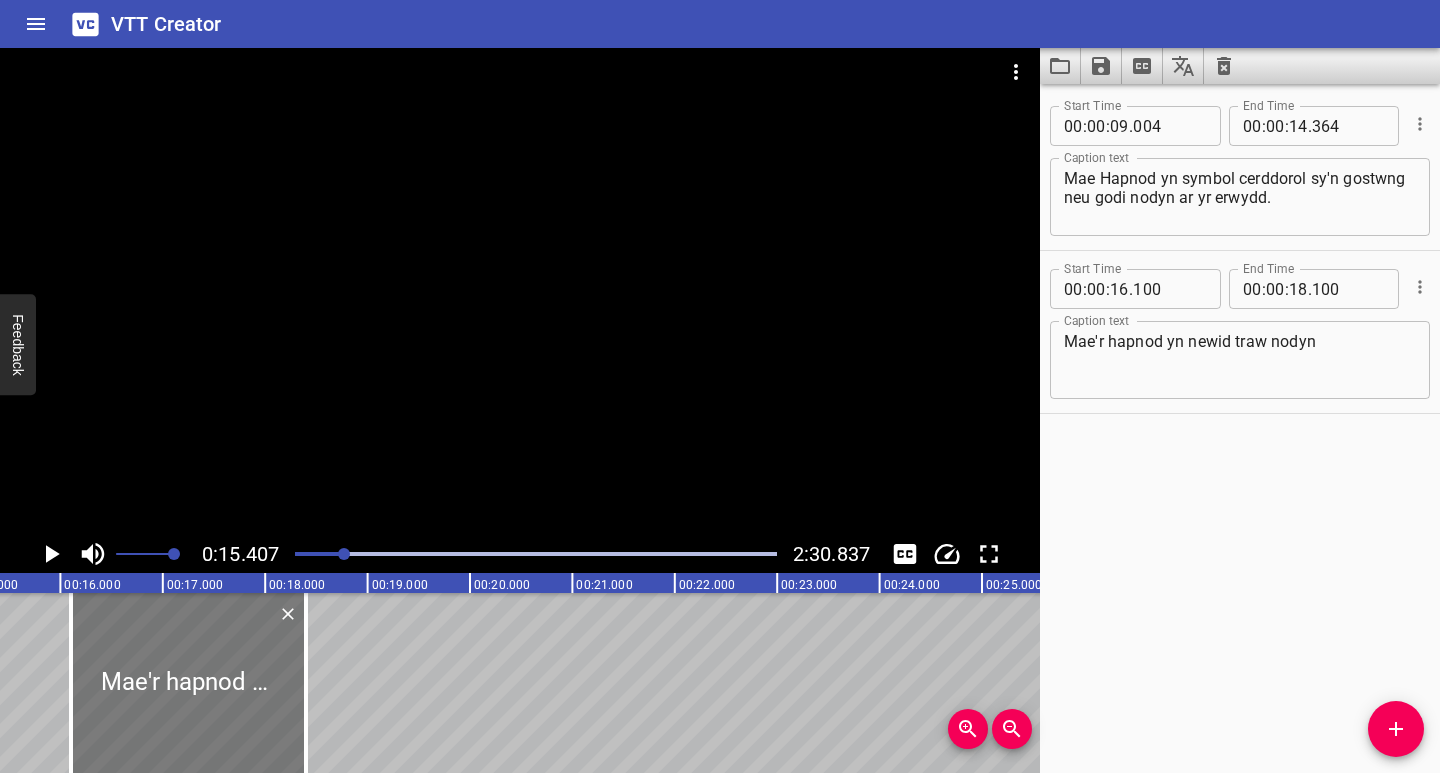 drag, startPoint x: 275, startPoint y: 710, endPoint x: 281, endPoint y: 691, distance: 19.924858 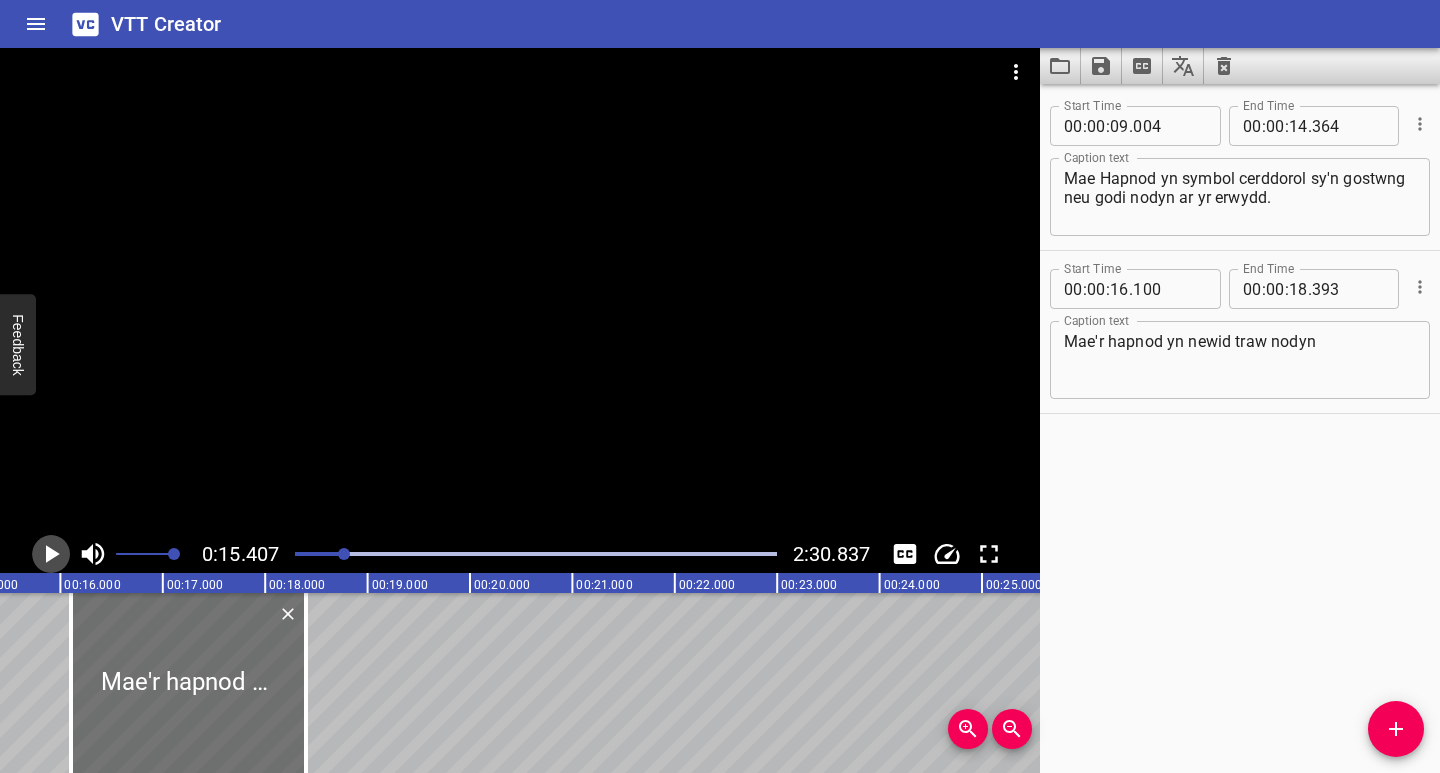 click 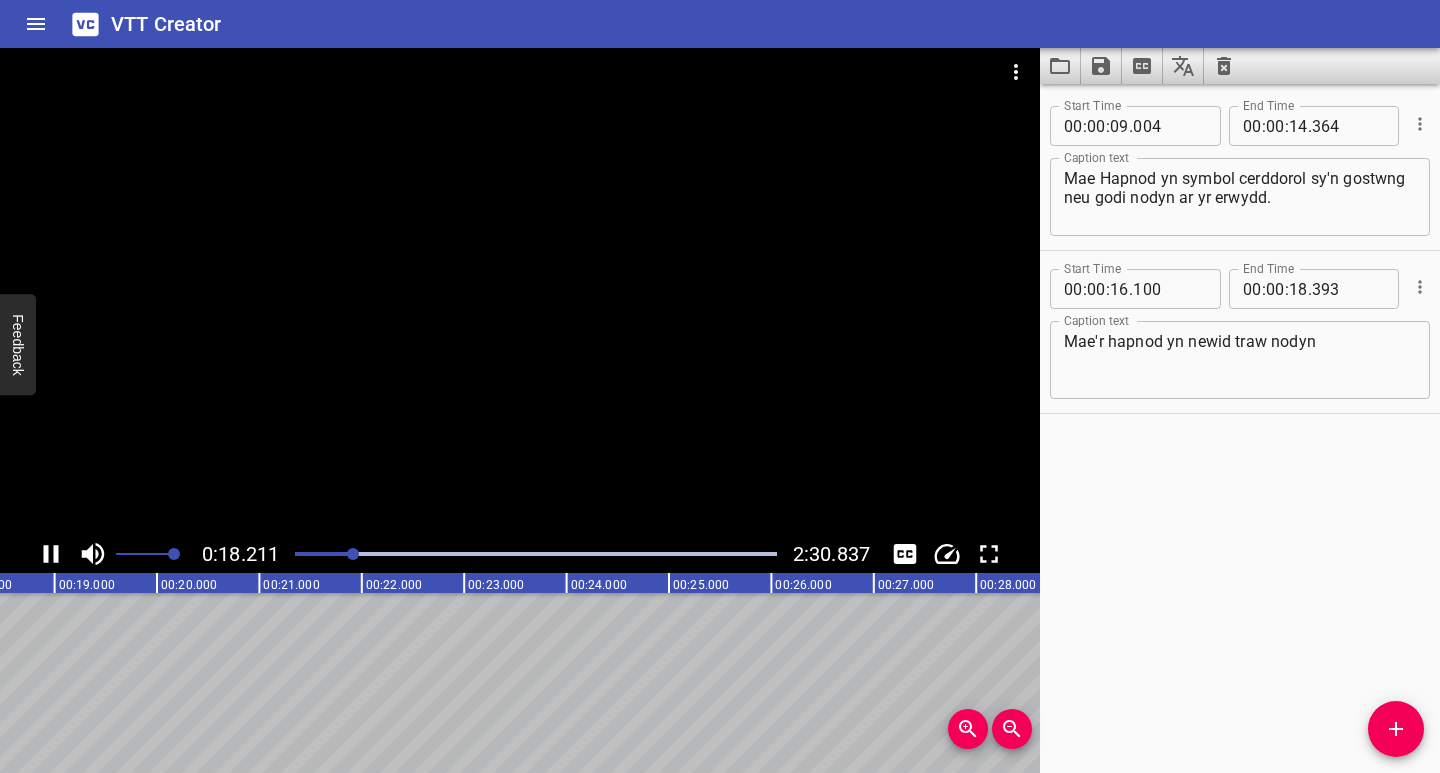 click 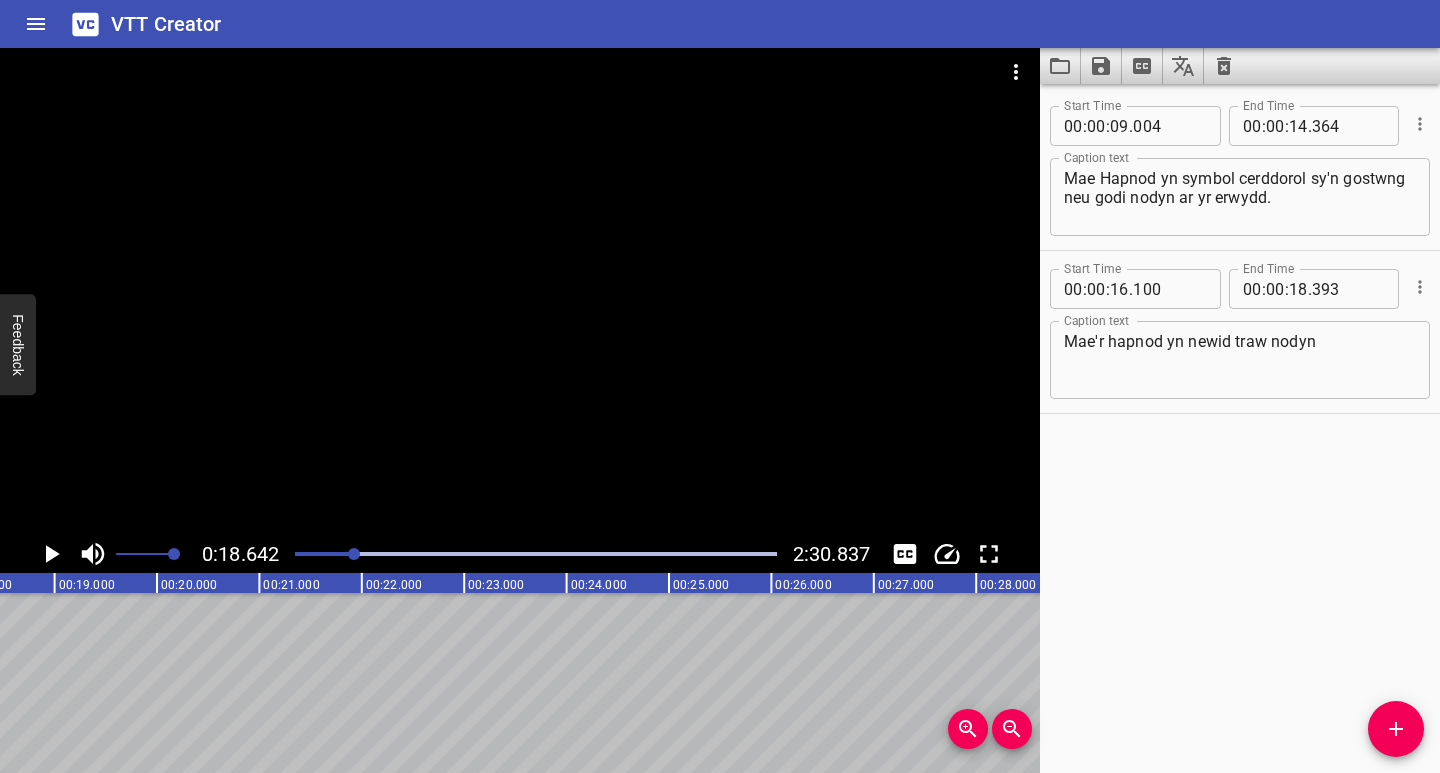scroll, scrollTop: 0, scrollLeft: 1909, axis: horizontal 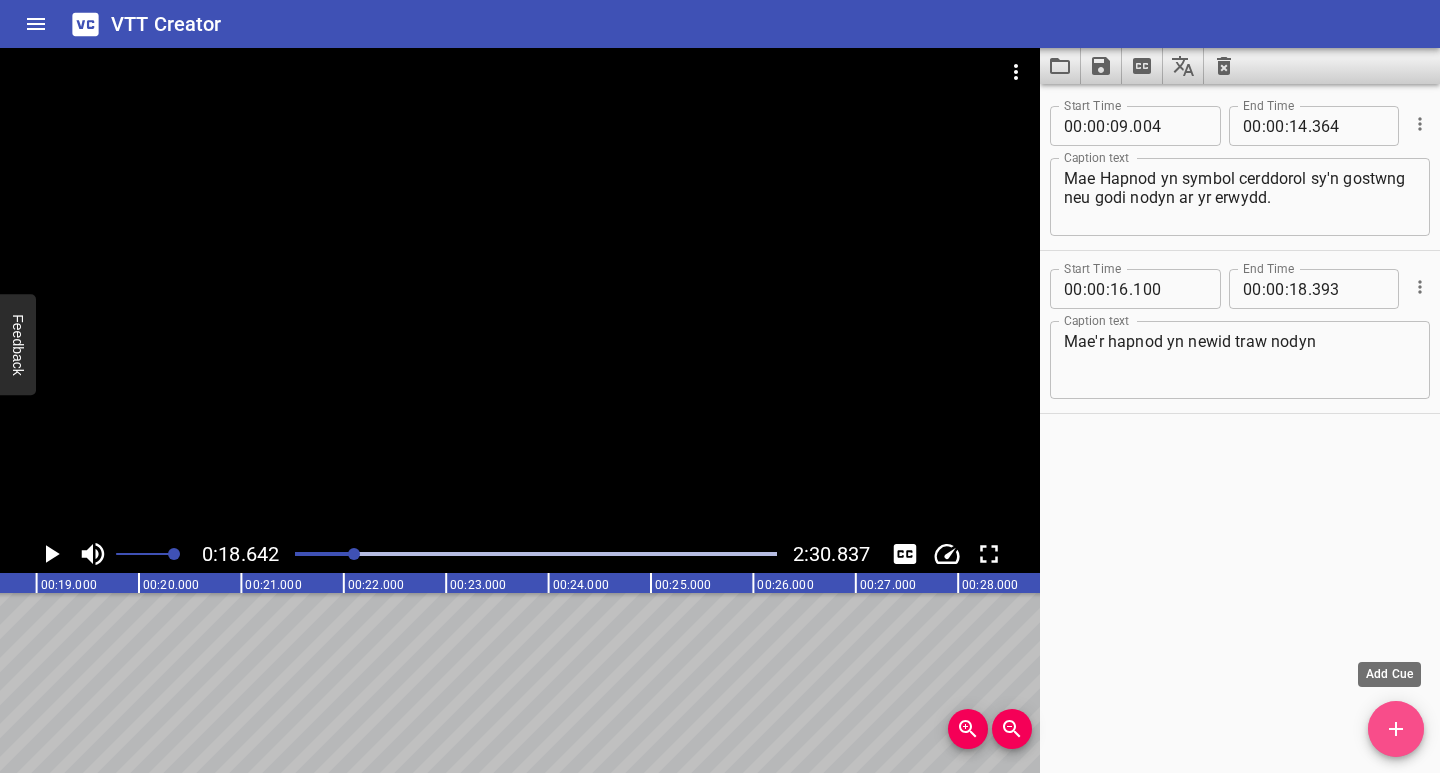 click at bounding box center (1396, 729) 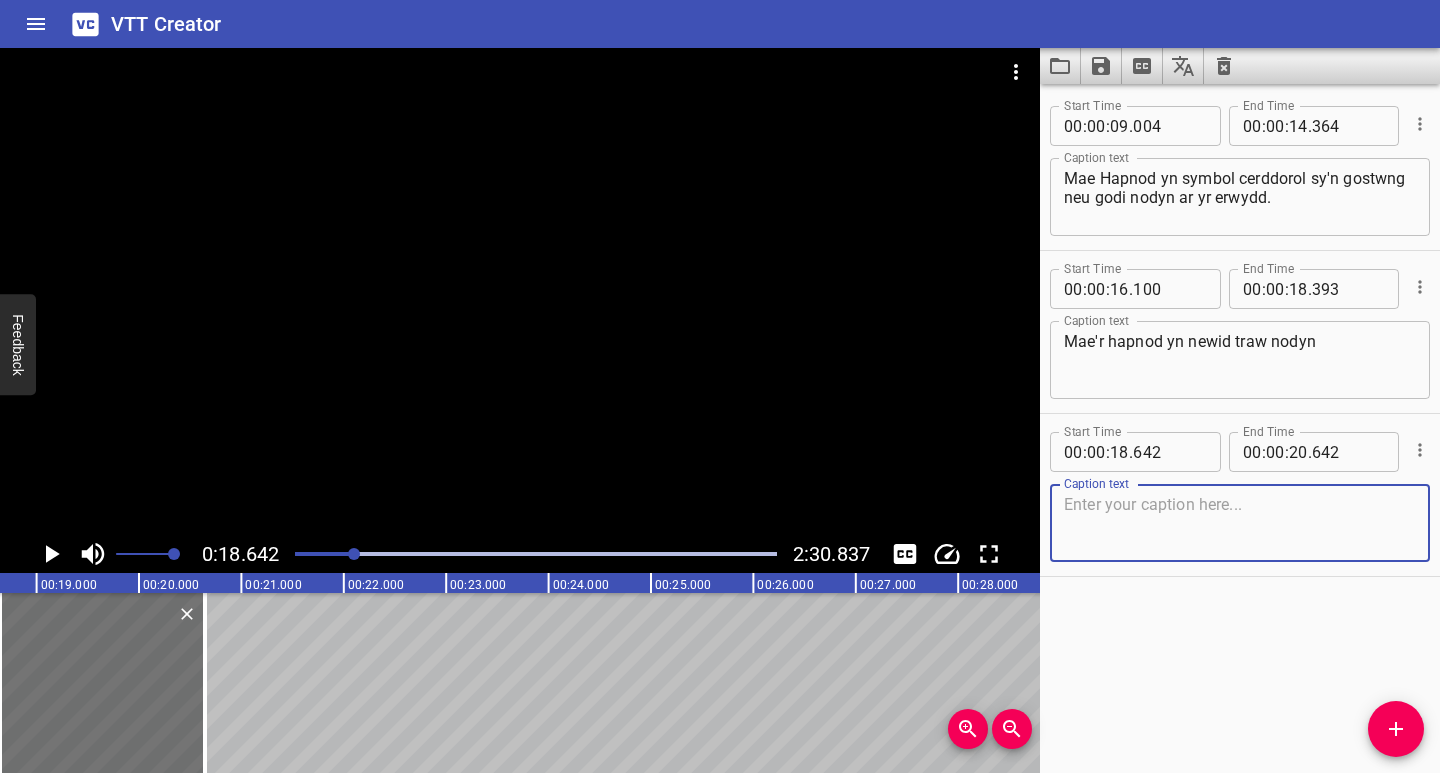 click at bounding box center (1240, 523) 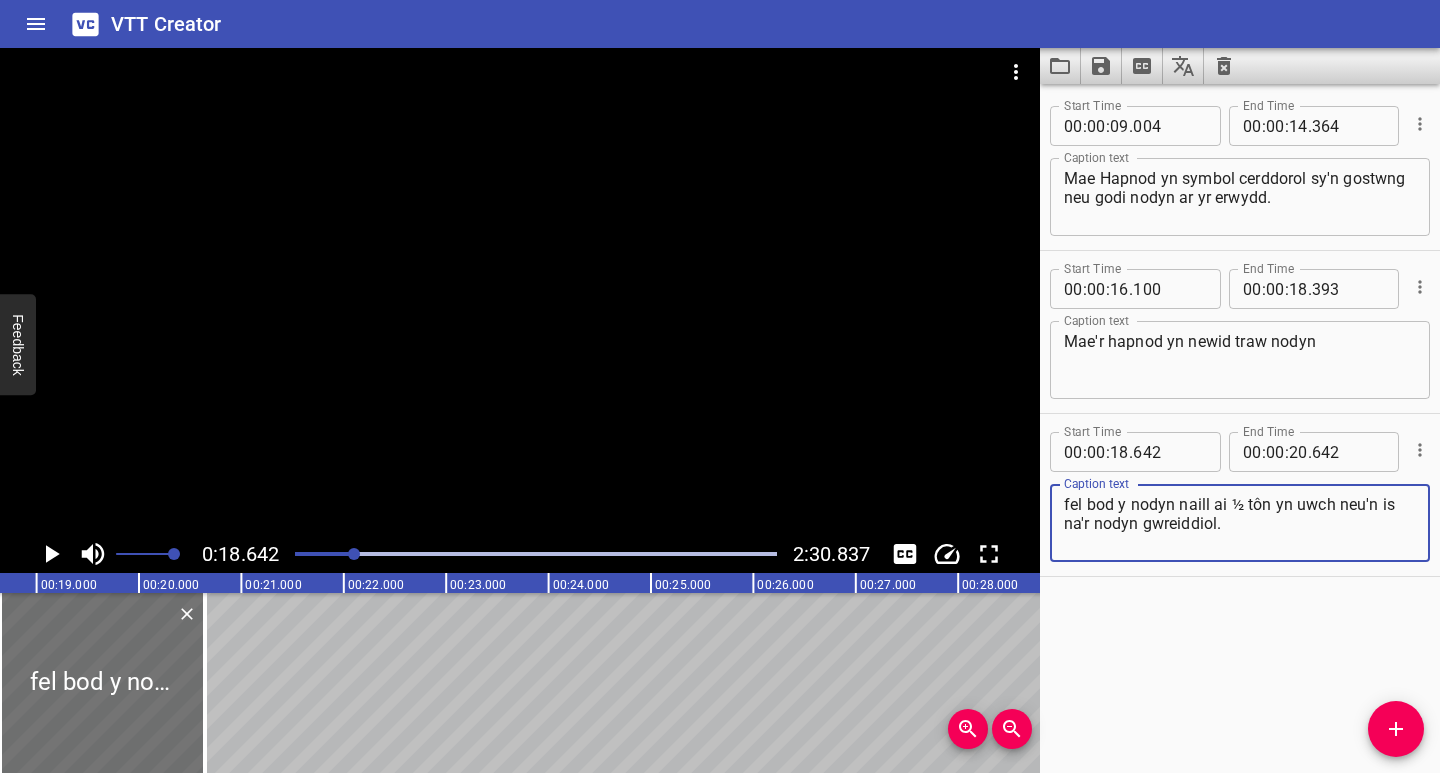 scroll, scrollTop: 0, scrollLeft: 1560, axis: horizontal 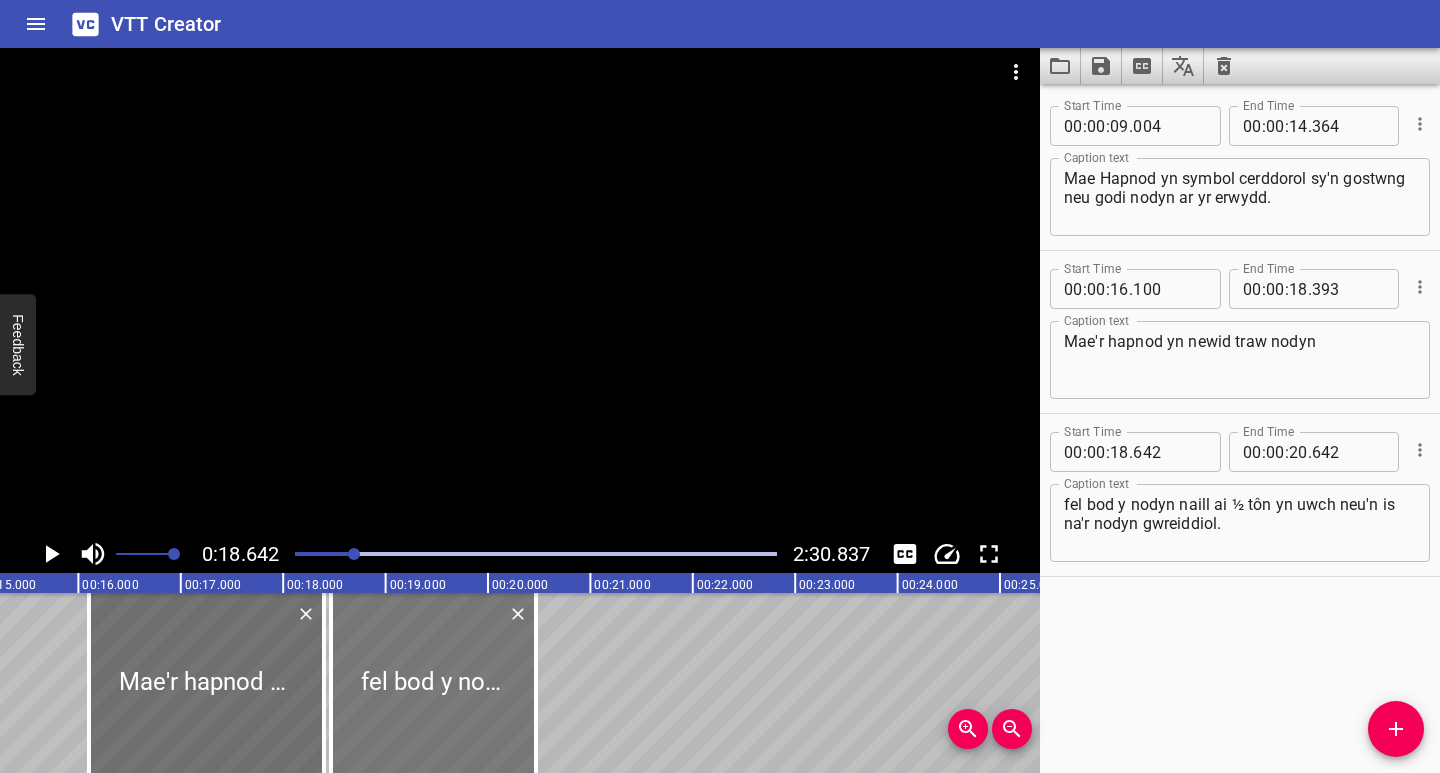 drag, startPoint x: 462, startPoint y: 733, endPoint x: 444, endPoint y: 741, distance: 19.697716 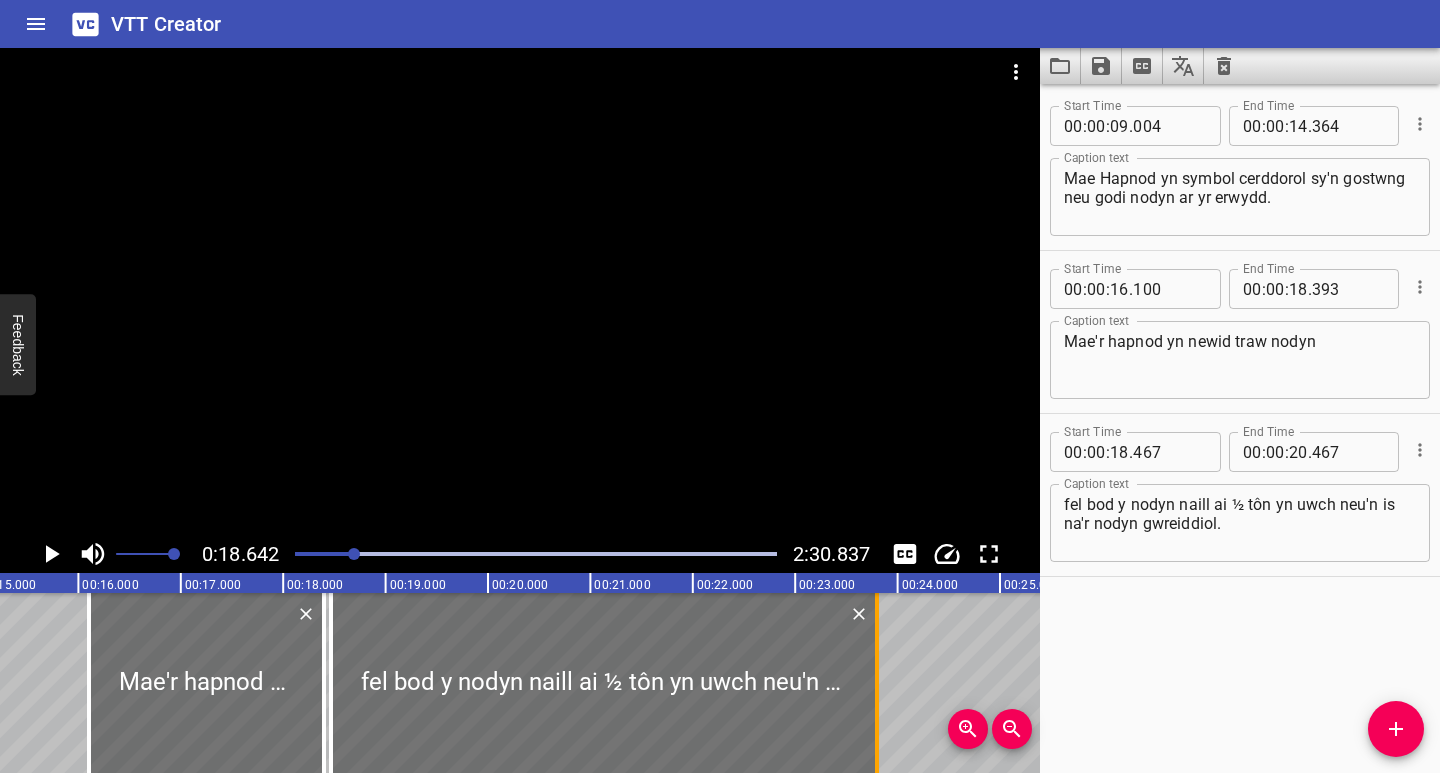 drag, startPoint x: 532, startPoint y: 722, endPoint x: 873, endPoint y: 721, distance: 341.00146 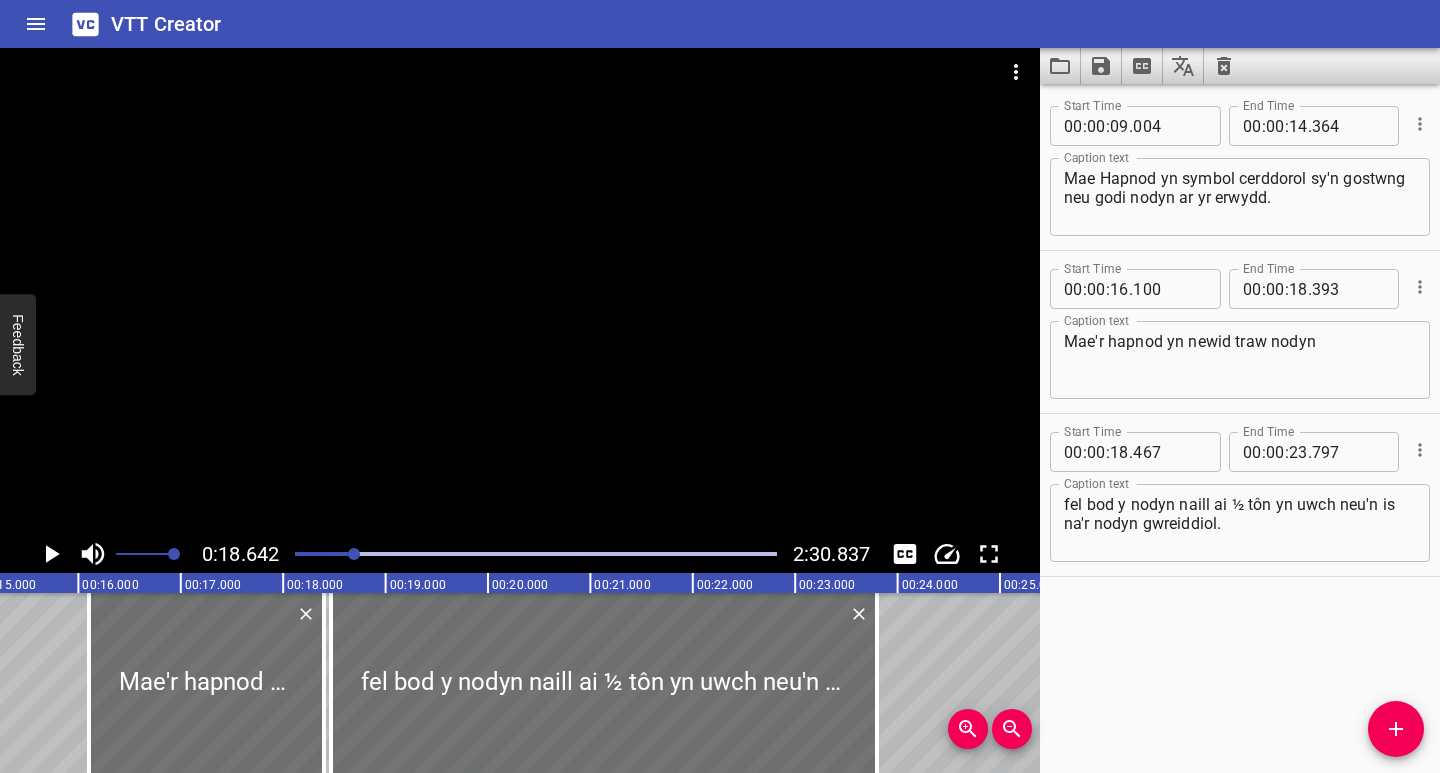 click at bounding box center (114, 554) 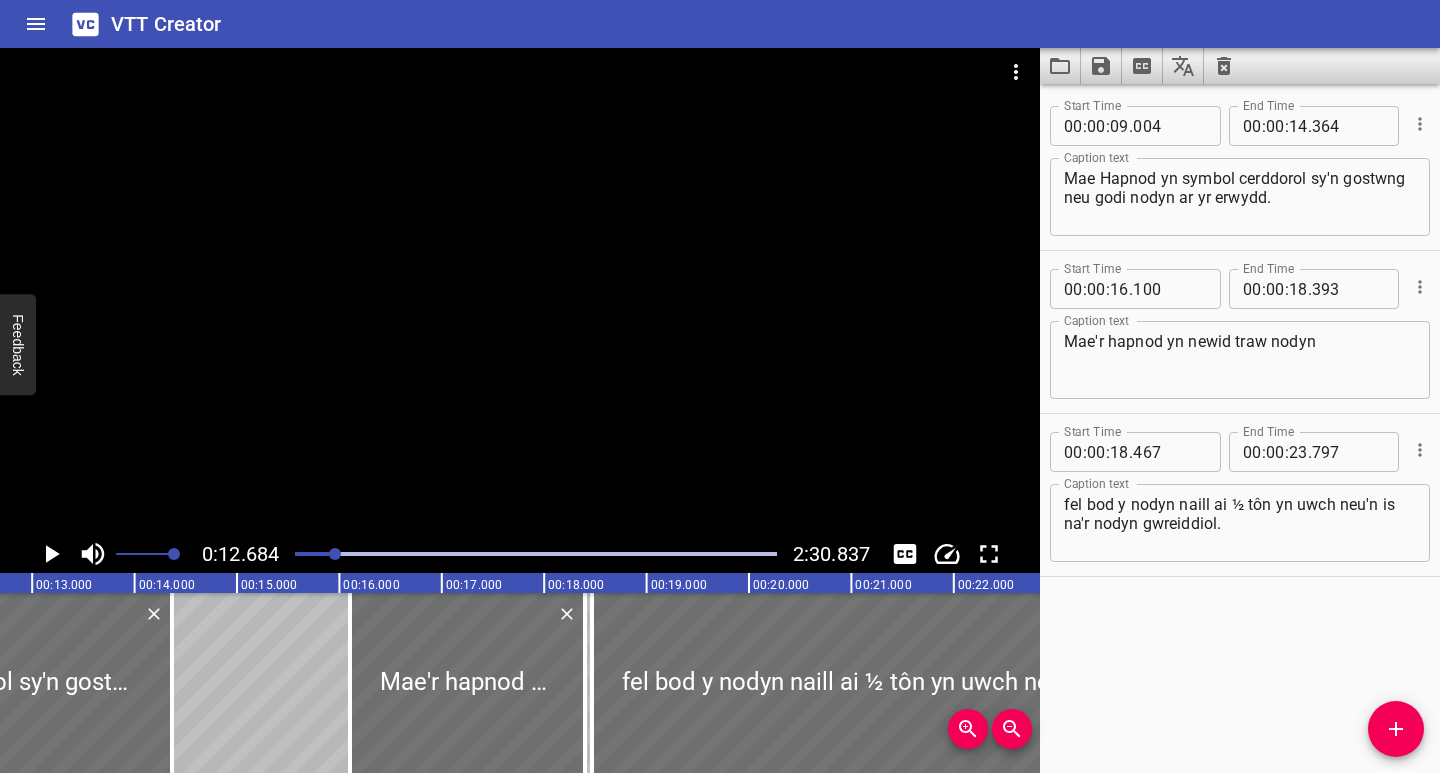 click 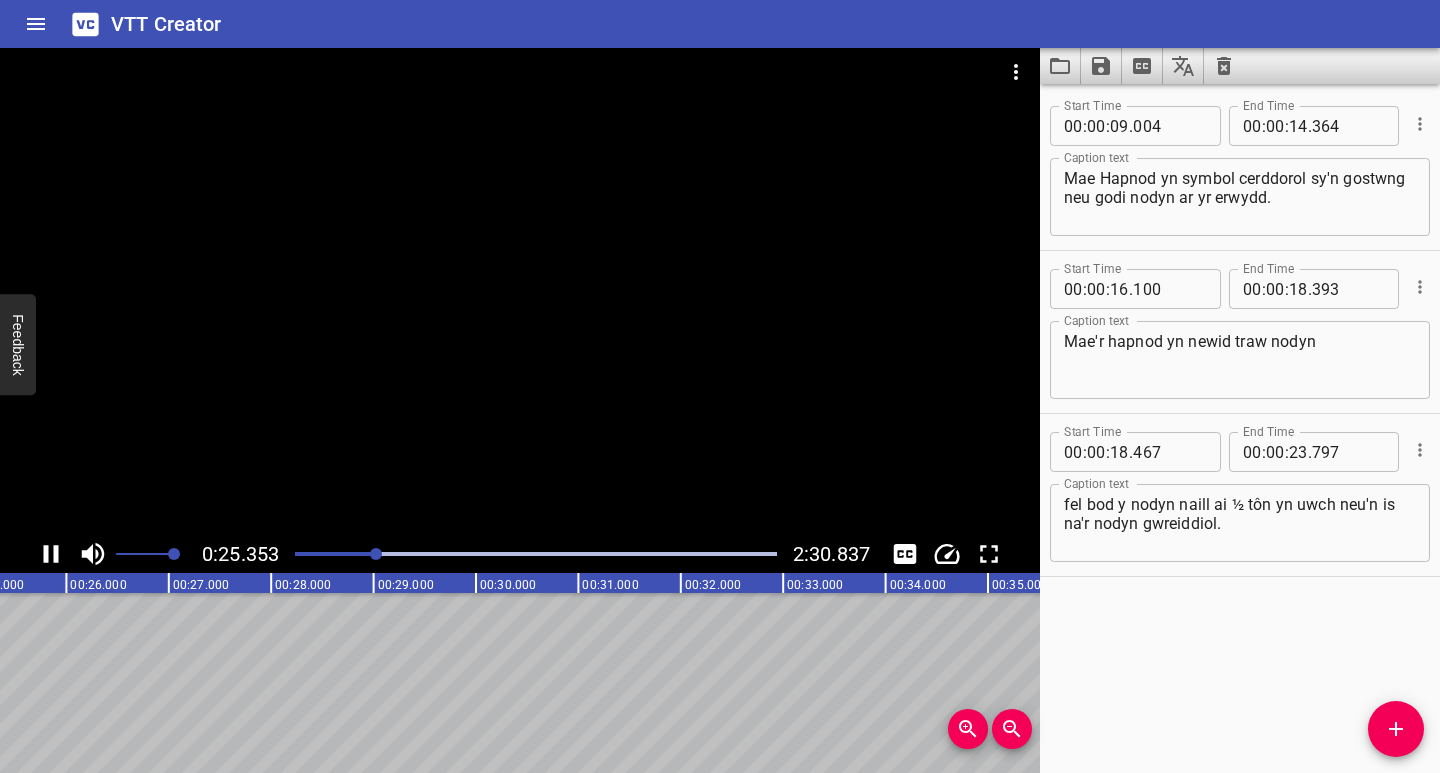 click 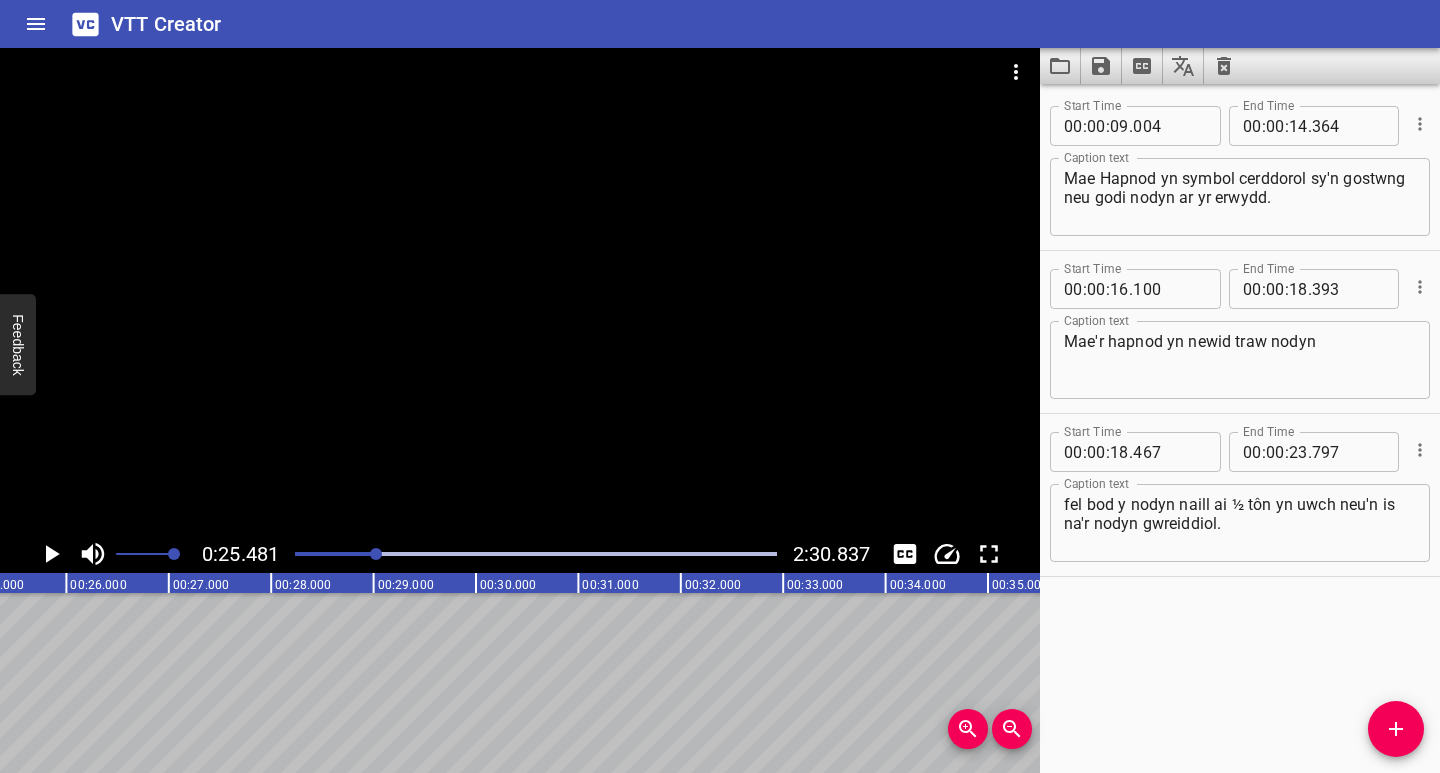 scroll, scrollTop: 0, scrollLeft: 2609, axis: horizontal 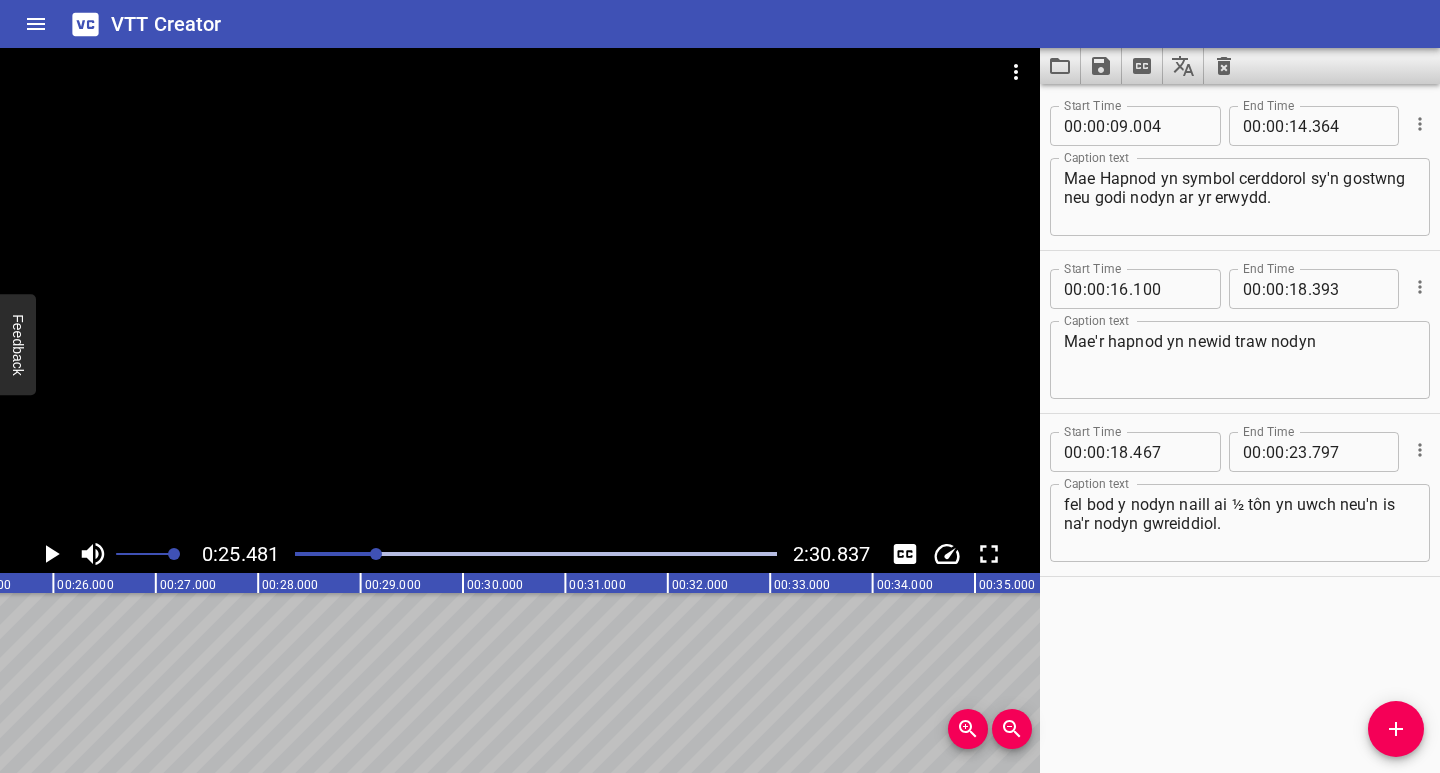 click 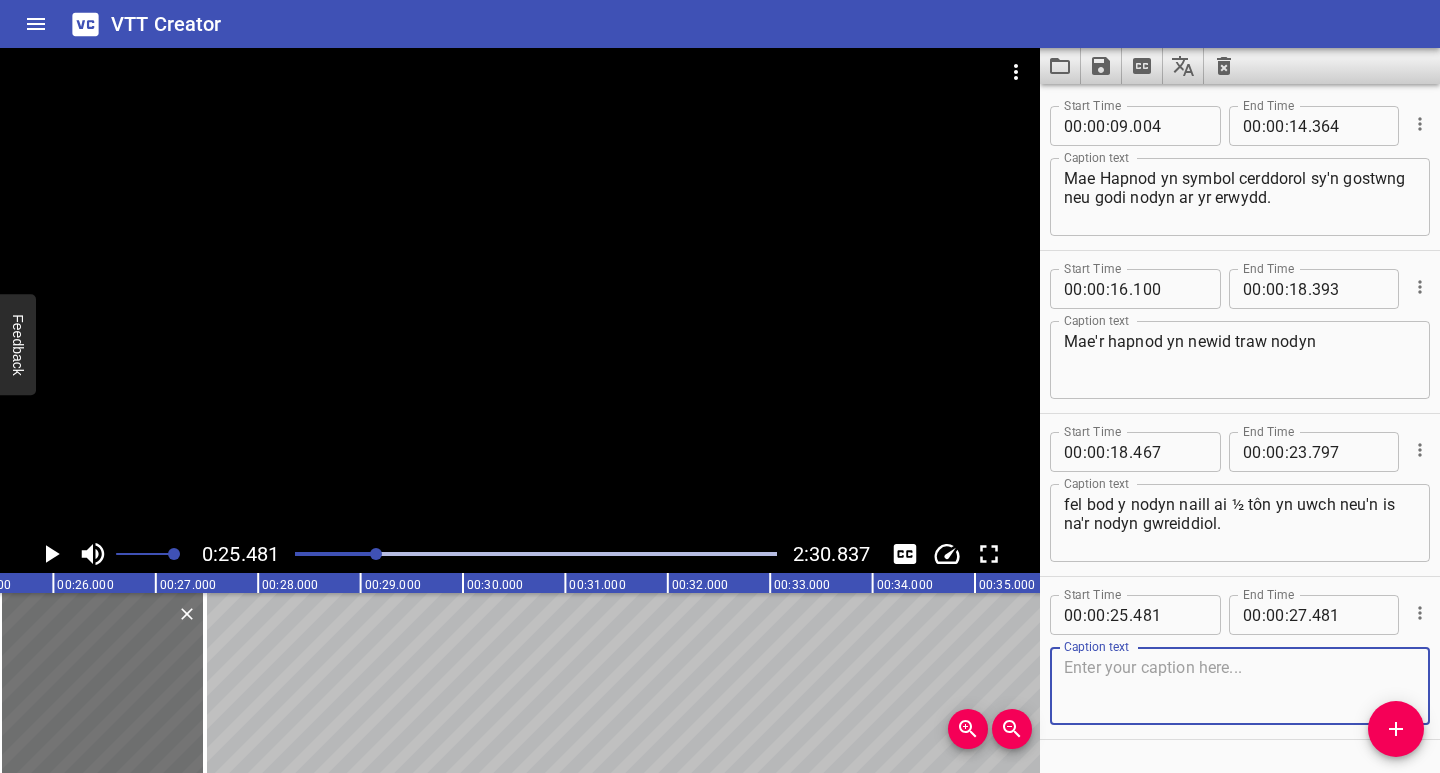 click at bounding box center (1240, 686) 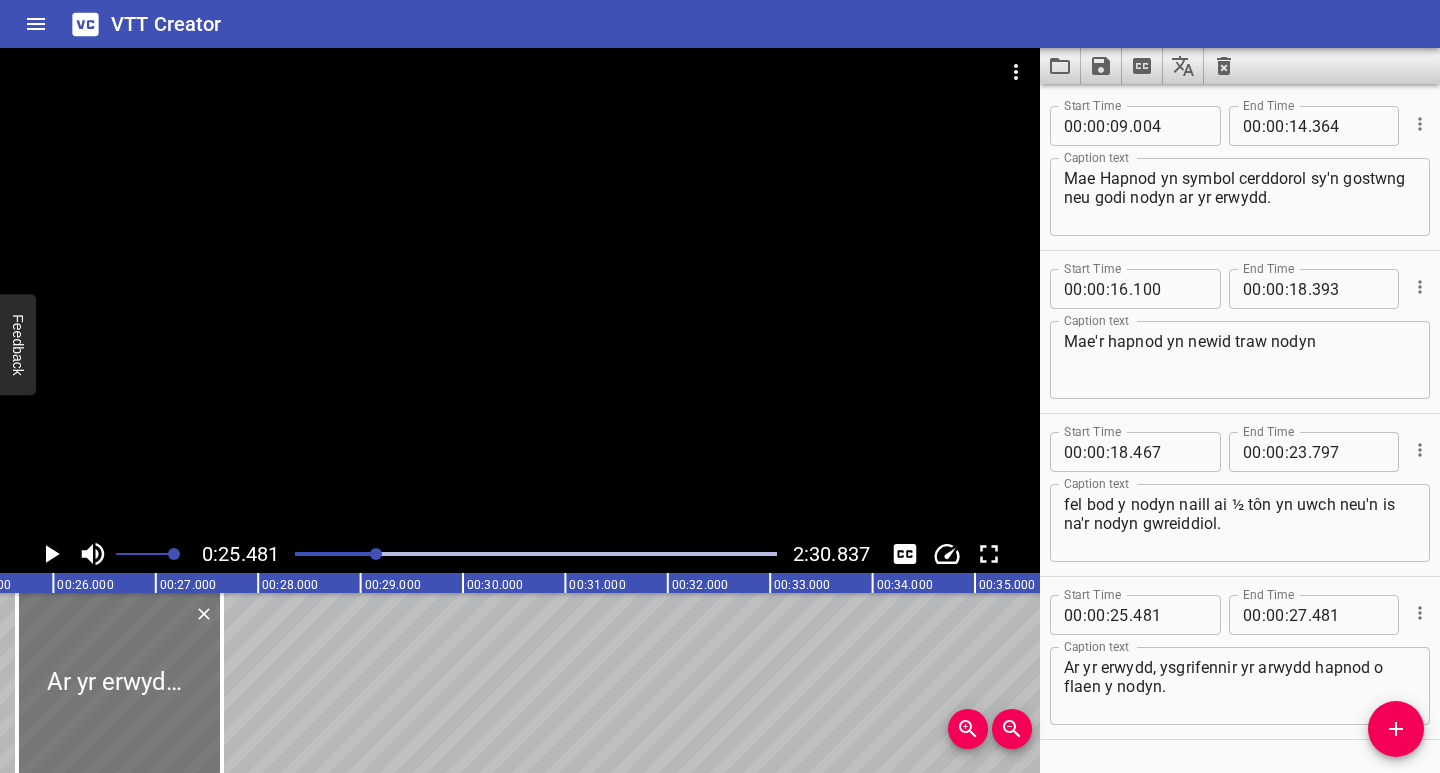 drag, startPoint x: 155, startPoint y: 719, endPoint x: 175, endPoint y: 721, distance: 20.09975 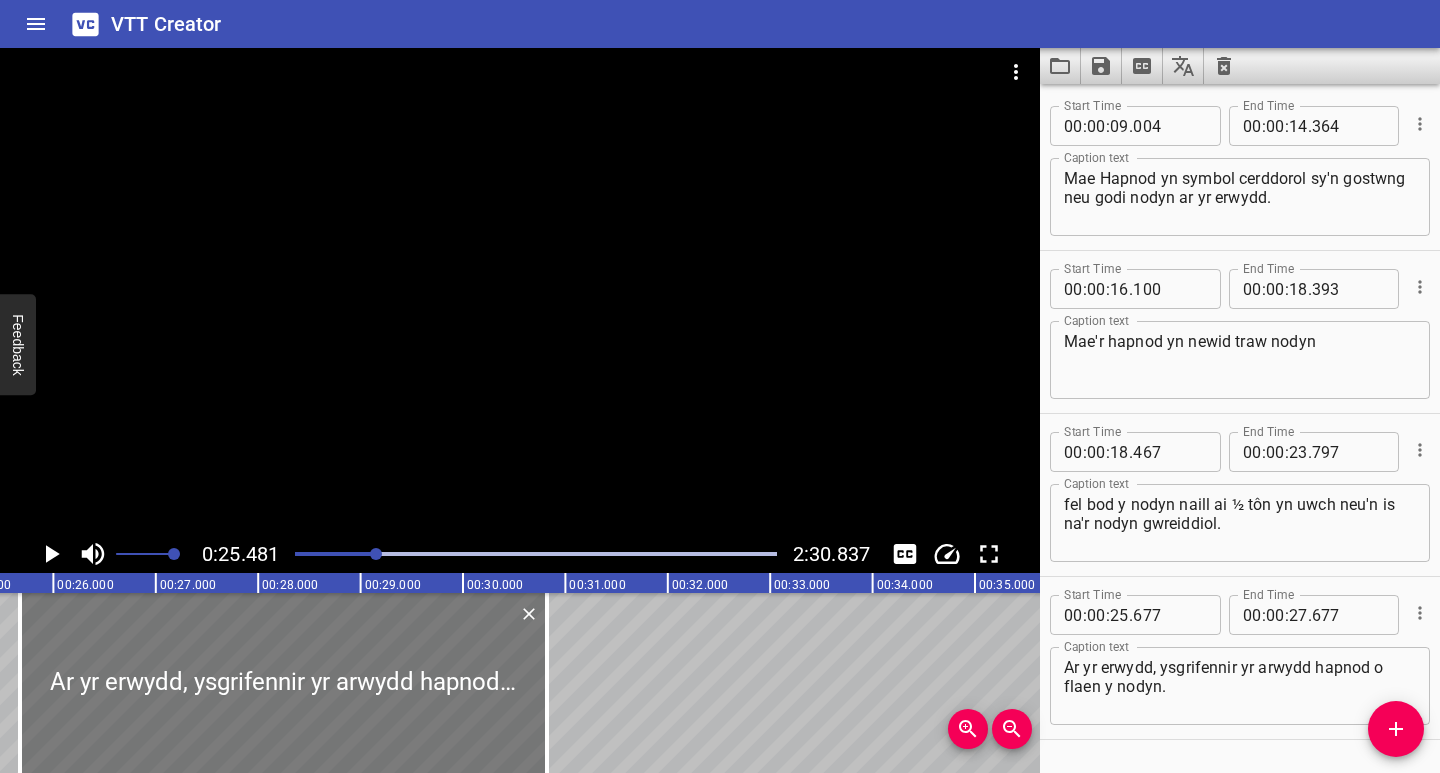 drag, startPoint x: 221, startPoint y: 721, endPoint x: 535, endPoint y: 736, distance: 314.35806 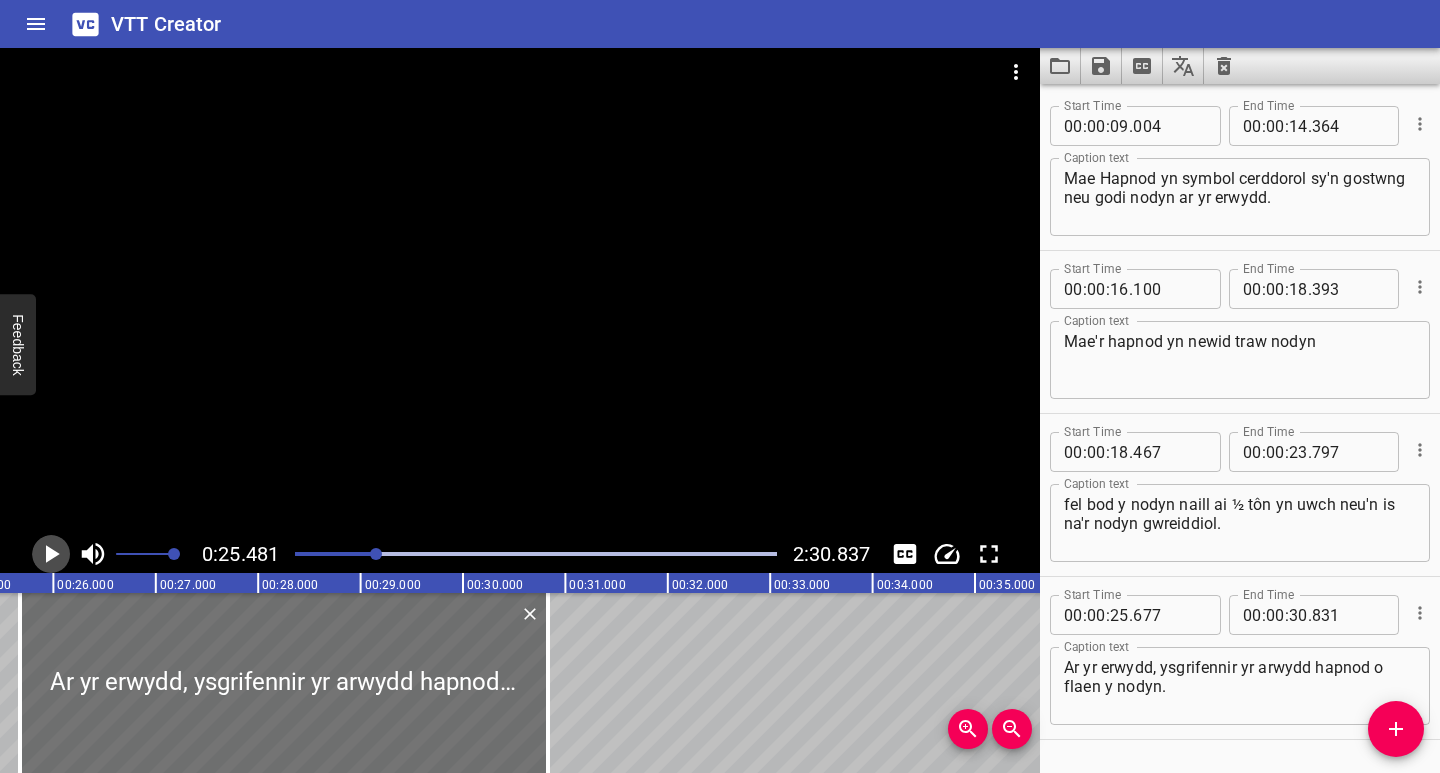click 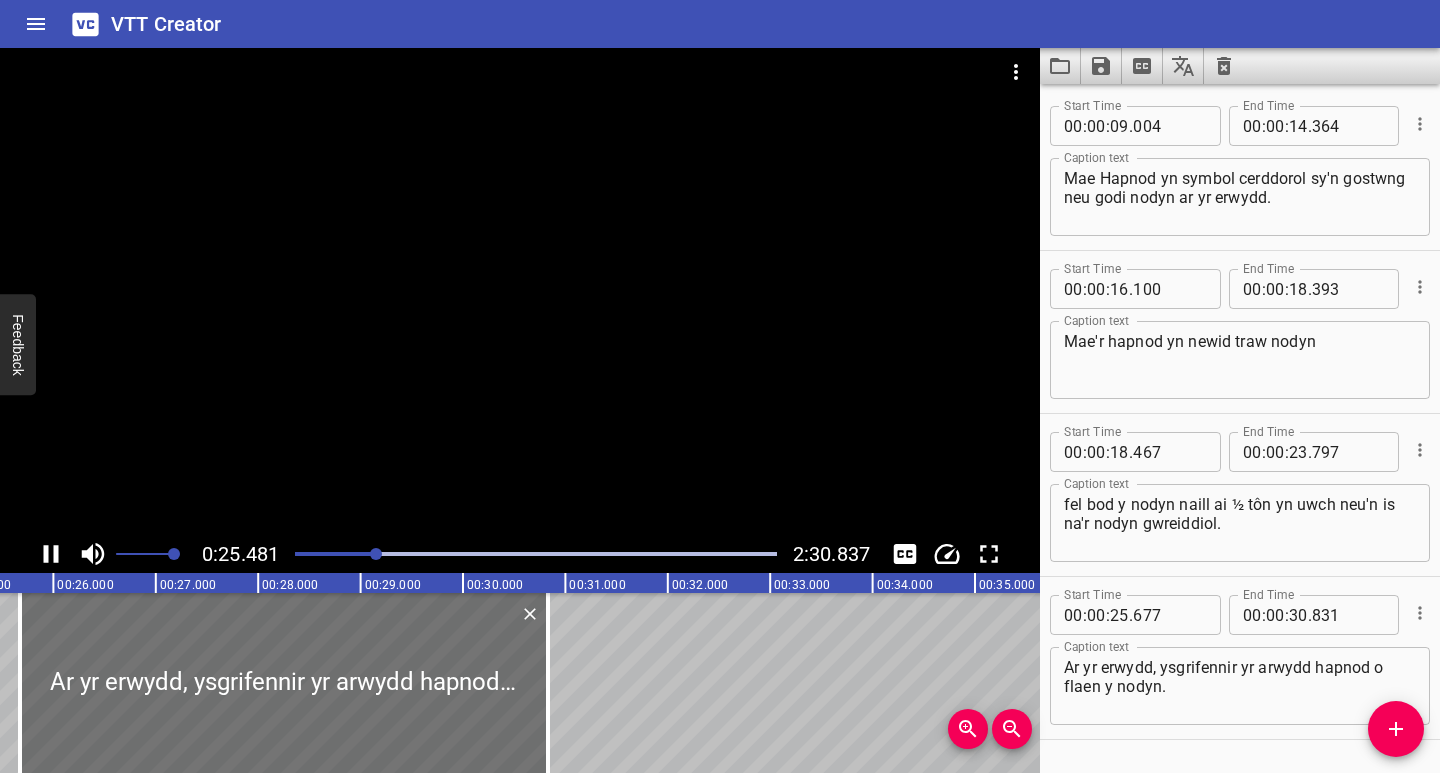 scroll, scrollTop: 52, scrollLeft: 0, axis: vertical 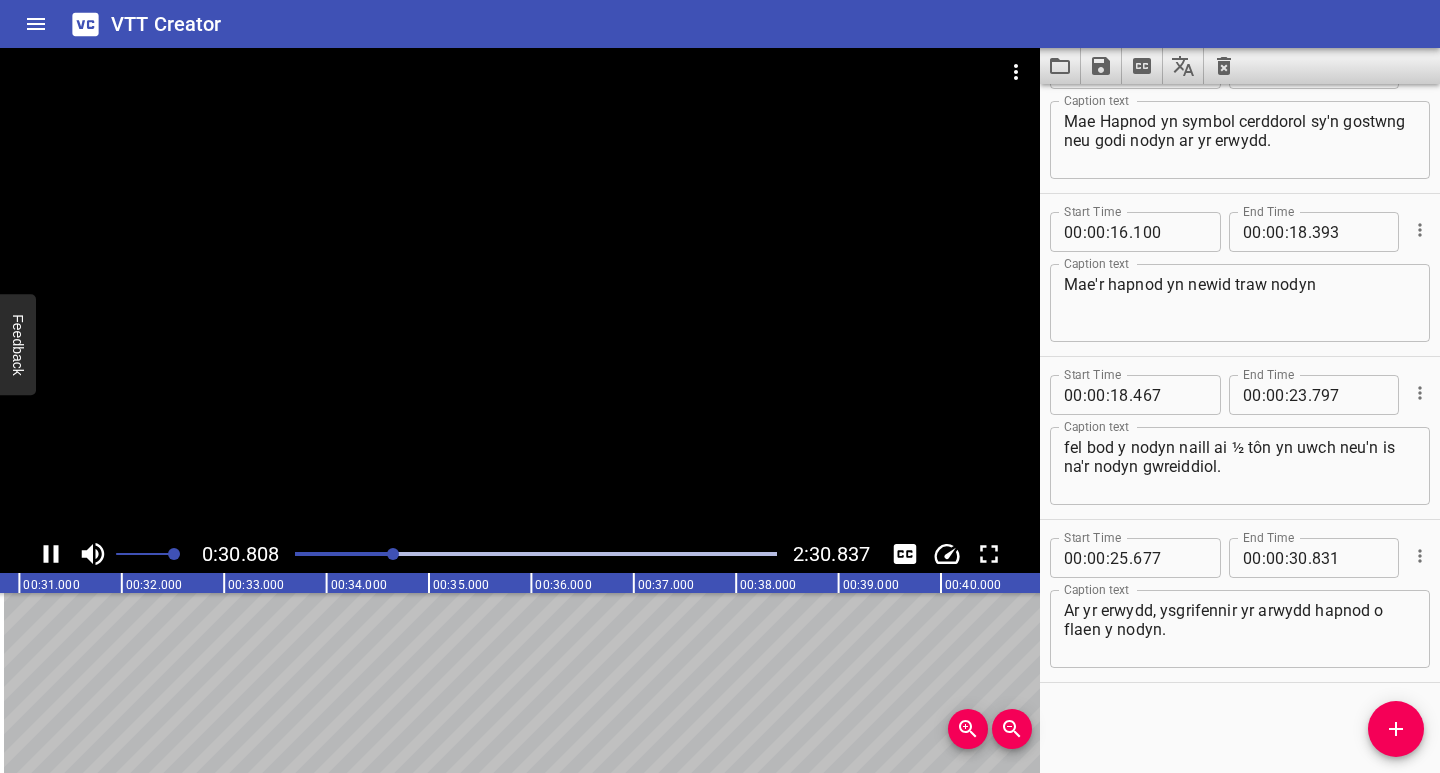 click 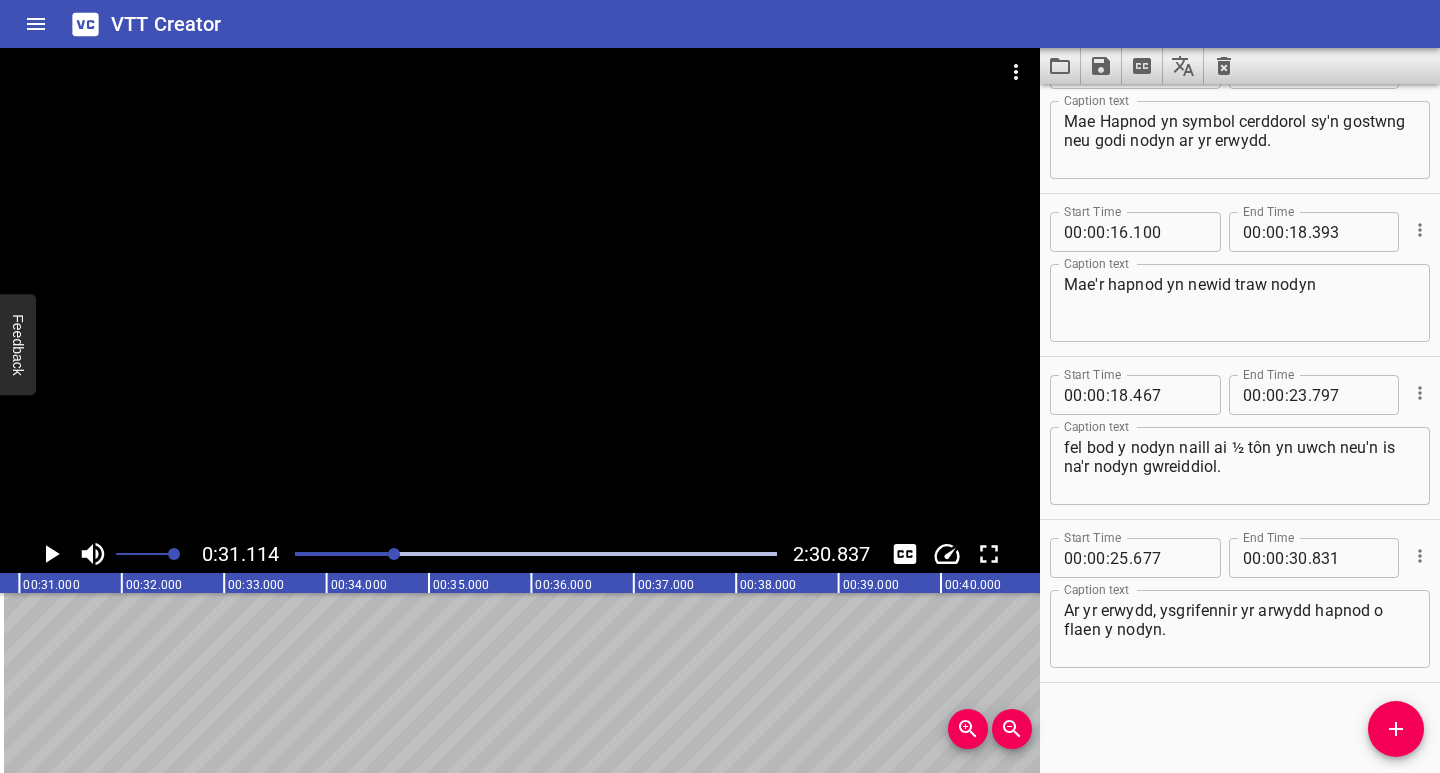 scroll, scrollTop: 0, scrollLeft: 3186, axis: horizontal 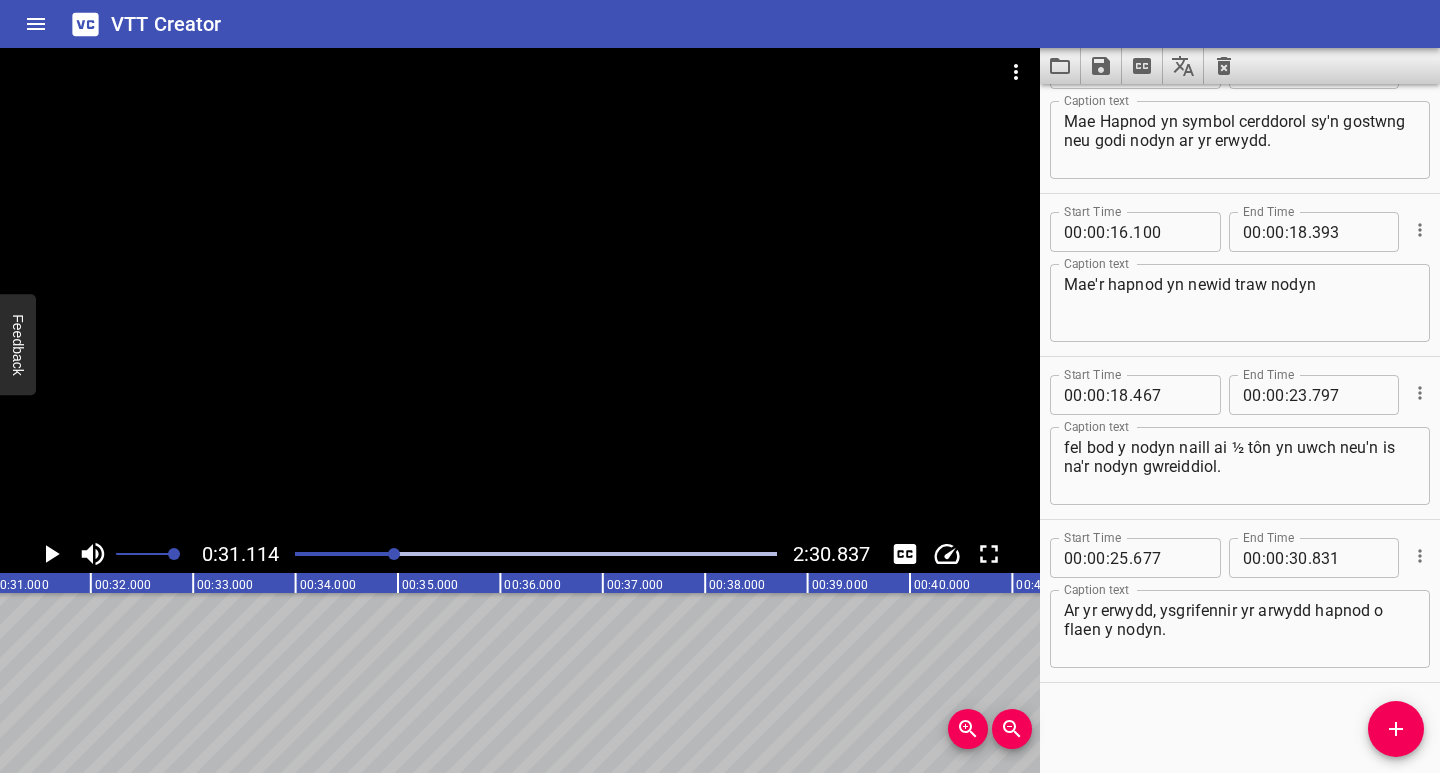 click 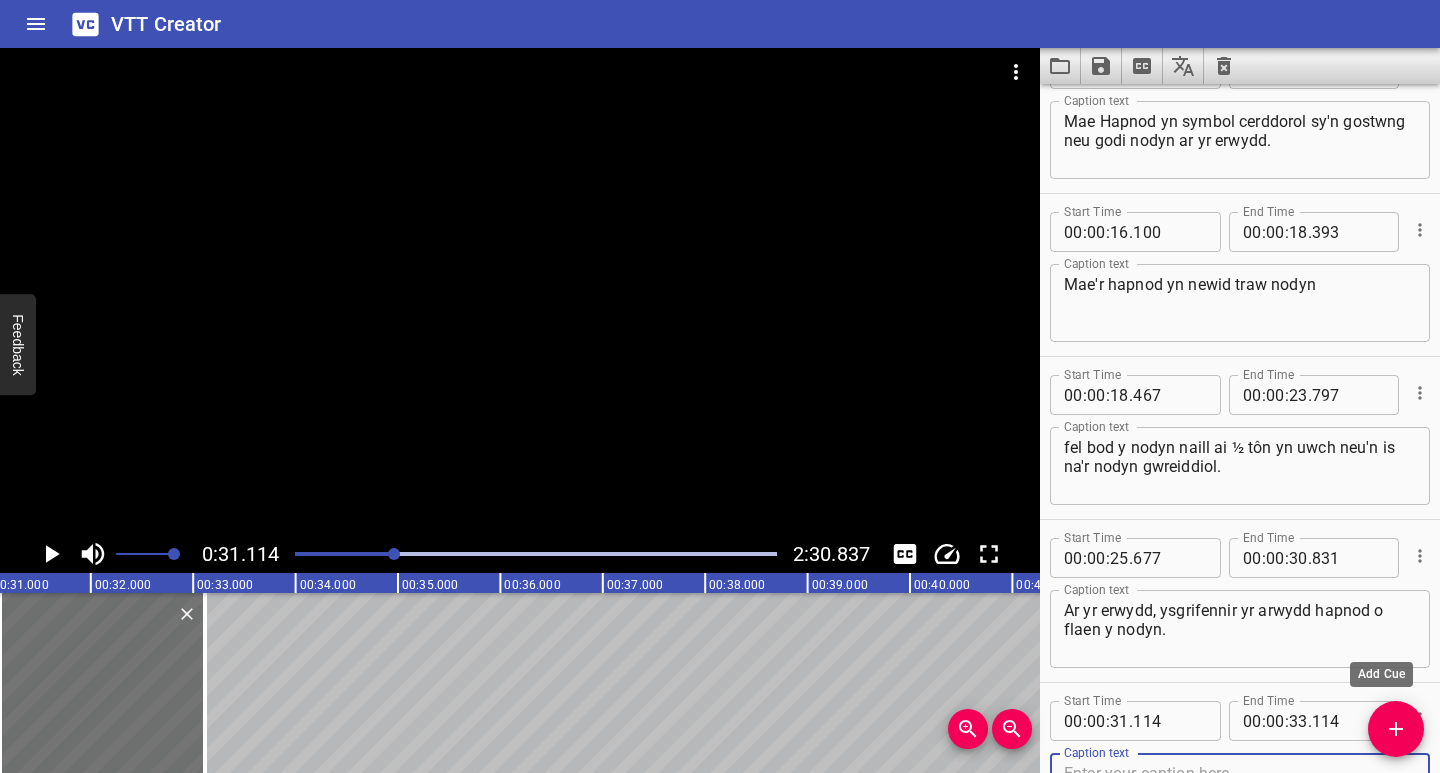 scroll, scrollTop: 67, scrollLeft: 0, axis: vertical 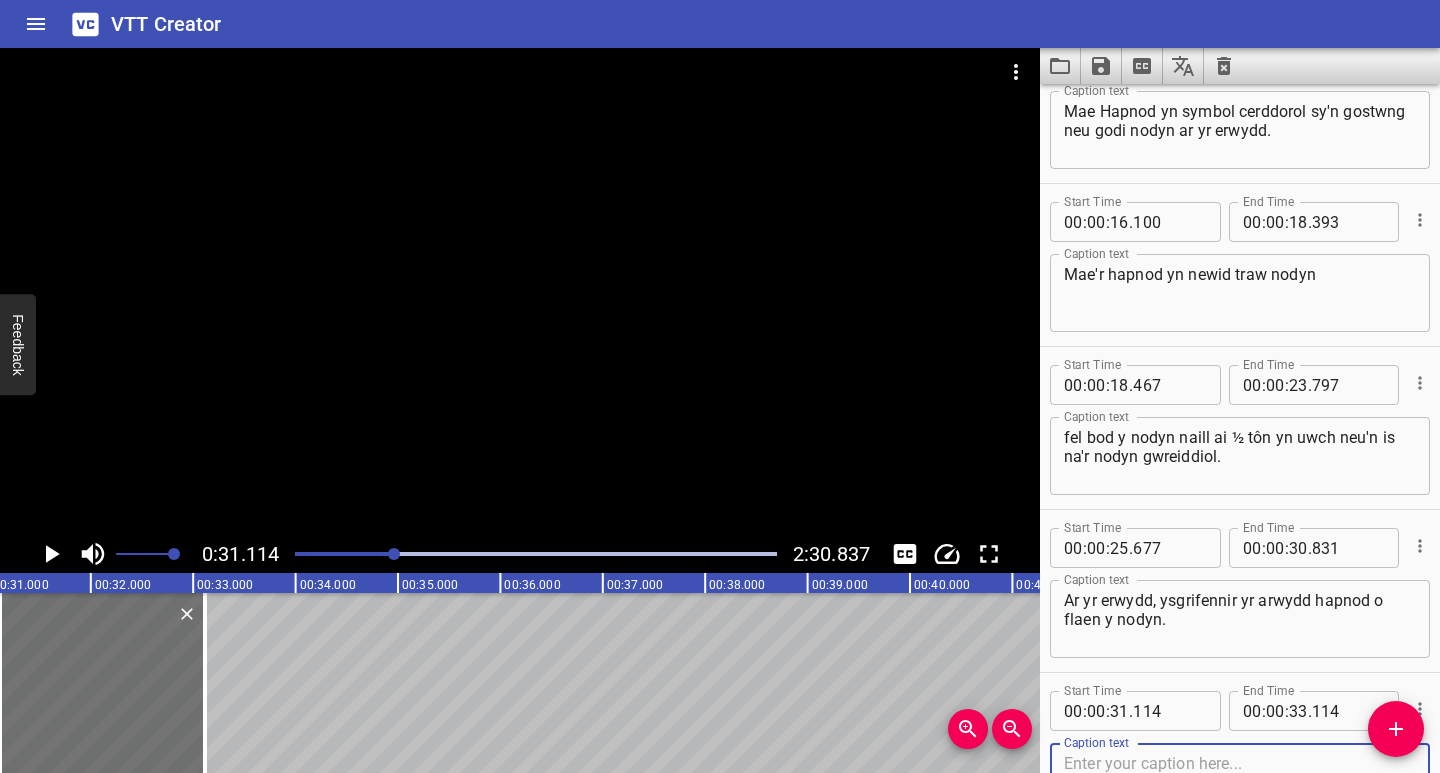 click at bounding box center [1240, 782] 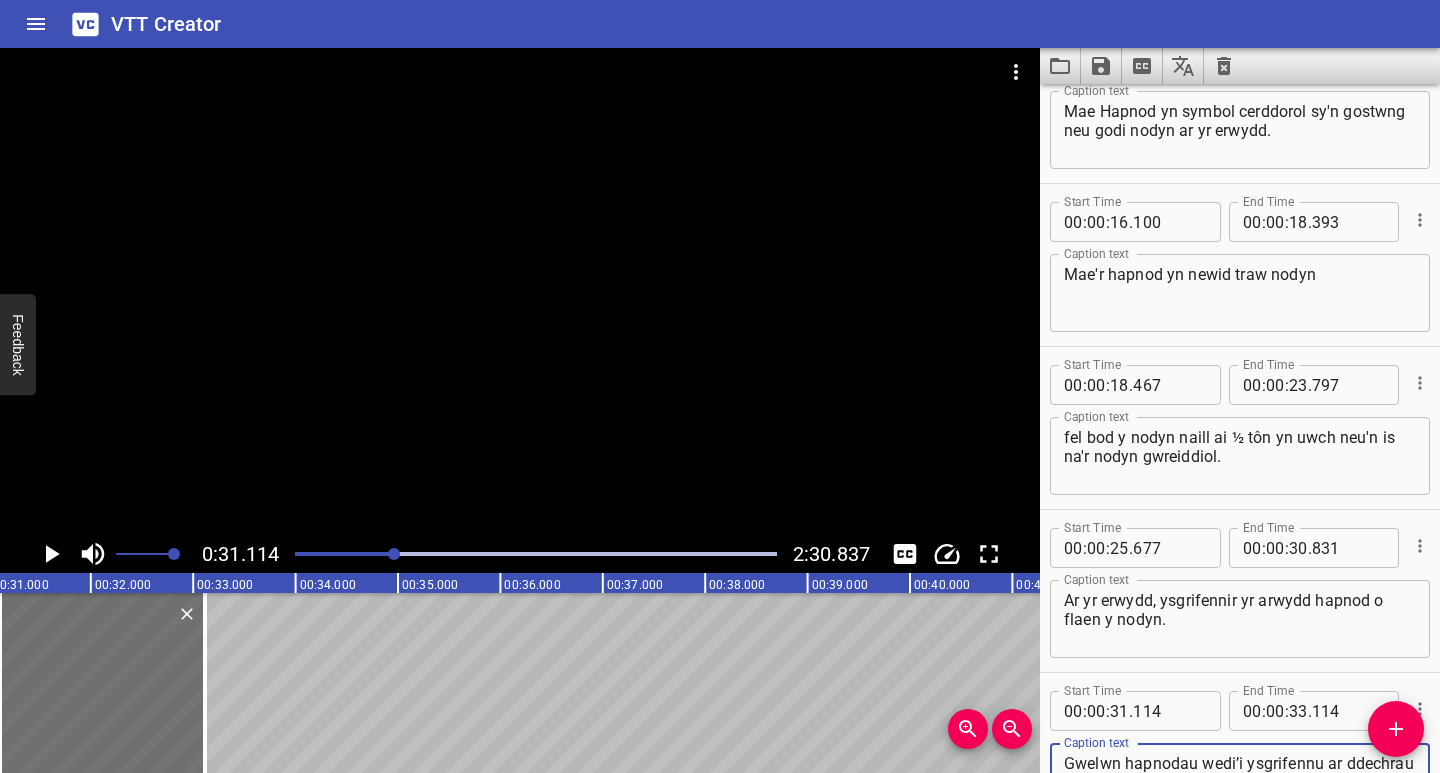 scroll, scrollTop: 86, scrollLeft: 0, axis: vertical 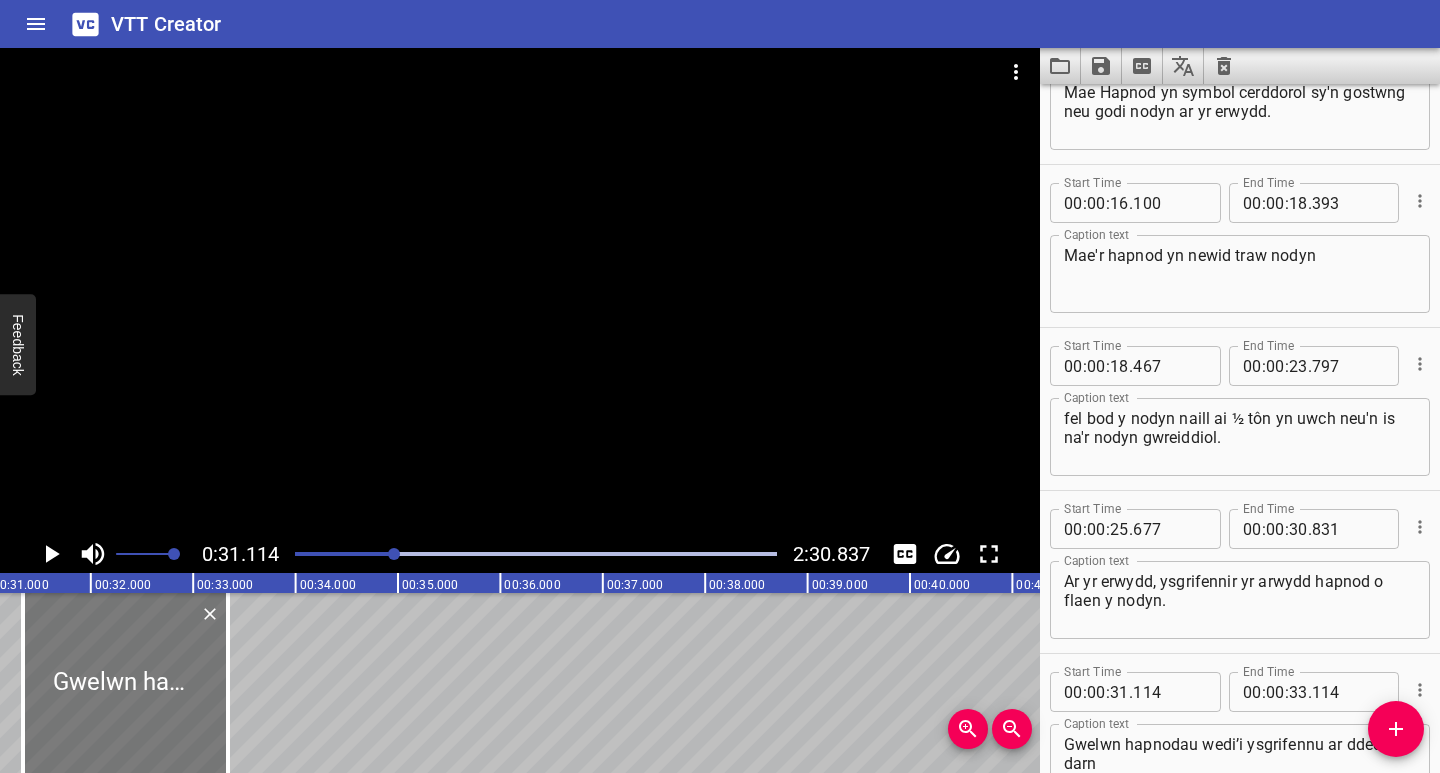 drag, startPoint x: 84, startPoint y: 686, endPoint x: 102, endPoint y: 686, distance: 18 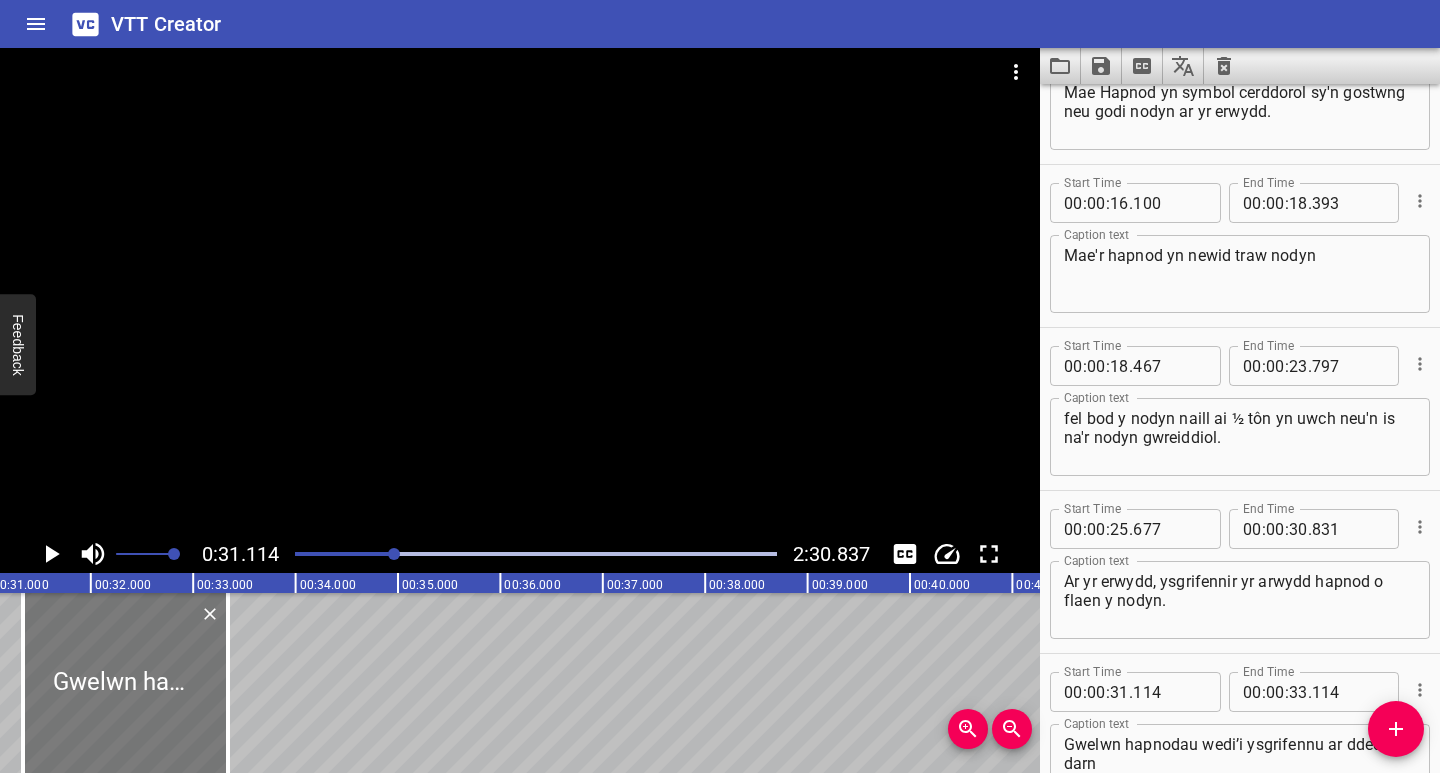 click at bounding box center (125, 683) 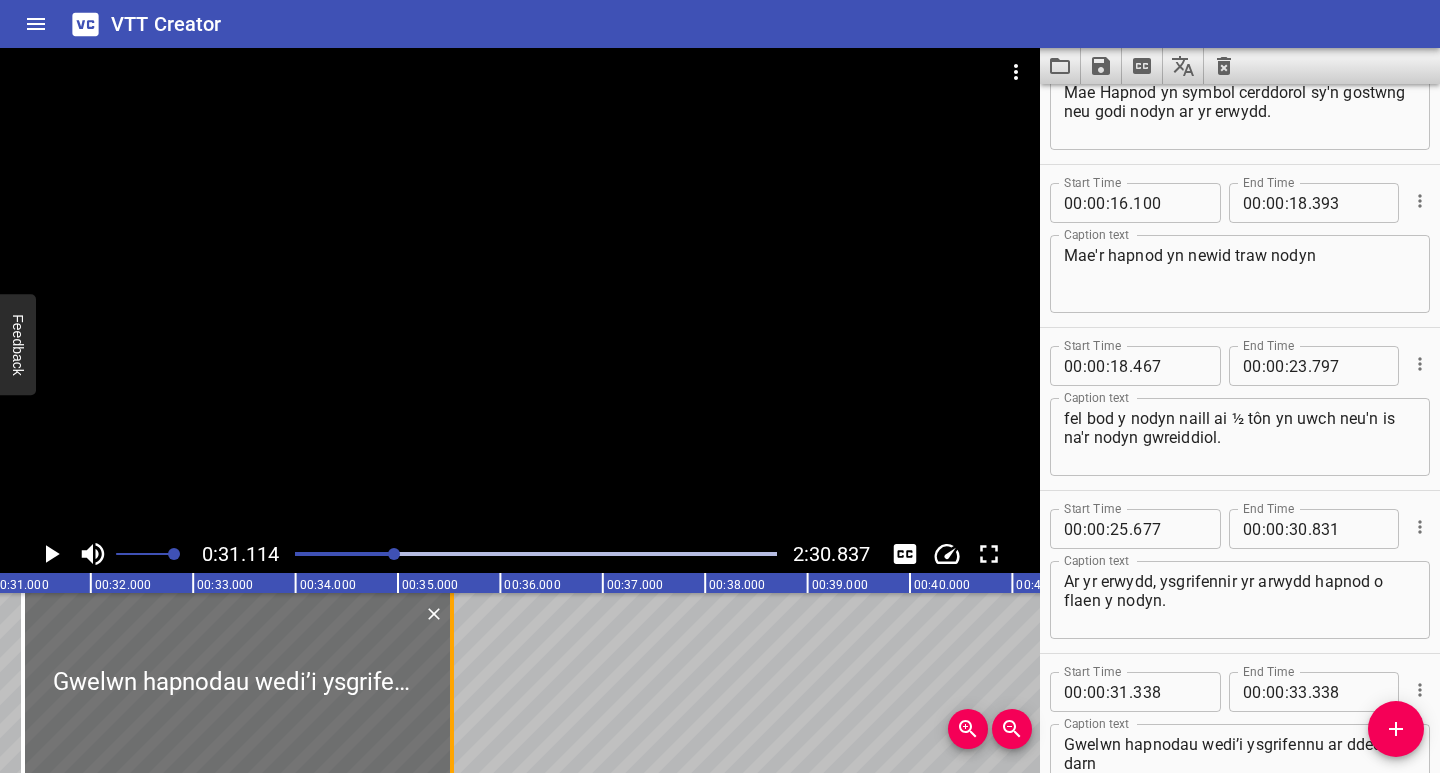 drag, startPoint x: 224, startPoint y: 699, endPoint x: 456, endPoint y: 697, distance: 232.00862 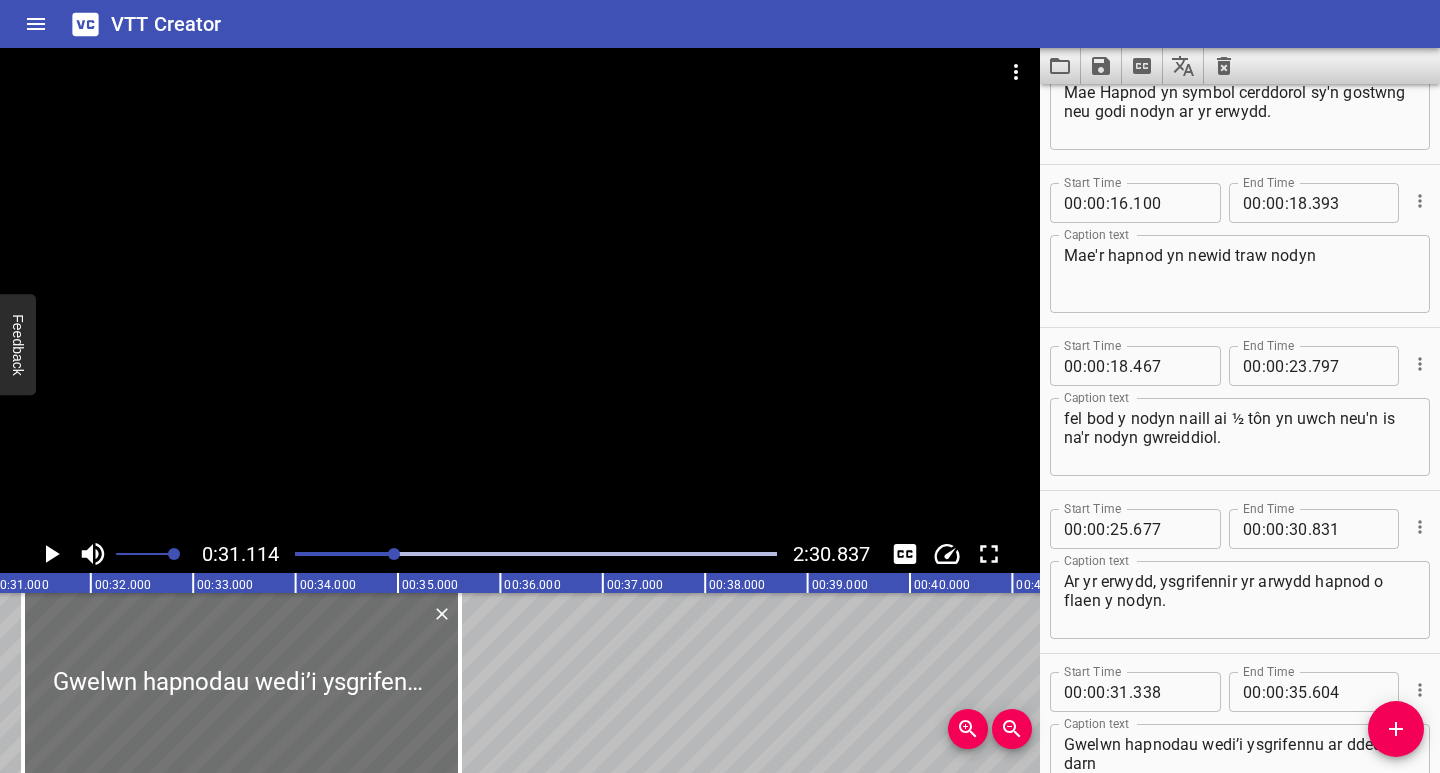 click 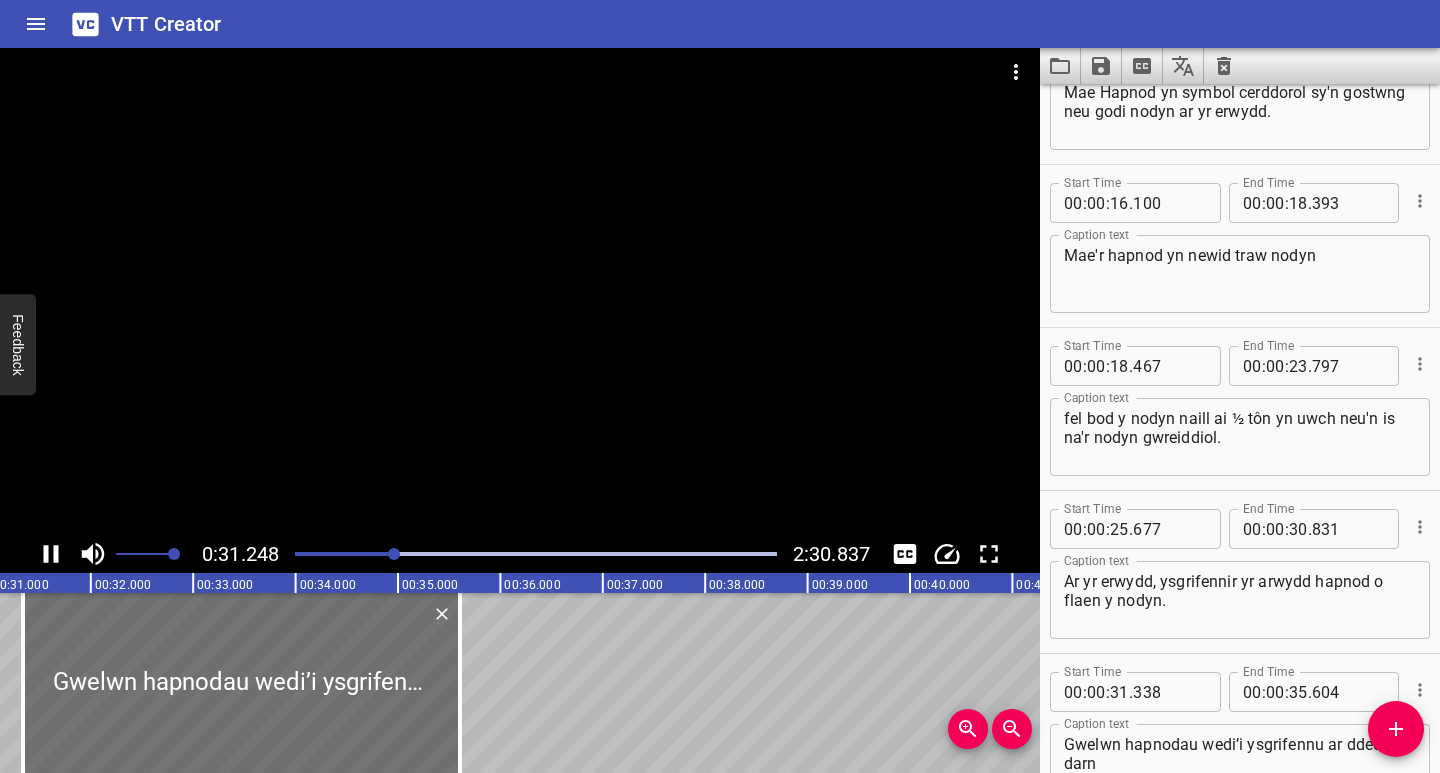 scroll, scrollTop: 0, scrollLeft: 3200, axis: horizontal 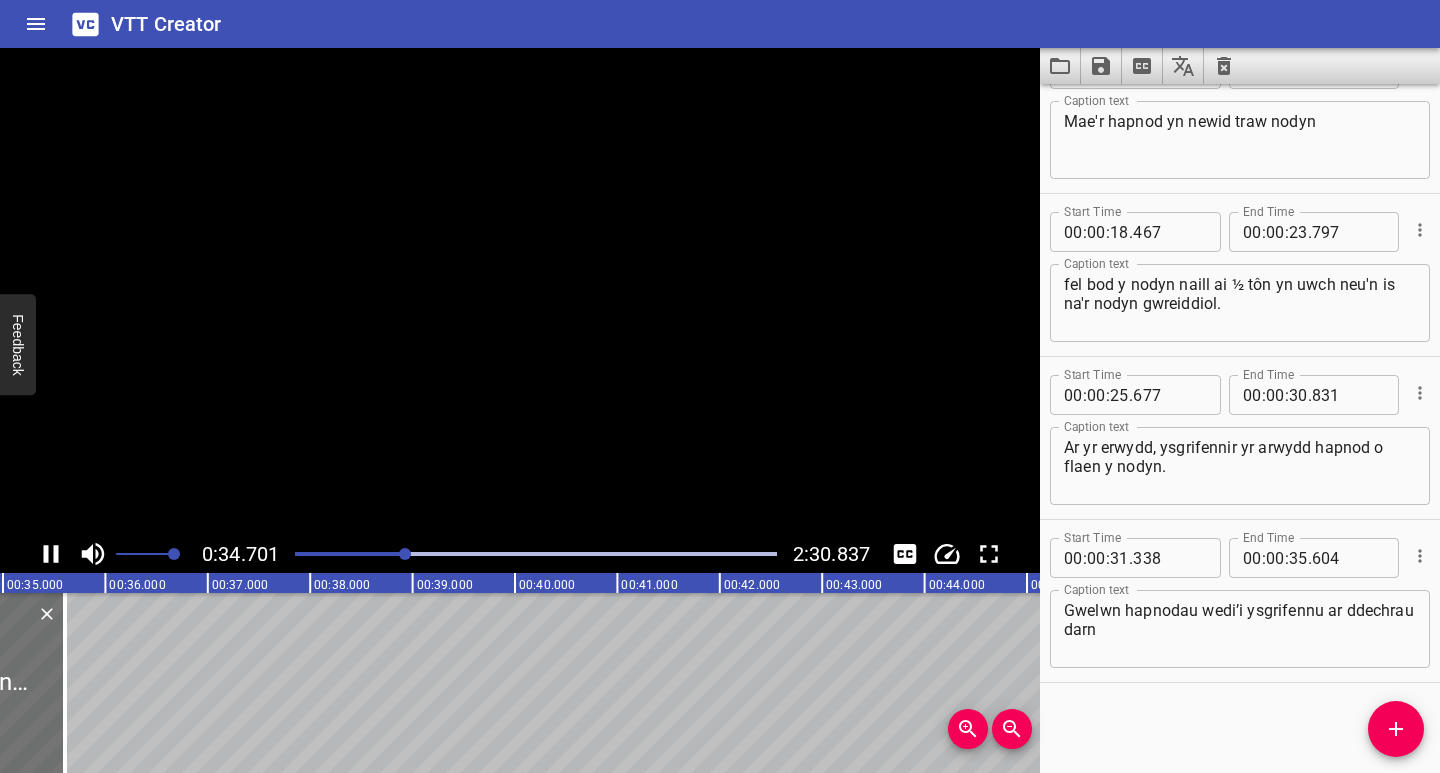 click 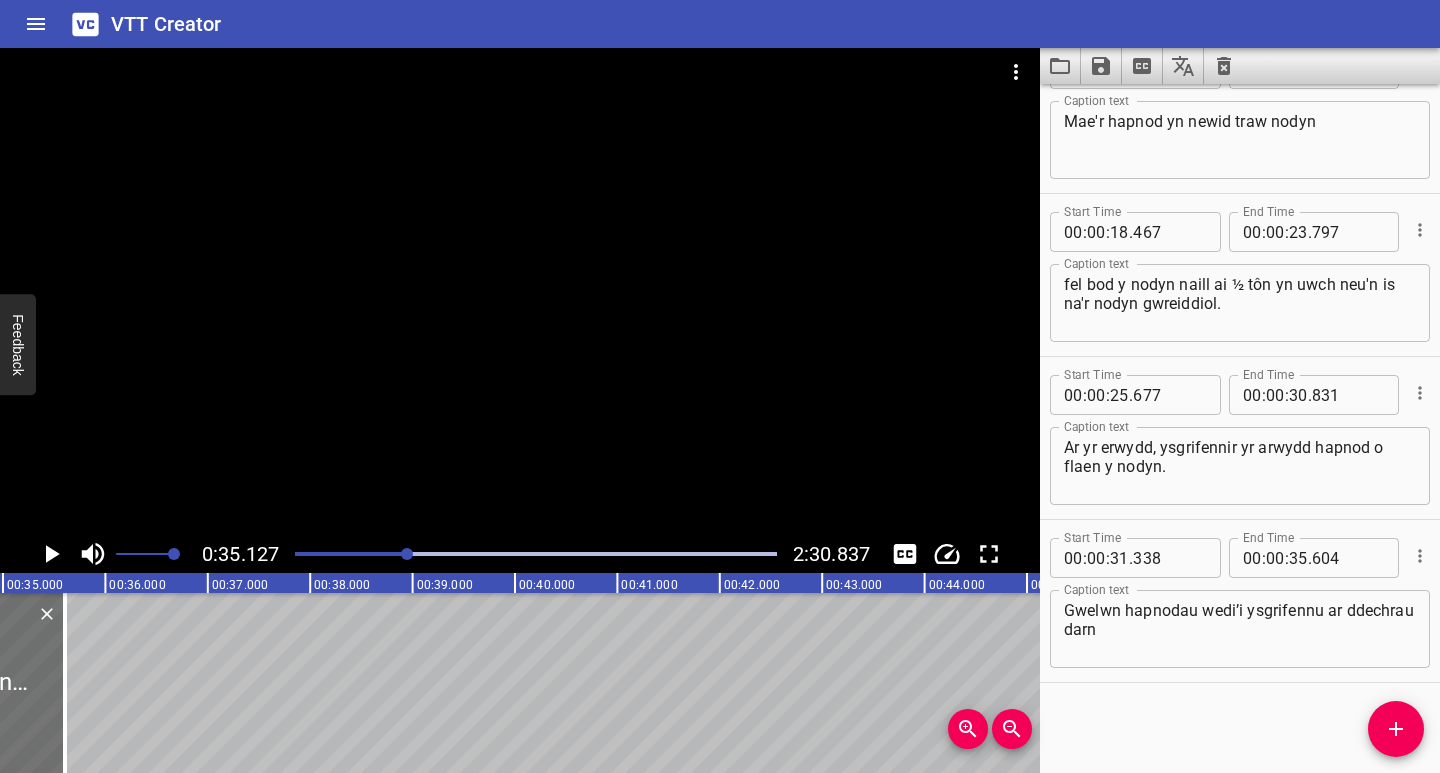 scroll, scrollTop: 0, scrollLeft: 3597, axis: horizontal 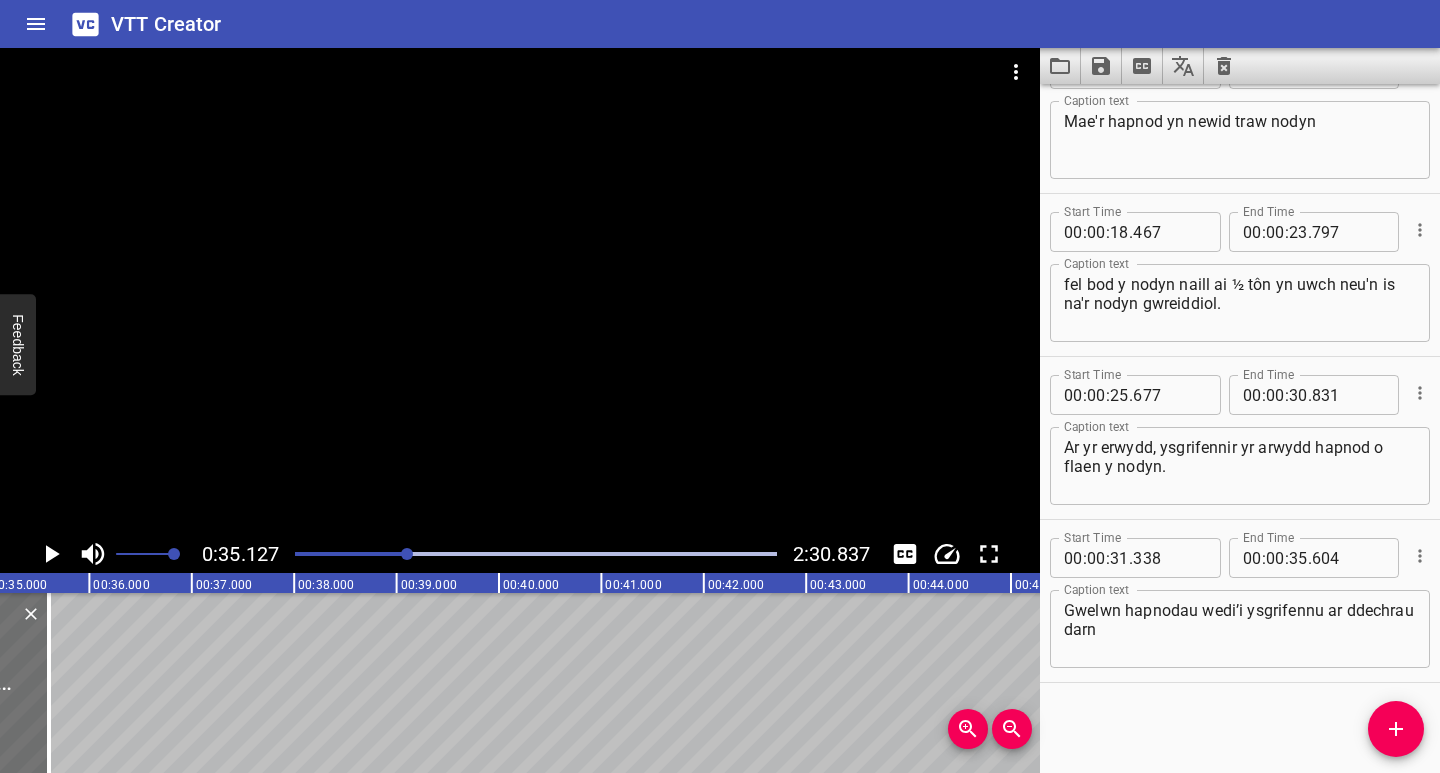 click on "Gwelwn hapnodau wedi’i ysgrifennu ar ddechrau darn" at bounding box center [1240, 629] 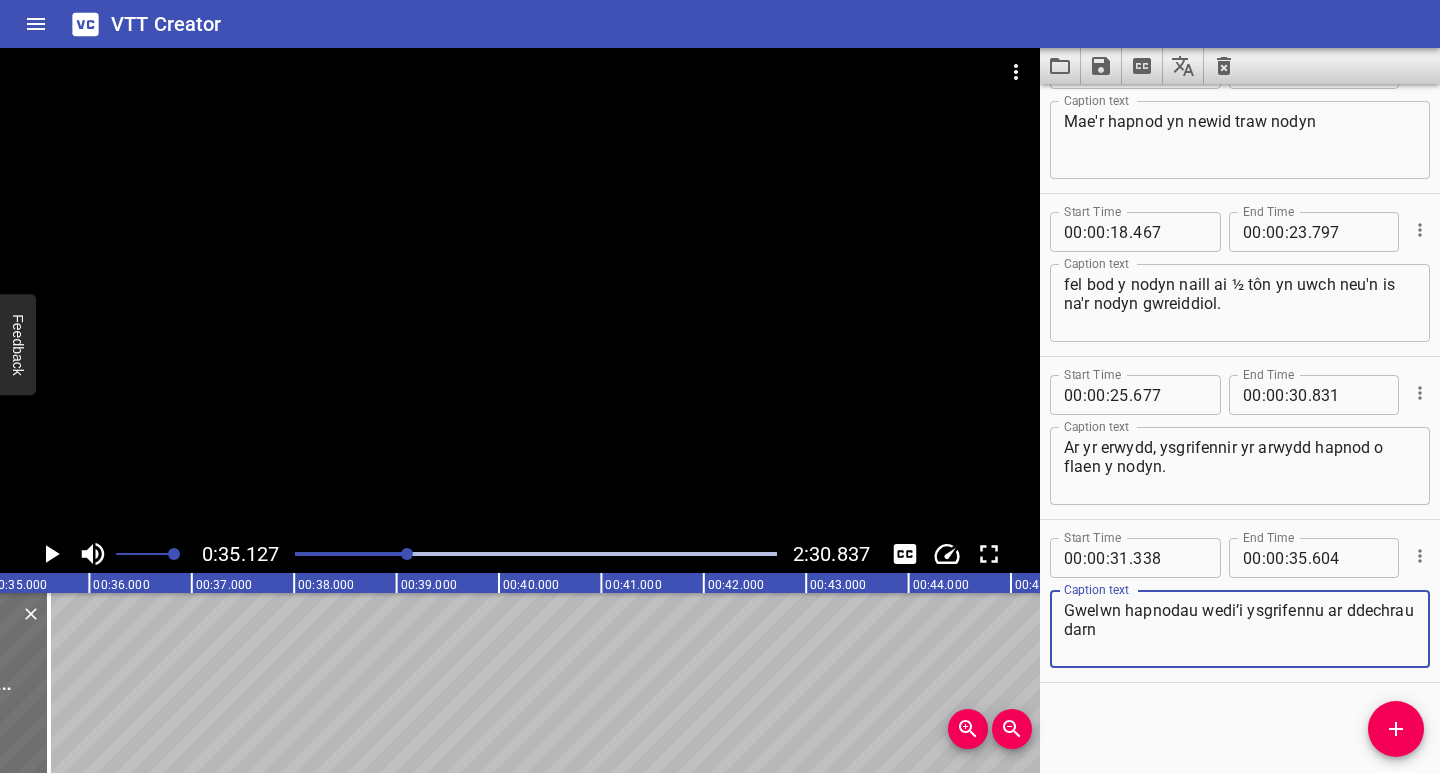 paste on "o gerddoriaeth hefyd." 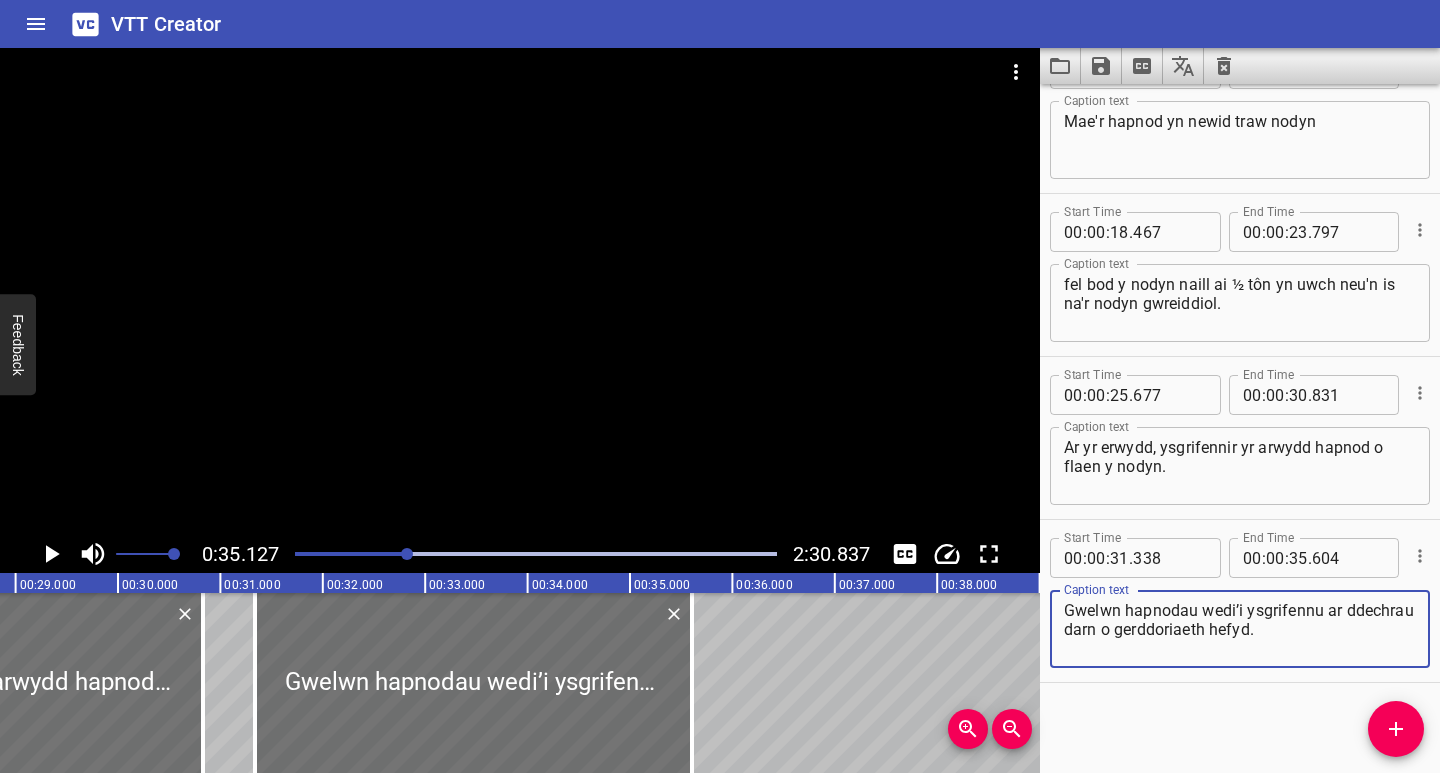 scroll, scrollTop: 0, scrollLeft: 2844, axis: horizontal 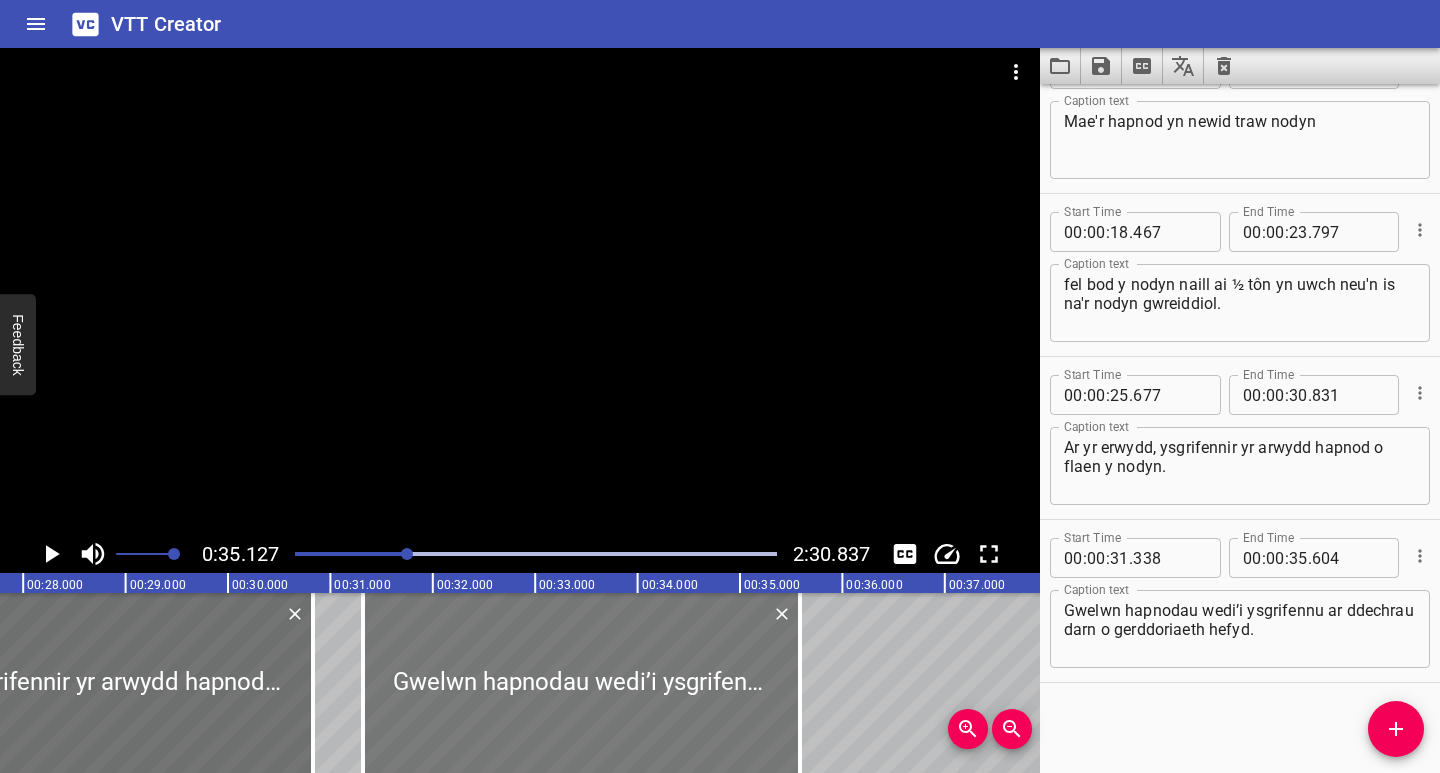click at bounding box center (581, 683) 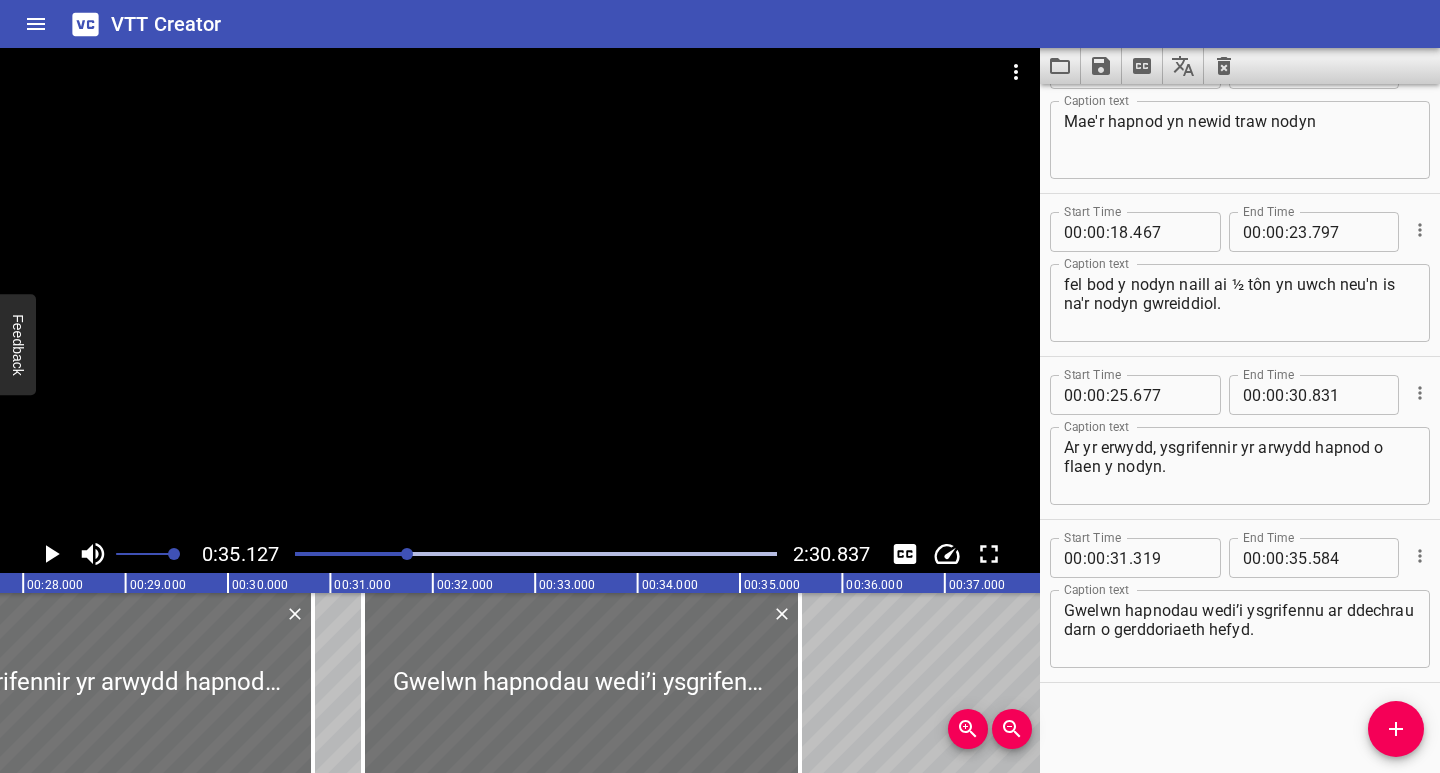click at bounding box center [536, 554] 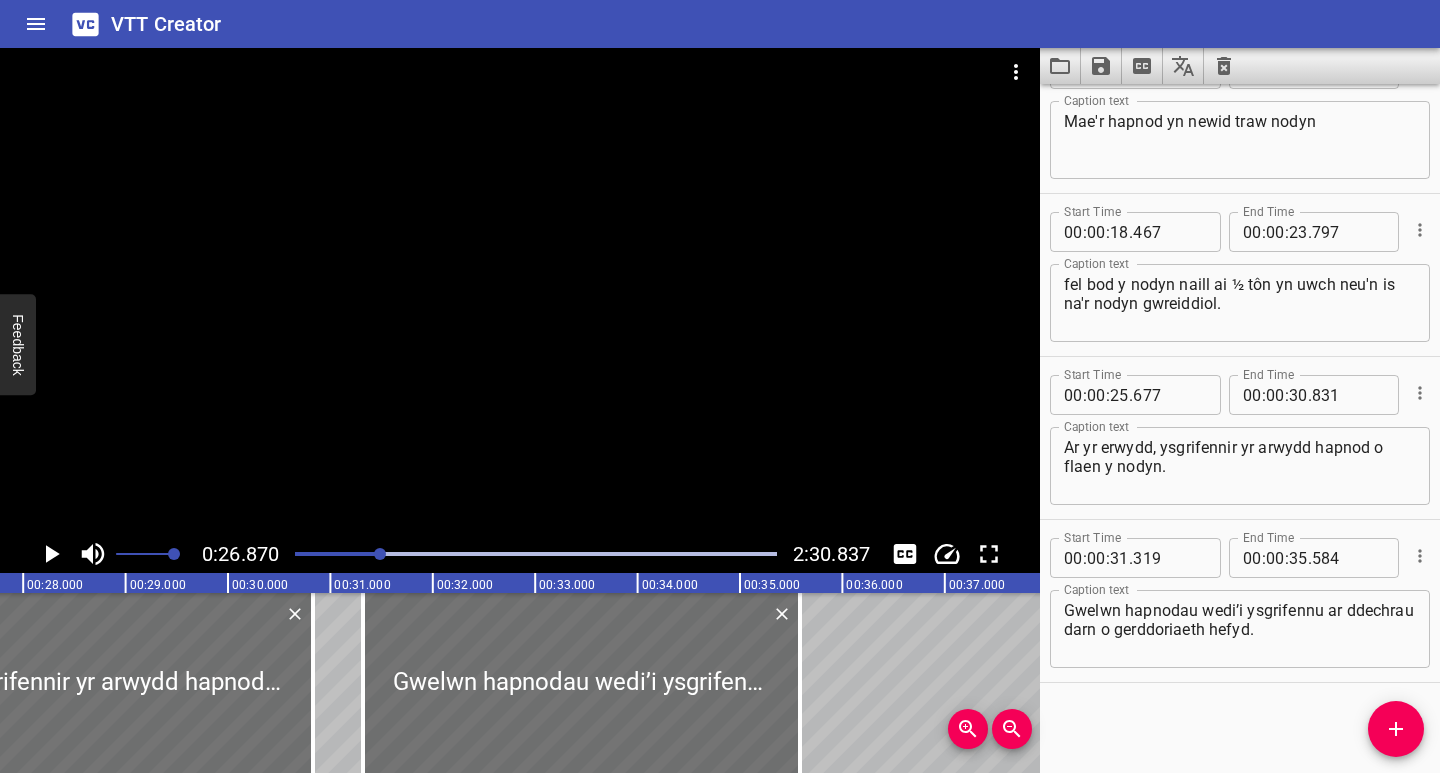 scroll, scrollTop: 0, scrollLeft: 2751, axis: horizontal 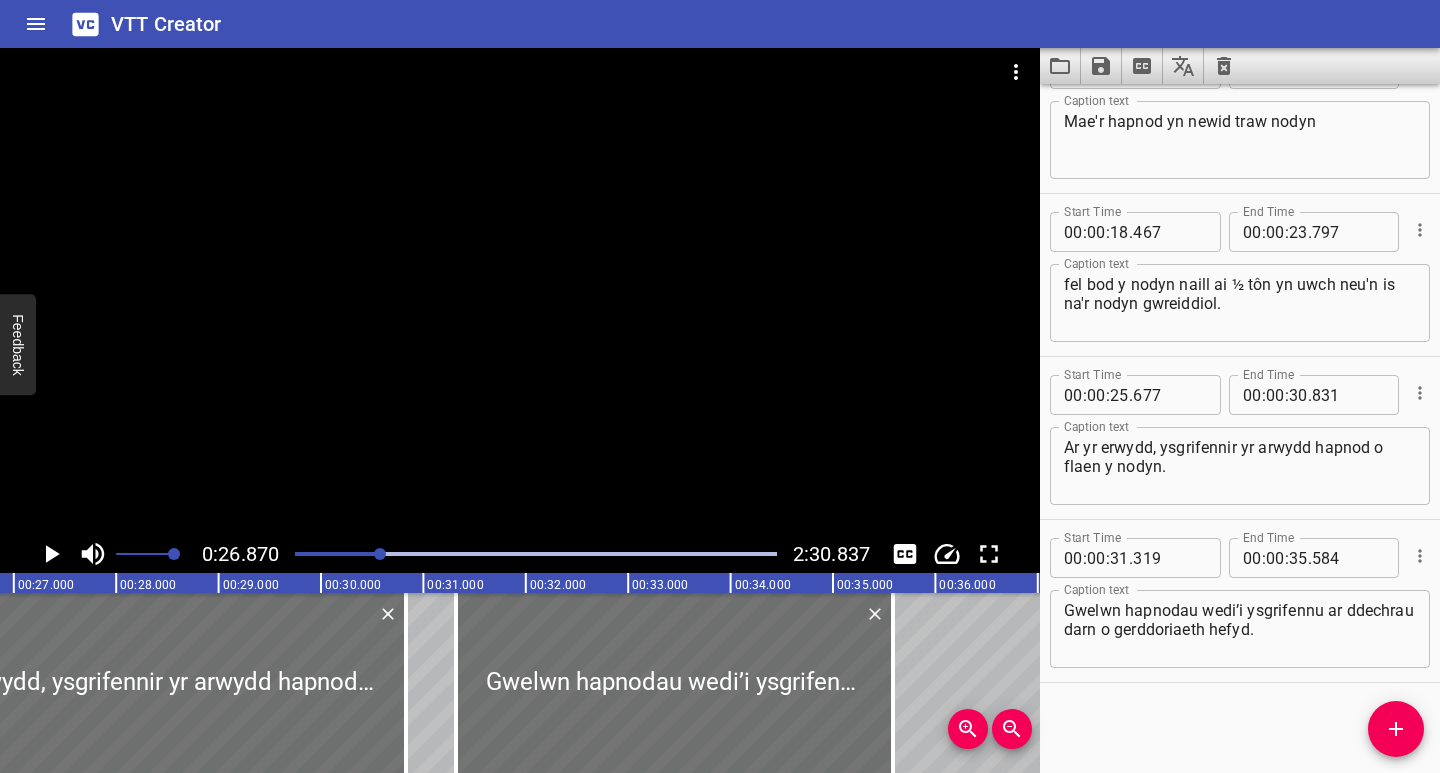 click 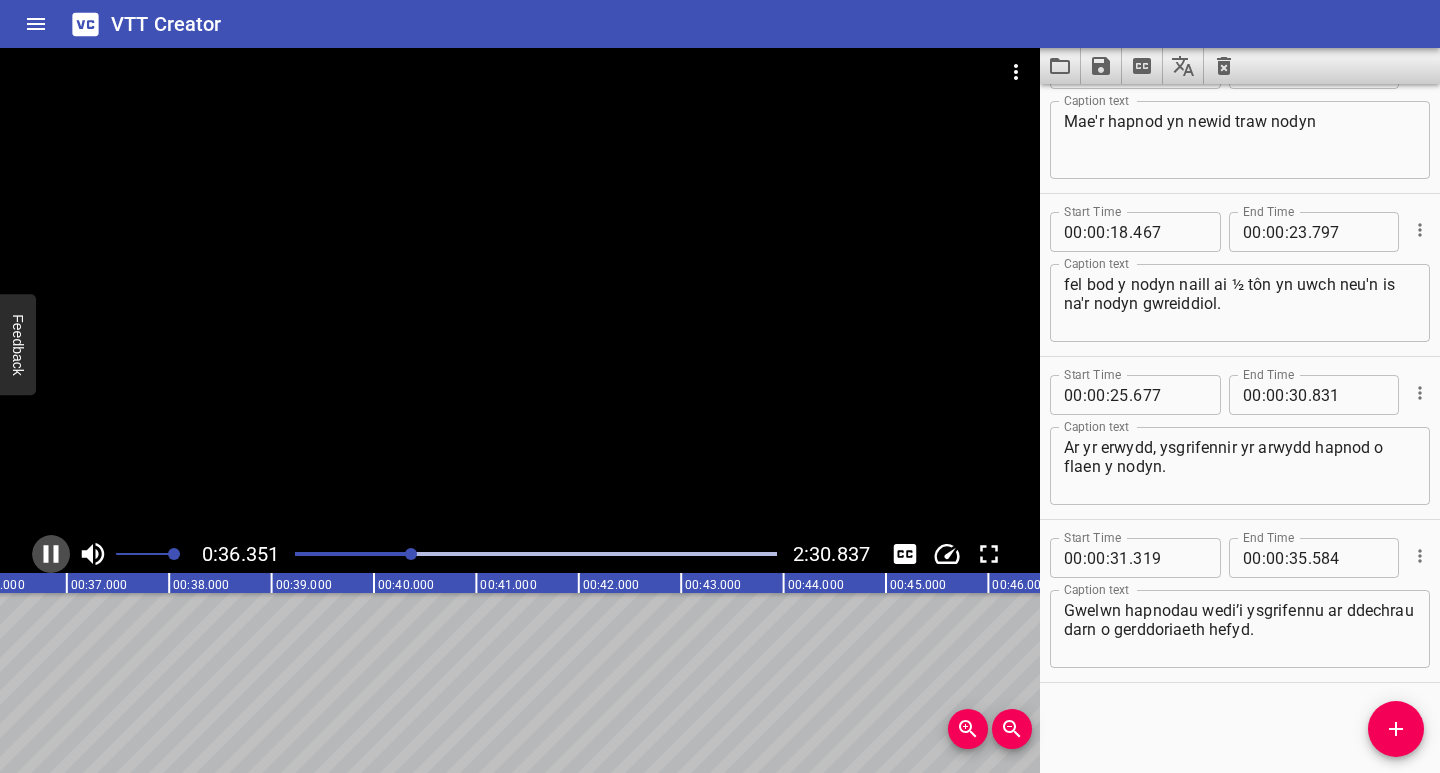 click 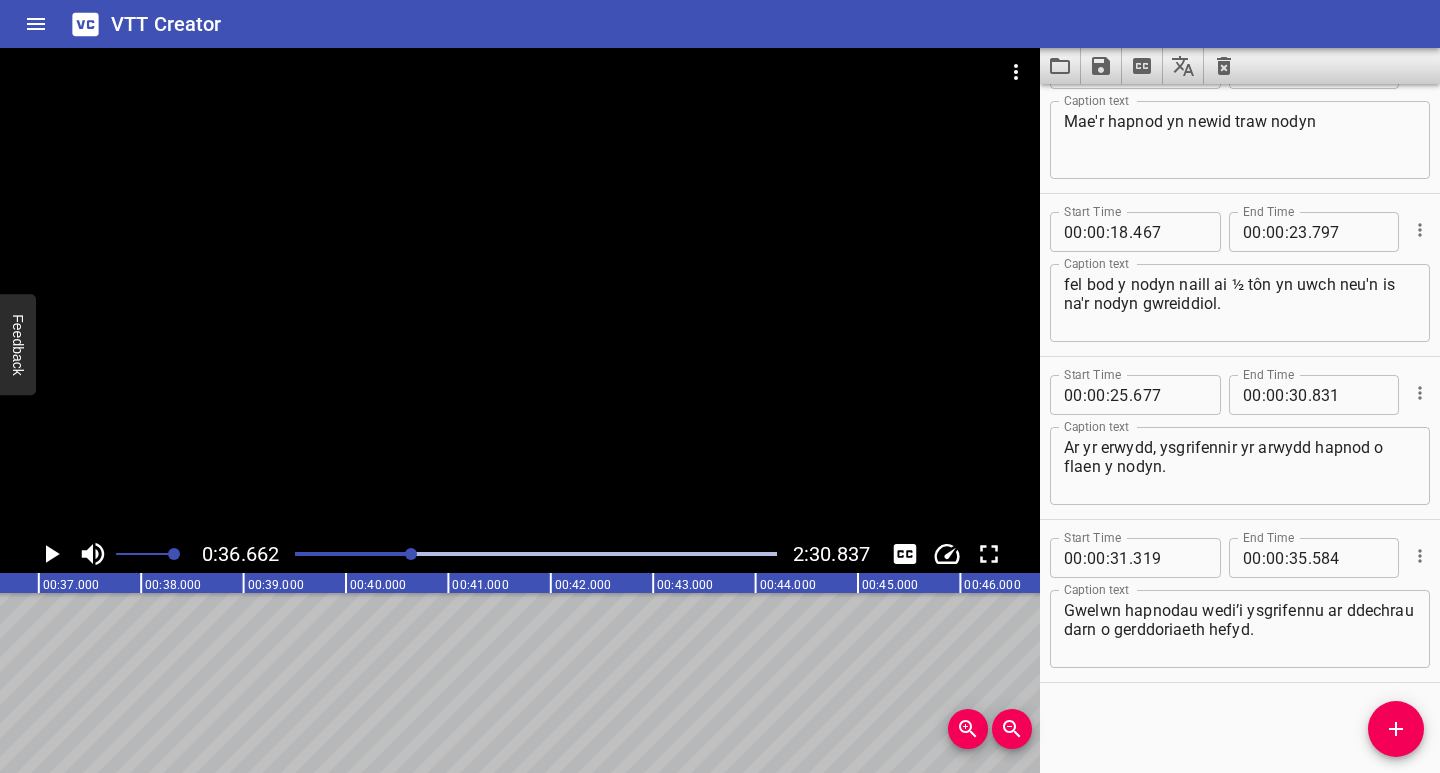scroll, scrollTop: 0, scrollLeft: 3754, axis: horizontal 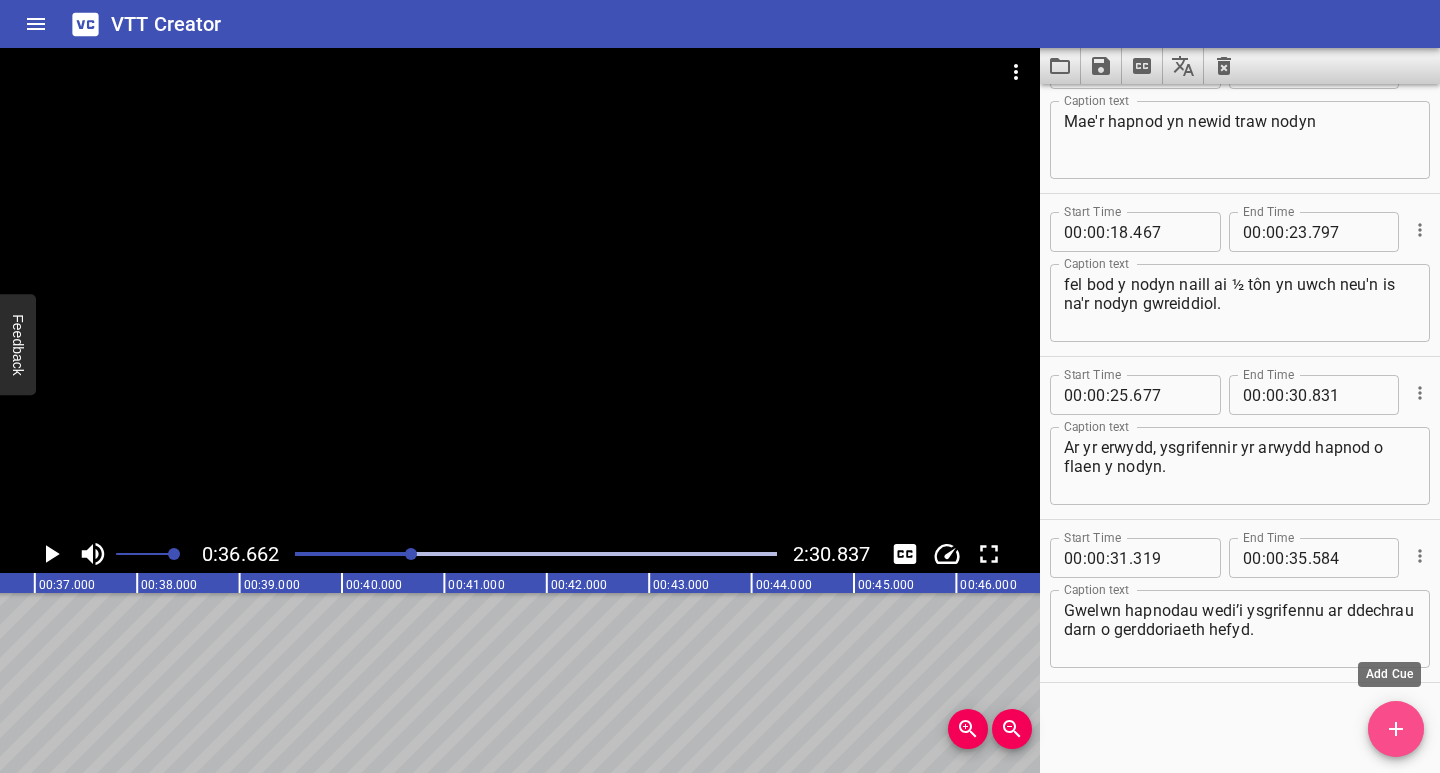 drag, startPoint x: 1394, startPoint y: 724, endPoint x: 1360, endPoint y: 724, distance: 34 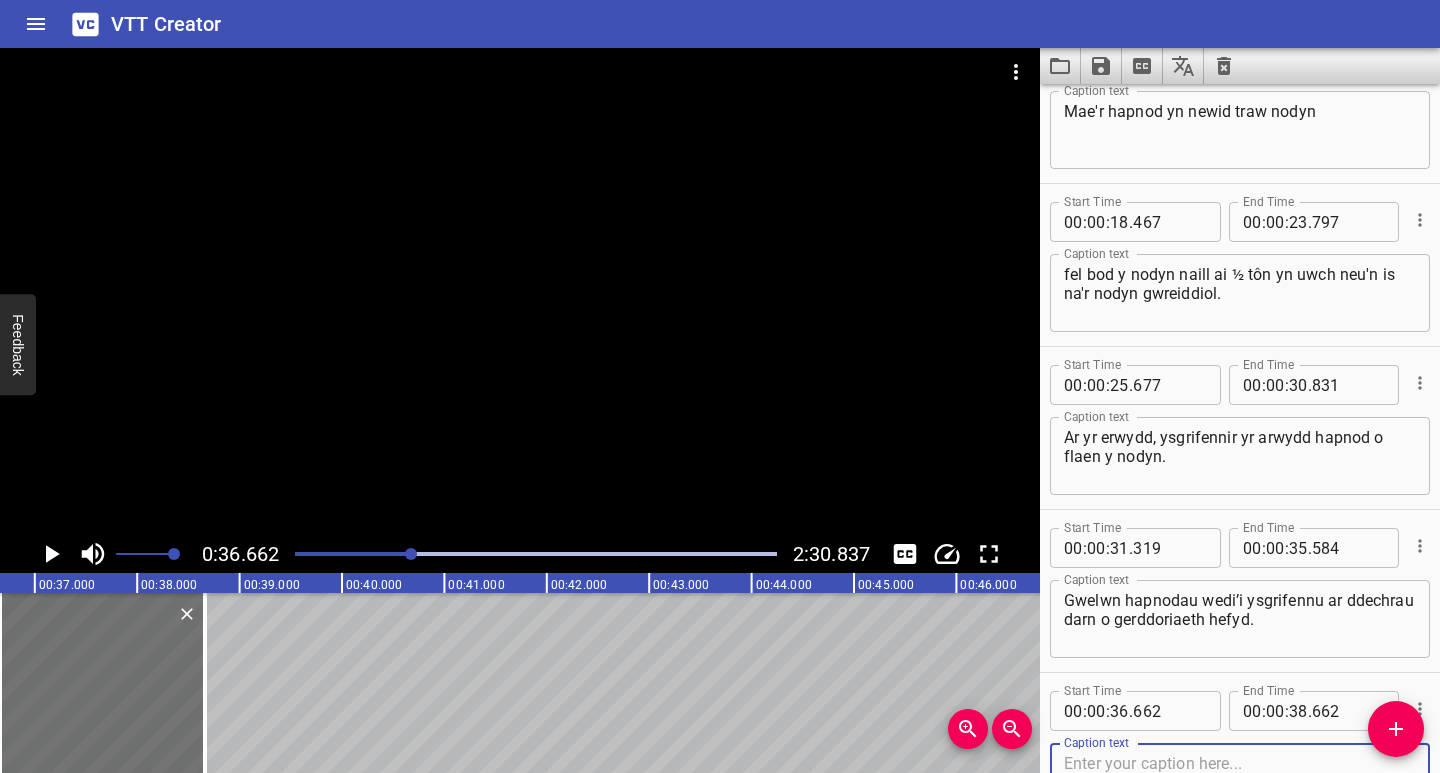 click at bounding box center [1240, 782] 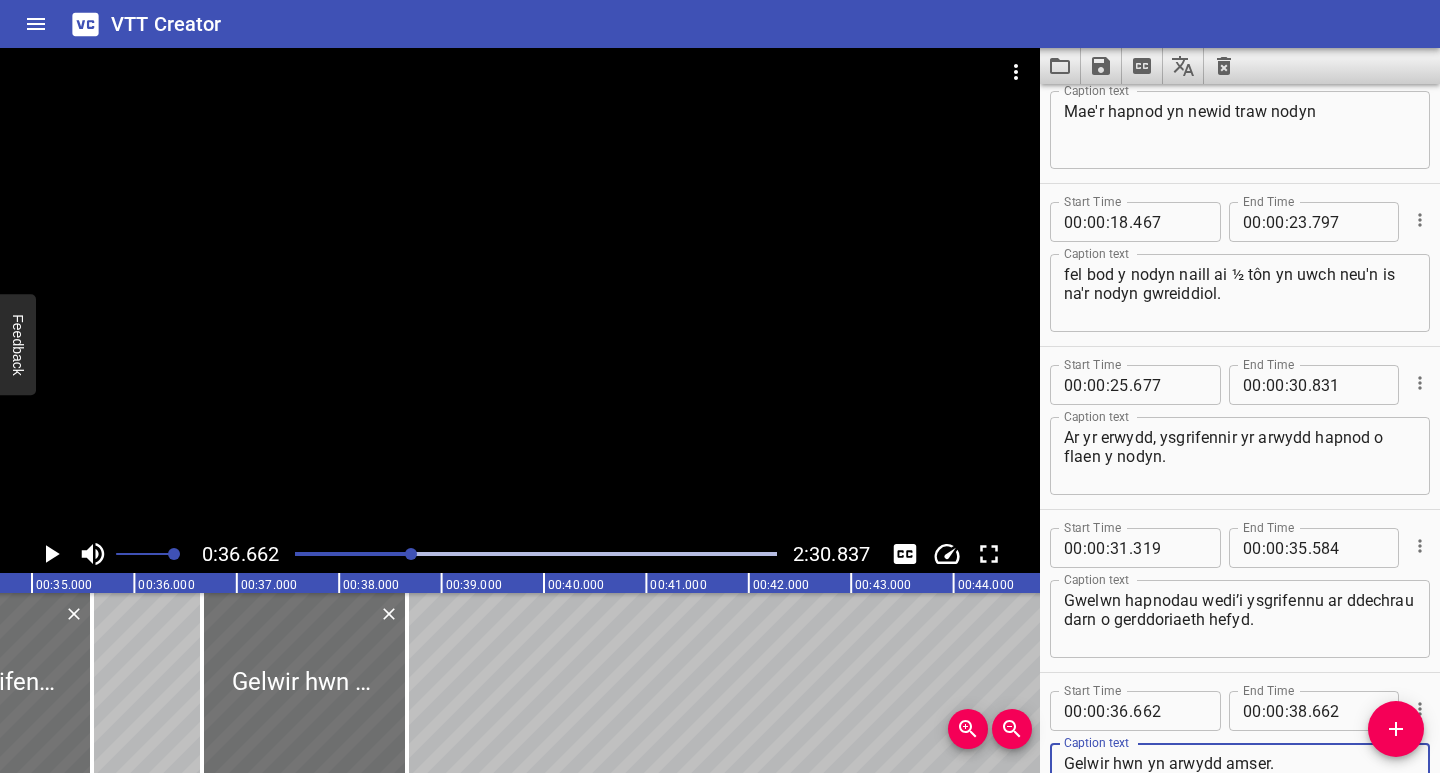 scroll, scrollTop: 0, scrollLeft: 3479, axis: horizontal 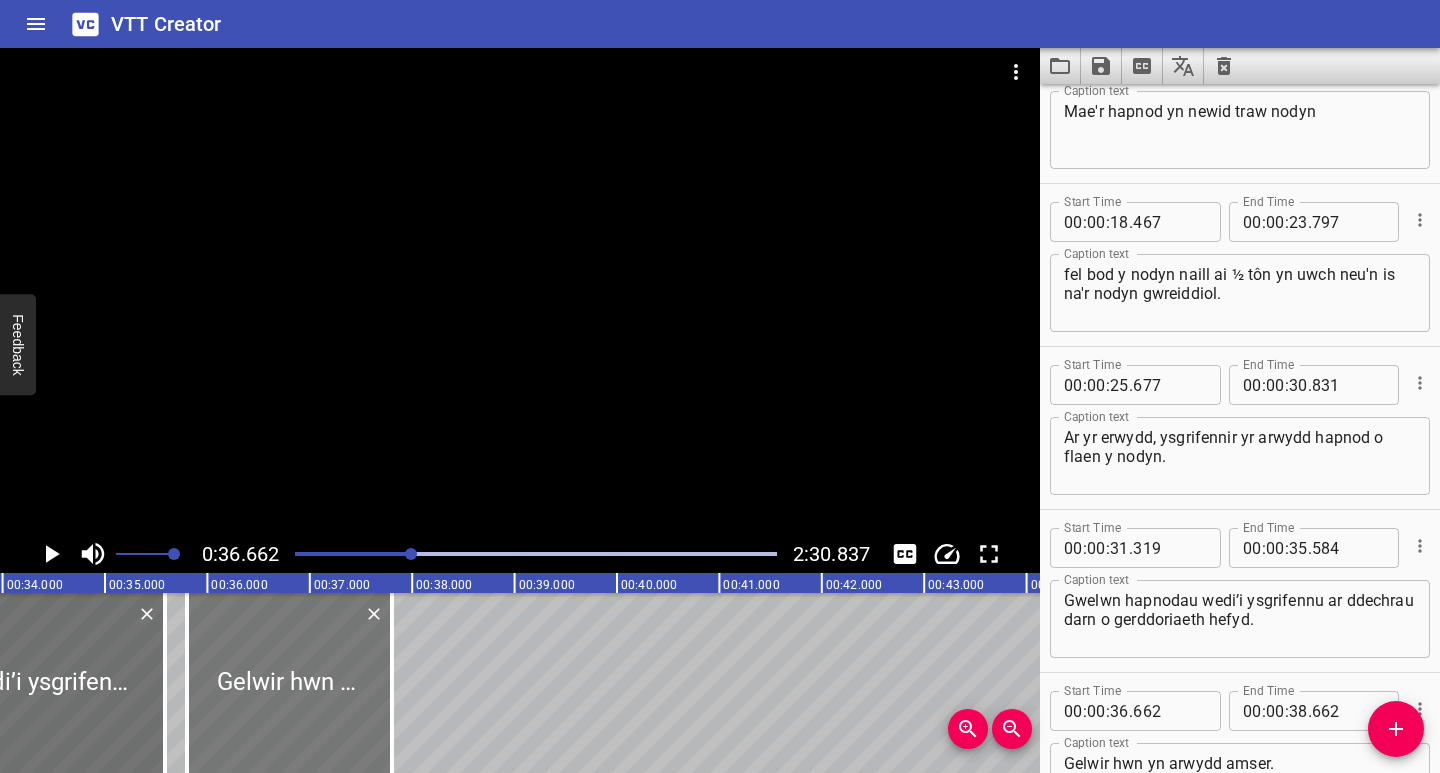 drag, startPoint x: 379, startPoint y: 721, endPoint x: 291, endPoint y: 749, distance: 92.34717 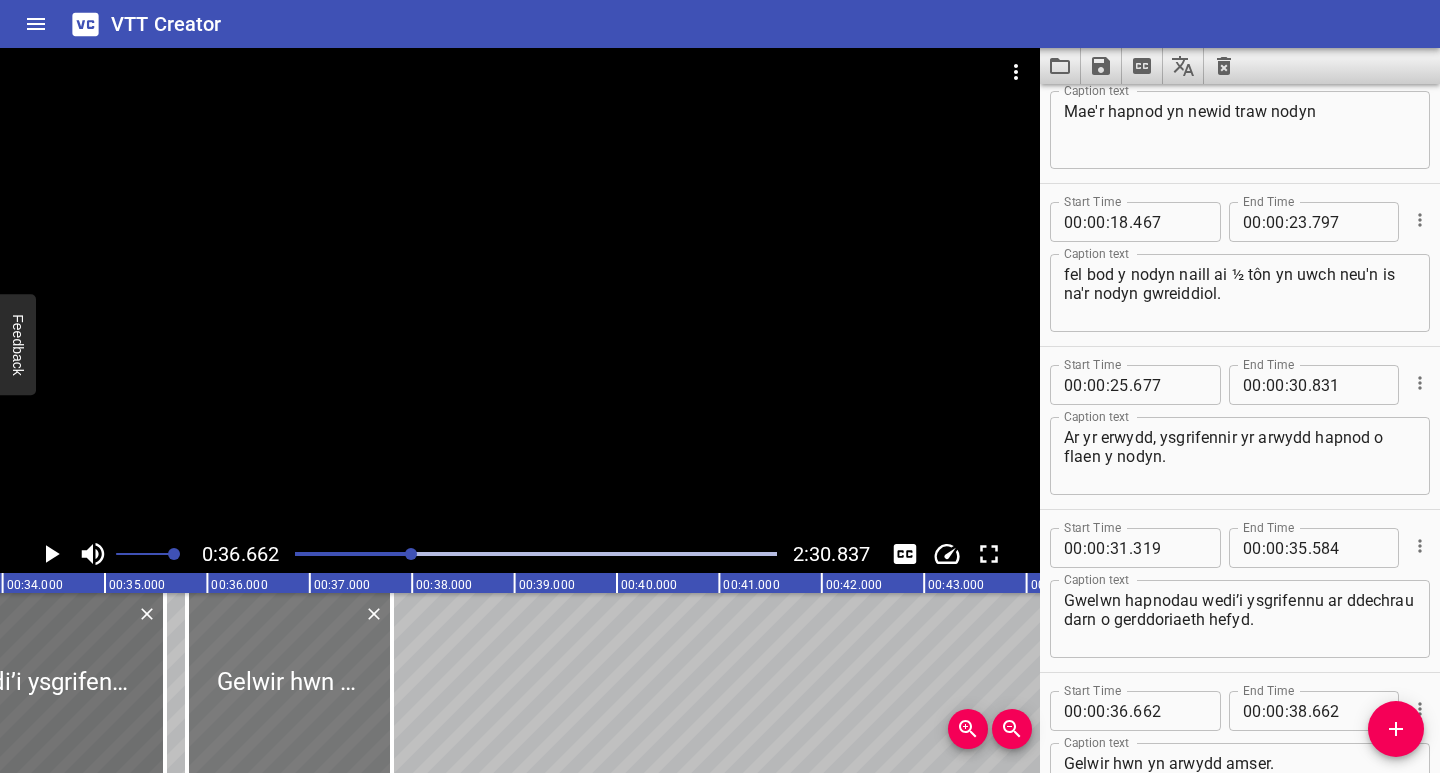 click at bounding box center [289, 683] 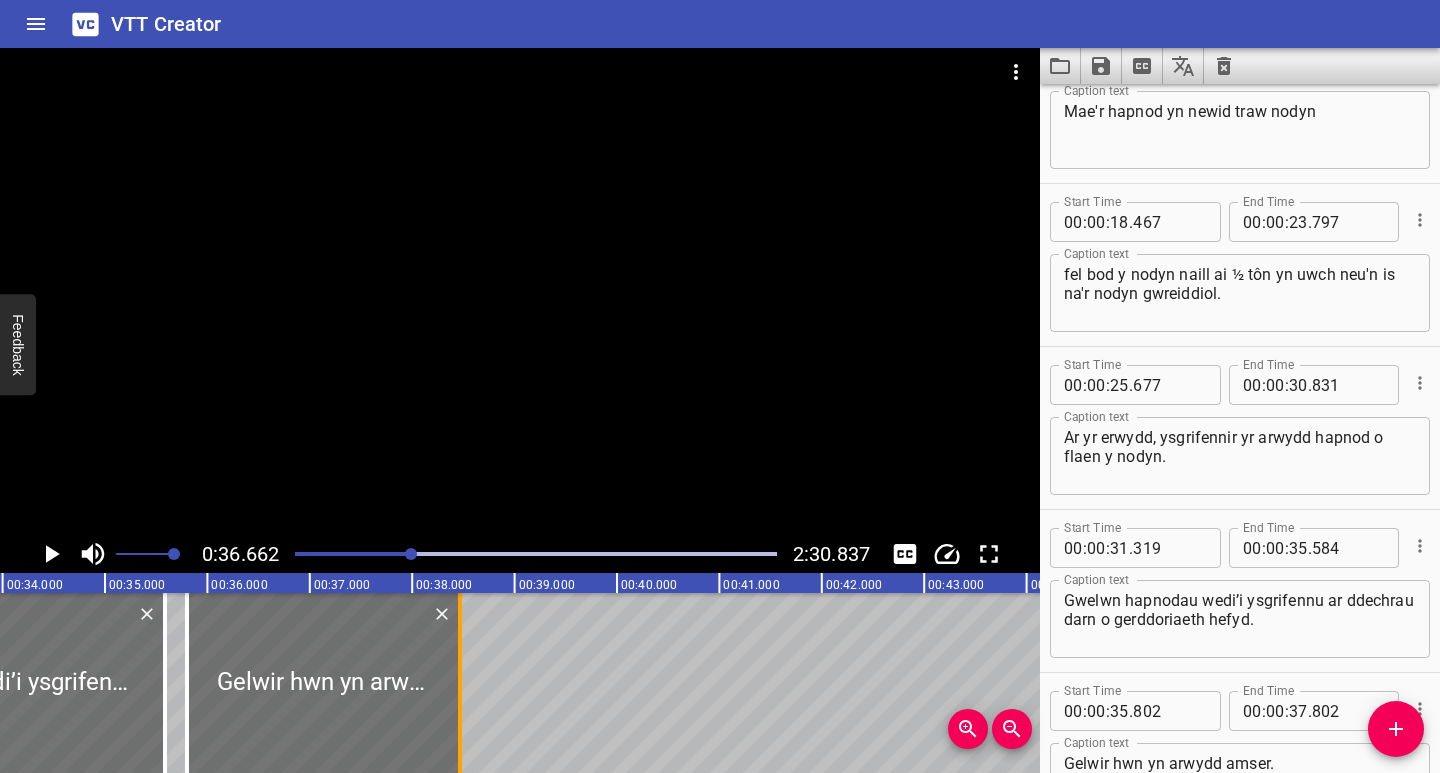 drag, startPoint x: 388, startPoint y: 731, endPoint x: 456, endPoint y: 735, distance: 68.117546 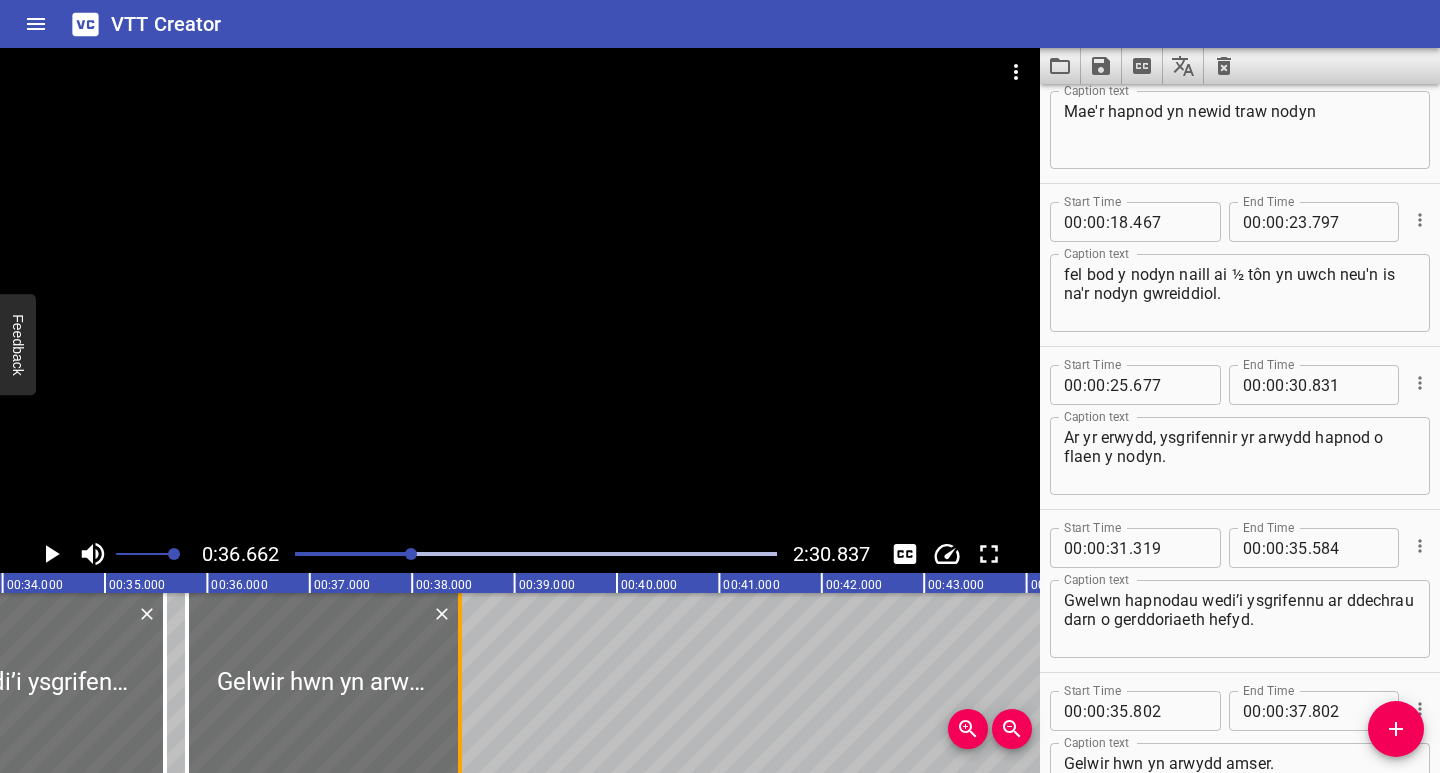 click at bounding box center (460, 683) 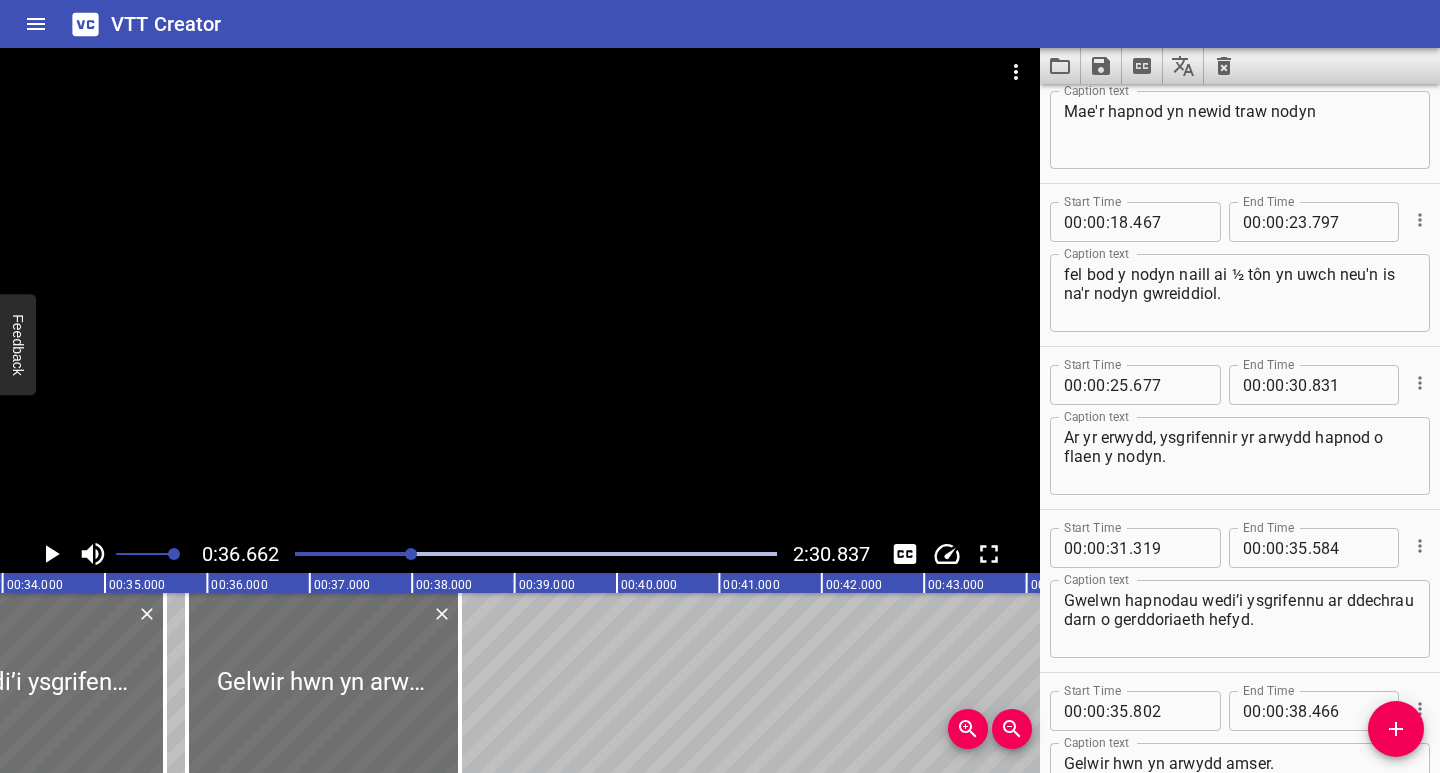 click 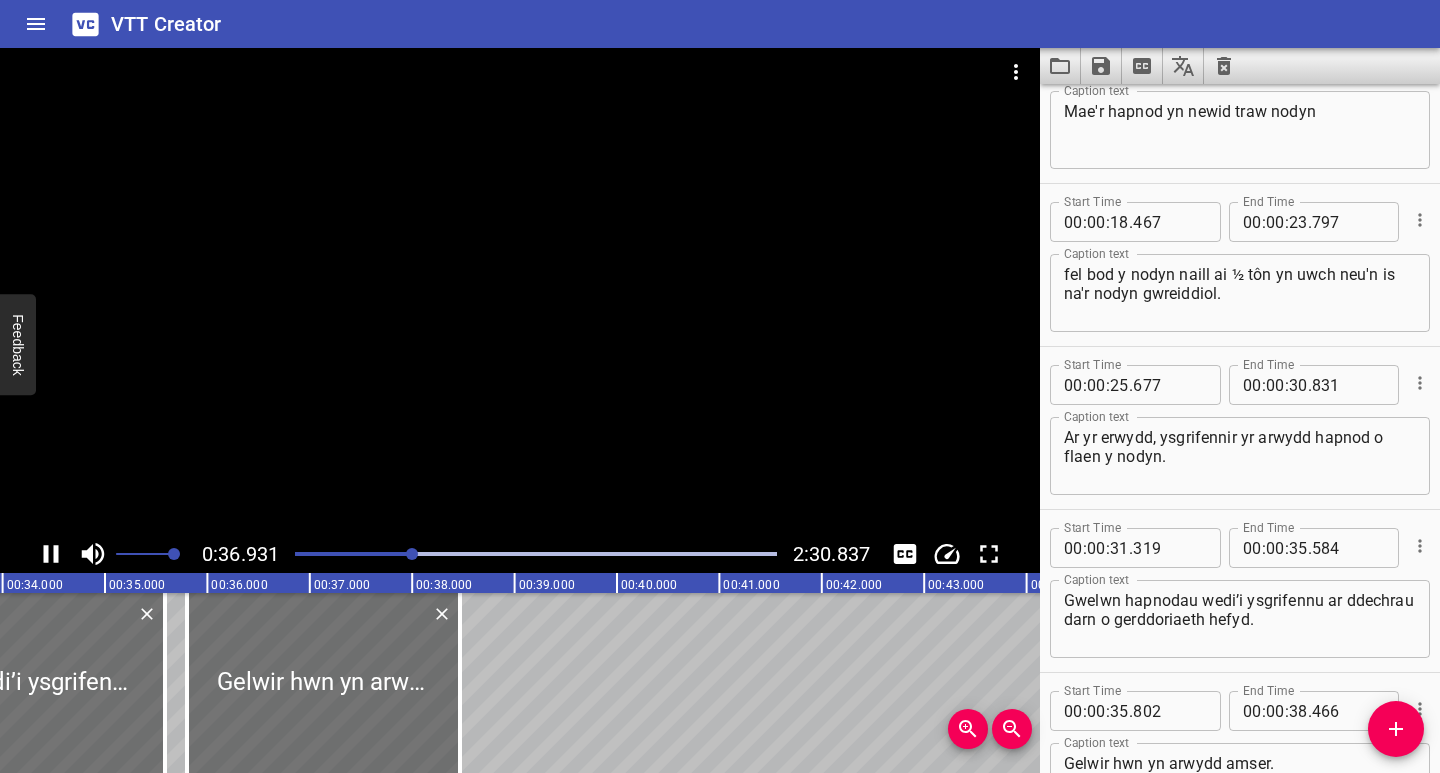 scroll, scrollTop: 383, scrollLeft: 0, axis: vertical 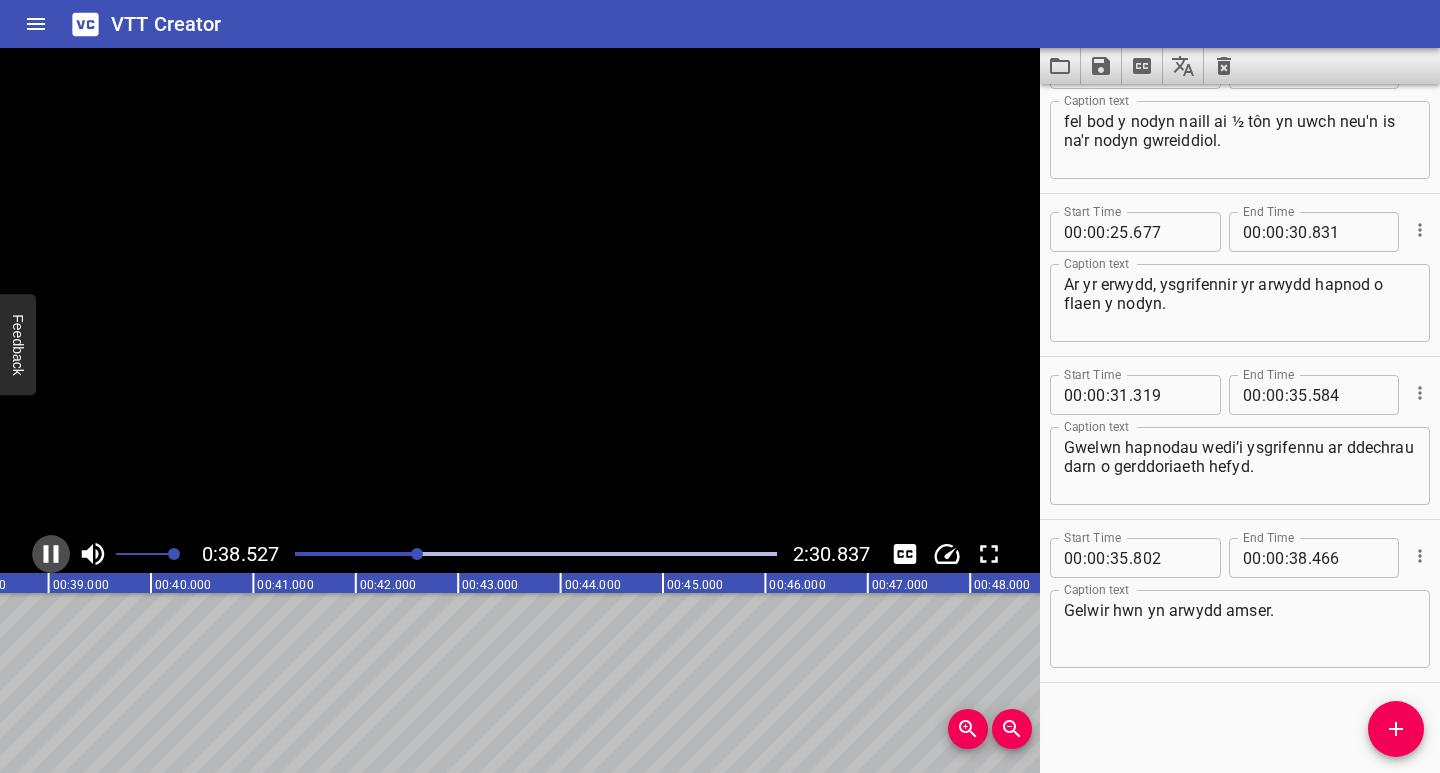 click 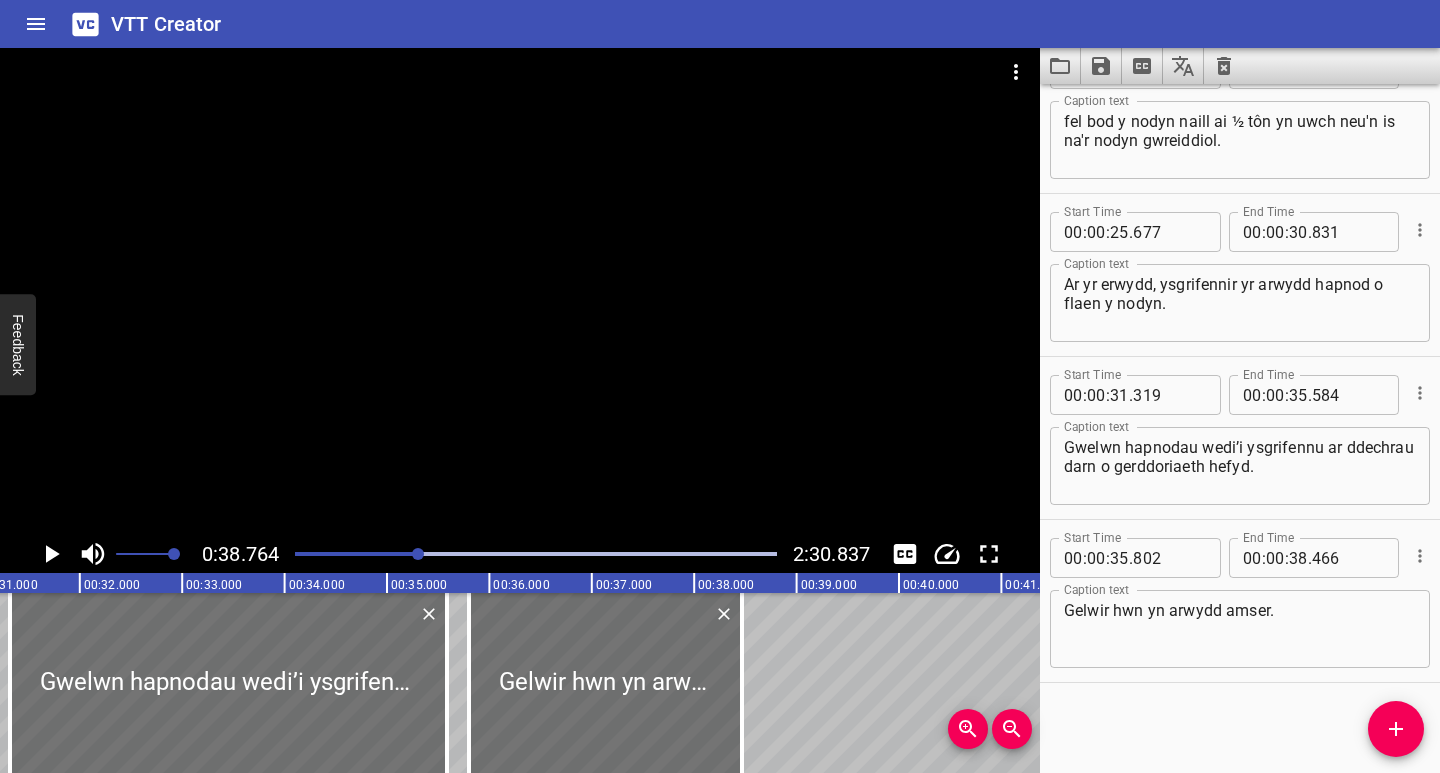 scroll, scrollTop: 0, scrollLeft: 3179, axis: horizontal 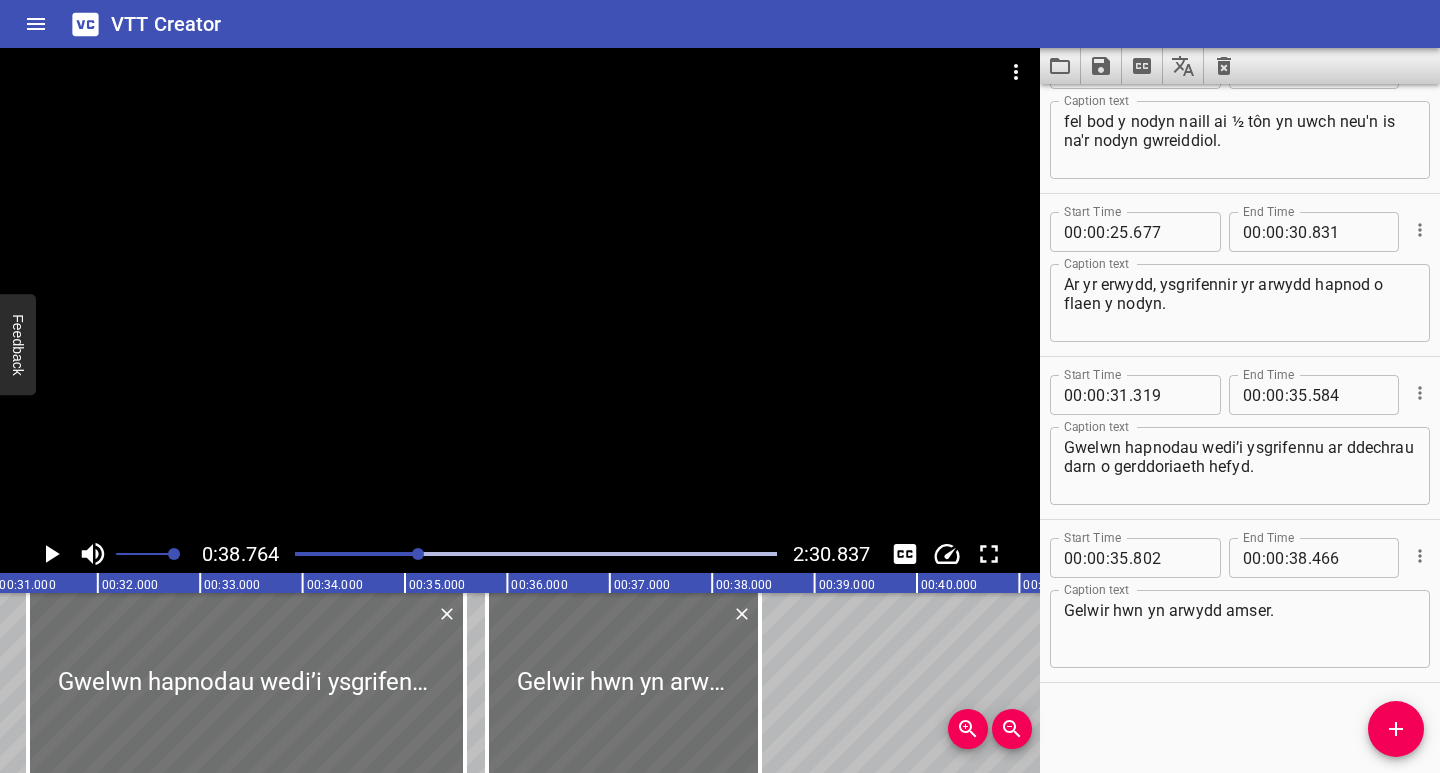 click at bounding box center (536, 554) 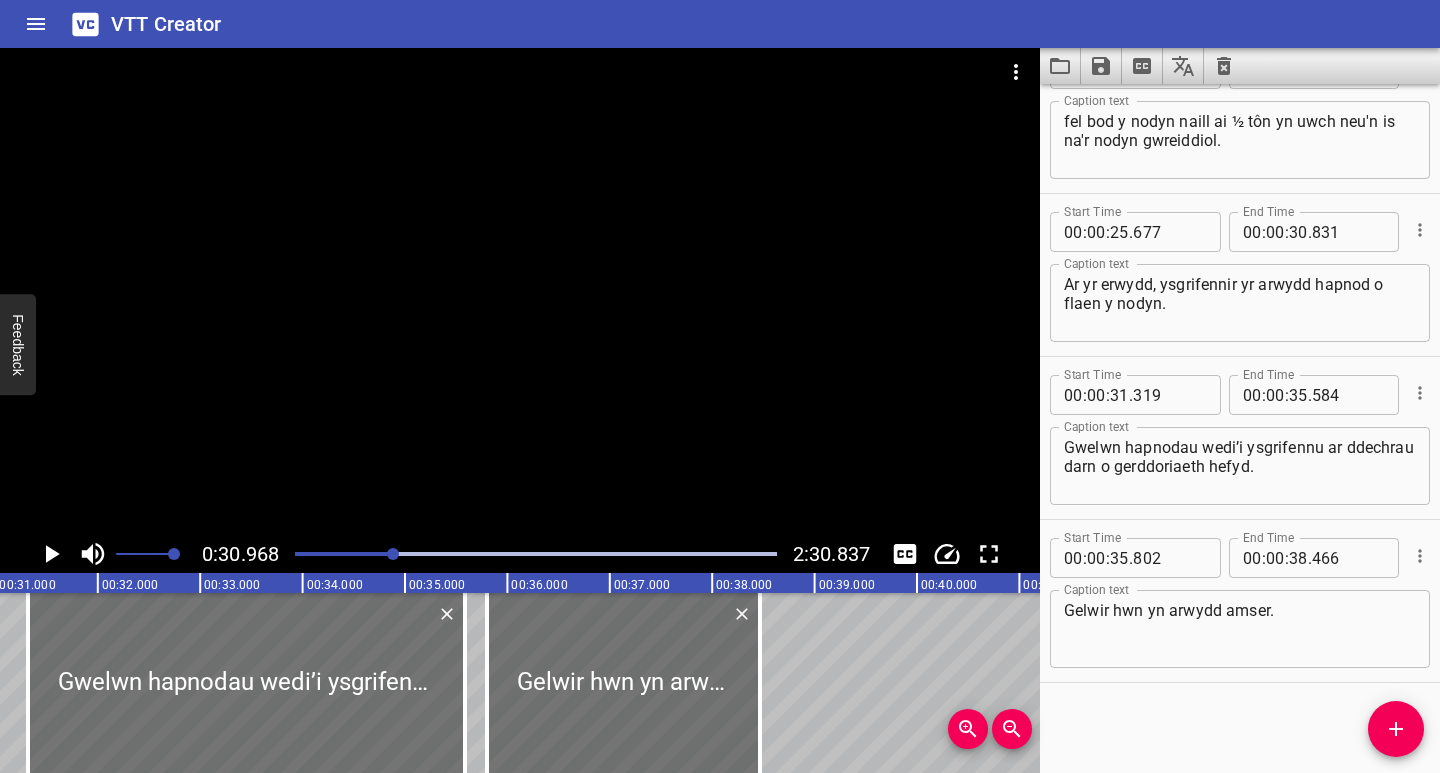 scroll, scrollTop: 0, scrollLeft: 3171, axis: horizontal 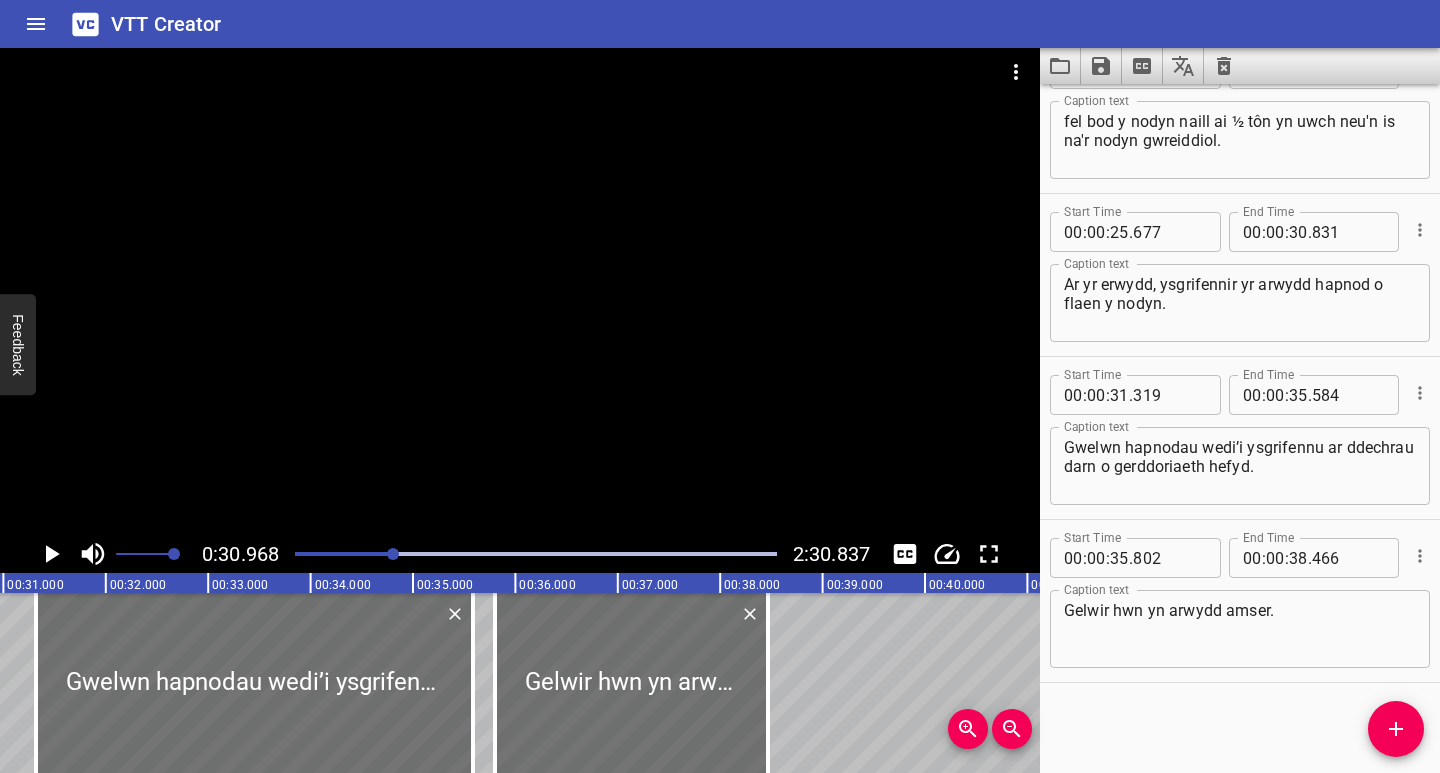 click 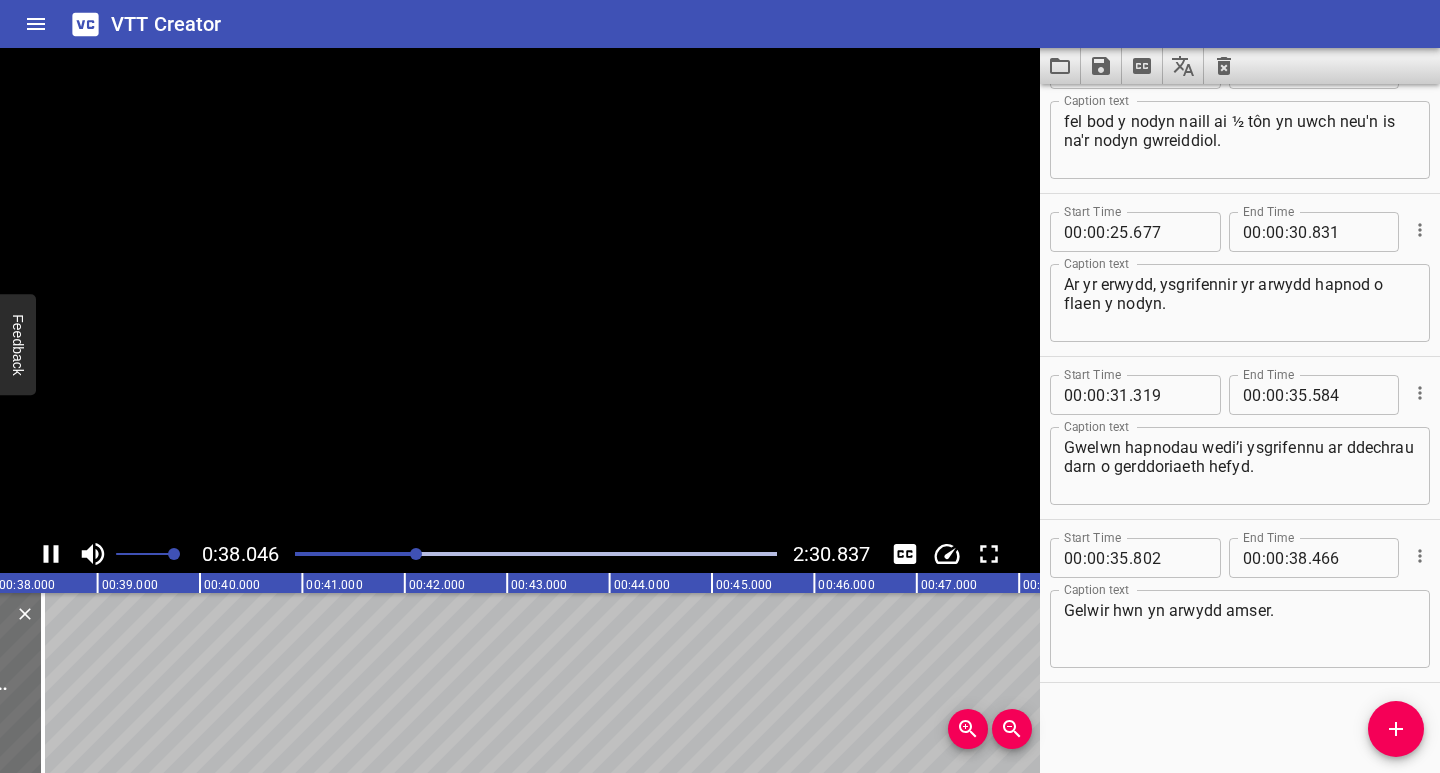 click 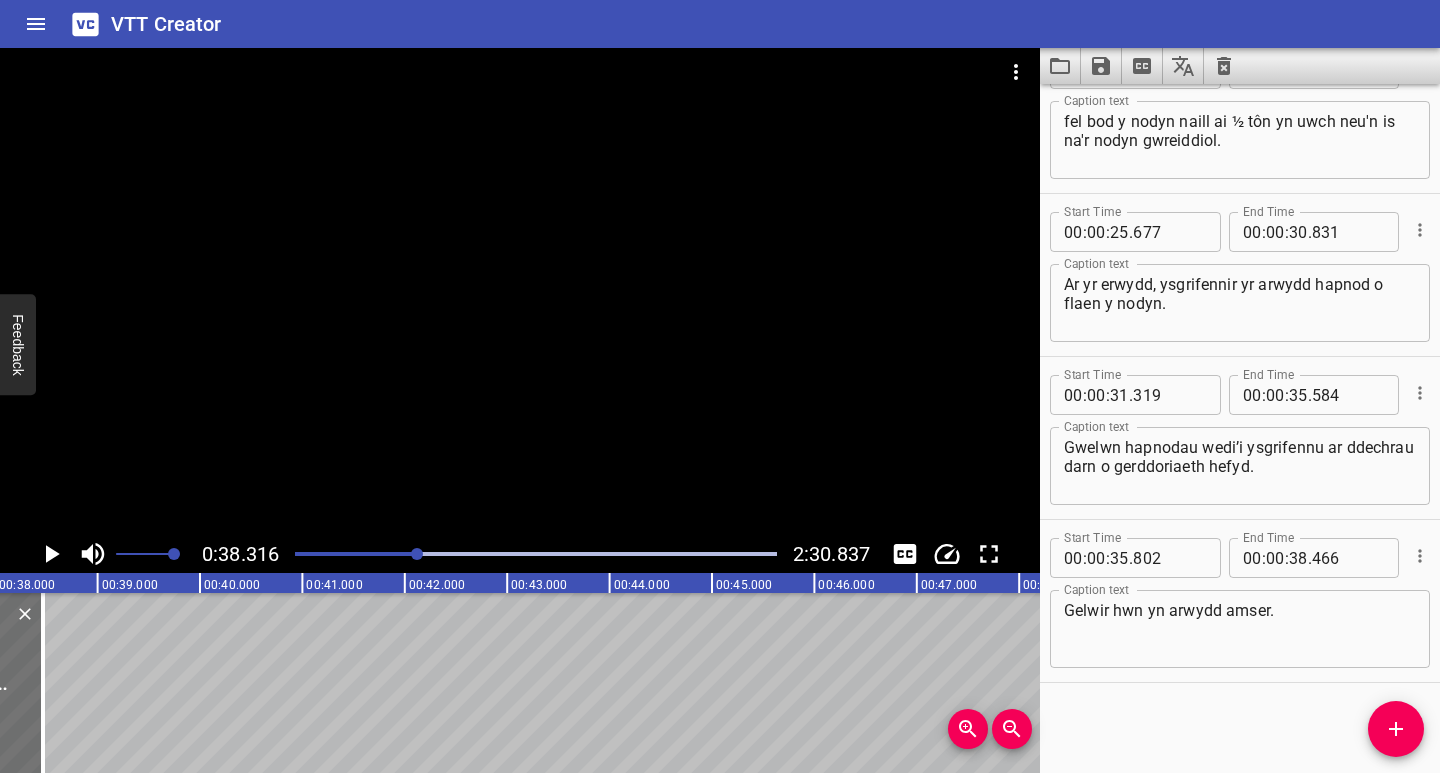 scroll, scrollTop: 0, scrollLeft: 3924, axis: horizontal 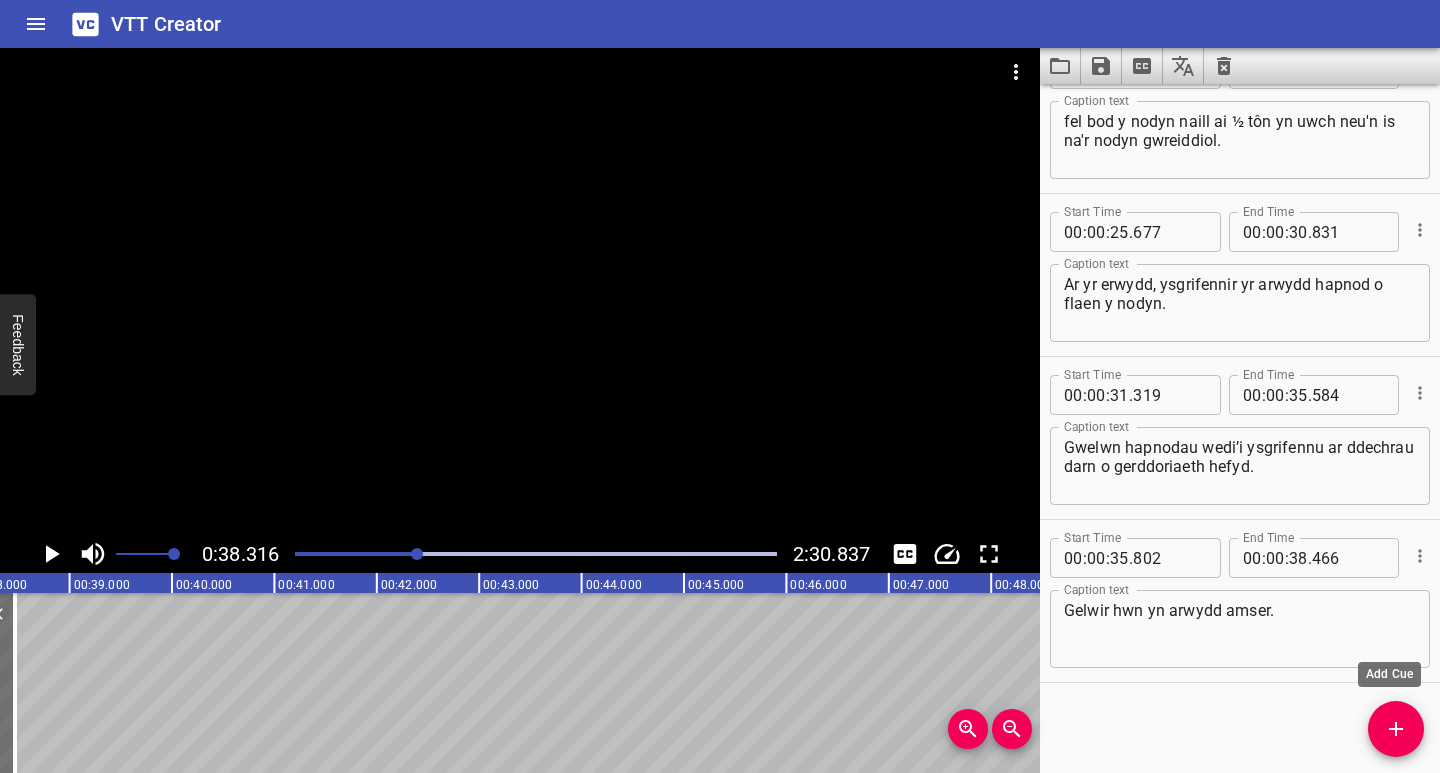 click 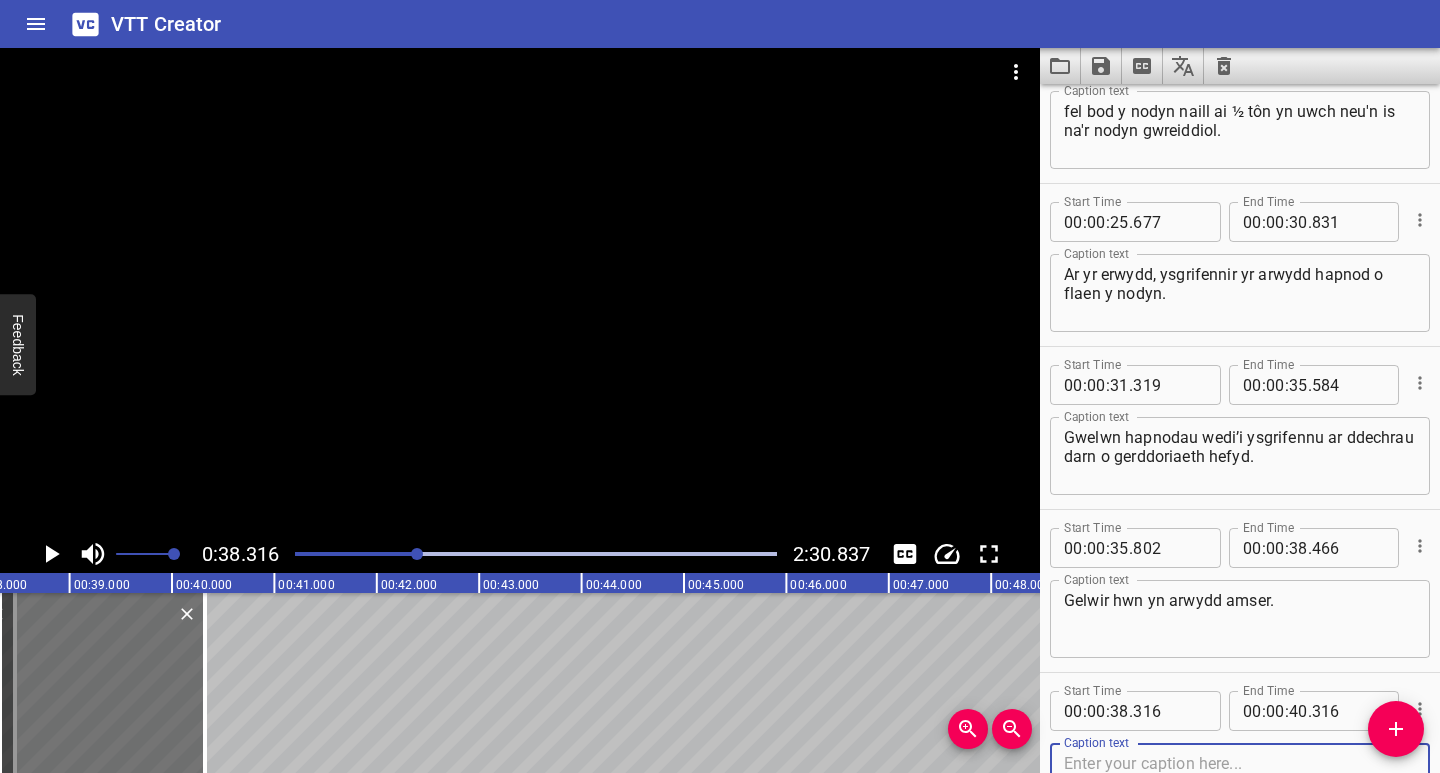 click at bounding box center (1240, 782) 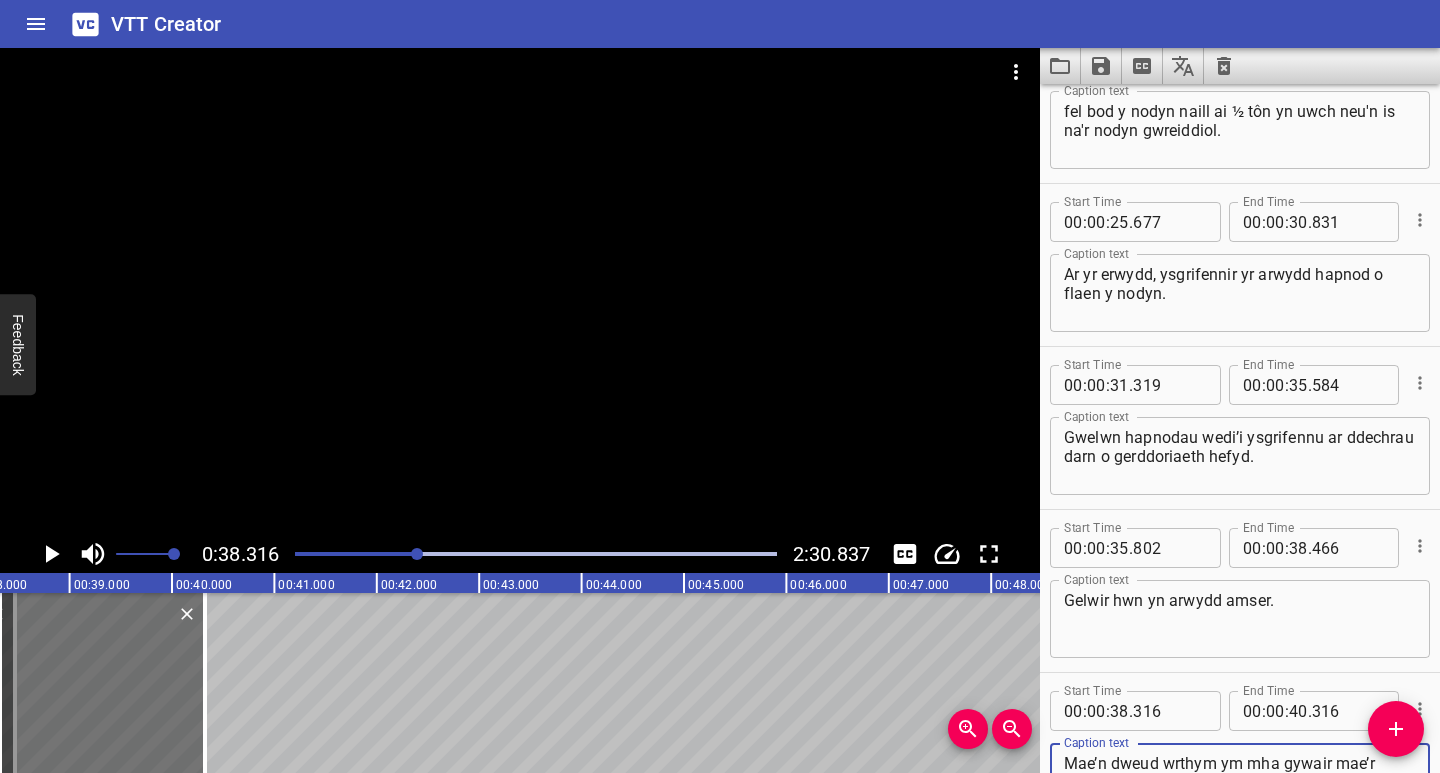 scroll, scrollTop: 19, scrollLeft: 0, axis: vertical 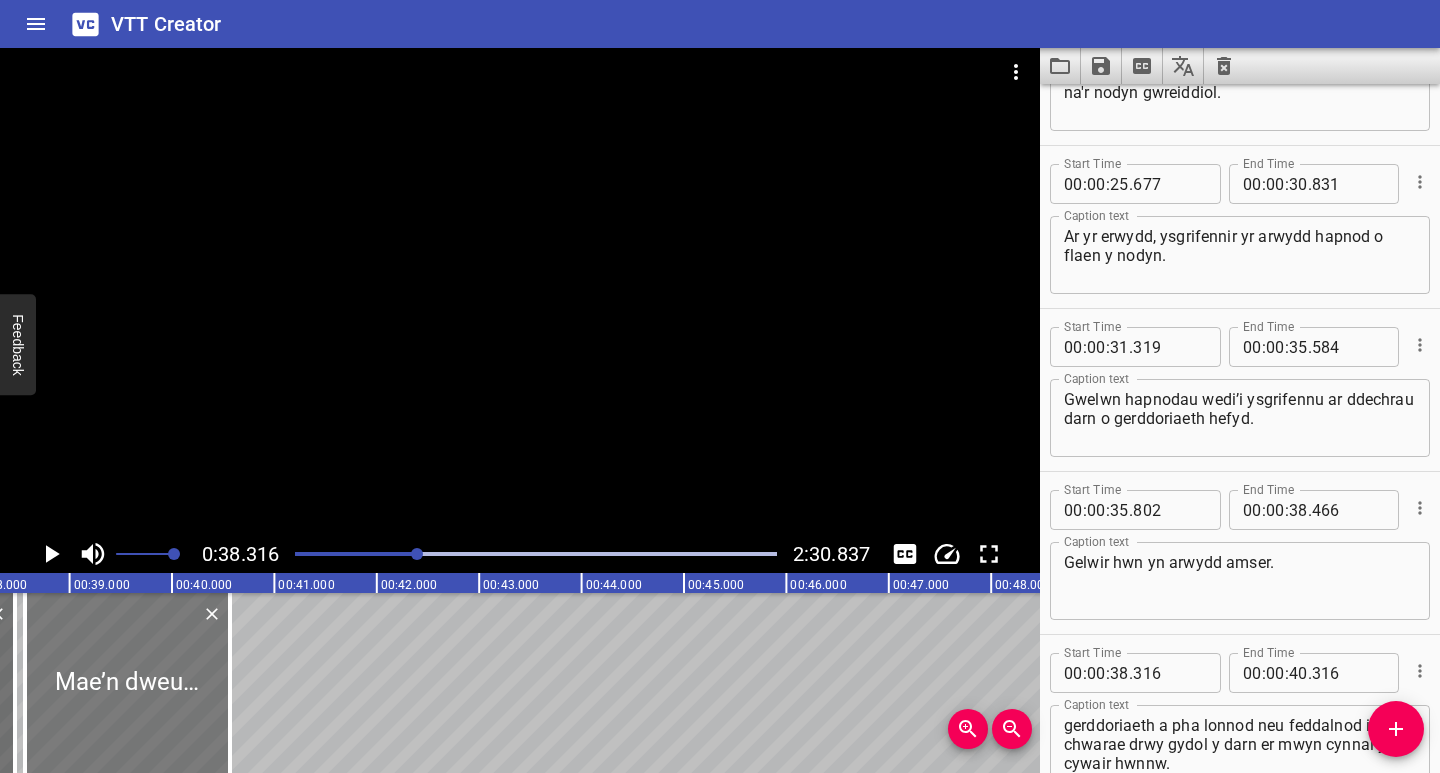 drag, startPoint x: 131, startPoint y: 729, endPoint x: 155, endPoint y: 743, distance: 27.784887 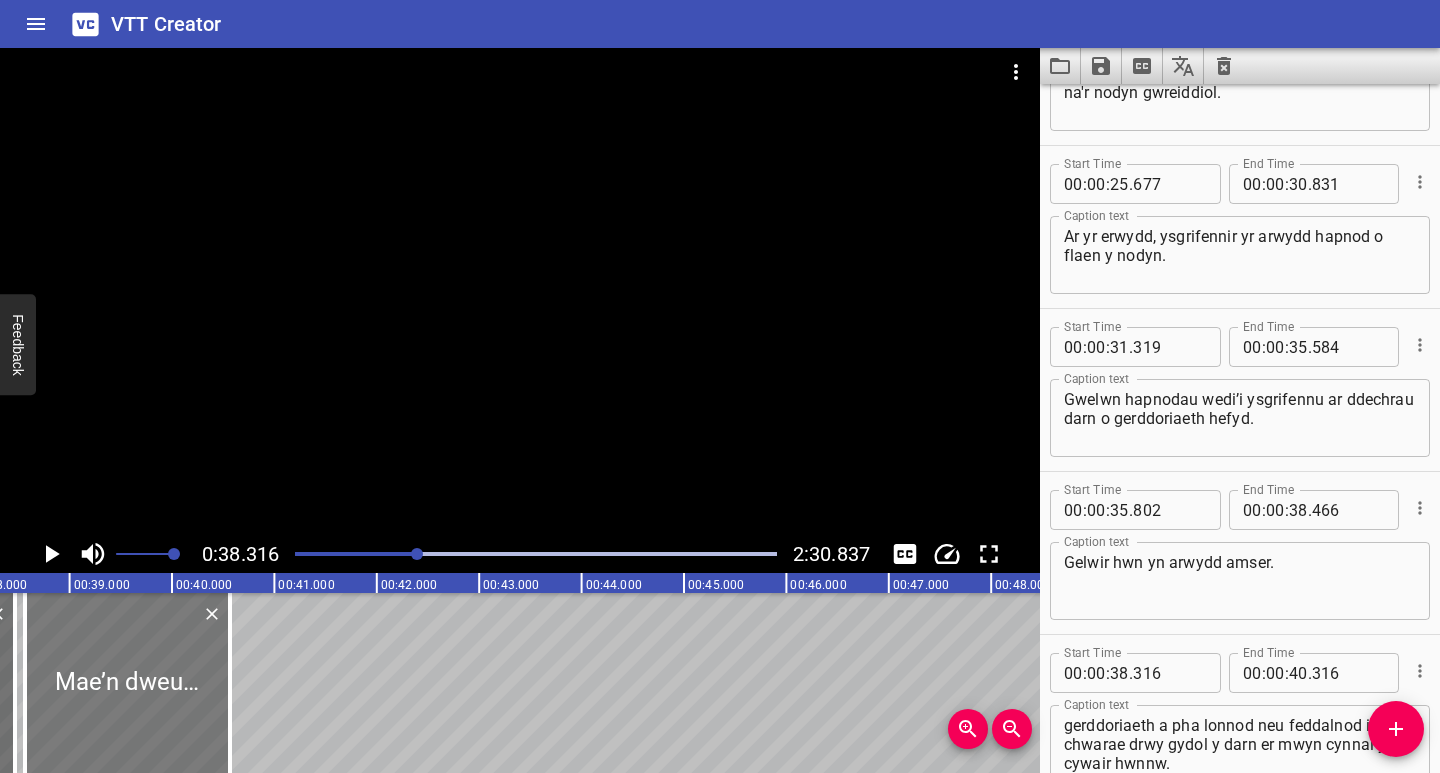 click at bounding box center (127, 683) 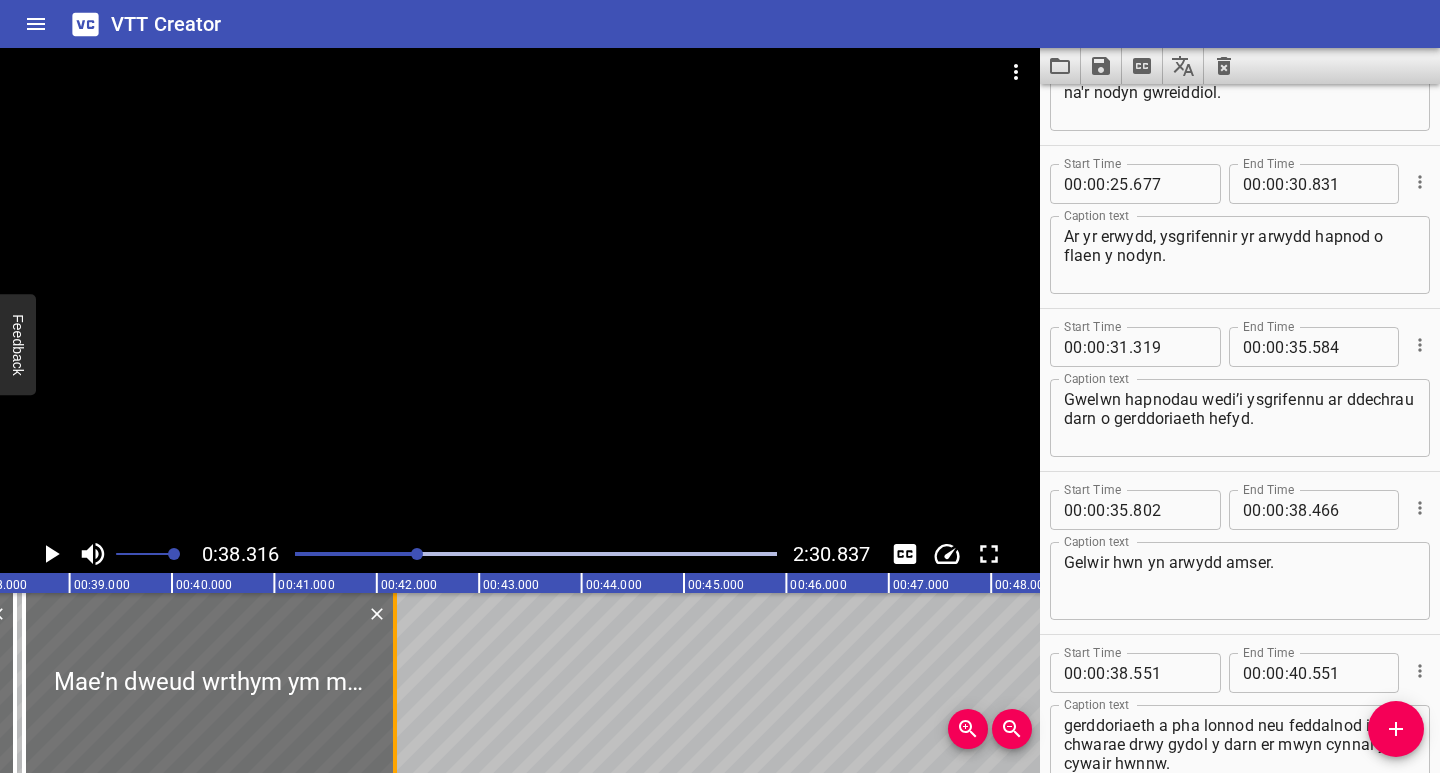 drag, startPoint x: 227, startPoint y: 747, endPoint x: 393, endPoint y: 743, distance: 166.04819 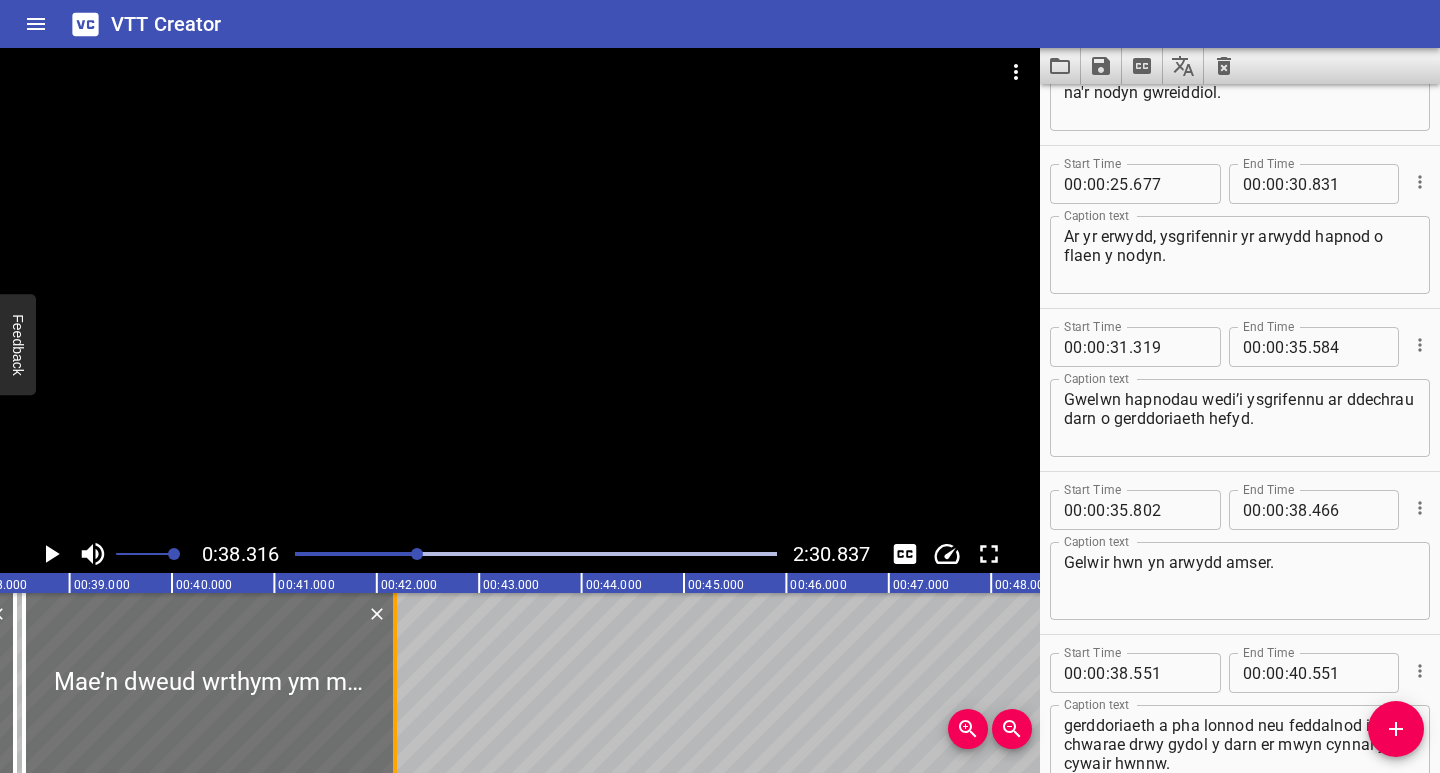 click at bounding box center (395, 683) 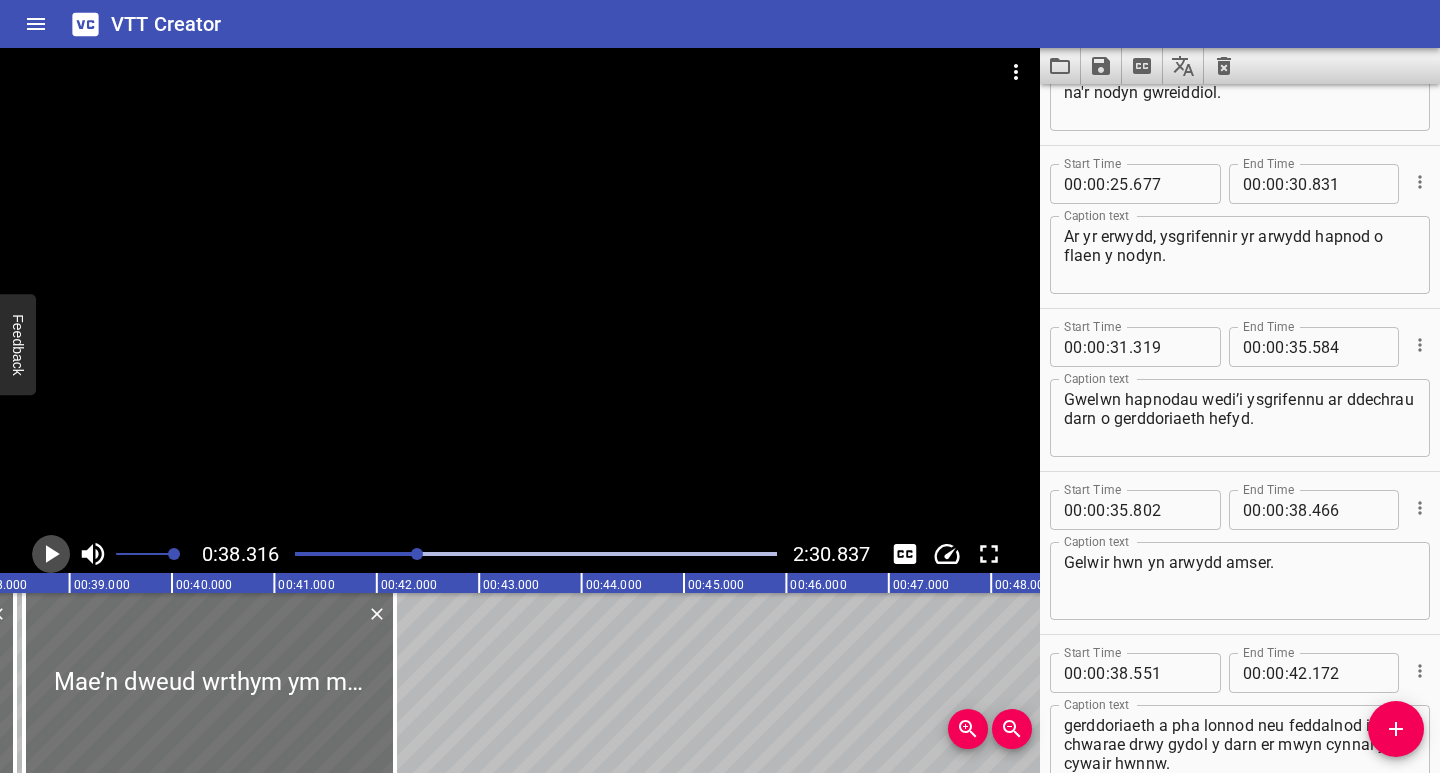 click 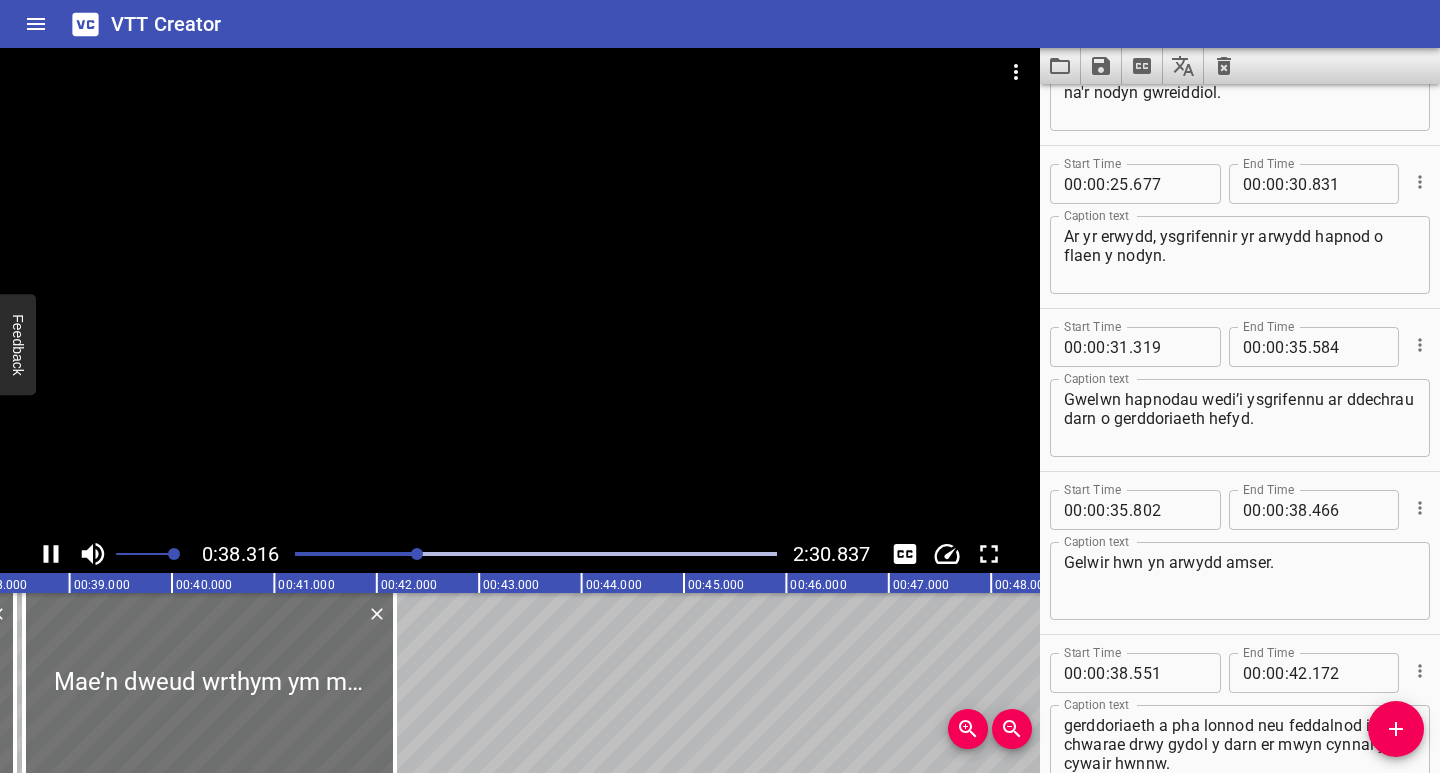 scroll, scrollTop: 0, scrollLeft: 3942, axis: horizontal 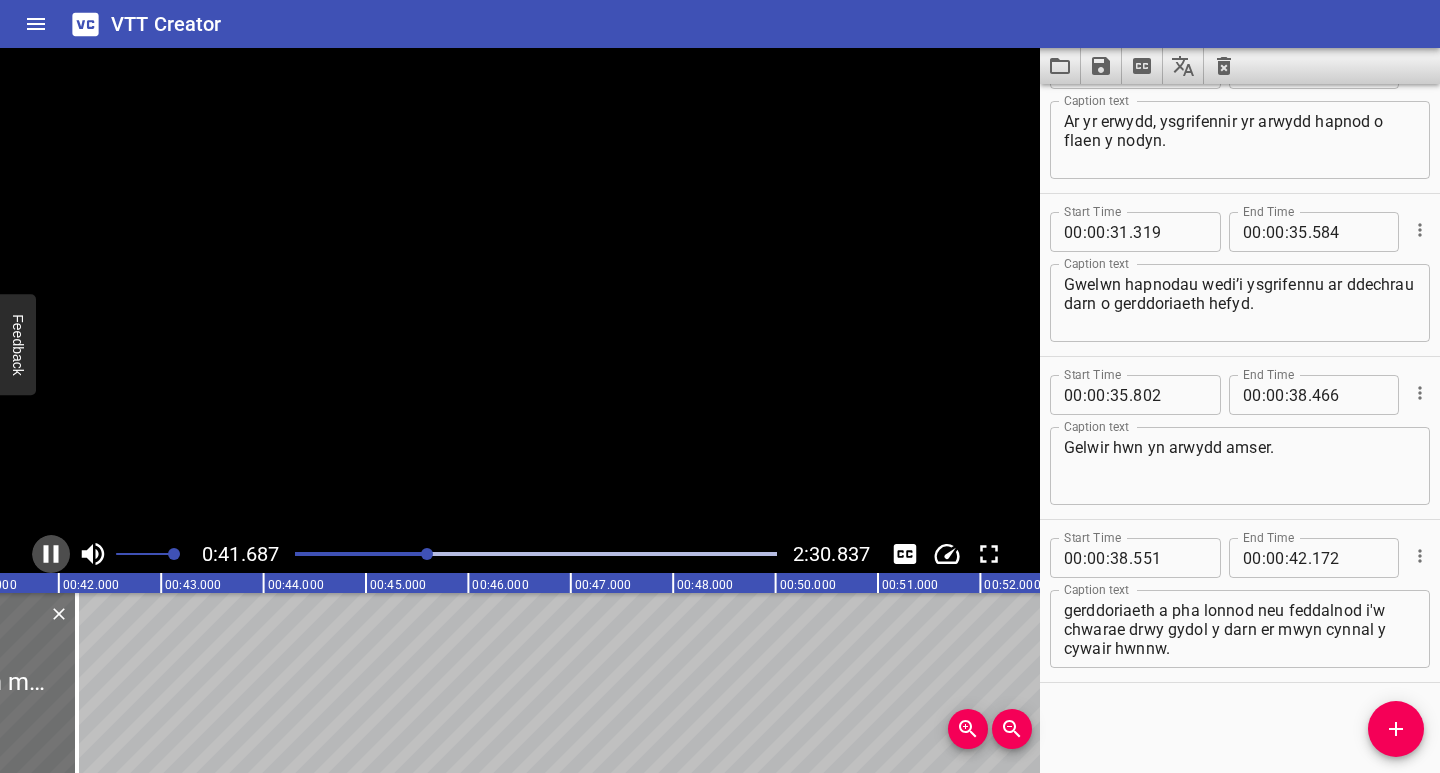 click 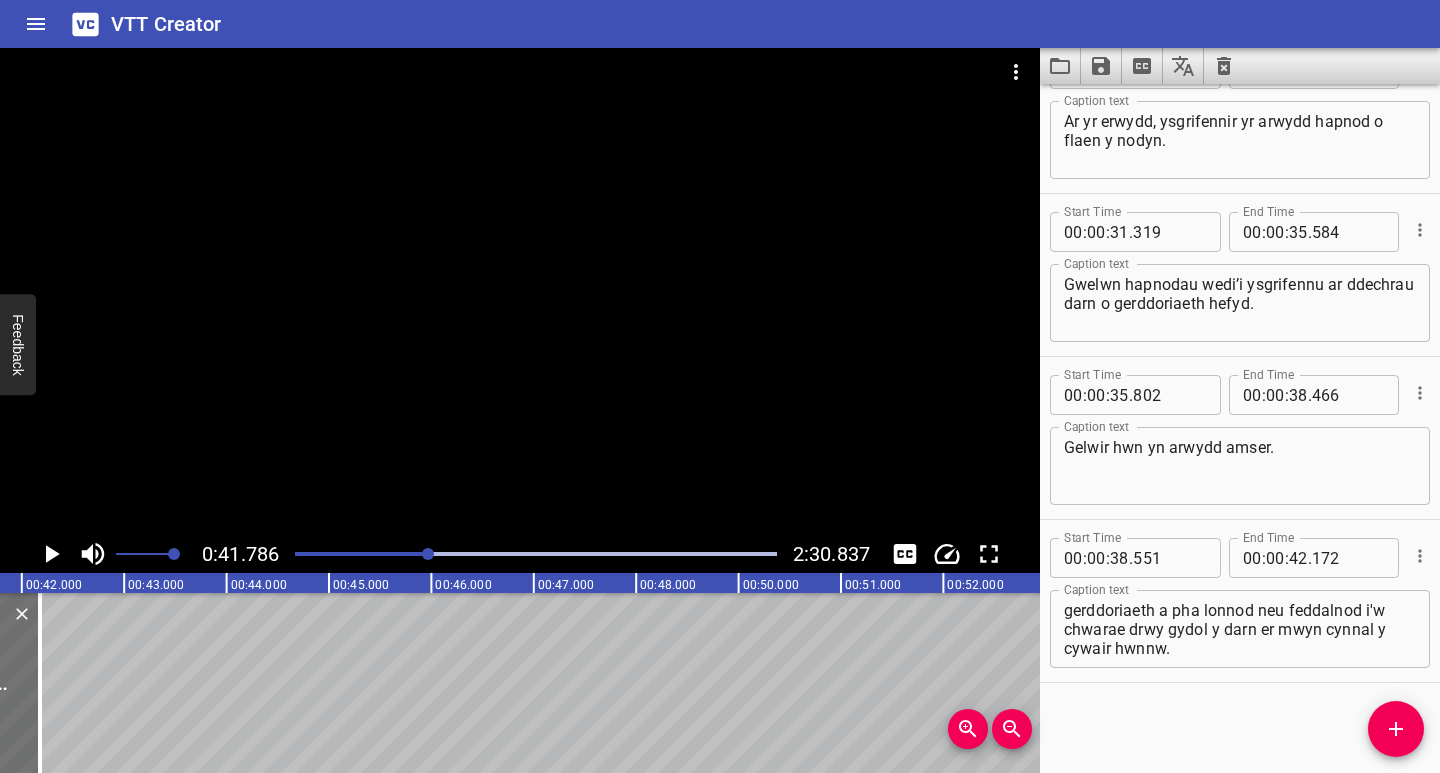 click on "Mae’n dweud wrthym ym mha gywair mae’r gerddoriaeth a pha lonnod neu feddalnod i'w chwarae drwy gydol y darn er mwyn cynnal y cywair hwnnw." at bounding box center [1240, 629] 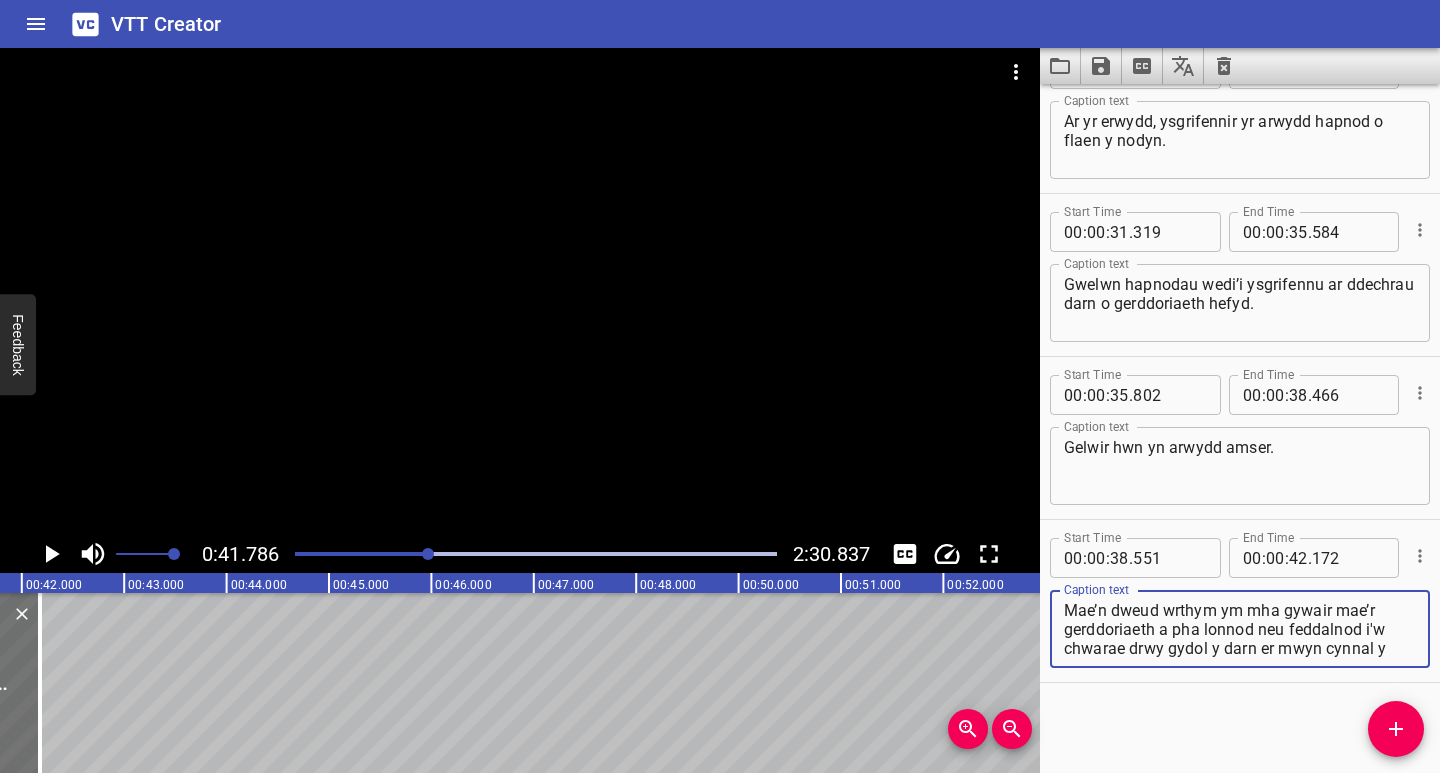 scroll, scrollTop: 19, scrollLeft: 0, axis: vertical 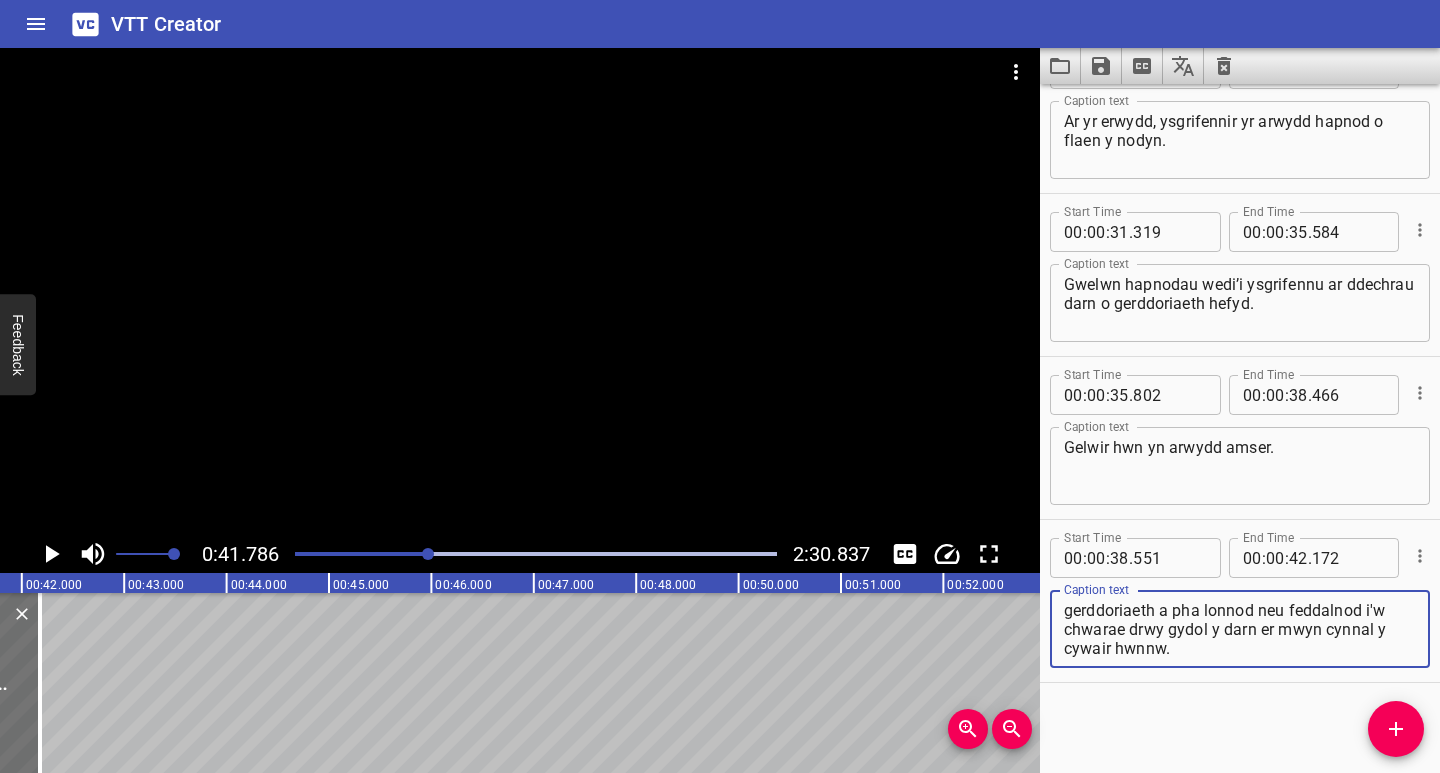 drag, startPoint x: 1158, startPoint y: 613, endPoint x: 1179, endPoint y: 648, distance: 40.81666 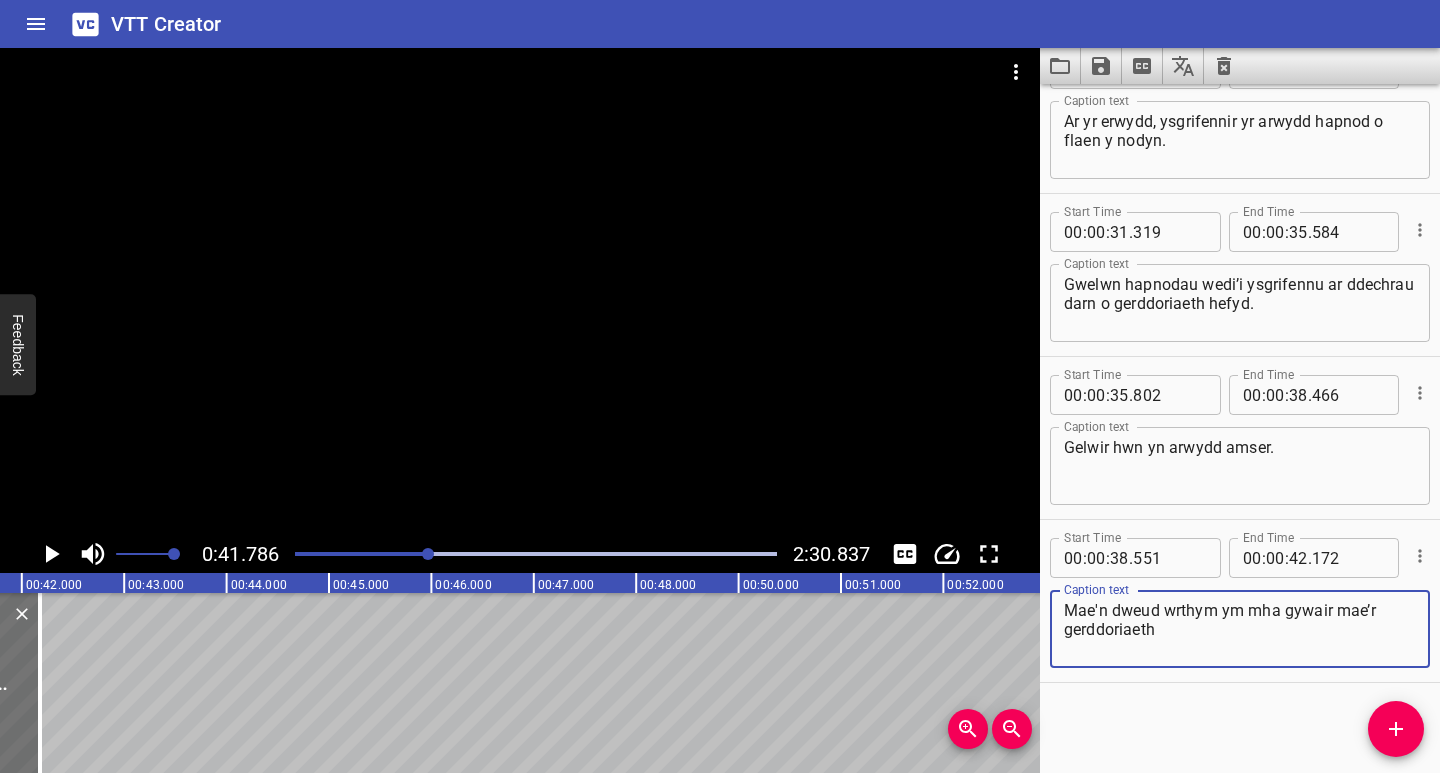 scroll, scrollTop: 0, scrollLeft: 0, axis: both 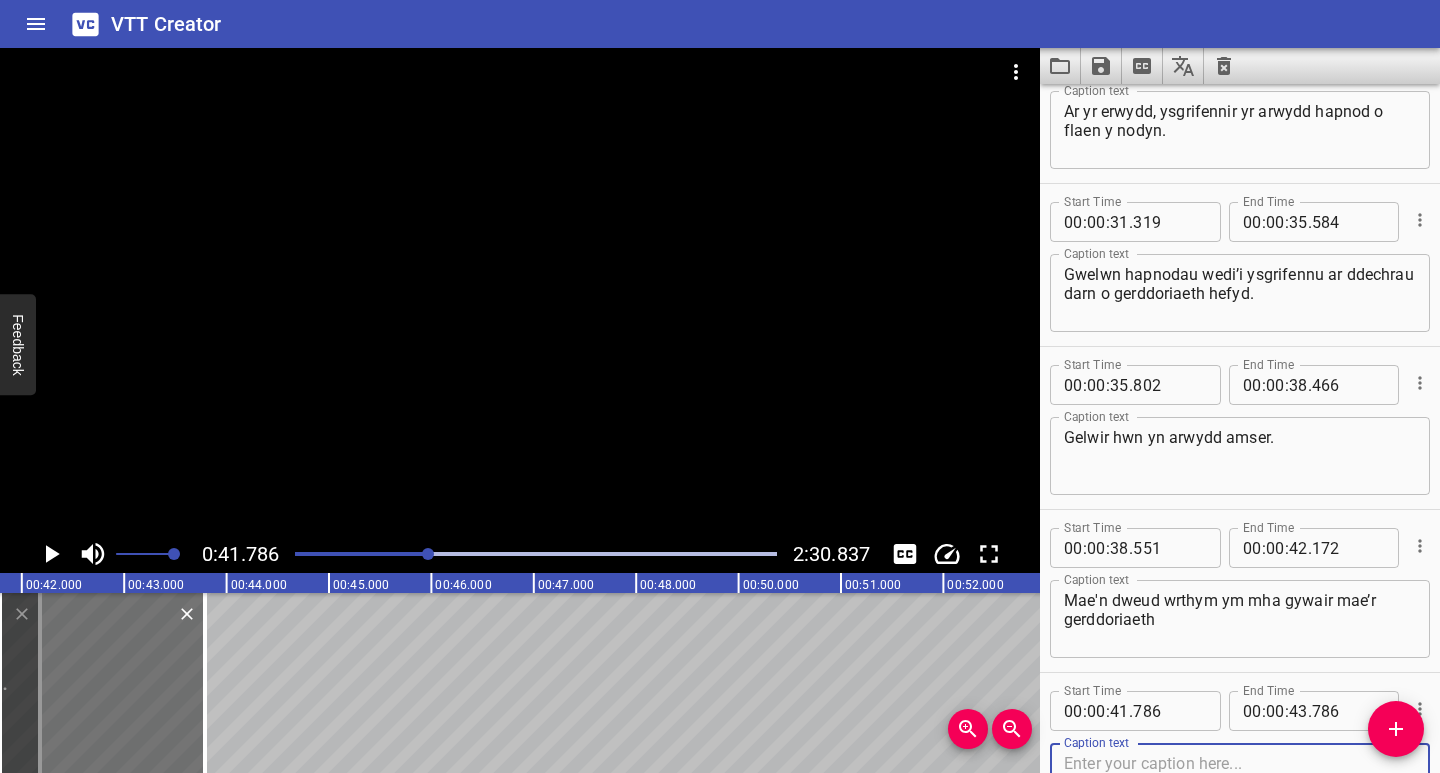 click at bounding box center (1240, 782) 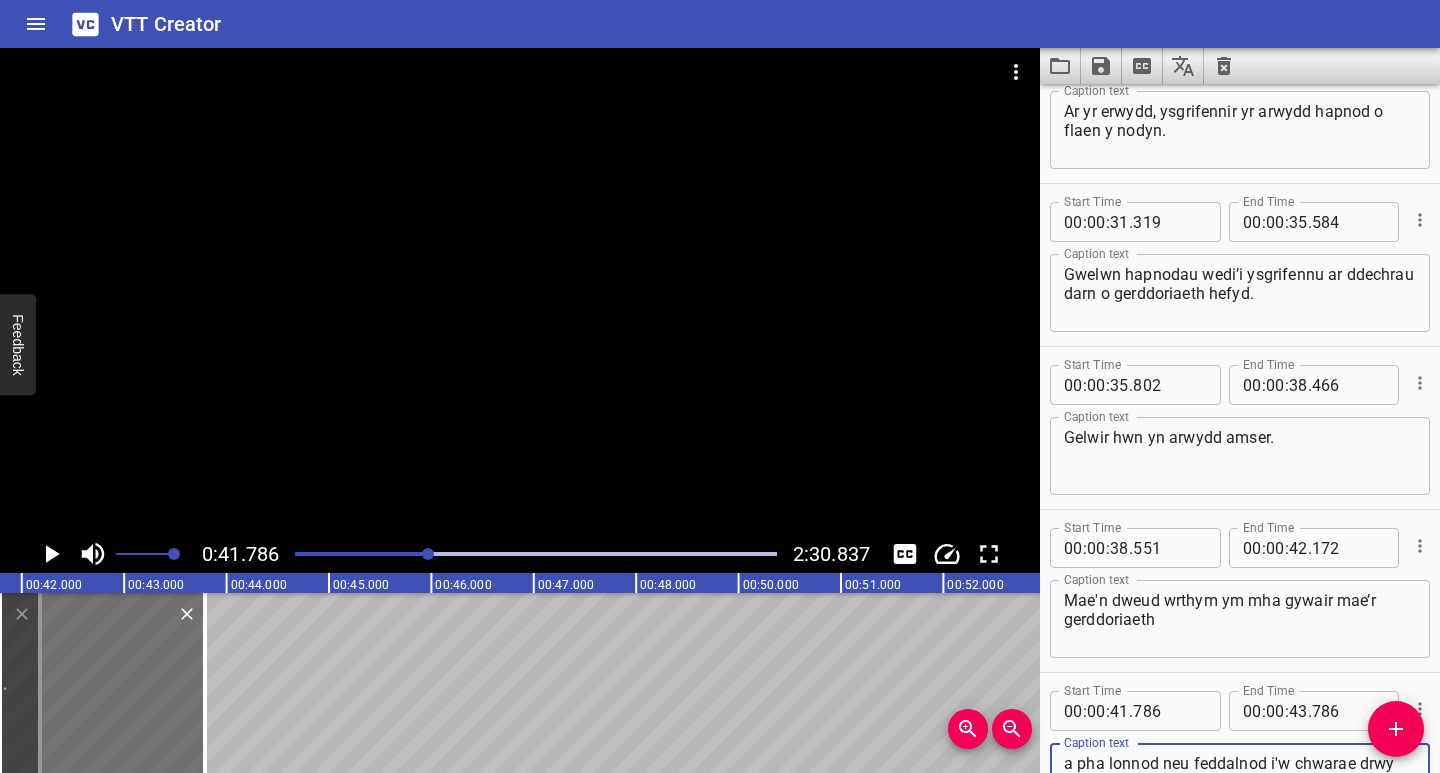 scroll, scrollTop: 575, scrollLeft: 0, axis: vertical 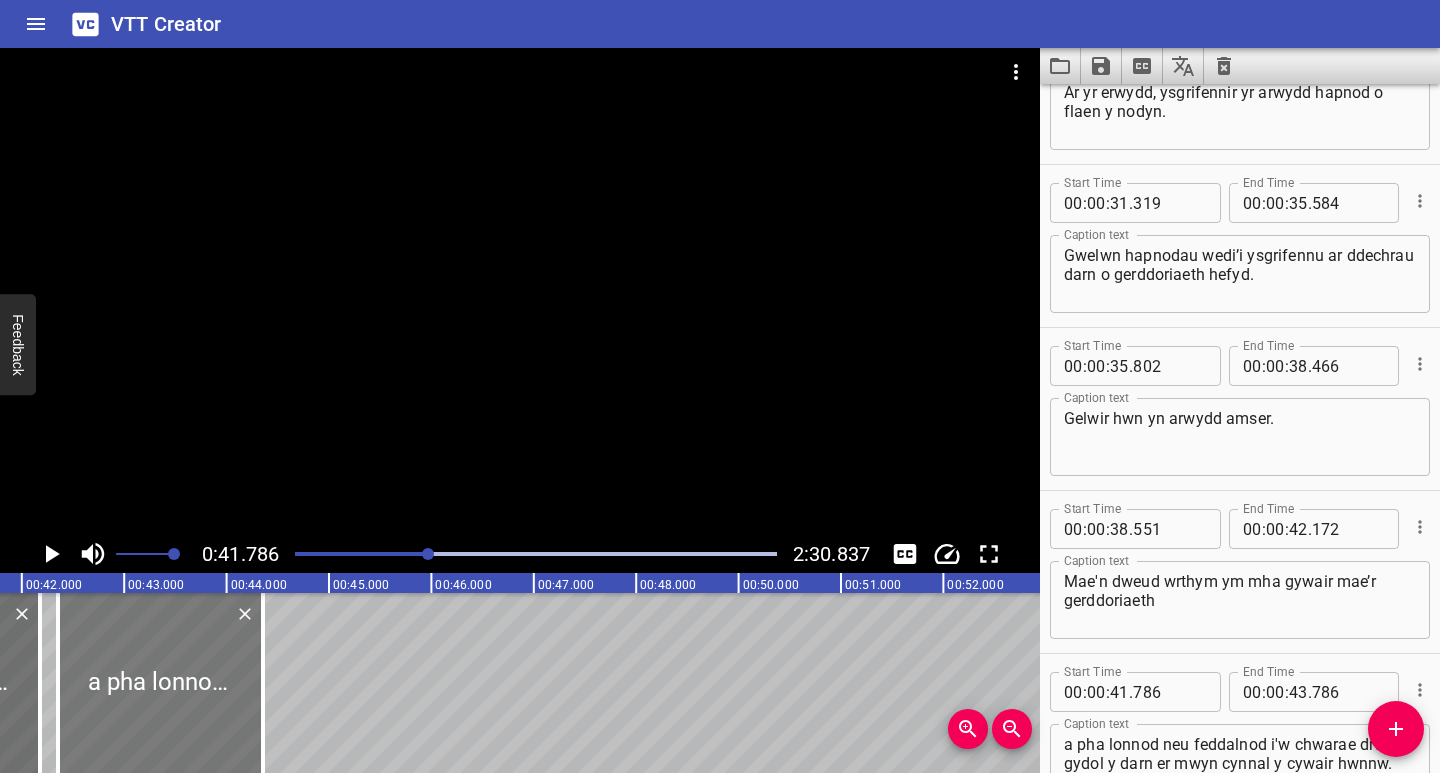 drag, startPoint x: 121, startPoint y: 706, endPoint x: 179, endPoint y: 709, distance: 58.077534 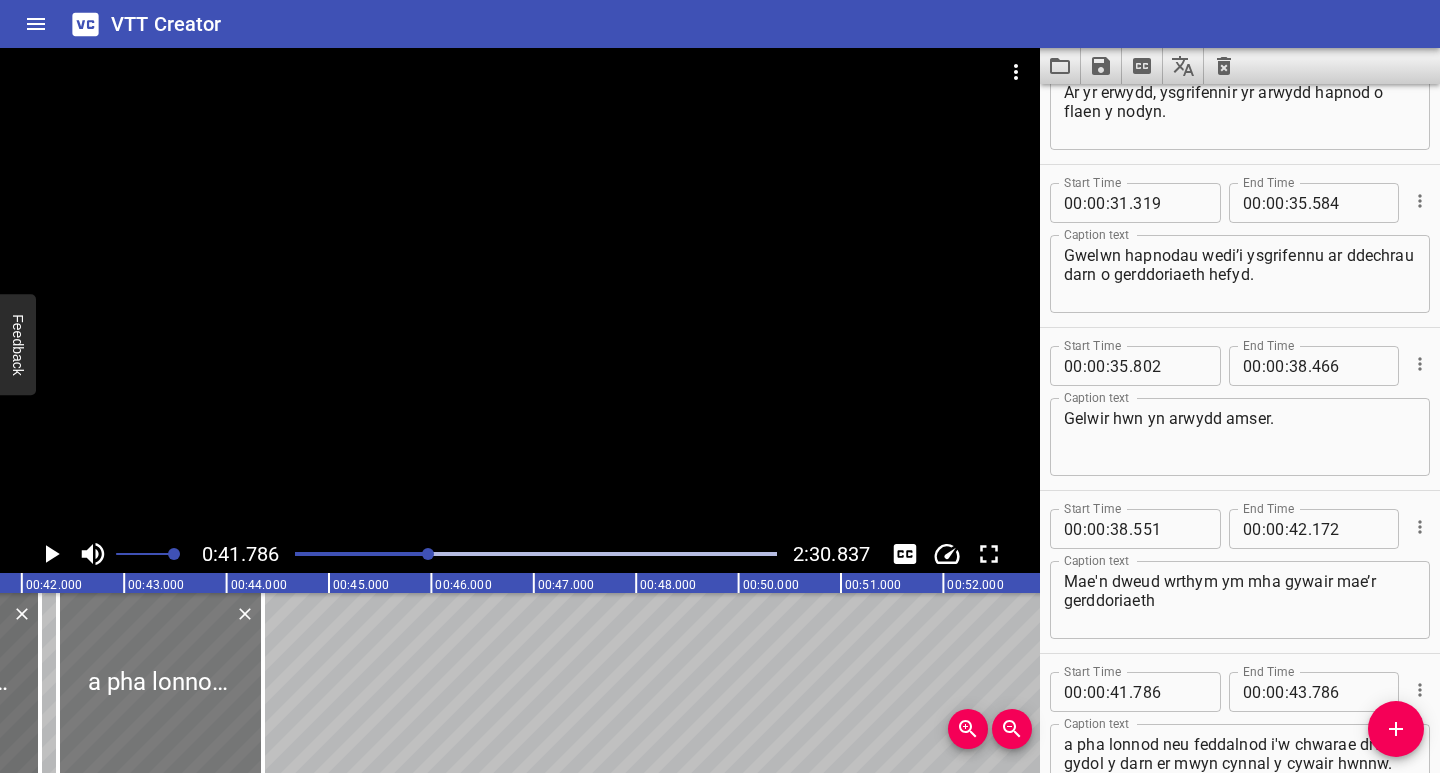 click at bounding box center [160, 683] 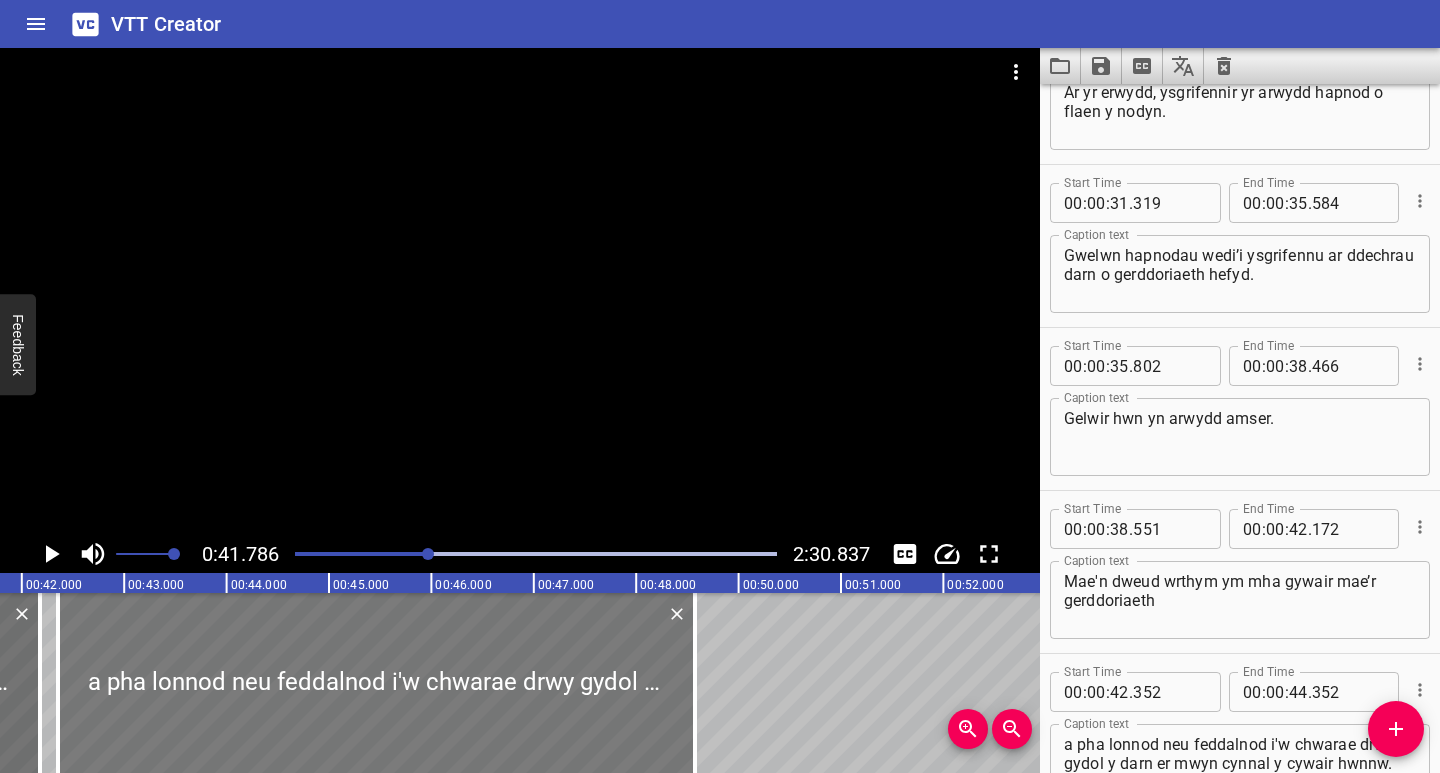 drag, startPoint x: 266, startPoint y: 718, endPoint x: 642, endPoint y: 718, distance: 376 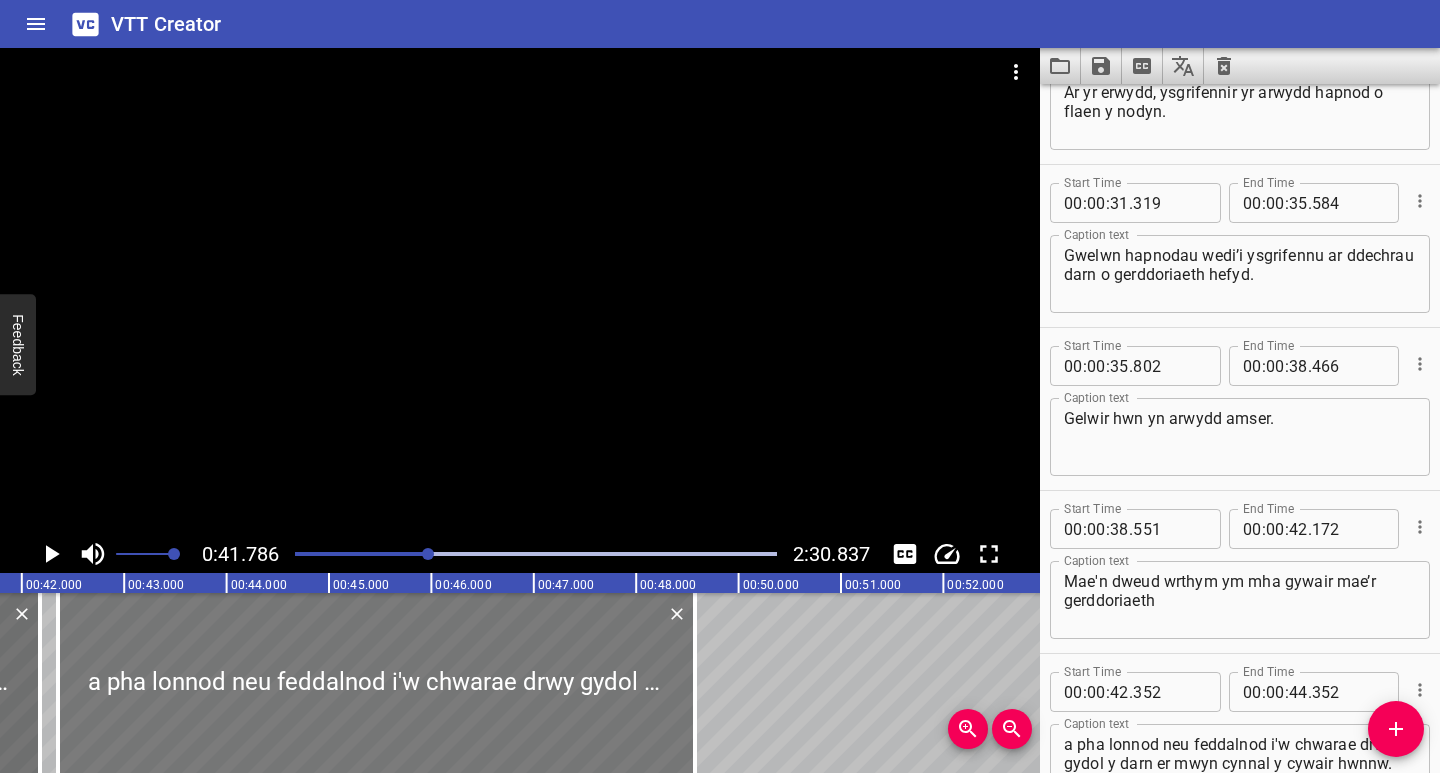 click at bounding box center (695, 683) 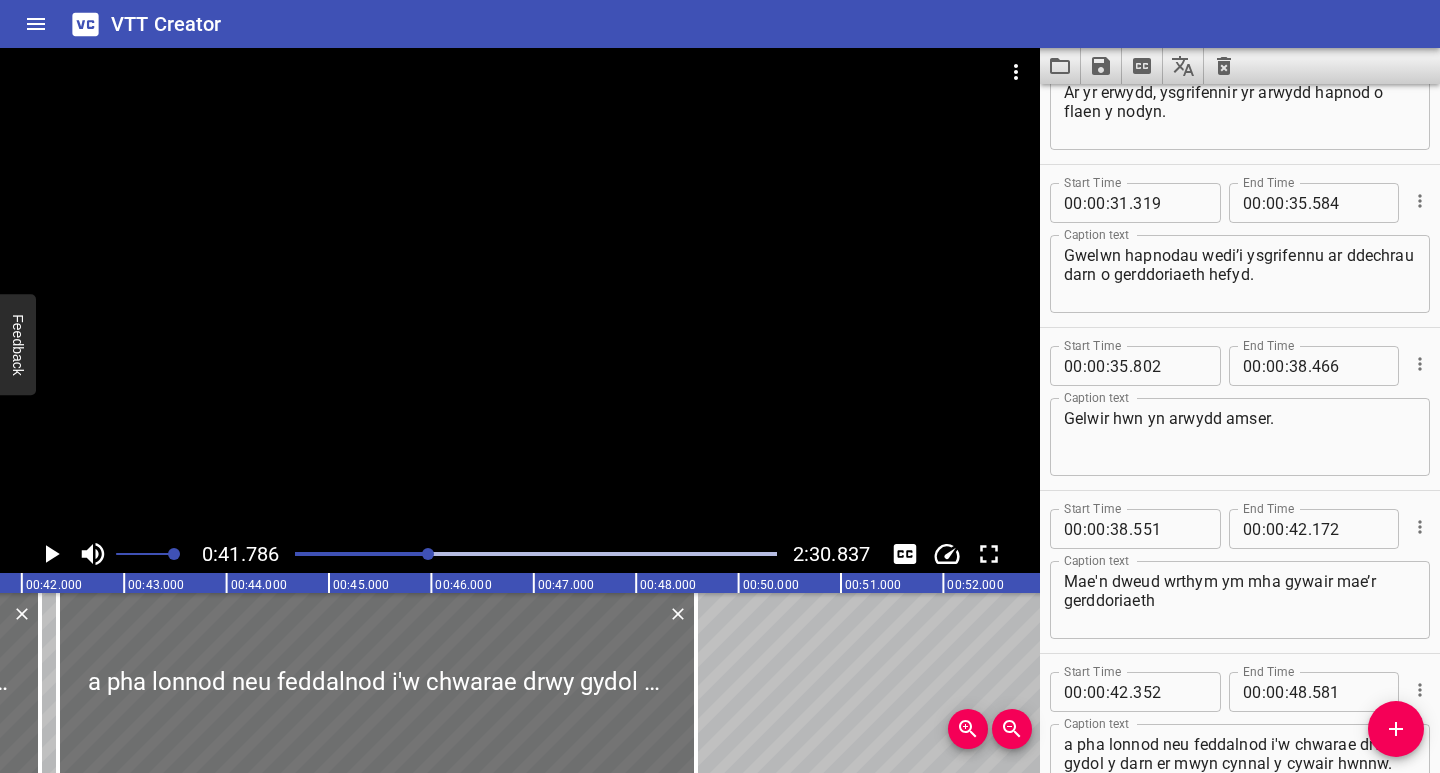 click 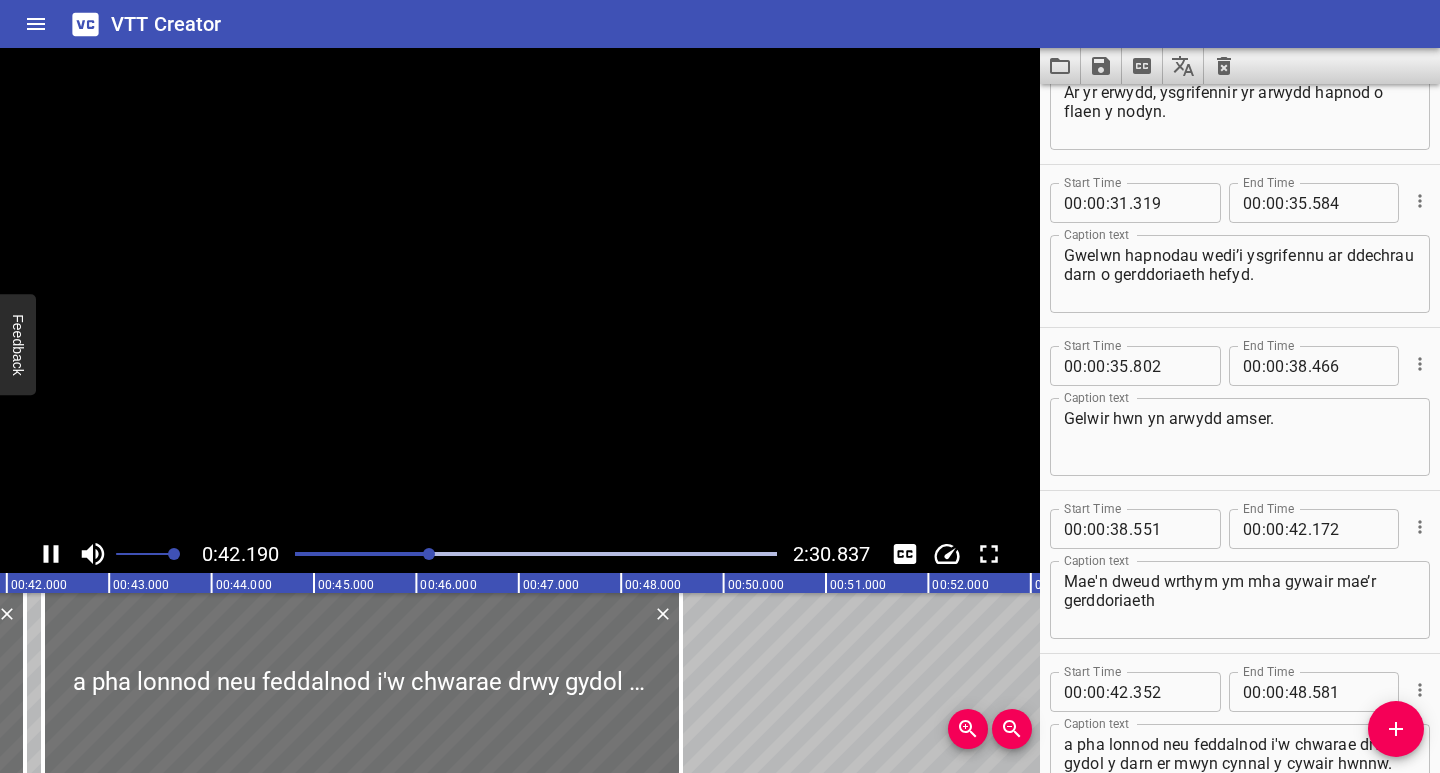 scroll, scrollTop: 0, scrollLeft: 4320, axis: horizontal 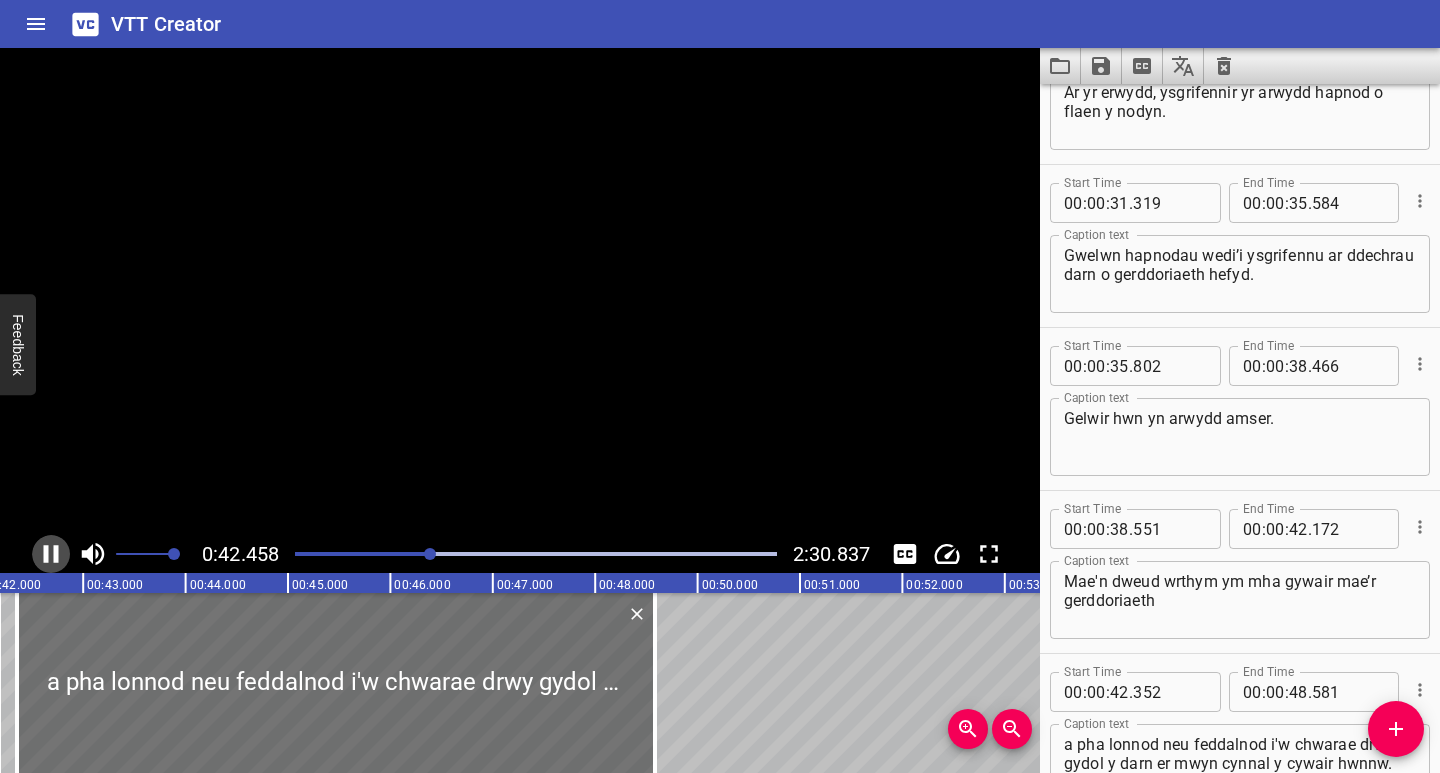 click 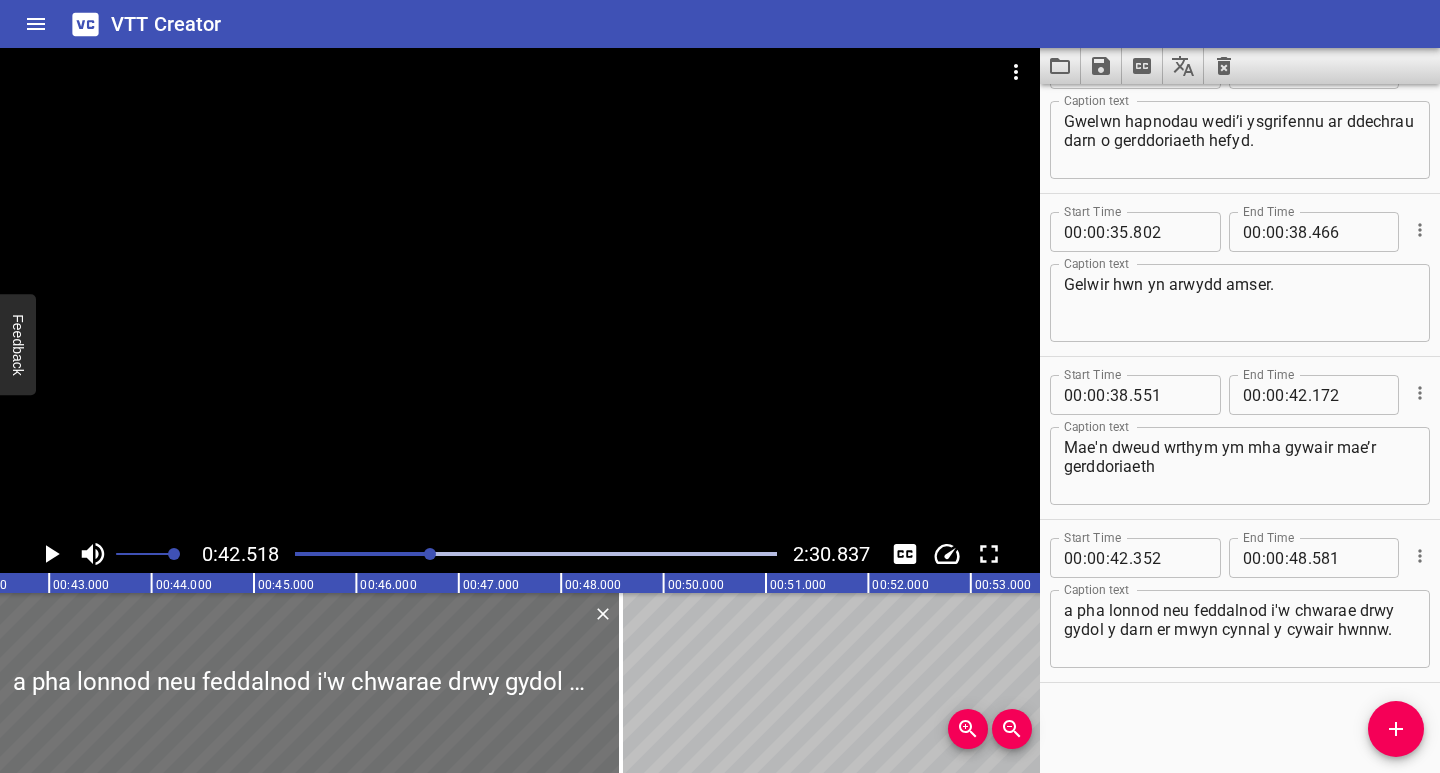 click at bounding box center [190, 554] 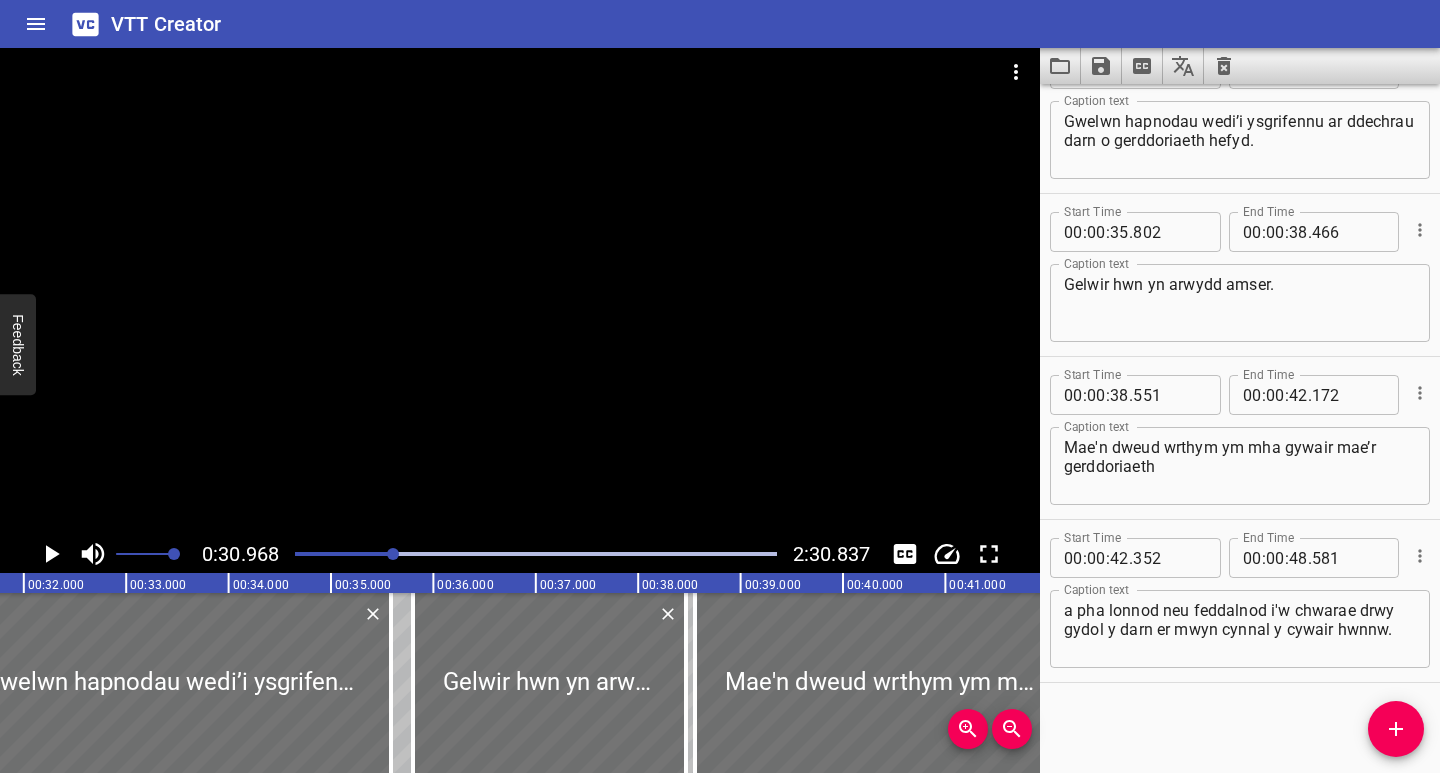 scroll, scrollTop: 0, scrollLeft: 3171, axis: horizontal 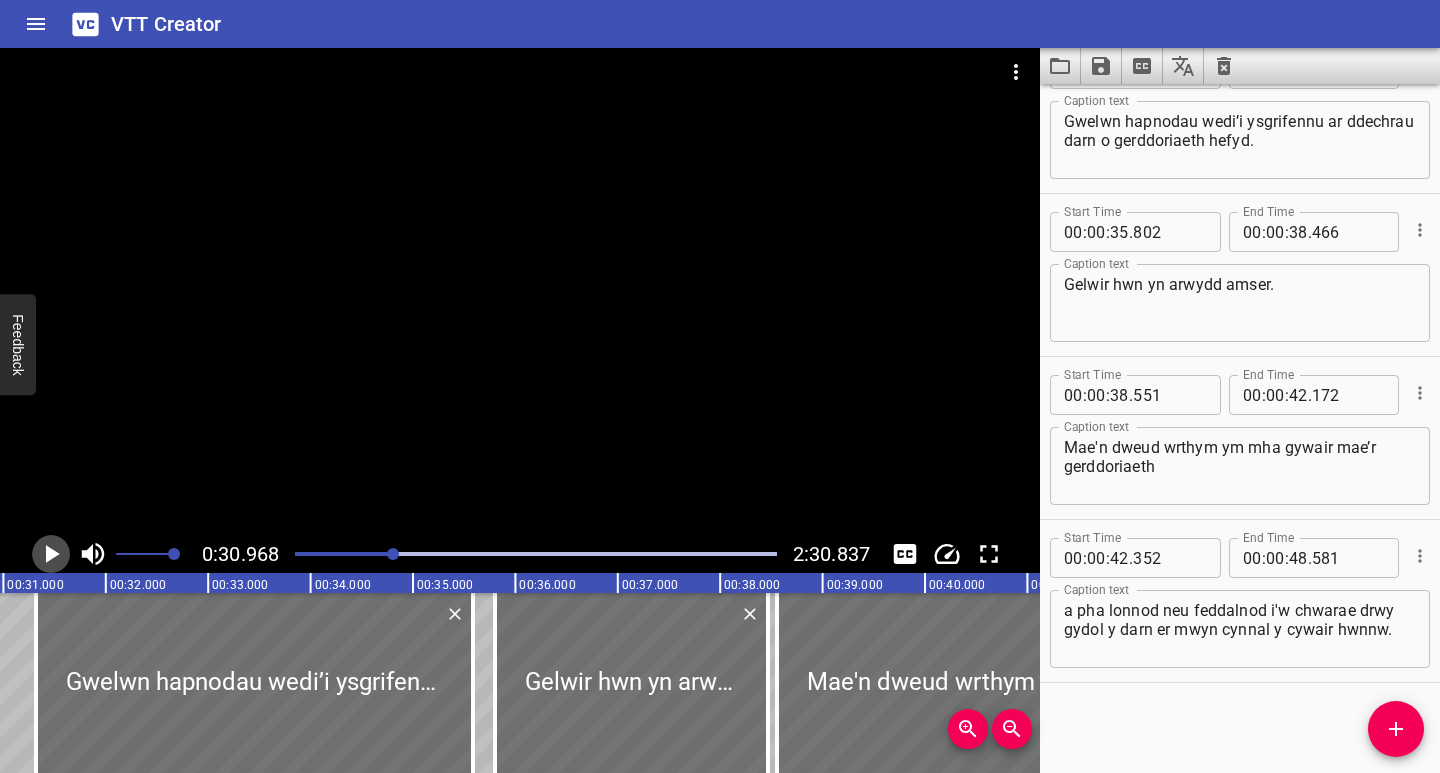 click 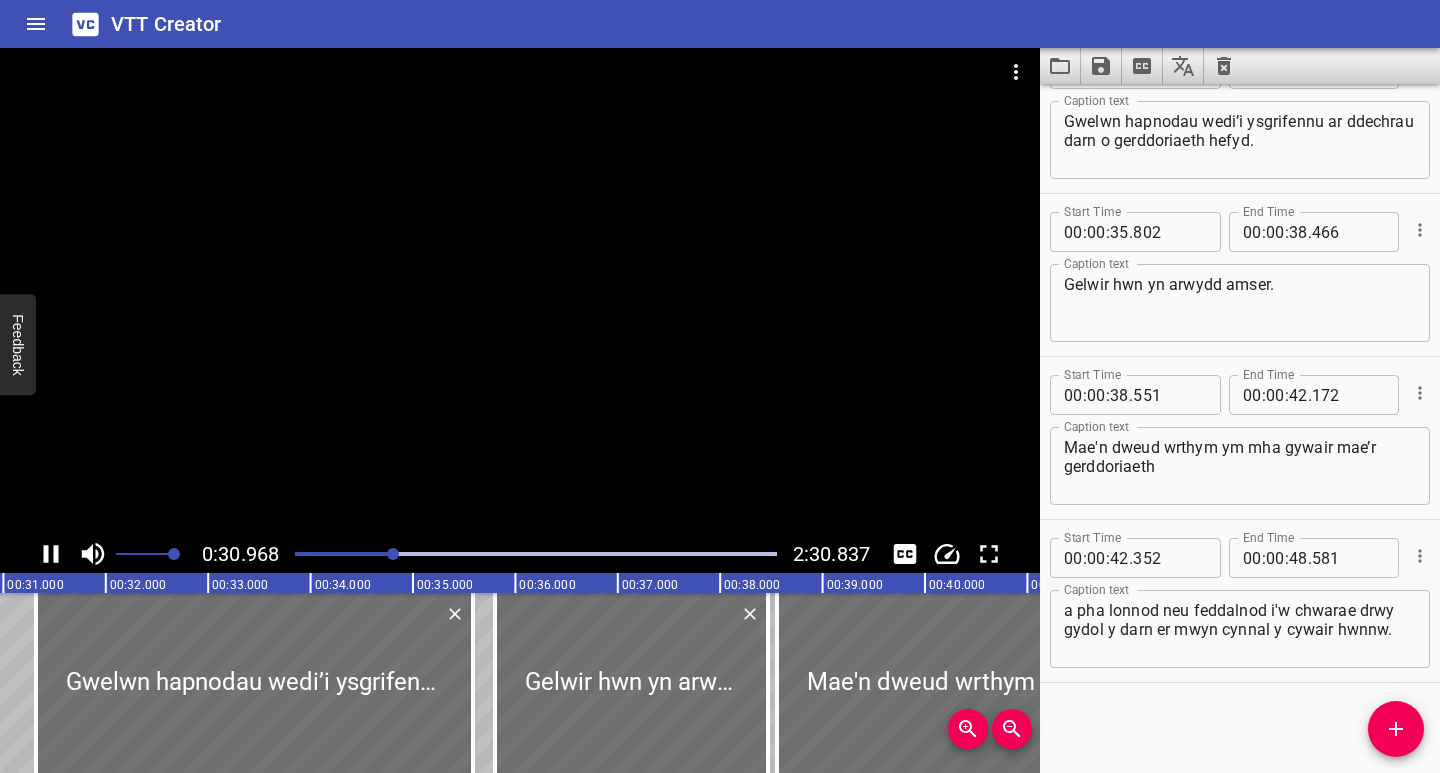 scroll, scrollTop: 0, scrollLeft: 3191, axis: horizontal 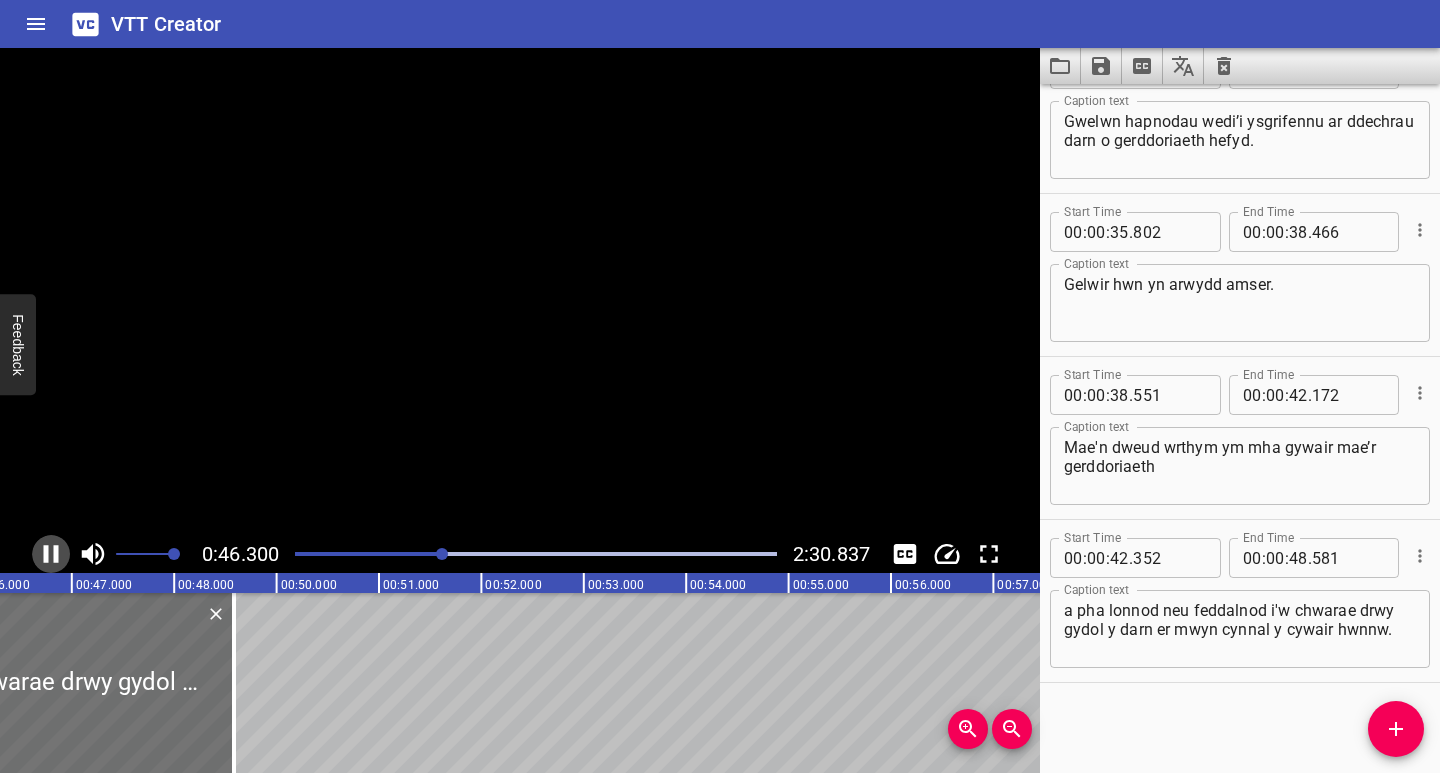 click 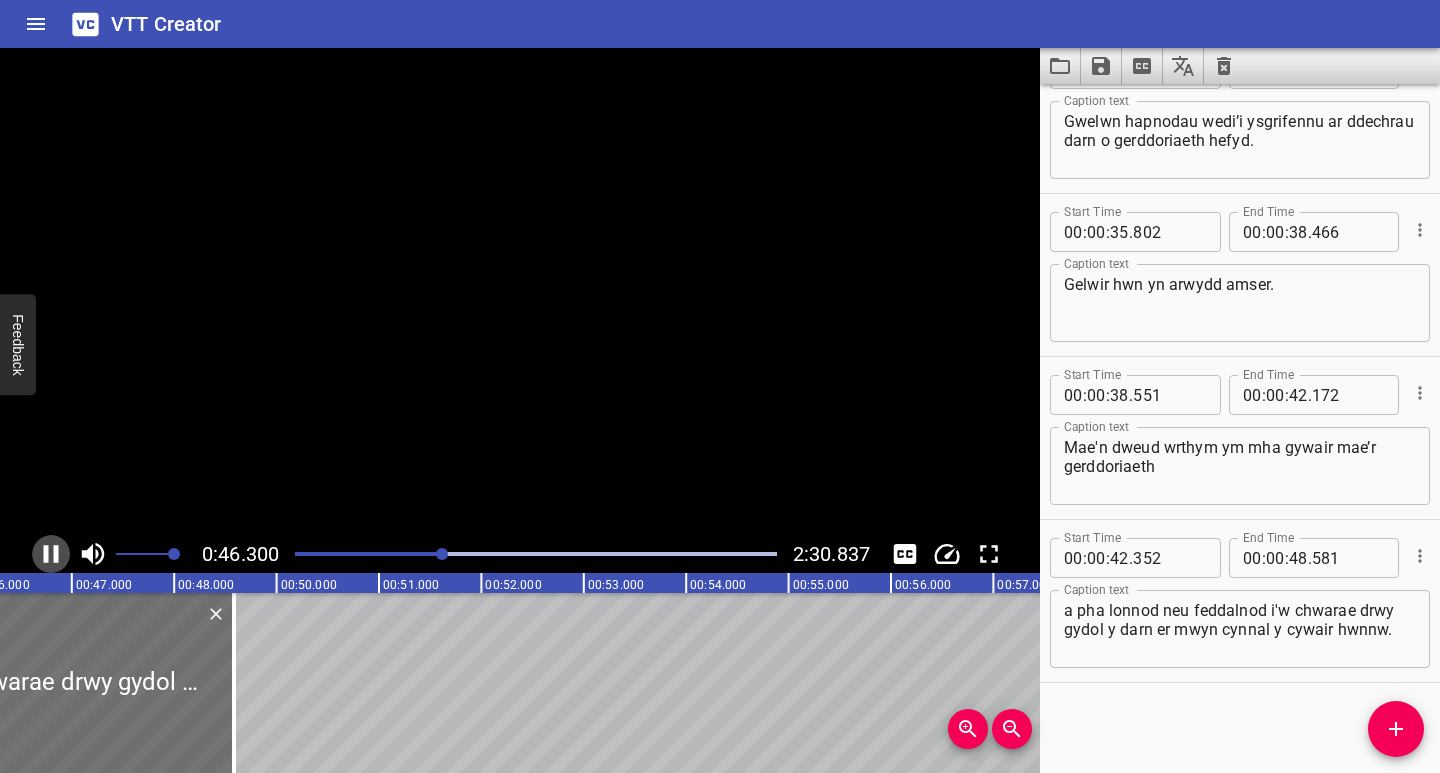 scroll, scrollTop: 0, scrollLeft: 4752, axis: horizontal 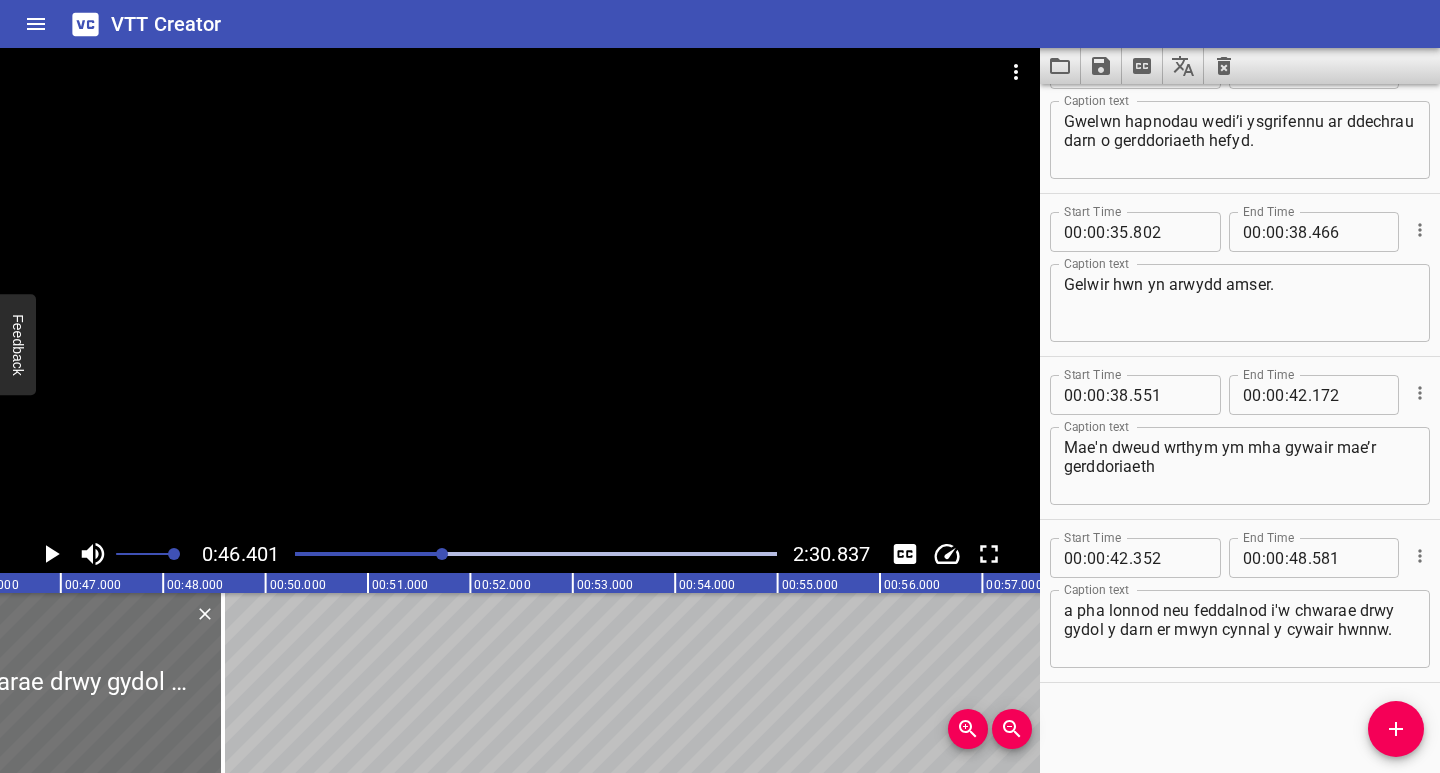 click on "a pha lonnod neu feddalnod i'w chwarae drwy gydol y darn er mwyn cynnal y cywair hwnnw." at bounding box center (1240, 629) 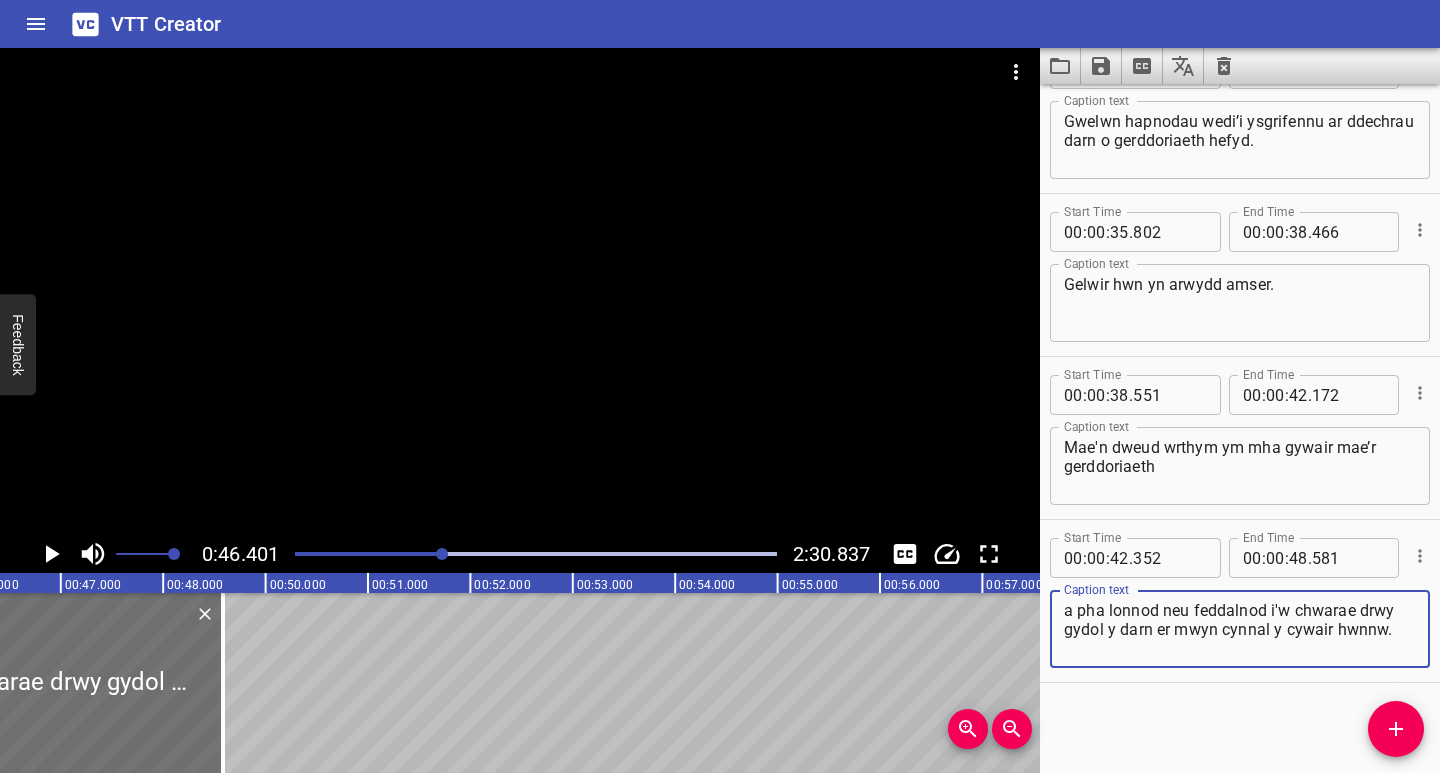 drag, startPoint x: 1158, startPoint y: 637, endPoint x: 1391, endPoint y: 636, distance: 233.00215 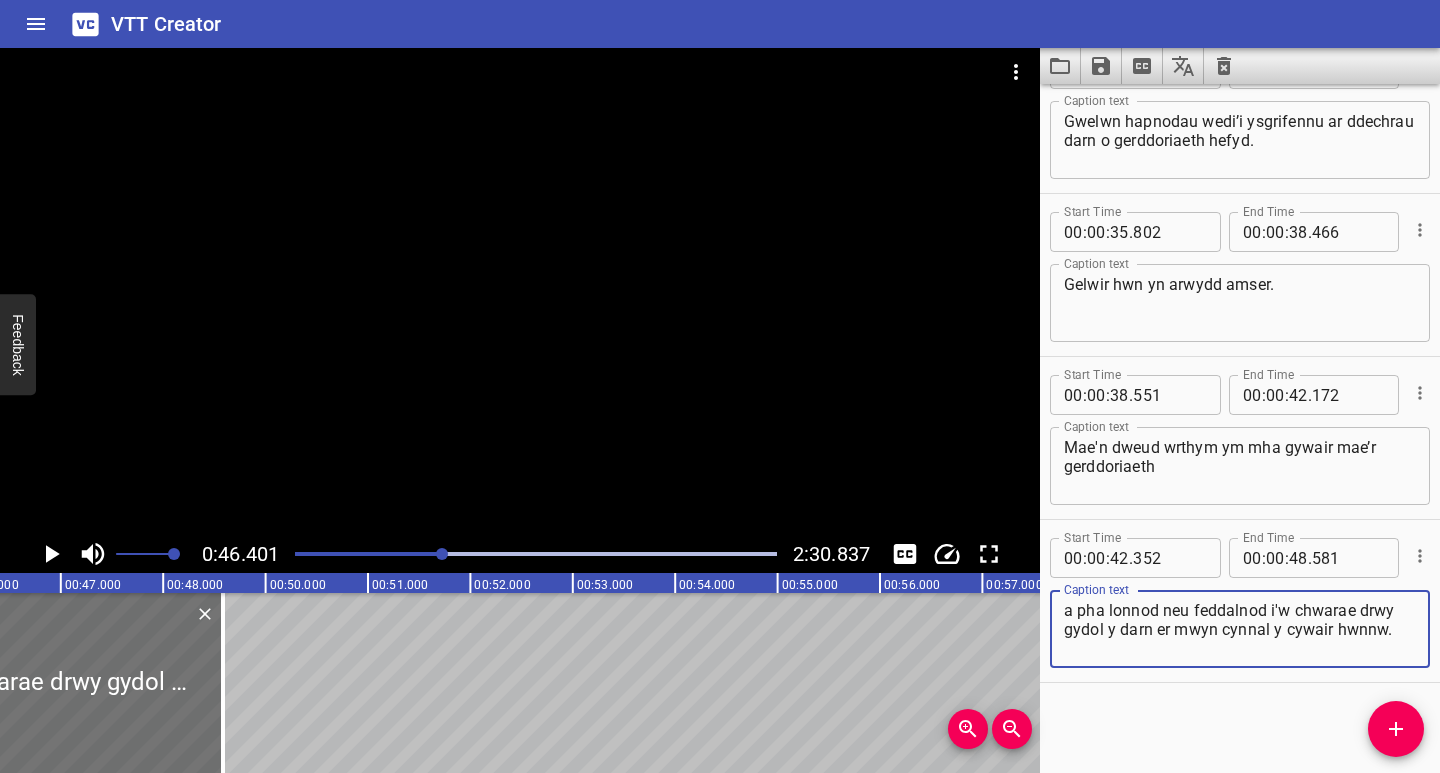 click on "a pha lonnod neu feddalnod i'w chwarae drwy gydol y darn er mwyn cynnal y cywair hwnnw." at bounding box center (1240, 629) 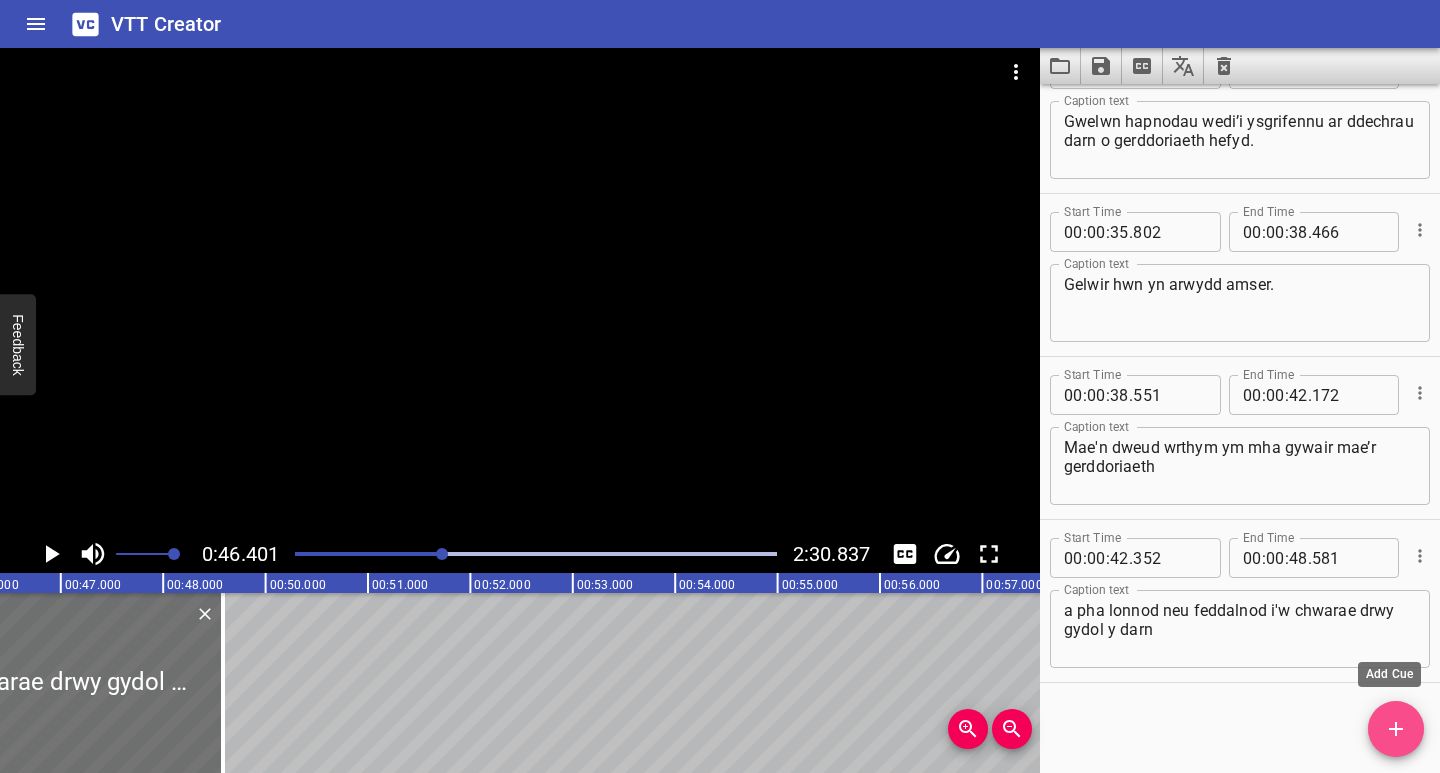 click 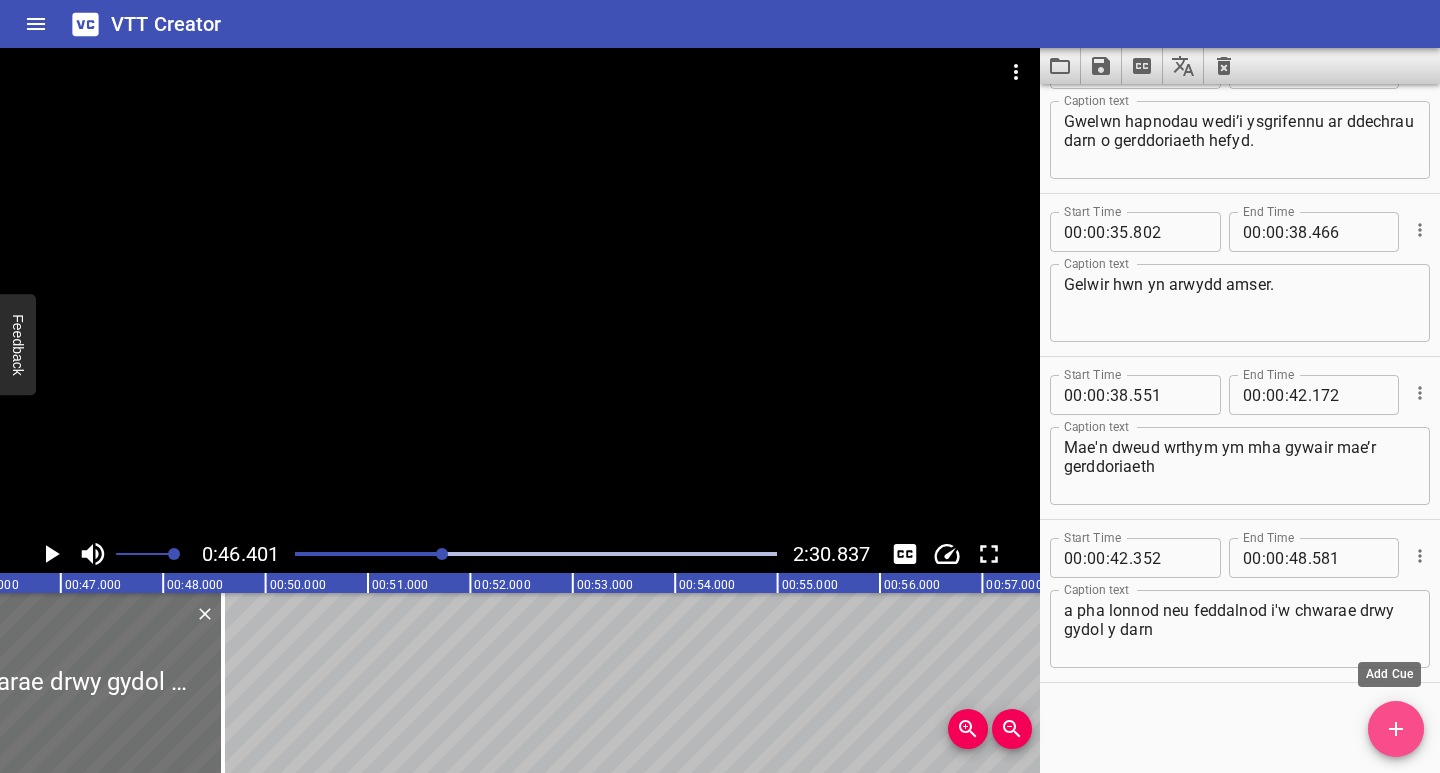 scroll, scrollTop: 719, scrollLeft: 0, axis: vertical 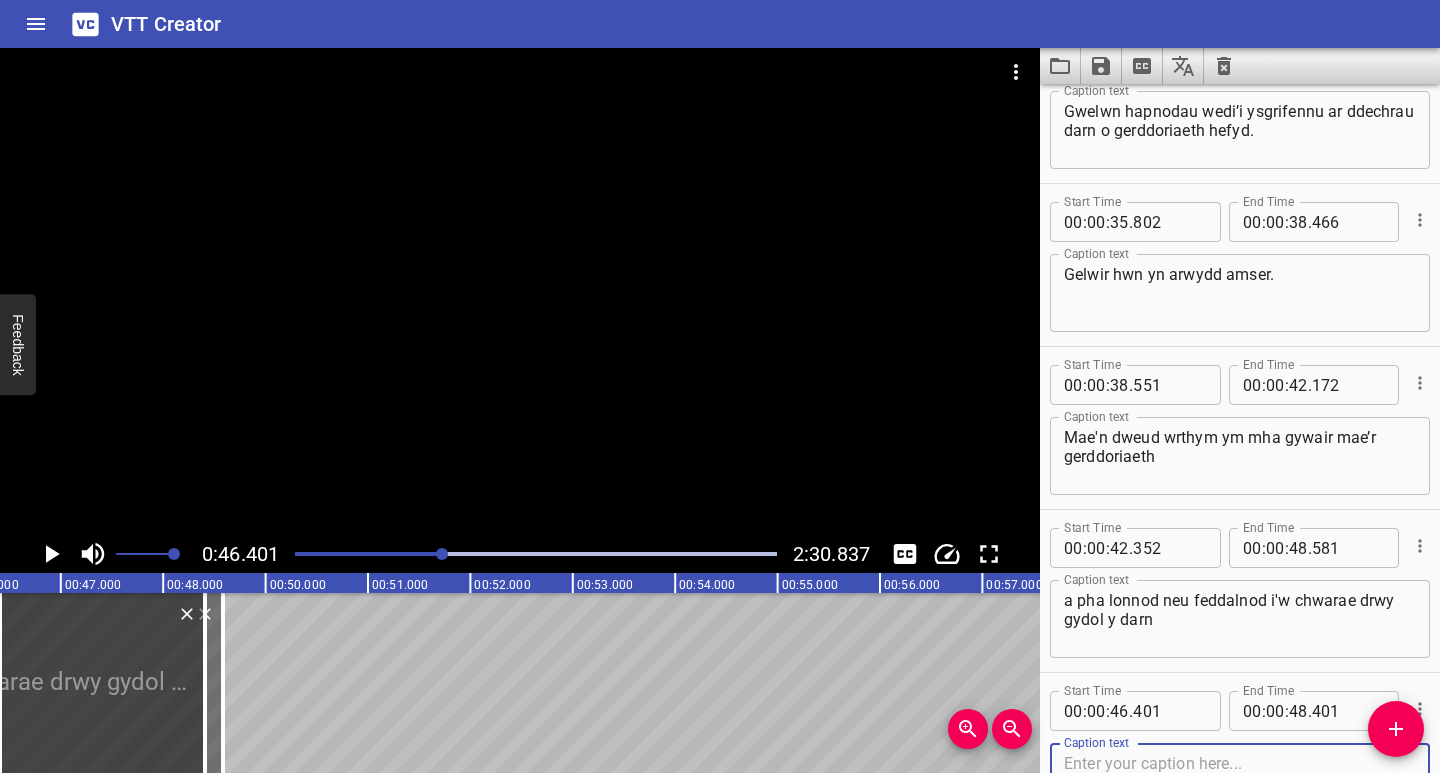 click at bounding box center (1240, 782) 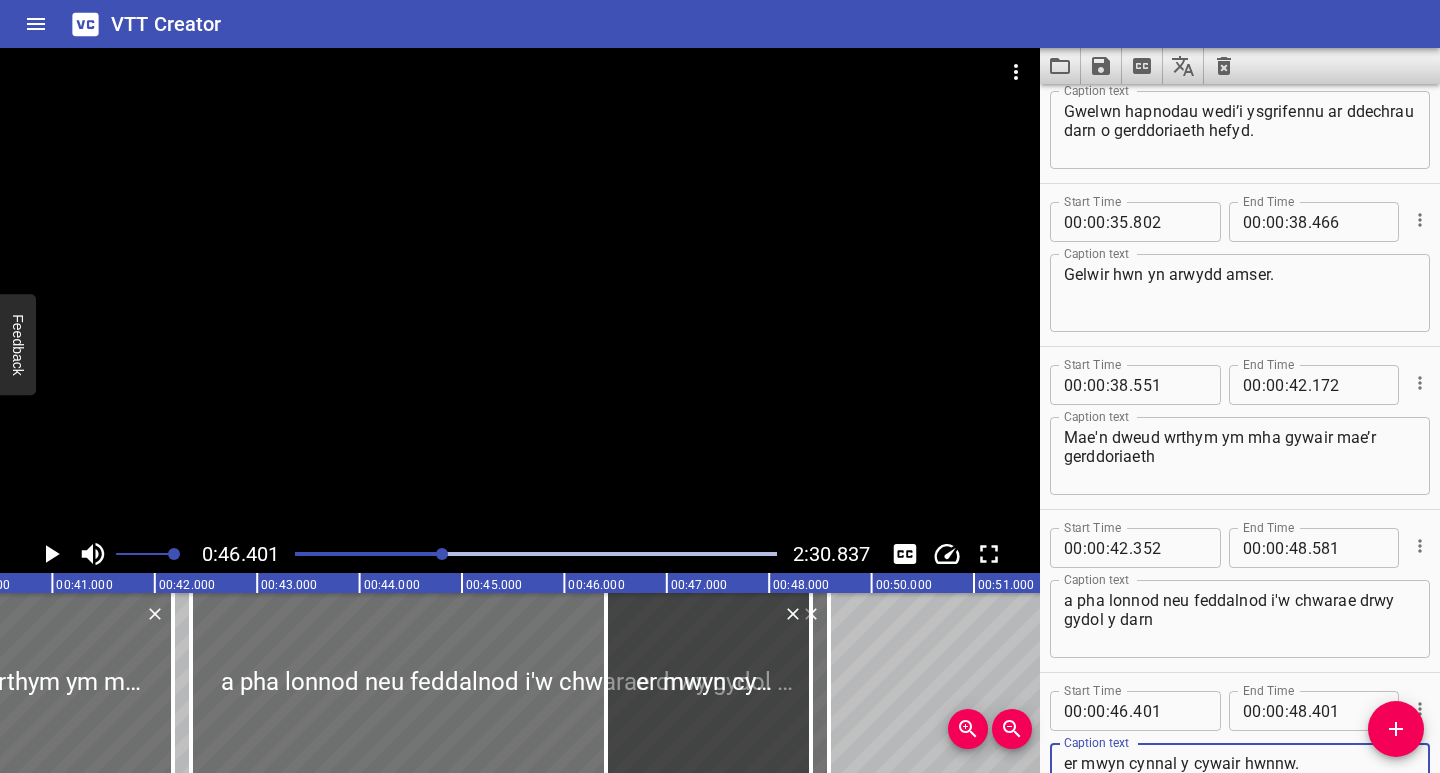 scroll, scrollTop: 0, scrollLeft: 4091, axis: horizontal 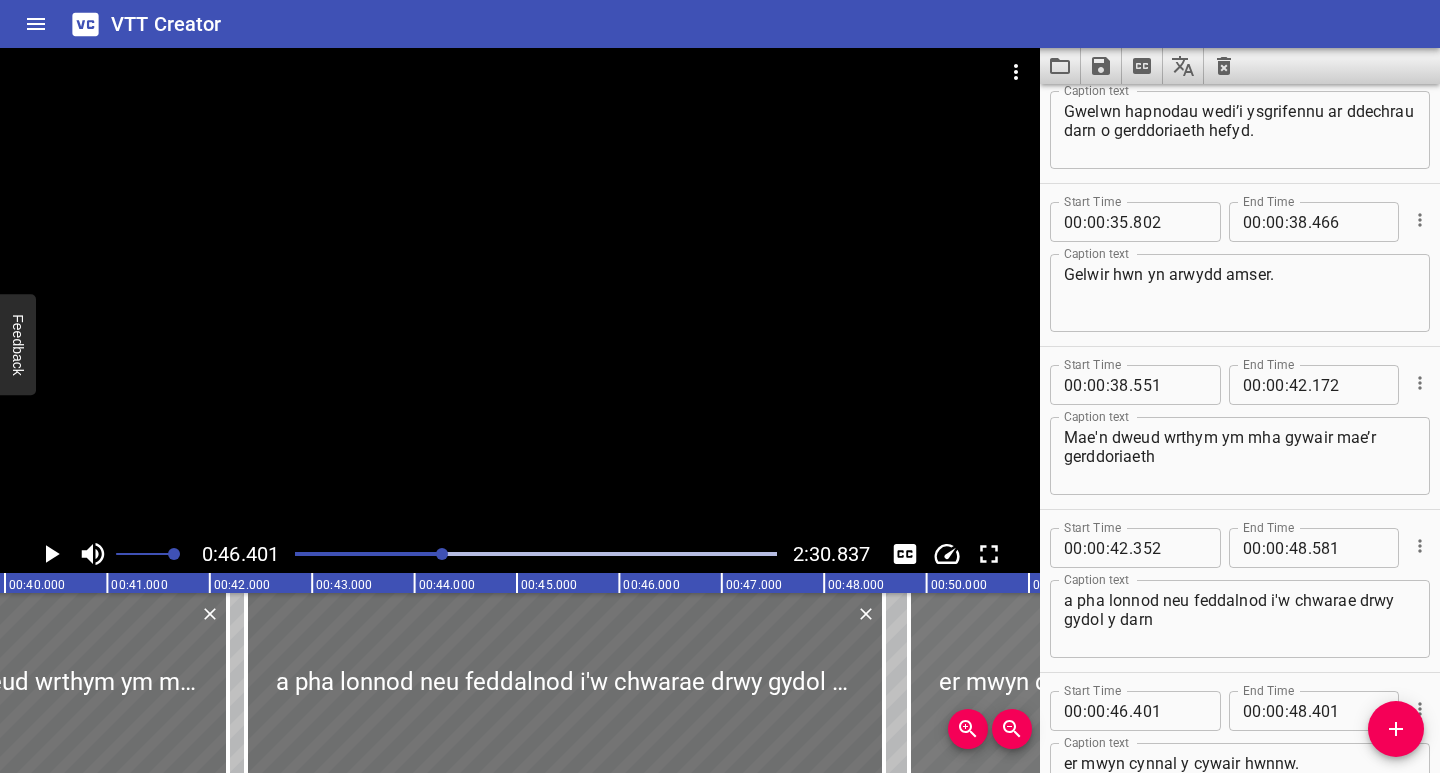 drag, startPoint x: 777, startPoint y: 714, endPoint x: 1019, endPoint y: 705, distance: 242.1673 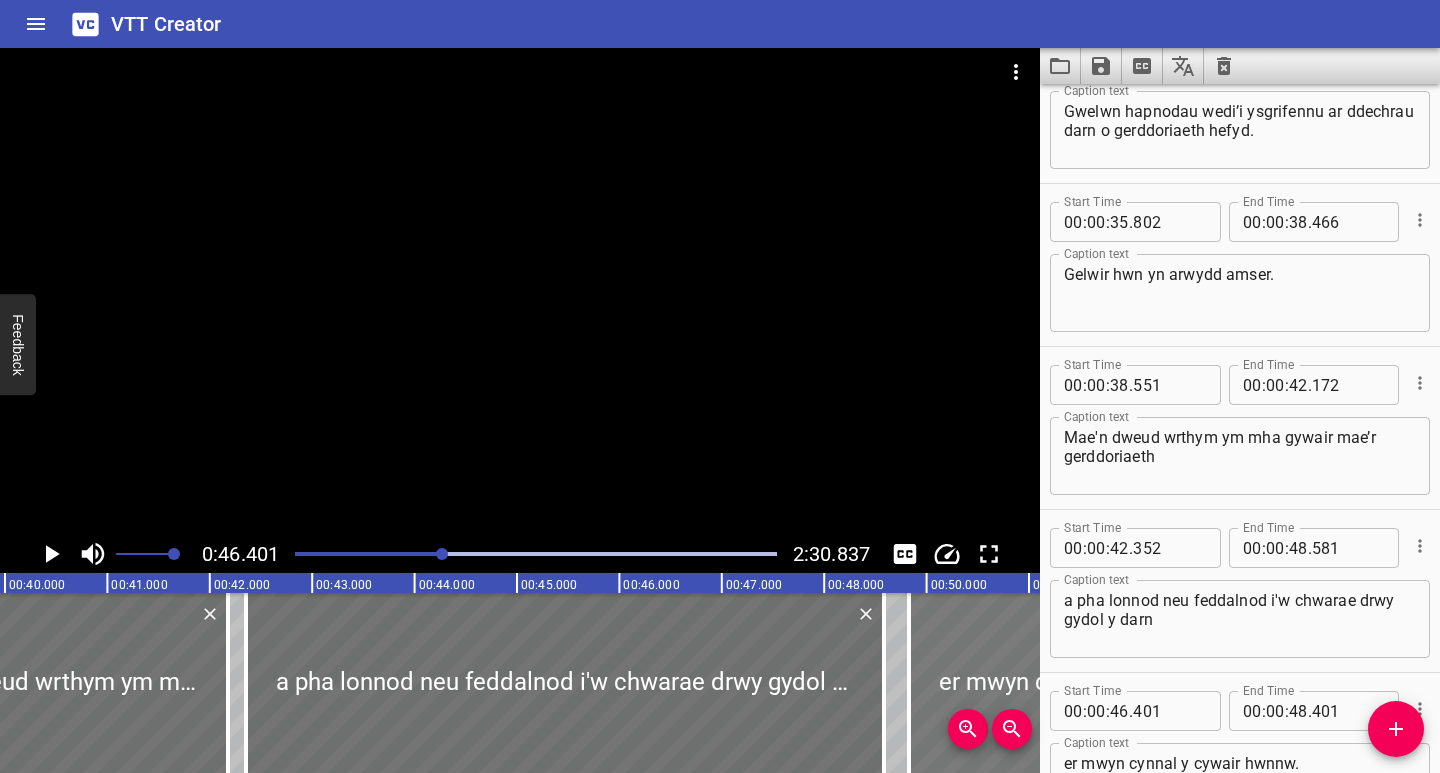 click at bounding box center [1011, 683] 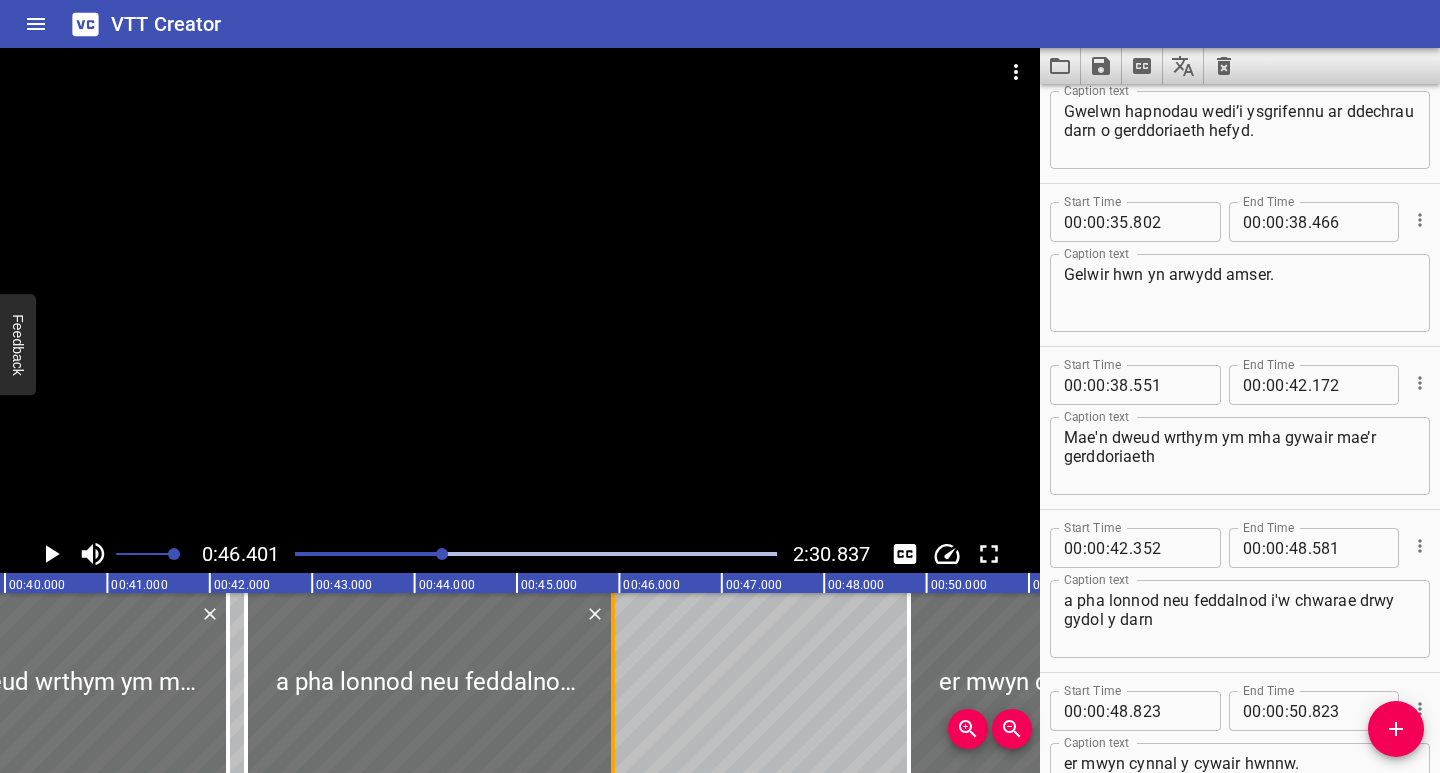 drag, startPoint x: 880, startPoint y: 712, endPoint x: 609, endPoint y: 740, distance: 272.44266 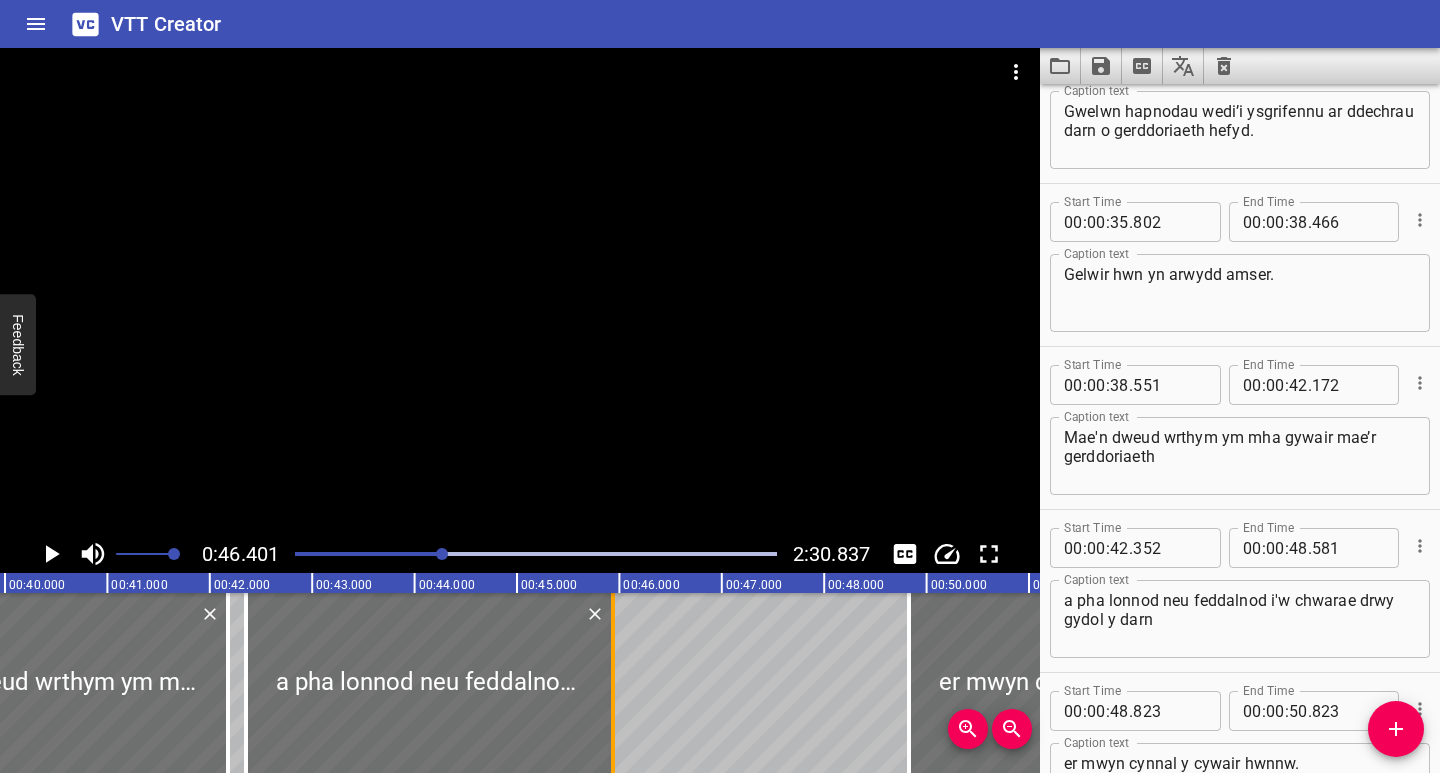 click at bounding box center [613, 683] 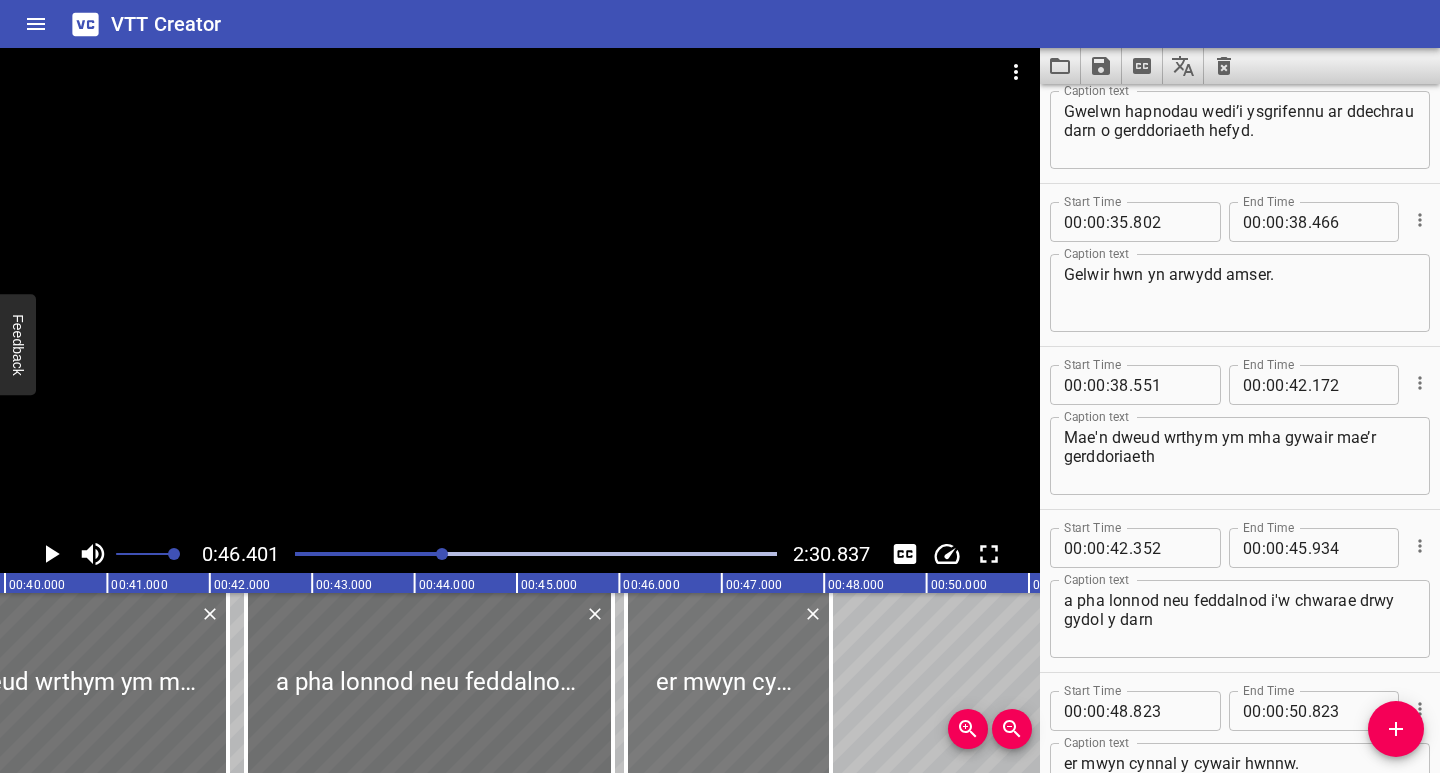 drag, startPoint x: 981, startPoint y: 684, endPoint x: 698, endPoint y: 719, distance: 285.1561 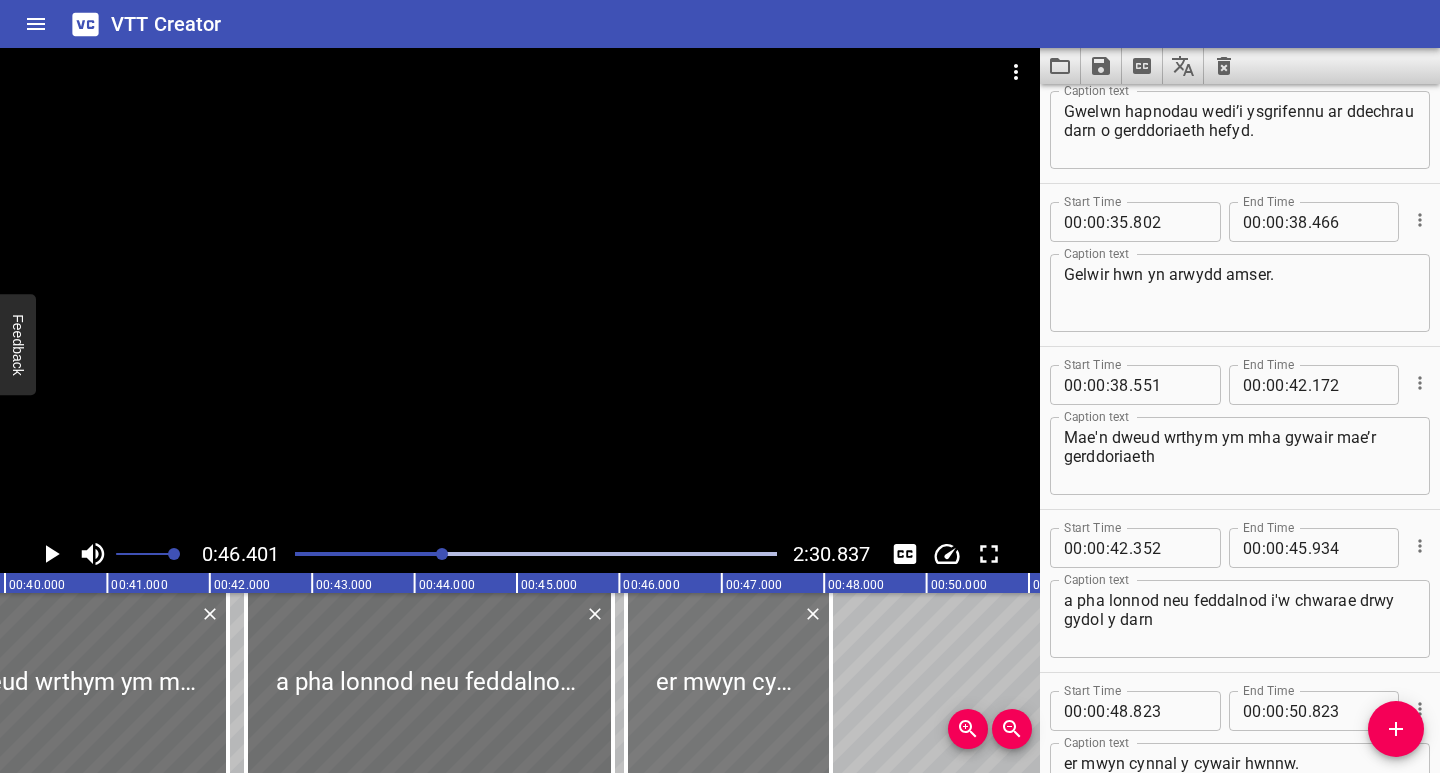 click at bounding box center [728, 683] 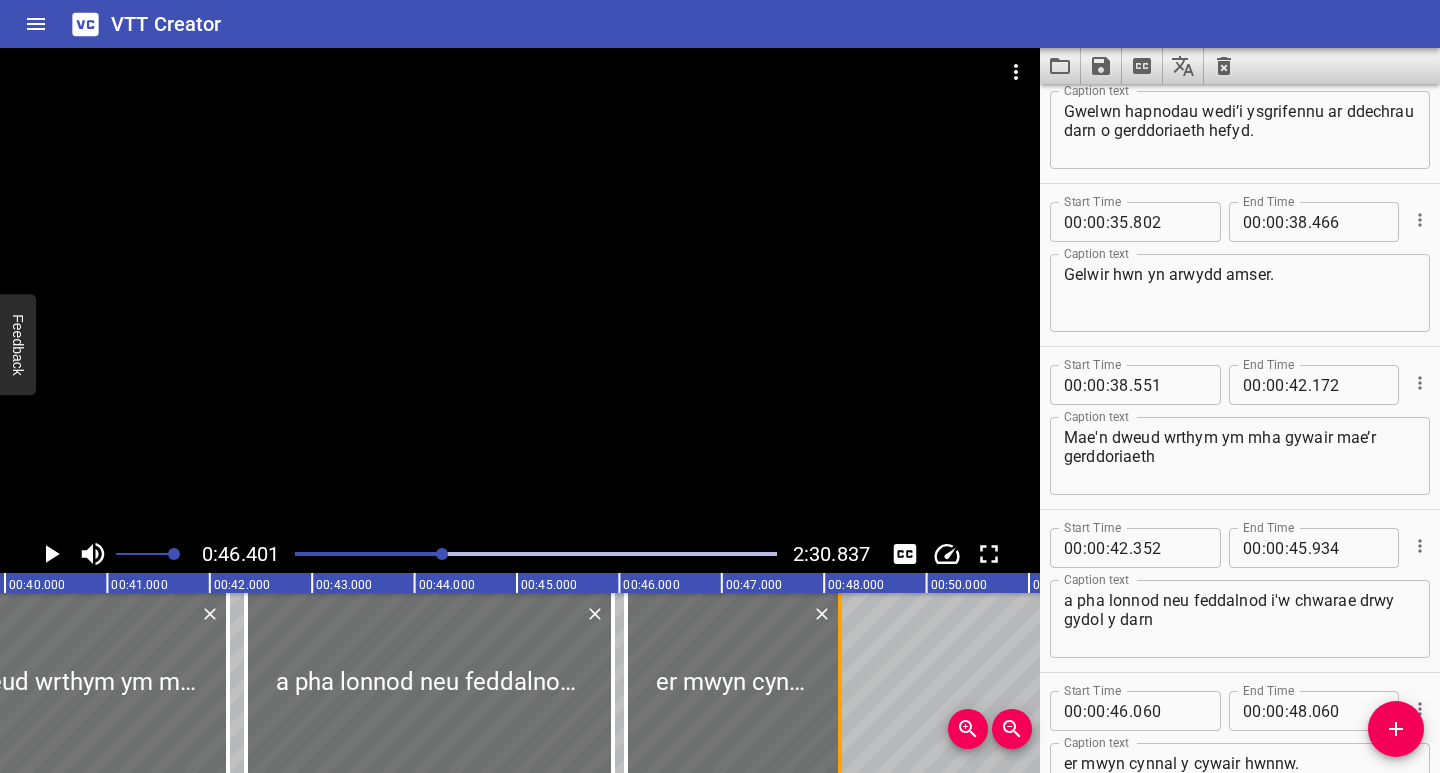 click at bounding box center (840, 683) 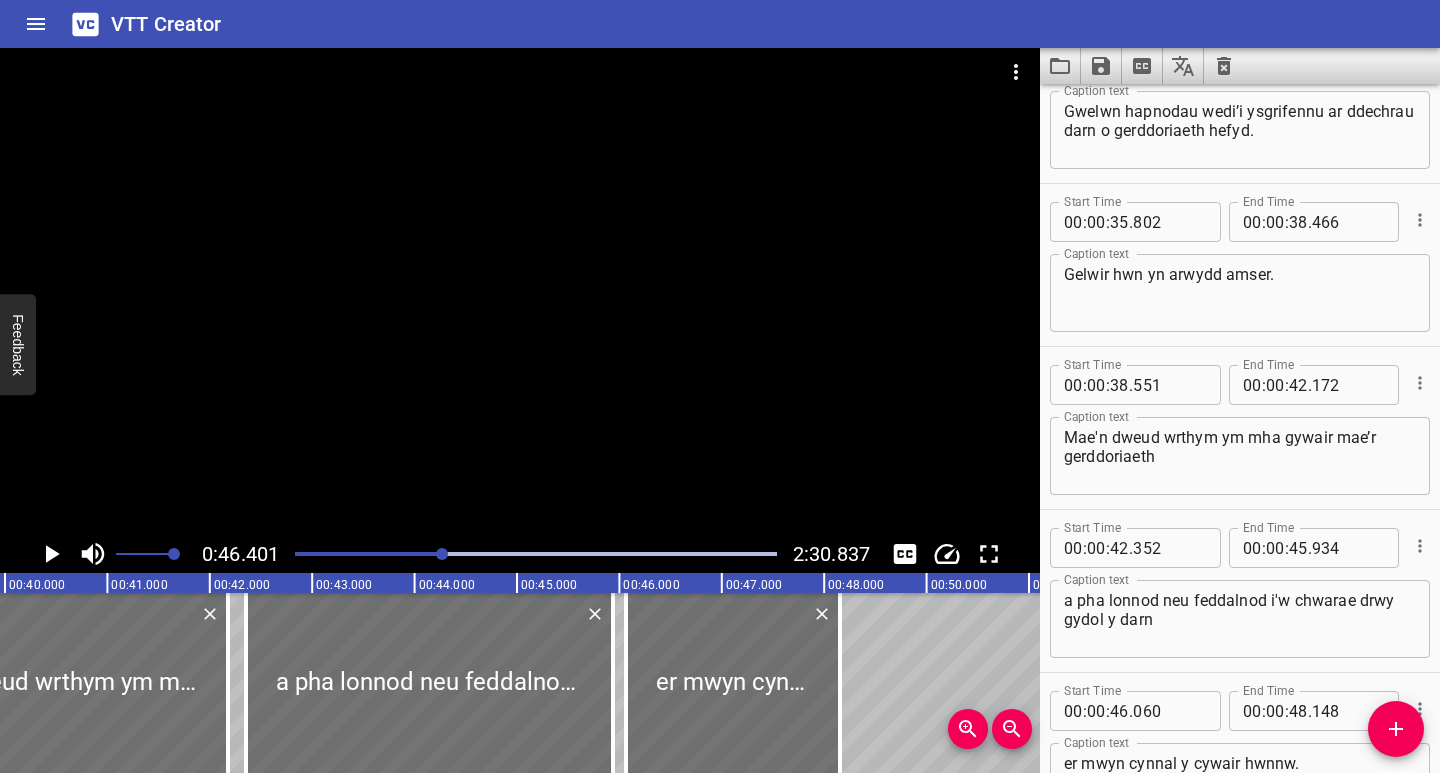 click at bounding box center (203, 554) 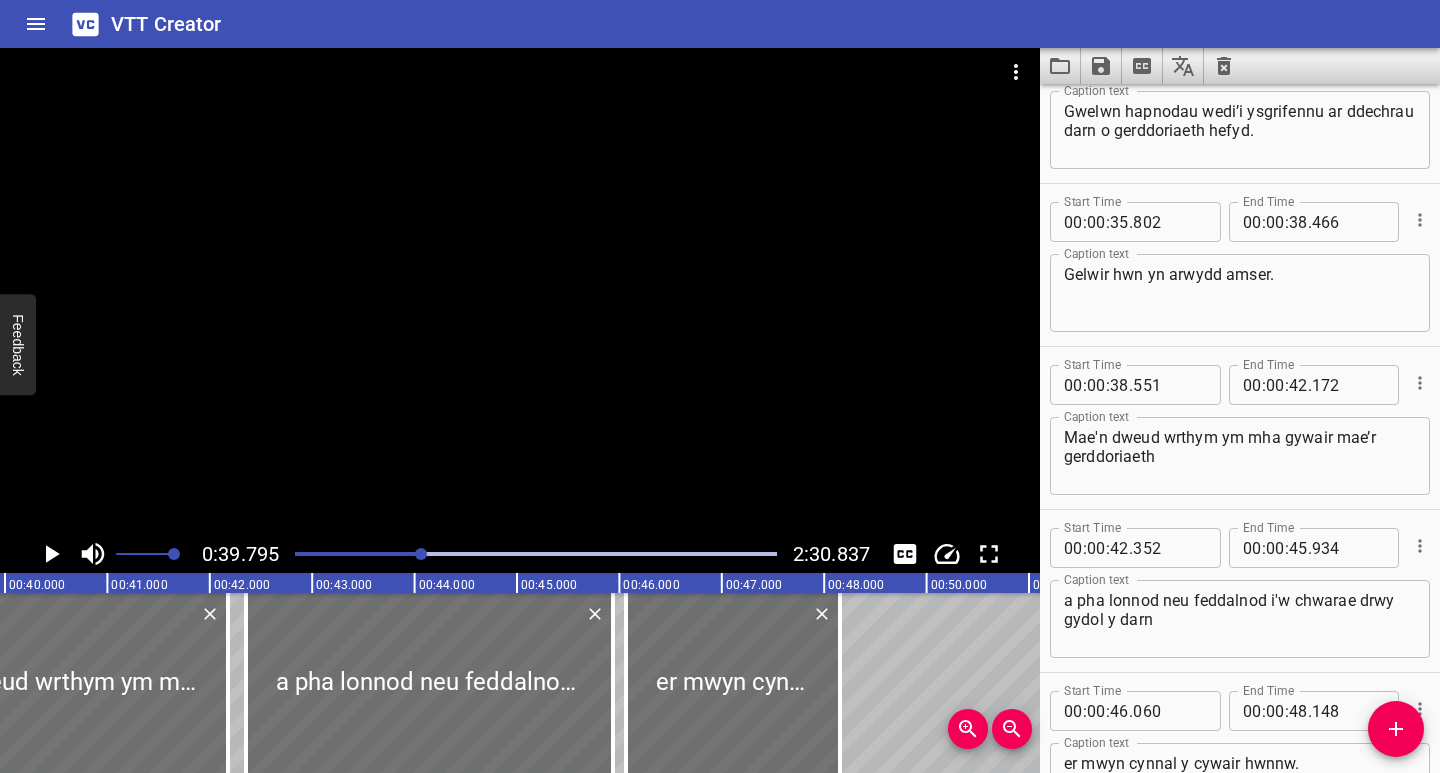 scroll, scrollTop: 813, scrollLeft: 0, axis: vertical 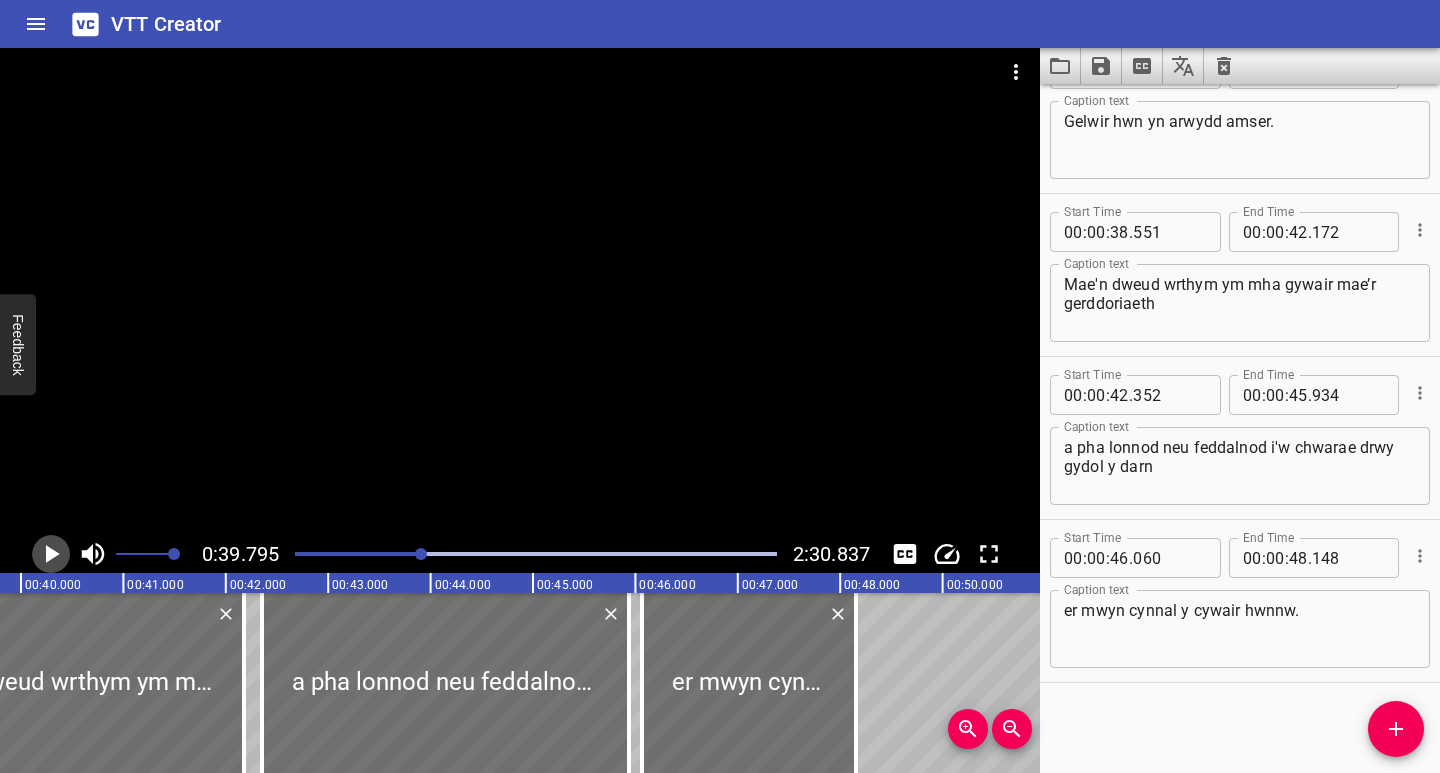 click 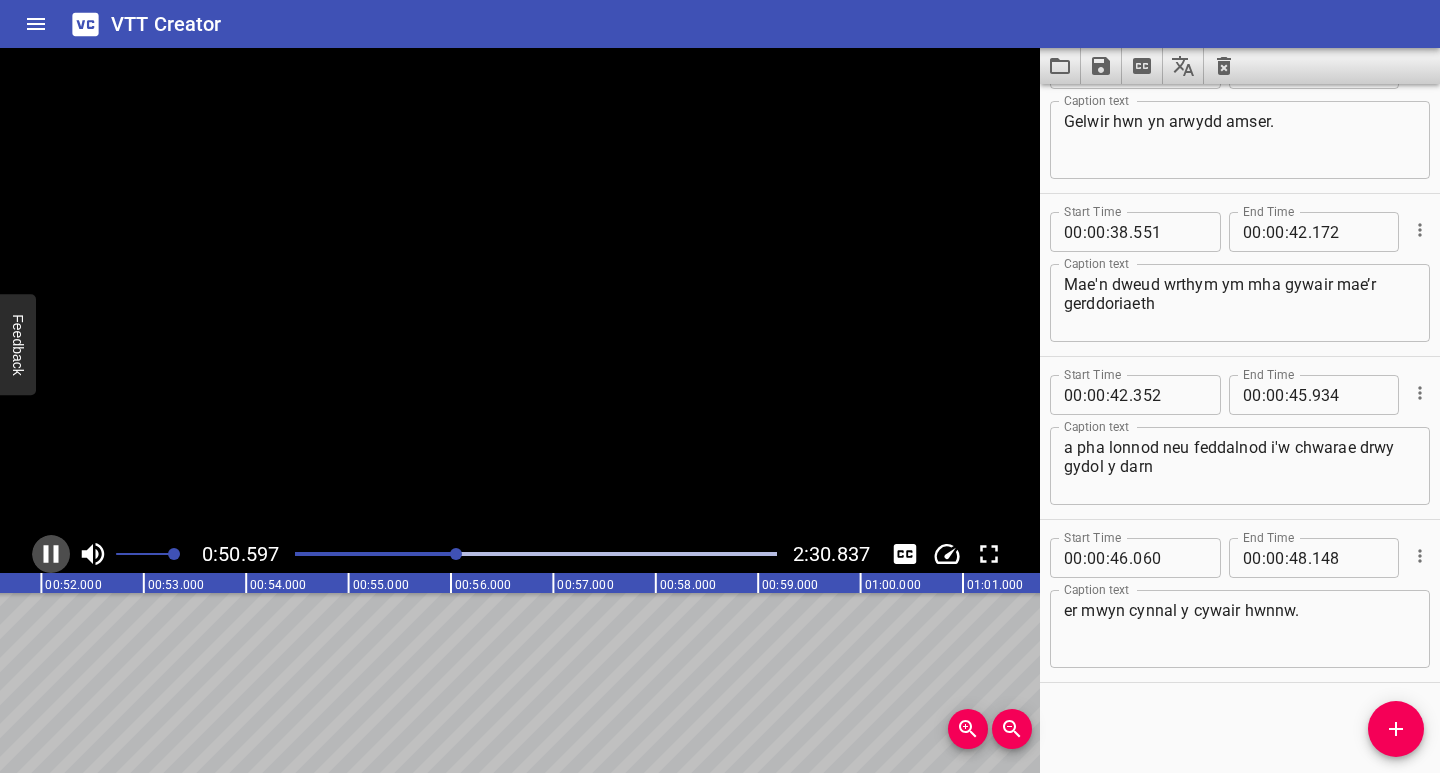 click 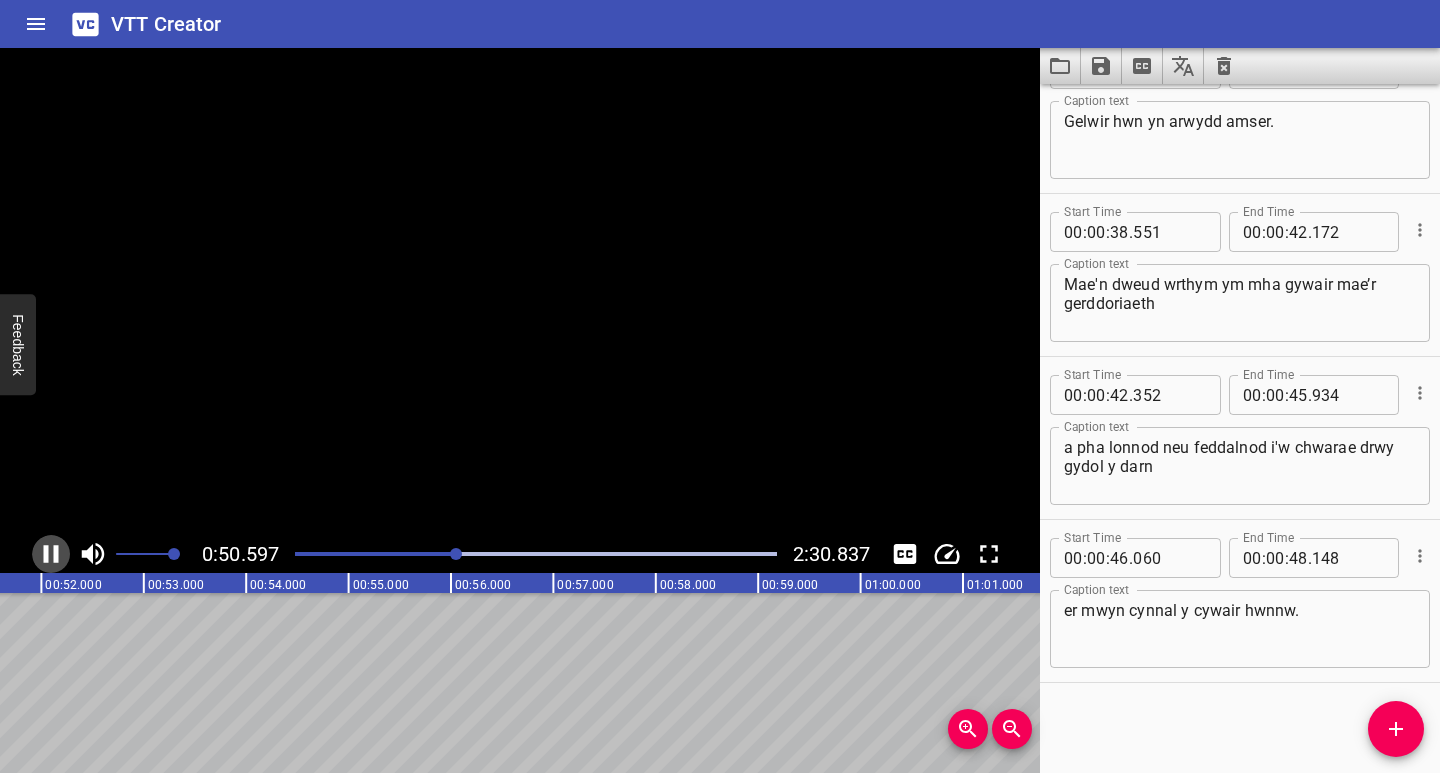 scroll, scrollTop: 0, scrollLeft: 5194, axis: horizontal 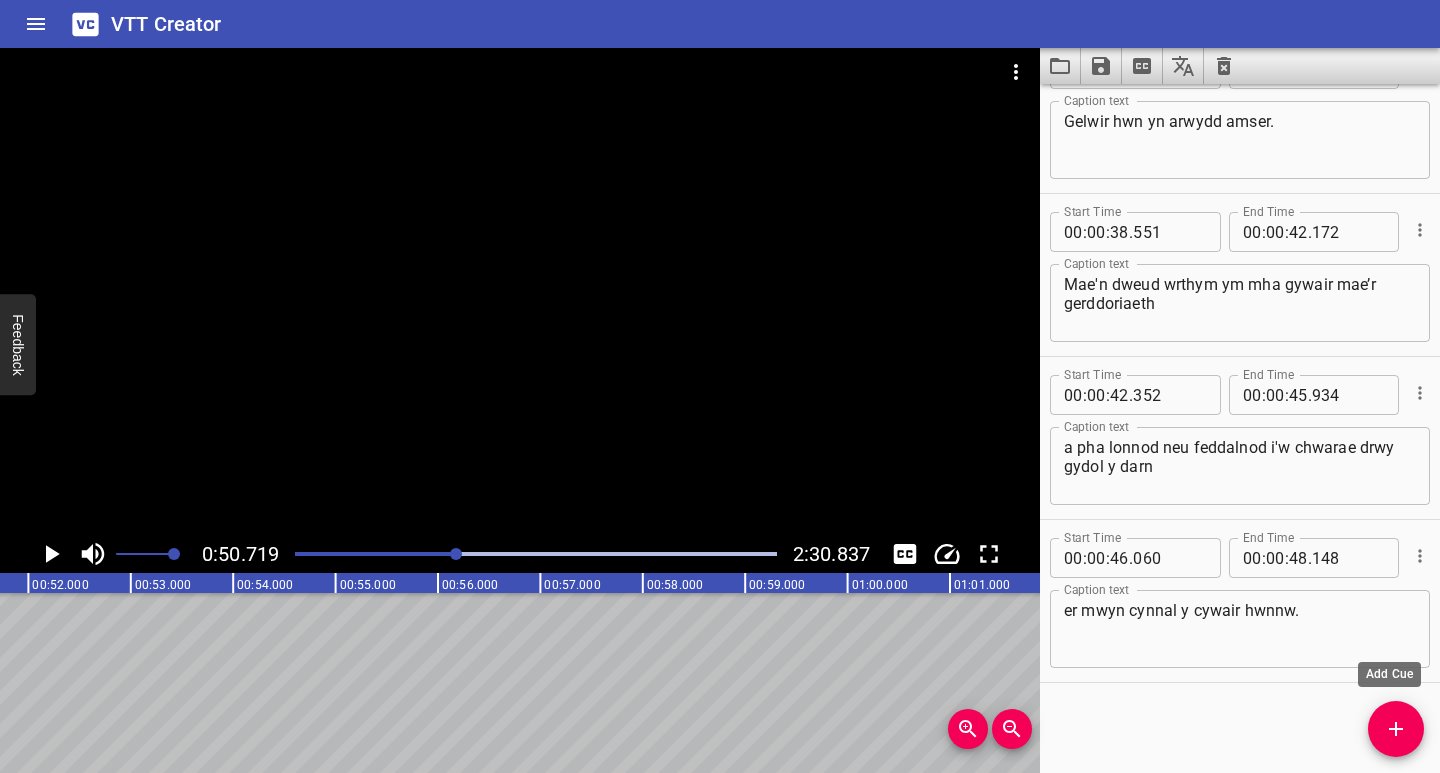 drag, startPoint x: 1391, startPoint y: 730, endPoint x: 1352, endPoint y: 719, distance: 40.5216 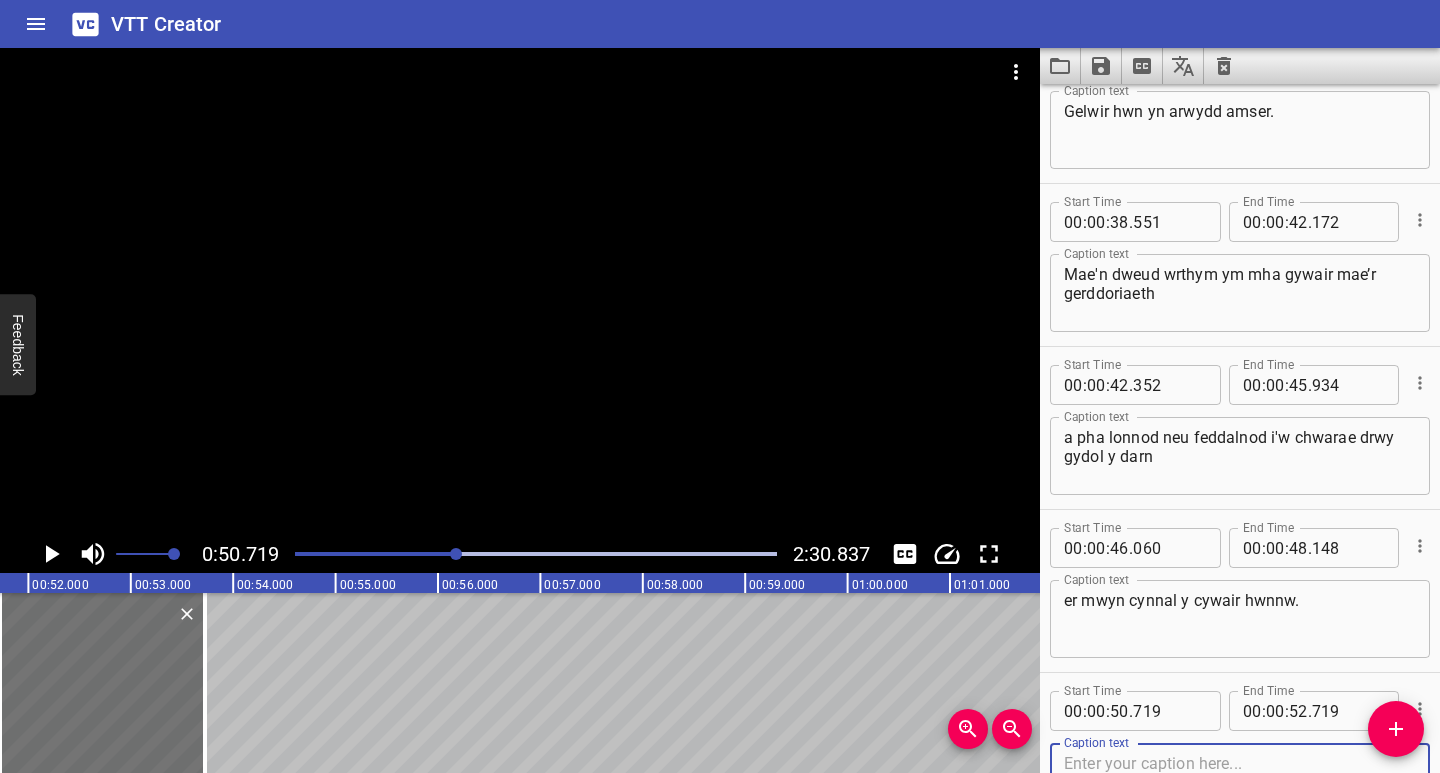 click at bounding box center [1240, 782] 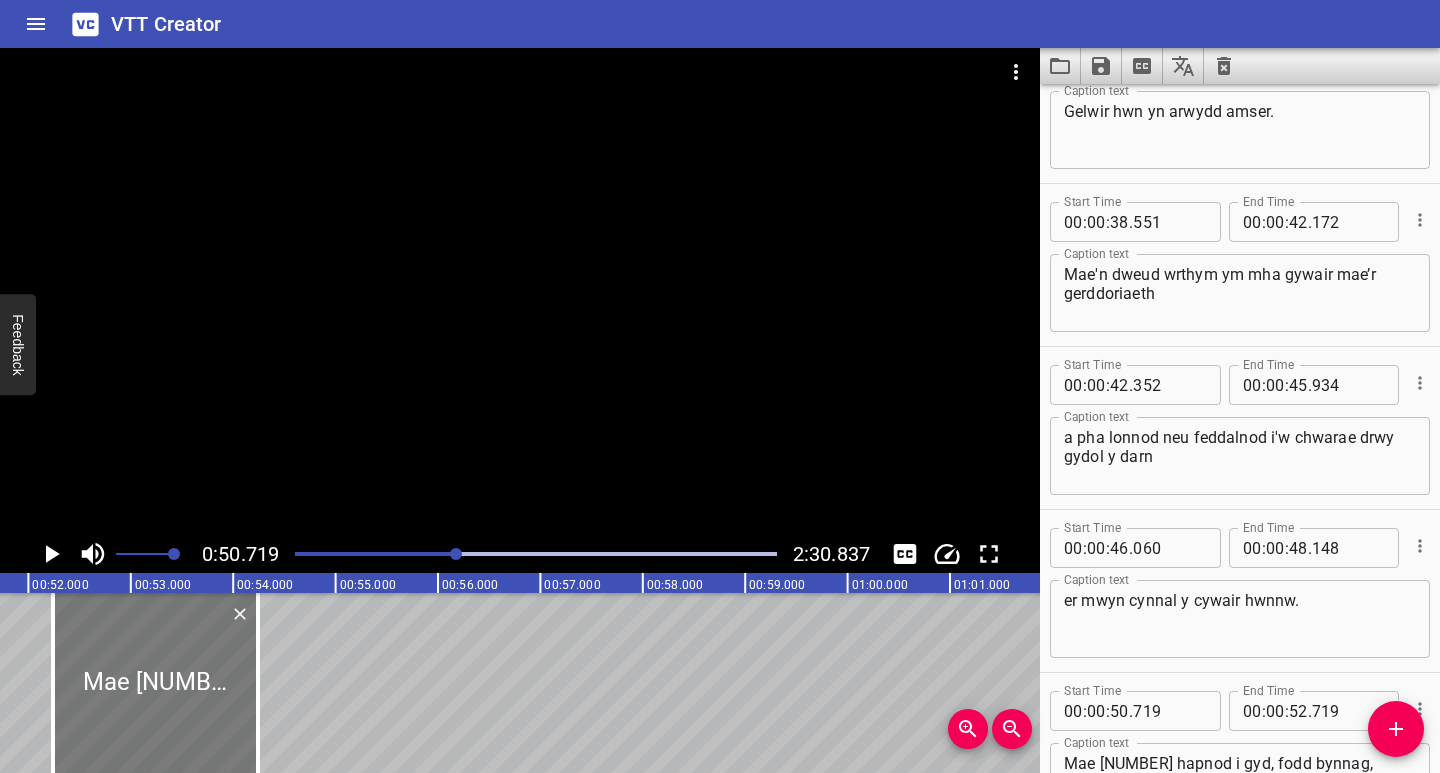 drag, startPoint x: 103, startPoint y: 713, endPoint x: 156, endPoint y: 722, distance: 53.75872 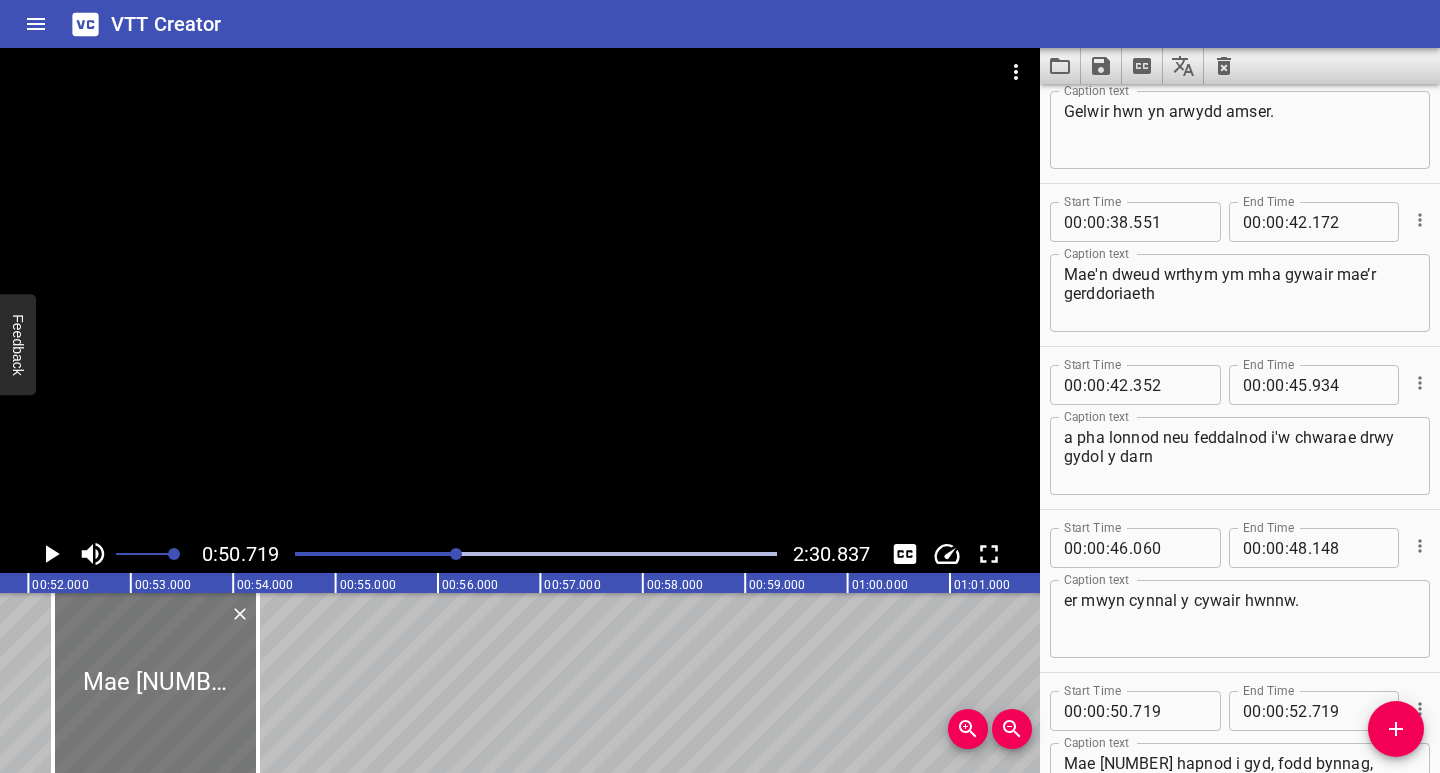 click at bounding box center (155, 683) 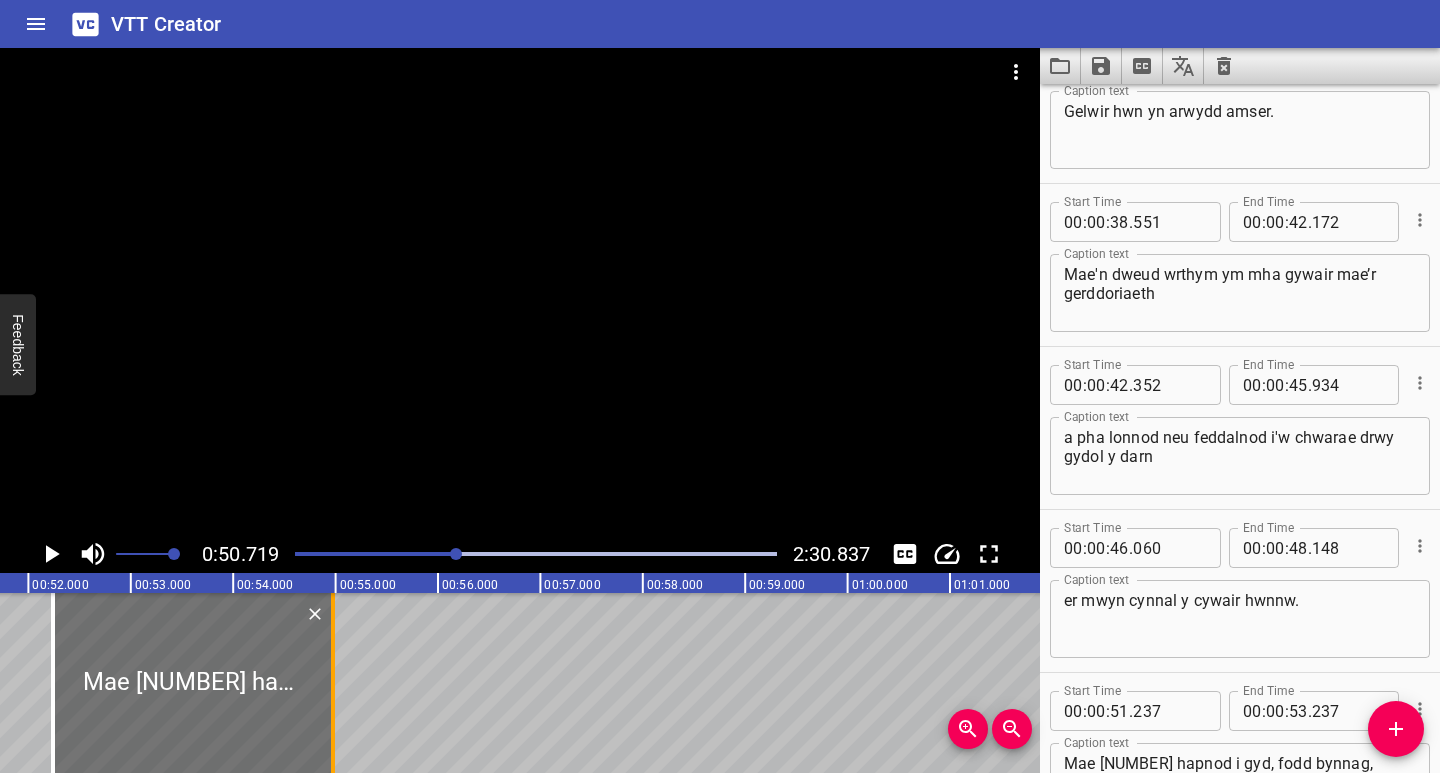 drag, startPoint x: 251, startPoint y: 728, endPoint x: 324, endPoint y: 732, distance: 73.109505 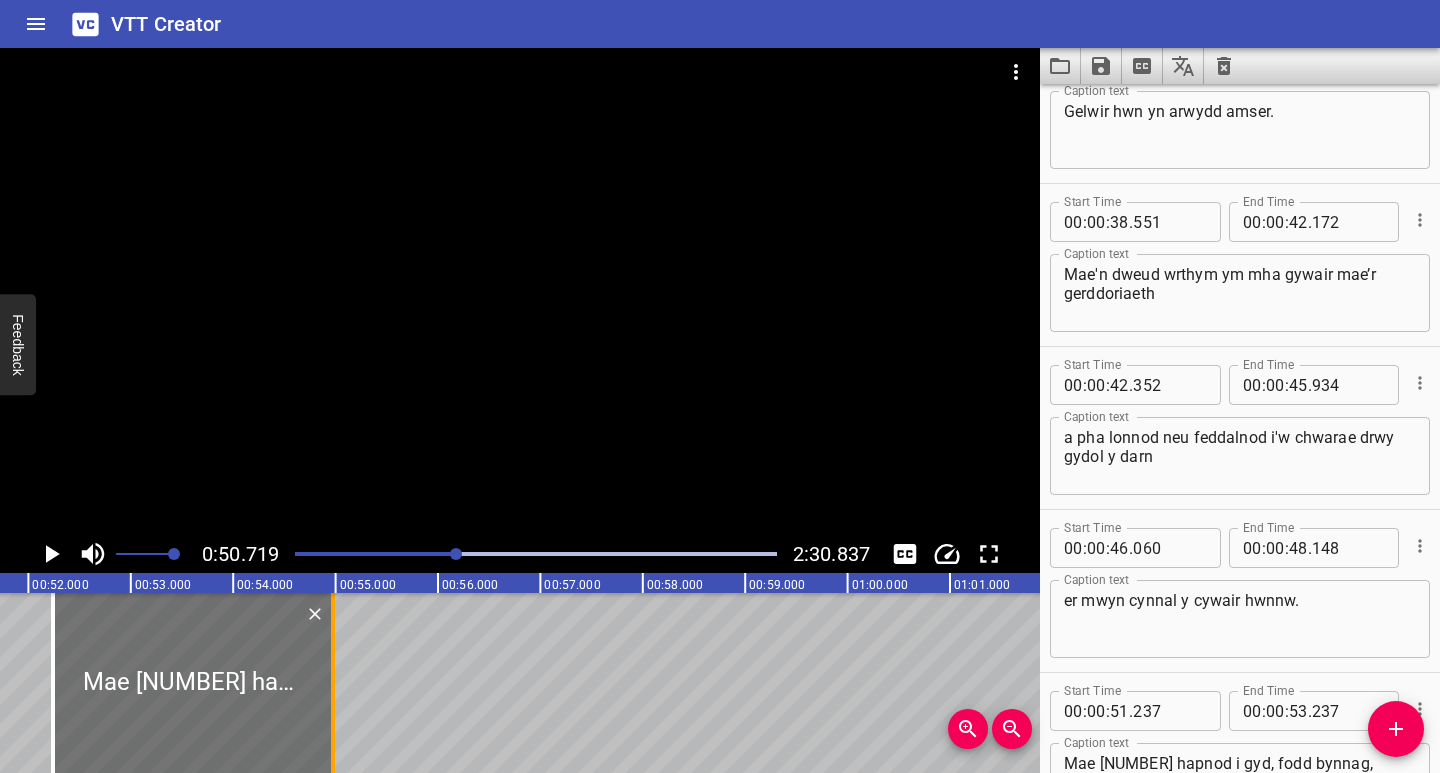 click at bounding box center [333, 683] 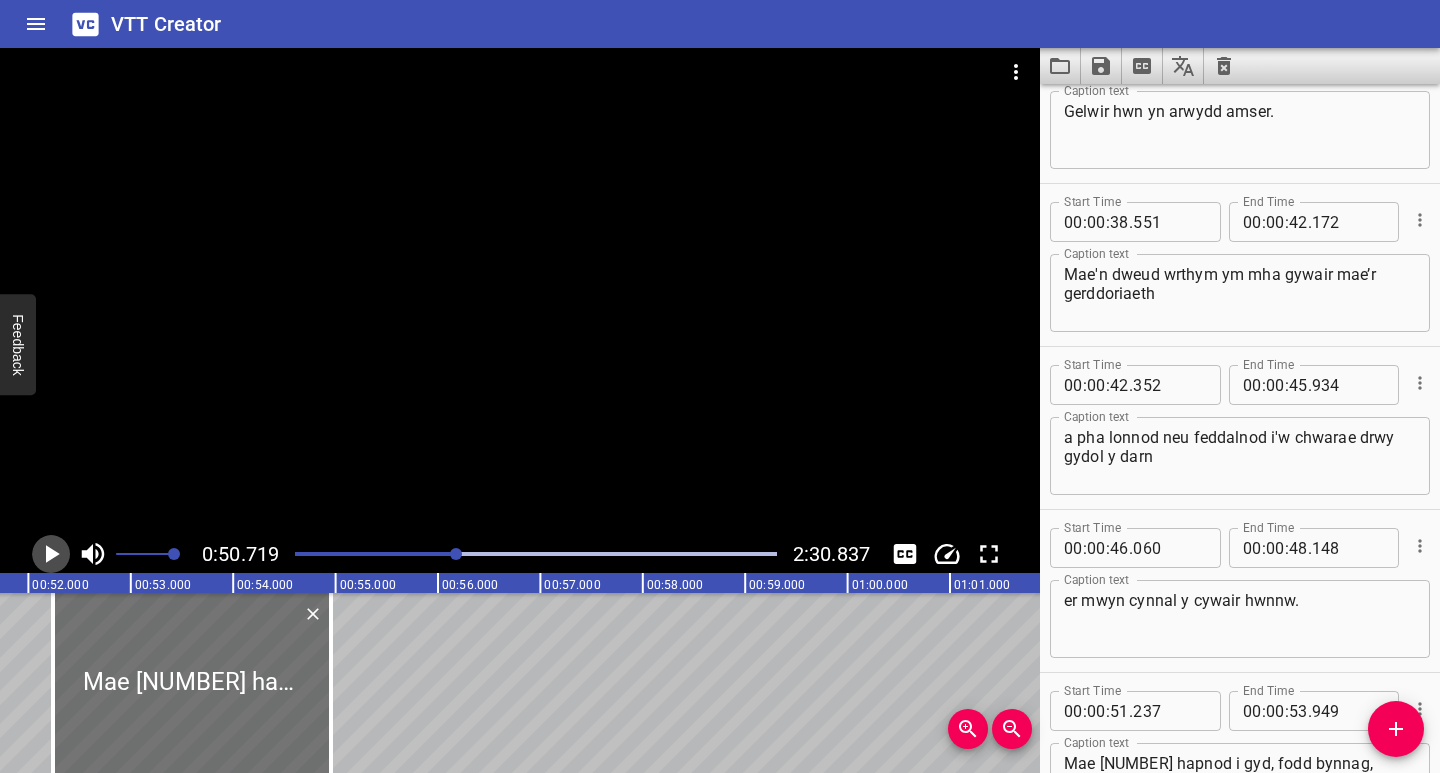 click 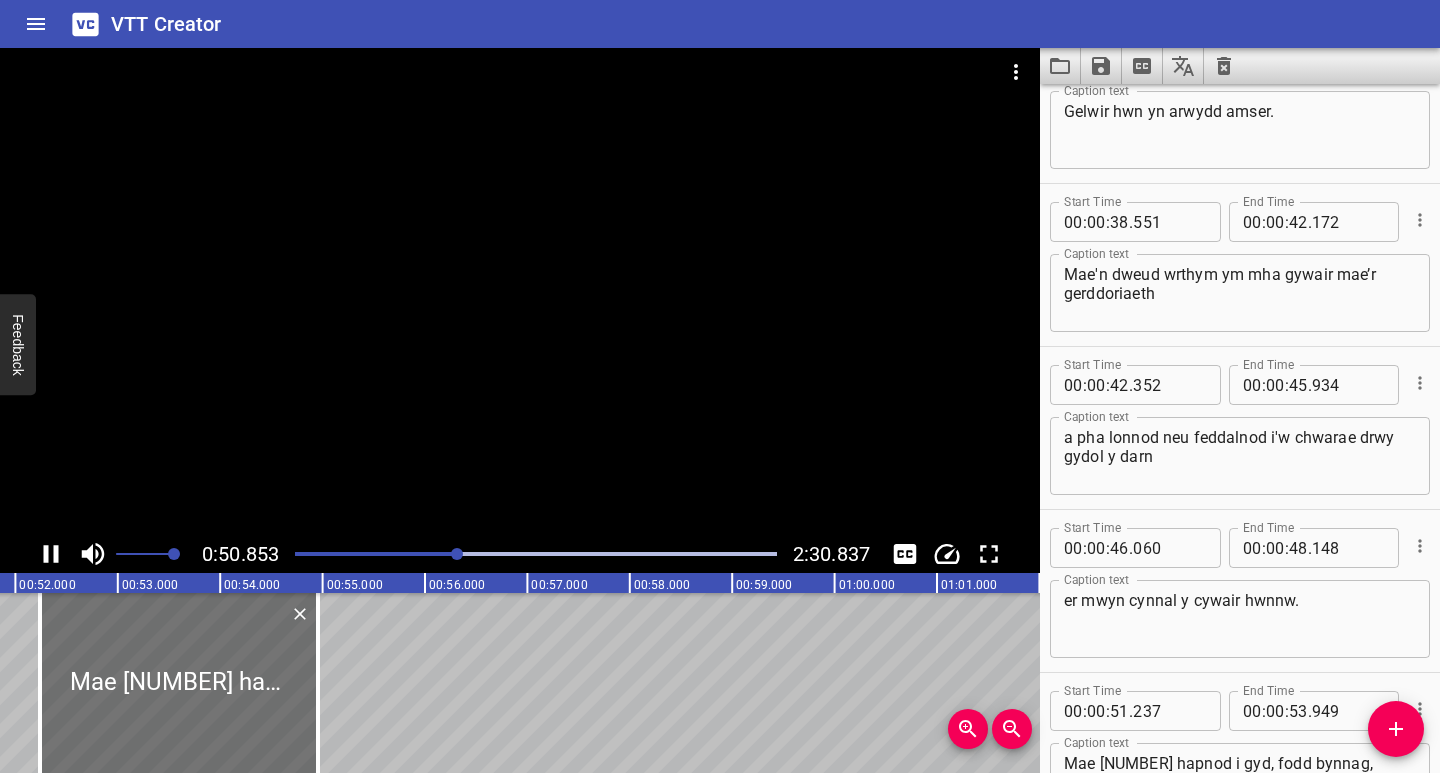 scroll, scrollTop: 0, scrollLeft: 5235, axis: horizontal 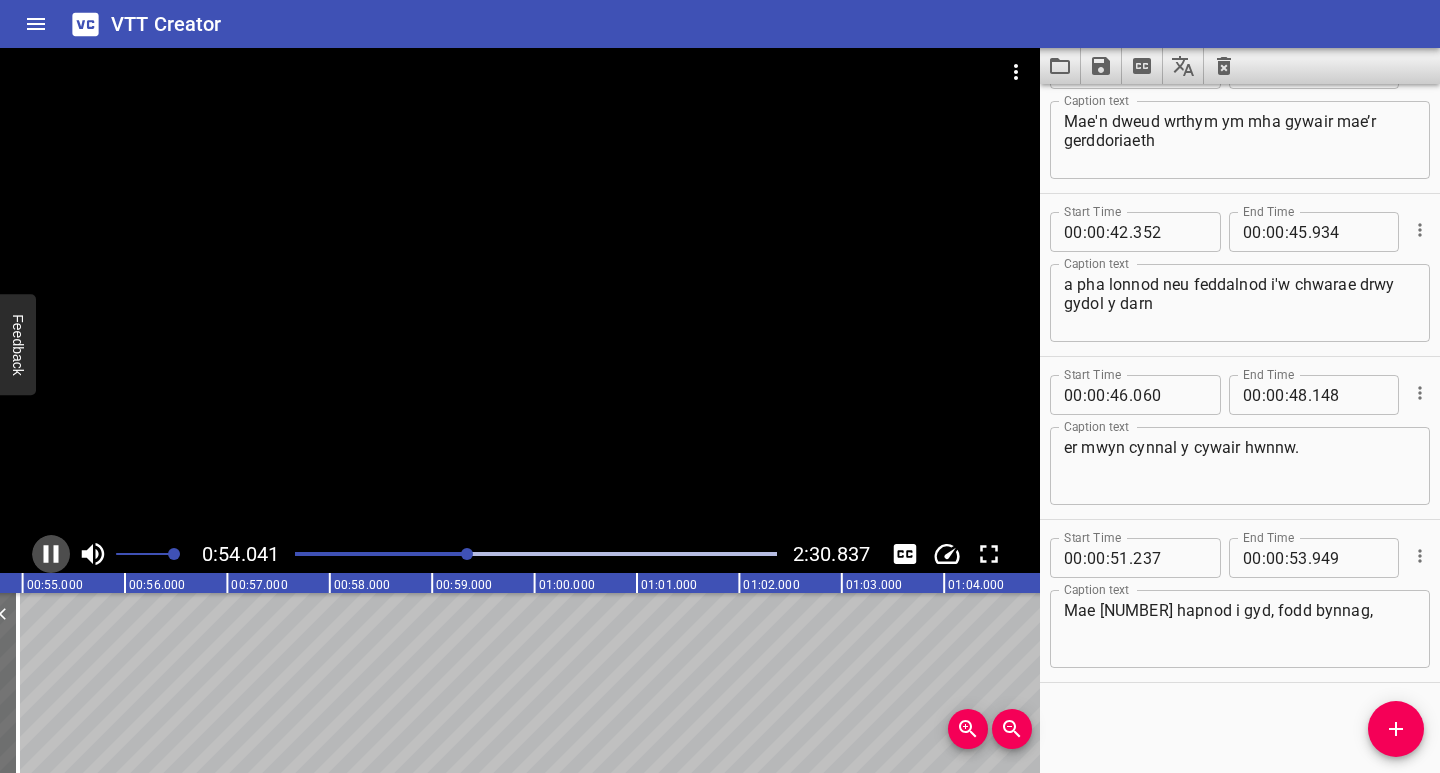 click 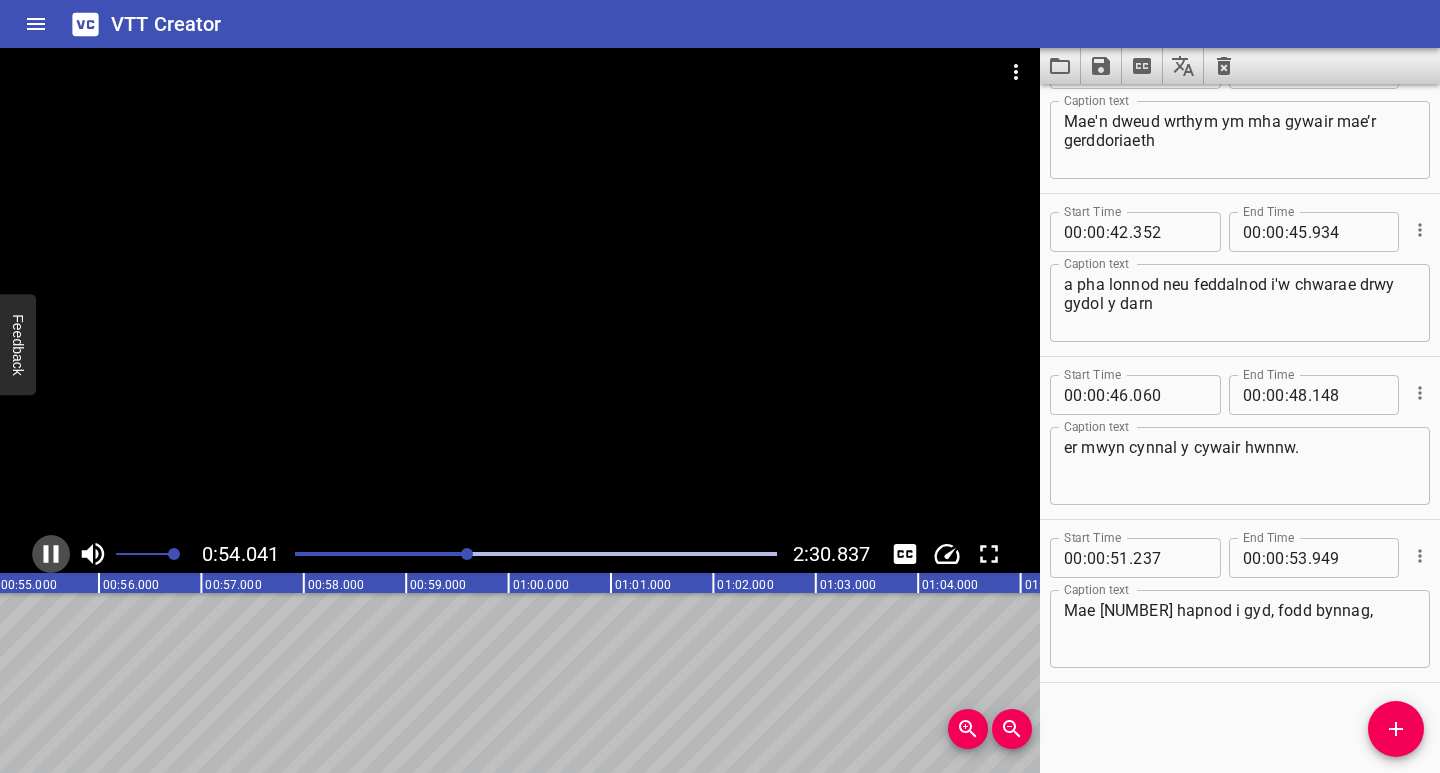 scroll, scrollTop: 0, scrollLeft: 5542, axis: horizontal 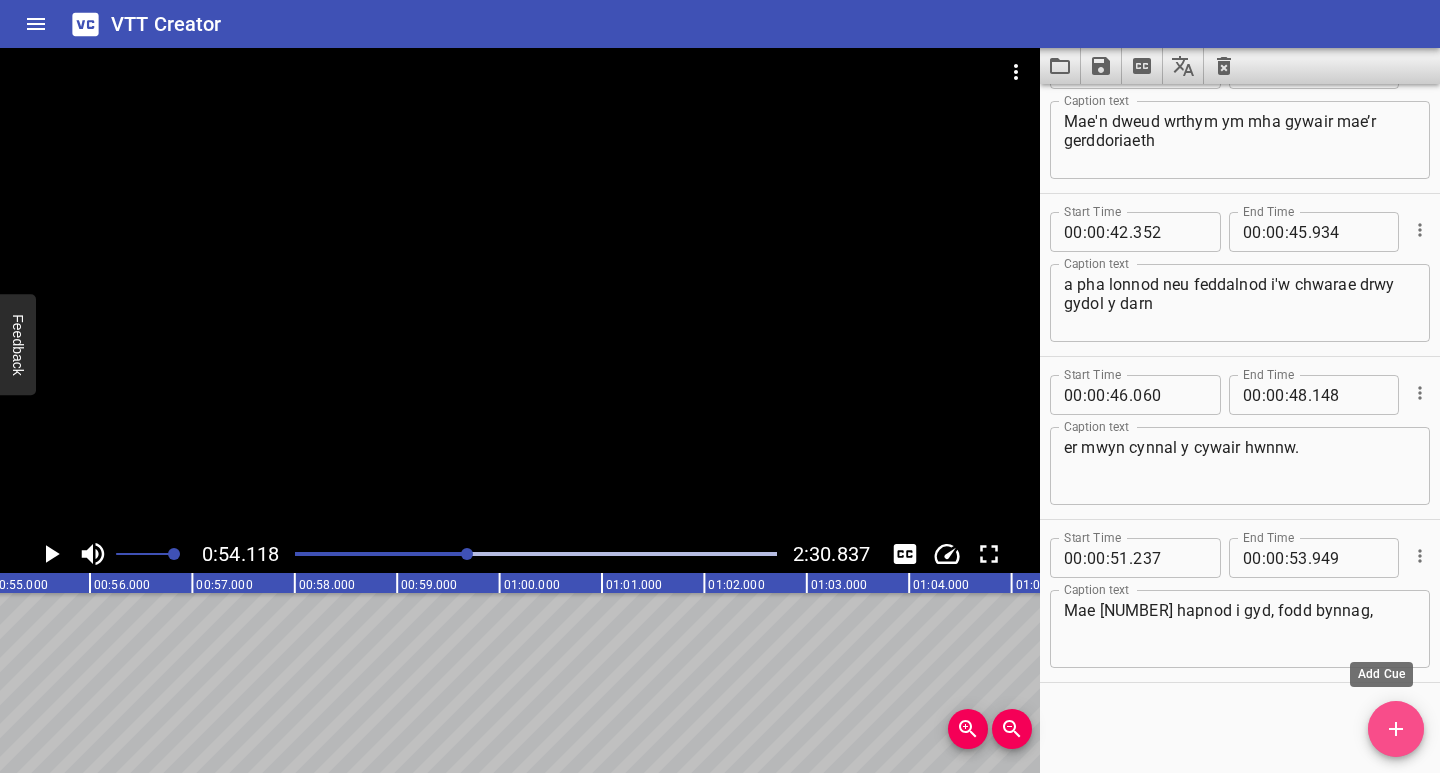 click 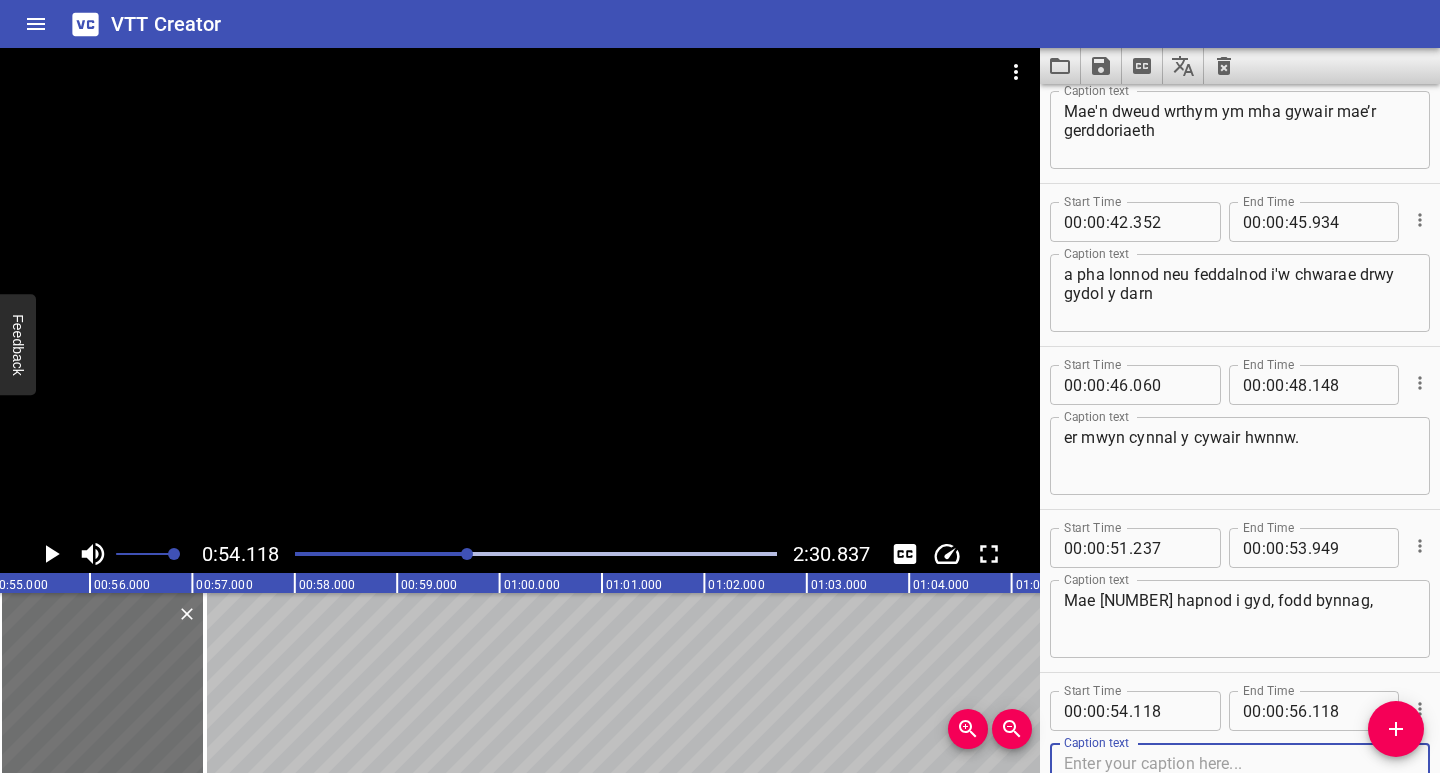 click at bounding box center [1240, 782] 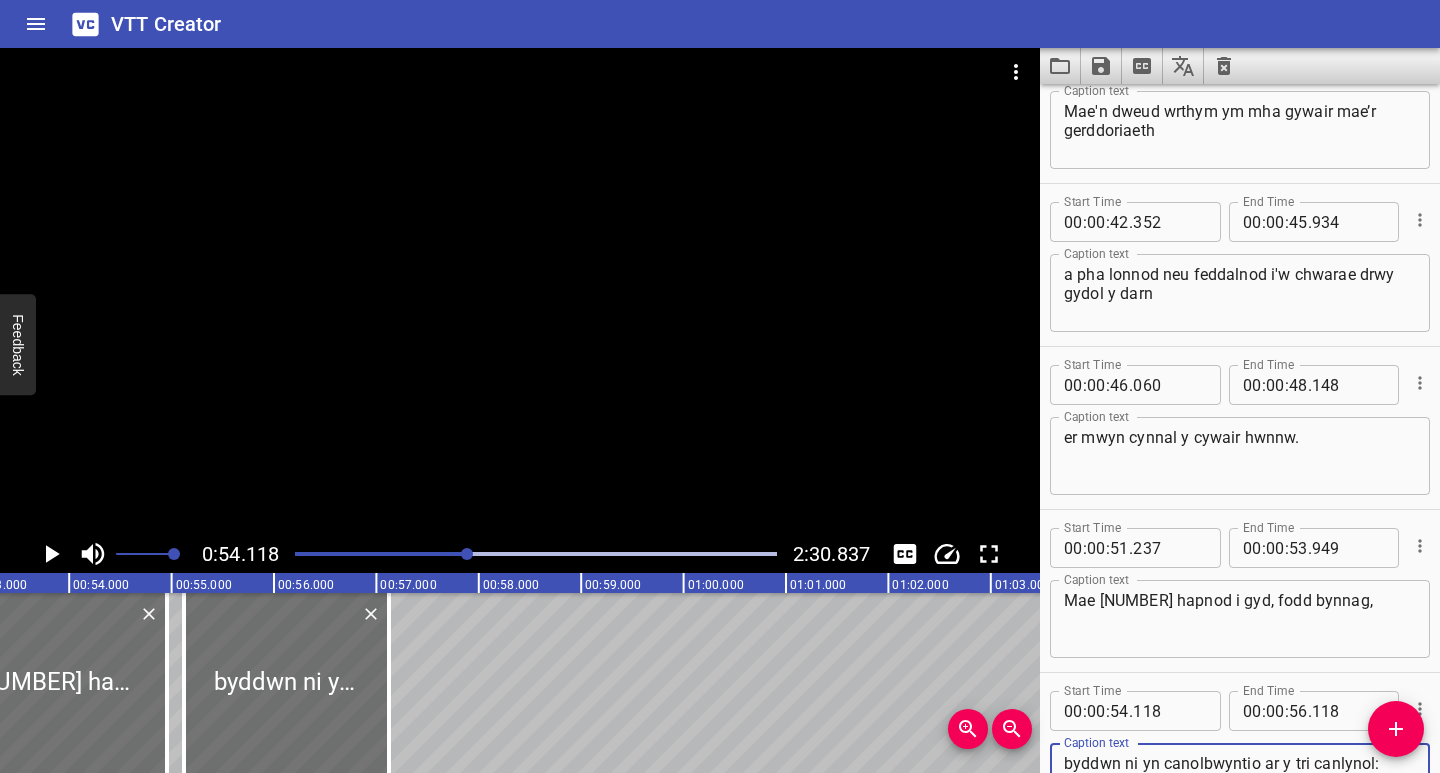 scroll, scrollTop: 0, scrollLeft: 5230, axis: horizontal 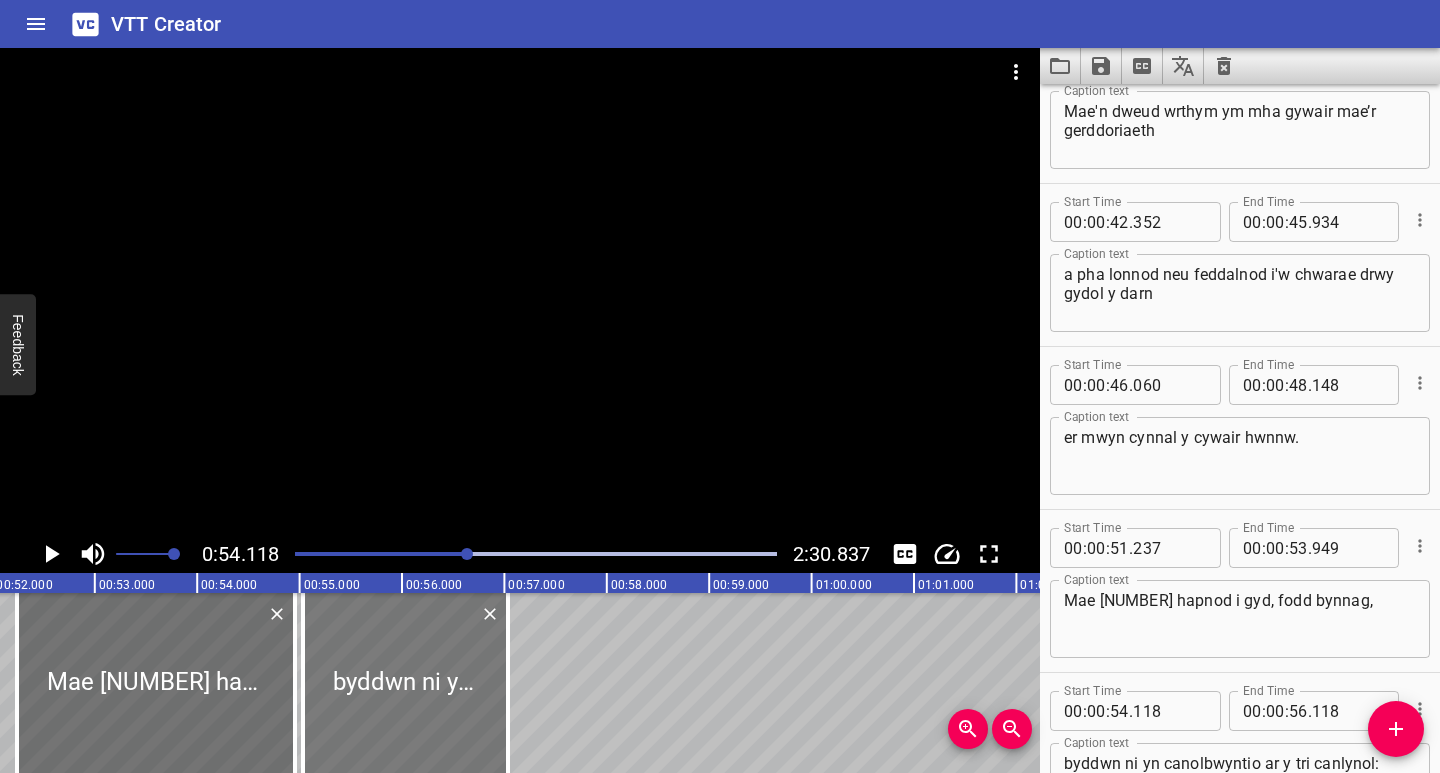 drag, startPoint x: 452, startPoint y: 736, endPoint x: 443, endPoint y: 743, distance: 11.401754 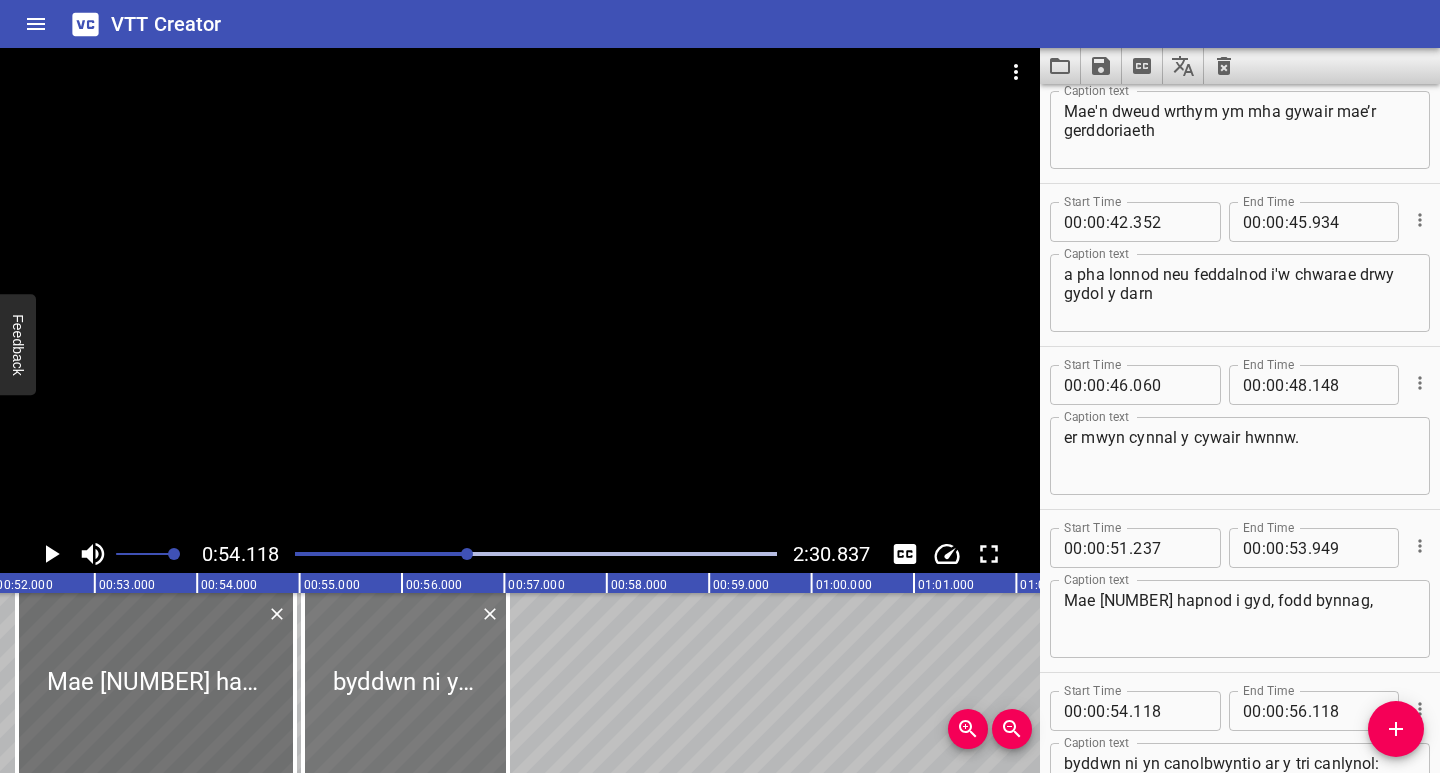 click at bounding box center (405, 683) 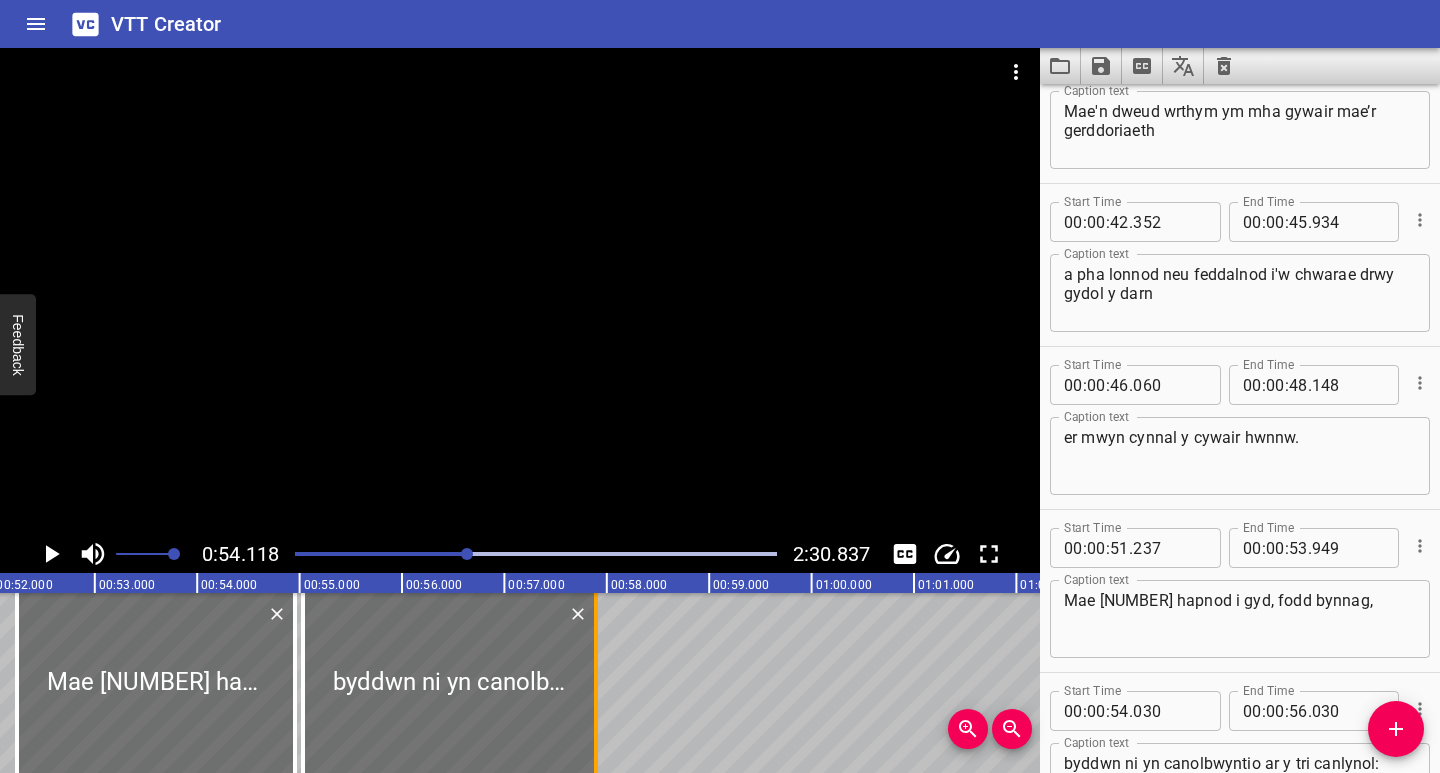 drag, startPoint x: 509, startPoint y: 736, endPoint x: 597, endPoint y: 745, distance: 88.45903 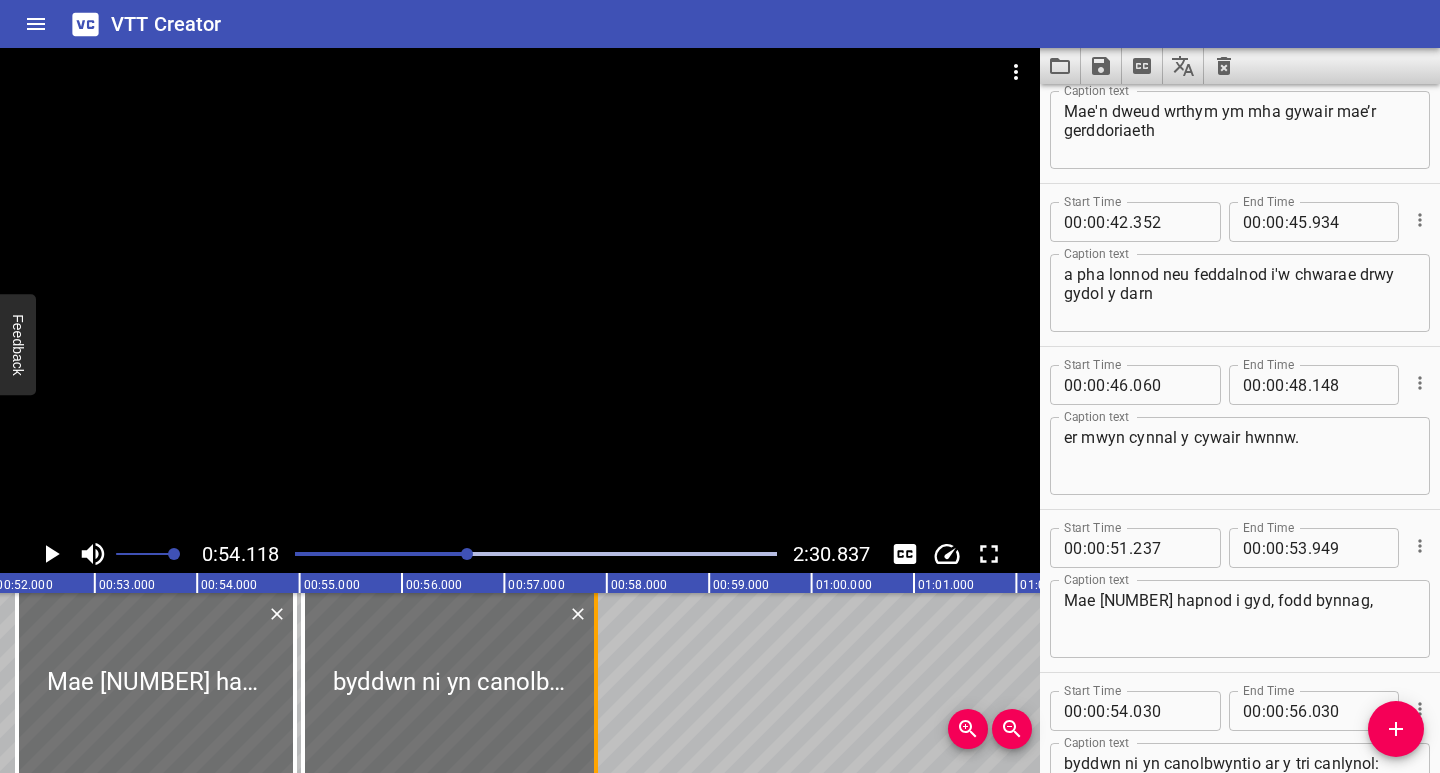 click at bounding box center (596, 683) 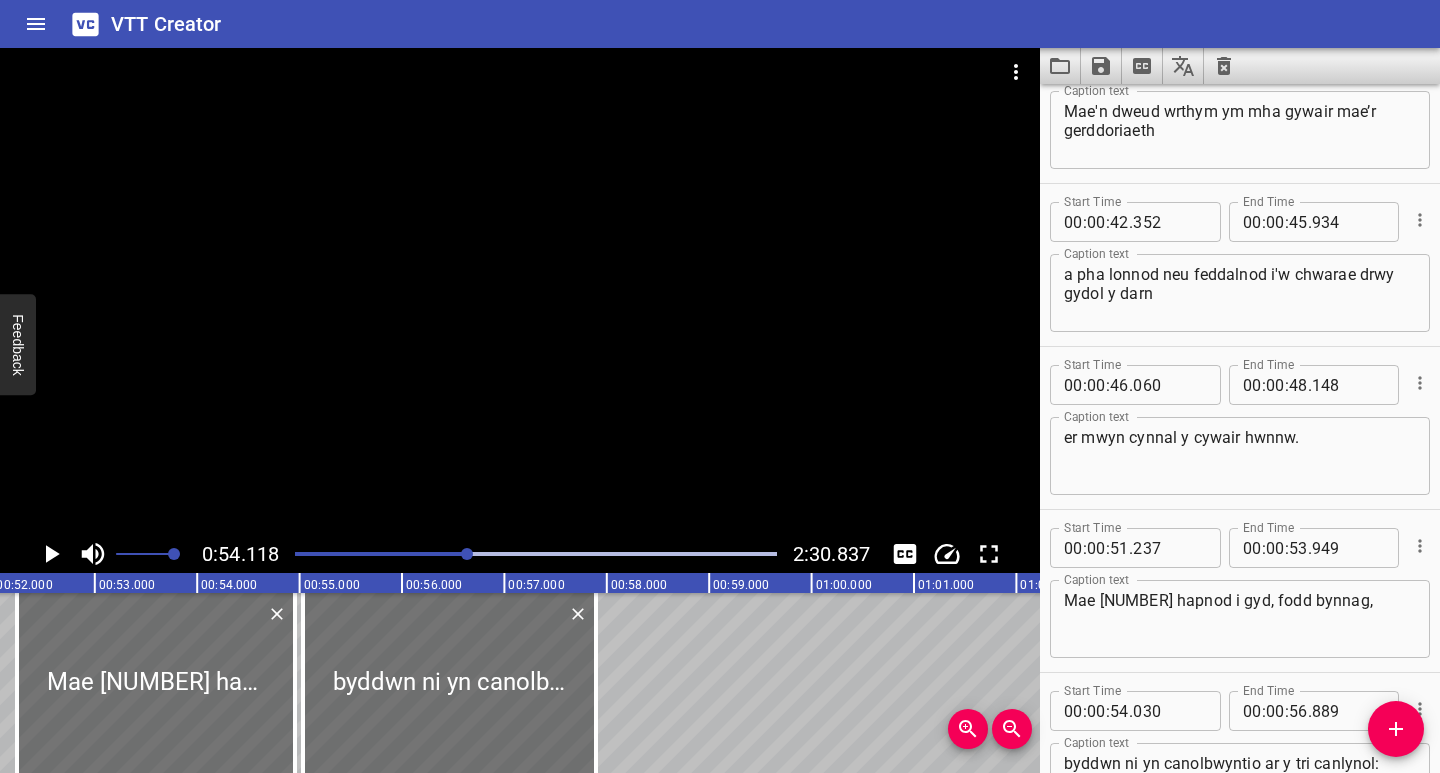 click at bounding box center (227, 554) 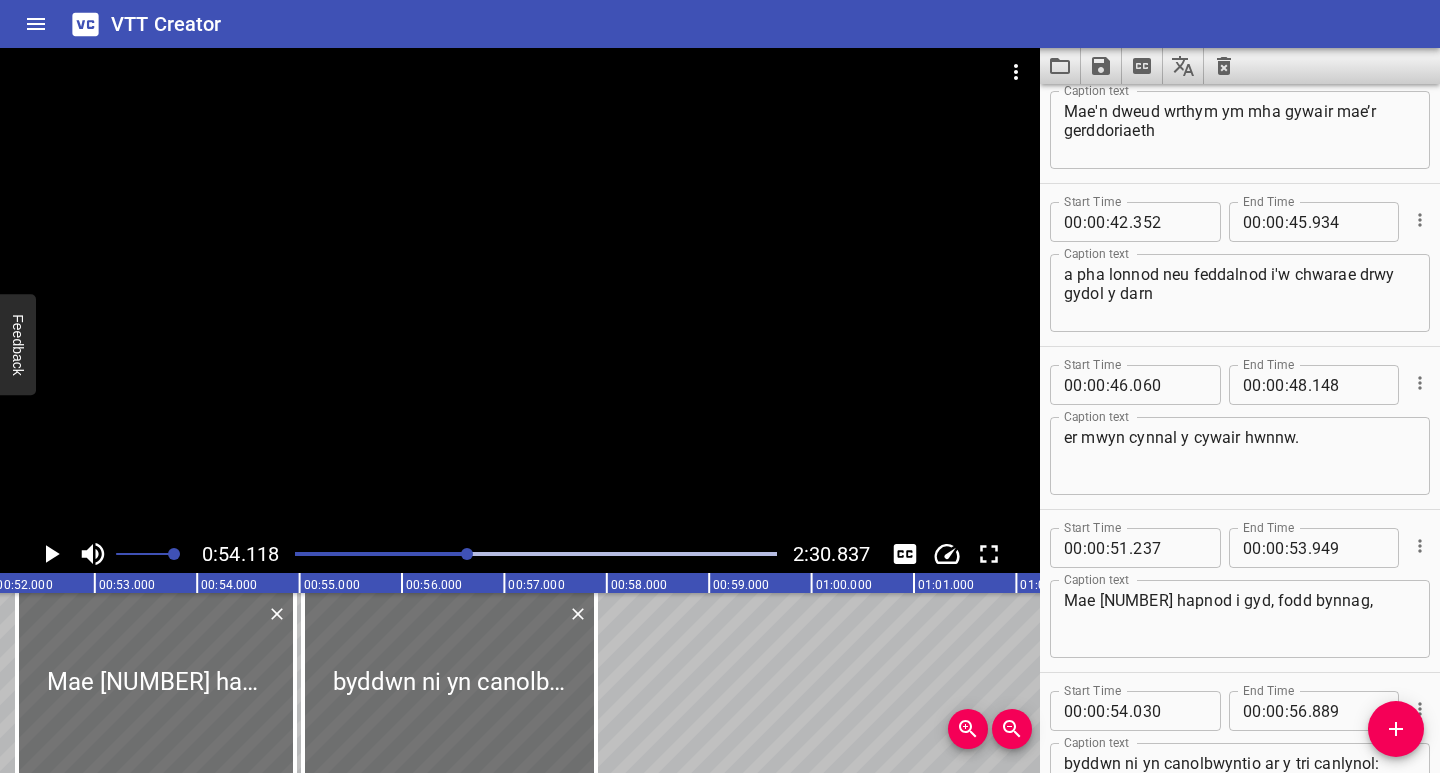 scroll, scrollTop: 1139, scrollLeft: 0, axis: vertical 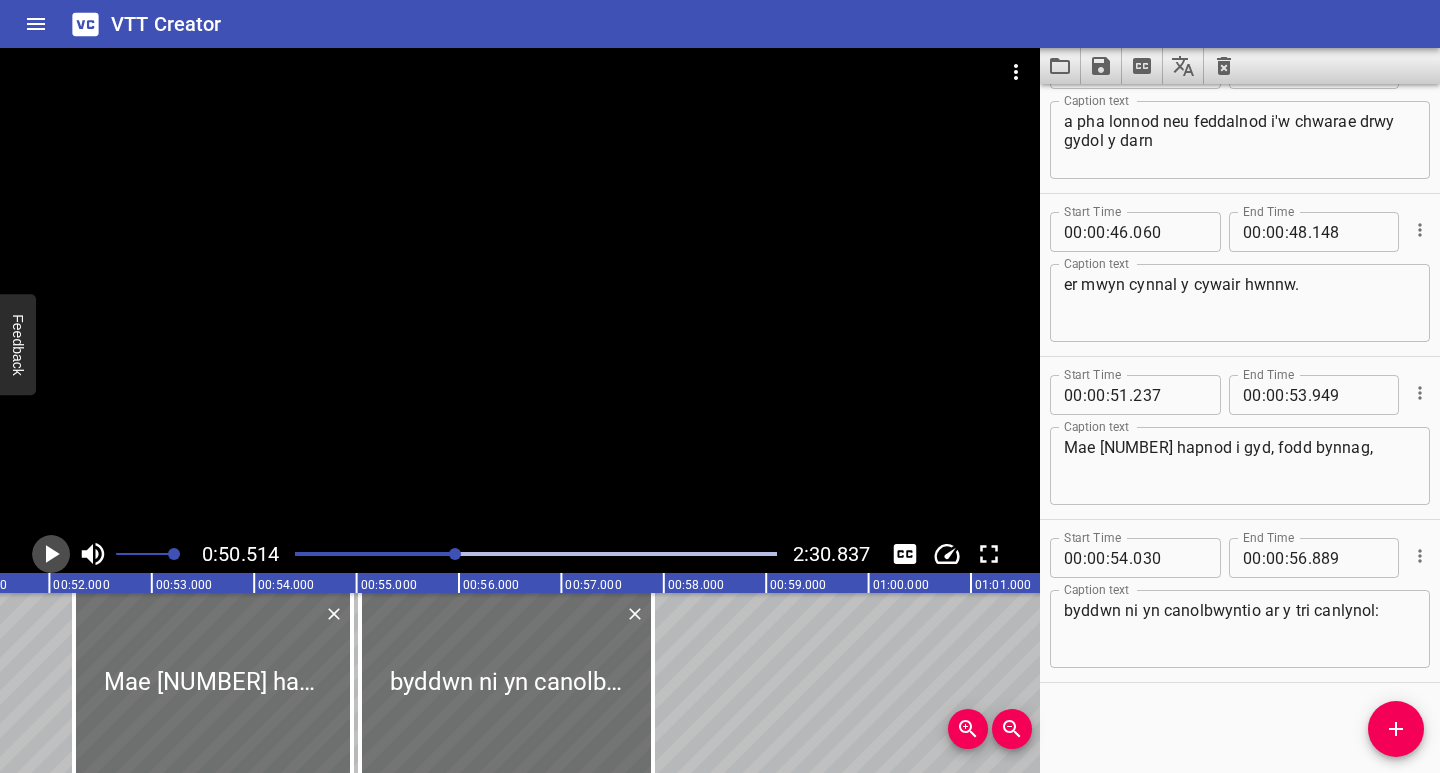 click 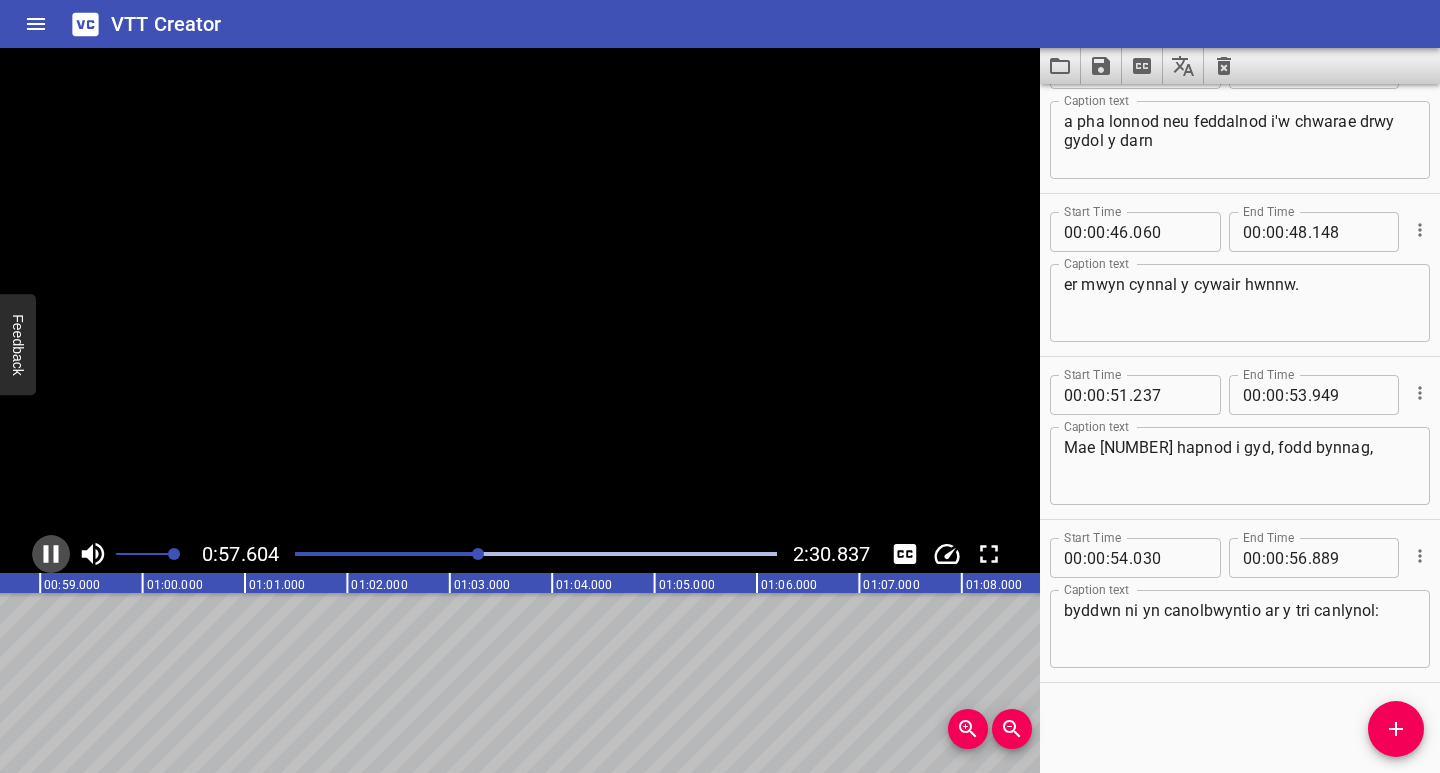 click 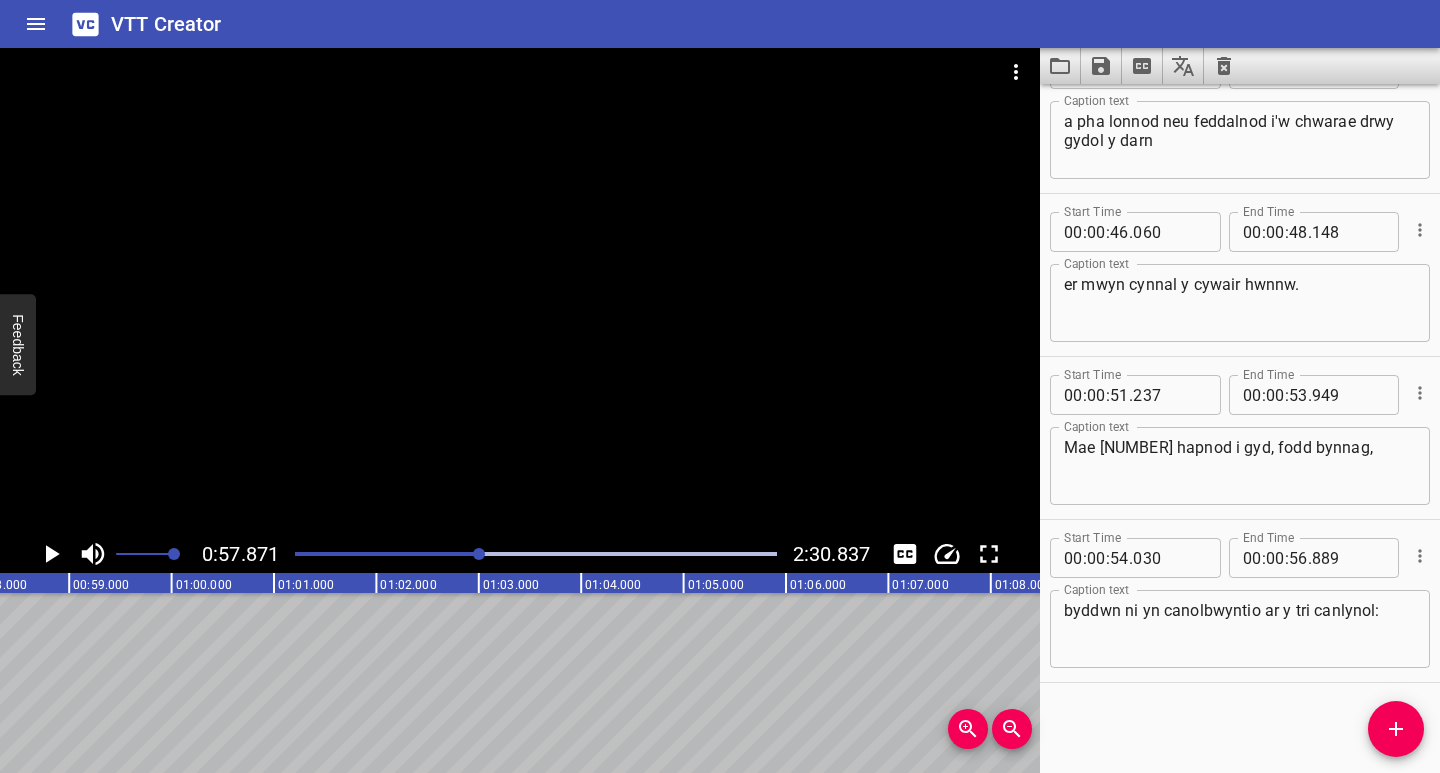 scroll, scrollTop: 0, scrollLeft: 5815, axis: horizontal 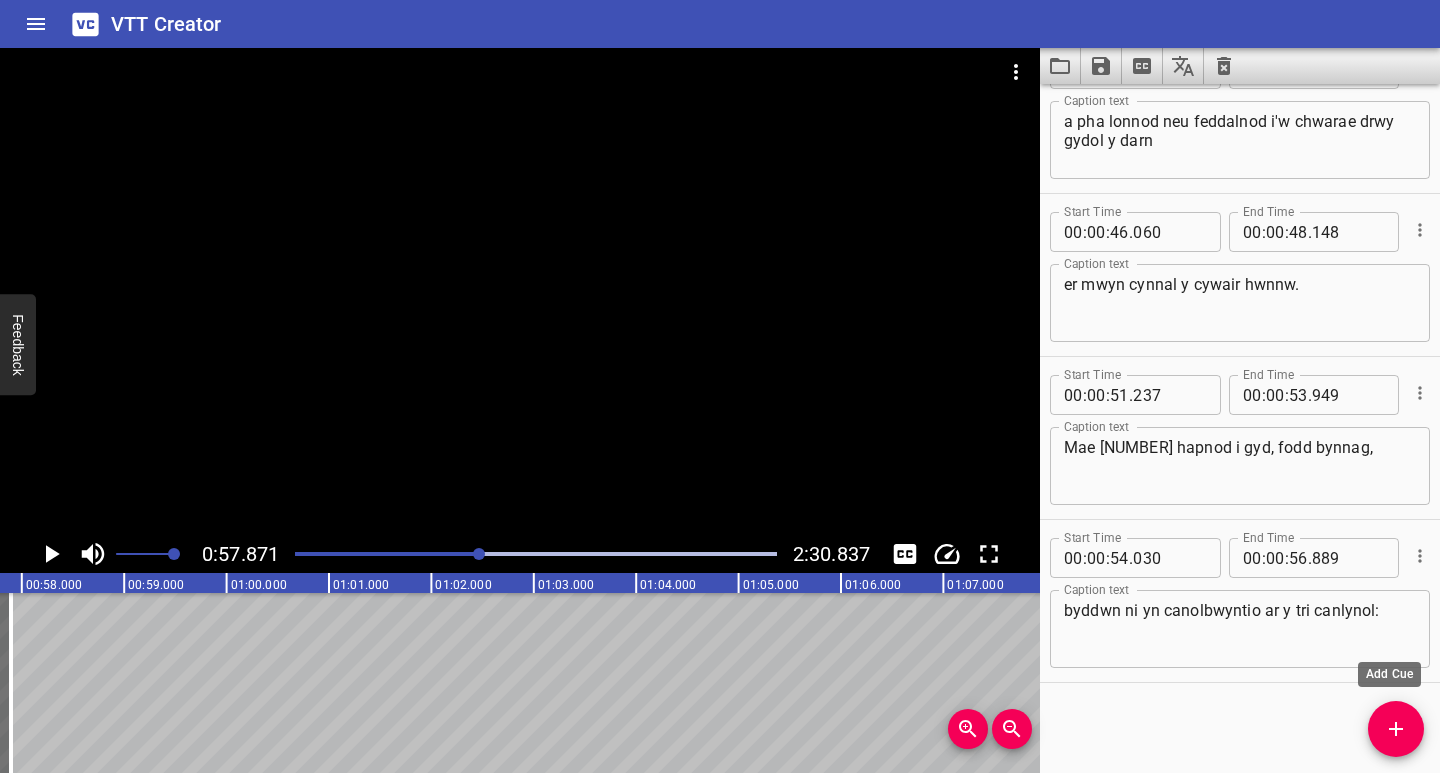 click at bounding box center [1396, 729] 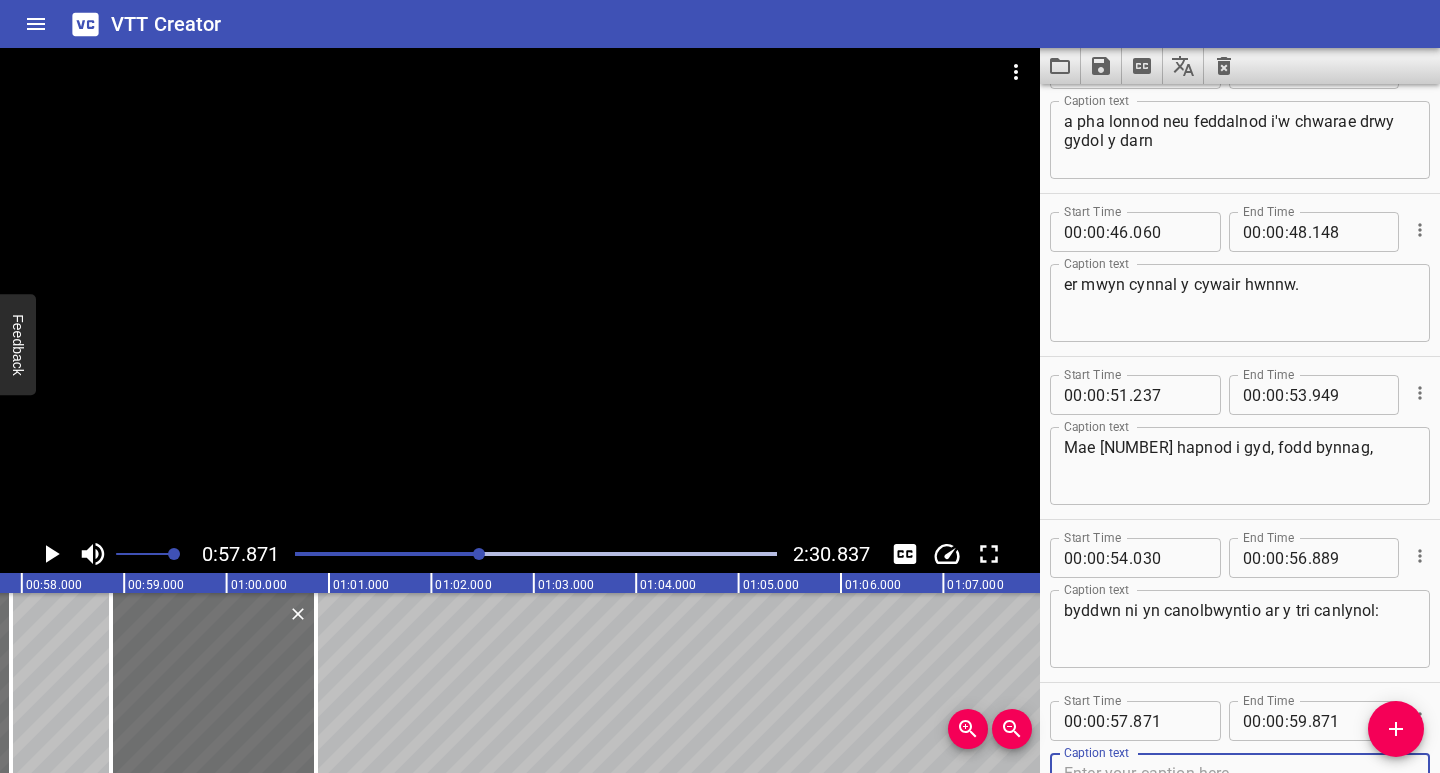 scroll, scrollTop: 1208, scrollLeft: 0, axis: vertical 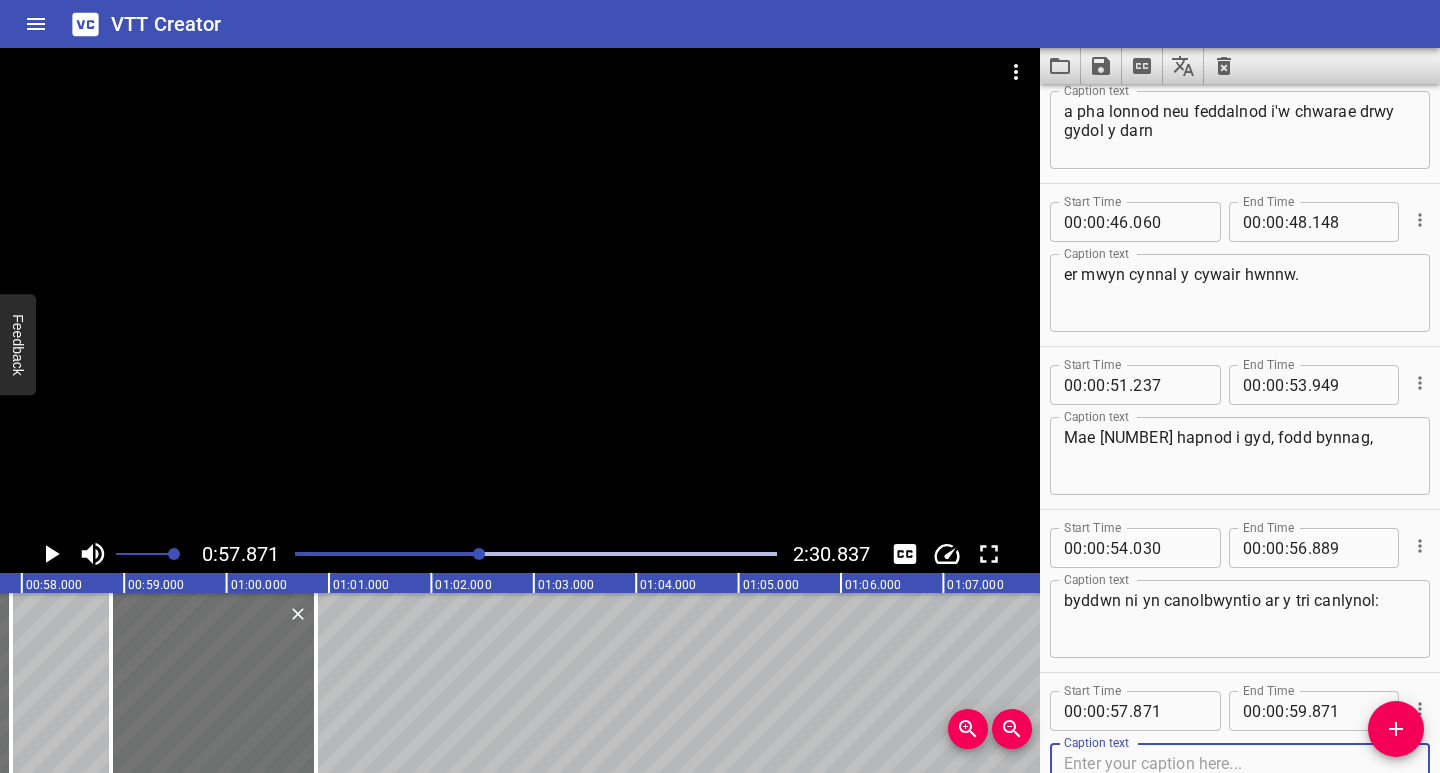 click at bounding box center [1240, 782] 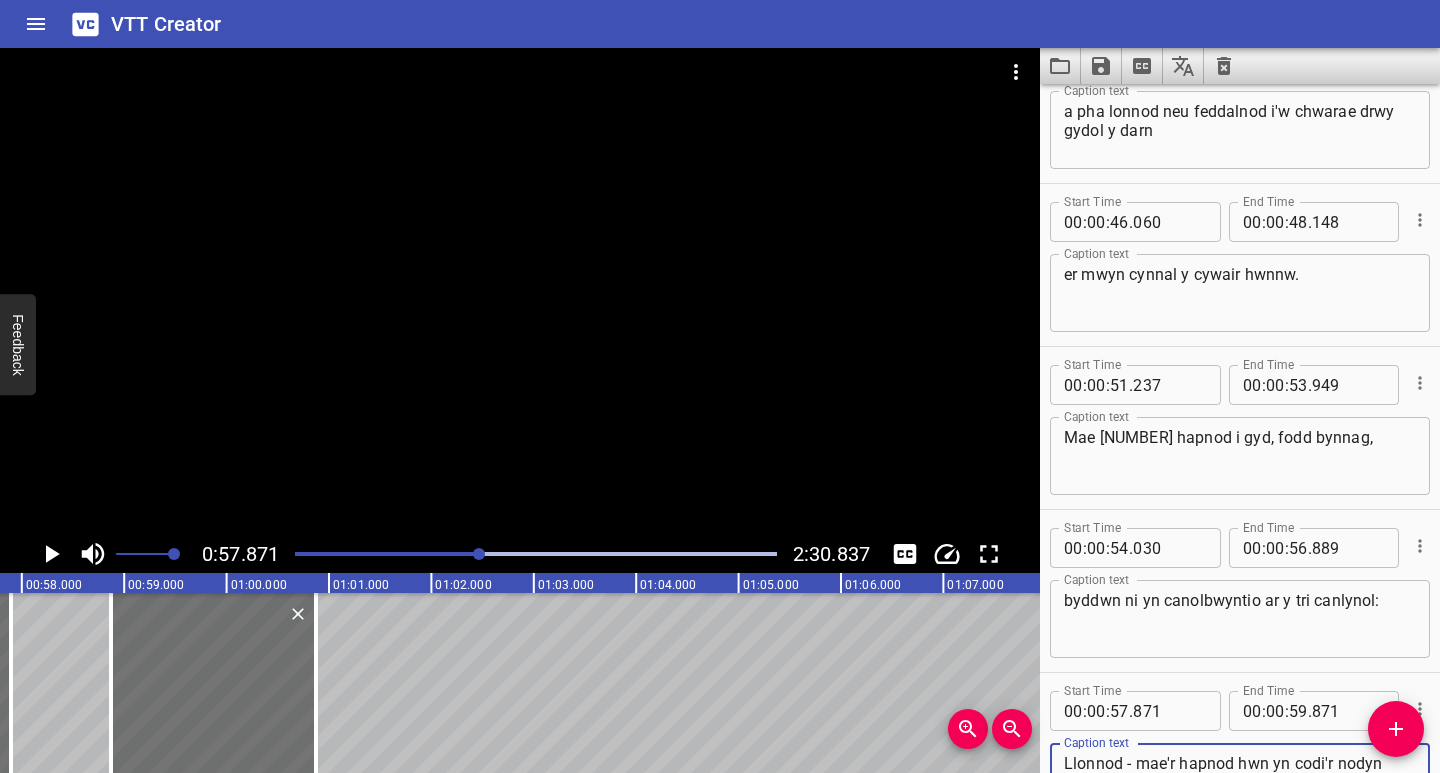scroll, scrollTop: 1227, scrollLeft: 0, axis: vertical 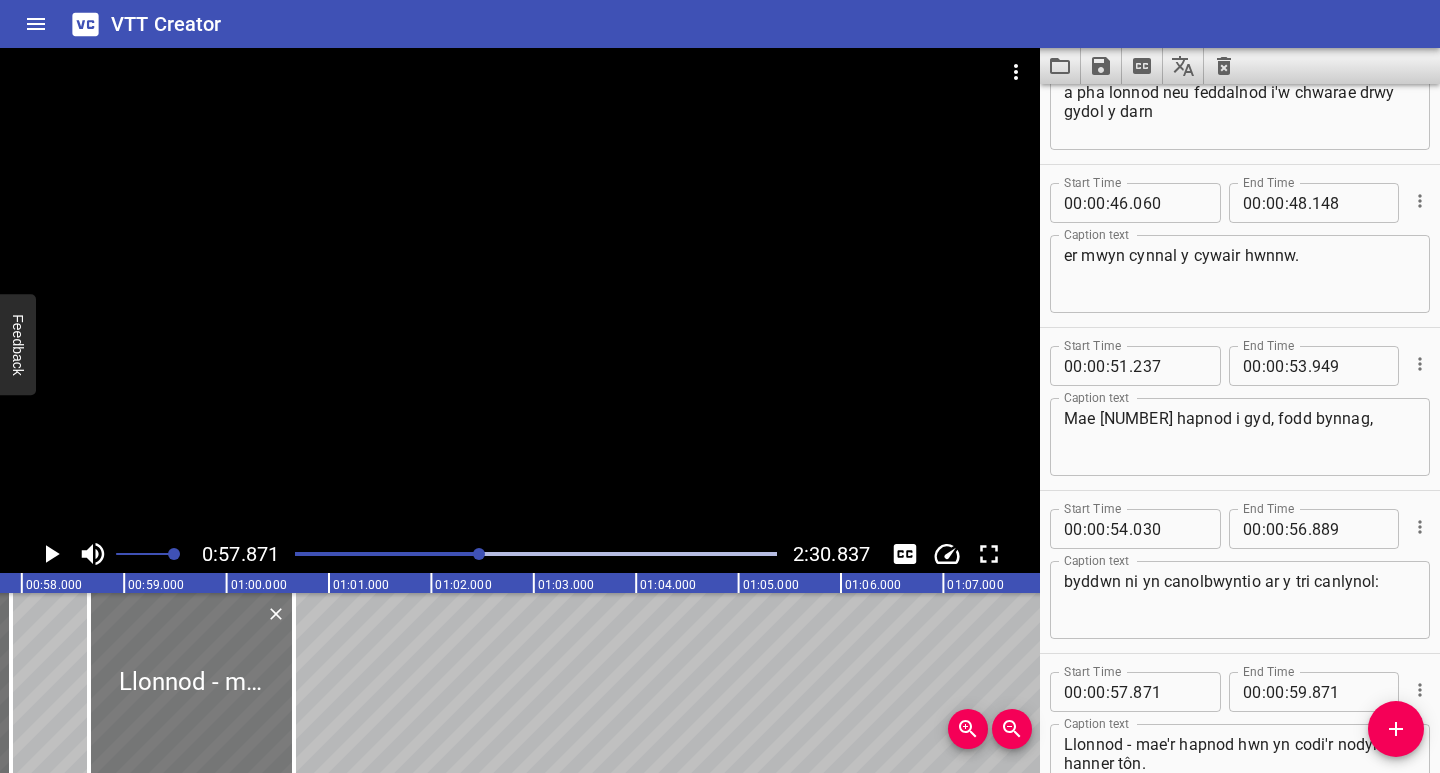 drag, startPoint x: 217, startPoint y: 738, endPoint x: 218, endPoint y: 751, distance: 13.038404 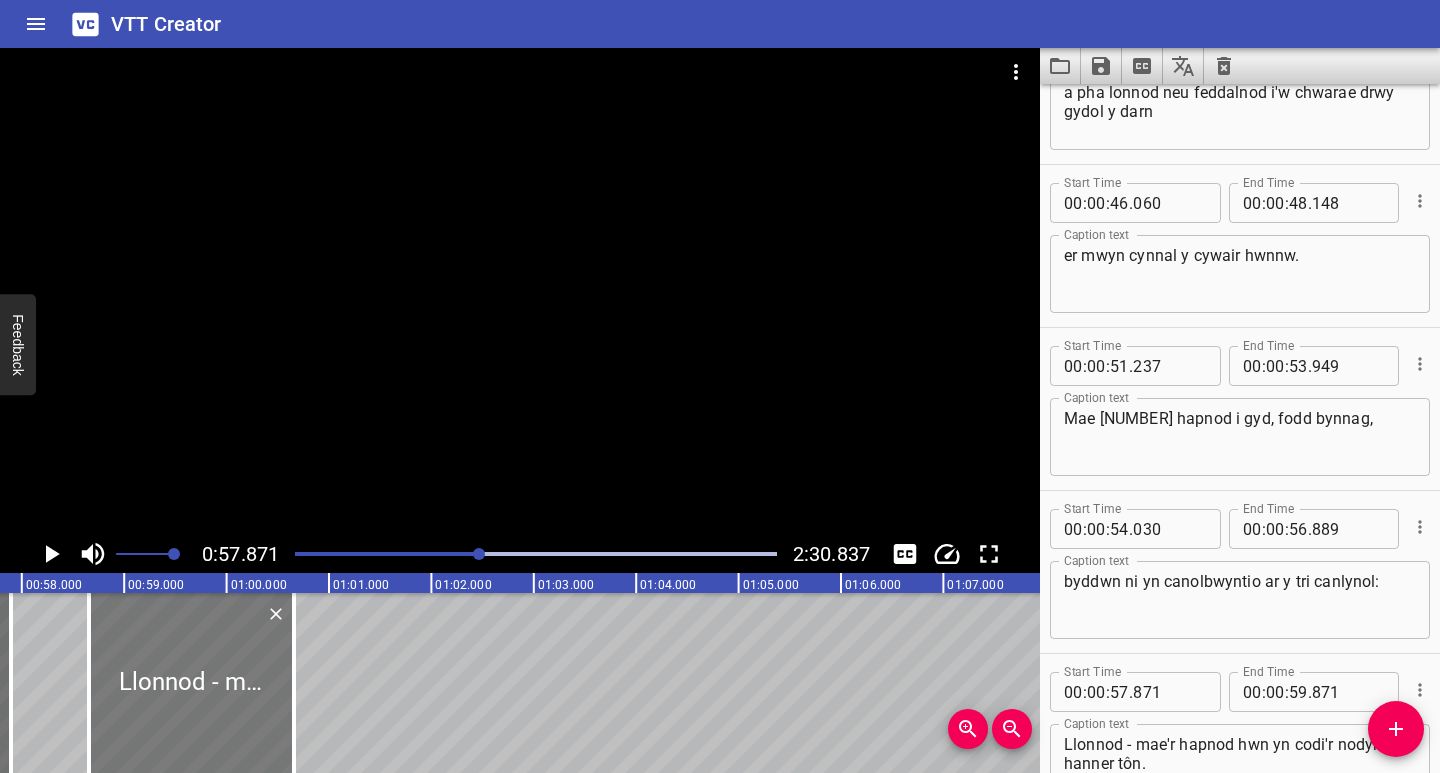click at bounding box center [191, 683] 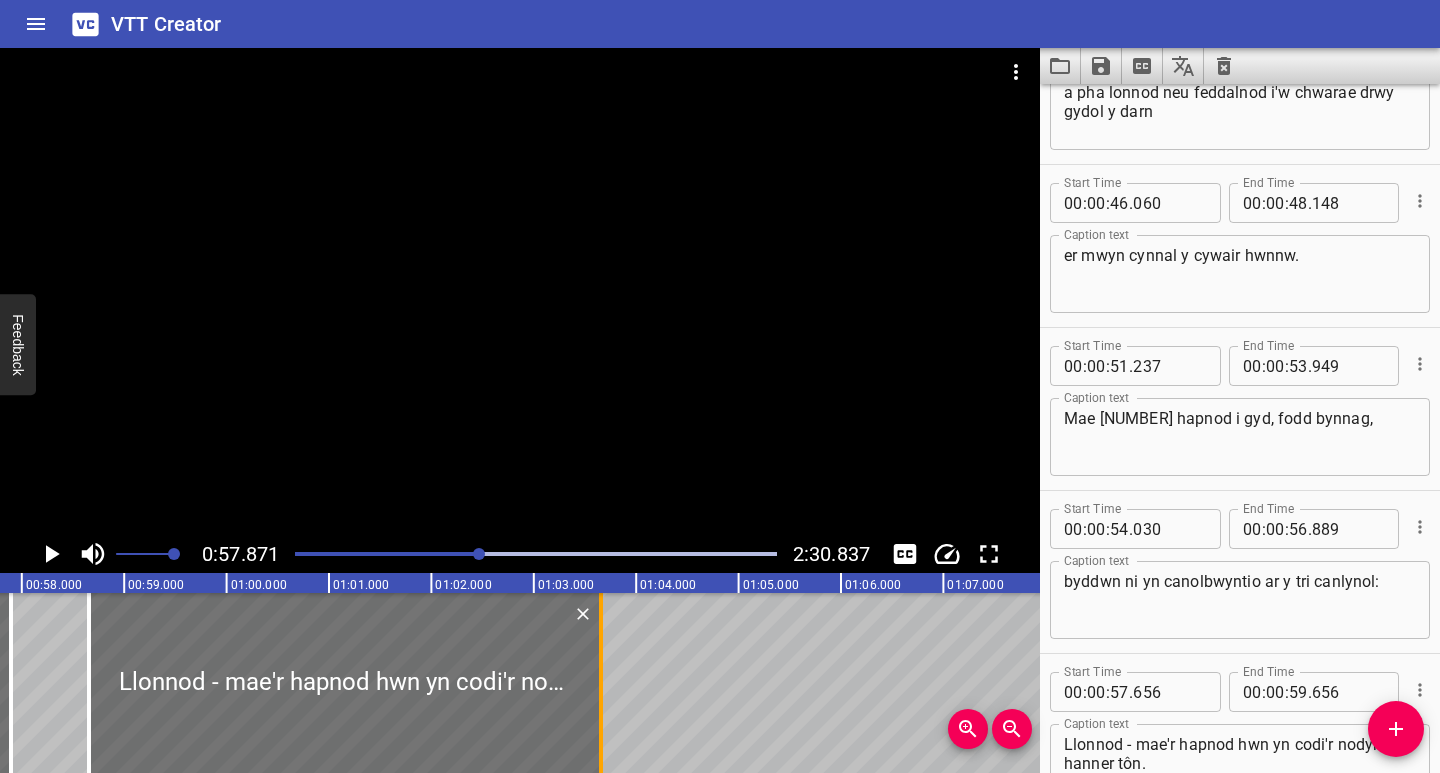 drag, startPoint x: 297, startPoint y: 734, endPoint x: 604, endPoint y: 722, distance: 307.23444 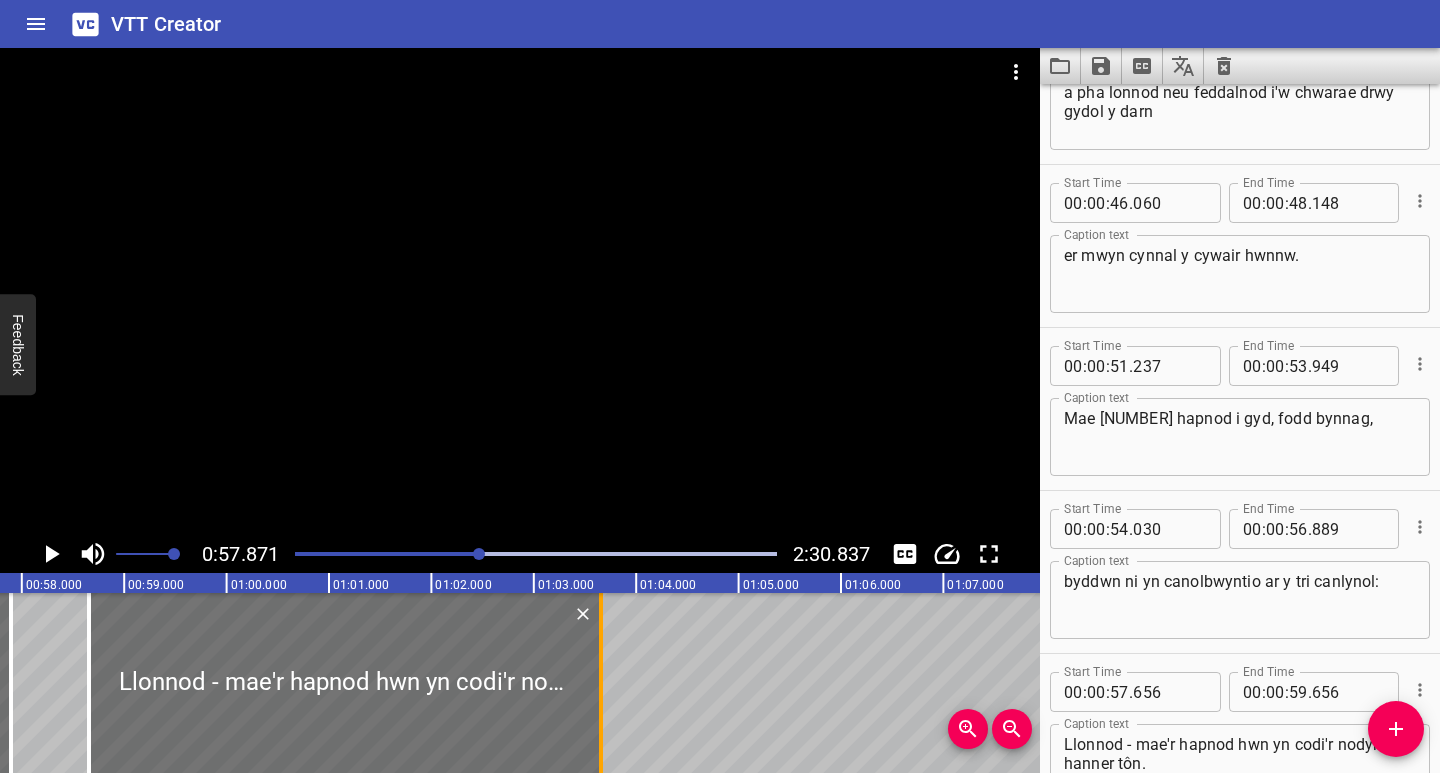click at bounding box center (601, 683) 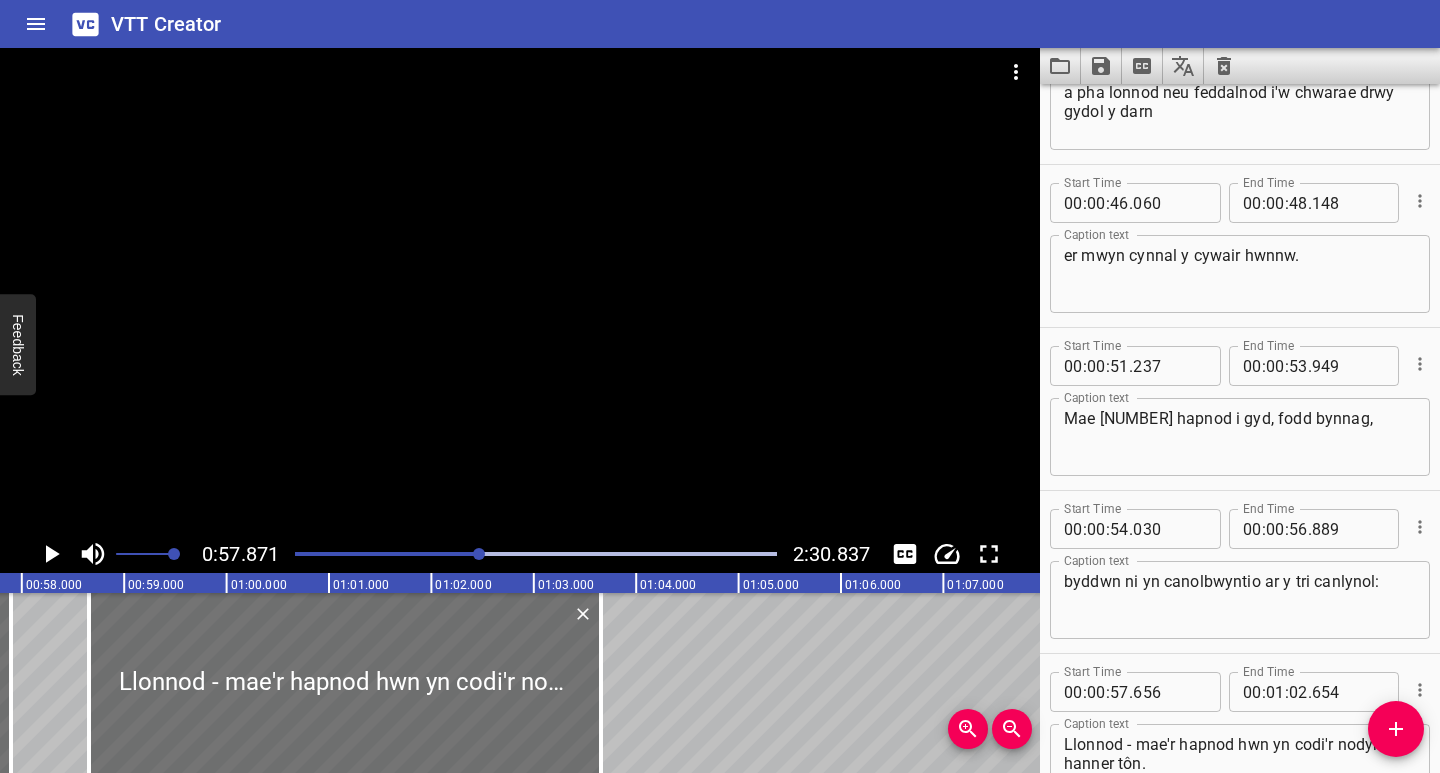 click at bounding box center [239, 554] 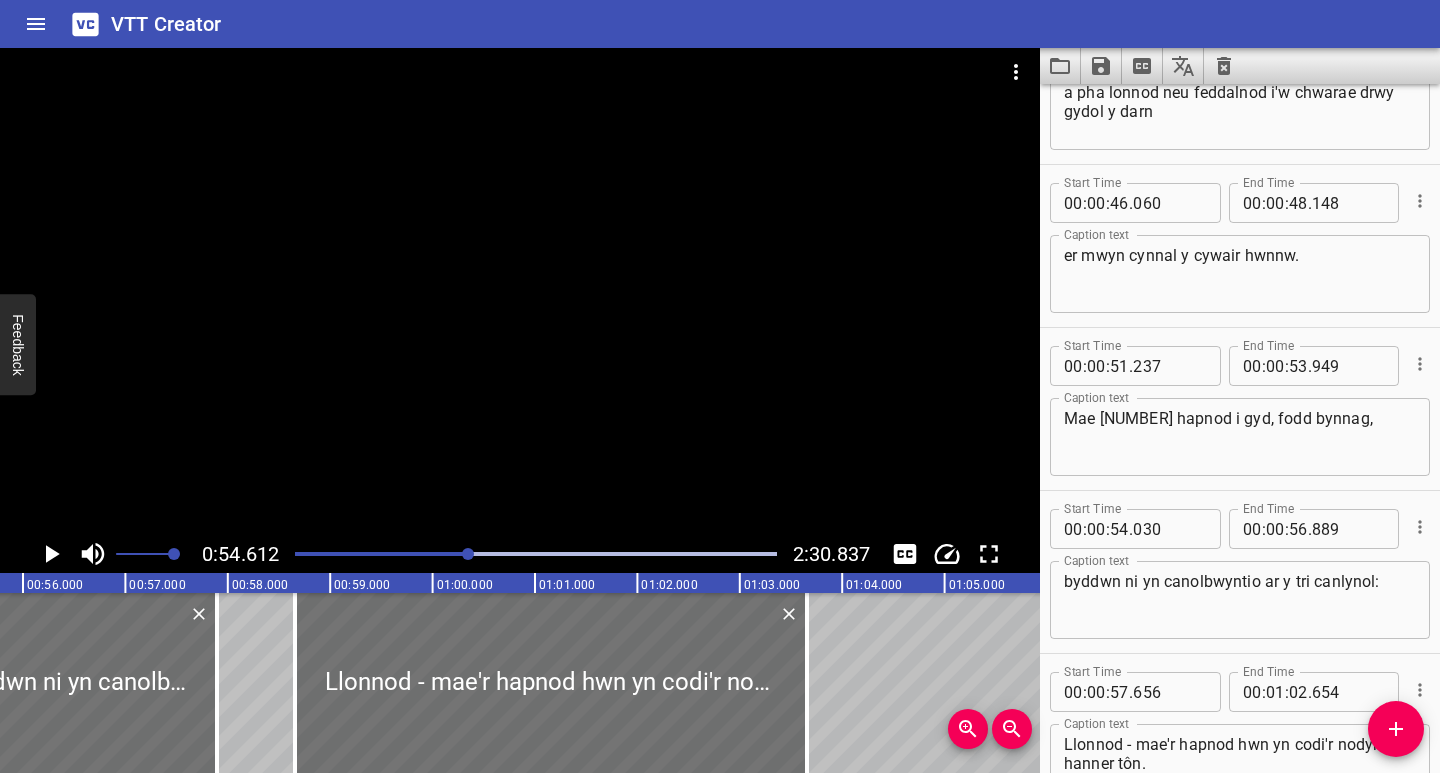 scroll, scrollTop: 0, scrollLeft: 5592, axis: horizontal 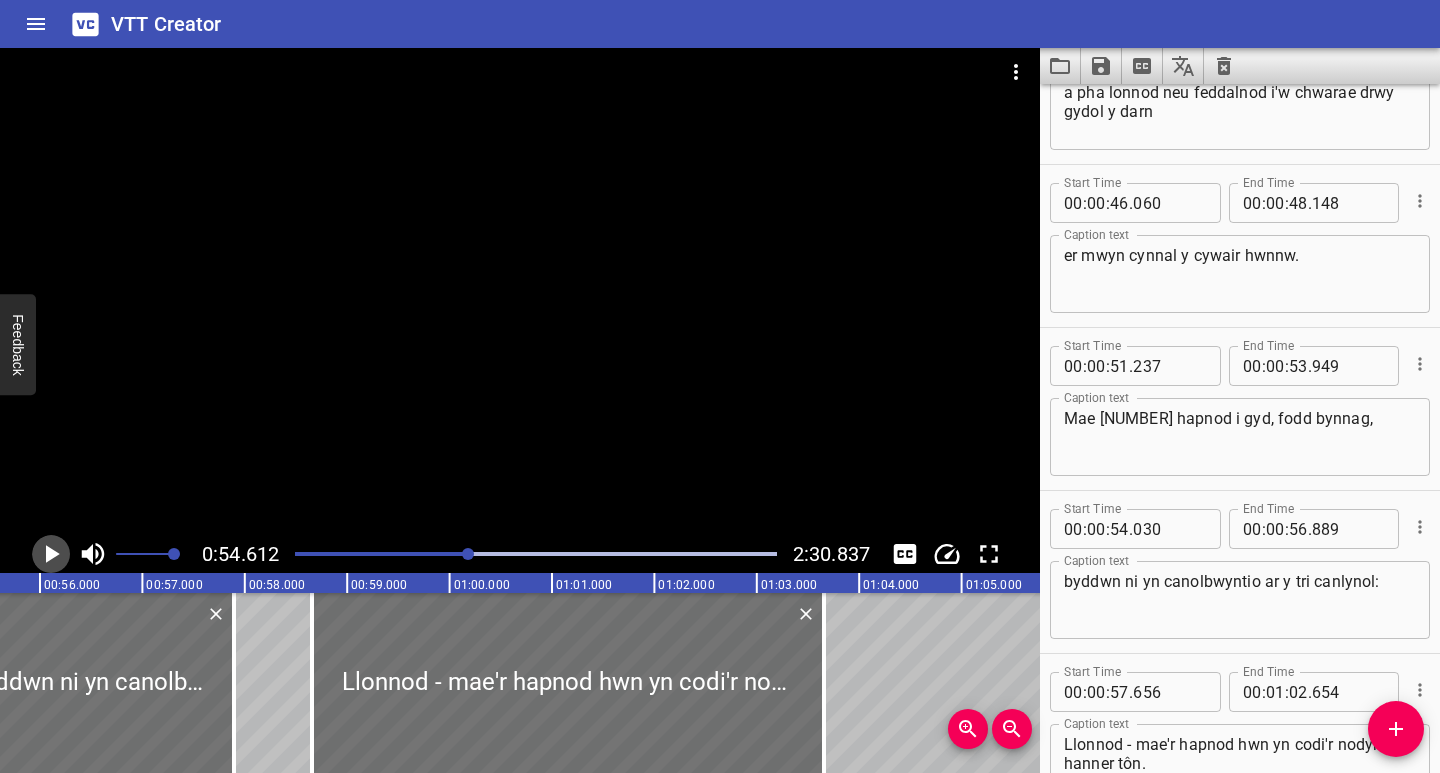 click 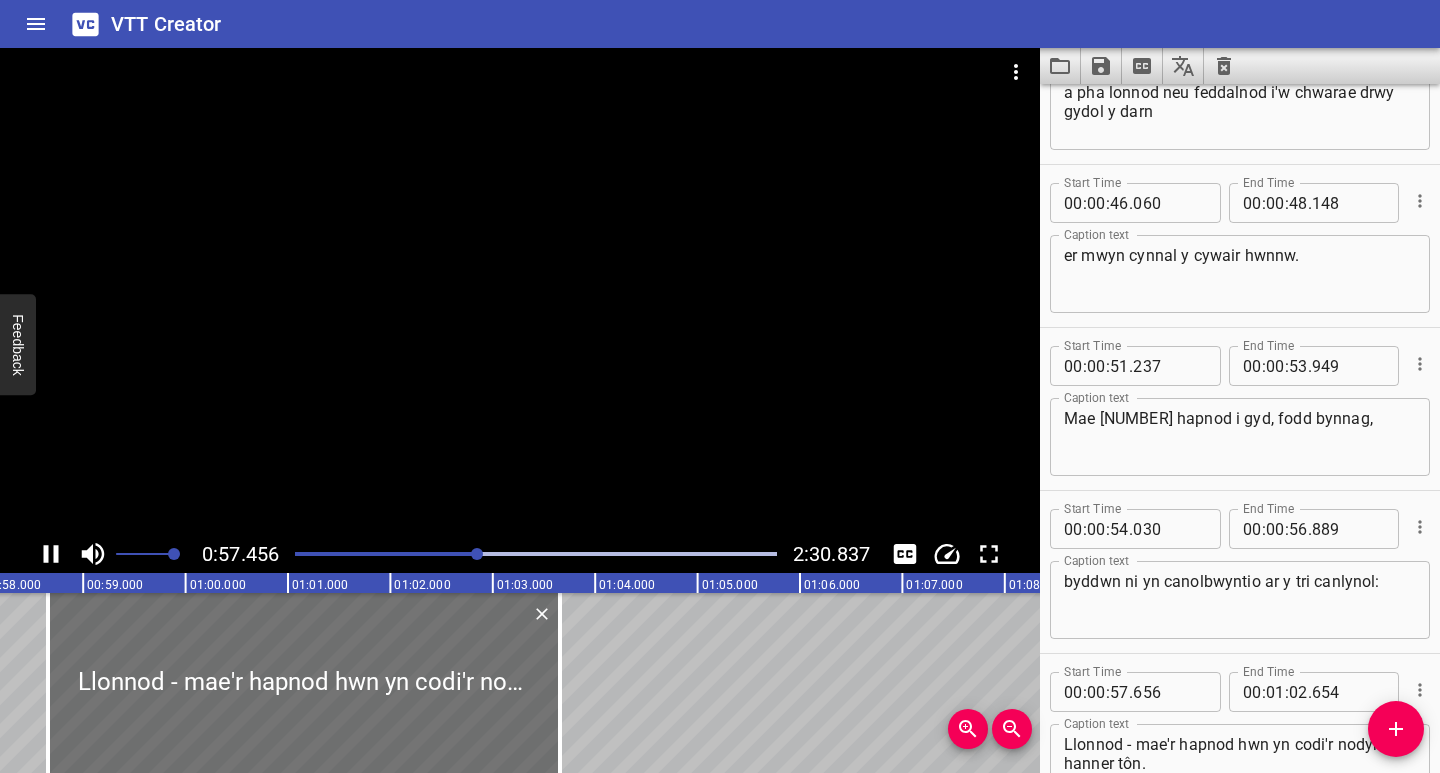scroll, scrollTop: 0, scrollLeft: 5884, axis: horizontal 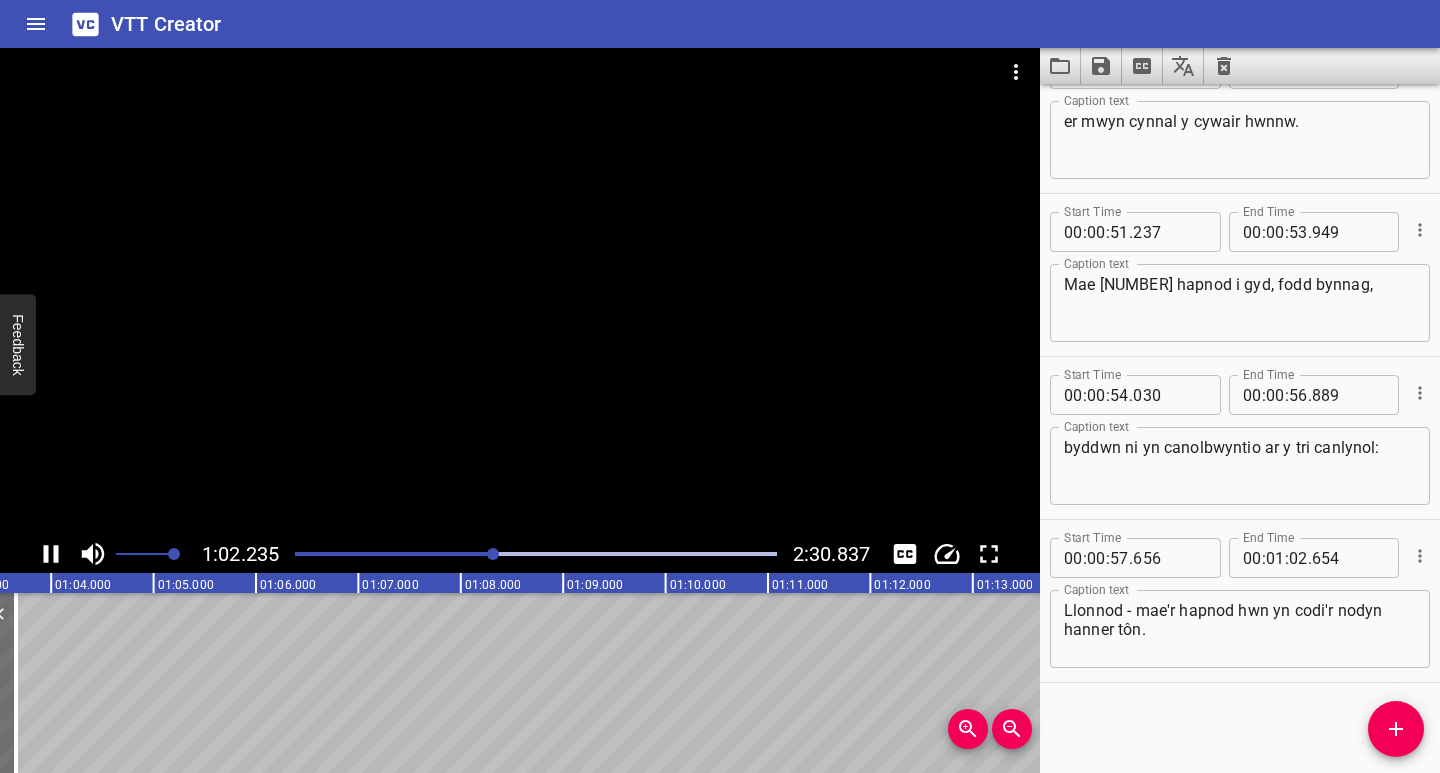 click 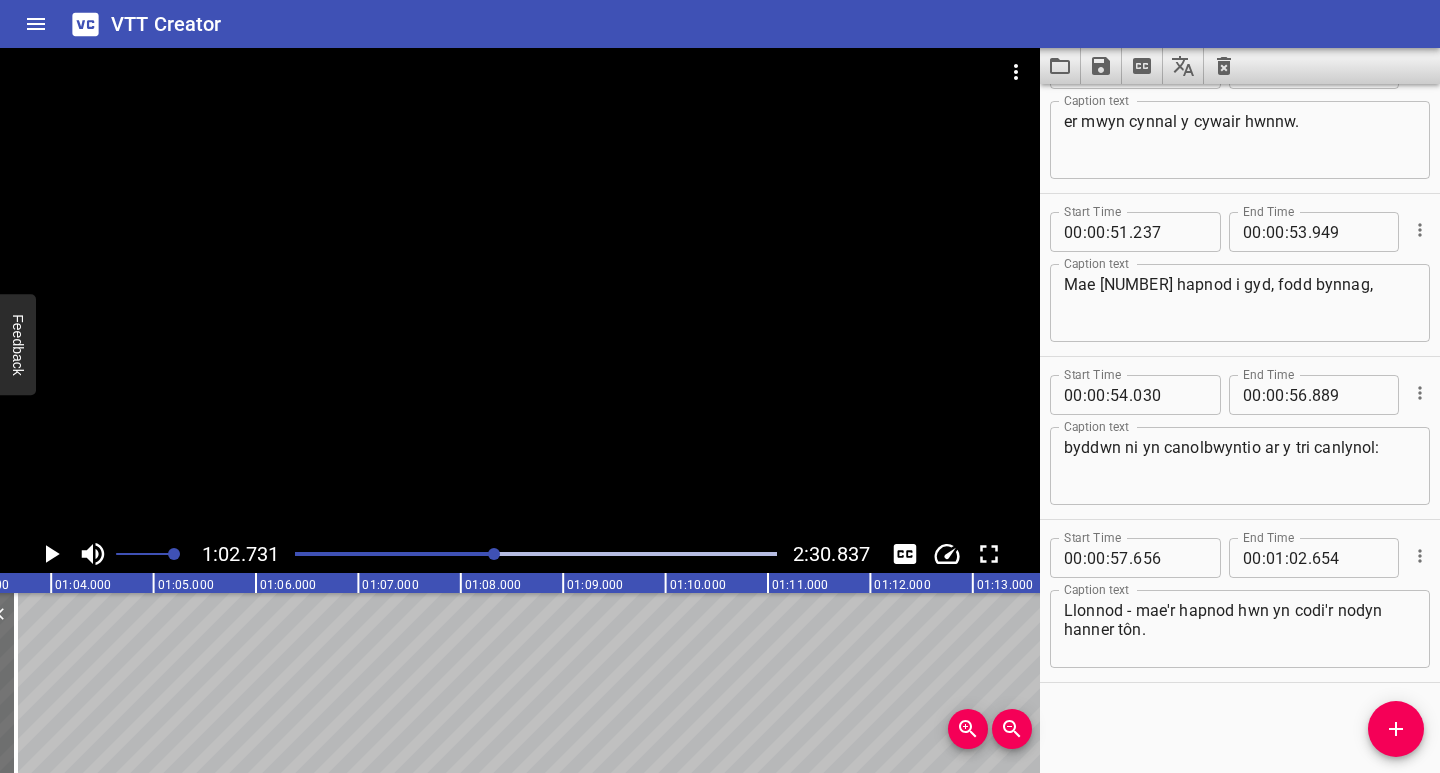 scroll, scrollTop: 0, scrollLeft: 6424, axis: horizontal 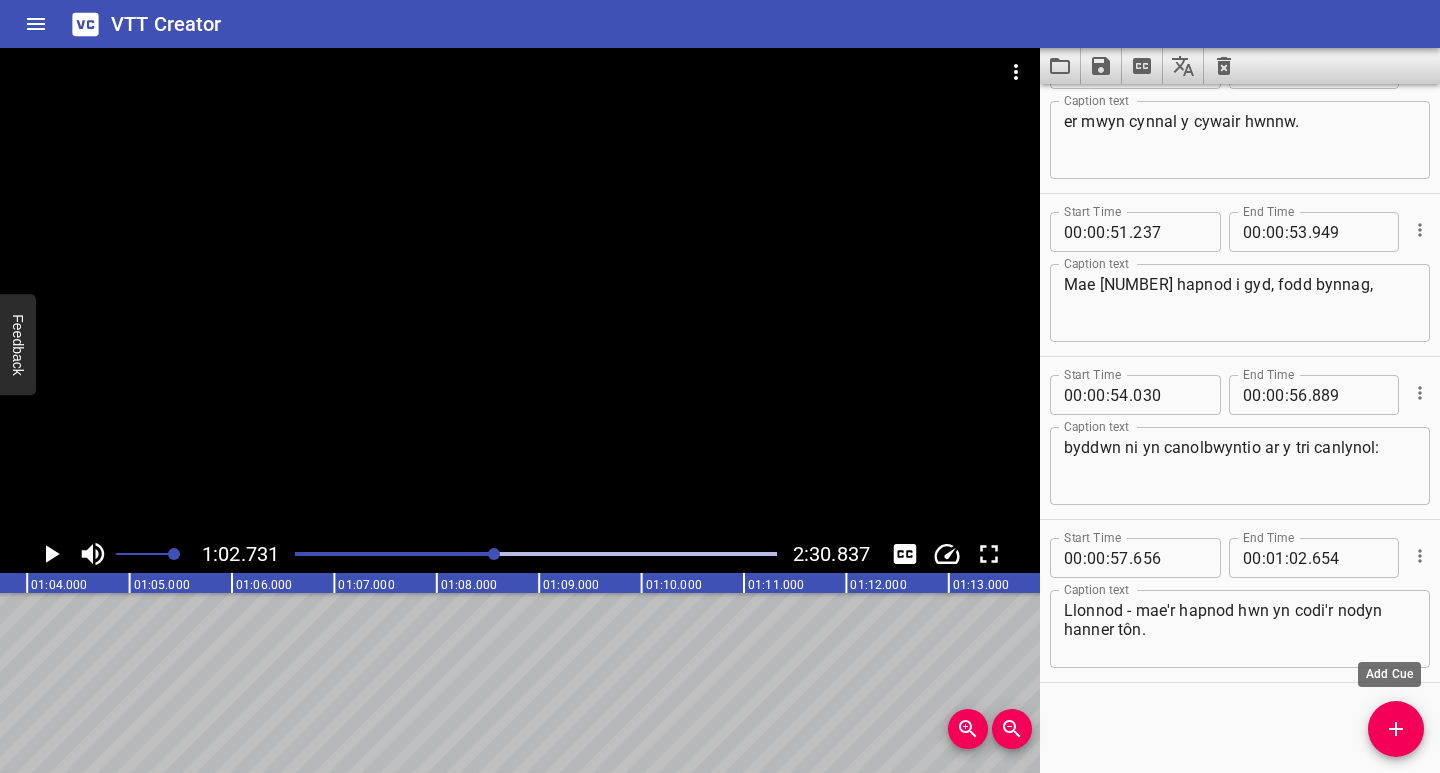 click at bounding box center (1396, 729) 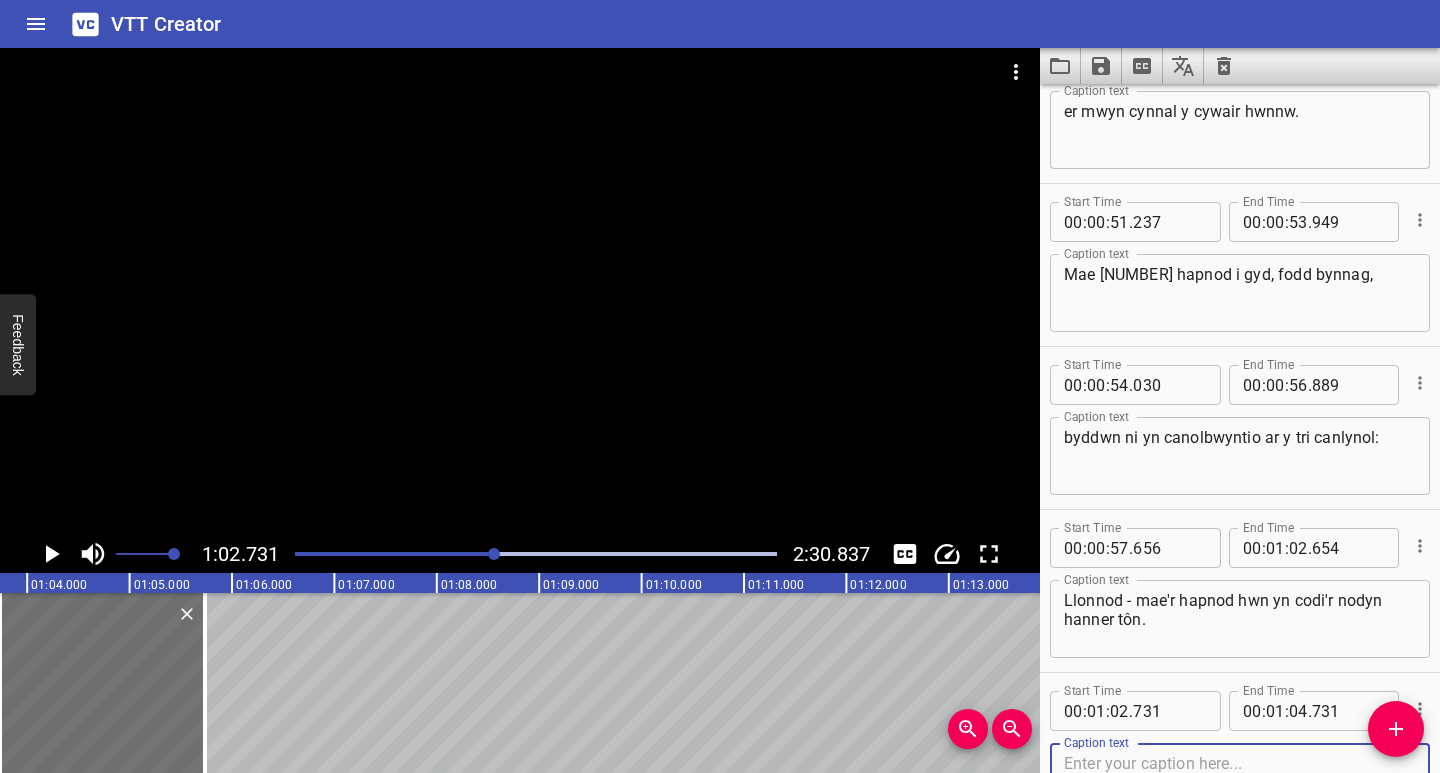 click at bounding box center (1240, 782) 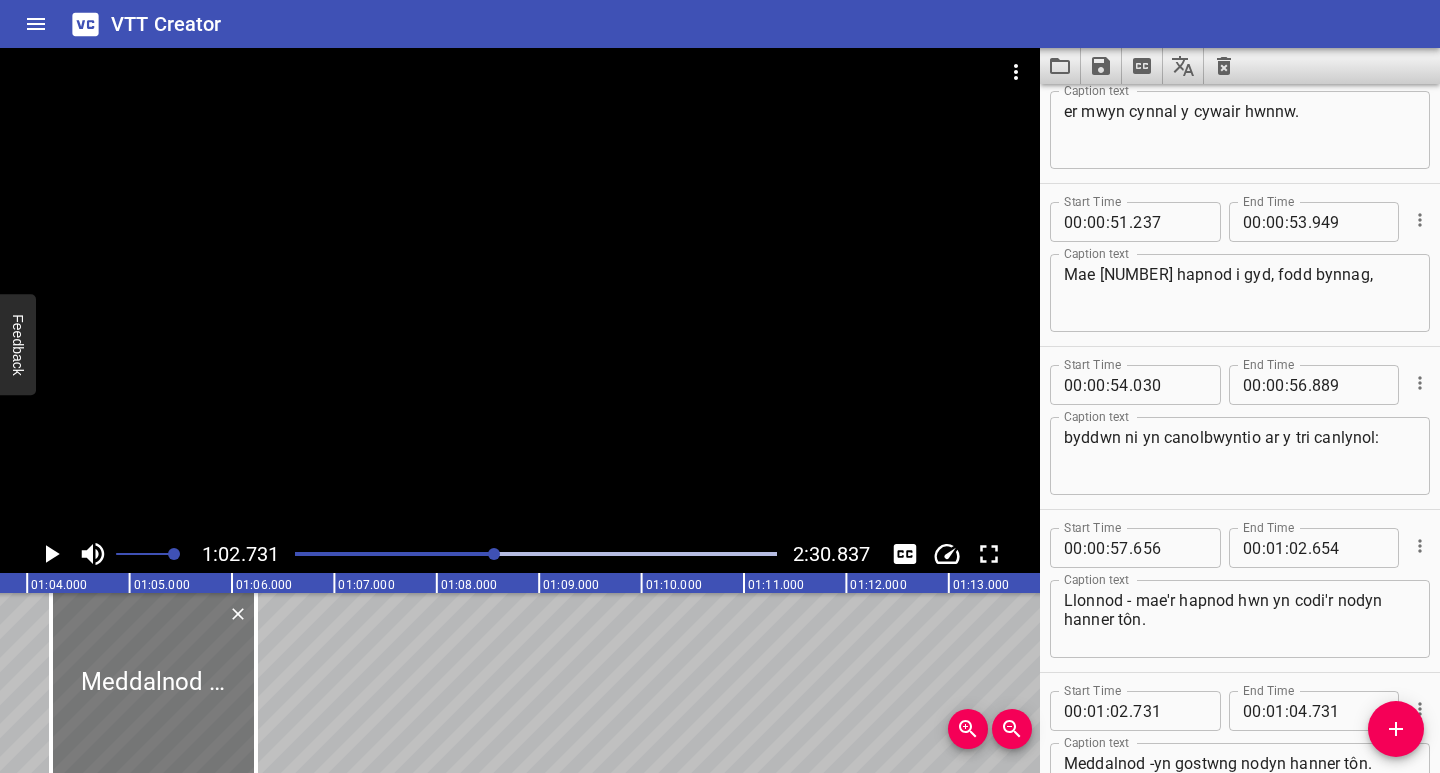 drag, startPoint x: 133, startPoint y: 727, endPoint x: 173, endPoint y: 726, distance: 40.012497 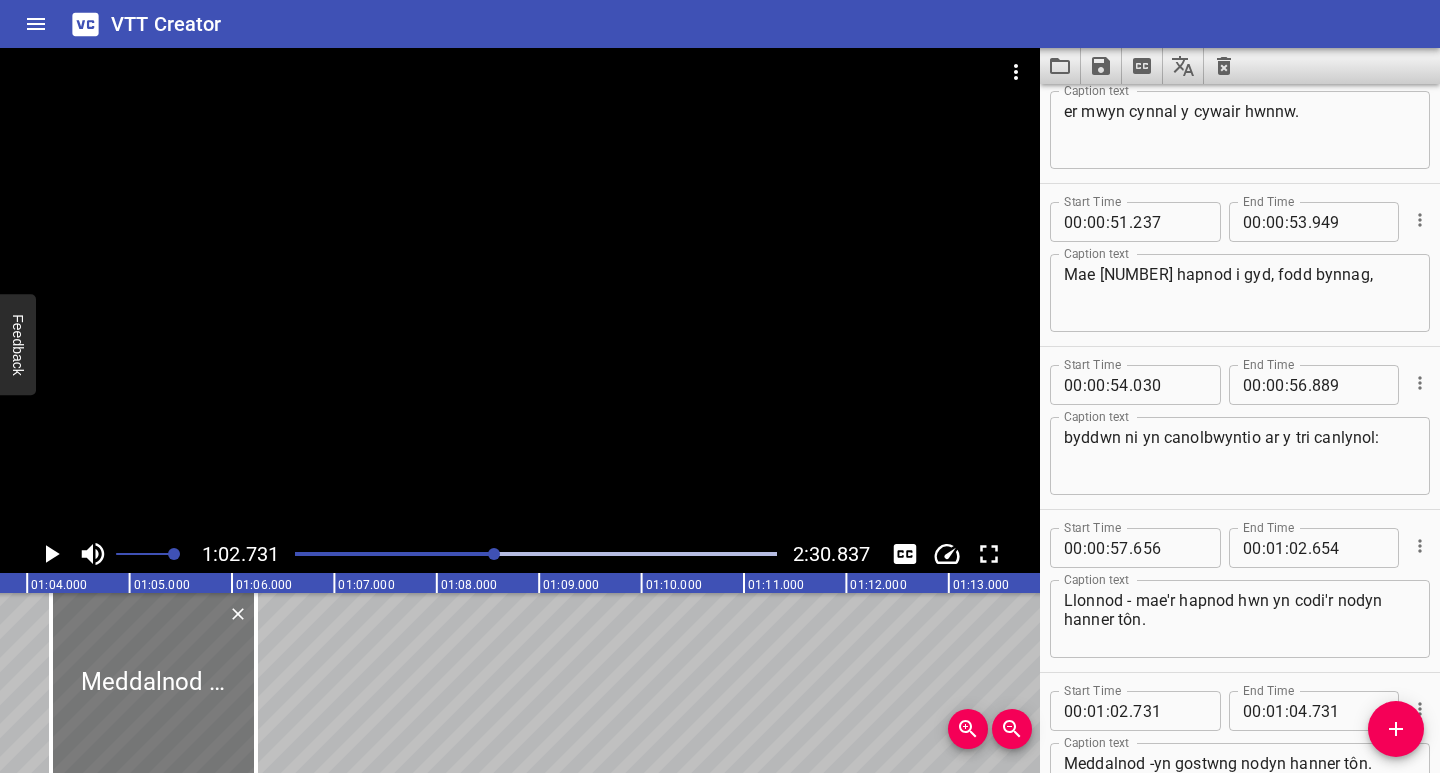 click at bounding box center [153, 683] 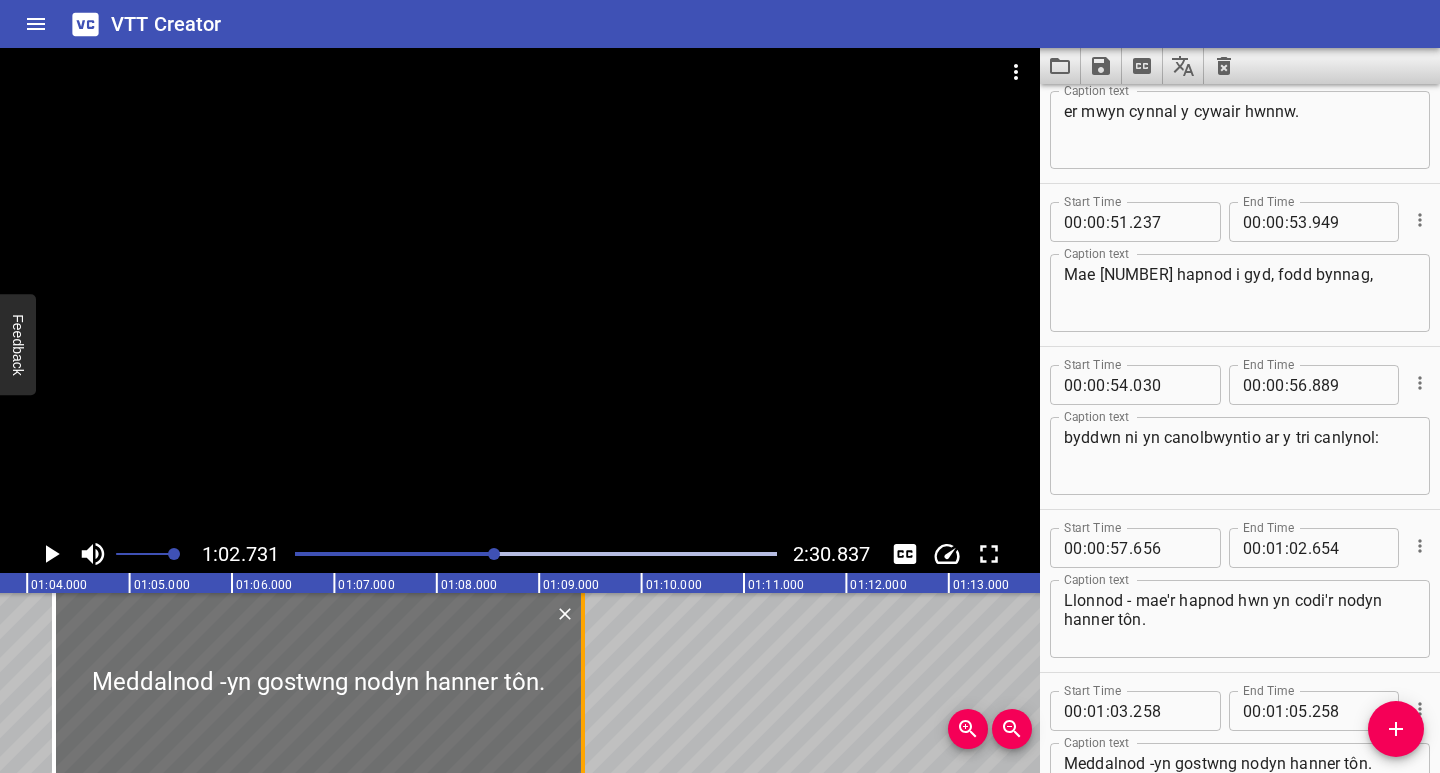 drag, startPoint x: 258, startPoint y: 725, endPoint x: 582, endPoint y: 726, distance: 324.00156 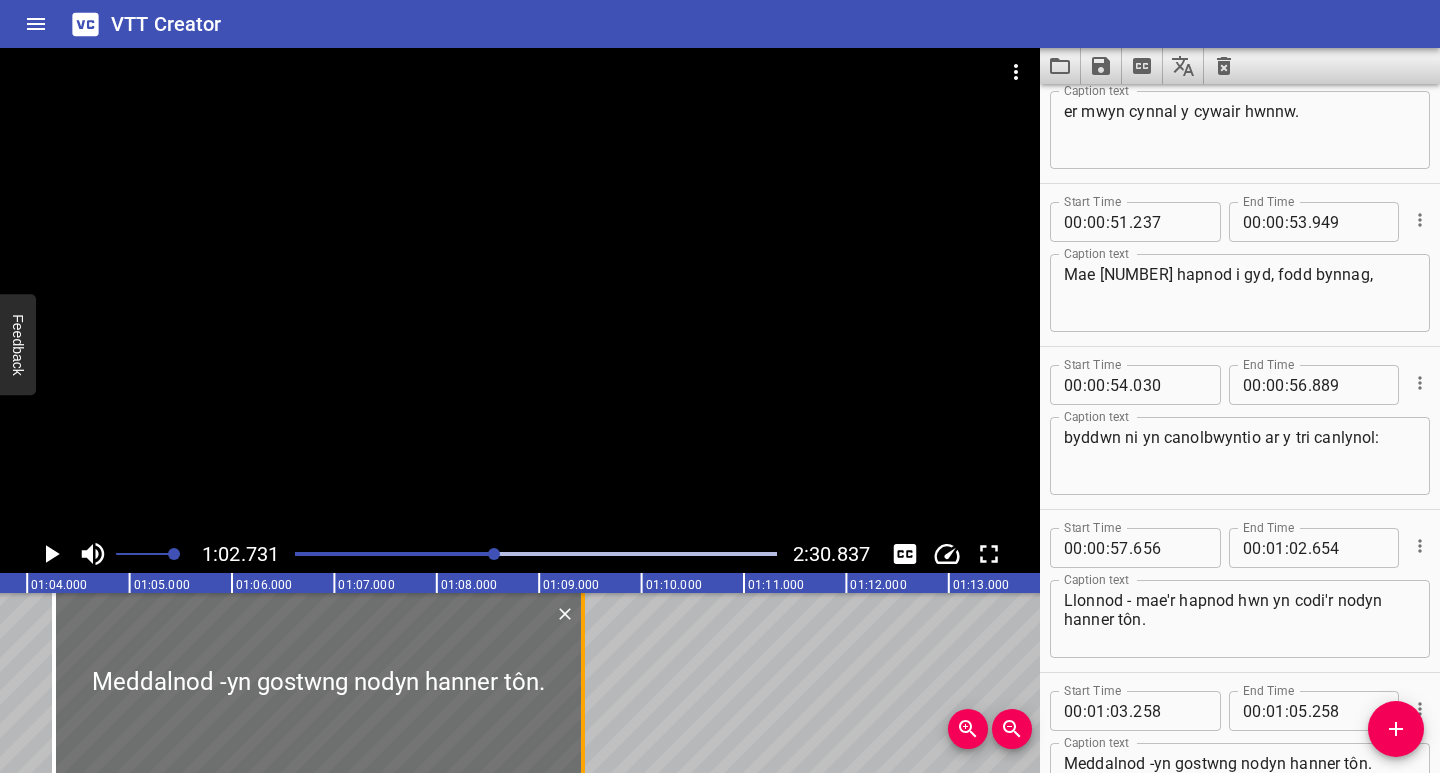 click at bounding box center [583, 683] 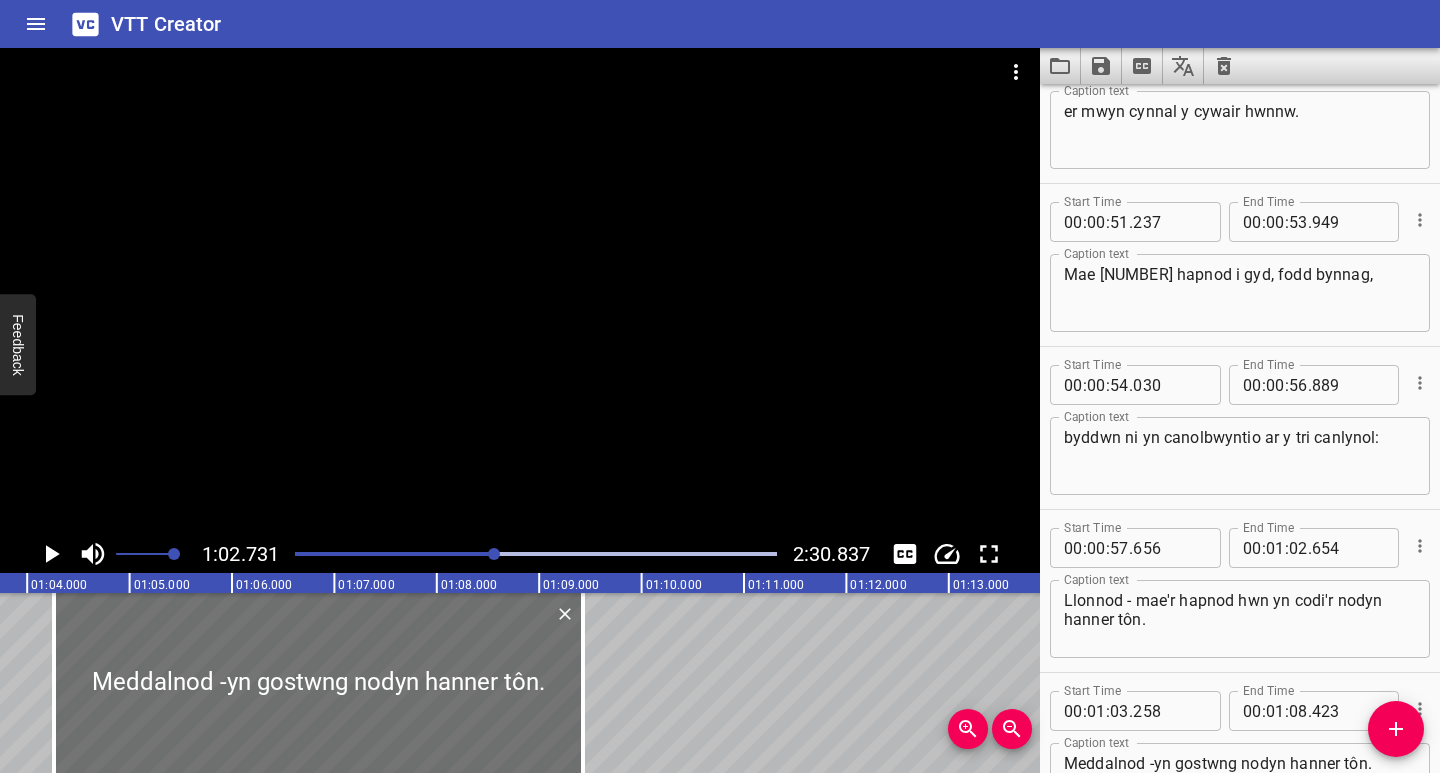 scroll, scrollTop: 0, scrollLeft: 6241, axis: horizontal 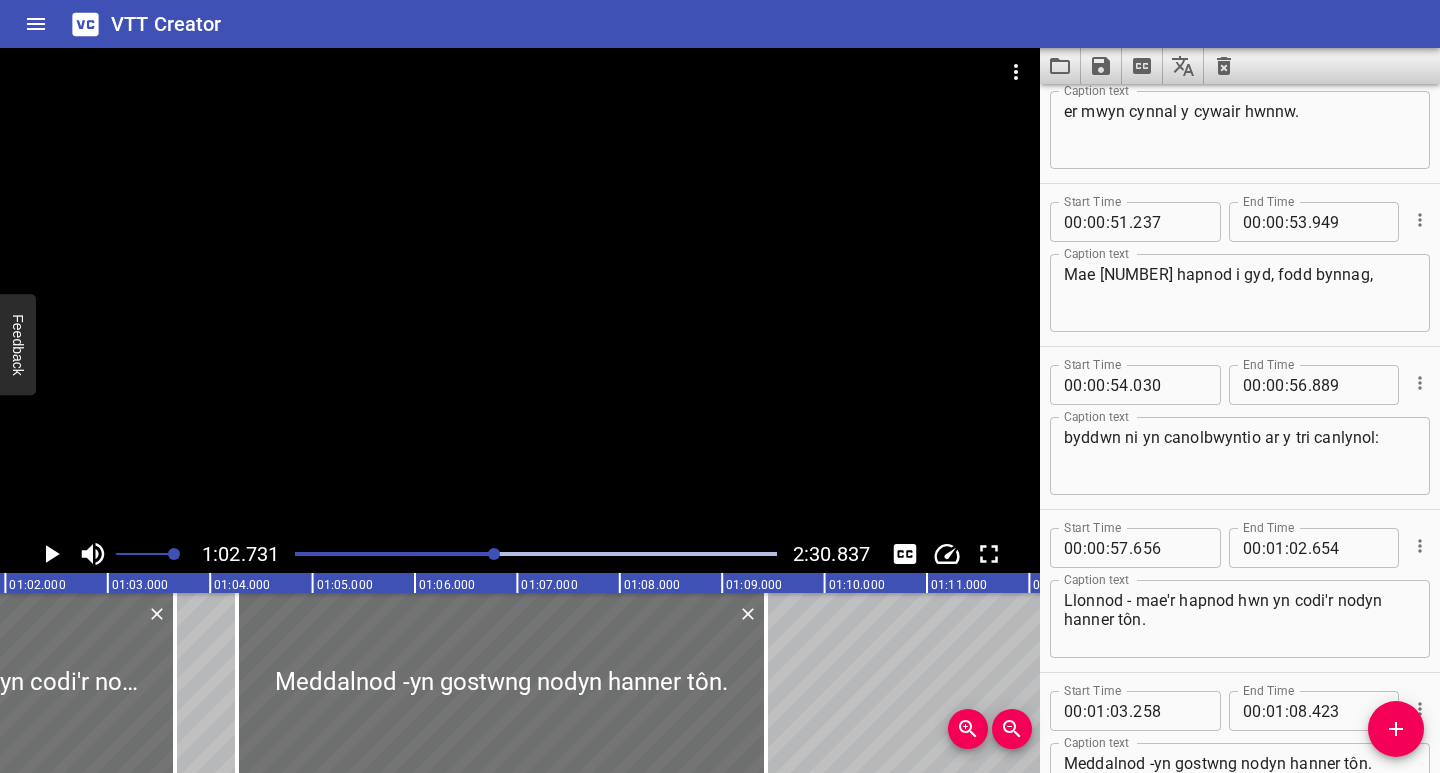 click at bounding box center (536, 554) 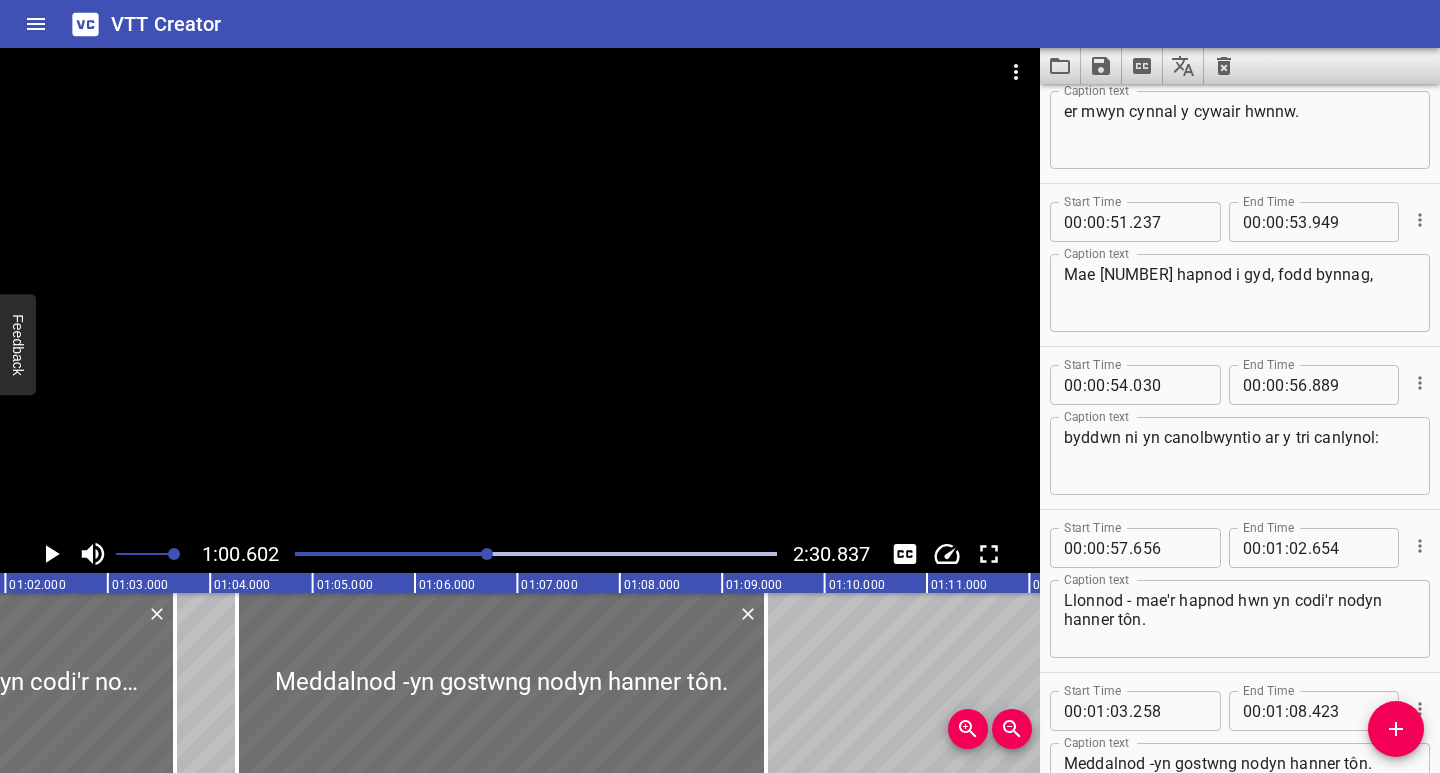 scroll, scrollTop: 0, scrollLeft: 6206, axis: horizontal 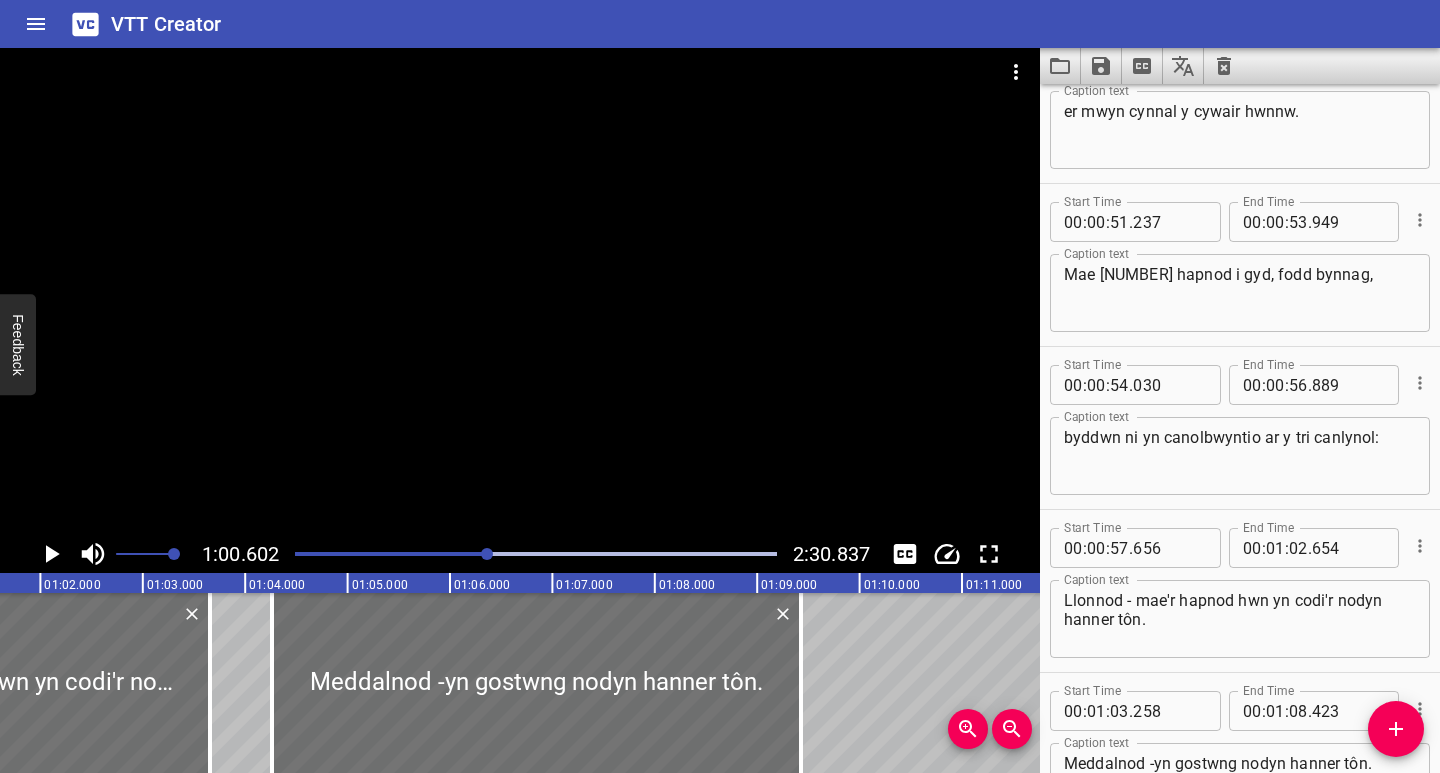 click 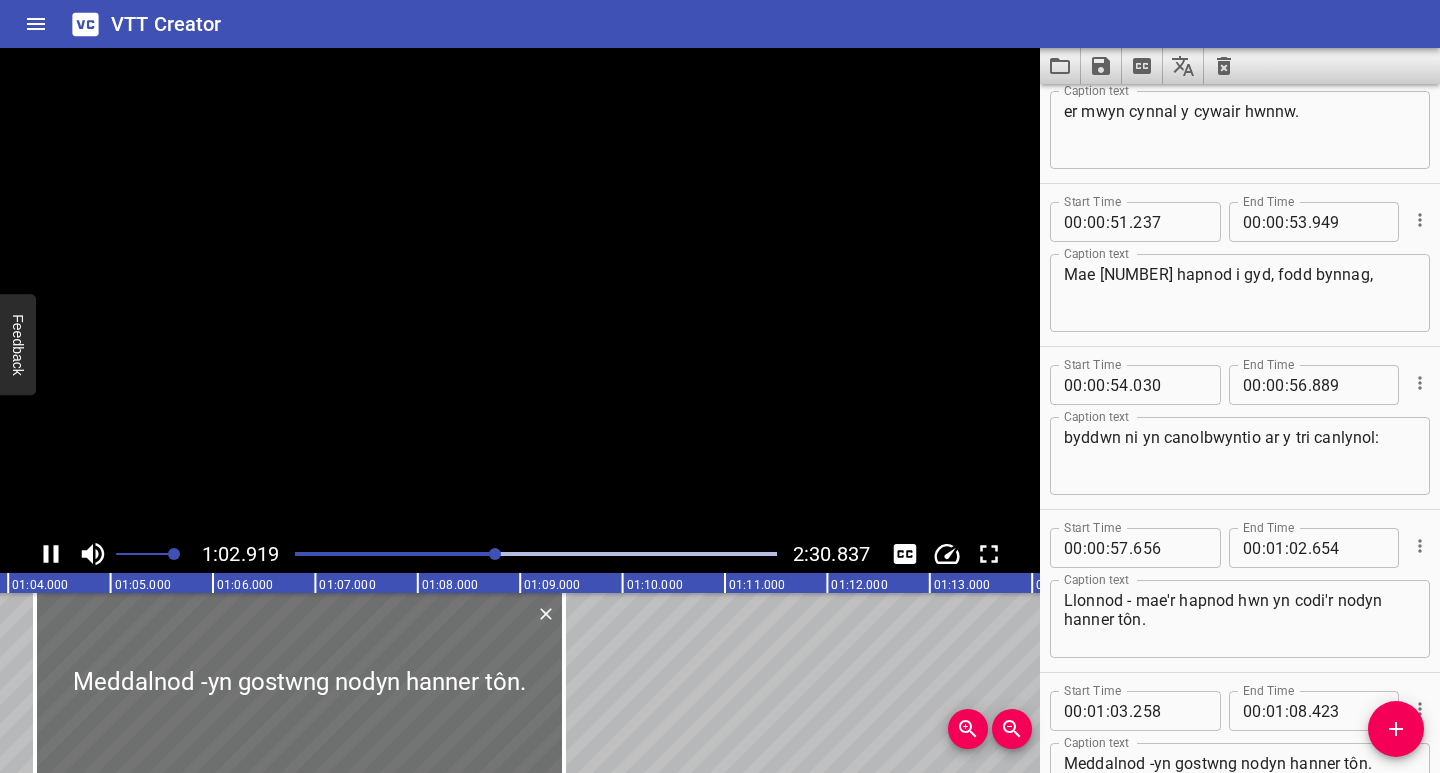scroll, scrollTop: 0, scrollLeft: 6470, axis: horizontal 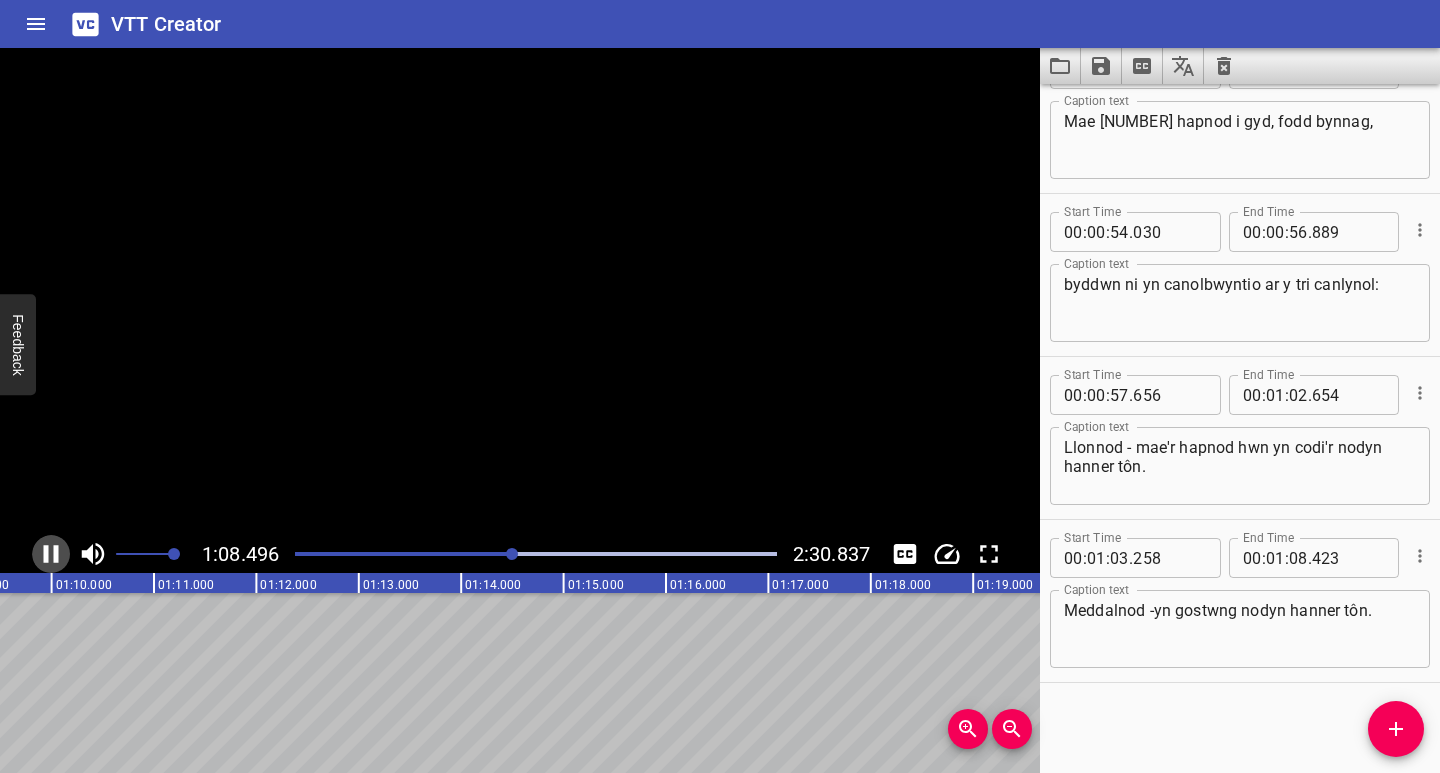 click 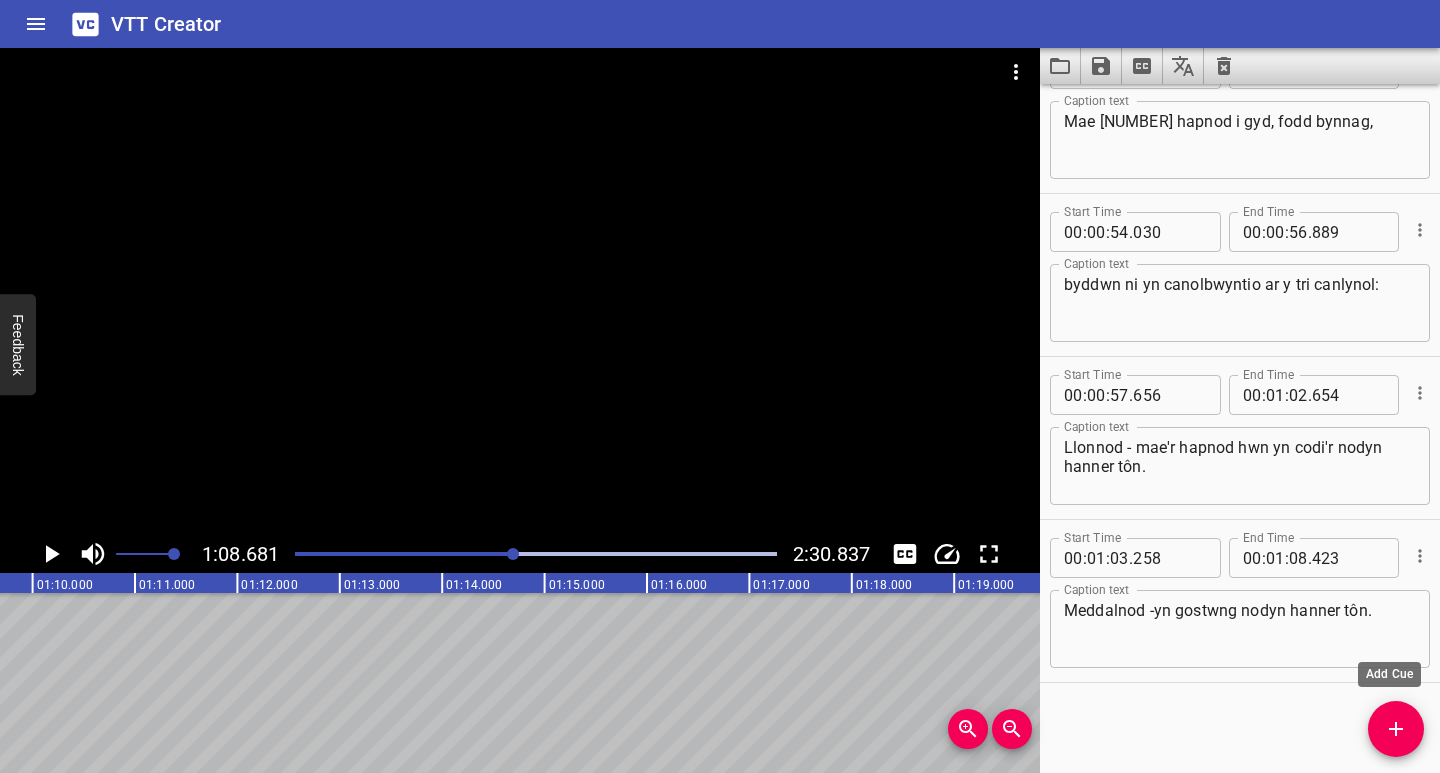 click at bounding box center (1396, 729) 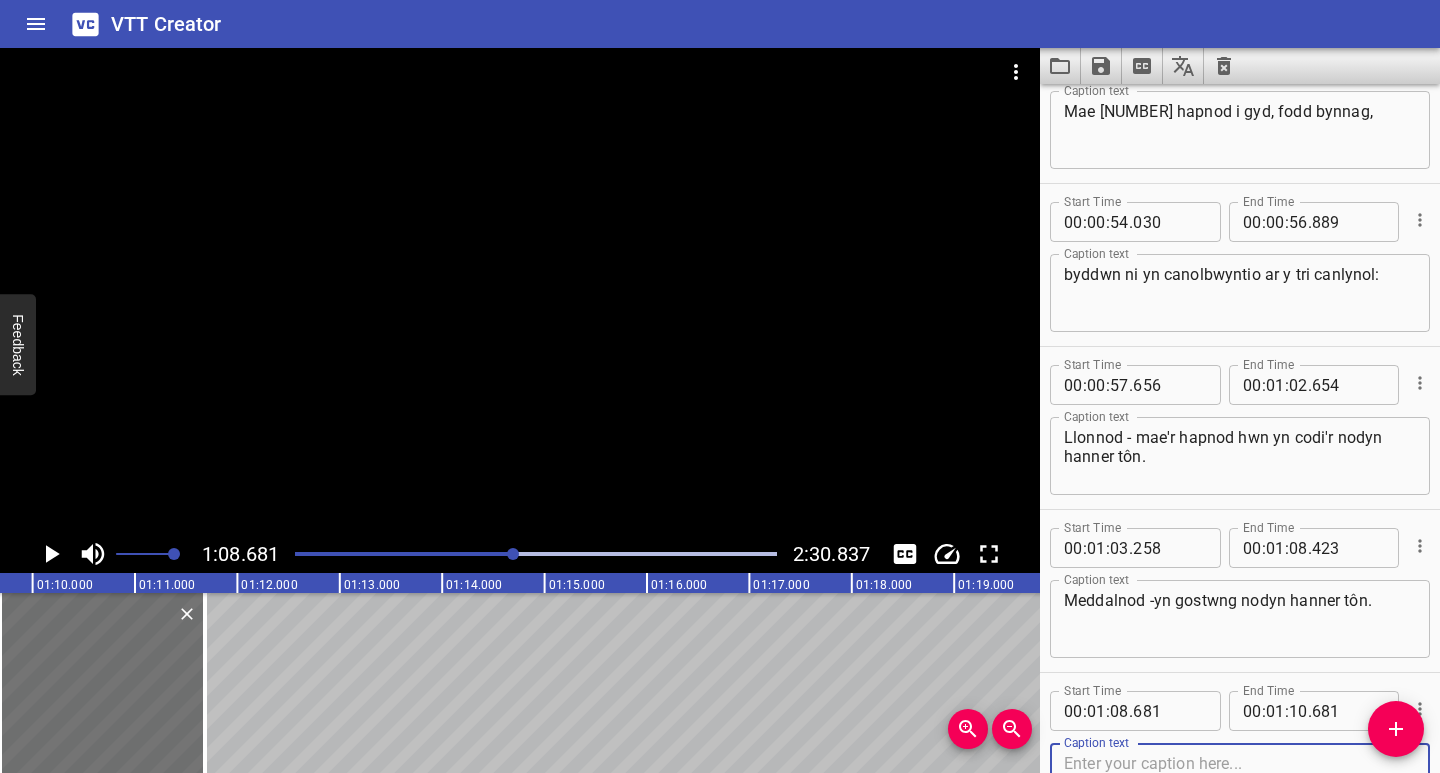click at bounding box center [1240, 782] 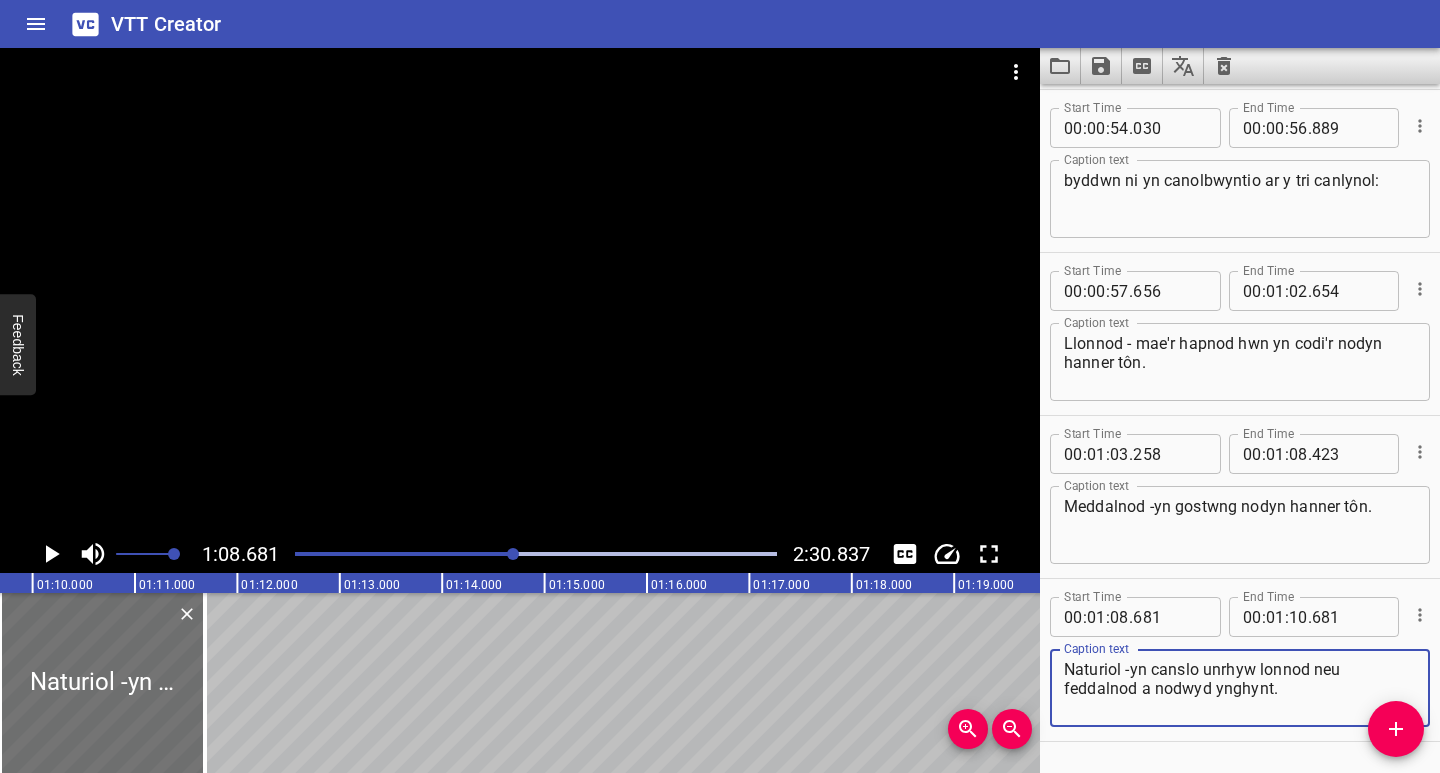 scroll, scrollTop: 1687, scrollLeft: 0, axis: vertical 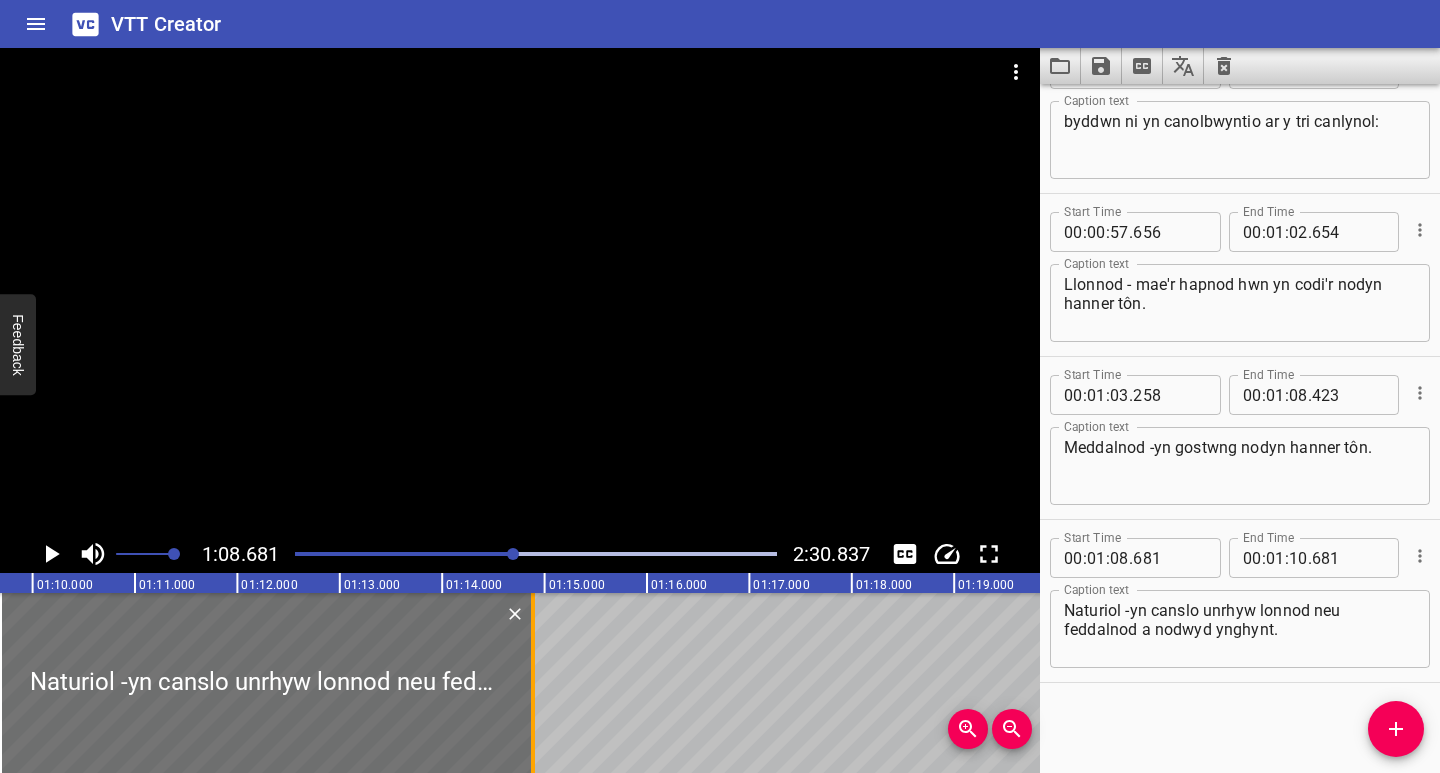 drag, startPoint x: 201, startPoint y: 712, endPoint x: 529, endPoint y: 721, distance: 328.12344 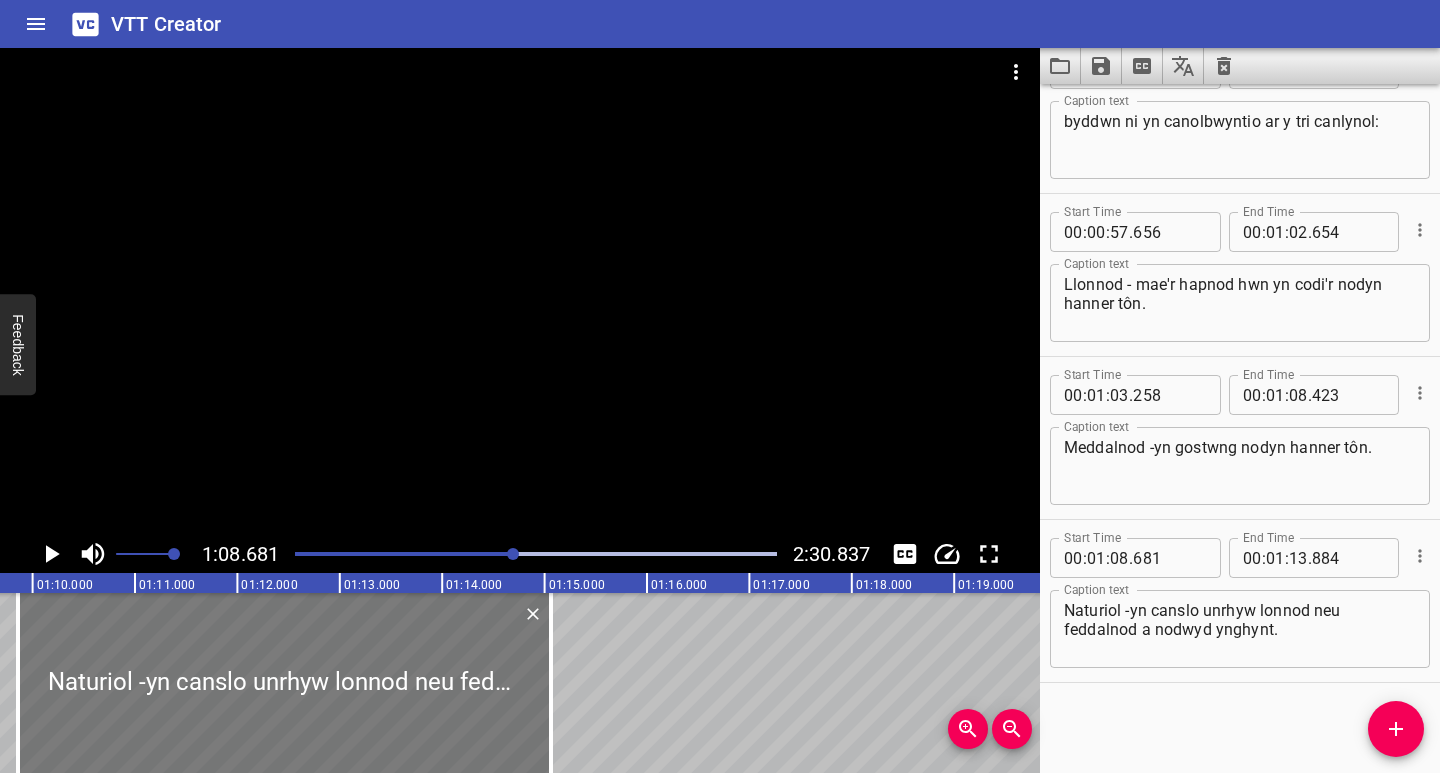 drag, startPoint x: 364, startPoint y: 719, endPoint x: 380, endPoint y: 718, distance: 16.03122 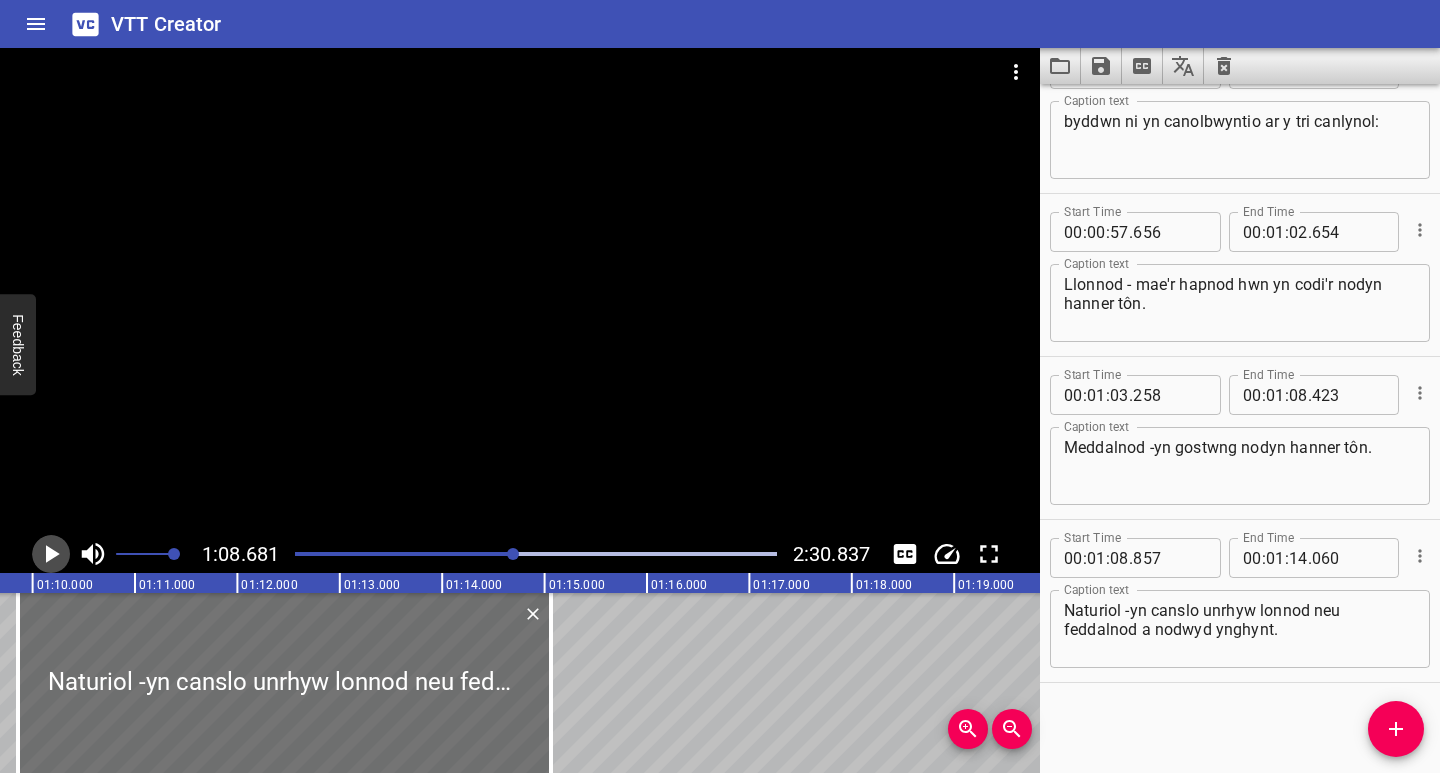 click 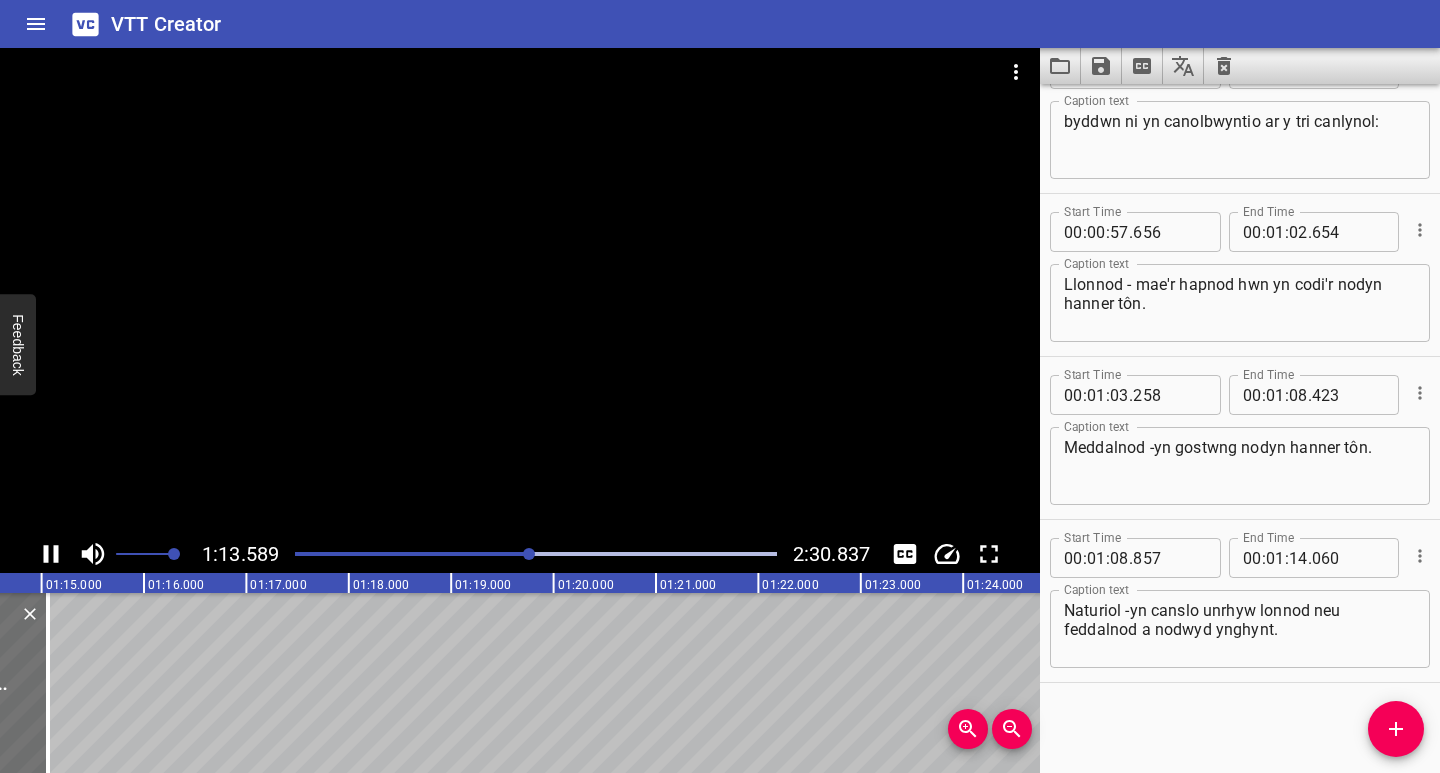 click 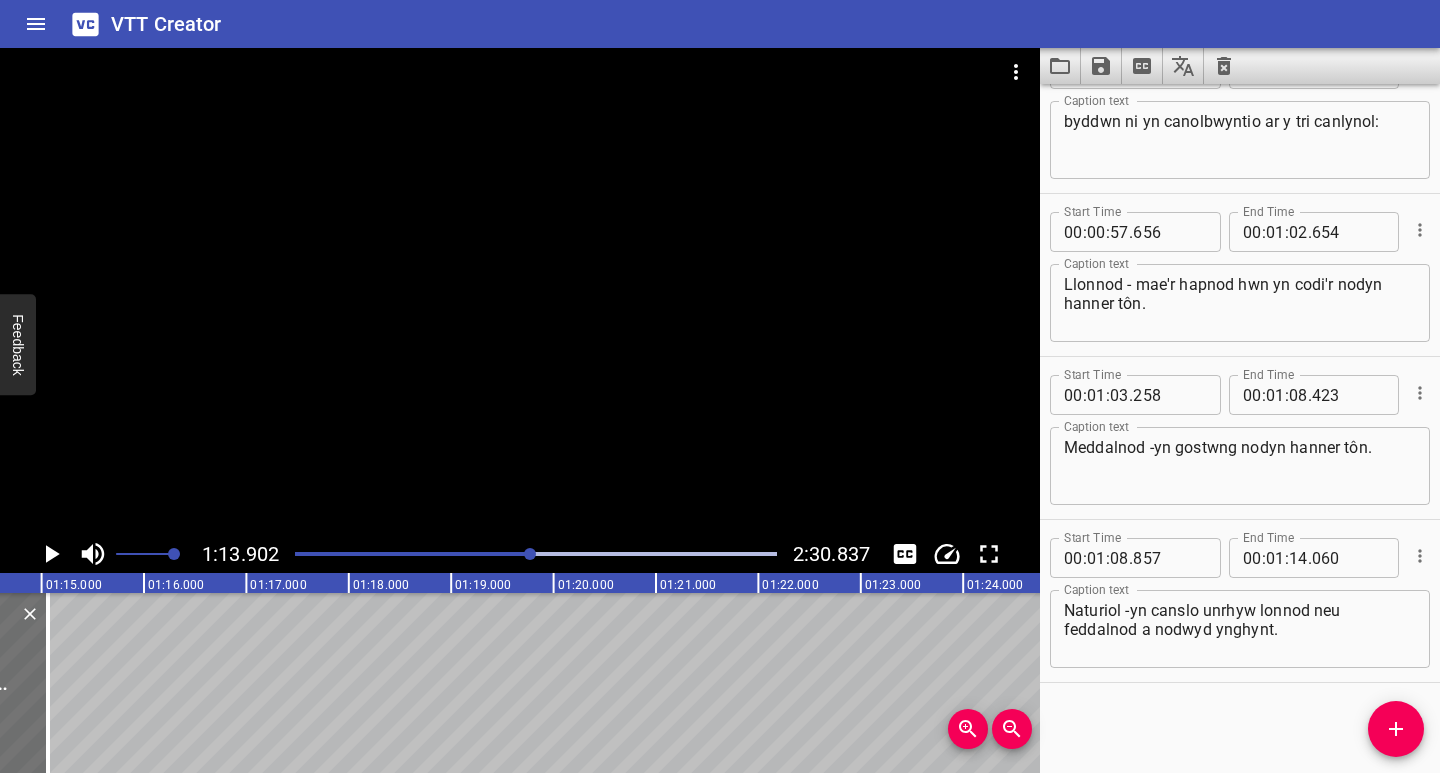 scroll, scrollTop: 0, scrollLeft: 7568, axis: horizontal 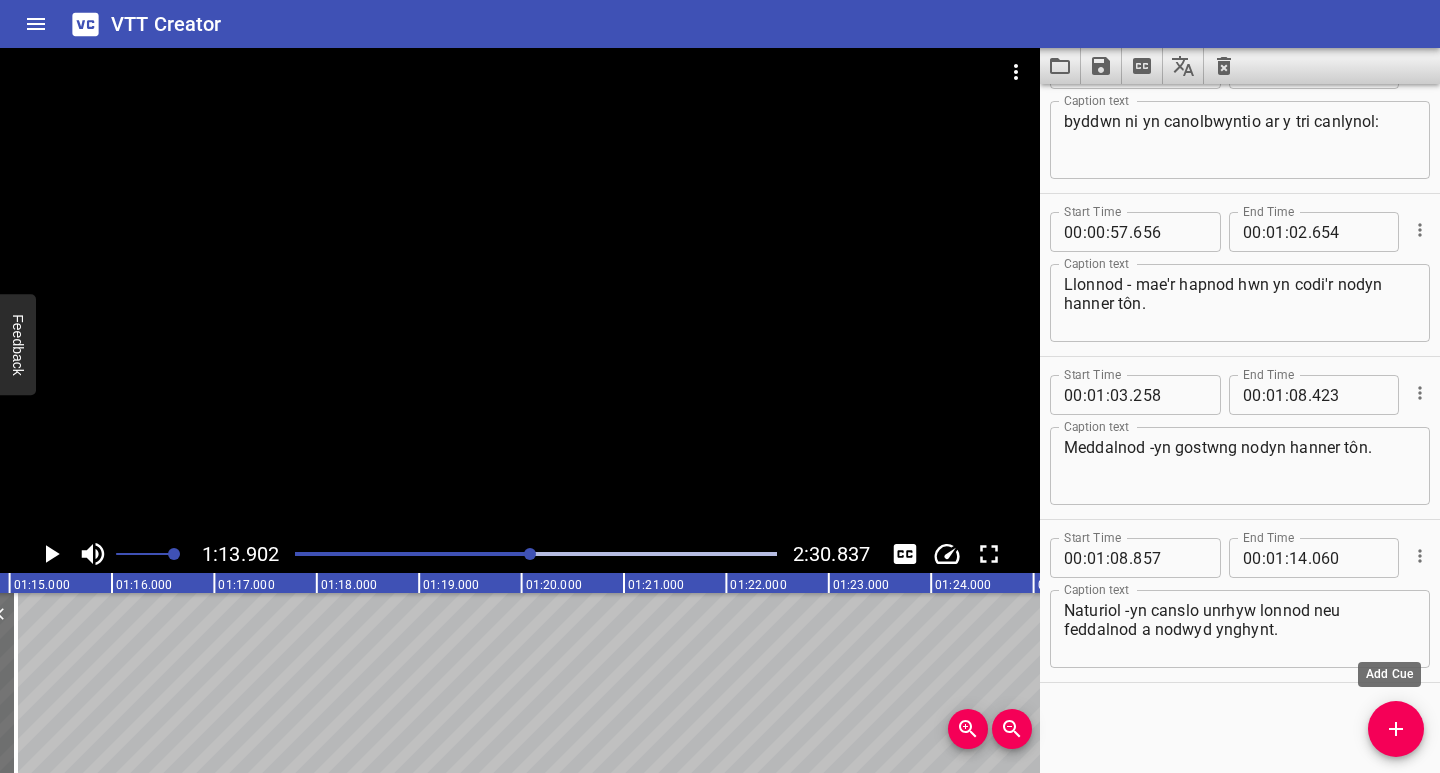 click at bounding box center [1396, 729] 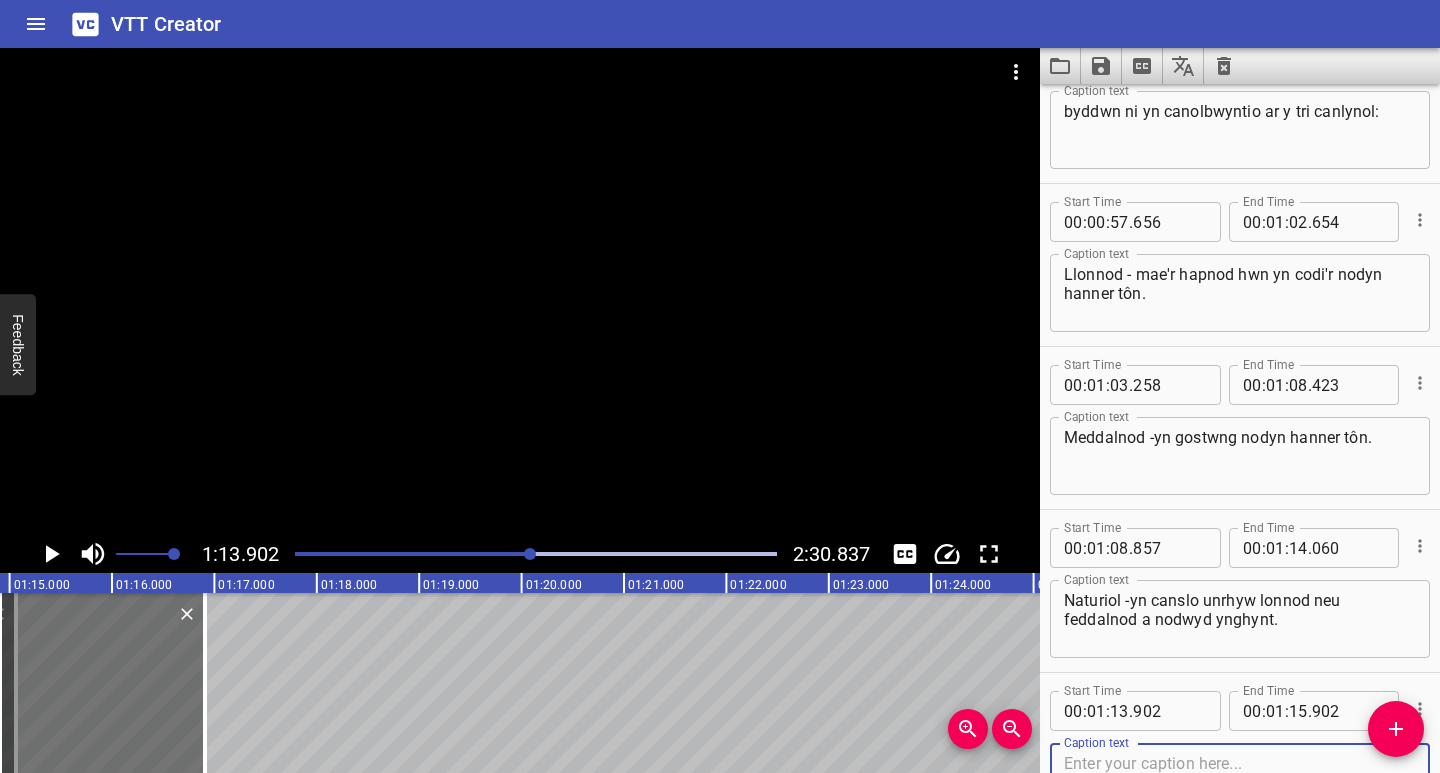 click at bounding box center (1240, 782) 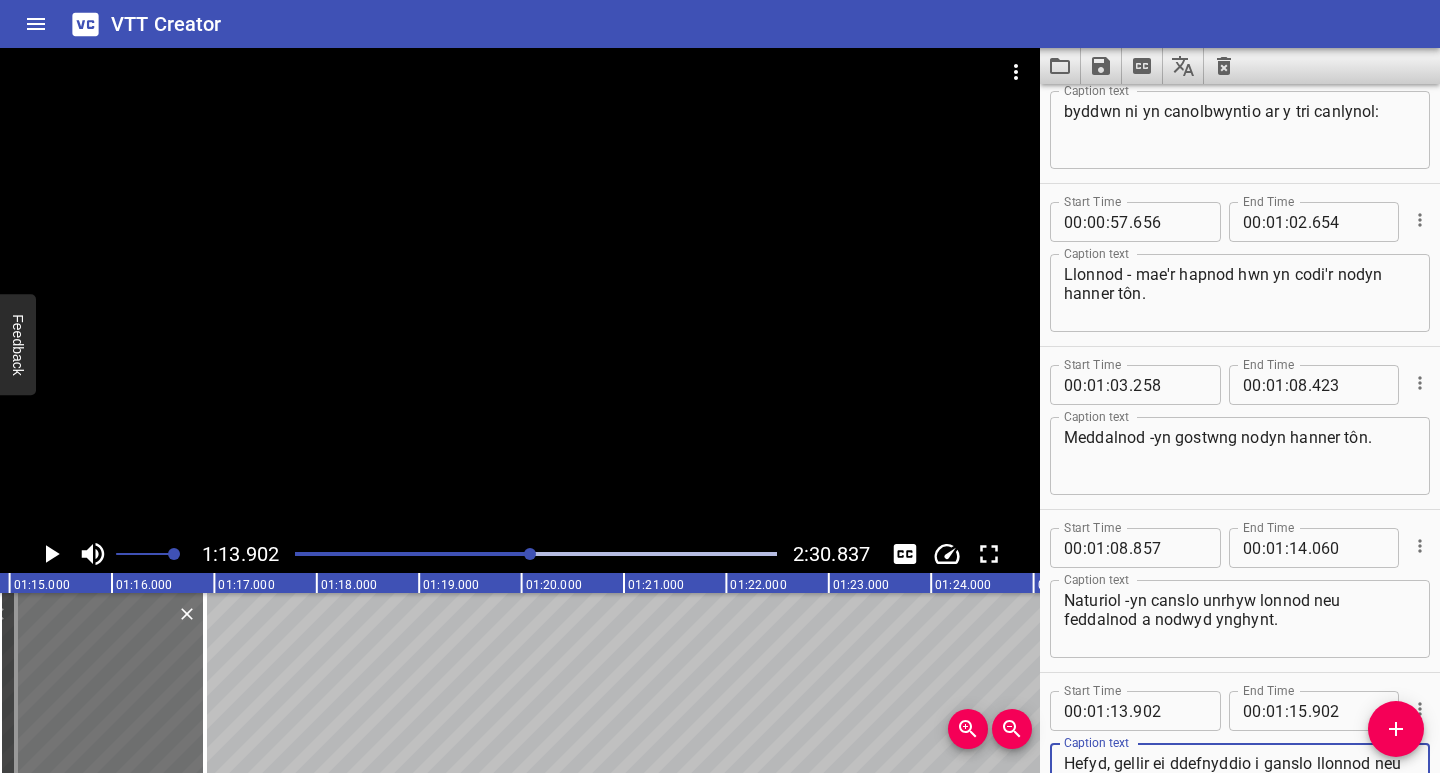 scroll, scrollTop: 1735, scrollLeft: 0, axis: vertical 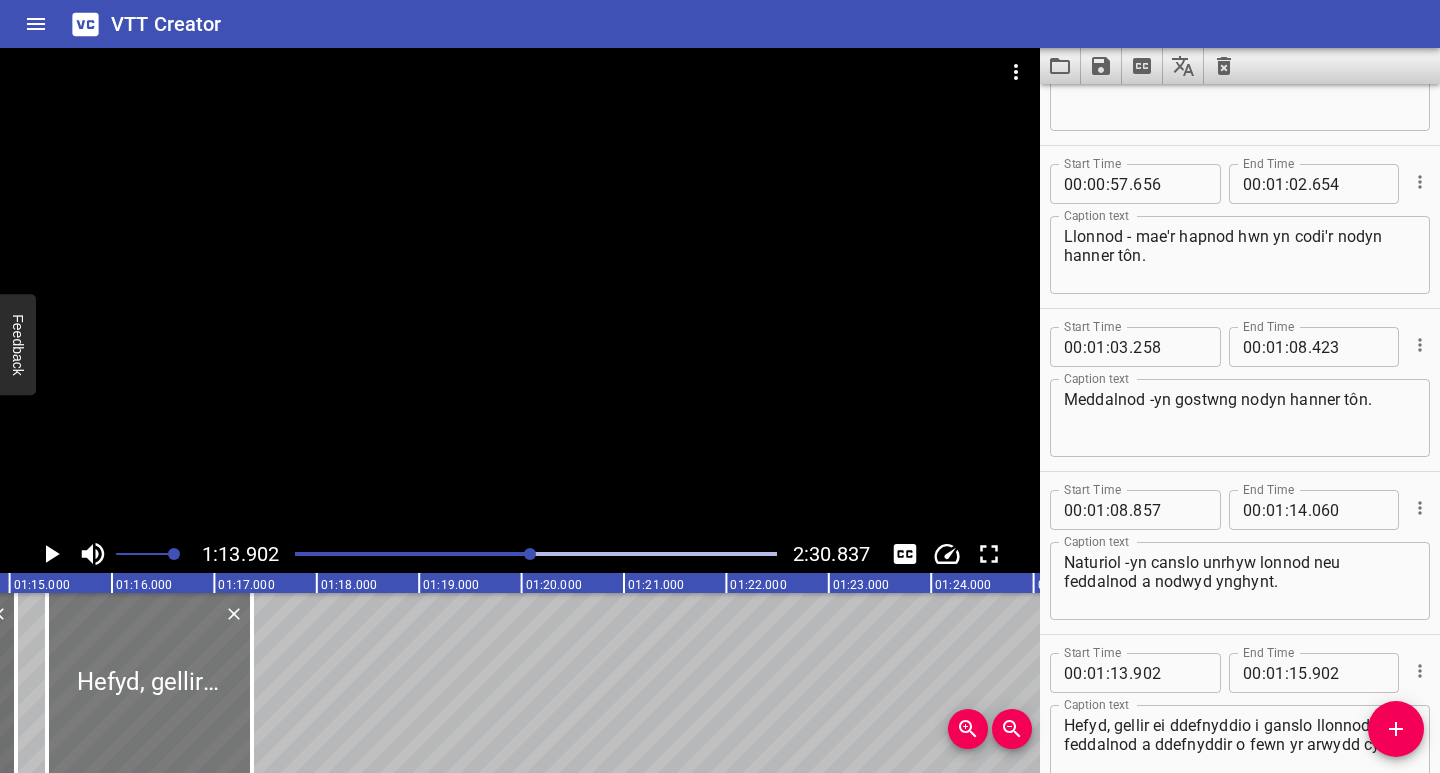 drag, startPoint x: 118, startPoint y: 725, endPoint x: 165, endPoint y: 724, distance: 47.010635 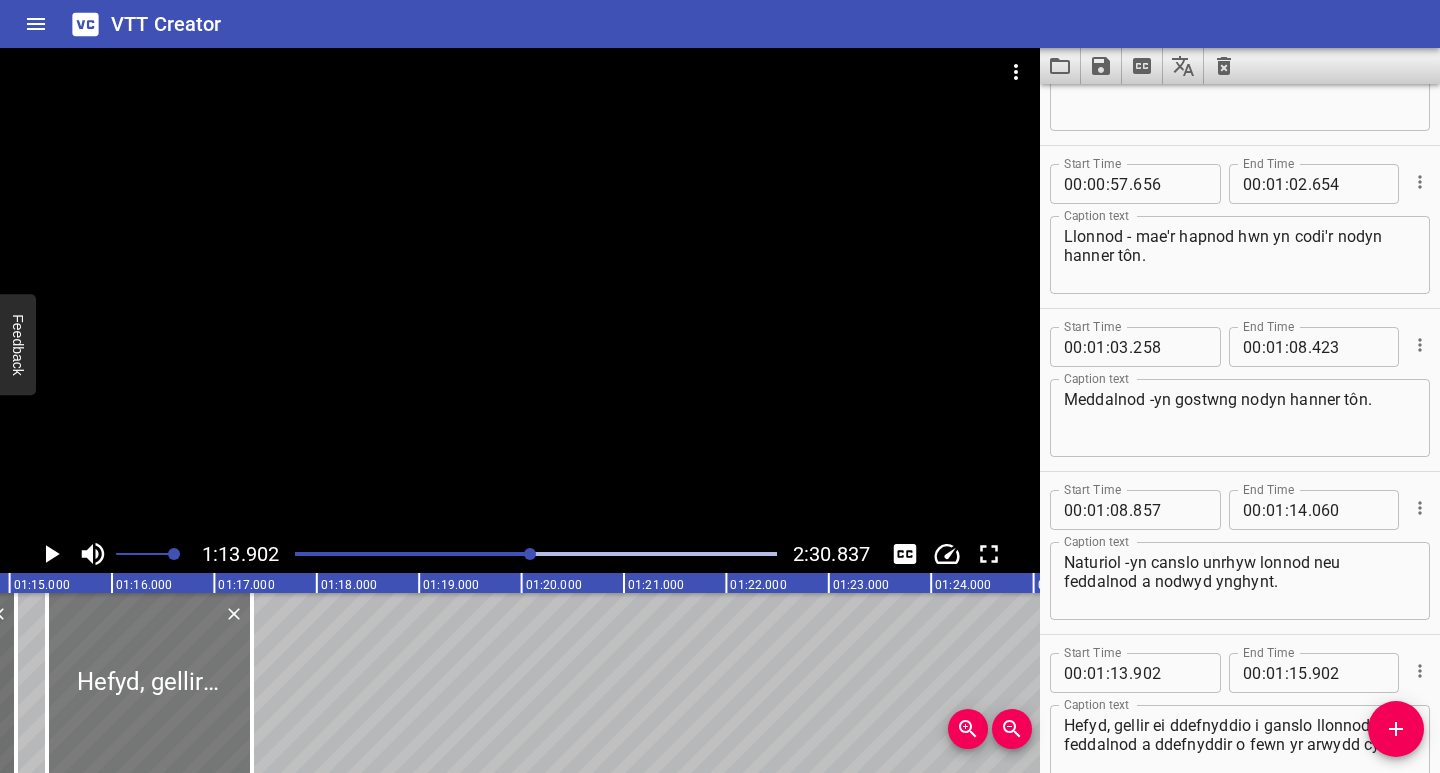 click at bounding box center (149, 683) 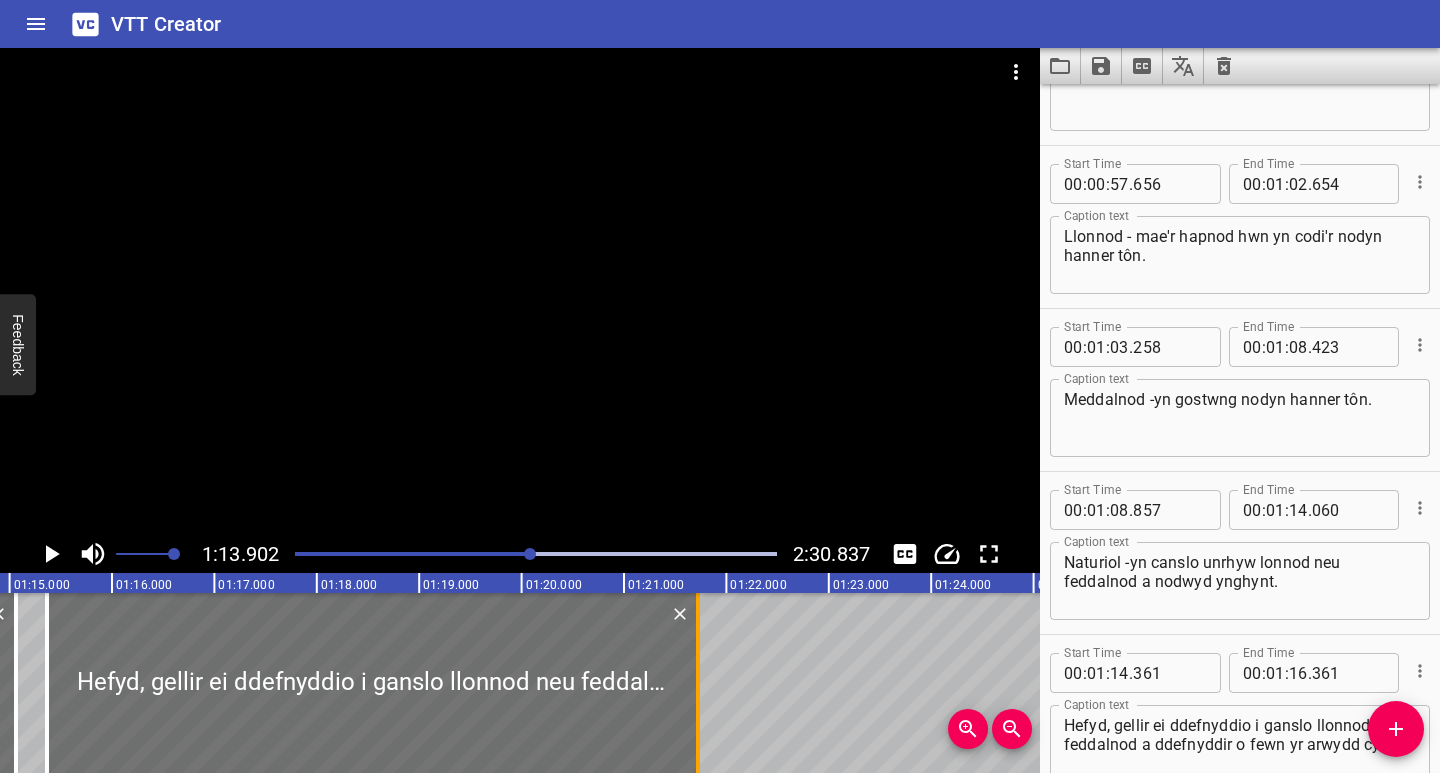 drag, startPoint x: 249, startPoint y: 727, endPoint x: 698, endPoint y: 737, distance: 449.11136 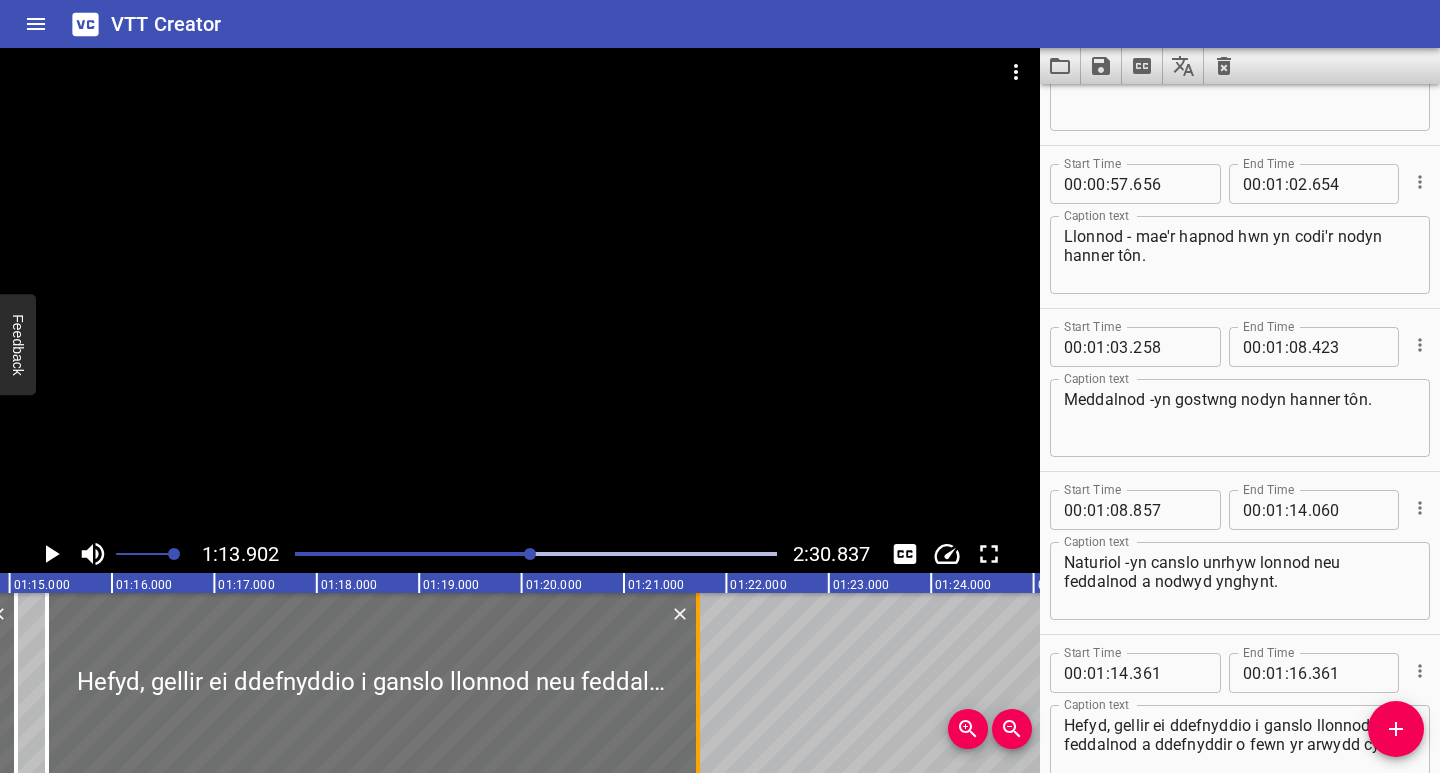 click at bounding box center (698, 683) 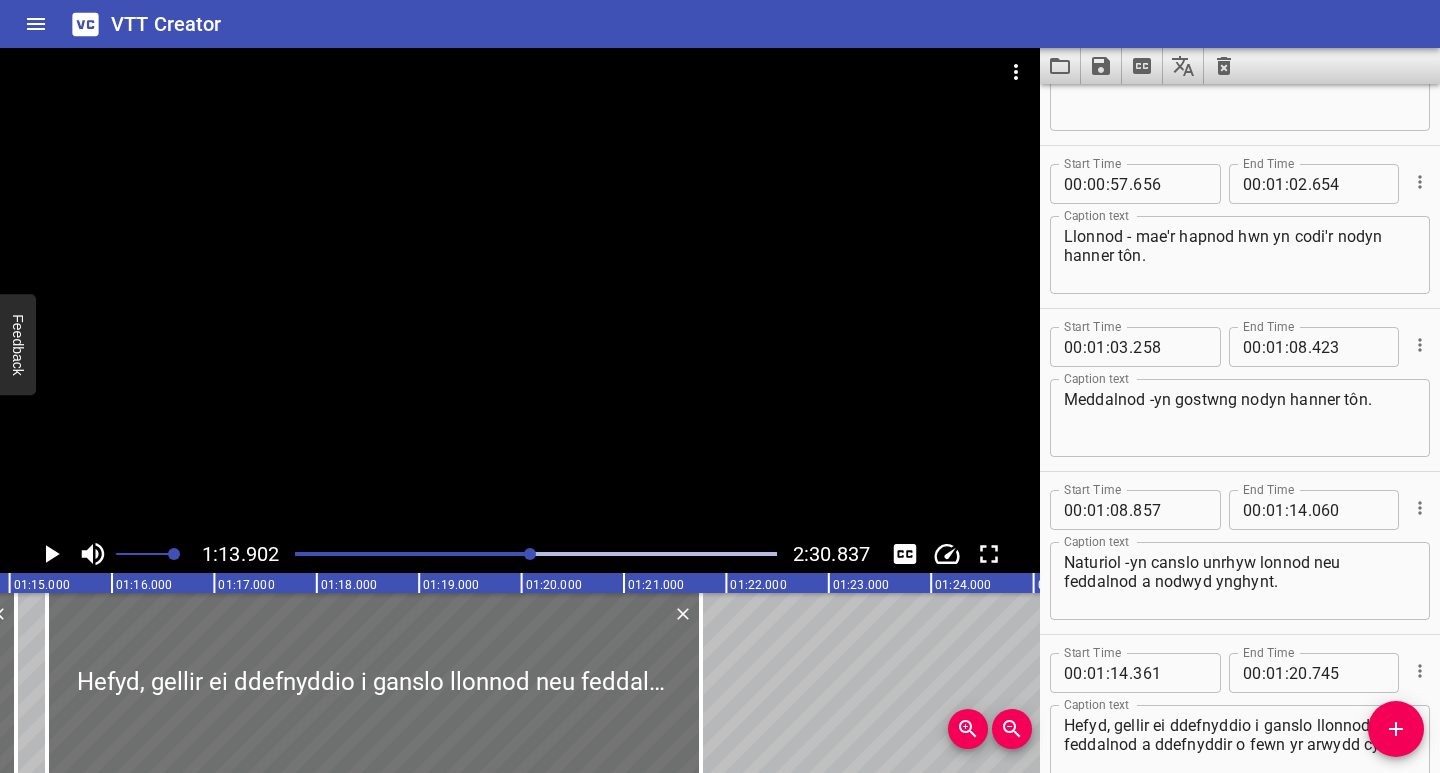 click 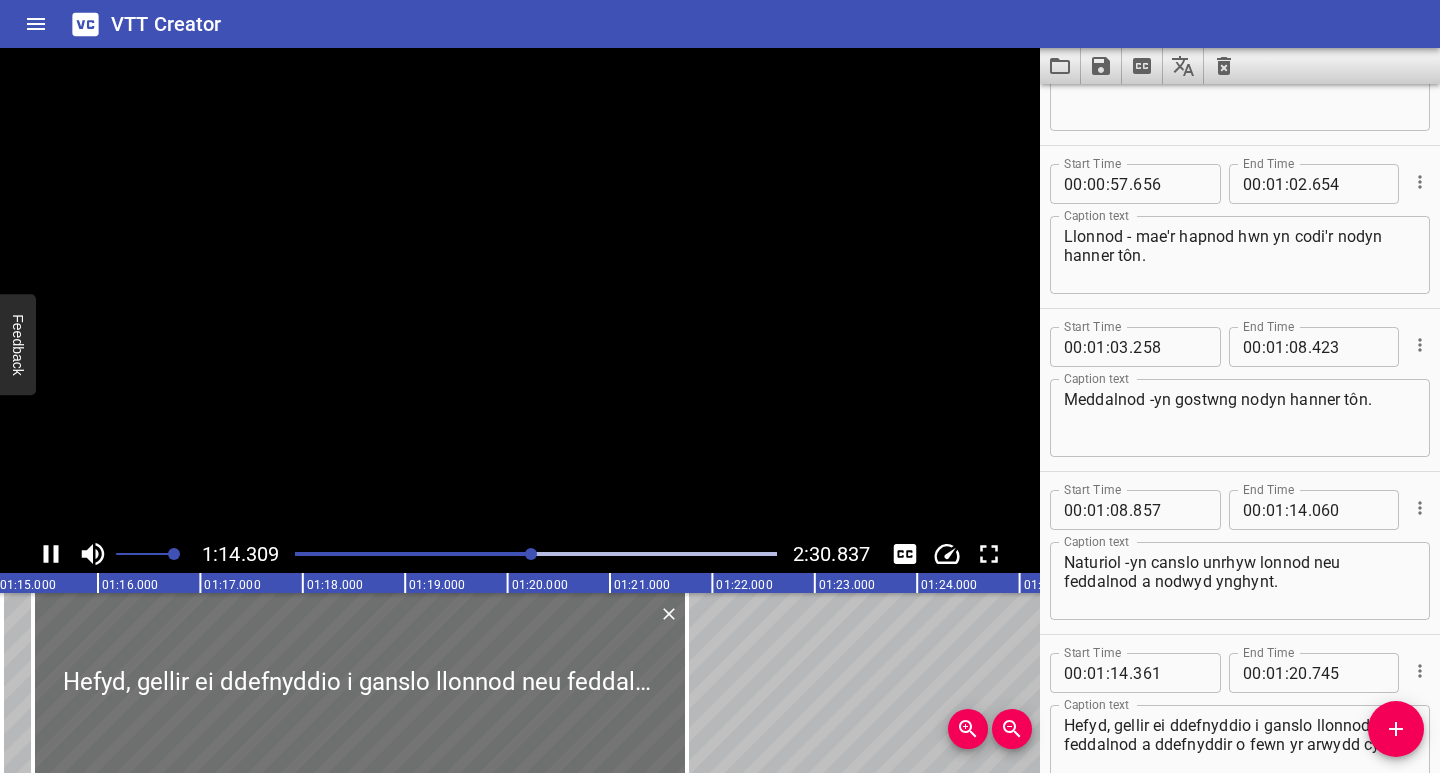 scroll, scrollTop: 0, scrollLeft: 7609, axis: horizontal 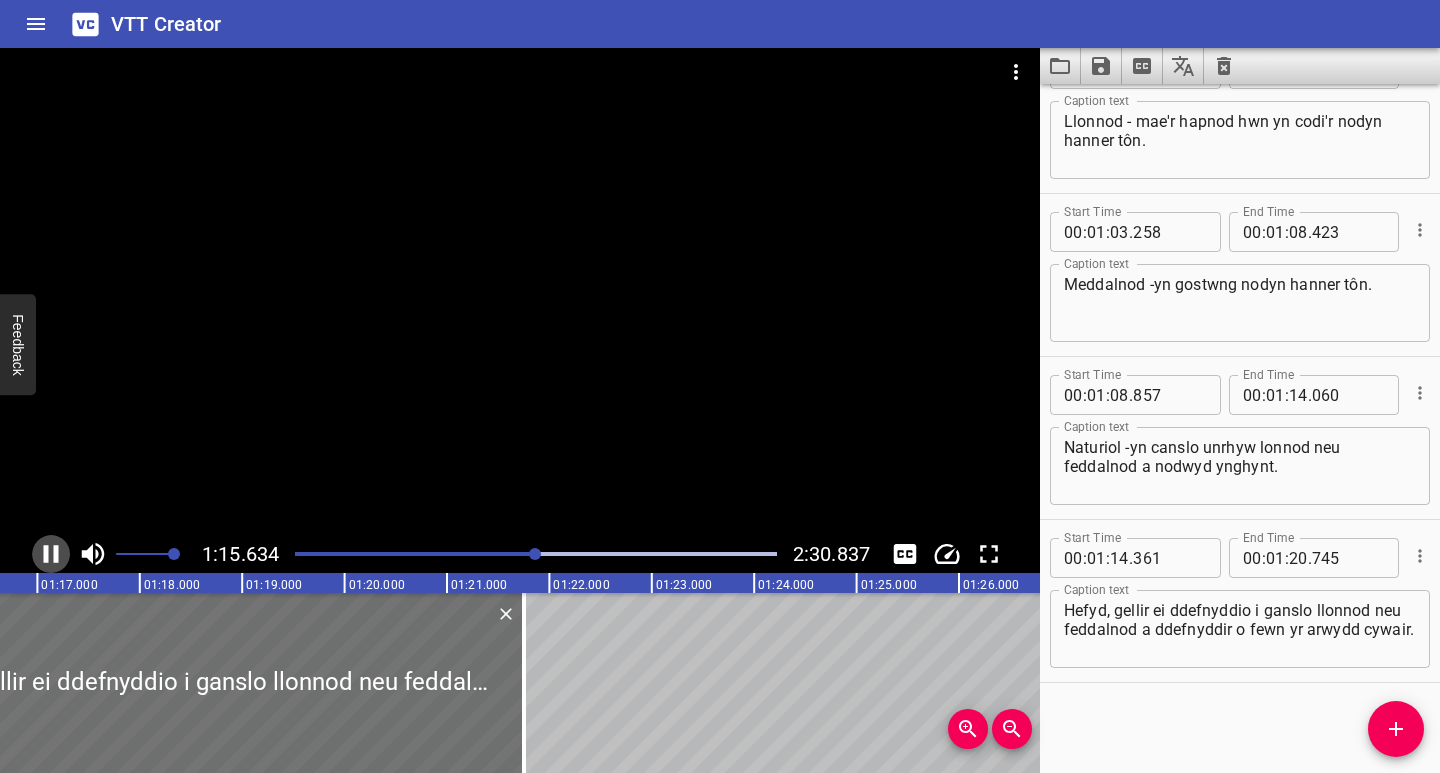 click 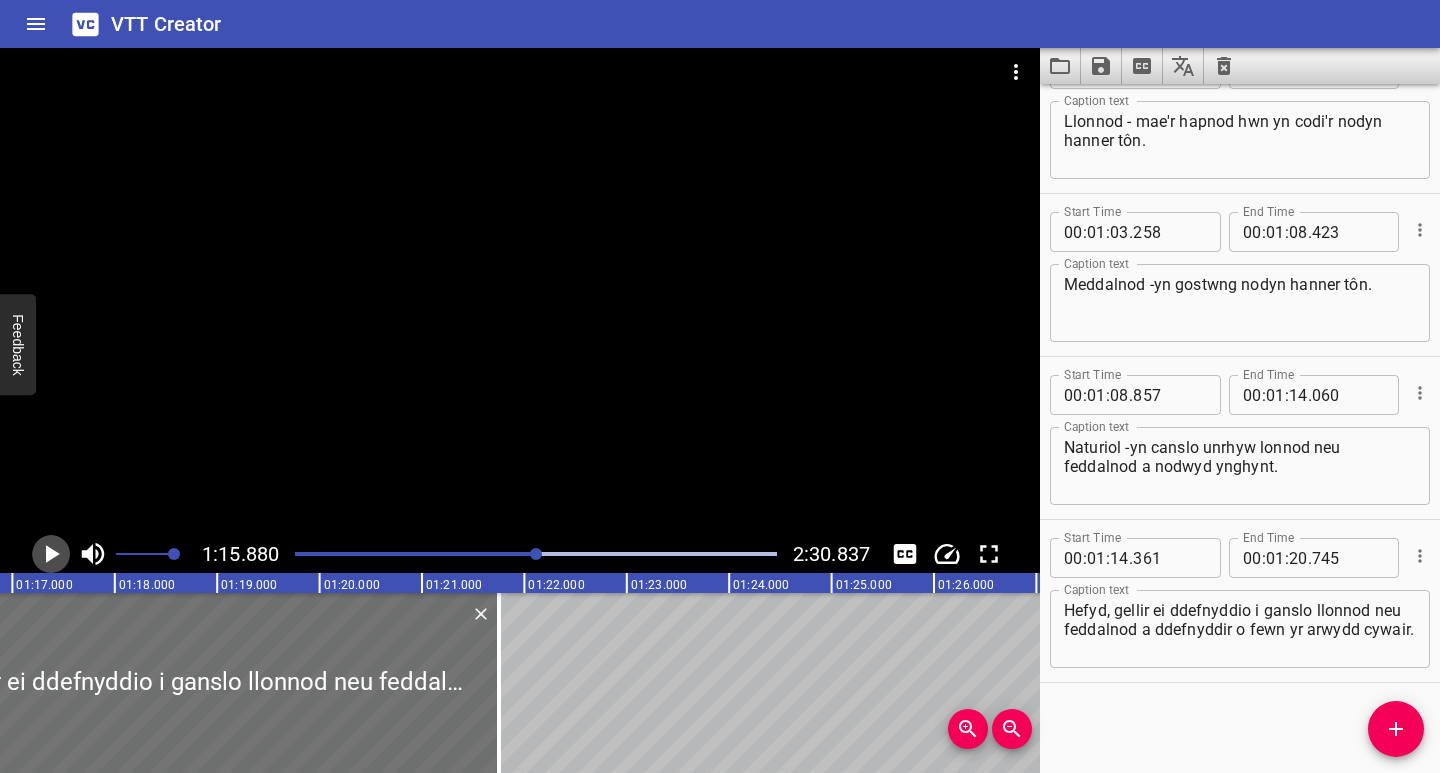 click 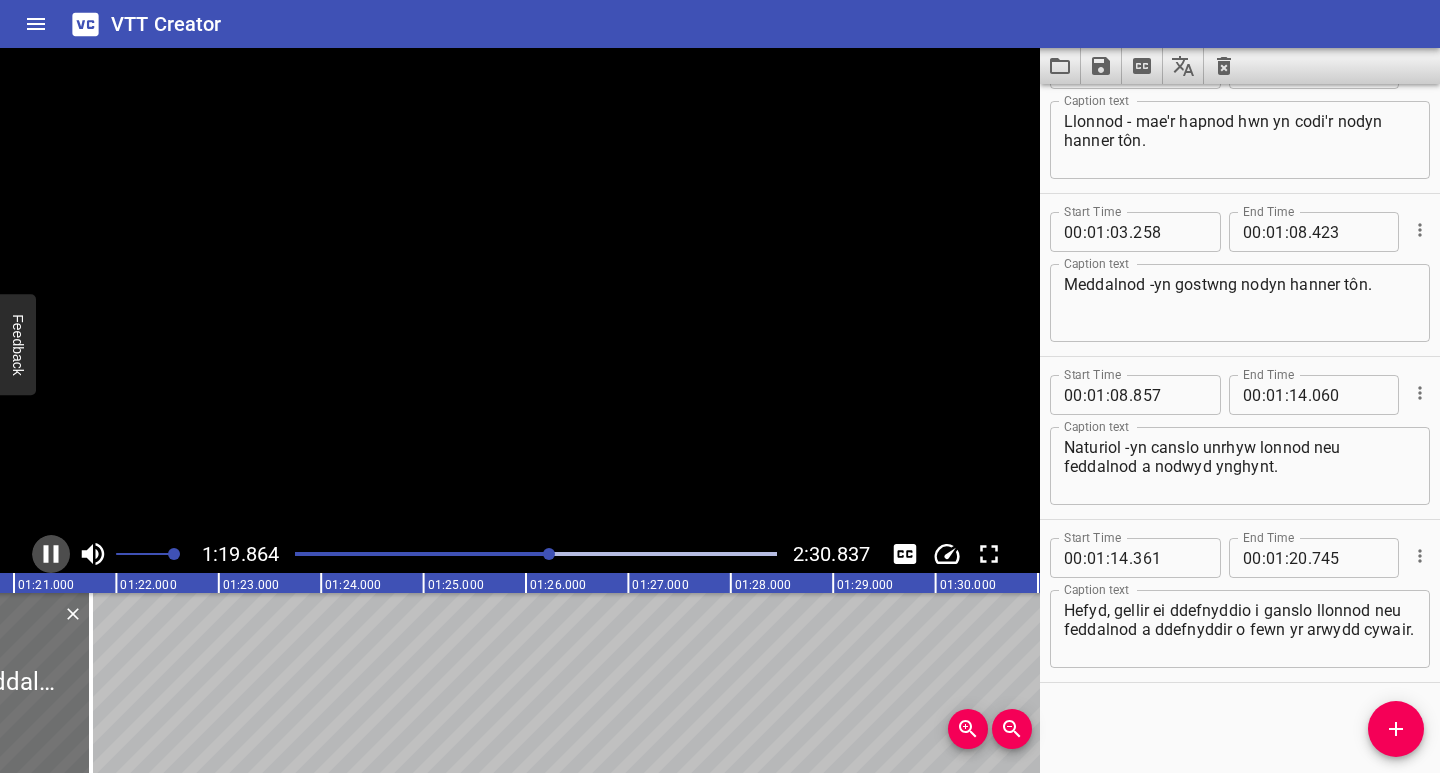 click 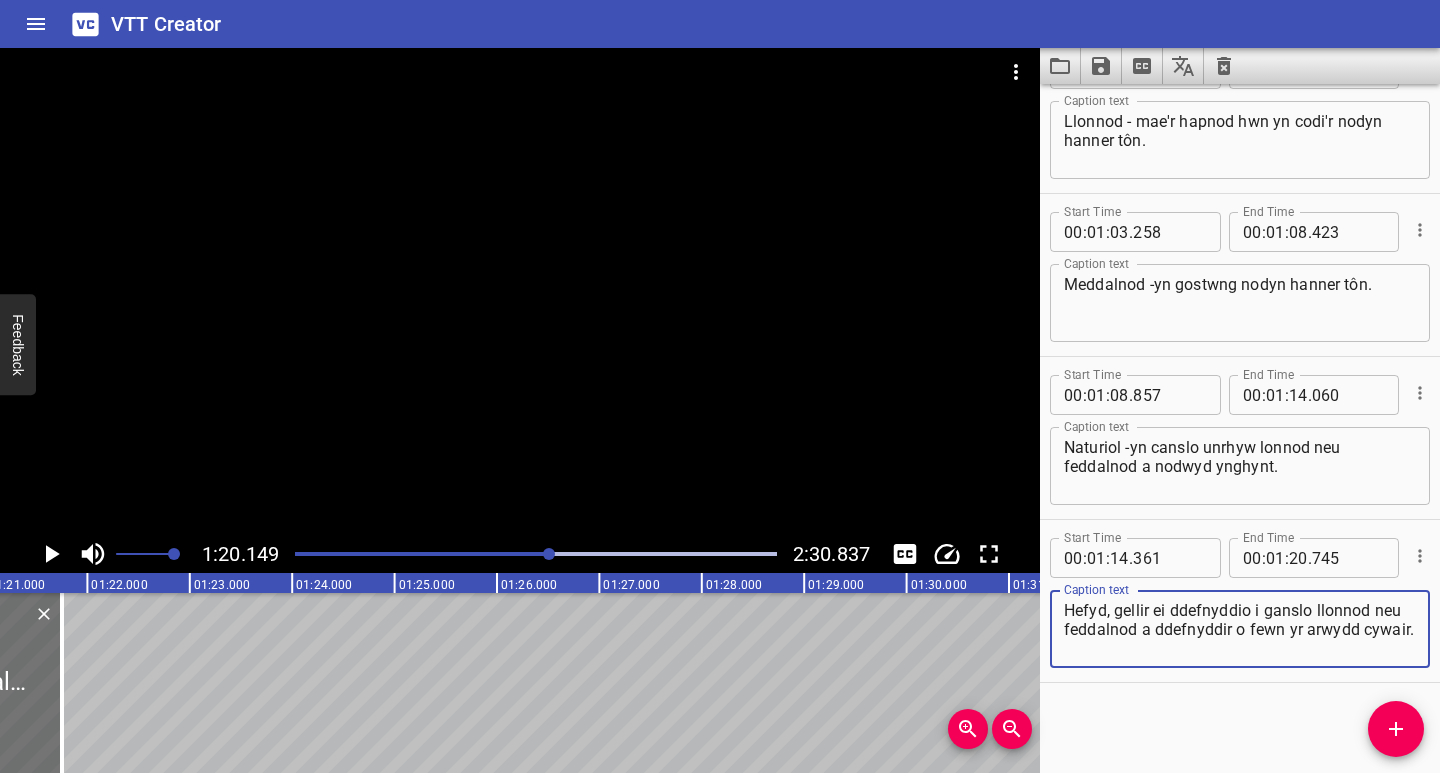 click on "Hefyd, gellir ei ddefnyddio i ganslo llonnod neu feddalnod a ddefnyddir o fewn yr arwydd cywair." at bounding box center [1240, 629] 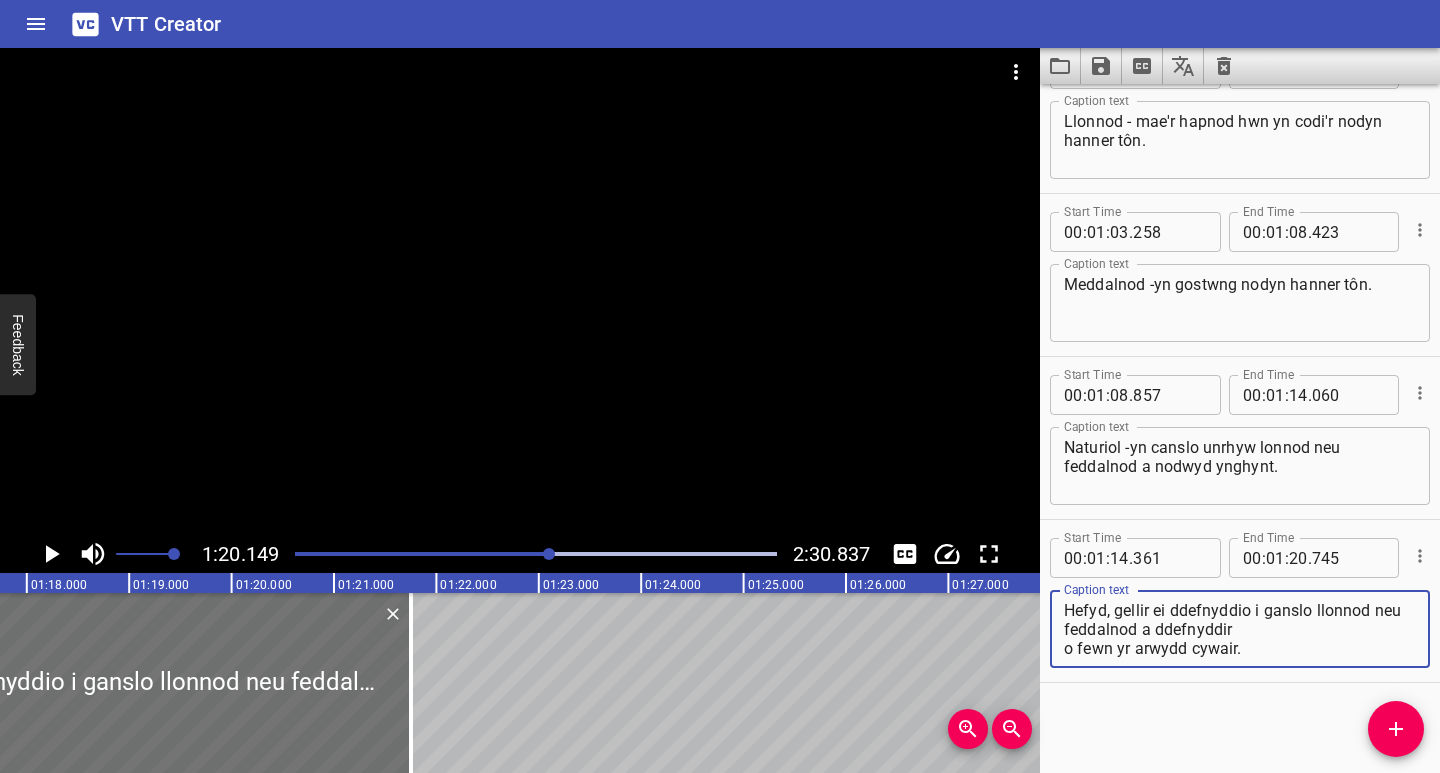 scroll, scrollTop: 0, scrollLeft: 7839, axis: horizontal 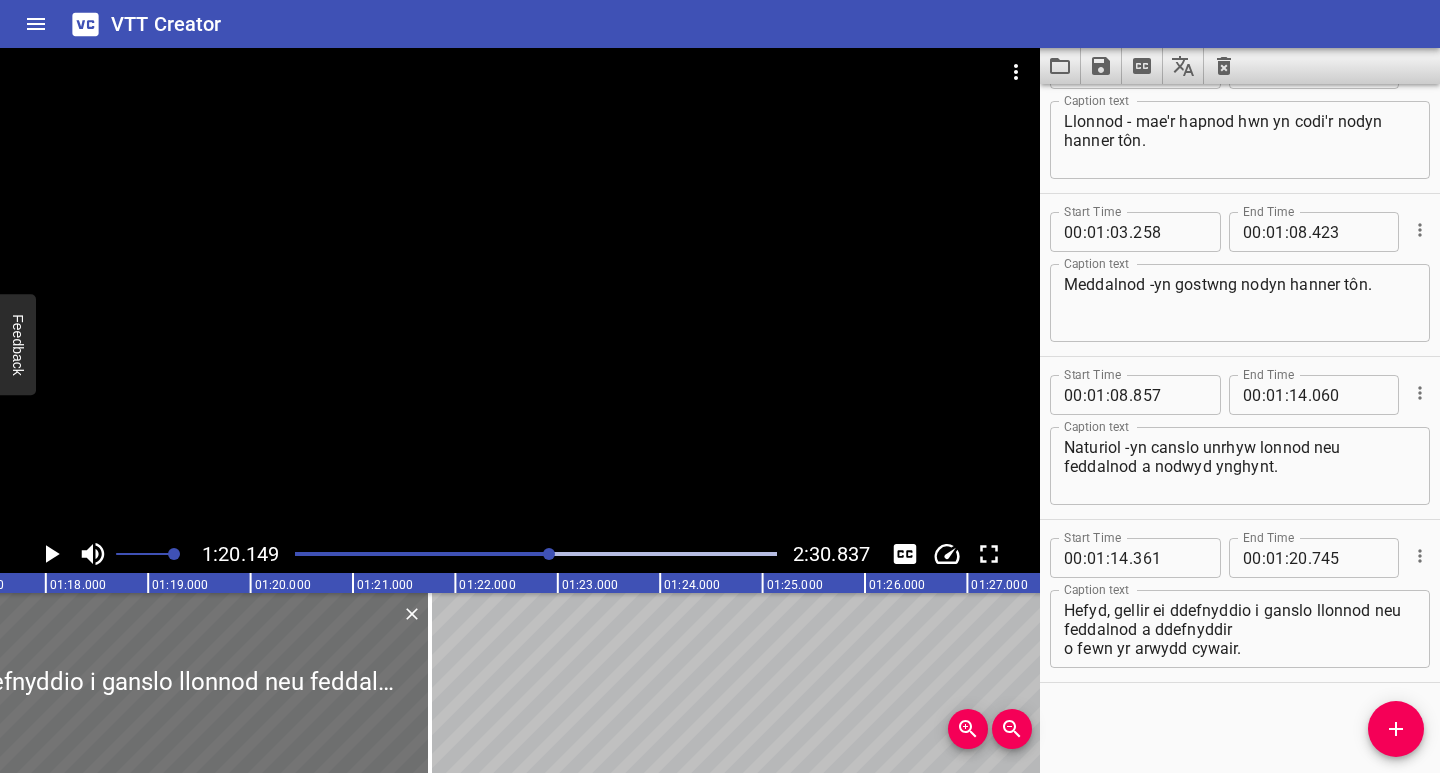 click at bounding box center [311, 554] 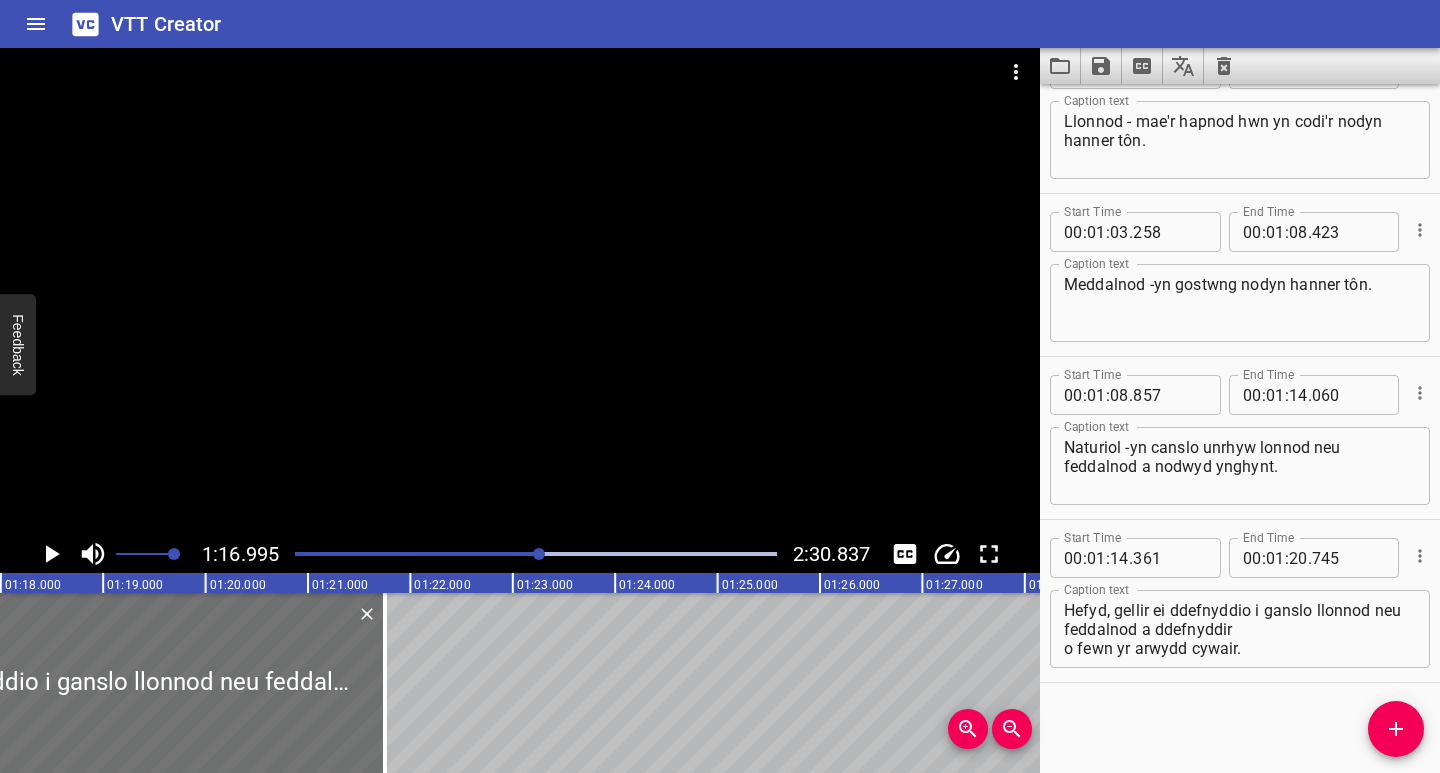 click at bounding box center (536, 554) 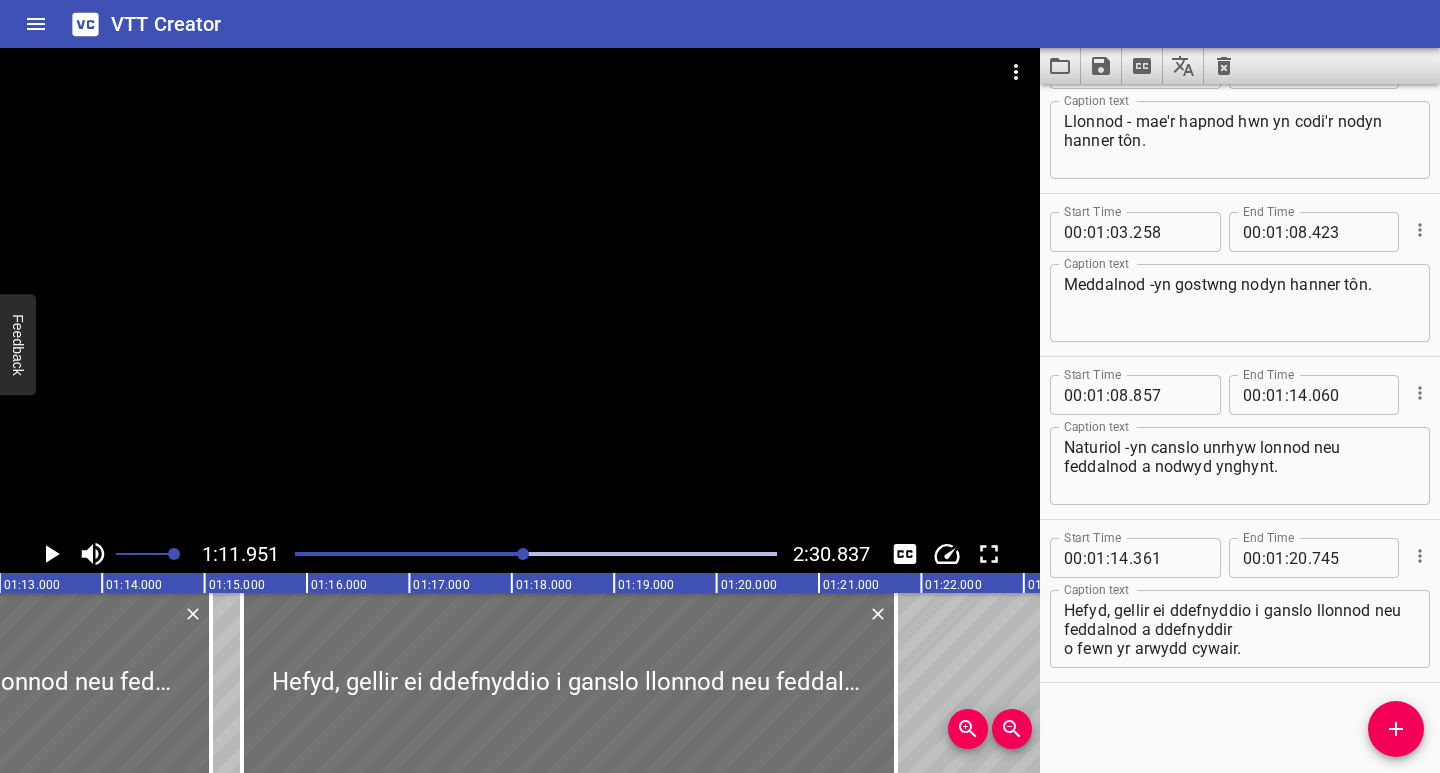 scroll, scrollTop: 0, scrollLeft: 7368, axis: horizontal 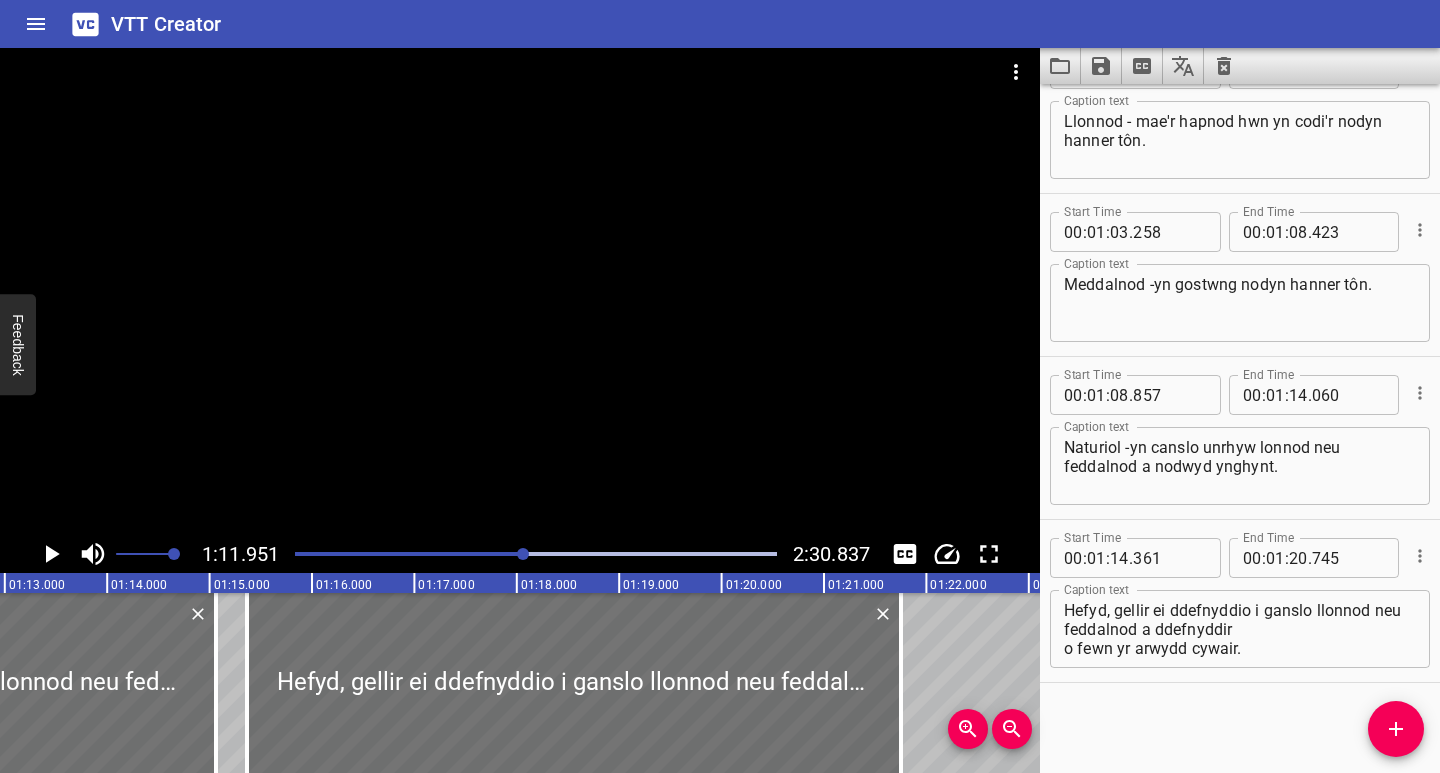 click 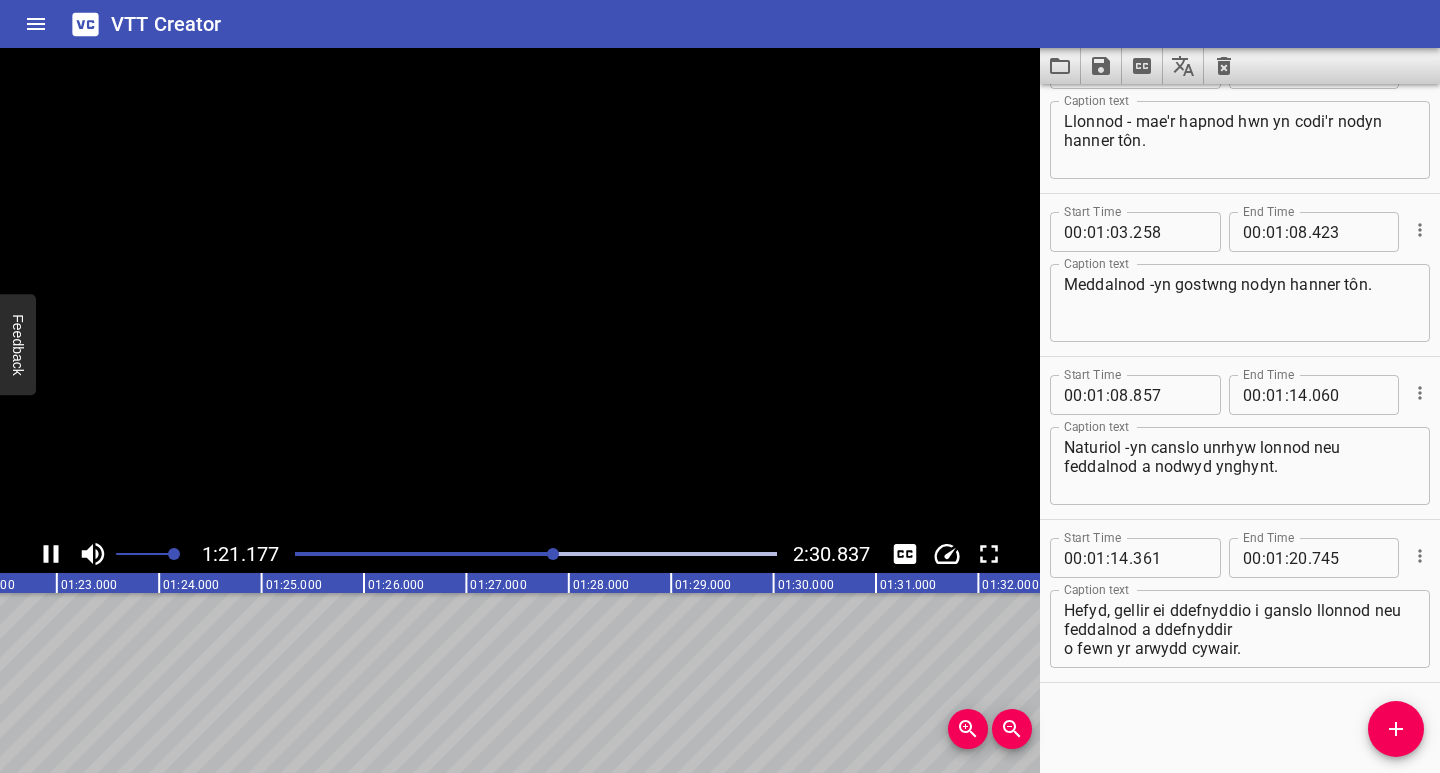 click 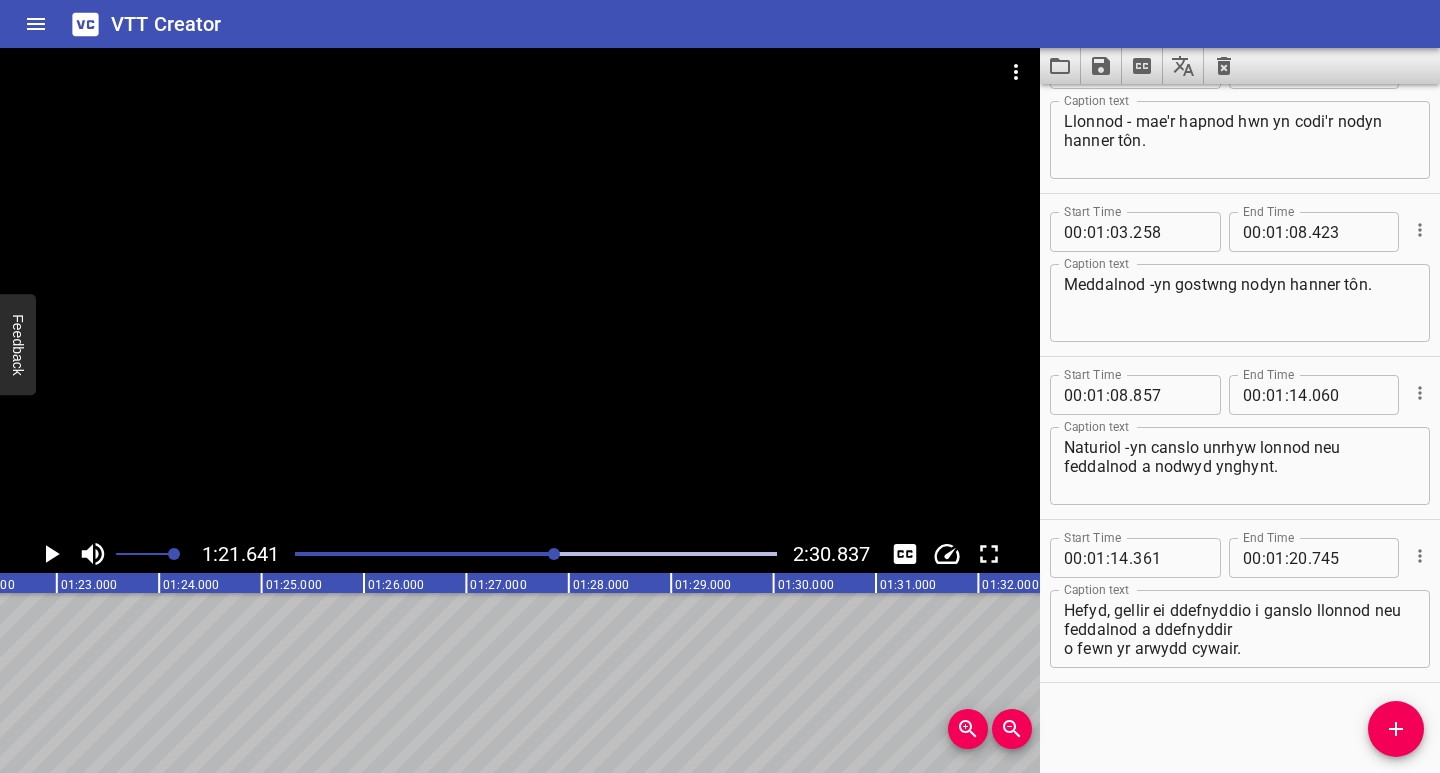 scroll, scrollTop: 0, scrollLeft: 8360, axis: horizontal 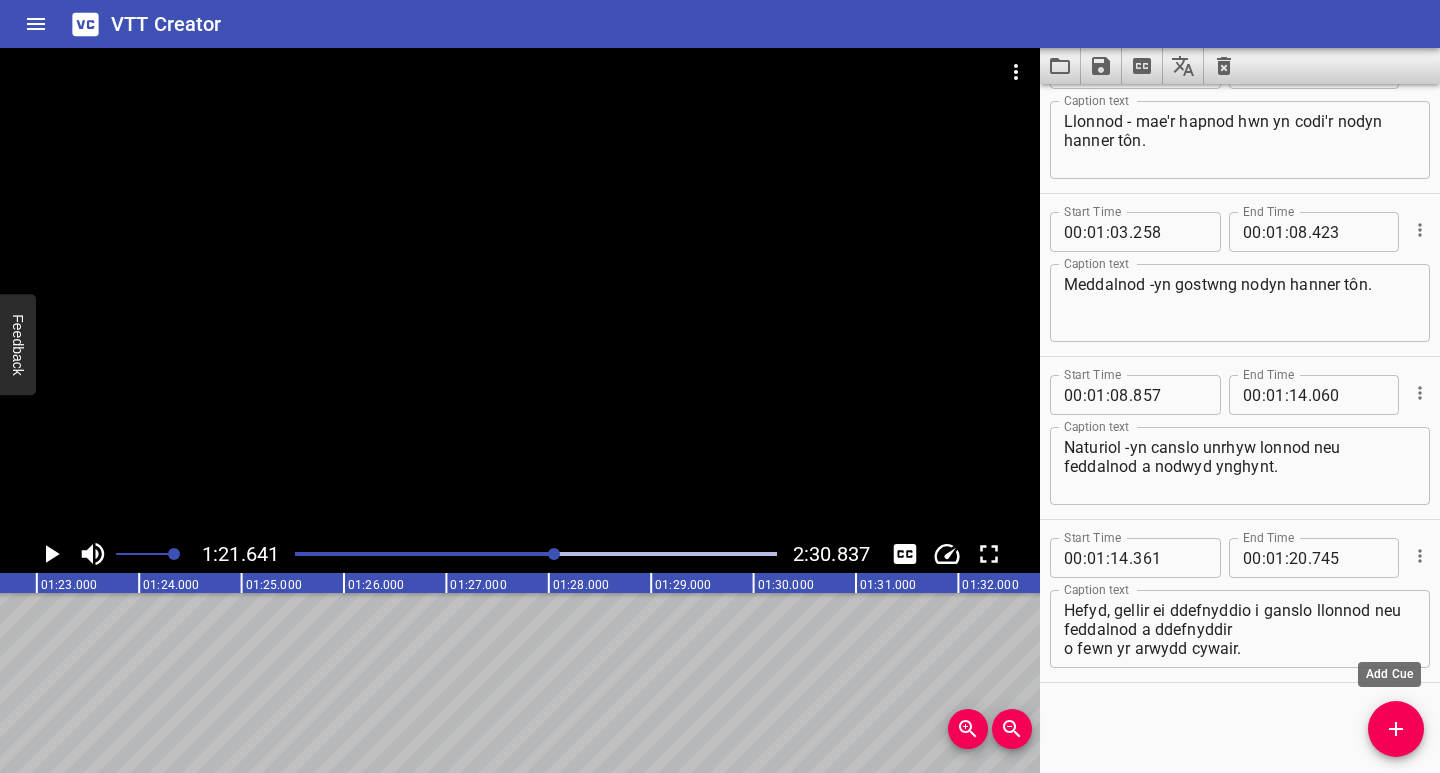 drag, startPoint x: 1397, startPoint y: 729, endPoint x: 1321, endPoint y: 728, distance: 76.00658 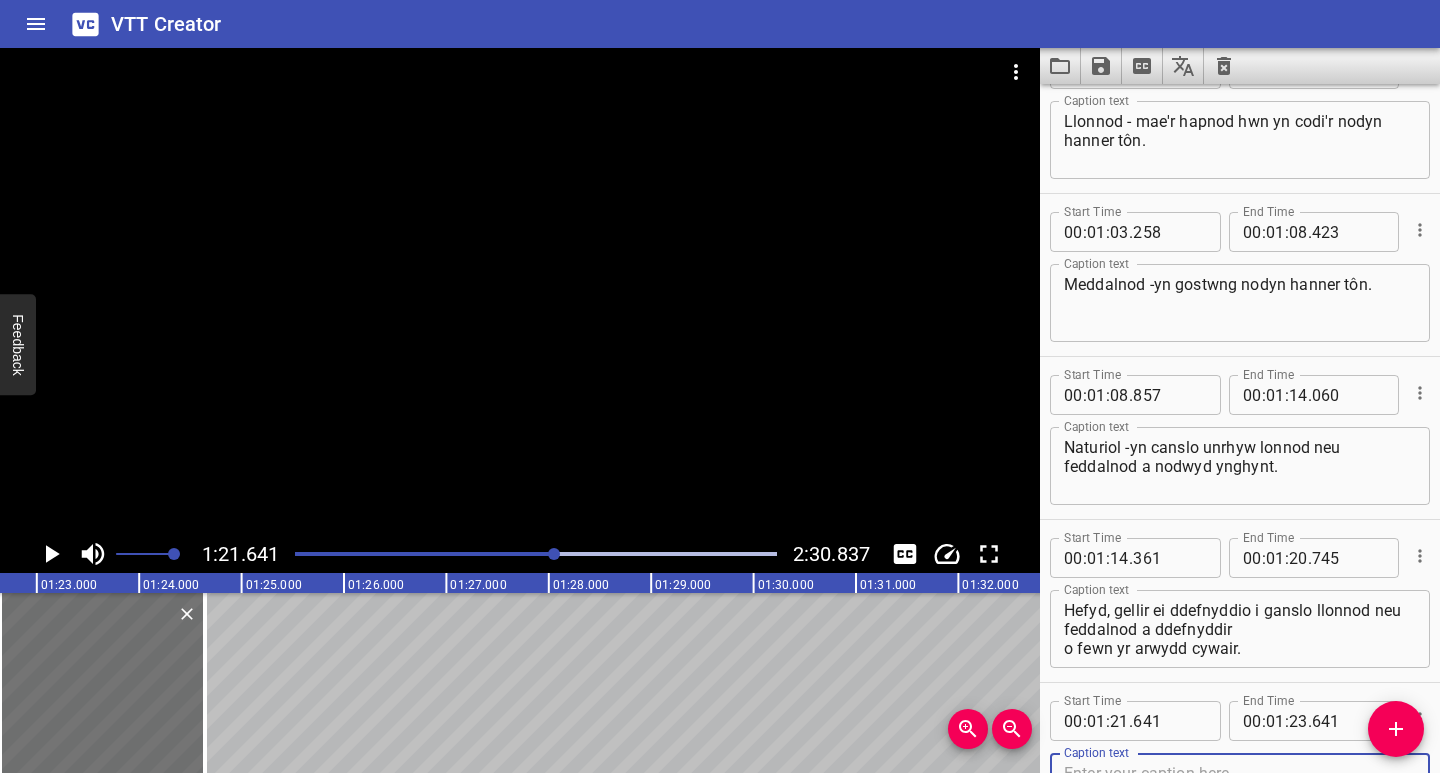 scroll, scrollTop: 1860, scrollLeft: 0, axis: vertical 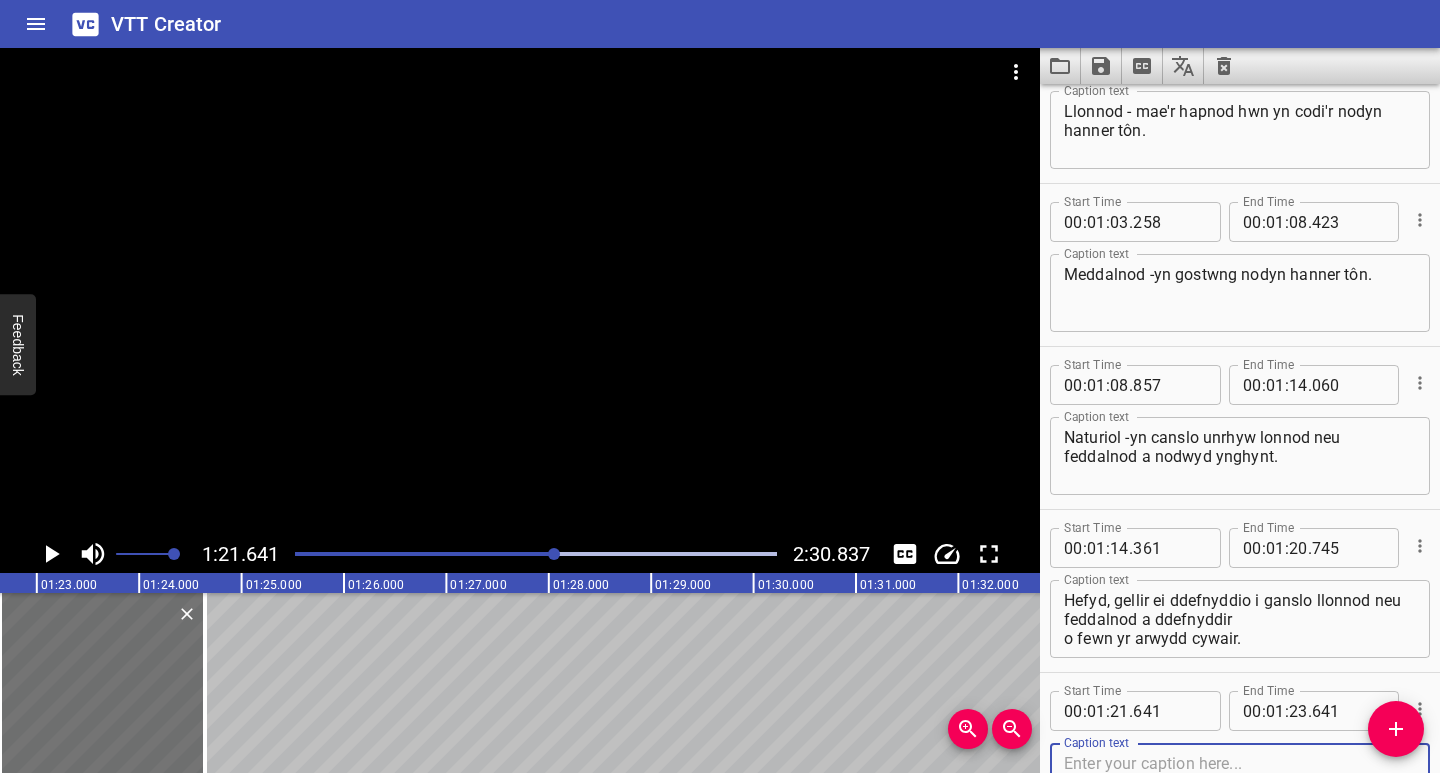 click at bounding box center (1240, 782) 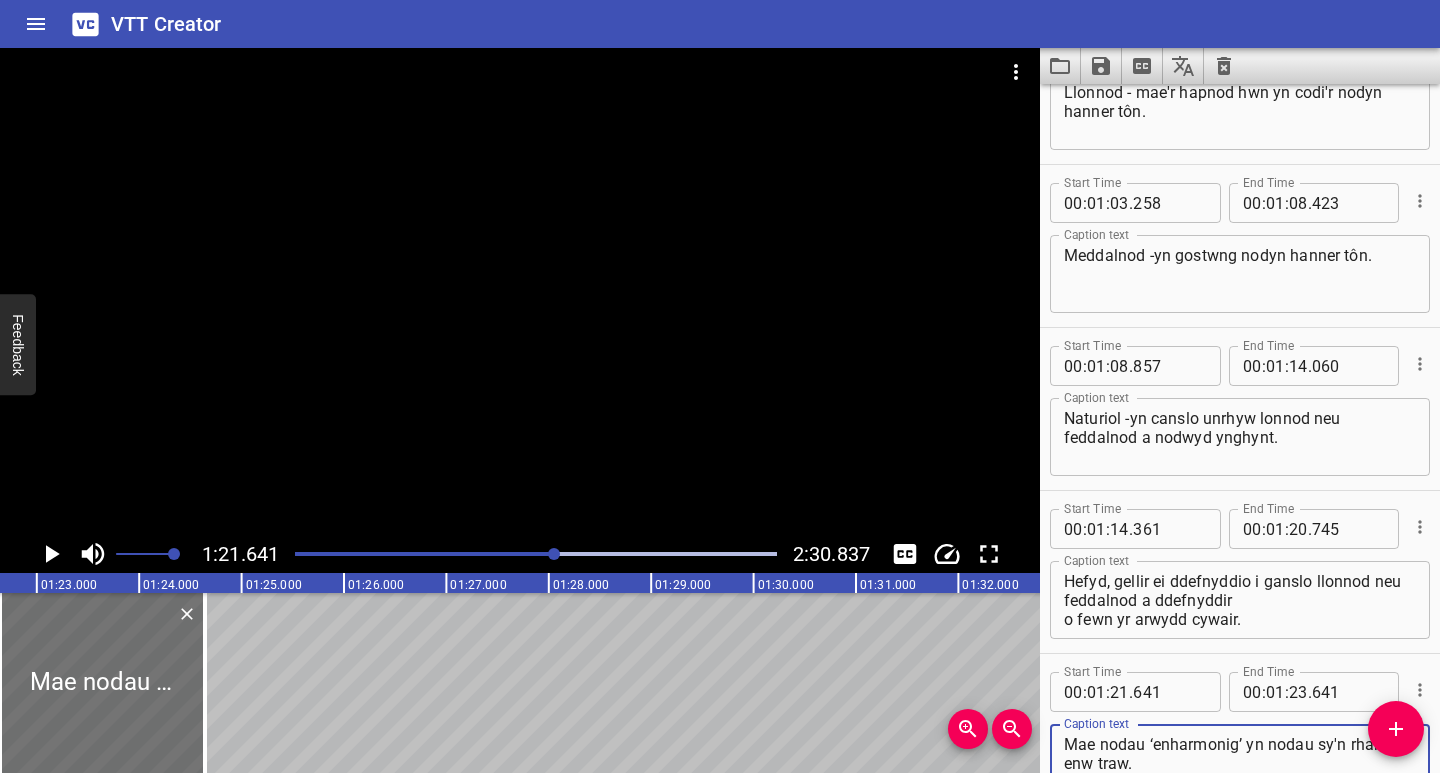 scroll, scrollTop: 2013, scrollLeft: 0, axis: vertical 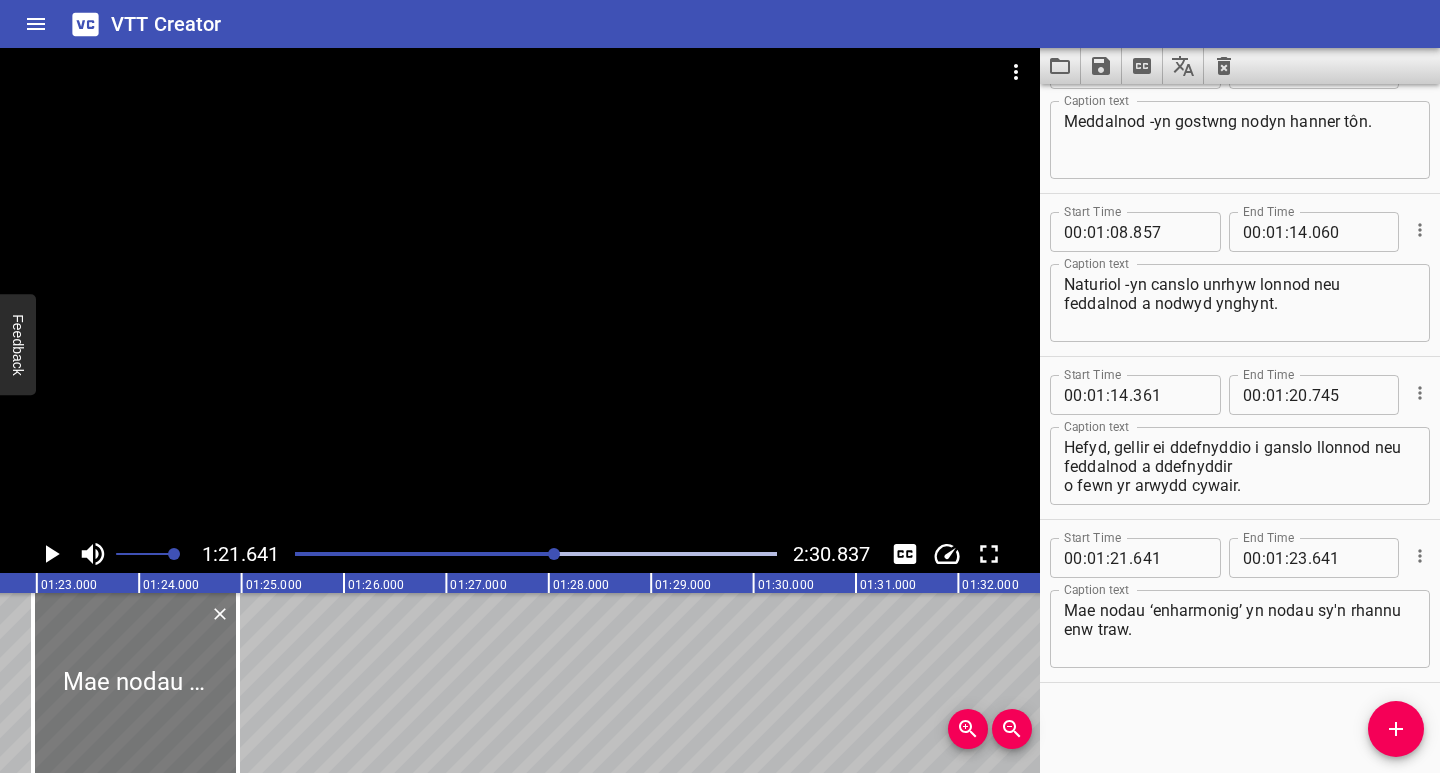 drag, startPoint x: 162, startPoint y: 710, endPoint x: 191, endPoint y: 711, distance: 29.017237 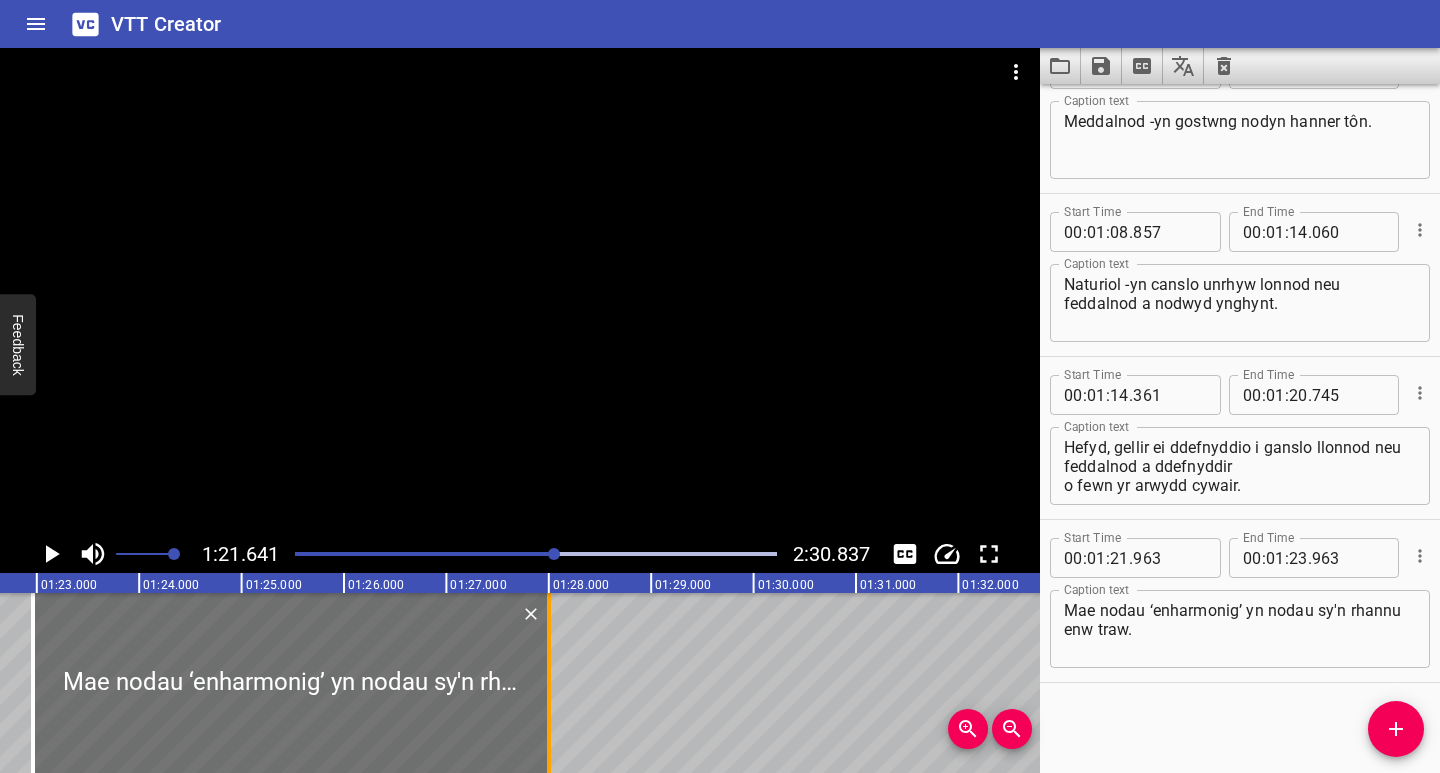 drag, startPoint x: 239, startPoint y: 717, endPoint x: 552, endPoint y: 731, distance: 313.31296 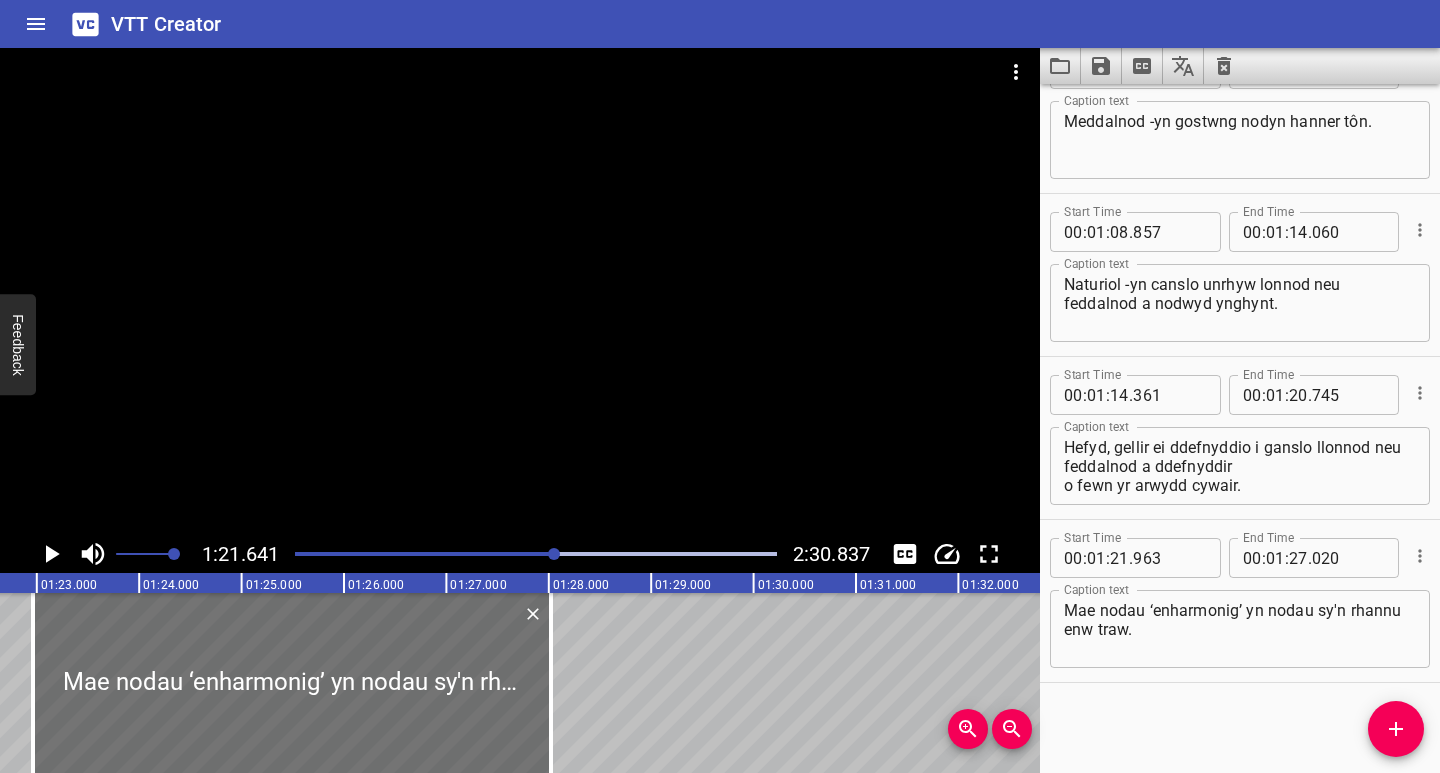 click 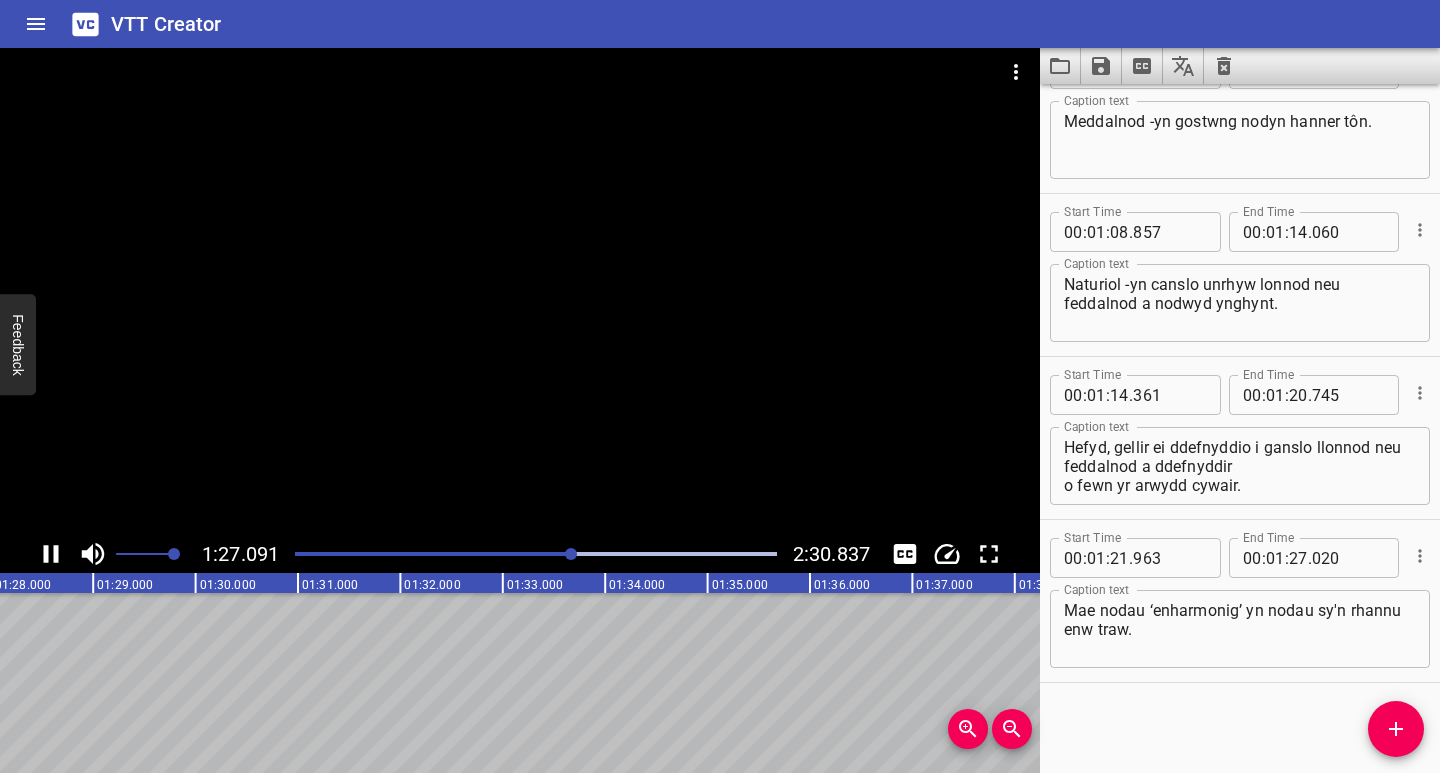 click 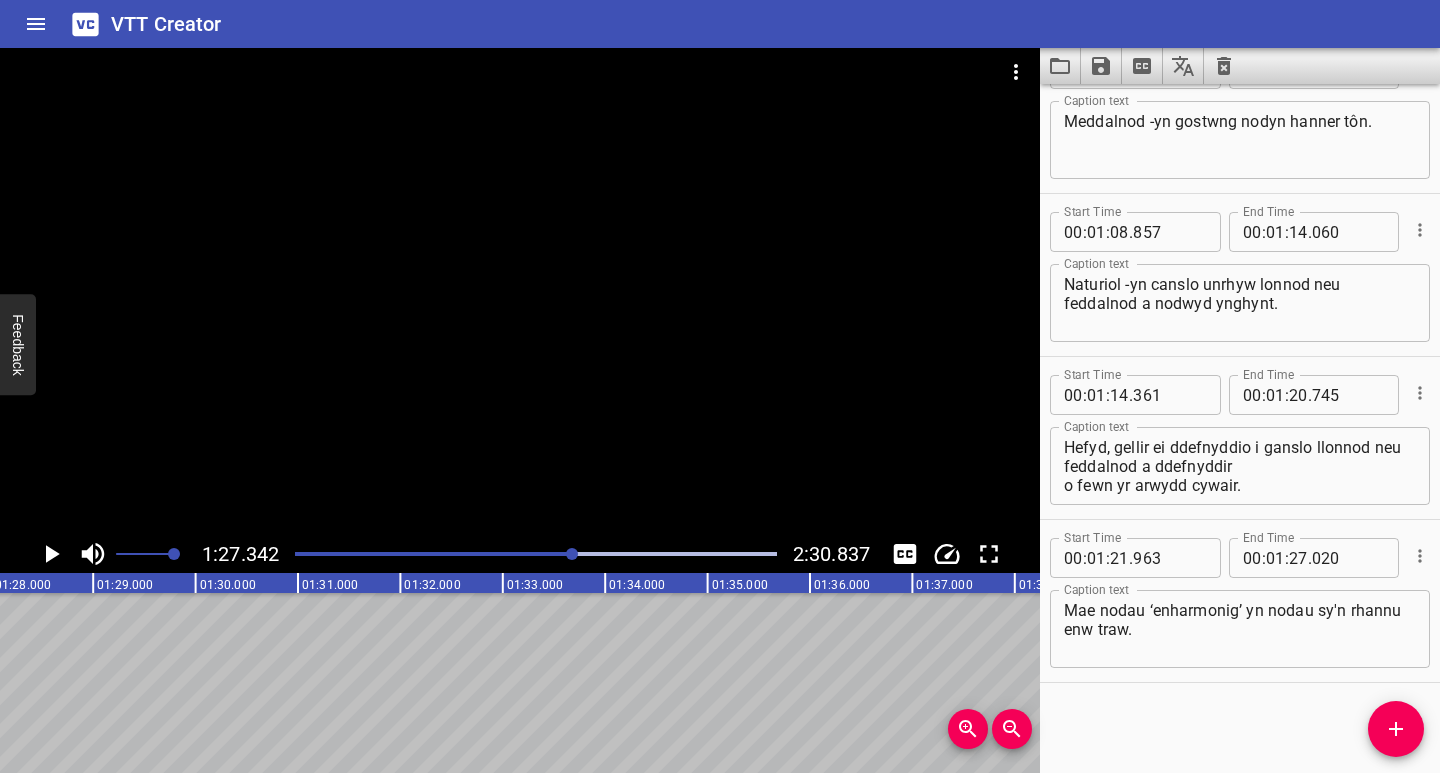 scroll, scrollTop: 0, scrollLeft: 8944, axis: horizontal 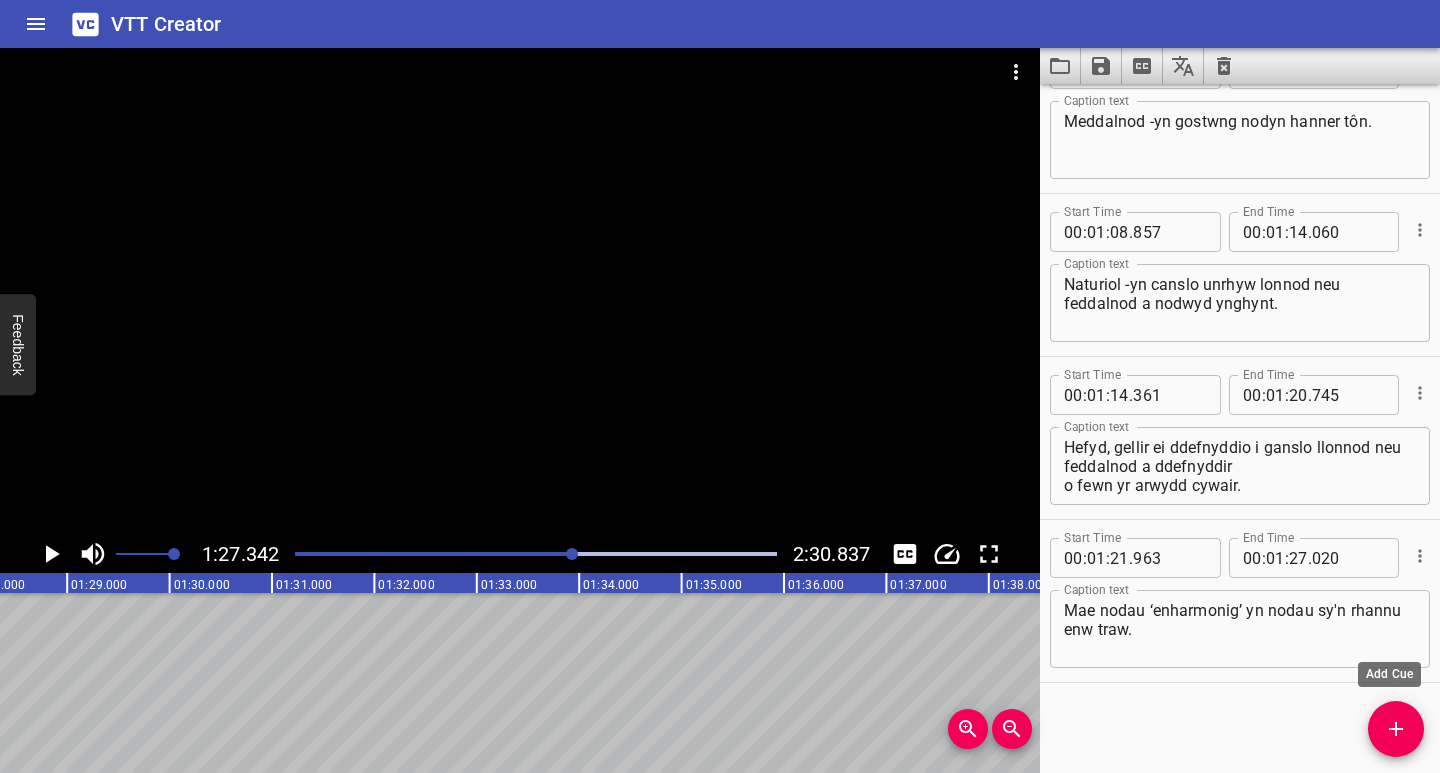 click 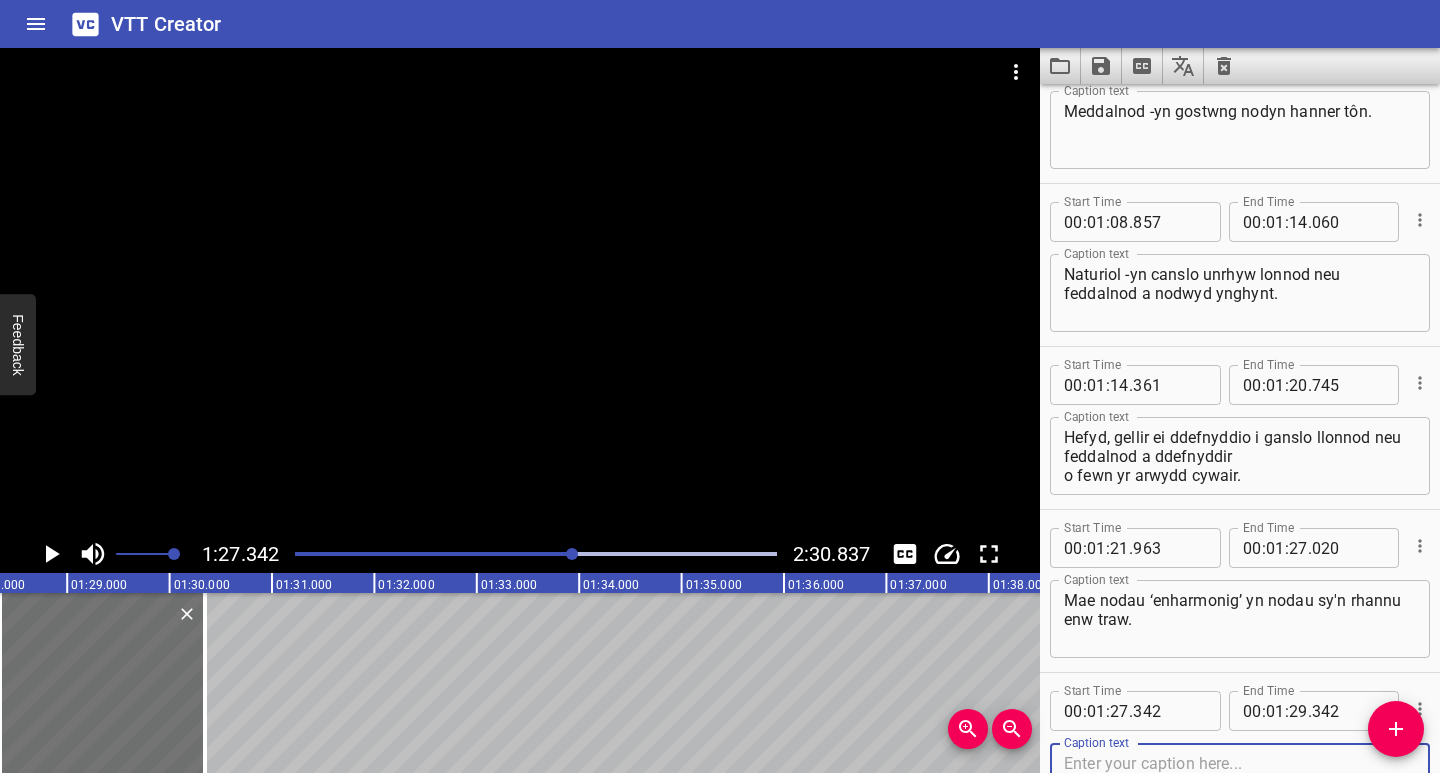 click at bounding box center (1240, 782) 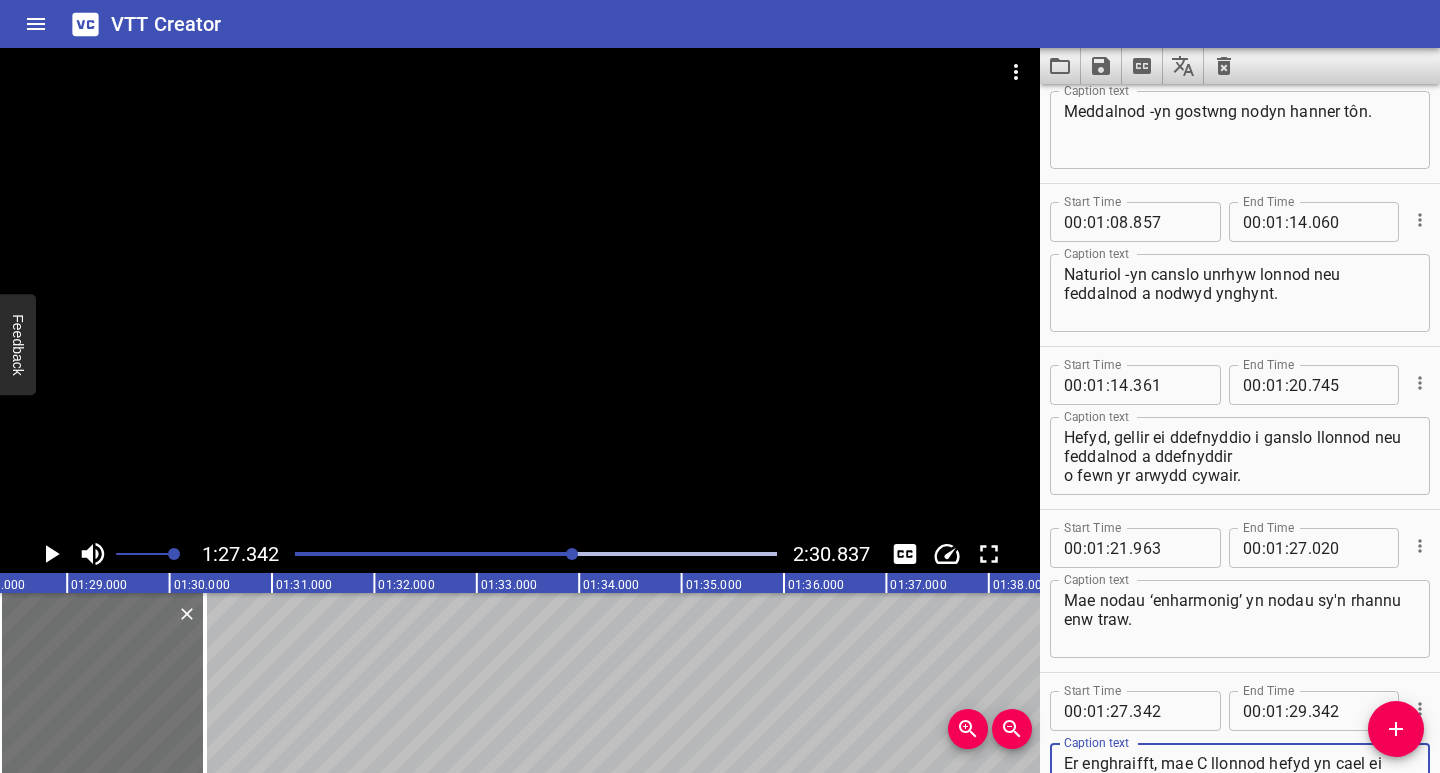 scroll, scrollTop: 2042, scrollLeft: 0, axis: vertical 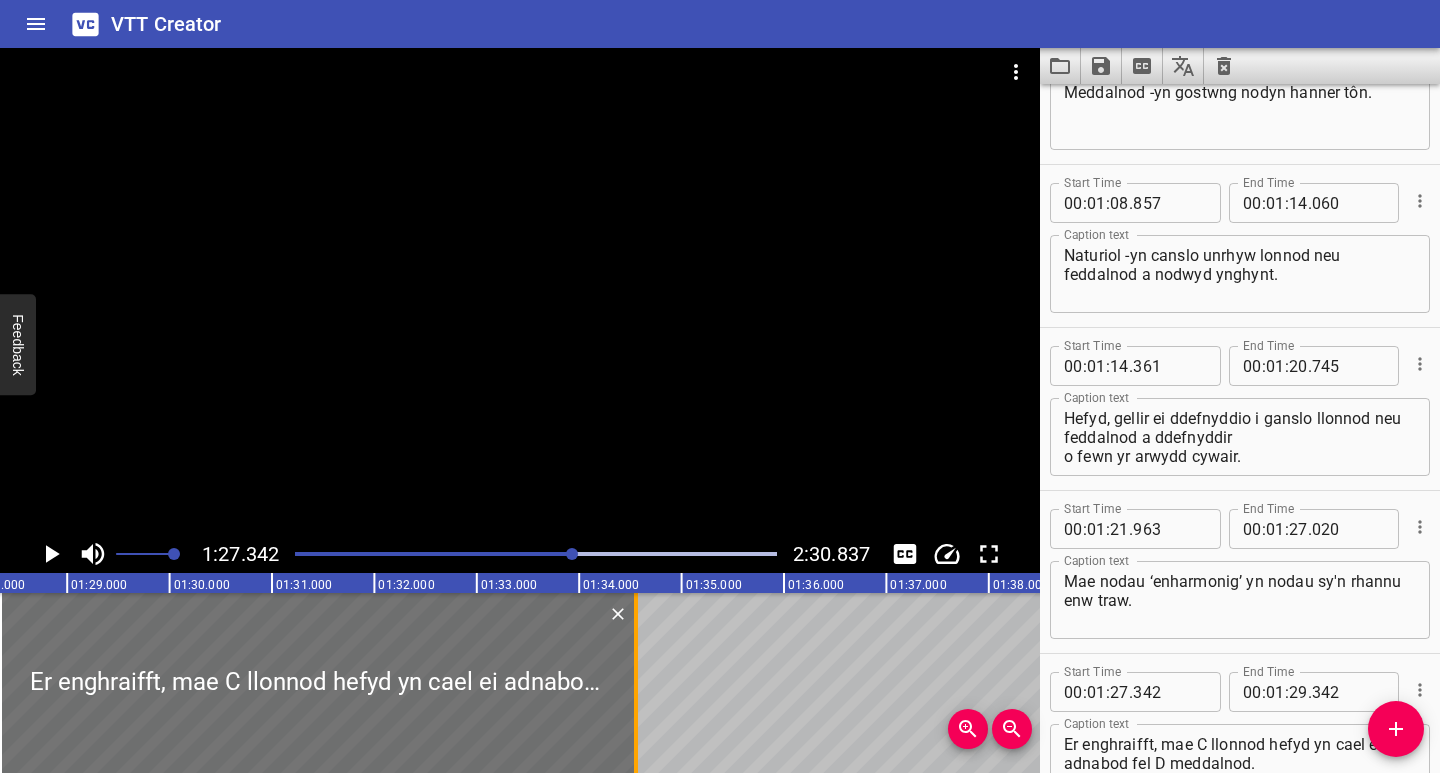 drag, startPoint x: 208, startPoint y: 674, endPoint x: 651, endPoint y: 694, distance: 443.45123 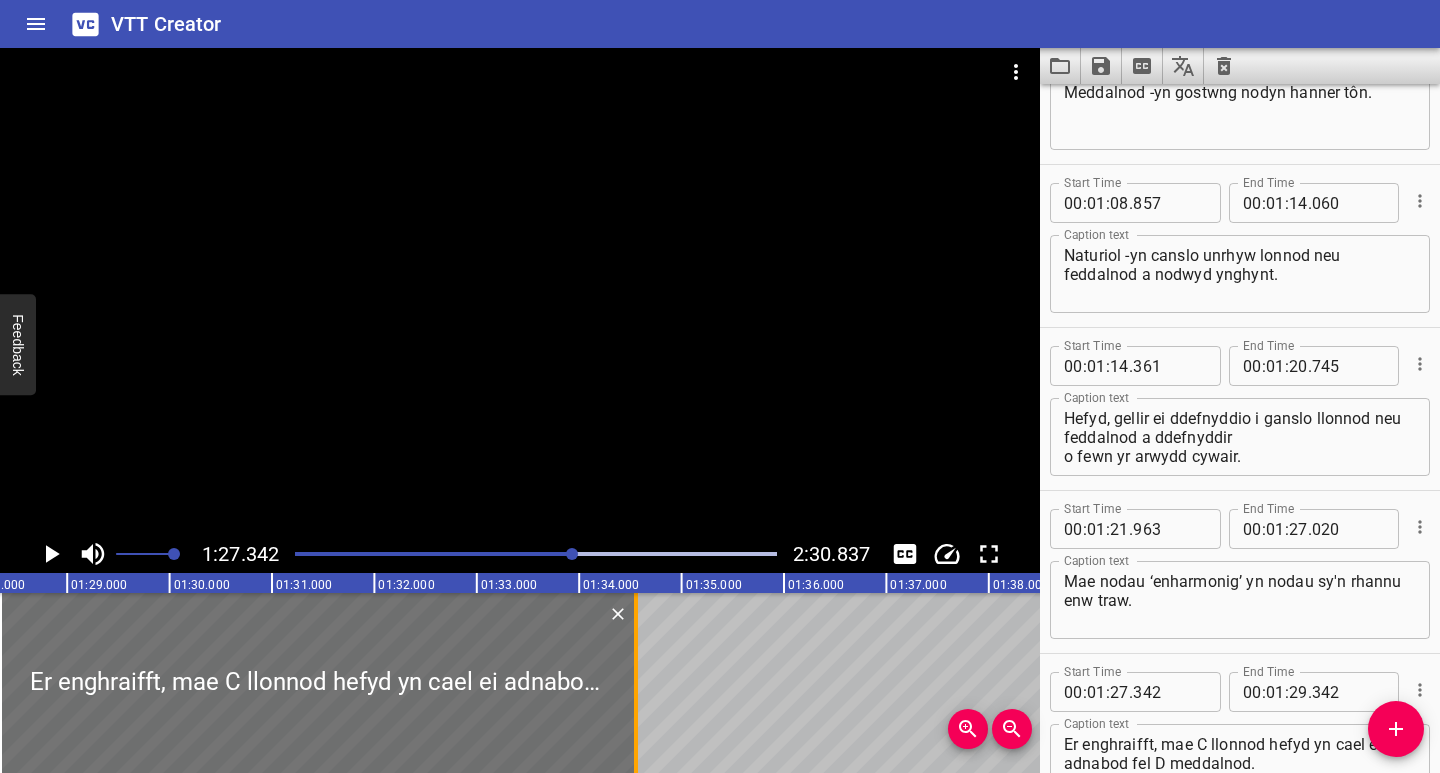 click at bounding box center [636, 683] 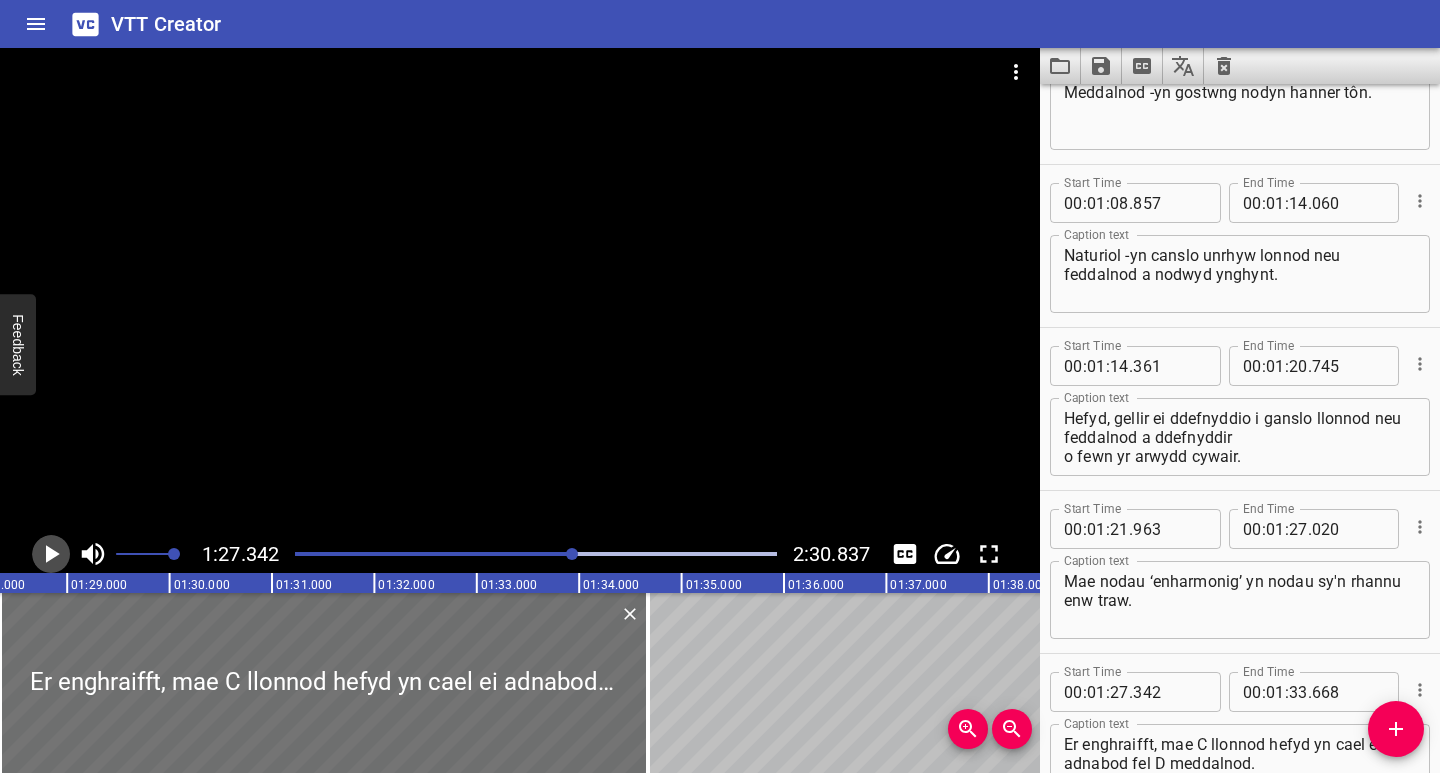 click 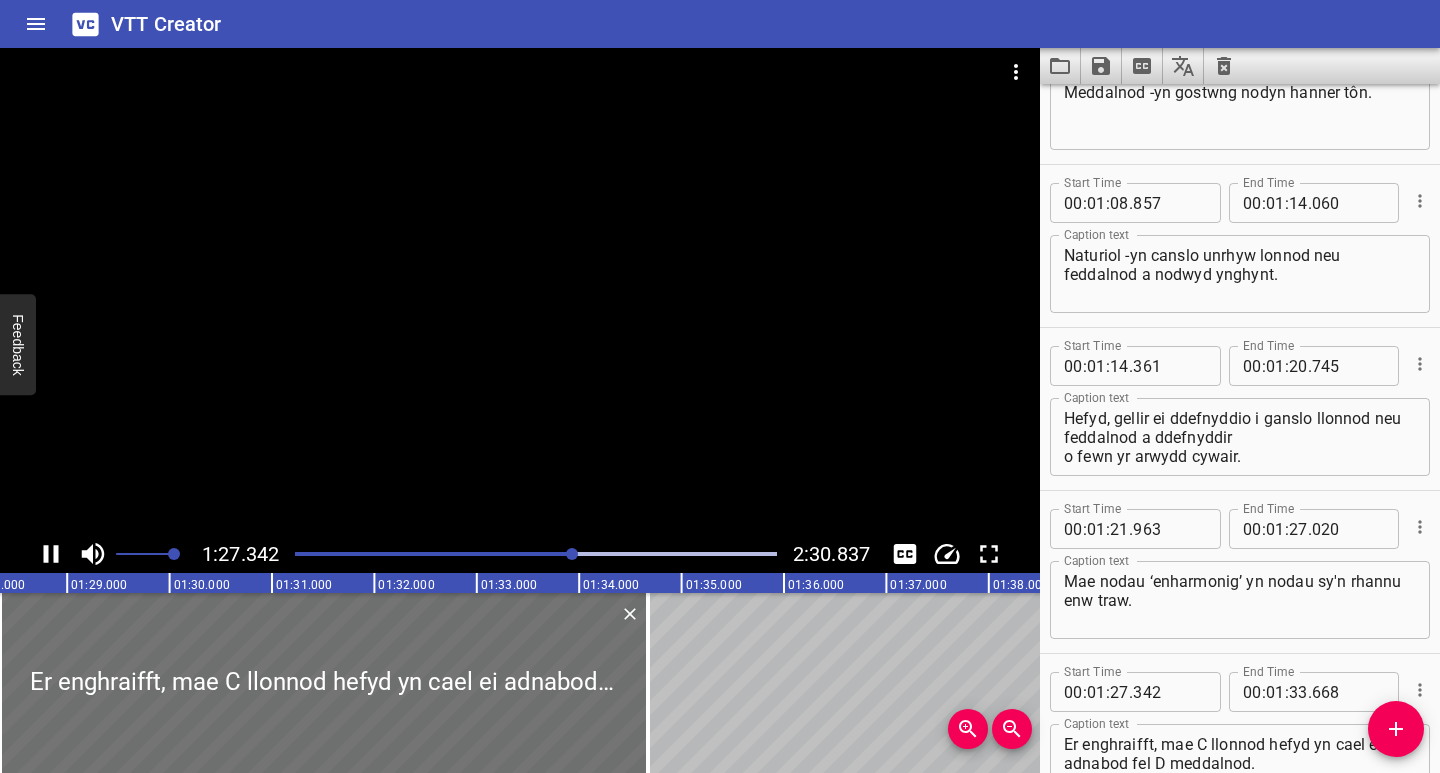 scroll, scrollTop: 2133, scrollLeft: 0, axis: vertical 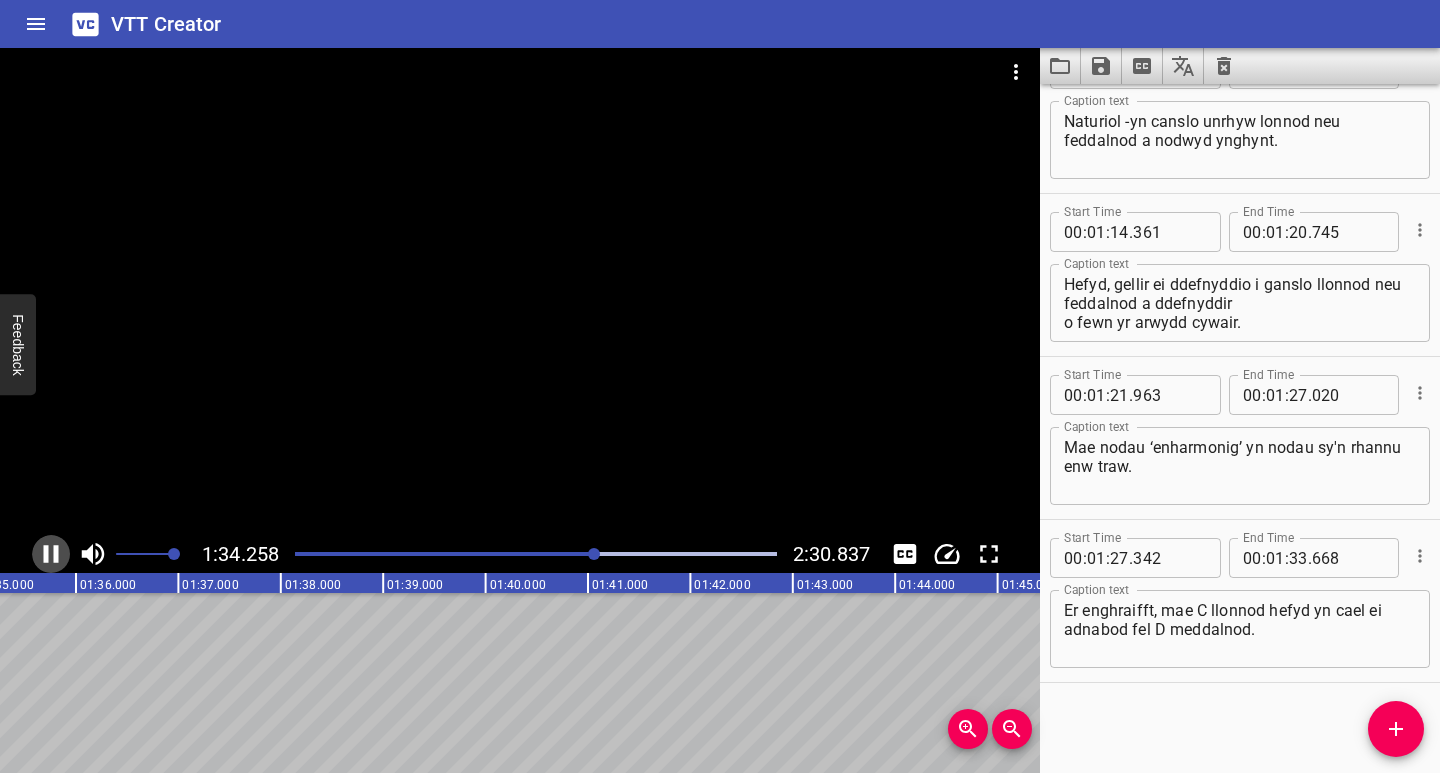 click 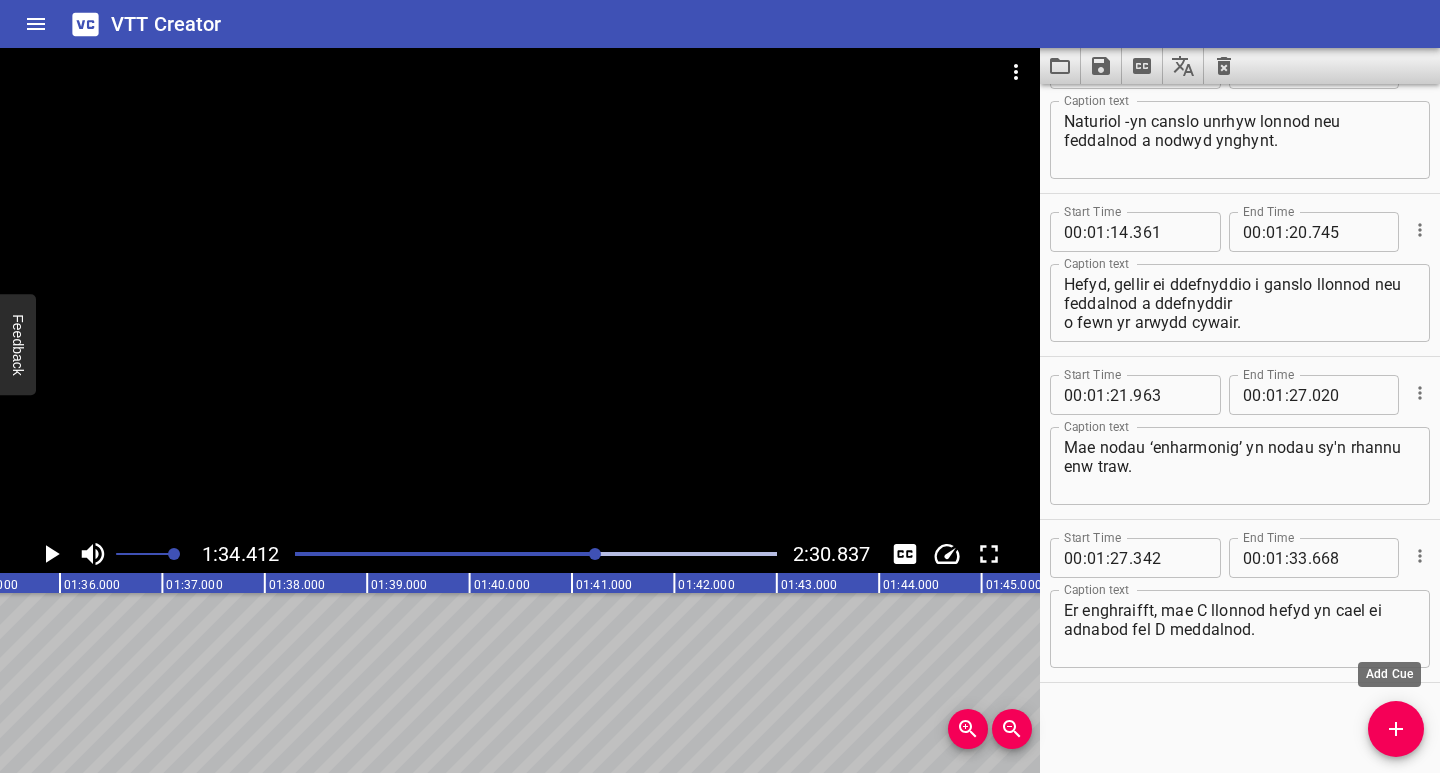 click 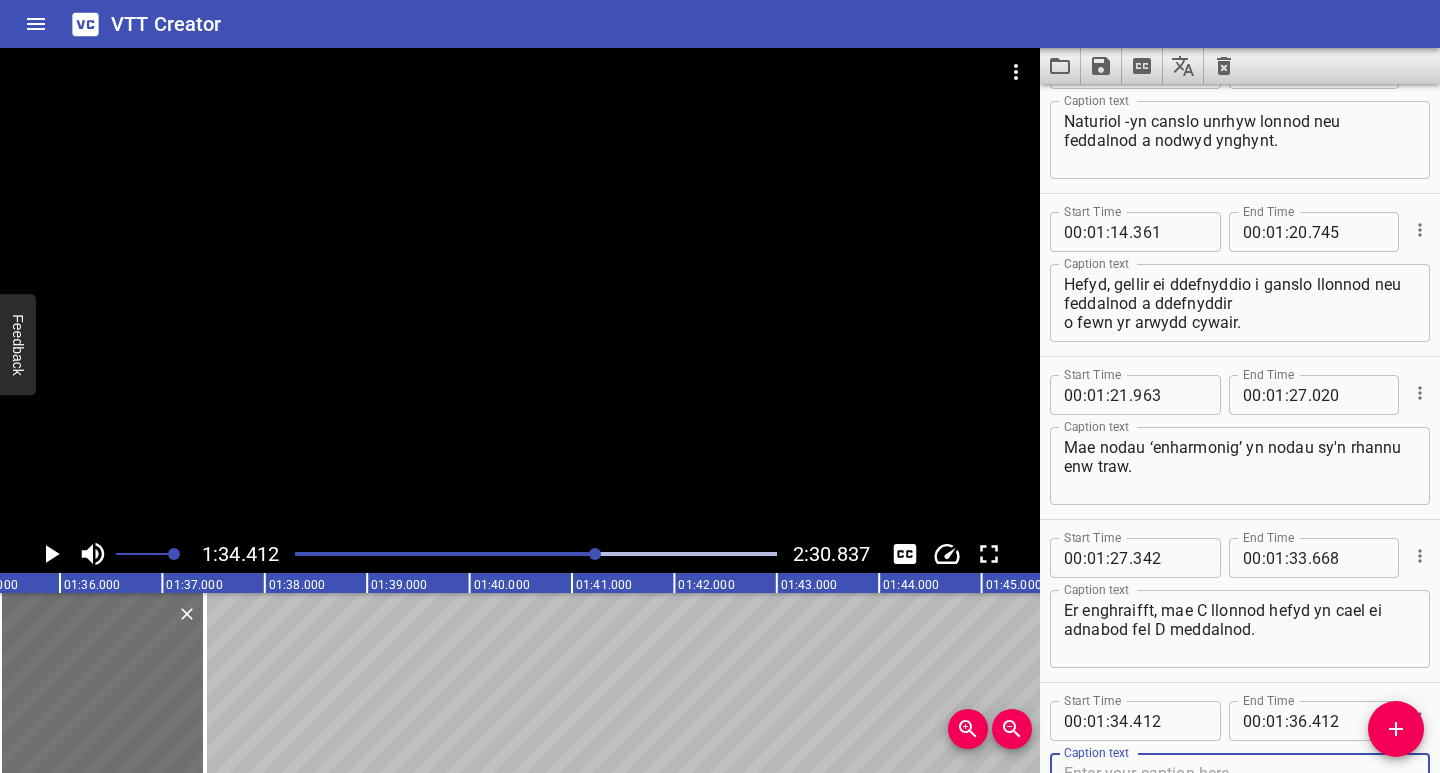 scroll, scrollTop: 2186, scrollLeft: 0, axis: vertical 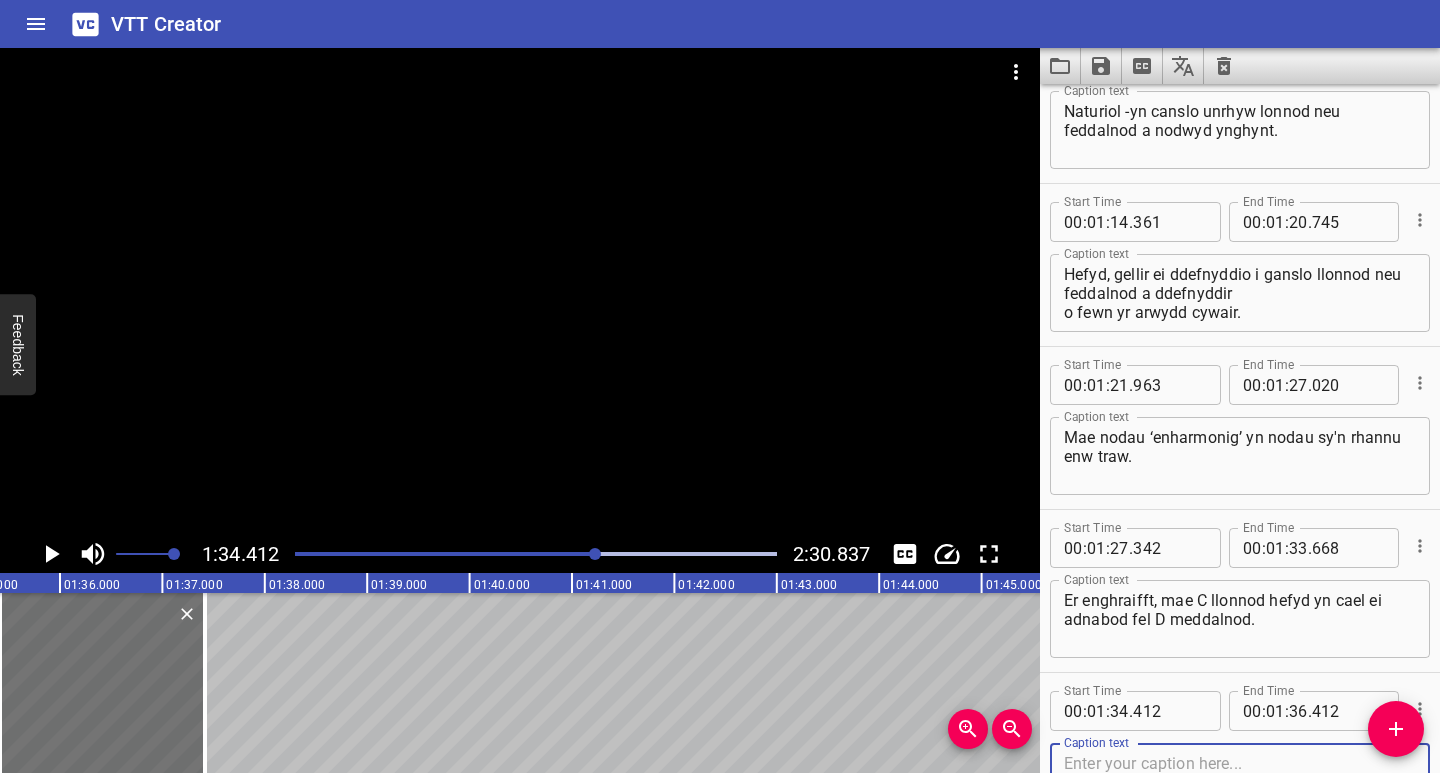 click at bounding box center [1240, 782] 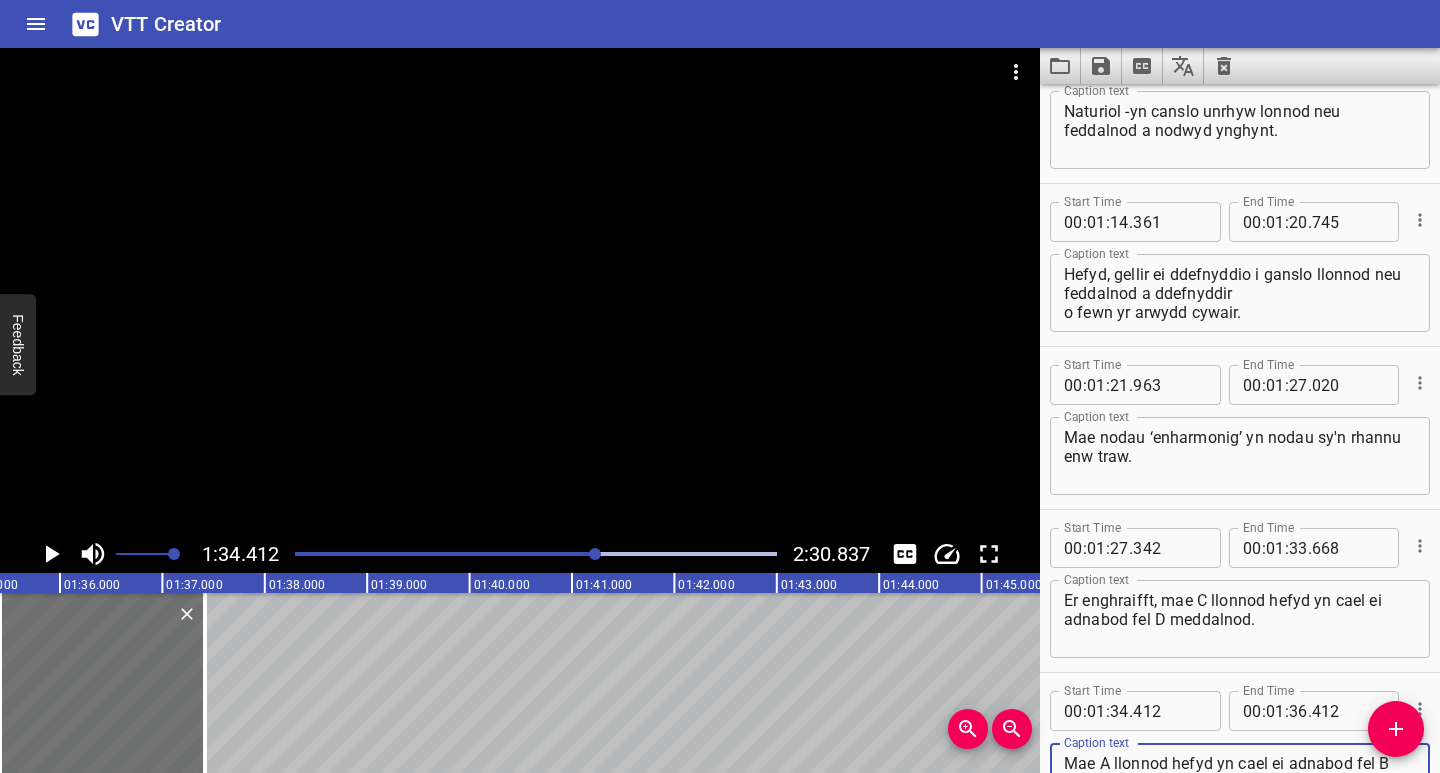 scroll, scrollTop: 2205, scrollLeft: 0, axis: vertical 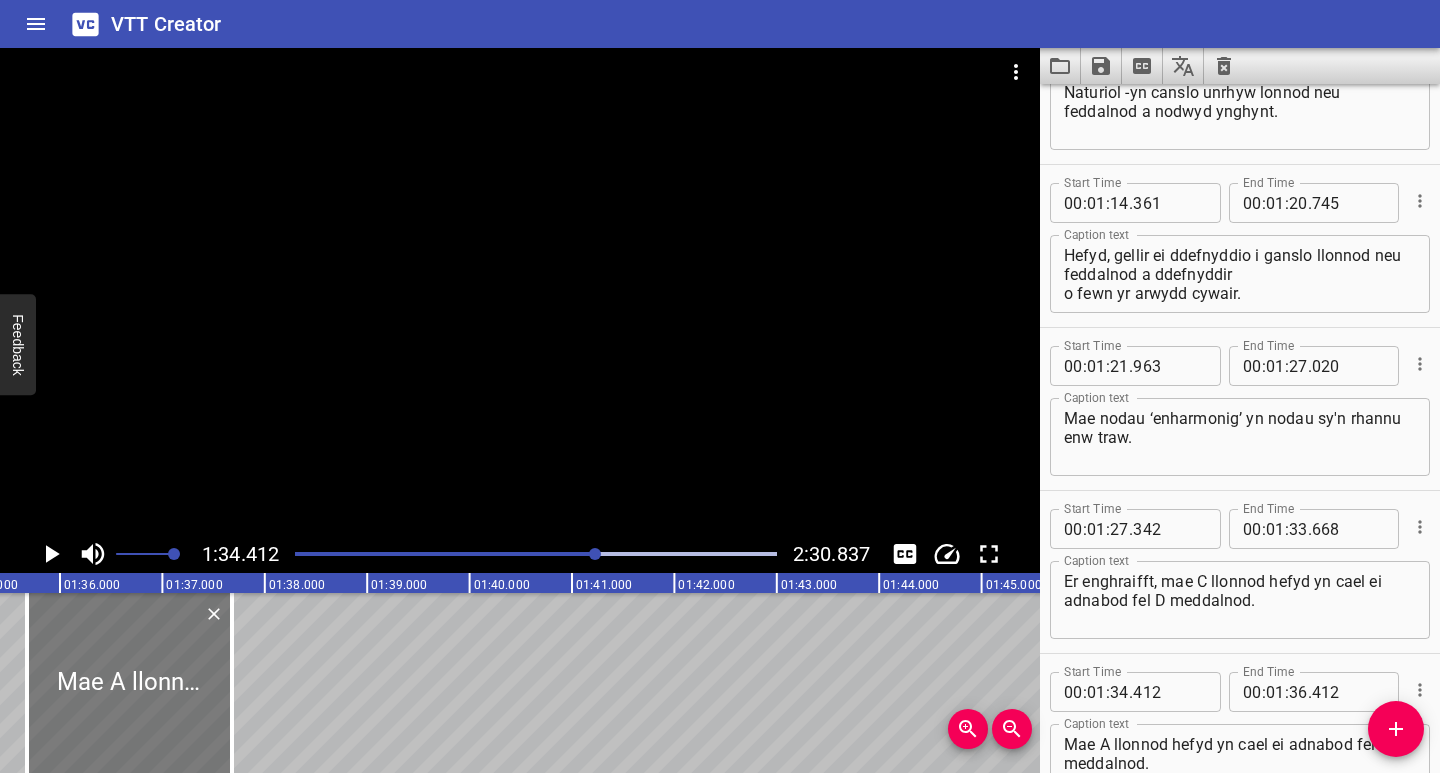 drag, startPoint x: 157, startPoint y: 733, endPoint x: 186, endPoint y: 736, distance: 29.15476 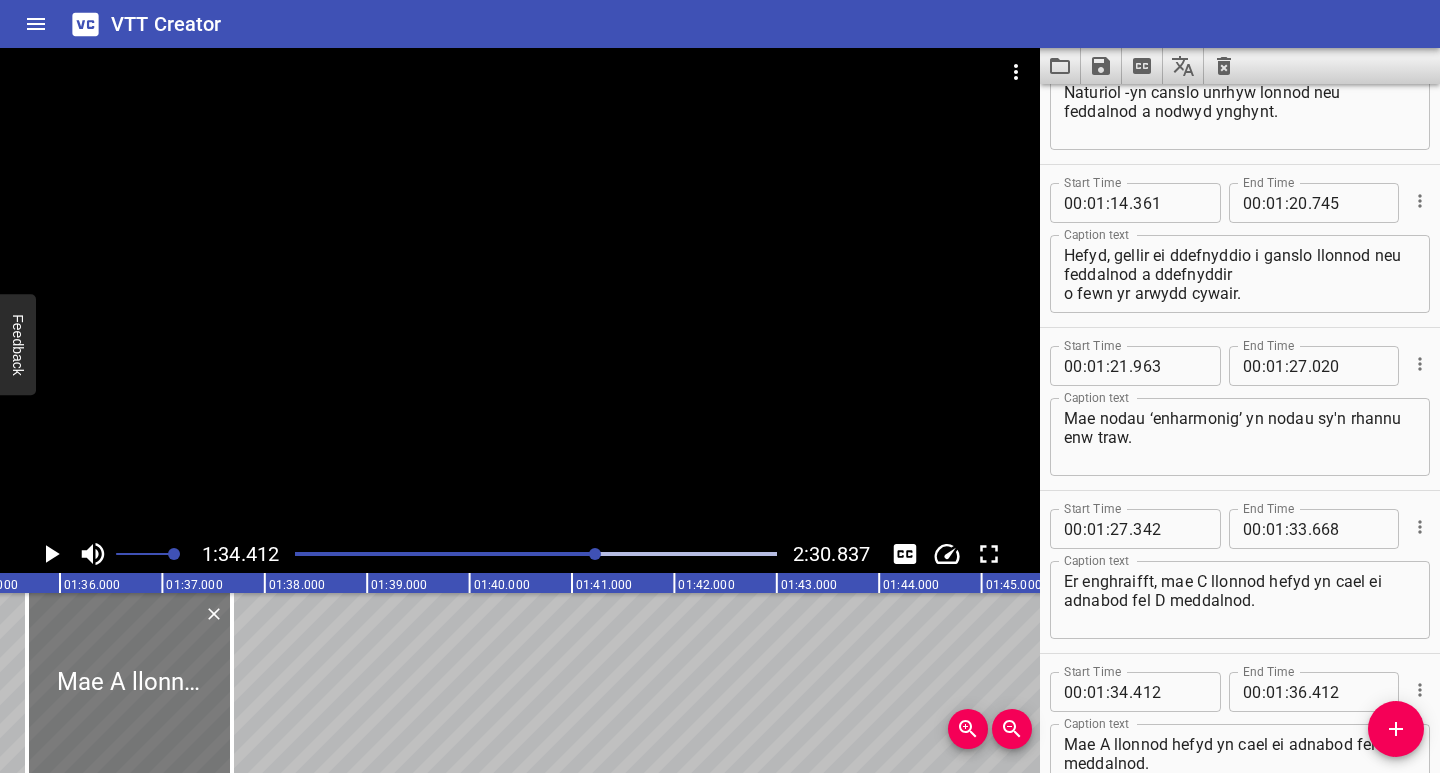 click at bounding box center [129, 683] 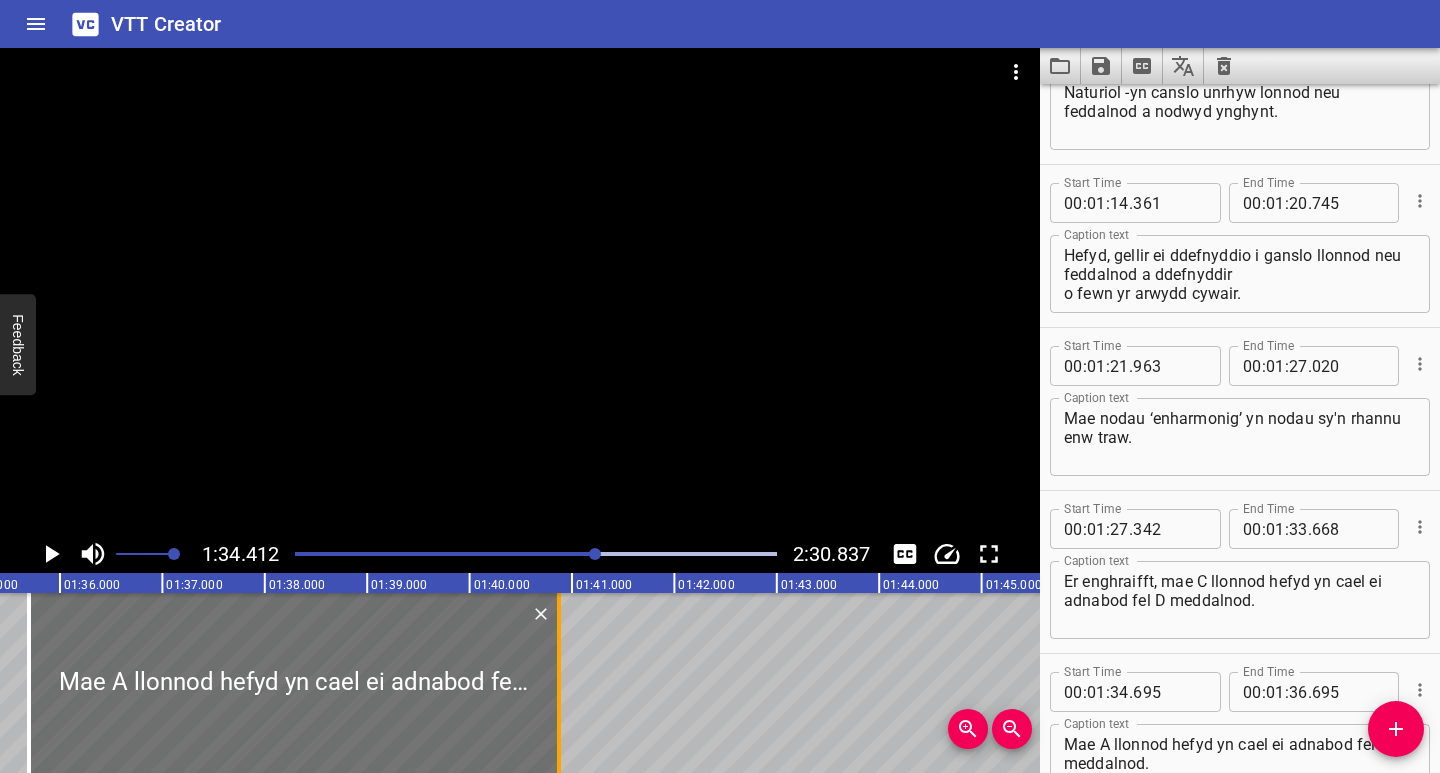 drag, startPoint x: 231, startPoint y: 742, endPoint x: 566, endPoint y: 745, distance: 335.01343 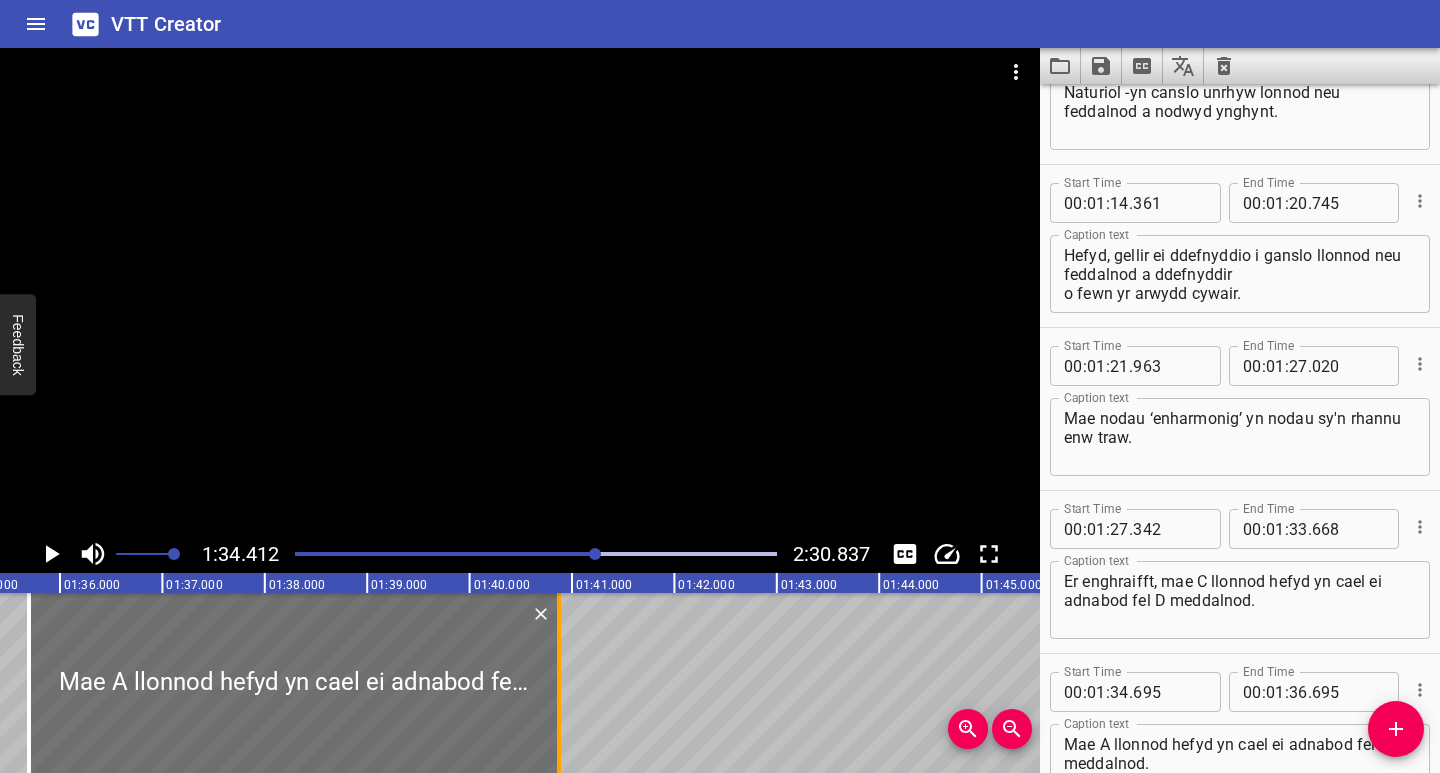 click at bounding box center (559, 683) 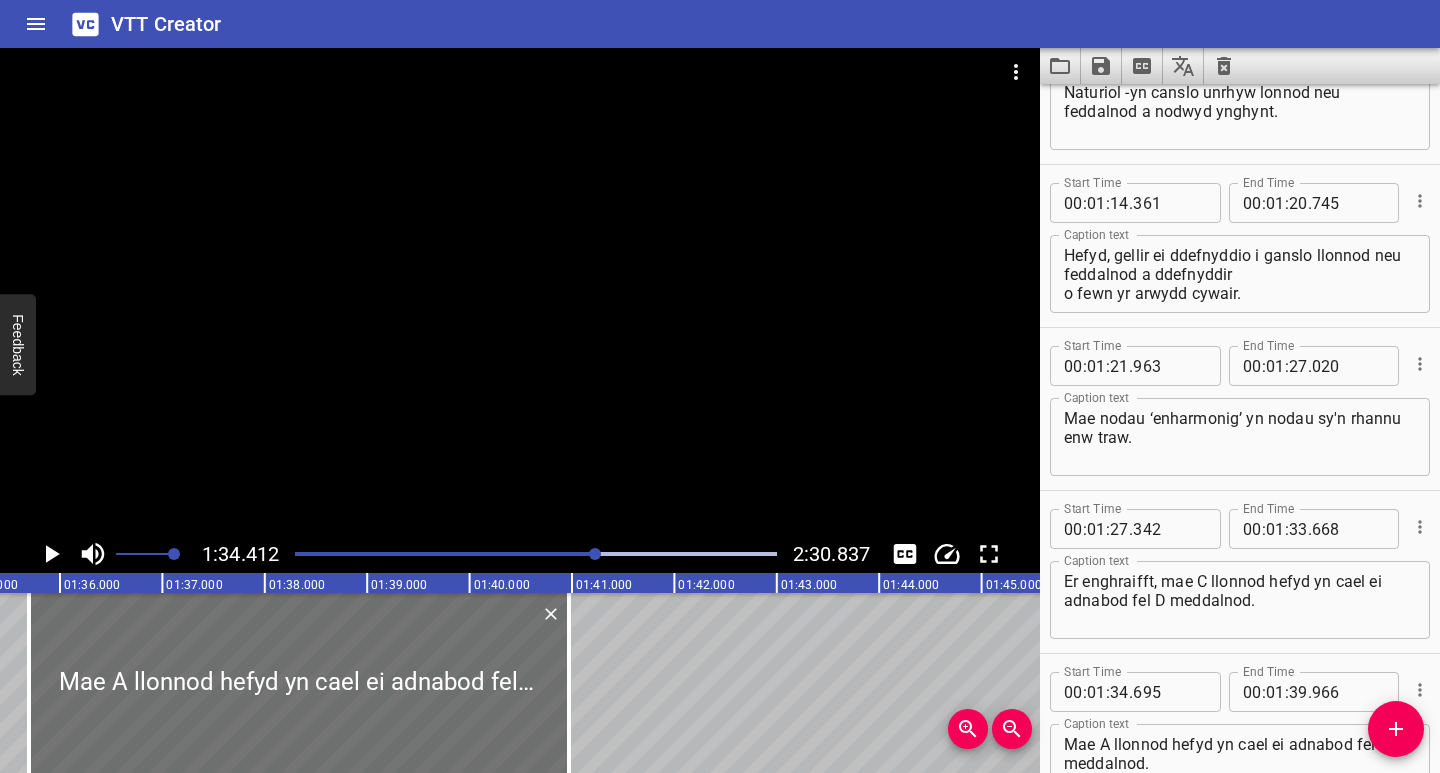 click 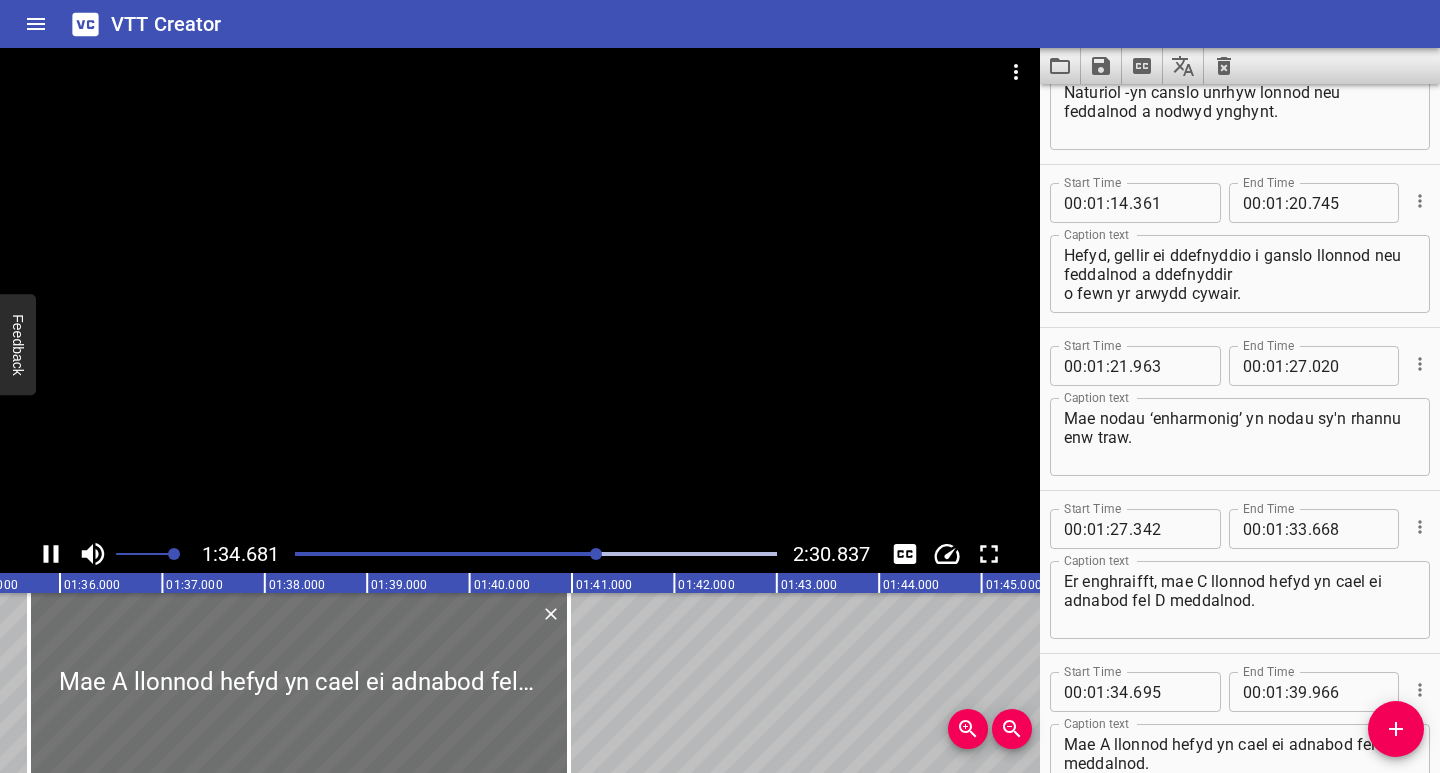 scroll, scrollTop: 0, scrollLeft: 9696, axis: horizontal 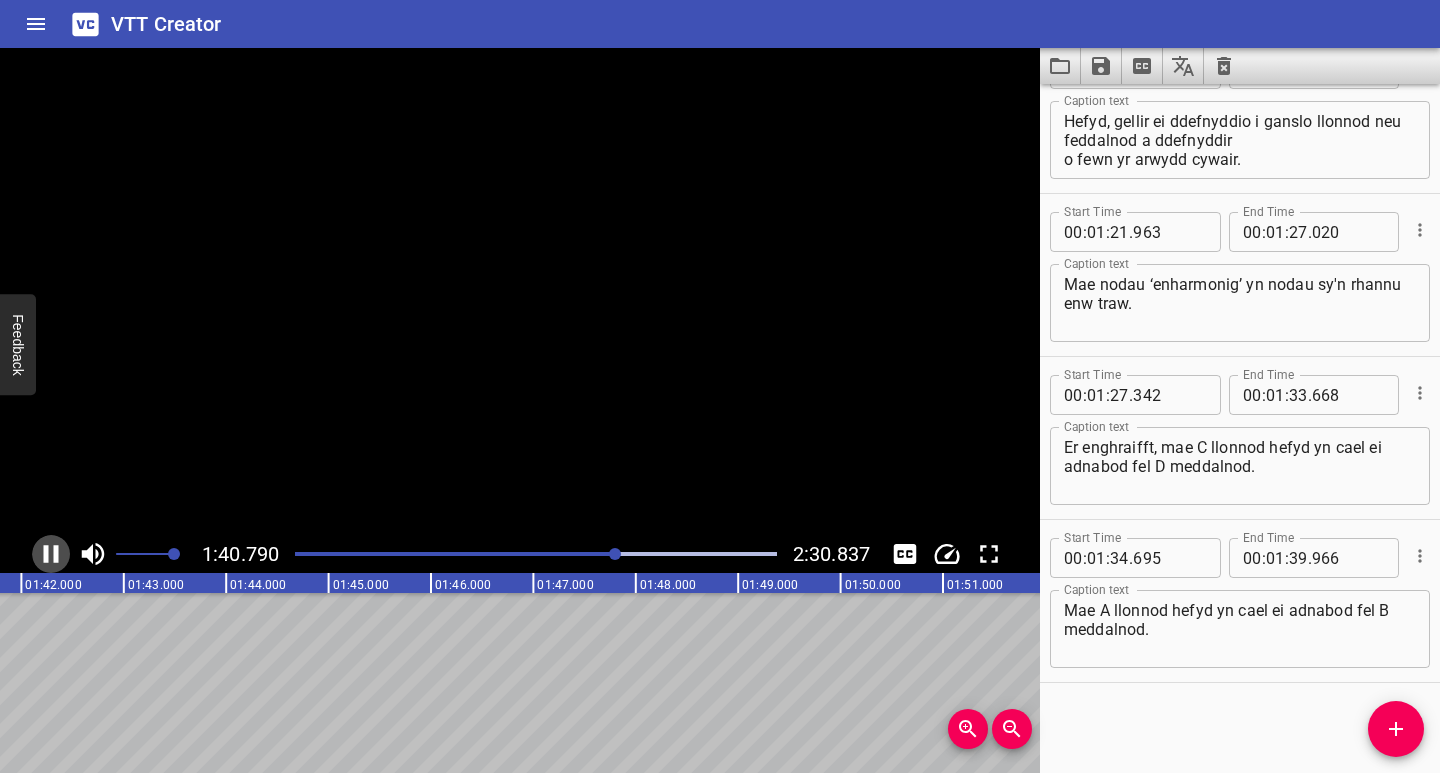 click 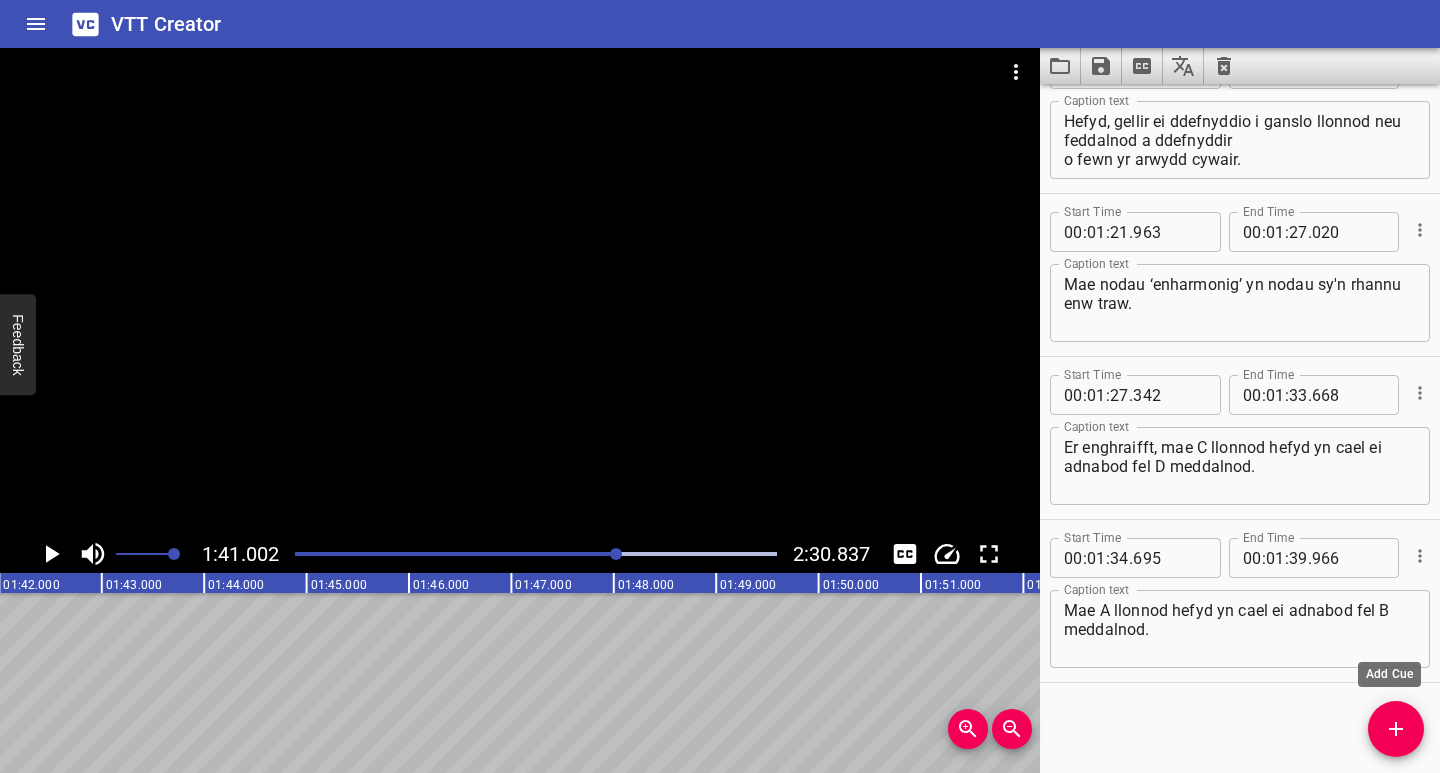 drag, startPoint x: 1387, startPoint y: 728, endPoint x: 1345, endPoint y: 728, distance: 42 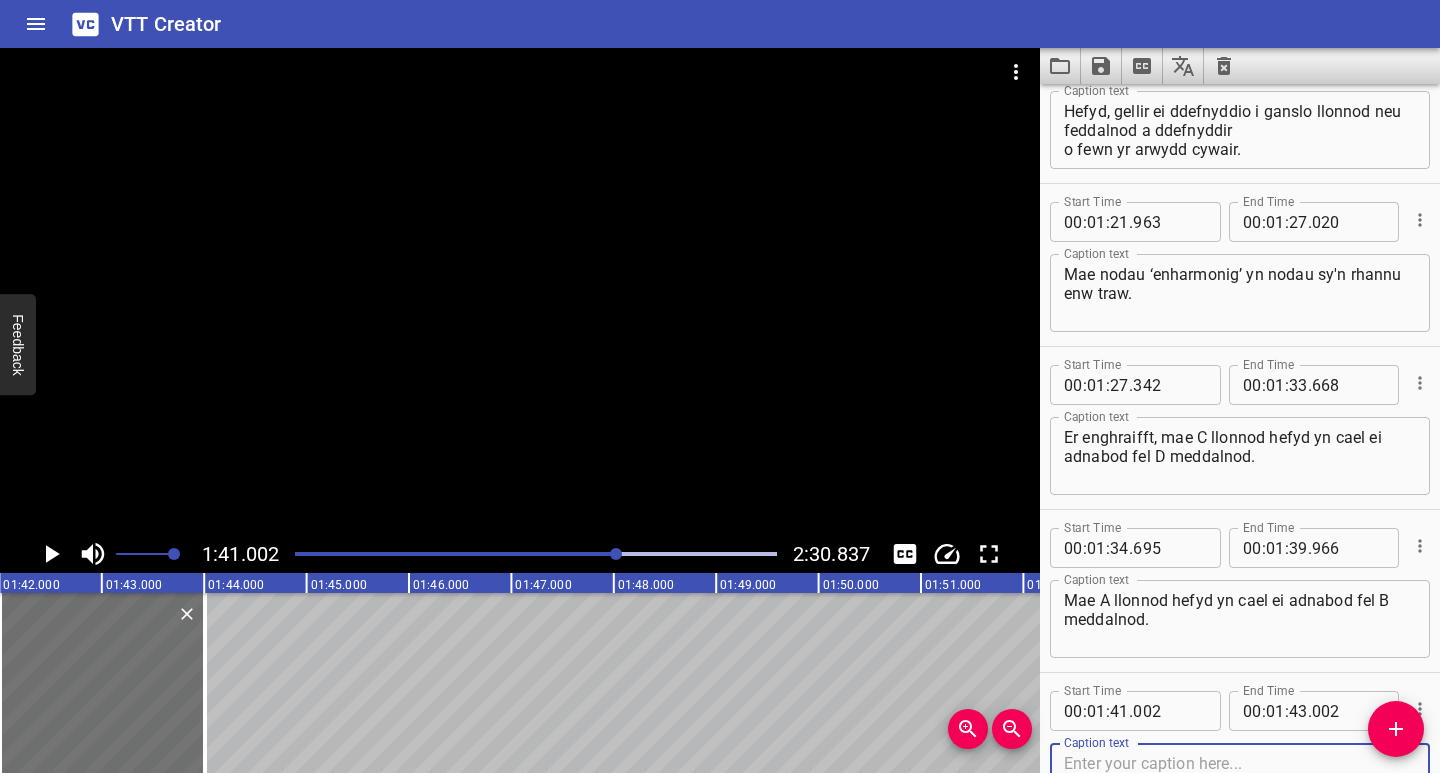 click at bounding box center (1240, 782) 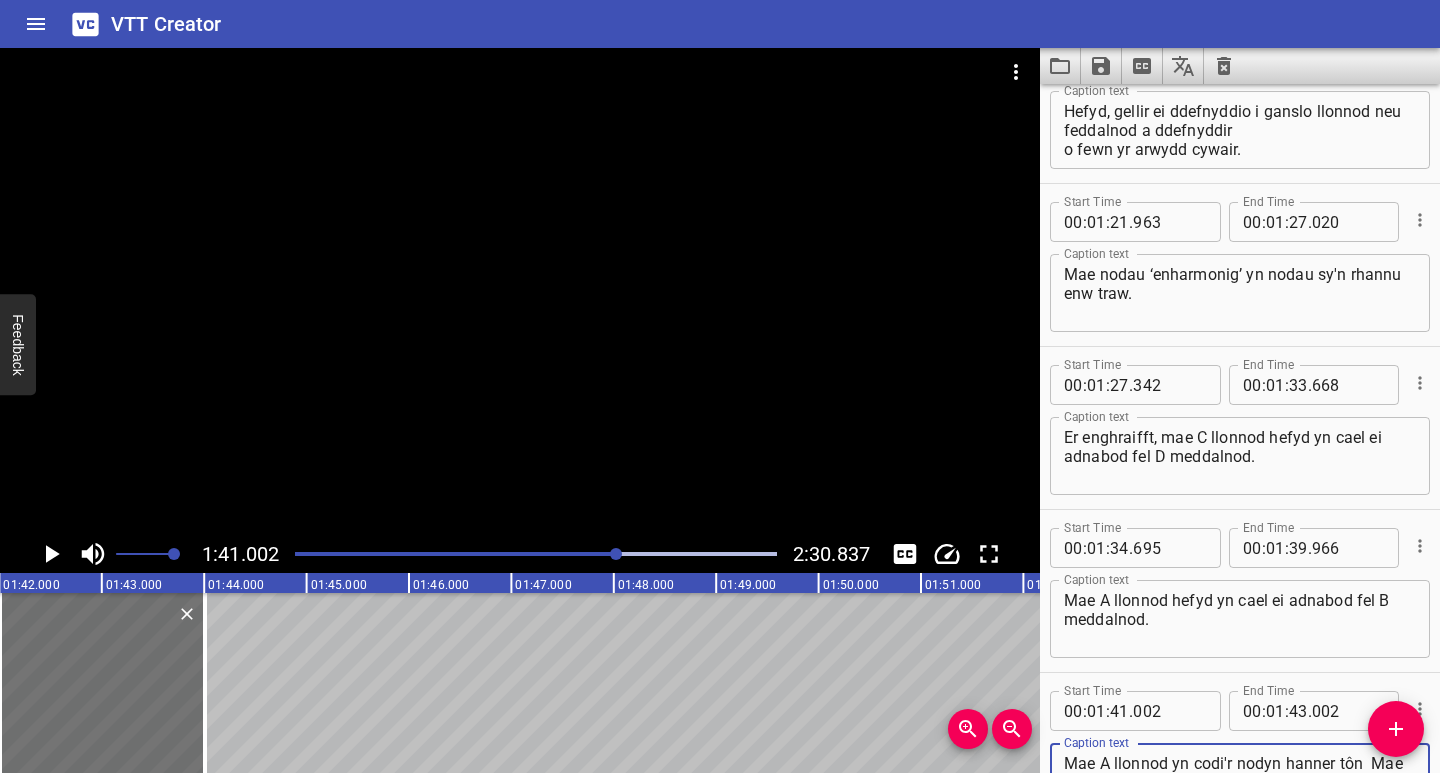 scroll, scrollTop: 2387, scrollLeft: 0, axis: vertical 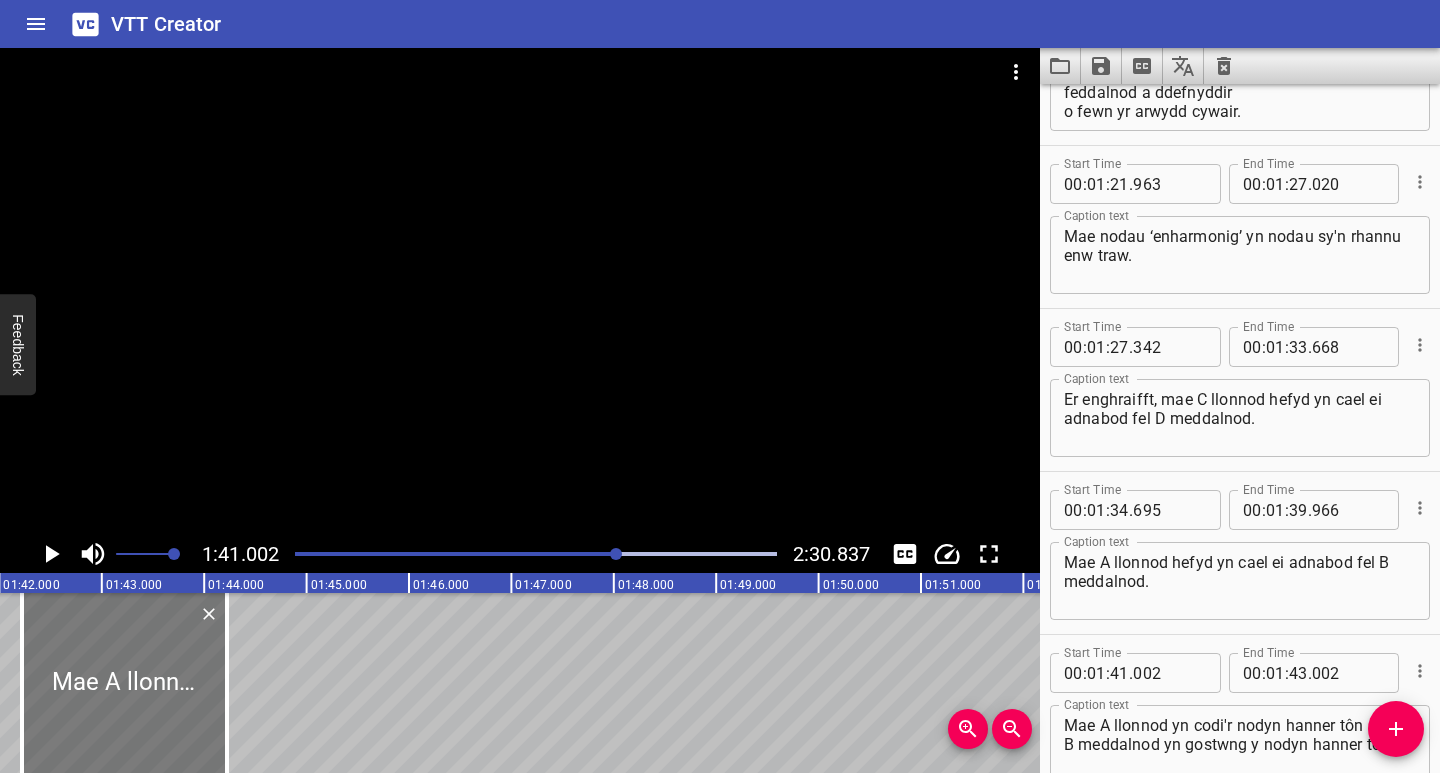 drag, startPoint x: 73, startPoint y: 725, endPoint x: 93, endPoint y: 726, distance: 20.024984 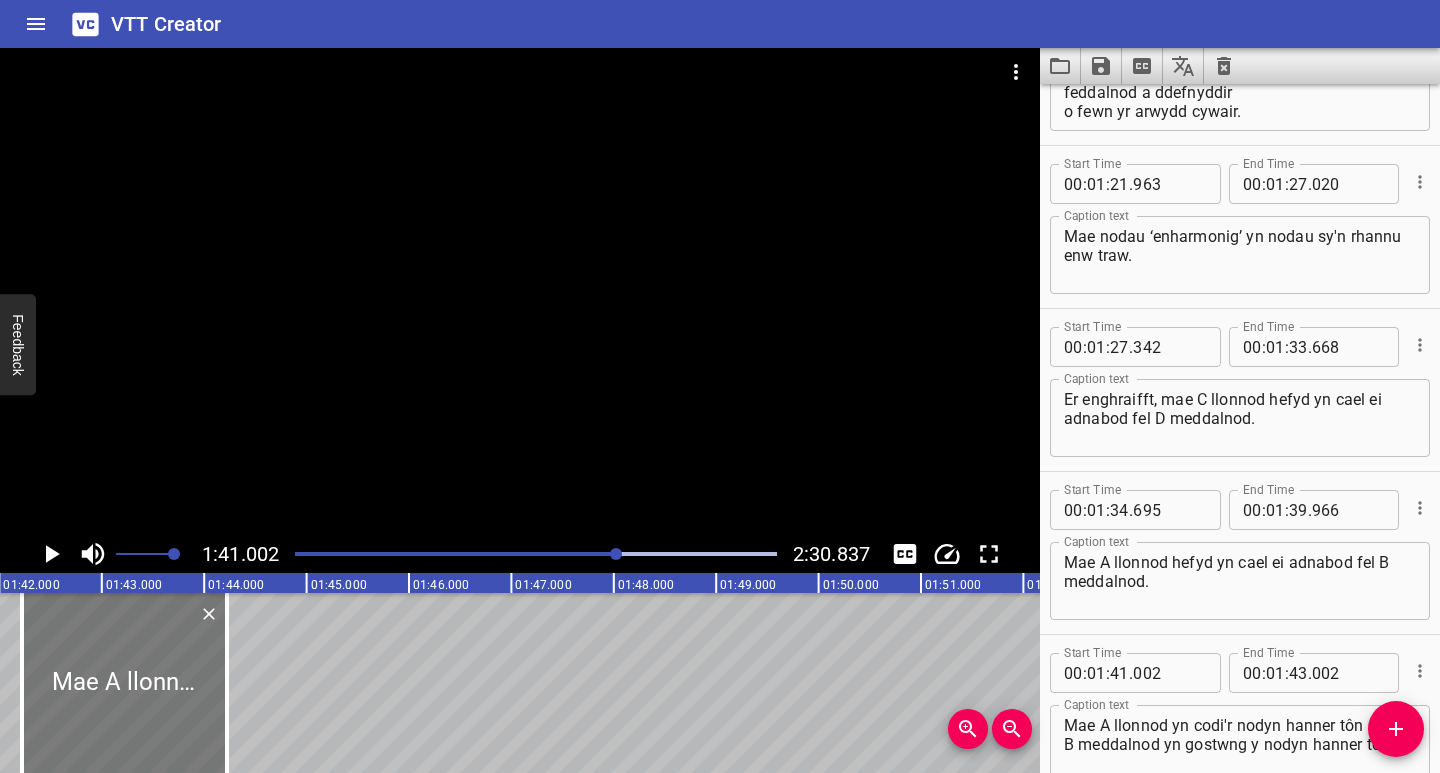 click at bounding box center [124, 683] 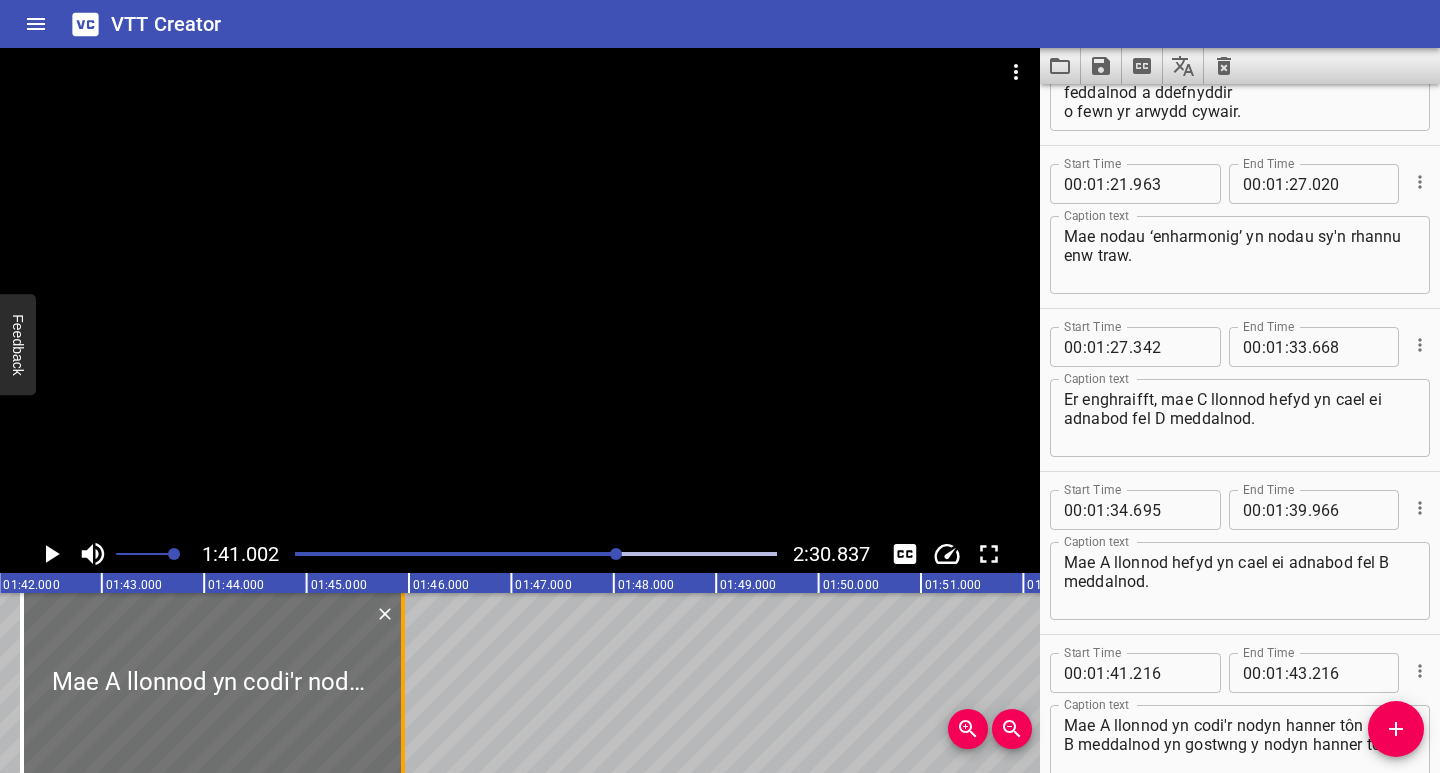 drag, startPoint x: 247, startPoint y: 731, endPoint x: 403, endPoint y: 729, distance: 156.01282 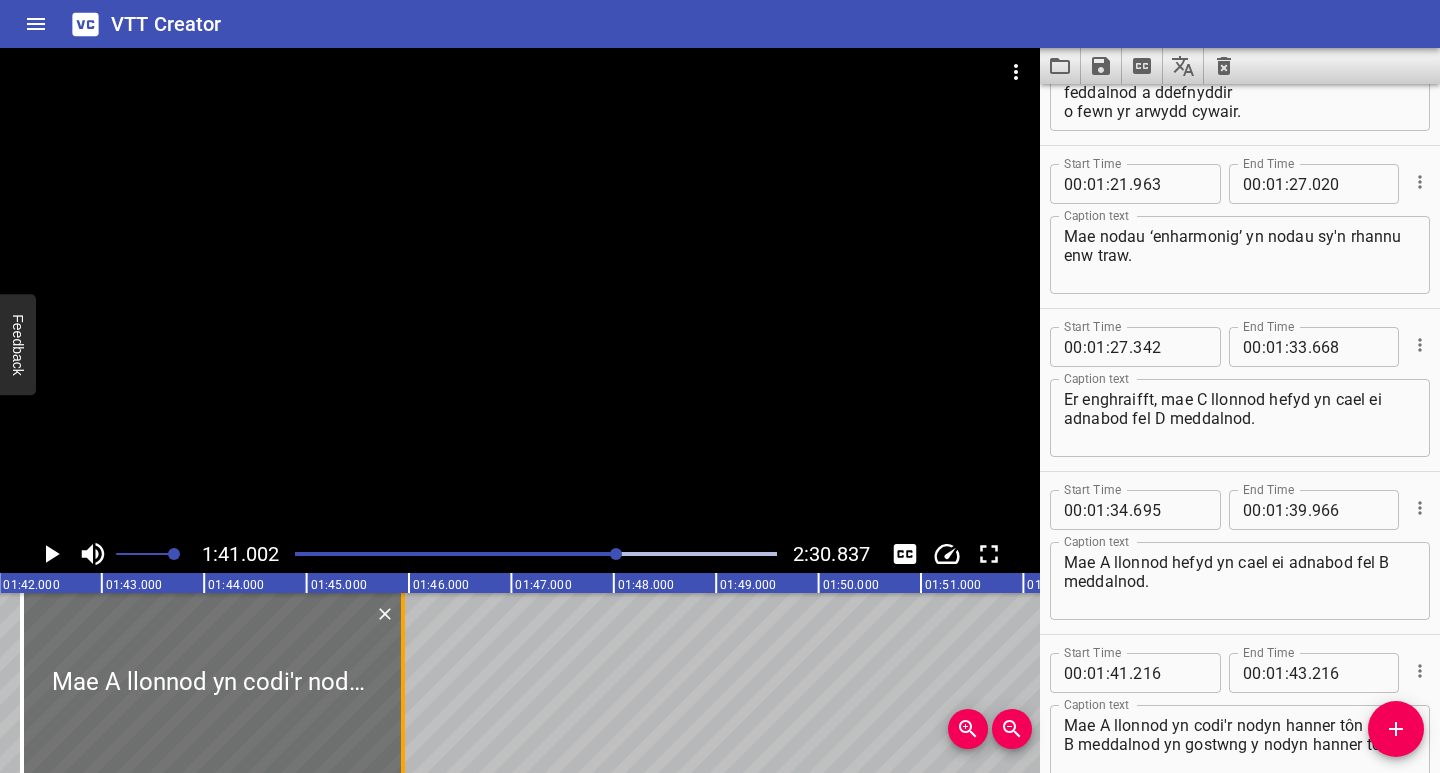 click at bounding box center [403, 683] 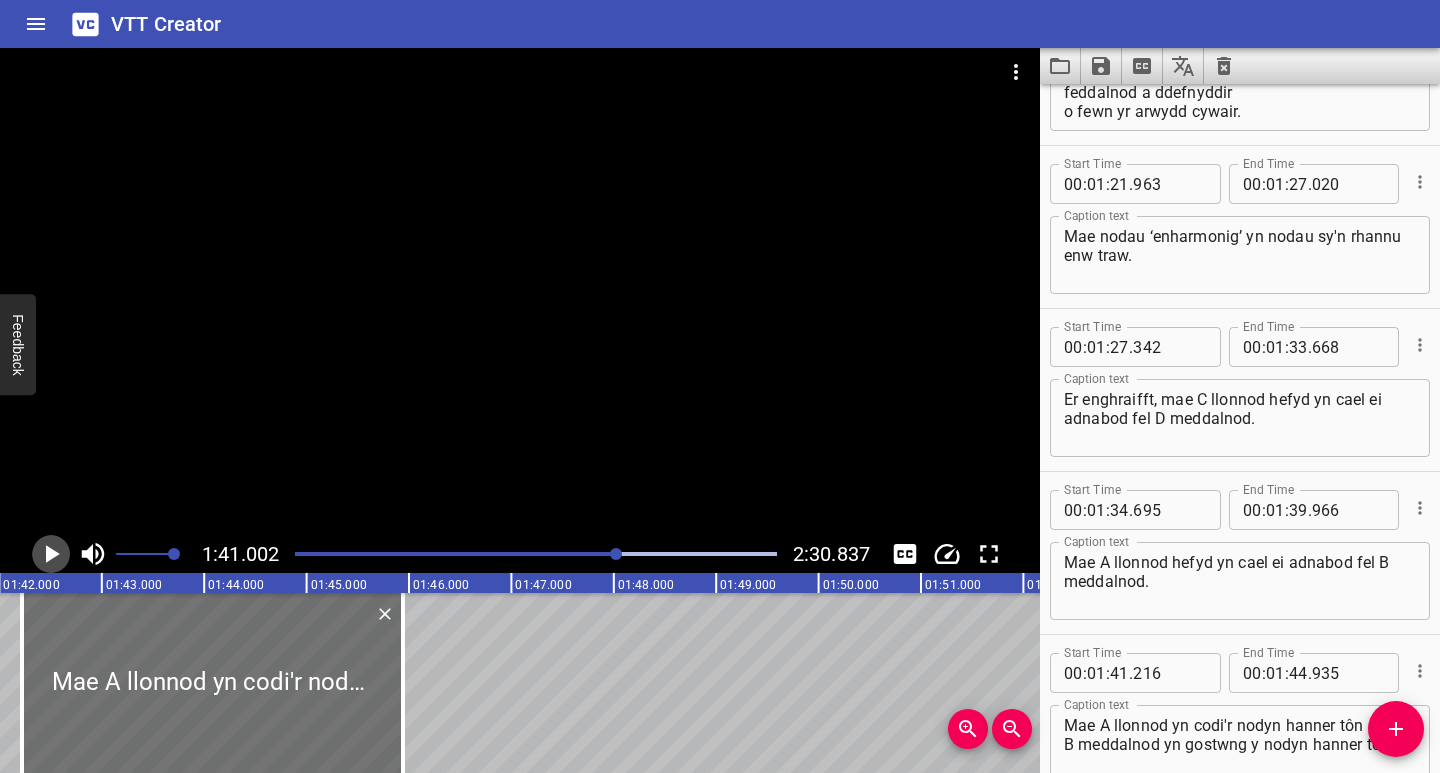 click 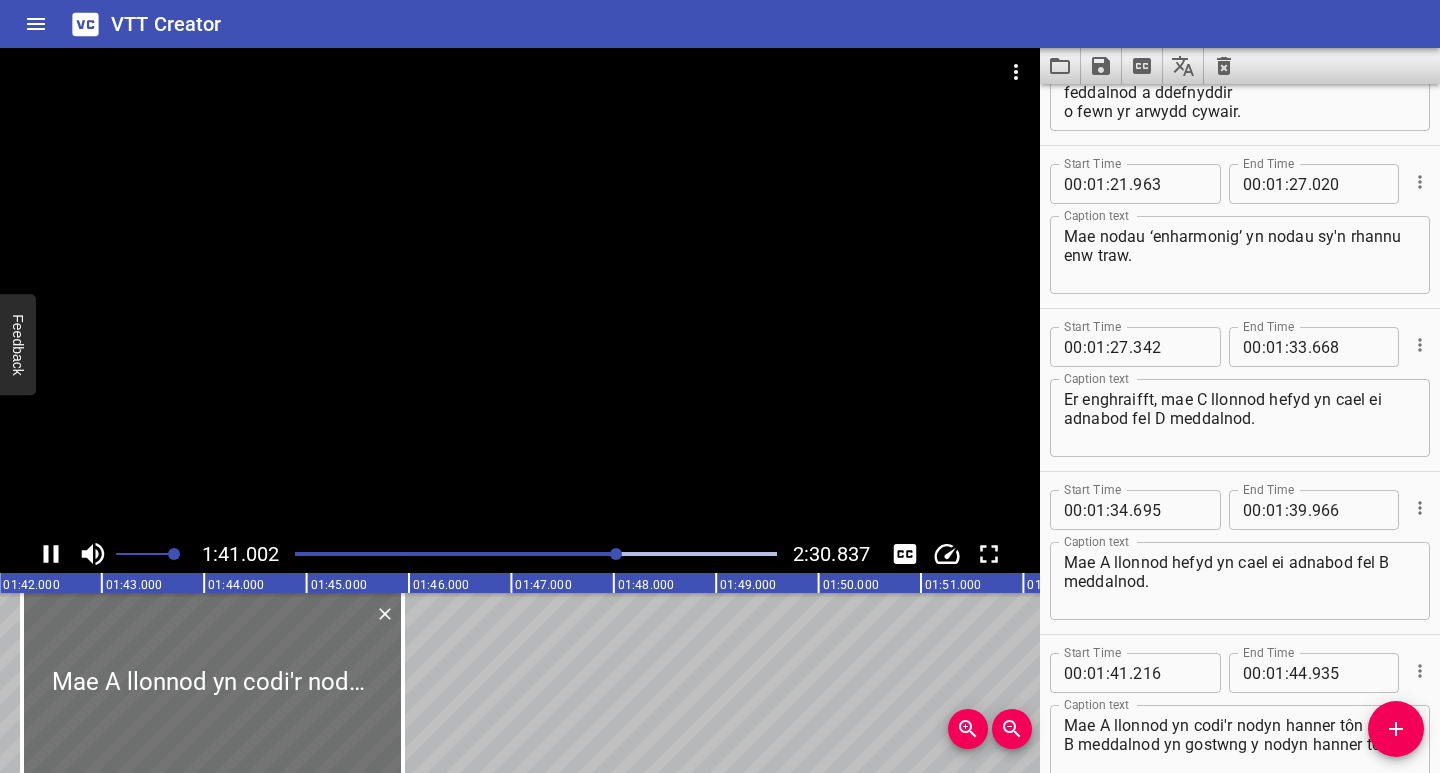 scroll, scrollTop: 2456, scrollLeft: 0, axis: vertical 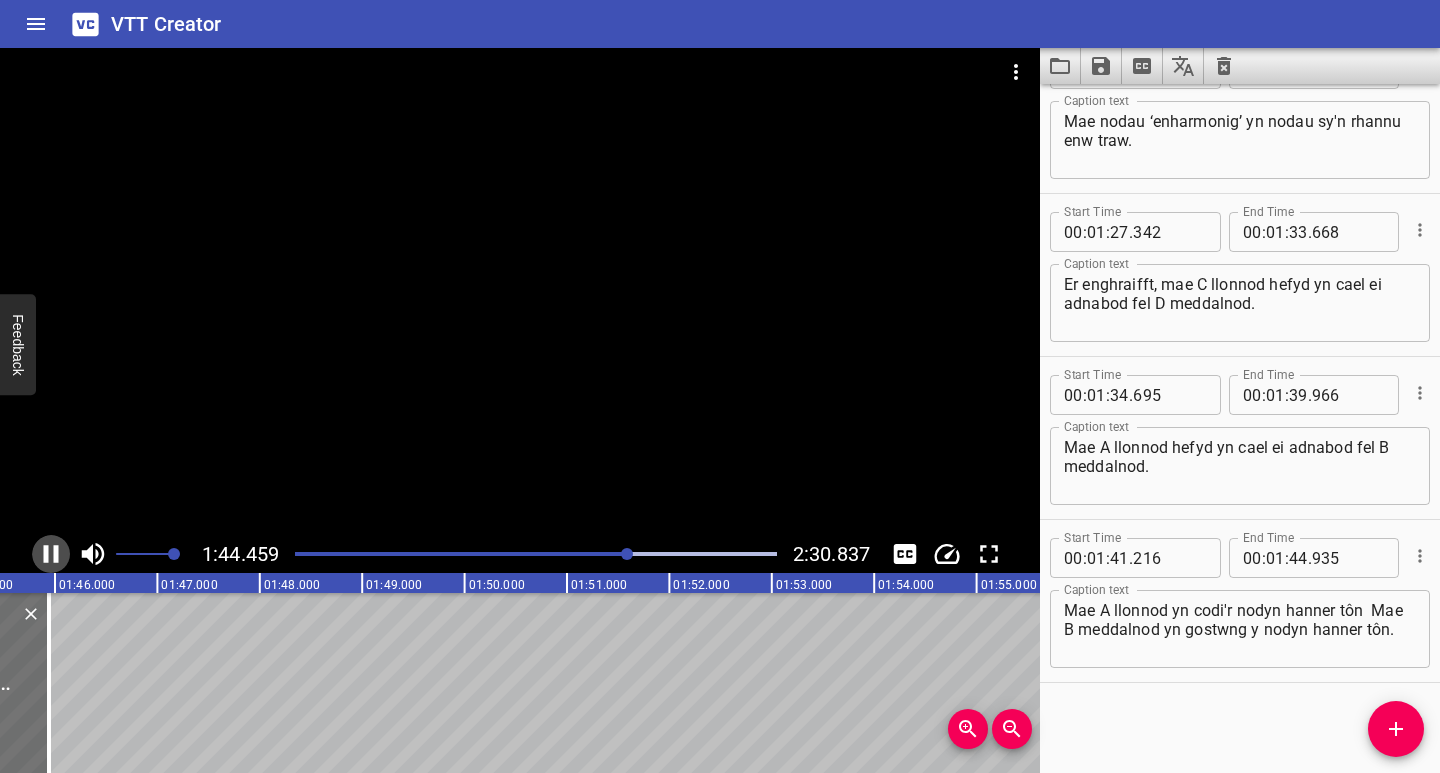 click 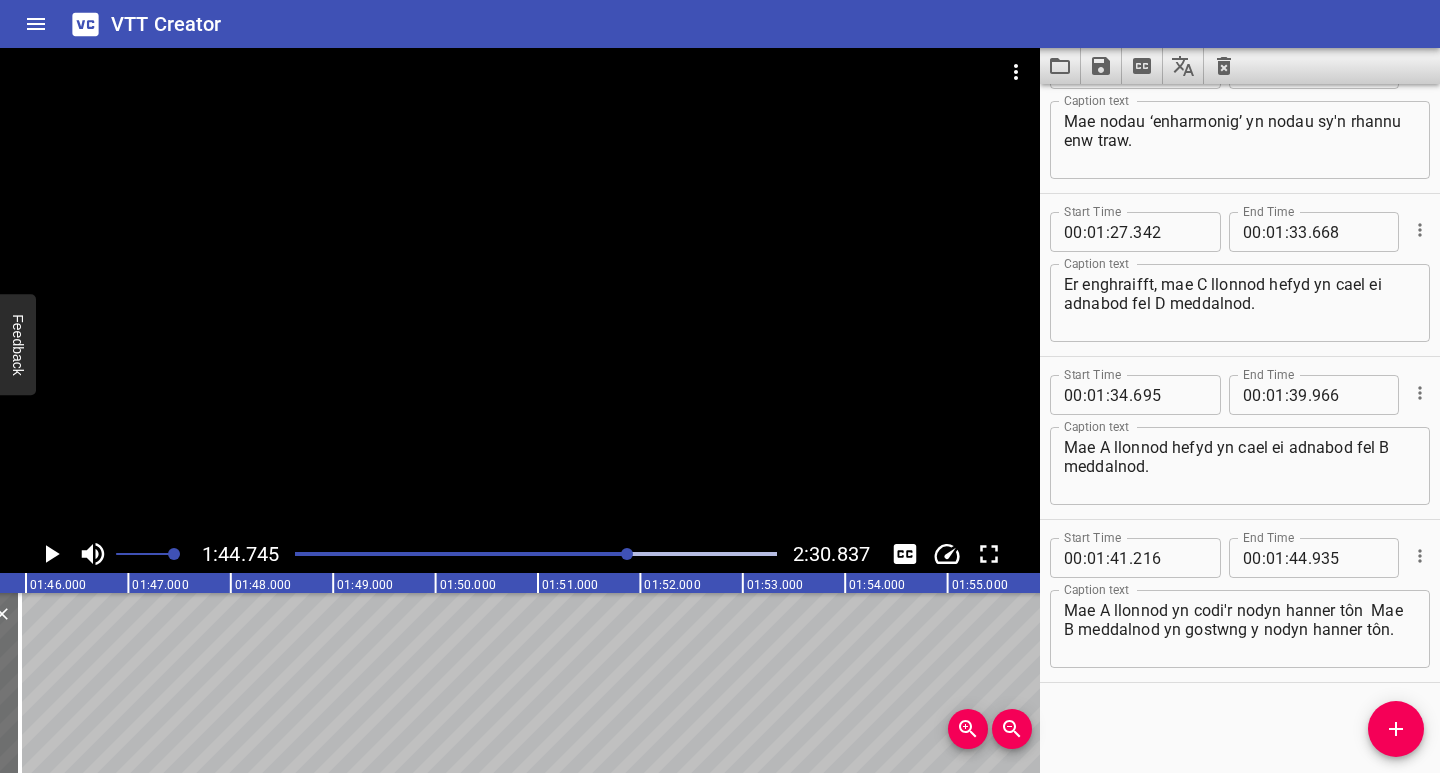 drag, startPoint x: 1061, startPoint y: 631, endPoint x: 1094, endPoint y: 651, distance: 38.587563 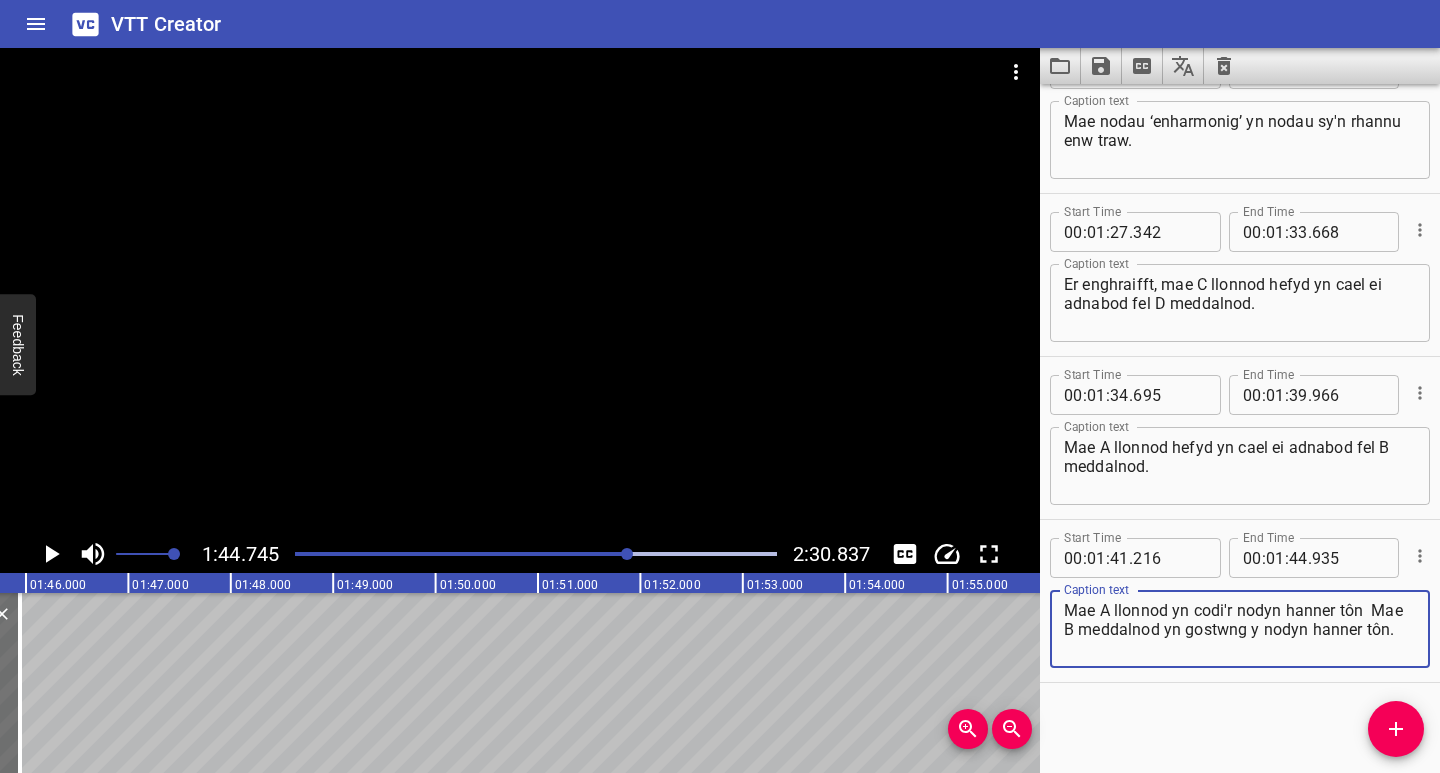 drag, startPoint x: 1094, startPoint y: 651, endPoint x: 1066, endPoint y: 636, distance: 31.764761 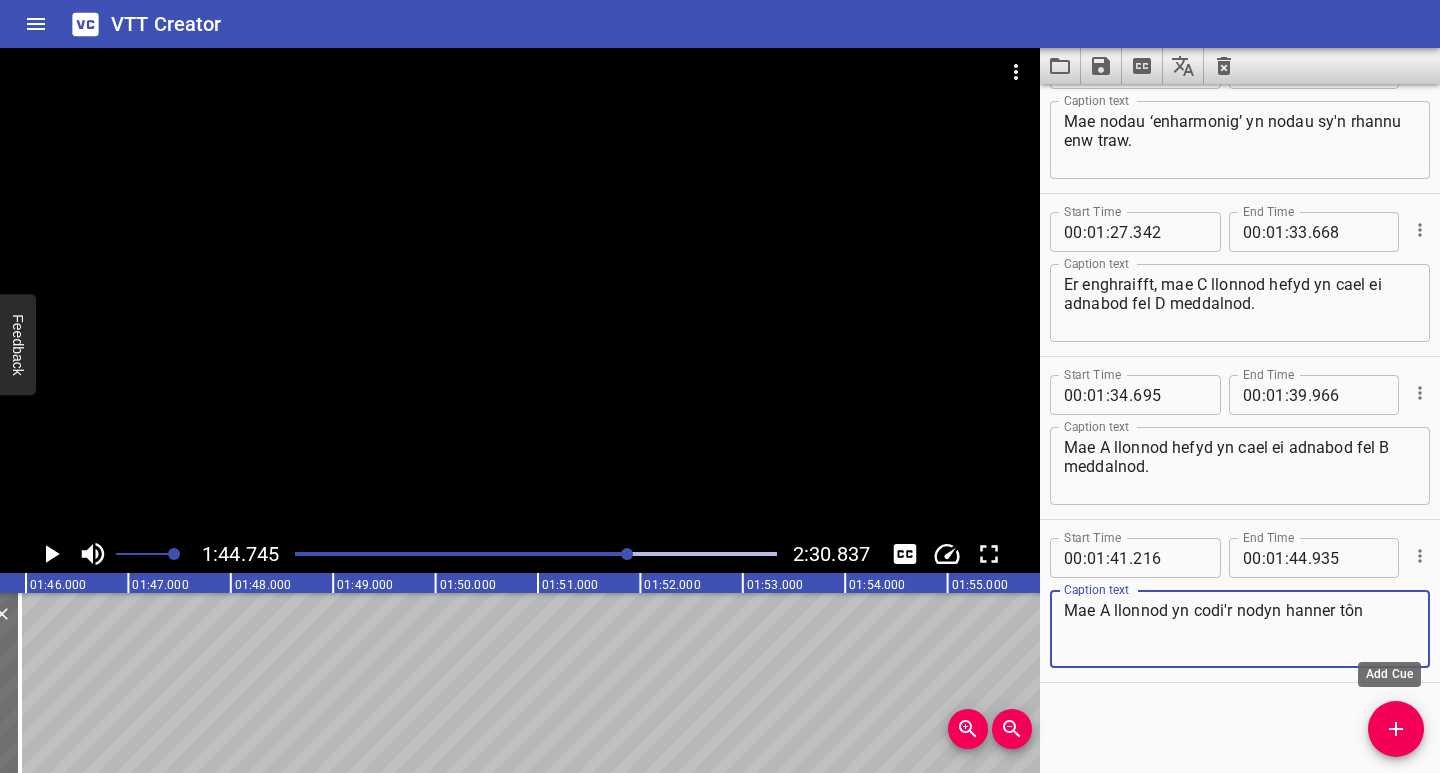 drag, startPoint x: 1398, startPoint y: 733, endPoint x: 1370, endPoint y: 732, distance: 28.01785 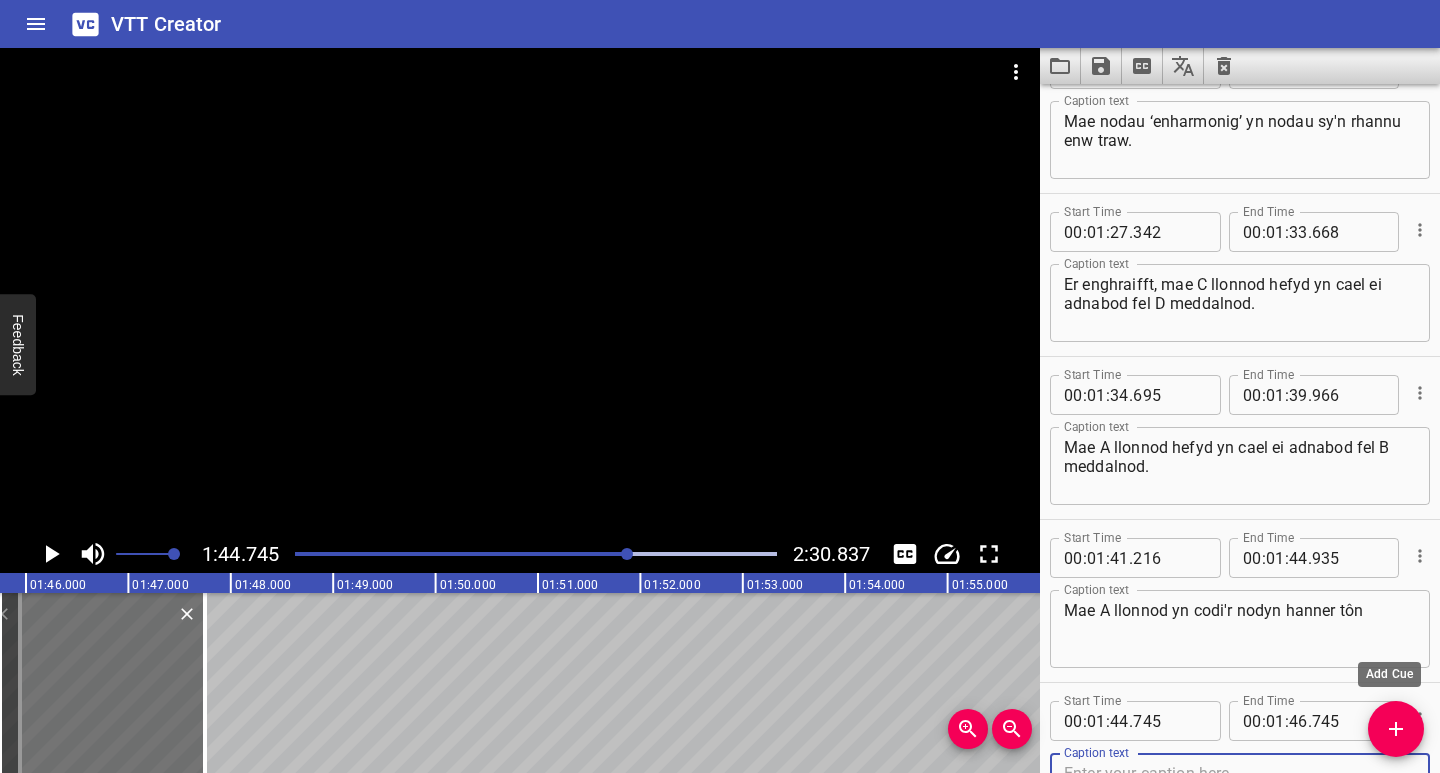 scroll, scrollTop: 2512, scrollLeft: 0, axis: vertical 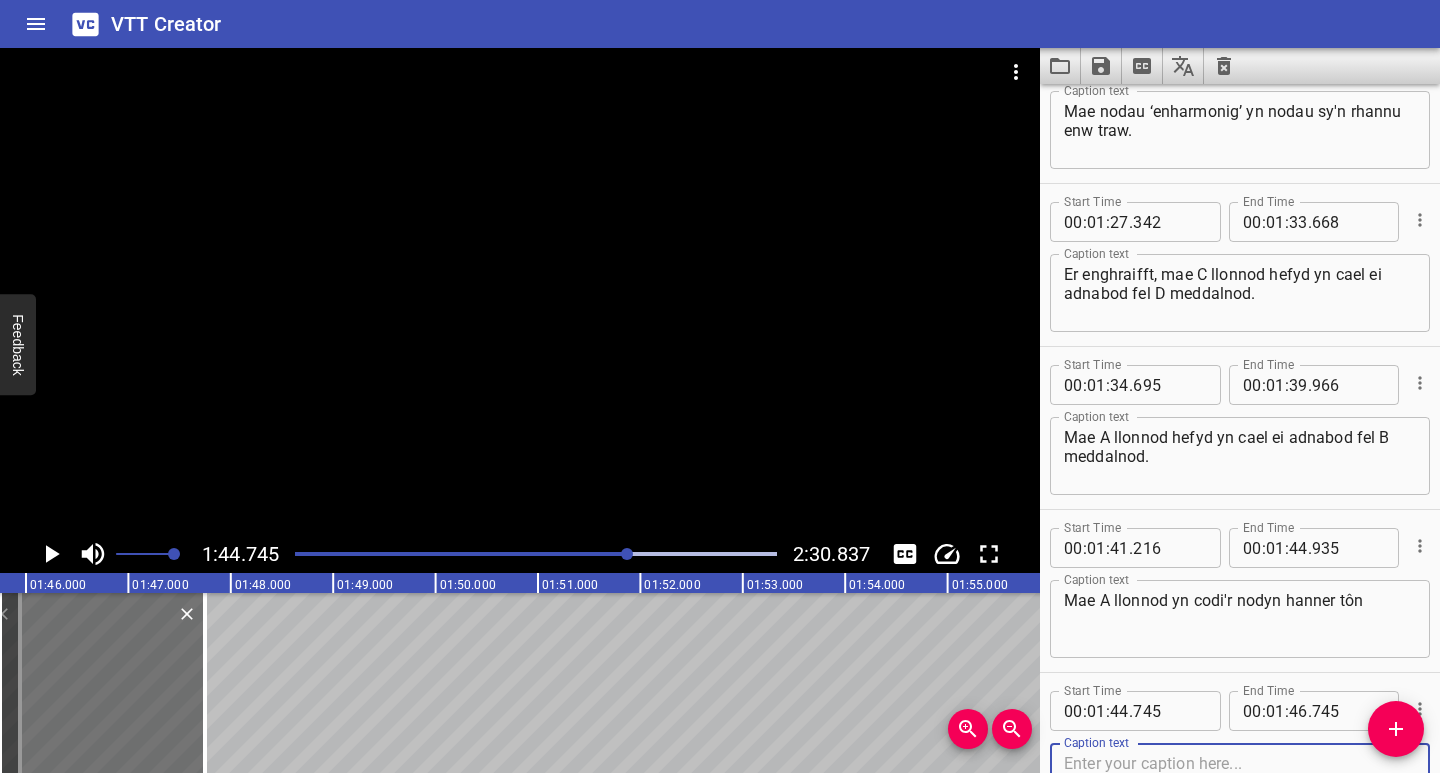 click at bounding box center (1240, 782) 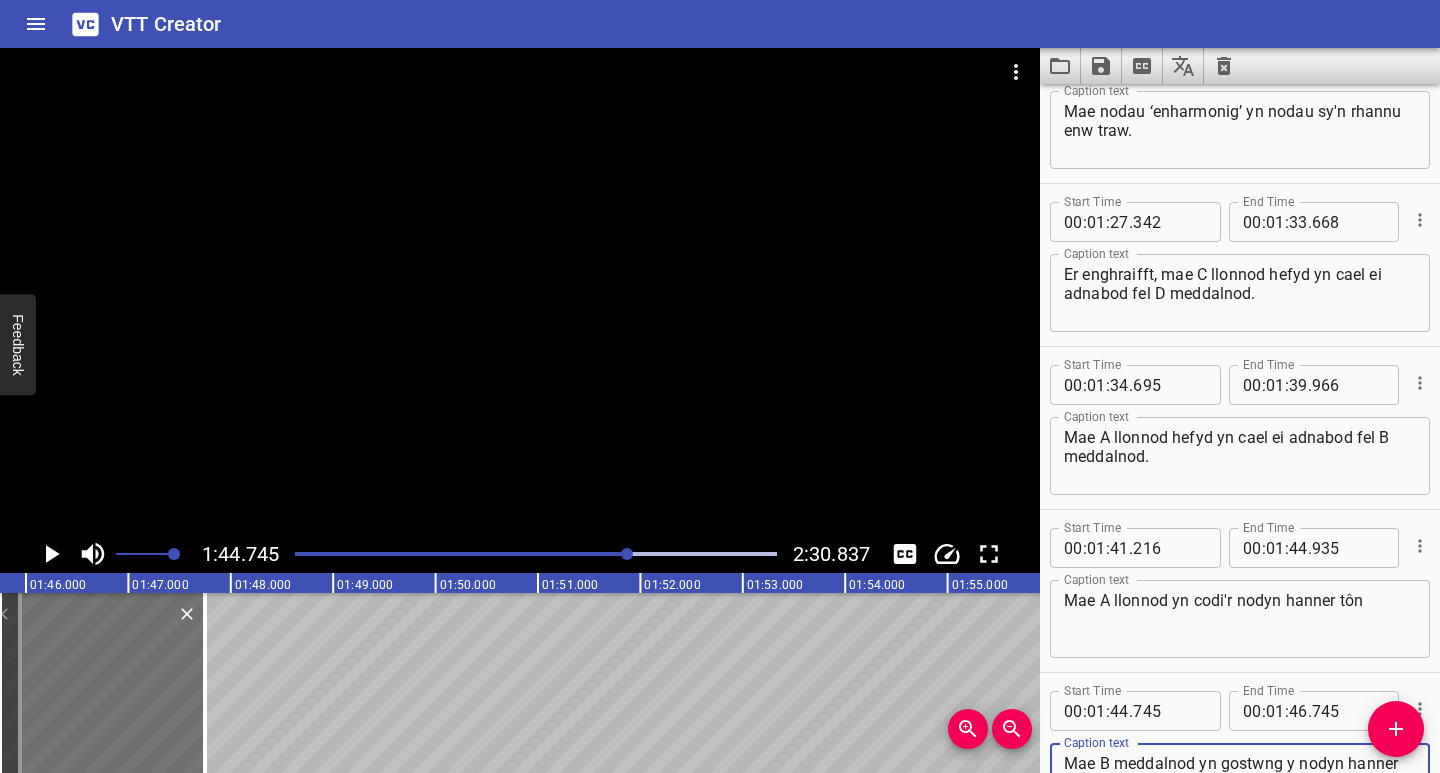 scroll, scrollTop: 2531, scrollLeft: 0, axis: vertical 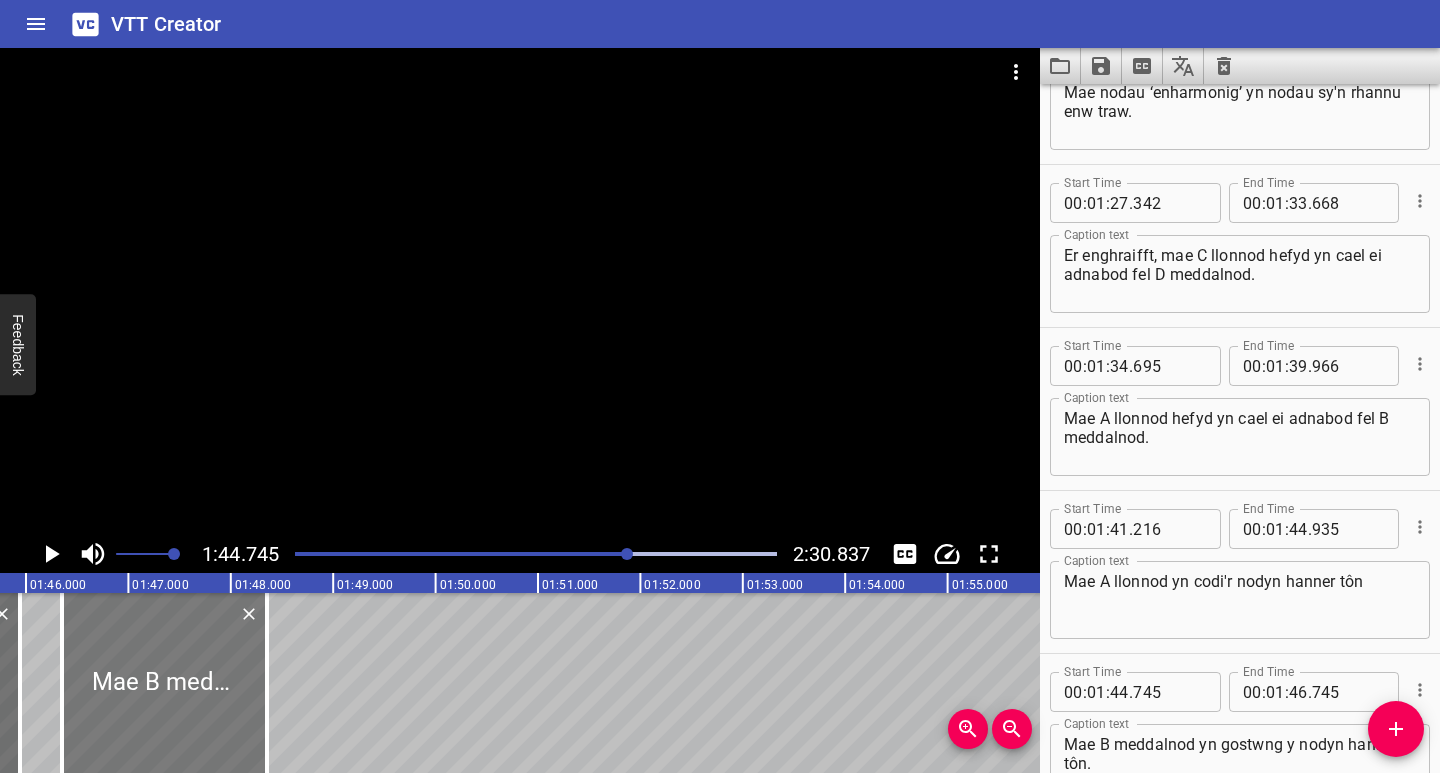drag, startPoint x: 176, startPoint y: 718, endPoint x: 221, endPoint y: 722, distance: 45.17743 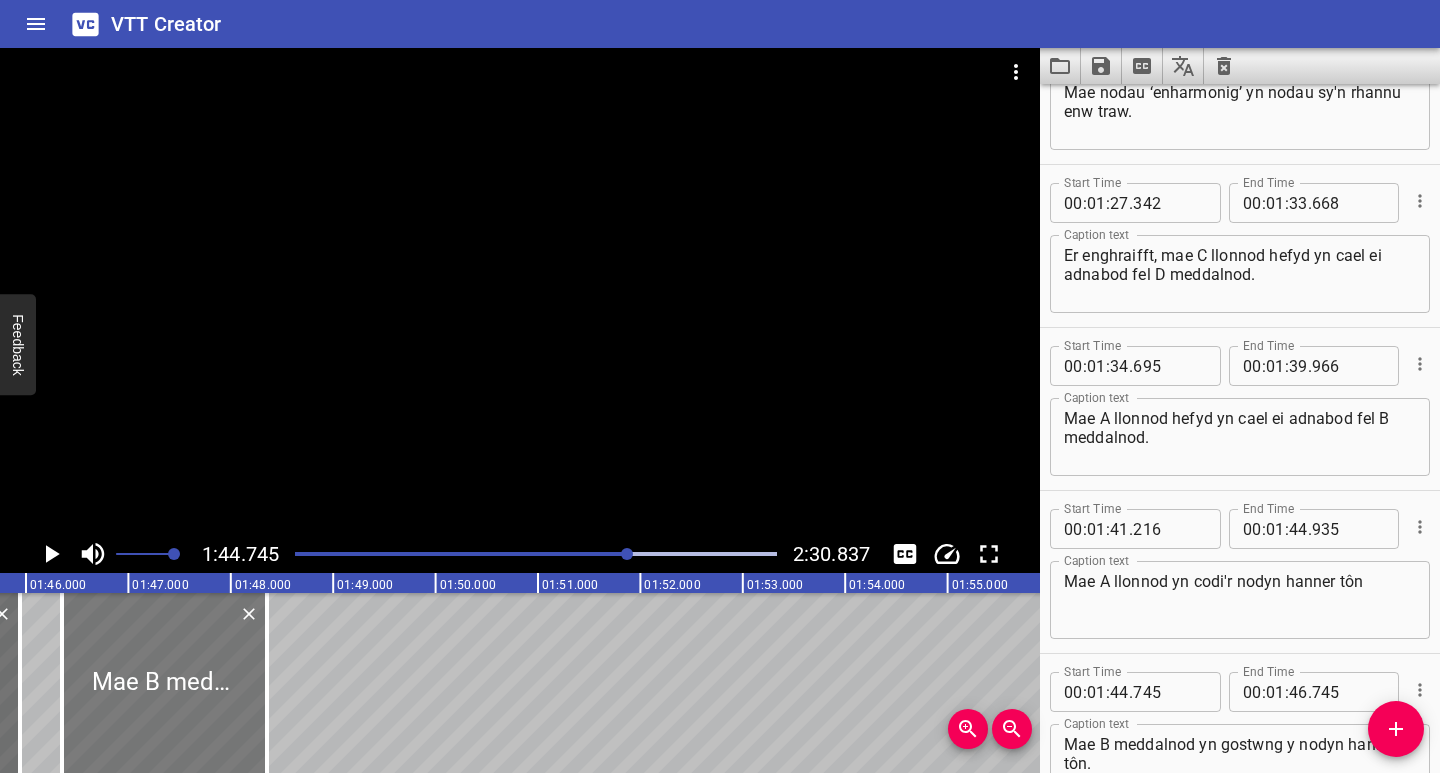 click at bounding box center (164, 683) 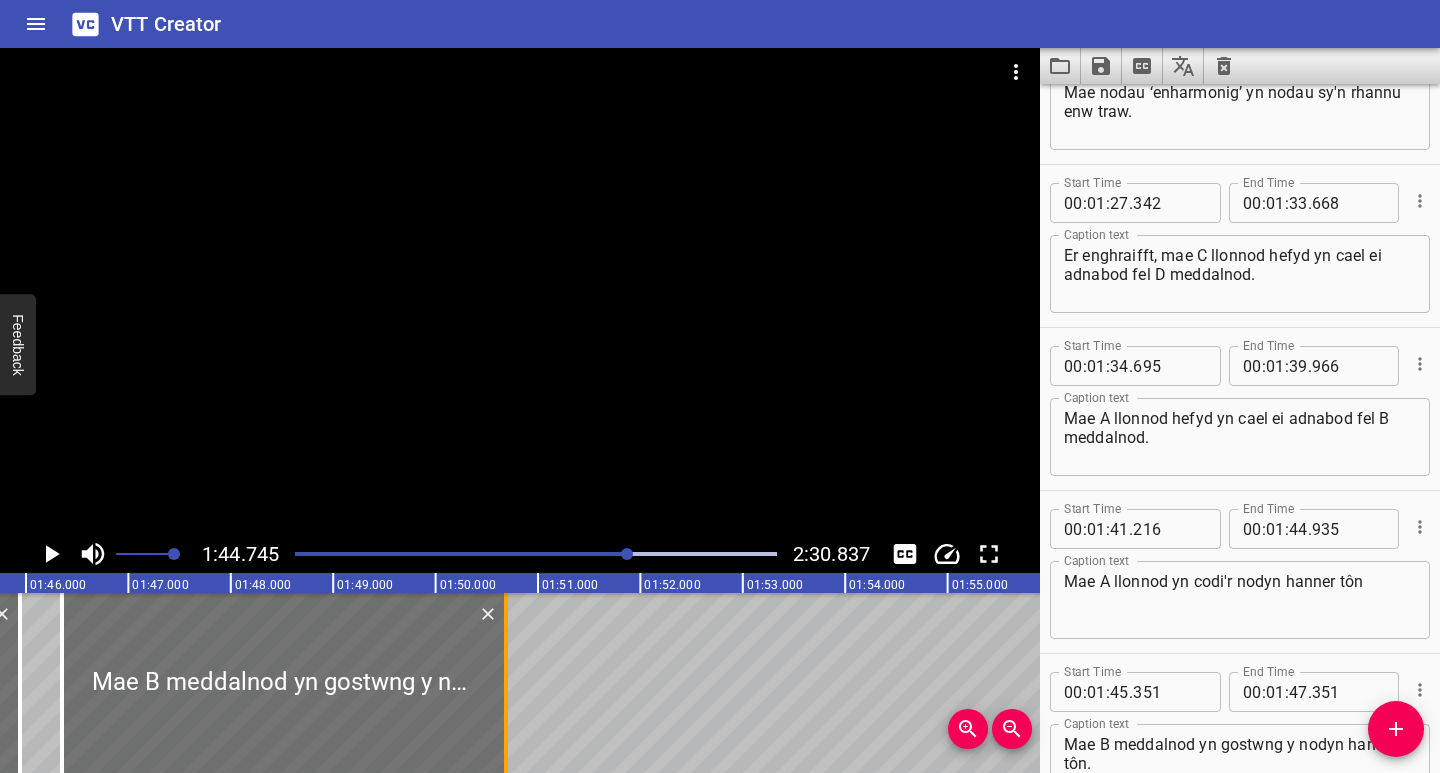 drag, startPoint x: 270, startPoint y: 725, endPoint x: 509, endPoint y: 734, distance: 239.1694 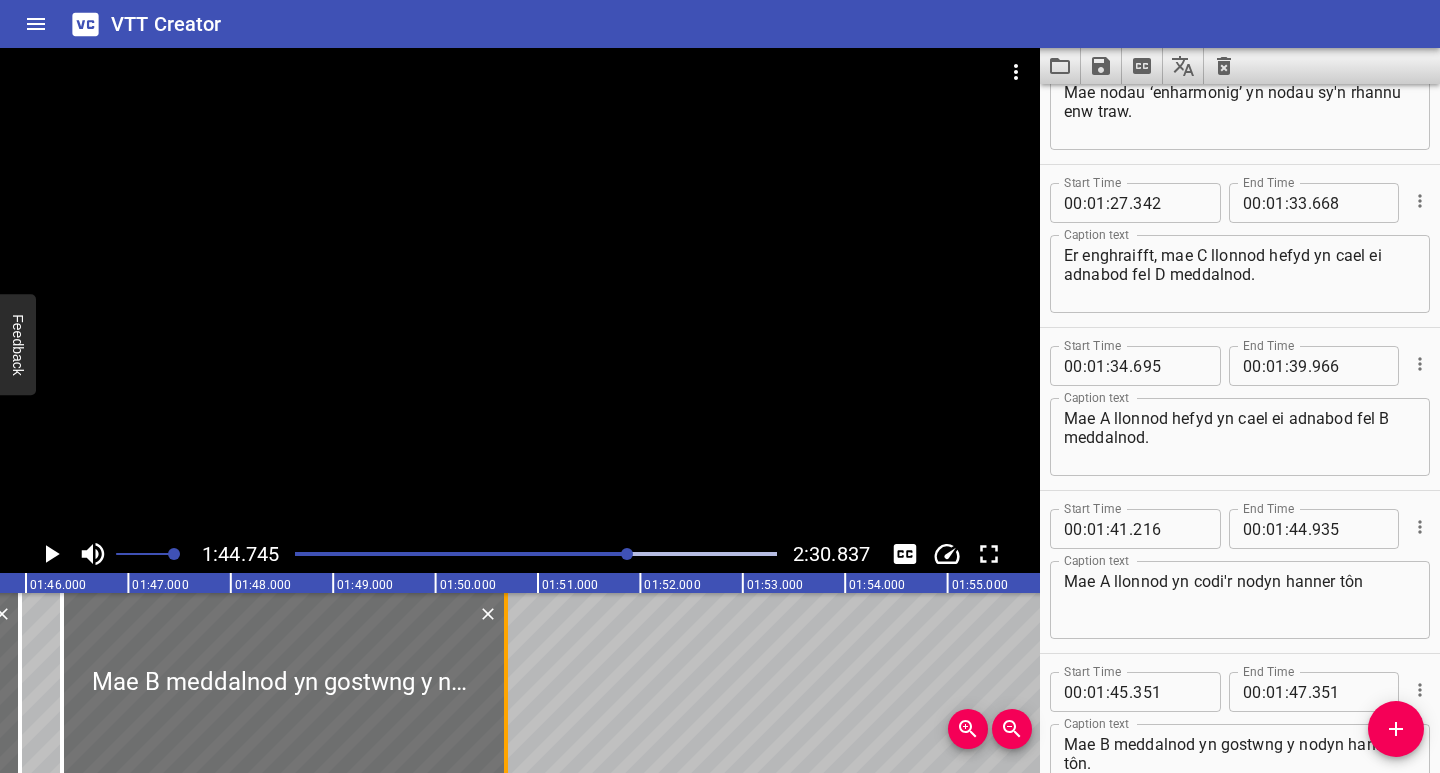 click at bounding box center [506, 683] 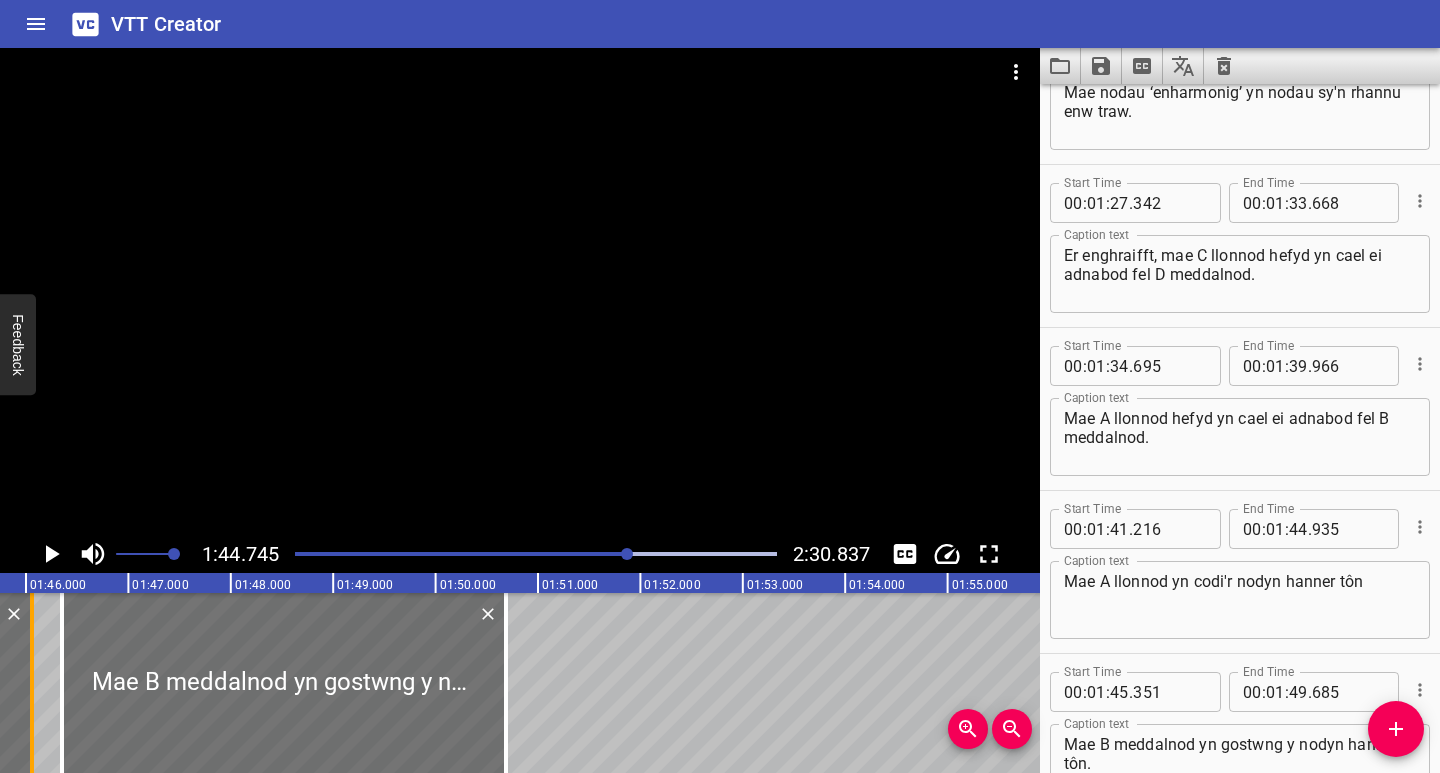 drag, startPoint x: 23, startPoint y: 679, endPoint x: 35, endPoint y: 684, distance: 13 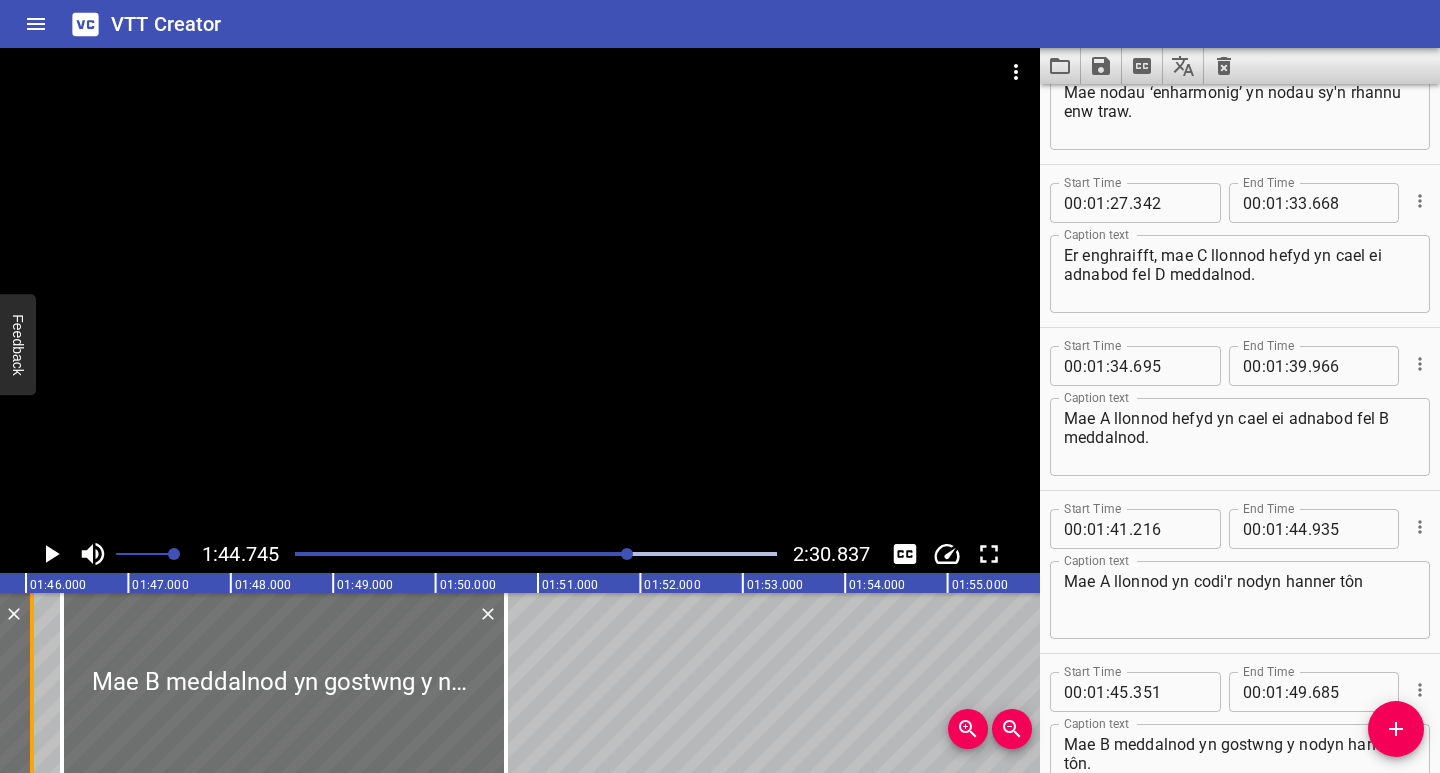 click at bounding box center [32, 683] 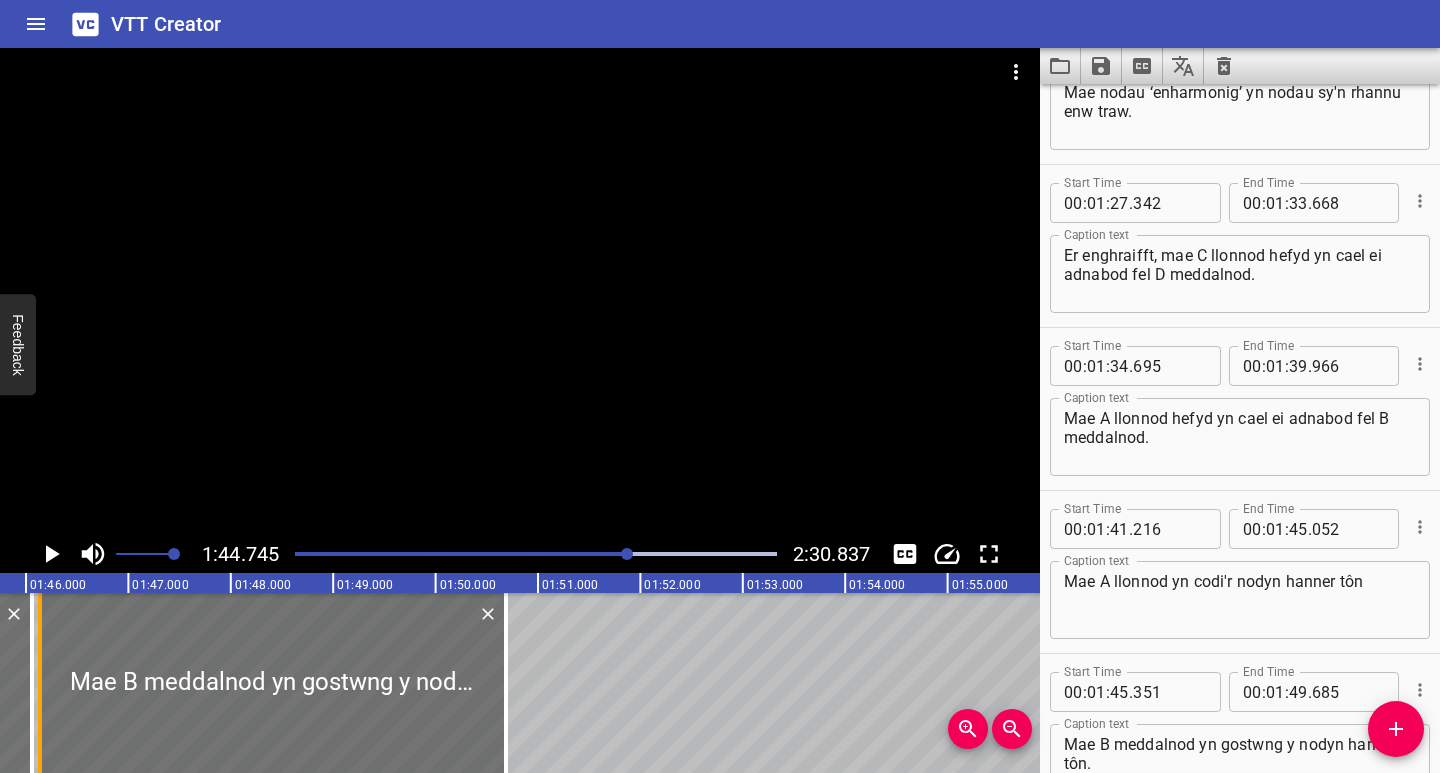 drag, startPoint x: 65, startPoint y: 696, endPoint x: 46, endPoint y: 706, distance: 21.470911 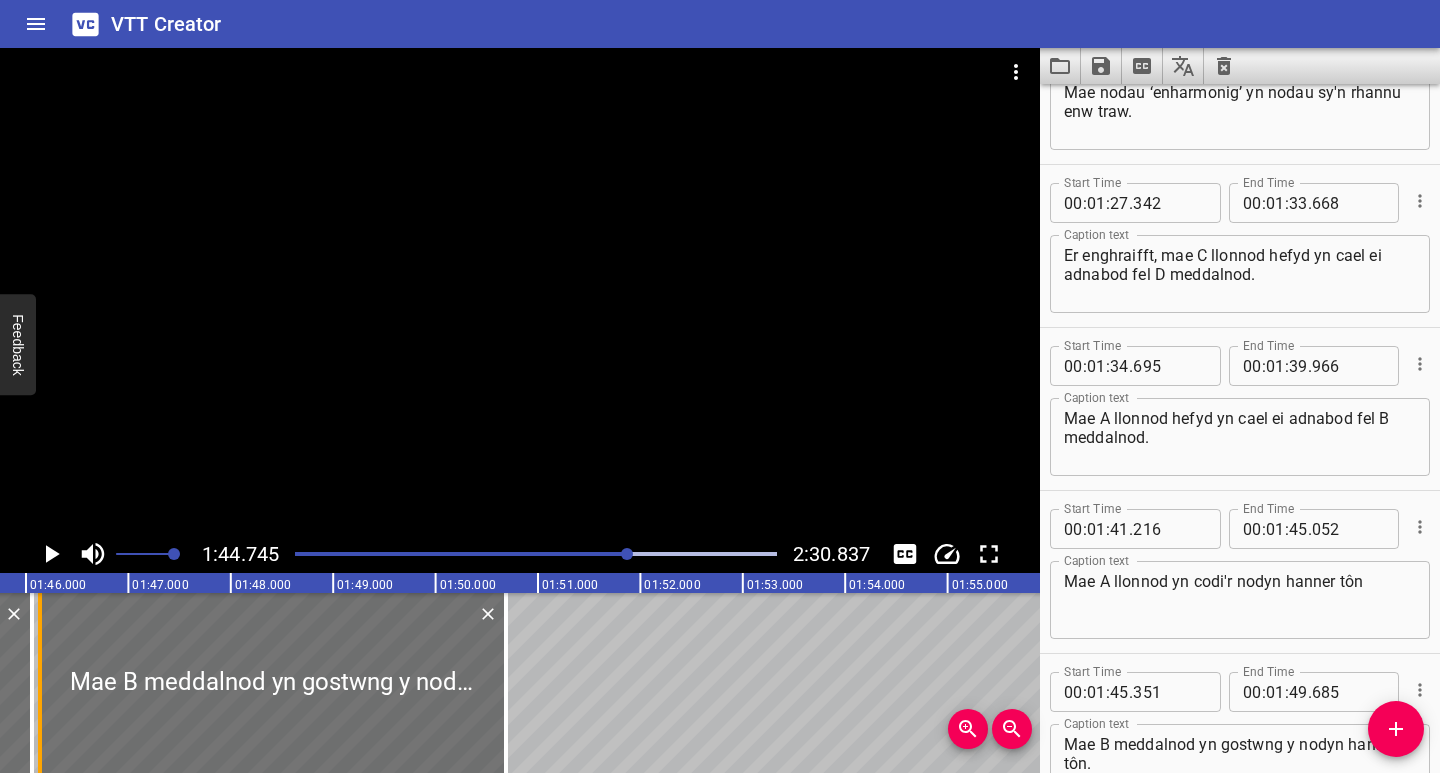 click at bounding box center [40, 683] 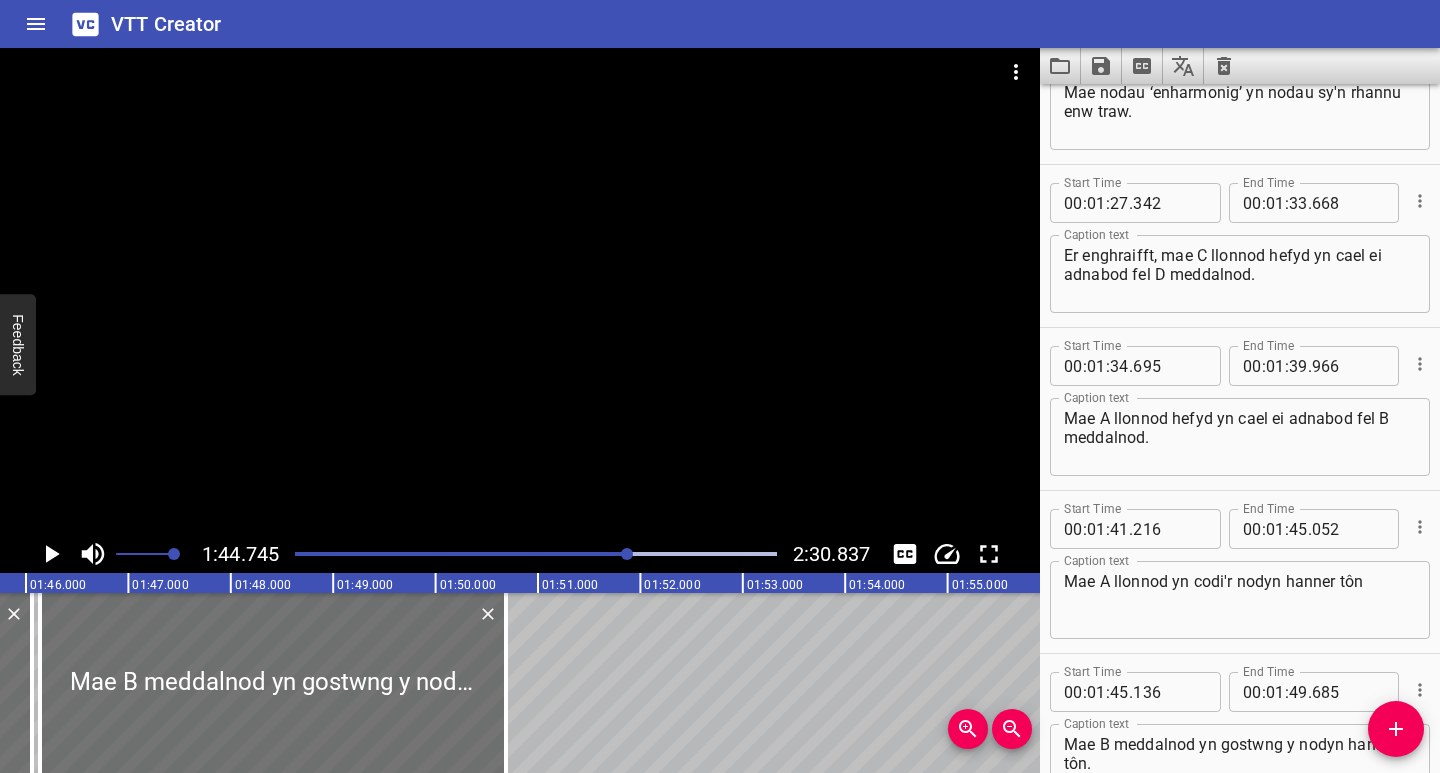 click at bounding box center (389, 554) 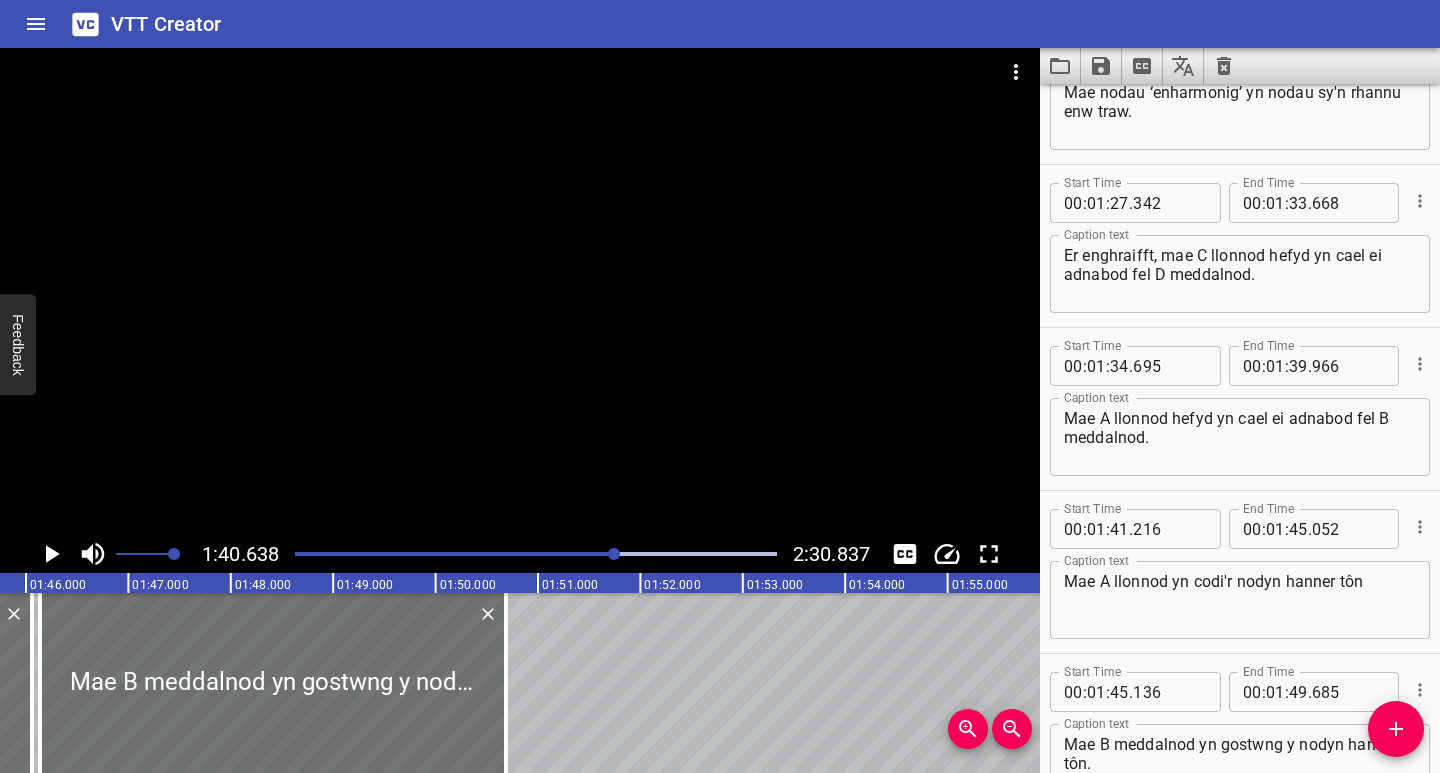 scroll, scrollTop: 2622, scrollLeft: 0, axis: vertical 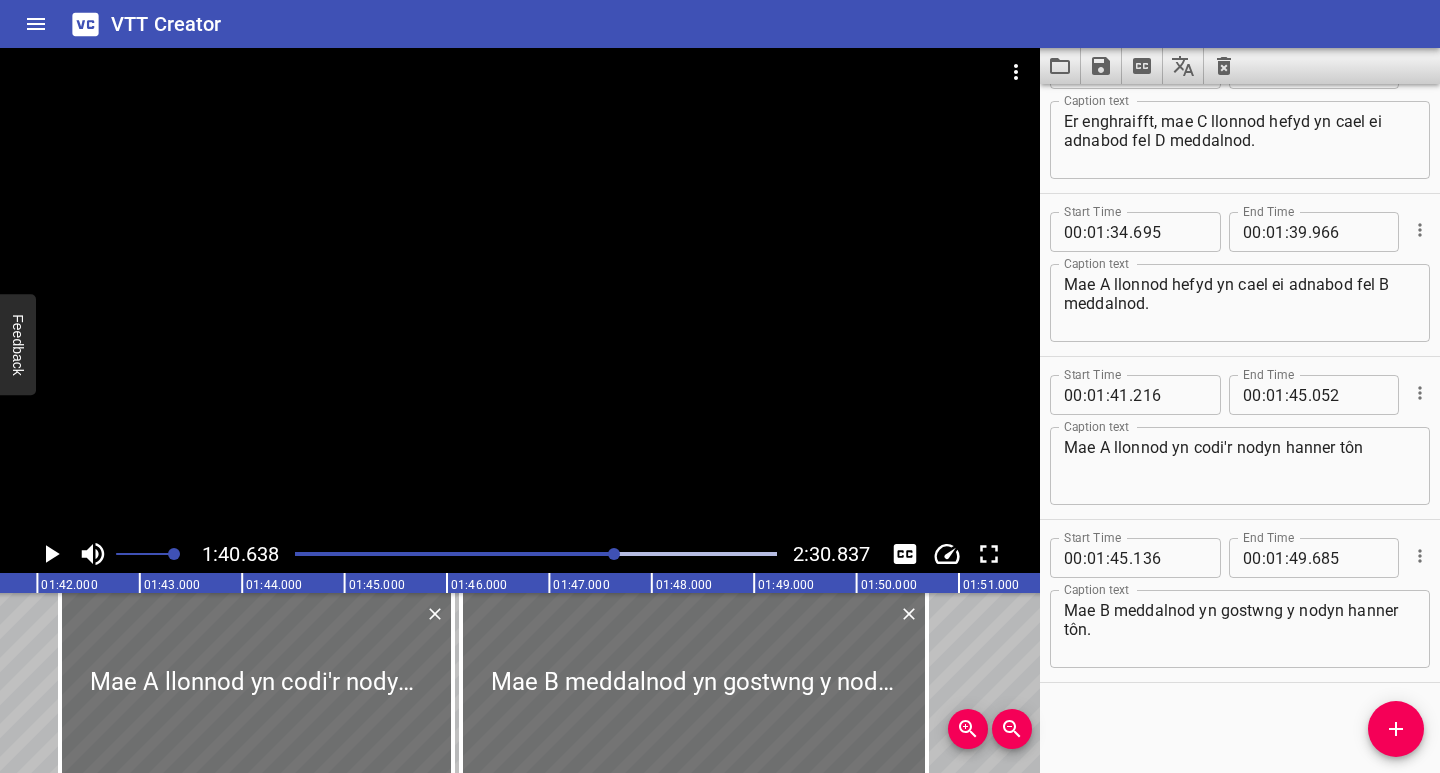 click 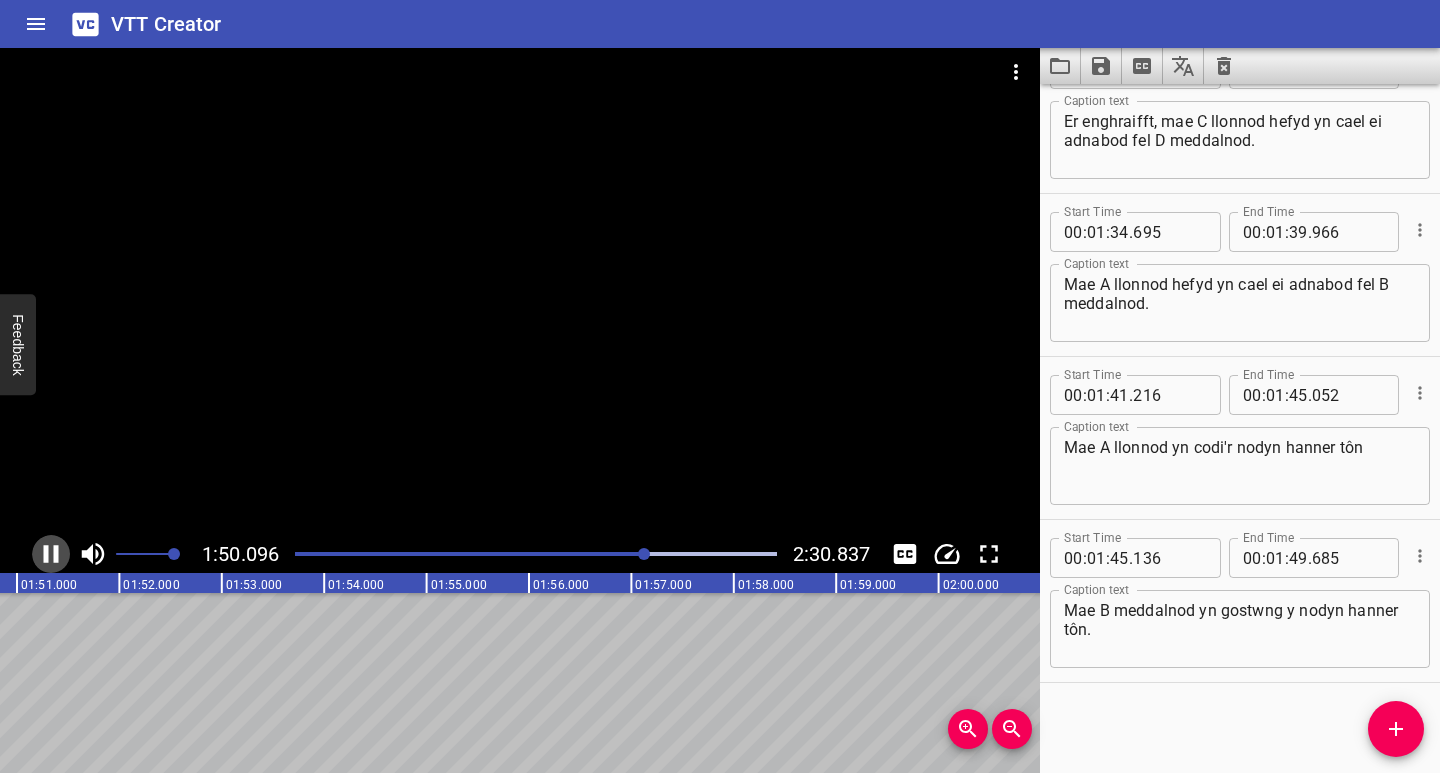 click 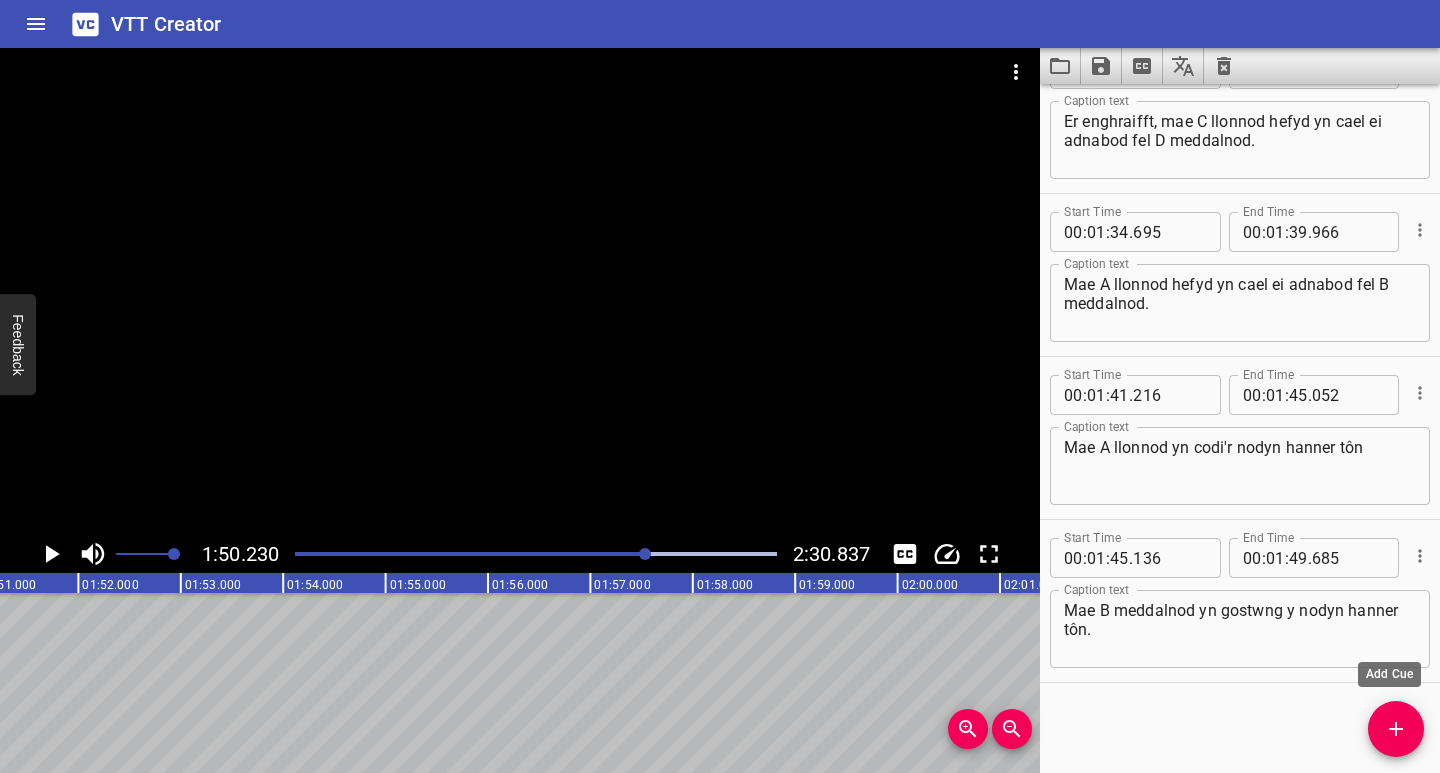 click 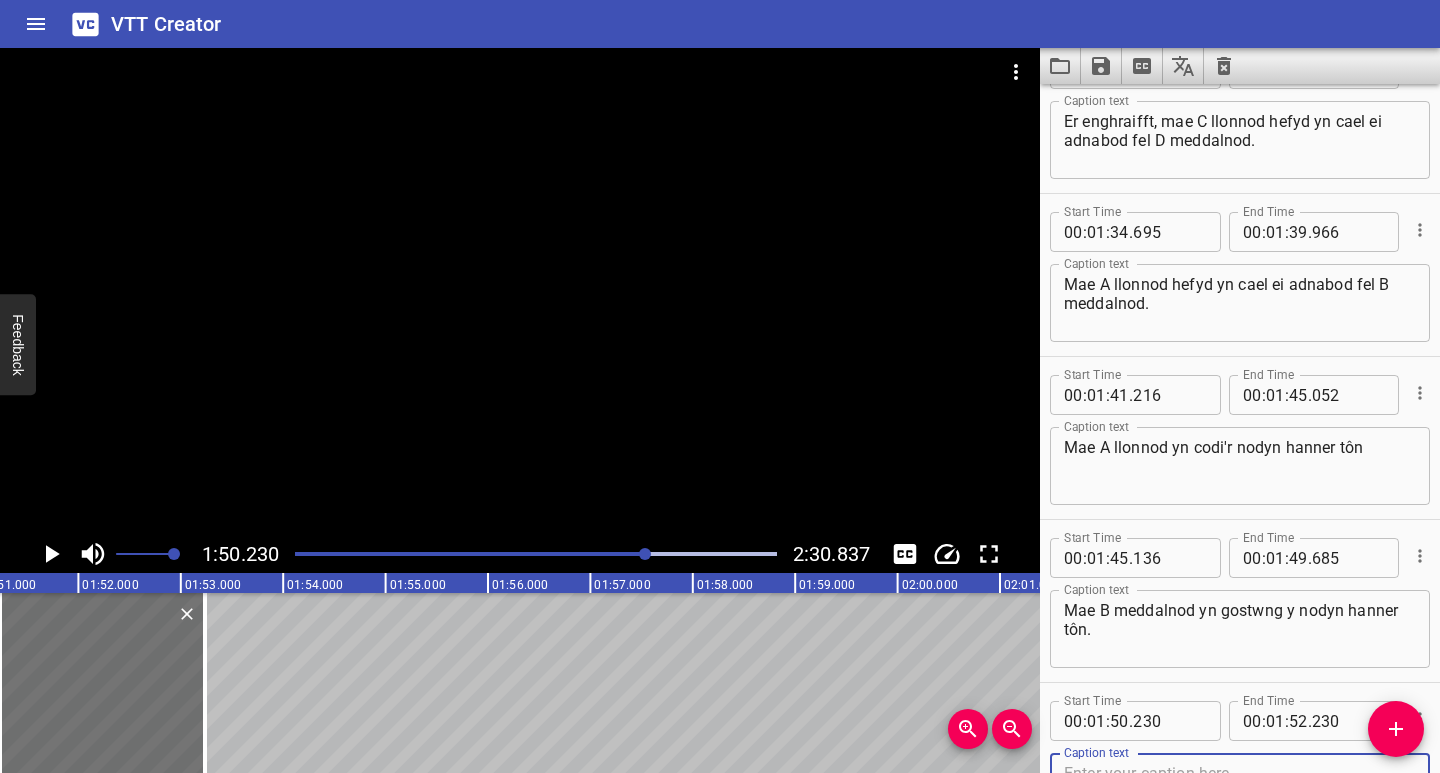 scroll, scrollTop: 2675, scrollLeft: 0, axis: vertical 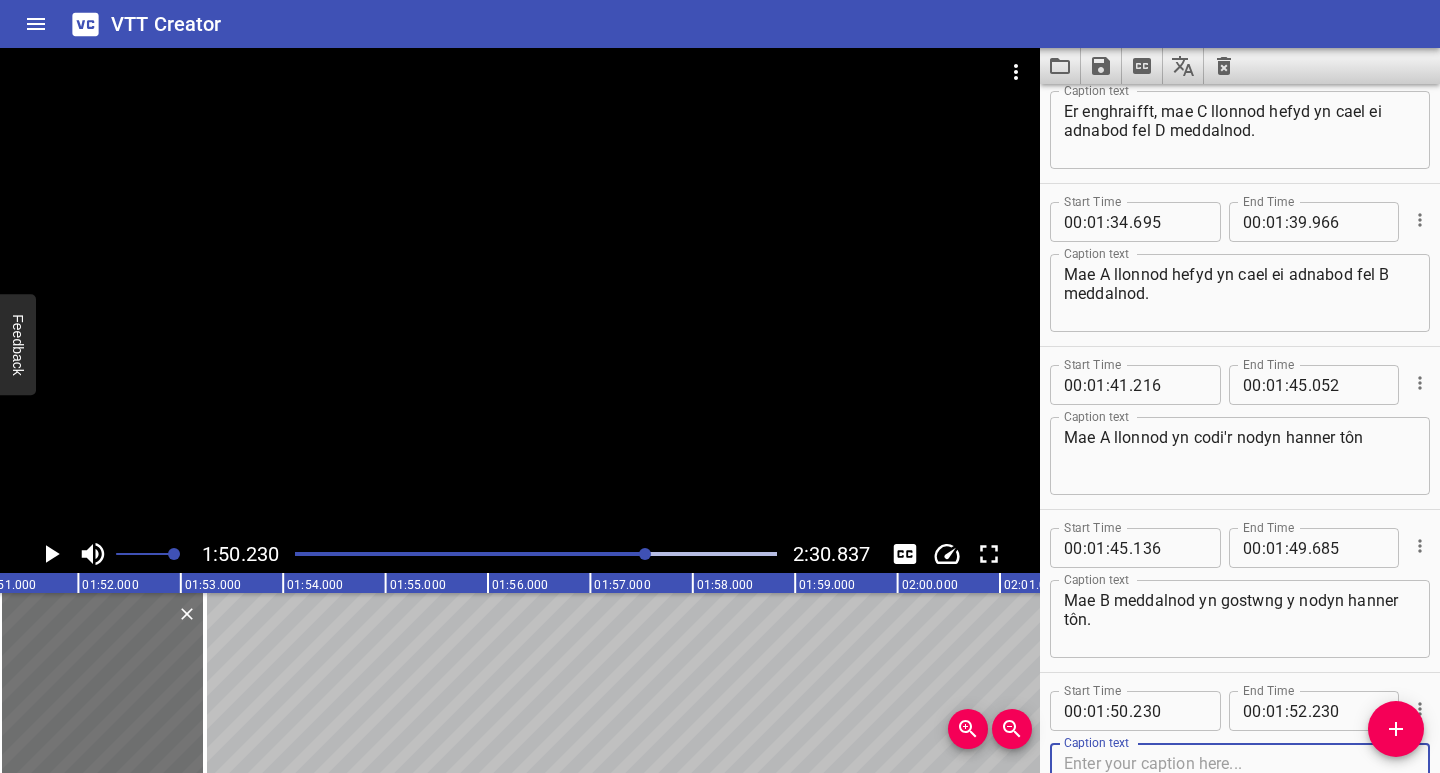 click at bounding box center [1240, 782] 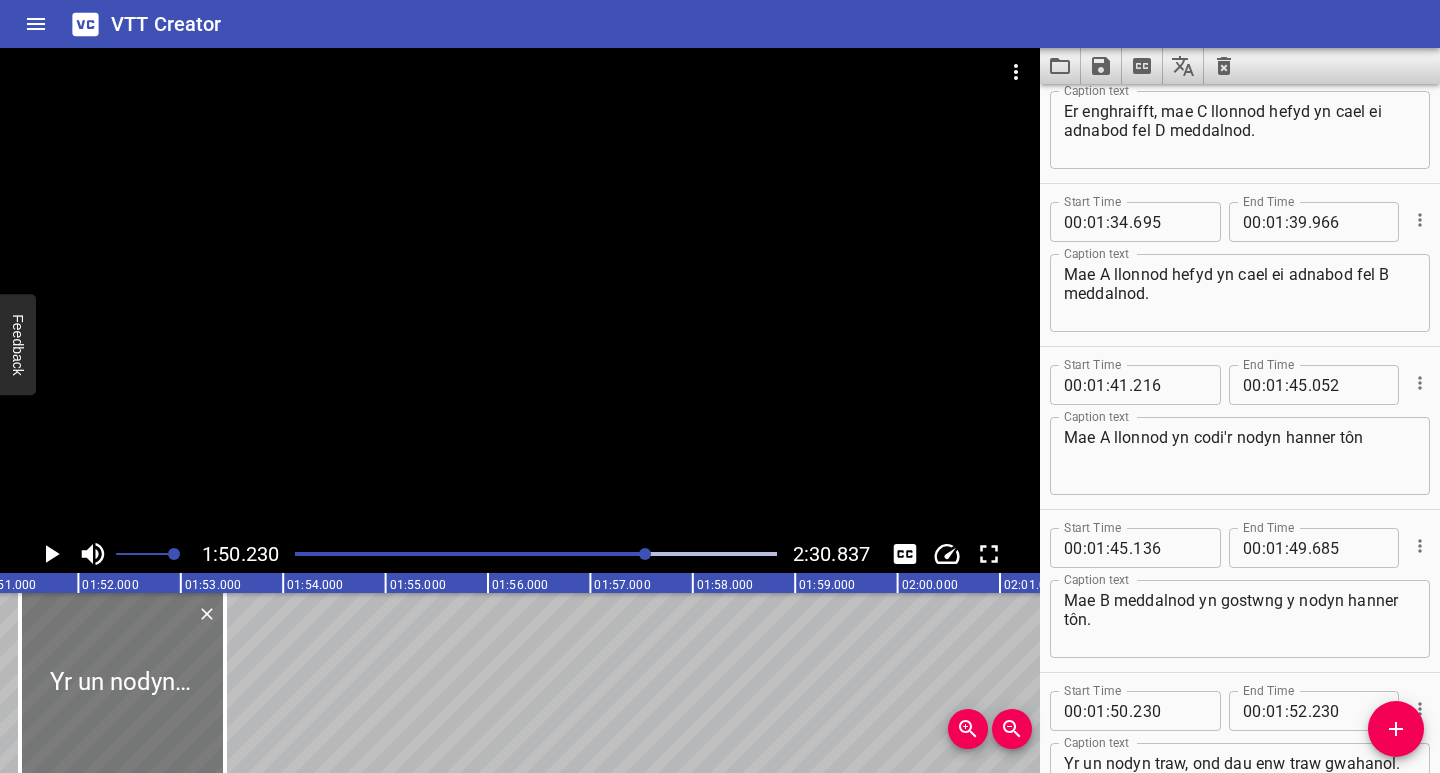 drag, startPoint x: 128, startPoint y: 721, endPoint x: 148, endPoint y: 721, distance: 20 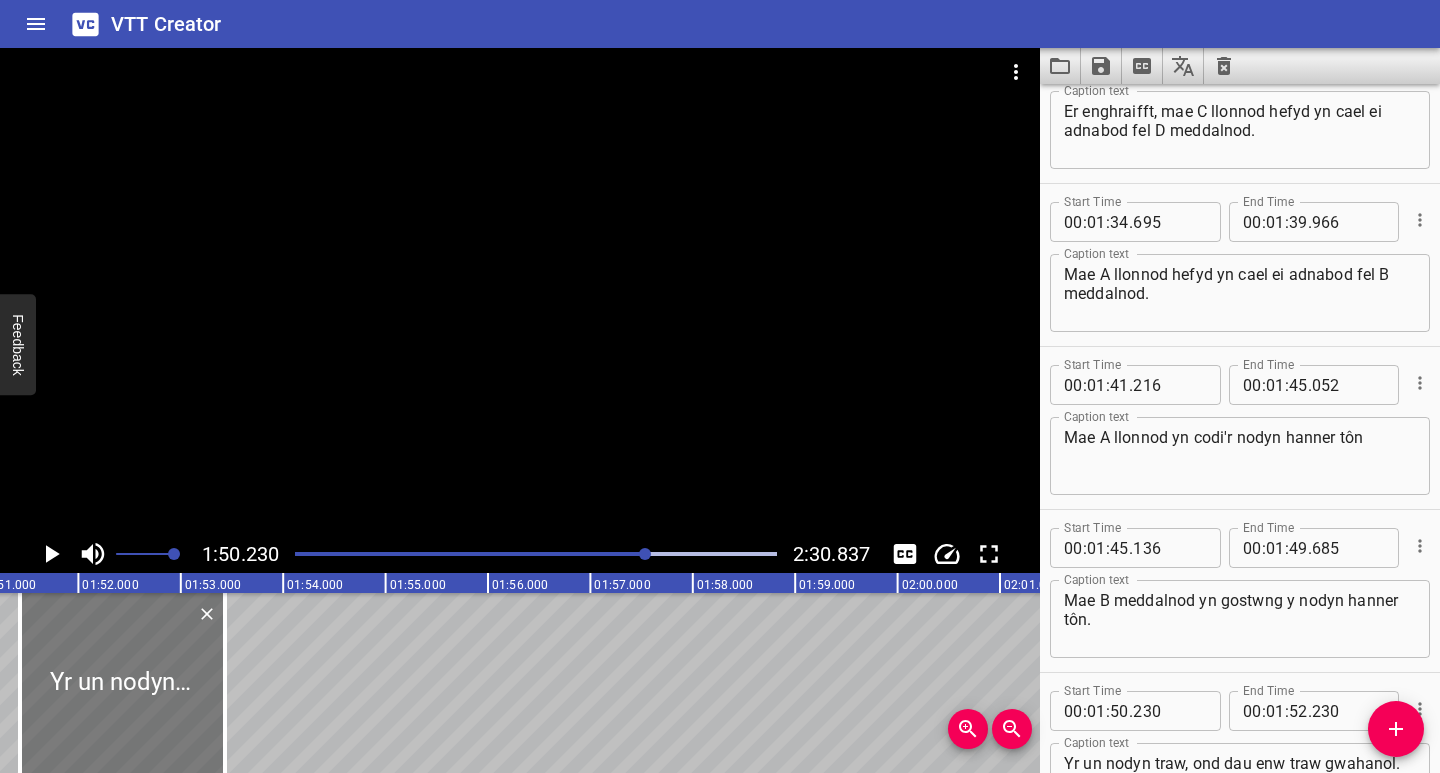 click at bounding box center [122, 683] 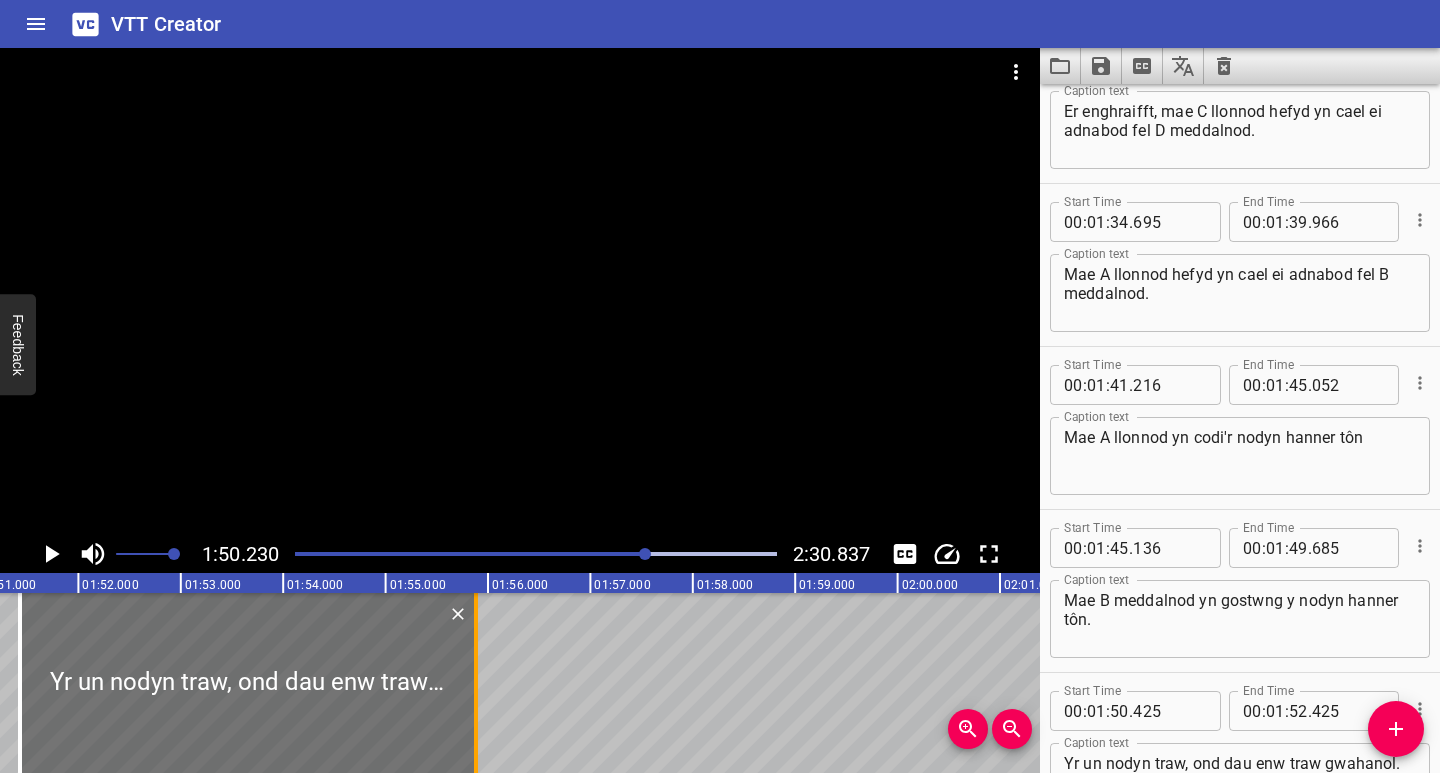 drag, startPoint x: 223, startPoint y: 731, endPoint x: 480, endPoint y: 740, distance: 257.15753 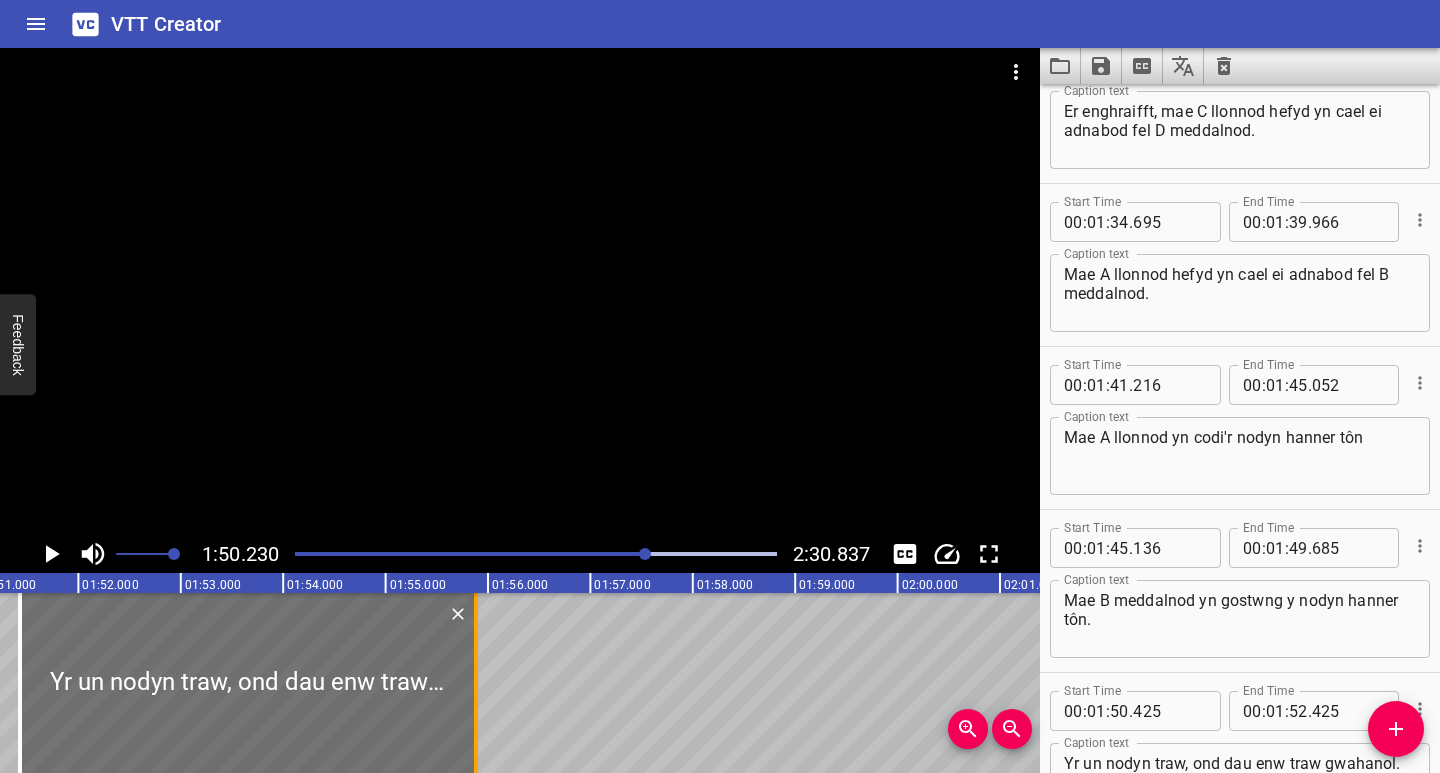 click at bounding box center (476, 683) 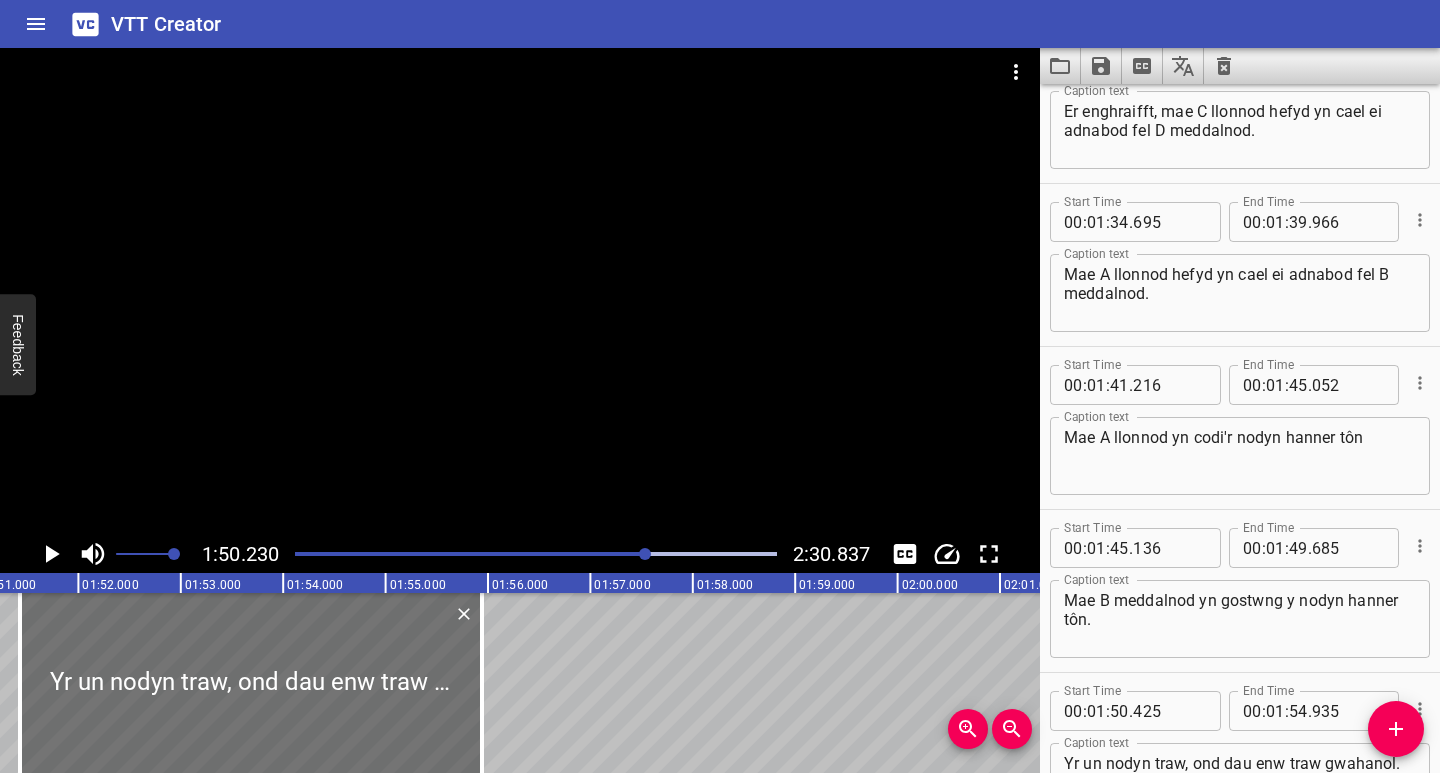 click 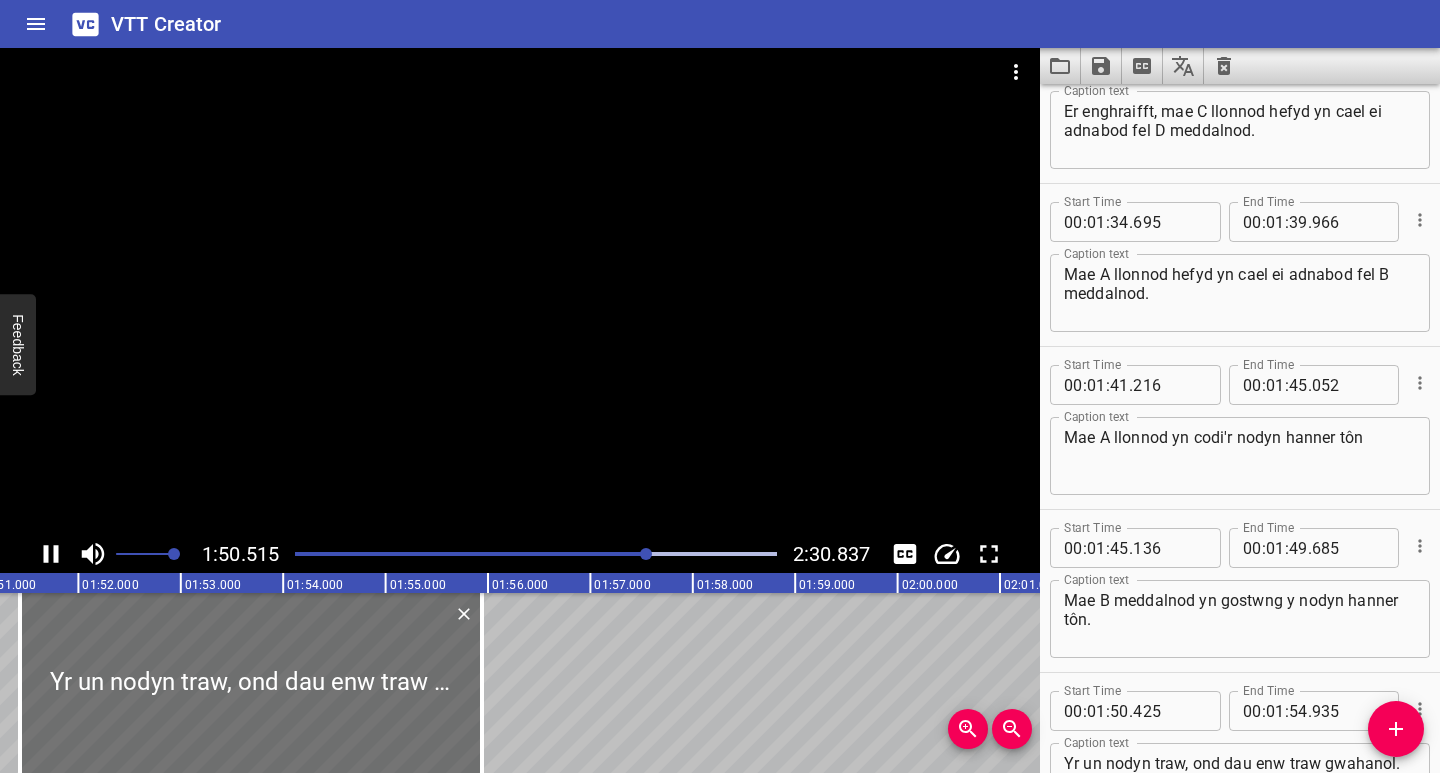 scroll, scrollTop: 2828, scrollLeft: 0, axis: vertical 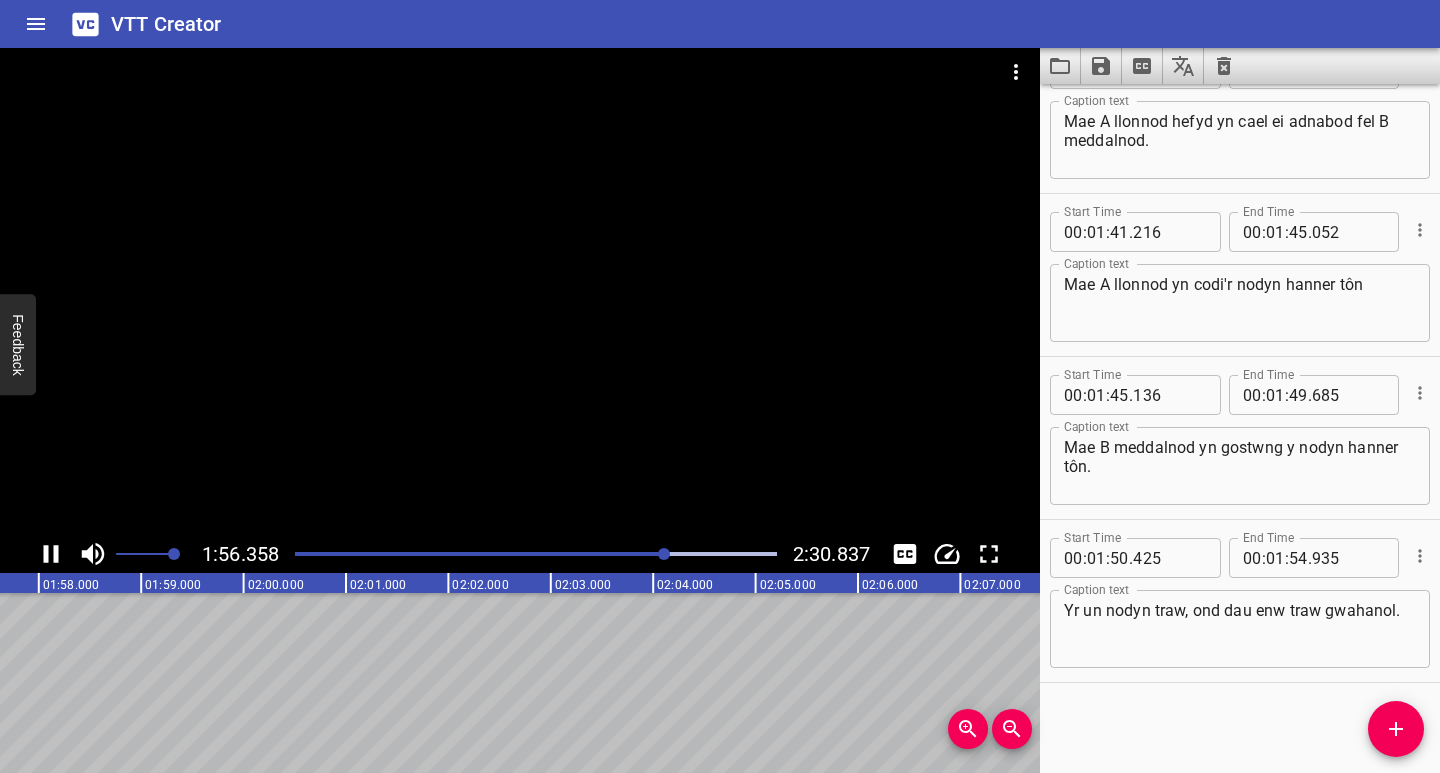 click 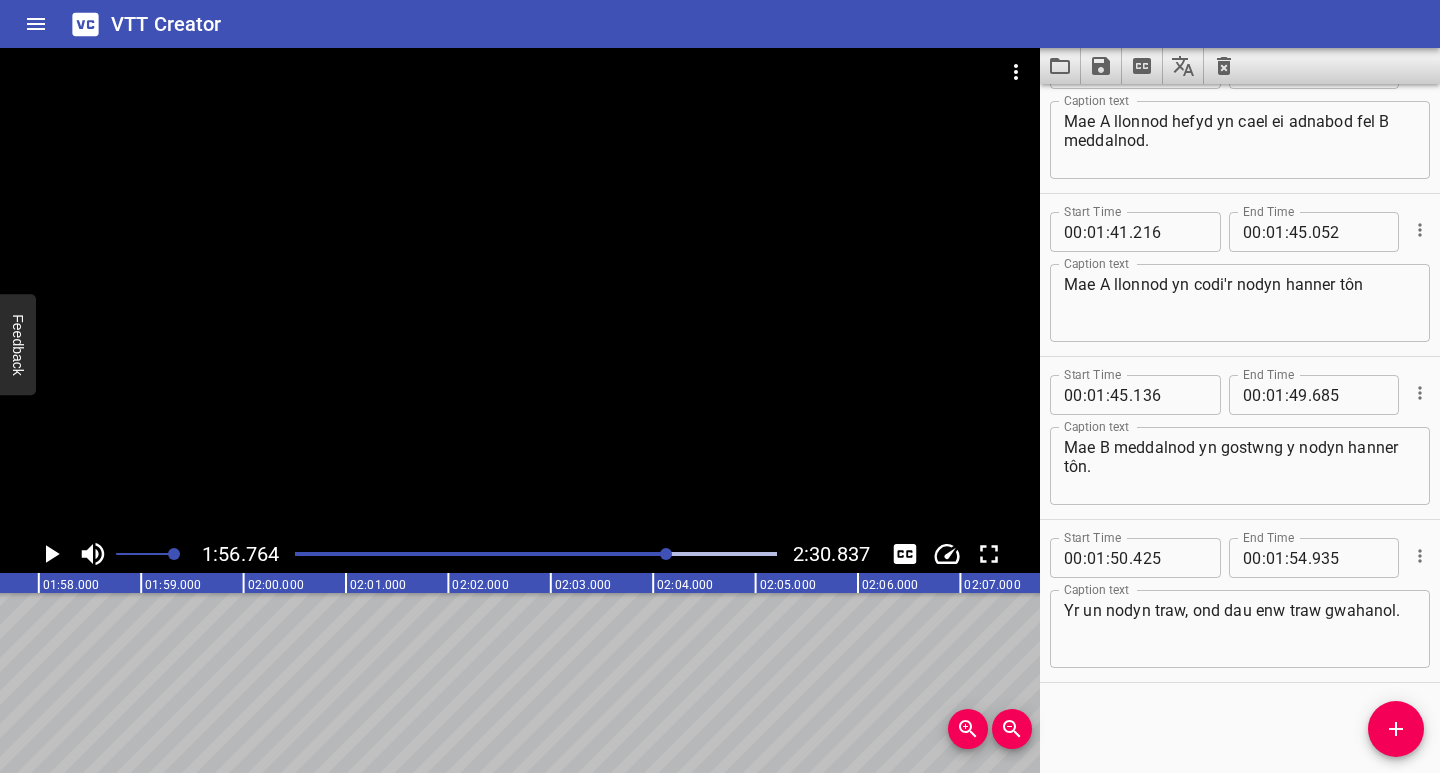 scroll, scrollTop: 0, scrollLeft: 11957, axis: horizontal 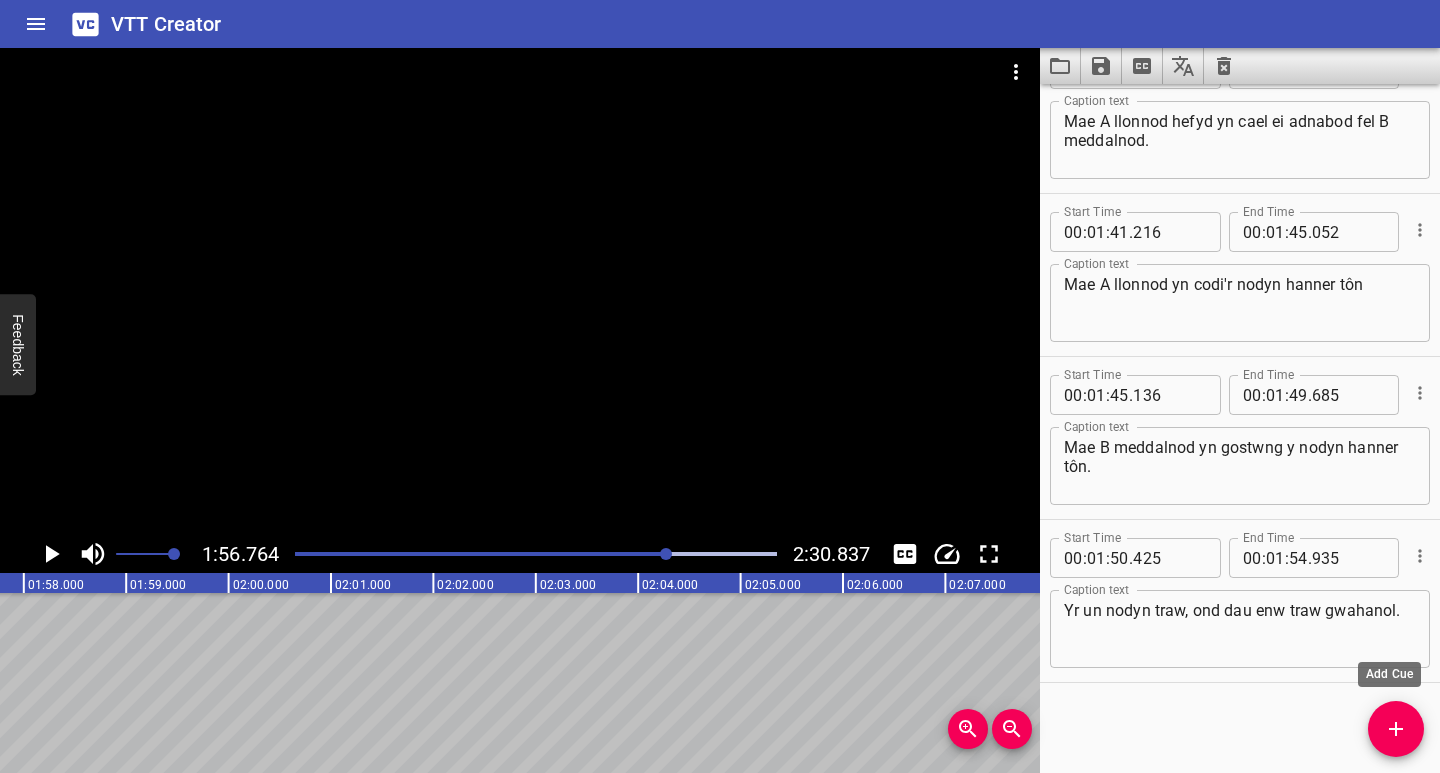 click at bounding box center (1396, 729) 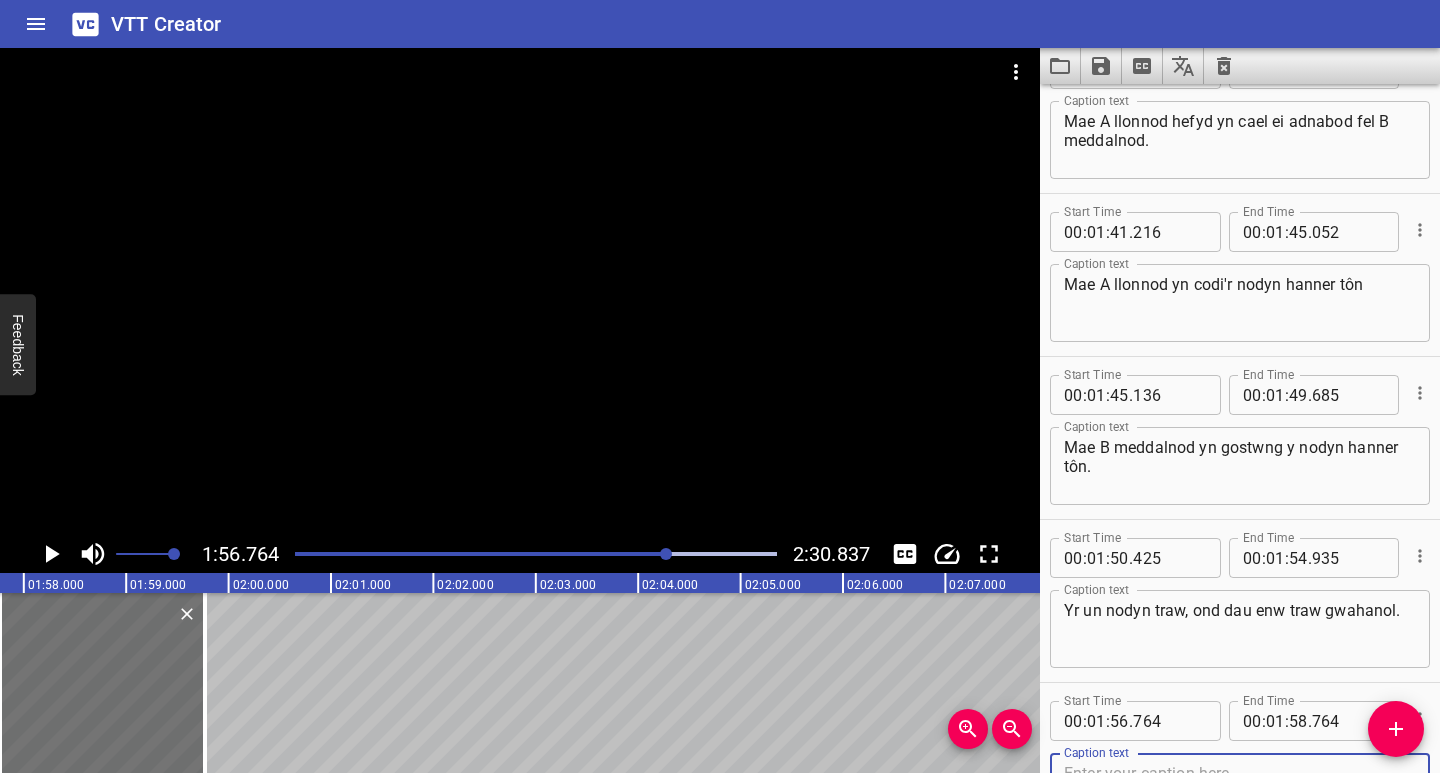 scroll, scrollTop: 2838, scrollLeft: 0, axis: vertical 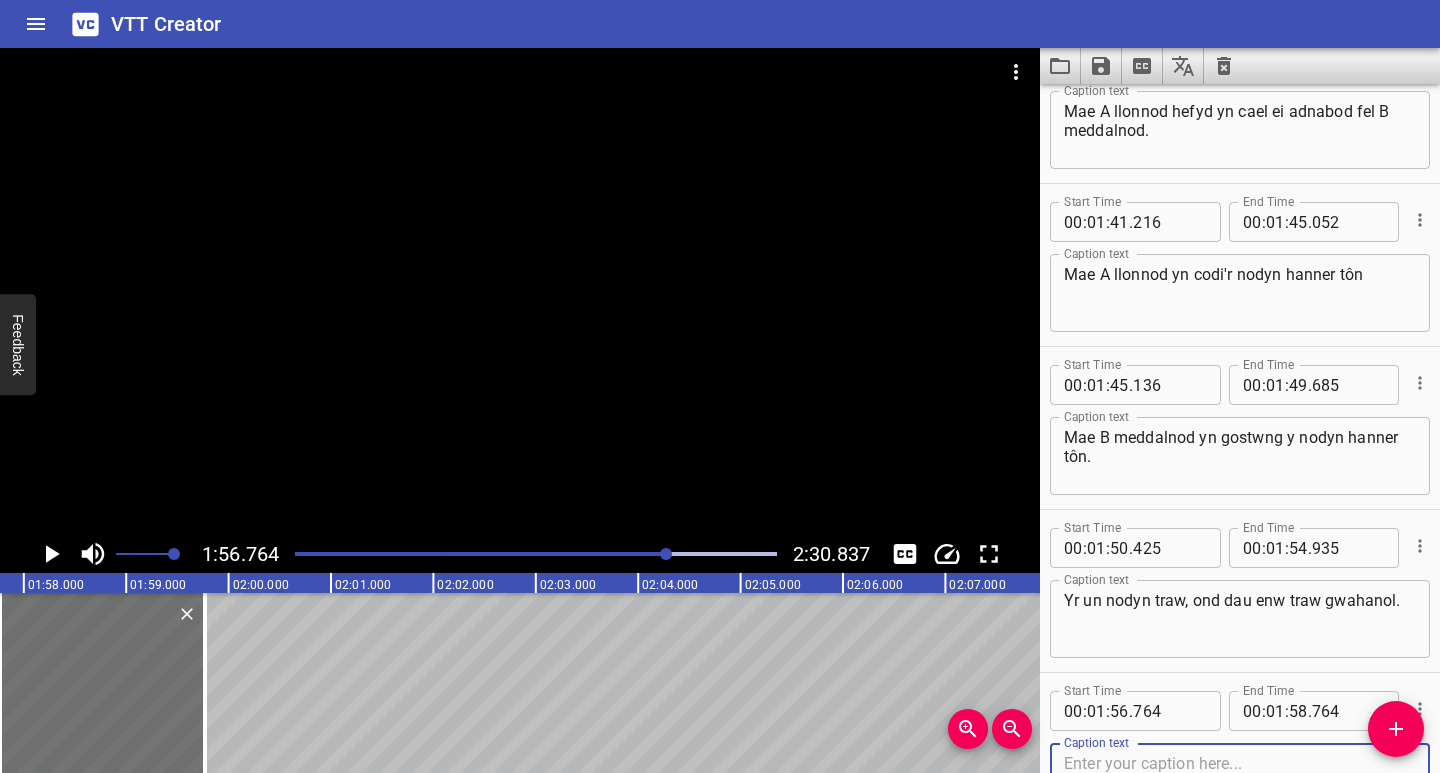 click at bounding box center [1240, 782] 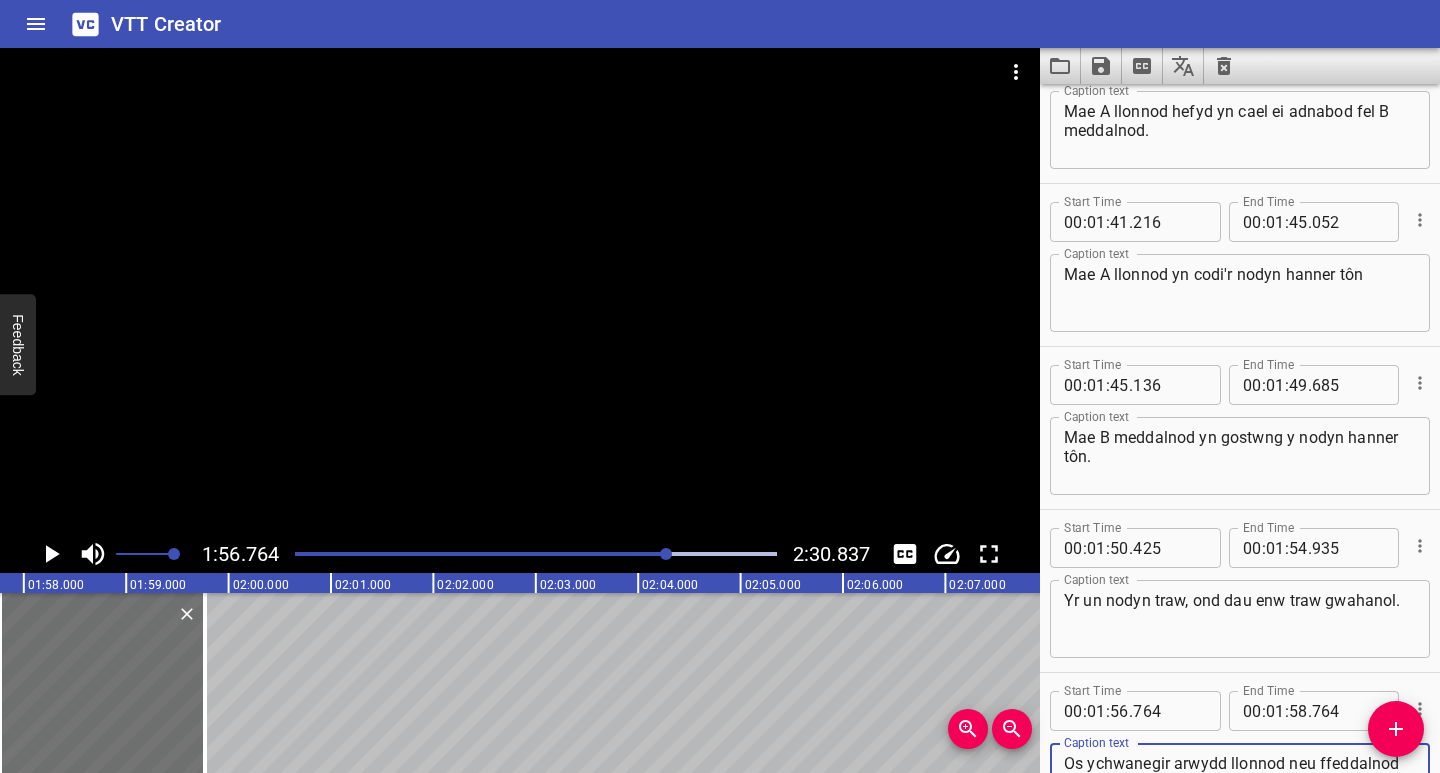 scroll, scrollTop: 2857, scrollLeft: 0, axis: vertical 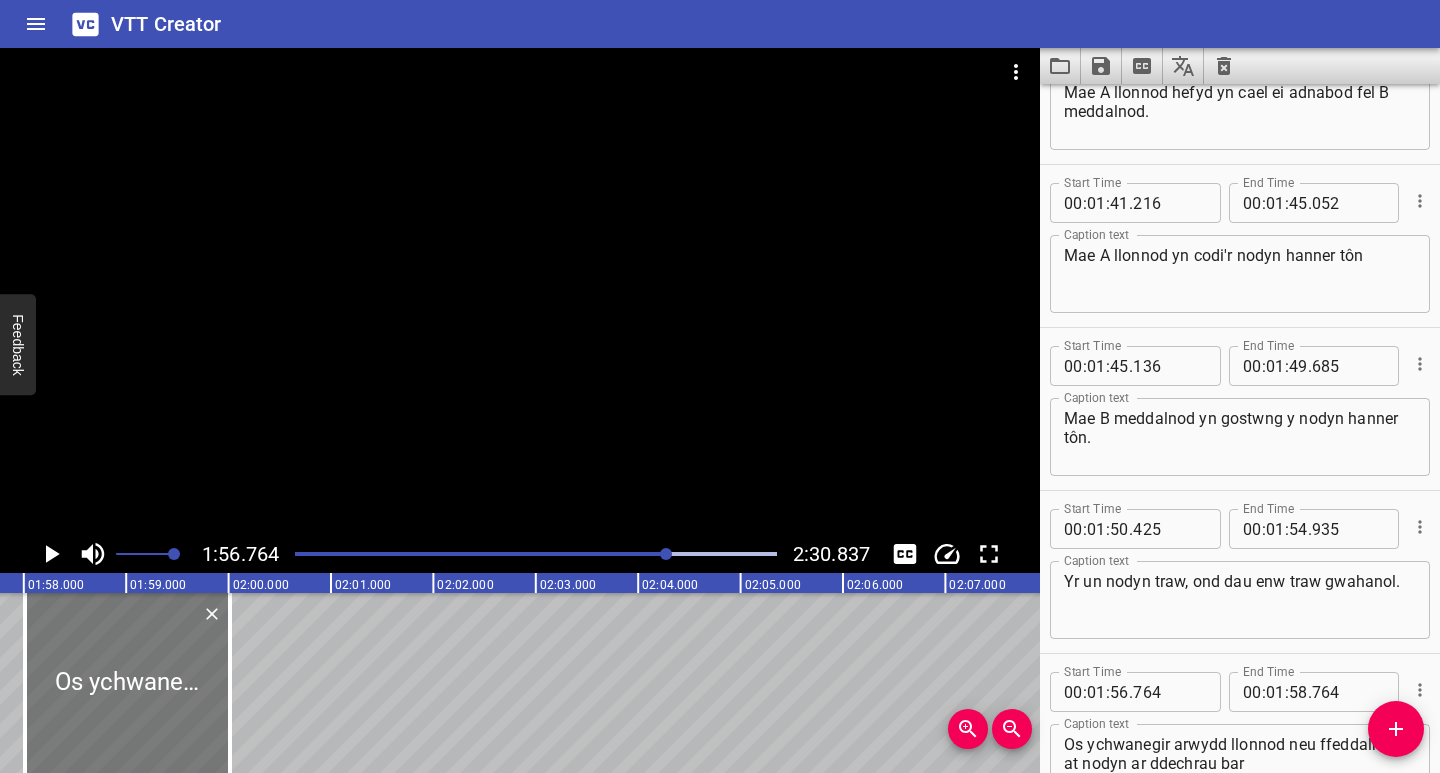 drag, startPoint x: 146, startPoint y: 730, endPoint x: 171, endPoint y: 730, distance: 25 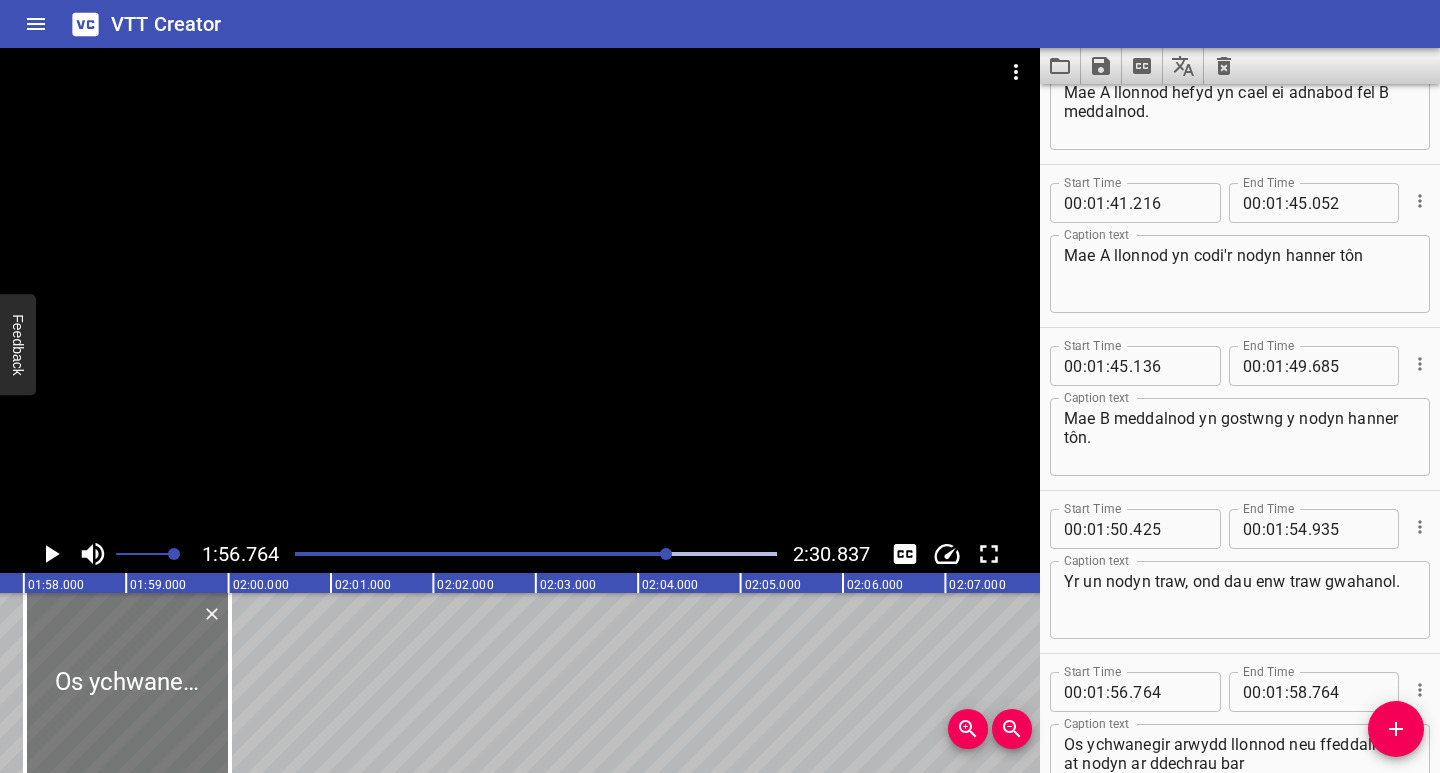 click at bounding box center (127, 683) 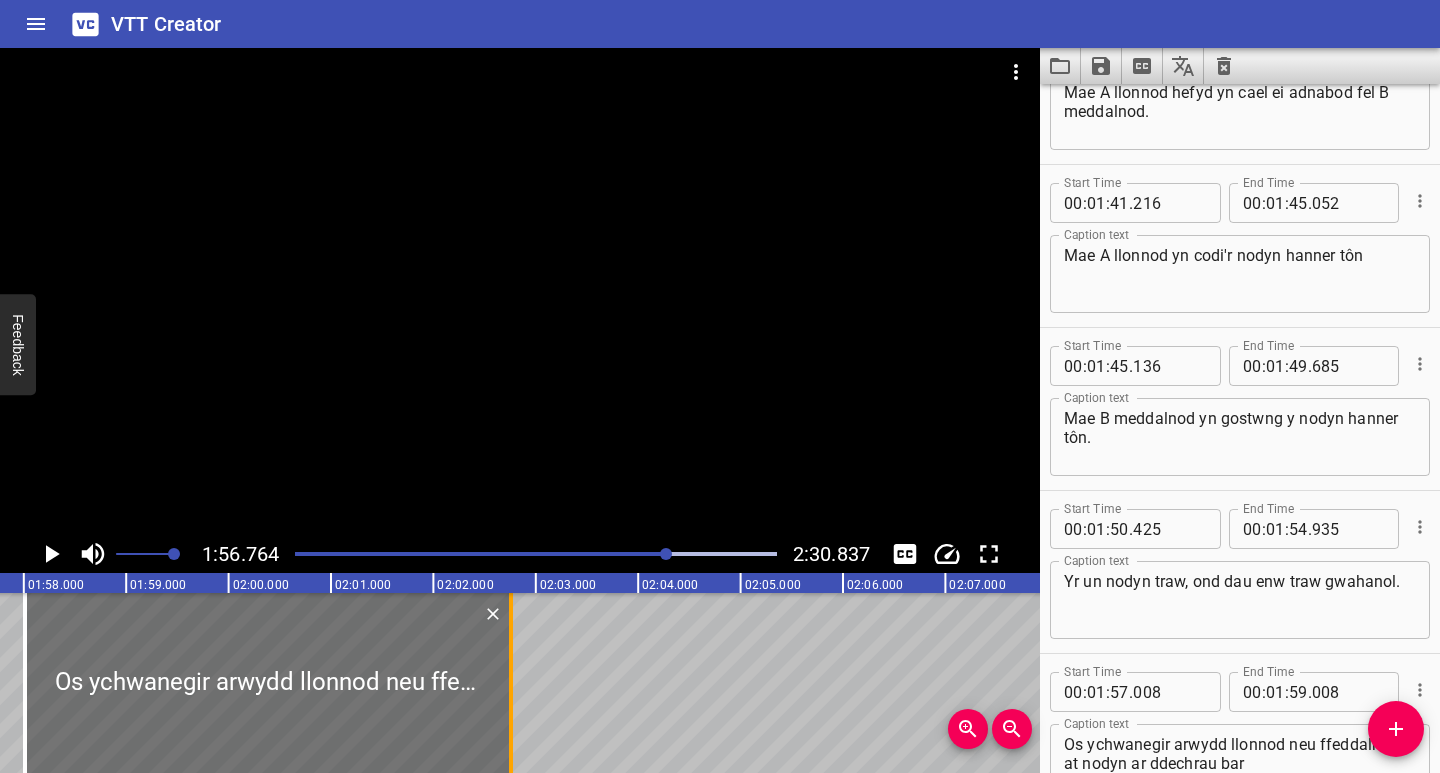 drag, startPoint x: 225, startPoint y: 731, endPoint x: 508, endPoint y: 734, distance: 283.0159 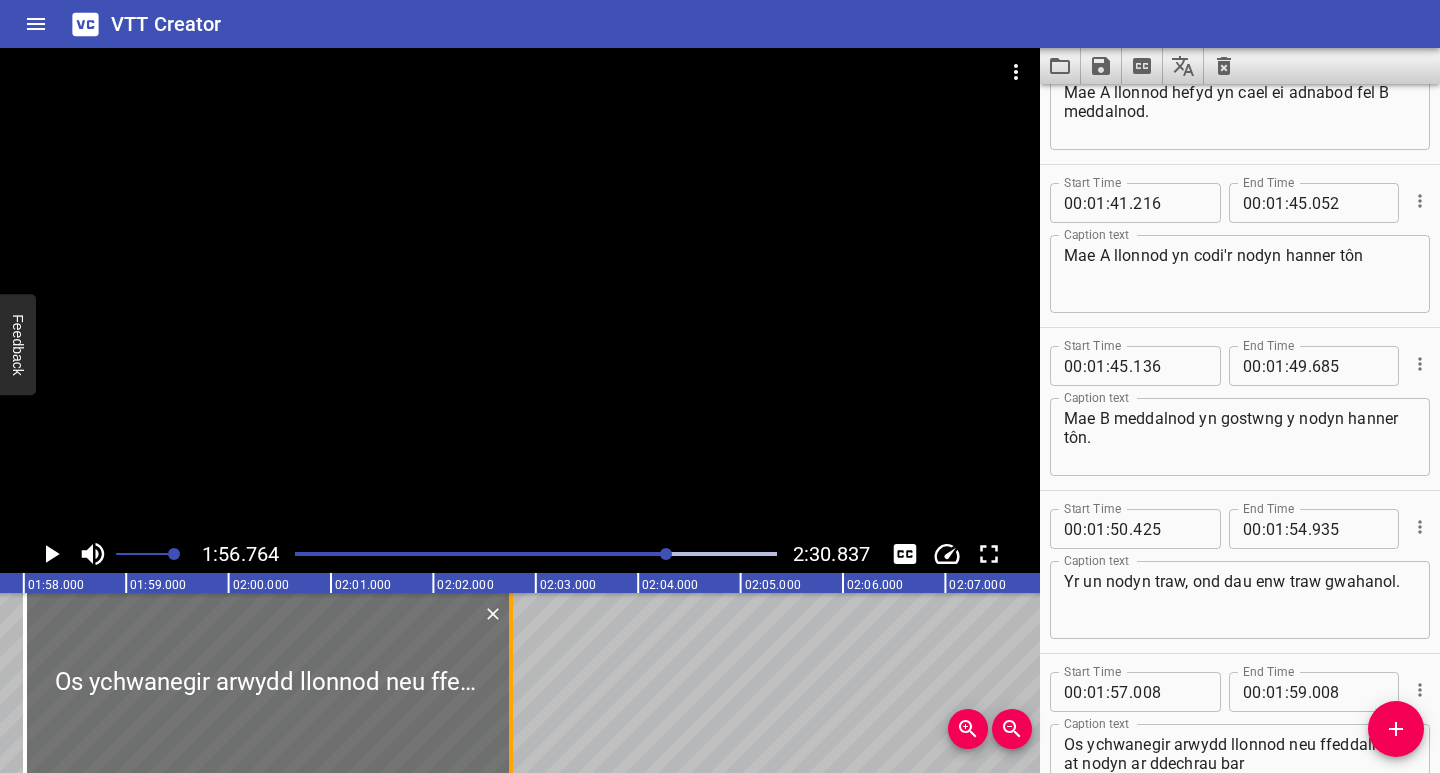 click at bounding box center [511, 683] 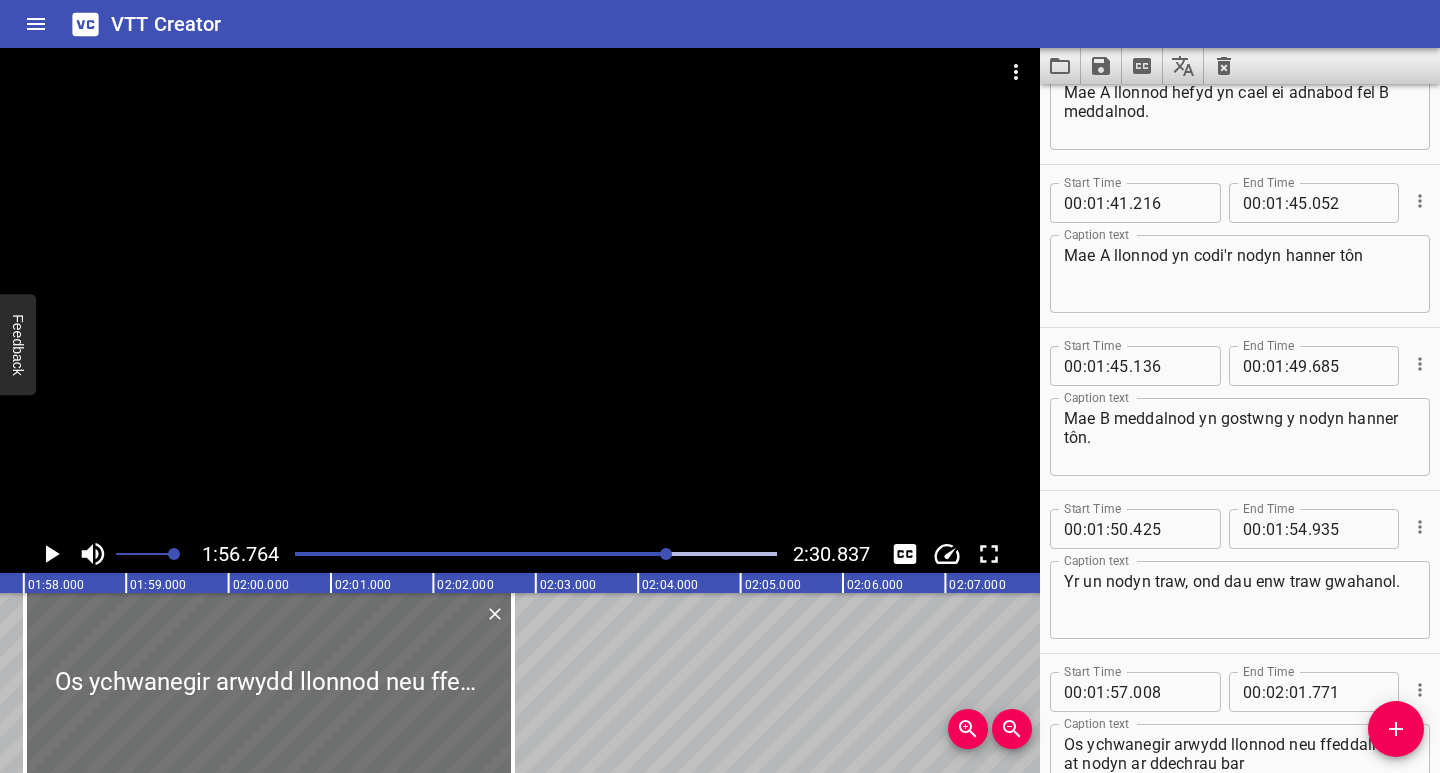 click 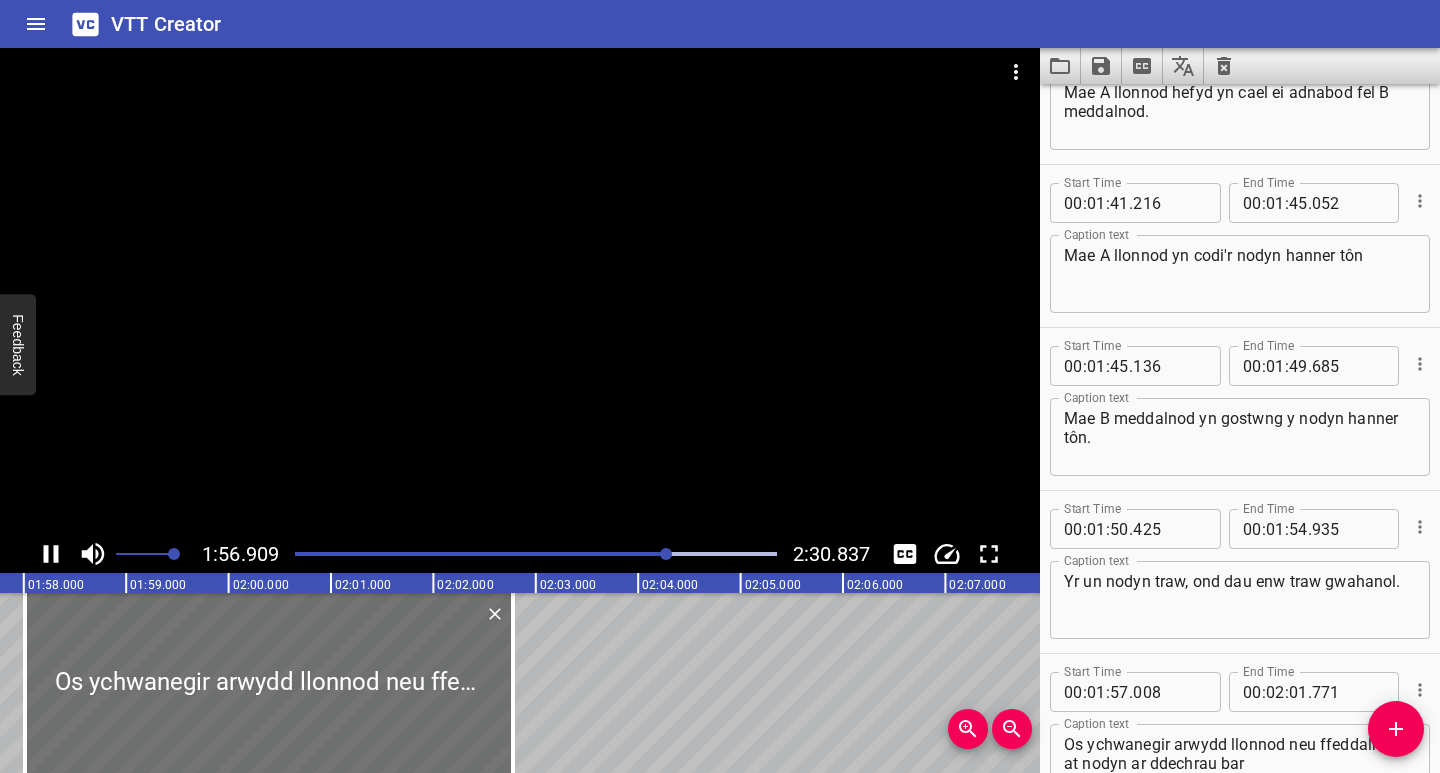 scroll, scrollTop: 0, scrollLeft: 11972, axis: horizontal 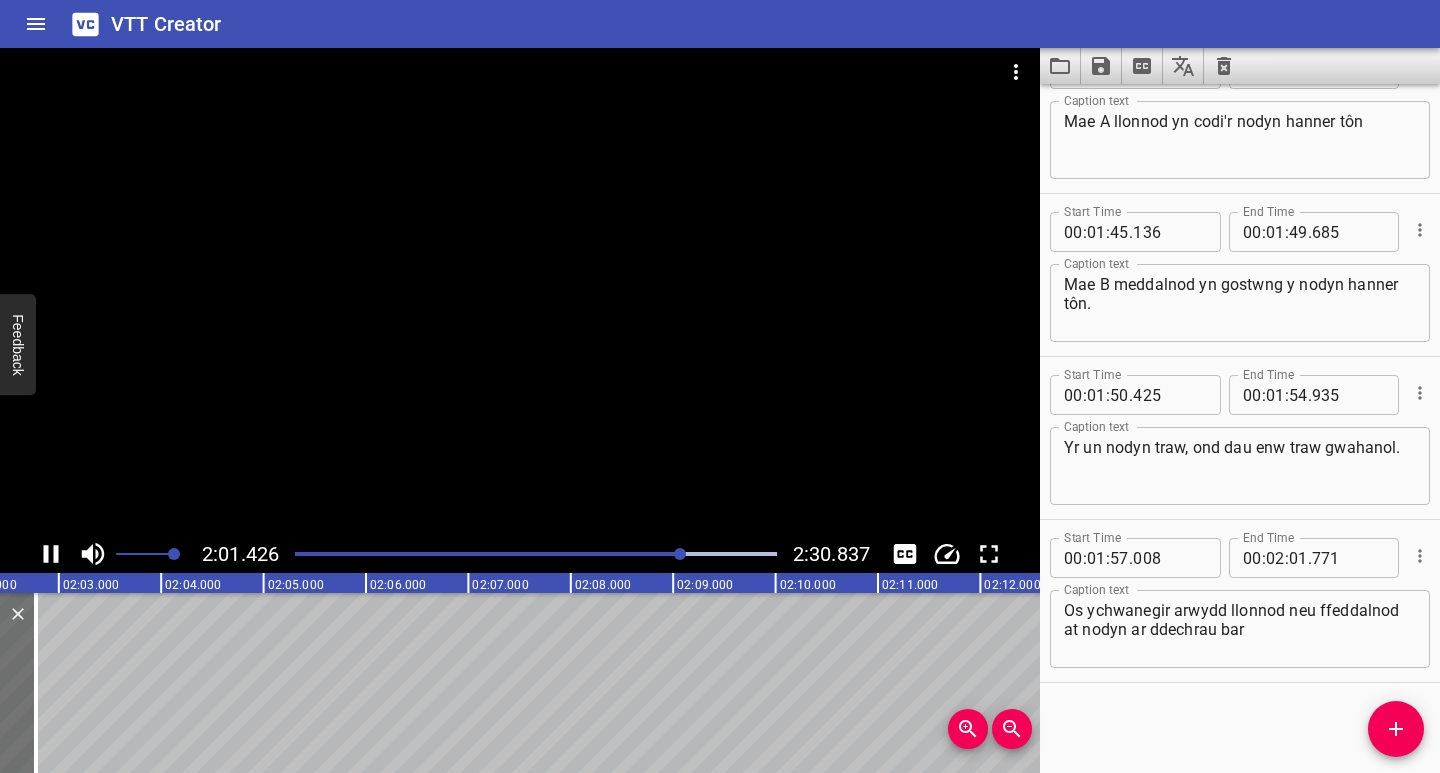 click 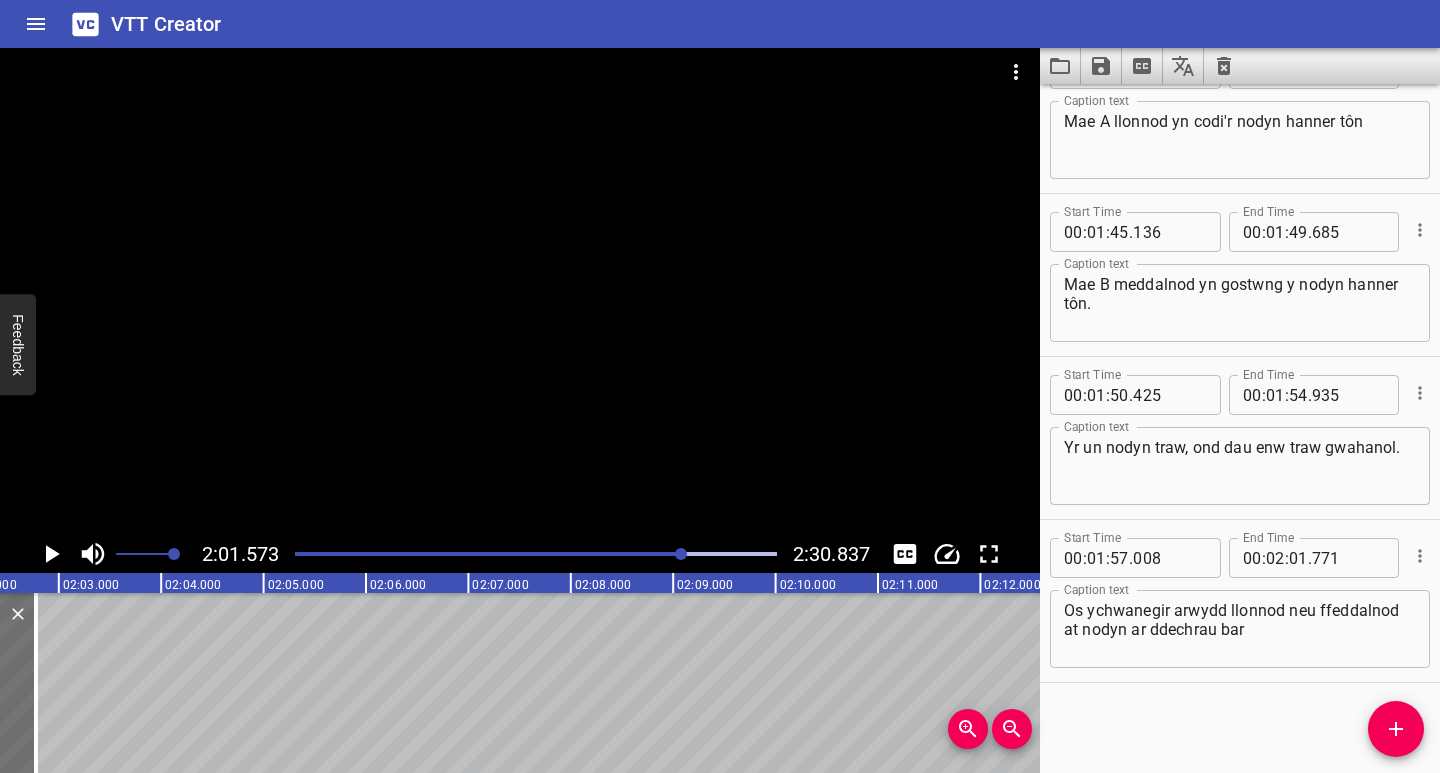 scroll, scrollTop: 0, scrollLeft: 12449, axis: horizontal 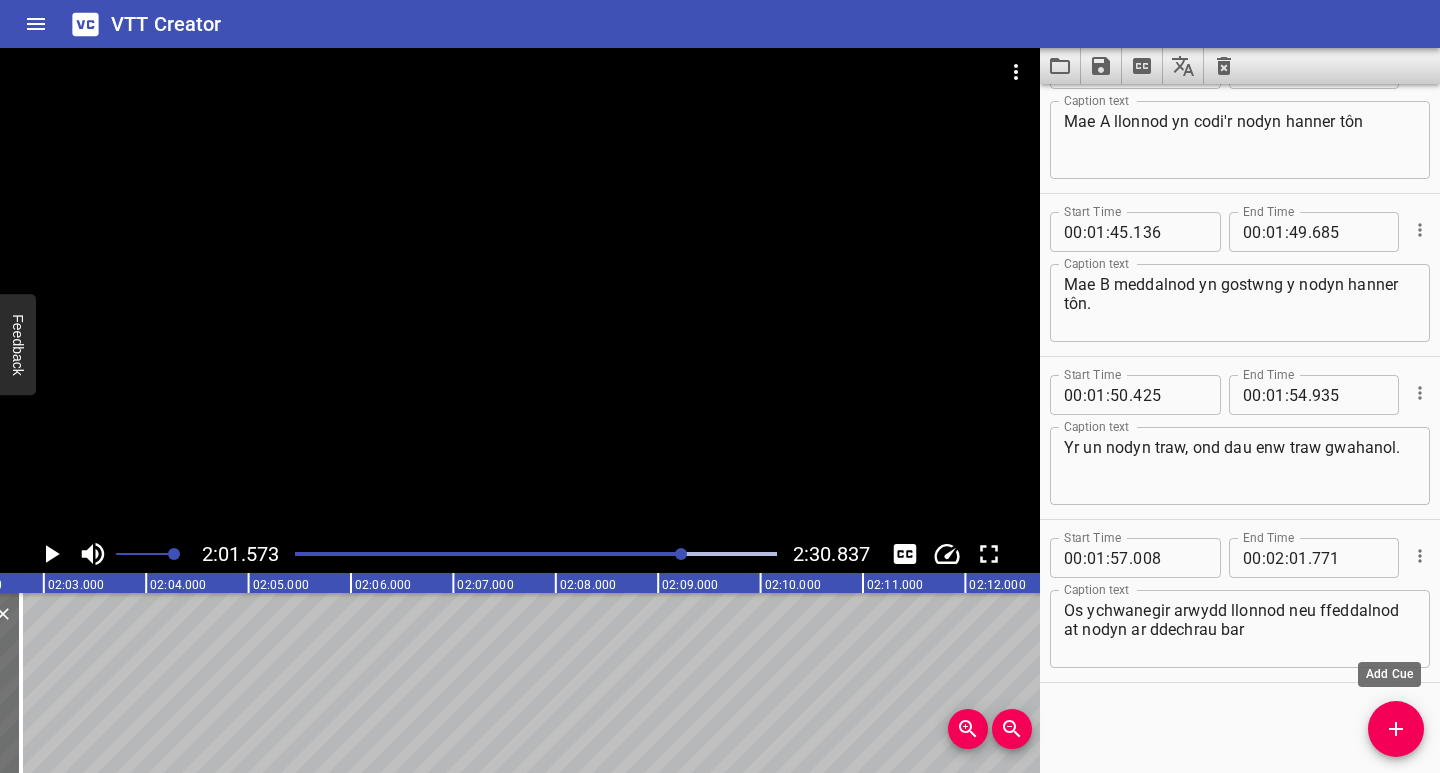 click at bounding box center (1396, 729) 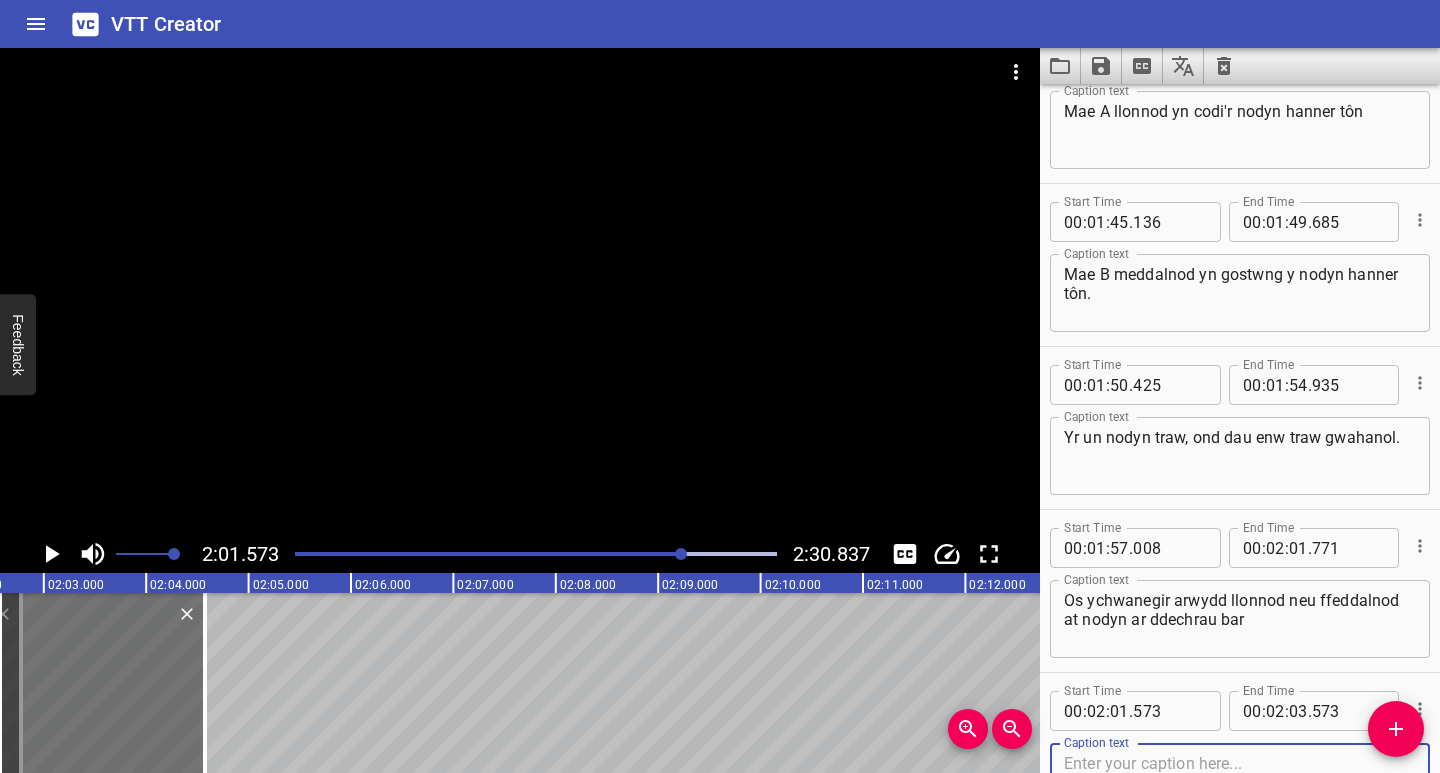 click at bounding box center [1240, 782] 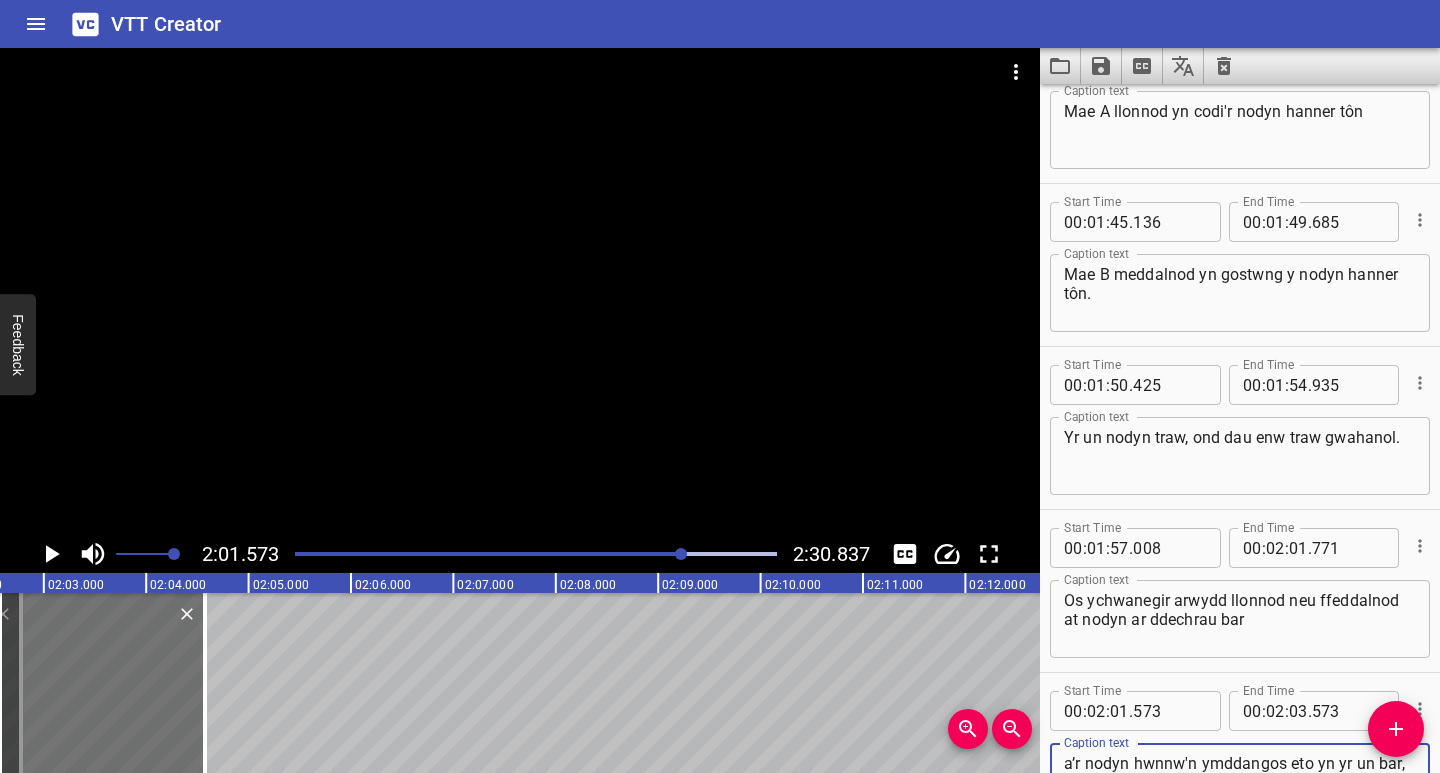 scroll, scrollTop: 3020, scrollLeft: 0, axis: vertical 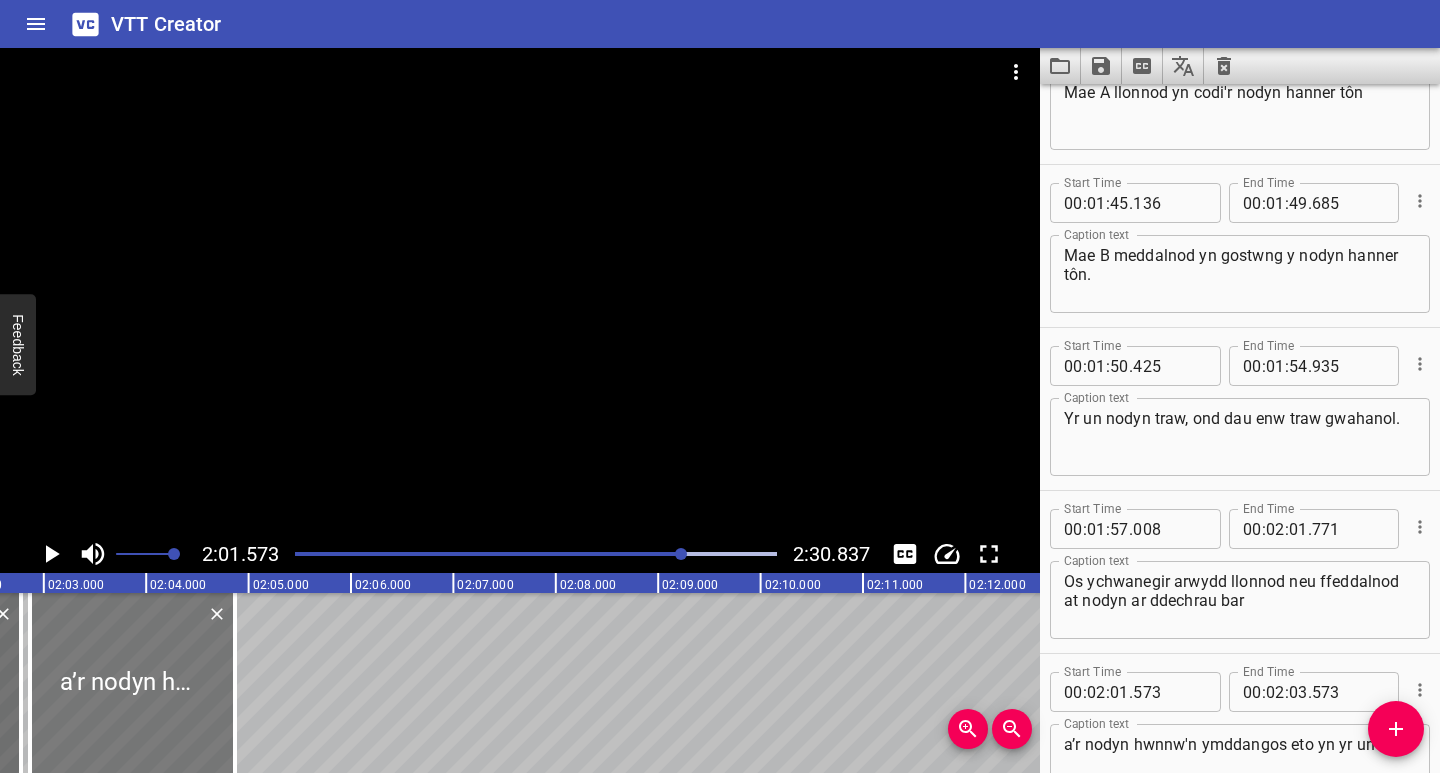 drag, startPoint x: 141, startPoint y: 714, endPoint x: 175, endPoint y: 722, distance: 34.928497 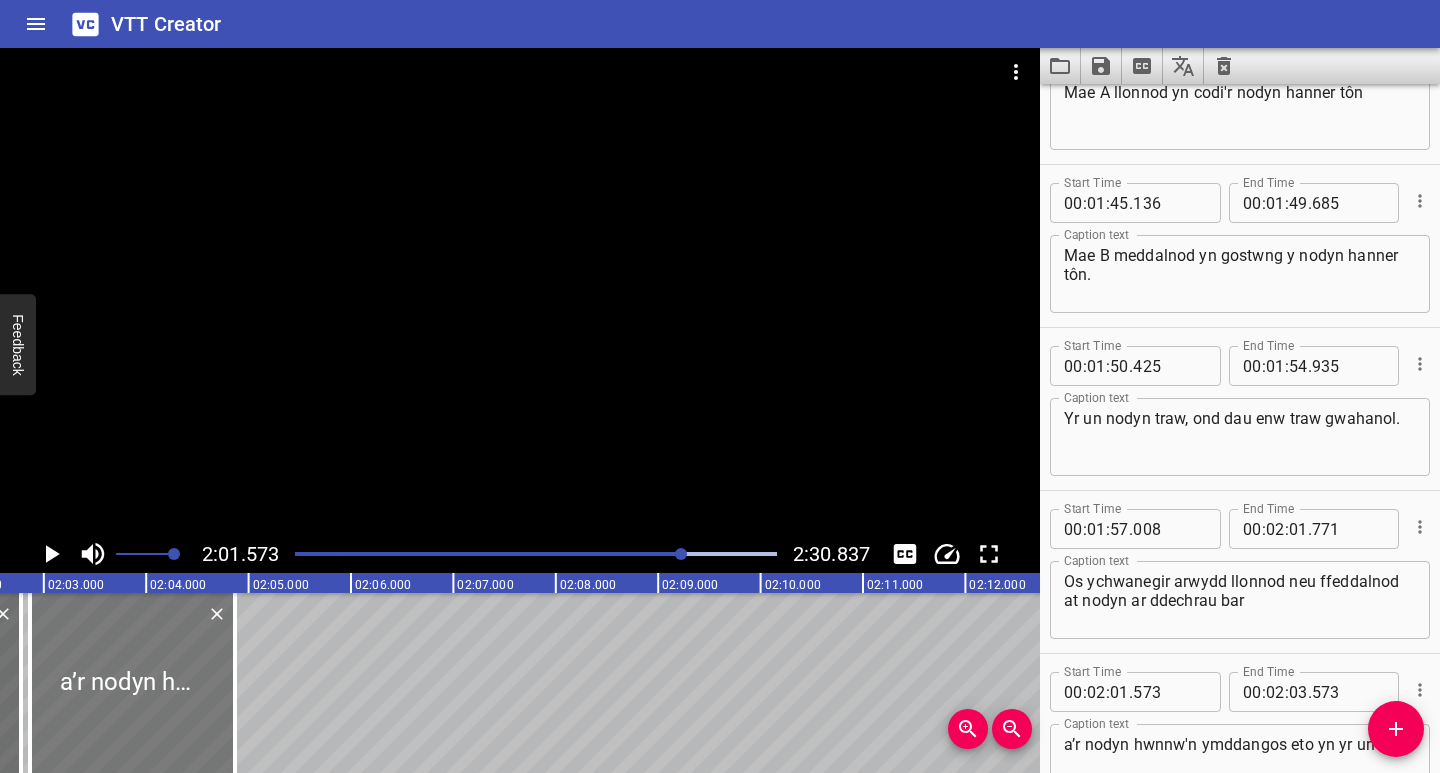 click at bounding box center [132, 683] 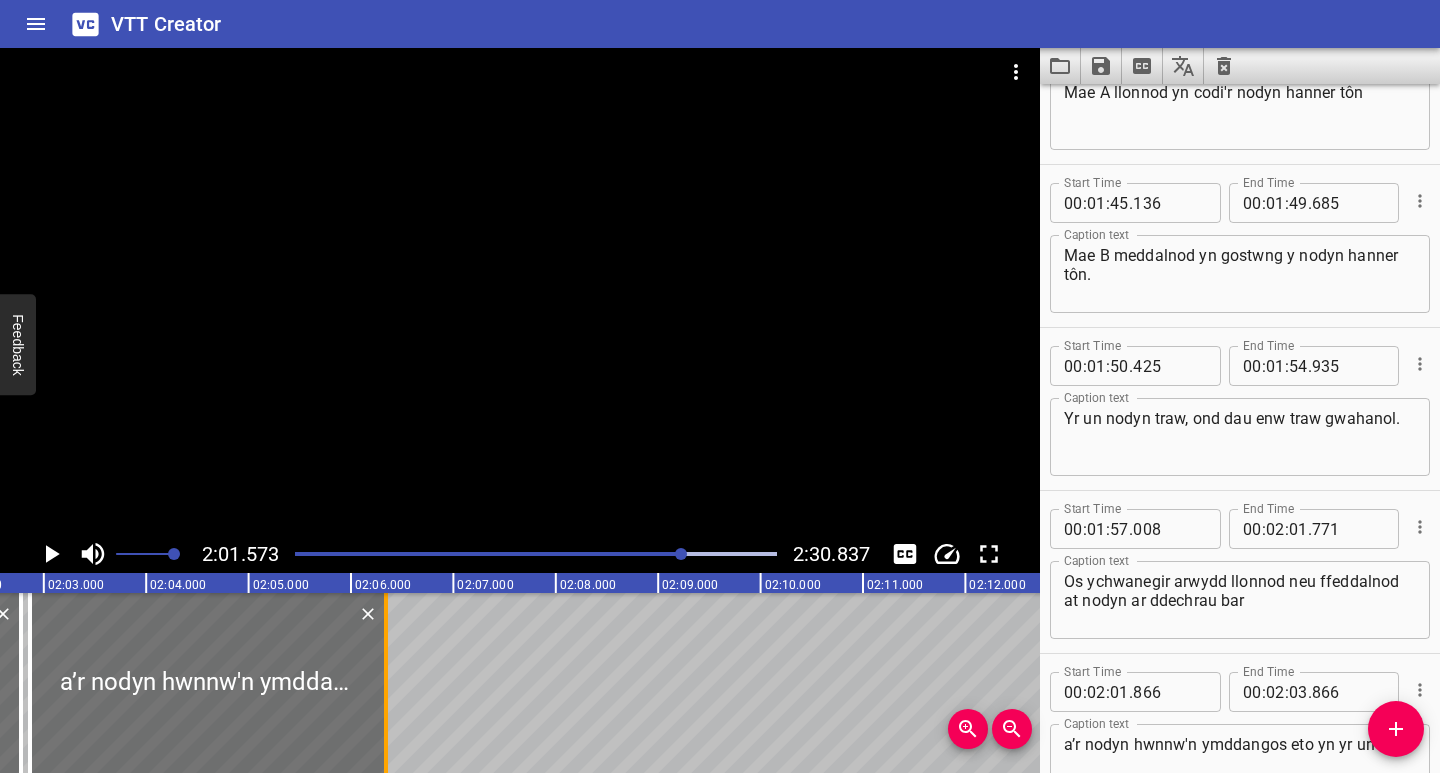 drag, startPoint x: 238, startPoint y: 723, endPoint x: 389, endPoint y: 732, distance: 151.26797 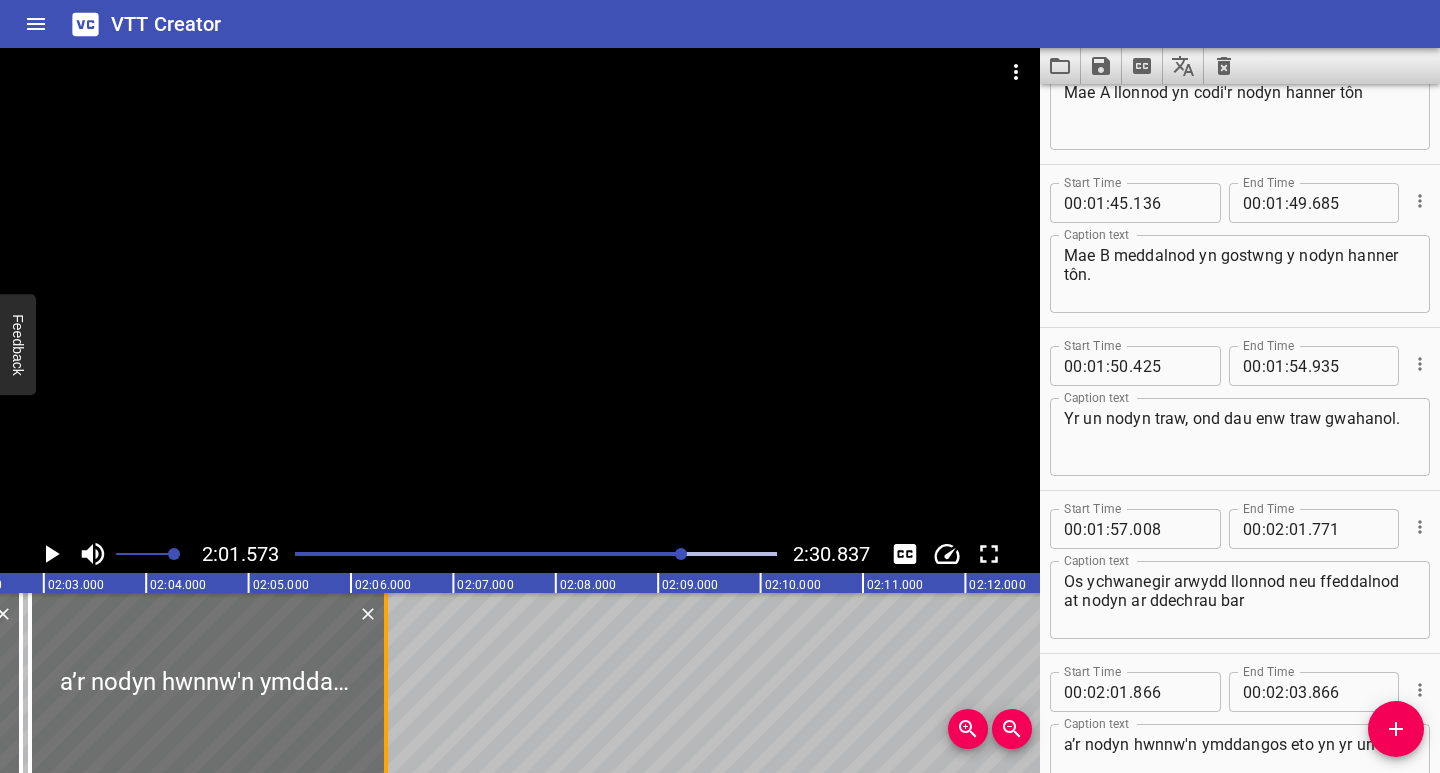 click at bounding box center (386, 683) 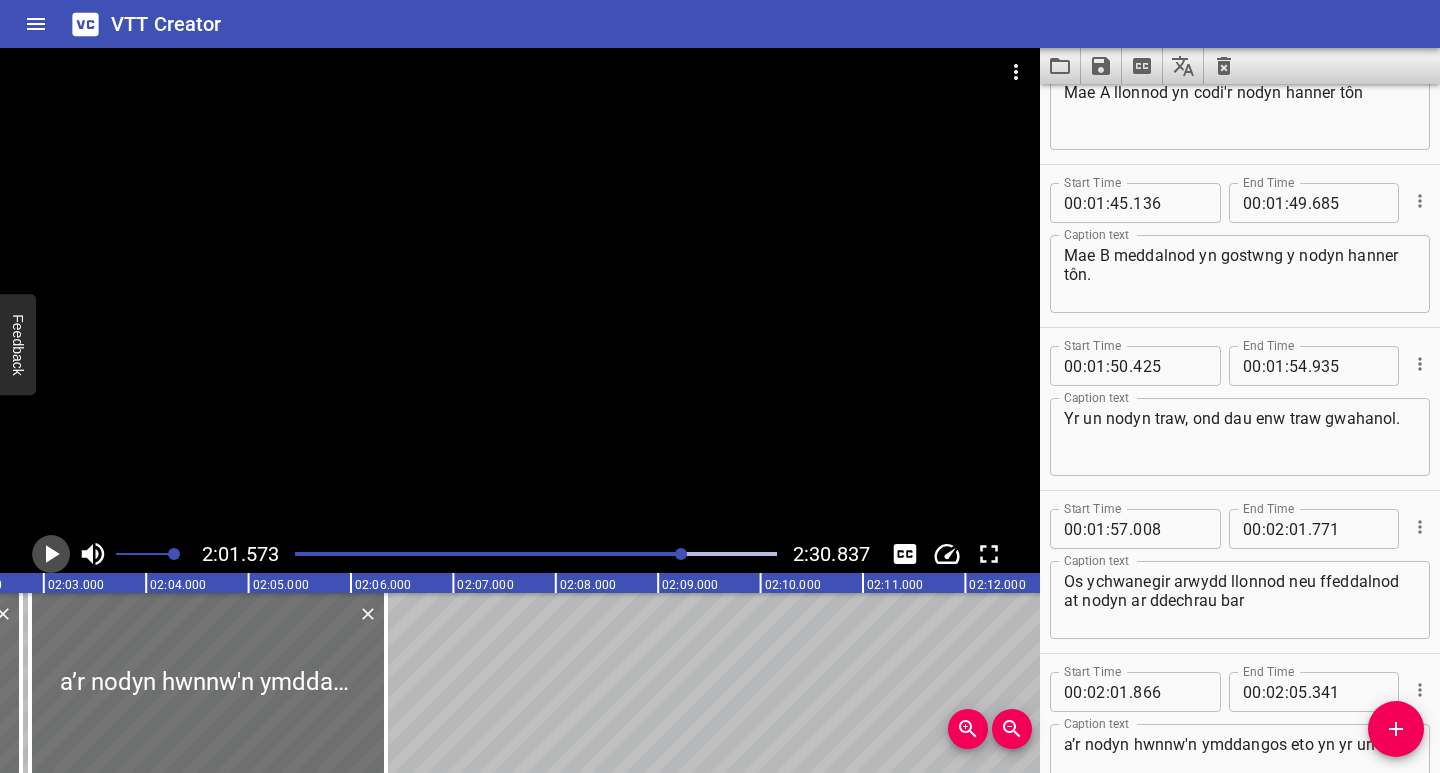 click 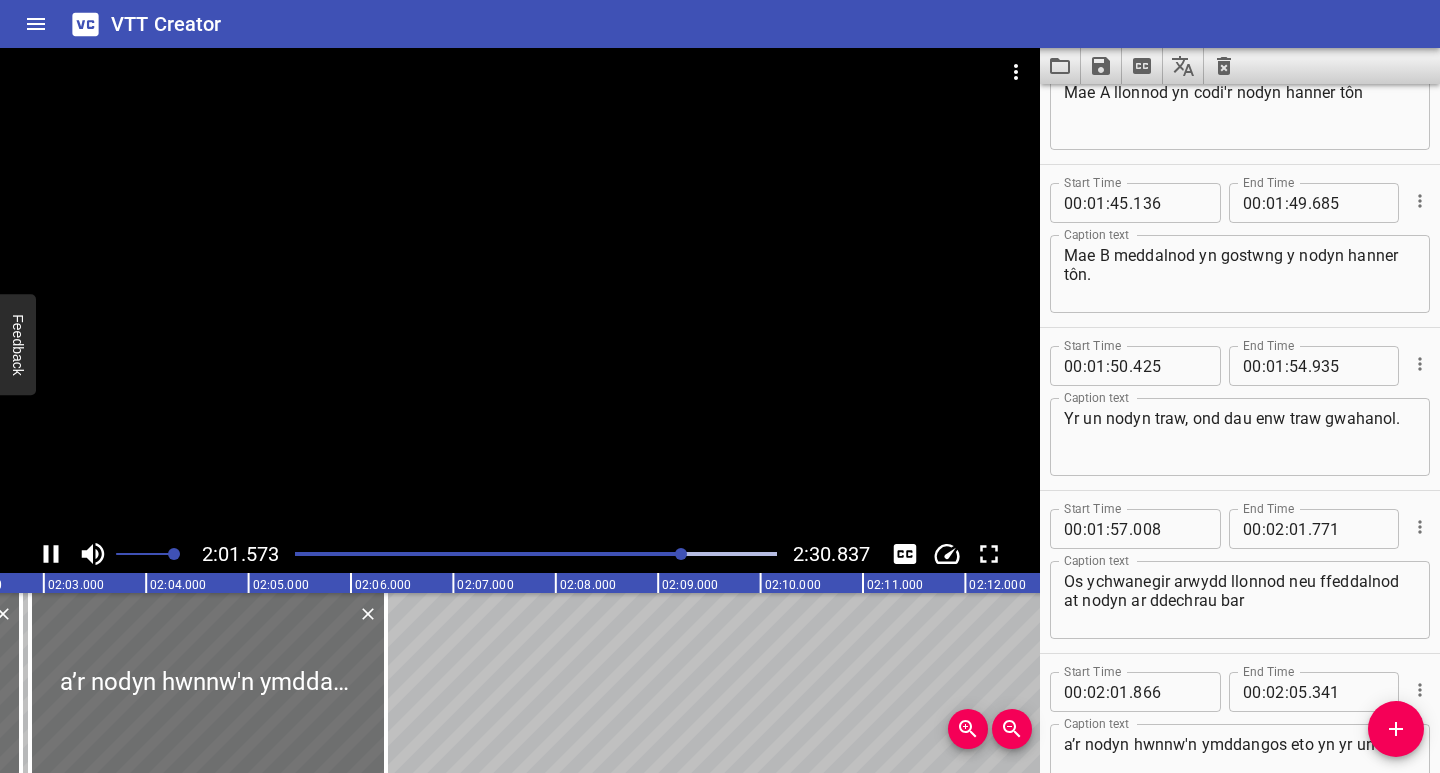 scroll, scrollTop: 0, scrollLeft: 12476, axis: horizontal 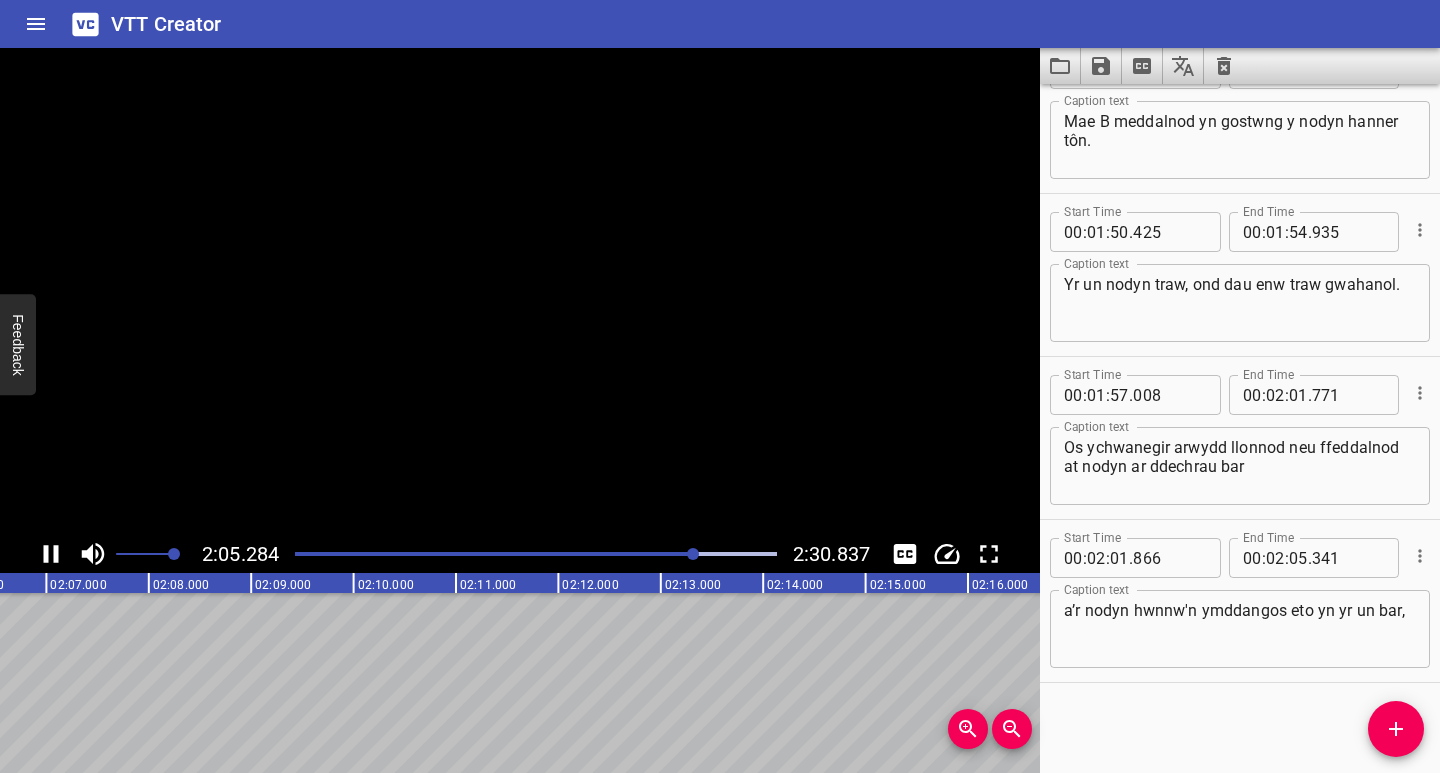 click 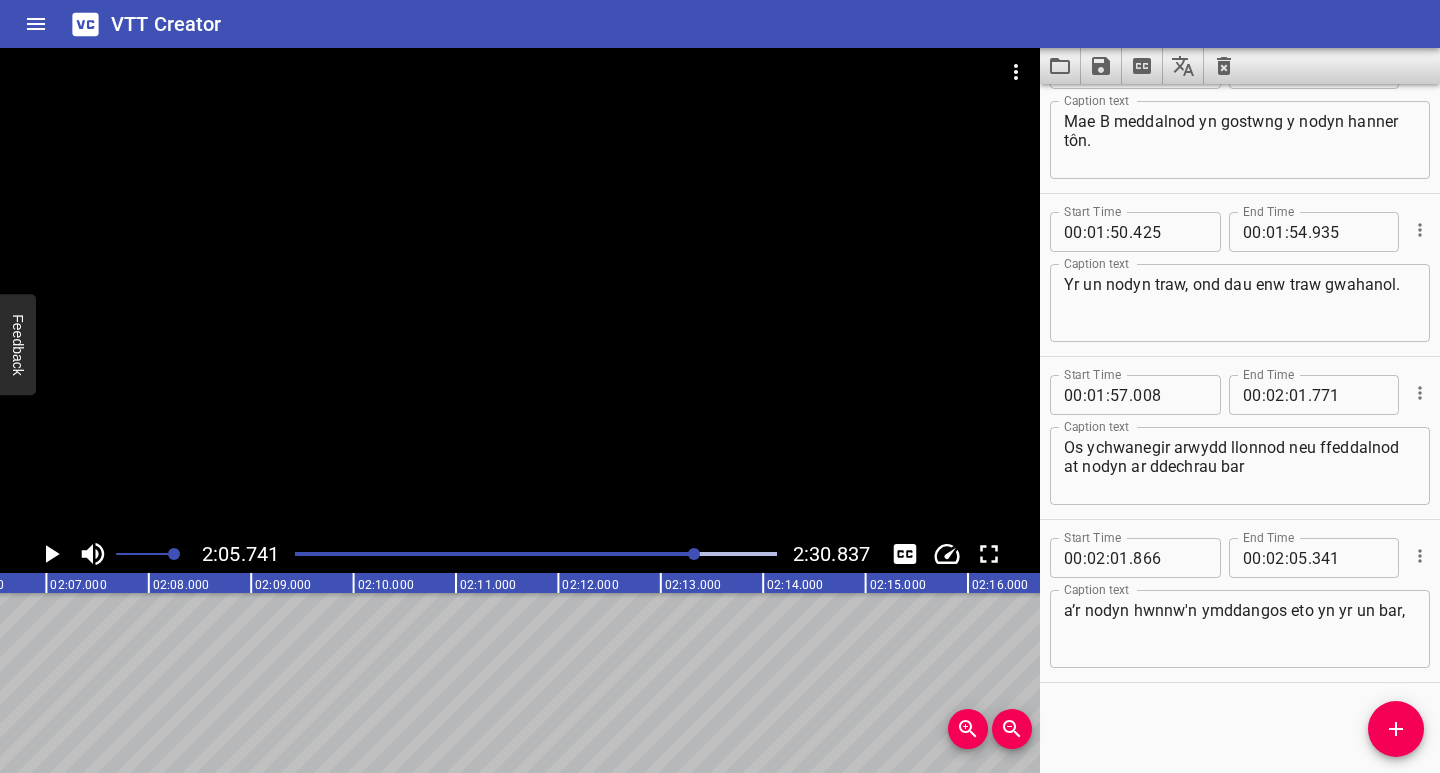 scroll, scrollTop: 0, scrollLeft: 12876, axis: horizontal 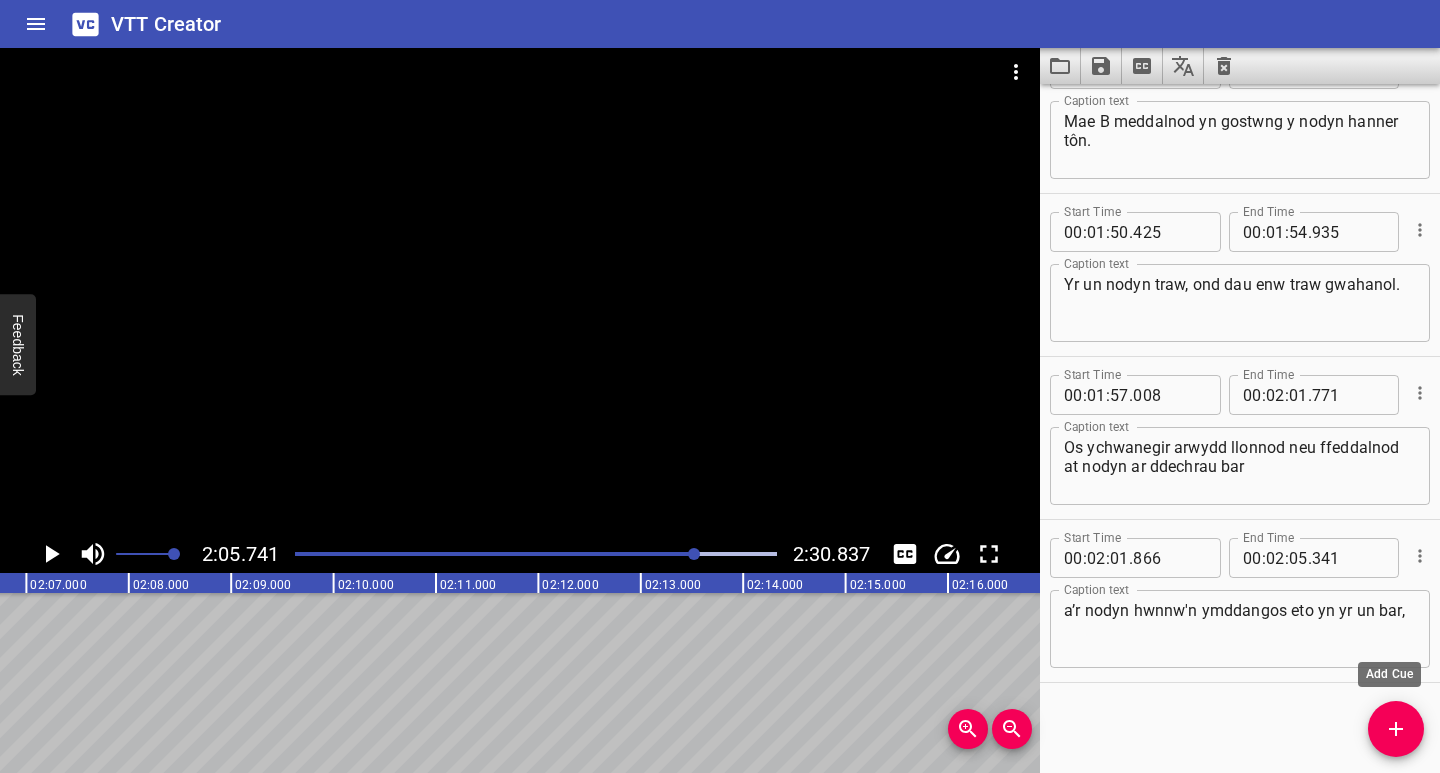 click at bounding box center (1396, 729) 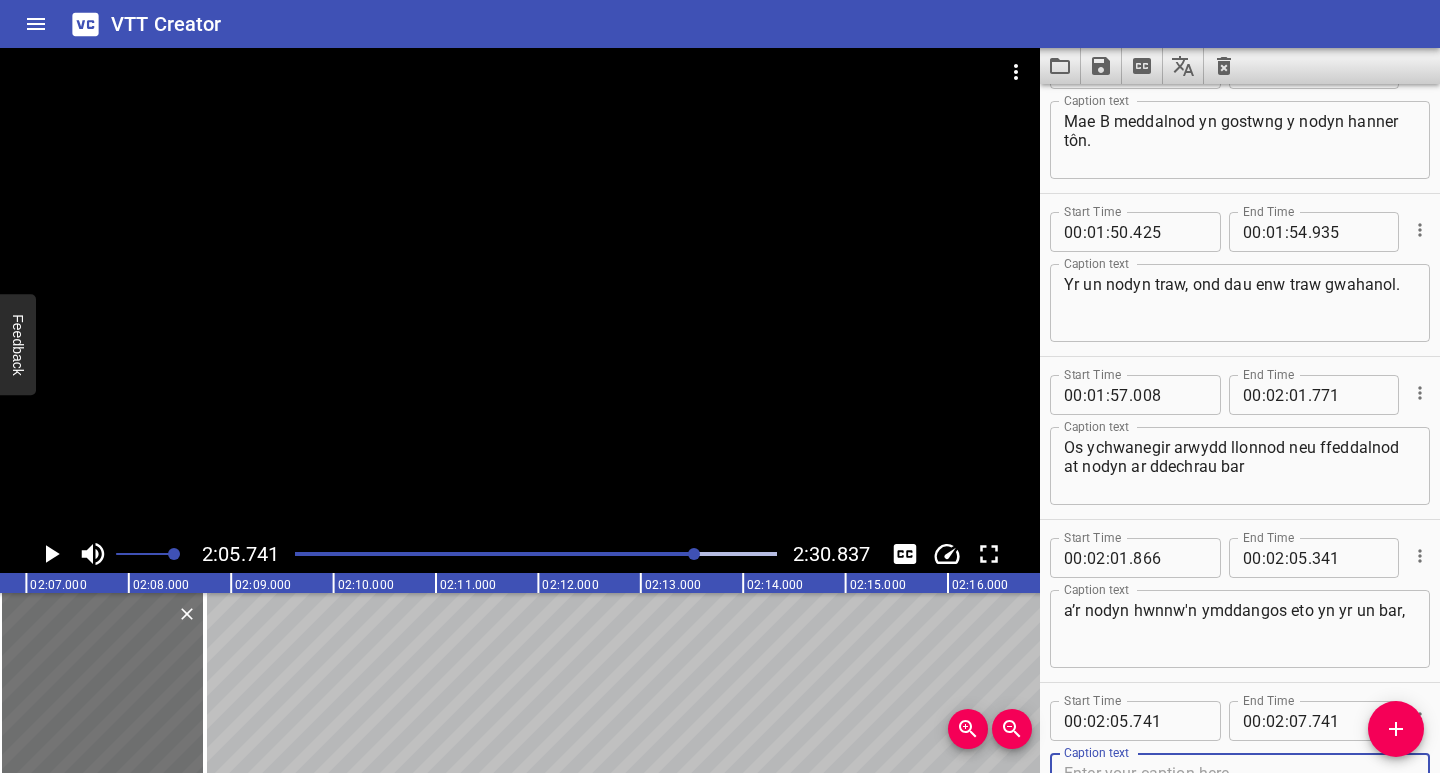 scroll, scrollTop: 3164, scrollLeft: 0, axis: vertical 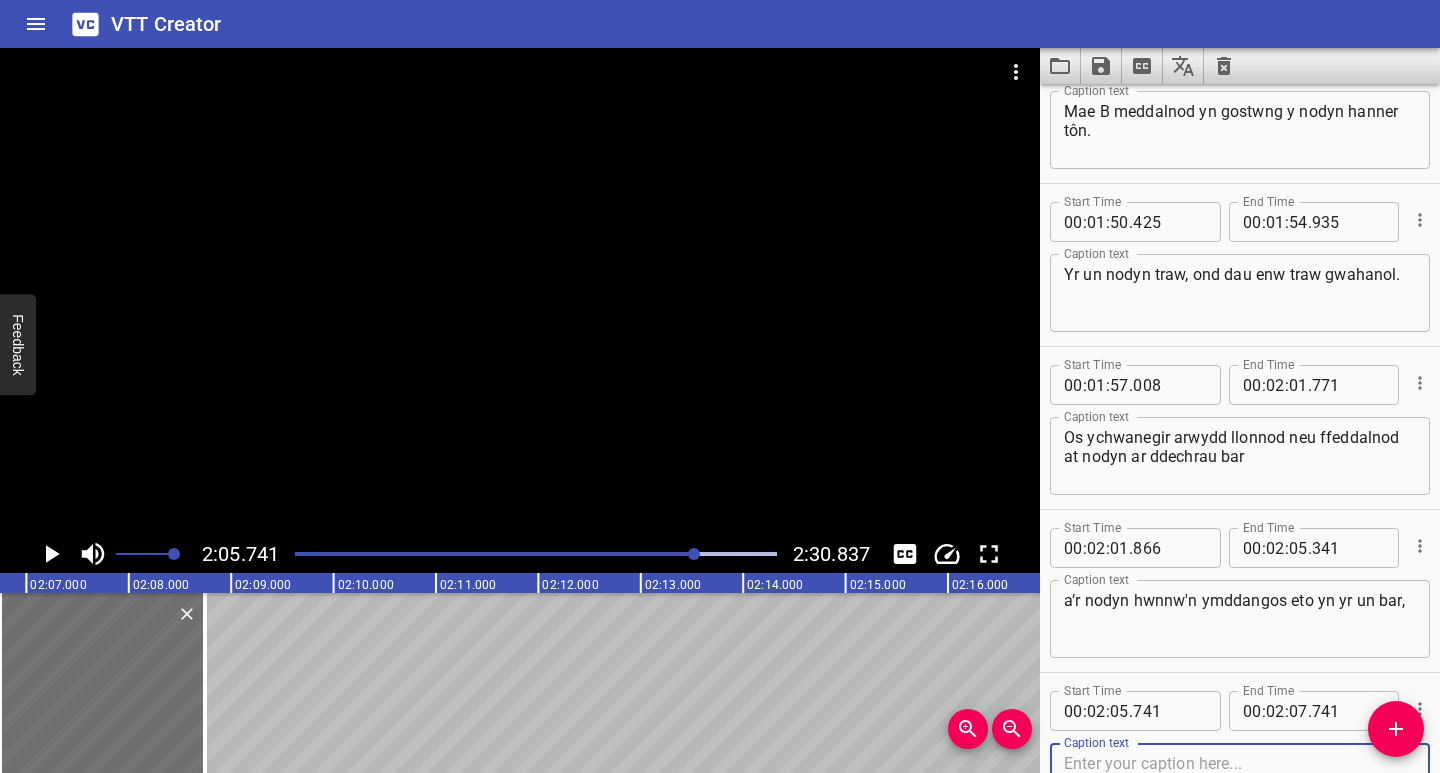 click at bounding box center (1240, 782) 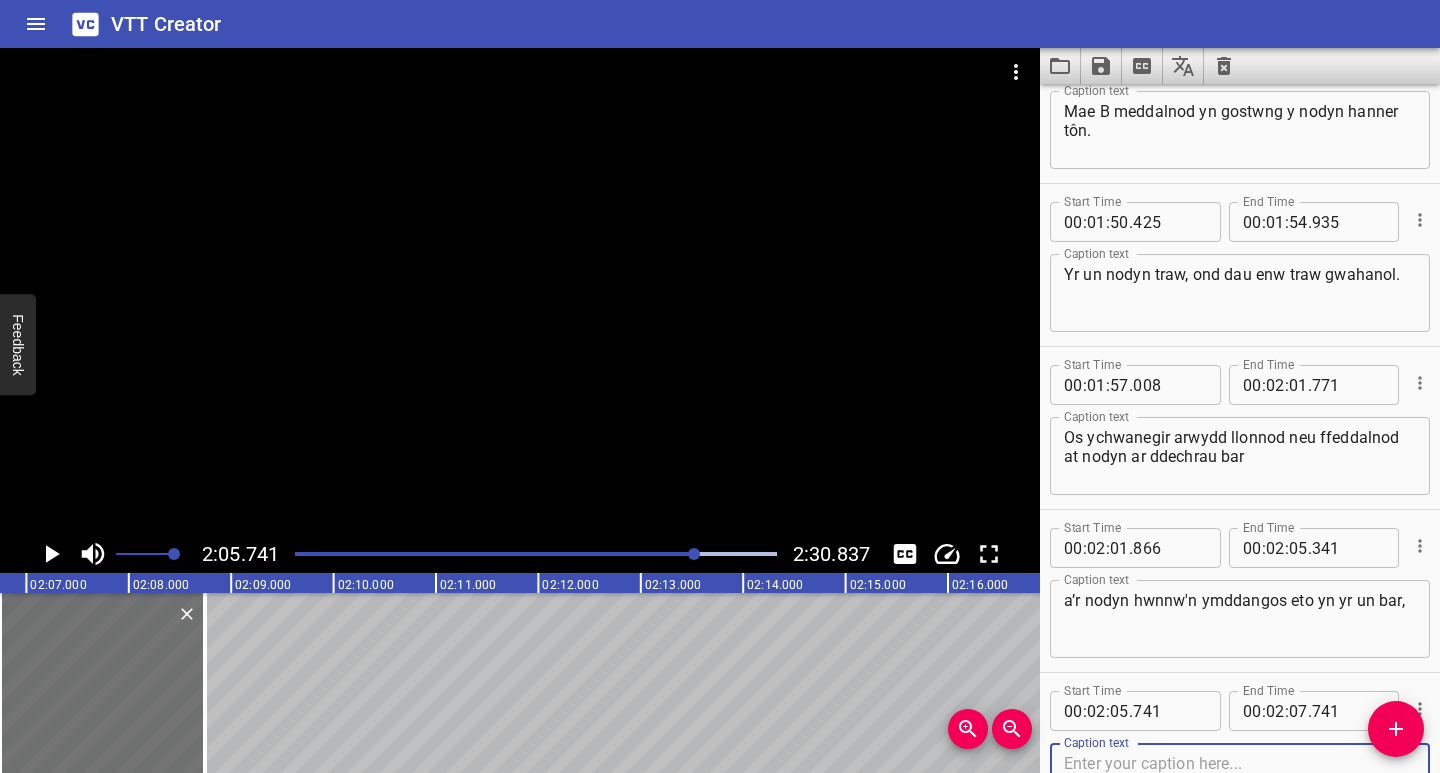 click at bounding box center (1240, 782) 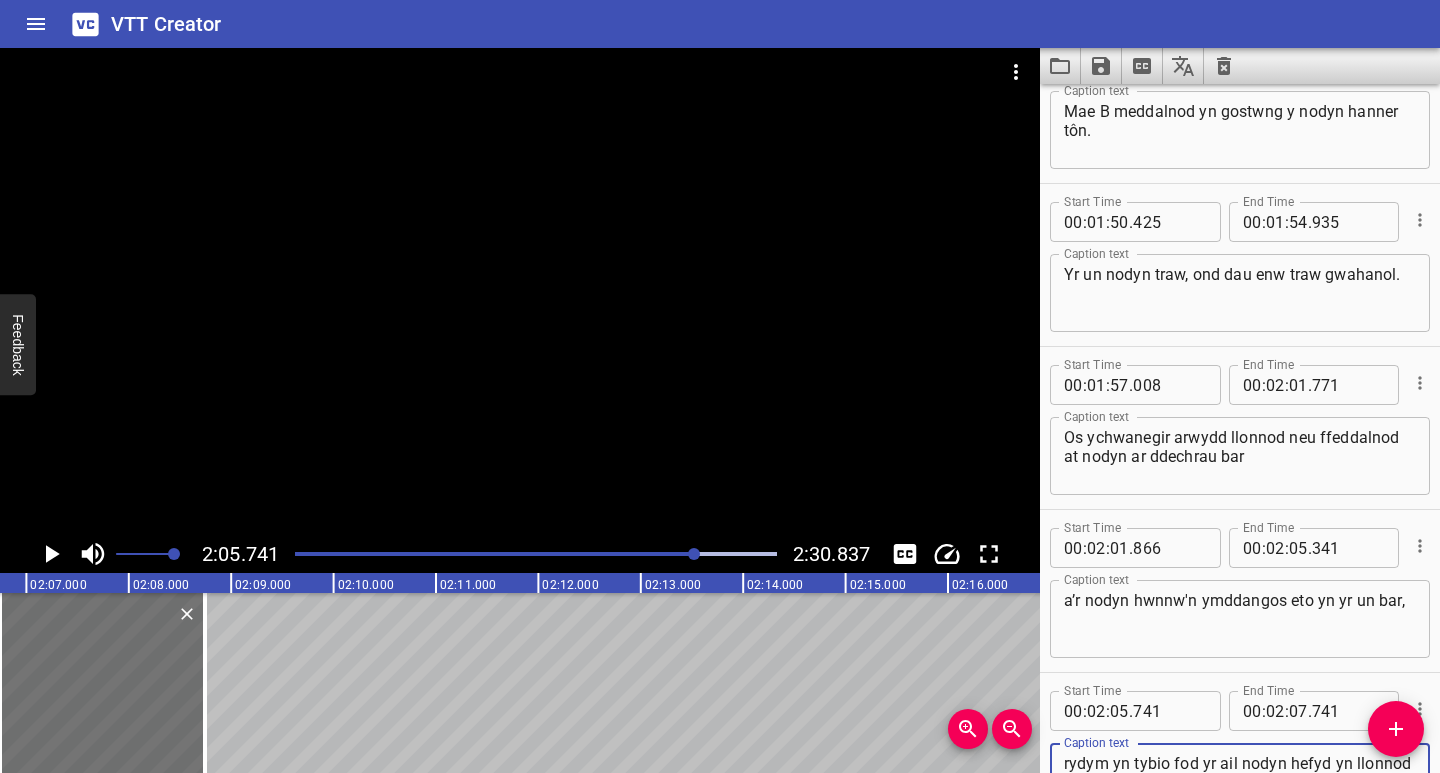 scroll, scrollTop: 3183, scrollLeft: 0, axis: vertical 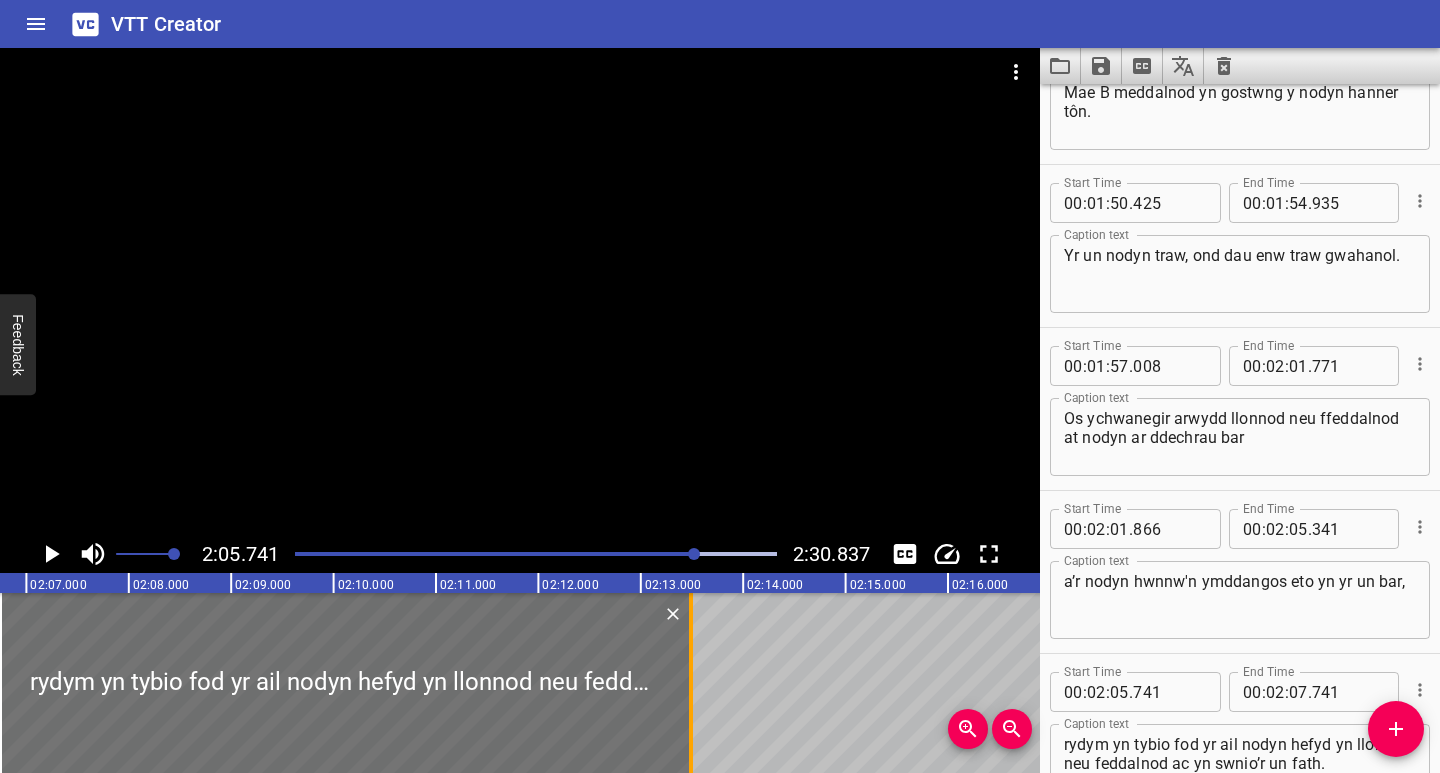 drag, startPoint x: 203, startPoint y: 738, endPoint x: 689, endPoint y: 729, distance: 486.0833 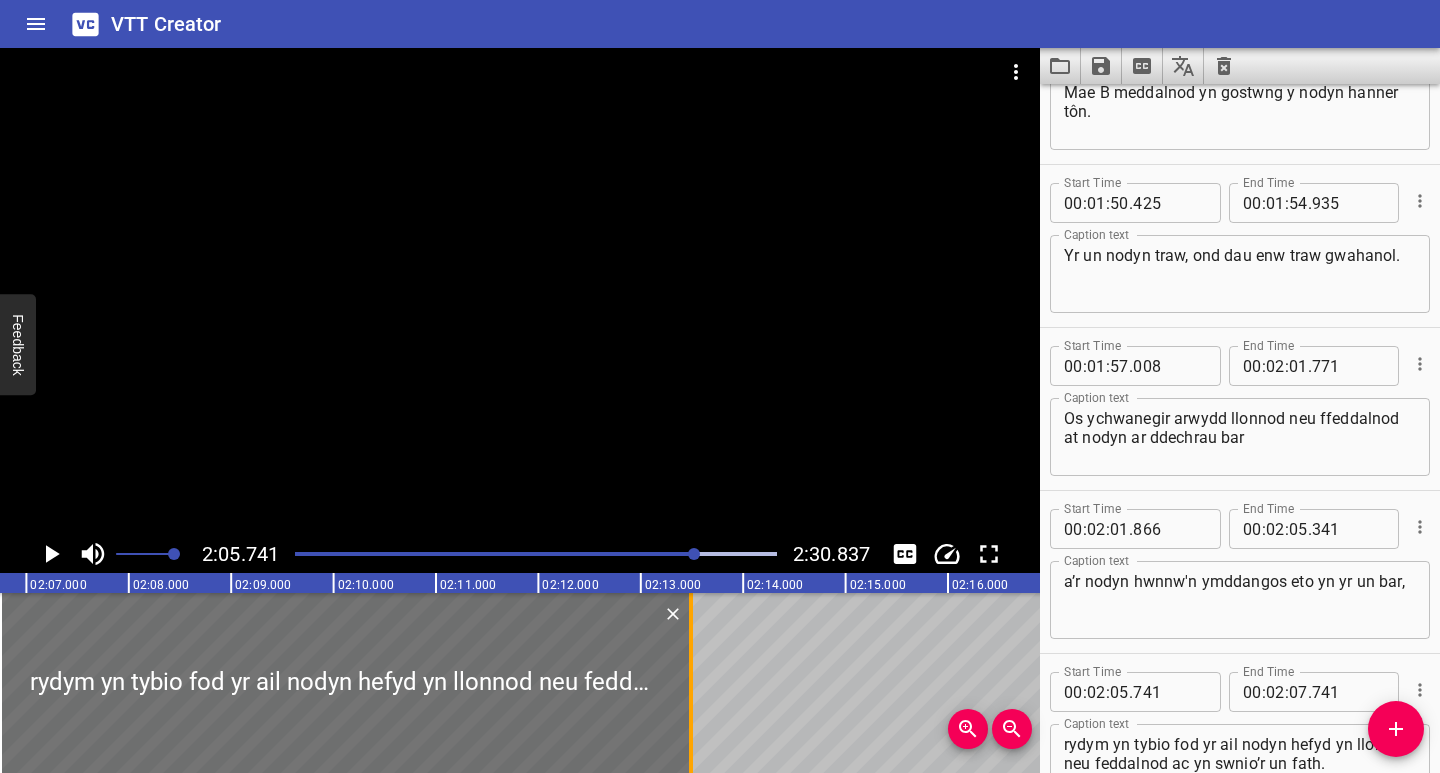 click at bounding box center [691, 683] 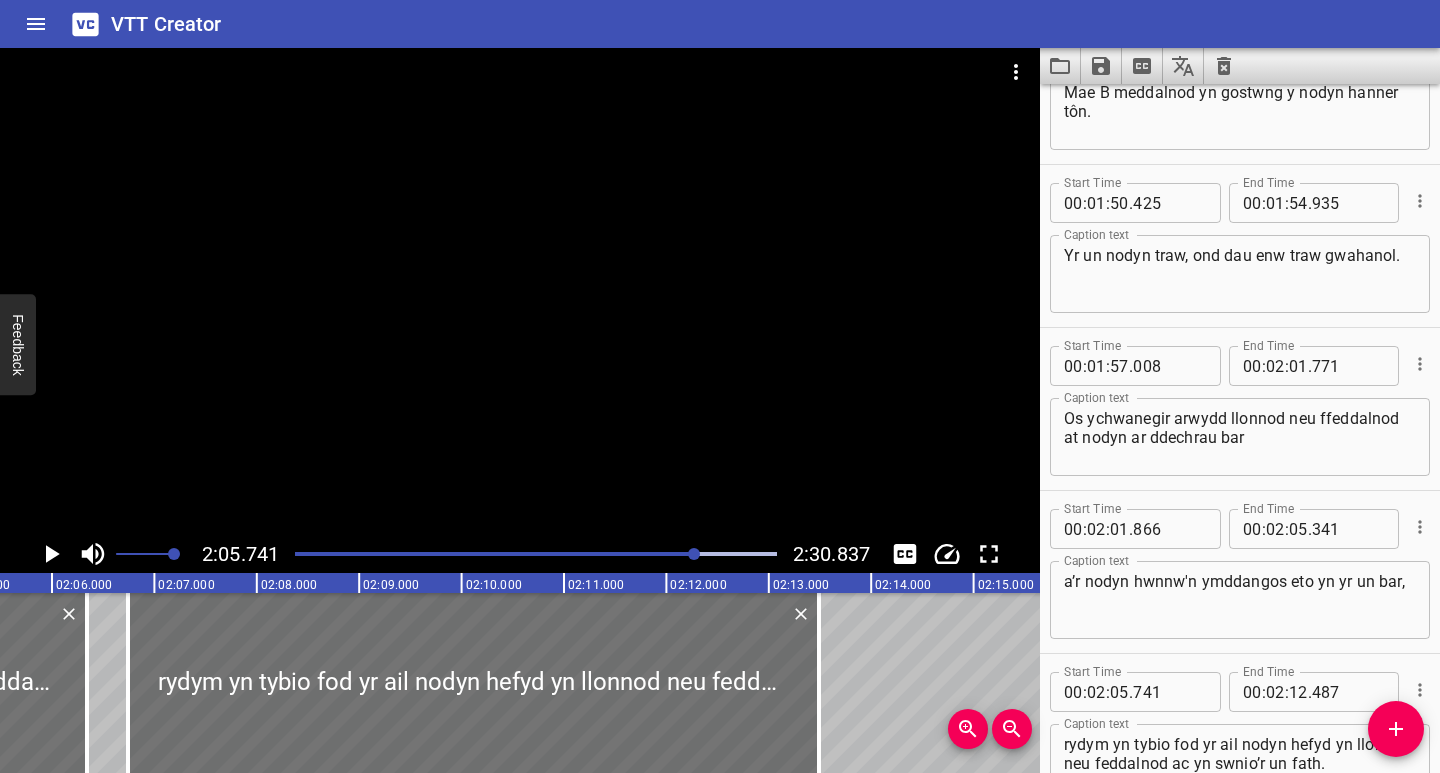 scroll, scrollTop: 0, scrollLeft: 12729, axis: horizontal 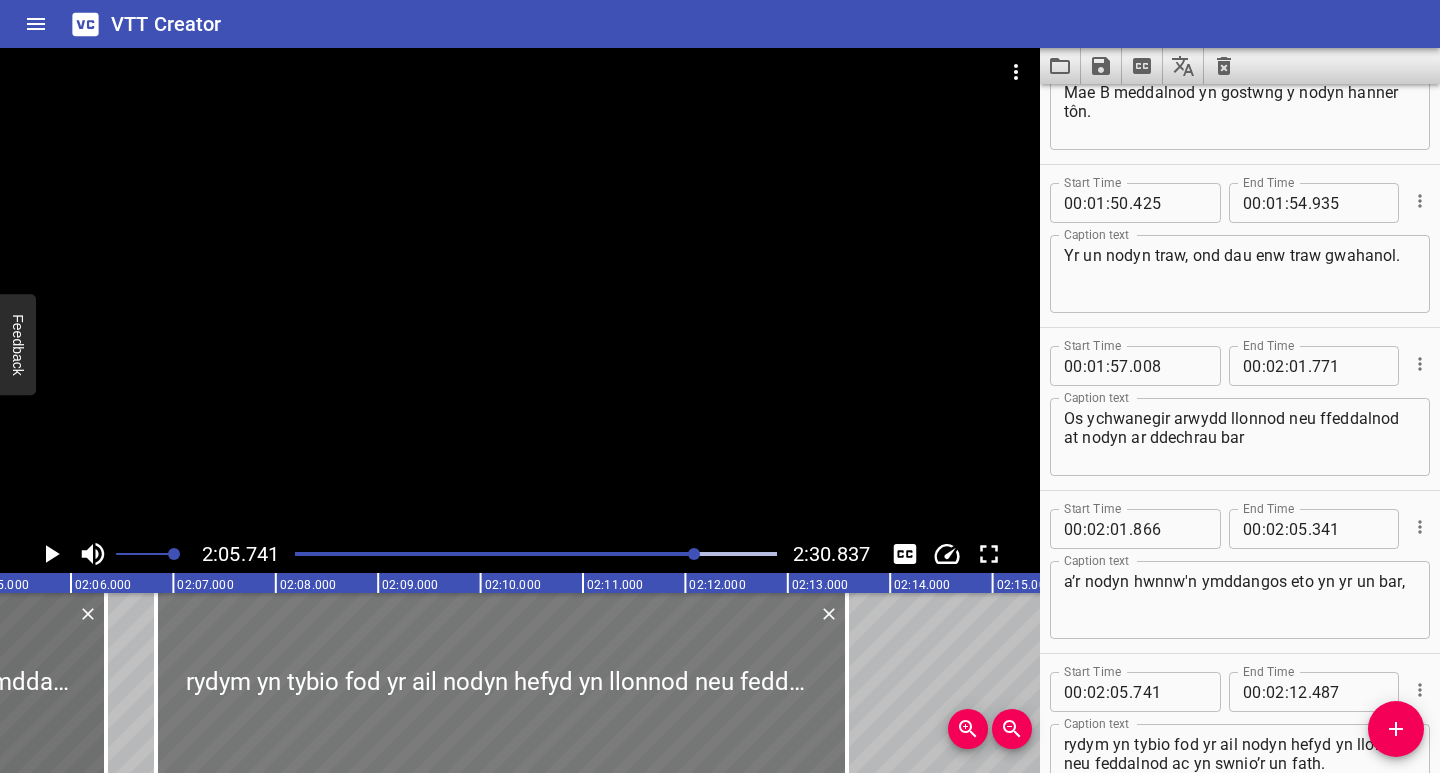 click at bounding box center (501, 683) 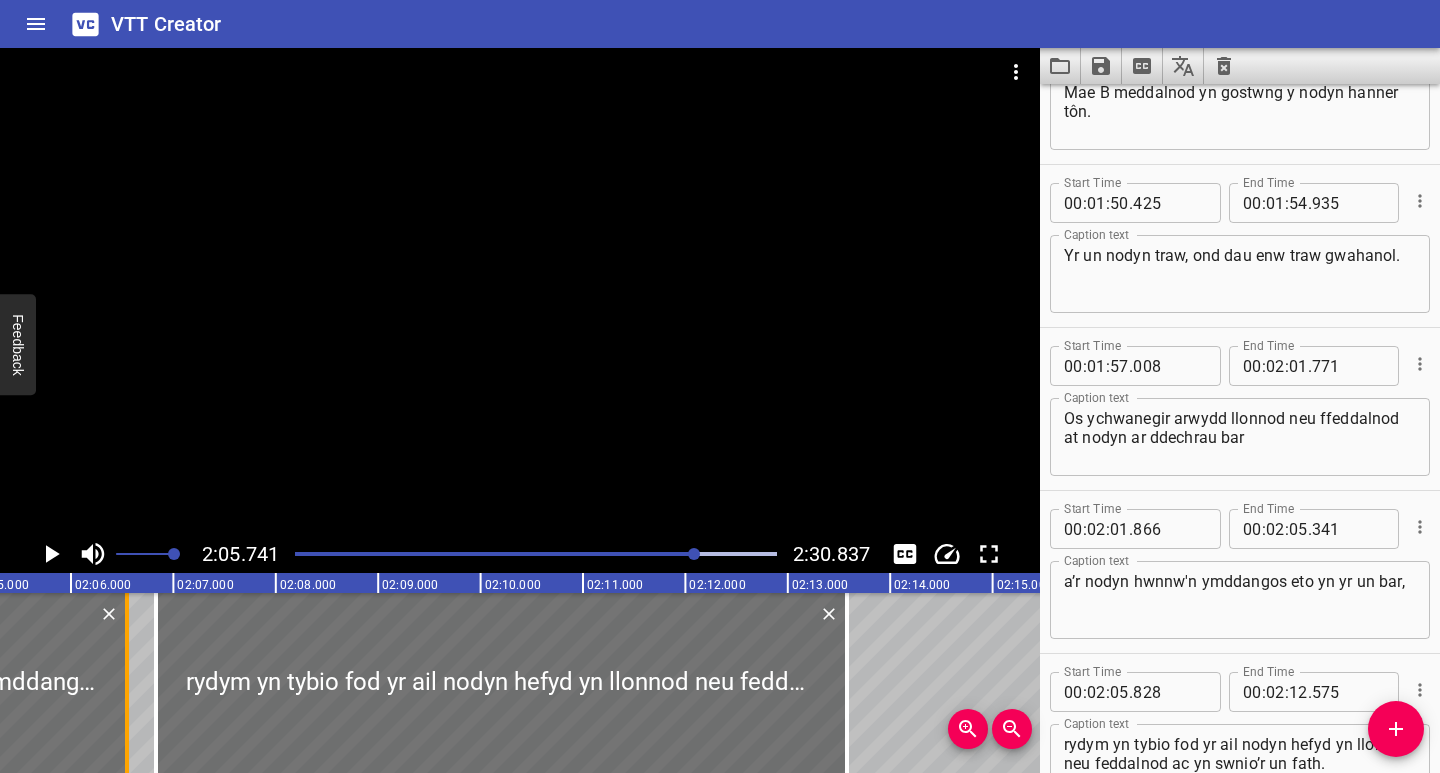 drag, startPoint x: 105, startPoint y: 642, endPoint x: 126, endPoint y: 644, distance: 21.095022 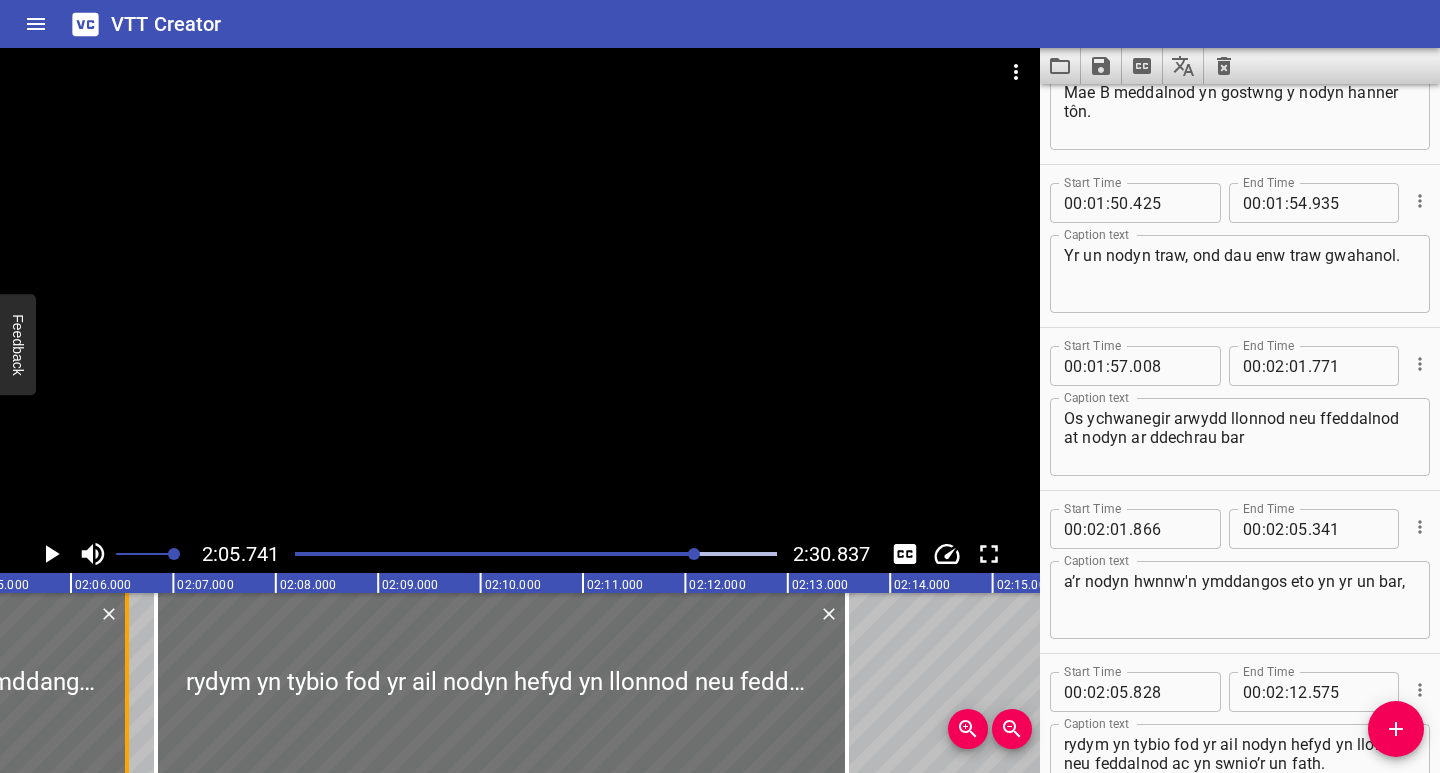 click at bounding box center [127, 683] 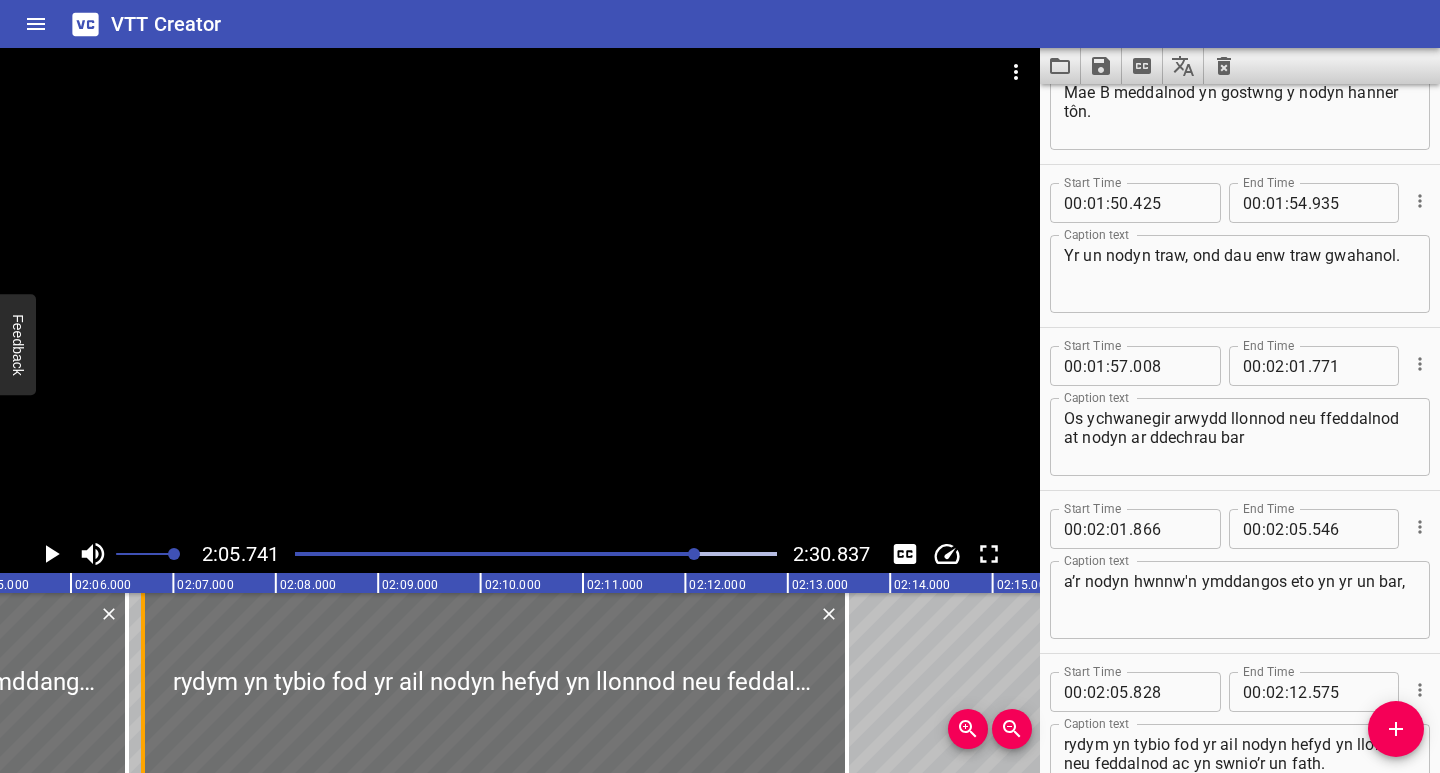 drag, startPoint x: 151, startPoint y: 650, endPoint x: 137, endPoint y: 656, distance: 15.231546 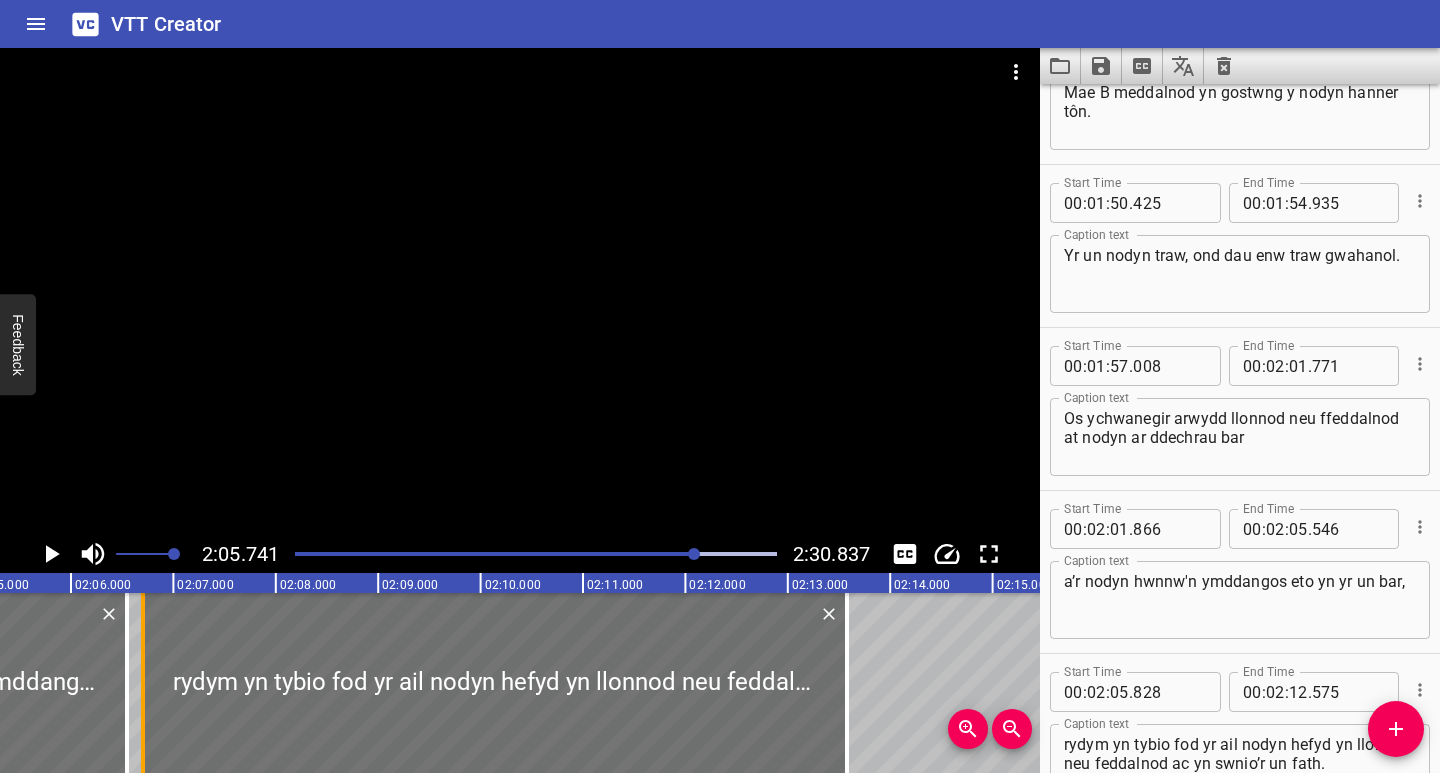 click at bounding box center [143, 683] 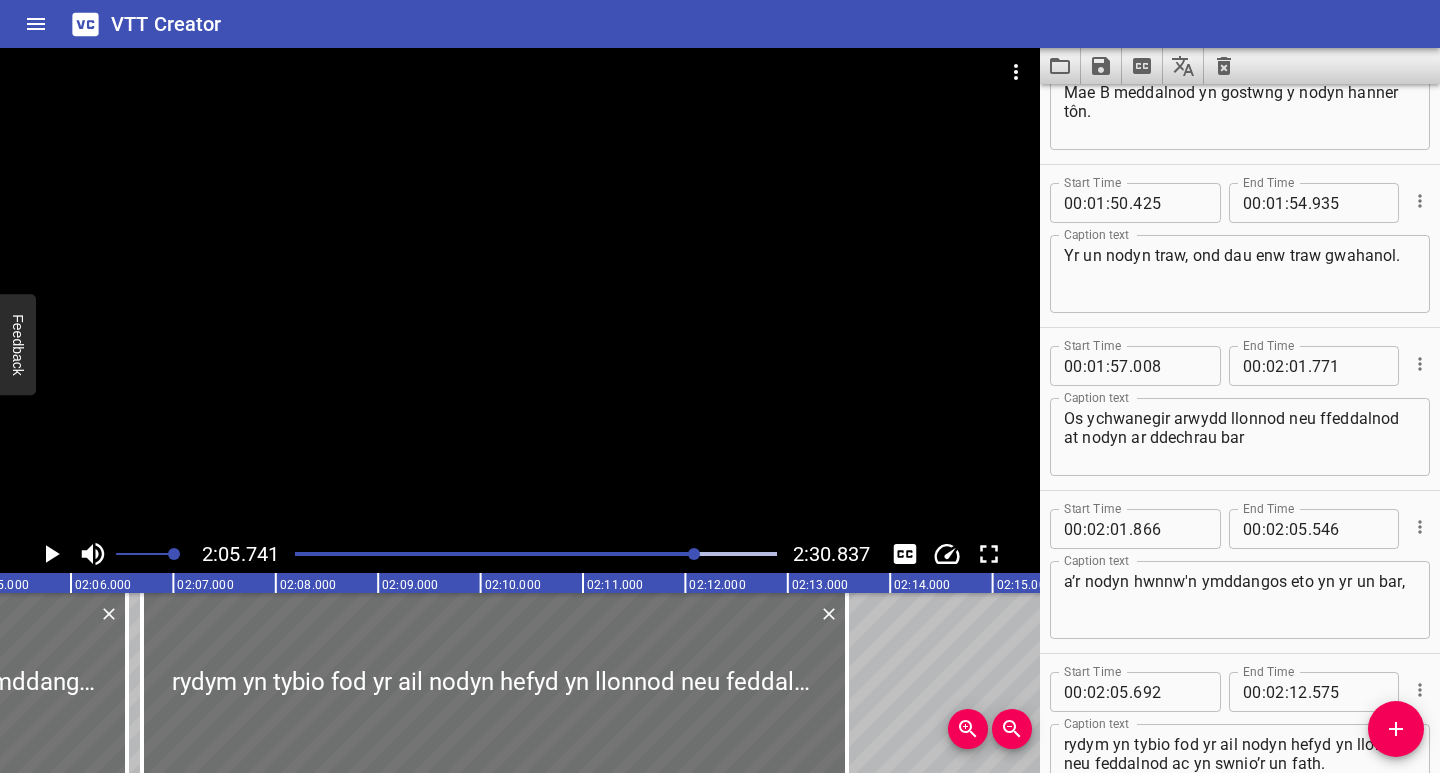 click at bounding box center [536, 554] 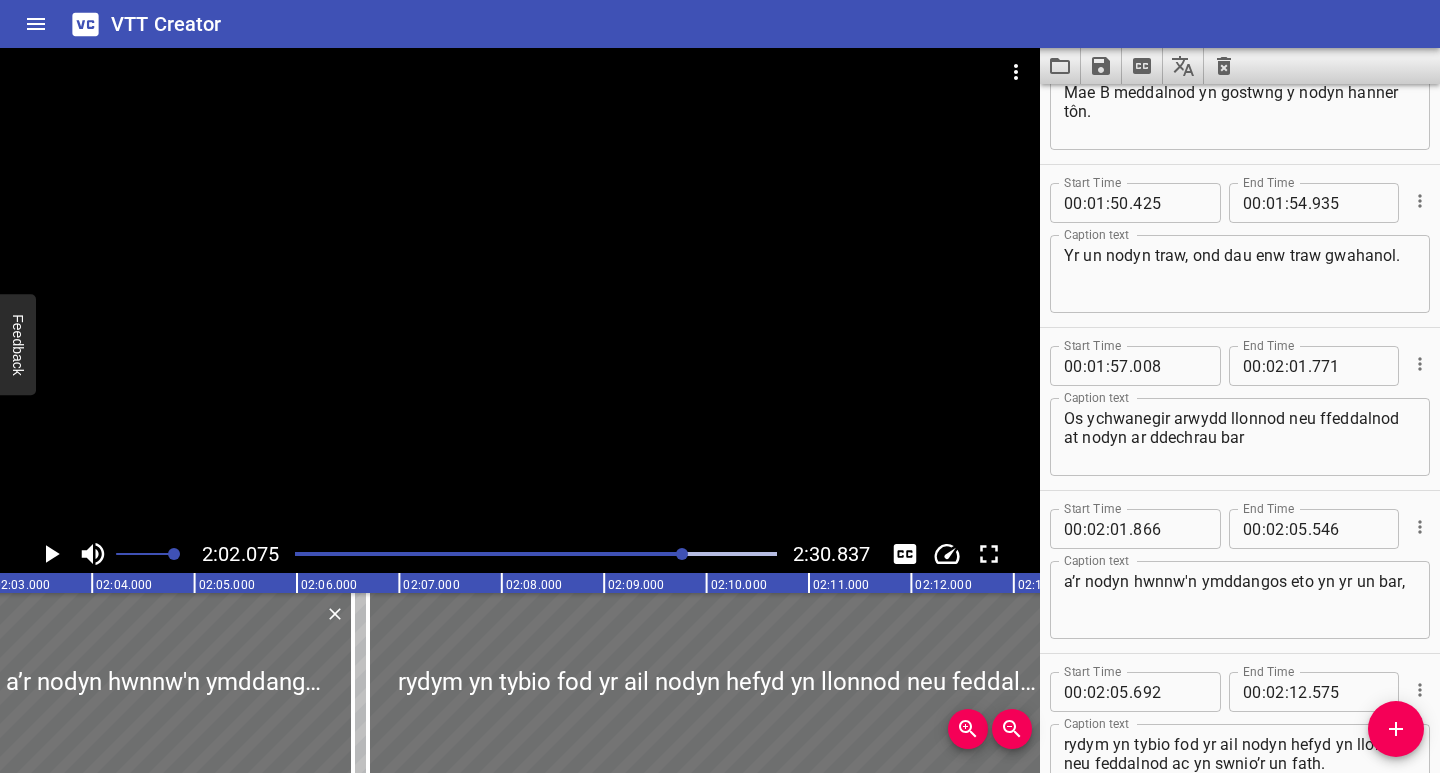 scroll, scrollTop: 0, scrollLeft: 12501, axis: horizontal 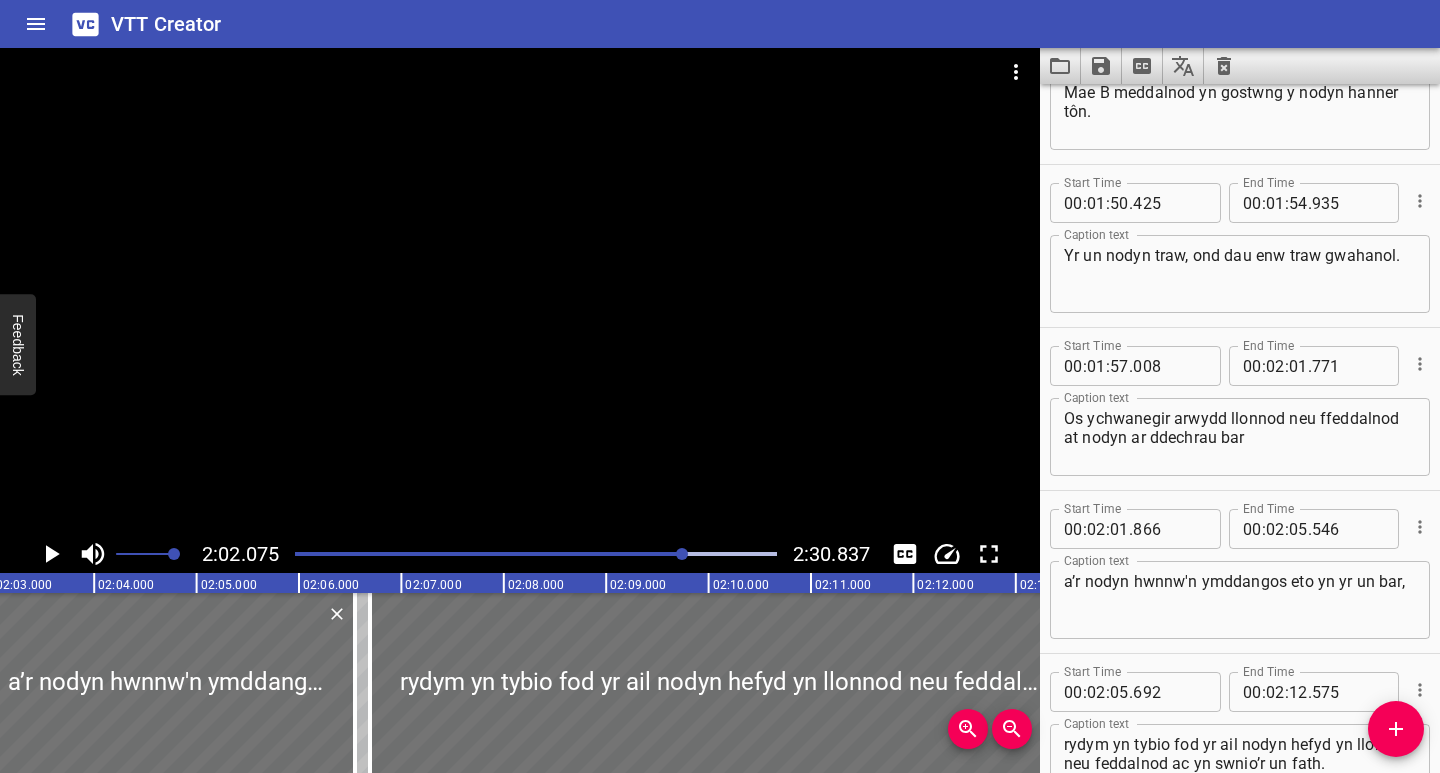 click 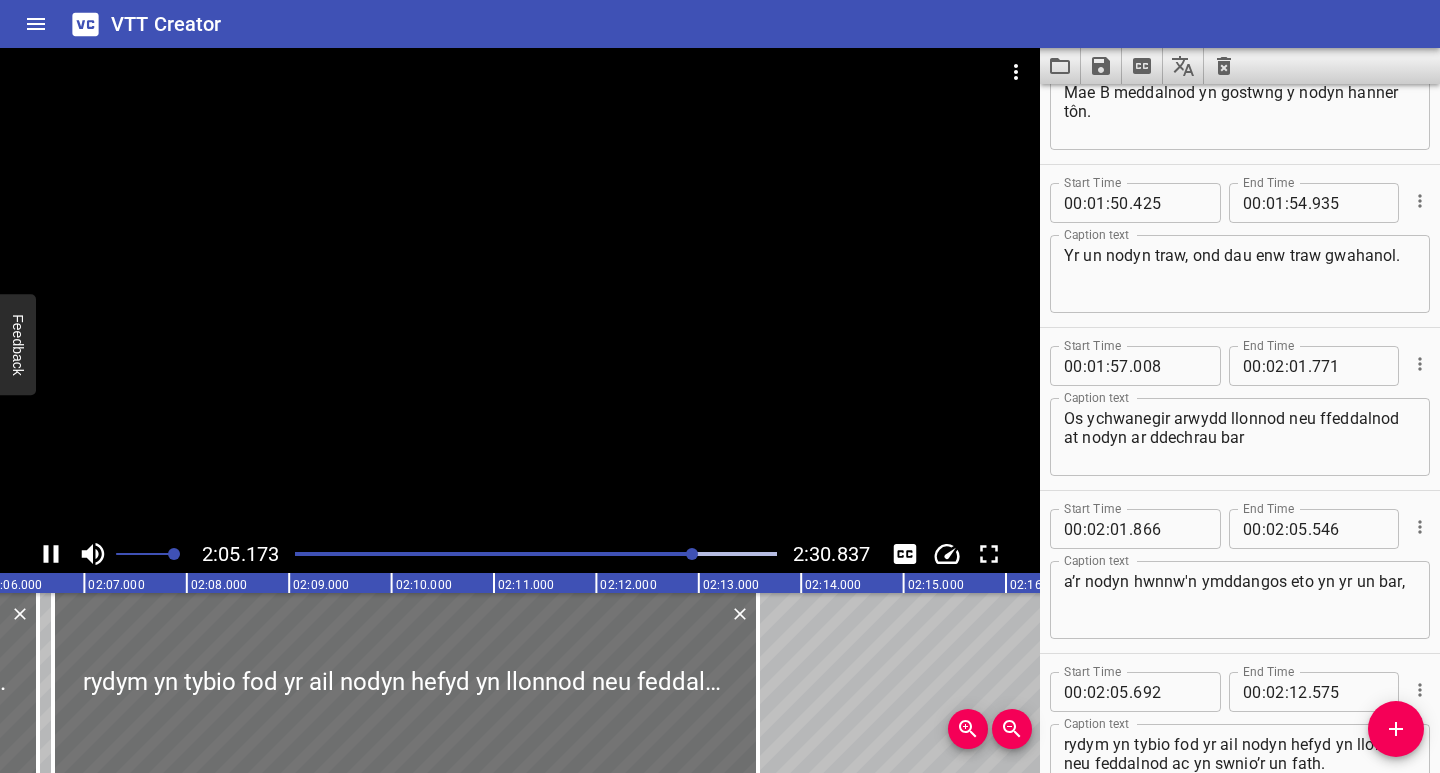 scroll, scrollTop: 0, scrollLeft: 12845, axis: horizontal 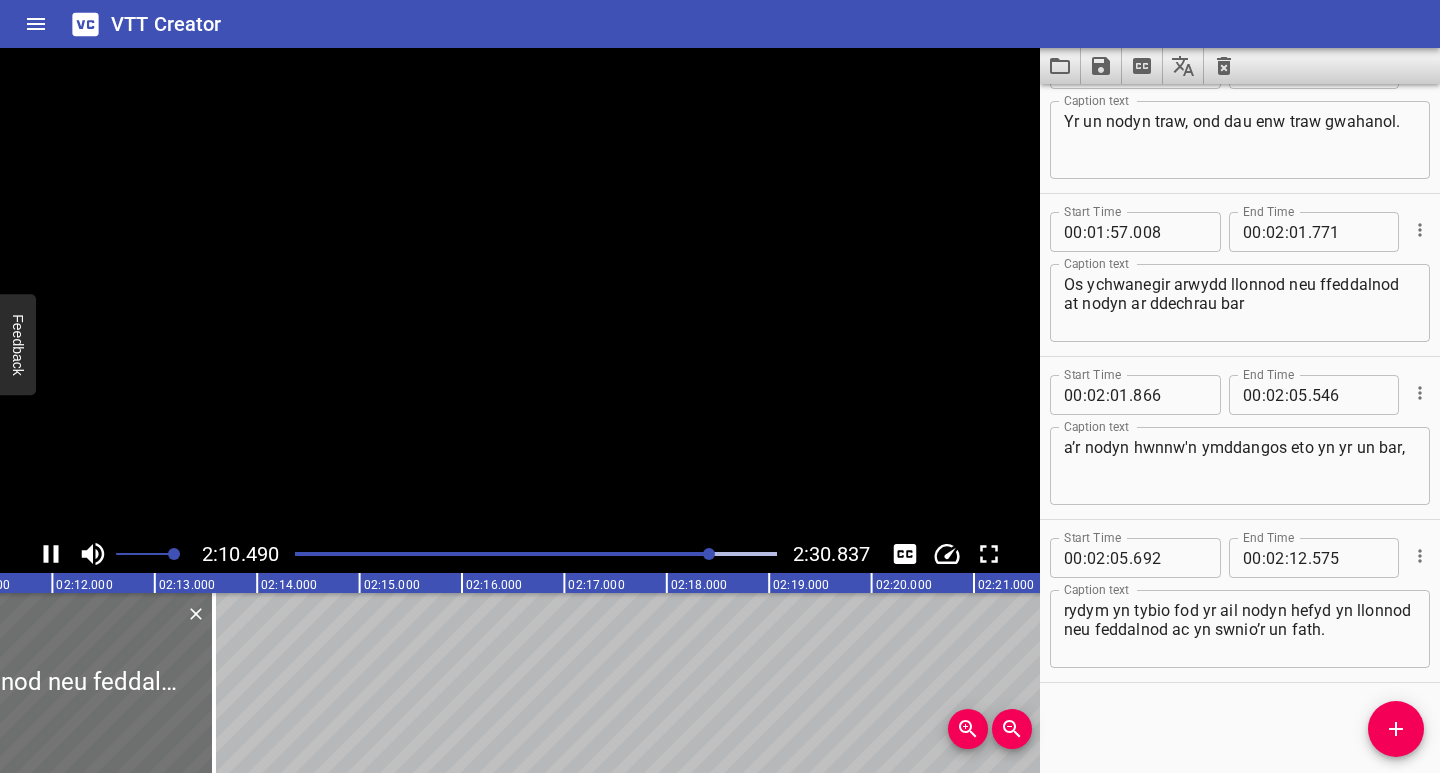 click 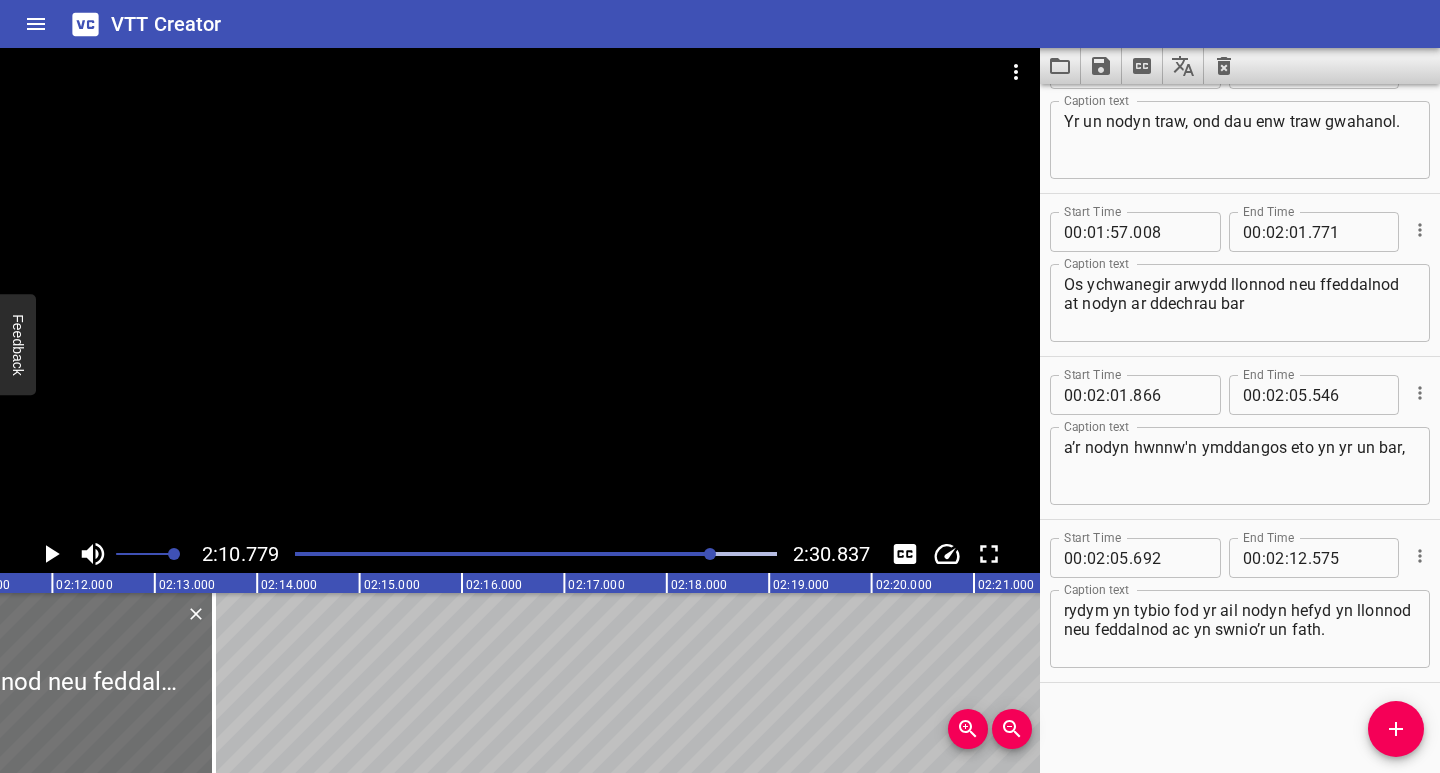 scroll, scrollTop: 0, scrollLeft: 13392, axis: horizontal 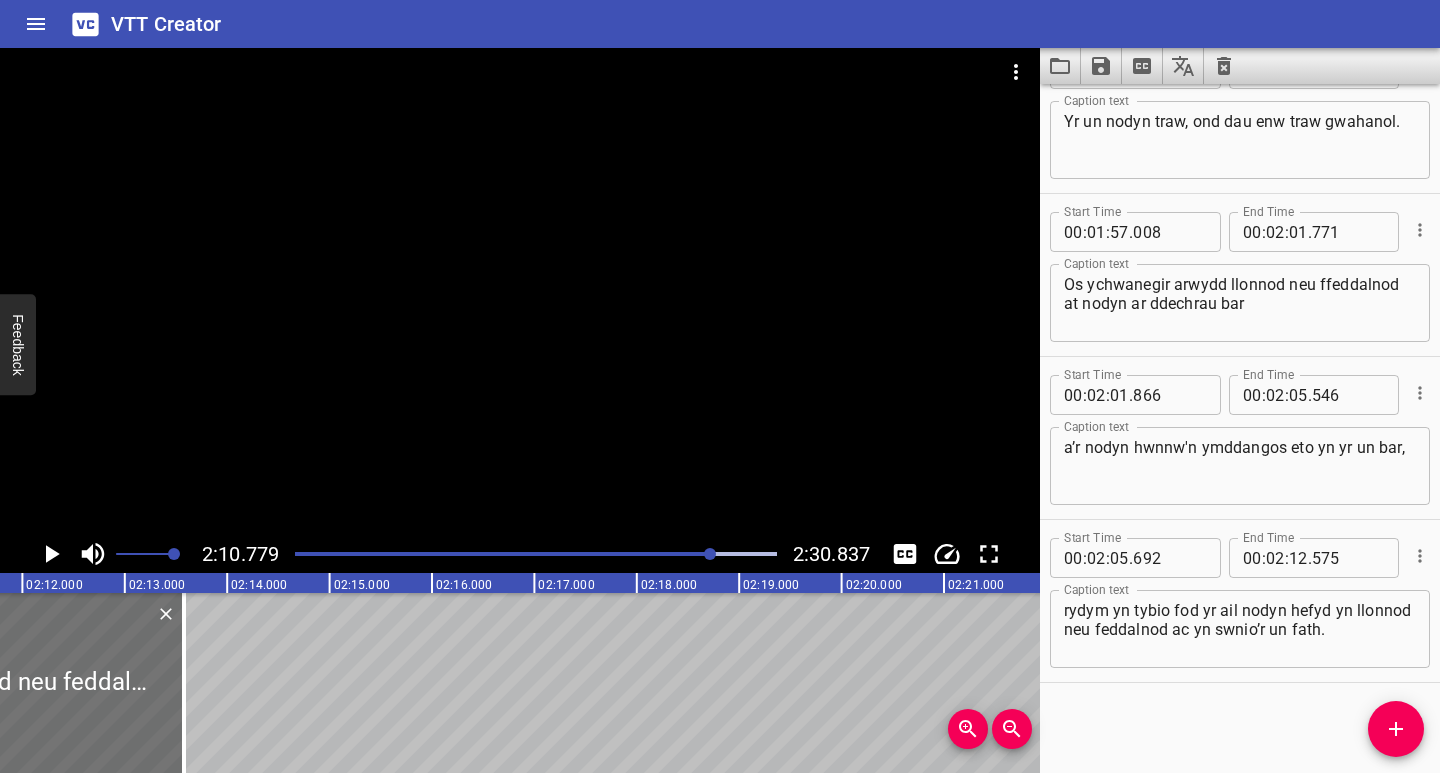 click on "rydym yn tybio fod yr ail nodyn hefyd yn llonnod neu feddalnod ac yn swnio’r un fath." at bounding box center [1240, 629] 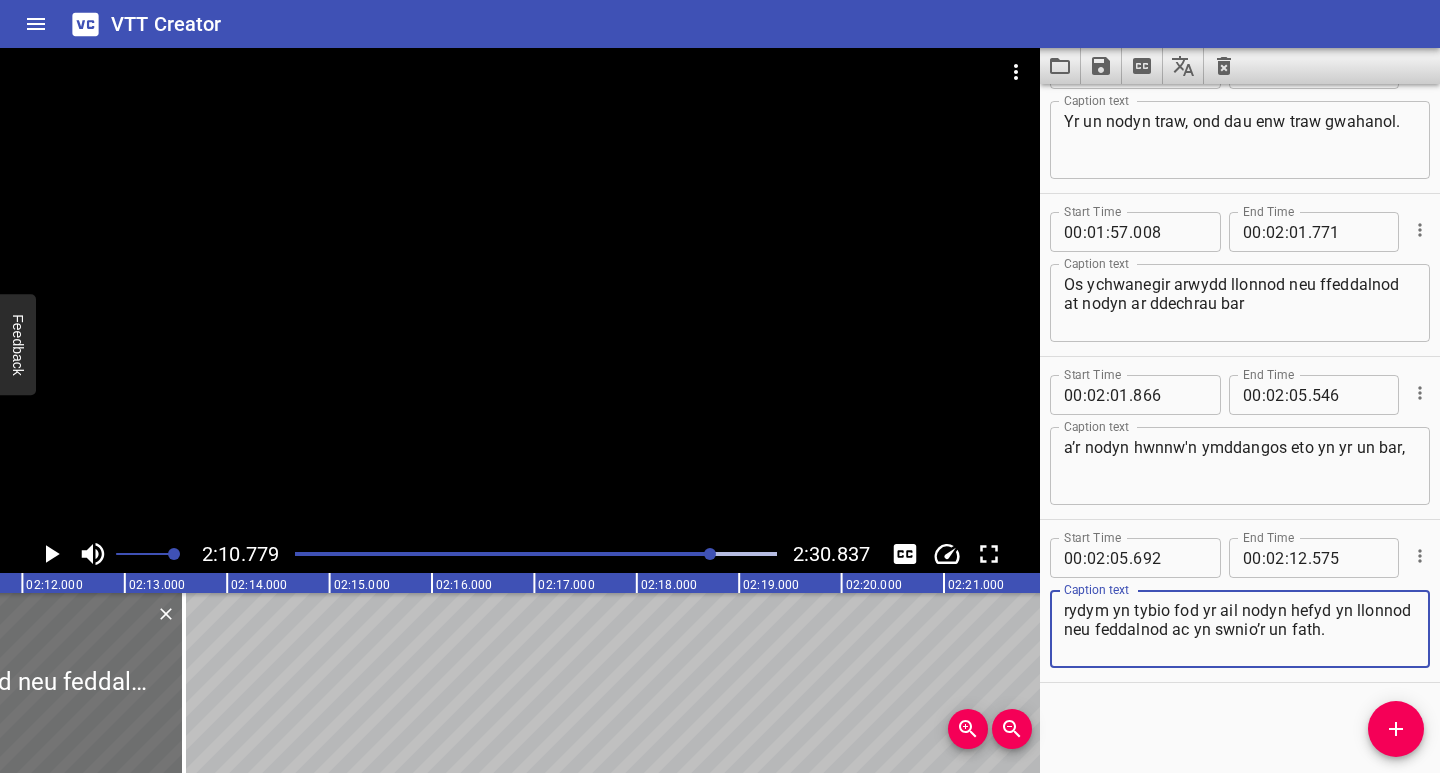 drag, startPoint x: 1229, startPoint y: 632, endPoint x: 1384, endPoint y: 637, distance: 155.08063 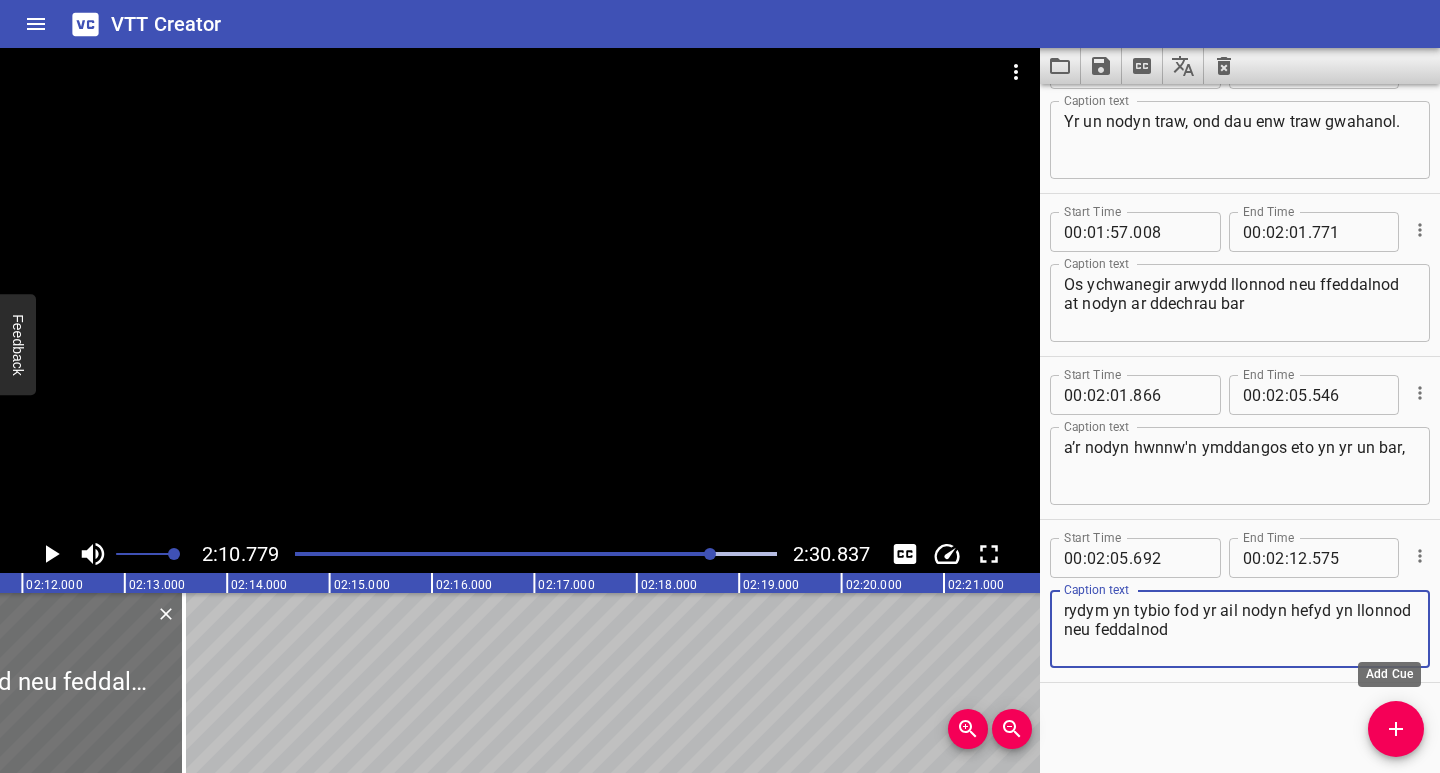 click 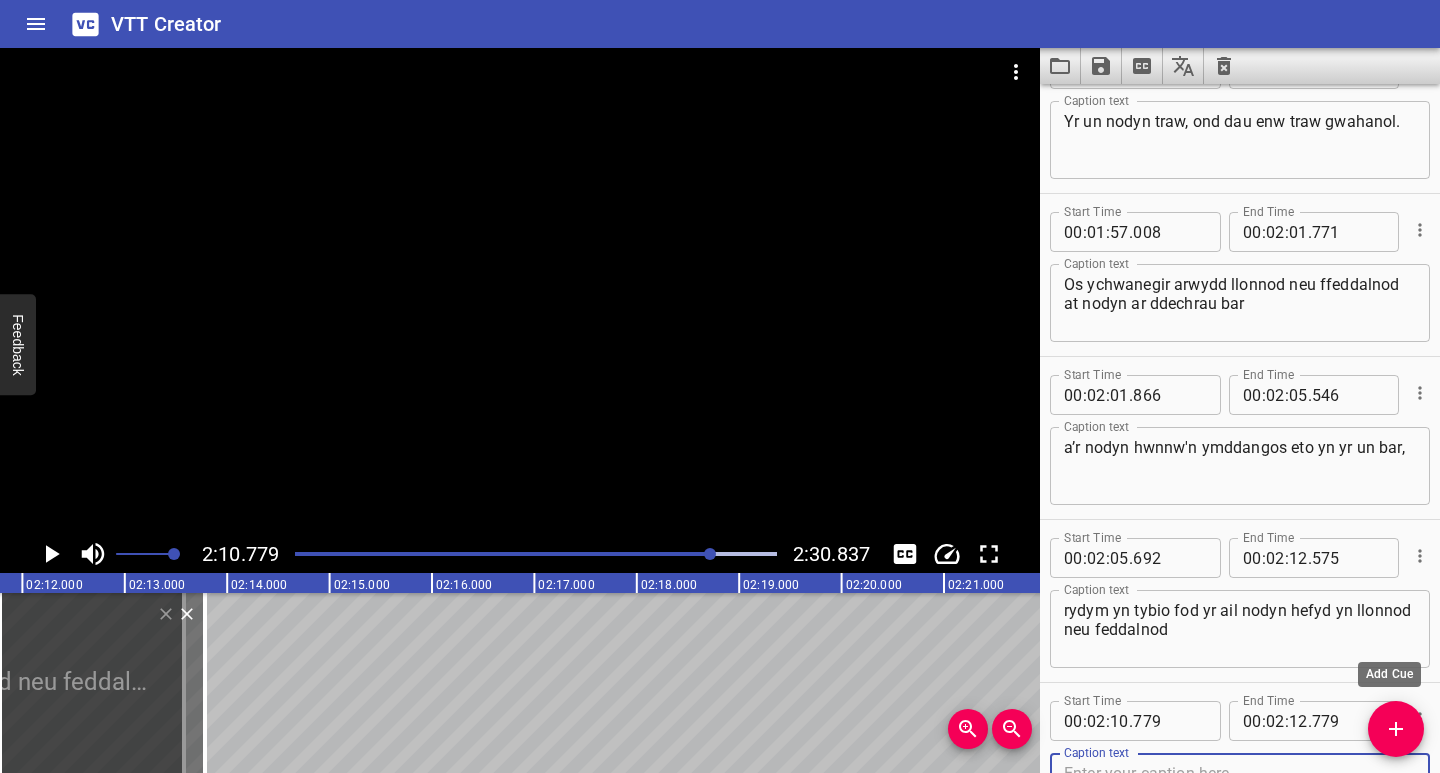 scroll, scrollTop: 3327, scrollLeft: 0, axis: vertical 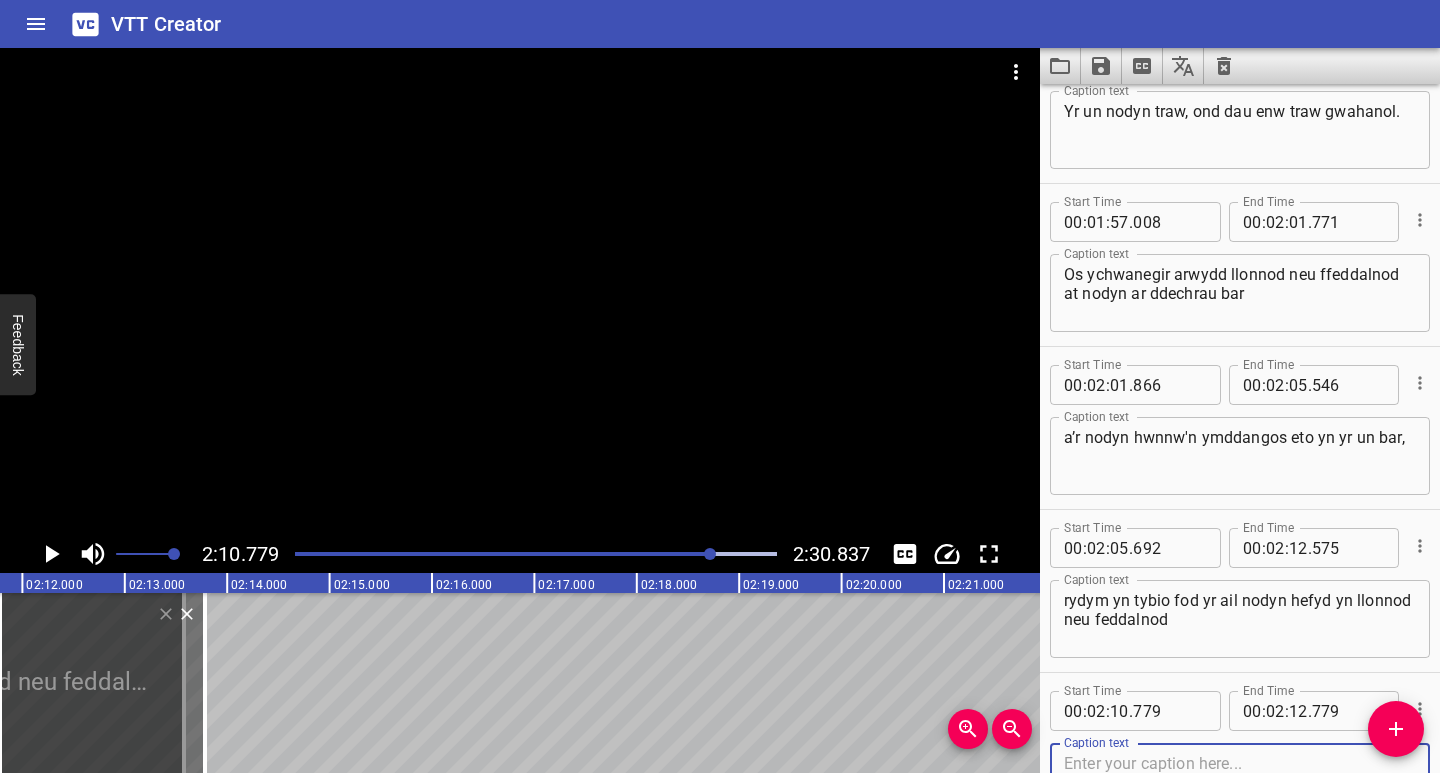 click at bounding box center (1240, 782) 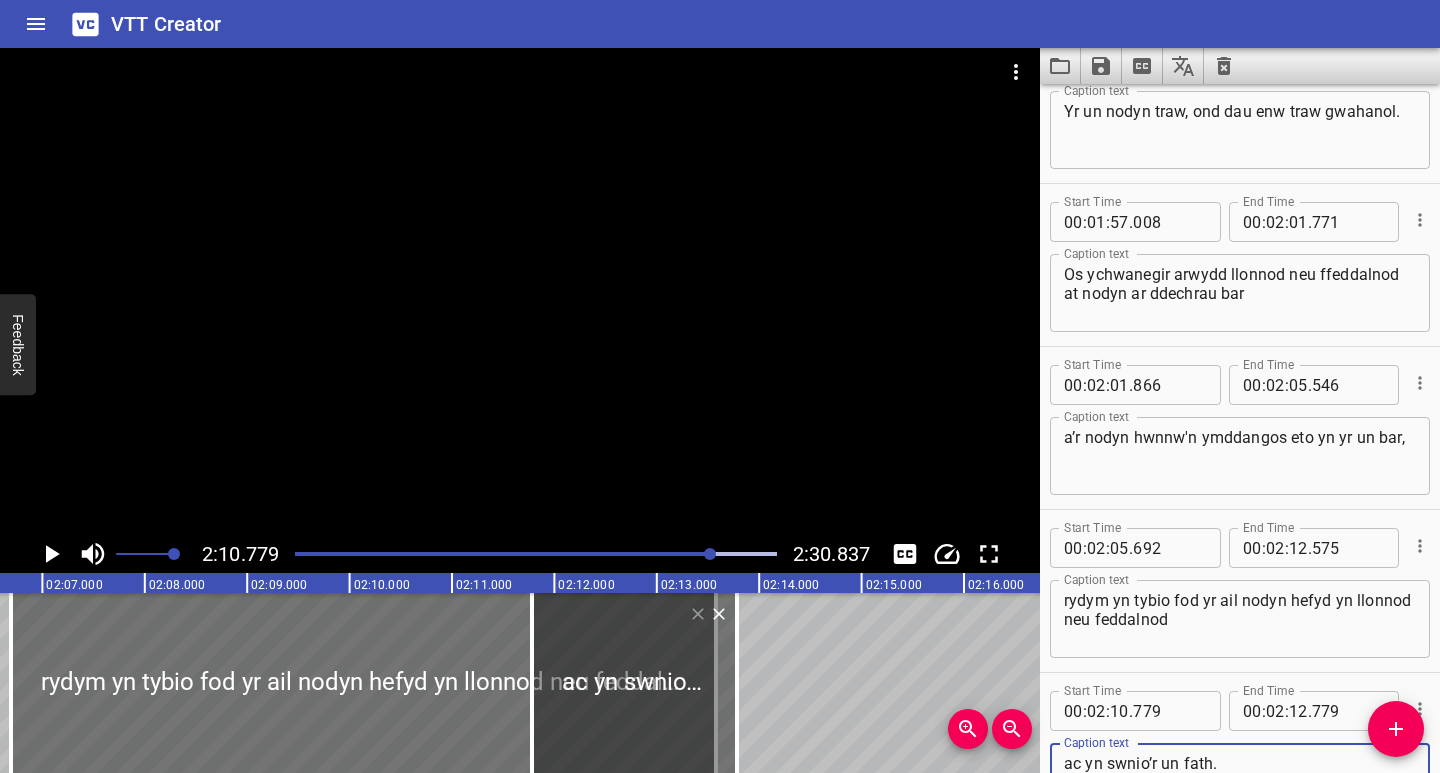 scroll, scrollTop: 0, scrollLeft: 12823, axis: horizontal 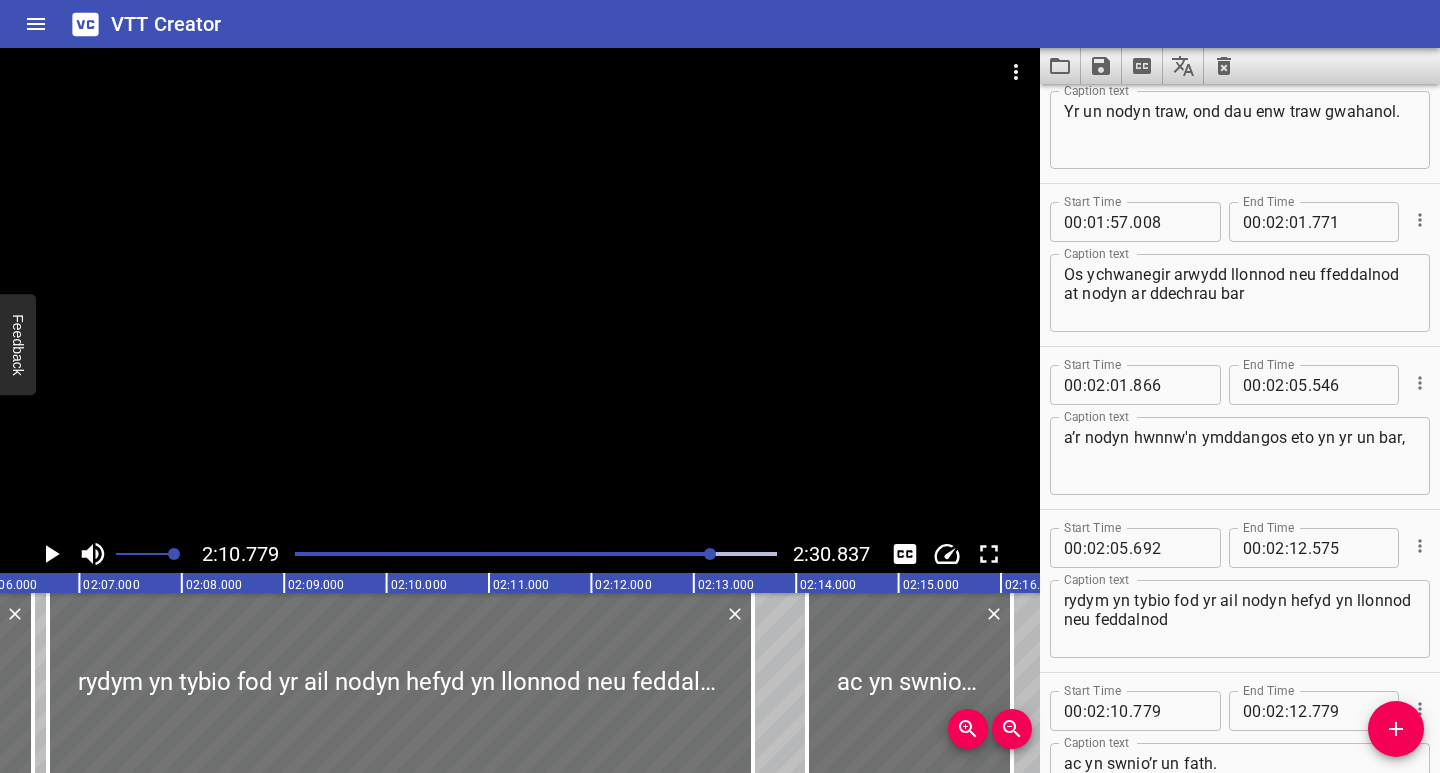 drag, startPoint x: 760, startPoint y: 734, endPoint x: 999, endPoint y: 747, distance: 239.3533 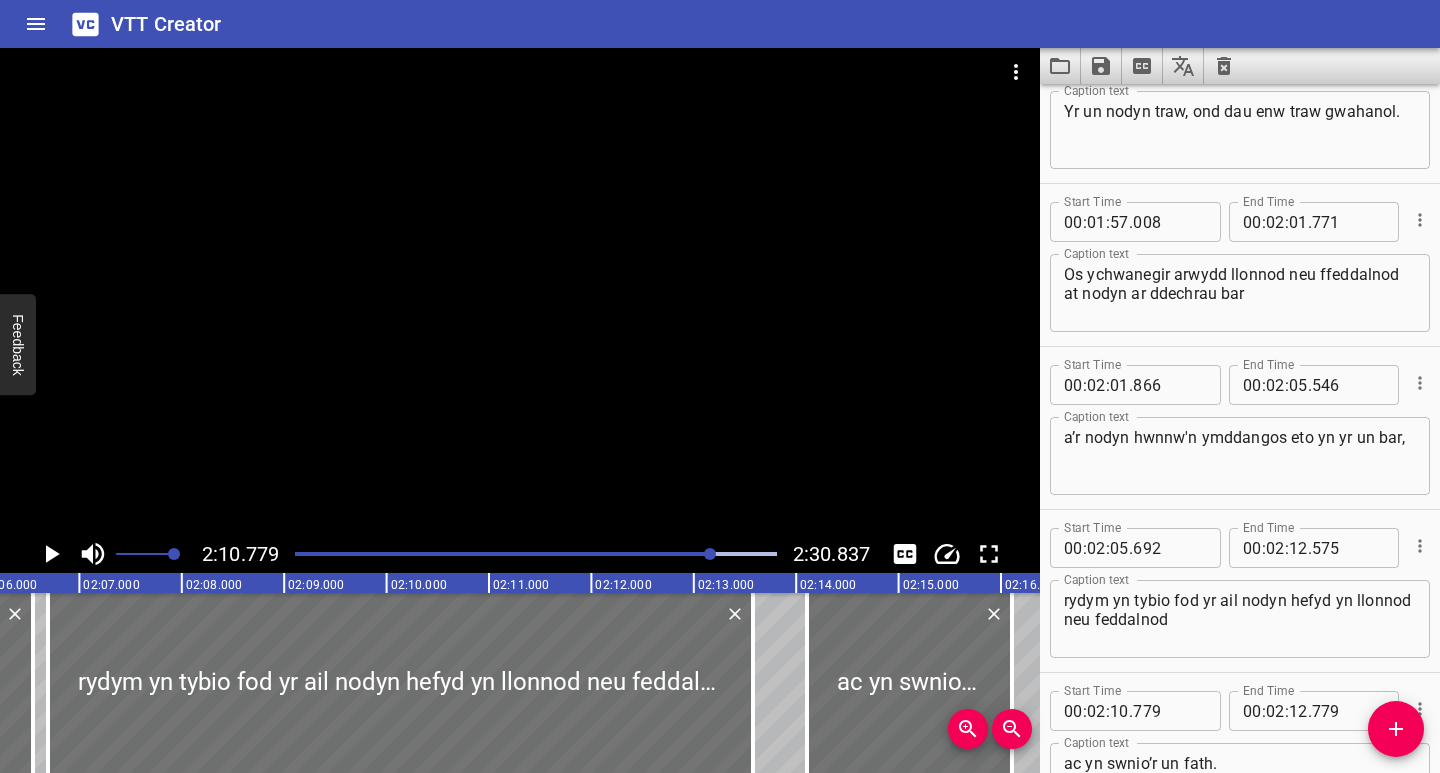 click on "00:00.000 00:01.000 00:02.000 00:03.000 00:04.000 00:05.000 00:06.000 00:07.000 00:08.000 00:09.000 00:10.000 00:11.000 00:12.000 00:13.000 00:14.000 00:15.000 00:16.000 00:17.000 00:18.000 00:19.000 00:20.000 00:21.000 00:22.000 00:23.000 00:24.000 00:25.000 00:26.000 00:27.000 00:28.000 00:29.000 00:30.000 00:31.000 00:32.000 00:33.000 00:34.000 00:35.000 00:36.000 00:37.000 00:38.000 00:39.000 00:40.000 00:41.000 00:42.000 00:43.000 00:44.000 00:45.000 00:46.000 00:47.000 00:48.000 00:49.000 00:49.000 00:50.000 00:51.000 00:52.000 00:53.000 00:54.000 00:55.000 00:56.000 00:57.000 00:58.000 00:59.000 01:00.000 01:01.000 01:02.000 01:03.000 01:04.000 01:05.000 01:06.000 01:07.000 01:08.000 01:09.000 01:10.000 01:11.000 01:12.000 01:13.000 01:14.000 01:15.000 01:16.000 01:17.000 01:18.000 01:19.000 01:20.000 01:21.000 01:22.000 01:23.000 01:24.000 01:25.000 01:26.000 01:27.000 01:28.000 01:29.000 01:30.000 01:31.000 01:32.000 01:33.000 01:34.000 01:35.000 01:36.000 01:37.000 01:38.000 01:38.000 01:39.000" at bounding box center (520, 673) 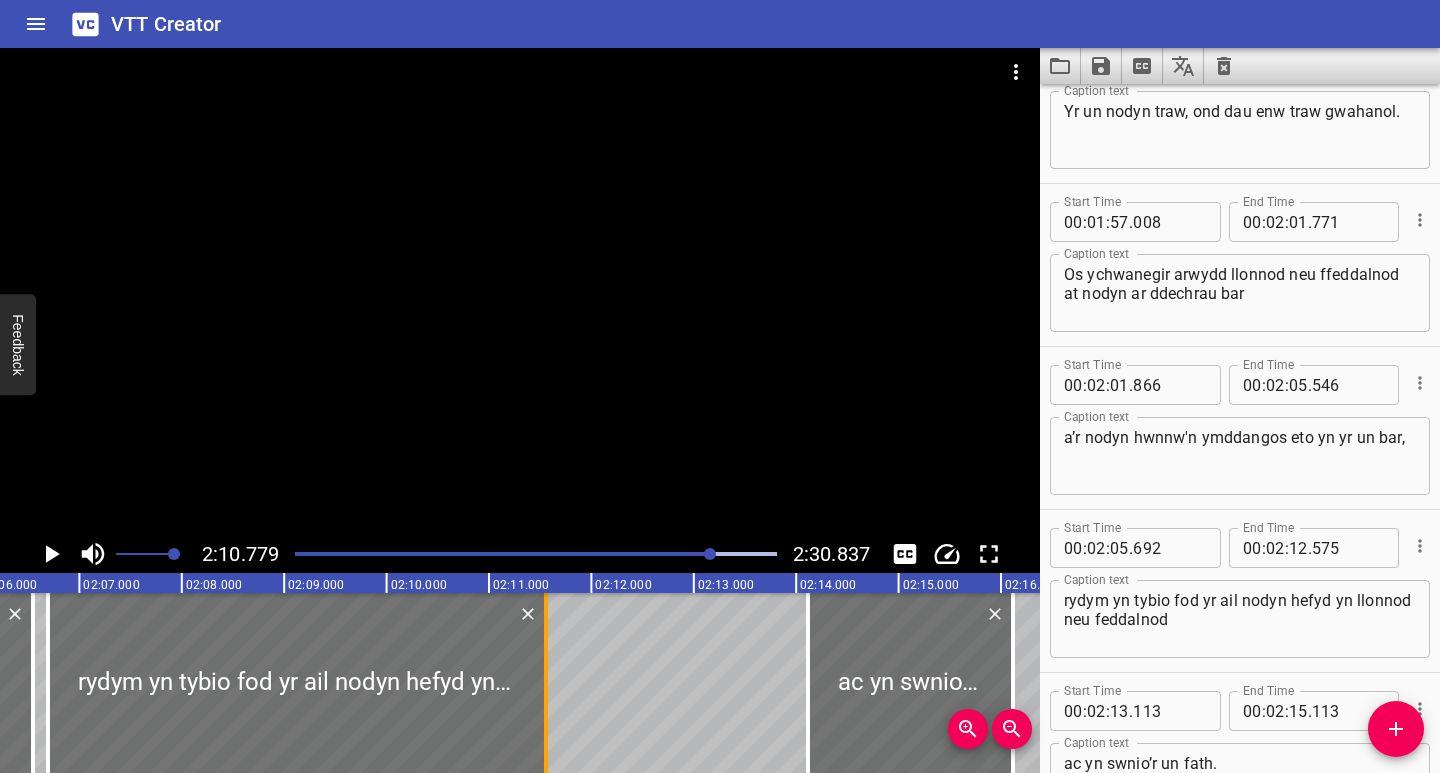 drag, startPoint x: 752, startPoint y: 740, endPoint x: 545, endPoint y: 749, distance: 207.19556 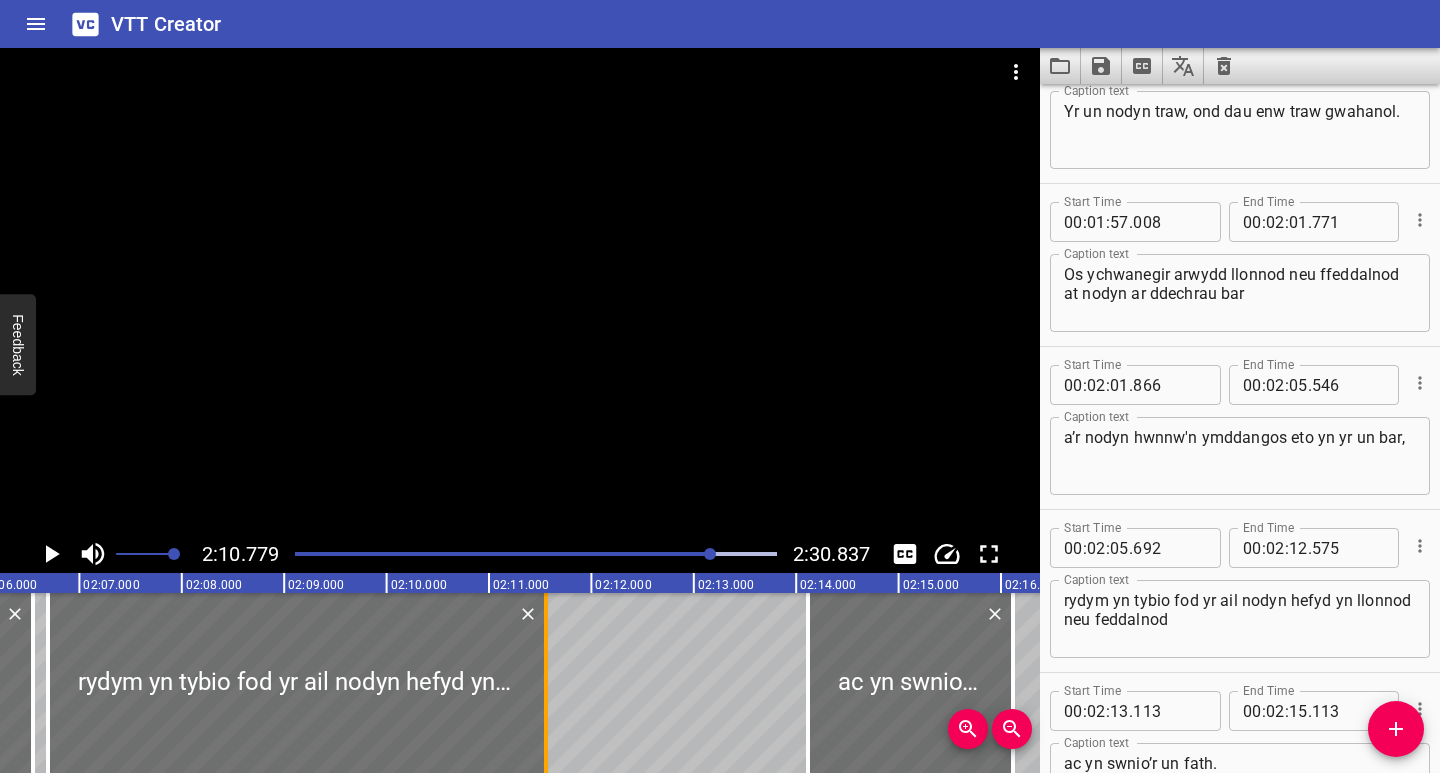click at bounding box center [546, 683] 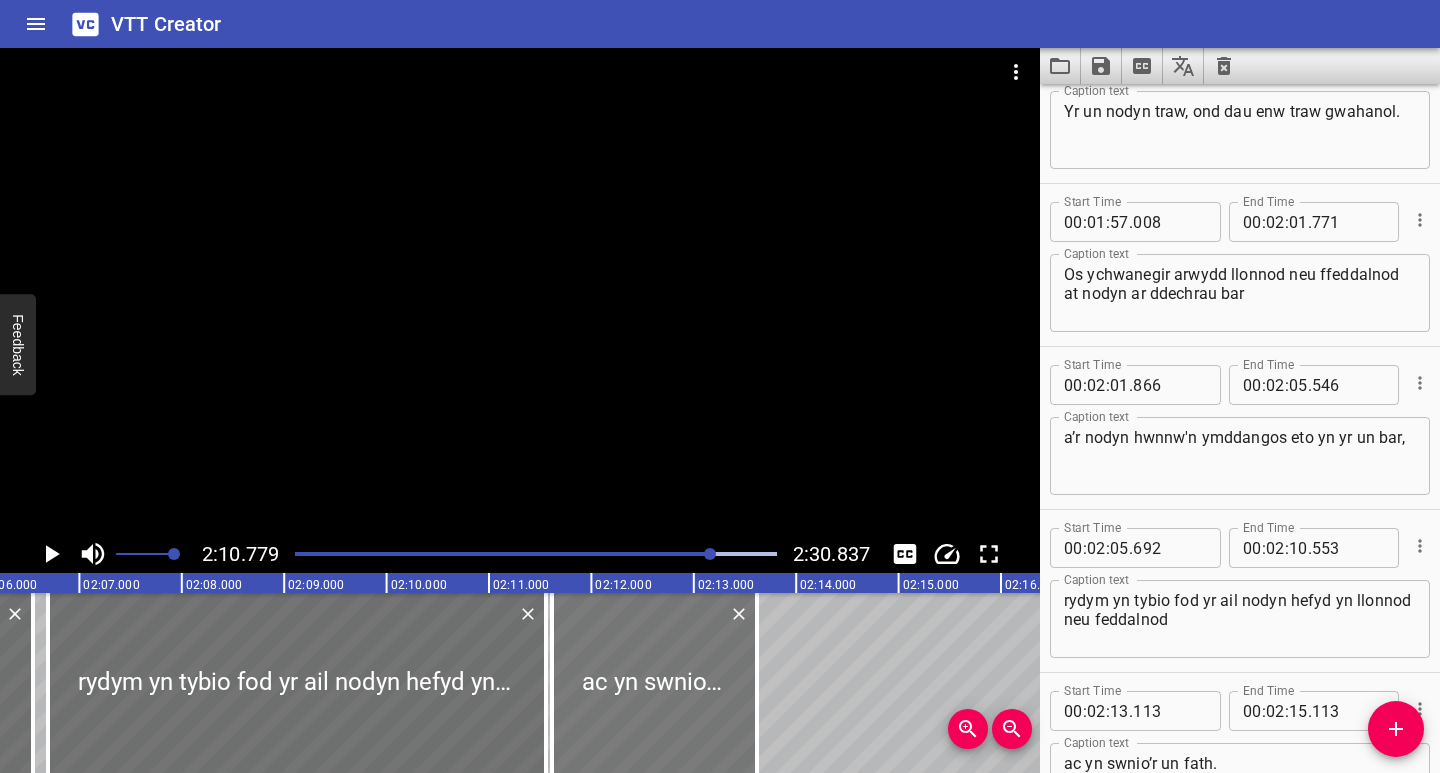 drag, startPoint x: 868, startPoint y: 726, endPoint x: 630, endPoint y: 737, distance: 238.25406 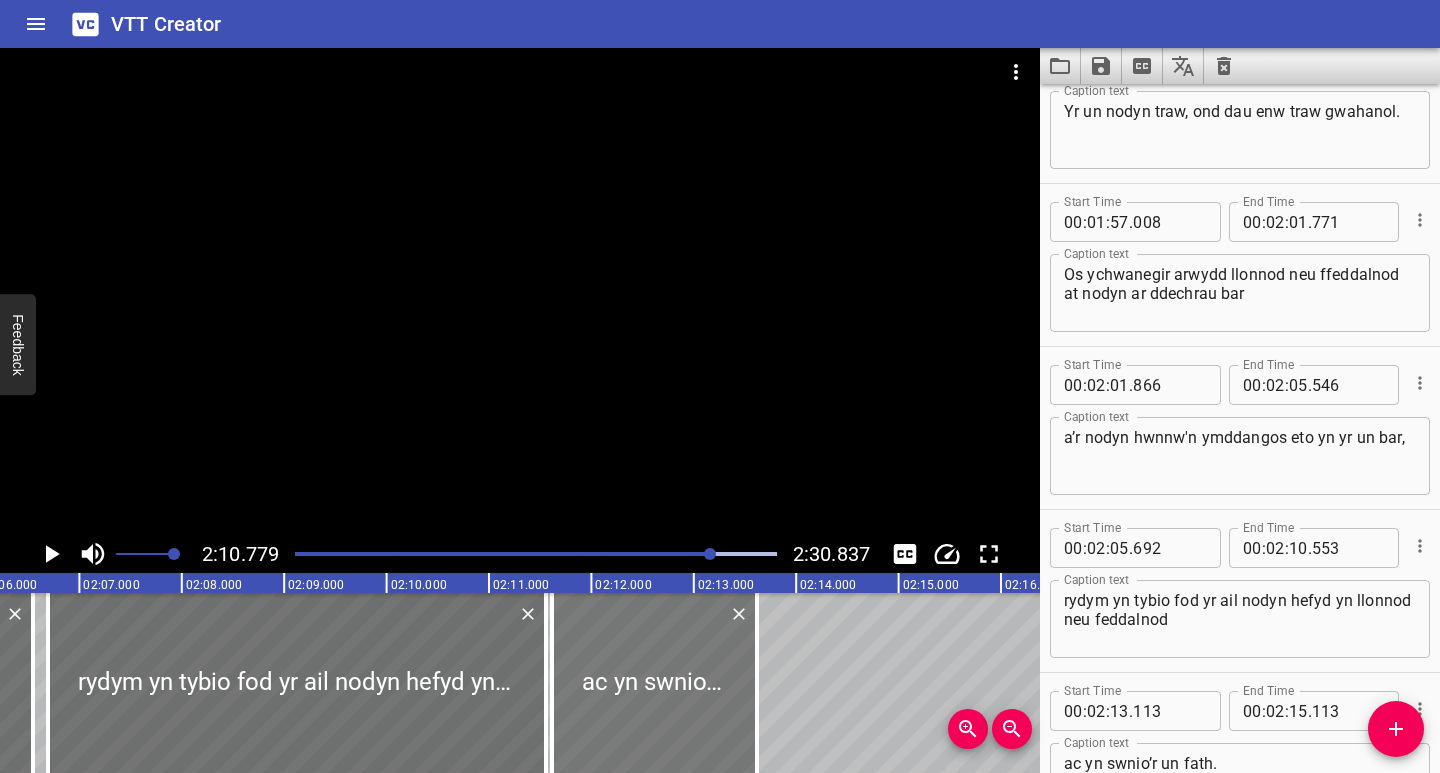 click at bounding box center (654, 683) 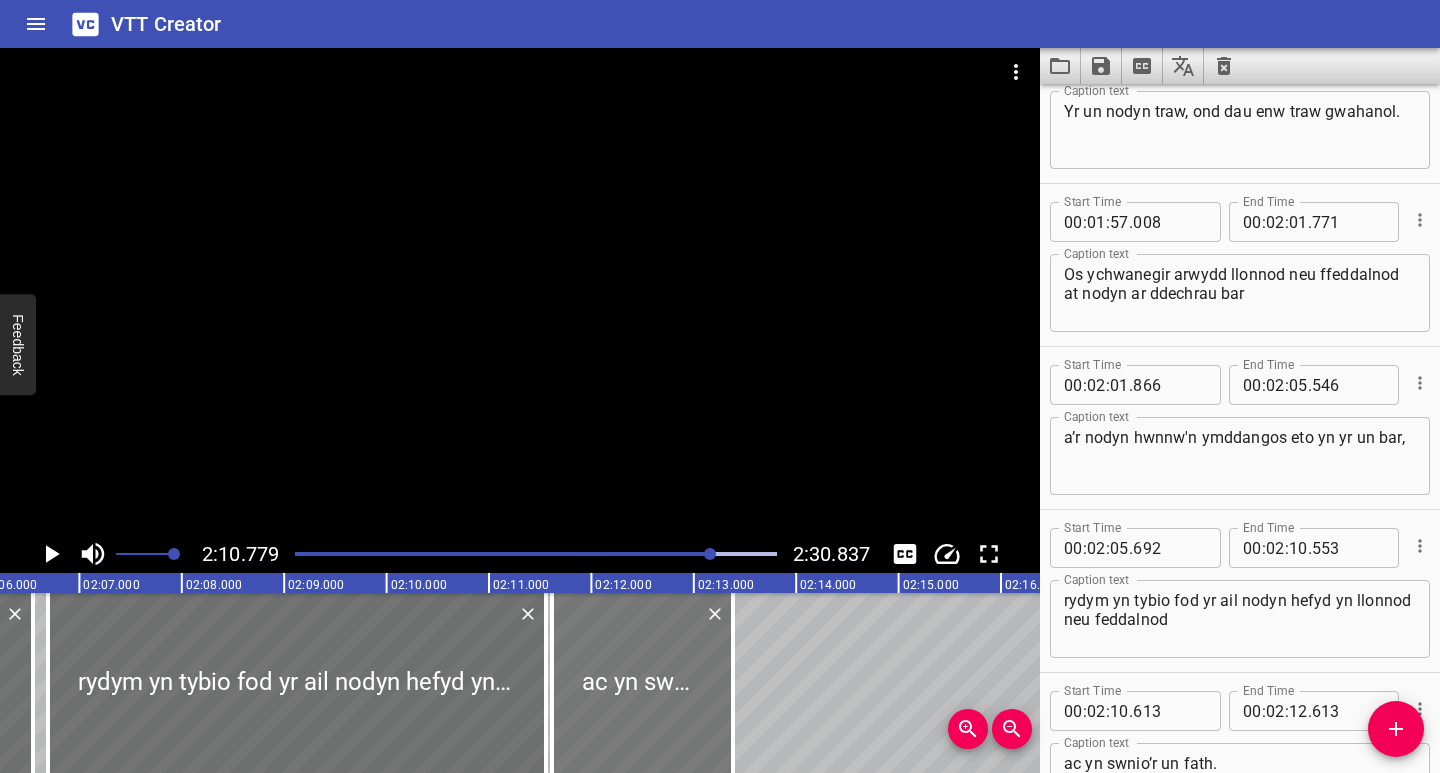 drag, startPoint x: 764, startPoint y: 735, endPoint x: 628, endPoint y: 745, distance: 136.36716 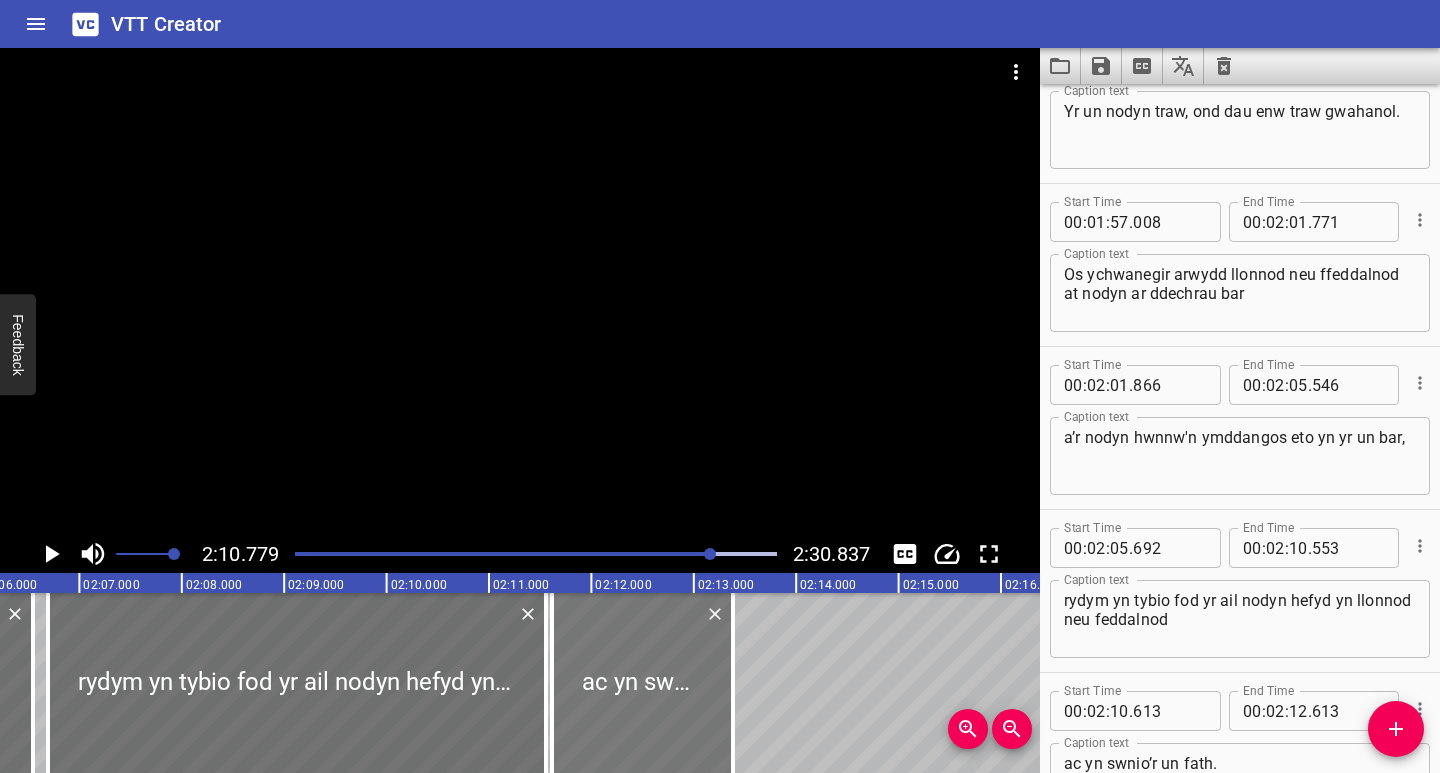 click at bounding box center [733, 683] 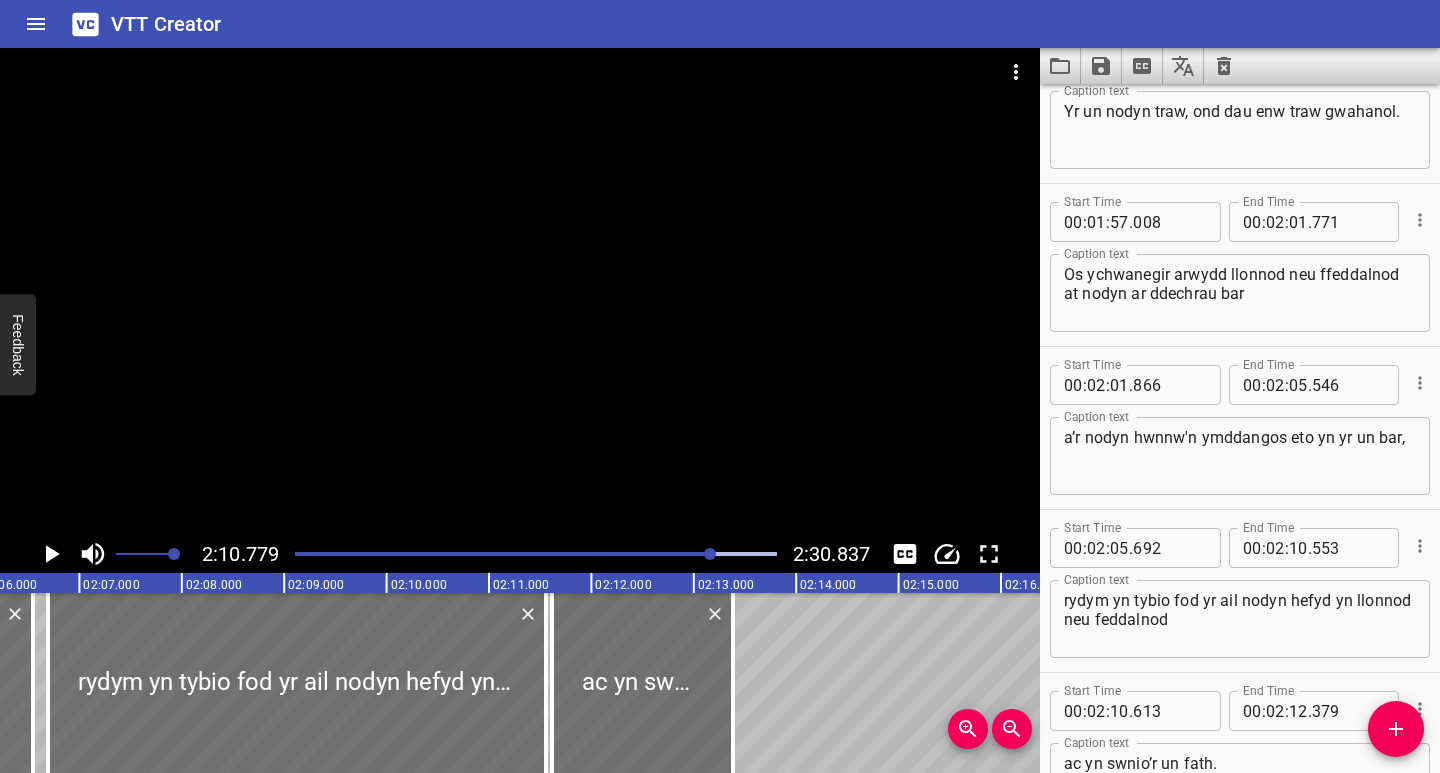 click at bounding box center (536, 554) 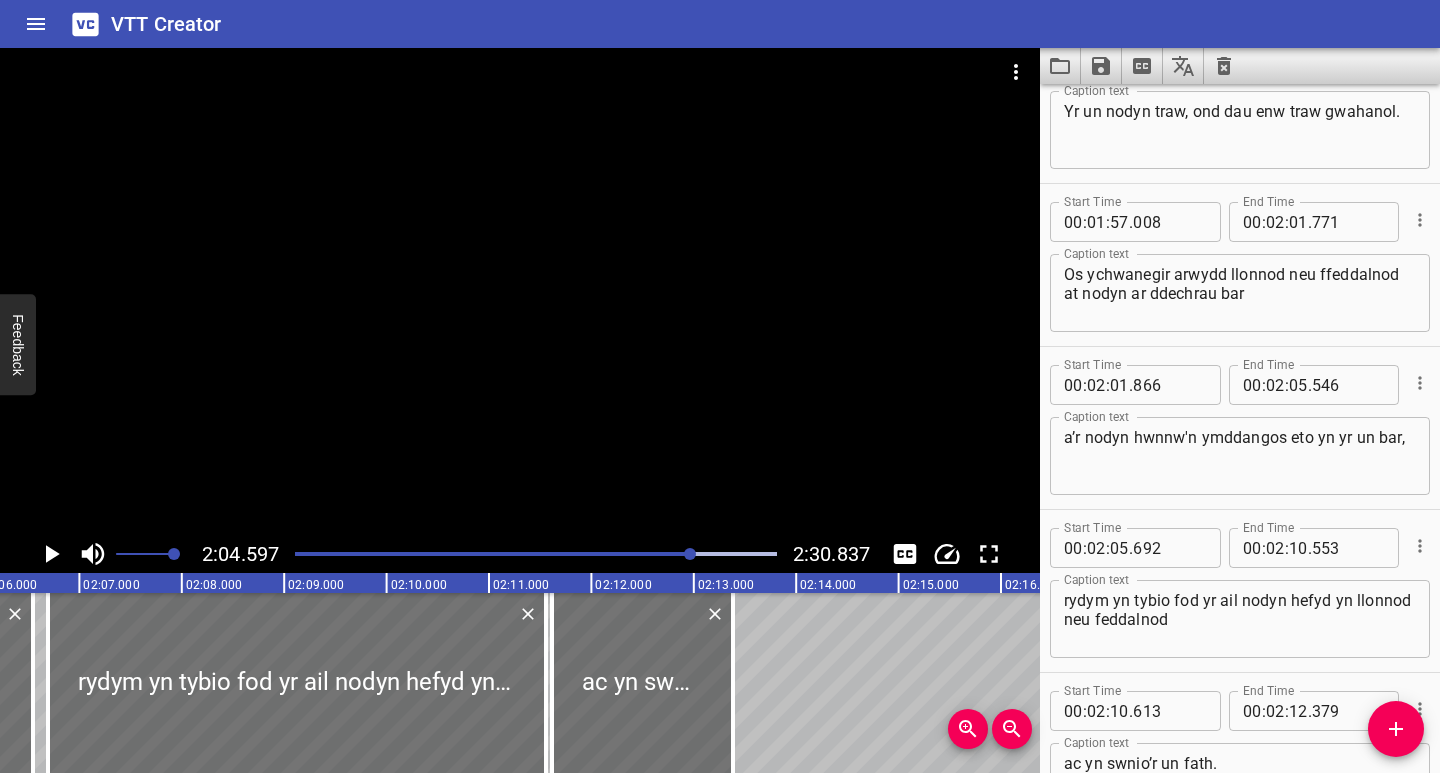 scroll, scrollTop: 3480, scrollLeft: 0, axis: vertical 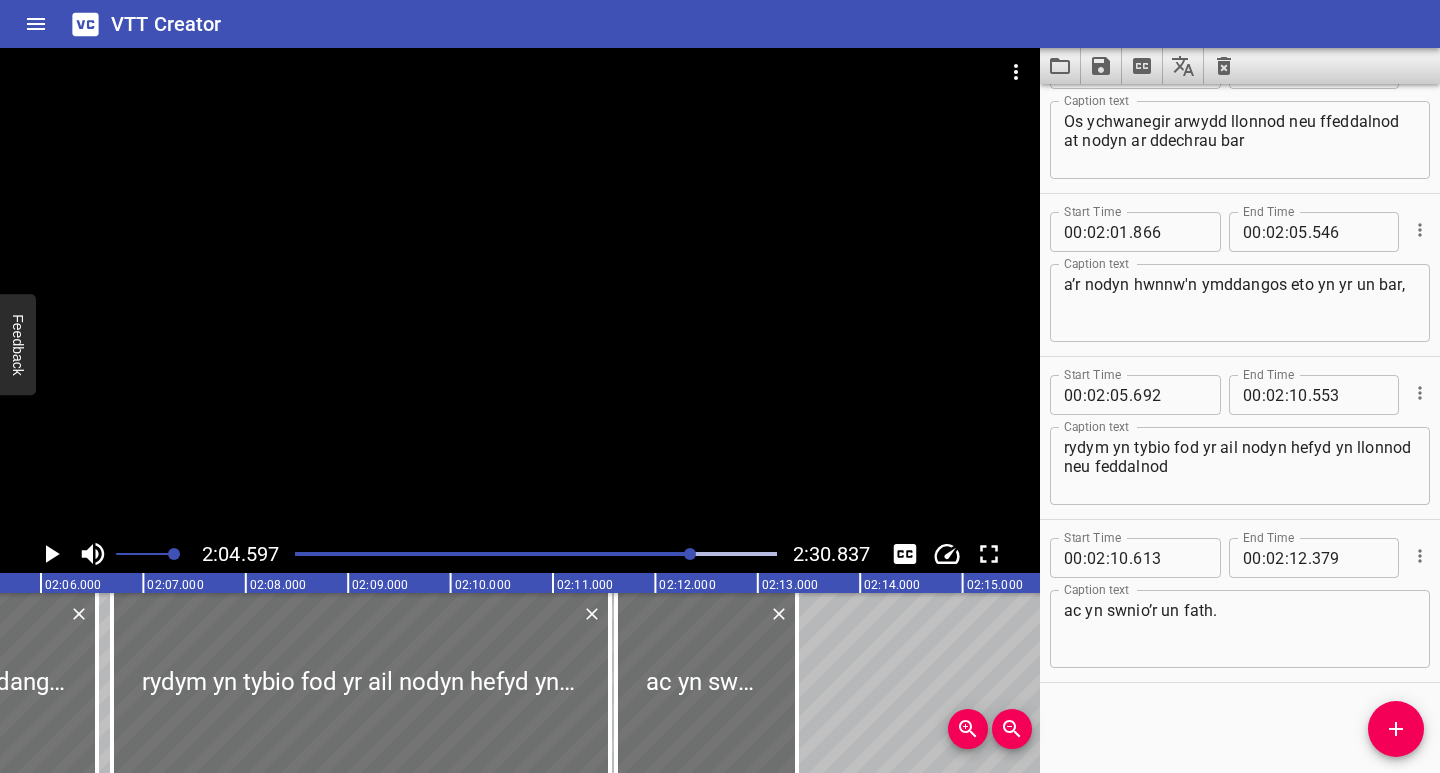 click 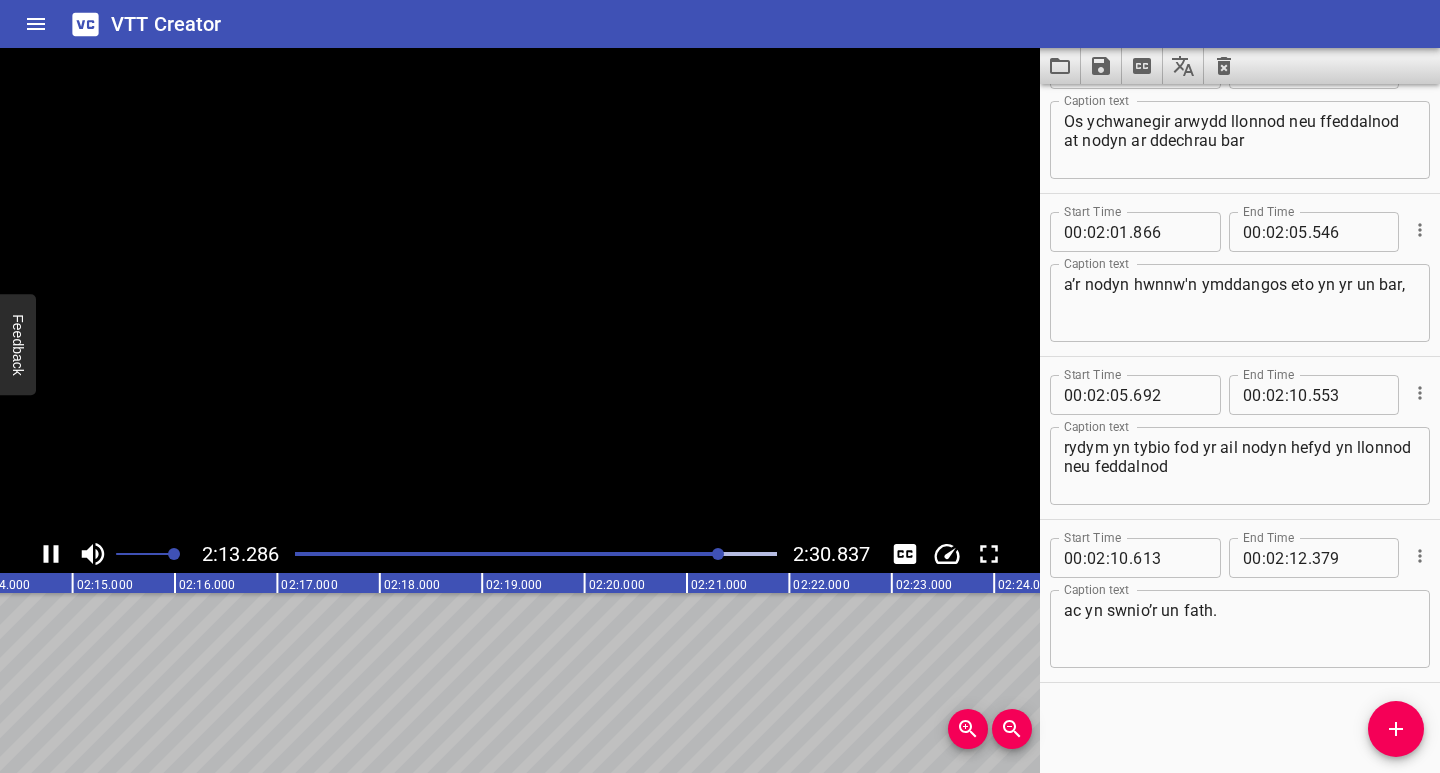 click 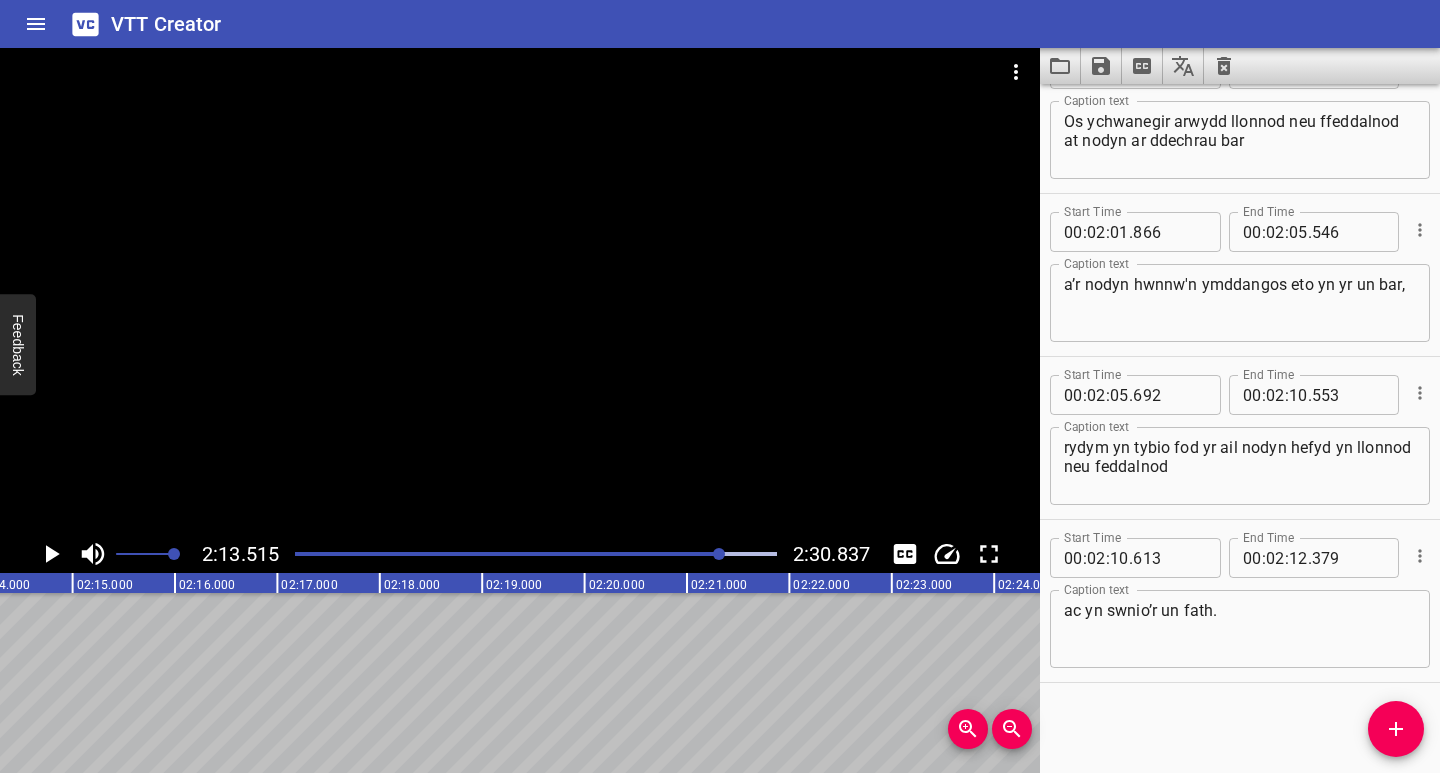scroll, scrollTop: 0, scrollLeft: 13672, axis: horizontal 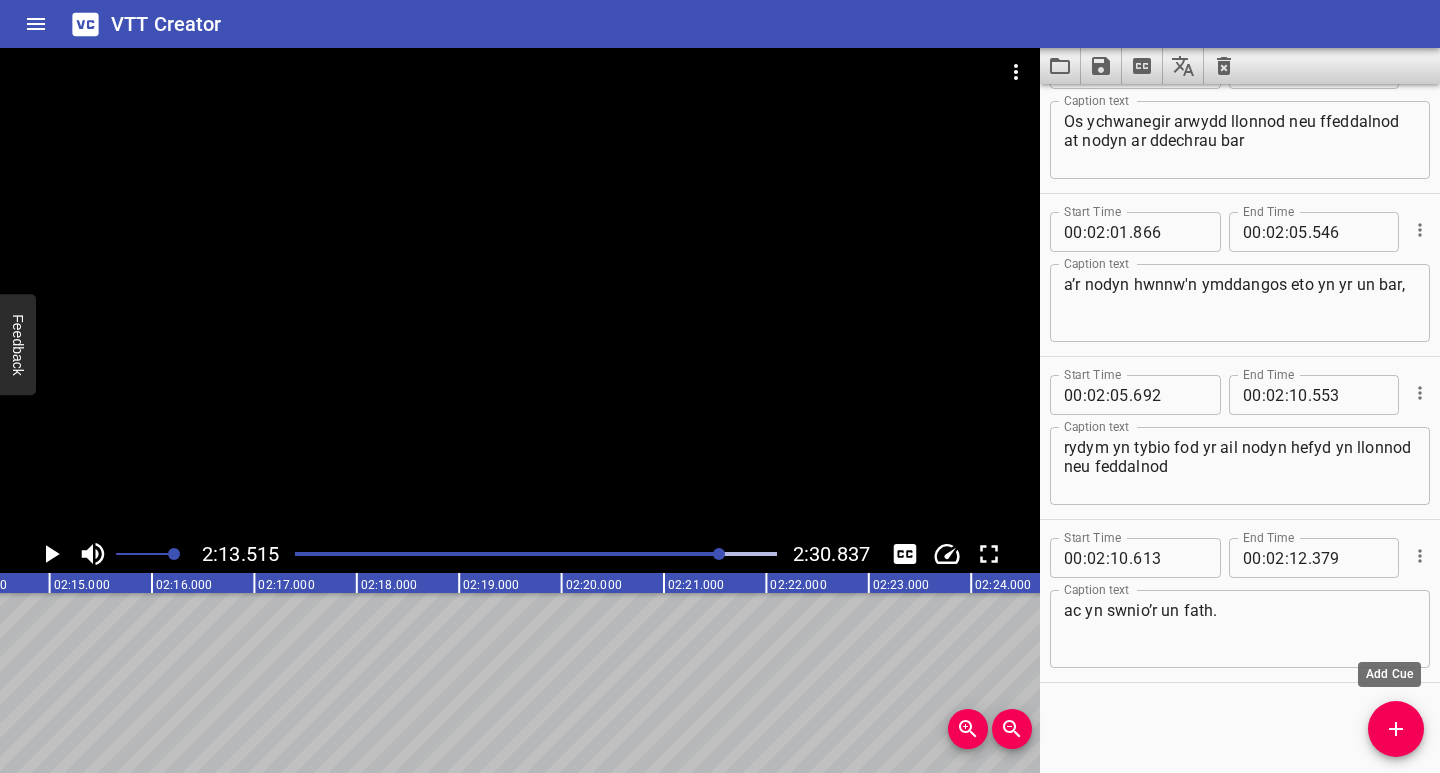 click 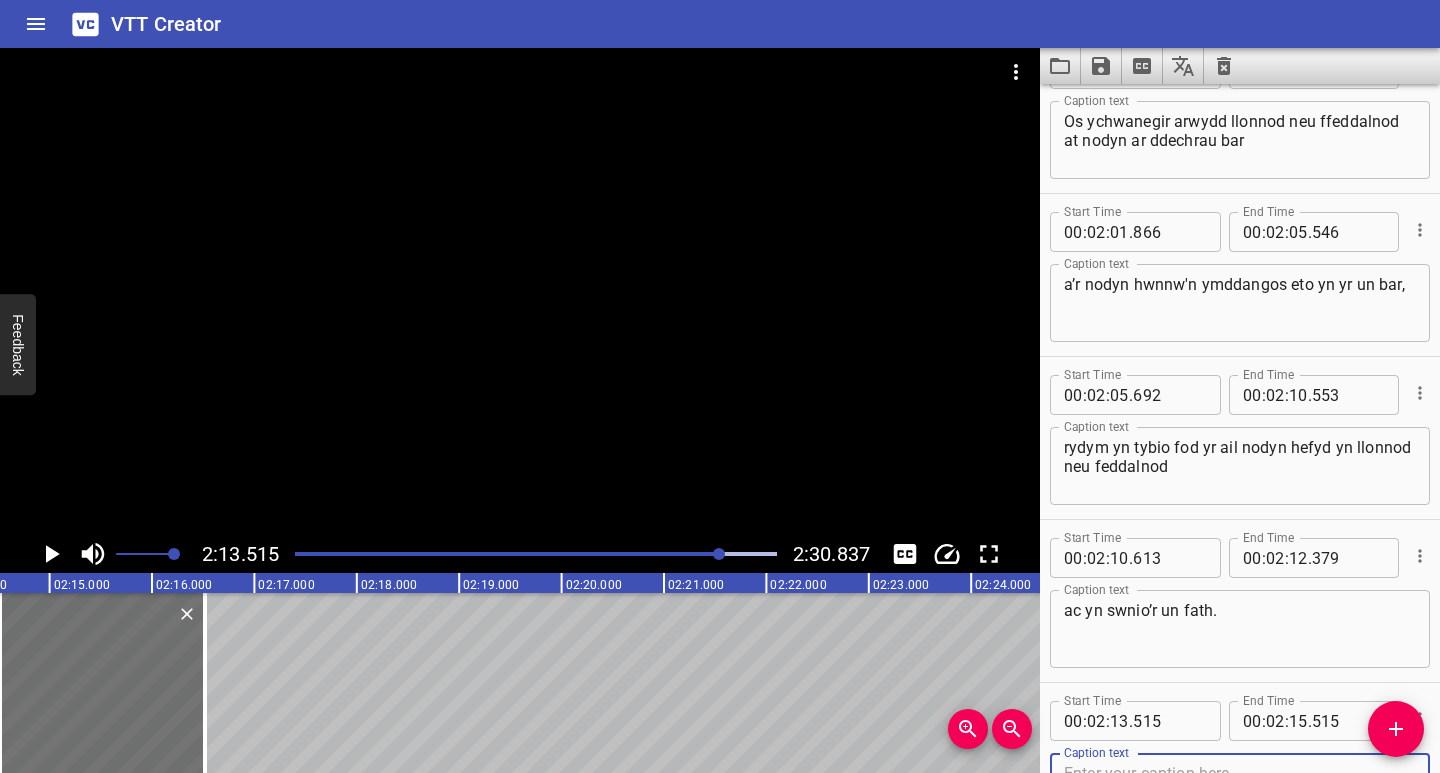 scroll, scrollTop: 3490, scrollLeft: 0, axis: vertical 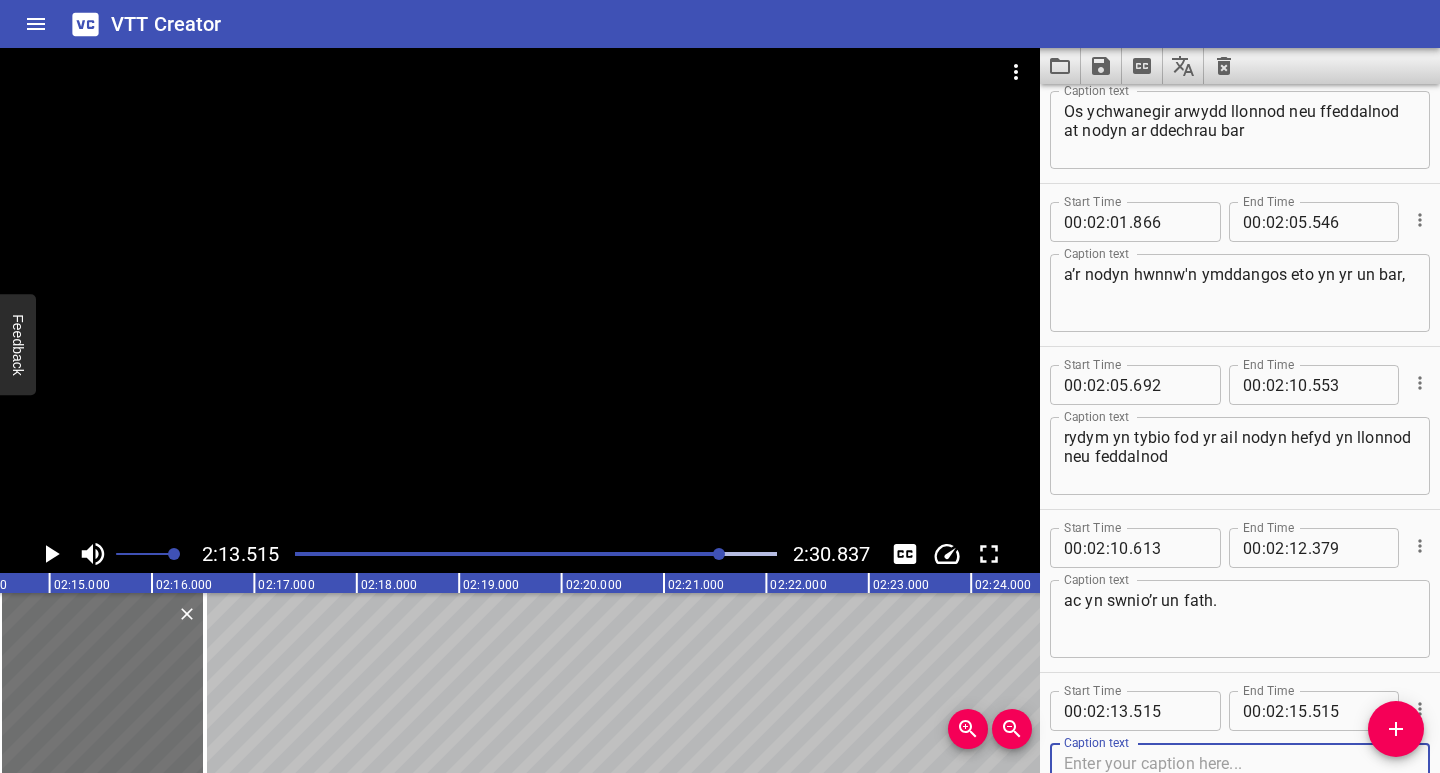 click at bounding box center [1240, 782] 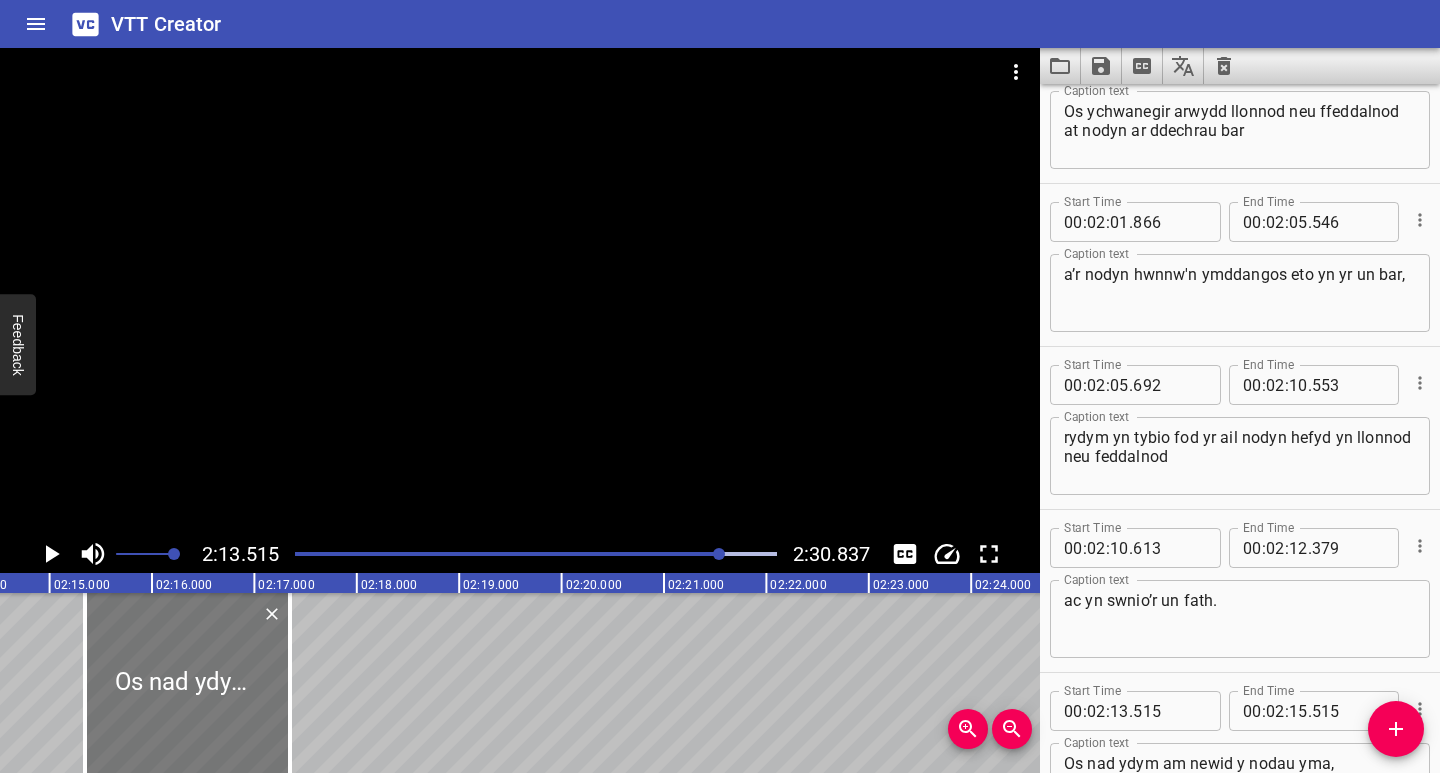 drag, startPoint x: 137, startPoint y: 704, endPoint x: 253, endPoint y: 724, distance: 117.71151 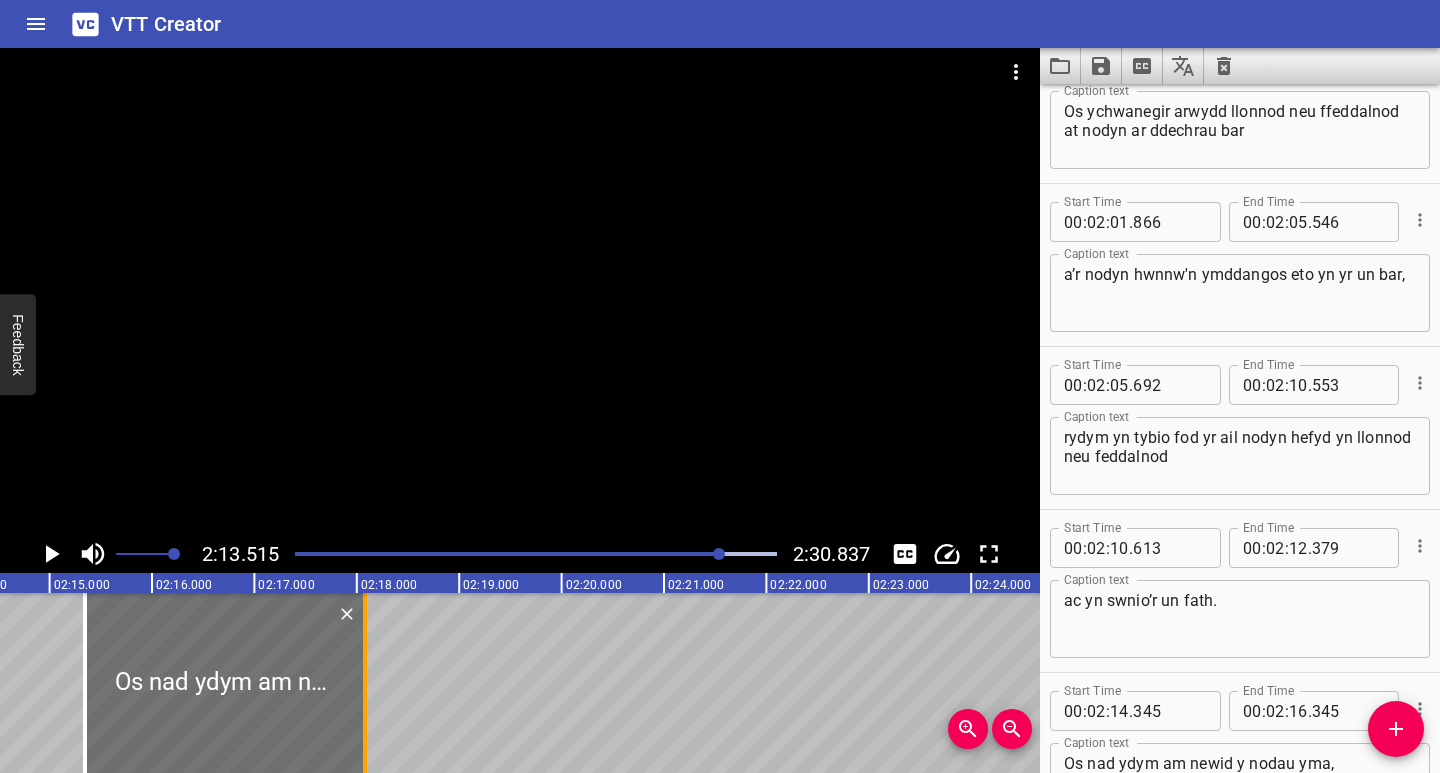 drag, startPoint x: 295, startPoint y: 730, endPoint x: 370, endPoint y: 743, distance: 76.11833 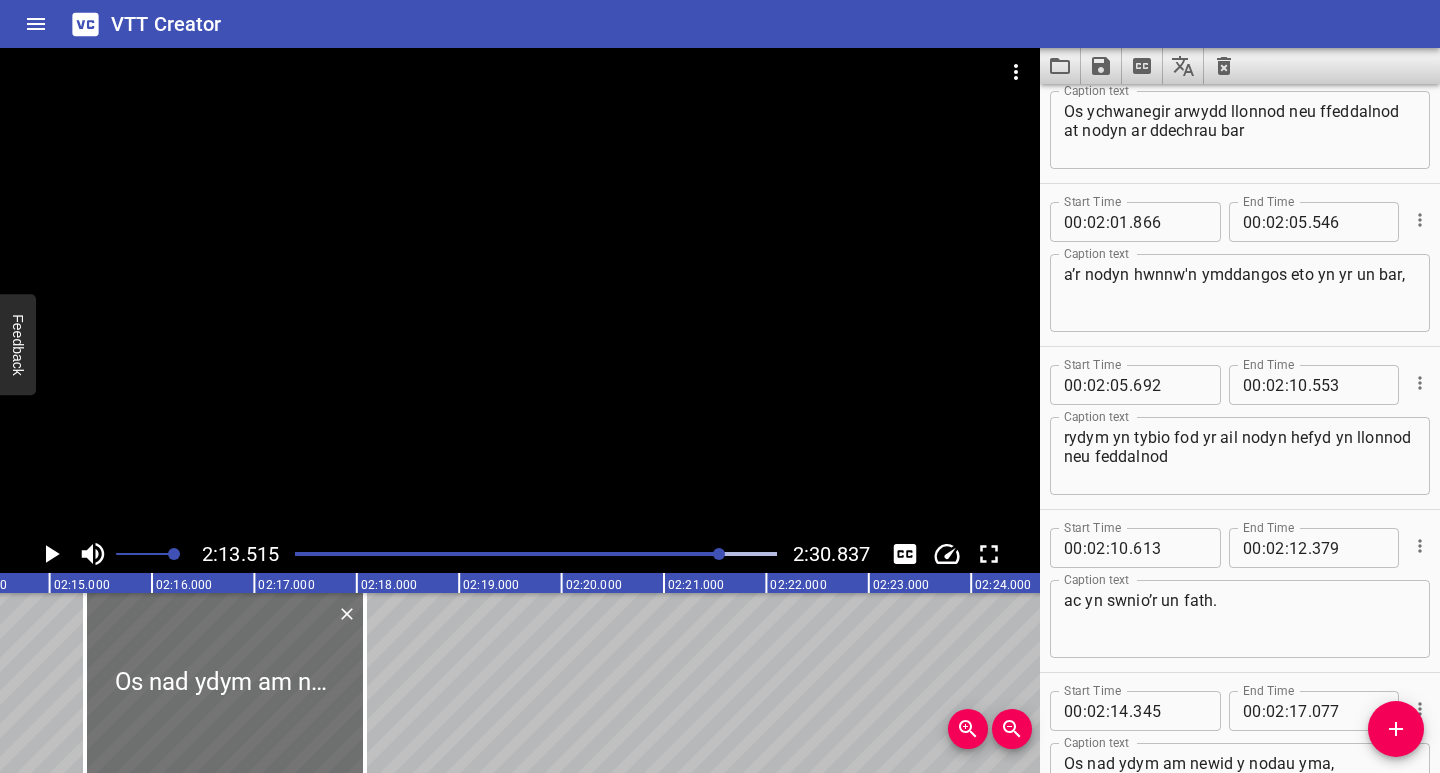 click 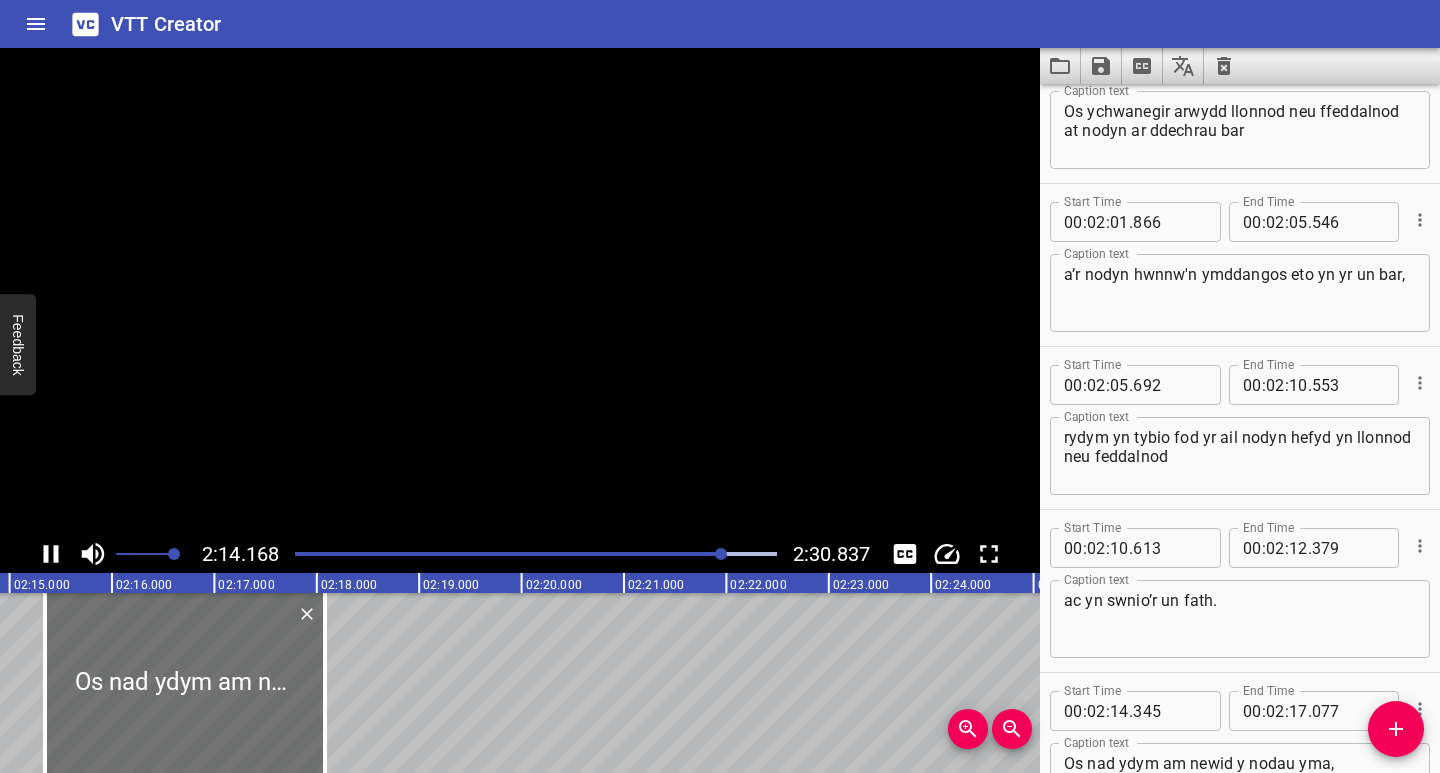 scroll, scrollTop: 0, scrollLeft: 13739, axis: horizontal 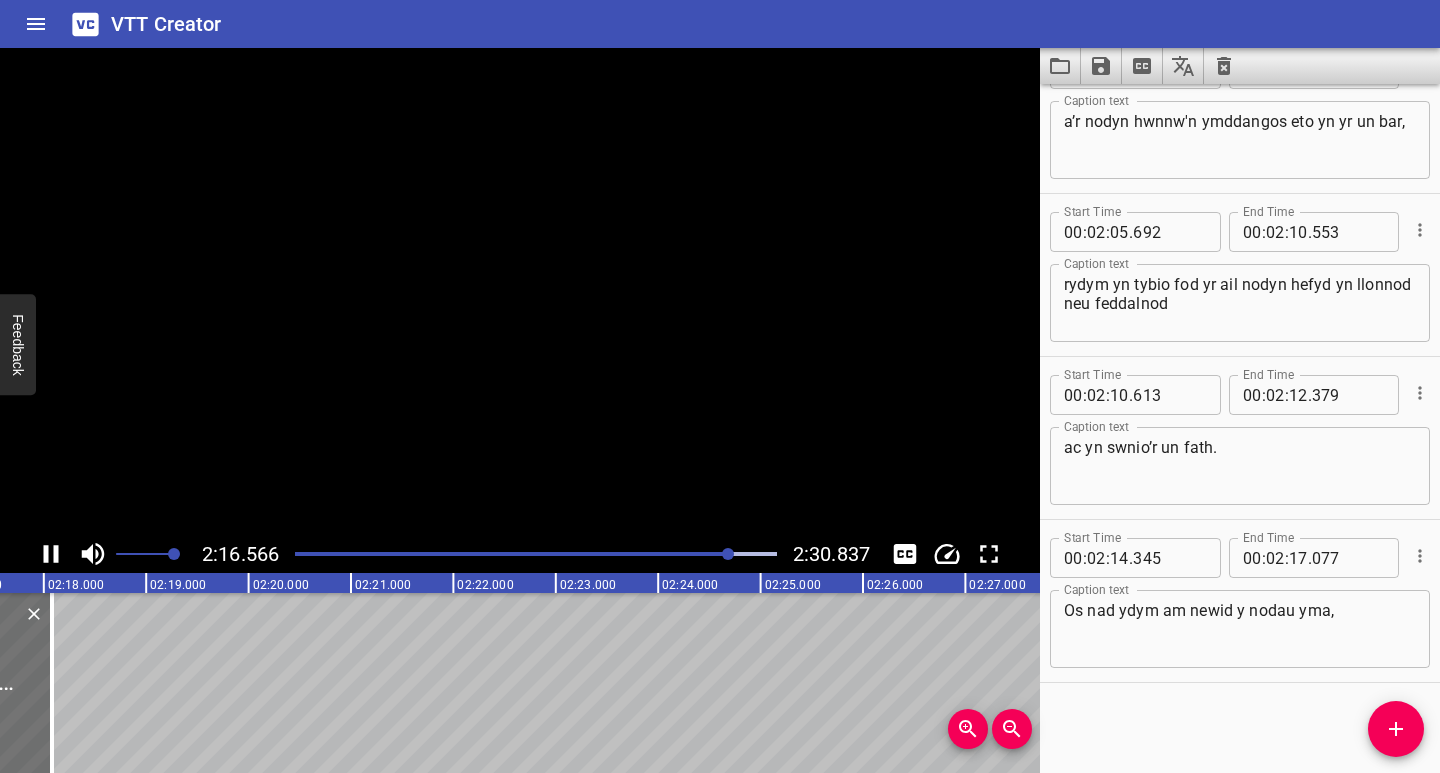 click 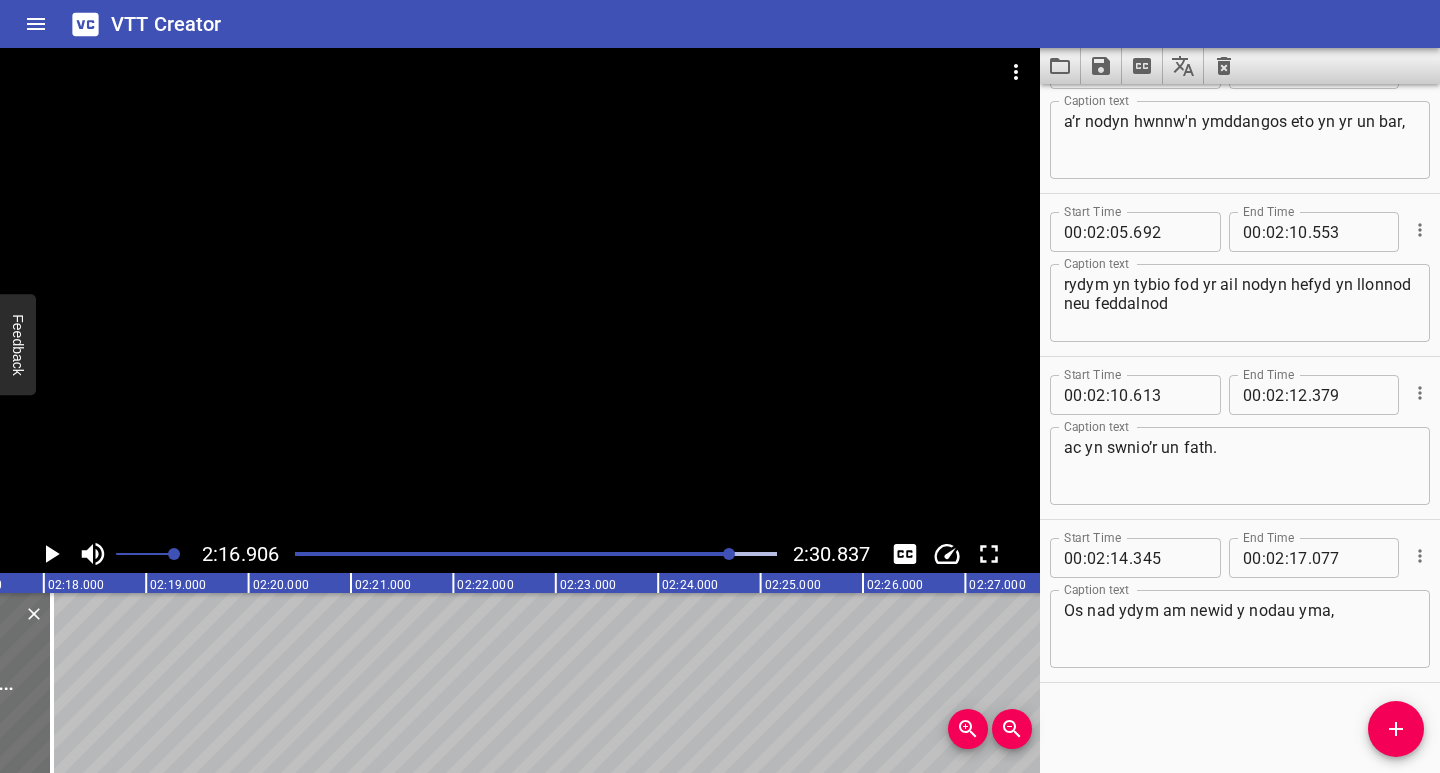 scroll, scrollTop: 0, scrollLeft: 14019, axis: horizontal 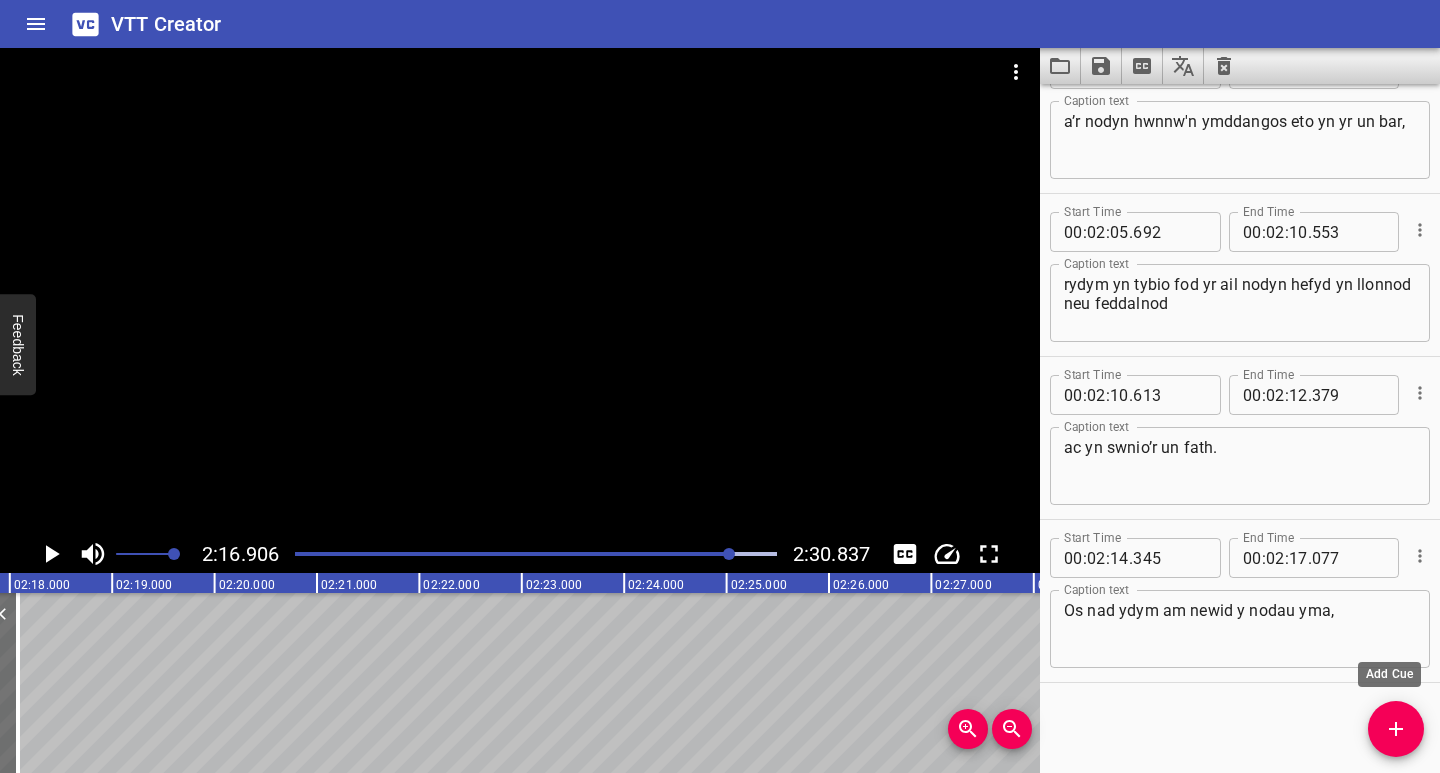click 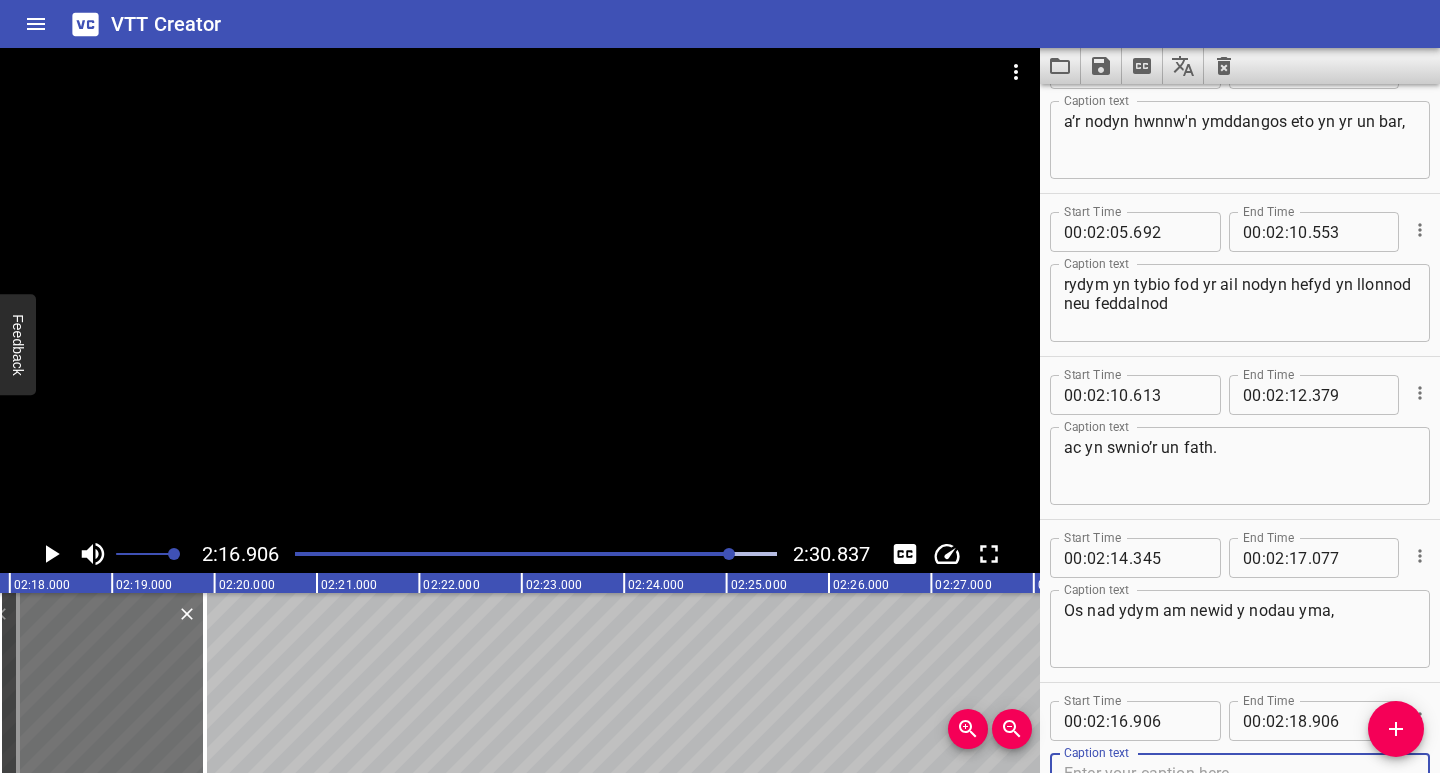 scroll, scrollTop: 3653, scrollLeft: 0, axis: vertical 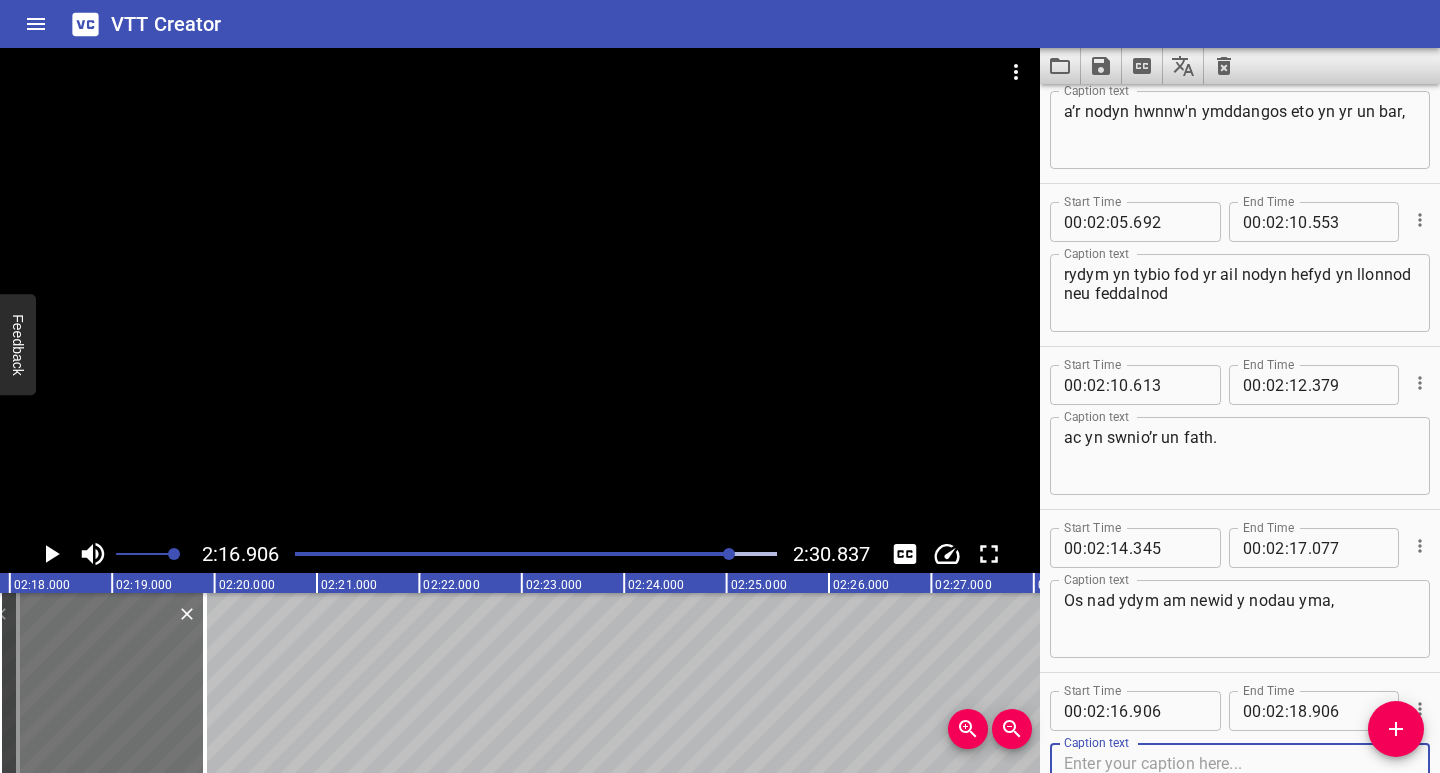 click at bounding box center (1240, 782) 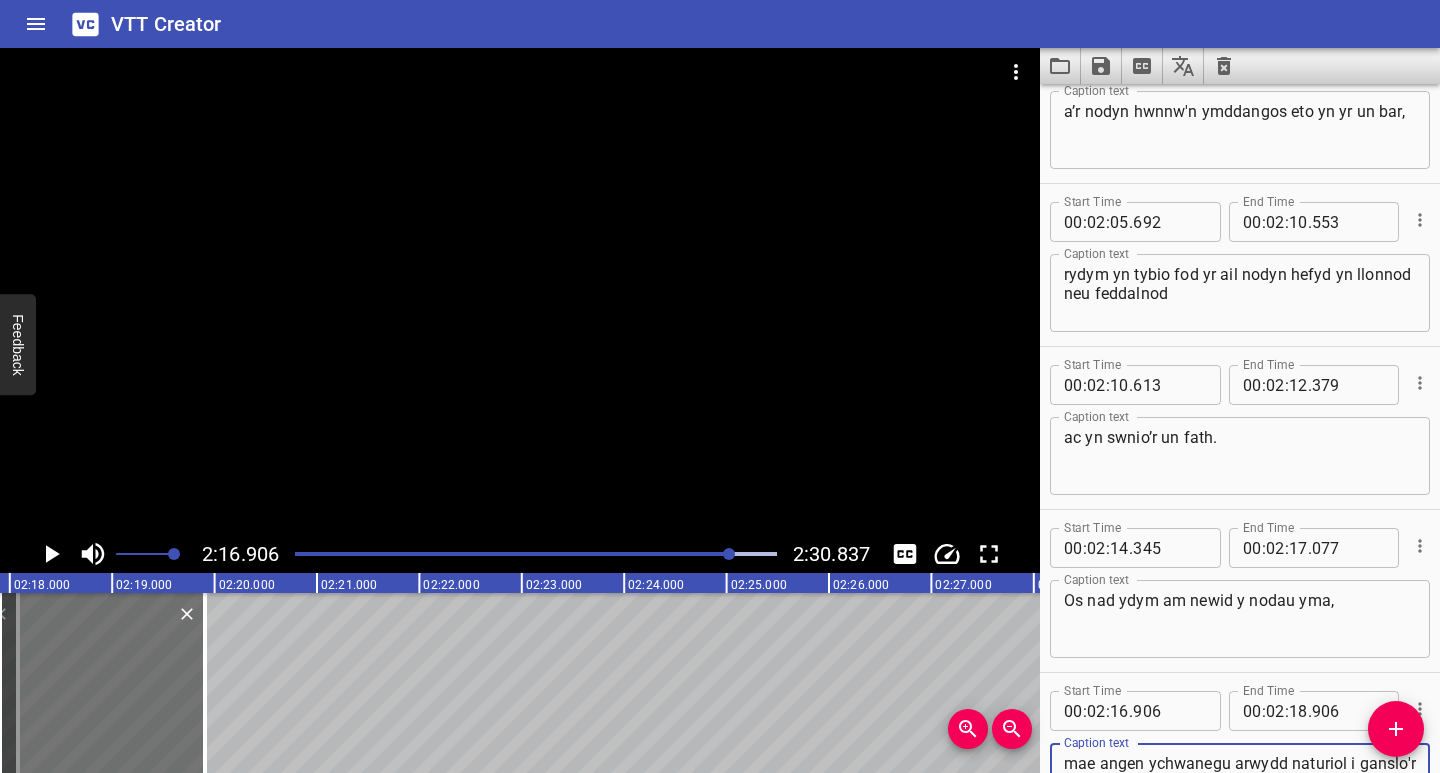 scroll, scrollTop: 3672, scrollLeft: 0, axis: vertical 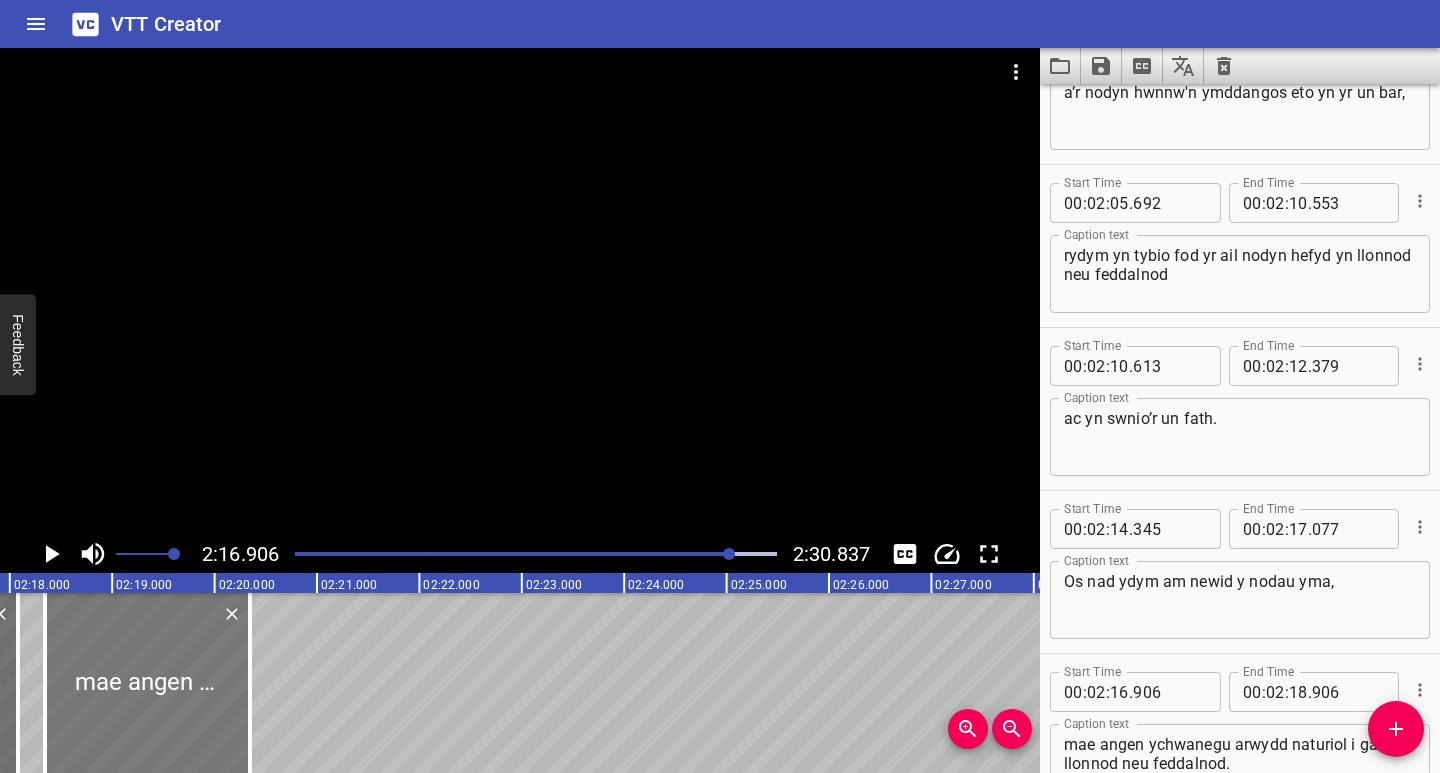 drag, startPoint x: 141, startPoint y: 716, endPoint x: 186, endPoint y: 742, distance: 51.971146 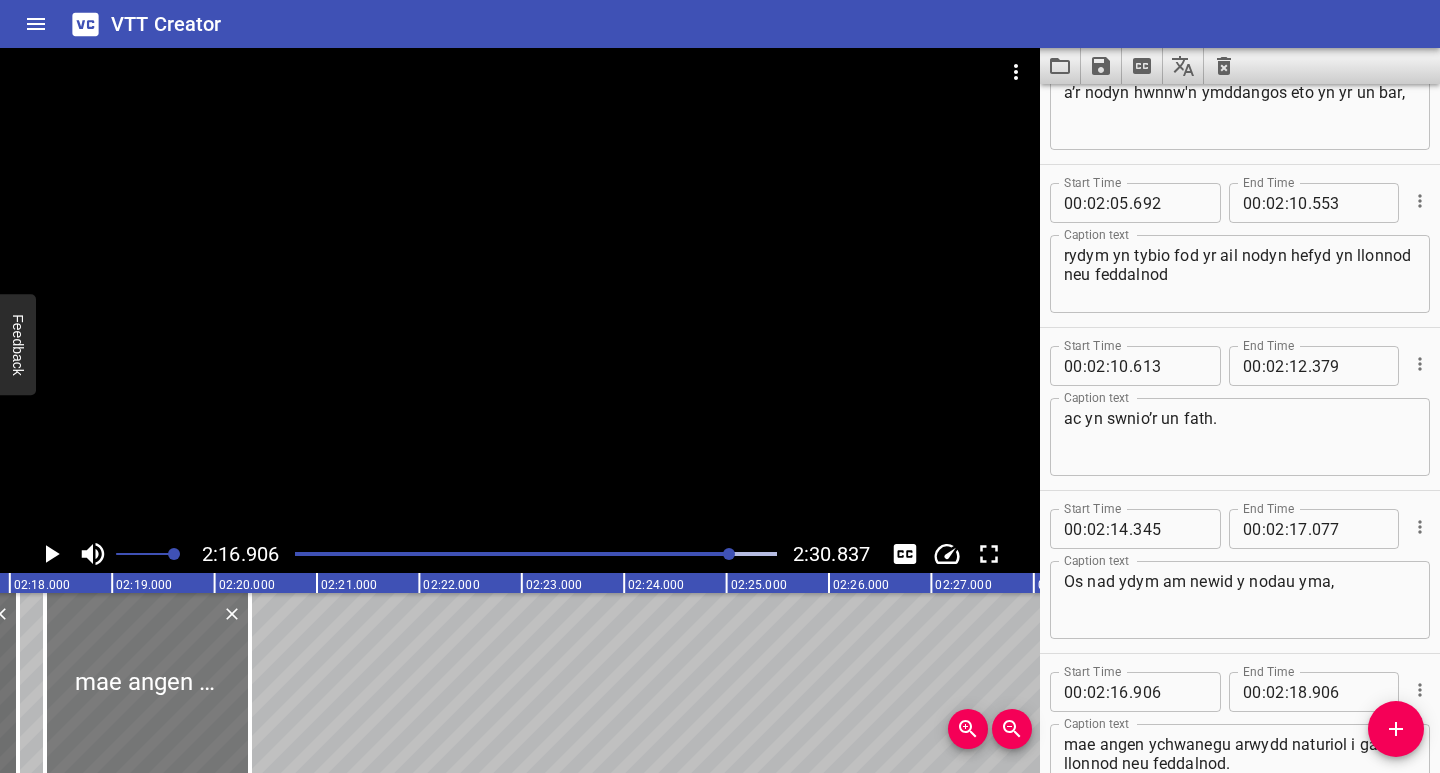 click at bounding box center (147, 683) 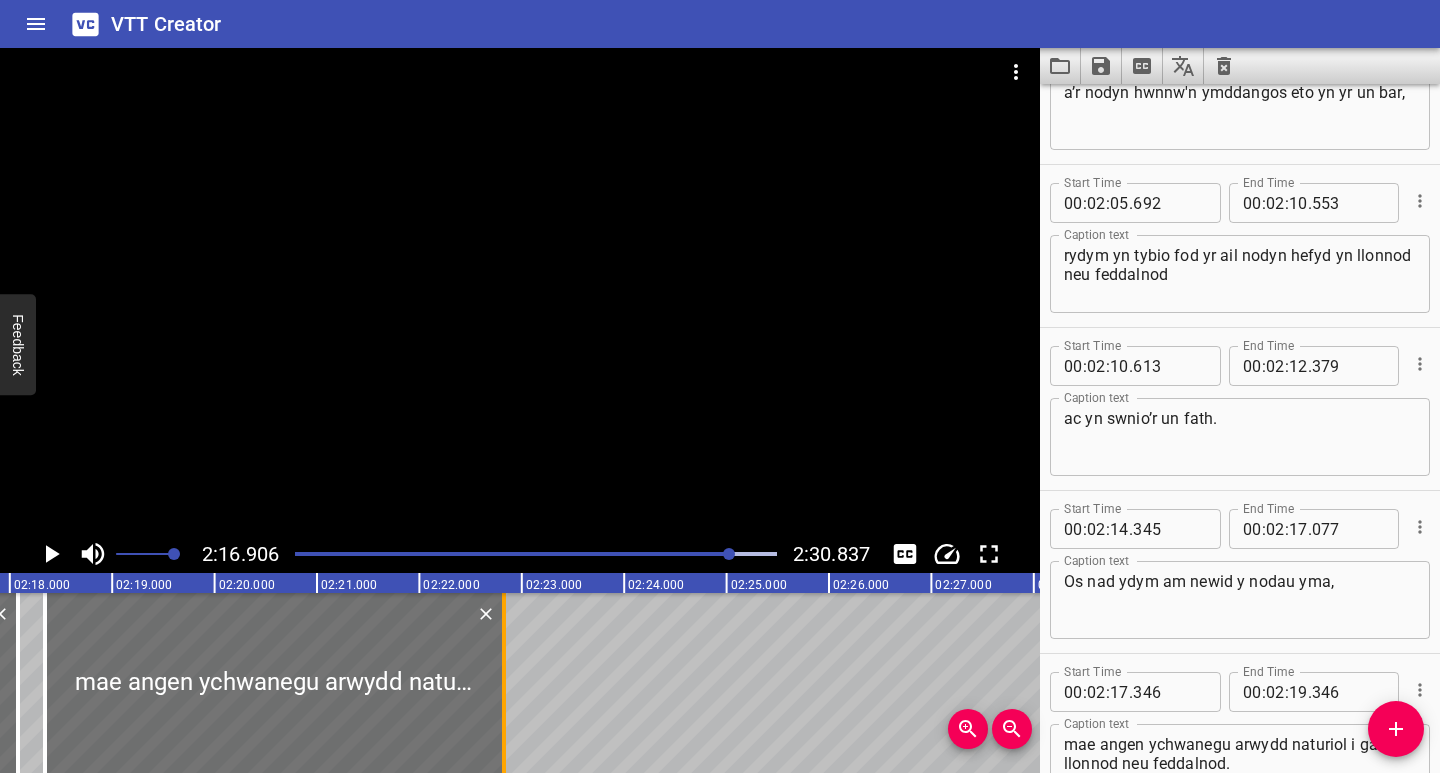 drag, startPoint x: 253, startPoint y: 742, endPoint x: 500, endPoint y: 731, distance: 247.24481 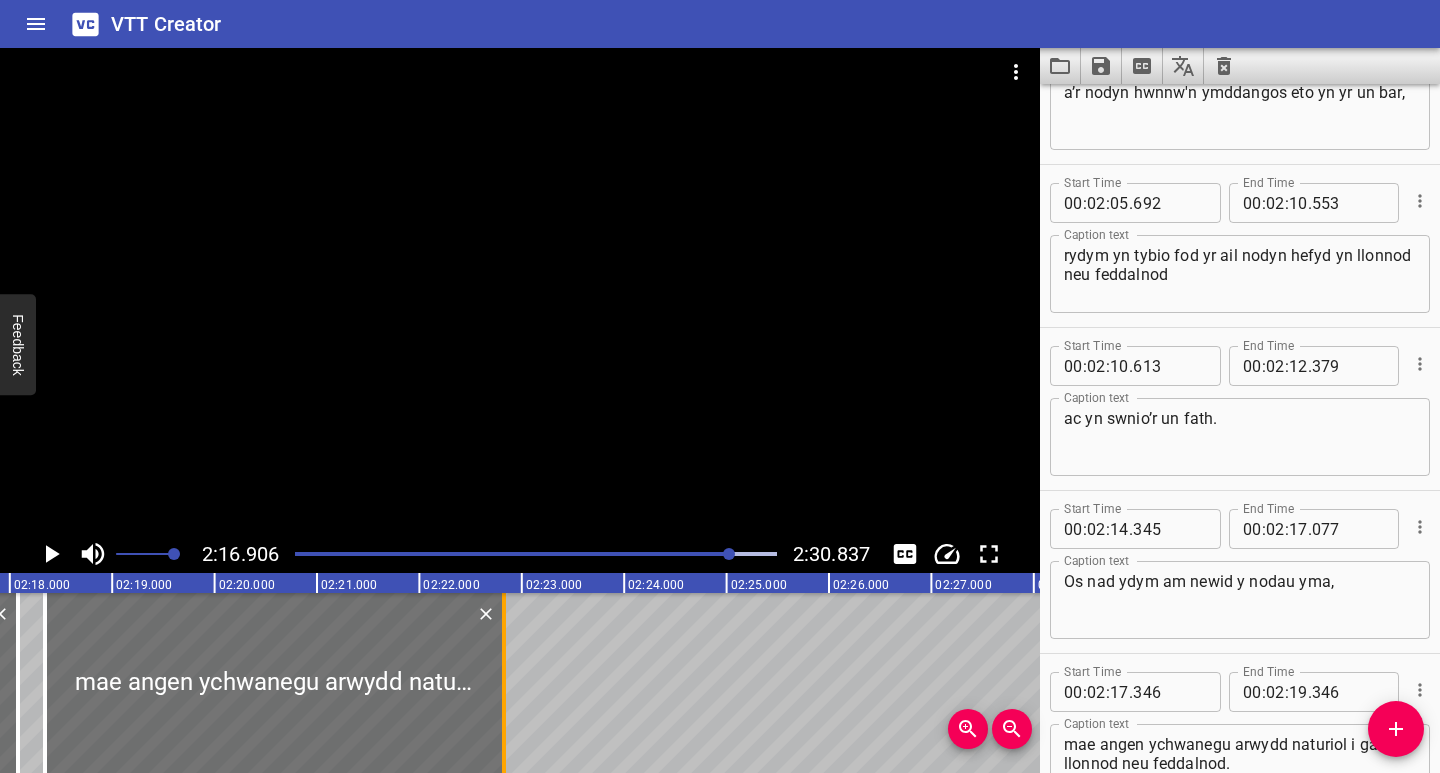 click at bounding box center (504, 683) 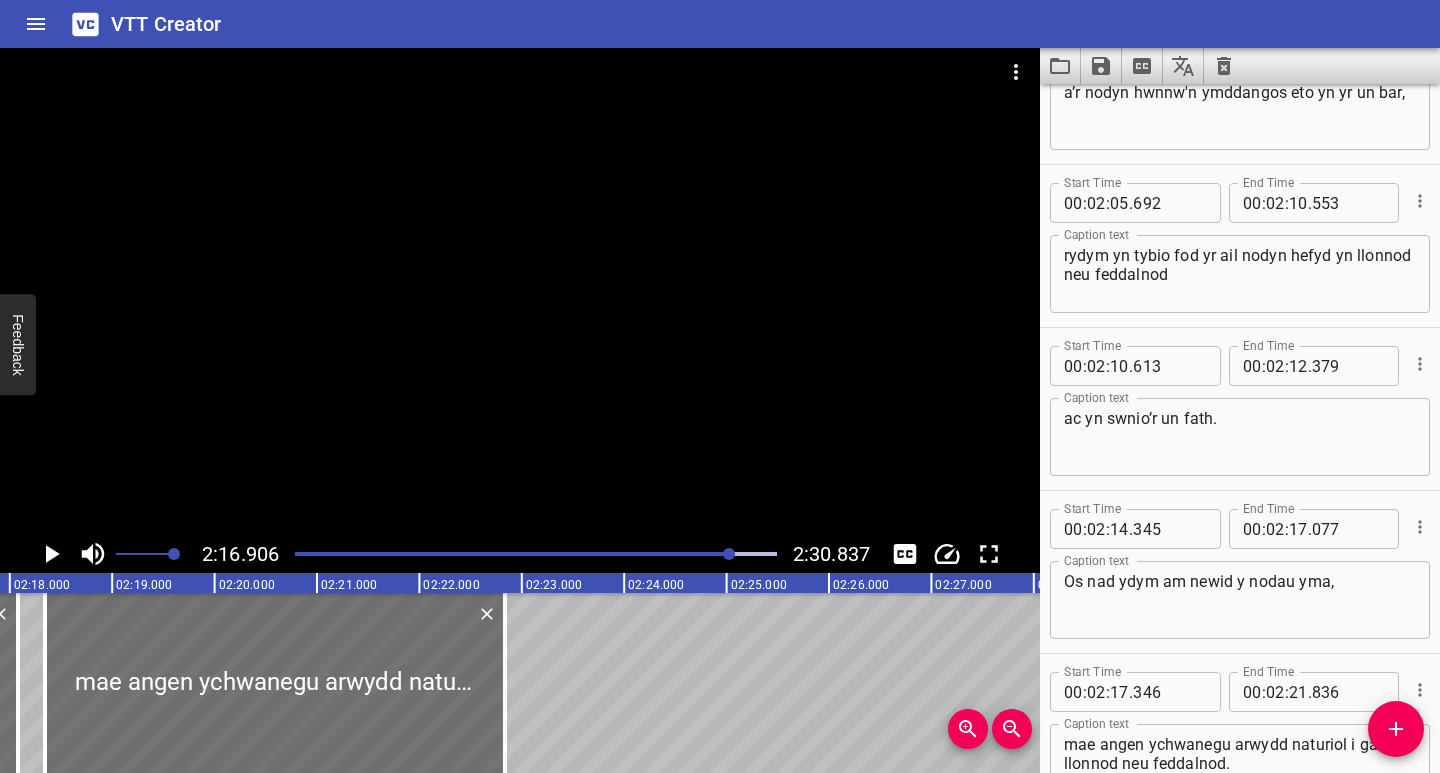 click 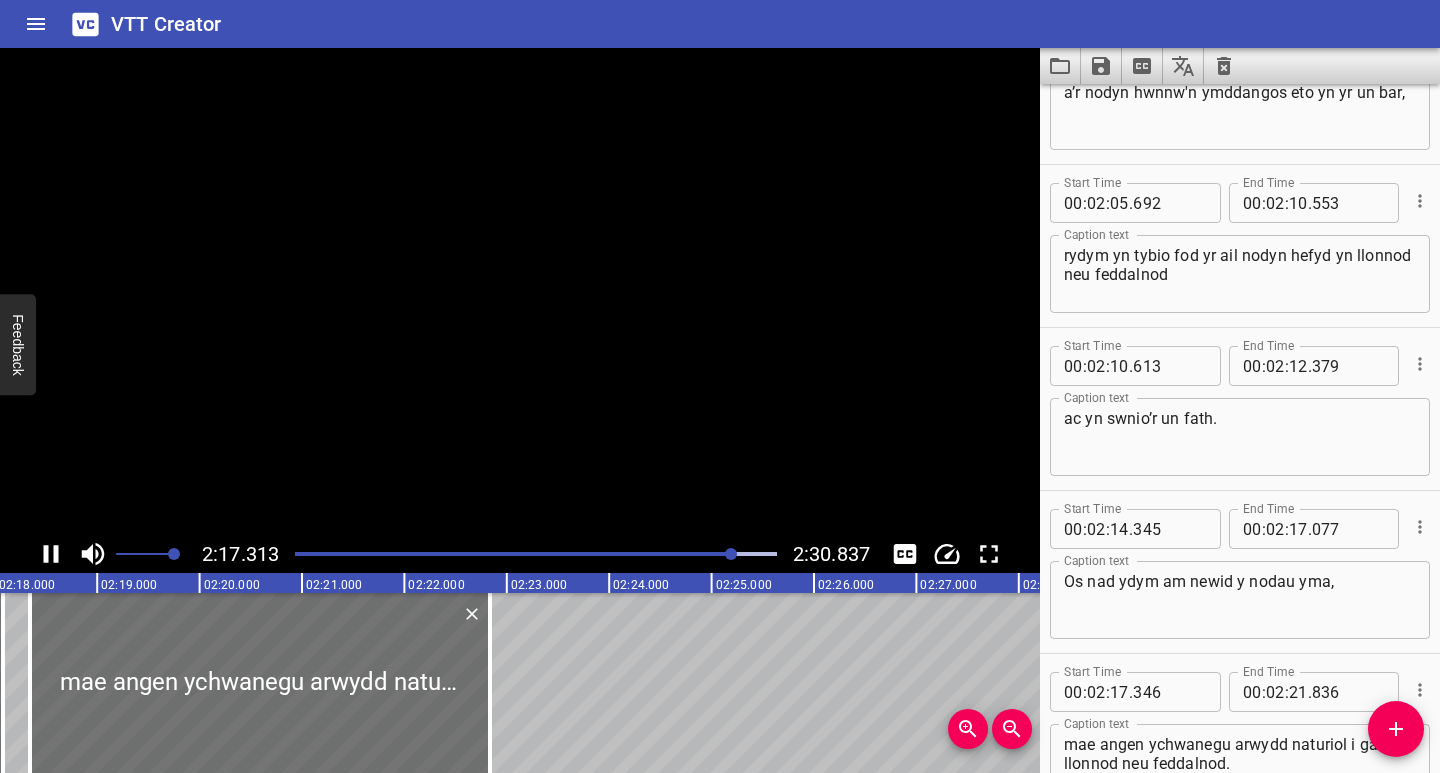 scroll, scrollTop: 0, scrollLeft: 14061, axis: horizontal 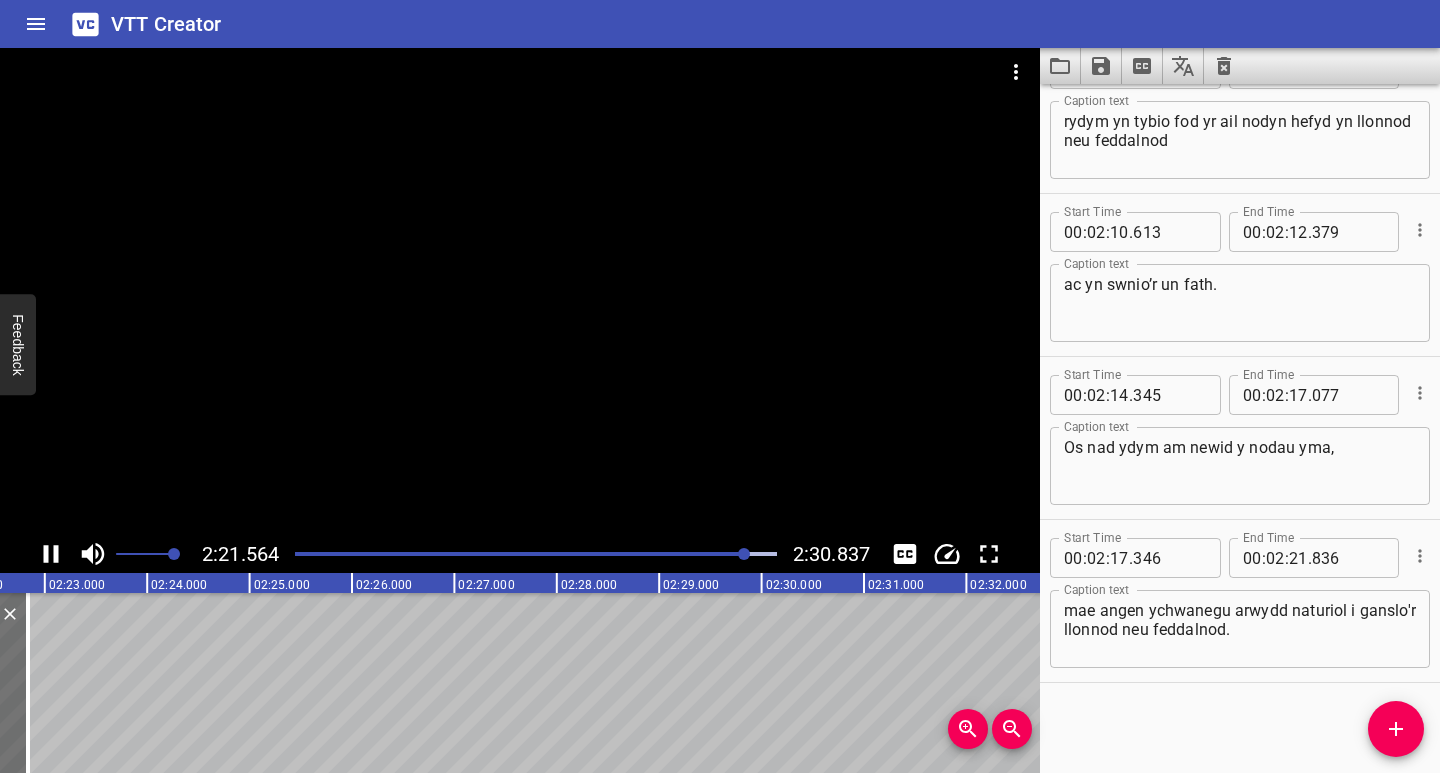 click 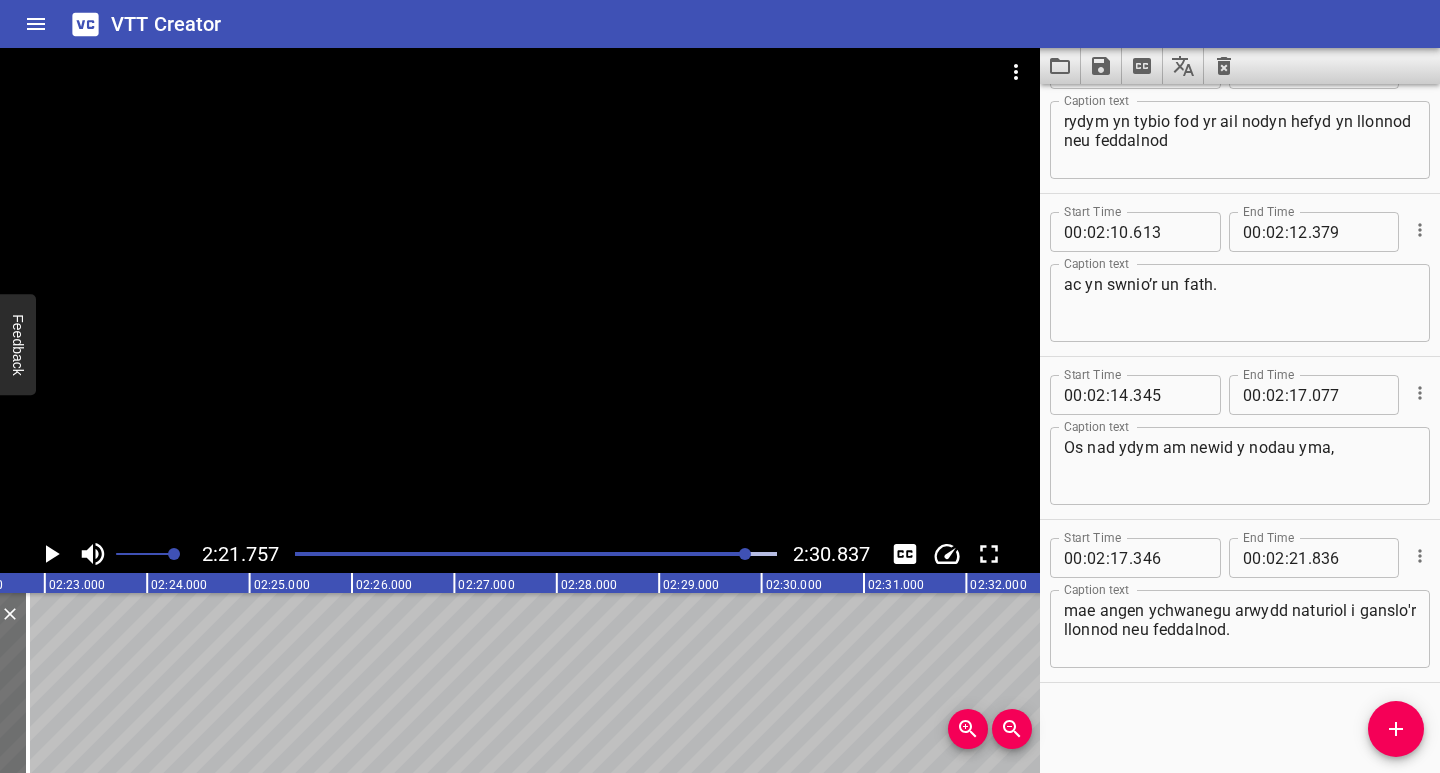 scroll, scrollTop: 0, scrollLeft: 14516, axis: horizontal 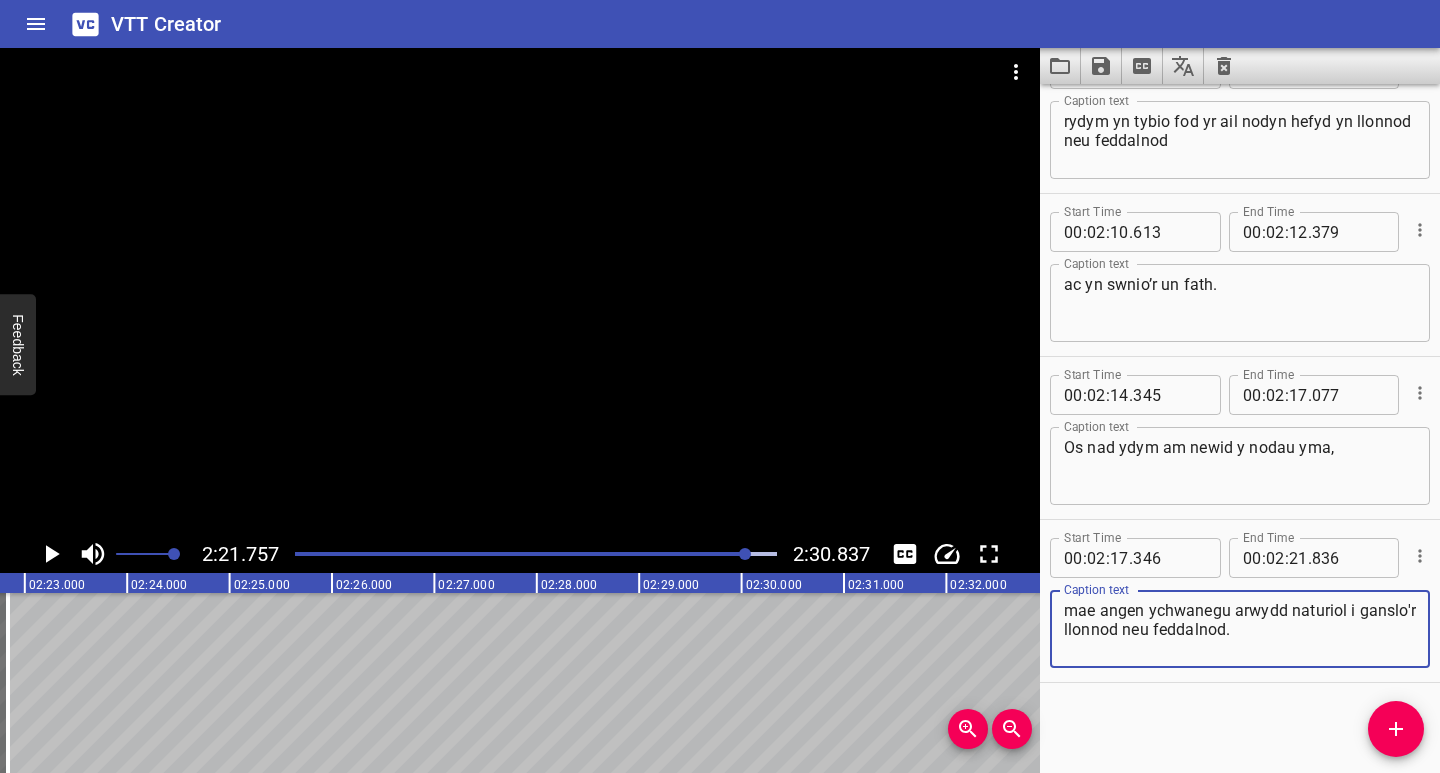 drag, startPoint x: 1346, startPoint y: 608, endPoint x: 1347, endPoint y: 648, distance: 40.012497 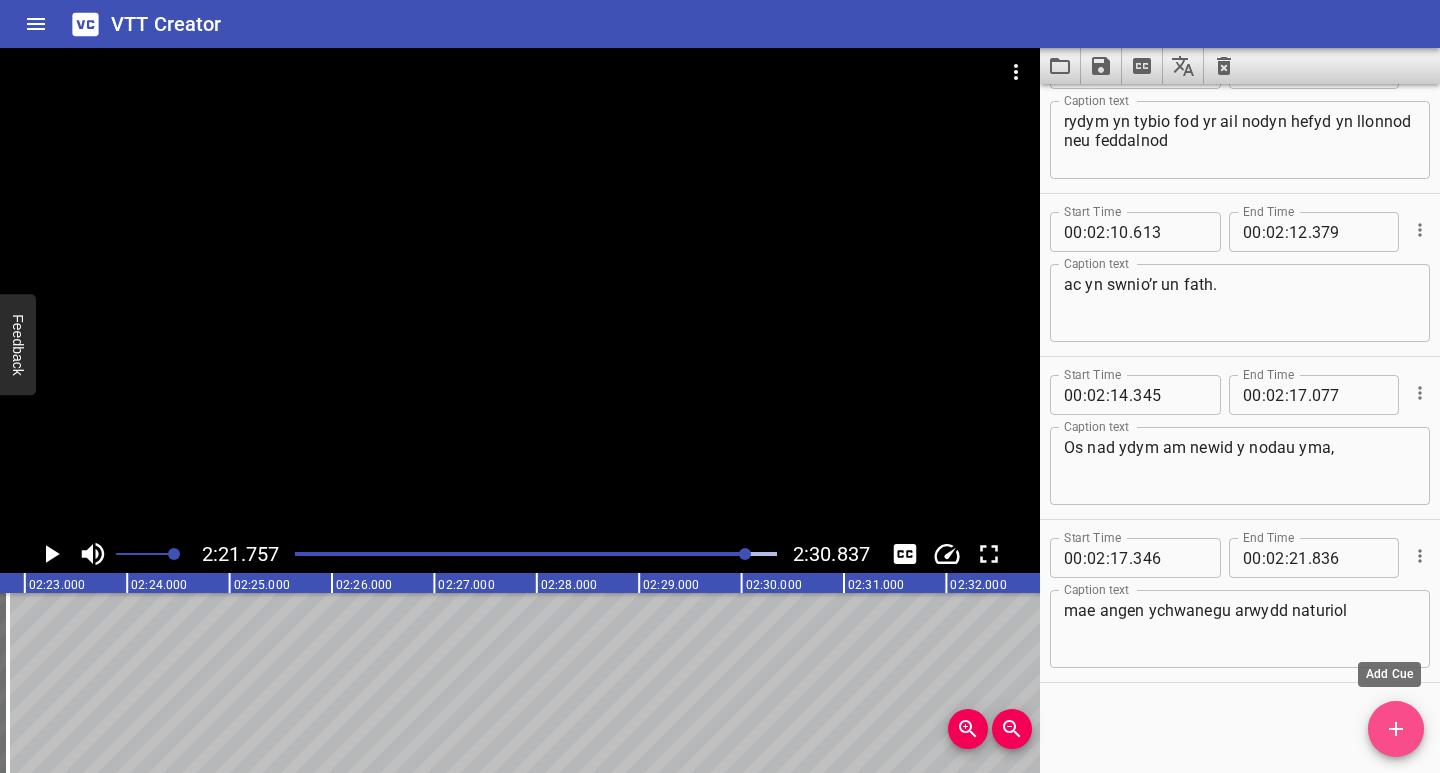 click 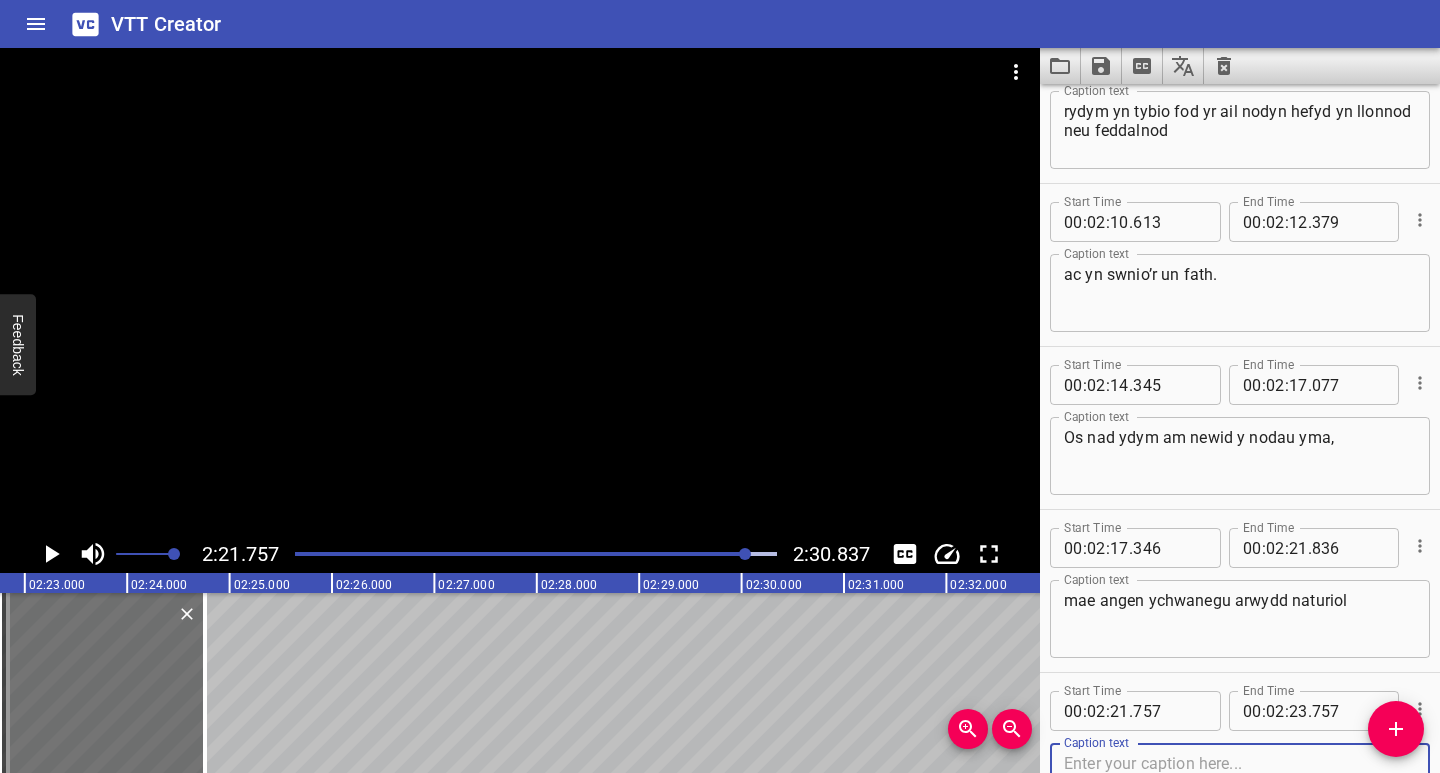 click at bounding box center (1240, 782) 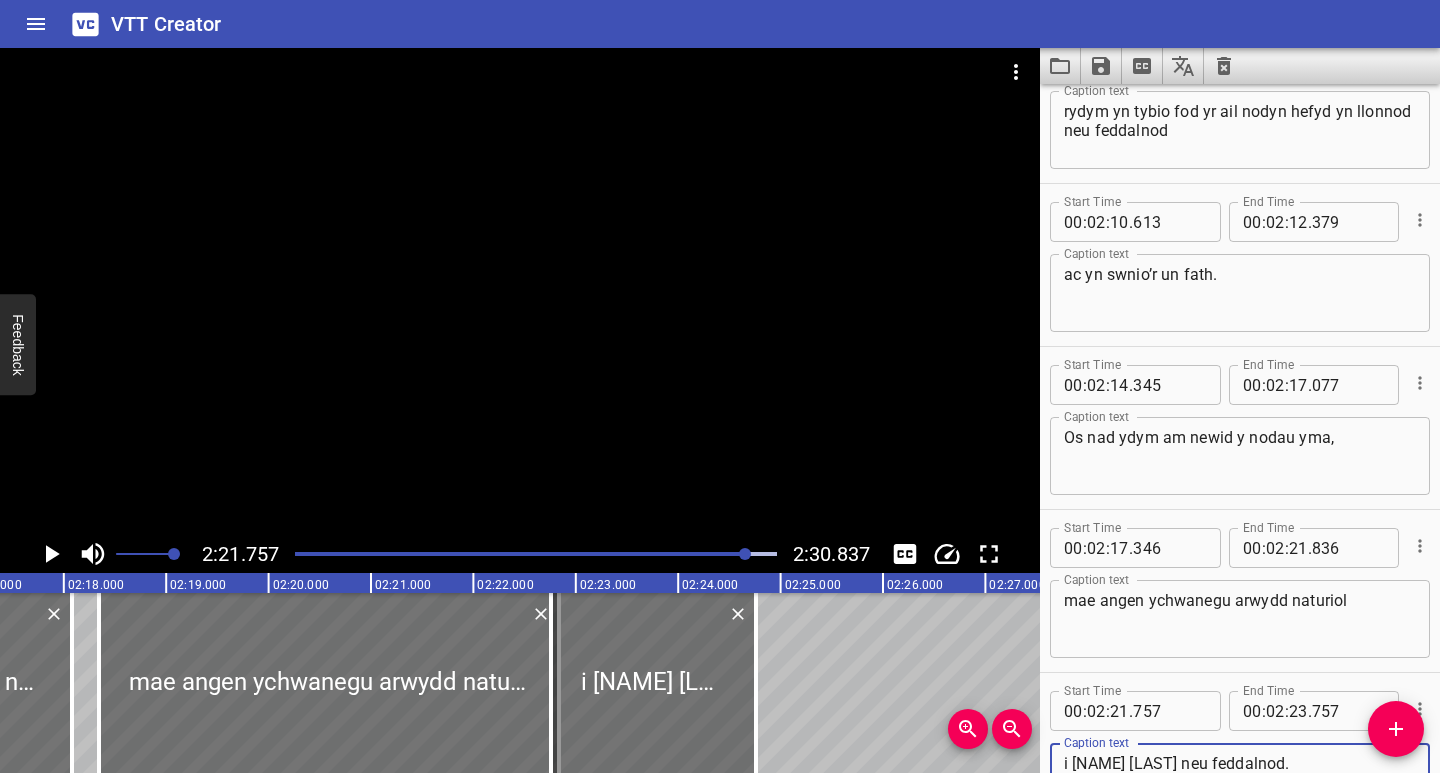 scroll, scrollTop: 0, scrollLeft: 14112, axis: horizontal 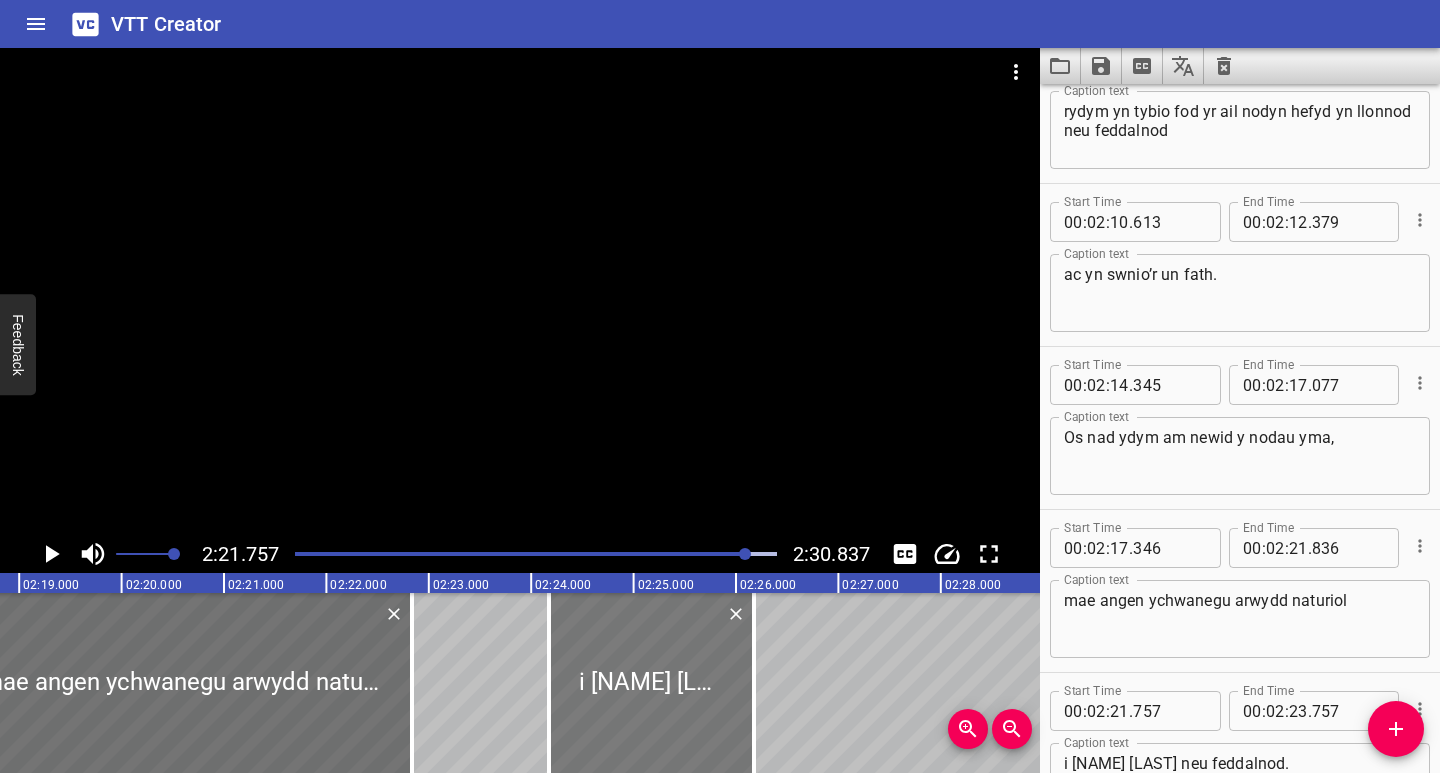 drag, startPoint x: 490, startPoint y: 720, endPoint x: 635, endPoint y: 732, distance: 145.4957 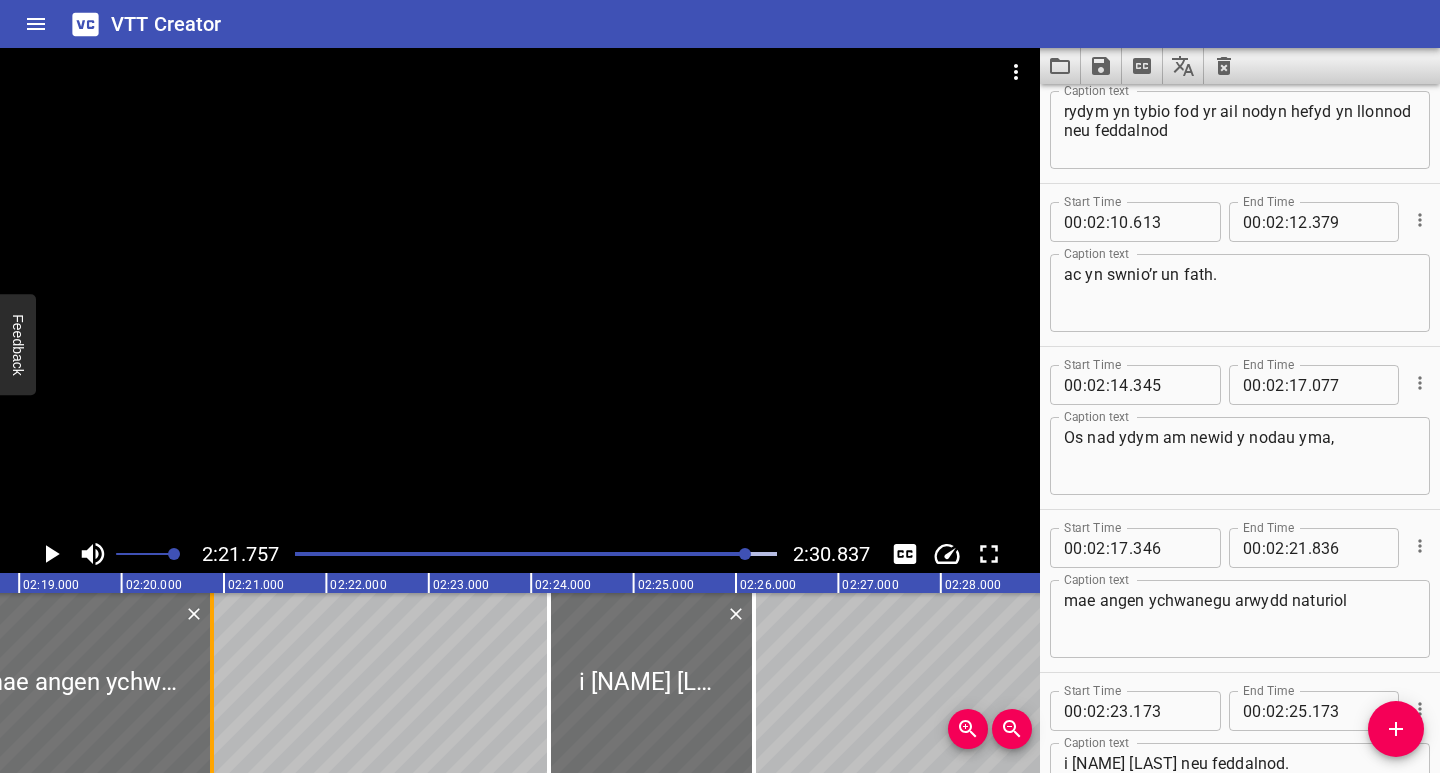 drag, startPoint x: 410, startPoint y: 732, endPoint x: 210, endPoint y: 736, distance: 200.04 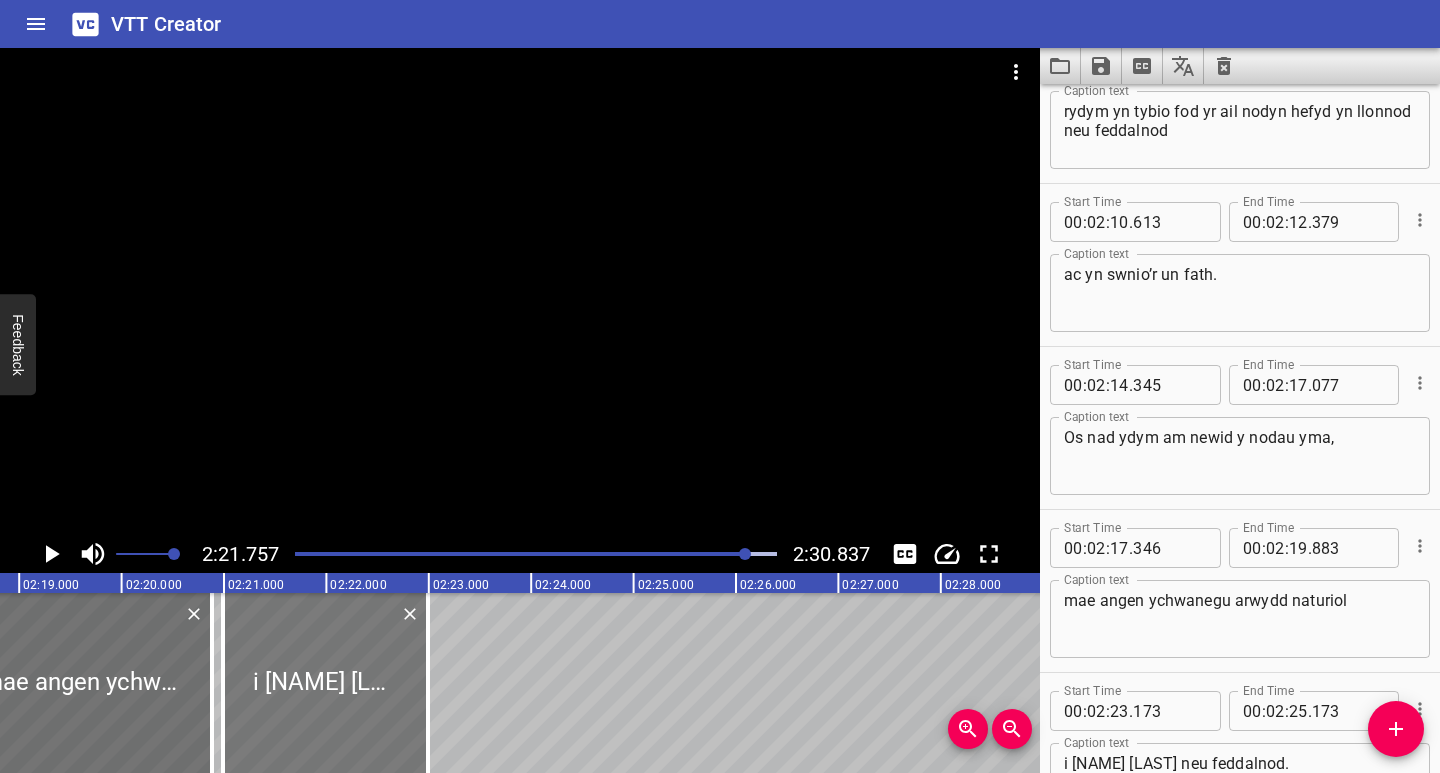 drag, startPoint x: 619, startPoint y: 725, endPoint x: 293, endPoint y: 745, distance: 326.6129 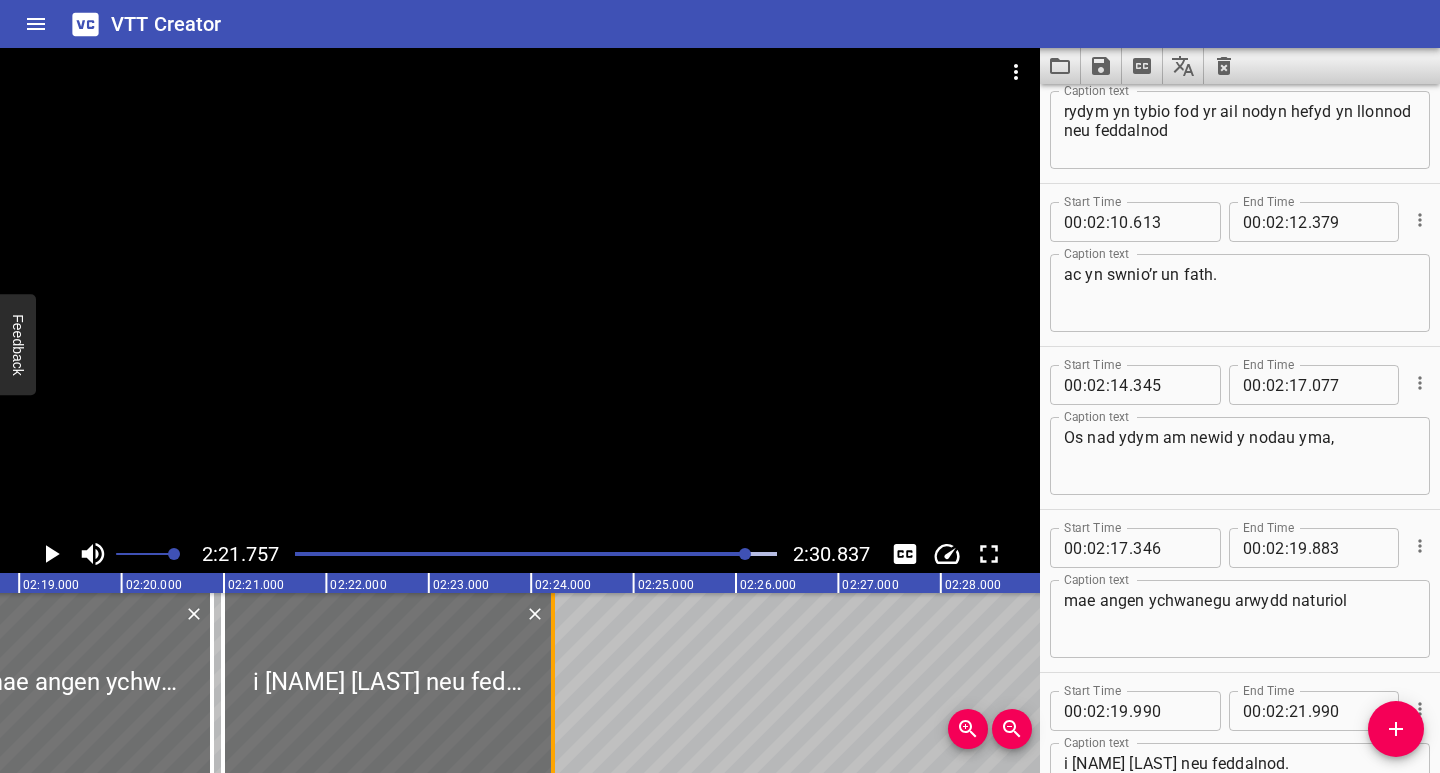 drag, startPoint x: 423, startPoint y: 736, endPoint x: 550, endPoint y: 700, distance: 132.00378 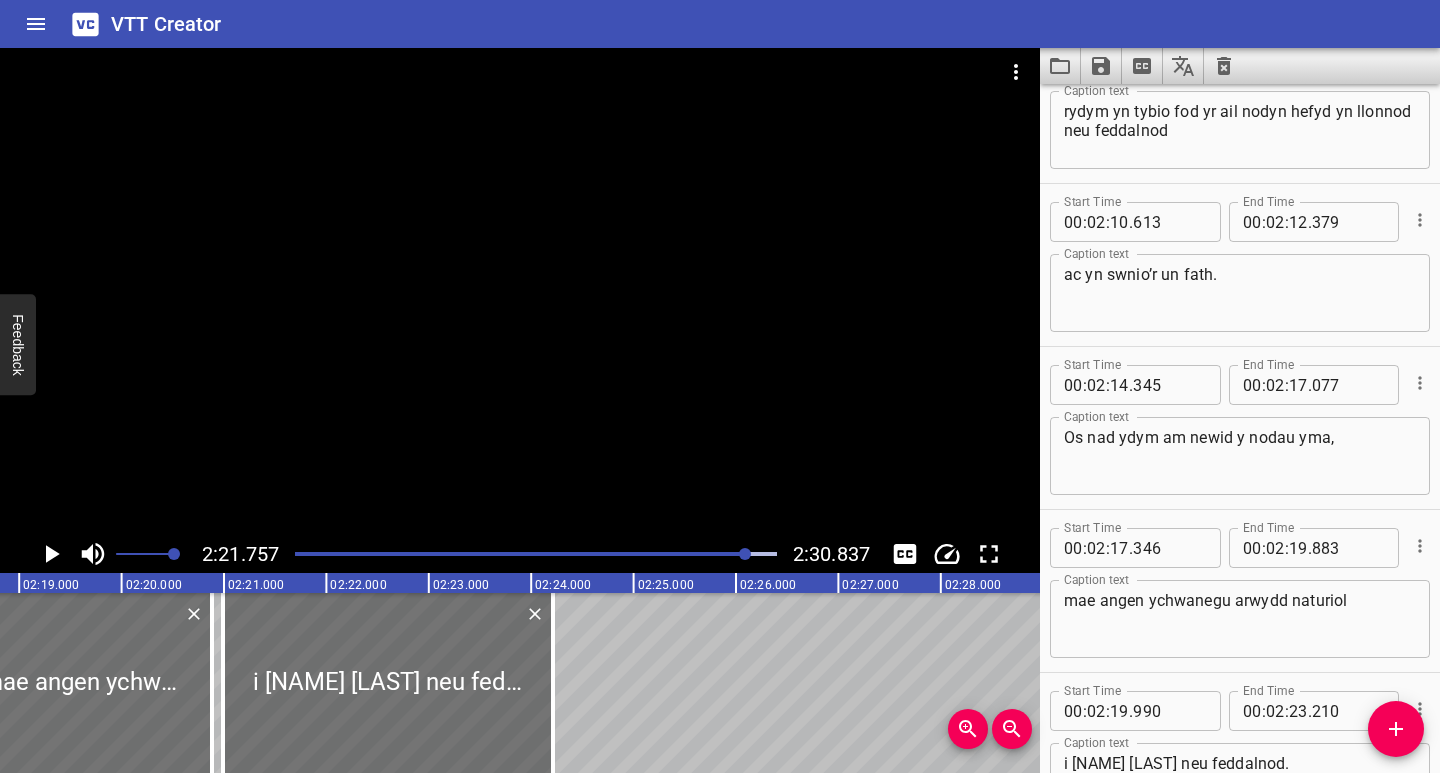 click at bounding box center [536, 554] 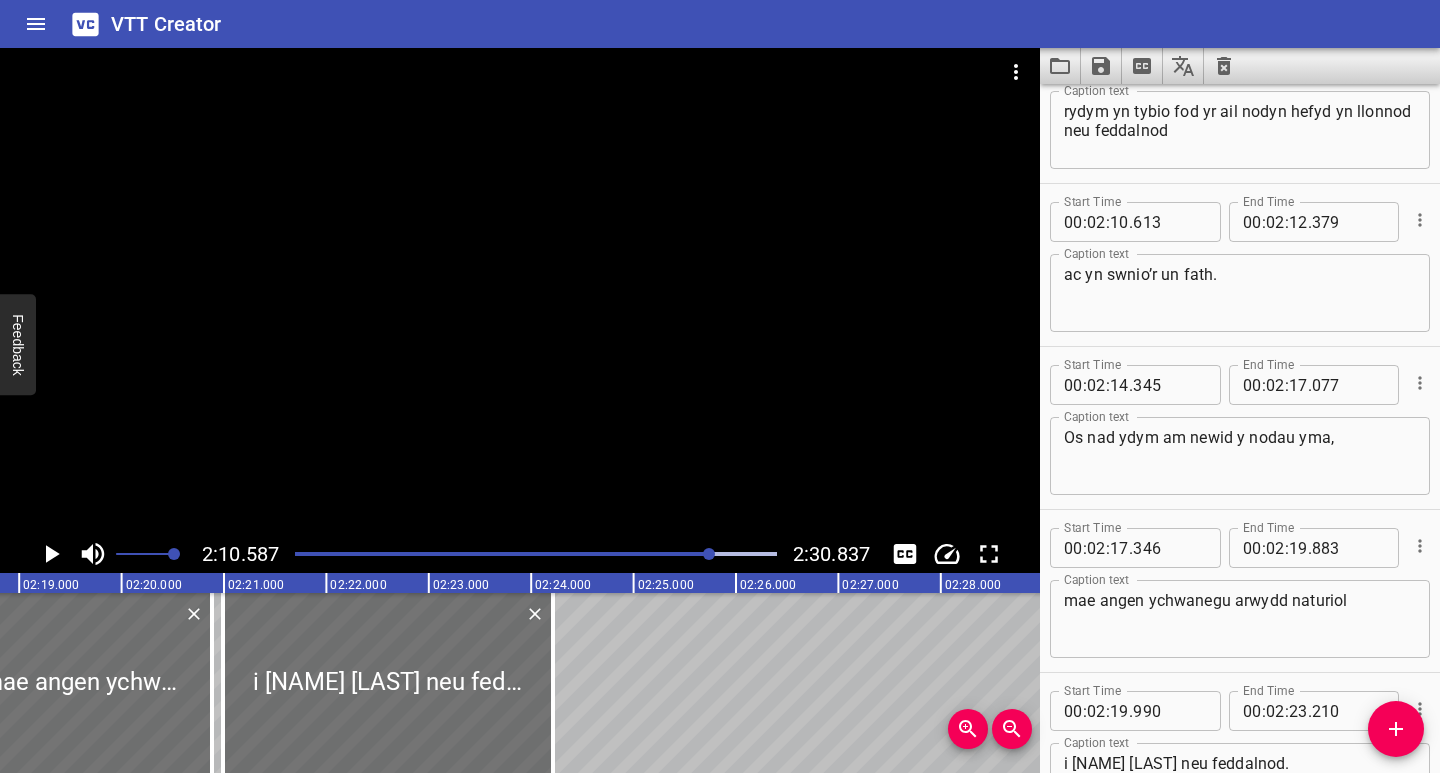 scroll, scrollTop: 3969, scrollLeft: 0, axis: vertical 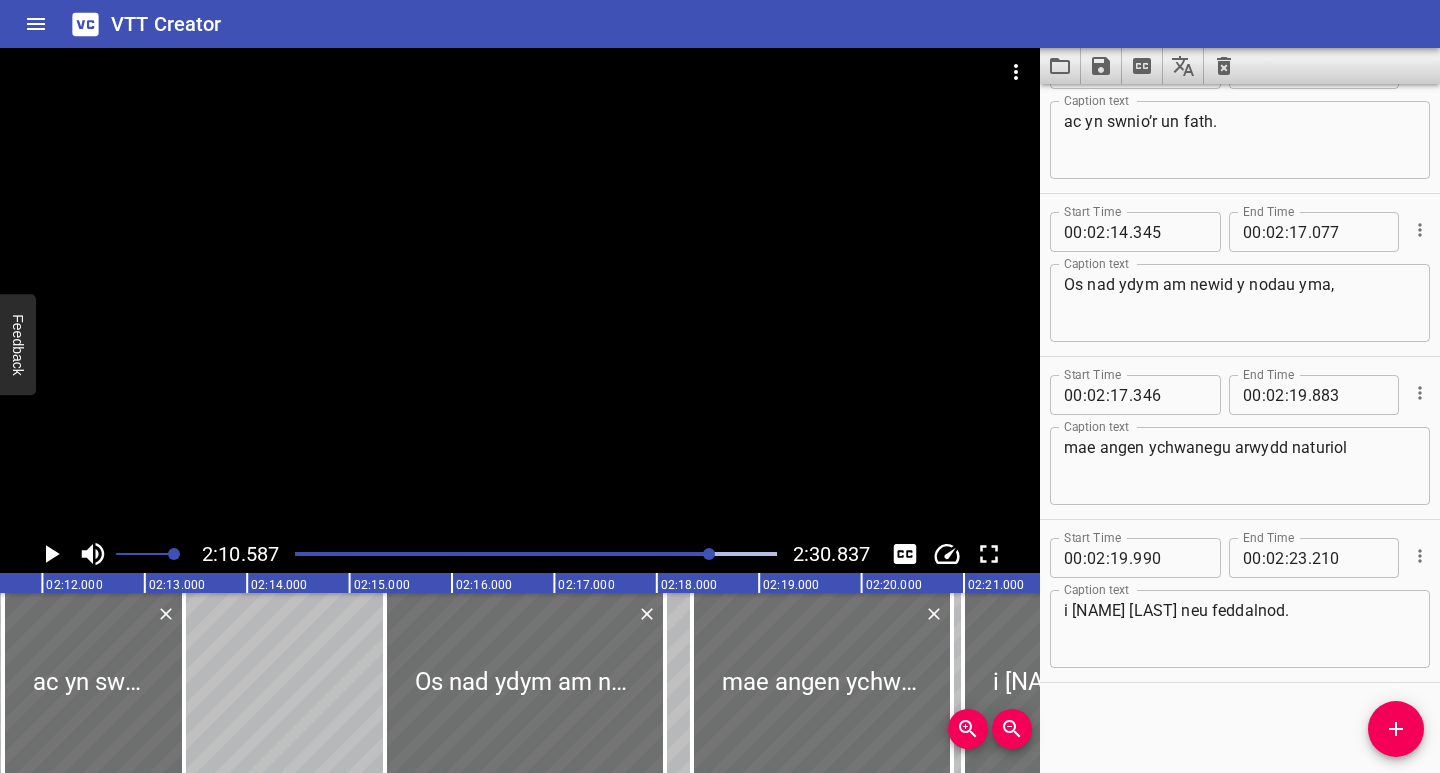 click 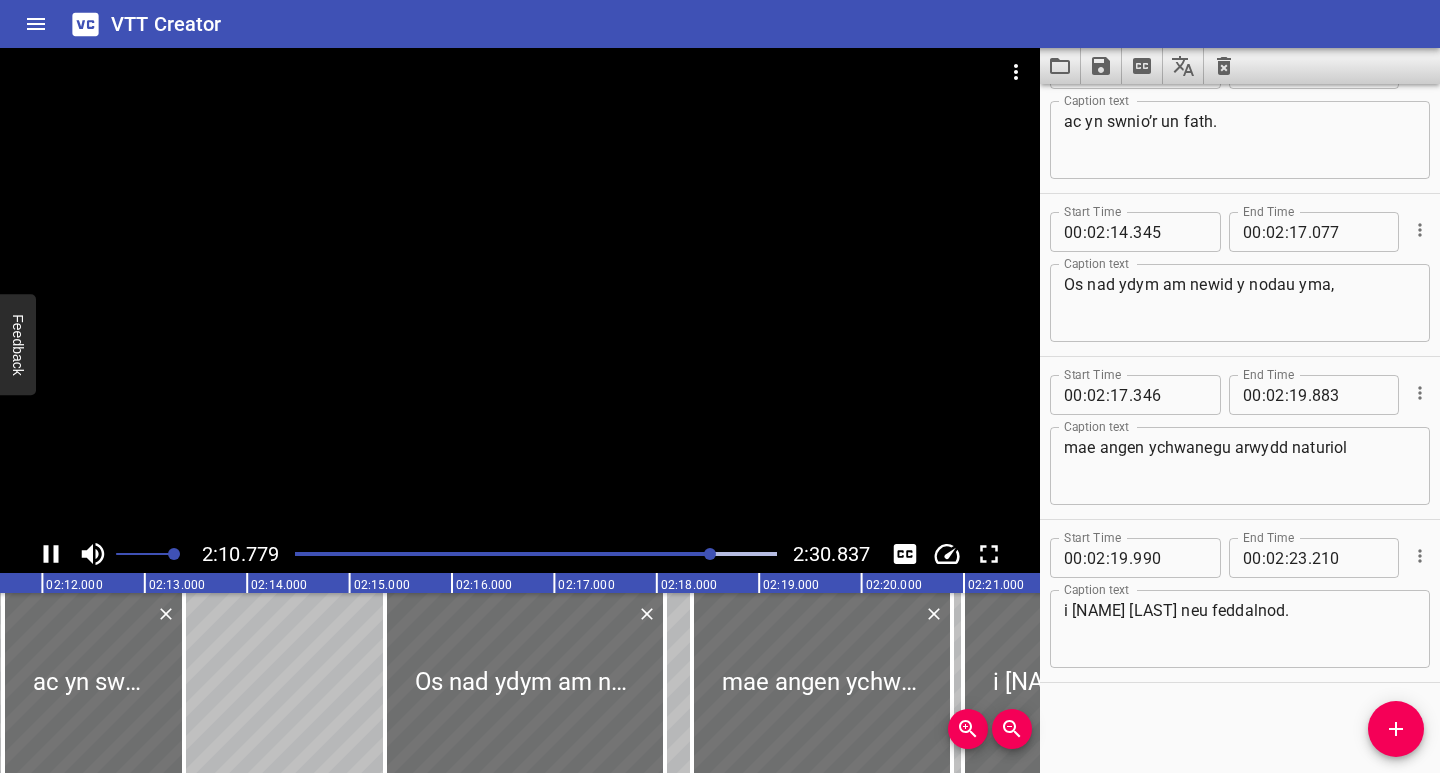 scroll, scrollTop: 3917, scrollLeft: 0, axis: vertical 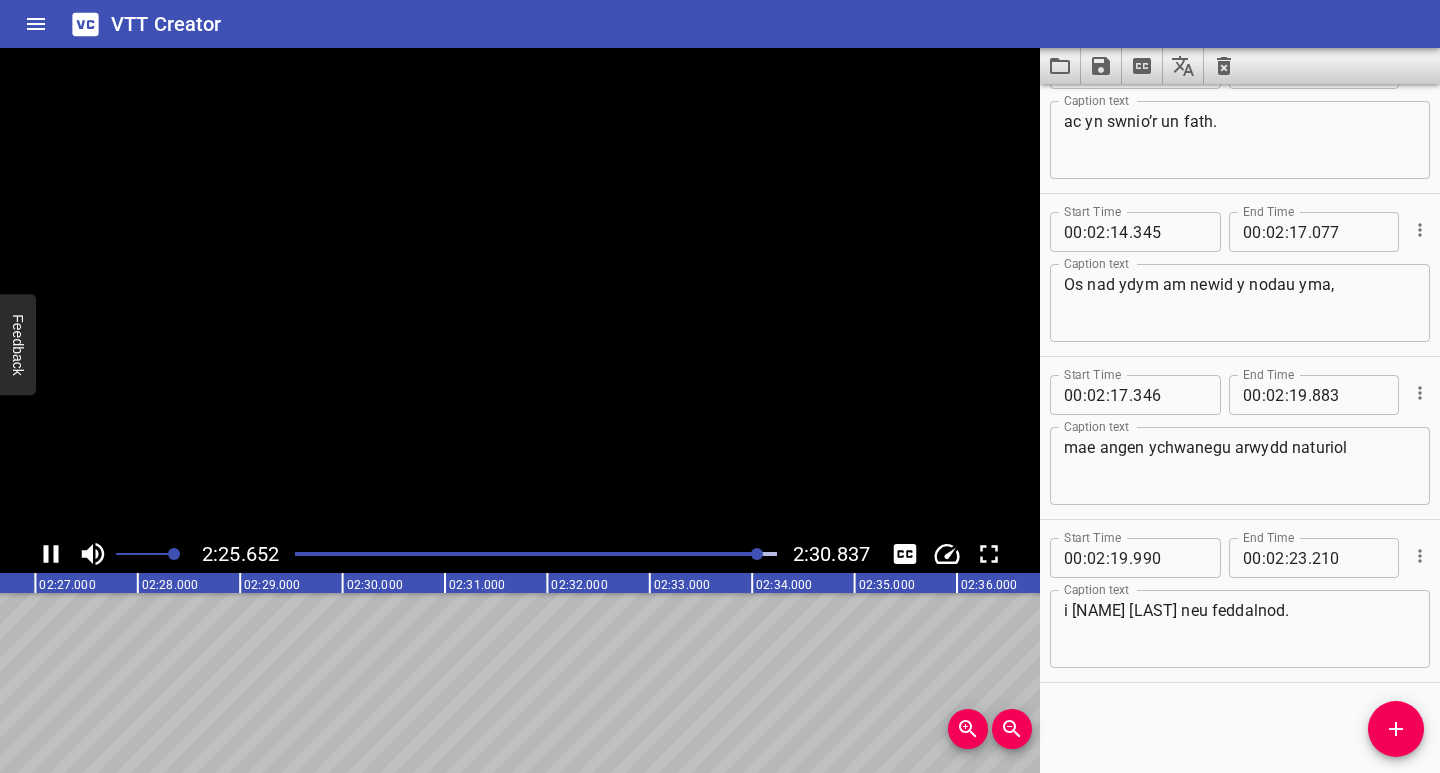 click 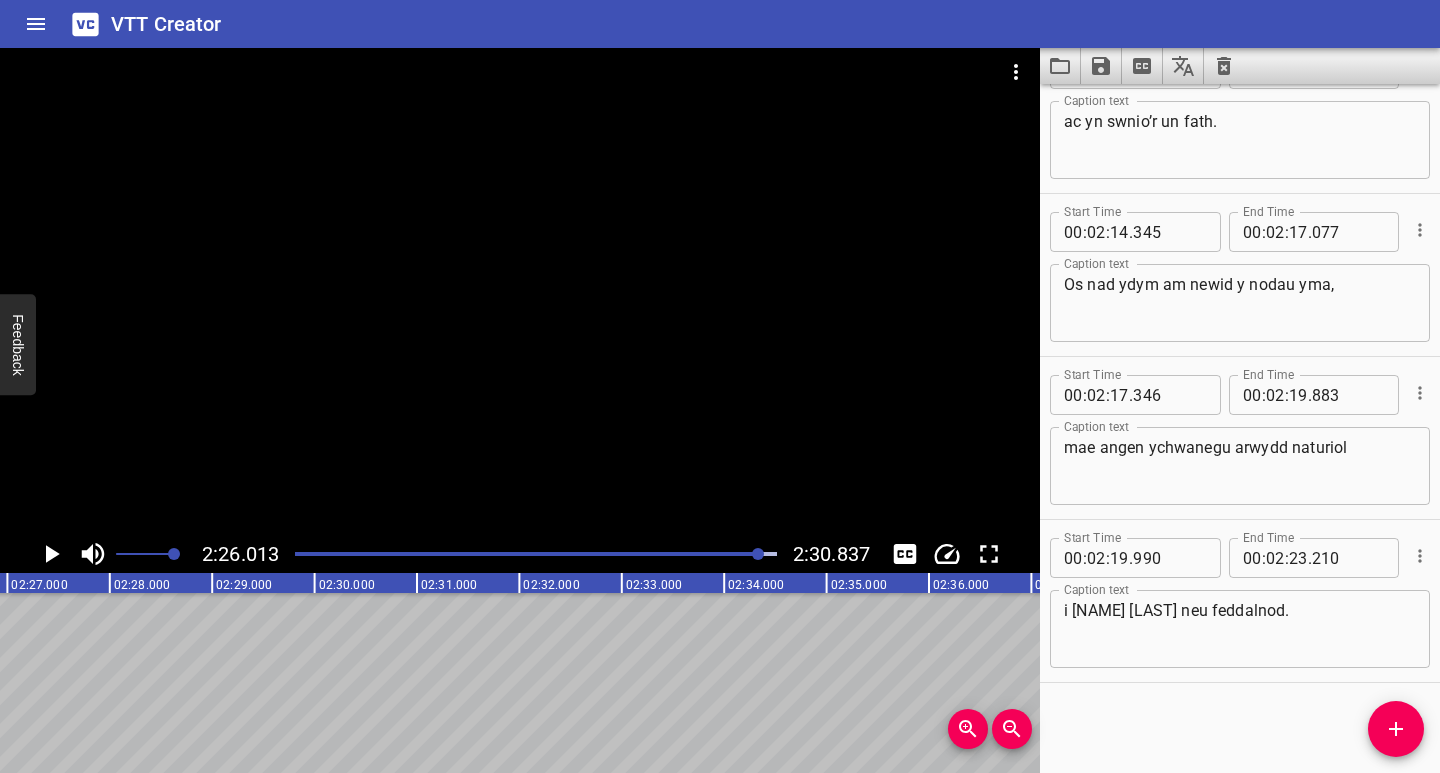 scroll, scrollTop: 0, scrollLeft: 14952, axis: horizontal 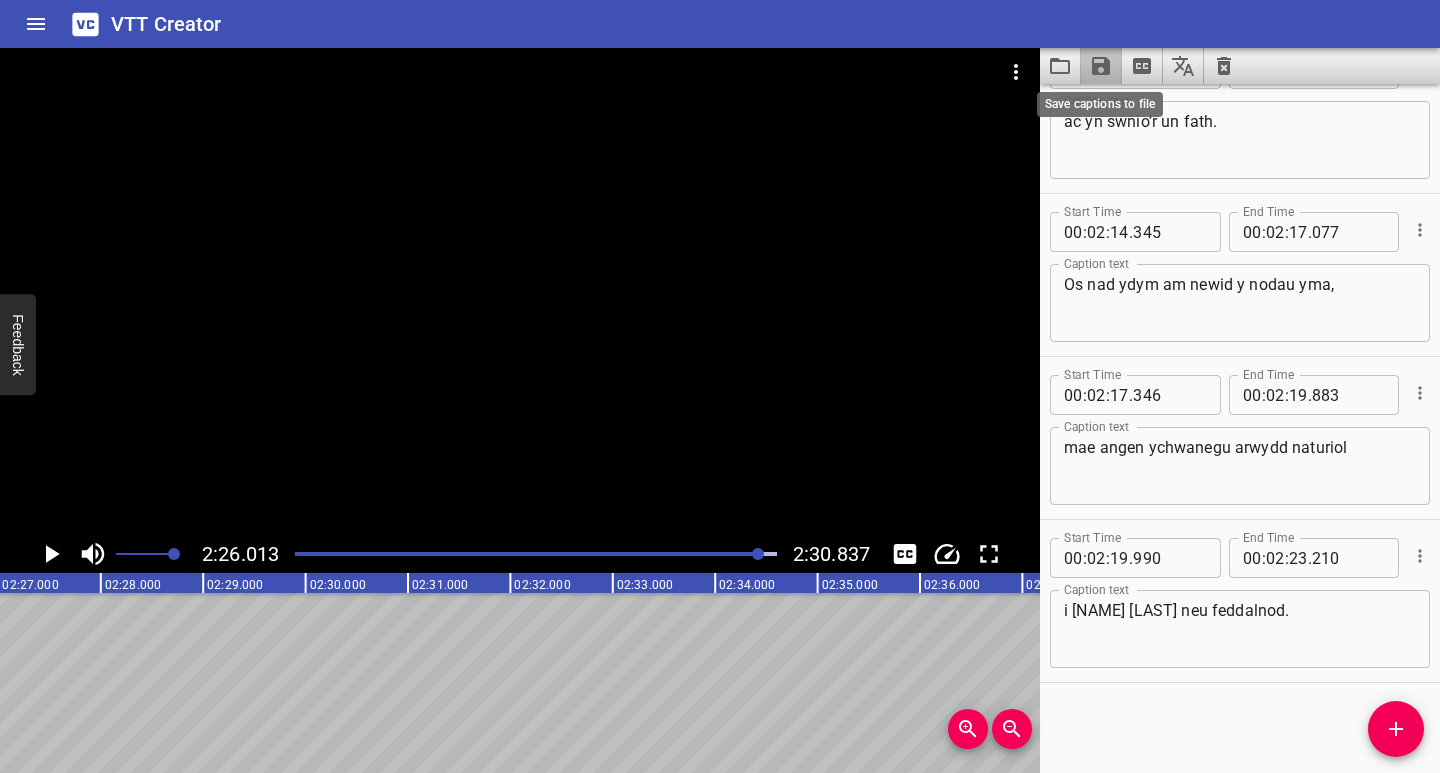 click 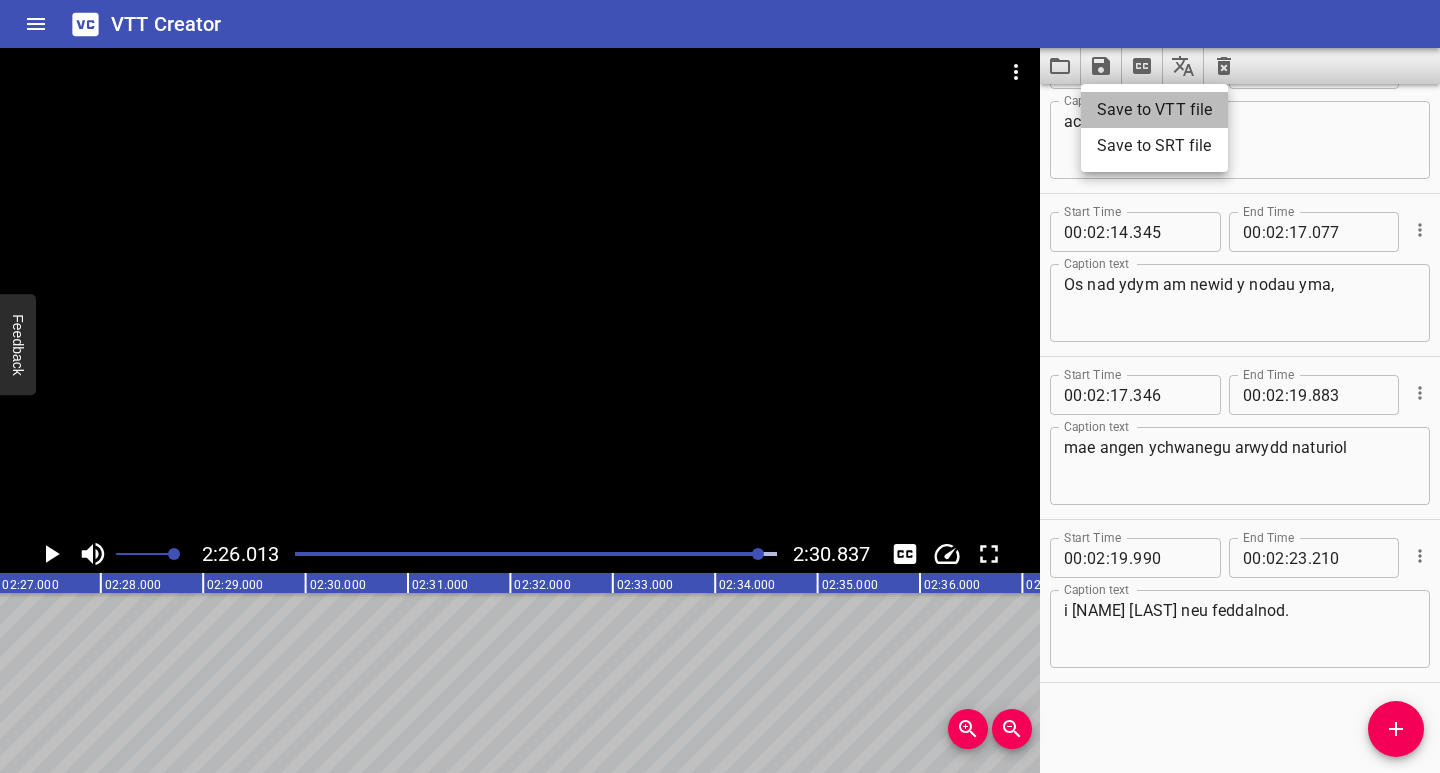drag, startPoint x: 1141, startPoint y: 113, endPoint x: 1145, endPoint y: 132, distance: 19.416489 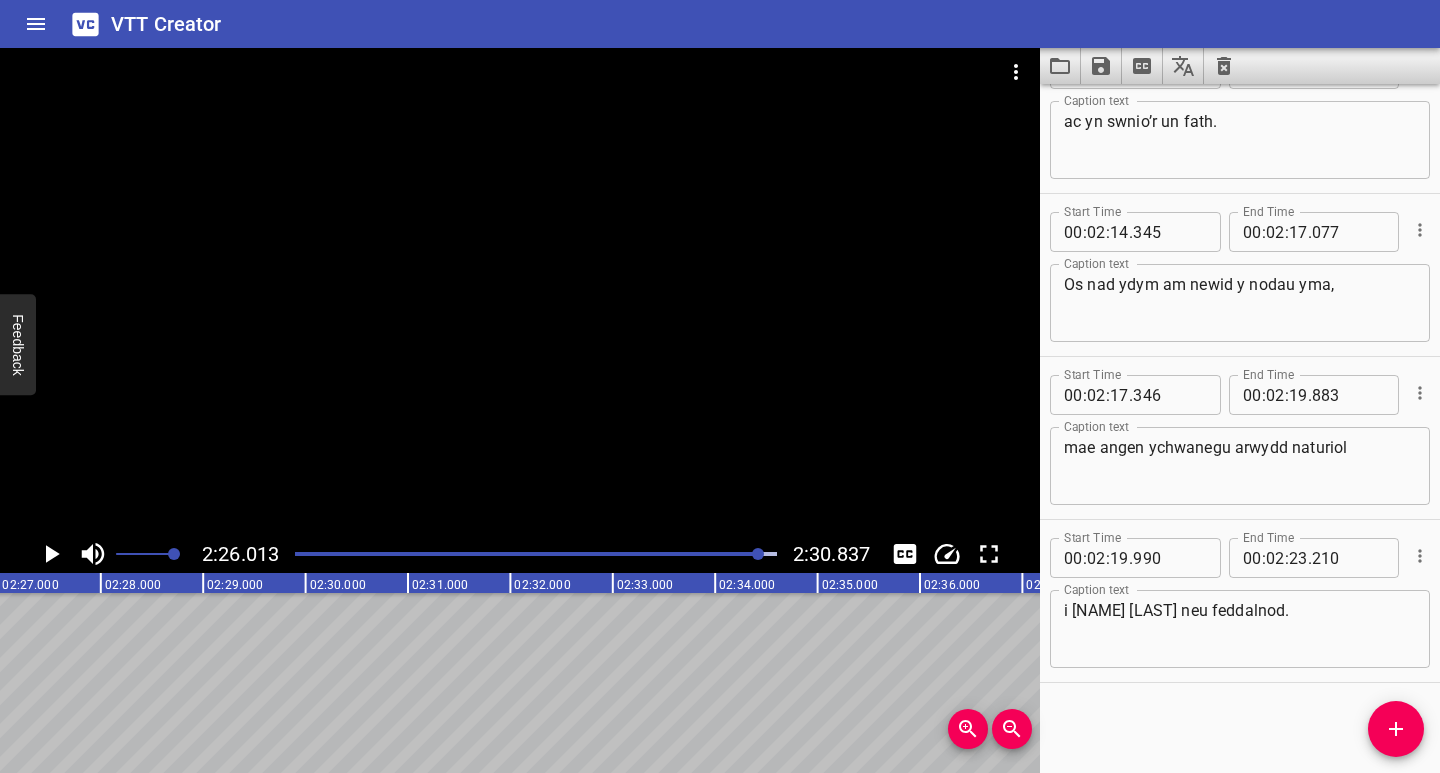 click on "VTT Creator" at bounding box center (720, 24) 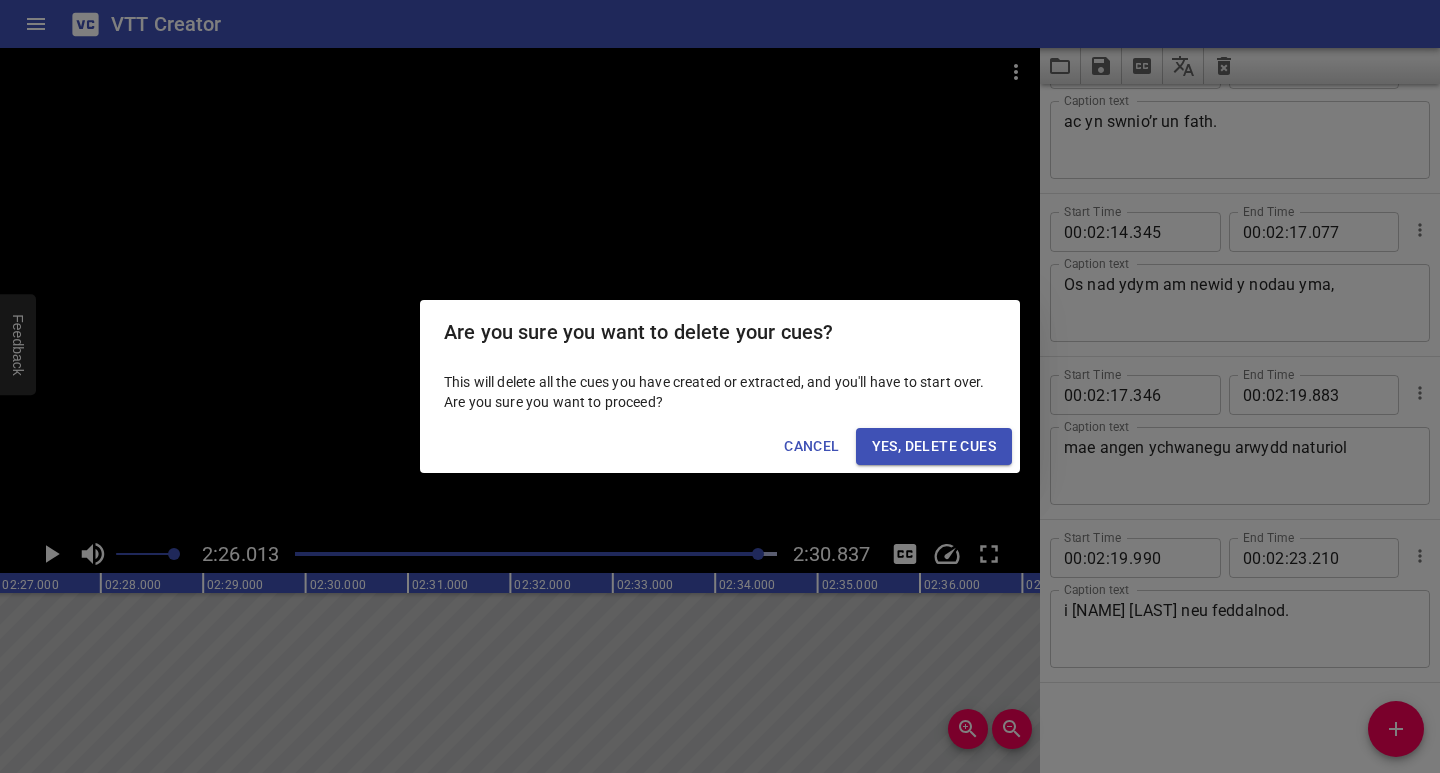 click on "Yes, Delete Cues" at bounding box center [934, 446] 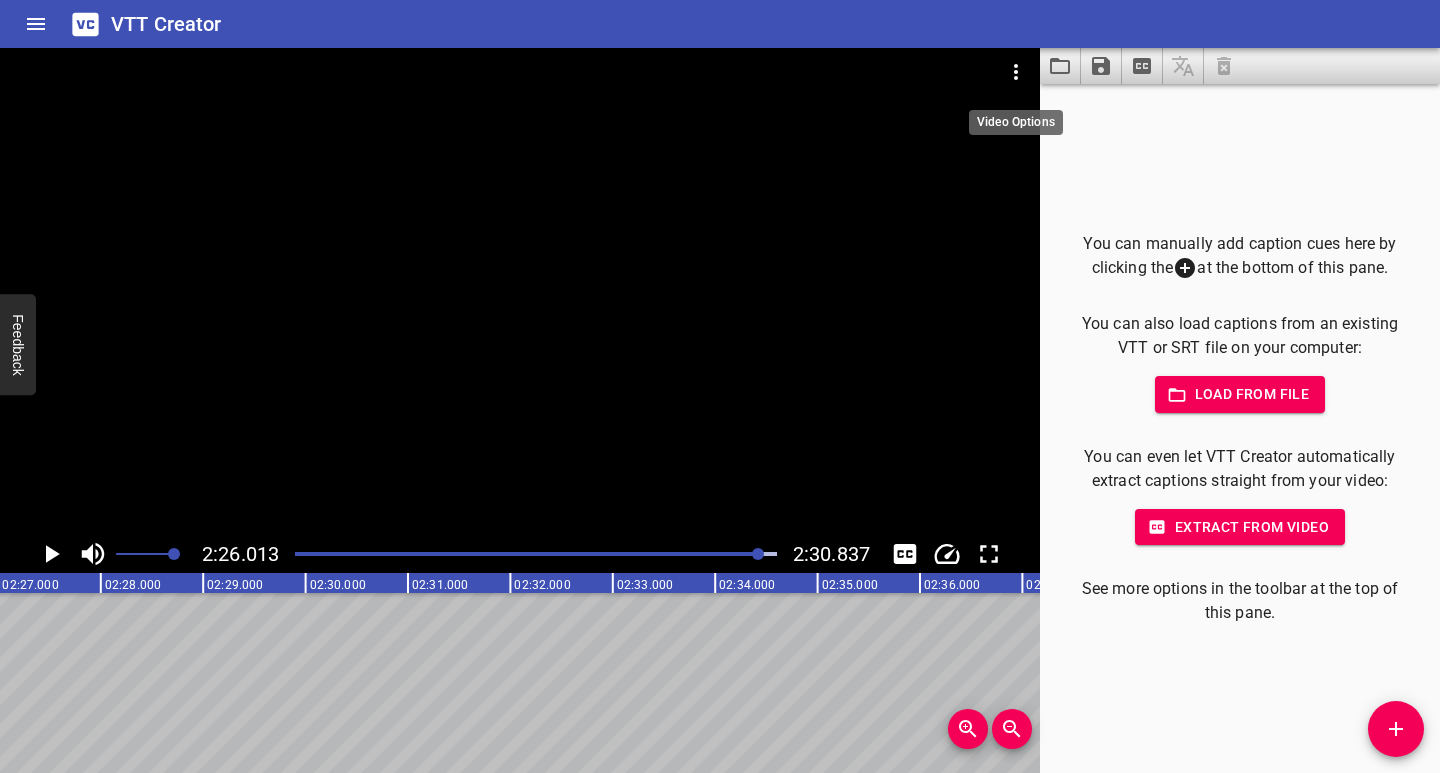click 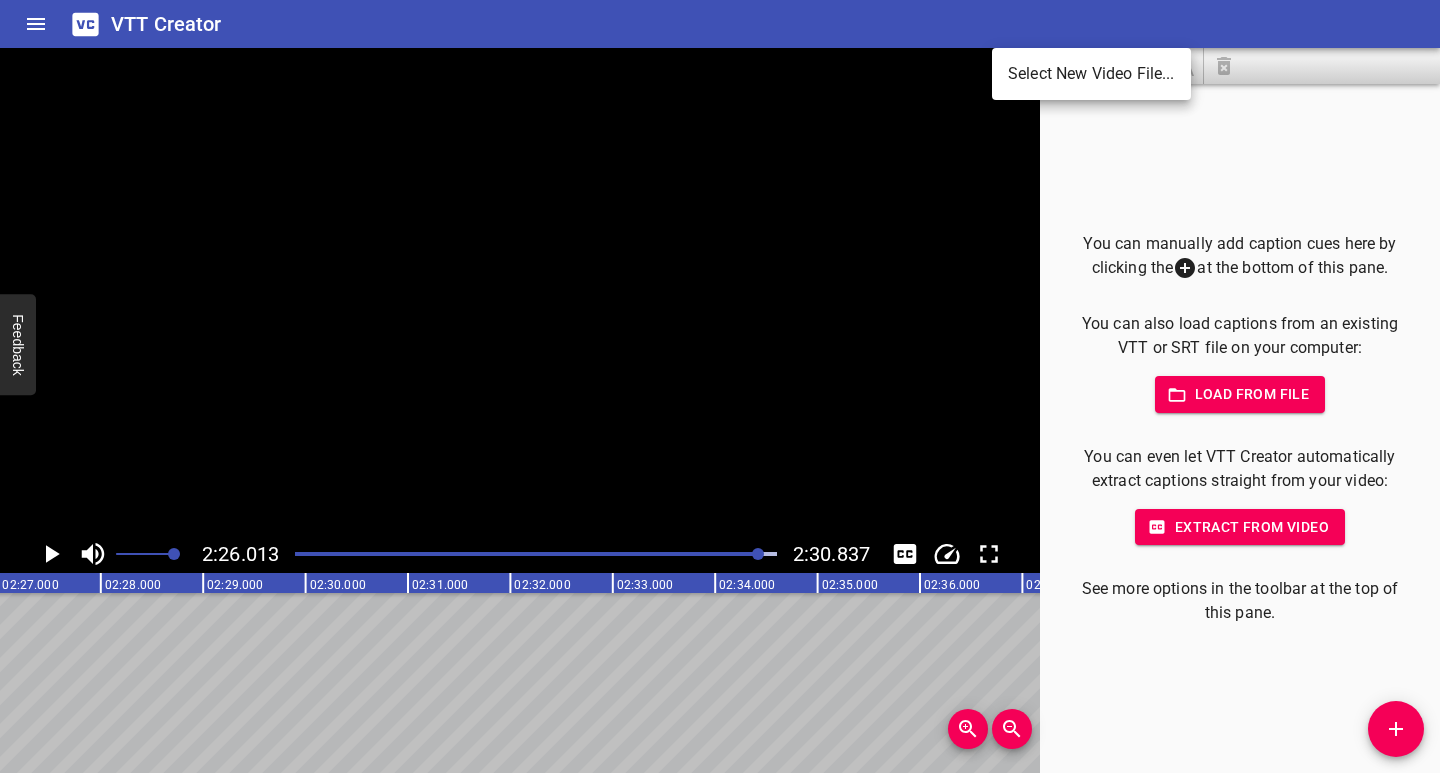click on "Select New Video File..." at bounding box center (1091, 74) 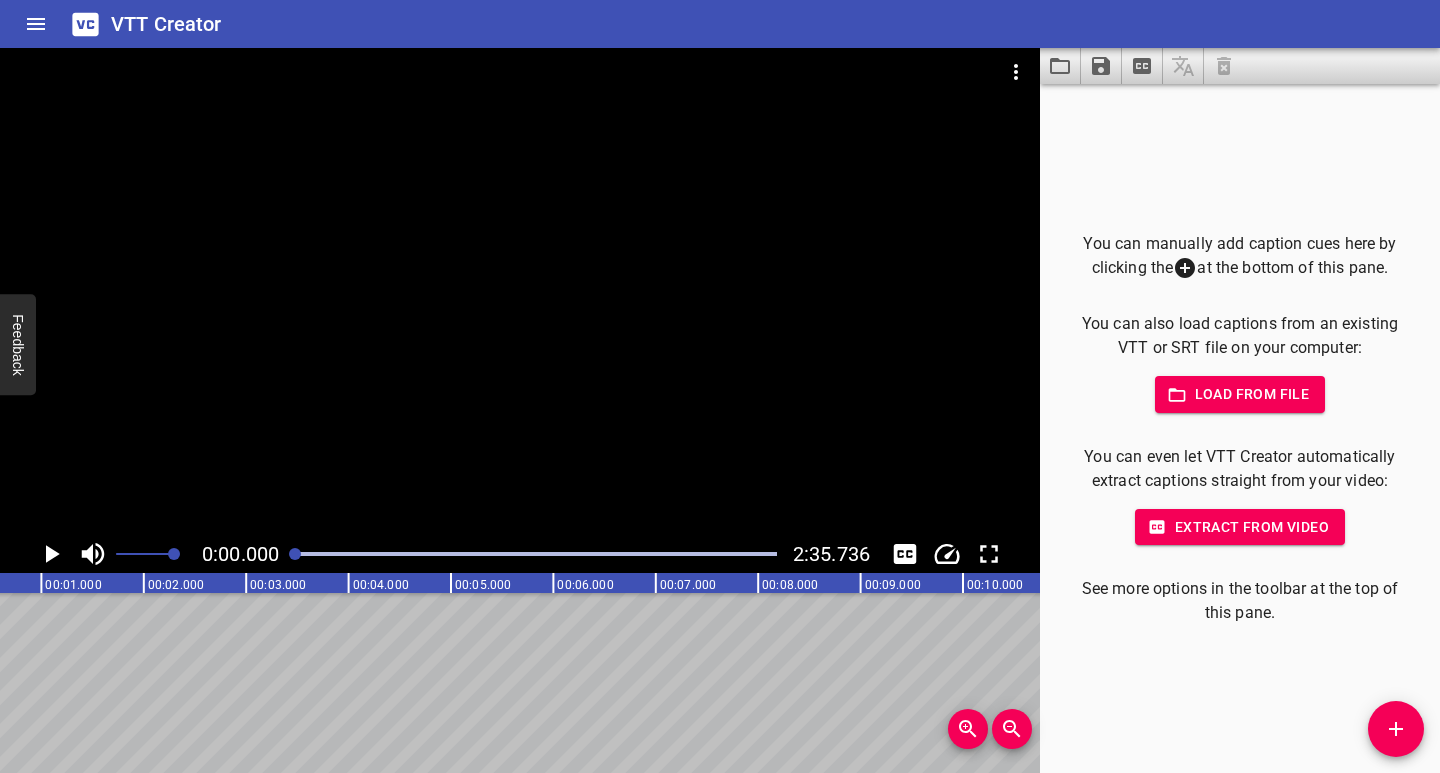 scroll, scrollTop: 0, scrollLeft: 0, axis: both 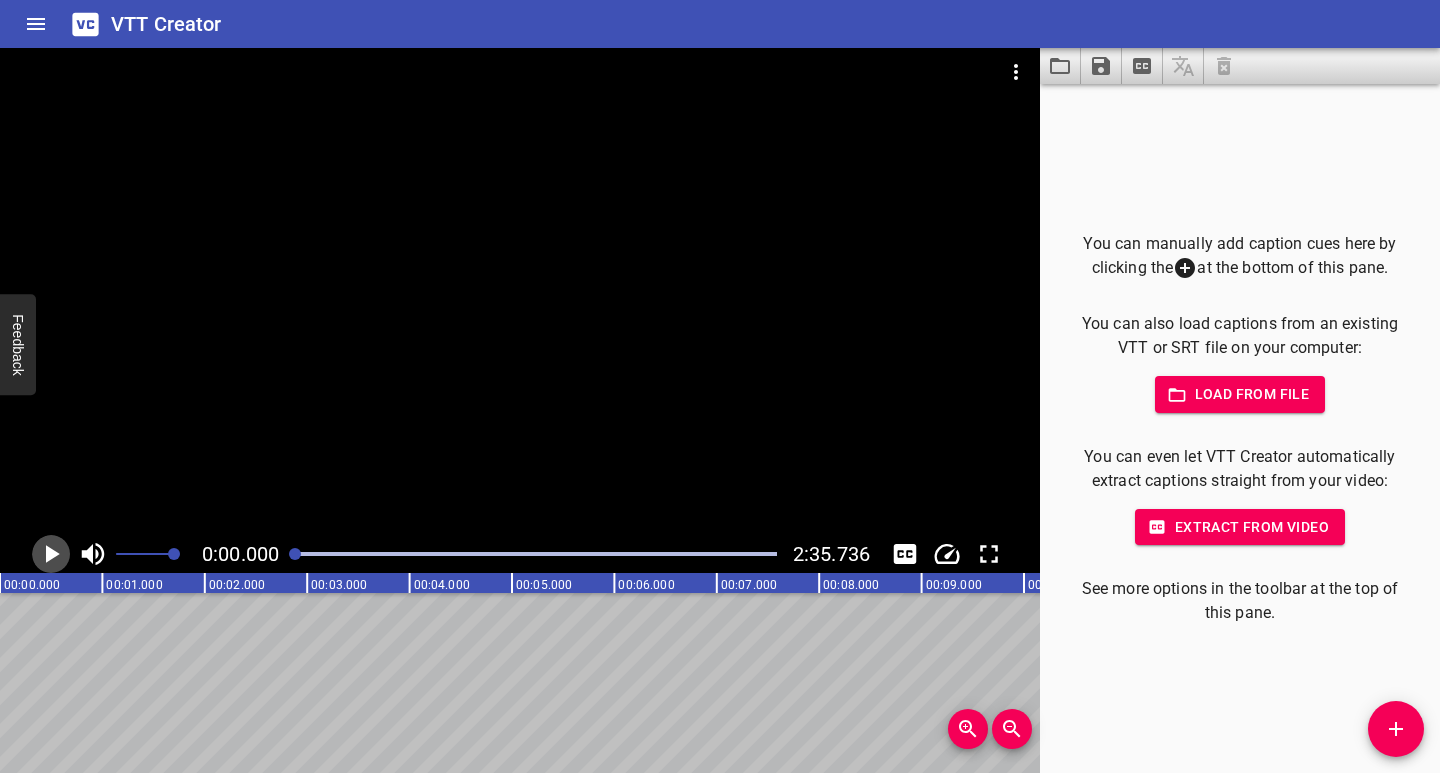 click 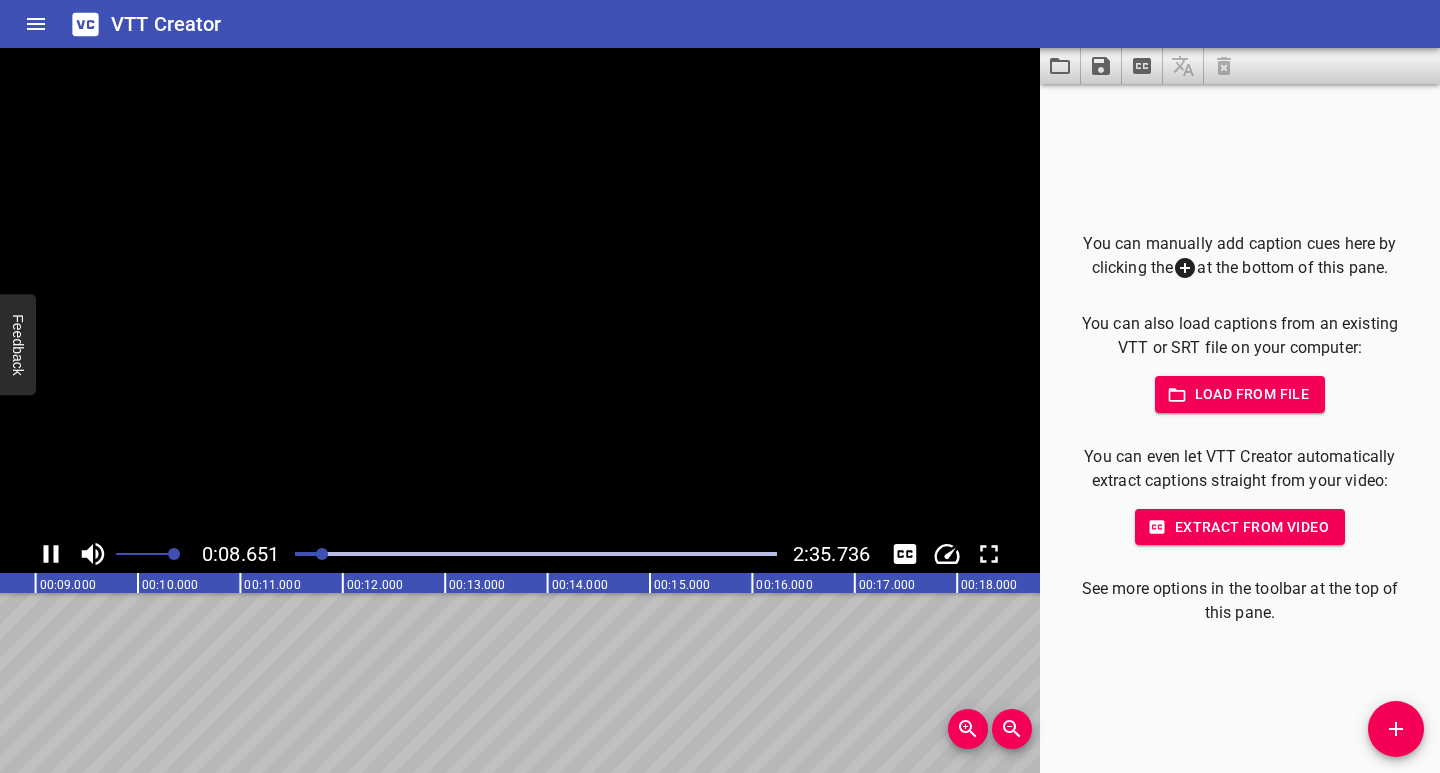 click 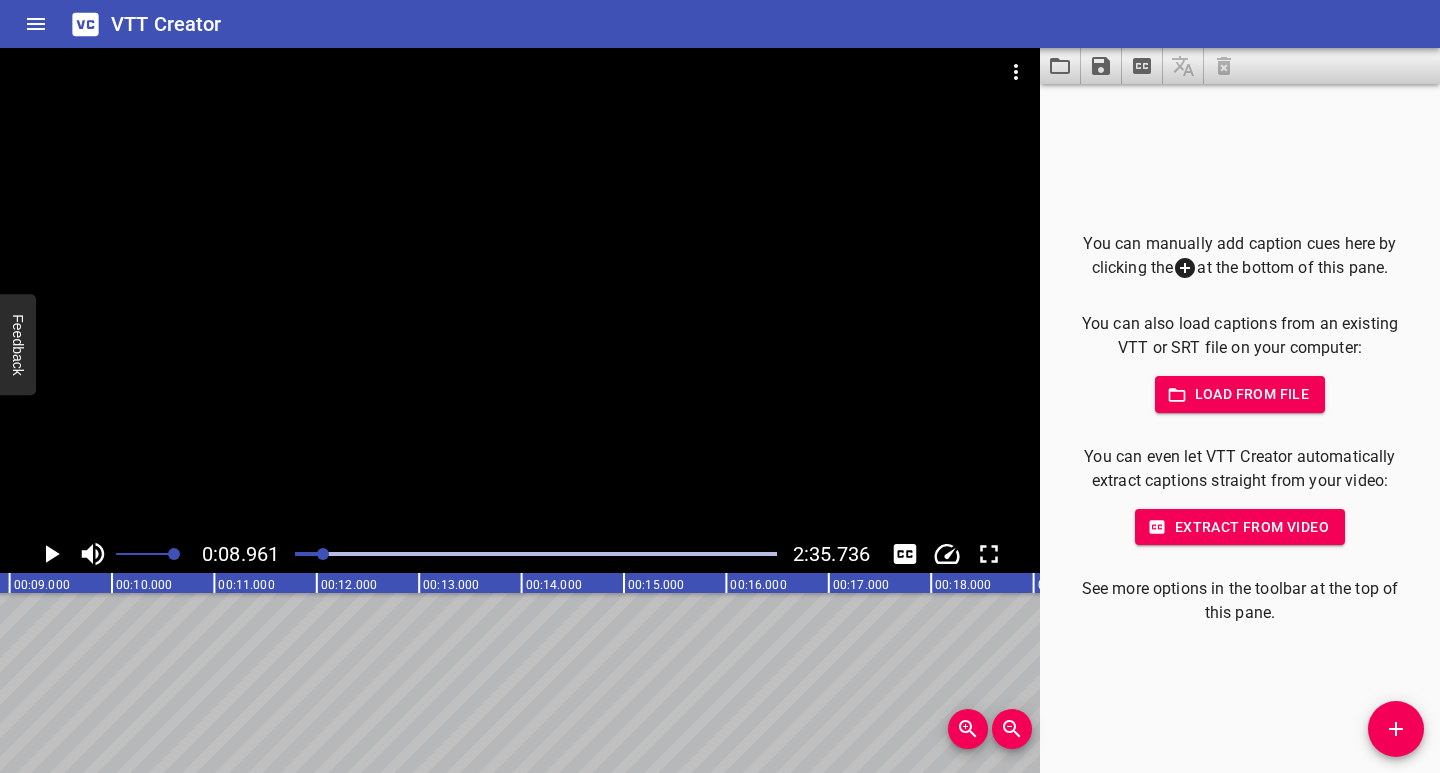 scroll, scrollTop: 0, scrollLeft: 918, axis: horizontal 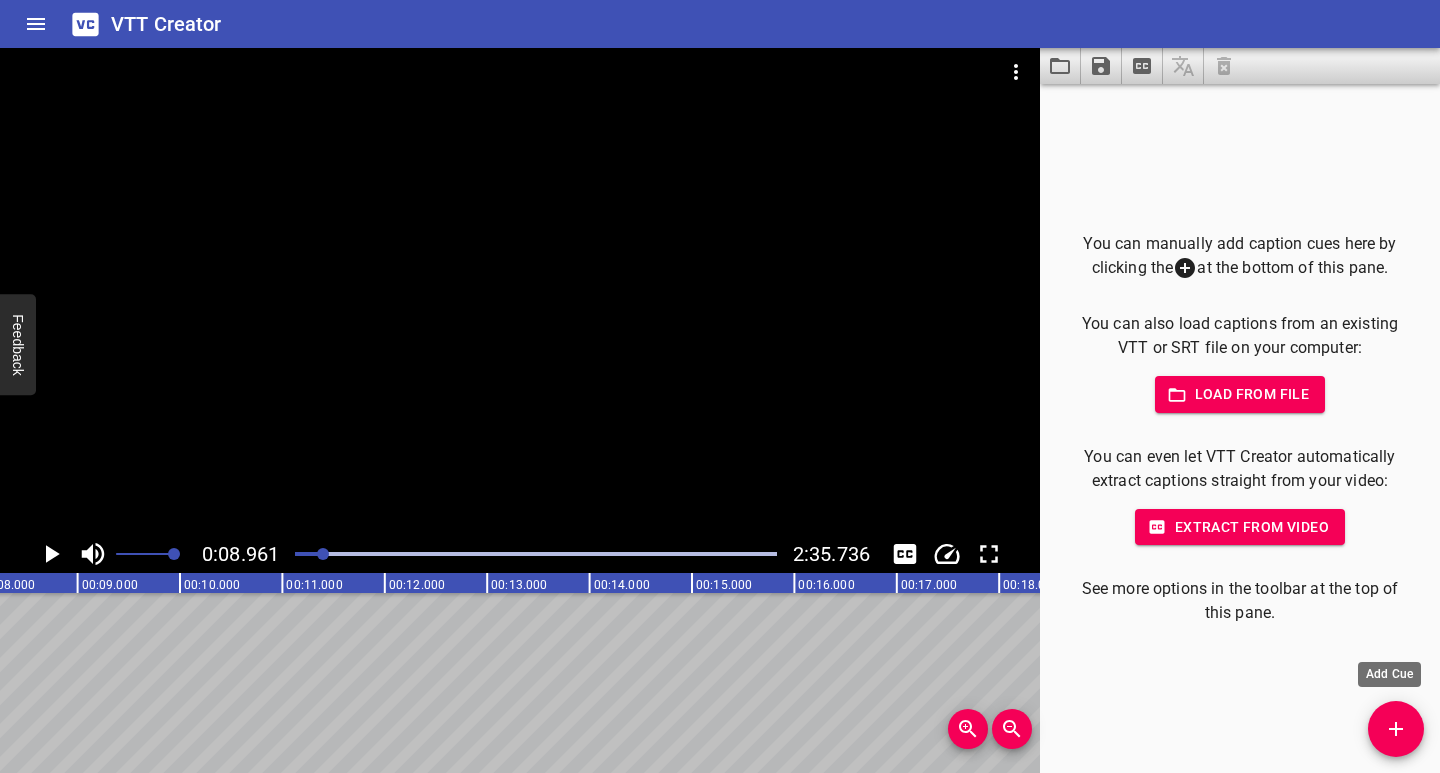 drag, startPoint x: 1403, startPoint y: 733, endPoint x: 1392, endPoint y: 720, distance: 17.029387 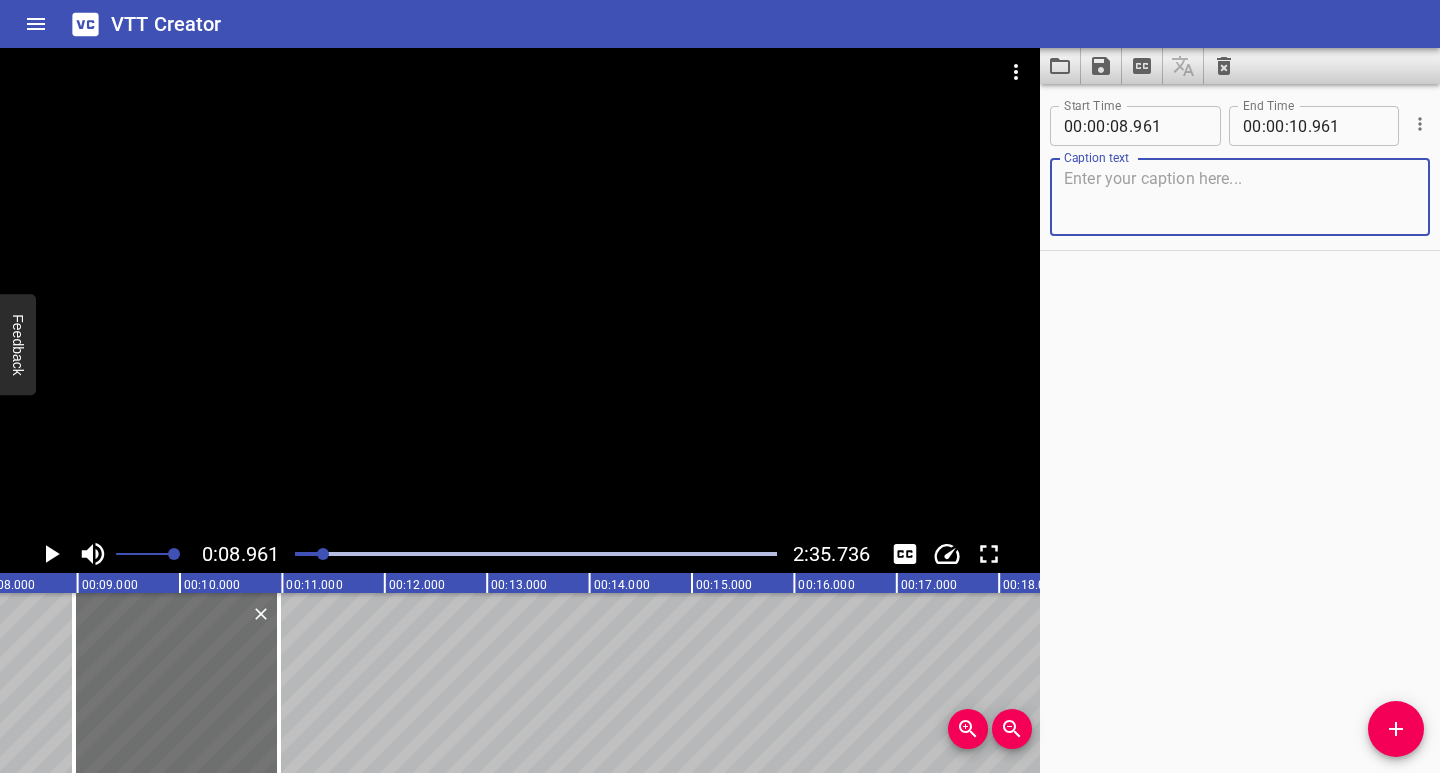 click at bounding box center (1240, 197) 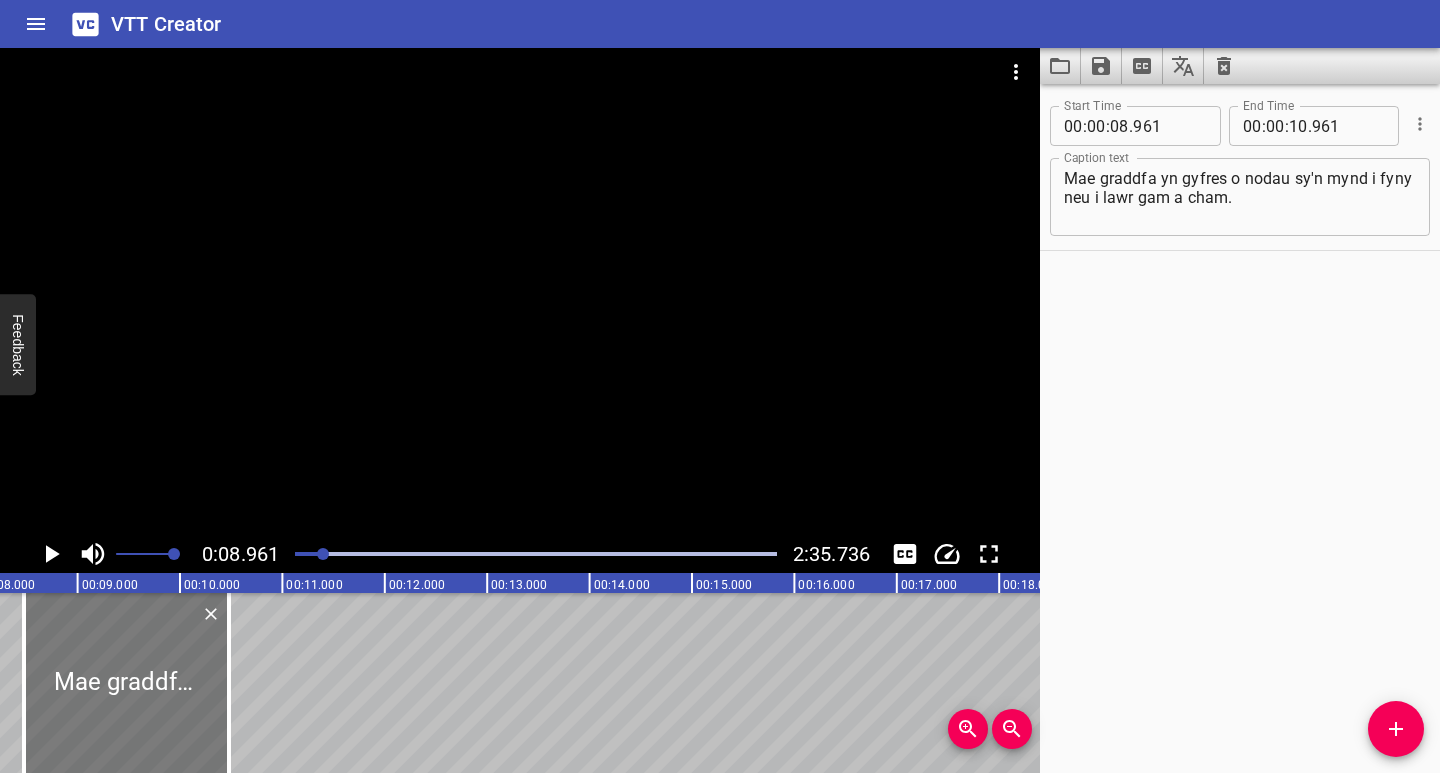 drag, startPoint x: 177, startPoint y: 688, endPoint x: 148, endPoint y: 729, distance: 50.219517 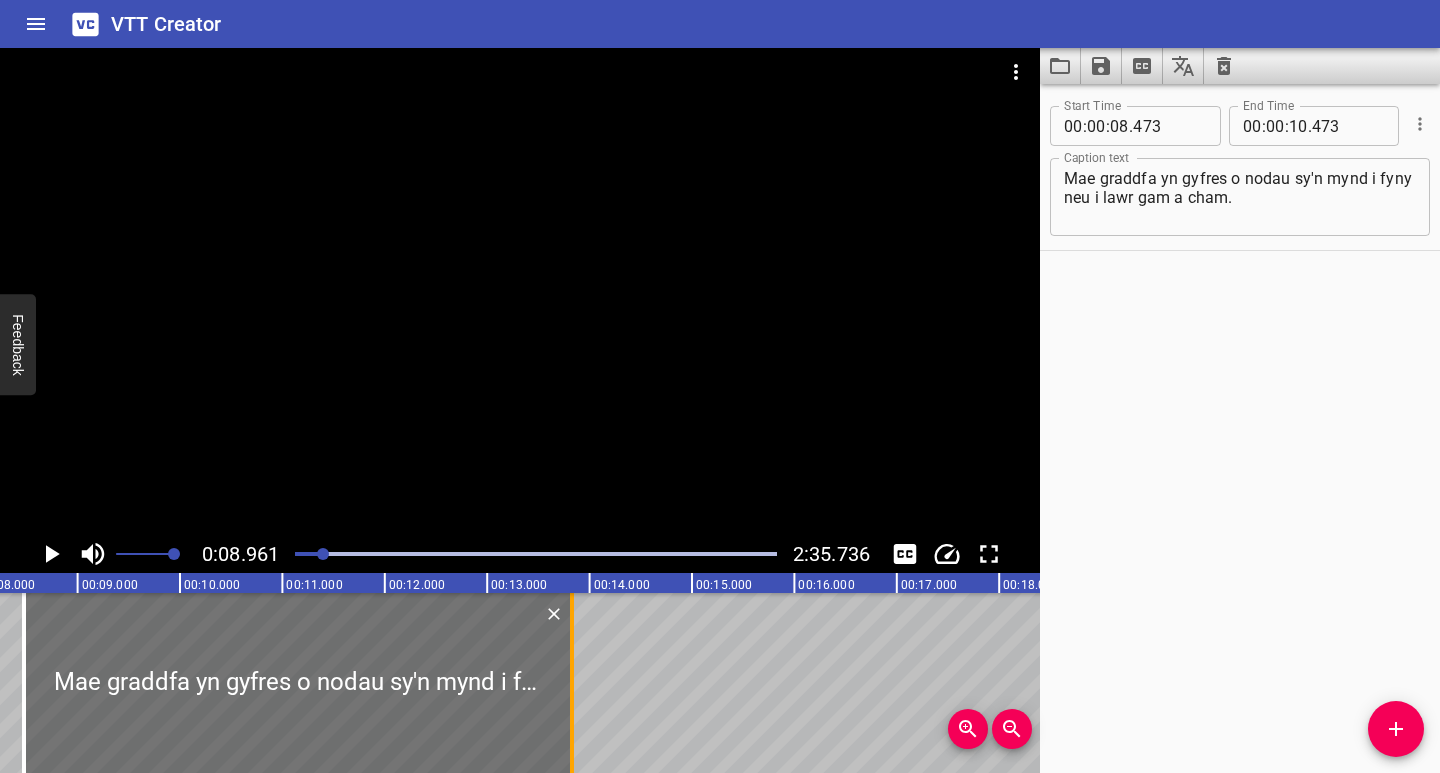drag, startPoint x: 226, startPoint y: 733, endPoint x: 569, endPoint y: 741, distance: 343.0933 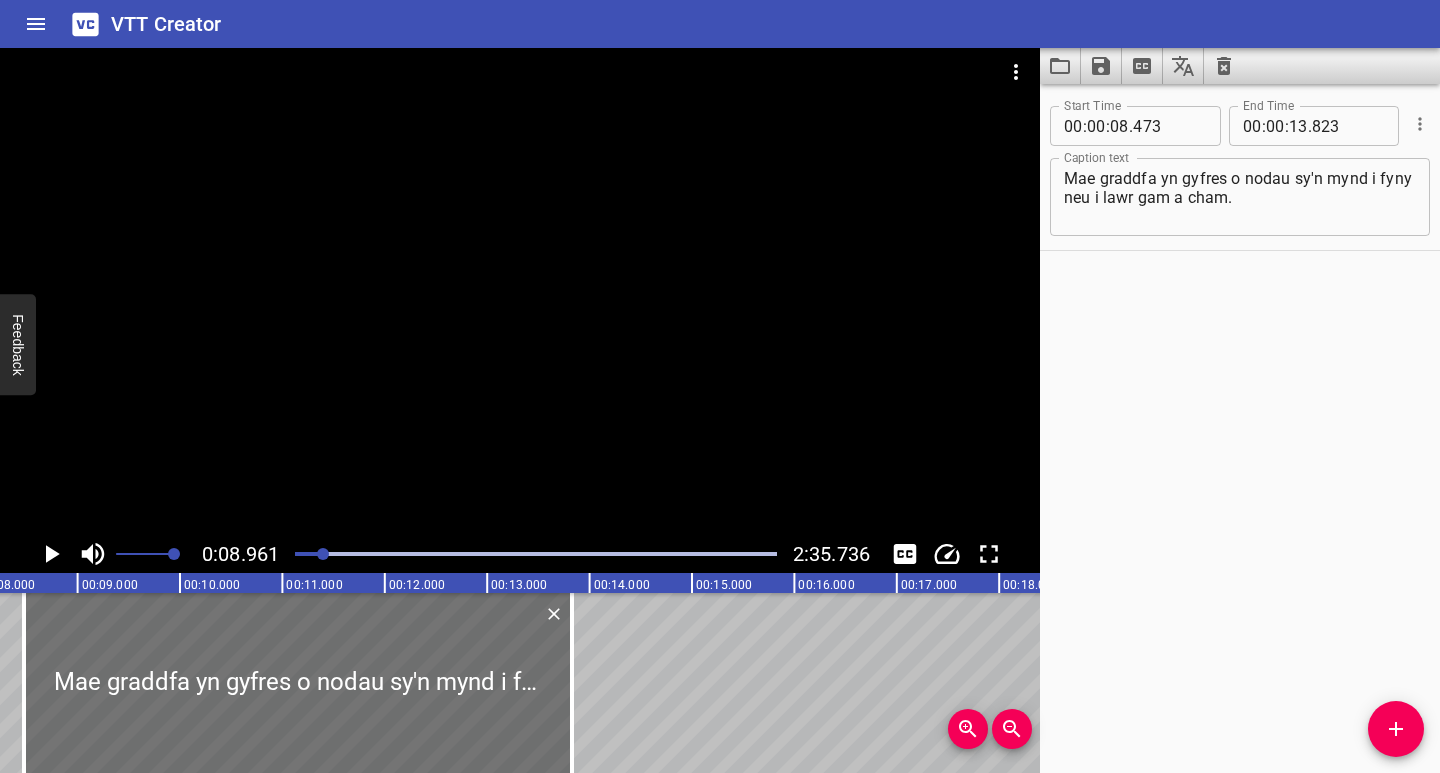 click 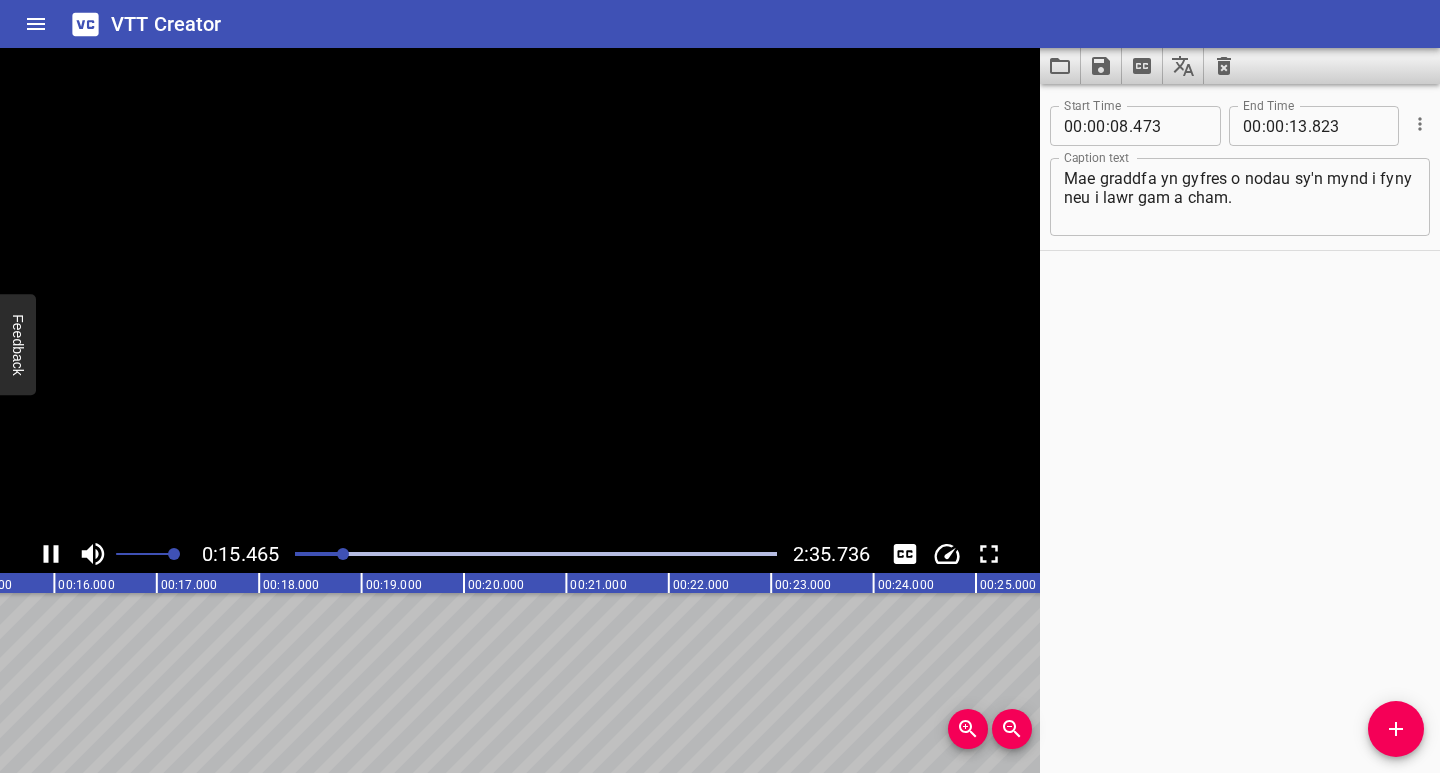 click 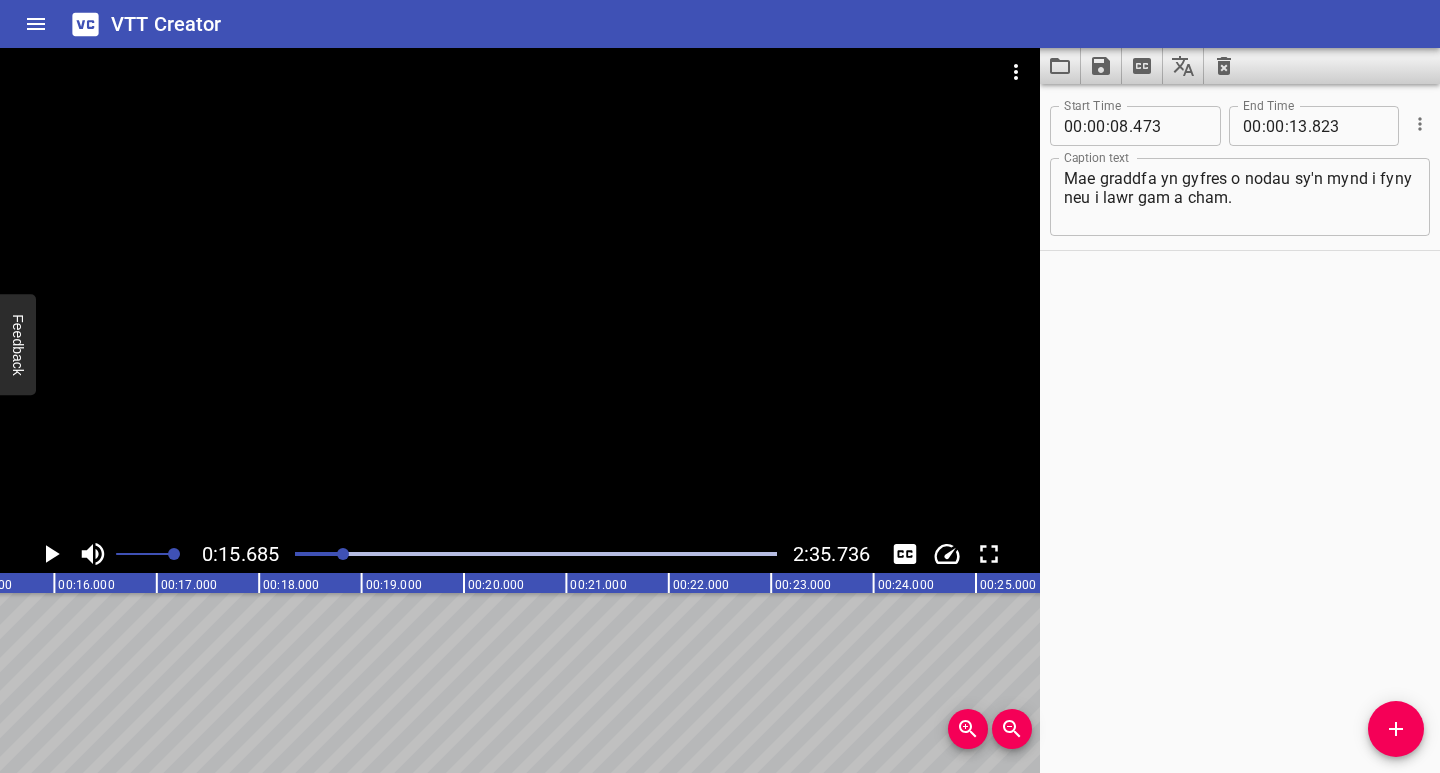 scroll, scrollTop: 0, scrollLeft: 1606, axis: horizontal 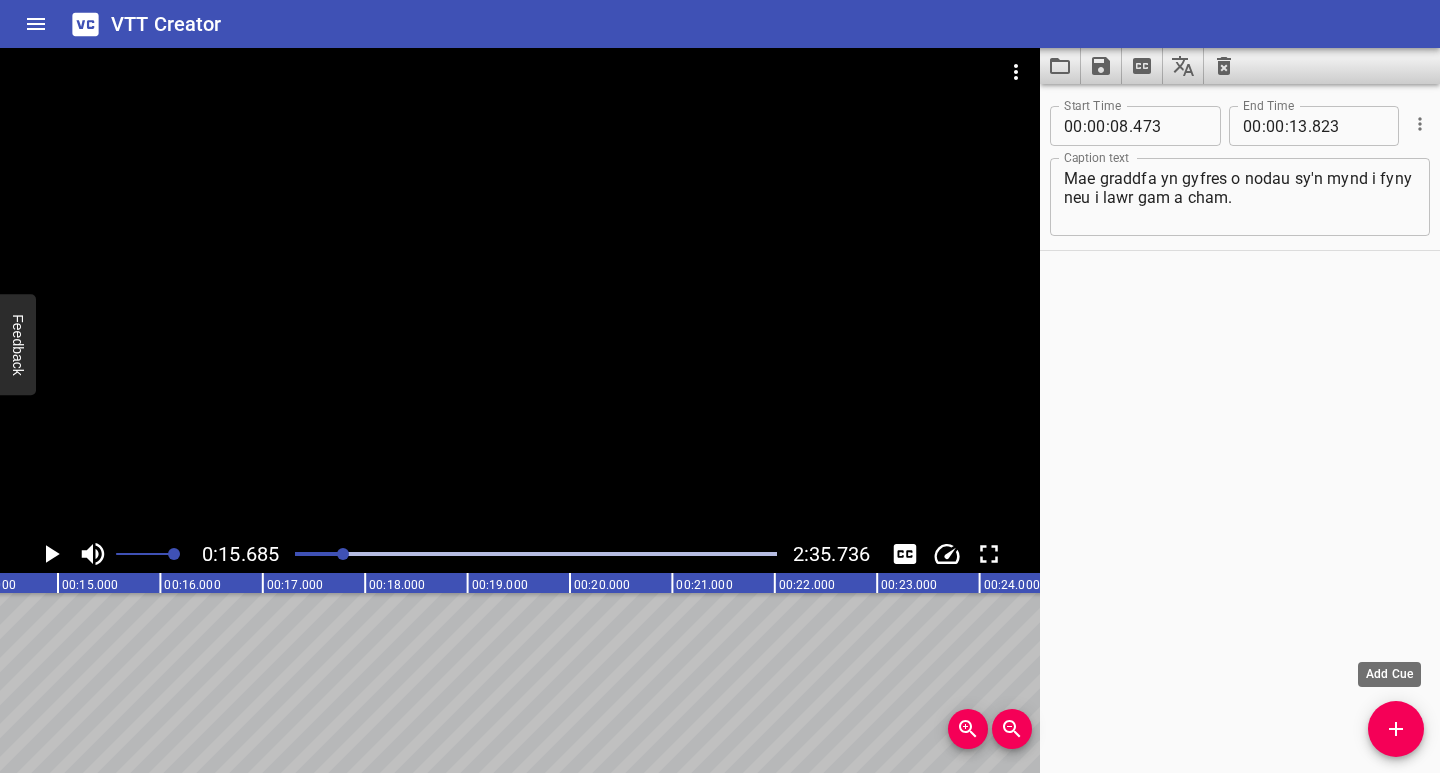 drag, startPoint x: 1399, startPoint y: 729, endPoint x: 1277, endPoint y: 643, distance: 149.26486 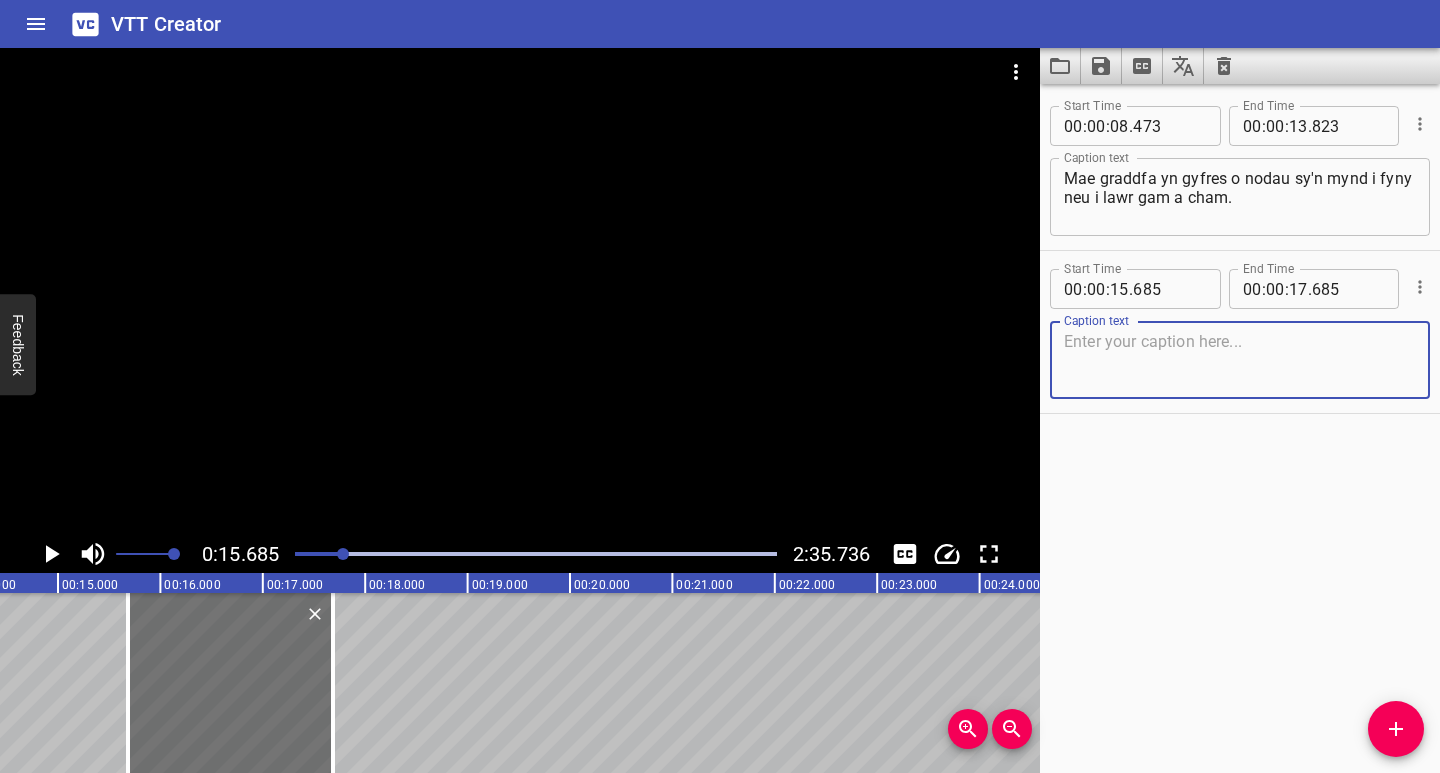 click at bounding box center [1240, 360] 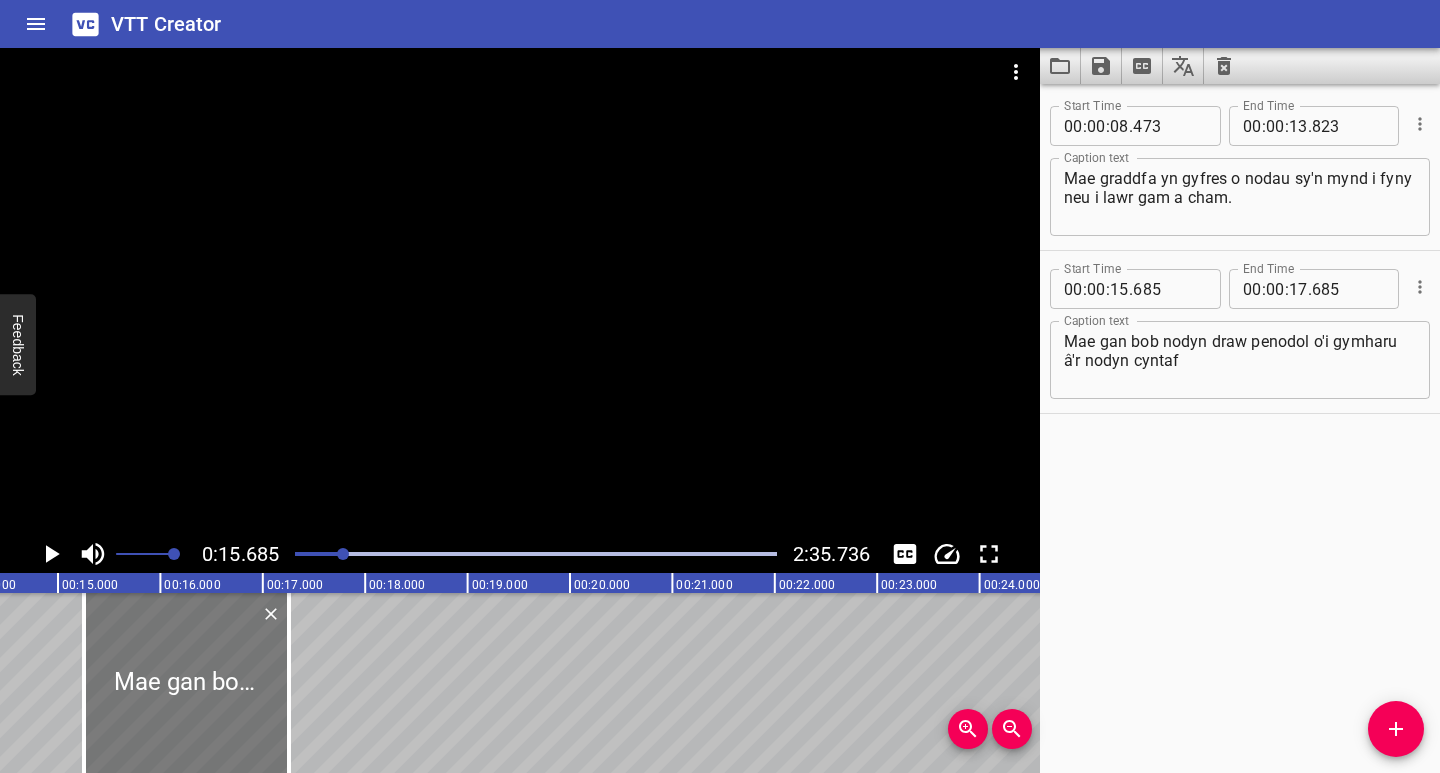 drag, startPoint x: 203, startPoint y: 722, endPoint x: 183, endPoint y: 734, distance: 23.323807 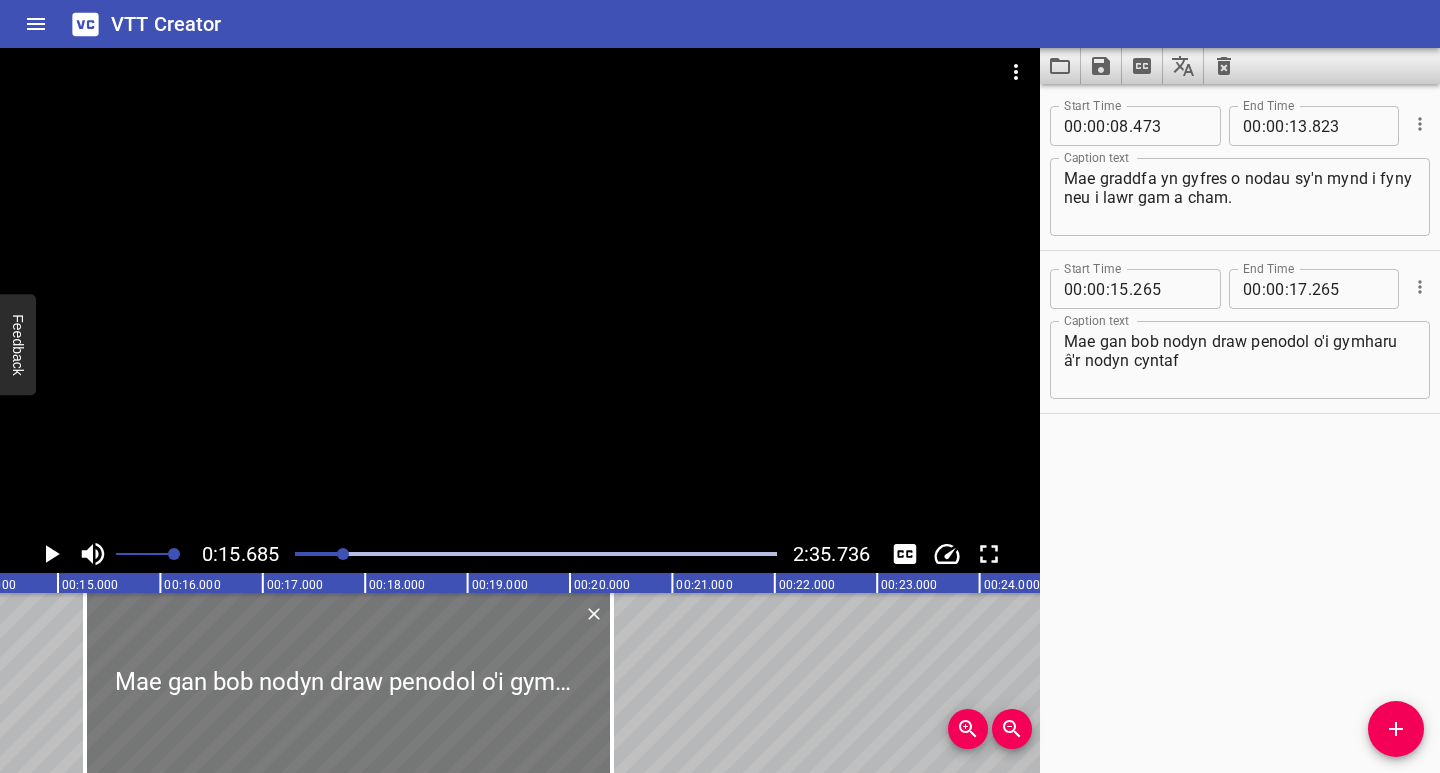 drag, startPoint x: 296, startPoint y: 722, endPoint x: 578, endPoint y: 712, distance: 282.17725 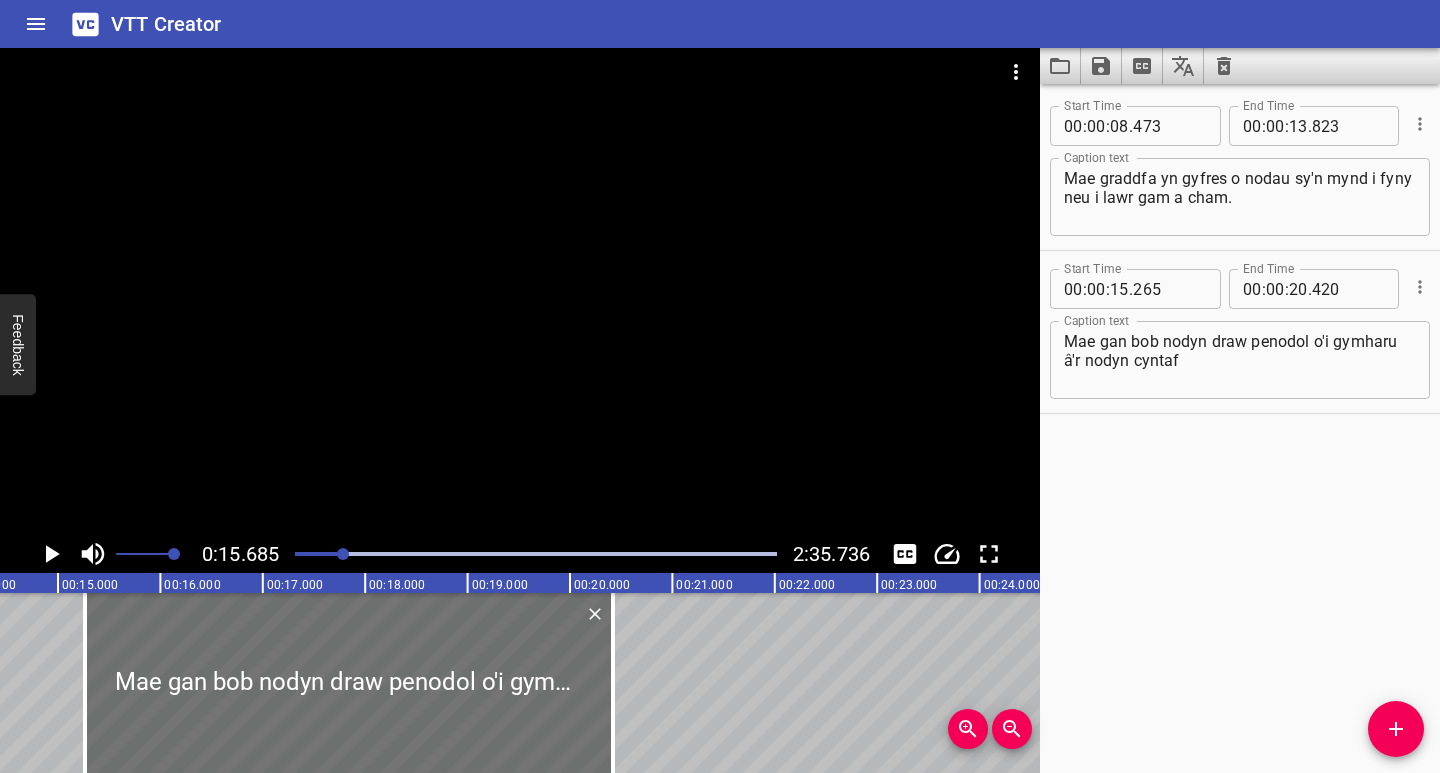 click 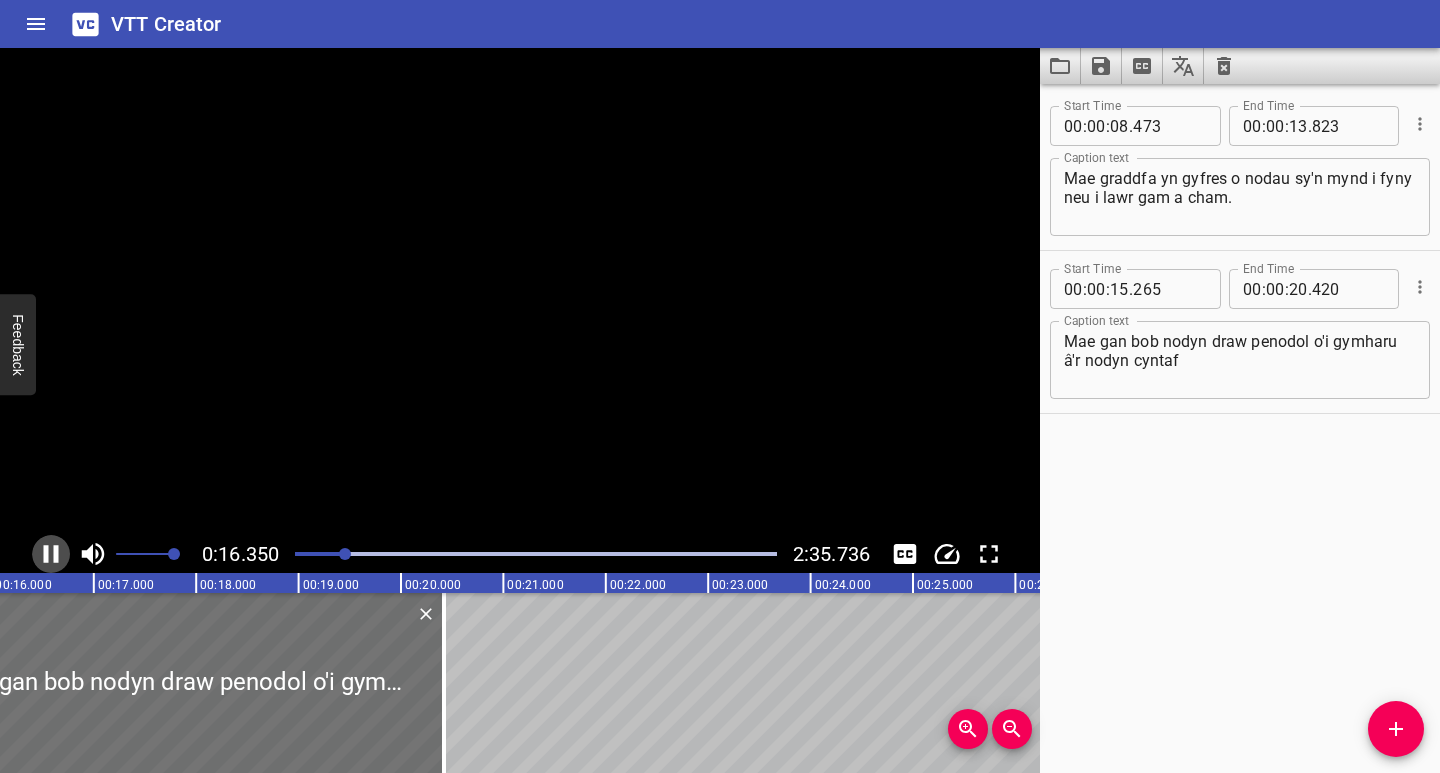 click 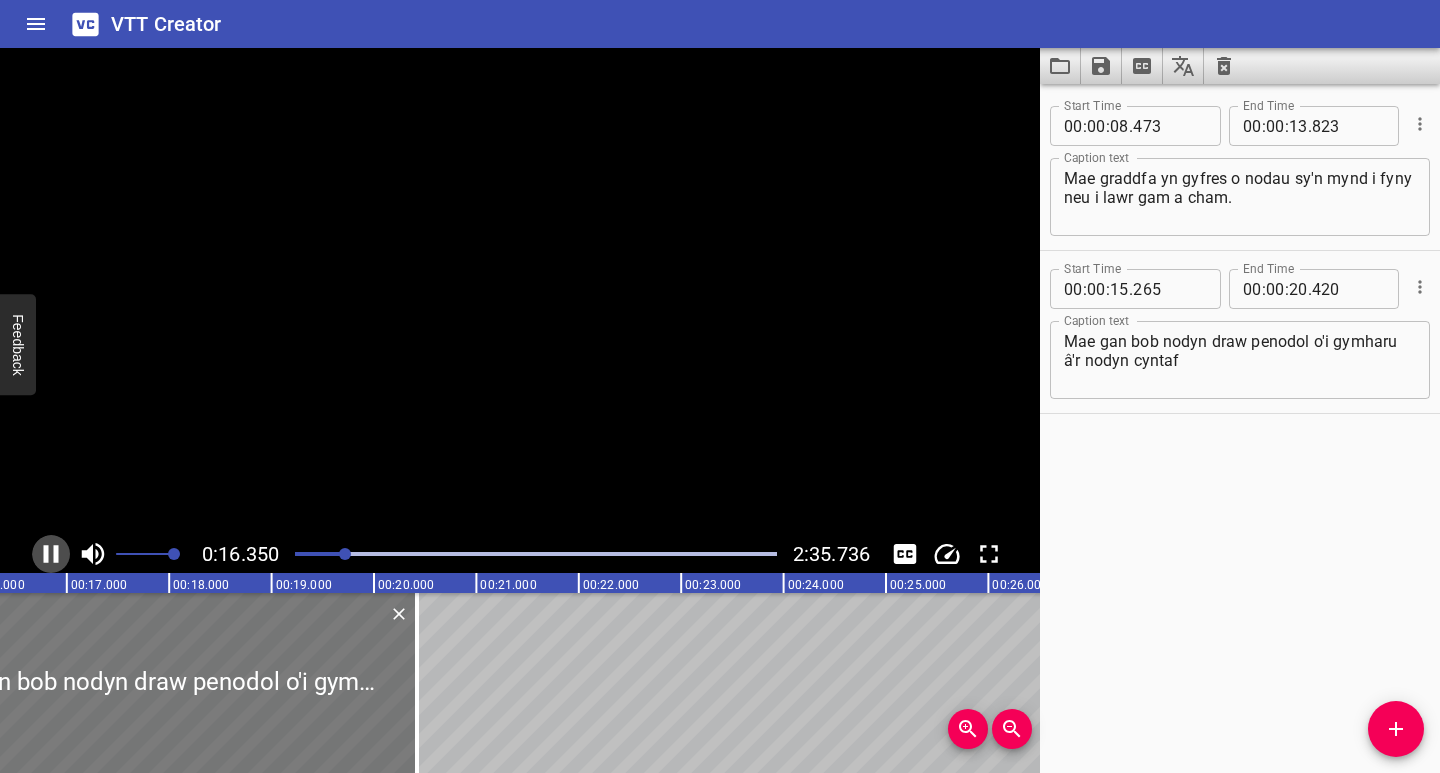 scroll, scrollTop: 0, scrollLeft: 1686, axis: horizontal 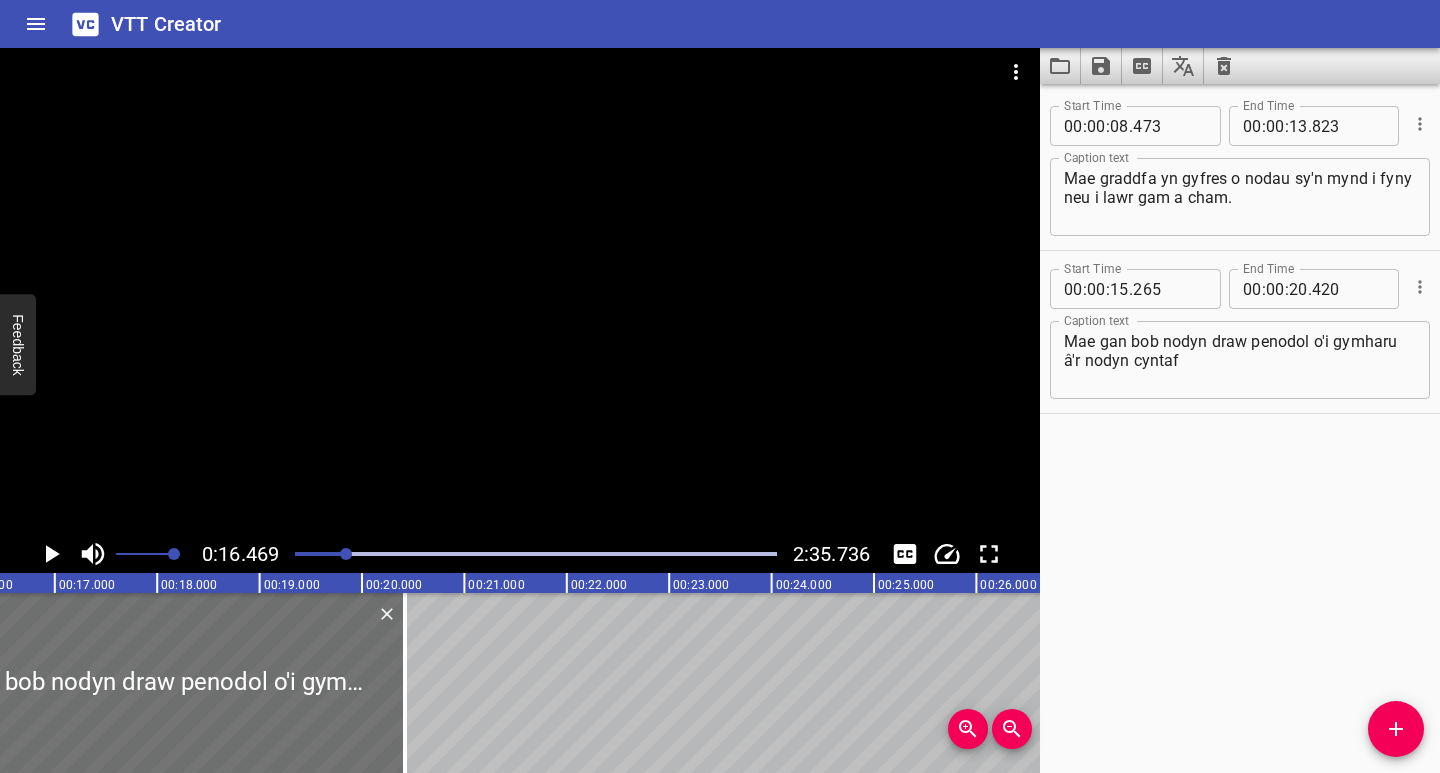 click at bounding box center (106, 554) 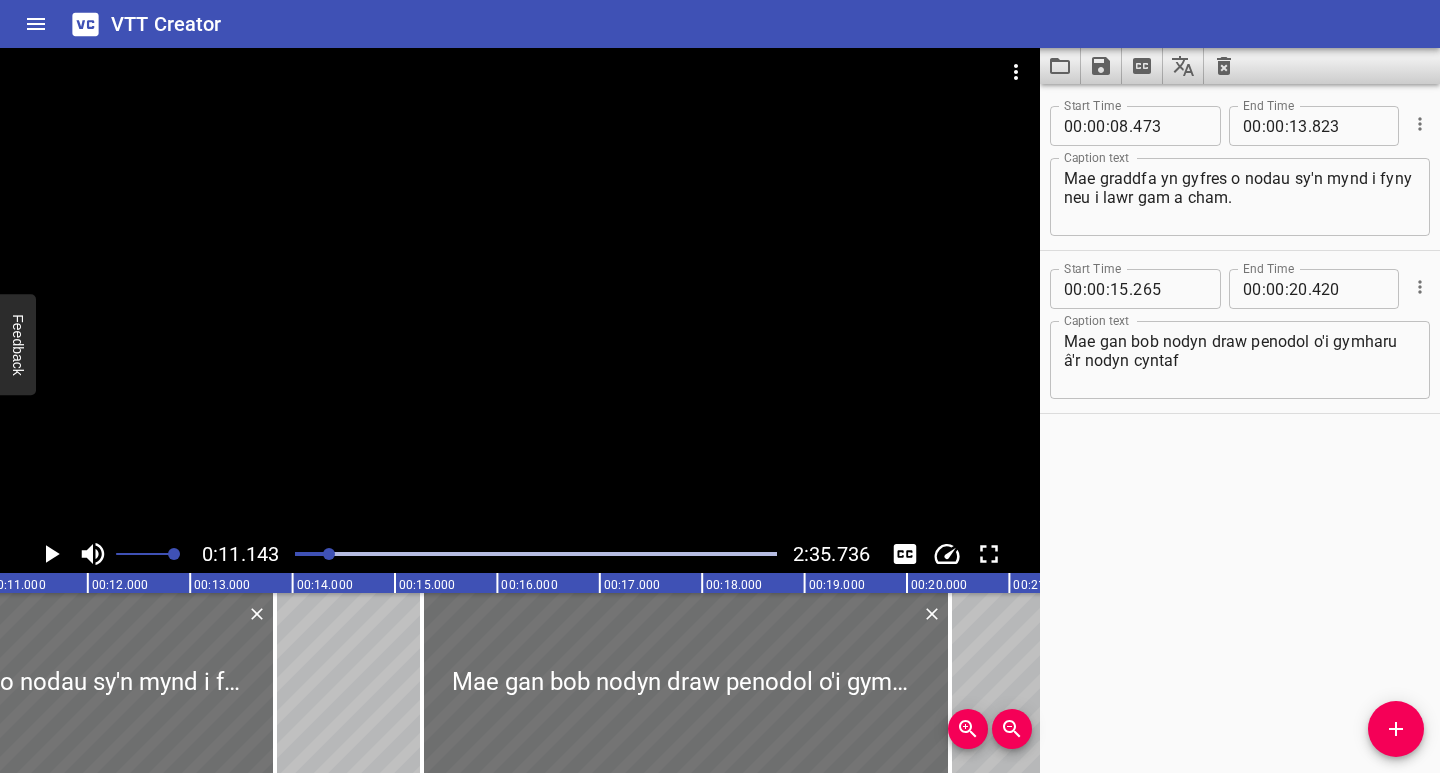 click 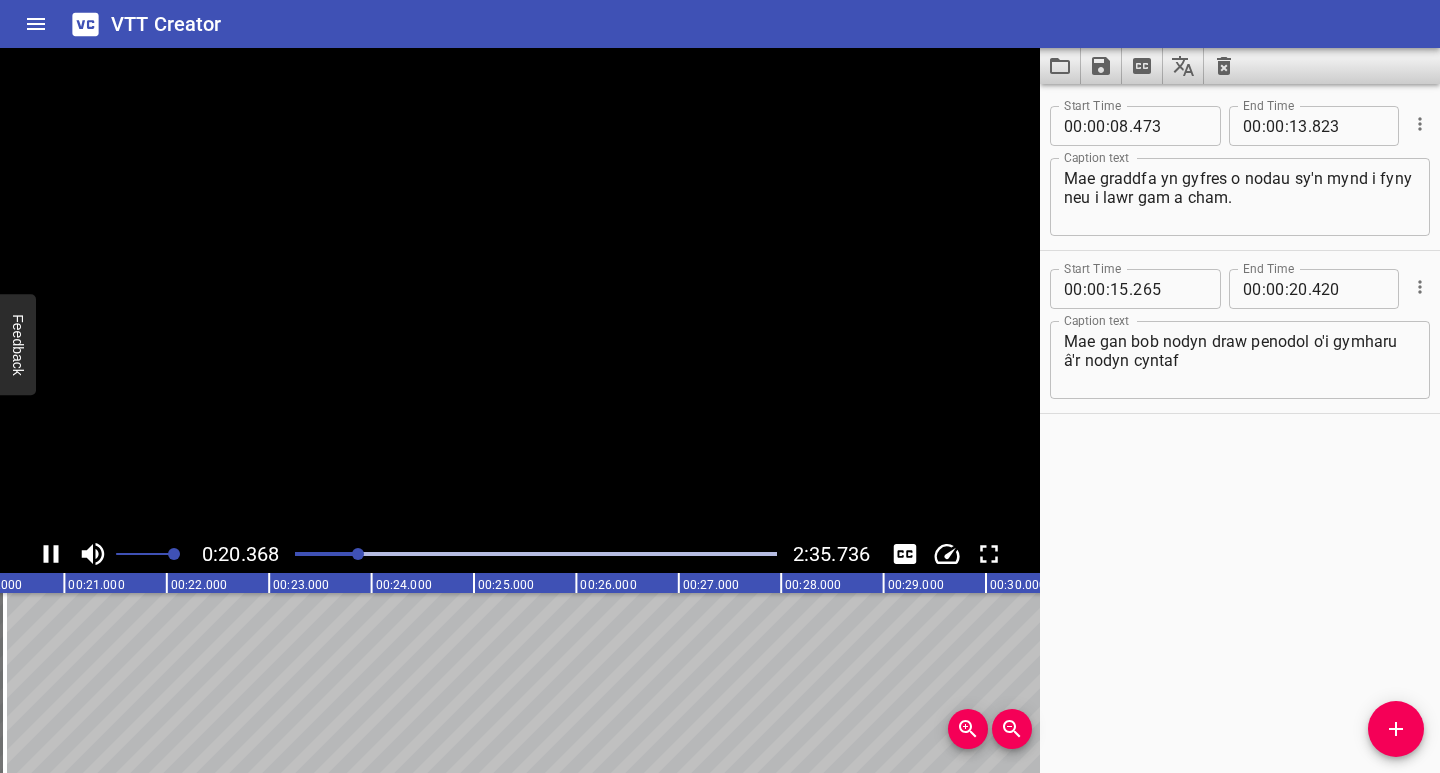 click 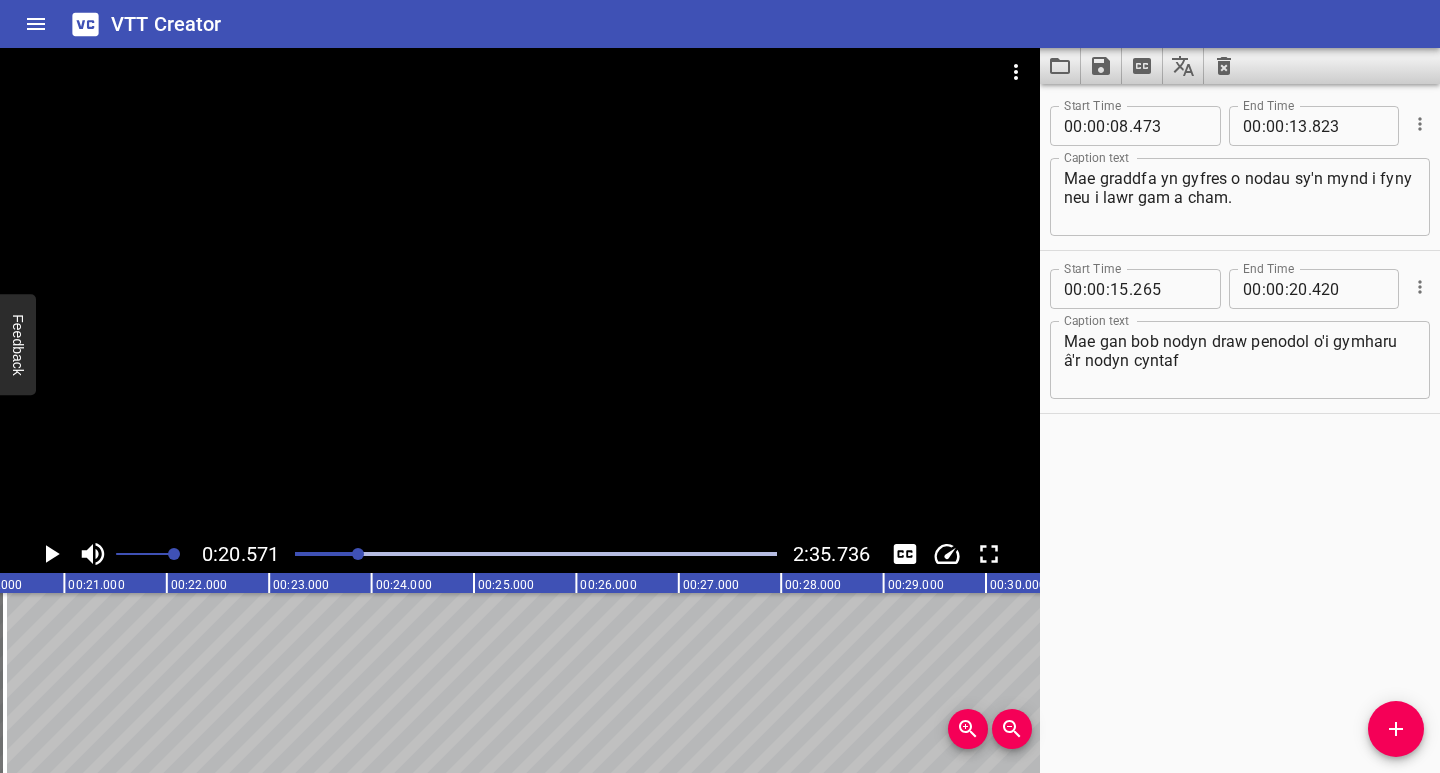 scroll, scrollTop: 0, scrollLeft: 2107, axis: horizontal 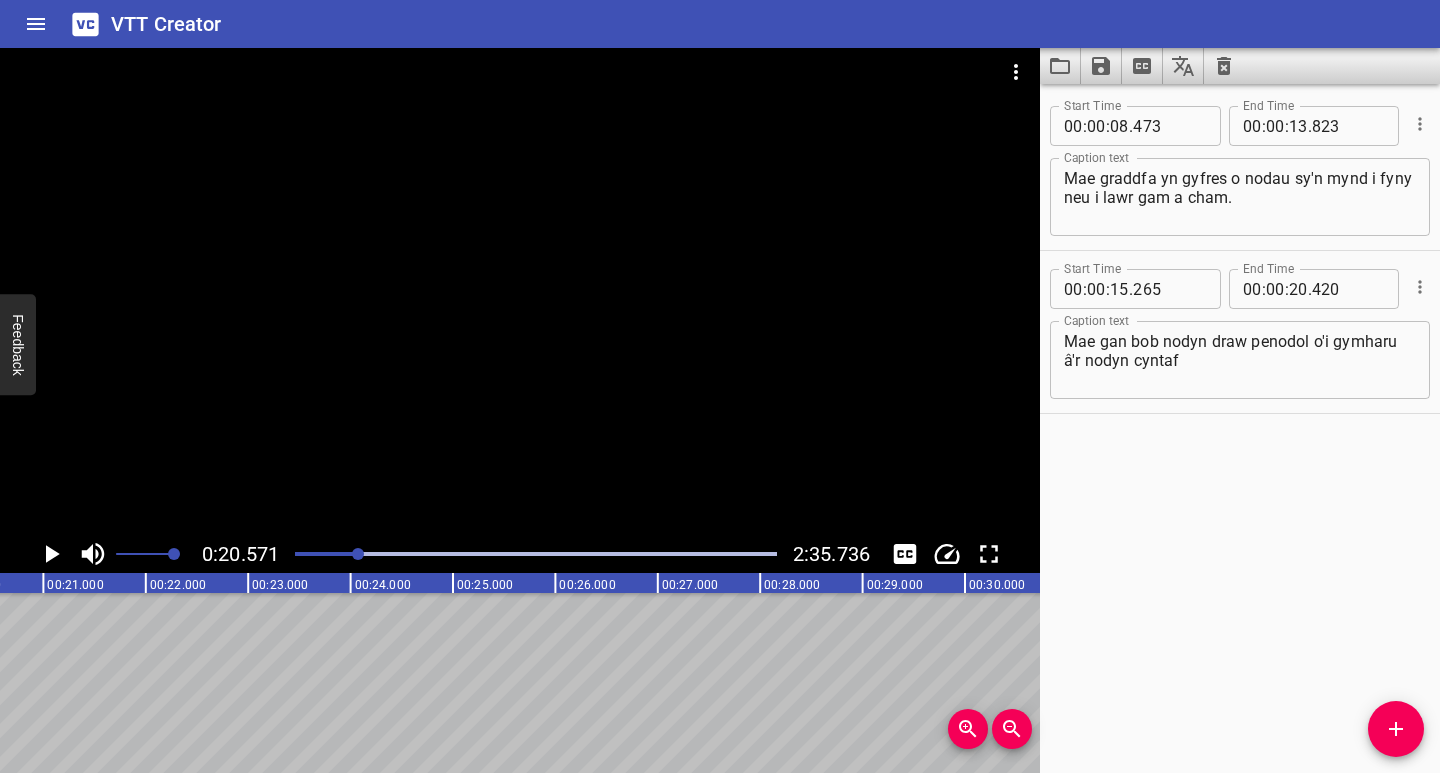 click on "Mae gan bob nodyn draw penodol o'i gymharu â'r nodyn cyntaf" at bounding box center (1240, 360) 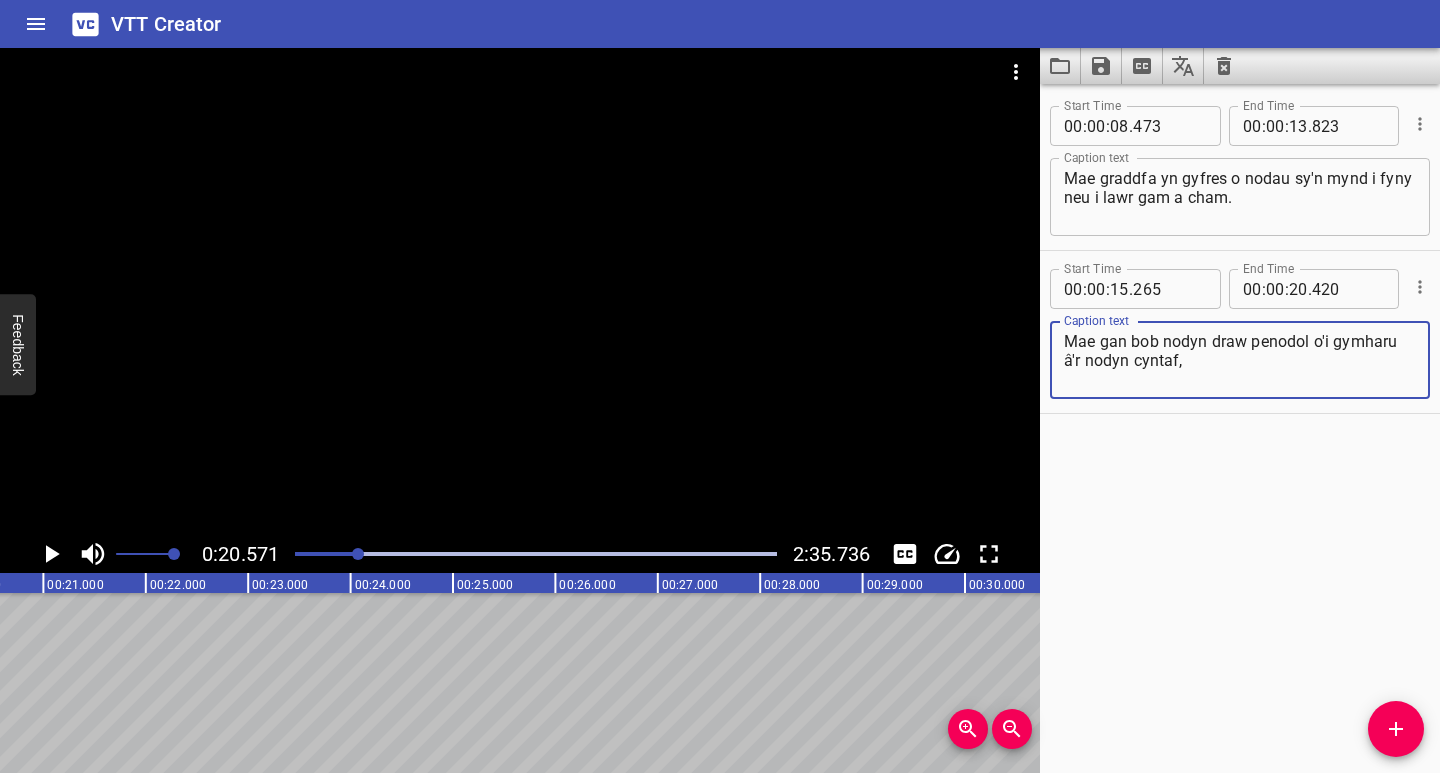 paste on "sef y Tonydd." 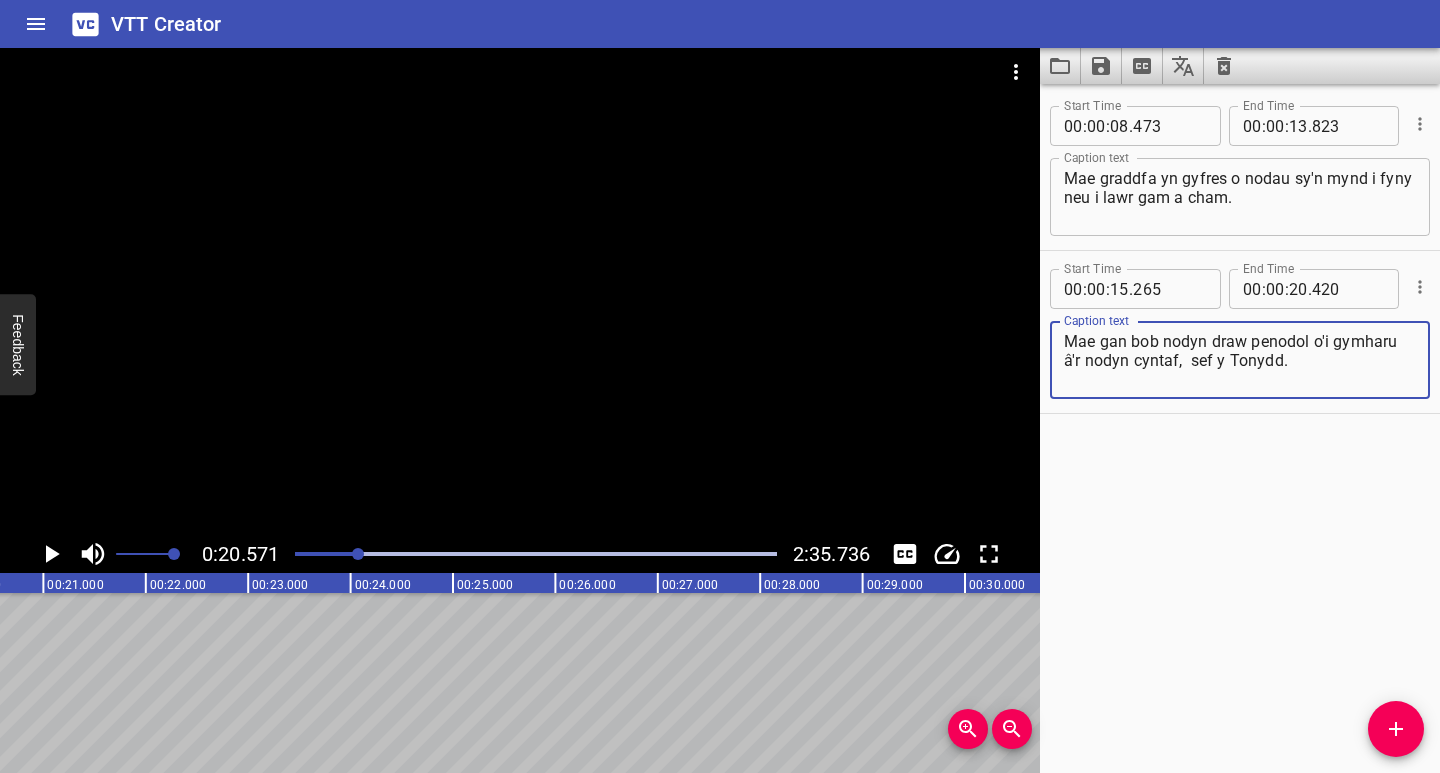 scroll, scrollTop: 0, scrollLeft: 1831, axis: horizontal 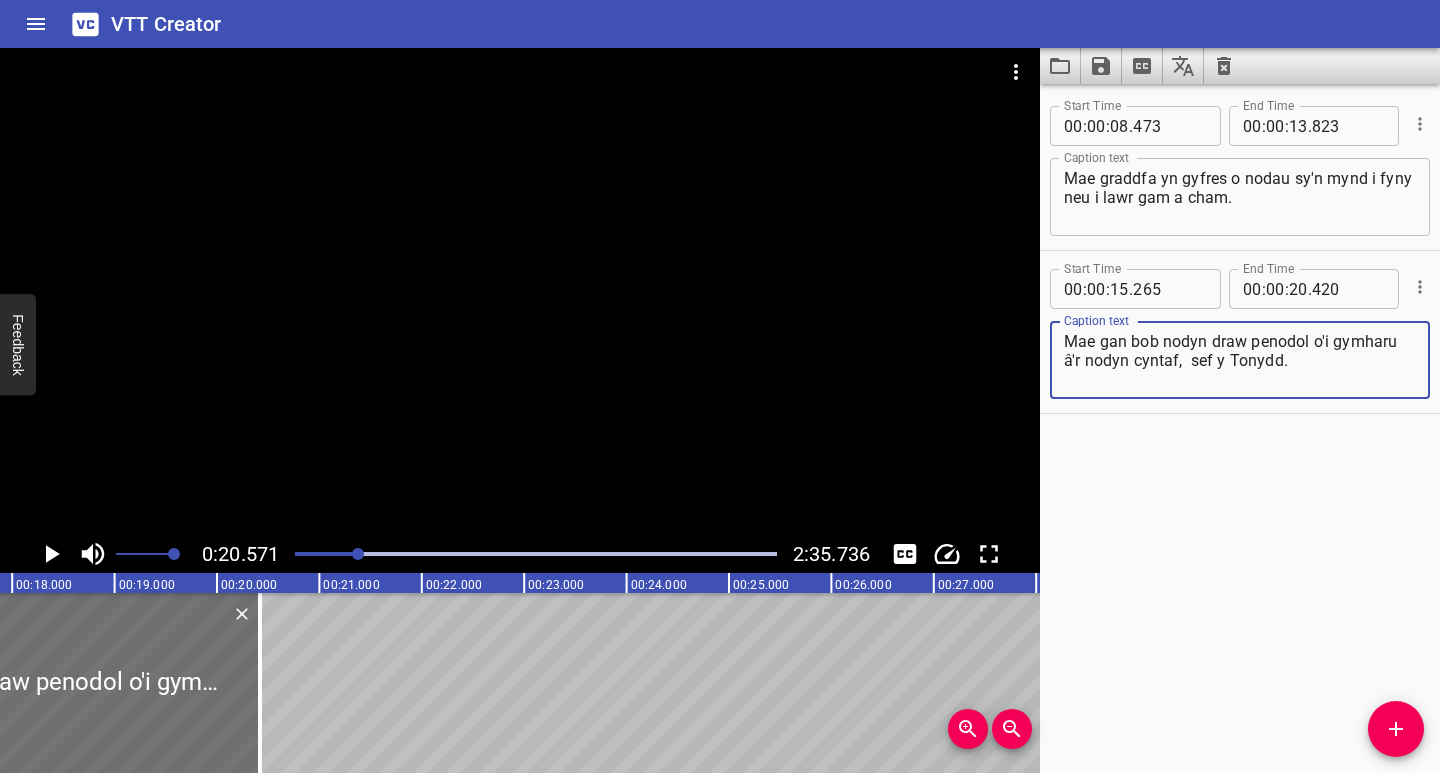 click at bounding box center [118, 554] 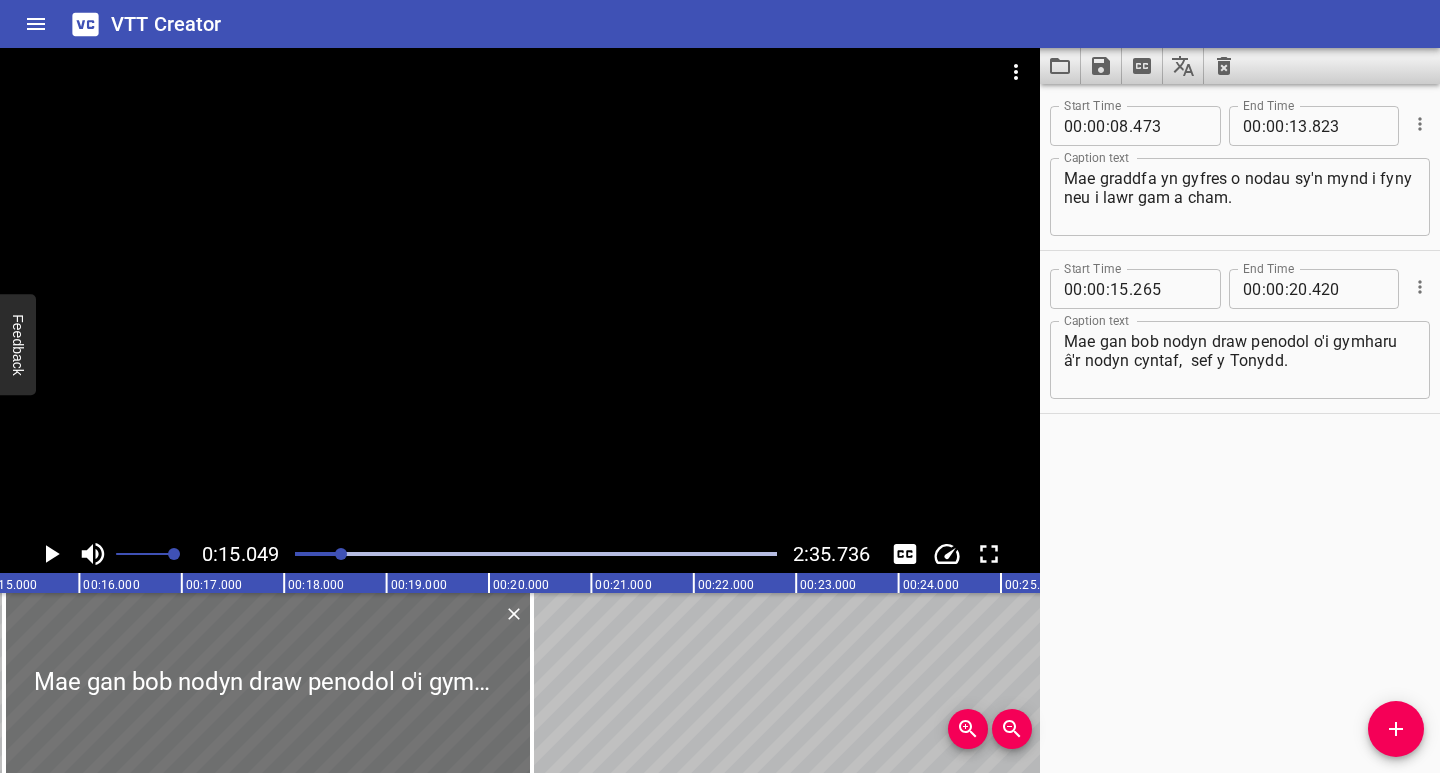 scroll, scrollTop: 0, scrollLeft: 1541, axis: horizontal 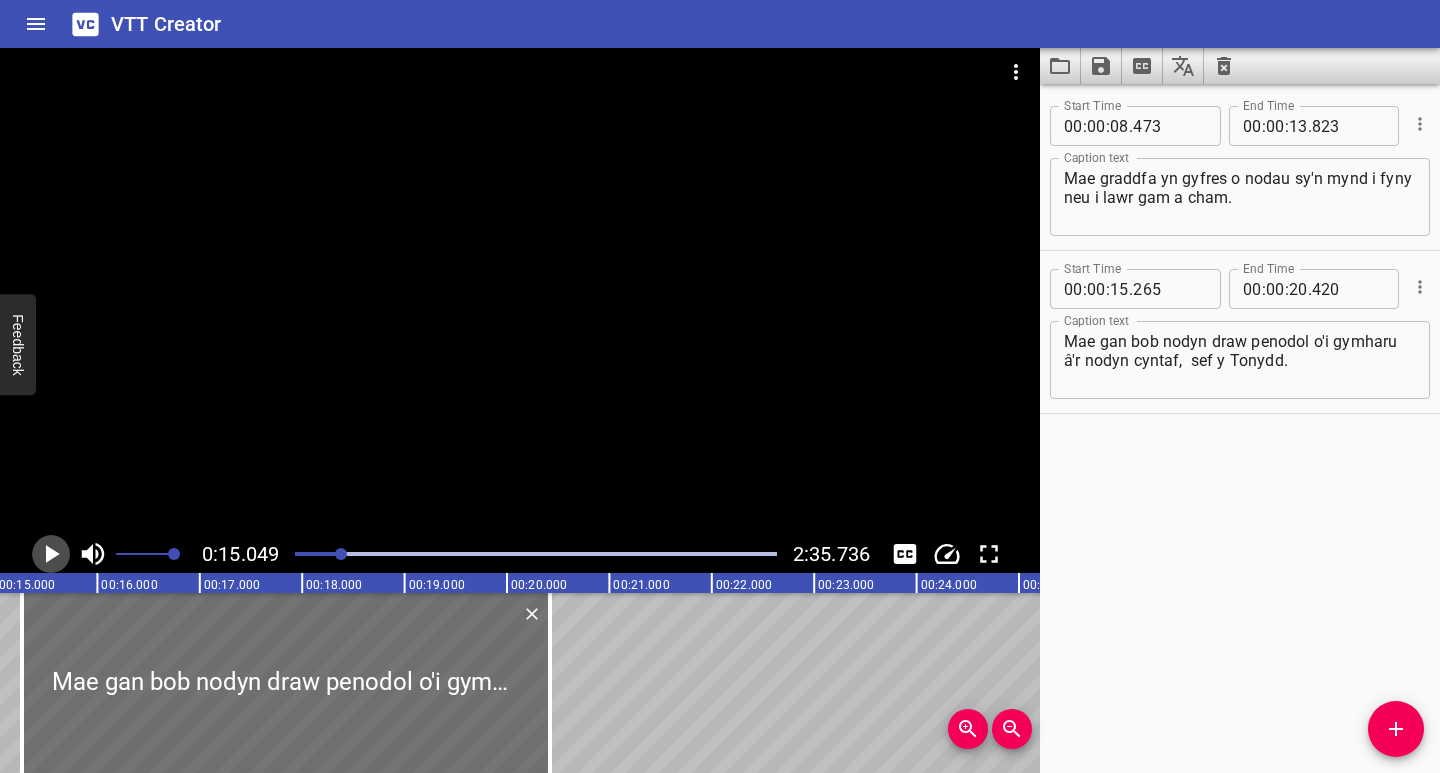click 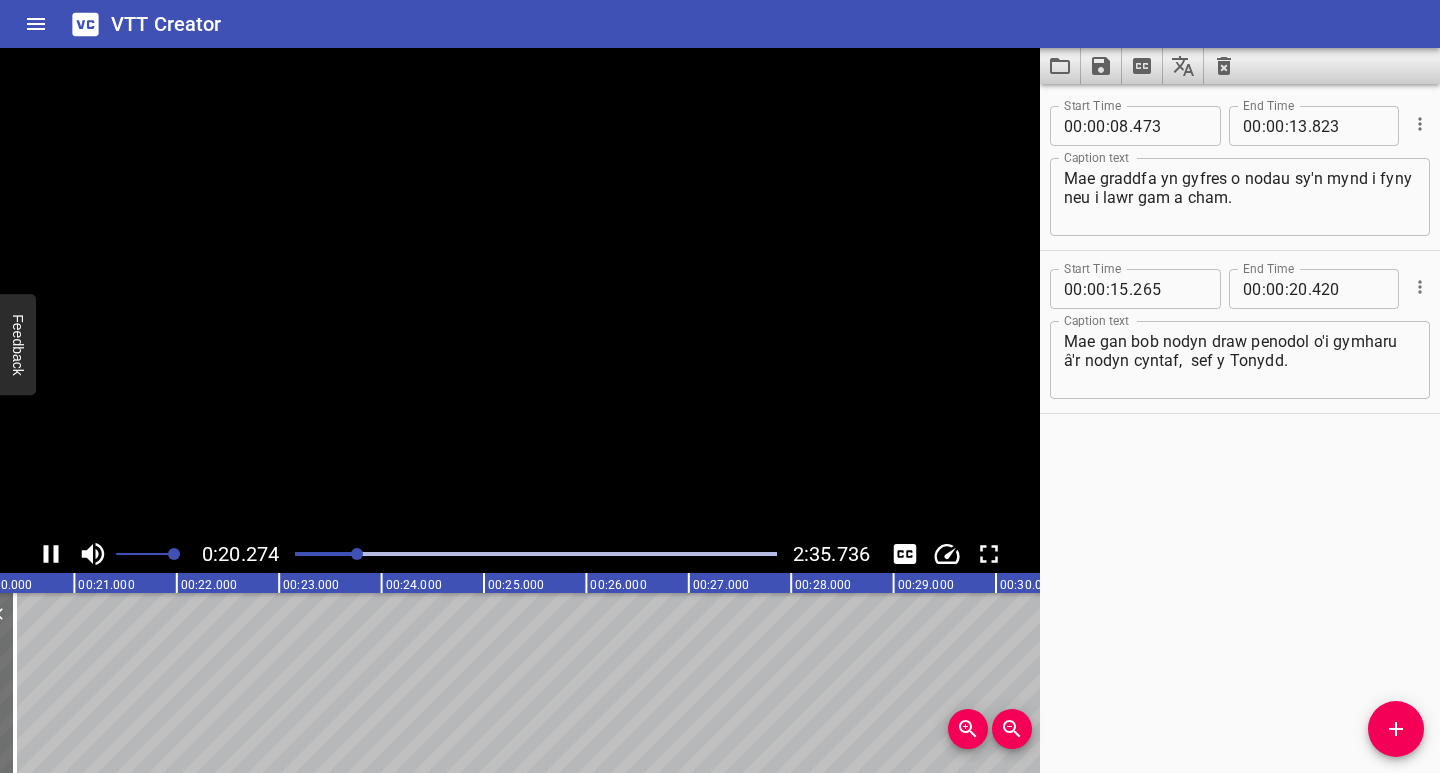 click 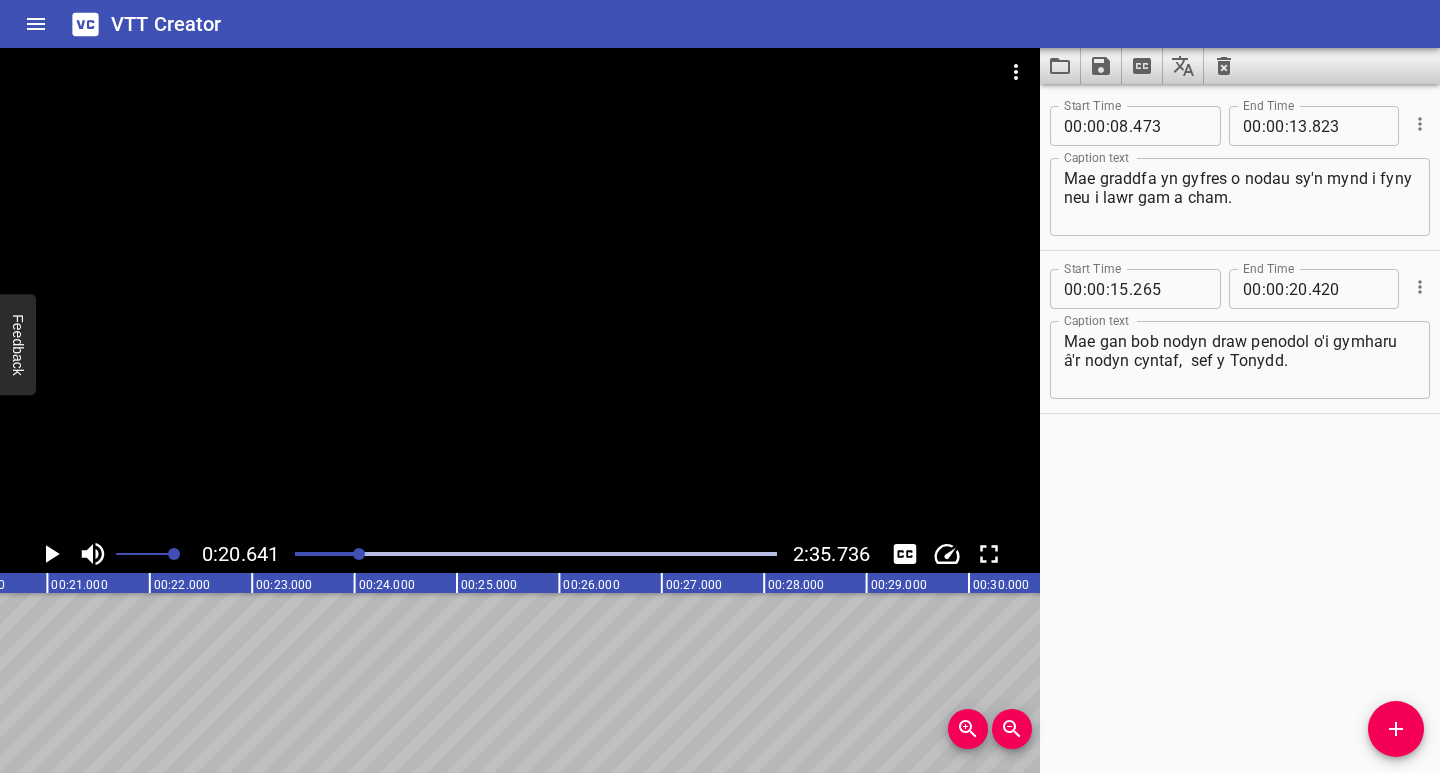 scroll, scrollTop: 0, scrollLeft: 2114, axis: horizontal 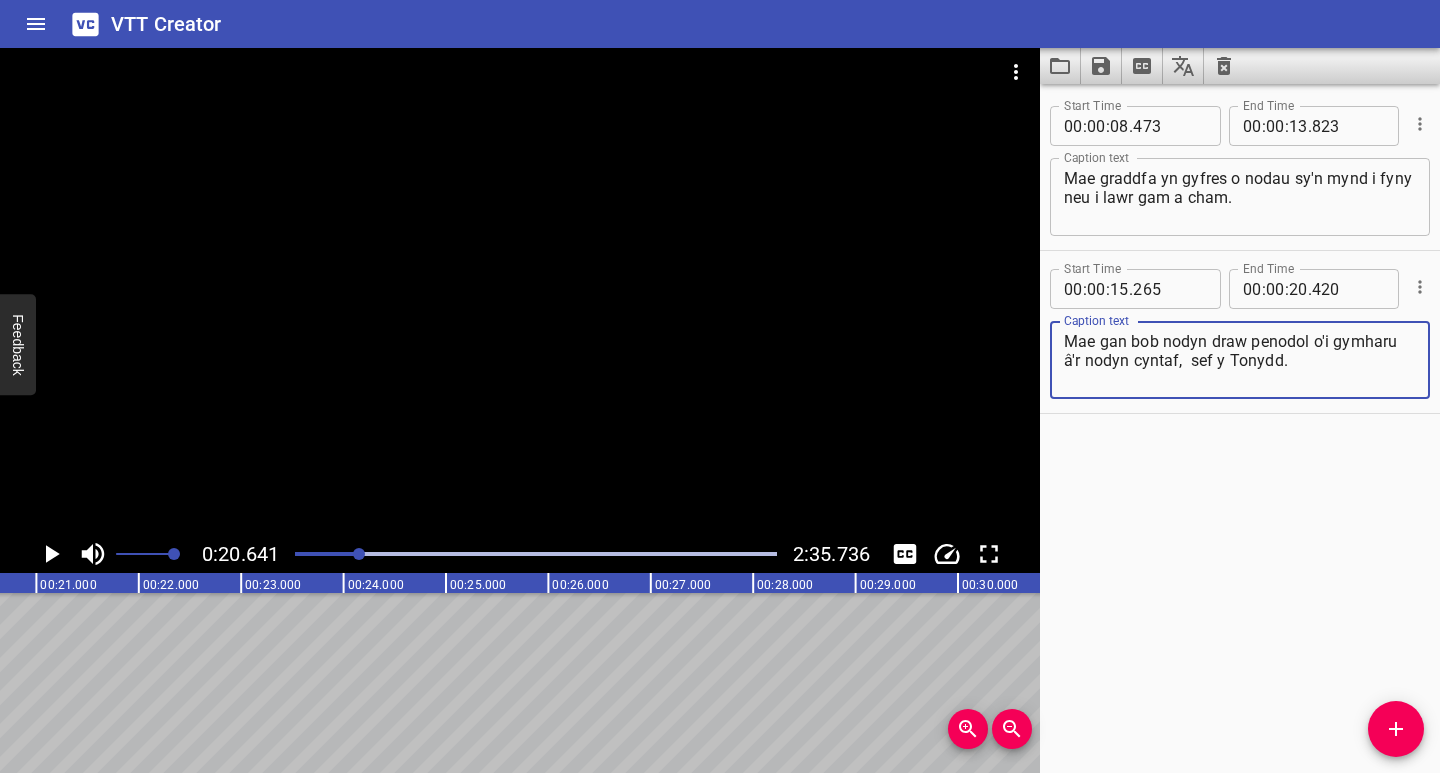 click on "Mae gan bob nodyn draw penodol o'i gymharu â'r nodyn cyntaf,  sef y Tonydd." at bounding box center (1240, 360) 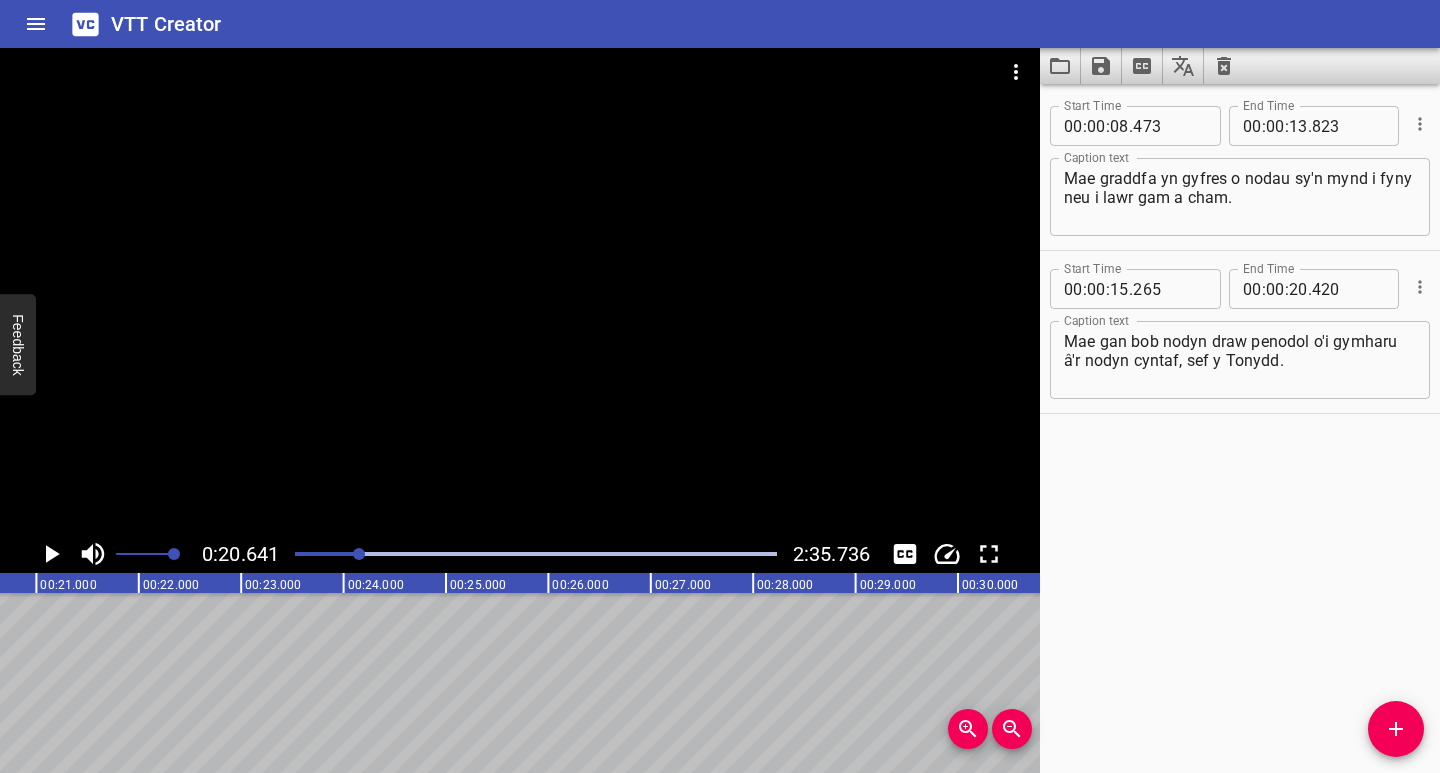 click 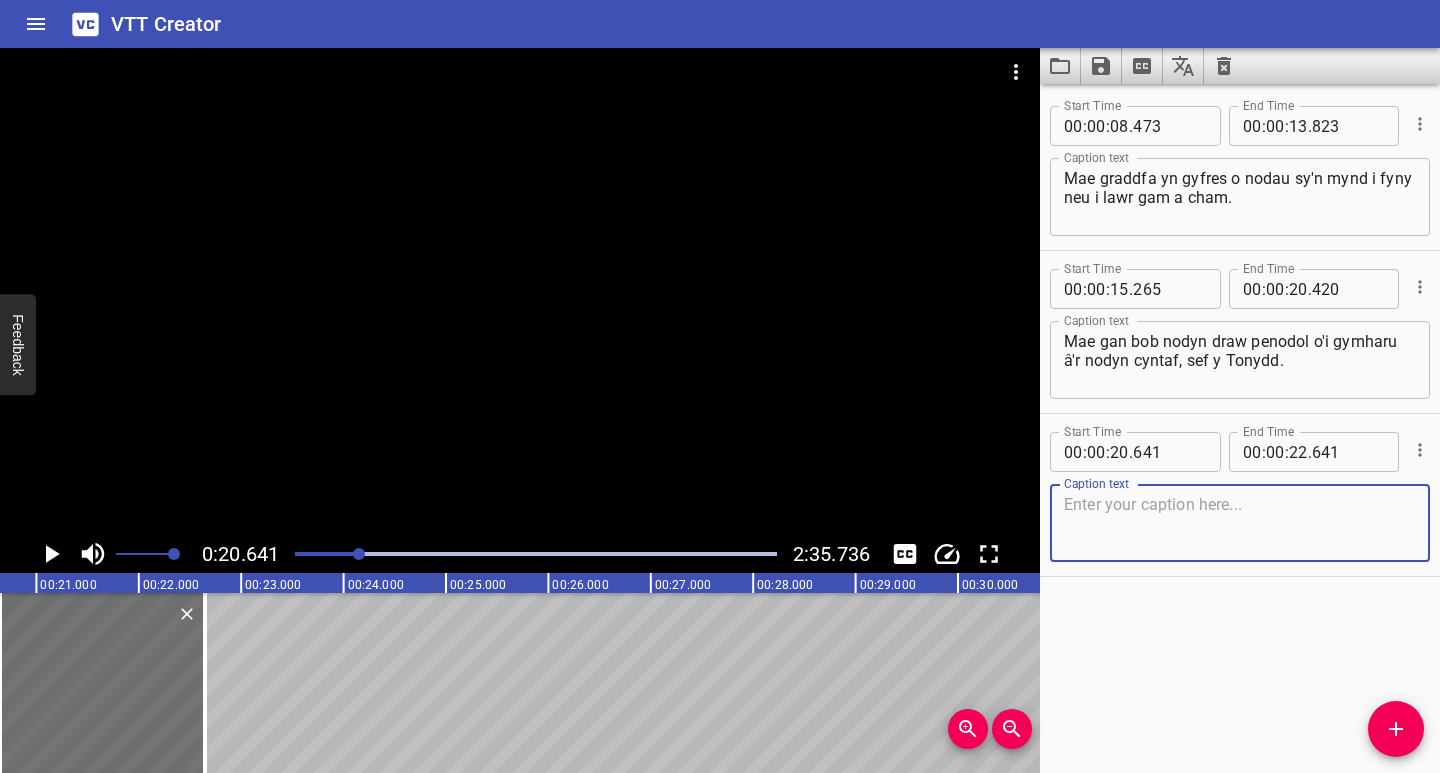 click at bounding box center (1240, 523) 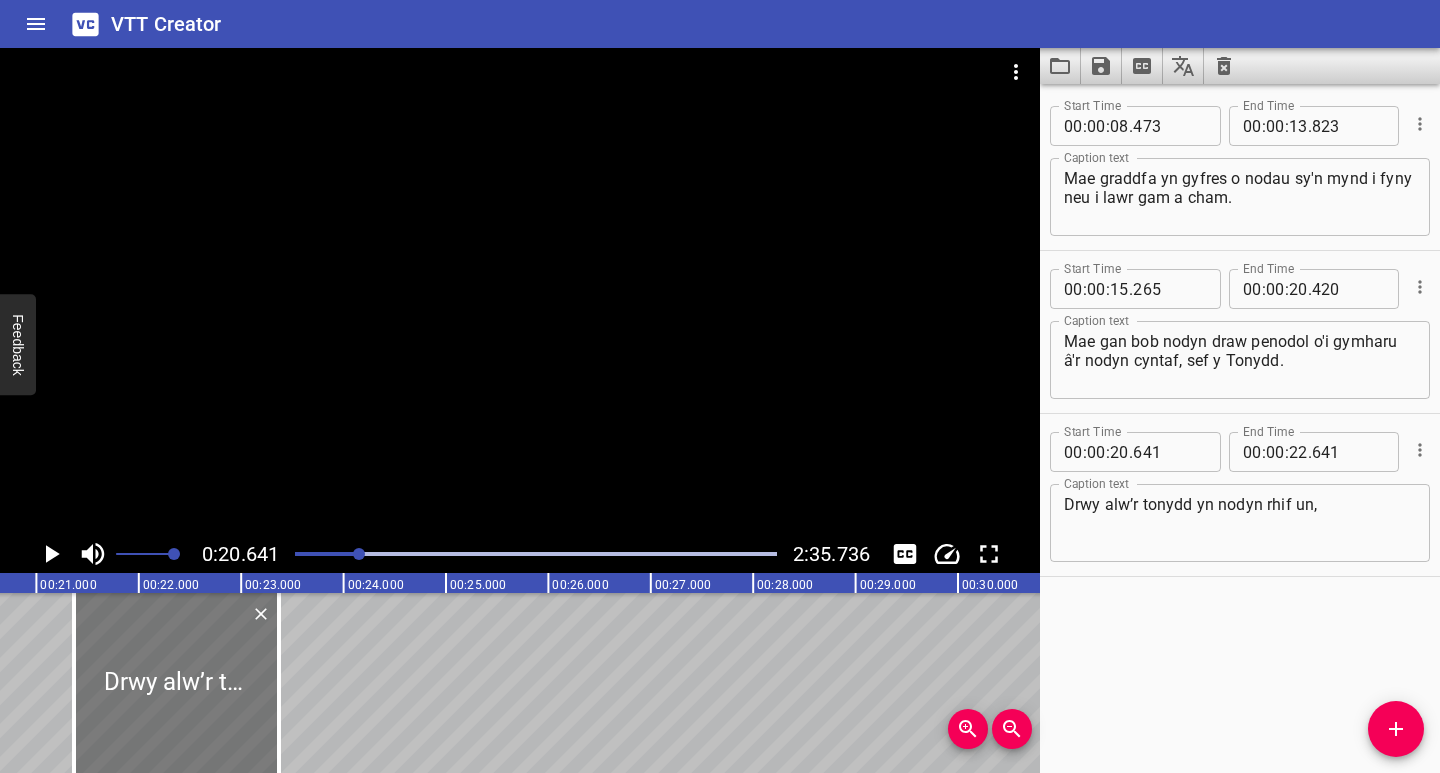 drag, startPoint x: 155, startPoint y: 724, endPoint x: 230, endPoint y: 725, distance: 75.00667 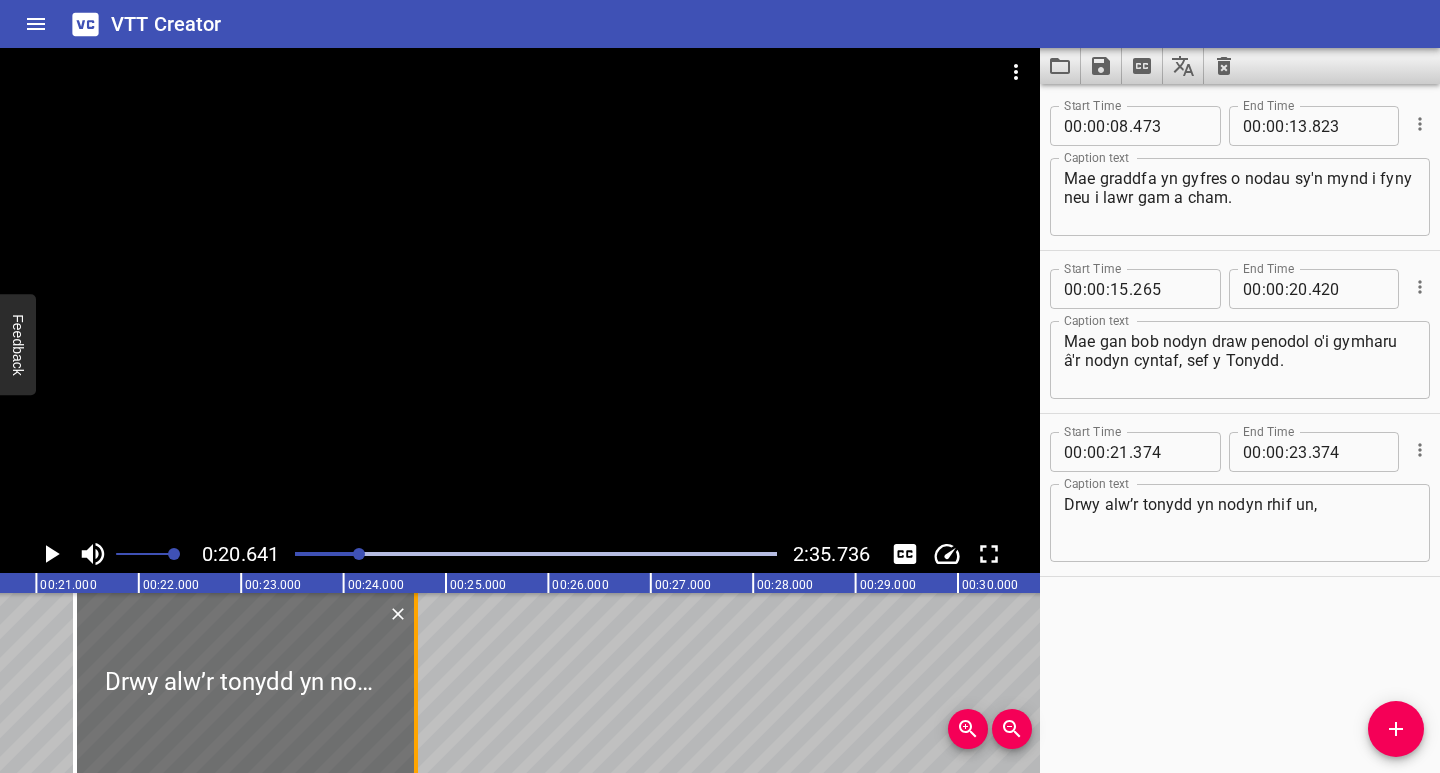 drag, startPoint x: 284, startPoint y: 724, endPoint x: 420, endPoint y: 733, distance: 136.29747 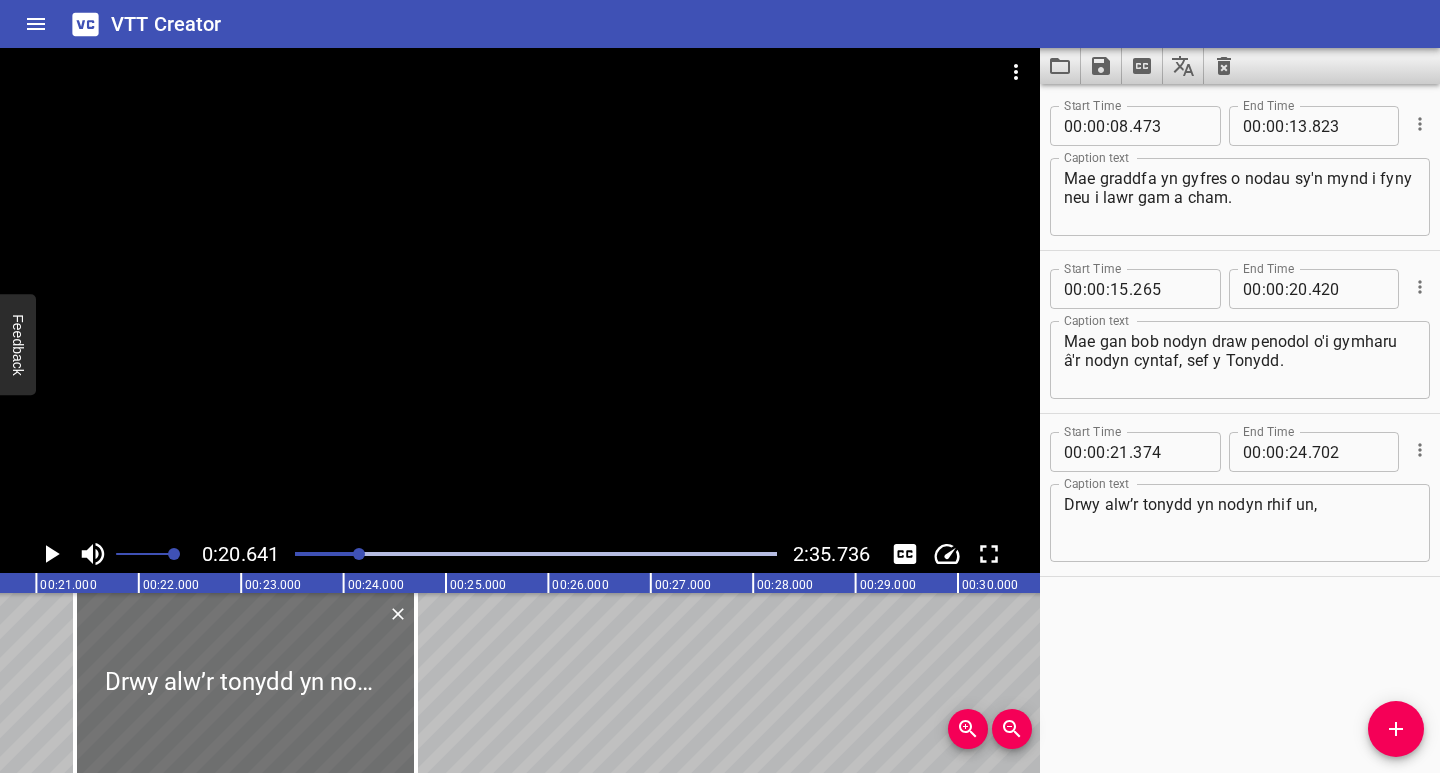 click 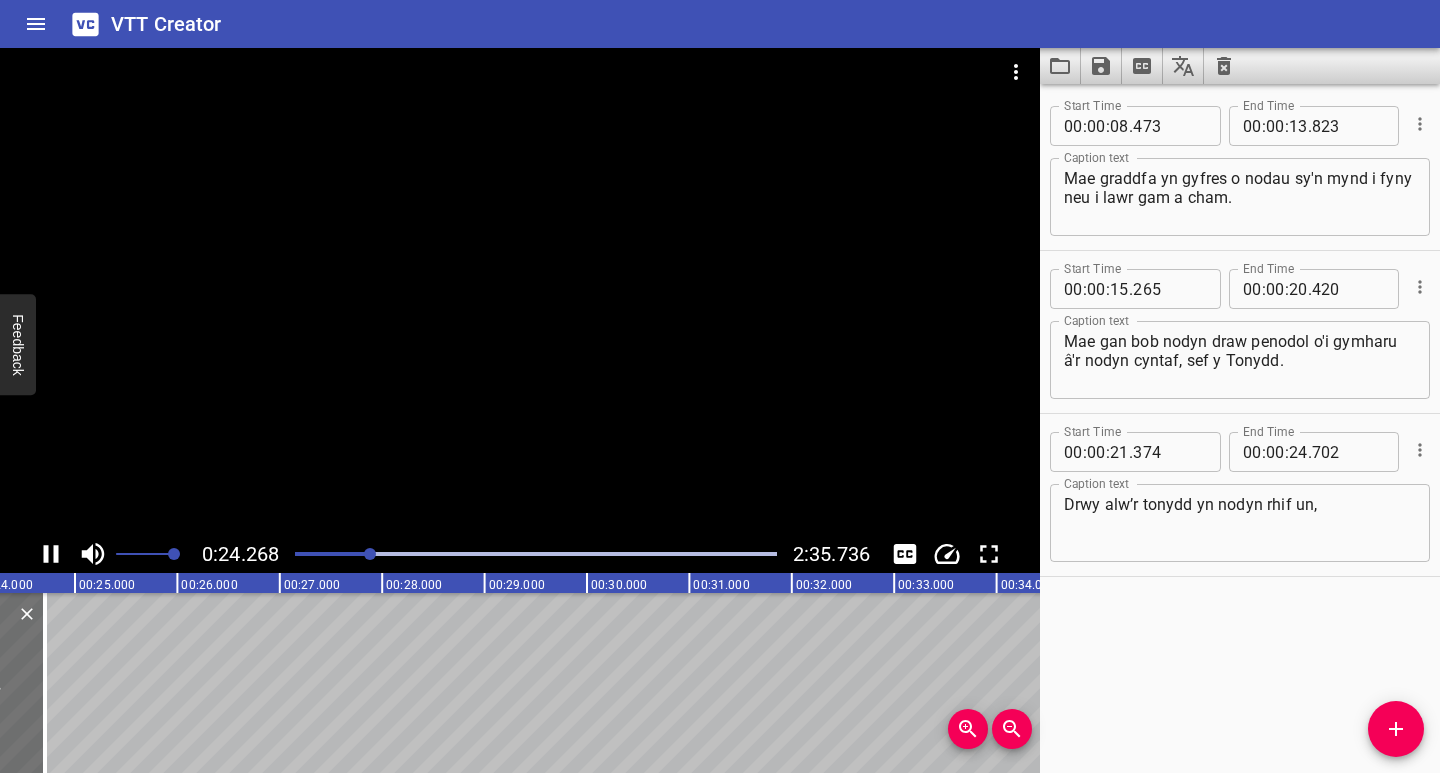 click 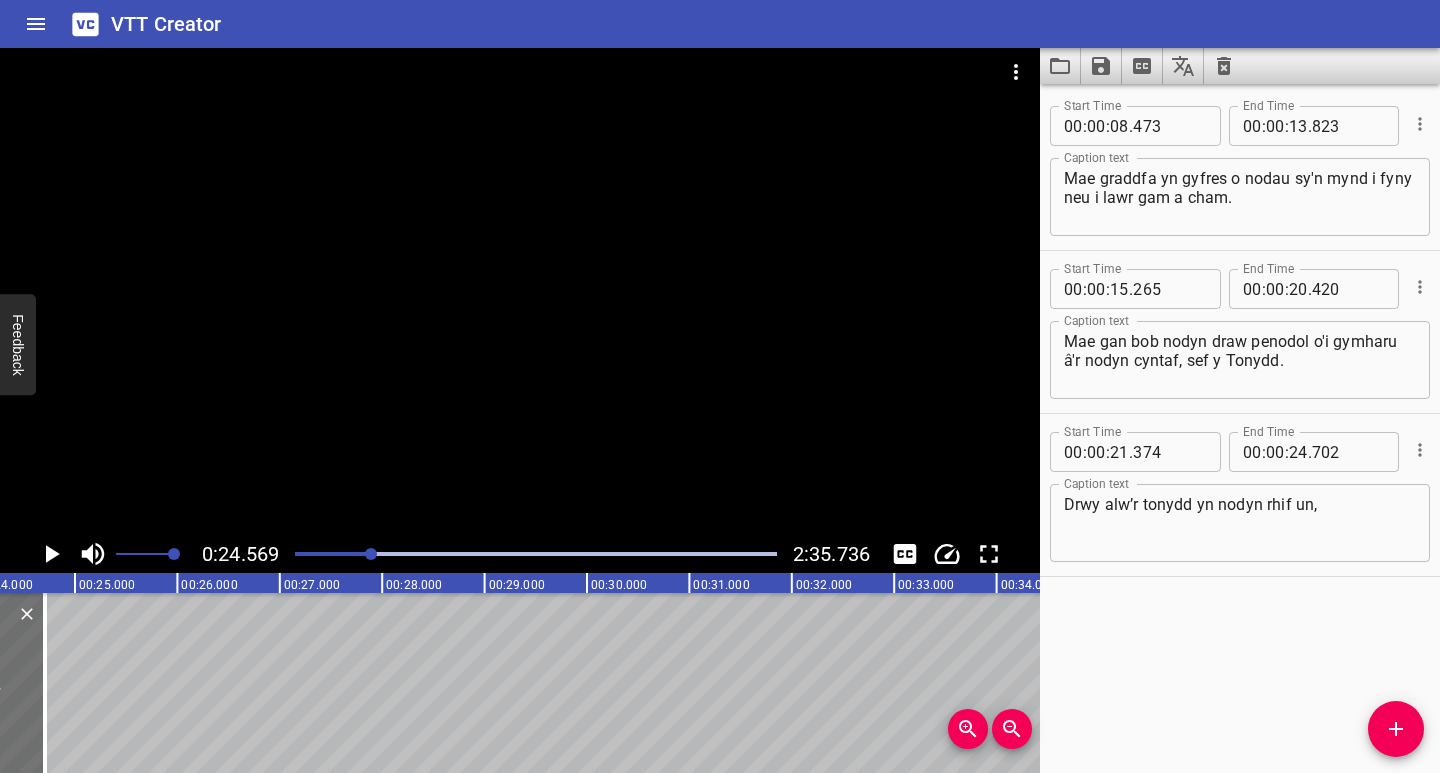 scroll, scrollTop: 0, scrollLeft: 2516, axis: horizontal 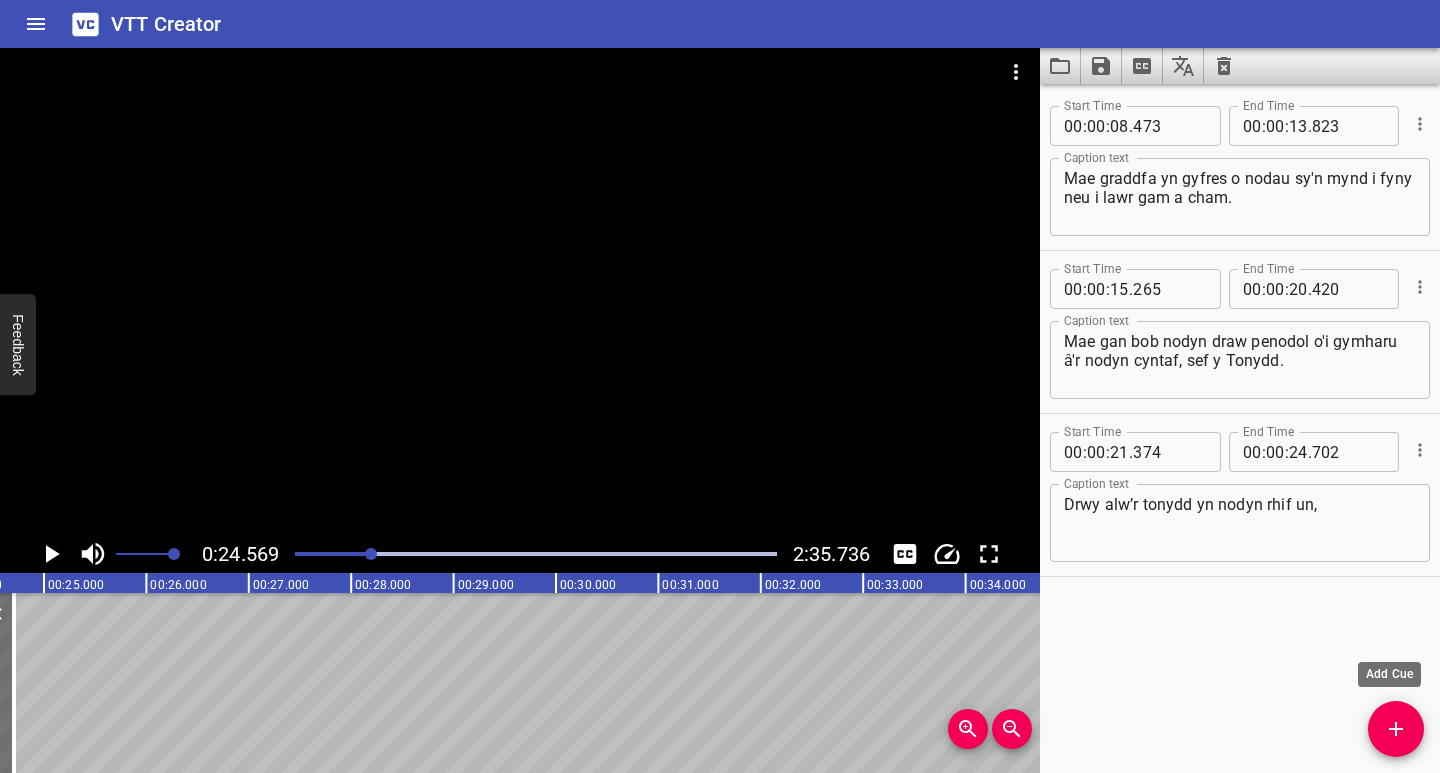 click 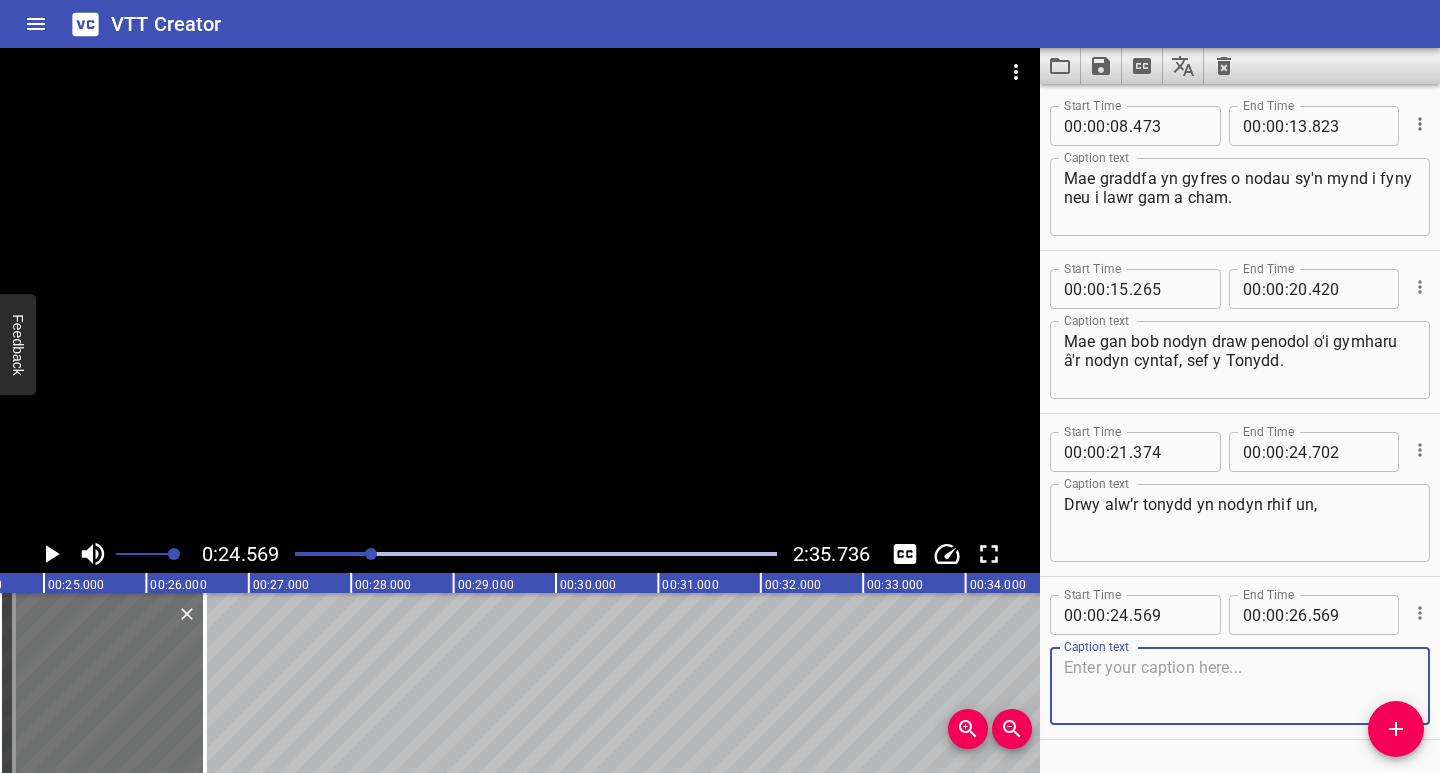 drag, startPoint x: 1207, startPoint y: 680, endPoint x: 1191, endPoint y: 681, distance: 16.03122 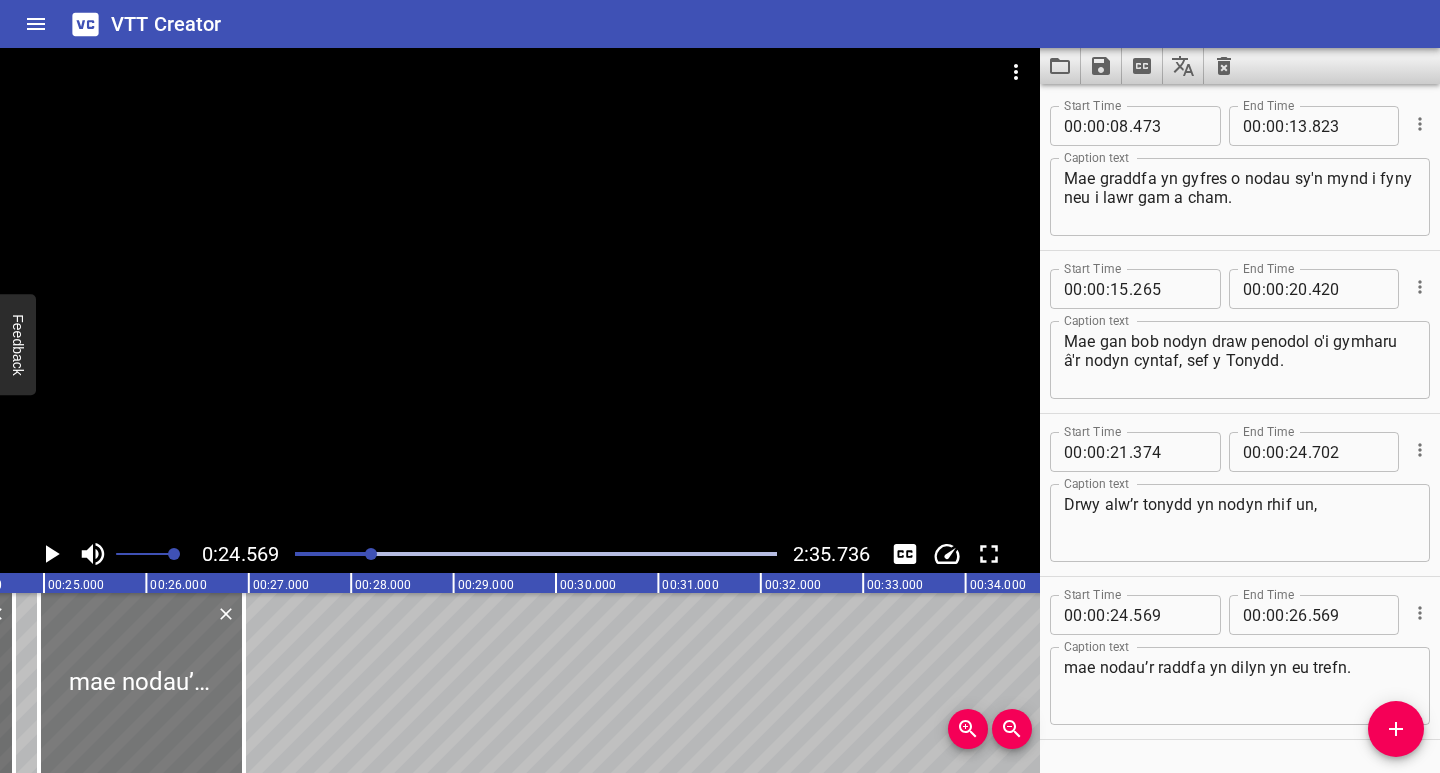 drag, startPoint x: 140, startPoint y: 720, endPoint x: 179, endPoint y: 720, distance: 39 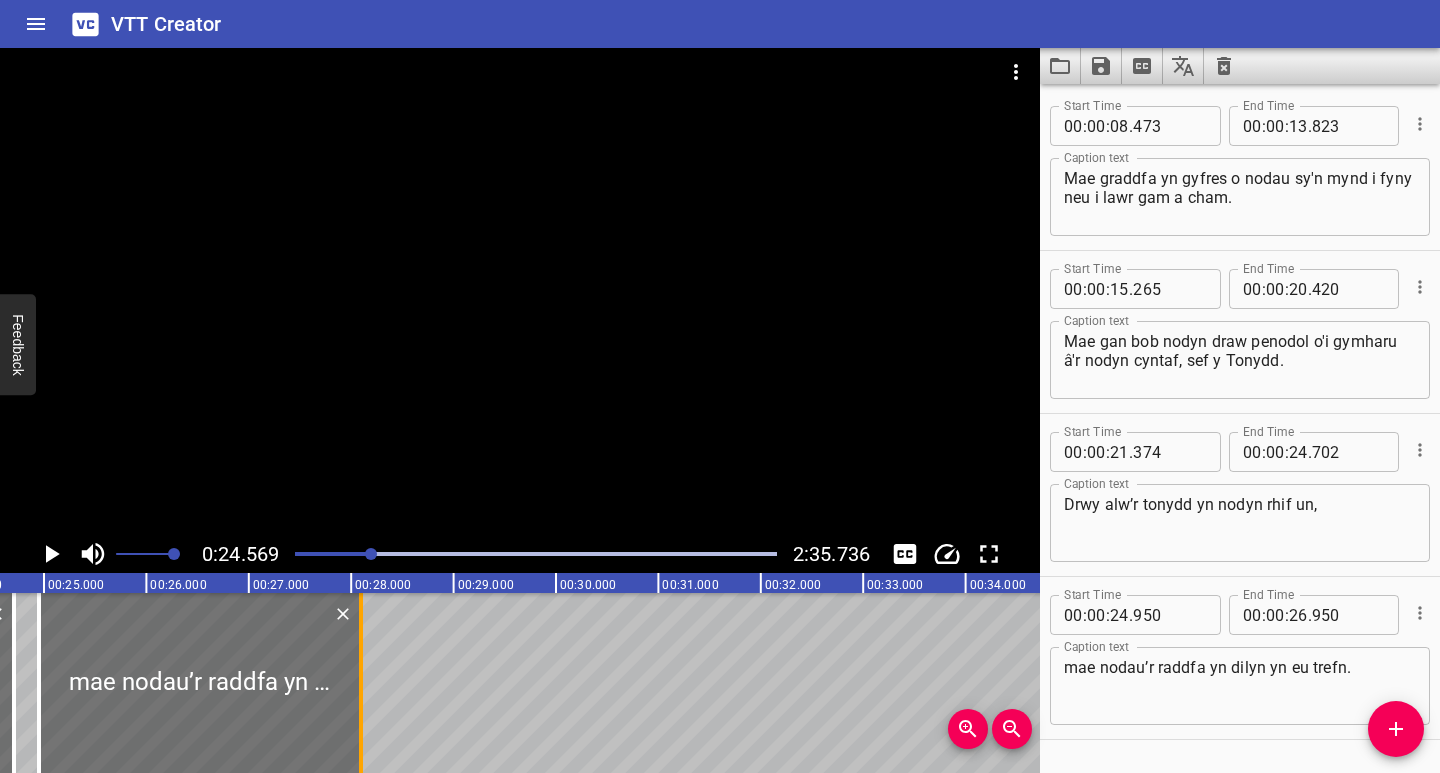 drag, startPoint x: 242, startPoint y: 717, endPoint x: 359, endPoint y: 723, distance: 117.15375 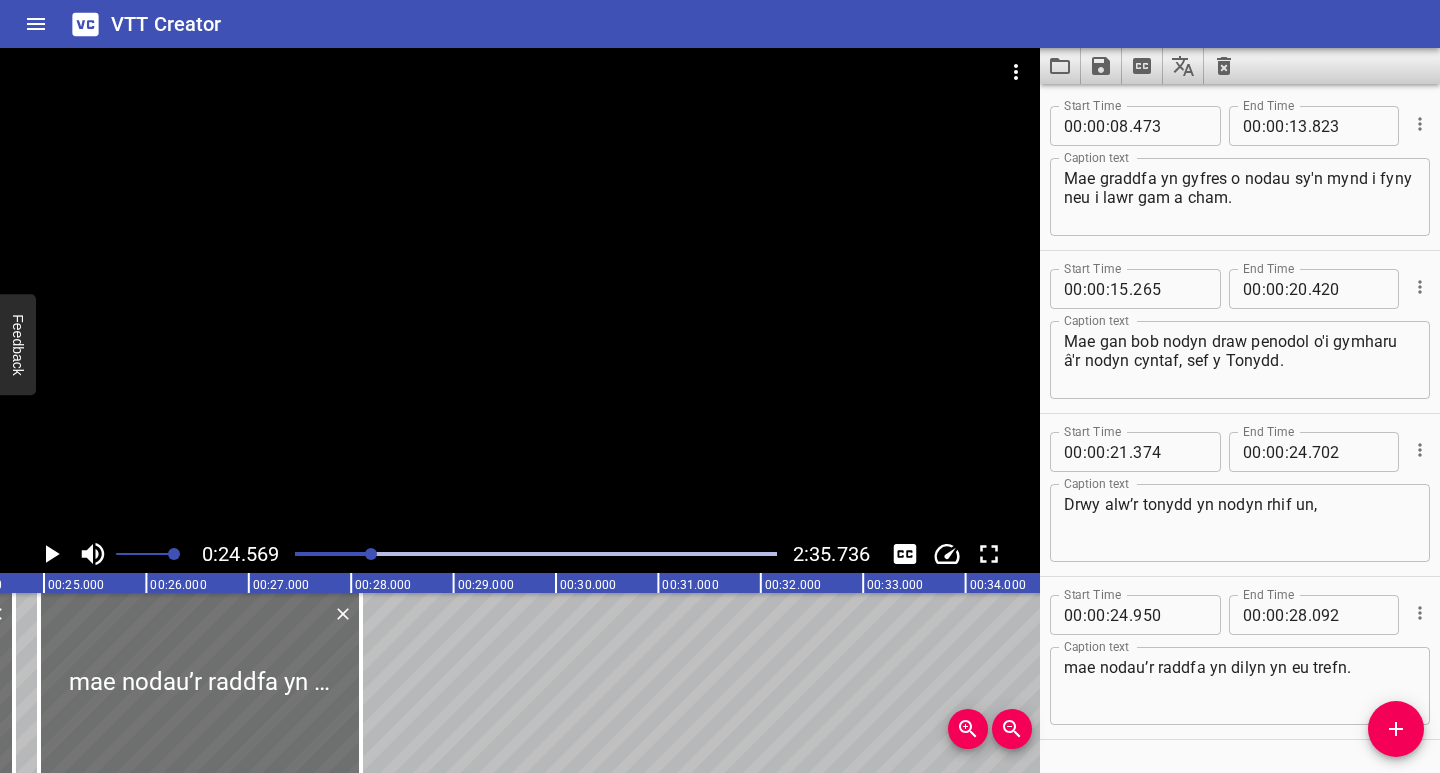 click 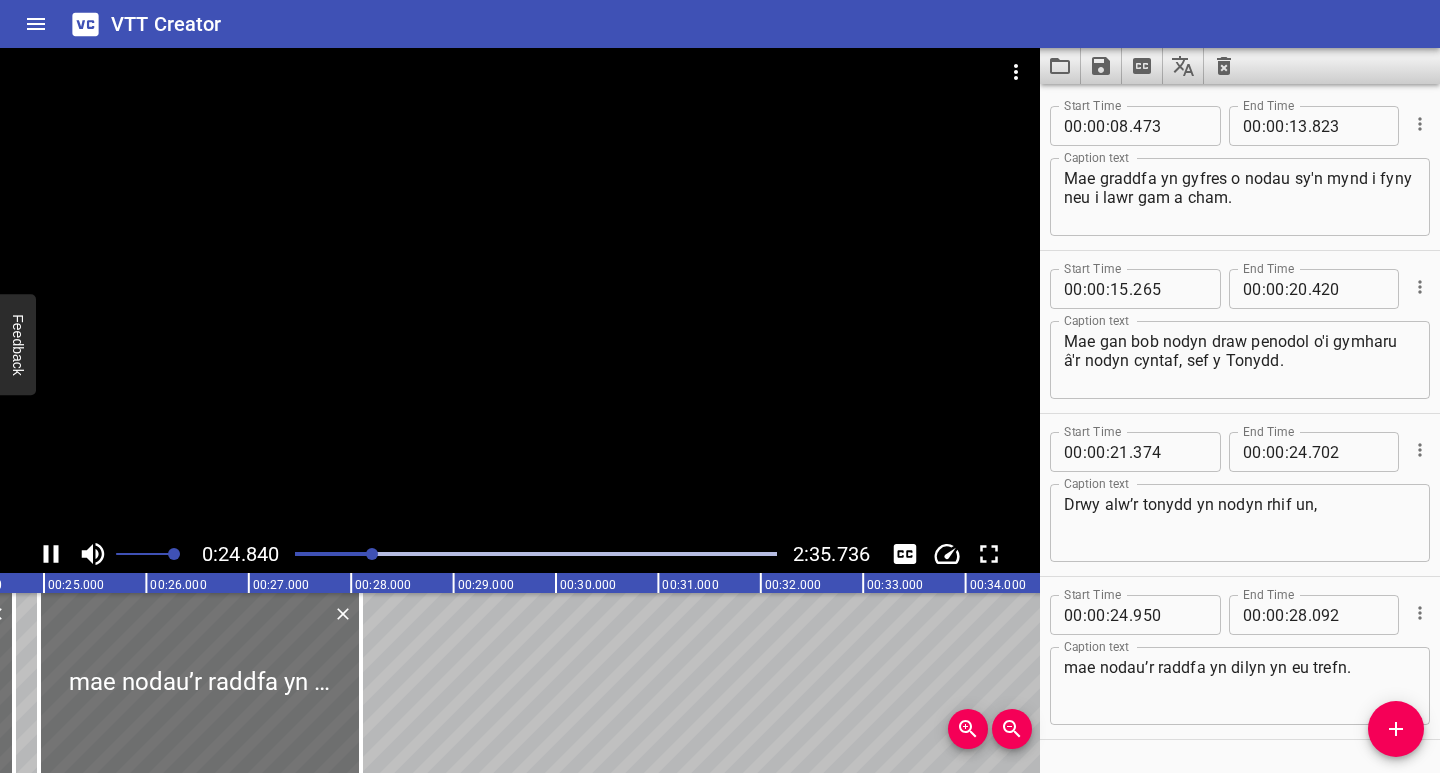 scroll, scrollTop: 0, scrollLeft: 2544, axis: horizontal 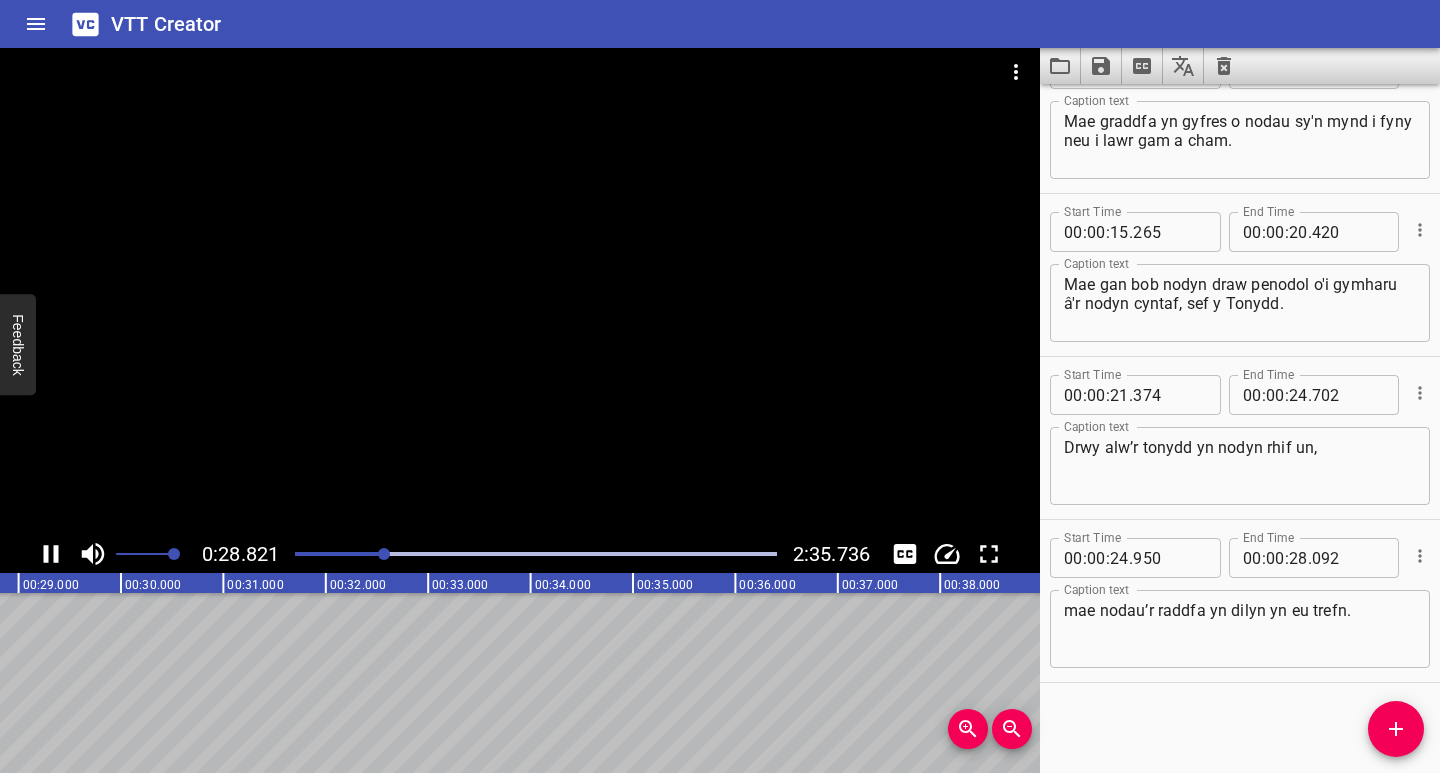 click 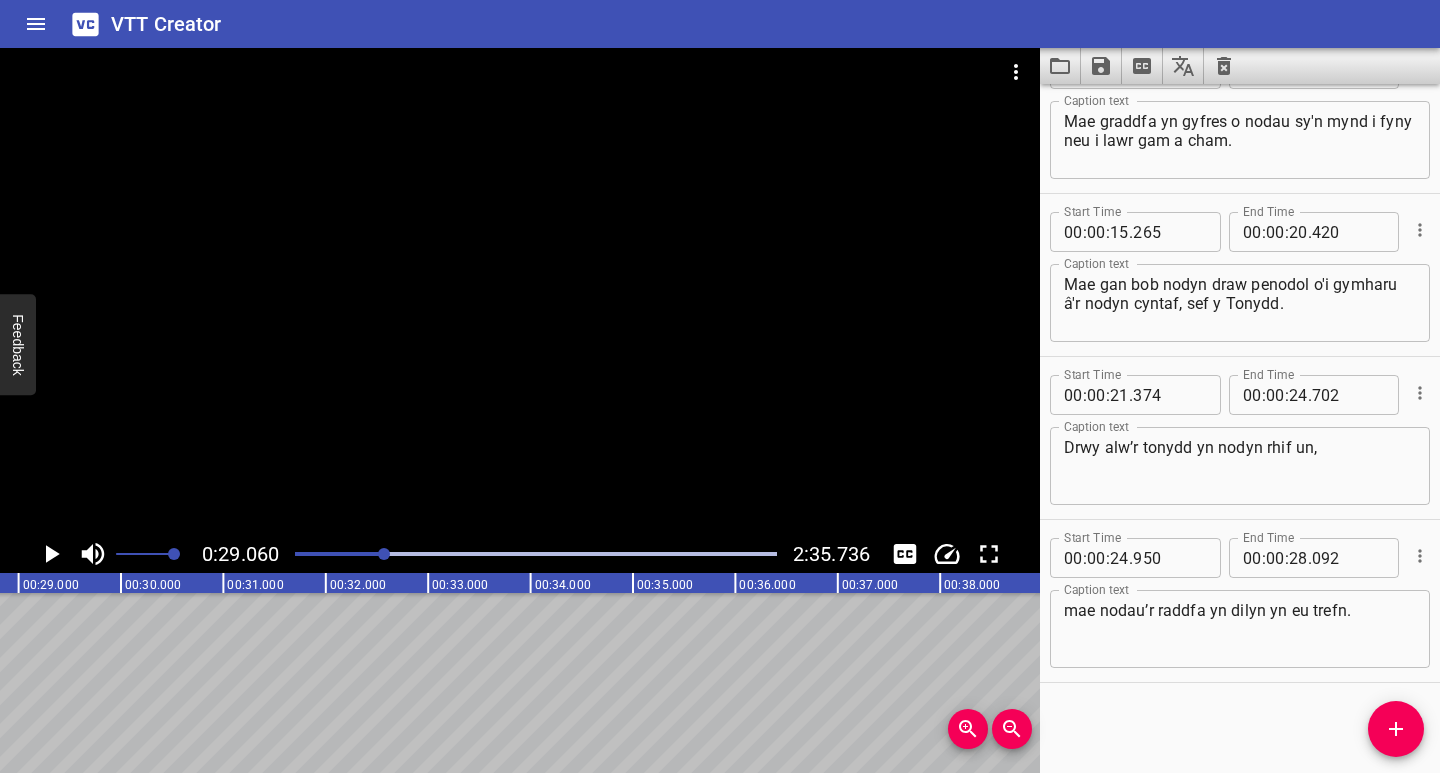 scroll, scrollTop: 0, scrollLeft: 2976, axis: horizontal 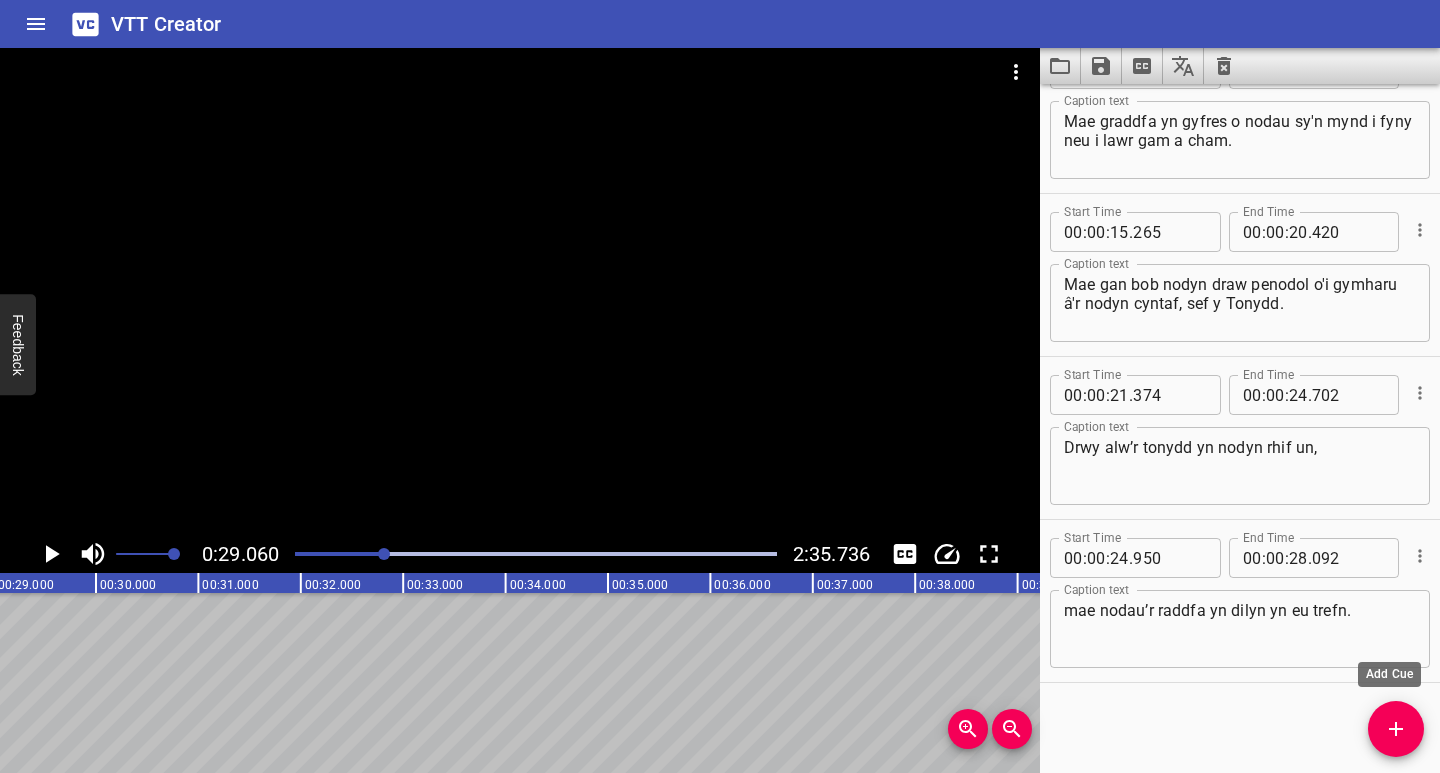 drag, startPoint x: 1383, startPoint y: 739, endPoint x: 1321, endPoint y: 734, distance: 62.201286 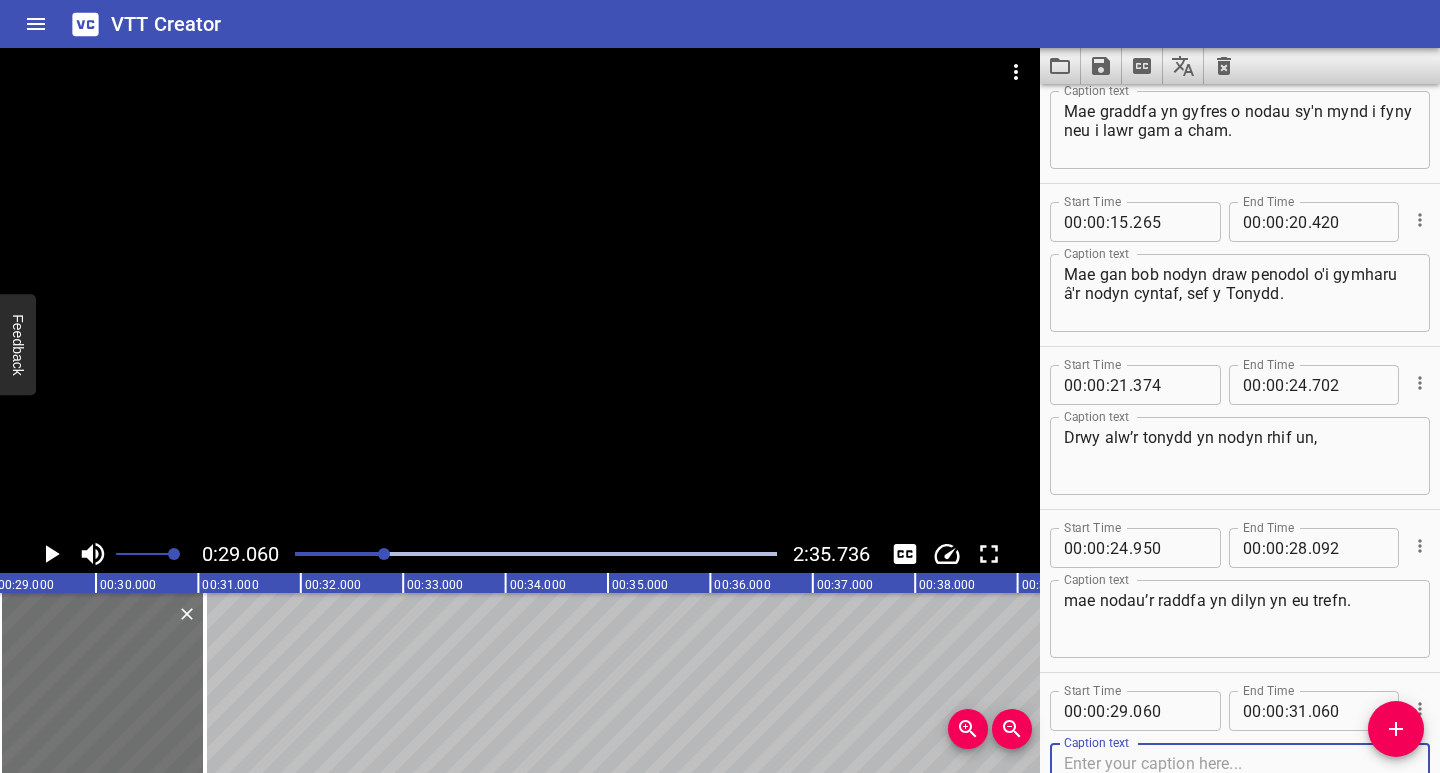 click on "Caption text" at bounding box center (1240, 782) 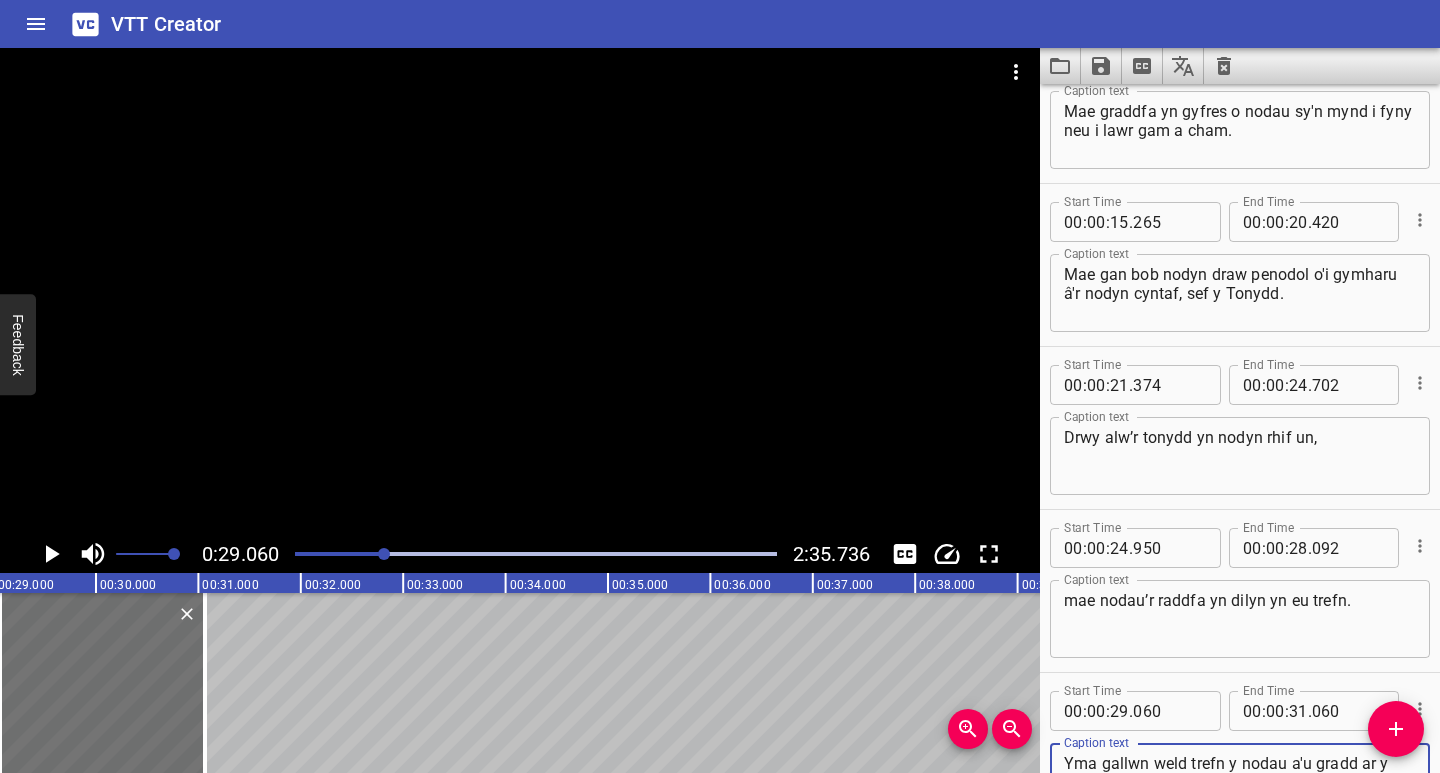 scroll, scrollTop: 86, scrollLeft: 0, axis: vertical 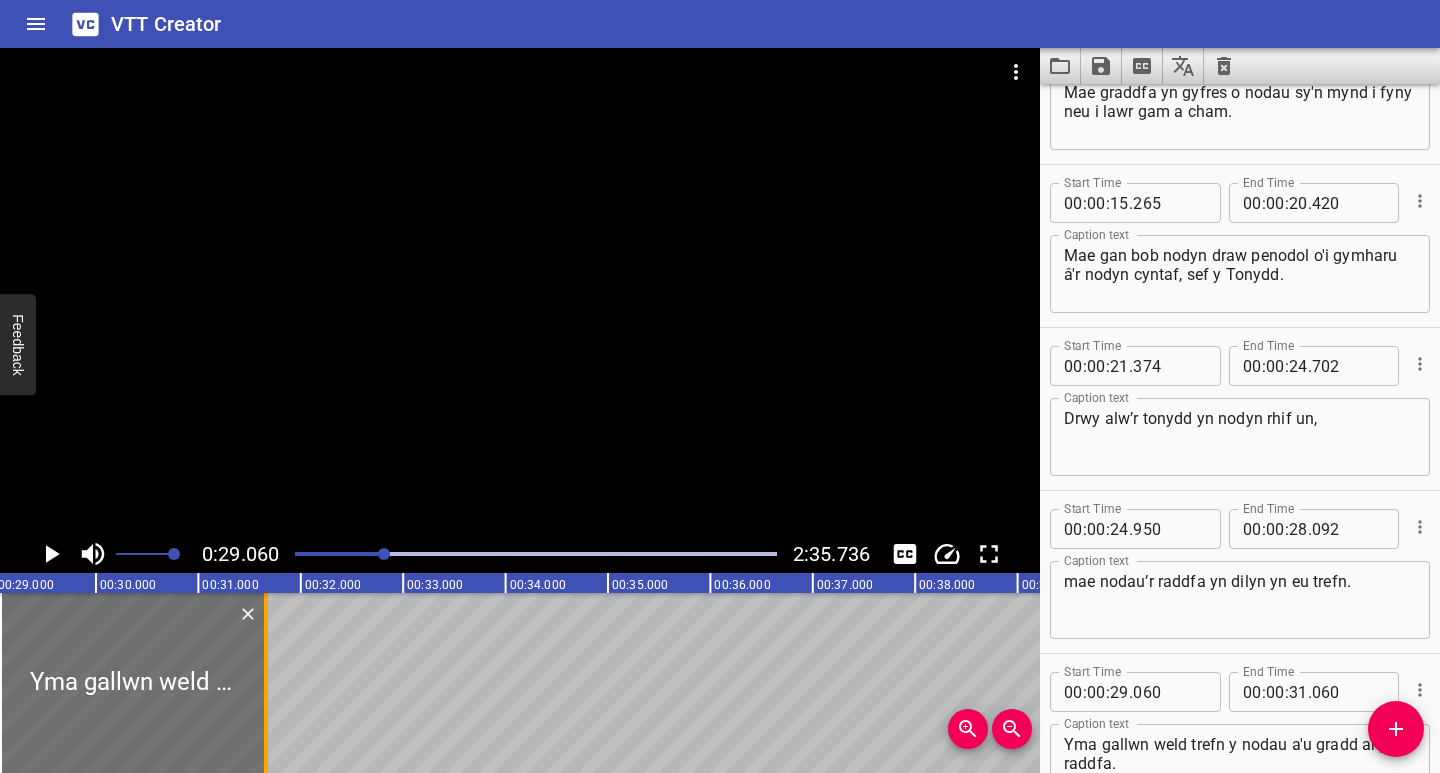 drag, startPoint x: 207, startPoint y: 715, endPoint x: 268, endPoint y: 718, distance: 61.073727 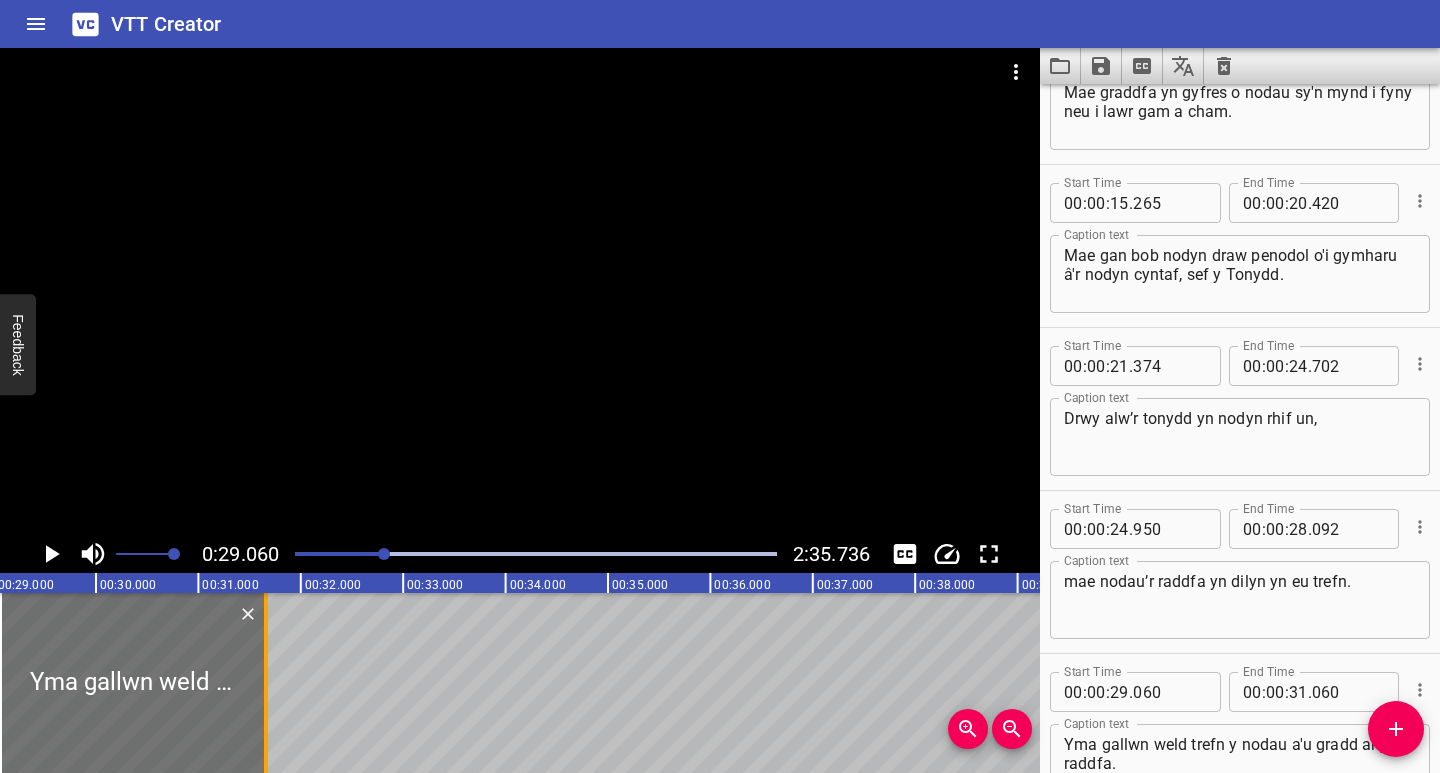 click at bounding box center (266, 683) 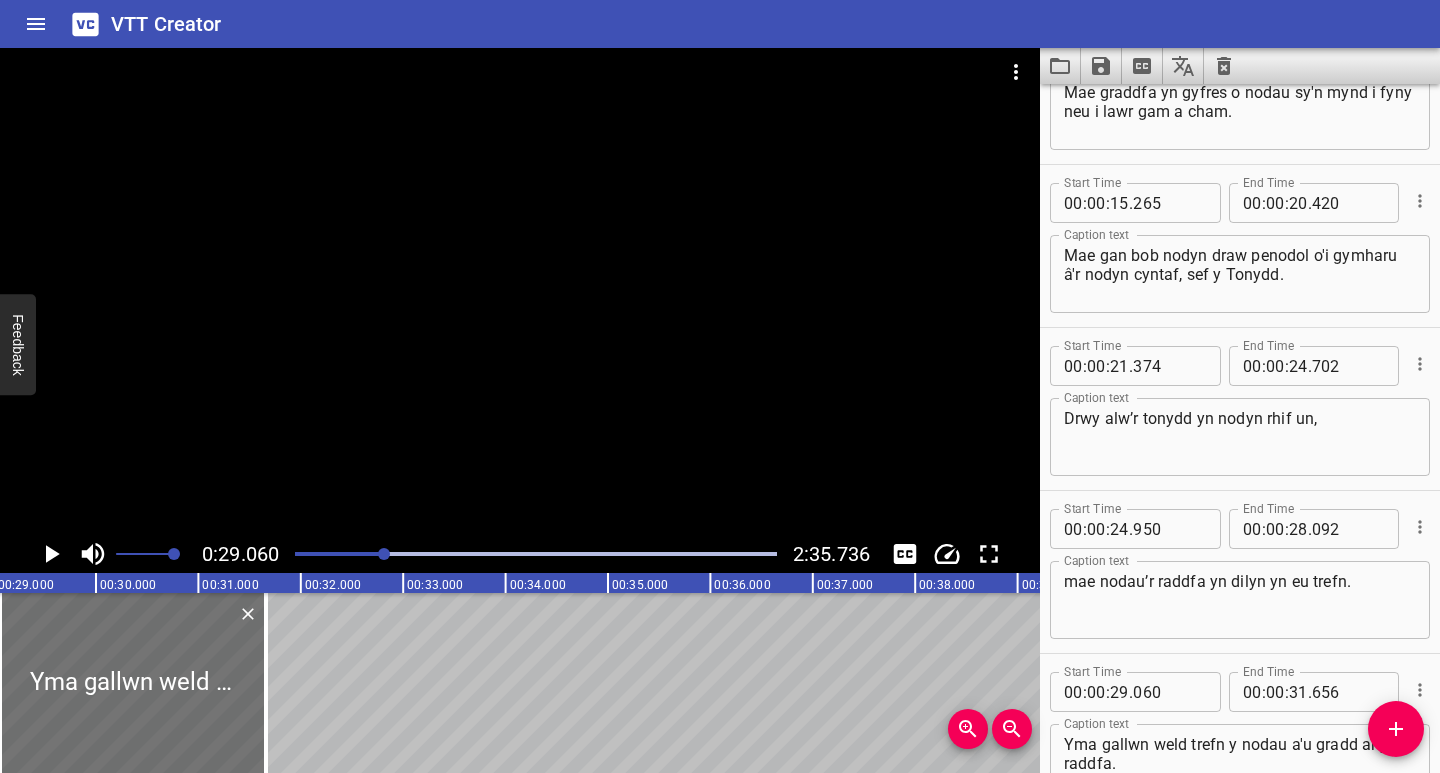 click 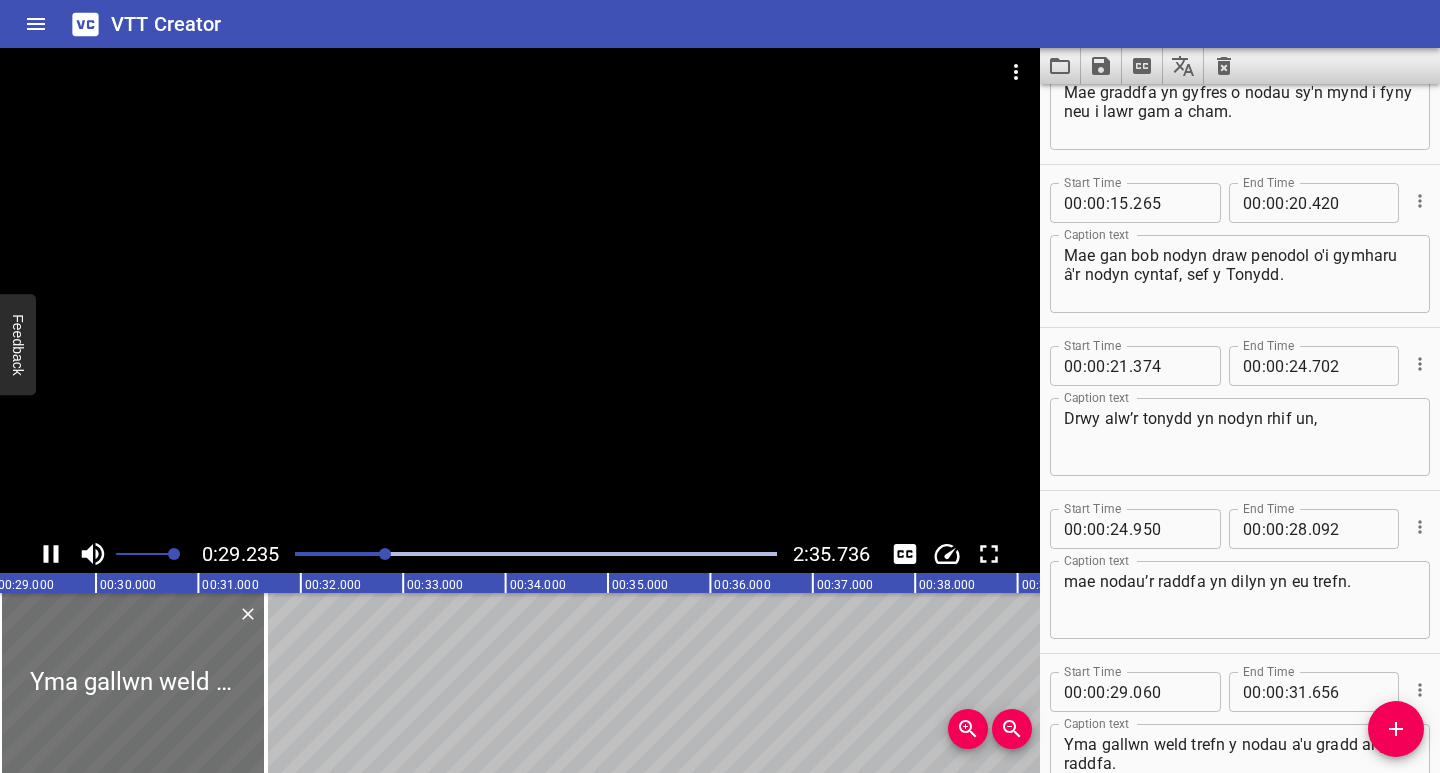scroll, scrollTop: 220, scrollLeft: 0, axis: vertical 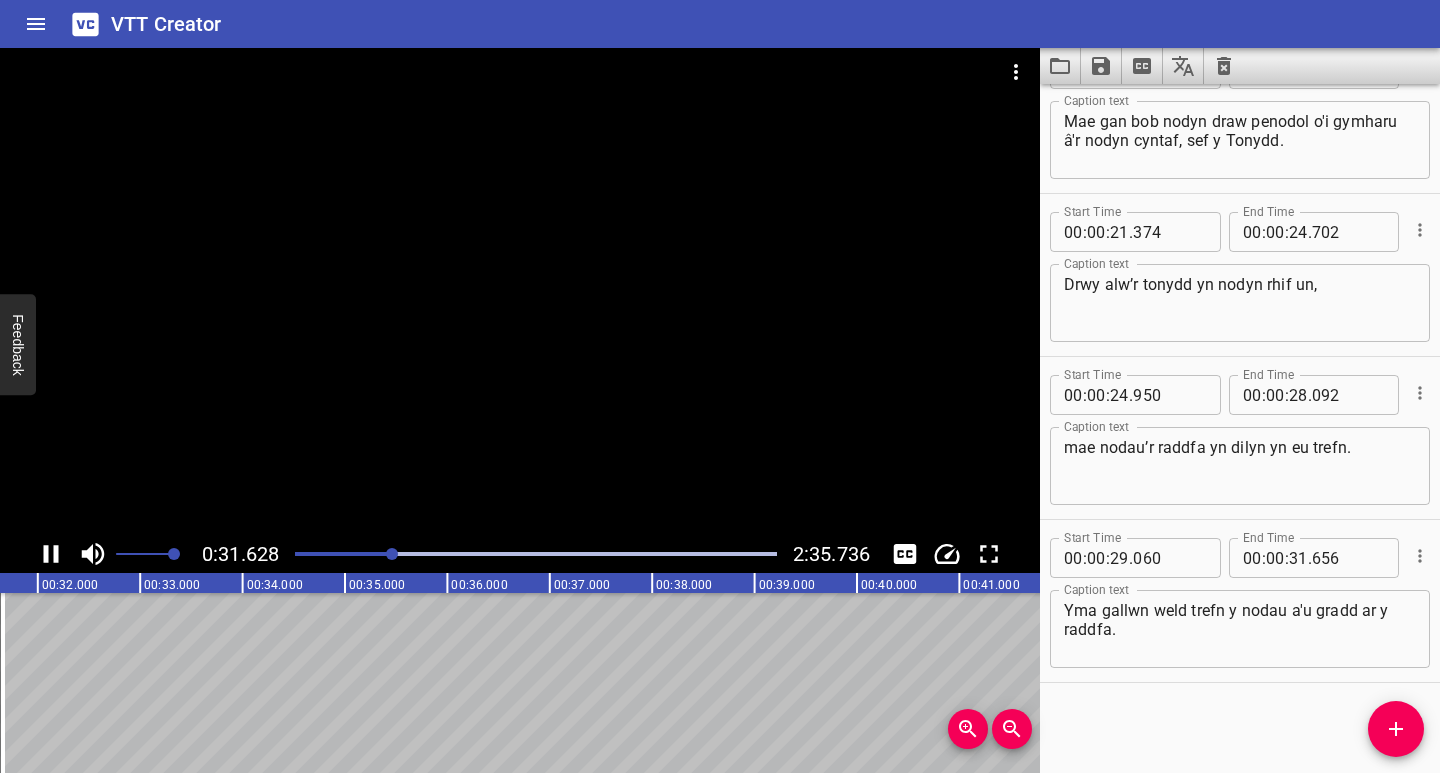 click 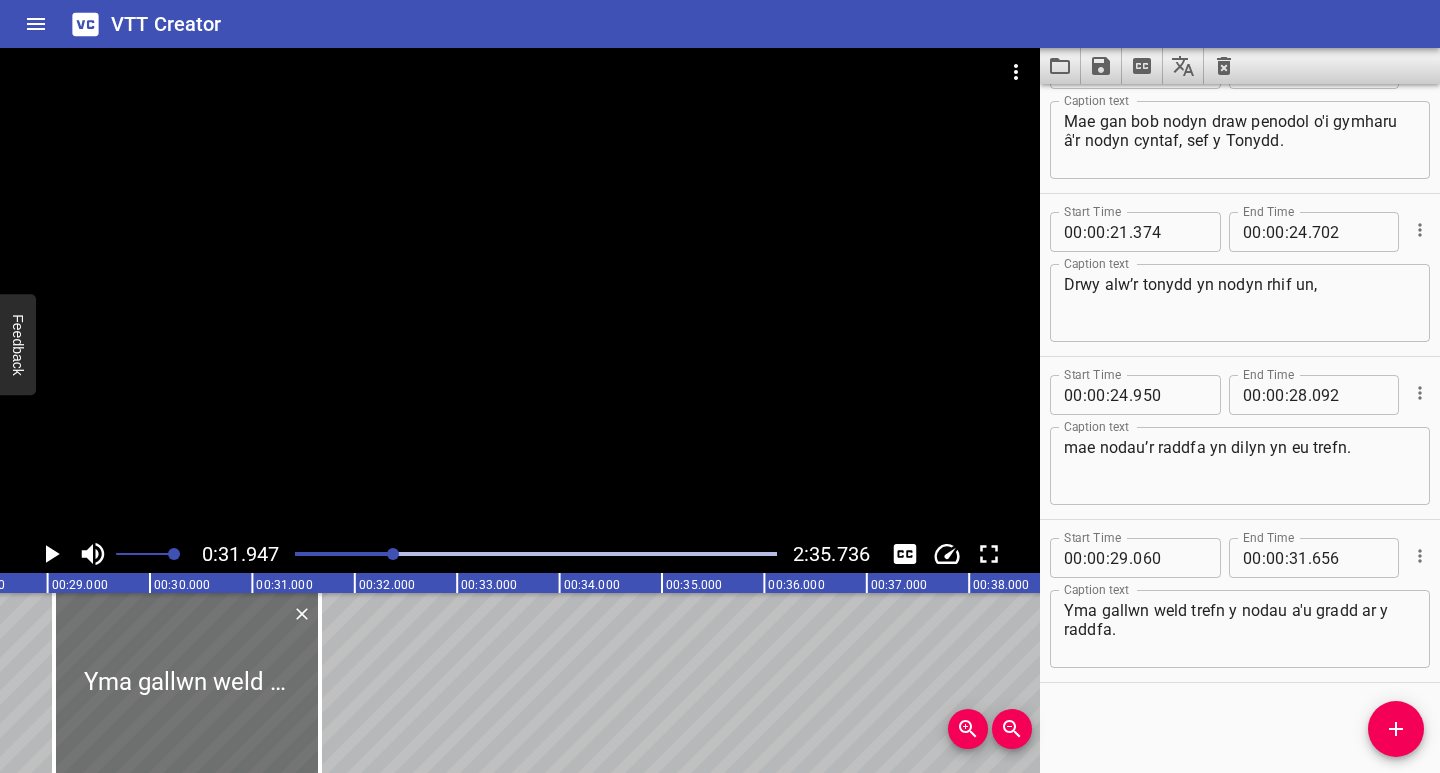 scroll, scrollTop: 0, scrollLeft: 2885, axis: horizontal 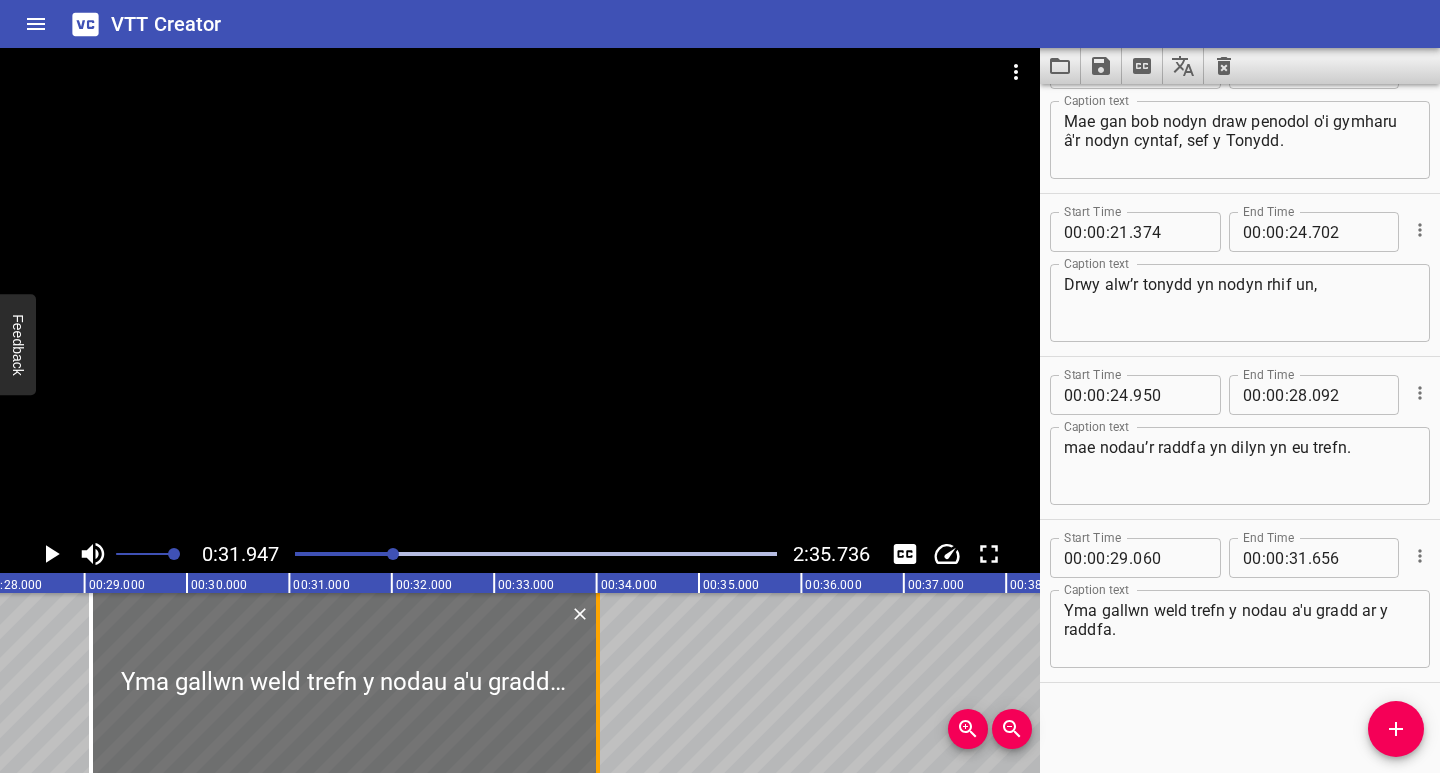 drag, startPoint x: 360, startPoint y: 727, endPoint x: 601, endPoint y: 722, distance: 241.05186 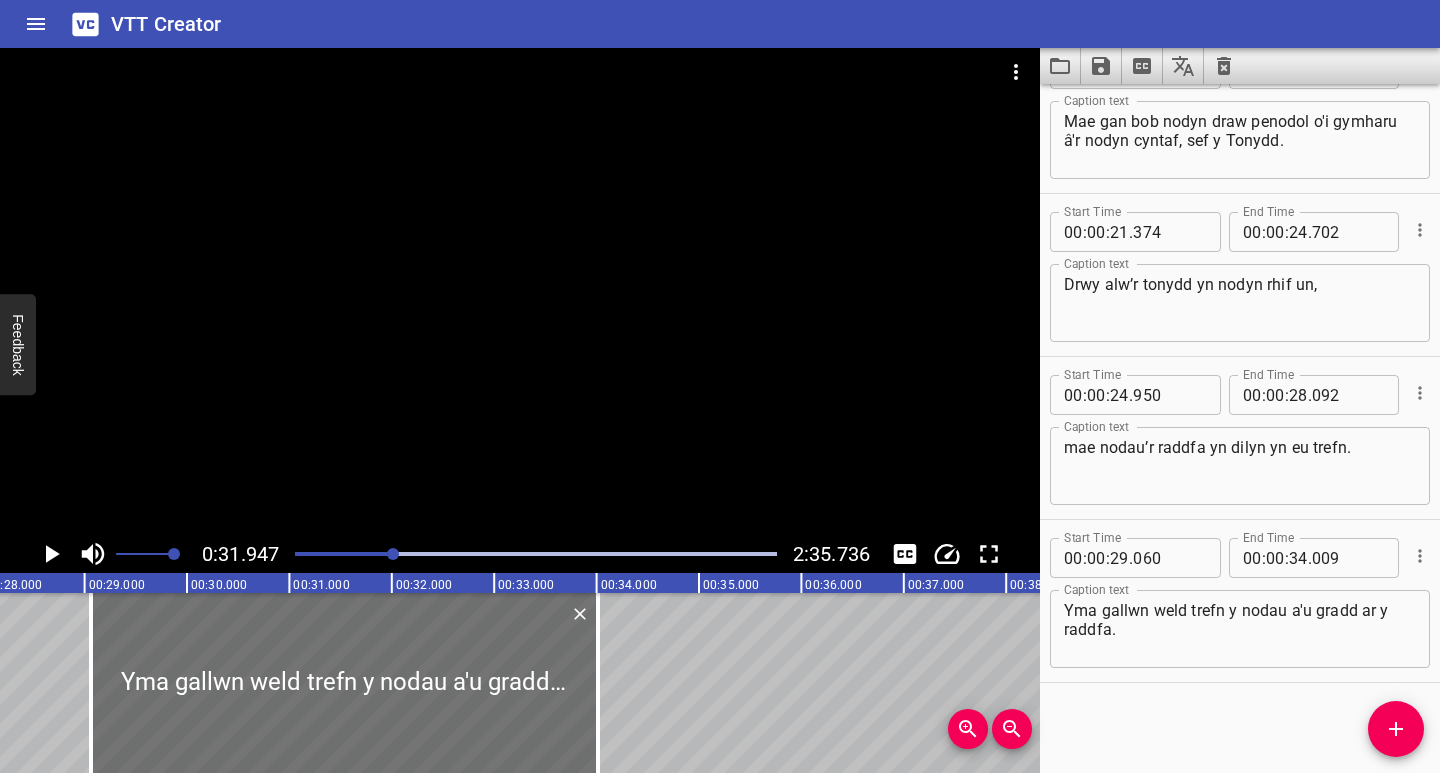 click at bounding box center (153, 554) 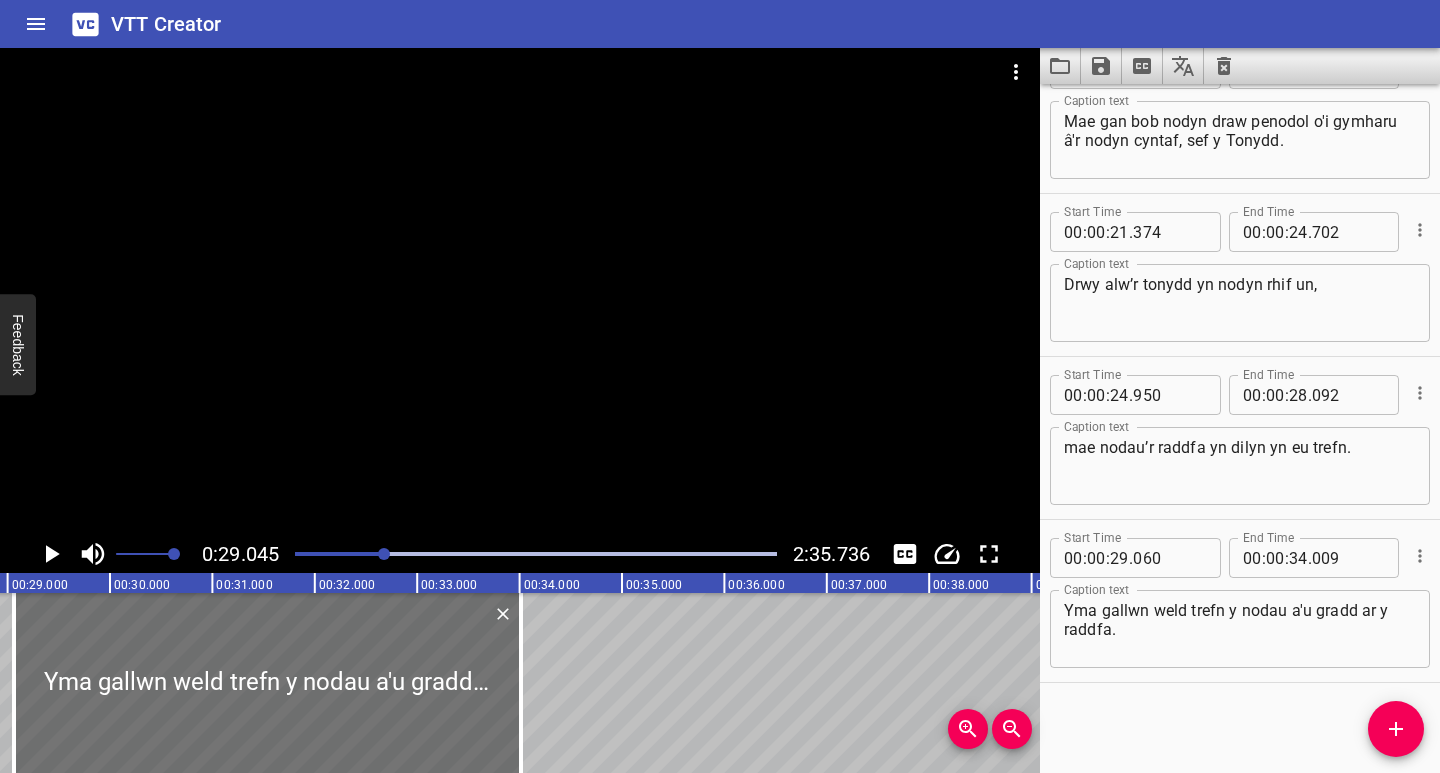 scroll, scrollTop: 0, scrollLeft: 2974, axis: horizontal 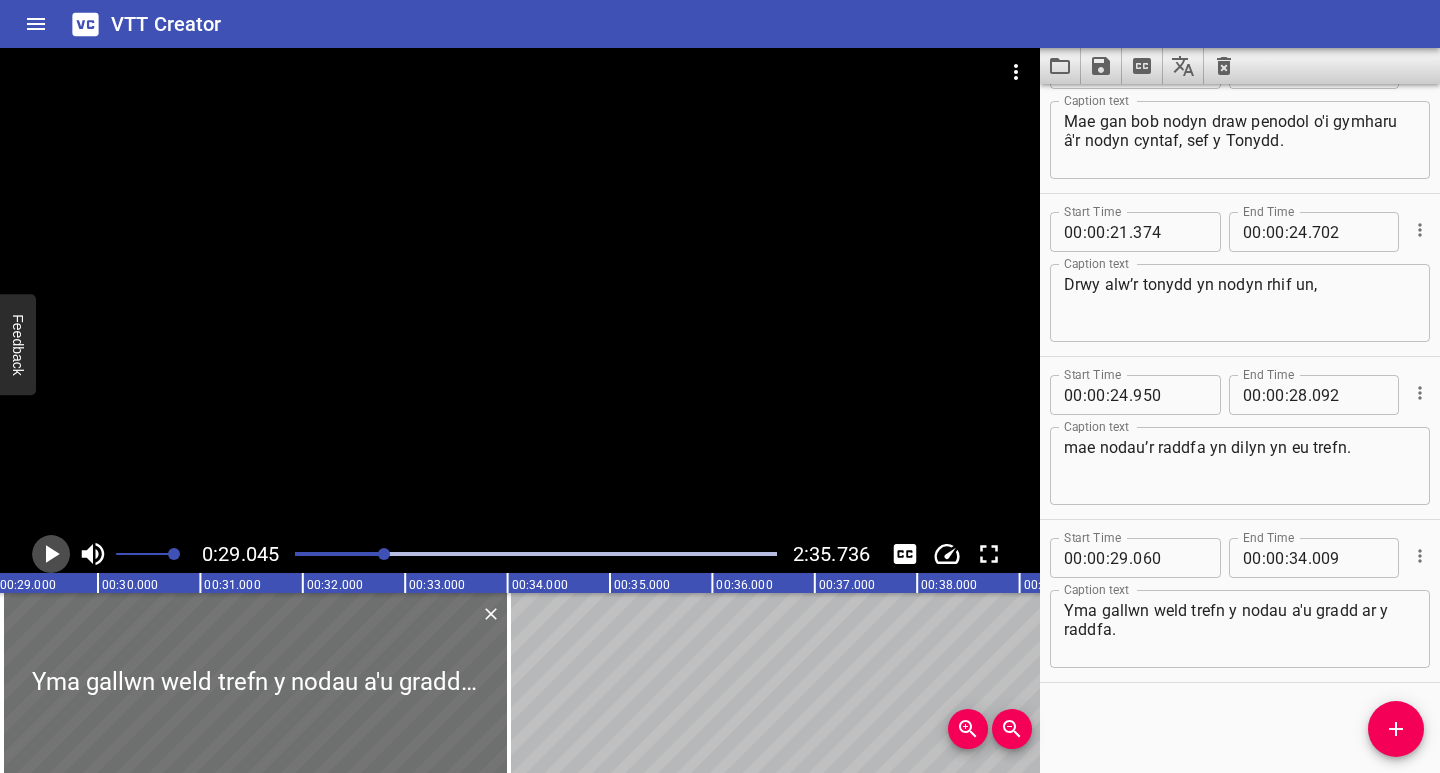 click 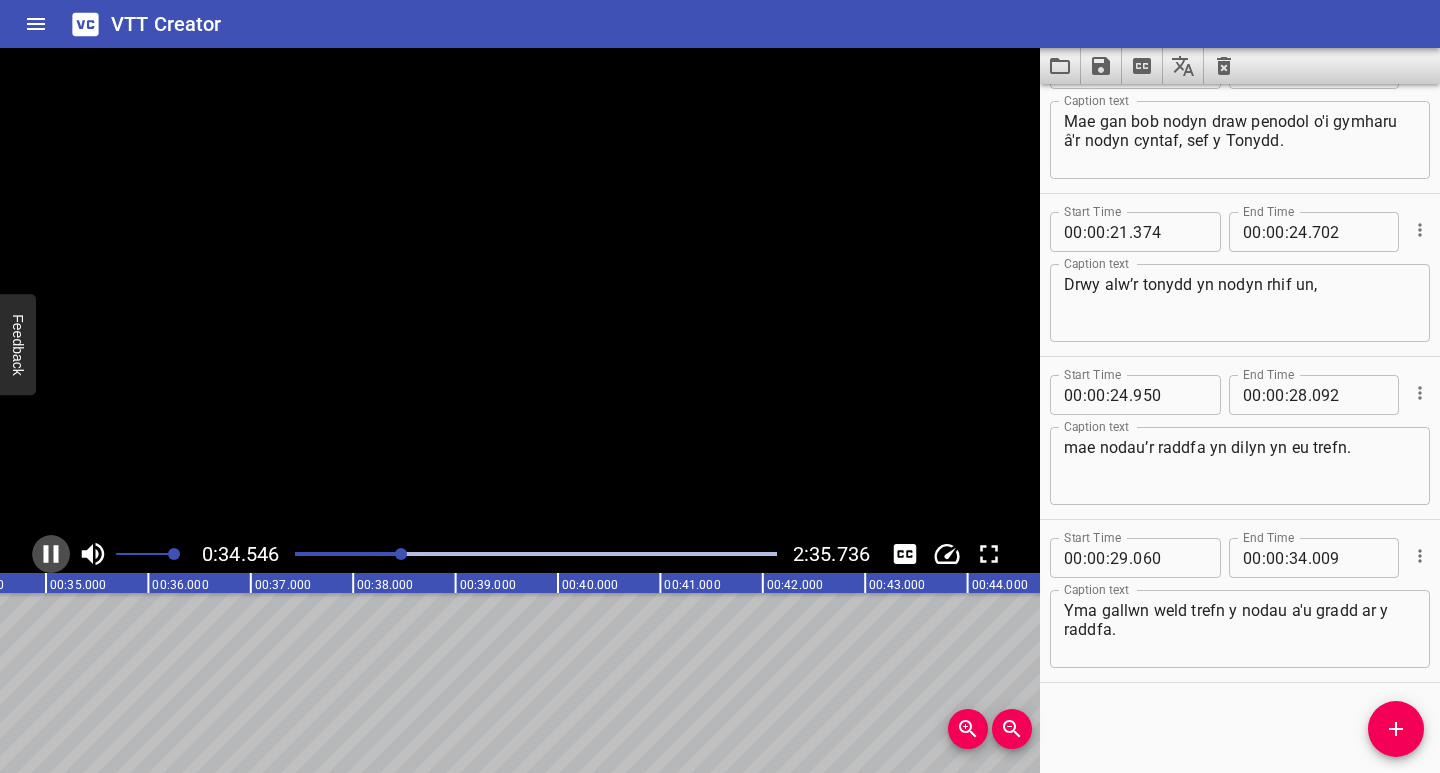 click 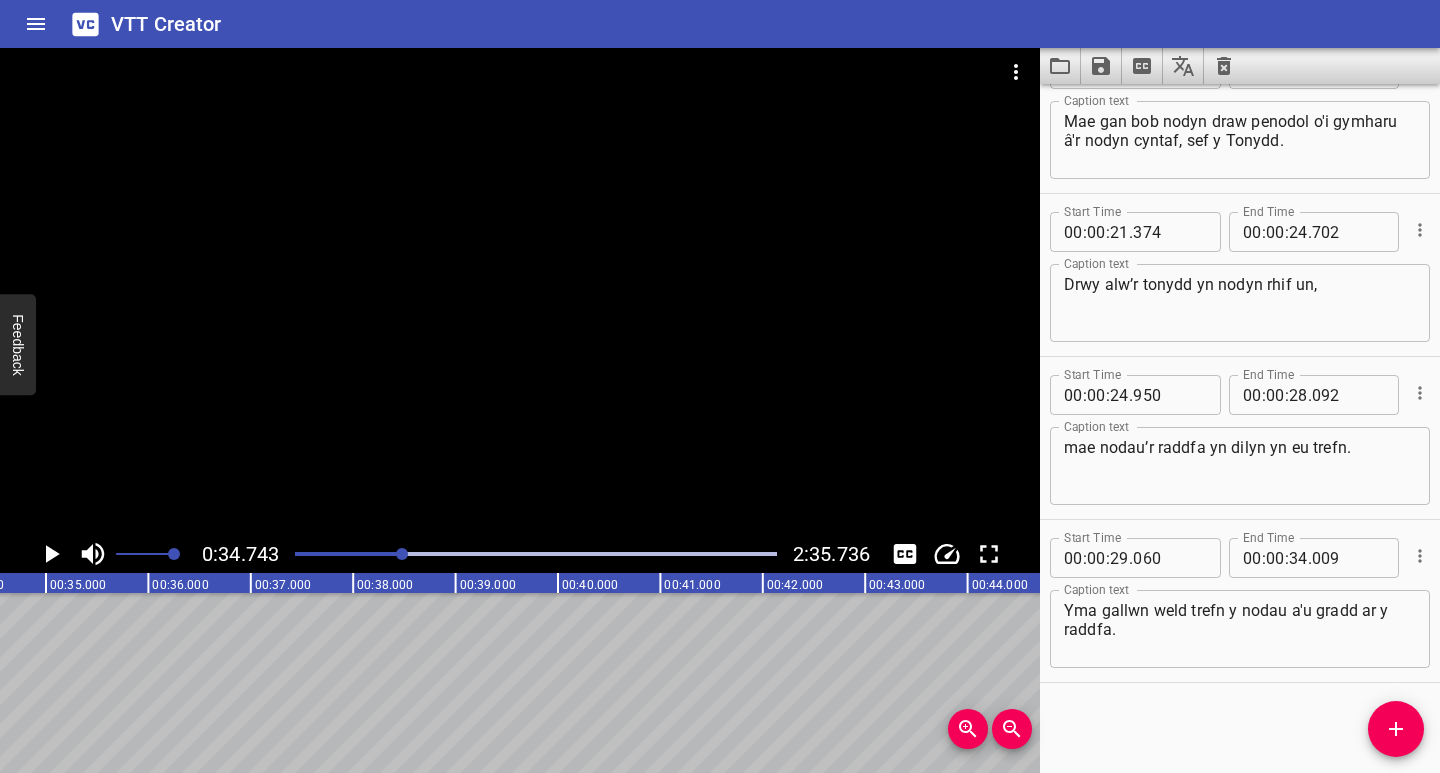 scroll, scrollTop: 0, scrollLeft: 3558, axis: horizontal 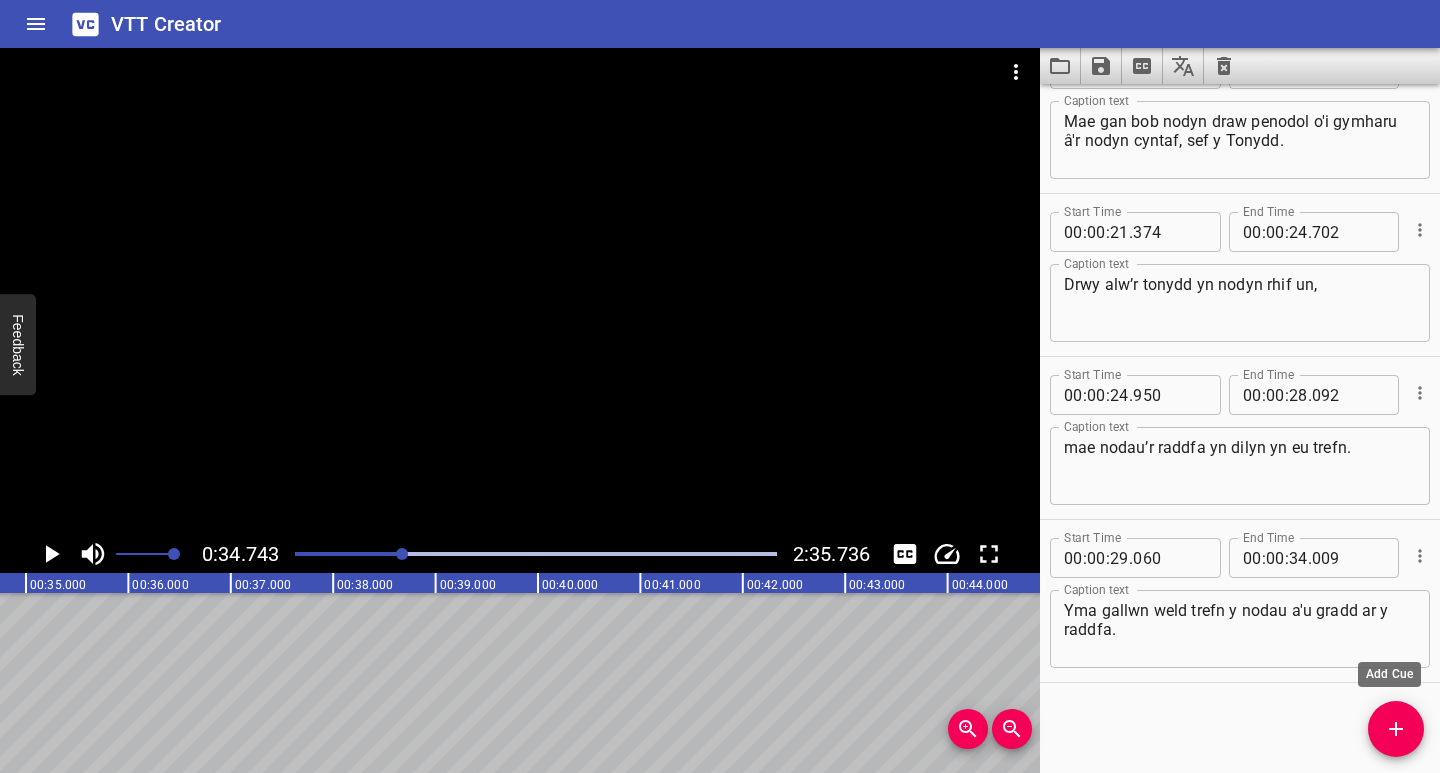 drag, startPoint x: 1394, startPoint y: 718, endPoint x: 1296, endPoint y: 708, distance: 98.50888 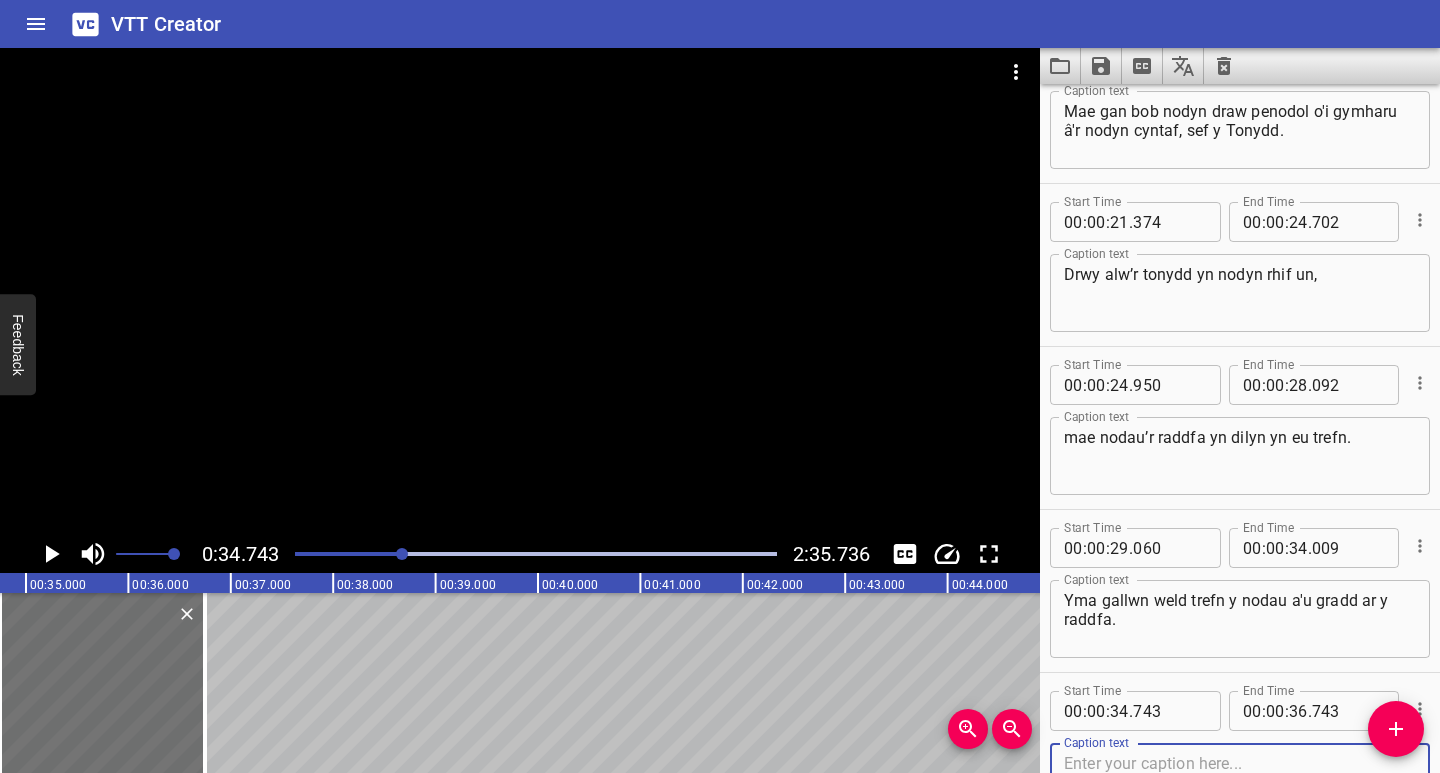 click at bounding box center [1240, 782] 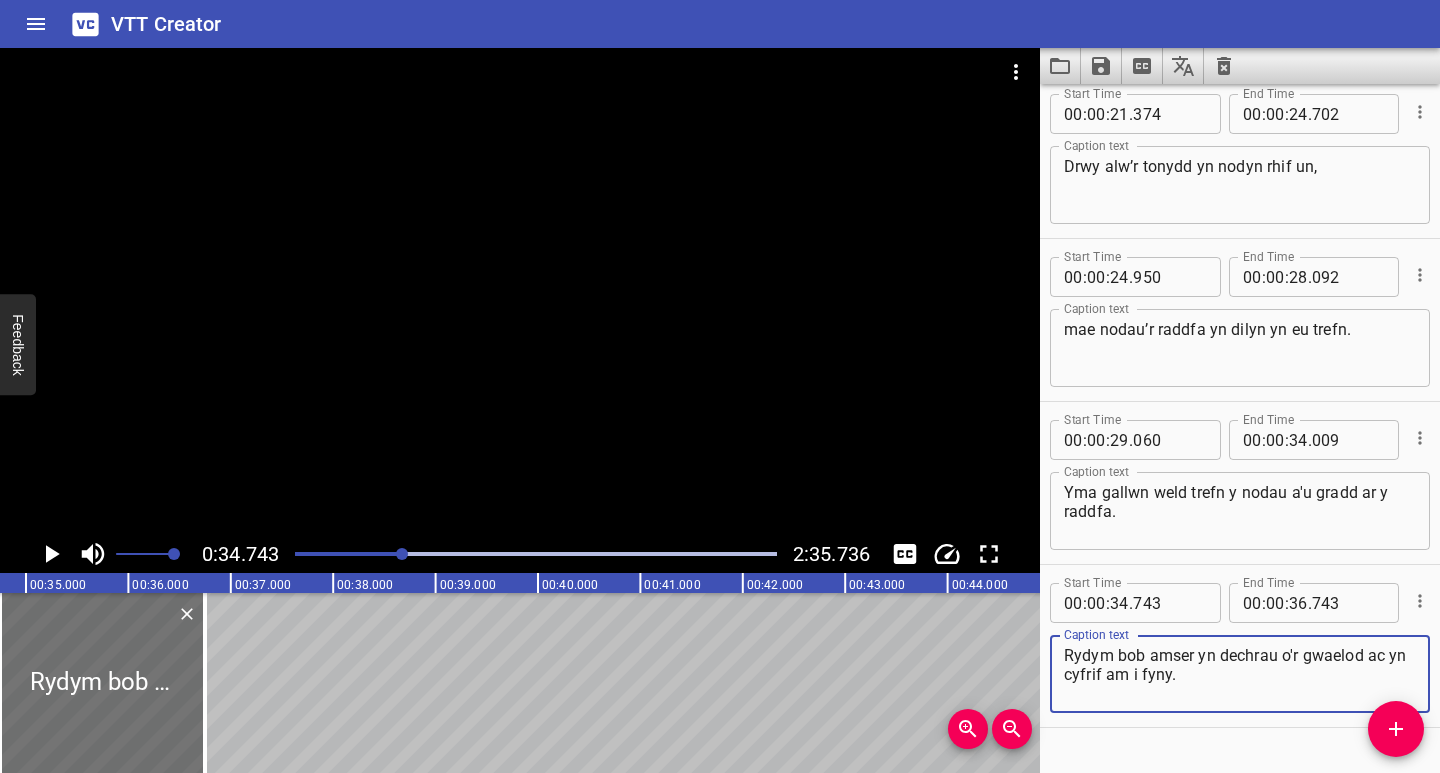scroll, scrollTop: 383, scrollLeft: 0, axis: vertical 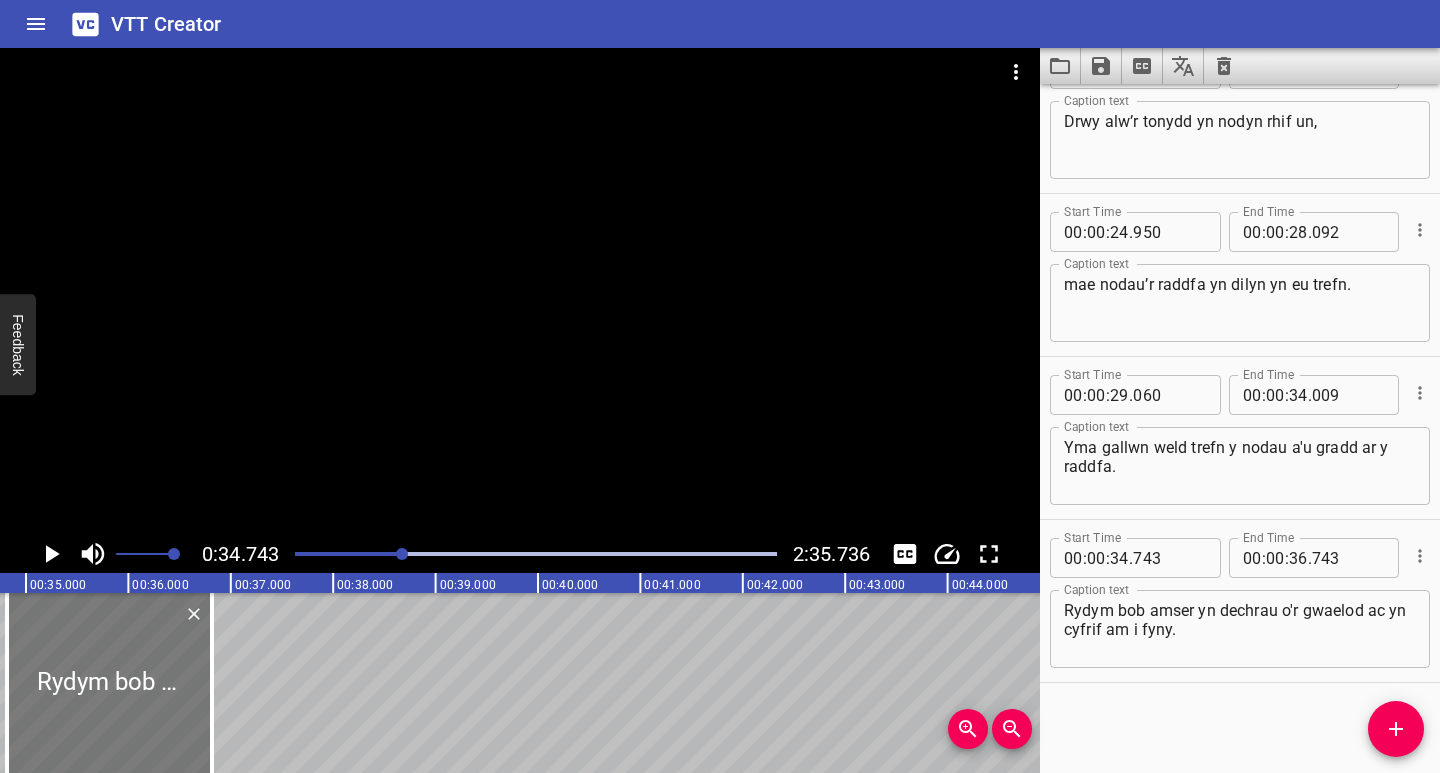 click at bounding box center (109, 683) 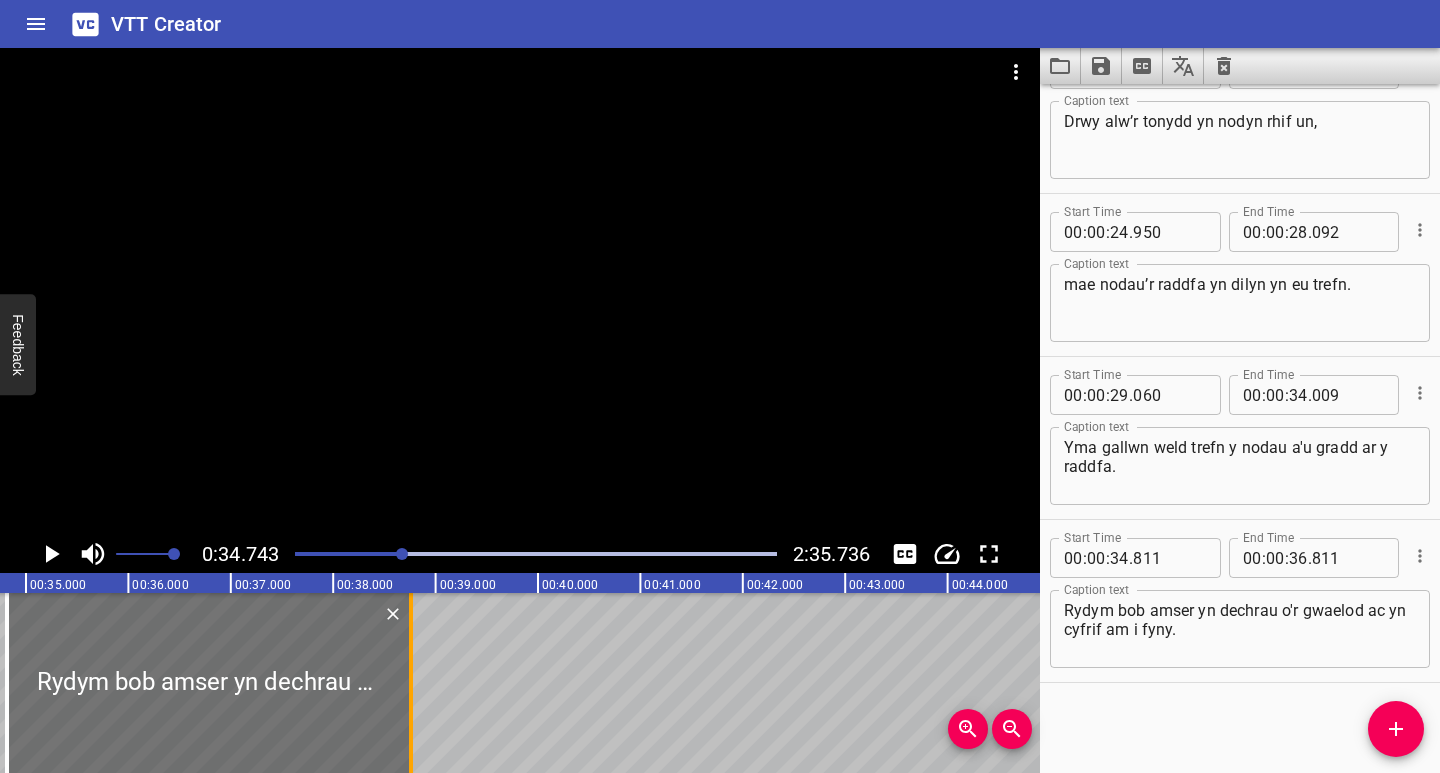 drag, startPoint x: 210, startPoint y: 729, endPoint x: 410, endPoint y: 731, distance: 200.01 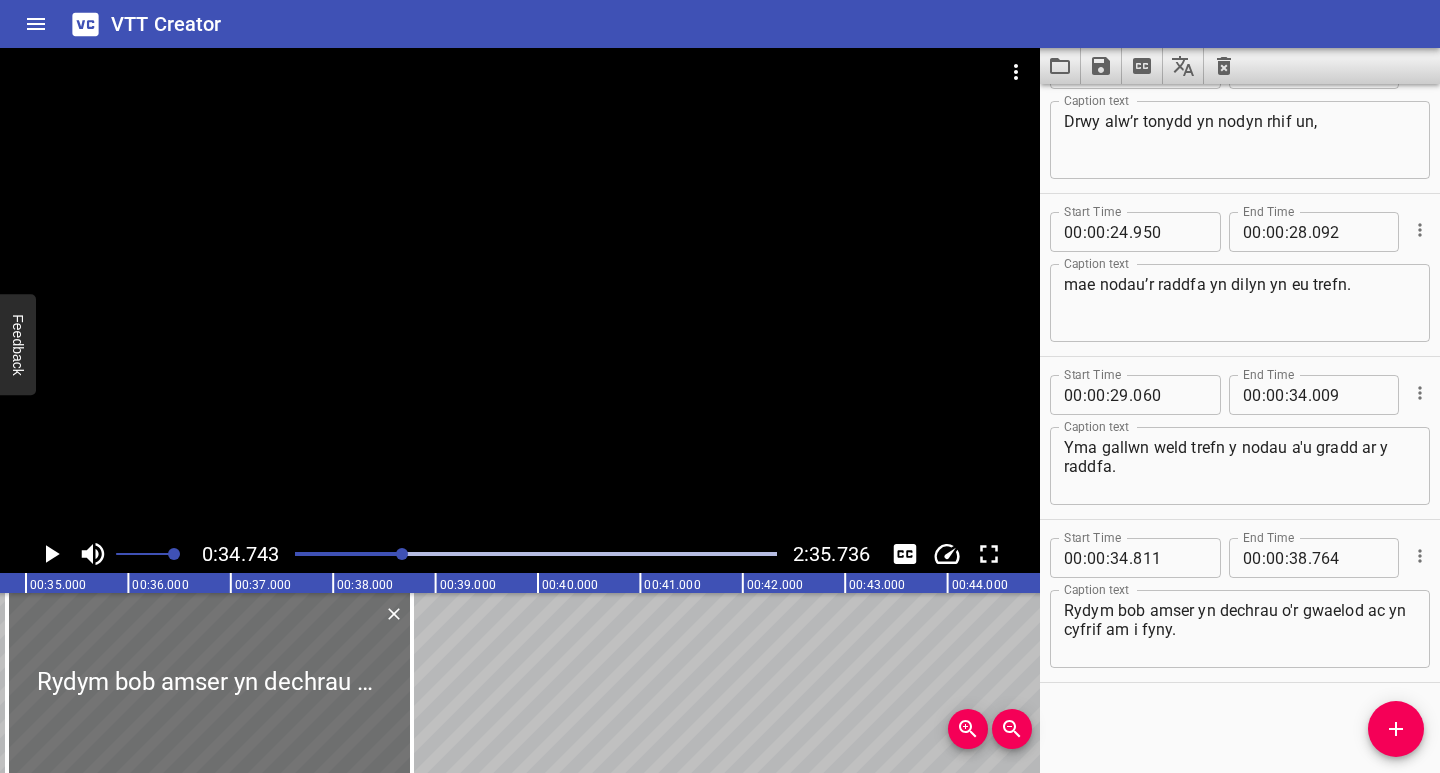 click 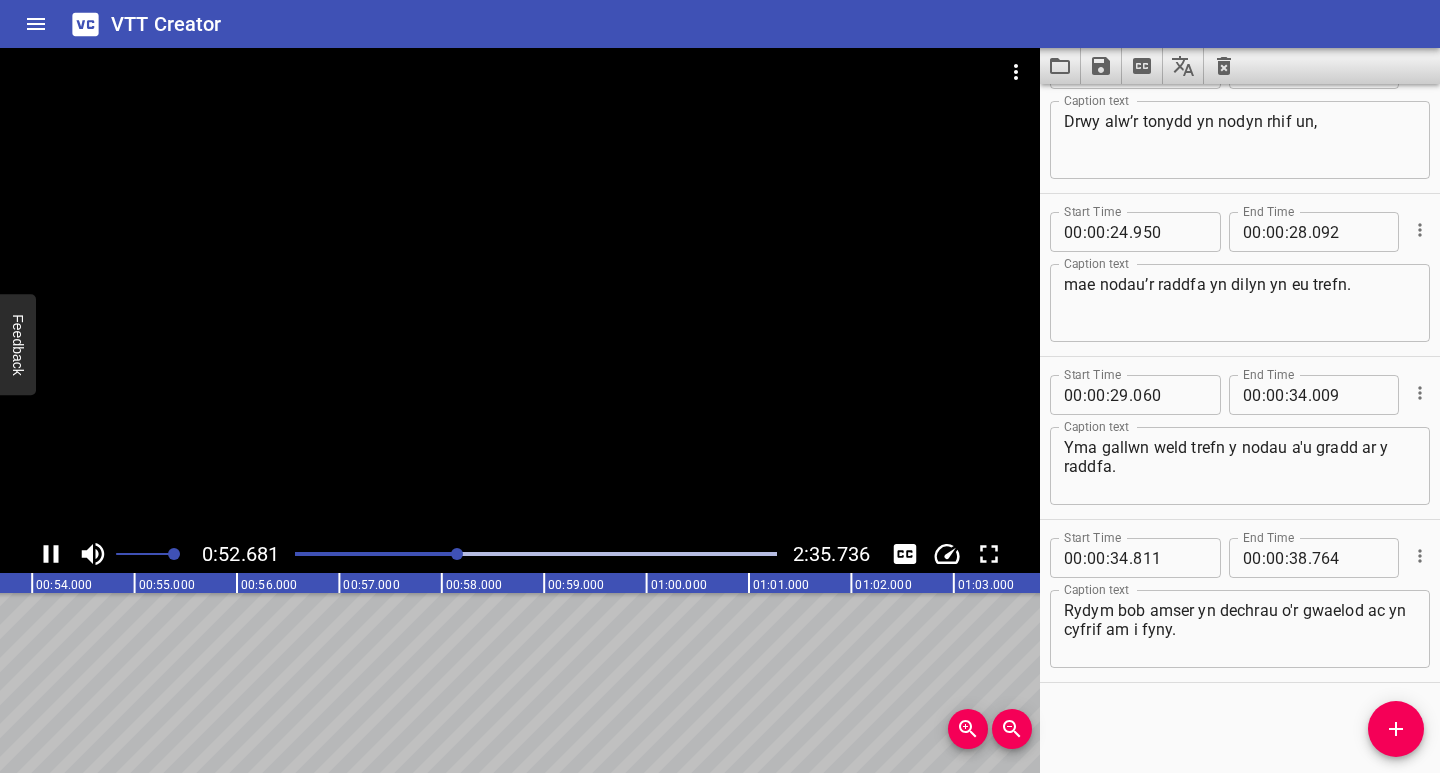 click 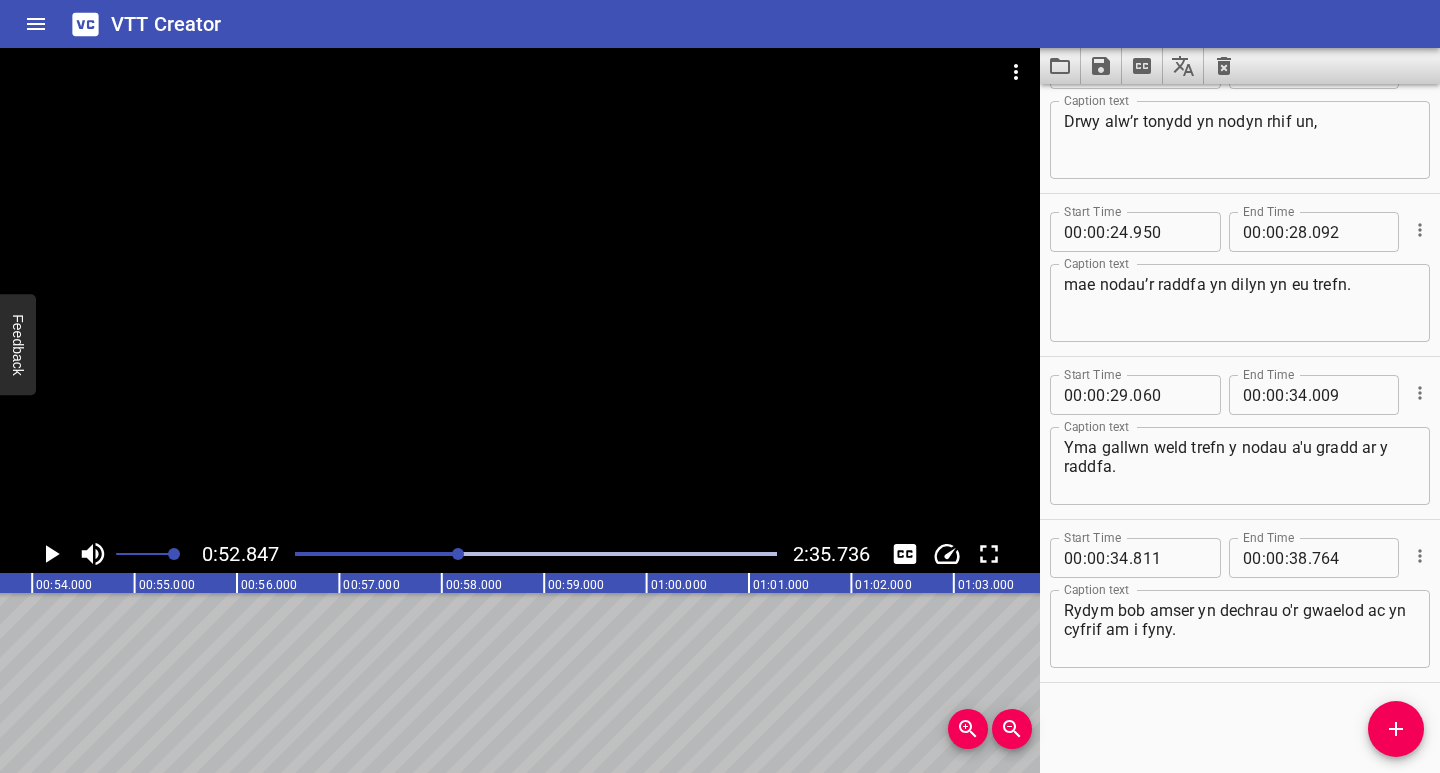 scroll, scrollTop: 0, scrollLeft: 5412, axis: horizontal 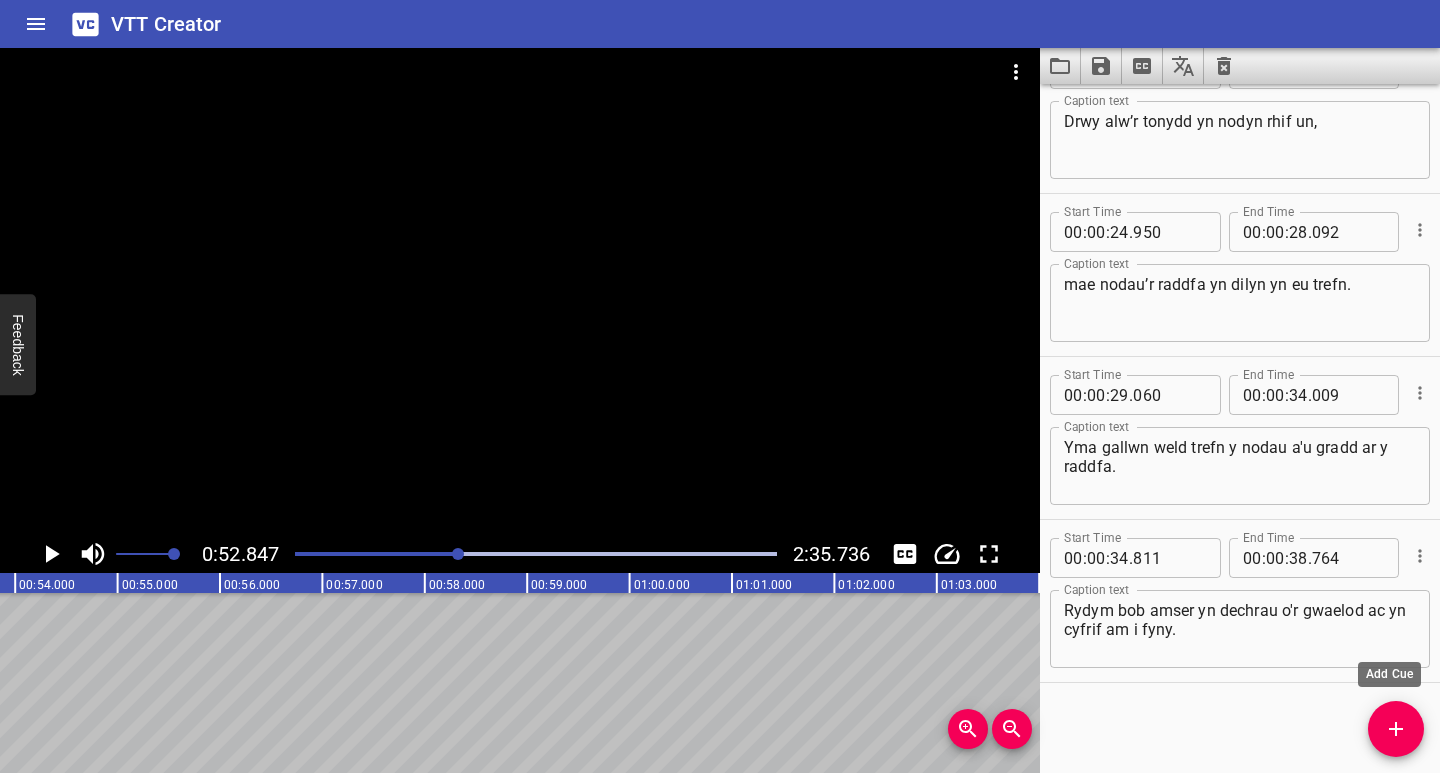 drag, startPoint x: 1387, startPoint y: 736, endPoint x: 1353, endPoint y: 740, distance: 34.234486 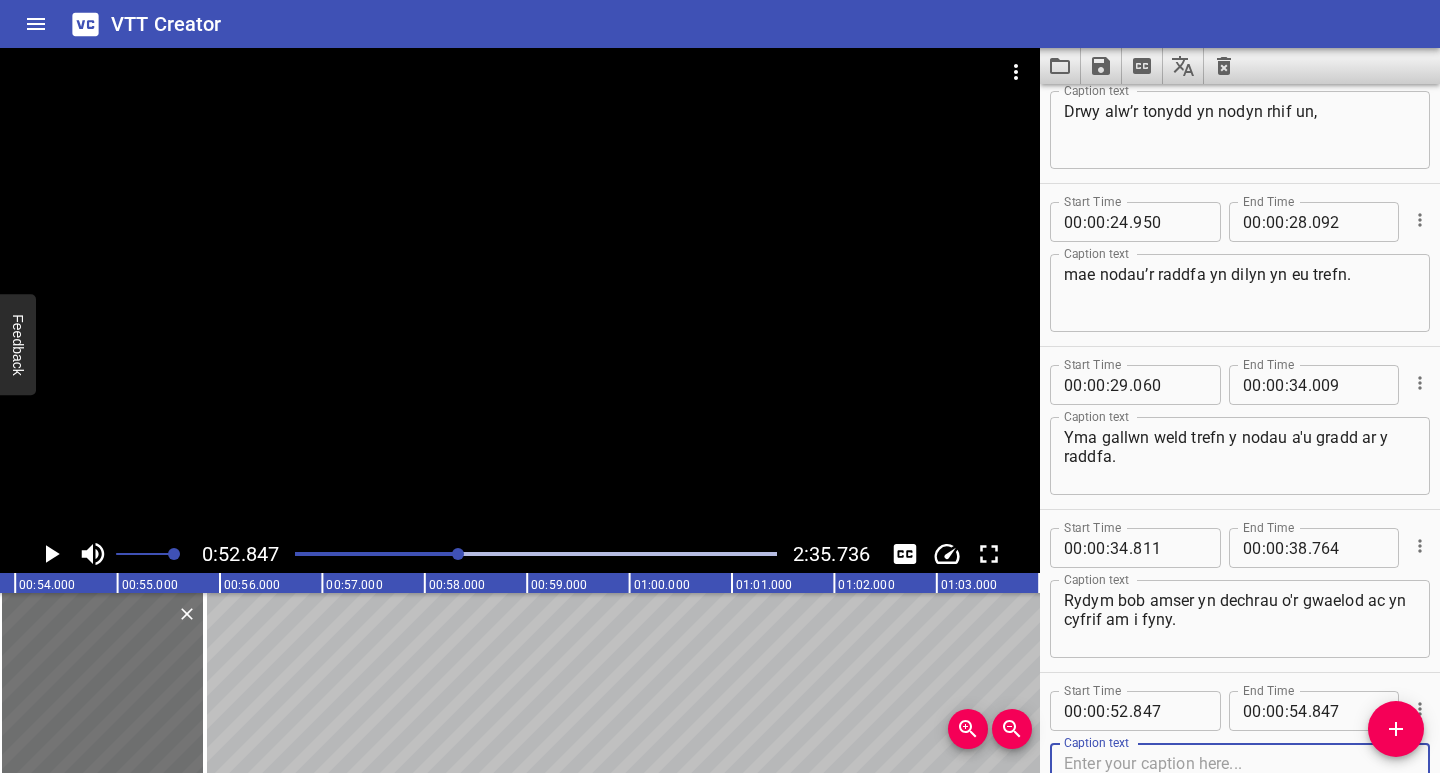 click at bounding box center (1240, 782) 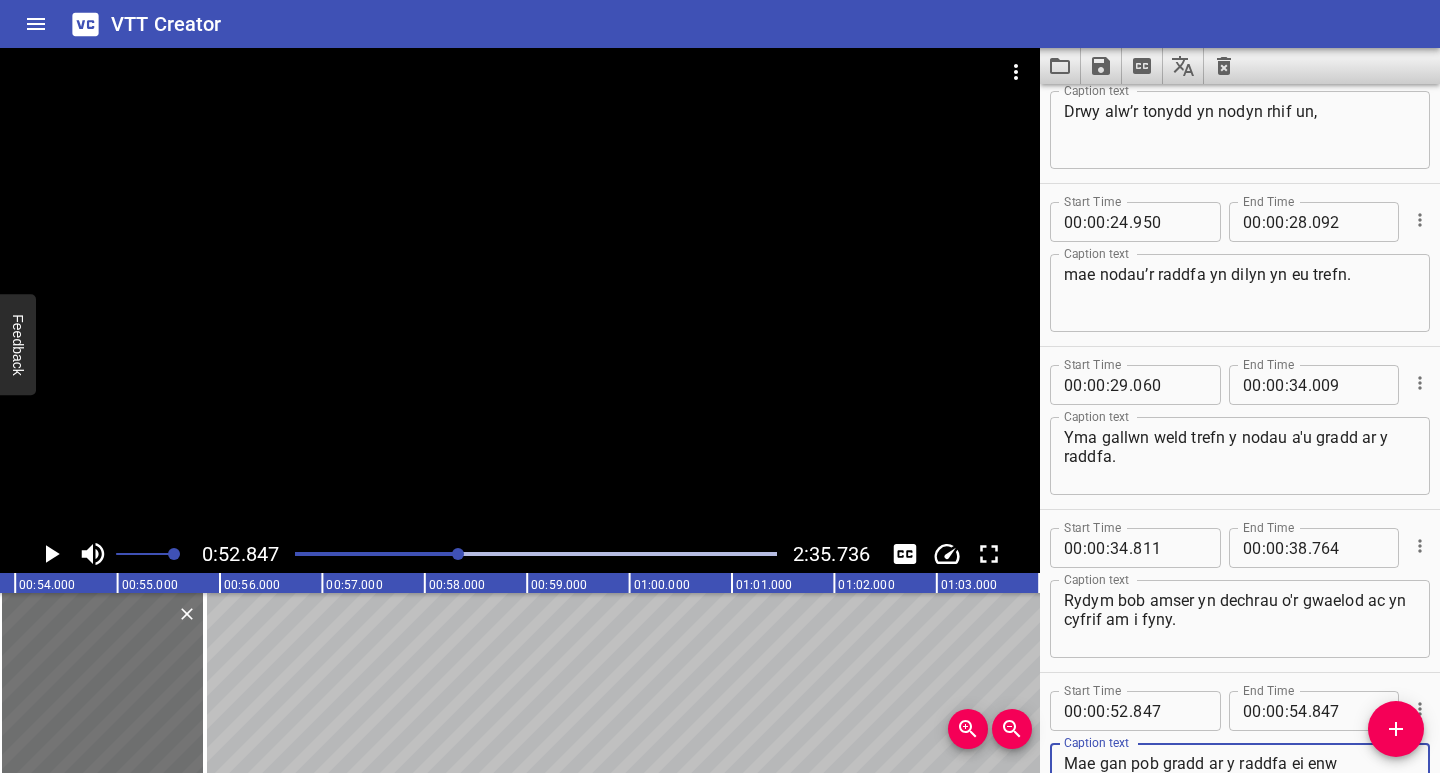 scroll, scrollTop: 412, scrollLeft: 0, axis: vertical 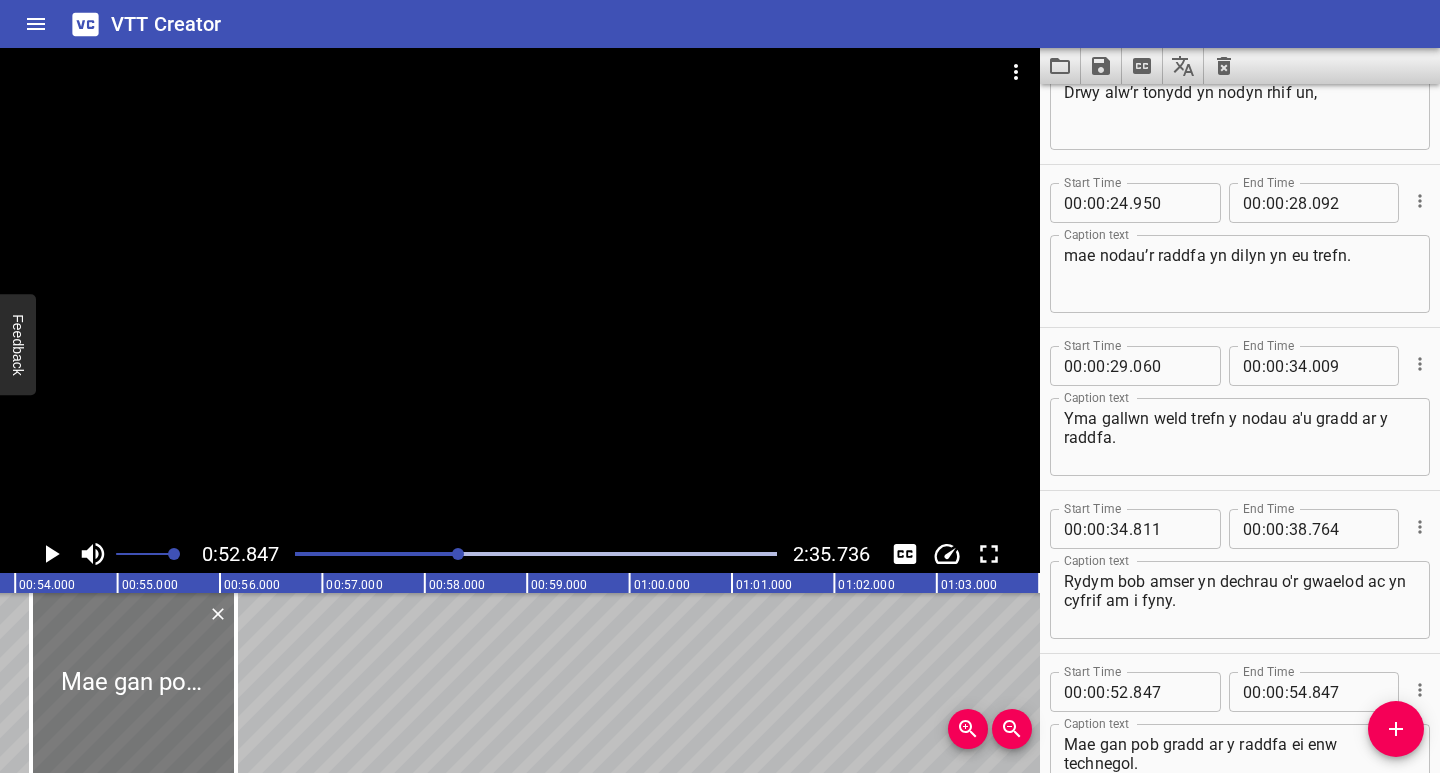 drag, startPoint x: 85, startPoint y: 734, endPoint x: 153, endPoint y: 736, distance: 68.0294 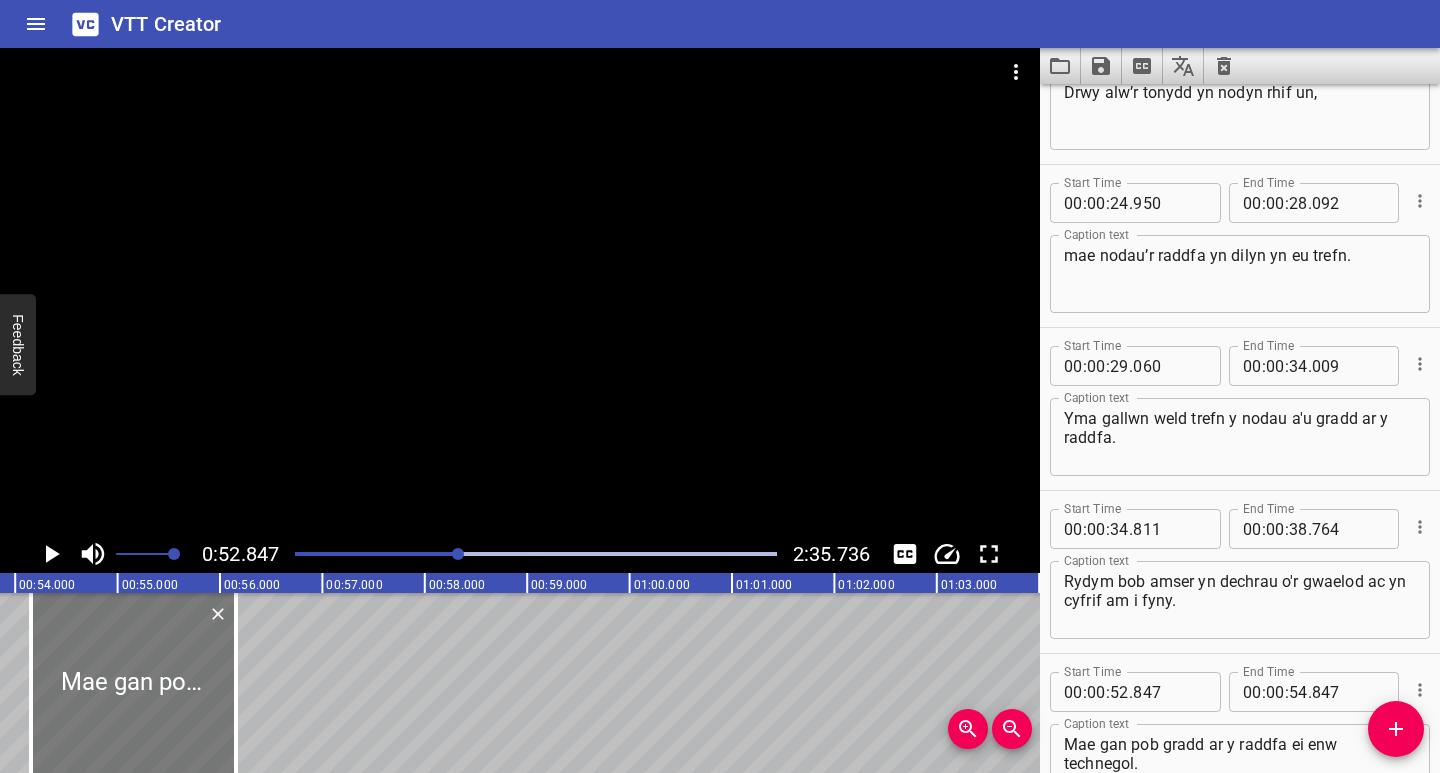 click at bounding box center [133, 683] 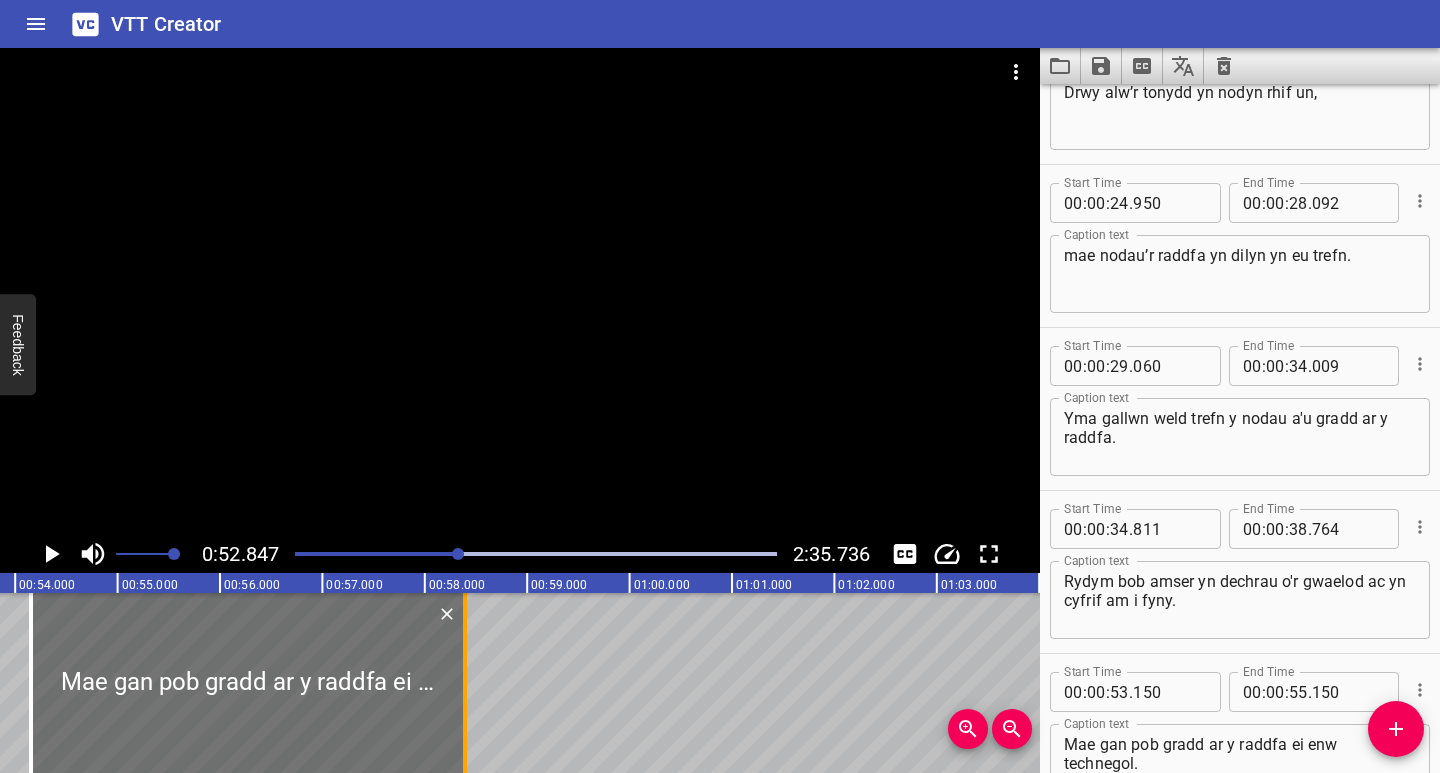 drag, startPoint x: 231, startPoint y: 728, endPoint x: 459, endPoint y: 729, distance: 228.0022 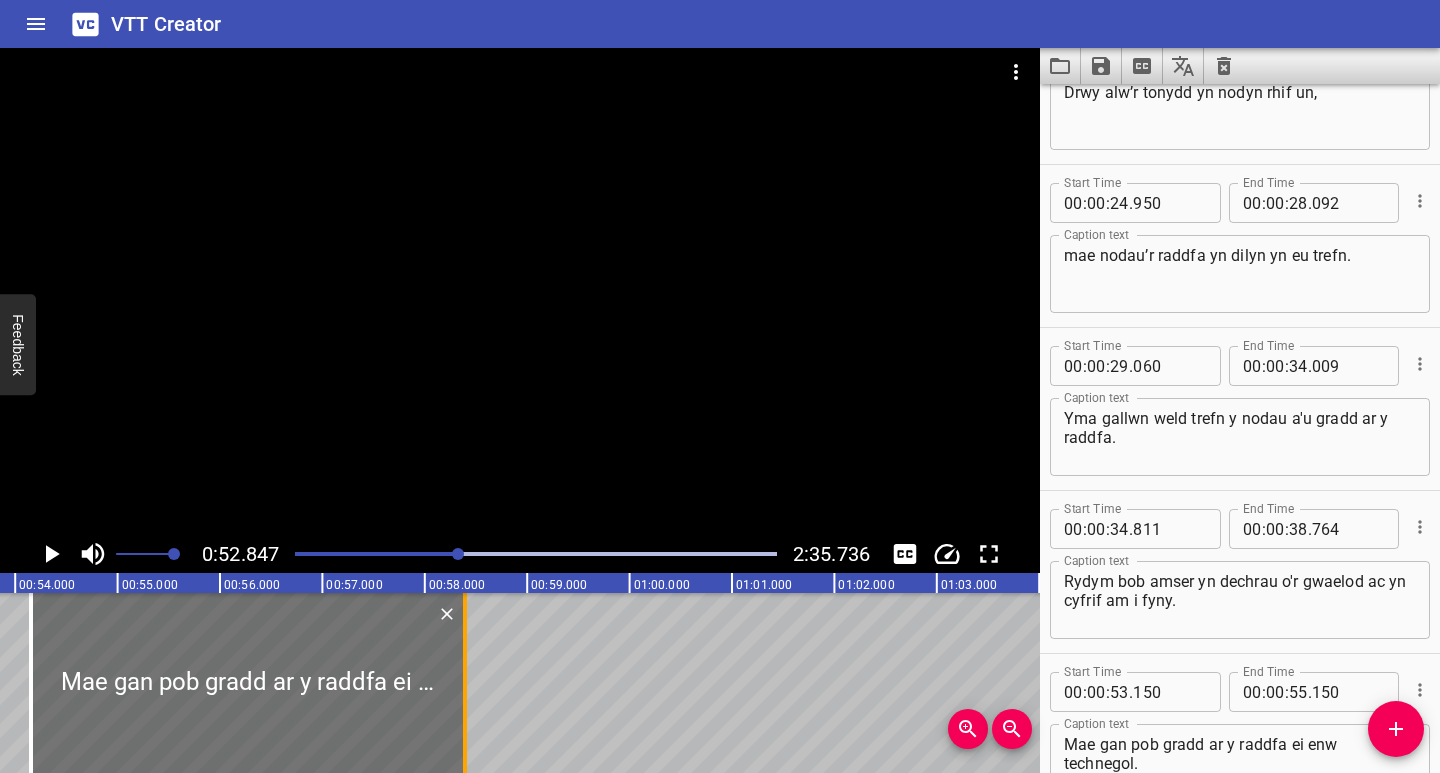 click at bounding box center [465, 683] 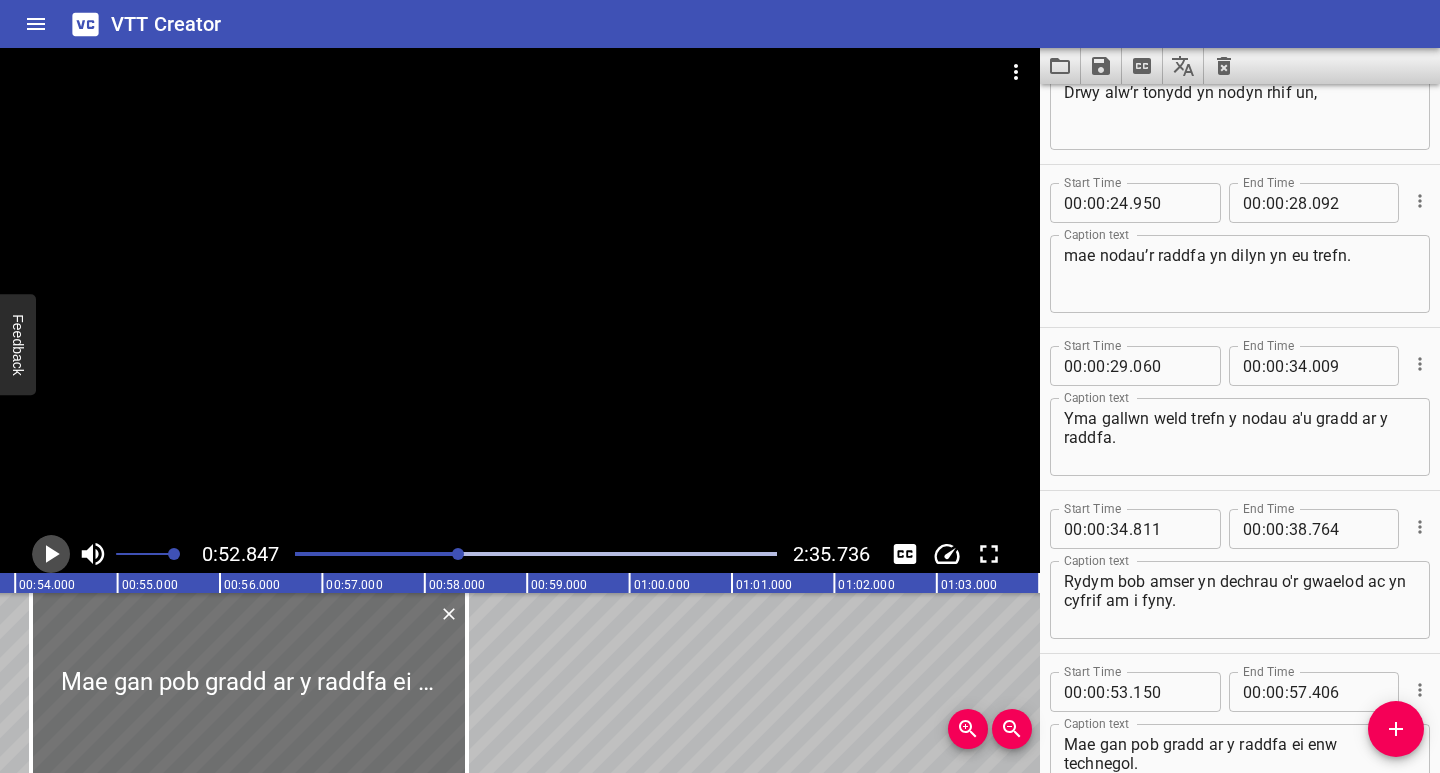 click 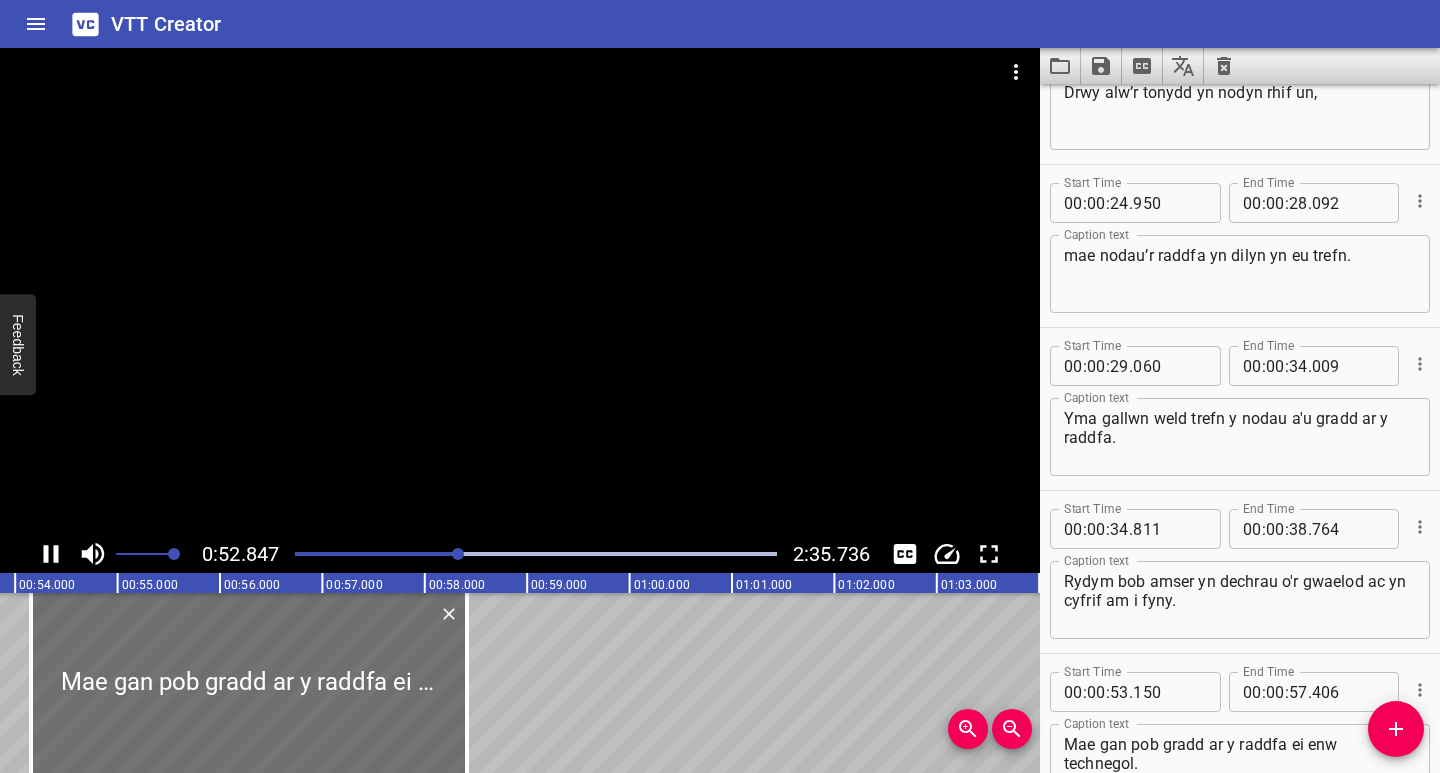 scroll, scrollTop: 0, scrollLeft: 5441, axis: horizontal 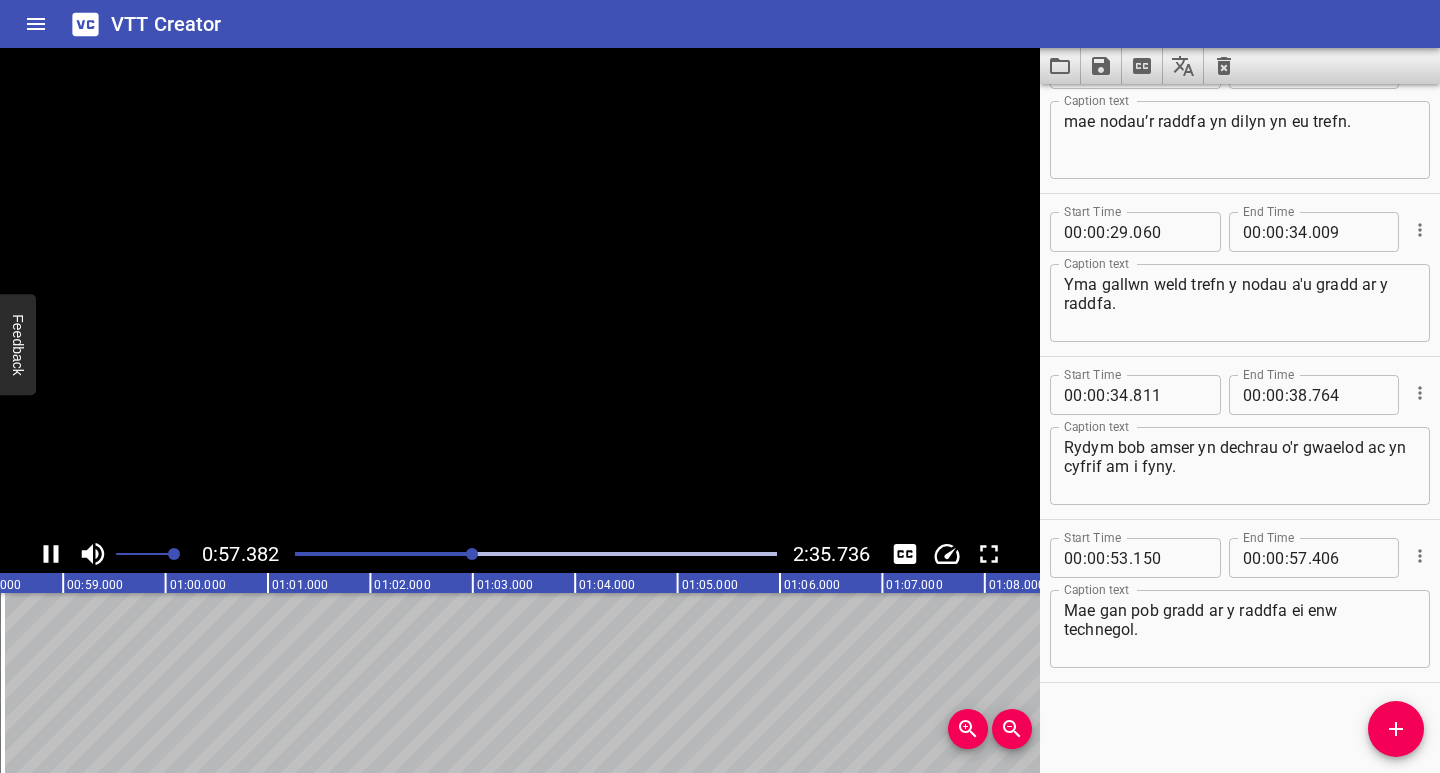 click 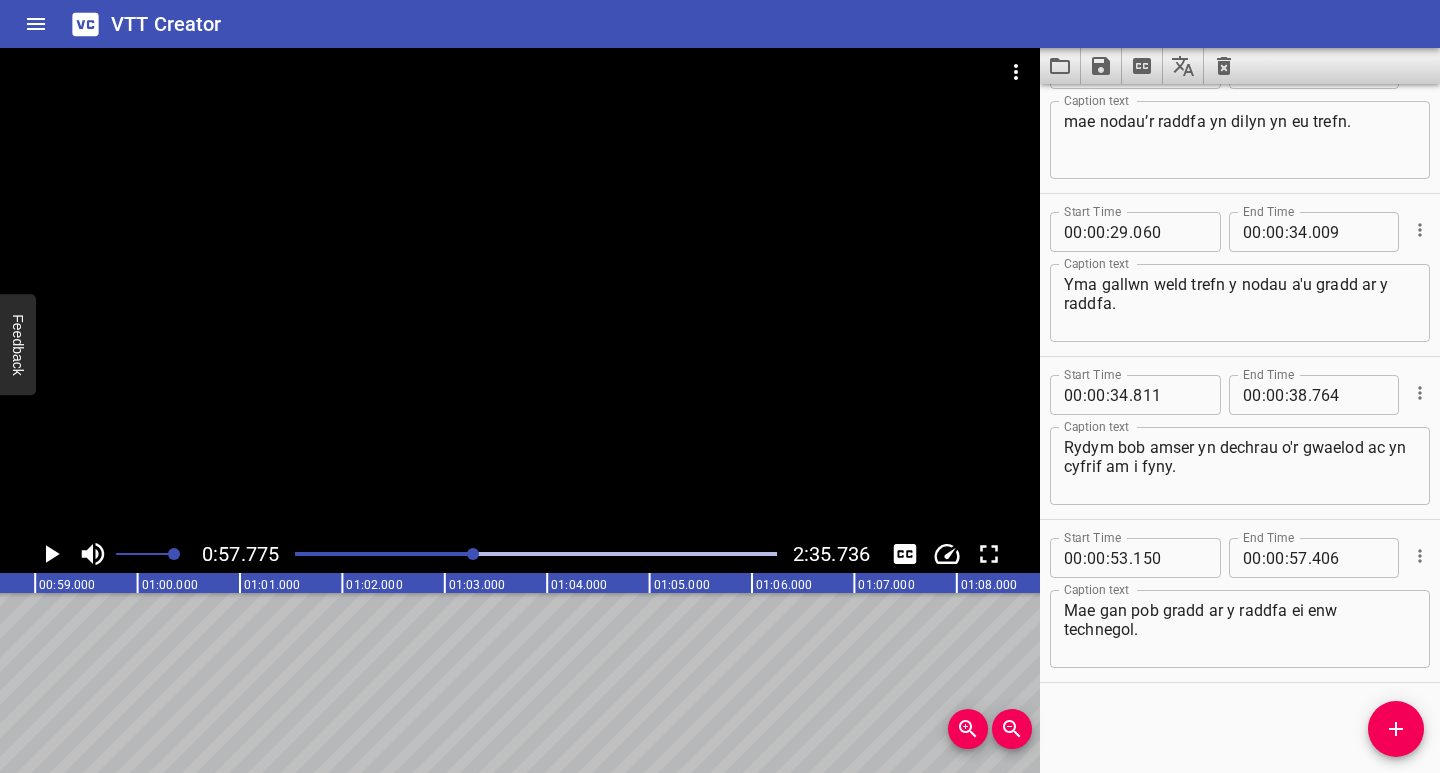 scroll, scrollTop: 0, scrollLeft: 5916, axis: horizontal 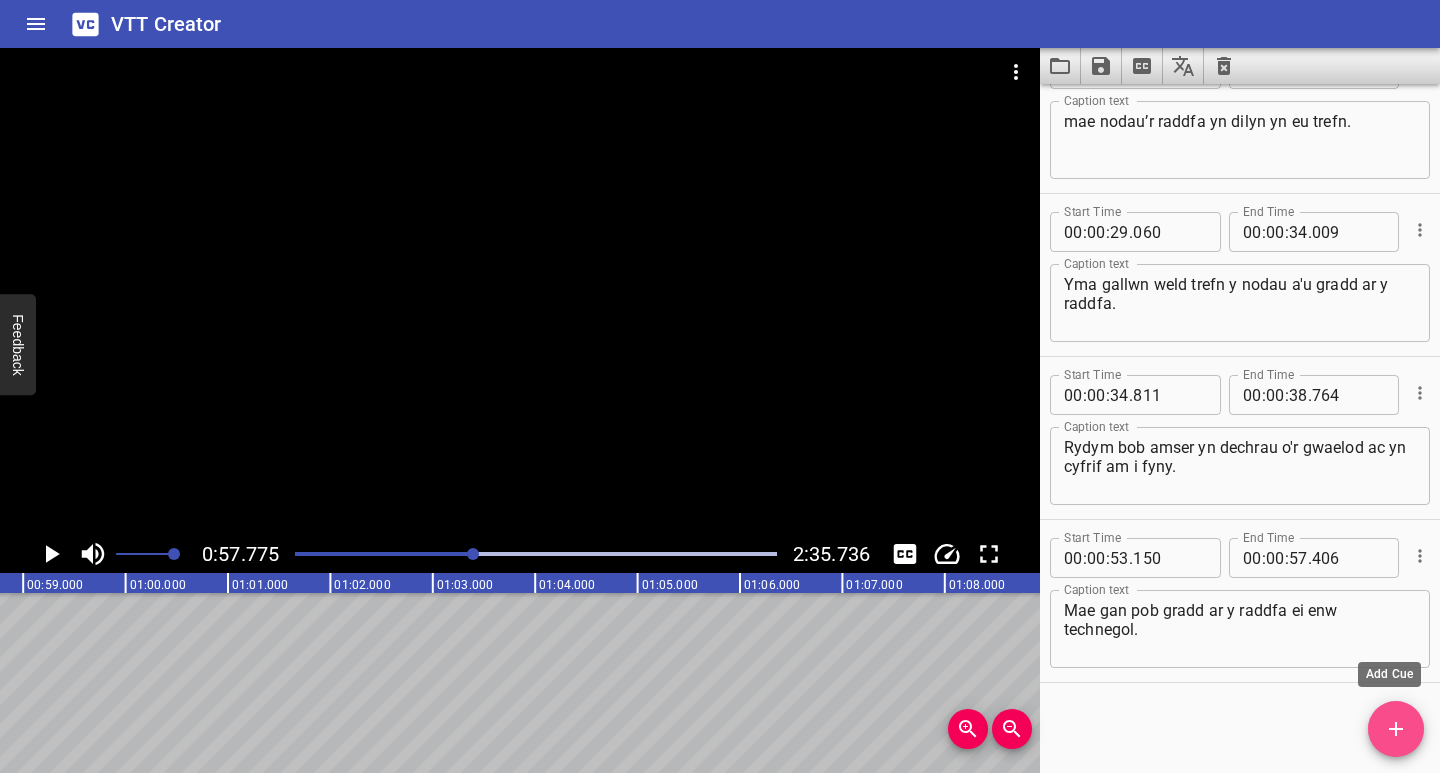 click 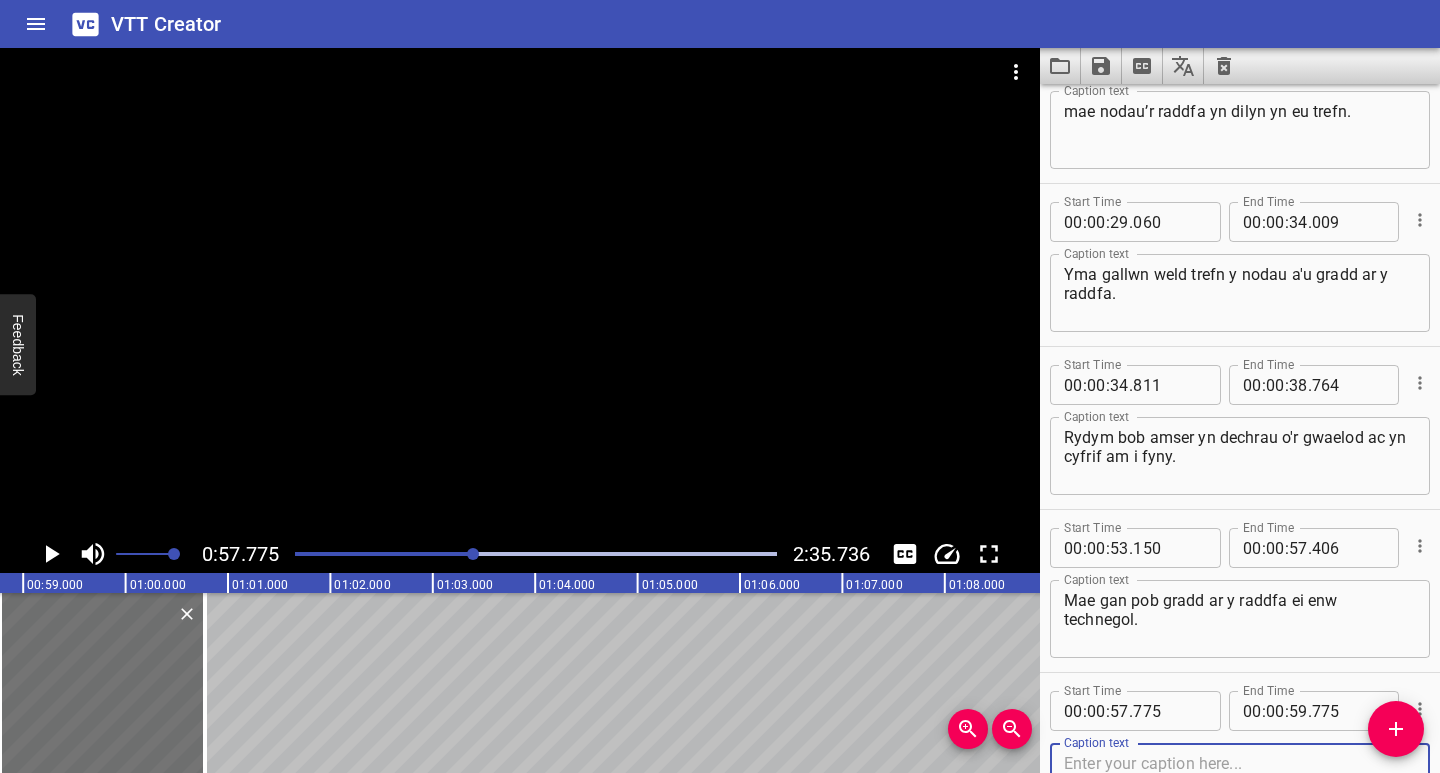 click at bounding box center [1240, 782] 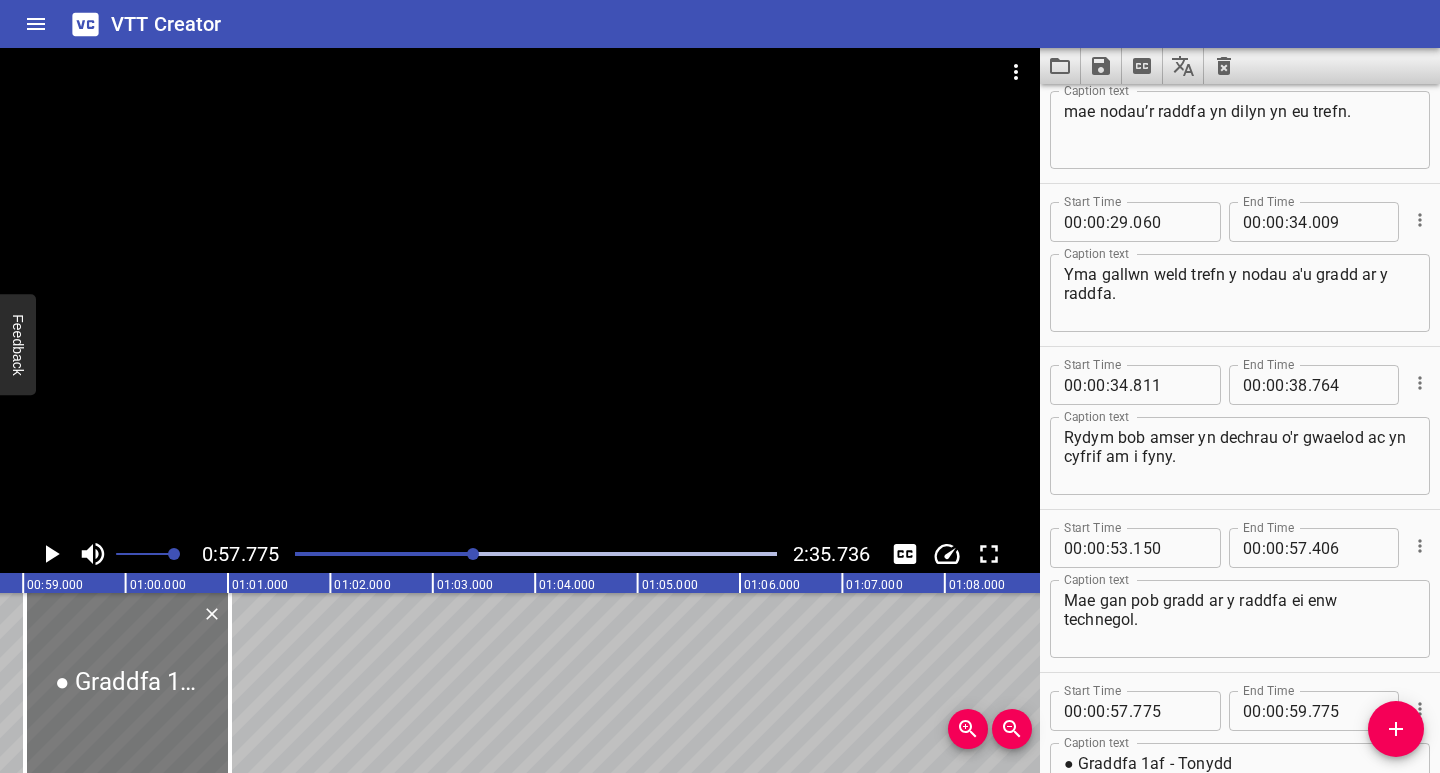 drag, startPoint x: 137, startPoint y: 693, endPoint x: 160, endPoint y: 693, distance: 23 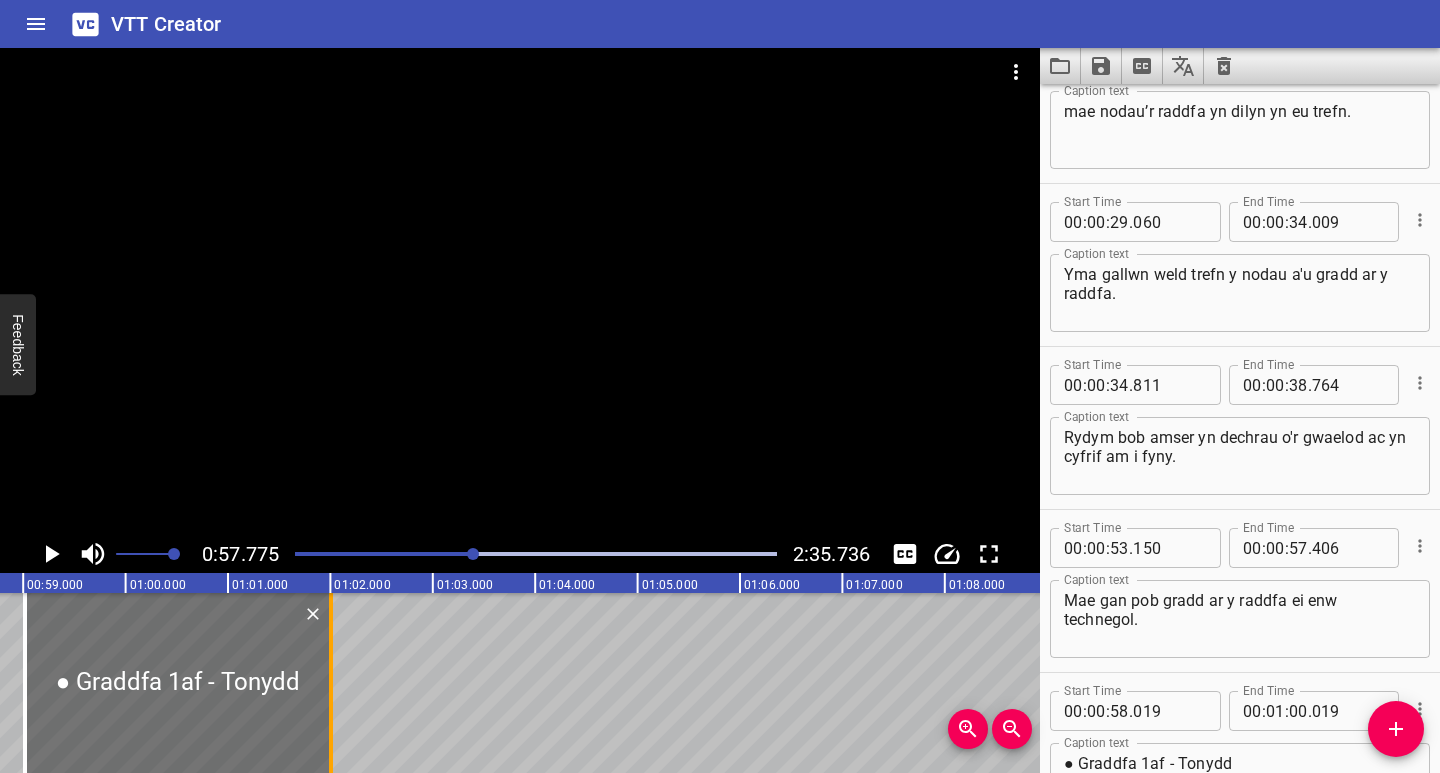 drag, startPoint x: 223, startPoint y: 692, endPoint x: 332, endPoint y: 697, distance: 109.11462 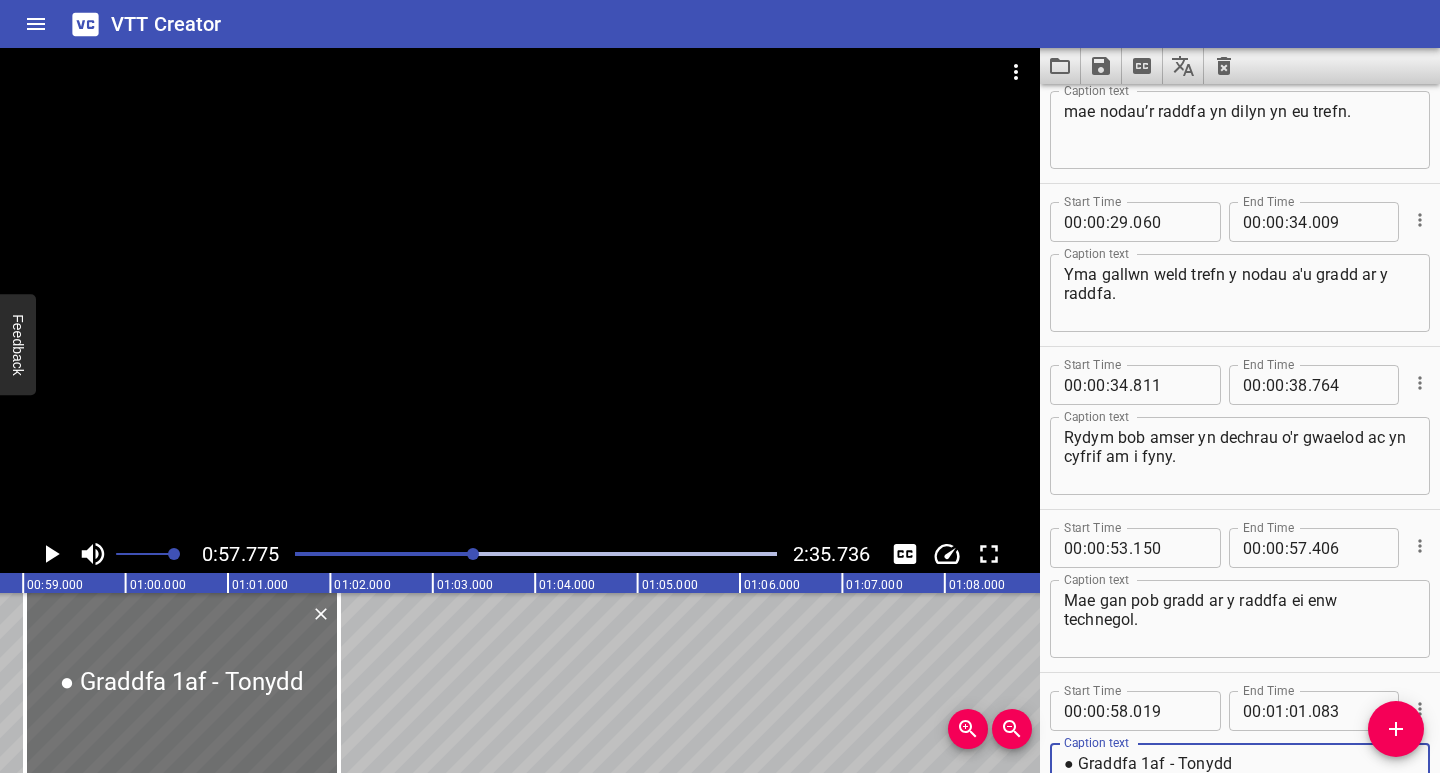 click on "● Graddfa 1af - Tonydd" at bounding box center (1240, 782) 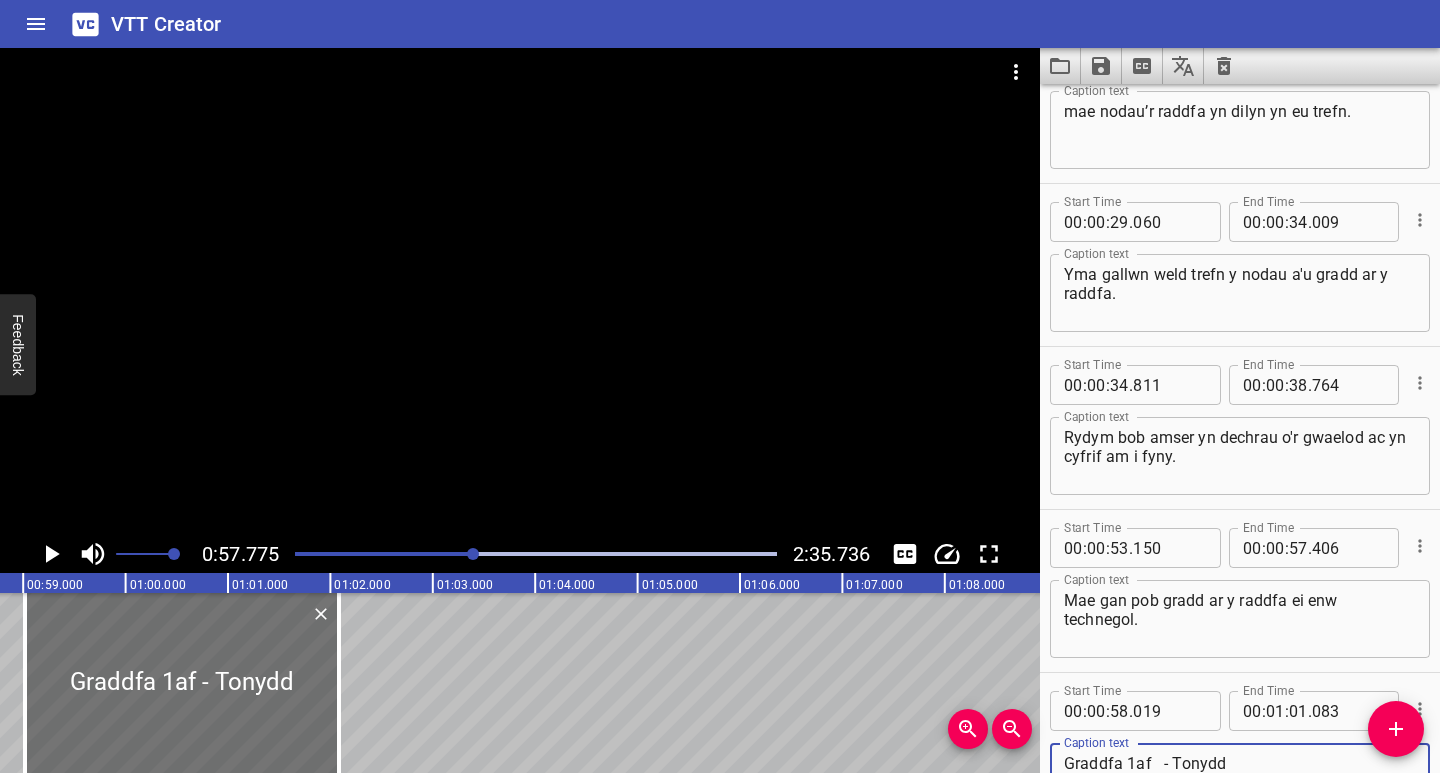 click 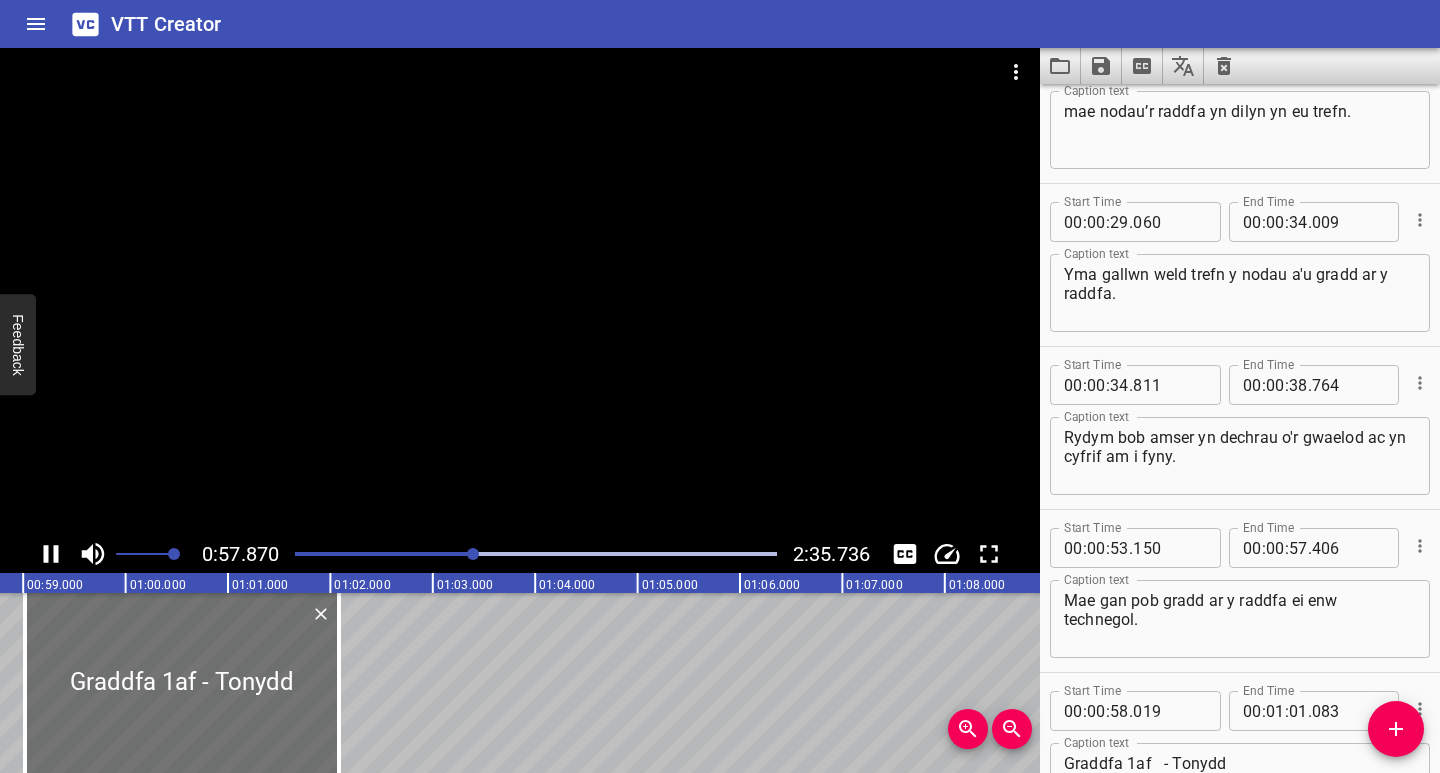 scroll, scrollTop: 0, scrollLeft: 5926, axis: horizontal 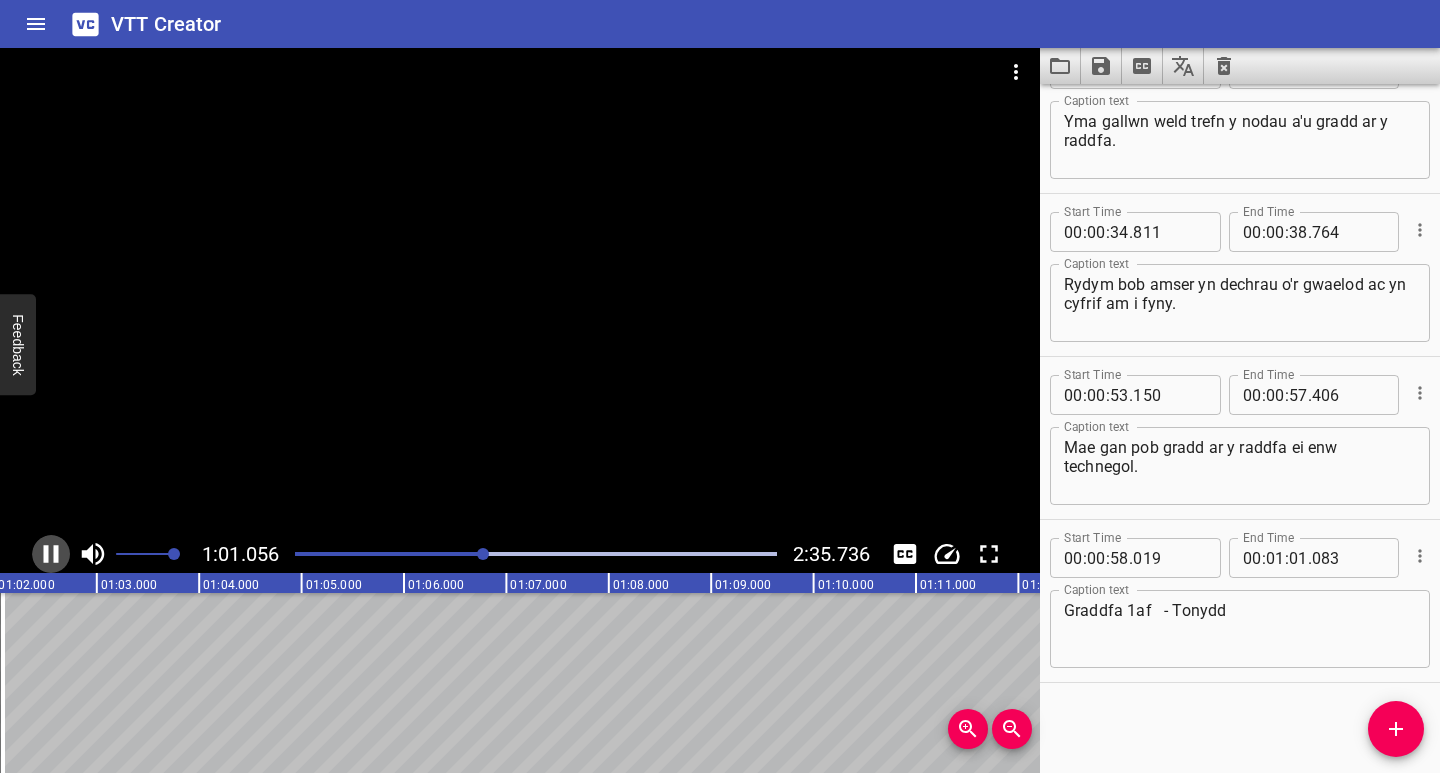click 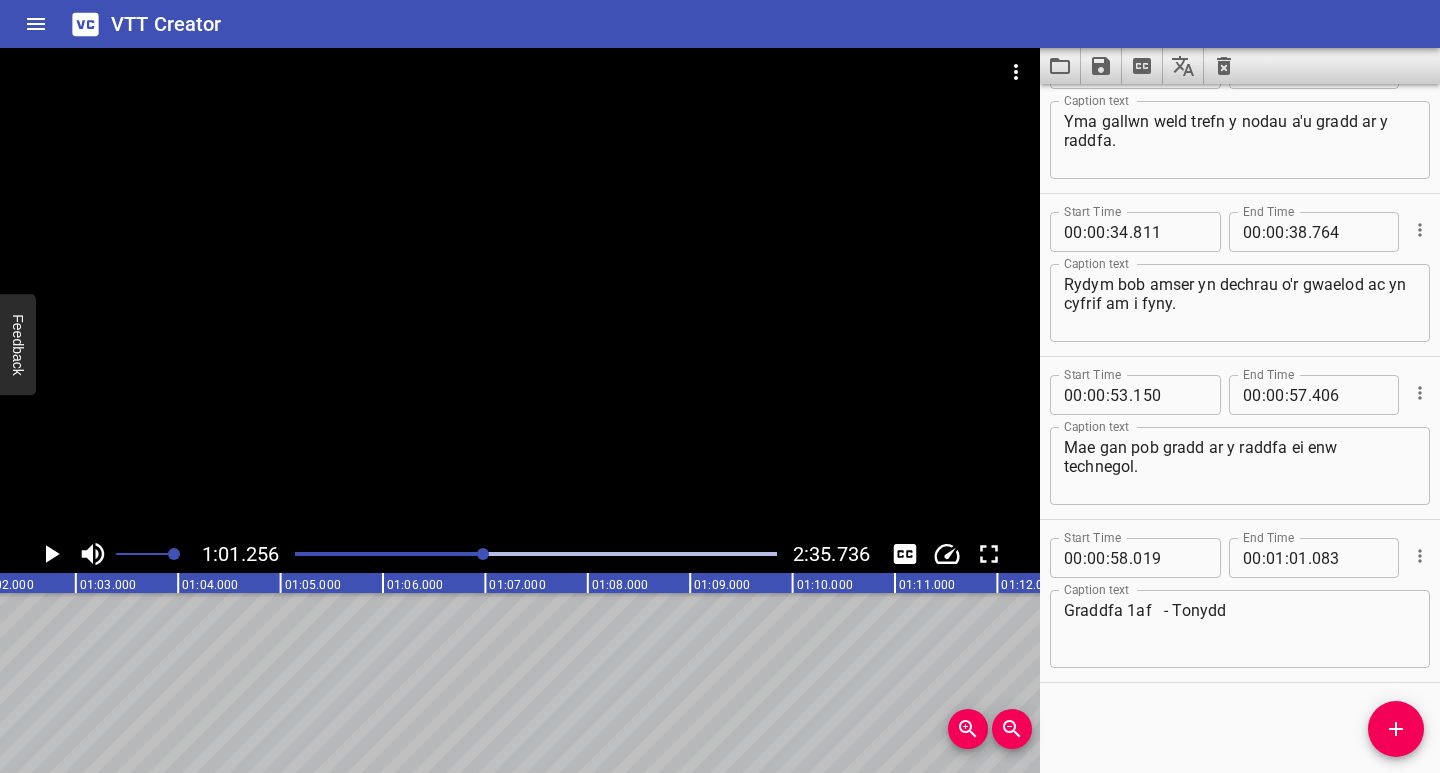 click on "Graddfa 1af   - Tonydd" at bounding box center (1240, 629) 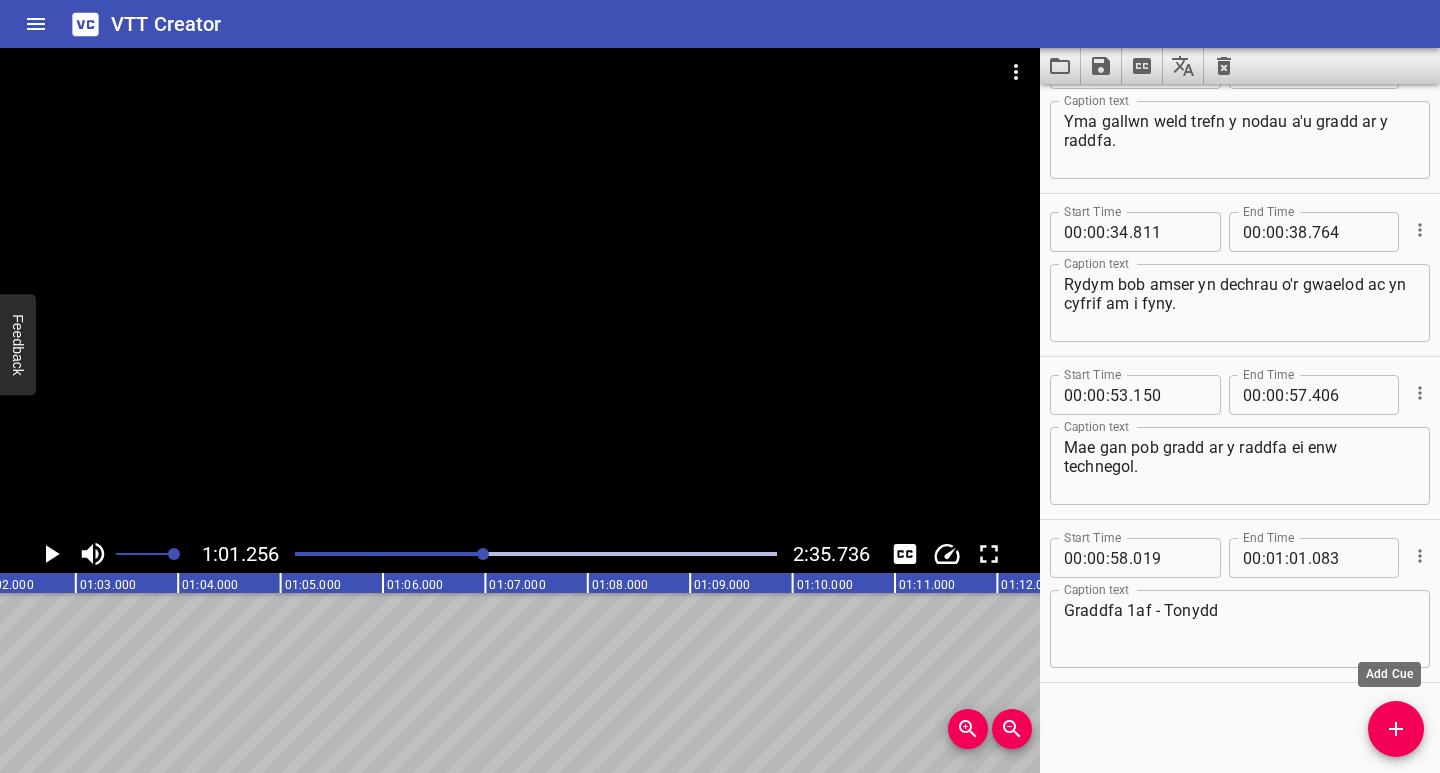 click 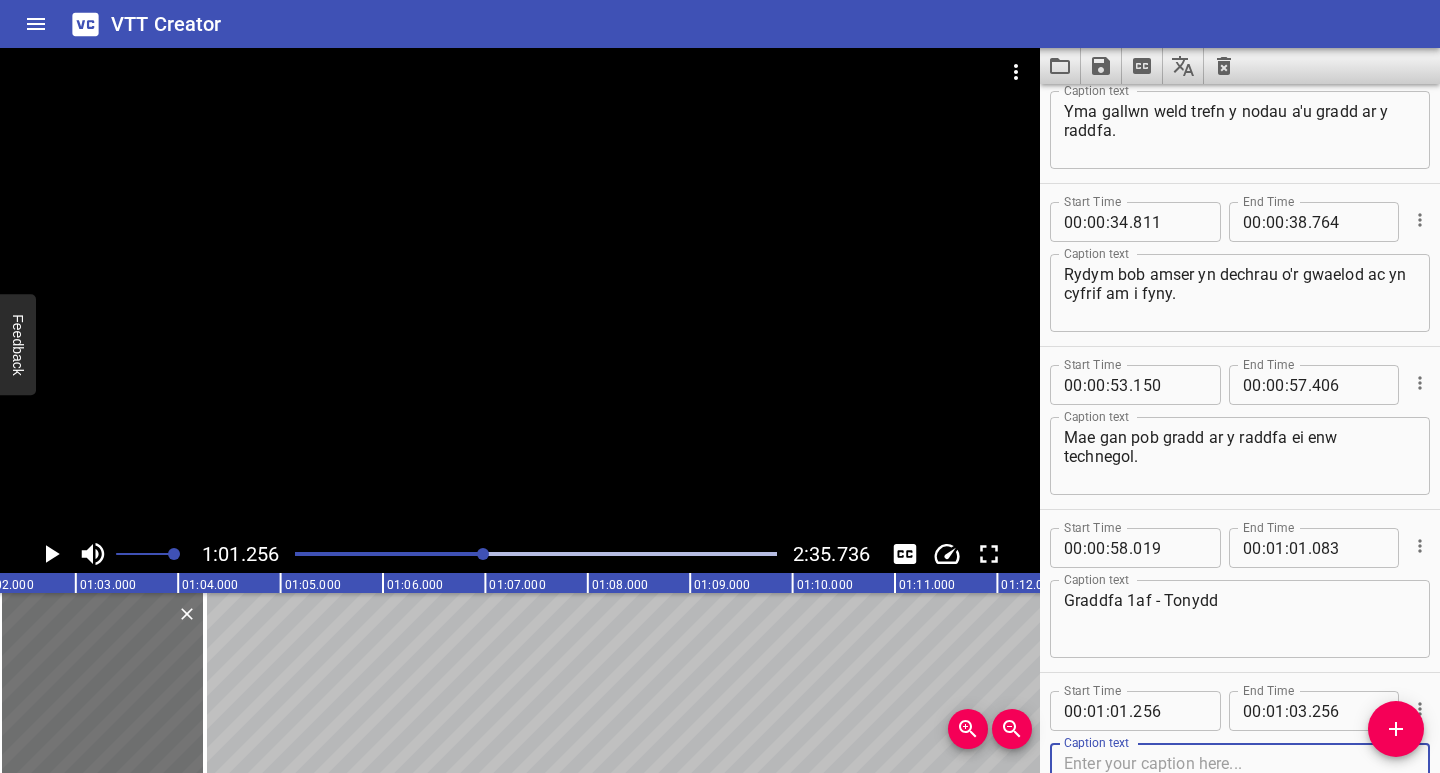 click at bounding box center [1240, 782] 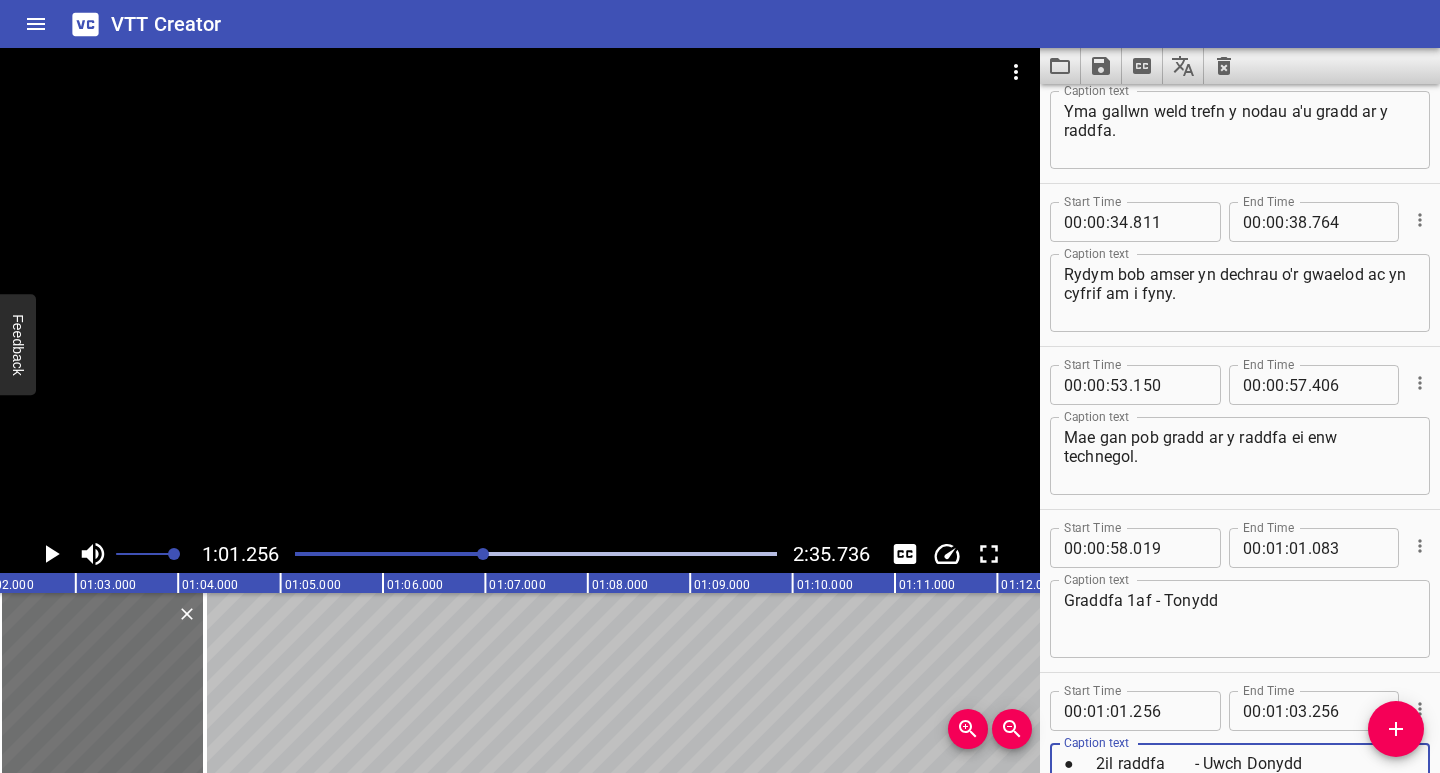 scroll, scrollTop: 872, scrollLeft: 0, axis: vertical 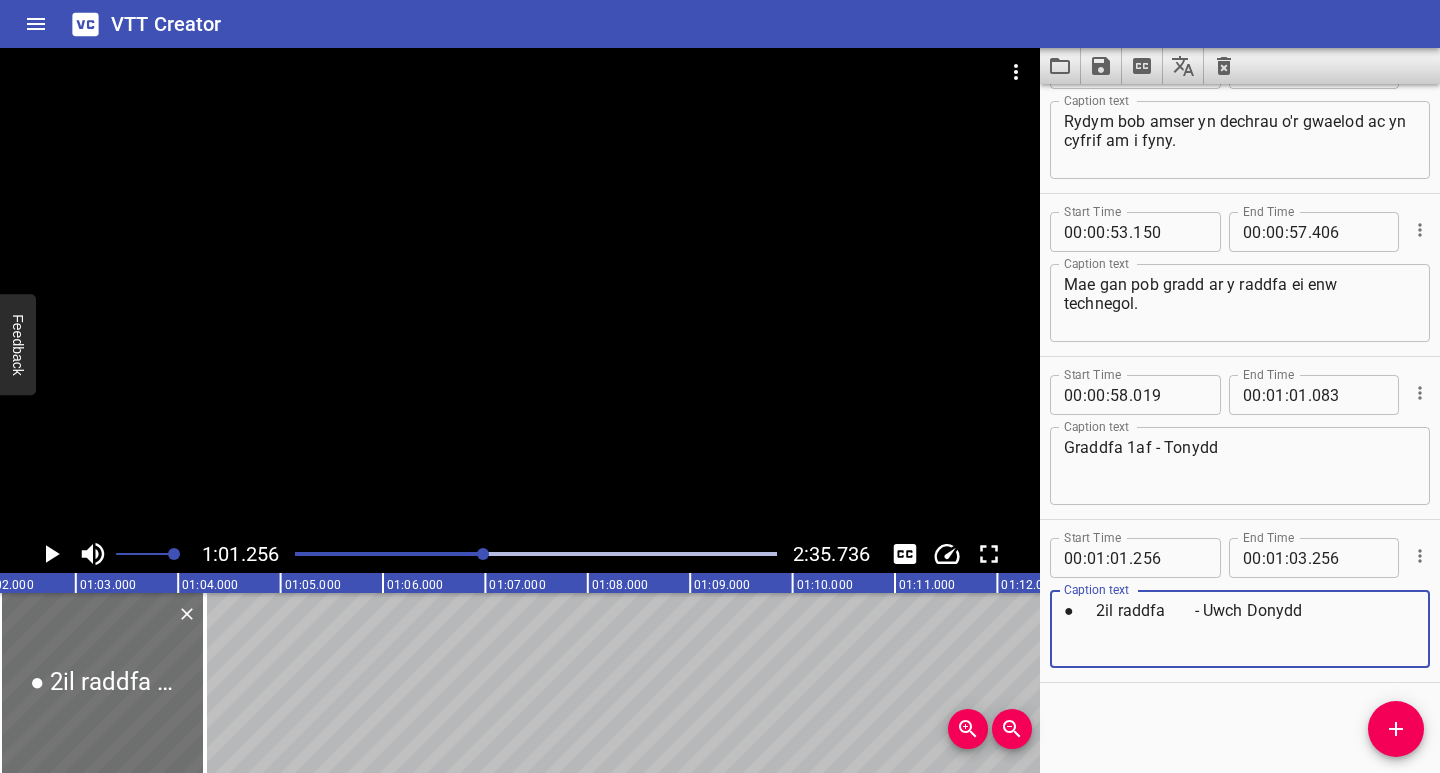 click on "●	2il raddfa       - Uwch Donydd" at bounding box center [1240, 629] 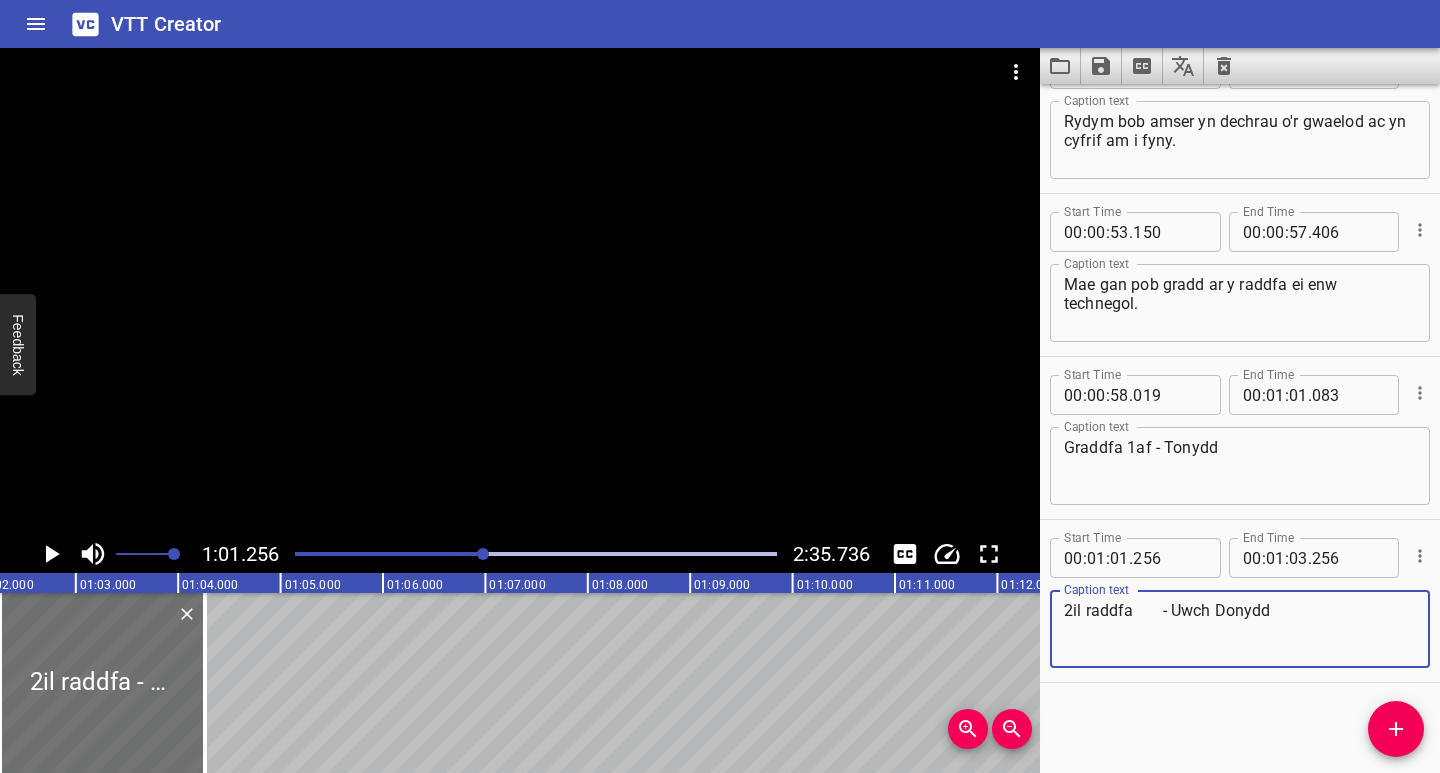 click on "2il raddfa       - Uwch Donydd" at bounding box center (1240, 629) 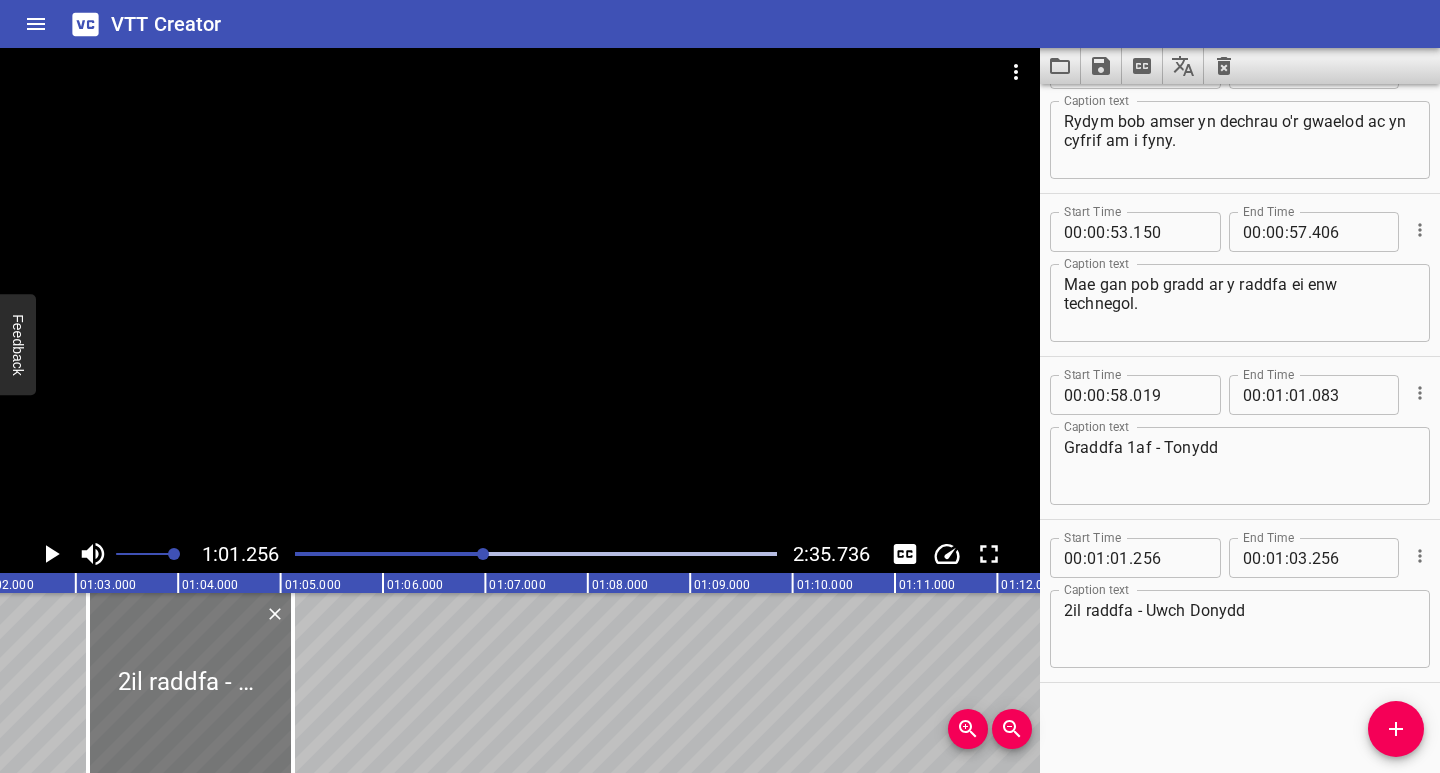 drag, startPoint x: 125, startPoint y: 723, endPoint x: 213, endPoint y: 712, distance: 88.68484 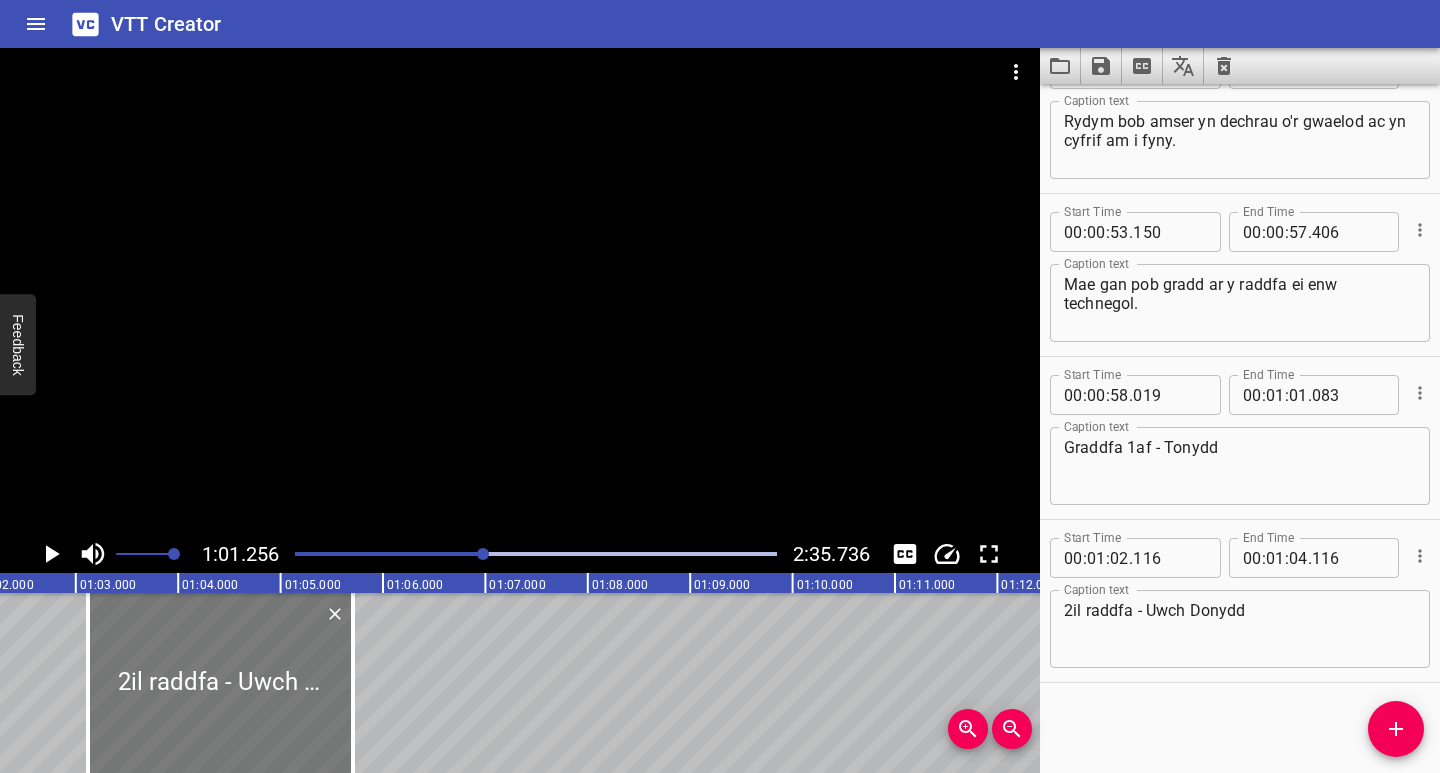 drag, startPoint x: 286, startPoint y: 710, endPoint x: 226, endPoint y: 662, distance: 76.837494 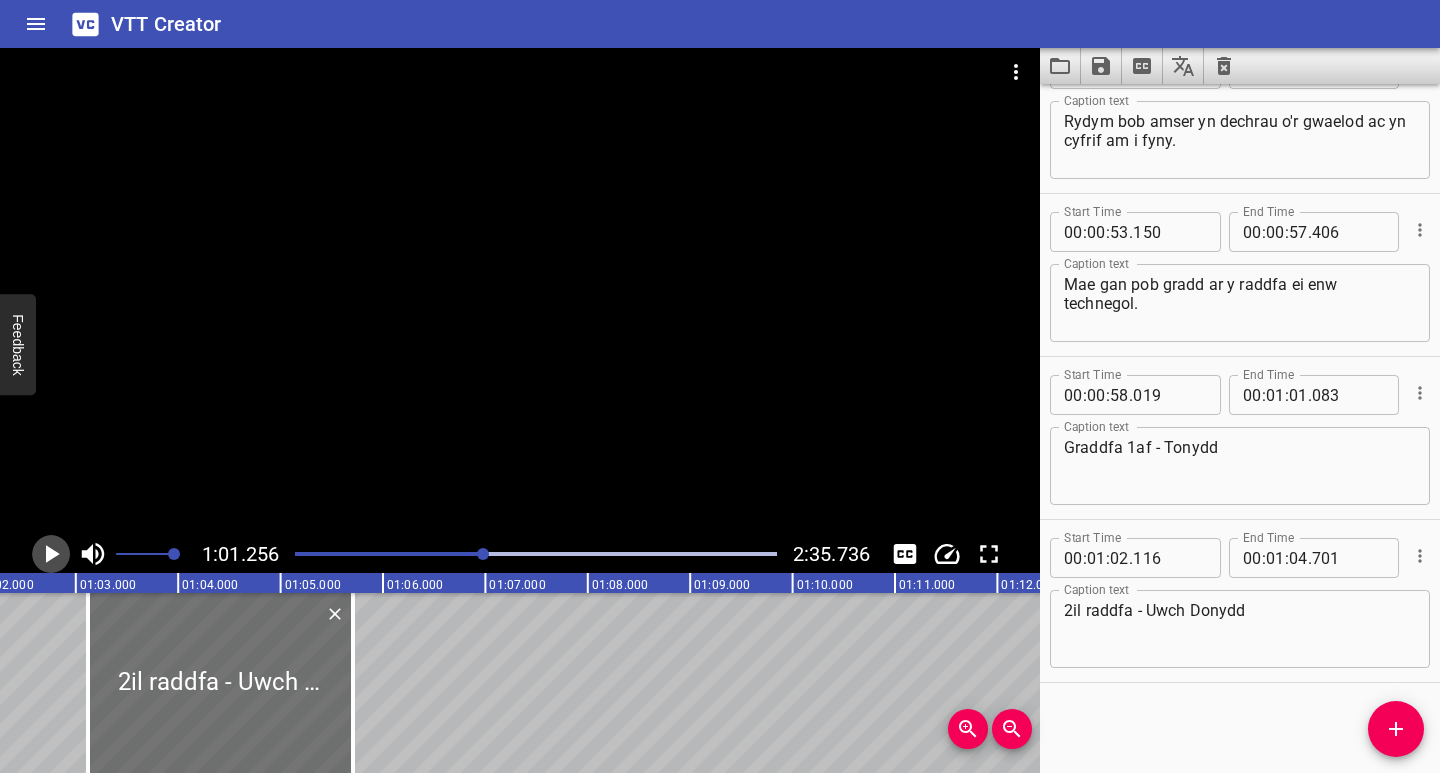 click 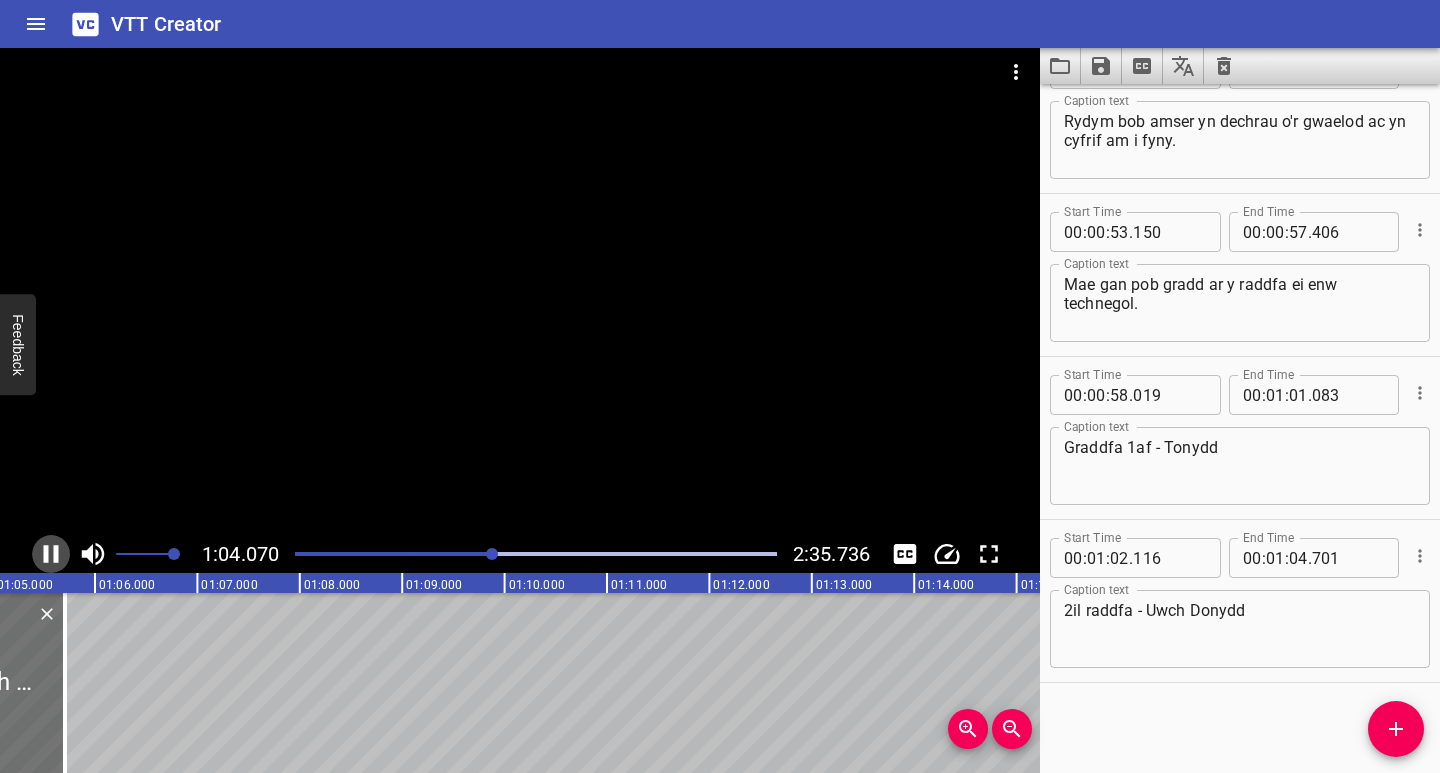 click 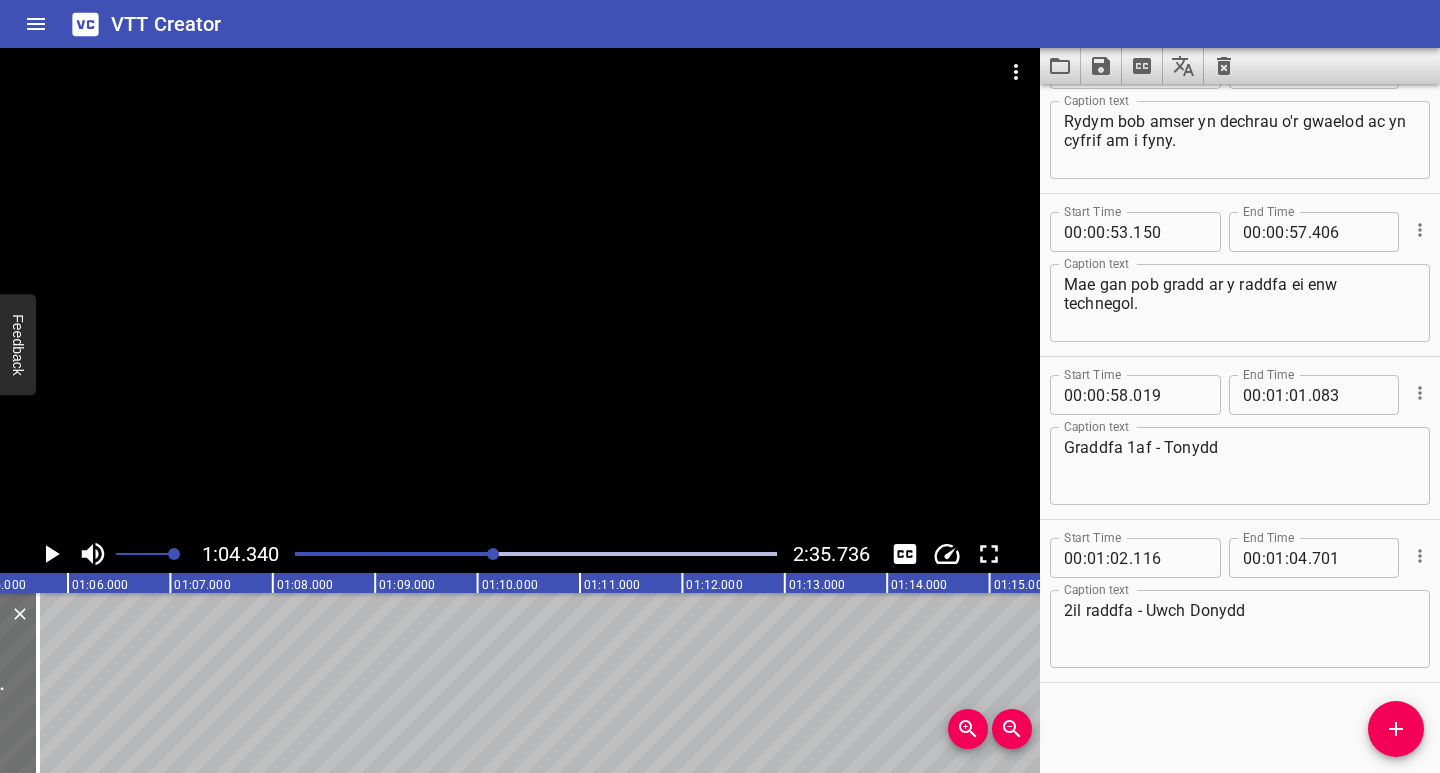 drag, startPoint x: 1394, startPoint y: 734, endPoint x: 1379, endPoint y: 730, distance: 15.524175 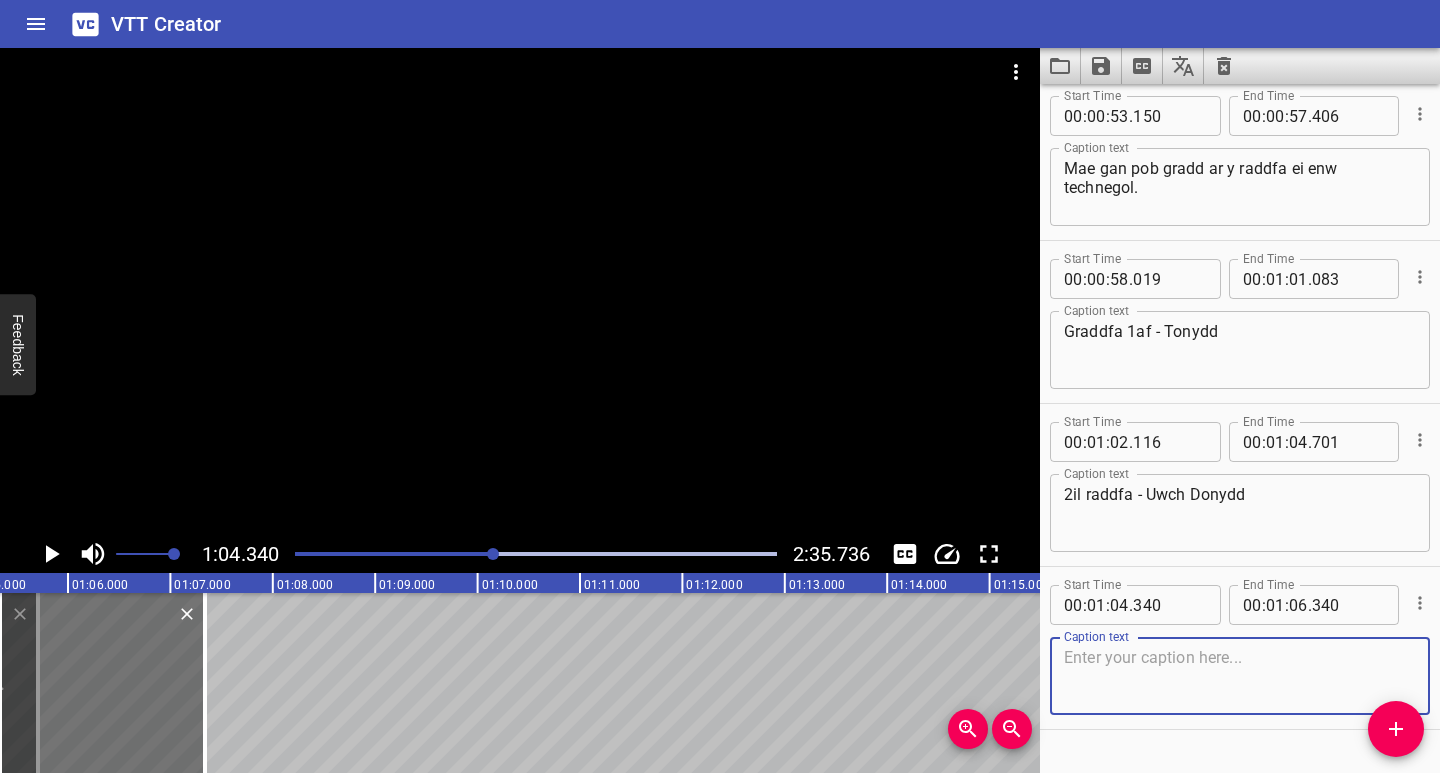 scroll, scrollTop: 1035, scrollLeft: 0, axis: vertical 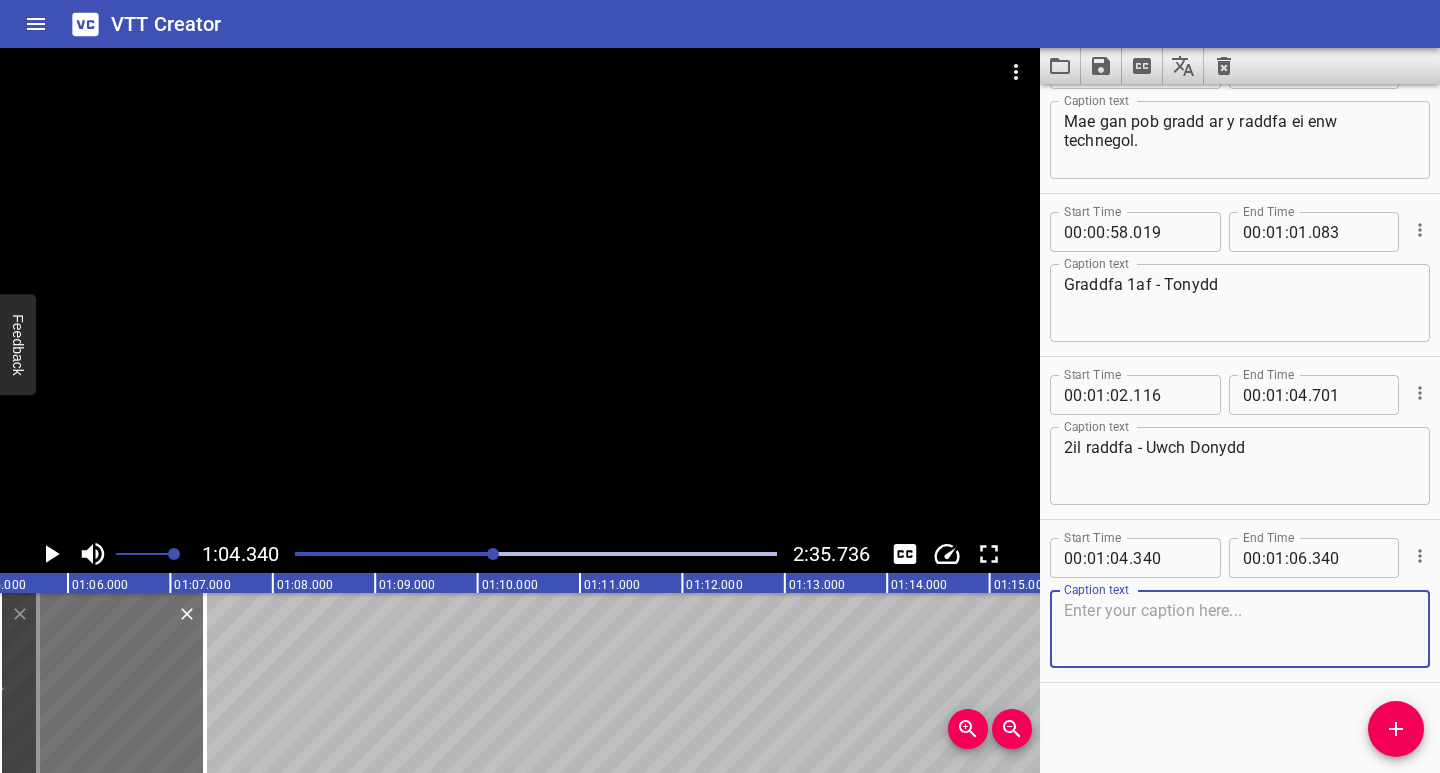 click at bounding box center [1240, 629] 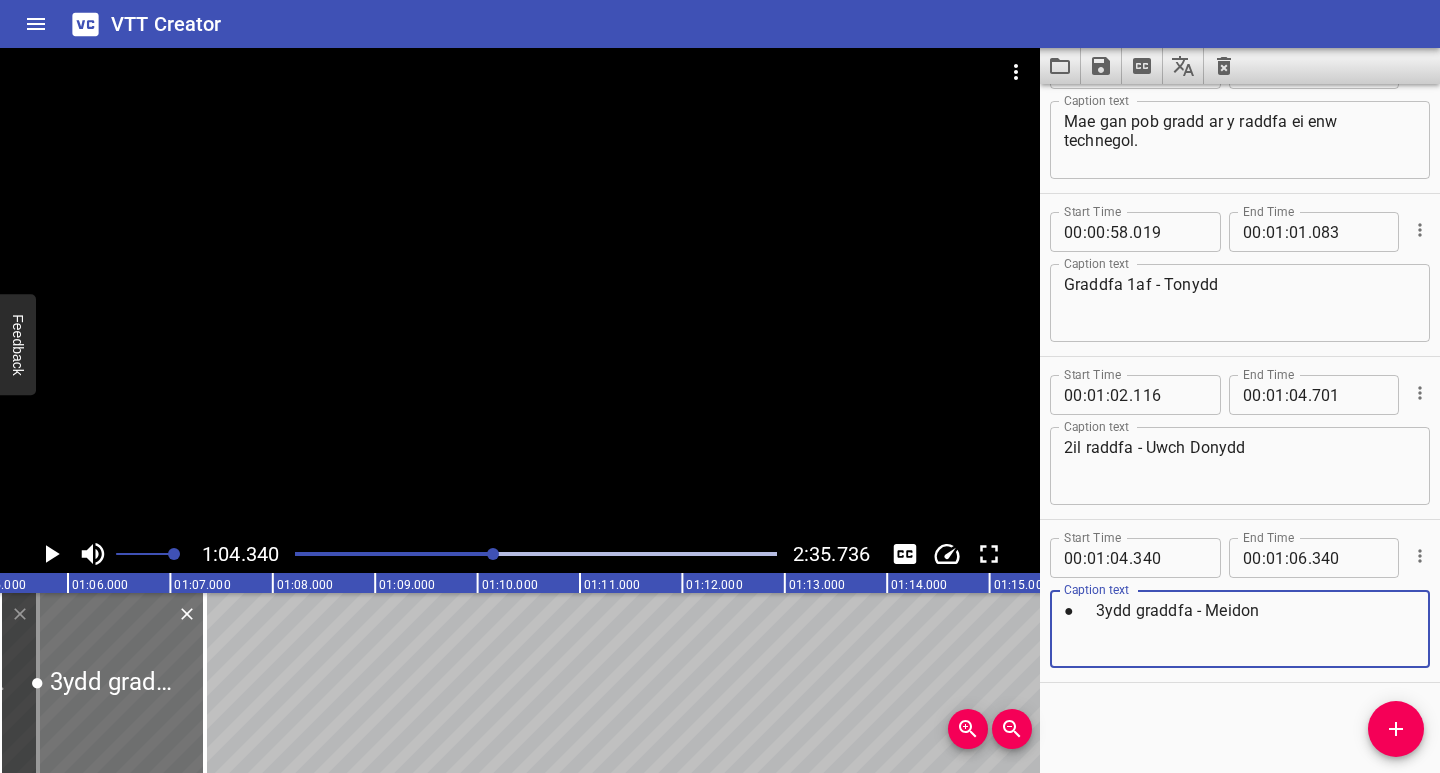 click on "●	3ydd graddfa - Meidon" at bounding box center [1240, 629] 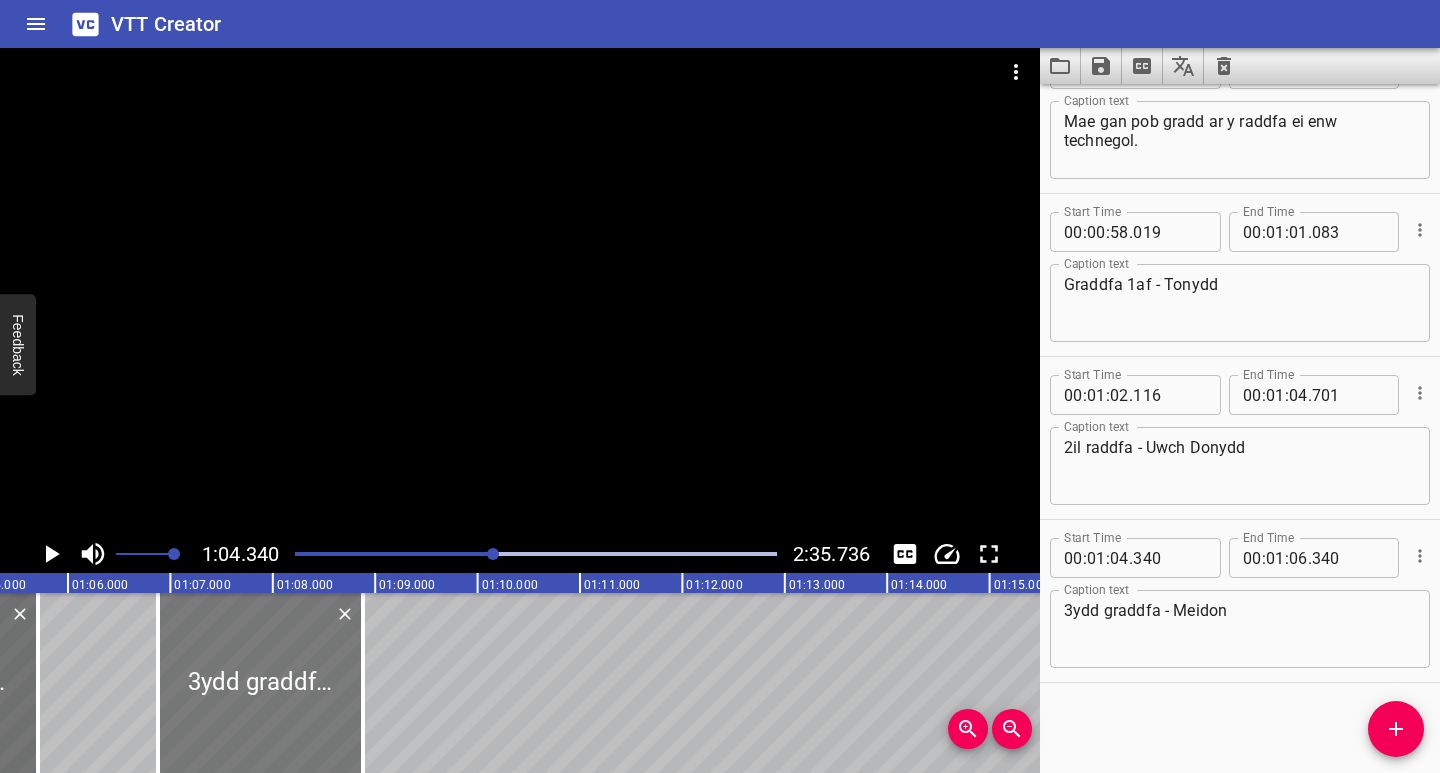 drag, startPoint x: 100, startPoint y: 712, endPoint x: 258, endPoint y: 729, distance: 158.91193 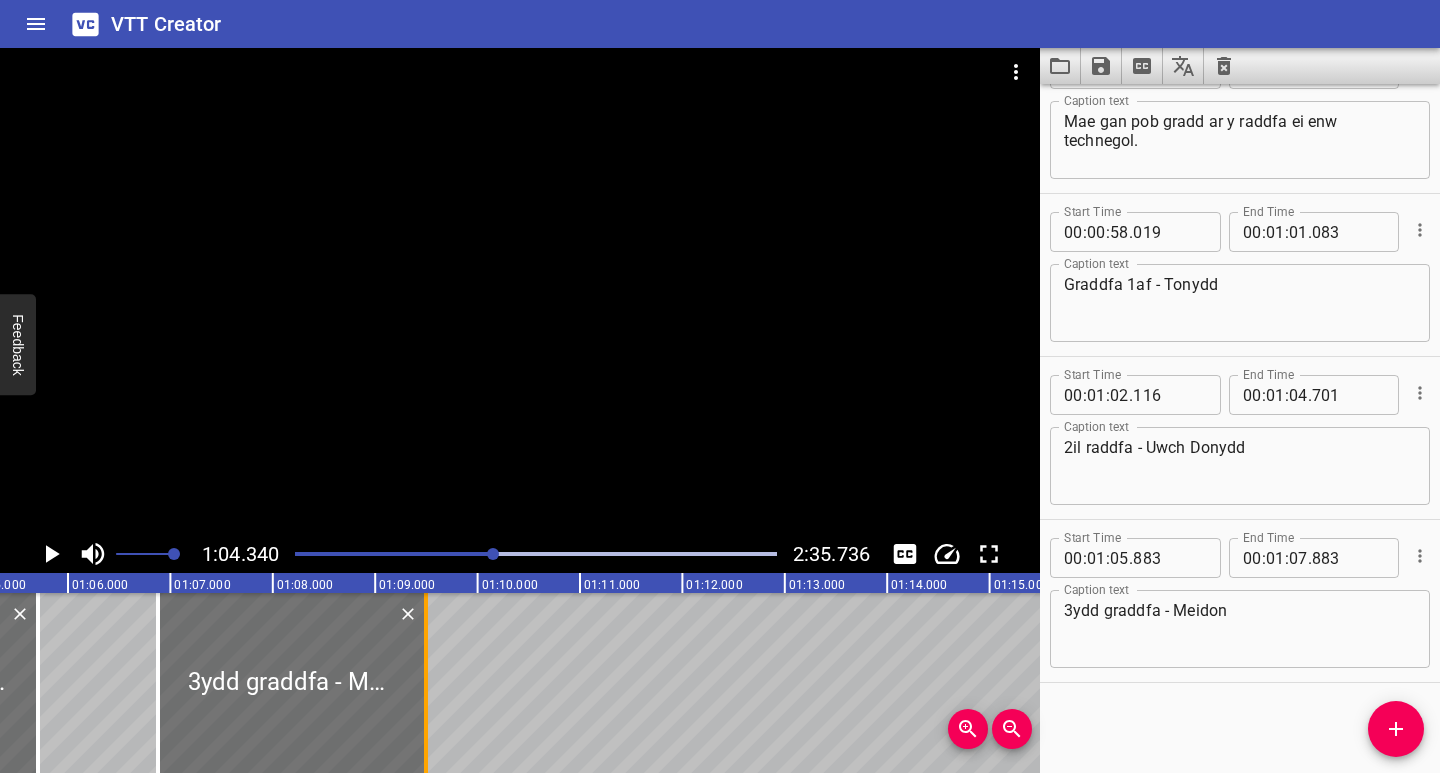 drag, startPoint x: 365, startPoint y: 721, endPoint x: 428, endPoint y: 726, distance: 63.1981 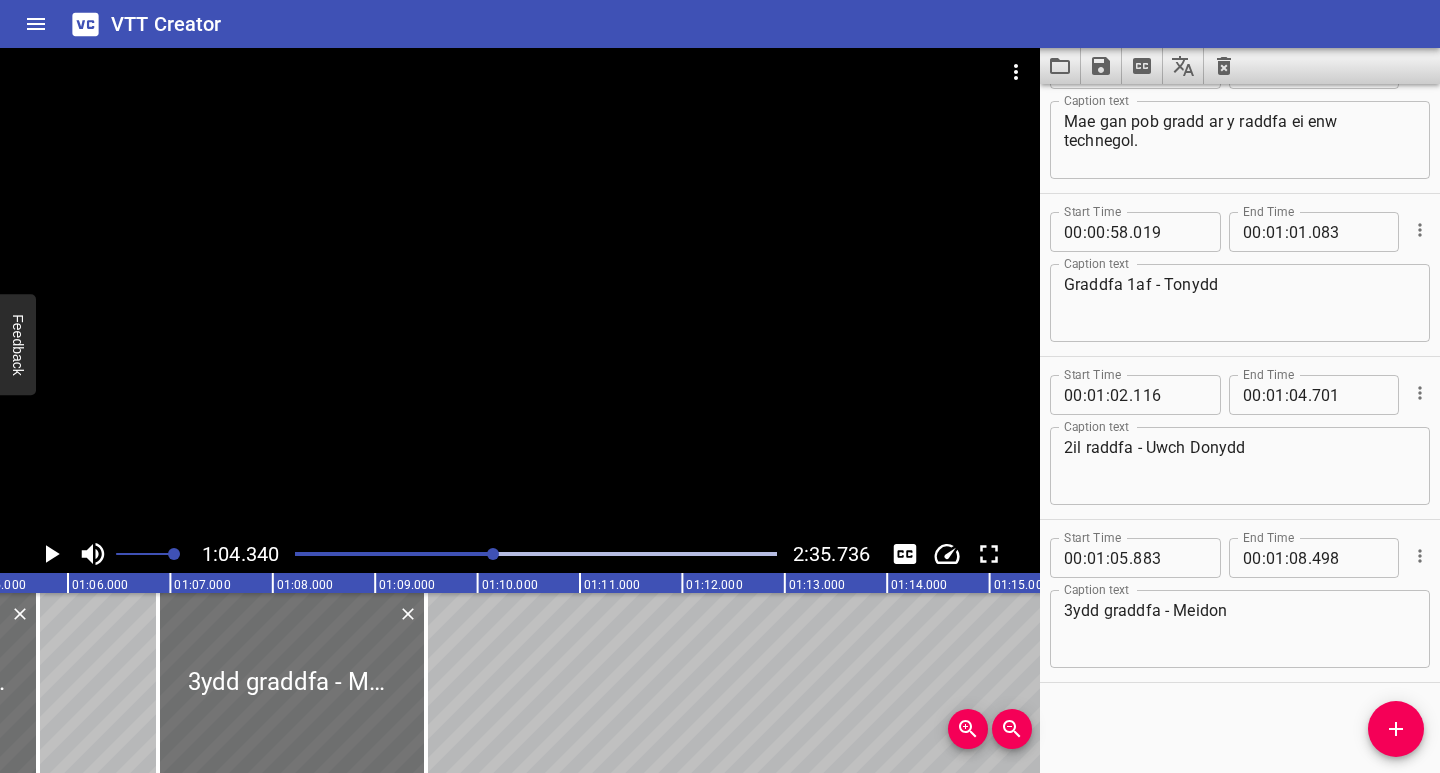 click 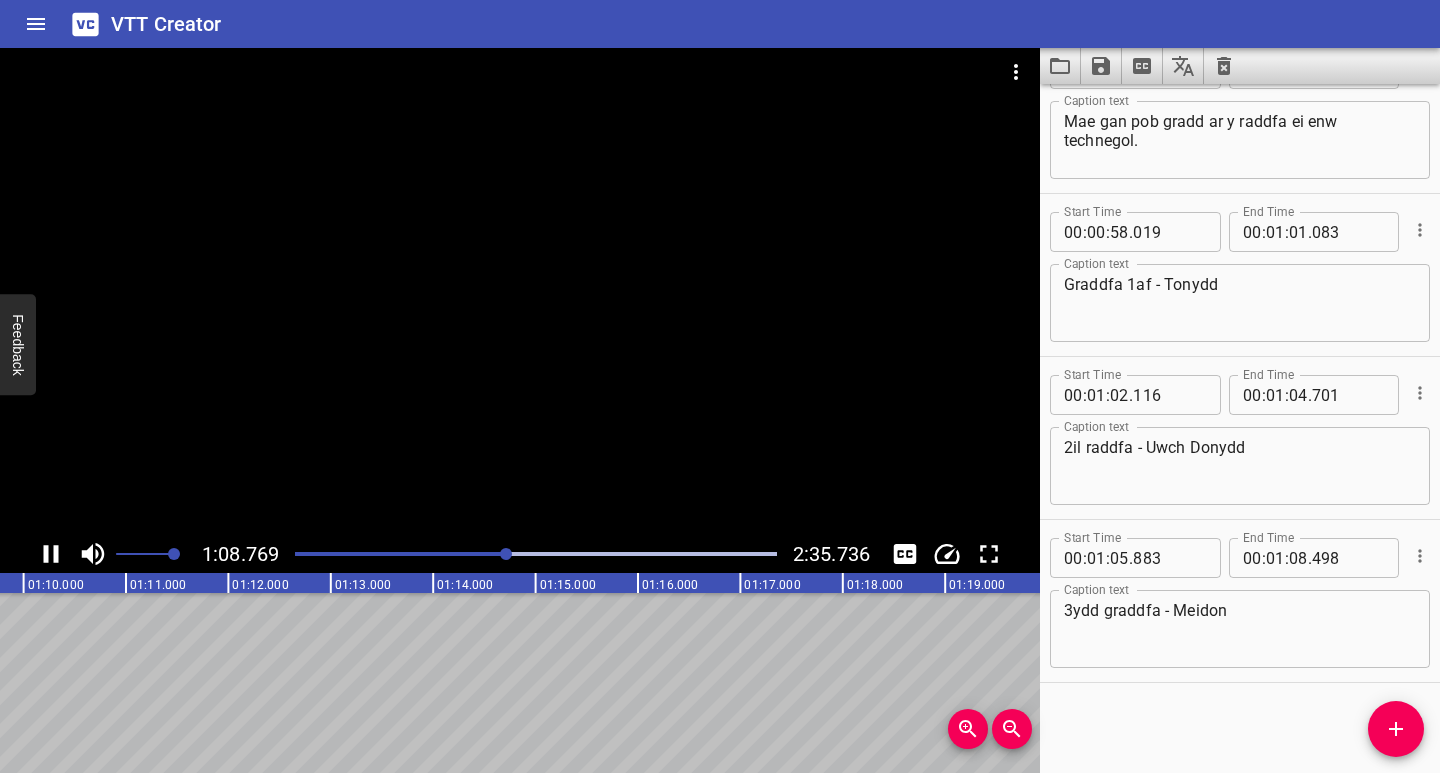 click 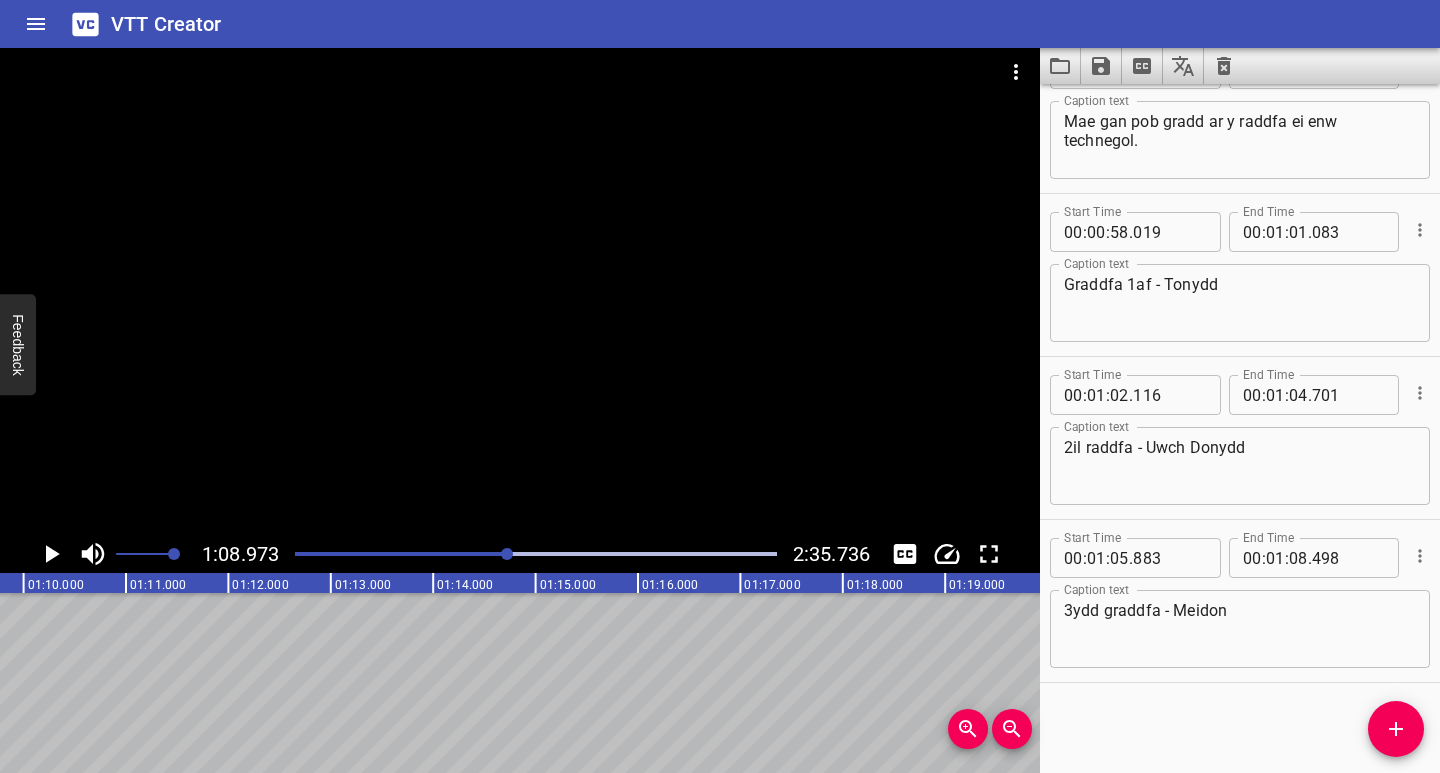scroll, scrollTop: 0, scrollLeft: 7063, axis: horizontal 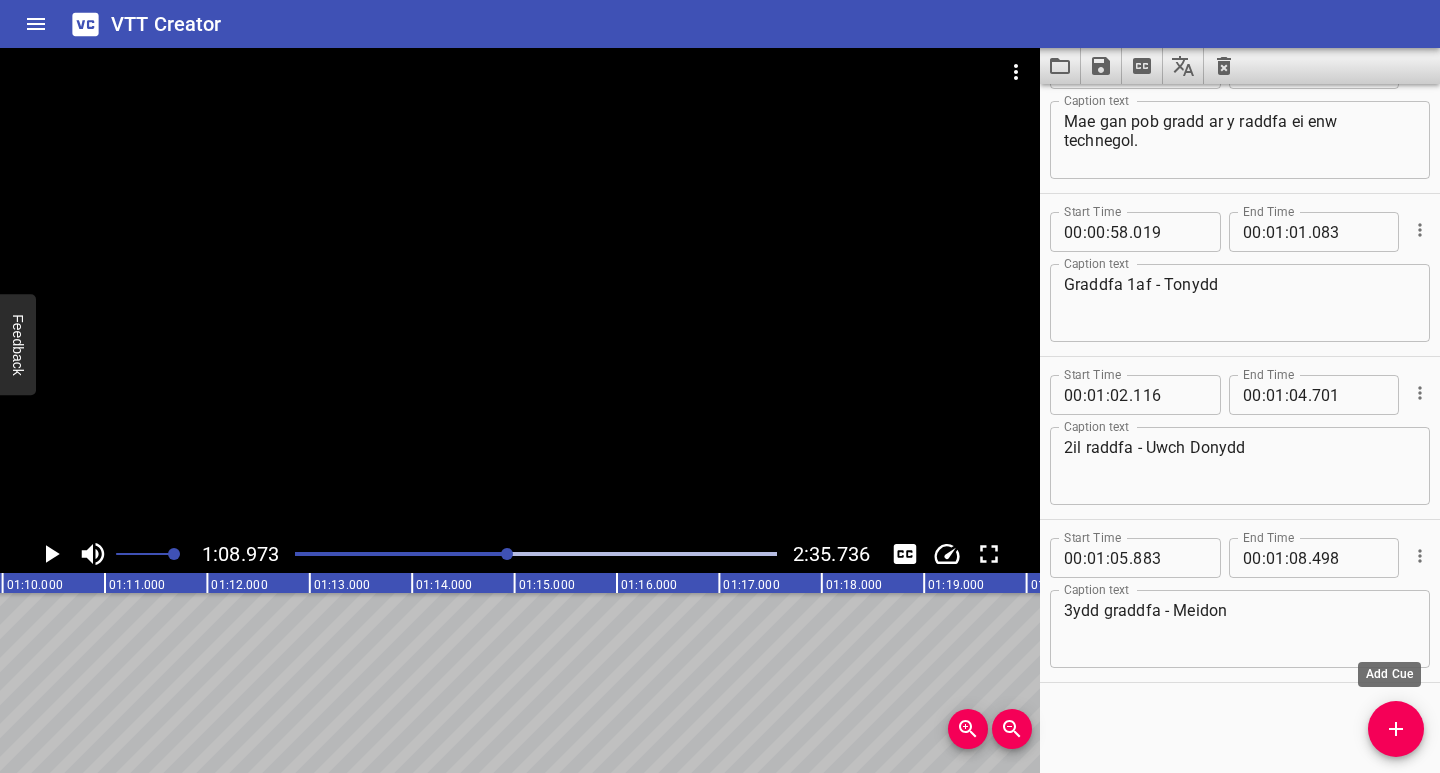 click at bounding box center [1396, 729] 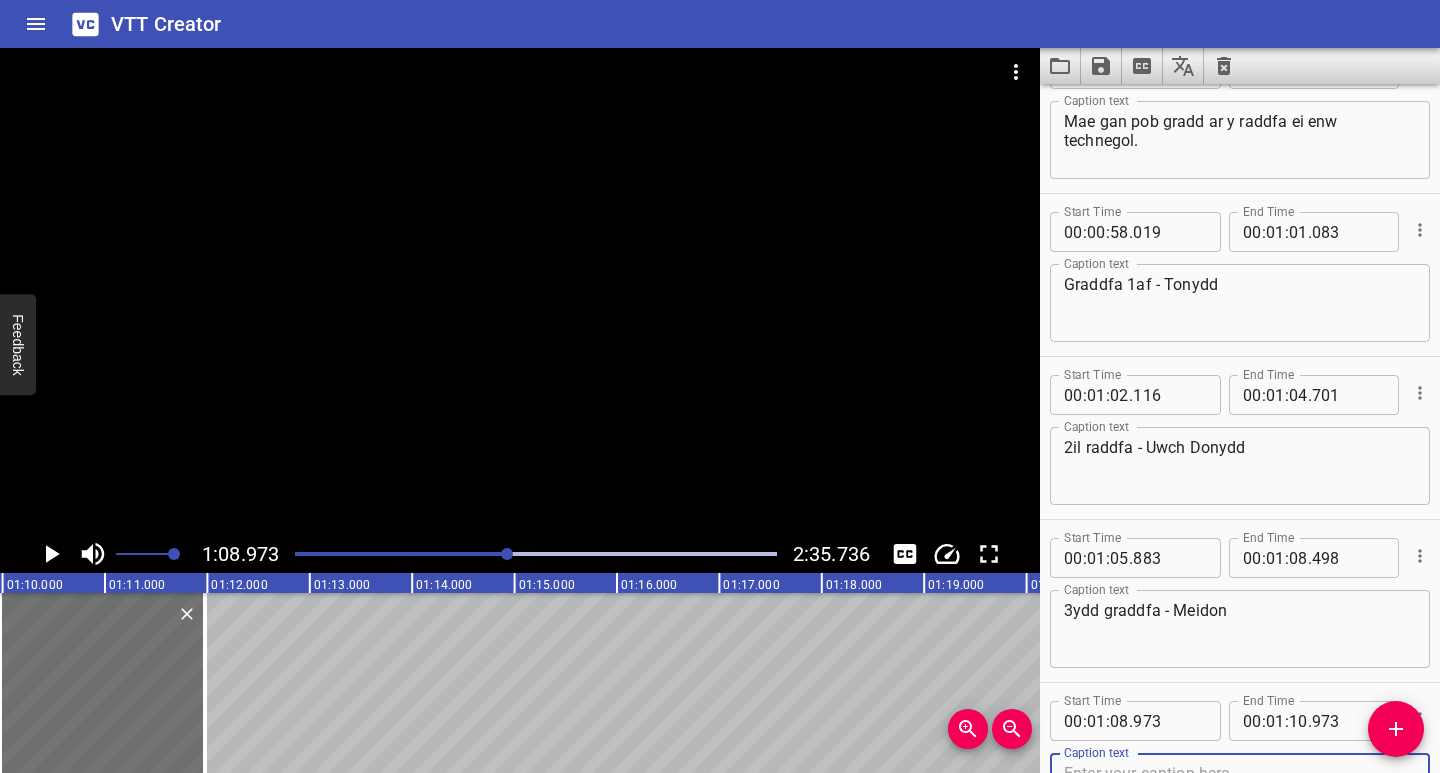 scroll, scrollTop: 1045, scrollLeft: 0, axis: vertical 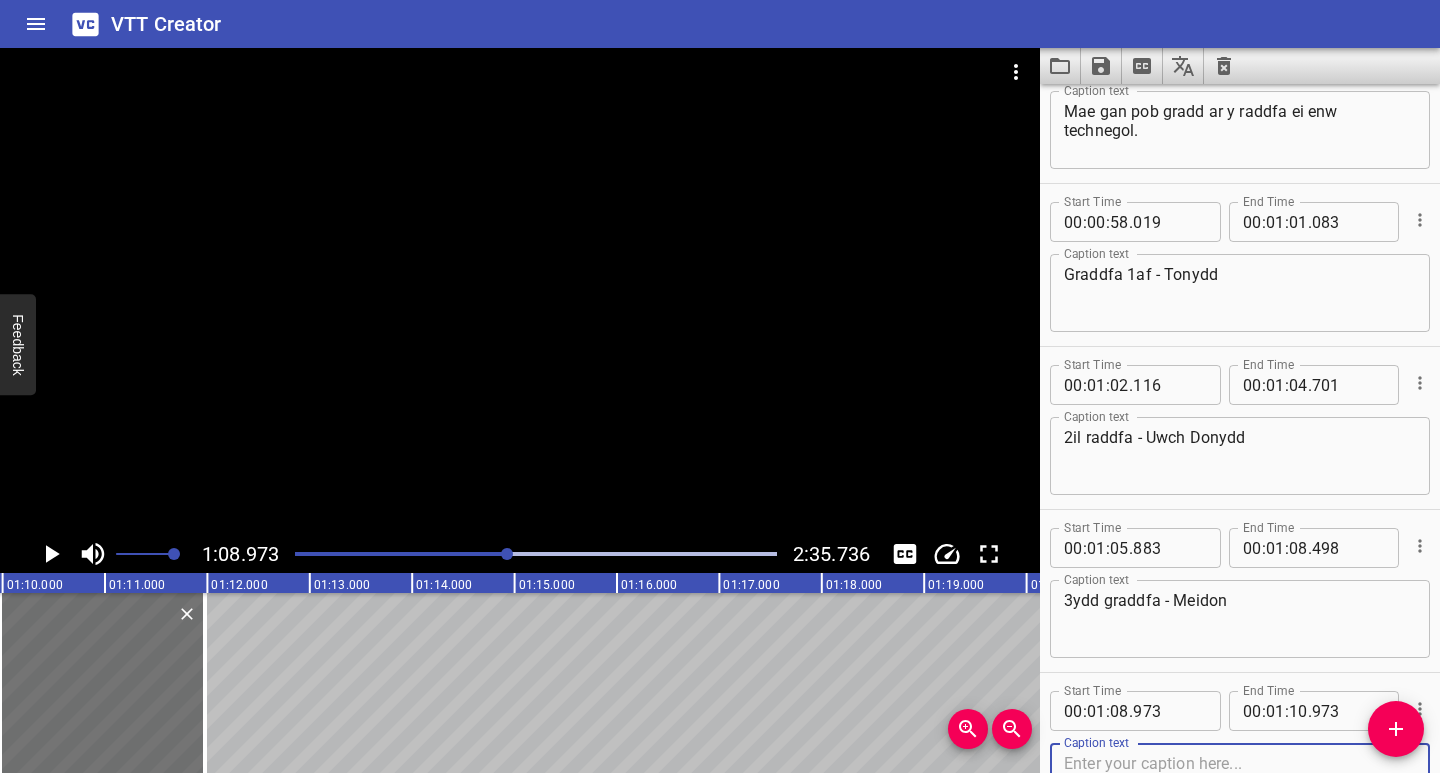 click at bounding box center (1240, 782) 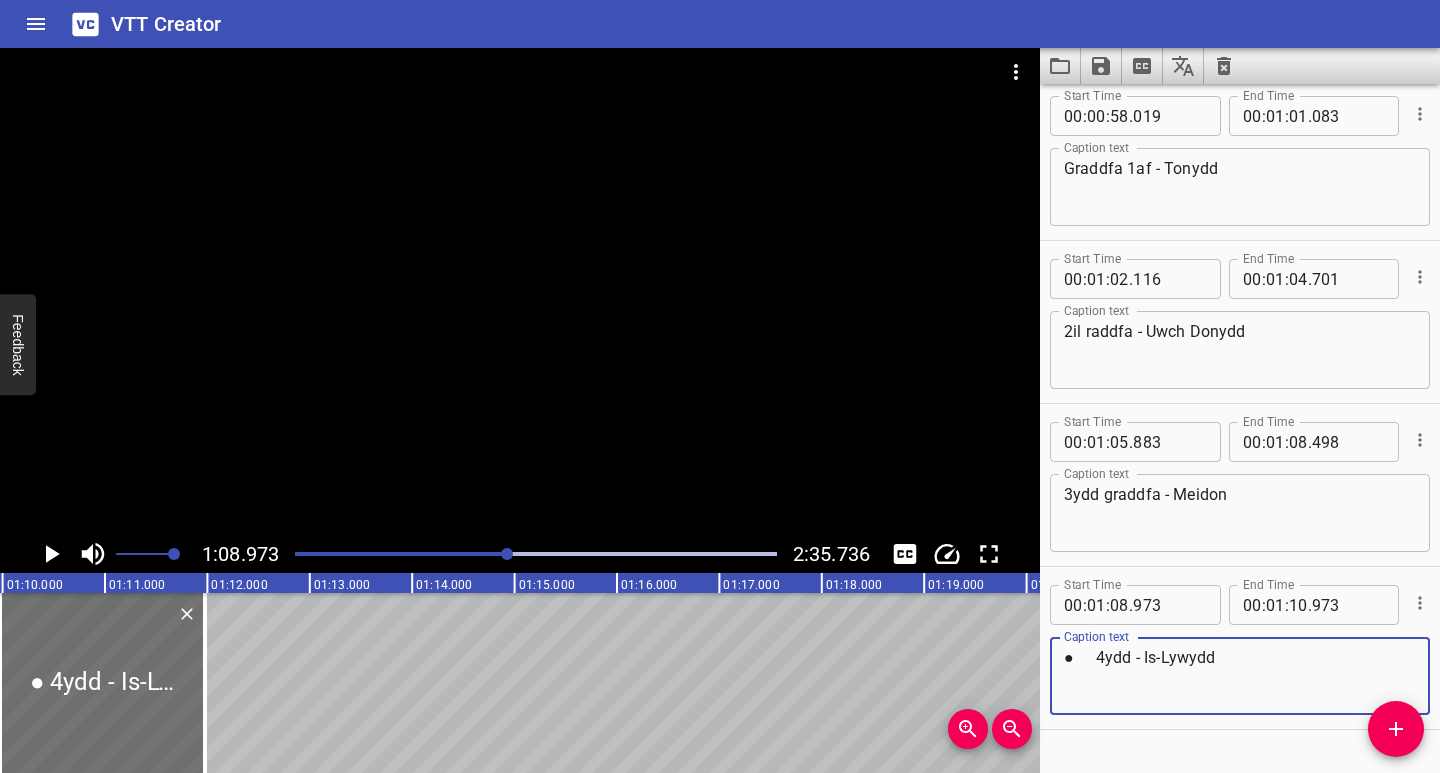 scroll, scrollTop: 1198, scrollLeft: 0, axis: vertical 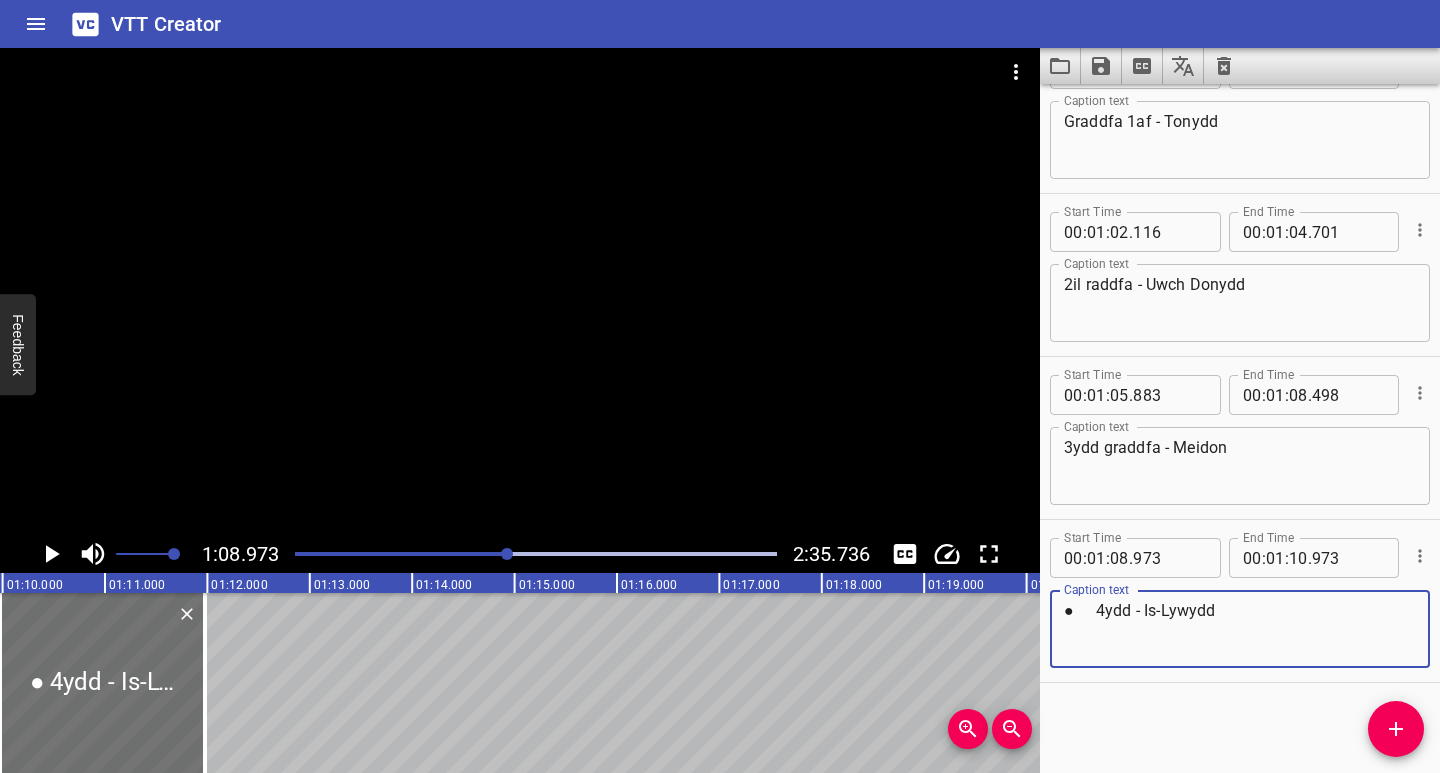 click on "●	4ydd - Is-Lywydd" at bounding box center [1240, 629] 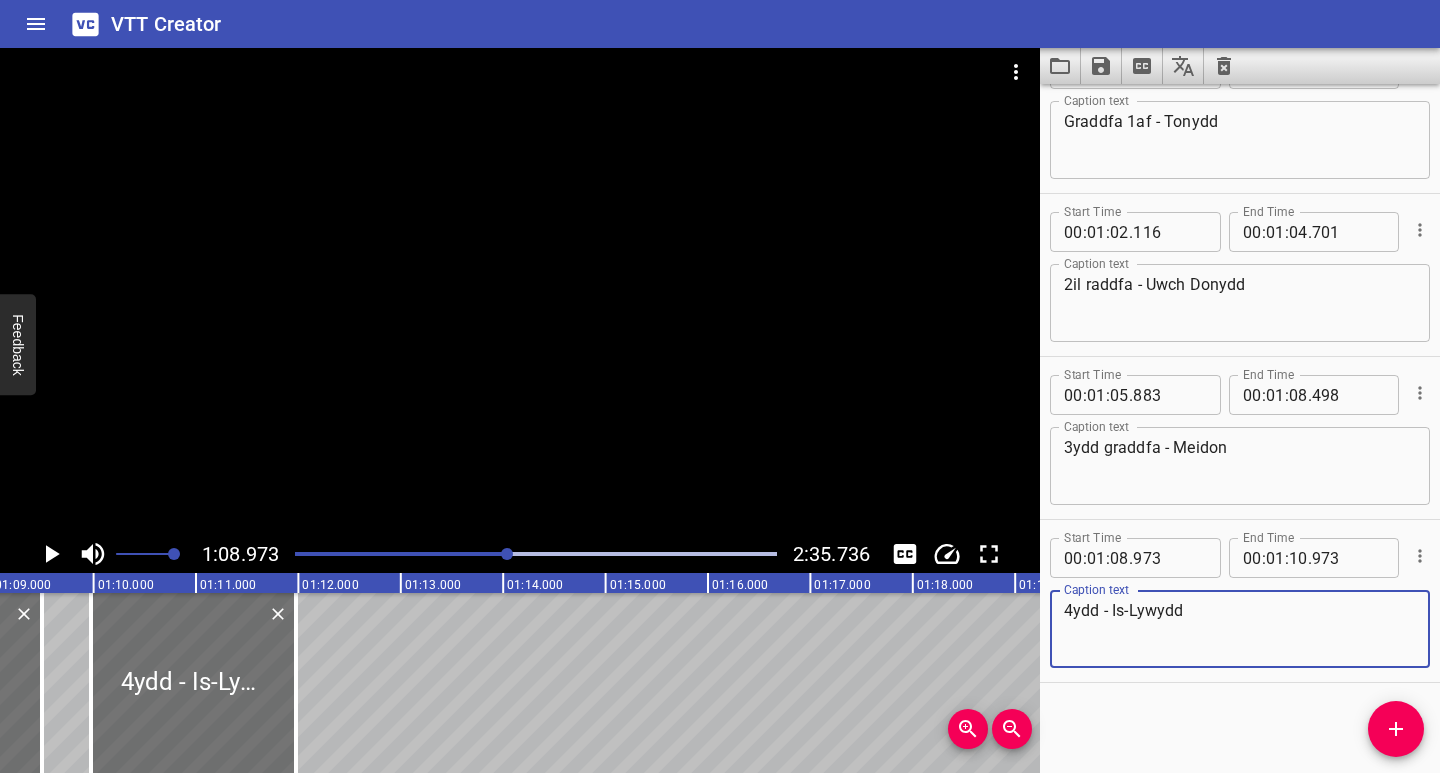 scroll, scrollTop: 0, scrollLeft: 6898, axis: horizontal 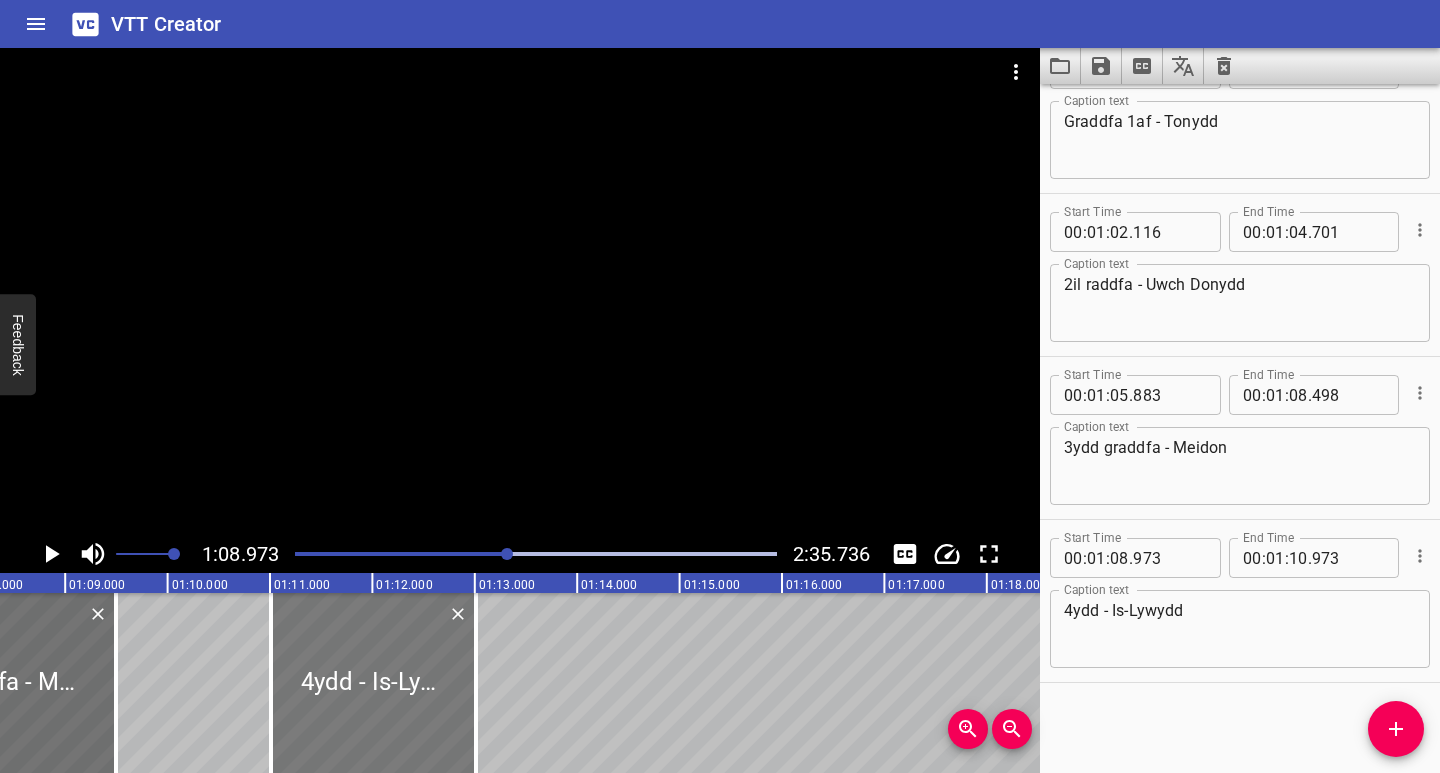 drag, startPoint x: 300, startPoint y: 714, endPoint x: 406, endPoint y: 722, distance: 106.30146 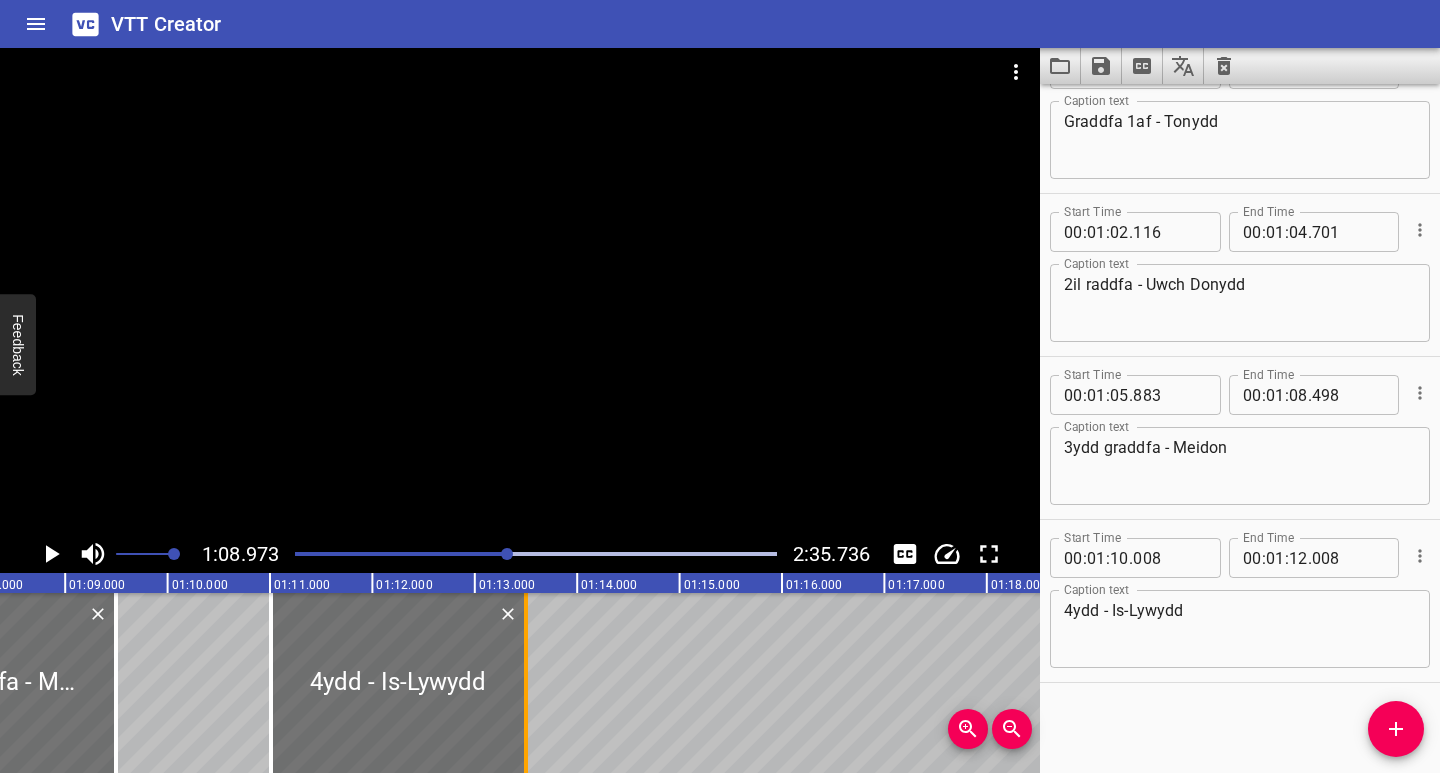 drag, startPoint x: 472, startPoint y: 725, endPoint x: 517, endPoint y: 732, distance: 45.54119 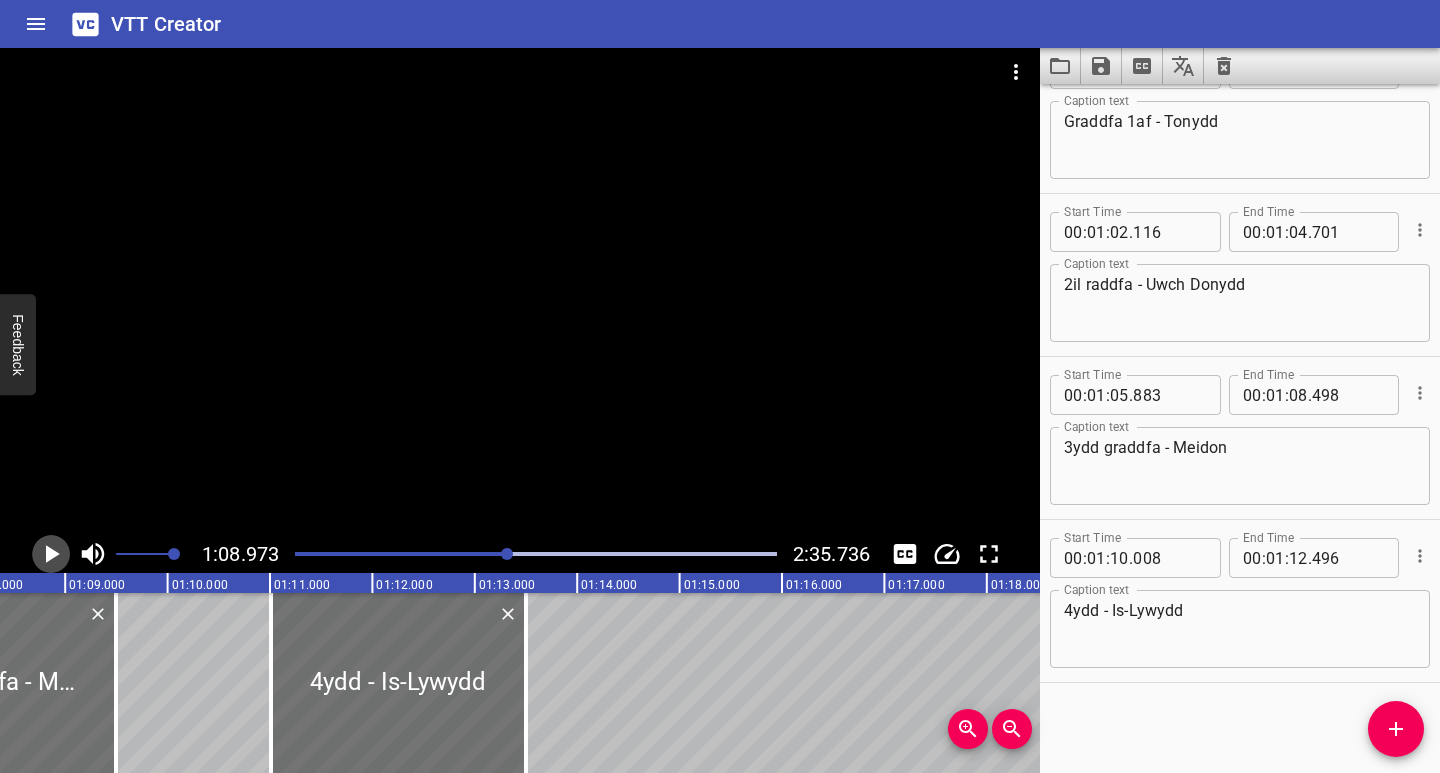 click 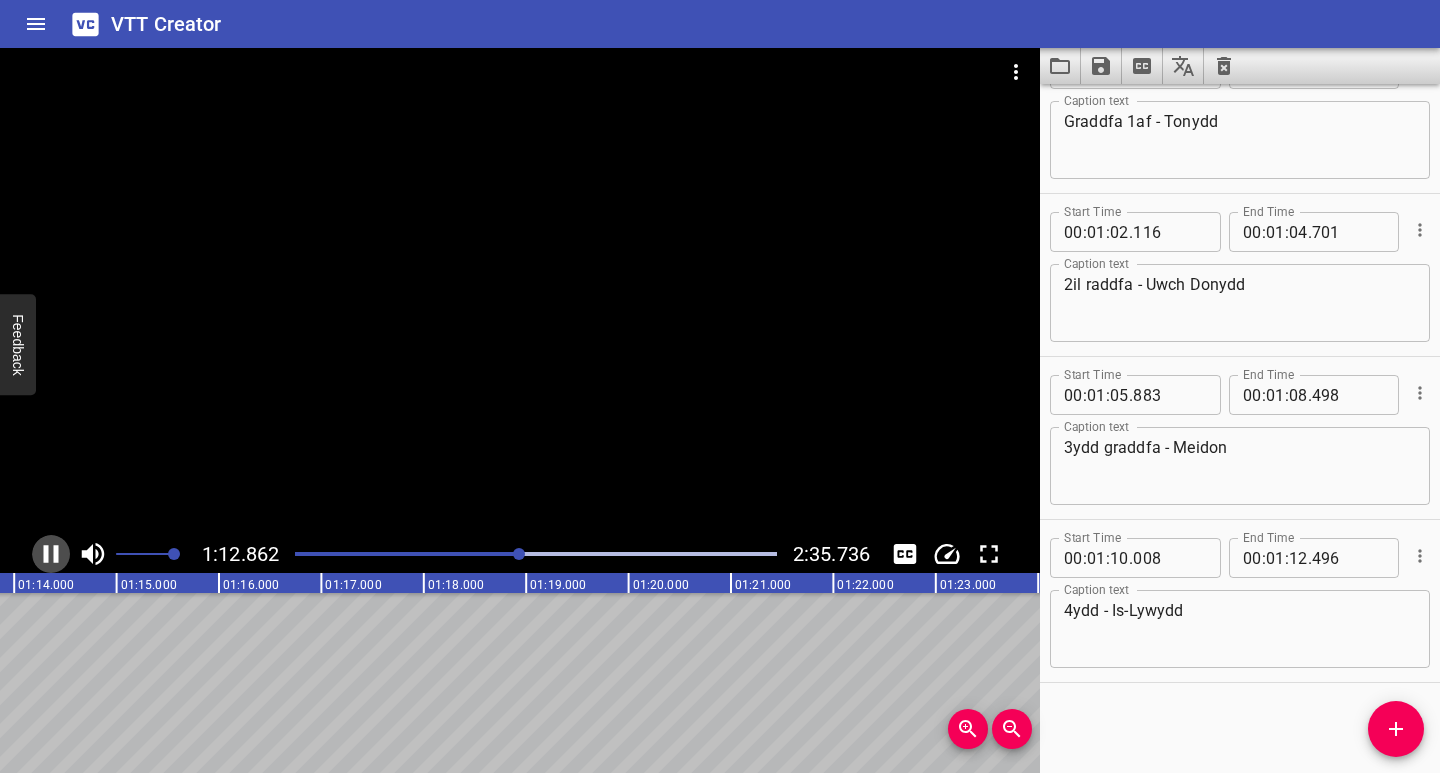 click 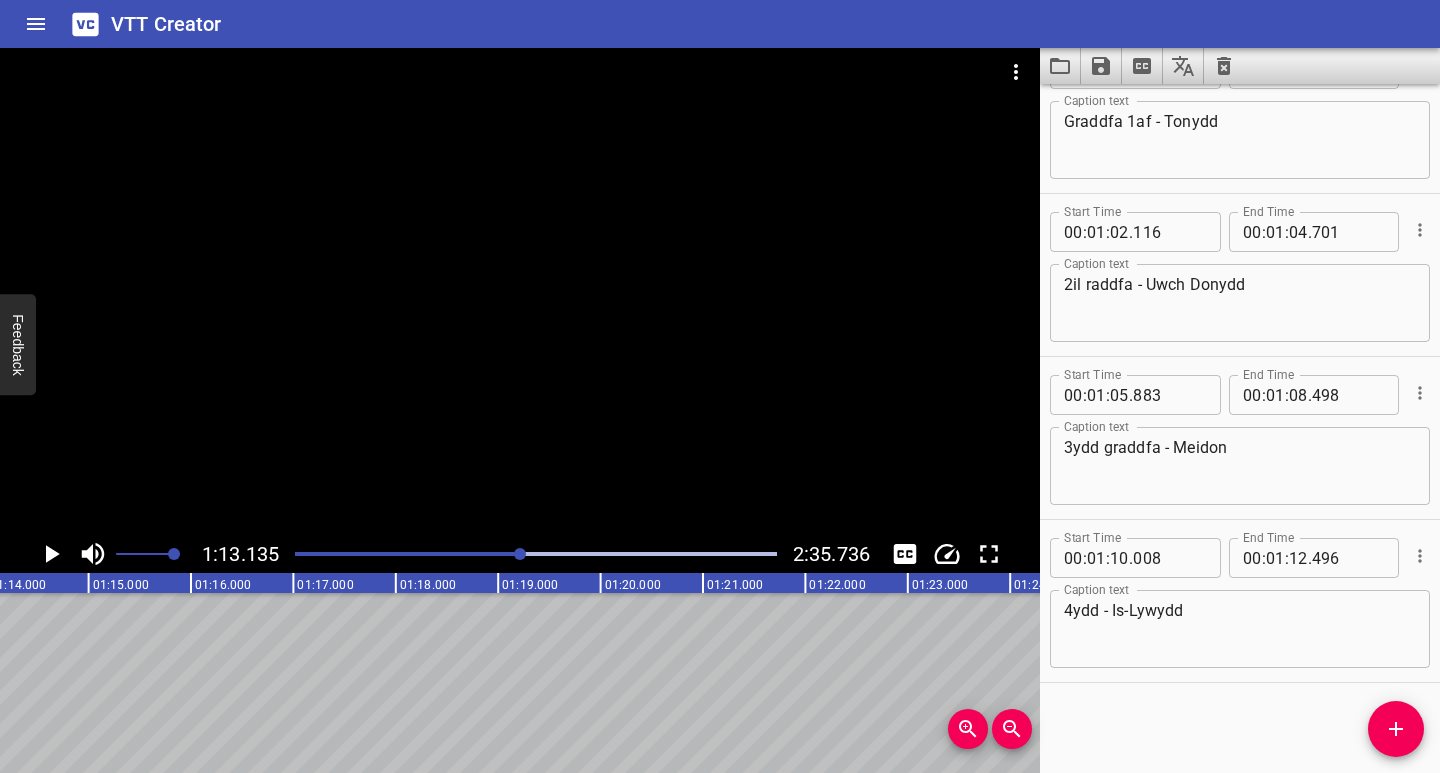 scroll, scrollTop: 0, scrollLeft: 7416, axis: horizontal 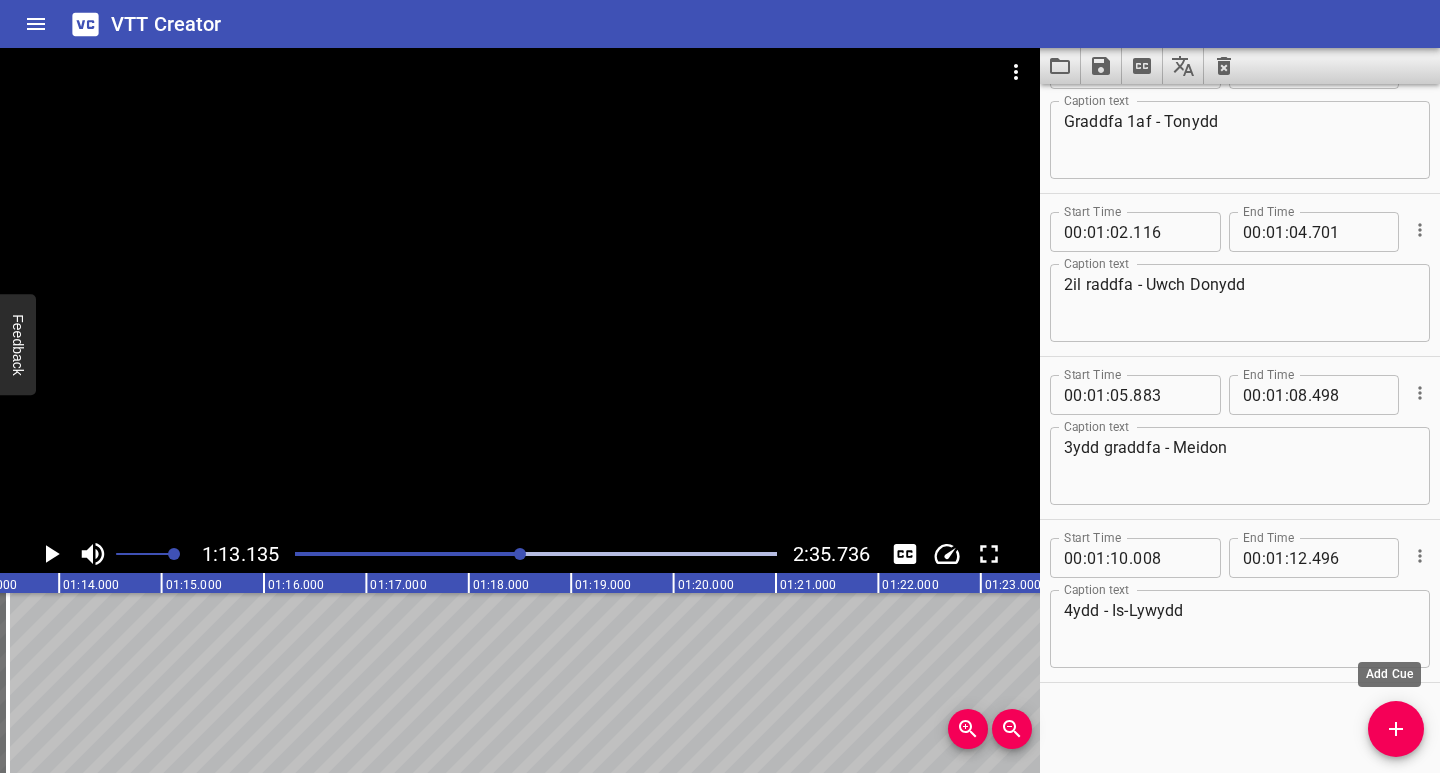 click 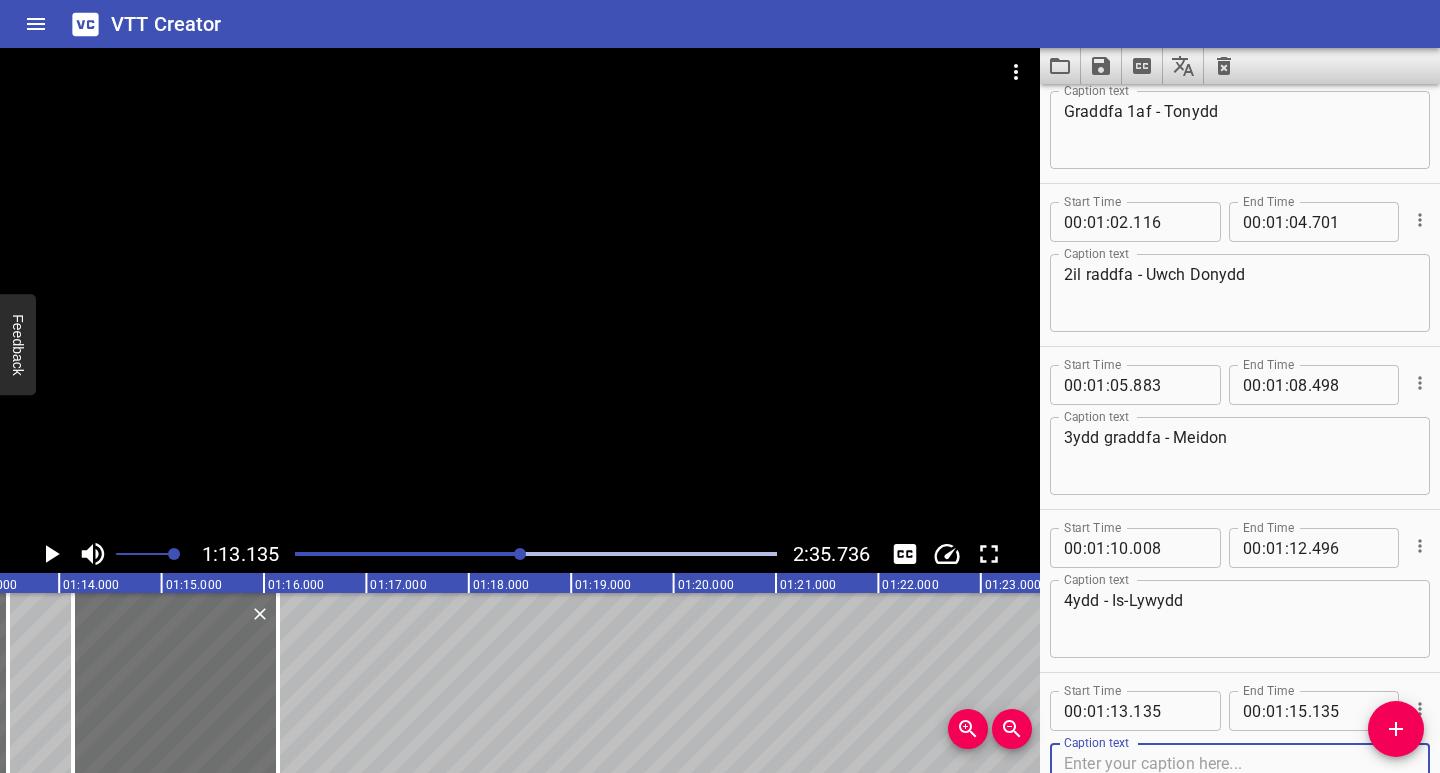 click at bounding box center [1240, 782] 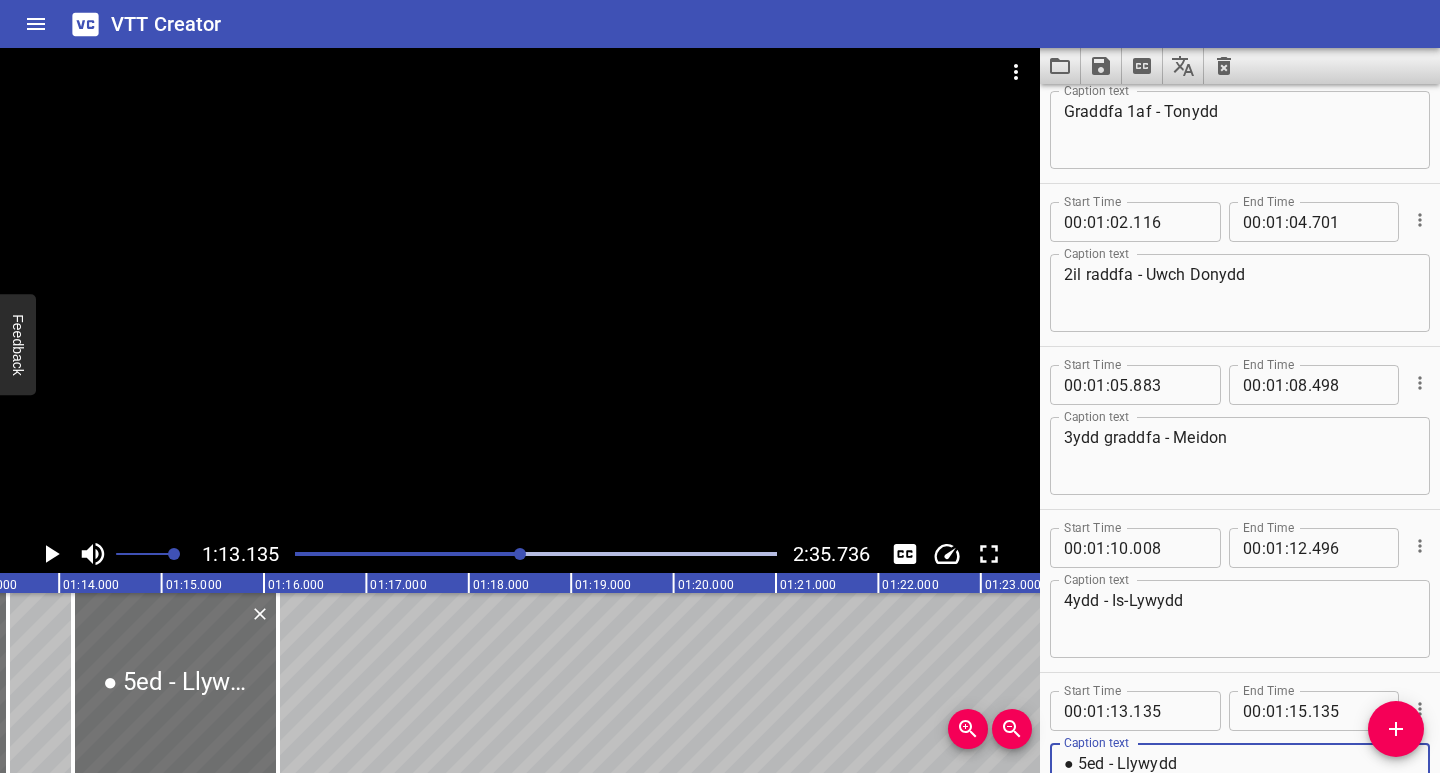 scroll, scrollTop: 1361, scrollLeft: 0, axis: vertical 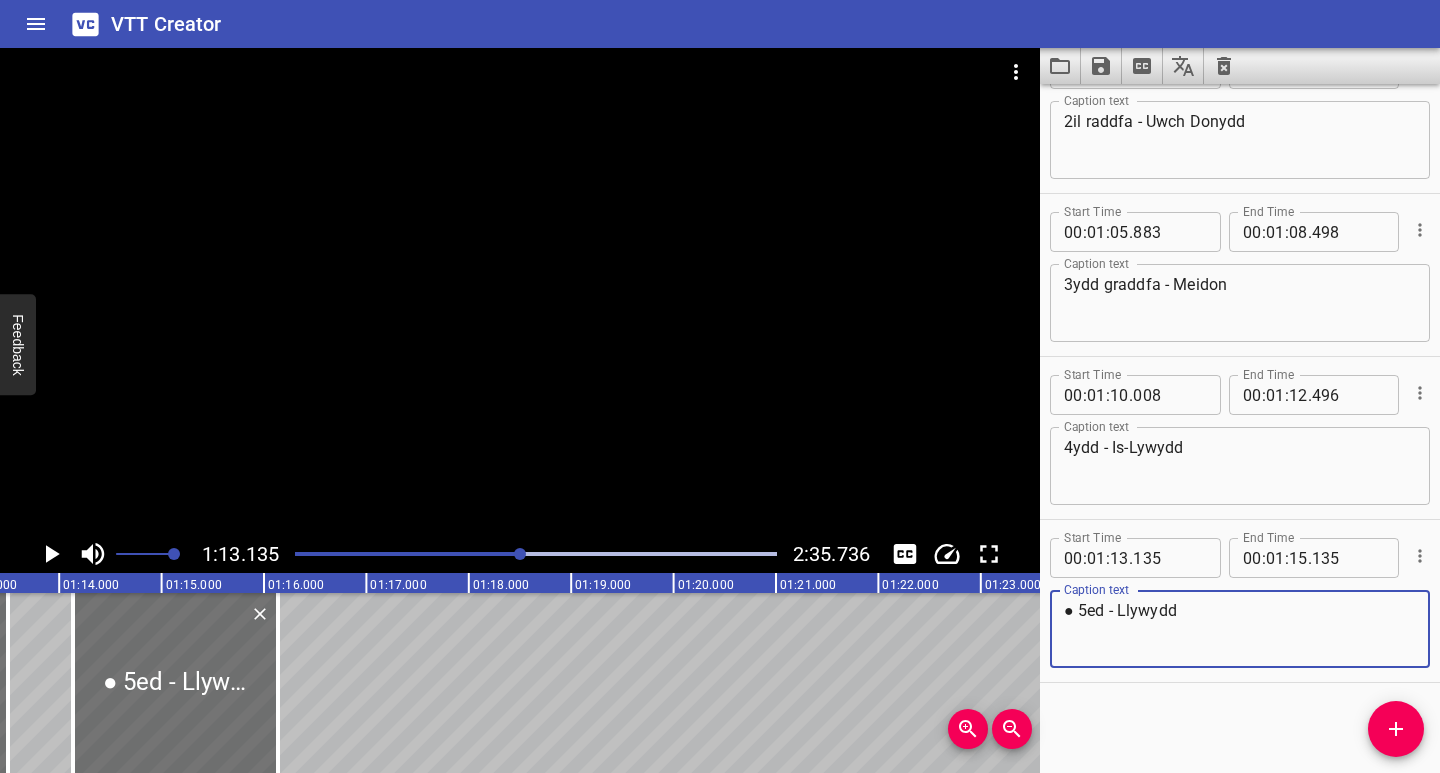 drag, startPoint x: 1094, startPoint y: 612, endPoint x: 1100, endPoint y: 644, distance: 32.55764 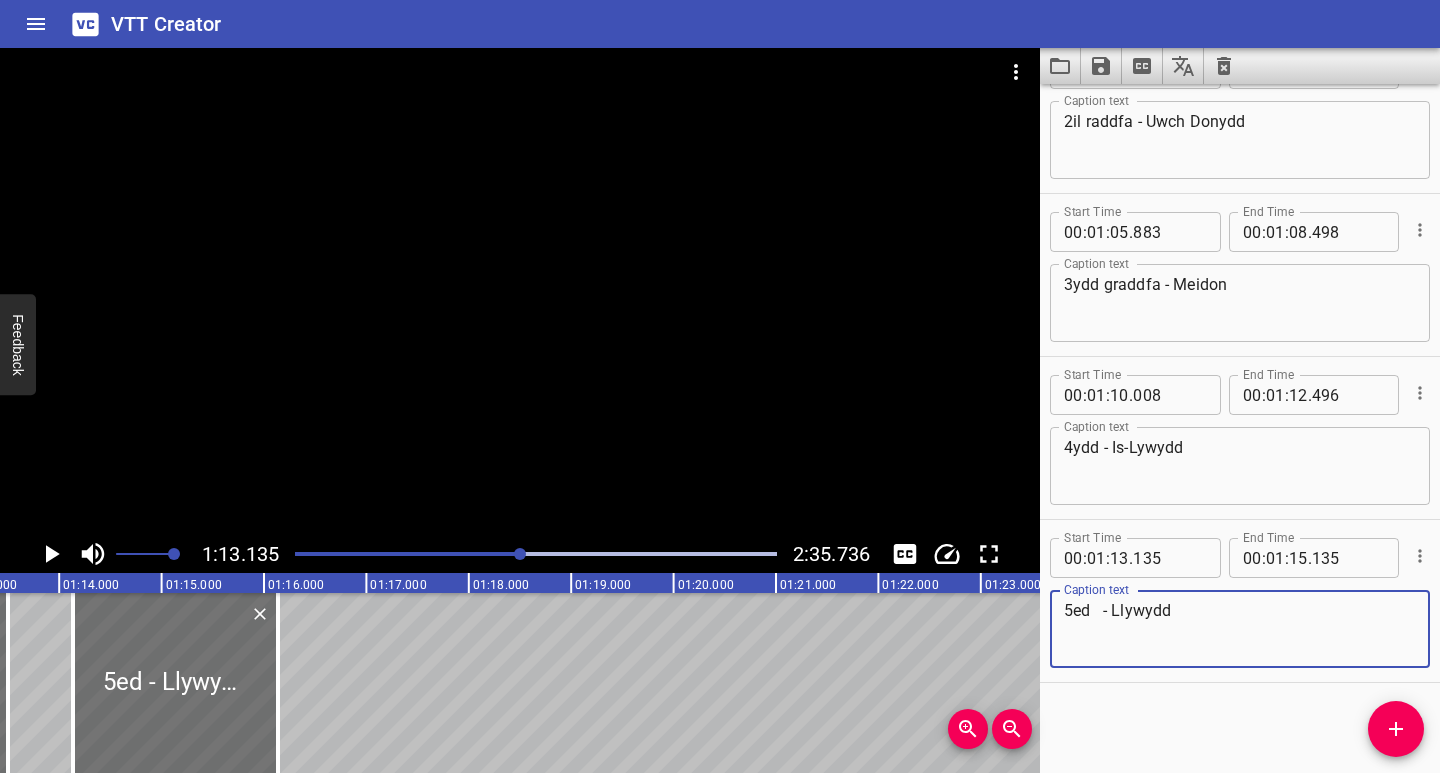 click on "5ed   - Llywydd" at bounding box center [1240, 629] 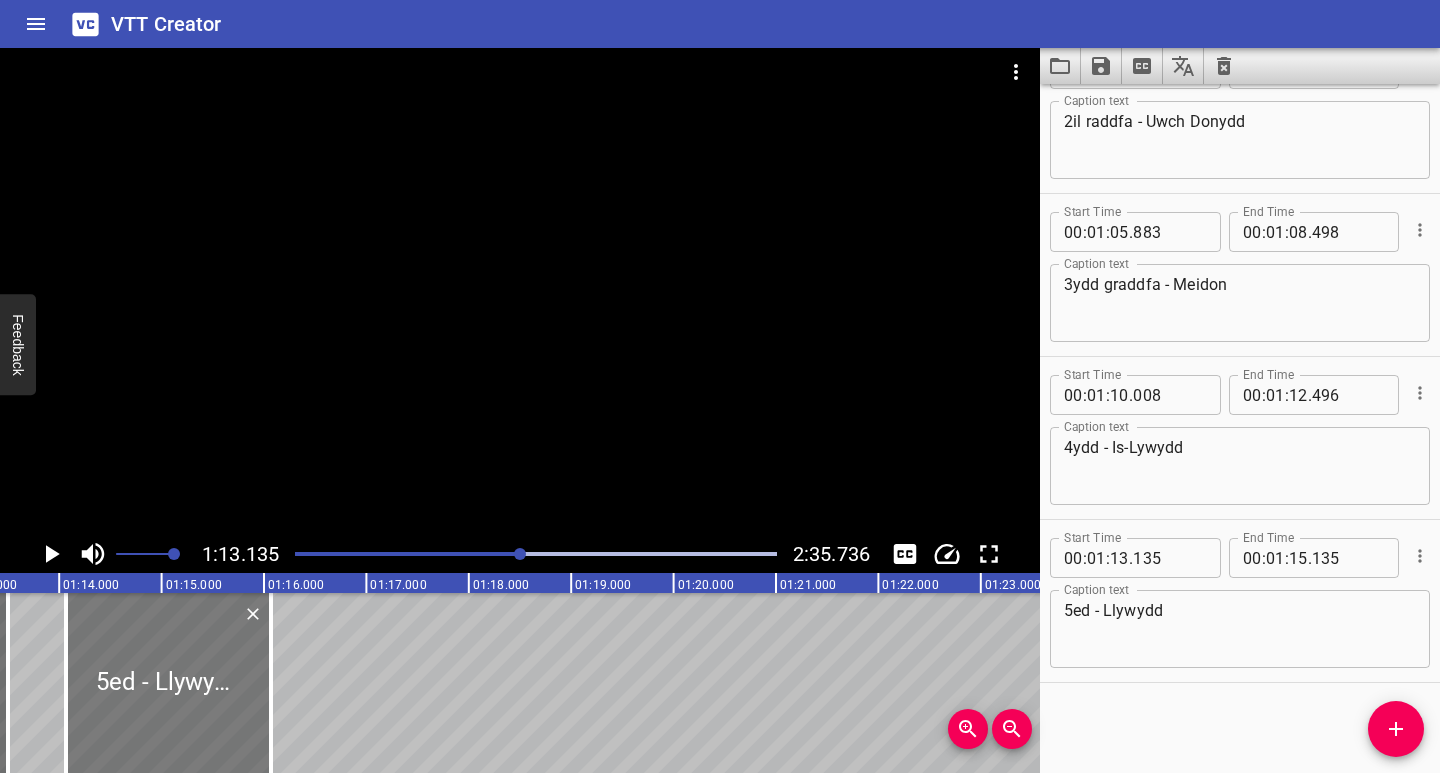 click at bounding box center (168, 683) 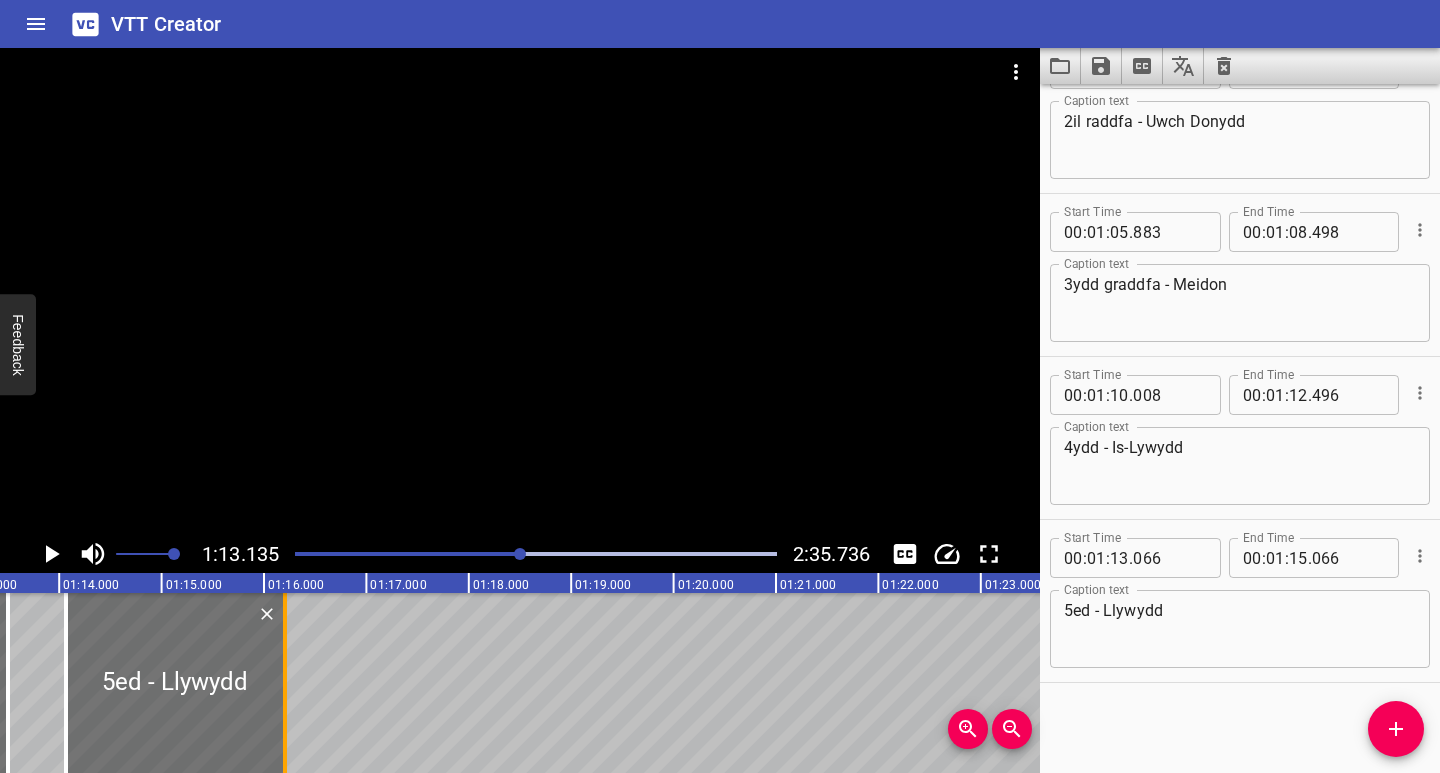 drag, startPoint x: 271, startPoint y: 726, endPoint x: 289, endPoint y: 728, distance: 18.110771 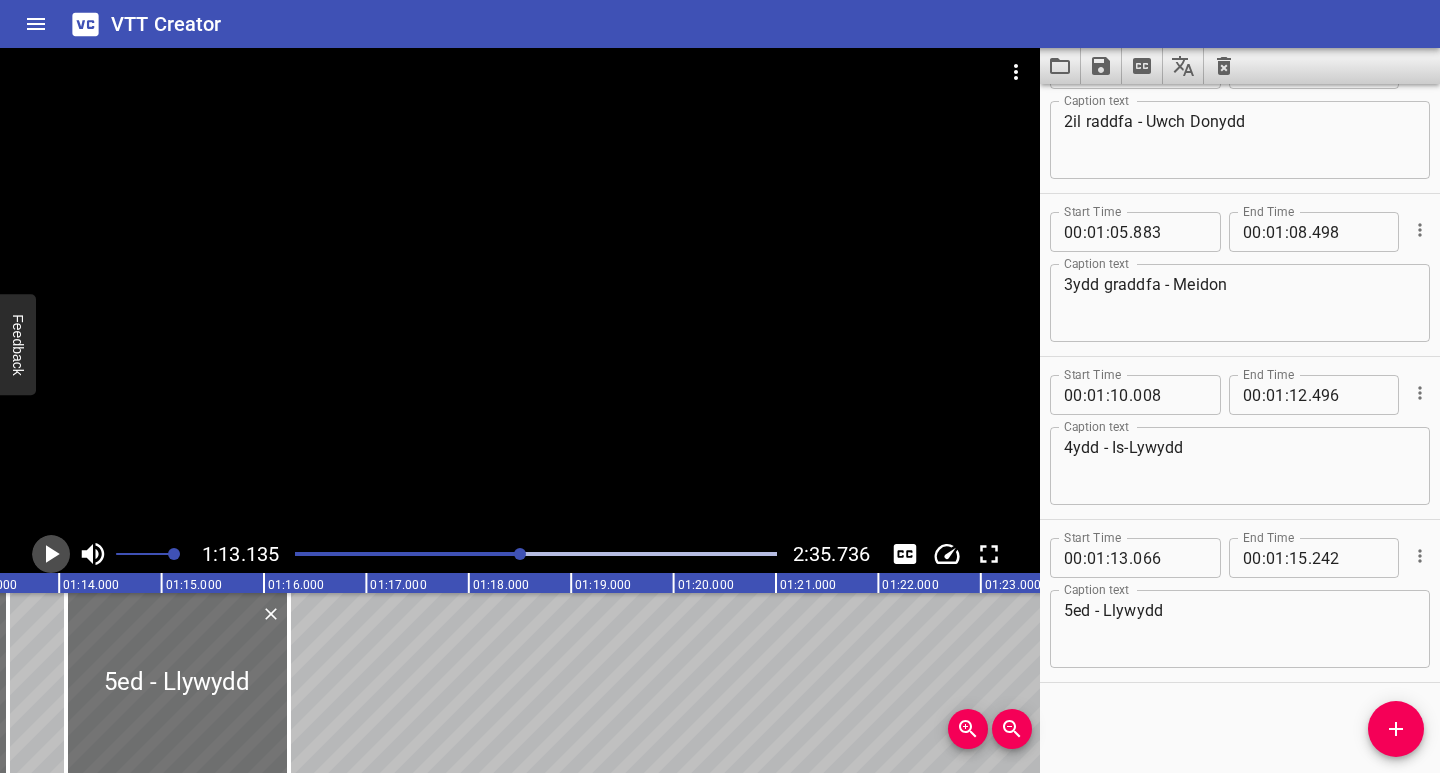 click 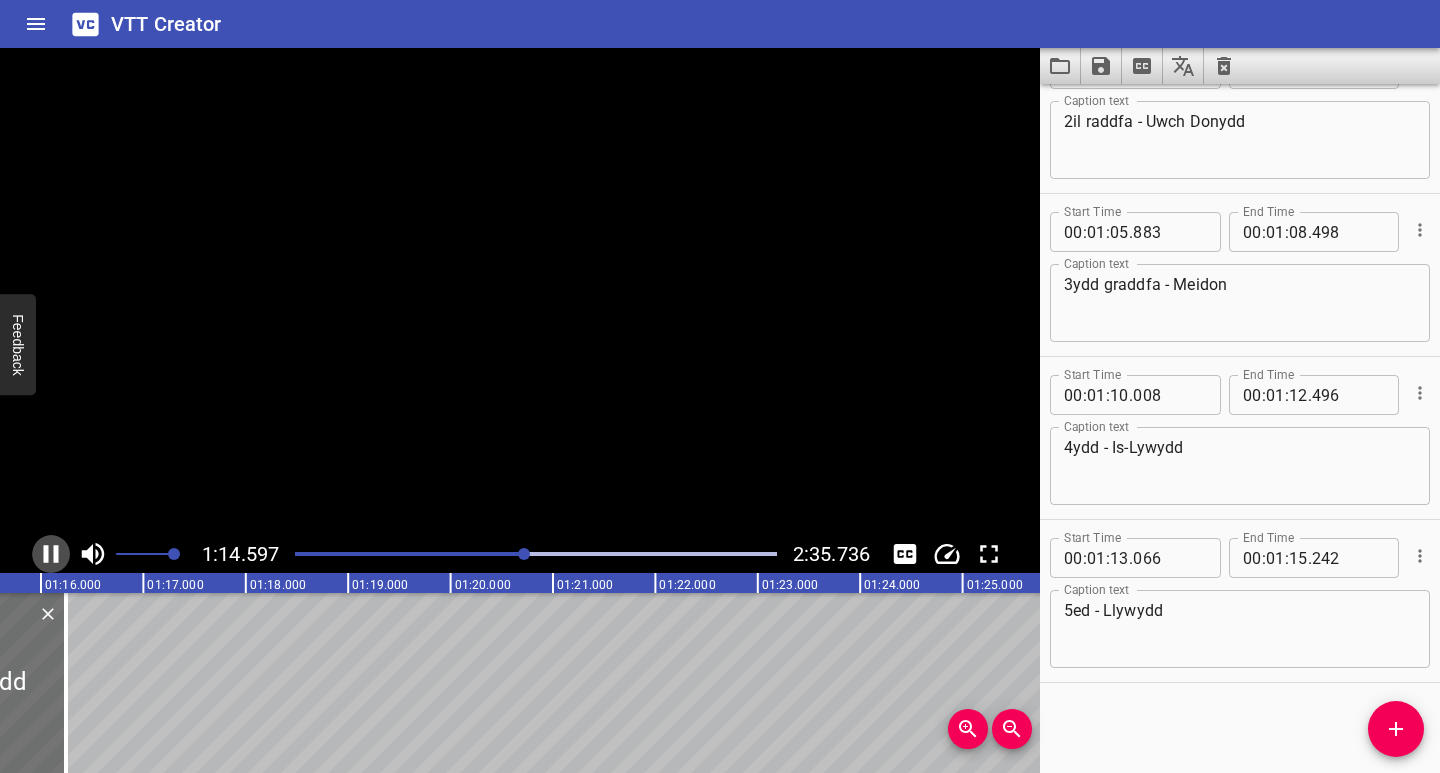 click 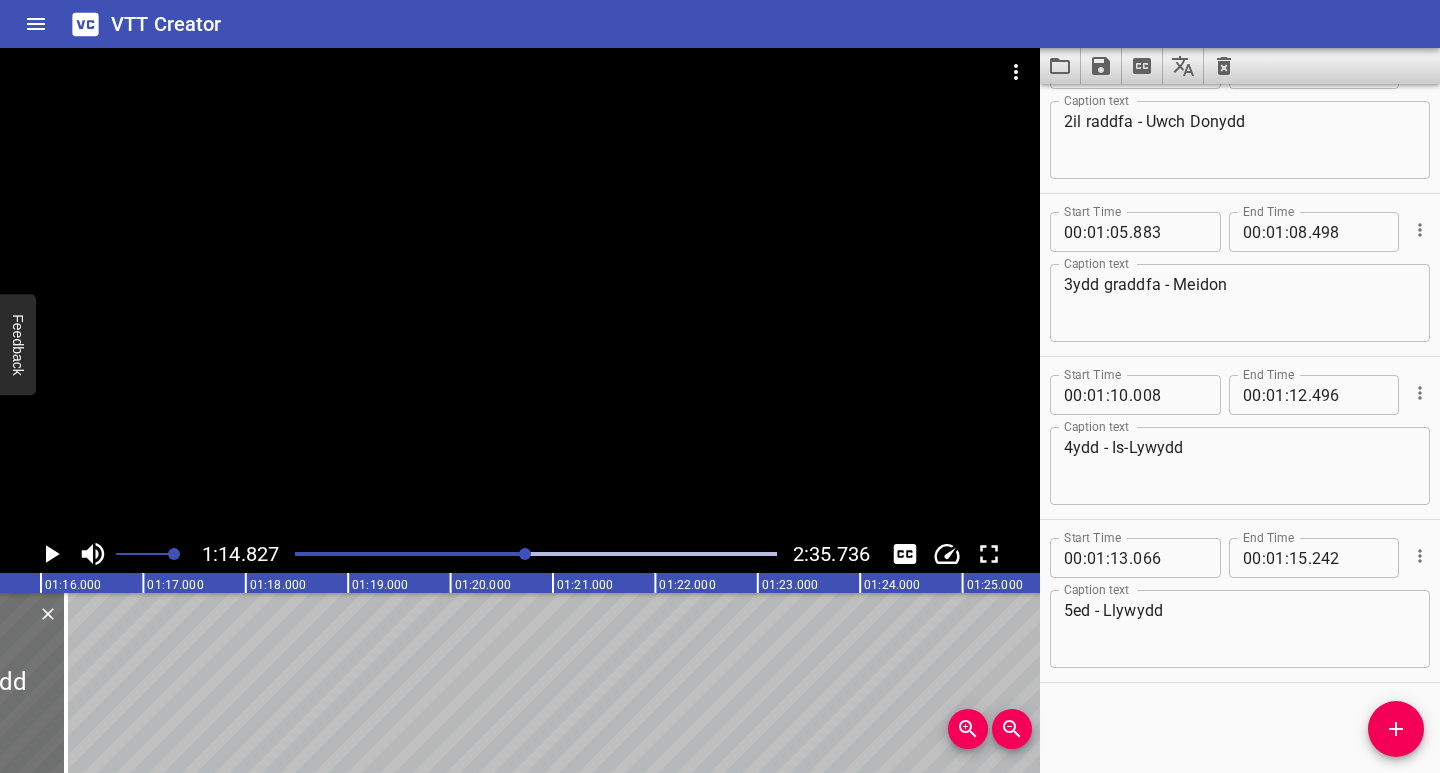 scroll, scrollTop: 0, scrollLeft: 7662, axis: horizontal 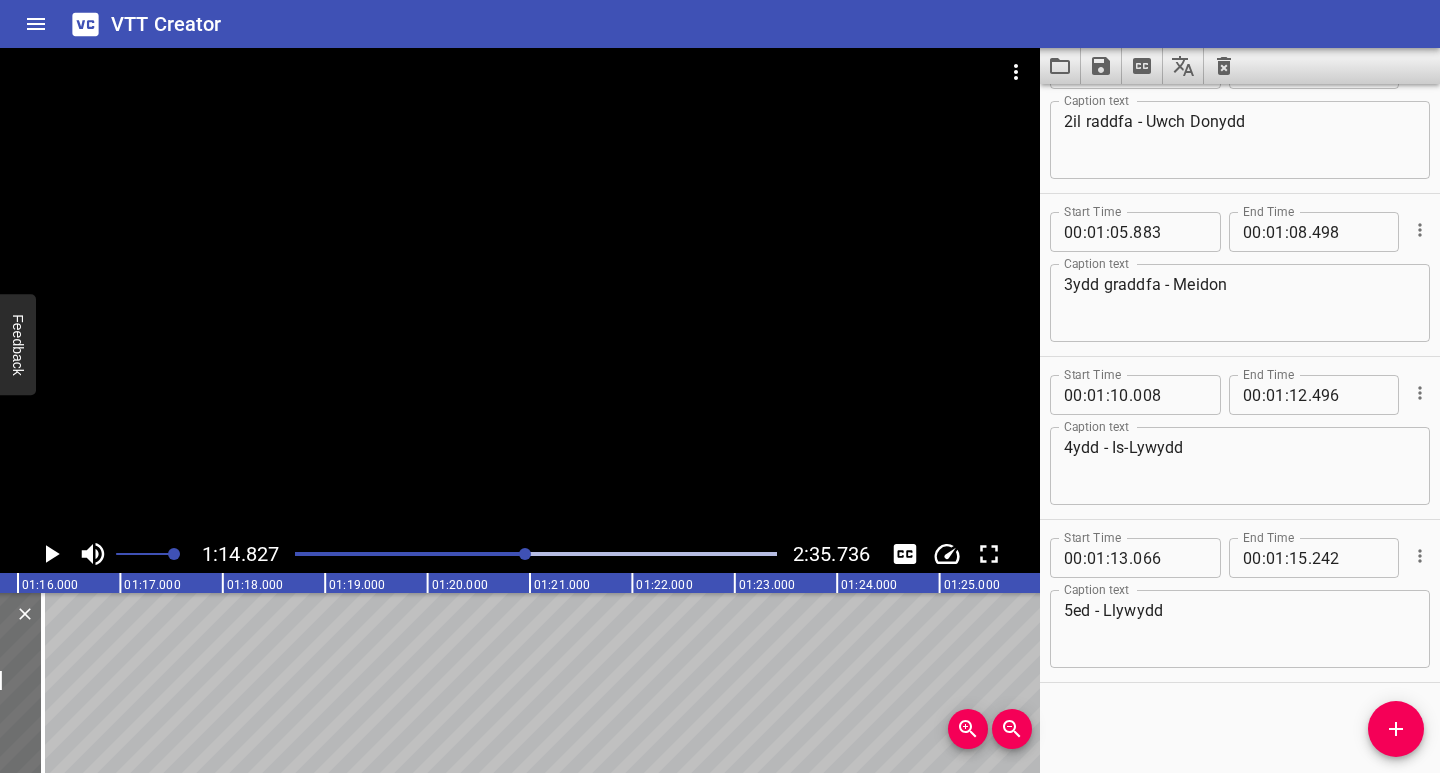 click at bounding box center [286, 554] 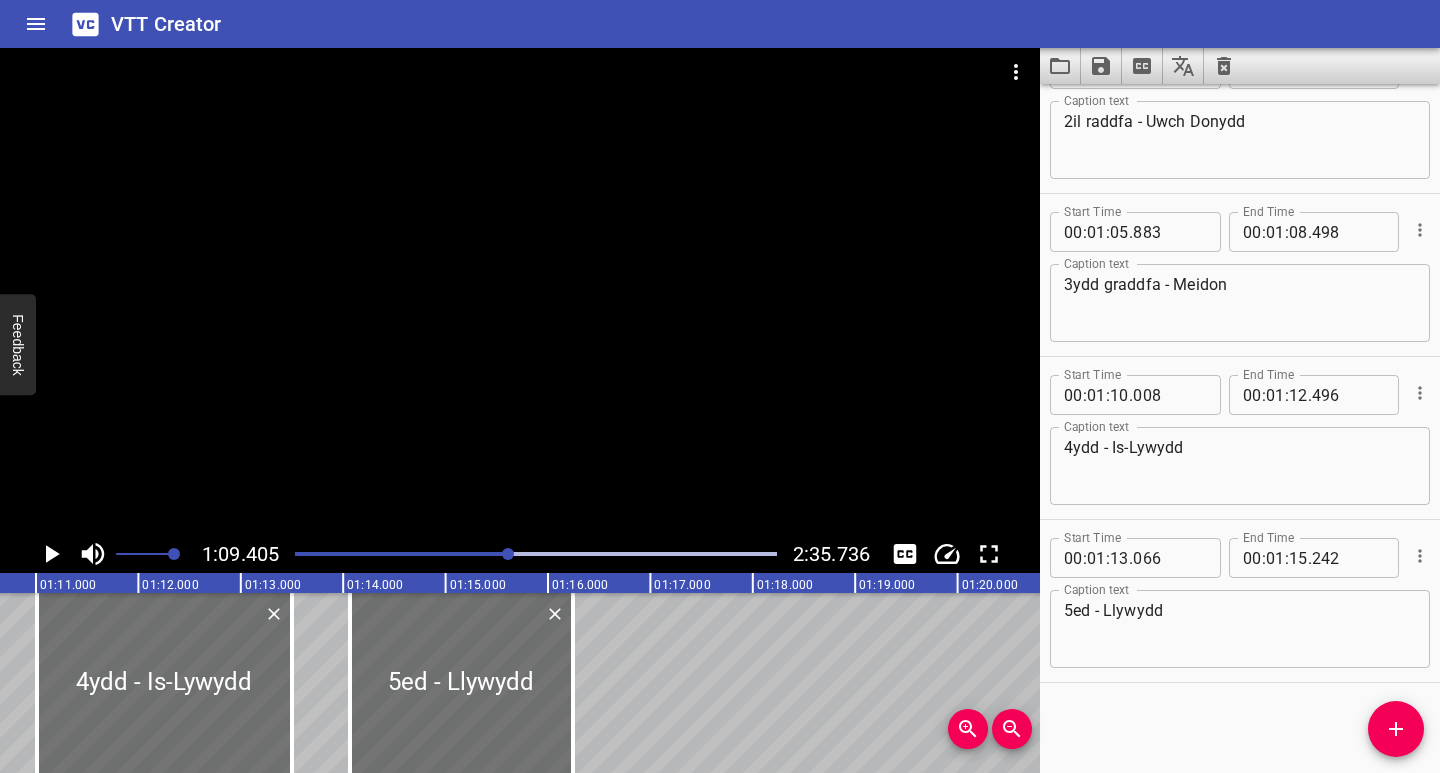 scroll, scrollTop: 0, scrollLeft: 7107, axis: horizontal 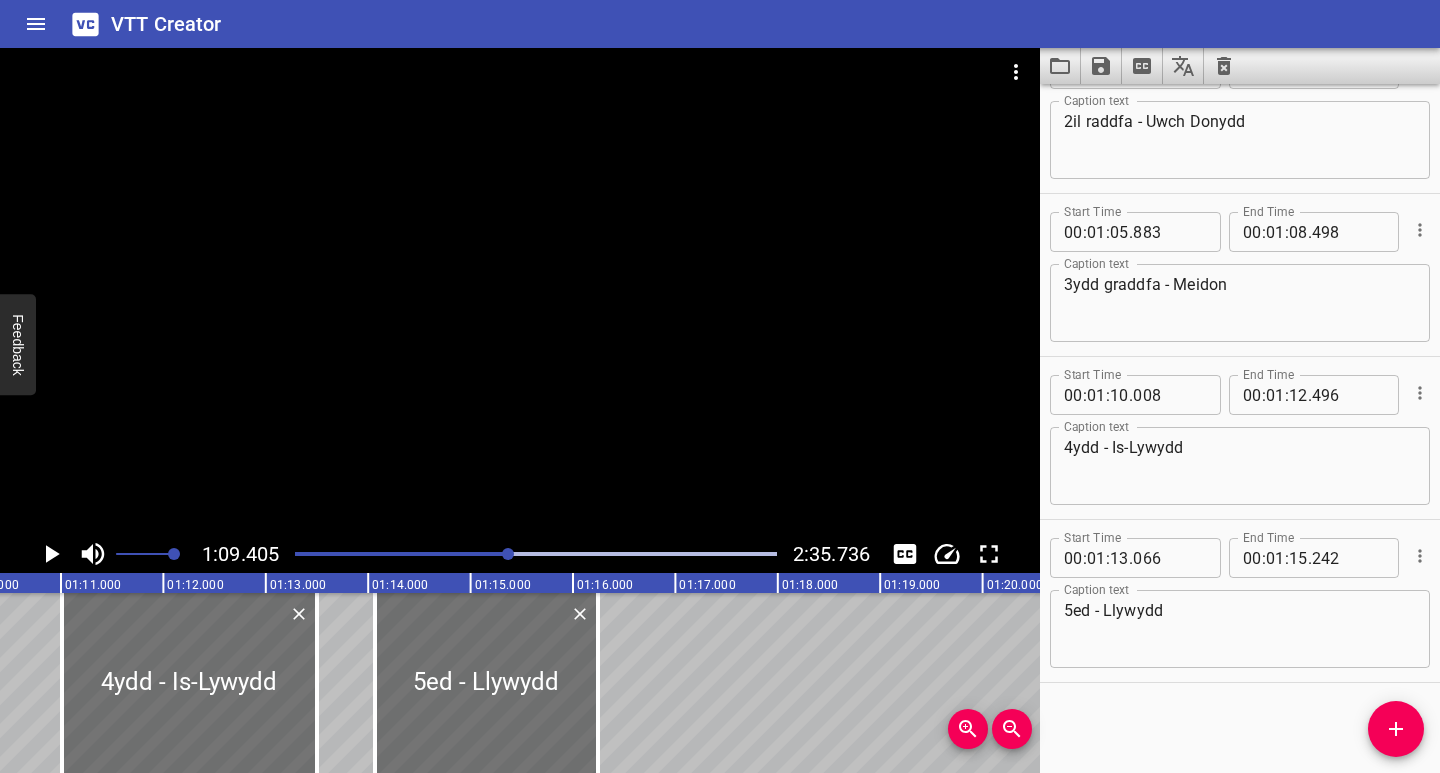 click 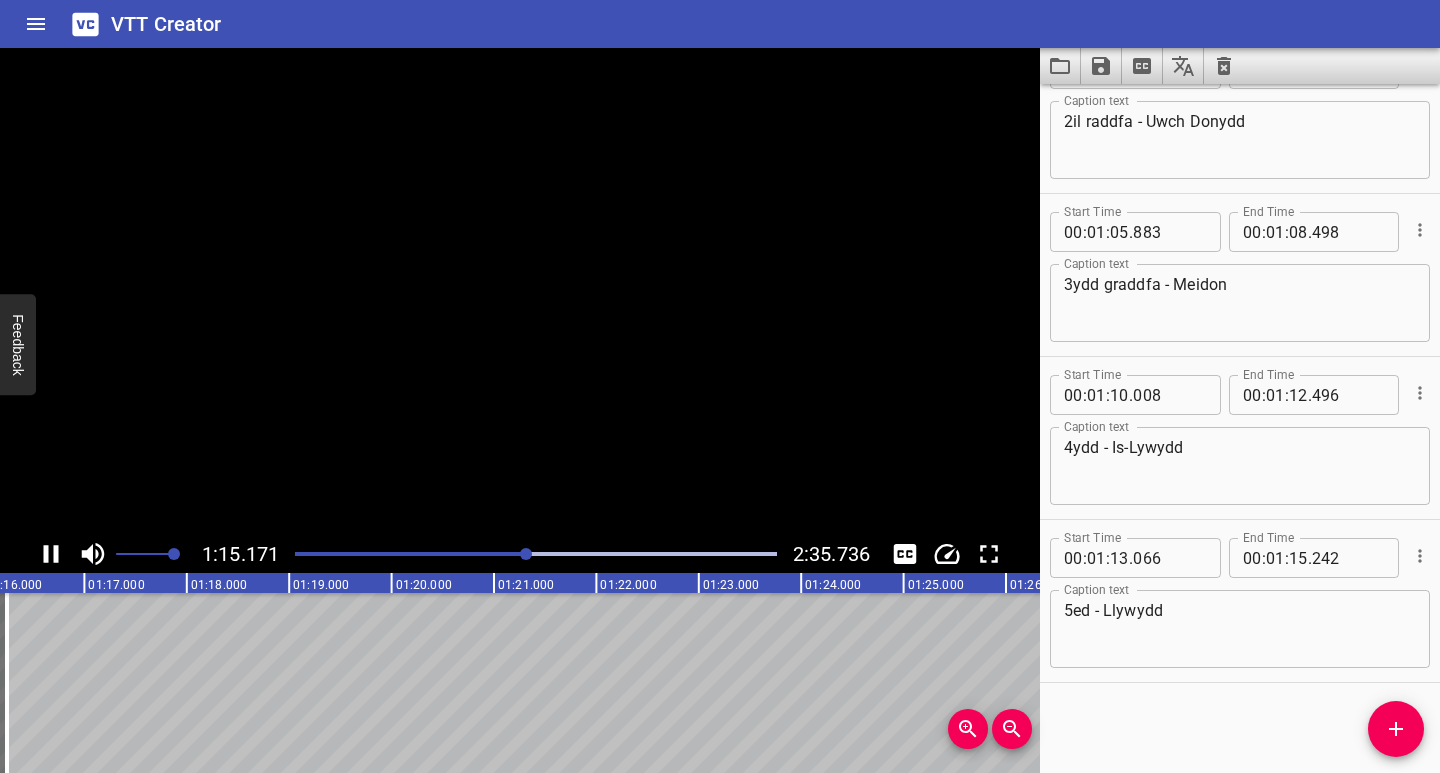 click 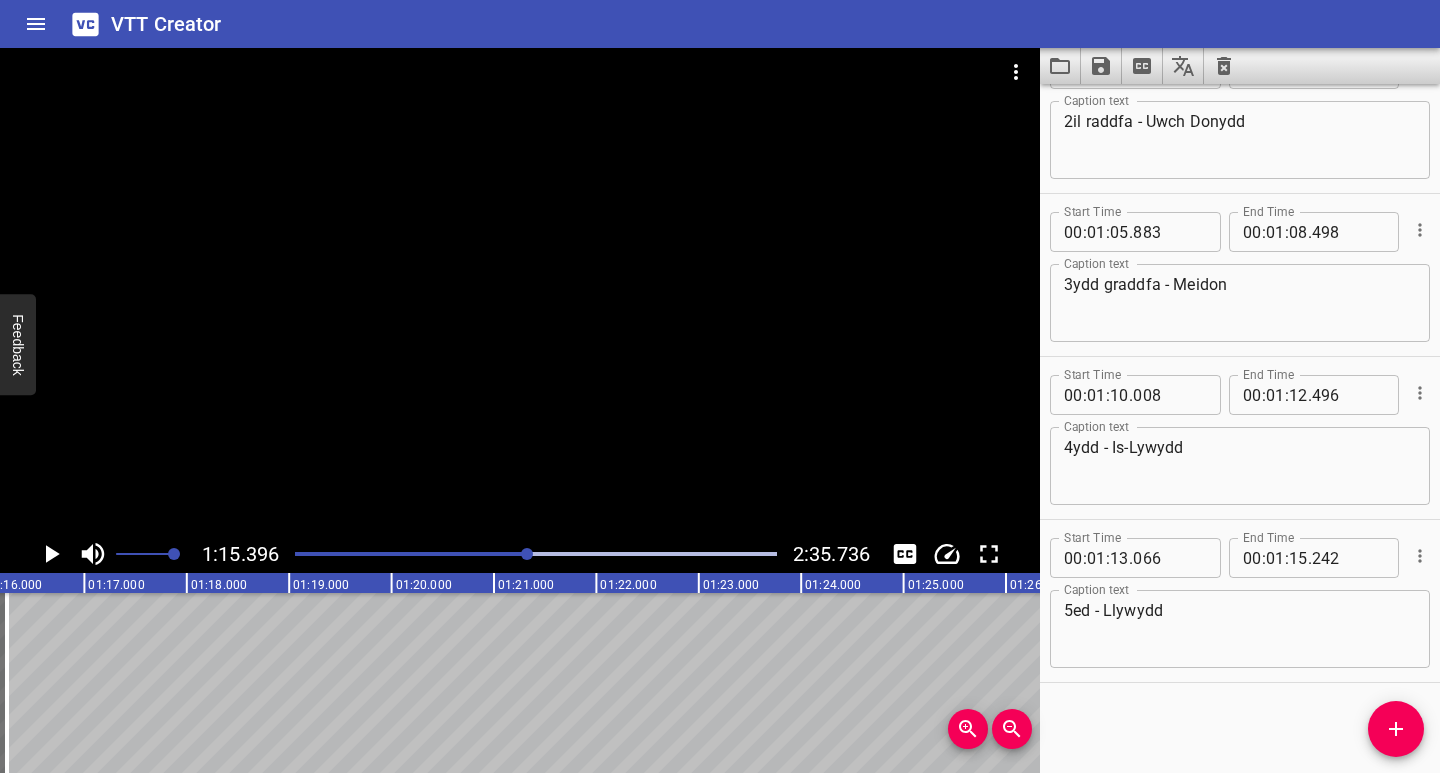 scroll, scrollTop: 0, scrollLeft: 7721, axis: horizontal 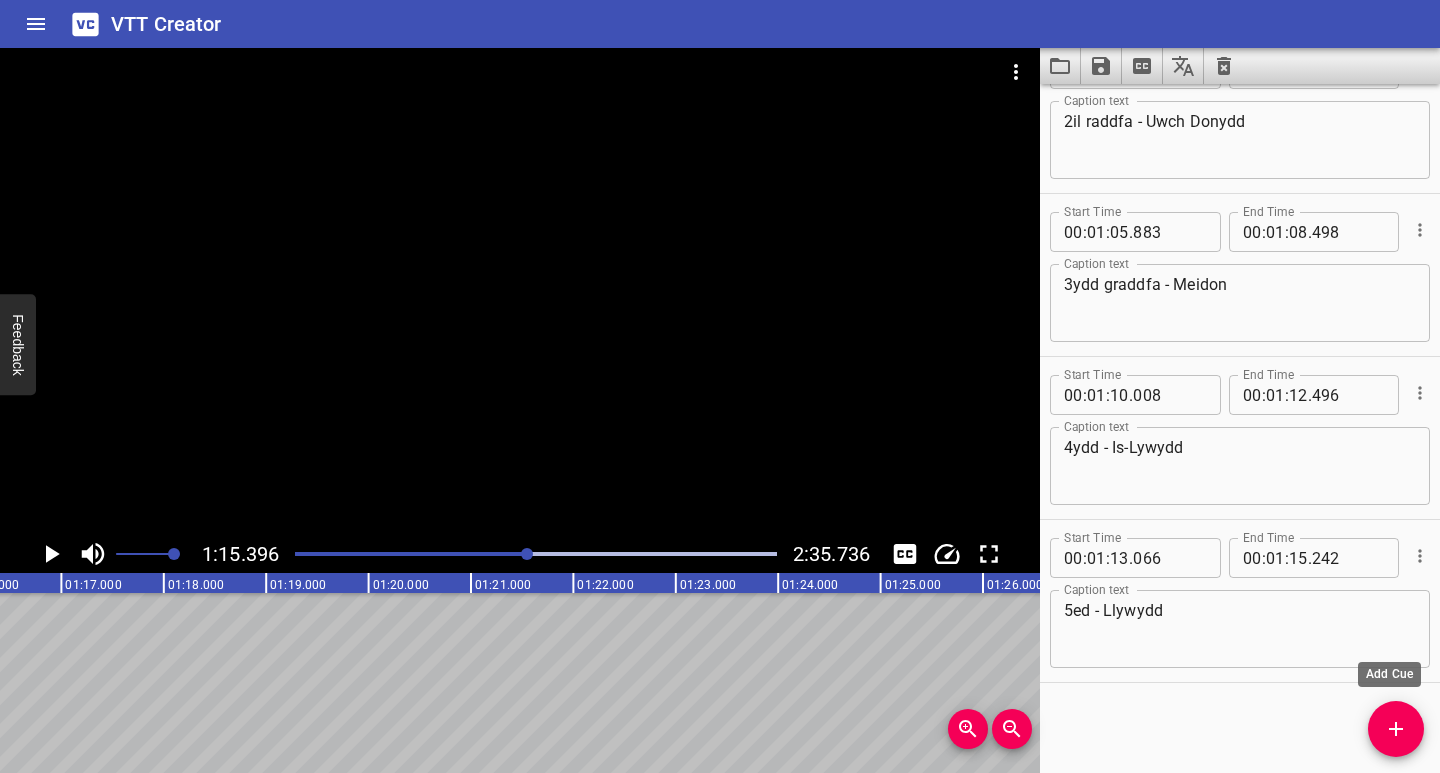 click 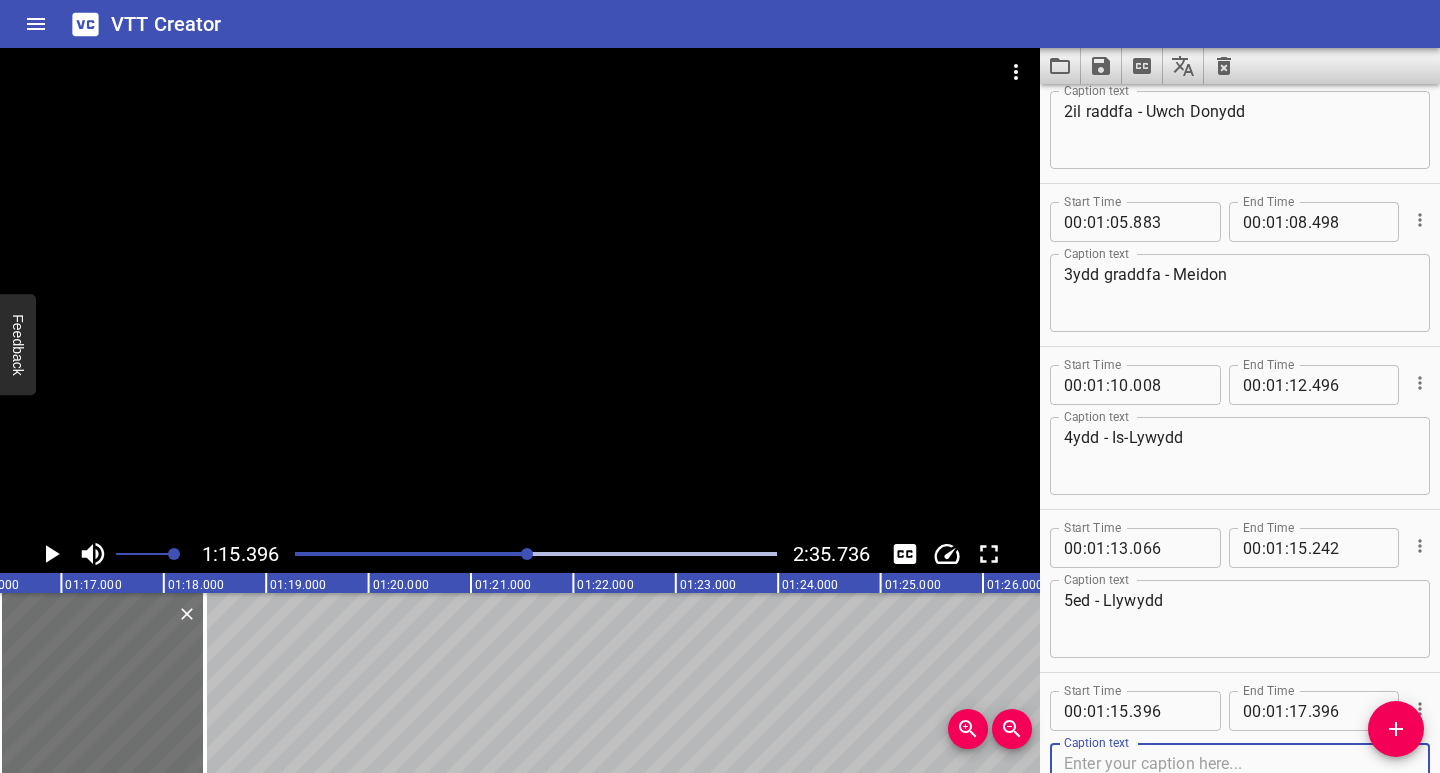 click at bounding box center [1240, 782] 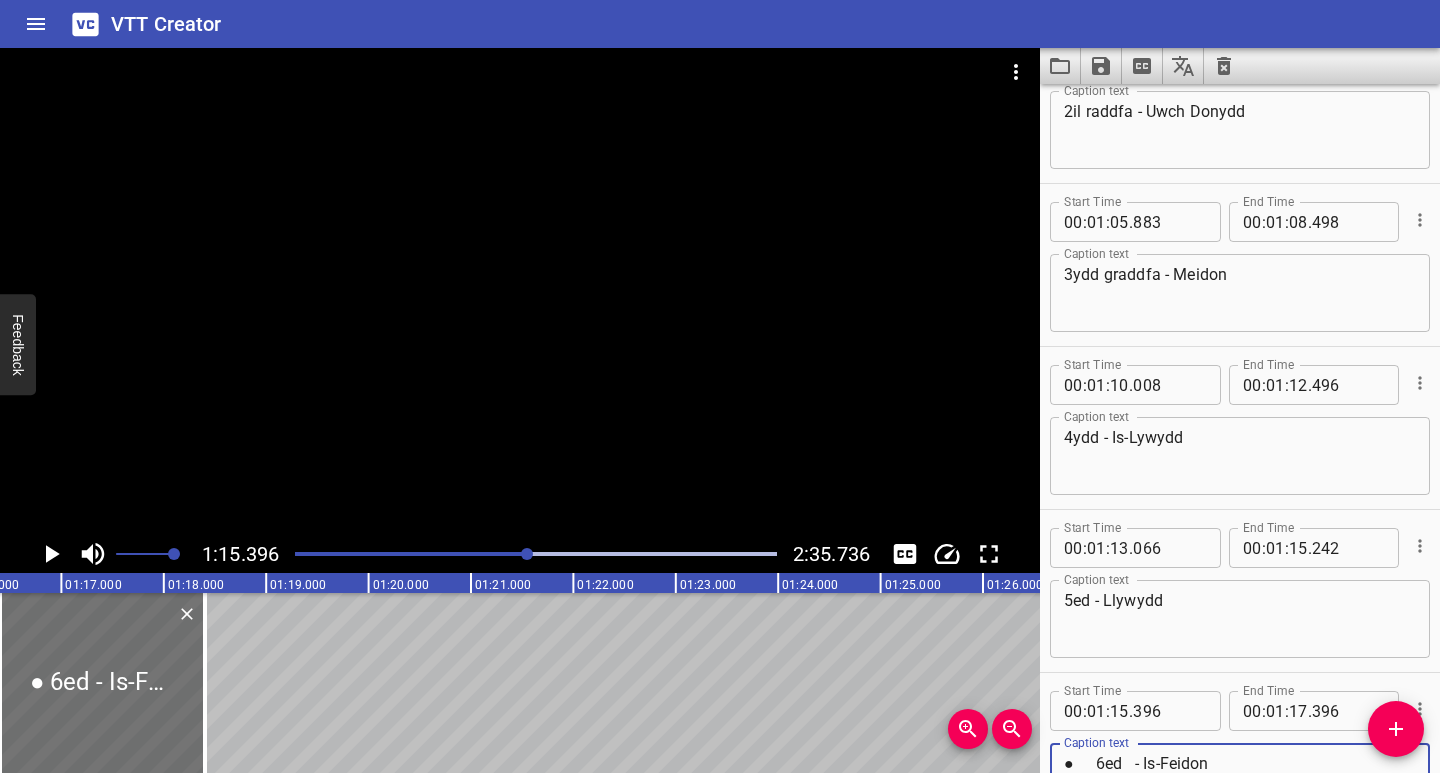 scroll, scrollTop: 1524, scrollLeft: 0, axis: vertical 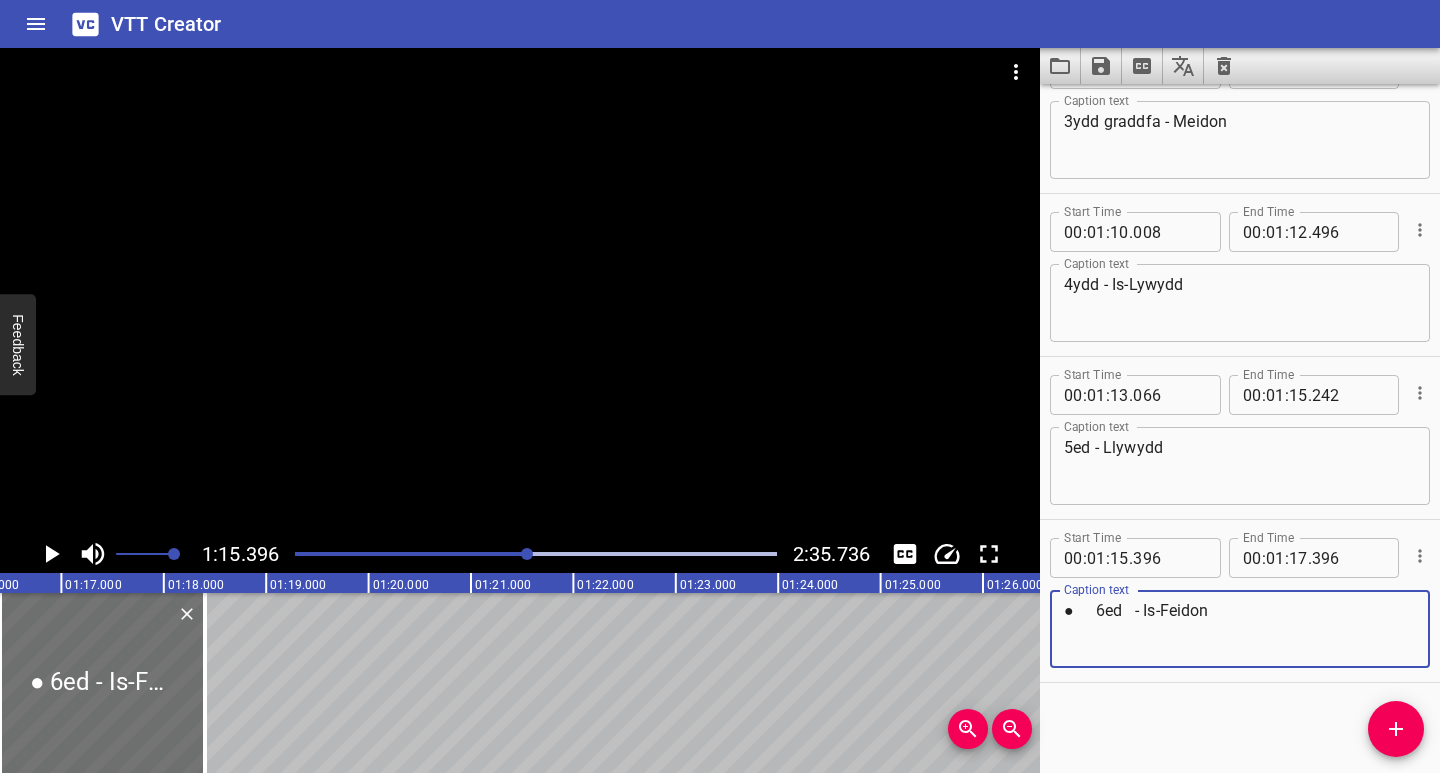 click on "●	6ed   - Is-Feidon" at bounding box center [1240, 629] 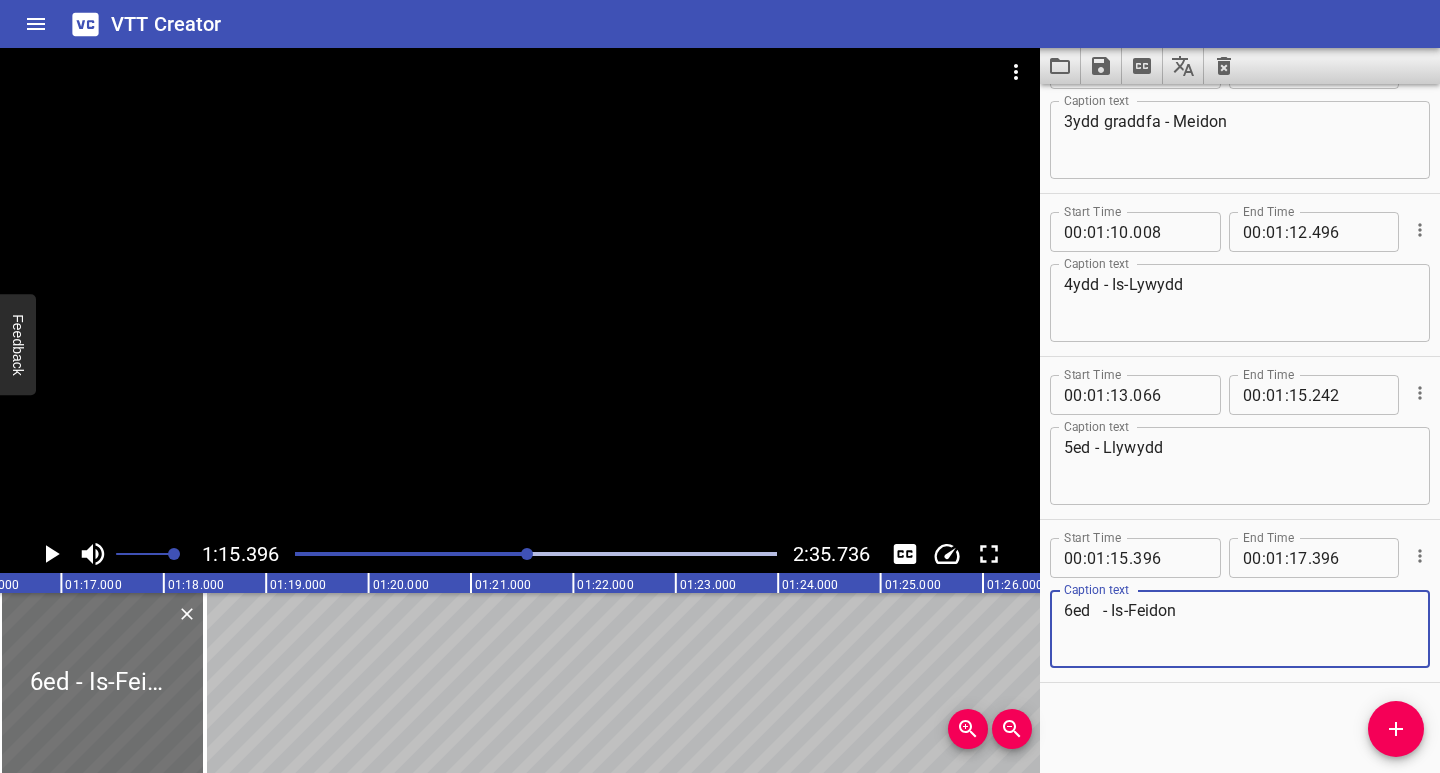 click on "6ed   - Is-Feidon" at bounding box center [1240, 629] 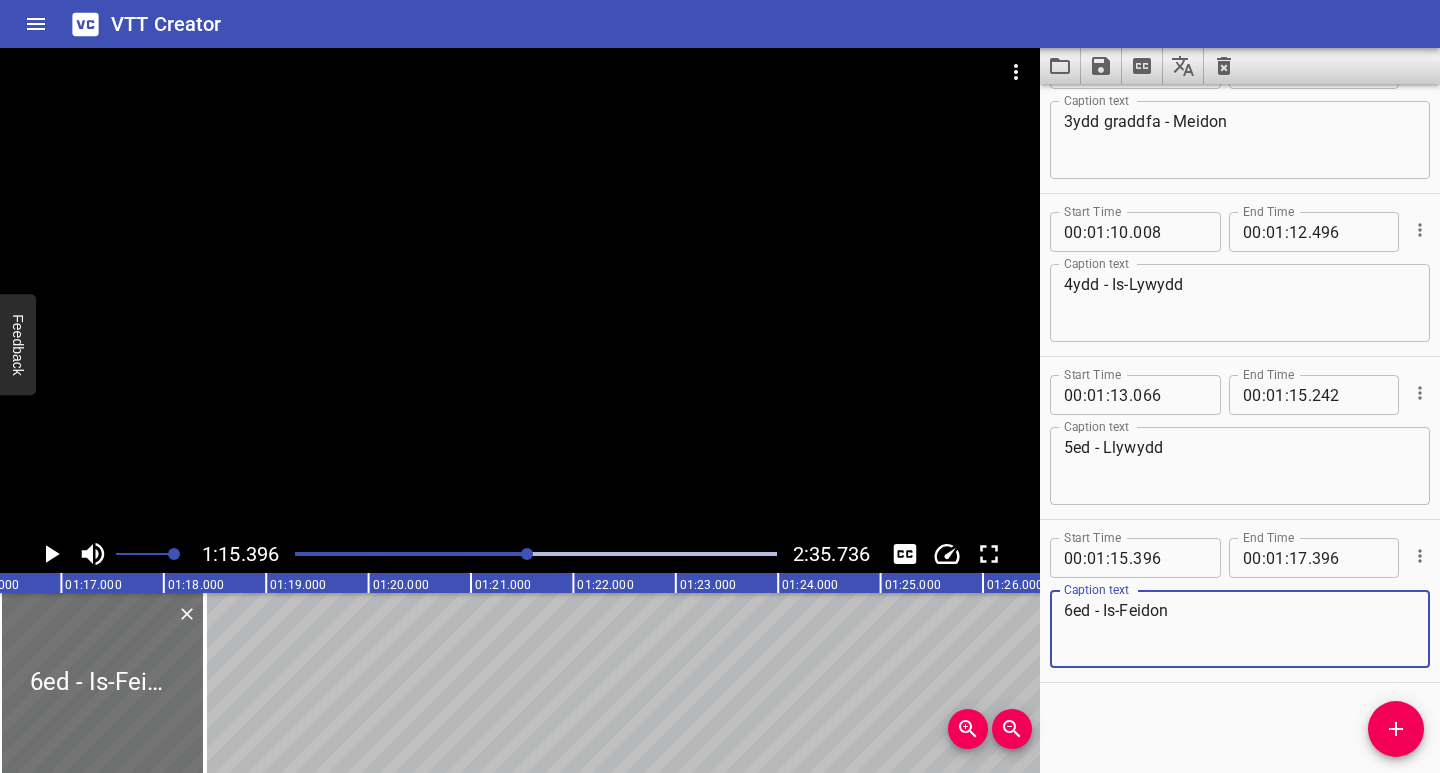 scroll, scrollTop: 0, scrollLeft: 7611, axis: horizontal 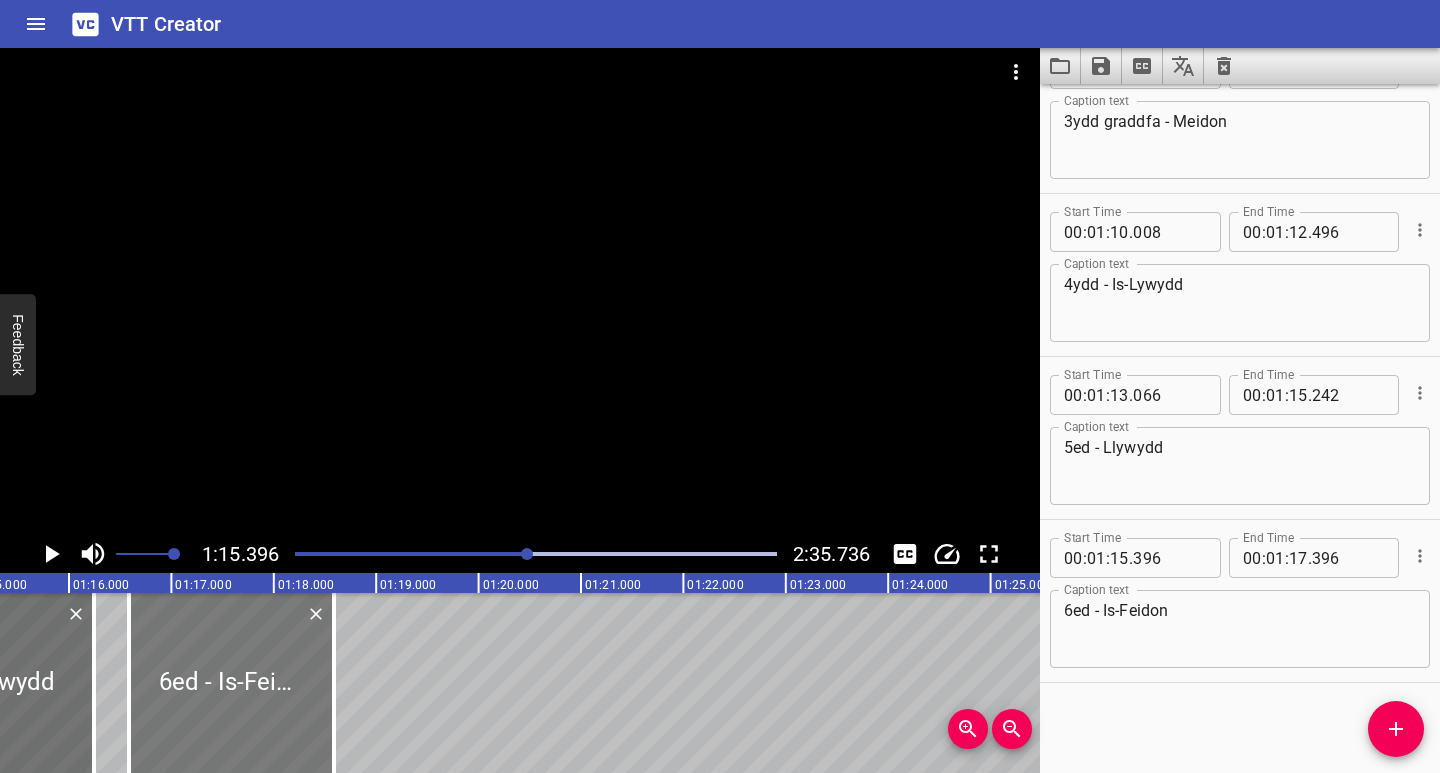 drag, startPoint x: 204, startPoint y: 714, endPoint x: 224, endPoint y: 713, distance: 20.024984 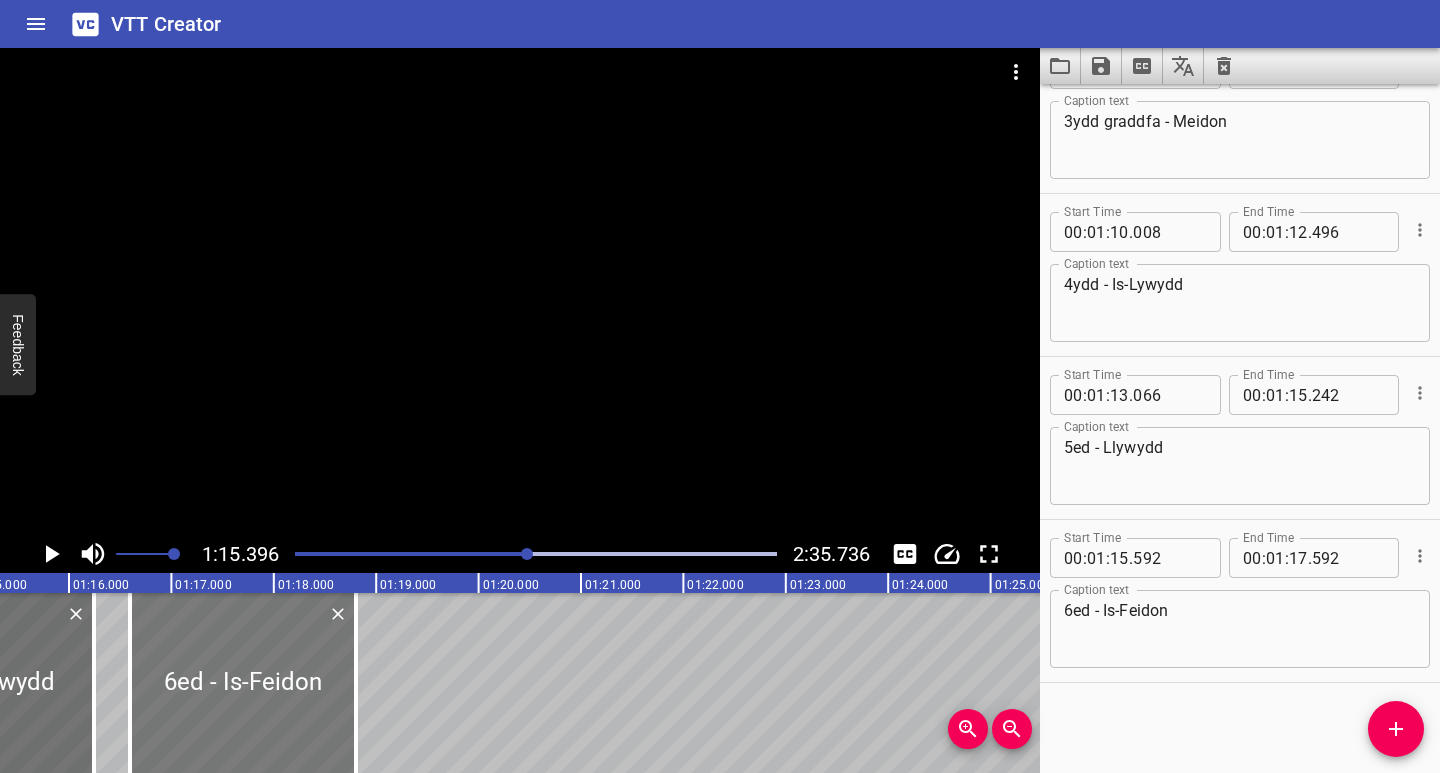 drag, startPoint x: 330, startPoint y: 710, endPoint x: 348, endPoint y: 706, distance: 18.439089 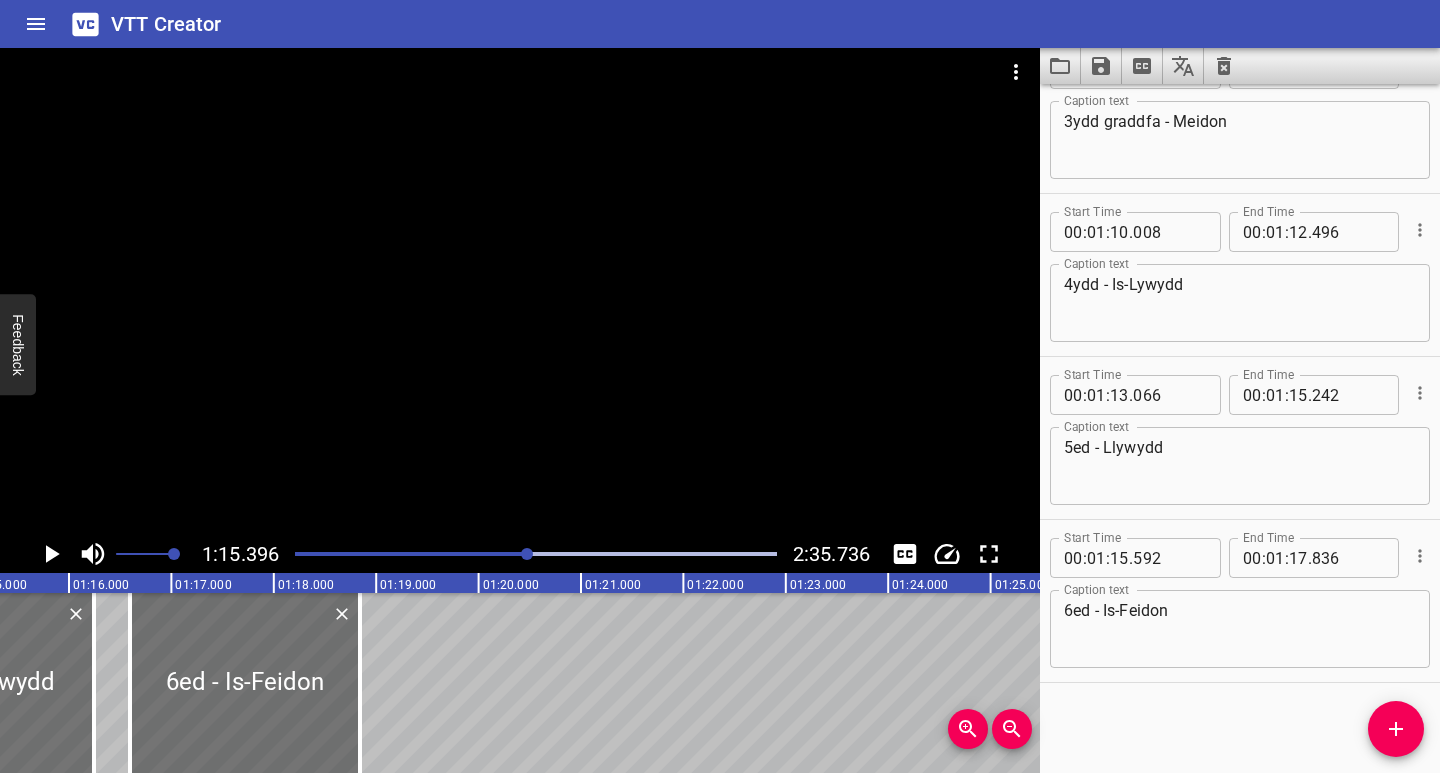 click 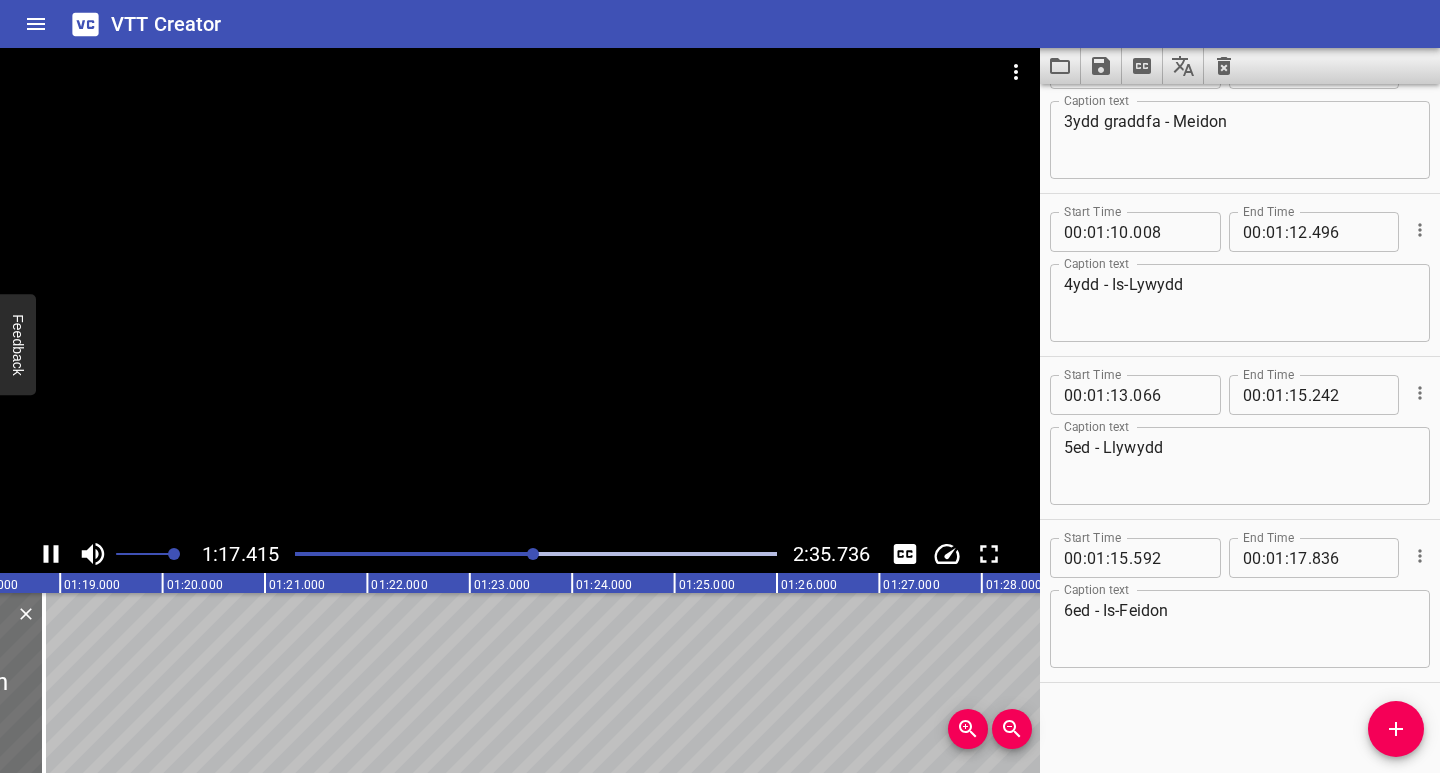 click 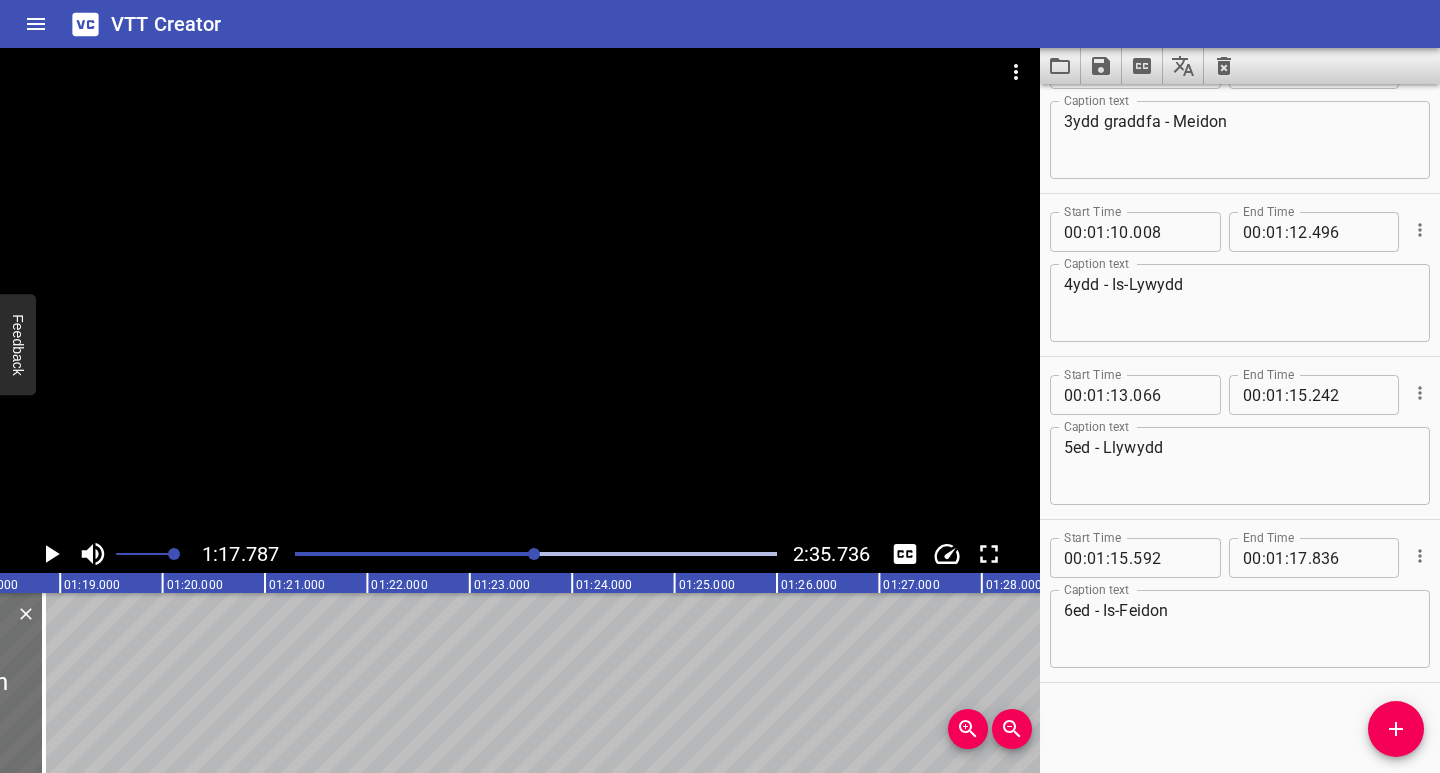 scroll, scrollTop: 0, scrollLeft: 7965, axis: horizontal 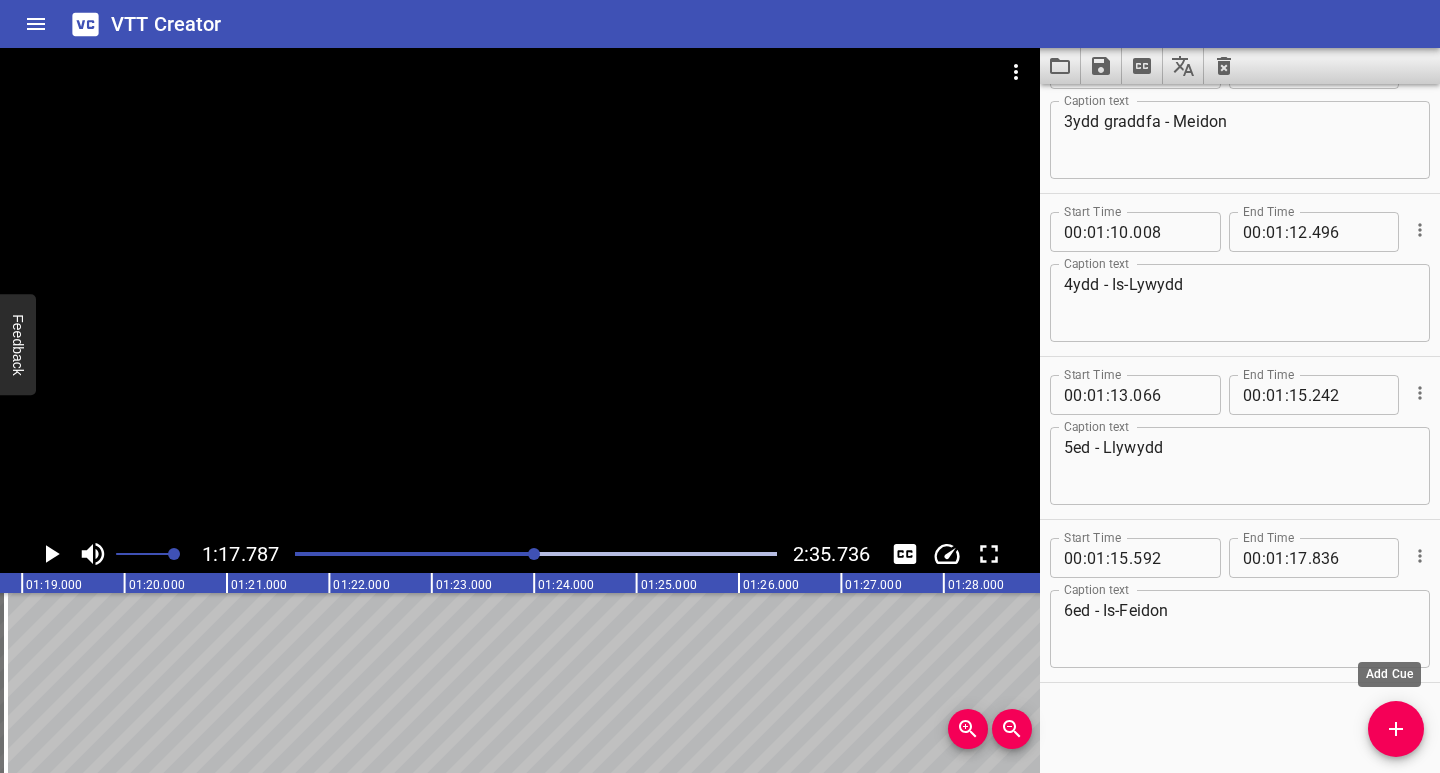 drag, startPoint x: 1397, startPoint y: 731, endPoint x: 1376, endPoint y: 732, distance: 21.023796 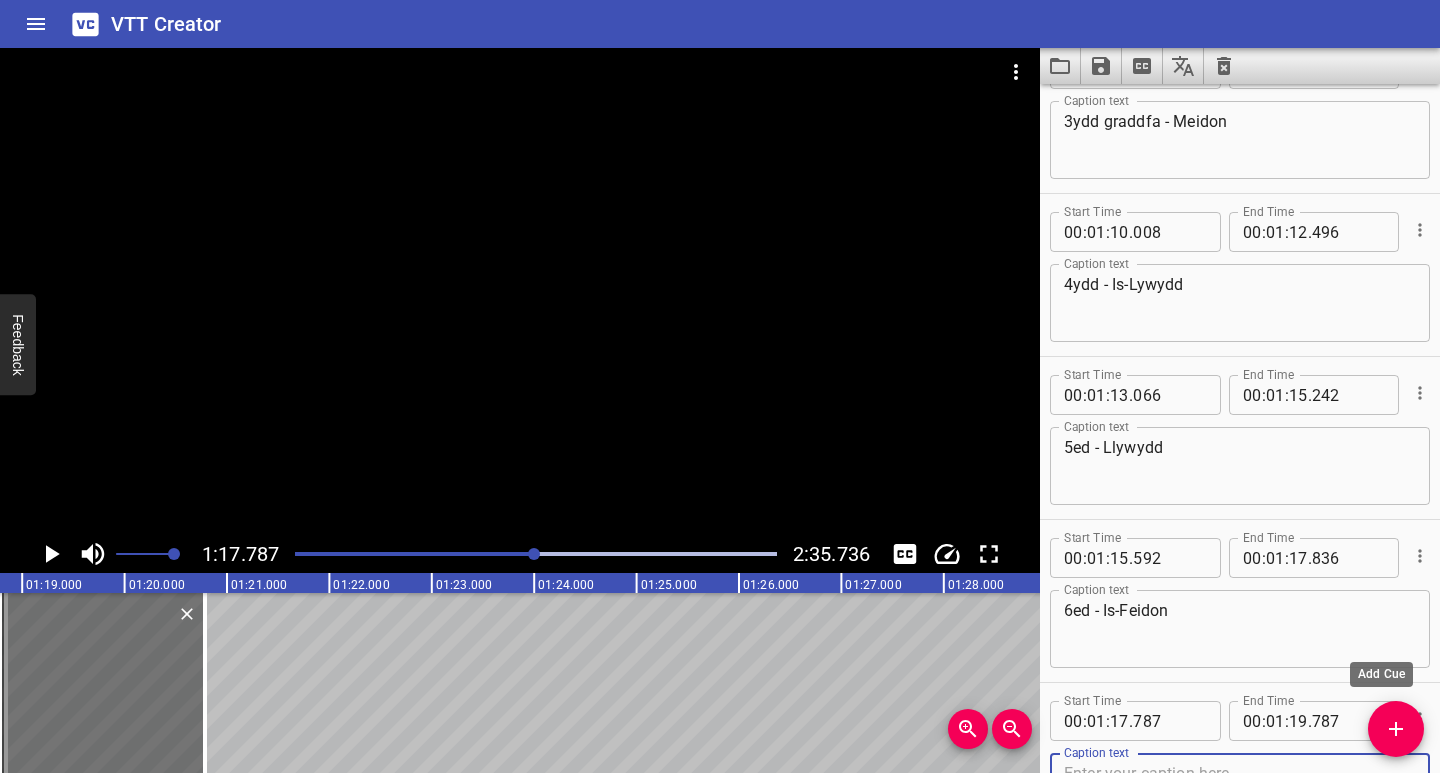 scroll, scrollTop: 1534, scrollLeft: 0, axis: vertical 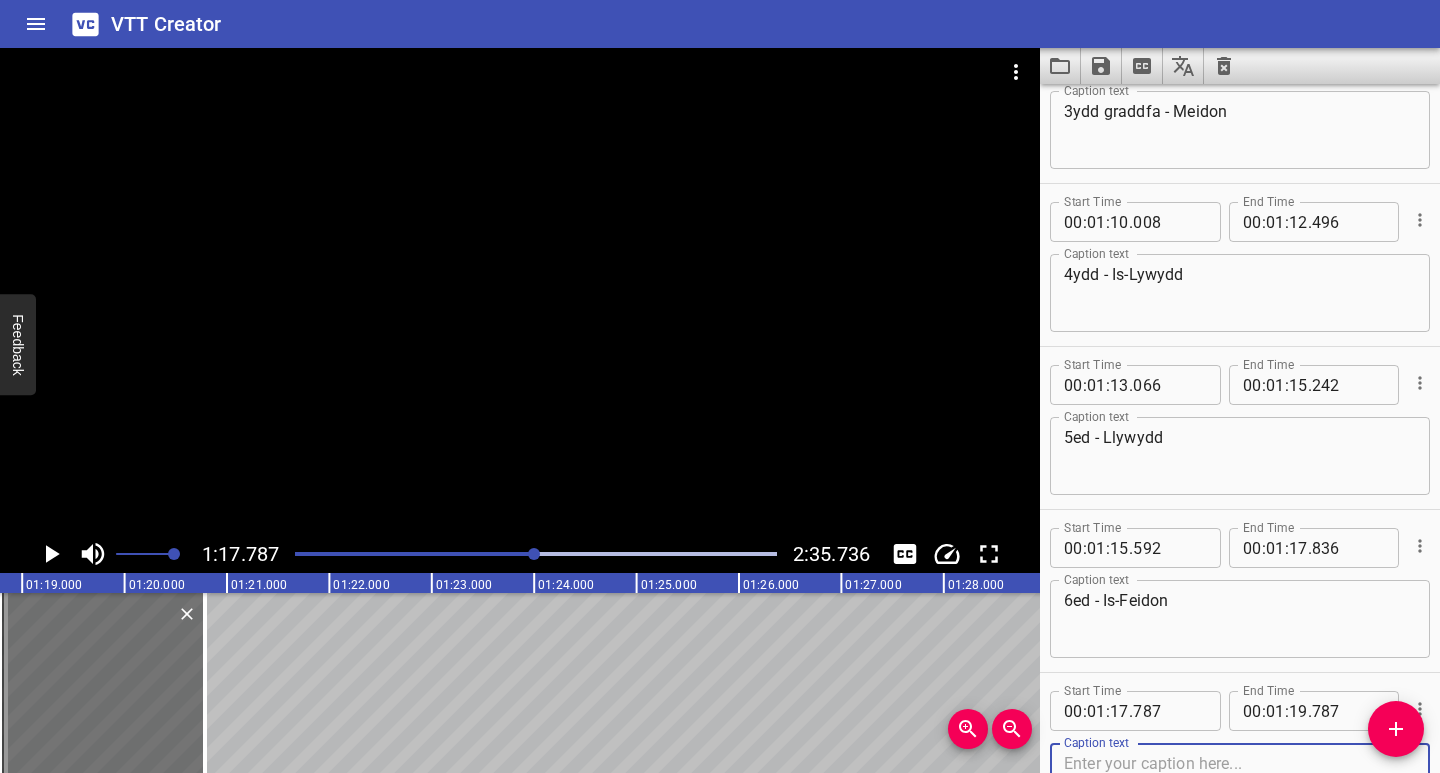 click at bounding box center [1240, 782] 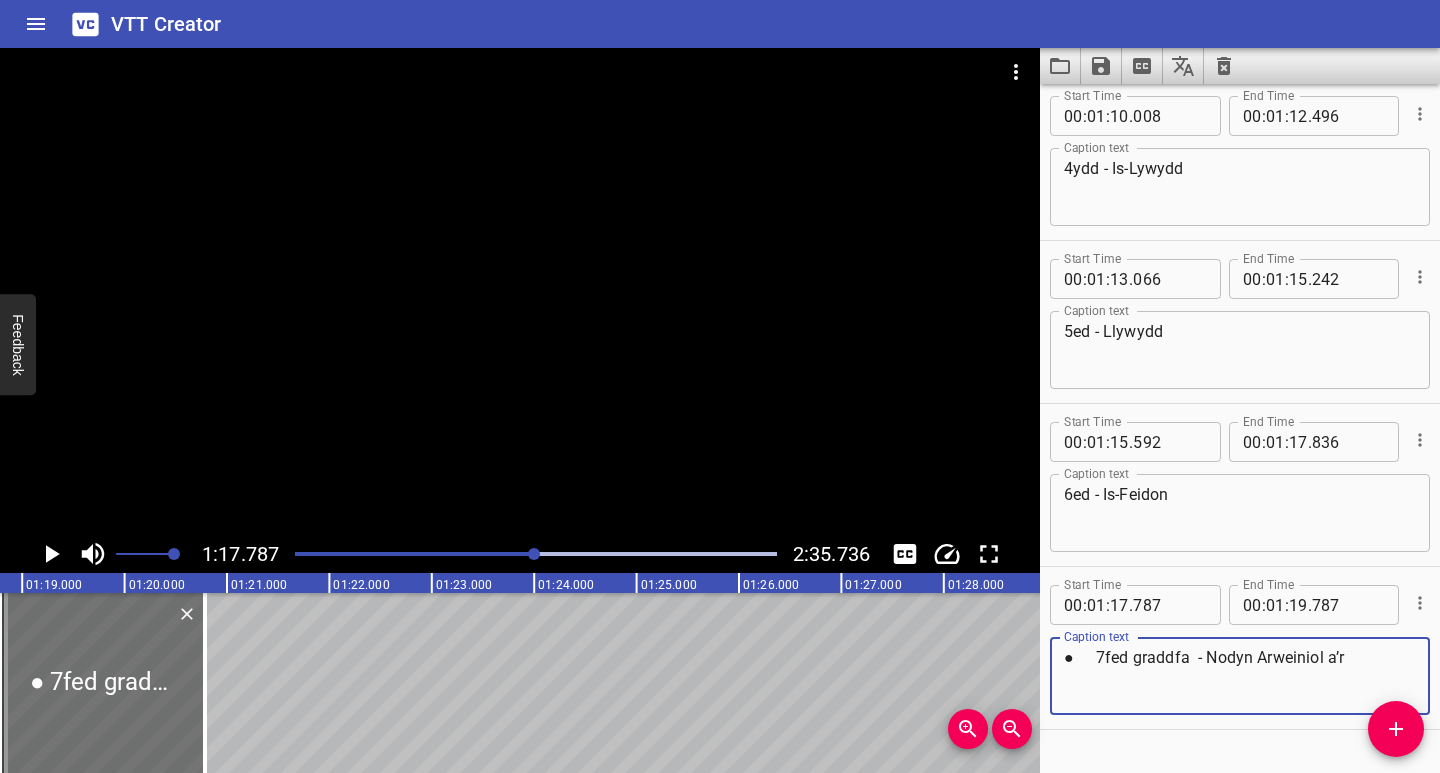 scroll, scrollTop: 1687, scrollLeft: 0, axis: vertical 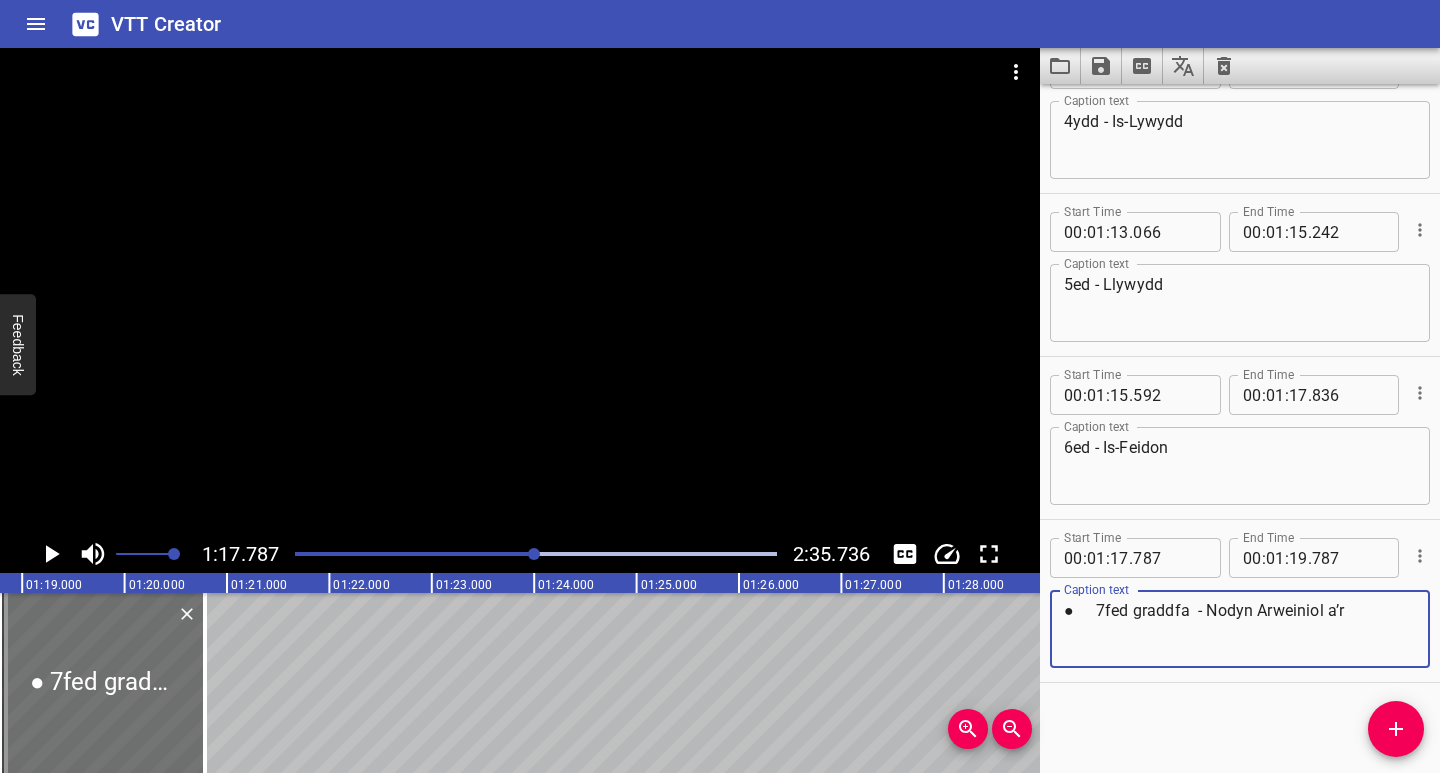 click on "●	7fed graddfa  - Nodyn Arweiniol a’r" at bounding box center (1240, 629) 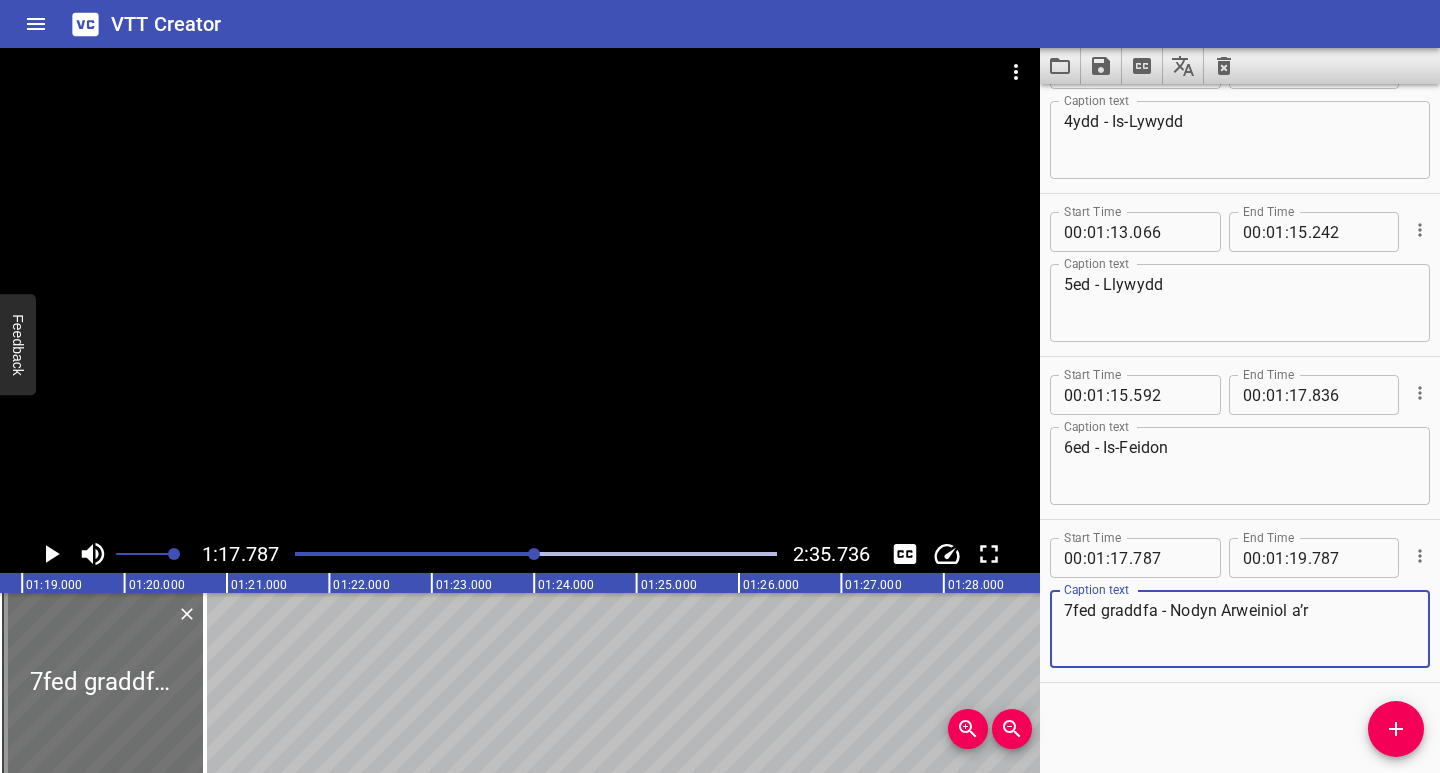 click on "7fed graddfa - Nodyn Arweiniol a’r" at bounding box center (1240, 629) 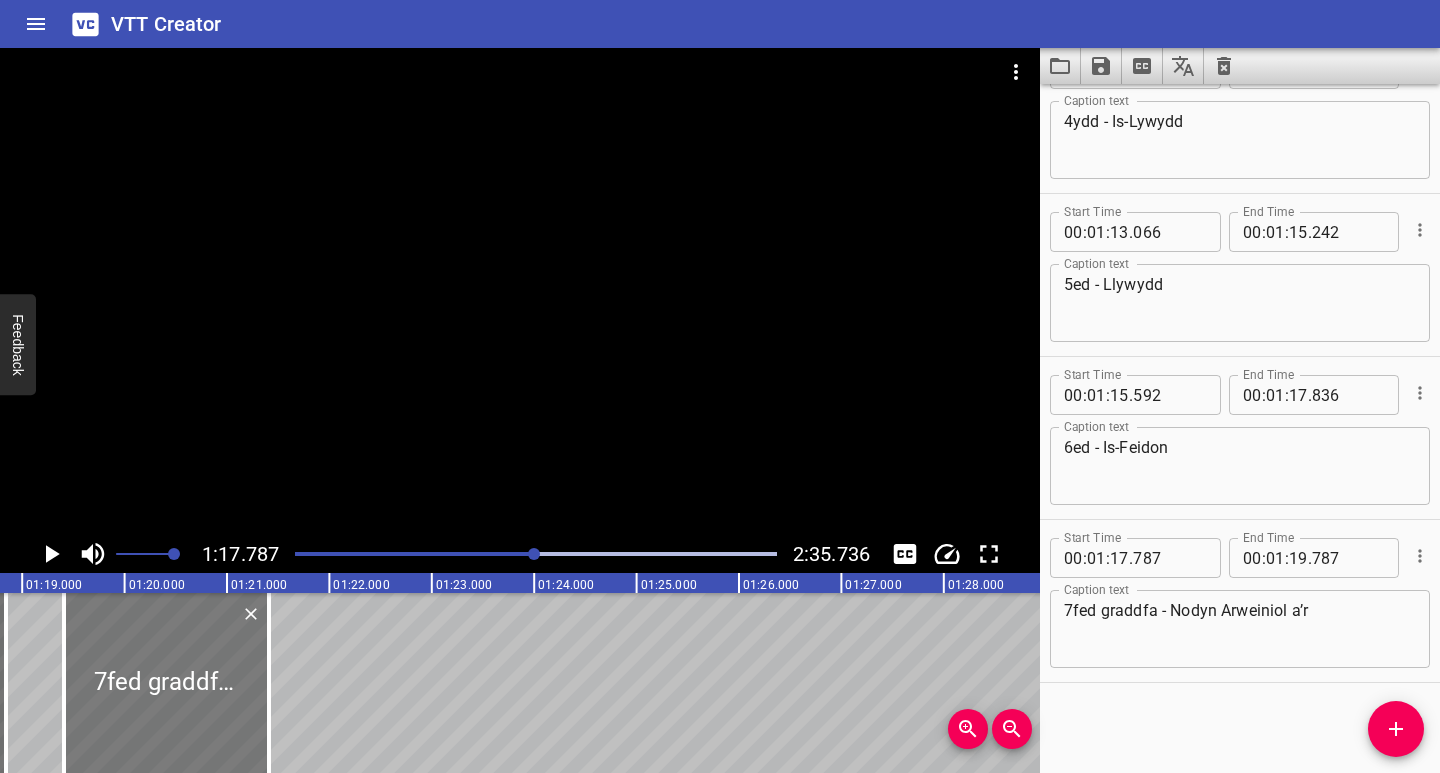drag, startPoint x: 177, startPoint y: 718, endPoint x: 236, endPoint y: 722, distance: 59.135437 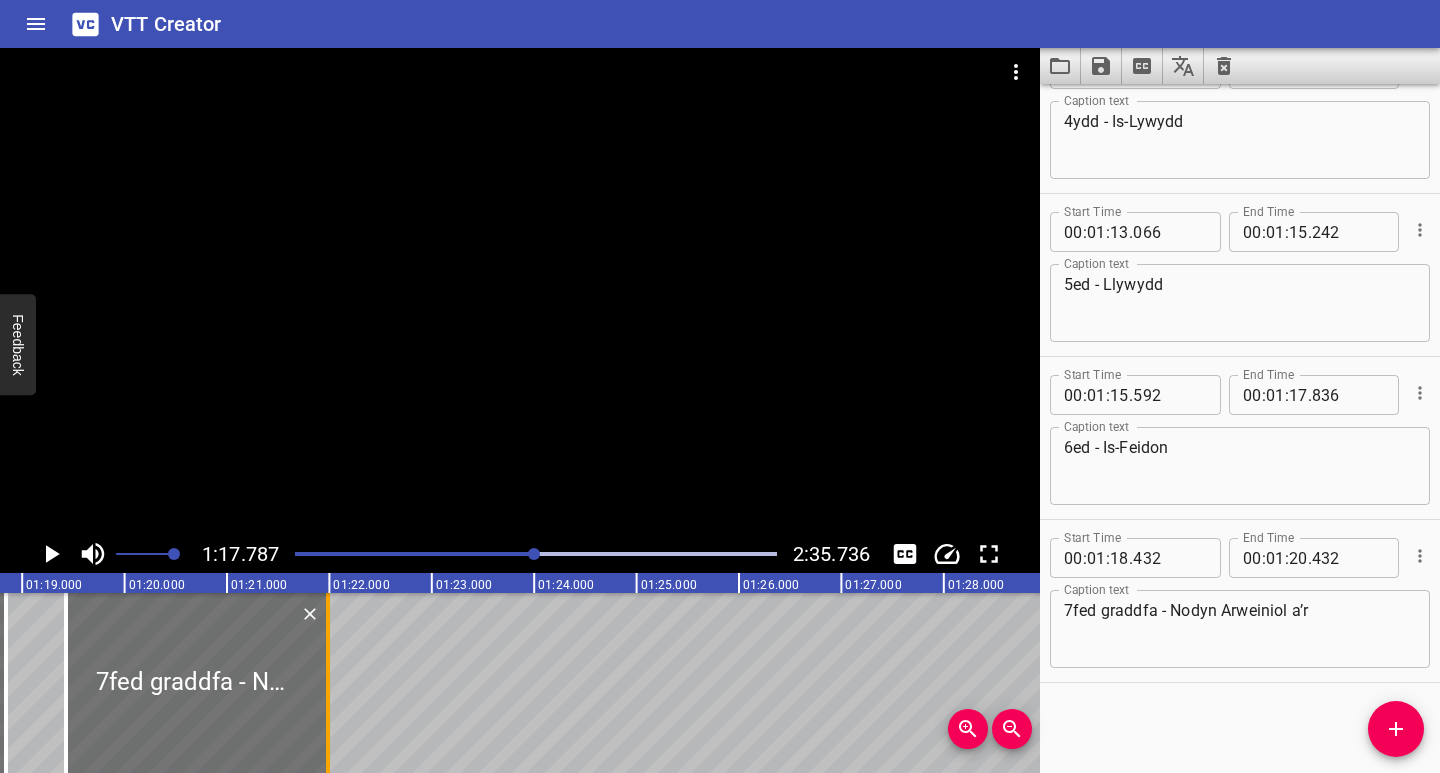 drag, startPoint x: 277, startPoint y: 738, endPoint x: 334, endPoint y: 743, distance: 57.21888 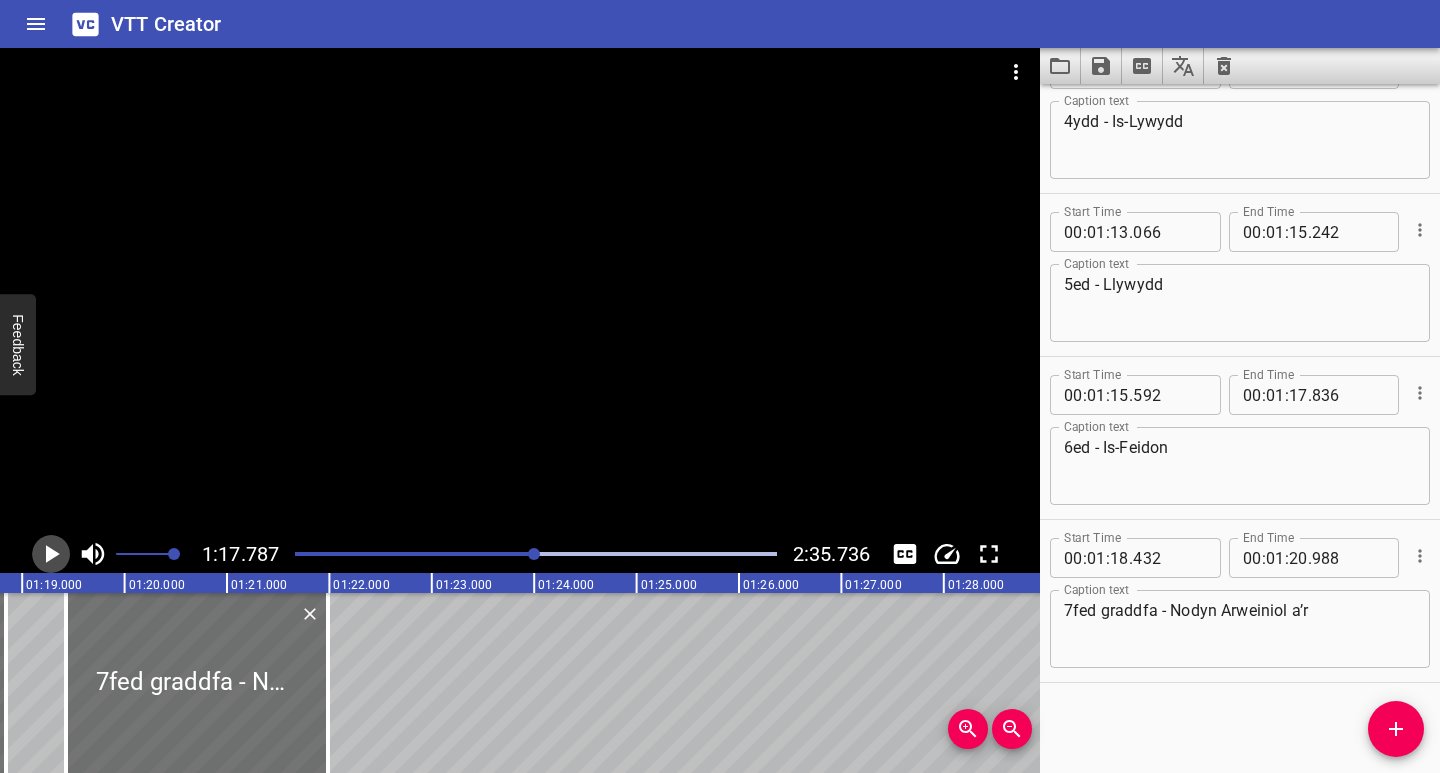 click 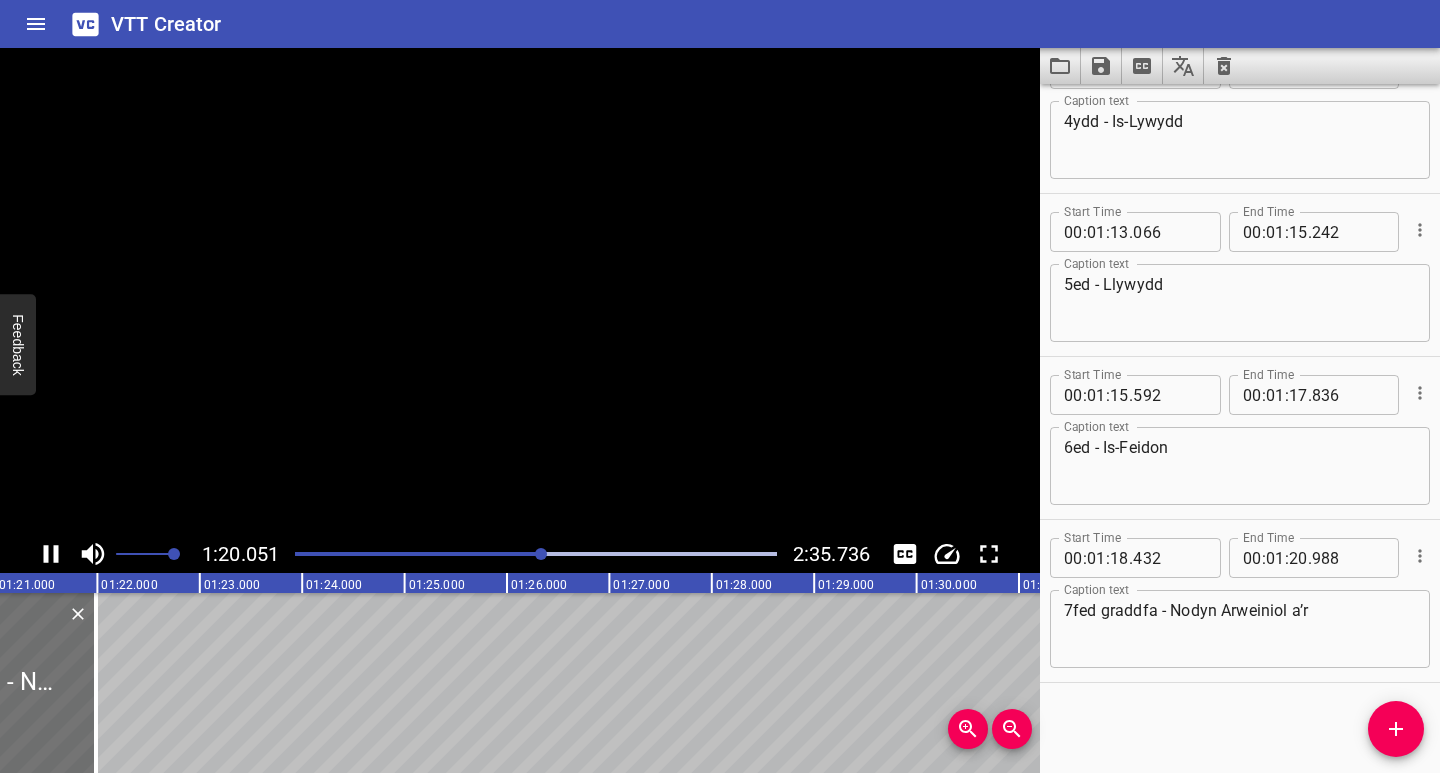 click 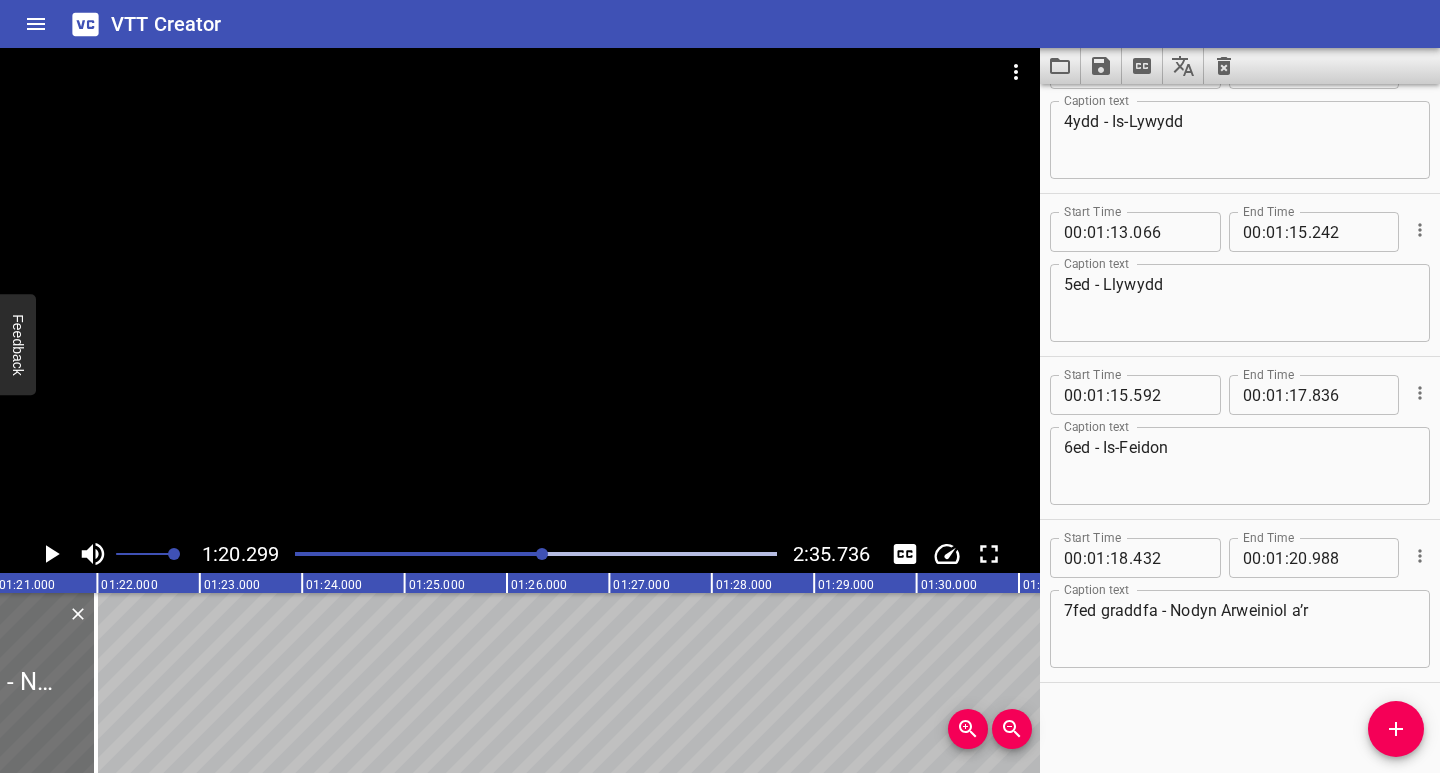 scroll, scrollTop: 0, scrollLeft: 8223, axis: horizontal 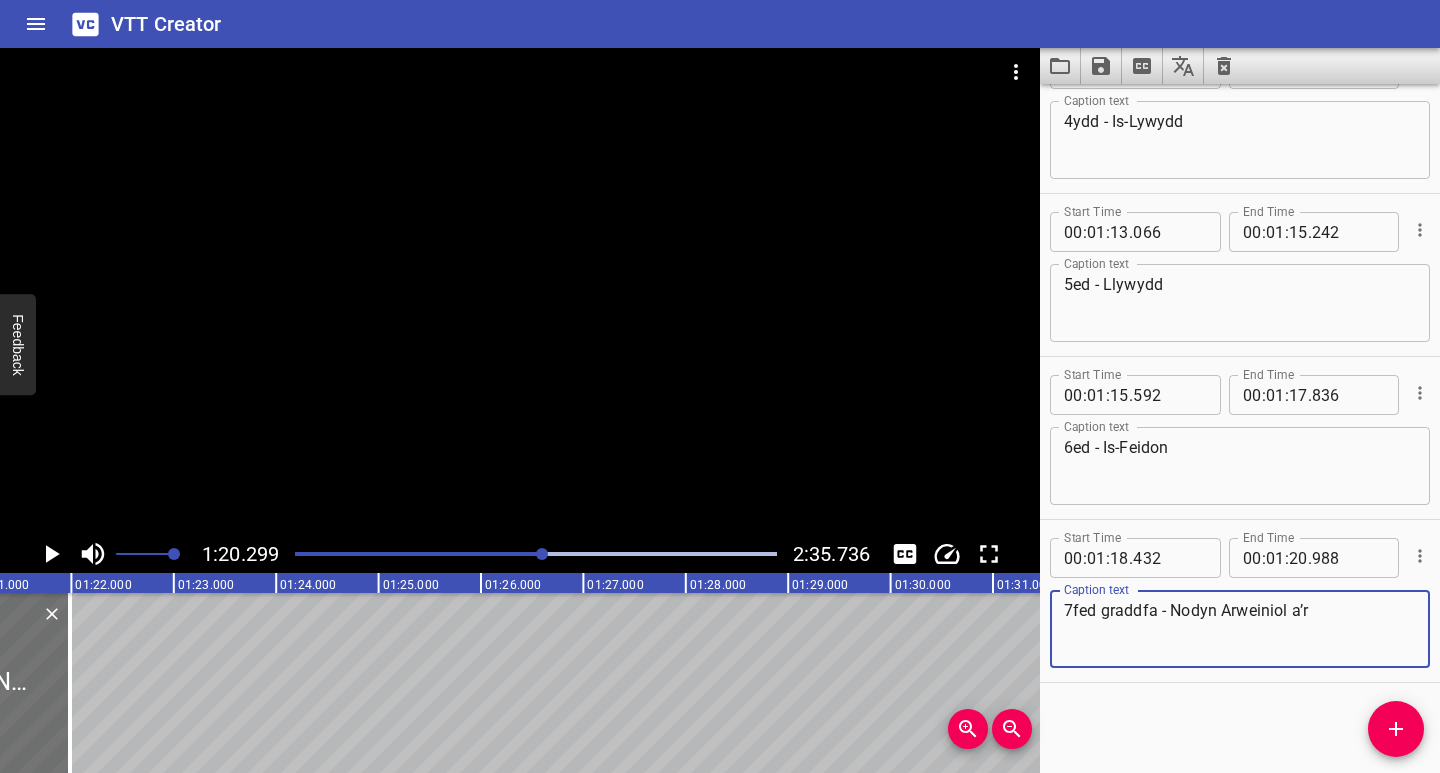 drag, startPoint x: 1156, startPoint y: 611, endPoint x: 1137, endPoint y: 656, distance: 48.8467 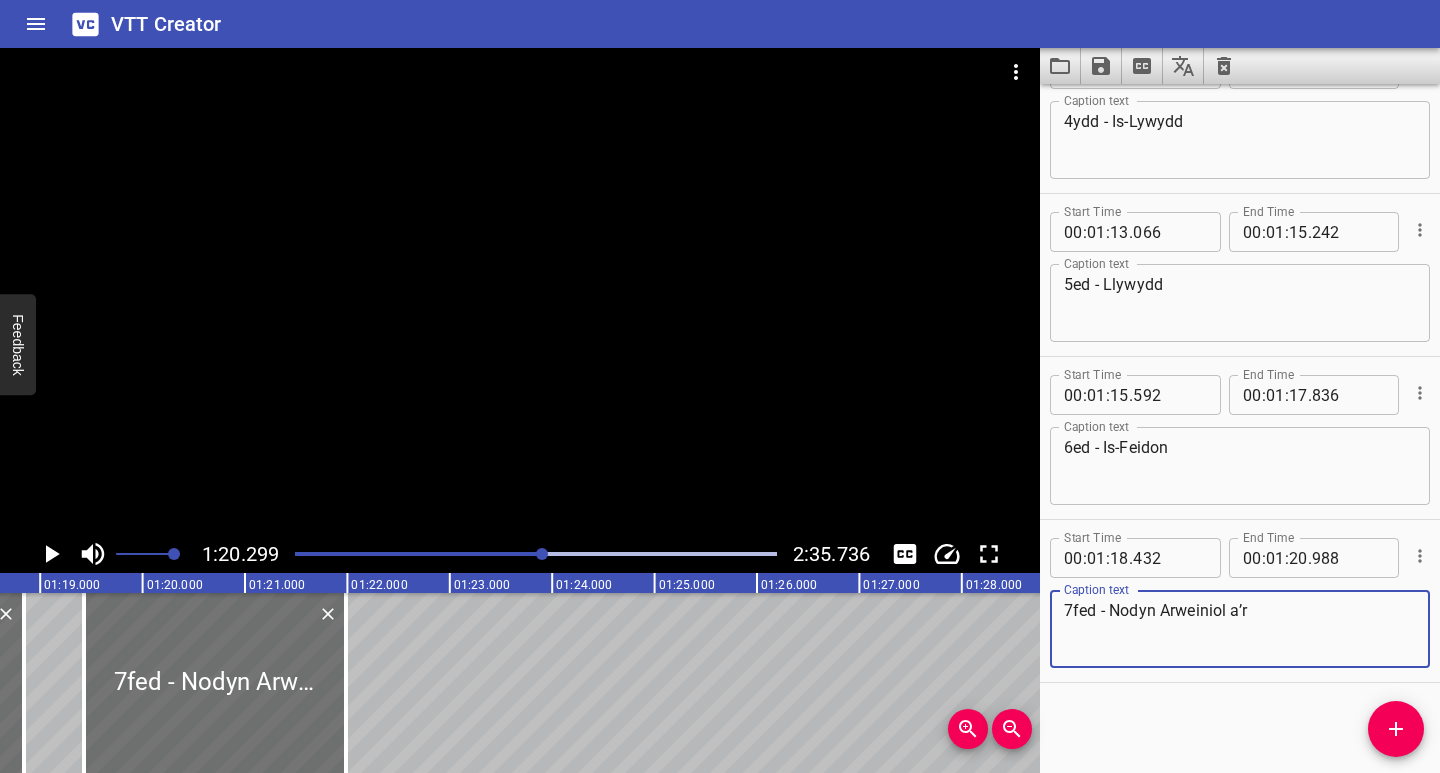scroll, scrollTop: 0, scrollLeft: 7837, axis: horizontal 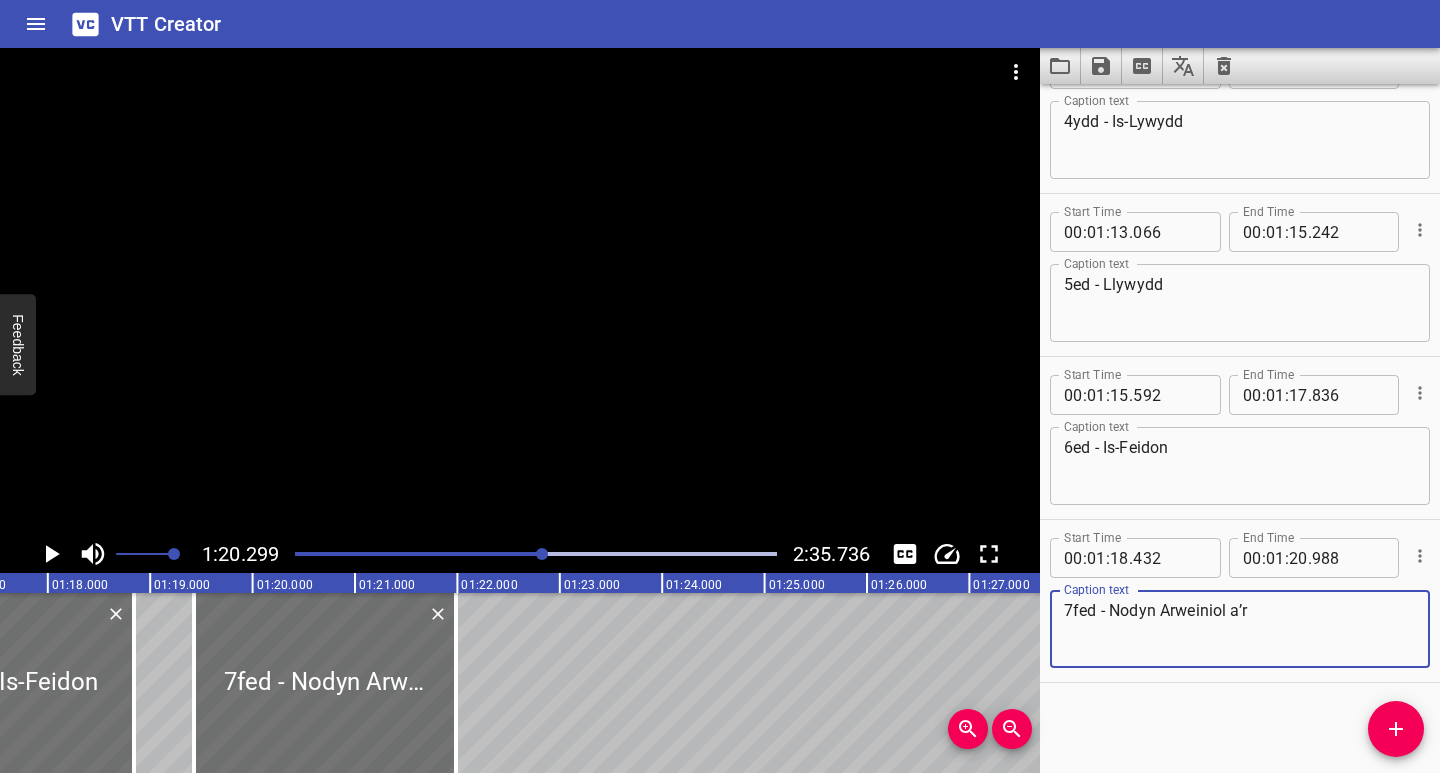 click at bounding box center [536, 554] 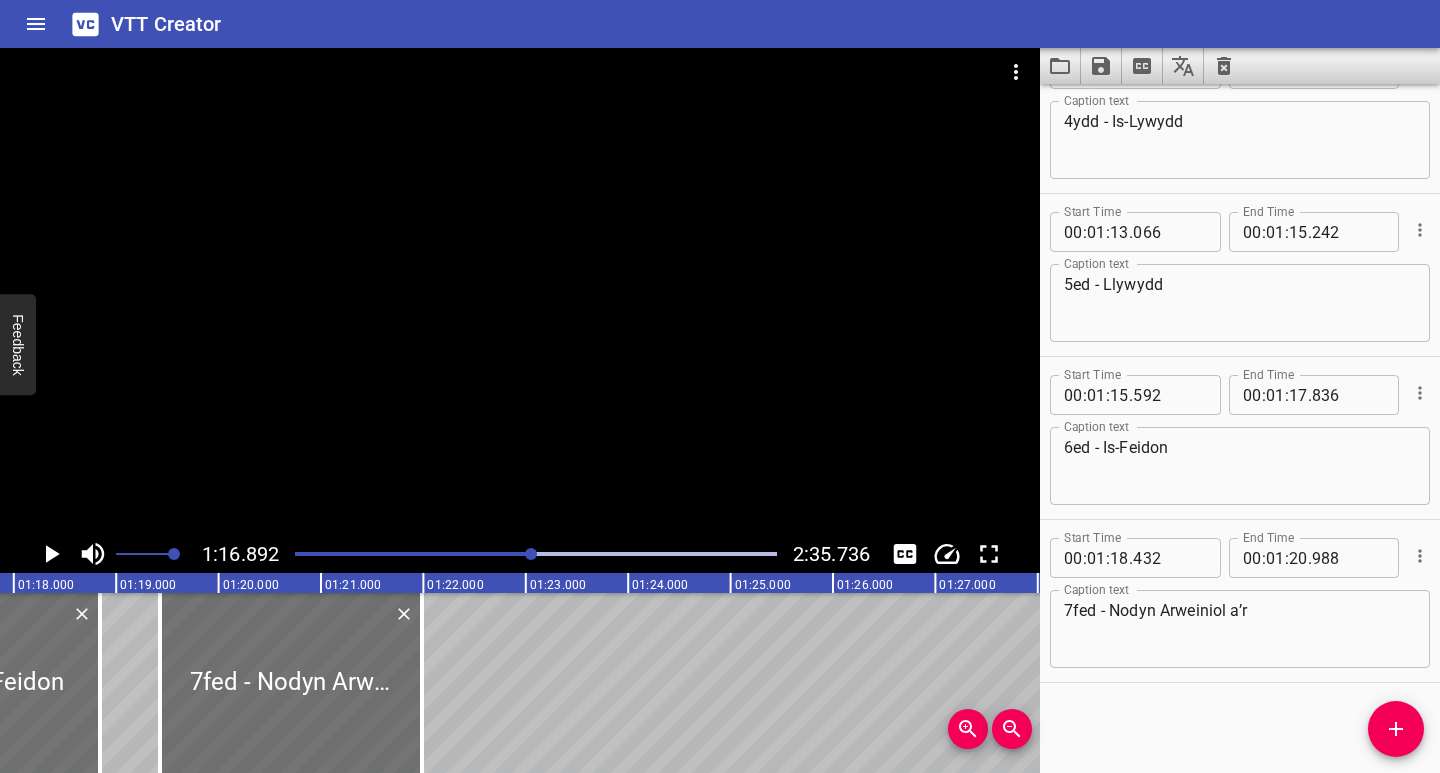 scroll, scrollTop: 0, scrollLeft: 7874, axis: horizontal 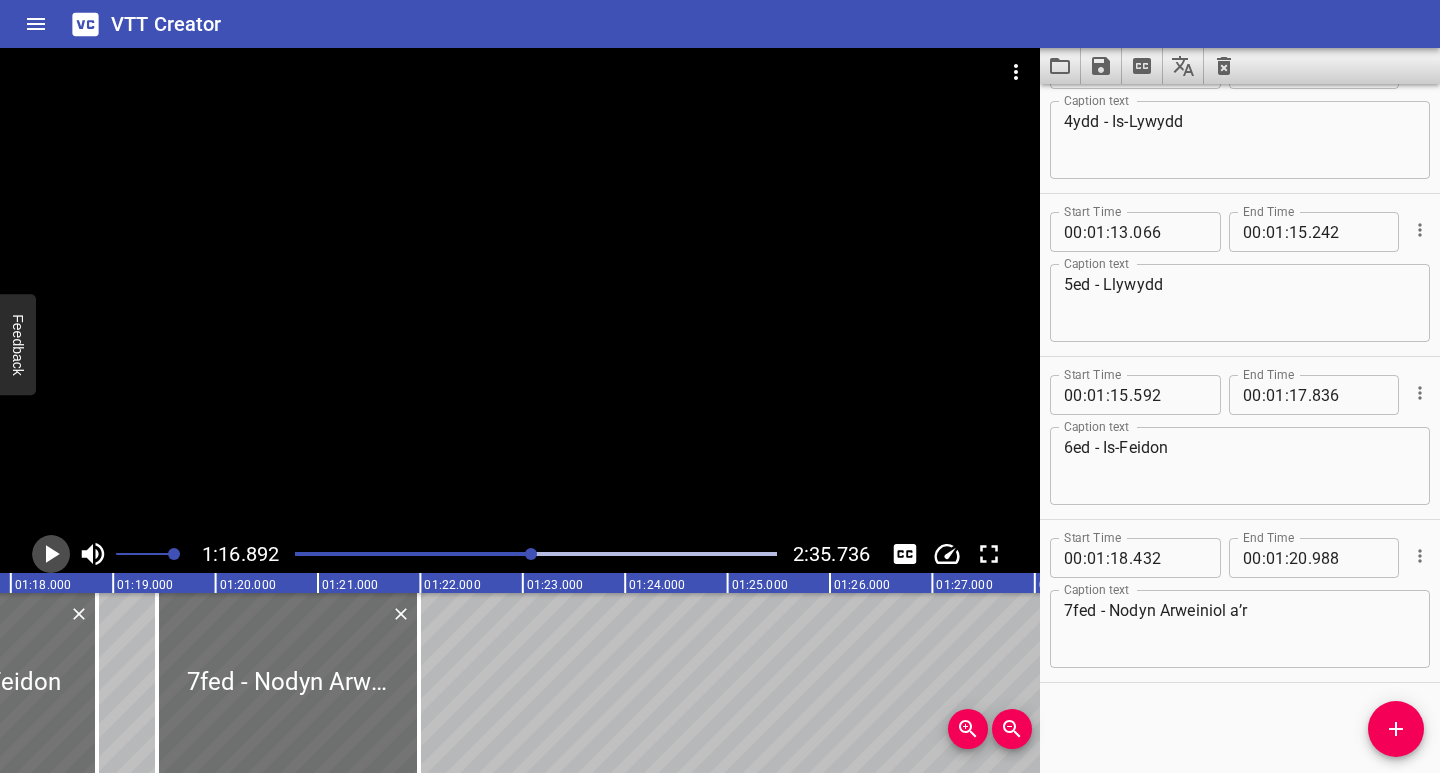 click 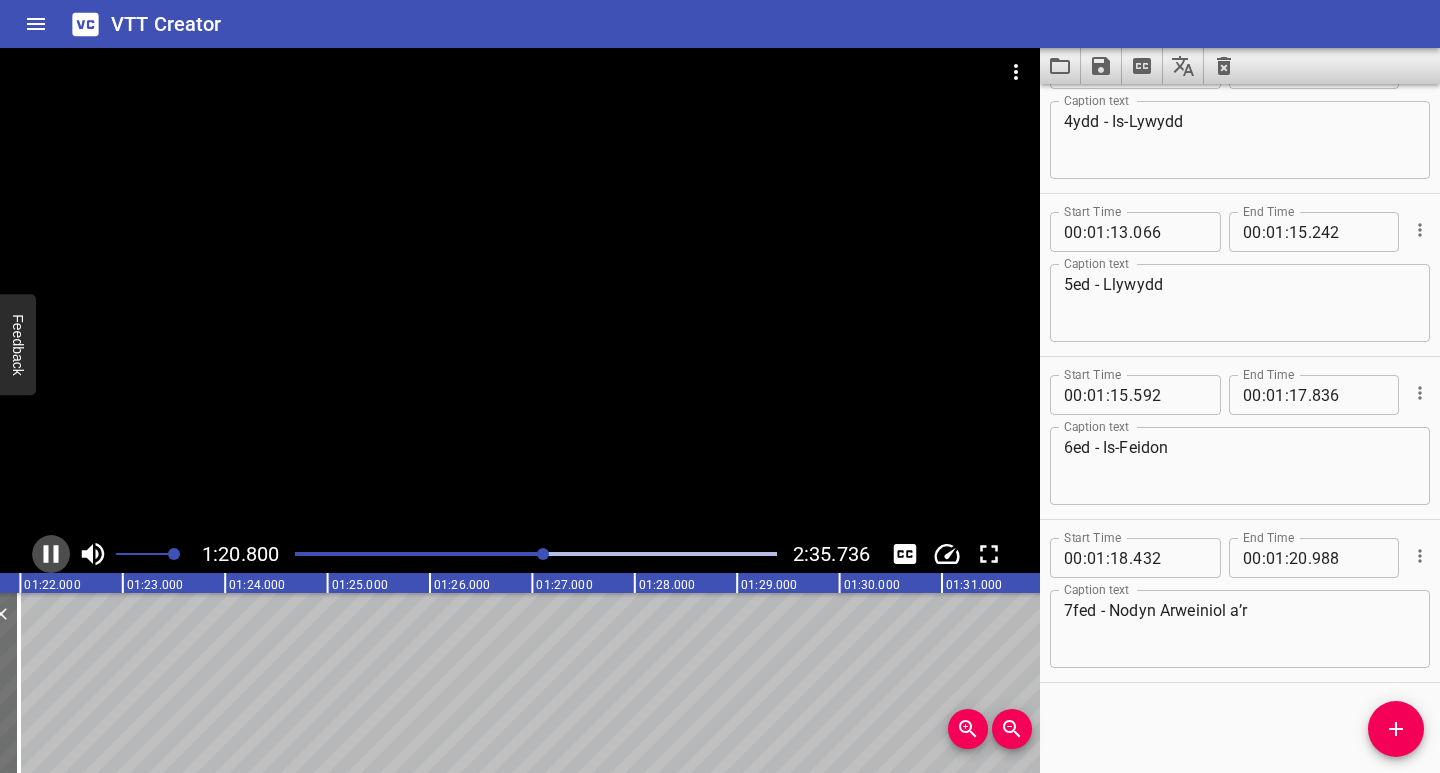 click 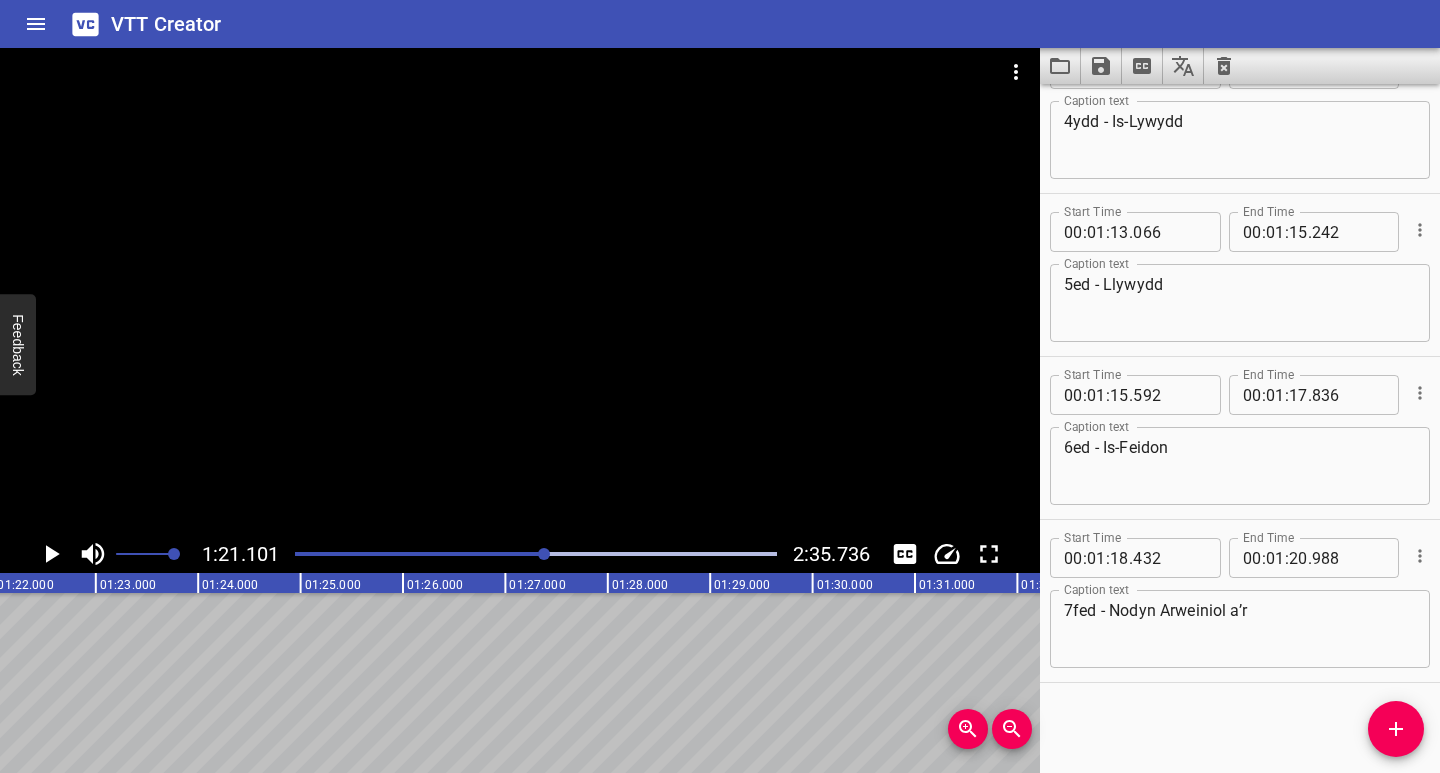 scroll, scrollTop: 0, scrollLeft: 8305, axis: horizontal 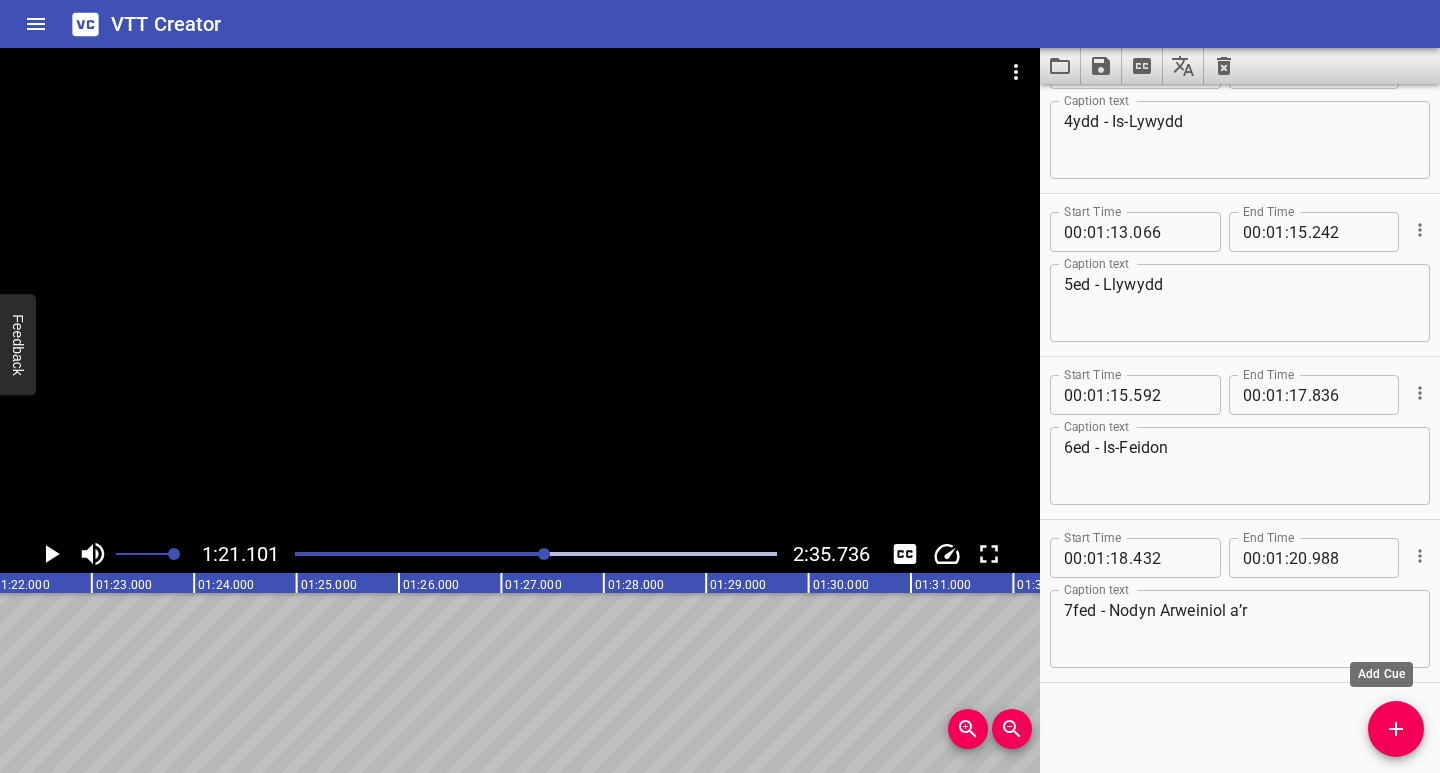 click 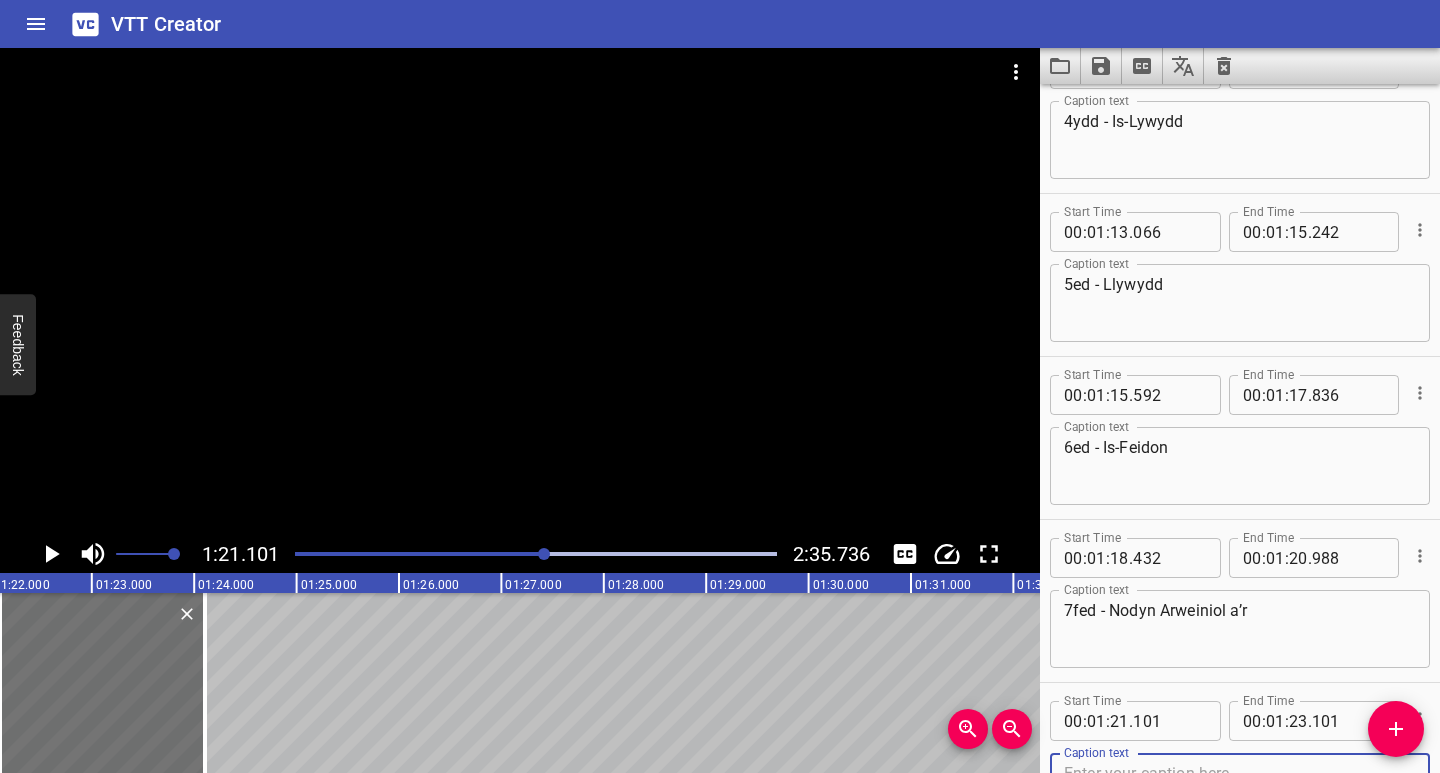 scroll, scrollTop: 1697, scrollLeft: 0, axis: vertical 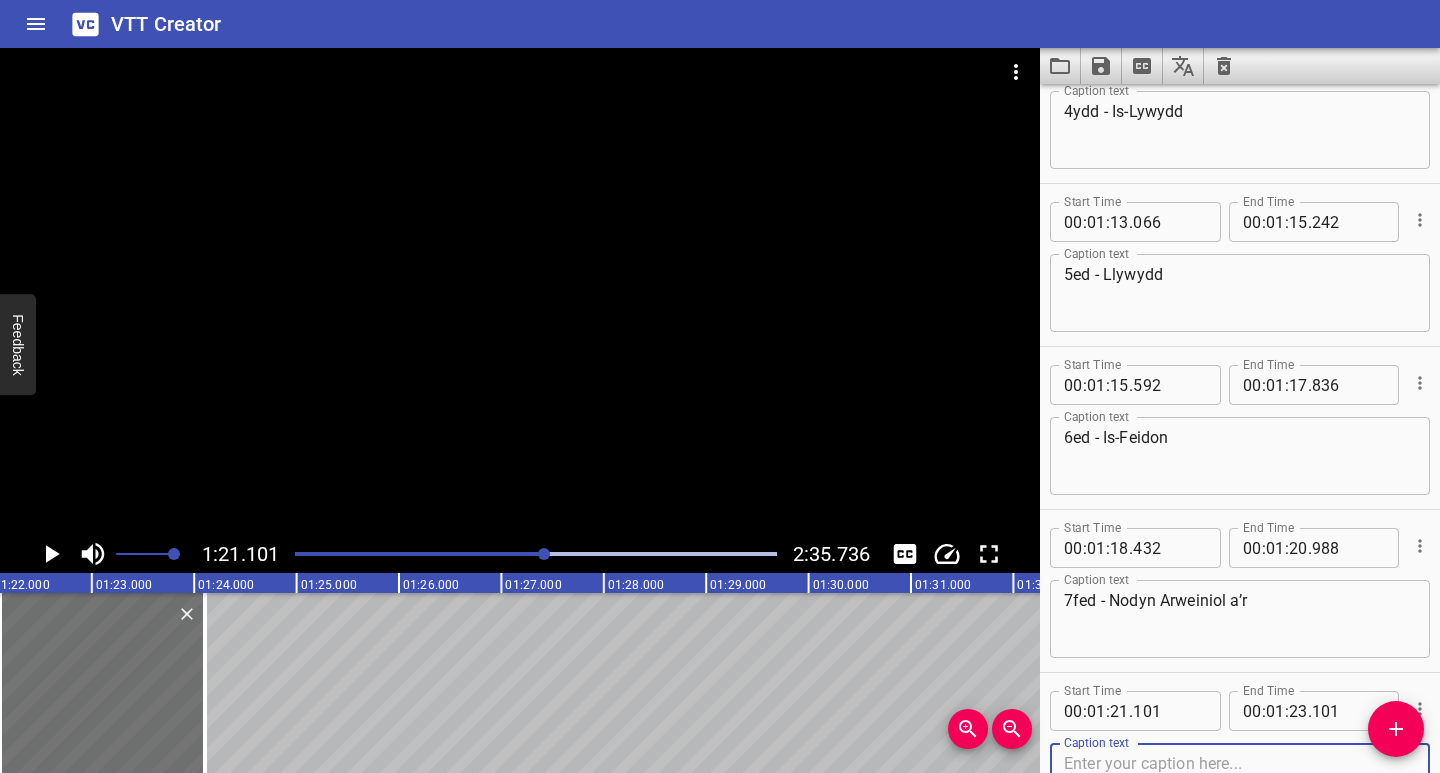 click at bounding box center [1240, 782] 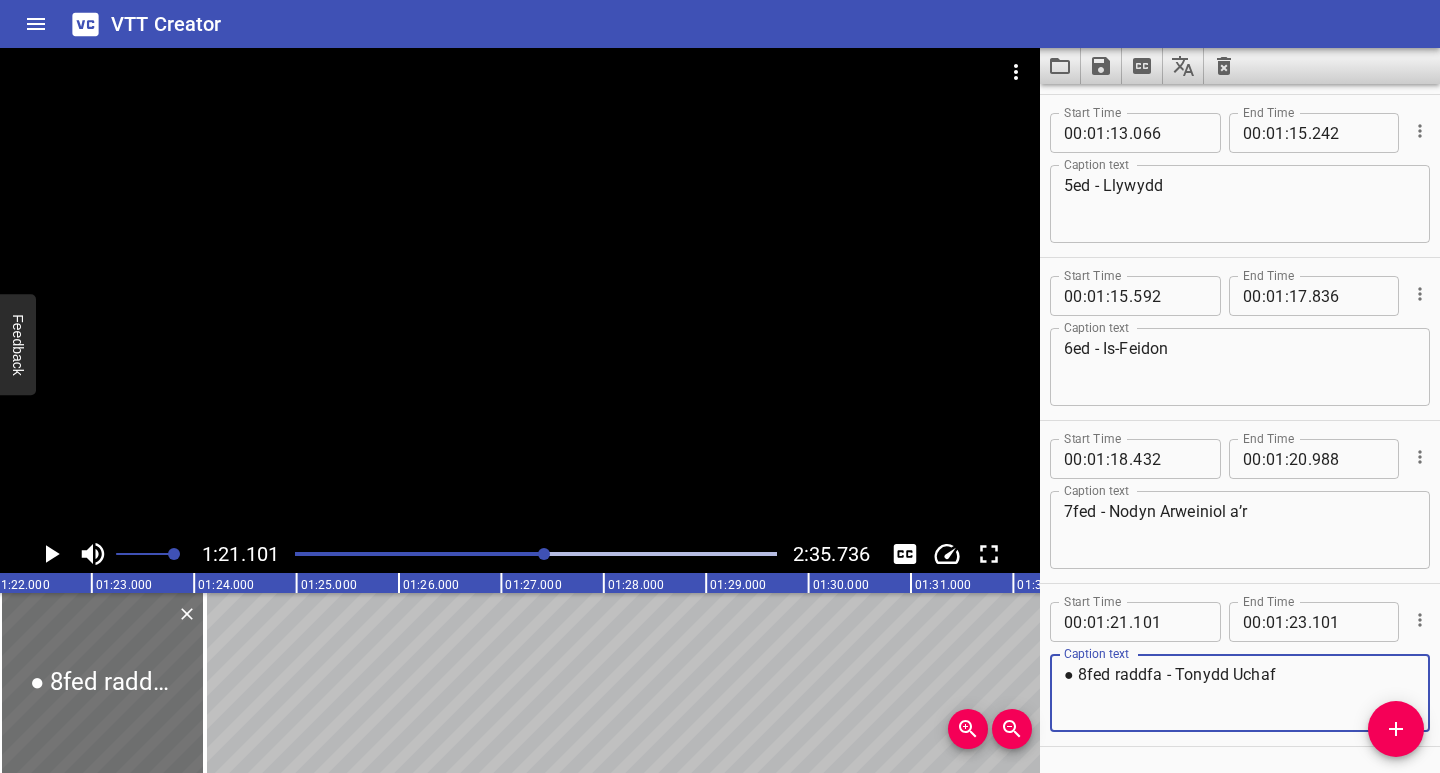 scroll, scrollTop: 1850, scrollLeft: 0, axis: vertical 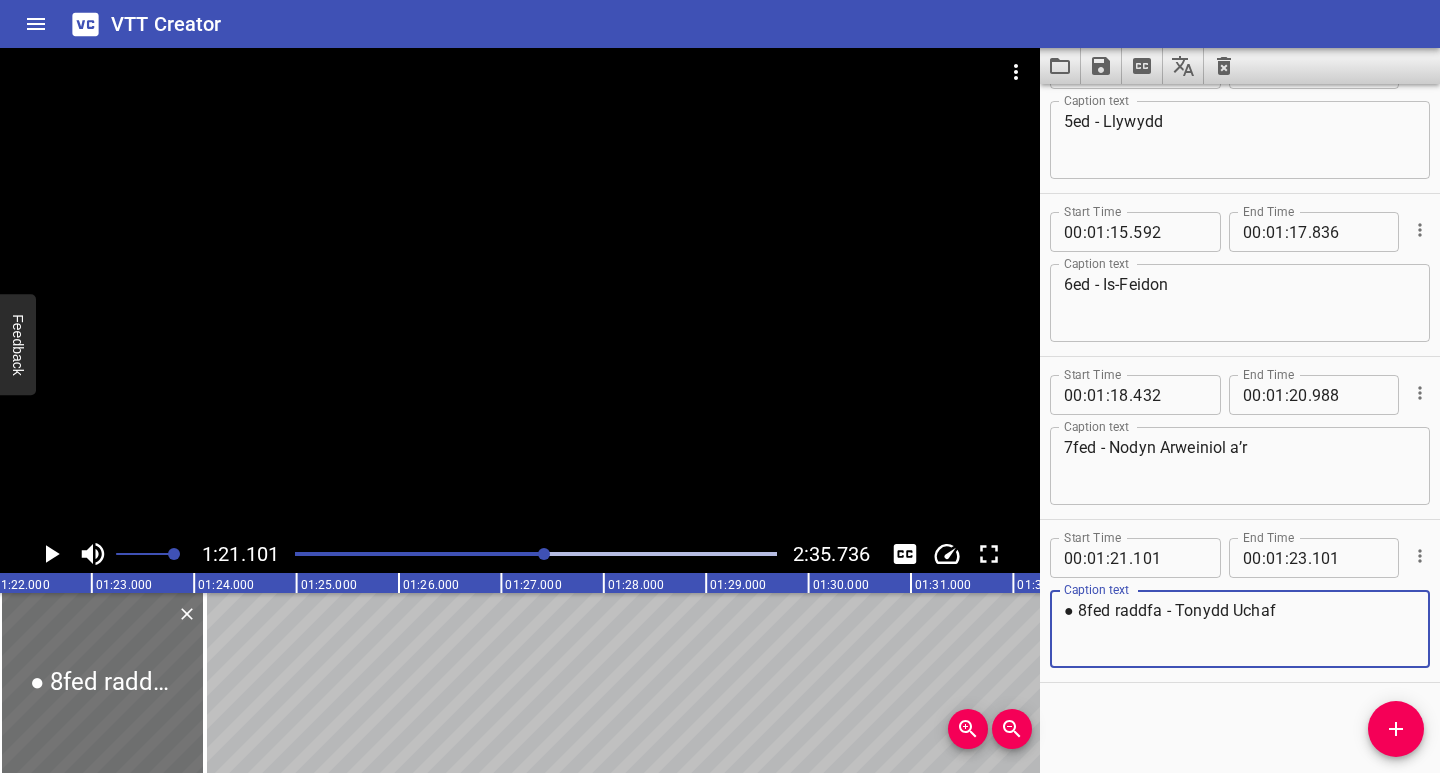 click on "● 8fed raddfa - Tonydd Uchaf" at bounding box center (1240, 629) 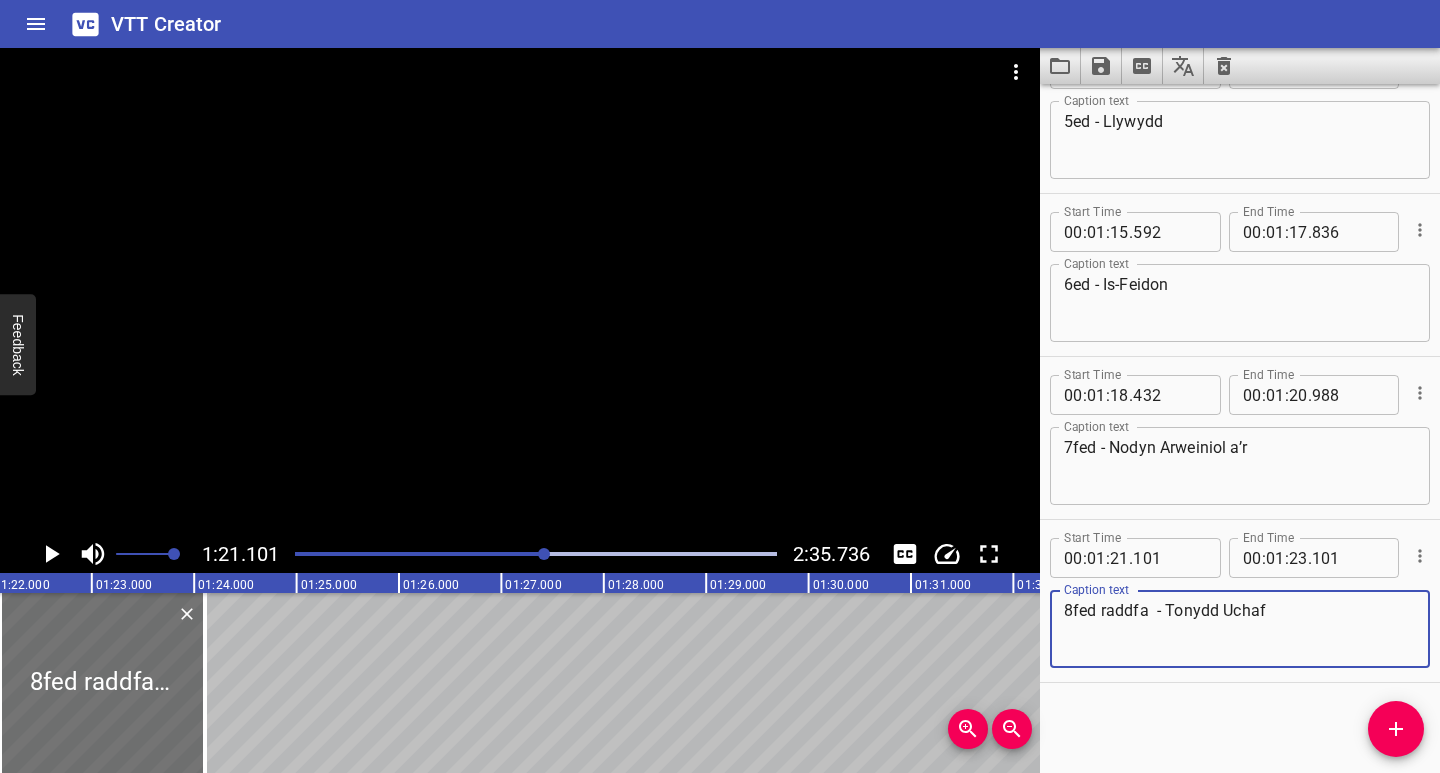 click on "8fed raddfa  - Tonydd Uchaf" at bounding box center [1240, 629] 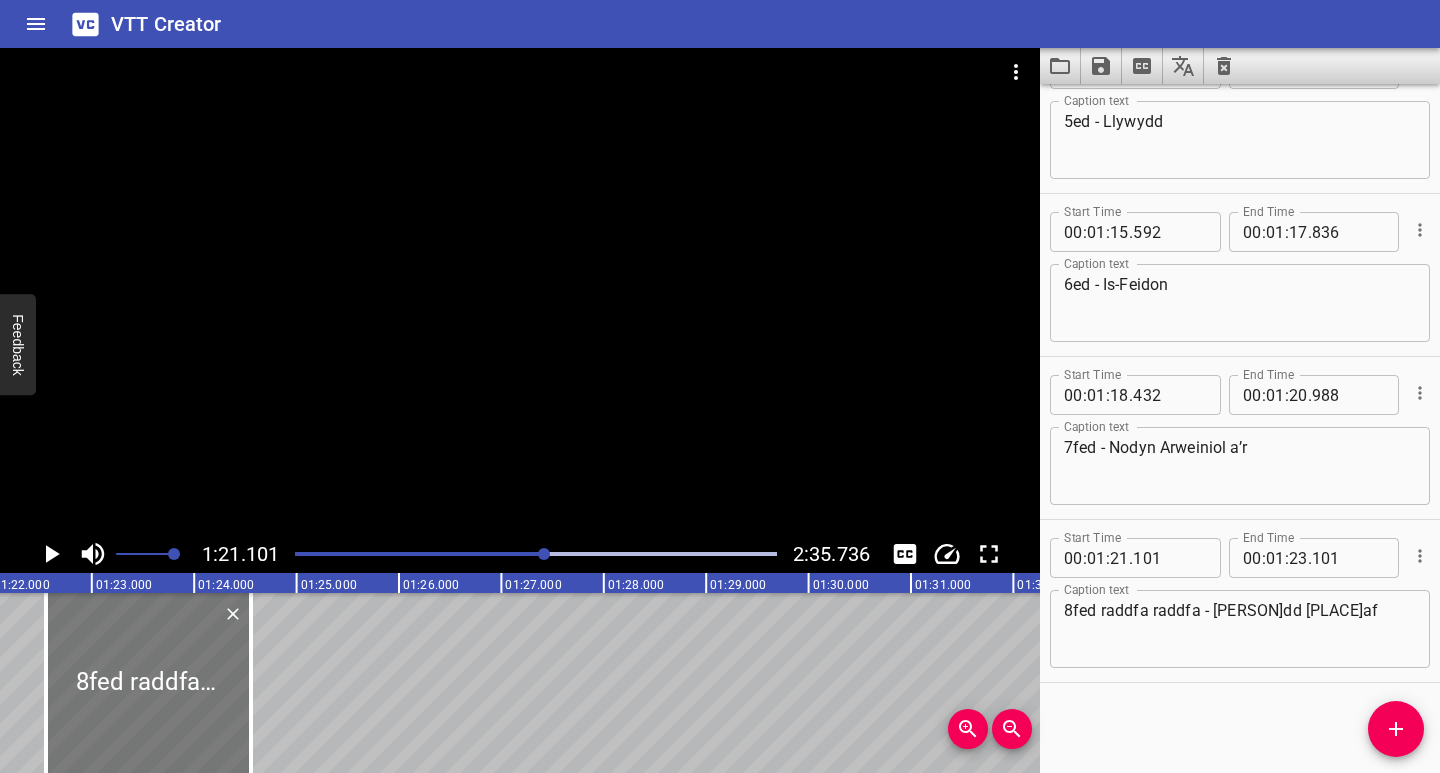 drag, startPoint x: 138, startPoint y: 719, endPoint x: 174, endPoint y: 720, distance: 36.013885 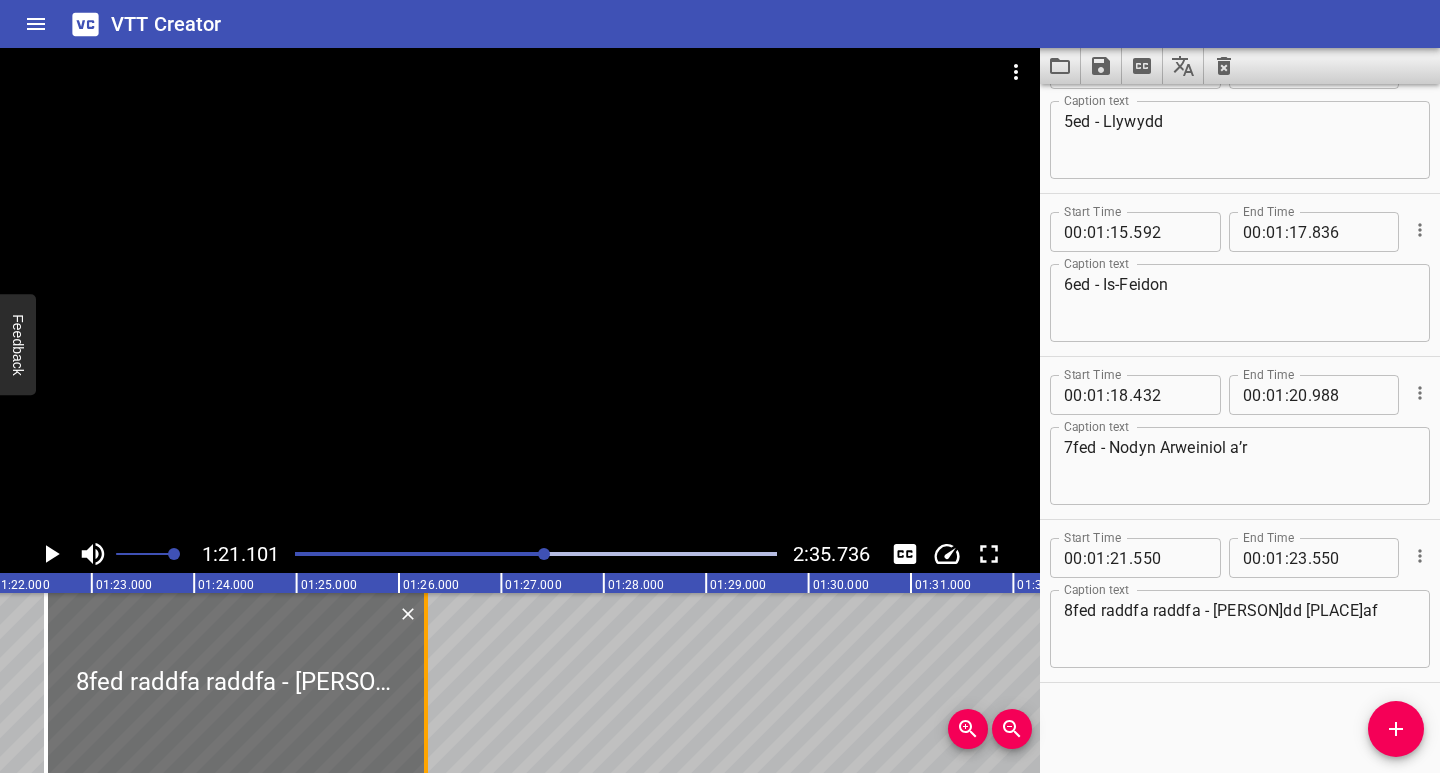 drag, startPoint x: 249, startPoint y: 717, endPoint x: 424, endPoint y: 727, distance: 175.28548 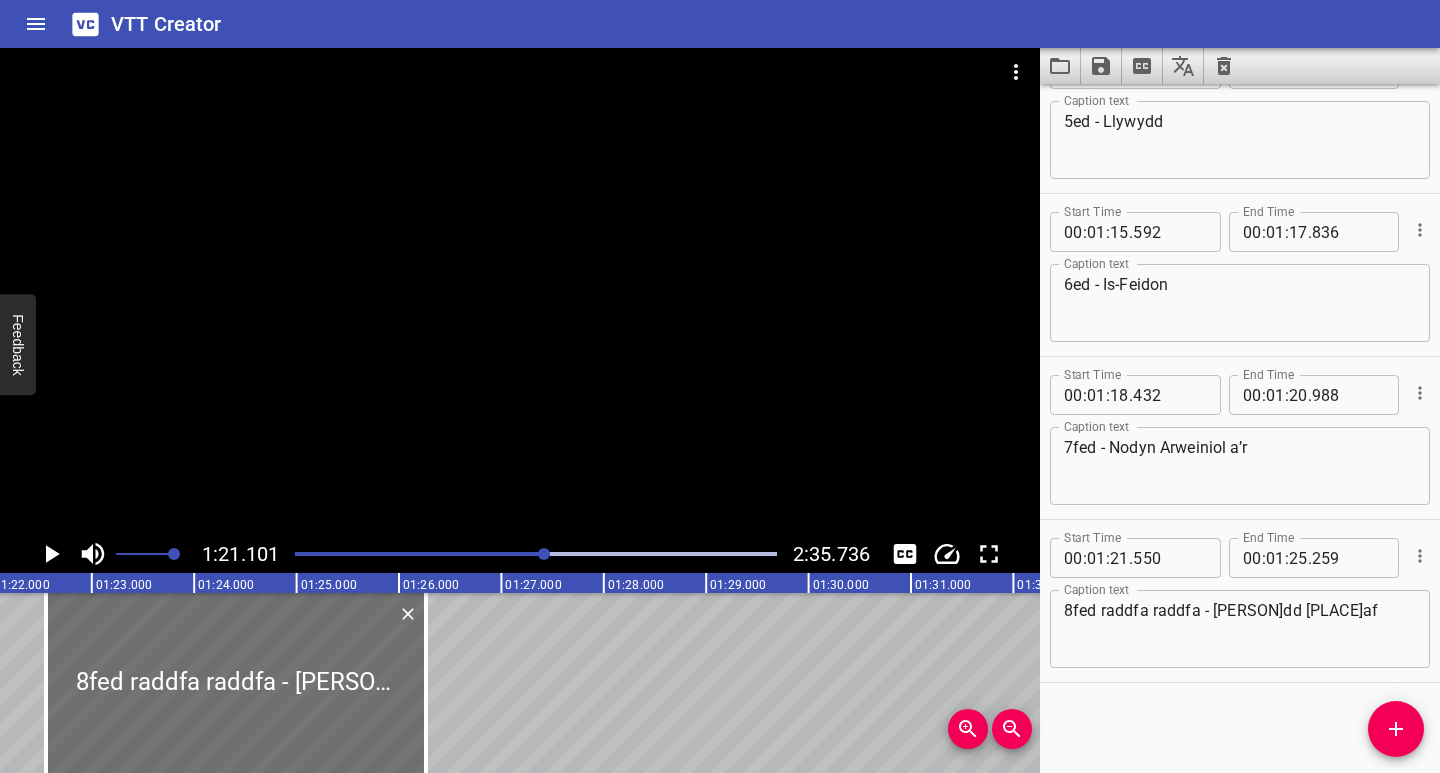 click at bounding box center [305, 554] 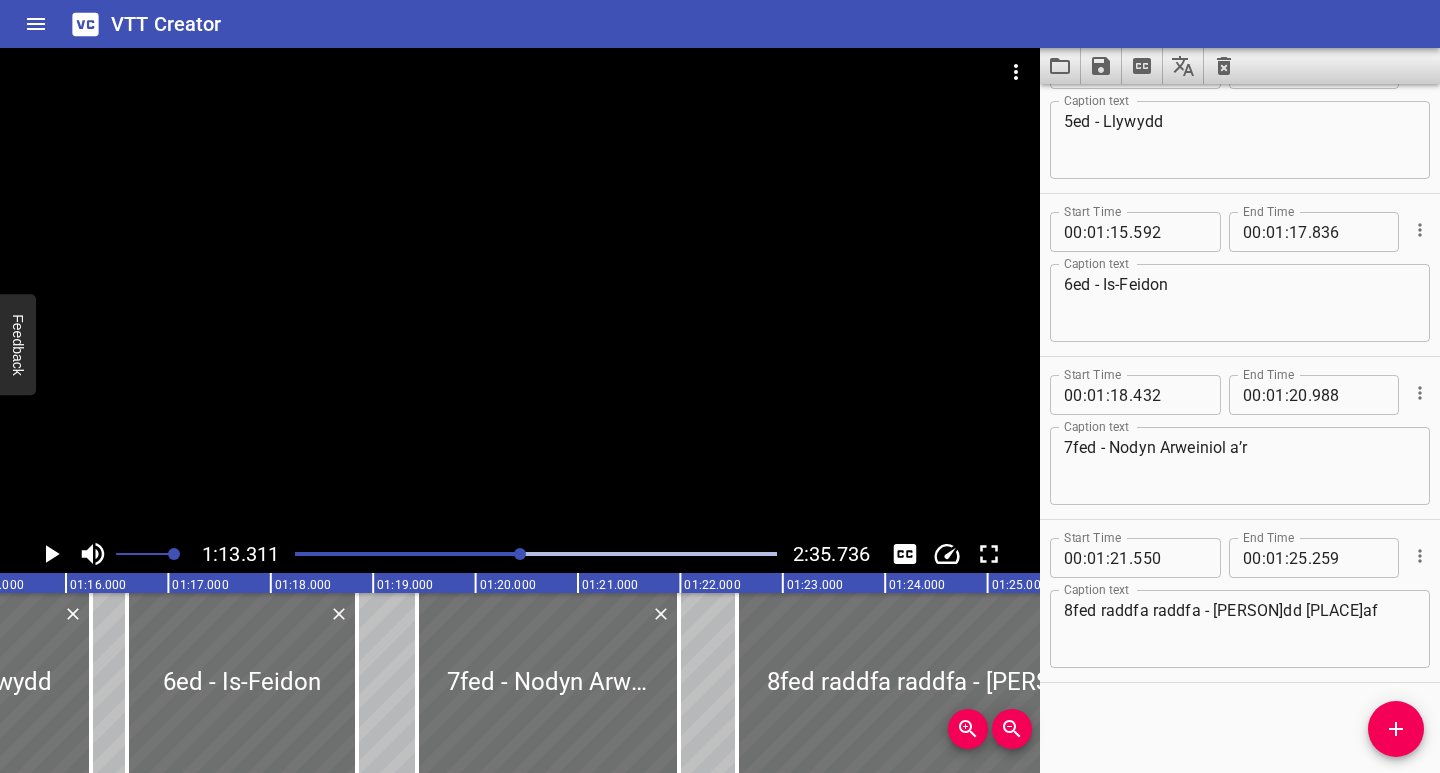 scroll, scrollTop: 0, scrollLeft: 7507, axis: horizontal 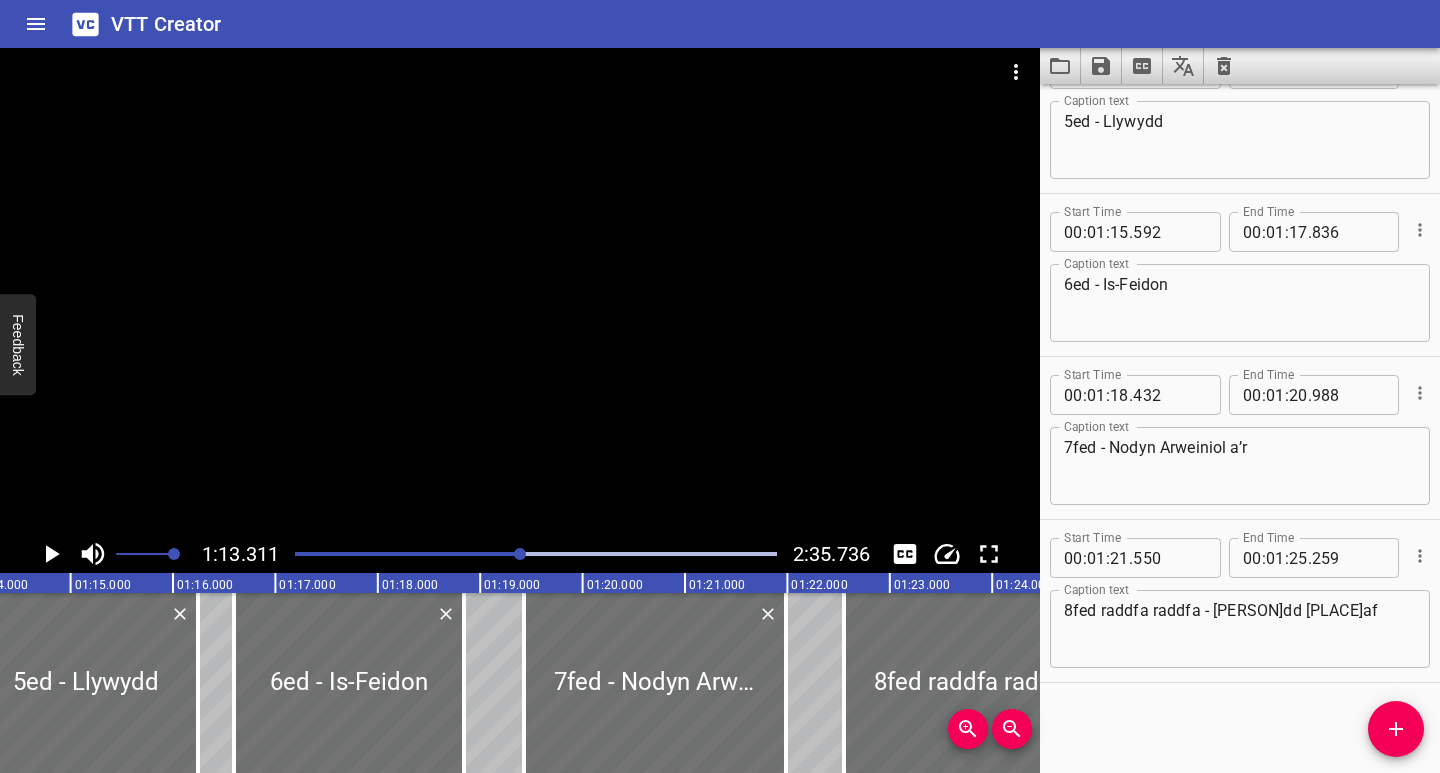 click 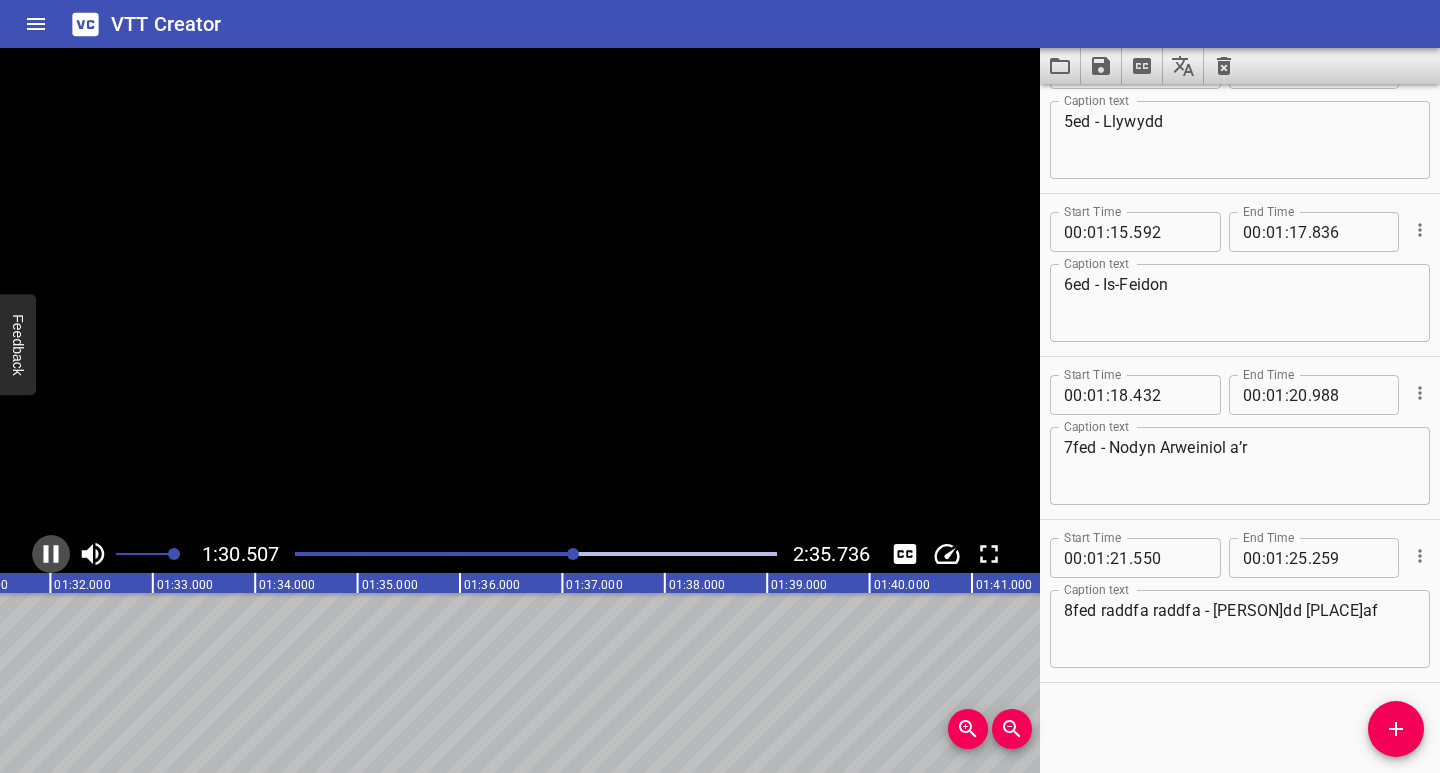 click 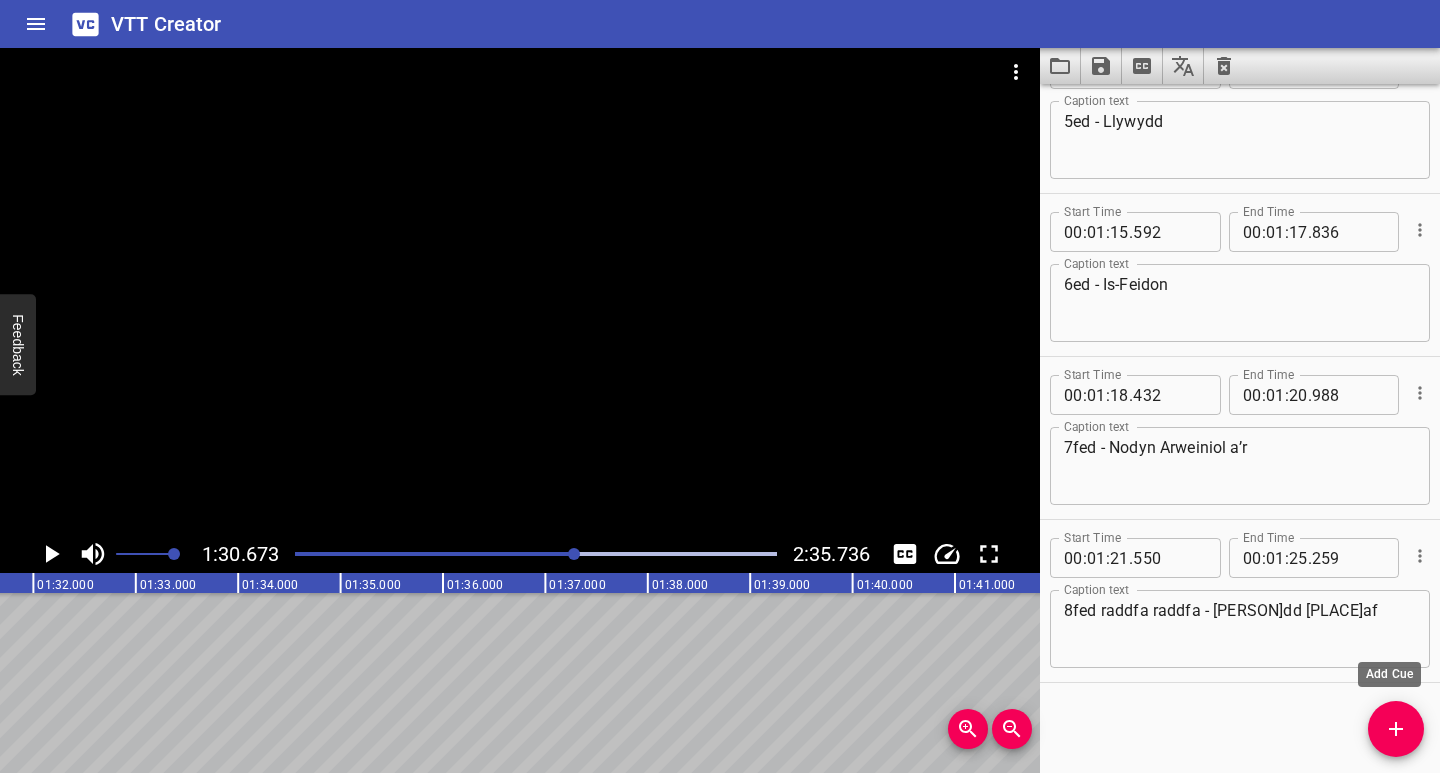 click 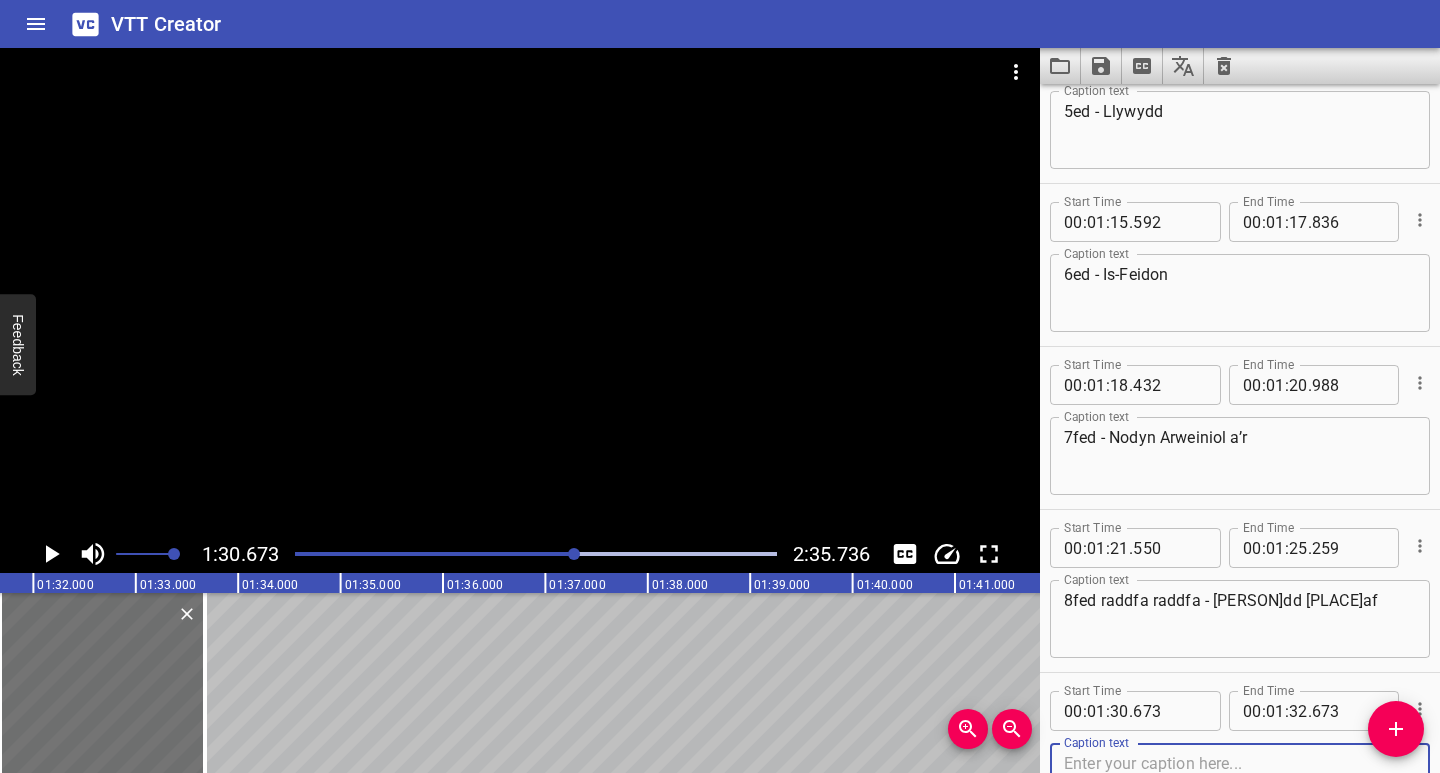 click at bounding box center [1240, 782] 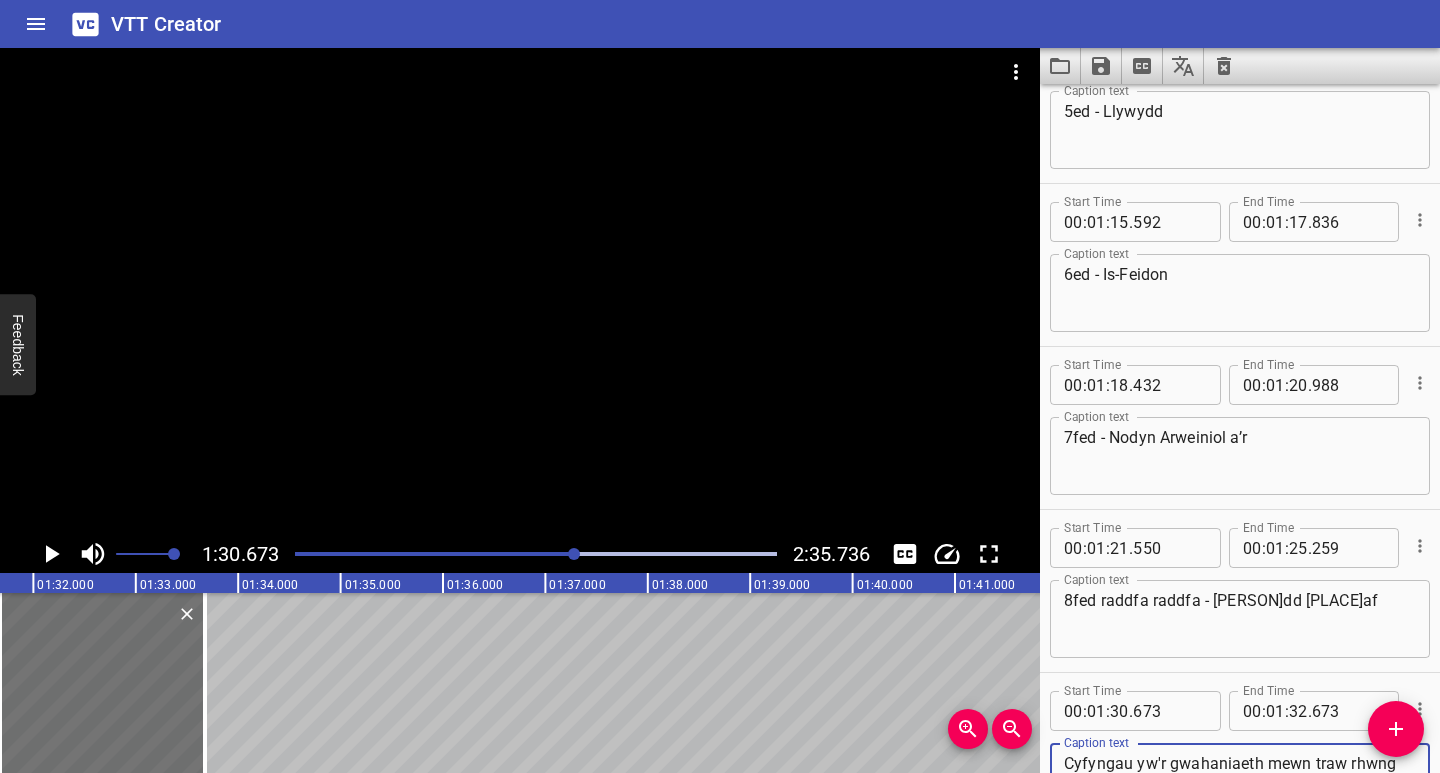 scroll, scrollTop: 1879, scrollLeft: 0, axis: vertical 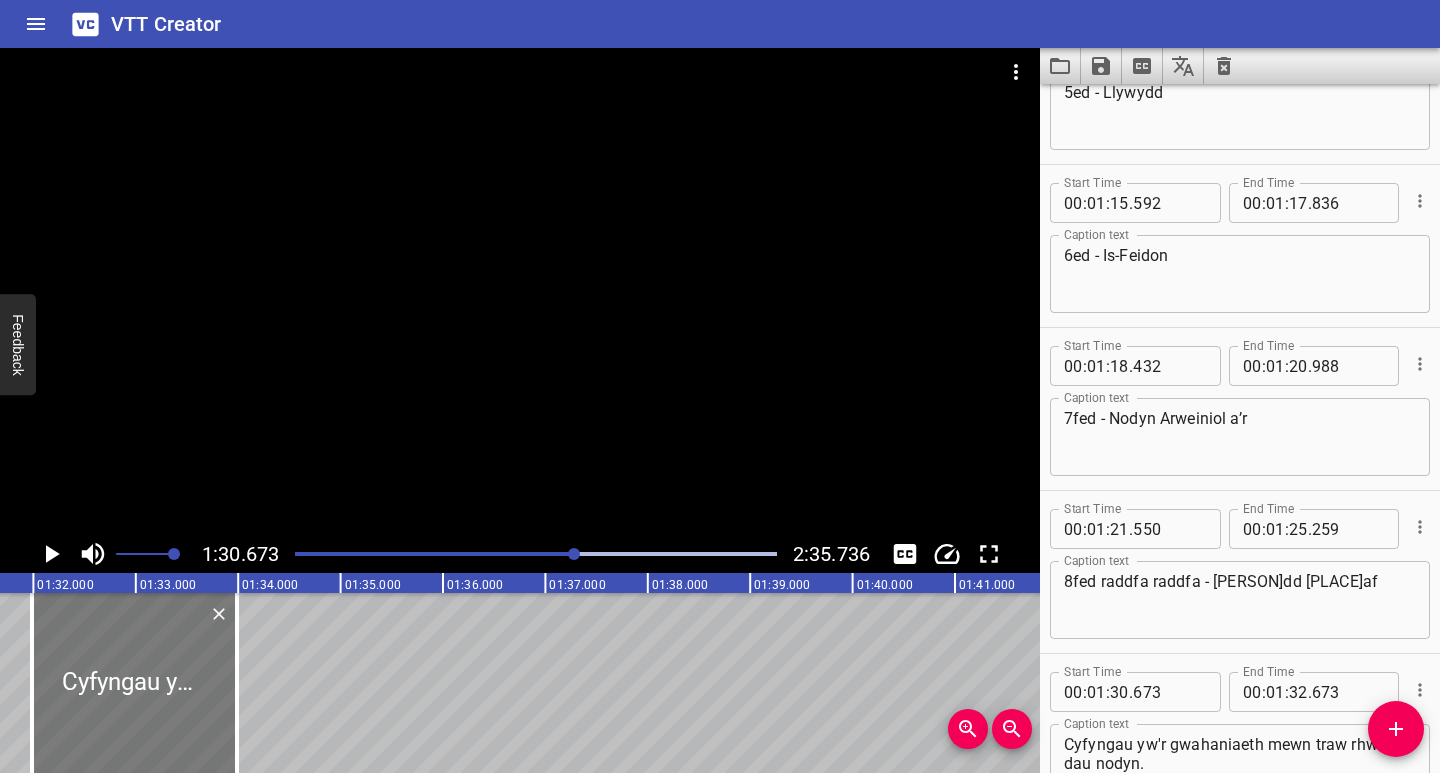 drag, startPoint x: 144, startPoint y: 728, endPoint x: 176, endPoint y: 729, distance: 32.01562 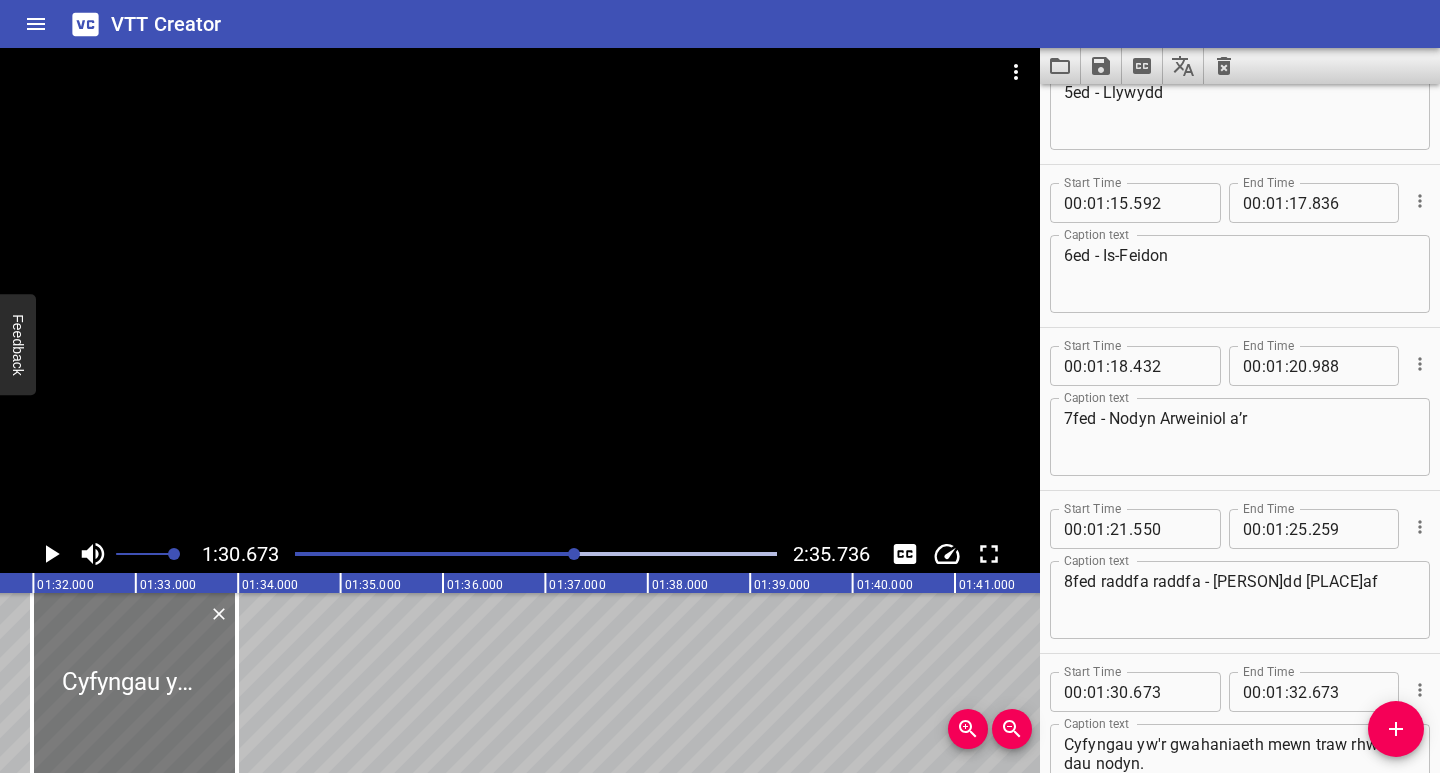 click at bounding box center [134, 683] 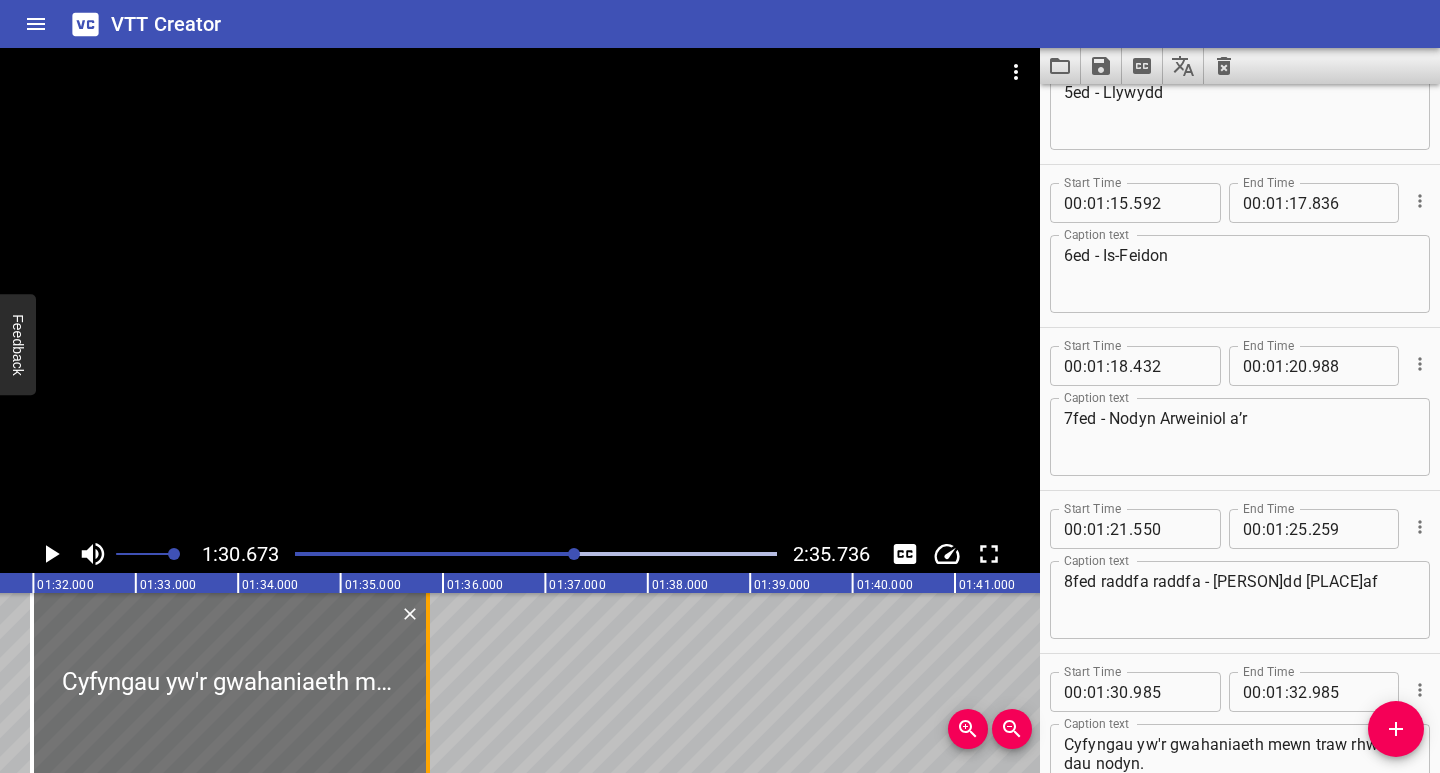 drag, startPoint x: 233, startPoint y: 726, endPoint x: 424, endPoint y: 739, distance: 191.4419 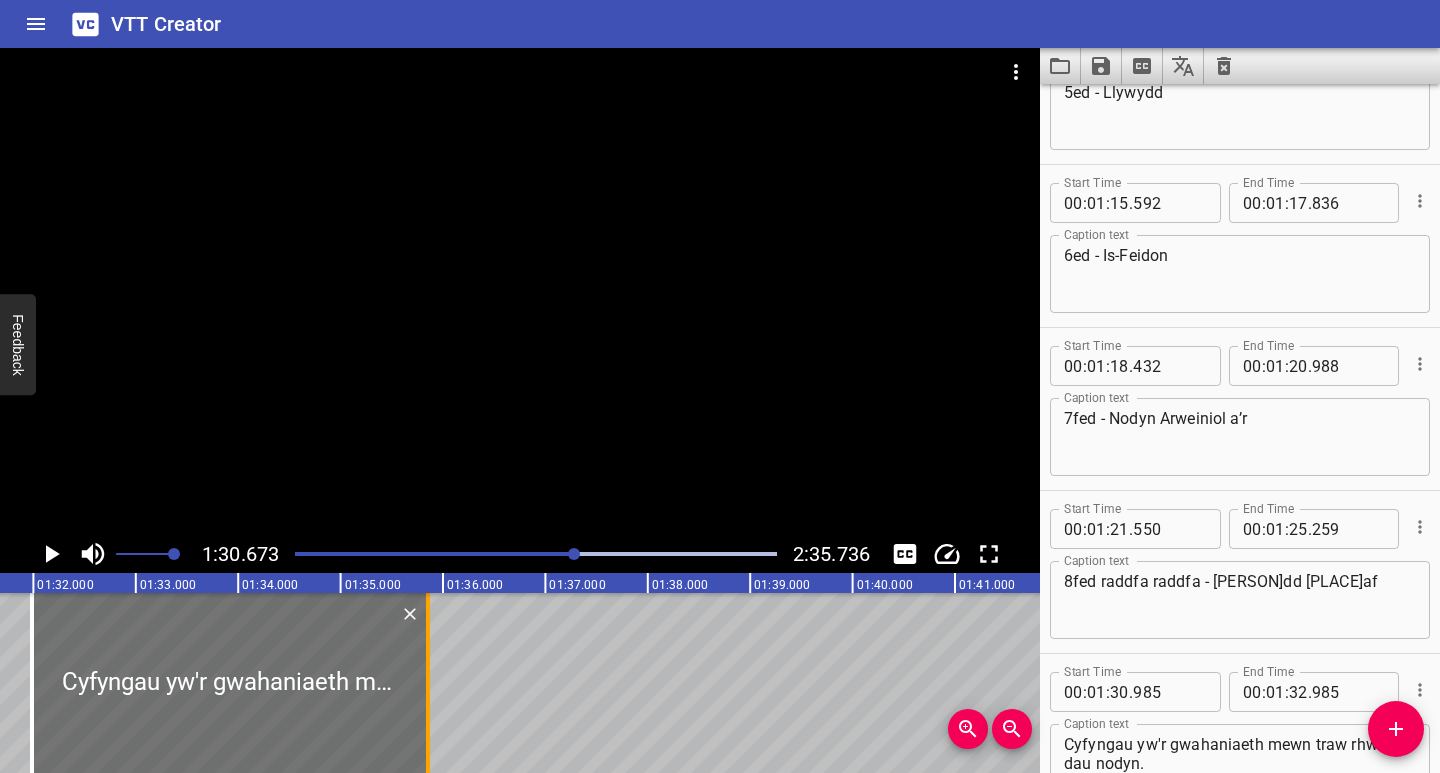 click at bounding box center [428, 683] 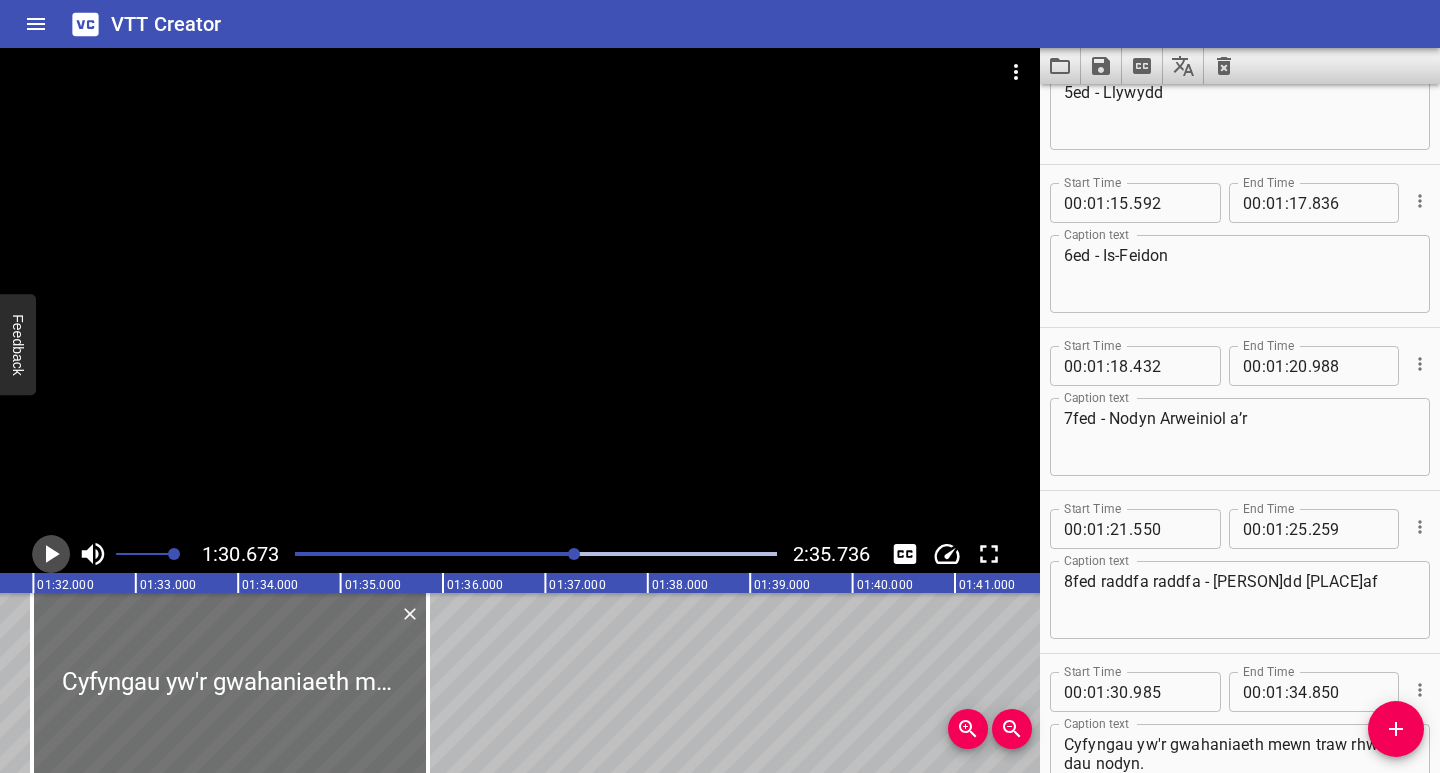 click 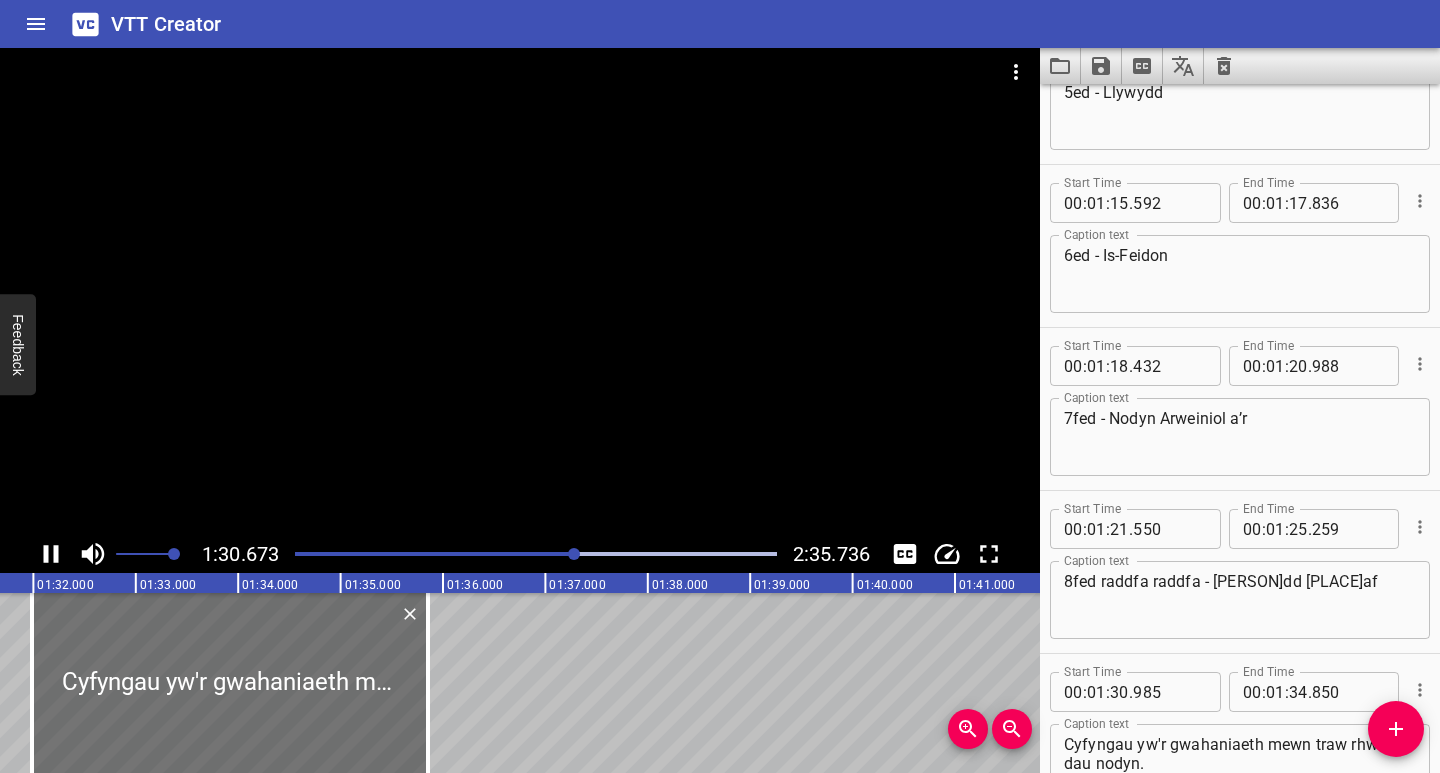 scroll, scrollTop: 0, scrollLeft: 9303, axis: horizontal 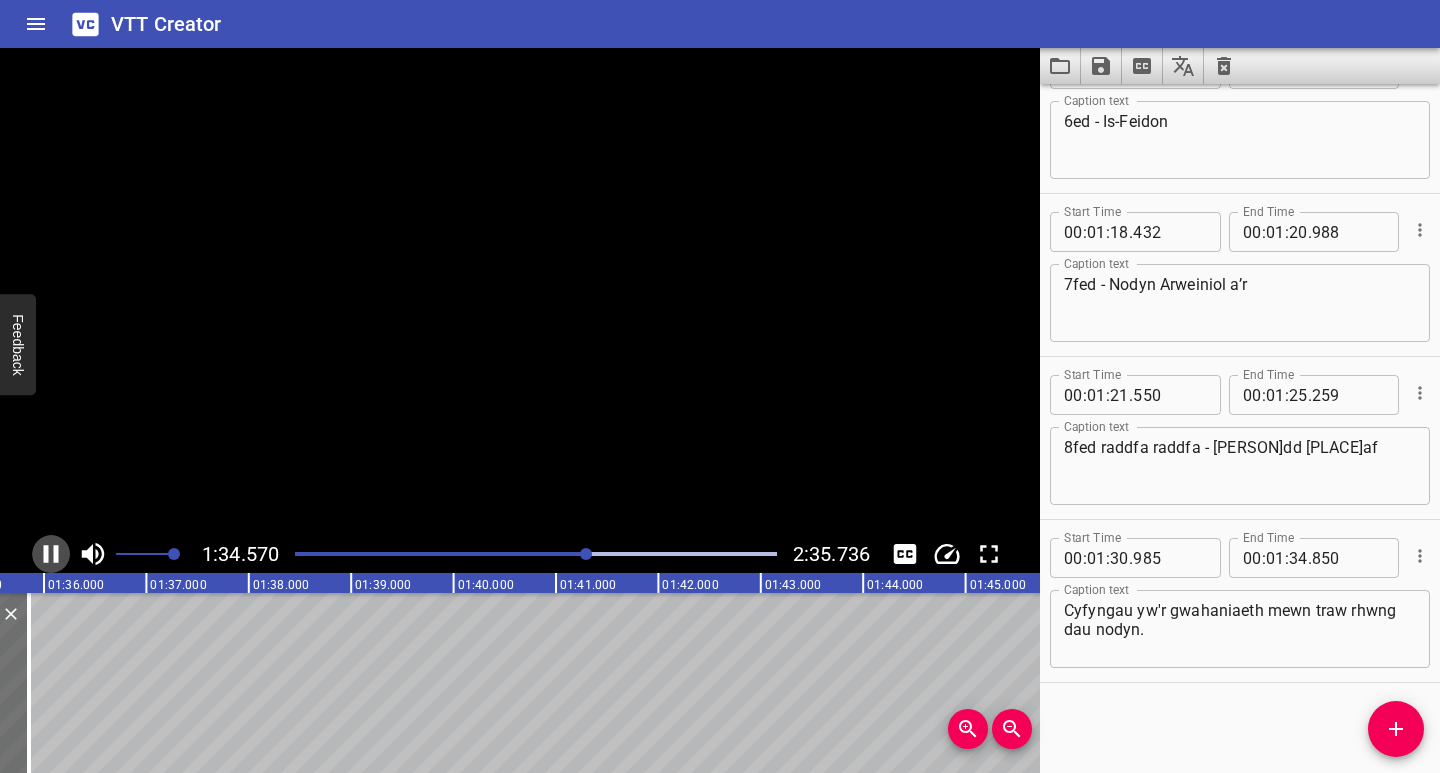 click 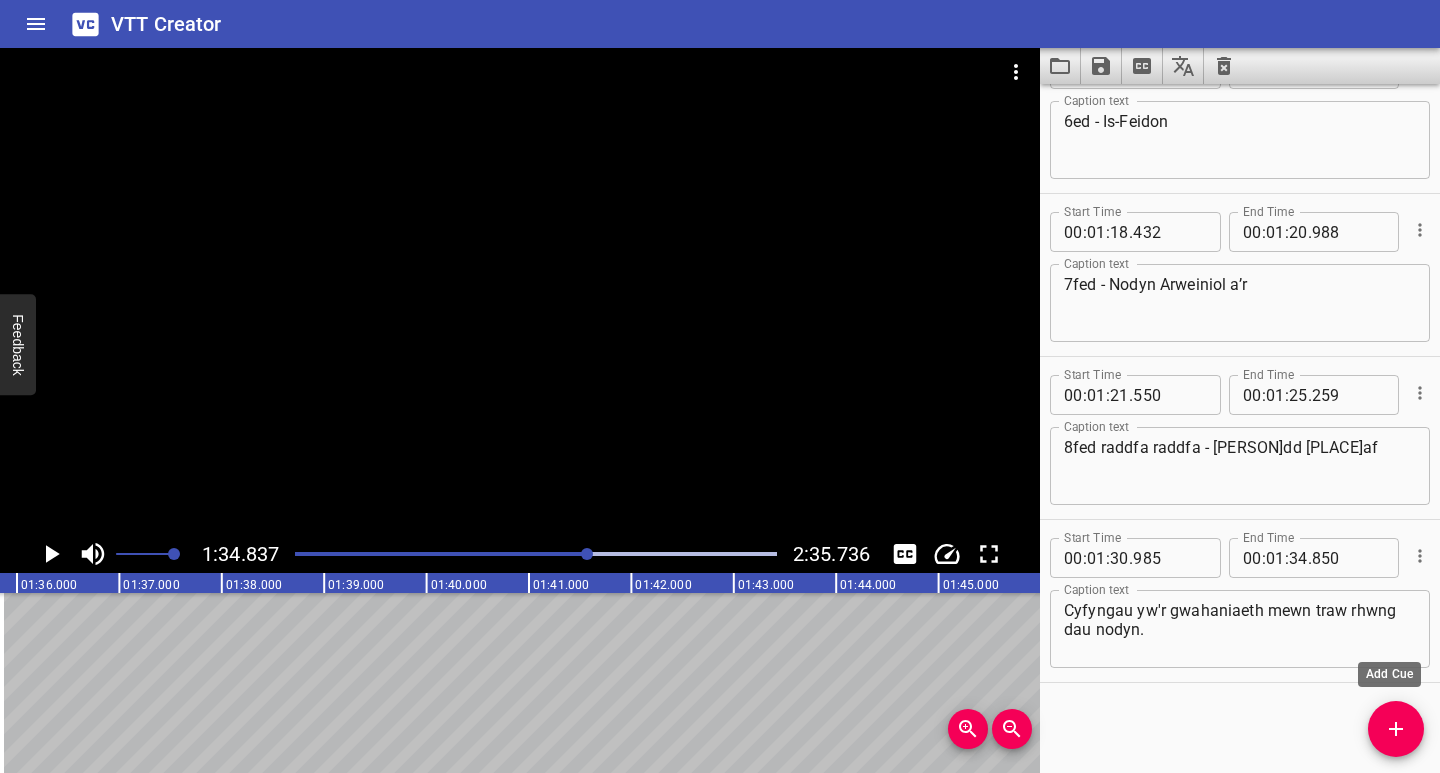 drag, startPoint x: 1391, startPoint y: 729, endPoint x: 1380, endPoint y: 728, distance: 11.045361 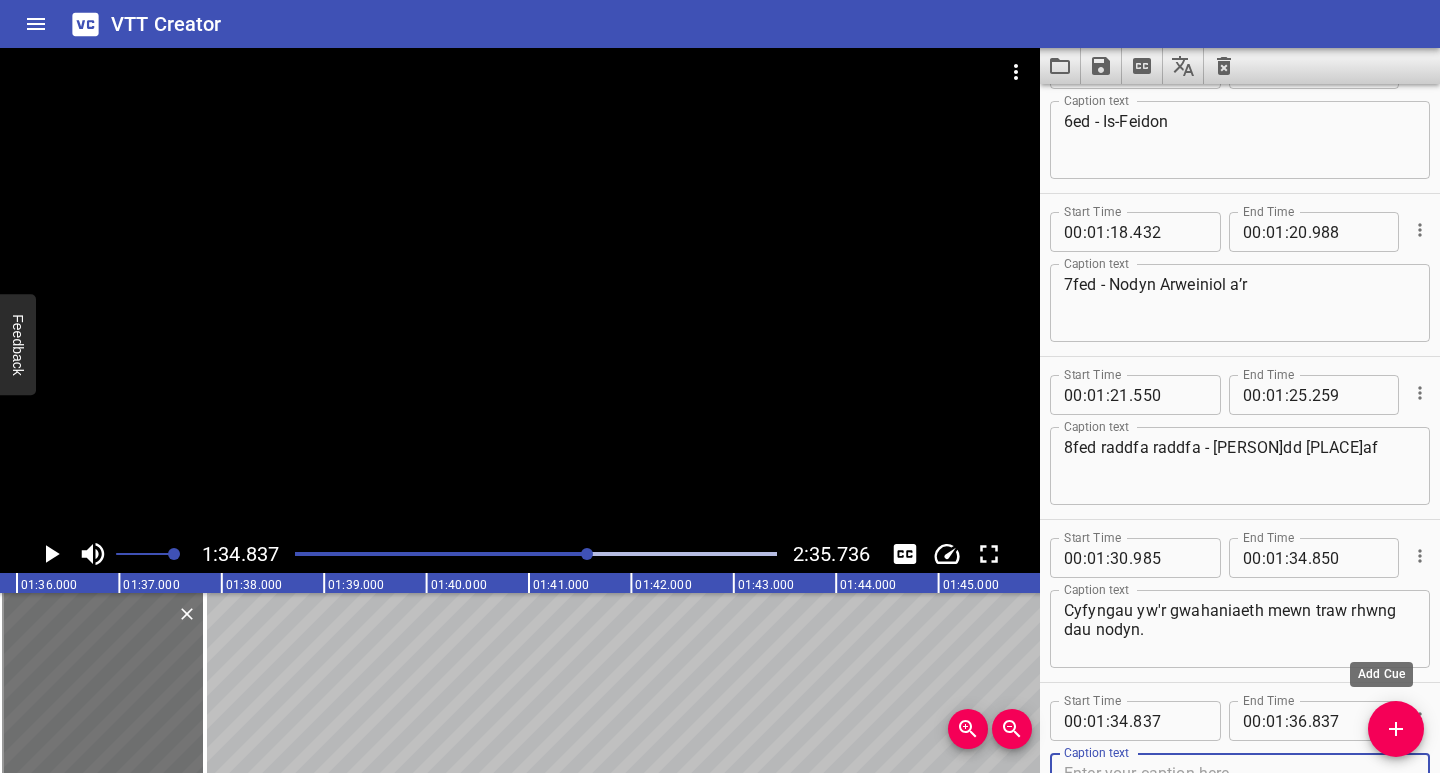 scroll, scrollTop: 2023, scrollLeft: 0, axis: vertical 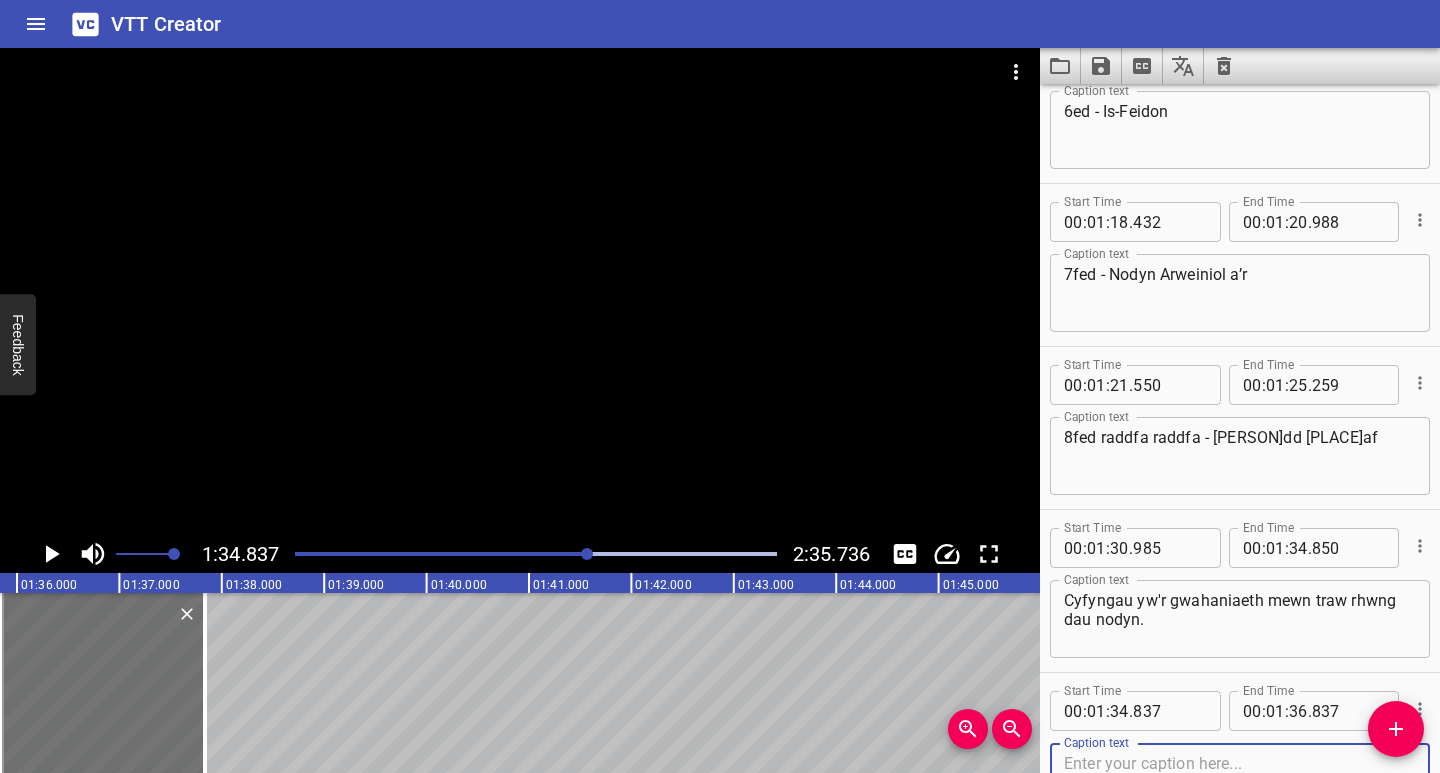 click at bounding box center [1240, 782] 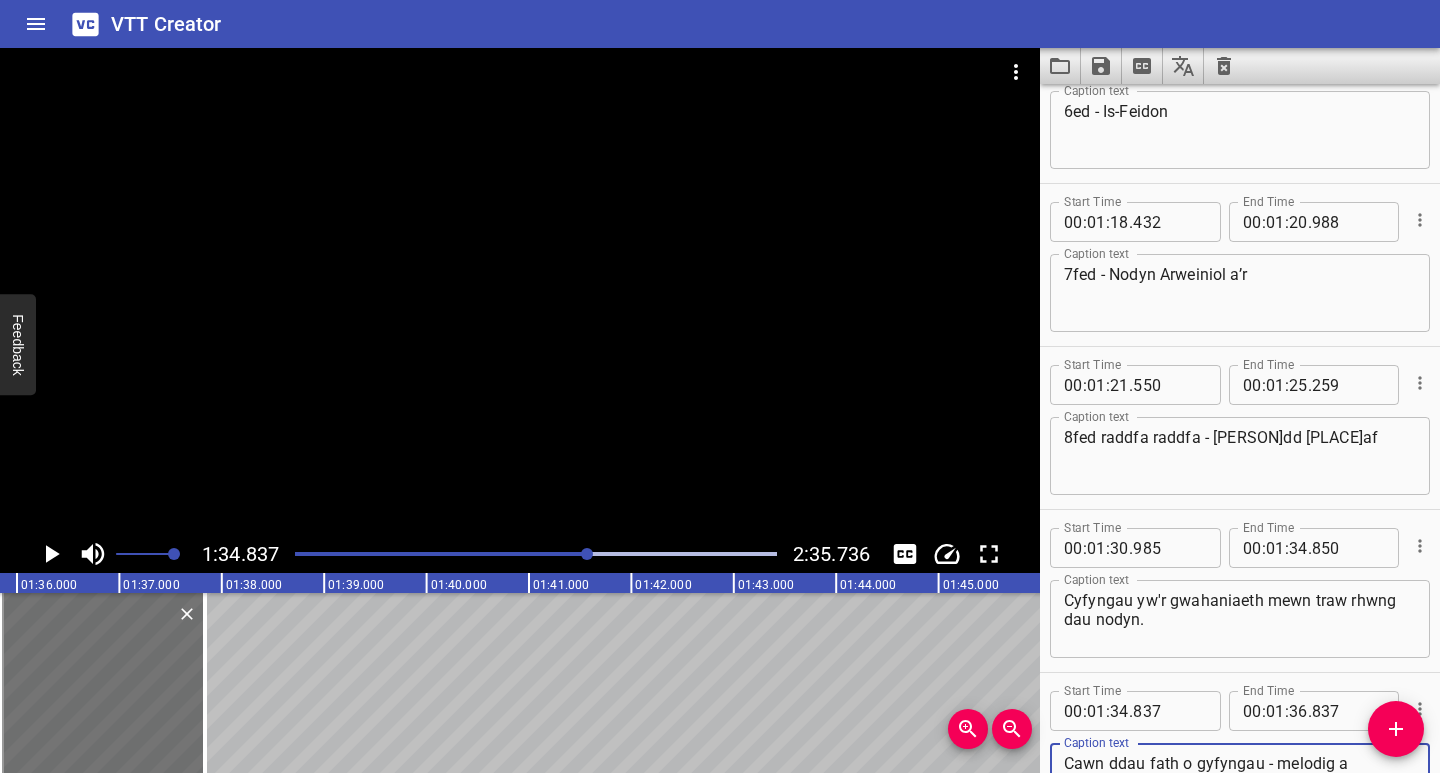 scroll, scrollTop: 2042, scrollLeft: 0, axis: vertical 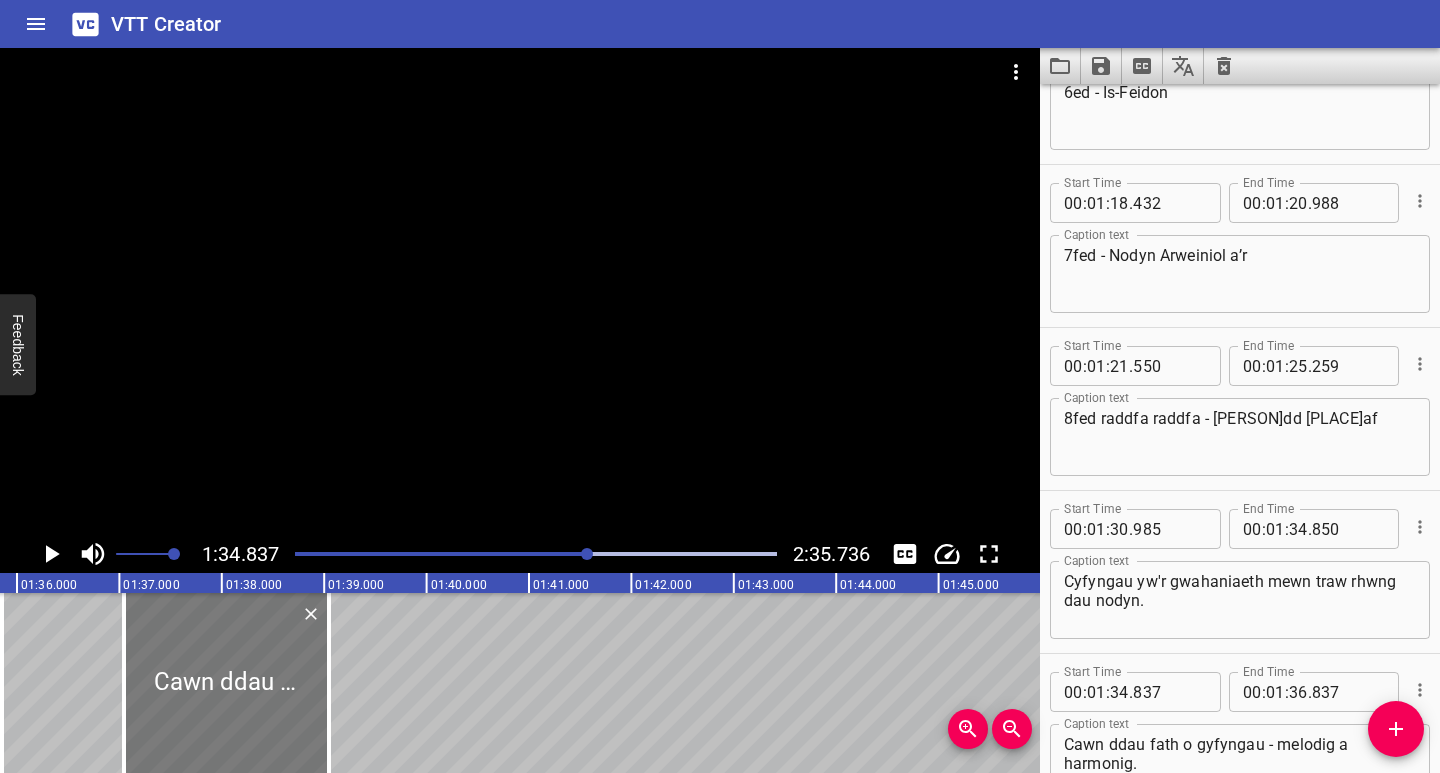 drag, startPoint x: 134, startPoint y: 723, endPoint x: 255, endPoint y: 732, distance: 121.33425 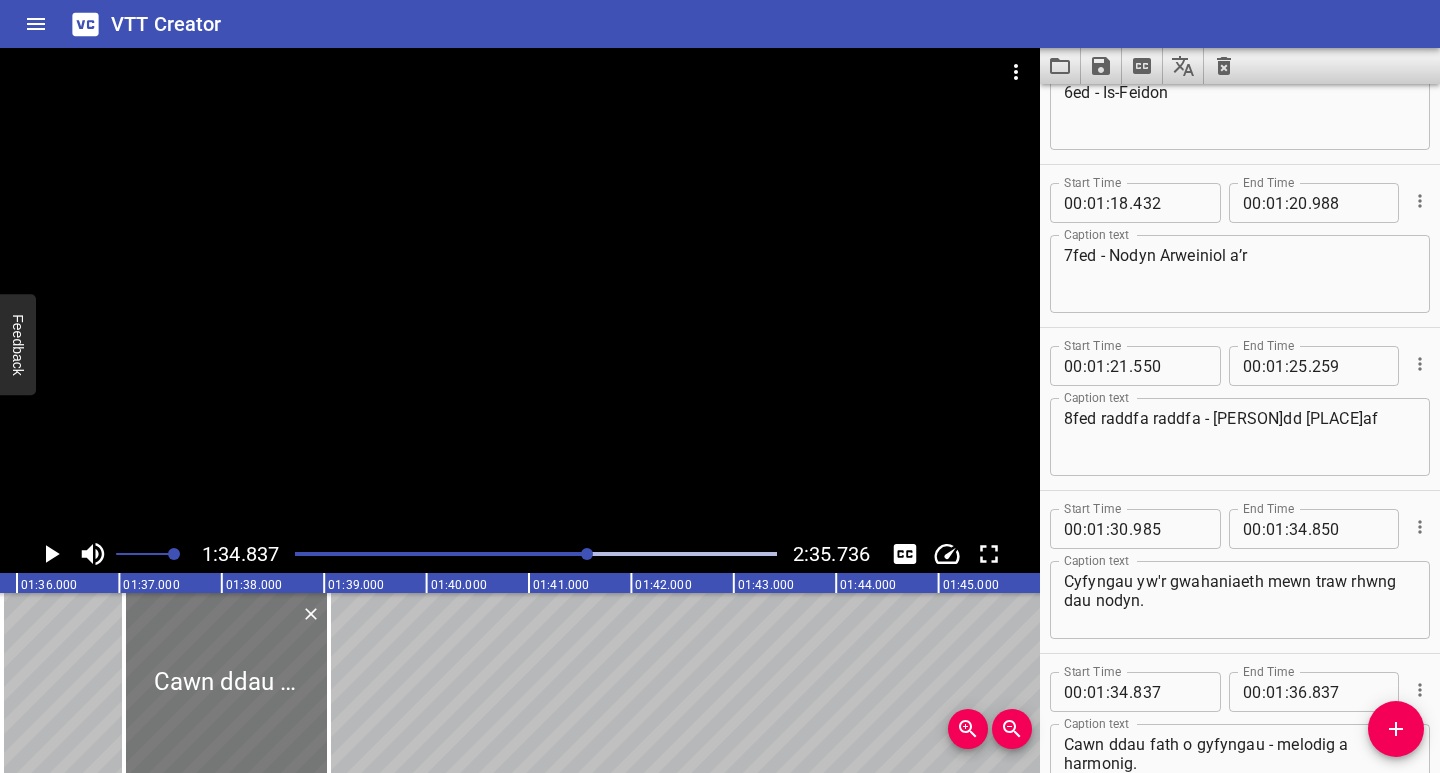 click at bounding box center [226, 683] 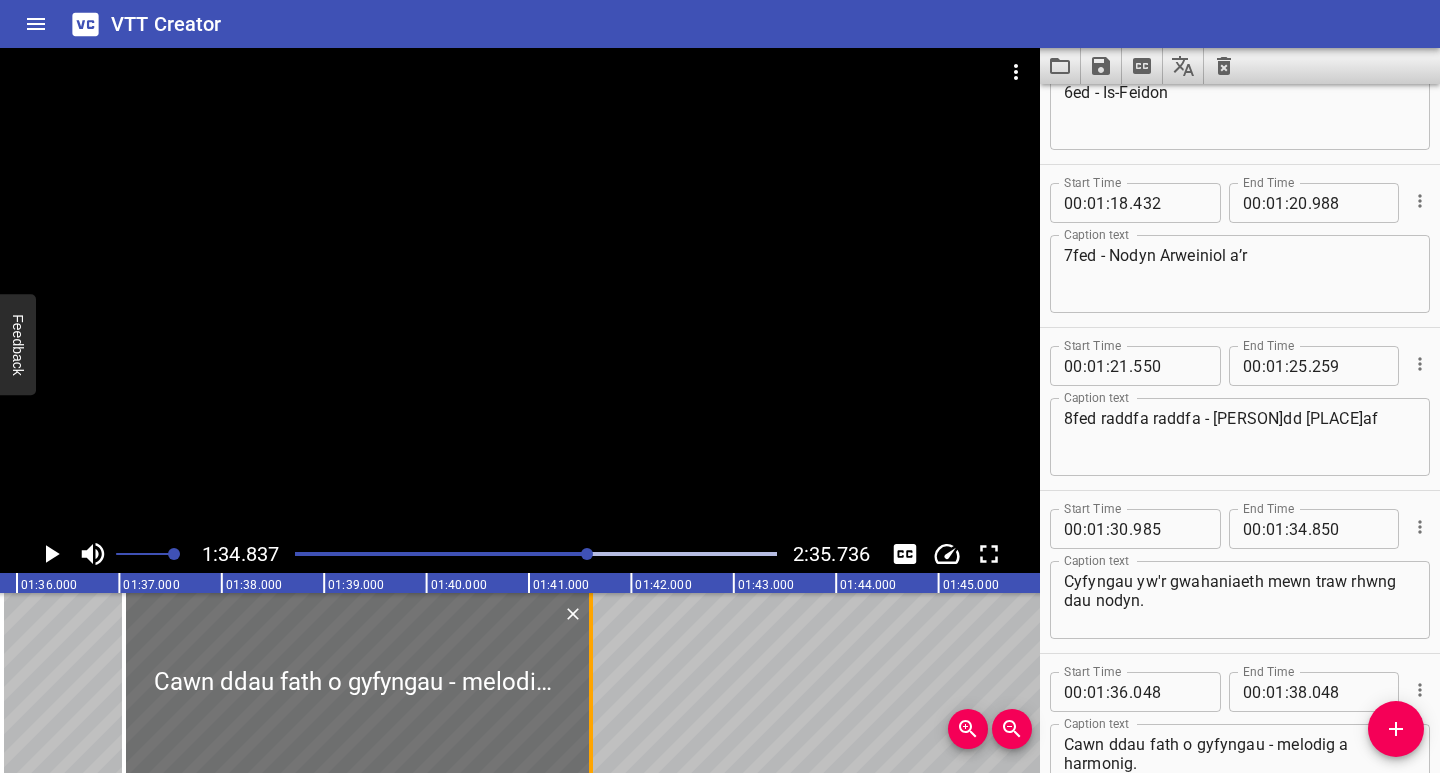 drag, startPoint x: 325, startPoint y: 720, endPoint x: 587, endPoint y: 726, distance: 262.0687 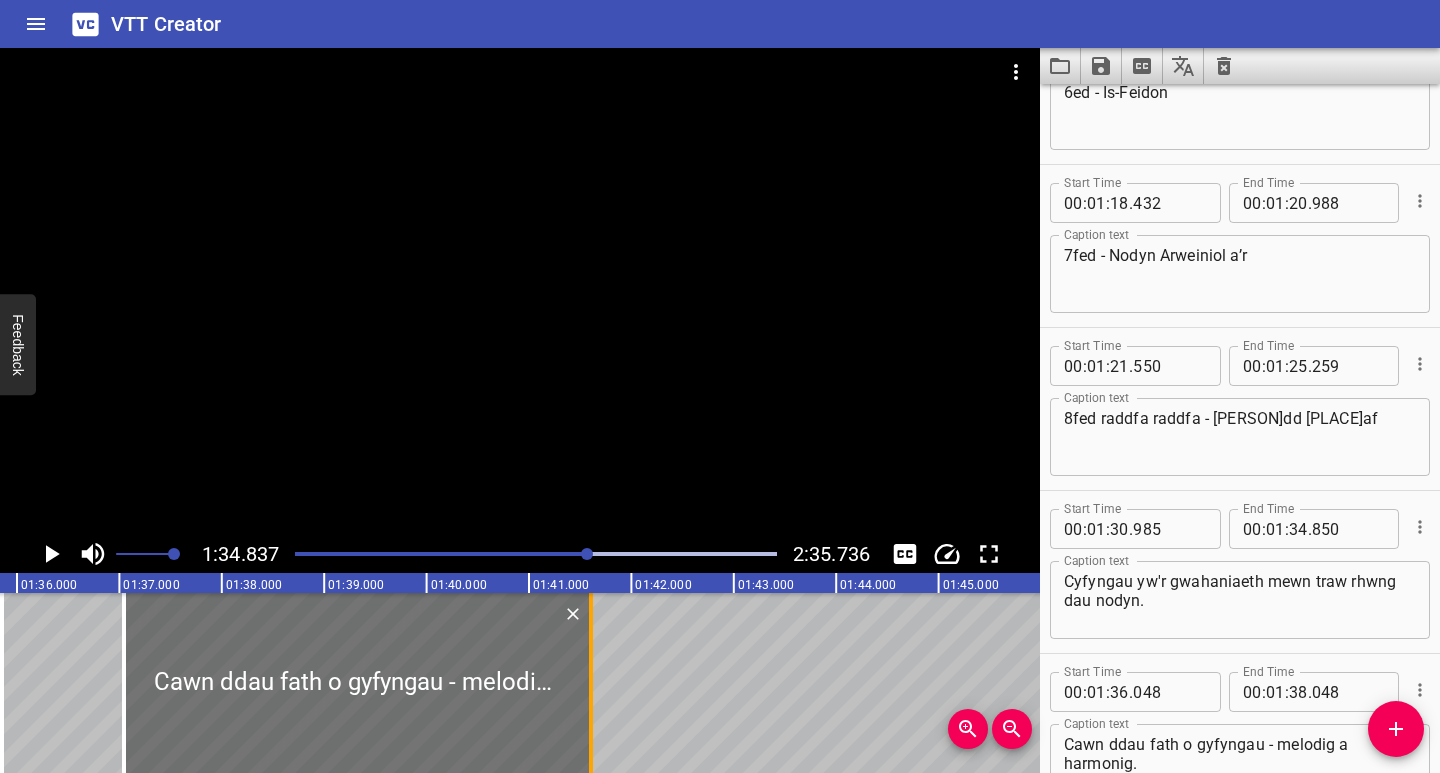 click at bounding box center (591, 683) 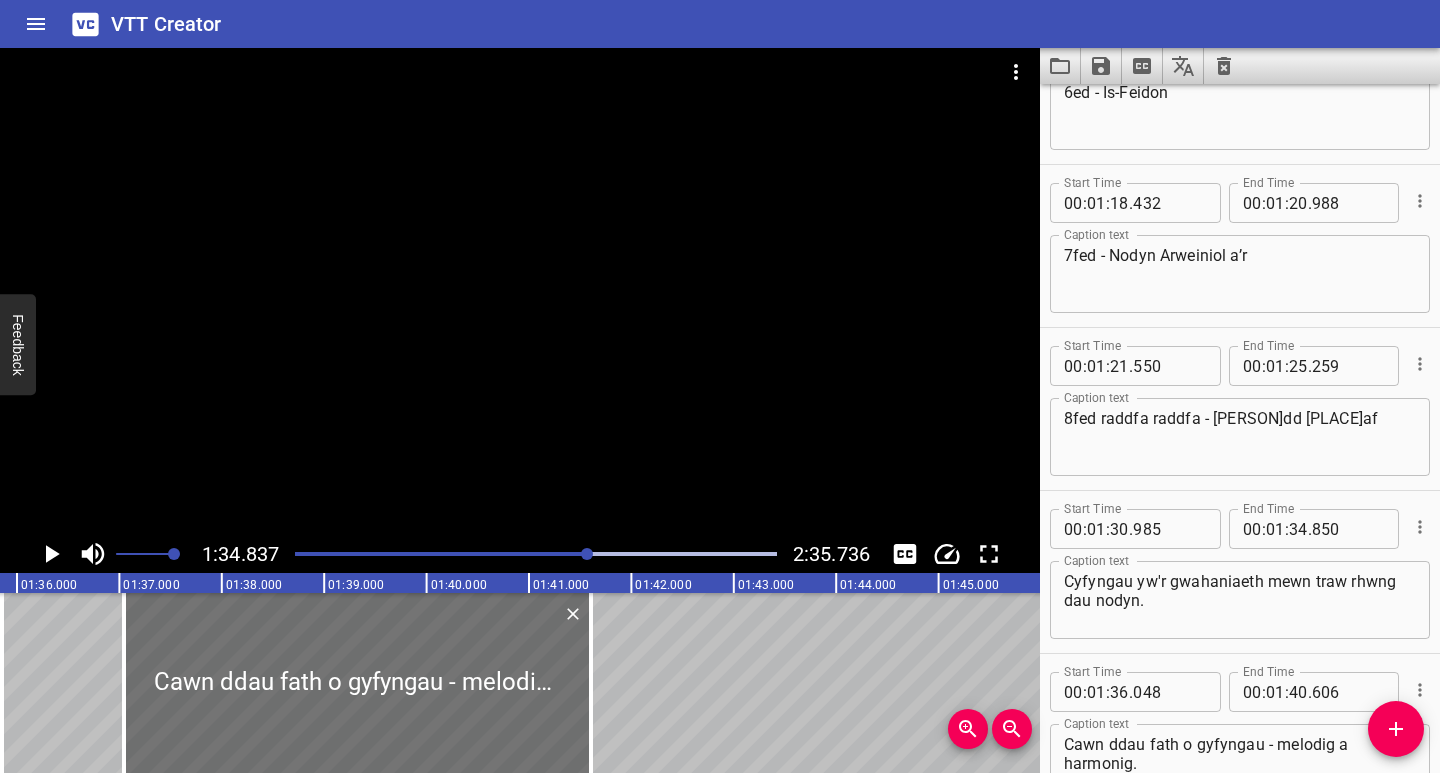 click 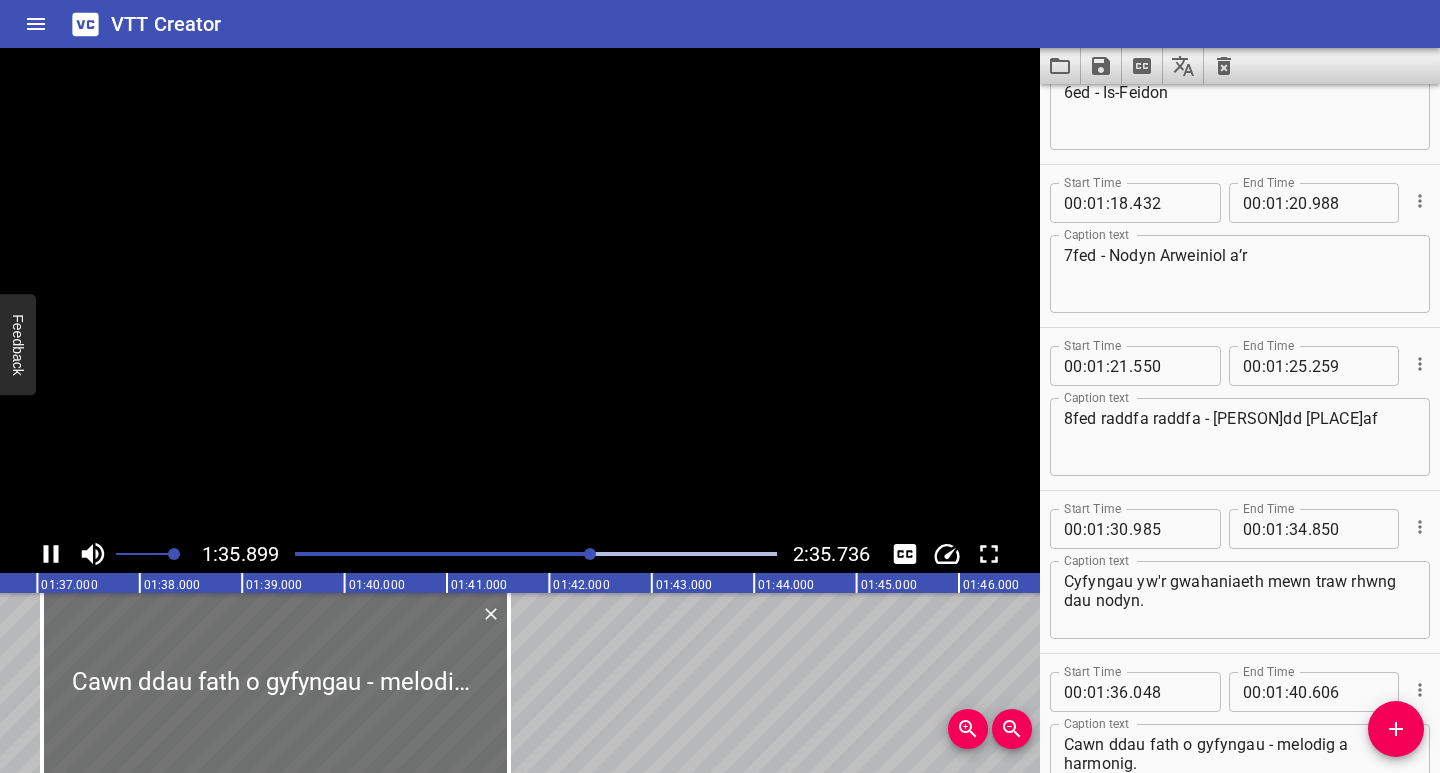 scroll, scrollTop: 0, scrollLeft: 9820, axis: horizontal 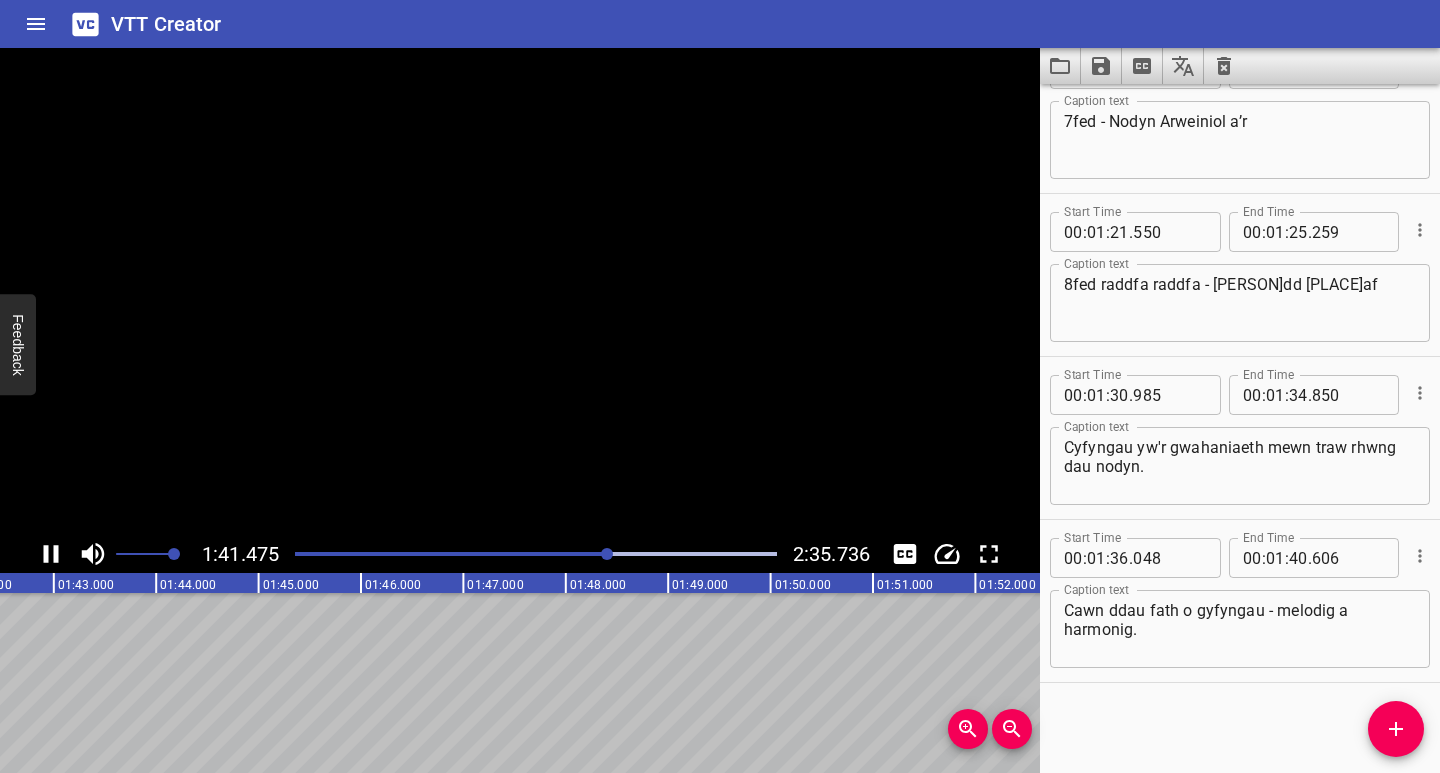 click 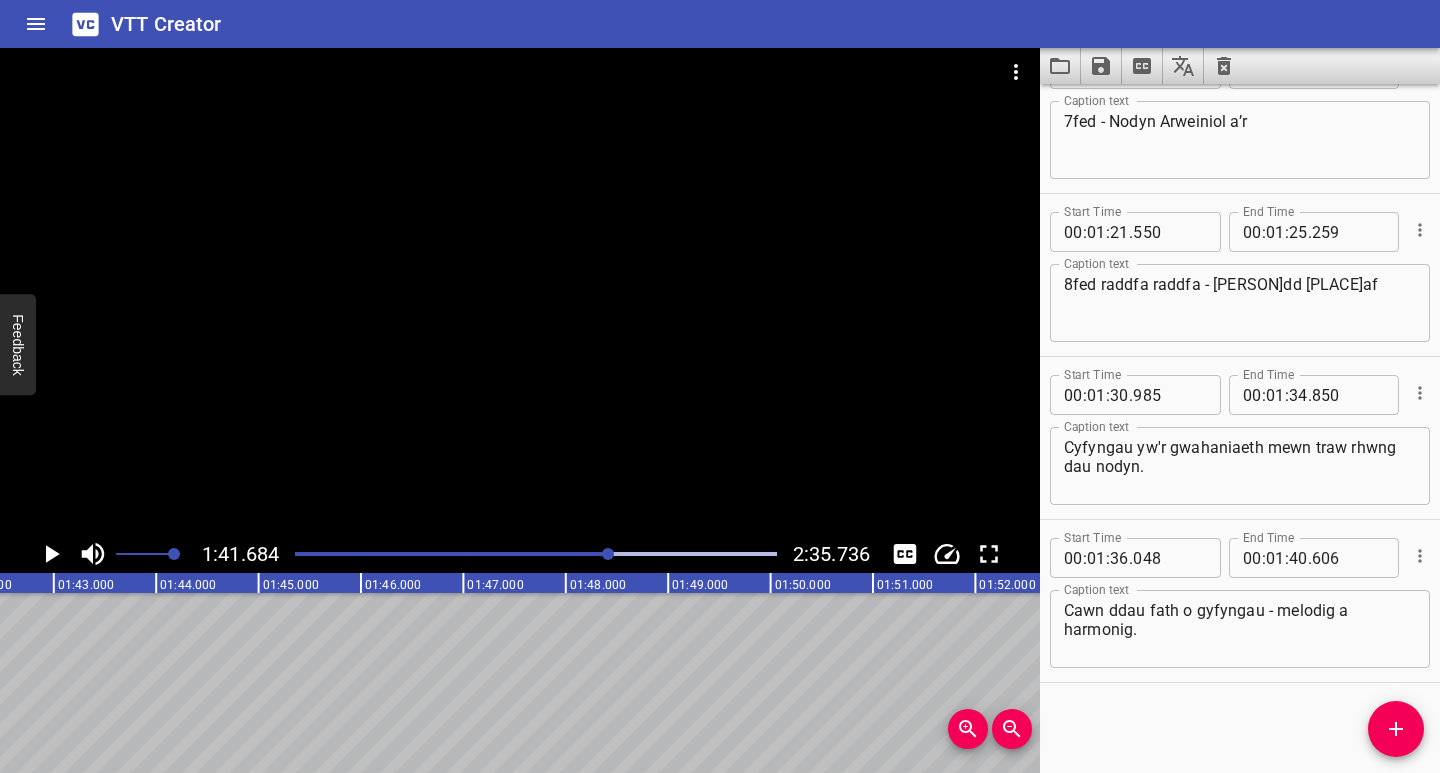 scroll, scrollTop: 0, scrollLeft: 10412, axis: horizontal 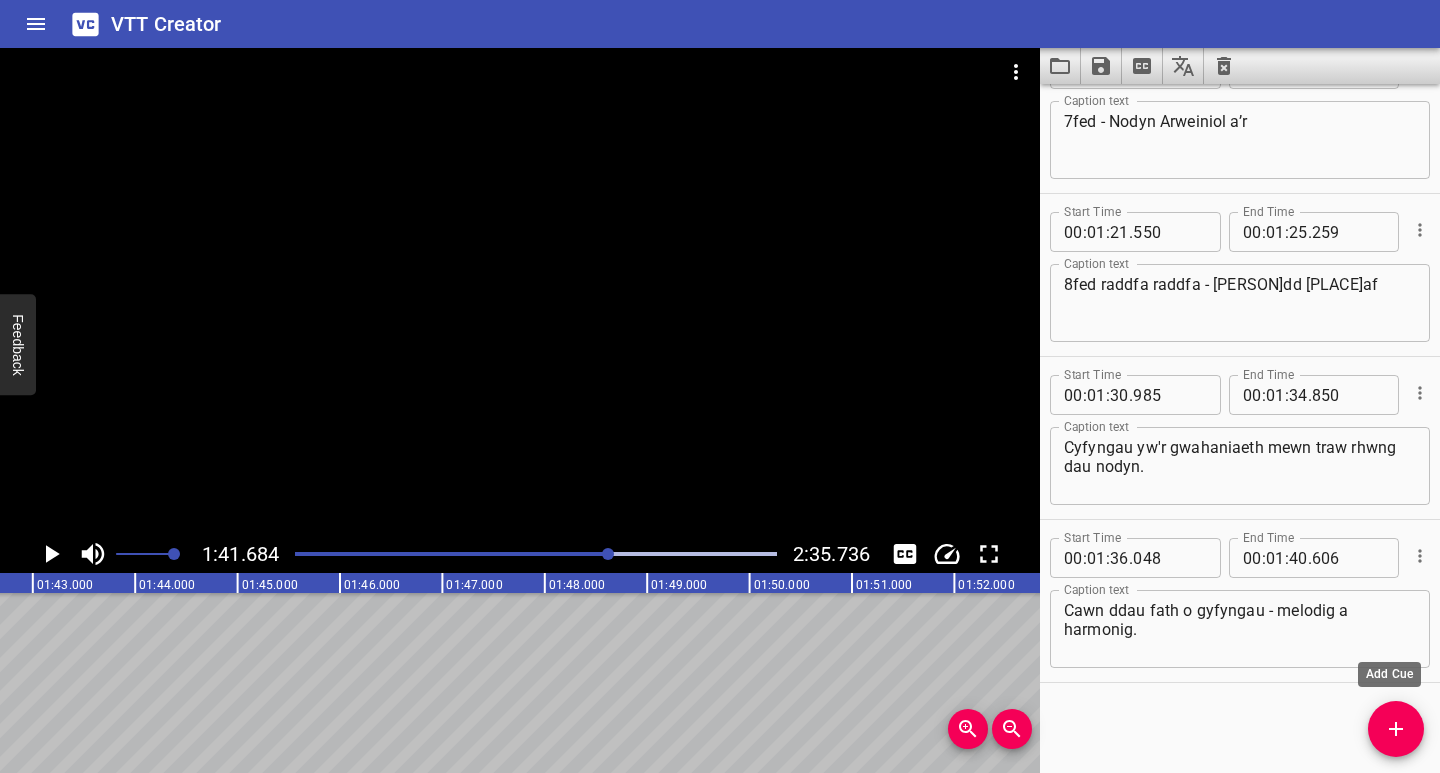 click 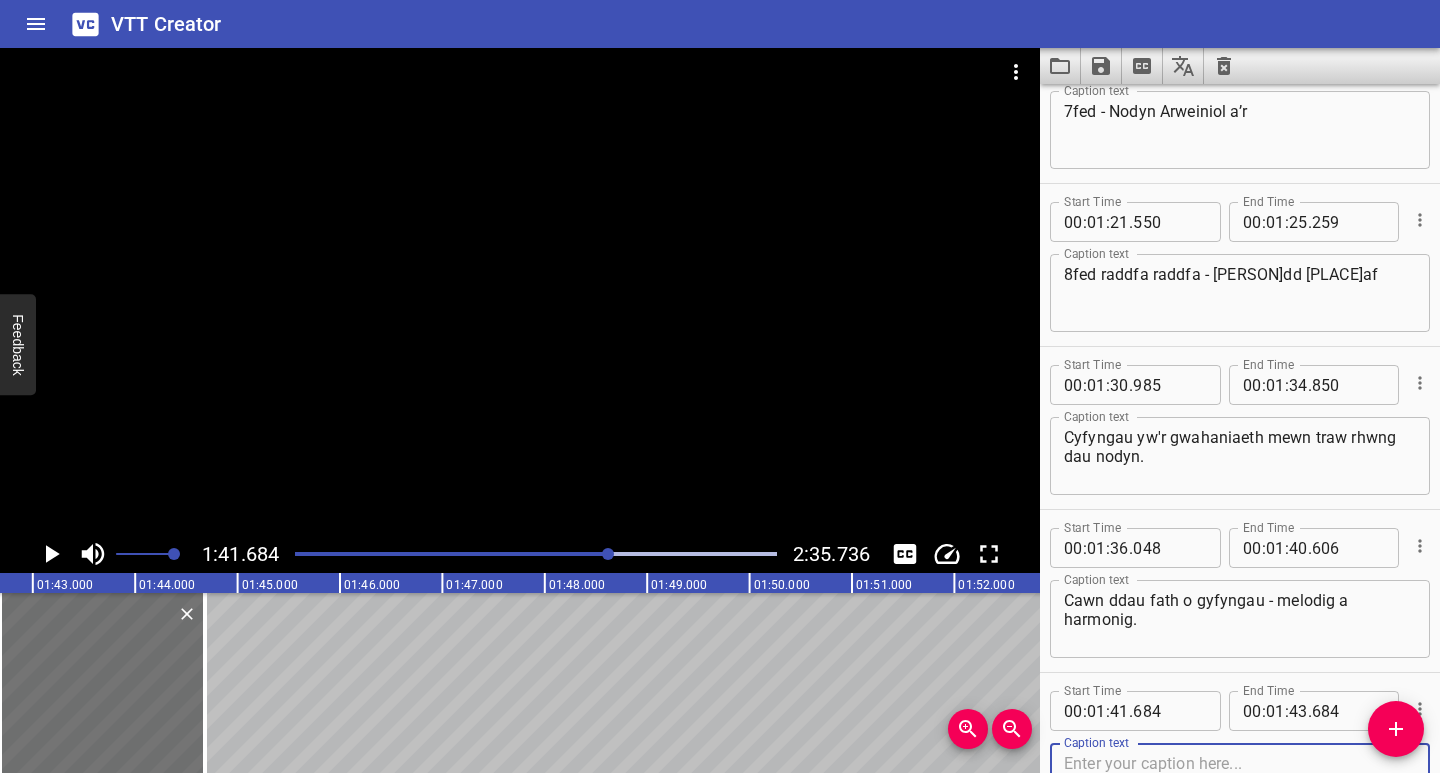 click at bounding box center (1240, 782) 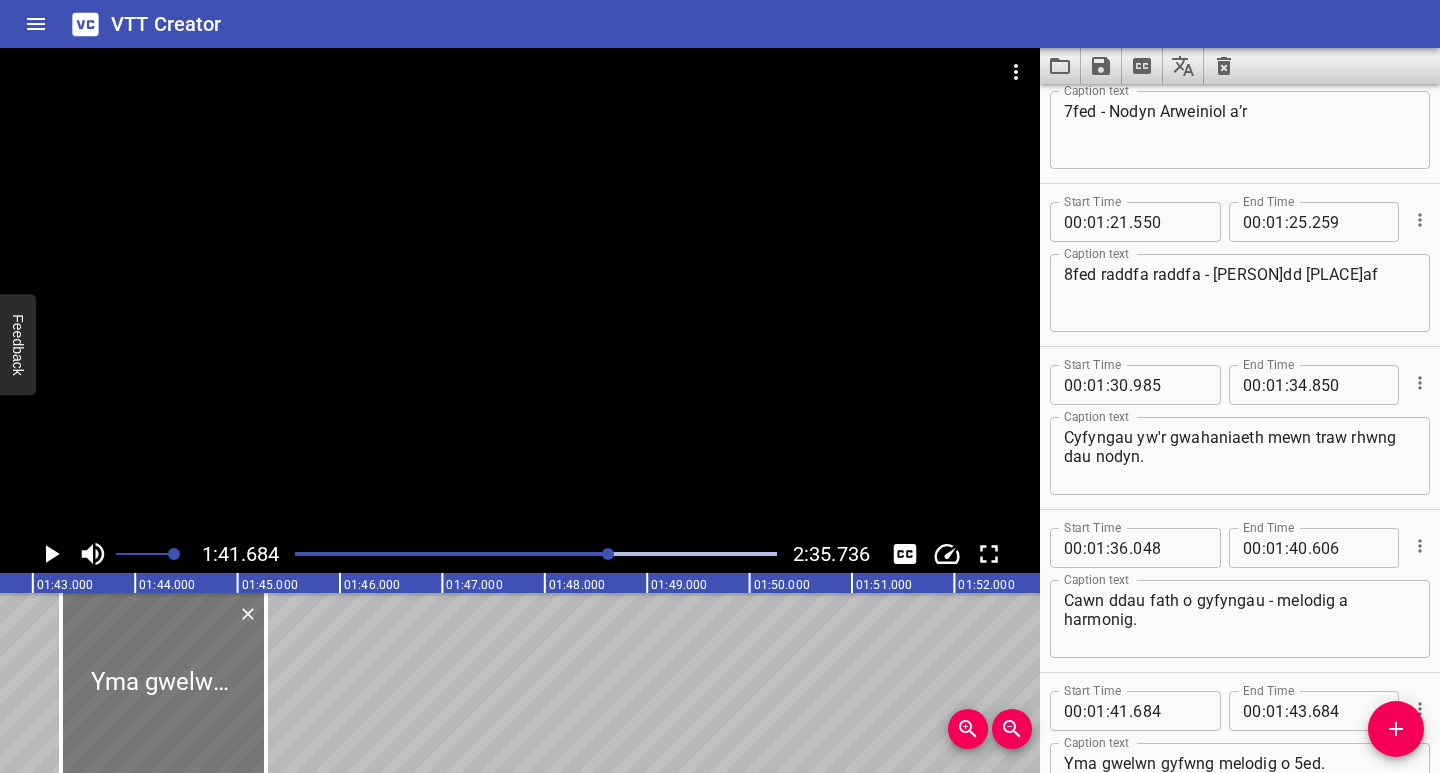 drag, startPoint x: 132, startPoint y: 717, endPoint x: 190, endPoint y: 722, distance: 58.21512 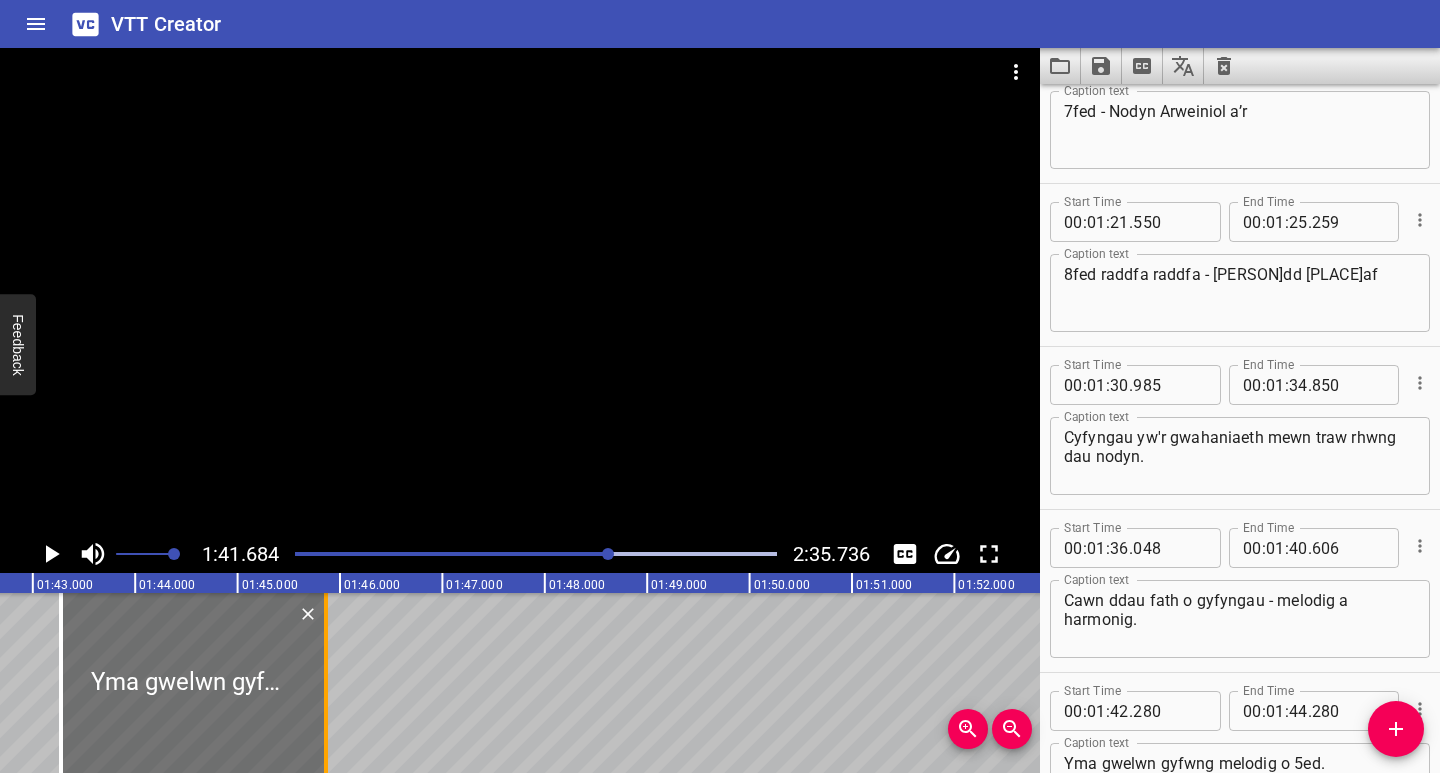 drag, startPoint x: 263, startPoint y: 720, endPoint x: 323, endPoint y: 725, distance: 60.207973 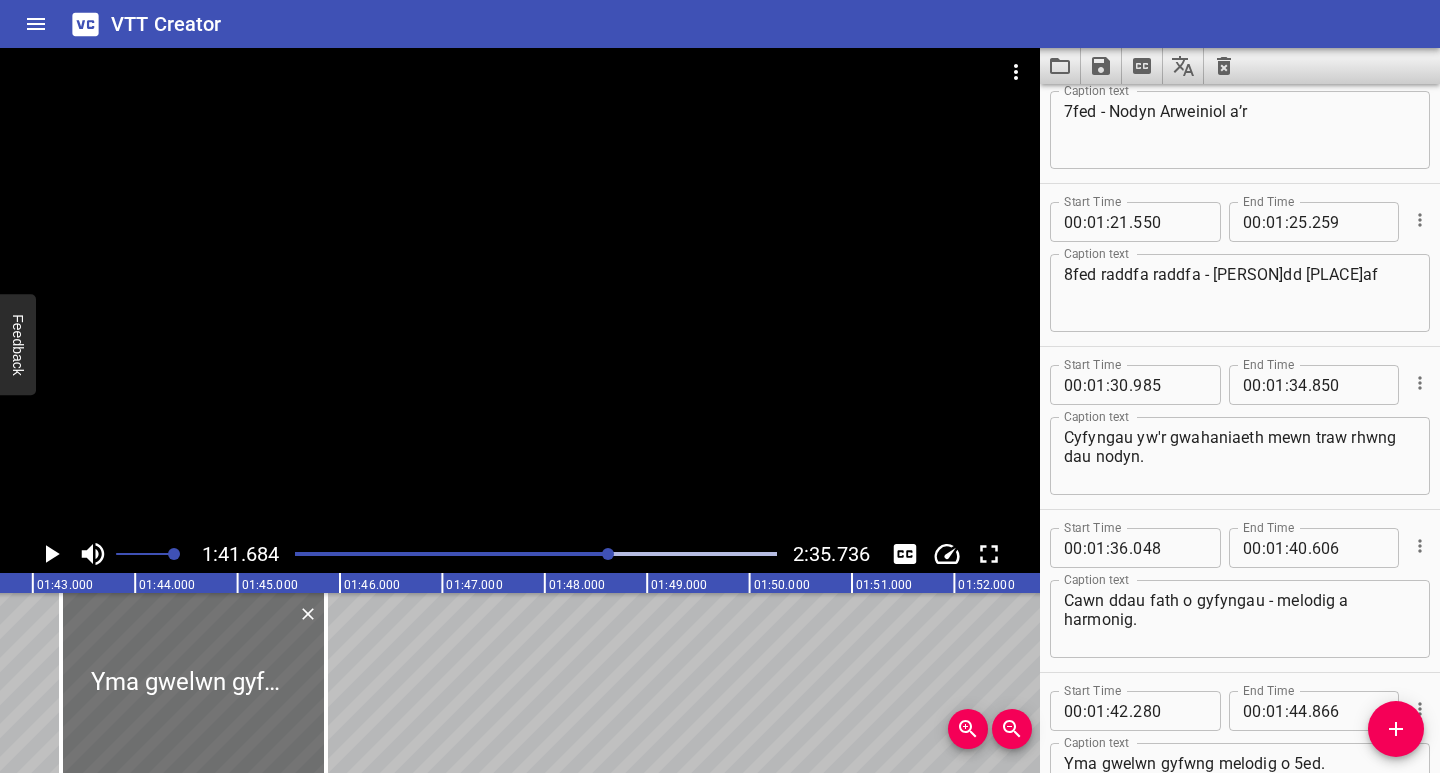 click 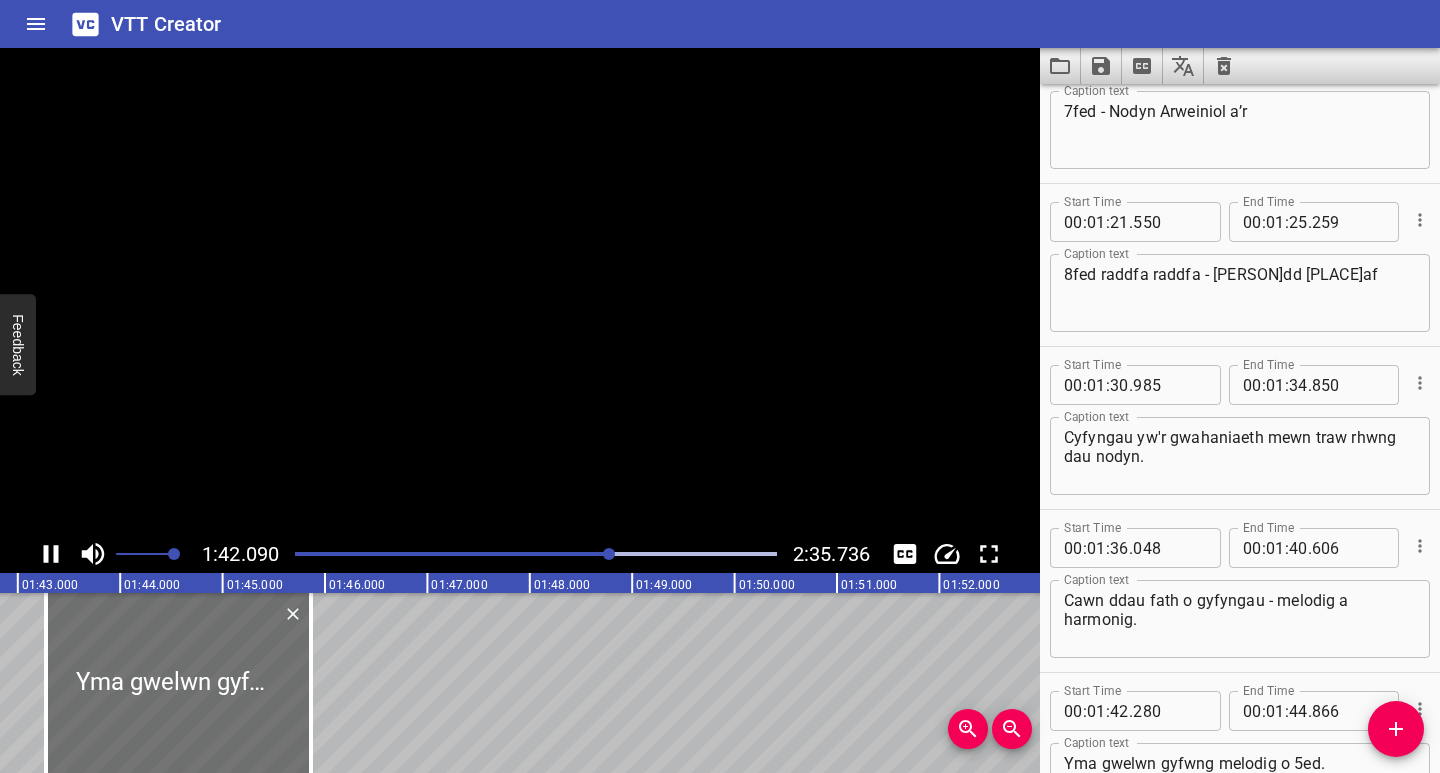 scroll, scrollTop: 0, scrollLeft: 10454, axis: horizontal 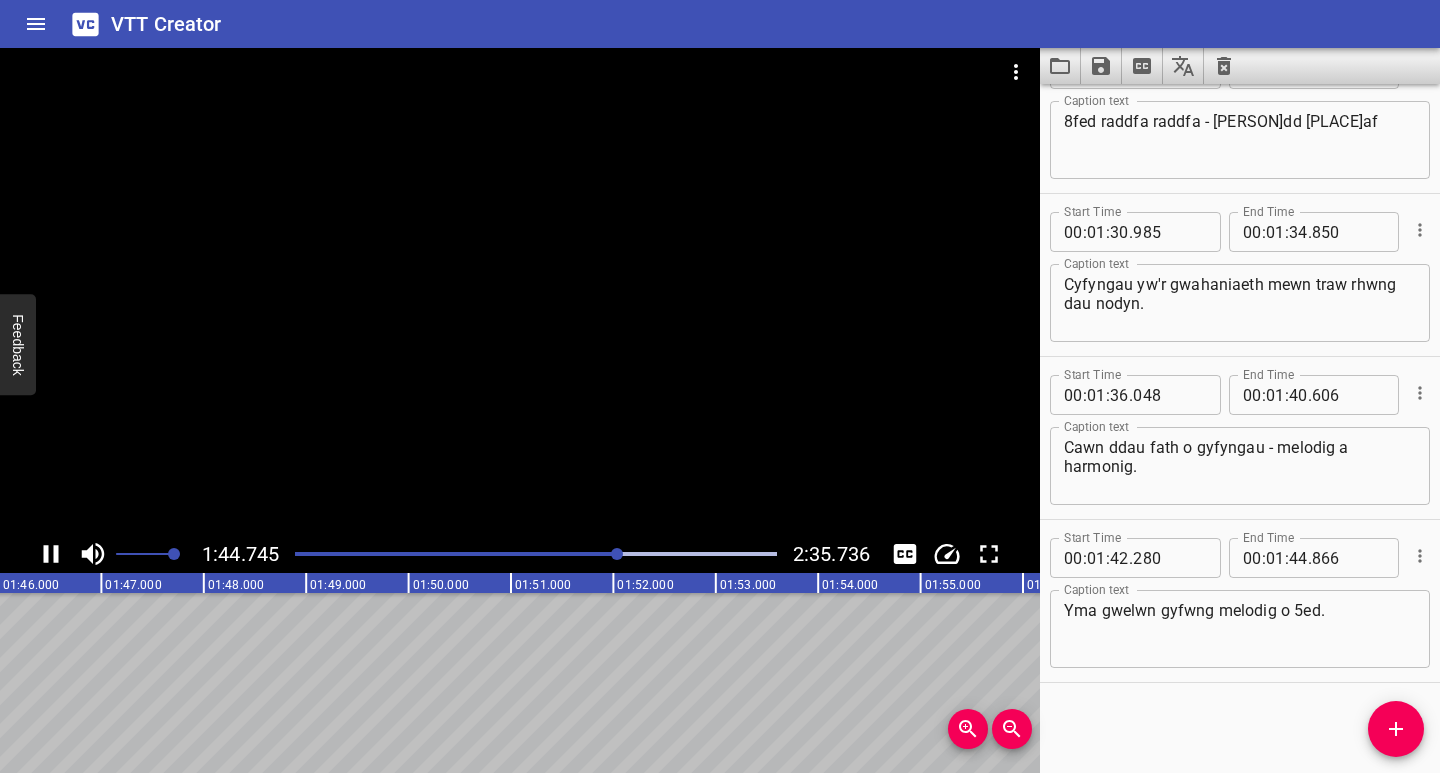 click 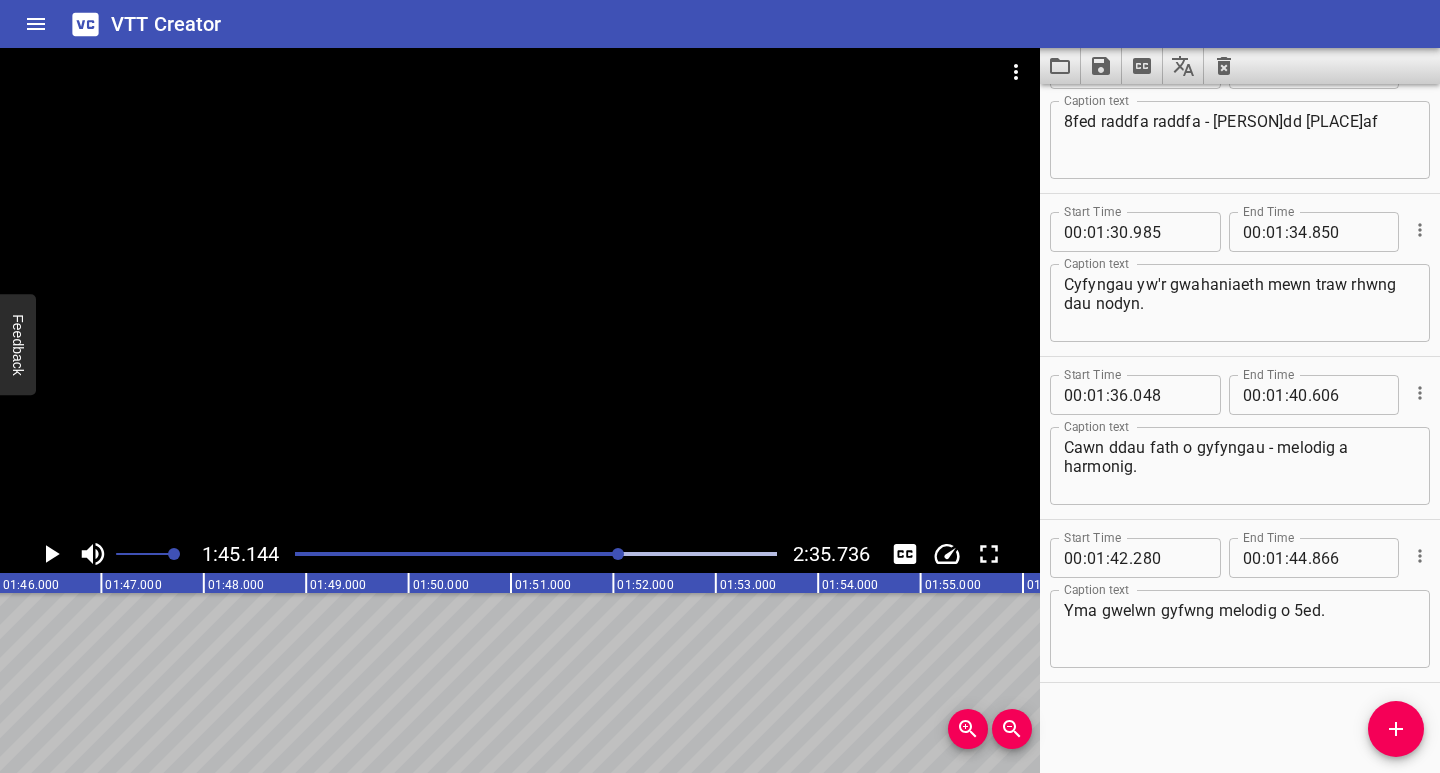 scroll, scrollTop: 0, scrollLeft: 10767, axis: horizontal 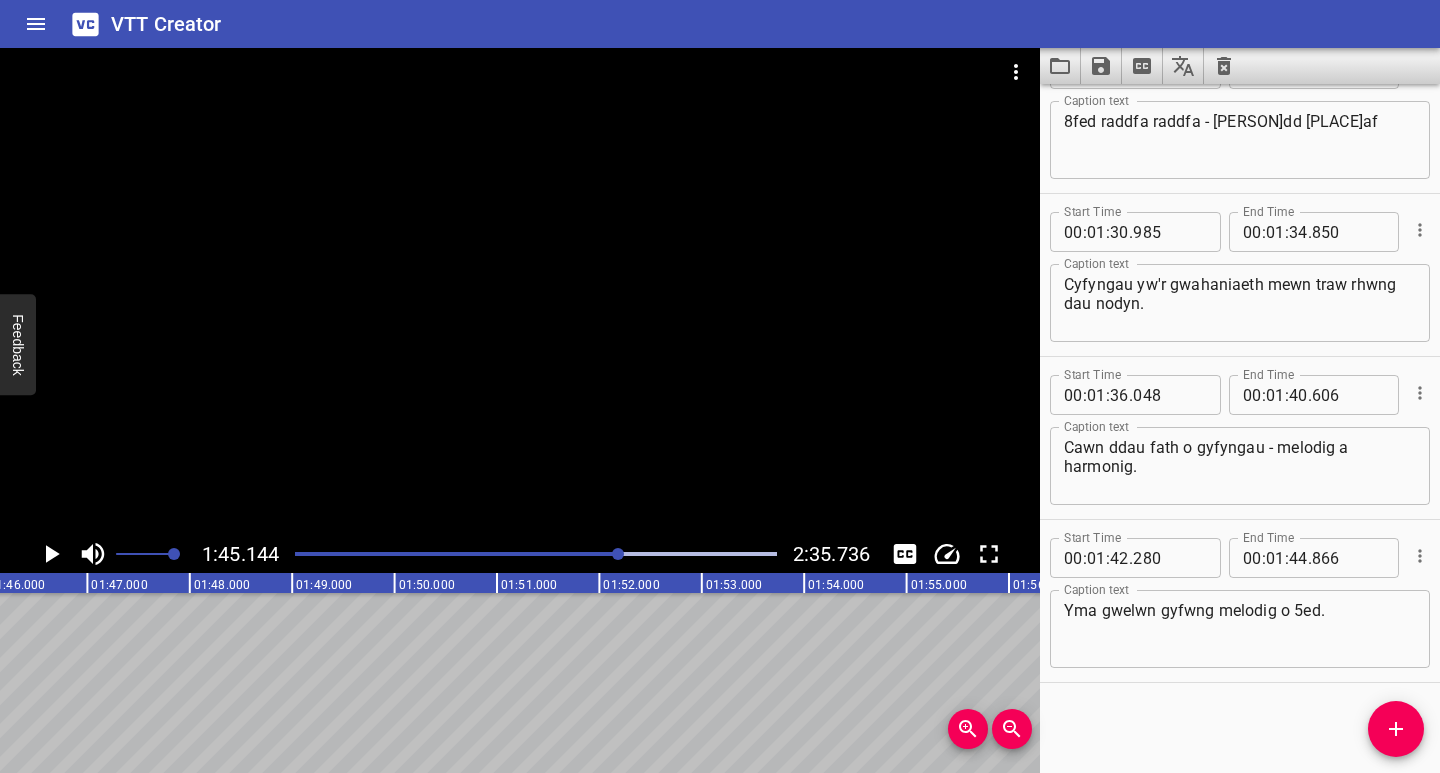 click 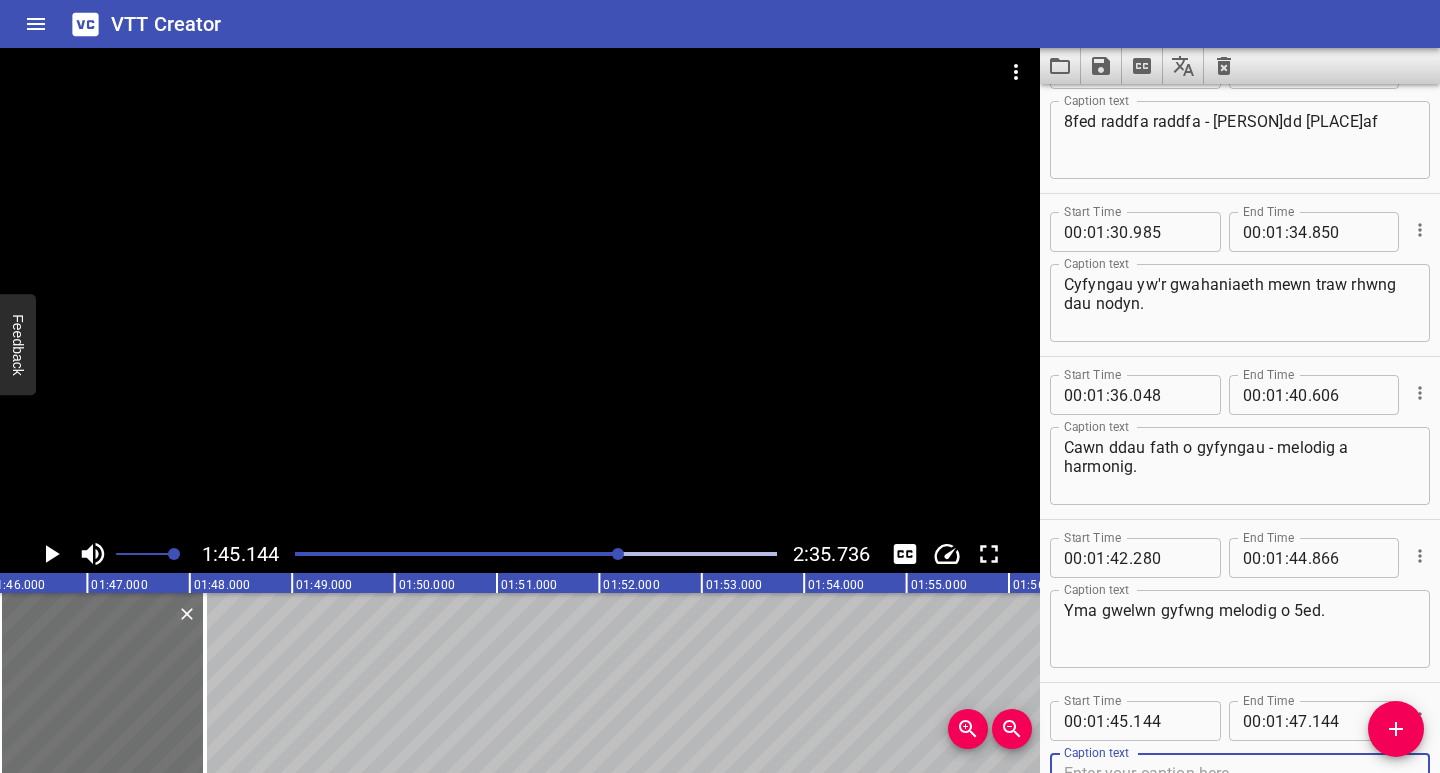 scroll, scrollTop: 2349, scrollLeft: 0, axis: vertical 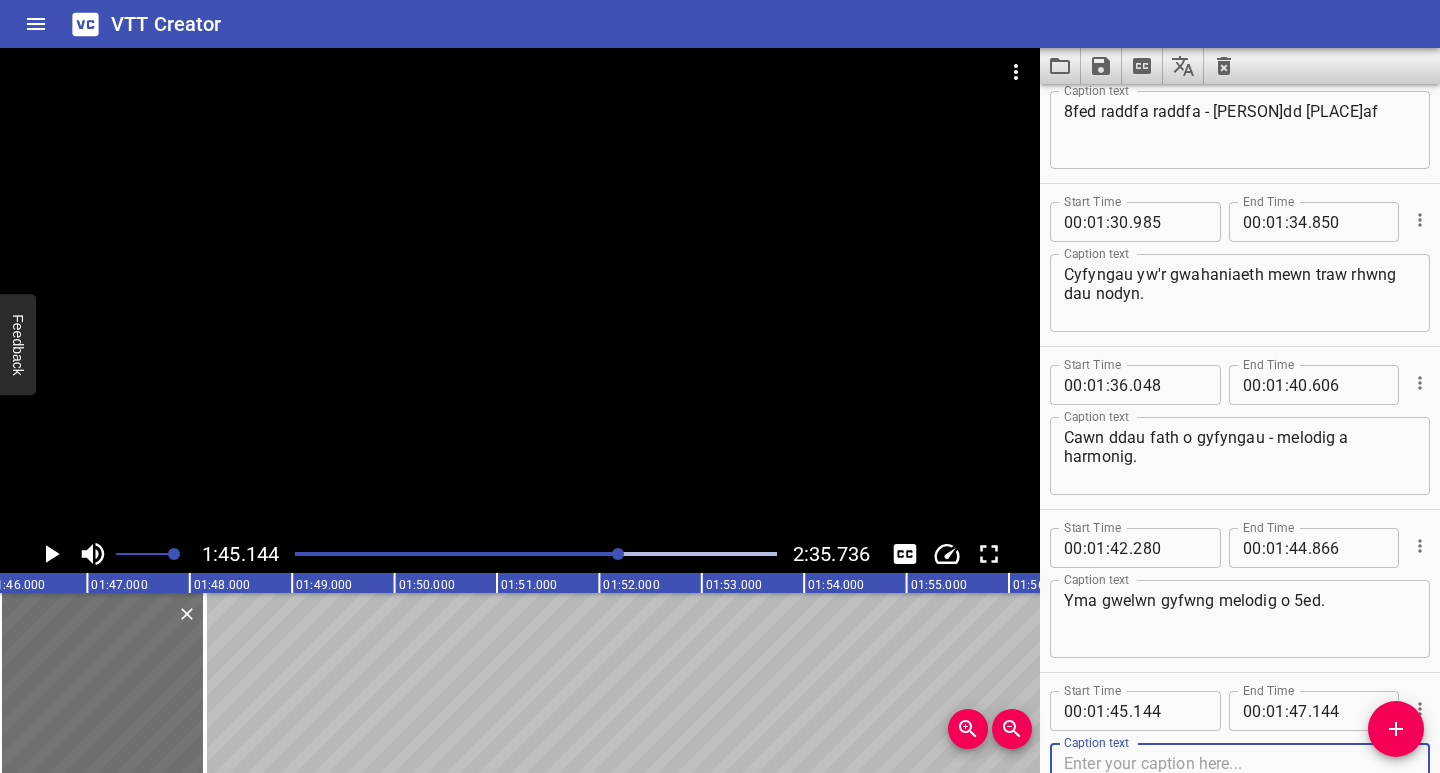 click at bounding box center (1240, 782) 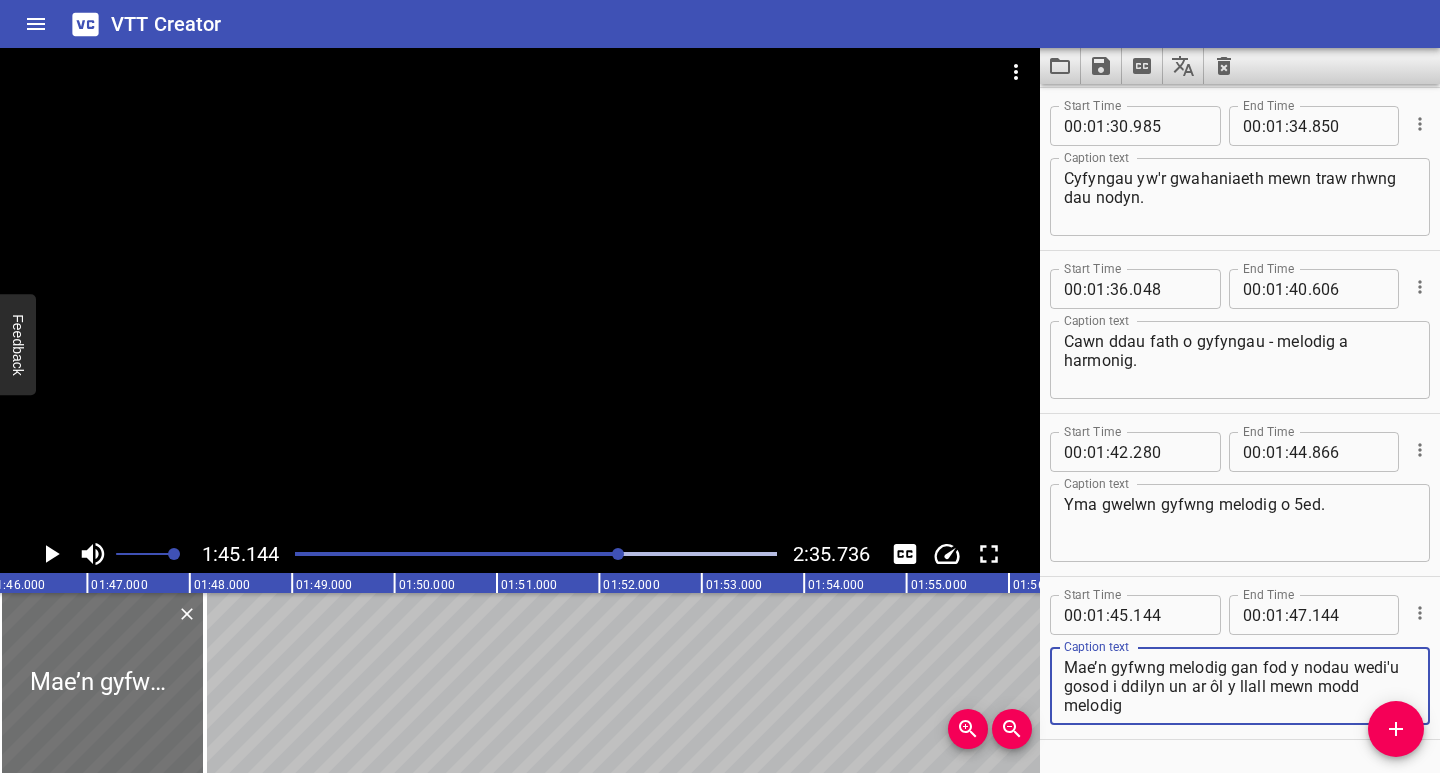 scroll, scrollTop: 2502, scrollLeft: 0, axis: vertical 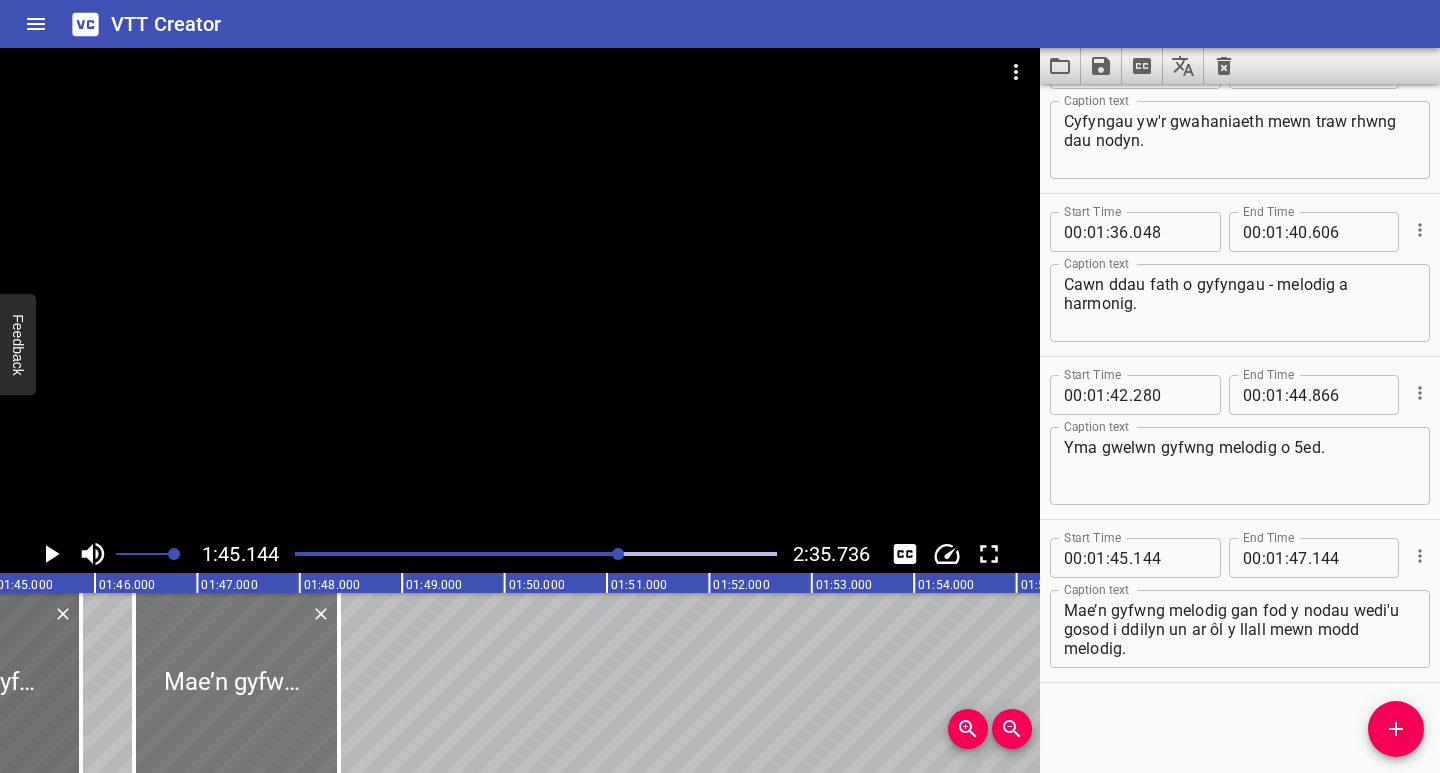 drag, startPoint x: 189, startPoint y: 735, endPoint x: 213, endPoint y: 735, distance: 24 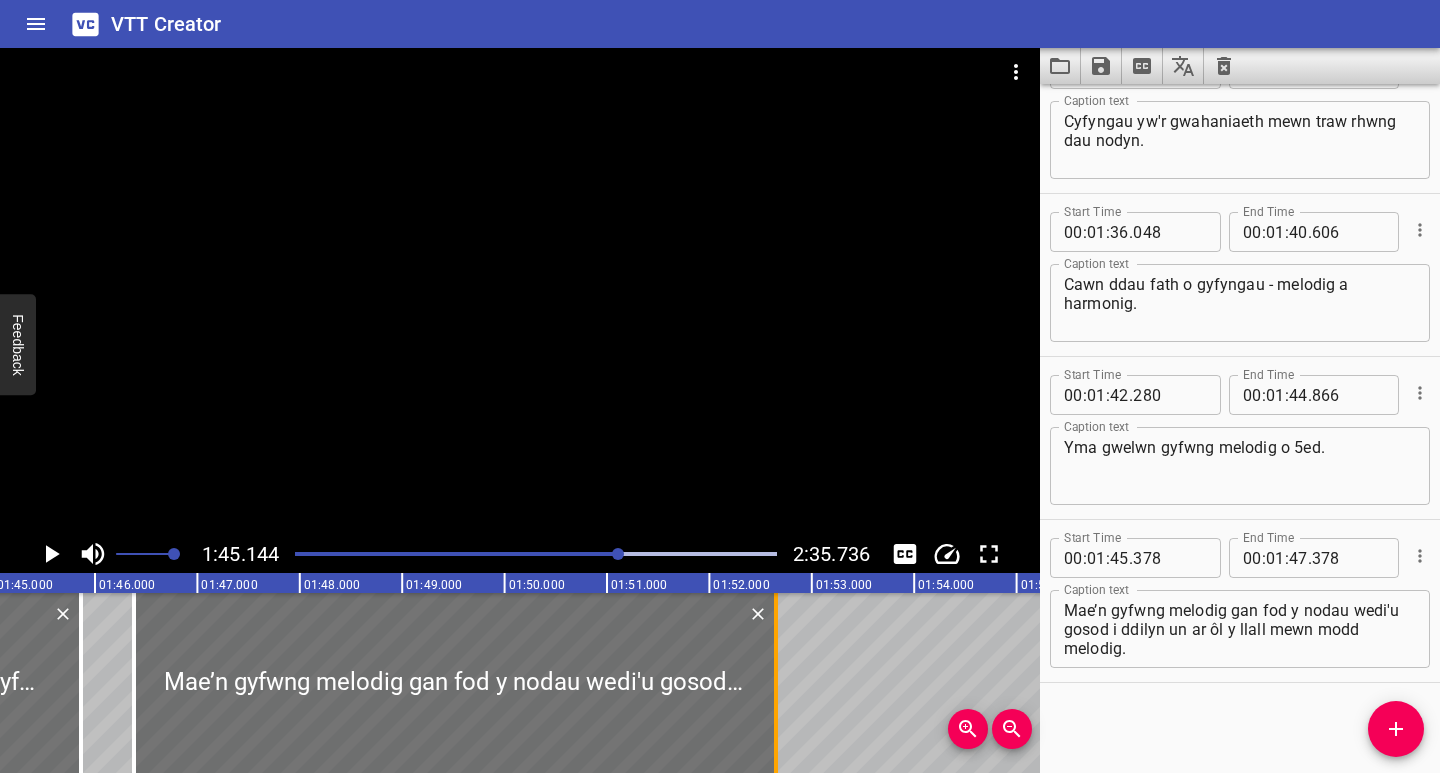 drag, startPoint x: 339, startPoint y: 741, endPoint x: 777, endPoint y: 738, distance: 438.01028 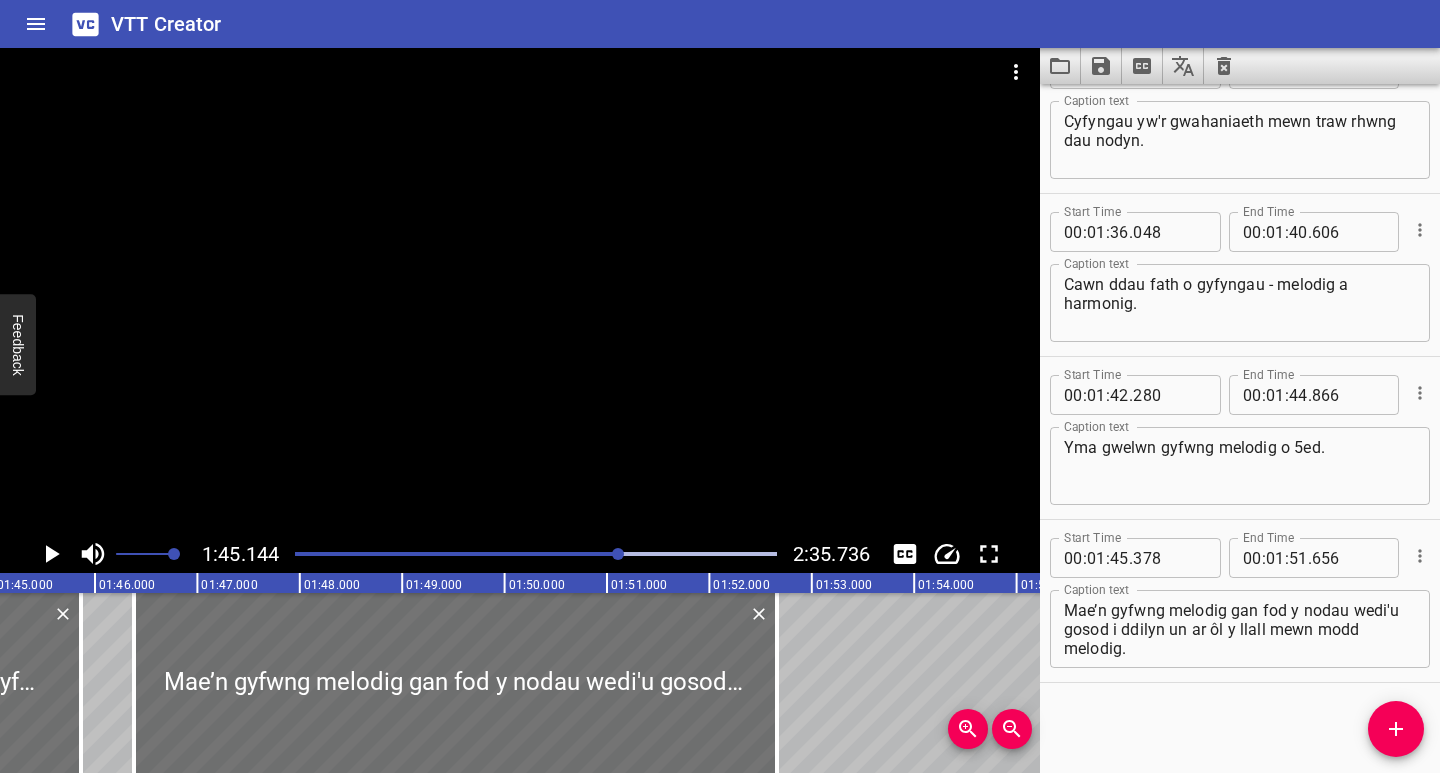 click 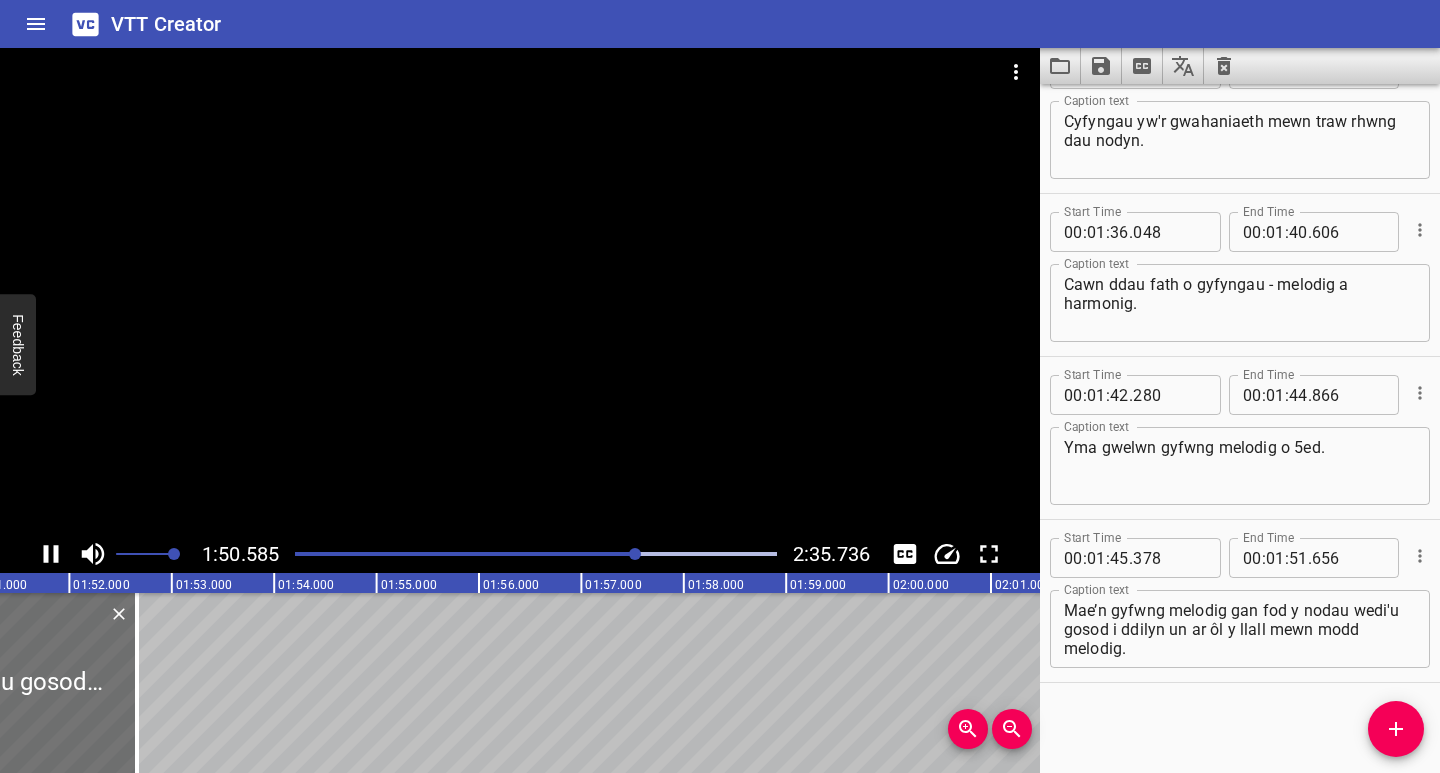 click 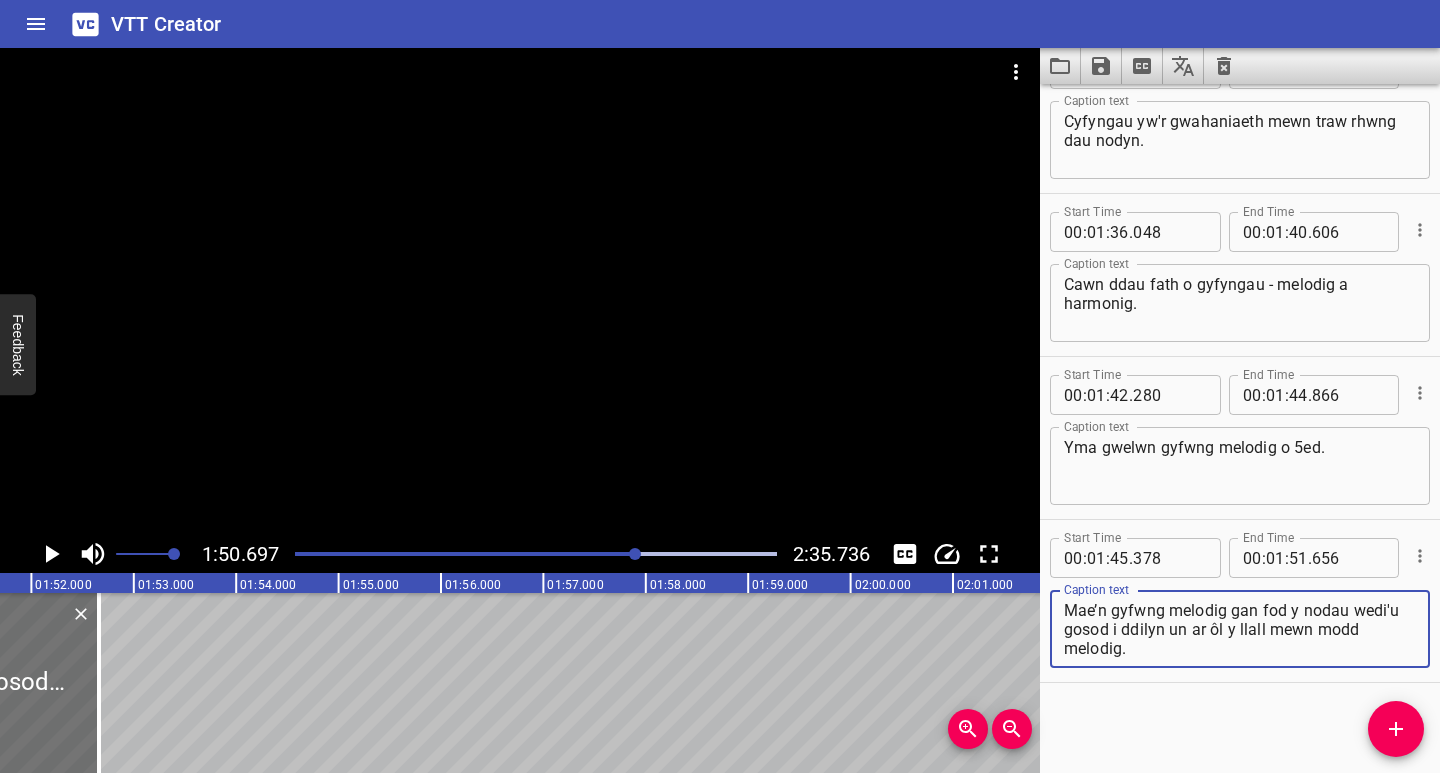 drag, startPoint x: 1267, startPoint y: 628, endPoint x: 1267, endPoint y: 650, distance: 22 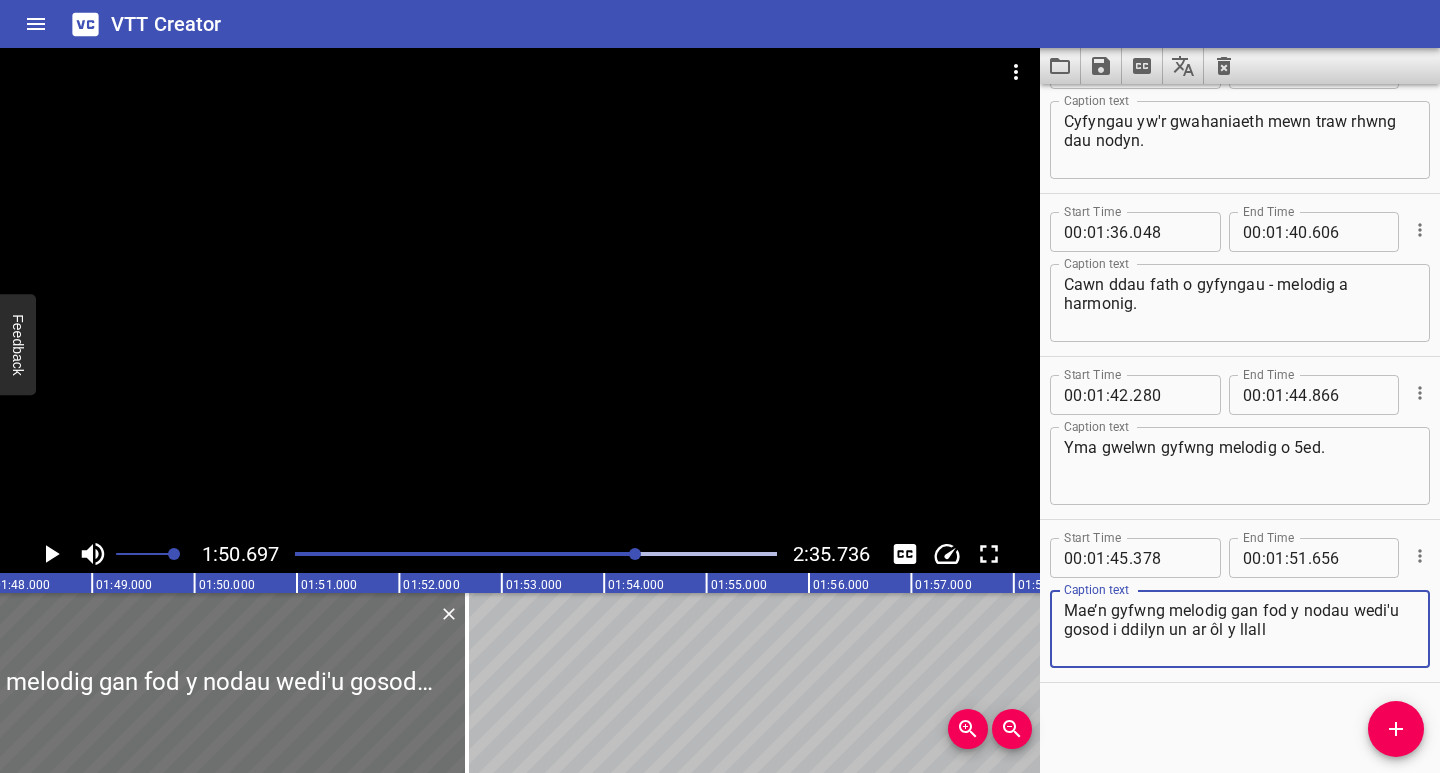 scroll, scrollTop: 0, scrollLeft: 10931, axis: horizontal 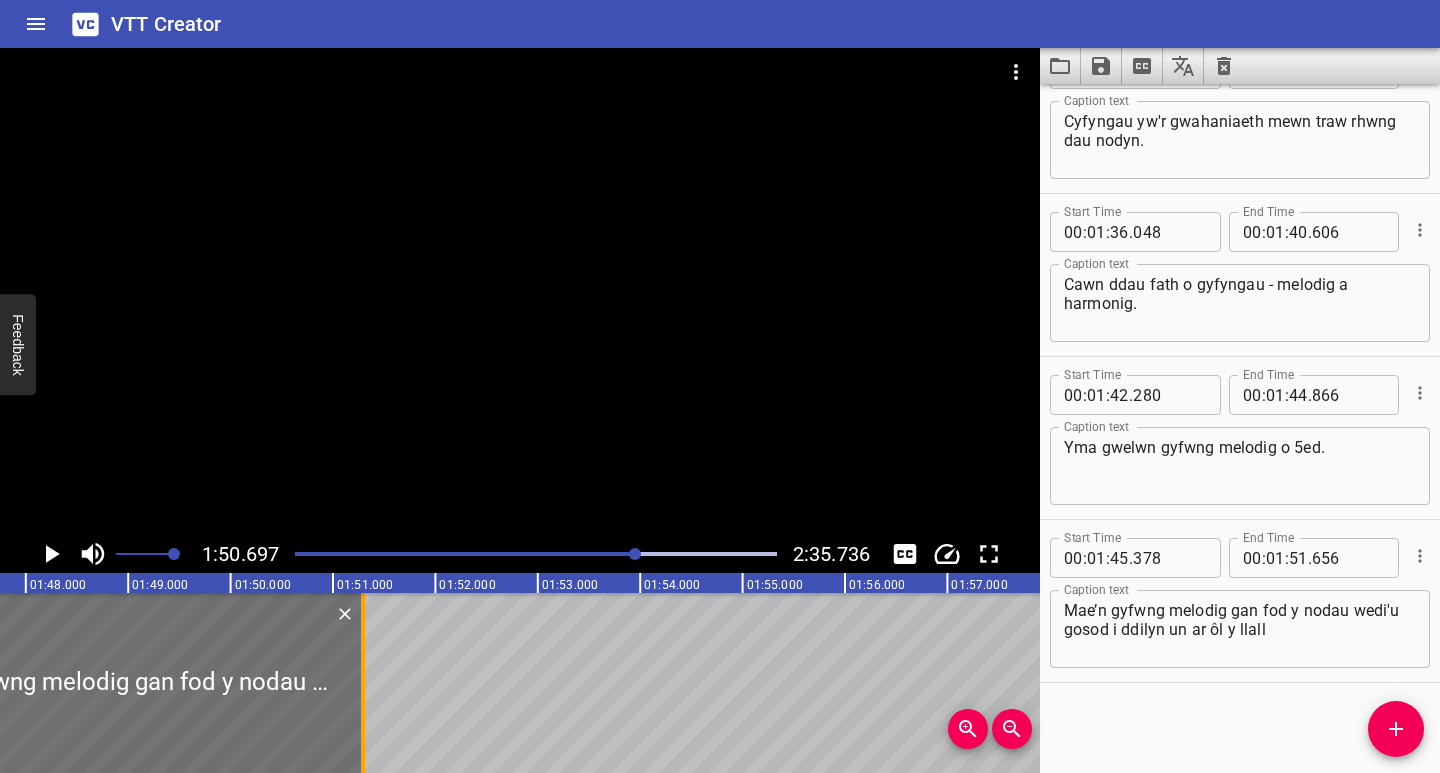 drag, startPoint x: 498, startPoint y: 715, endPoint x: 360, endPoint y: 729, distance: 138.70833 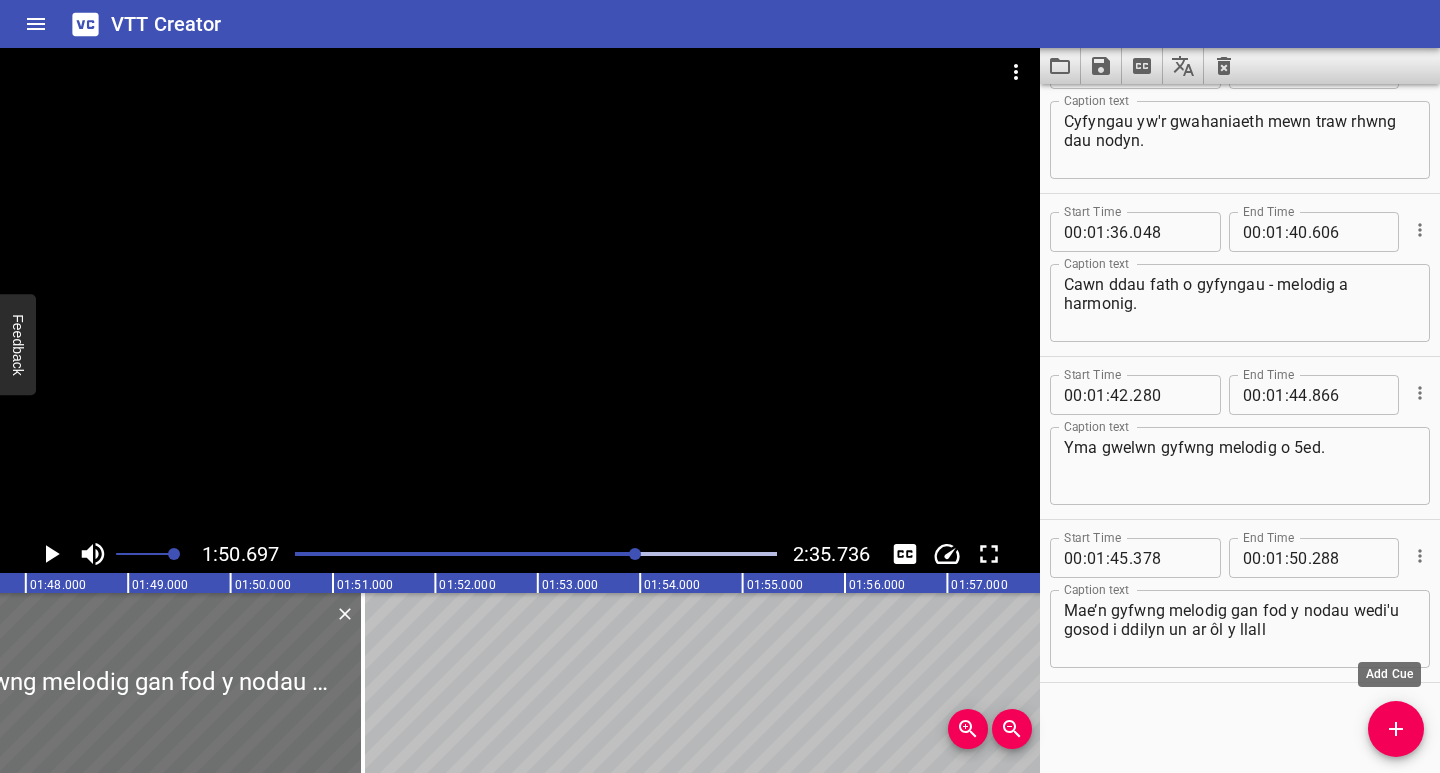 click 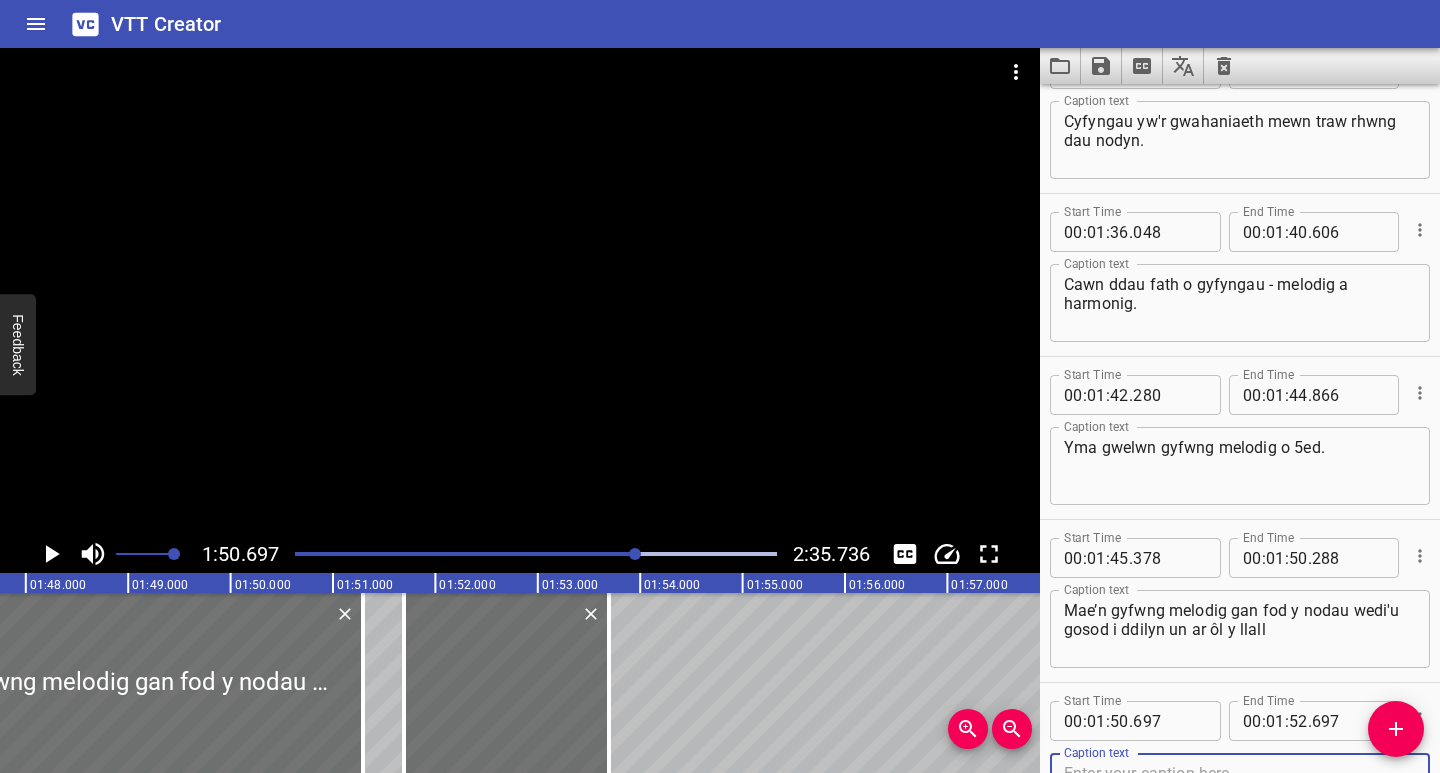 scroll, scrollTop: 2512, scrollLeft: 0, axis: vertical 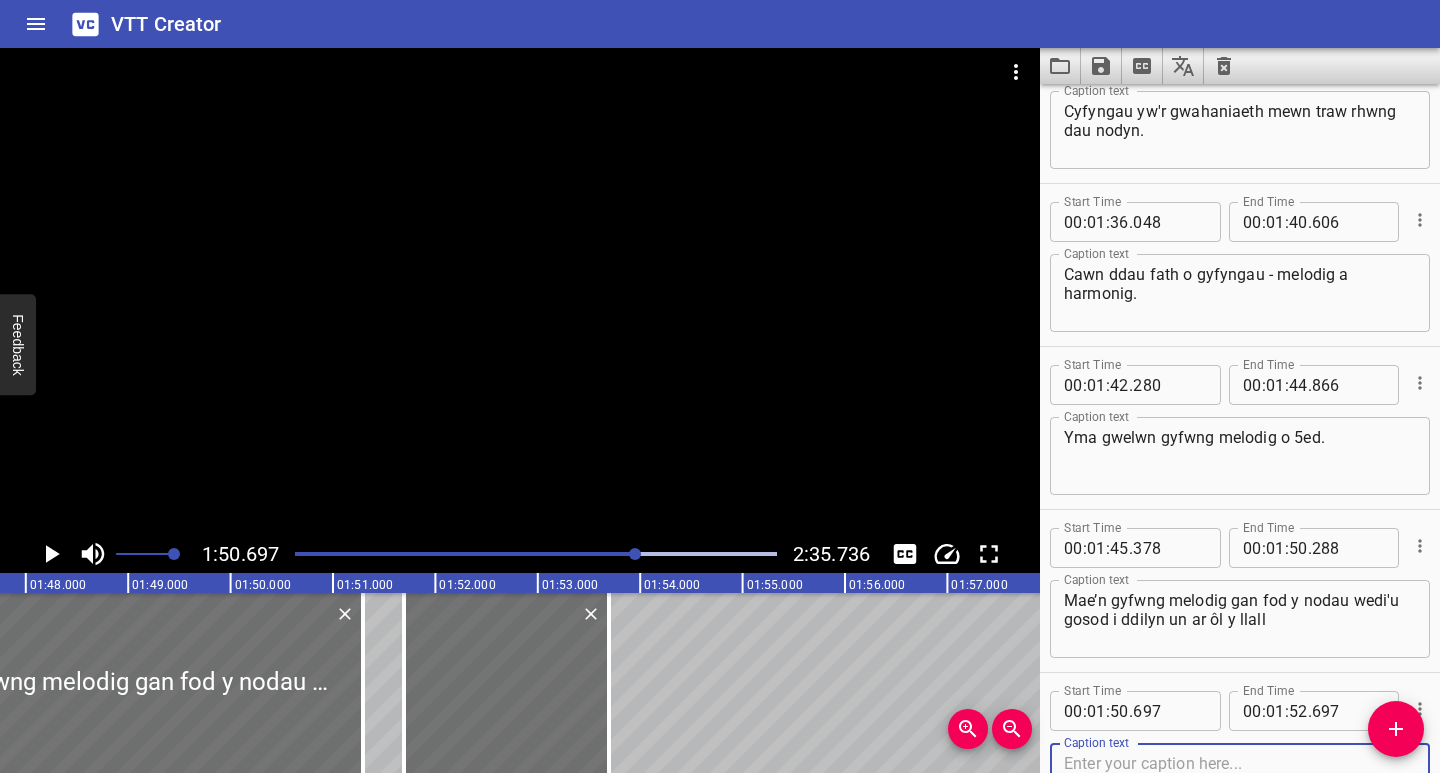 click at bounding box center (1240, 782) 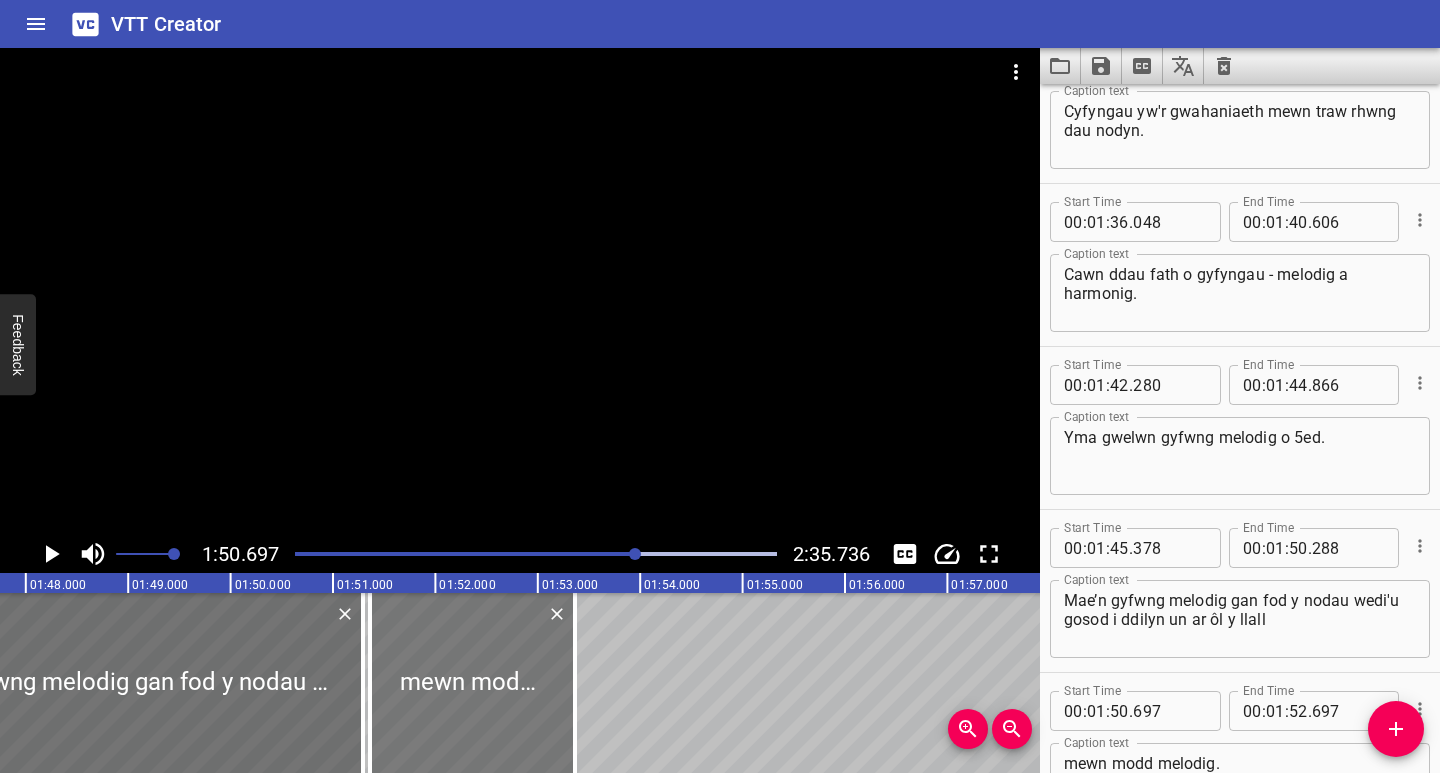 drag, startPoint x: 532, startPoint y: 741, endPoint x: 498, endPoint y: 741, distance: 34 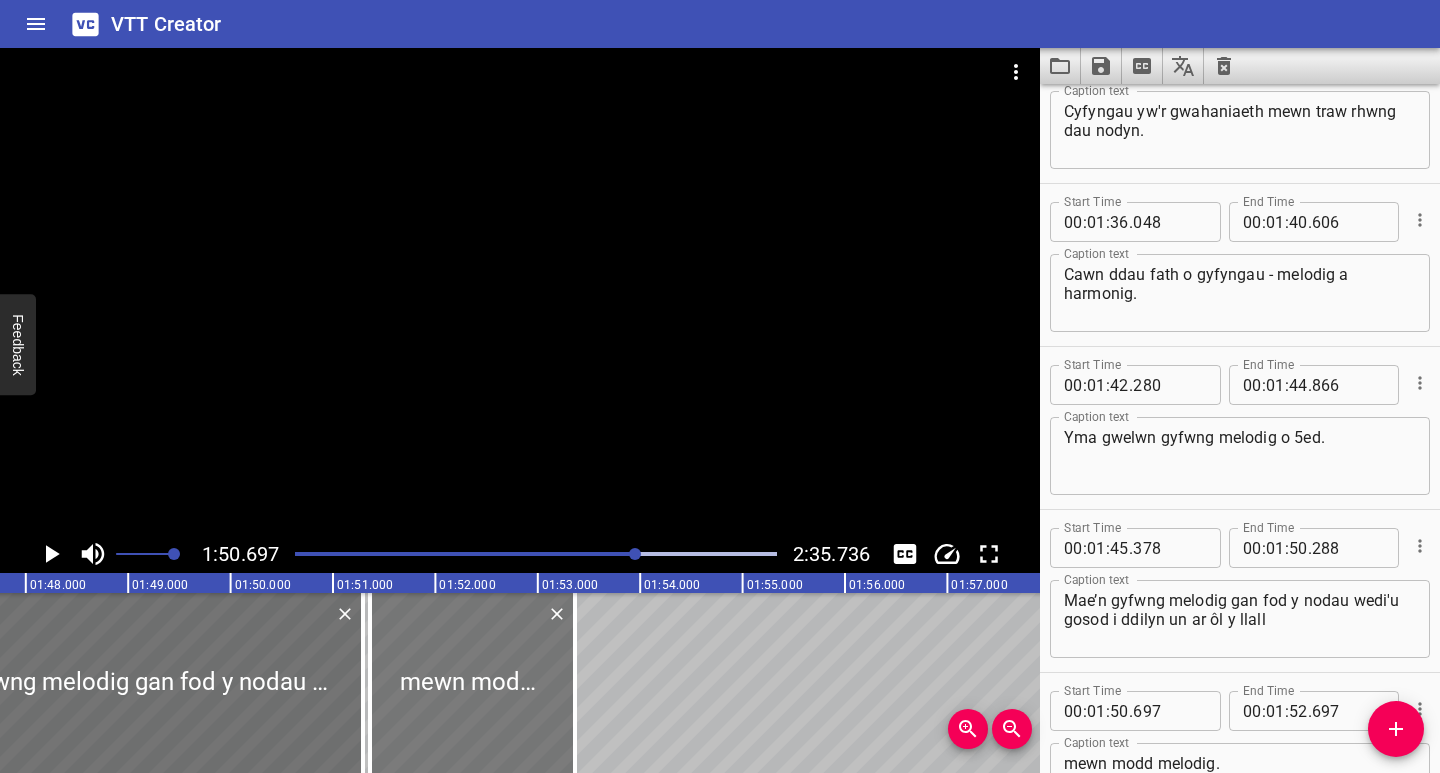 click at bounding box center (472, 683) 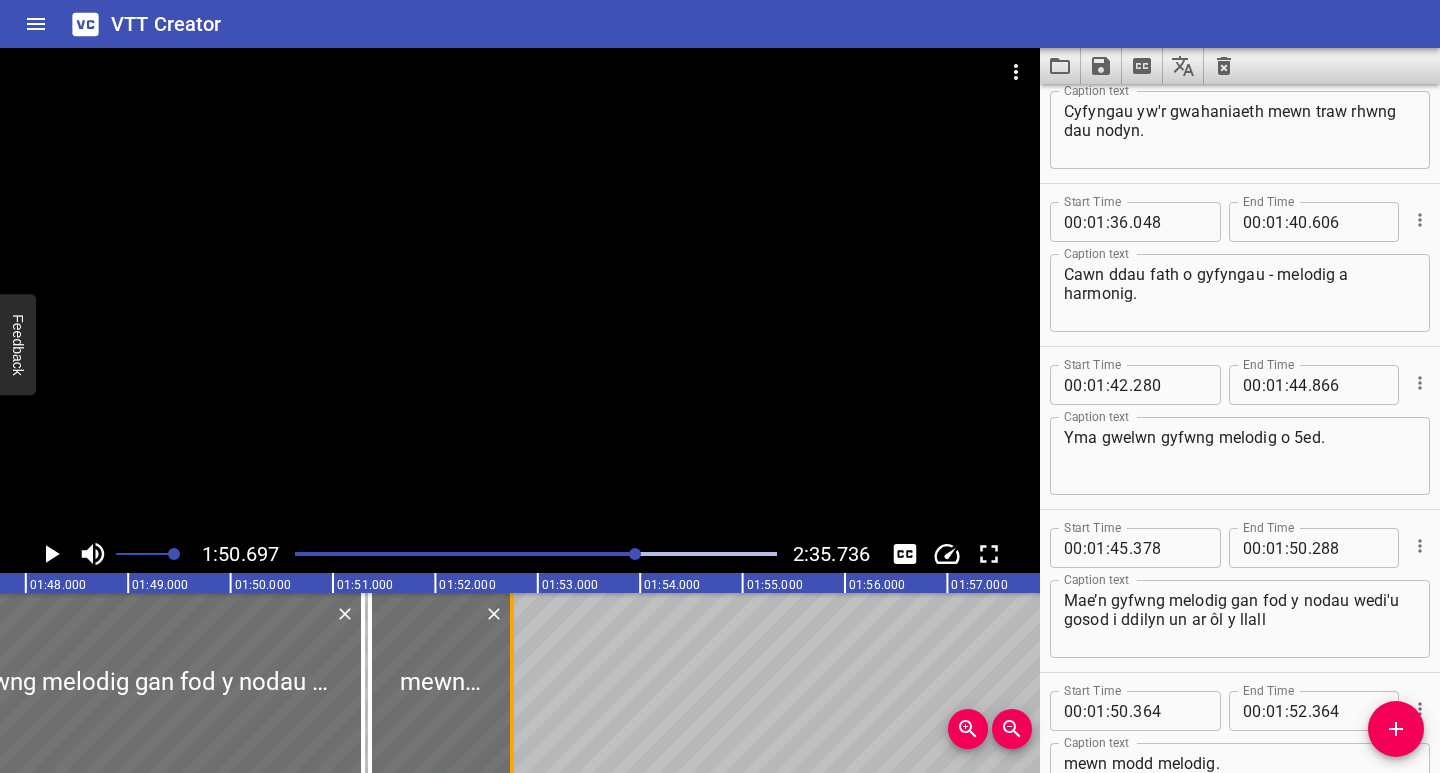 drag, startPoint x: 576, startPoint y: 737, endPoint x: 513, endPoint y: 747, distance: 63.788715 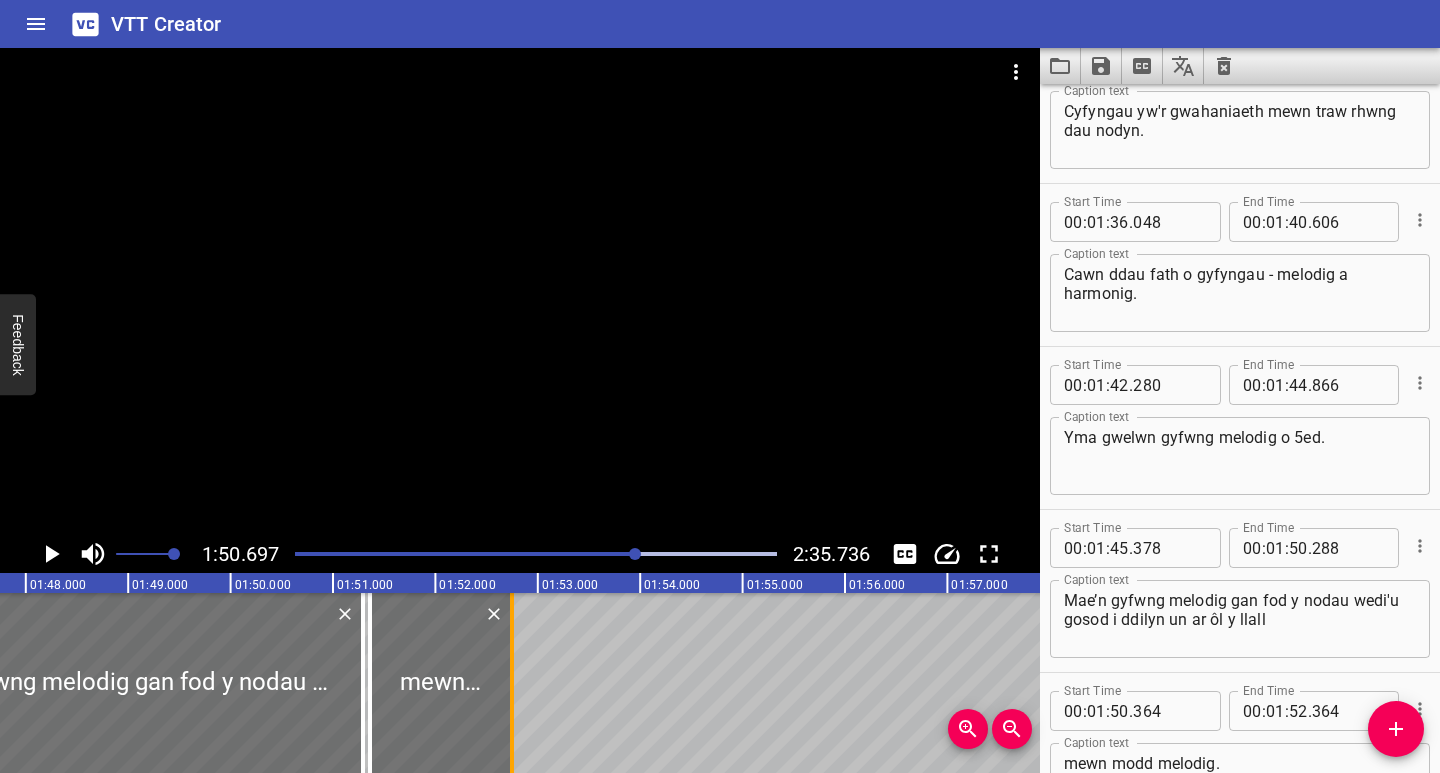 click at bounding box center [512, 683] 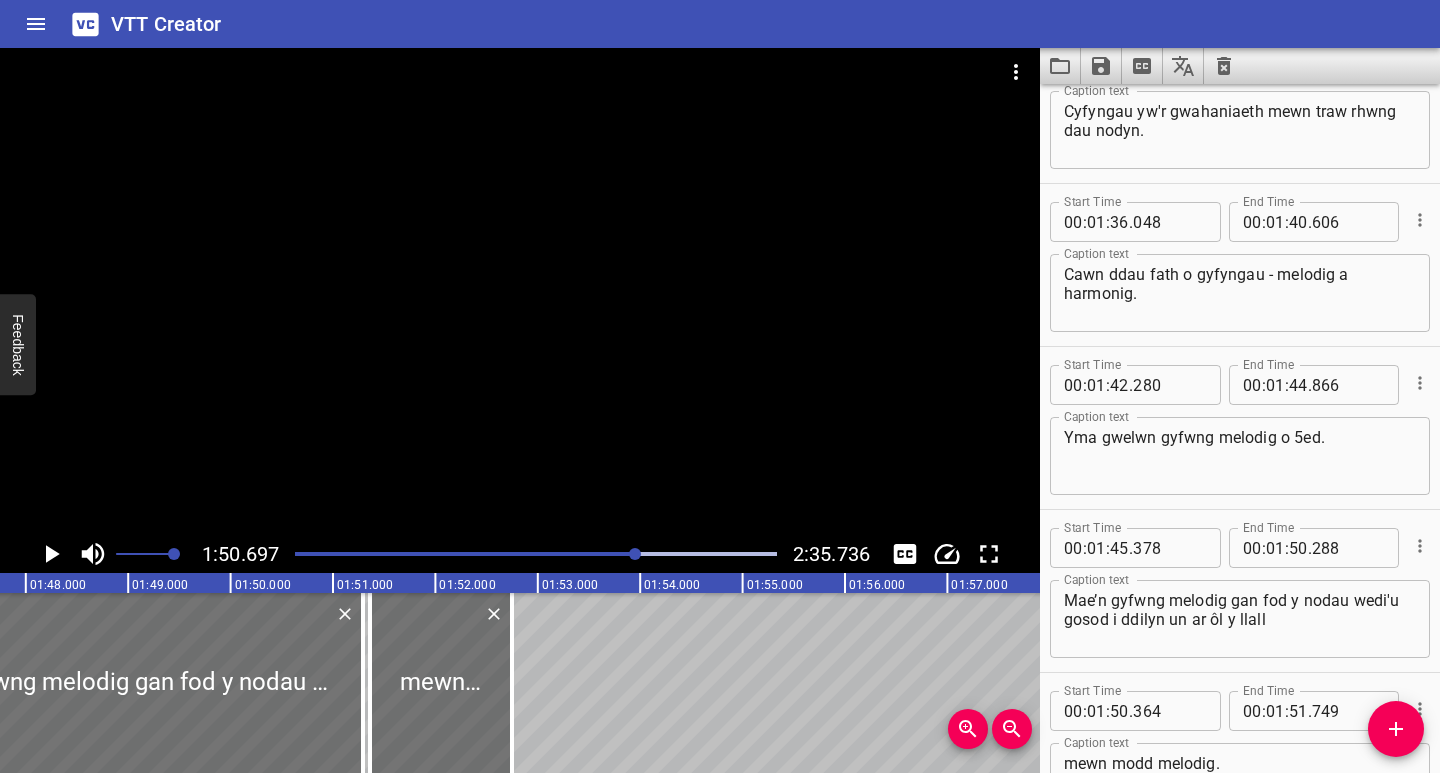 click at bounding box center (536, 554) 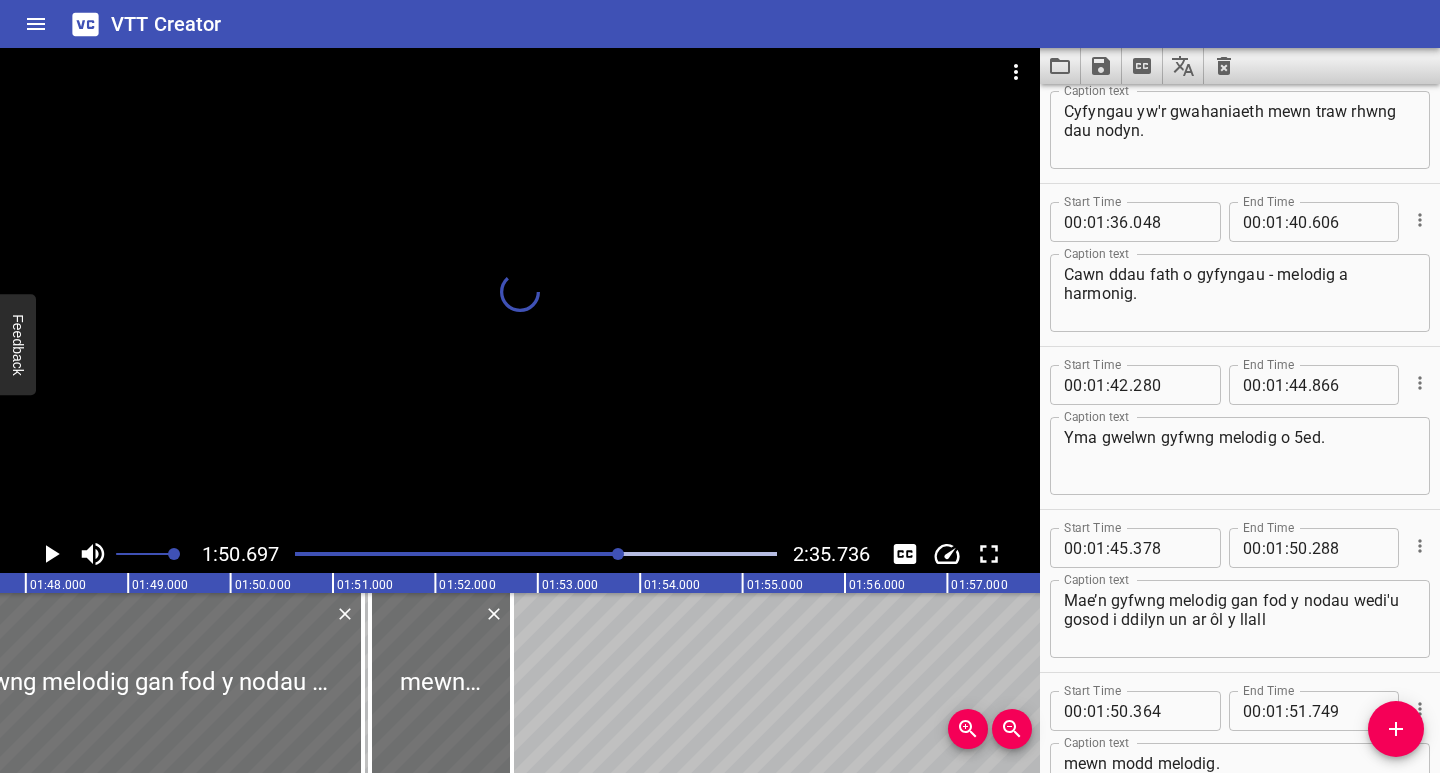scroll, scrollTop: 2606, scrollLeft: 0, axis: vertical 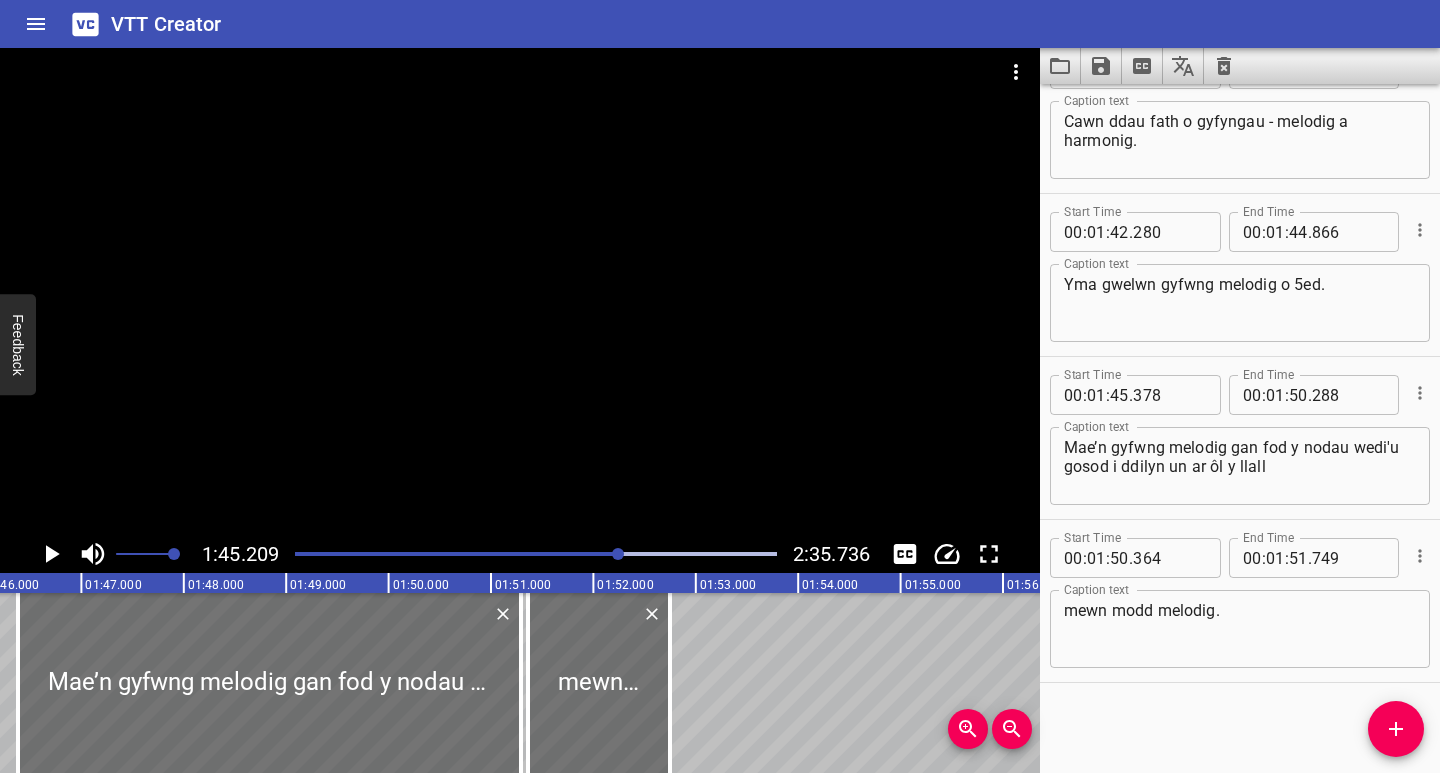 click 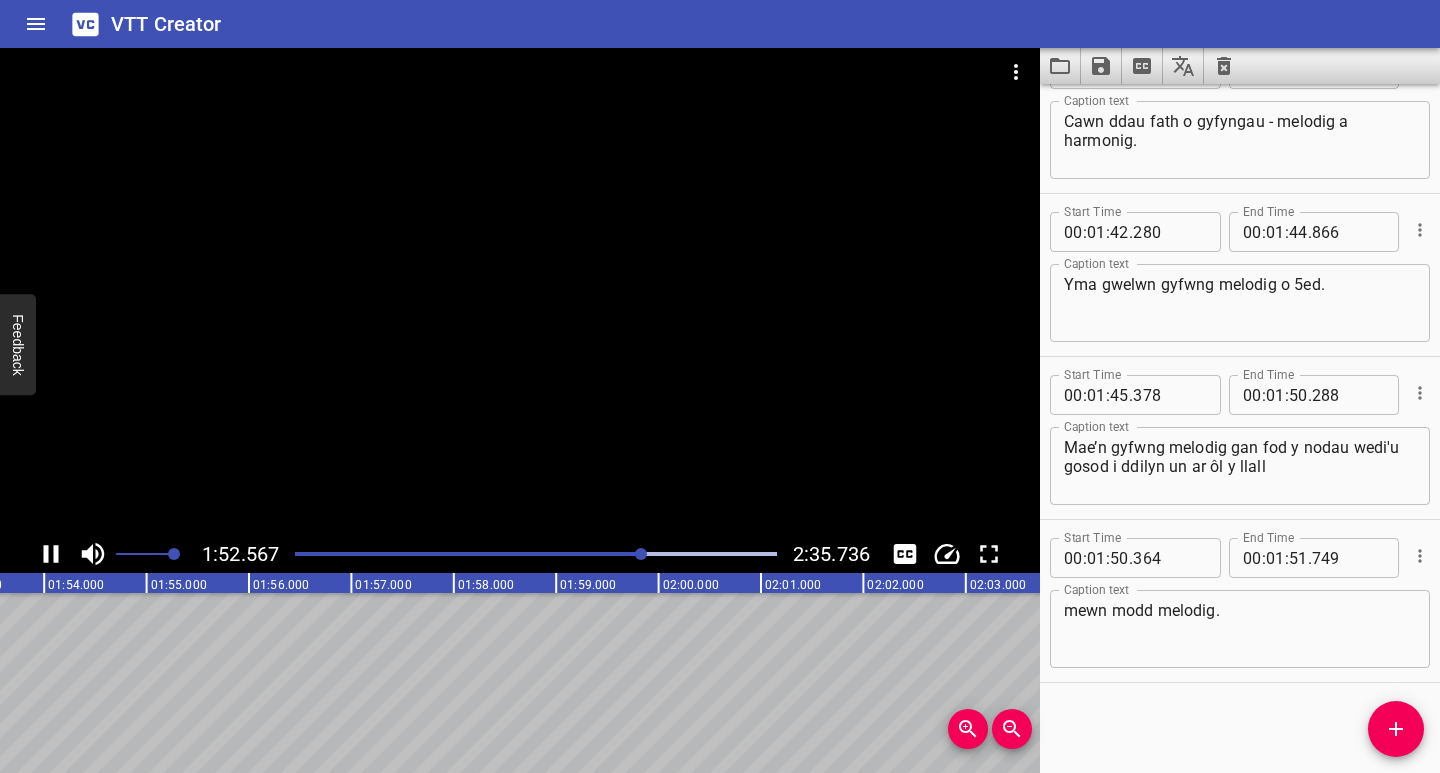 click 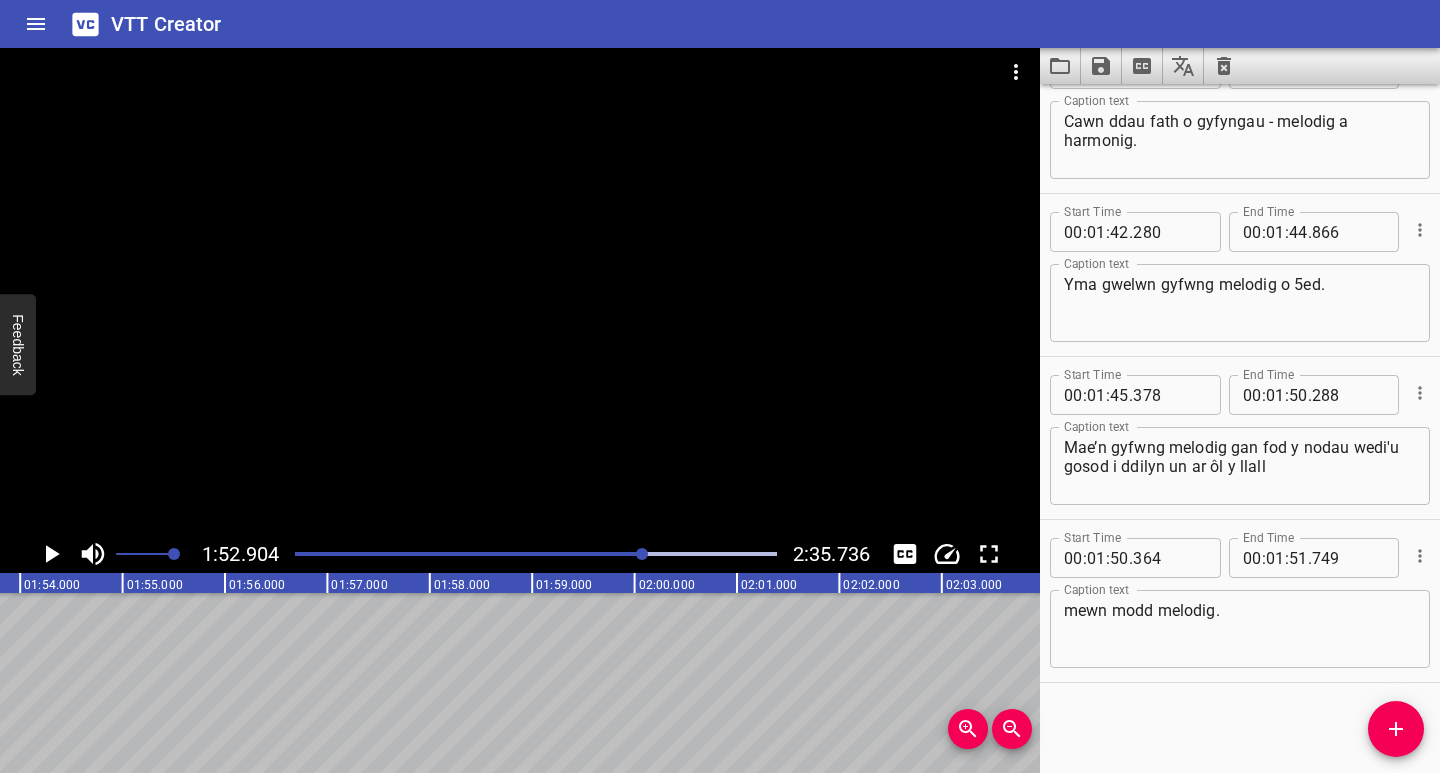 scroll, scrollTop: 0, scrollLeft: 11561, axis: horizontal 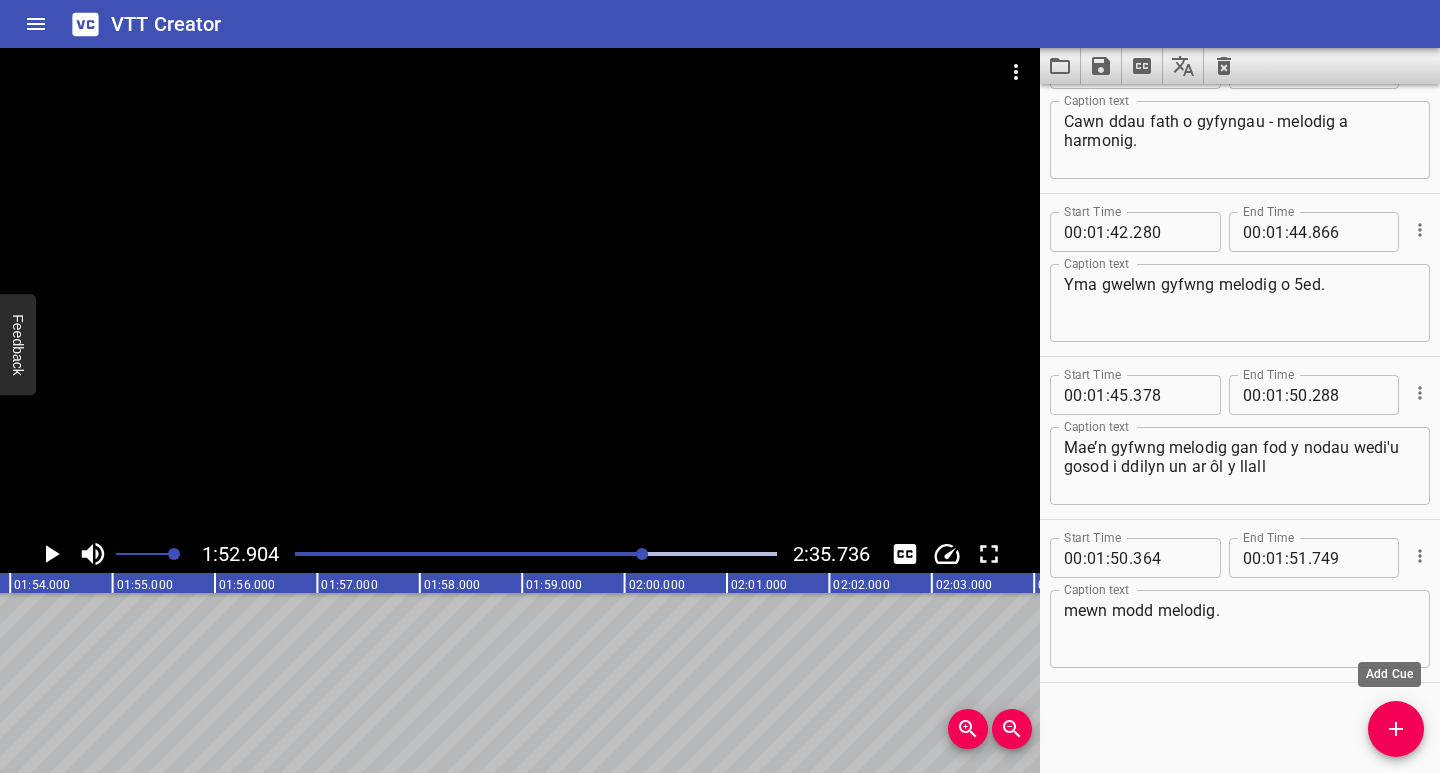 click 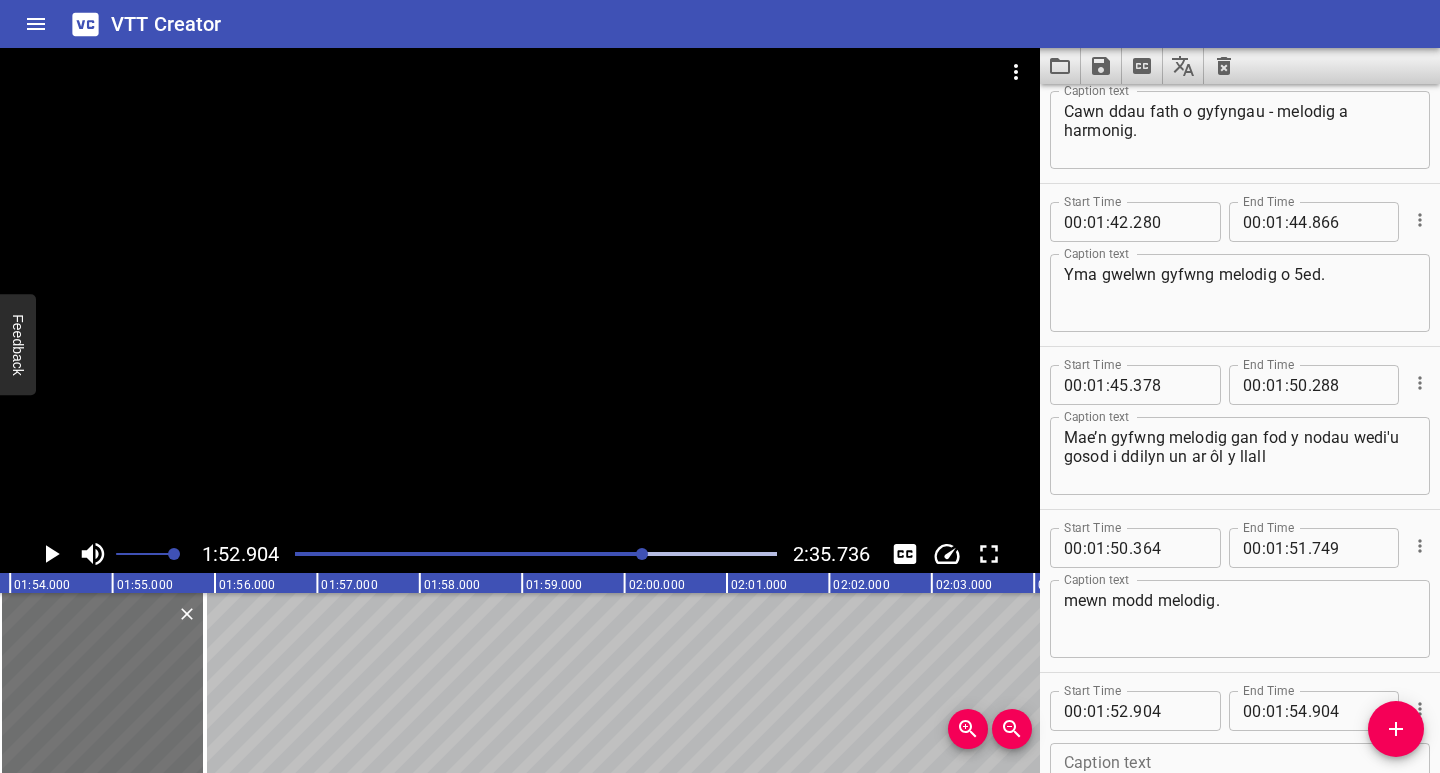 click on "Caption text" at bounding box center [1240, 782] 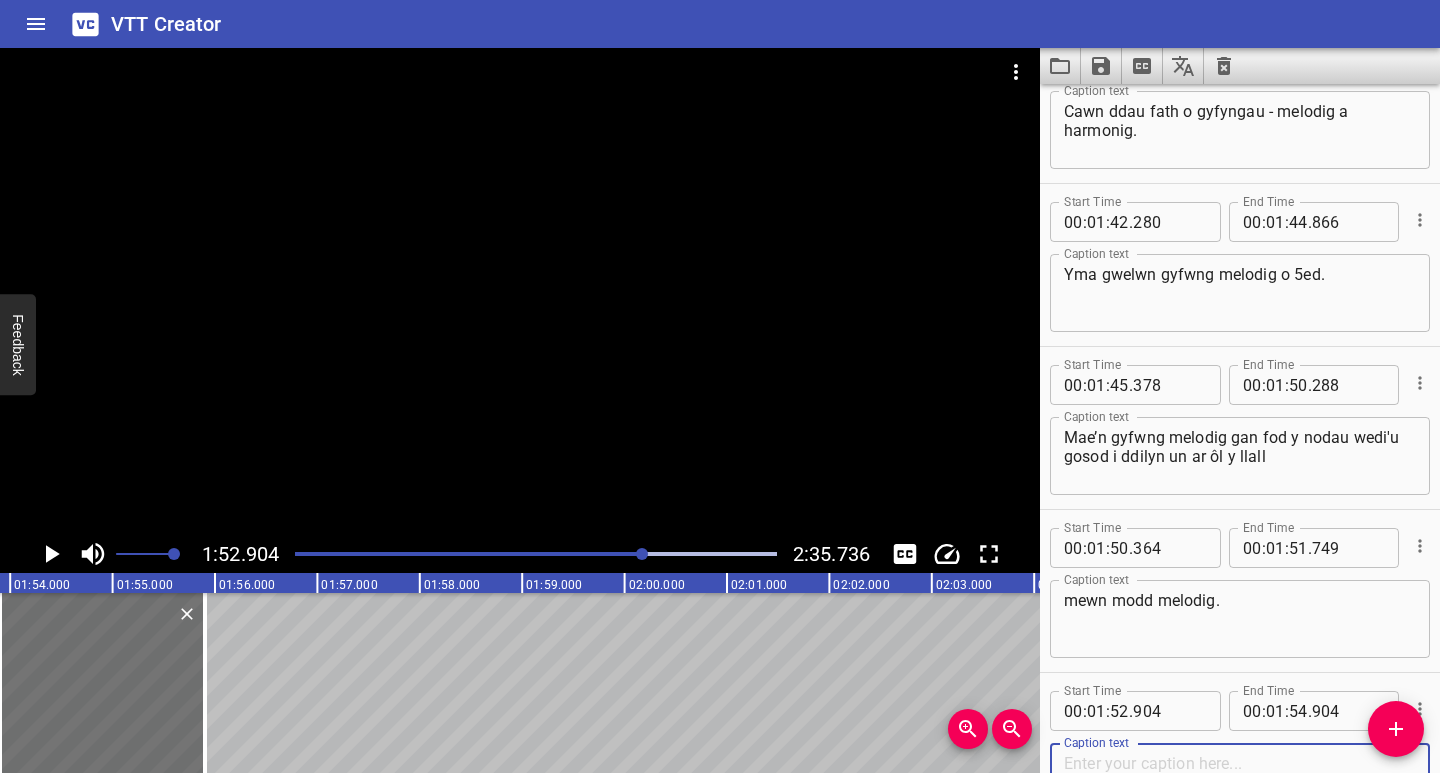 paste on "Wrth gyfri cyfwng, rydym yn cynnwys y nodyn isaf fel un," 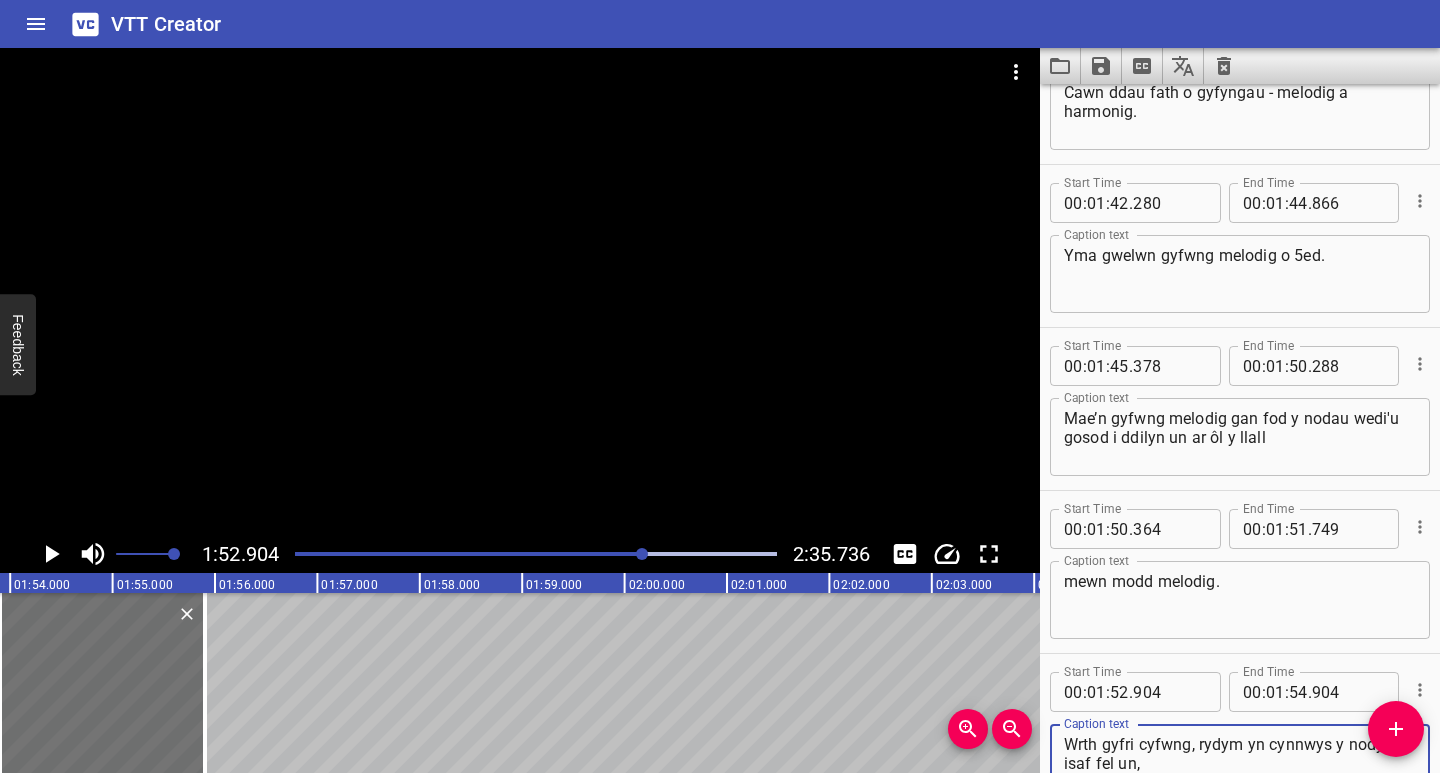 scroll, scrollTop: 2828, scrollLeft: 0, axis: vertical 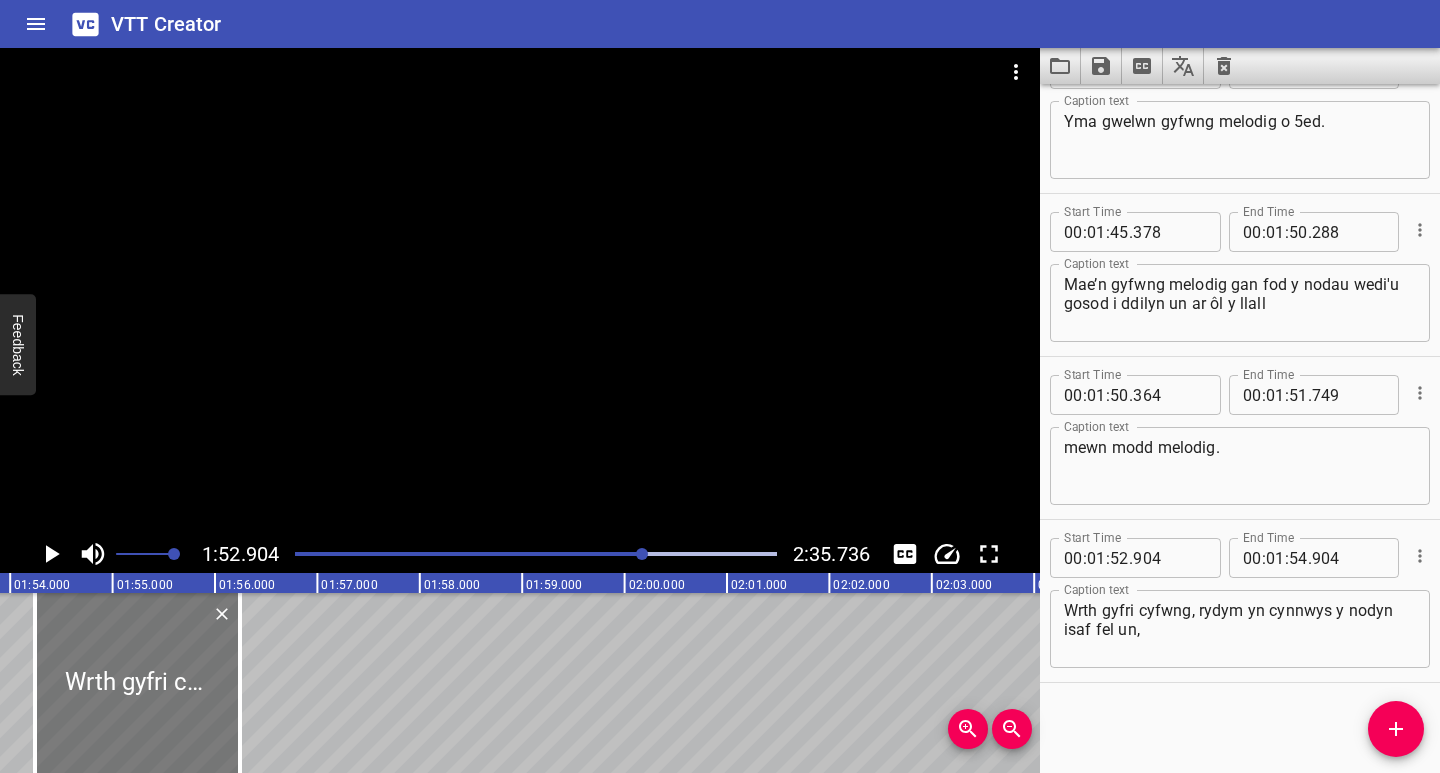drag, startPoint x: 142, startPoint y: 726, endPoint x: 177, endPoint y: 730, distance: 35.22783 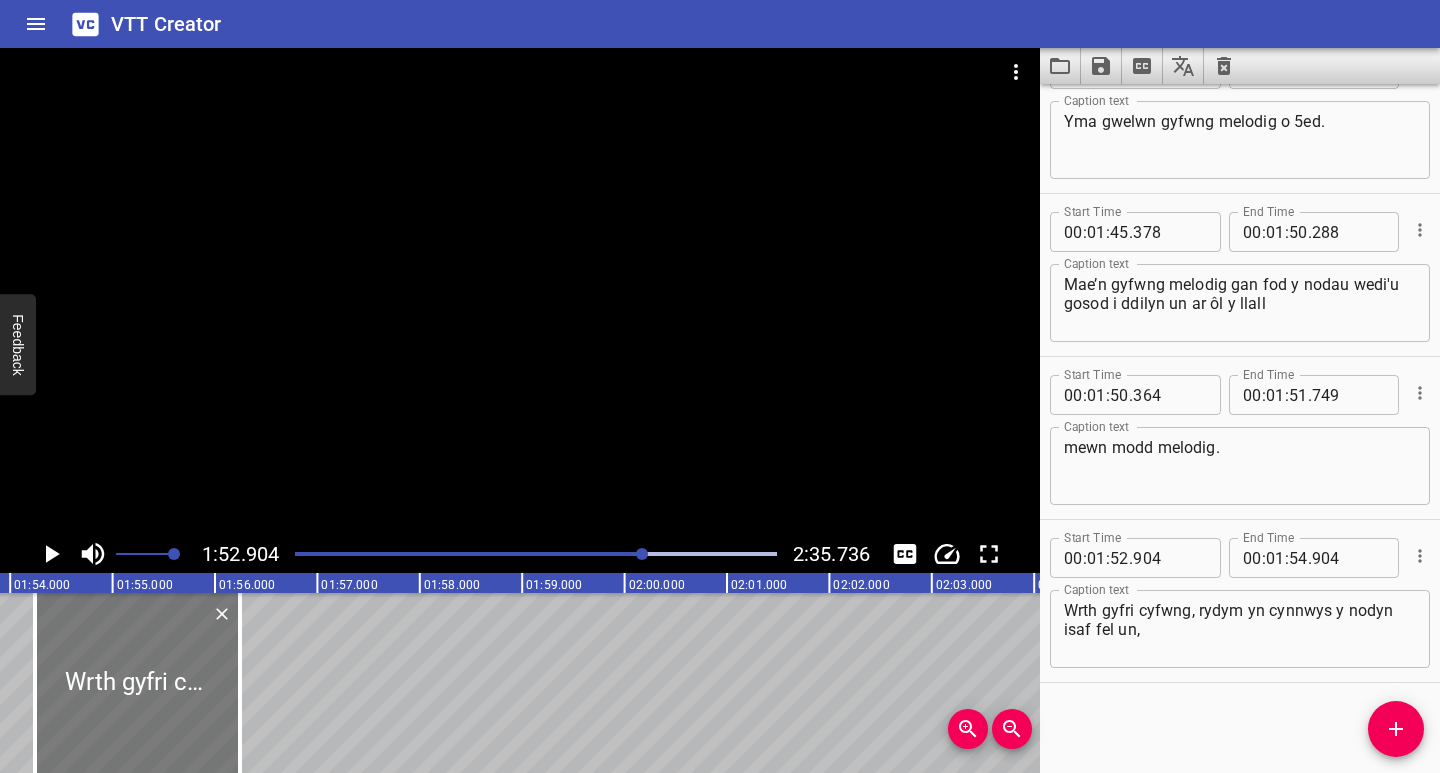 click at bounding box center [137, 683] 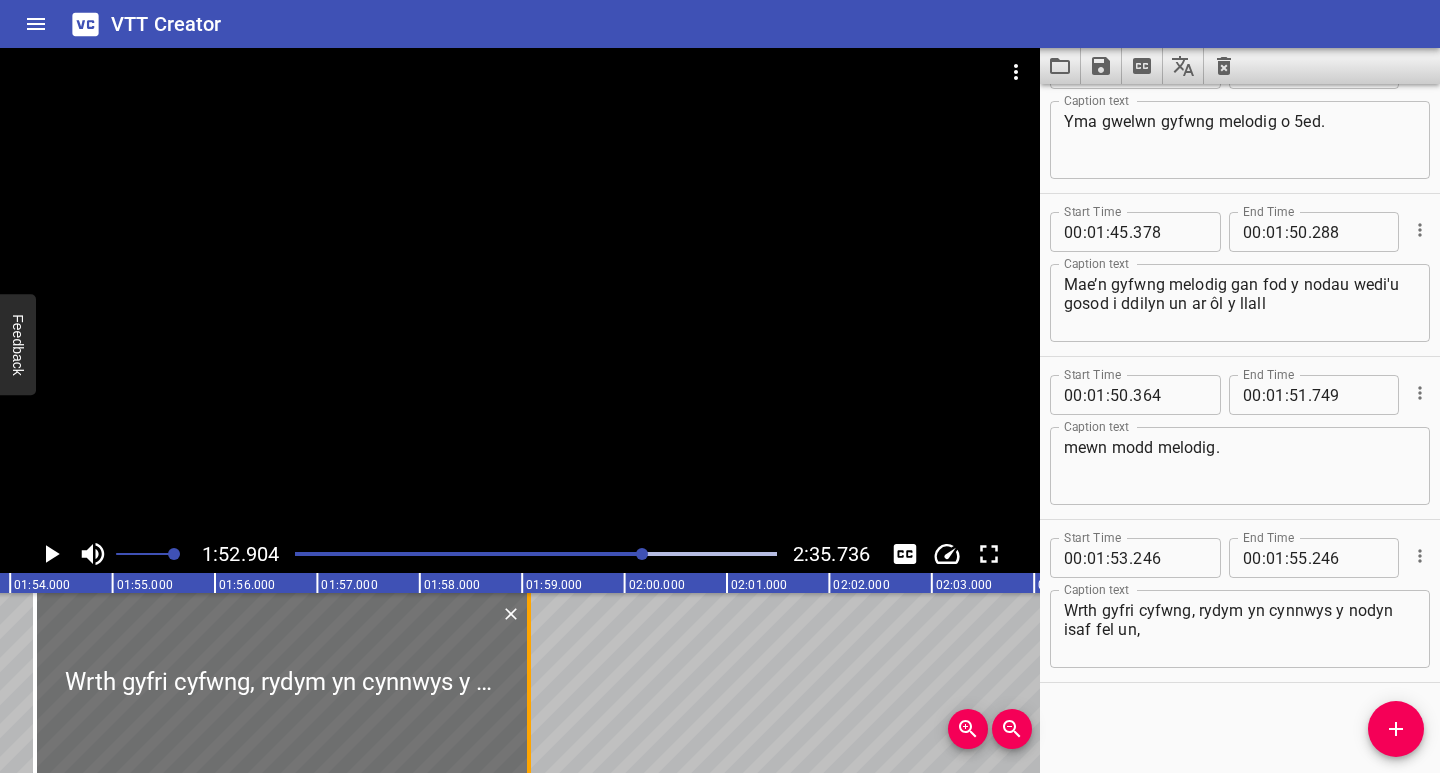 drag, startPoint x: 241, startPoint y: 730, endPoint x: 530, endPoint y: 726, distance: 289.02768 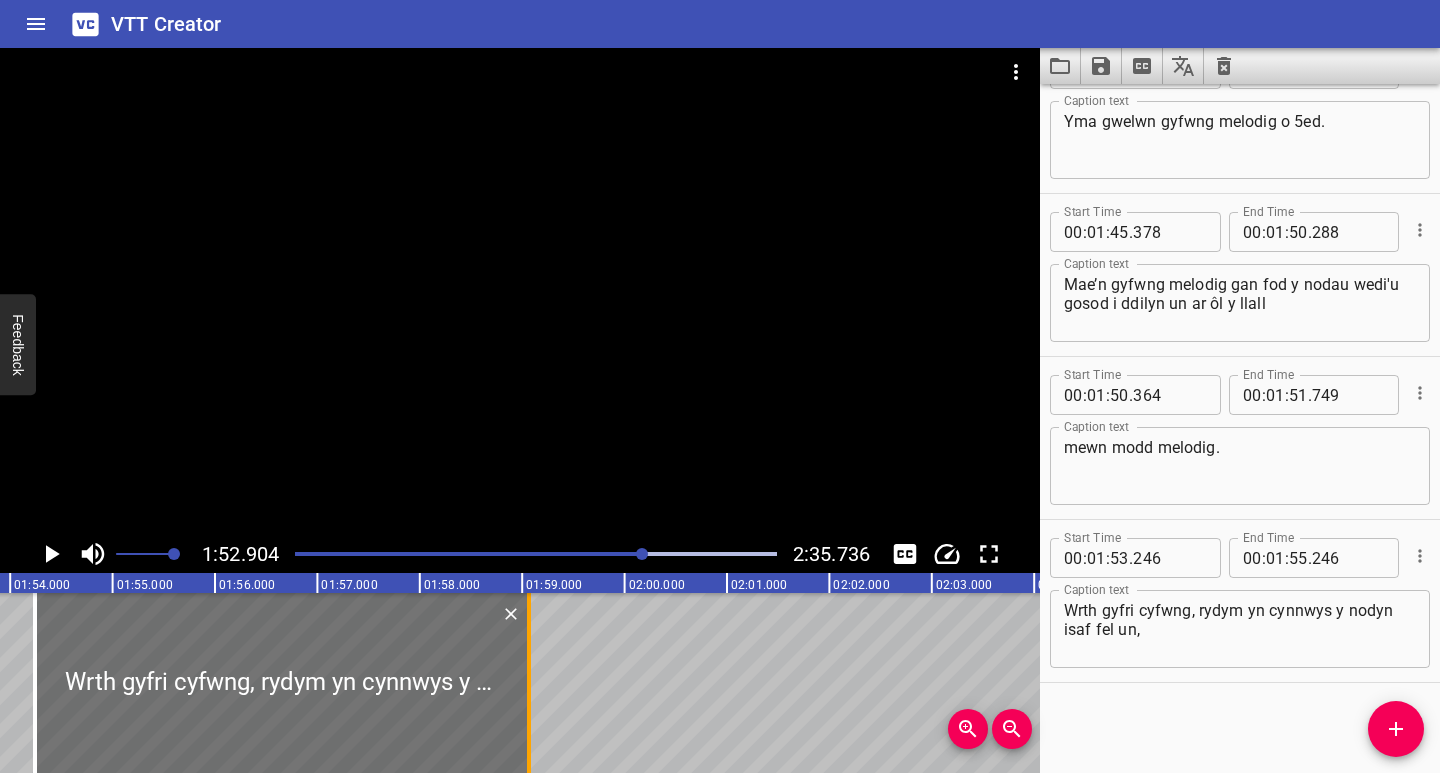 click at bounding box center (529, 683) 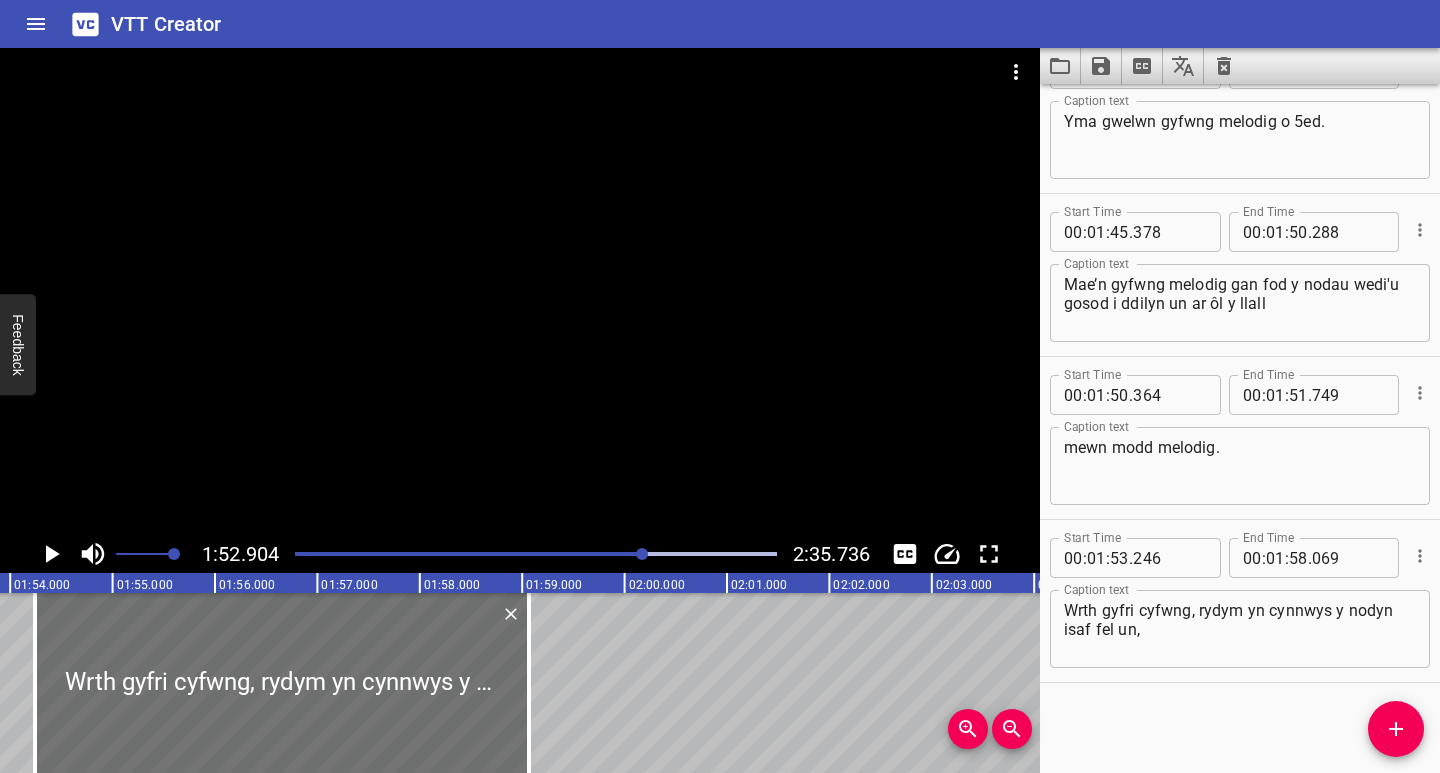 click 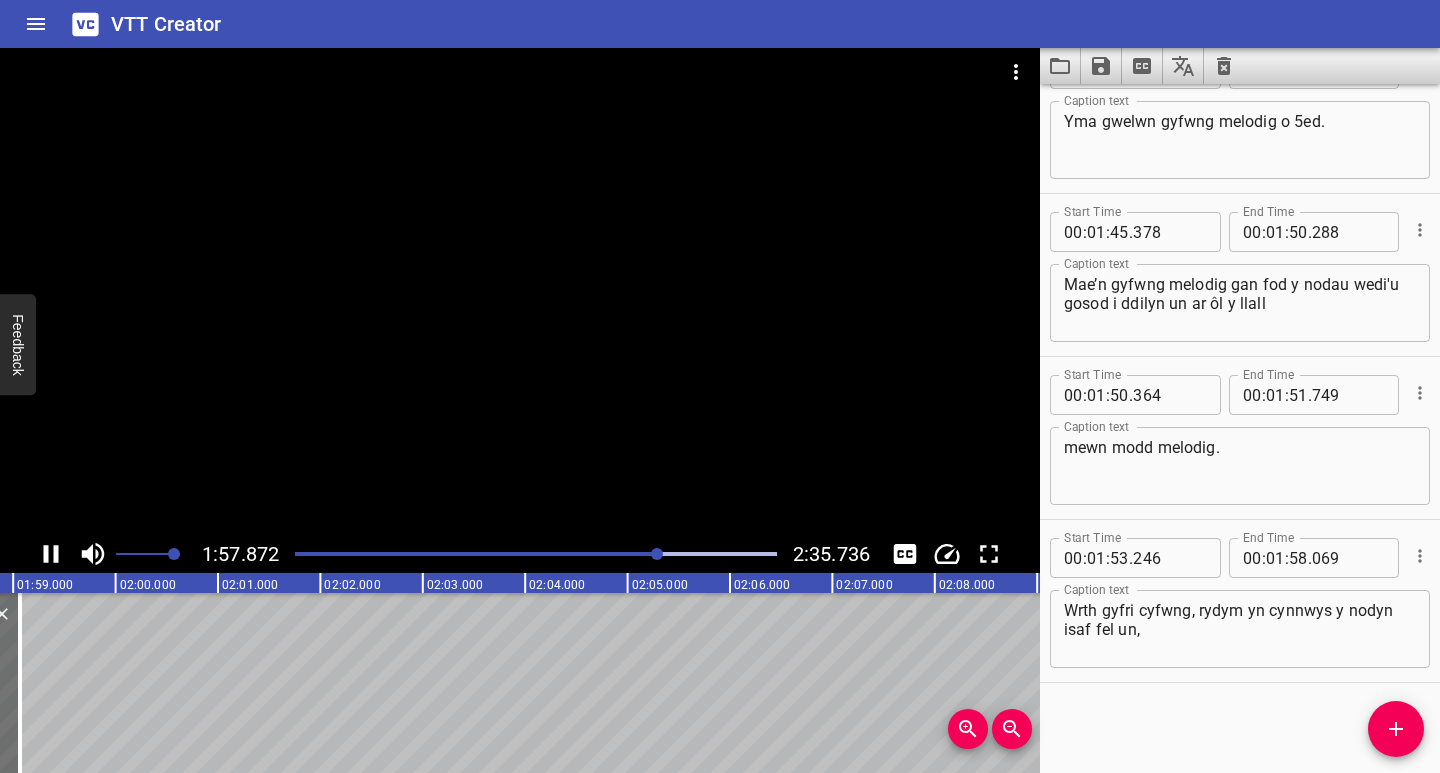 click 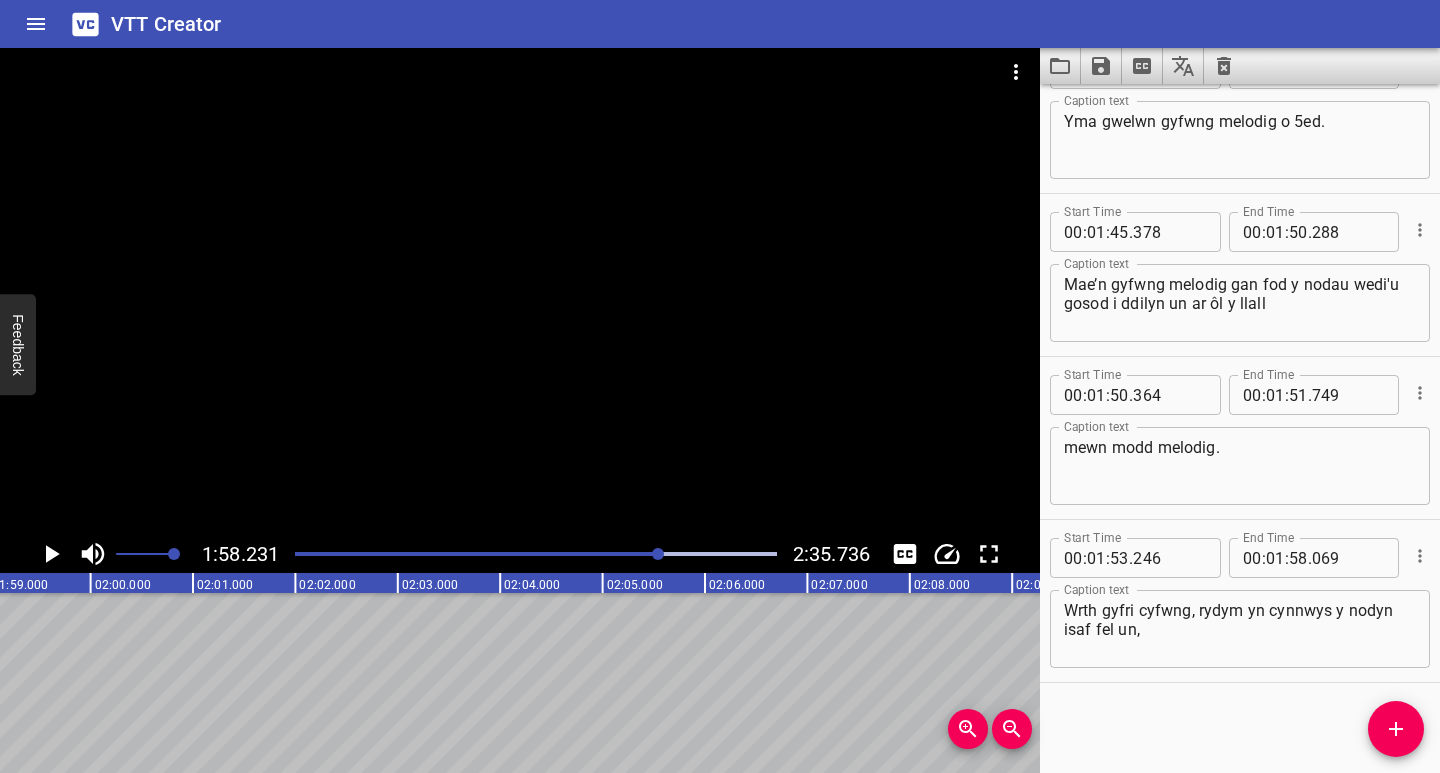 scroll, scrollTop: 0, scrollLeft: 12107, axis: horizontal 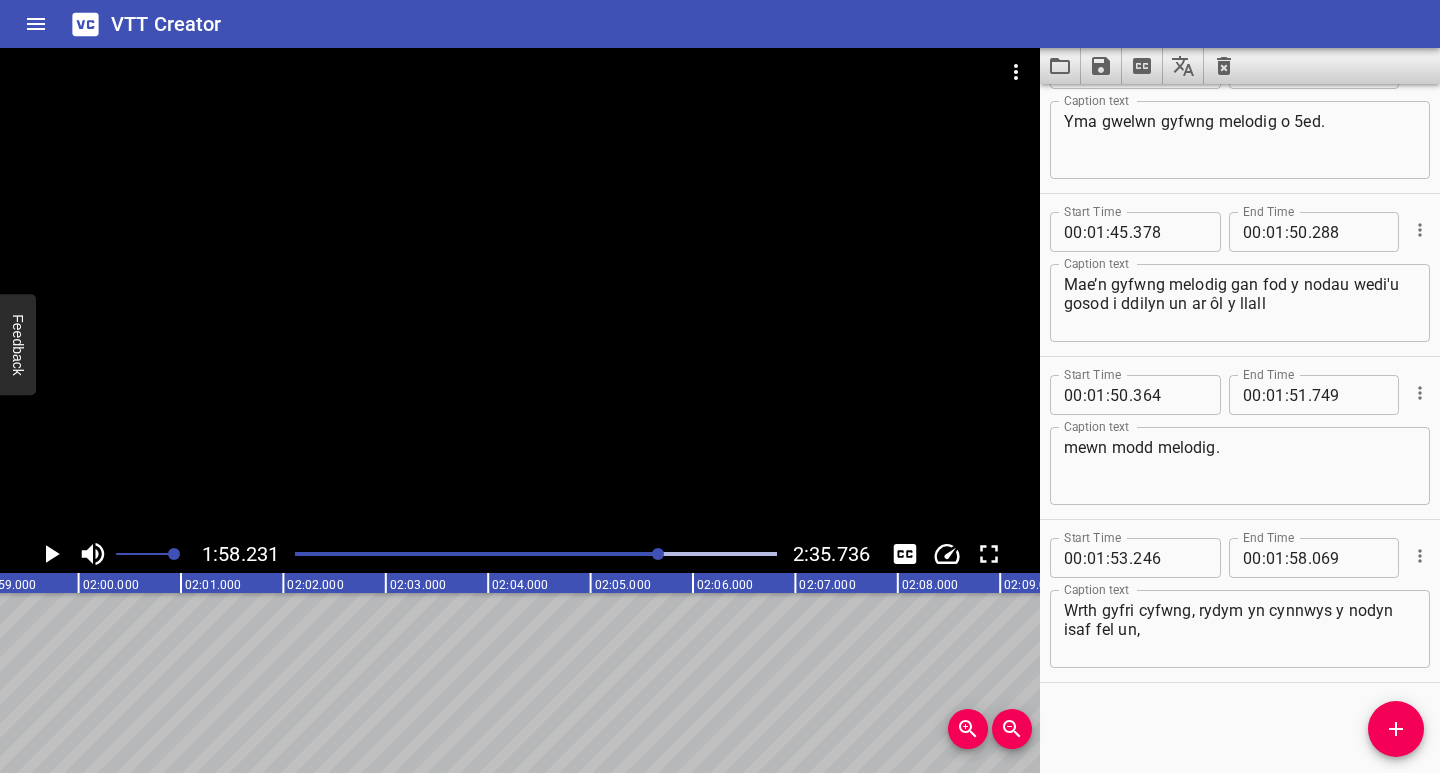 click 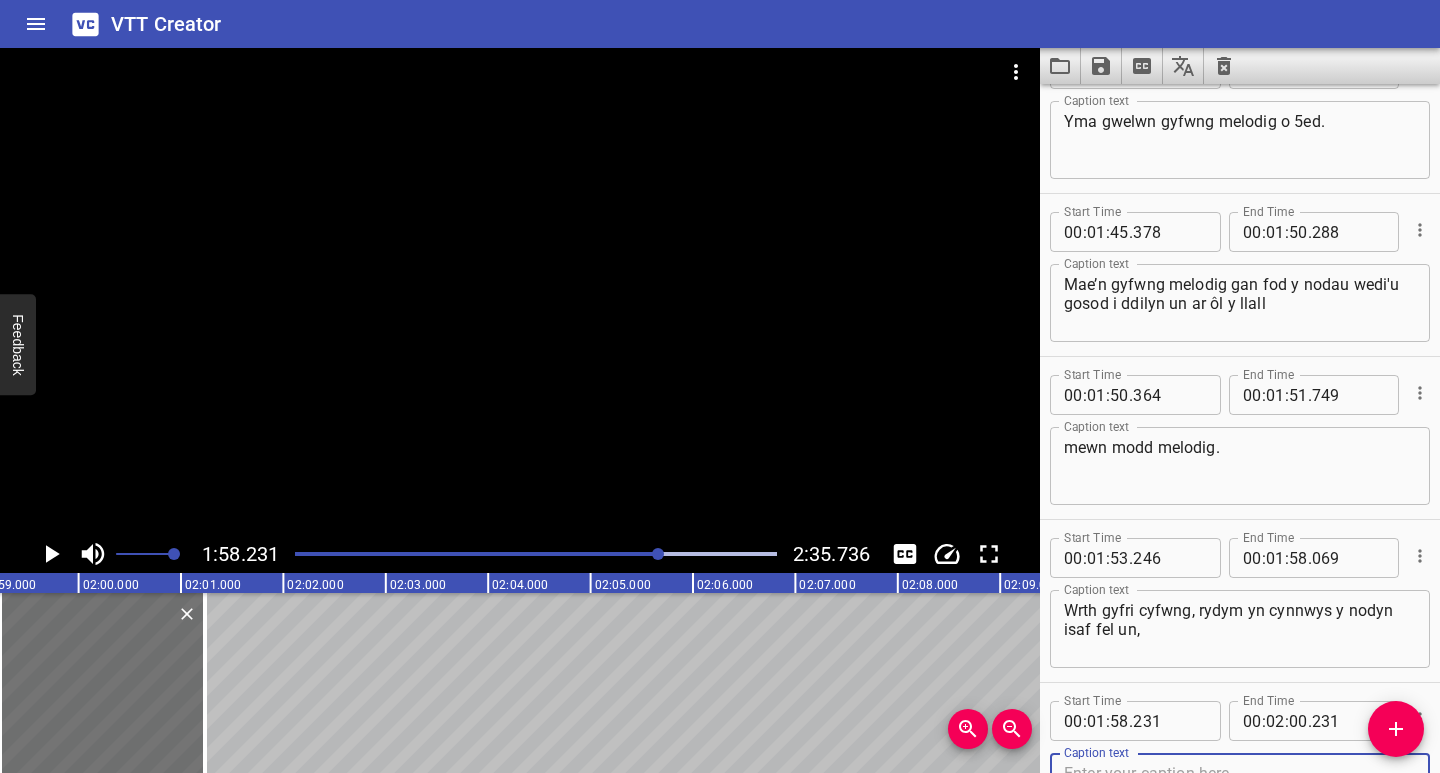 scroll, scrollTop: 2838, scrollLeft: 0, axis: vertical 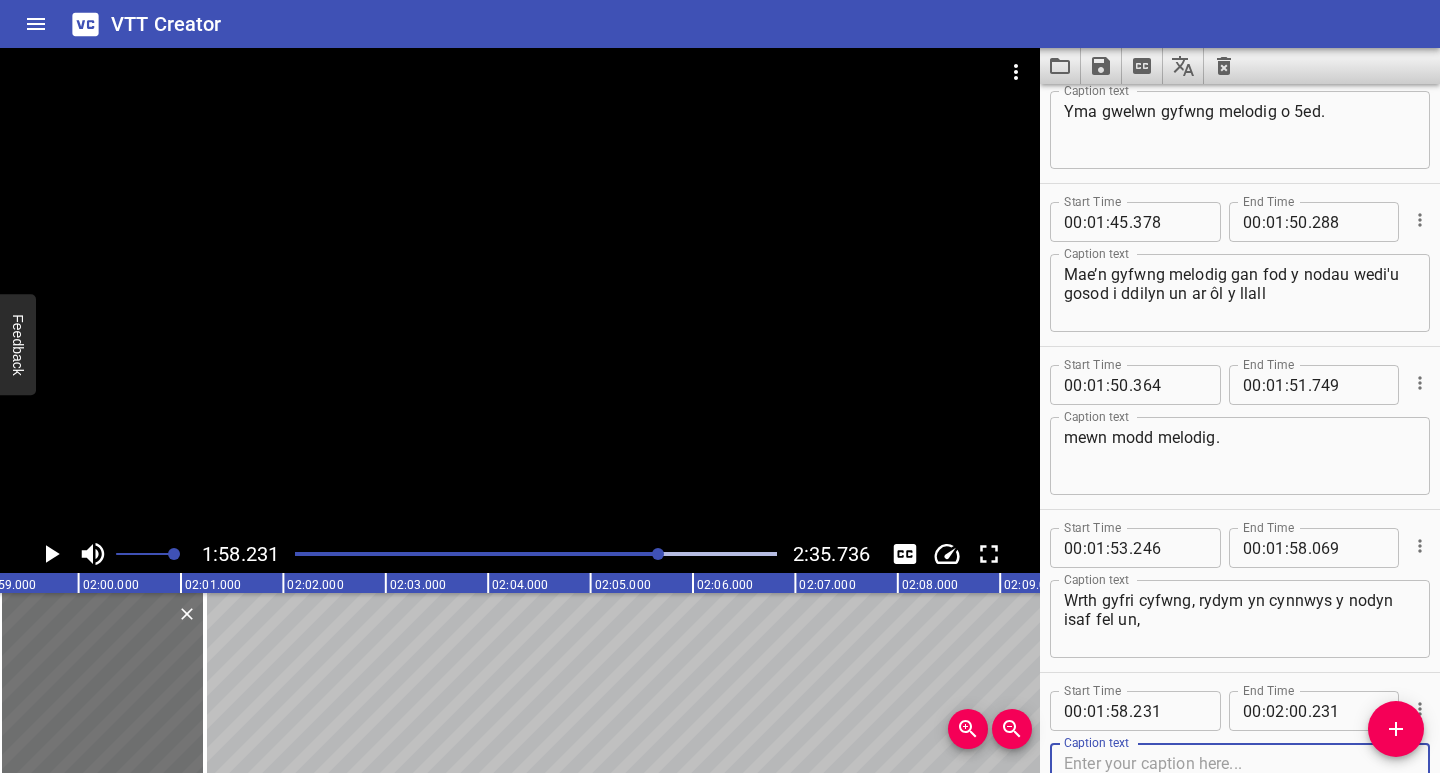 click at bounding box center (1240, 782) 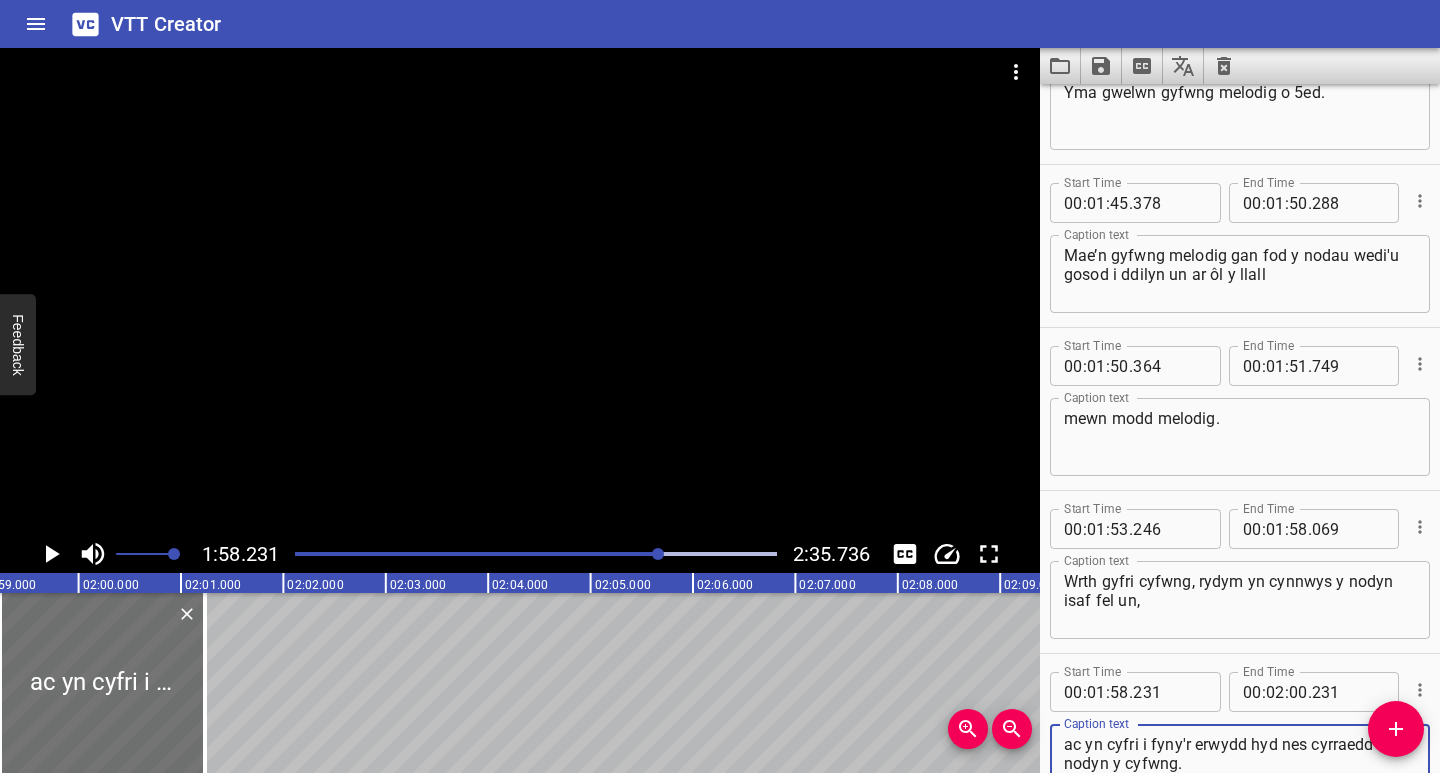 scroll, scrollTop: 2991, scrollLeft: 0, axis: vertical 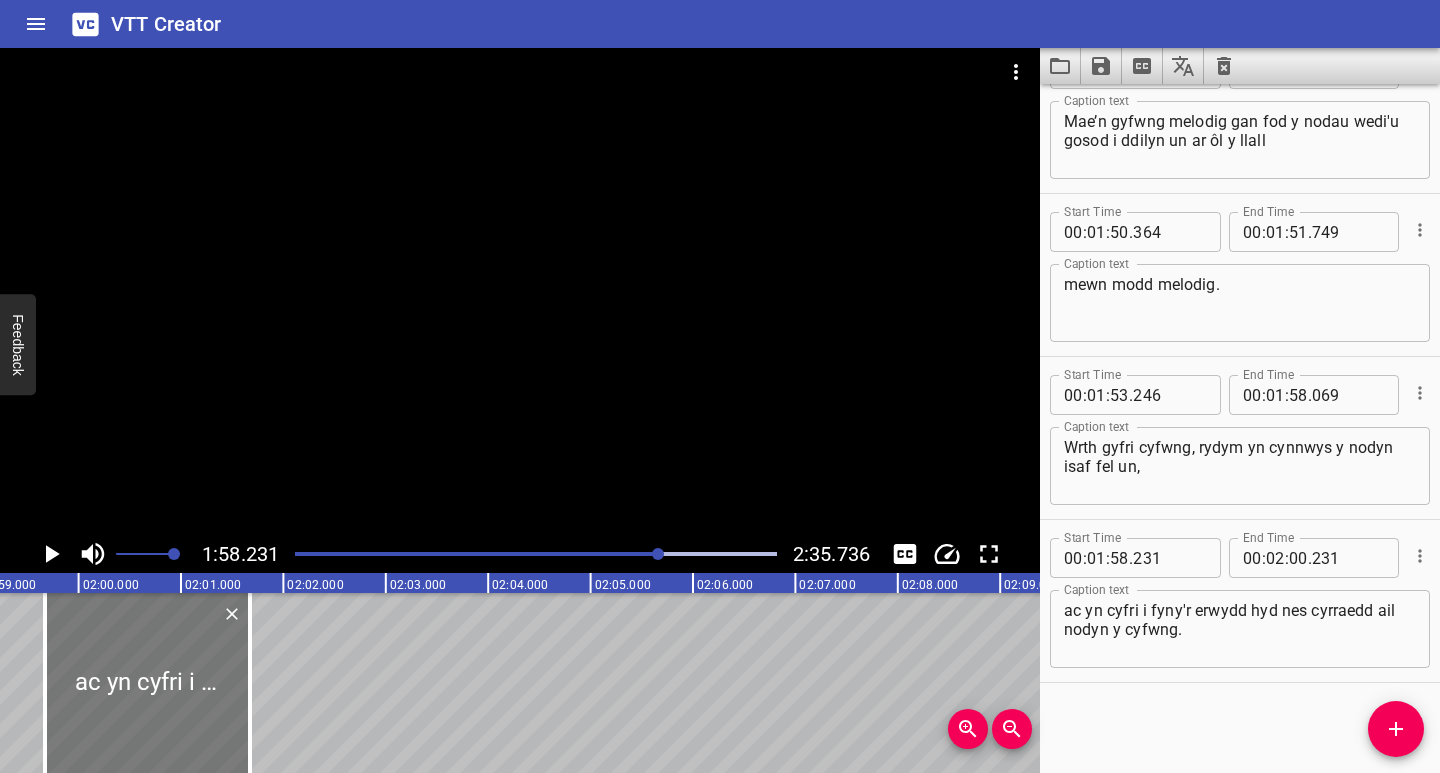 drag, startPoint x: 111, startPoint y: 730, endPoint x: 156, endPoint y: 731, distance: 45.01111 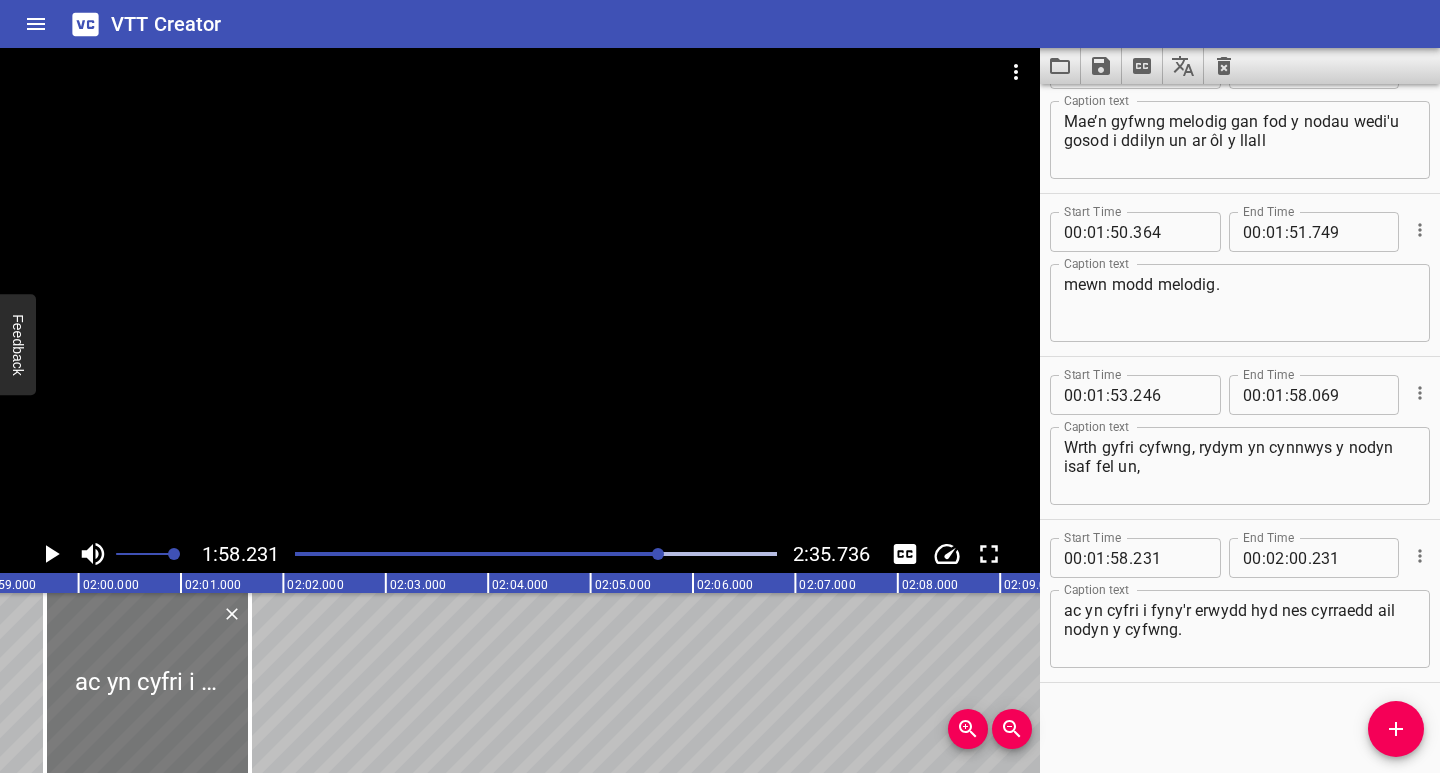 click at bounding box center [147, 683] 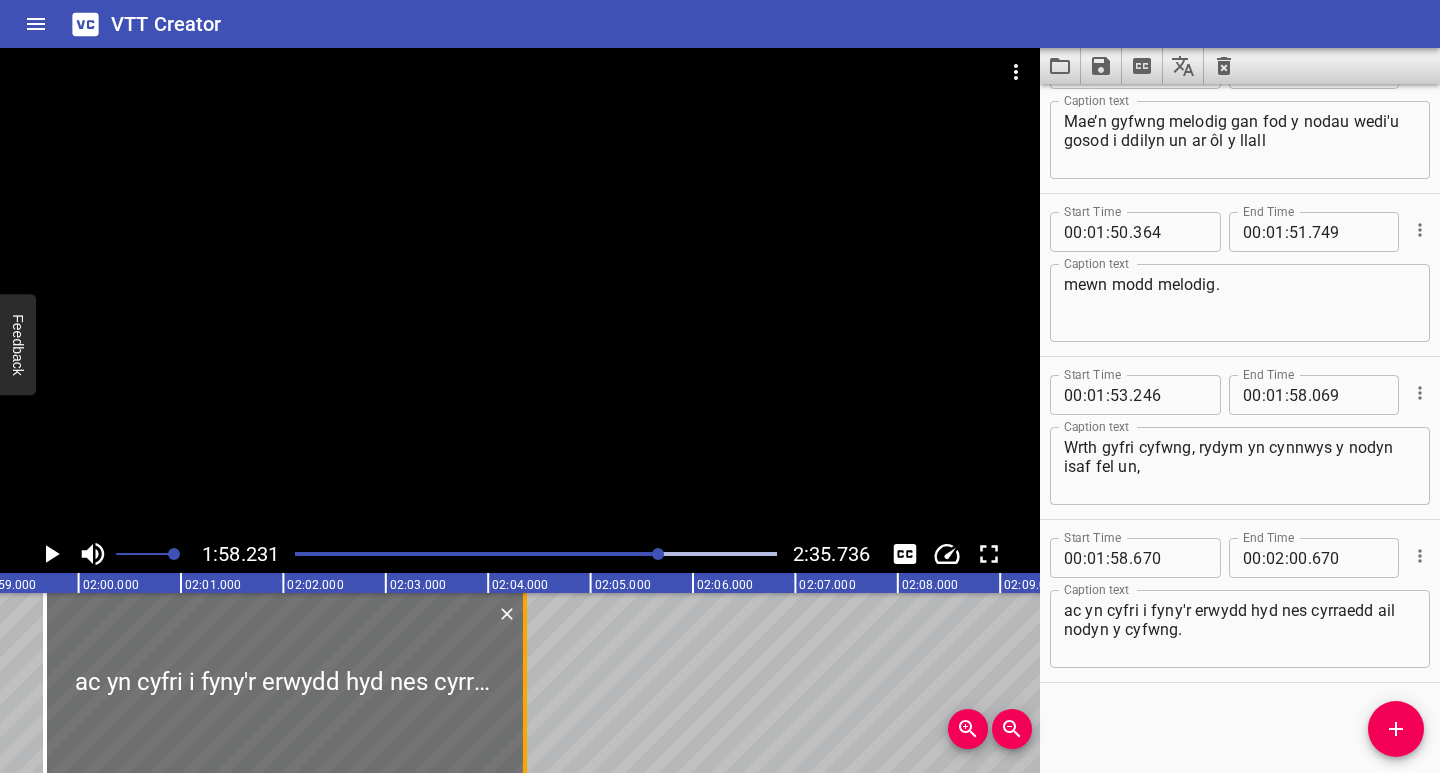 drag, startPoint x: 251, startPoint y: 735, endPoint x: 530, endPoint y: 739, distance: 279.0287 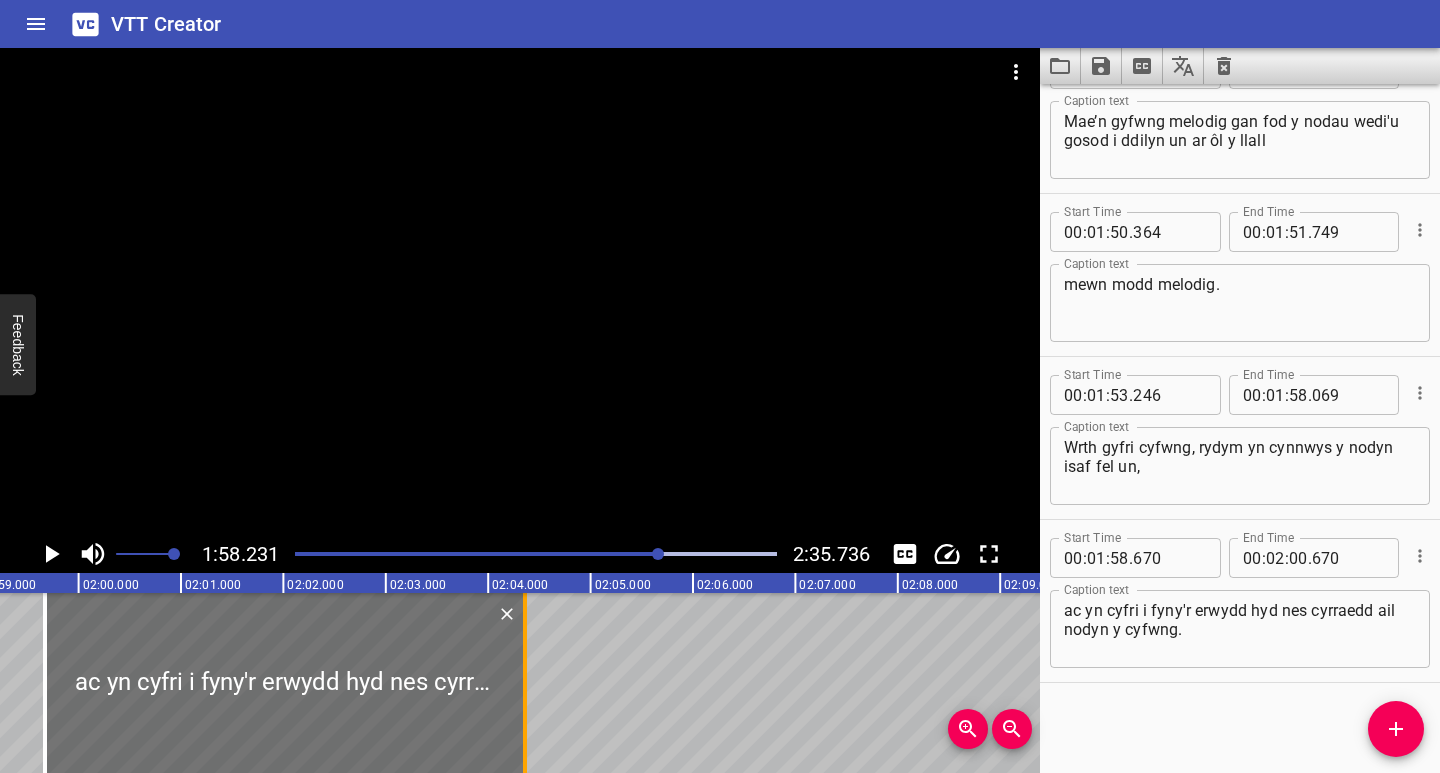 click at bounding box center (525, 683) 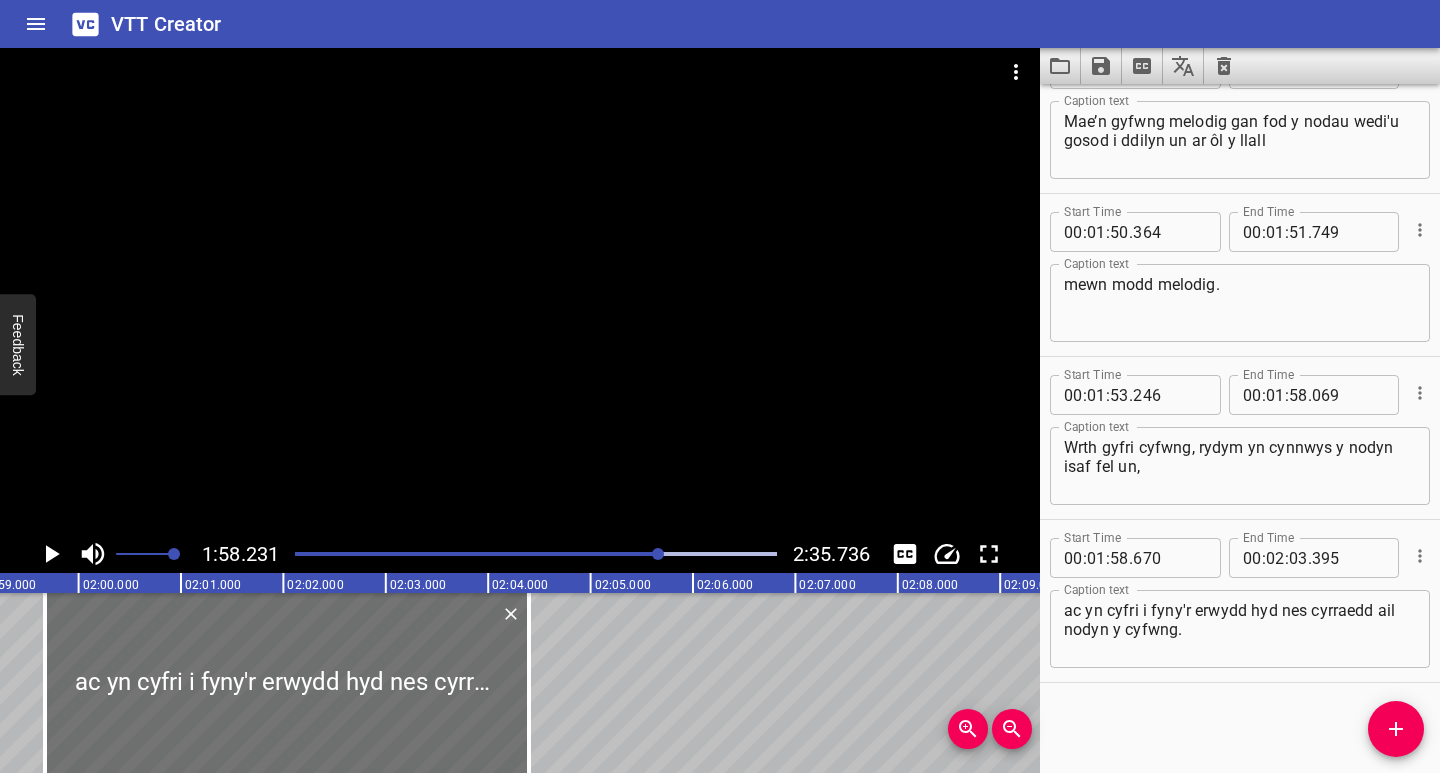 click 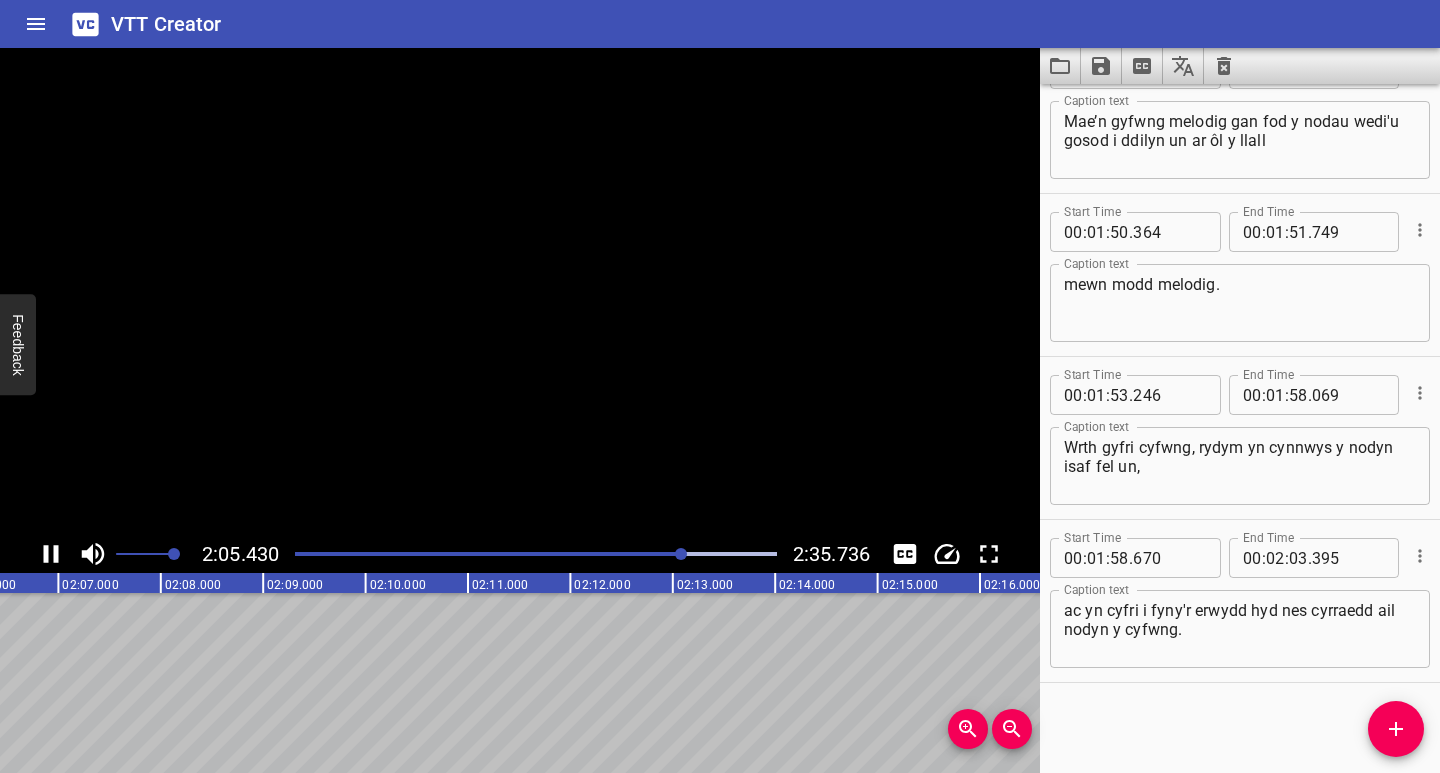 click 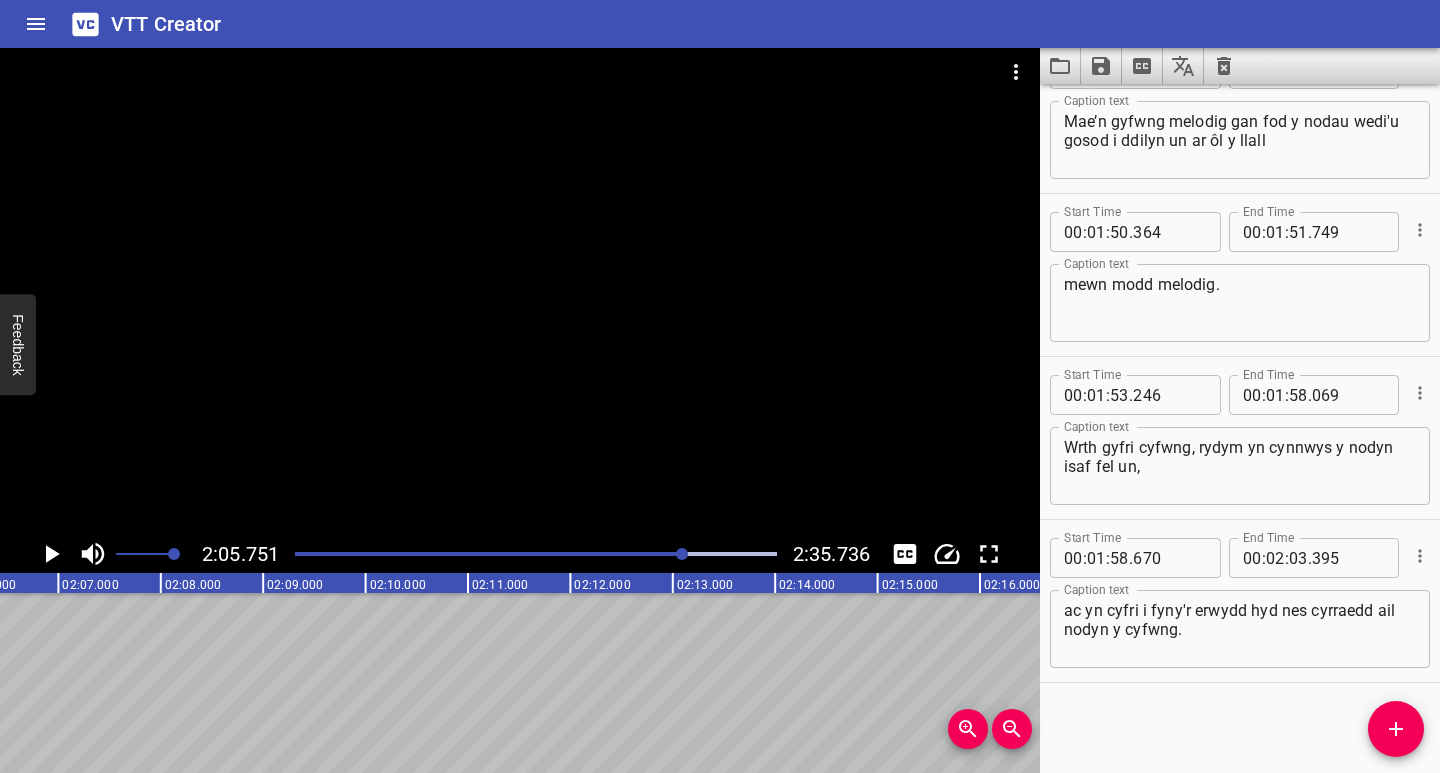 scroll, scrollTop: 0, scrollLeft: 12877, axis: horizontal 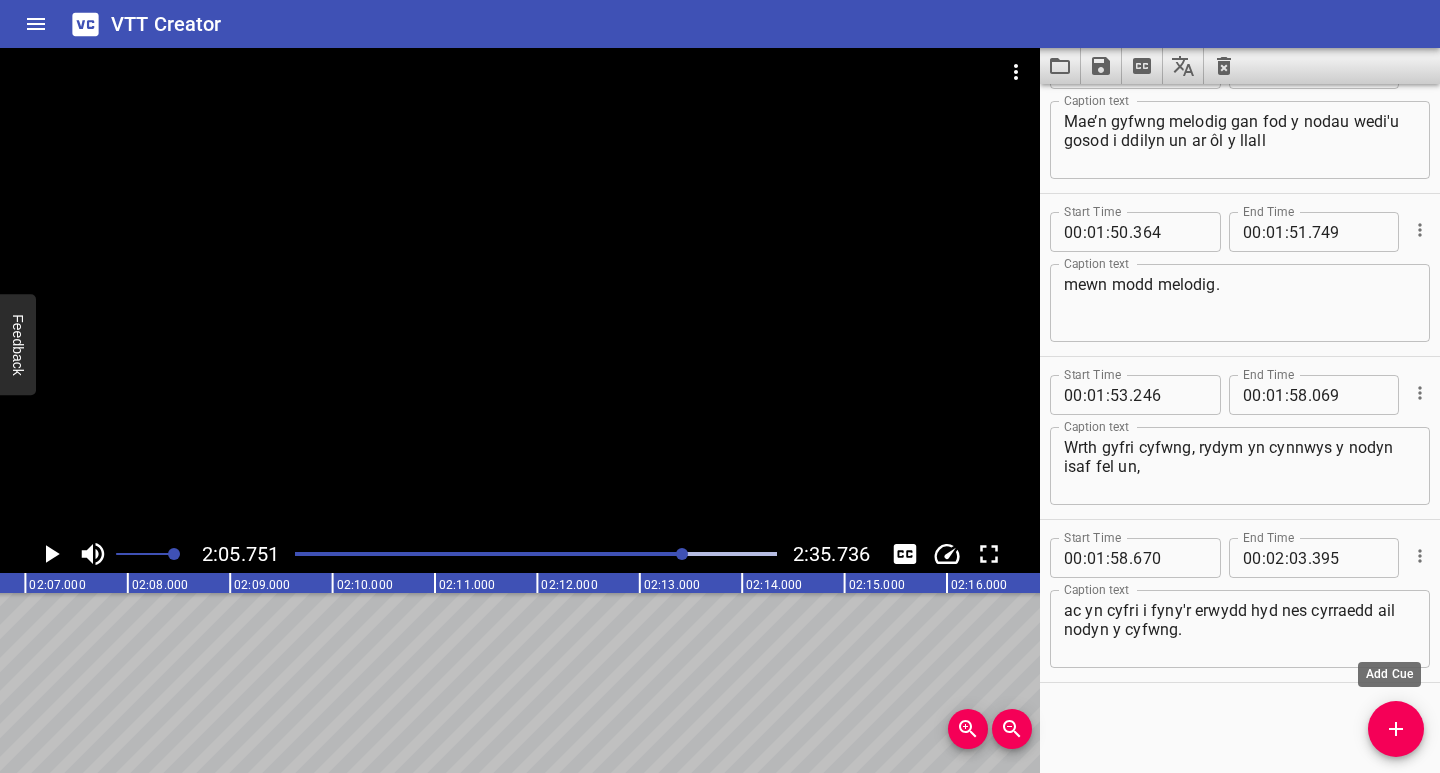 click 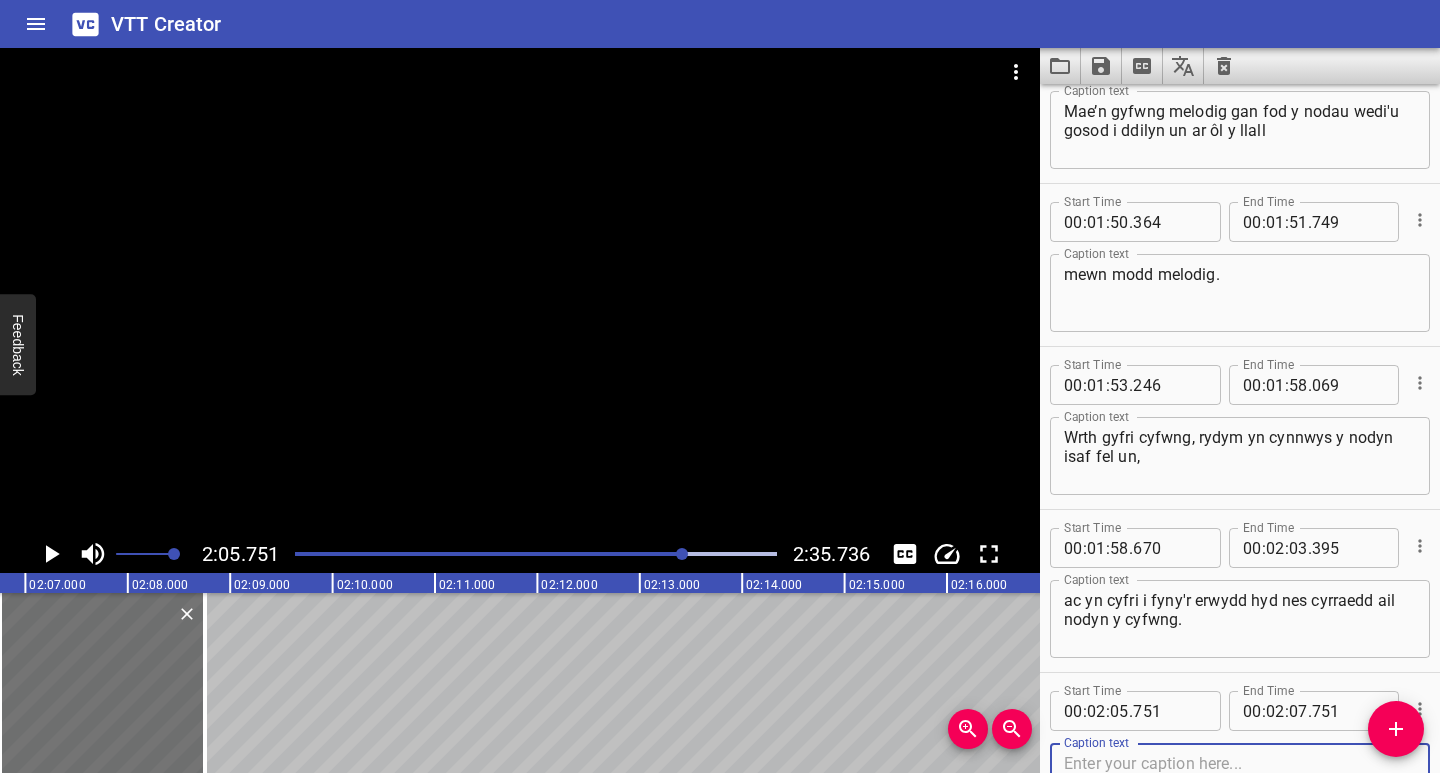click at bounding box center (1240, 782) 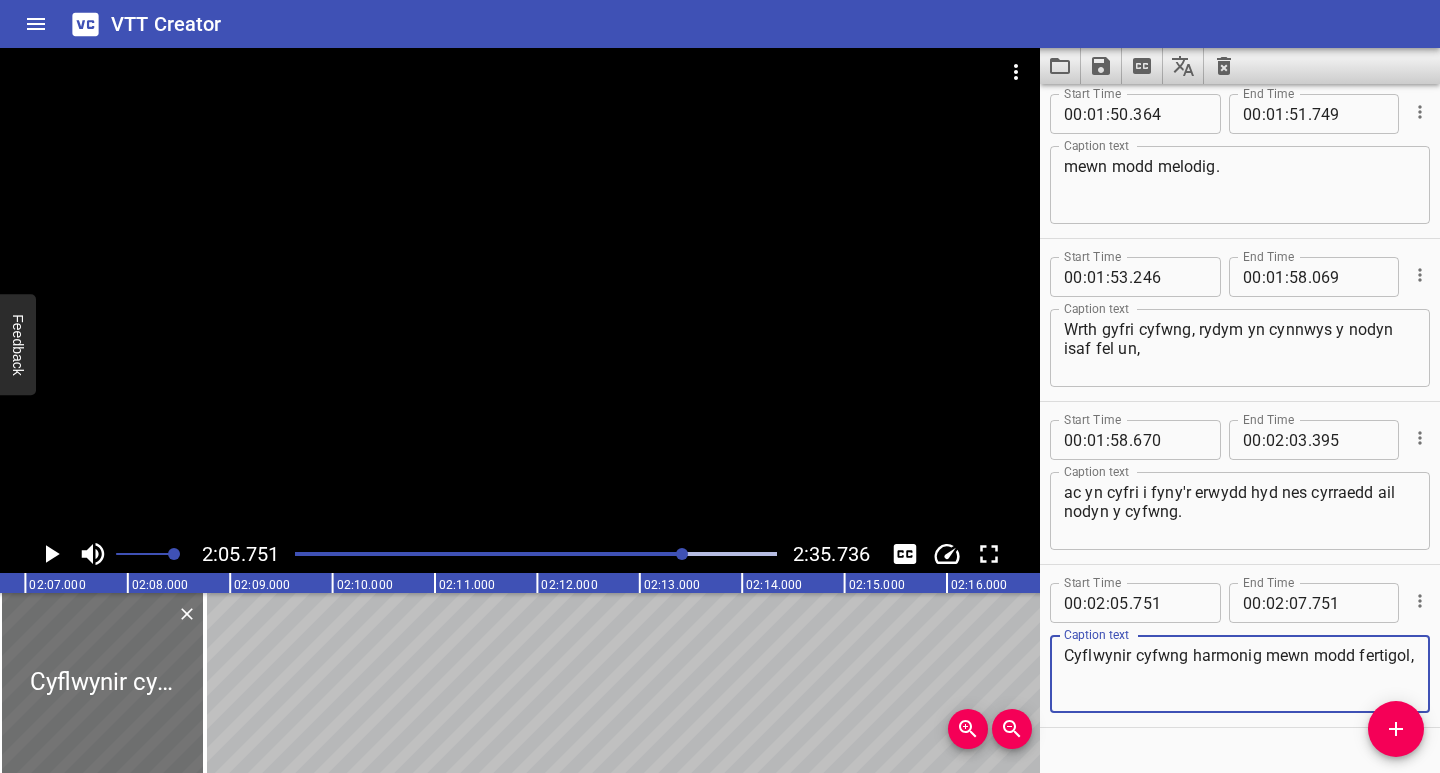 scroll, scrollTop: 3154, scrollLeft: 0, axis: vertical 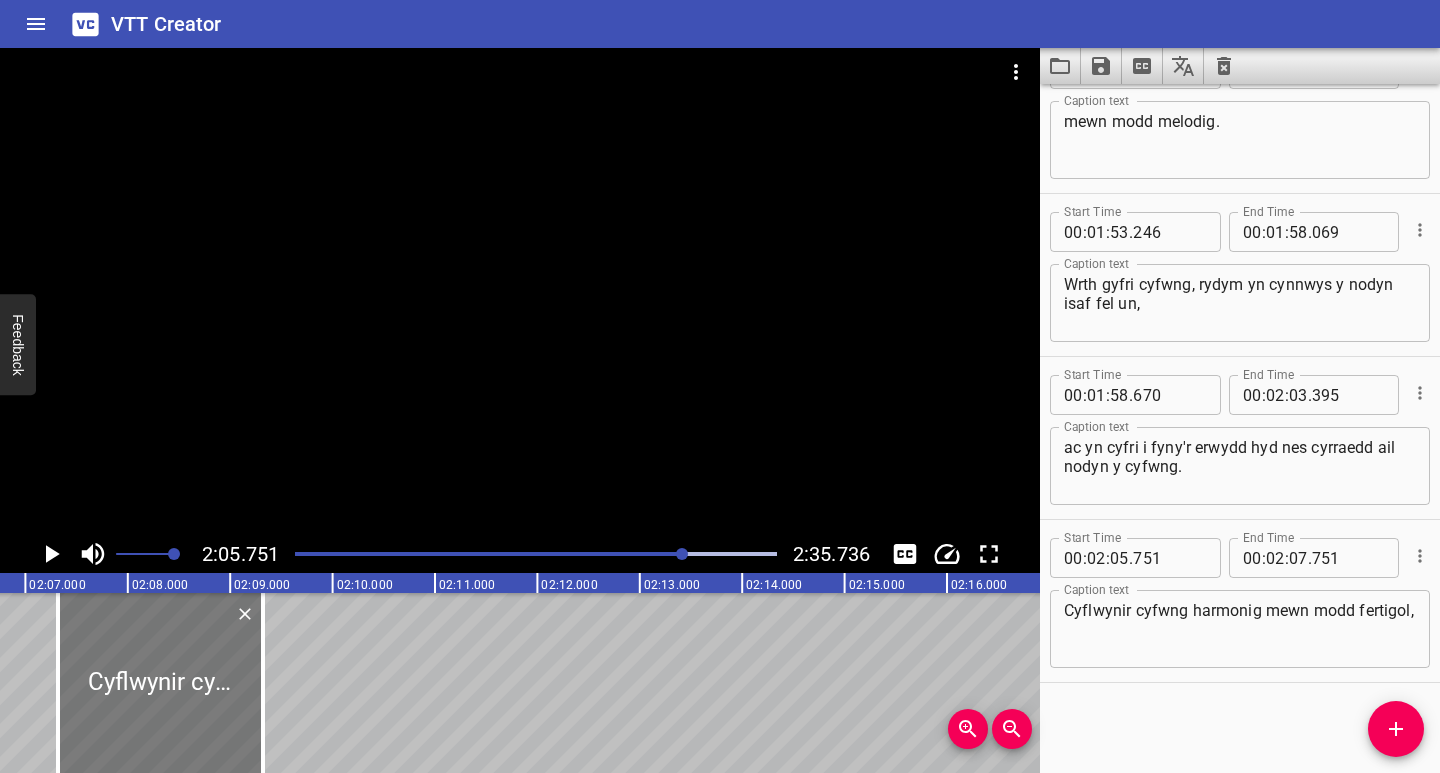 drag, startPoint x: 184, startPoint y: 718, endPoint x: 243, endPoint y: 717, distance: 59.008472 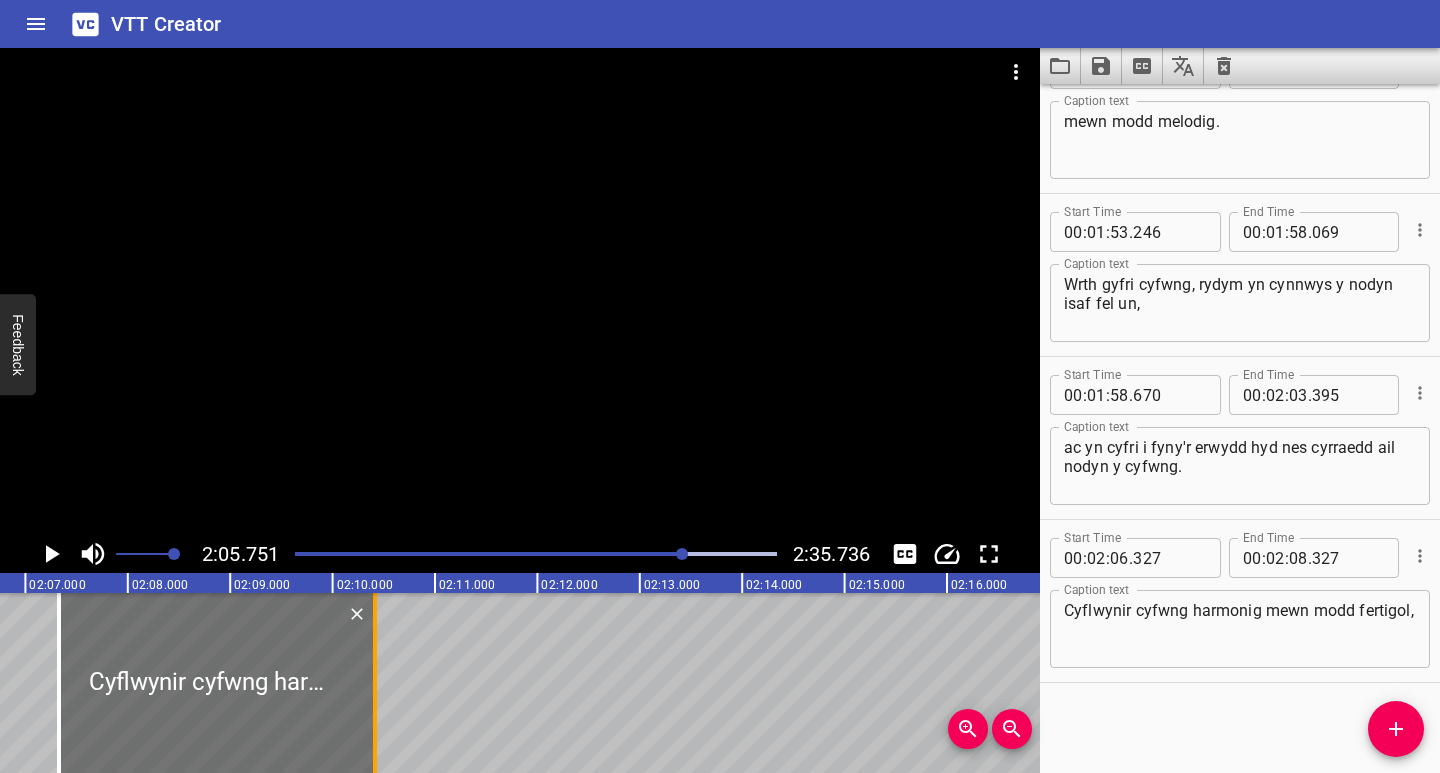 drag, startPoint x: 268, startPoint y: 717, endPoint x: 380, endPoint y: 721, distance: 112.0714 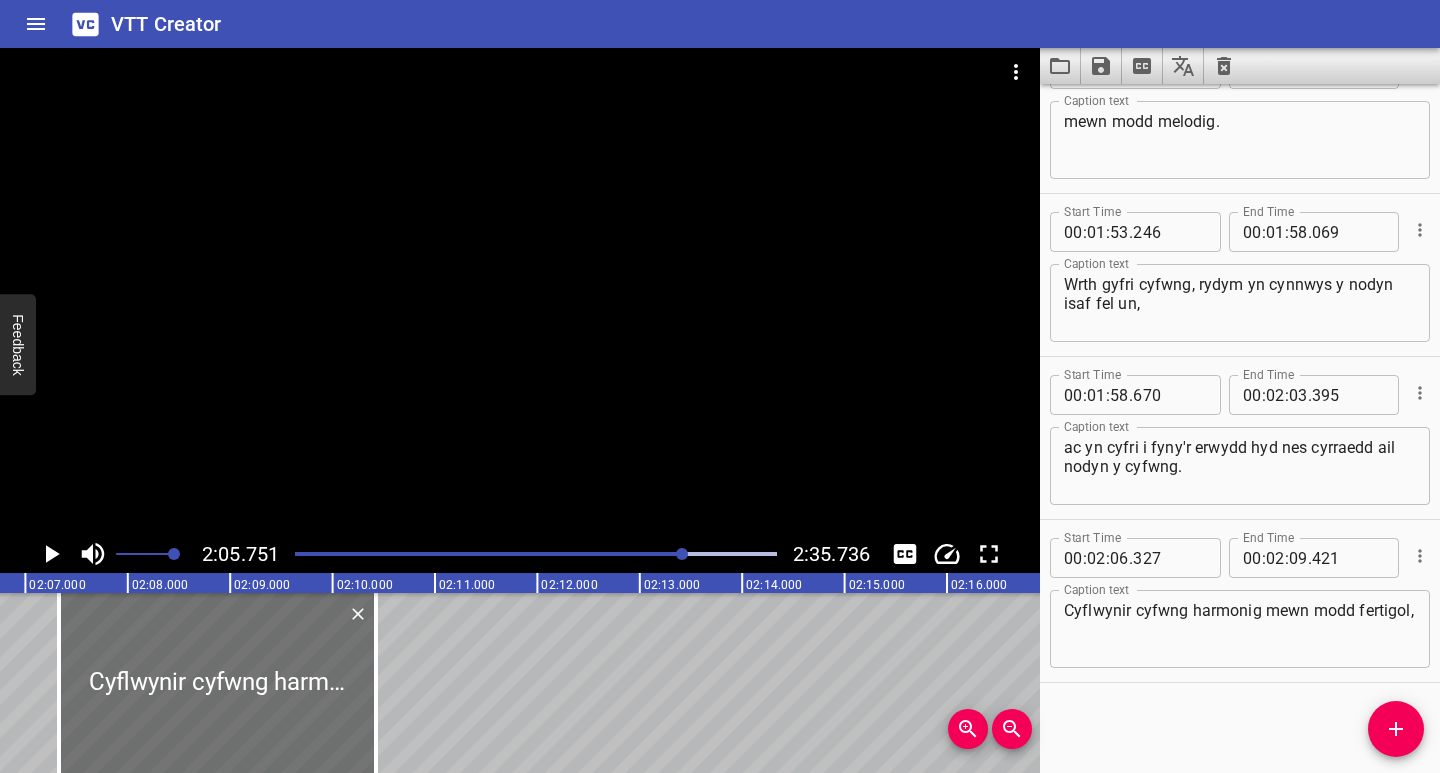 click 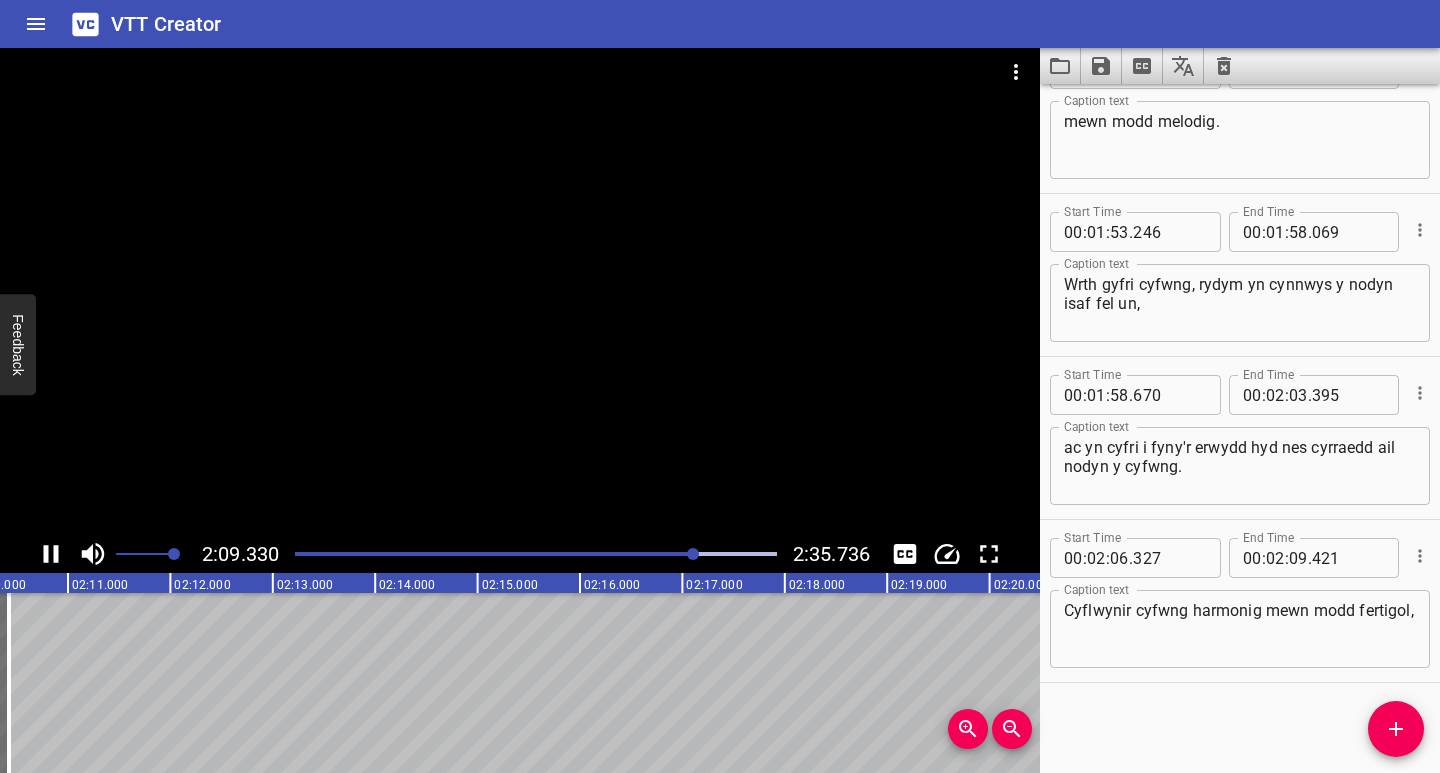 click 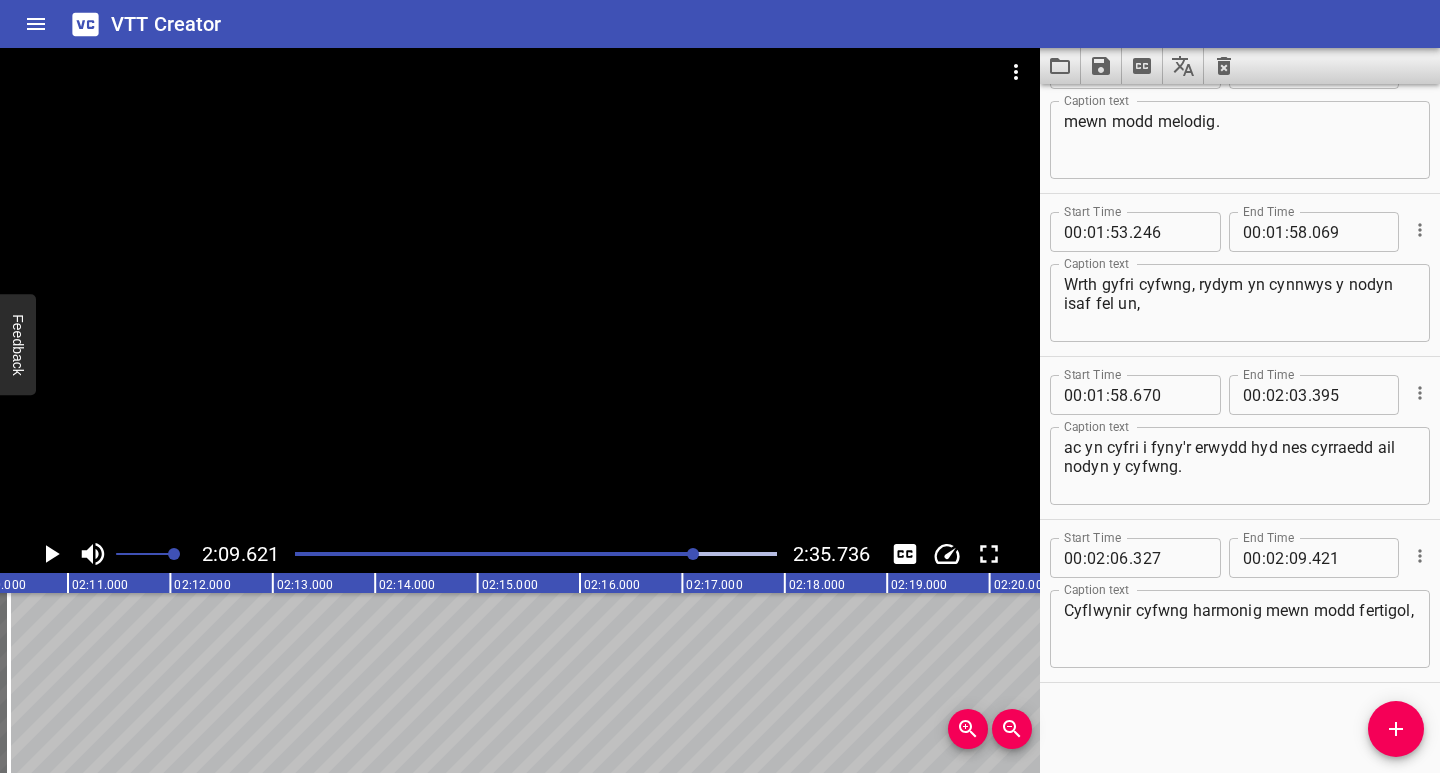 scroll, scrollTop: 0, scrollLeft: 13273, axis: horizontal 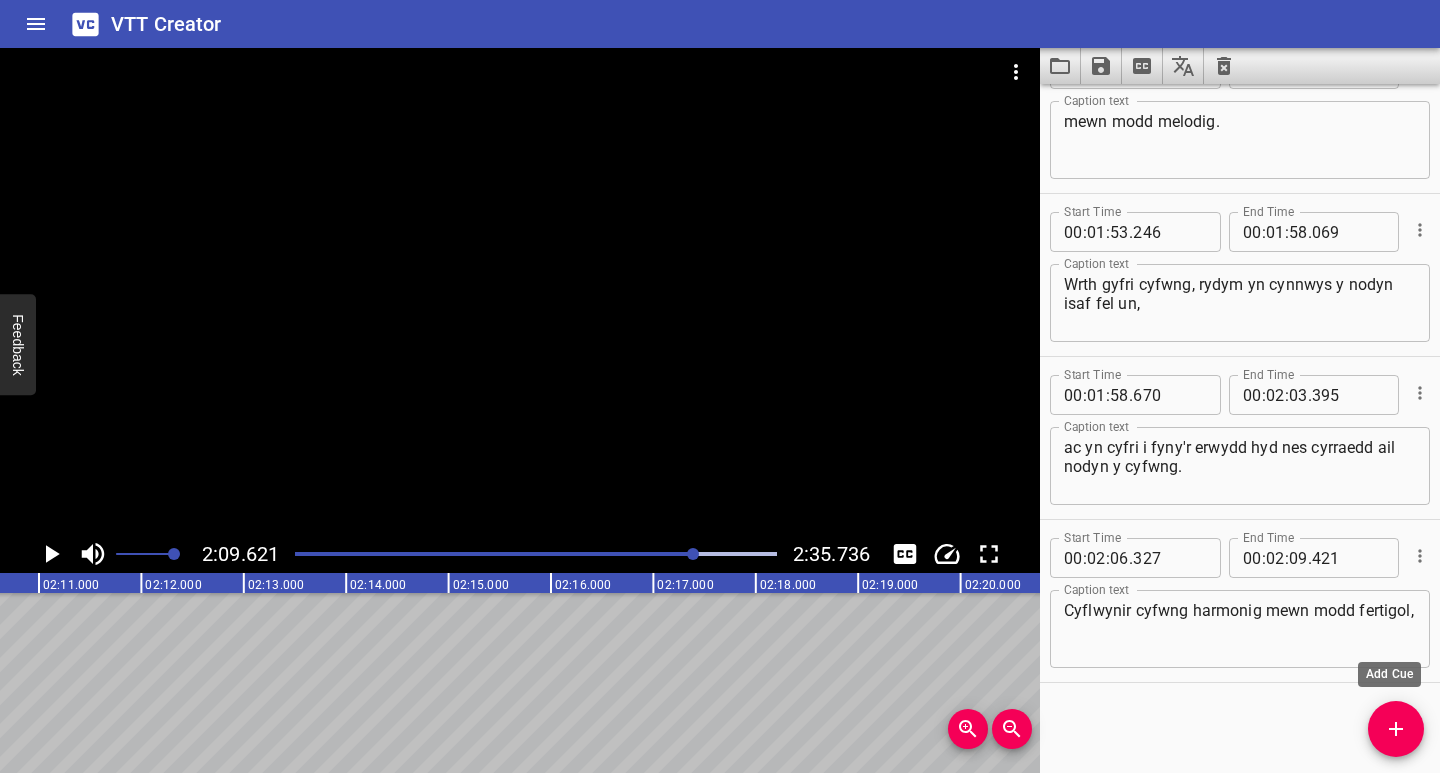 drag, startPoint x: 1394, startPoint y: 722, endPoint x: 1373, endPoint y: 722, distance: 21 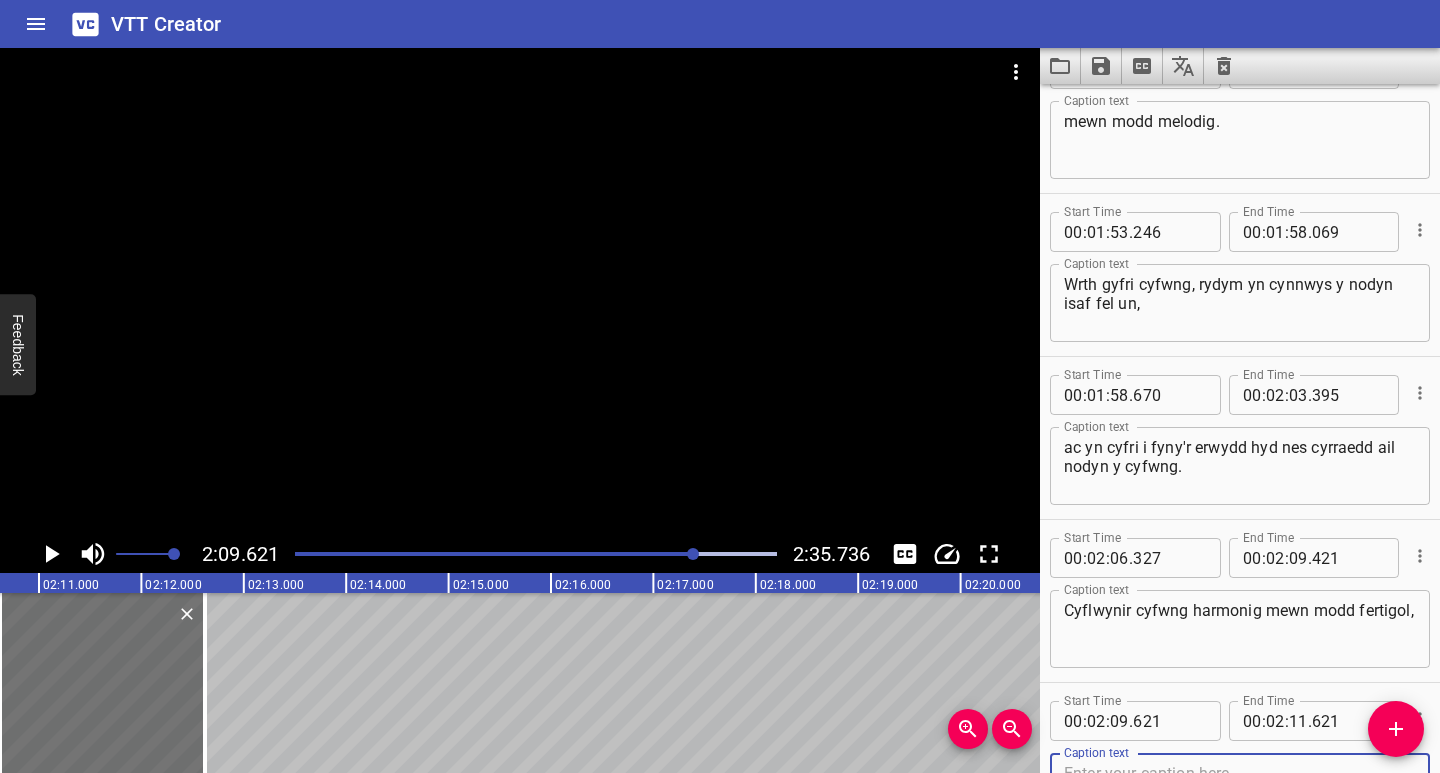 scroll, scrollTop: 3164, scrollLeft: 0, axis: vertical 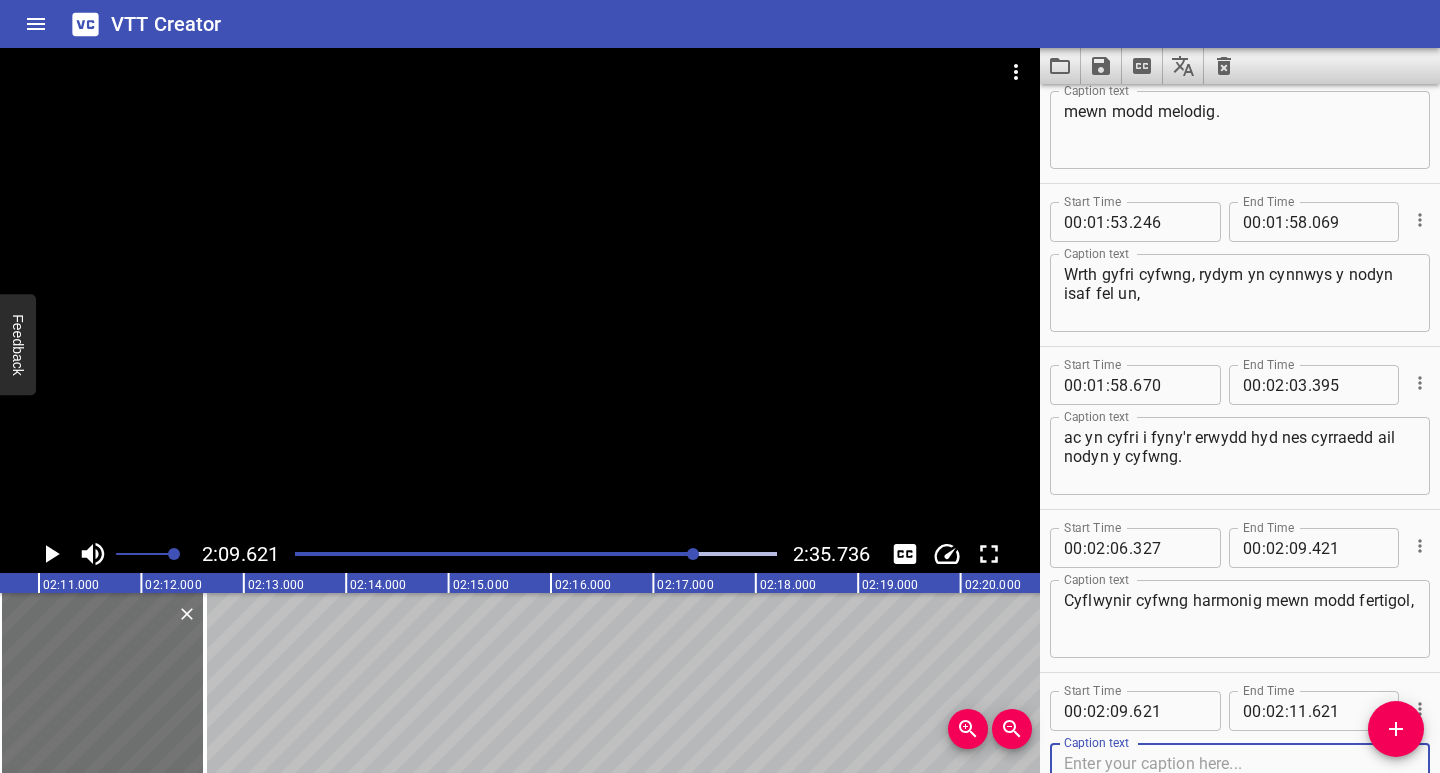 click at bounding box center [1240, 782] 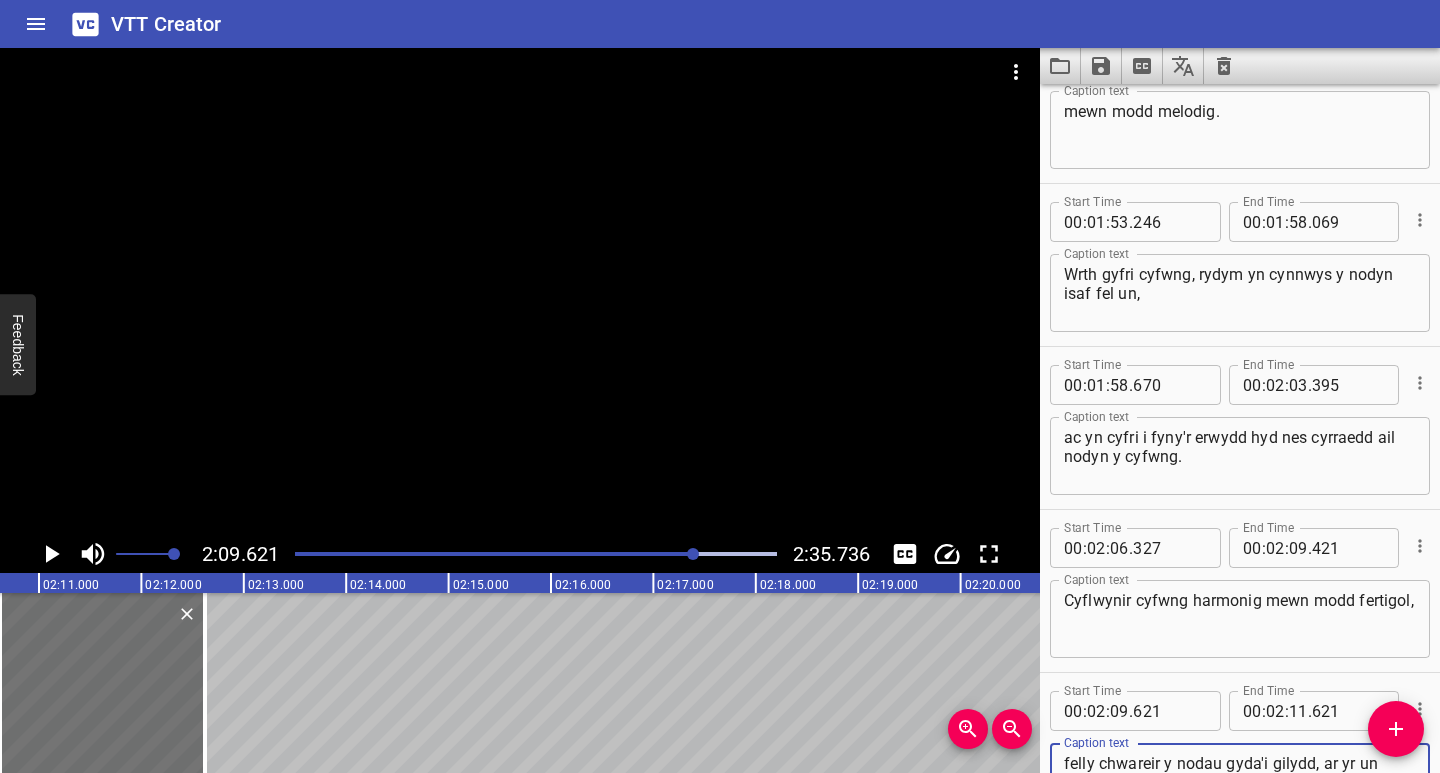 scroll, scrollTop: 3183, scrollLeft: 0, axis: vertical 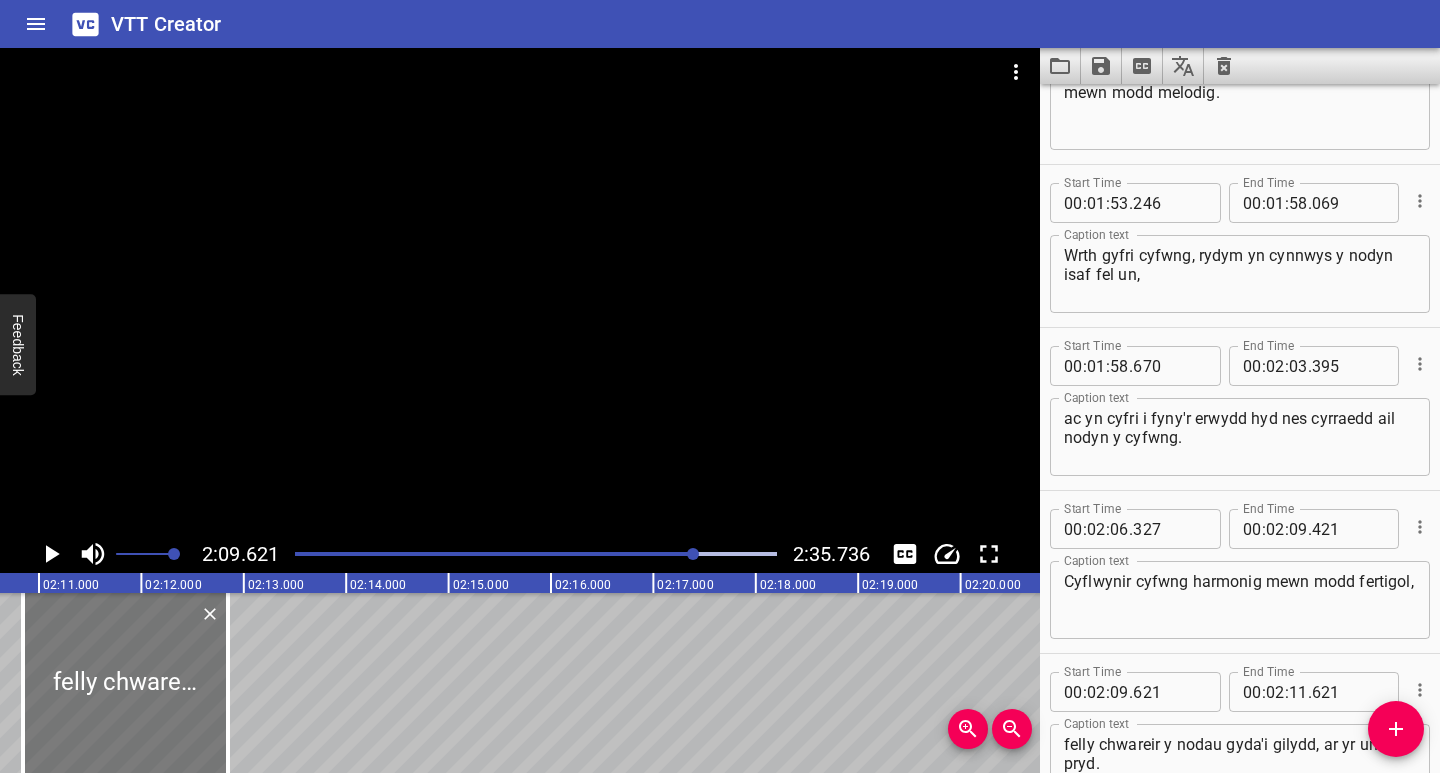 drag, startPoint x: 119, startPoint y: 731, endPoint x: 142, endPoint y: 731, distance: 23 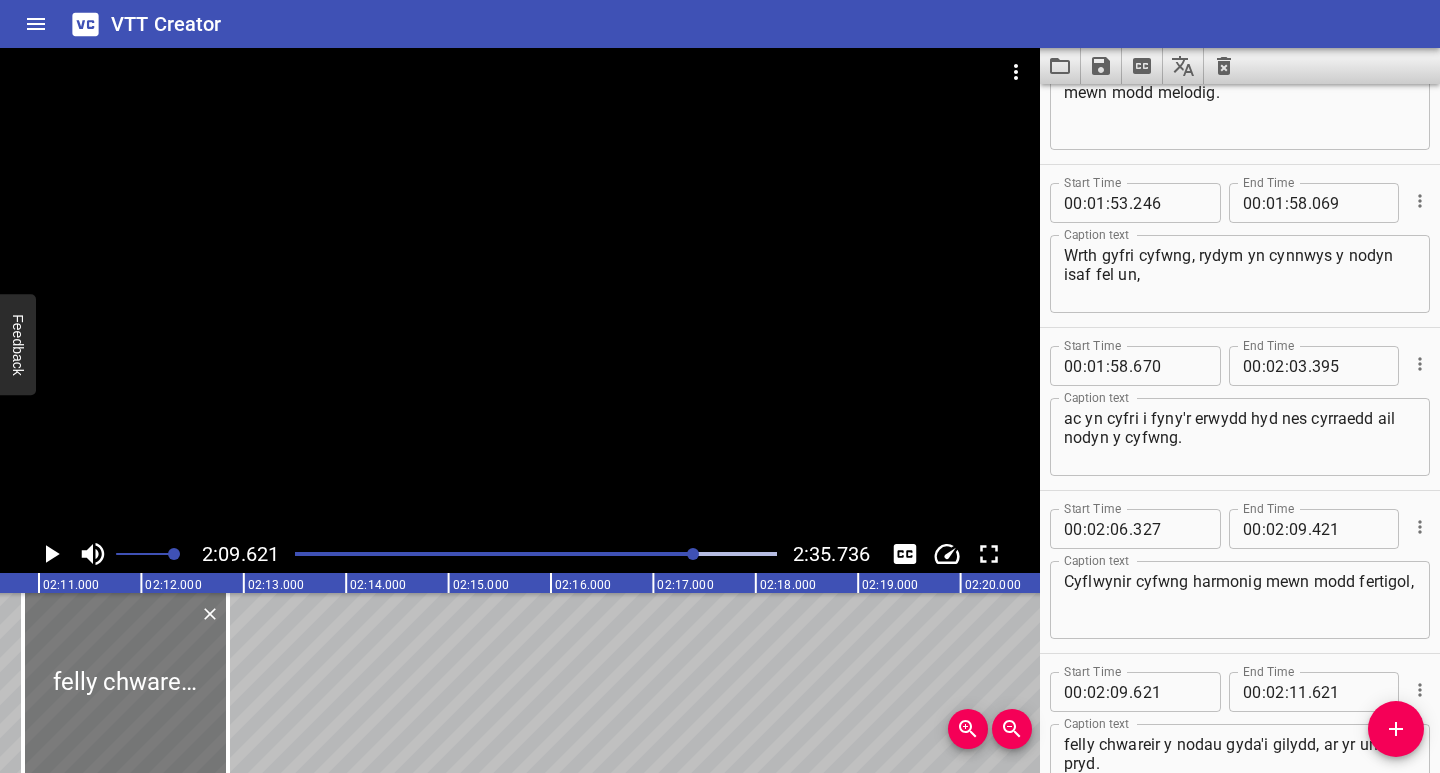 click at bounding box center [125, 683] 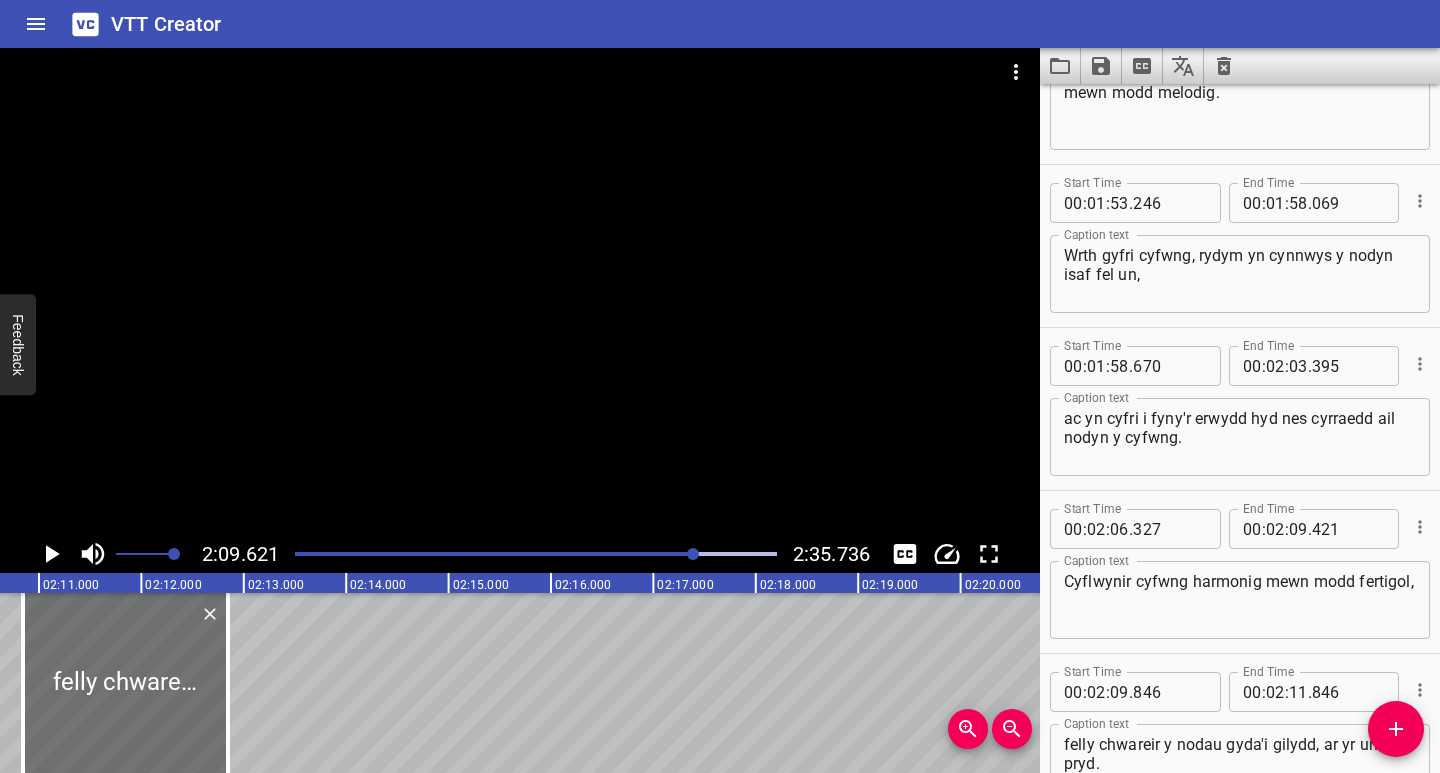 scroll, scrollTop: 0, scrollLeft: 13052, axis: horizontal 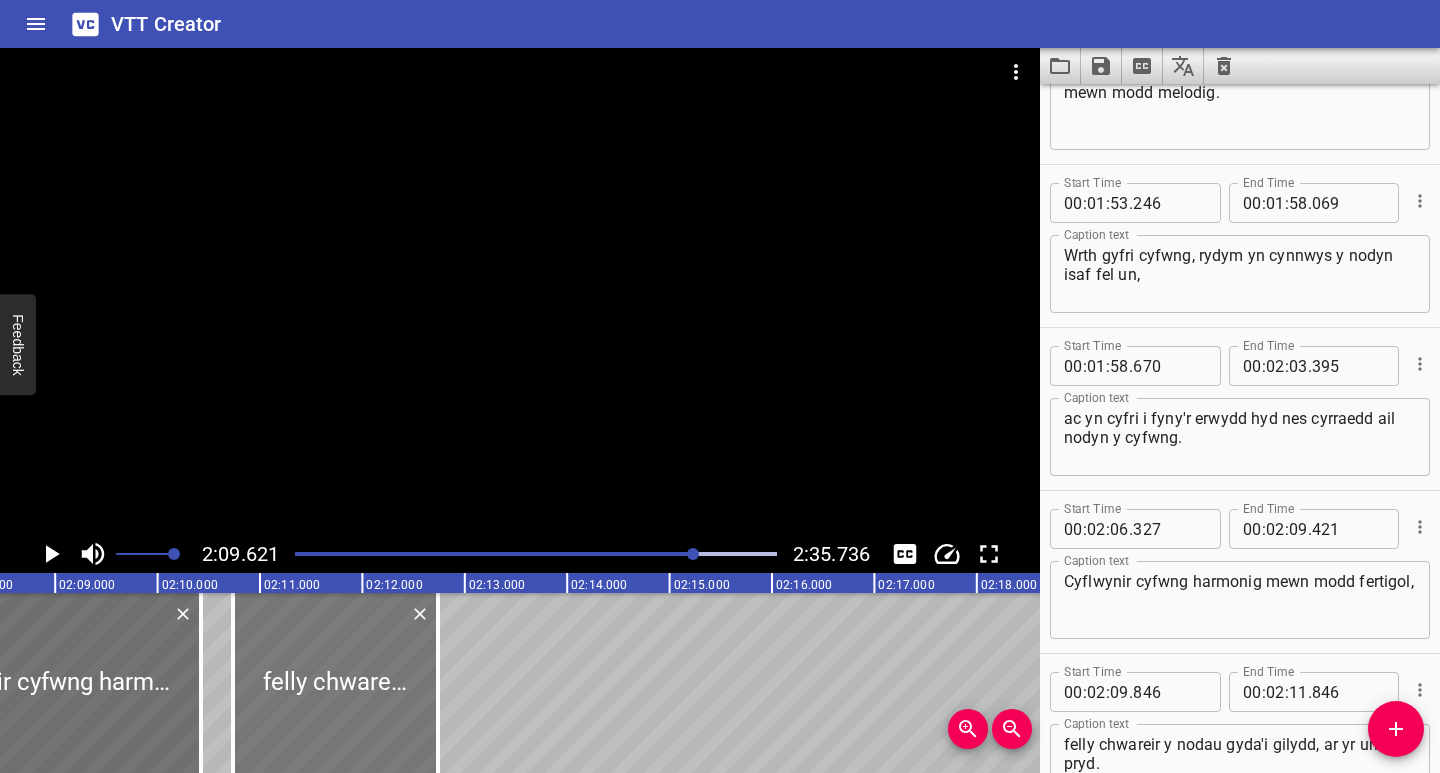 drag, startPoint x: 378, startPoint y: 732, endPoint x: 367, endPoint y: 740, distance: 13.601471 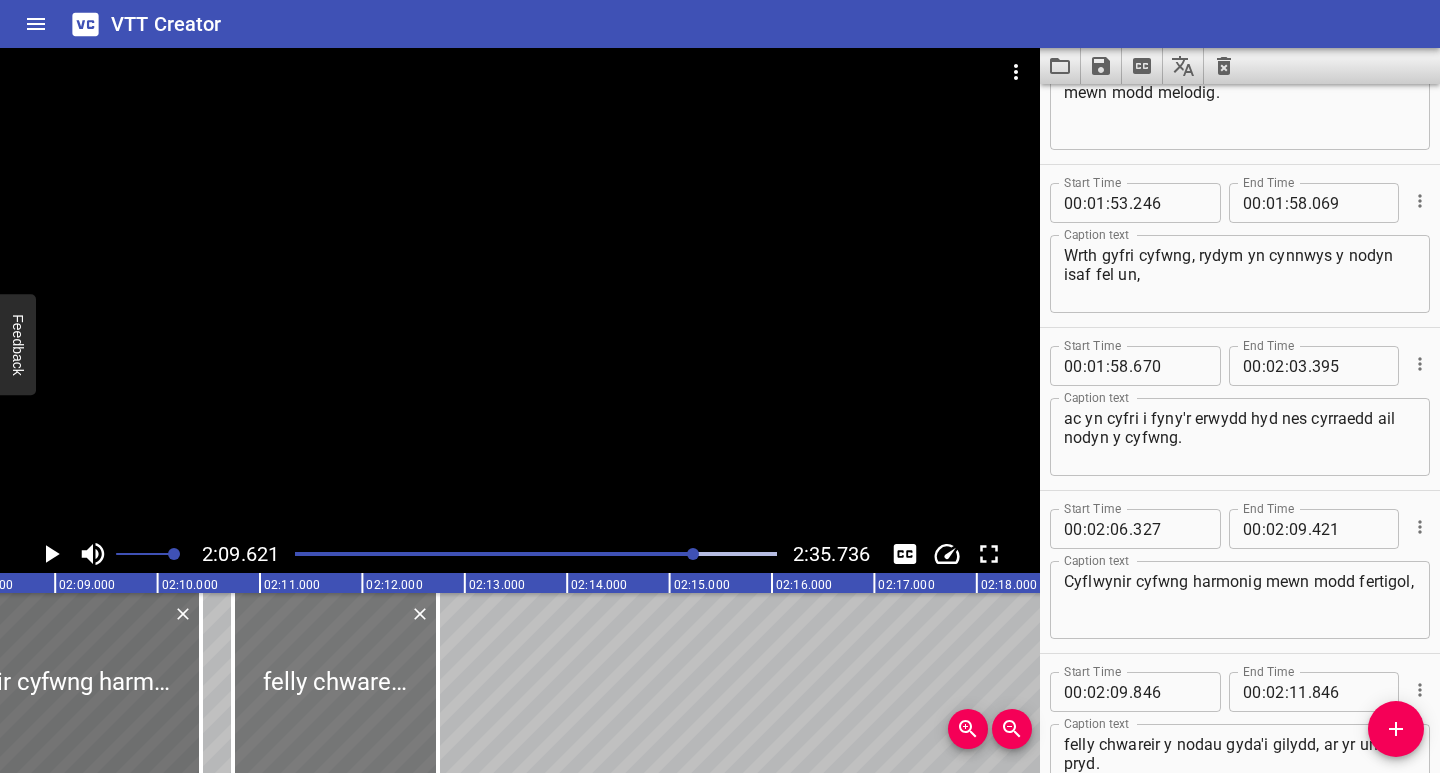 click at bounding box center [335, 683] 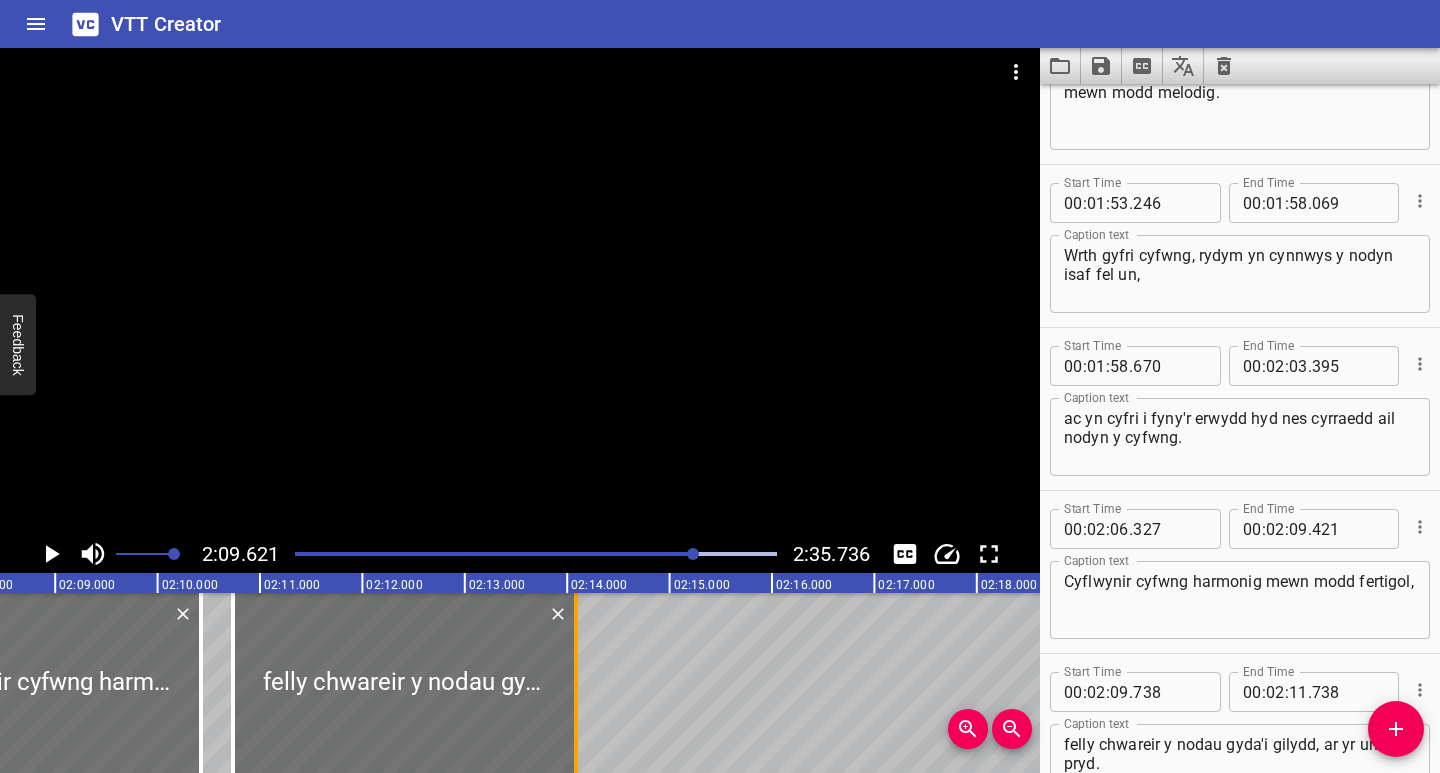 drag, startPoint x: 433, startPoint y: 742, endPoint x: 571, endPoint y: 740, distance: 138.0145 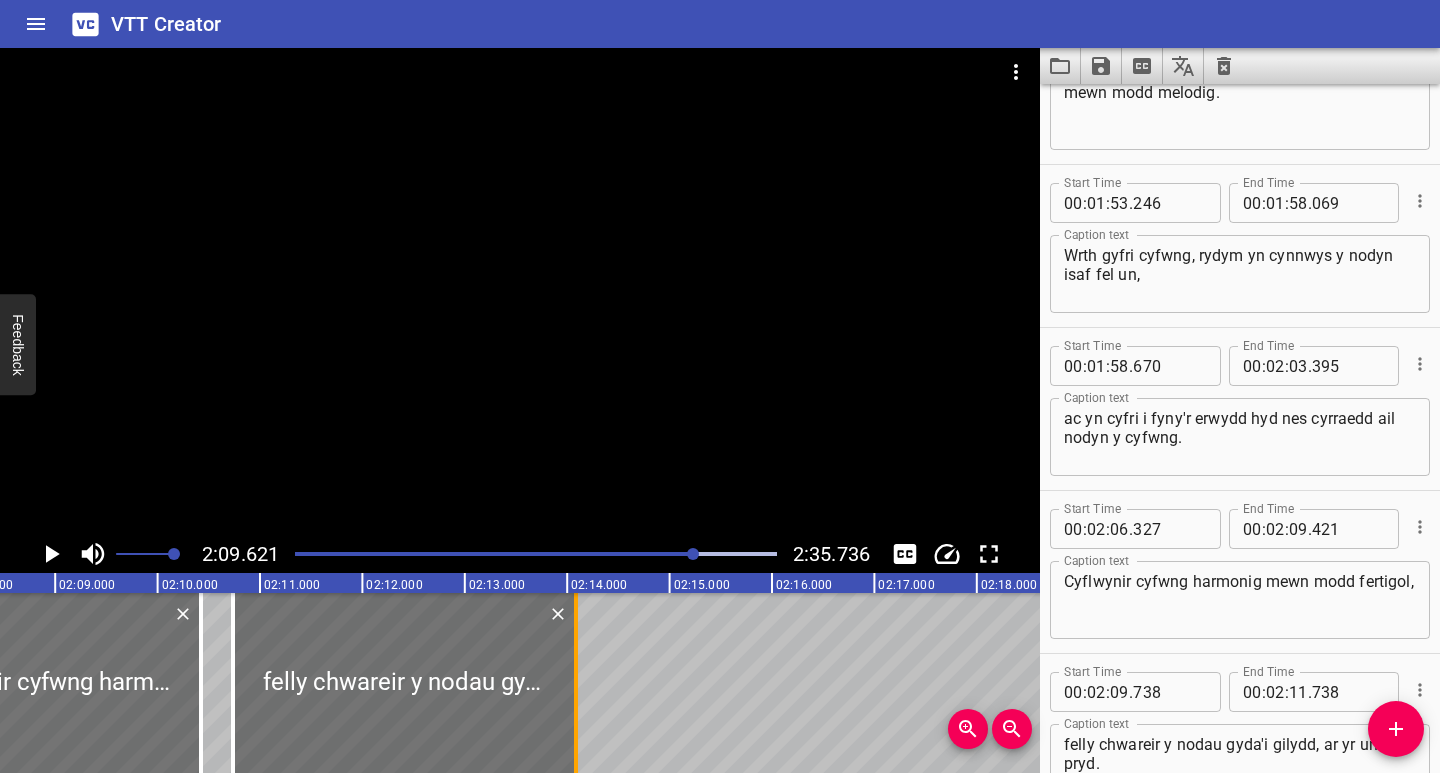click at bounding box center (576, 683) 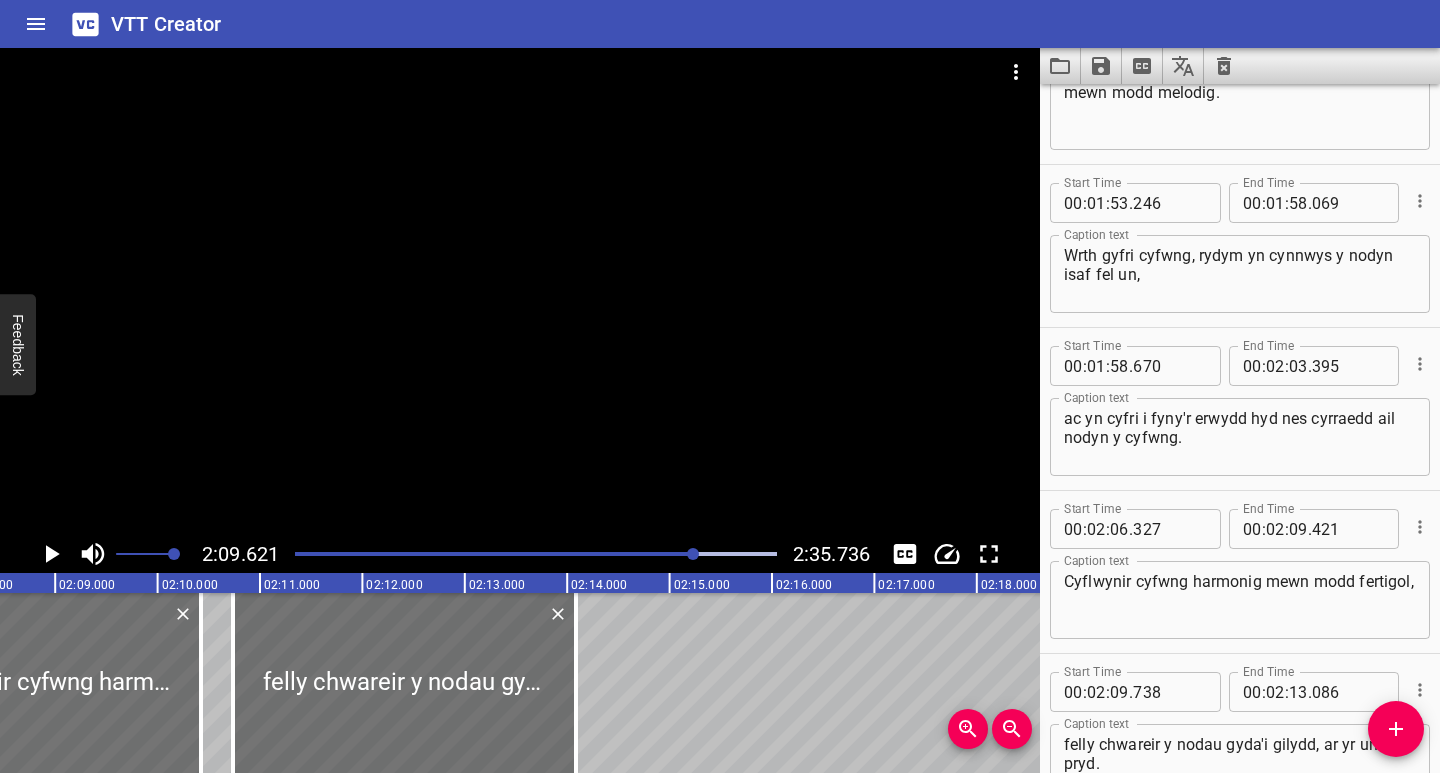 click at bounding box center (455, 554) 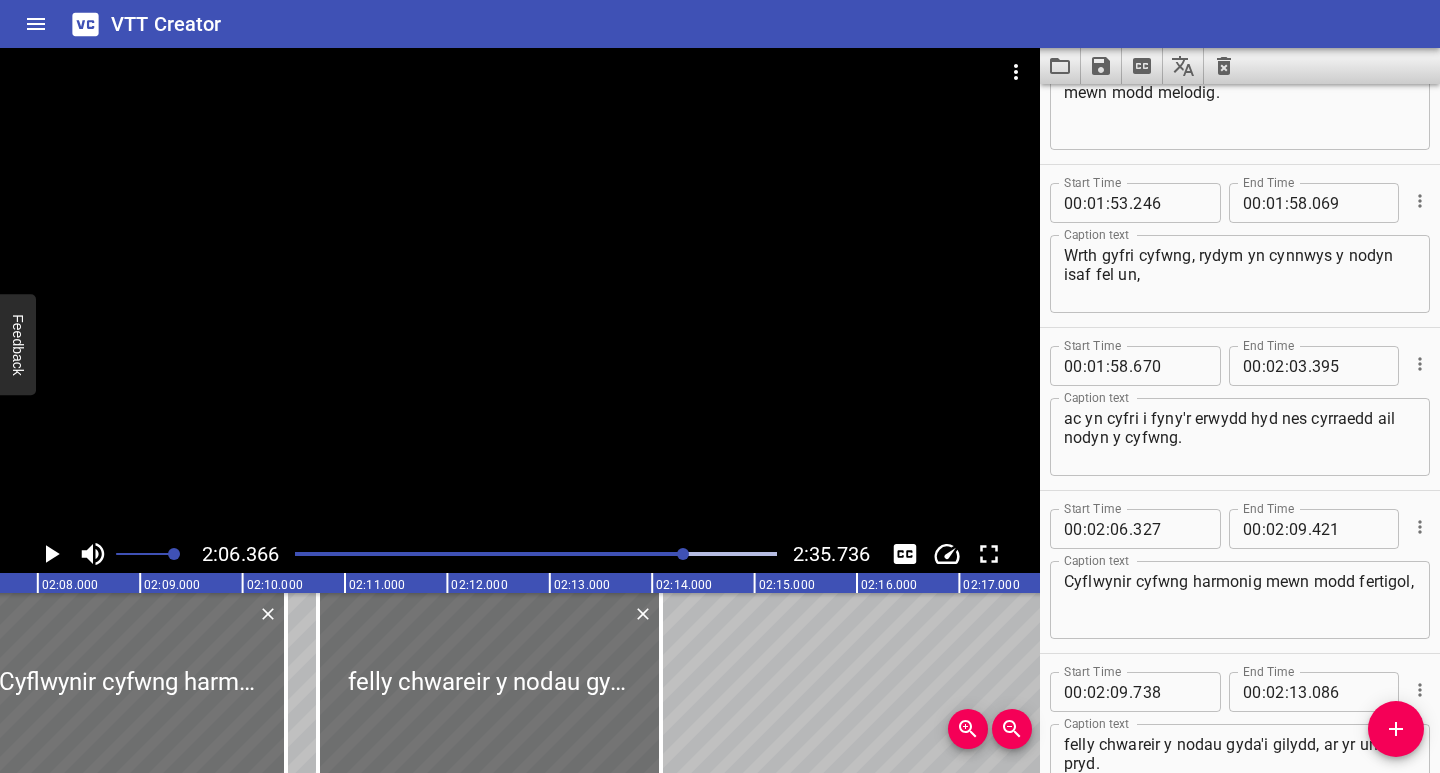 scroll, scrollTop: 0, scrollLeft: 12940, axis: horizontal 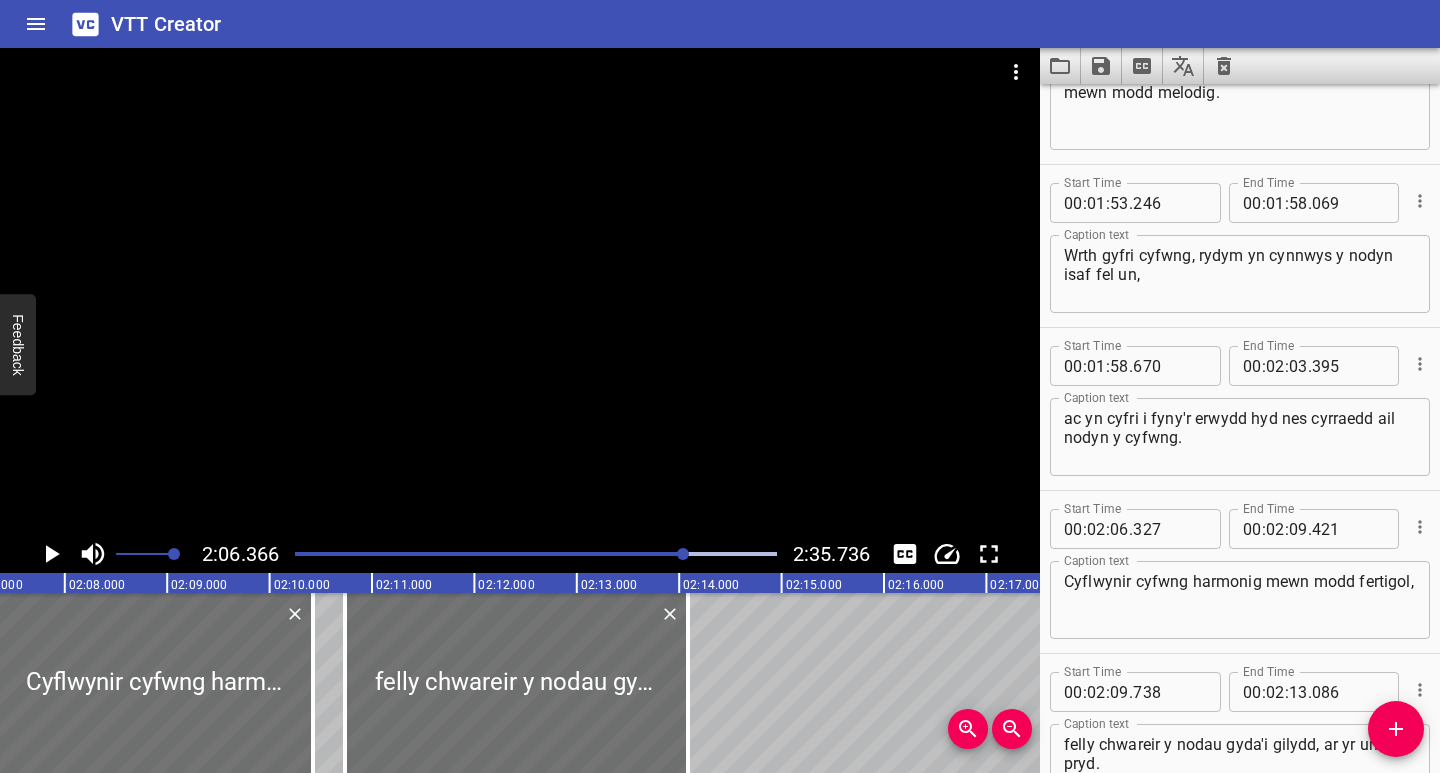 click 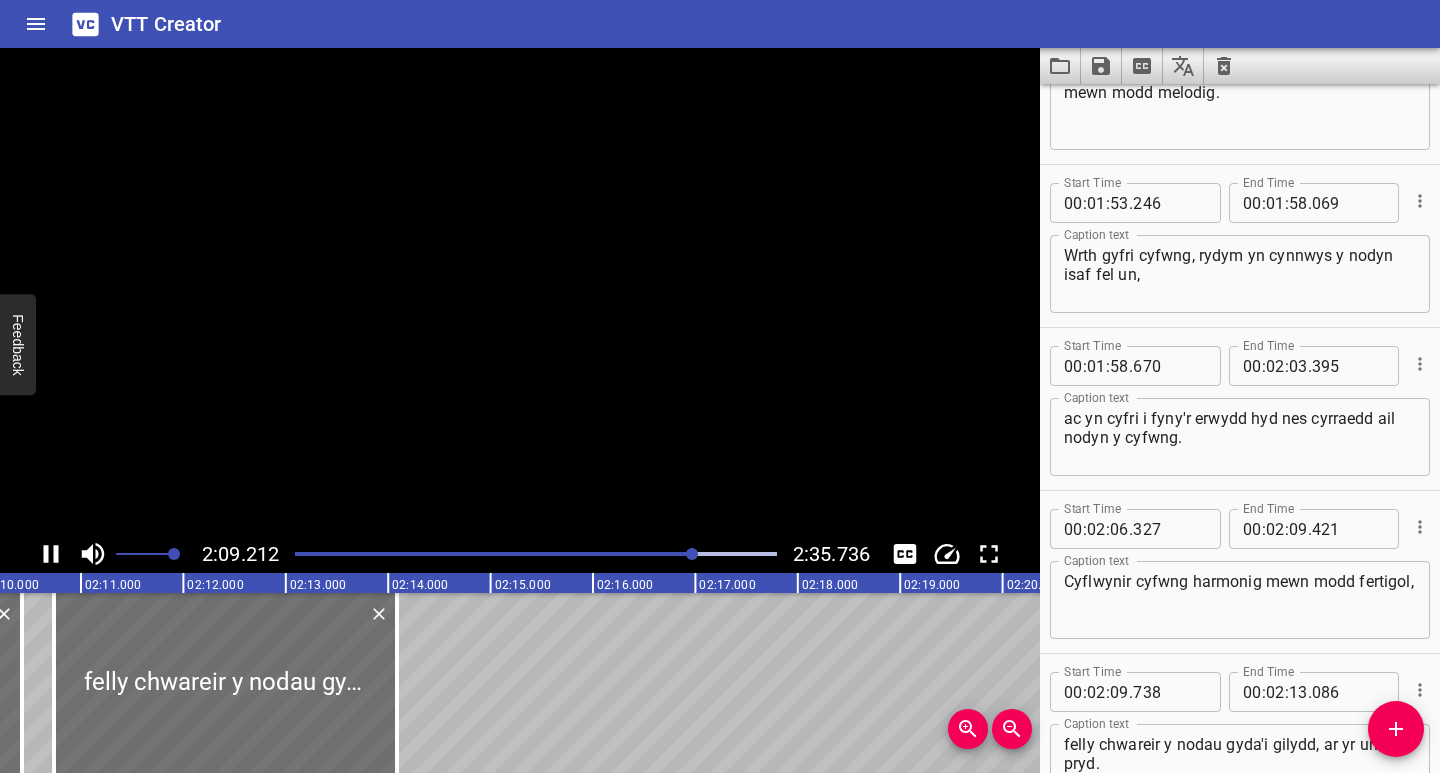 scroll, scrollTop: 0, scrollLeft: 13259, axis: horizontal 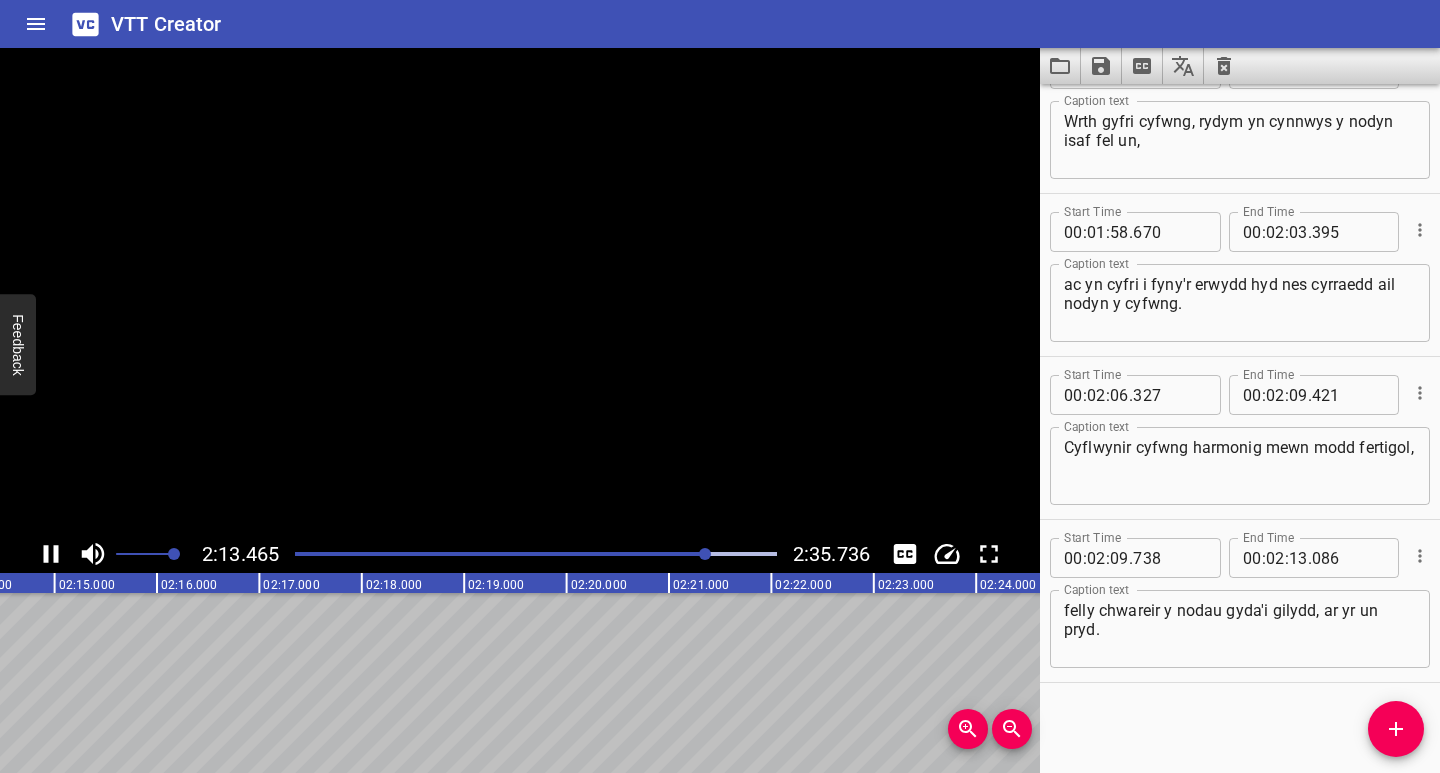 click 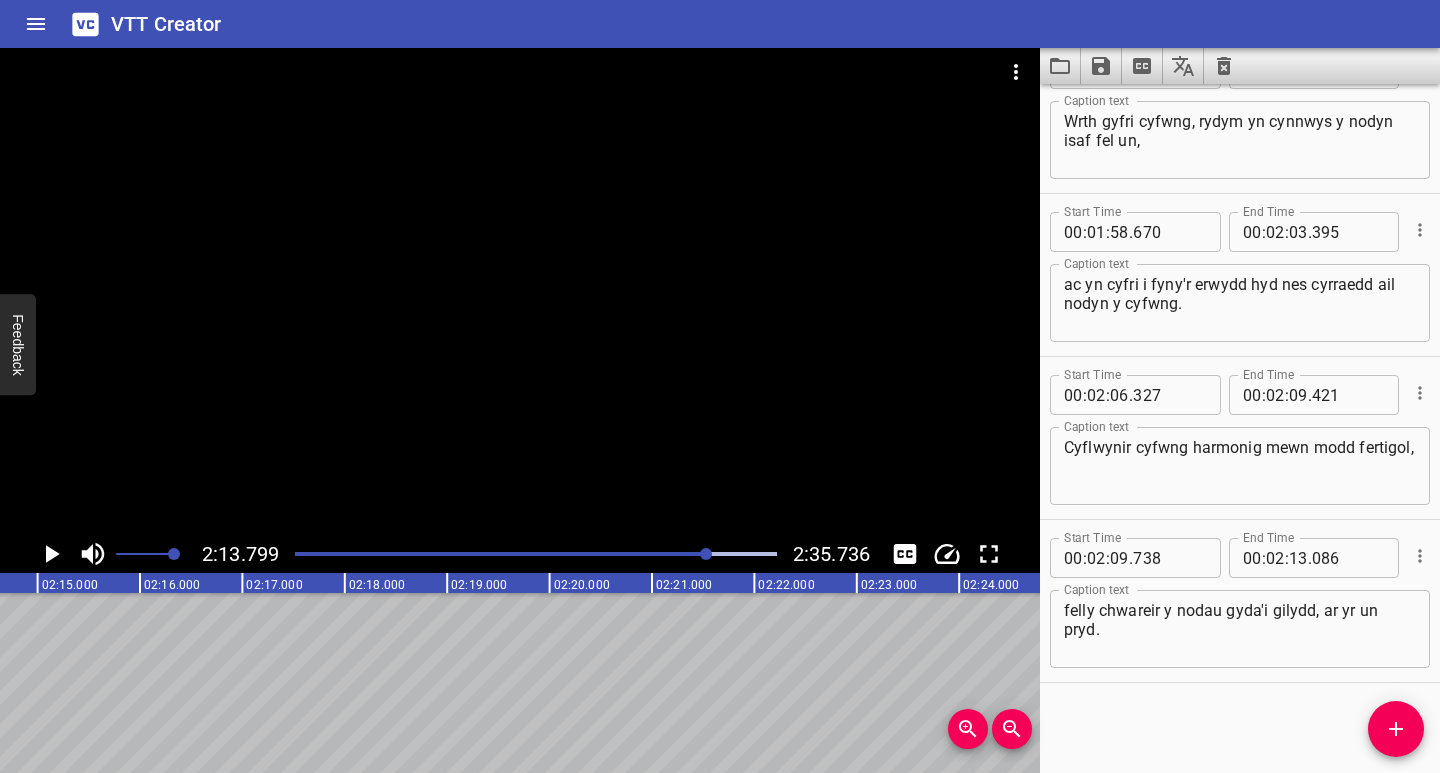 scroll, scrollTop: 0, scrollLeft: 13701, axis: horizontal 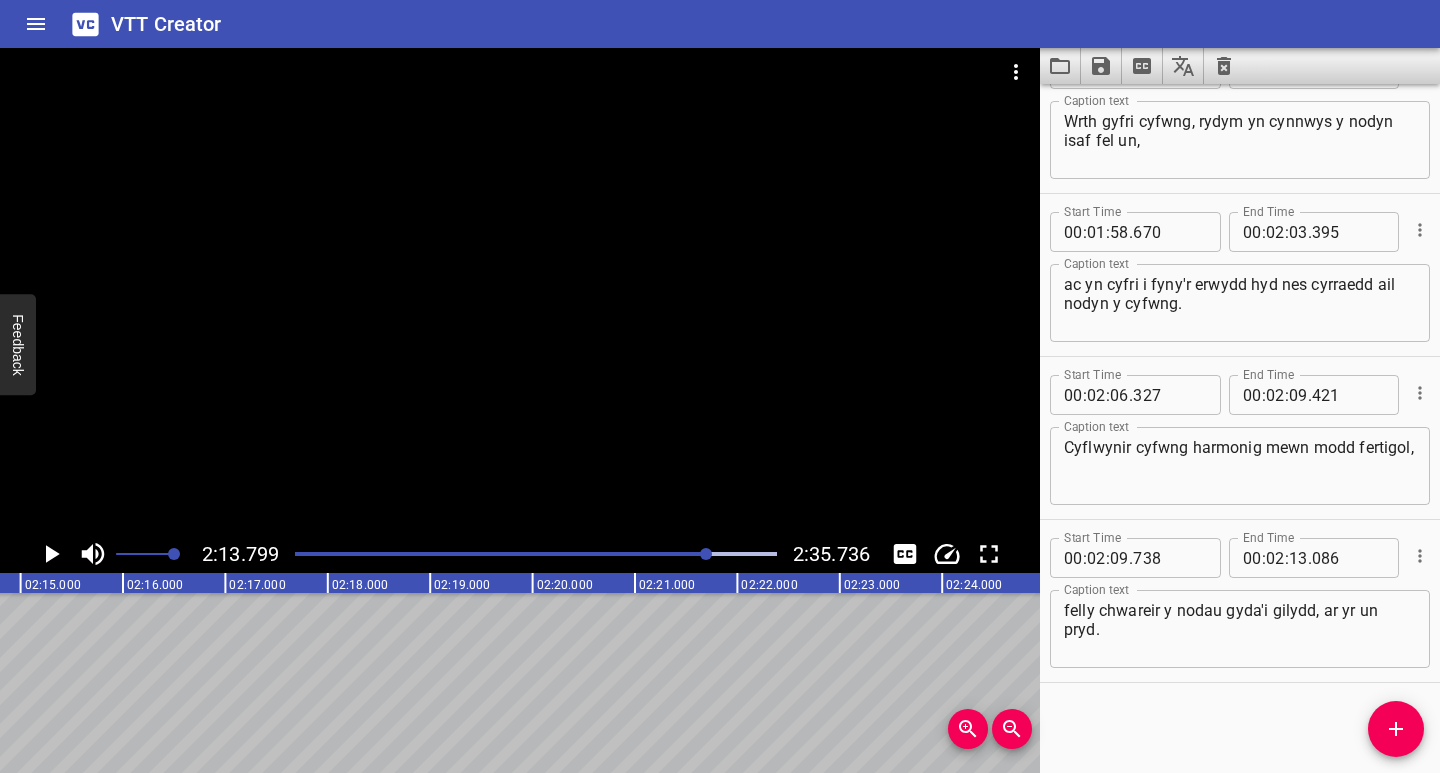 click on "Start Time 00 : 00 : 08 . 473 Start Time End Time 00 : 00 : 13 . 823 End Time Caption text Mae graddfa yn gyfres o nodau sy'n mynd i fyny neu i lawr gam a cham. Caption text Start Time 00 : 00 : 15 . 265 Start Time End Time 00 : 00 : 20 . 420 End Time Caption text Mae gan bob nodyn draw penodol o'i gymharu â'r nodyn cyntaf, sef y Tonydd. Caption text Start Time 00 : 00 : 21 . 374 Start Time End Time 00 : 00 : 24 . 702 End Time Caption text Drwy alw’r tonydd yn nodyn rhif un, Caption text Start Time 00 : 00 : 24 . 950 Start Time End Time 00 : 00 : 28 . 092 End Time Caption text mae nodau’r raddfa yn dilyn yn eu trefn. Caption text Start Time 00 : 00 : 29 . 060 Start Time End Time 00 : 00 : 34 . 009 End Time Caption text Yma gallwn weld trefn y nodau a'u gradd ar y raddfa. Caption text Start Time 00 : 00 : 34 . 811 Start Time End Time 00 : 00 : 38 . 764 End Time Caption text Rydym bob amser yn dechrau o'r gwaelod ac yn cyfrif am i fyny. Caption text Start Time 00 : 00 : 53 . 150 Start Time End Time 00" at bounding box center (1240, 428) 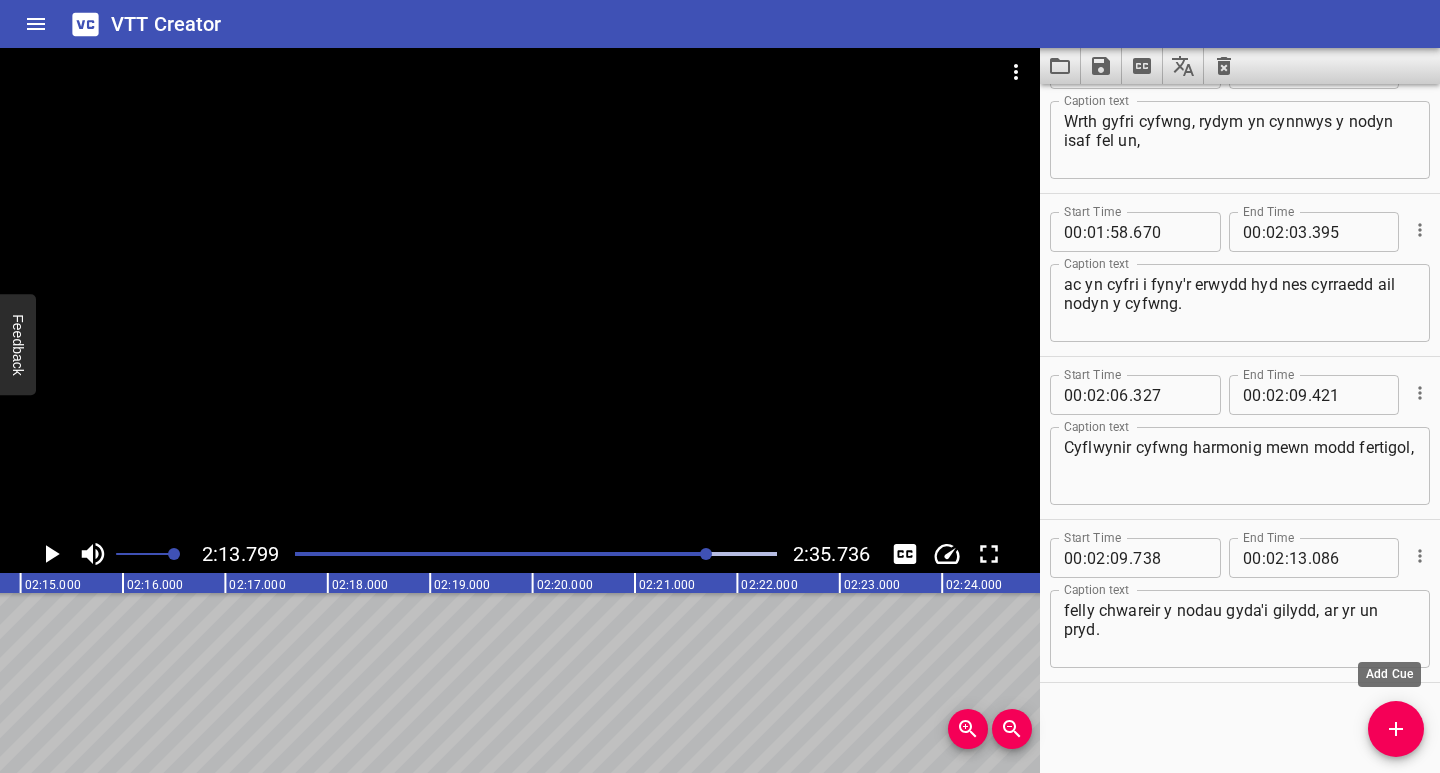 click 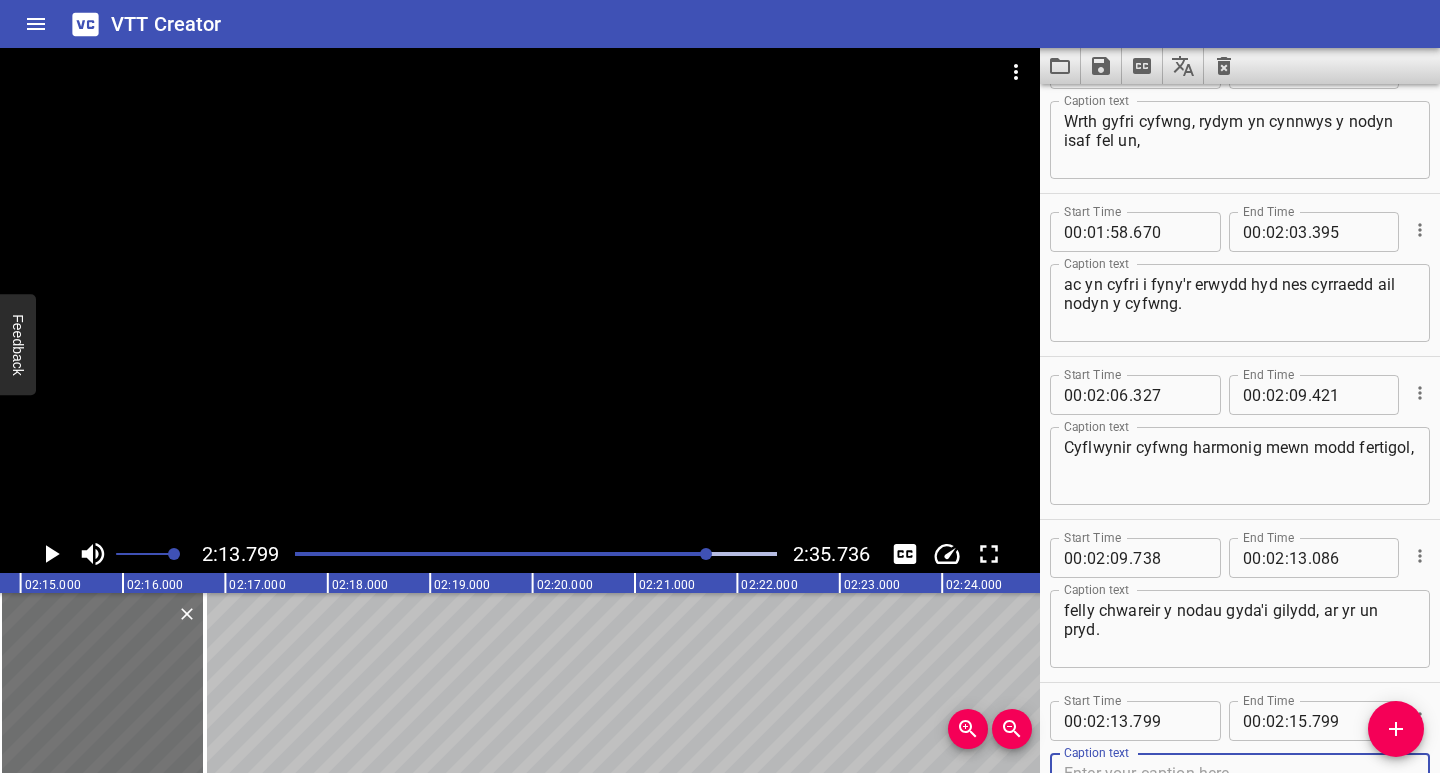 scroll, scrollTop: 3327, scrollLeft: 0, axis: vertical 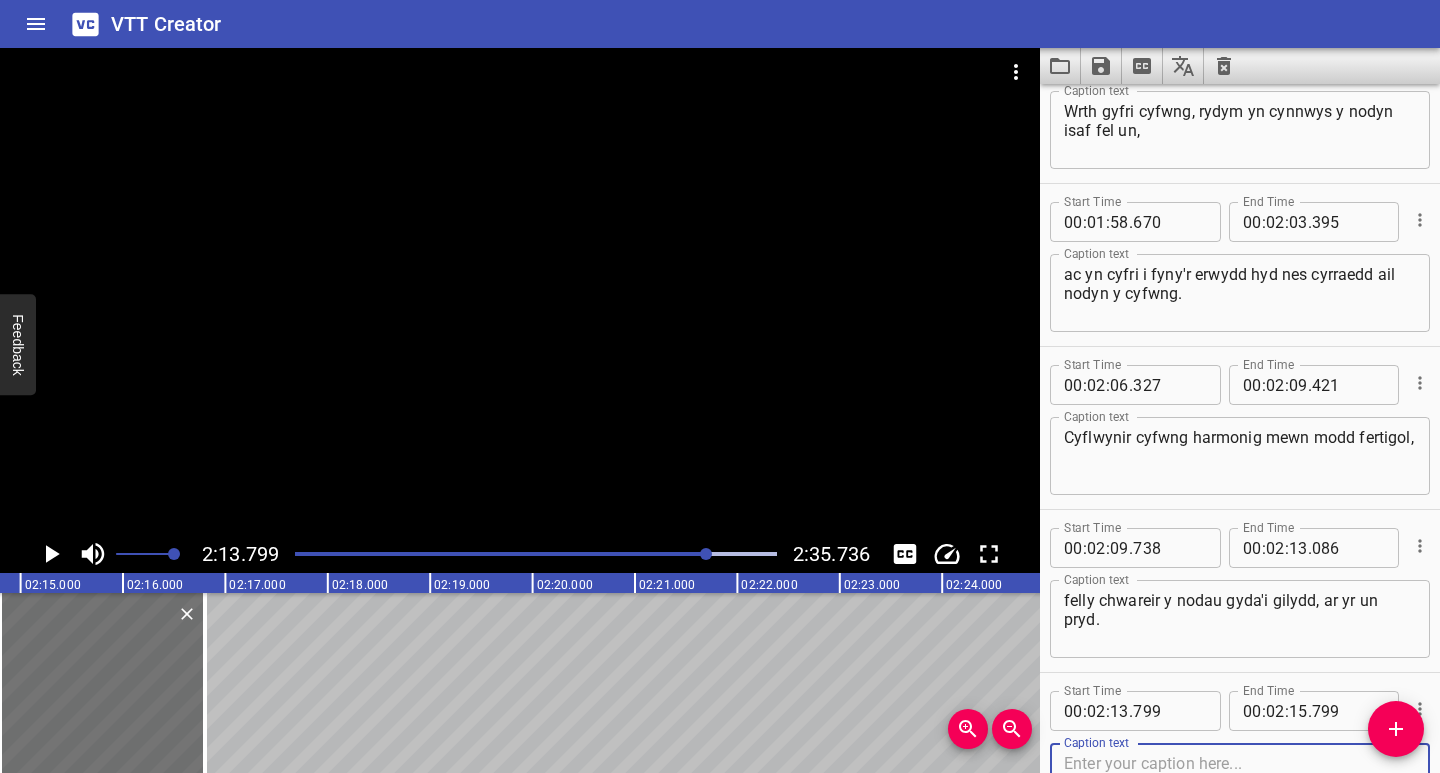 click at bounding box center (1240, 782) 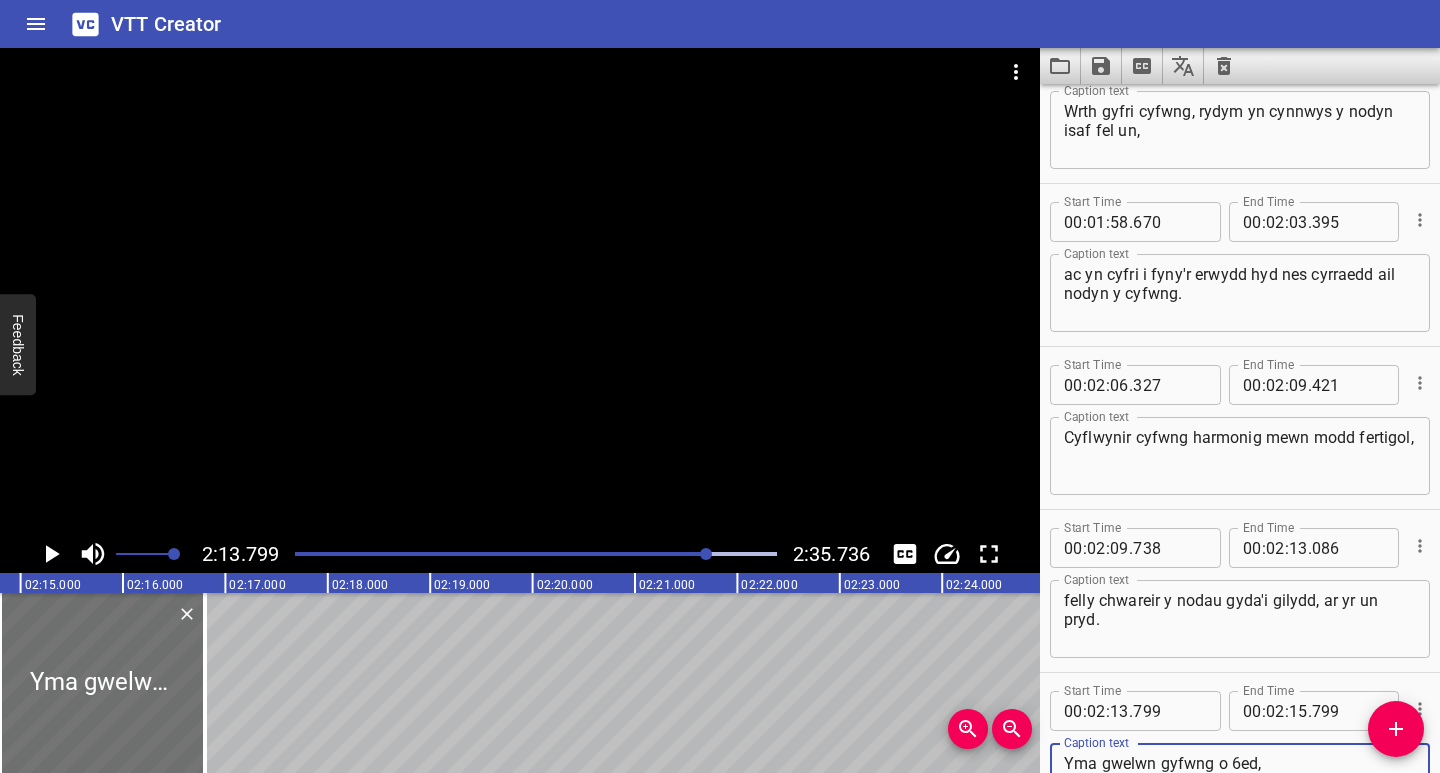 scroll, scrollTop: 0, scrollLeft: 13407, axis: horizontal 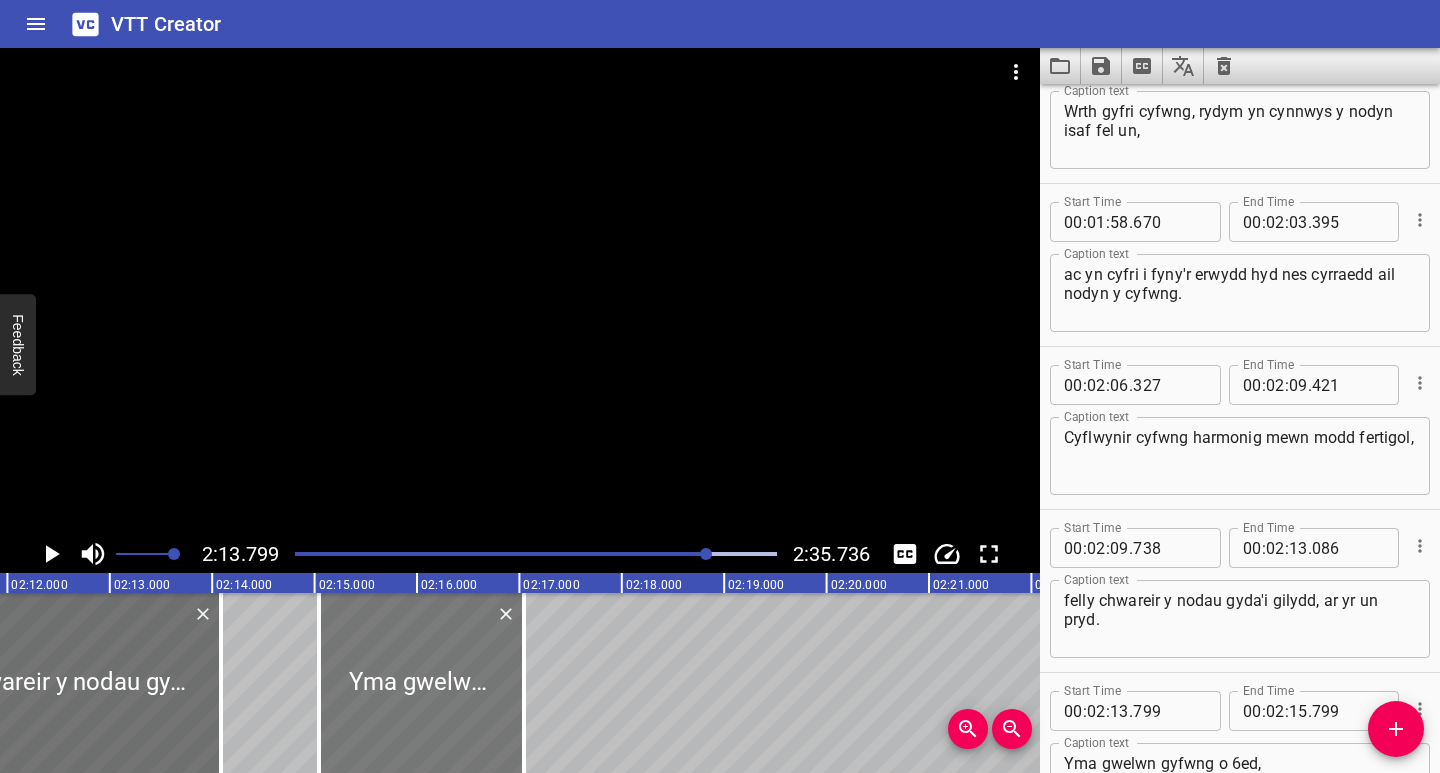 drag, startPoint x: 424, startPoint y: 739, endPoint x: 454, endPoint y: 741, distance: 30.066593 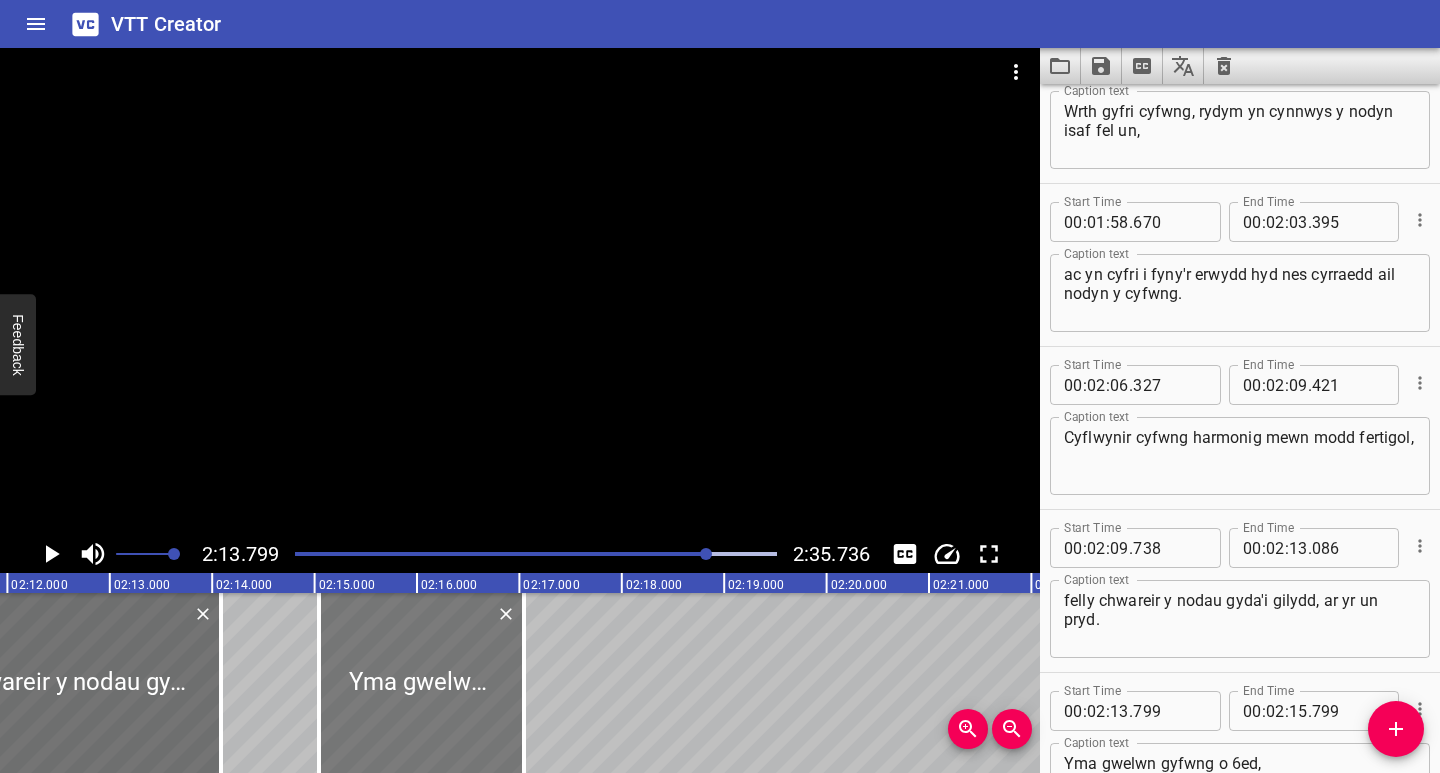 click at bounding box center (421, 683) 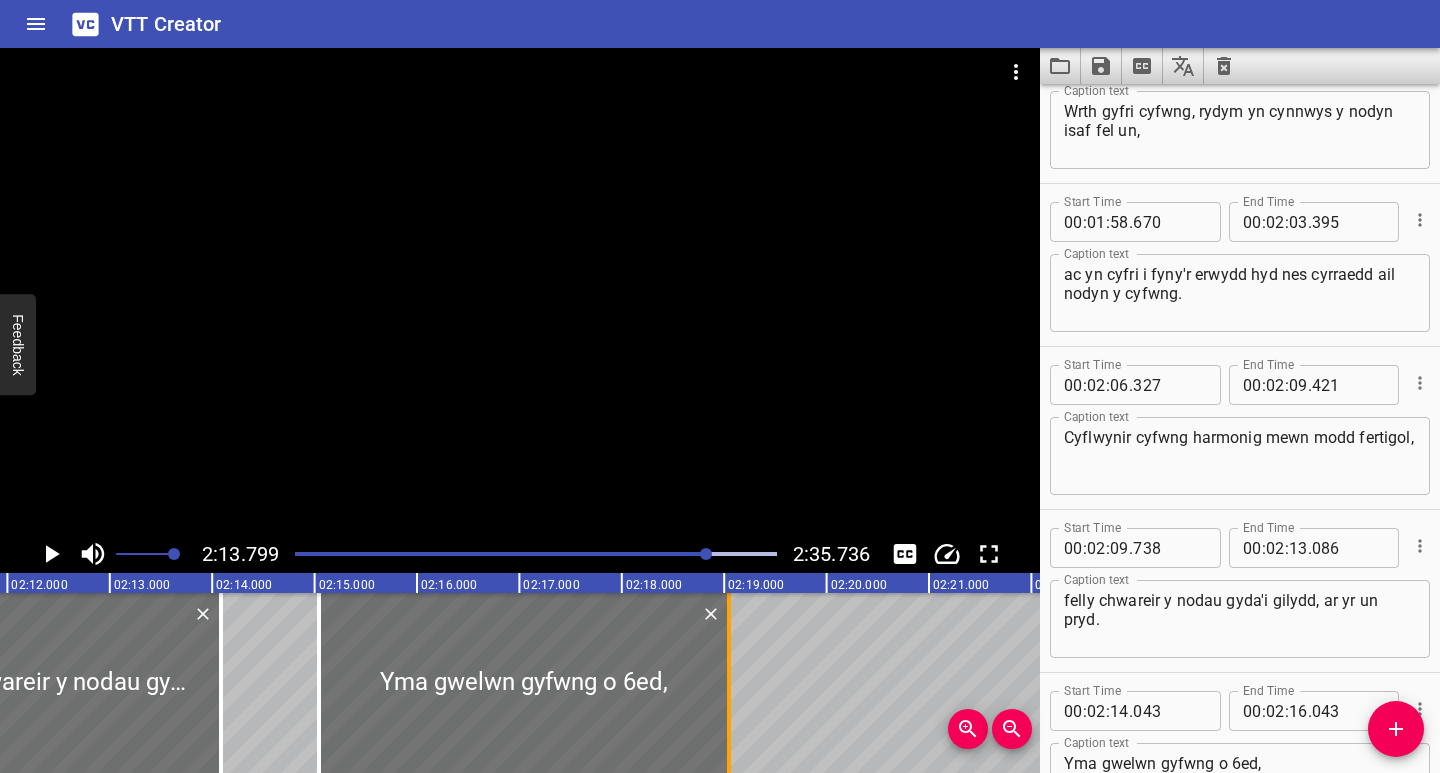 drag, startPoint x: 531, startPoint y: 736, endPoint x: 736, endPoint y: 729, distance: 205.11948 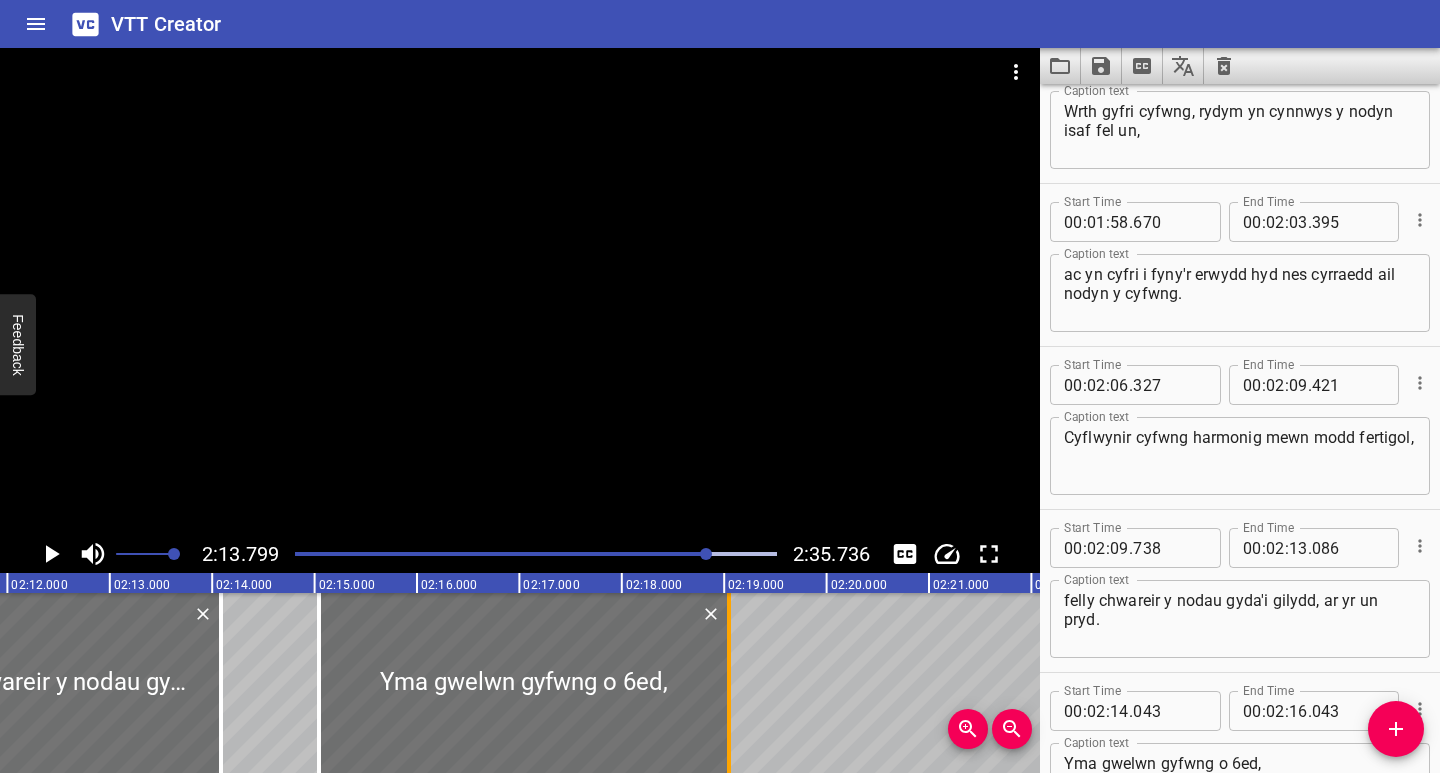 click at bounding box center (729, 683) 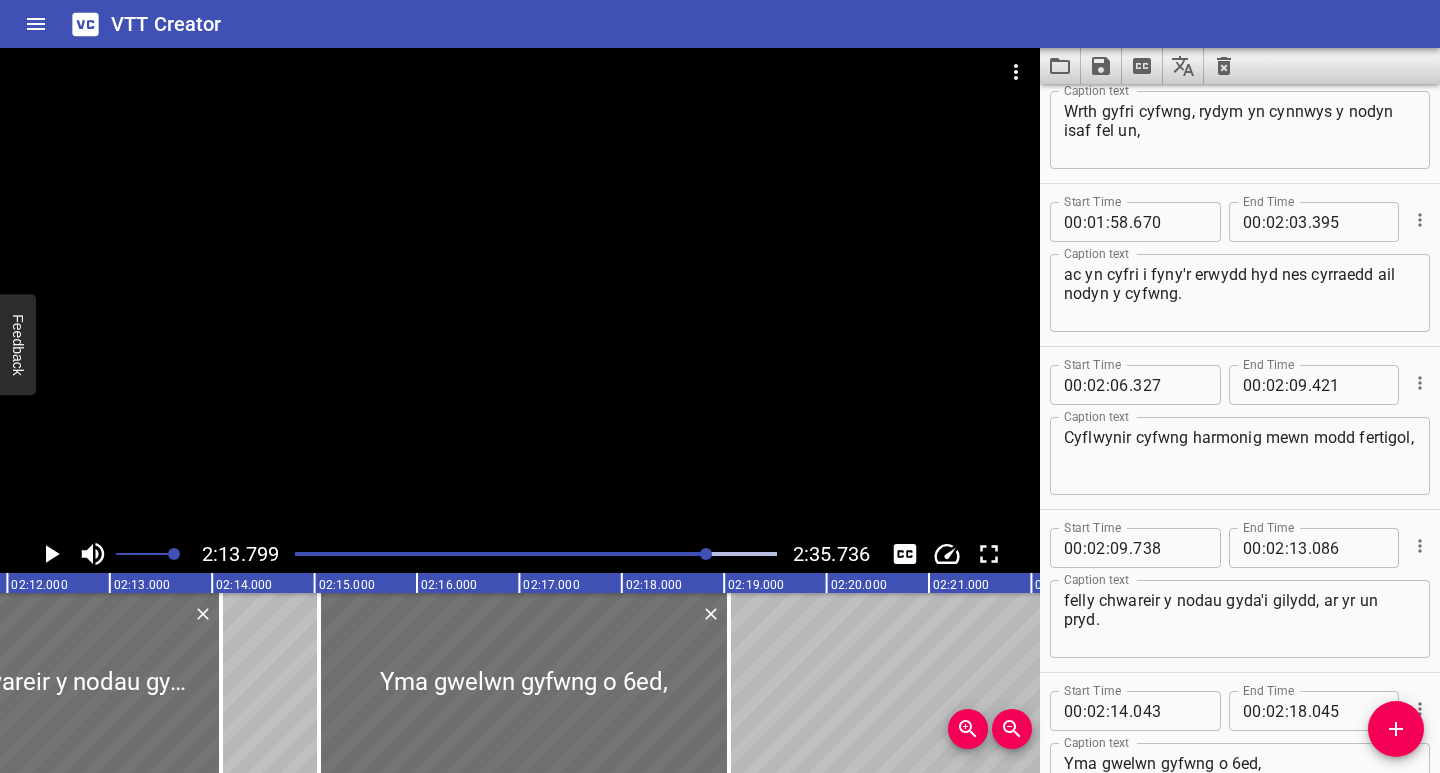 click at bounding box center (468, 554) 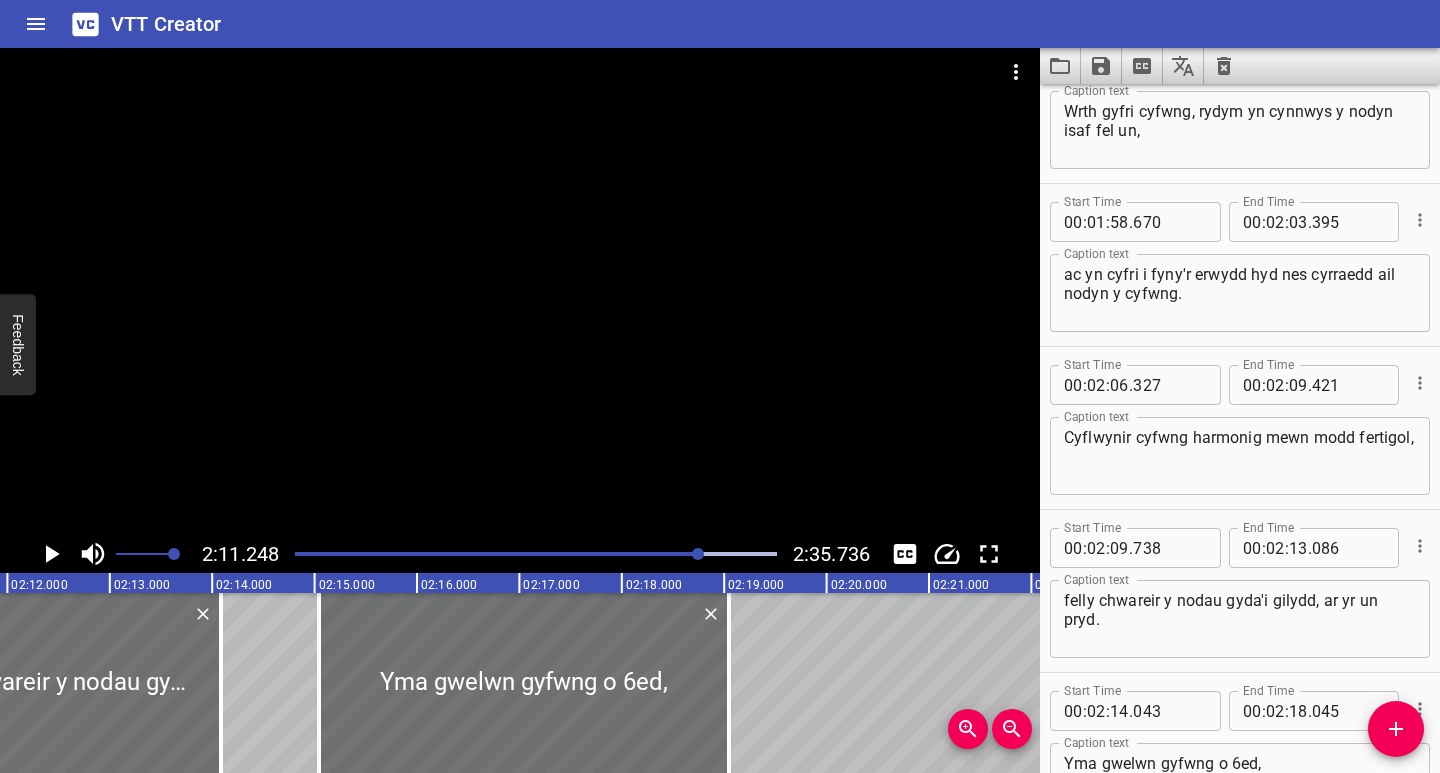 scroll, scrollTop: 0, scrollLeft: 13440, axis: horizontal 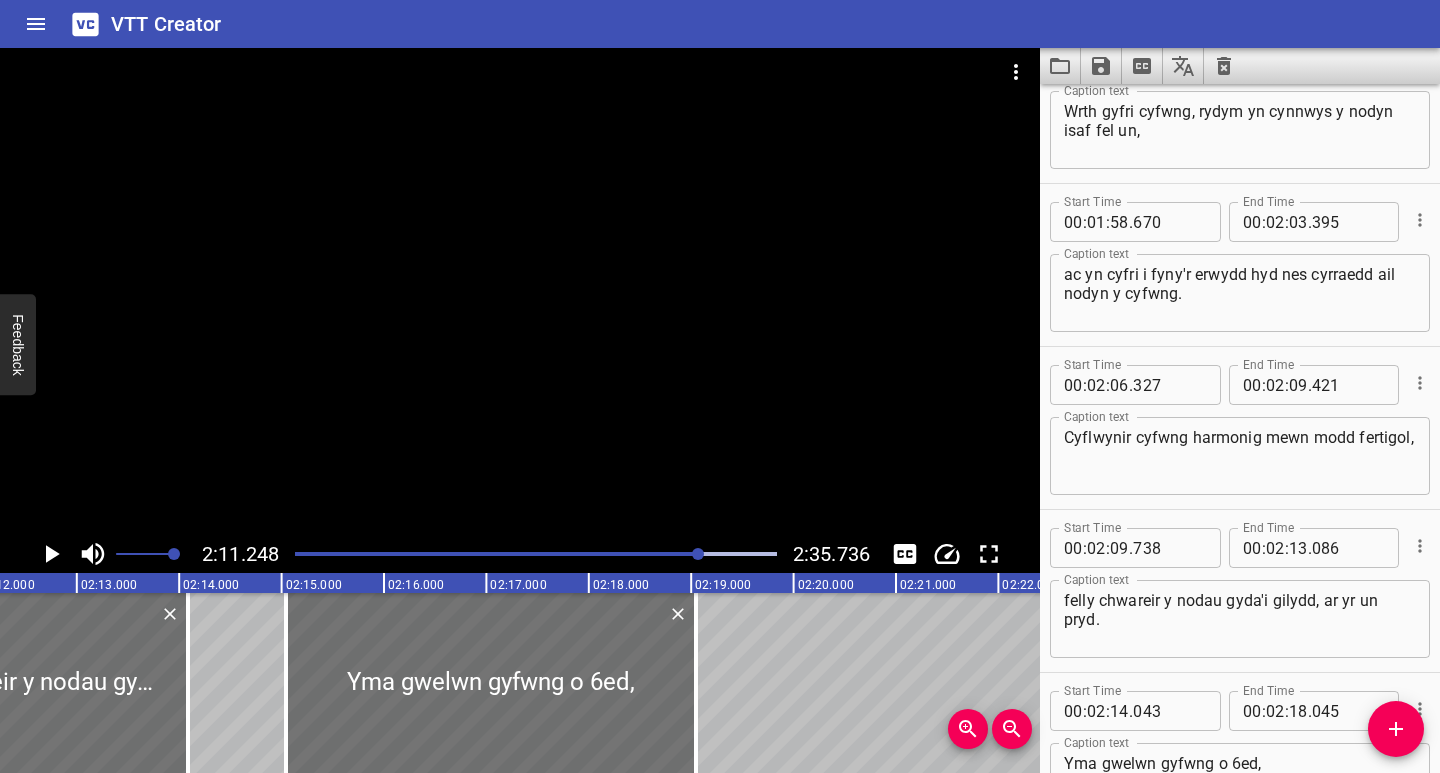 click 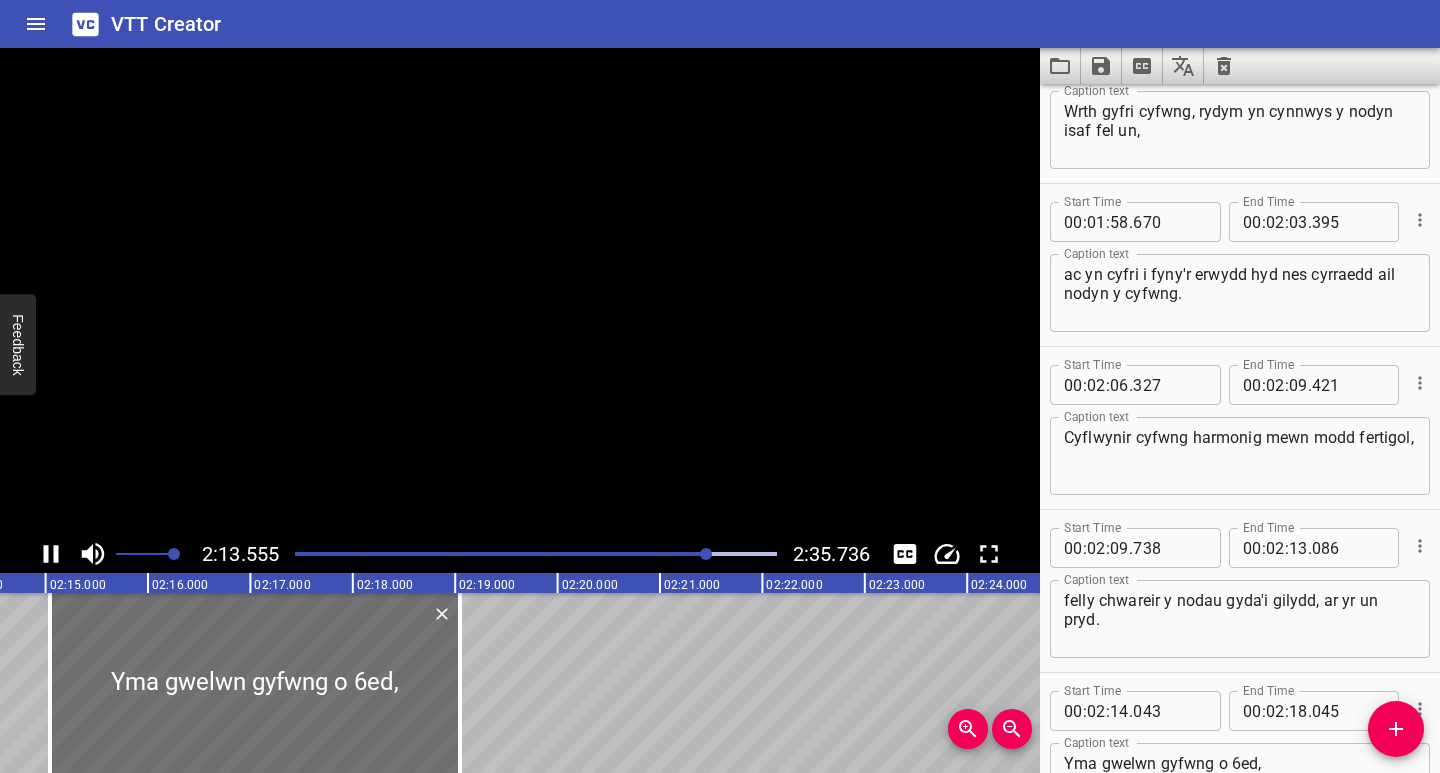 scroll, scrollTop: 0, scrollLeft: 13704, axis: horizontal 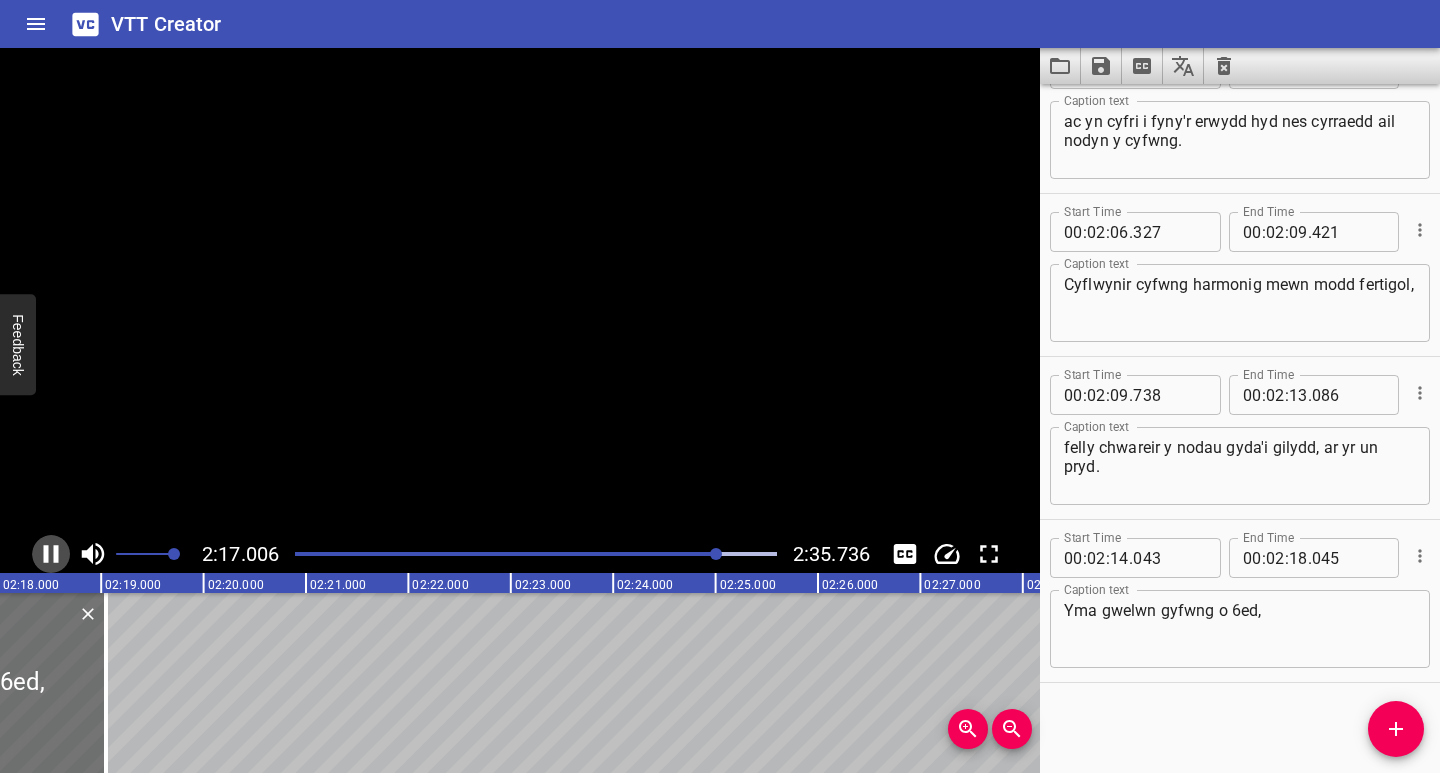 click 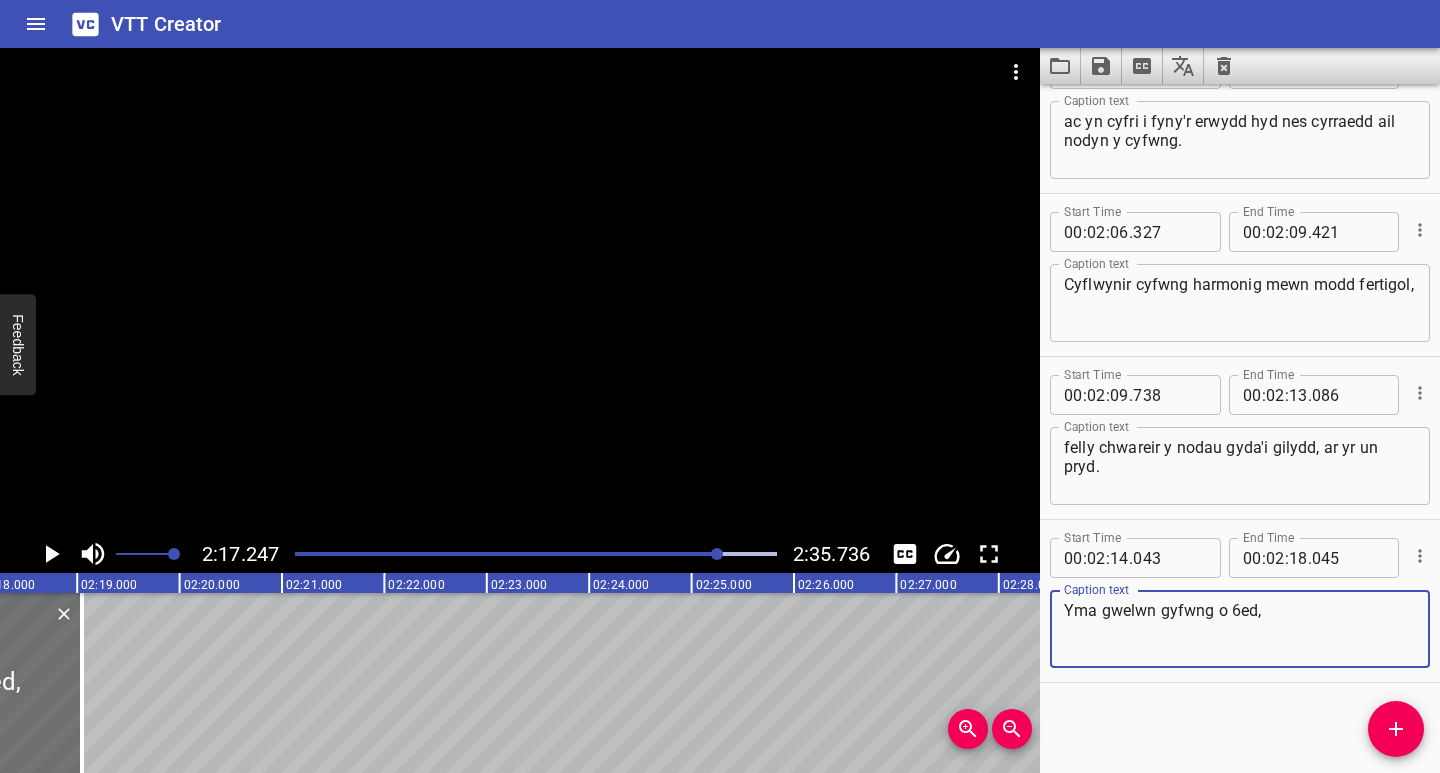 click on "Yma gwelwn gyfwng o 6ed," at bounding box center [1240, 629] 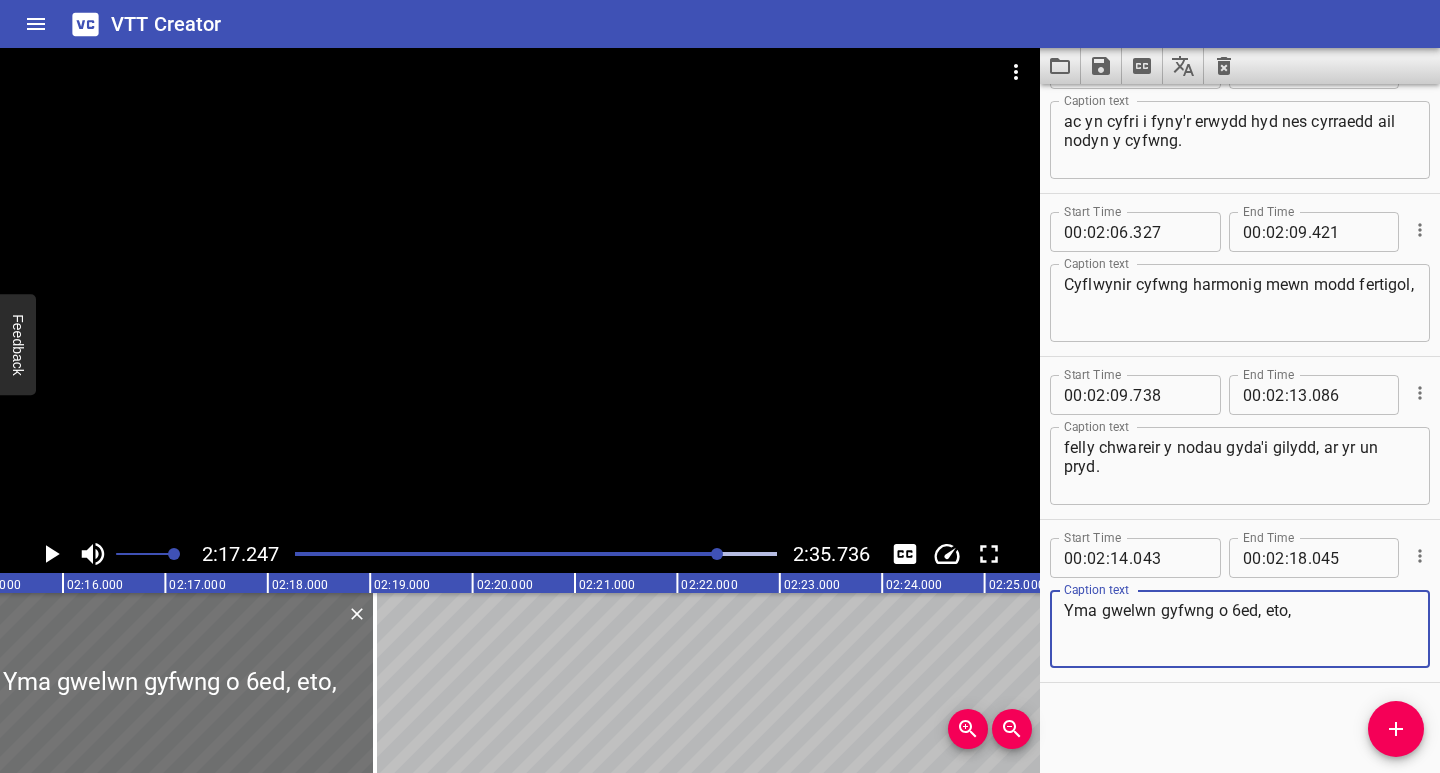 scroll, scrollTop: 0, scrollLeft: 13724, axis: horizontal 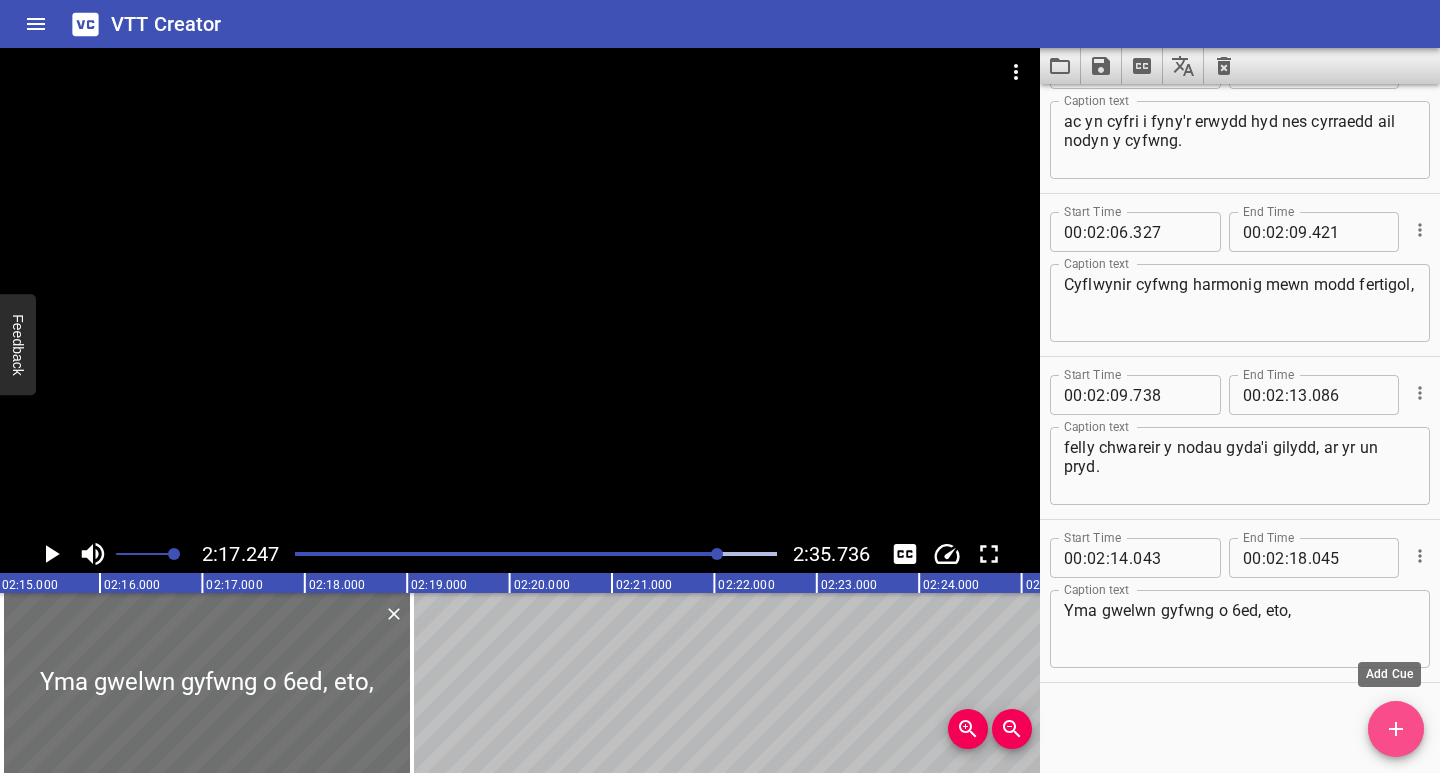drag, startPoint x: 1393, startPoint y: 728, endPoint x: 1373, endPoint y: 726, distance: 20.09975 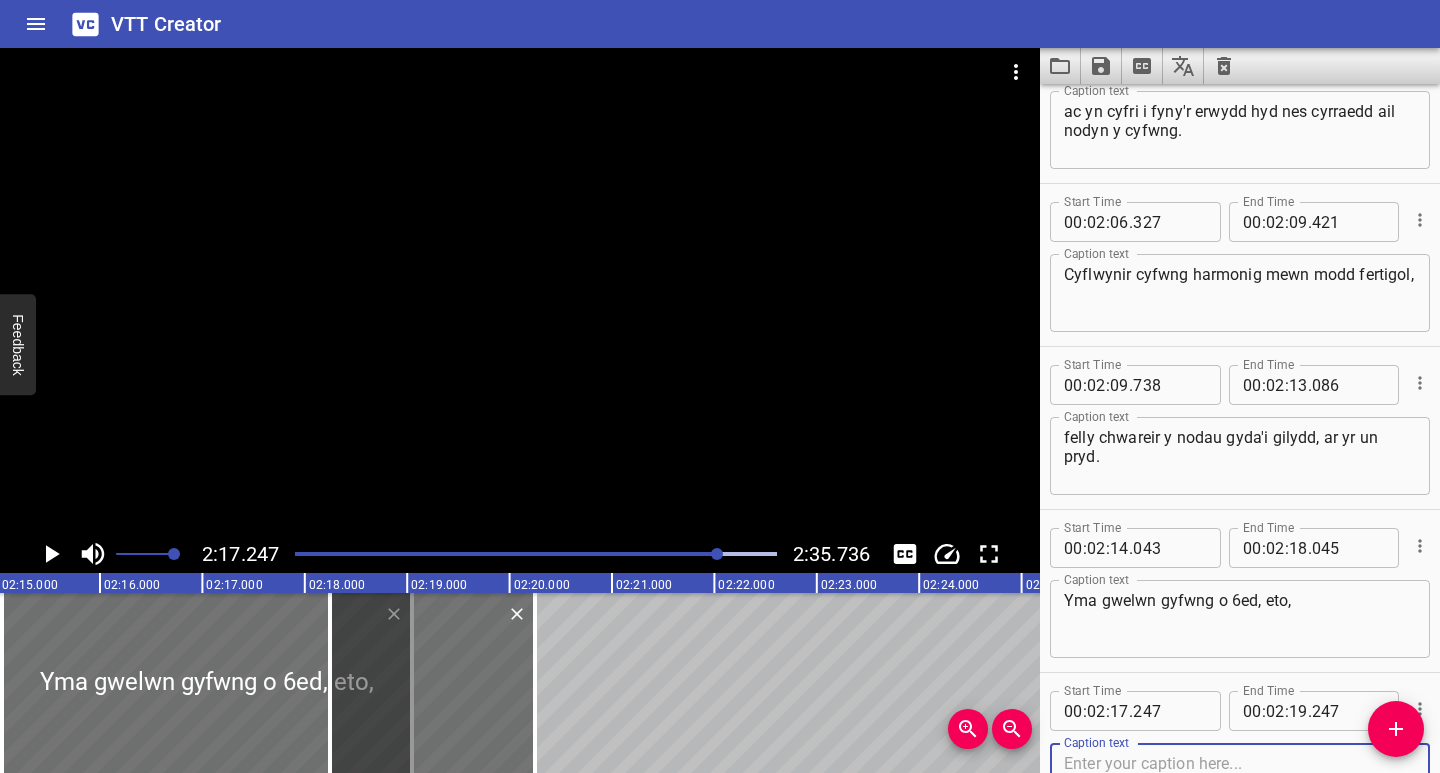 click at bounding box center [1240, 782] 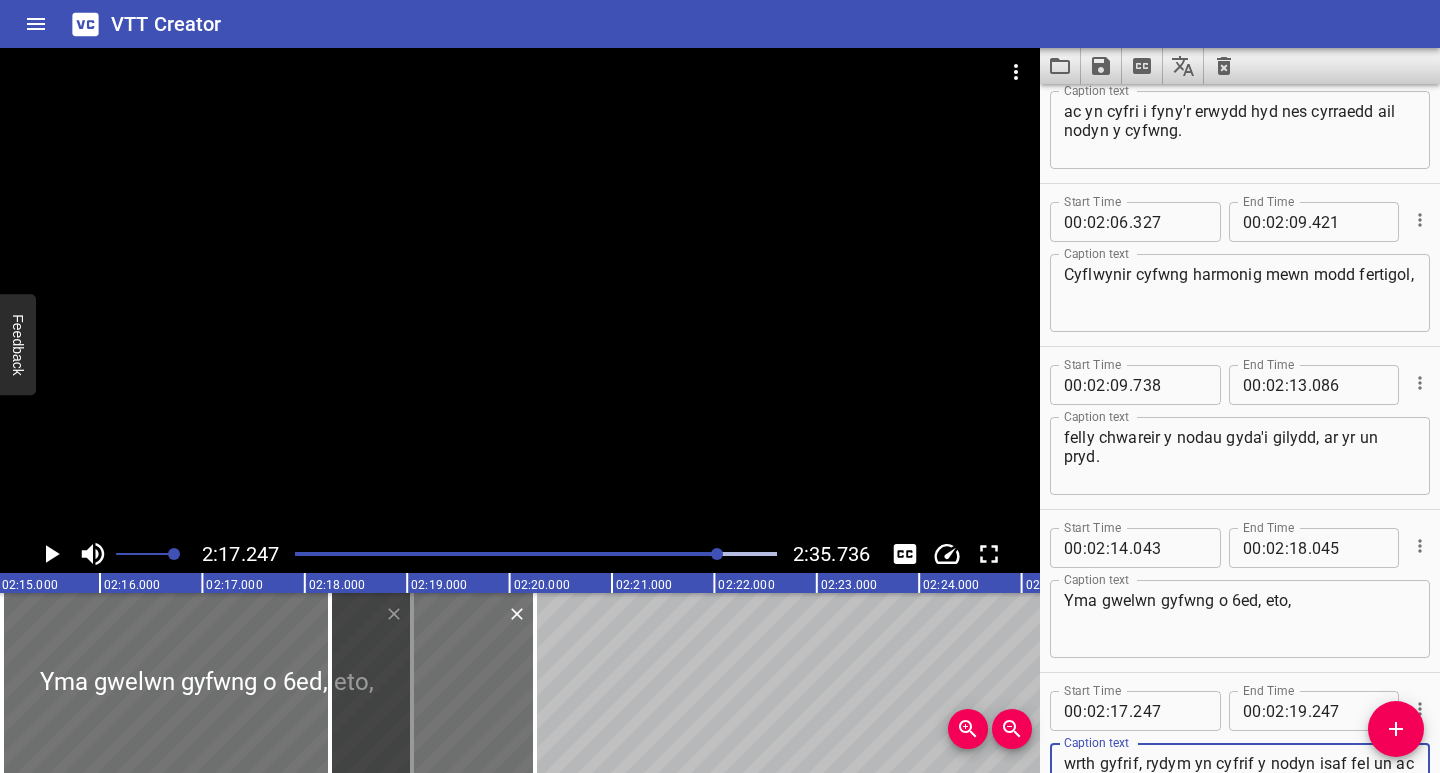 scroll, scrollTop: 3528, scrollLeft: 0, axis: vertical 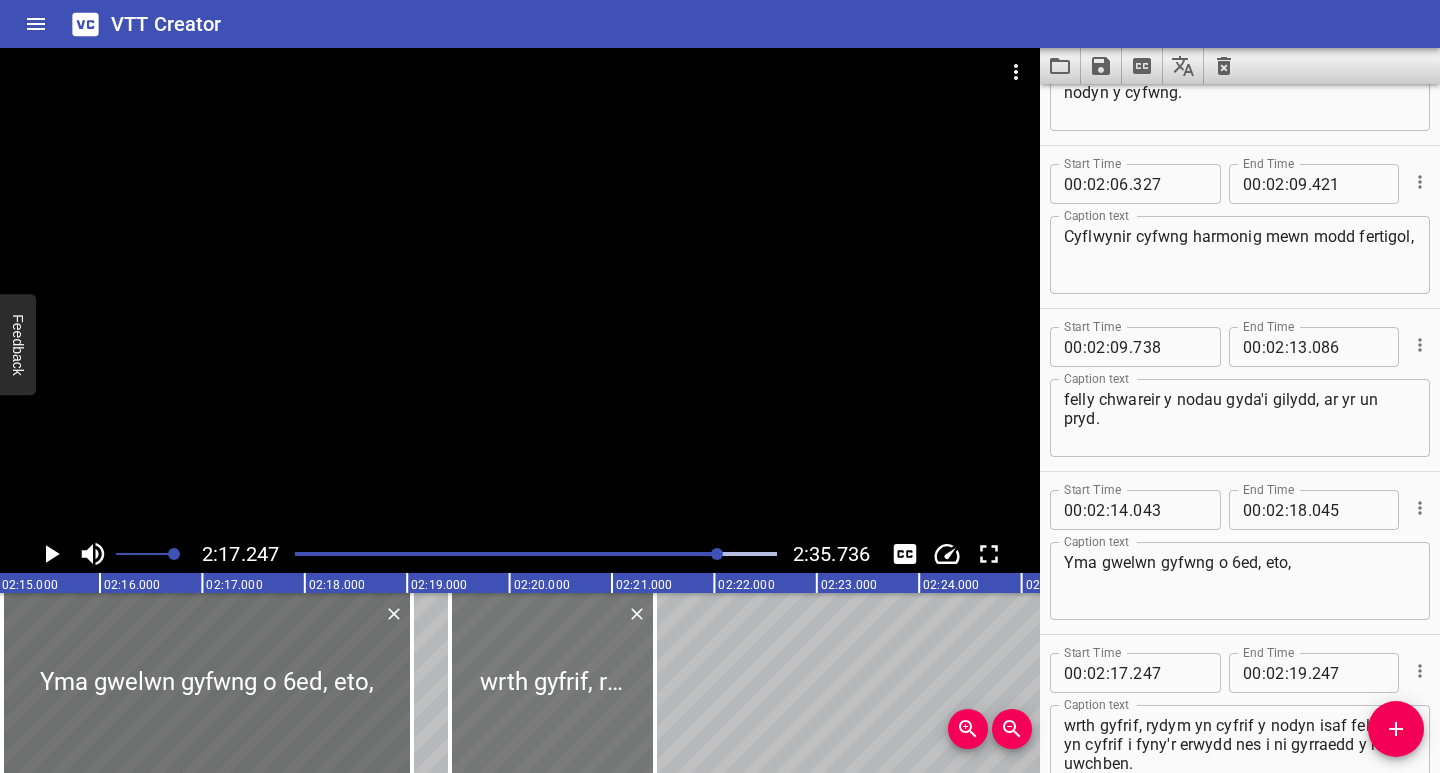 drag, startPoint x: 467, startPoint y: 721, endPoint x: 587, endPoint y: 731, distance: 120.41595 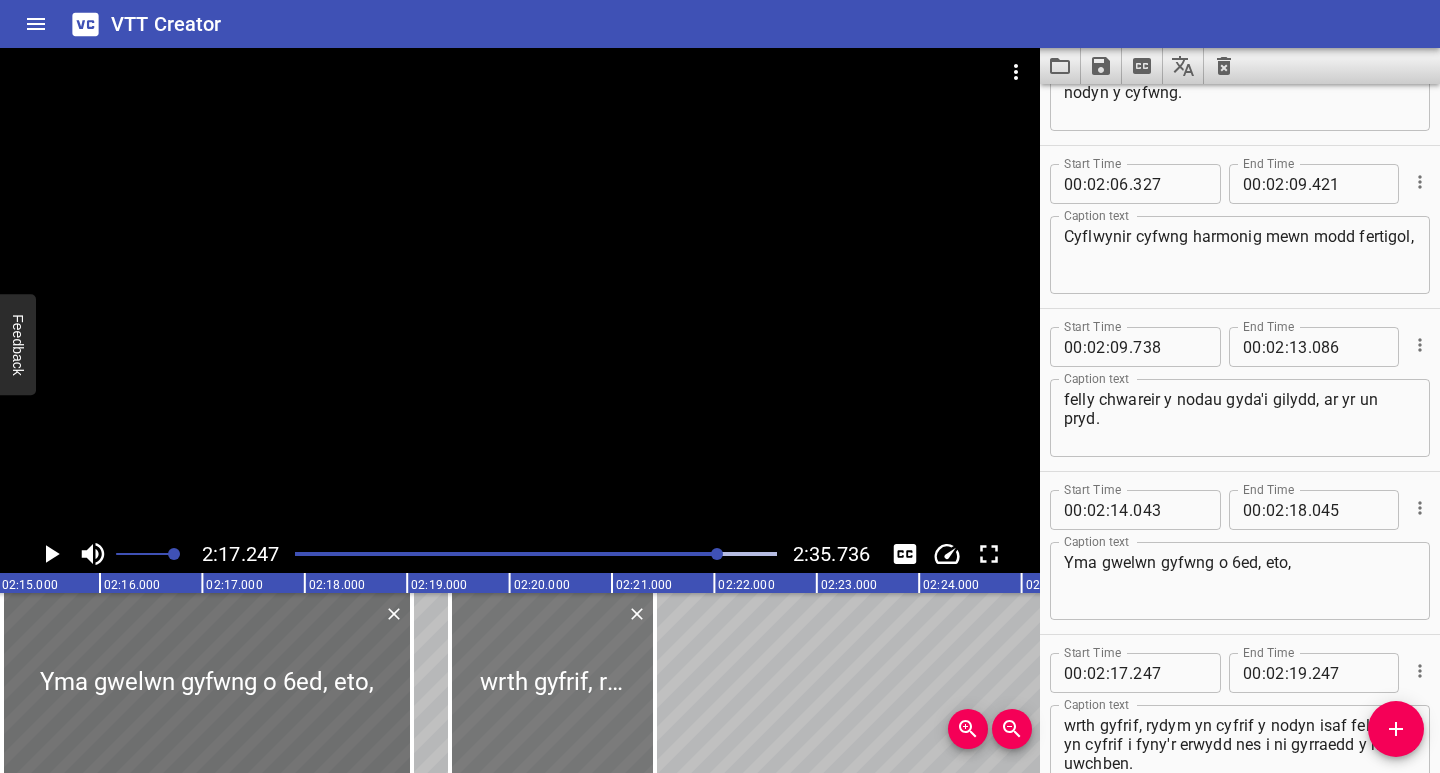 click at bounding box center [552, 683] 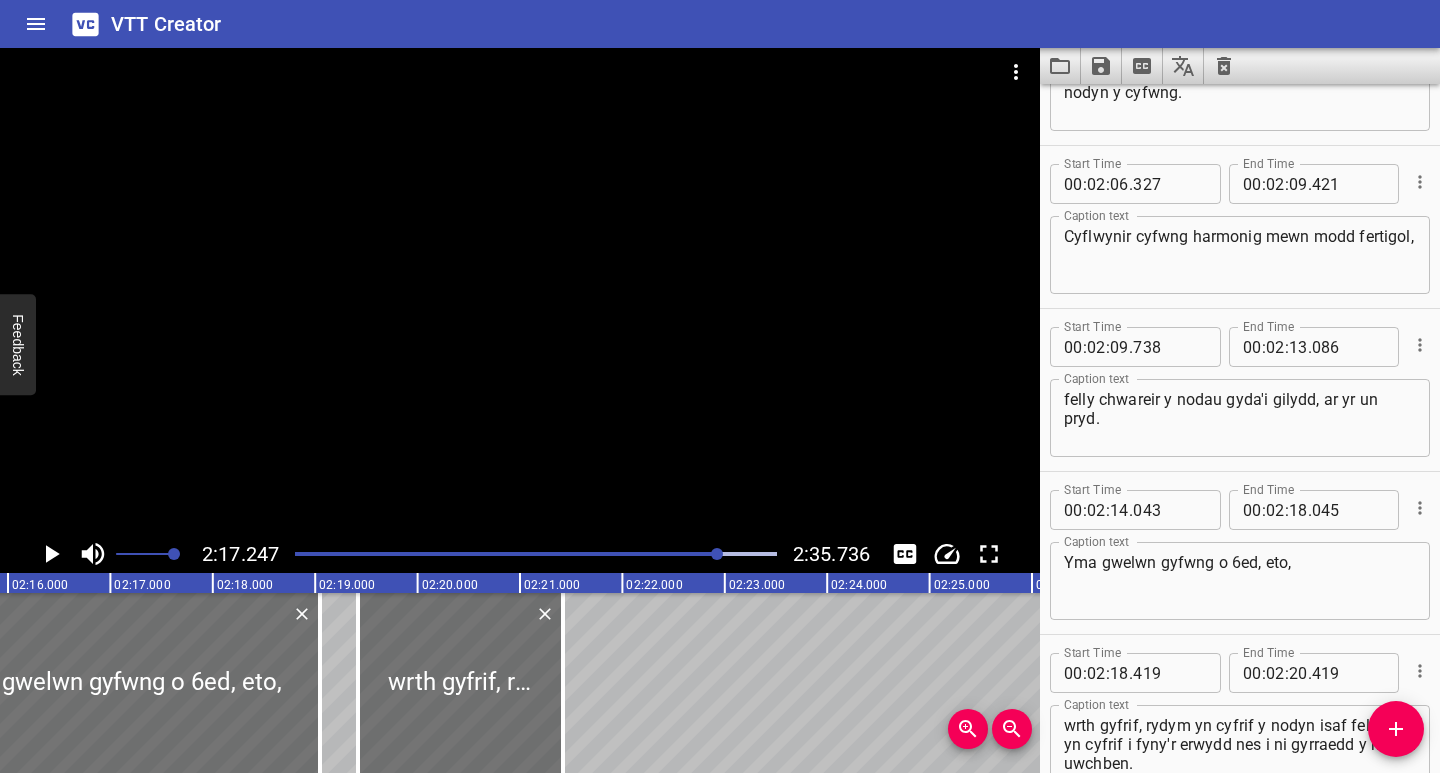 scroll, scrollTop: 0, scrollLeft: 13981, axis: horizontal 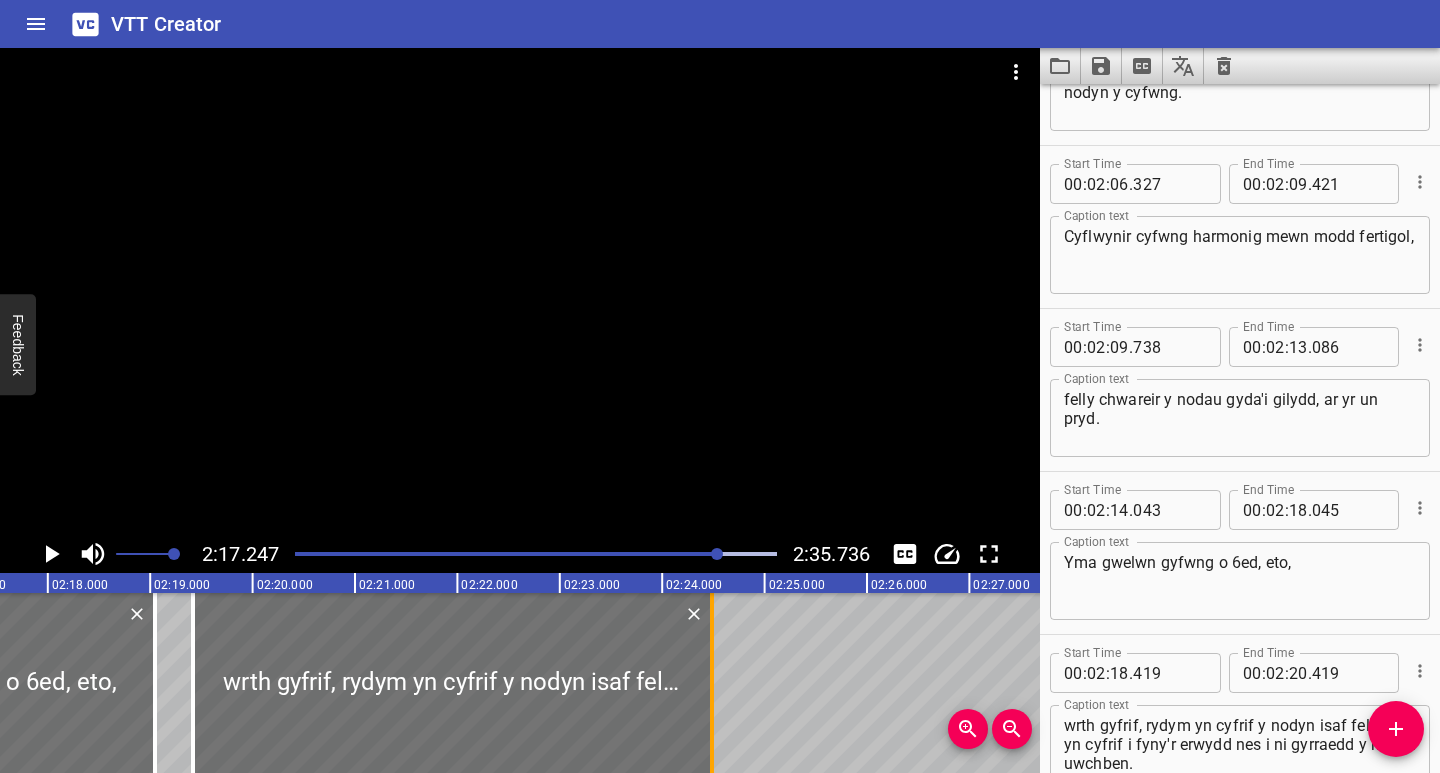 drag, startPoint x: 398, startPoint y: 736, endPoint x: 713, endPoint y: 746, distance: 315.1587 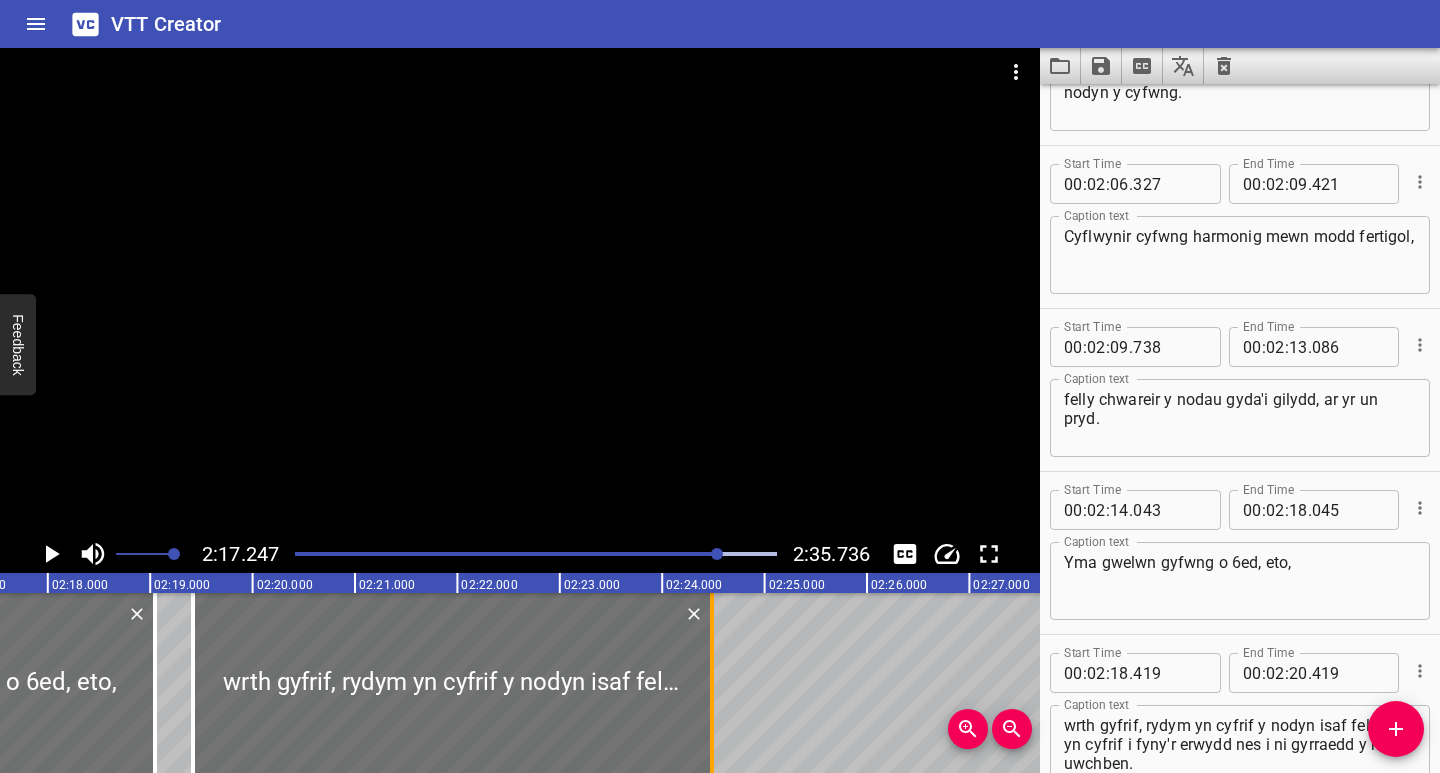 click at bounding box center (712, 683) 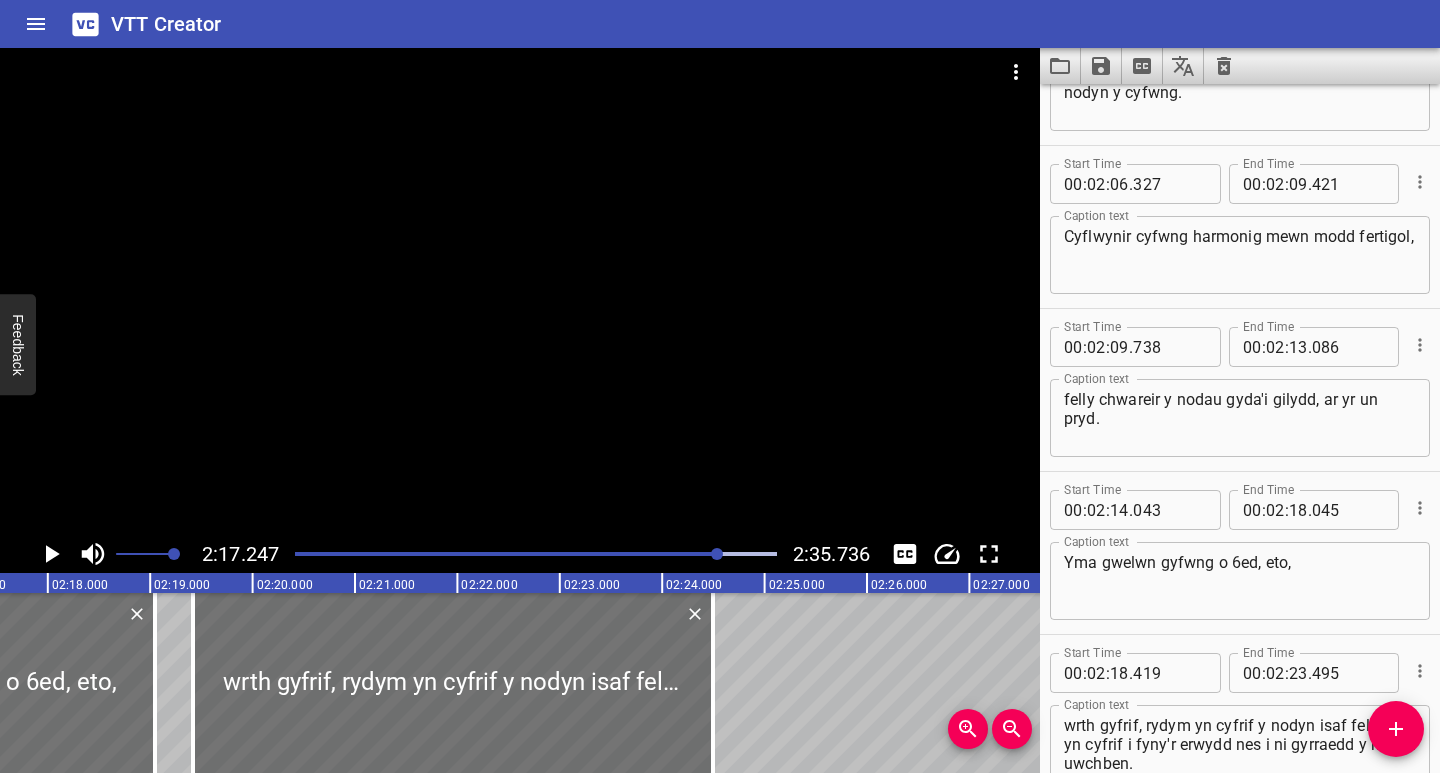 click at bounding box center (479, 554) 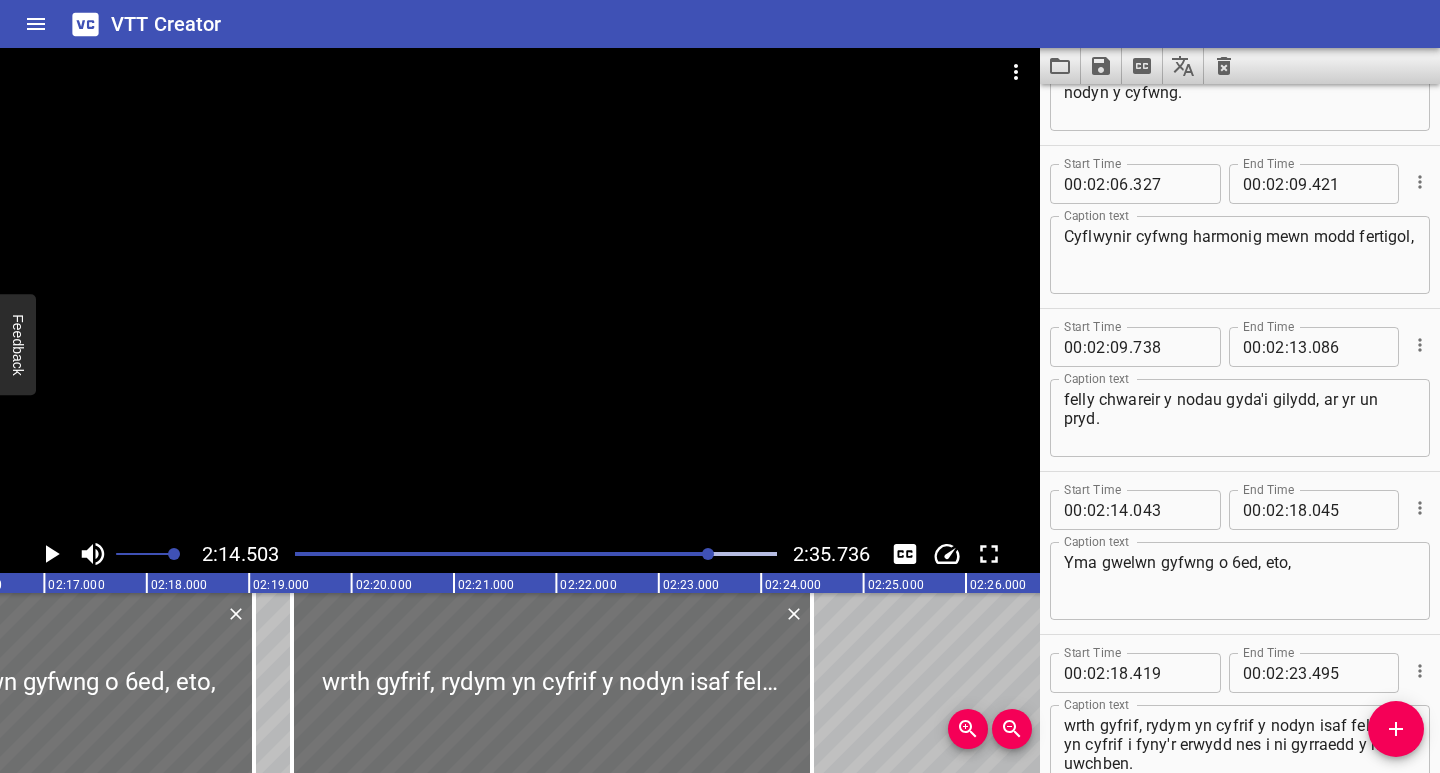 scroll, scrollTop: 0, scrollLeft: 13773, axis: horizontal 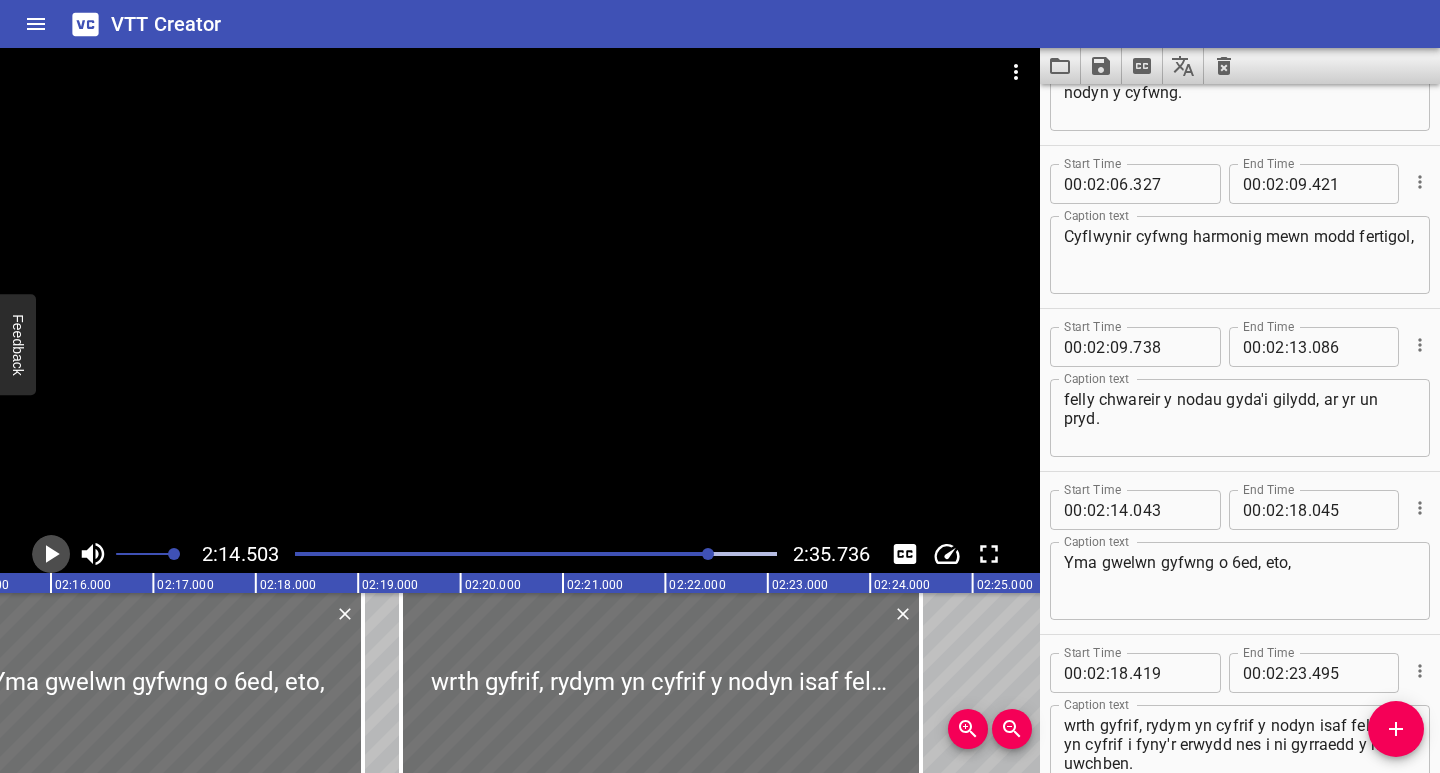 click 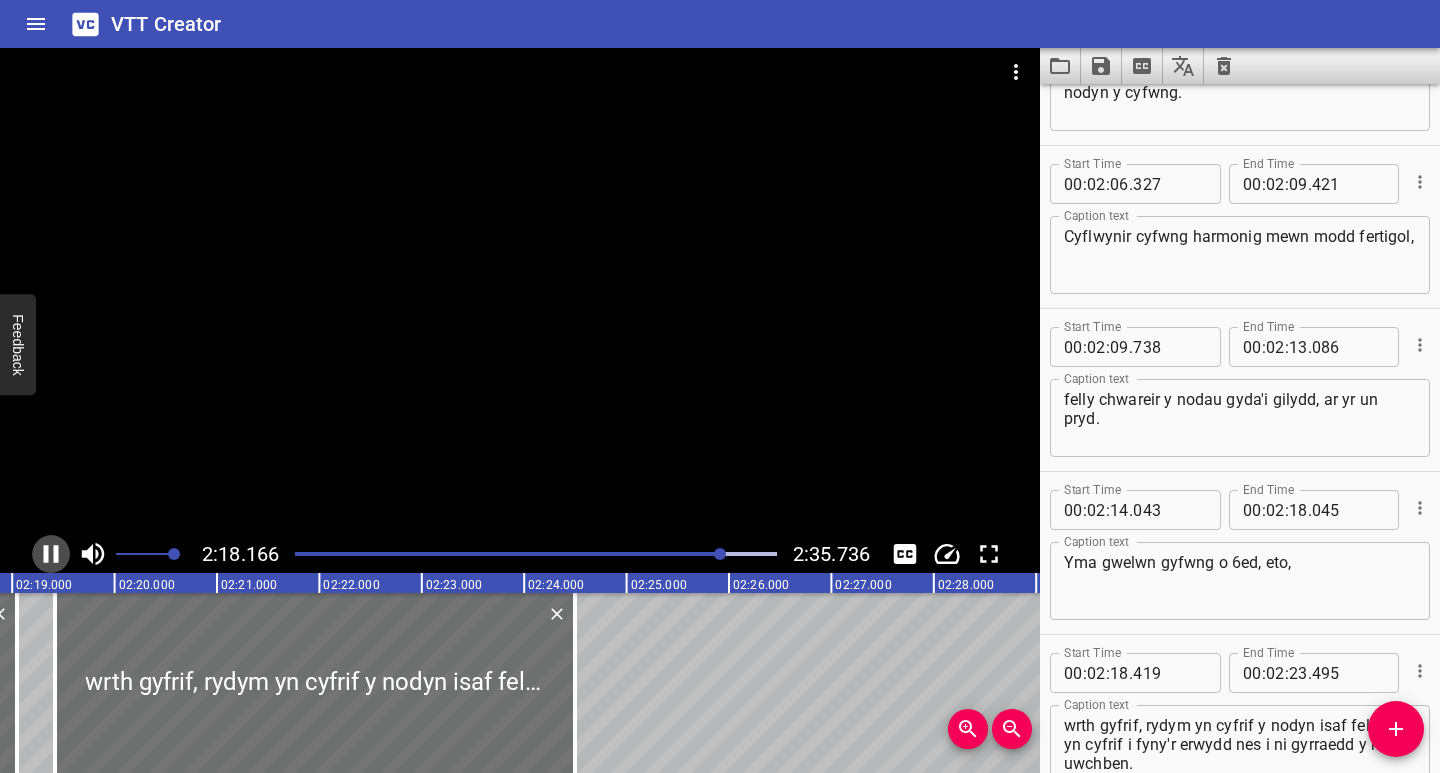 click 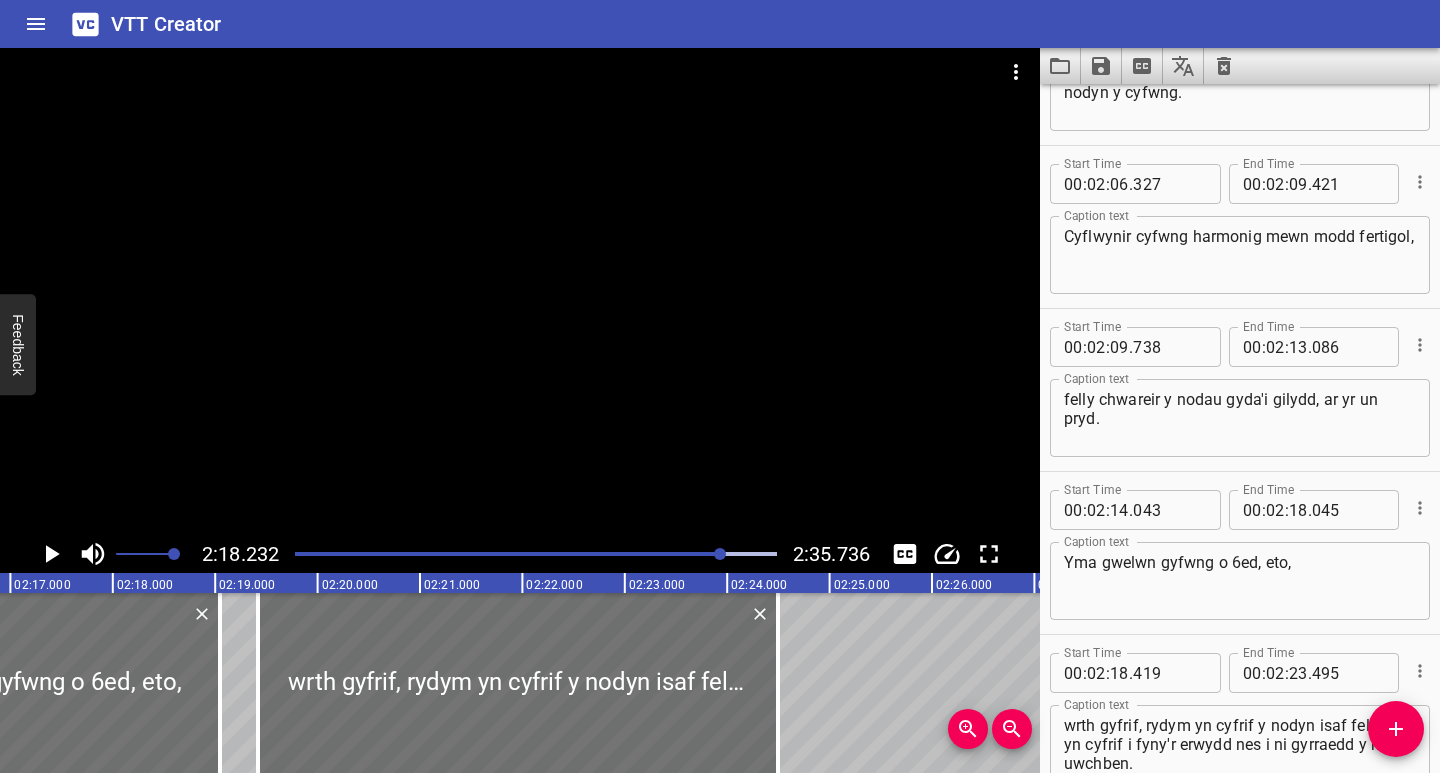 scroll, scrollTop: 0, scrollLeft: 13879, axis: horizontal 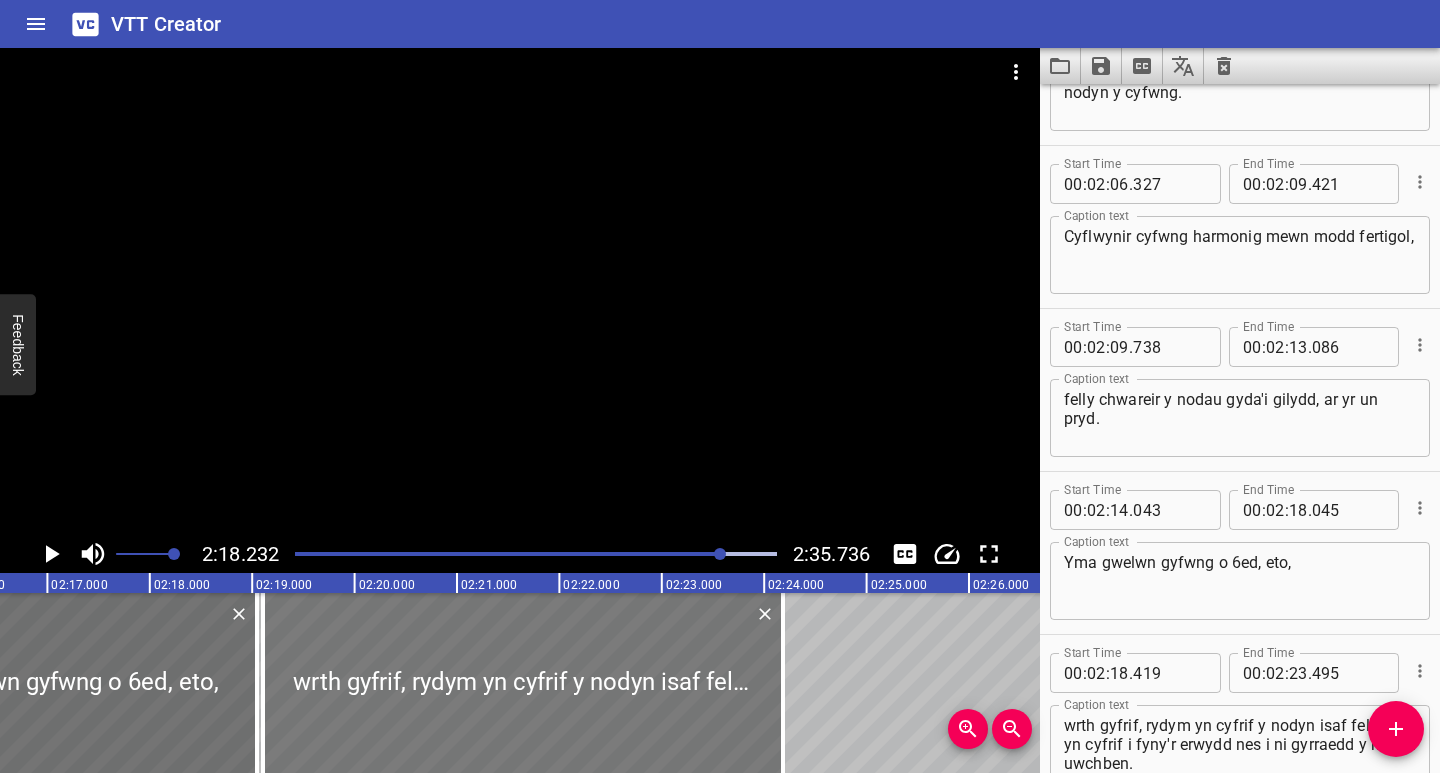 drag, startPoint x: 567, startPoint y: 719, endPoint x: 535, endPoint y: 735, distance: 35.77709 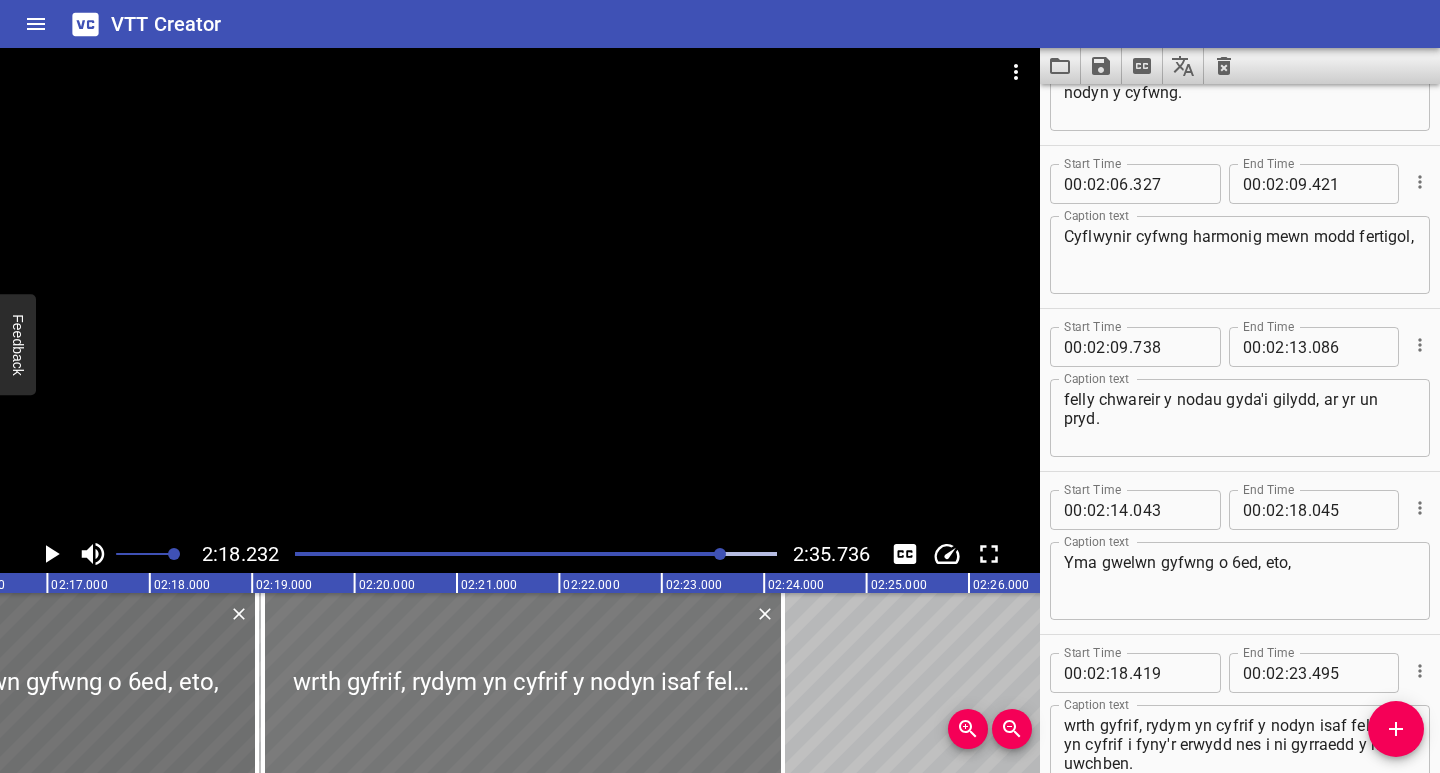 click at bounding box center (523, 683) 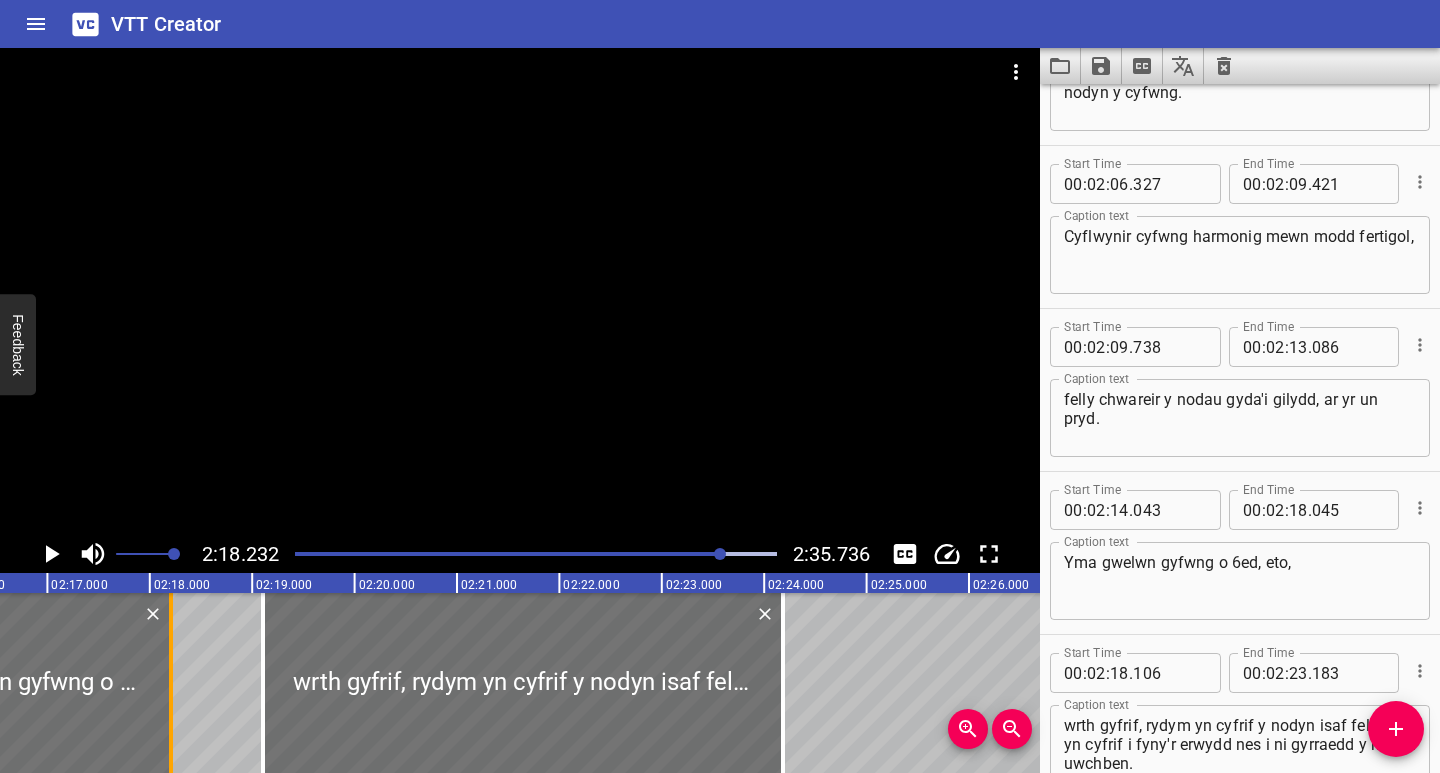drag, startPoint x: 251, startPoint y: 724, endPoint x: 164, endPoint y: 739, distance: 88.28363 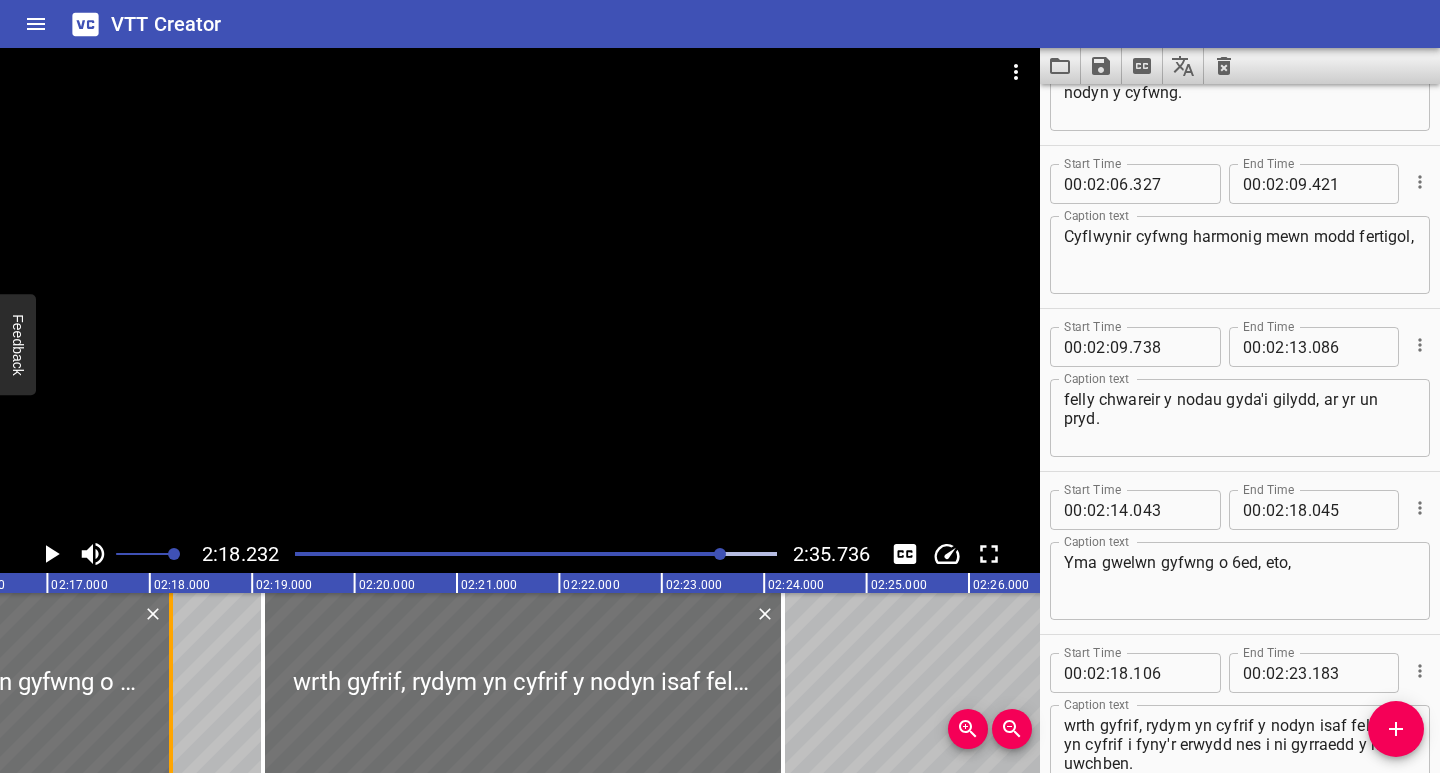 click at bounding box center [171, 683] 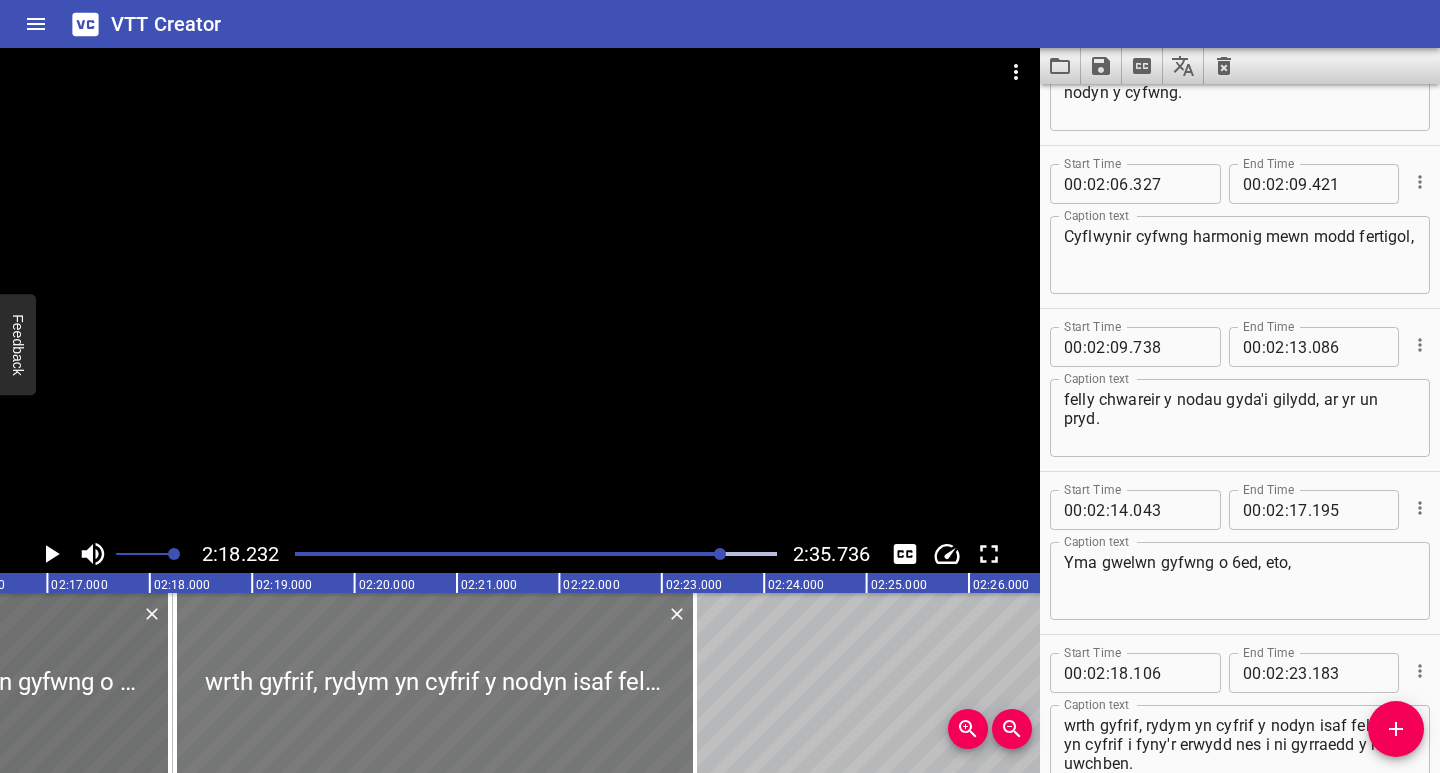 drag, startPoint x: 447, startPoint y: 733, endPoint x: 372, endPoint y: 742, distance: 75.53807 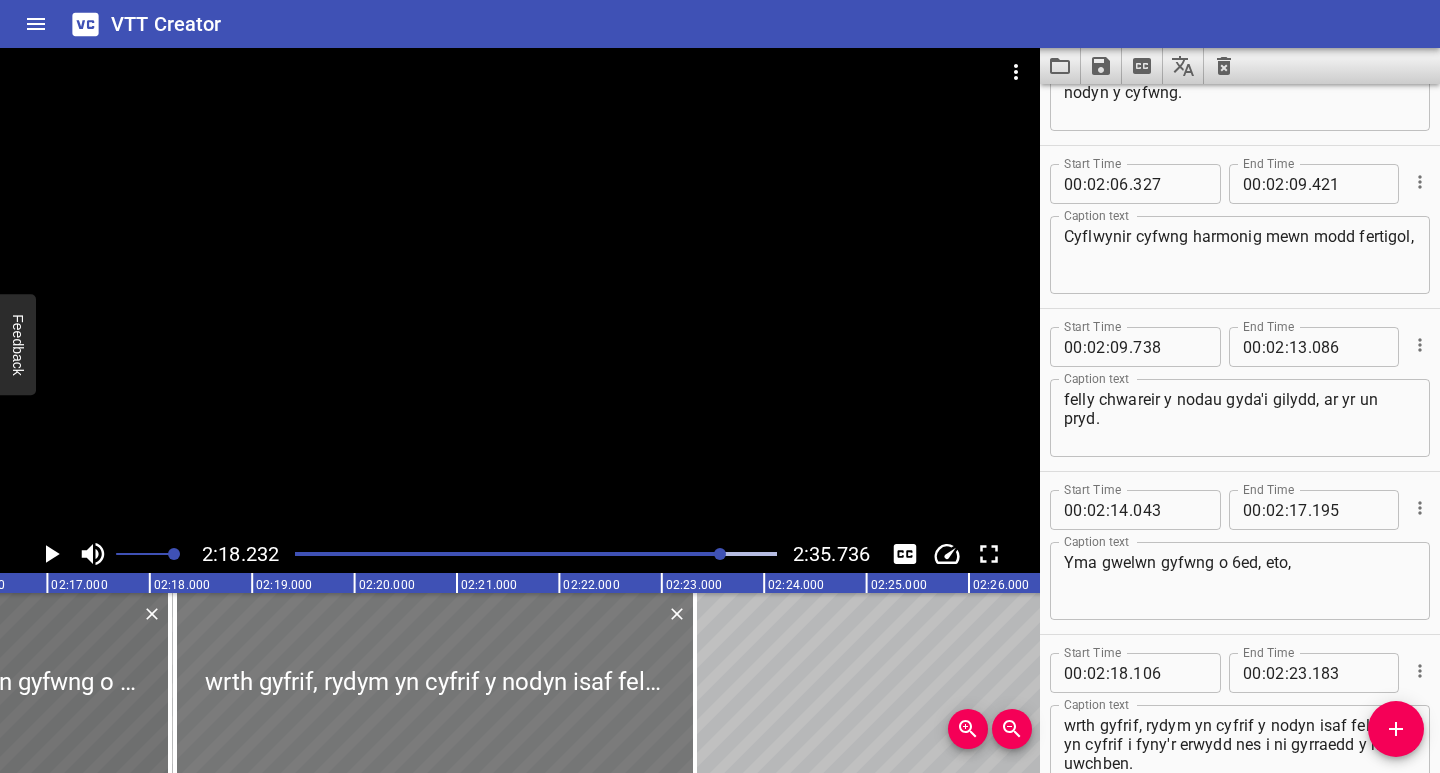 click at bounding box center [435, 683] 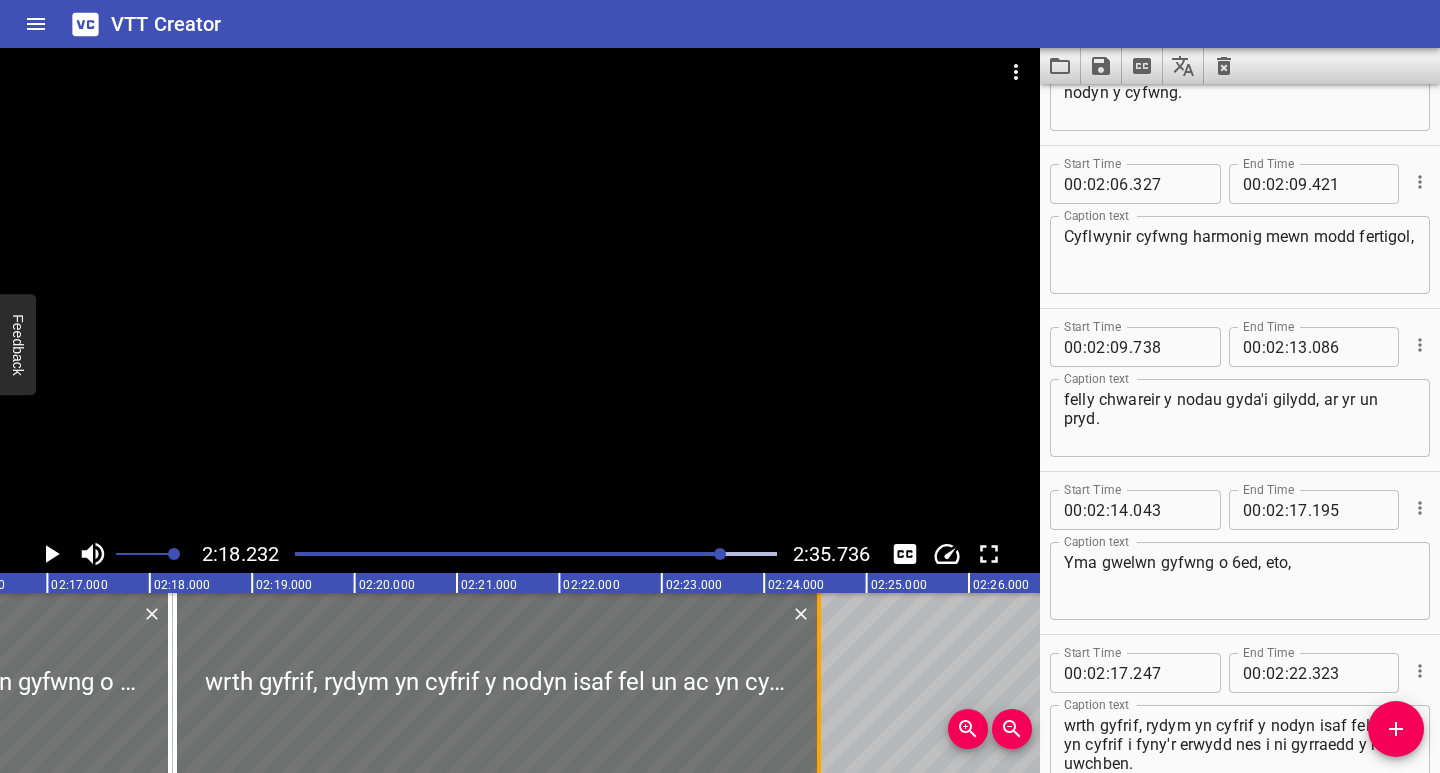 drag, startPoint x: 695, startPoint y: 734, endPoint x: 833, endPoint y: 731, distance: 138.03261 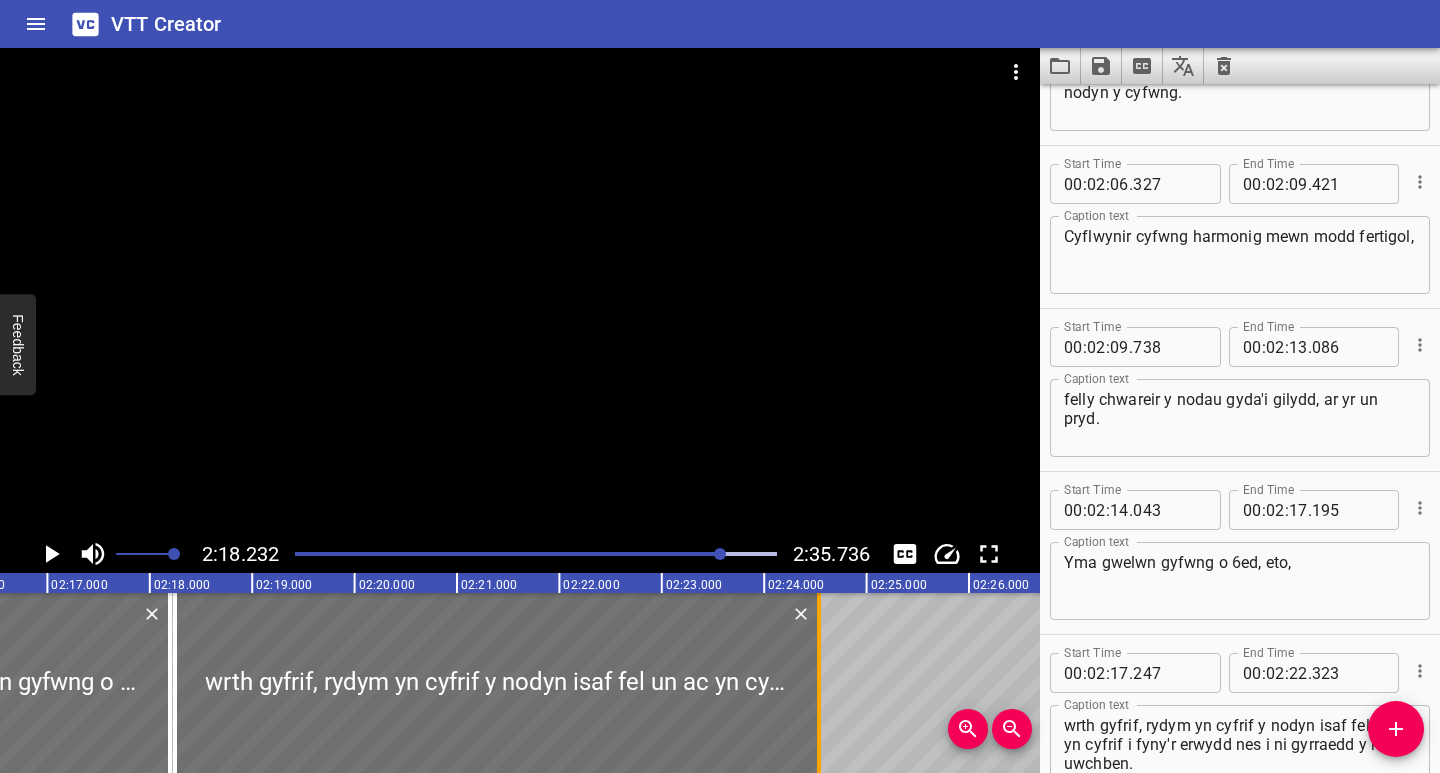 click at bounding box center (819, 683) 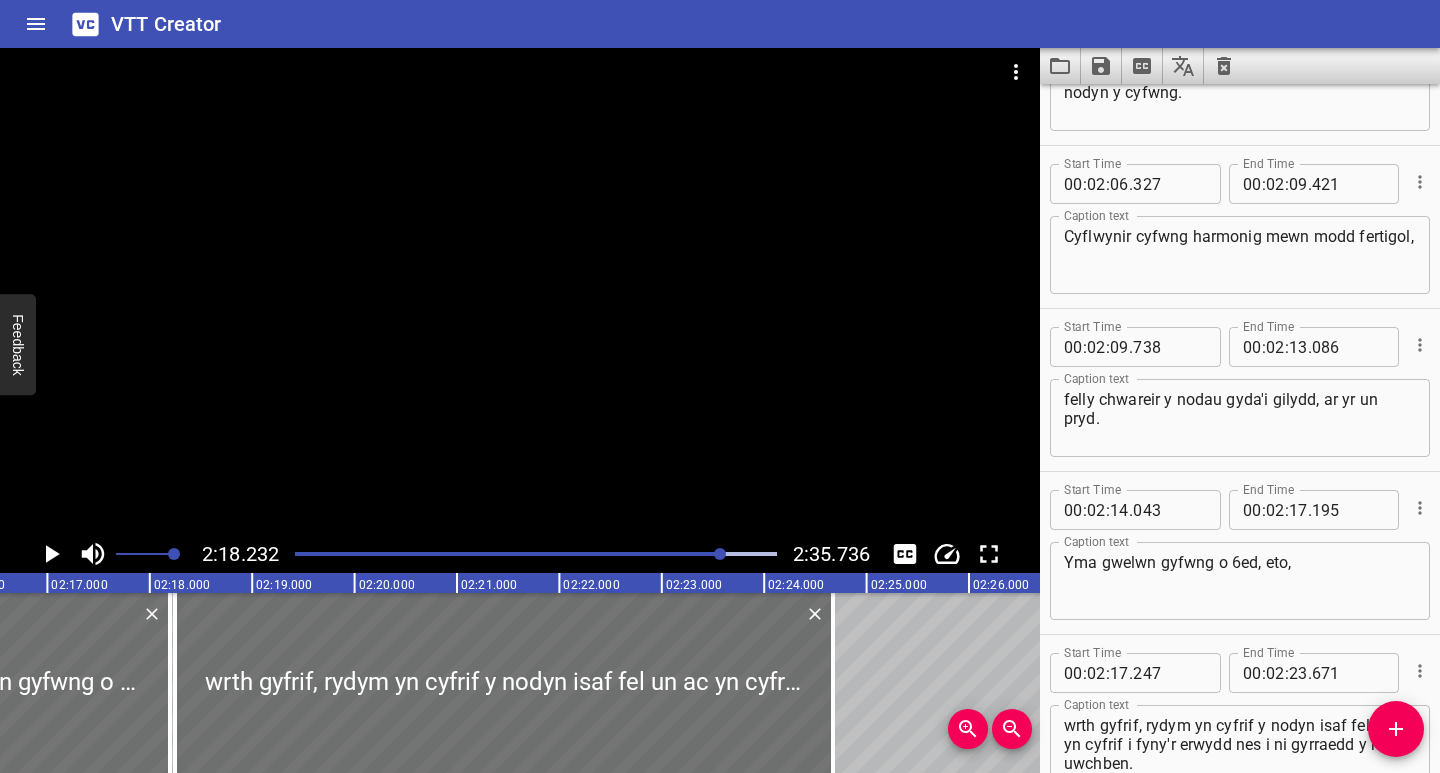 click at bounding box center [482, 554] 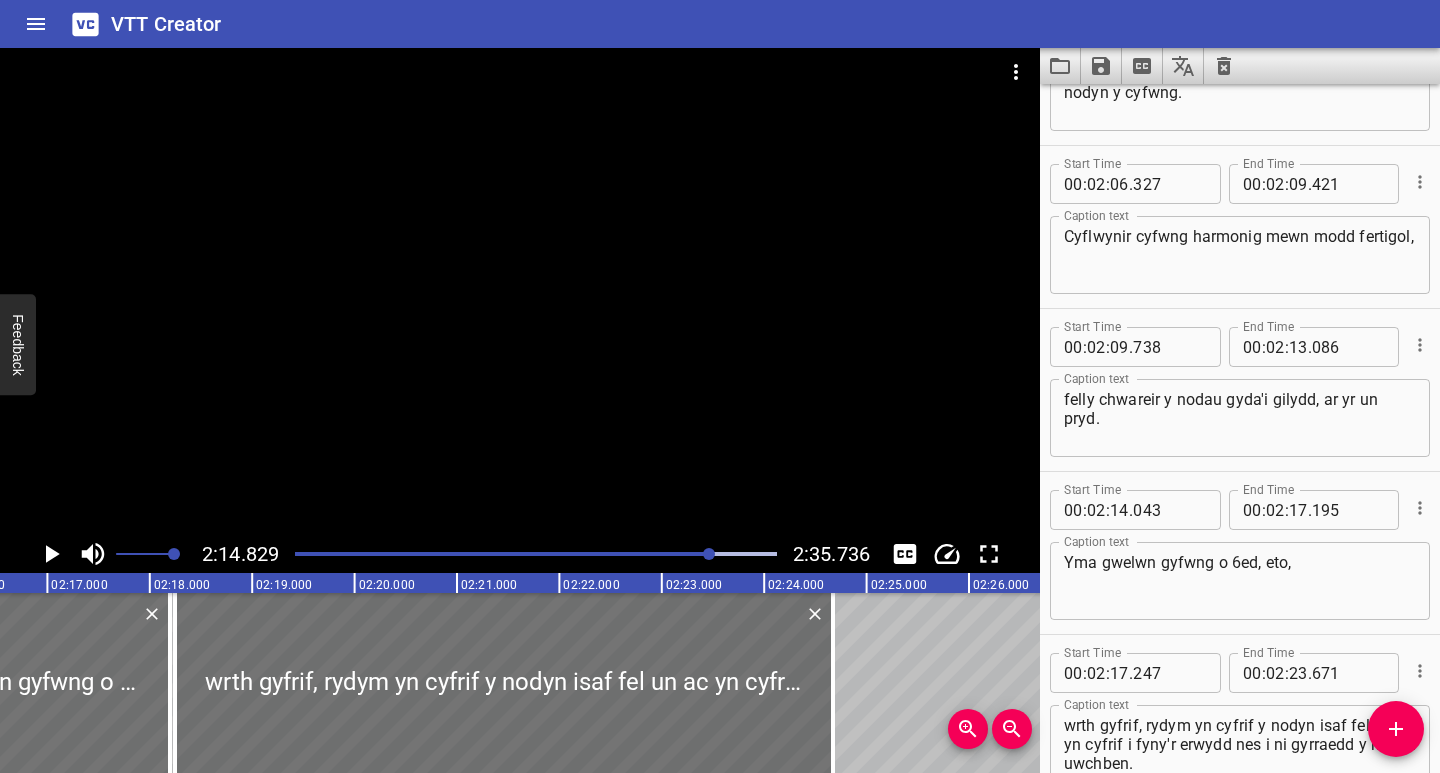 scroll, scrollTop: 3643, scrollLeft: 0, axis: vertical 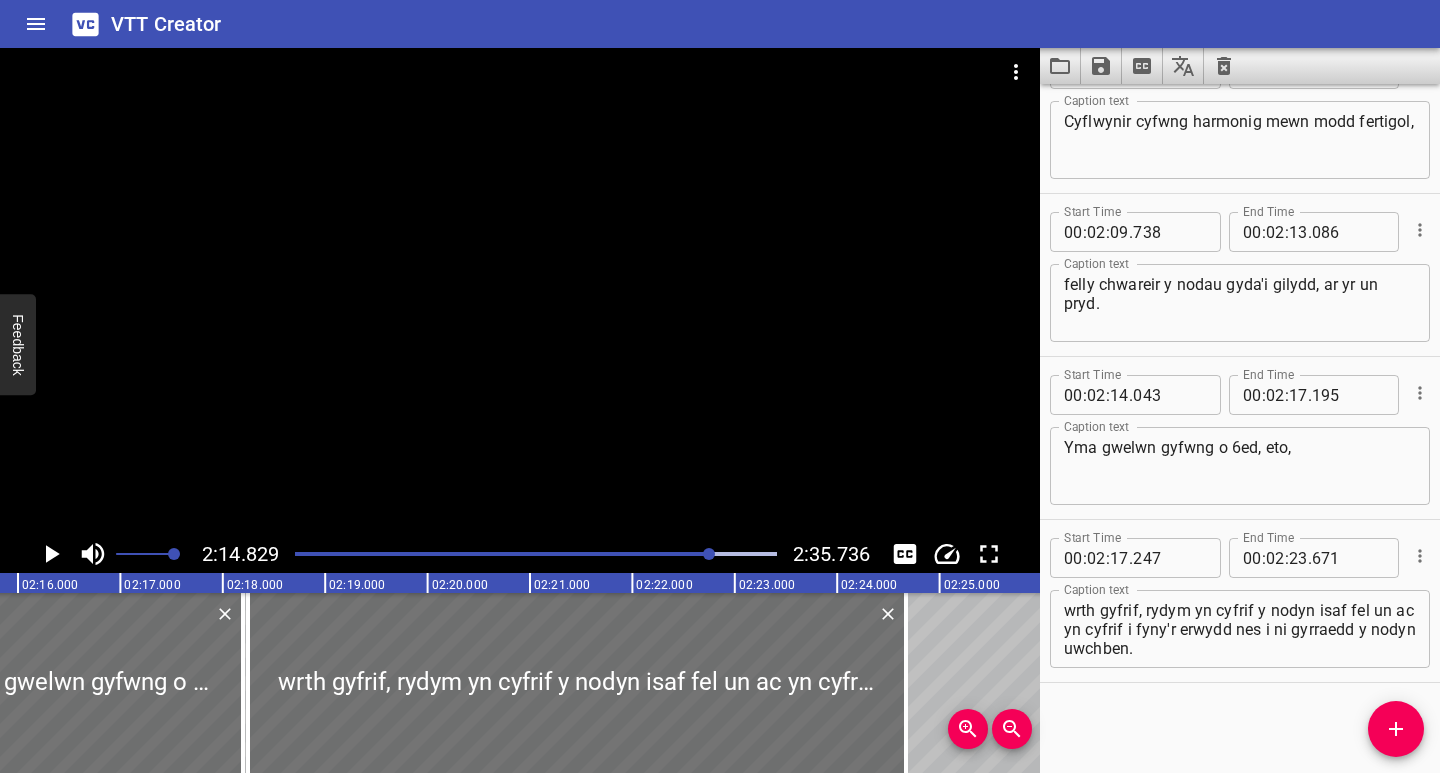 click 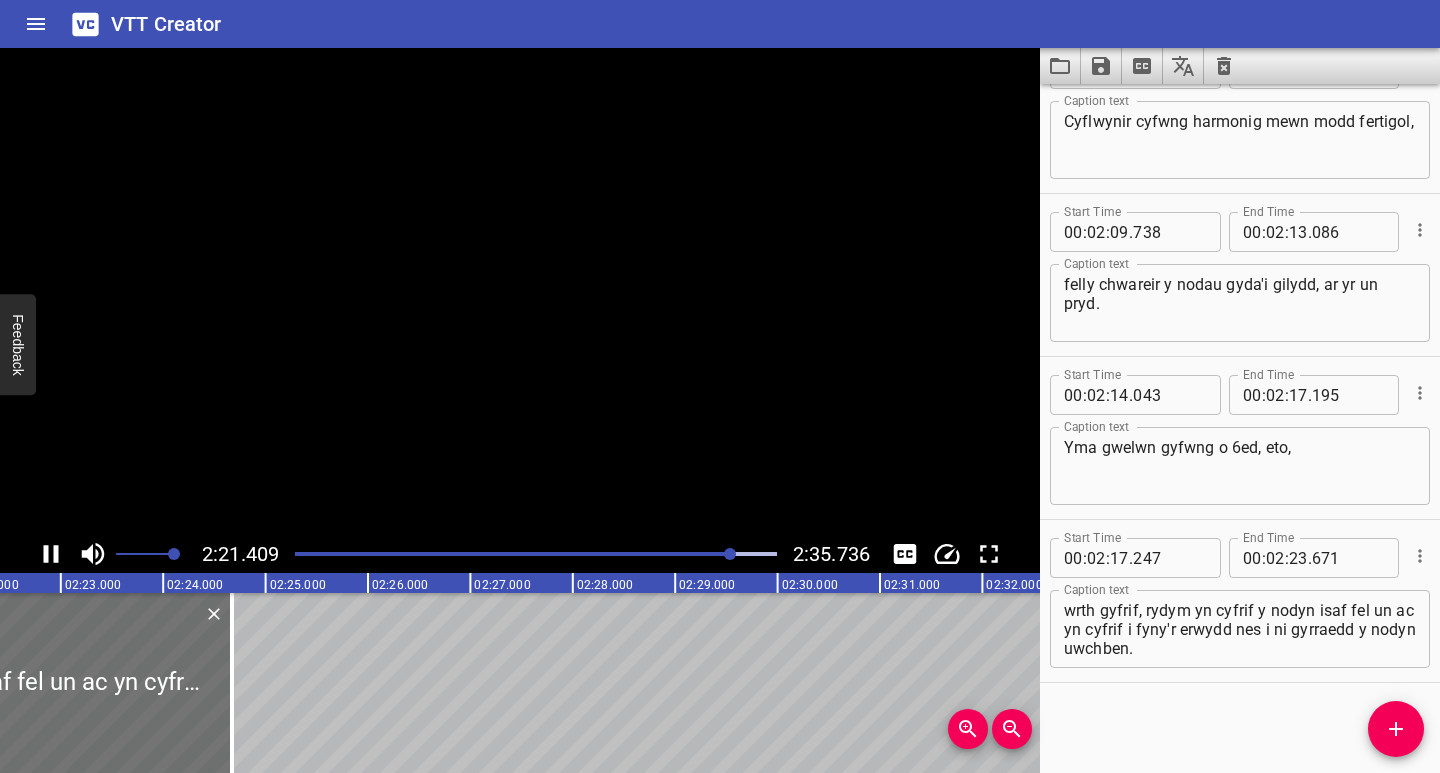 click 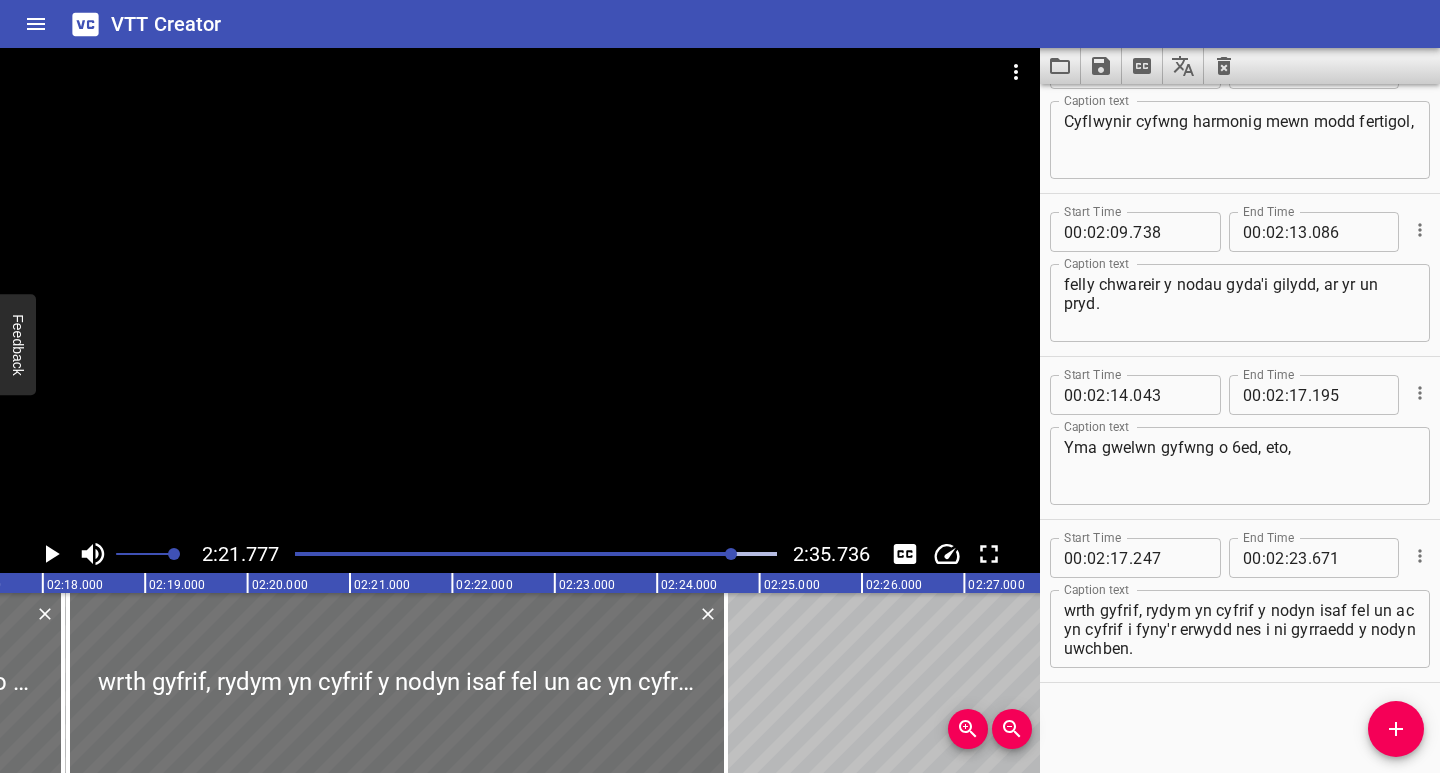 scroll, scrollTop: 0, scrollLeft: 13967, axis: horizontal 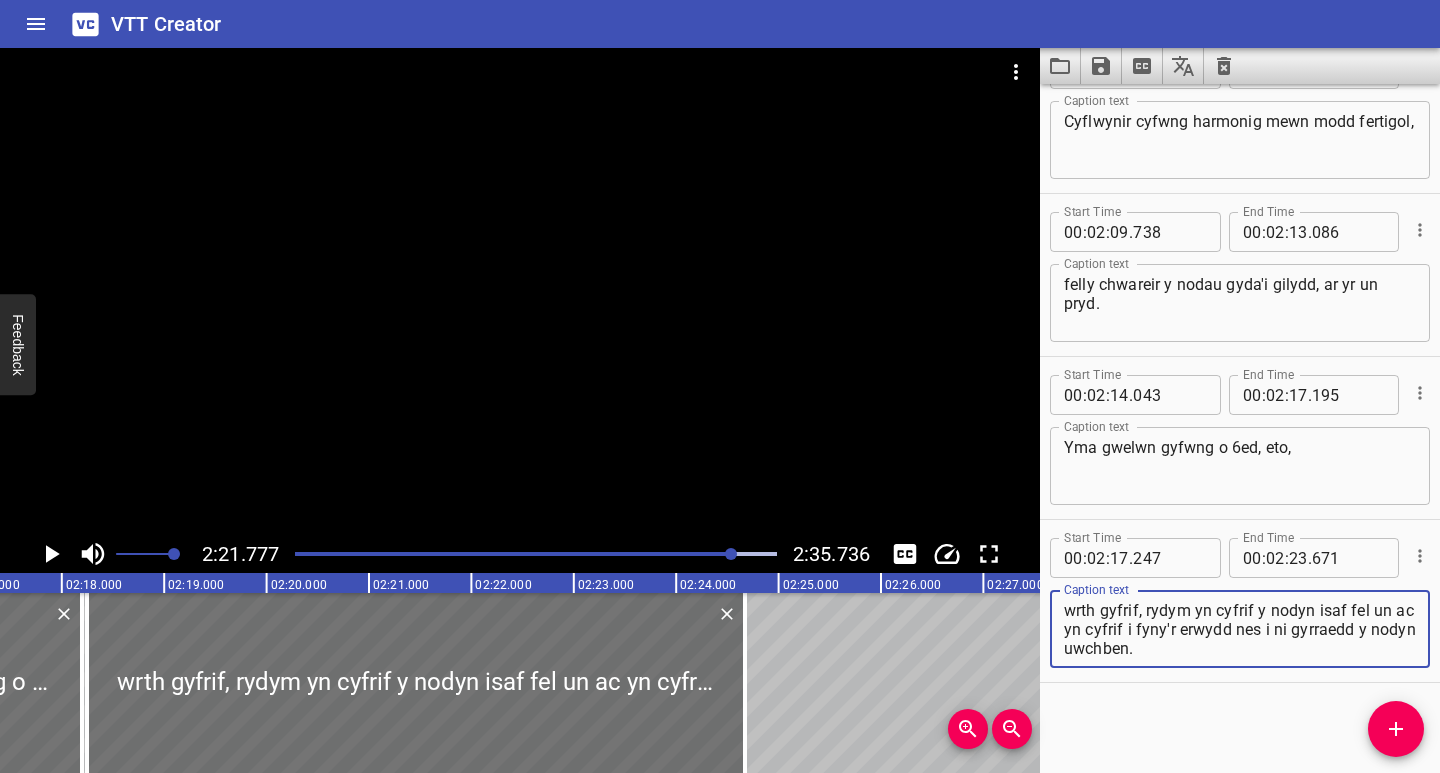 drag, startPoint x: 1191, startPoint y: 646, endPoint x: 1045, endPoint y: 633, distance: 146.57762 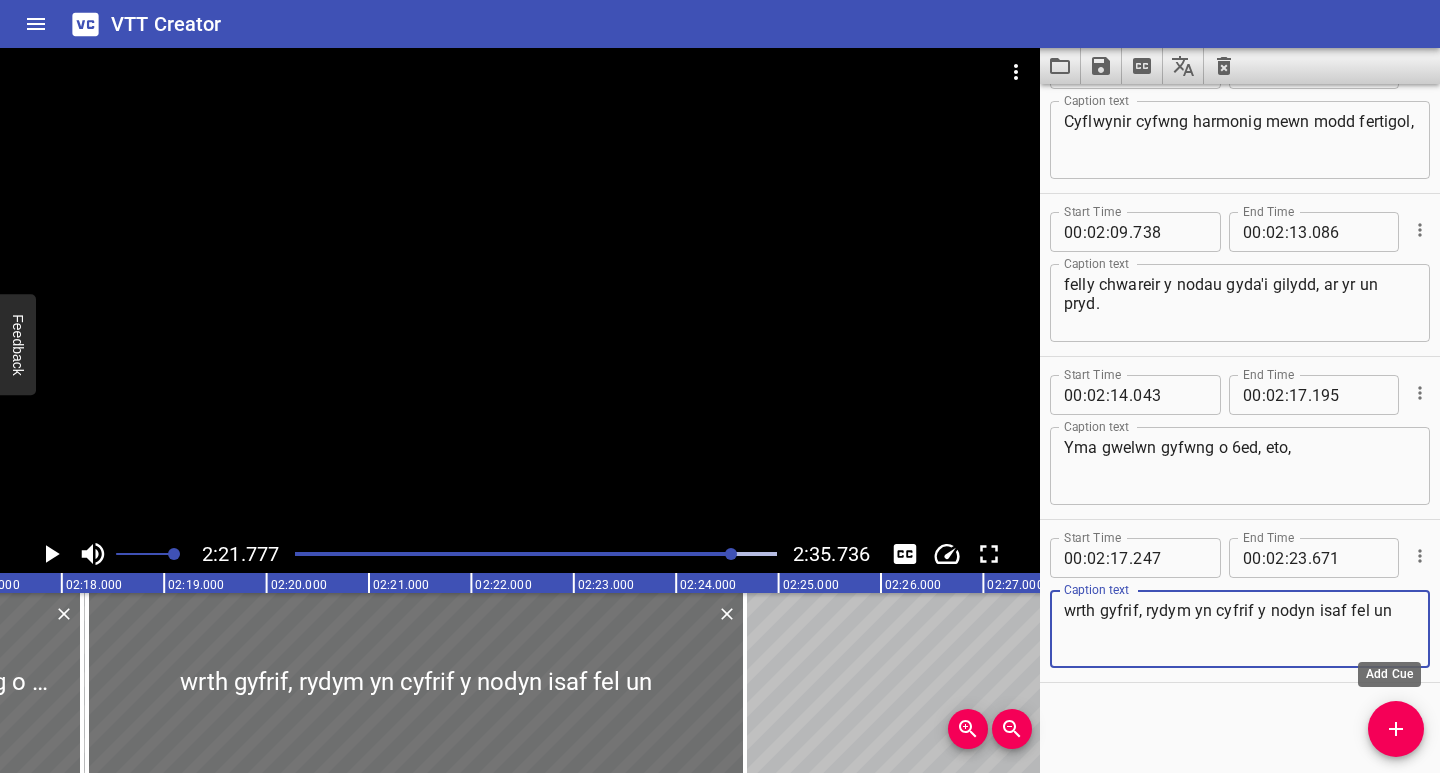 drag, startPoint x: 1401, startPoint y: 727, endPoint x: 1358, endPoint y: 726, distance: 43.011627 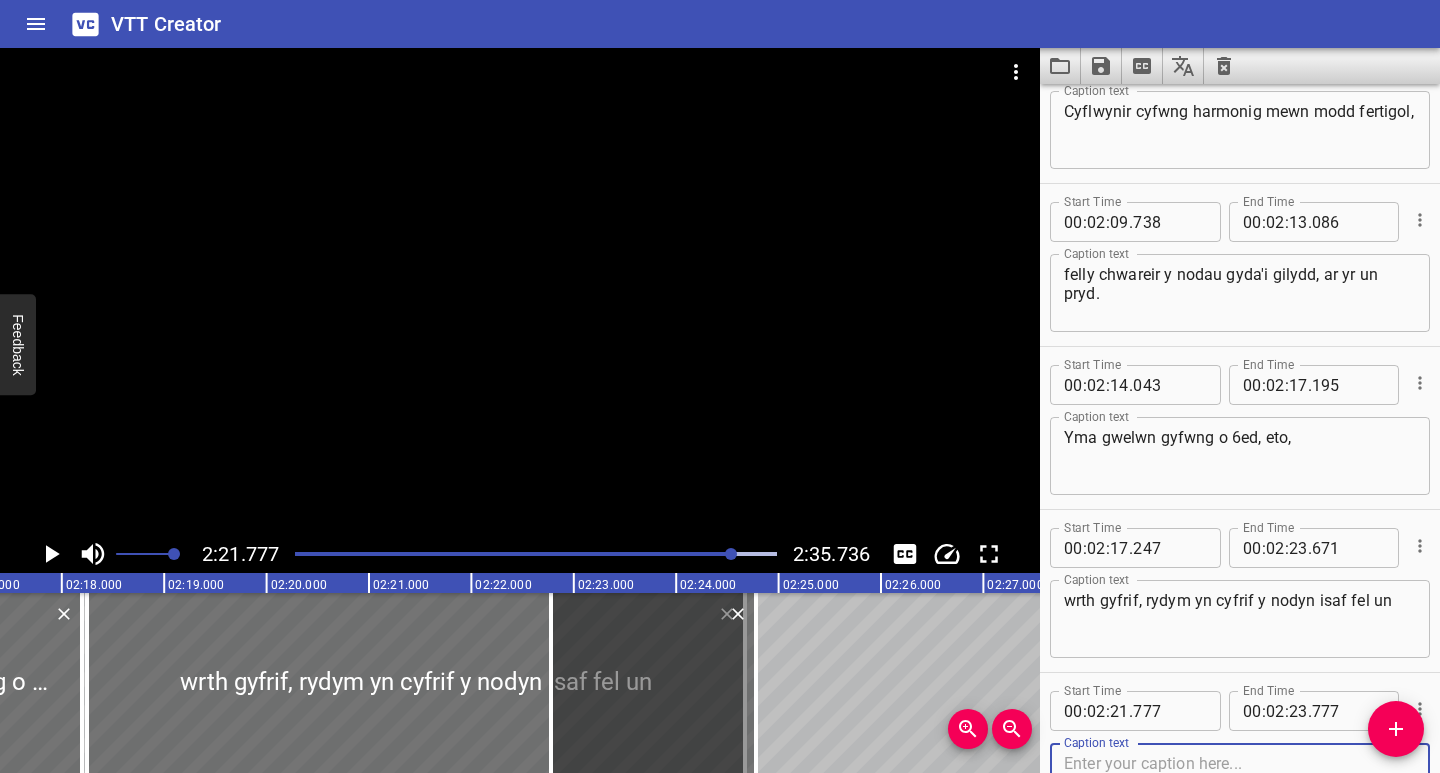 click at bounding box center [1240, 782] 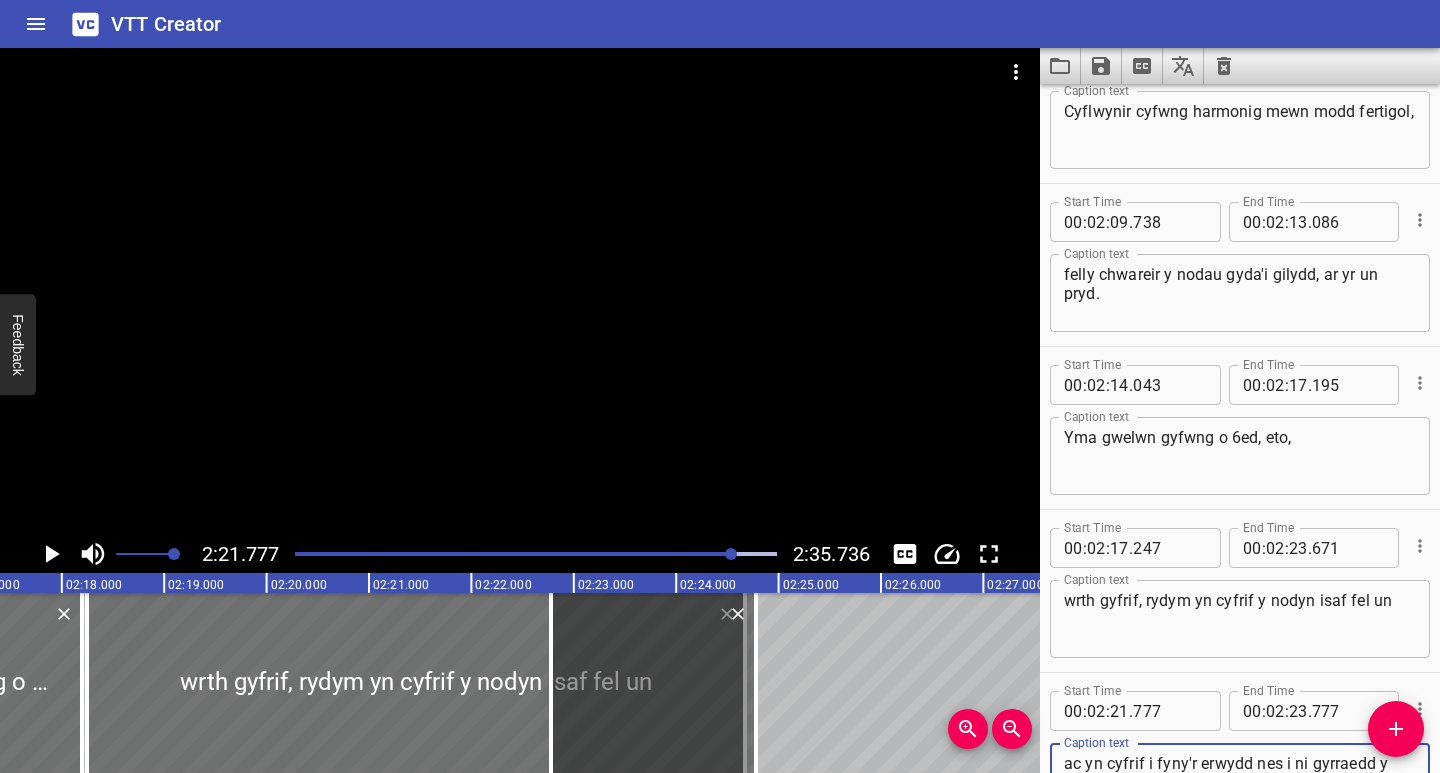 scroll, scrollTop: 3672, scrollLeft: 0, axis: vertical 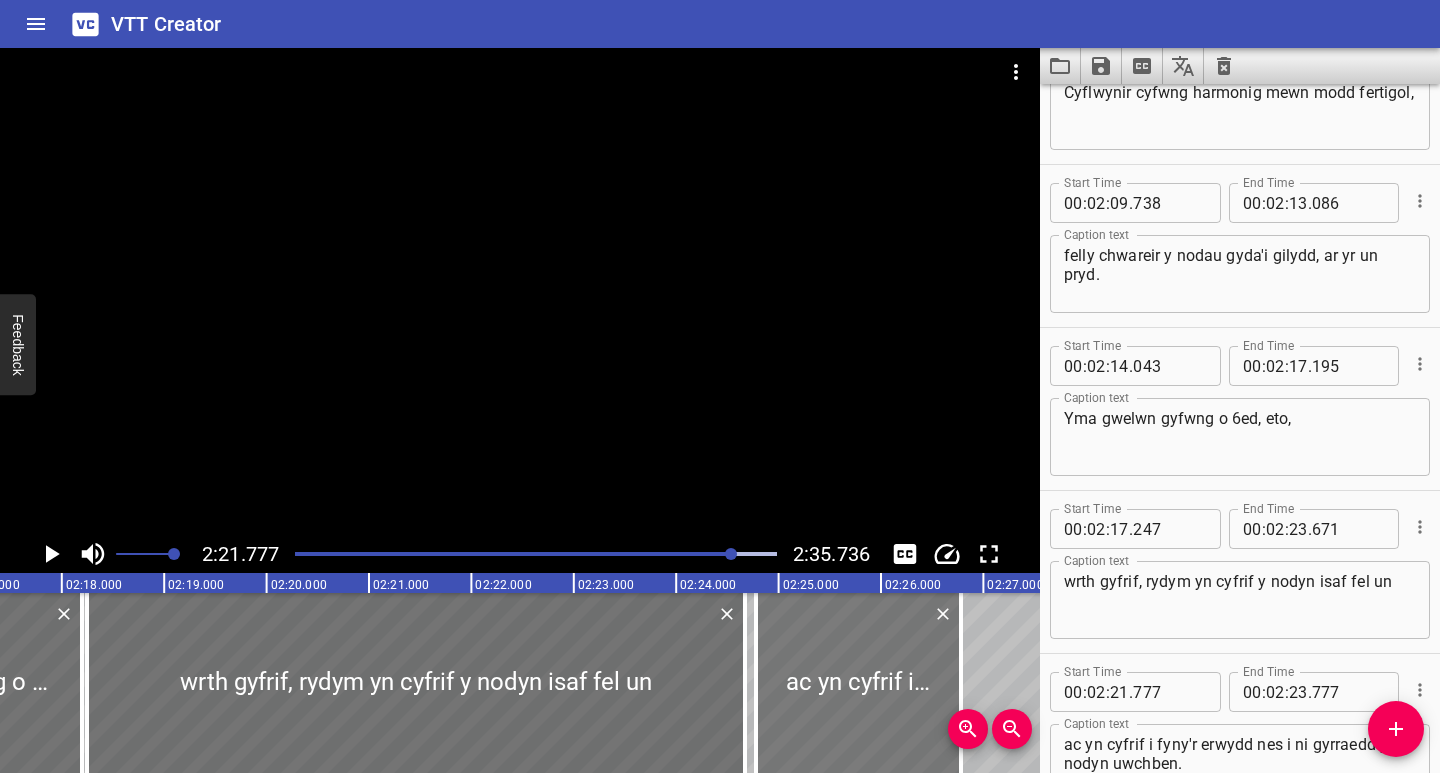 drag, startPoint x: 663, startPoint y: 742, endPoint x: 868, endPoint y: 735, distance: 205.11948 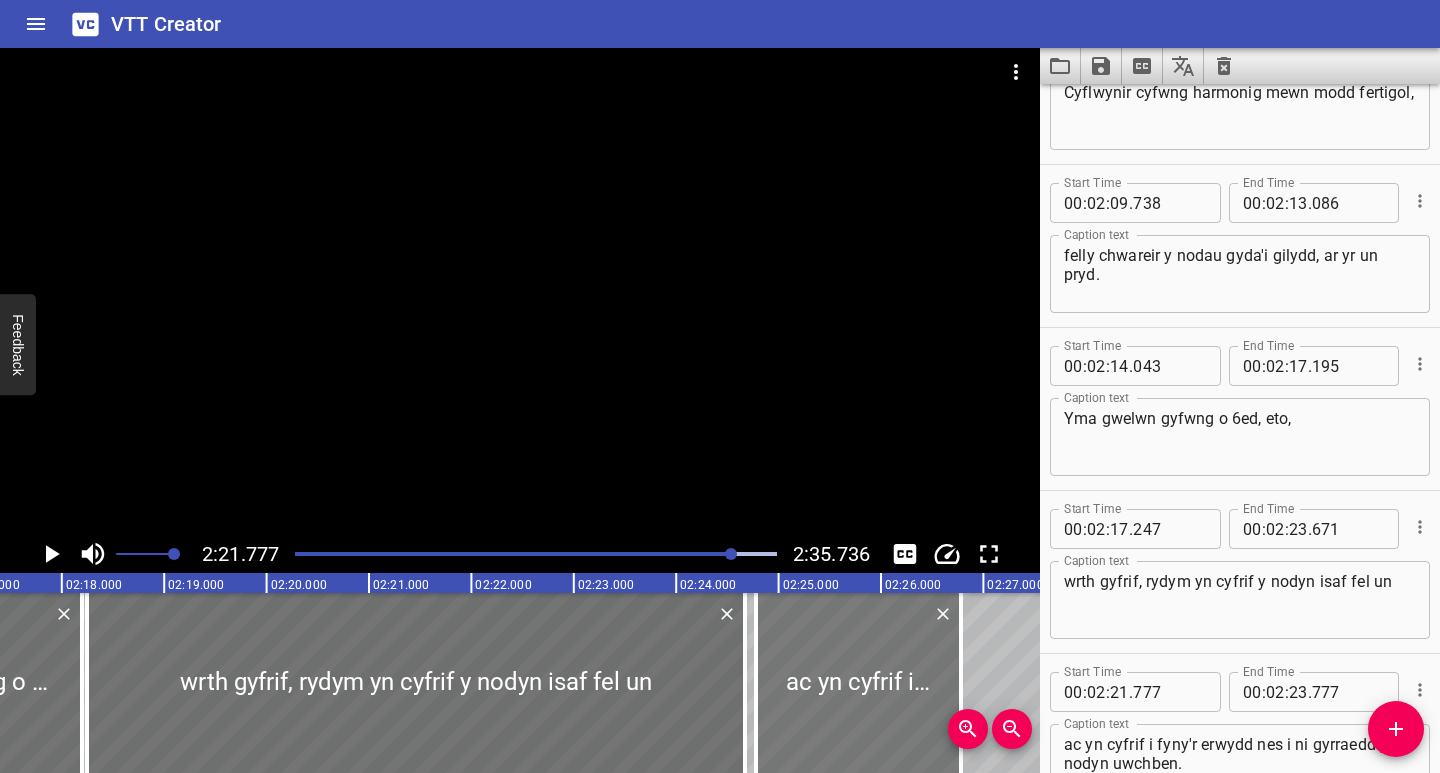 click at bounding box center (858, 683) 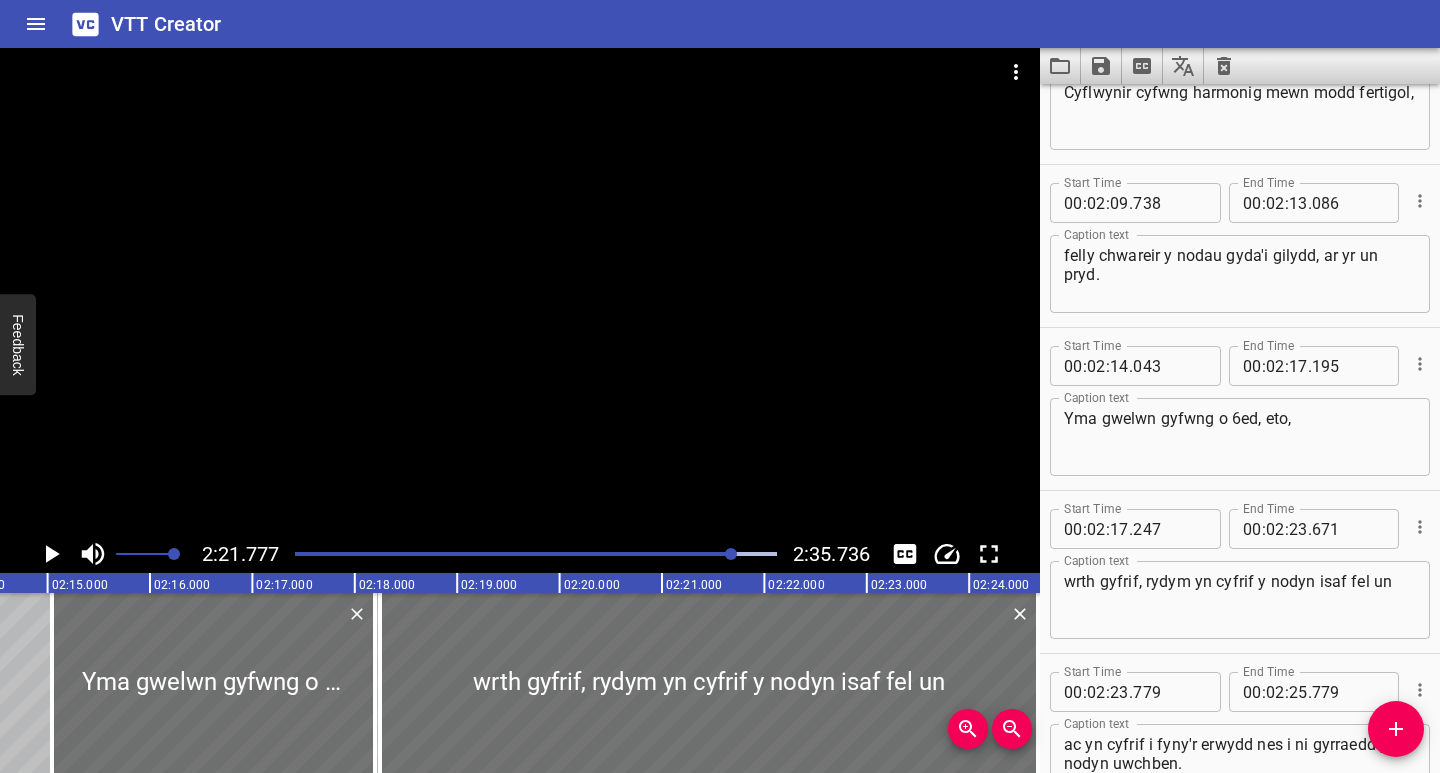 scroll, scrollTop: 0, scrollLeft: 13435, axis: horizontal 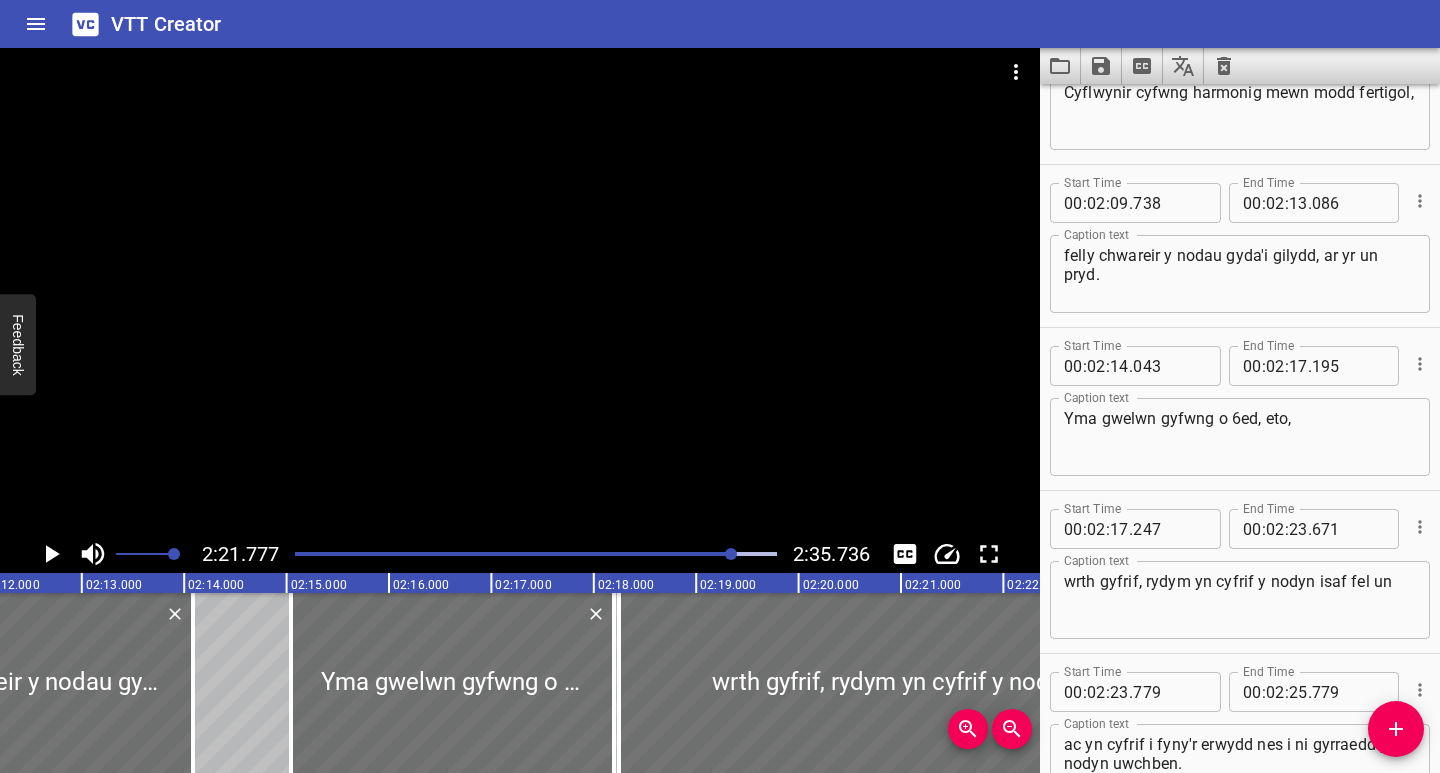 click at bounding box center [493, 554] 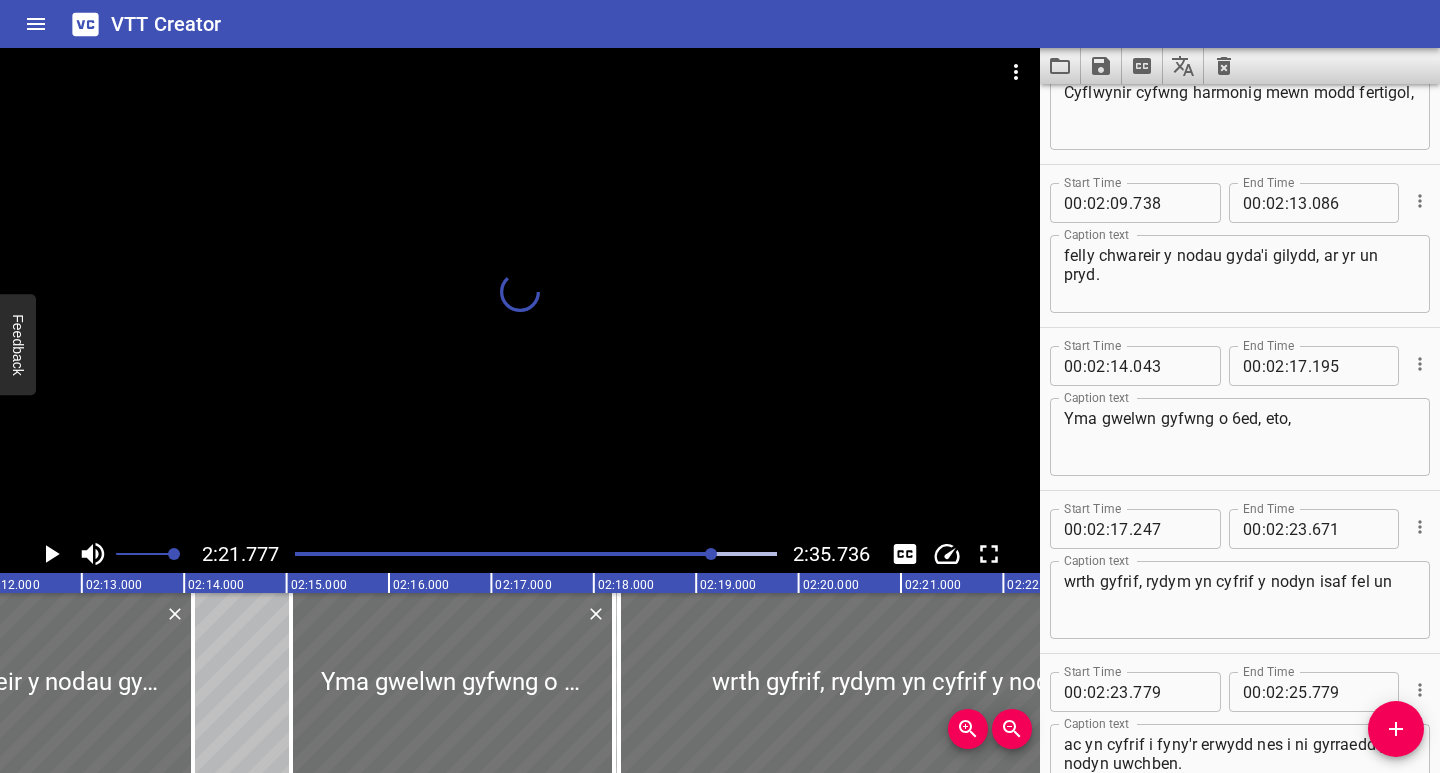 scroll, scrollTop: 3763, scrollLeft: 0, axis: vertical 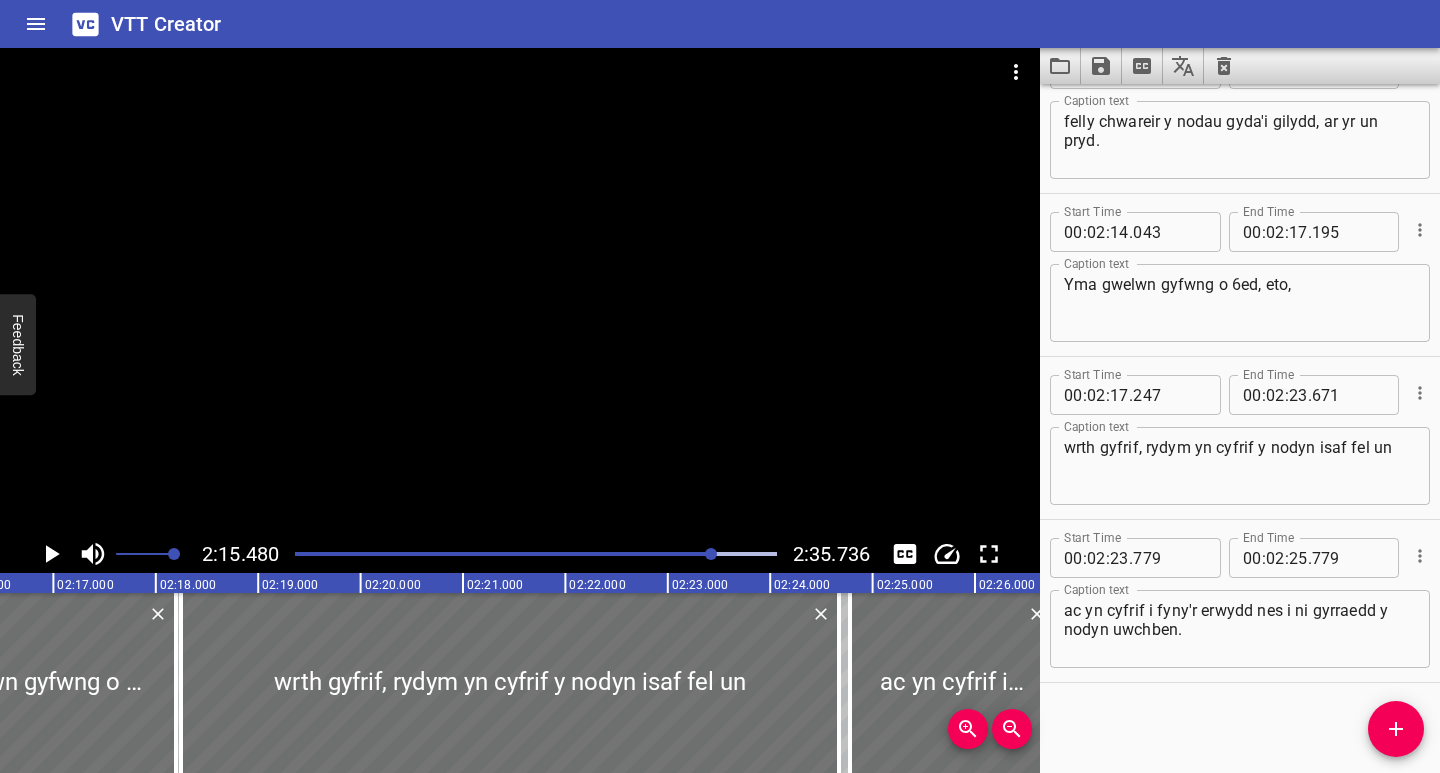 click at bounding box center [536, 554] 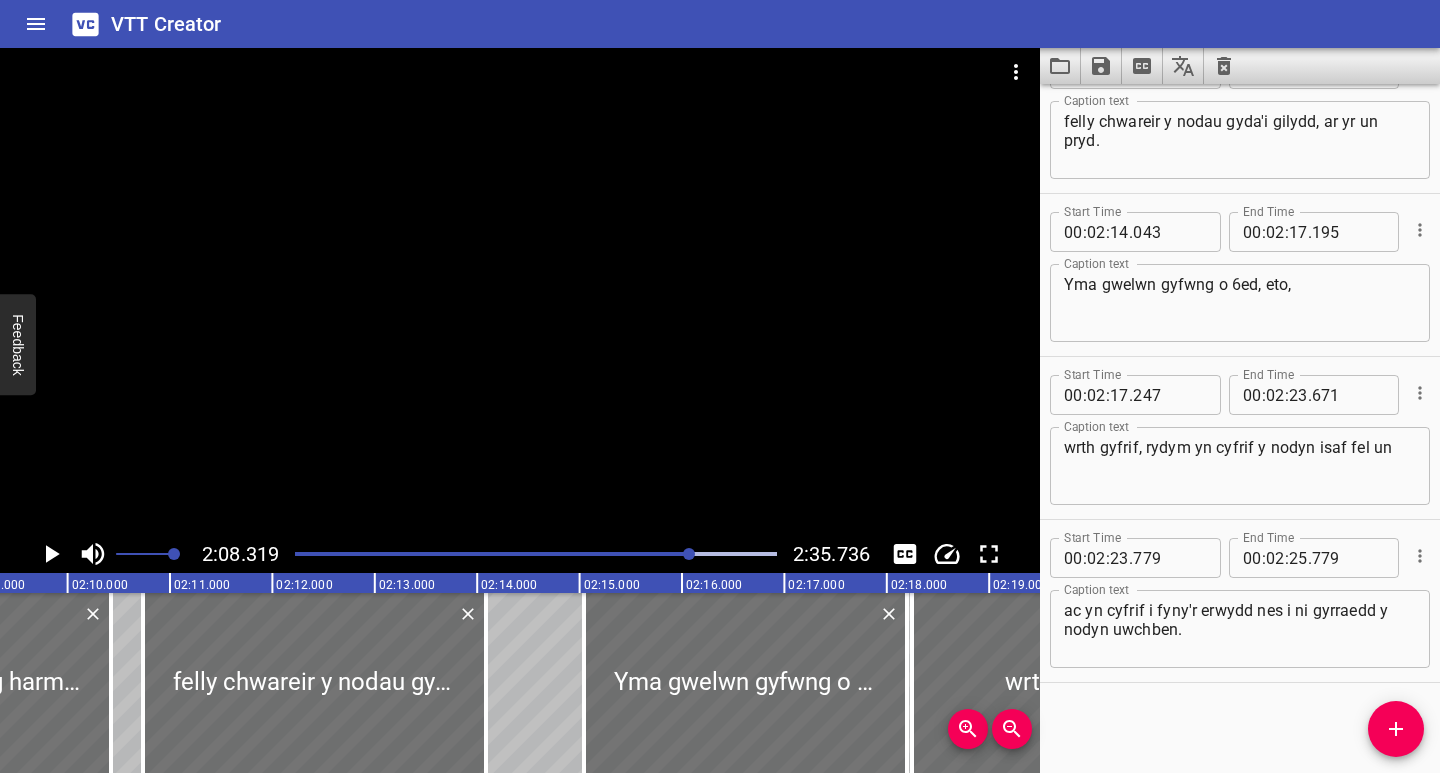 scroll, scrollTop: 0, scrollLeft: 13140, axis: horizontal 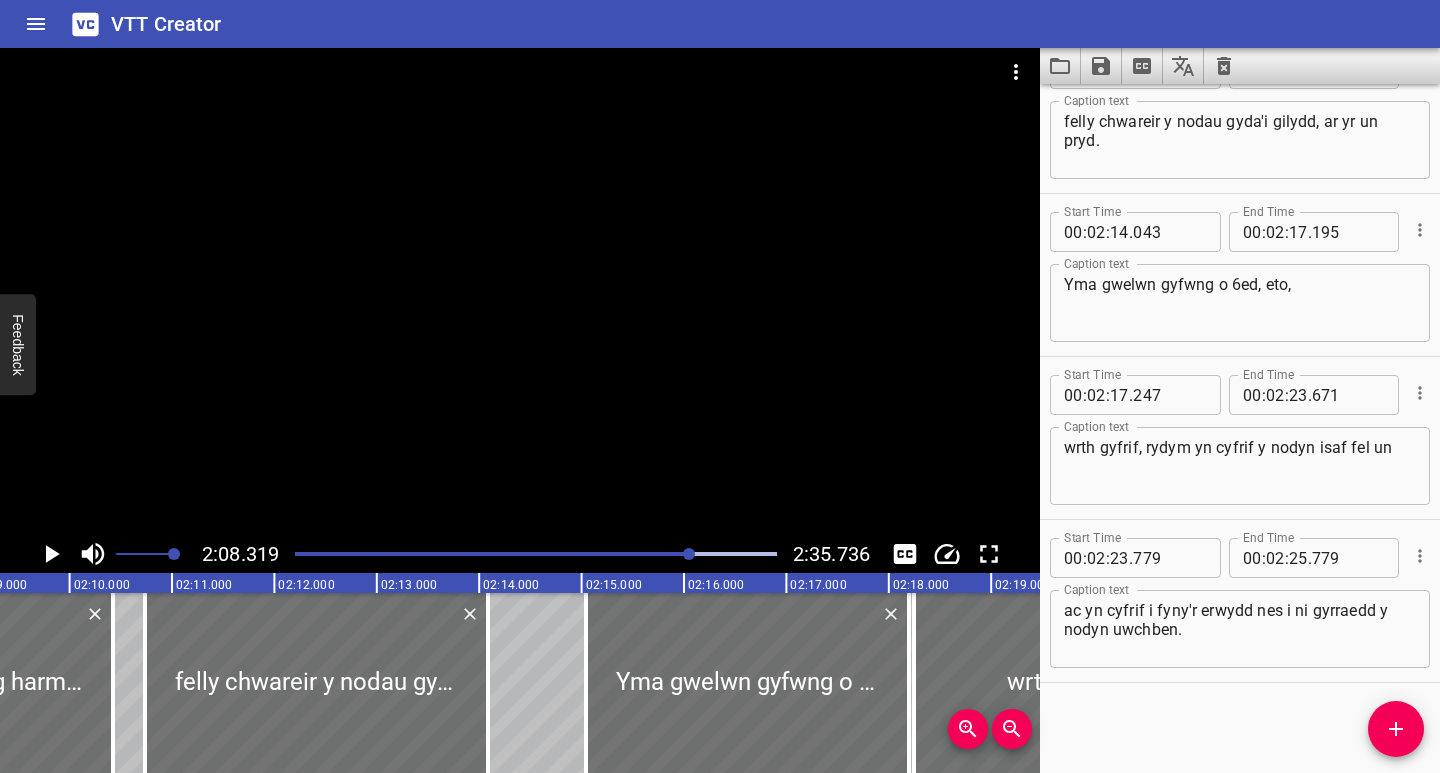 click 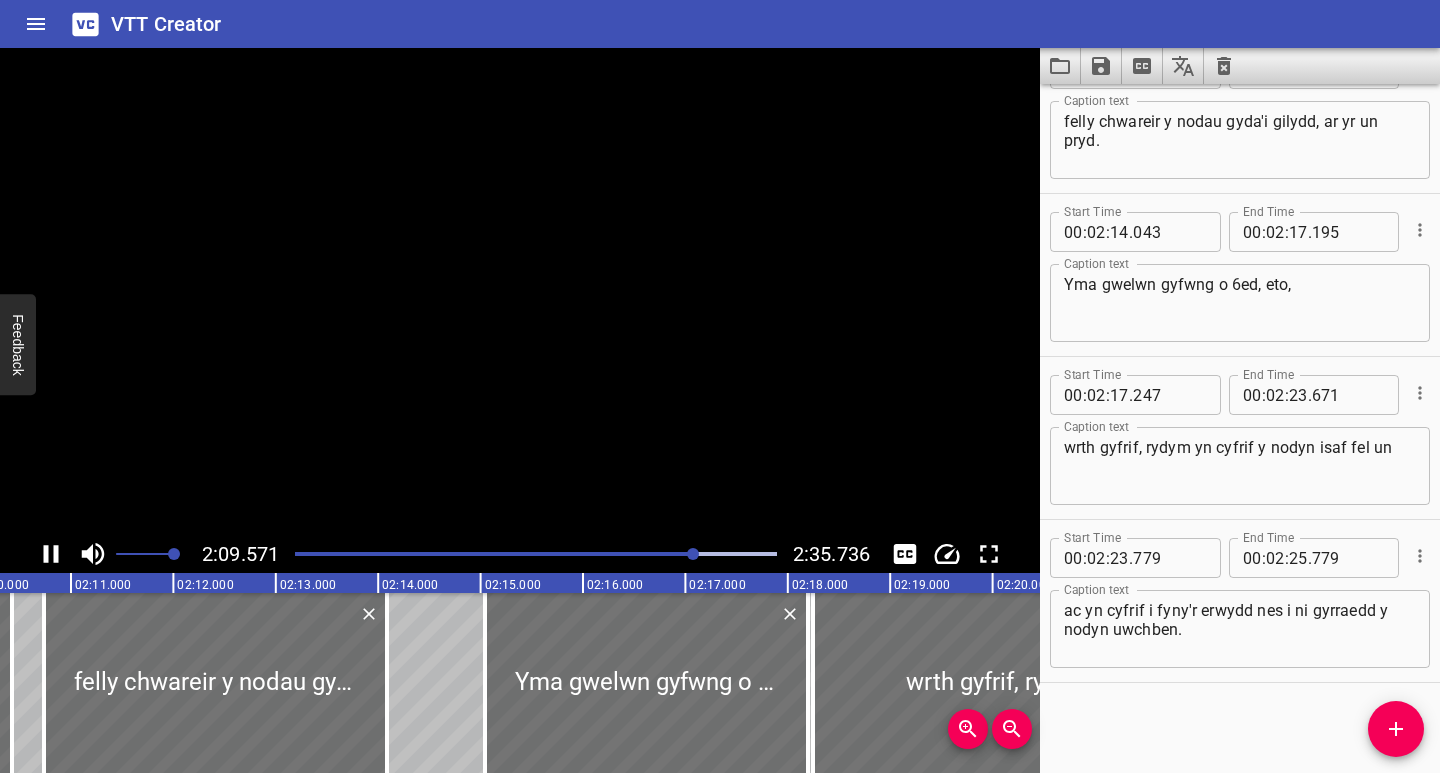 scroll, scrollTop: 0, scrollLeft: 13268, axis: horizontal 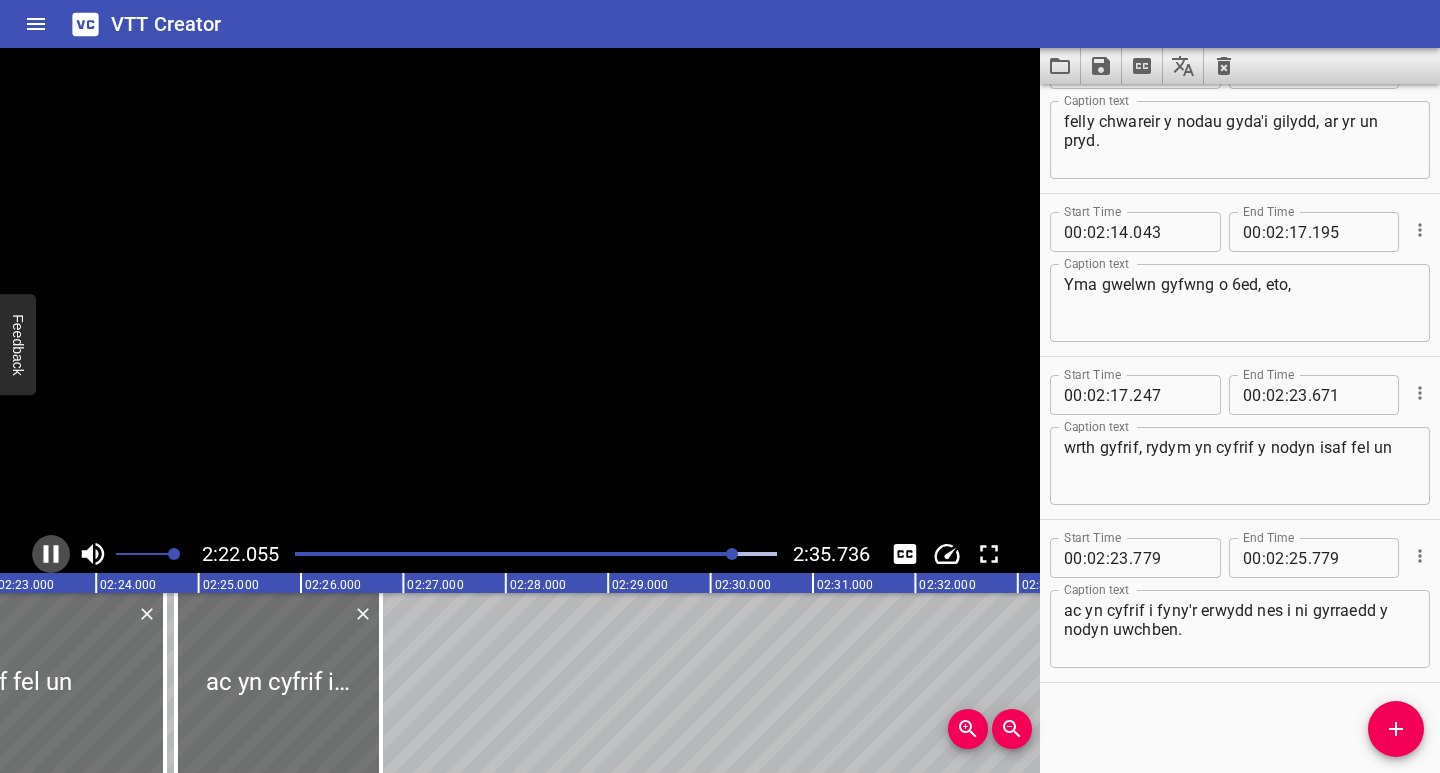 click 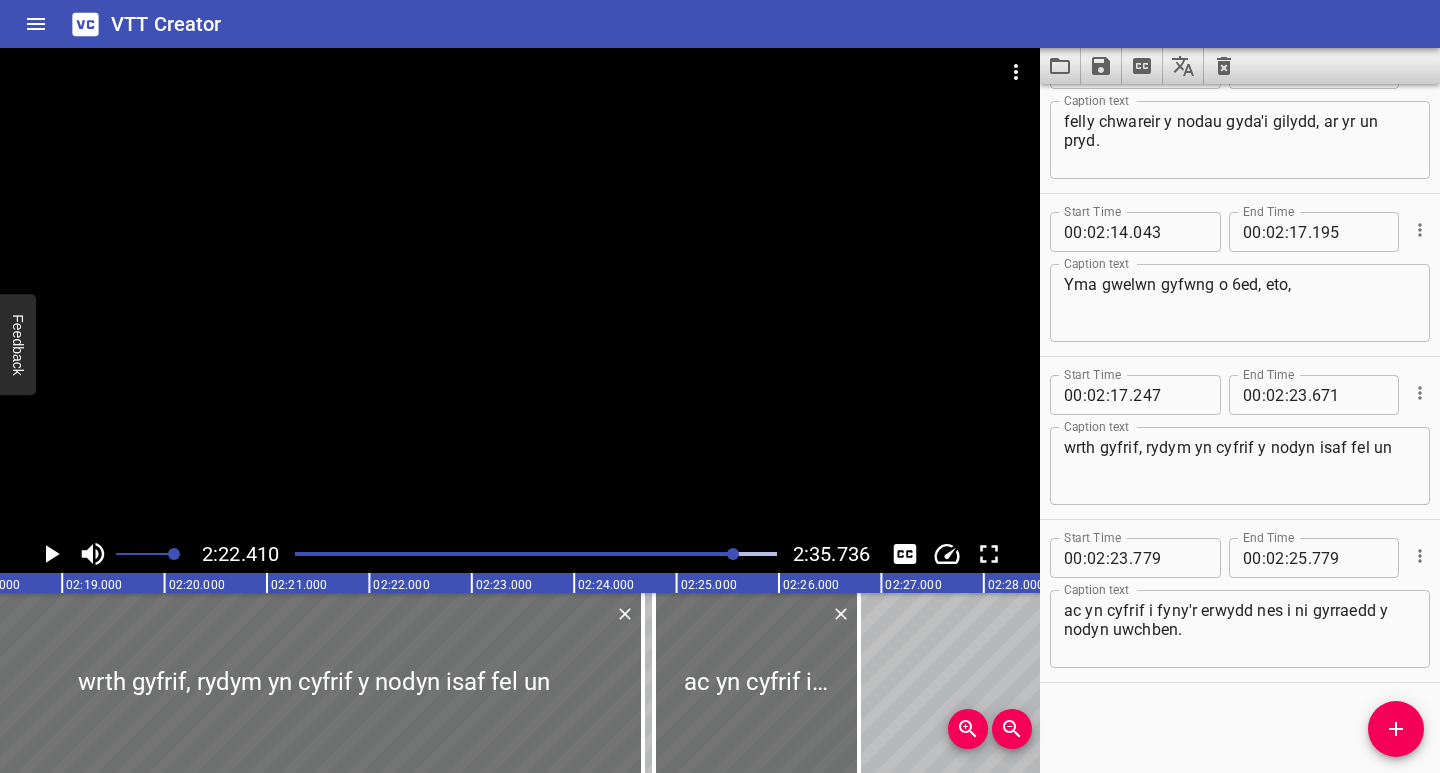 scroll, scrollTop: 0, scrollLeft: 13995, axis: horizontal 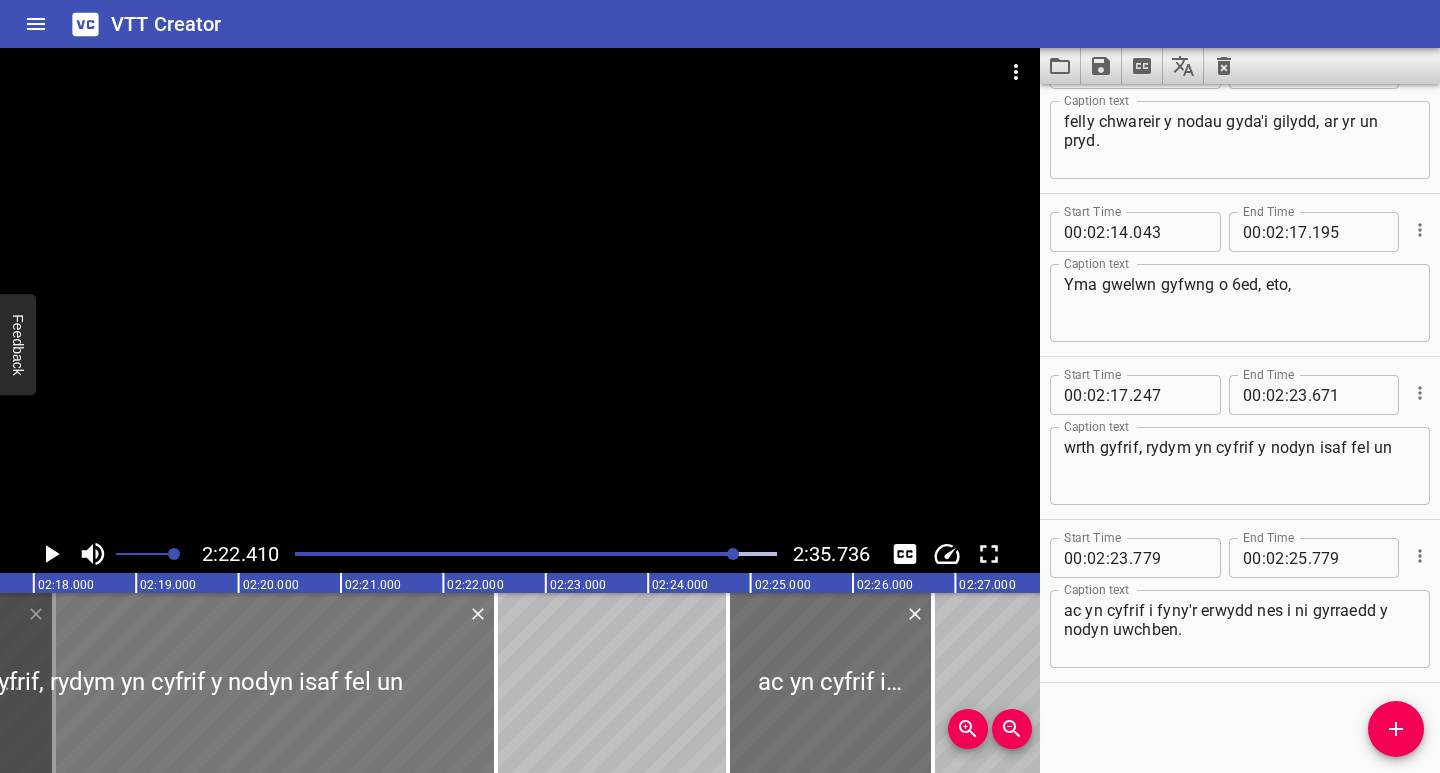 drag, startPoint x: 704, startPoint y: 726, endPoint x: 483, endPoint y: 737, distance: 221.27359 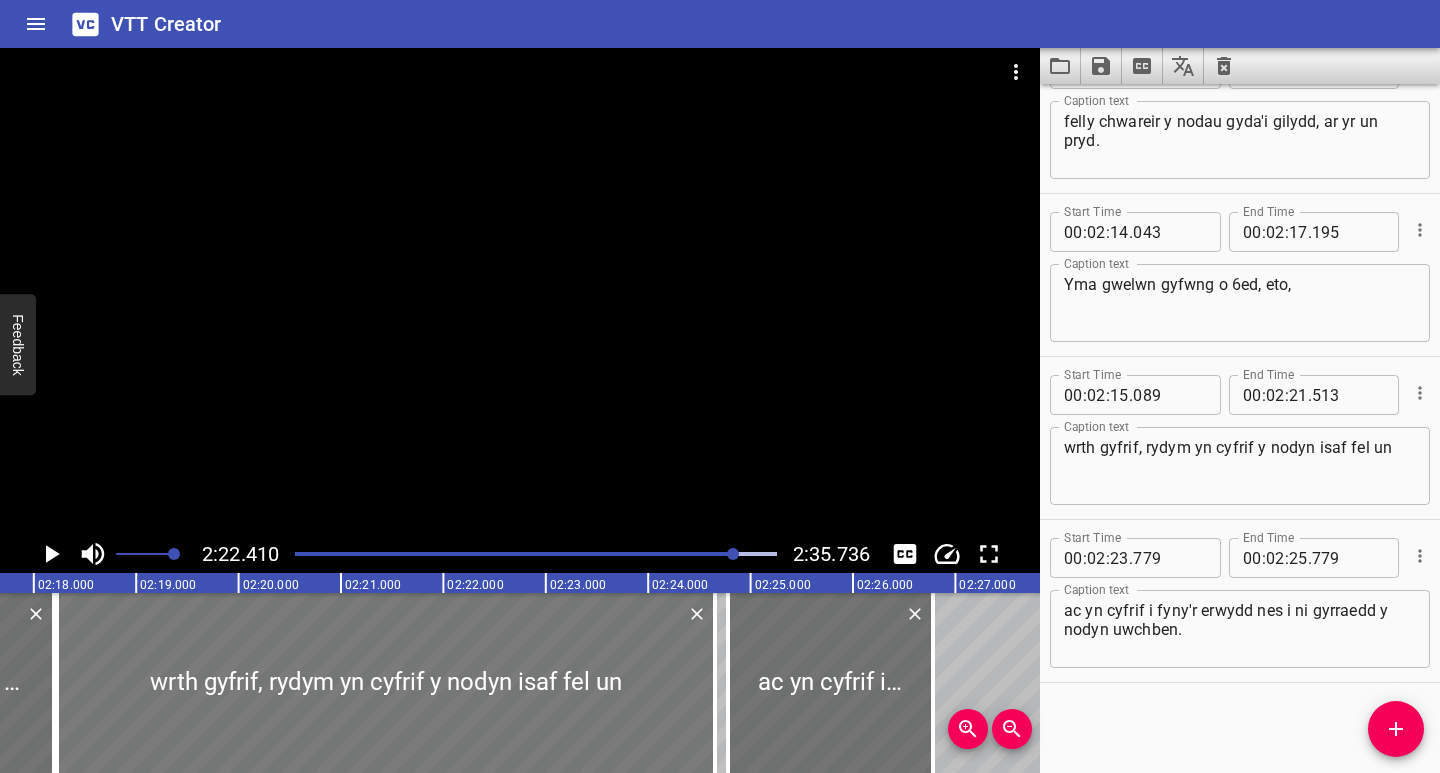 drag, startPoint x: 431, startPoint y: 726, endPoint x: 650, endPoint y: 749, distance: 220.20445 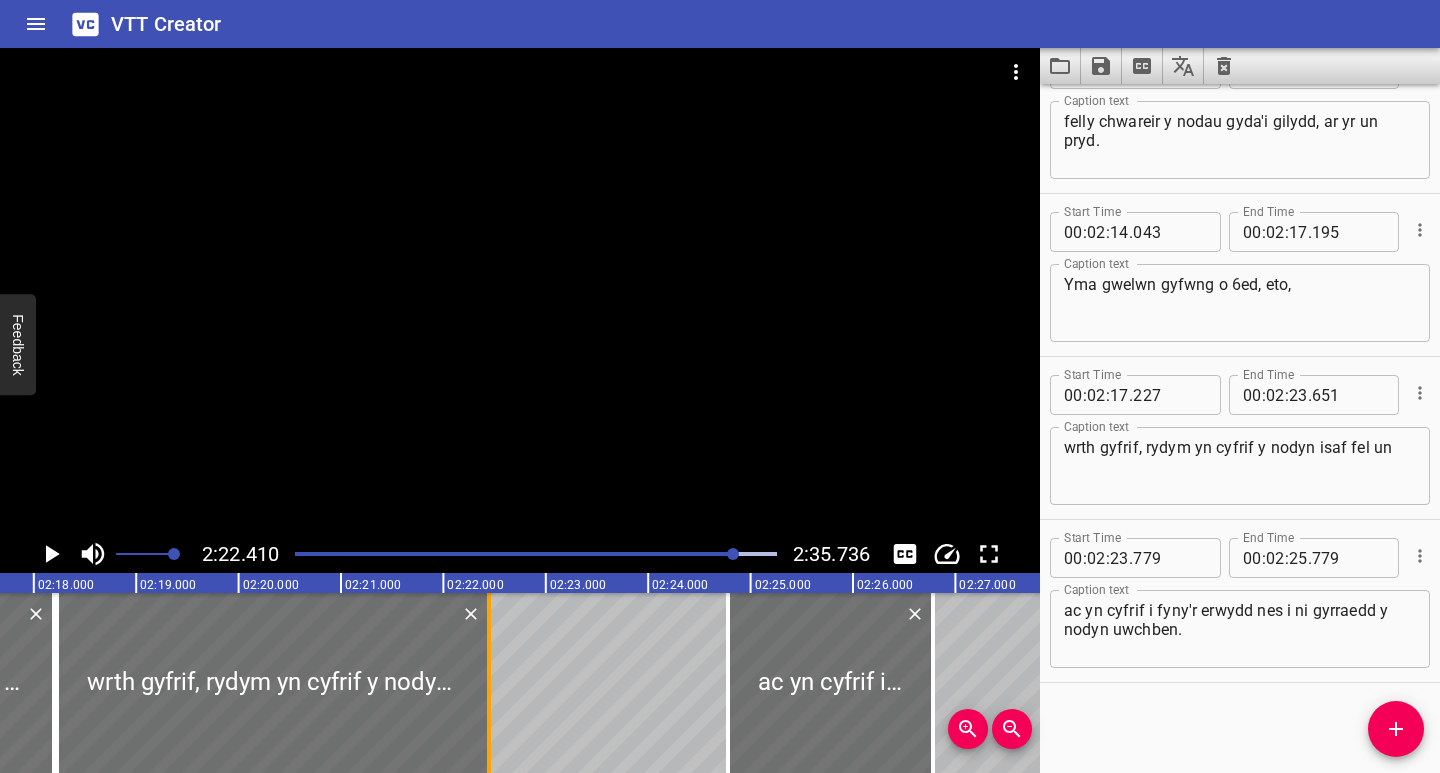 drag, startPoint x: 717, startPoint y: 734, endPoint x: 491, endPoint y: 743, distance: 226.17914 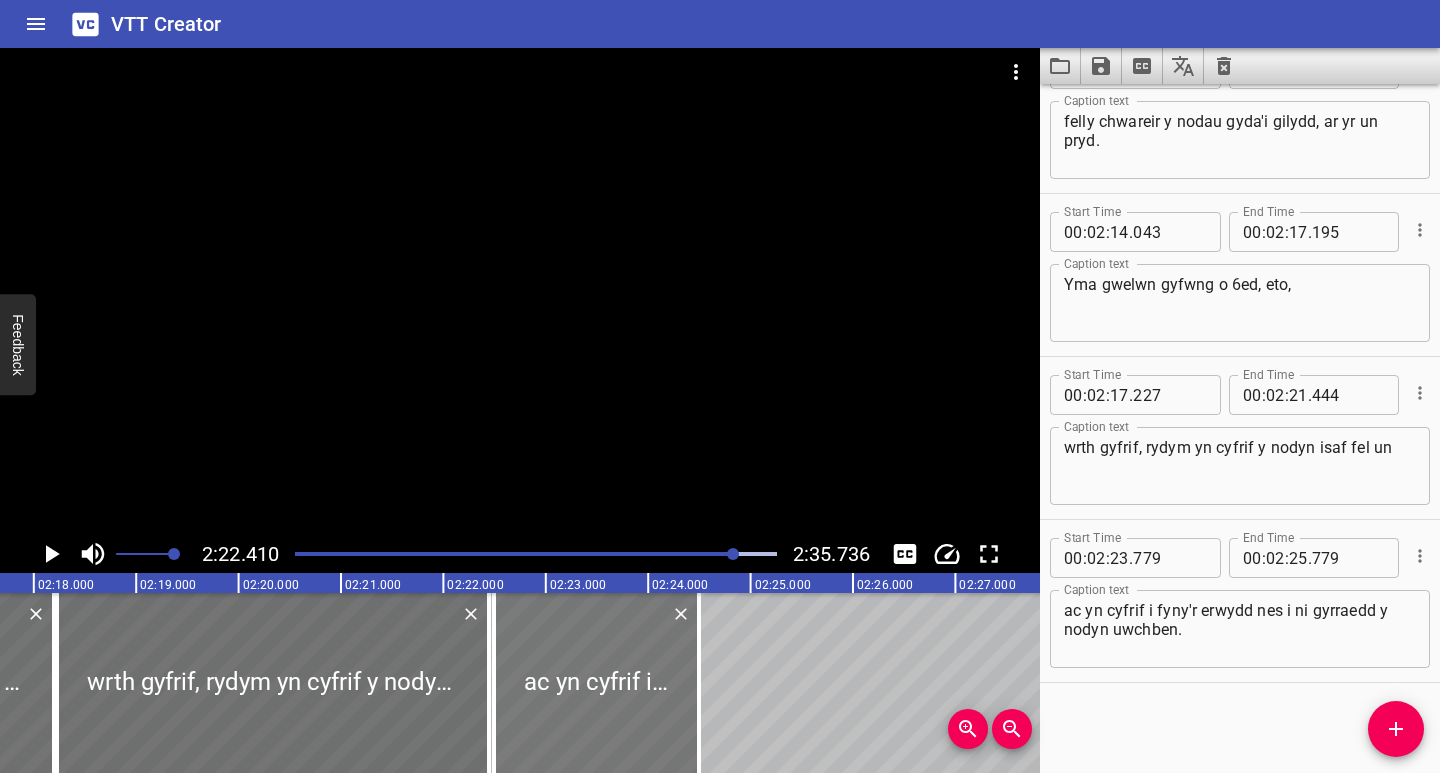 drag, startPoint x: 800, startPoint y: 722, endPoint x: 566, endPoint y: 746, distance: 235.22755 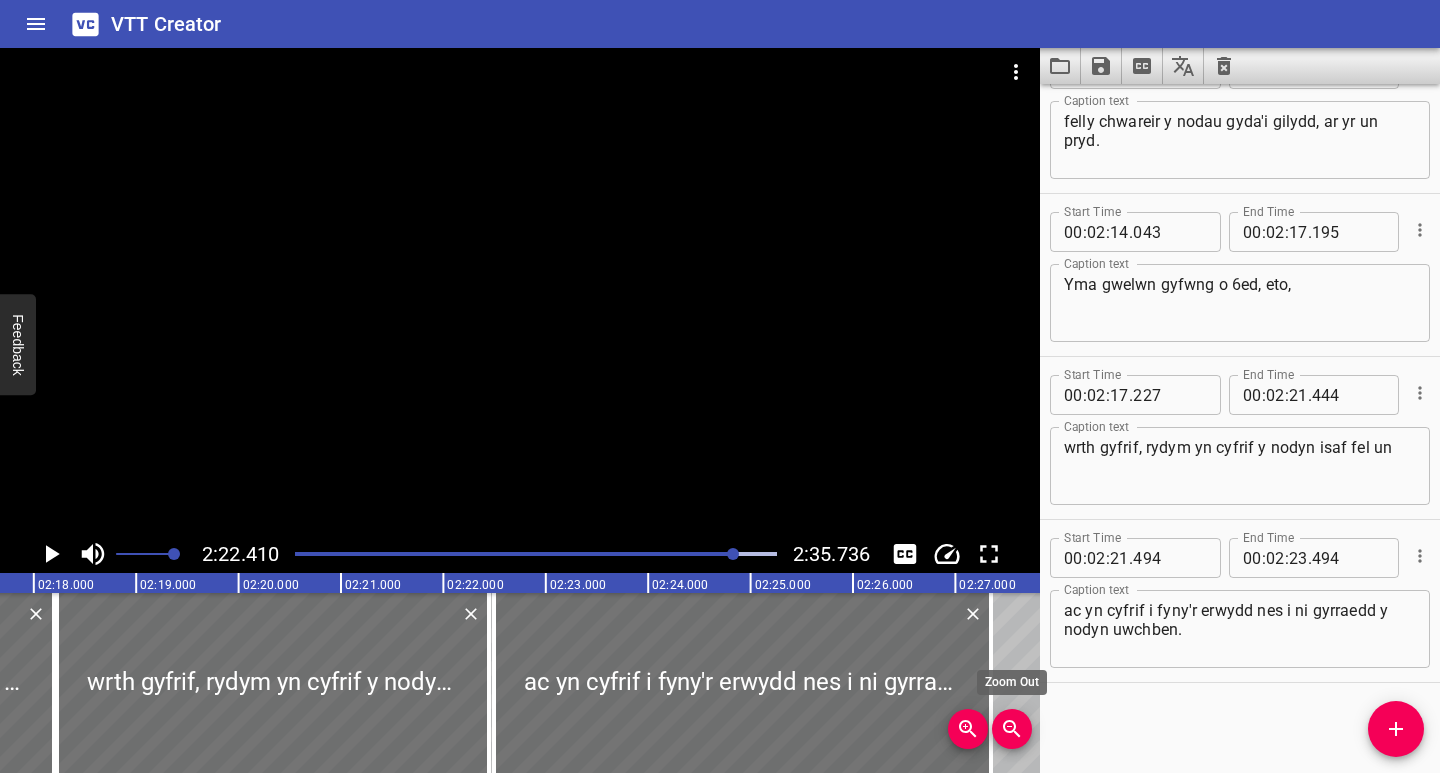drag, startPoint x: 700, startPoint y: 724, endPoint x: 992, endPoint y: 717, distance: 292.0839 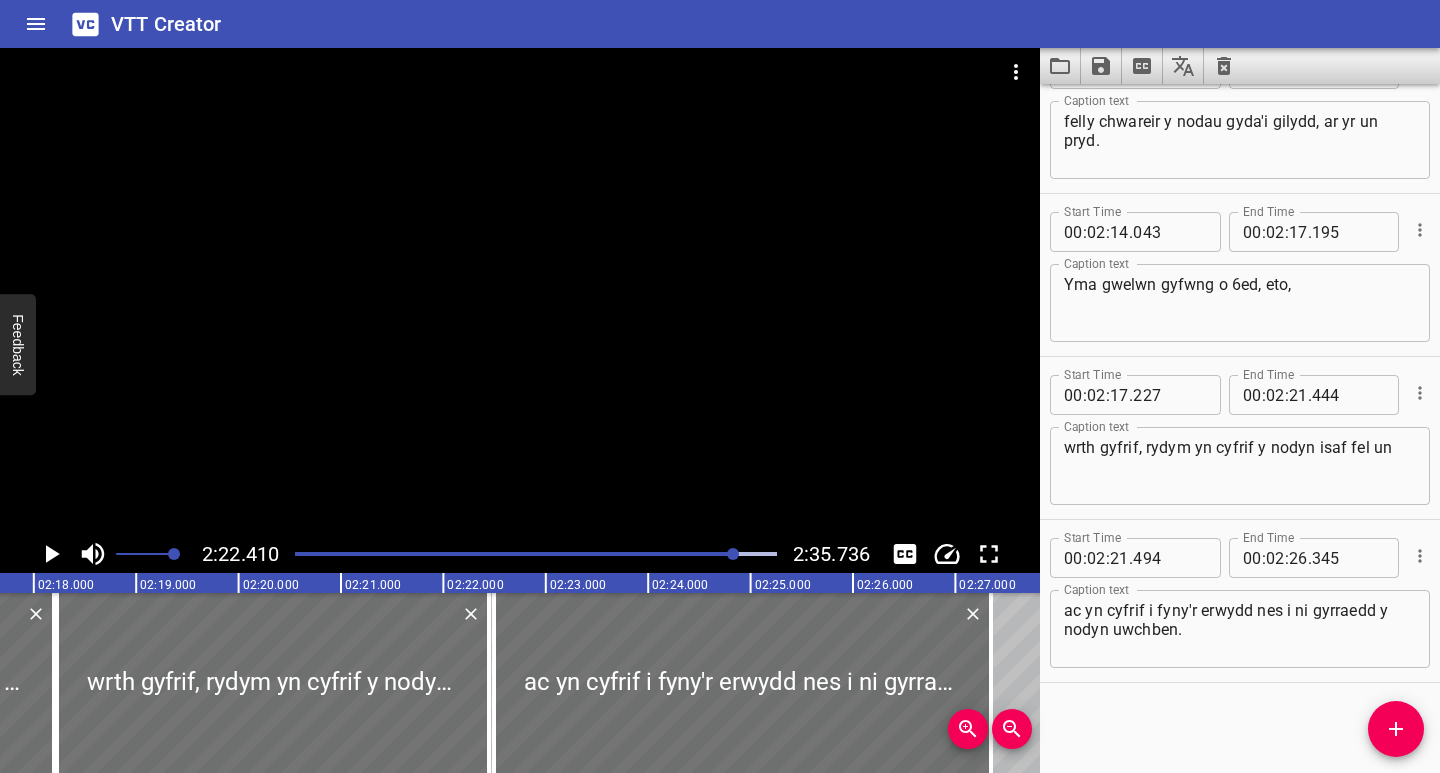 click at bounding box center [536, 554] 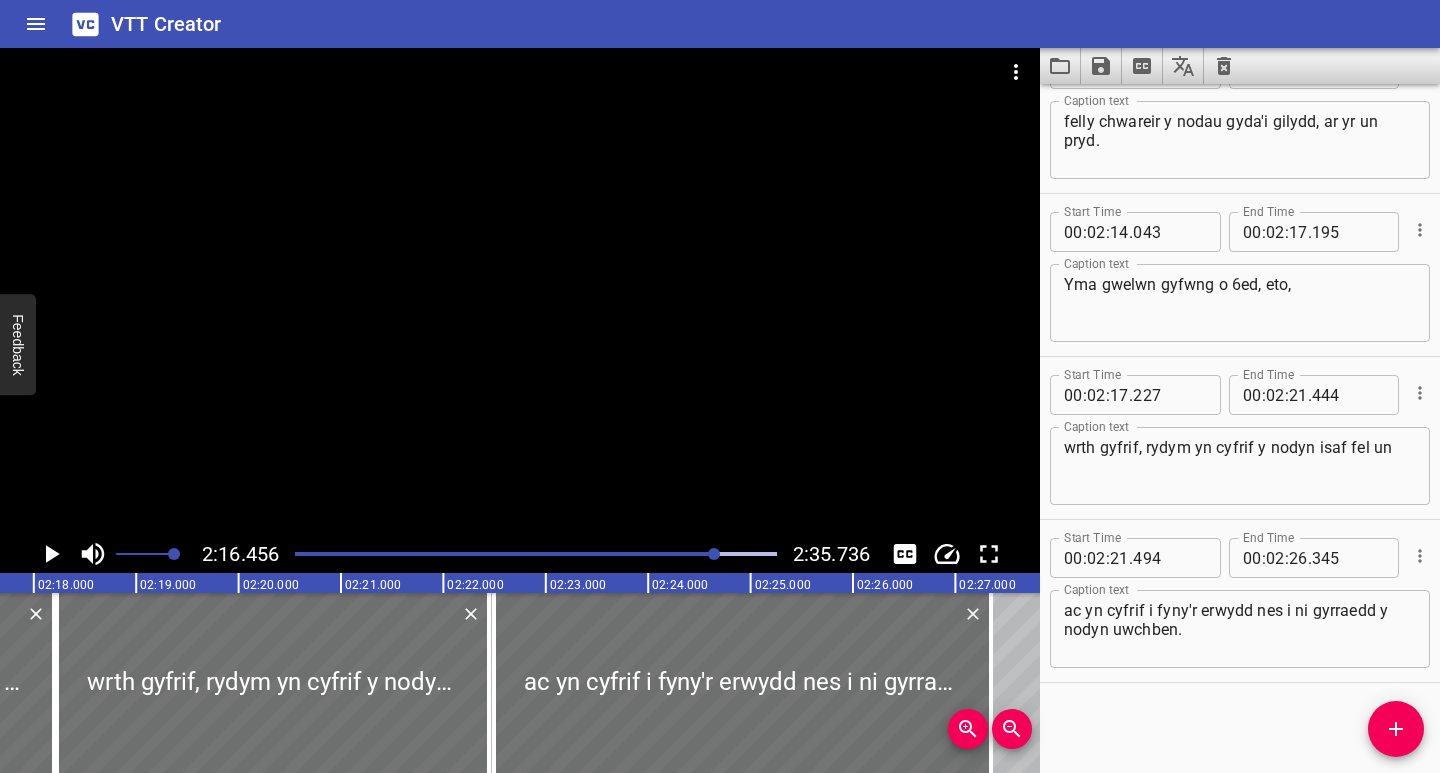 scroll, scrollTop: 0, scrollLeft: 13973, axis: horizontal 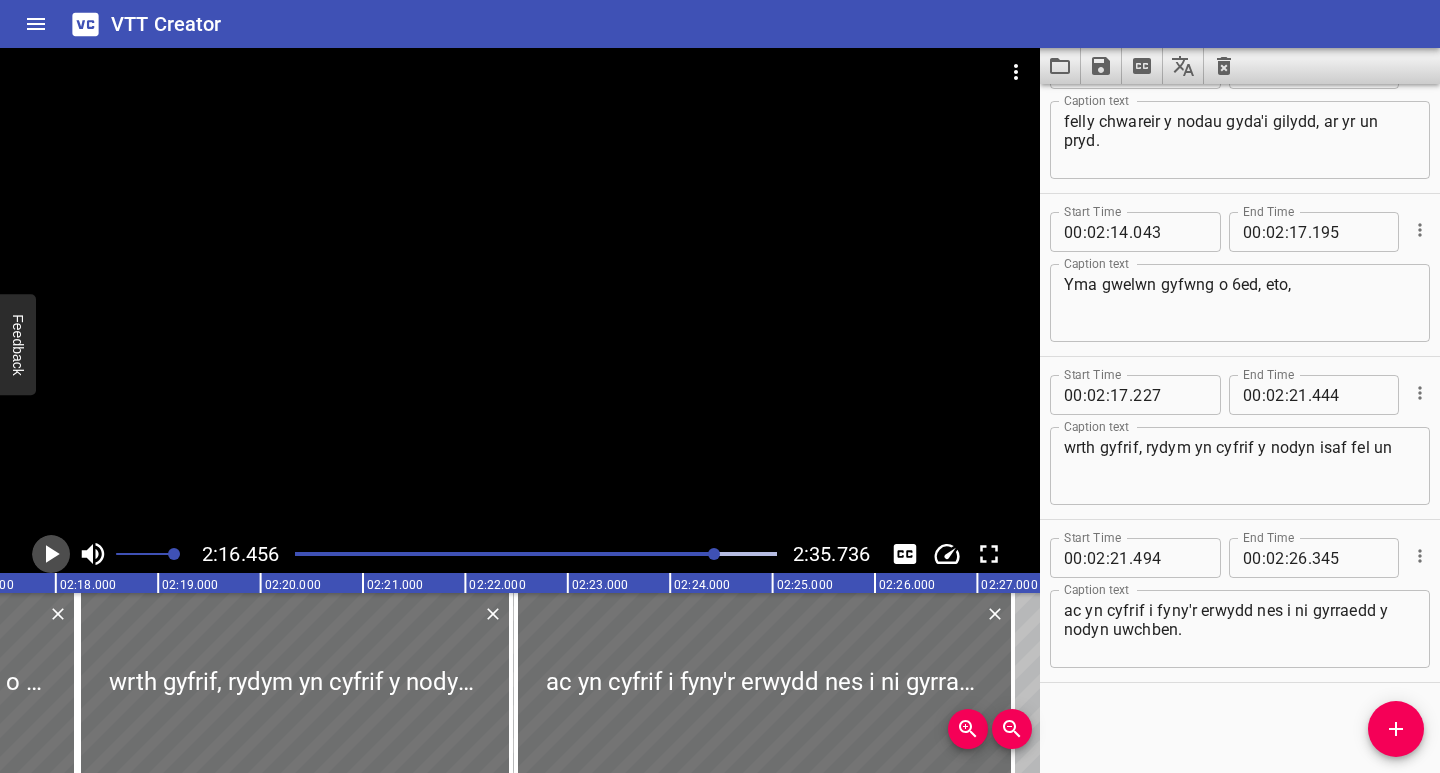 click 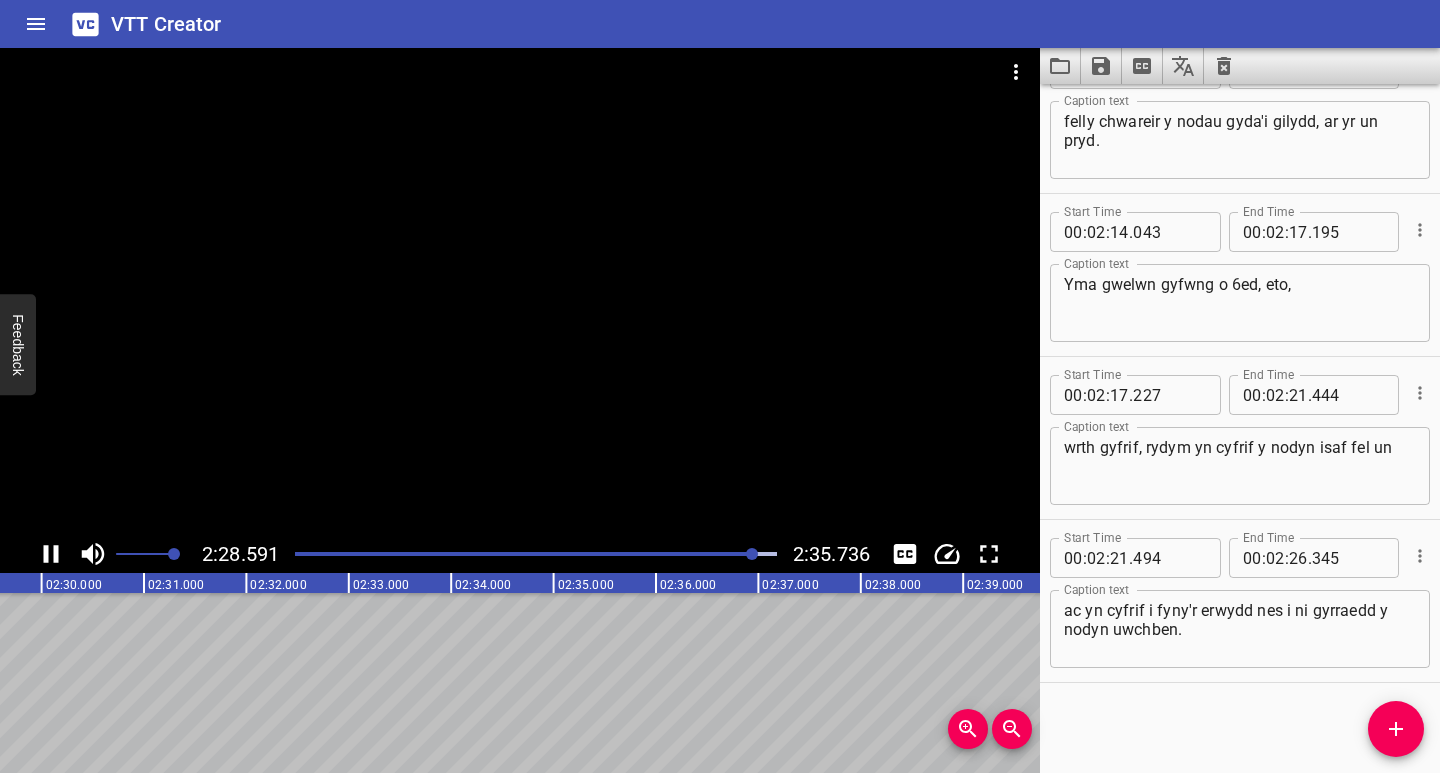 click at bounding box center [51, 554] 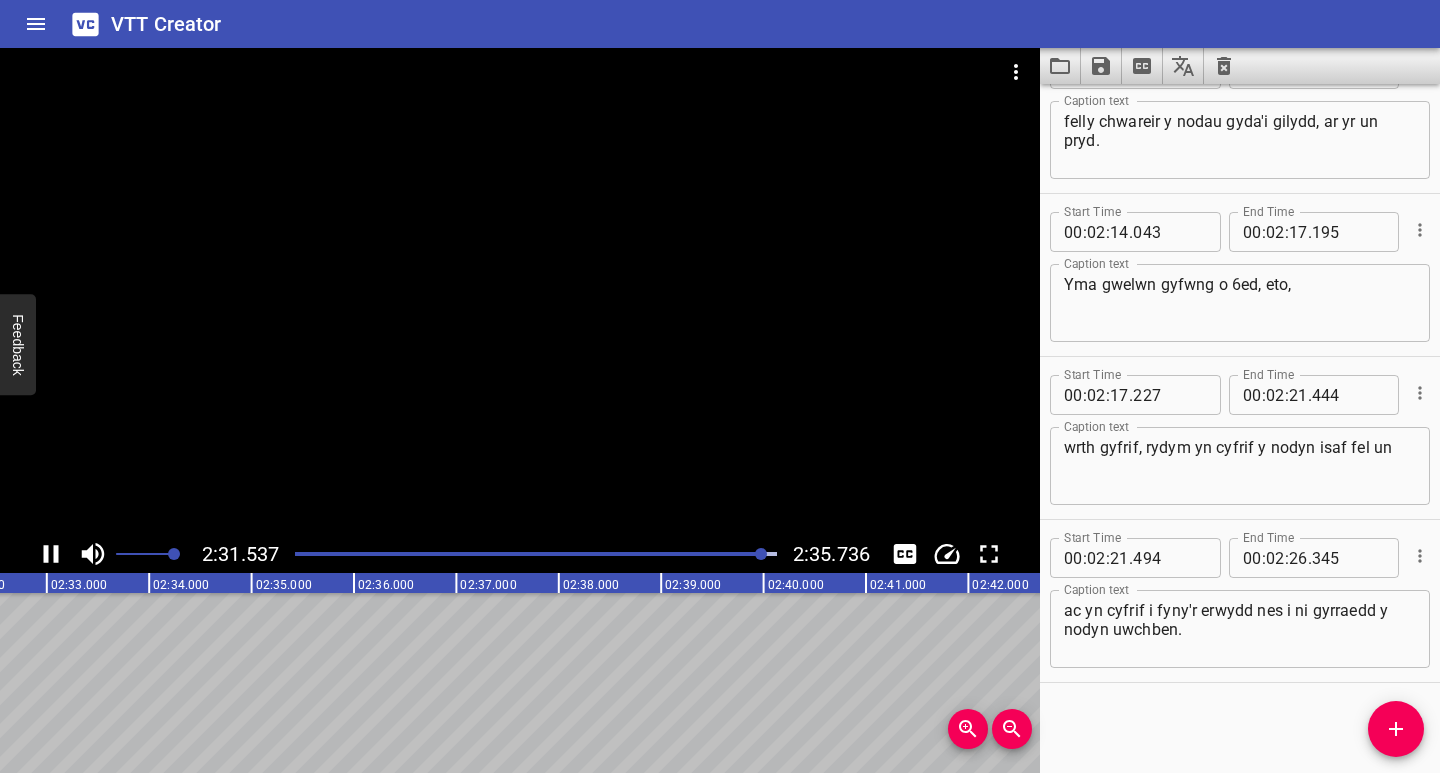 click 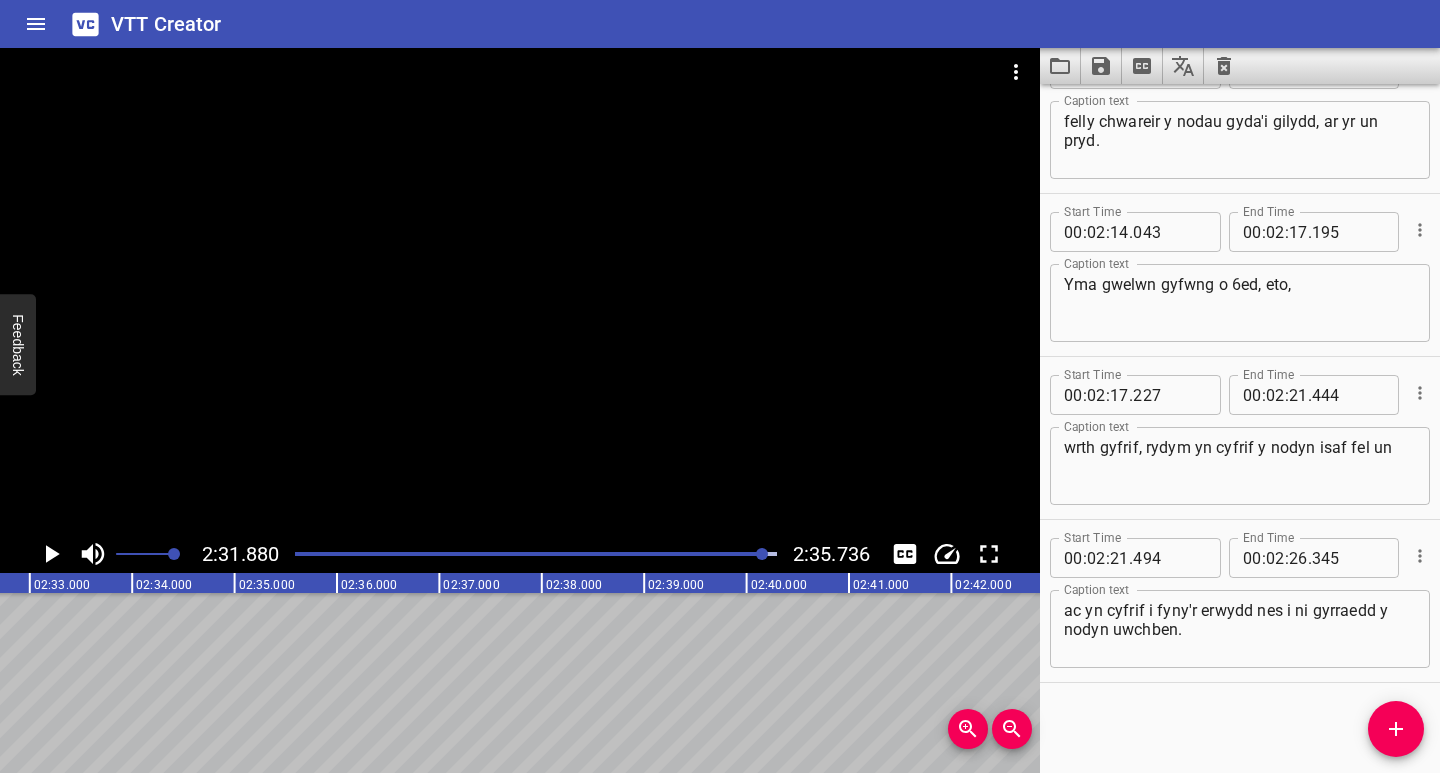 scroll, scrollTop: 0, scrollLeft: 15553, axis: horizontal 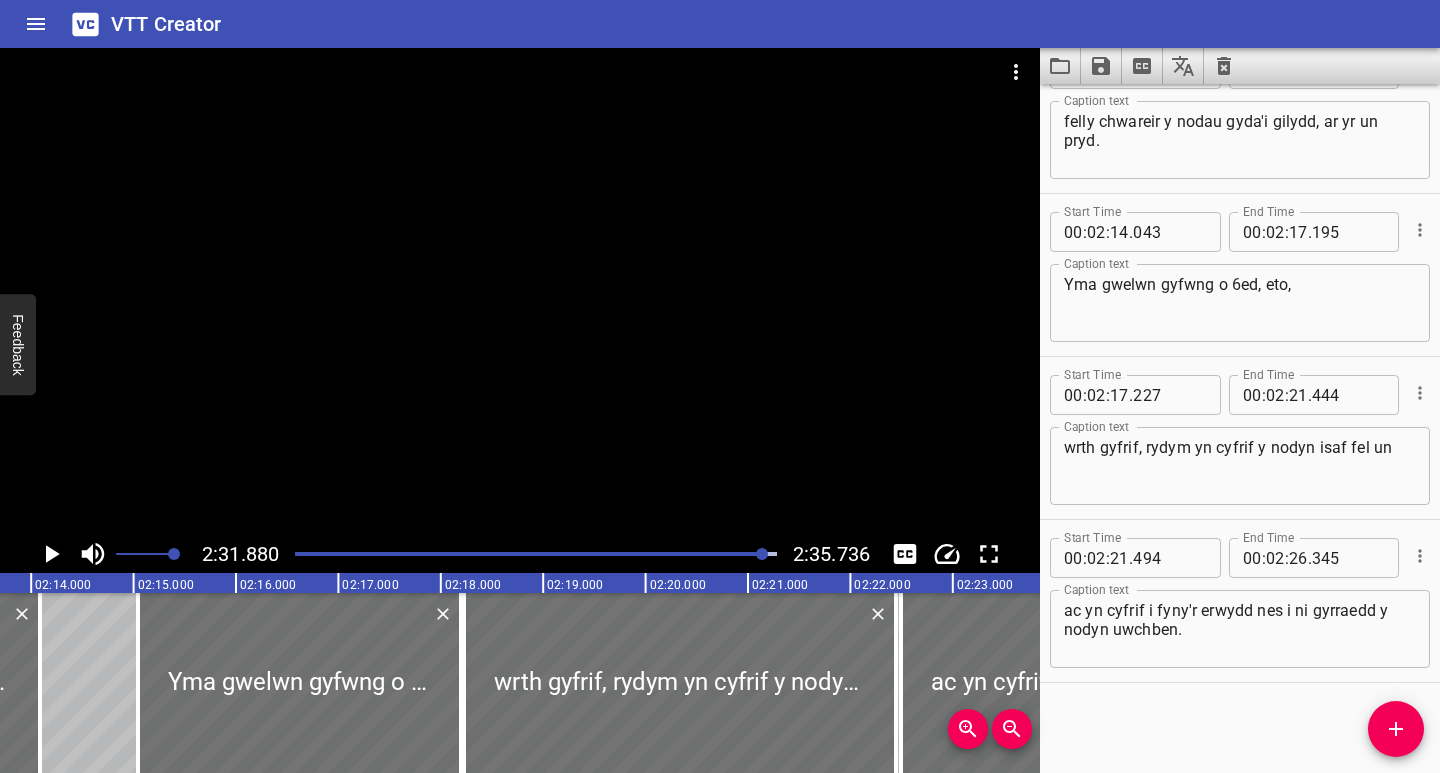 click at bounding box center [536, 554] 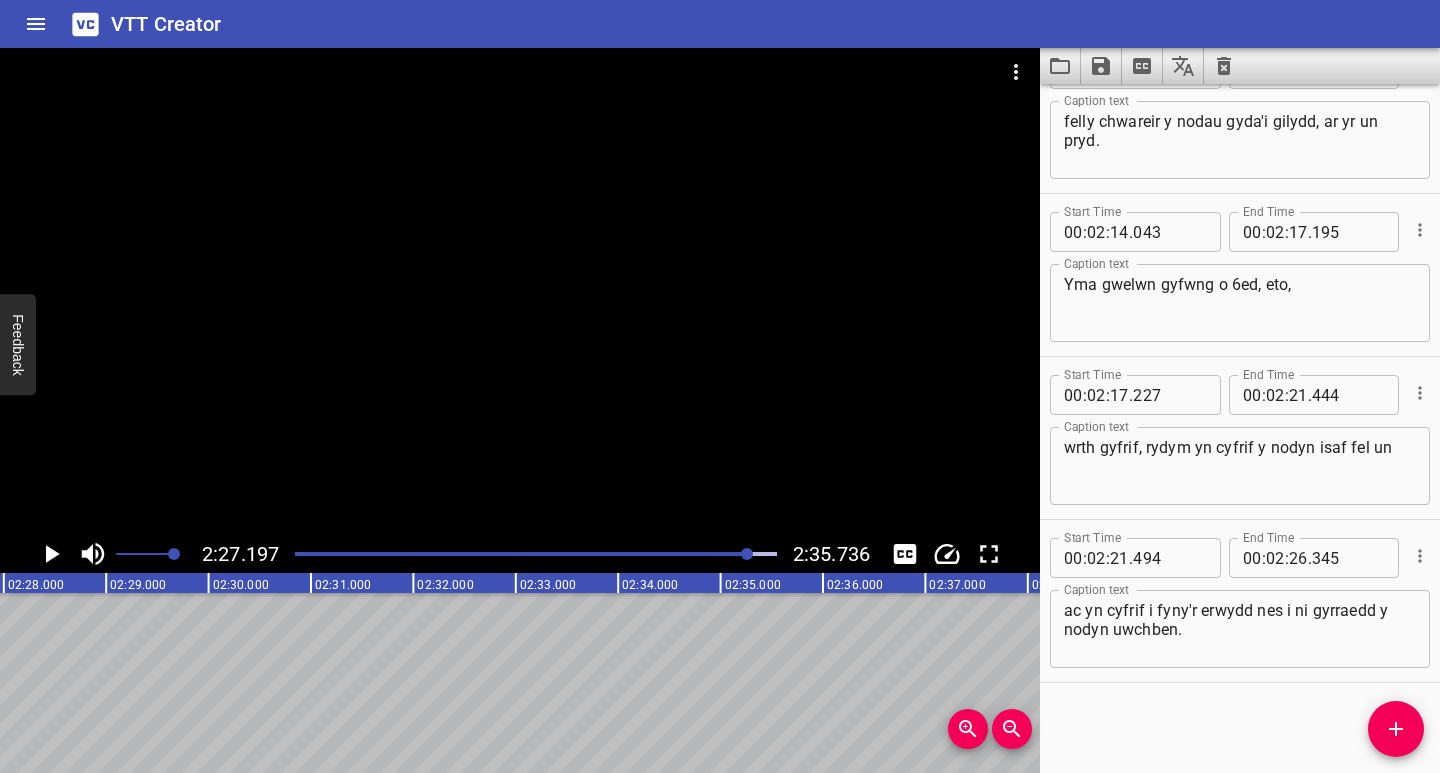 scroll, scrollTop: 0, scrollLeft: 15073, axis: horizontal 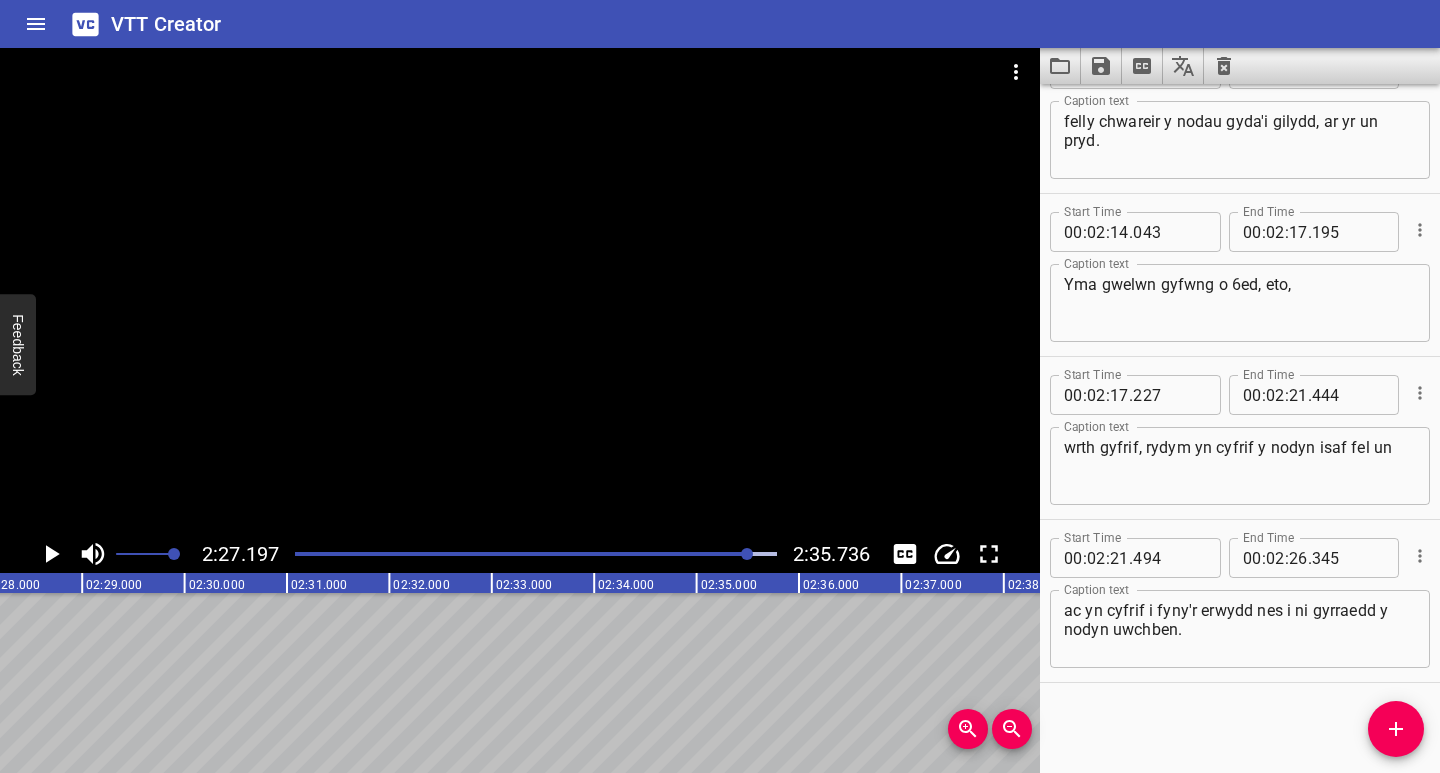 click at bounding box center (536, 554) 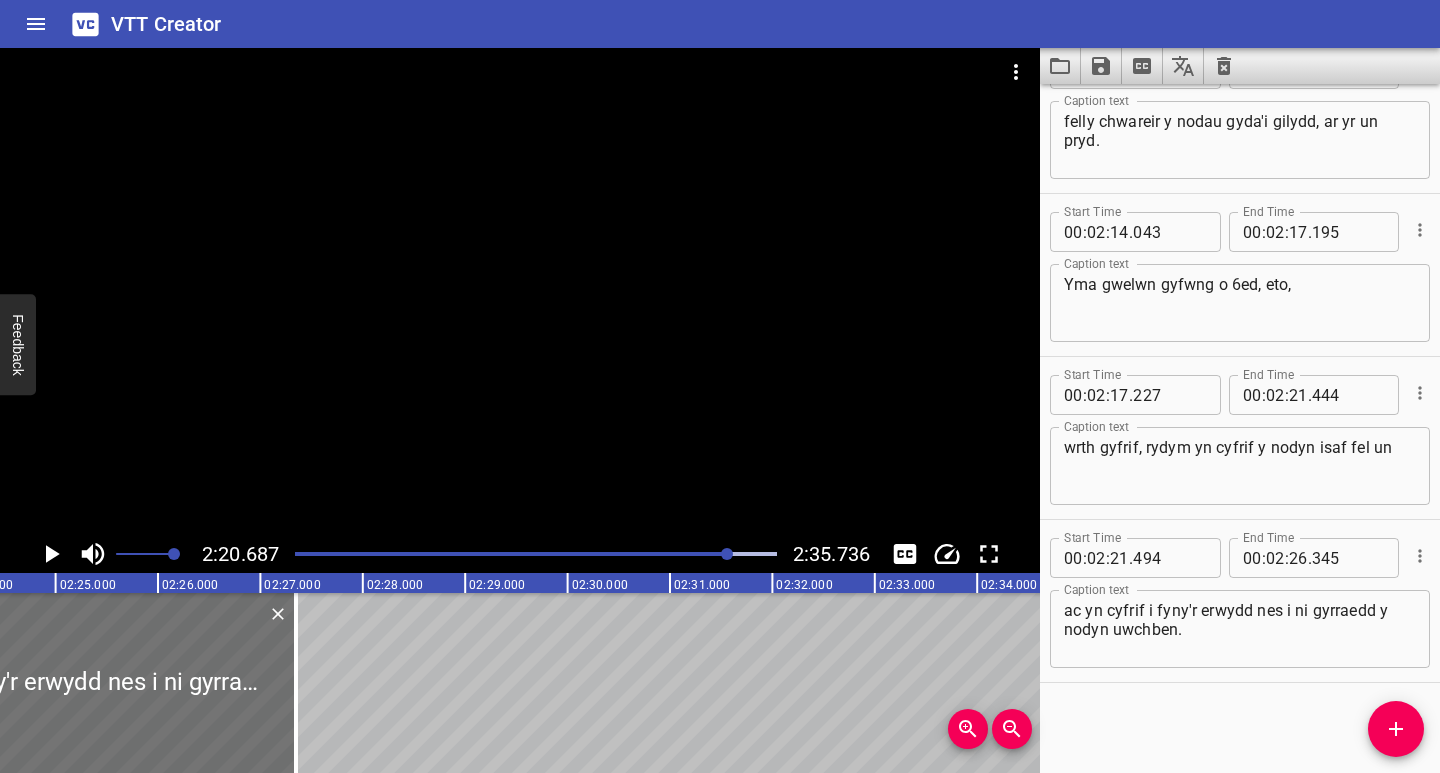 scroll, scrollTop: 0, scrollLeft: 14406, axis: horizontal 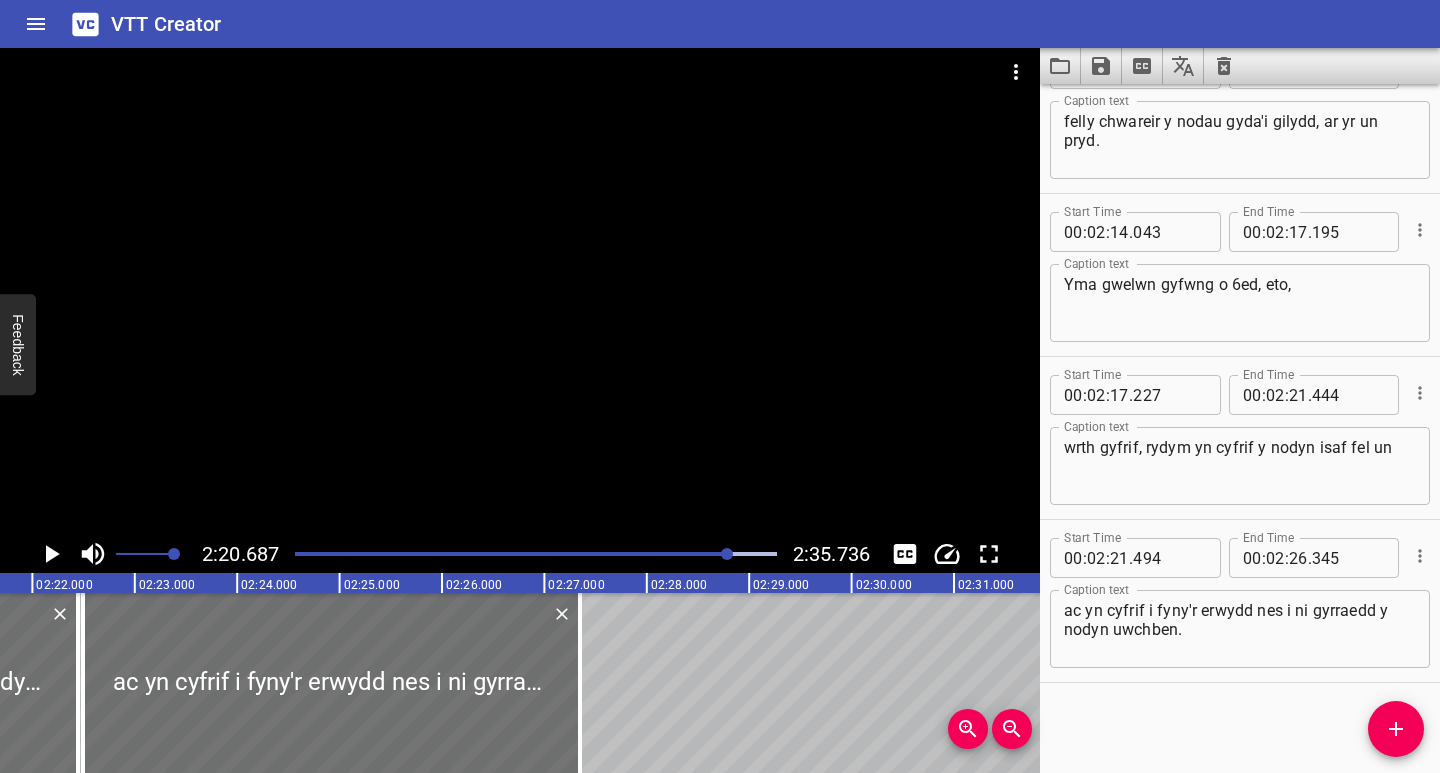 click at bounding box center (536, 554) 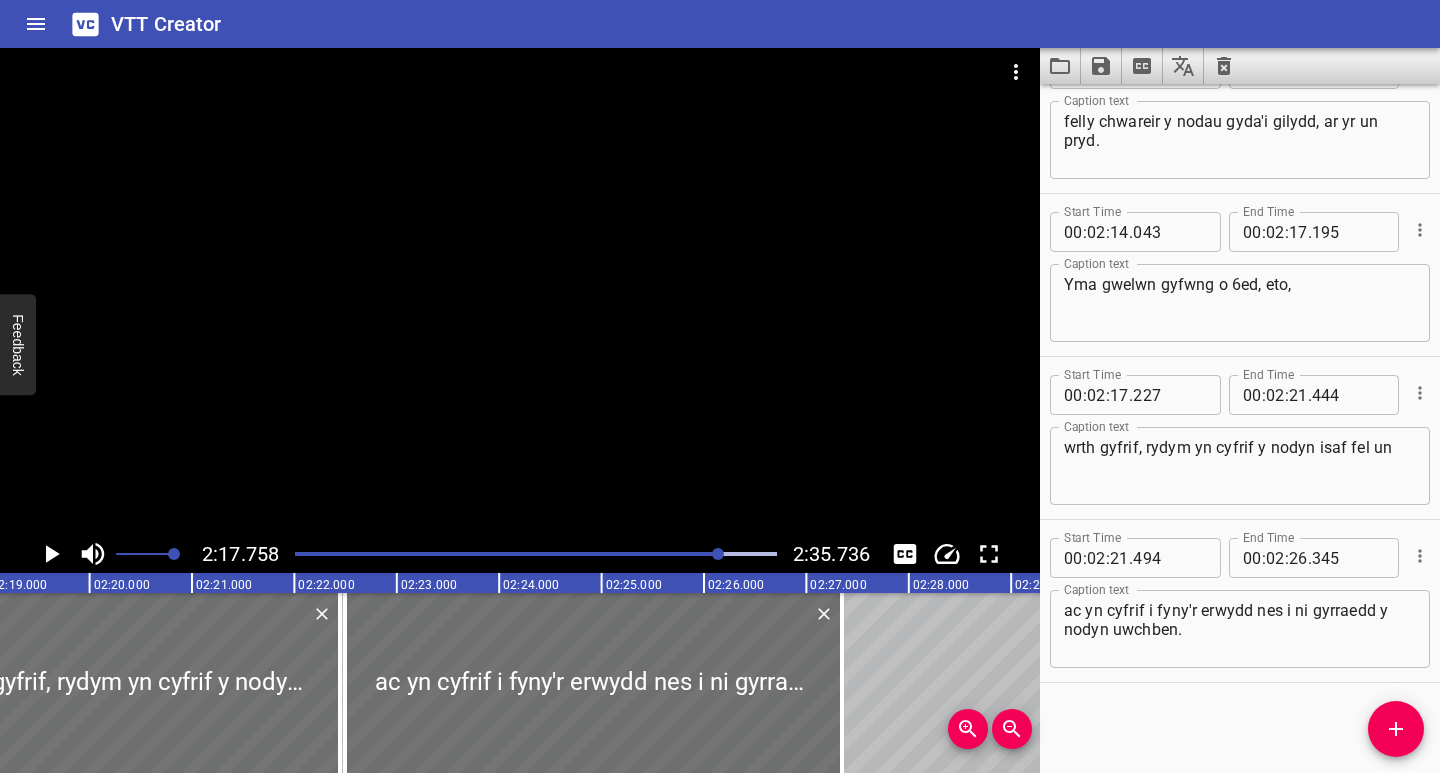 scroll, scrollTop: 0, scrollLeft: 14106, axis: horizontal 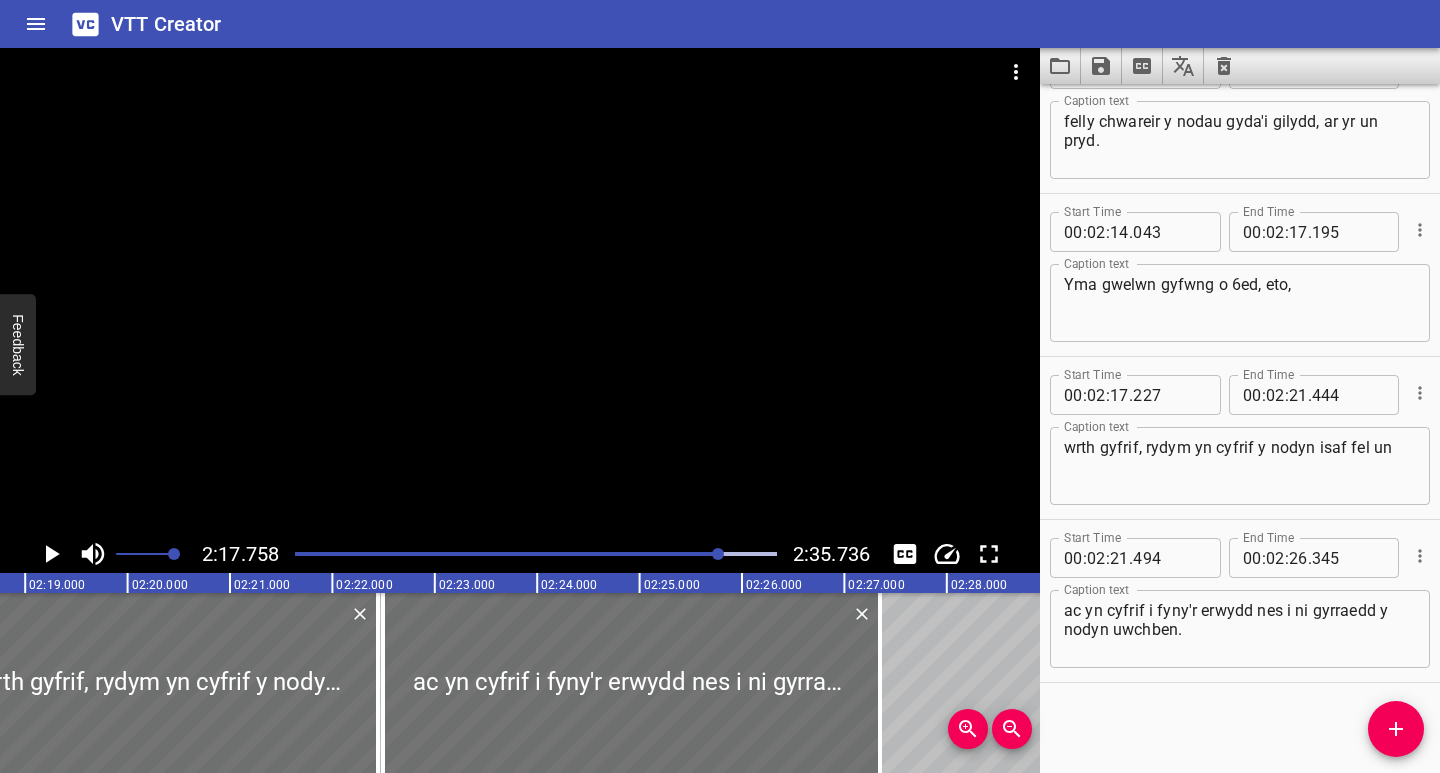 click at bounding box center [536, 554] 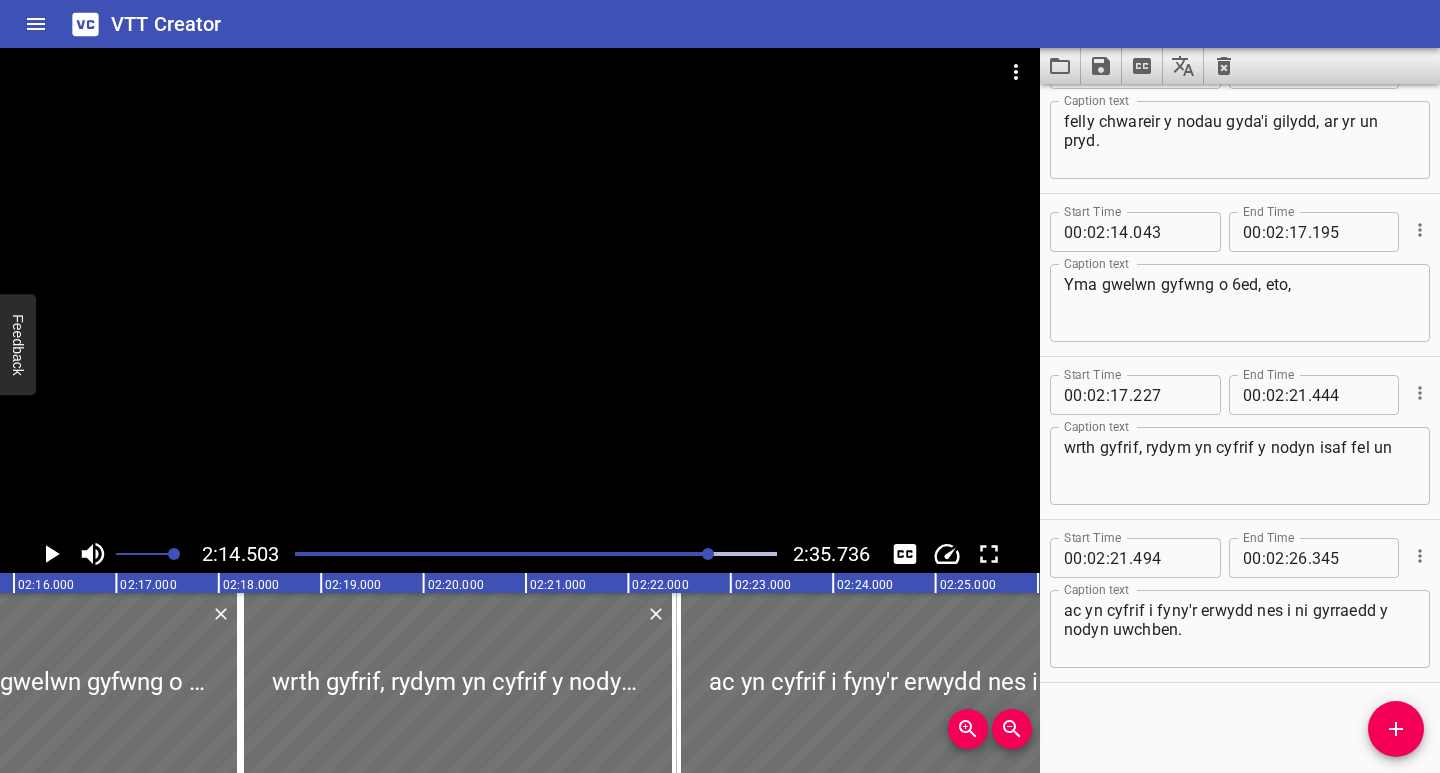scroll, scrollTop: 0, scrollLeft: 13773, axis: horizontal 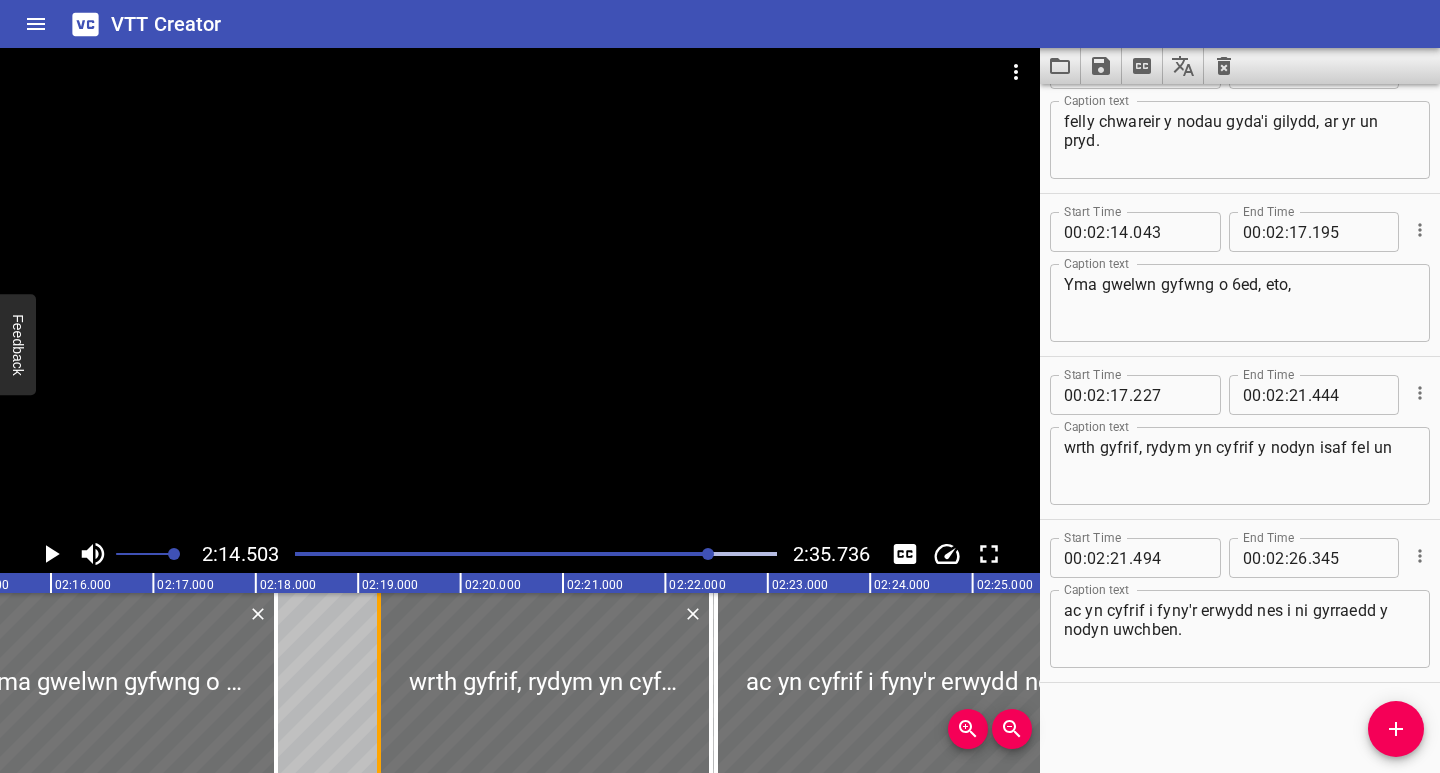 drag, startPoint x: 286, startPoint y: 718, endPoint x: 386, endPoint y: 722, distance: 100.07997 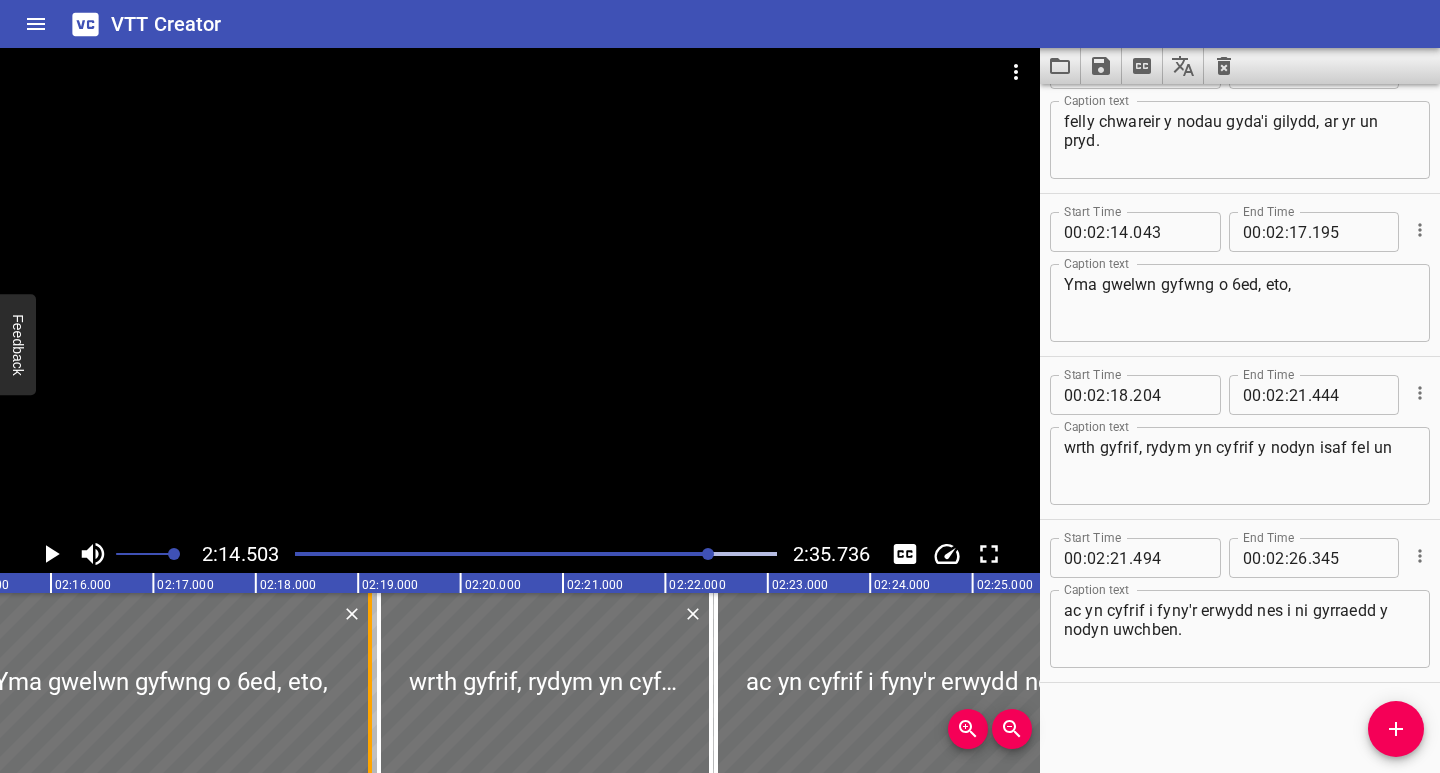 drag, startPoint x: 273, startPoint y: 722, endPoint x: 367, endPoint y: 731, distance: 94.42987 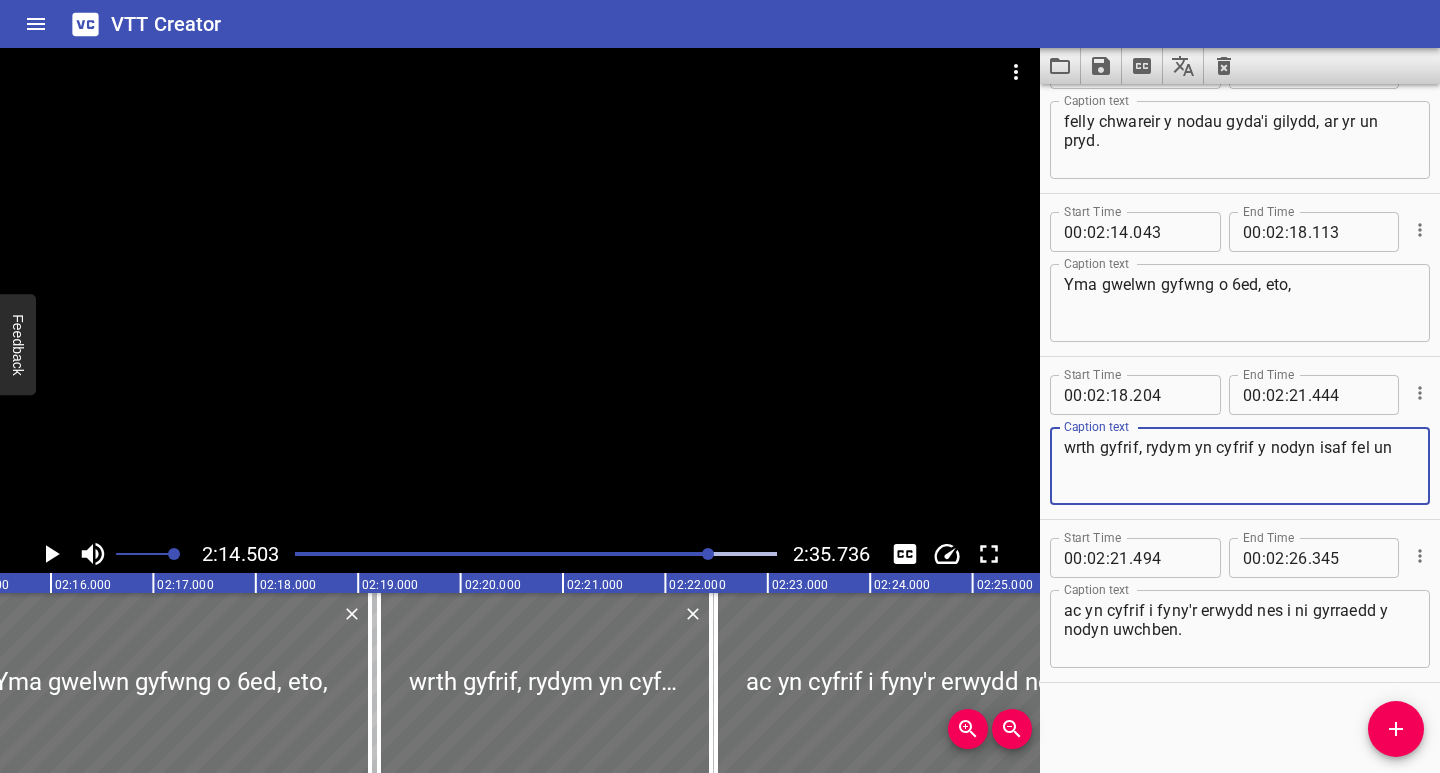 drag, startPoint x: 1145, startPoint y: 444, endPoint x: 1039, endPoint y: 451, distance: 106.23088 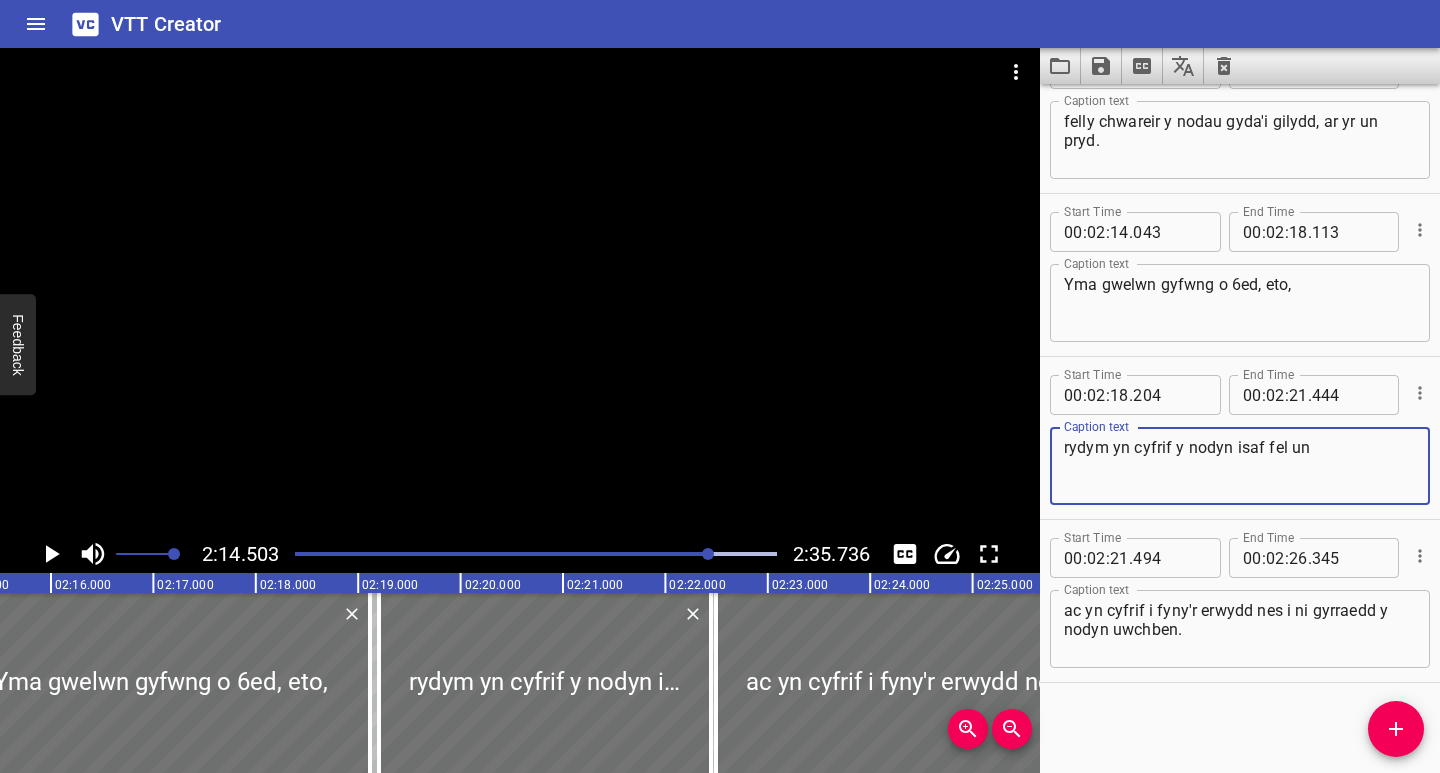 click on "Yma gwelwn gyfwng o 6ed, eto," at bounding box center [1240, 303] 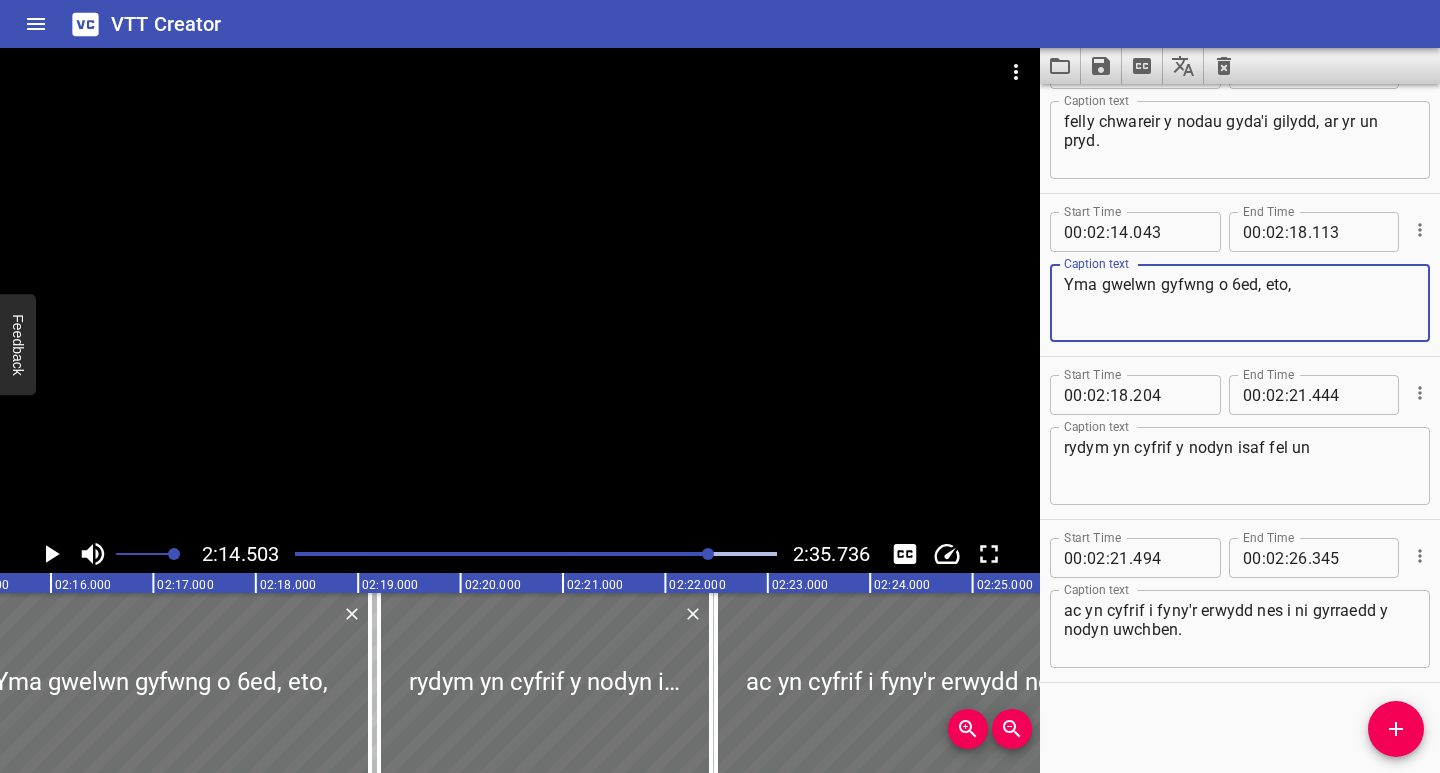 paste on "wrth gyfrif," 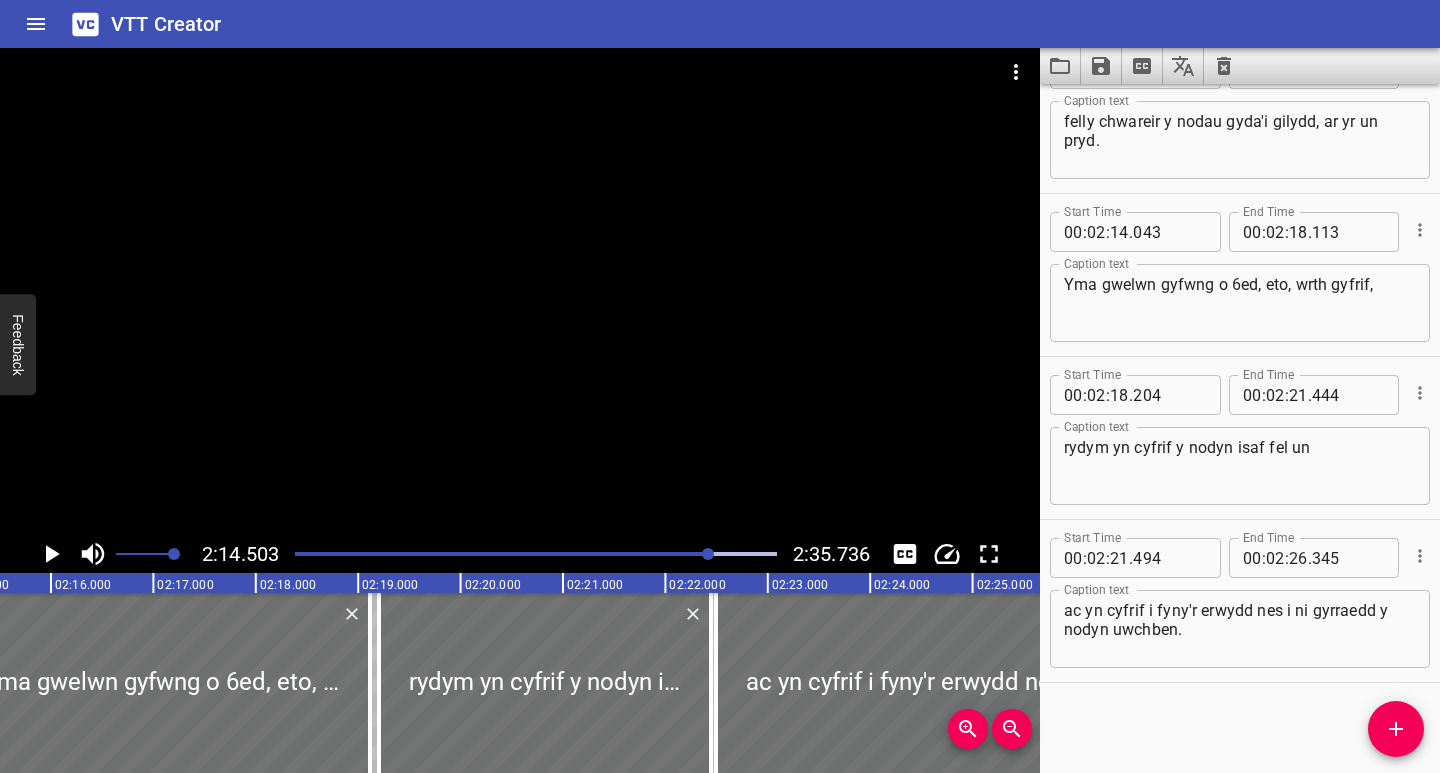 click at bounding box center [471, 554] 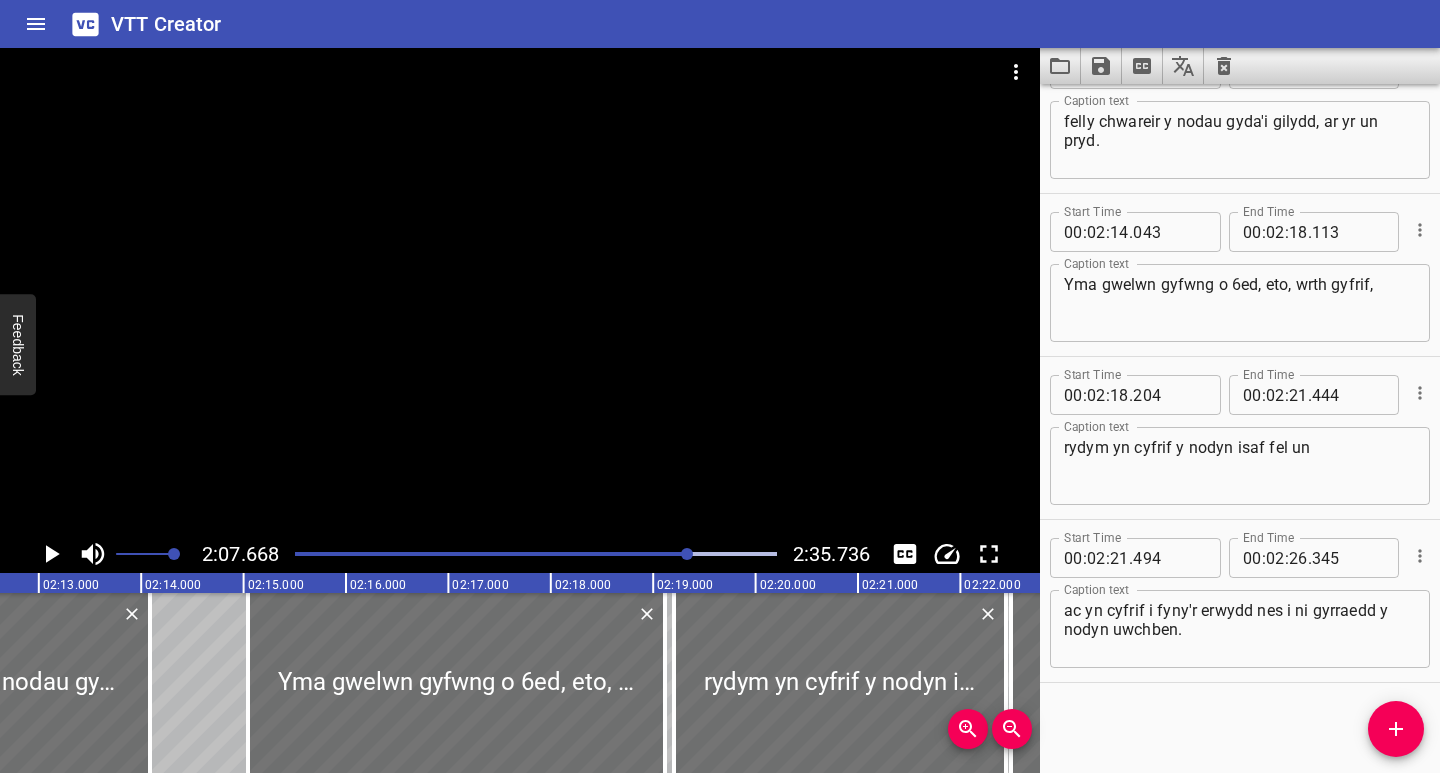 scroll, scrollTop: 0, scrollLeft: 13073, axis: horizontal 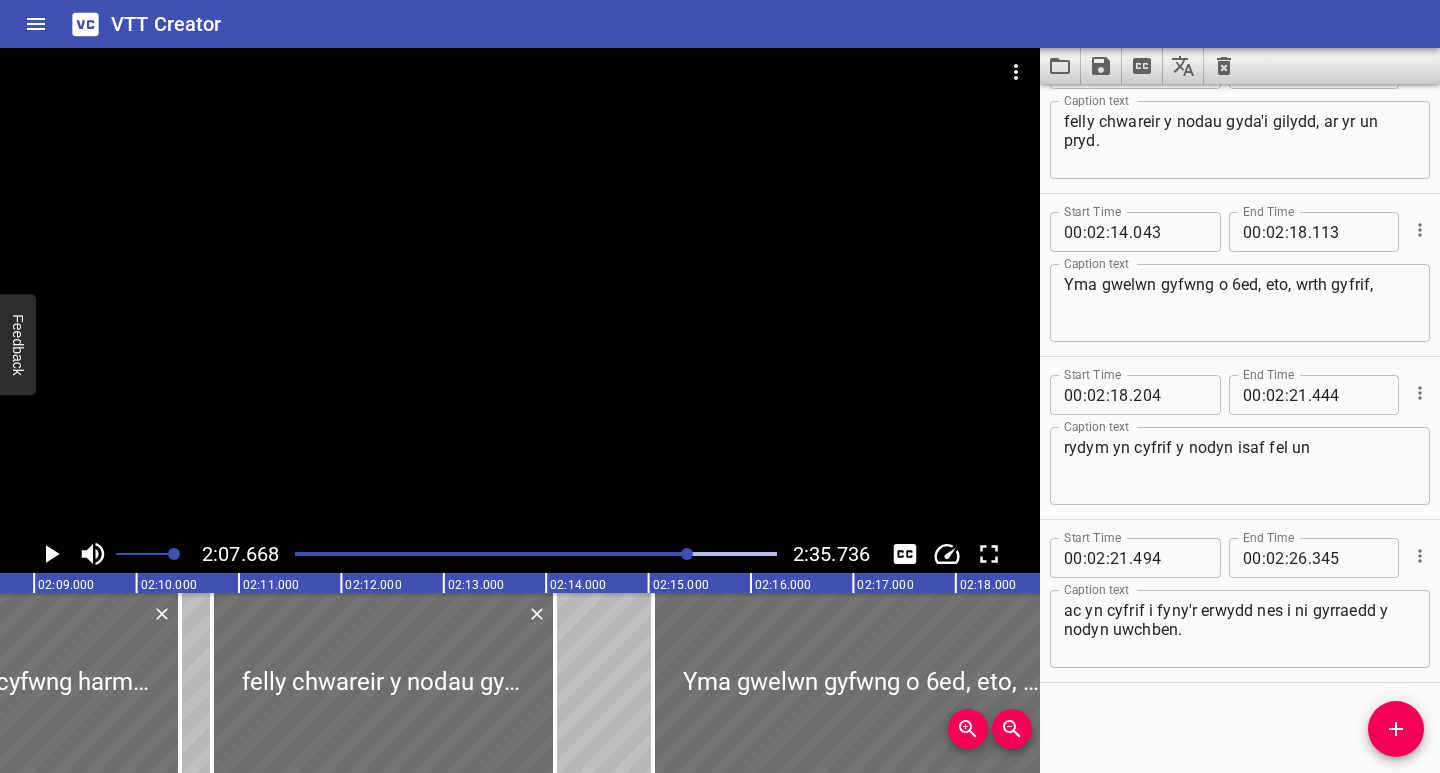 click at bounding box center (449, 554) 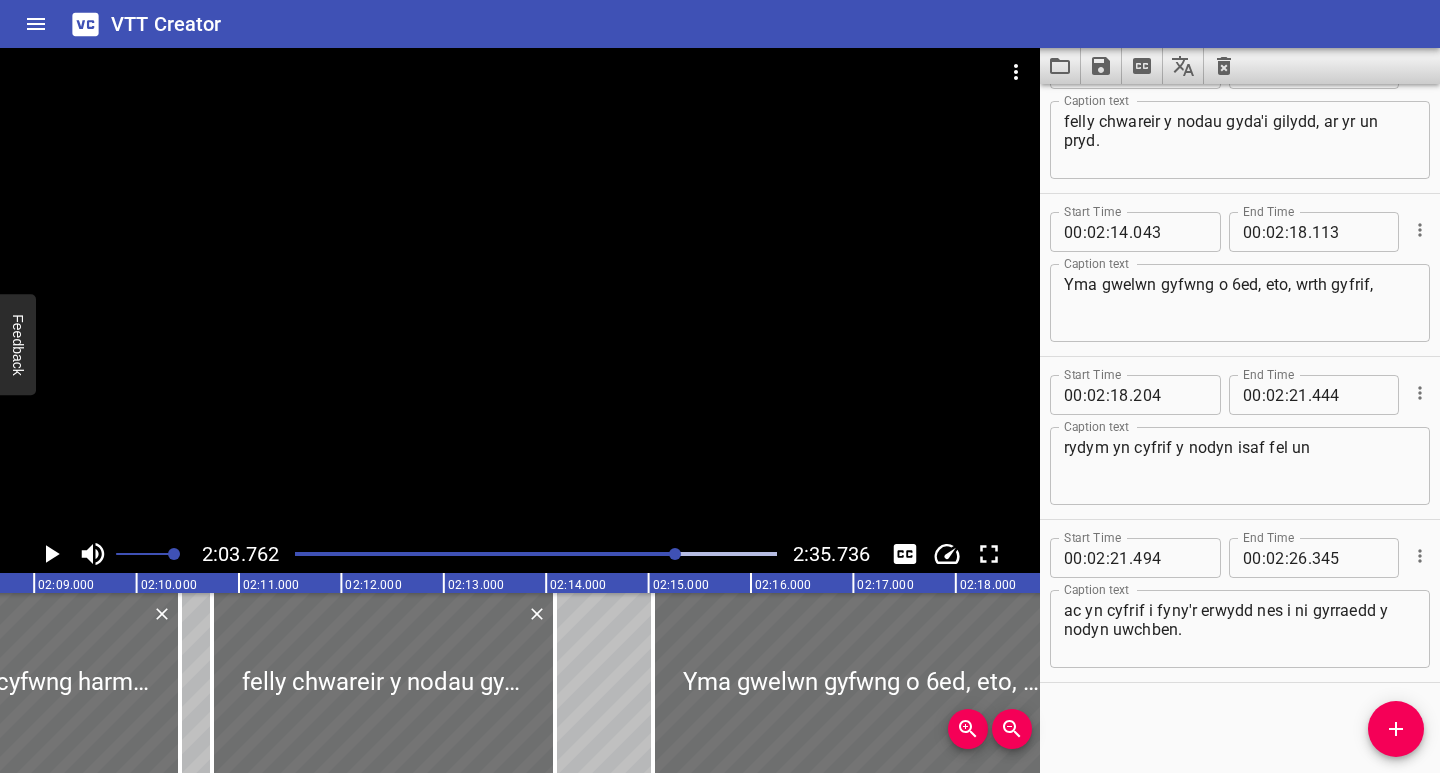 scroll, scrollTop: 3754, scrollLeft: 0, axis: vertical 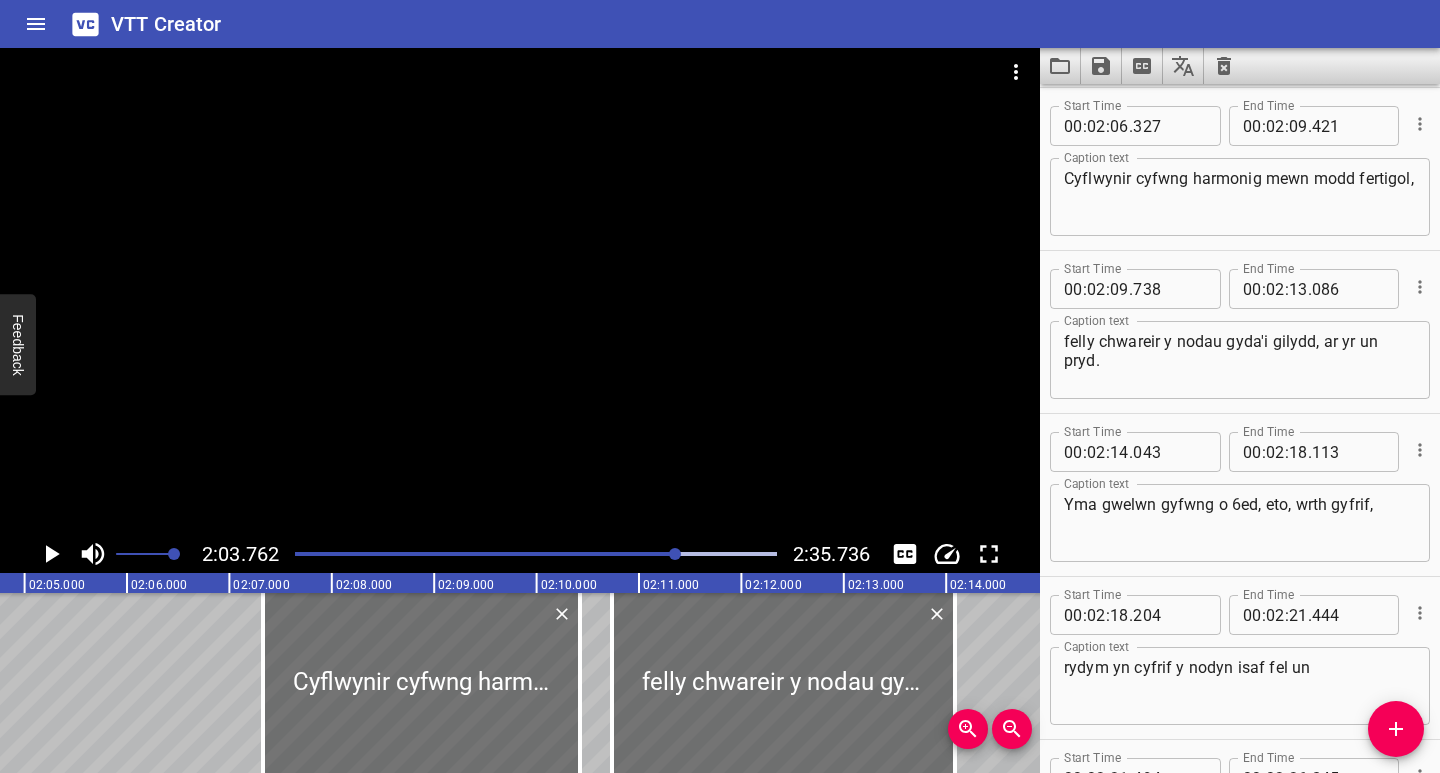 click 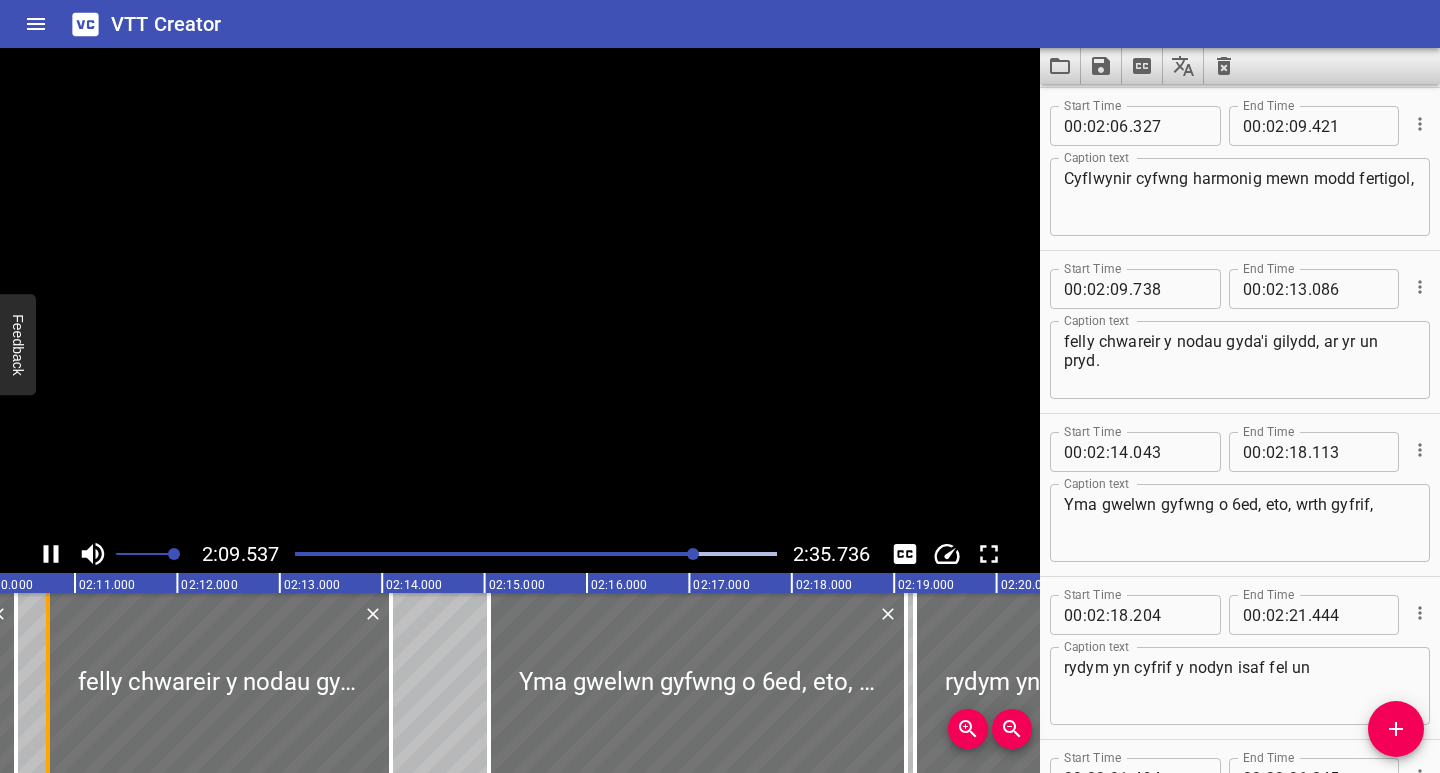 scroll, scrollTop: 0, scrollLeft: 13265, axis: horizontal 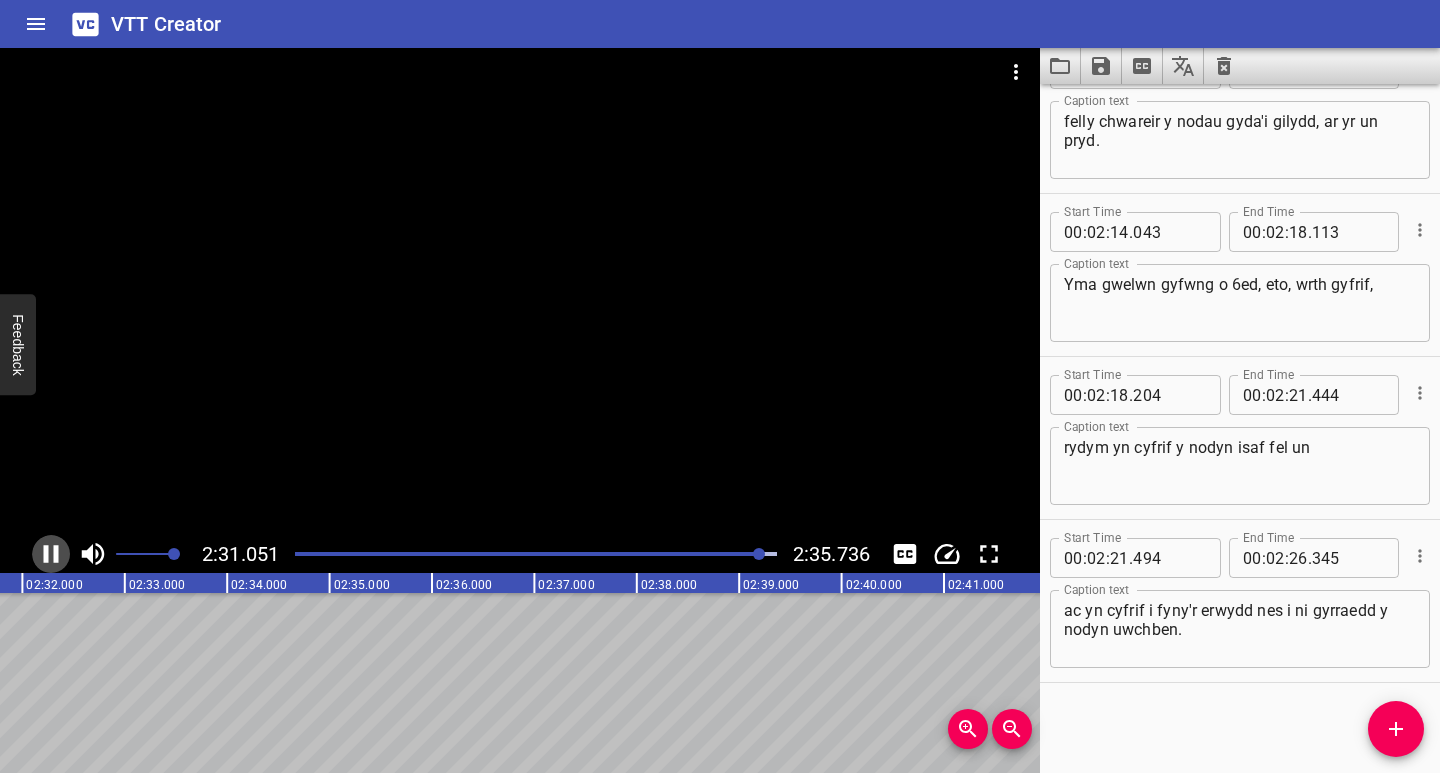 click 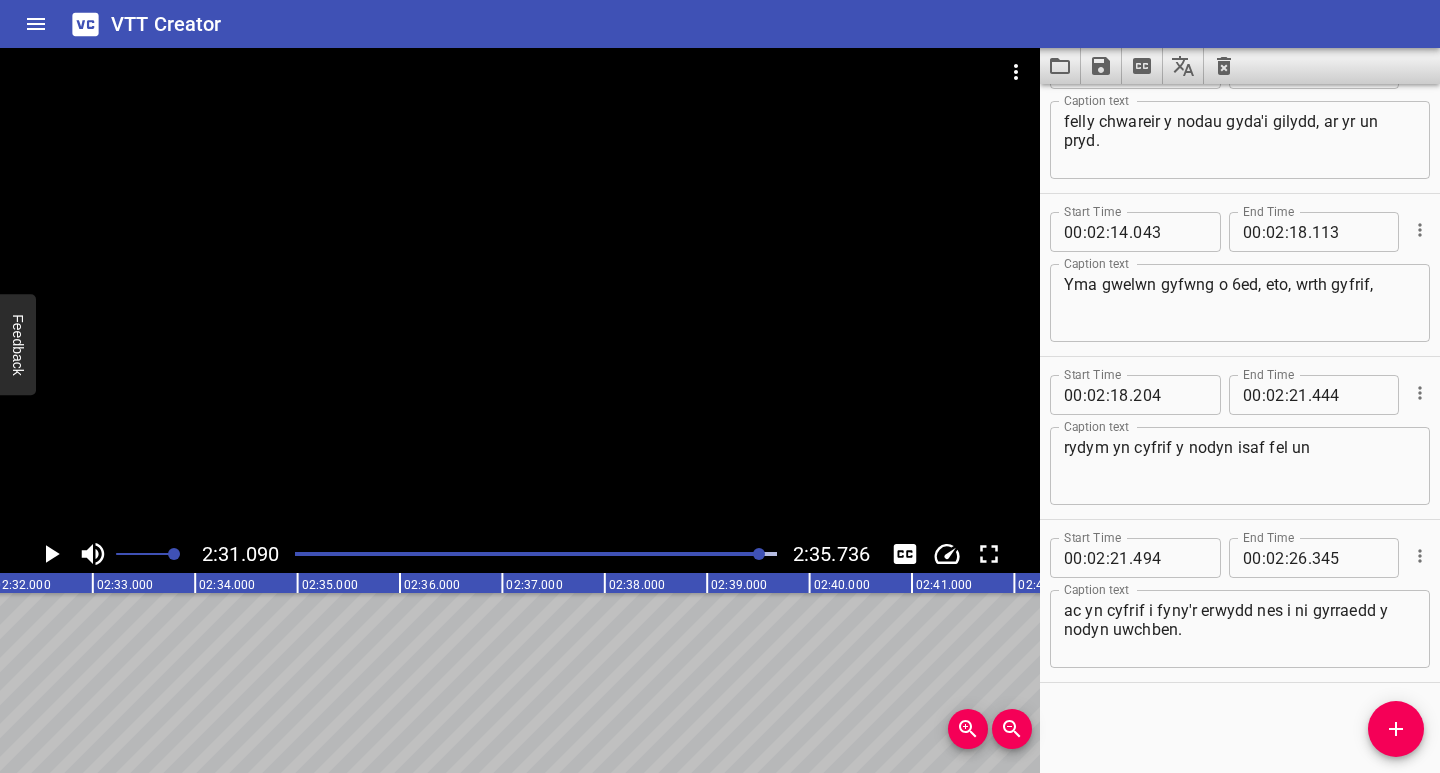 click 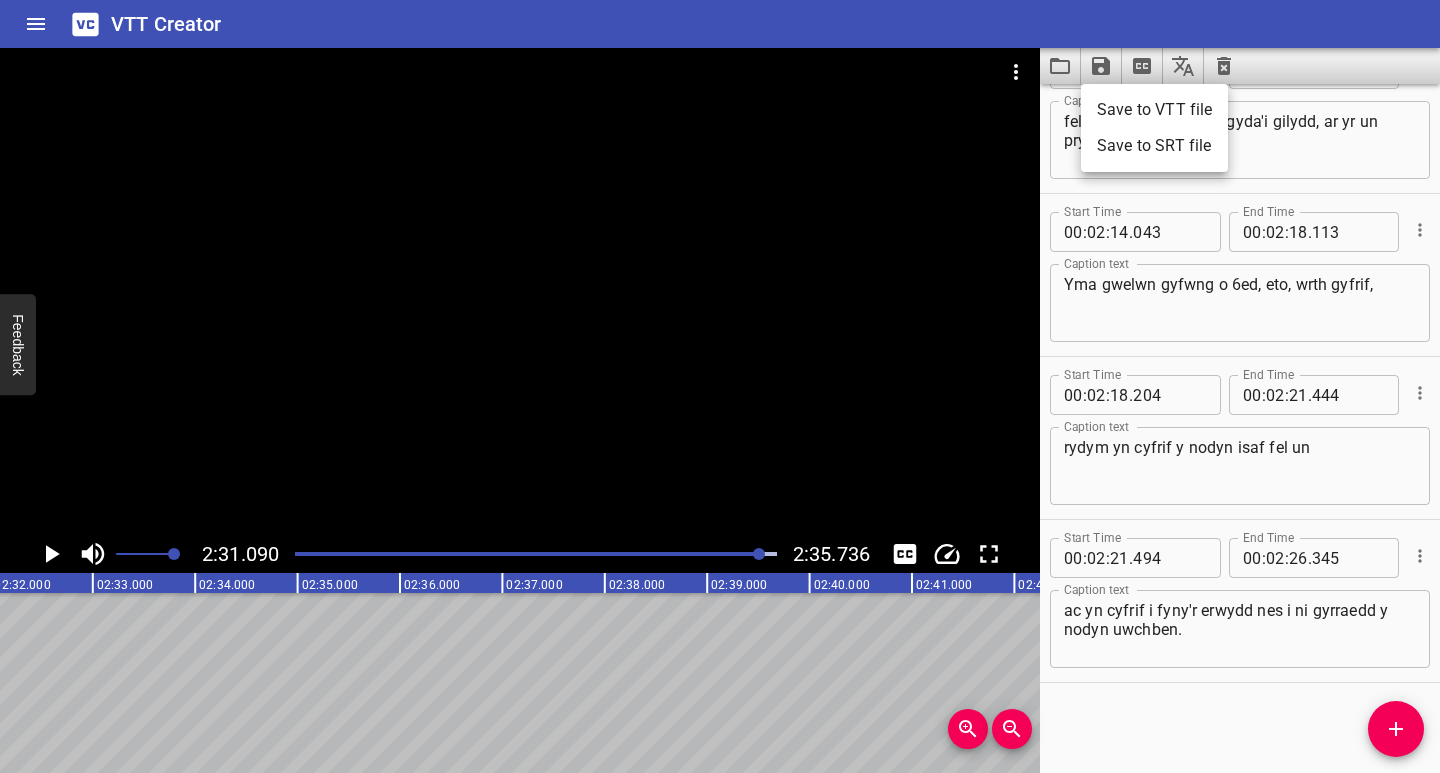 click on "Save to VTT file" at bounding box center [1154, 110] 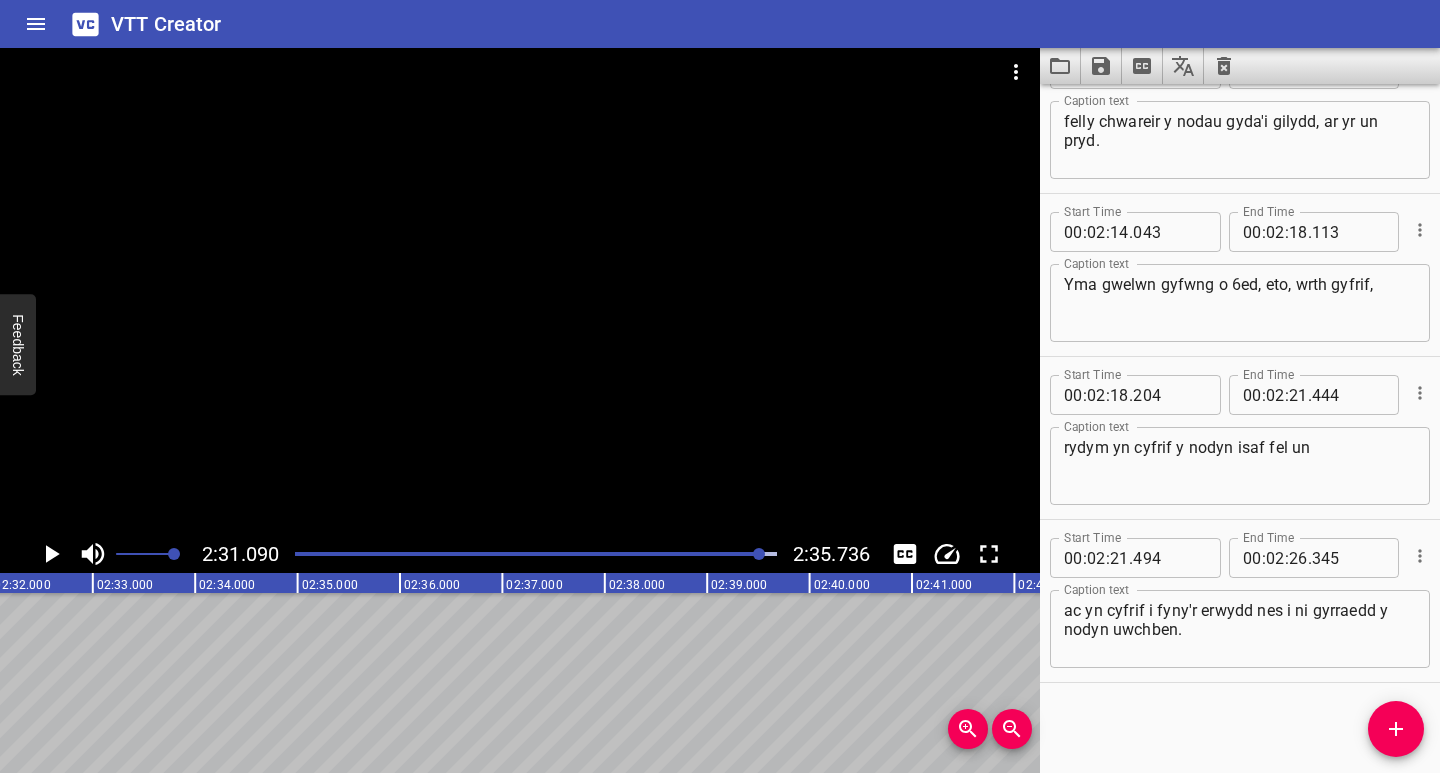 click on "VTT Creator" at bounding box center [720, 24] 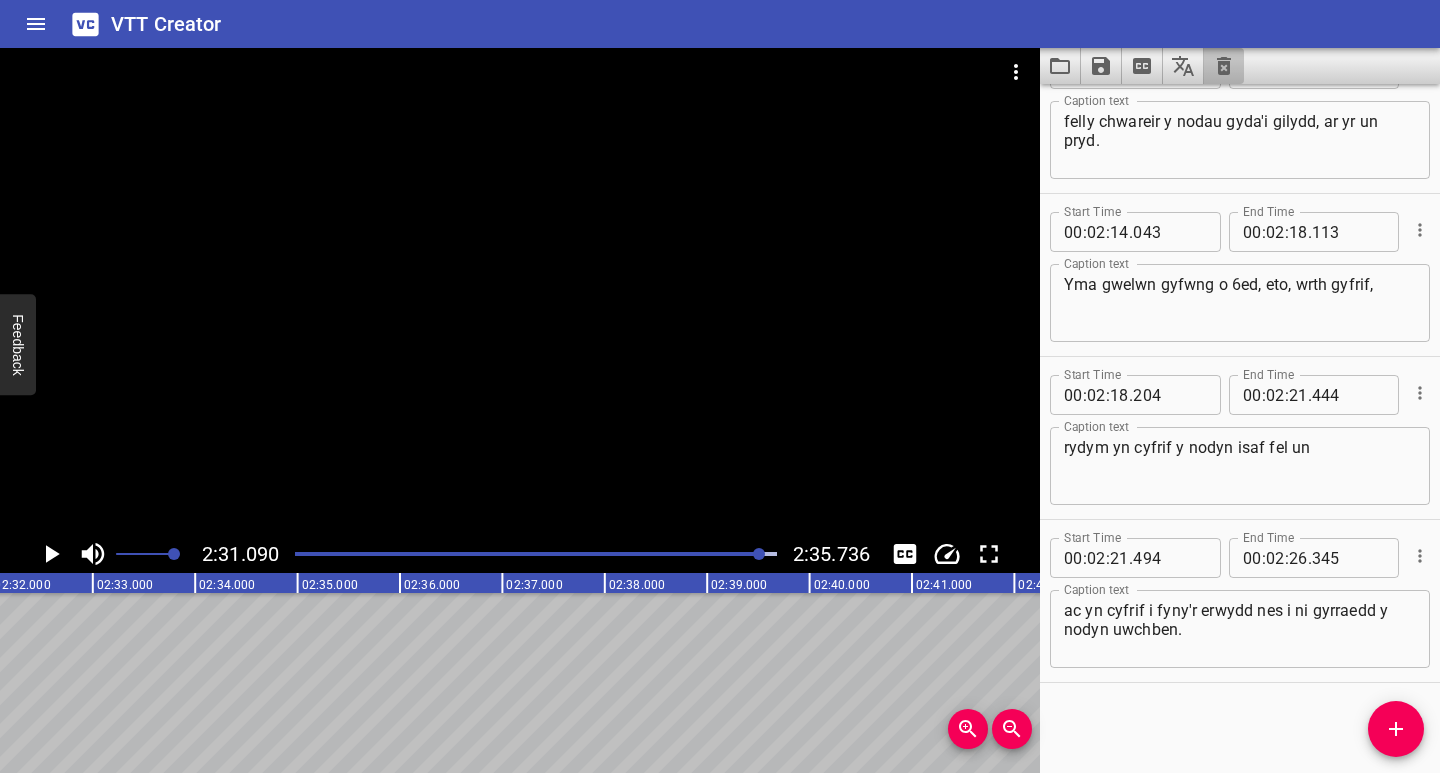 click 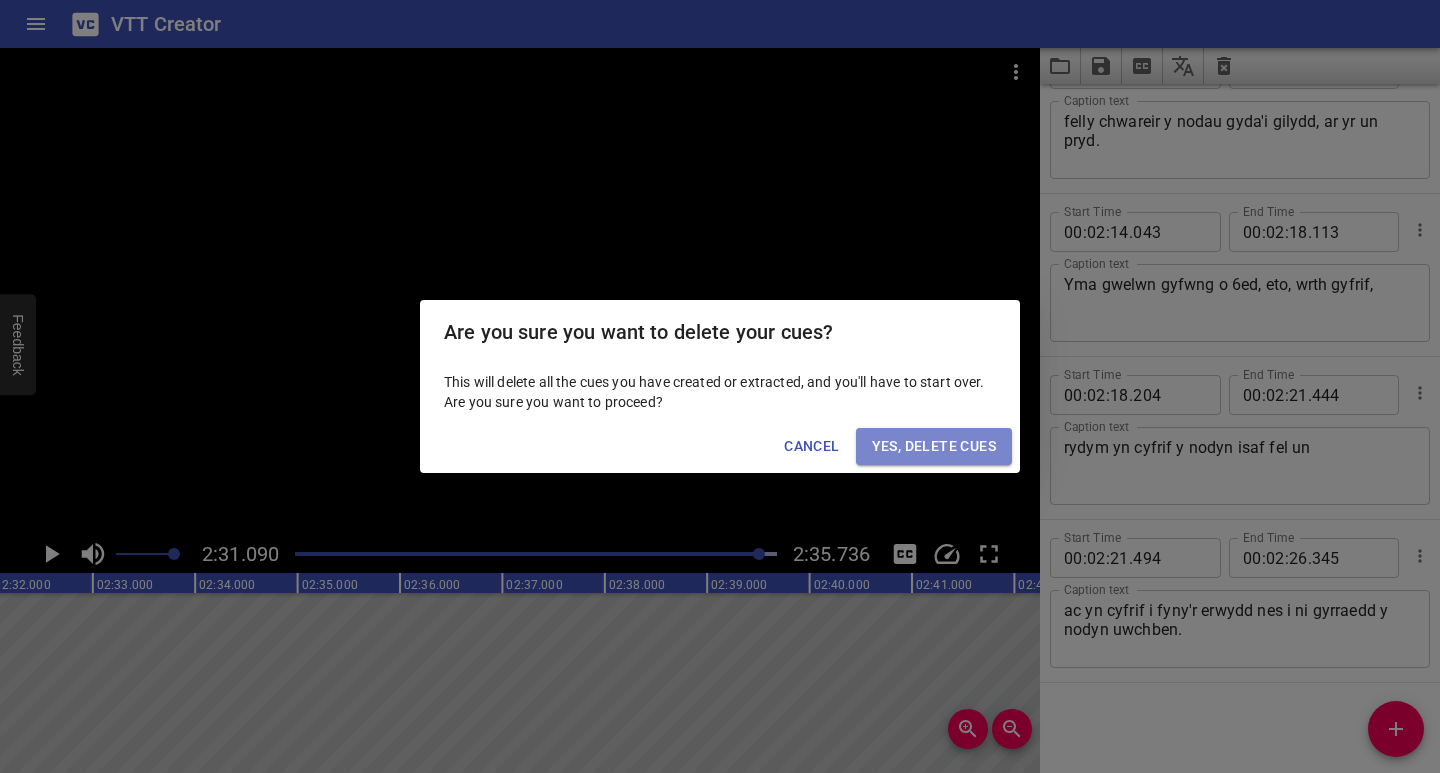 click on "Yes, Delete Cues" at bounding box center [934, 446] 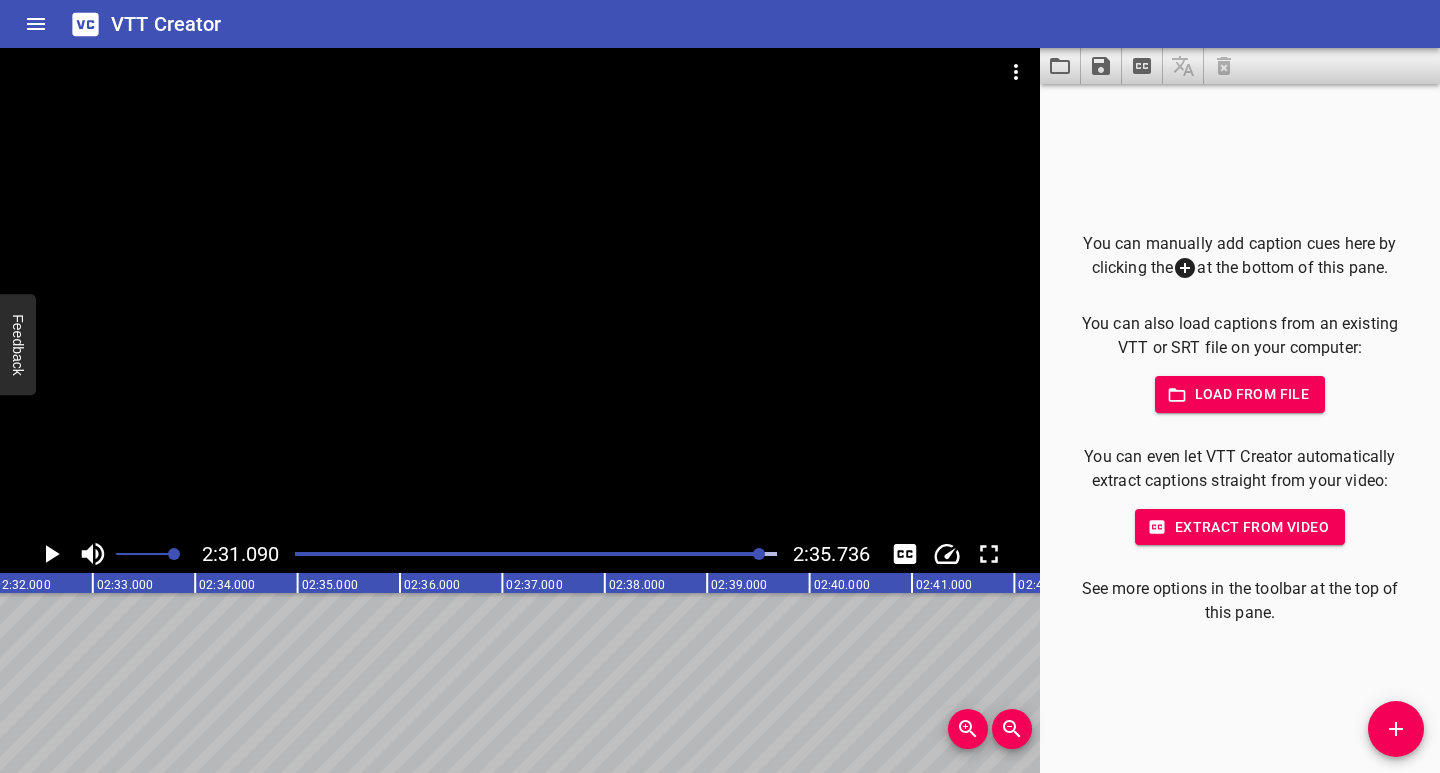 click 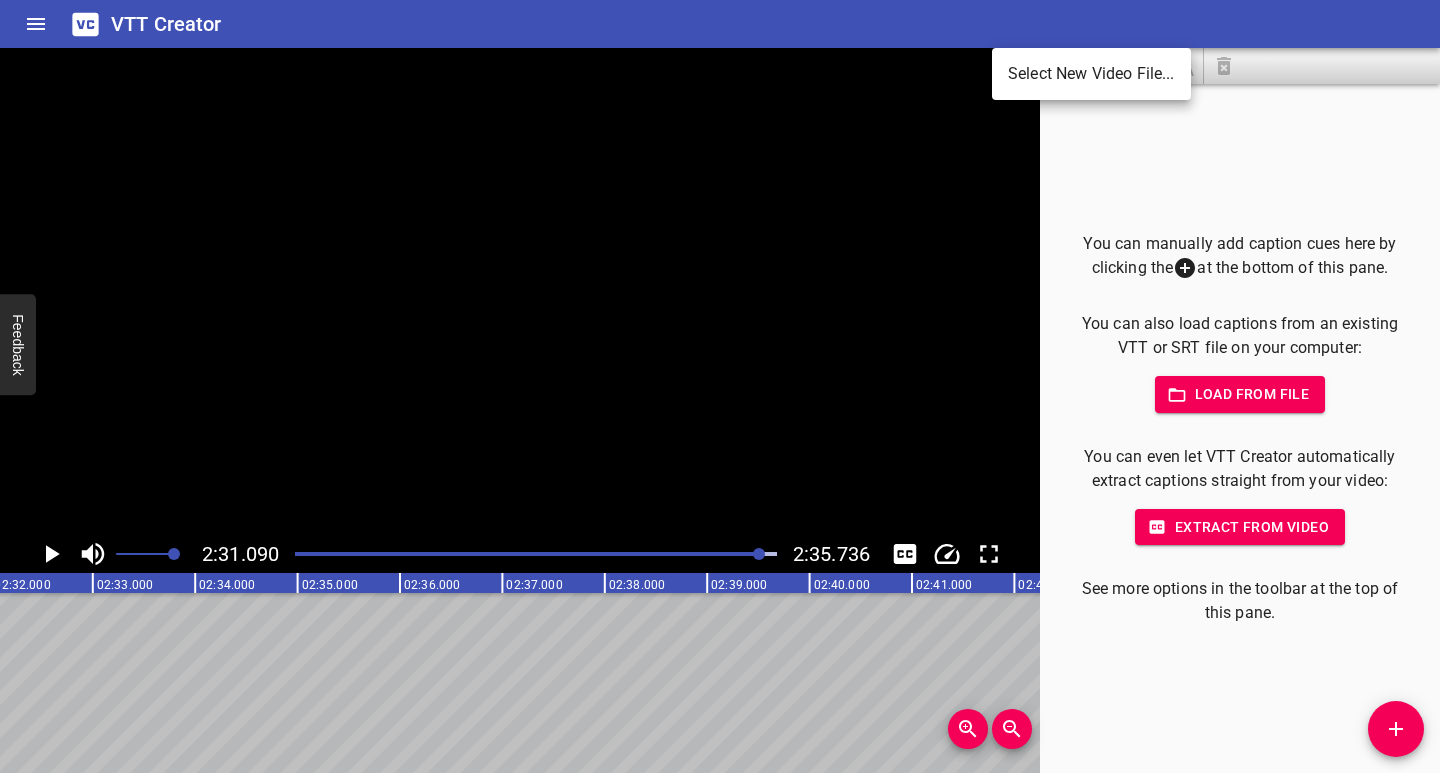 click on "Select New Video File..." at bounding box center [1091, 74] 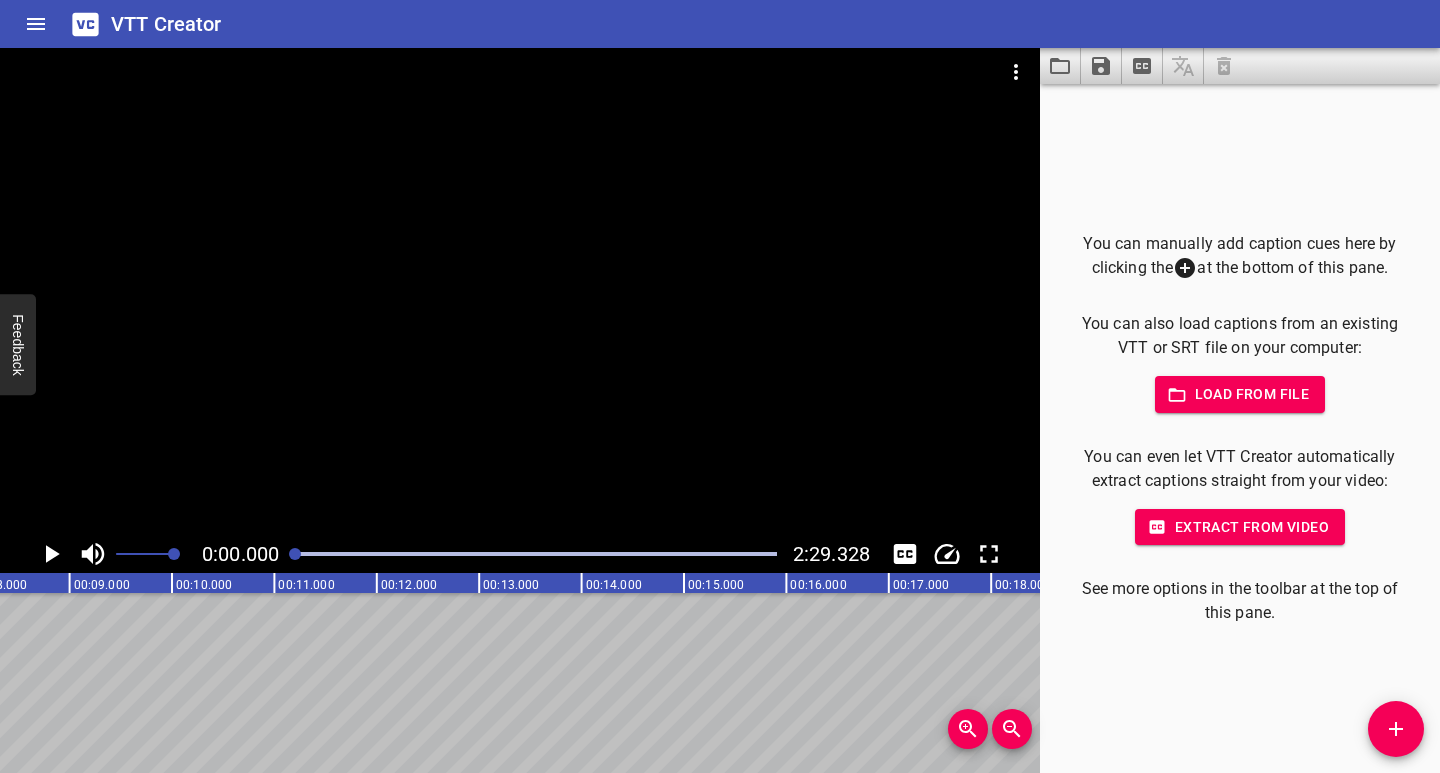 scroll, scrollTop: 0, scrollLeft: 0, axis: both 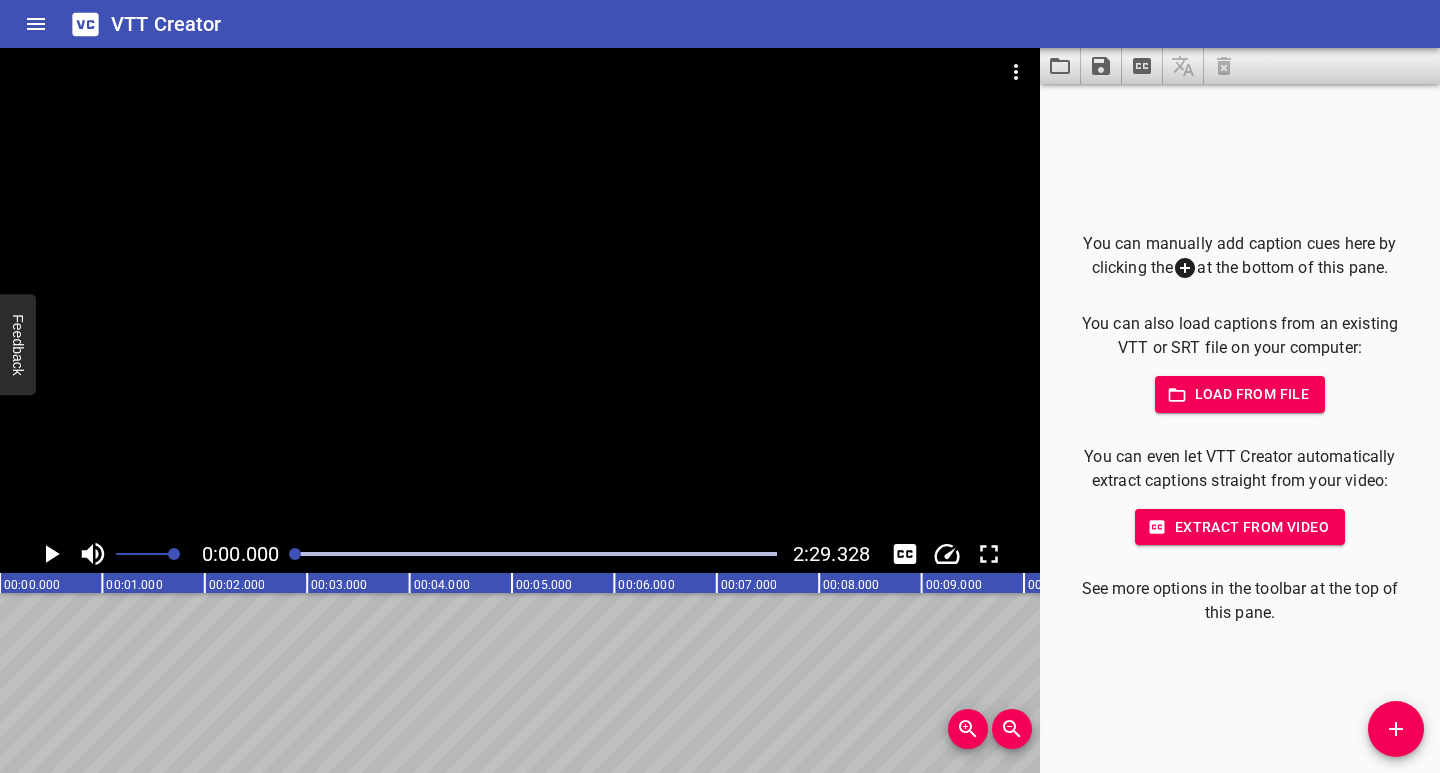 click 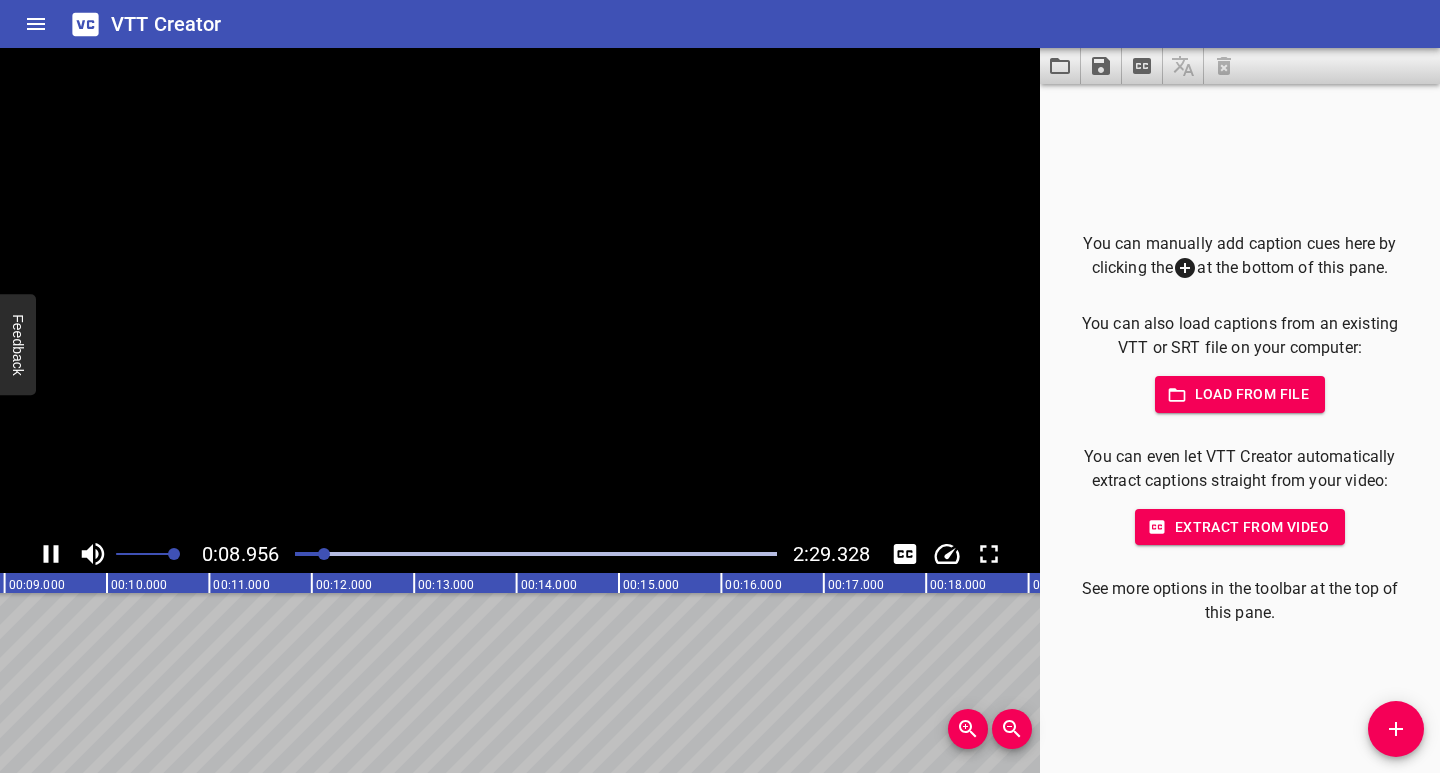 click 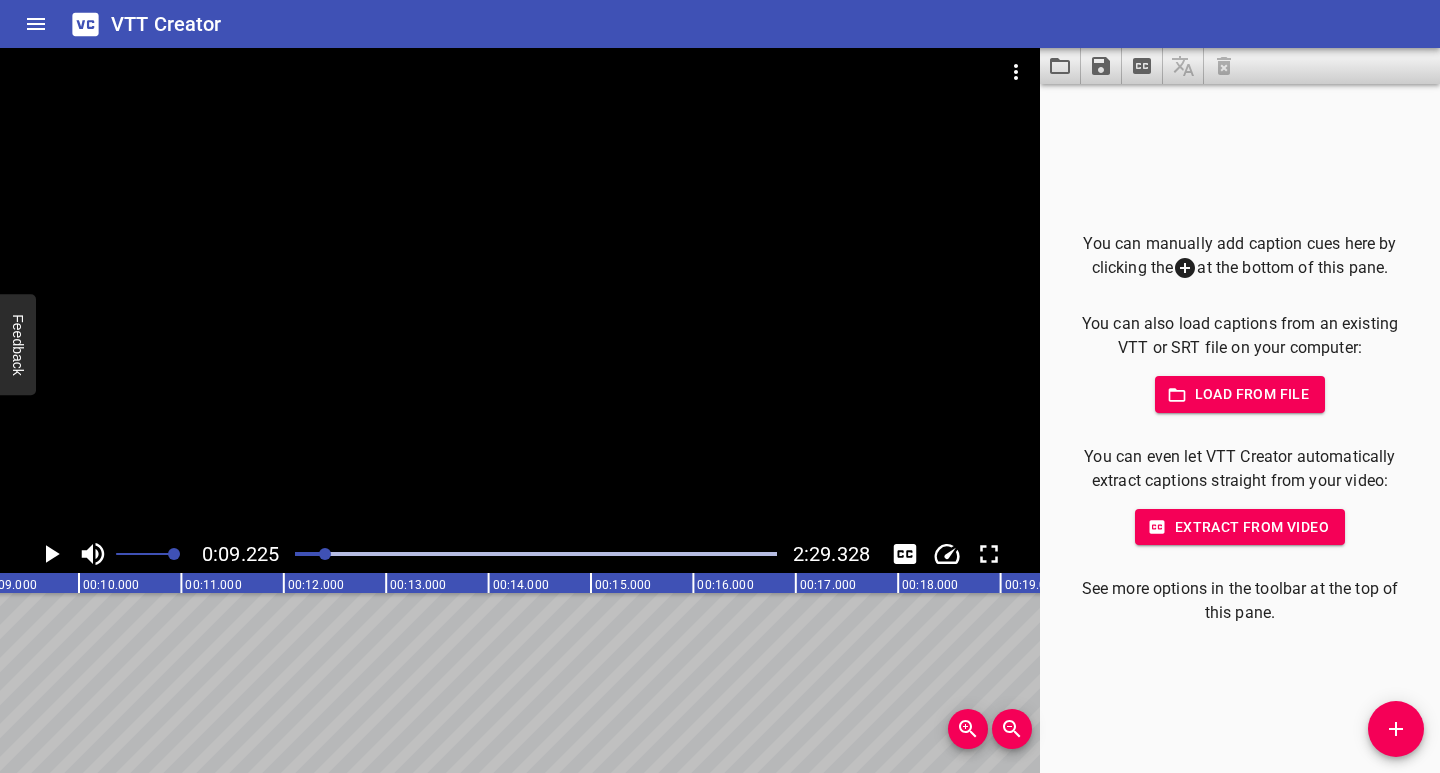 click 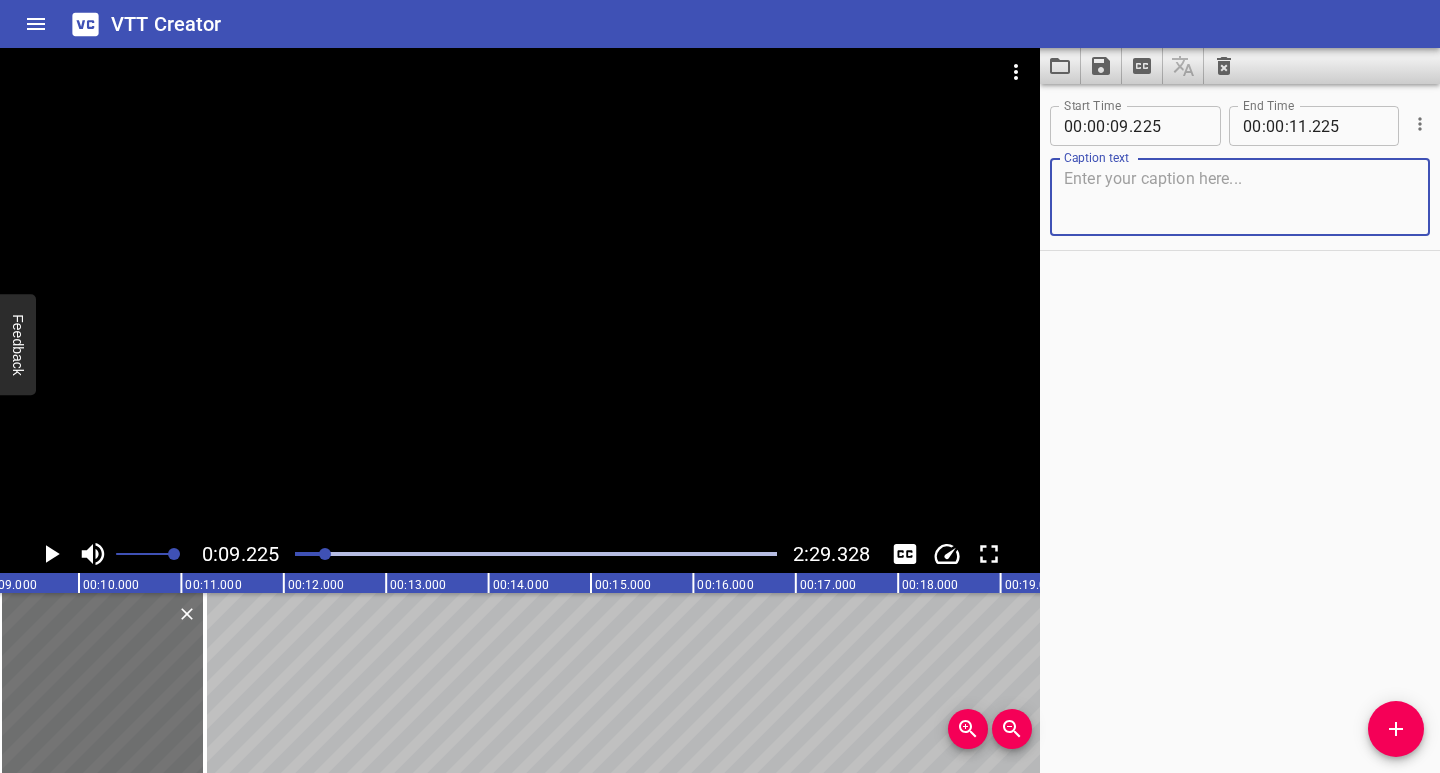 click at bounding box center (1240, 197) 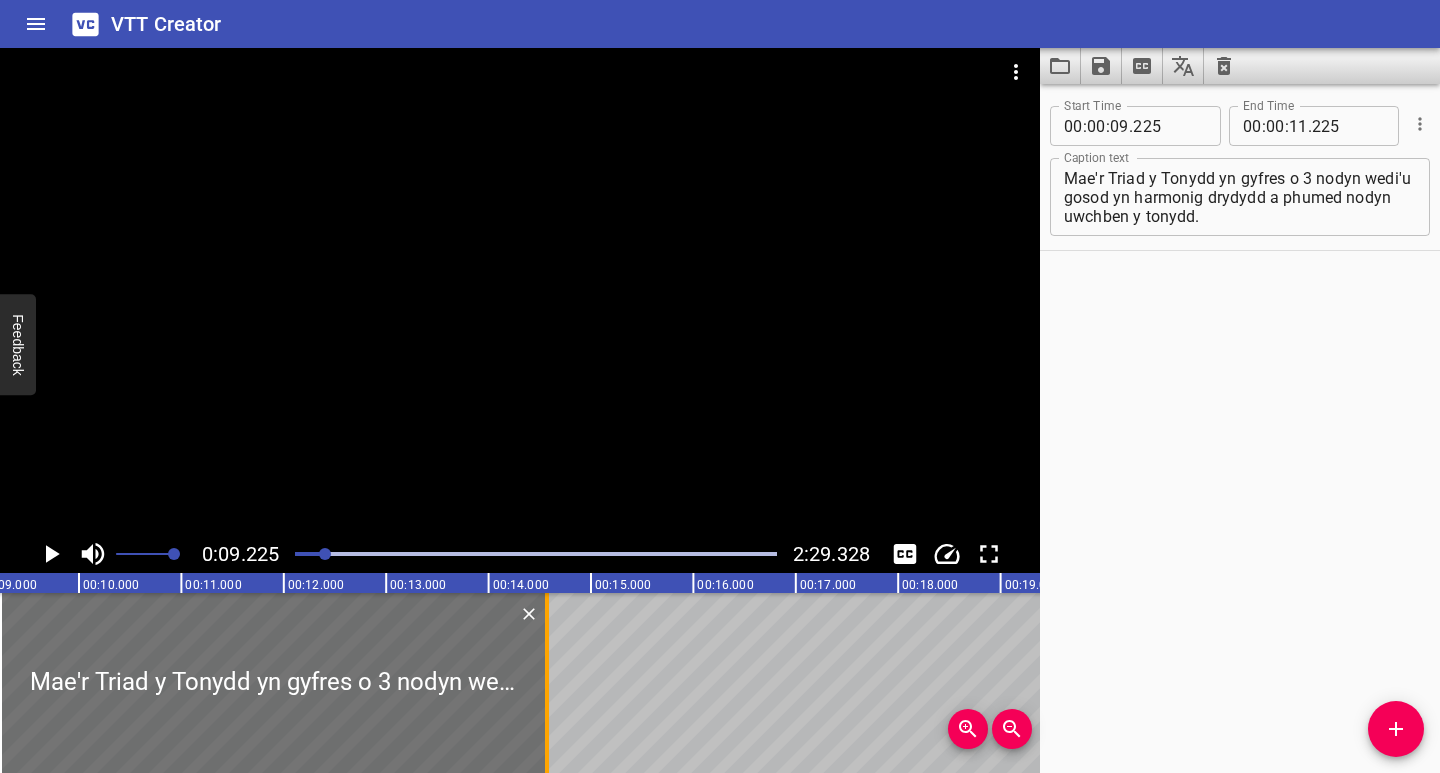 drag, startPoint x: 208, startPoint y: 648, endPoint x: 550, endPoint y: 657, distance: 342.1184 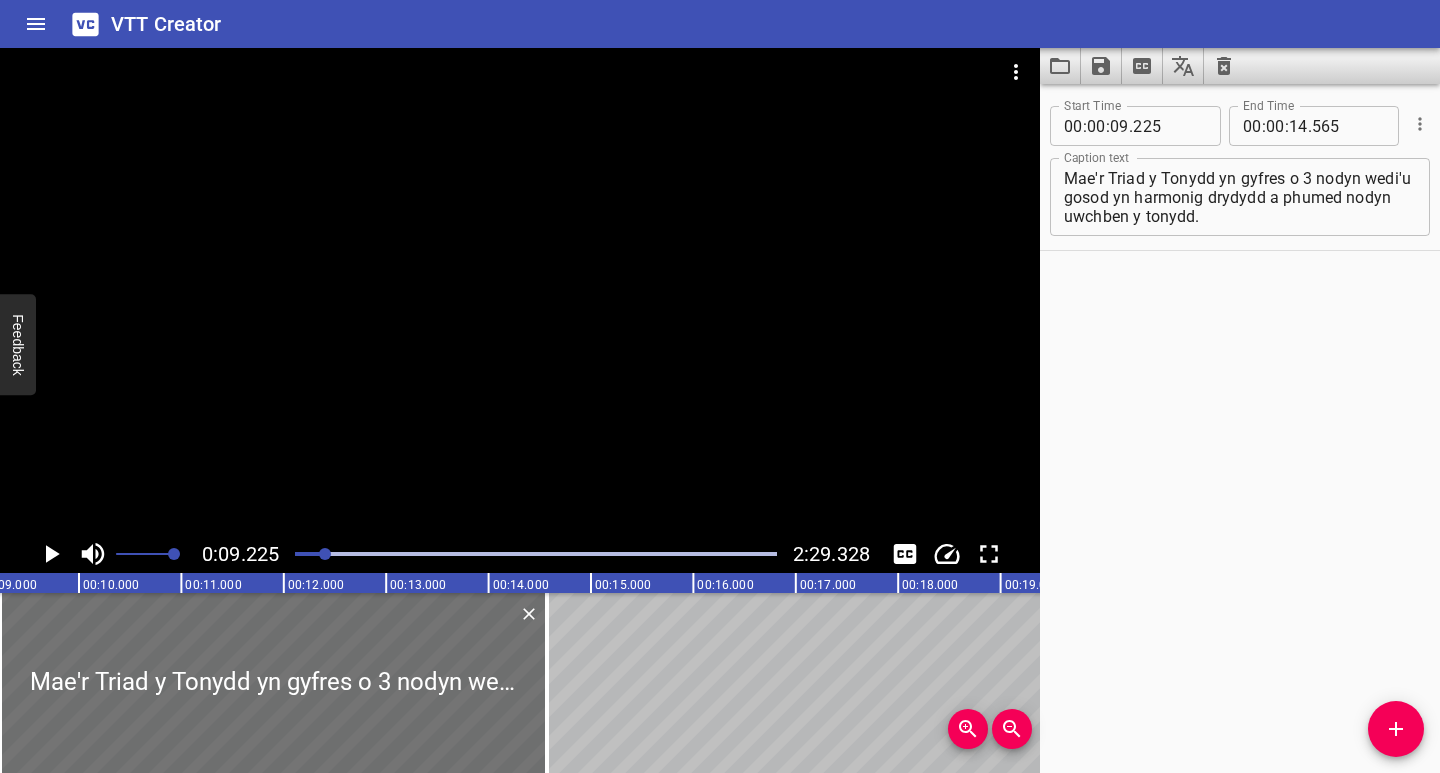 click 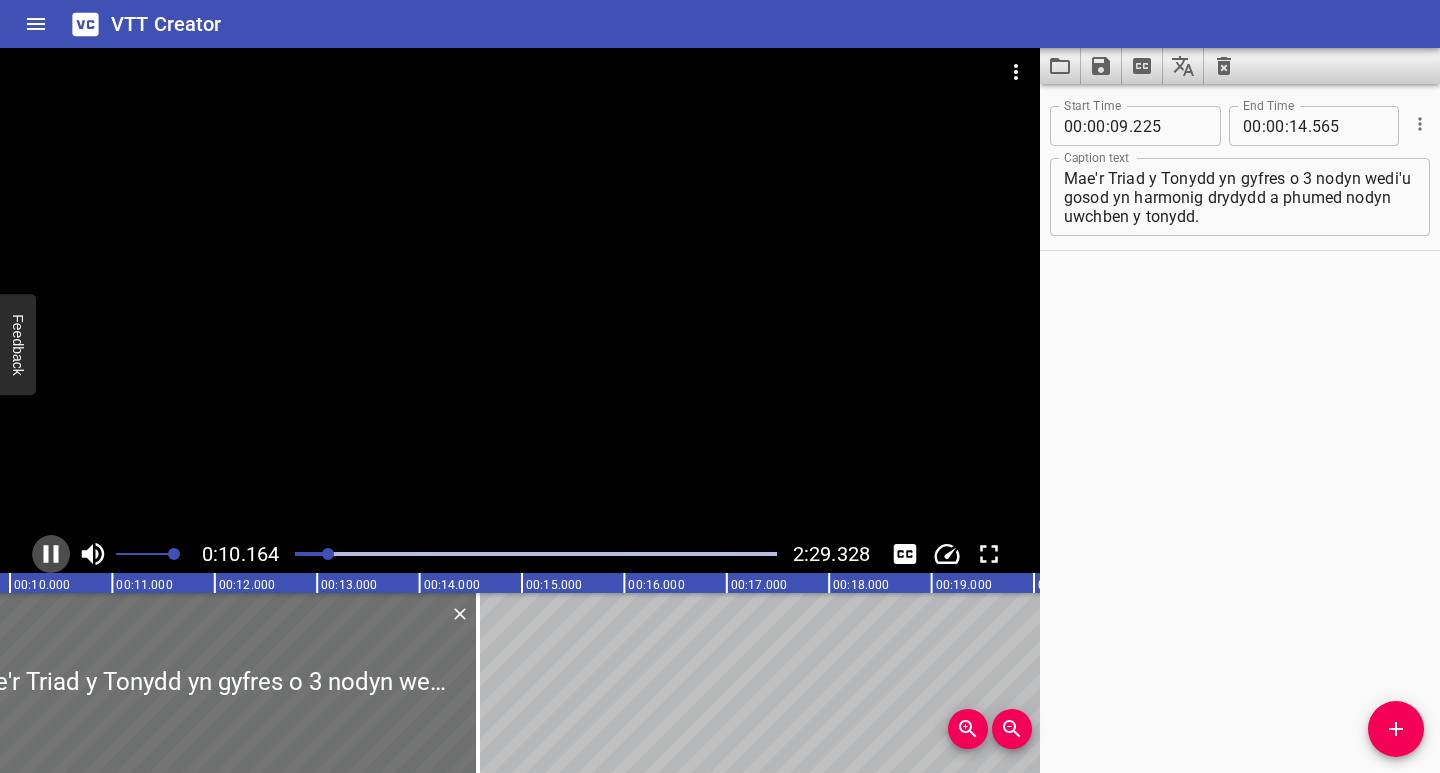 click 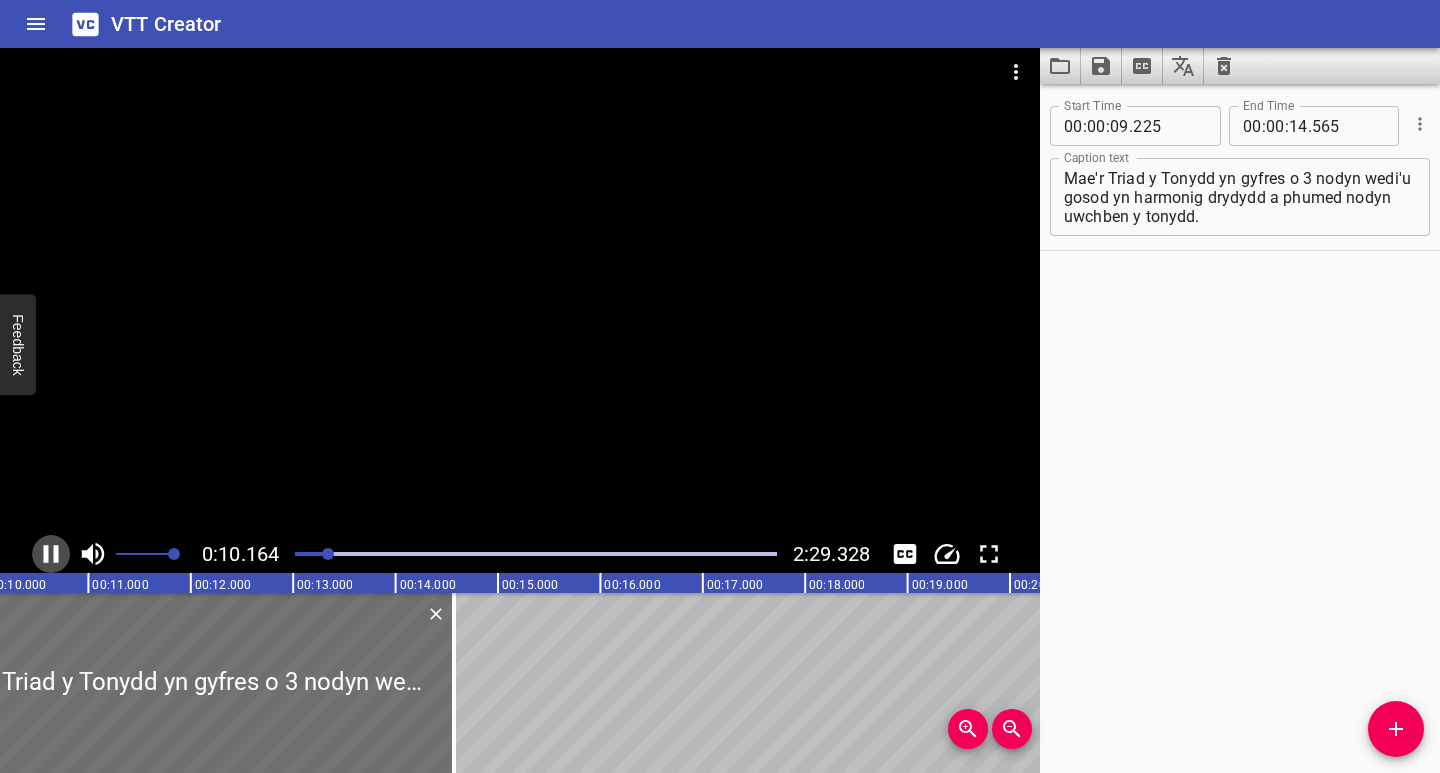scroll, scrollTop: 0, scrollLeft: 1050, axis: horizontal 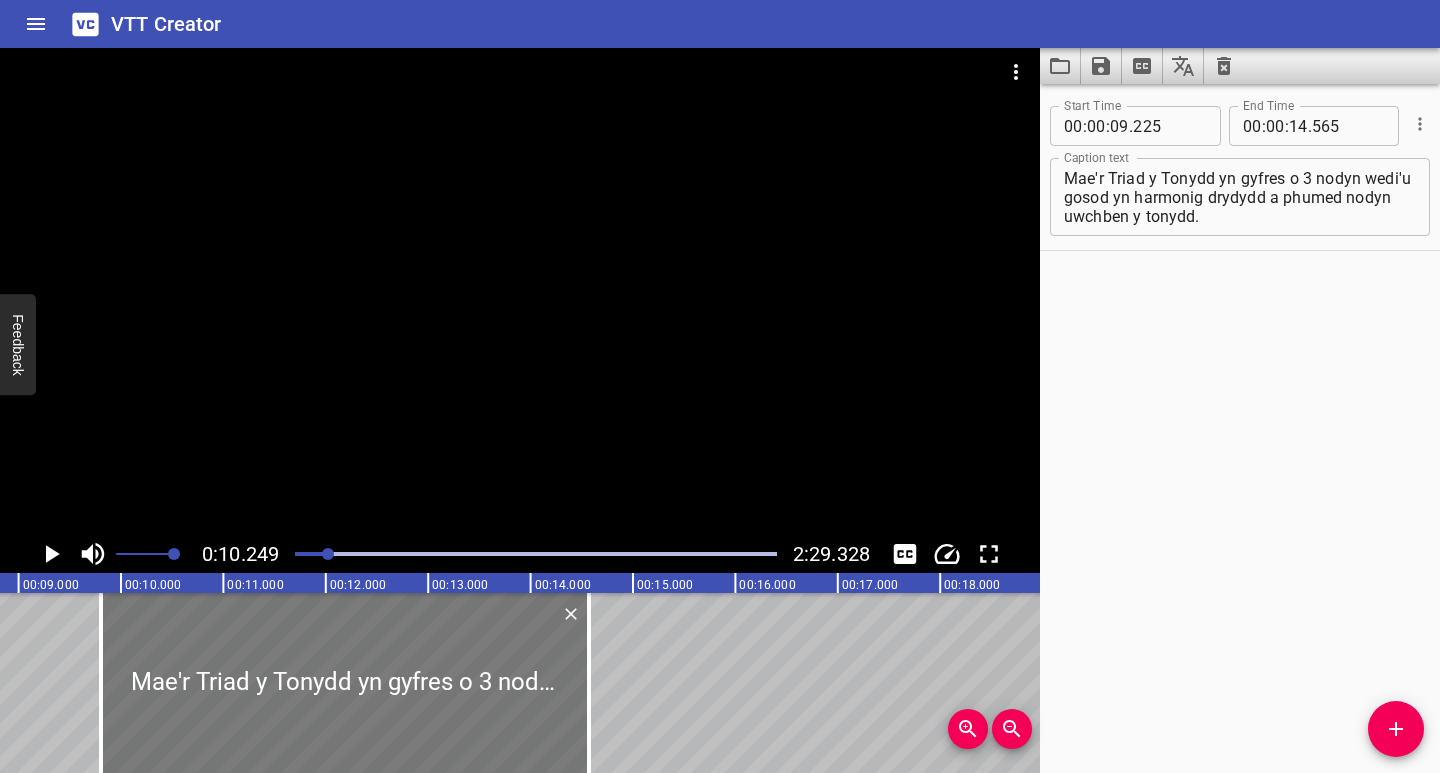 click at bounding box center (101, 683) 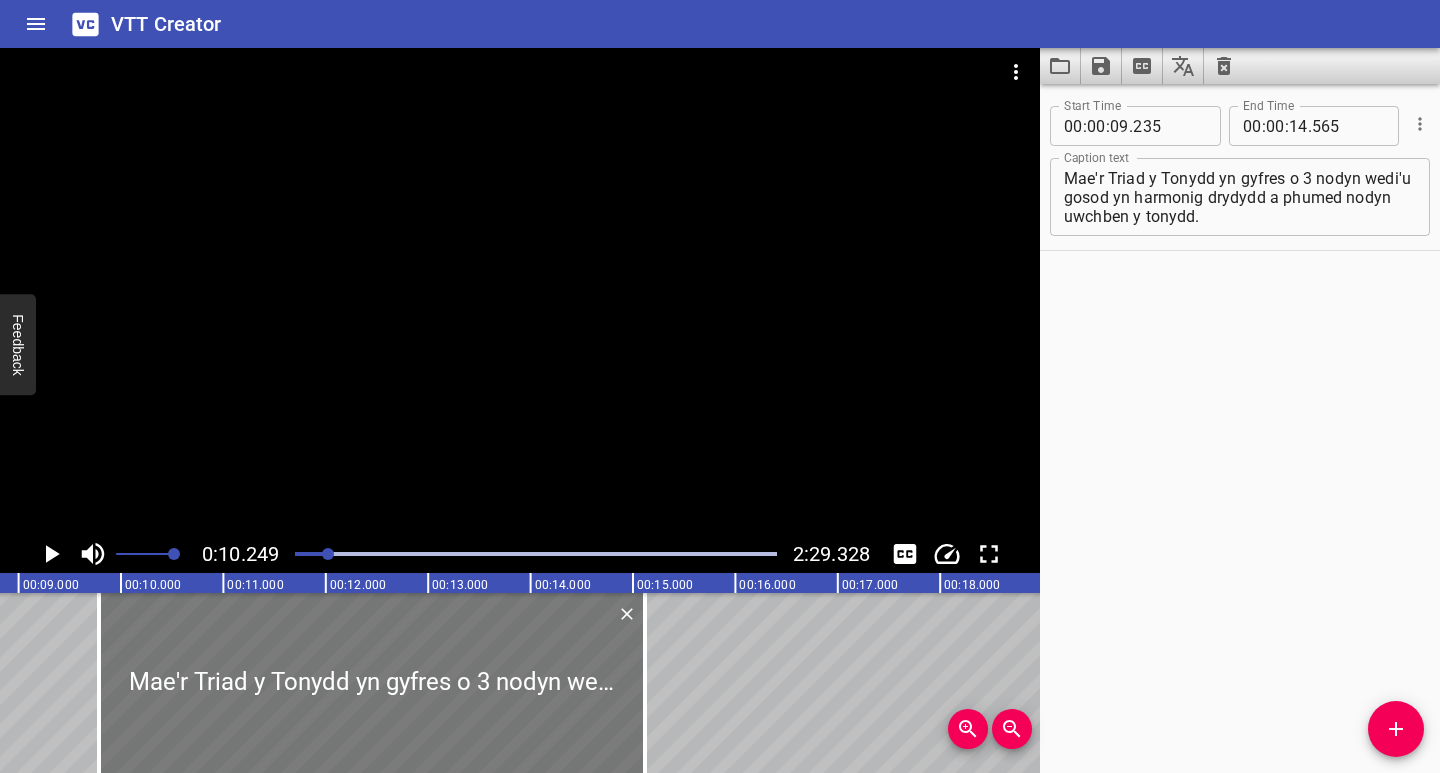 click at bounding box center (372, 683) 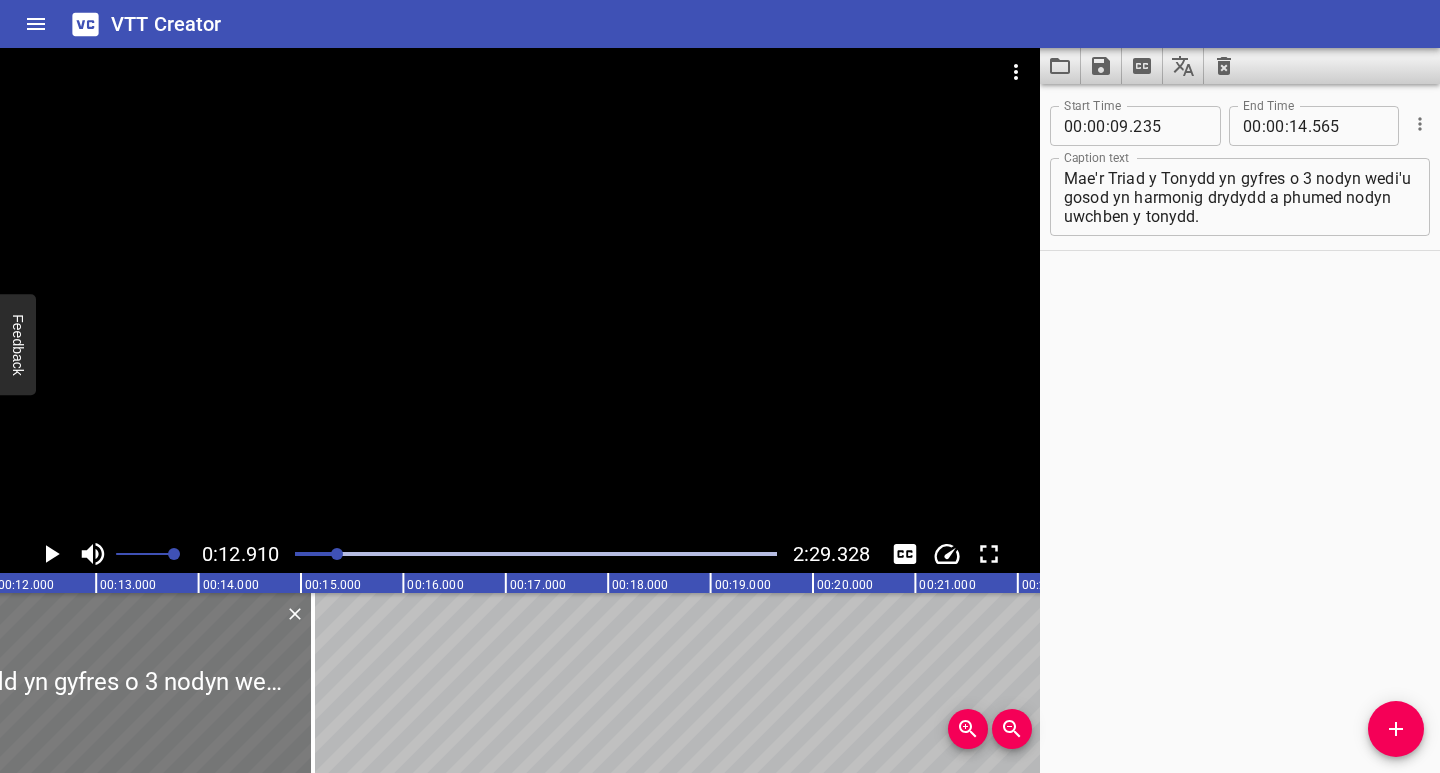 scroll, scrollTop: 0, scrollLeft: 1322, axis: horizontal 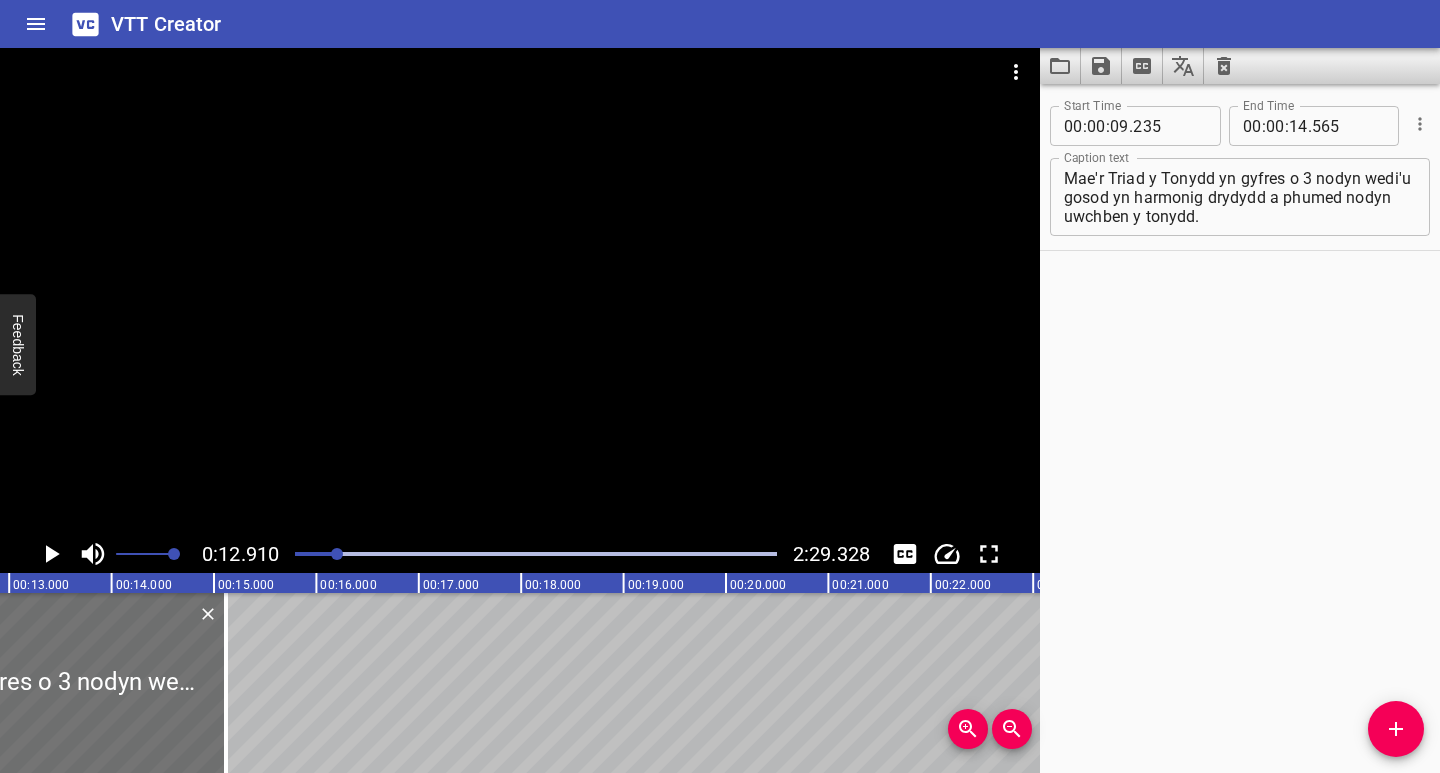 click at bounding box center (536, 554) 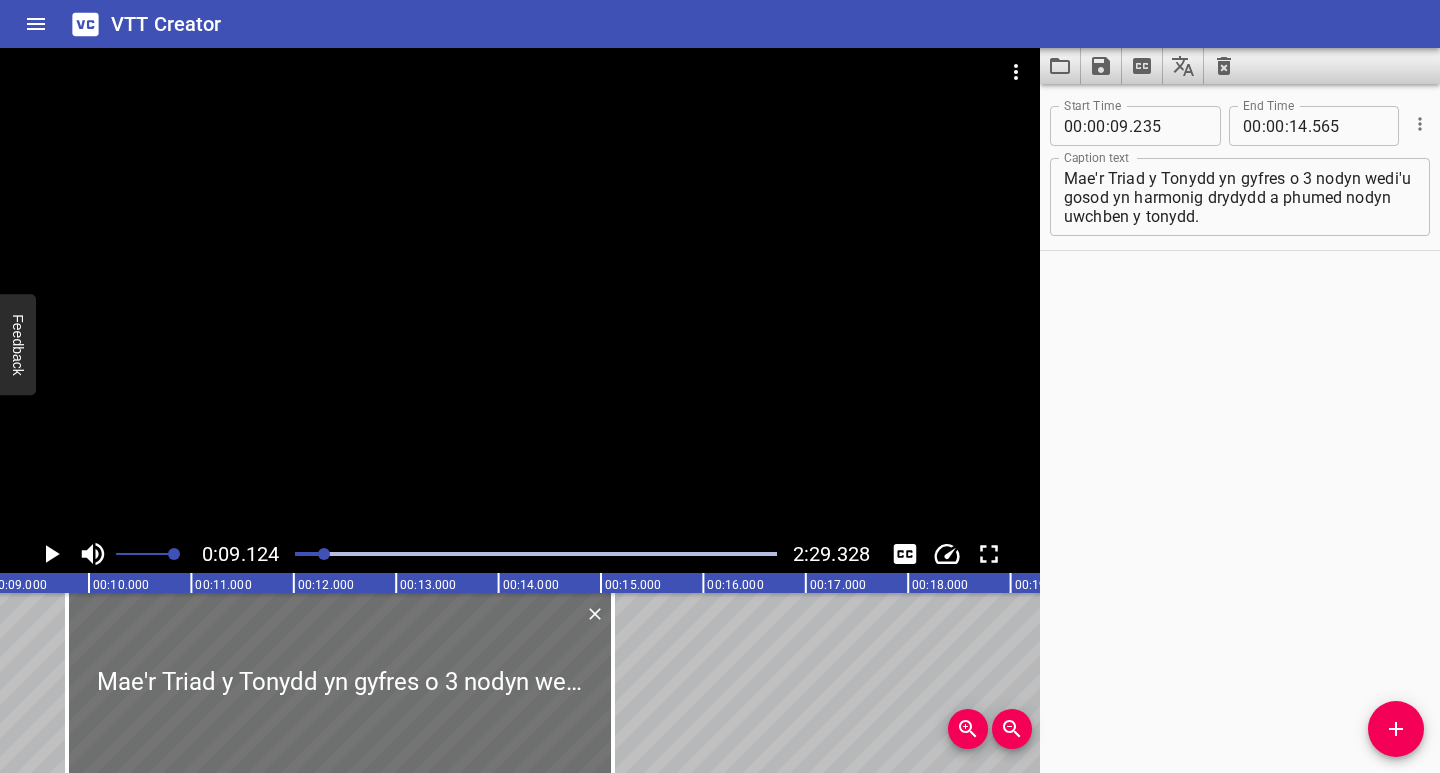scroll, scrollTop: 0, scrollLeft: 934, axis: horizontal 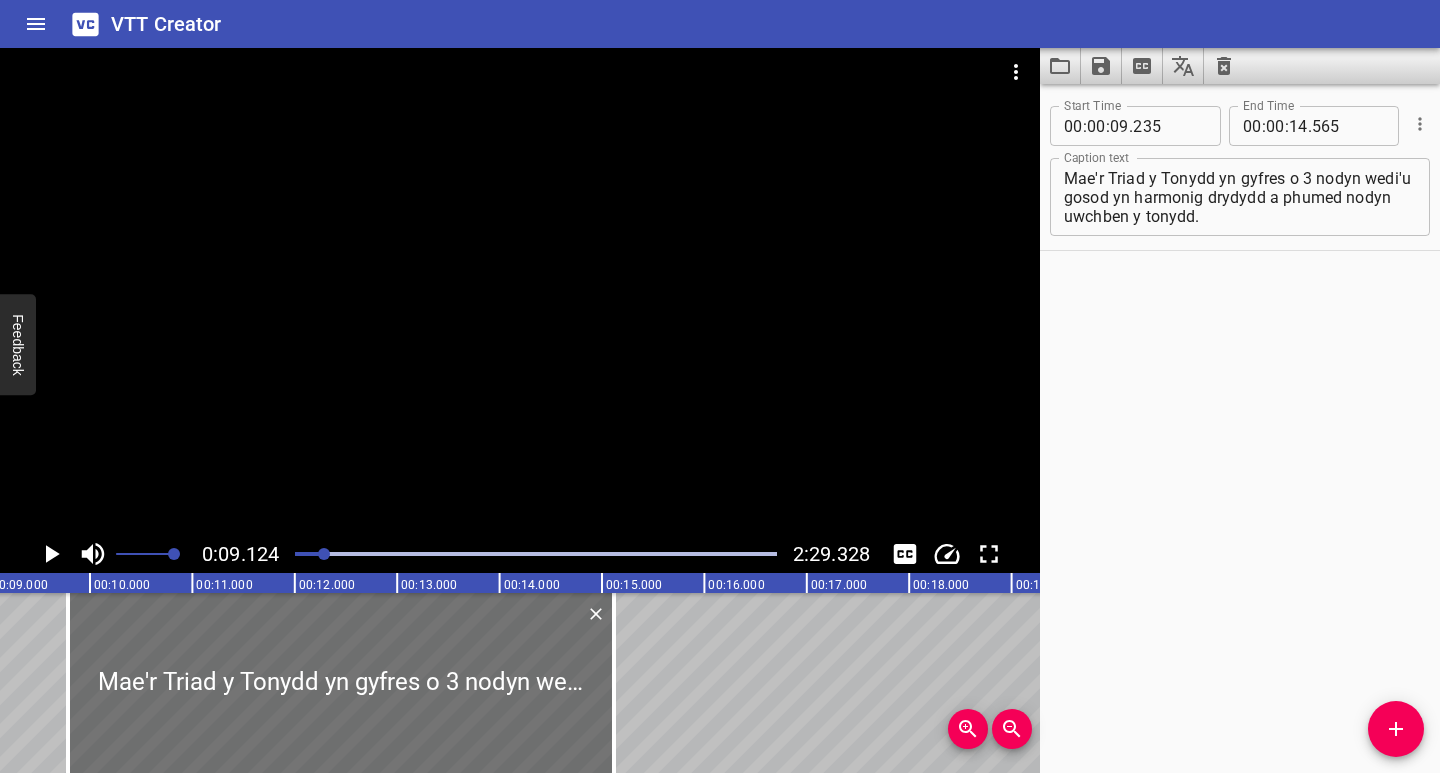 click 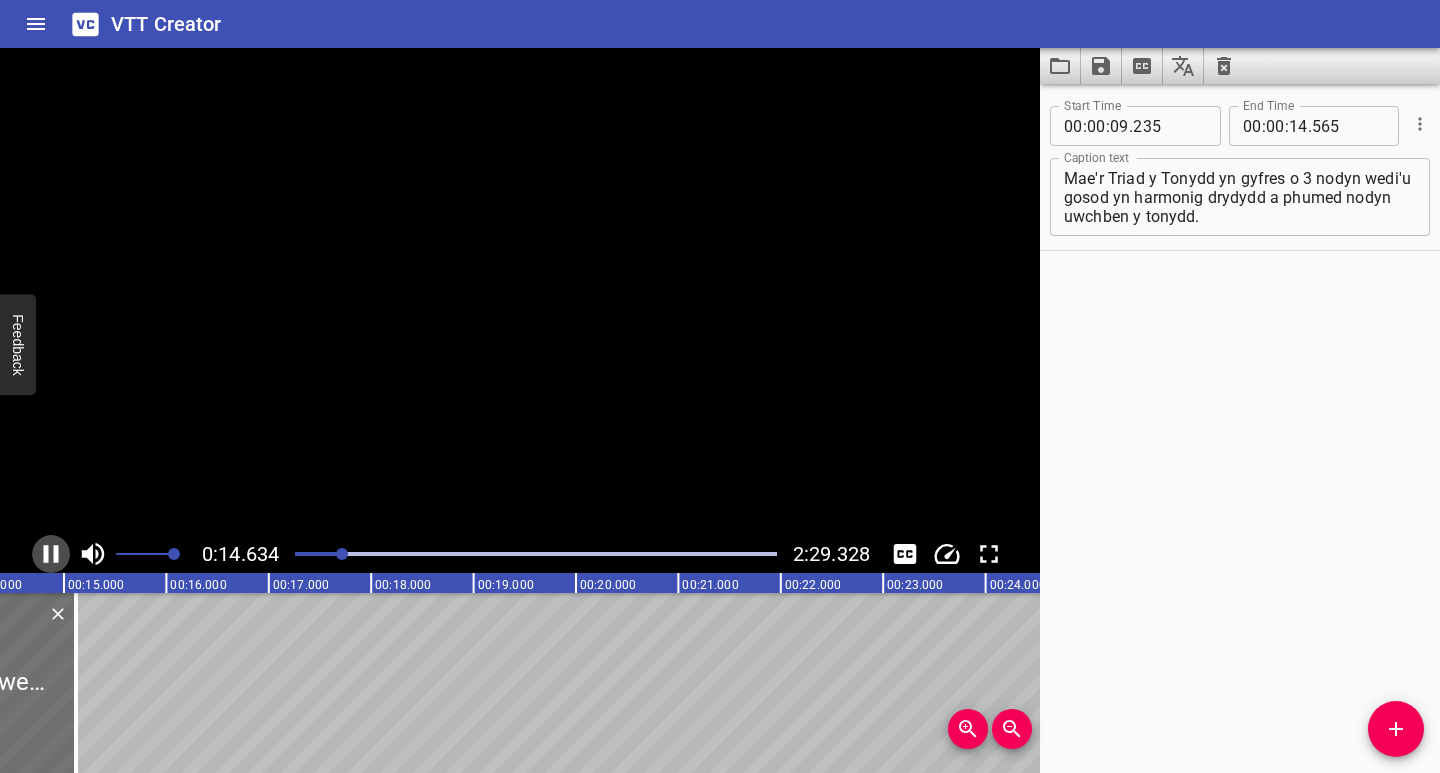 click 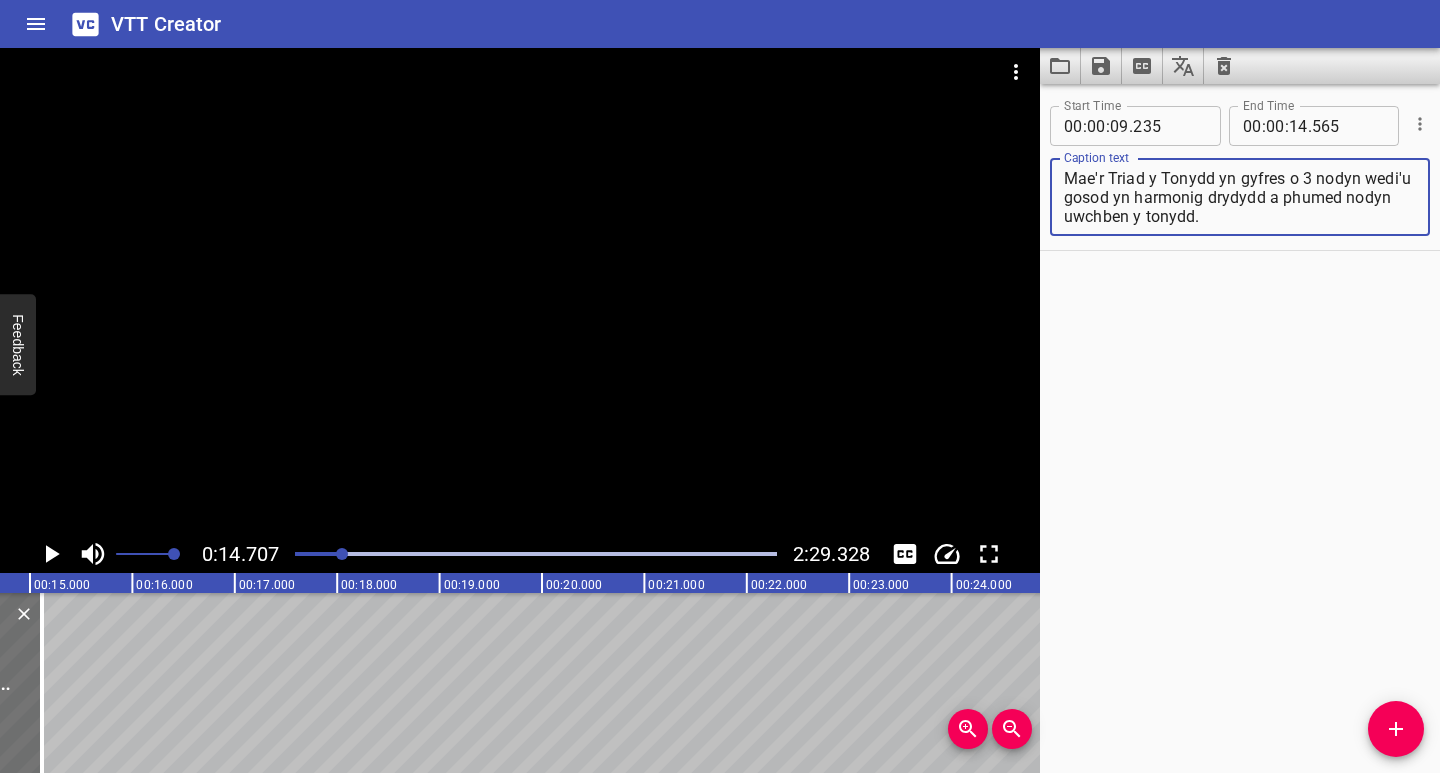 drag, startPoint x: 1259, startPoint y: 199, endPoint x: 1266, endPoint y: 214, distance: 16.552946 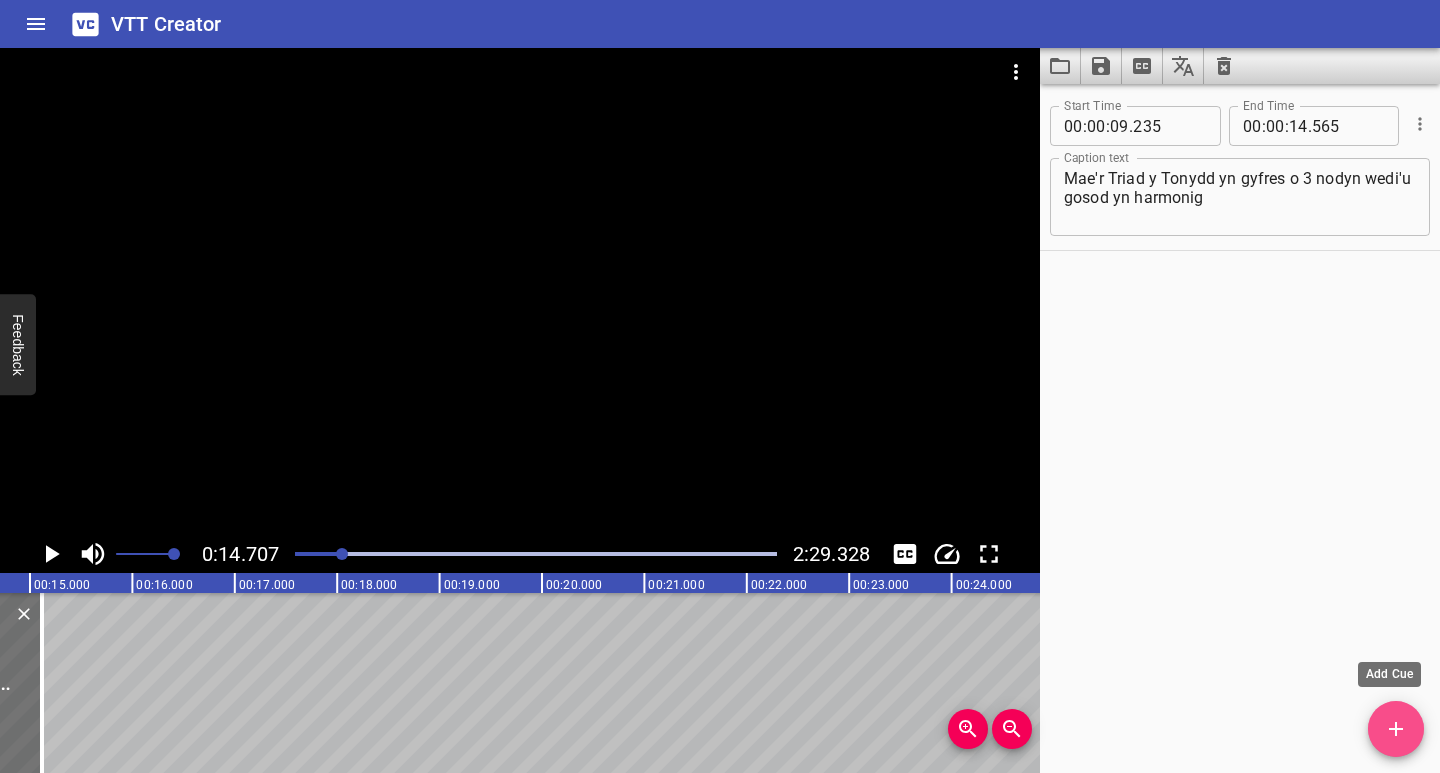 click 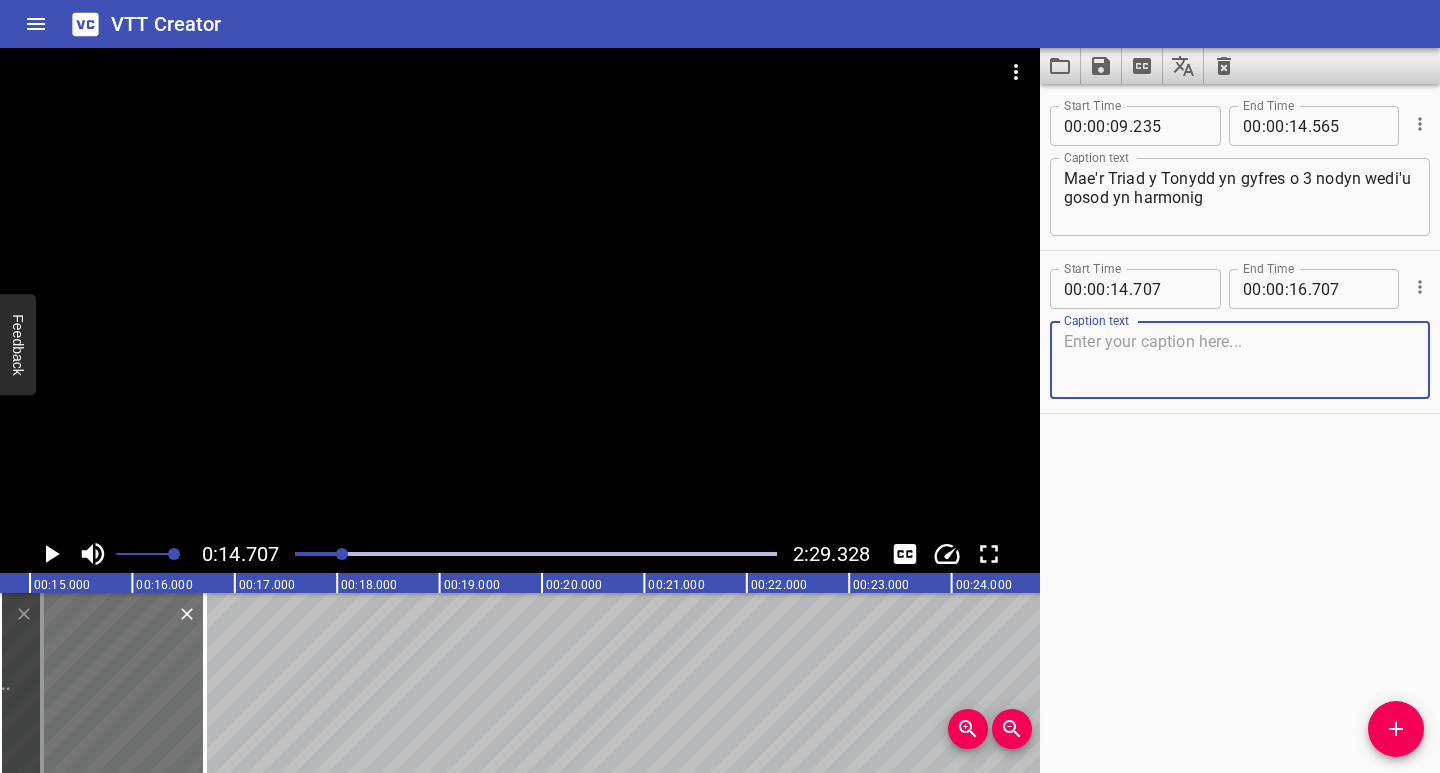 click at bounding box center [1240, 360] 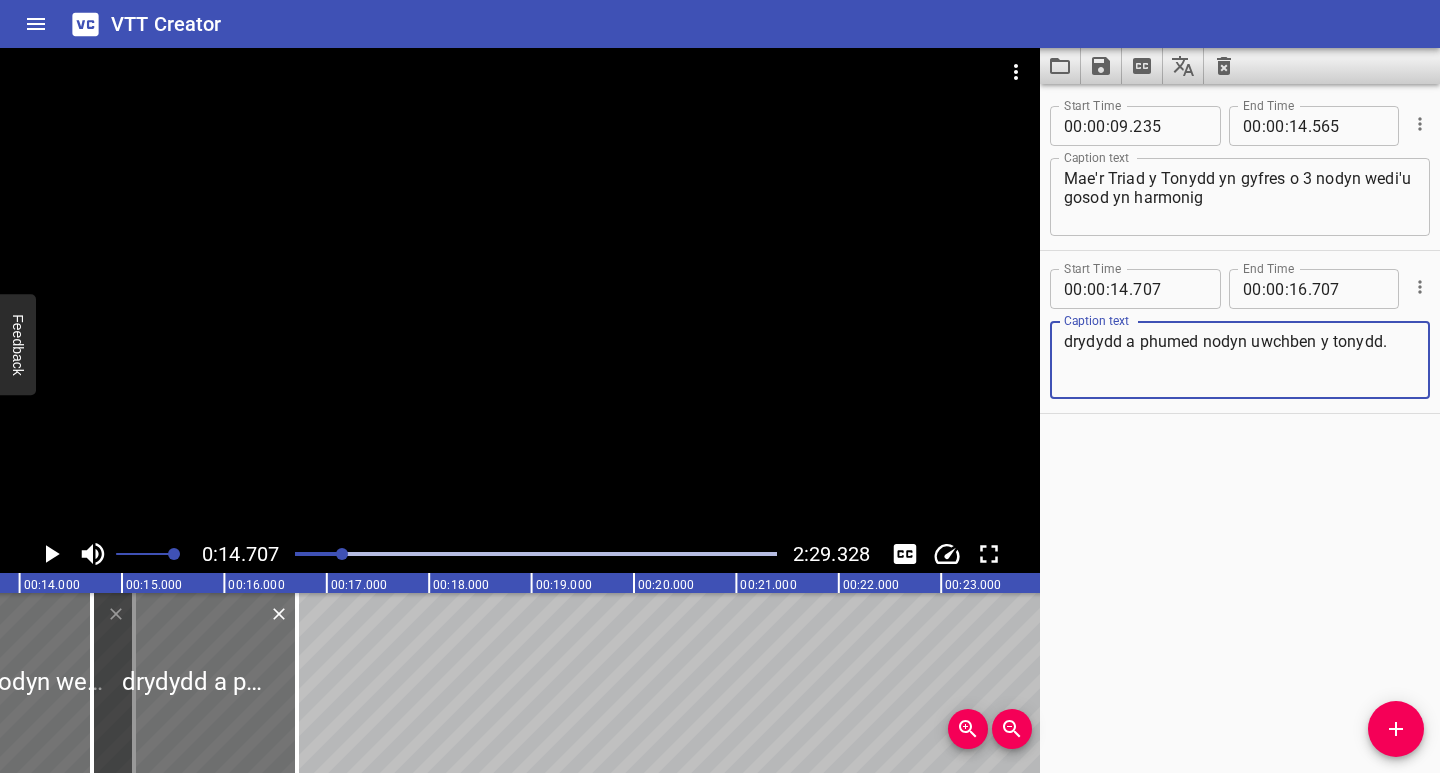 scroll, scrollTop: 0, scrollLeft: 1377, axis: horizontal 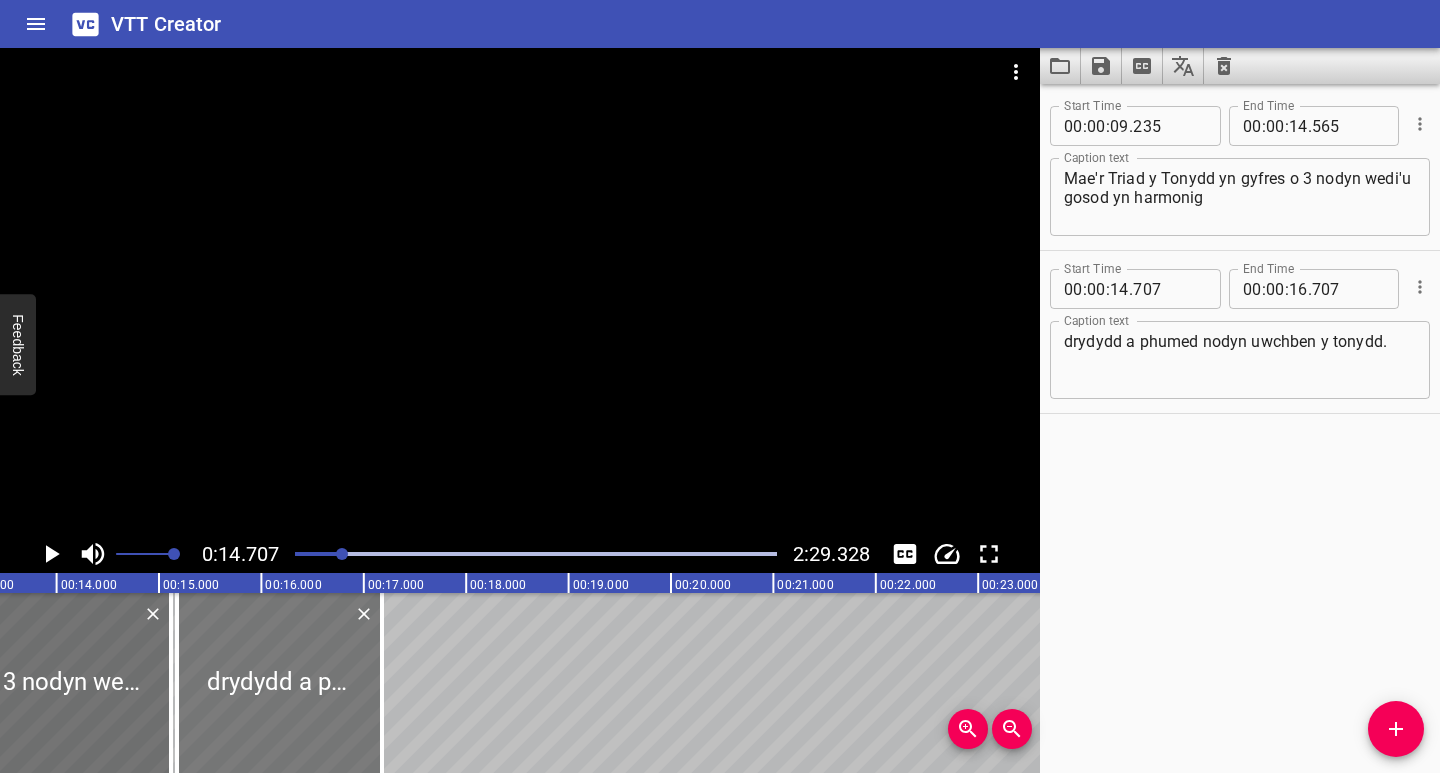 drag, startPoint x: 253, startPoint y: 710, endPoint x: 292, endPoint y: 732, distance: 44.777225 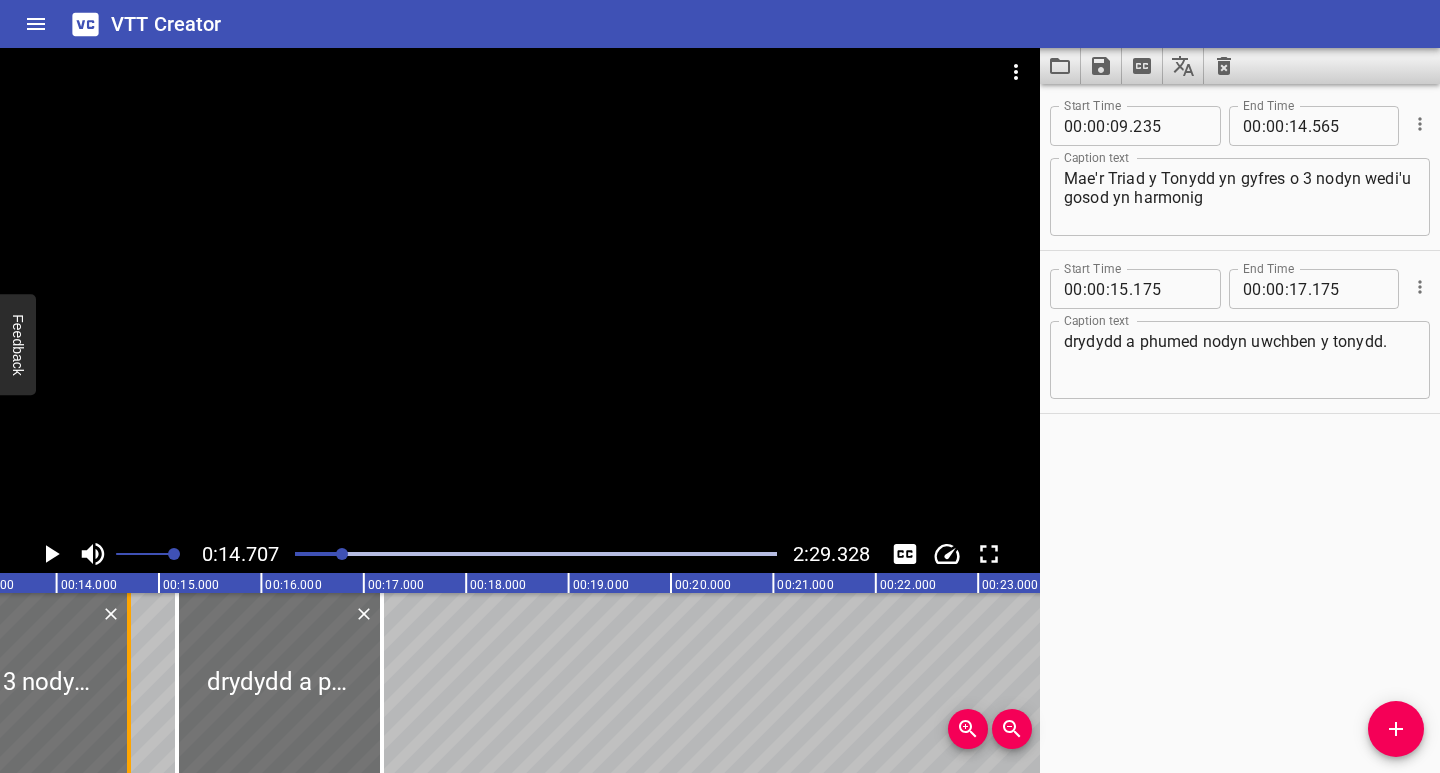 drag, startPoint x: 166, startPoint y: 739, endPoint x: 123, endPoint y: 747, distance: 43.737854 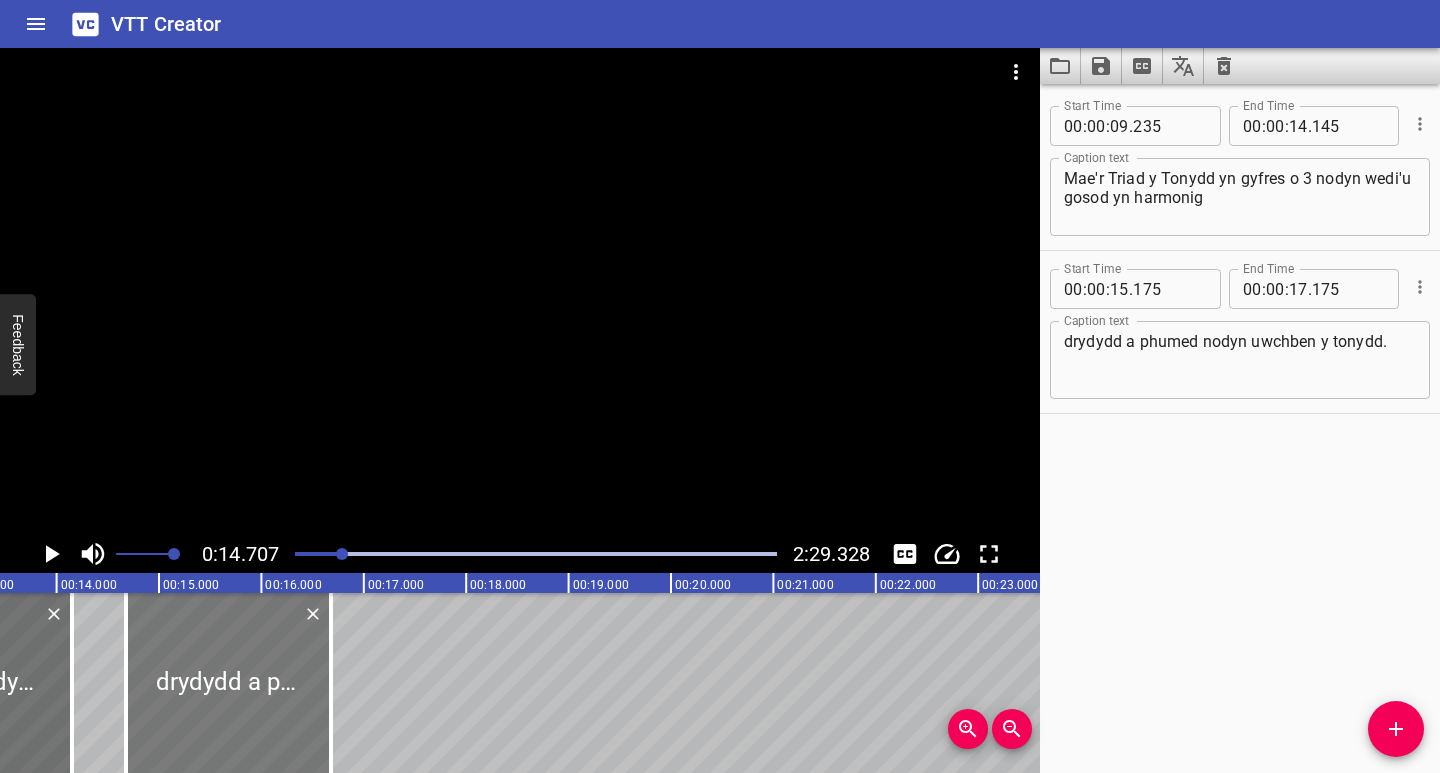 drag, startPoint x: 225, startPoint y: 733, endPoint x: 178, endPoint y: 752, distance: 50.695168 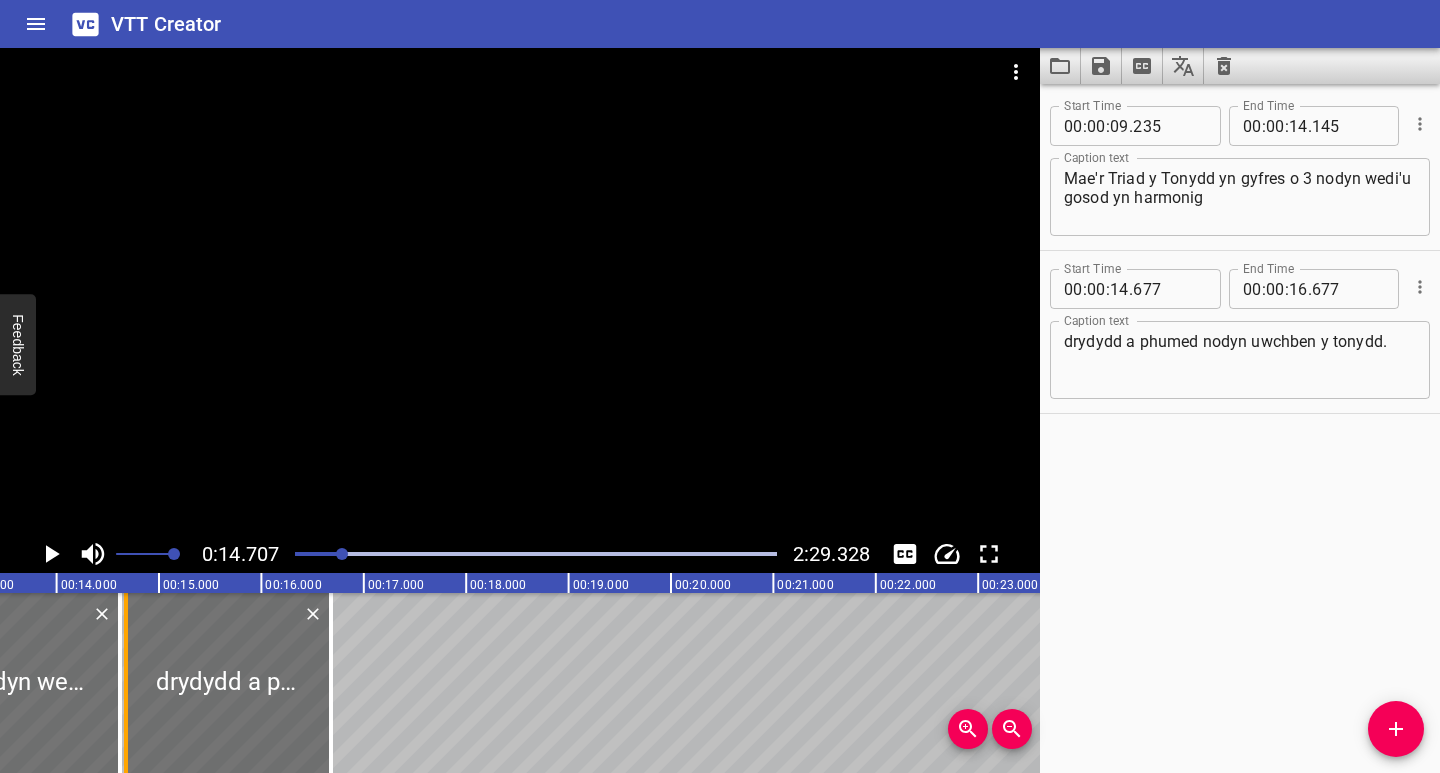 drag, startPoint x: 75, startPoint y: 742, endPoint x: 123, endPoint y: 743, distance: 48.010414 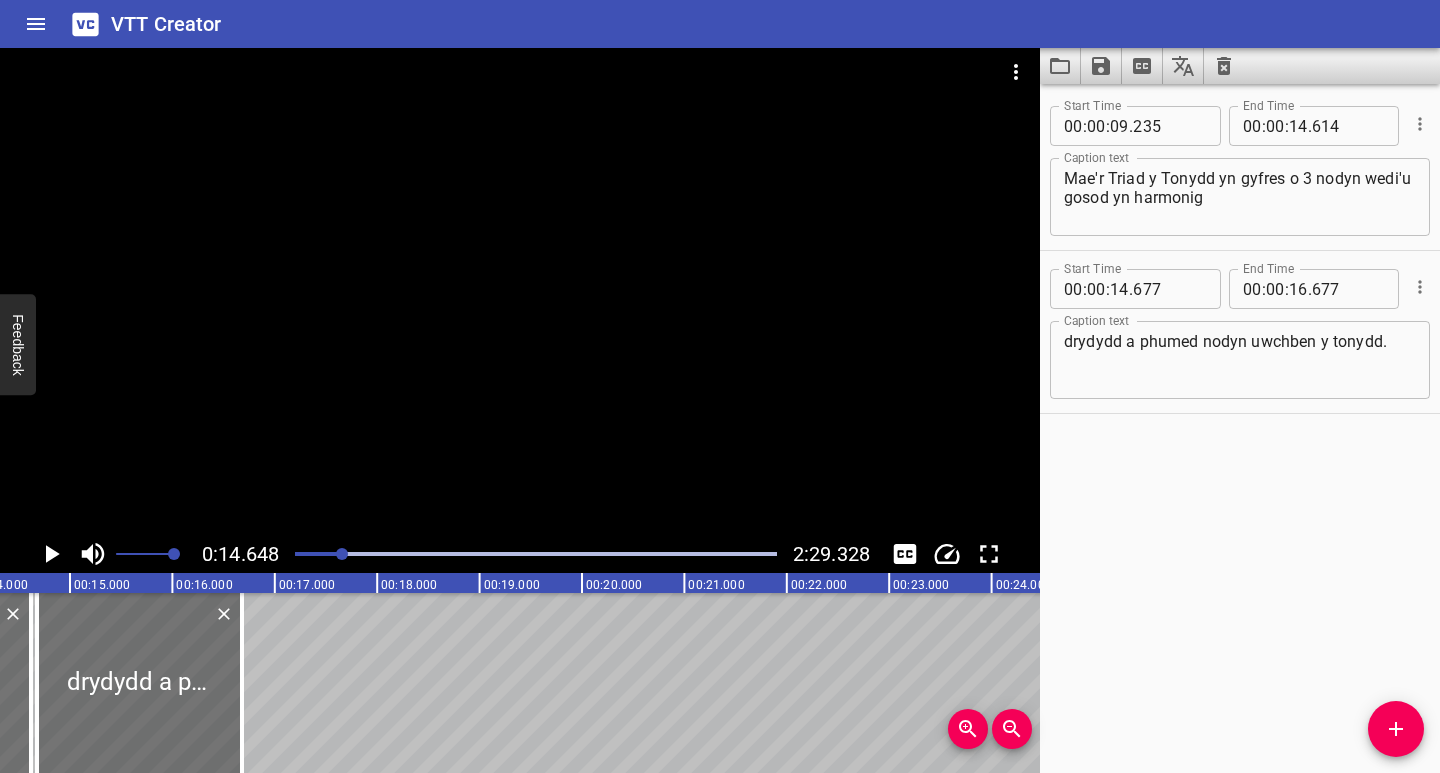 scroll, scrollTop: 0, scrollLeft: 1500, axis: horizontal 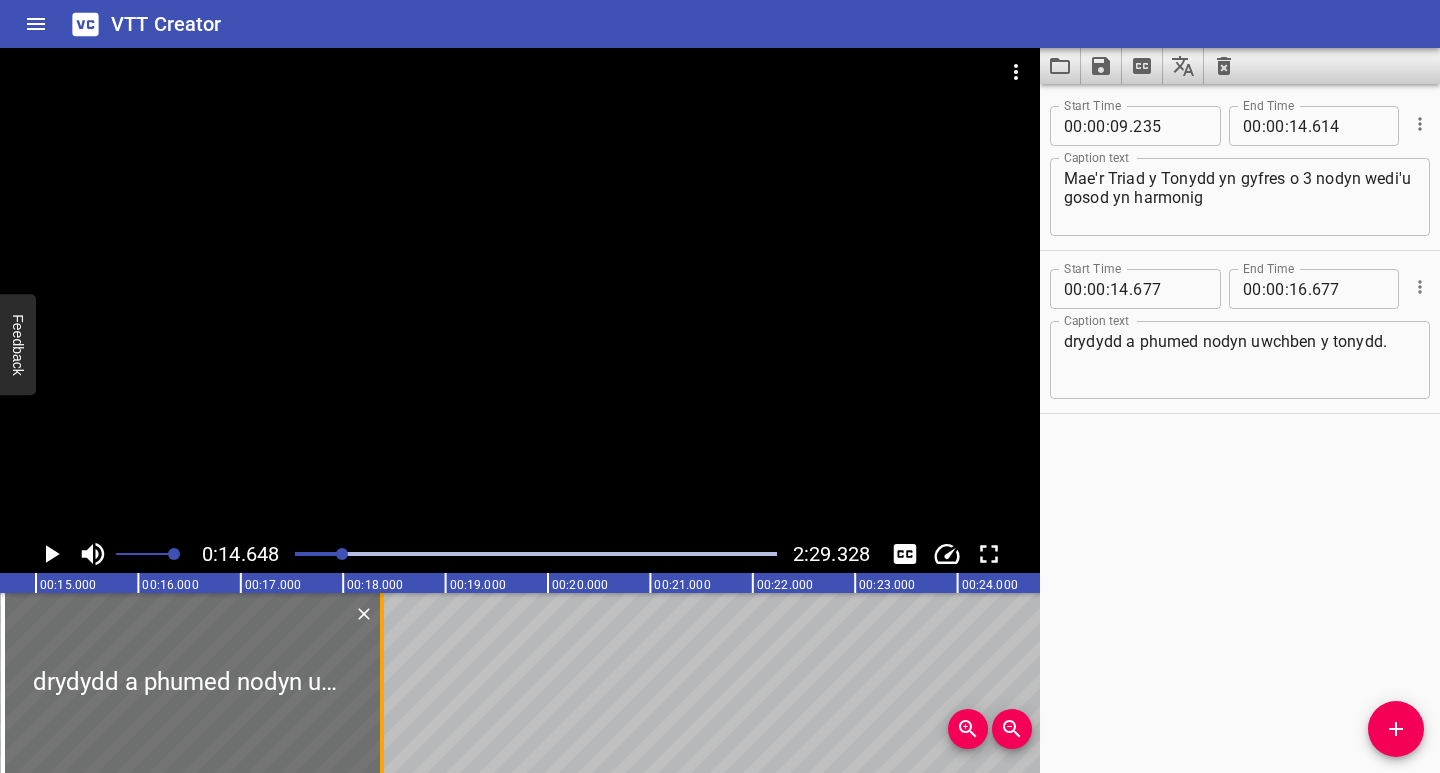 drag, startPoint x: 220, startPoint y: 742, endPoint x: 381, endPoint y: 744, distance: 161.01242 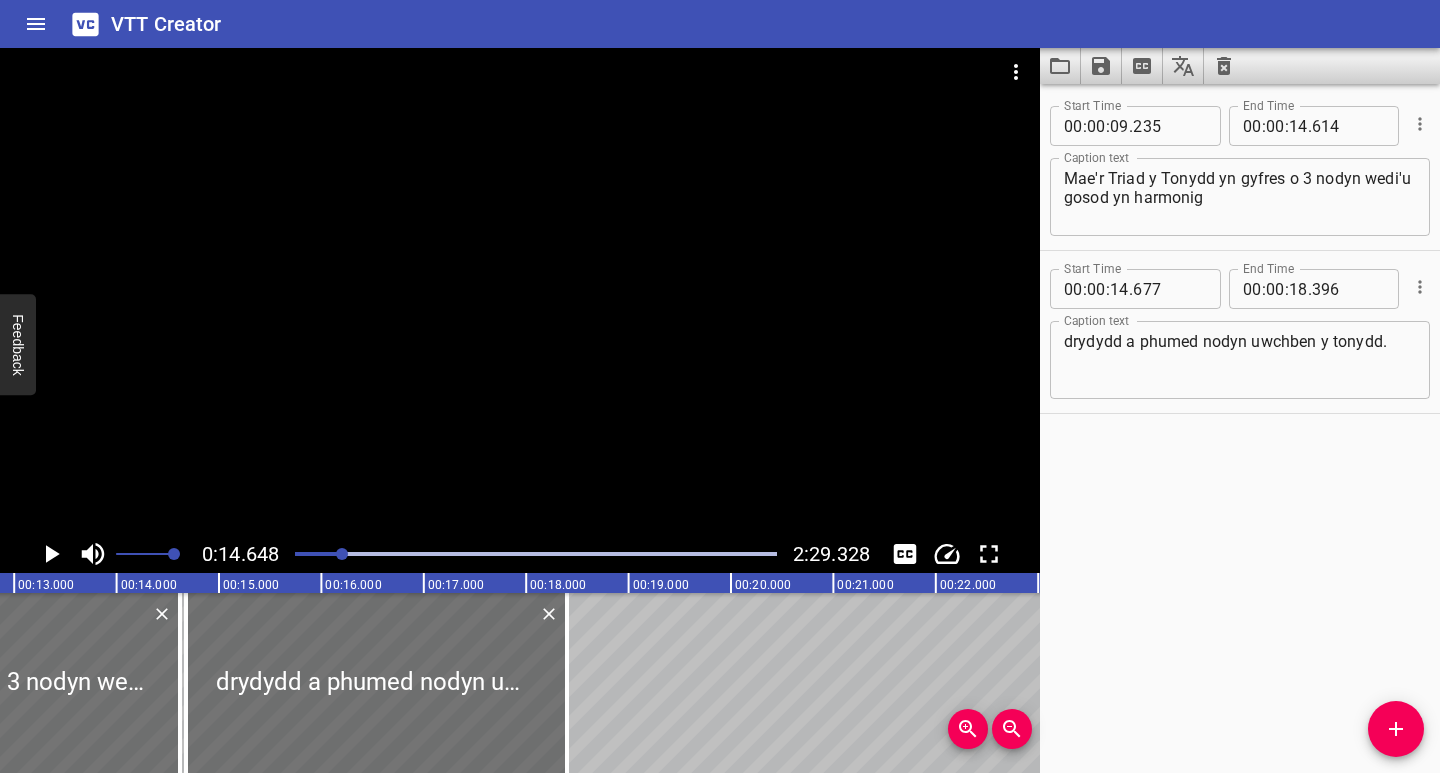 scroll, scrollTop: 0, scrollLeft: 1298, axis: horizontal 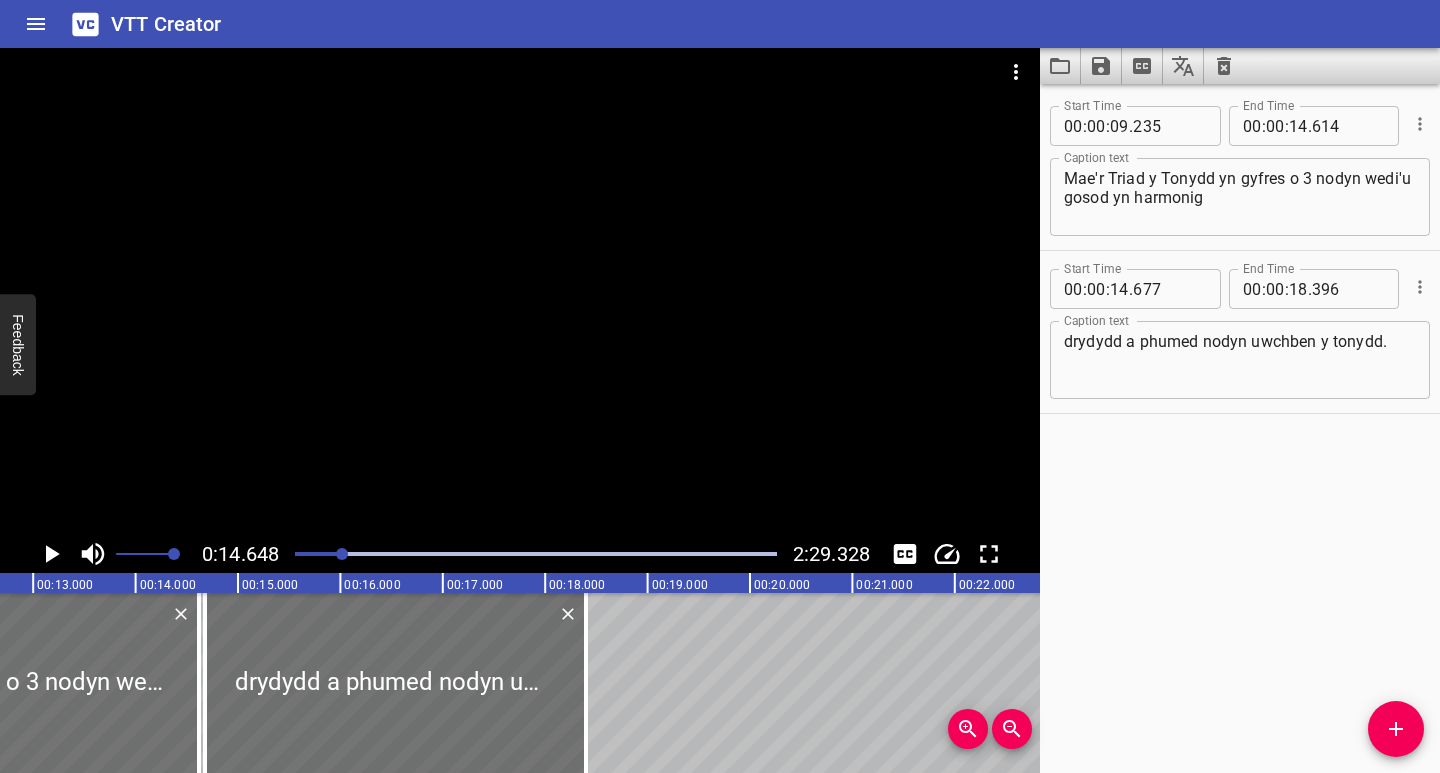 click at bounding box center (102, 554) 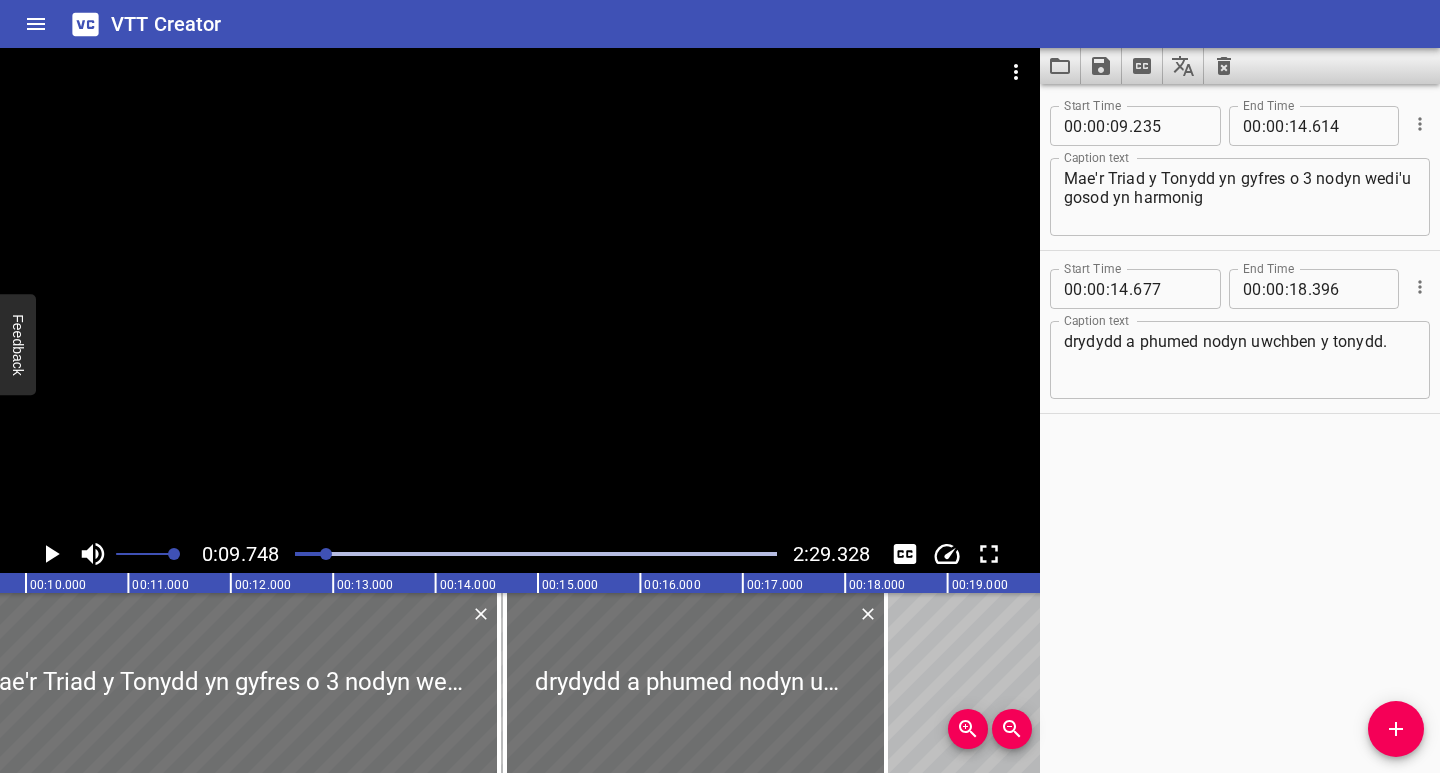 click at bounding box center (326, 554) 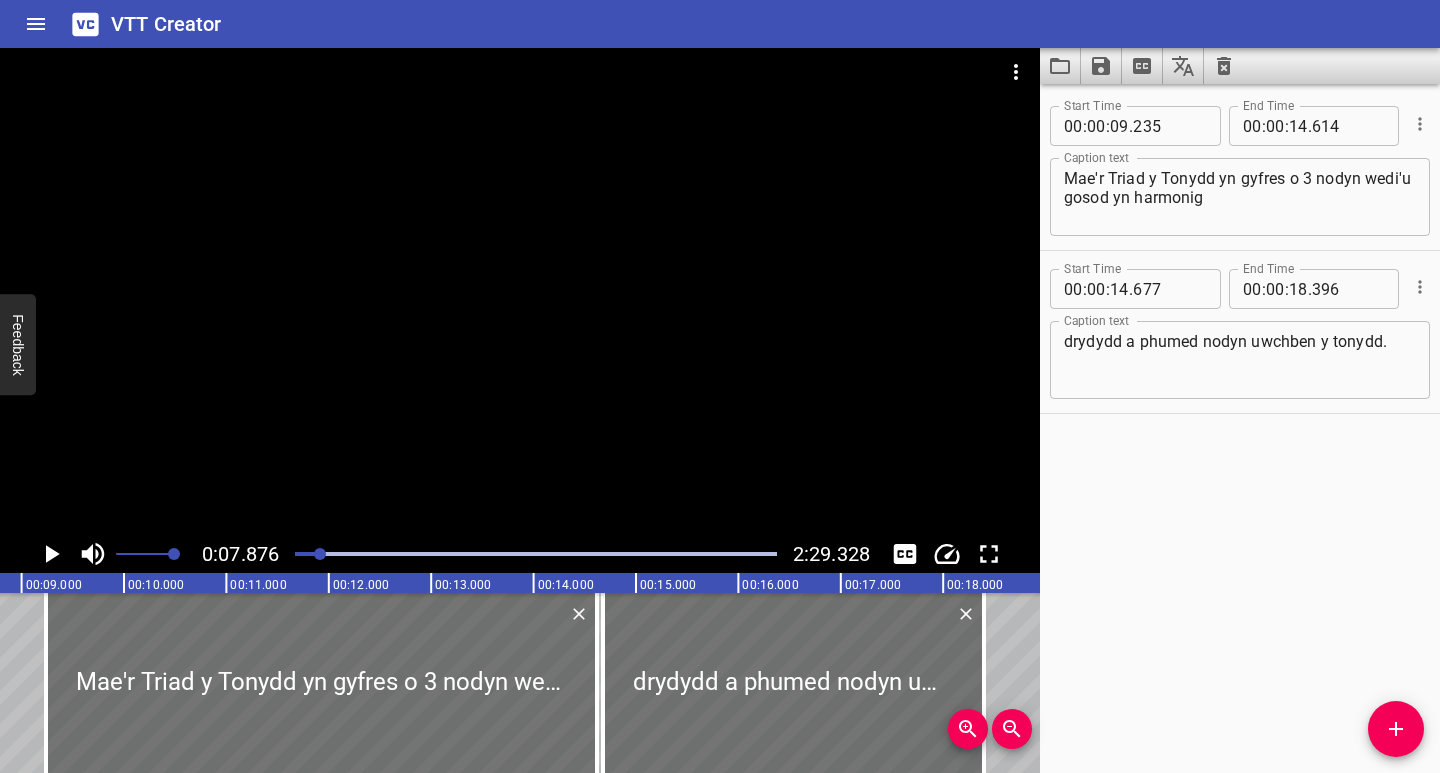 scroll, scrollTop: 0, scrollLeft: 806, axis: horizontal 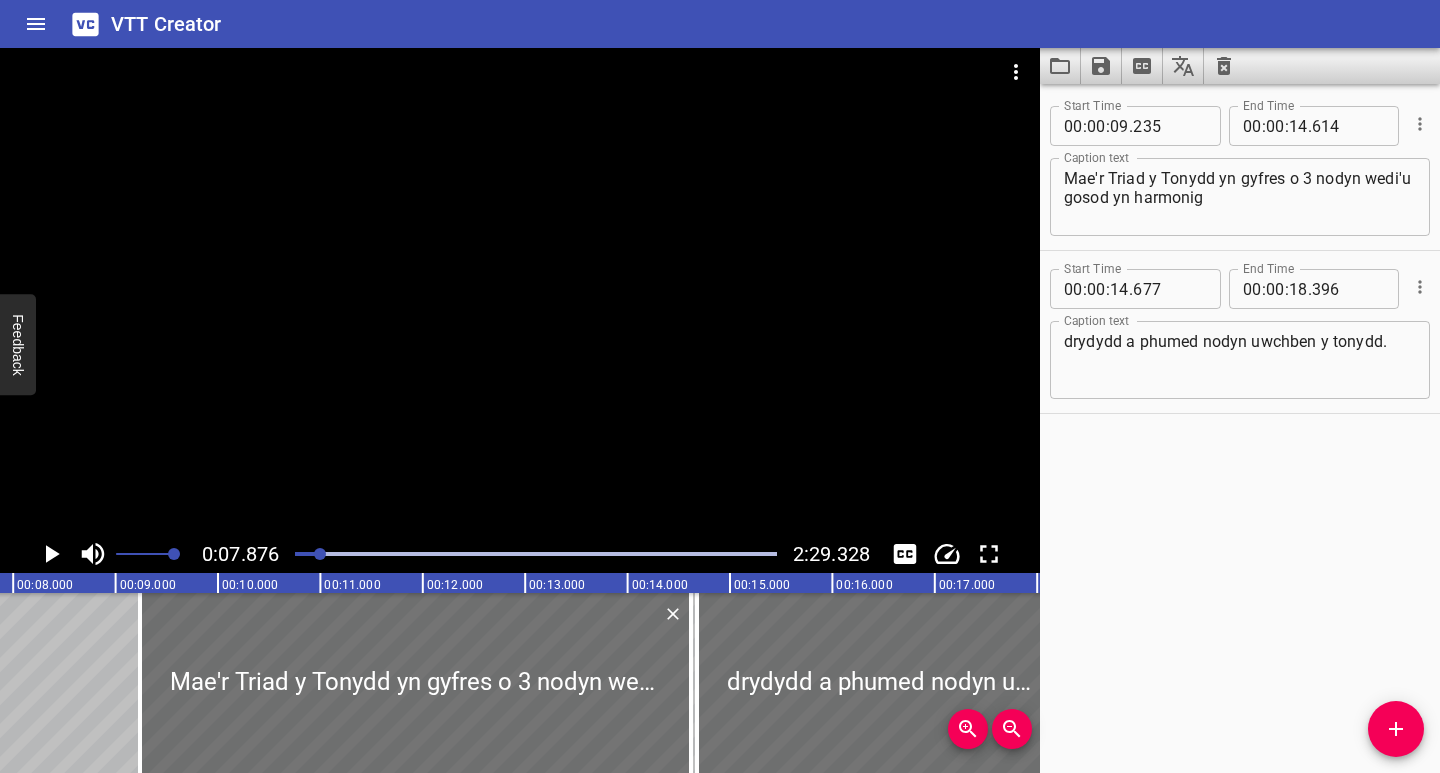 click 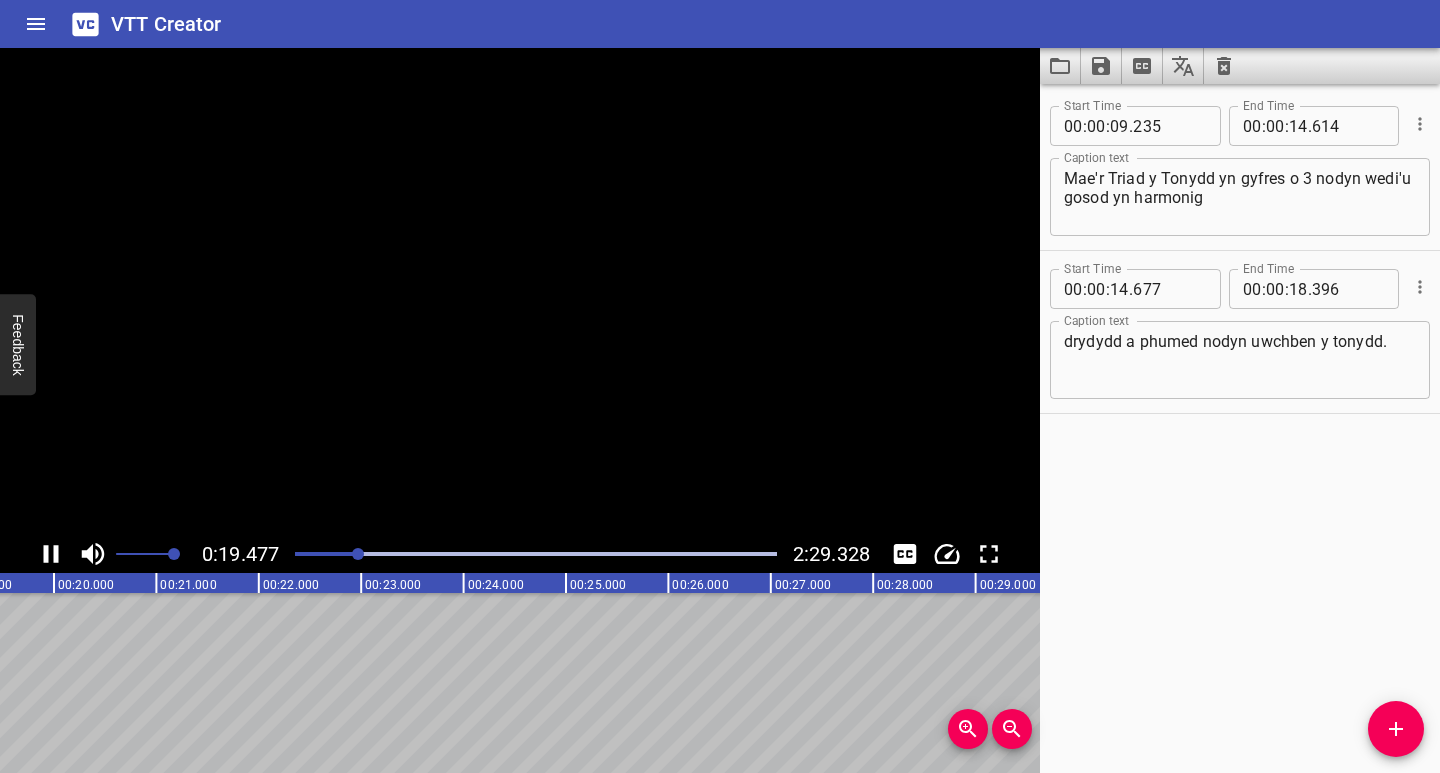 click 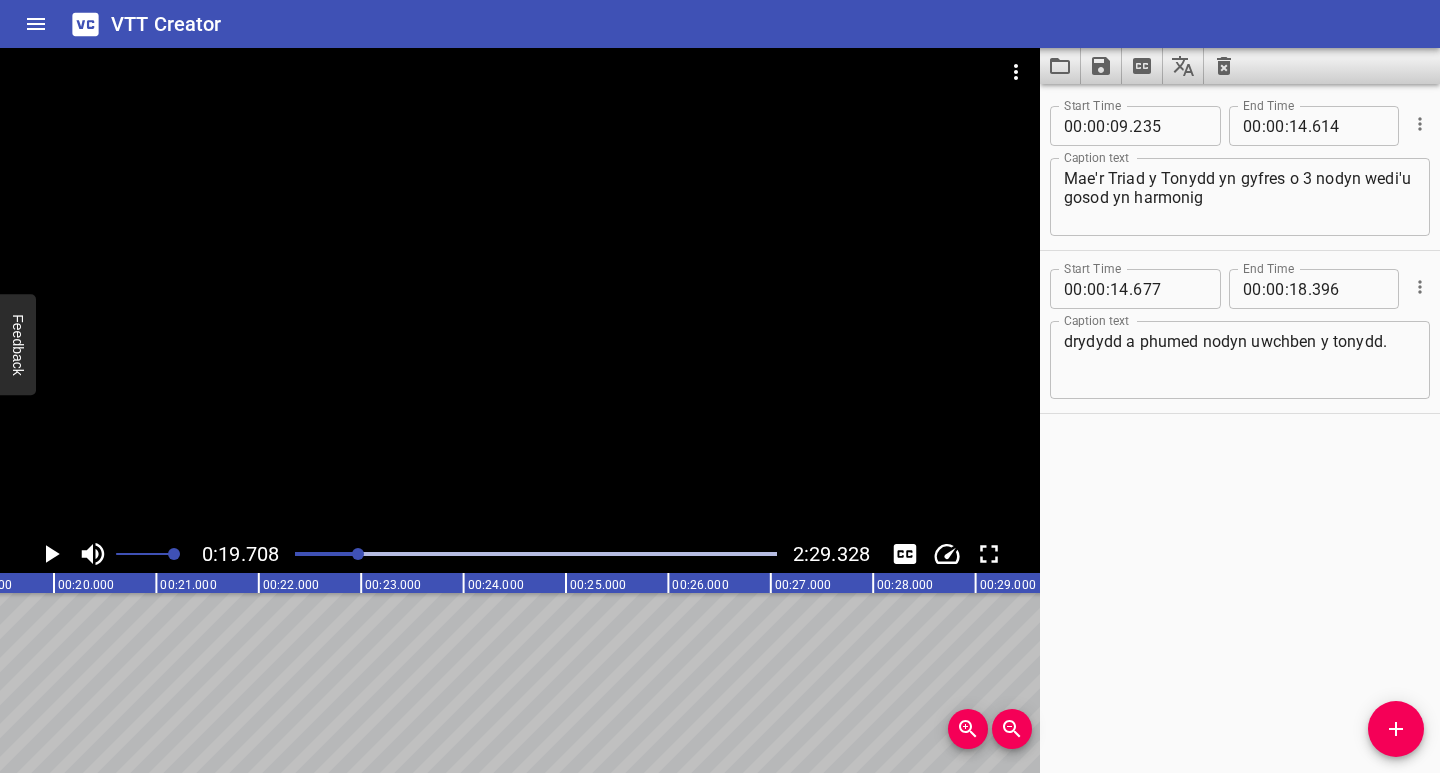 scroll, scrollTop: 0, scrollLeft: 2018, axis: horizontal 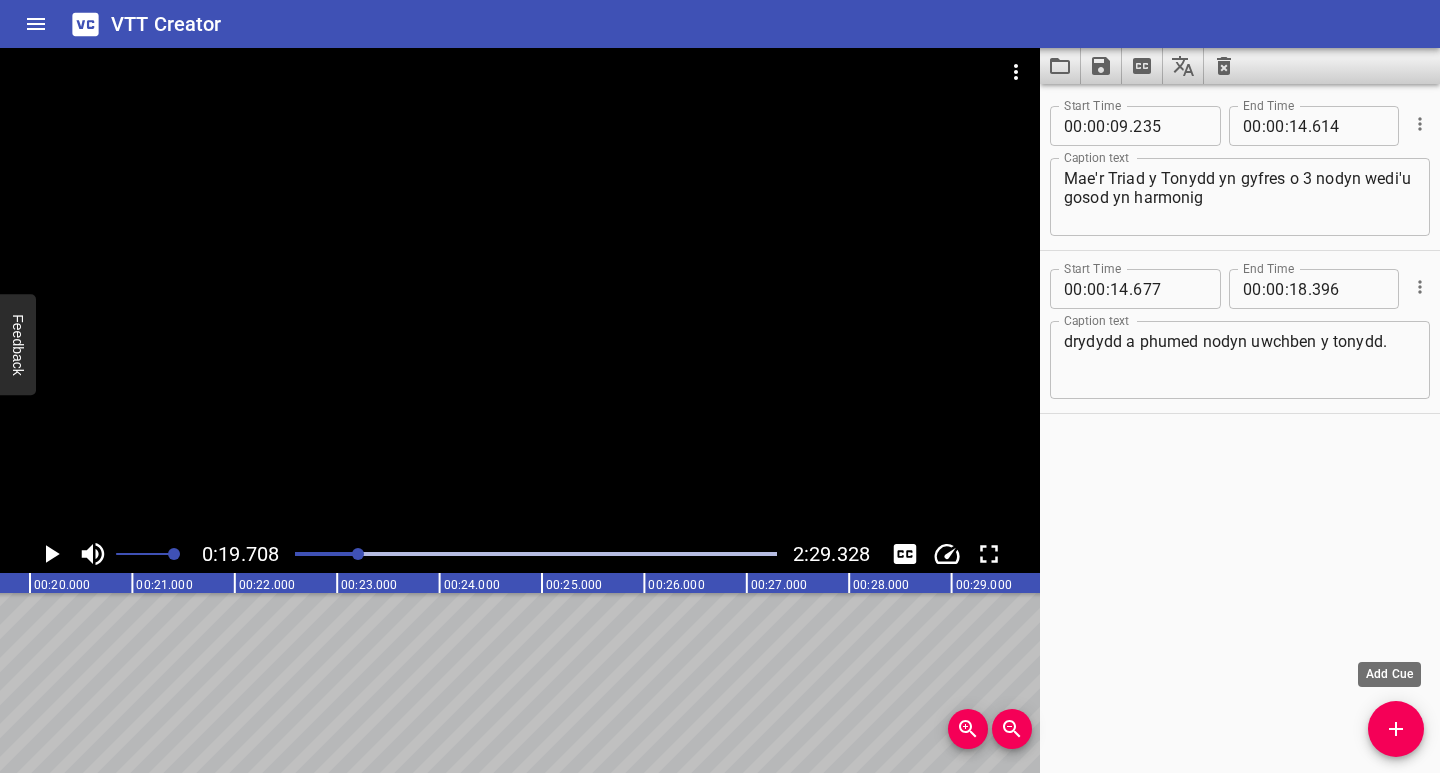 click 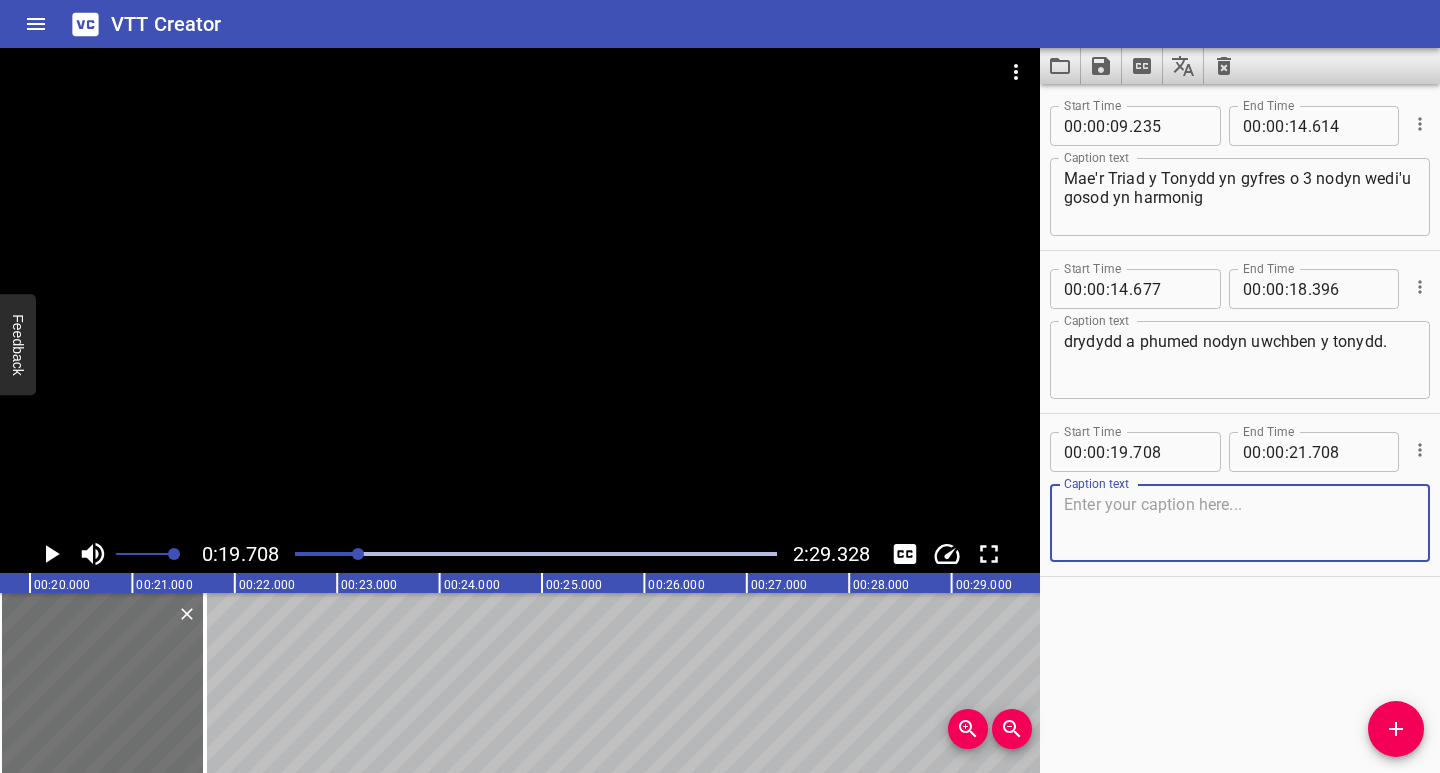 click at bounding box center (1240, 523) 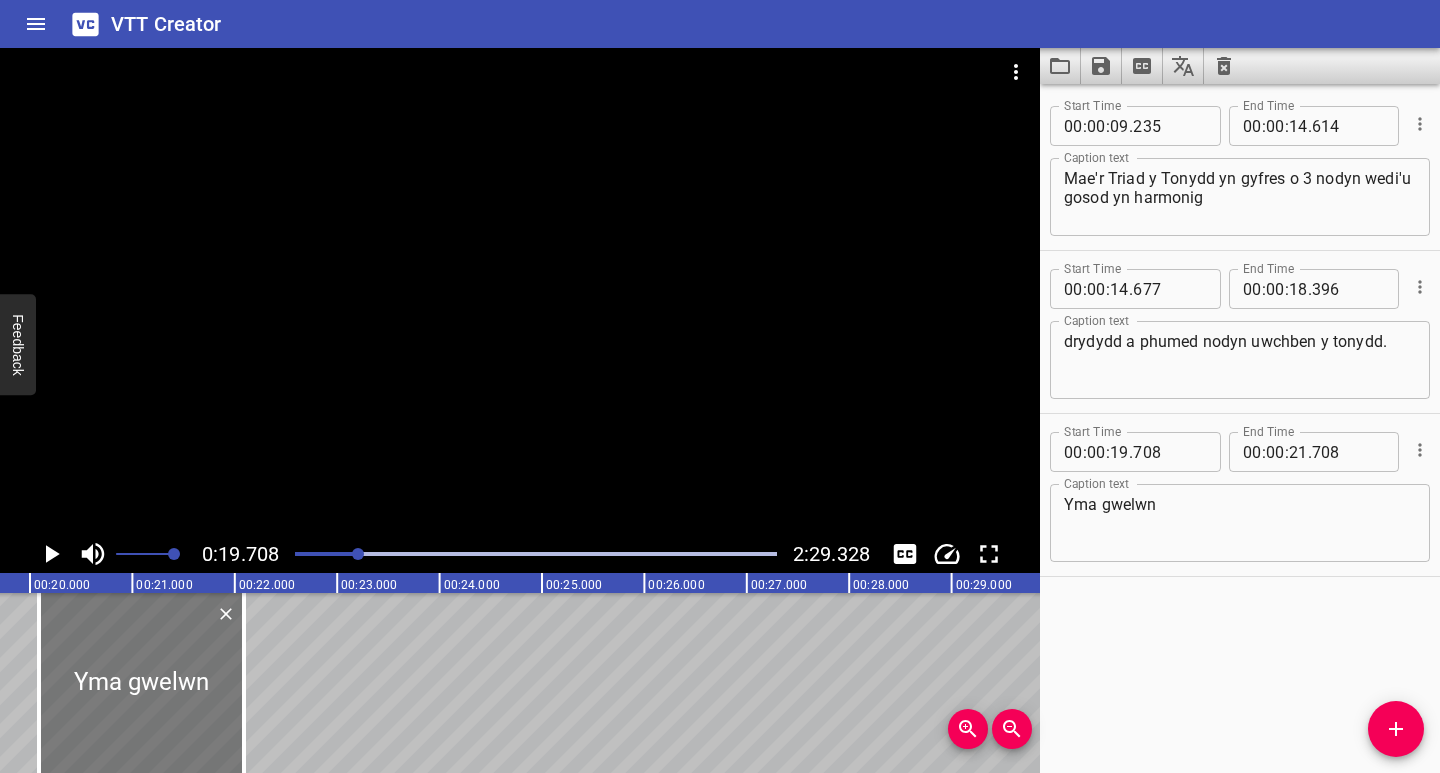 drag, startPoint x: 98, startPoint y: 677, endPoint x: 138, endPoint y: 682, distance: 40.311287 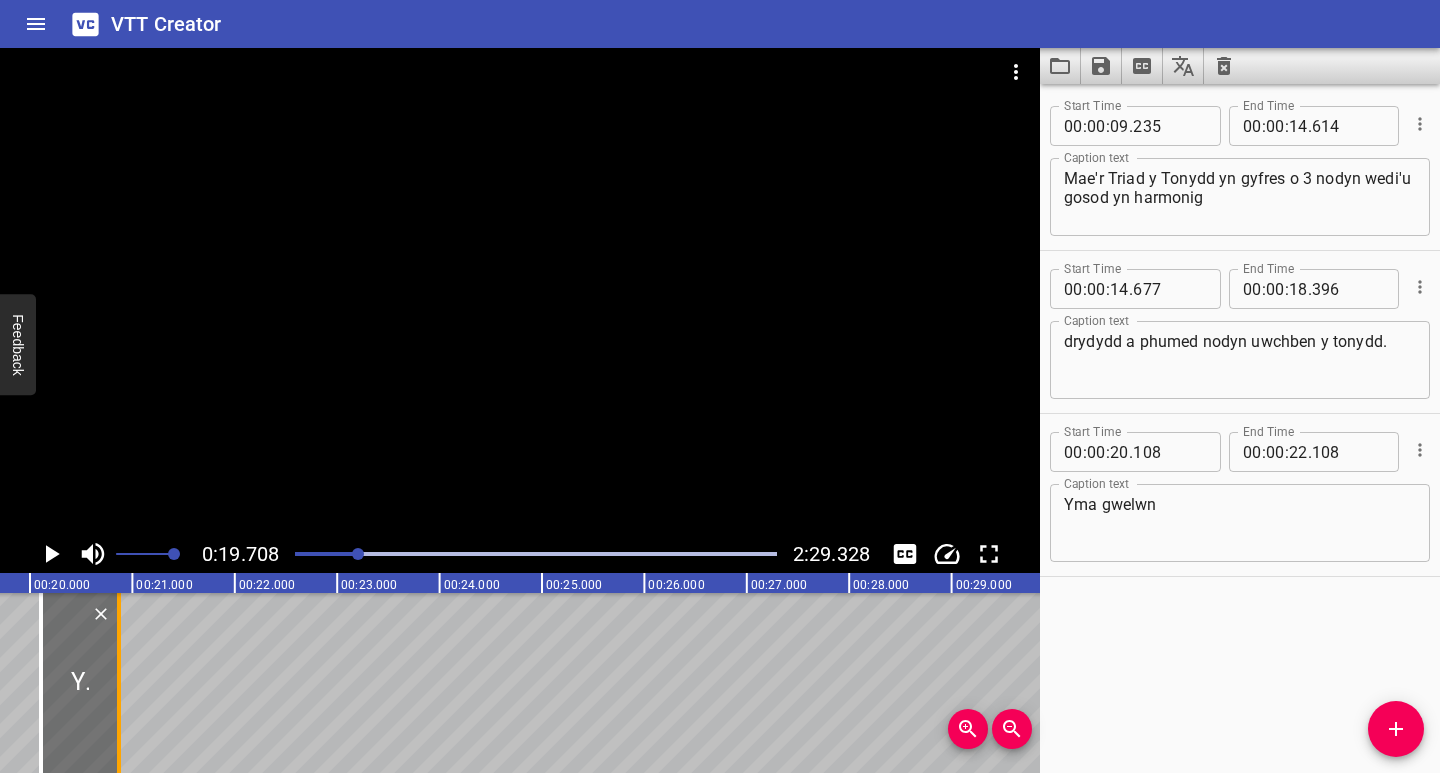 drag, startPoint x: 240, startPoint y: 680, endPoint x: 113, endPoint y: 694, distance: 127.769325 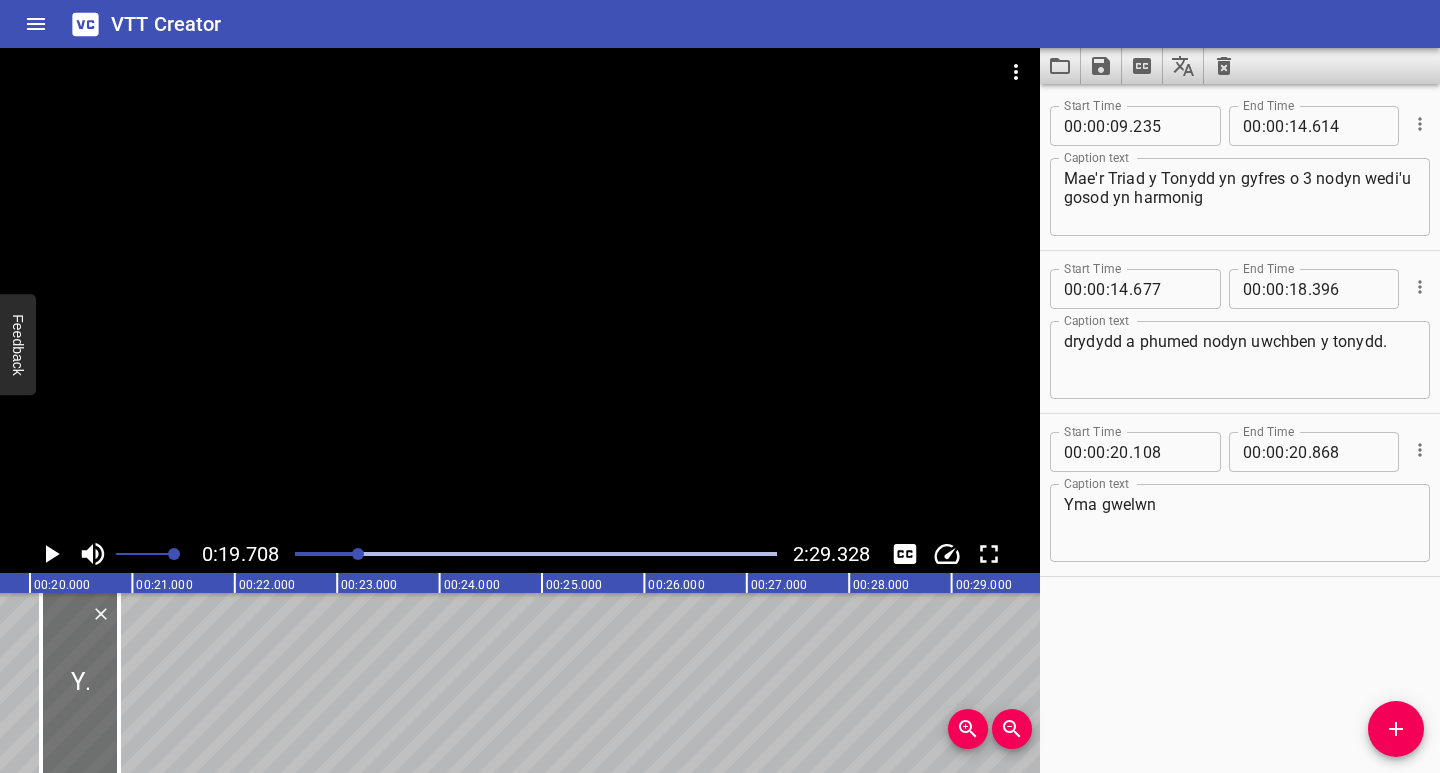 click 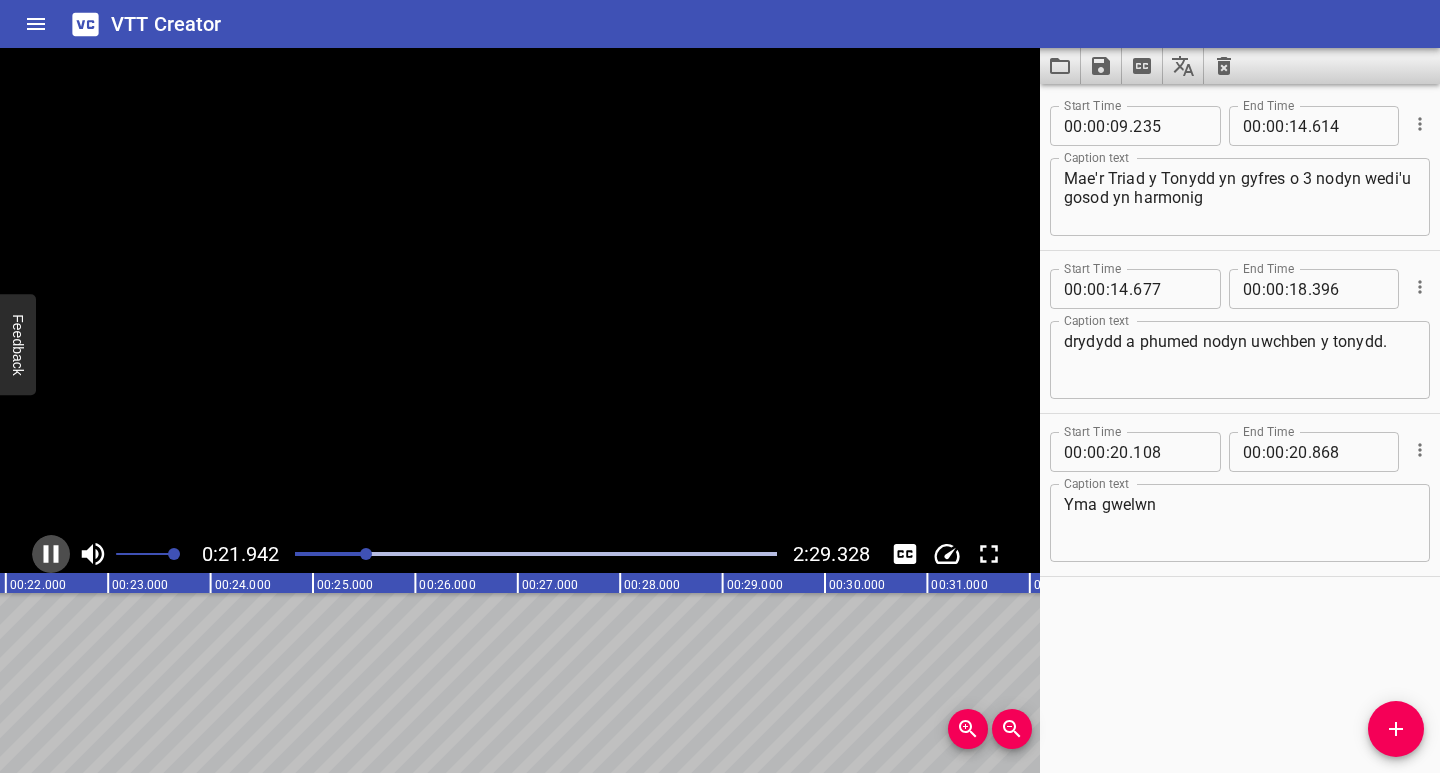 click 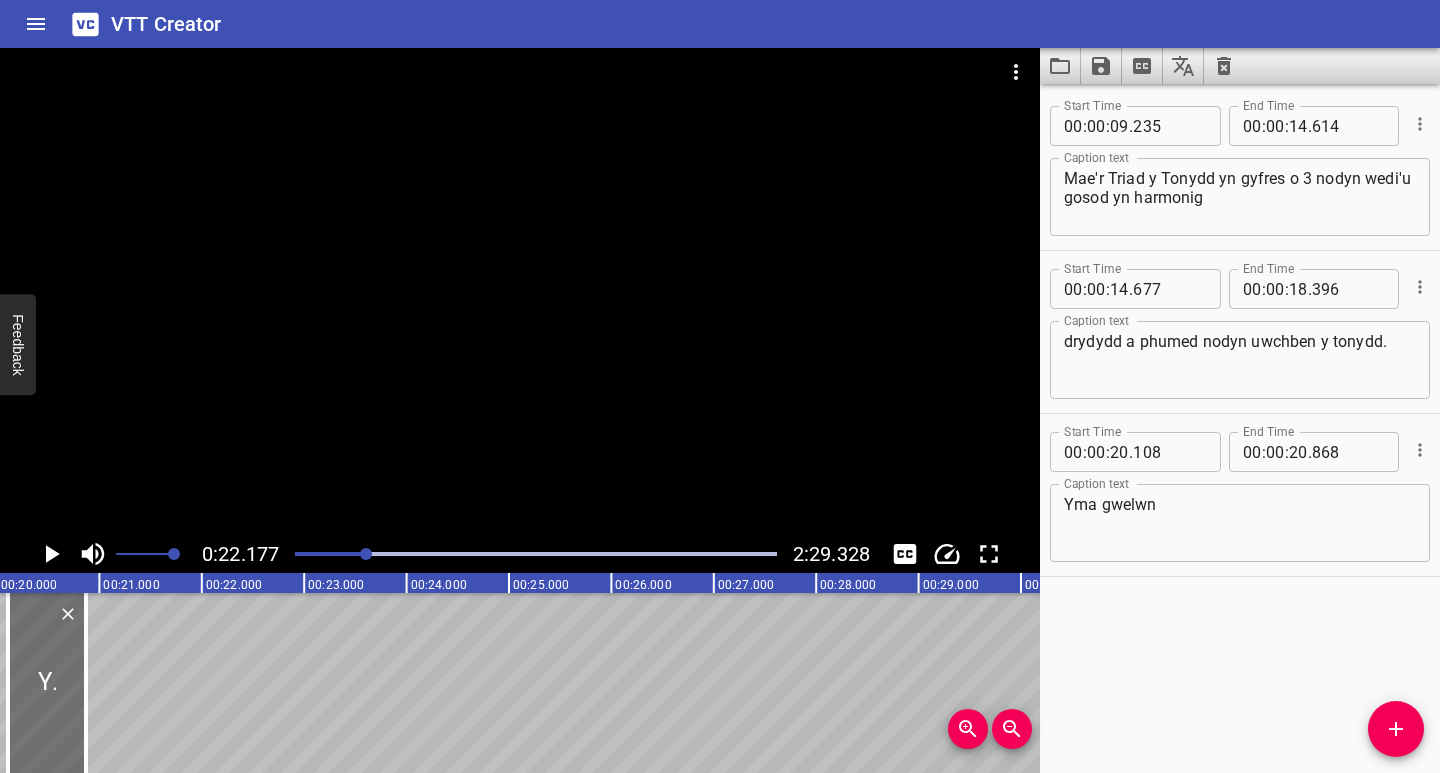scroll, scrollTop: 0, scrollLeft: 1885, axis: horizontal 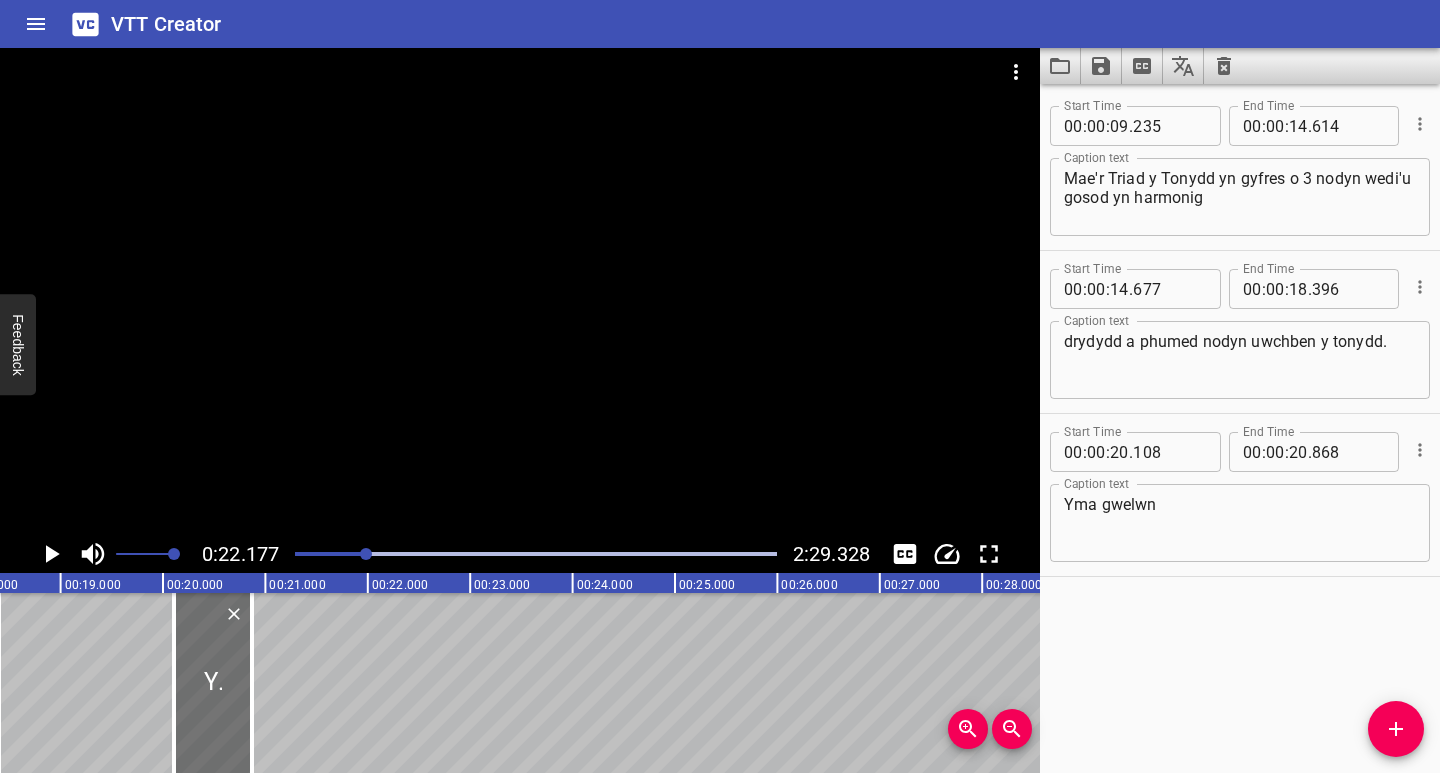 drag, startPoint x: 348, startPoint y: 551, endPoint x: 356, endPoint y: 559, distance: 11.313708 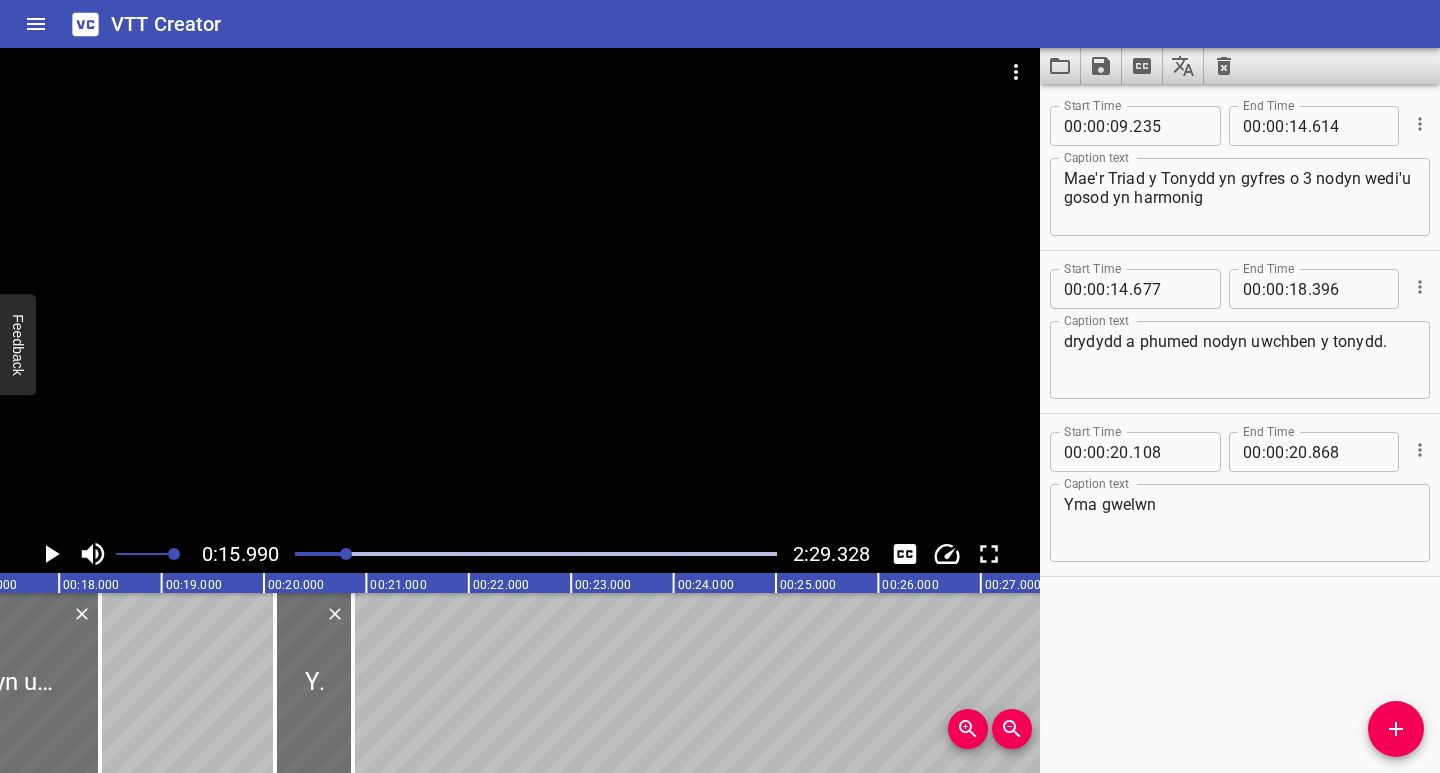 scroll, scrollTop: 0, scrollLeft: 1637, axis: horizontal 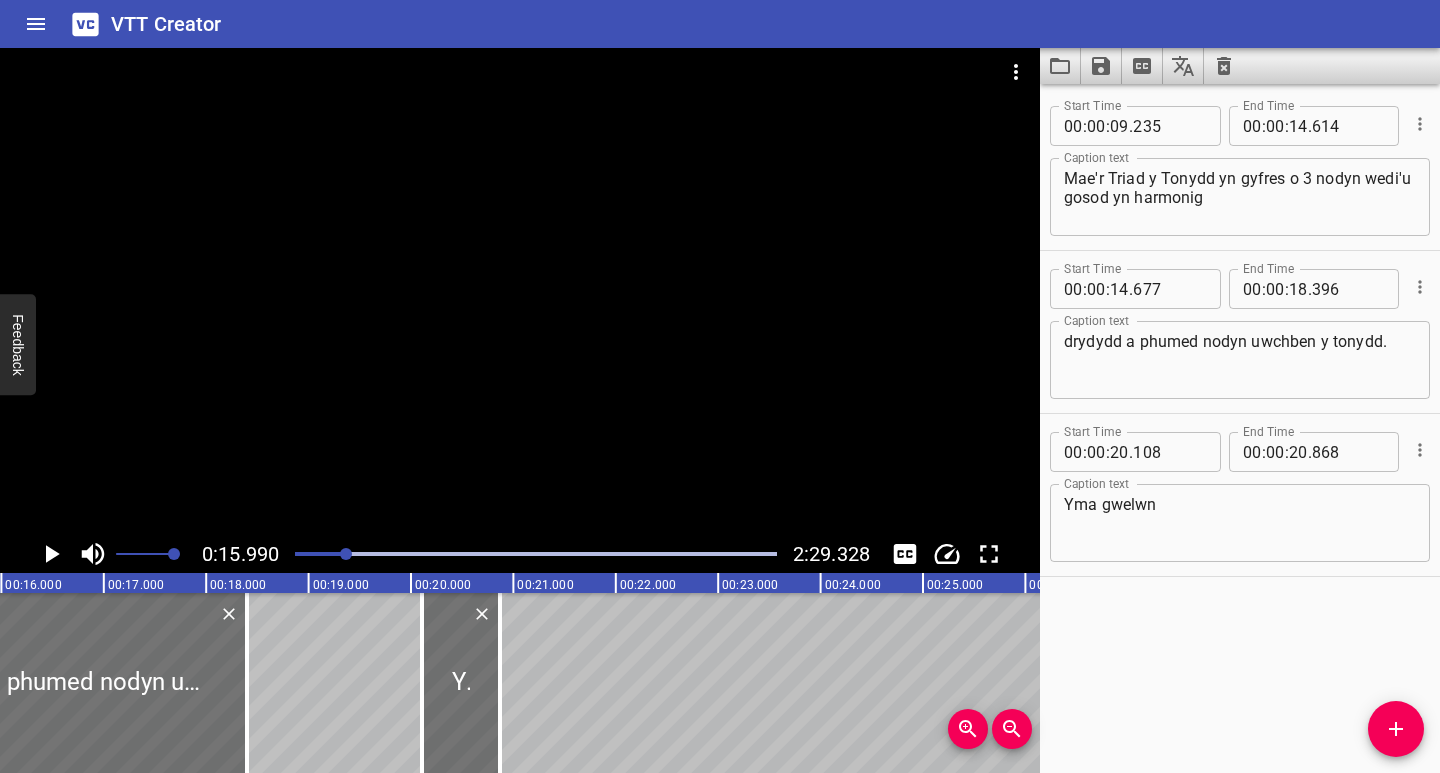 click 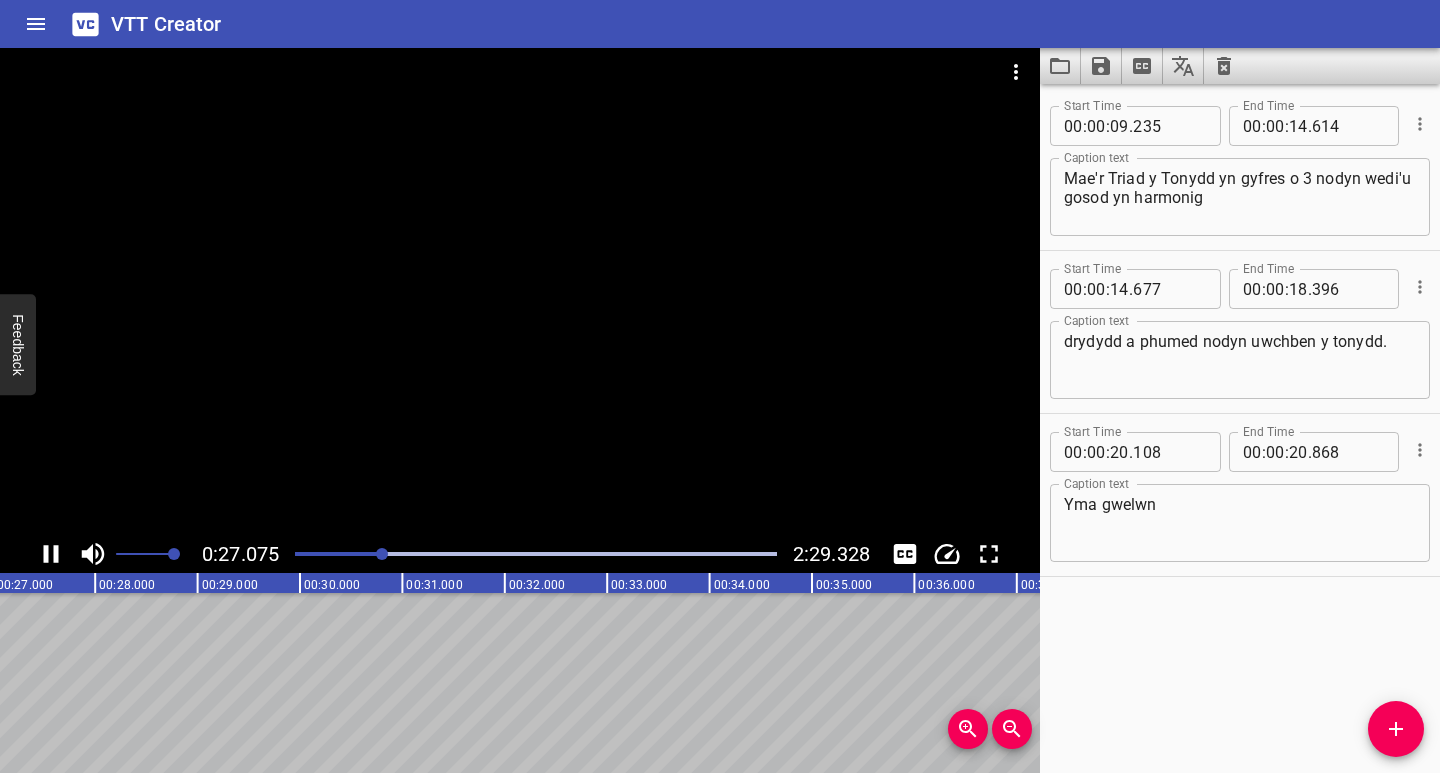 click 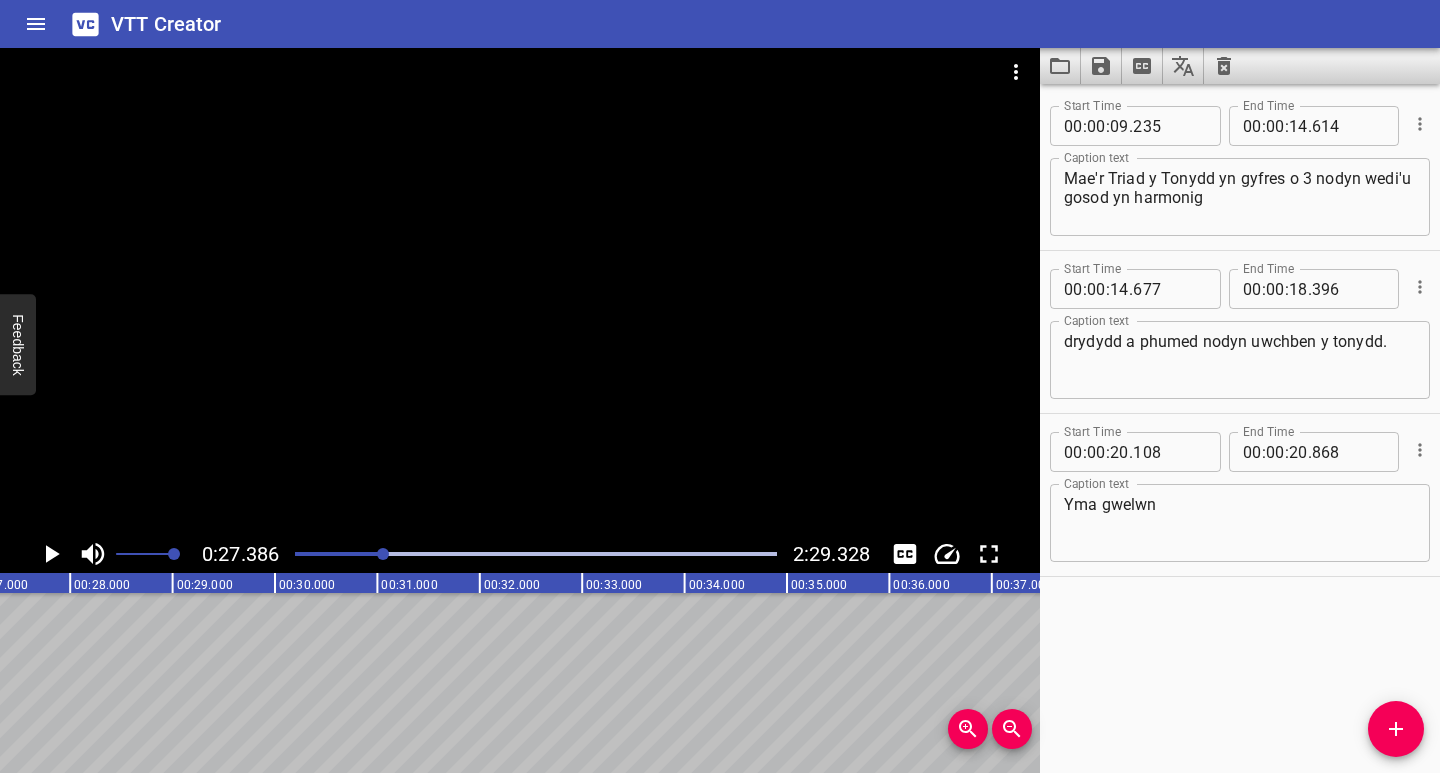 scroll, scrollTop: 0, scrollLeft: 2804, axis: horizontal 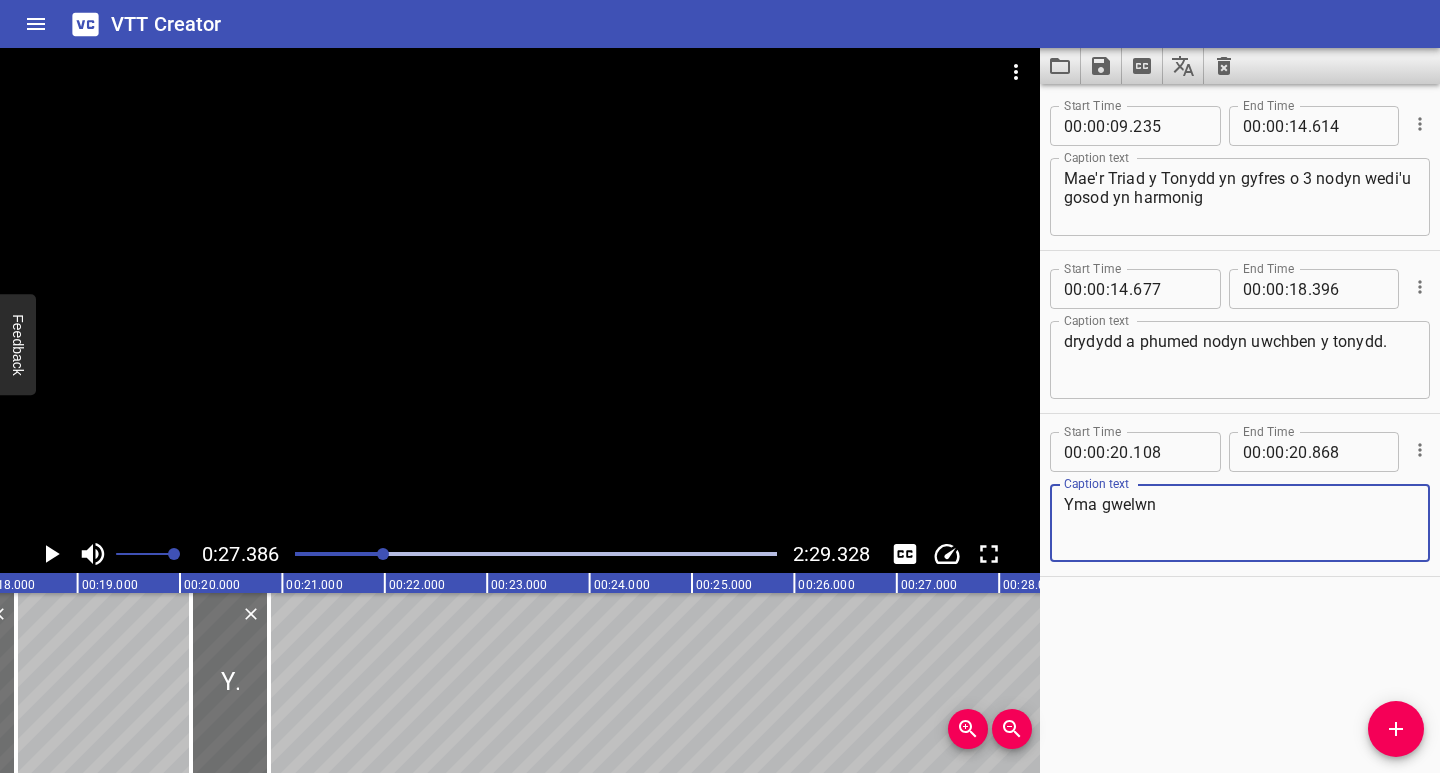 drag, startPoint x: 1163, startPoint y: 502, endPoint x: 1074, endPoint y: 541, distance: 97.16995 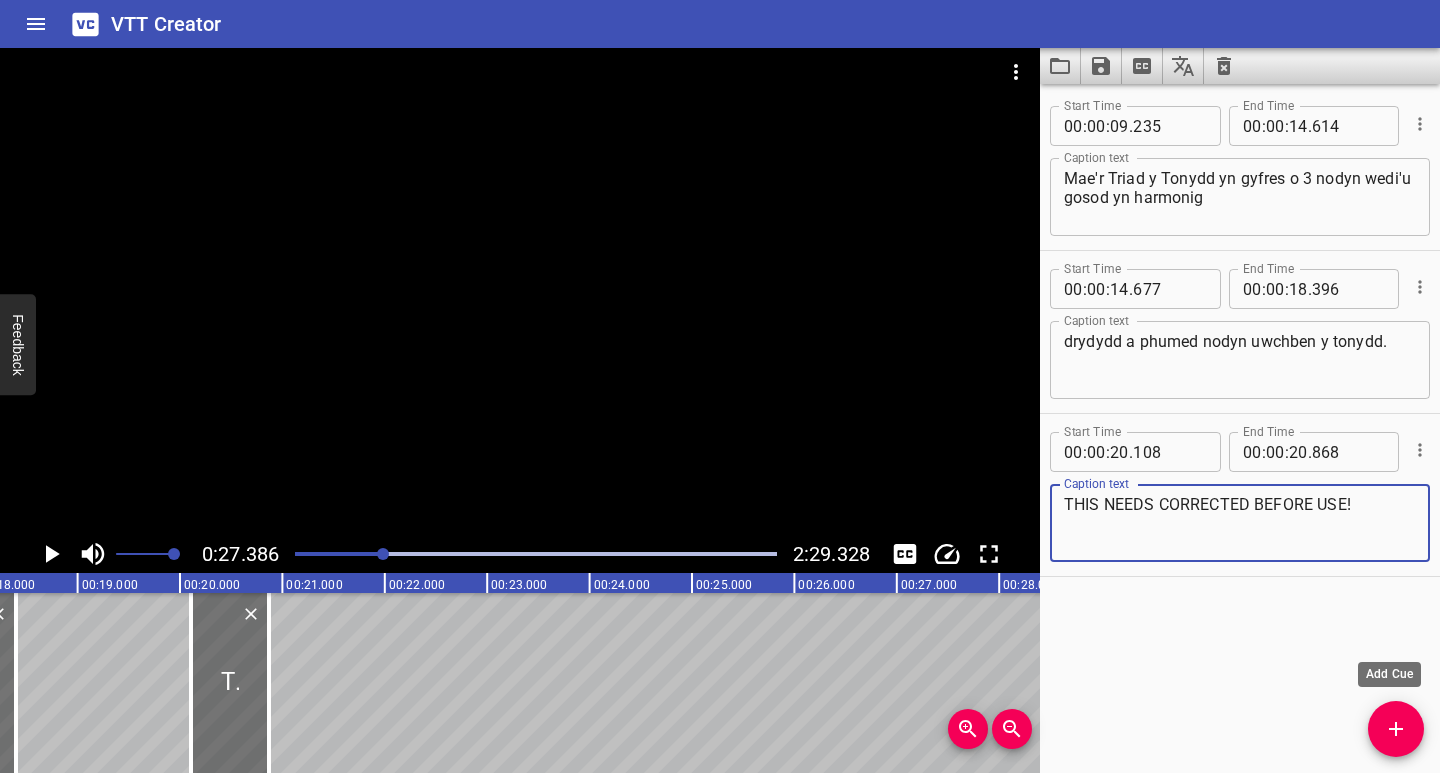 click 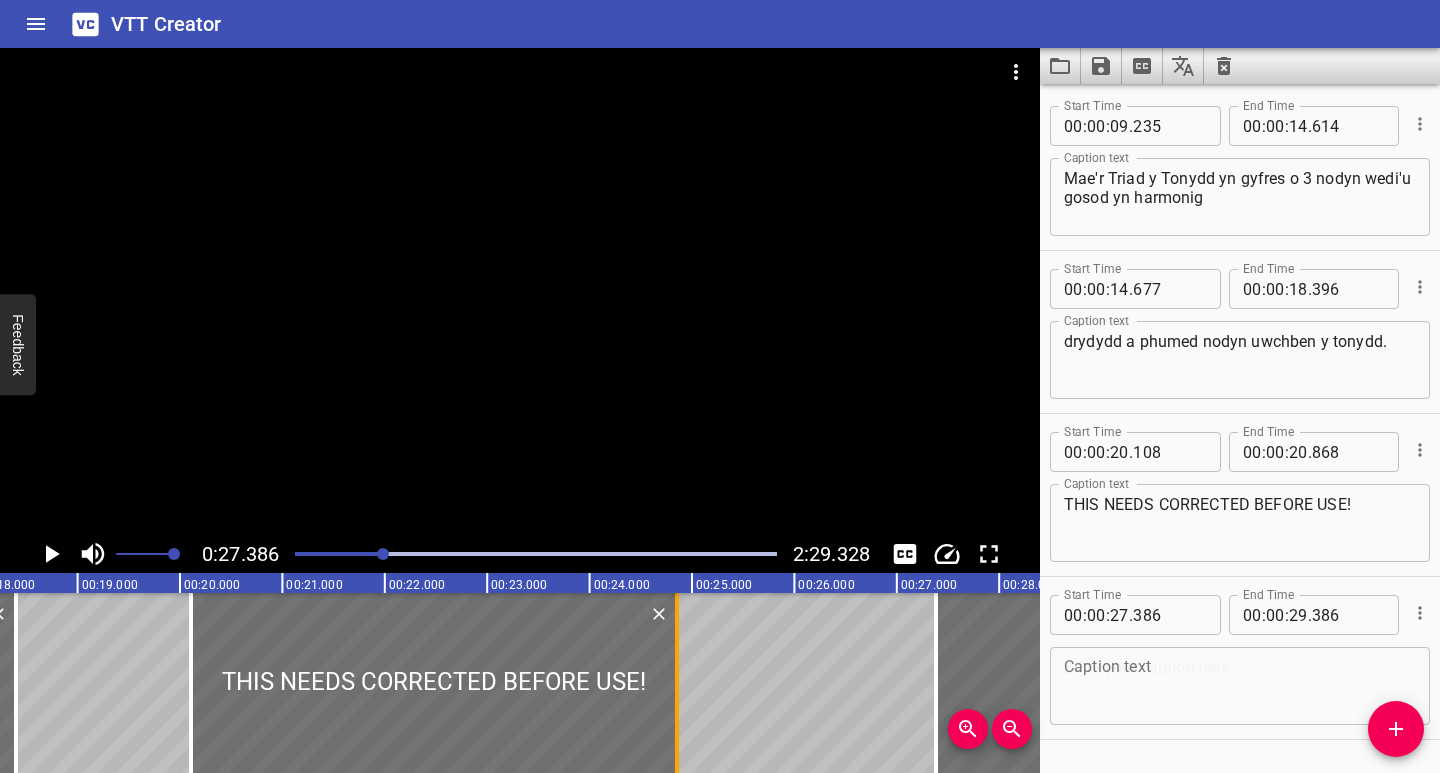 drag, startPoint x: 273, startPoint y: 735, endPoint x: 681, endPoint y: 729, distance: 408.04413 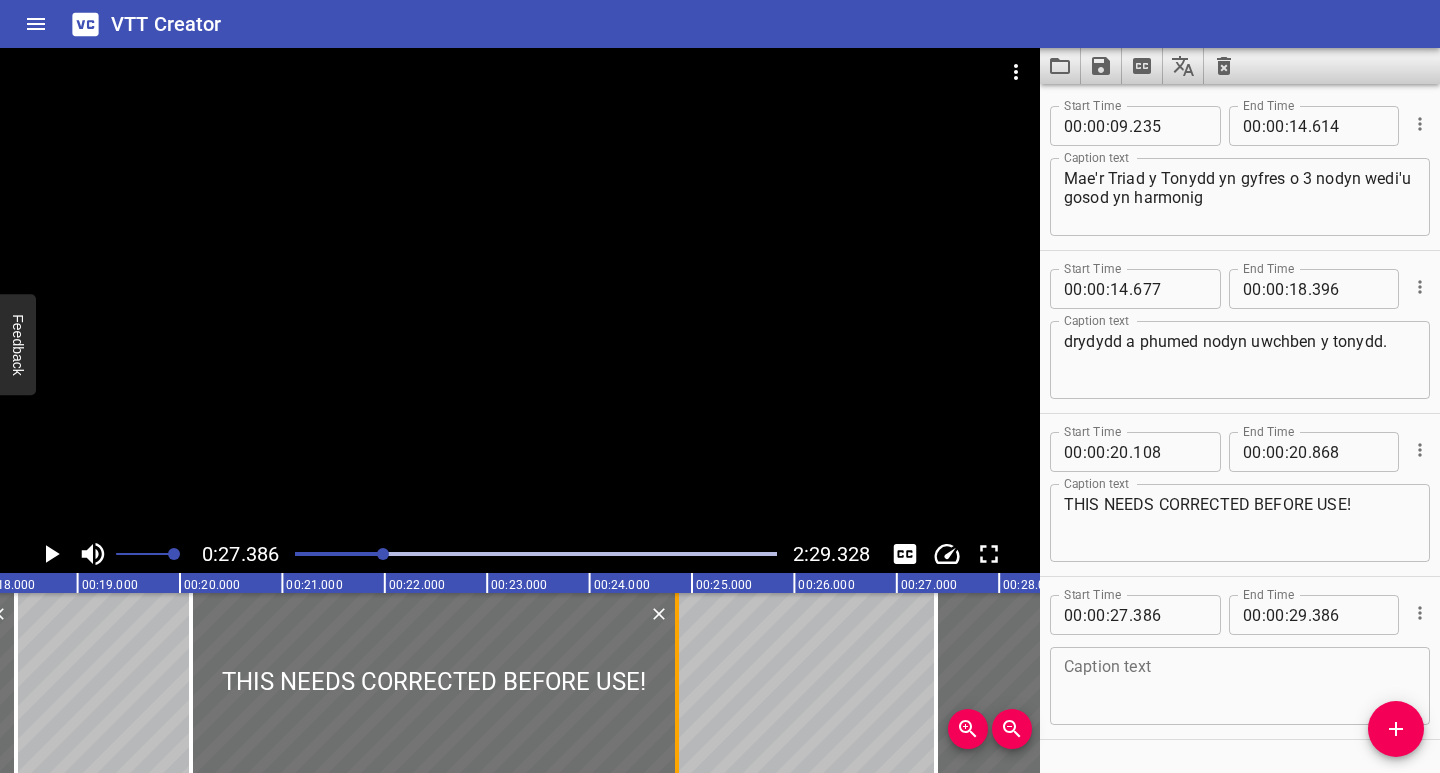 click at bounding box center [677, 683] 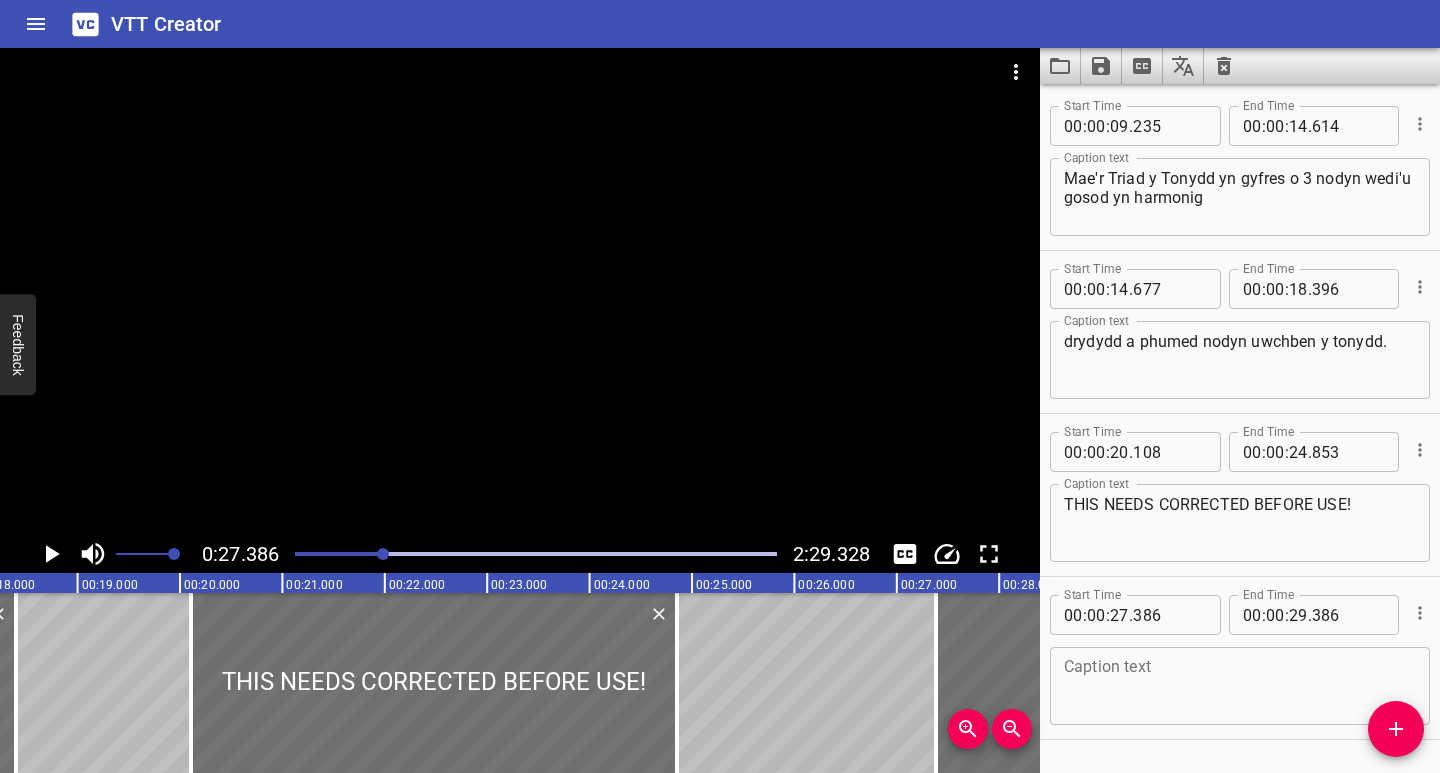 click at bounding box center [536, 554] 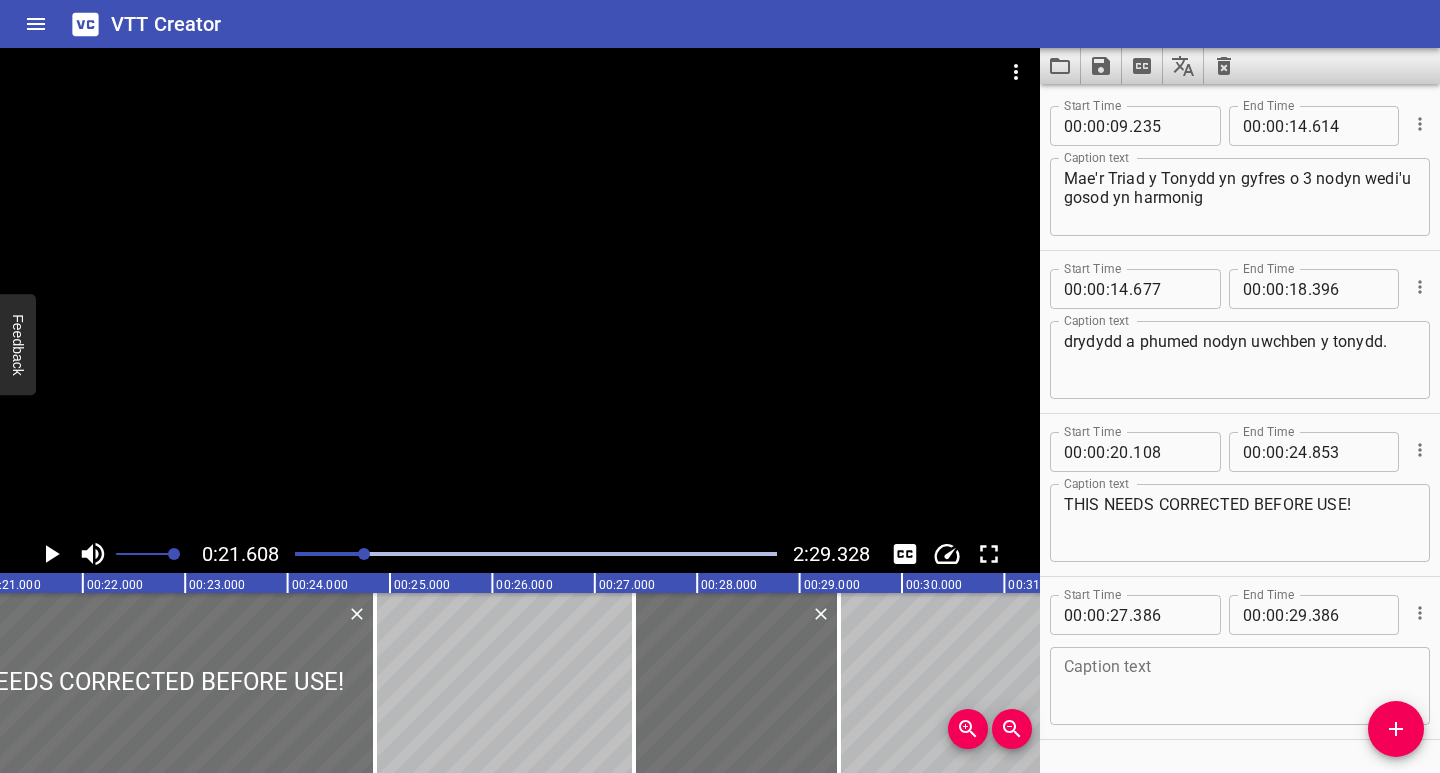 scroll, scrollTop: 0, scrollLeft: 2213, axis: horizontal 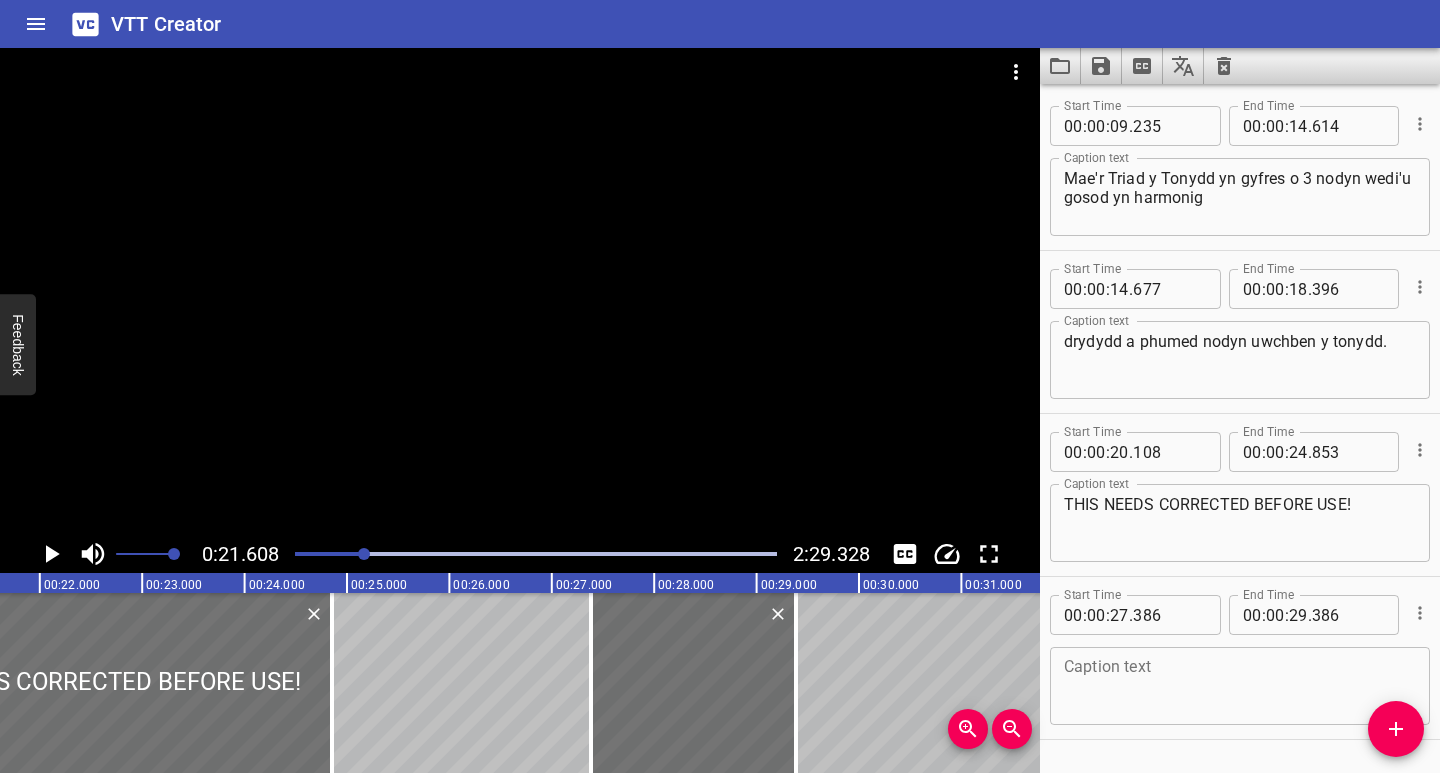 click at bounding box center (536, 554) 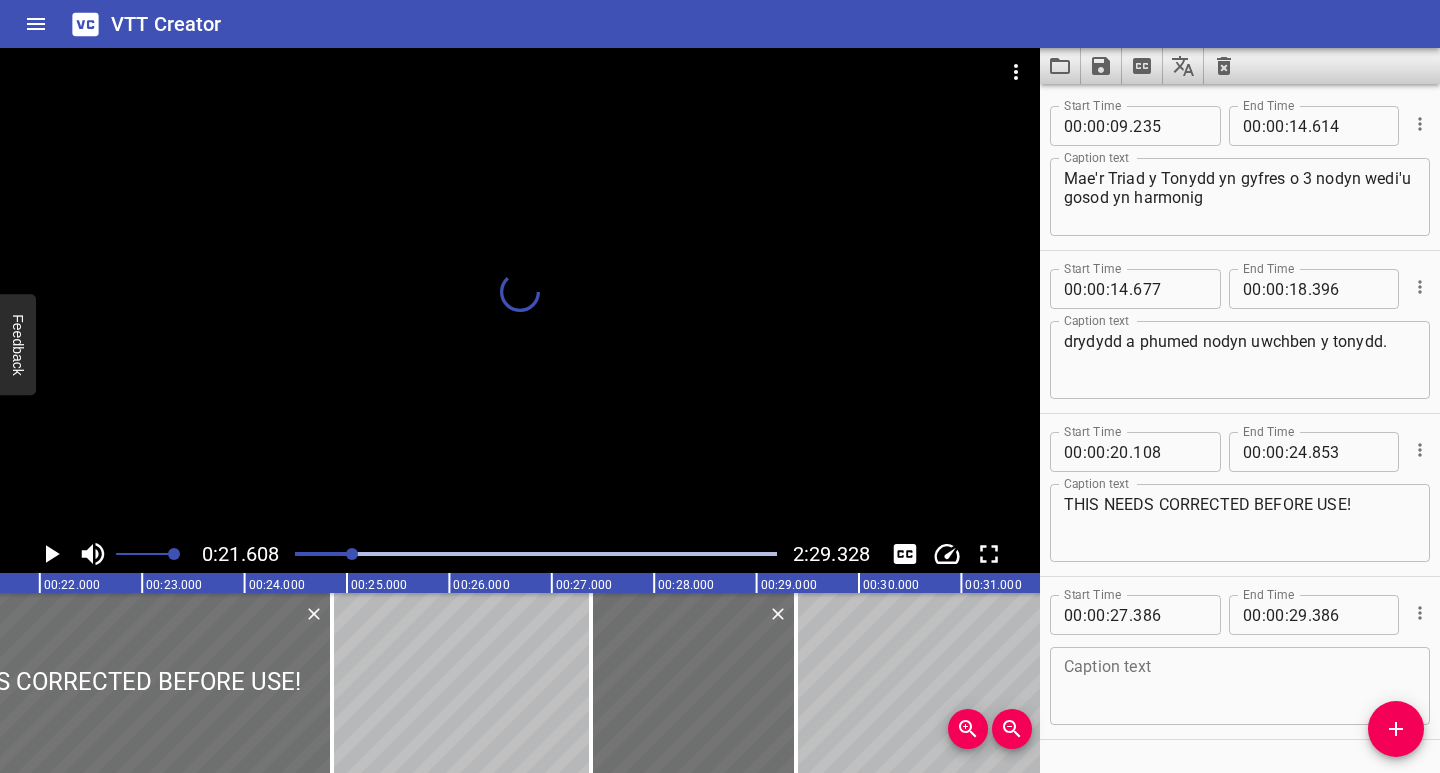 scroll, scrollTop: 56, scrollLeft: 0, axis: vertical 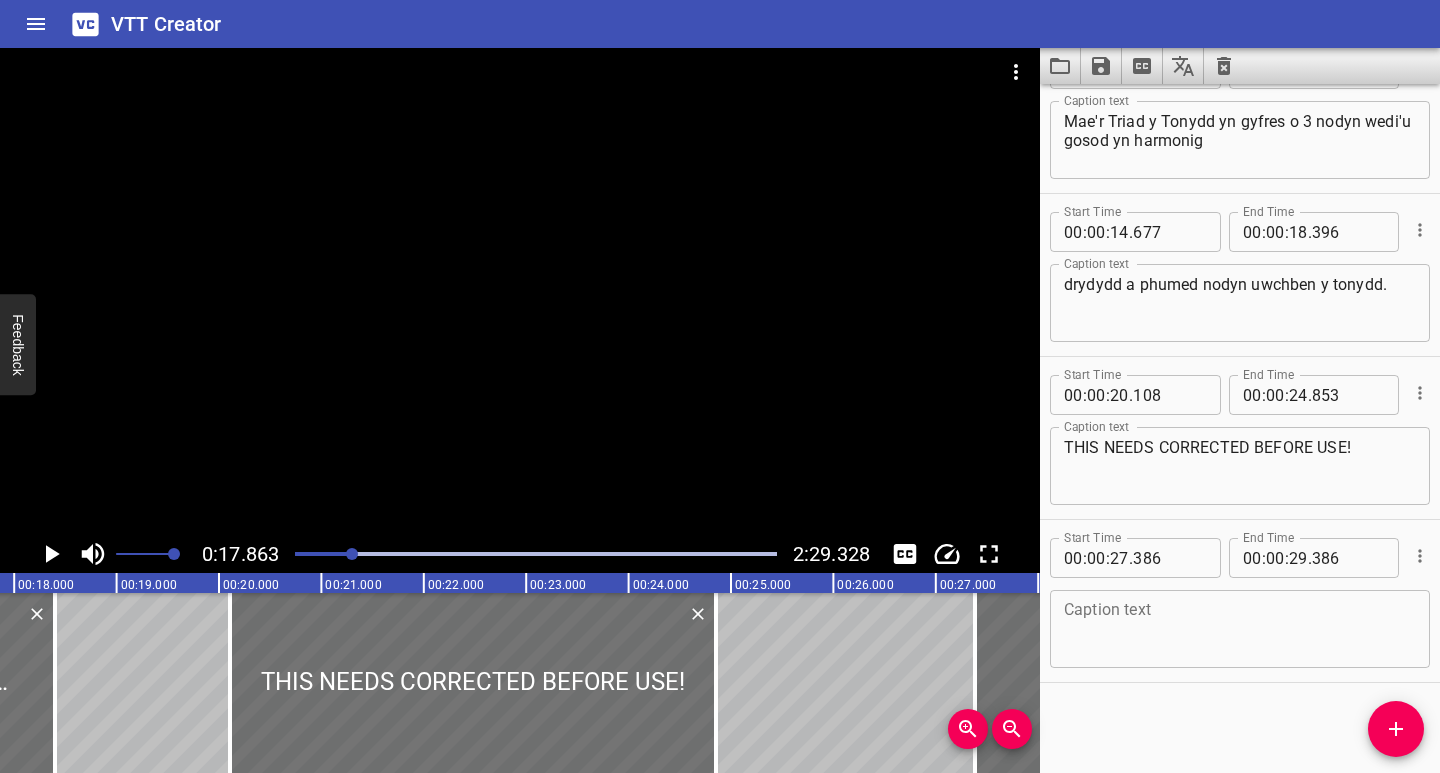 click 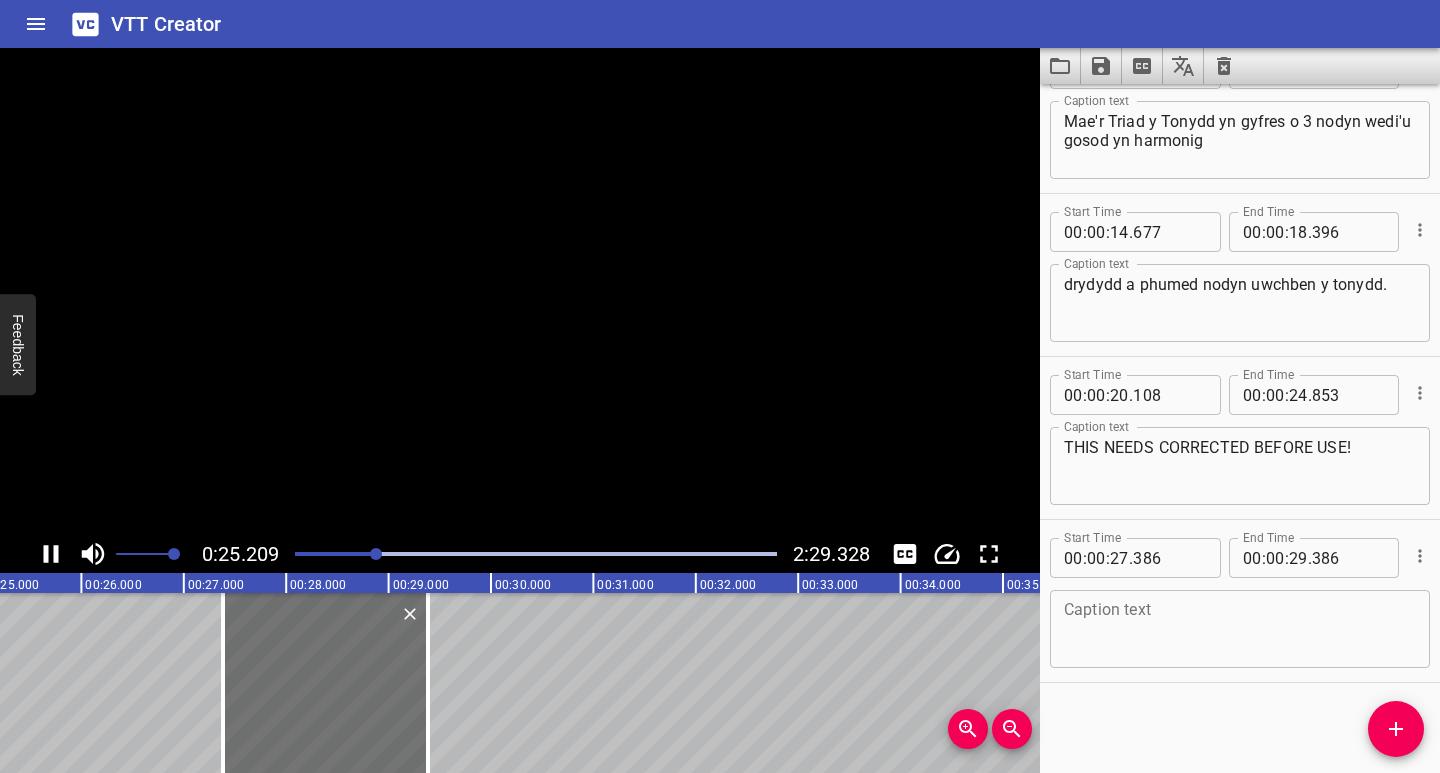 click 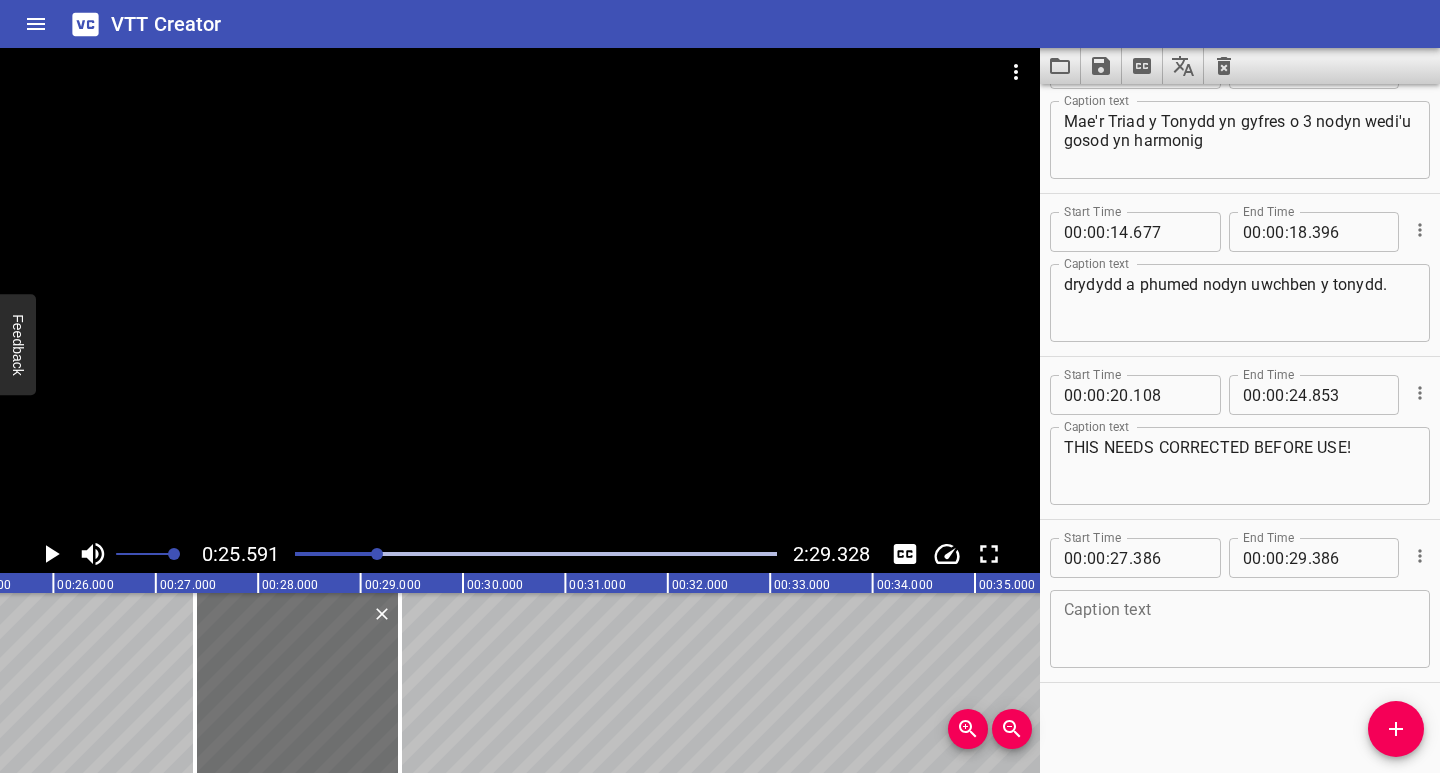 scroll, scrollTop: 0, scrollLeft: 2621, axis: horizontal 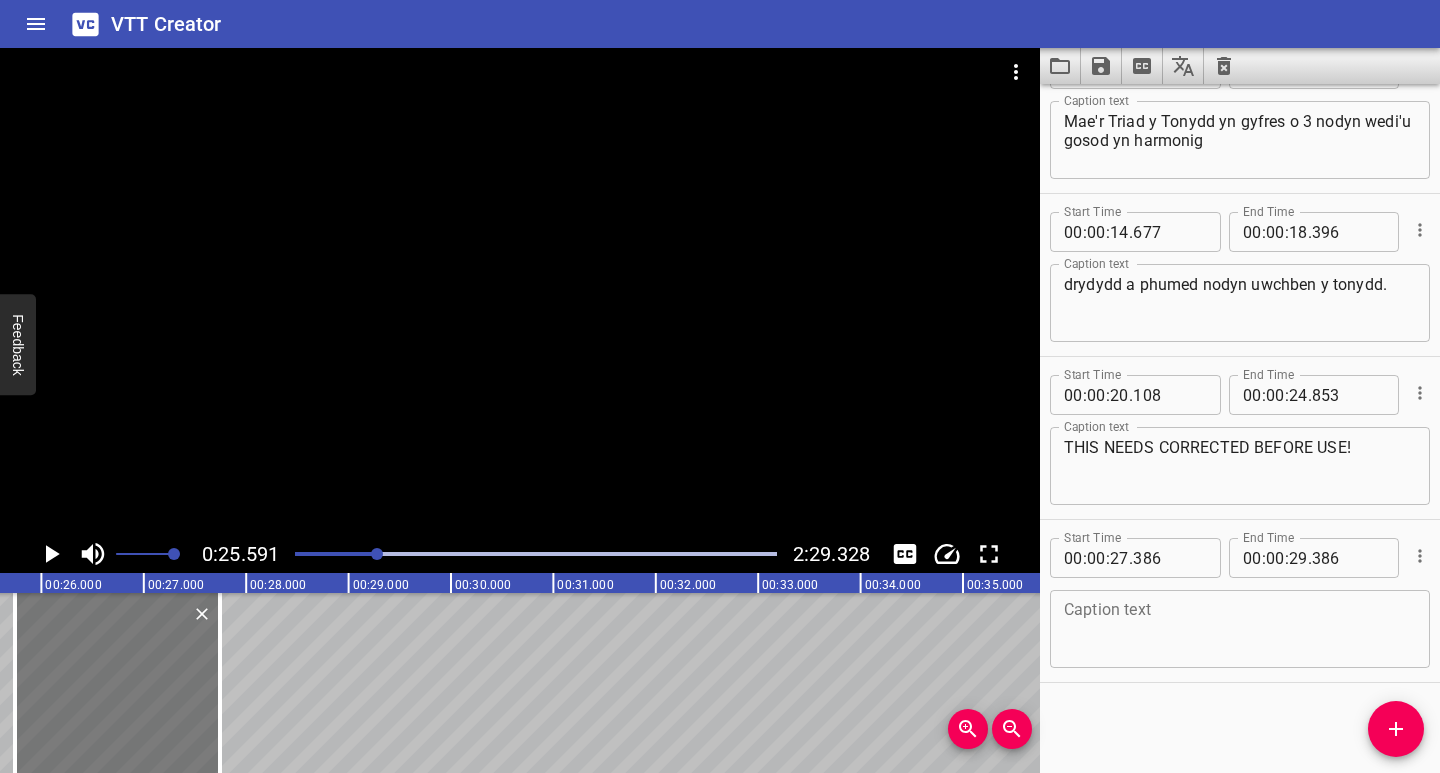 drag, startPoint x: 231, startPoint y: 741, endPoint x: 99, endPoint y: 755, distance: 132.74034 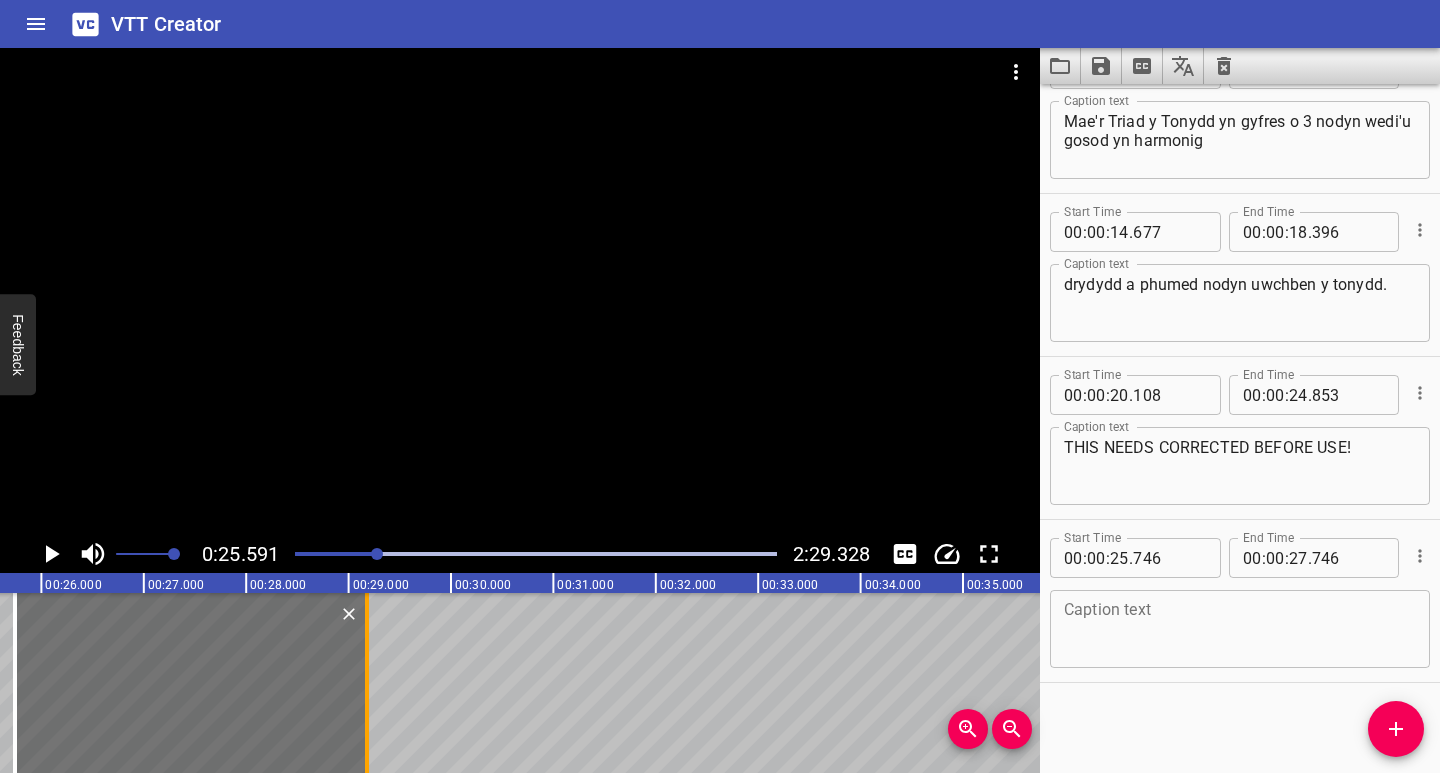 drag, startPoint x: 218, startPoint y: 731, endPoint x: 366, endPoint y: 731, distance: 148 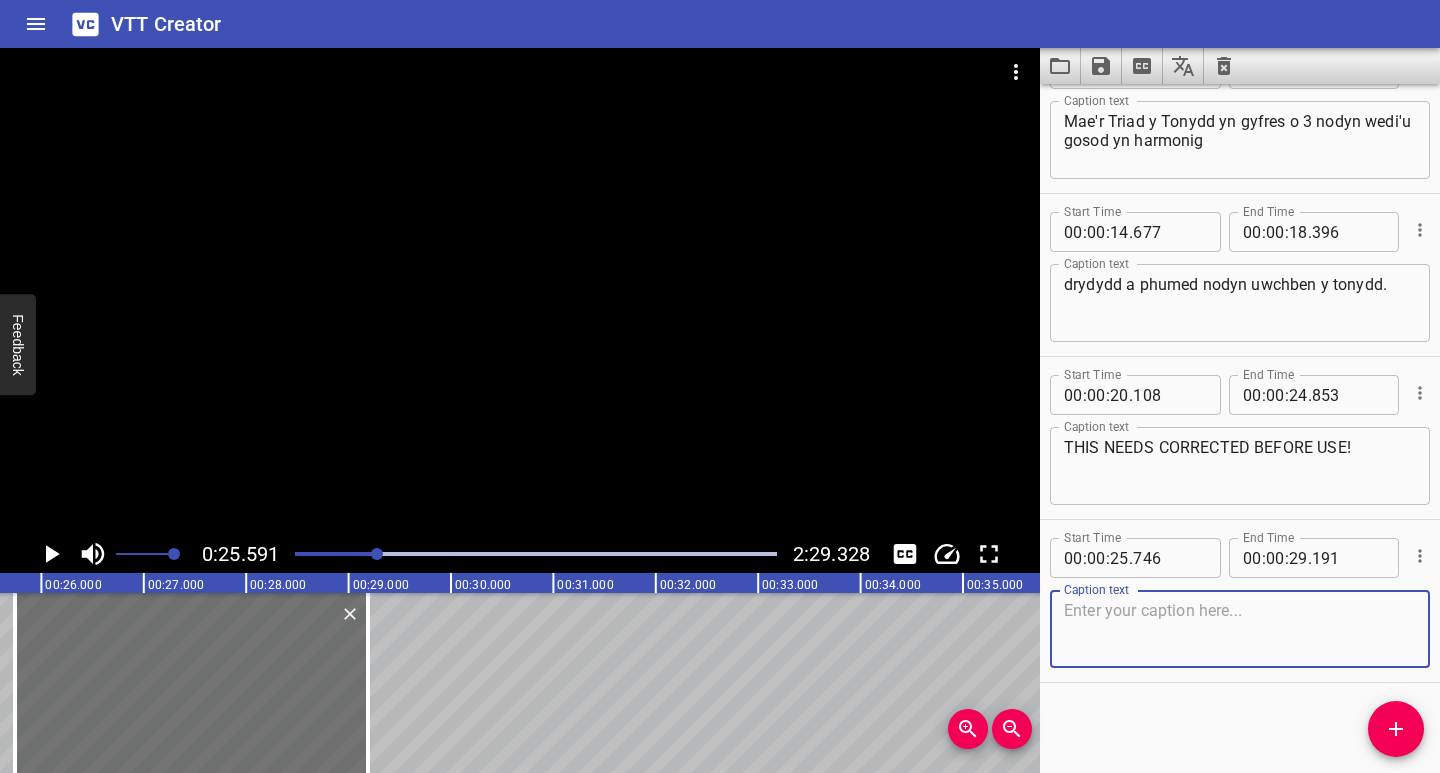 click at bounding box center [1240, 629] 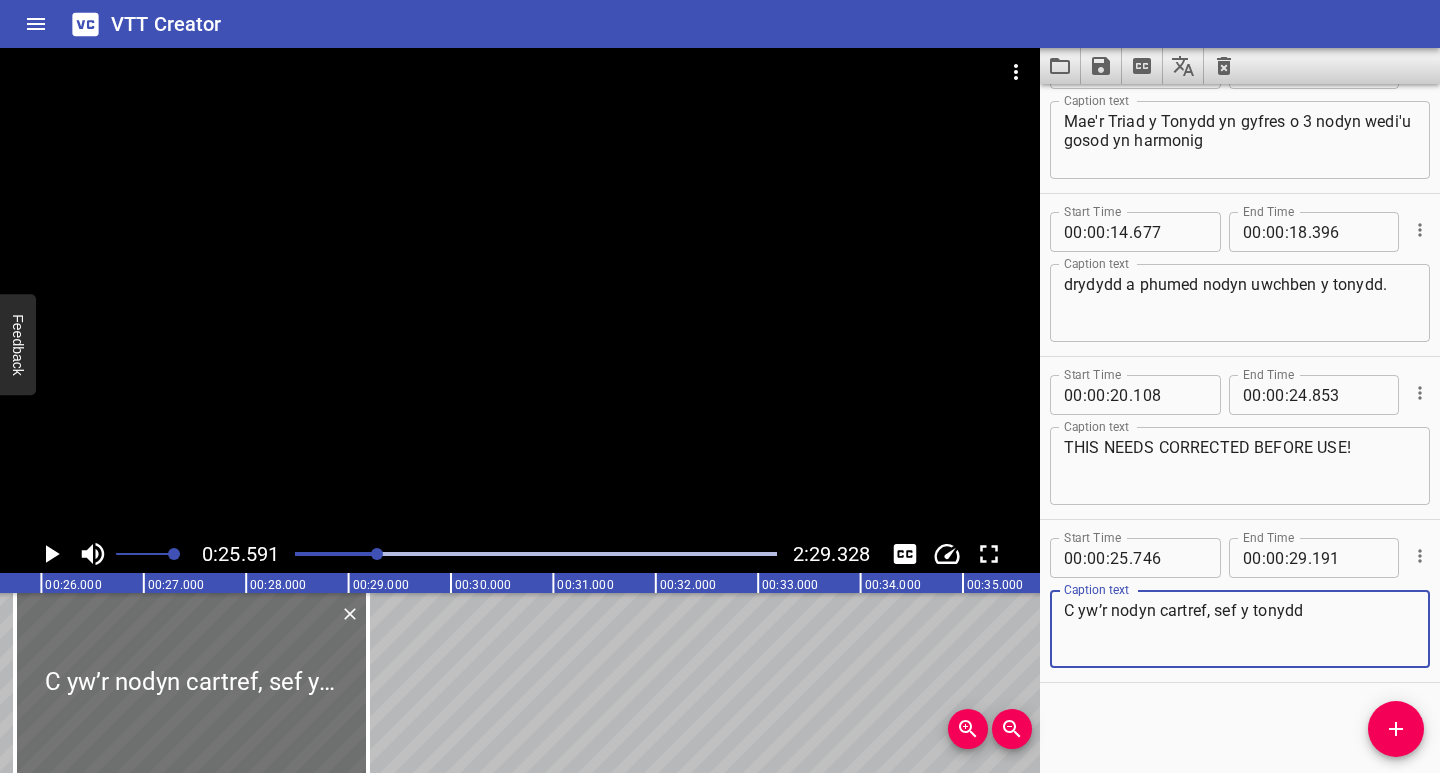 click on "C yw’r nodyn cartref, sef y tonydd" at bounding box center (1240, 629) 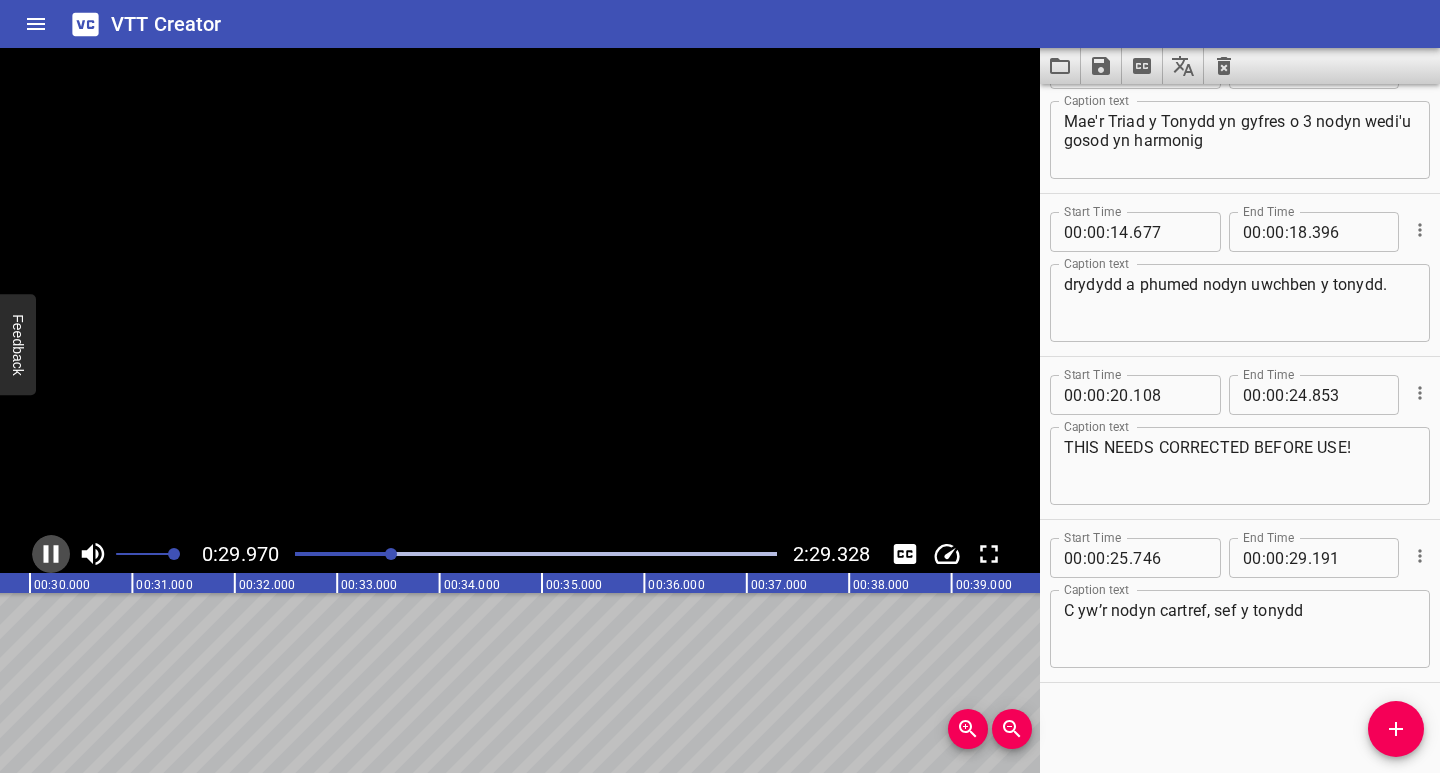 click 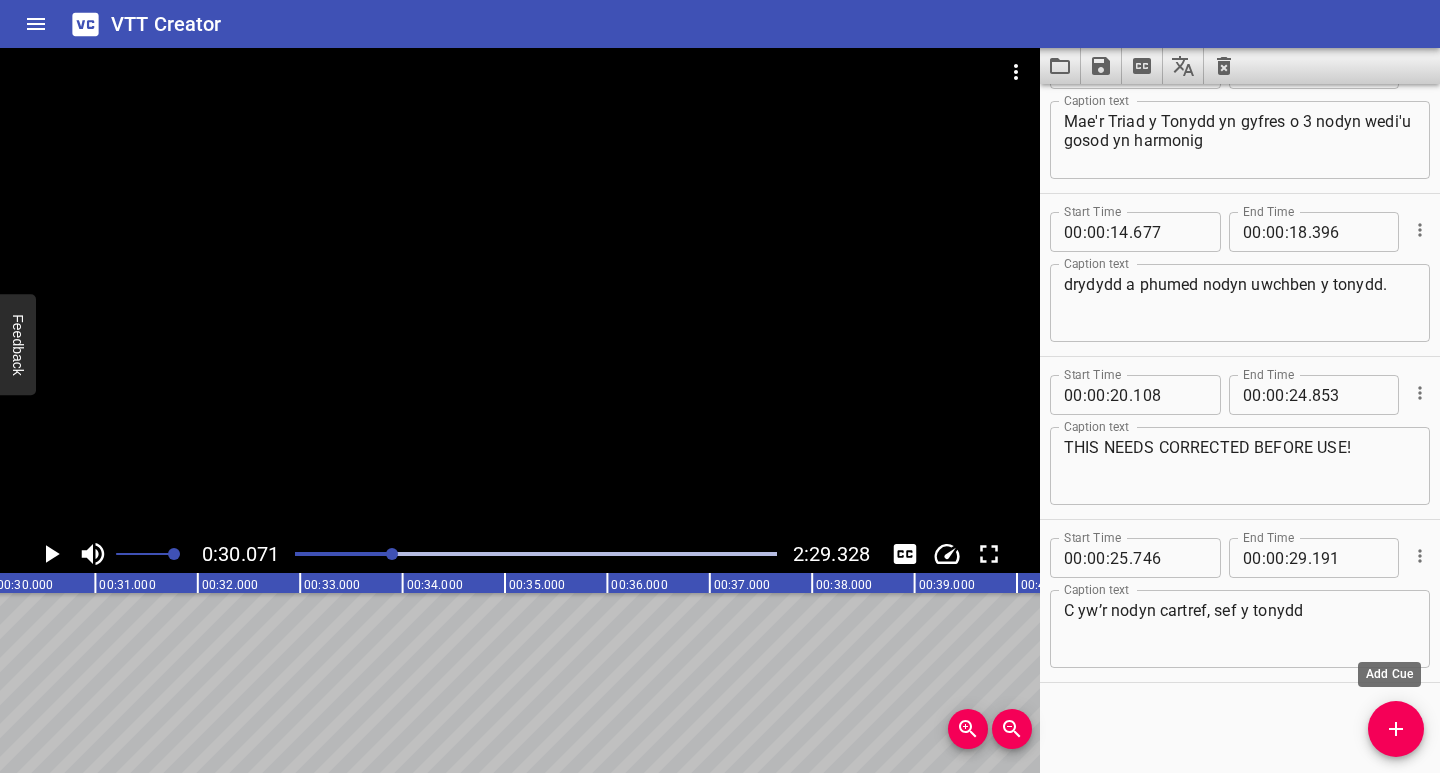 click 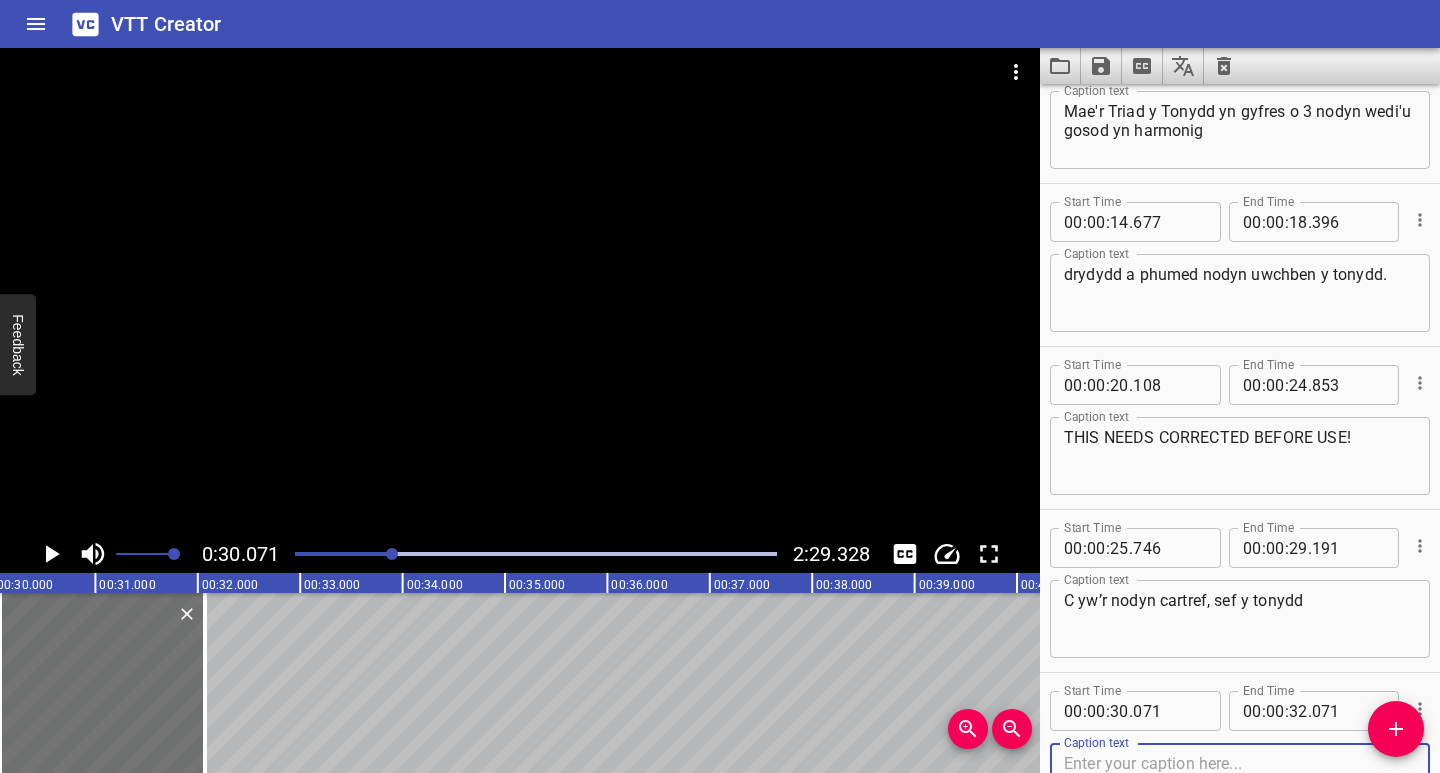 click at bounding box center (1240, 782) 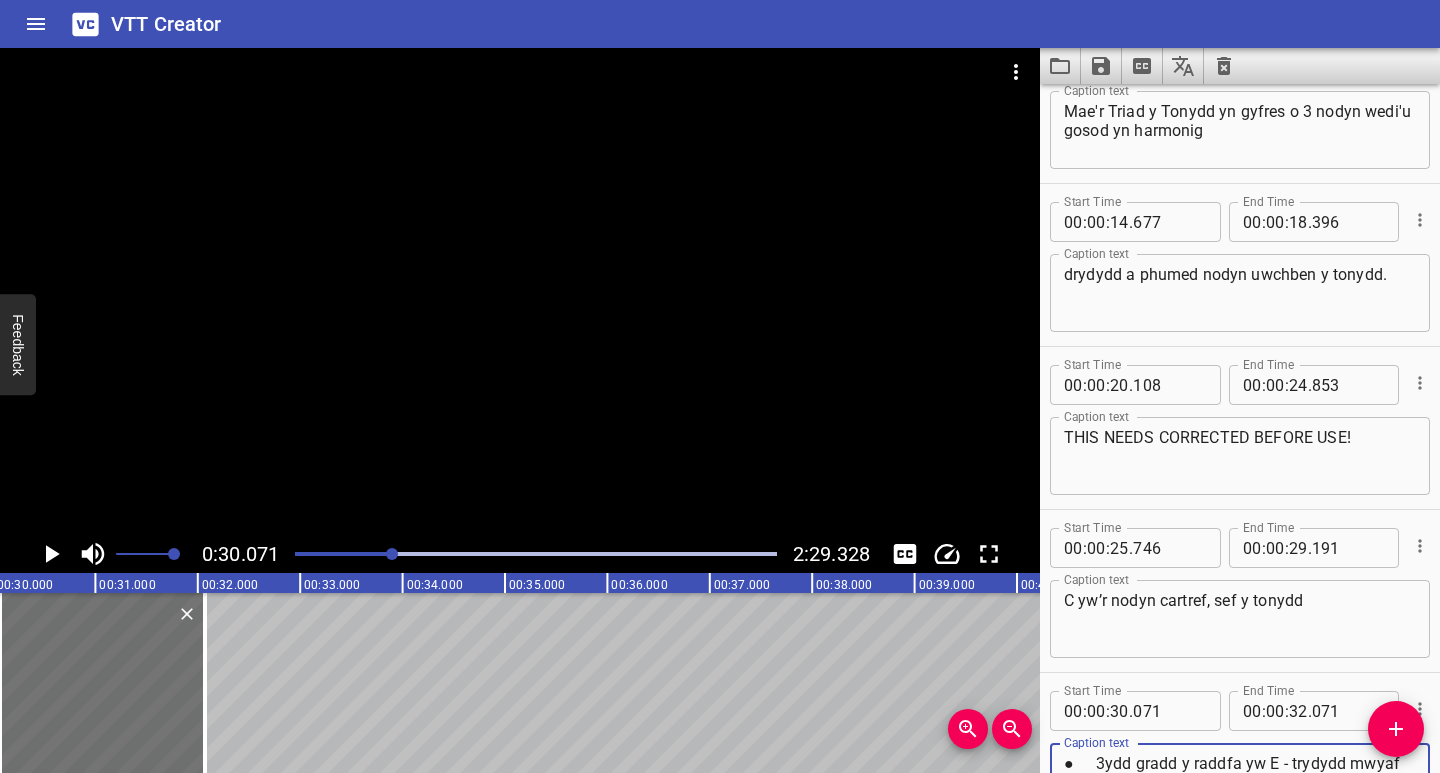 scroll, scrollTop: 86, scrollLeft: 0, axis: vertical 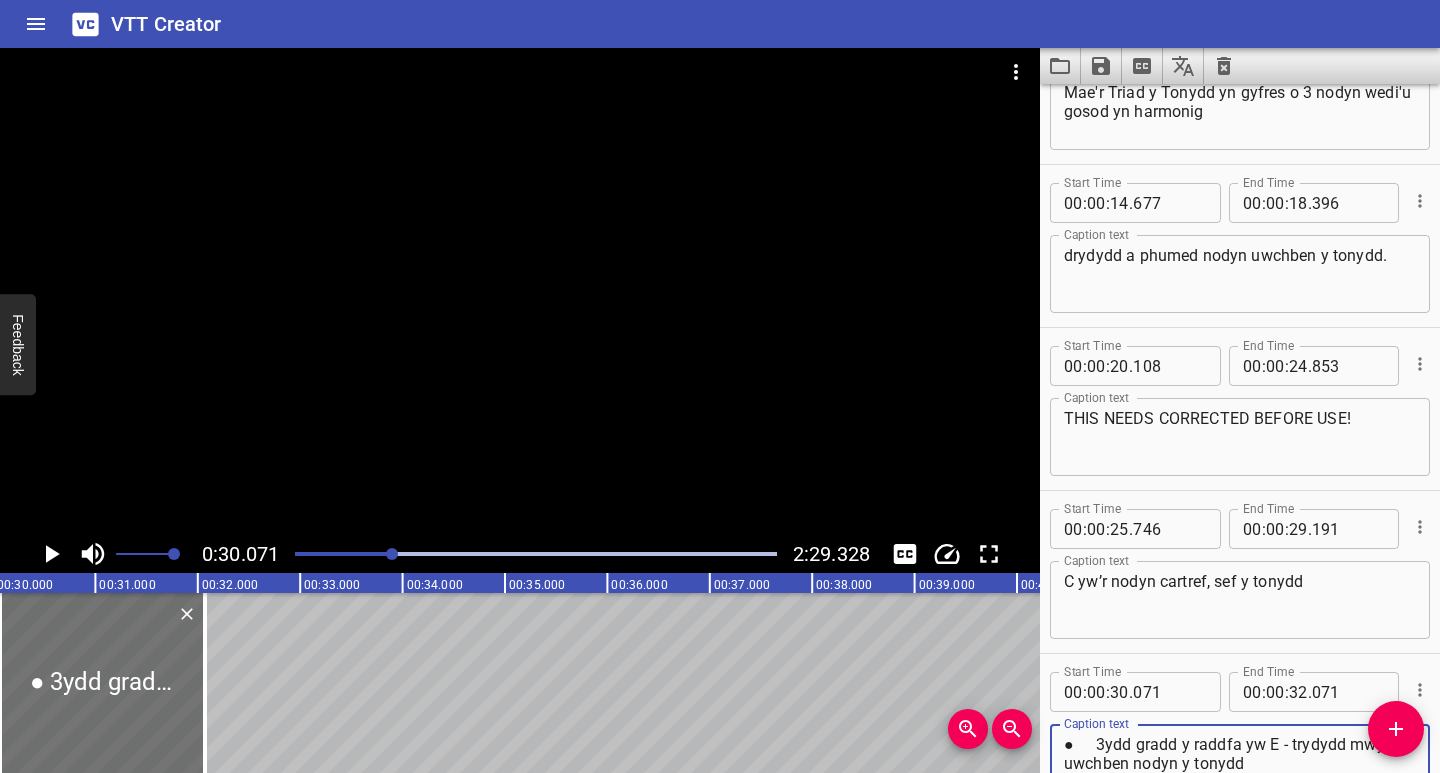 click on "●	3ydd gradd y raddfa yw E - trydydd mwyaf uwchben nodyn y tonydd" at bounding box center (1240, 763) 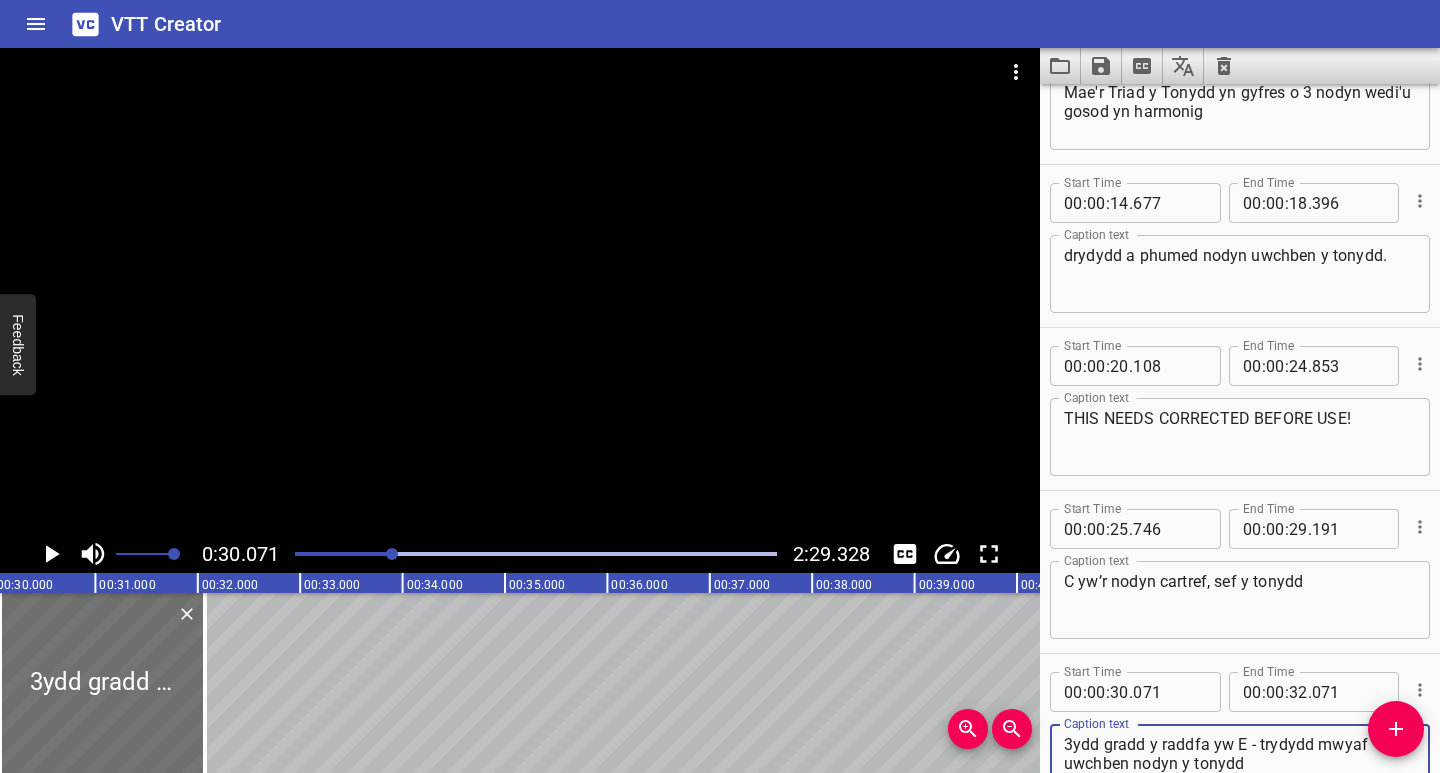 scroll, scrollTop: 220, scrollLeft: 0, axis: vertical 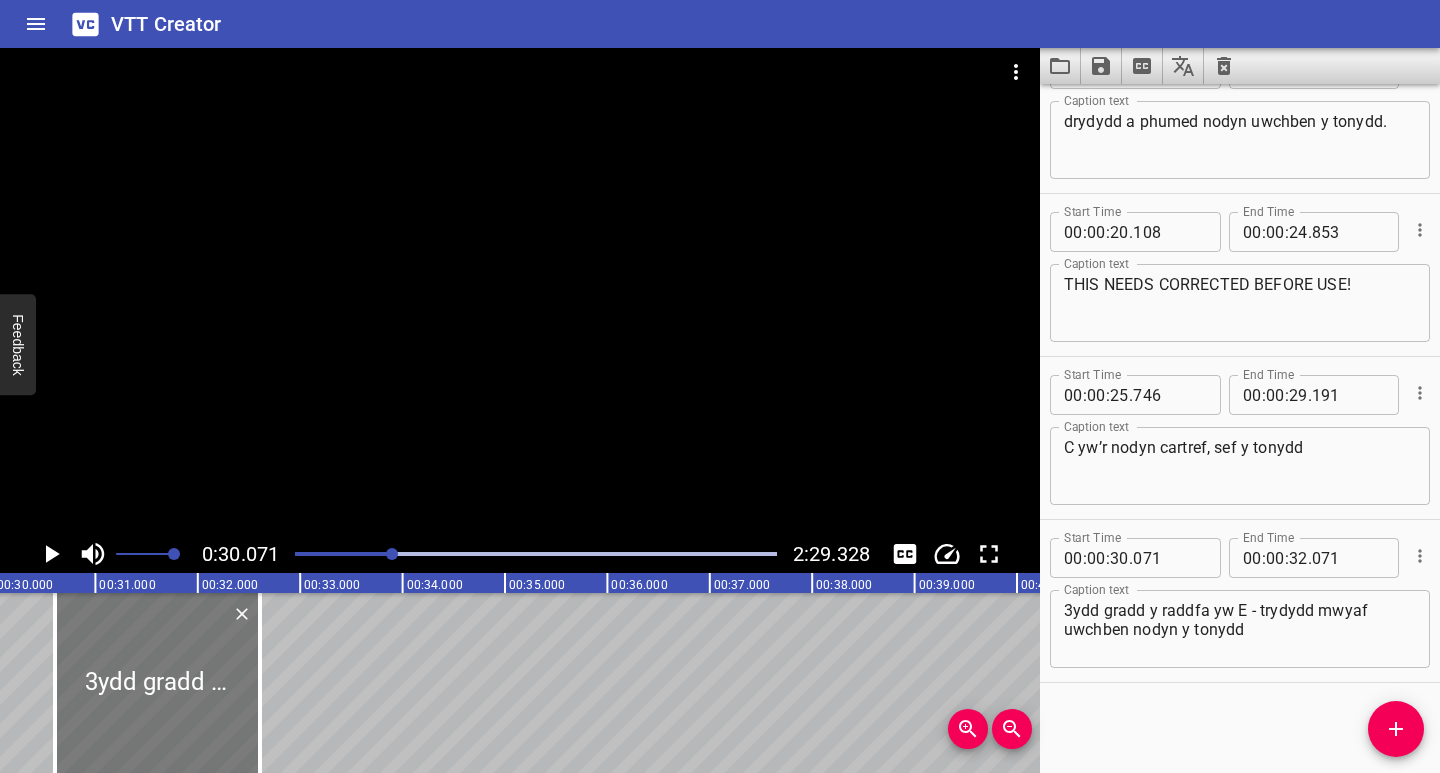 drag, startPoint x: 172, startPoint y: 719, endPoint x: 227, endPoint y: 717, distance: 55.03635 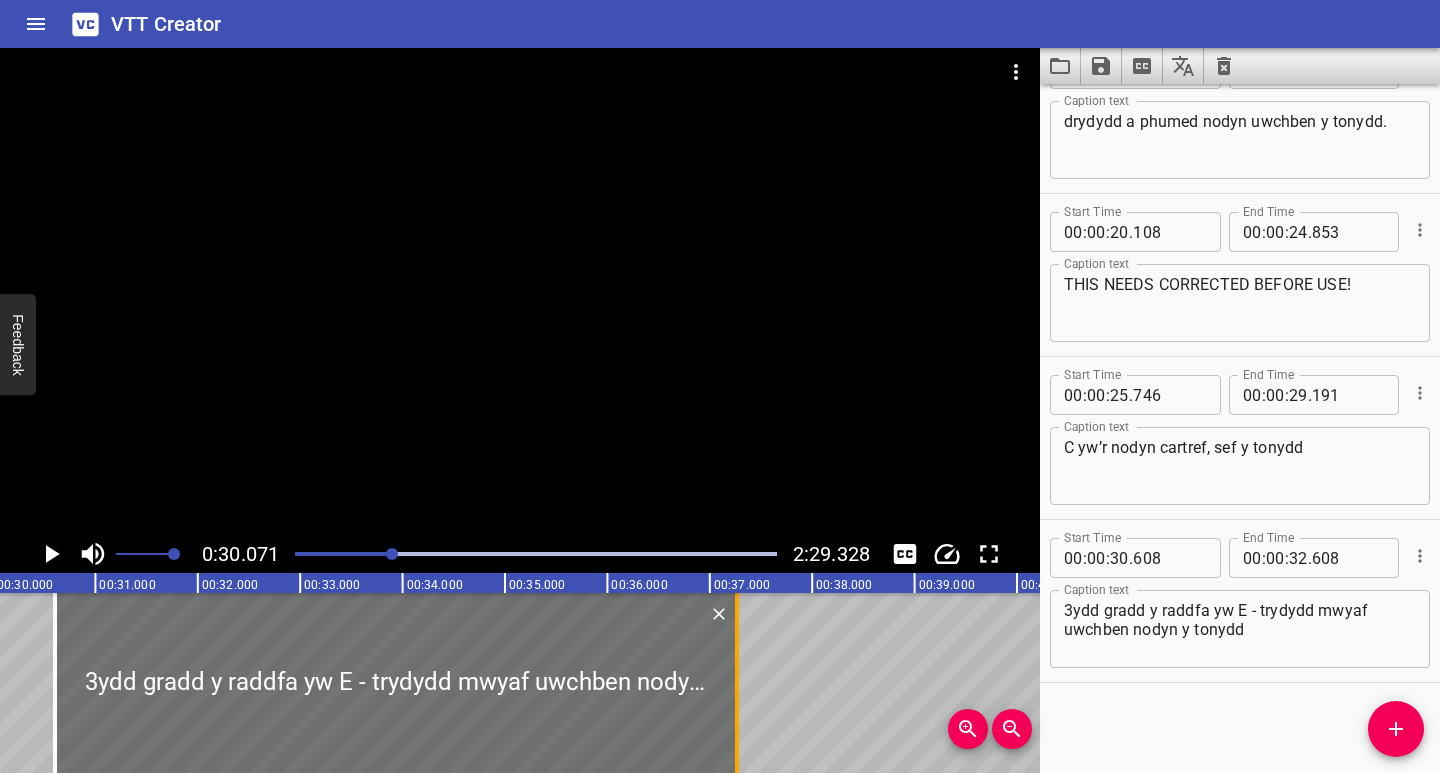 drag, startPoint x: 263, startPoint y: 716, endPoint x: 740, endPoint y: 719, distance: 477.00943 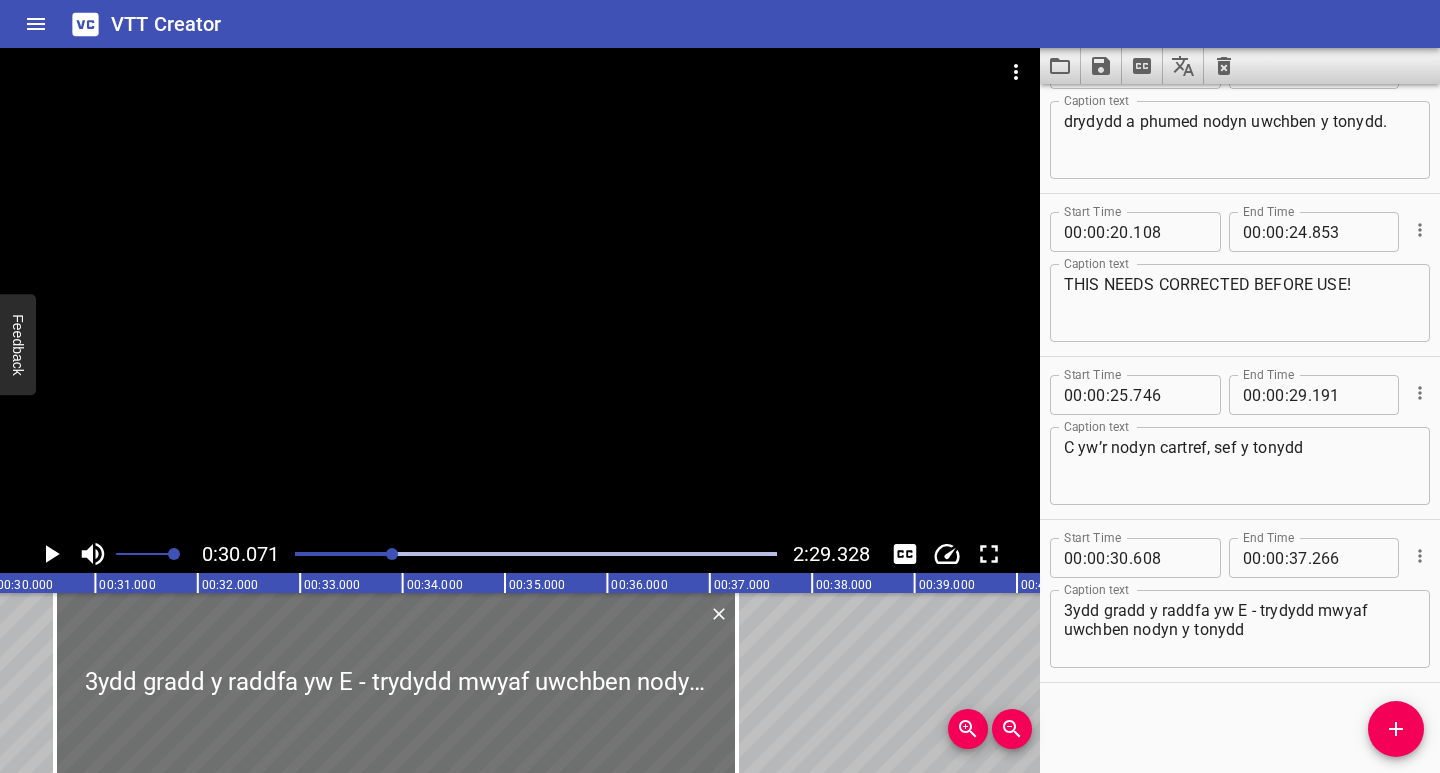 click 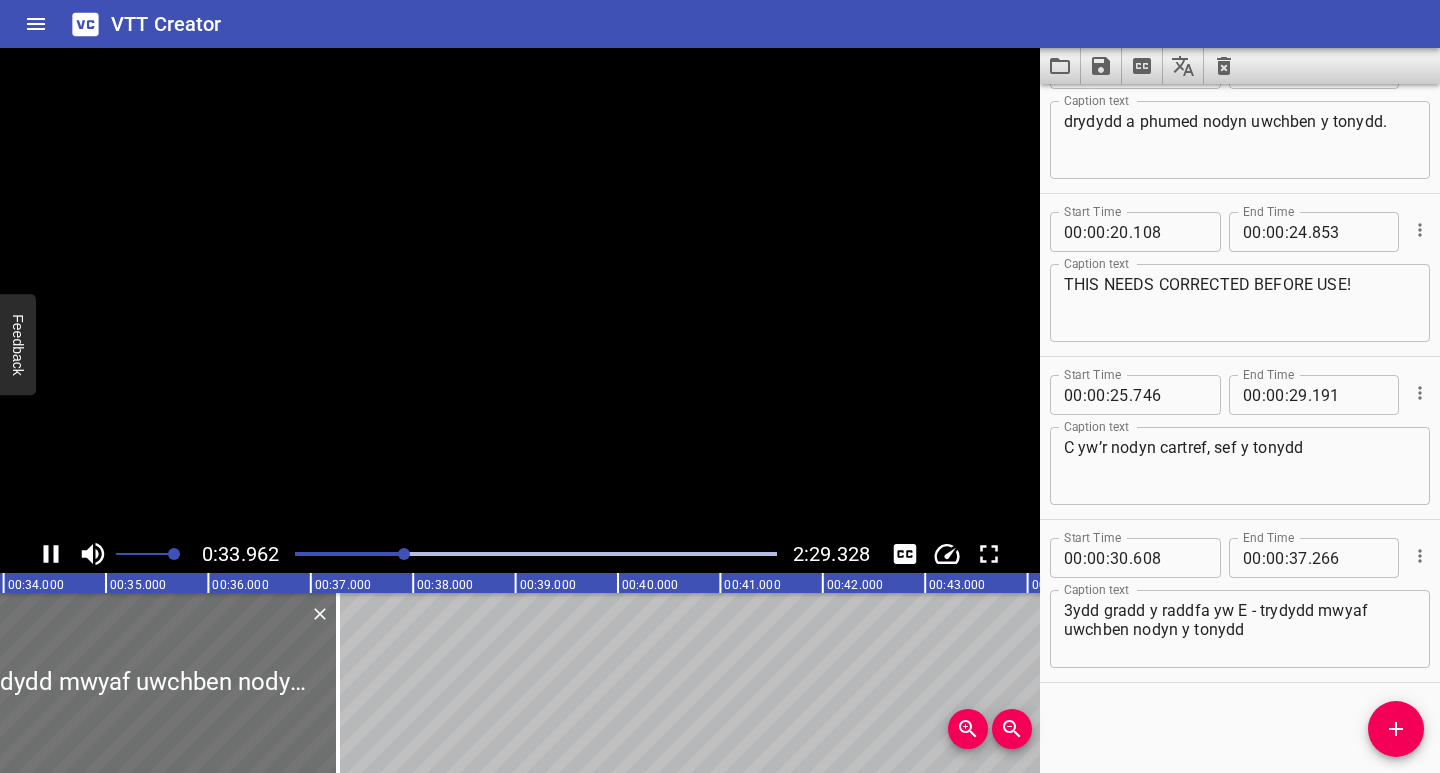 click 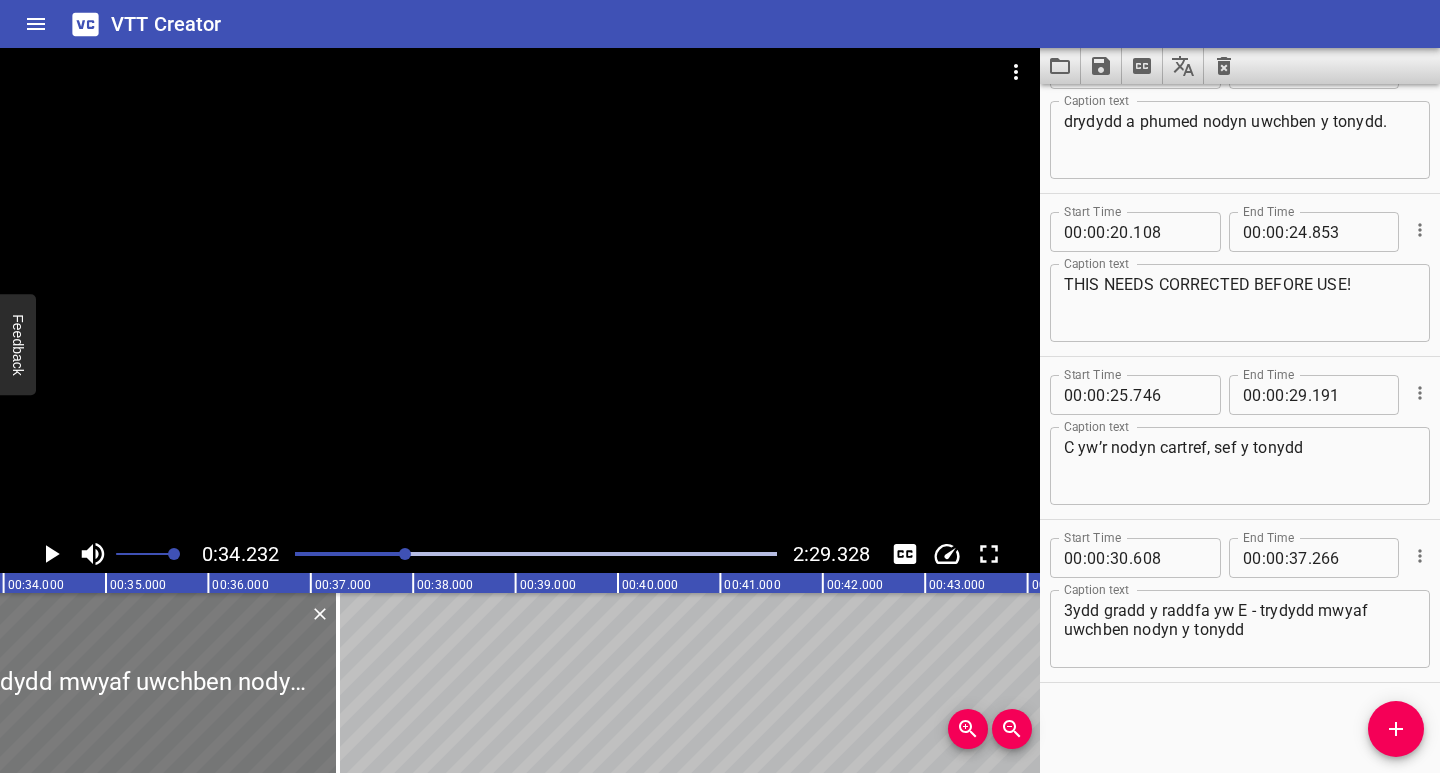 scroll, scrollTop: 0, scrollLeft: 3505, axis: horizontal 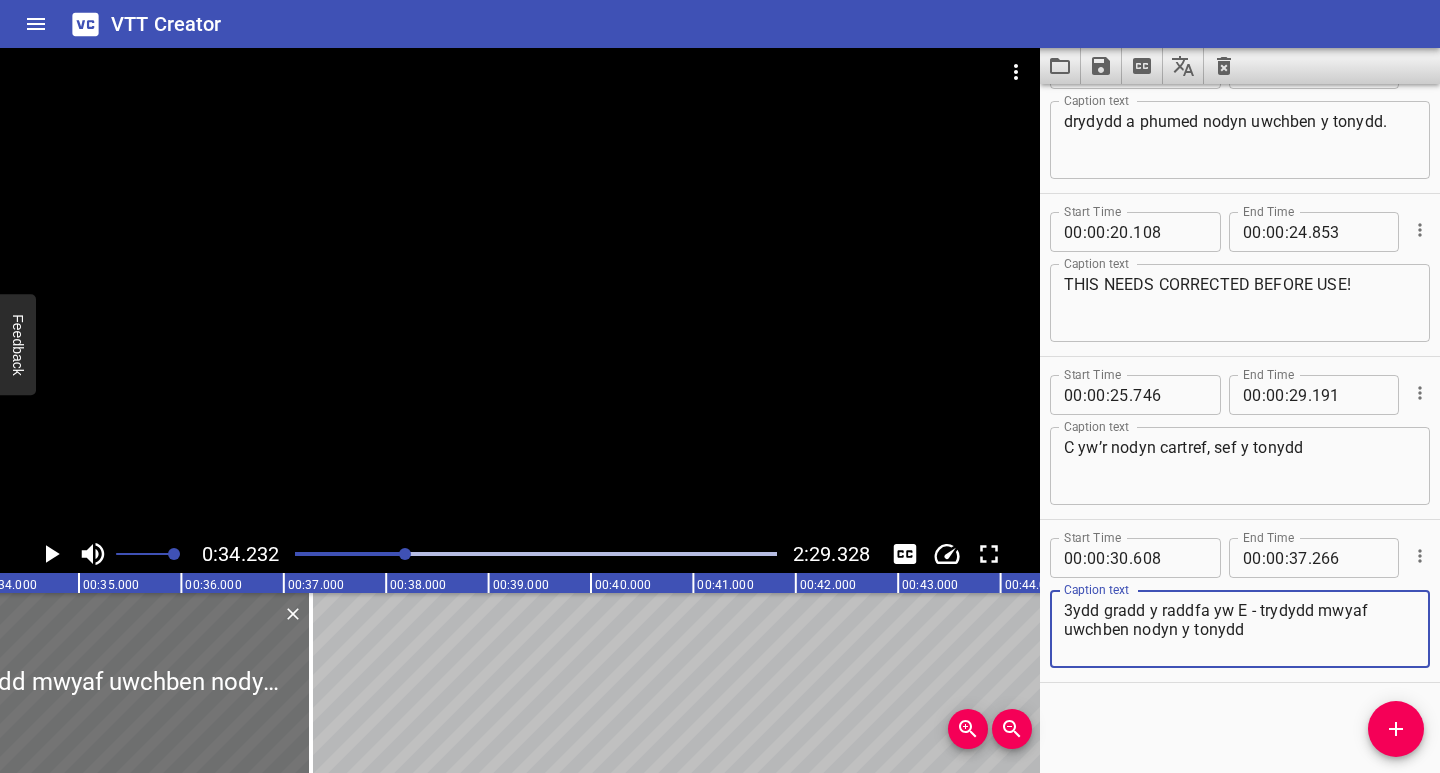 drag, startPoint x: 1258, startPoint y: 609, endPoint x: 1259, endPoint y: 634, distance: 25.019993 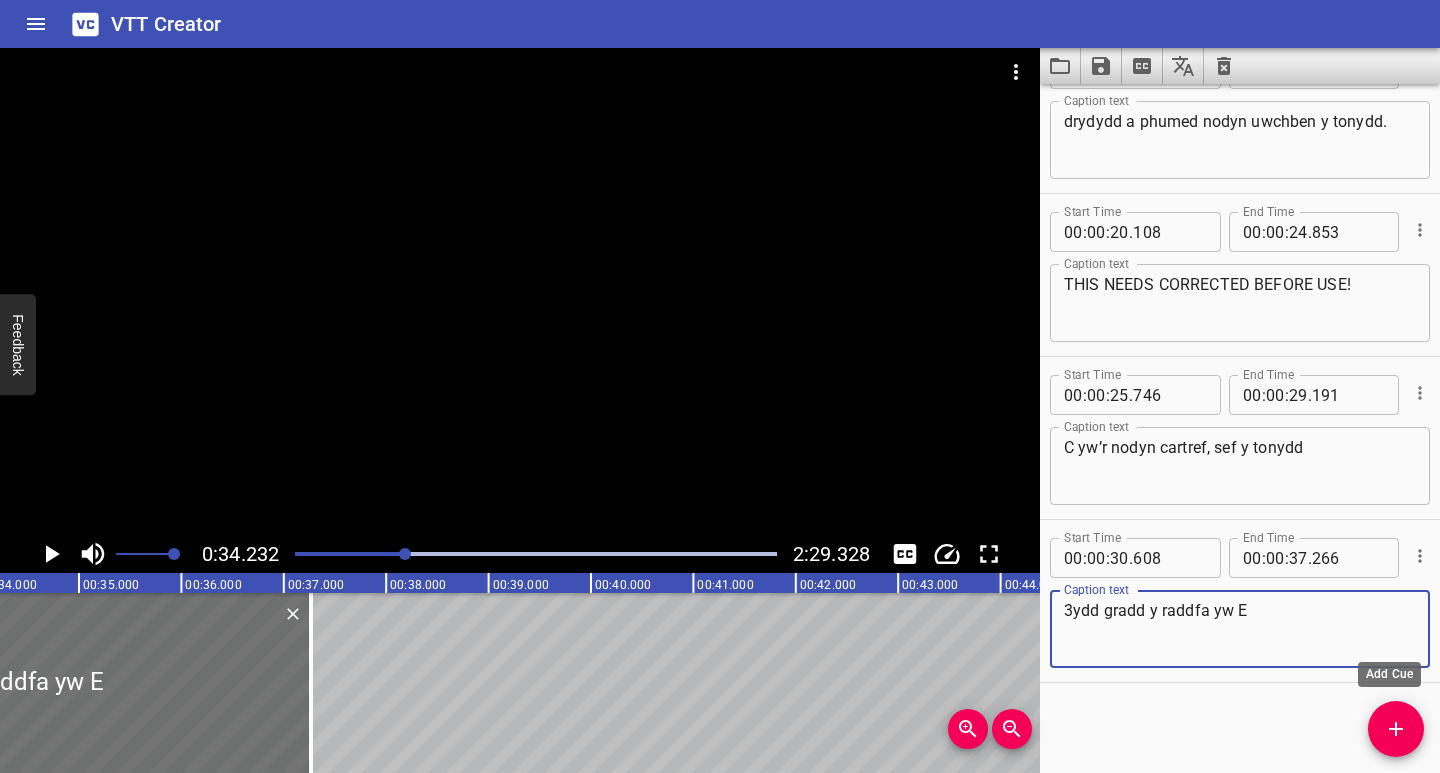 drag, startPoint x: 1395, startPoint y: 744, endPoint x: 1363, endPoint y: 730, distance: 34.928497 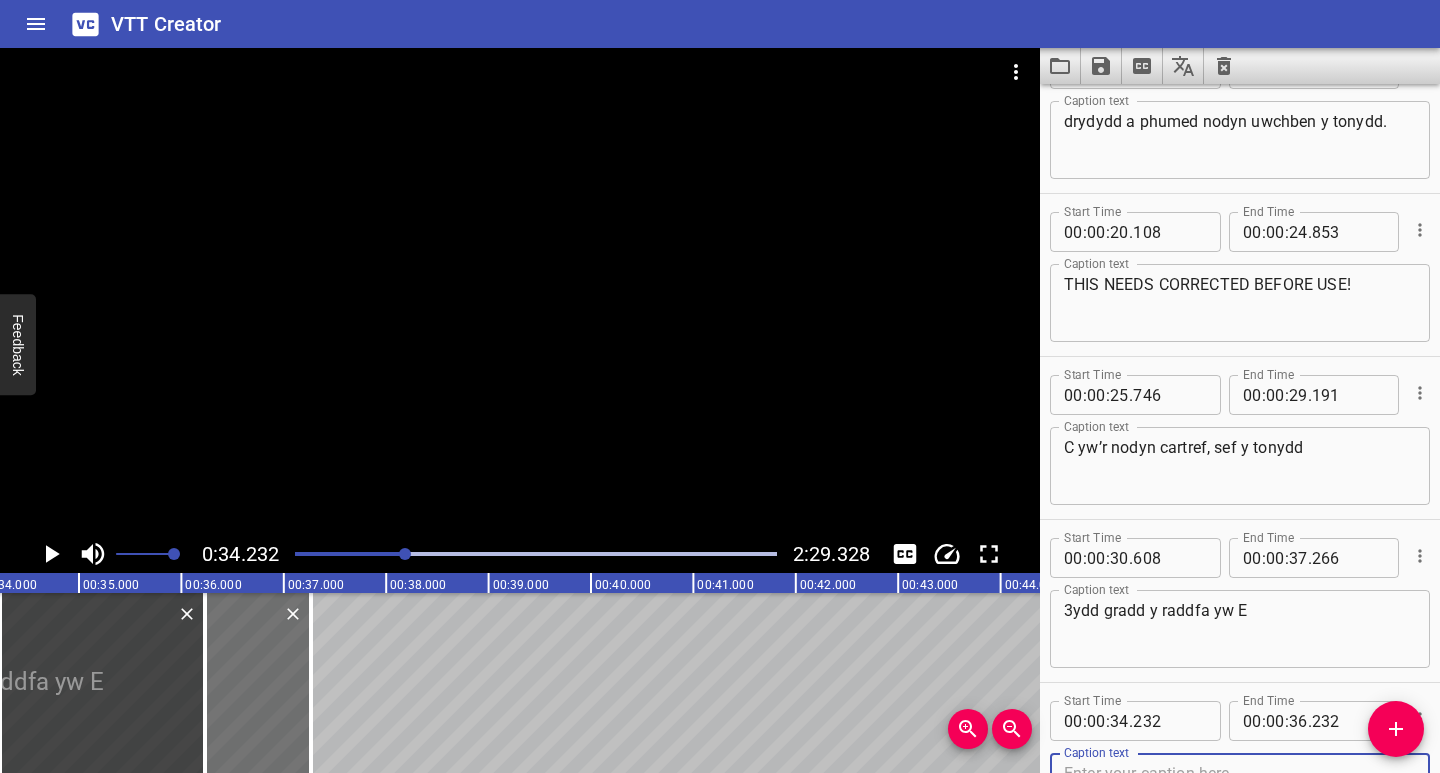 scroll, scrollTop: 230, scrollLeft: 0, axis: vertical 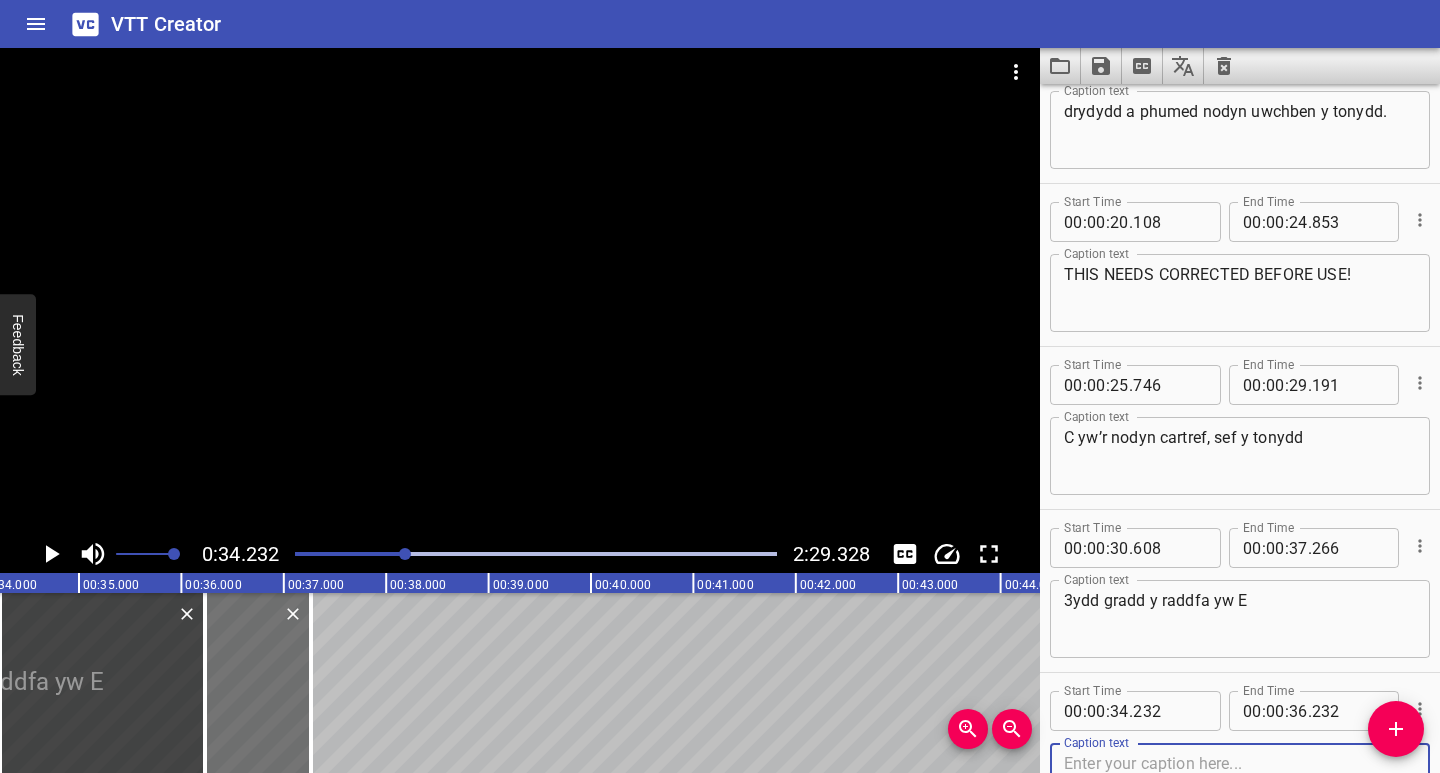 click at bounding box center (1240, 782) 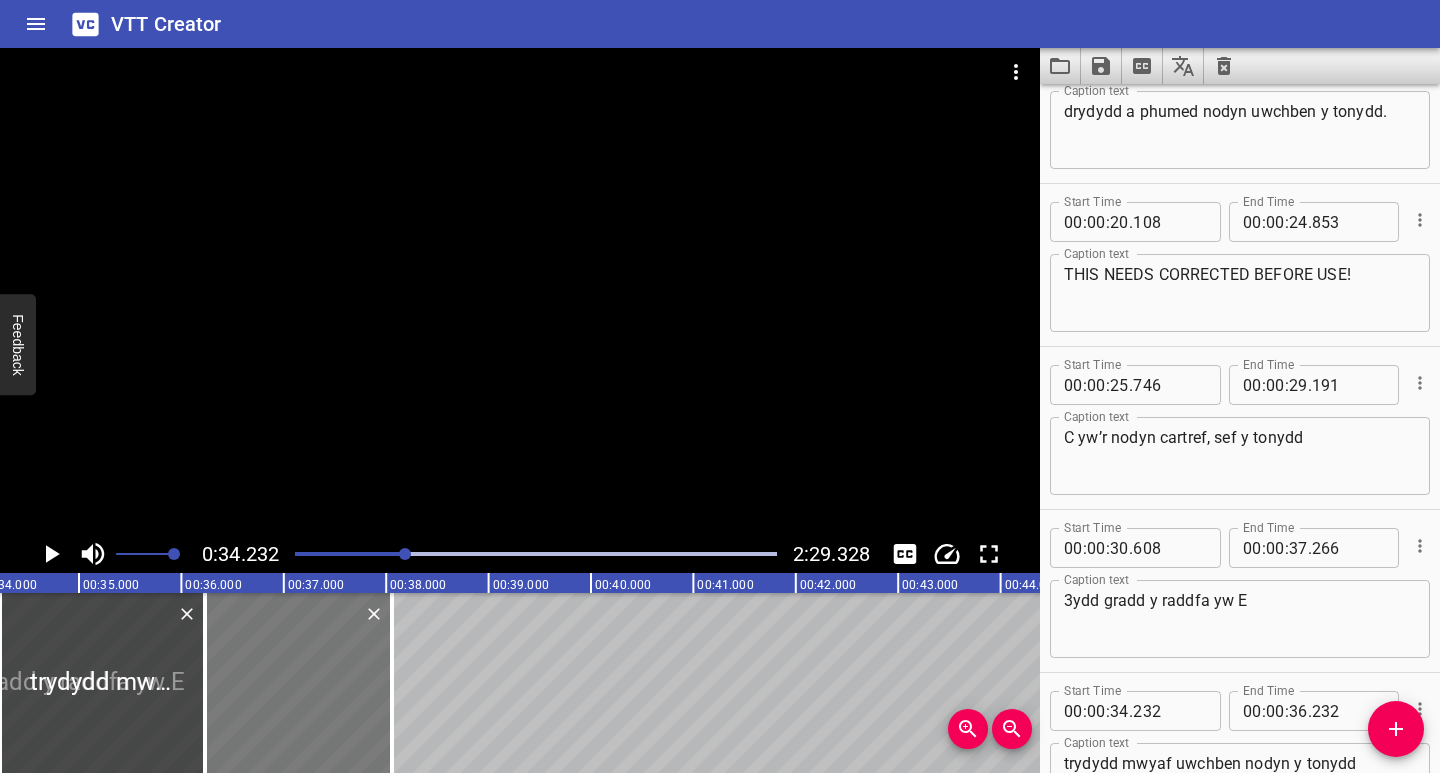 drag, startPoint x: 263, startPoint y: 723, endPoint x: 325, endPoint y: 726, distance: 62.072536 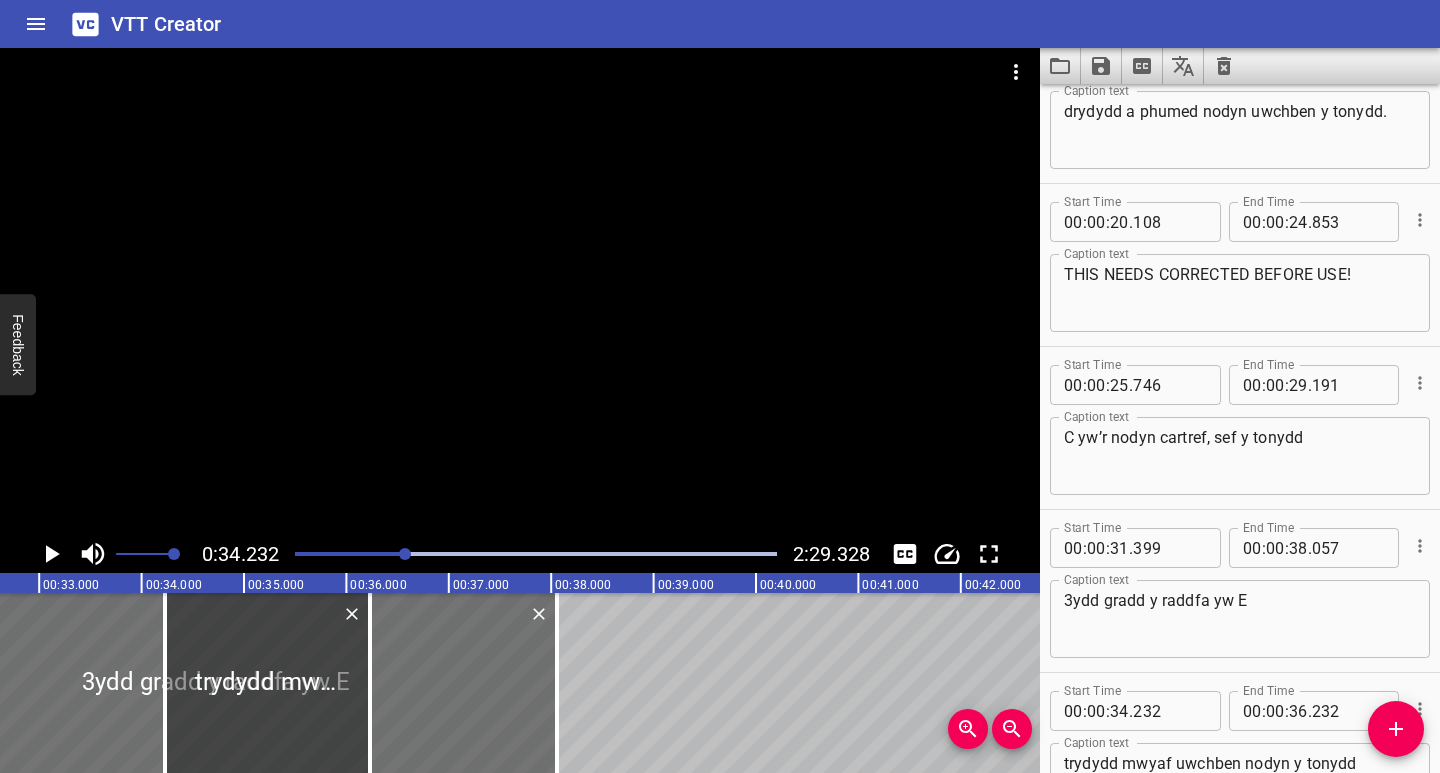 scroll, scrollTop: 0, scrollLeft: 3303, axis: horizontal 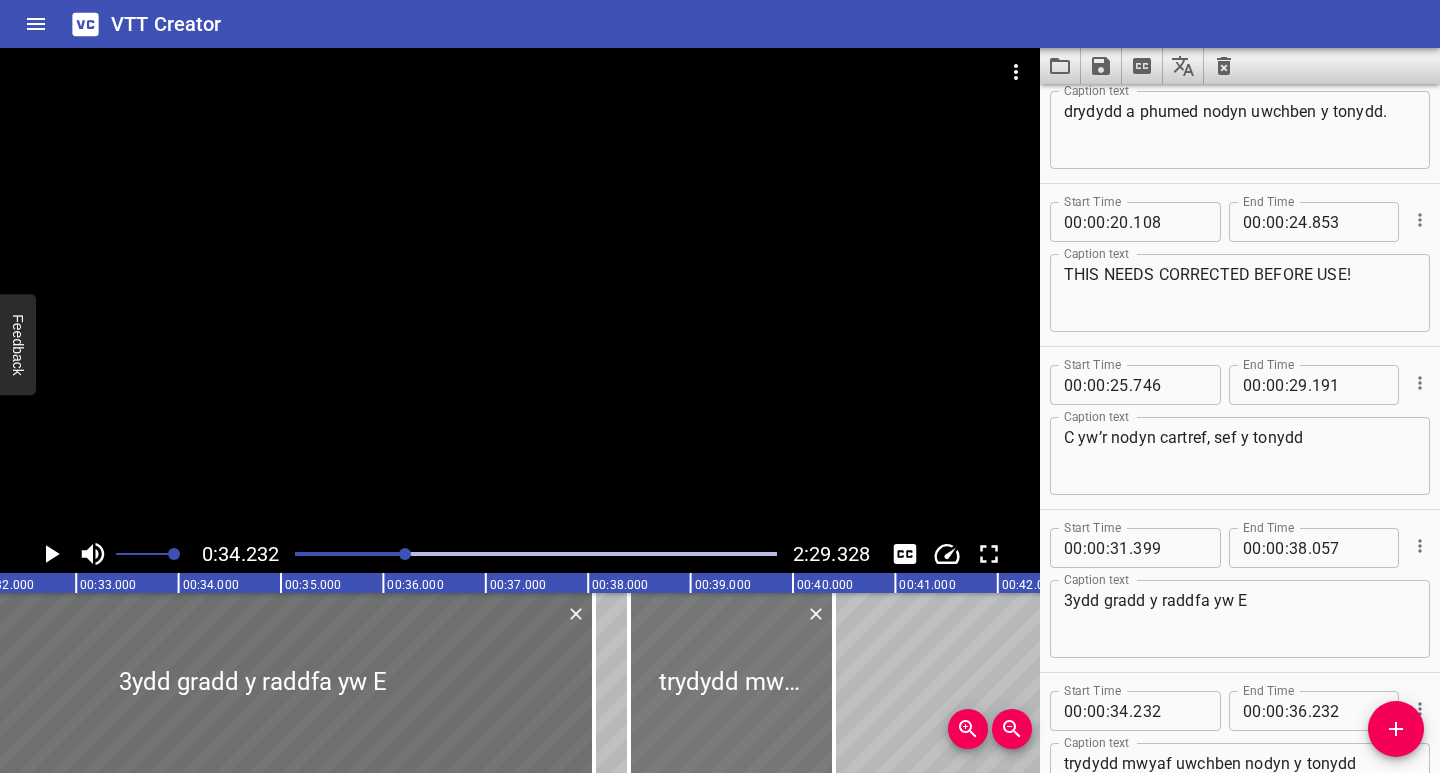 drag, startPoint x: 291, startPoint y: 734, endPoint x: 713, endPoint y: 734, distance: 422 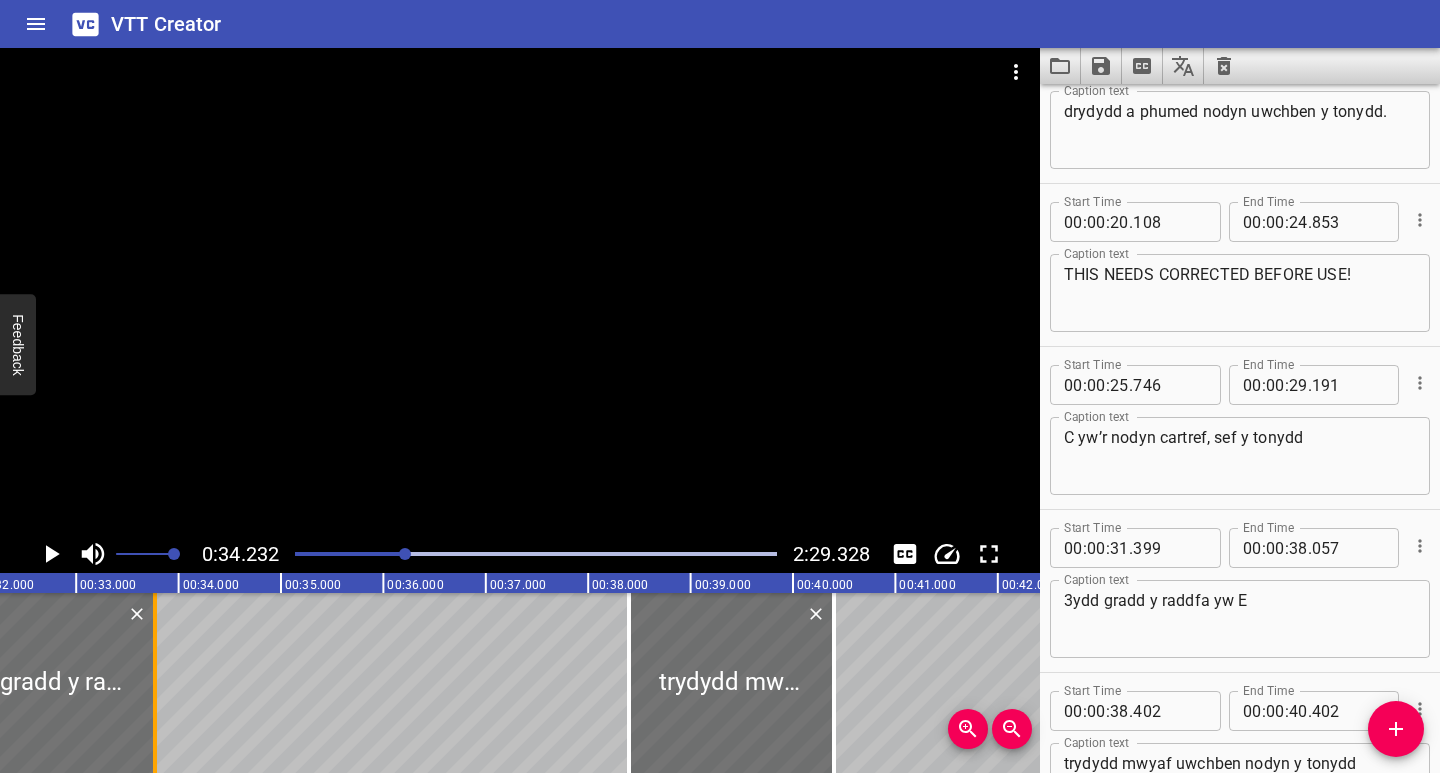 drag, startPoint x: 589, startPoint y: 732, endPoint x: 150, endPoint y: 747, distance: 439.2562 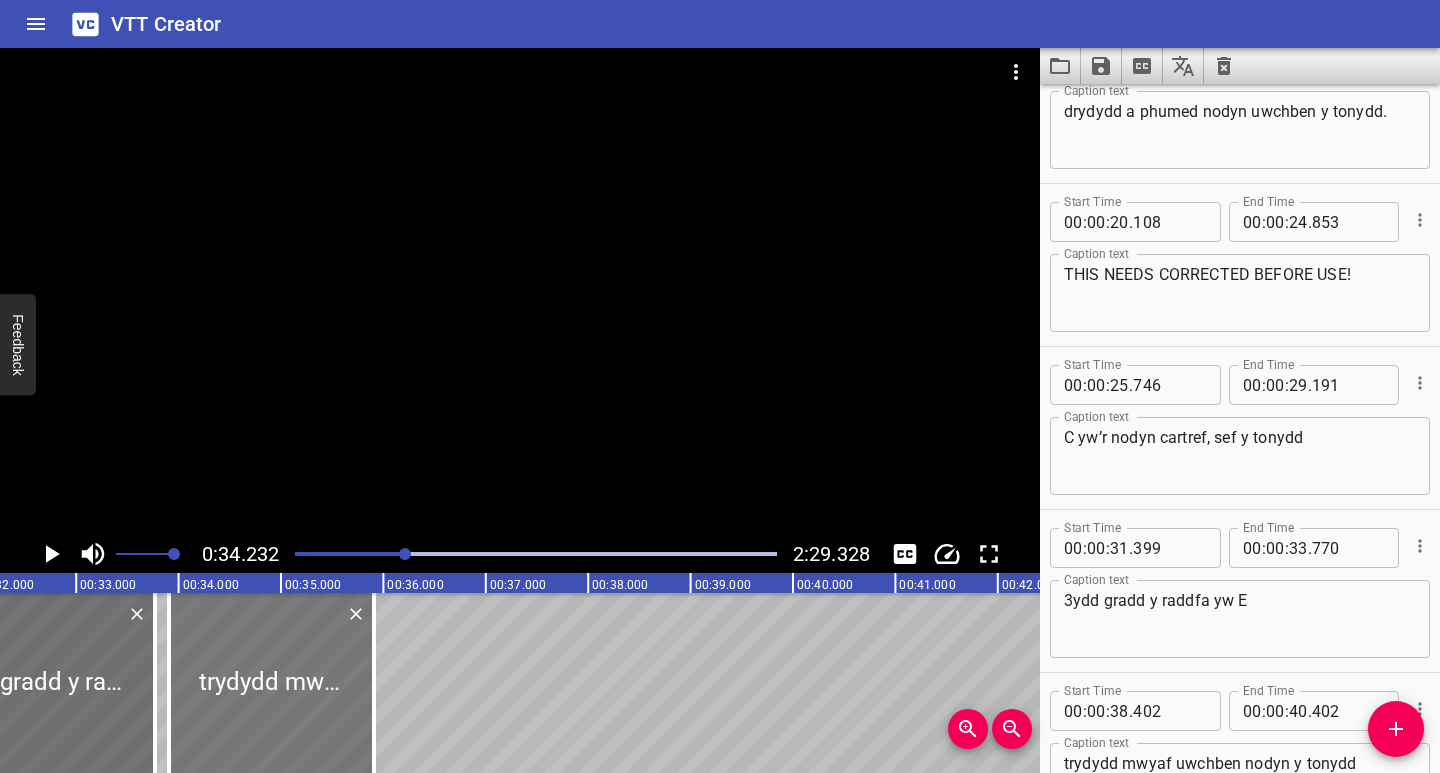 drag, startPoint x: 715, startPoint y: 715, endPoint x: 255, endPoint y: 731, distance: 460.27817 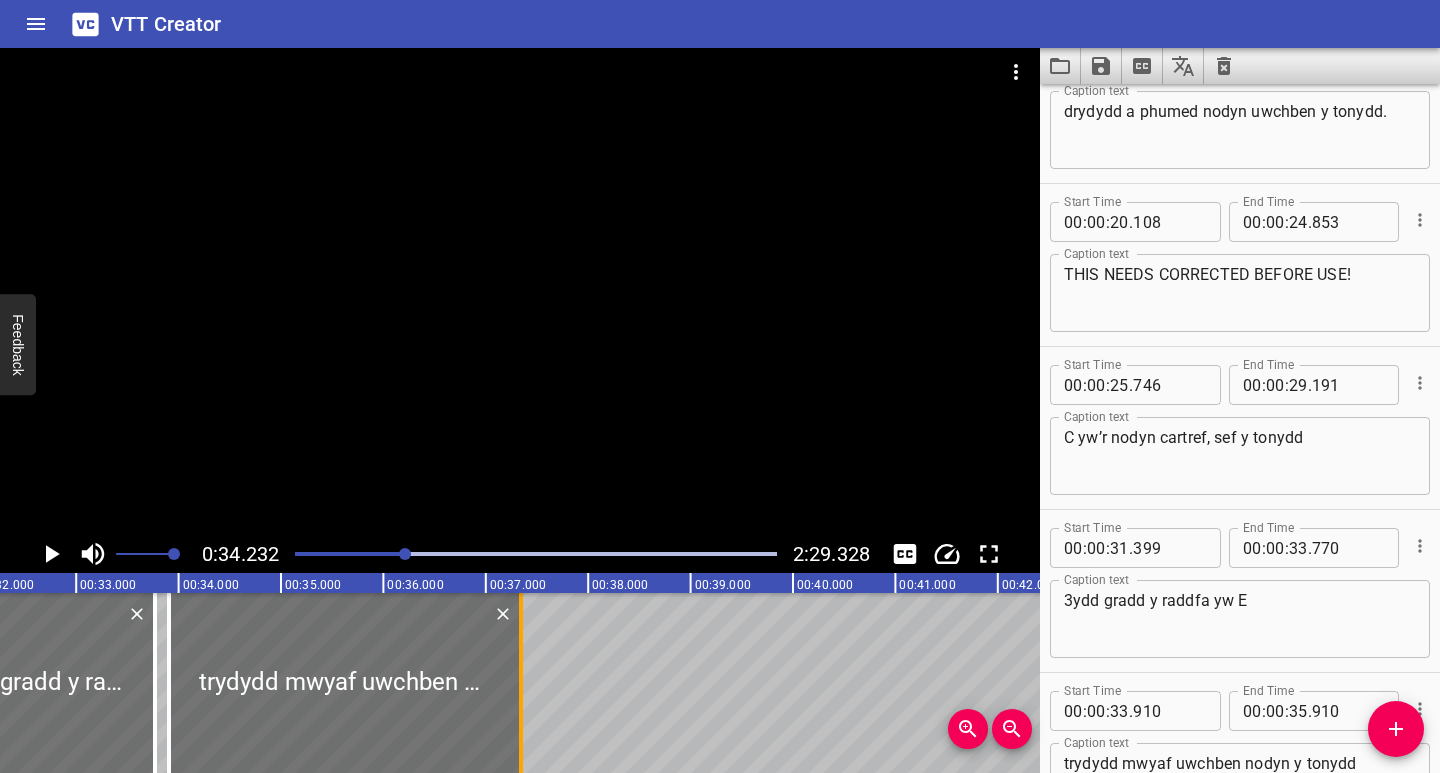 drag, startPoint x: 379, startPoint y: 715, endPoint x: 526, endPoint y: 719, distance: 147.05441 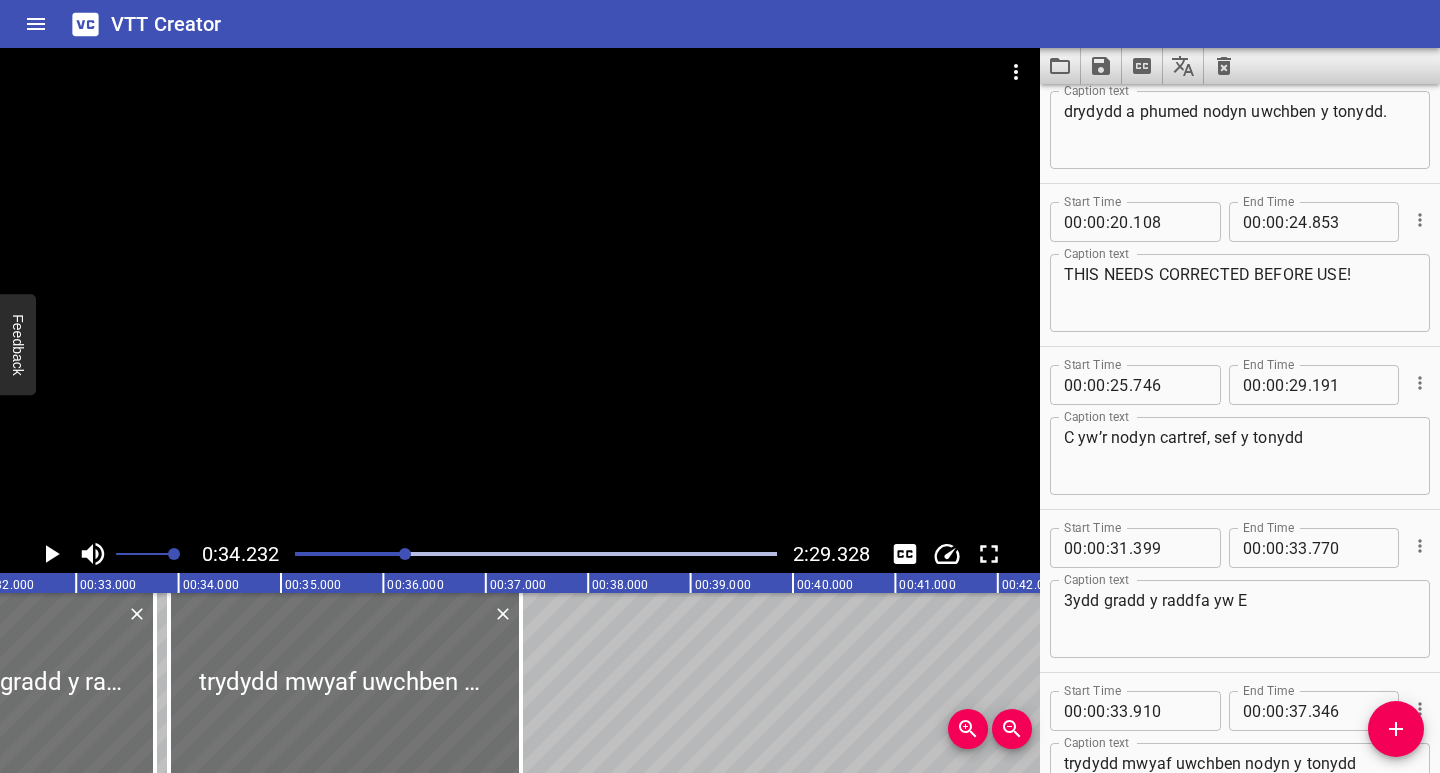 click at bounding box center (165, 554) 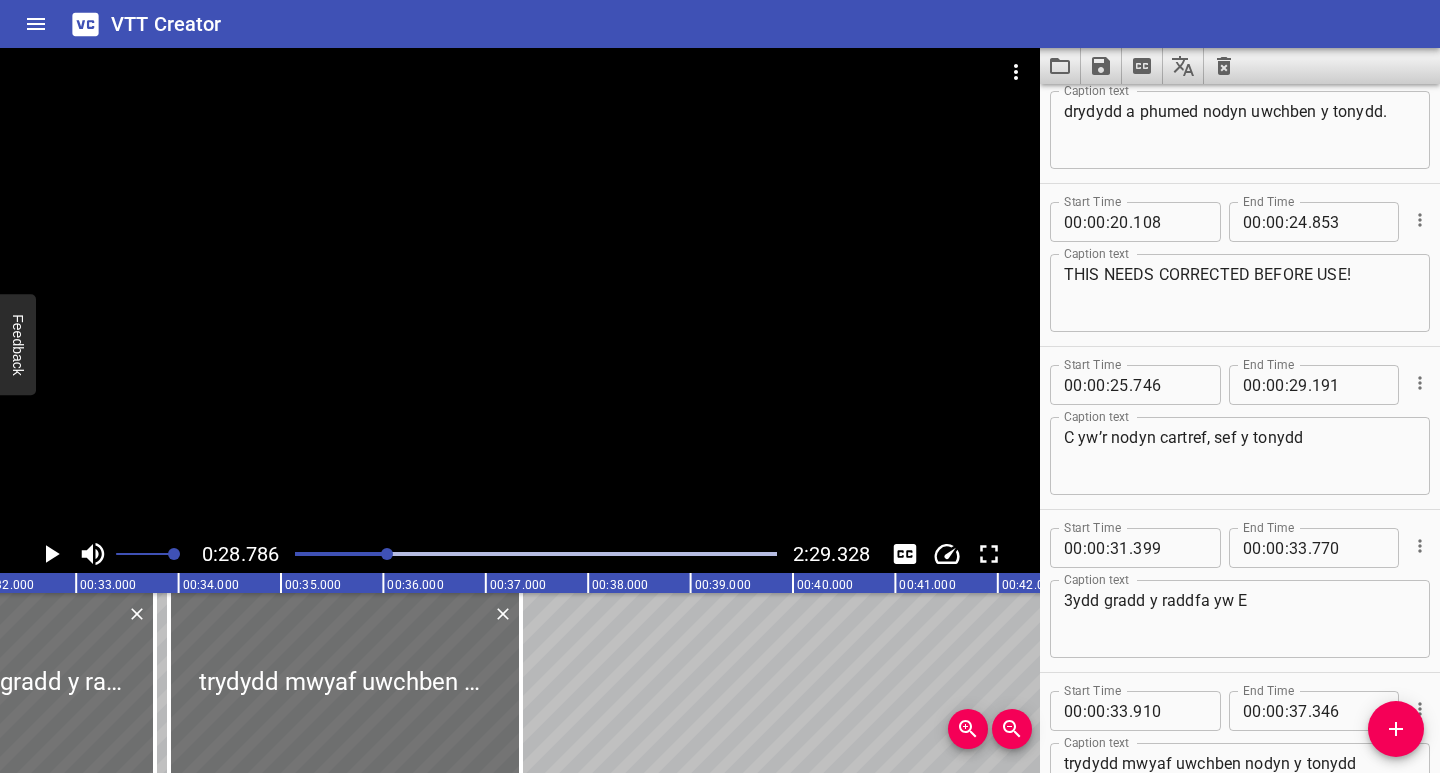 scroll, scrollTop: 383, scrollLeft: 0, axis: vertical 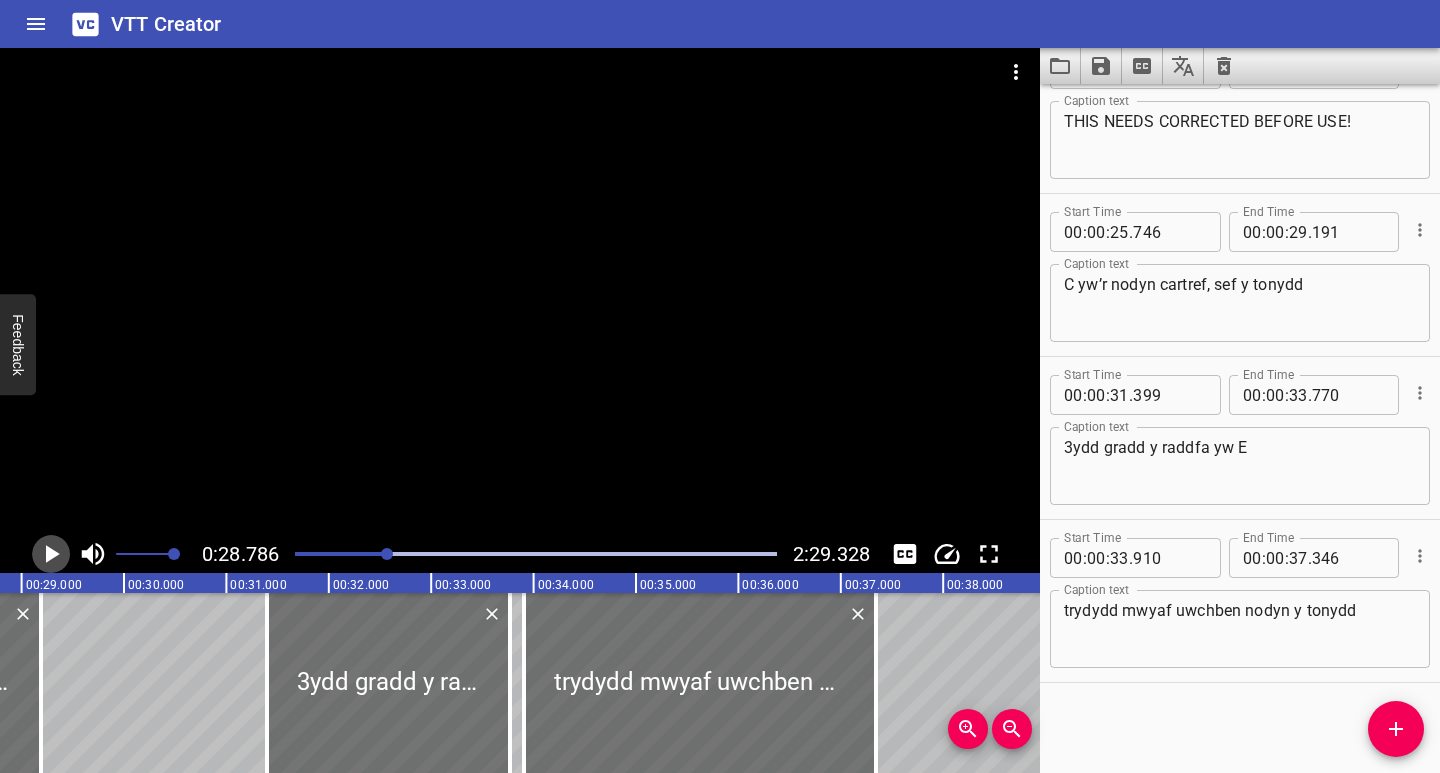 click 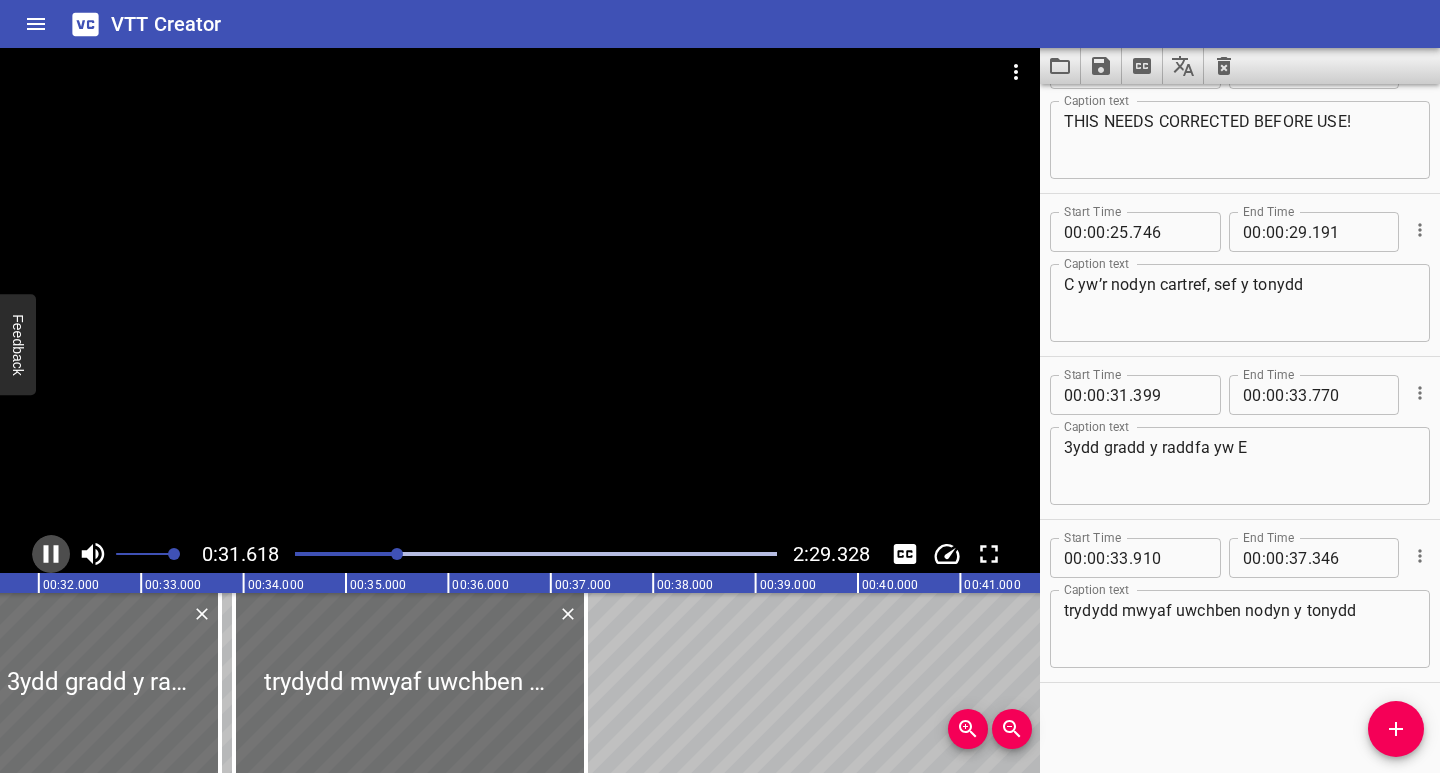 click 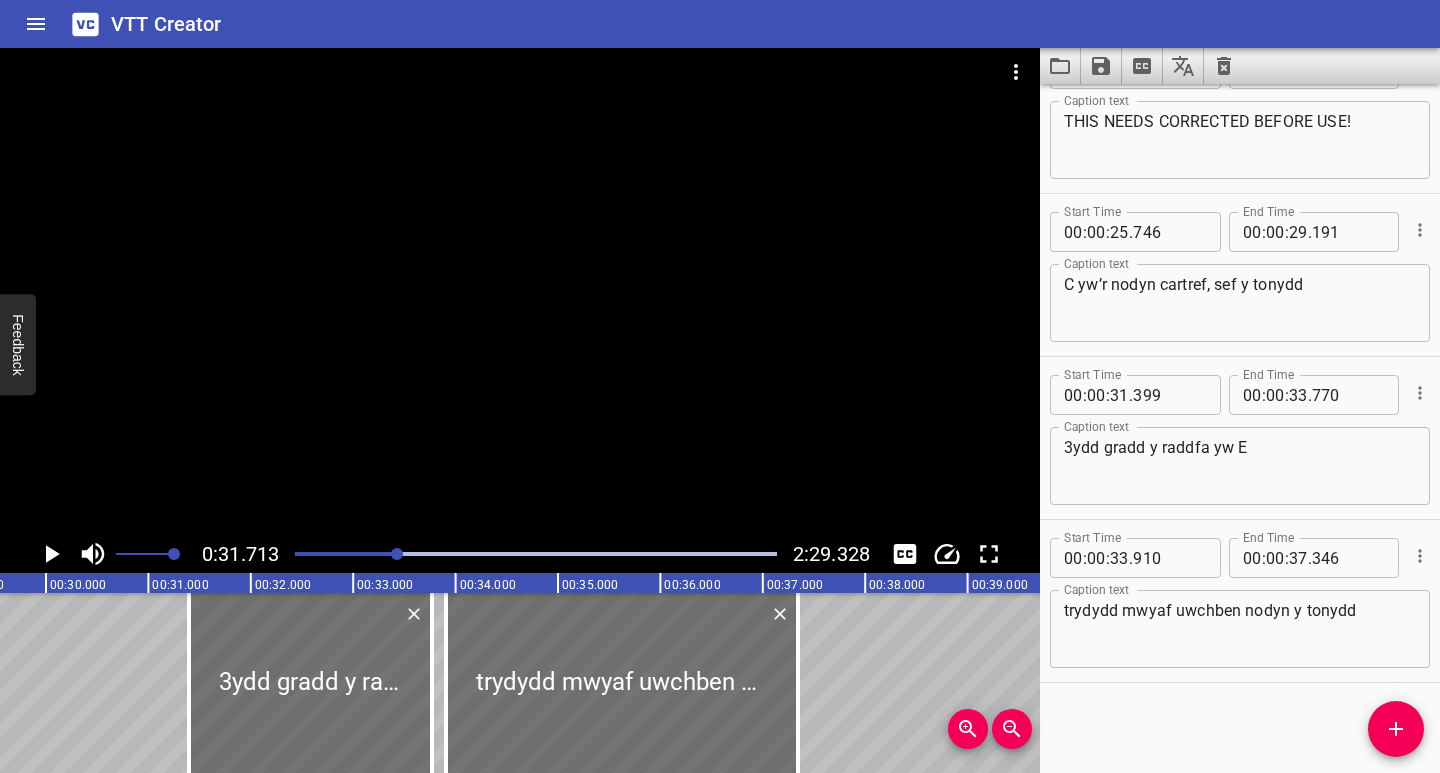 scroll, scrollTop: 0, scrollLeft: 3008, axis: horizontal 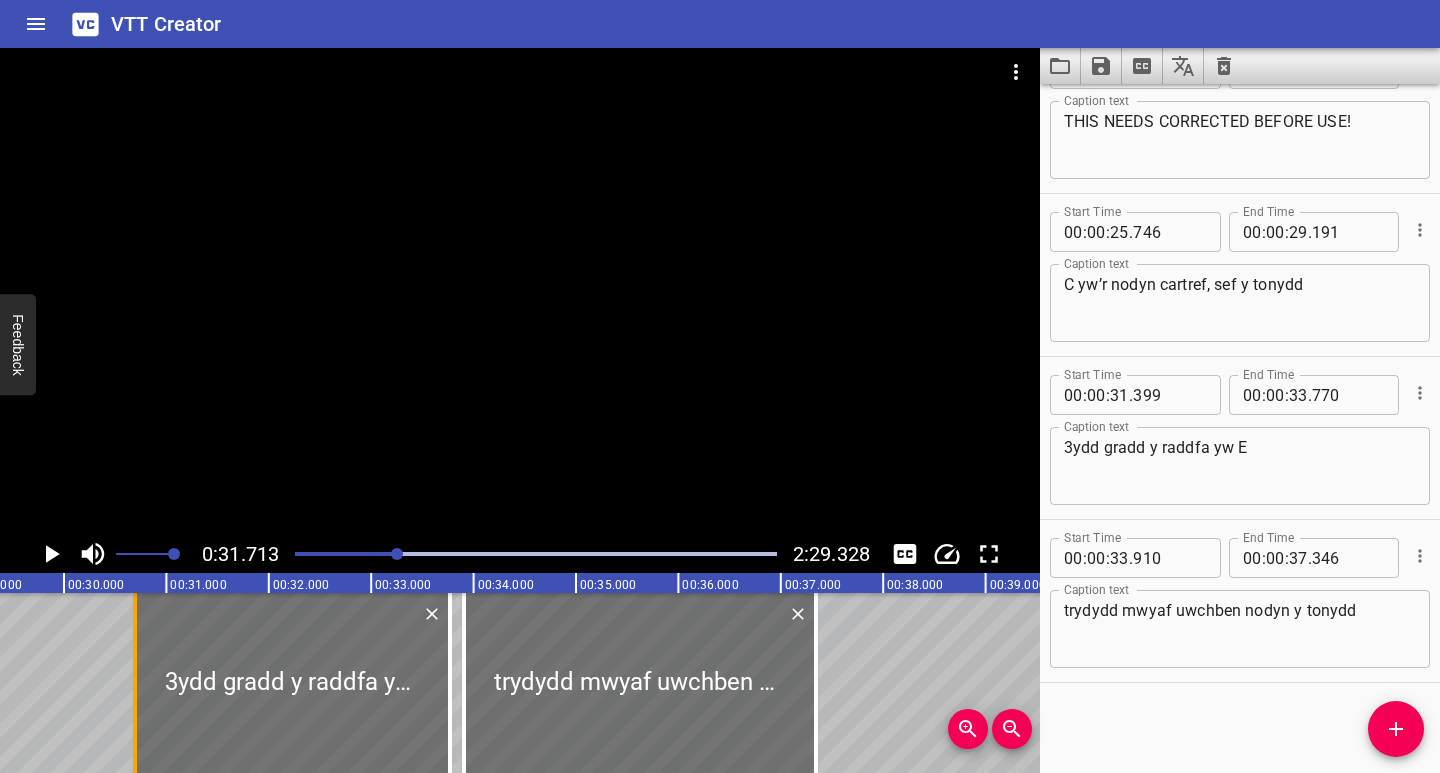 drag, startPoint x: 209, startPoint y: 722, endPoint x: 137, endPoint y: 727, distance: 72.1734 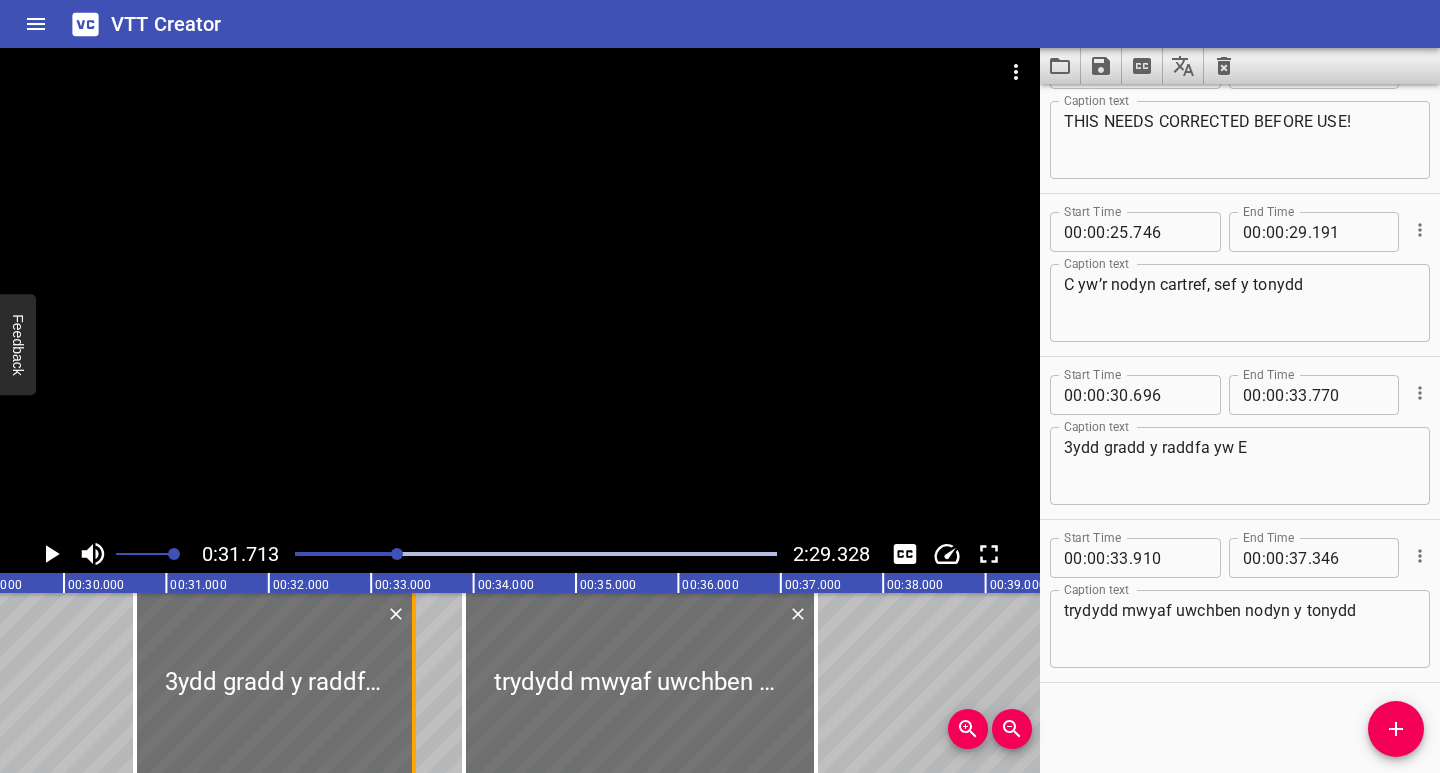 drag, startPoint x: 448, startPoint y: 705, endPoint x: 413, endPoint y: 717, distance: 37 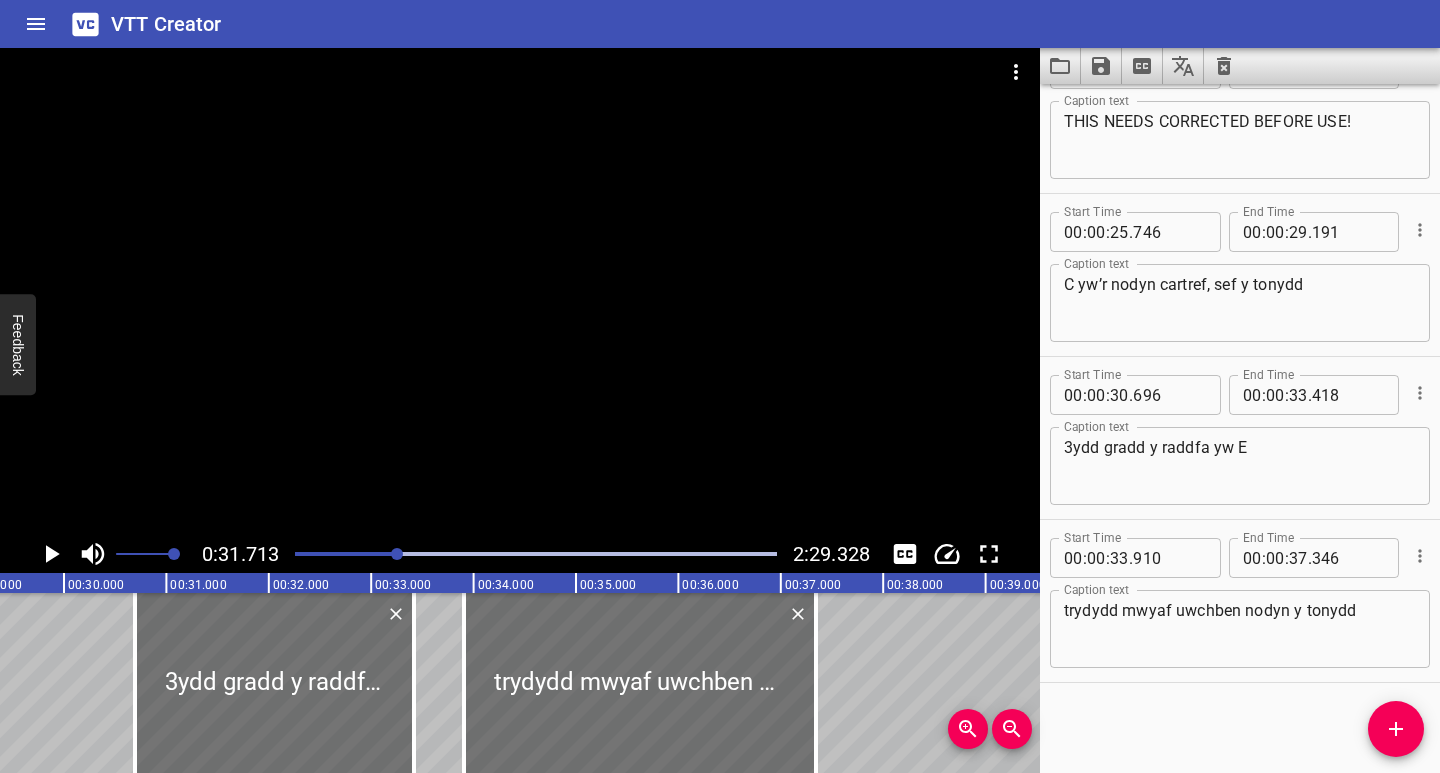 click at bounding box center [536, 554] 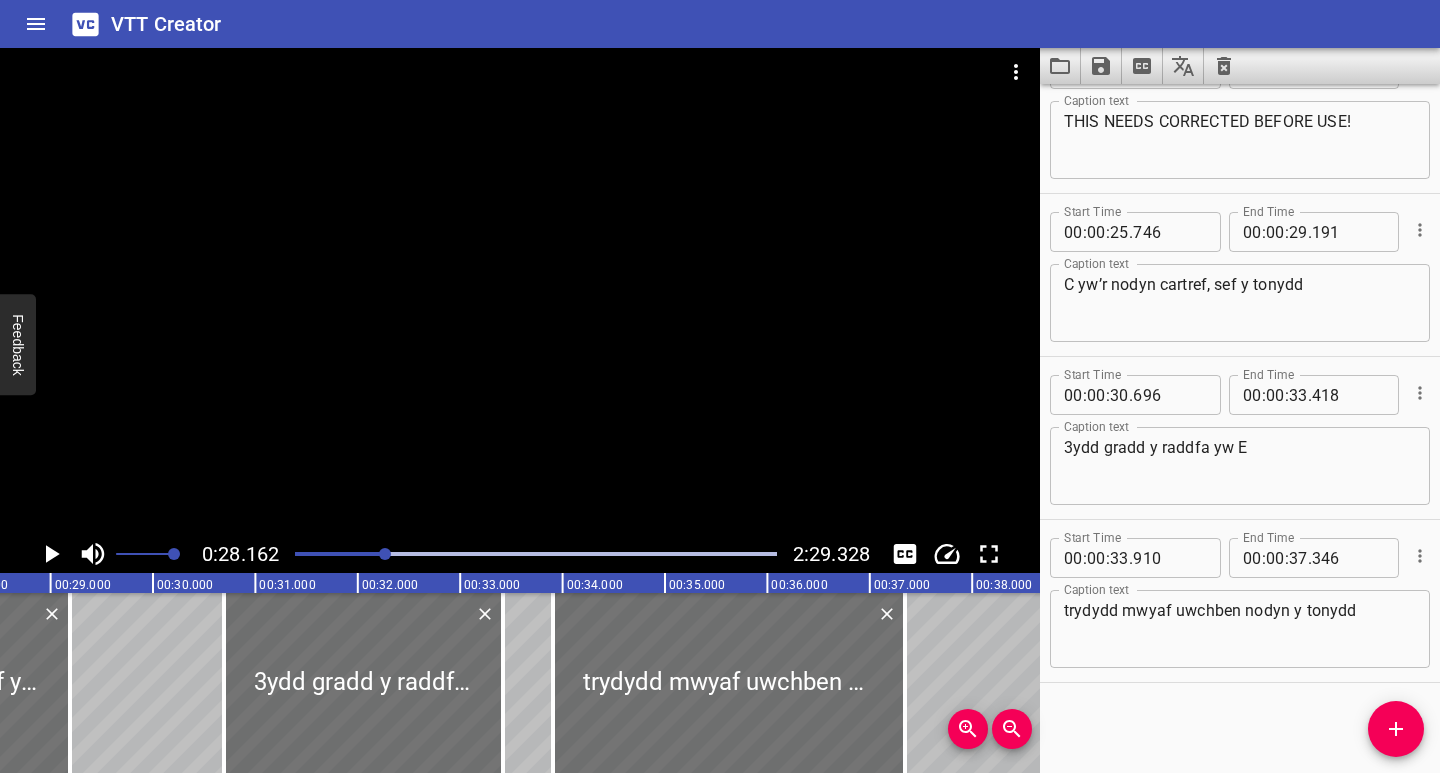 scroll, scrollTop: 0, scrollLeft: 2884, axis: horizontal 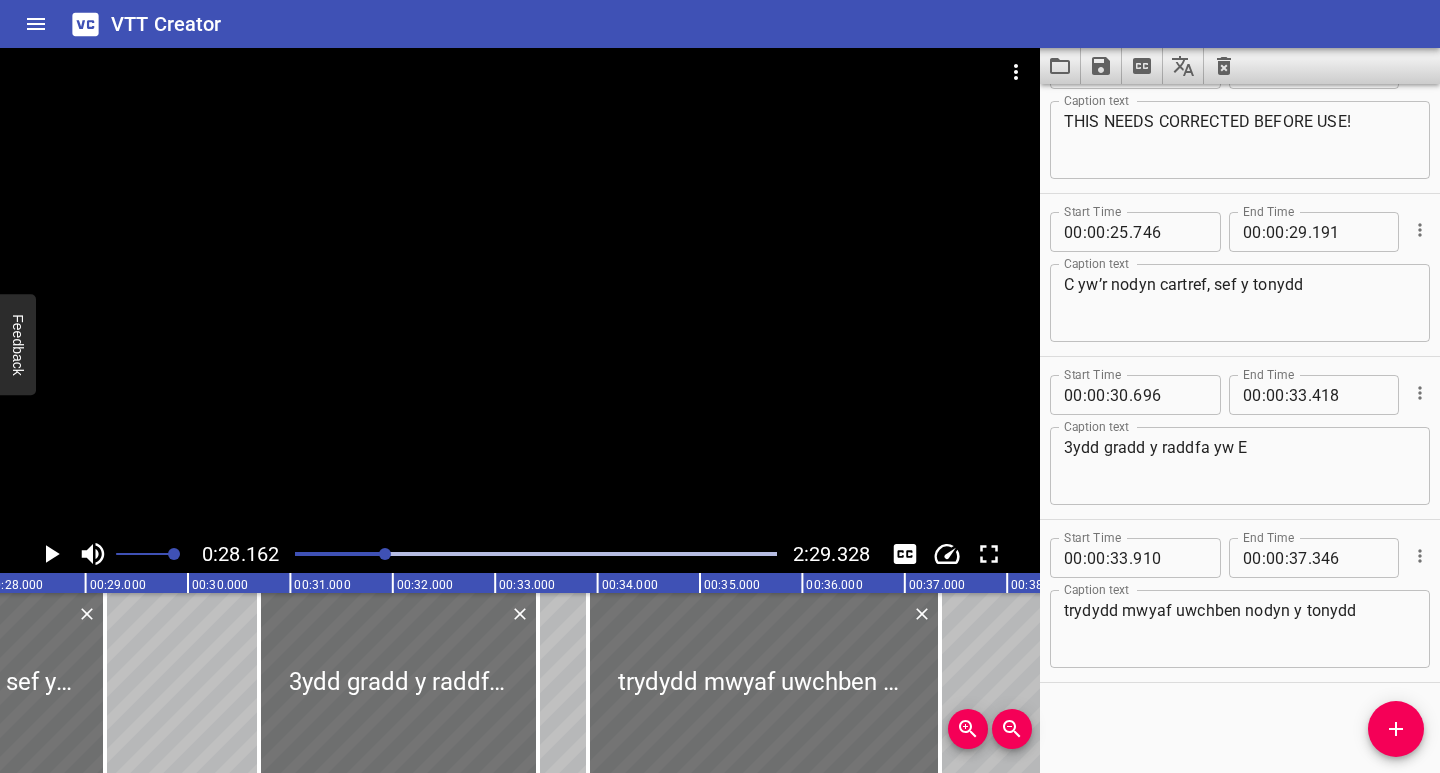 click 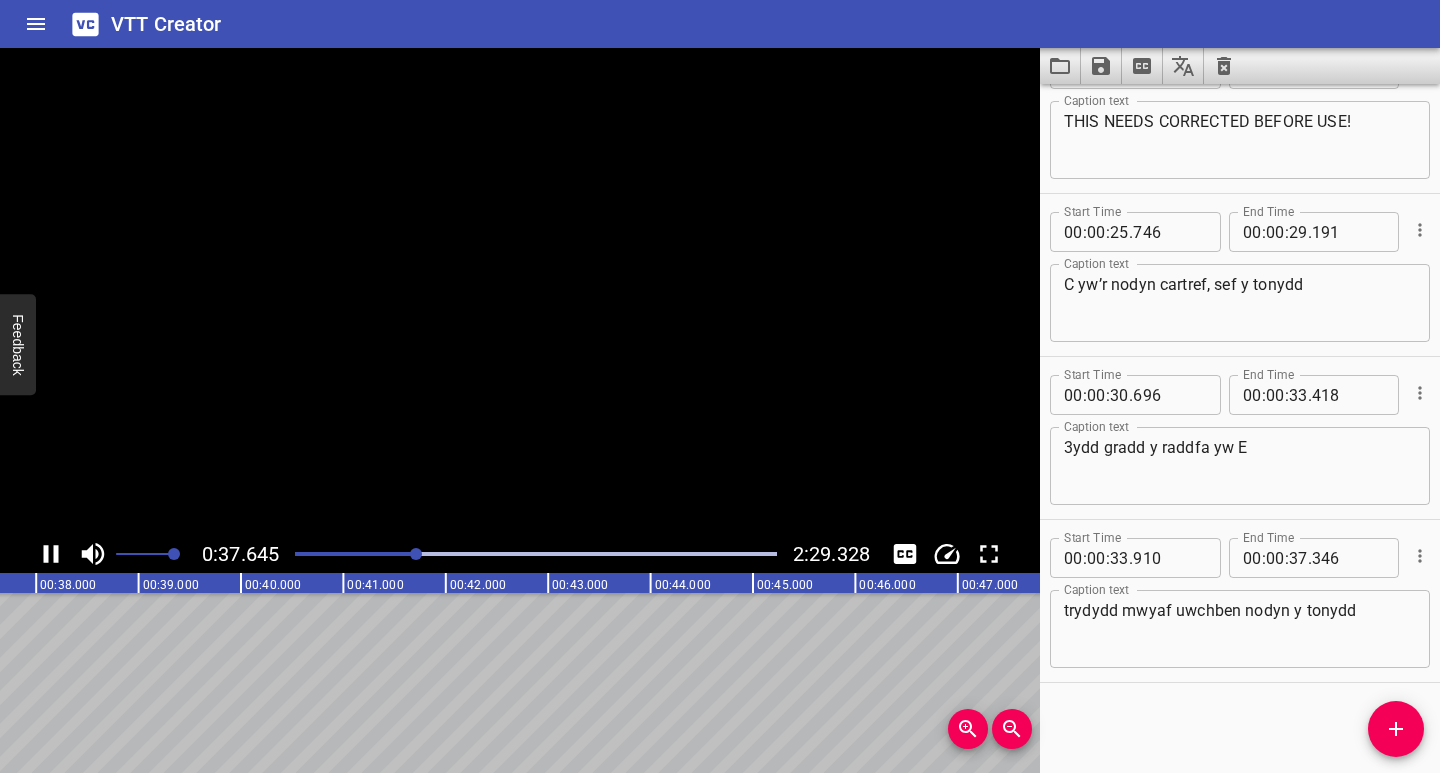 click 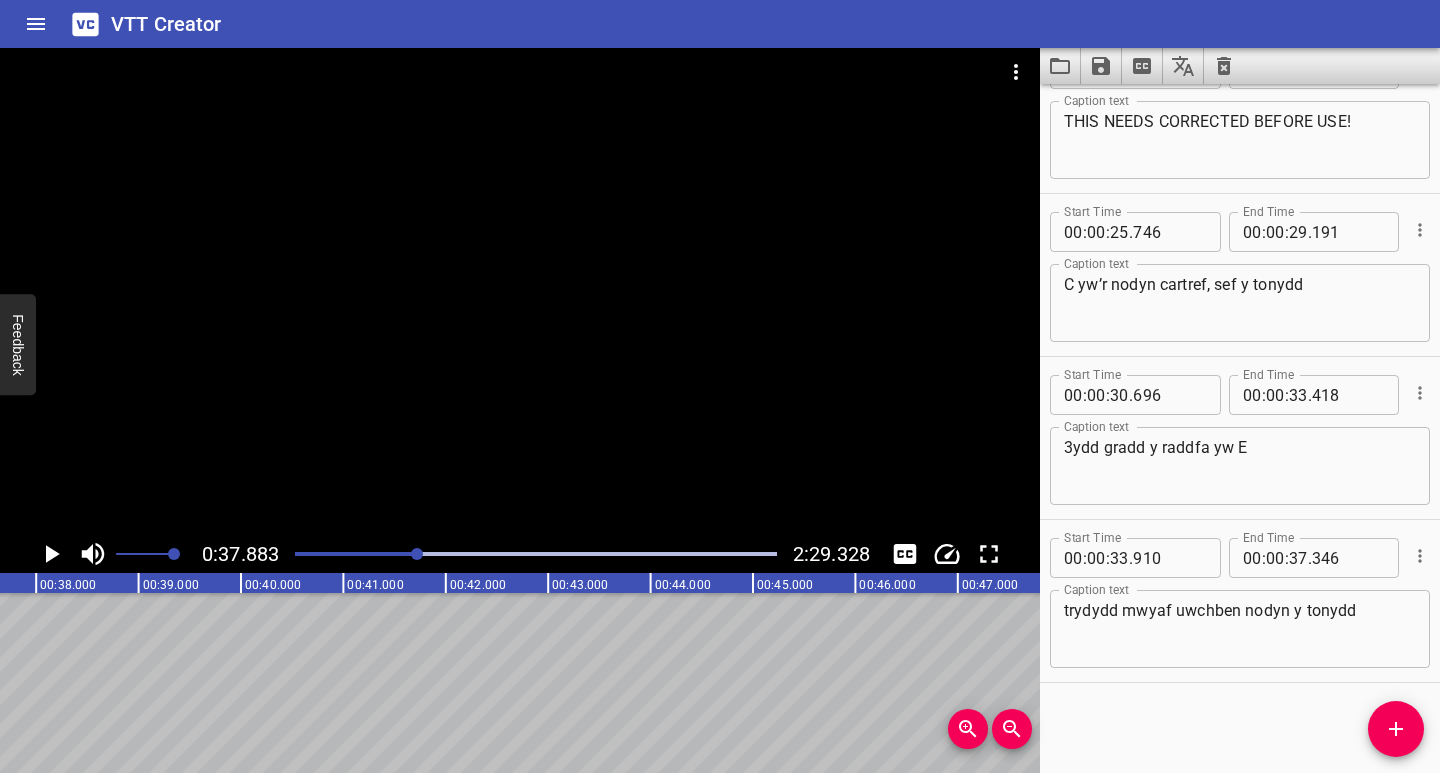 scroll, scrollTop: 0, scrollLeft: 3879, axis: horizontal 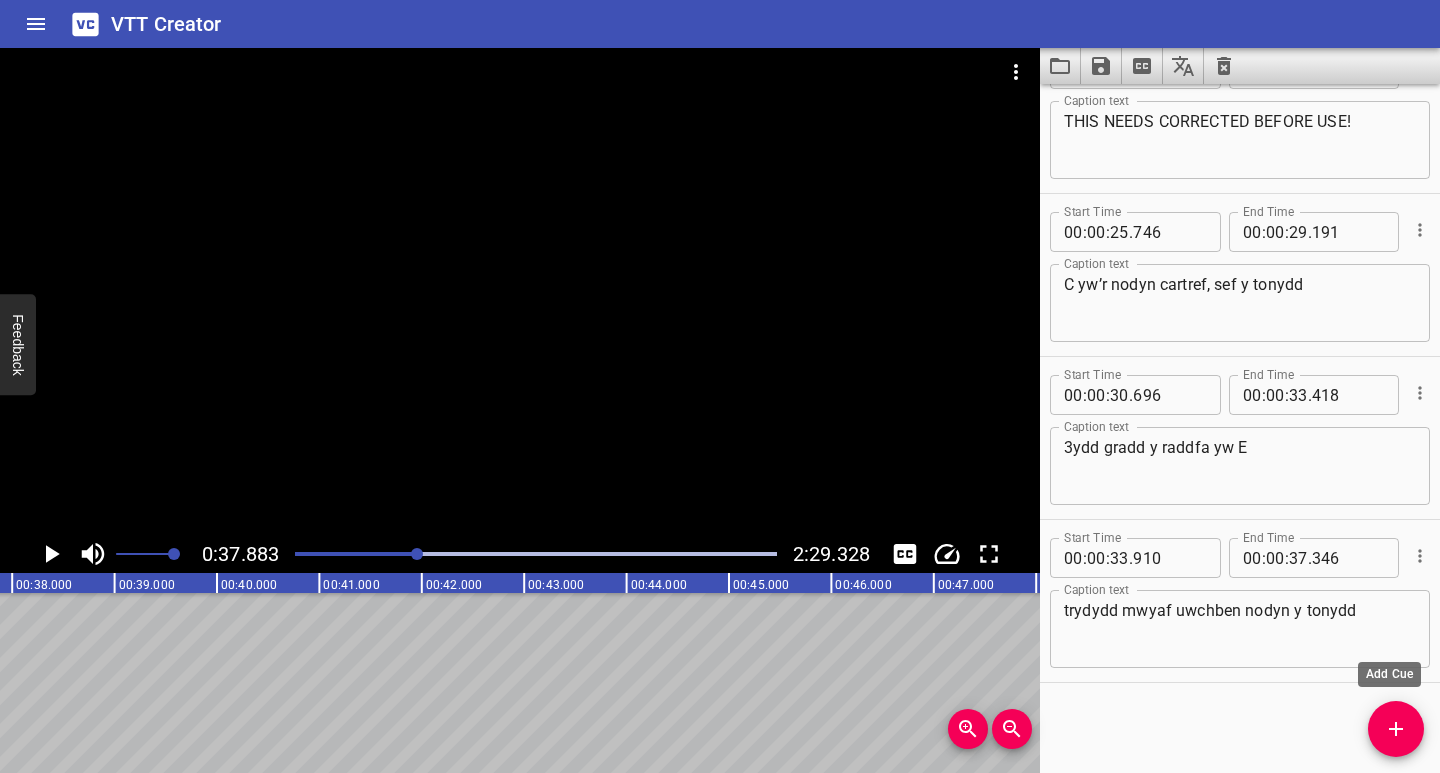click 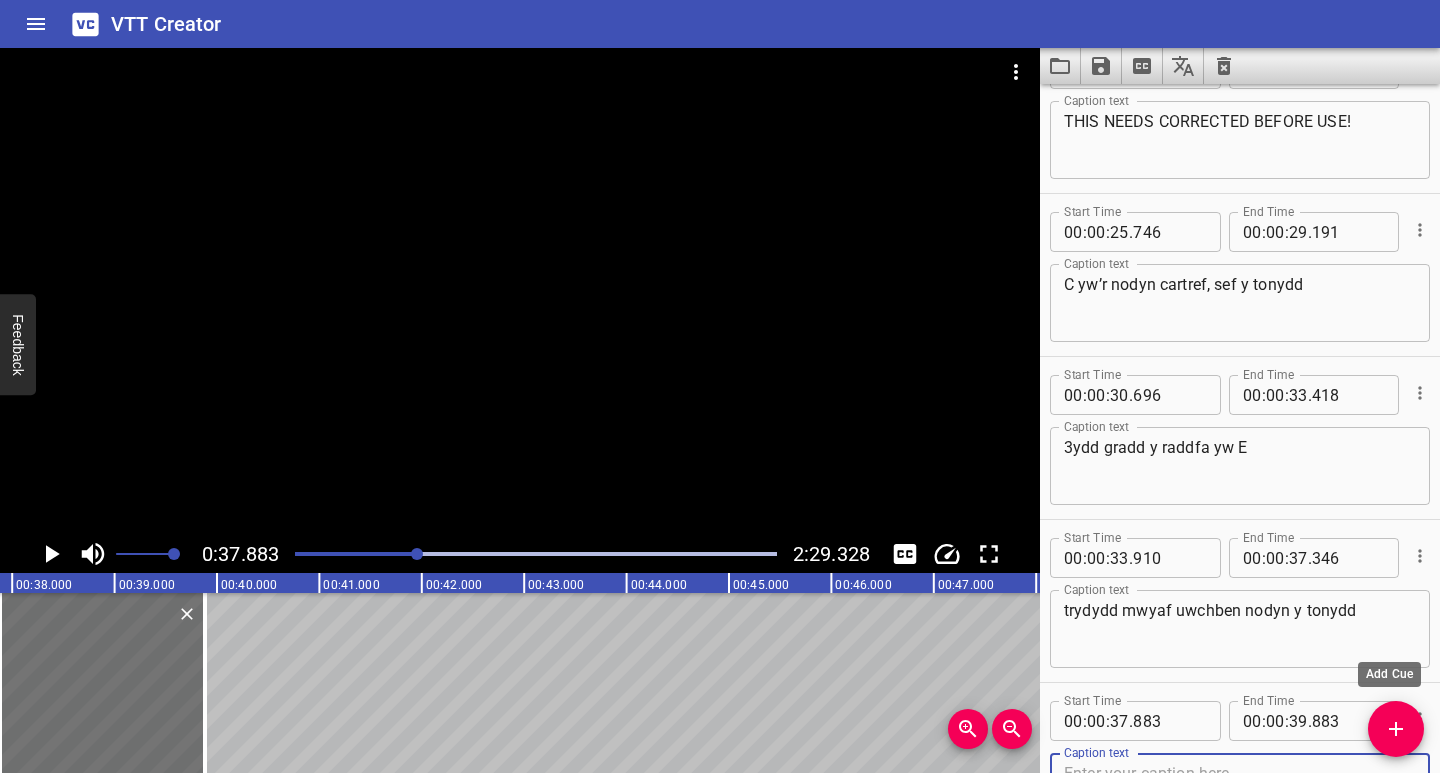 scroll, scrollTop: 393, scrollLeft: 0, axis: vertical 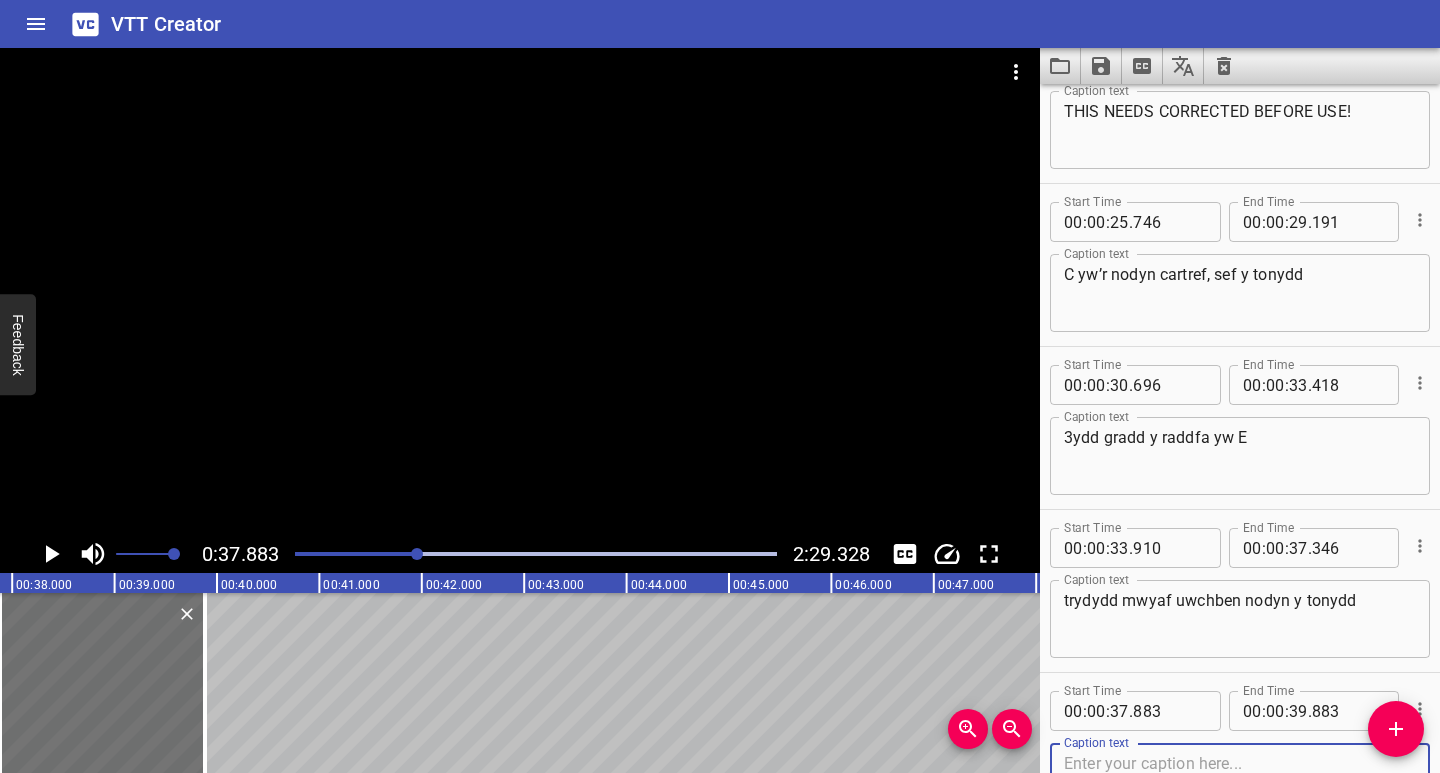 click at bounding box center (1240, 782) 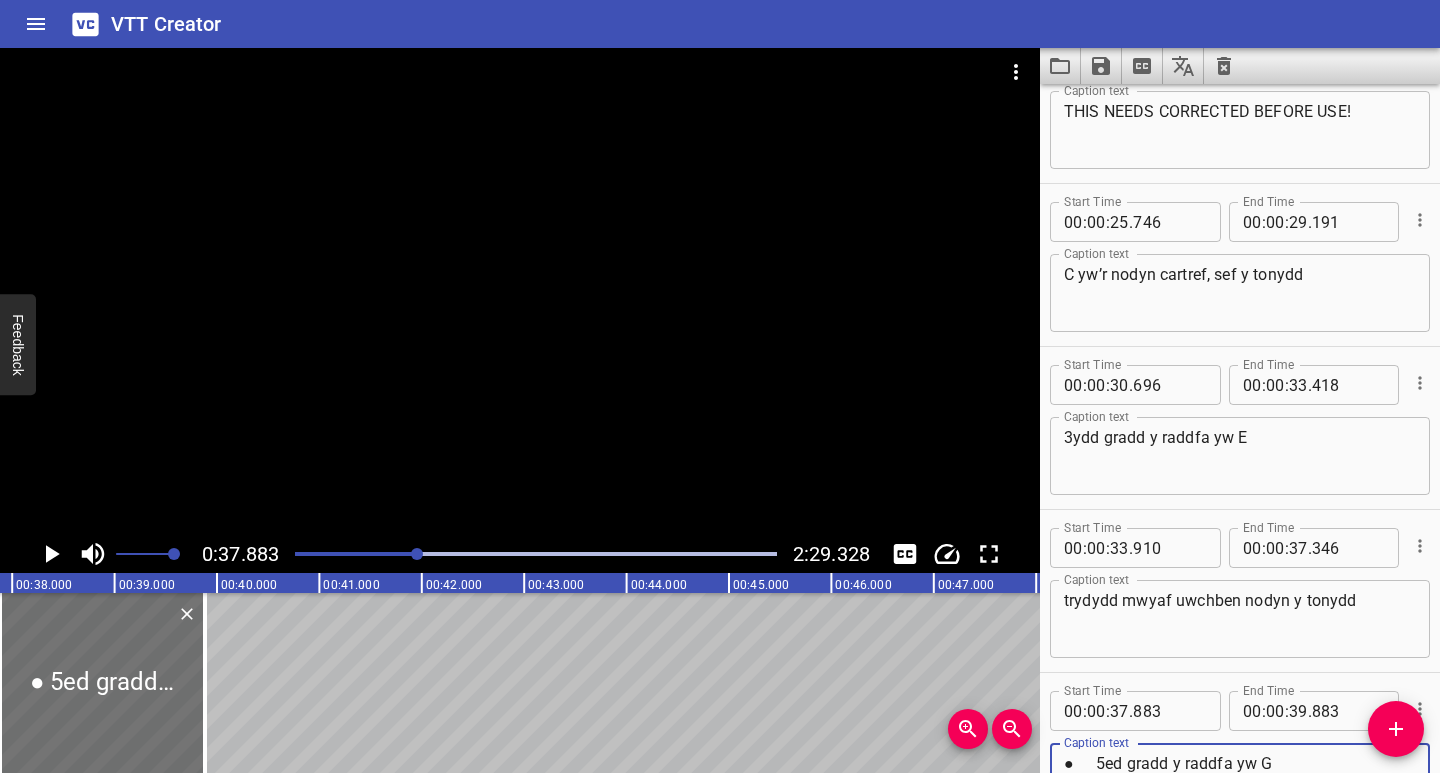 scroll, scrollTop: 546, scrollLeft: 0, axis: vertical 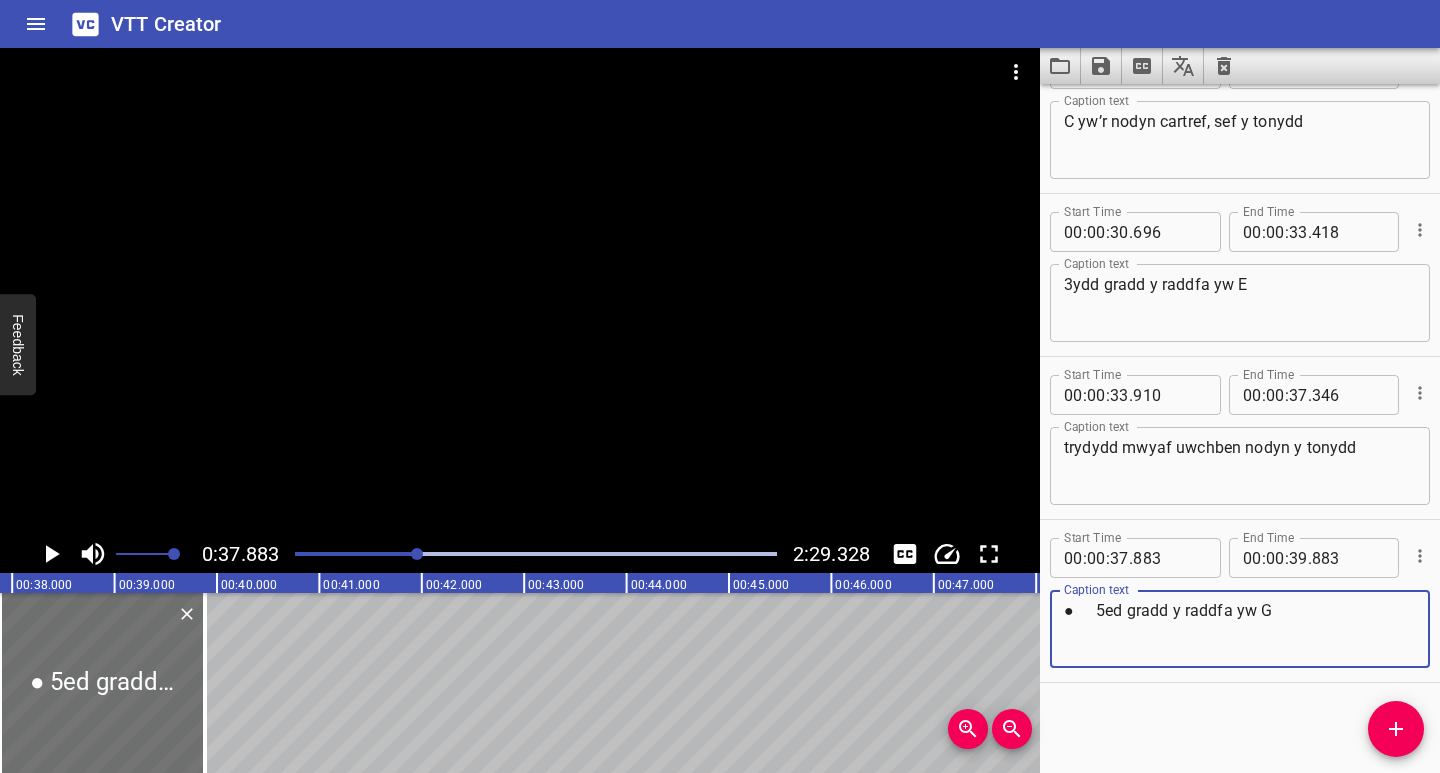 click on "●	5ed gradd y raddfa yw G" at bounding box center (1240, 629) 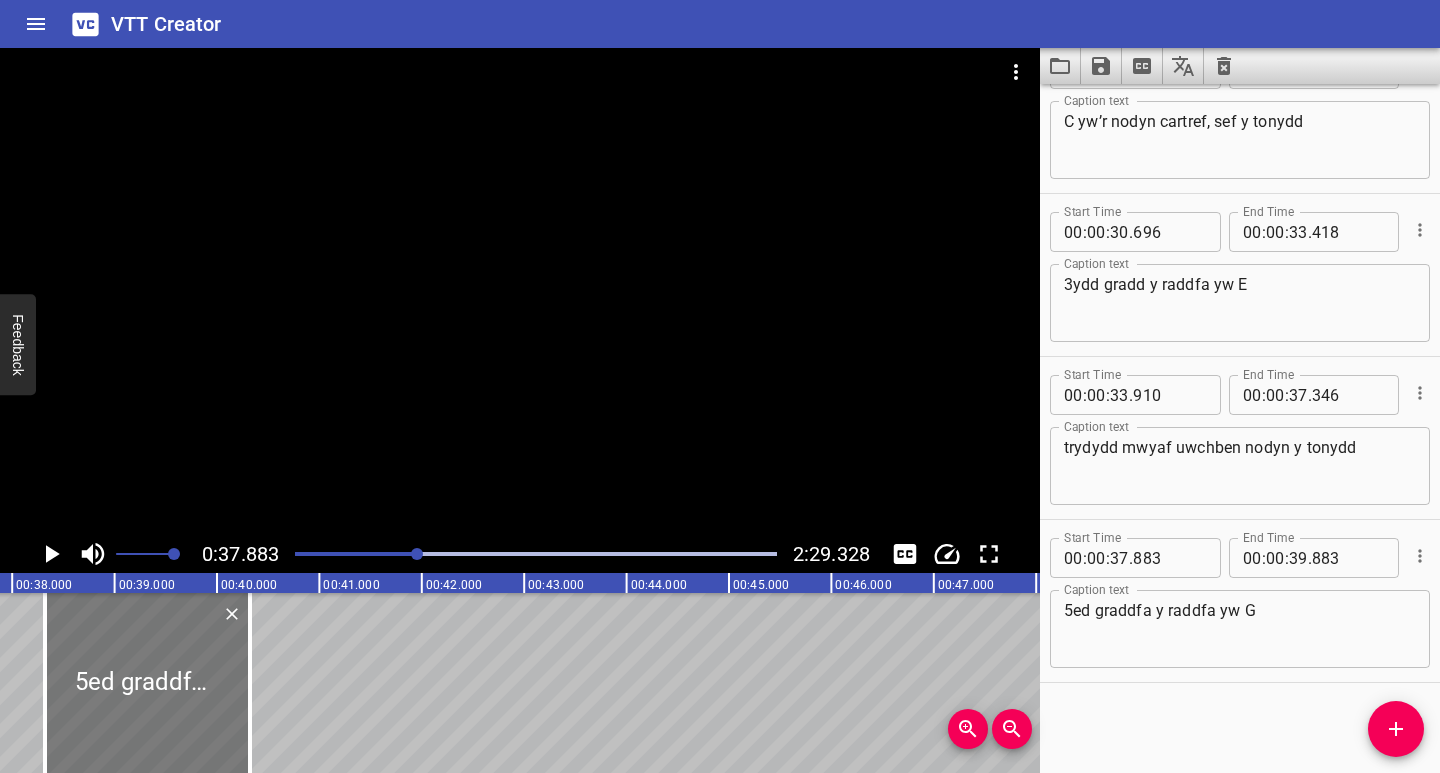 drag, startPoint x: 87, startPoint y: 708, endPoint x: 135, endPoint y: 712, distance: 48.166378 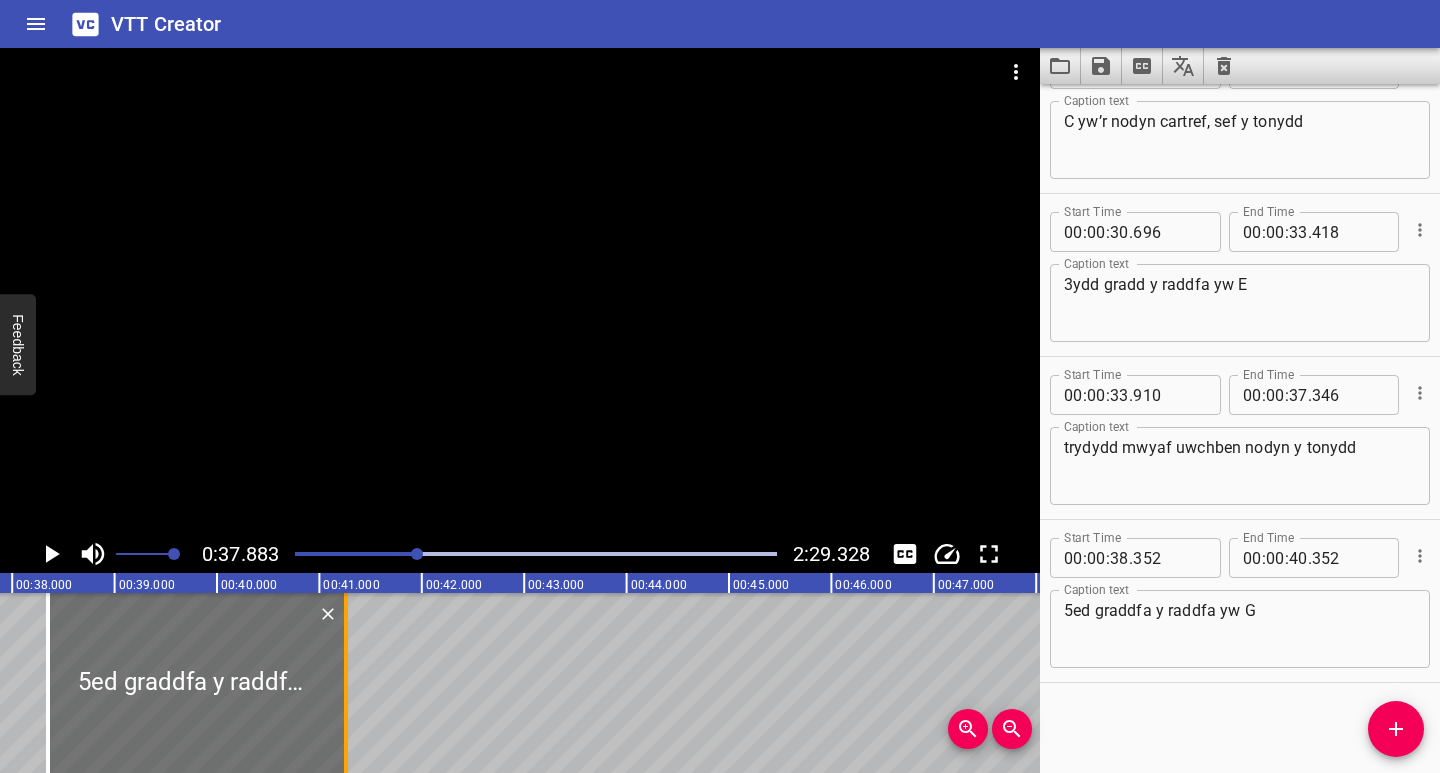 drag, startPoint x: 253, startPoint y: 724, endPoint x: 346, endPoint y: 746, distance: 95.566734 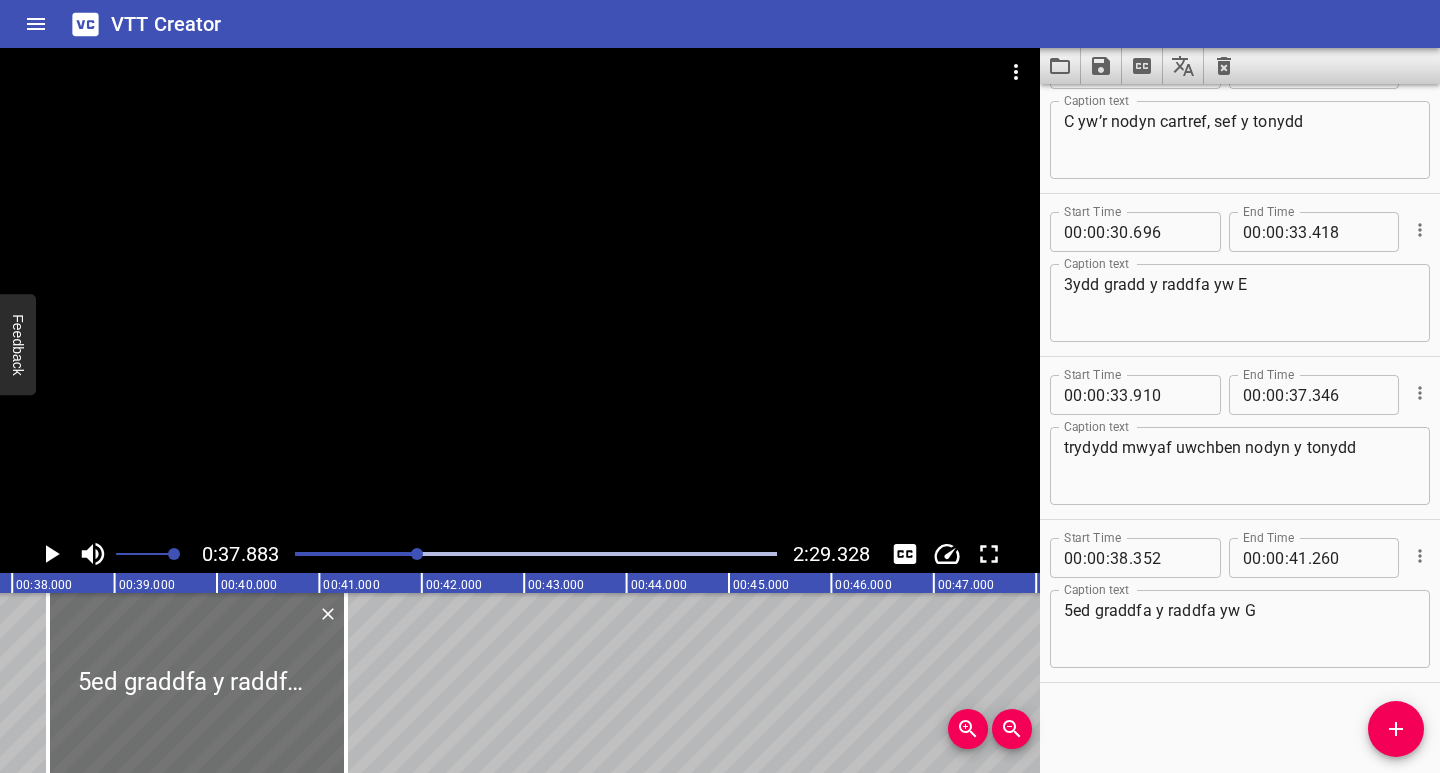 click 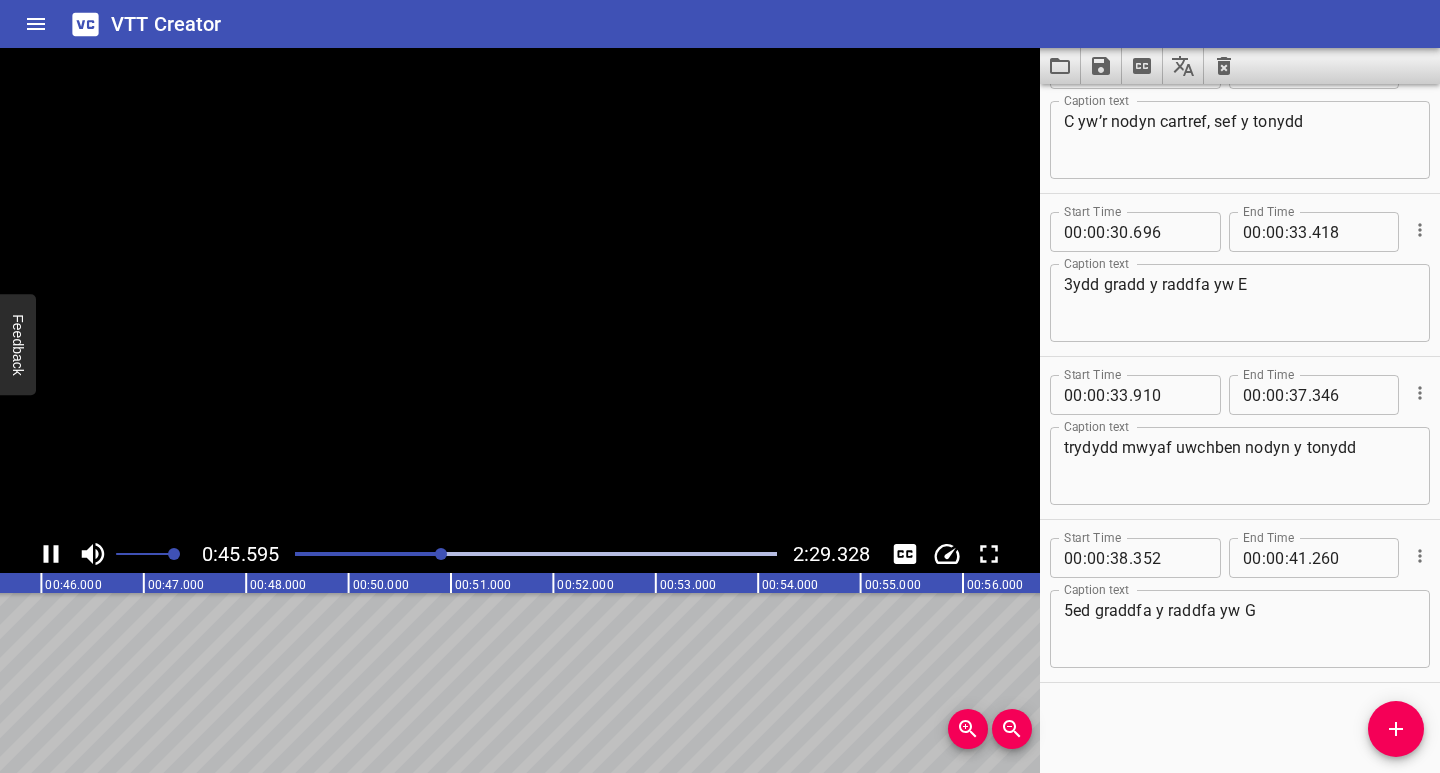 click 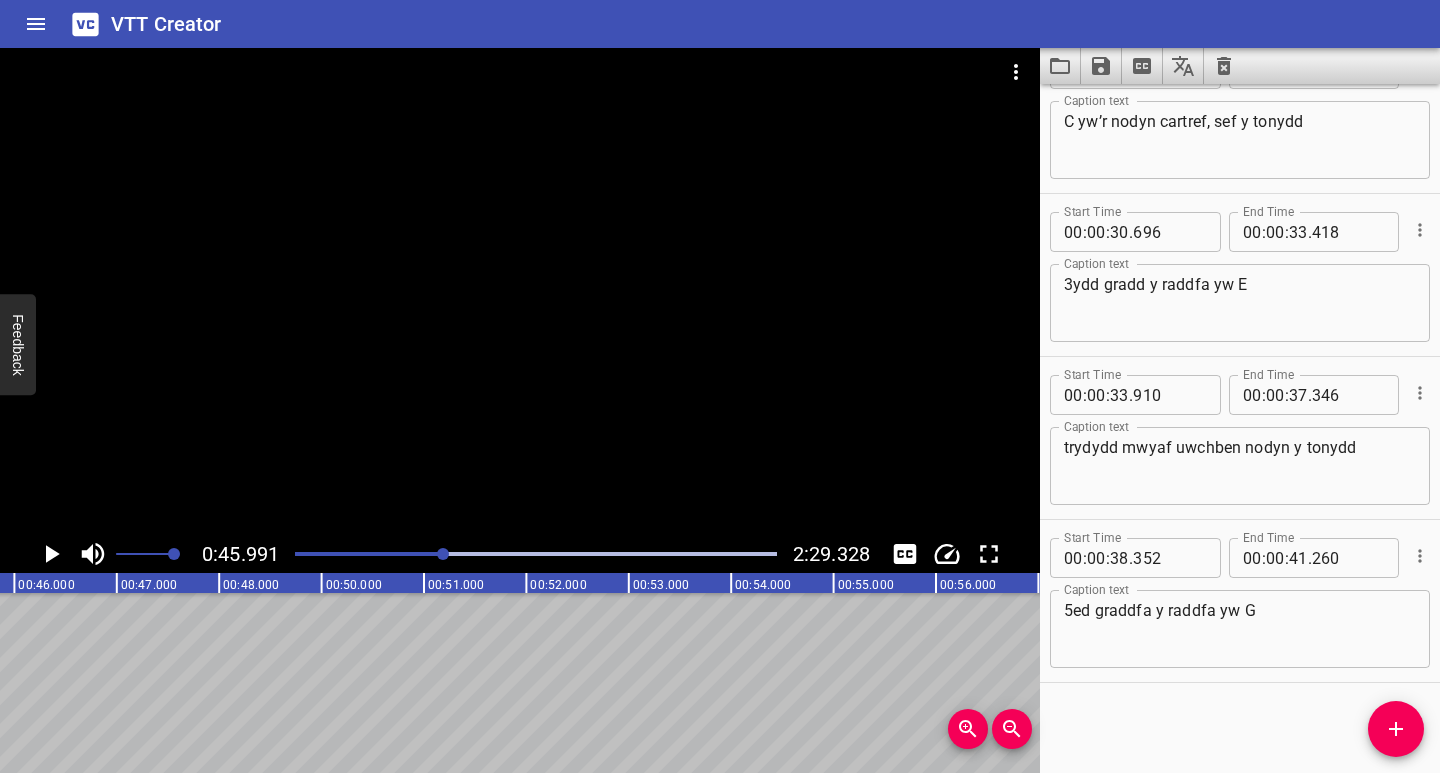 scroll, scrollTop: 0, scrollLeft: 4709, axis: horizontal 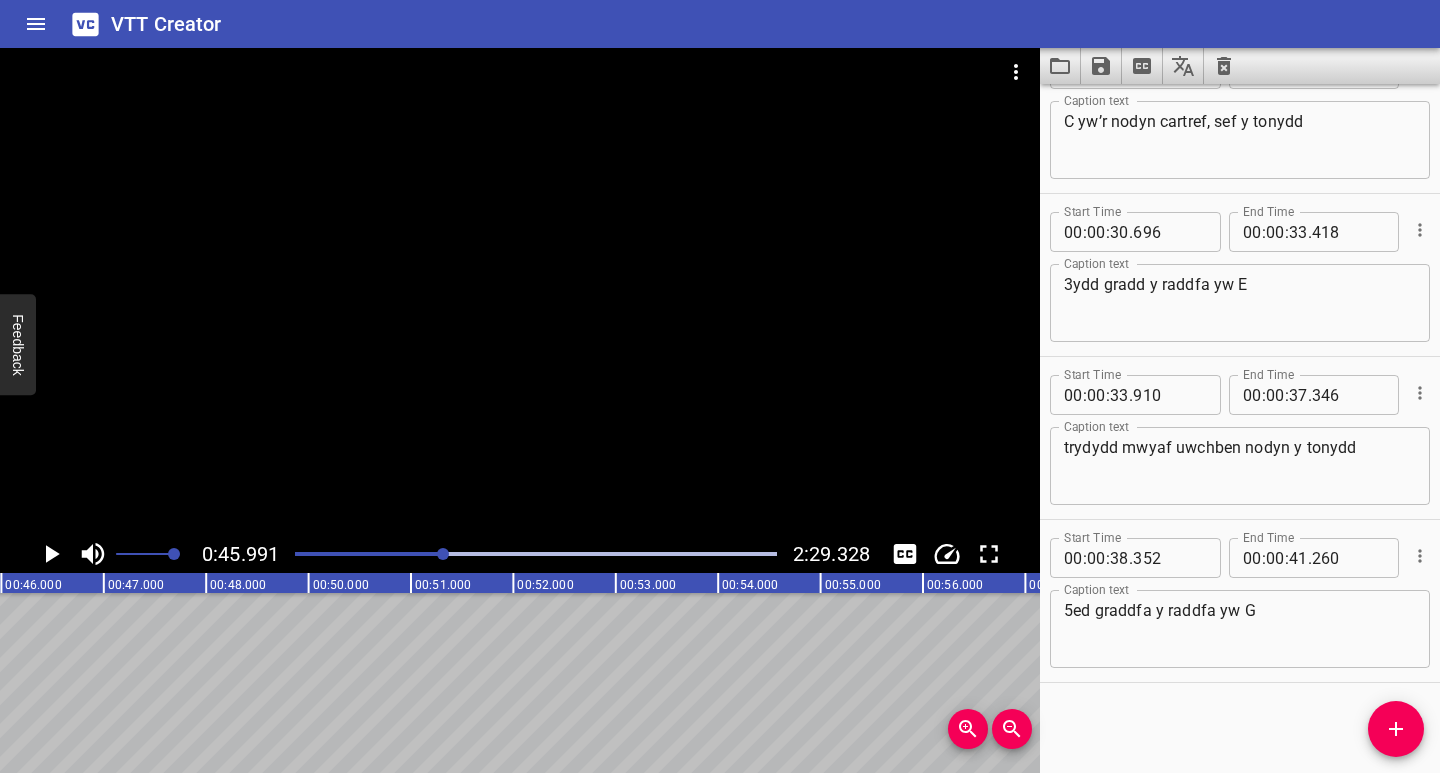 click at bounding box center [1396, 729] 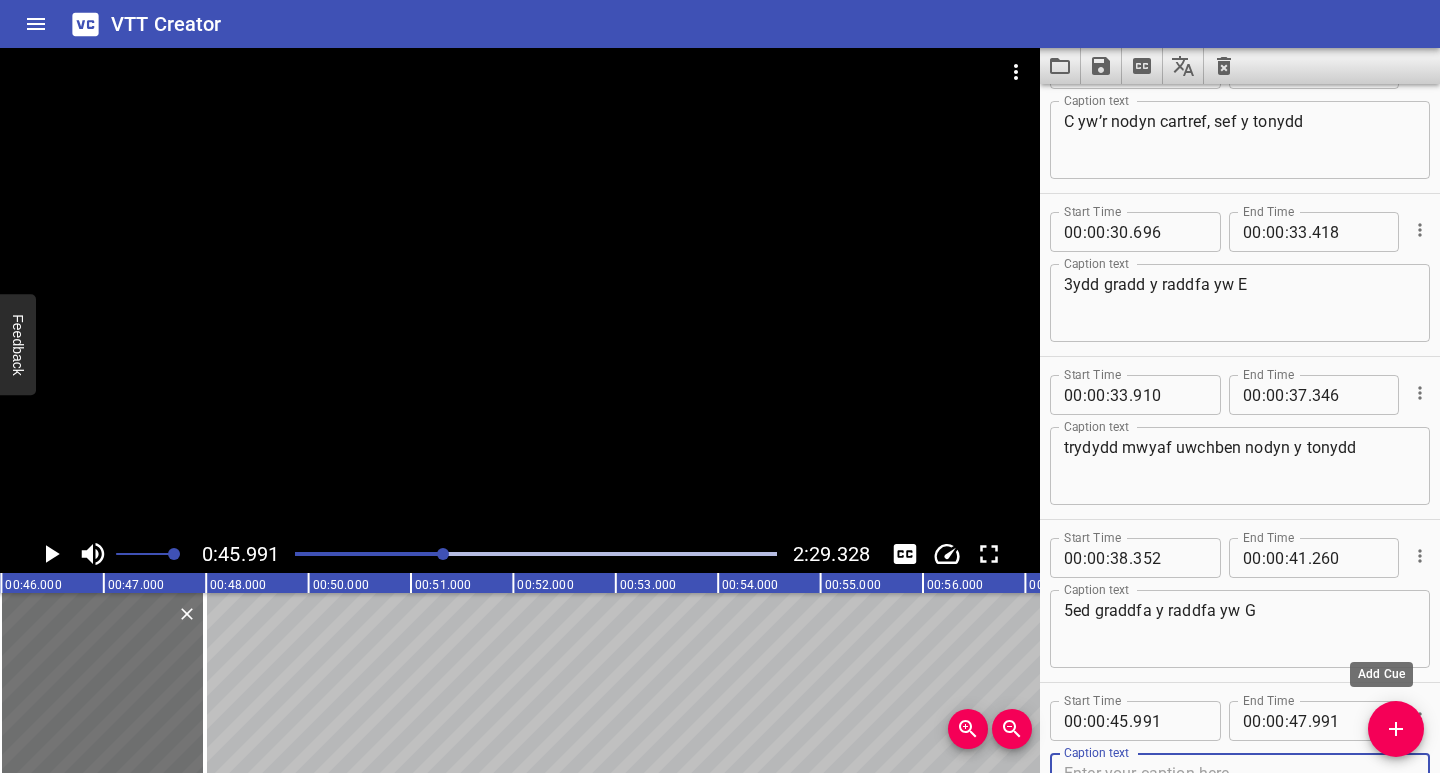 scroll, scrollTop: 556, scrollLeft: 0, axis: vertical 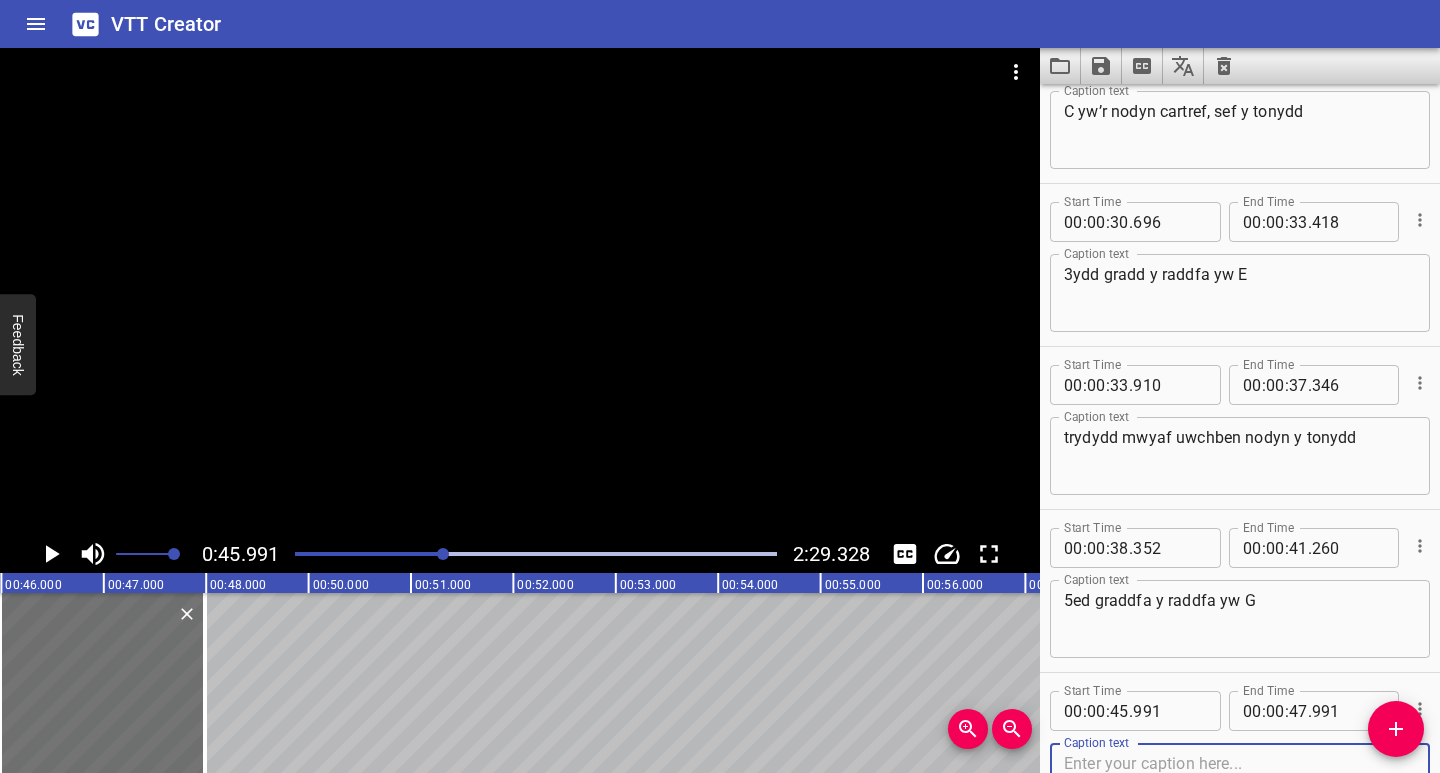 click at bounding box center (1240, 782) 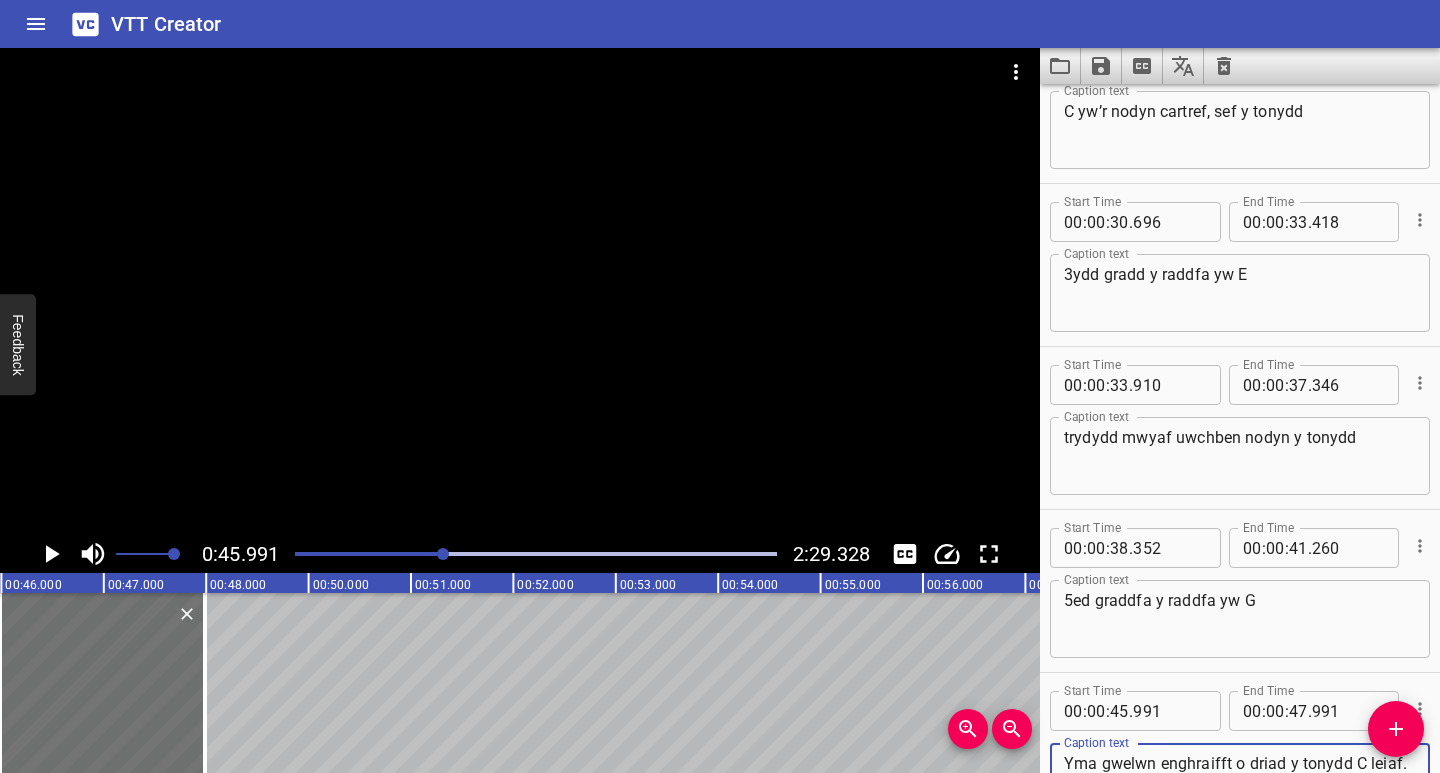 scroll, scrollTop: 575, scrollLeft: 0, axis: vertical 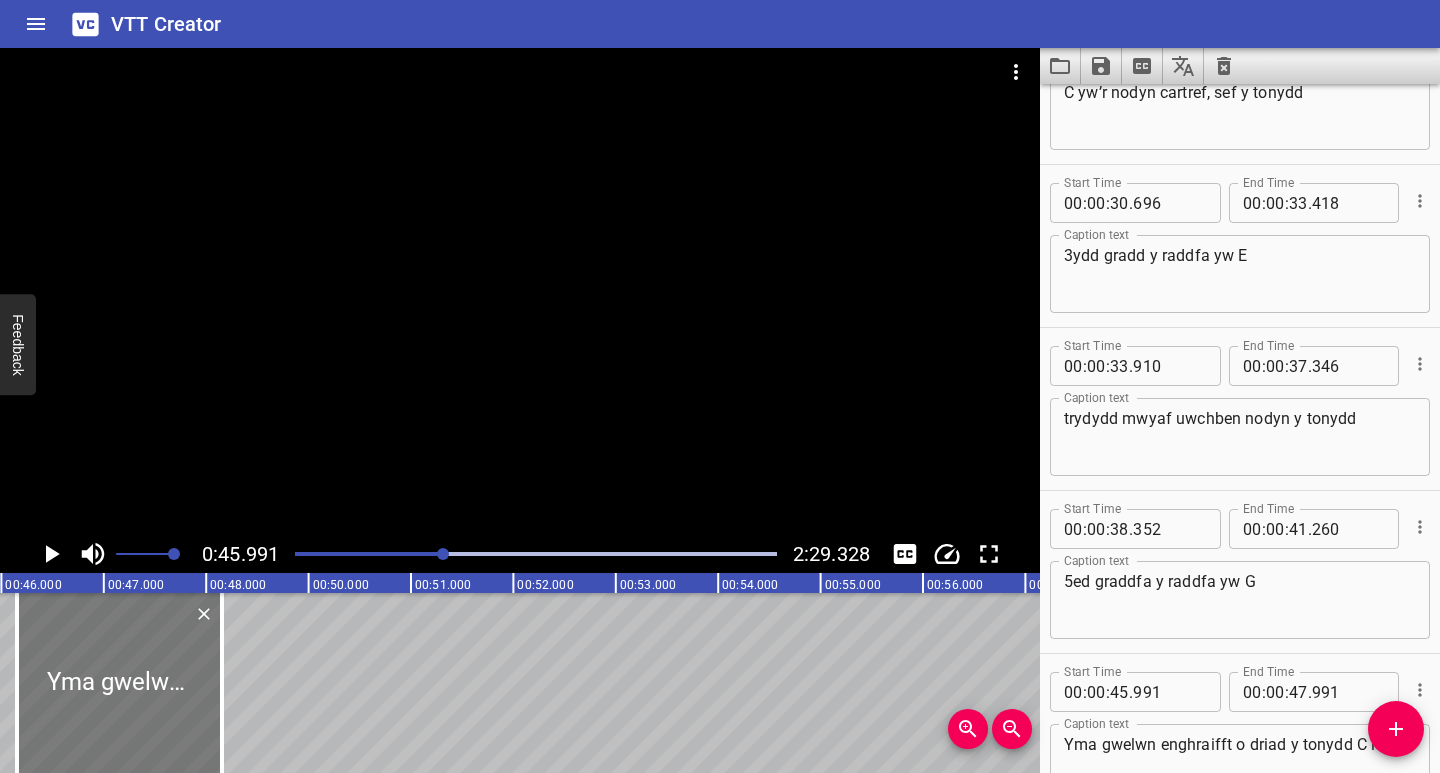 drag, startPoint x: 132, startPoint y: 691, endPoint x: 158, endPoint y: 692, distance: 26.019224 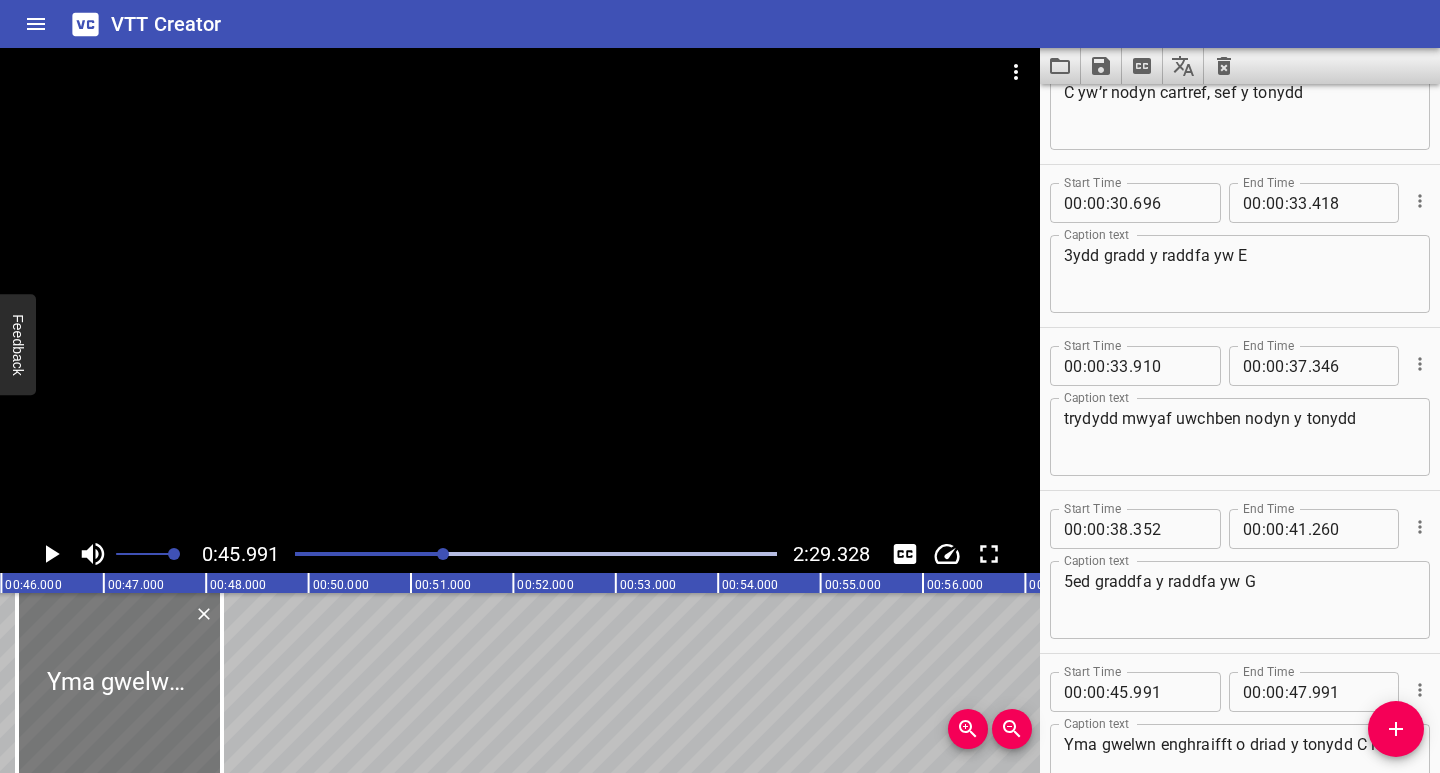 click at bounding box center (119, 683) 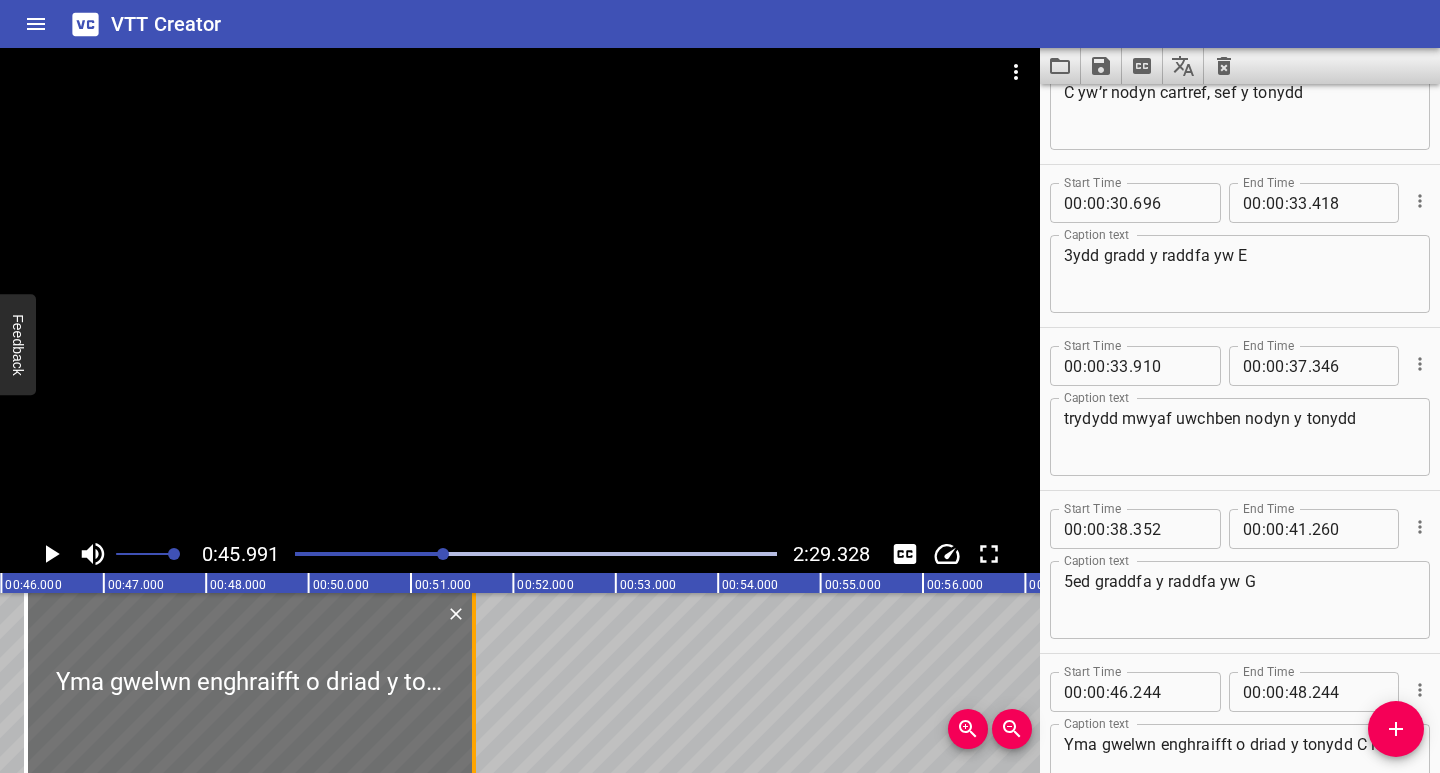 drag, startPoint x: 231, startPoint y: 705, endPoint x: 473, endPoint y: 729, distance: 243.18716 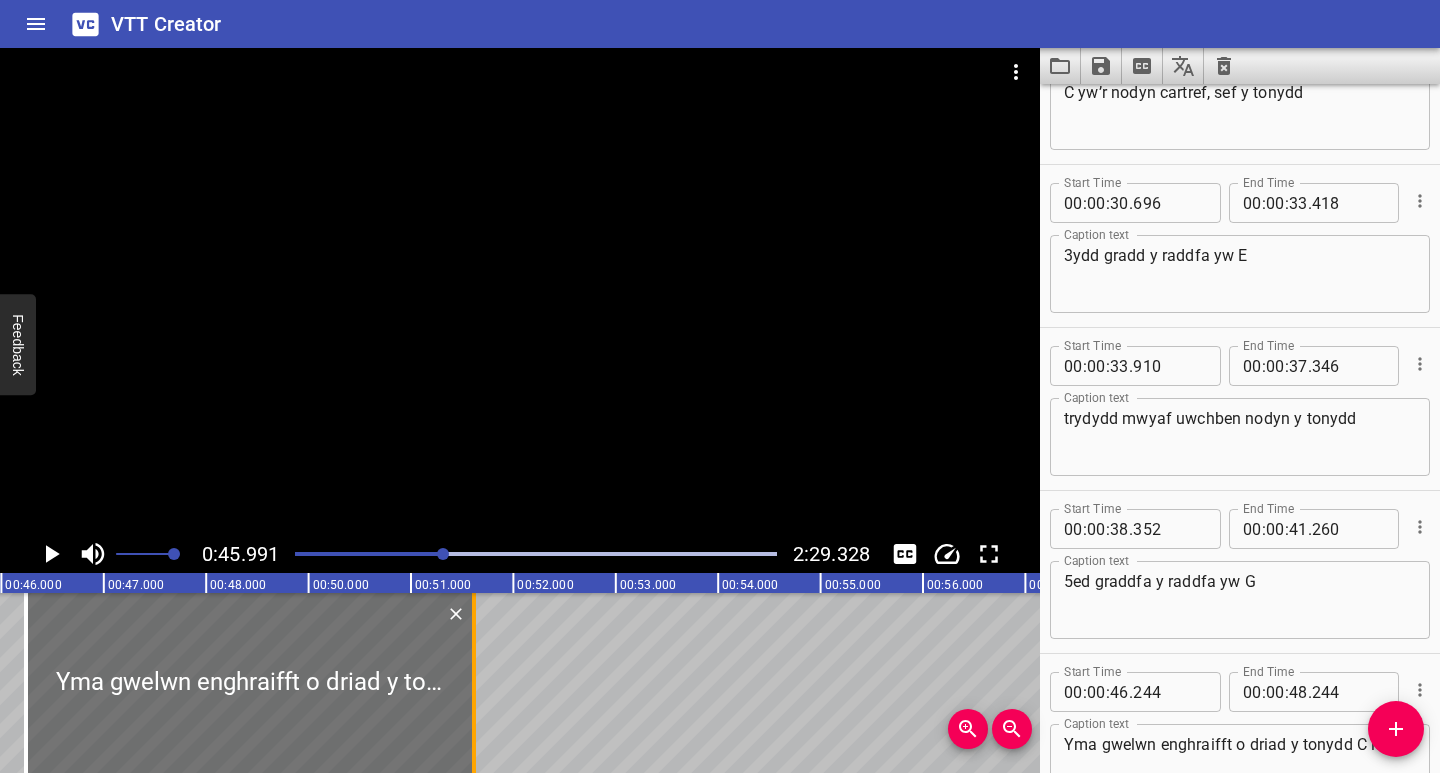 click at bounding box center (474, 683) 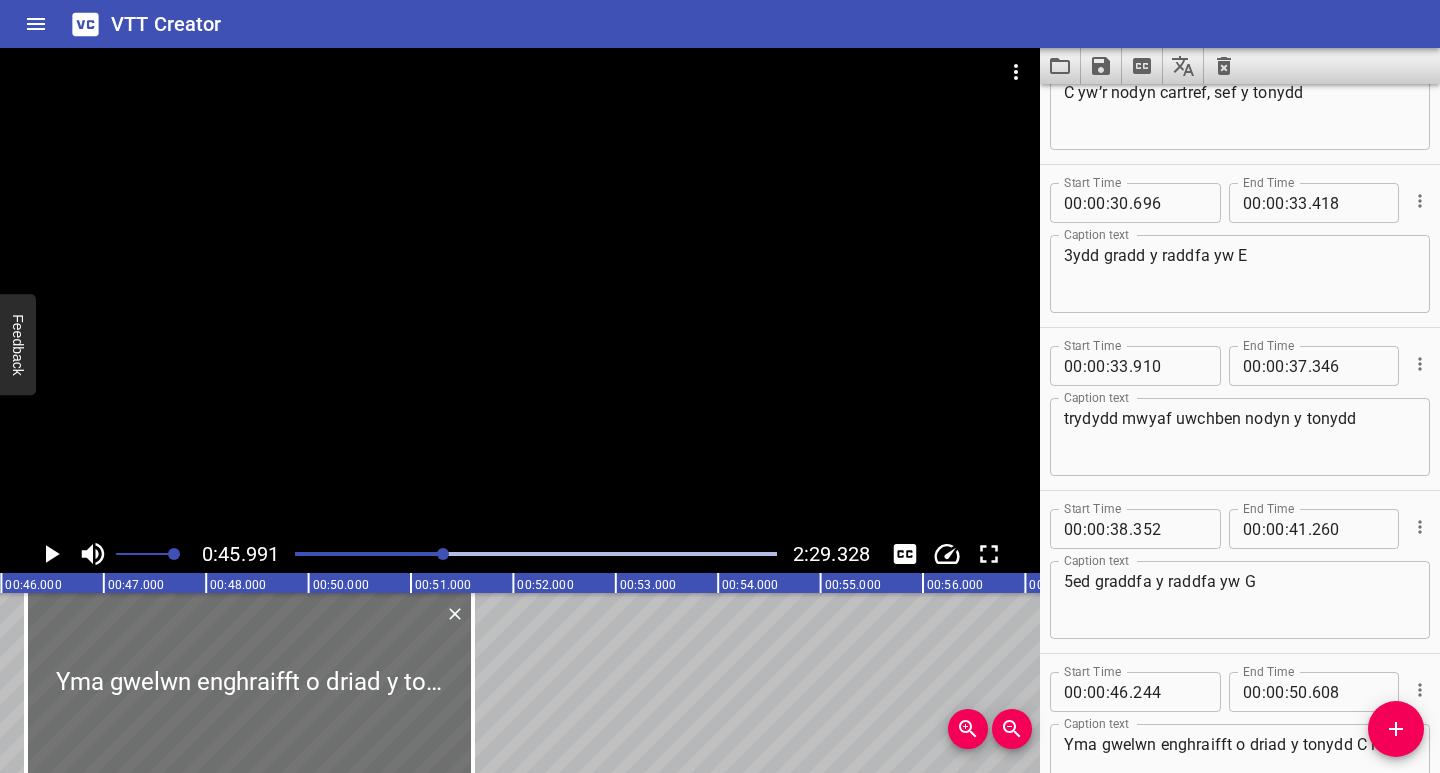 click 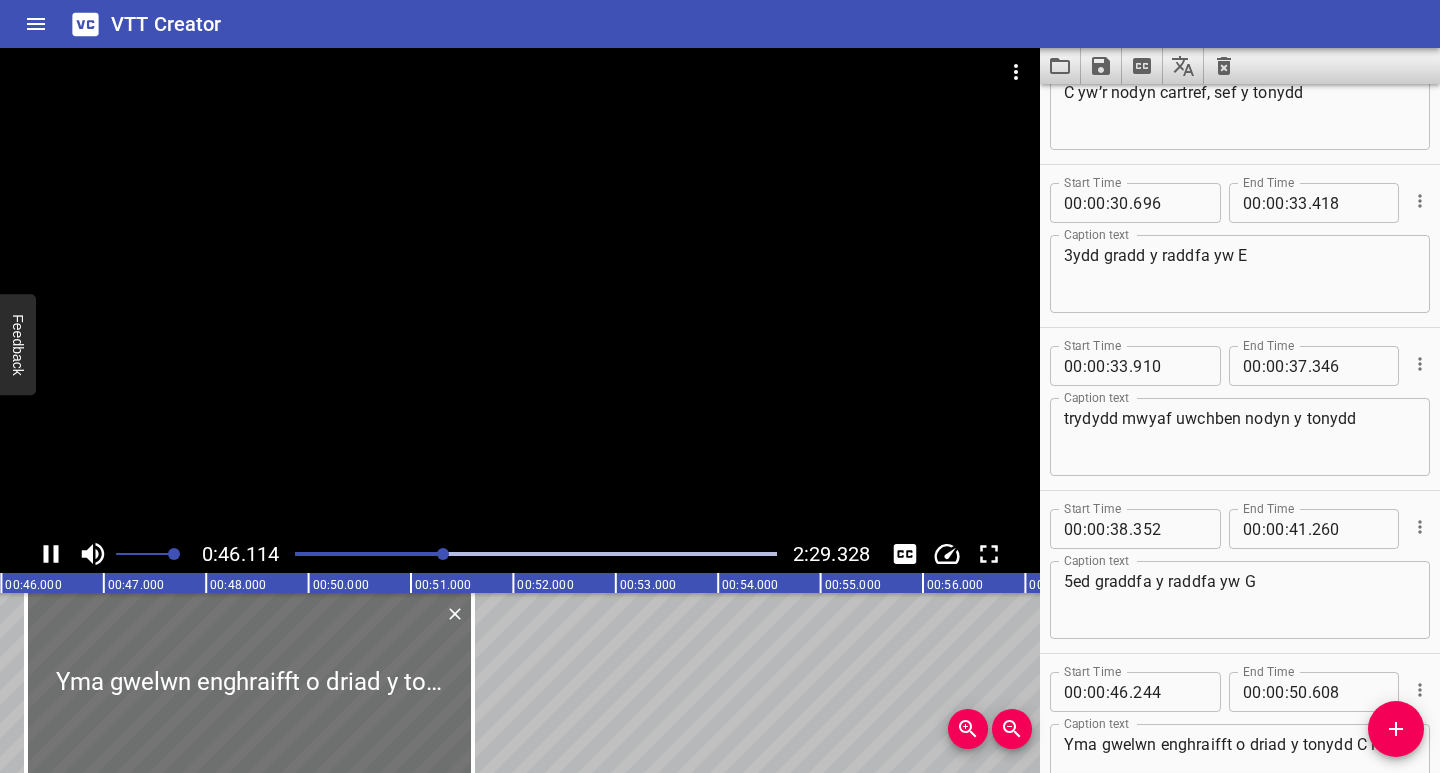 scroll, scrollTop: 0, scrollLeft: 4722, axis: horizontal 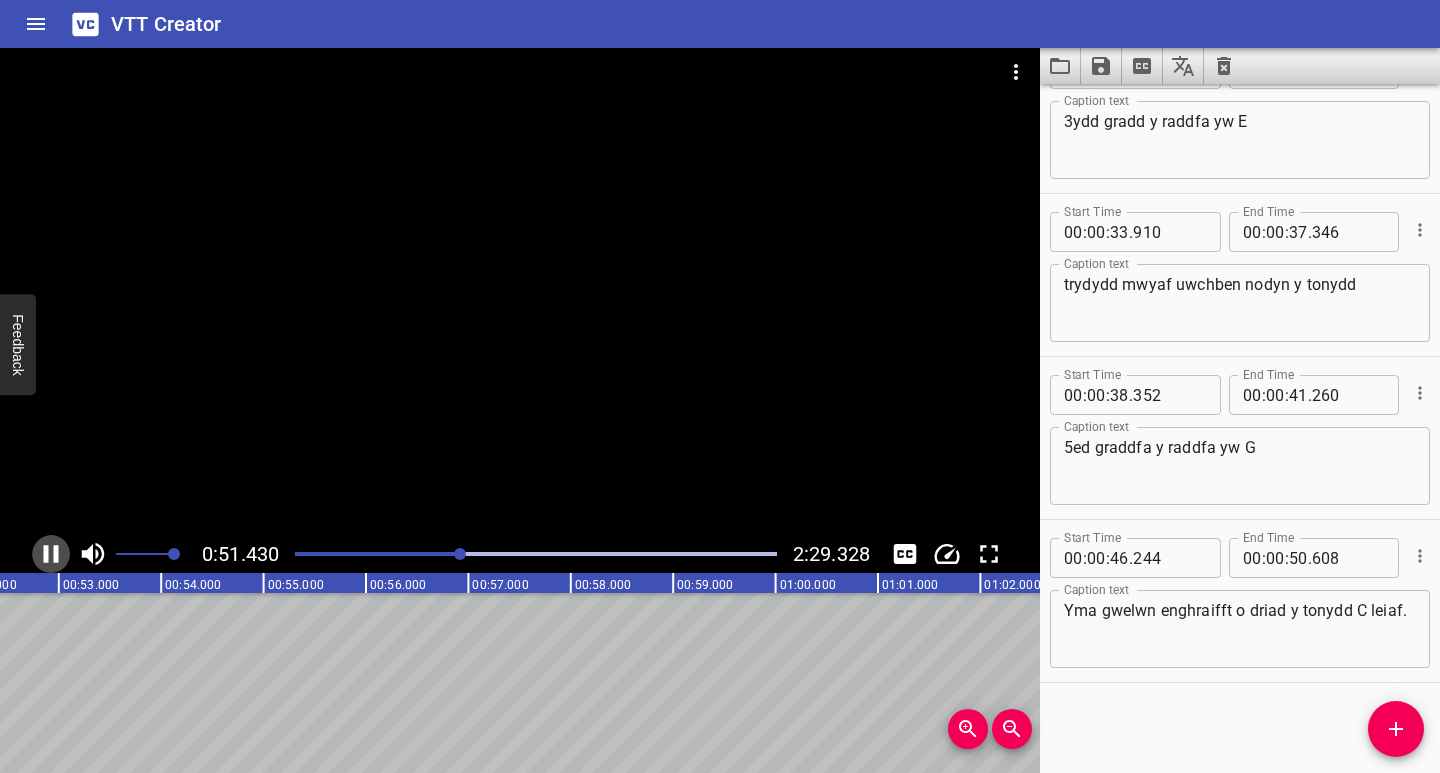 click 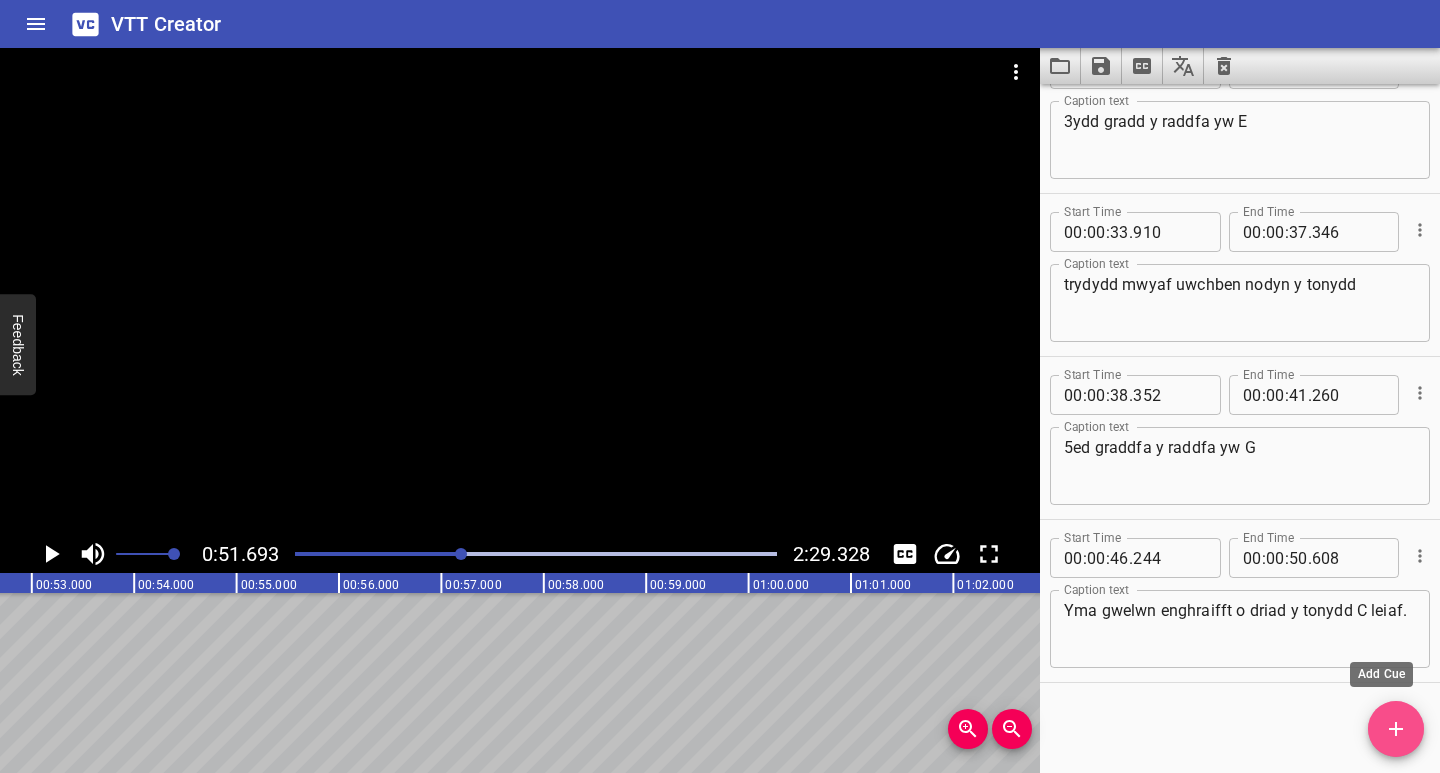 click 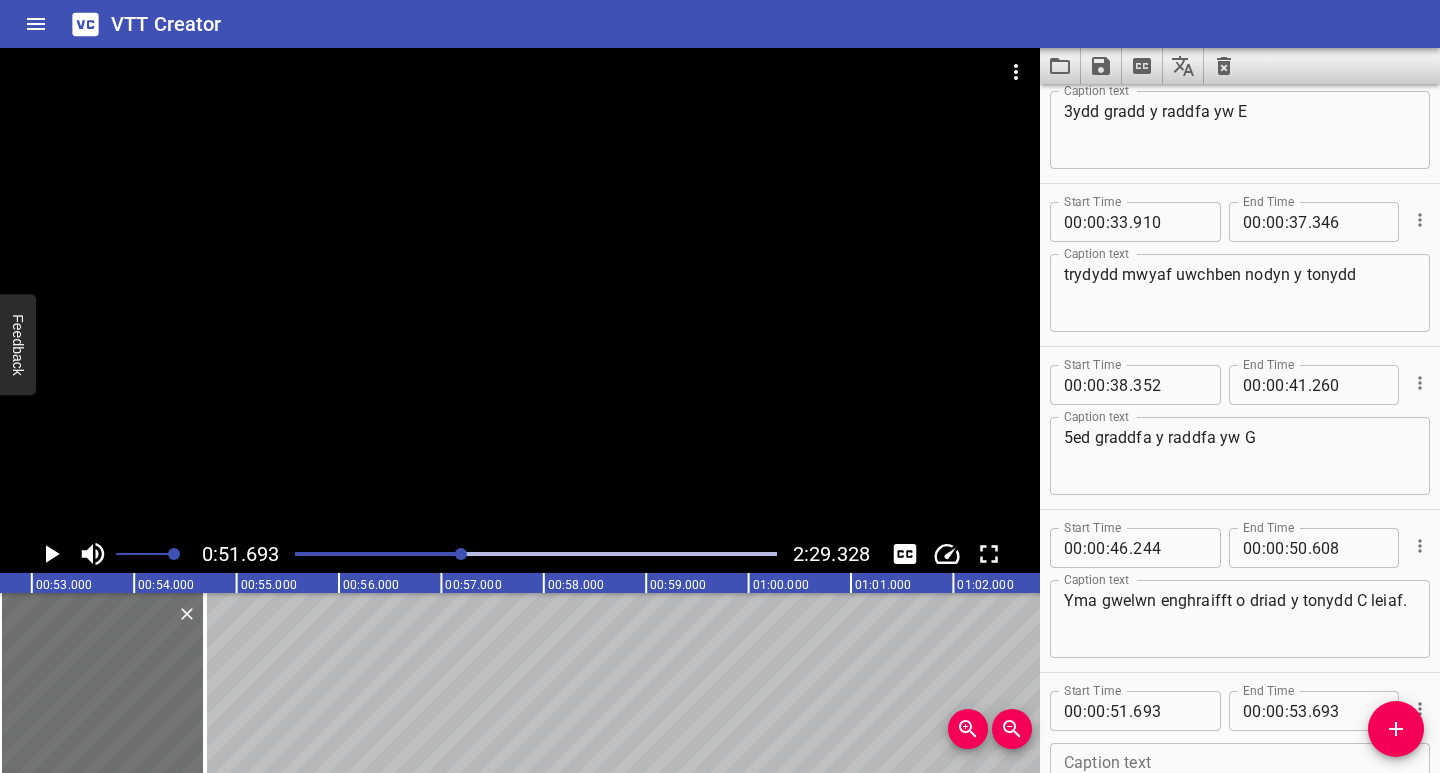 click on "Caption text" at bounding box center [1240, 782] 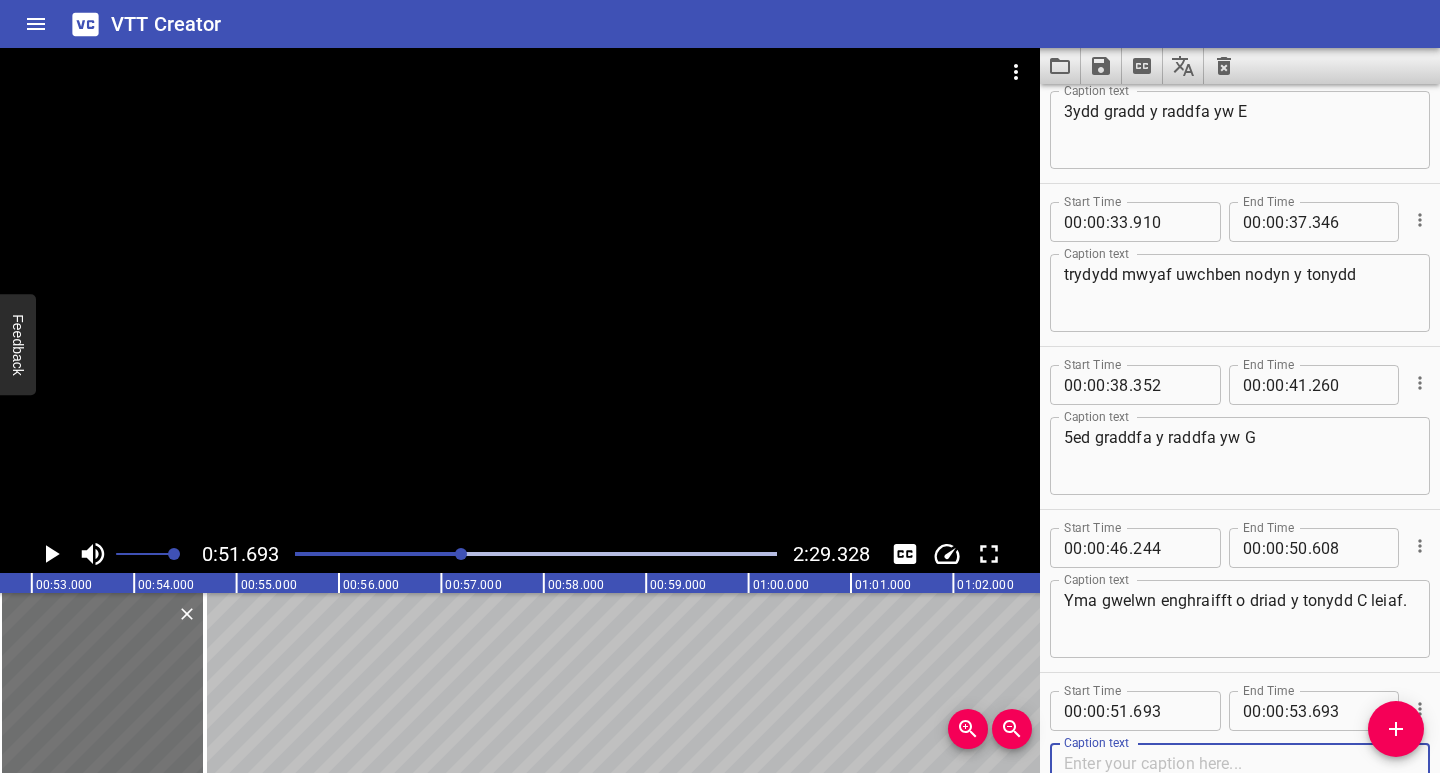 paste on "●	Unwaith eto,  Cyw’r nodyn cartref neu’r tonydd" 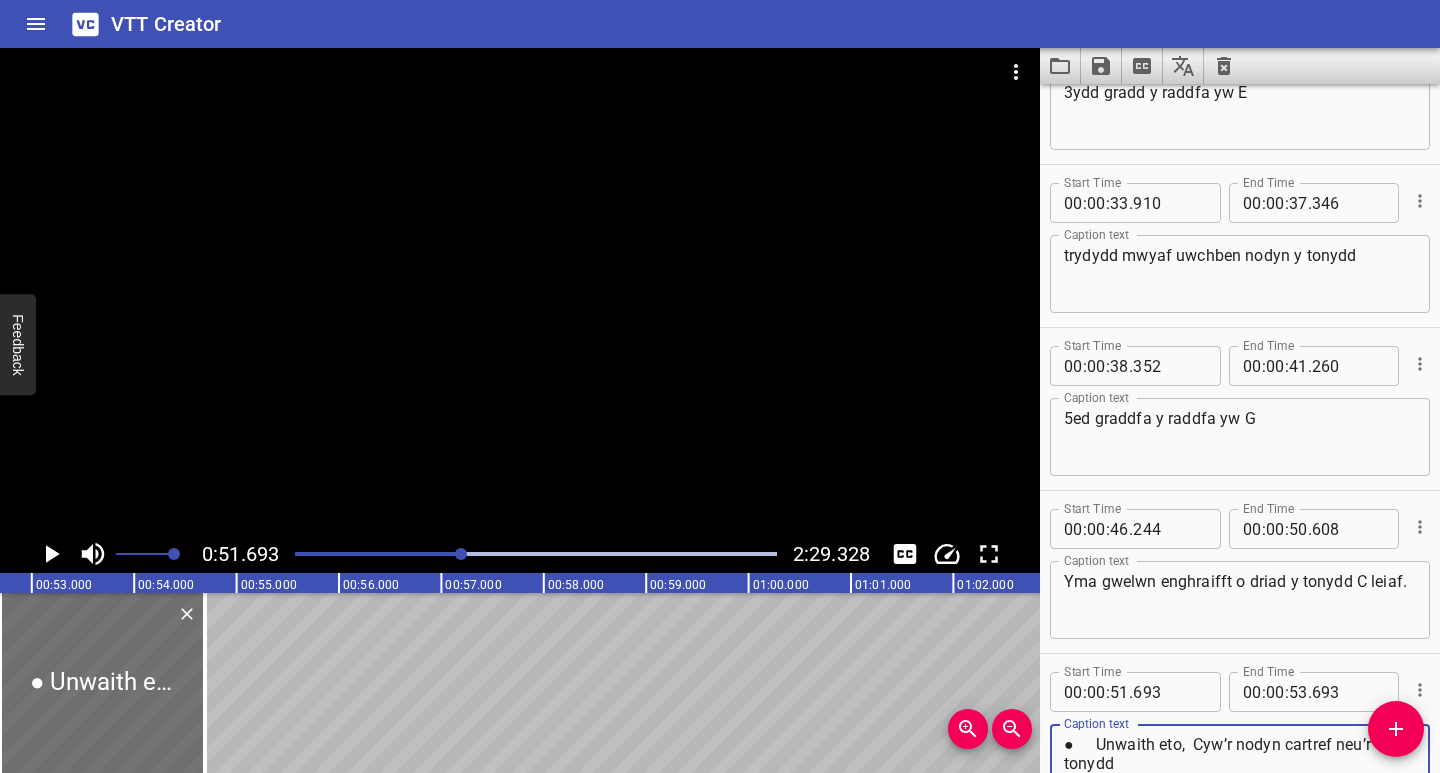 scroll, scrollTop: 872, scrollLeft: 0, axis: vertical 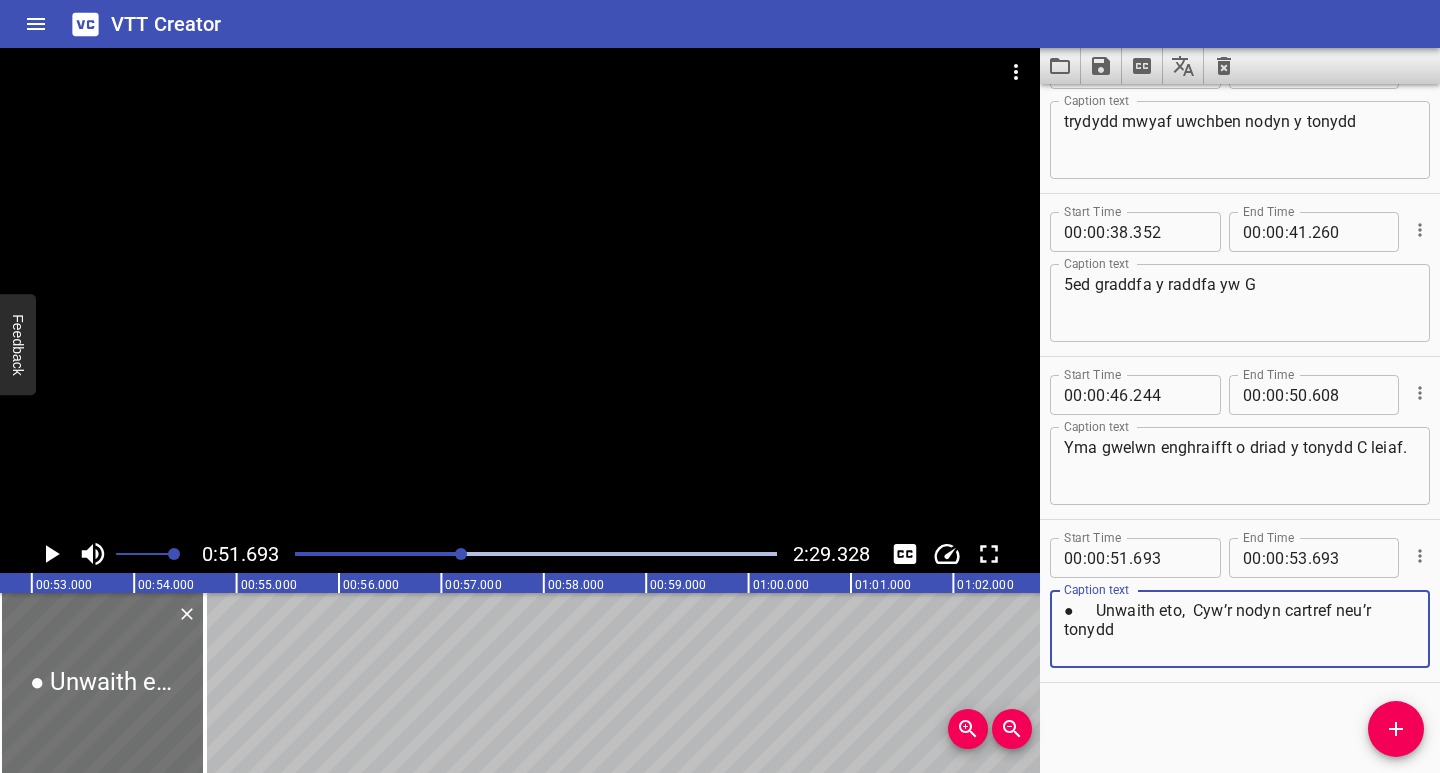 click on "●	Unwaith eto,  Cyw’r nodyn cartref neu’r tonydd" at bounding box center [1240, 629] 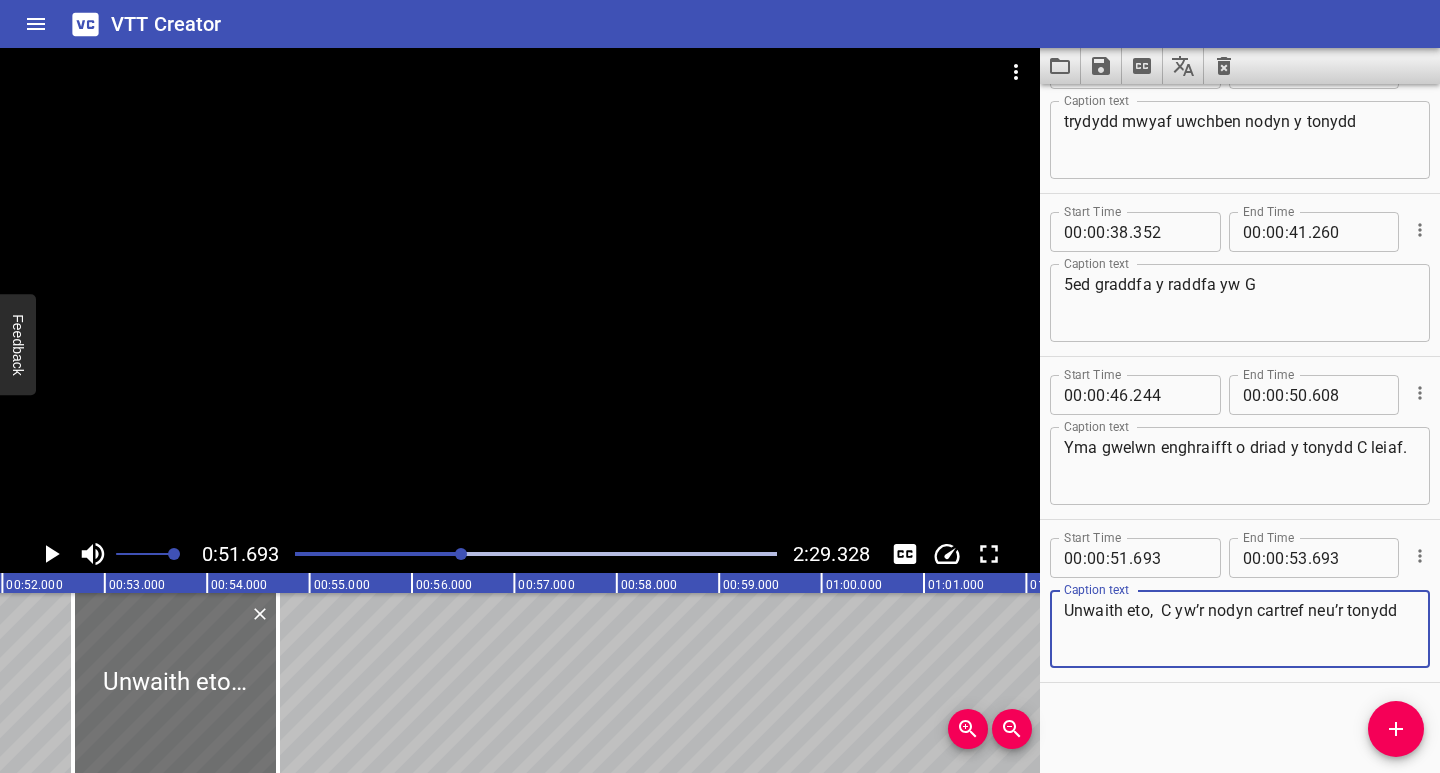 scroll, scrollTop: 0, scrollLeft: 5165, axis: horizontal 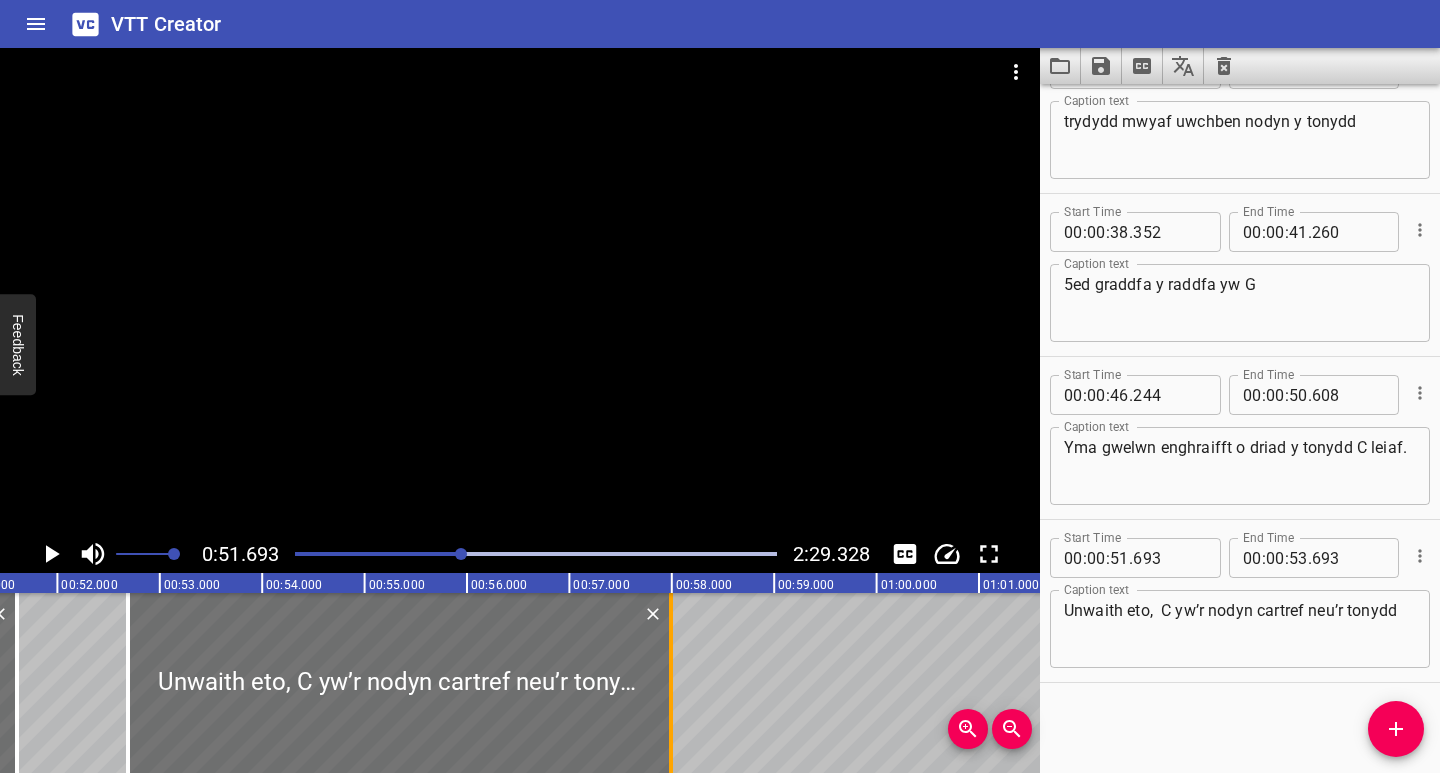 drag, startPoint x: 331, startPoint y: 723, endPoint x: 669, endPoint y: 738, distance: 338.33267 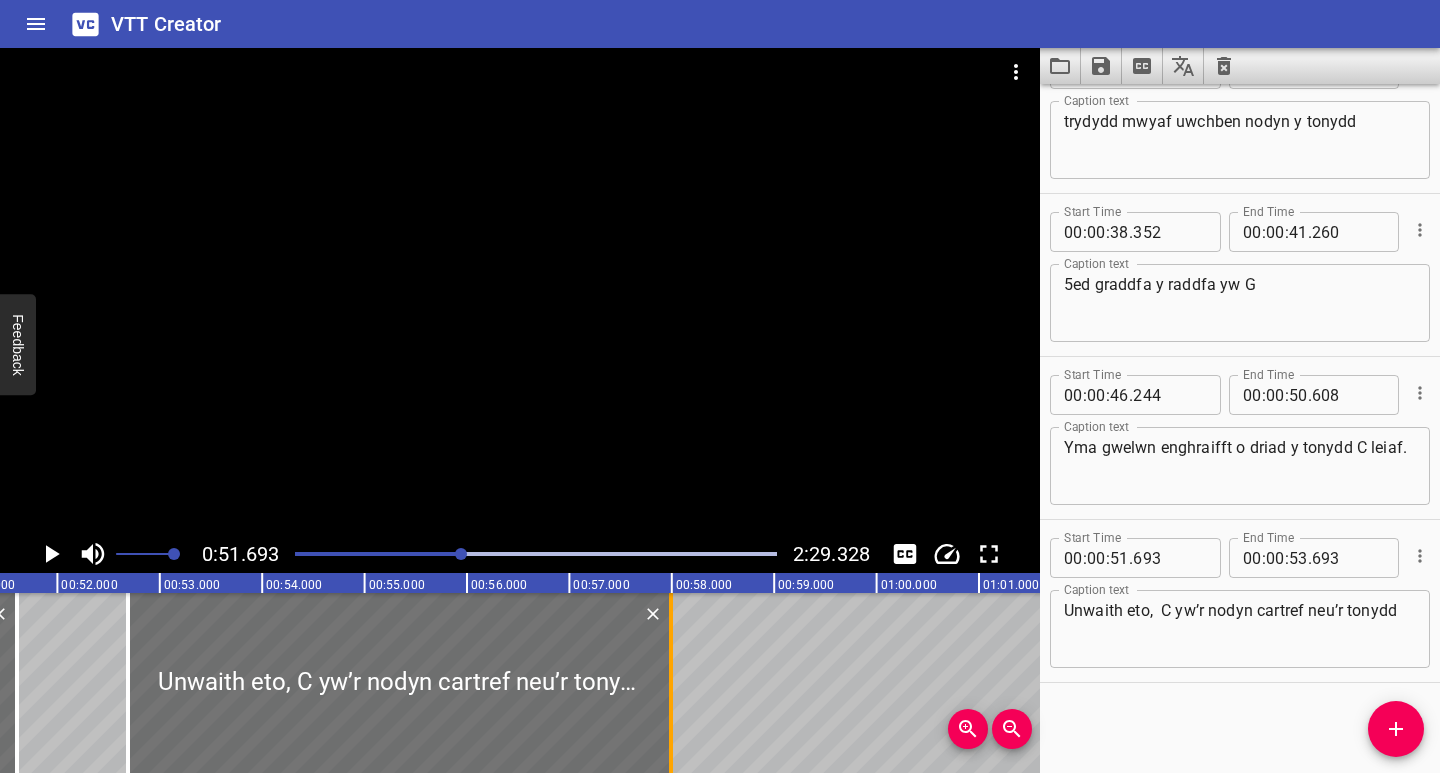 click at bounding box center (671, 683) 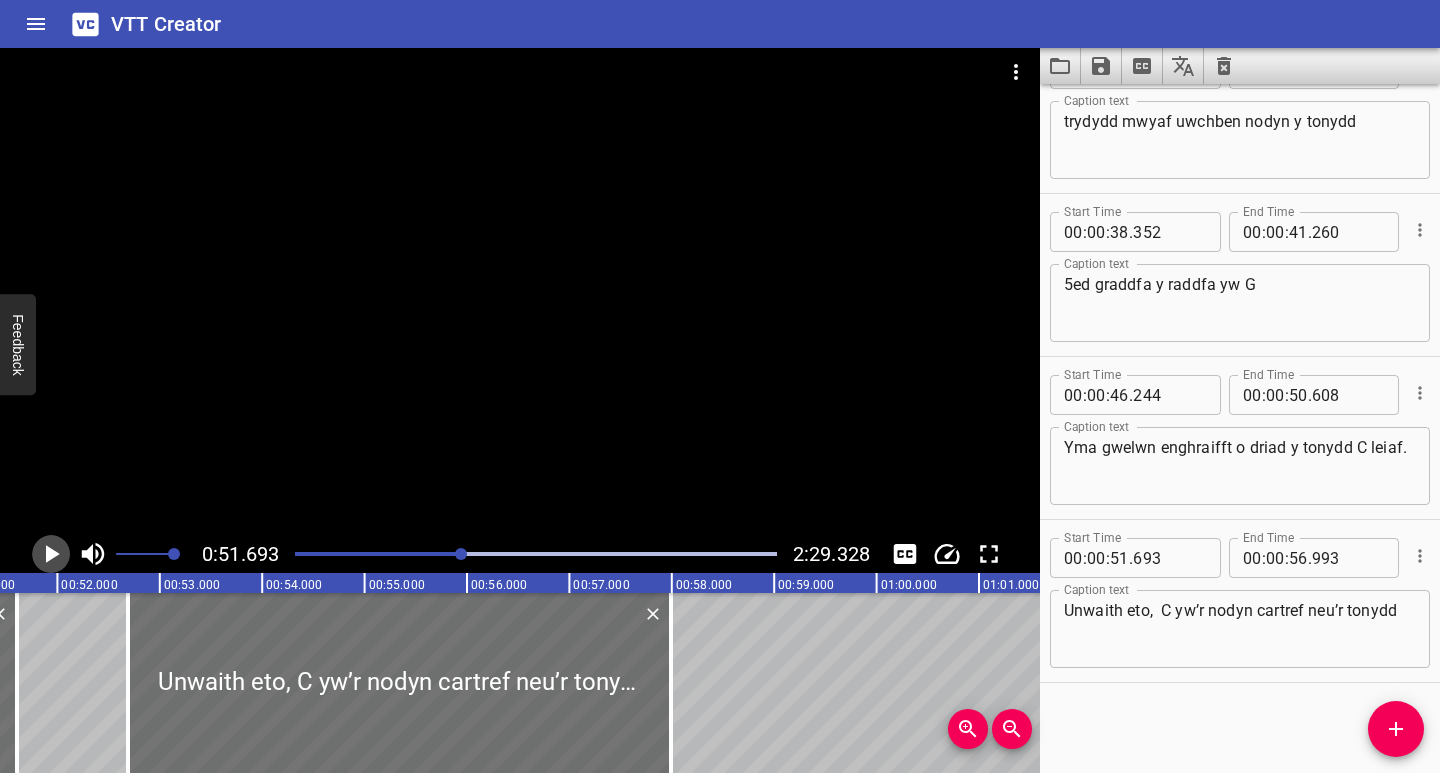 click 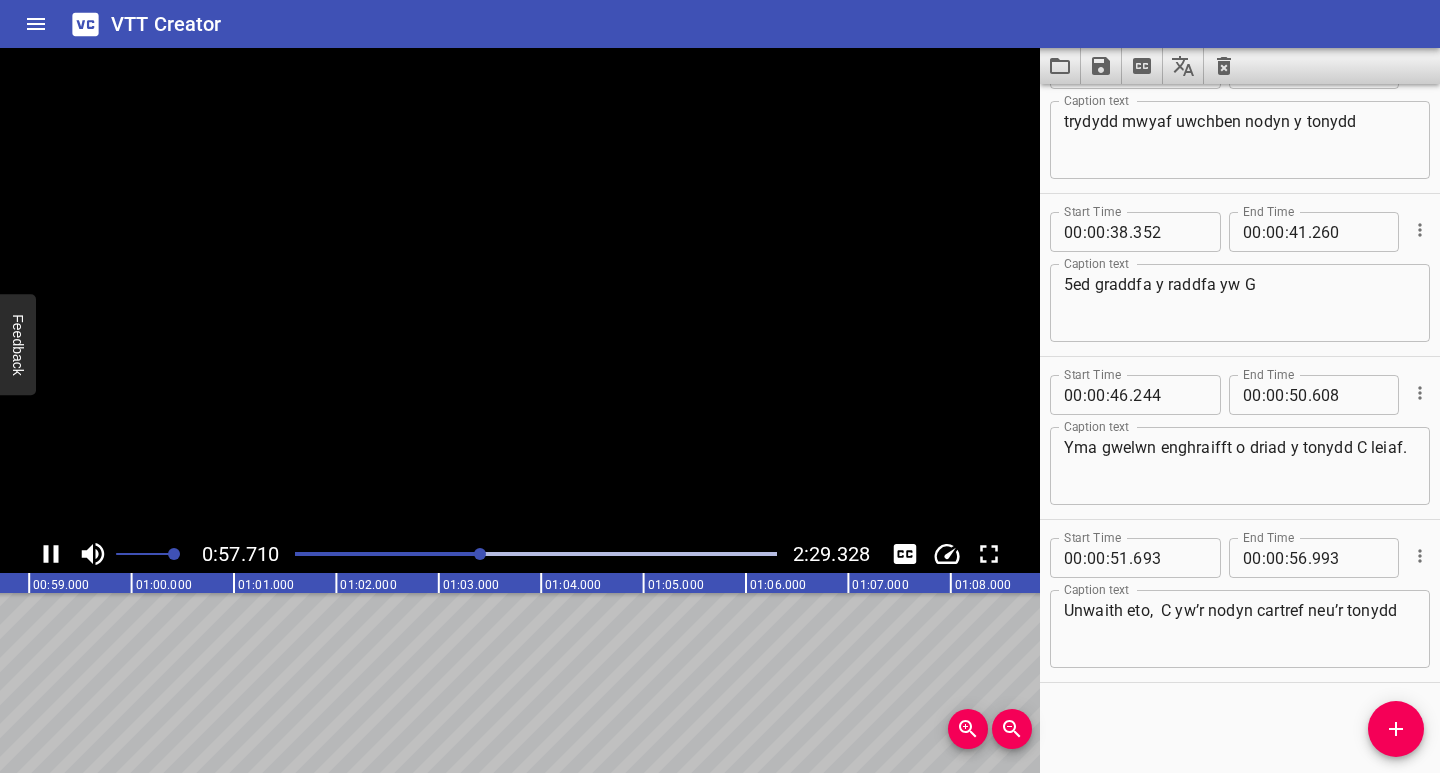 click 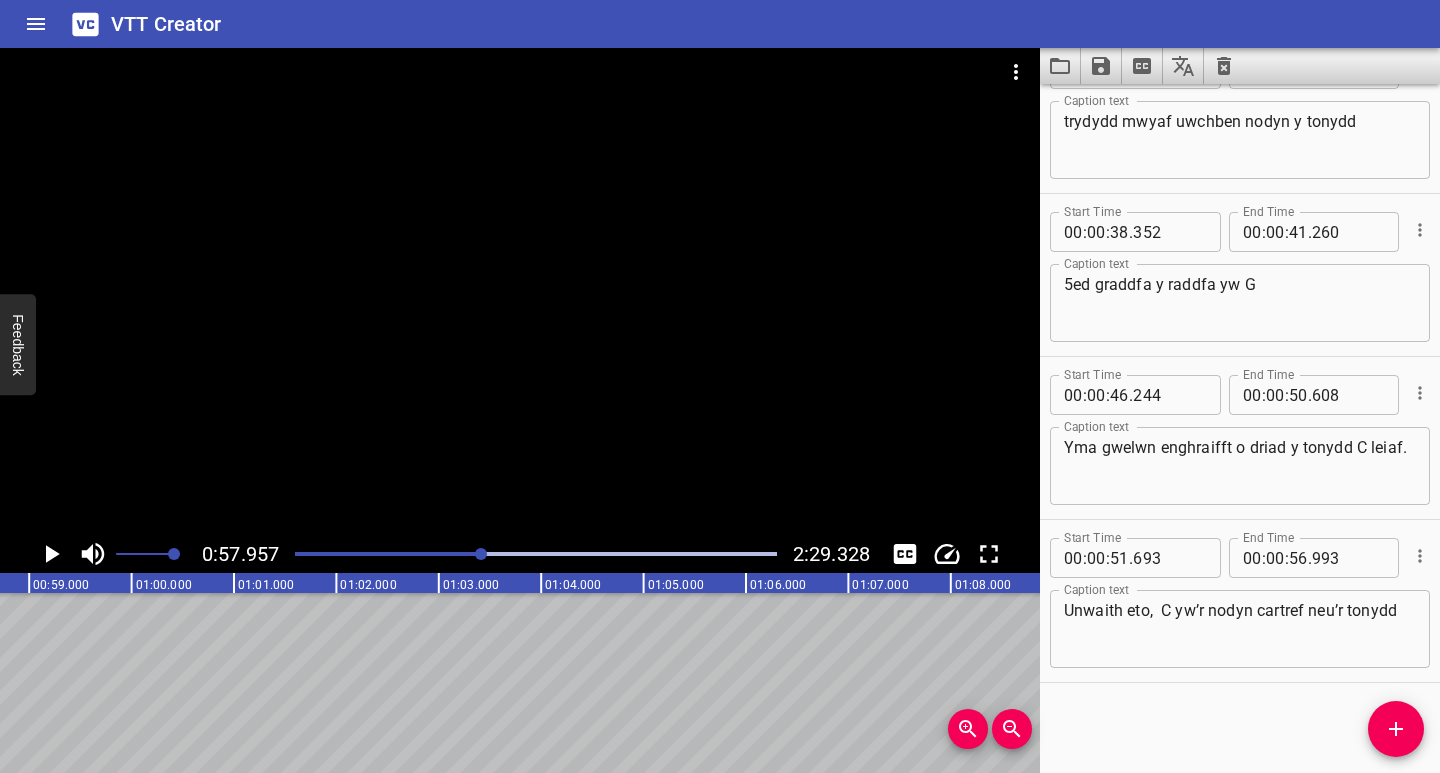 scroll, scrollTop: 0, scrollLeft: 5935, axis: horizontal 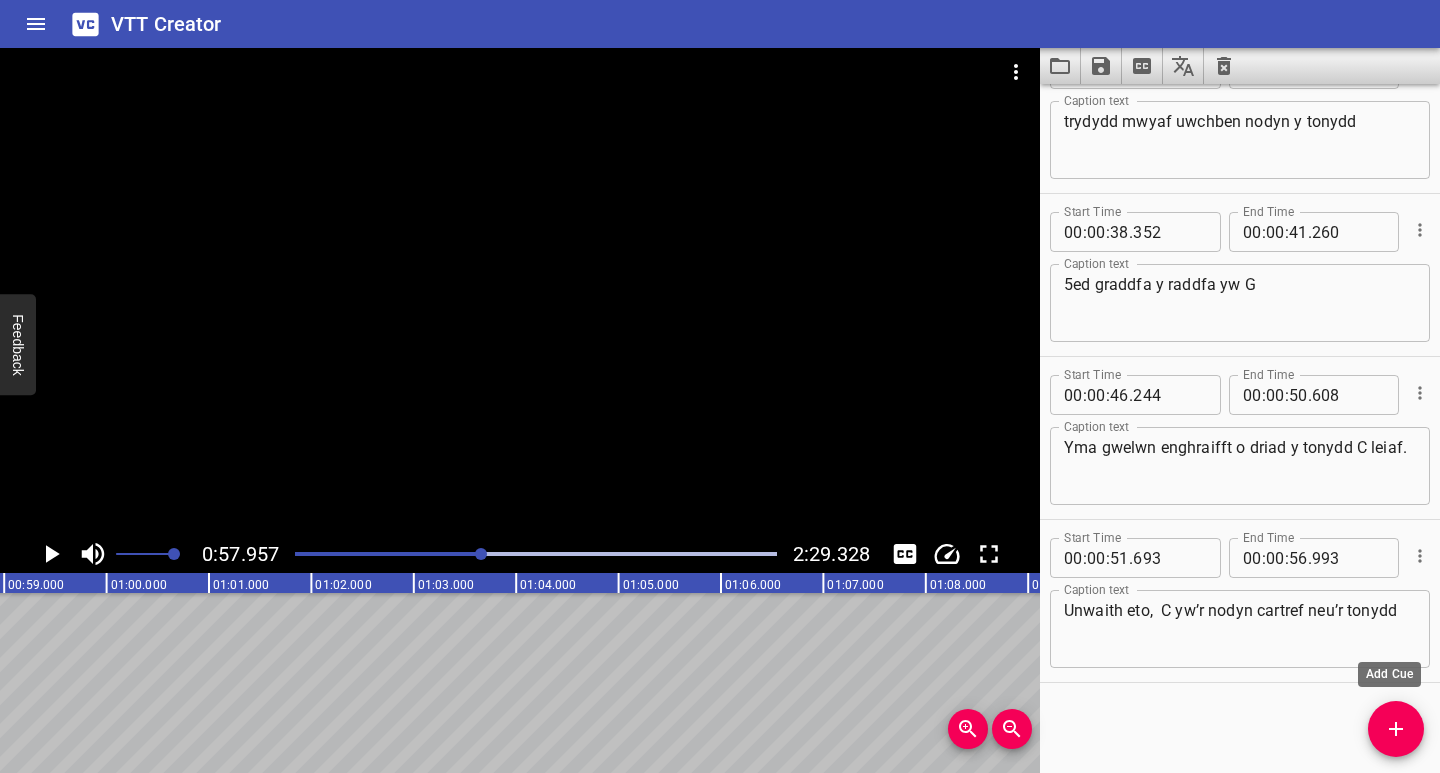 drag, startPoint x: 1388, startPoint y: 724, endPoint x: 1378, endPoint y: 725, distance: 10.049875 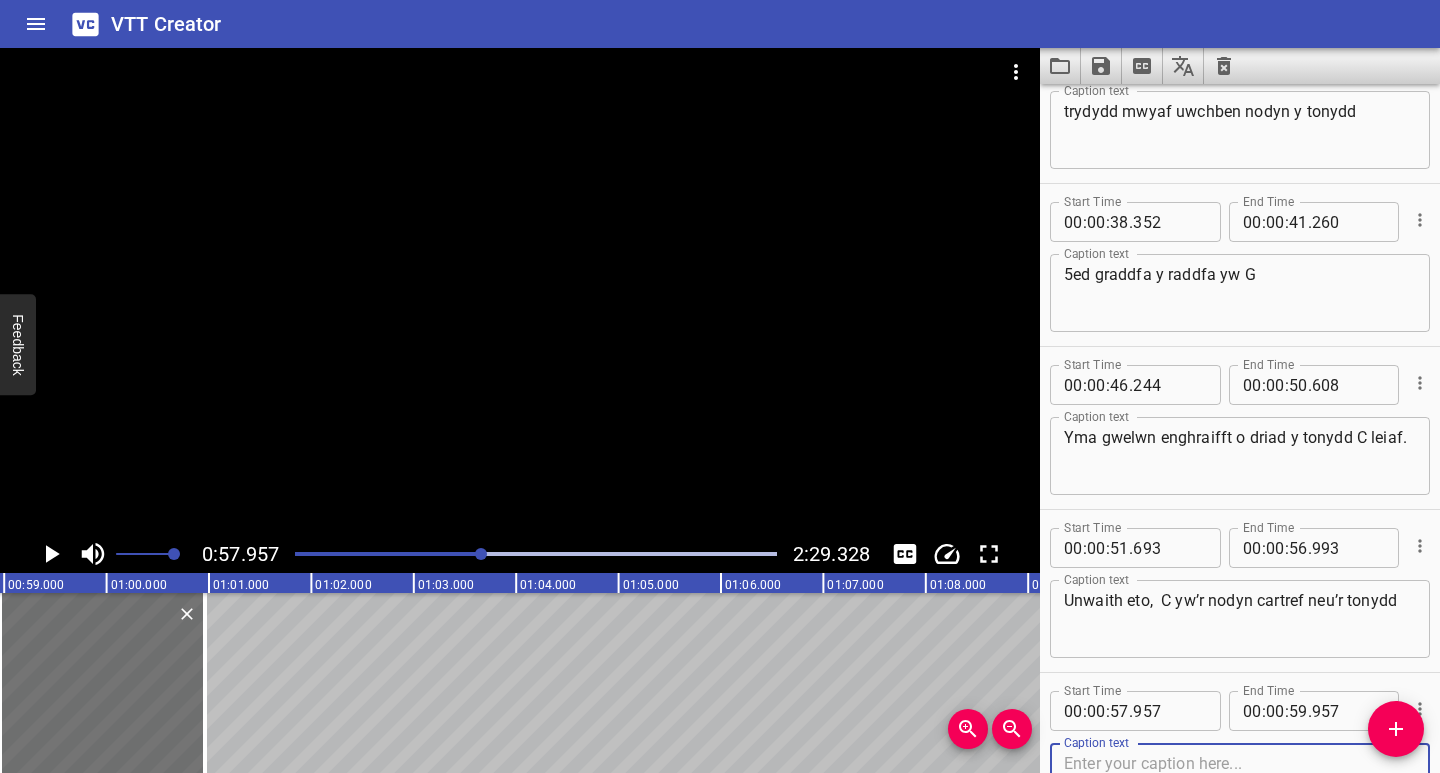 click at bounding box center [1240, 782] 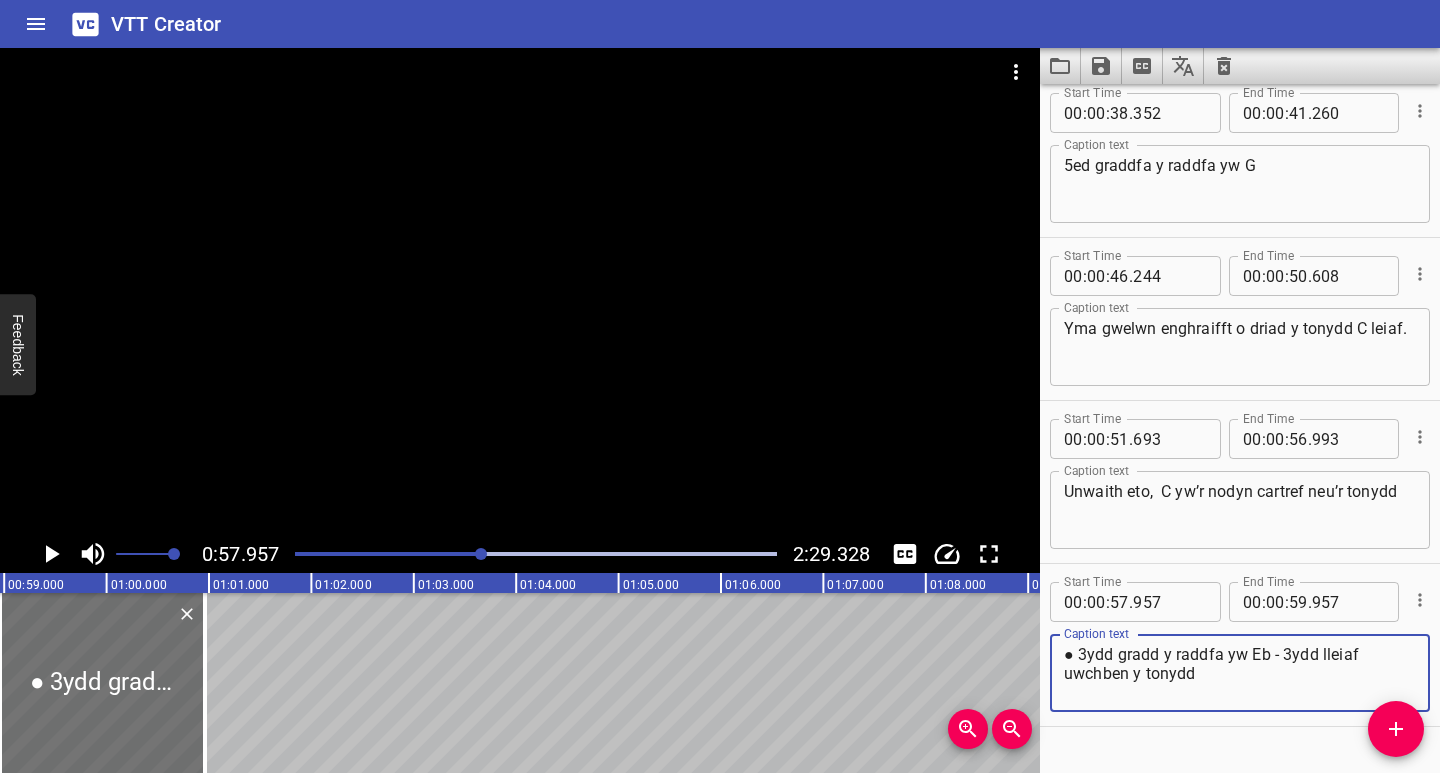 scroll, scrollTop: 1035, scrollLeft: 0, axis: vertical 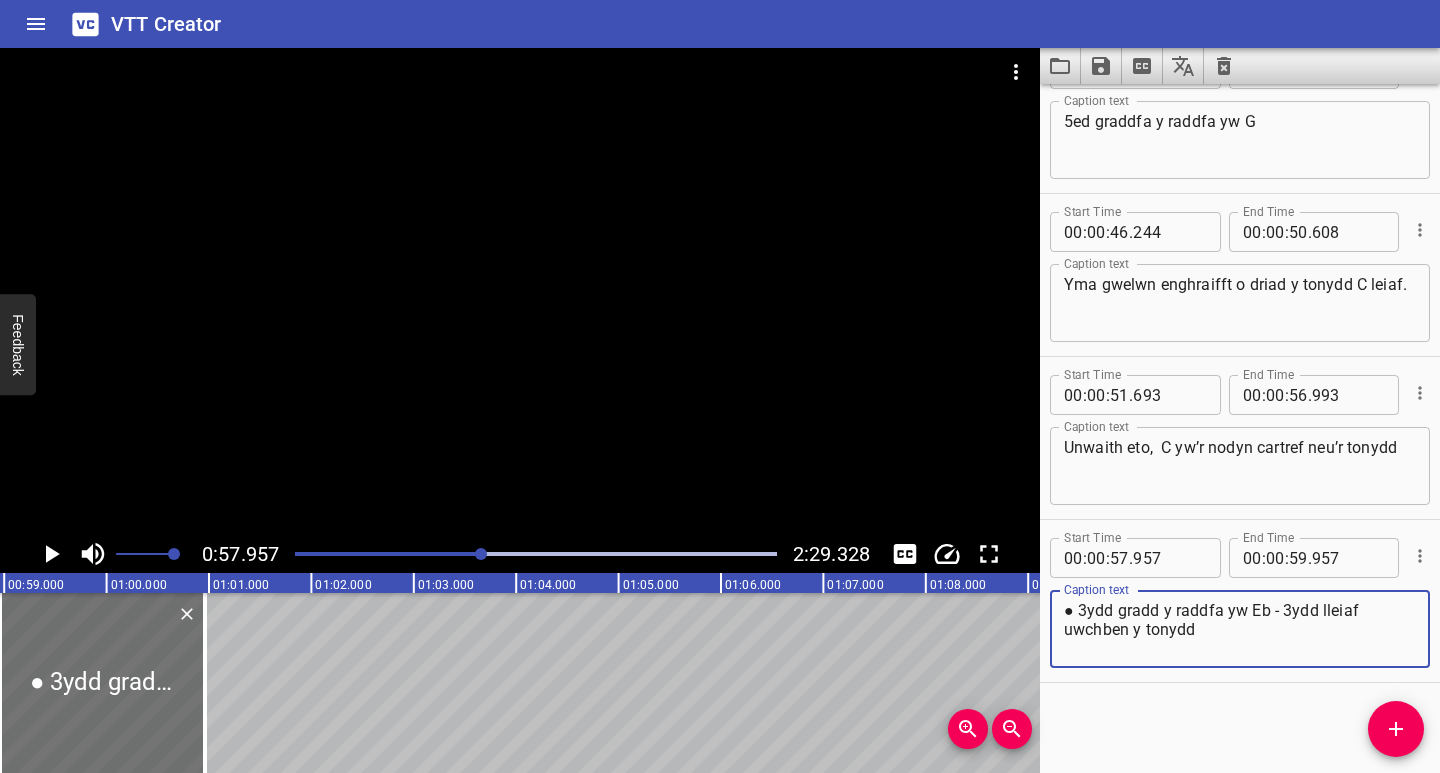 click on "● 3ydd gradd y raddfa yw Eb - 3ydd lleiaf uwchben y tonydd" at bounding box center [1240, 629] 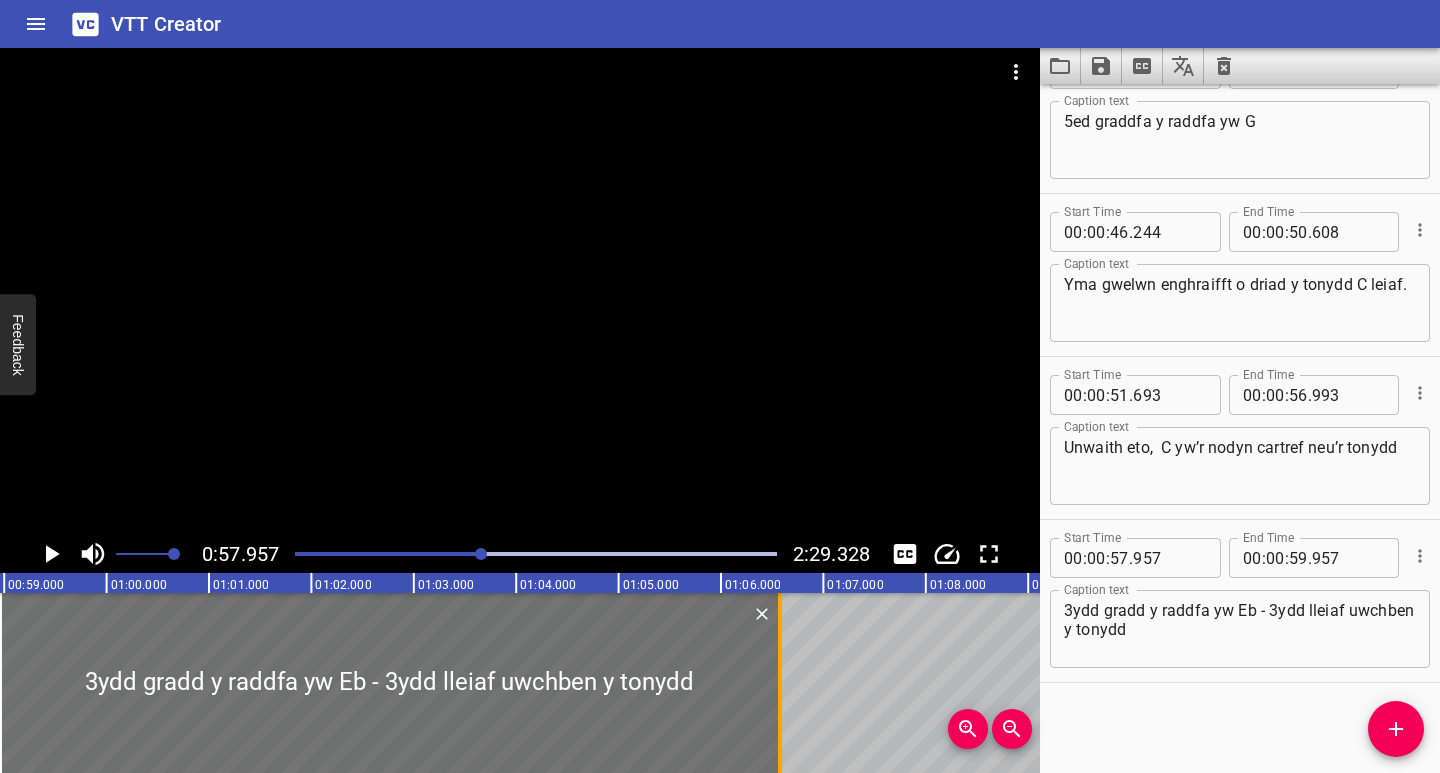 drag, startPoint x: 200, startPoint y: 724, endPoint x: 775, endPoint y: 724, distance: 575 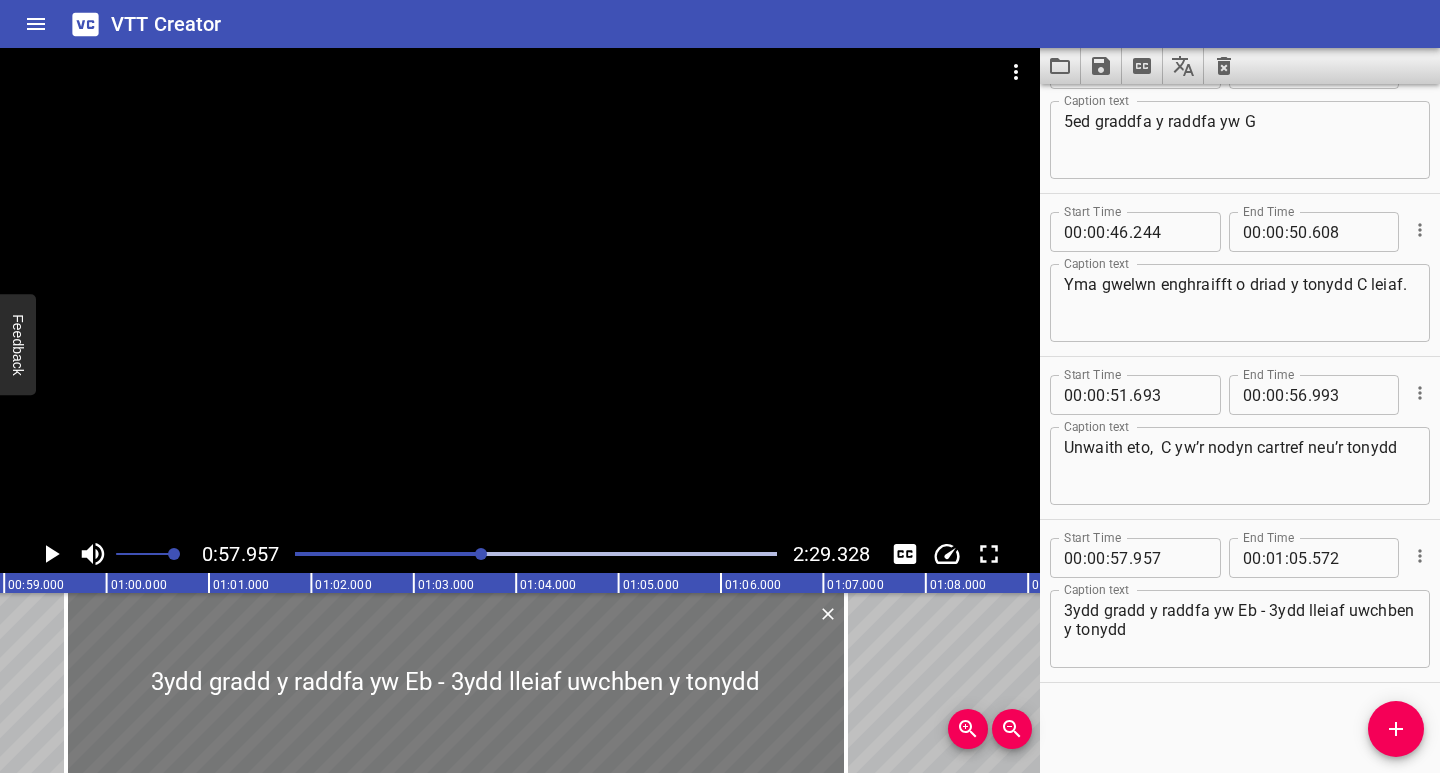 drag, startPoint x: 445, startPoint y: 722, endPoint x: 511, endPoint y: 725, distance: 66.068146 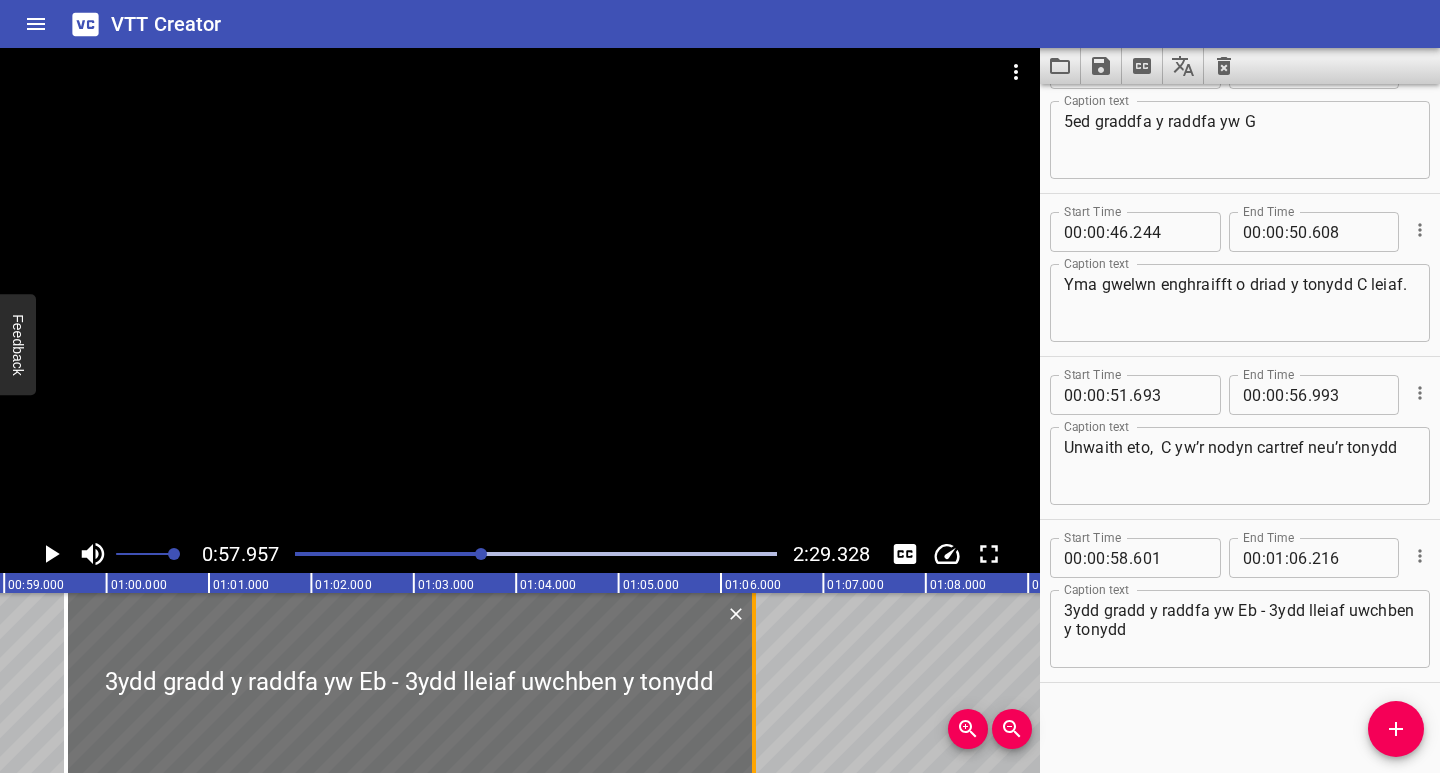 drag, startPoint x: 851, startPoint y: 718, endPoint x: 759, endPoint y: 733, distance: 93.214806 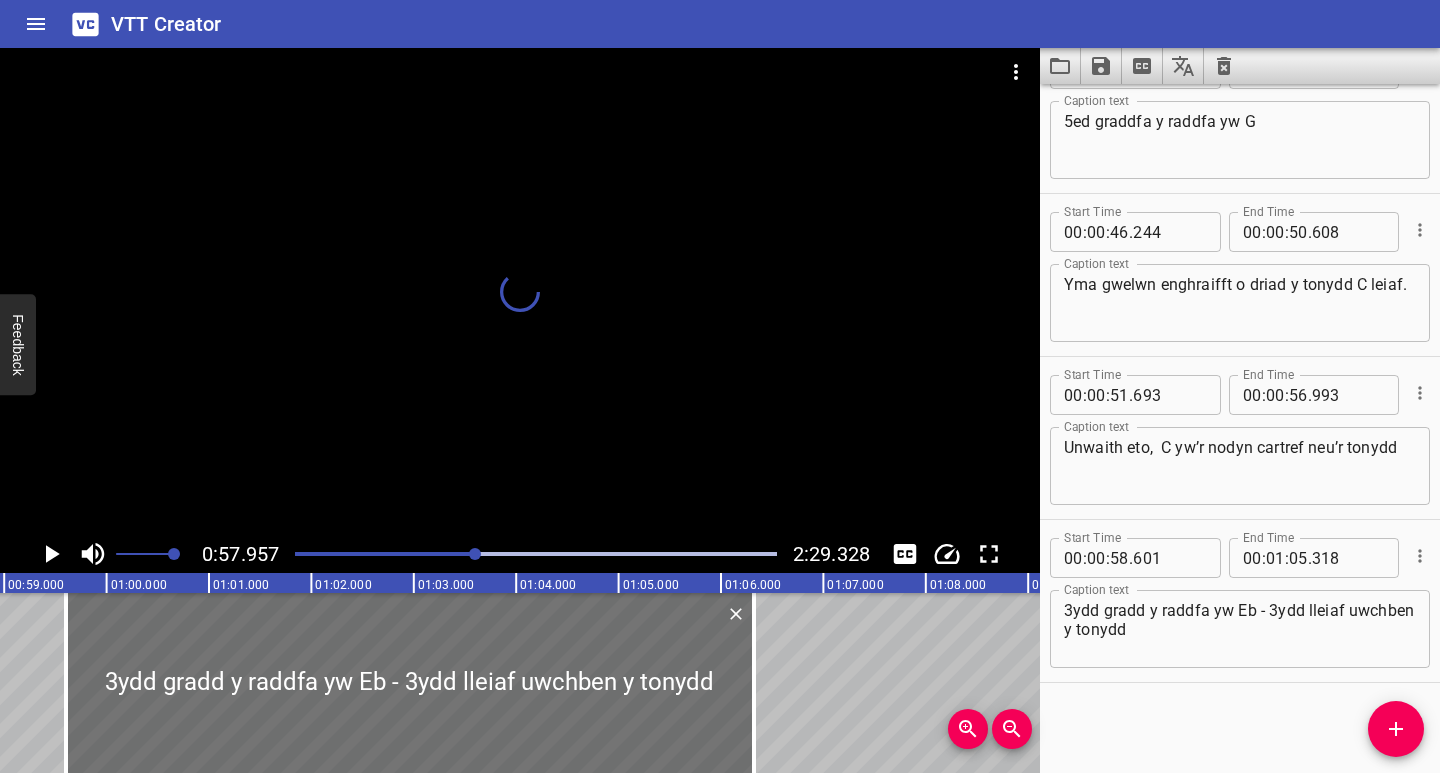 click at bounding box center [475, 554] 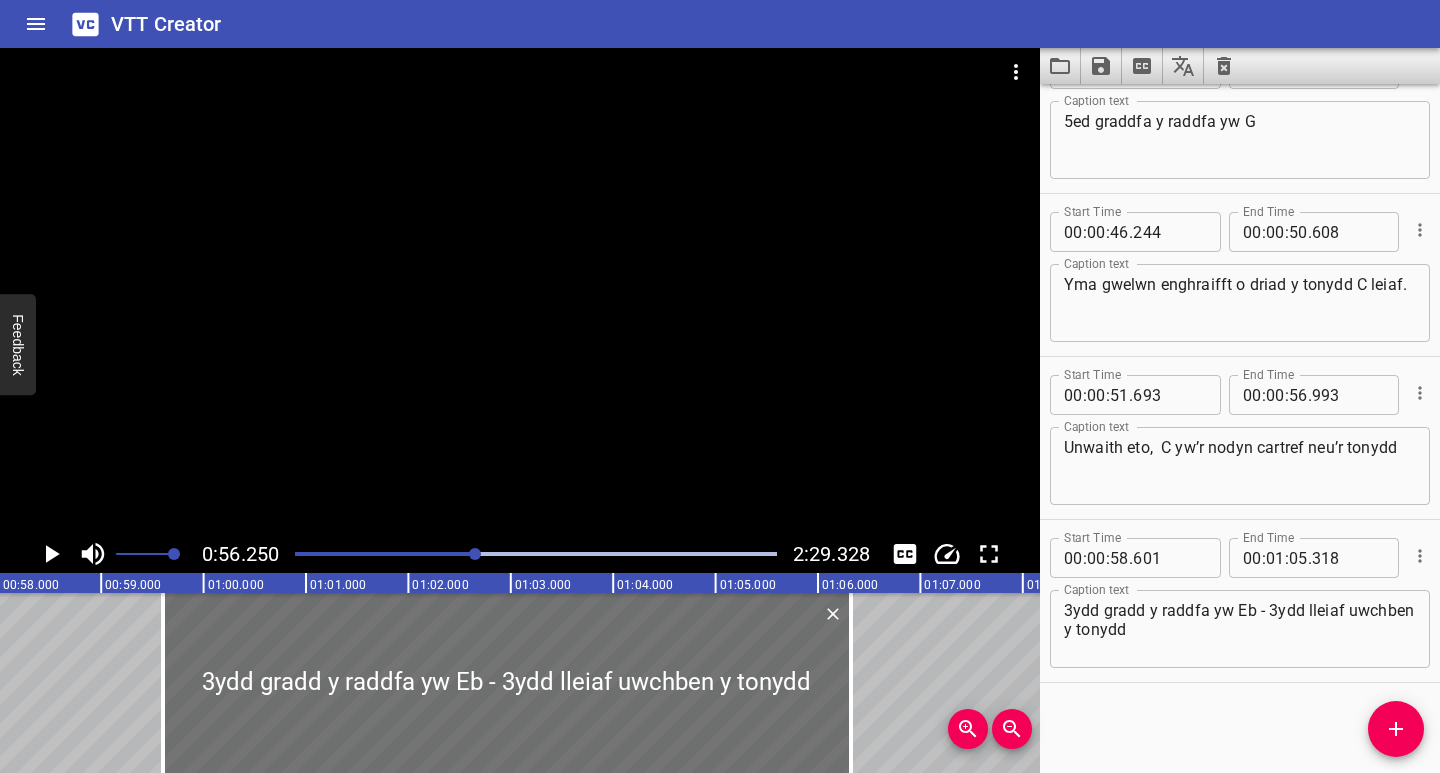 scroll, scrollTop: 0, scrollLeft: 5760, axis: horizontal 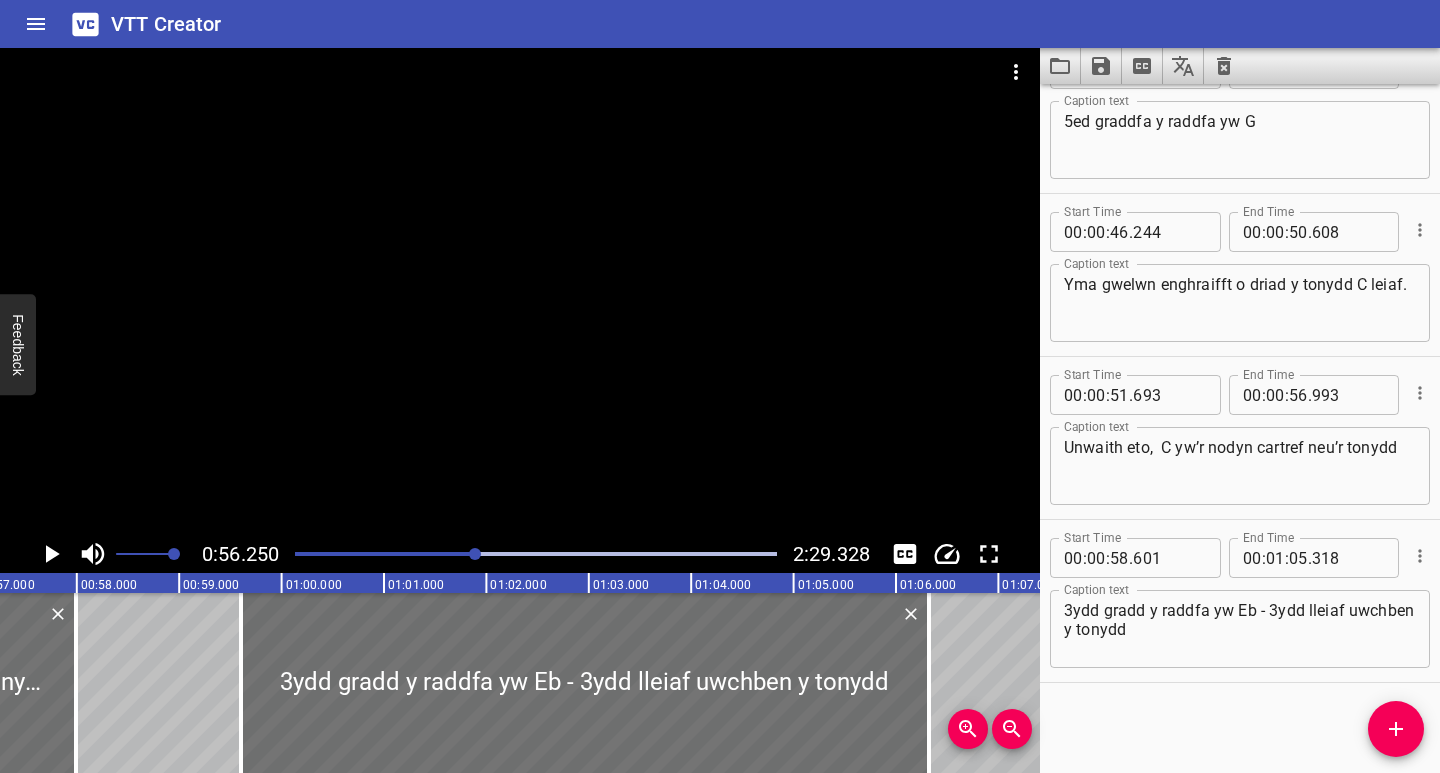 click 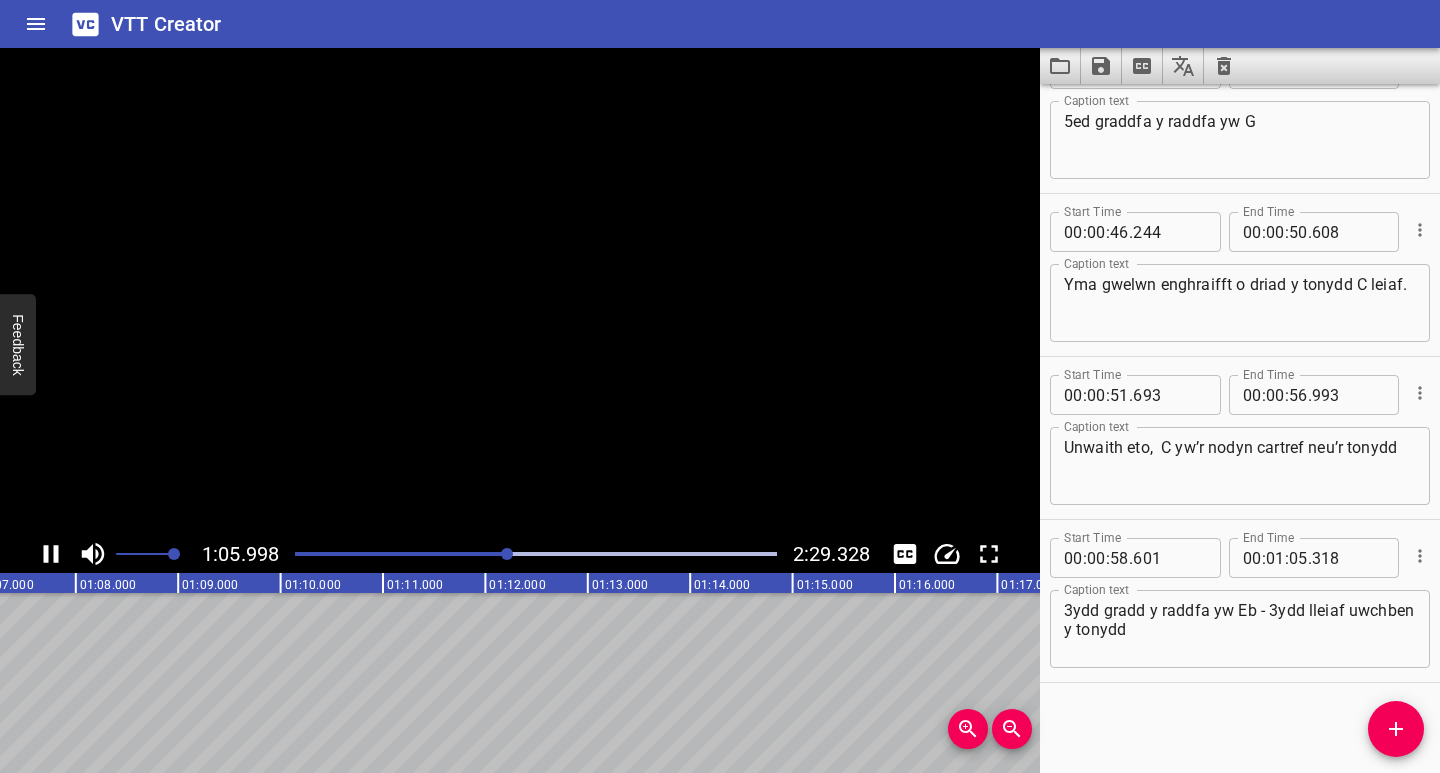 click 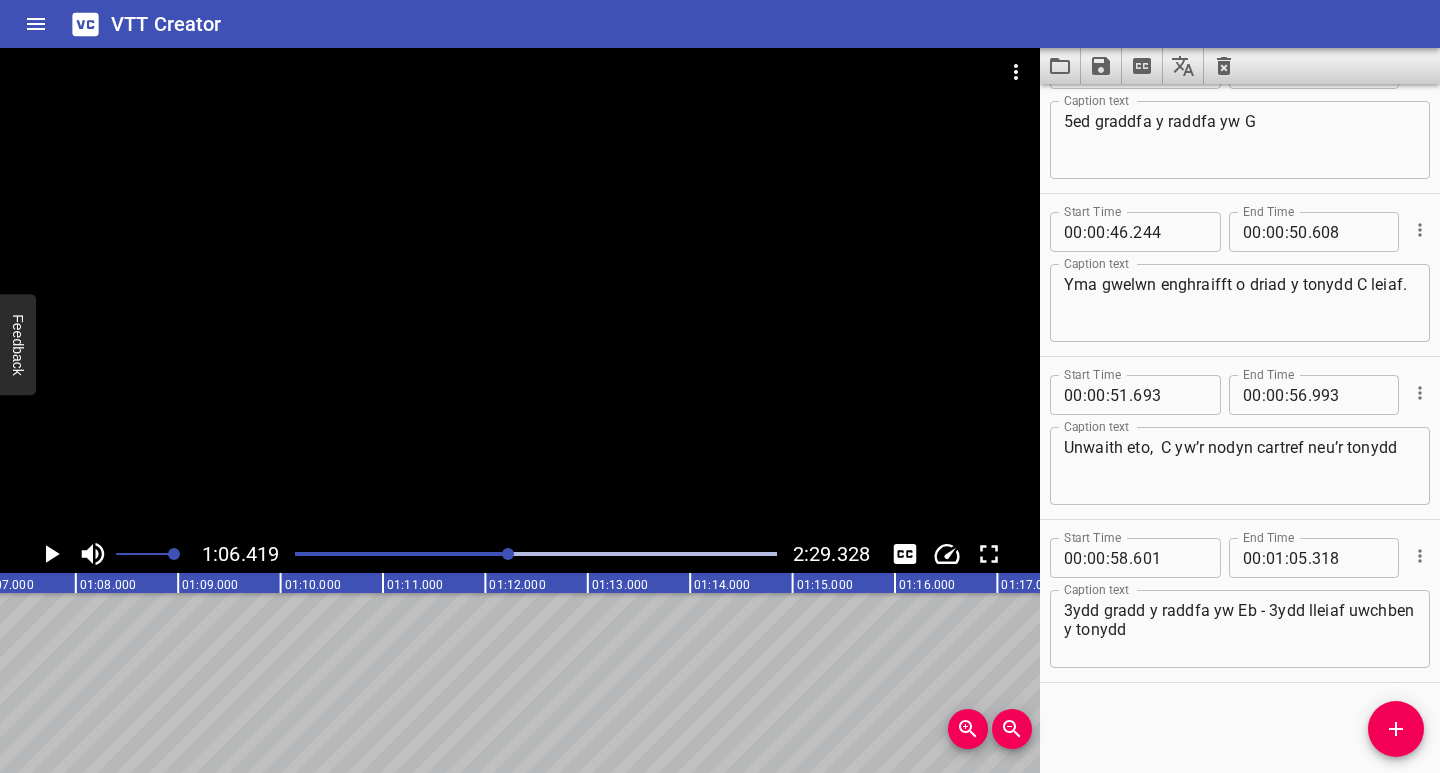 scroll, scrollTop: 0, scrollLeft: 6801, axis: horizontal 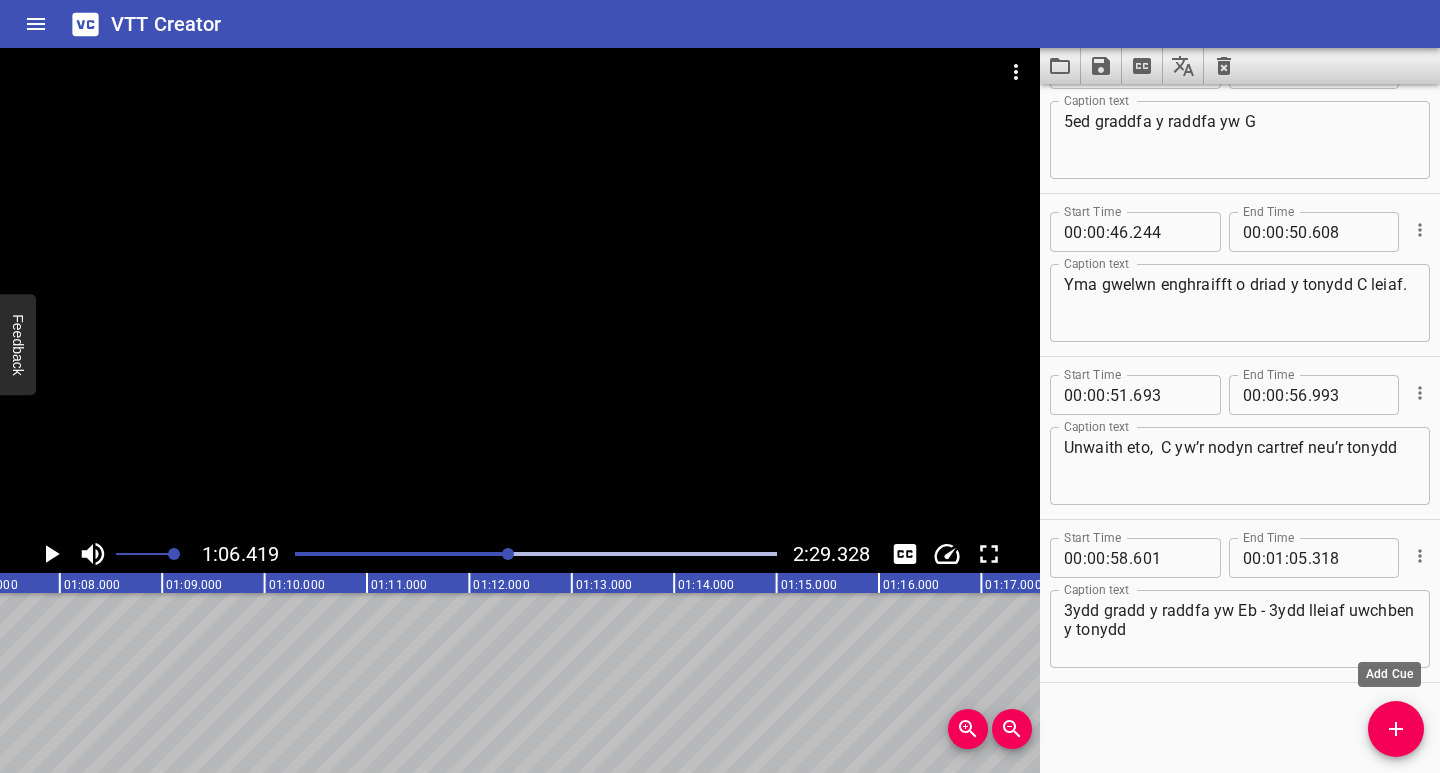 click 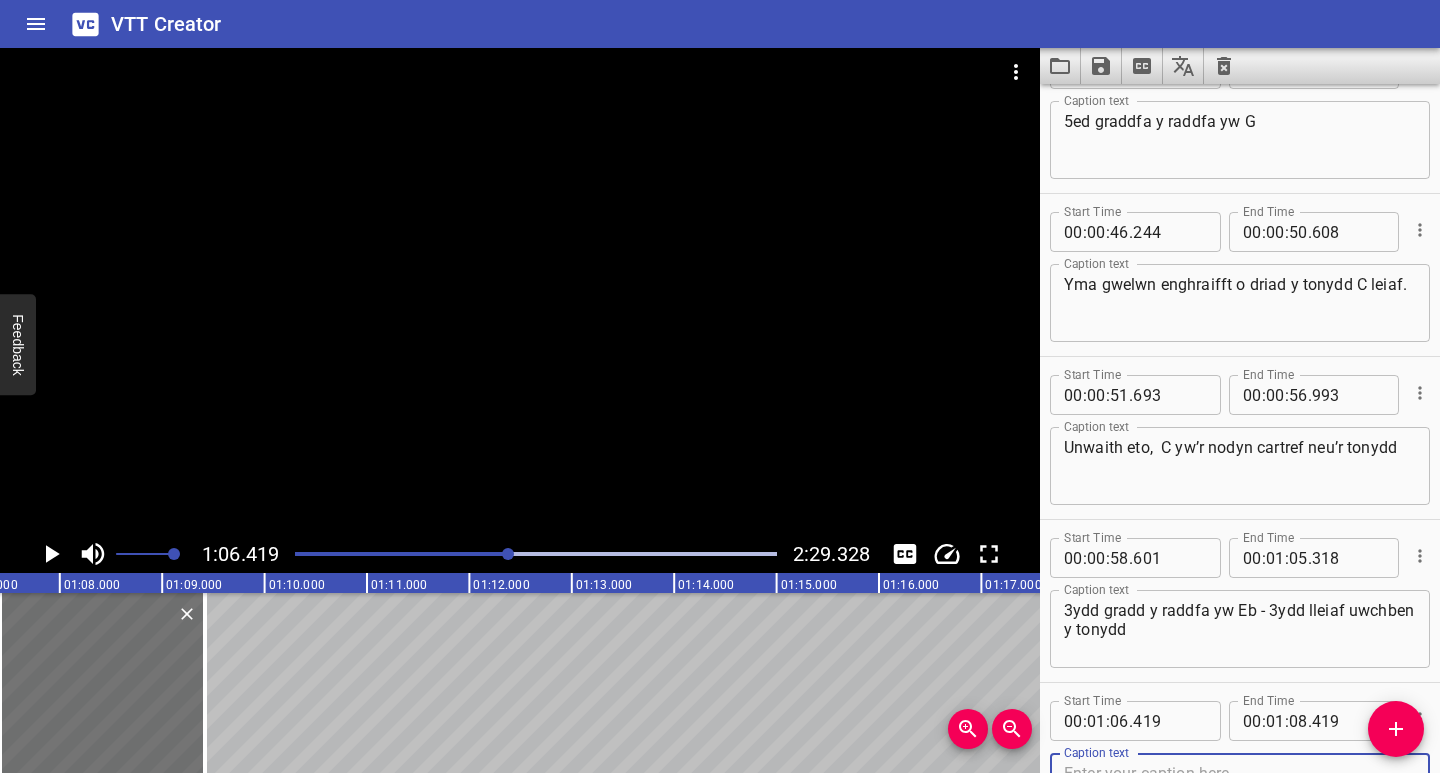 scroll, scrollTop: 1045, scrollLeft: 0, axis: vertical 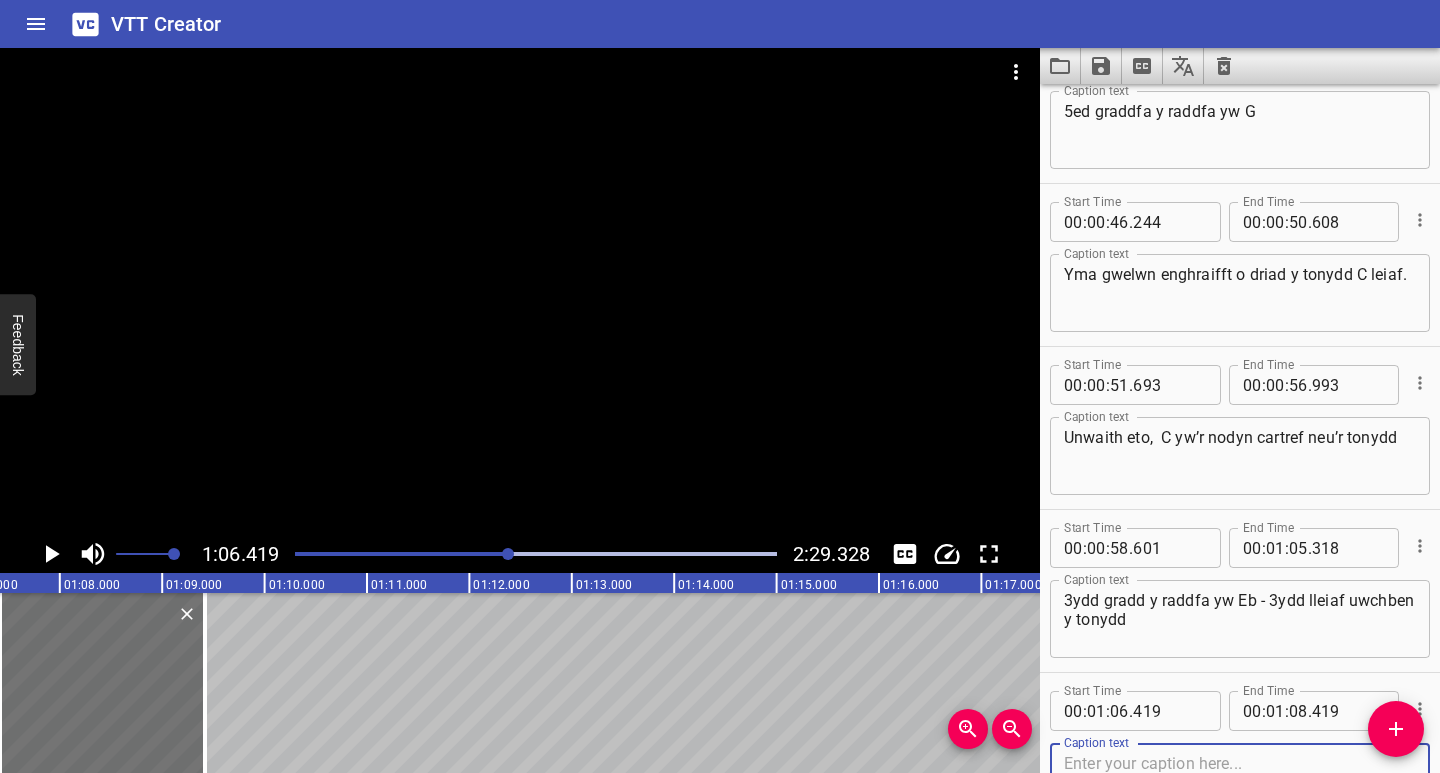 click at bounding box center (1240, 782) 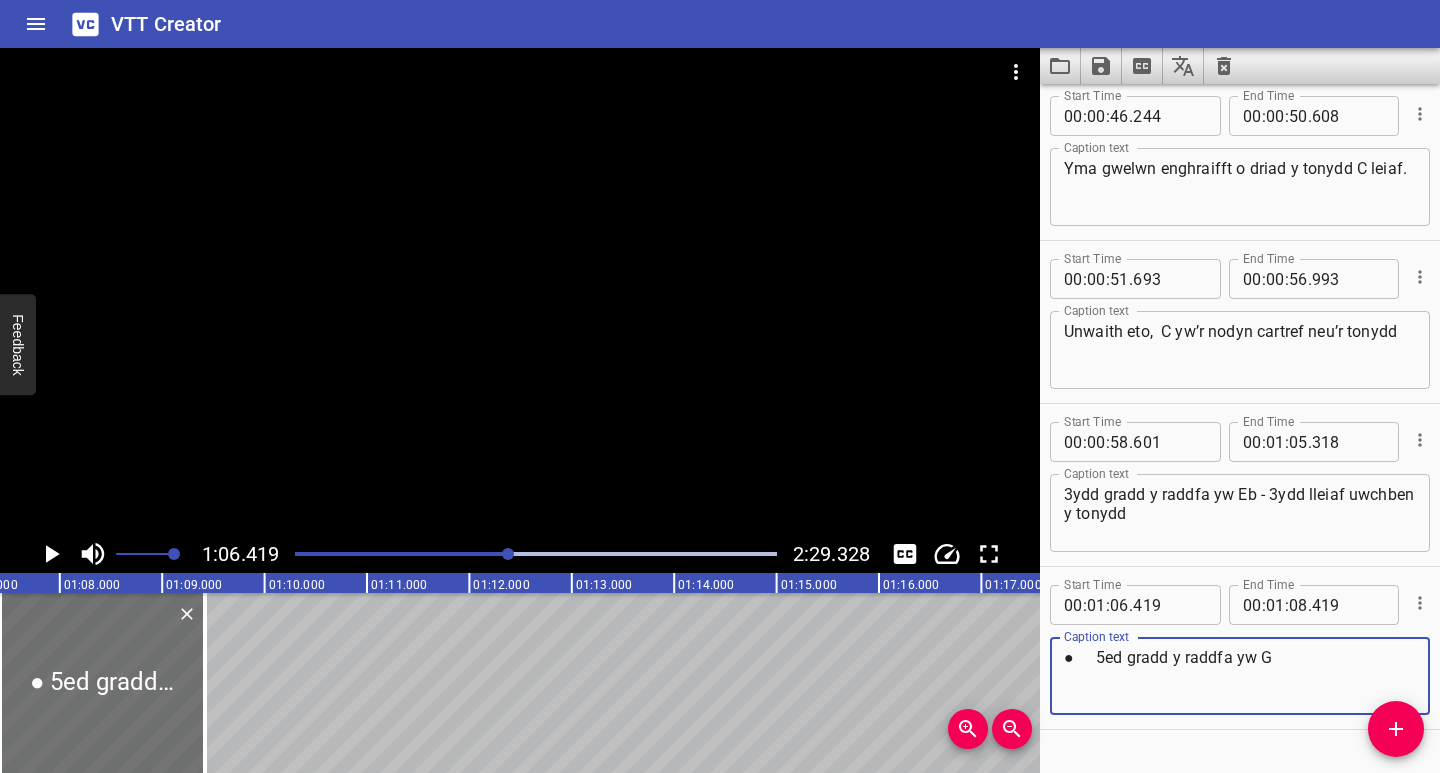 scroll, scrollTop: 1198, scrollLeft: 0, axis: vertical 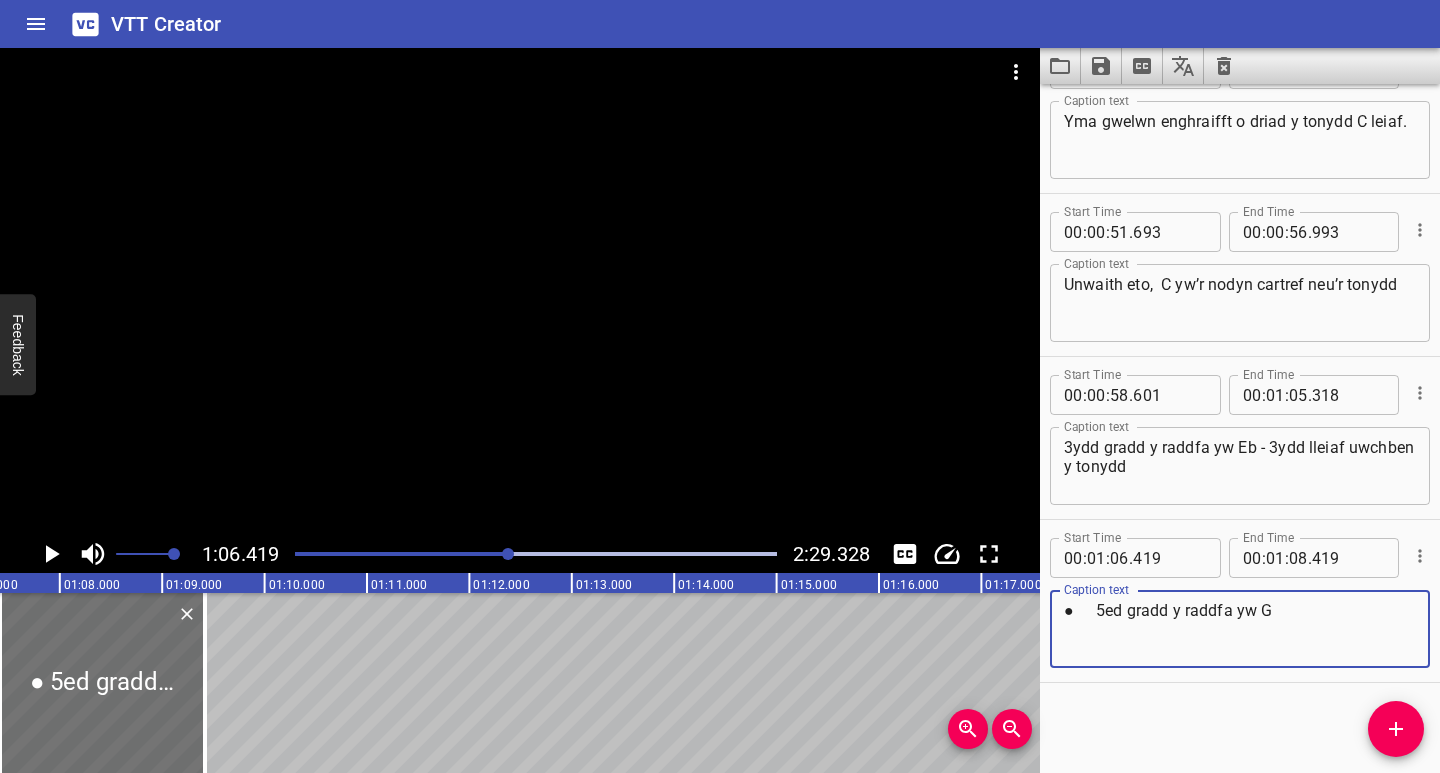 click on "●	5ed gradd y raddfa yw G" at bounding box center (1240, 629) 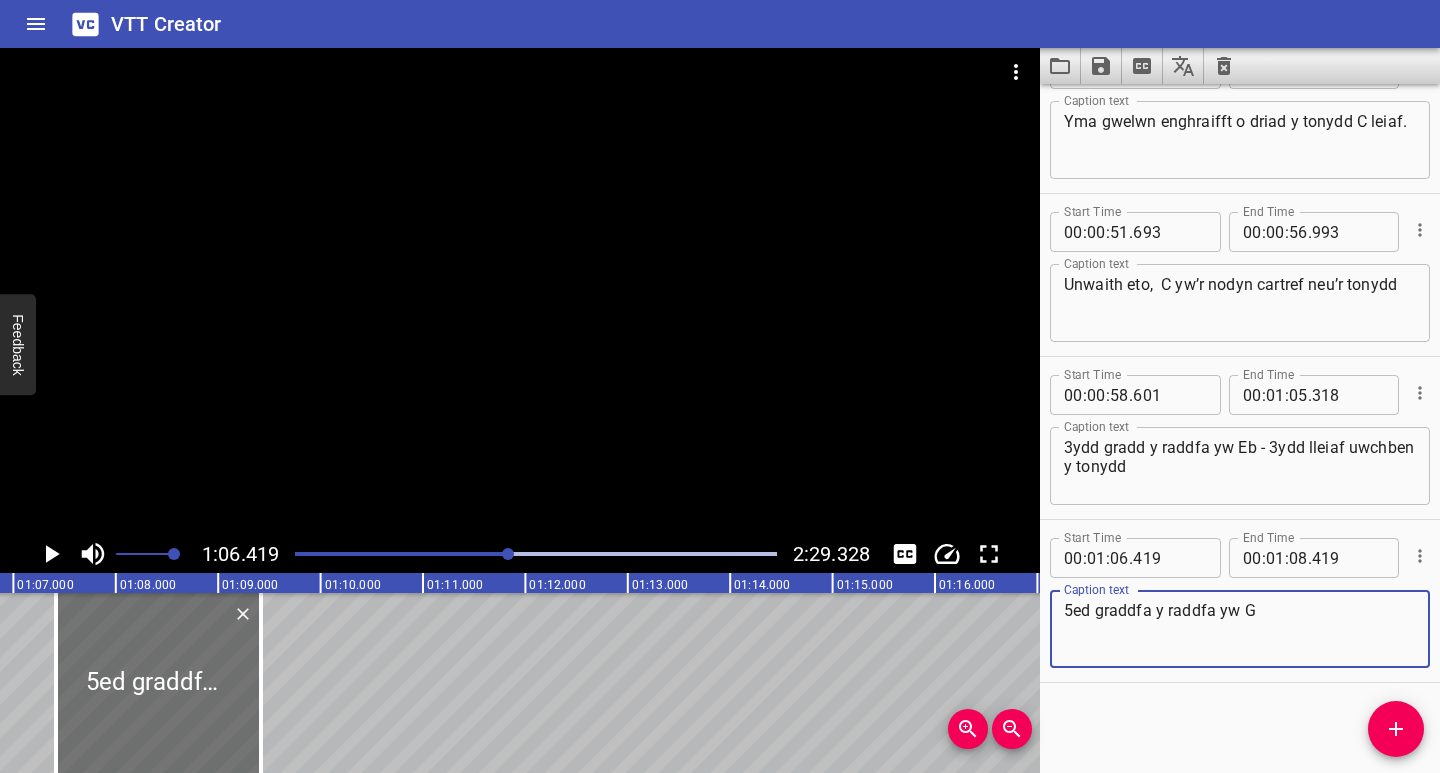 scroll, scrollTop: 0, scrollLeft: 6709, axis: horizontal 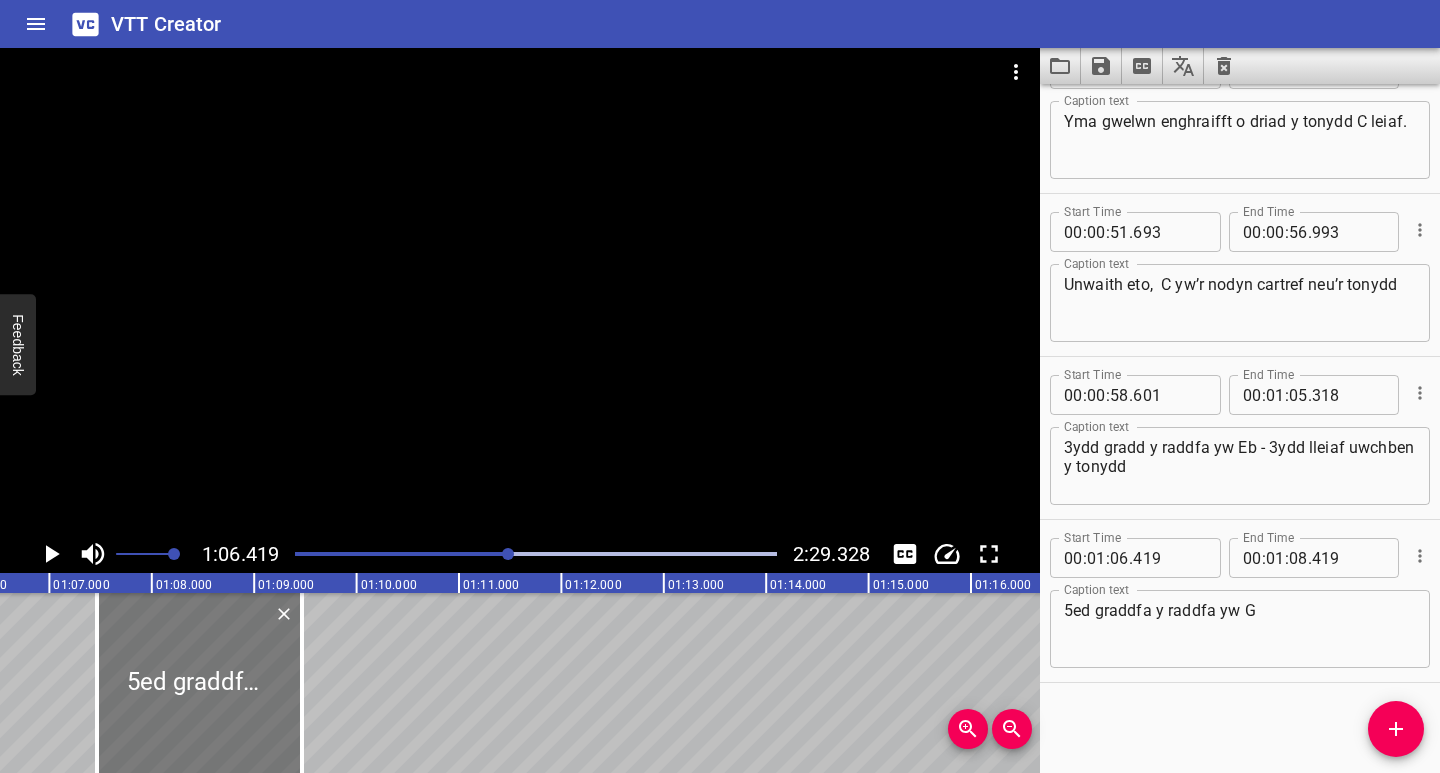 click at bounding box center [199, 683] 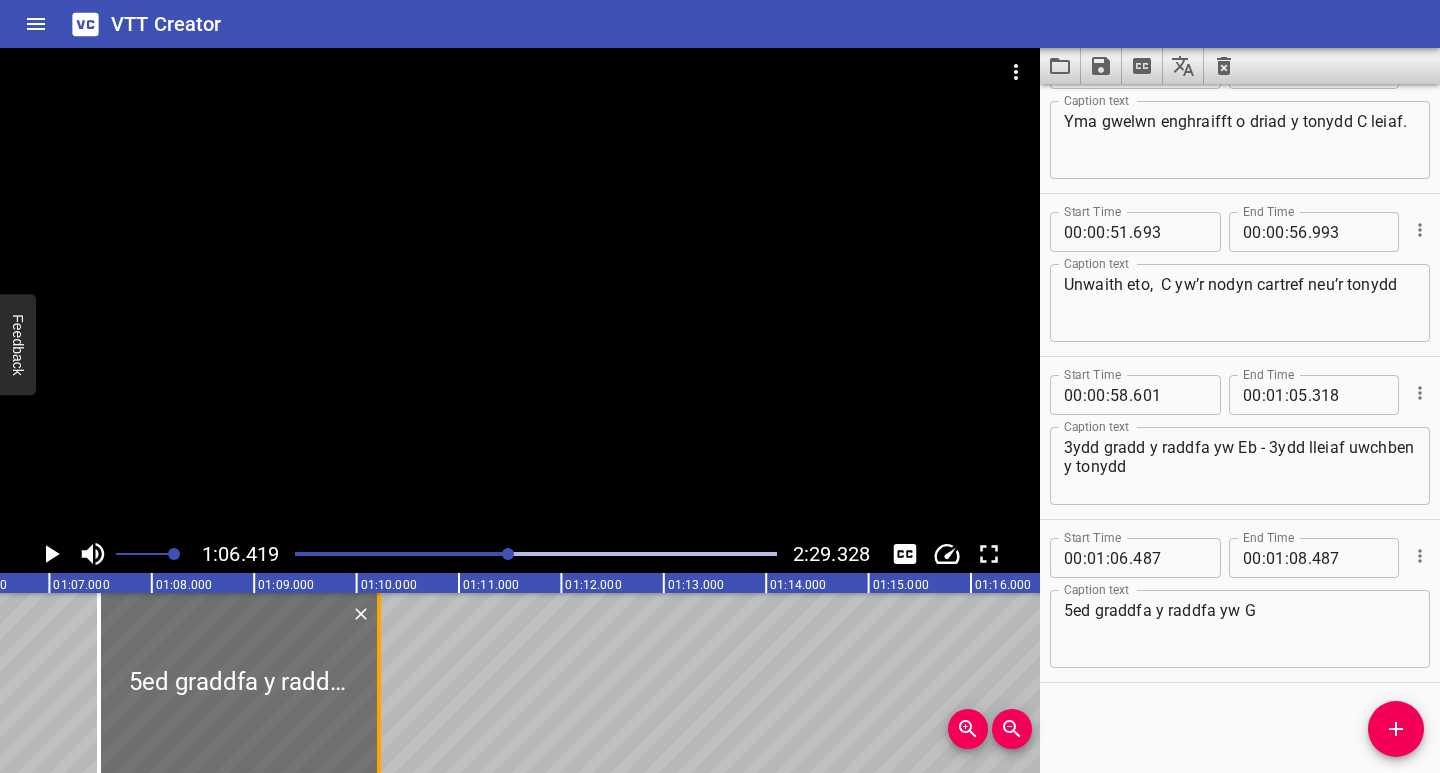 drag, startPoint x: 309, startPoint y: 734, endPoint x: 386, endPoint y: 741, distance: 77.31753 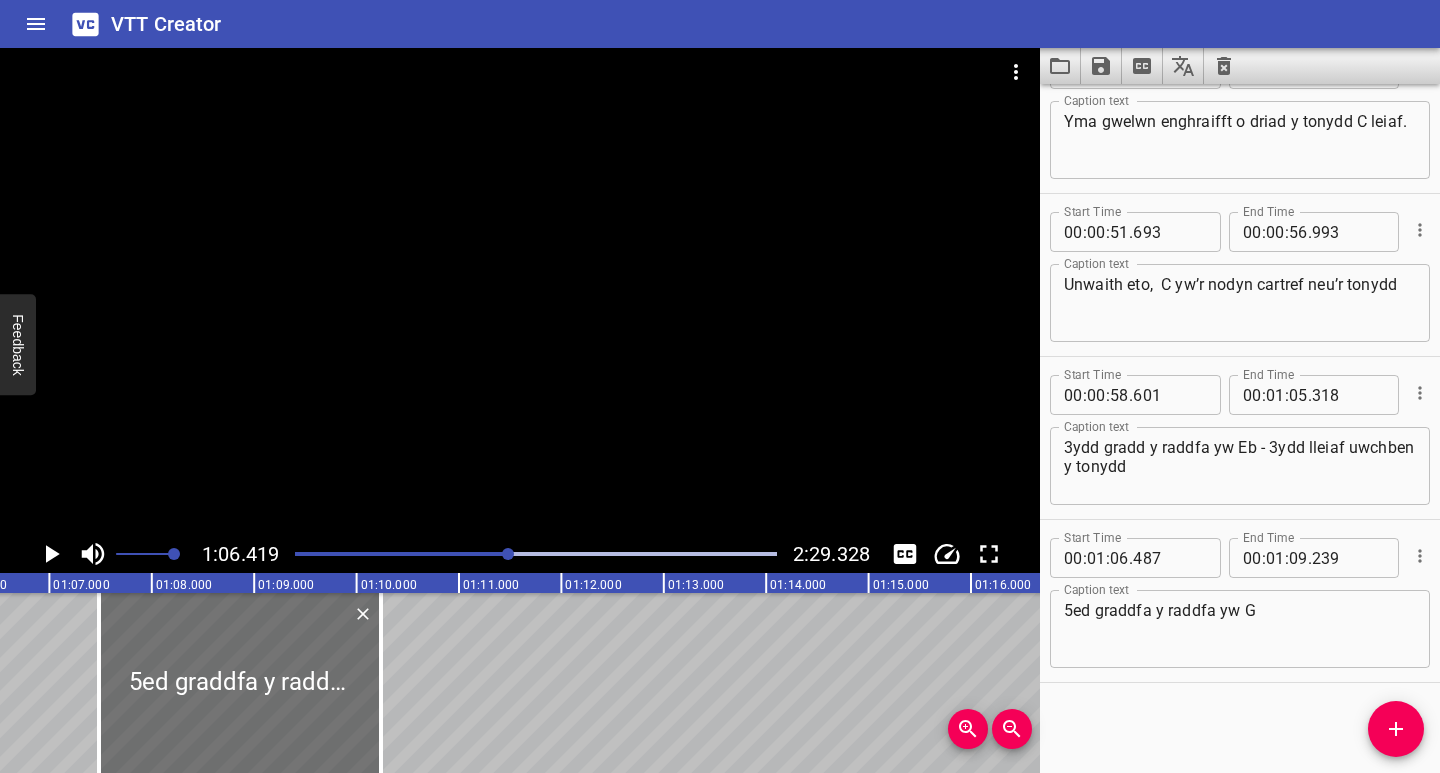 click 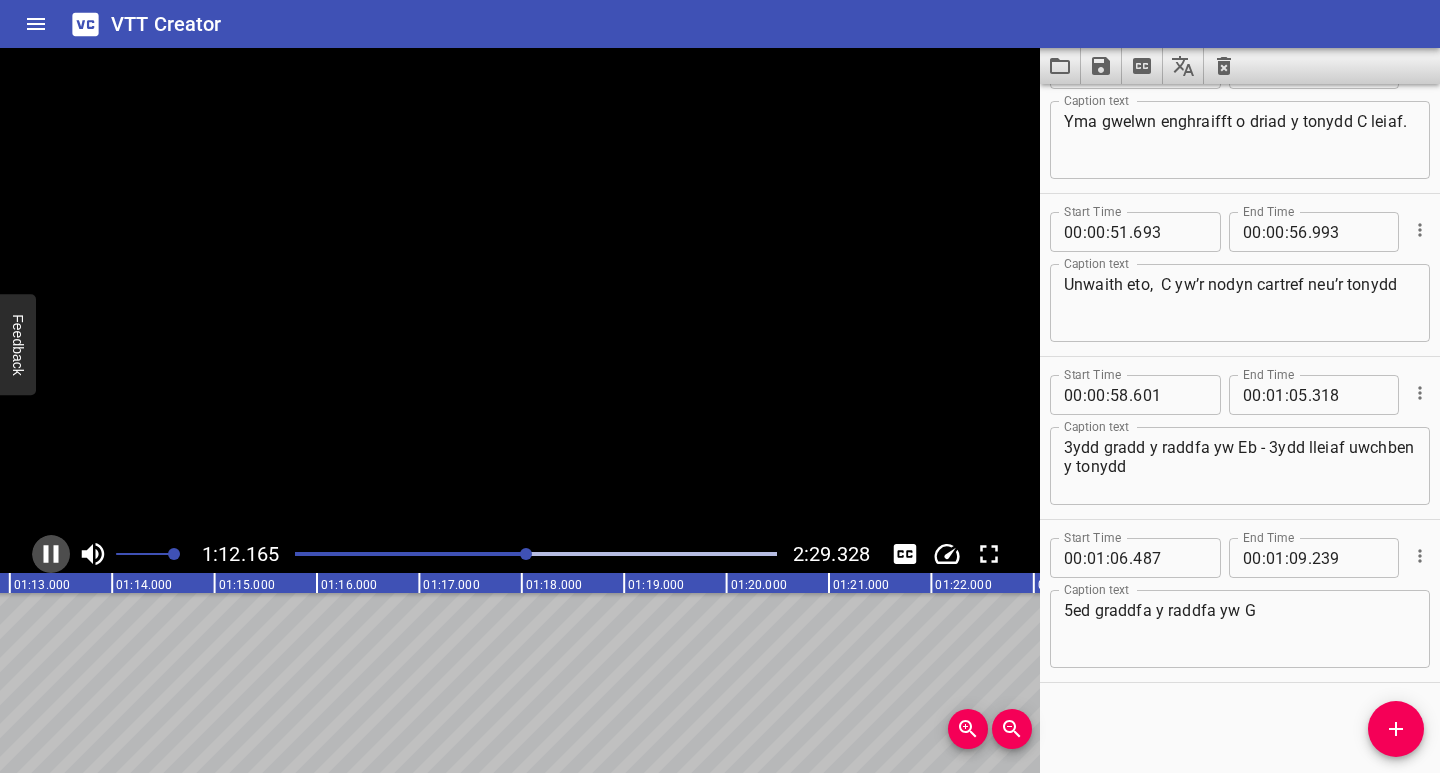 click 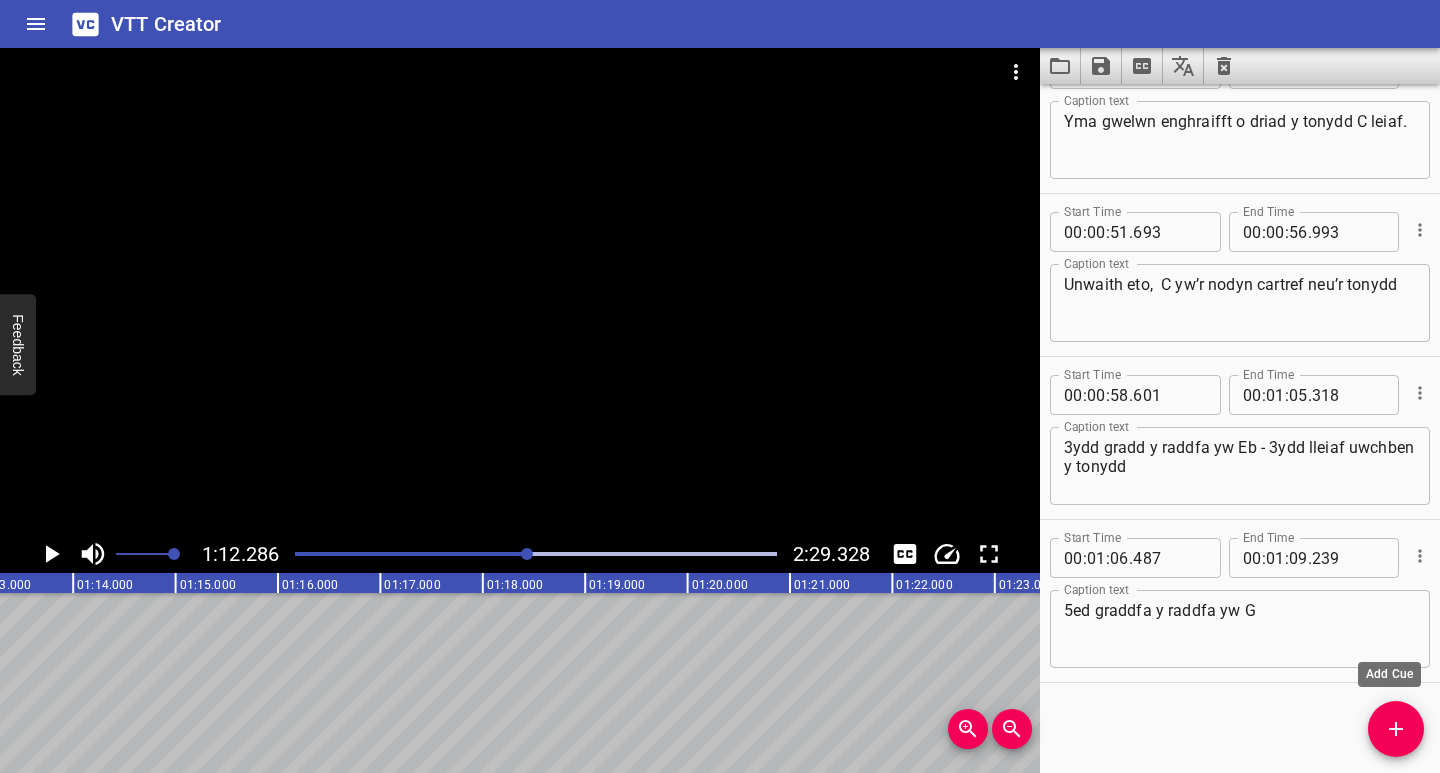 click 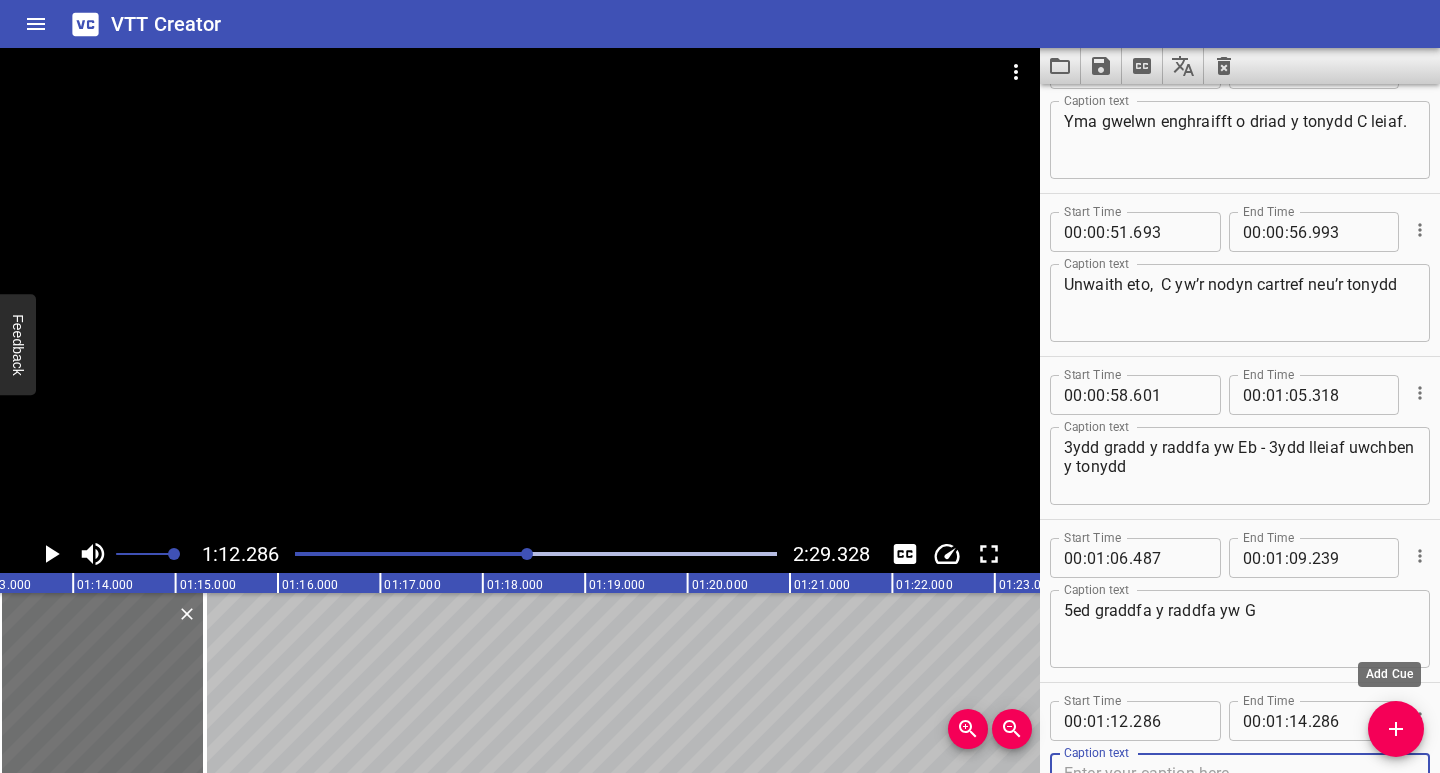 scroll, scrollTop: 1208, scrollLeft: 0, axis: vertical 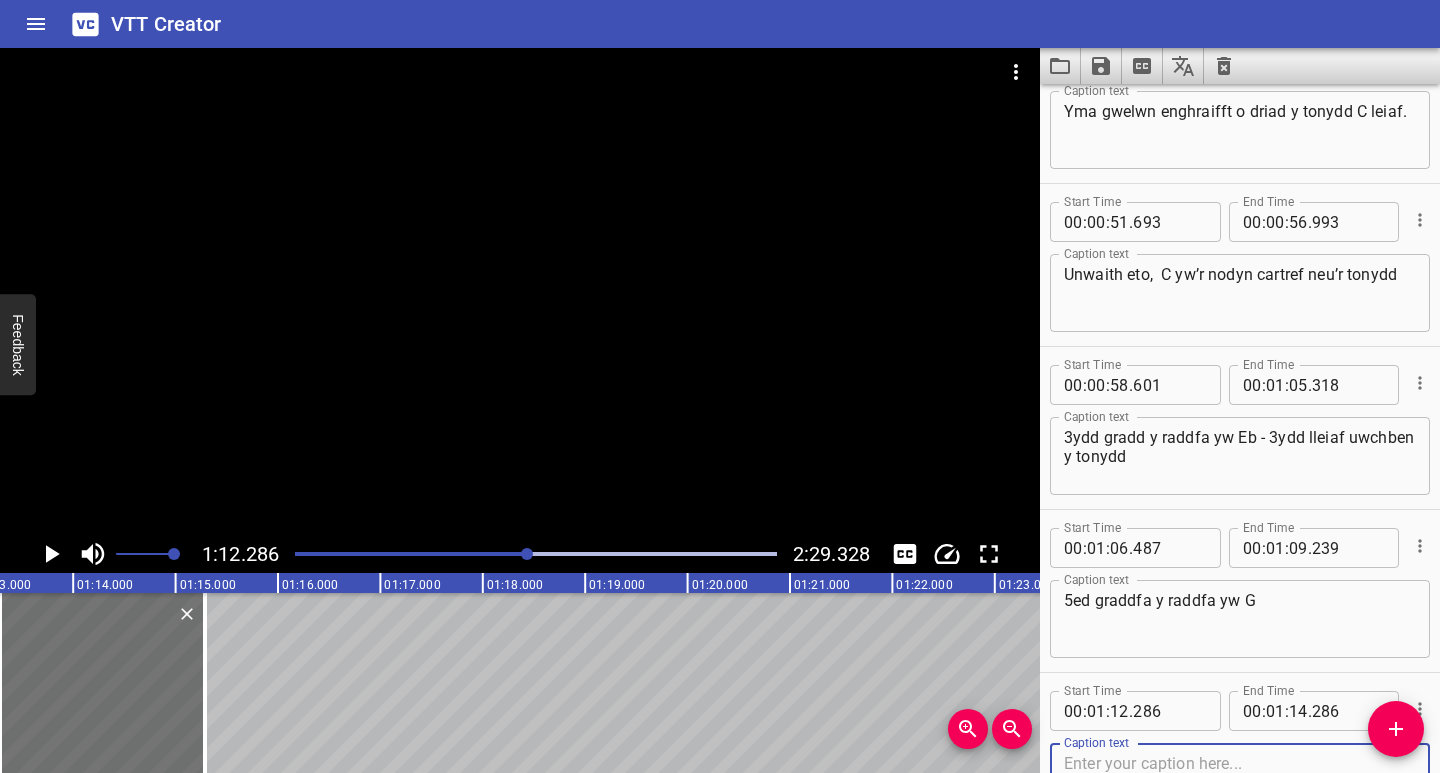 click at bounding box center (1240, 782) 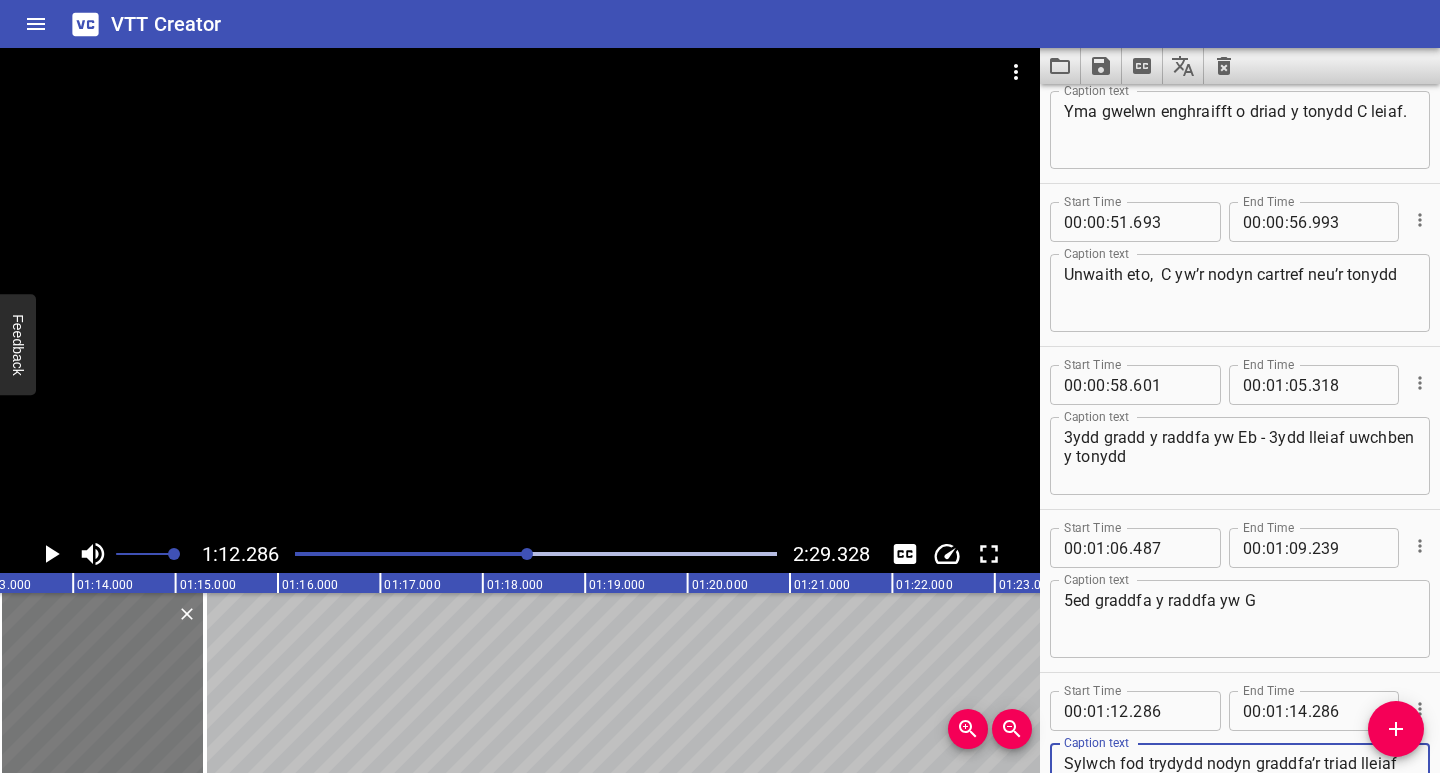 scroll, scrollTop: 1227, scrollLeft: 0, axis: vertical 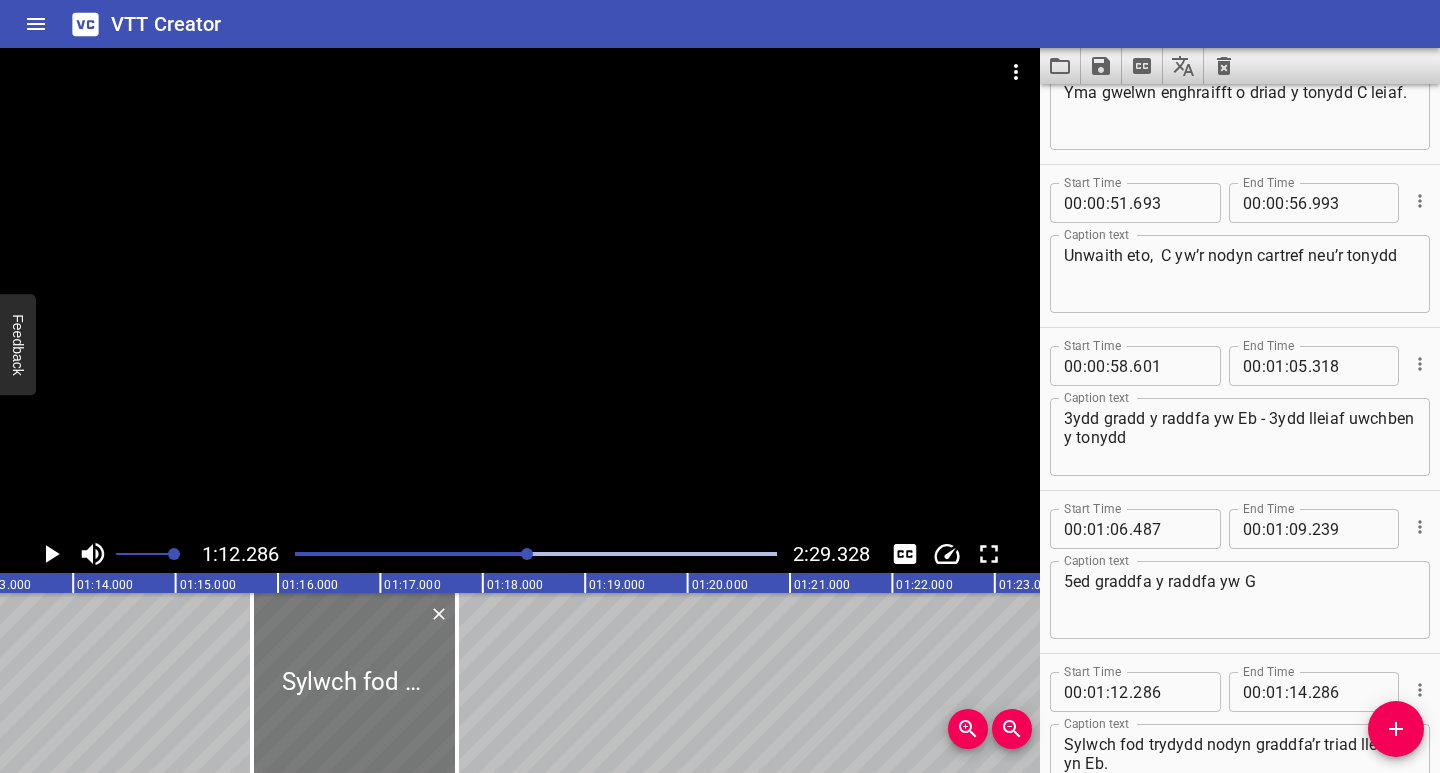 drag, startPoint x: 145, startPoint y: 700, endPoint x: 397, endPoint y: 733, distance: 254.15154 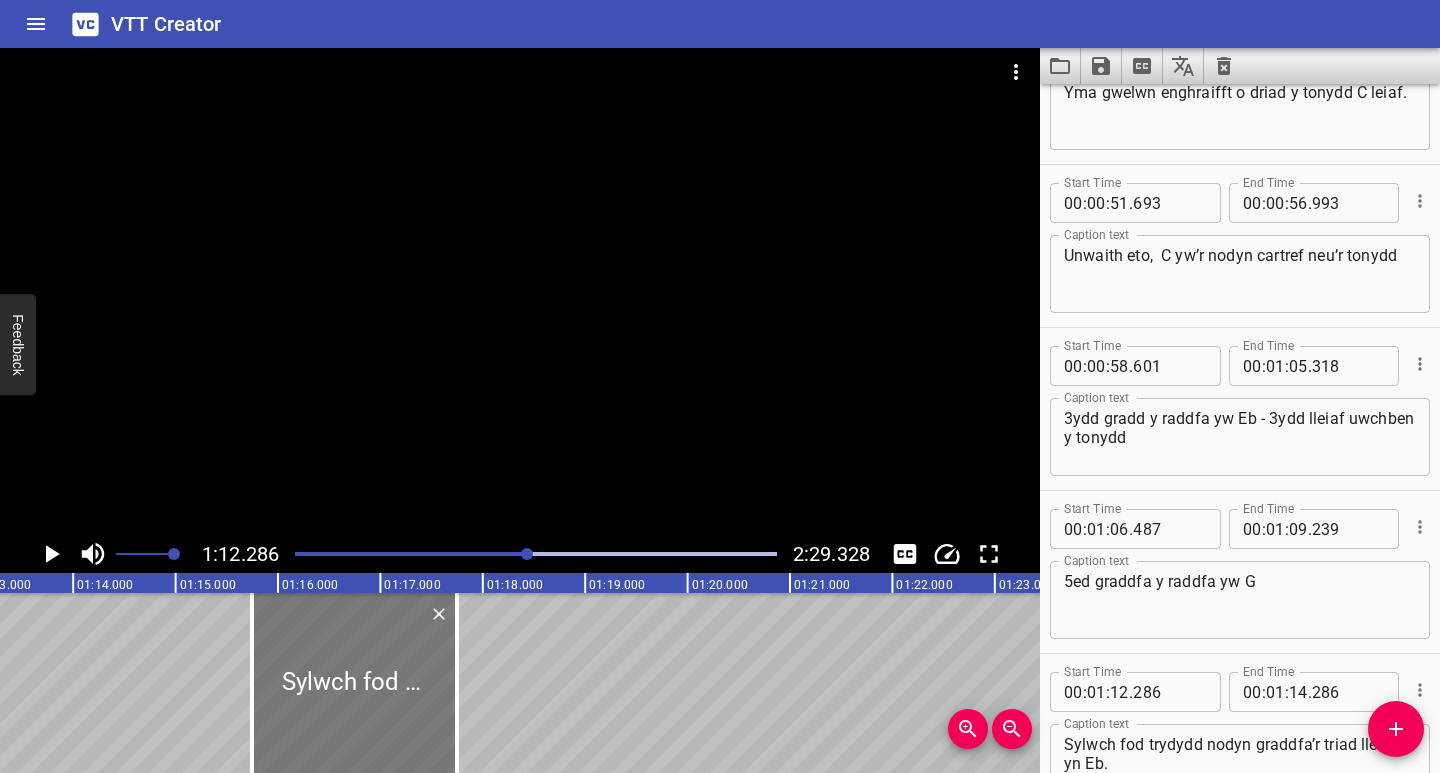 click at bounding box center [354, 683] 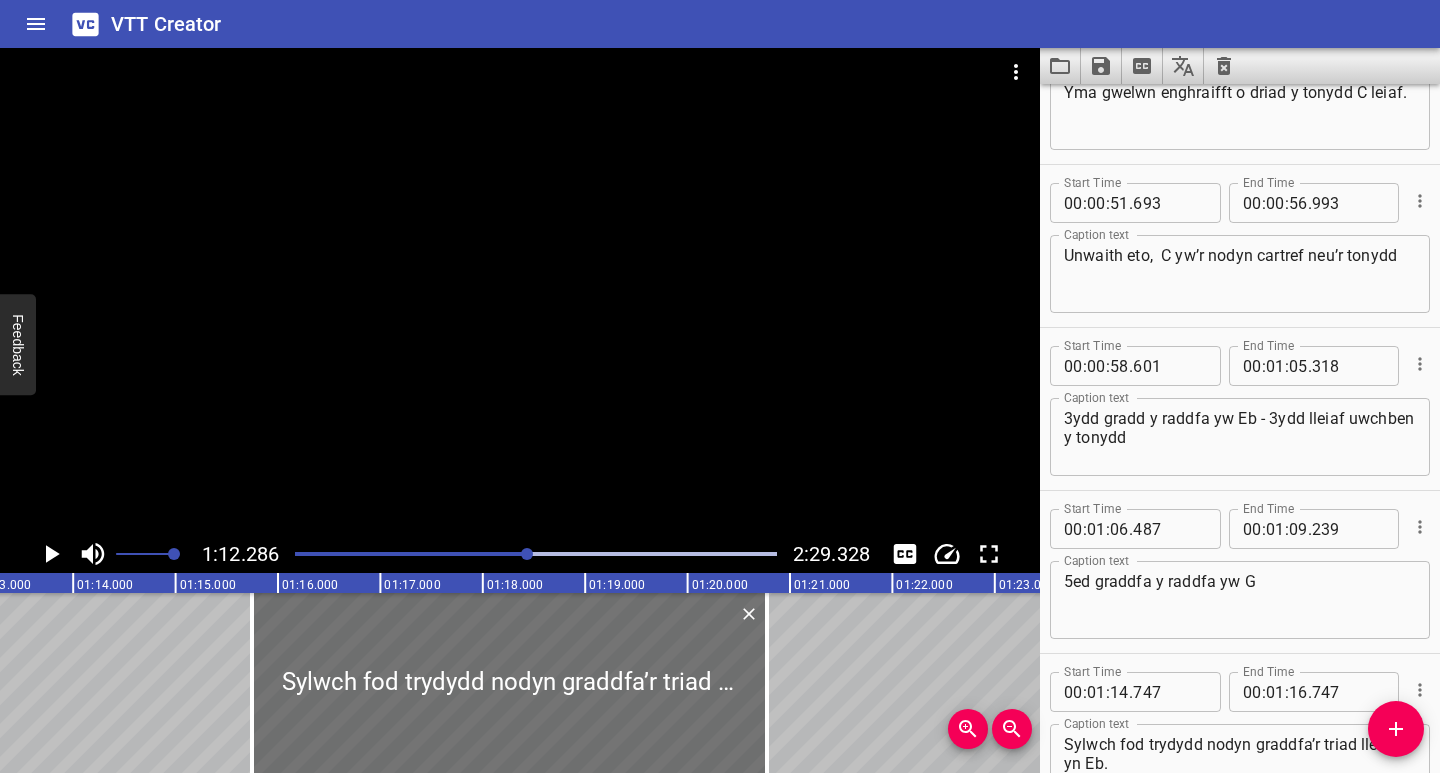 drag, startPoint x: 453, startPoint y: 735, endPoint x: 770, endPoint y: 766, distance: 318.51218 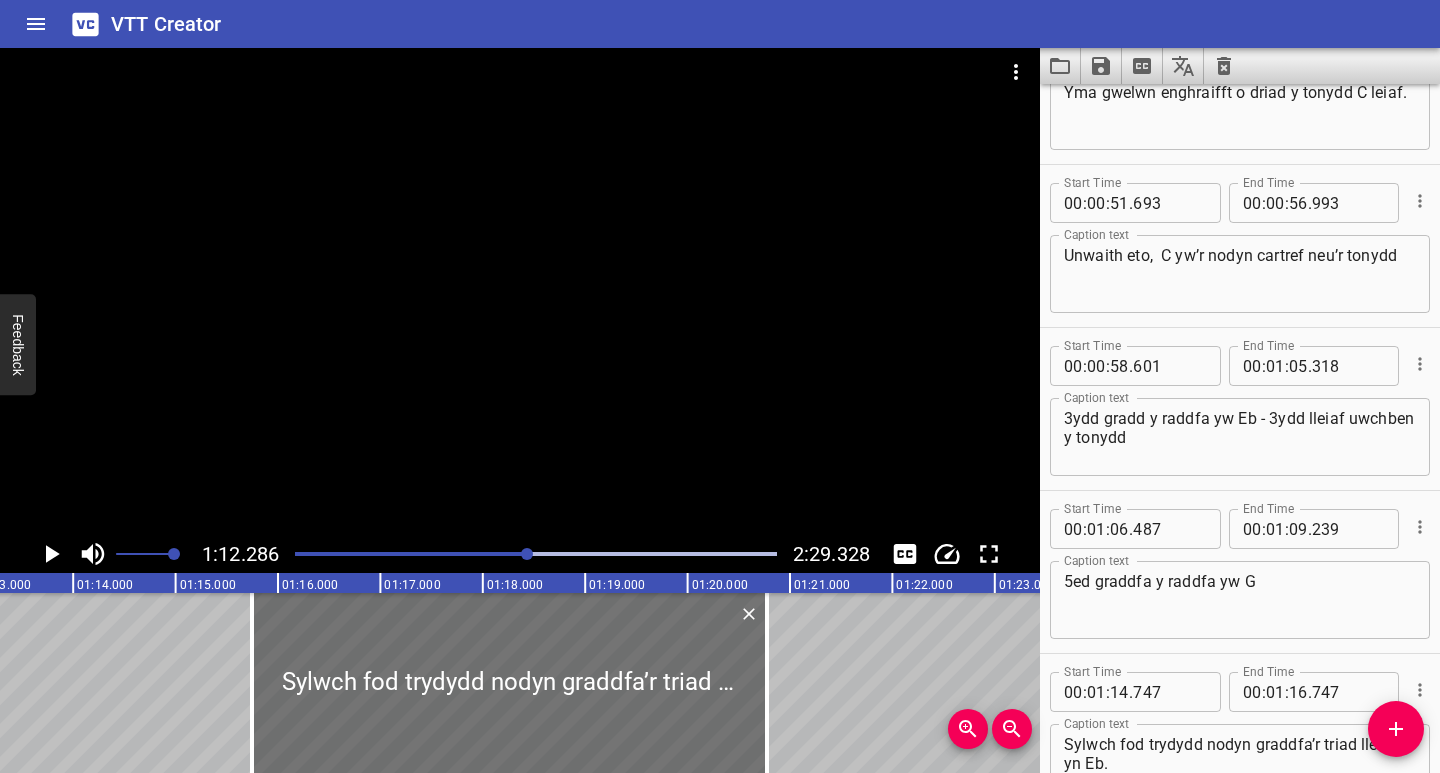 click on "00:00.000 00:01.000 00:02.000 00:03.000 00:04.000 00:05.000 00:06.000 00:07.000 00:08.000 00:09.000 00:10.000 00:11.000 00:12.000 00:13.000 00:14.000 00:15.000 00:16.000 00:17.000 00:18.000 00:19.000 00:20.000 00:21.000 00:22.000 00:23.000 00:24.000 00:25.000 00:26.000 00:27.000 00:28.000 00:29.000 00:30.000 00:31.000 00:32.000 00:33.000 00:34.000 00:35.000 00:36.000 00:37.000 00:38.000 00:39.000 00:40.000 00:41.000 00:42.000 00:43.000 00:44.000 00:45.000 00:46.000 00:47.000 00:48.000 00:49.000 00:49.000 00:50.000 00:51.000 00:52.000 00:53.000 00:54.000 00:55.000 00:56.000 00:57.000 00:58.000 00:59.000 01:00.000 01:01.000 01:02.000 01:03.000 01:04.000 01:05.000 01:06.000 01:07.000 01:08.000 01:09.000 01:10.000 01:11.000 01:12.000 01:13.000 01:14.000 01:15.000 01:16.000 01:17.000 01:18.000 01:19.000 01:20.000 01:21.000 01:22.000 01:23.000 01:24.000 01:25.000 01:26.000 01:27.000 01:28.000 01:29.000 01:30.000 01:31.000 01:32.000 01:33.000 01:34.000 01:35.000 01:36.000 01:37.000 01:38.000 01:38.000 01:39.000" at bounding box center [520, 673] 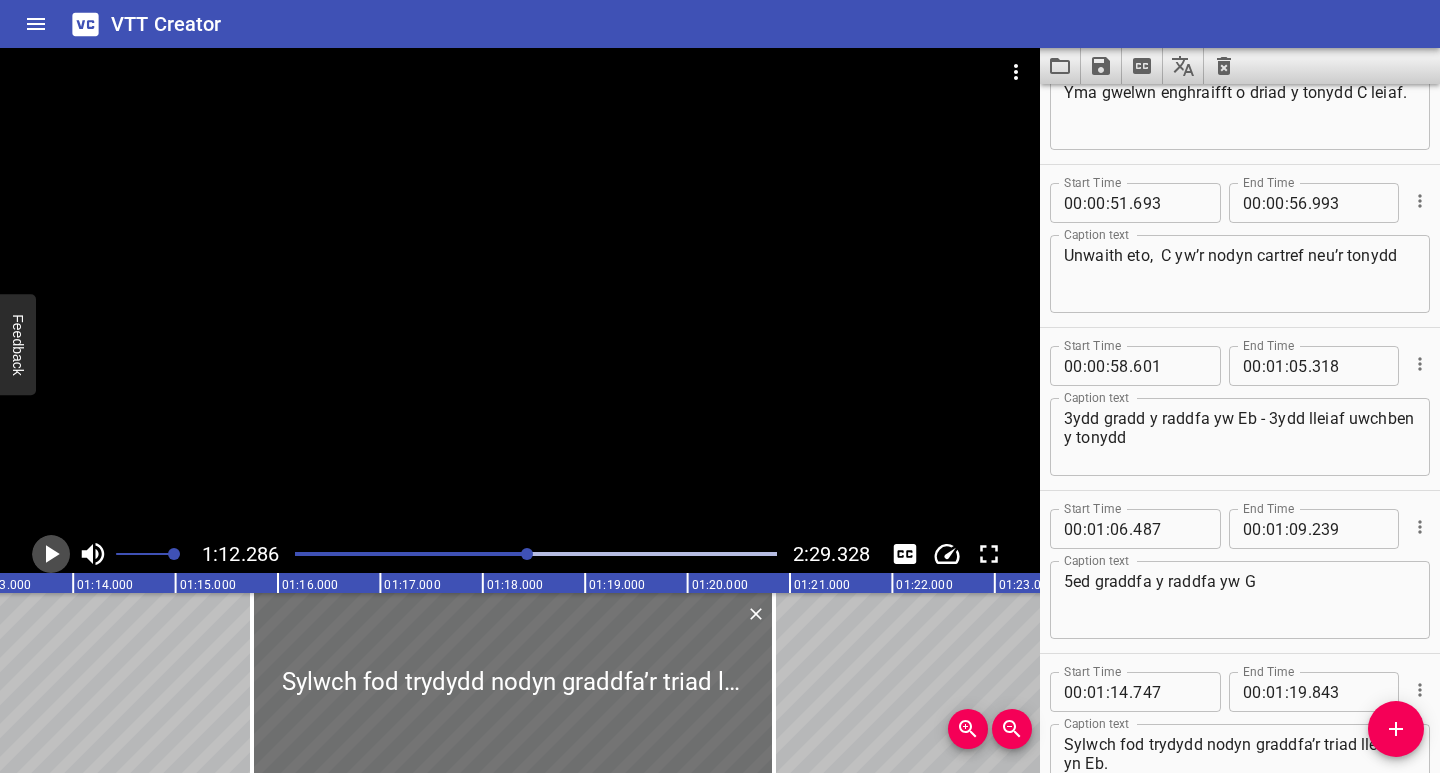 click 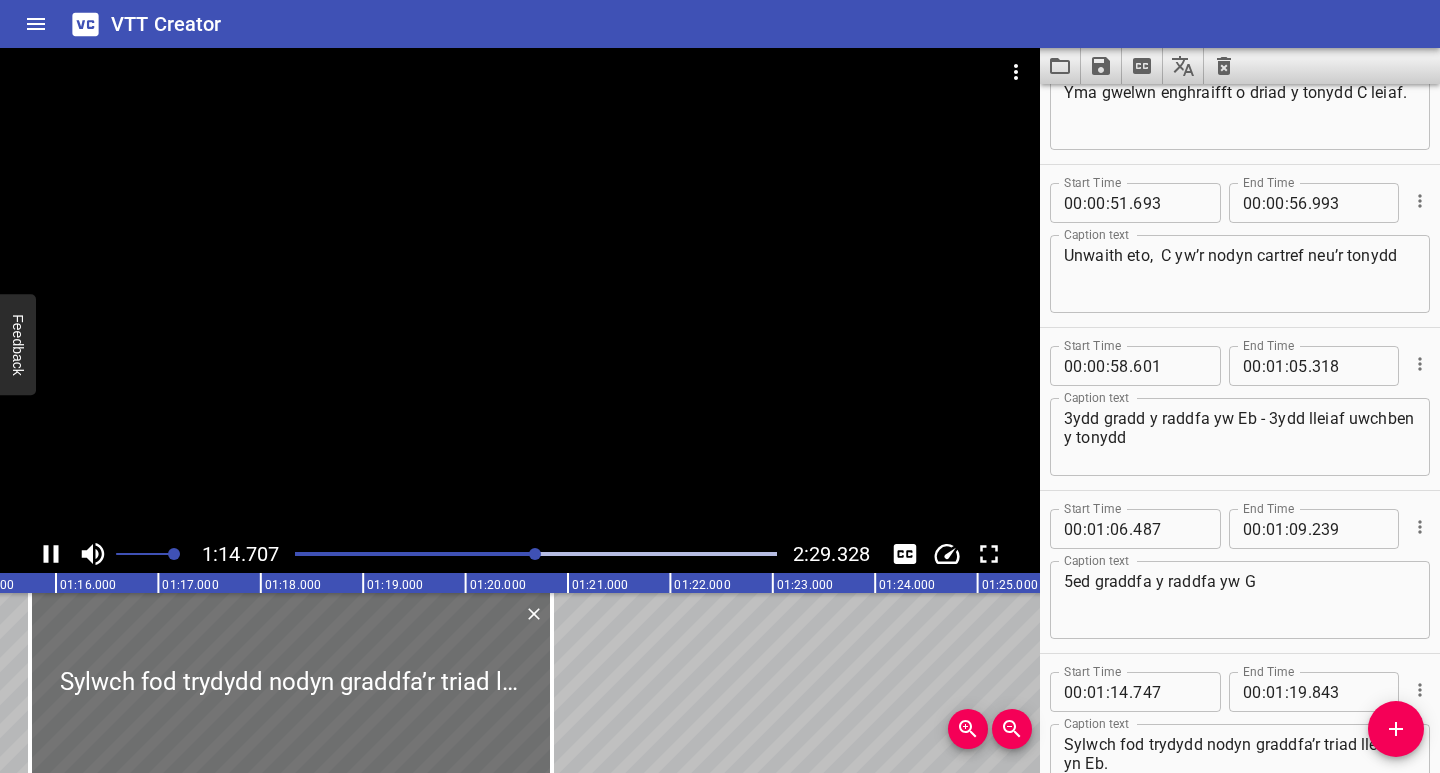 scroll, scrollTop: 0, scrollLeft: 7650, axis: horizontal 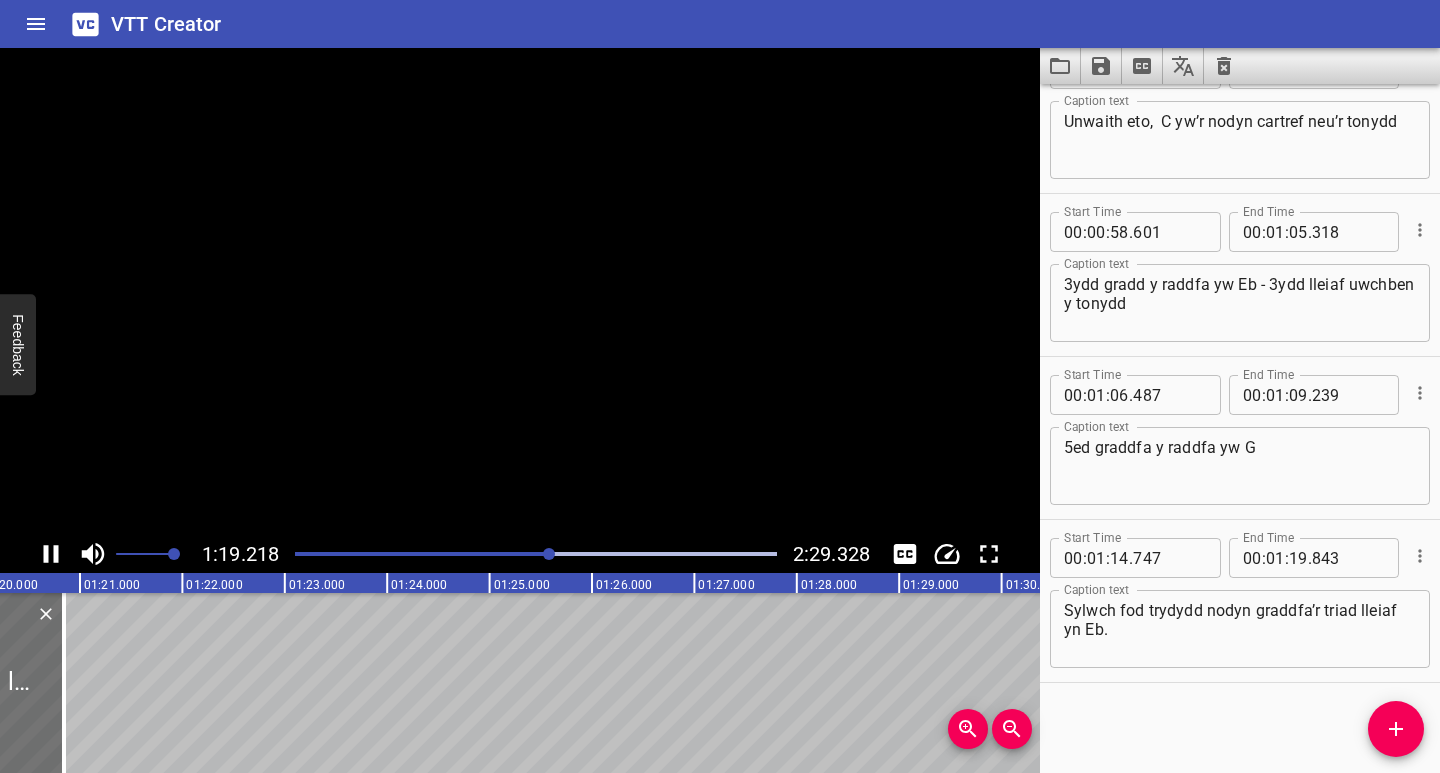 click 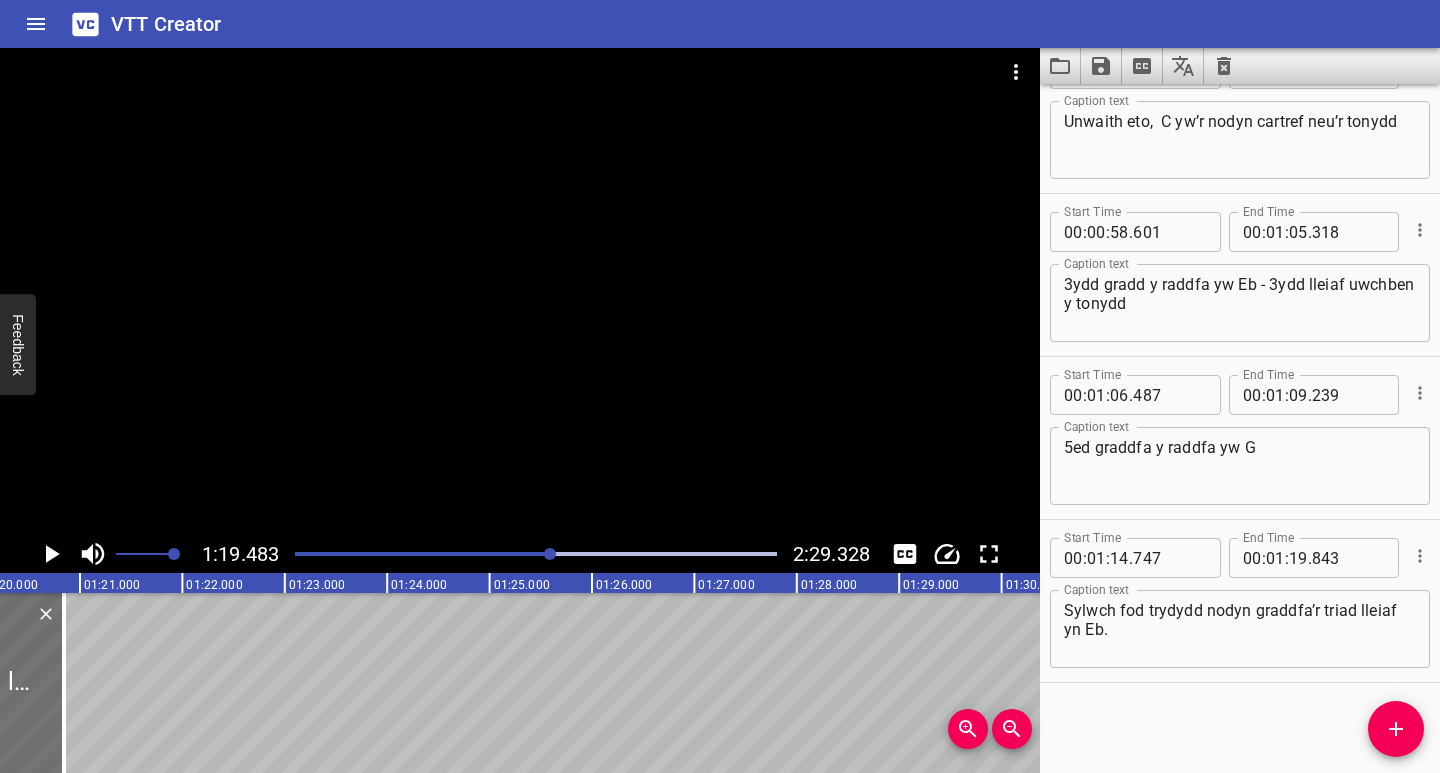 scroll, scrollTop: 0, scrollLeft: 8139, axis: horizontal 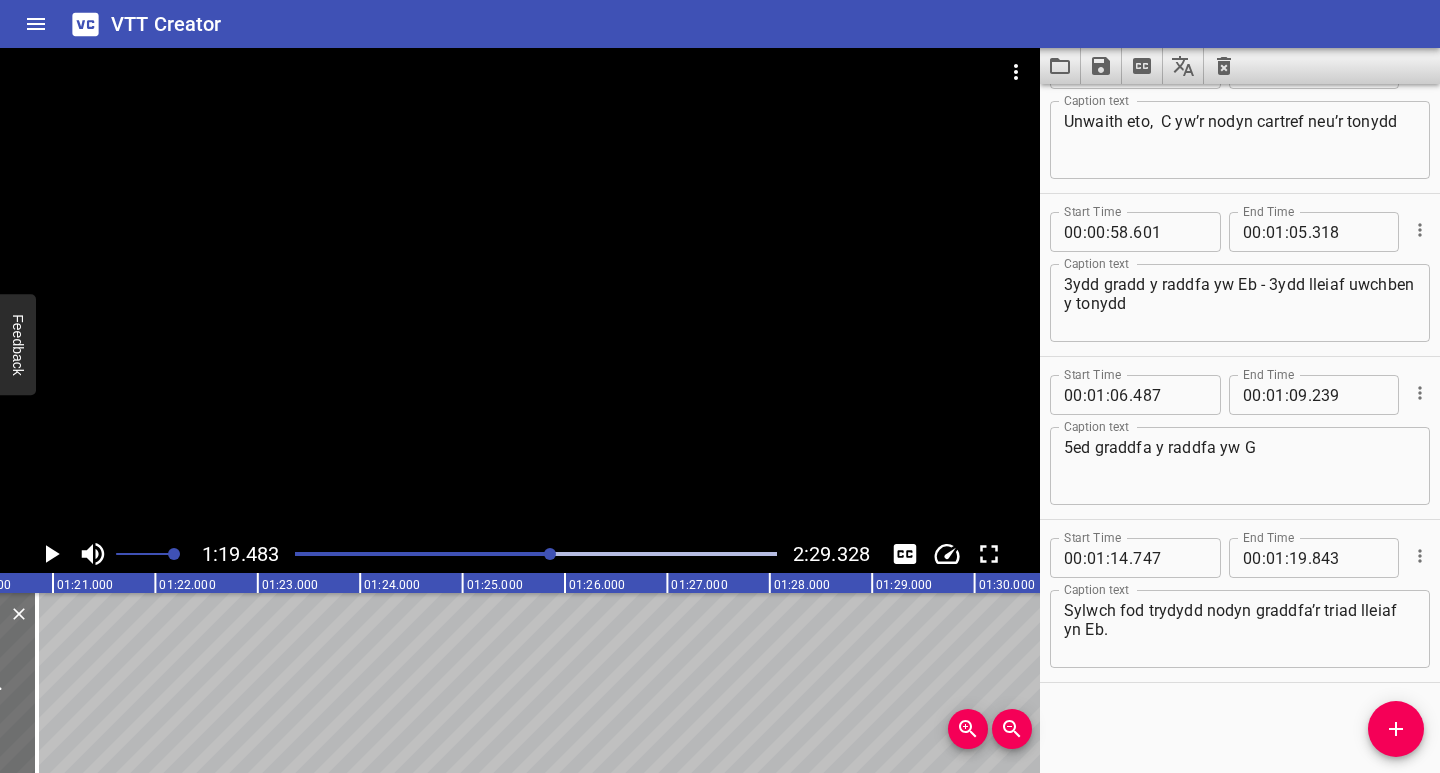click on "Sylwch fod trydydd nodyn graddfa’r triad lleiaf yn Eb." at bounding box center [1240, 629] 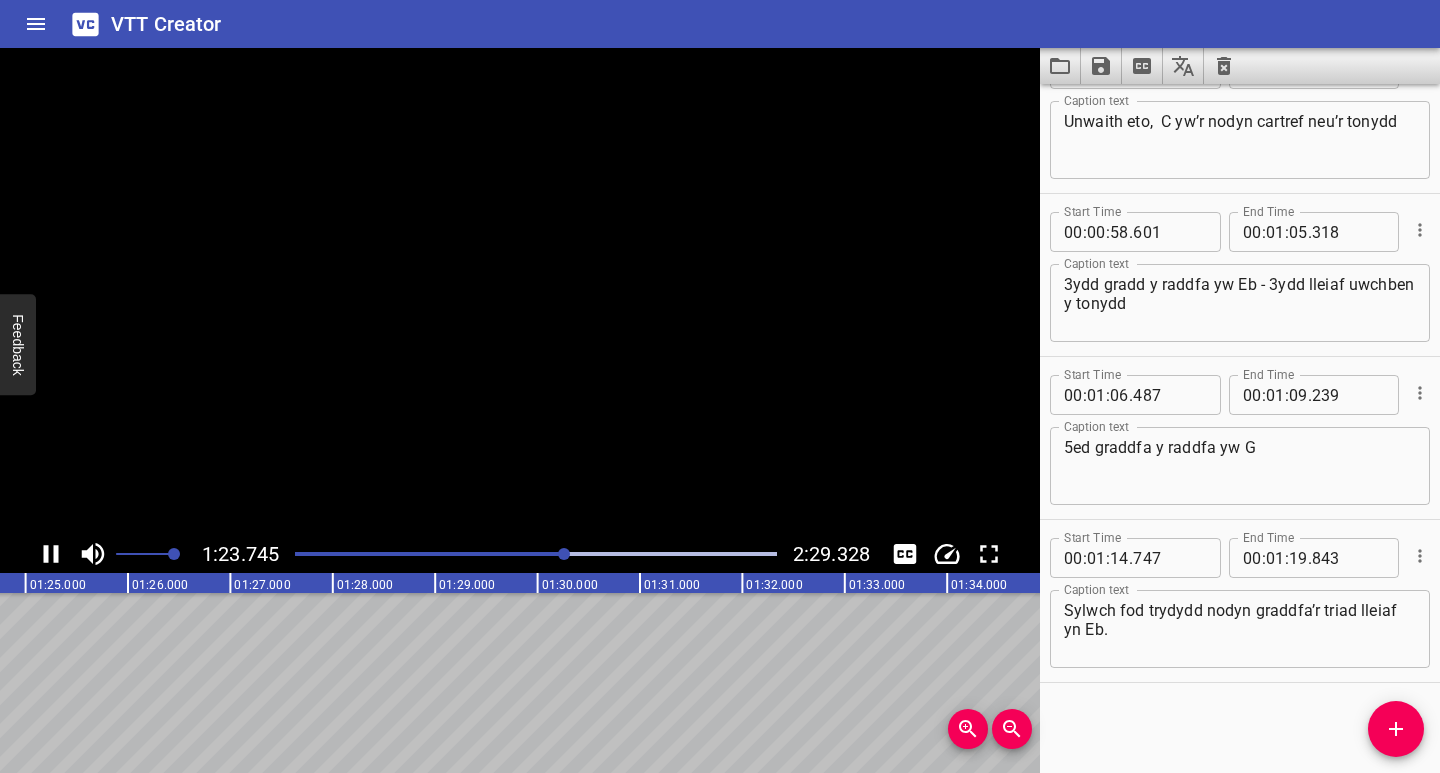 click 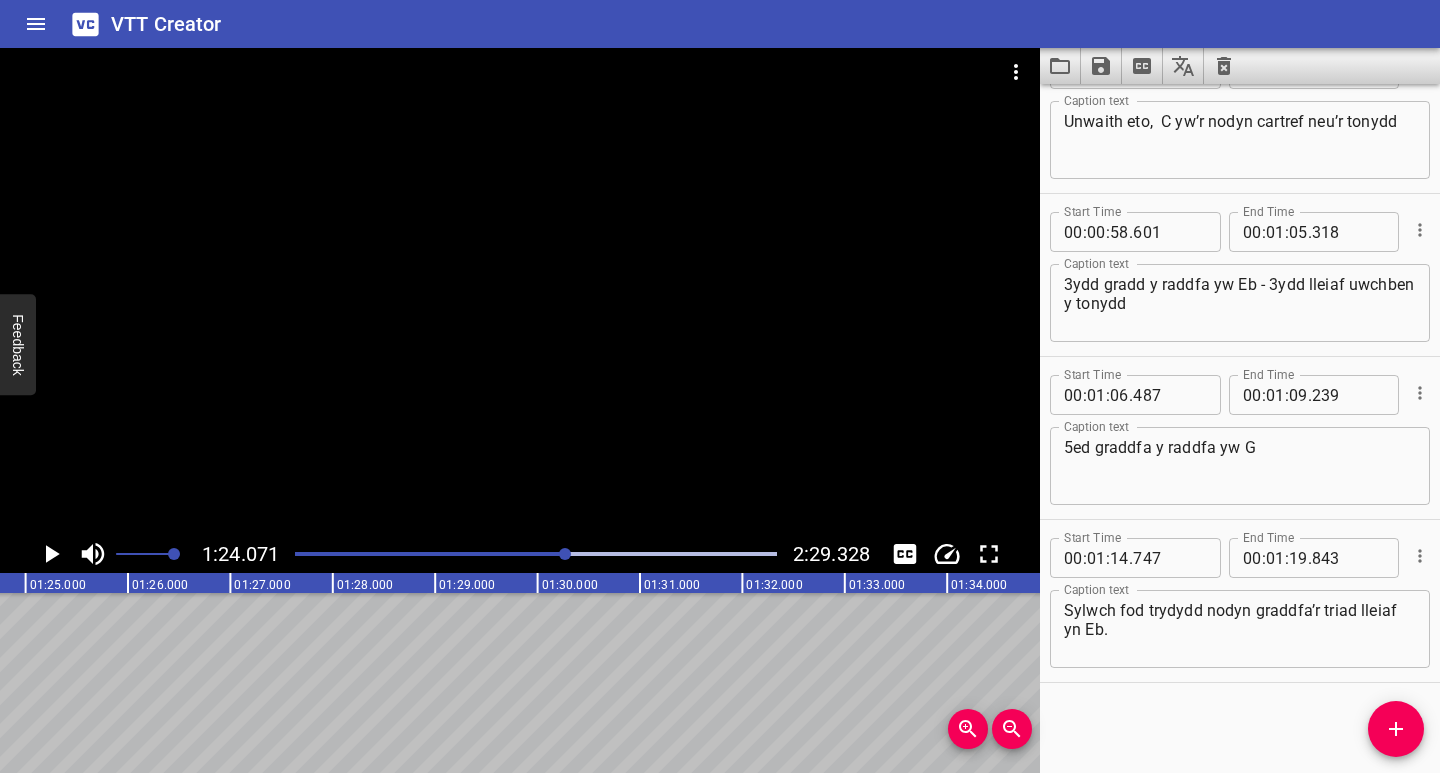 scroll, scrollTop: 0, scrollLeft: 8609, axis: horizontal 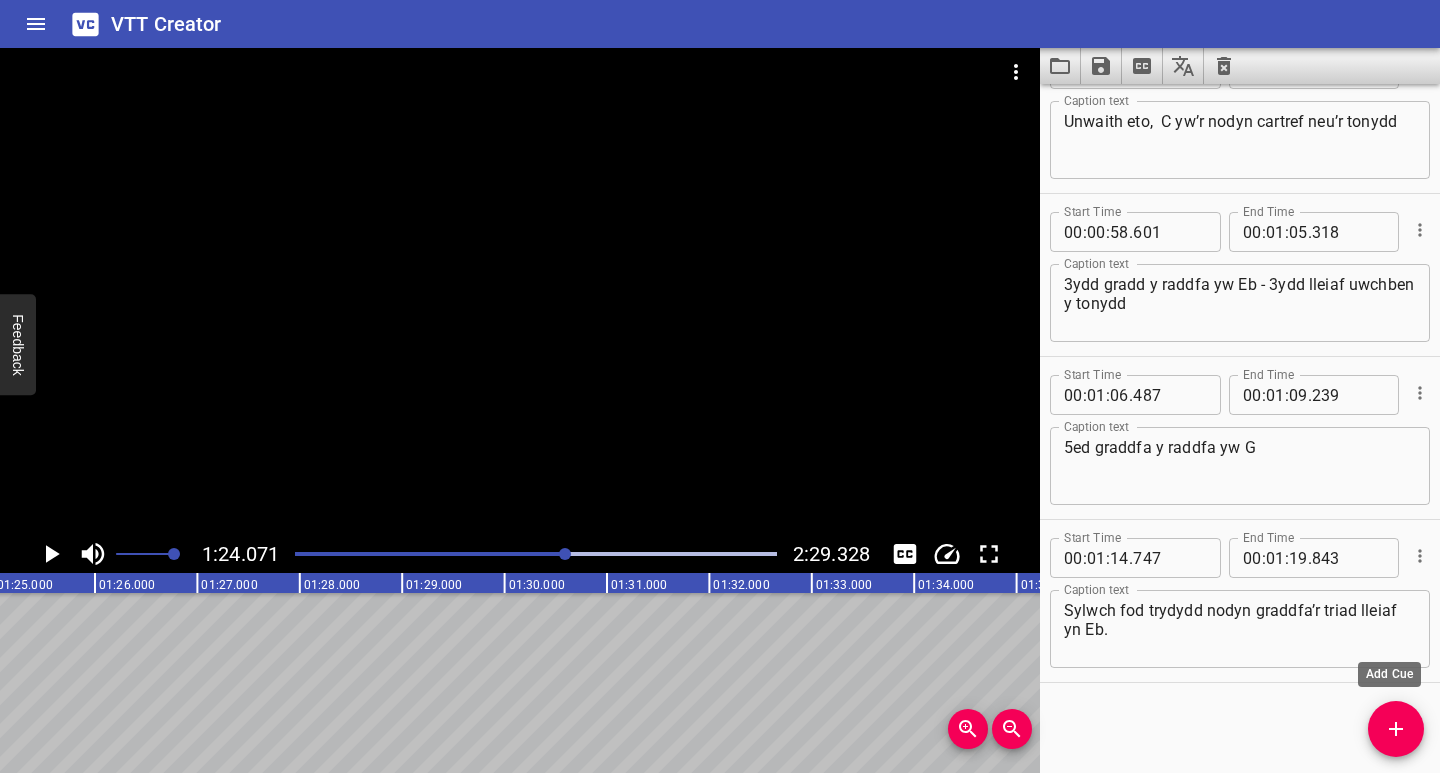 drag, startPoint x: 1390, startPoint y: 733, endPoint x: 1347, endPoint y: 720, distance: 44.922153 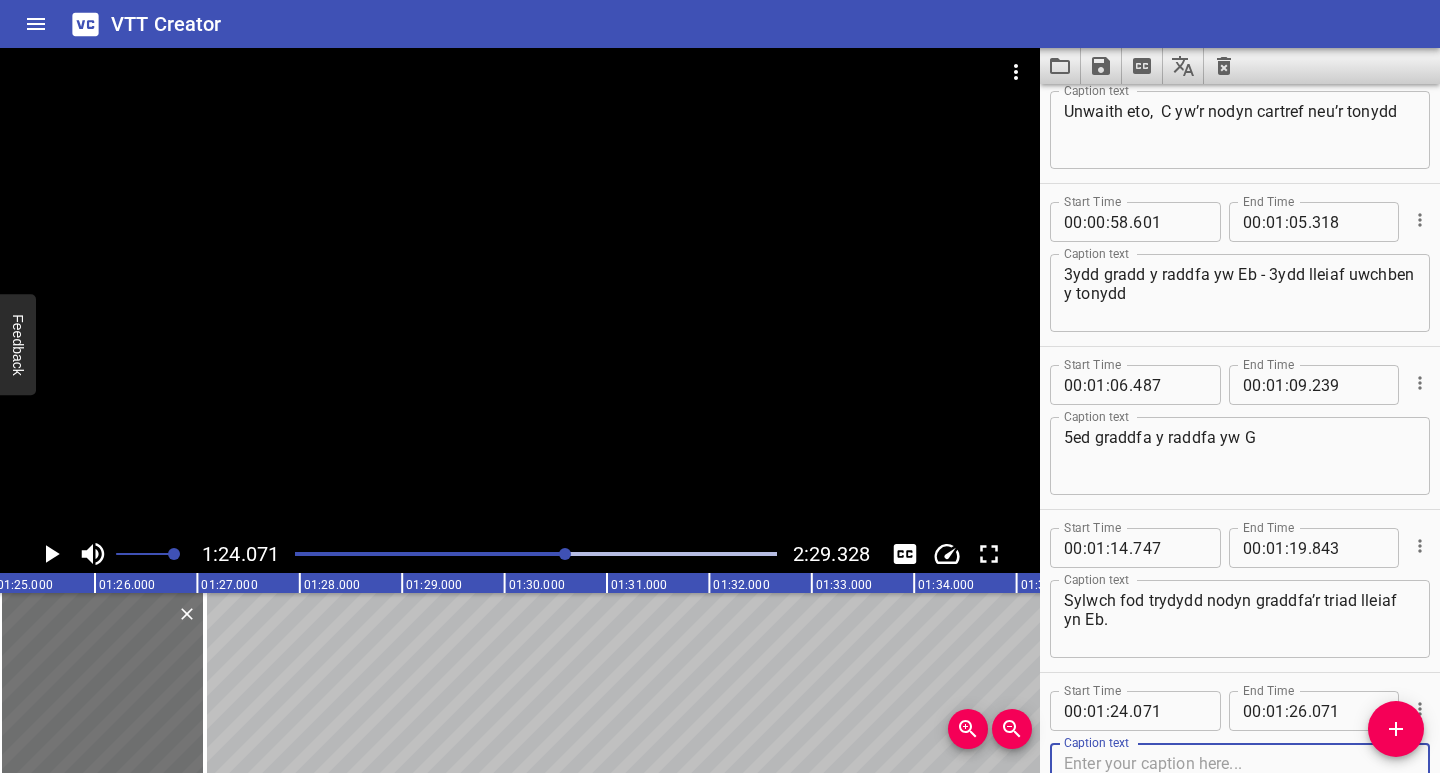 click at bounding box center (1240, 782) 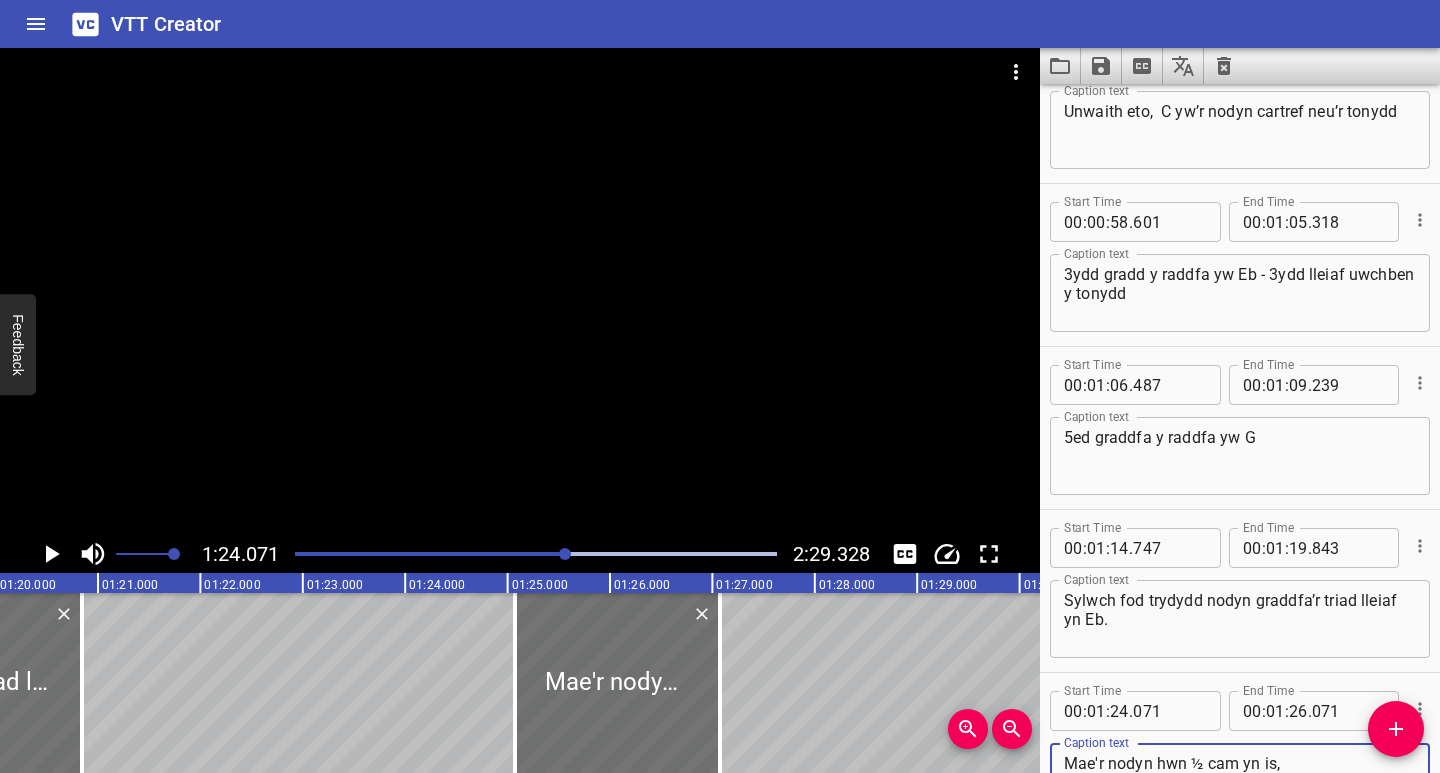 scroll, scrollTop: 0, scrollLeft: 8058, axis: horizontal 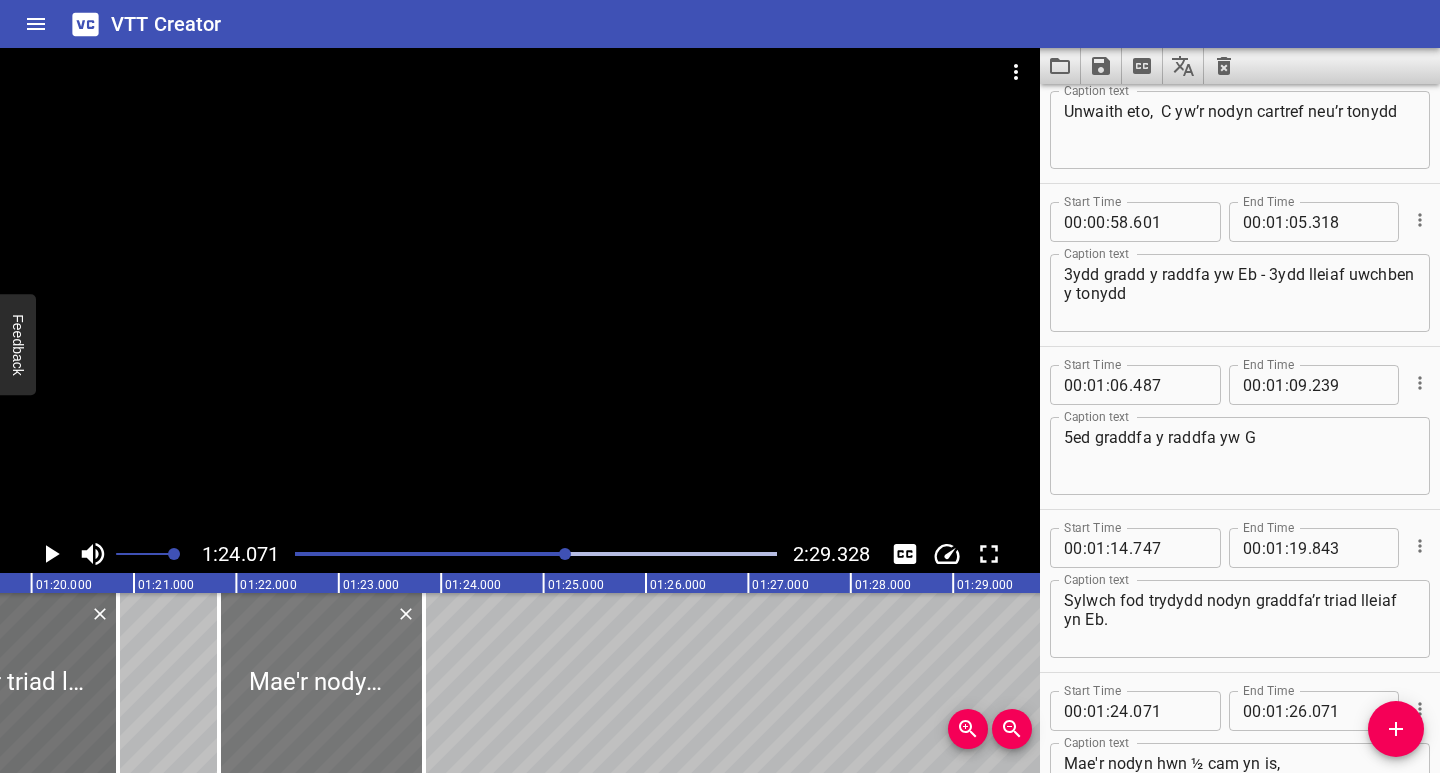 drag, startPoint x: 647, startPoint y: 709, endPoint x: 372, endPoint y: 743, distance: 277.09384 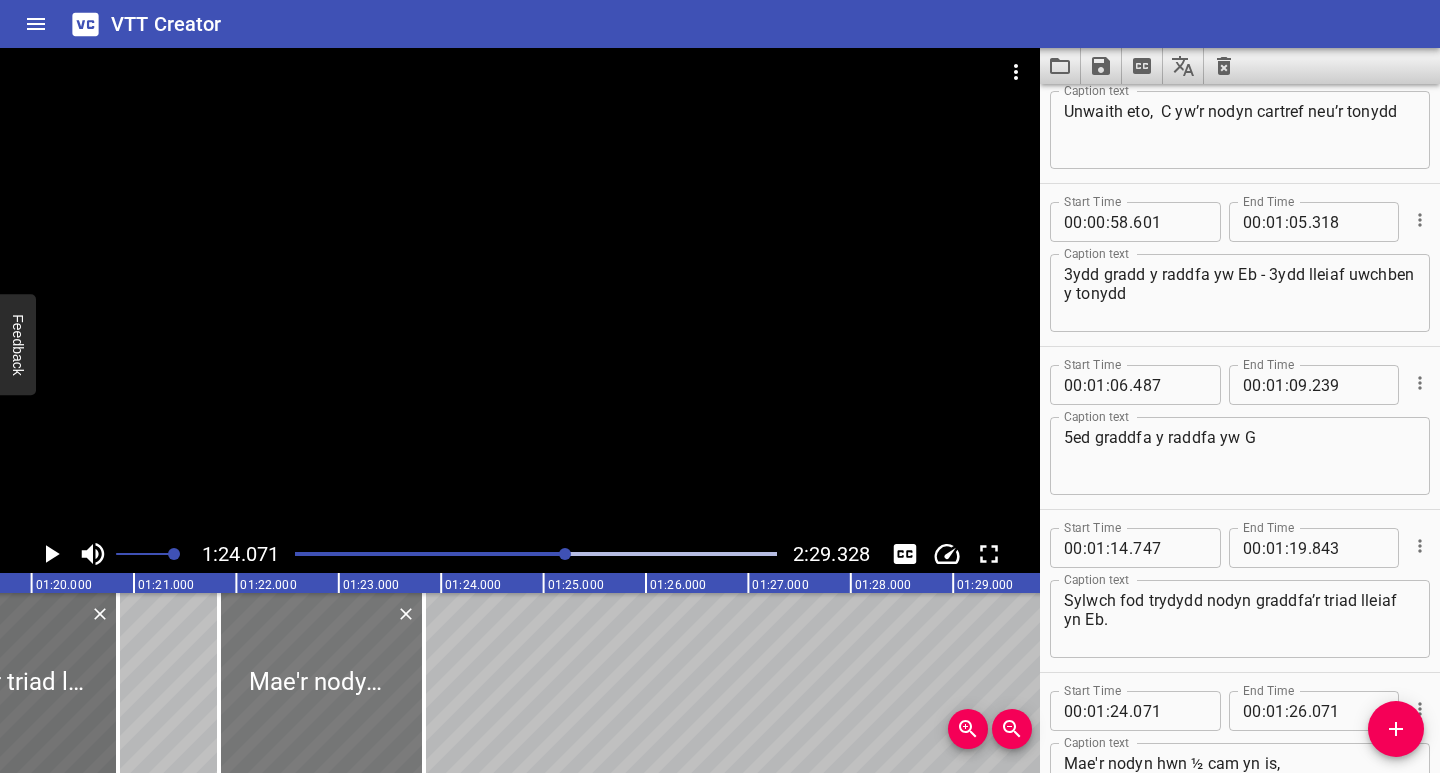 click at bounding box center [321, 683] 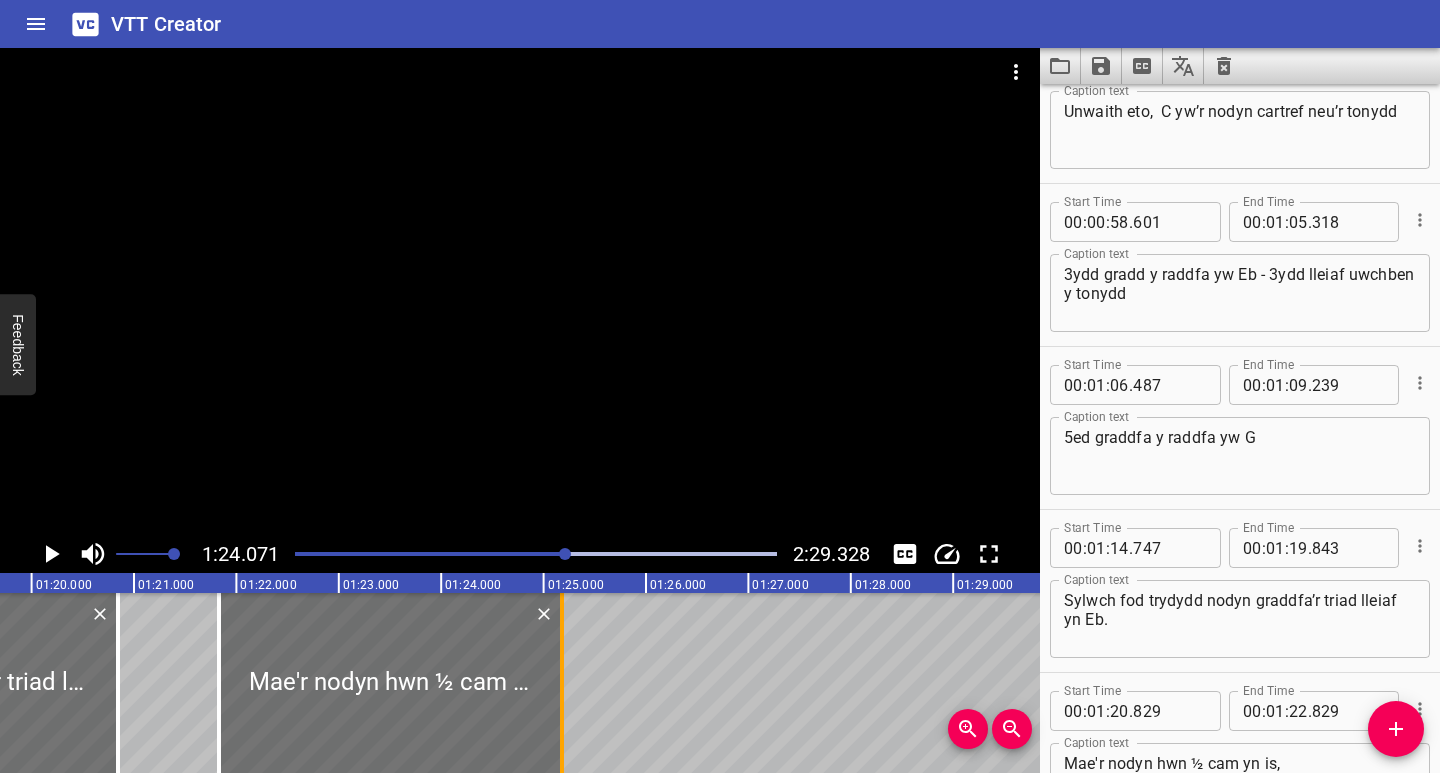 drag, startPoint x: 432, startPoint y: 731, endPoint x: 563, endPoint y: 725, distance: 131.13733 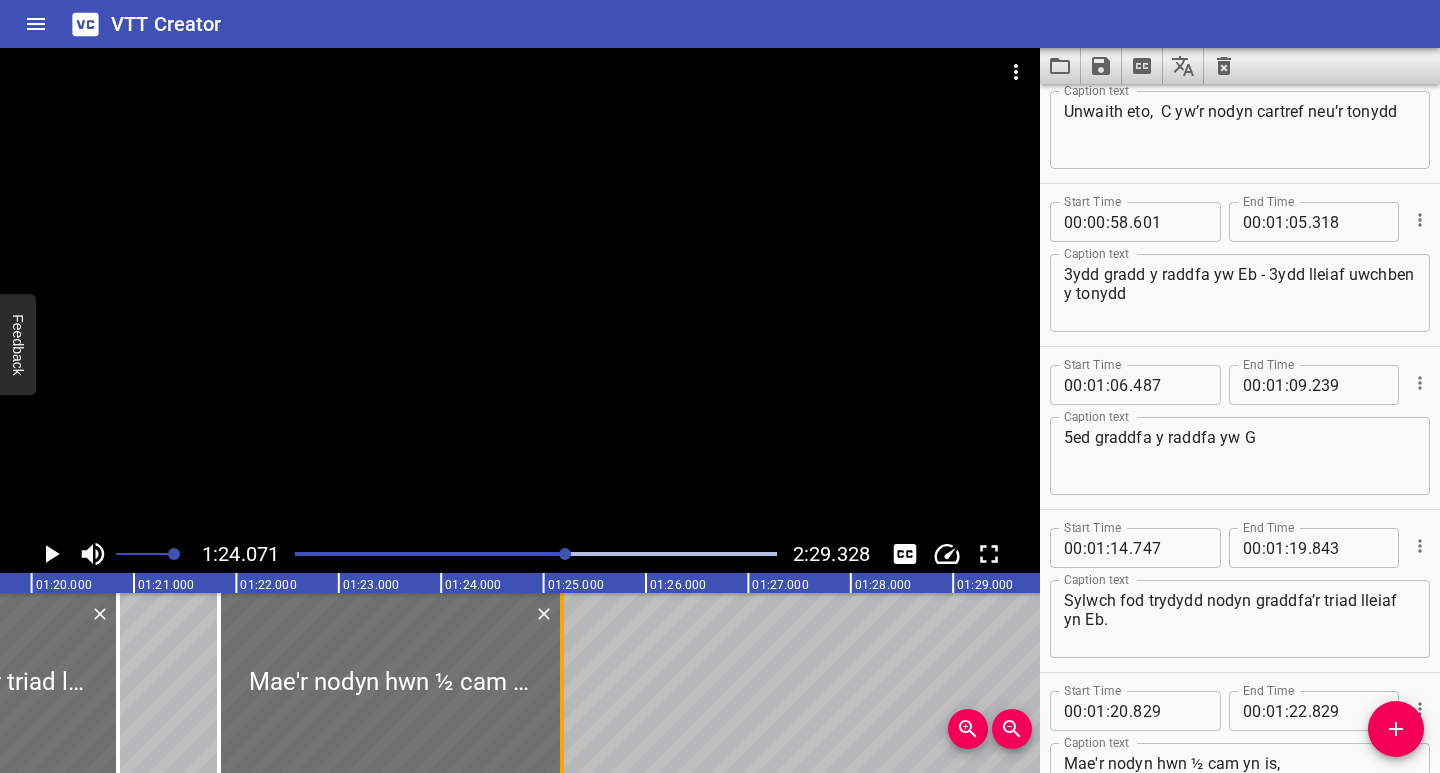 click at bounding box center (562, 683) 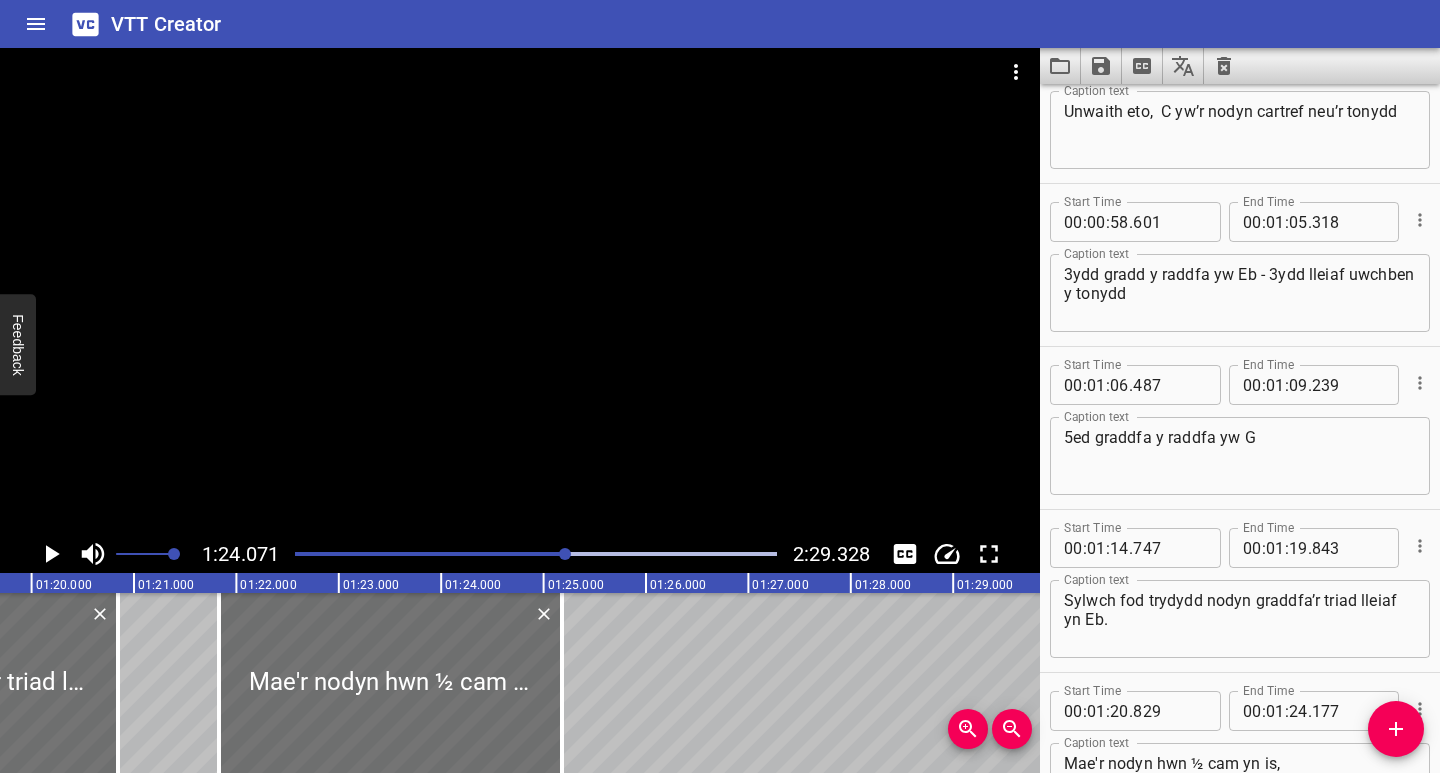 click at bounding box center [326, 554] 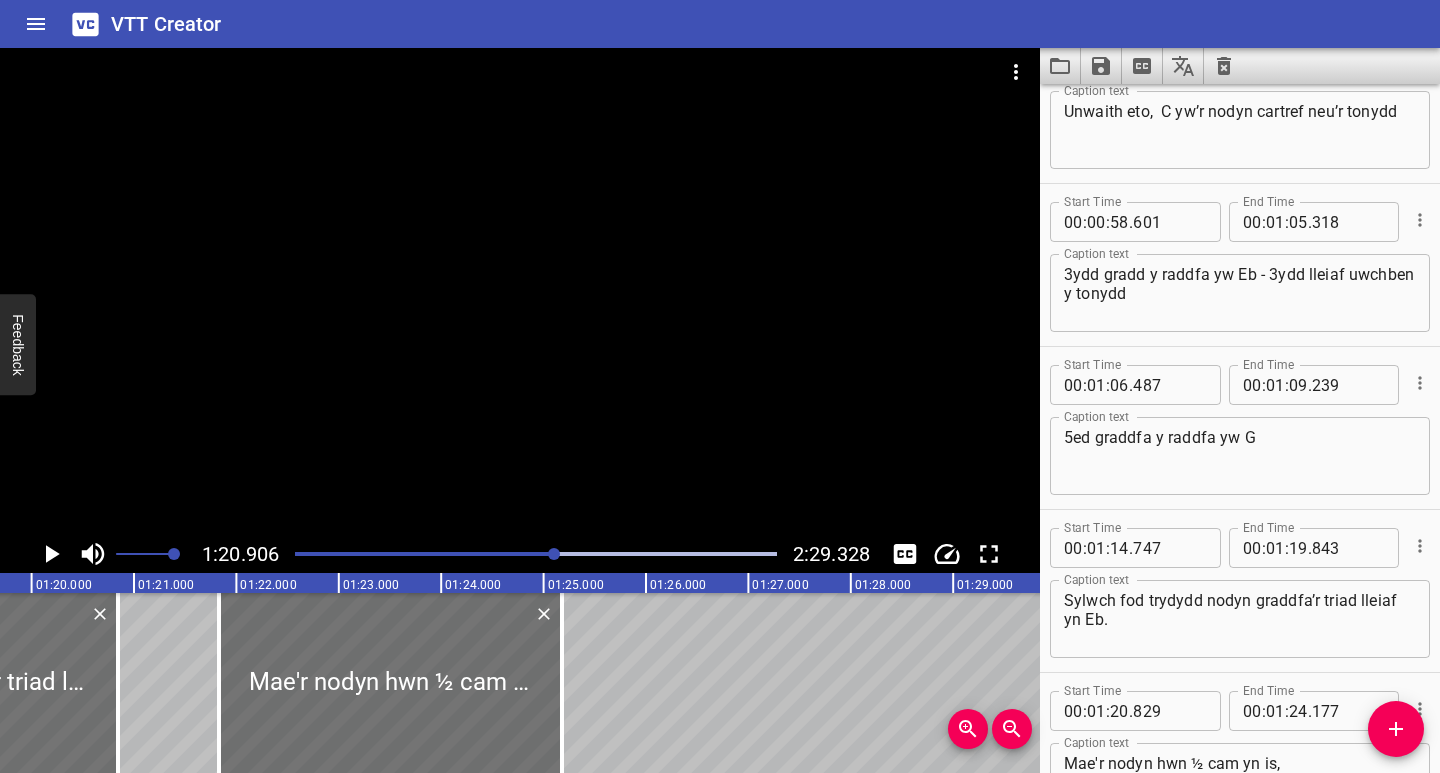 scroll, scrollTop: 1465, scrollLeft: 0, axis: vertical 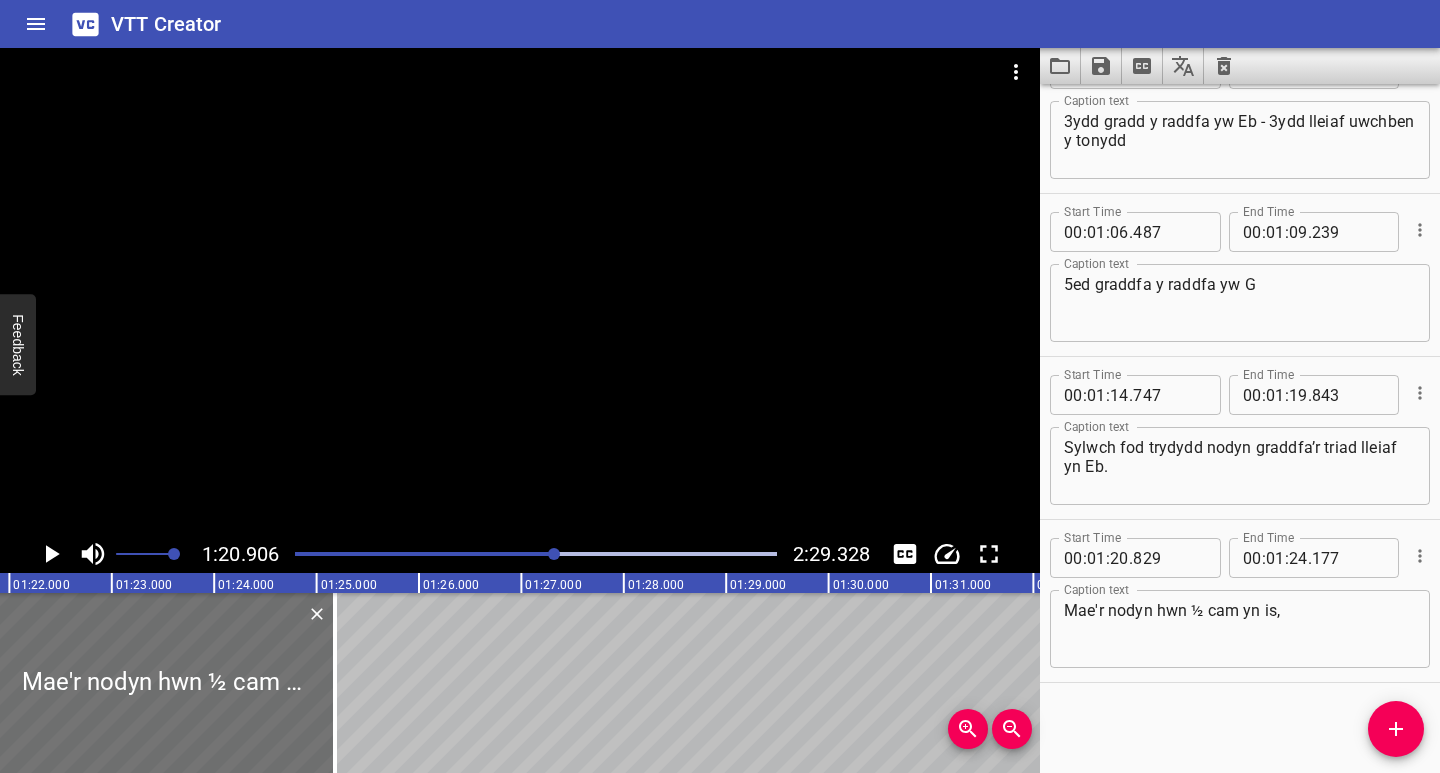 click 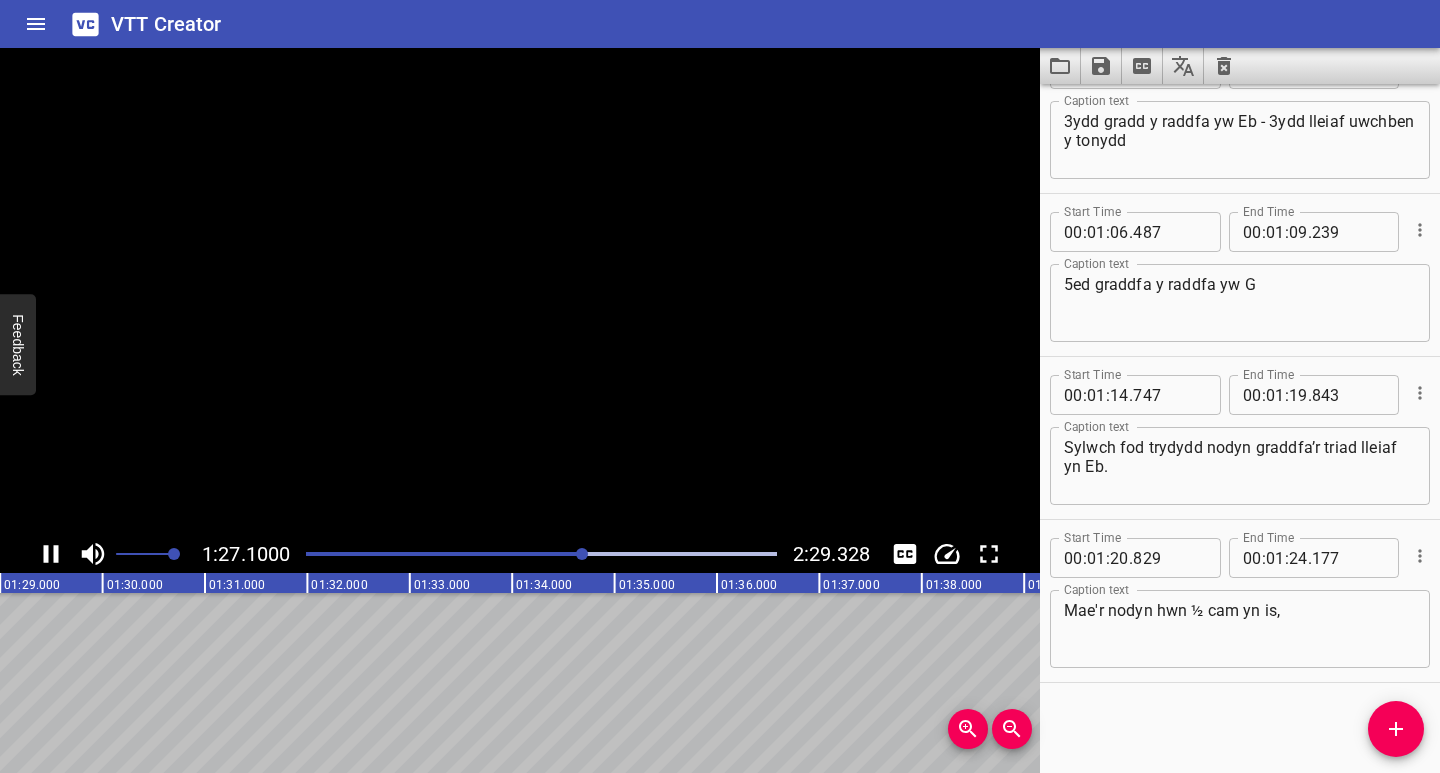 click 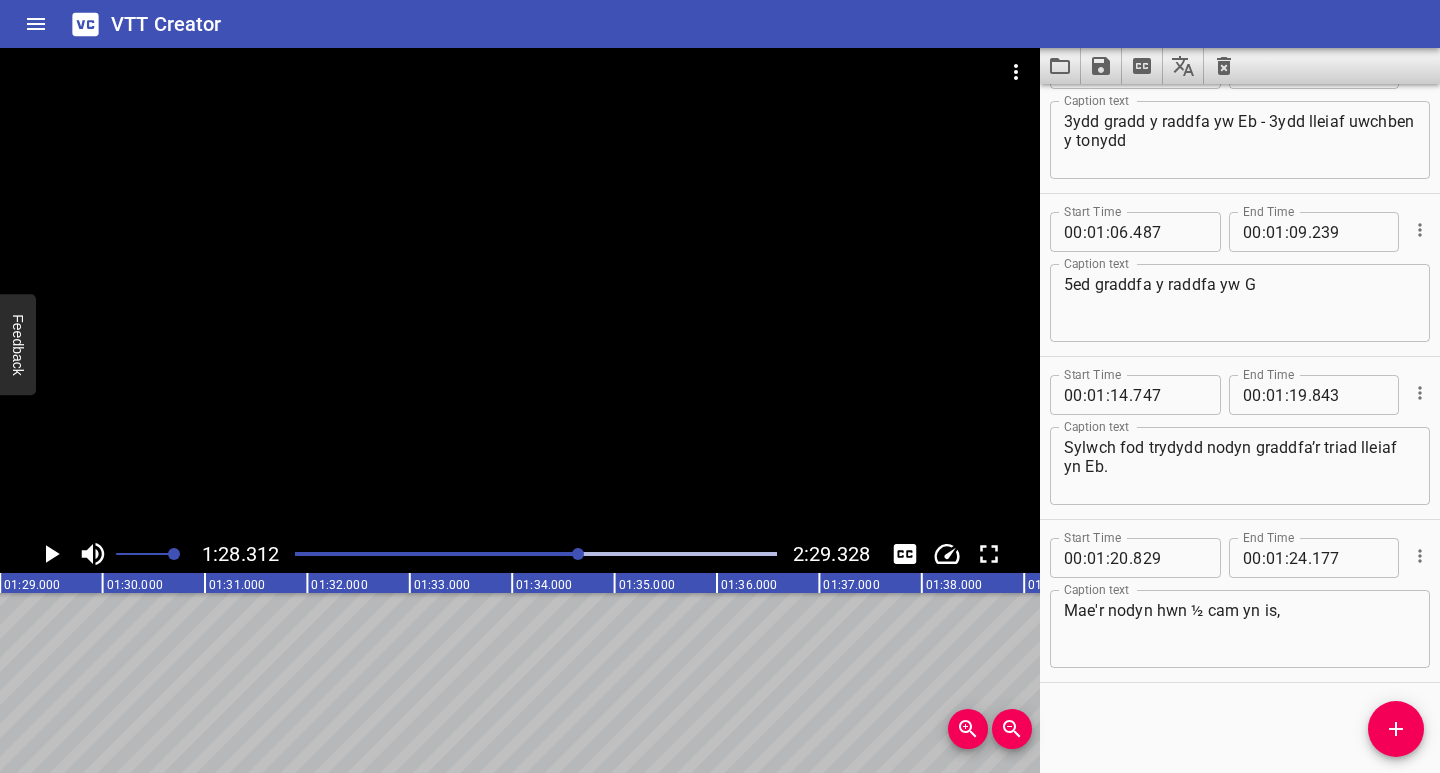 scroll, scrollTop: 0, scrollLeft: 9043, axis: horizontal 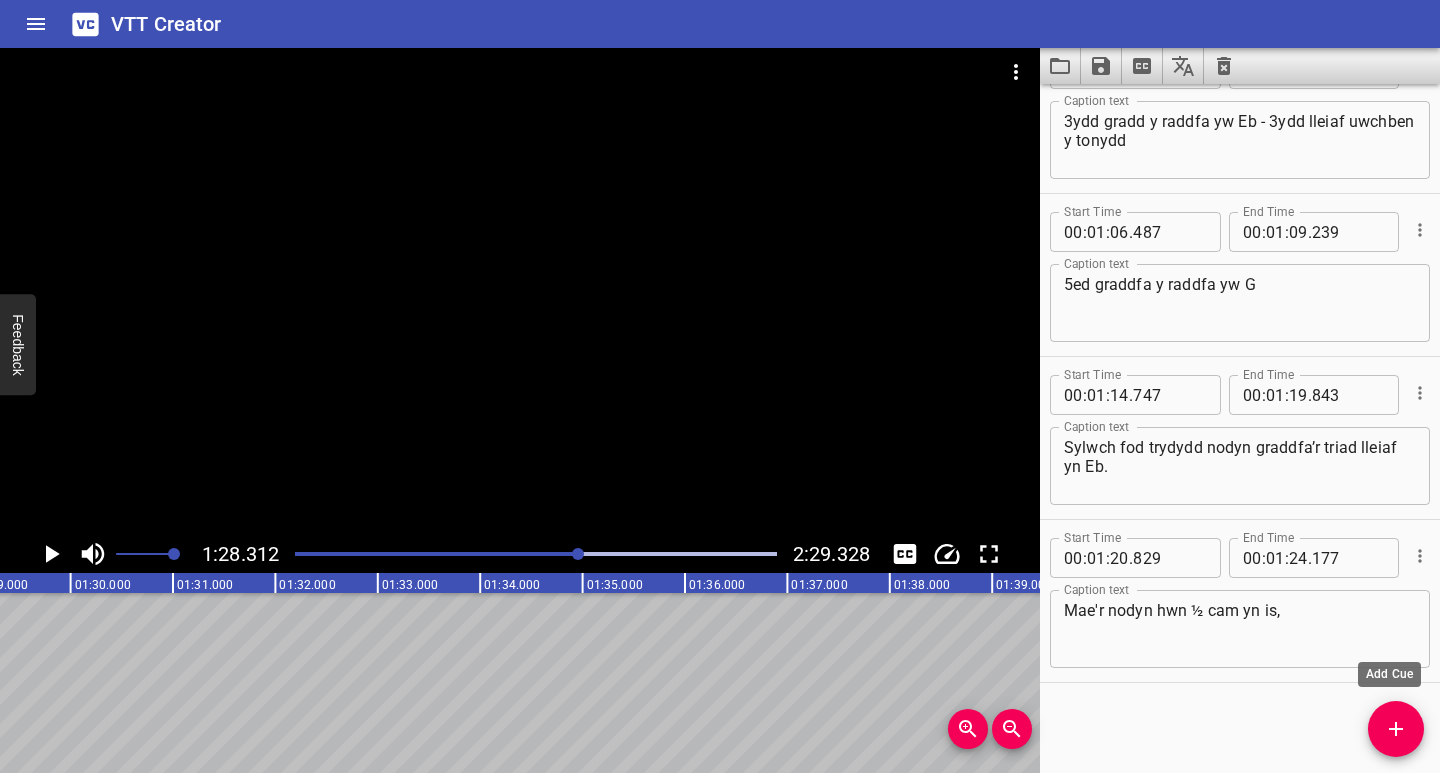 drag, startPoint x: 1409, startPoint y: 728, endPoint x: 1399, endPoint y: 731, distance: 10.440307 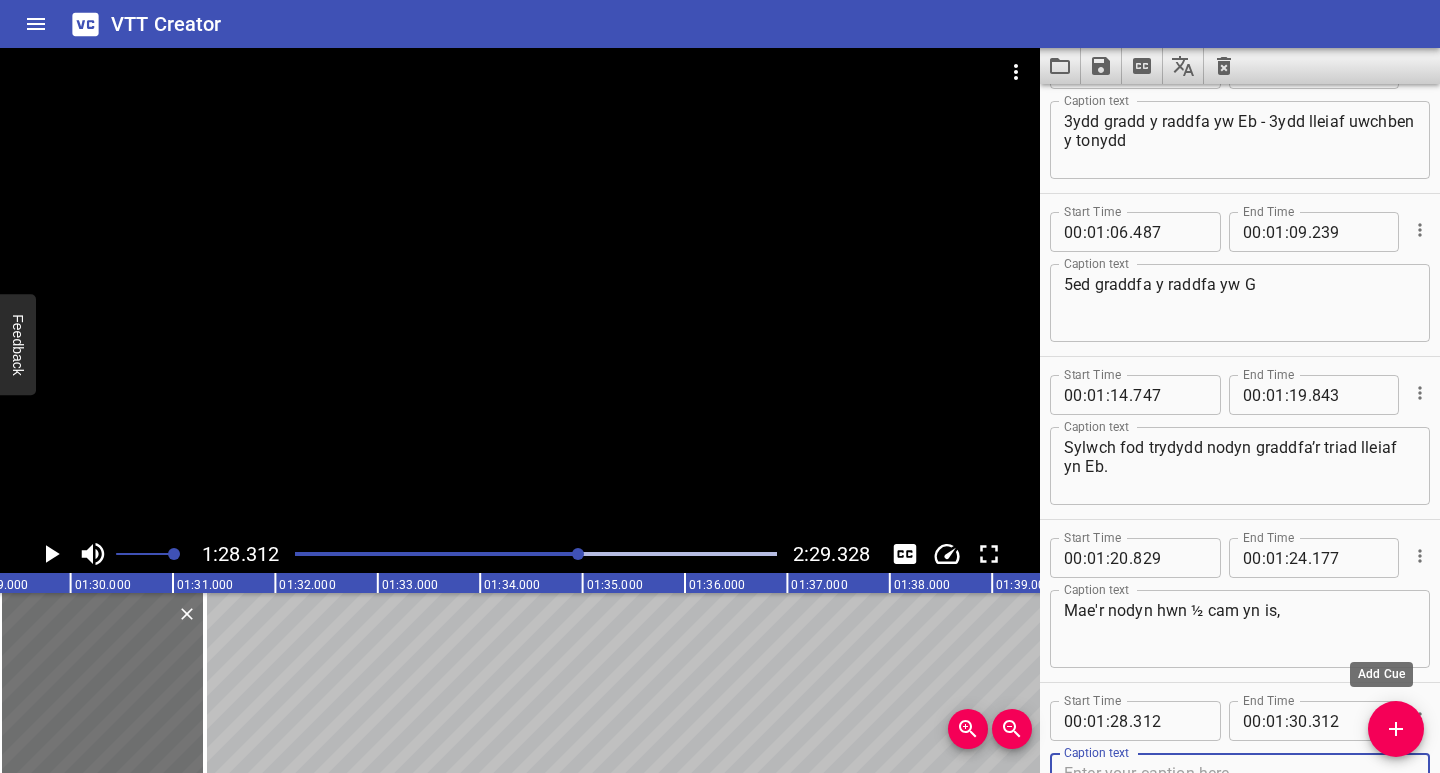 scroll, scrollTop: 1534, scrollLeft: 0, axis: vertical 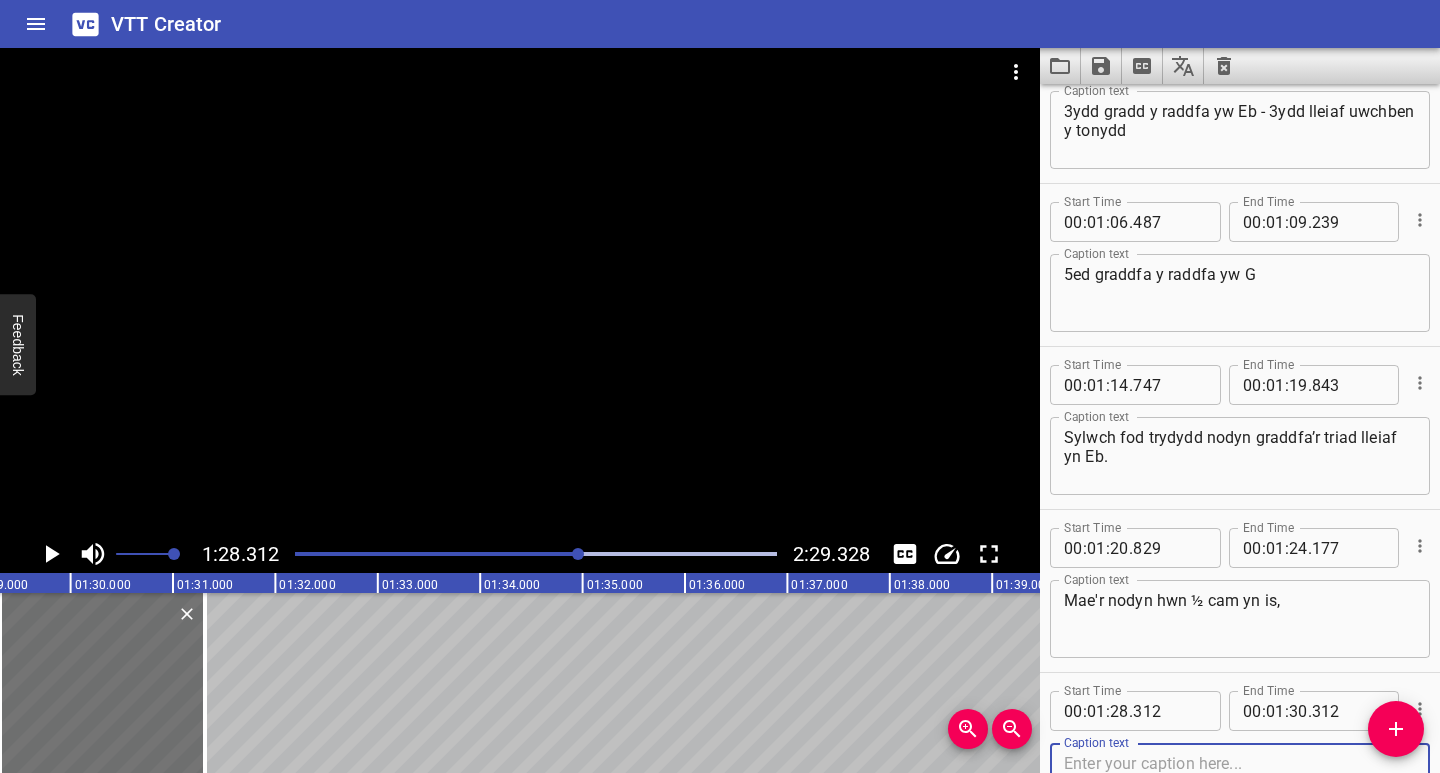 click at bounding box center [1240, 782] 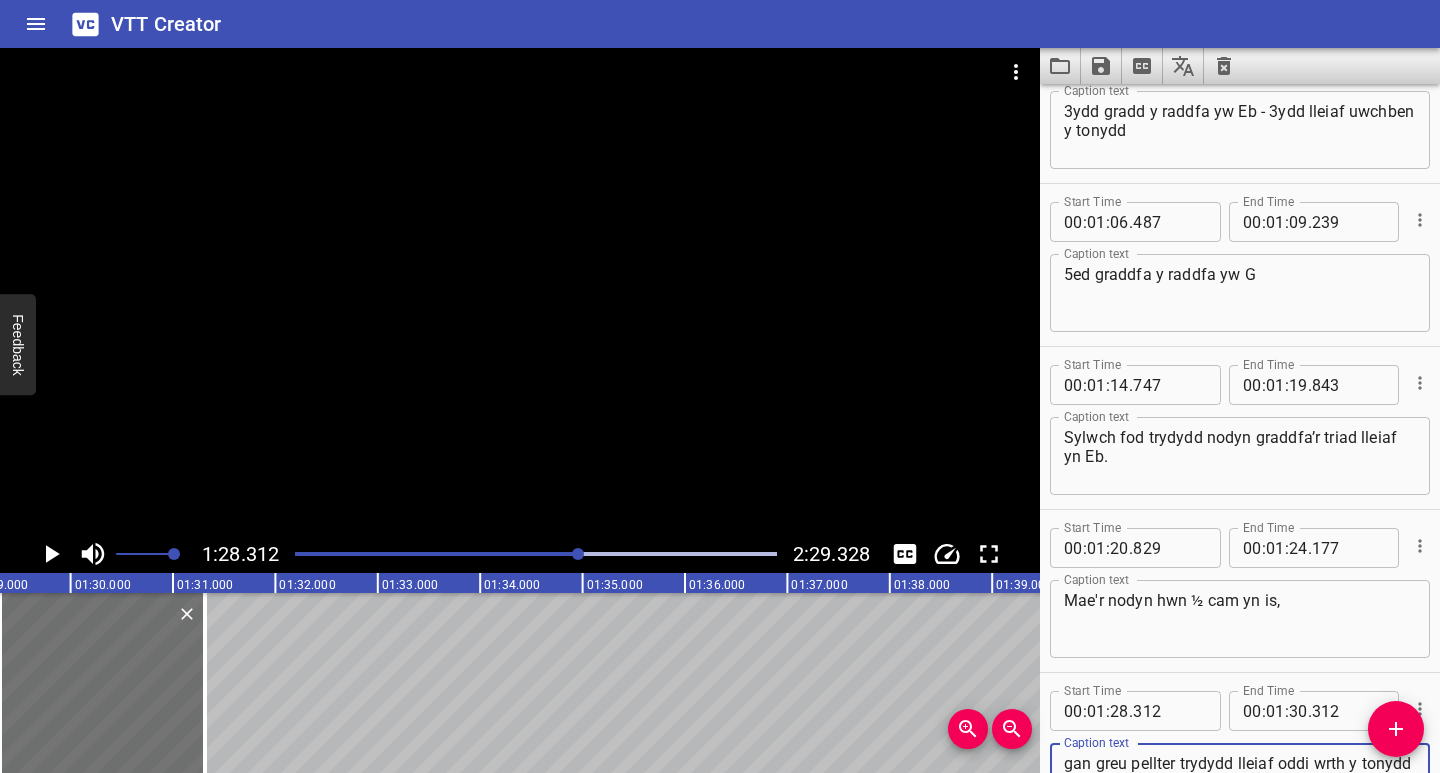 scroll, scrollTop: 1553, scrollLeft: 0, axis: vertical 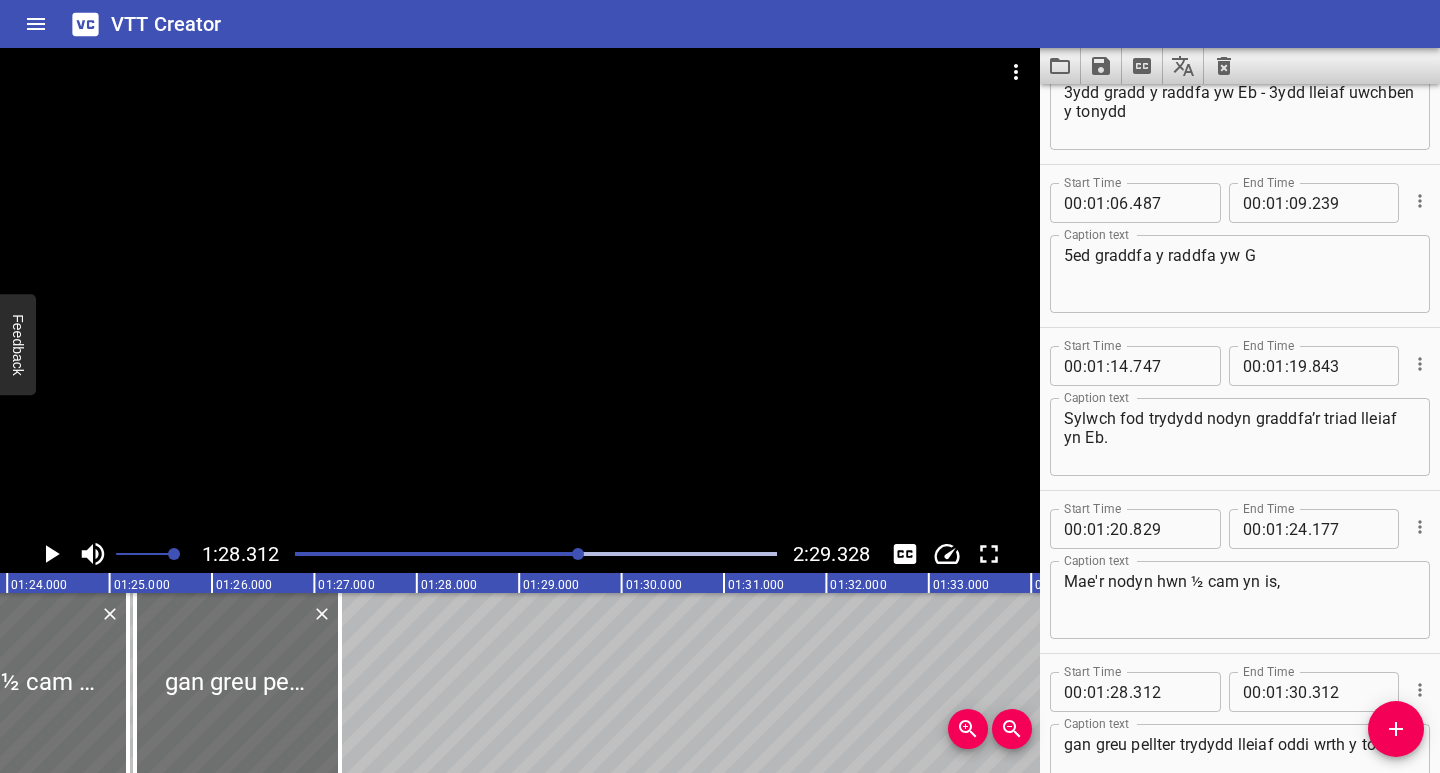 drag, startPoint x: 593, startPoint y: 737, endPoint x: 177, endPoint y: 762, distance: 416.75052 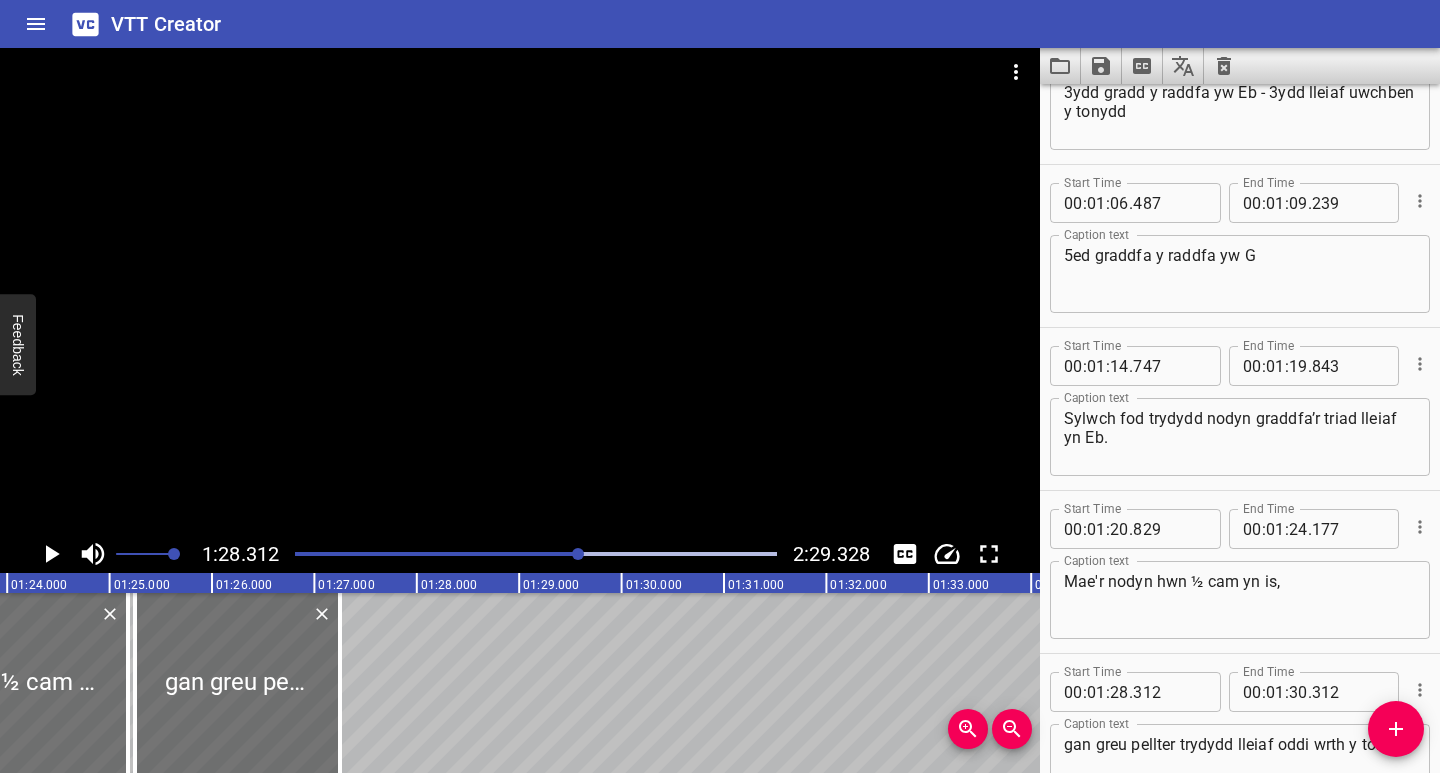 click on "00:00.000 00:01.000 00:02.000 00:03.000 00:04.000 00:05.000 00:06.000 00:07.000 00:08.000 00:09.000 00:10.000 00:11.000 00:12.000 00:13.000 00:14.000 00:15.000 00:16.000 00:17.000 00:18.000 00:19.000 00:20.000 00:21.000 00:22.000 00:23.000 00:24.000 00:25.000 00:26.000 00:27.000 00:28.000 00:29.000 00:30.000 00:31.000 00:32.000 00:33.000 00:34.000 00:35.000 00:36.000 00:37.000 00:38.000 00:39.000 00:40.000 00:41.000 00:42.000 00:43.000 00:44.000 00:45.000 00:46.000 00:47.000 00:48.000 00:49.000 00:49.000 00:50.000 00:51.000 00:52.000 00:53.000 00:54.000 00:55.000 00:56.000 00:57.000 00:58.000 00:59.000 01:00.000 01:01.000 01:02.000 01:03.000 01:04.000 01:05.000 01:06.000 01:07.000 01:08.000 01:09.000 01:10.000 01:11.000 01:12.000 01:13.000 01:14.000 01:15.000 01:16.000 01:17.000 01:18.000 01:19.000 01:20.000 01:21.000 01:22.000 01:23.000 01:24.000 01:25.000 01:26.000 01:27.000 01:28.000 01:29.000 01:30.000 01:31.000 01:32.000 01:33.000 01:34.000 01:35.000 01:36.000 01:37.000 01:38.000 01:38.000 01:39.000" at bounding box center [520, 673] 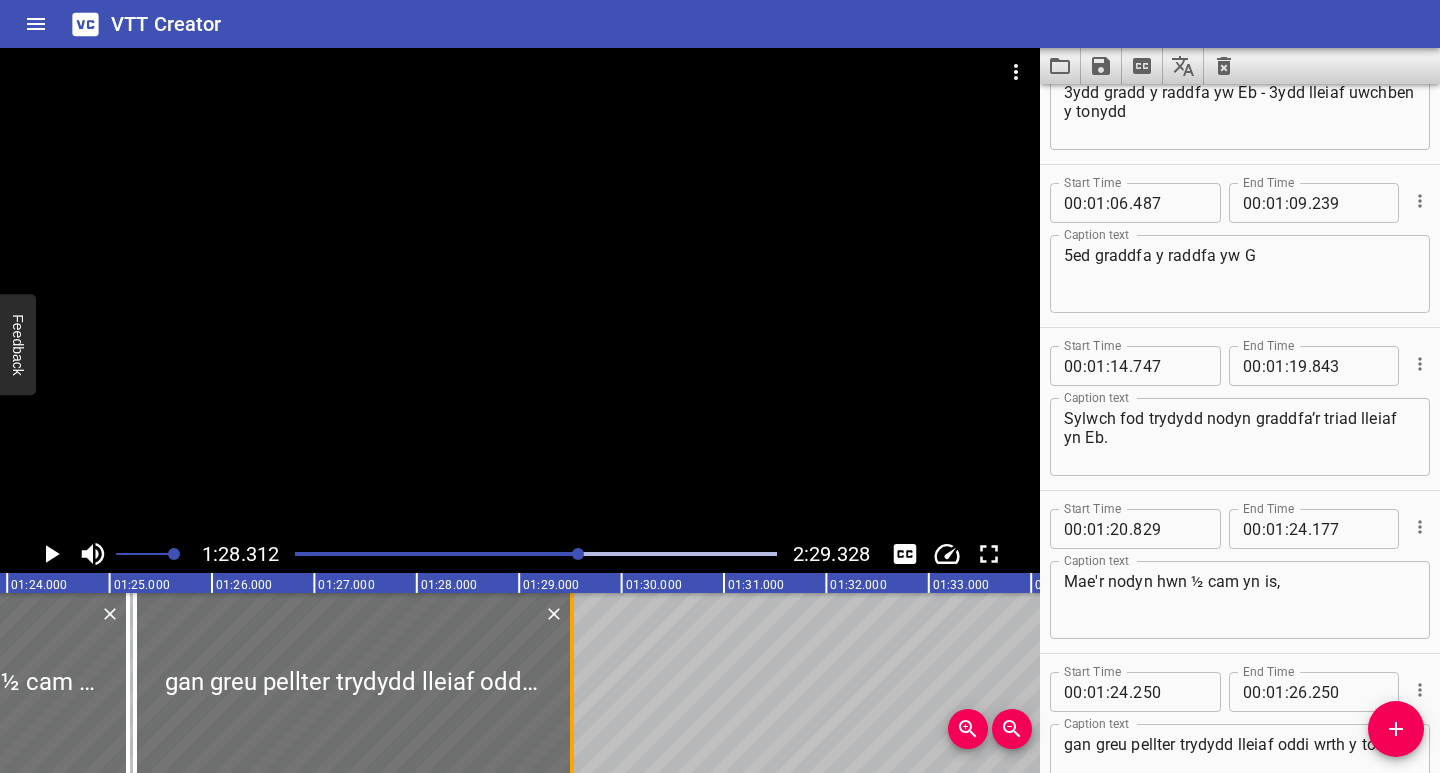 drag, startPoint x: 343, startPoint y: 740, endPoint x: 575, endPoint y: 736, distance: 232.03448 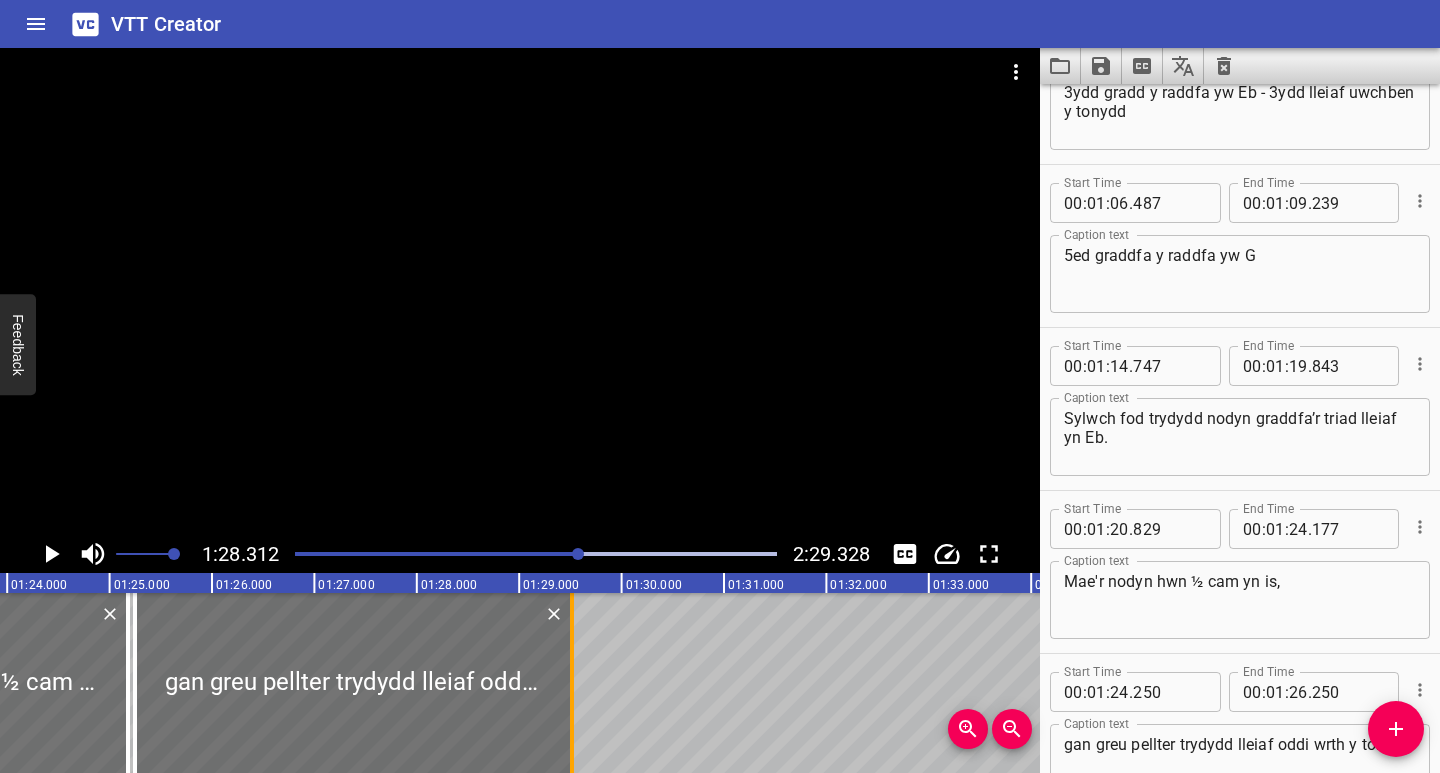click at bounding box center (572, 683) 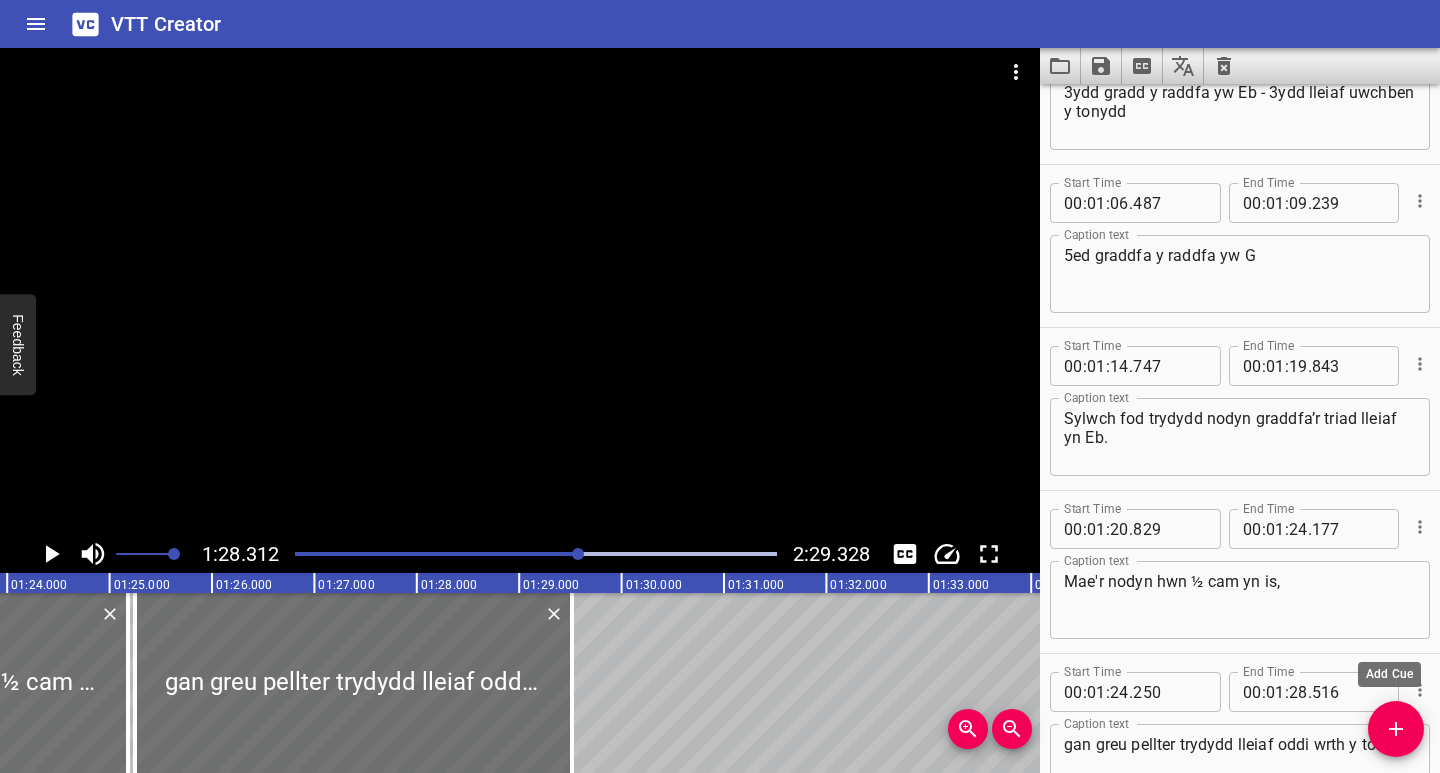 click 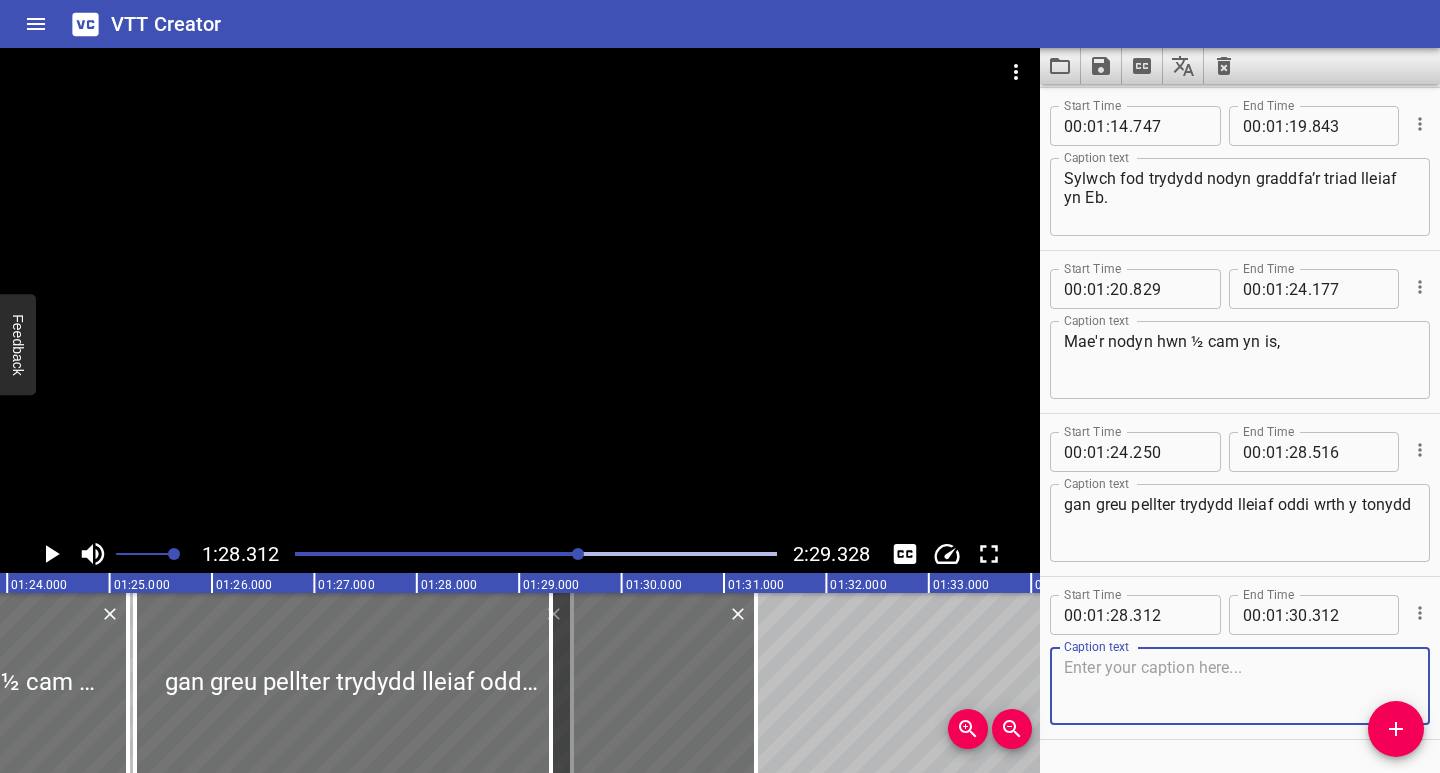 scroll, scrollTop: 1850, scrollLeft: 0, axis: vertical 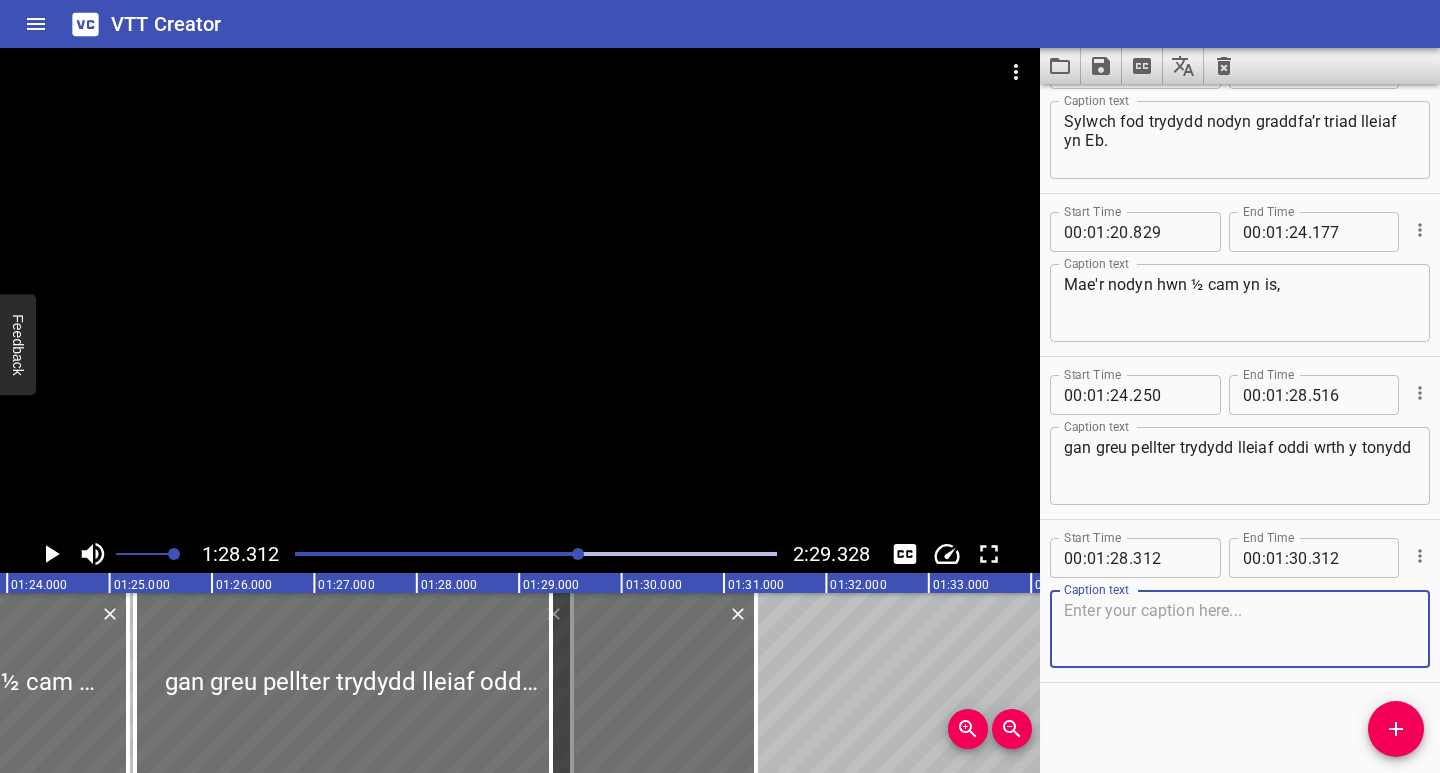 click at bounding box center (1240, 629) 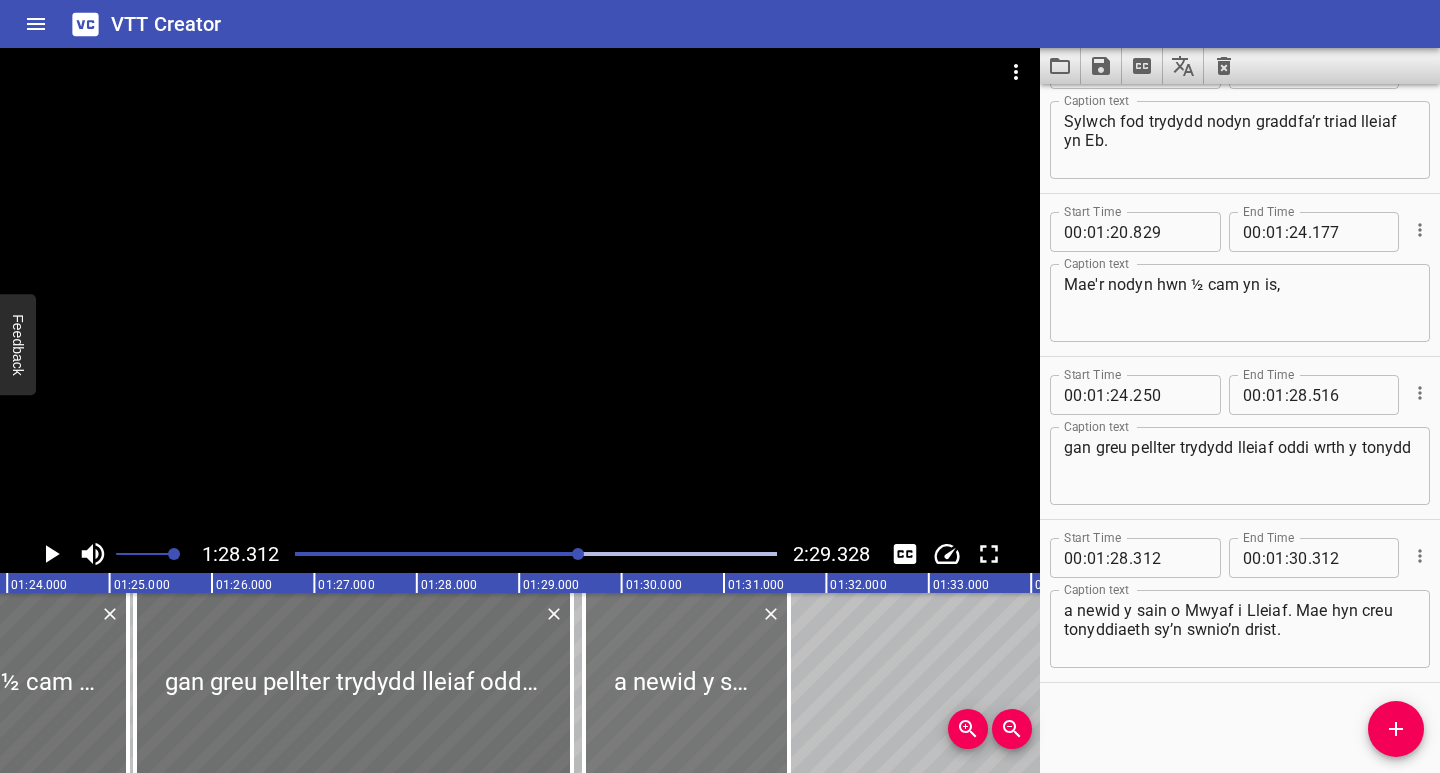 drag, startPoint x: 665, startPoint y: 709, endPoint x: 691, endPoint y: 721, distance: 28.635643 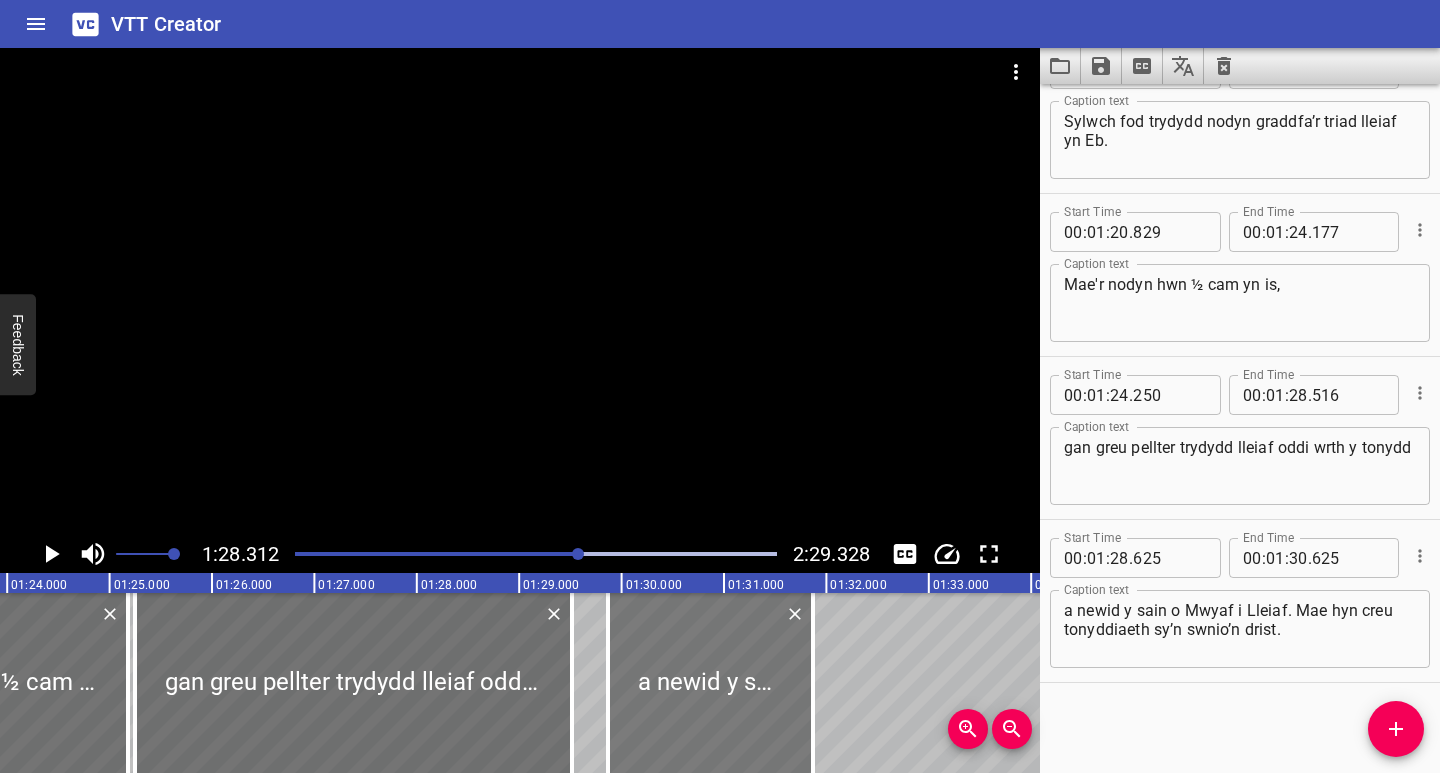 drag, startPoint x: 704, startPoint y: 718, endPoint x: 728, endPoint y: 721, distance: 24.186773 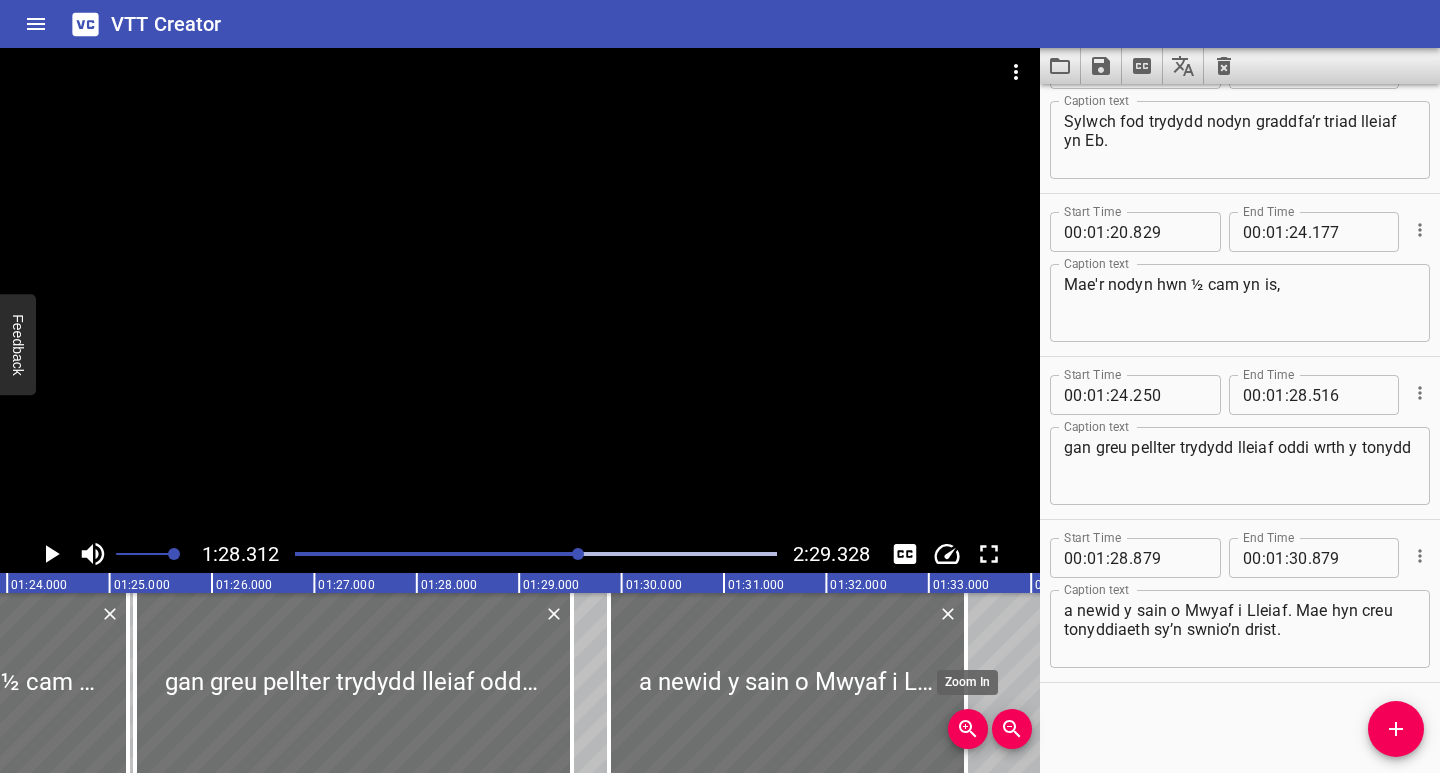 drag, startPoint x: 808, startPoint y: 723, endPoint x: 960, endPoint y: 723, distance: 152 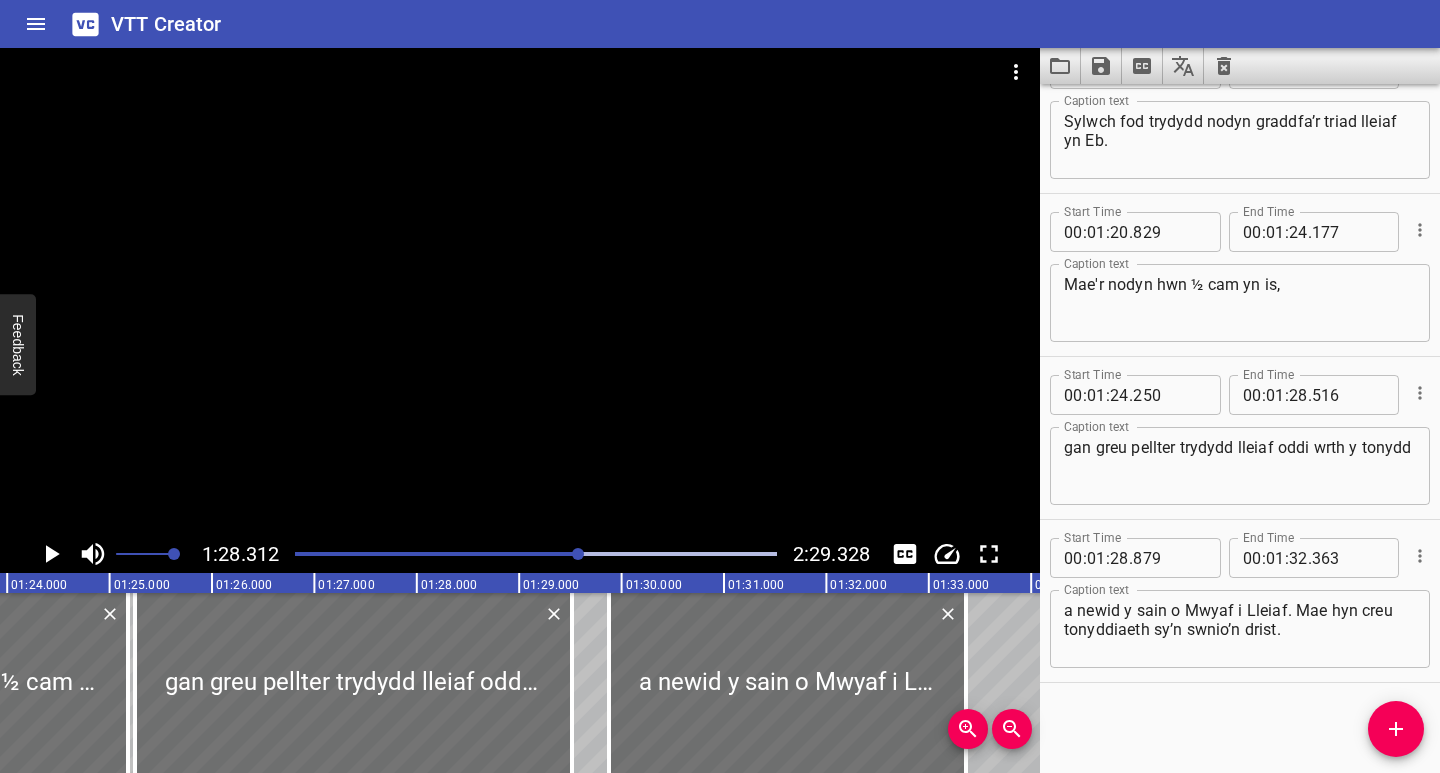 click at bounding box center (339, 554) 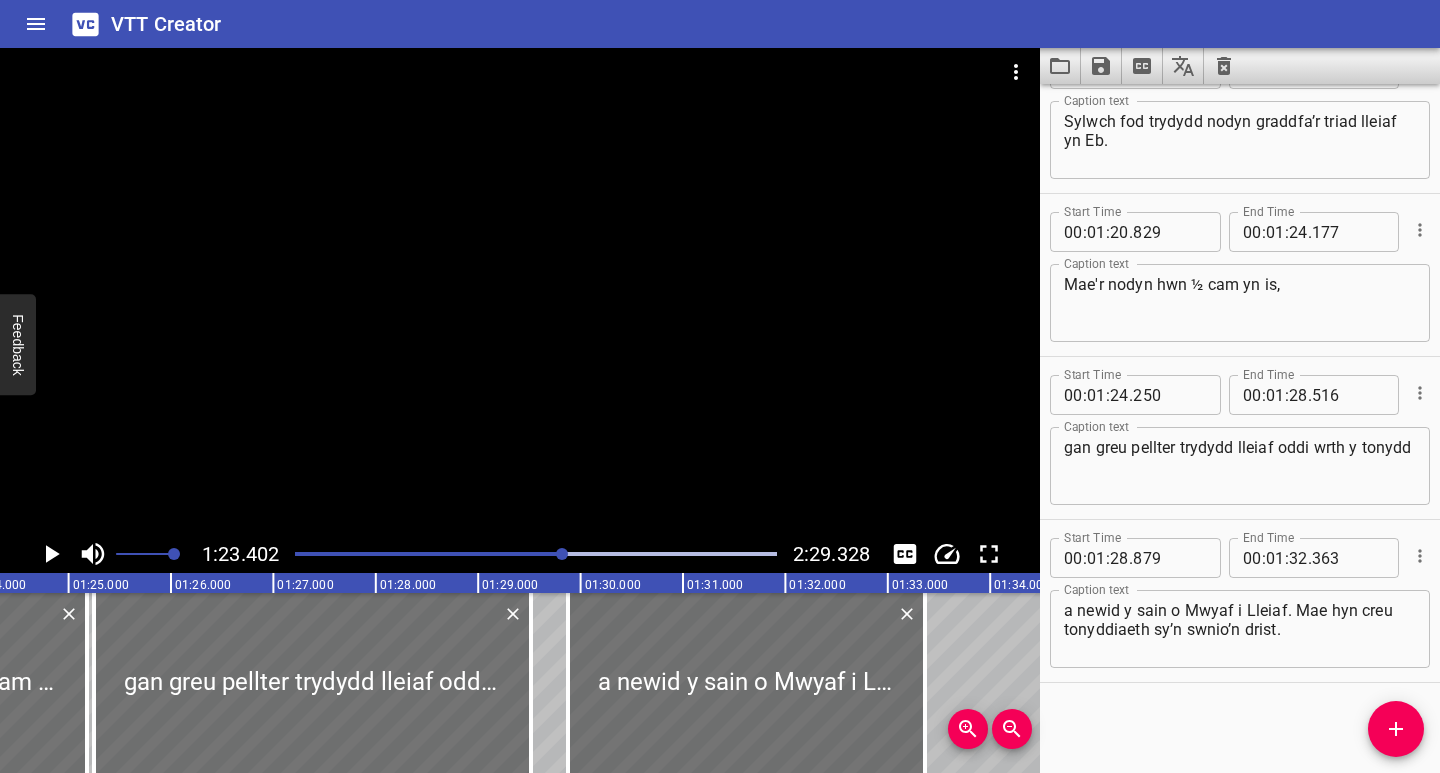 scroll, scrollTop: 0, scrollLeft: 8540, axis: horizontal 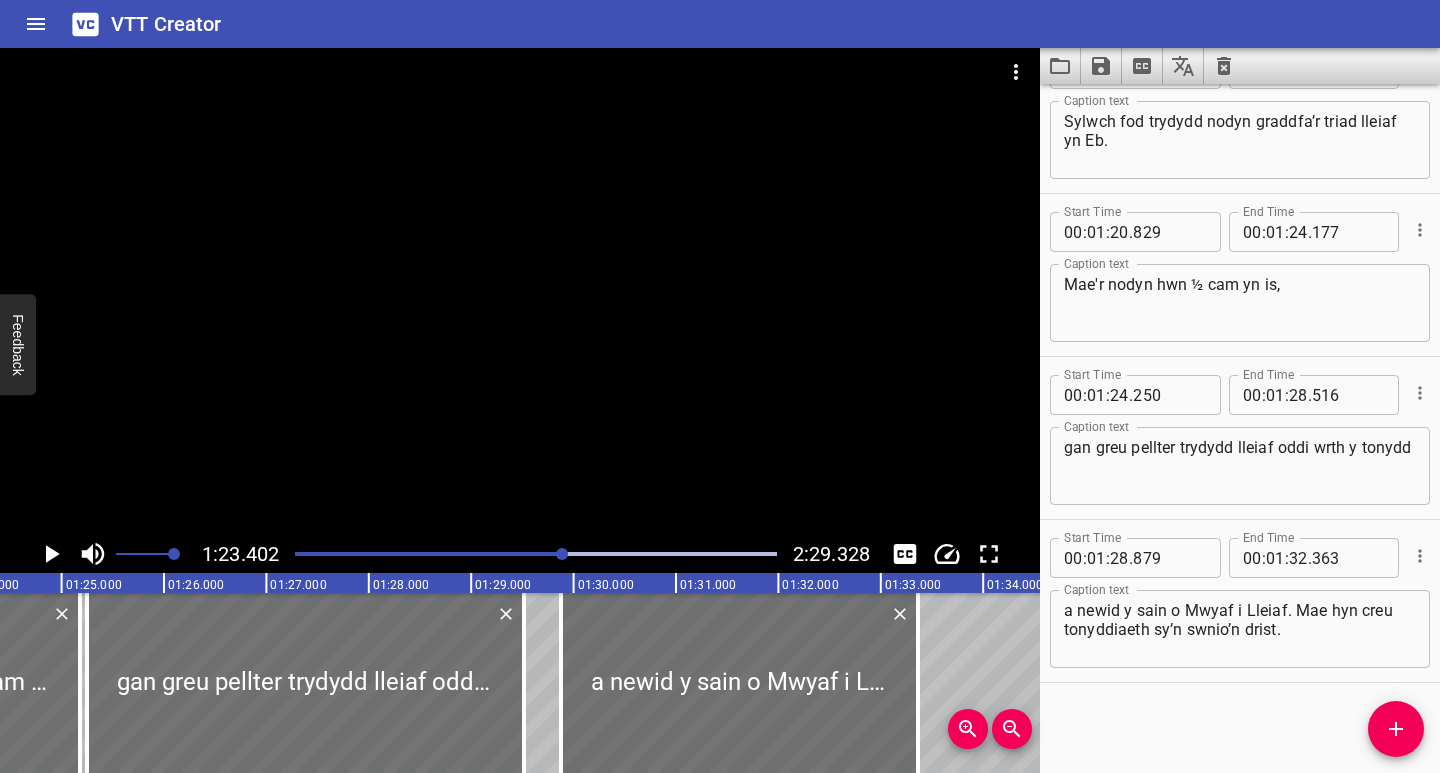 click at bounding box center [324, 554] 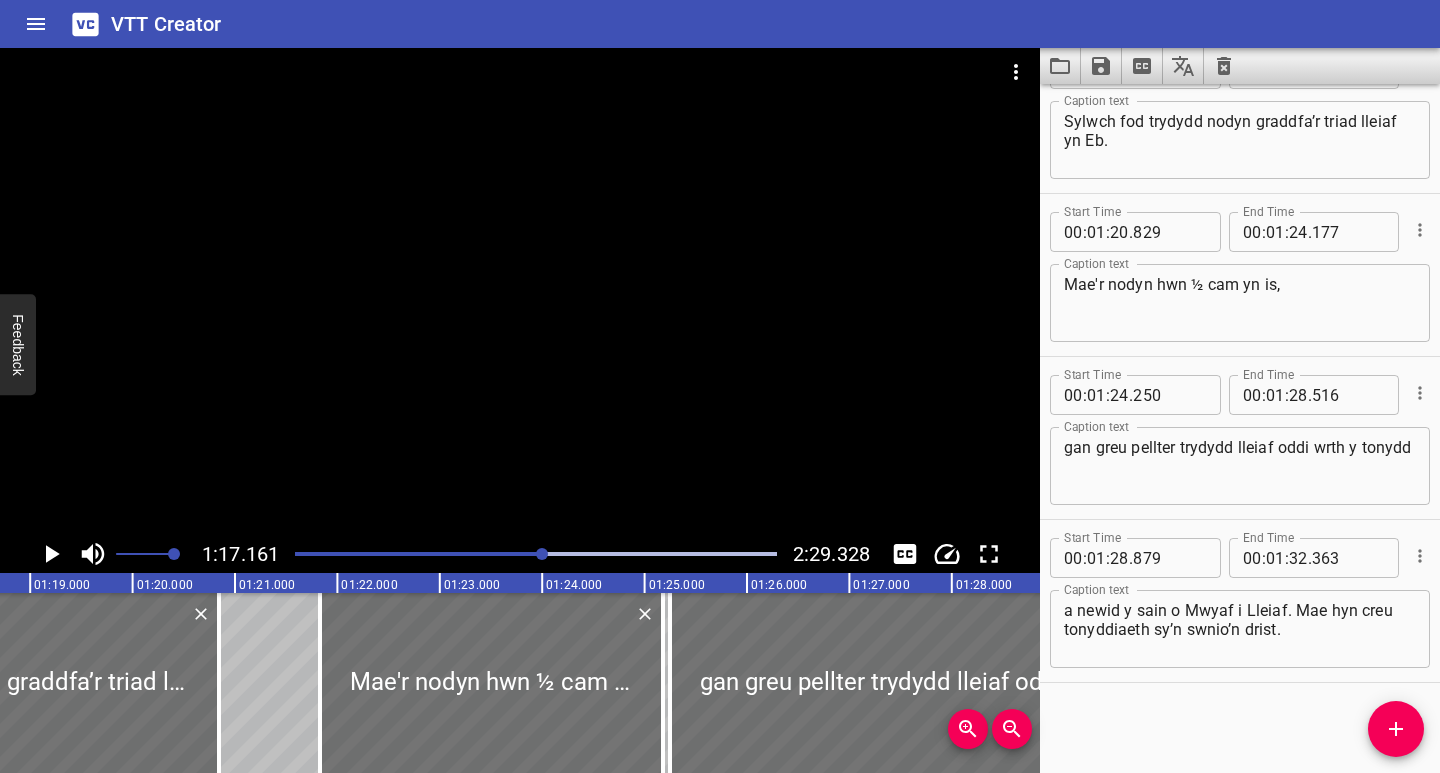 scroll, scrollTop: 0, scrollLeft: 7901, axis: horizontal 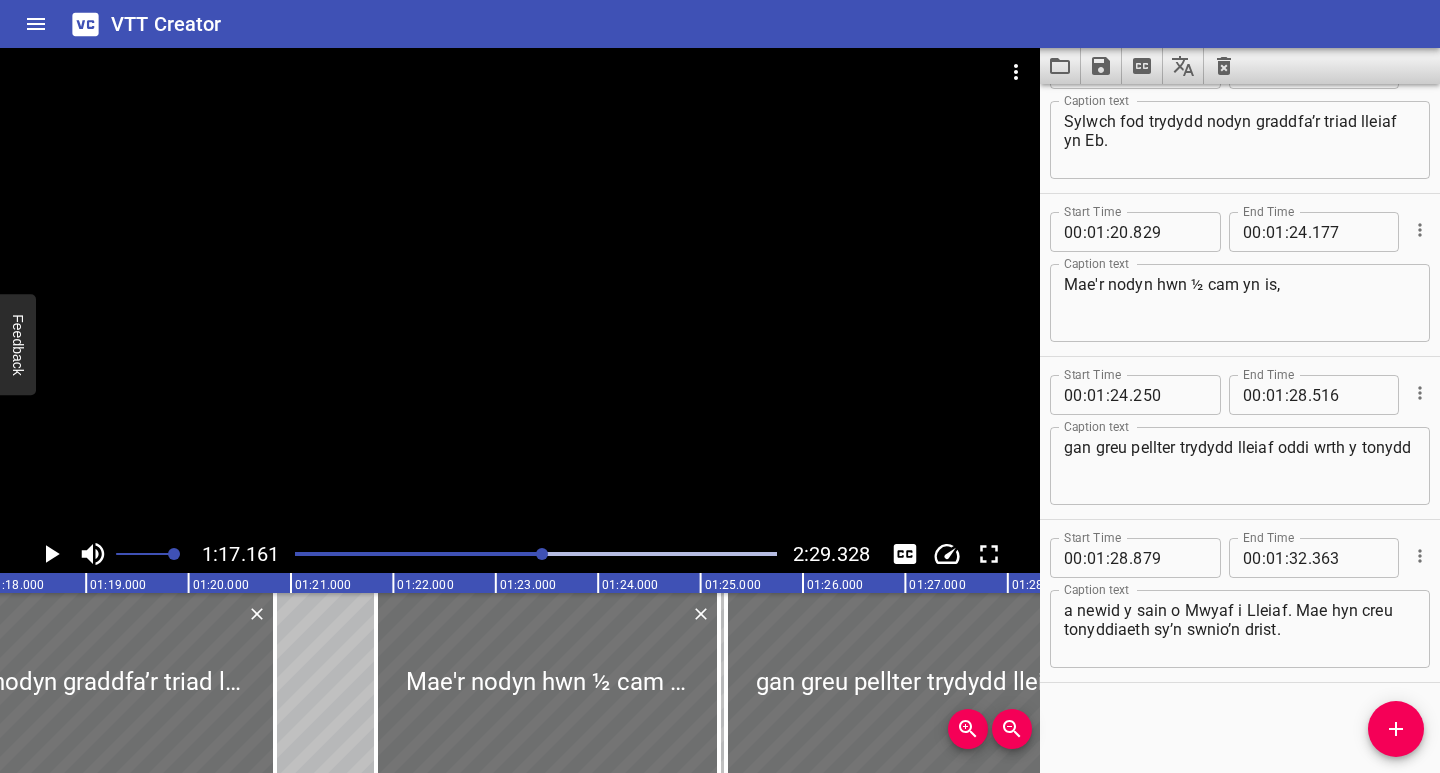 click 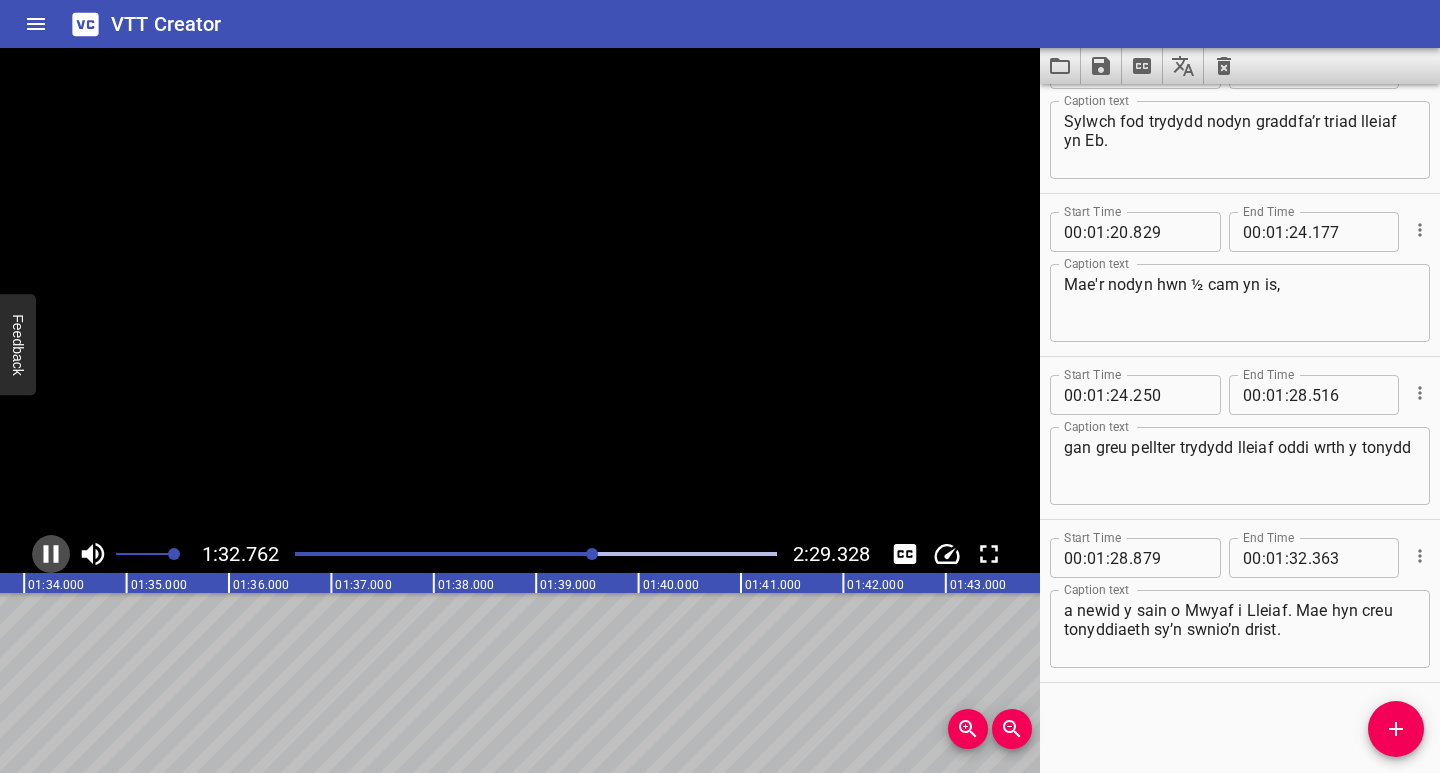 click 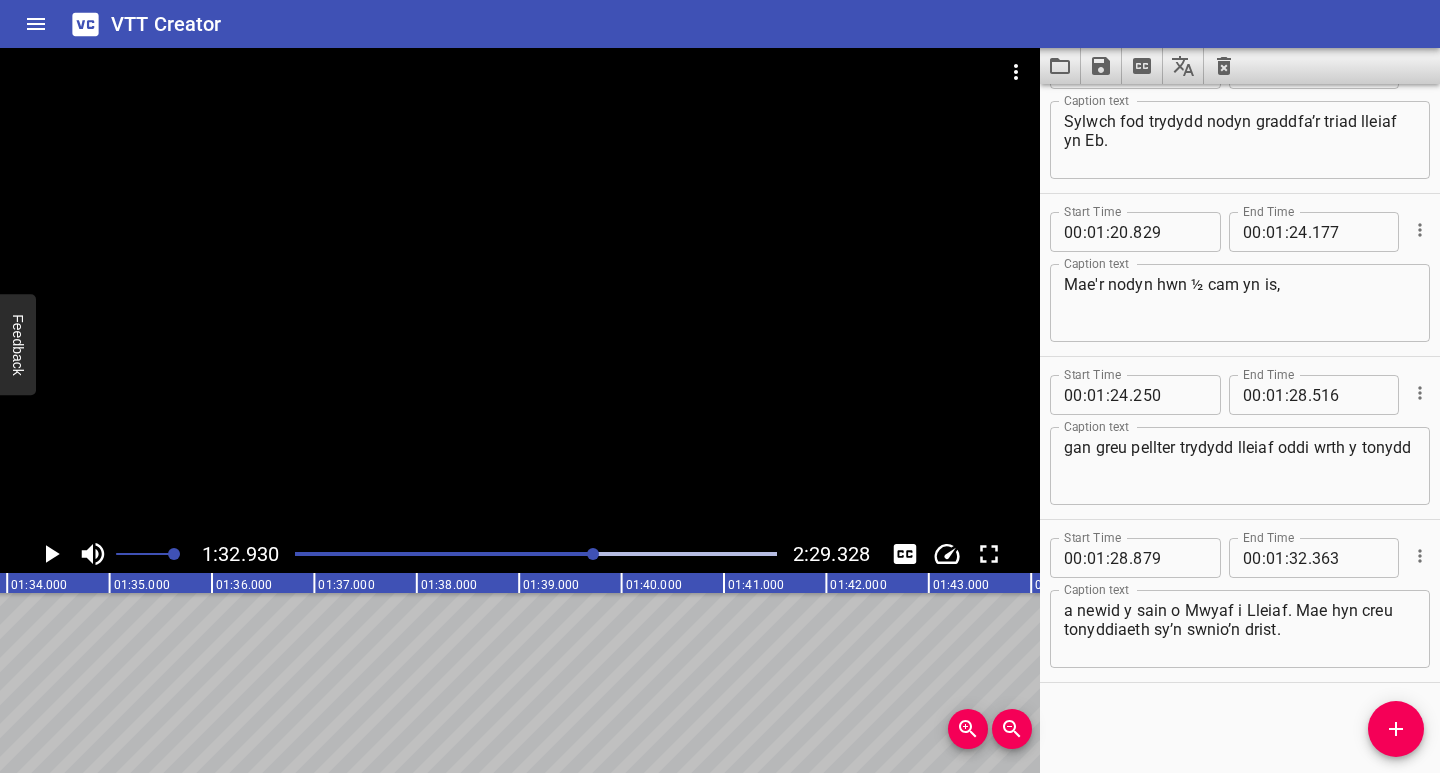 click at bounding box center [536, 554] 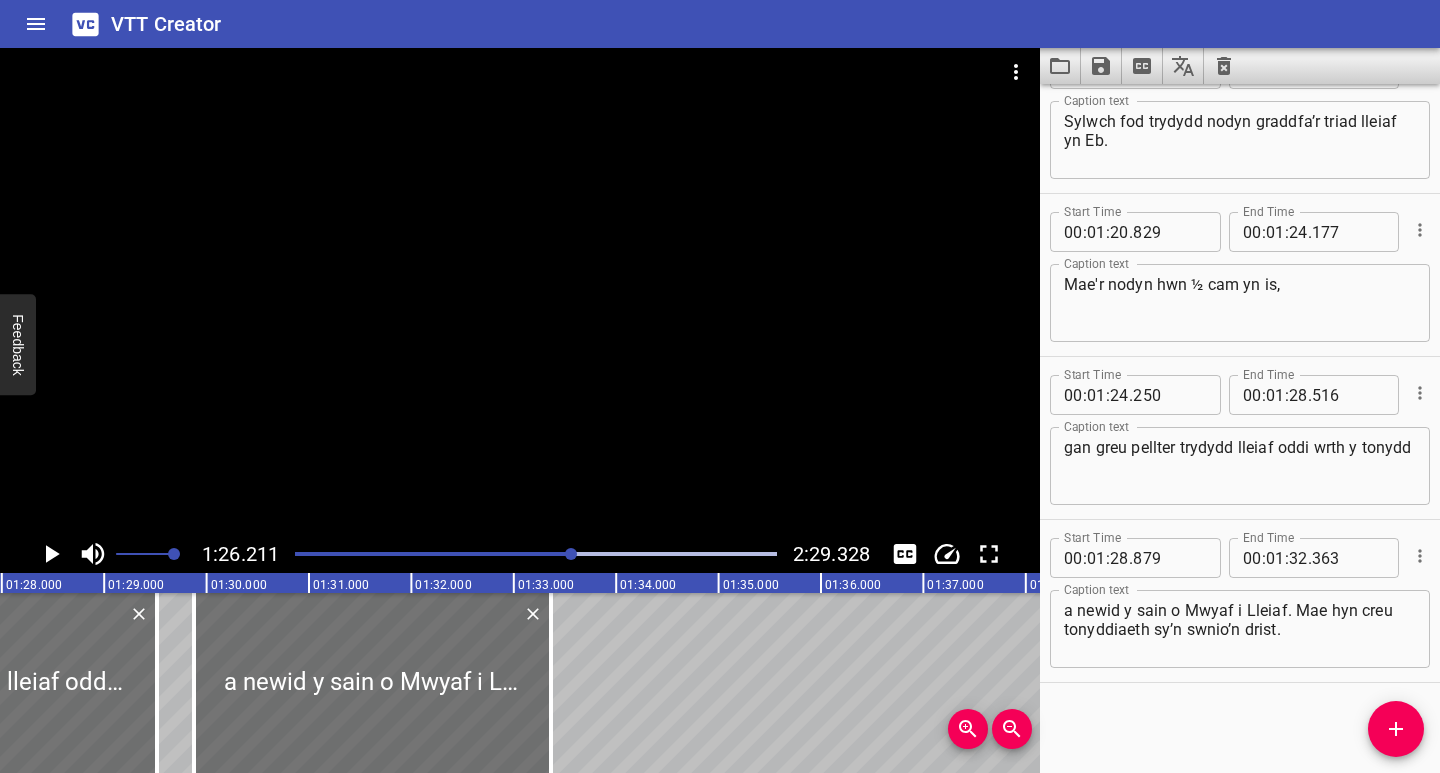 scroll, scrollTop: 0, scrollLeft: 8828, axis: horizontal 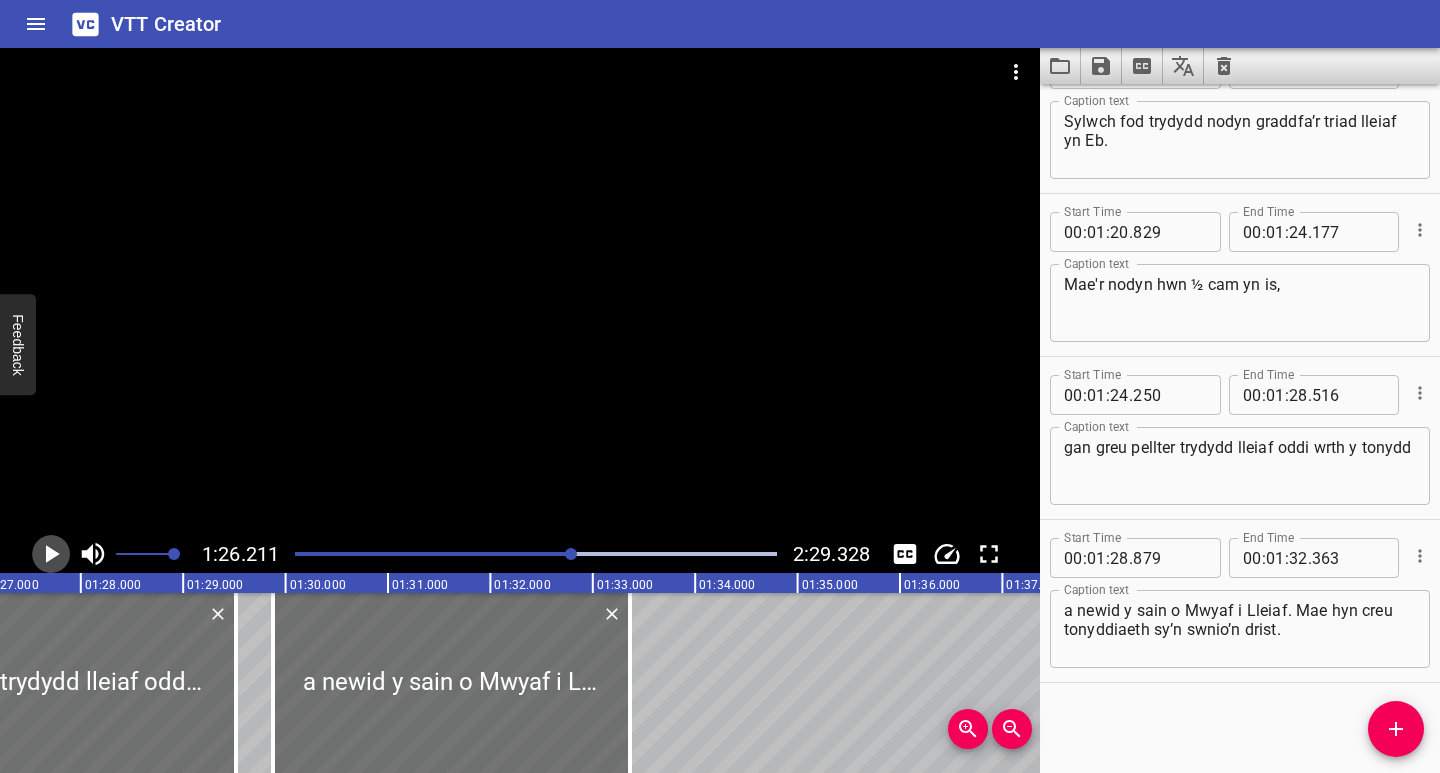 click 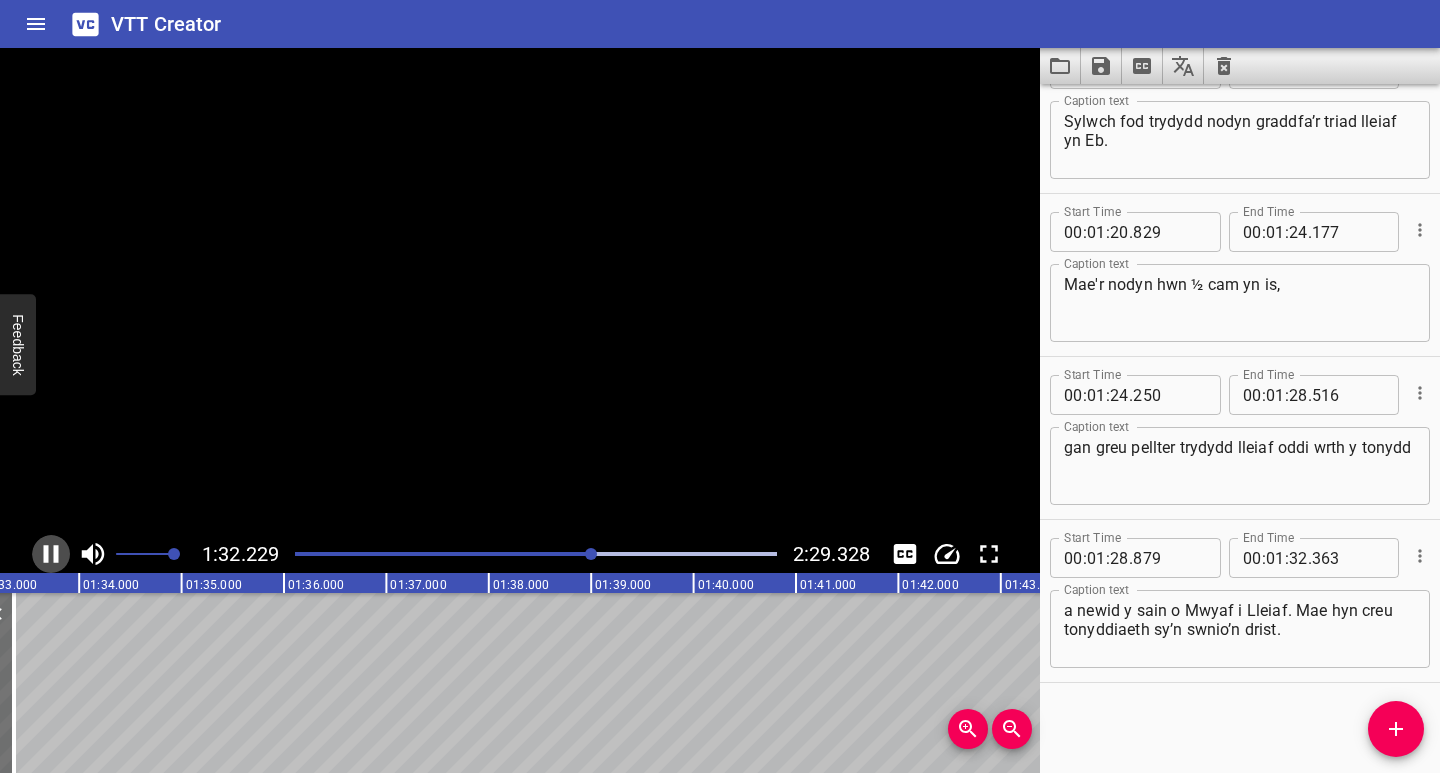 click 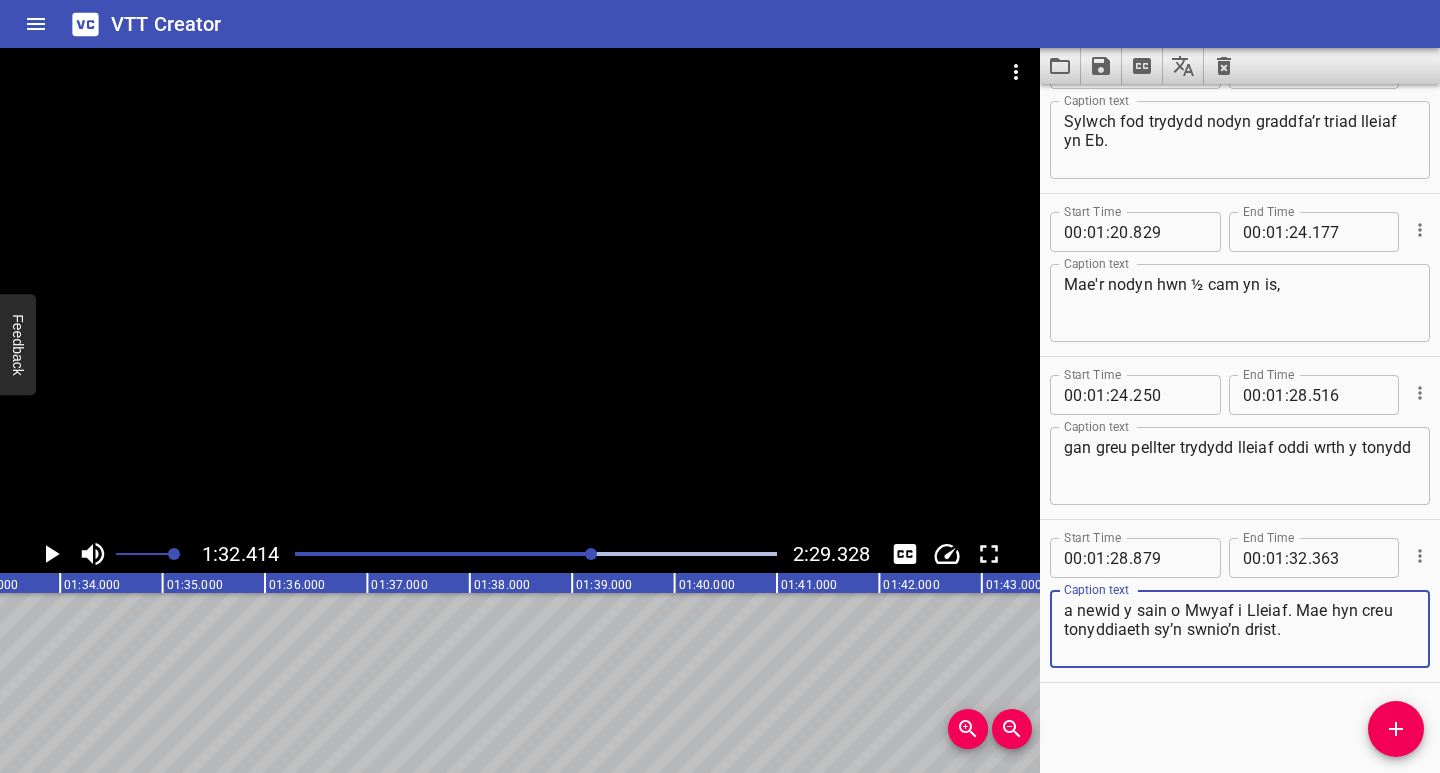 drag, startPoint x: 1292, startPoint y: 609, endPoint x: 1295, endPoint y: 625, distance: 16.27882 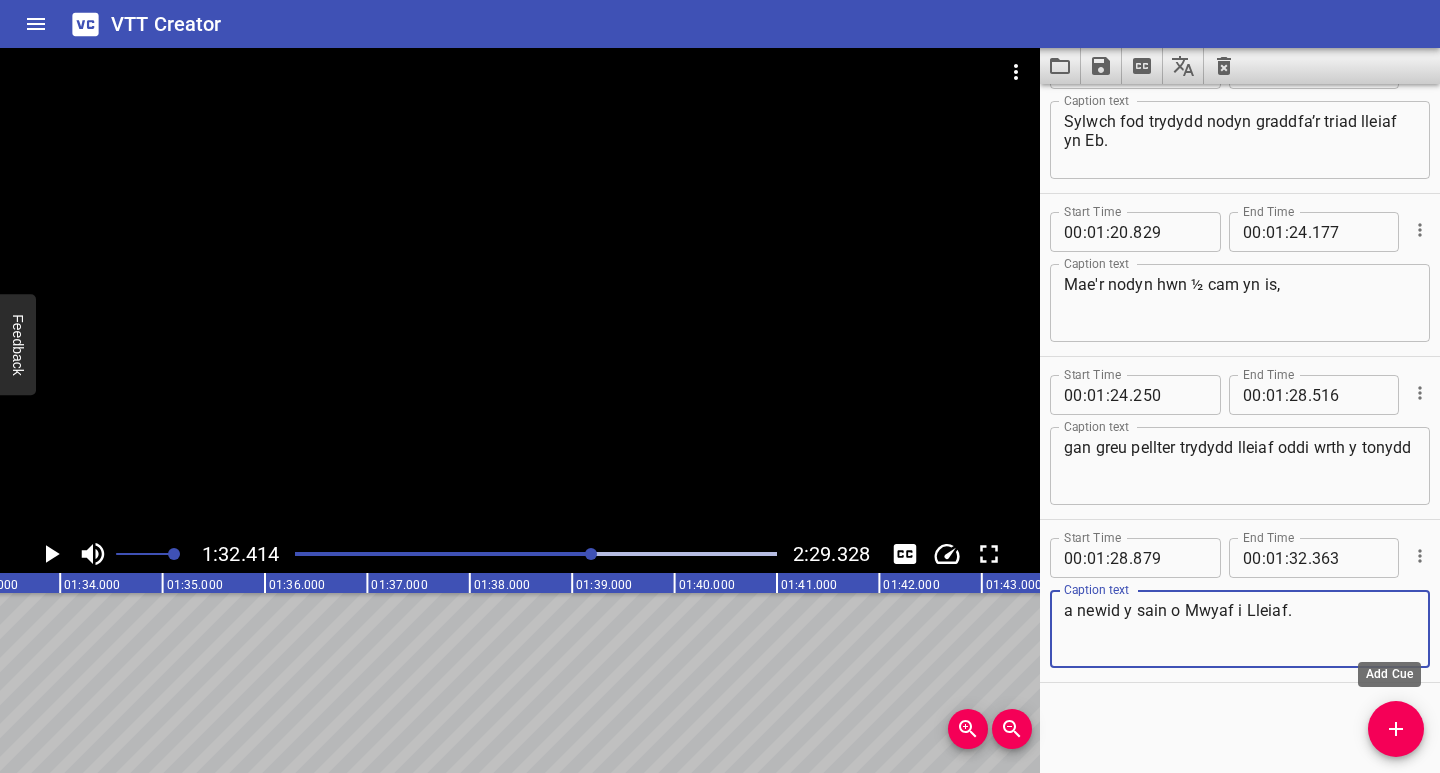 click 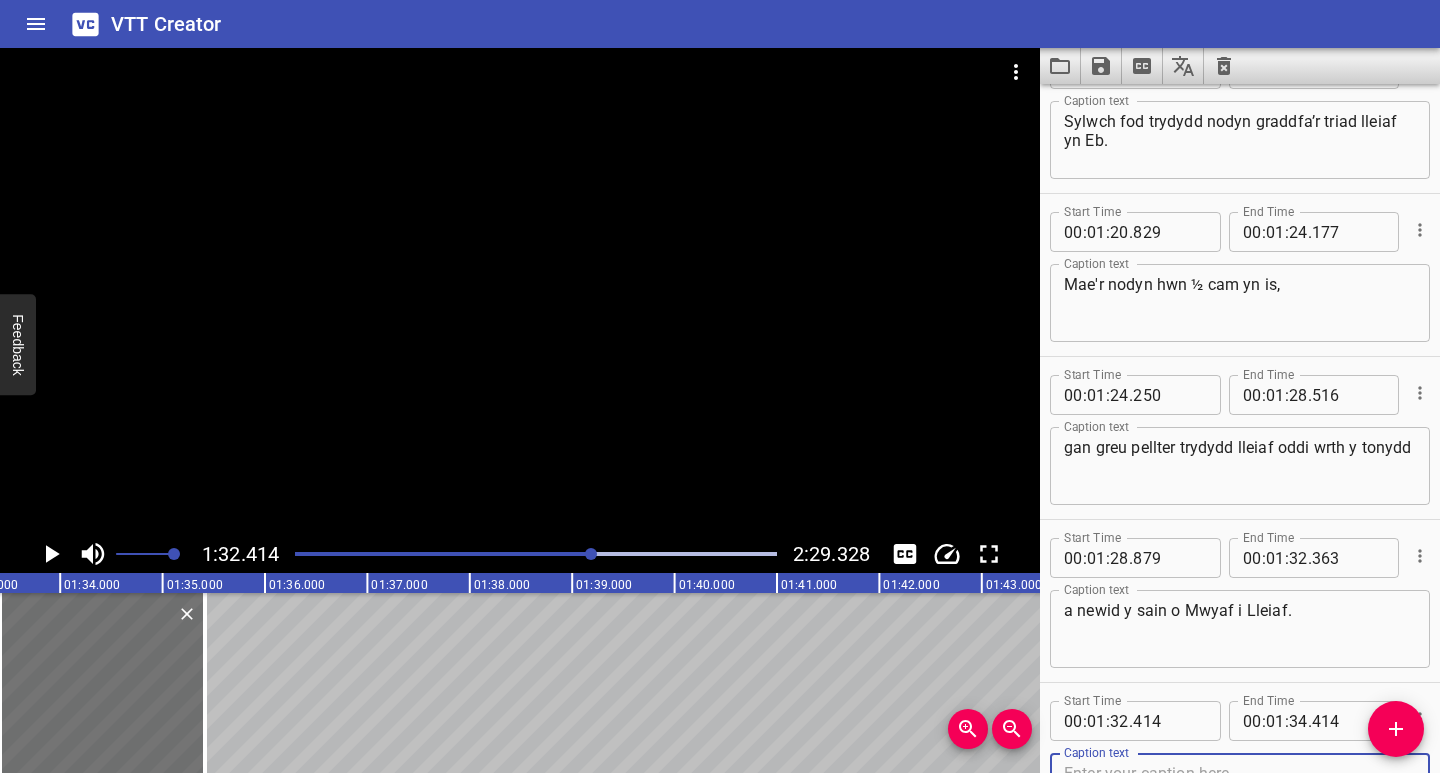 scroll, scrollTop: 1860, scrollLeft: 0, axis: vertical 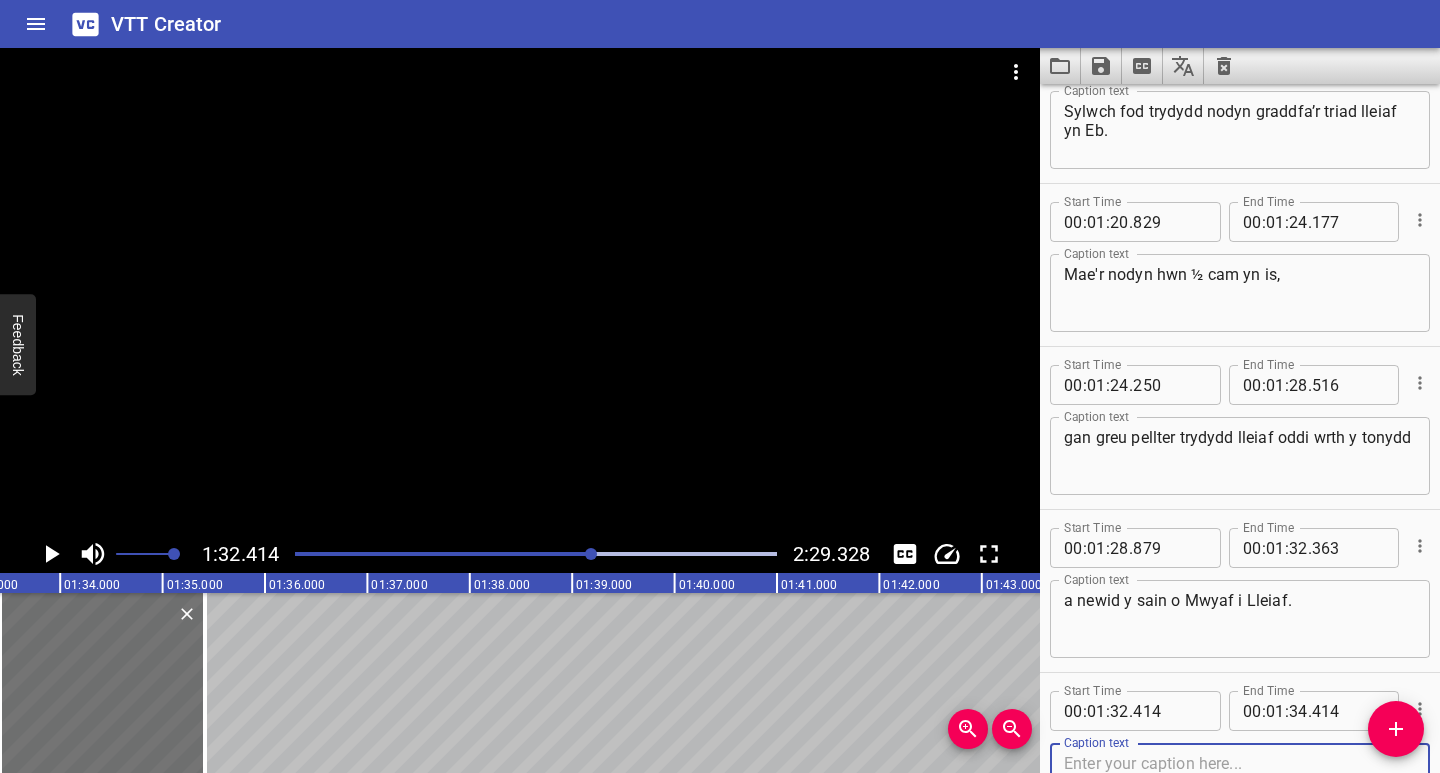 click at bounding box center [1240, 782] 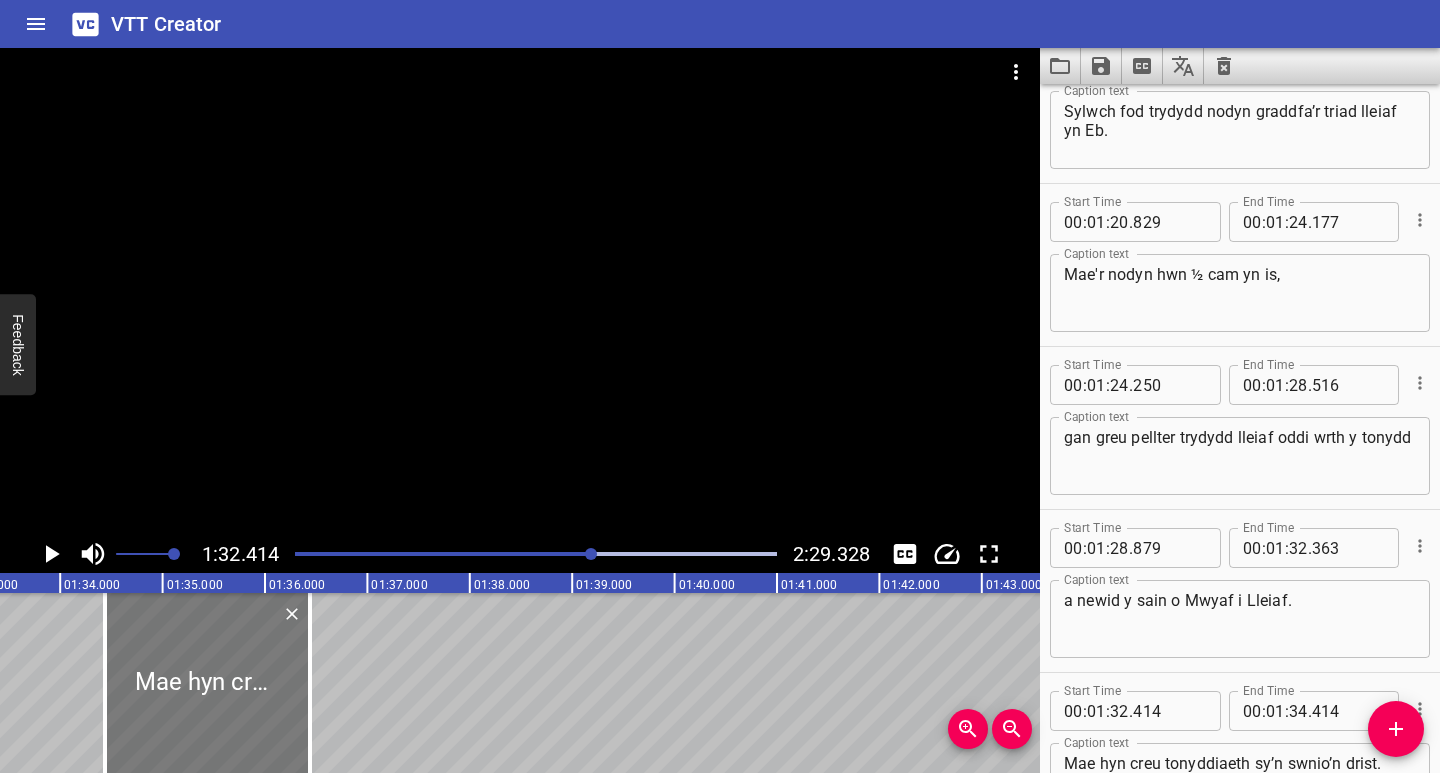 drag, startPoint x: 134, startPoint y: 731, endPoint x: 239, endPoint y: 741, distance: 105.47511 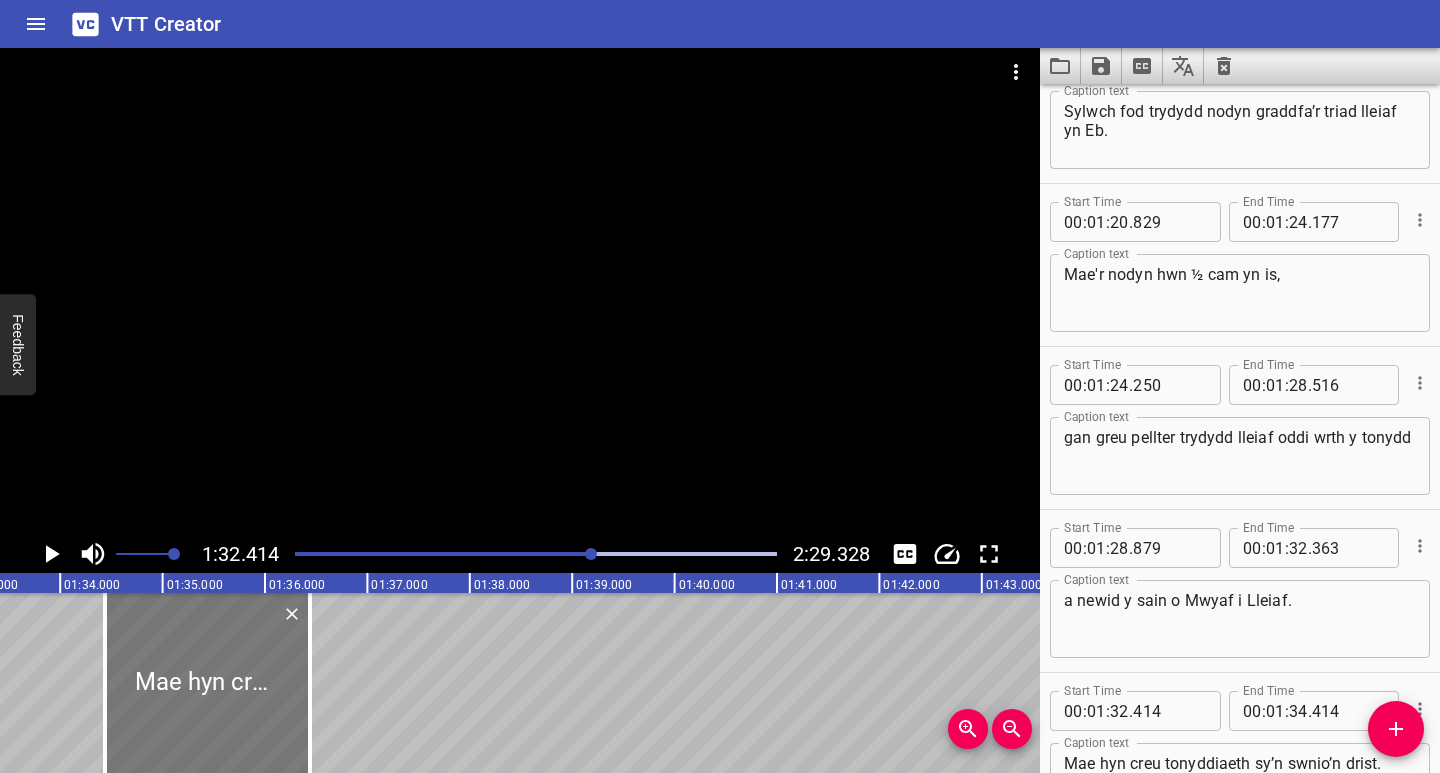 click at bounding box center (207, 683) 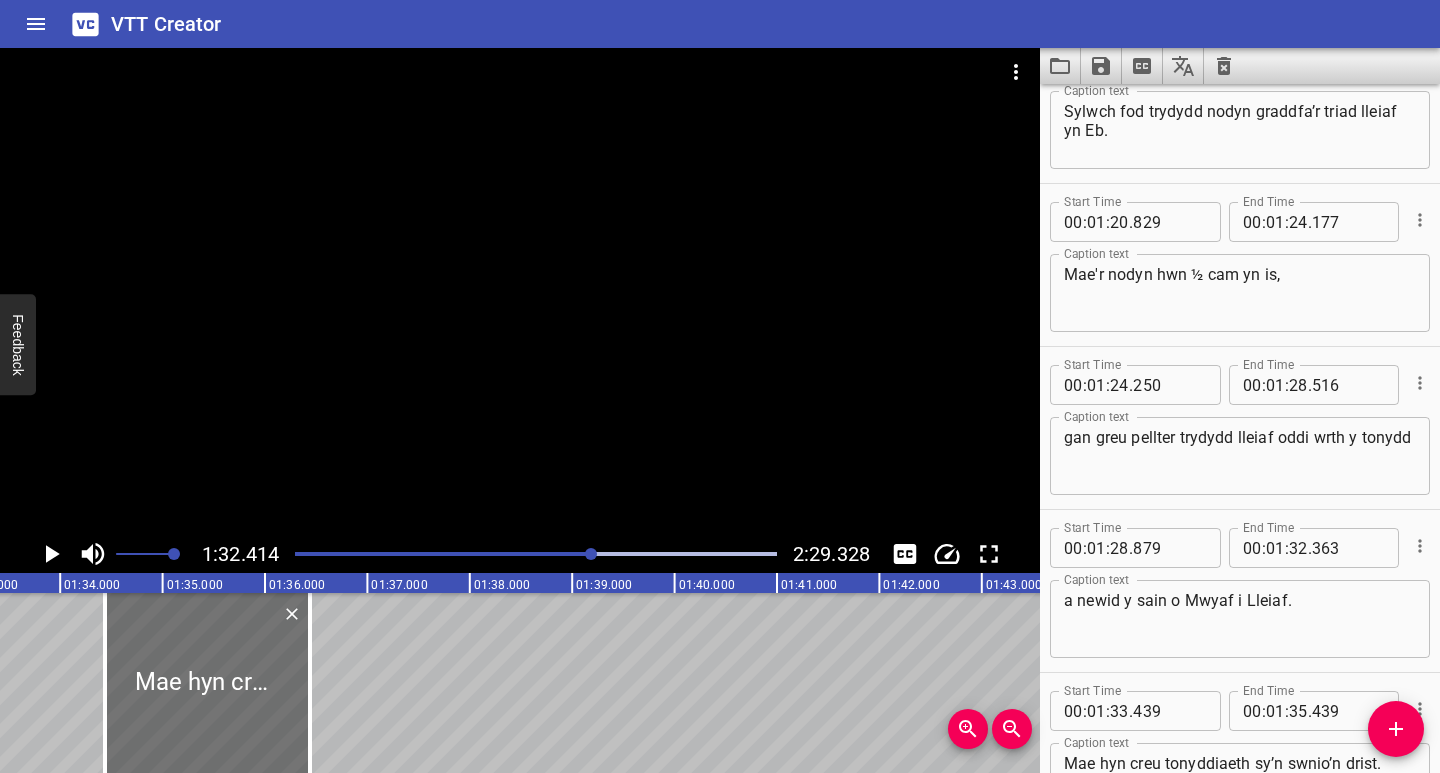 scroll, scrollTop: 0, scrollLeft: 9316, axis: horizontal 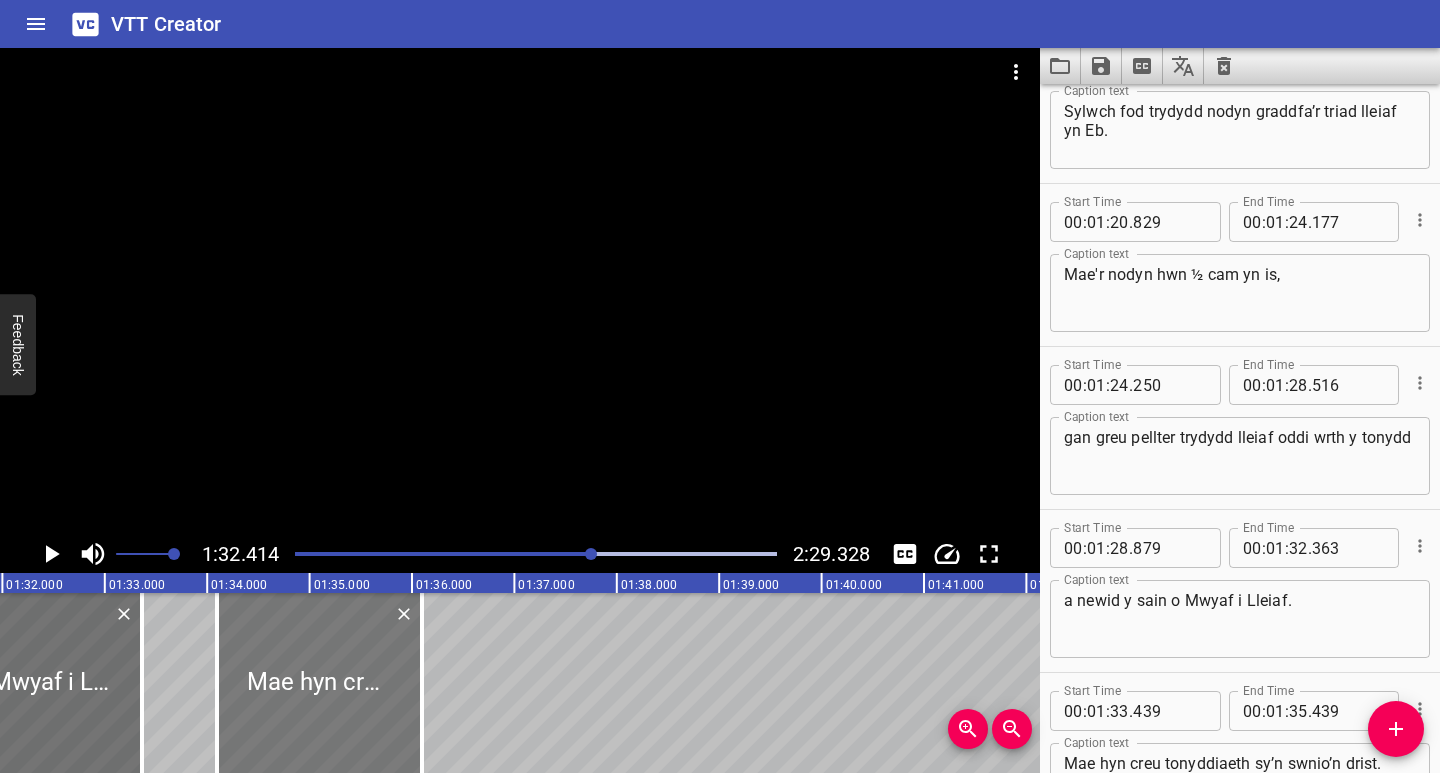 drag, startPoint x: 343, startPoint y: 733, endPoint x: 308, endPoint y: 741, distance: 35.902645 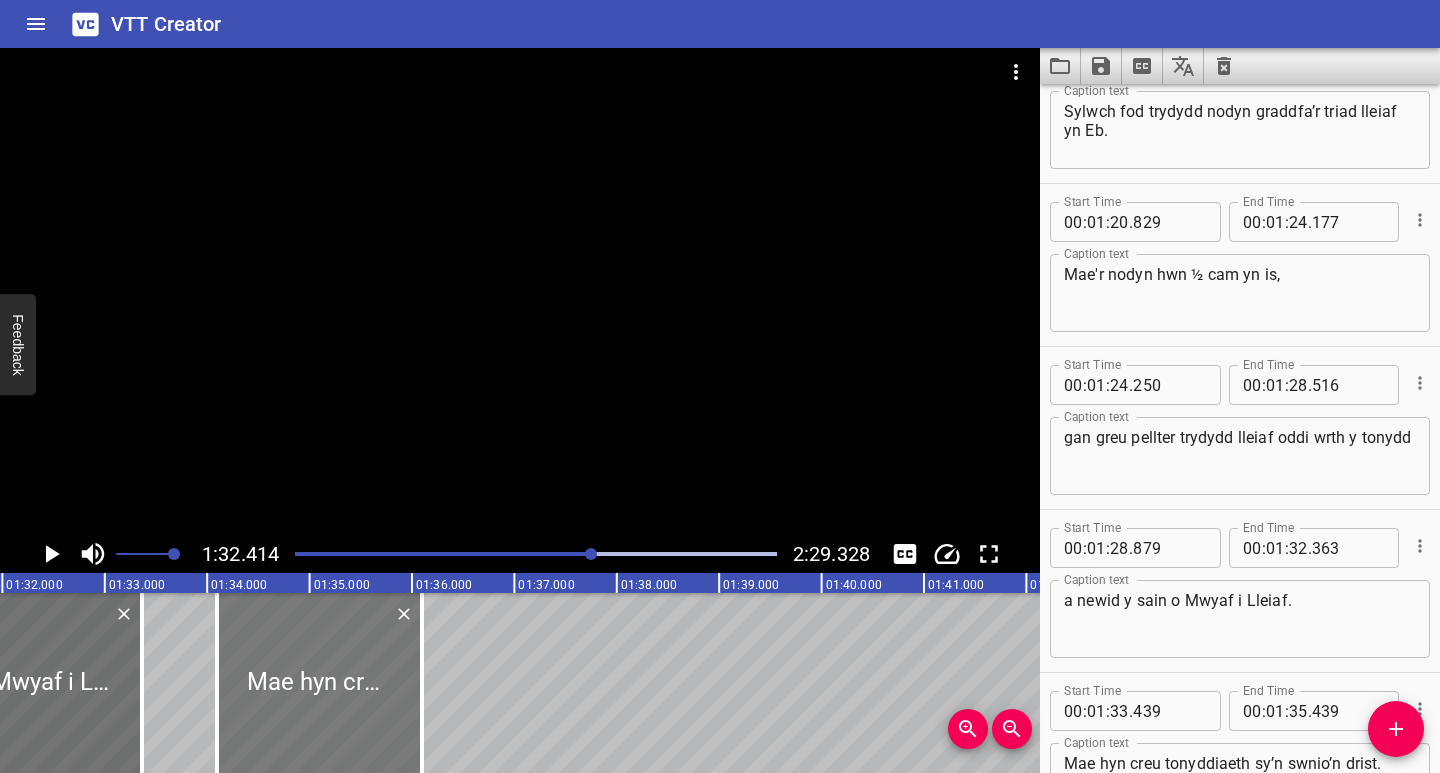 click at bounding box center (319, 683) 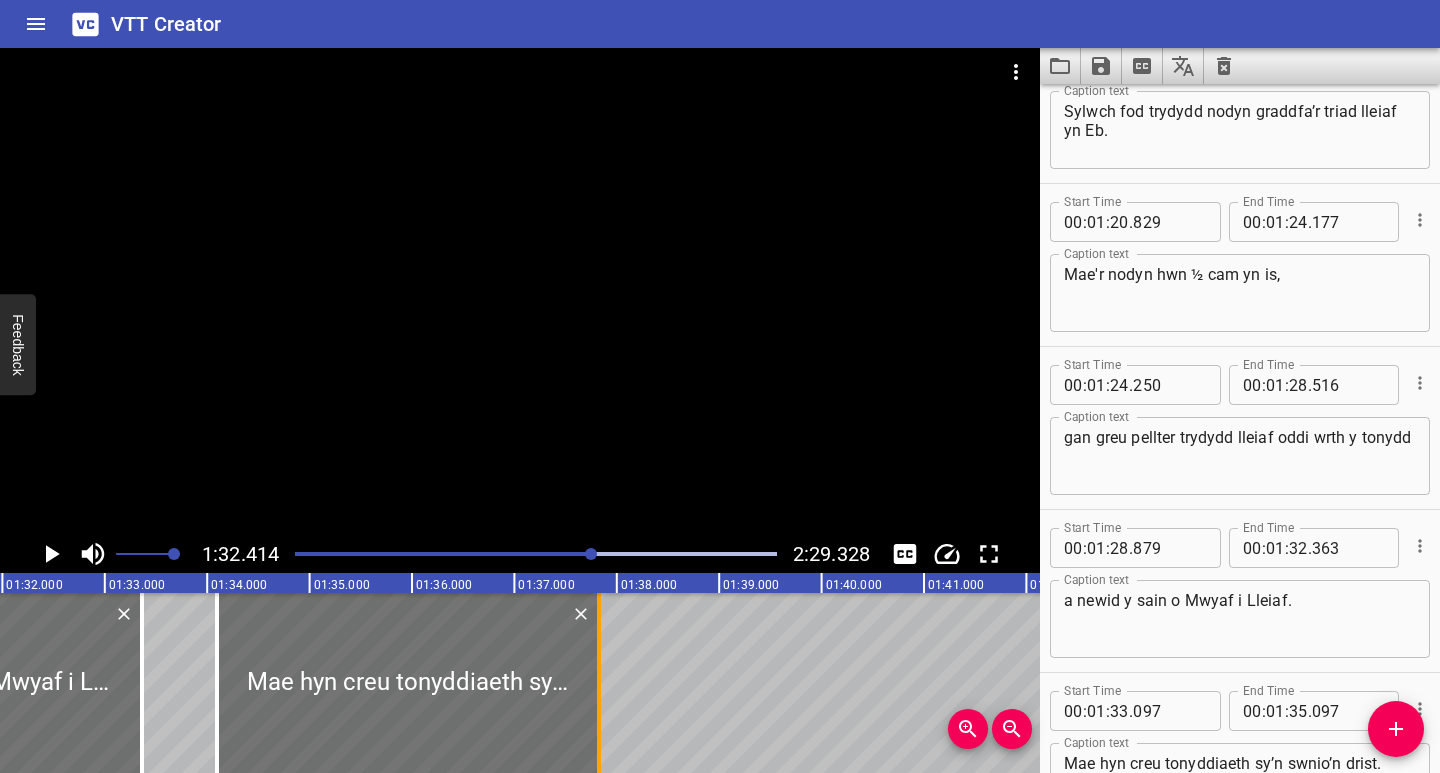 drag, startPoint x: 423, startPoint y: 736, endPoint x: 600, endPoint y: 745, distance: 177.22867 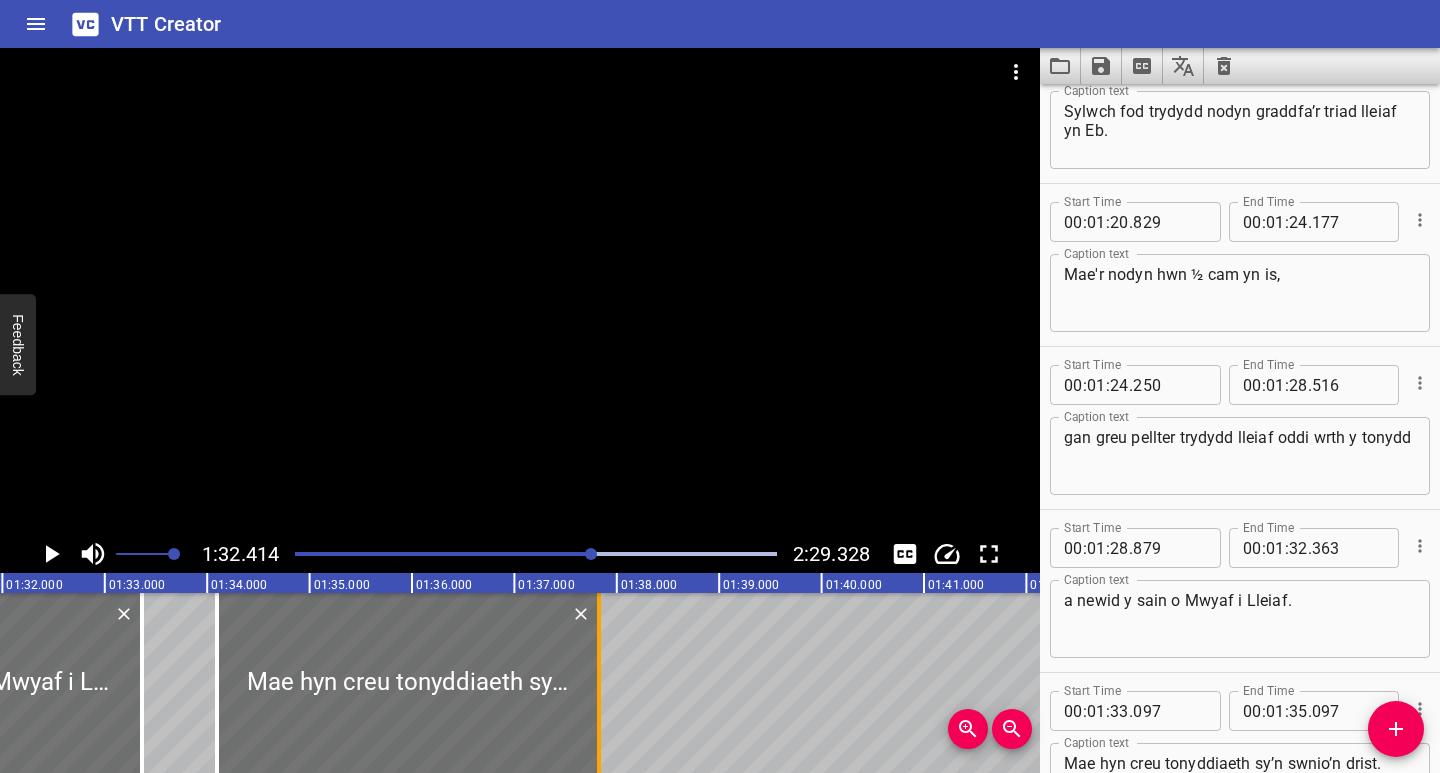 click at bounding box center (599, 683) 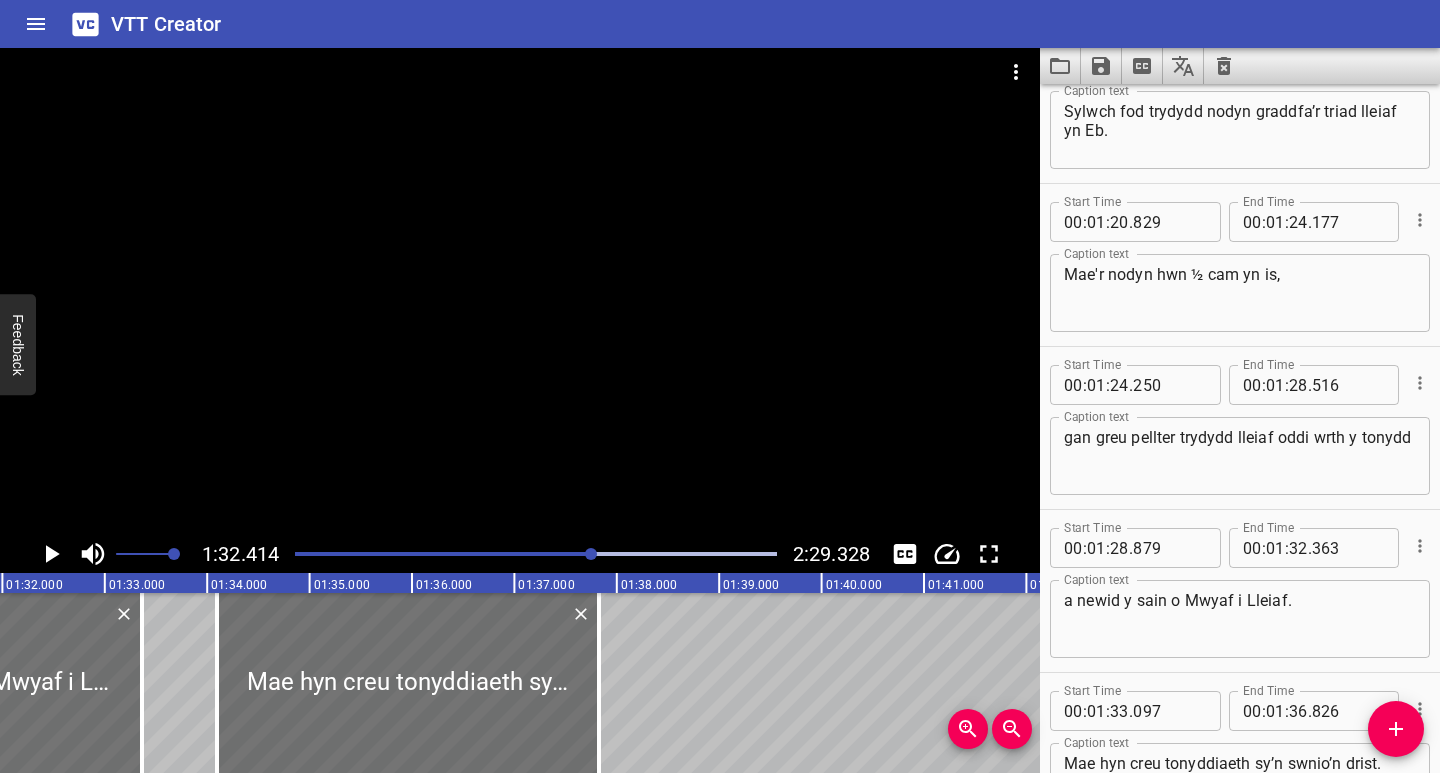 click at bounding box center (536, 554) 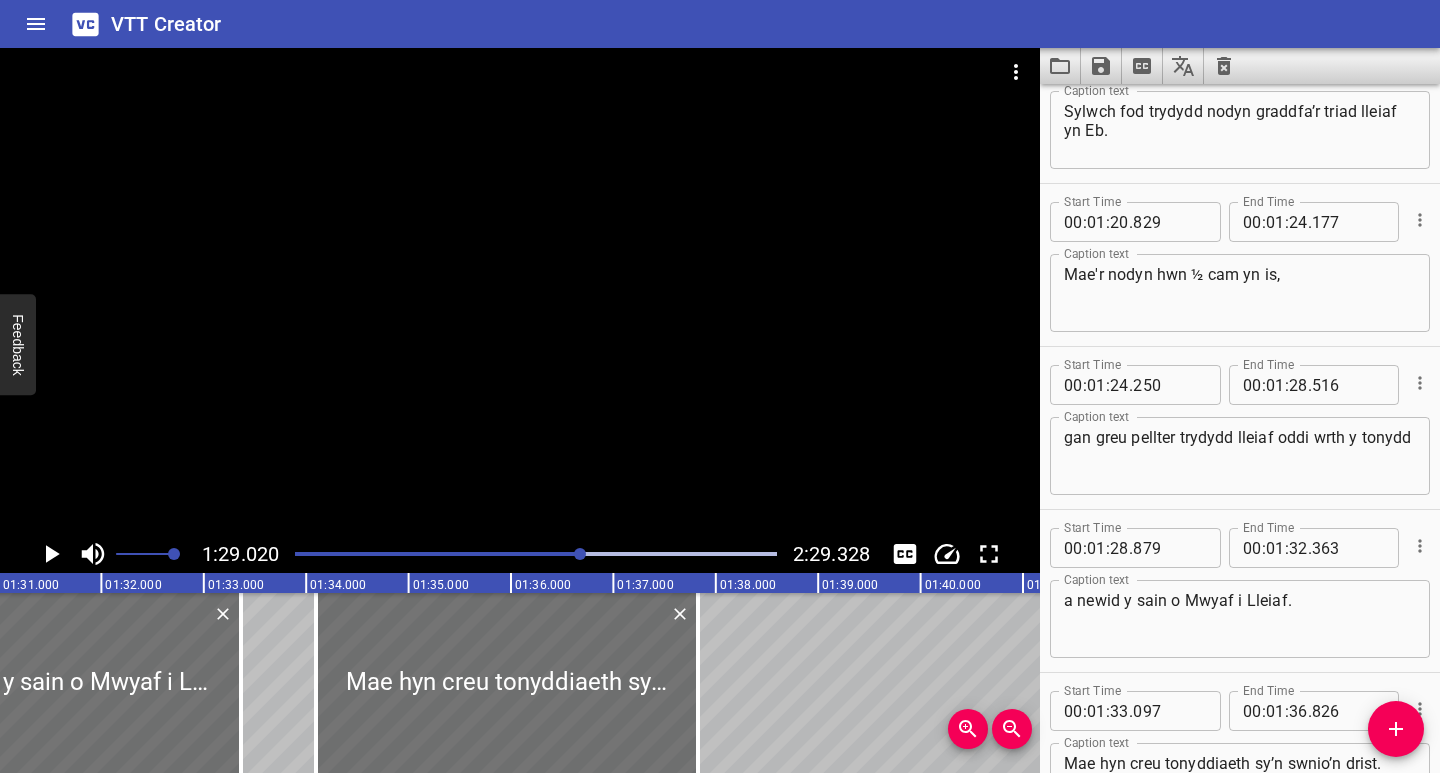 scroll, scrollTop: 0, scrollLeft: 9116, axis: horizontal 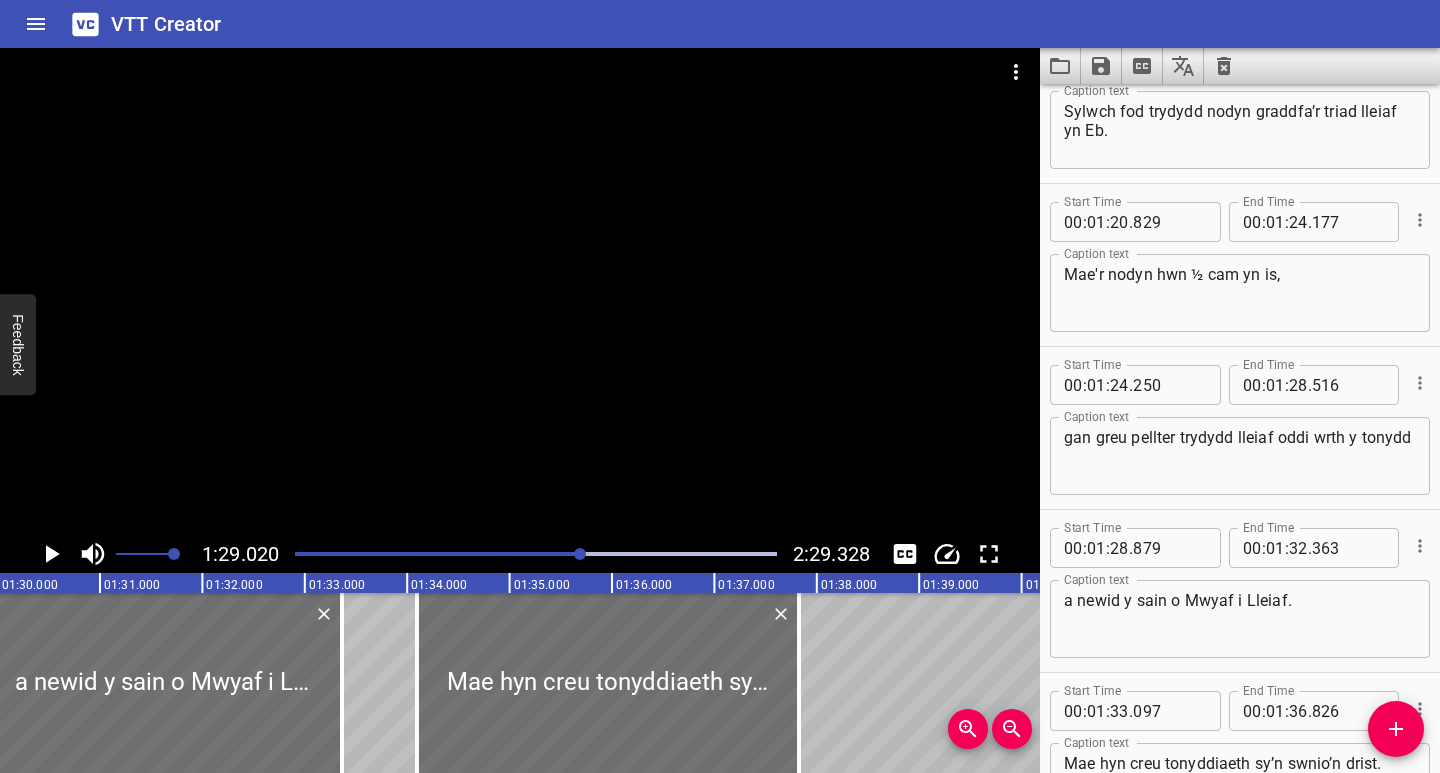 click 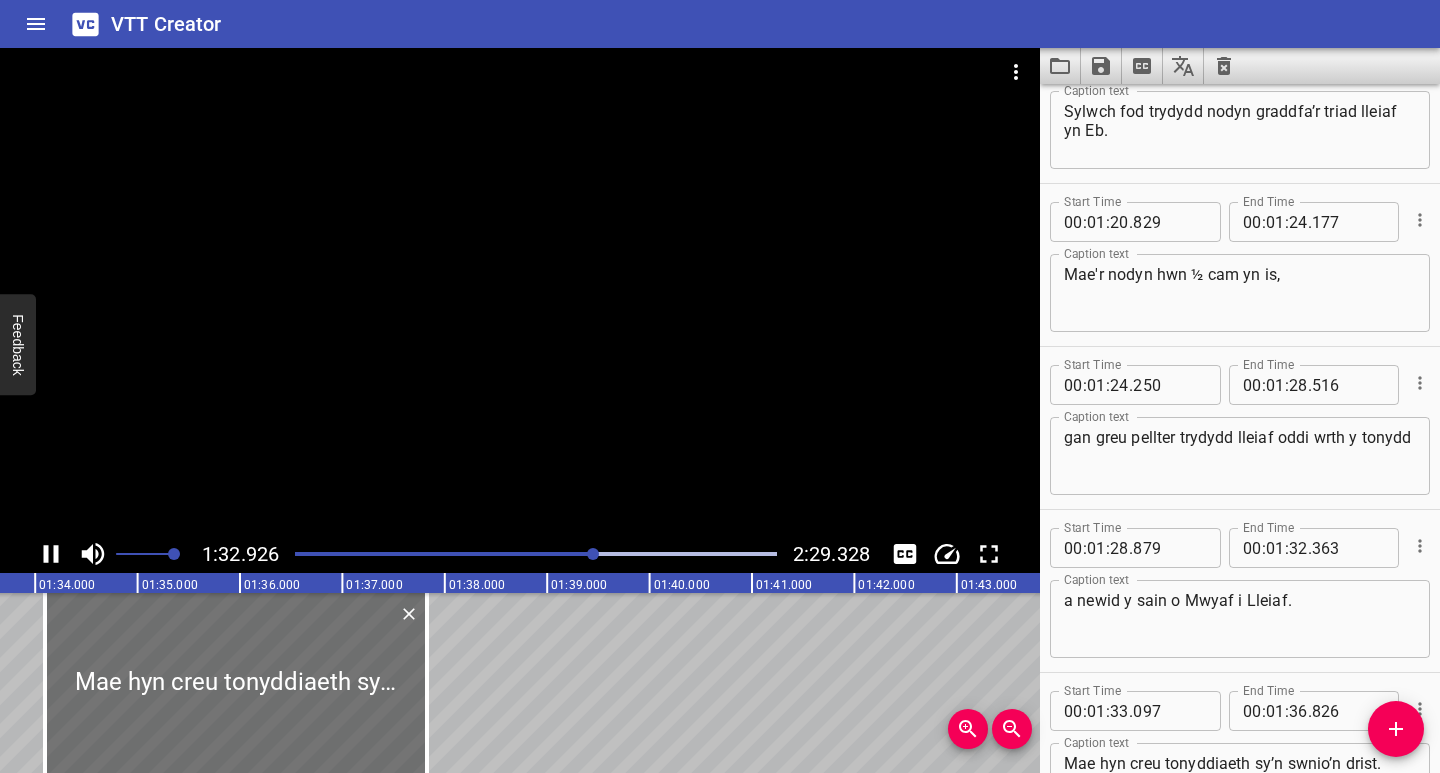 scroll, scrollTop: 0, scrollLeft: 9516, axis: horizontal 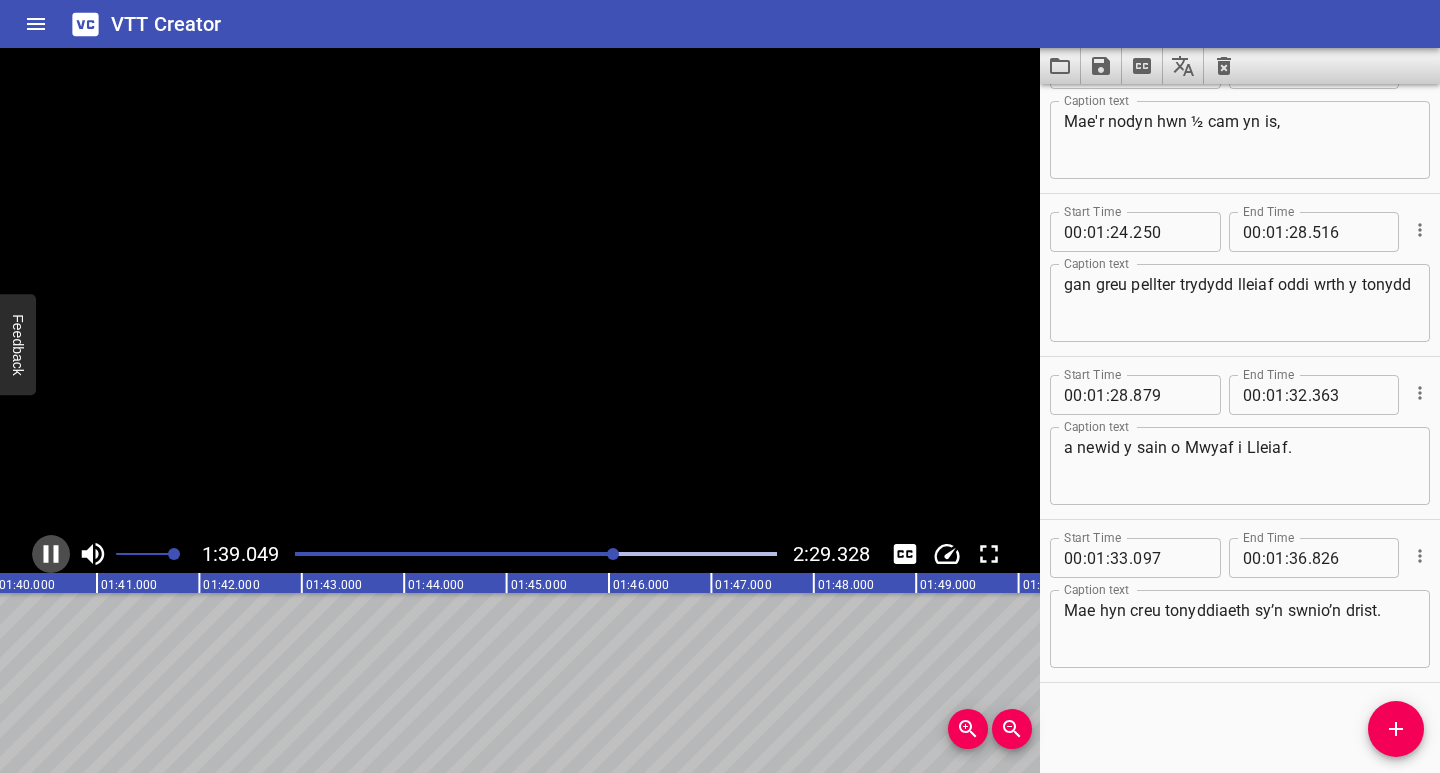 click 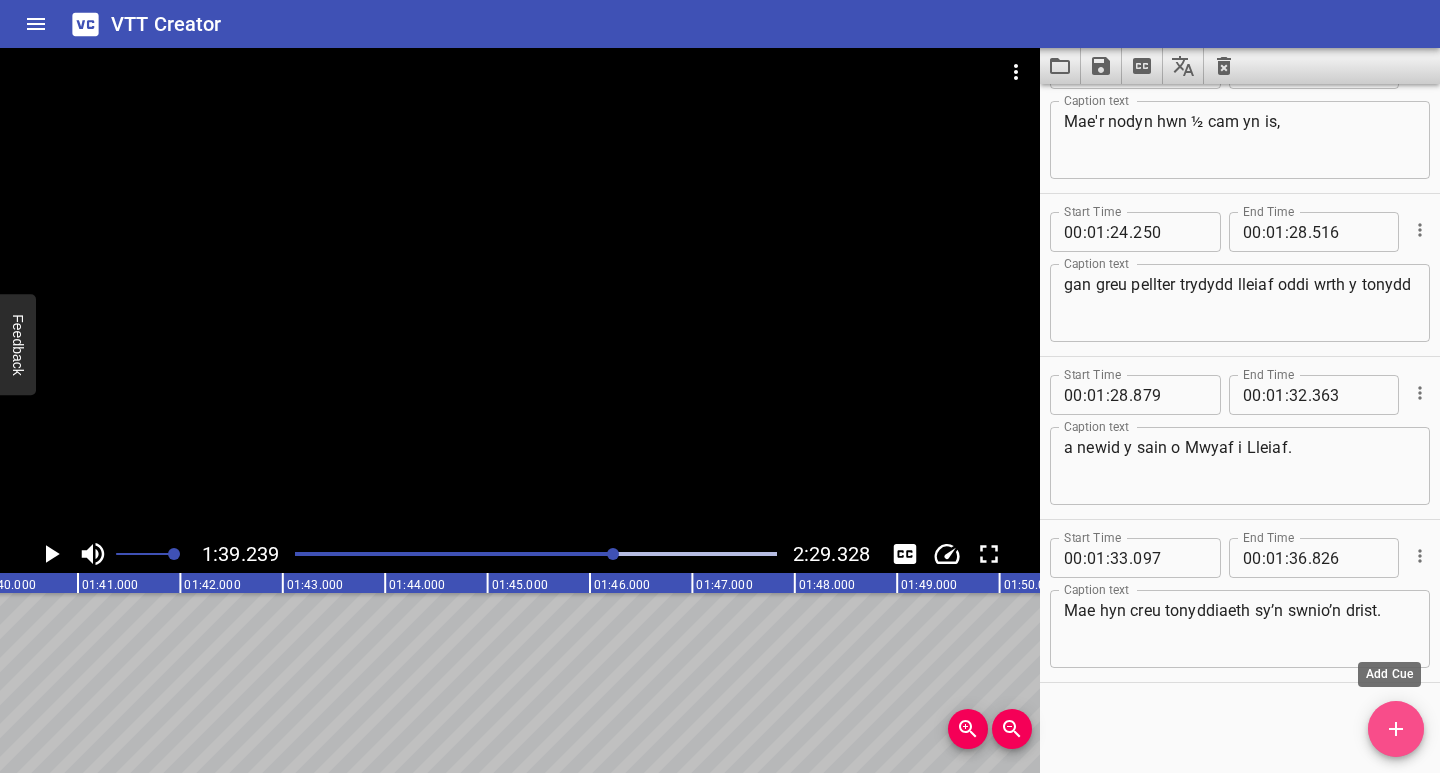 click at bounding box center (1396, 729) 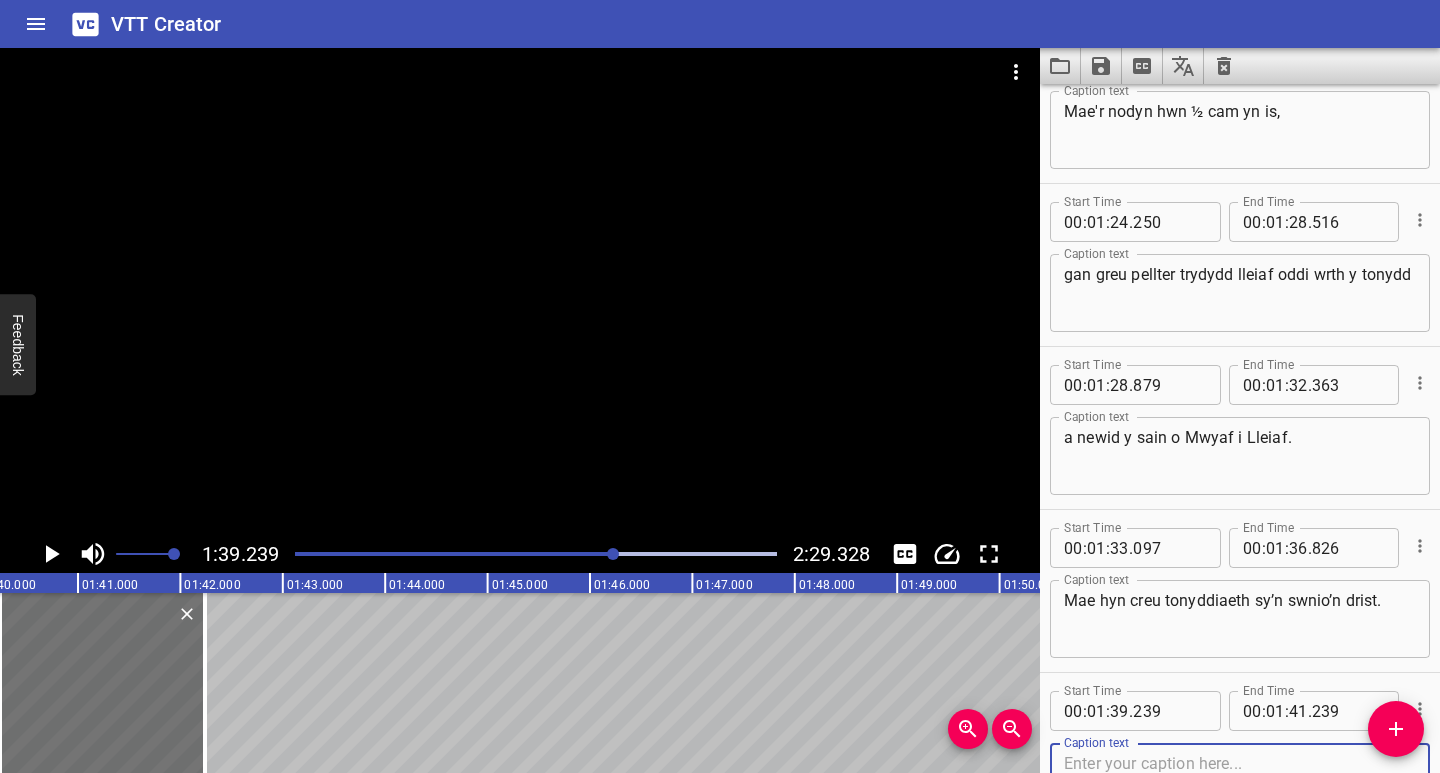 click at bounding box center [1240, 782] 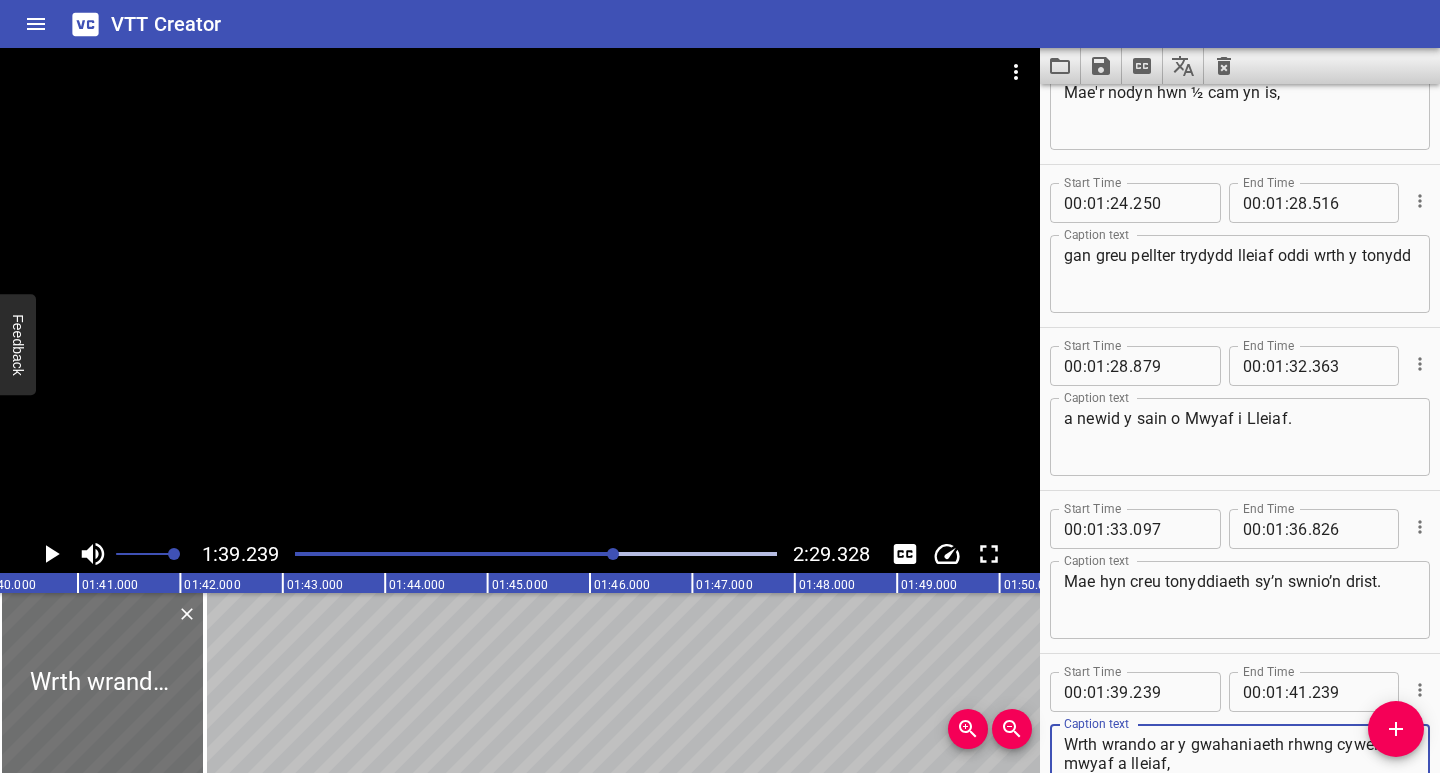 scroll, scrollTop: 2176, scrollLeft: 0, axis: vertical 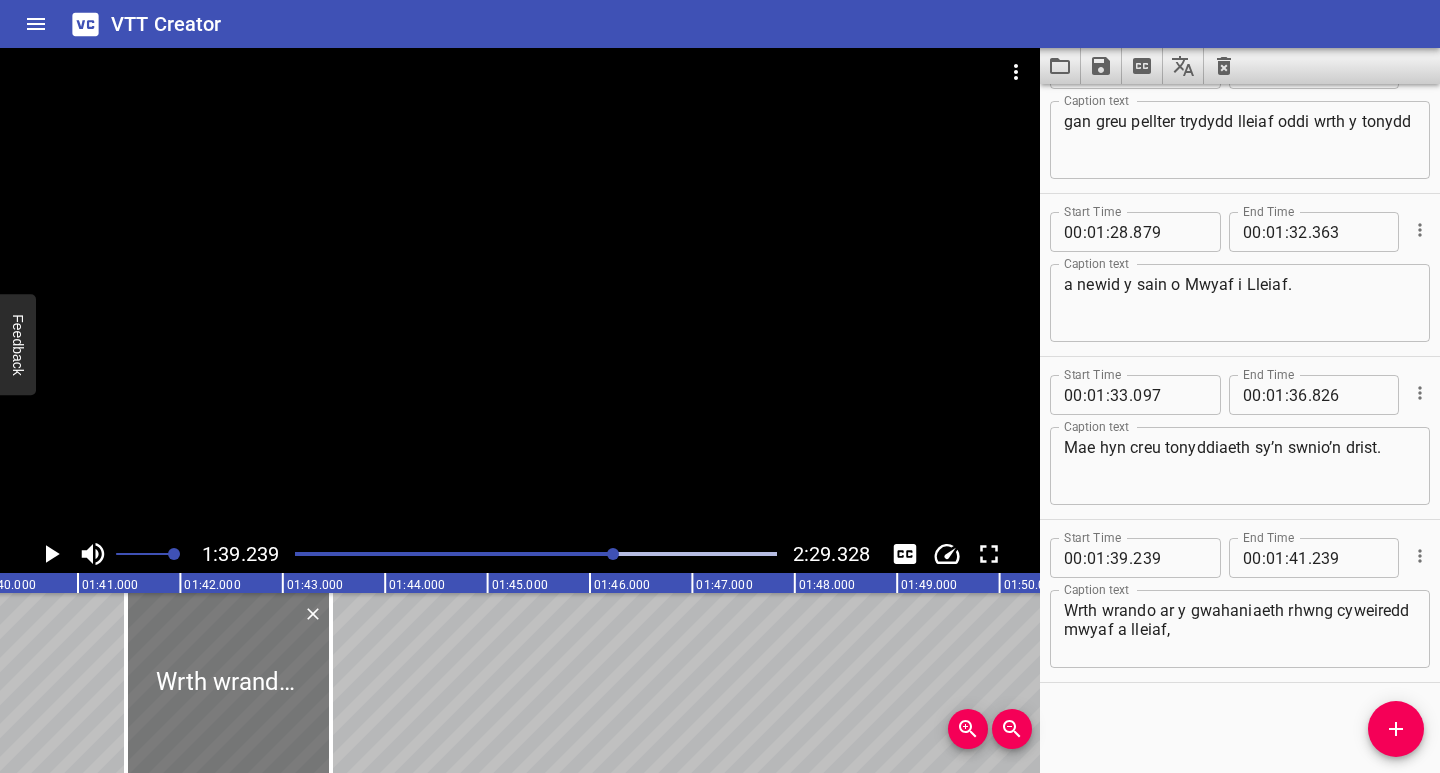 drag, startPoint x: 140, startPoint y: 734, endPoint x: 212, endPoint y: 748, distance: 73.34848 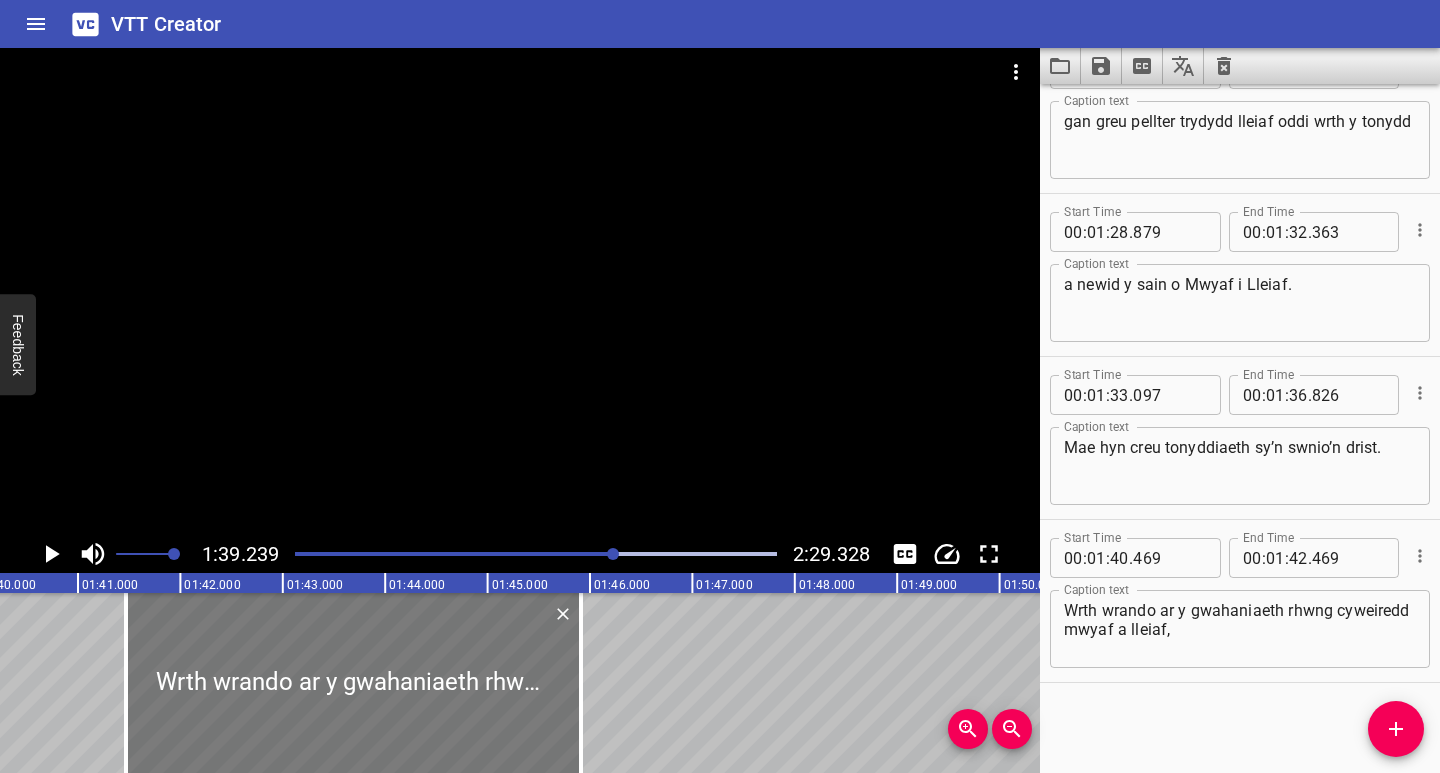 drag, startPoint x: 329, startPoint y: 732, endPoint x: 386, endPoint y: 695, distance: 67.95587 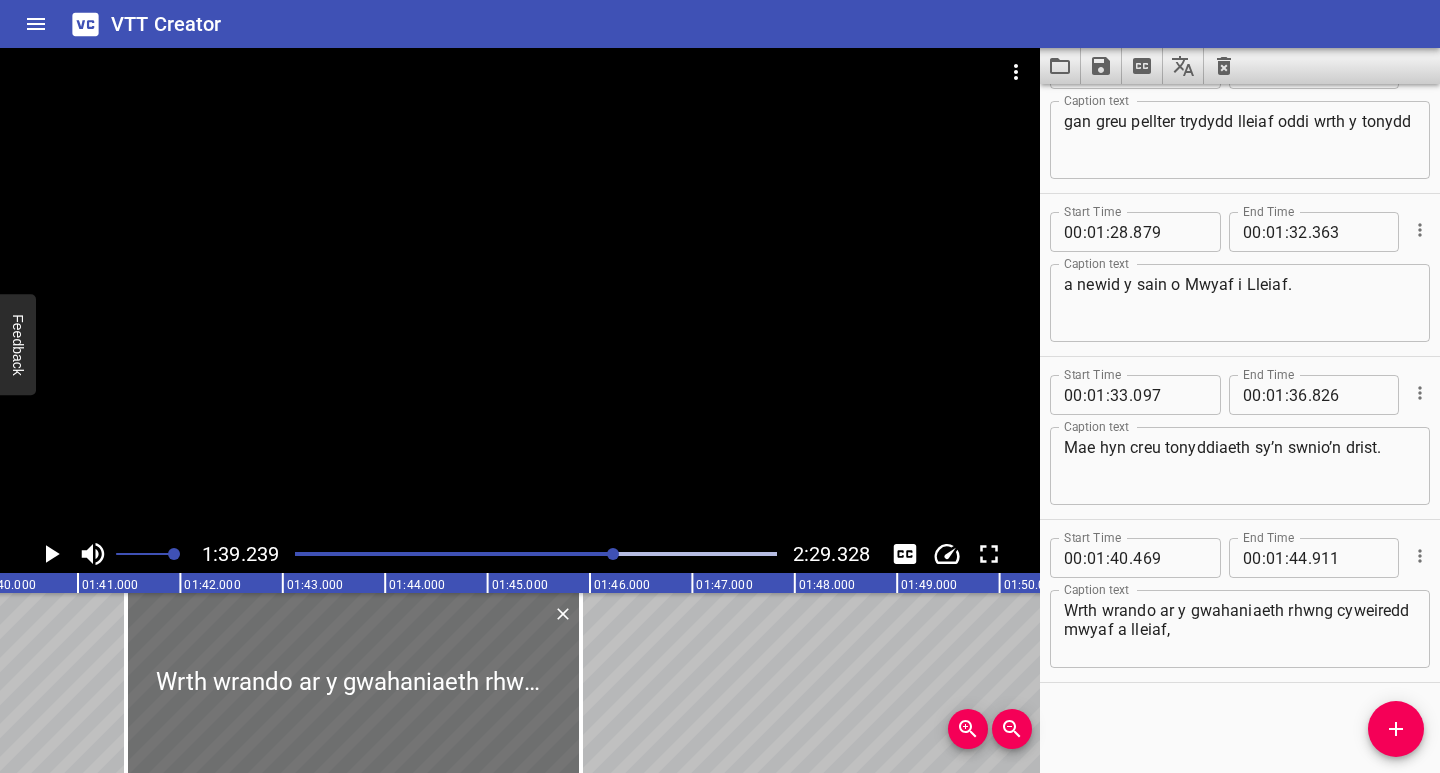 click 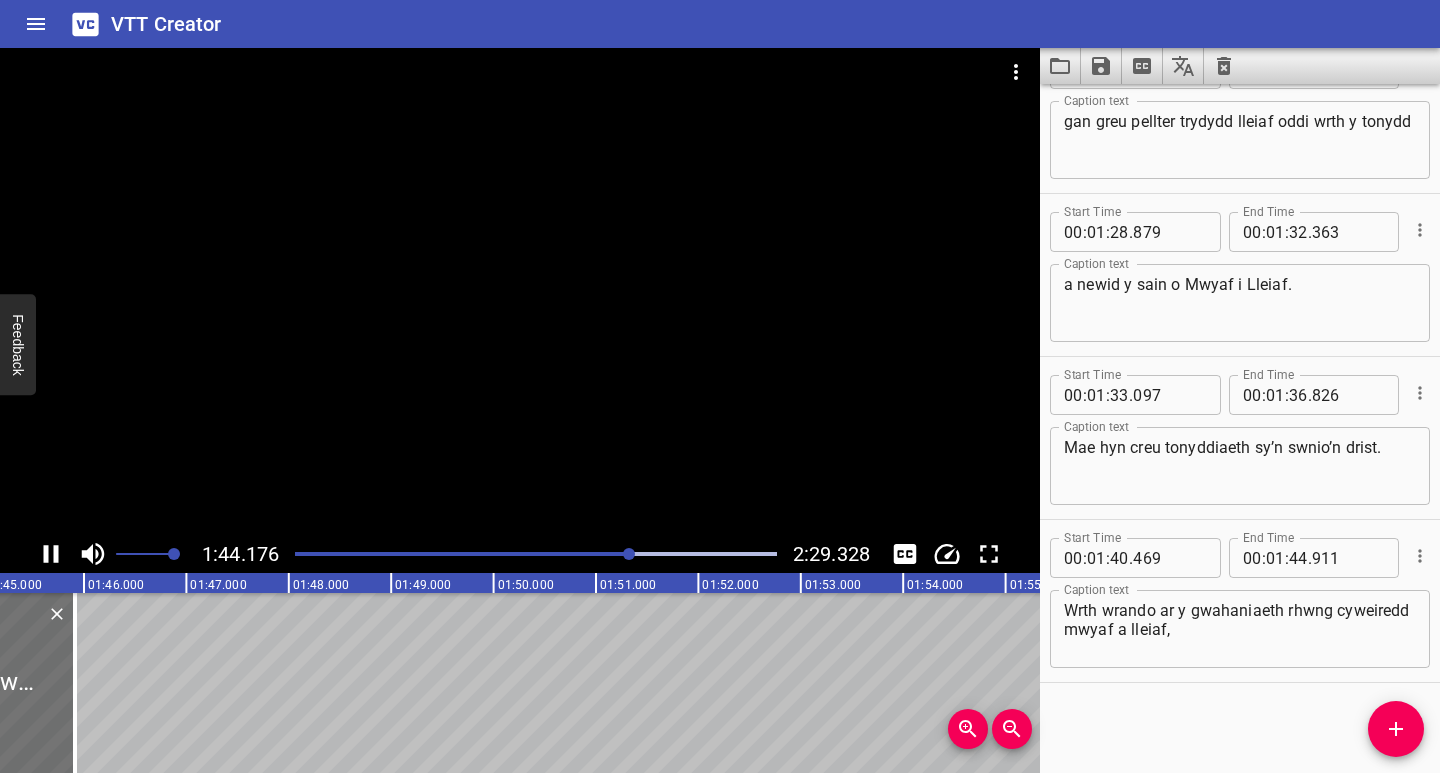 click 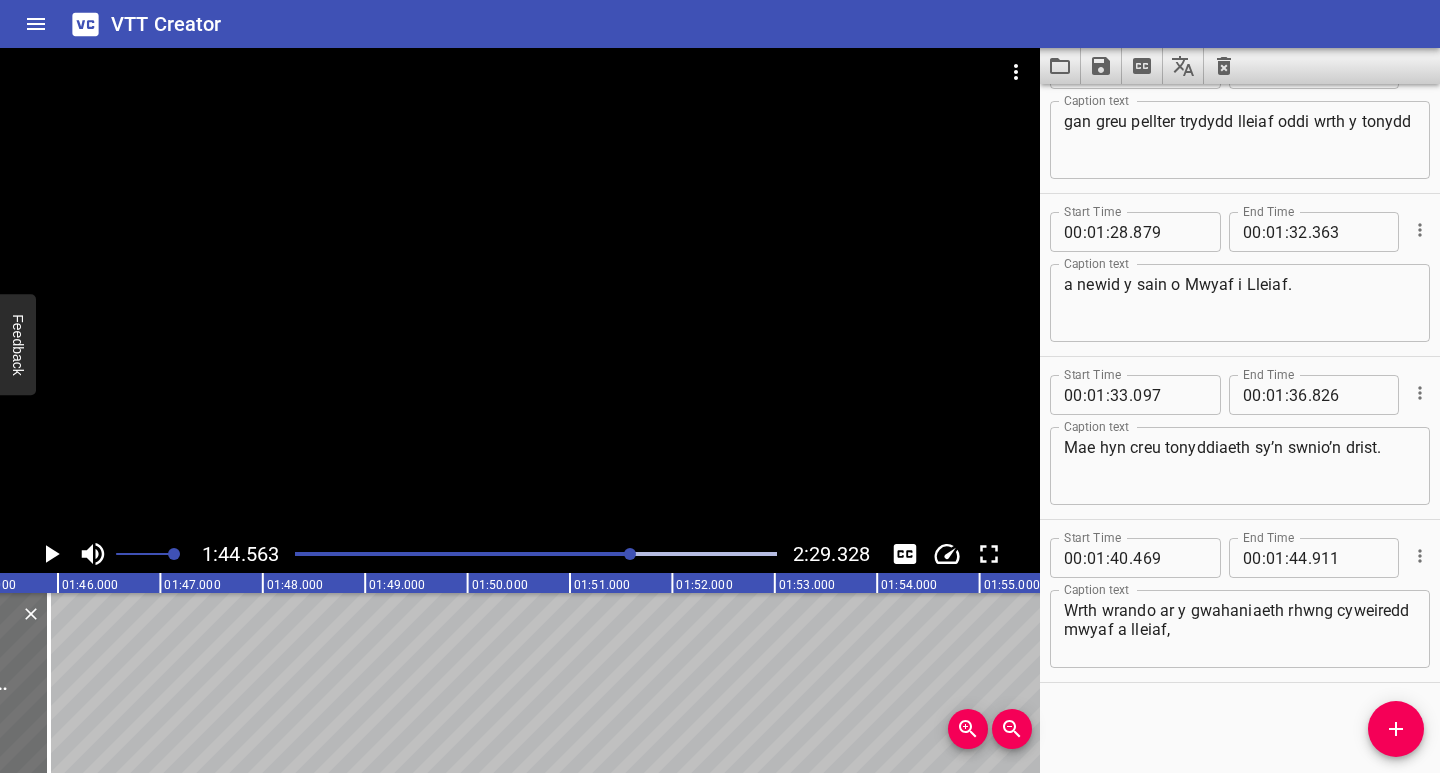 scroll, scrollTop: 0, scrollLeft: 10707, axis: horizontal 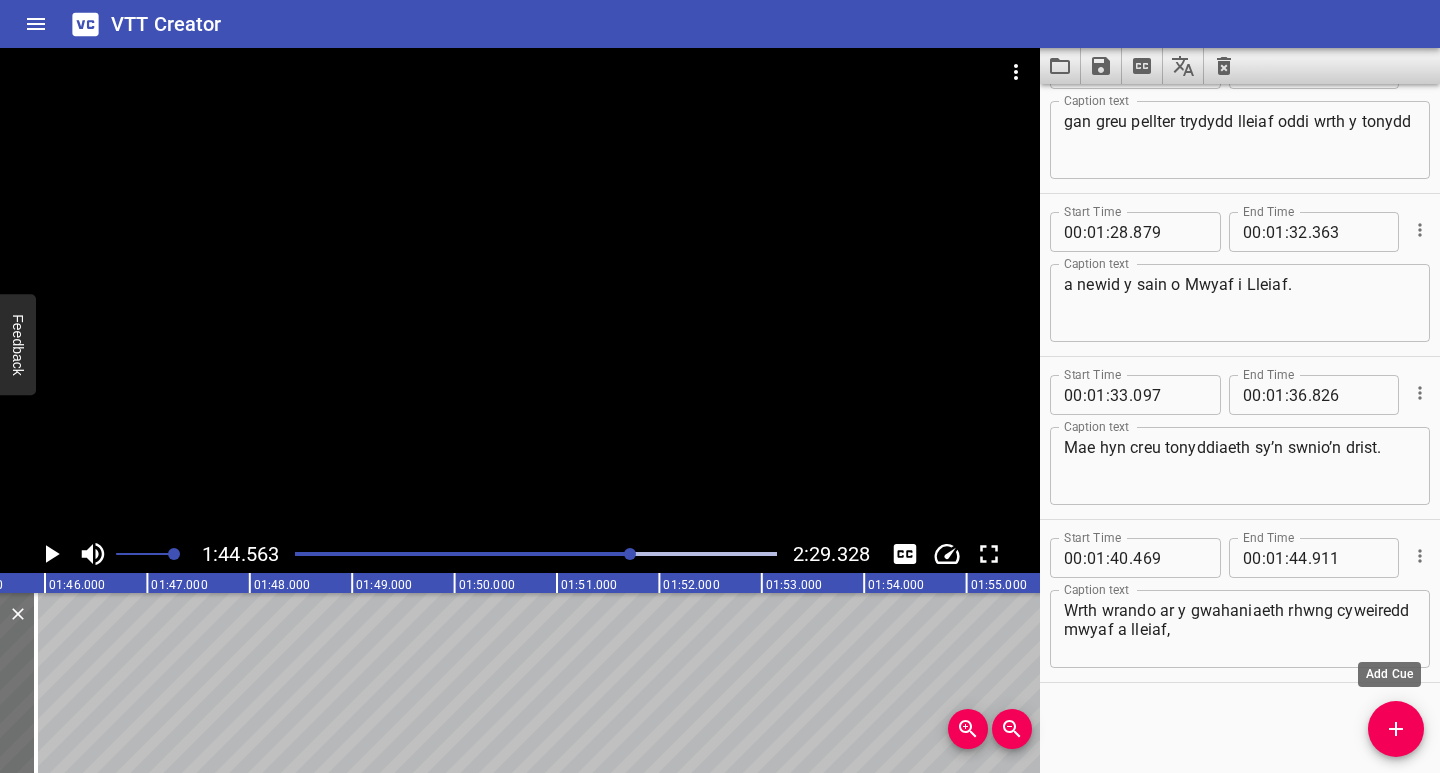 drag, startPoint x: 1400, startPoint y: 741, endPoint x: 1389, endPoint y: 739, distance: 11.18034 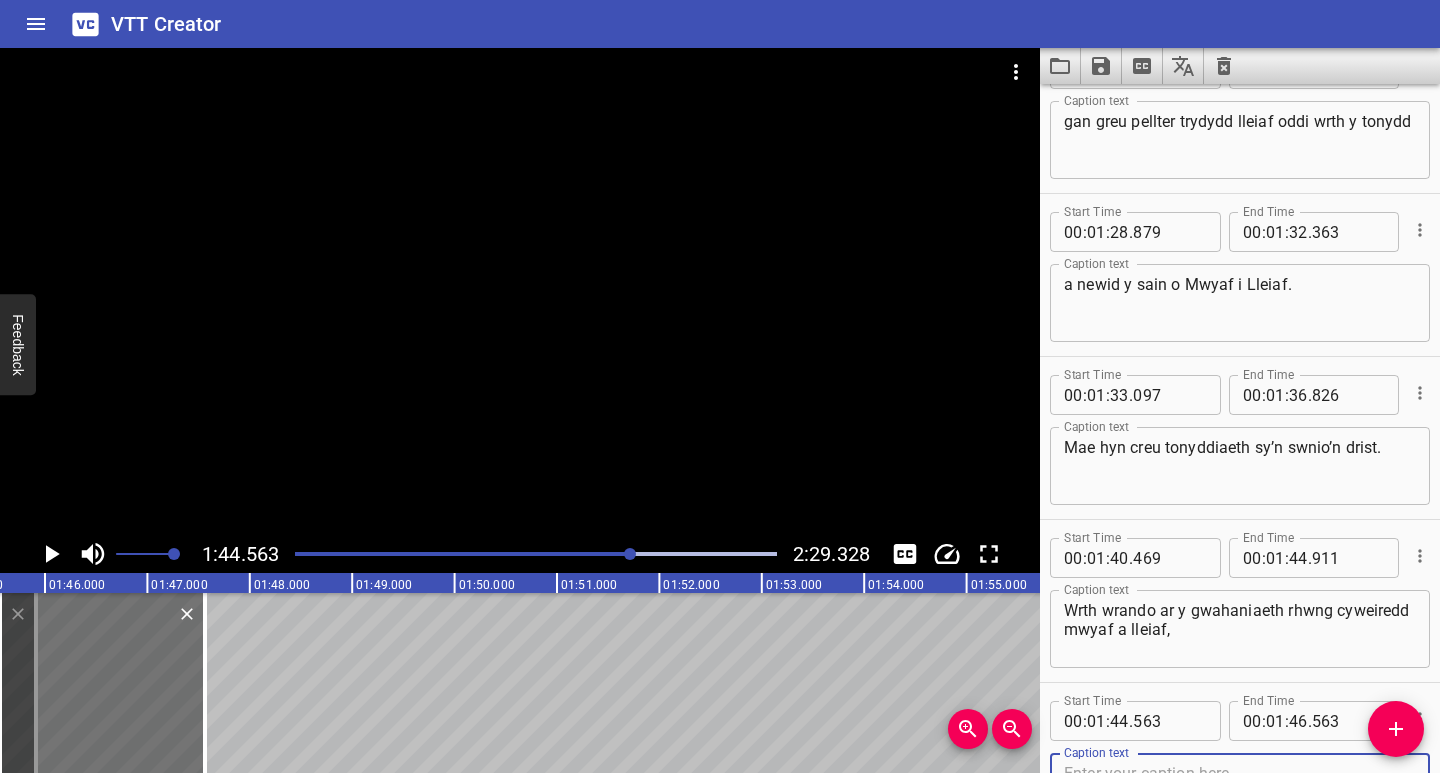 scroll, scrollTop: 2186, scrollLeft: 0, axis: vertical 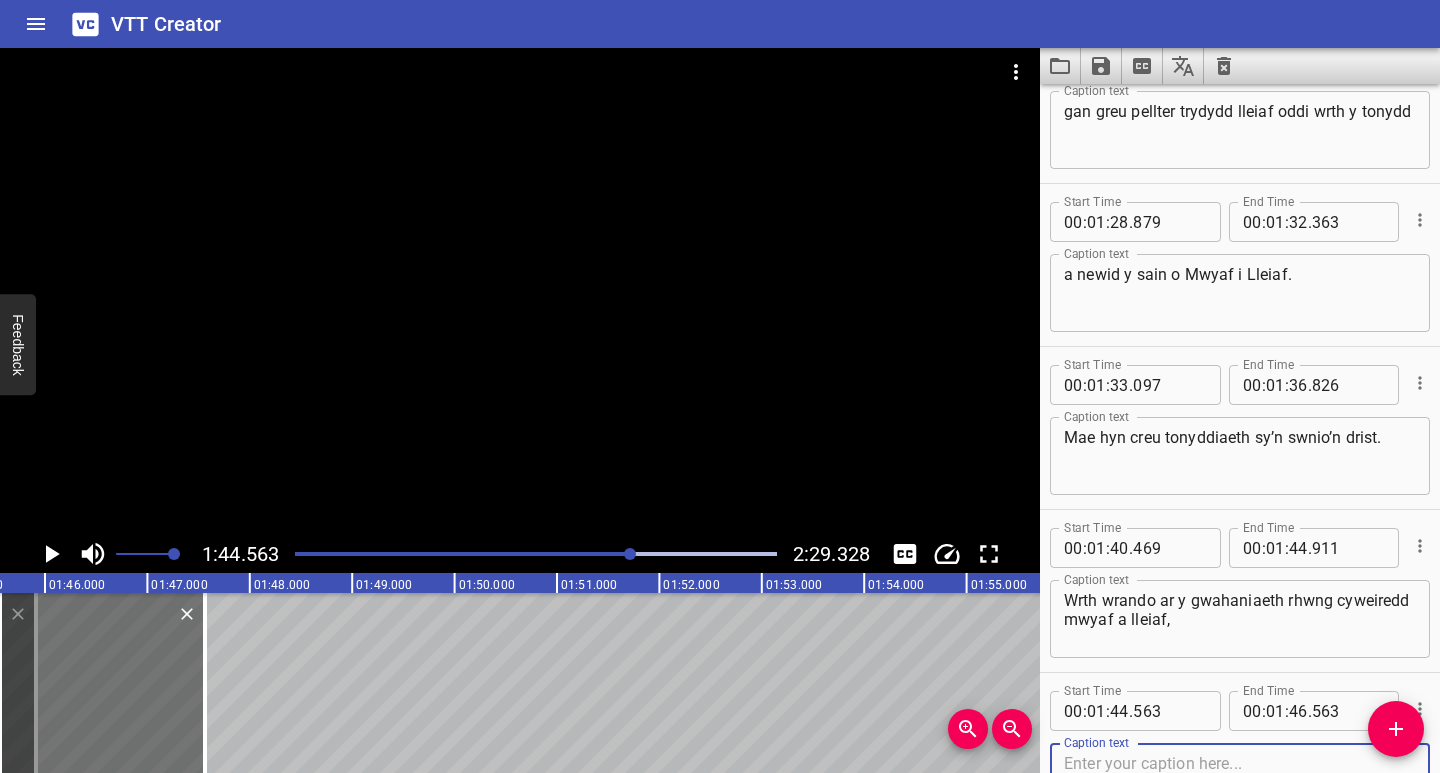 click at bounding box center [1240, 782] 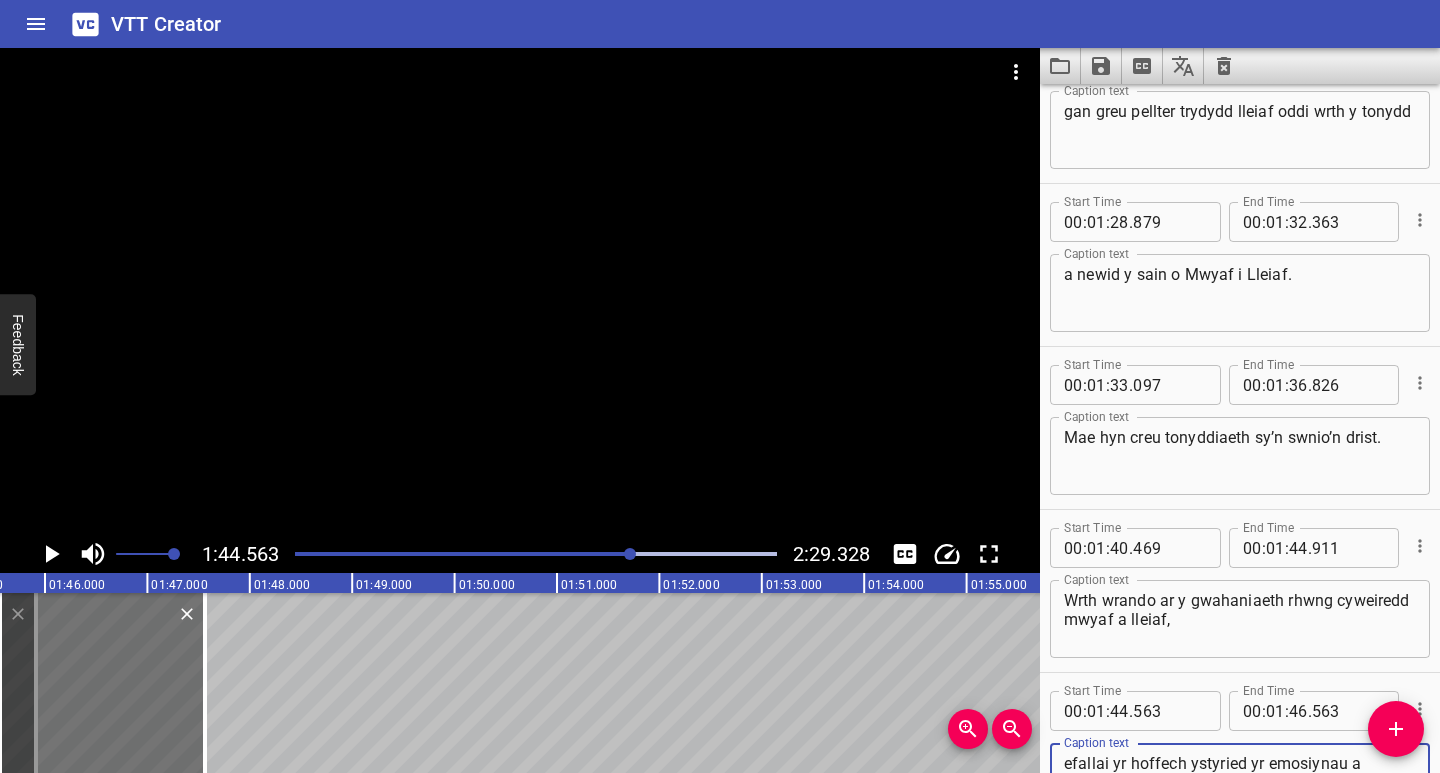 scroll, scrollTop: 2205, scrollLeft: 0, axis: vertical 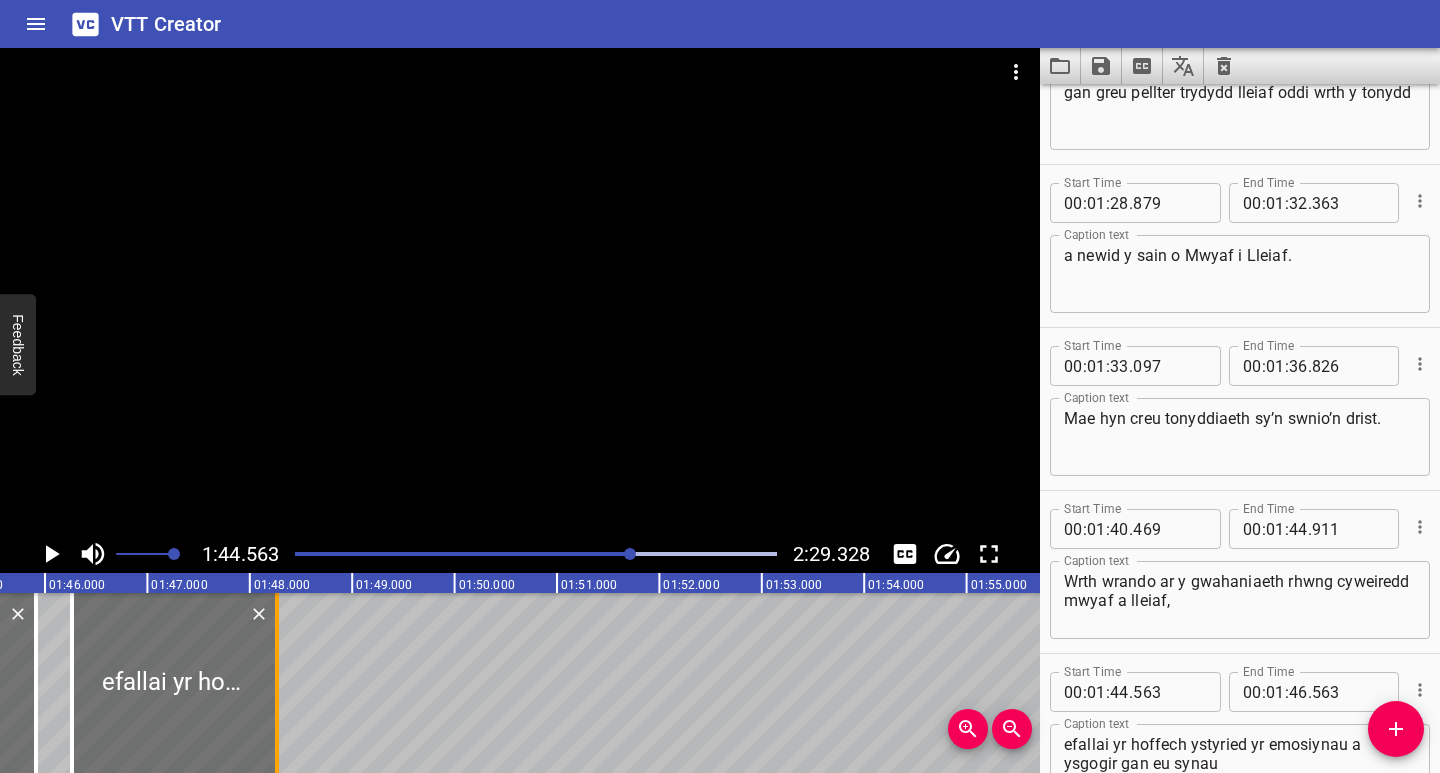 drag, startPoint x: 168, startPoint y: 738, endPoint x: 266, endPoint y: 735, distance: 98.045906 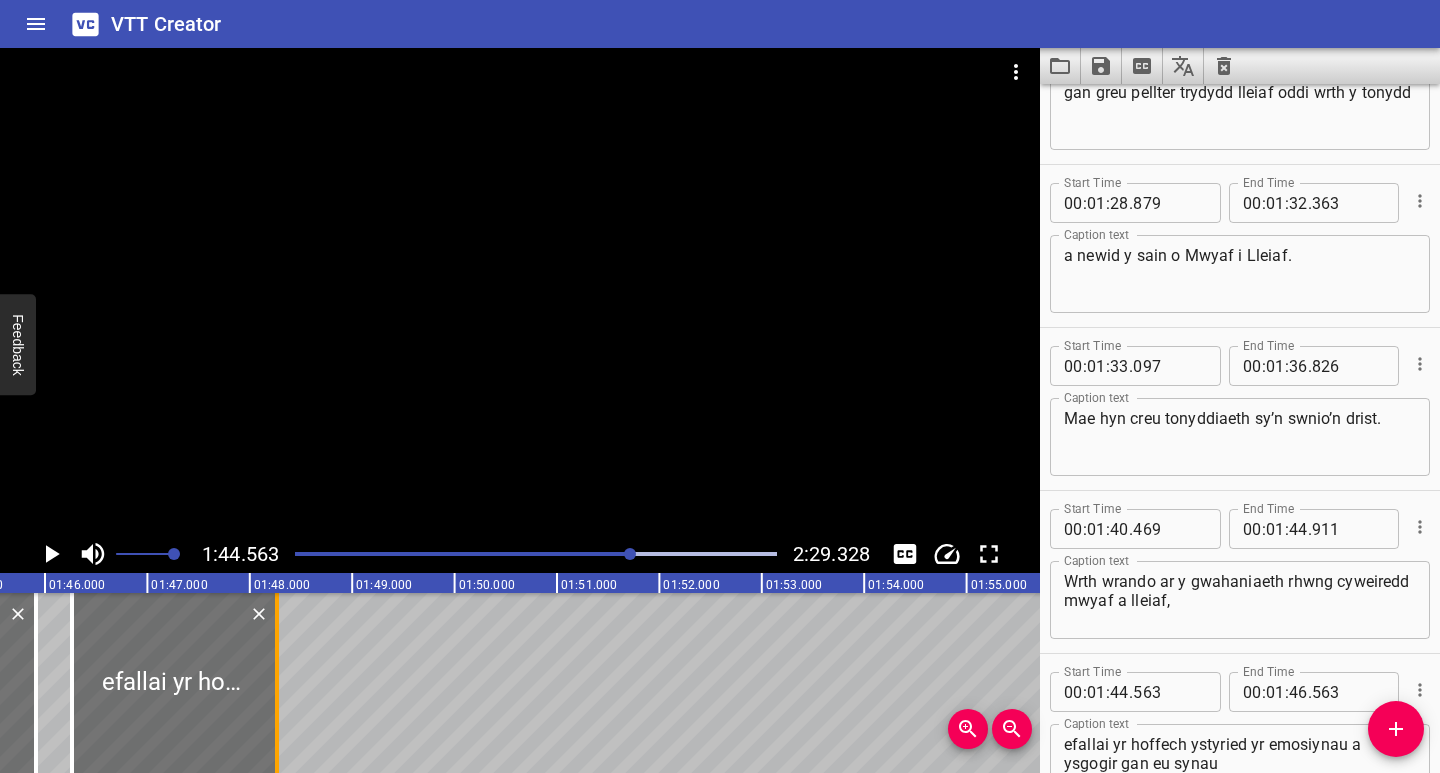 click at bounding box center [174, 683] 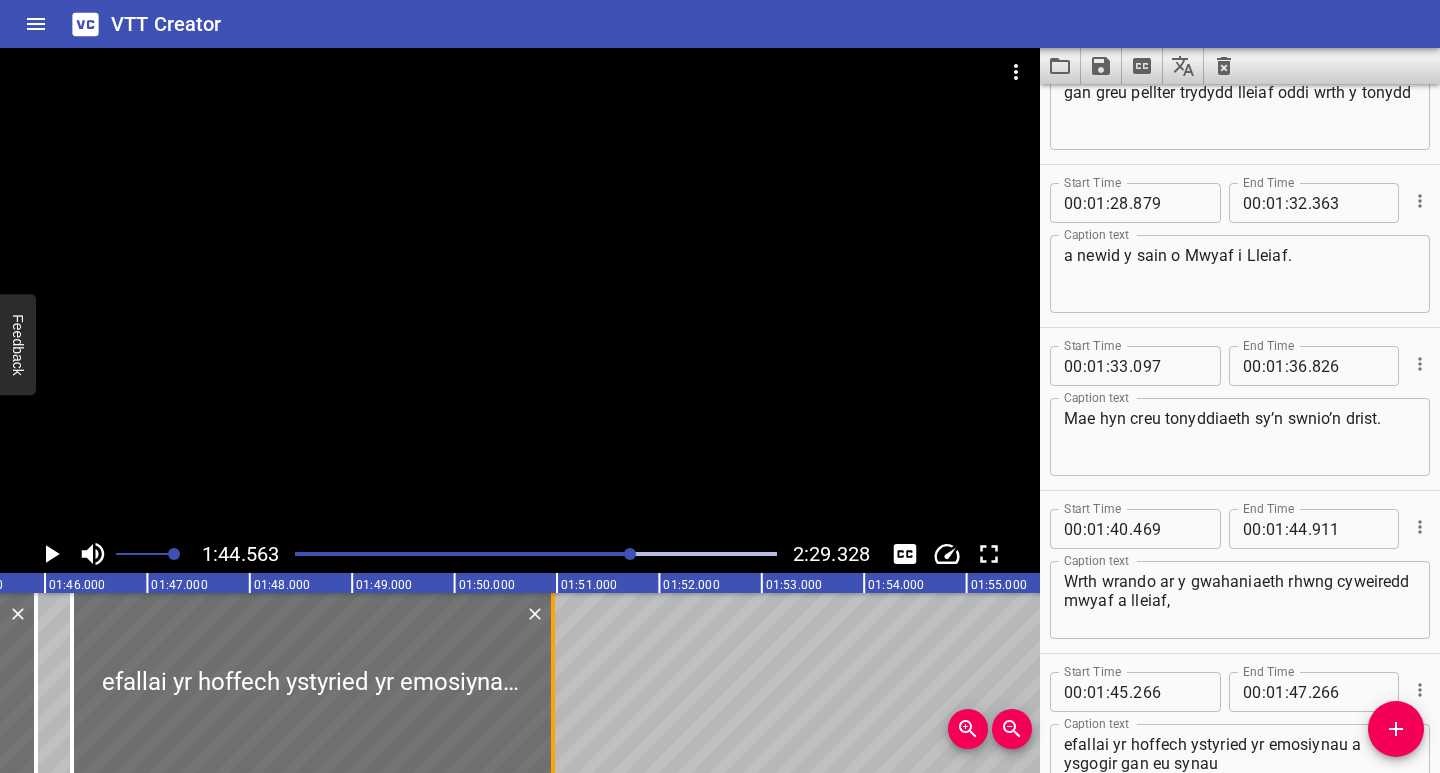 drag, startPoint x: 278, startPoint y: 746, endPoint x: 554, endPoint y: 755, distance: 276.1467 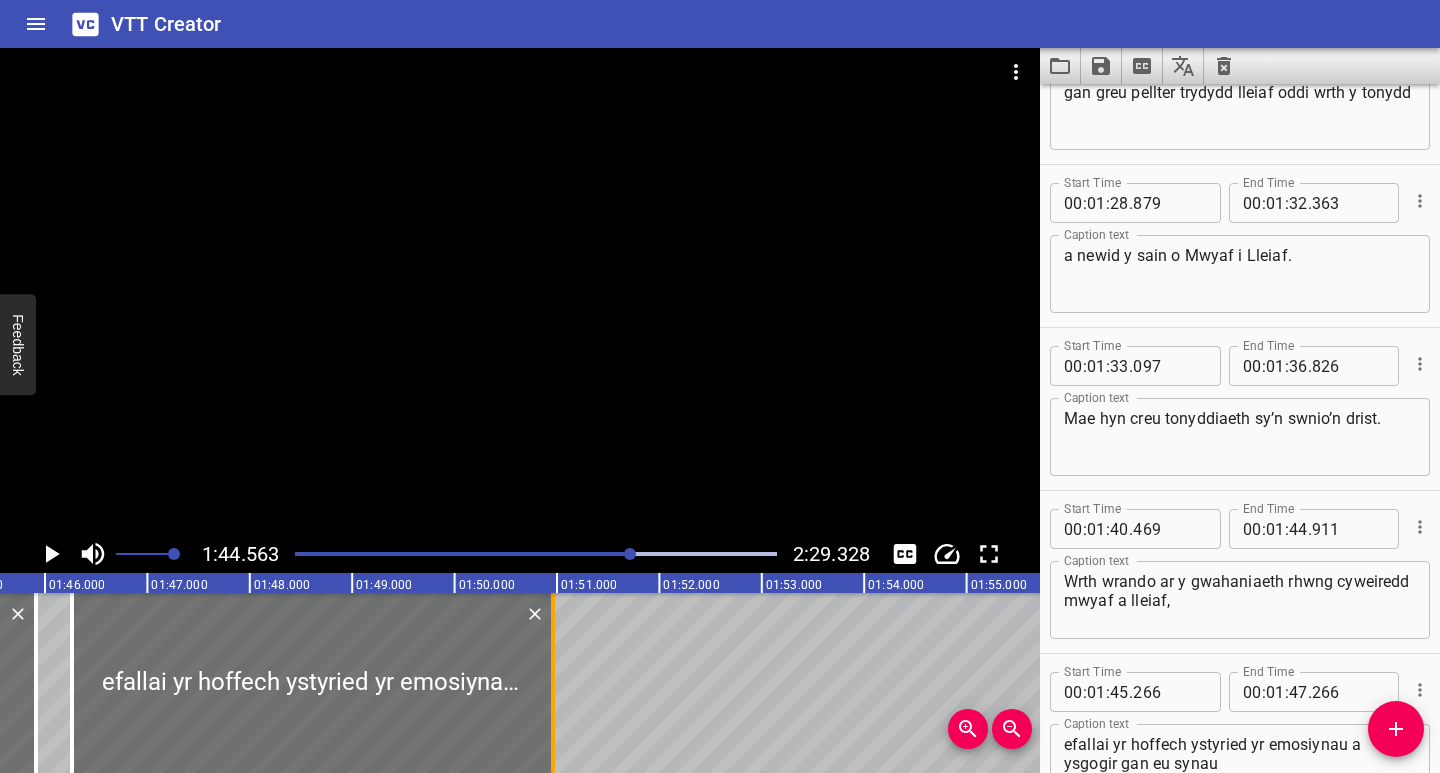 click at bounding box center (553, 683) 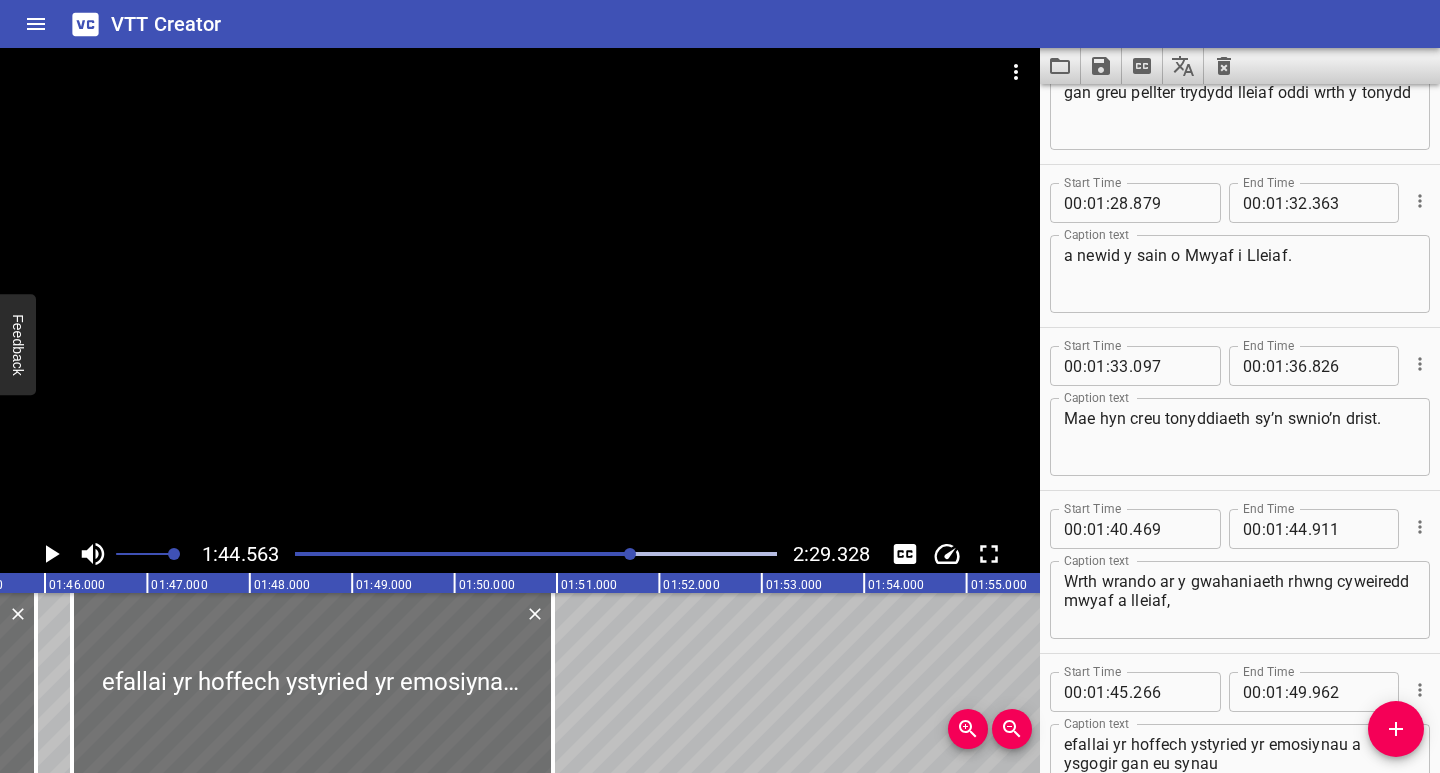 click at bounding box center [392, 554] 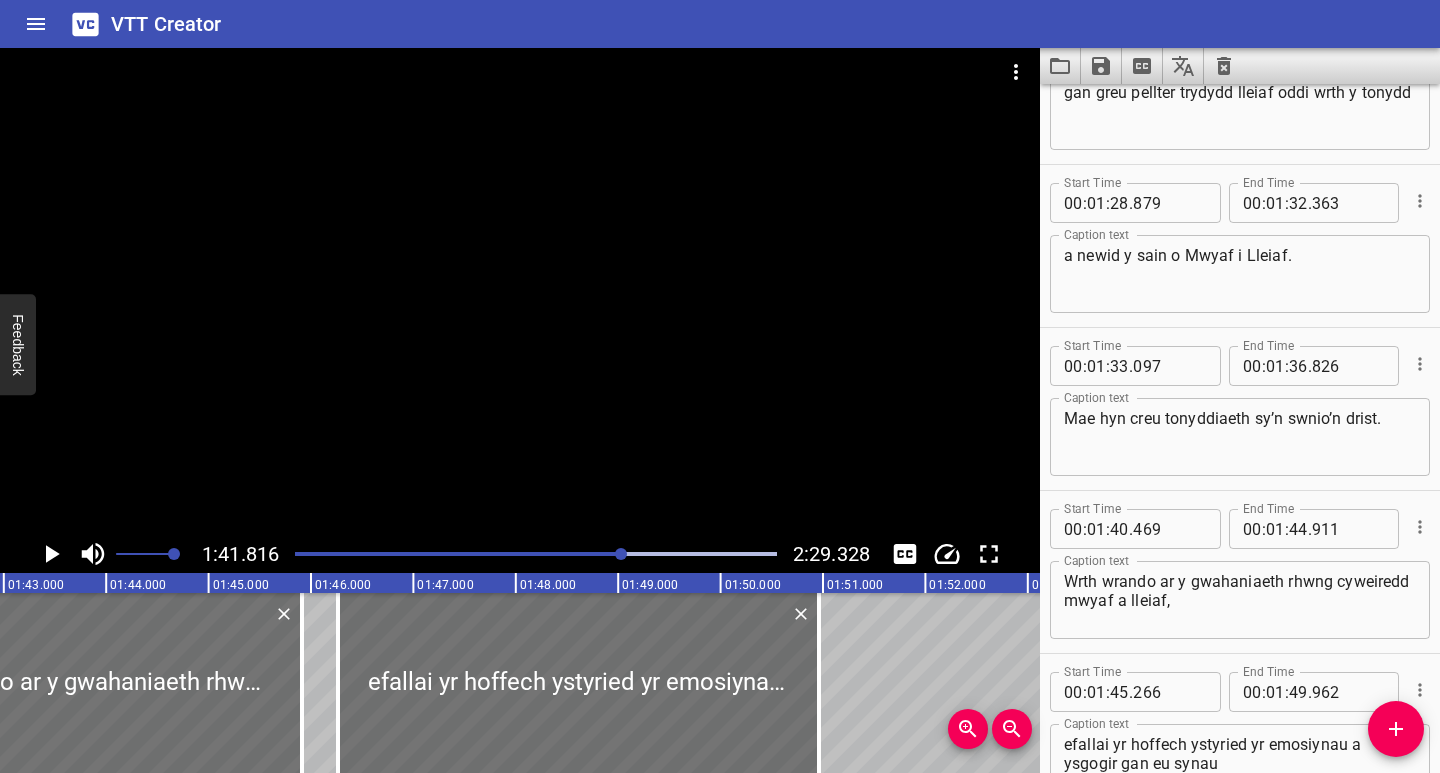 scroll, scrollTop: 0, scrollLeft: 10426, axis: horizontal 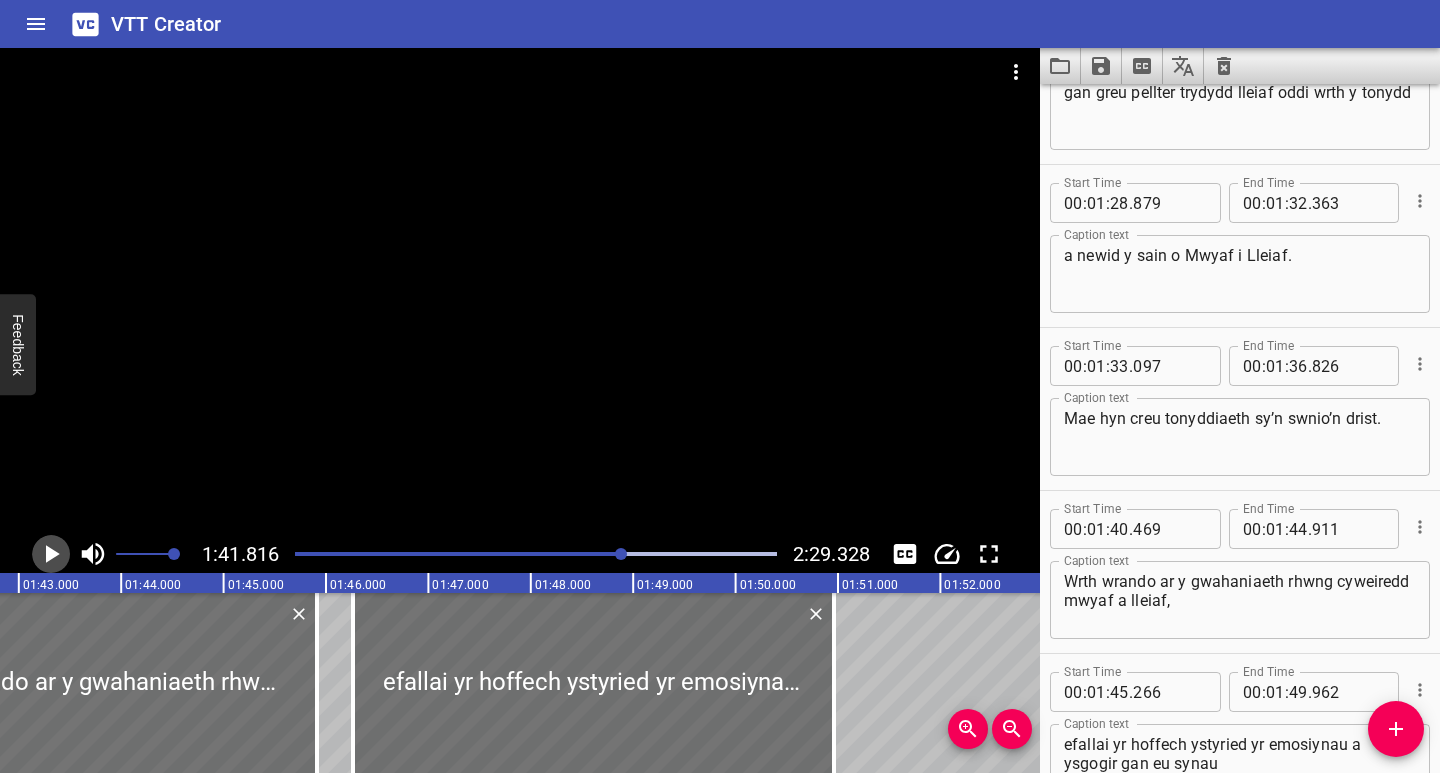 click 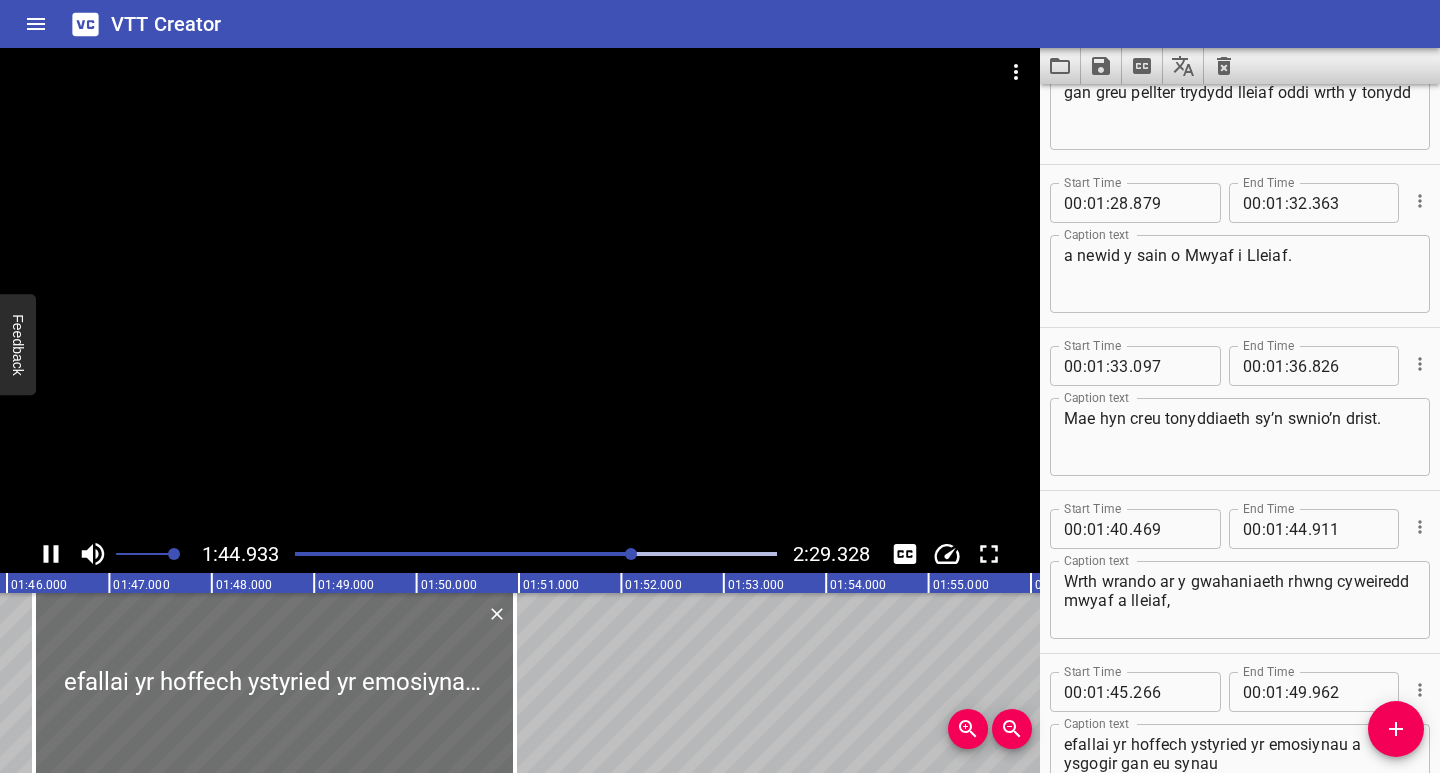 scroll, scrollTop: 0, scrollLeft: 10772, axis: horizontal 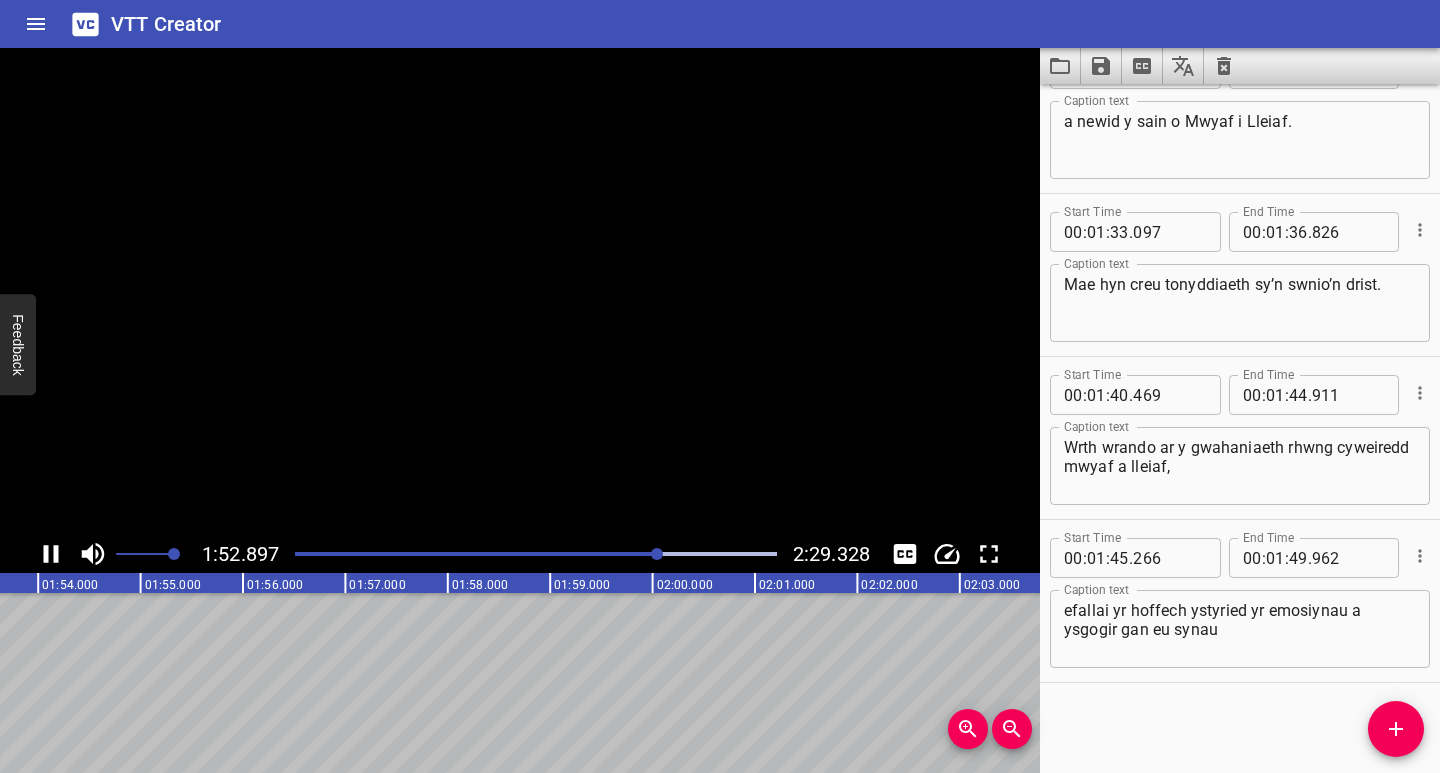 click 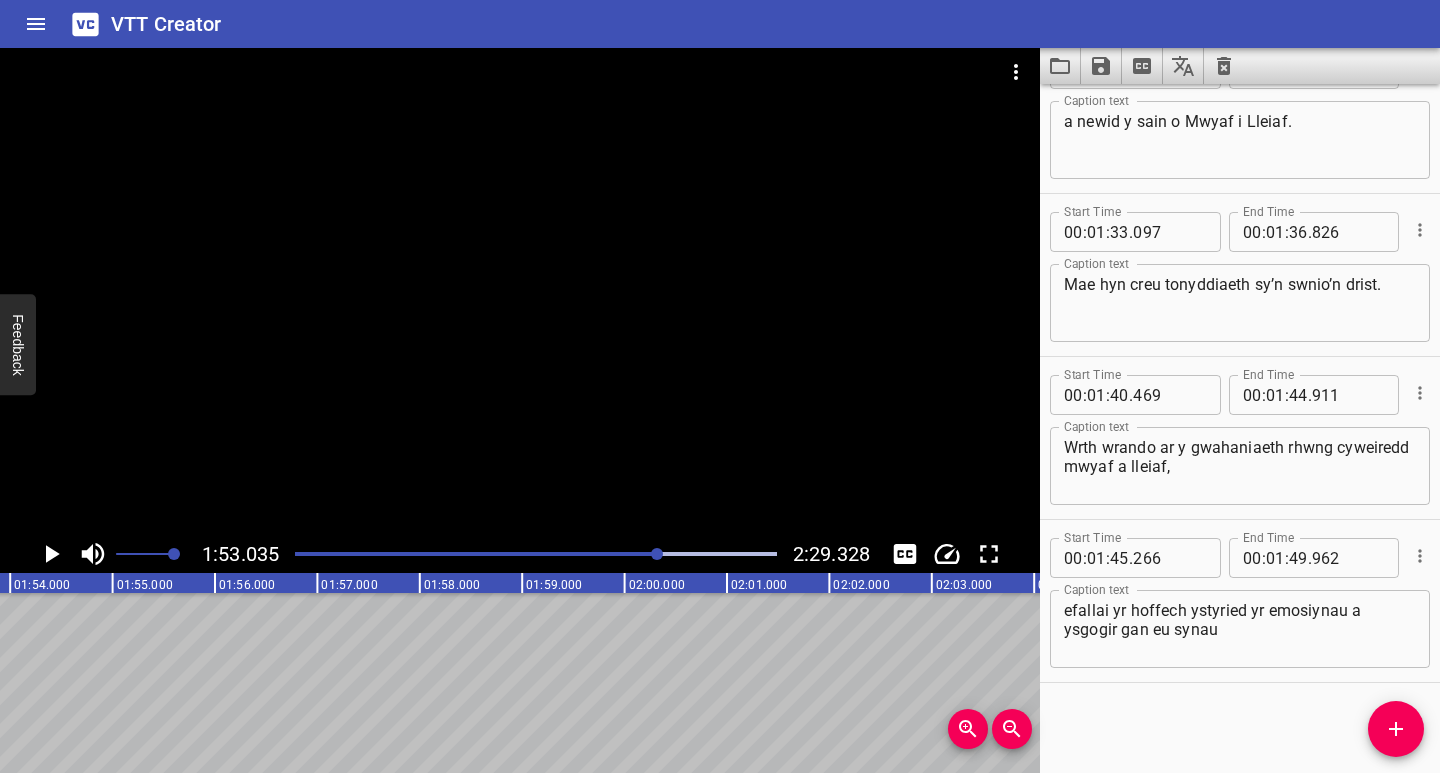 scroll, scrollTop: 0, scrollLeft: 11575, axis: horizontal 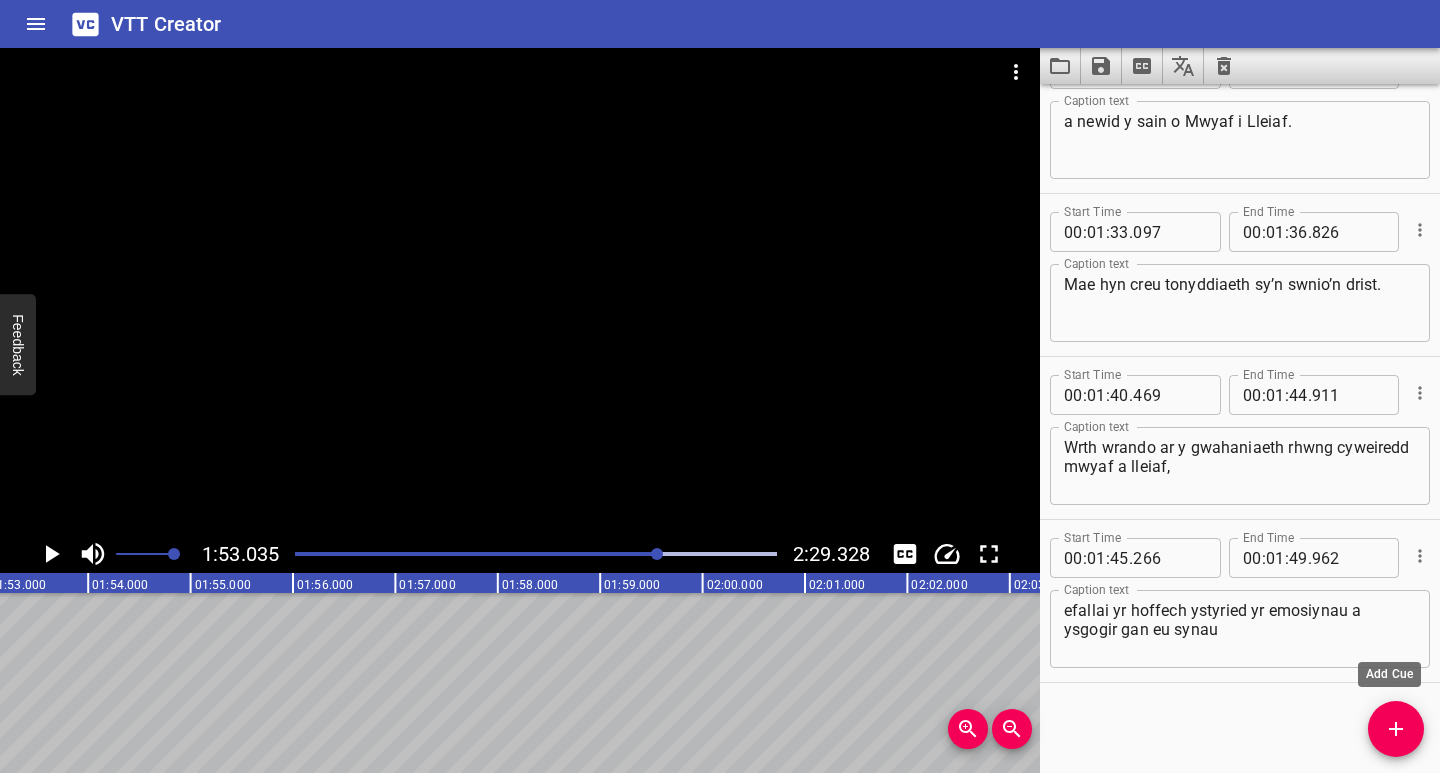 click 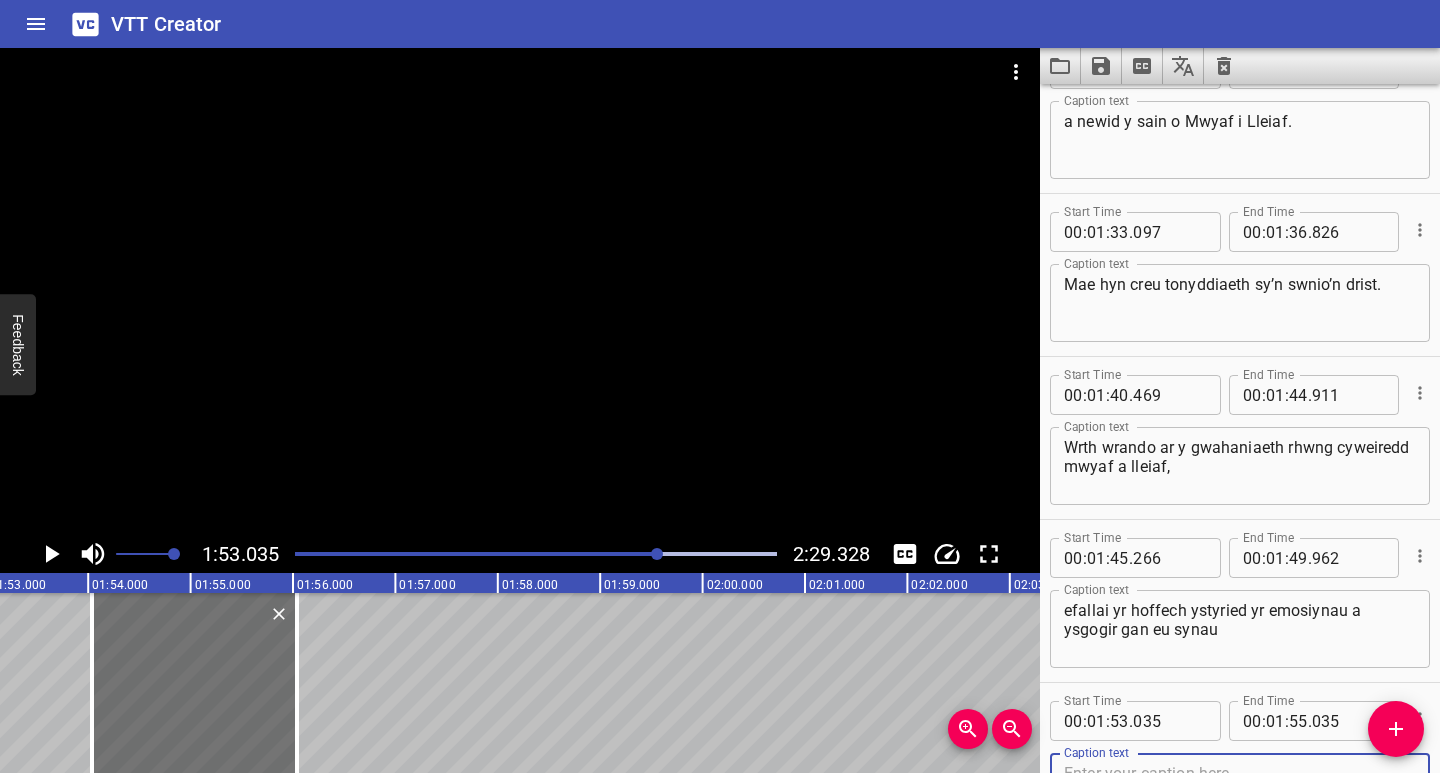 scroll, scrollTop: 2349, scrollLeft: 0, axis: vertical 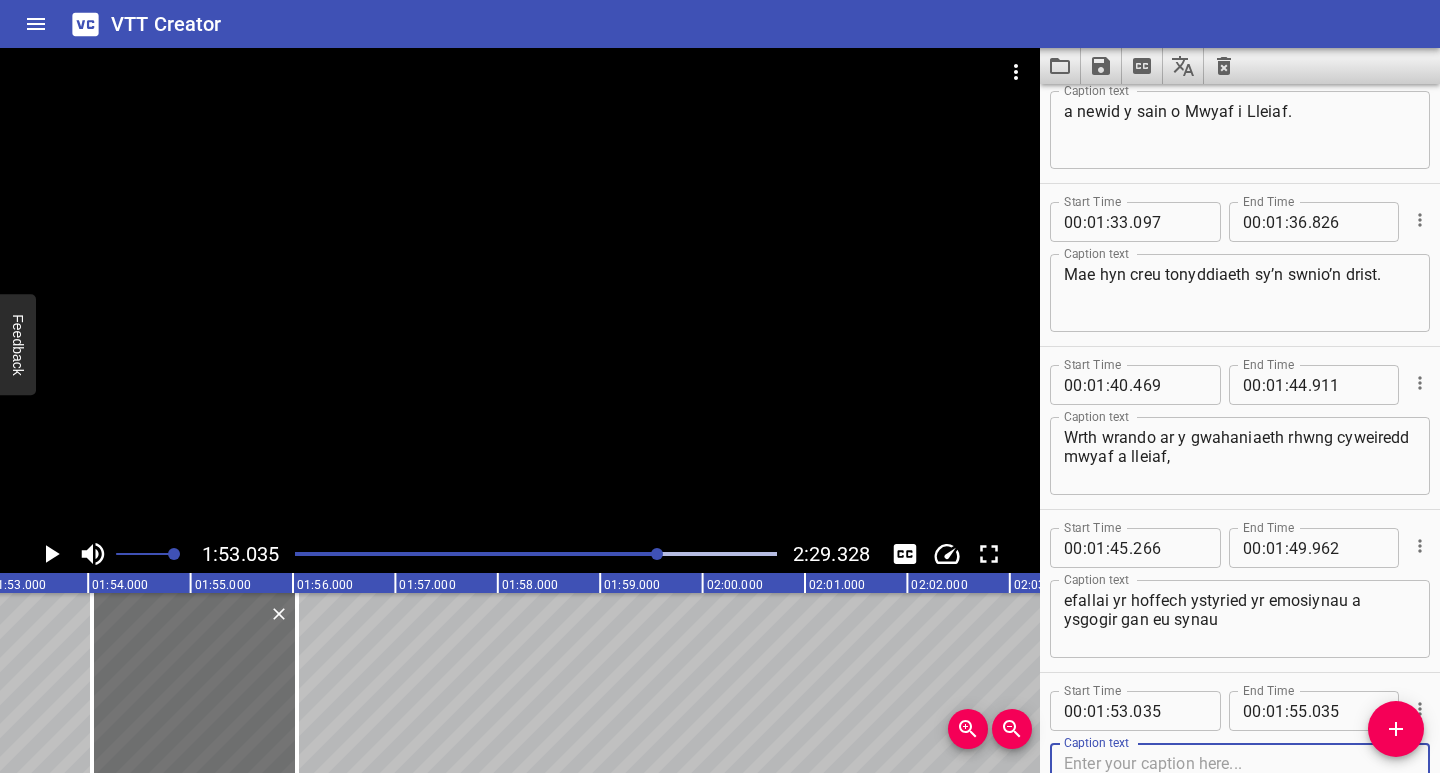 click at bounding box center (1240, 782) 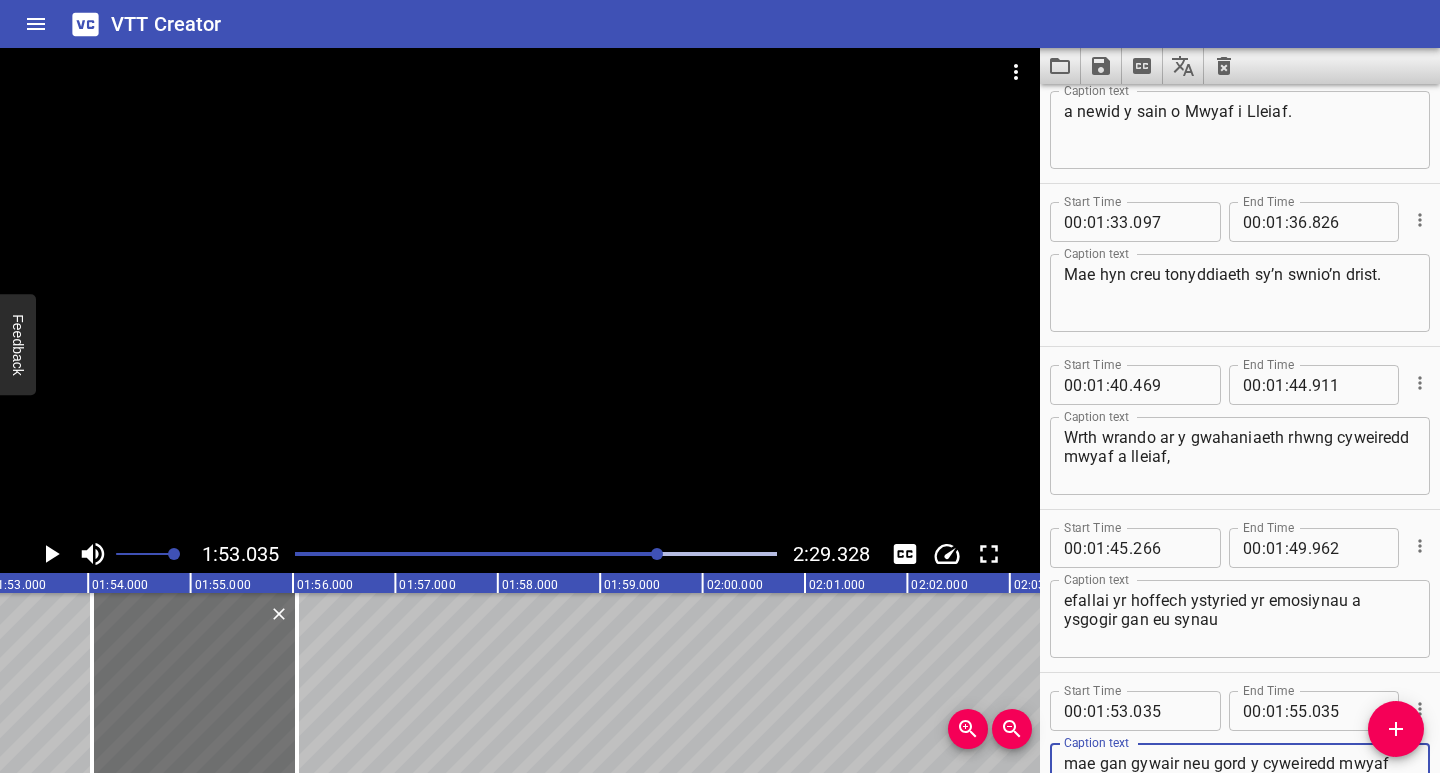 scroll, scrollTop: 2368, scrollLeft: 0, axis: vertical 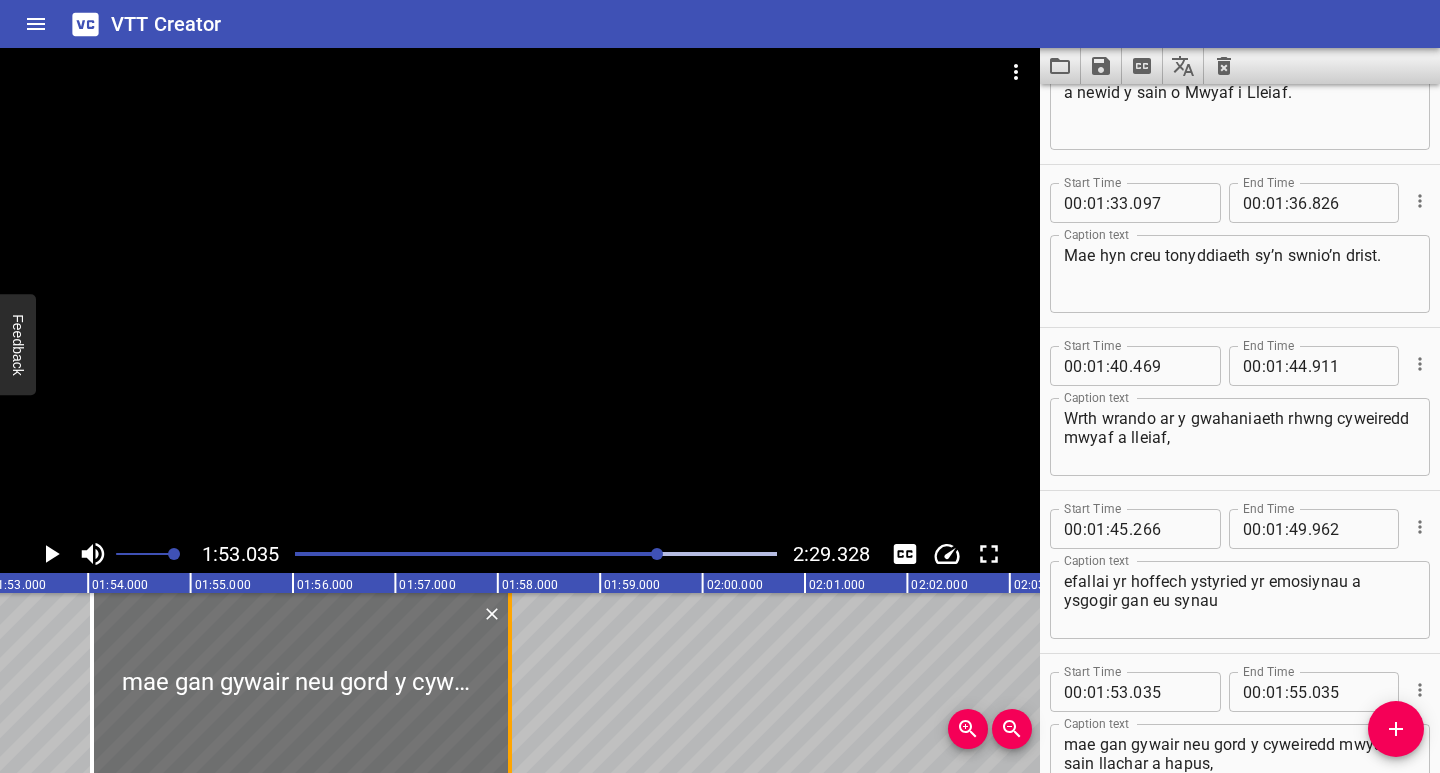 drag, startPoint x: 301, startPoint y: 732, endPoint x: 521, endPoint y: 736, distance: 220.03636 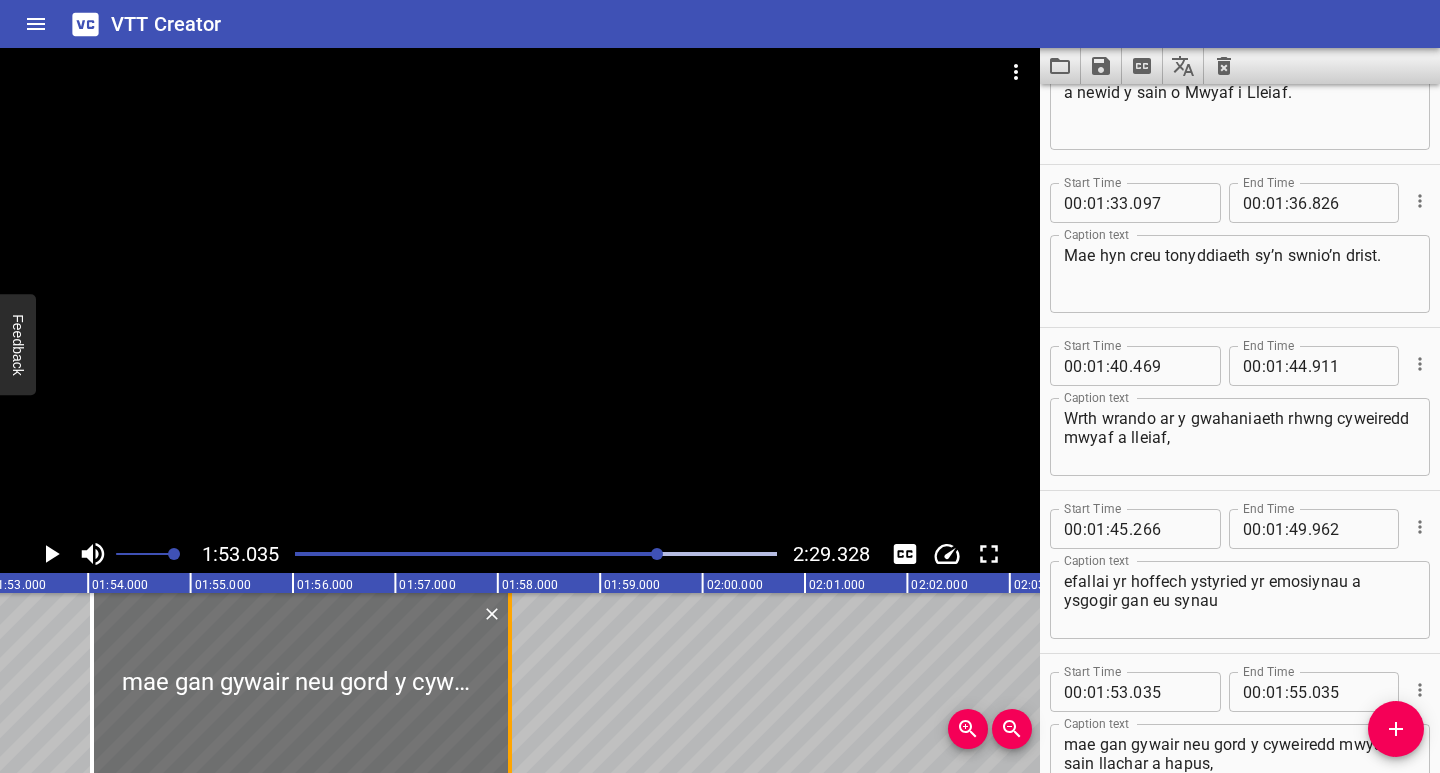 click at bounding box center (510, 683) 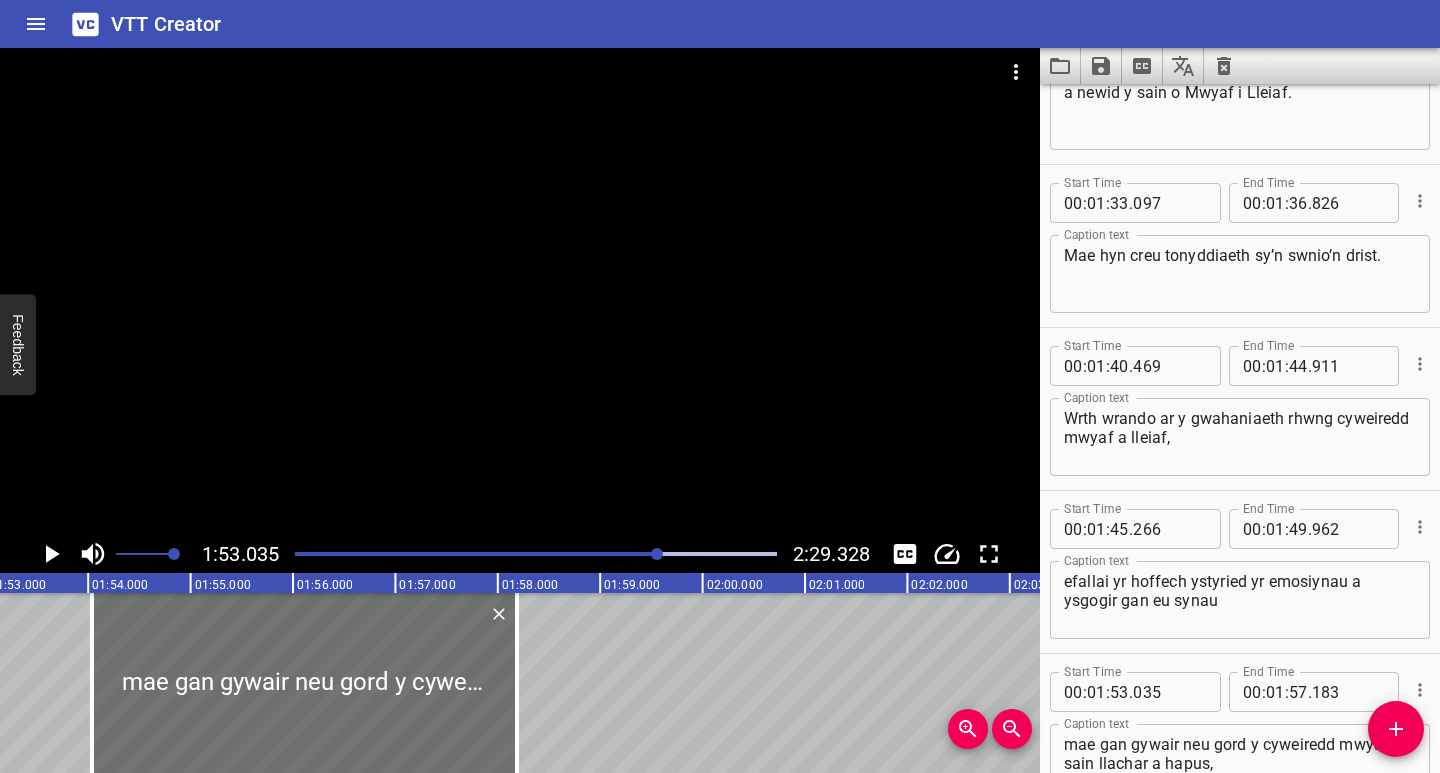 click 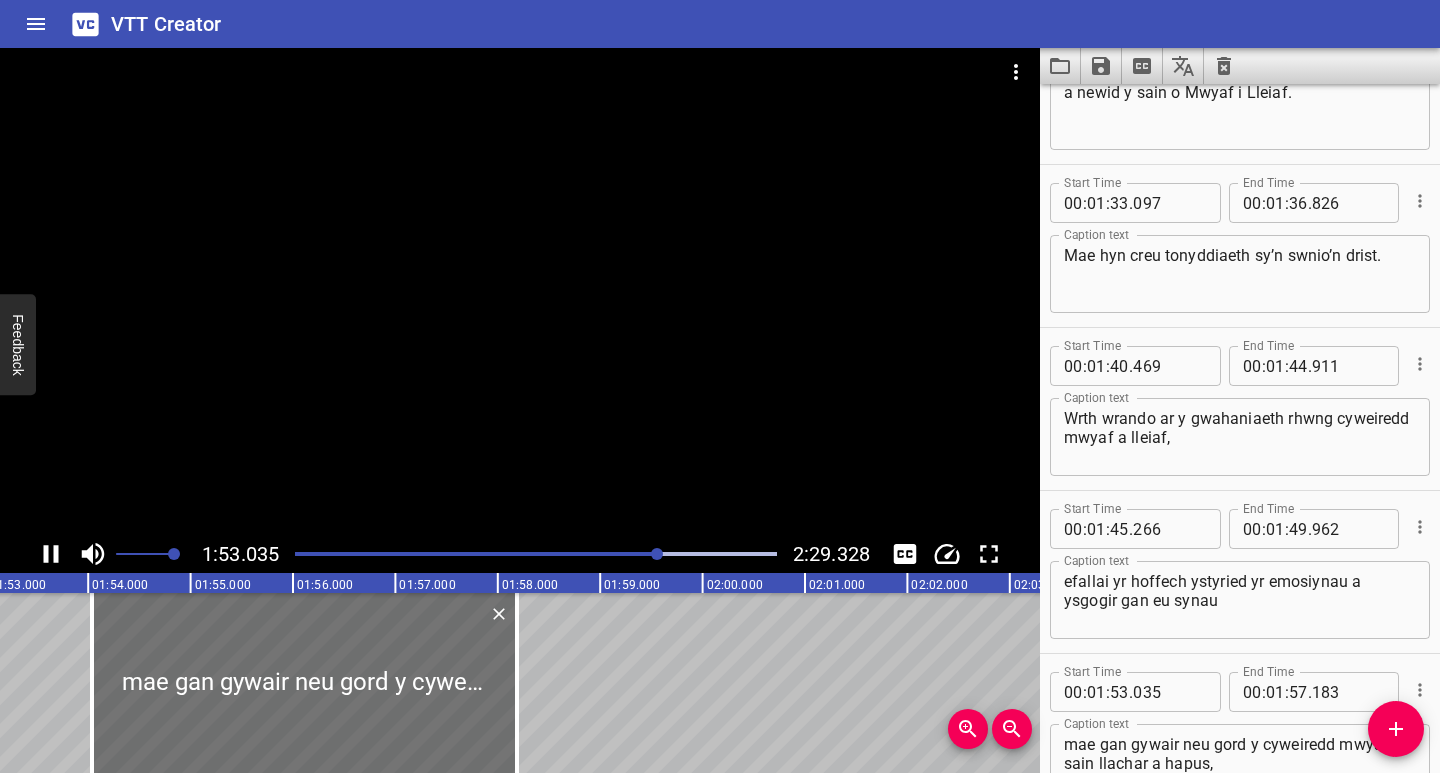 scroll, scrollTop: 2502, scrollLeft: 0, axis: vertical 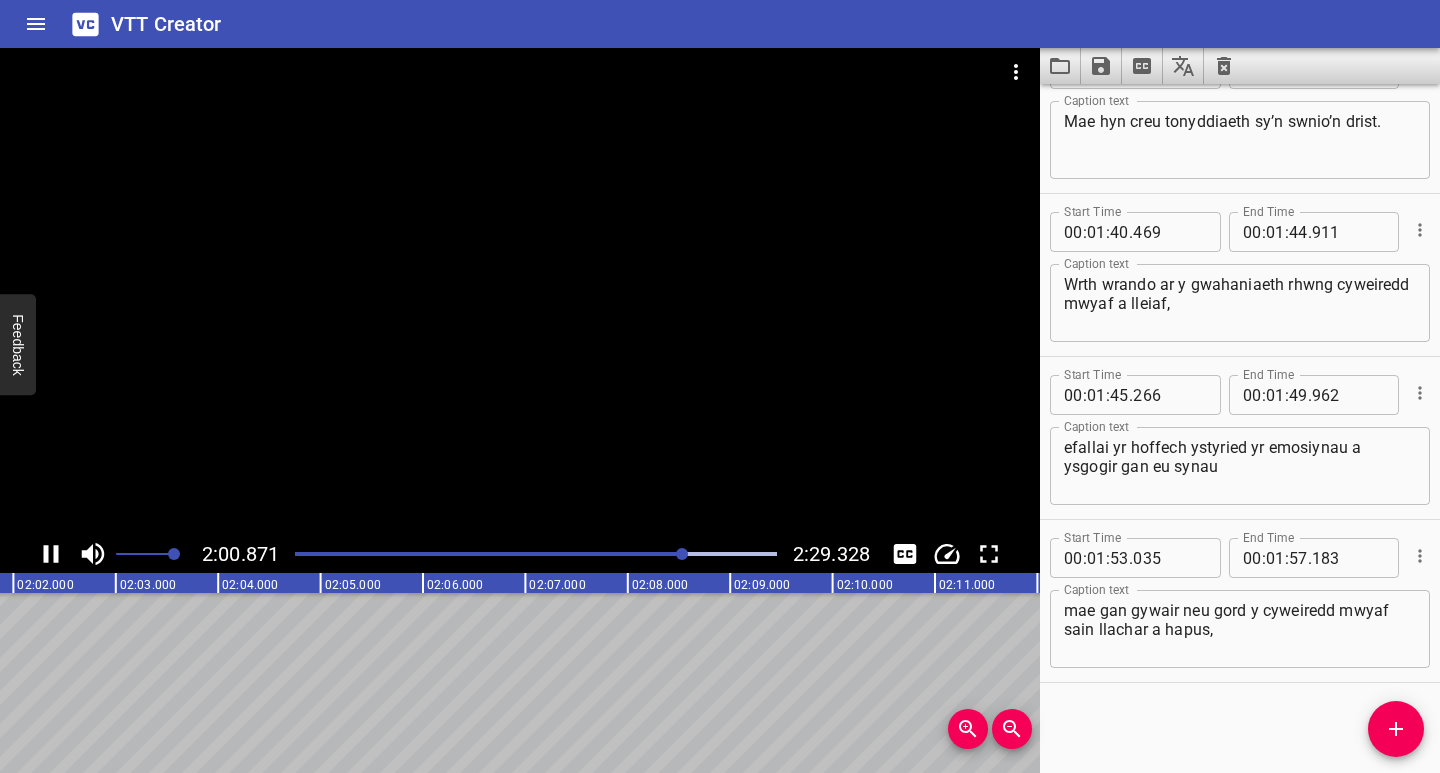 click 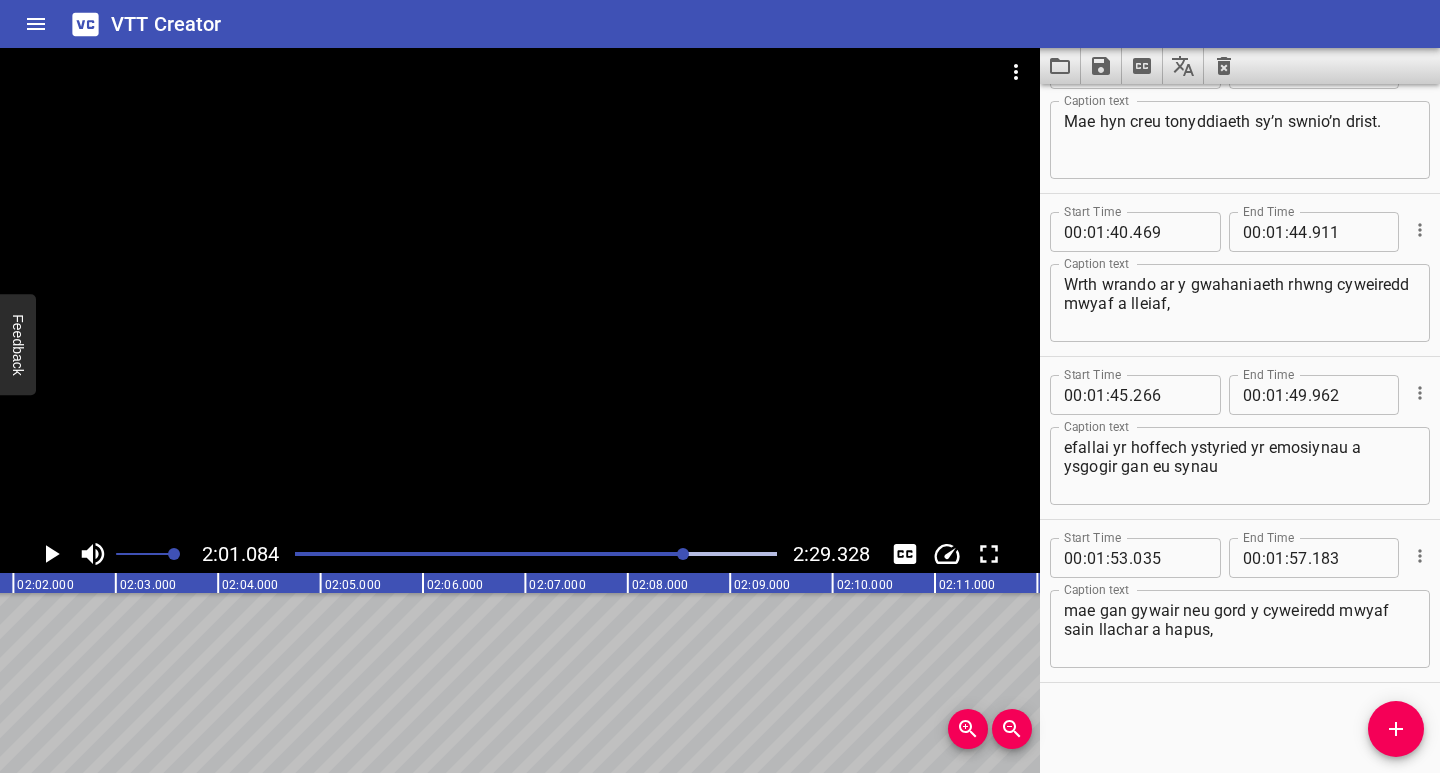 scroll, scrollTop: 0, scrollLeft: 12399, axis: horizontal 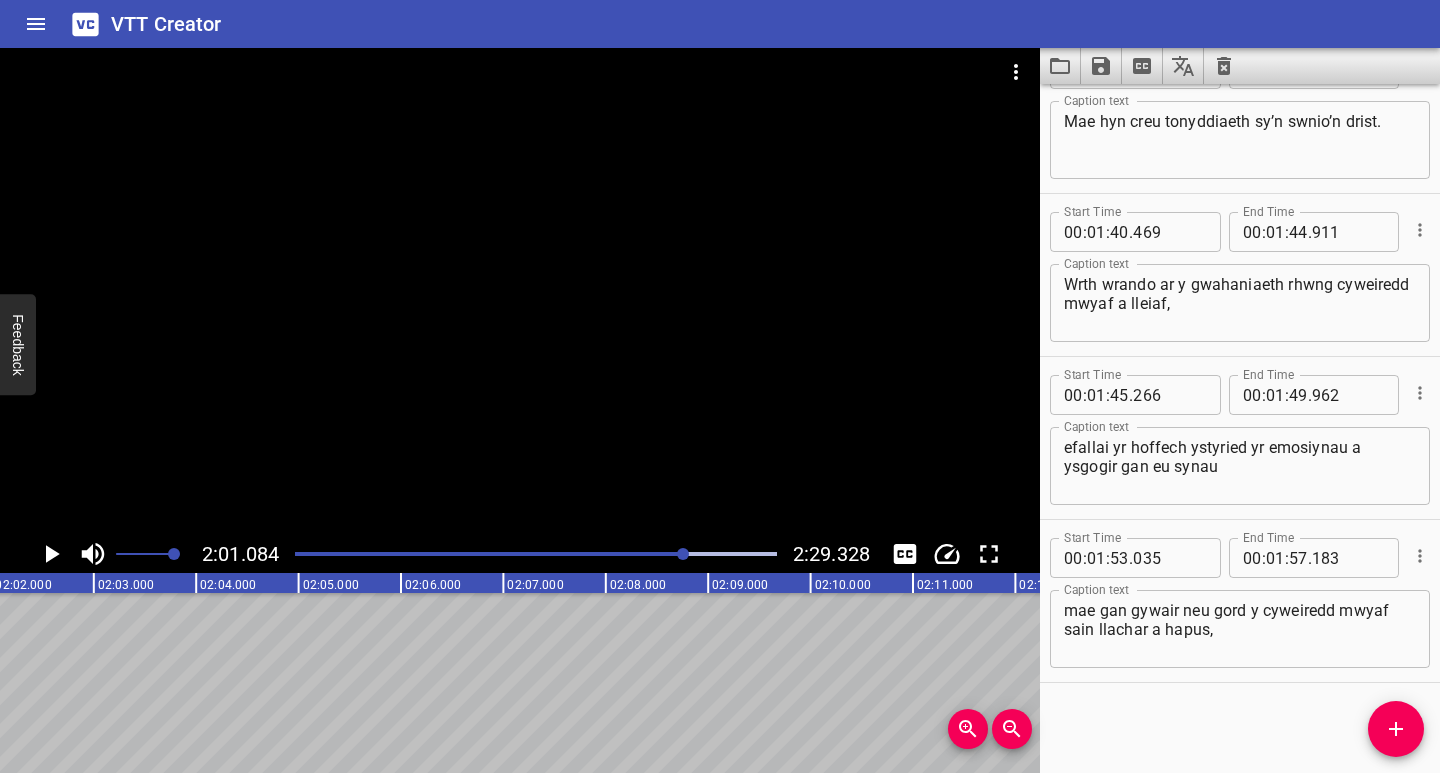 click at bounding box center (445, 554) 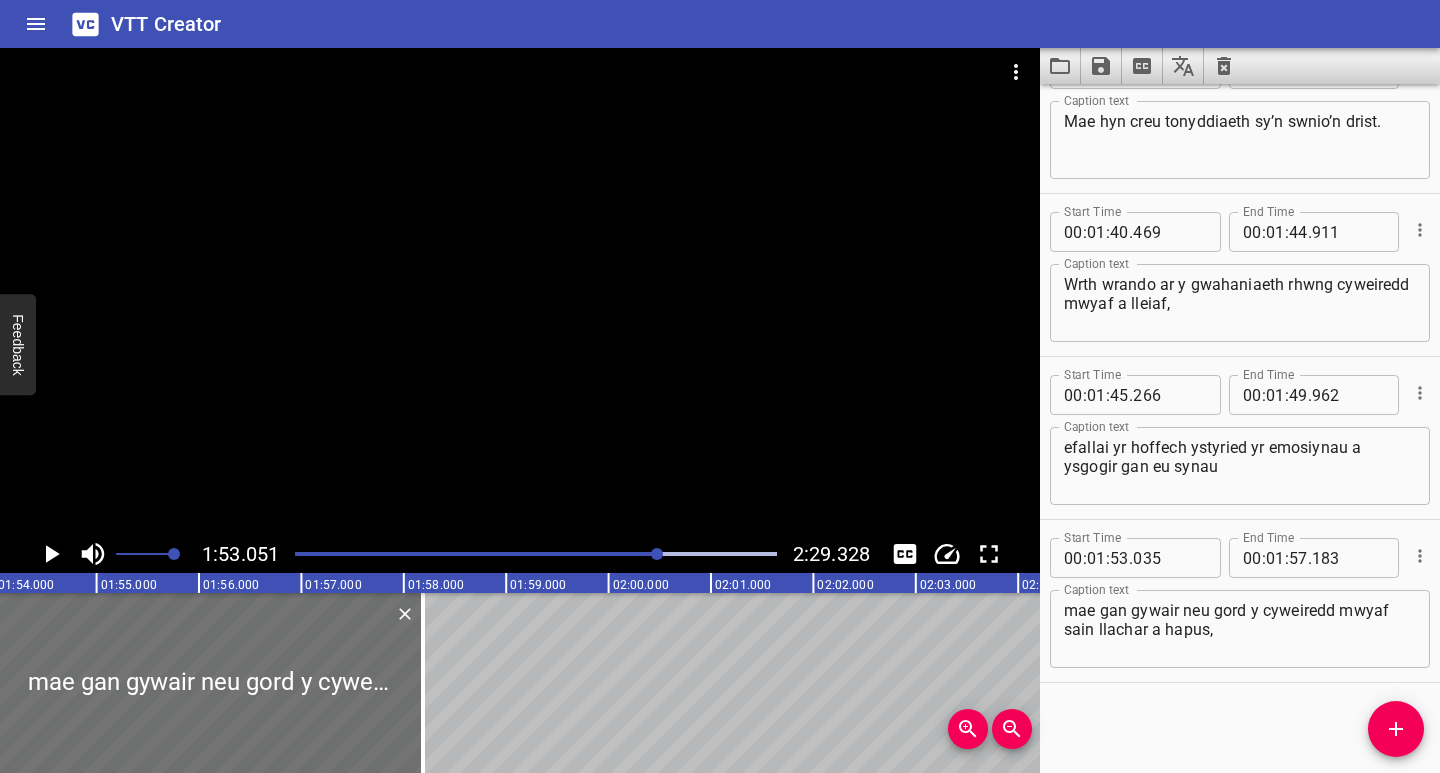 scroll, scrollTop: 0, scrollLeft: 11576, axis: horizontal 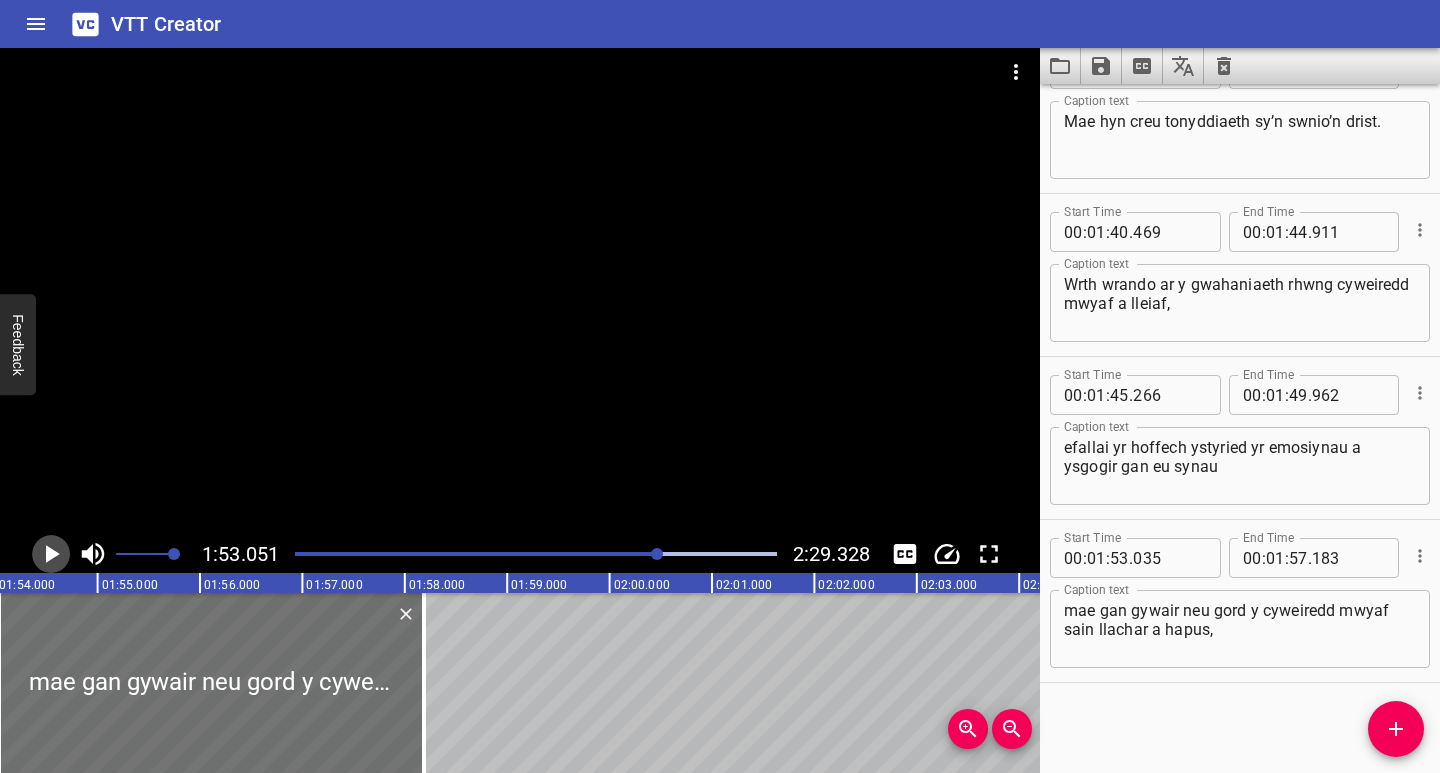click 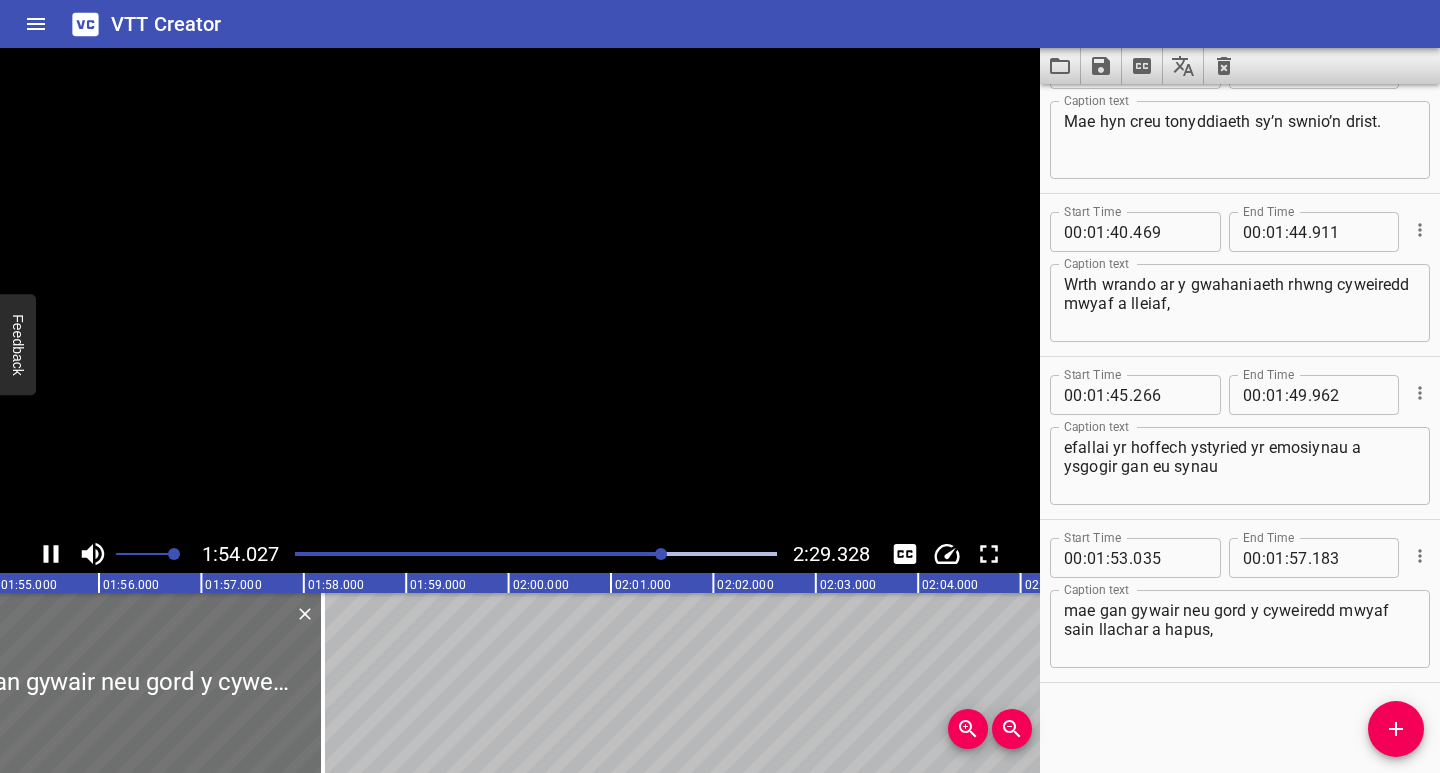 click 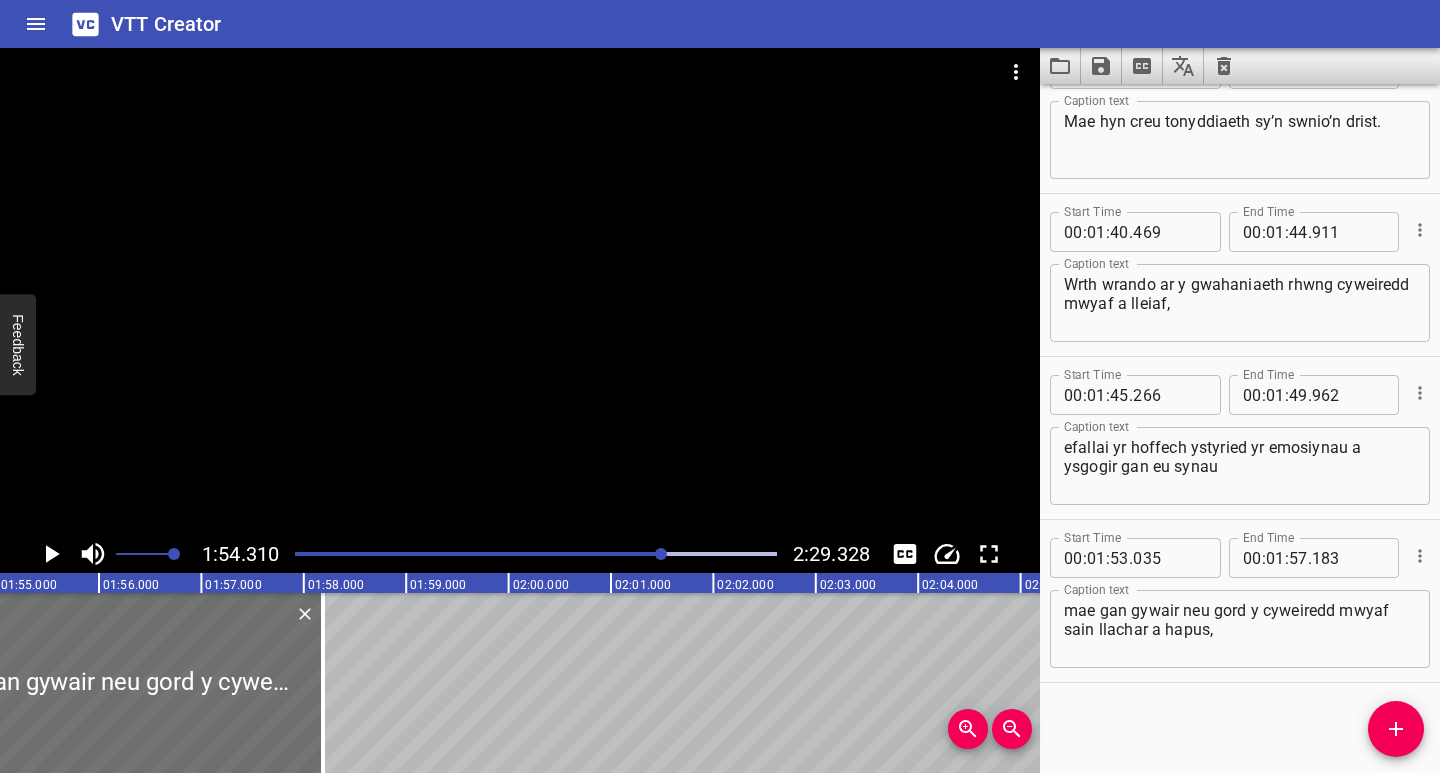 scroll, scrollTop: 0, scrollLeft: 11705, axis: horizontal 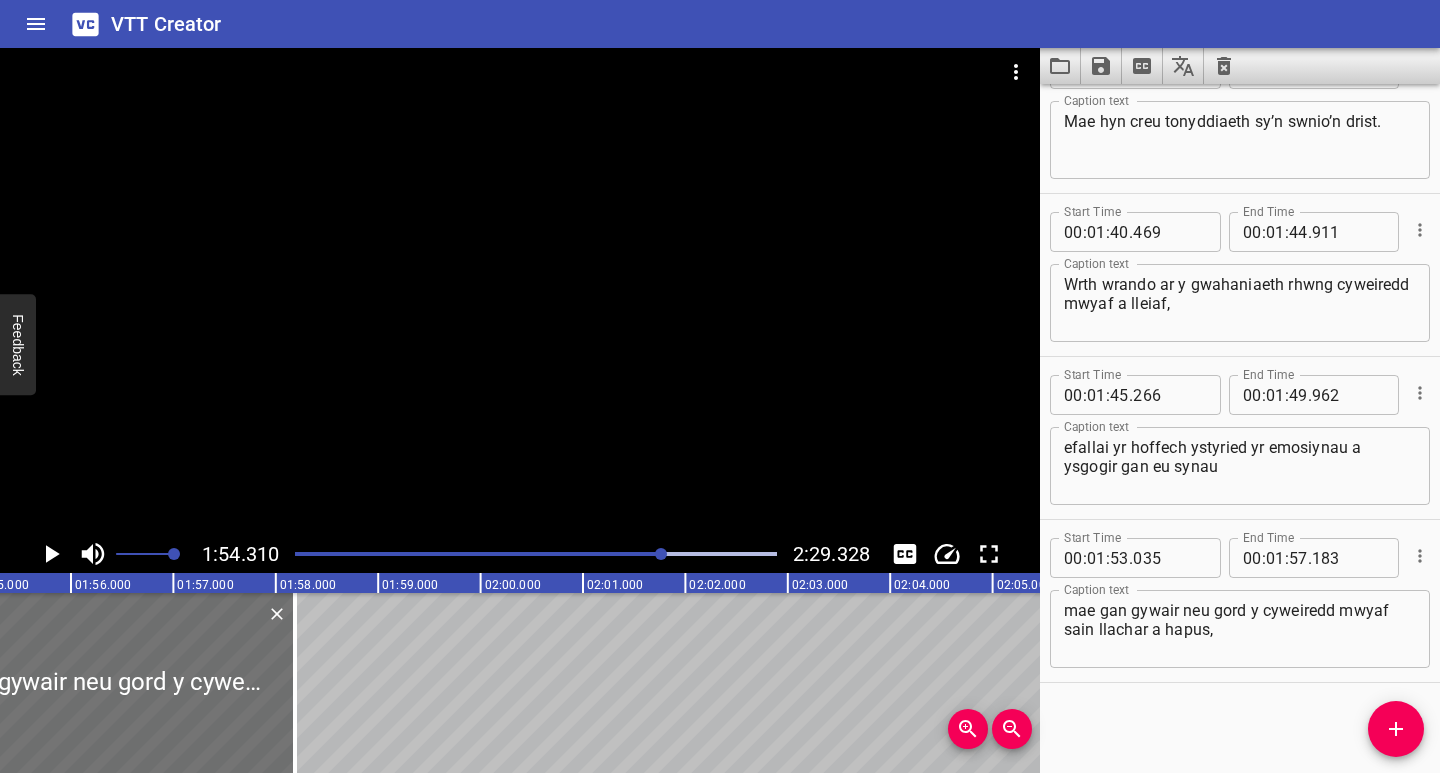 click at bounding box center [423, 554] 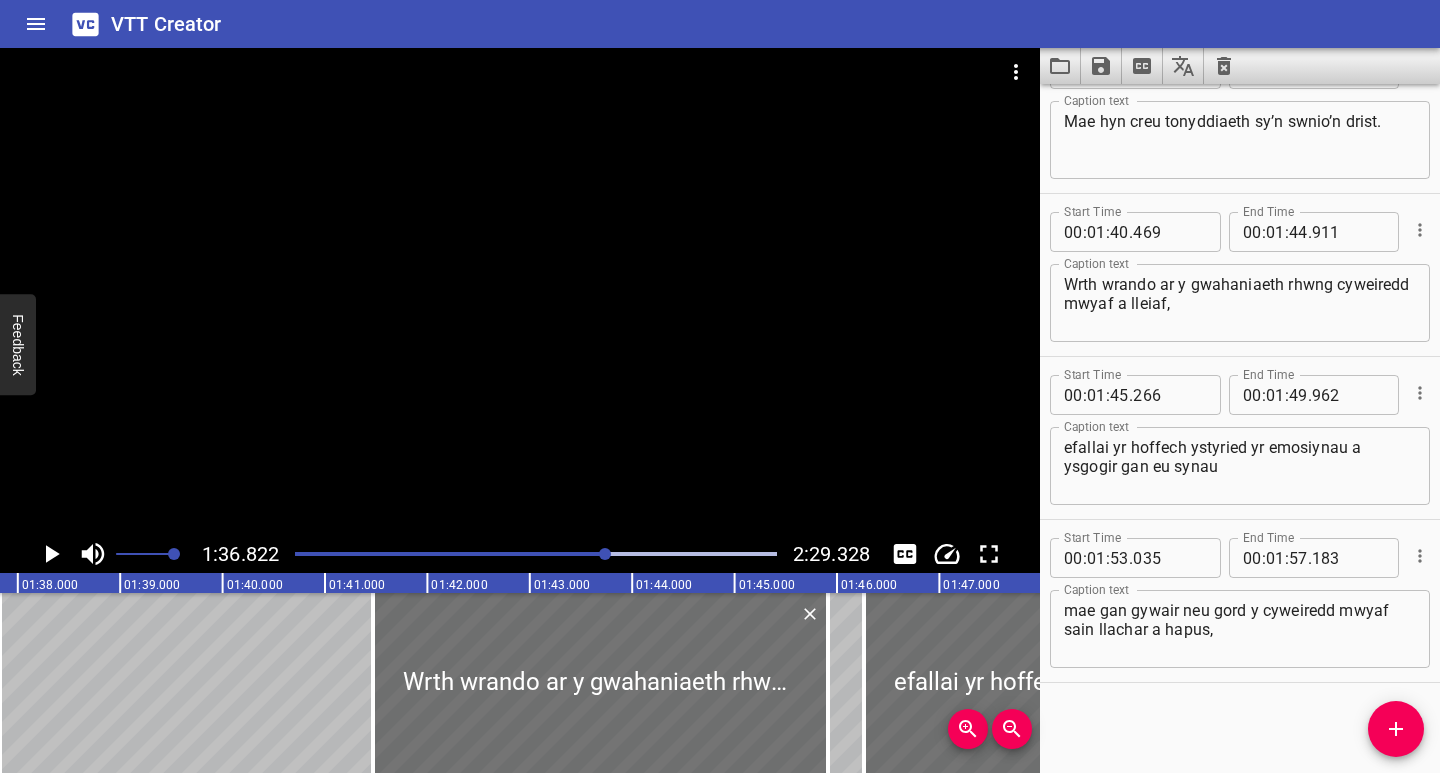 click at bounding box center (536, 554) 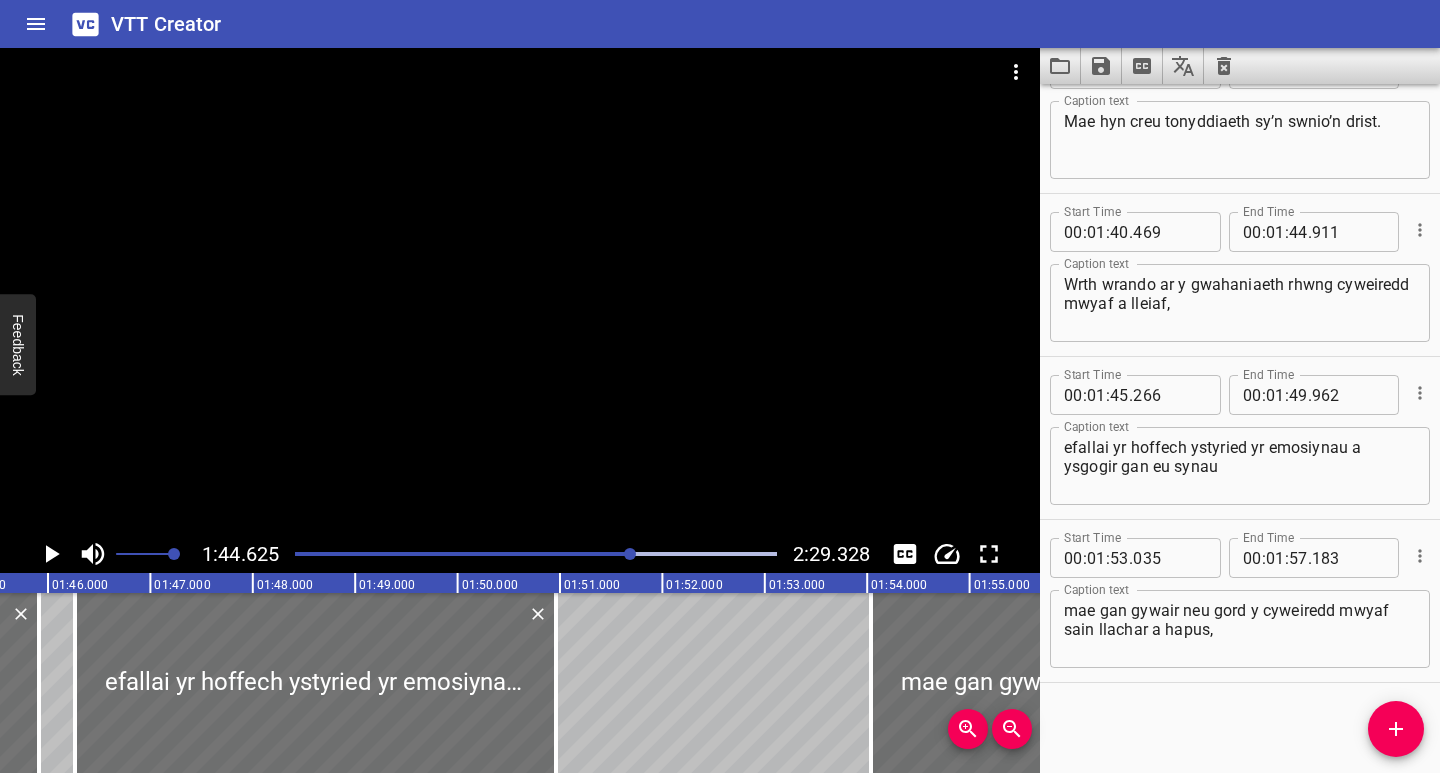 scroll, scrollTop: 0, scrollLeft: 10714, axis: horizontal 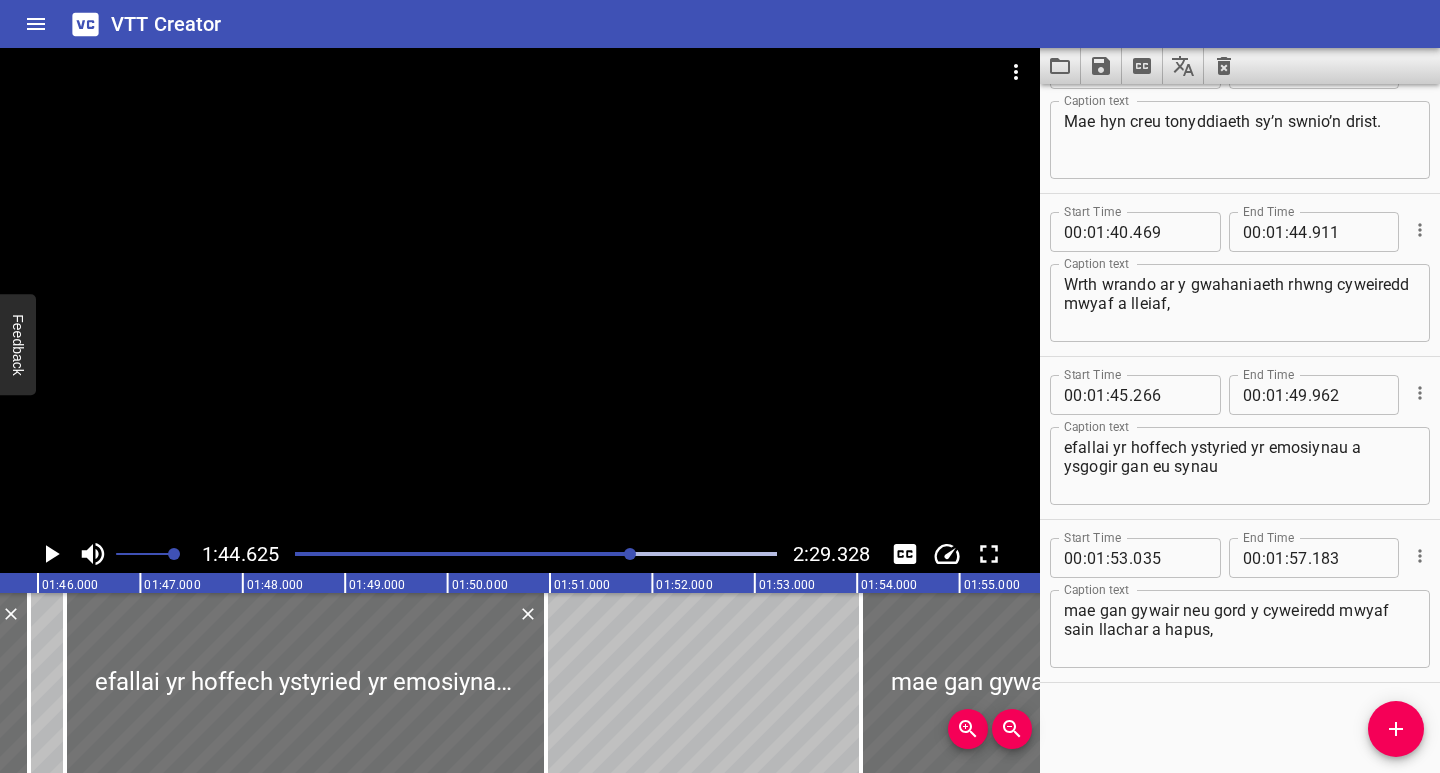 click 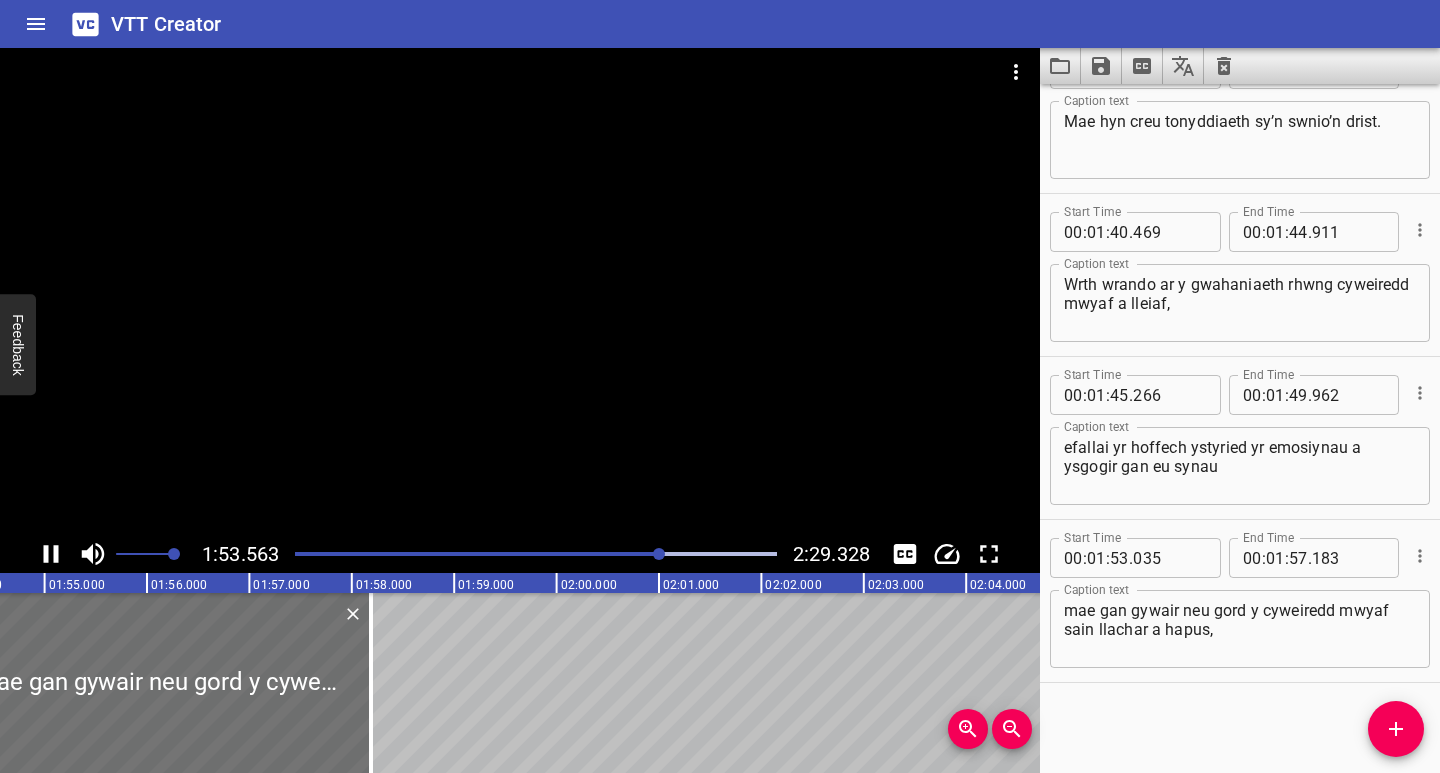click 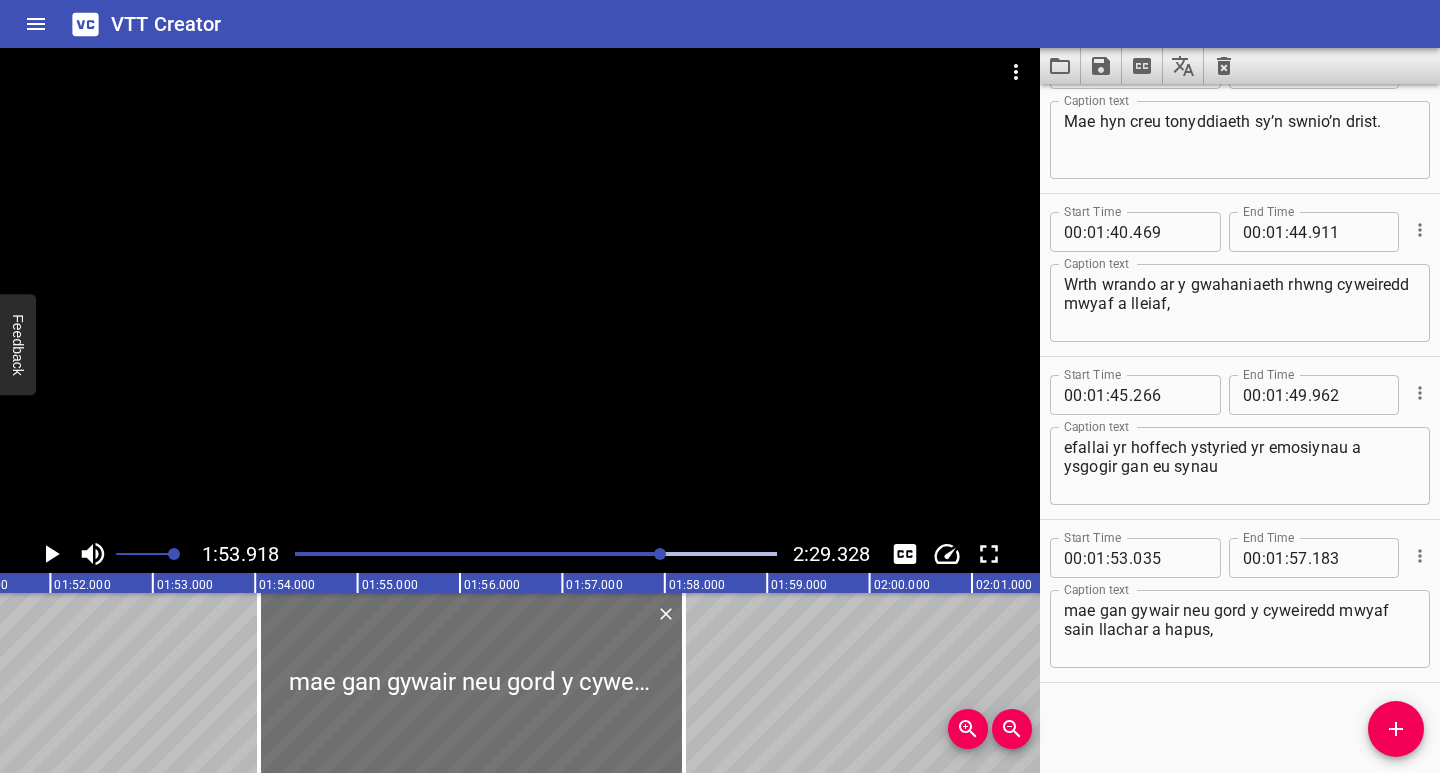 scroll, scrollTop: 0, scrollLeft: 11151, axis: horizontal 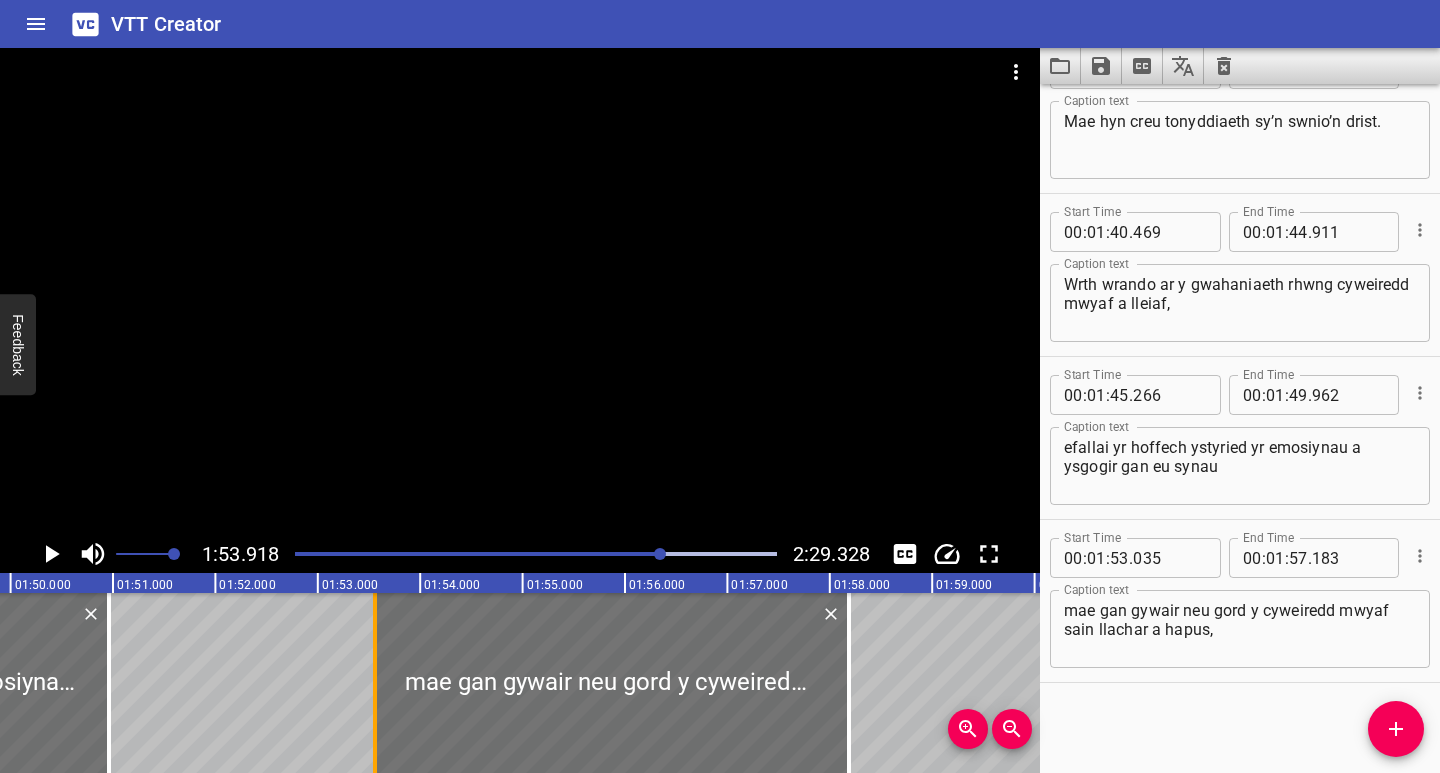 drag, startPoint x: 428, startPoint y: 734, endPoint x: 379, endPoint y: 752, distance: 52.201534 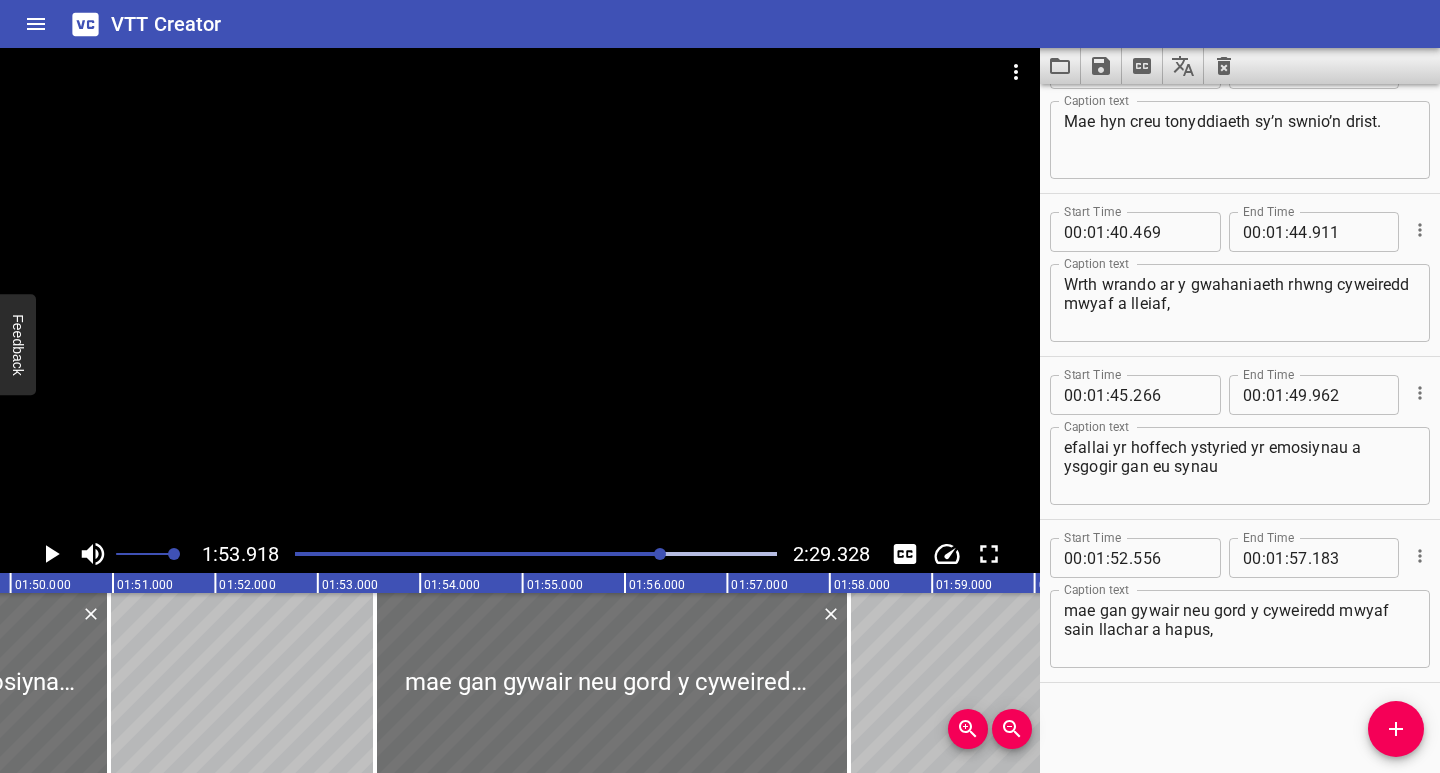 click at bounding box center (422, 554) 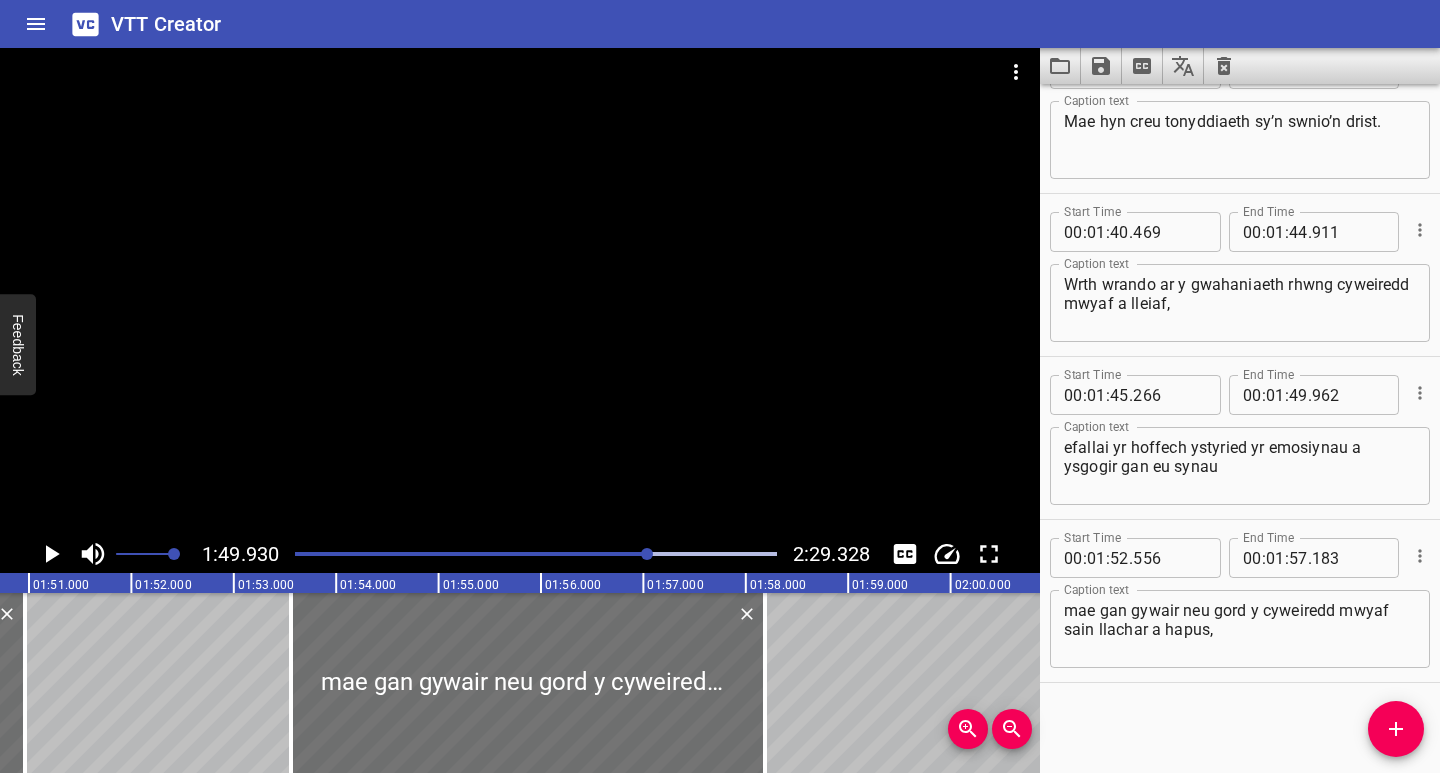 scroll, scrollTop: 0, scrollLeft: 11257, axis: horizontal 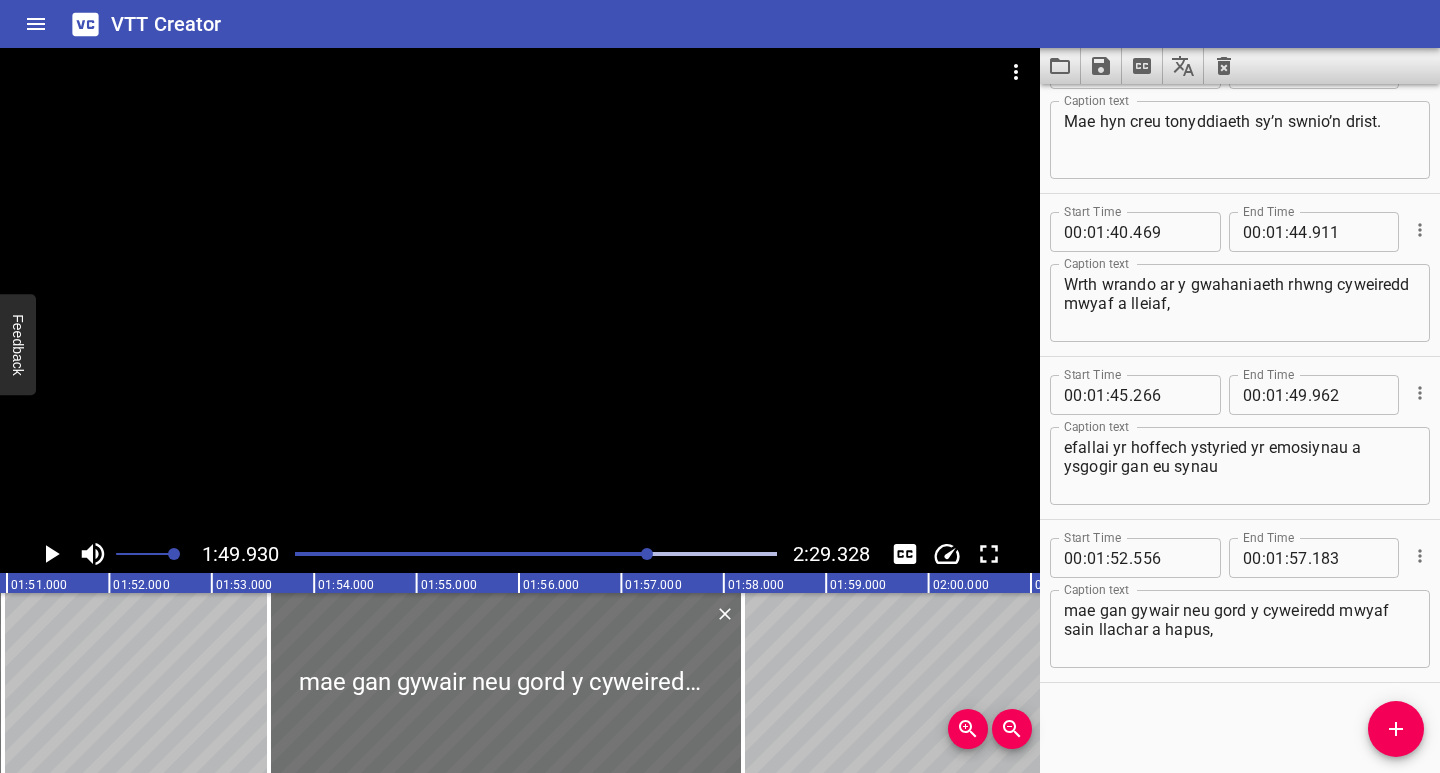 click 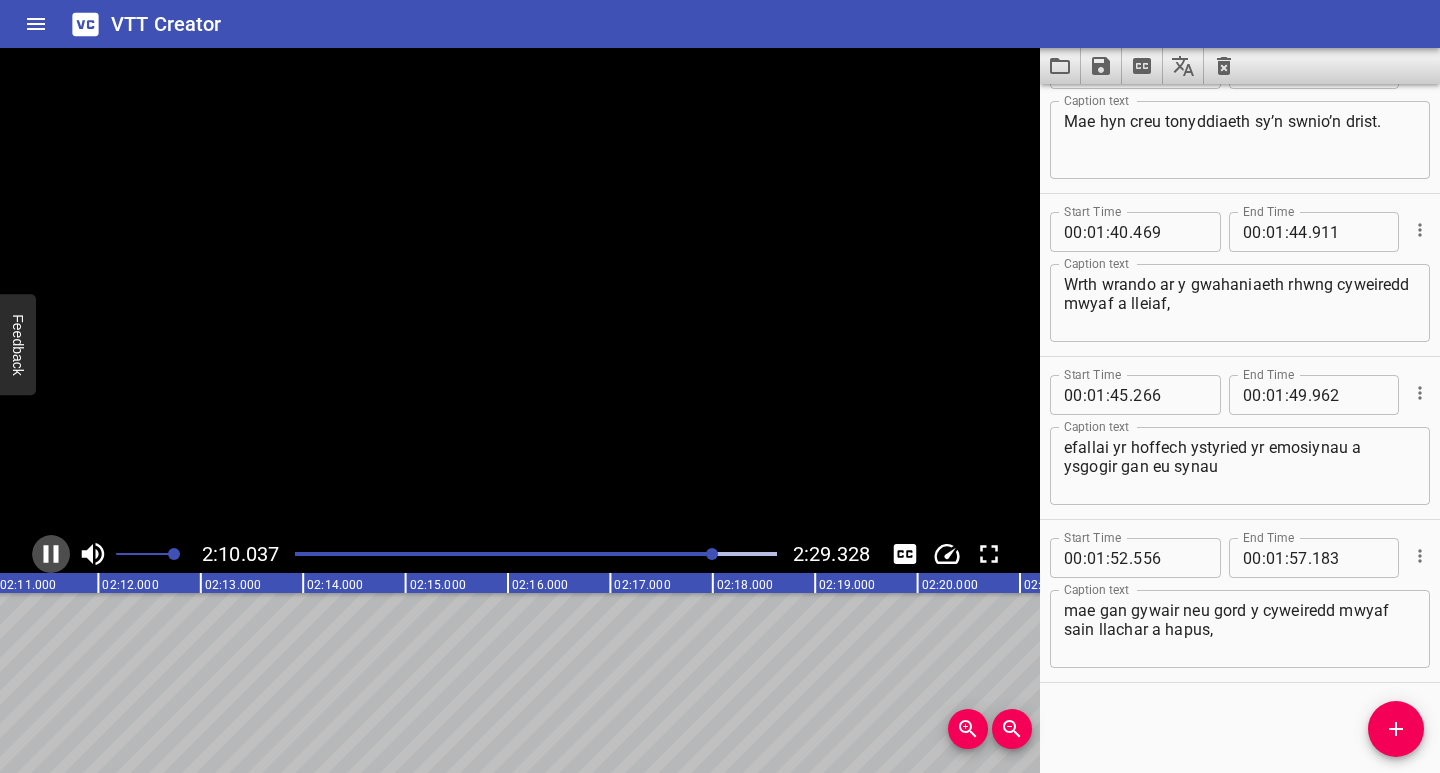 click 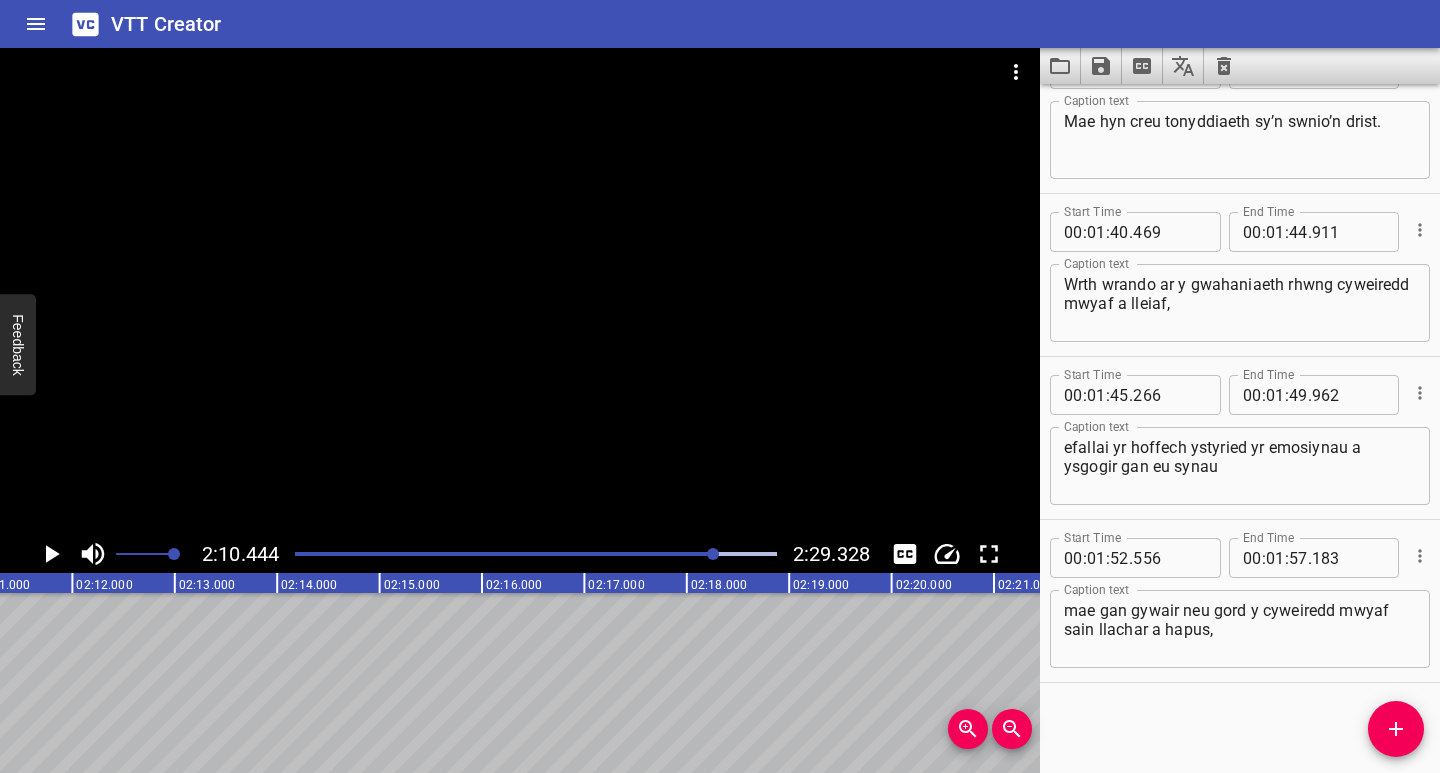 scroll, scrollTop: 0, scrollLeft: 13357, axis: horizontal 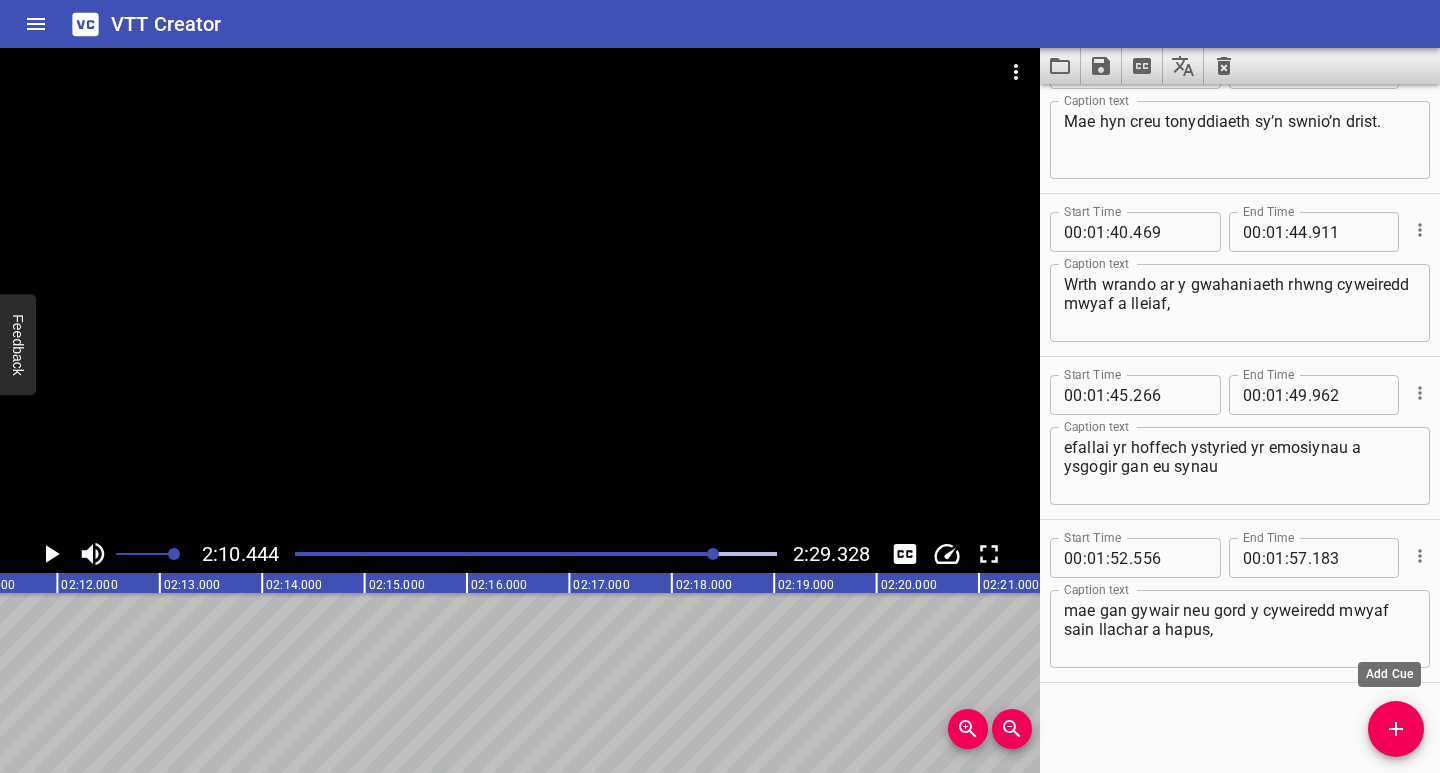 click 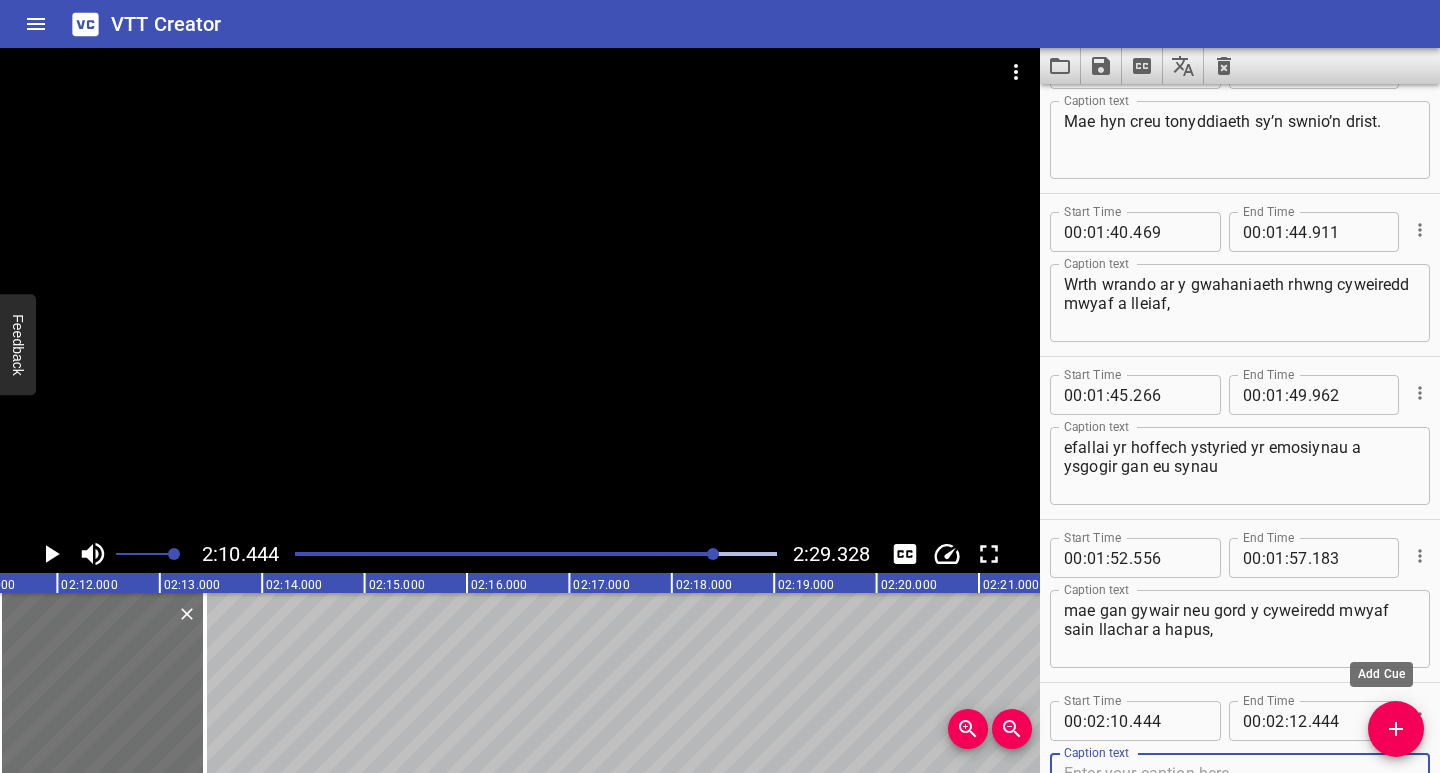 scroll, scrollTop: 2512, scrollLeft: 0, axis: vertical 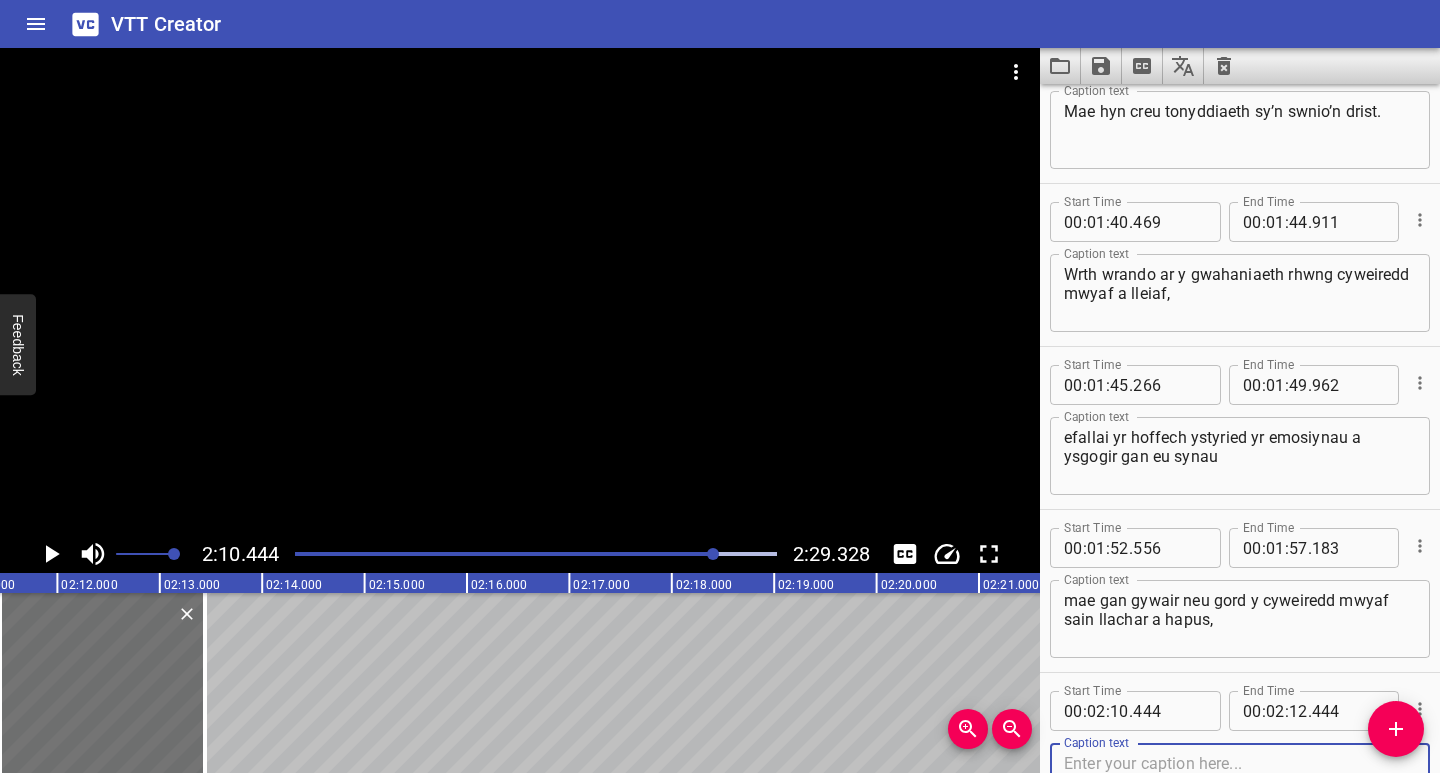click at bounding box center [1240, 782] 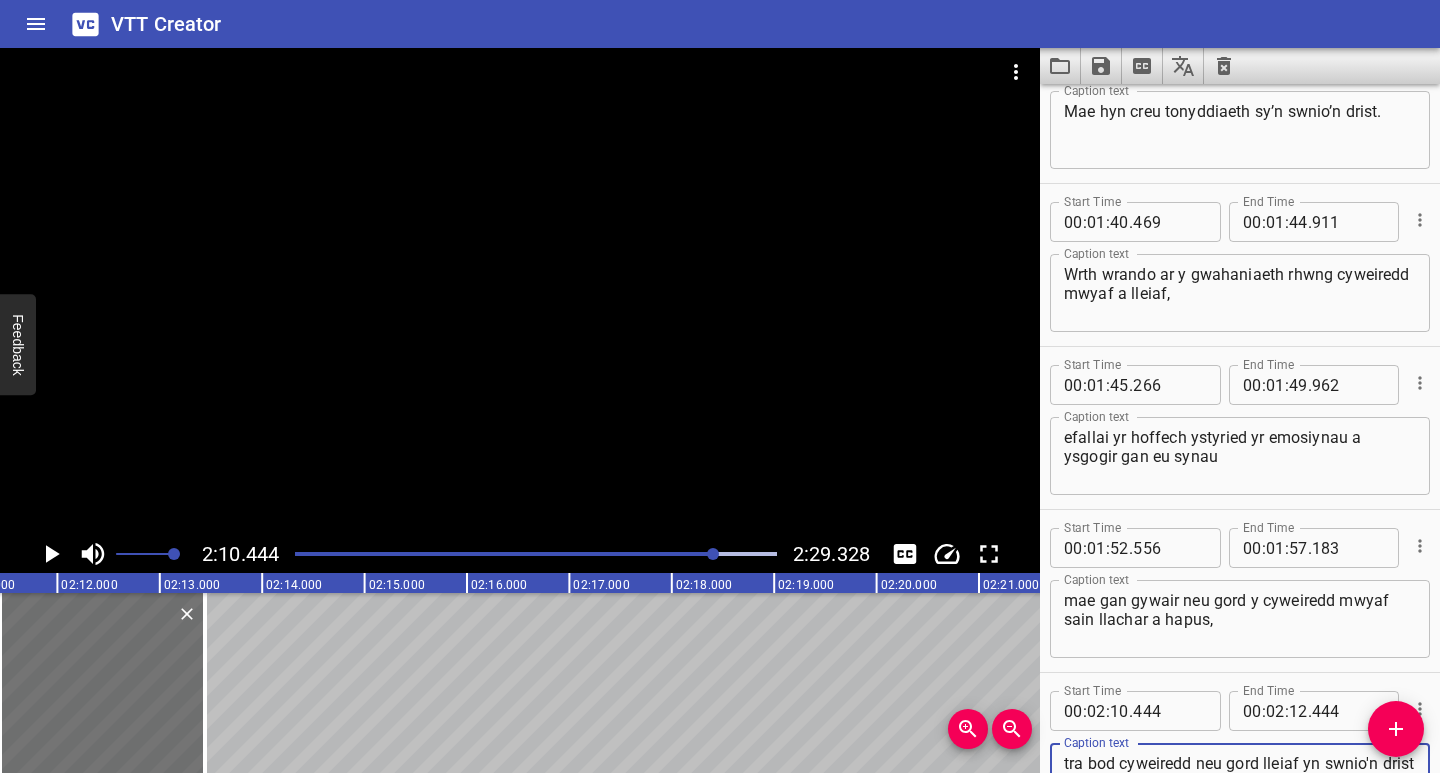scroll, scrollTop: 2531, scrollLeft: 0, axis: vertical 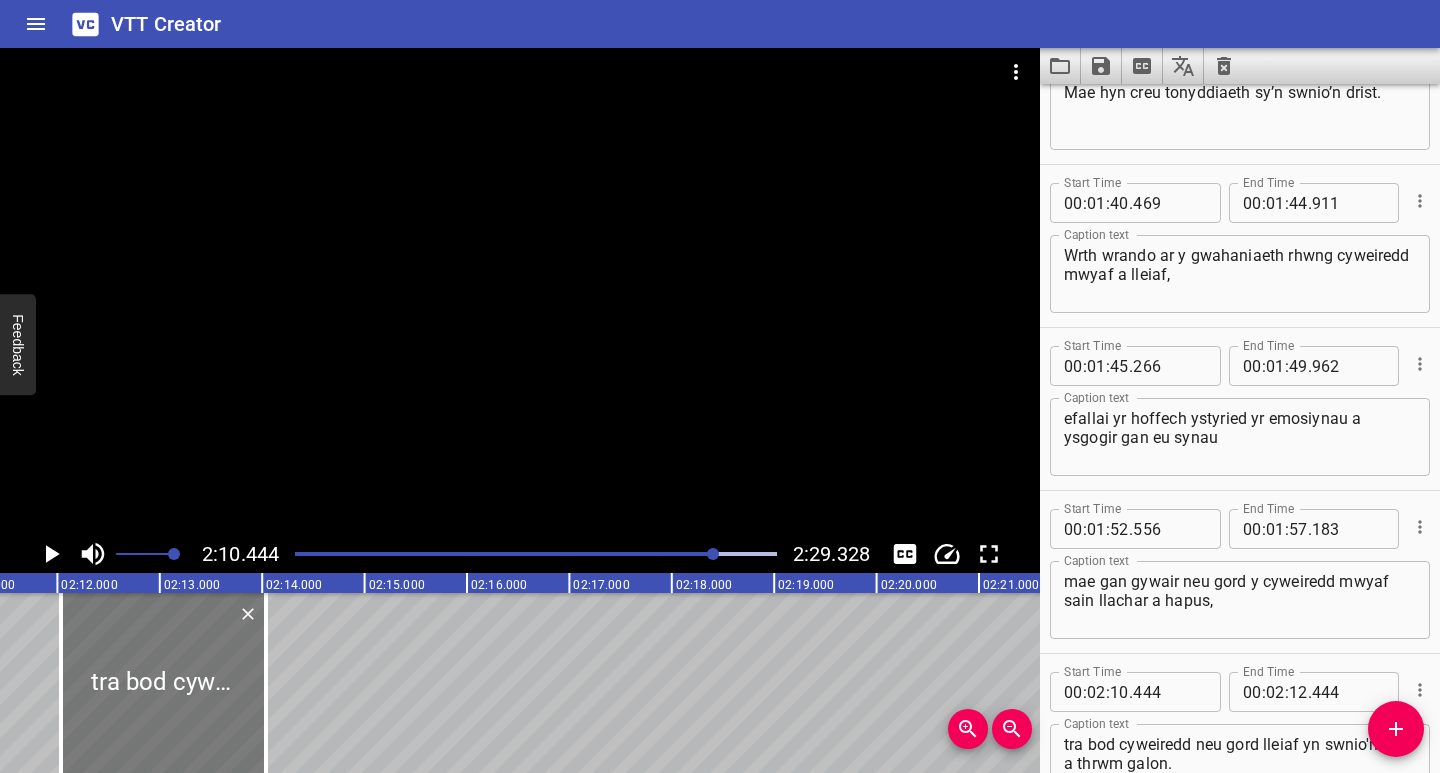 drag, startPoint x: 156, startPoint y: 745, endPoint x: 214, endPoint y: 748, distance: 58.077534 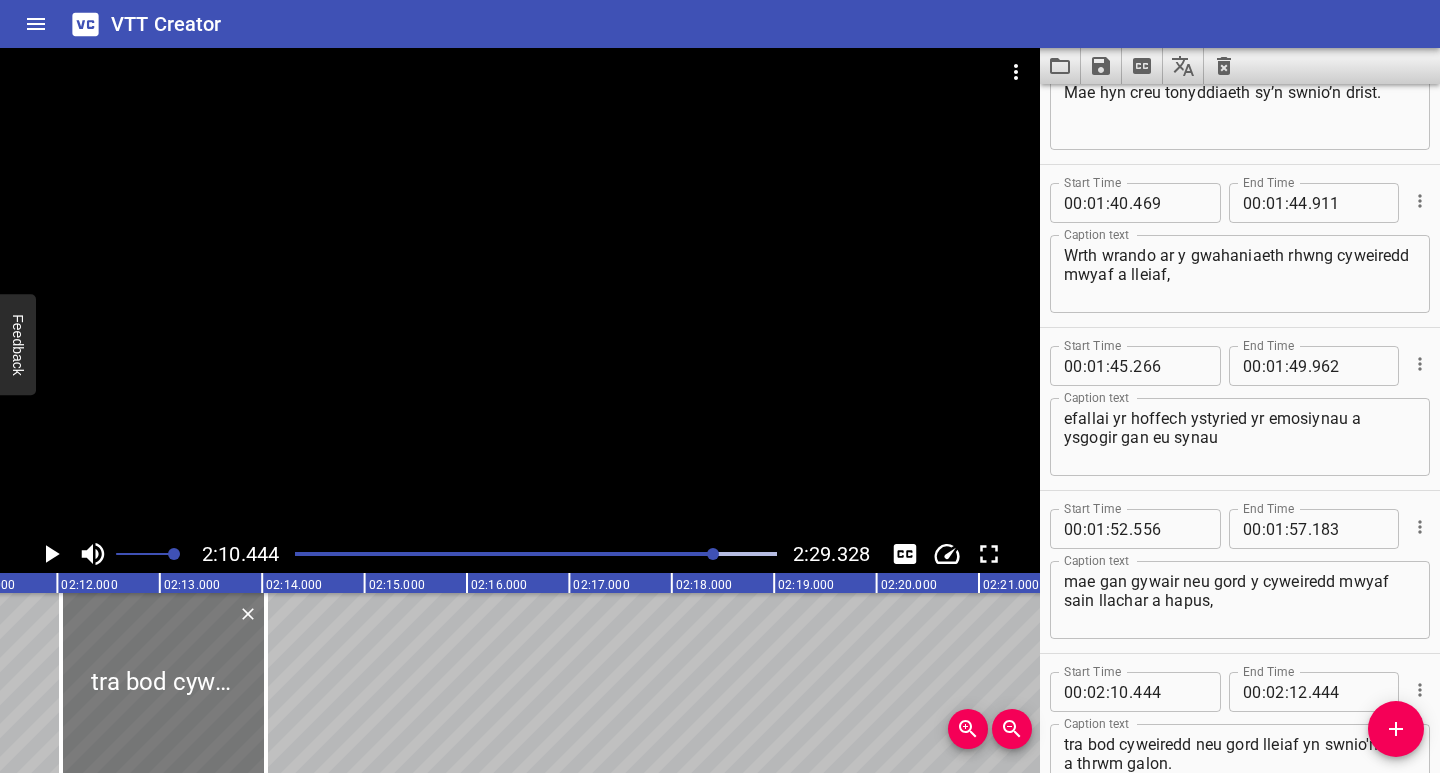 click at bounding box center (163, 683) 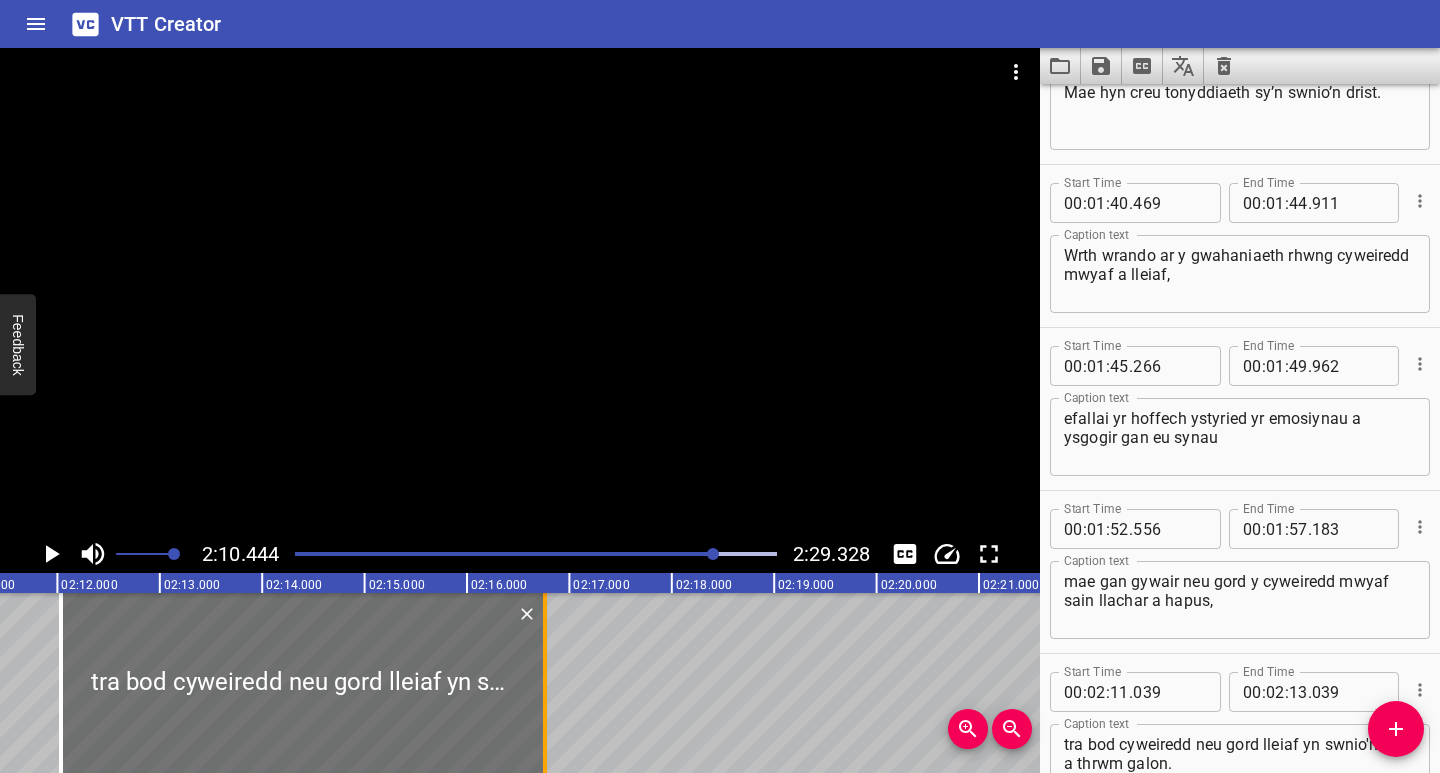 drag, startPoint x: 268, startPoint y: 752, endPoint x: 547, endPoint y: 747, distance: 279.0448 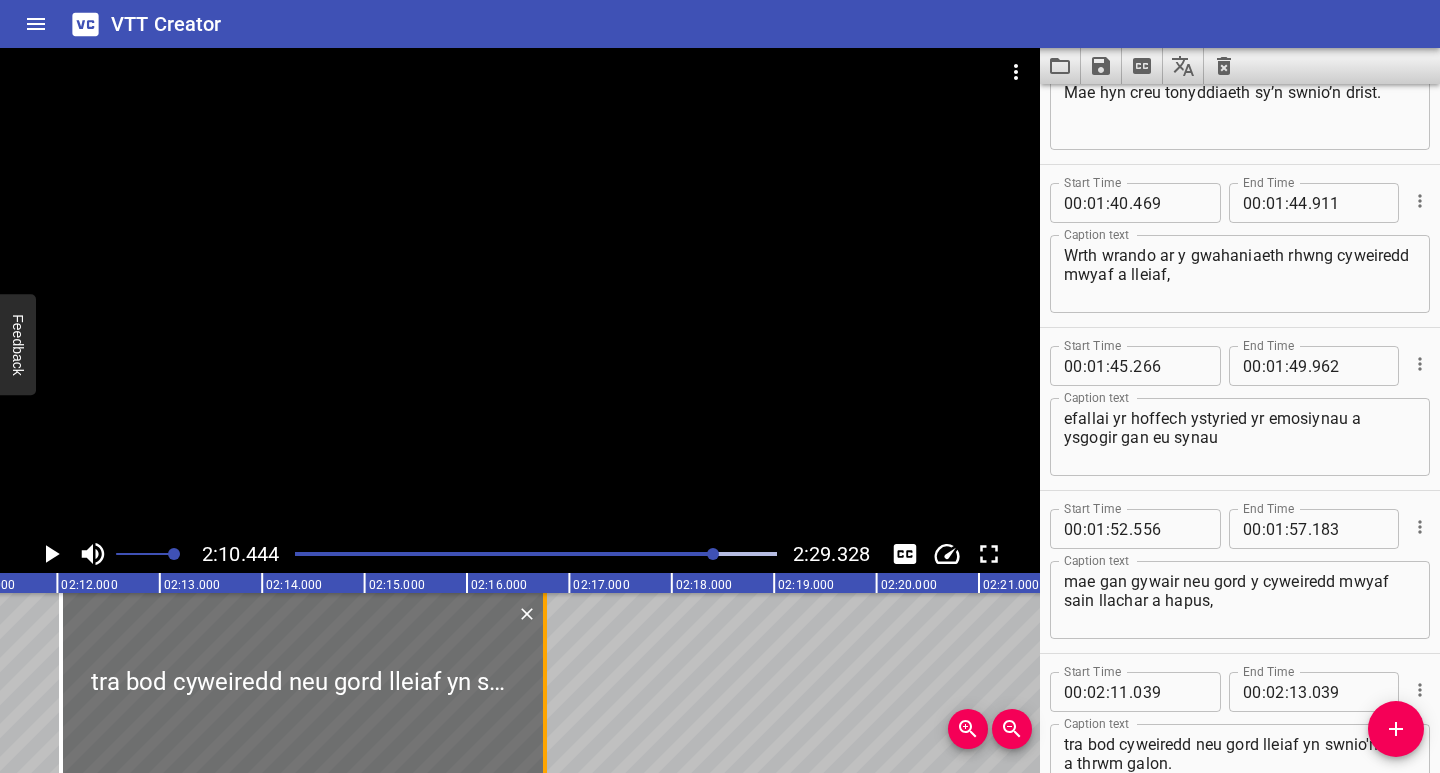 click at bounding box center [545, 683] 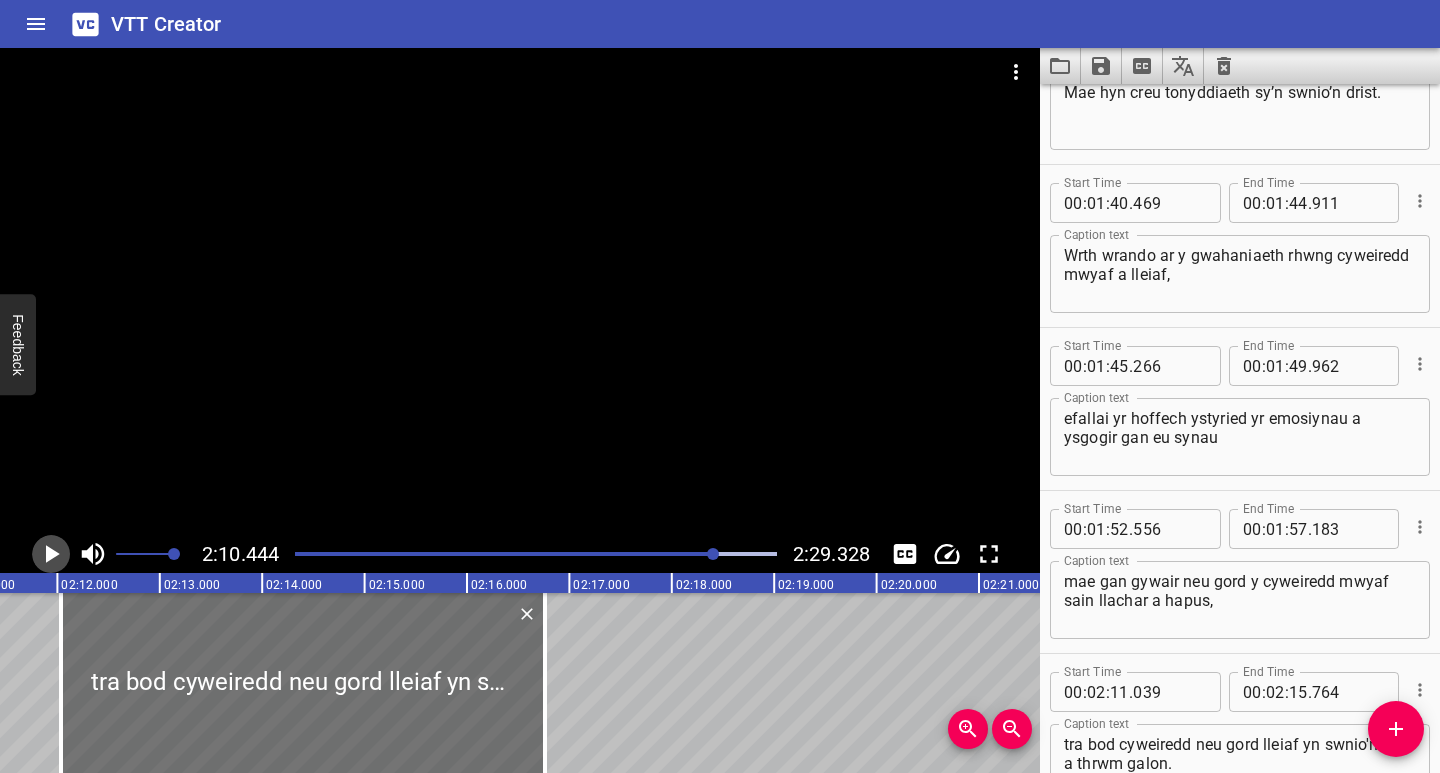 click 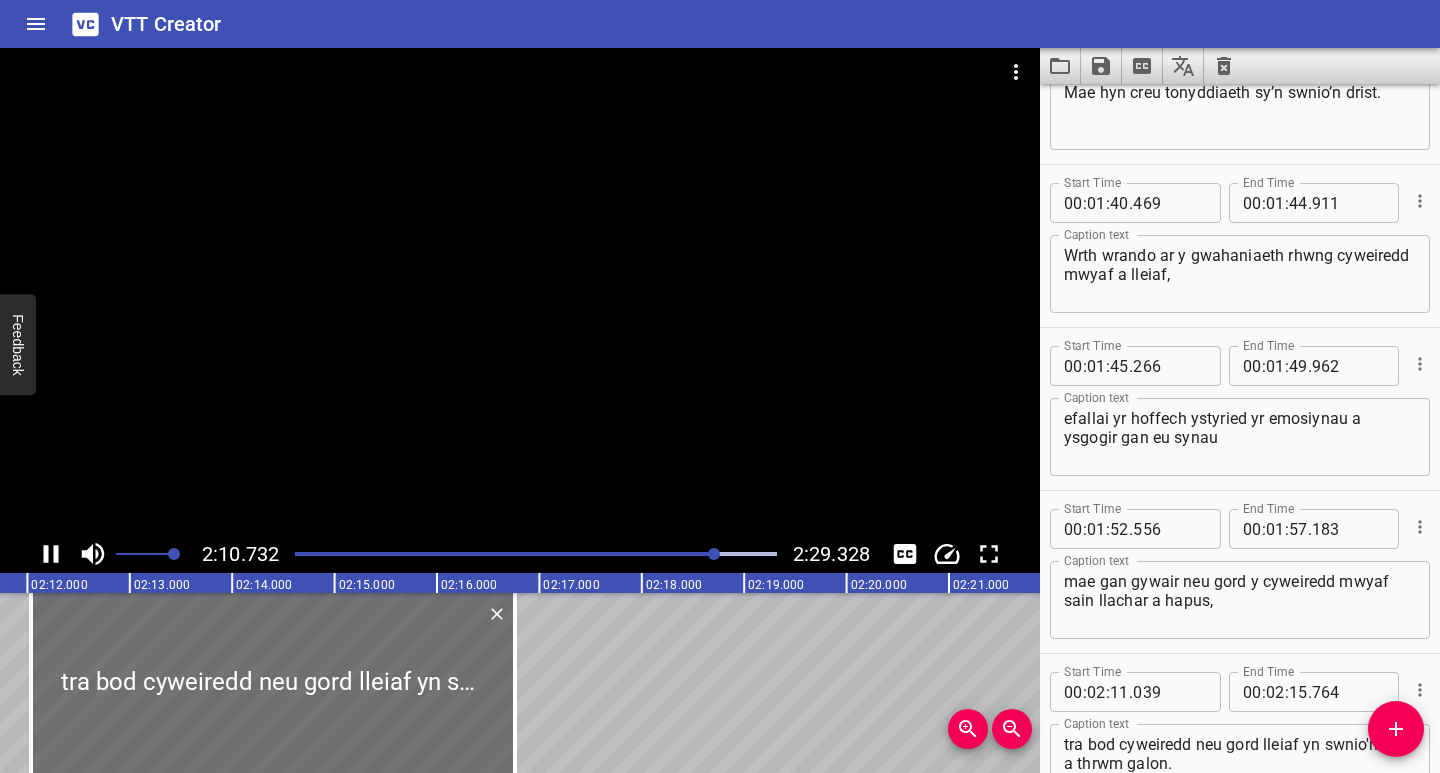 scroll, scrollTop: 0, scrollLeft: 13414, axis: horizontal 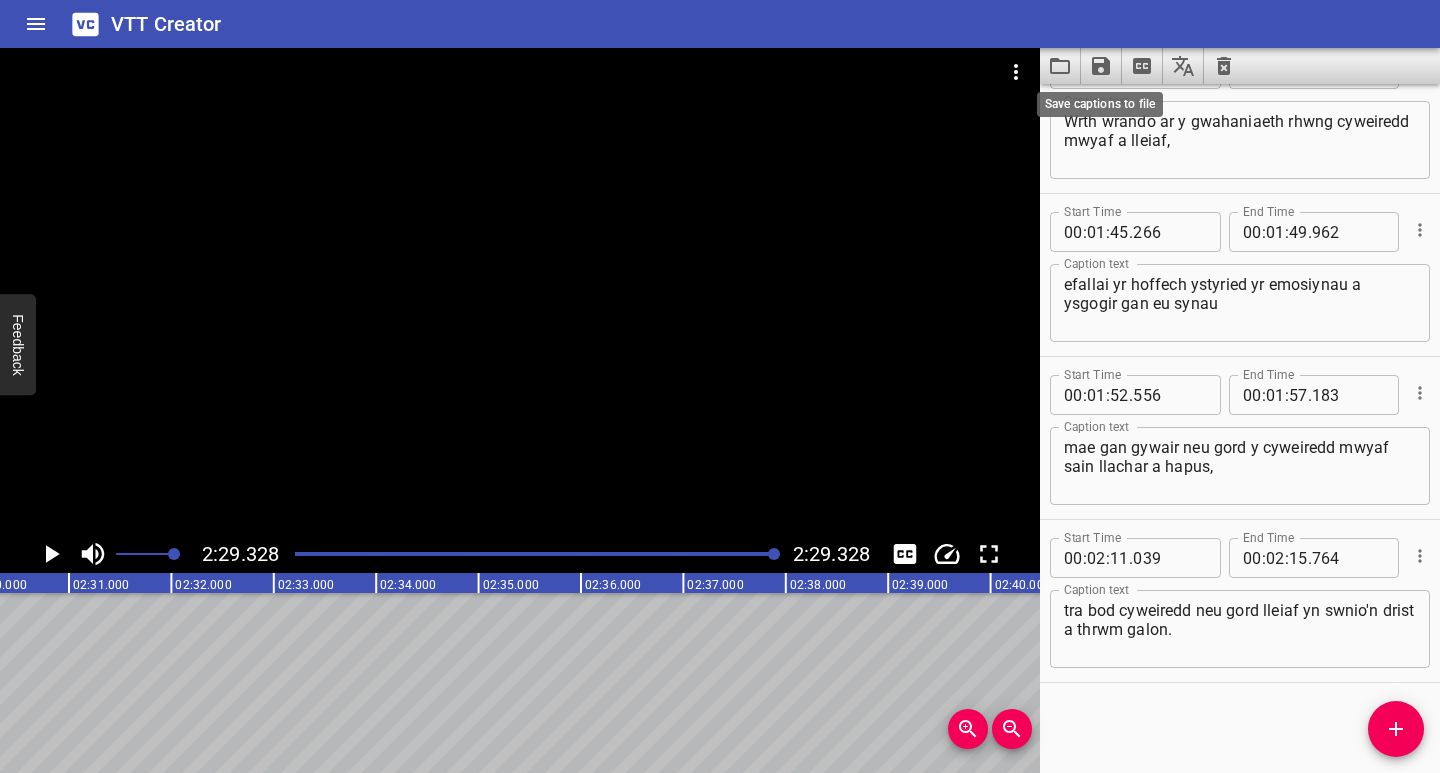 click 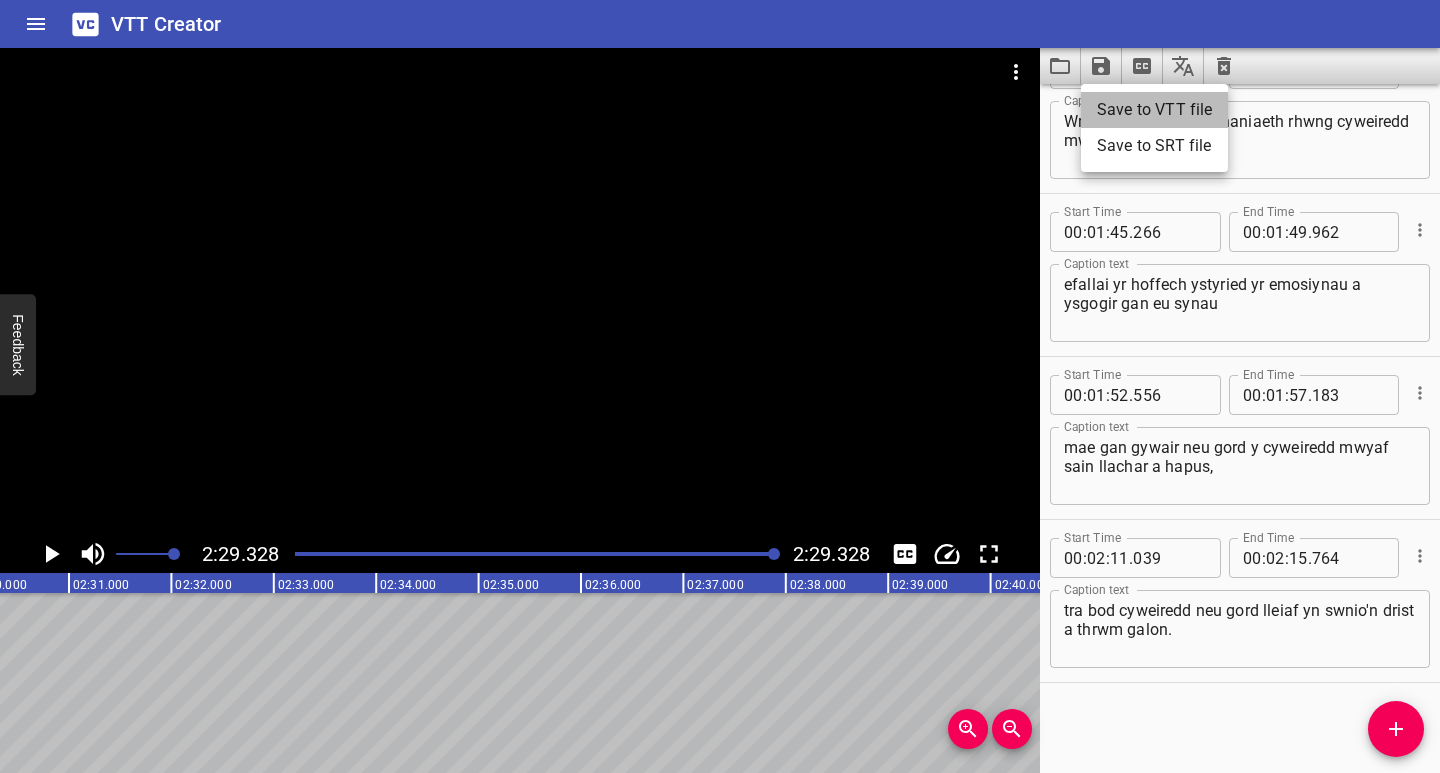 click on "Save to VTT file" at bounding box center [1154, 110] 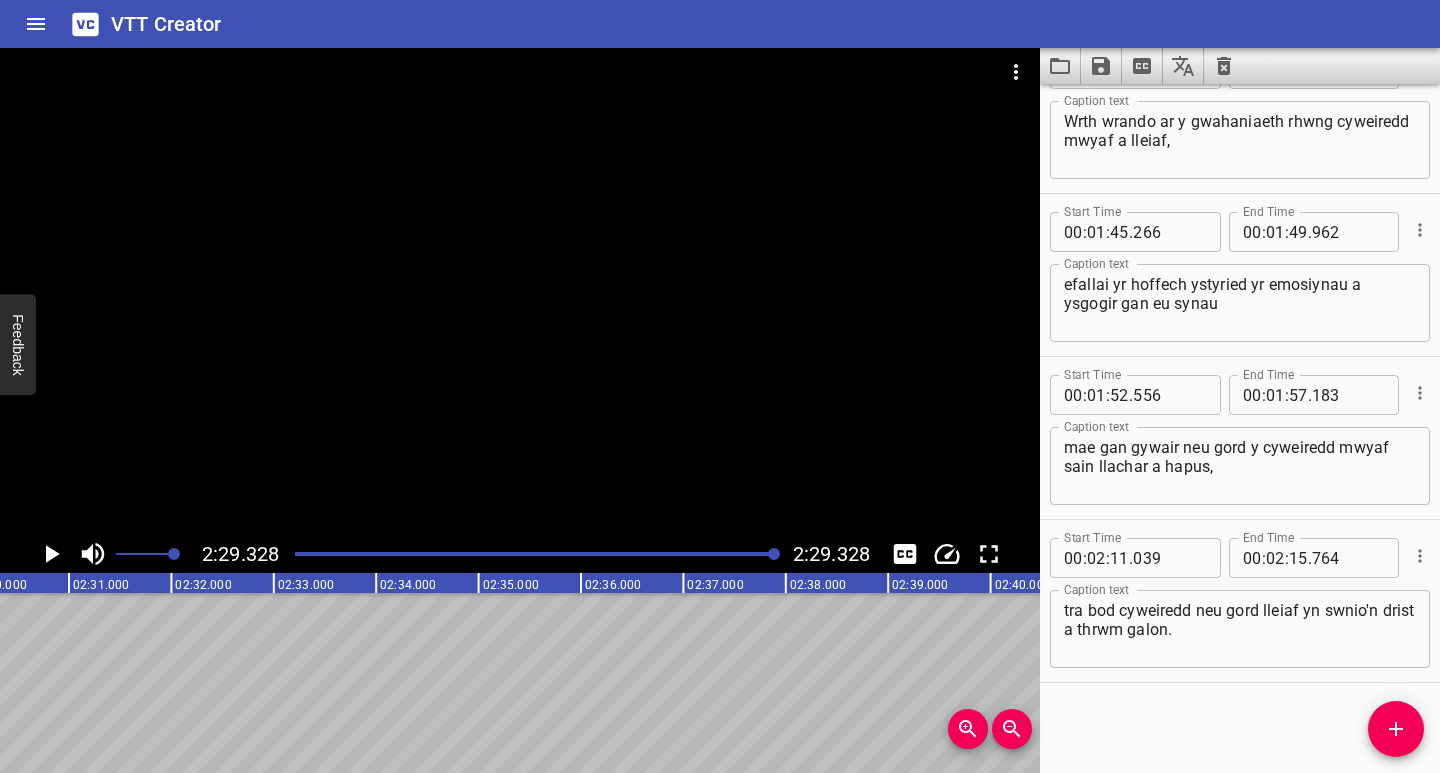click on "Mae'r Triad y Tonydd yn gyfres o 3 nodyn wedi'u gosod yn harmonig drydydd a phumed nodyn uwchben y tonydd. C yw’r nodyn cartref, sef y tonydd 3ydd gradd y raddfa yw E trydydd mwyaf uwchben nodyn y tonydd 5ed gradd y raddfa yw G Yma gwelwn enghraifft o driad y tonydd C leiaf. Unwaith eto, C yw’r nodyn cartref neu’r tonydd 3ydd gradd y raddfa yw Eb - 3ydd lleiaf uwchben y tonydd 5ed gradd y raddfa yw G Sylwch fod trydydd nodyn graddfa’r triad lleiaf yn Eb. Mae'r nodyn hwn ½ cam yn is, gan greu pellter trydydd lleiaf oddi wrth y tonydd a newid y sain o Mwyaf i Lleiaf. Mae hyn creu tonyddiaeth sy’n swnio’n drist. Wrth wrando ar y gwahaniaeth rhwng cyweiredd mwyaf a lleiaf, efallai yr hoffech ystyried yr emosiynau a ysgogir gan eu synau mae gan gywair neu gord y cyweiredd mwyaf sain llachar a hapus, tra bod cyweiredd neu gord lleiaf yn swnio’n drist a thrwm galon." at bounding box center (-6075, 683) 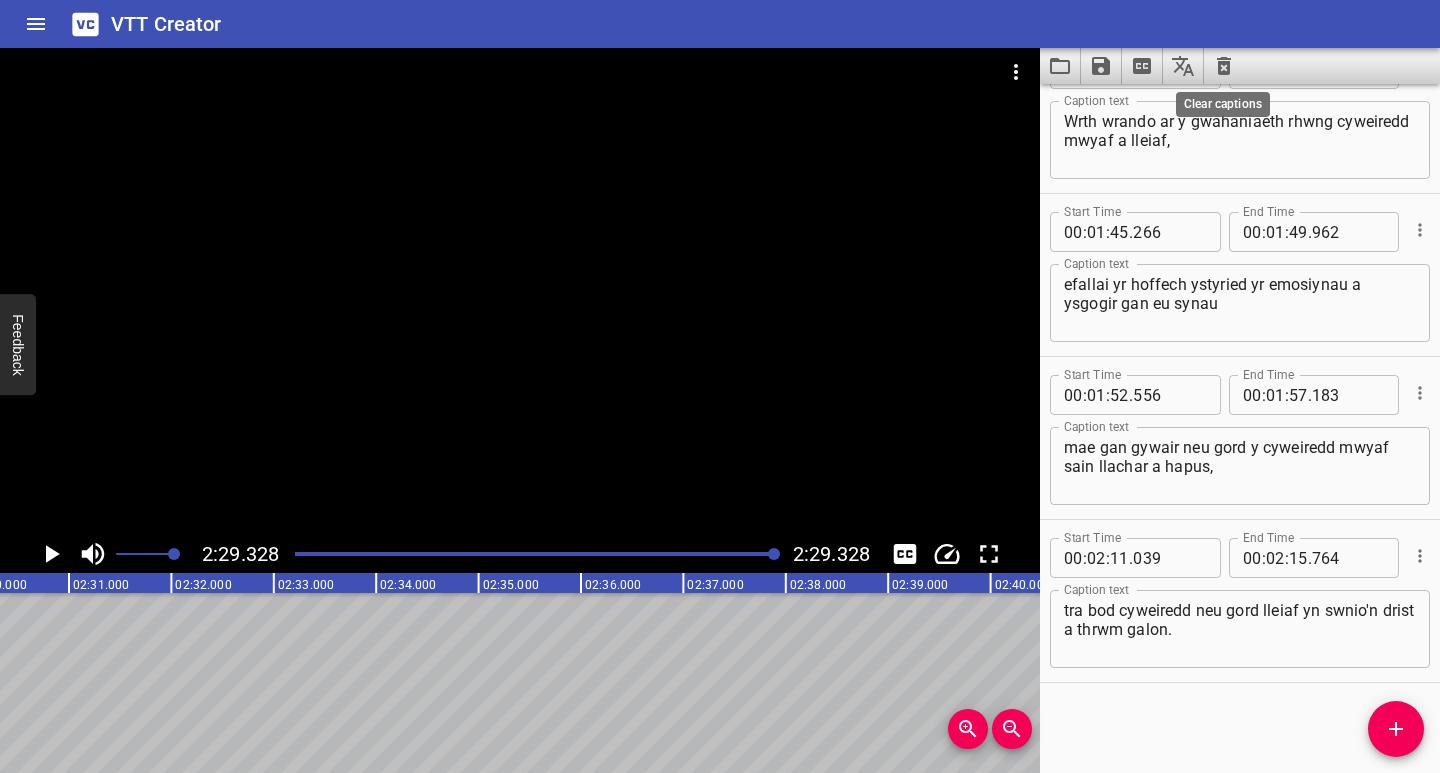 click 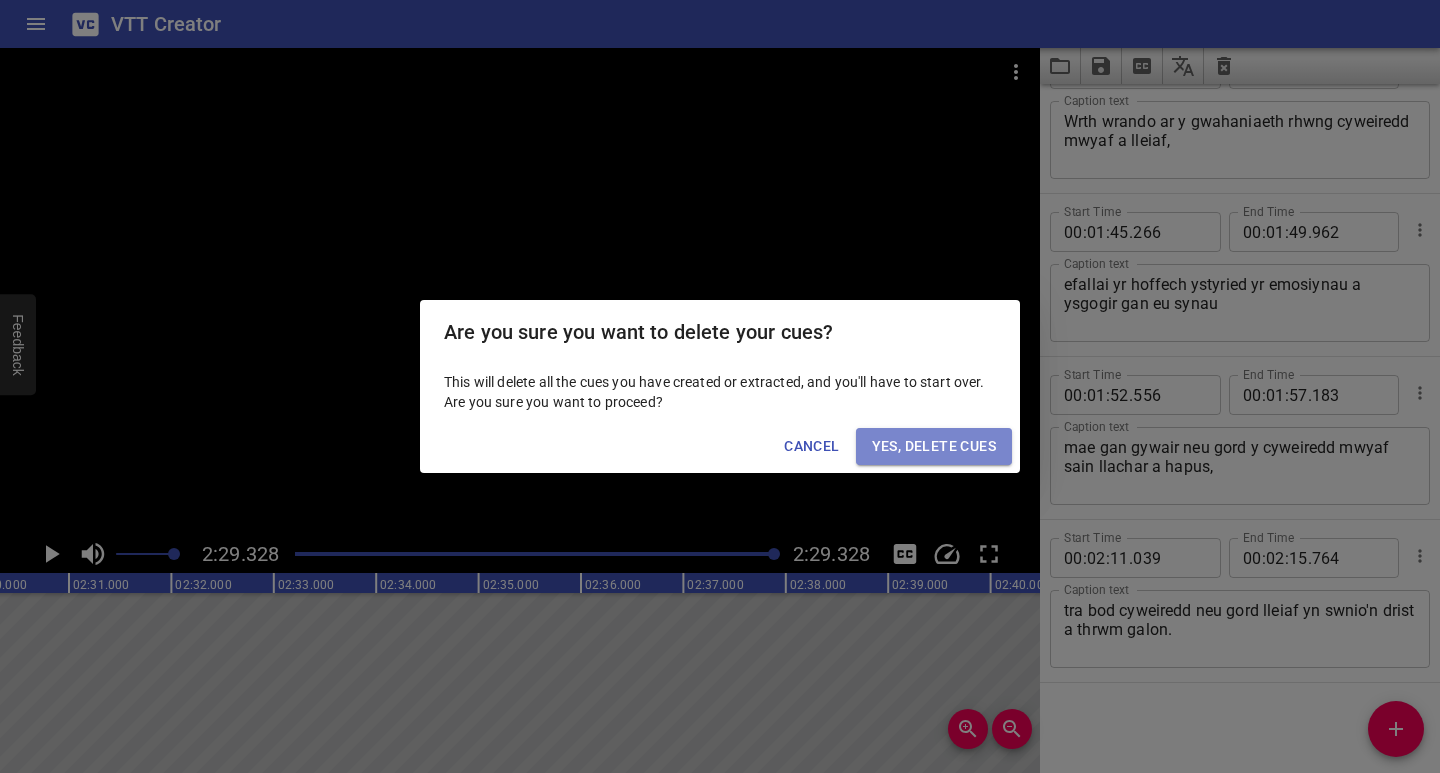 click on "Yes, Delete Cues" at bounding box center (934, 446) 